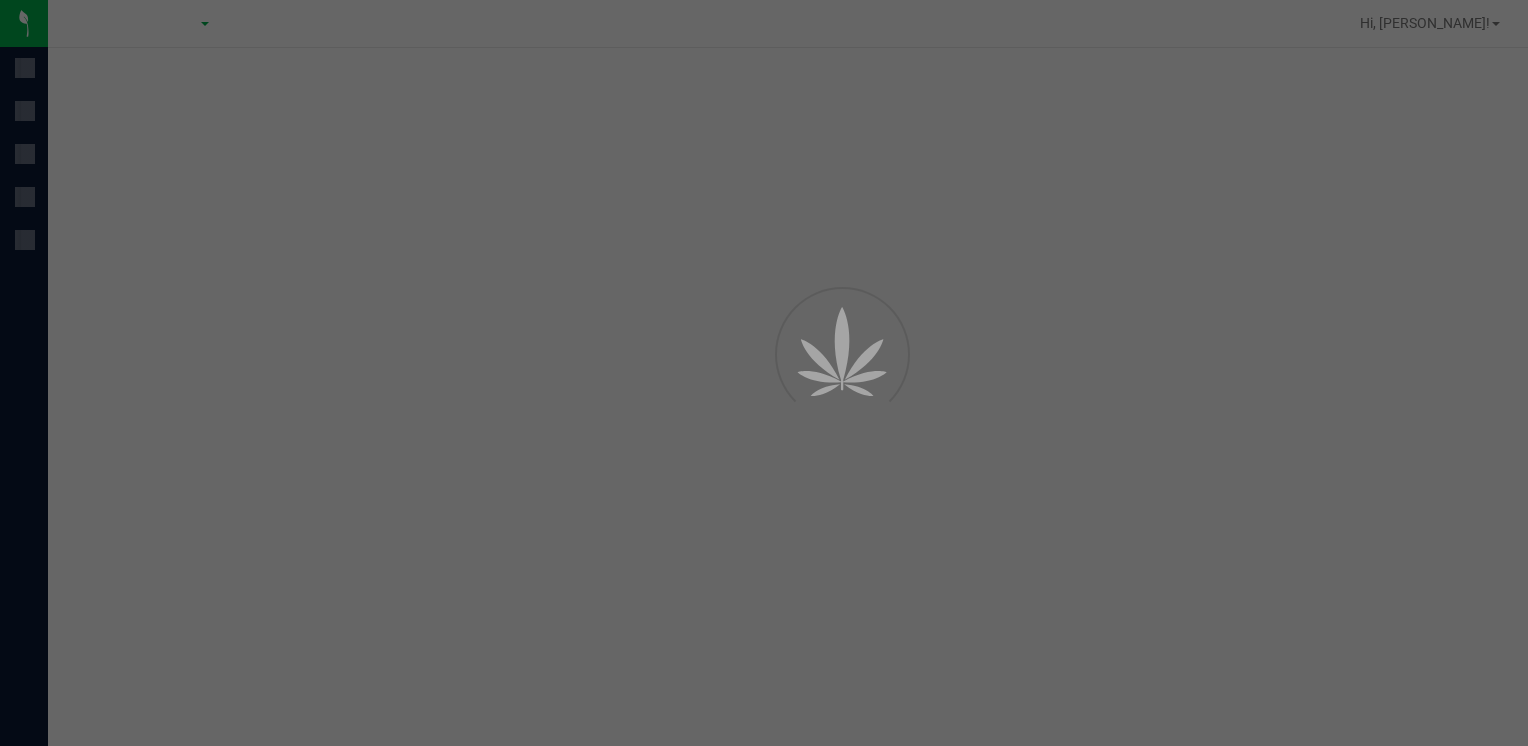 scroll, scrollTop: 0, scrollLeft: 0, axis: both 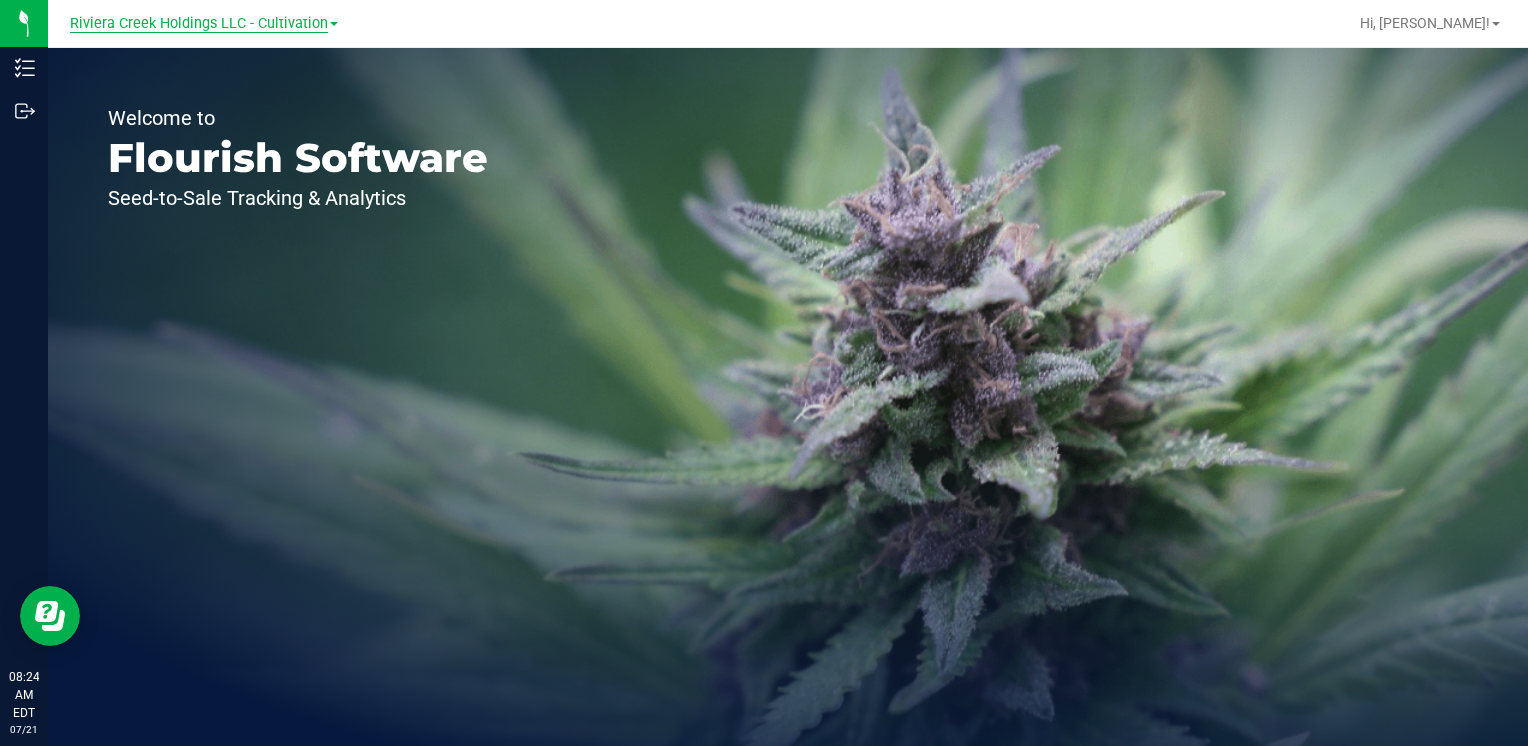 click on "Riviera Creek Holdings LLC - Cultivation" at bounding box center [199, 24] 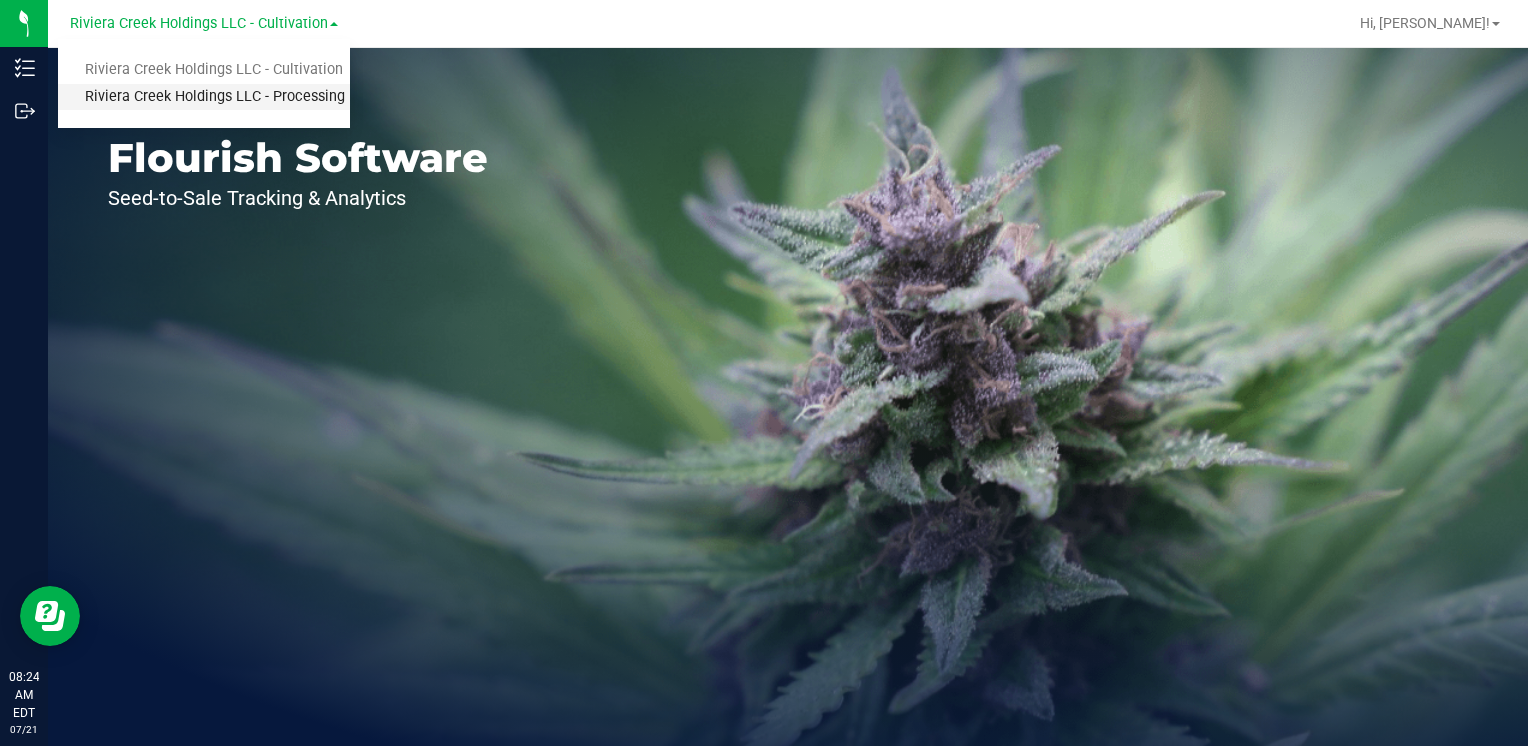 click on "Riviera Creek Holdings LLC - Processing" at bounding box center (204, 97) 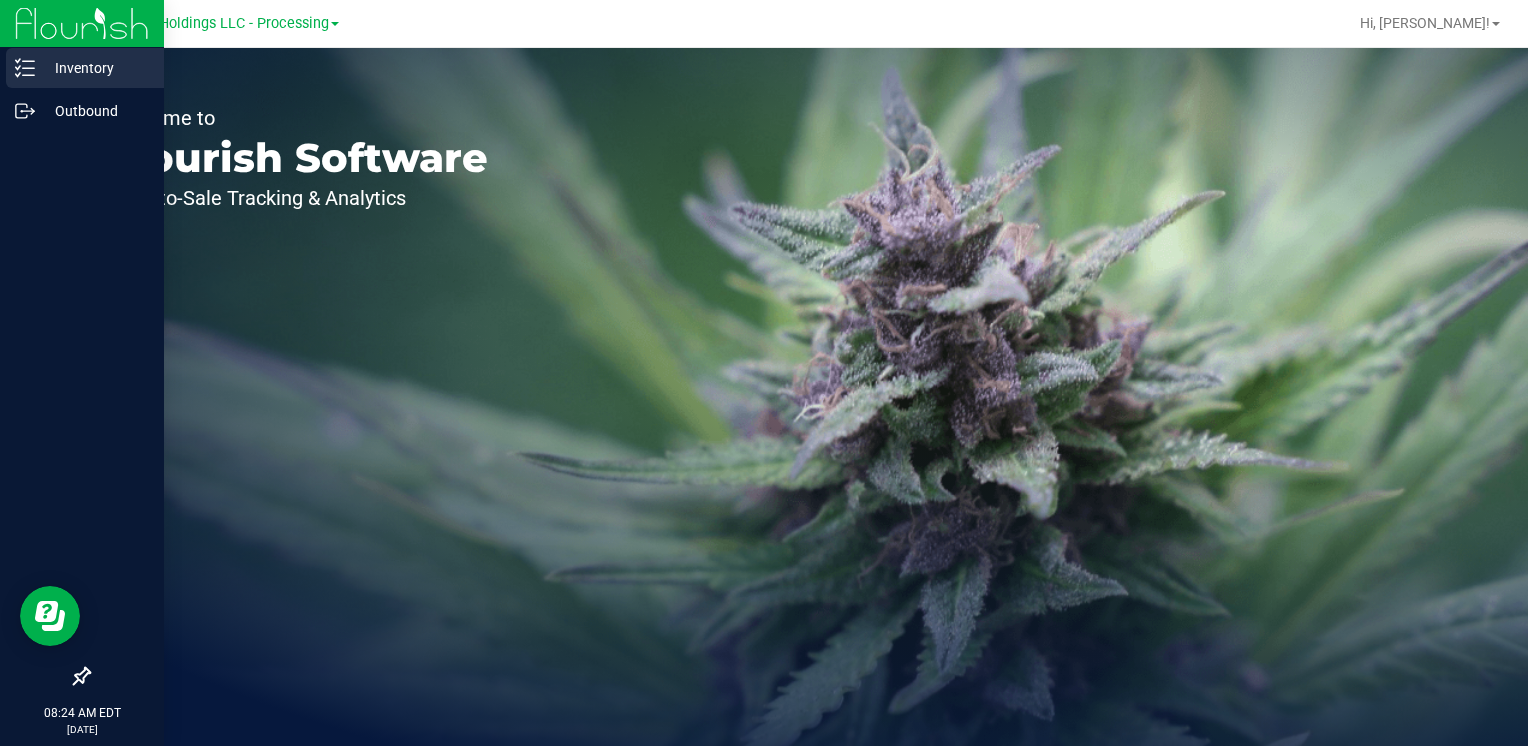 click on "Inventory" at bounding box center (95, 68) 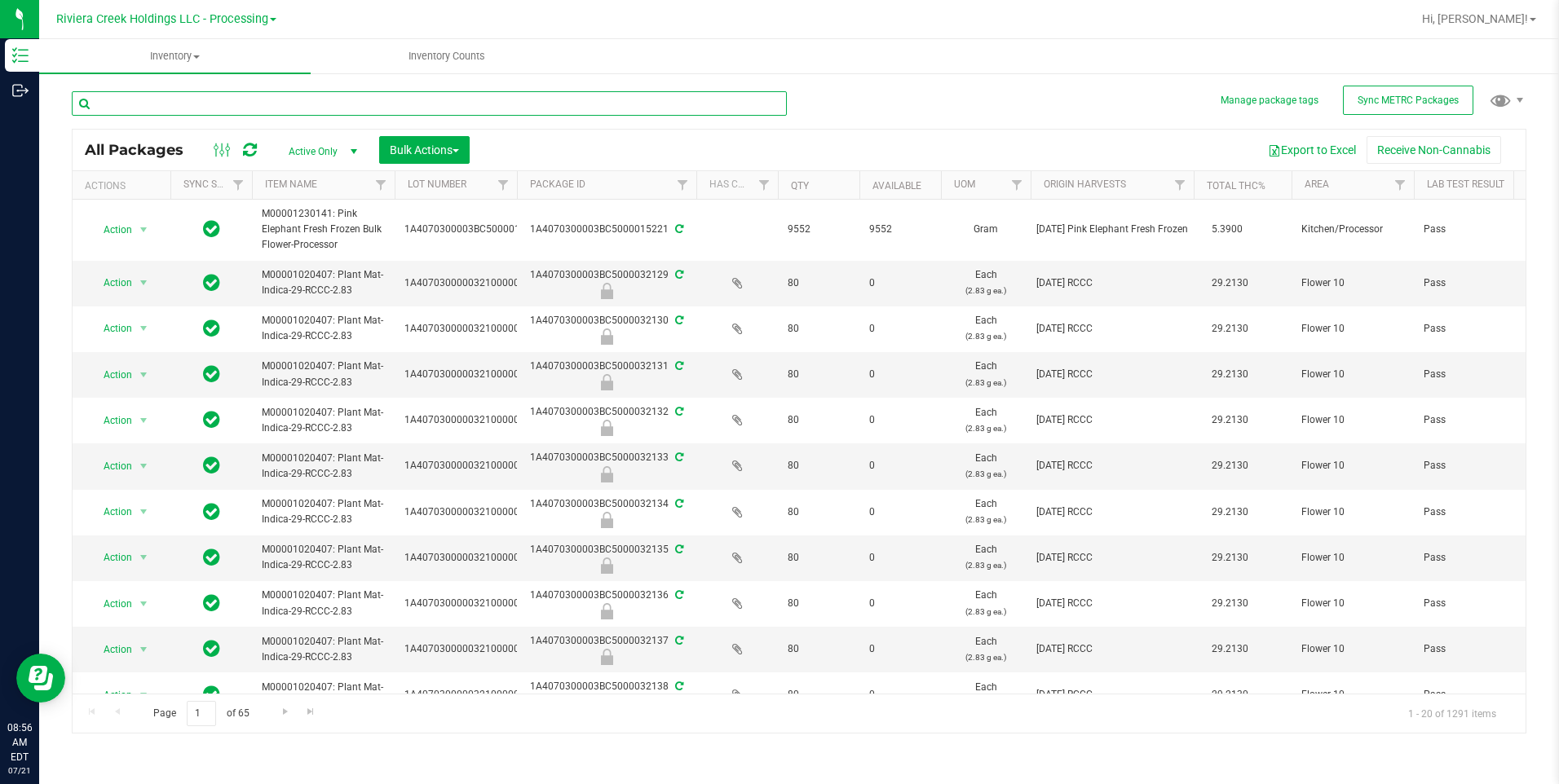 click at bounding box center [429, 104] 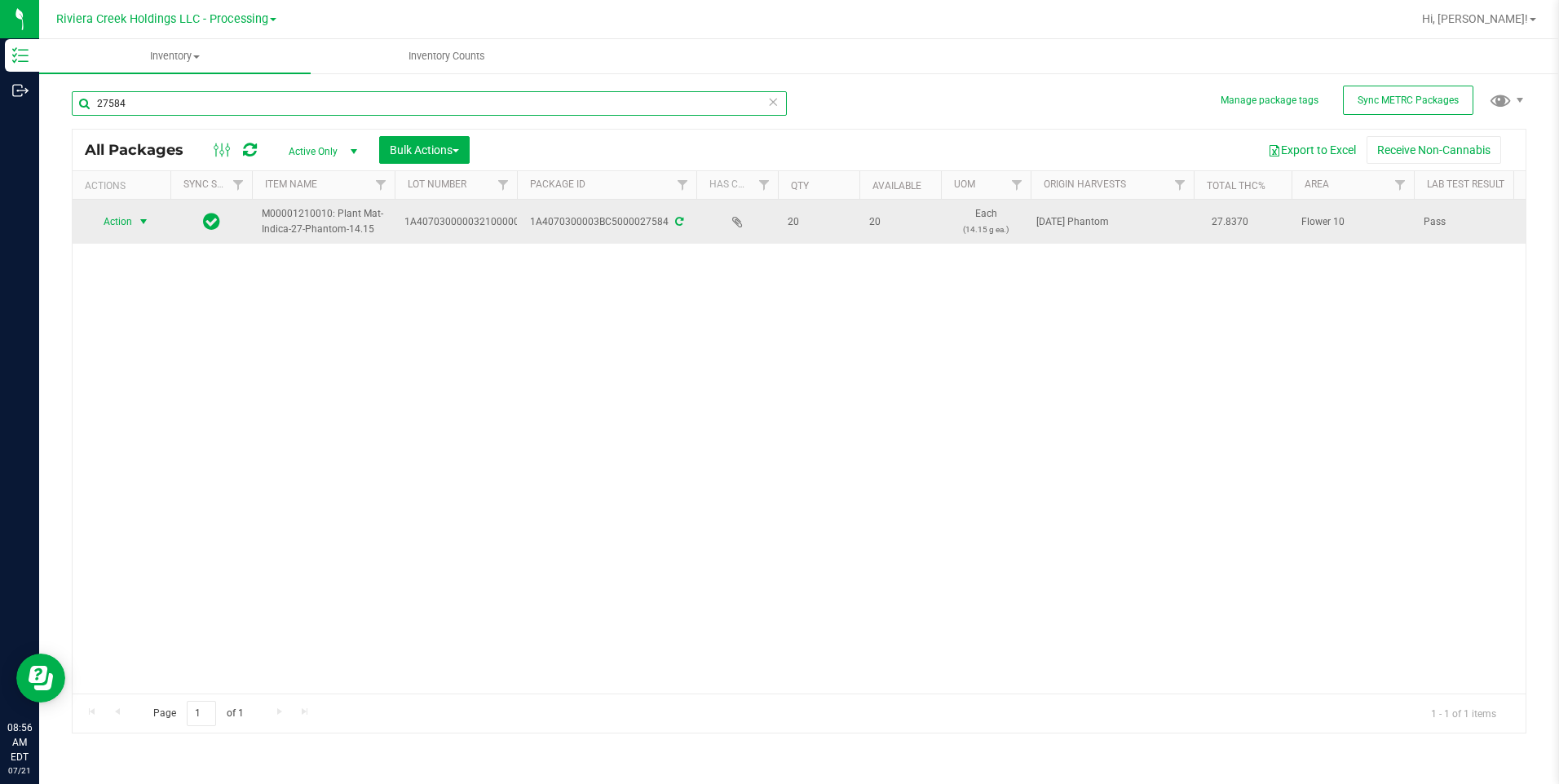 type on "27584" 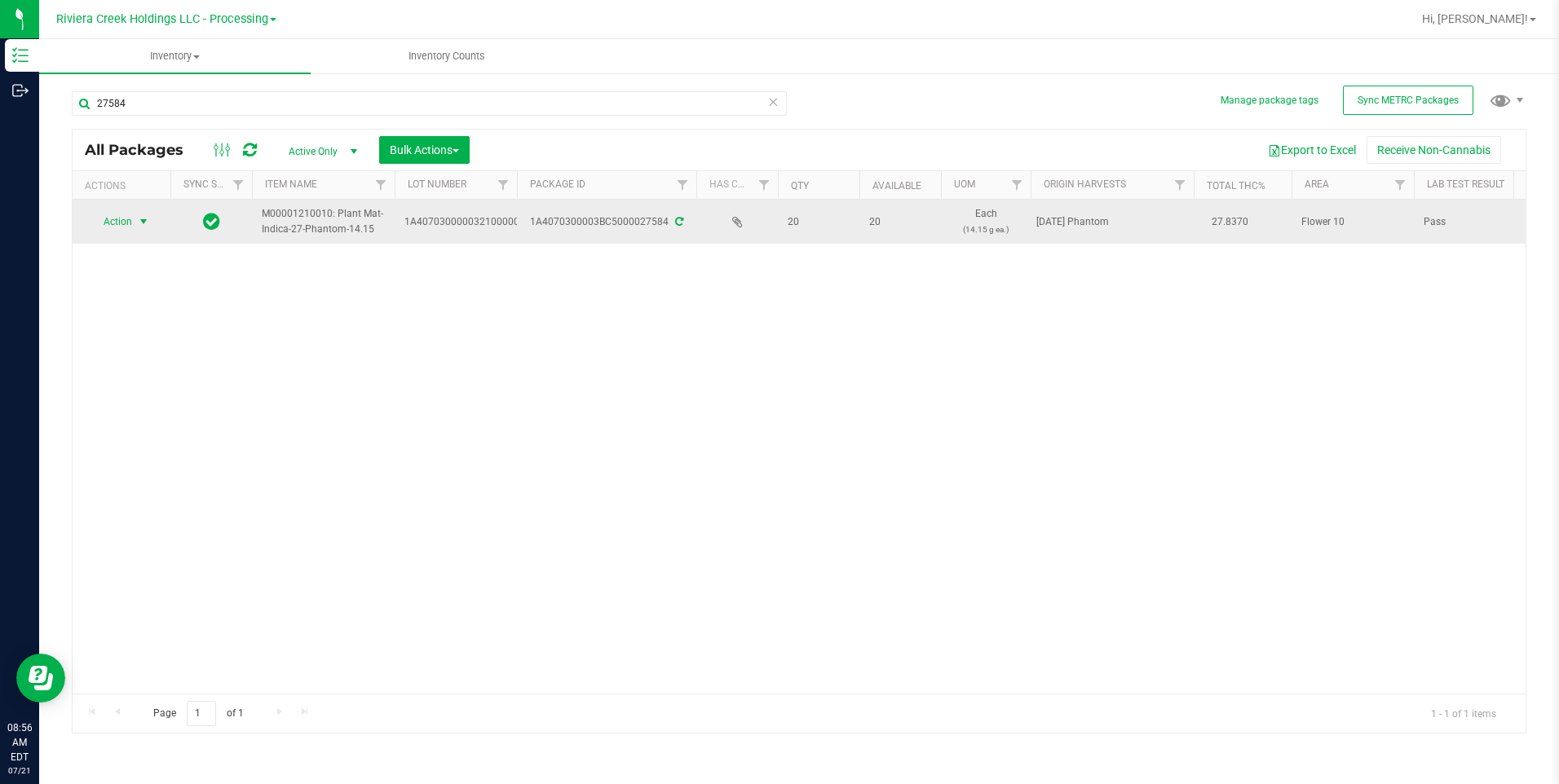 click at bounding box center (144, 222) 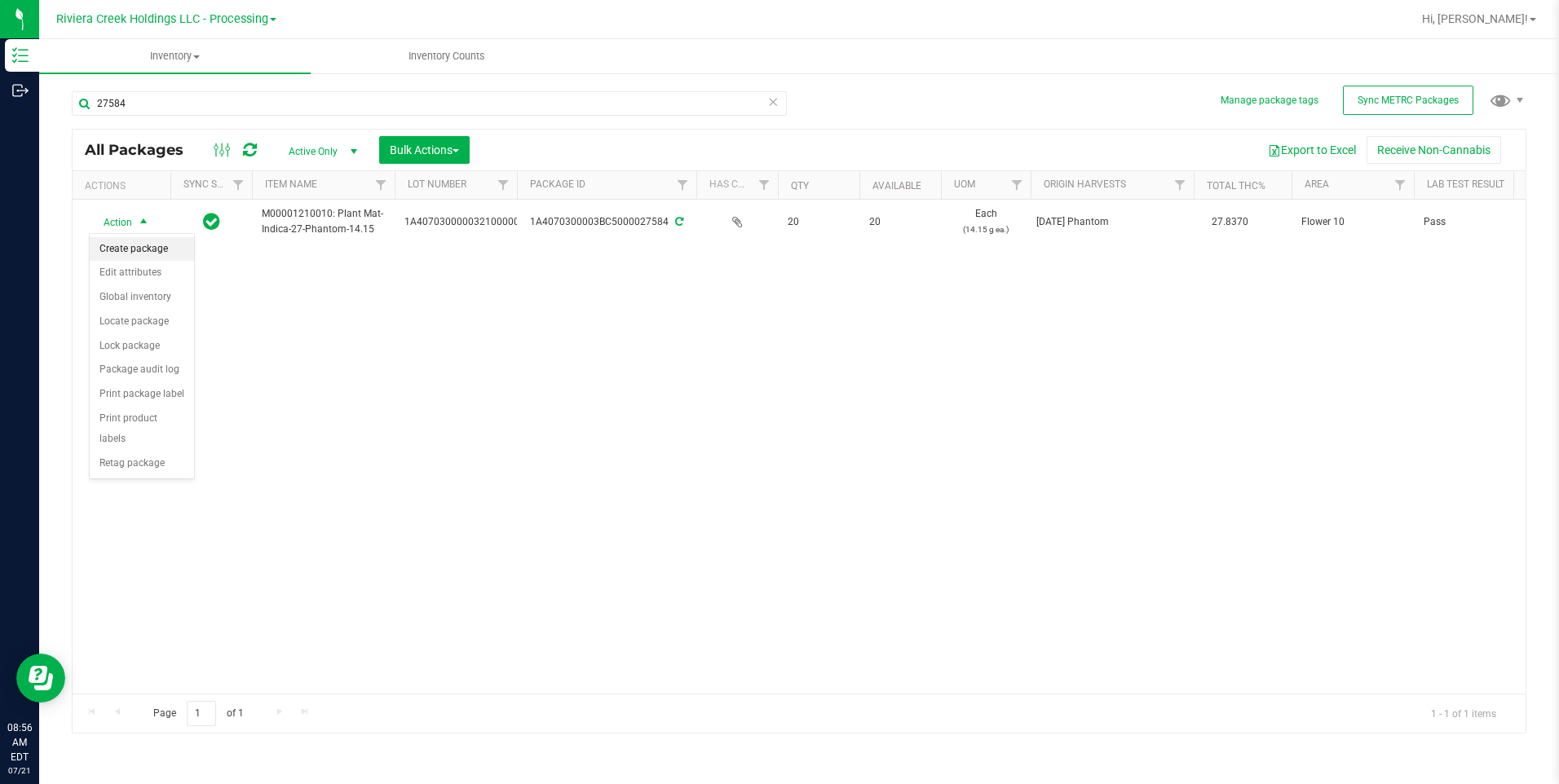 click on "Create package" at bounding box center (142, 249) 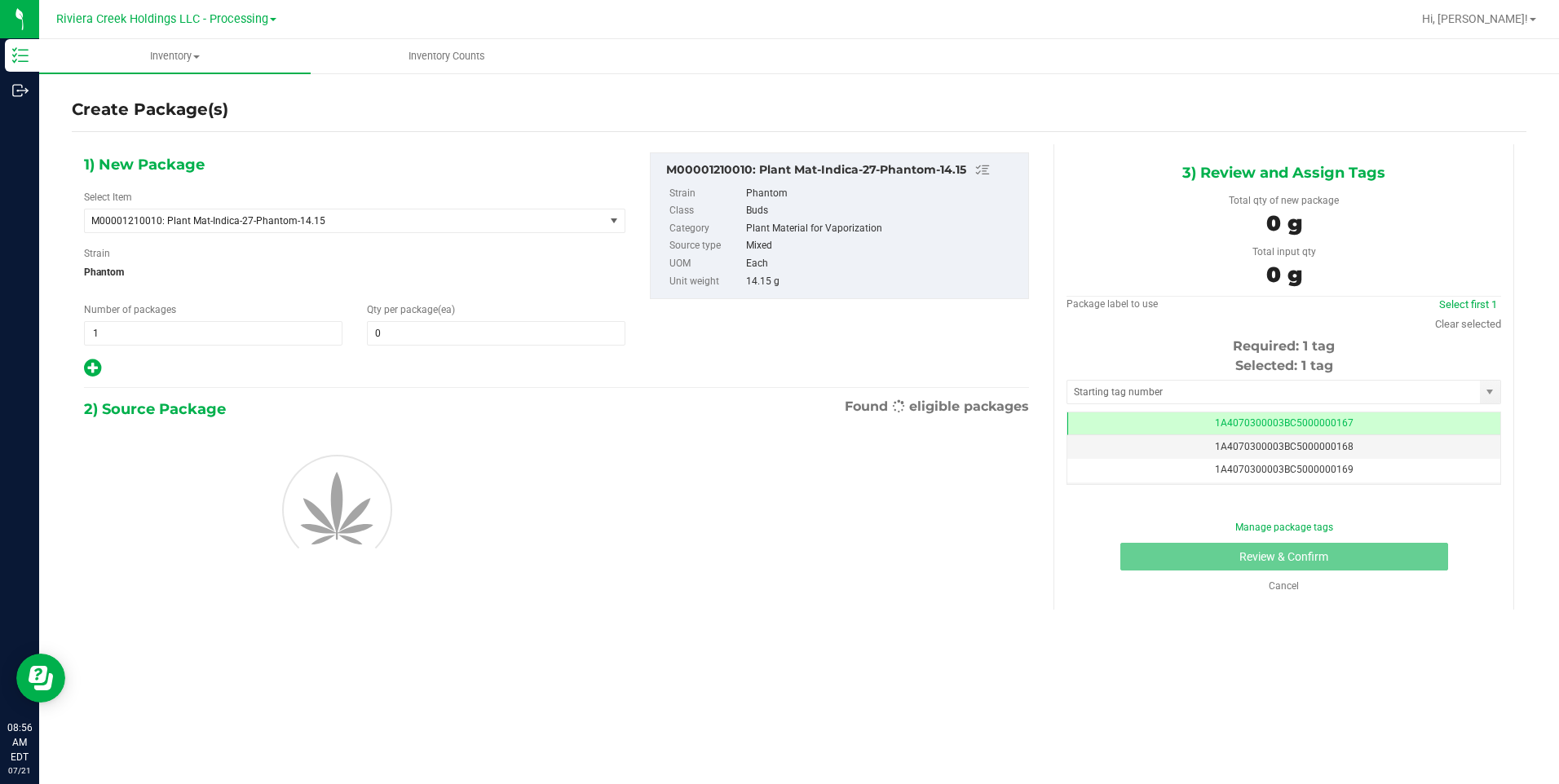 scroll, scrollTop: 0, scrollLeft: -1, axis: horizontal 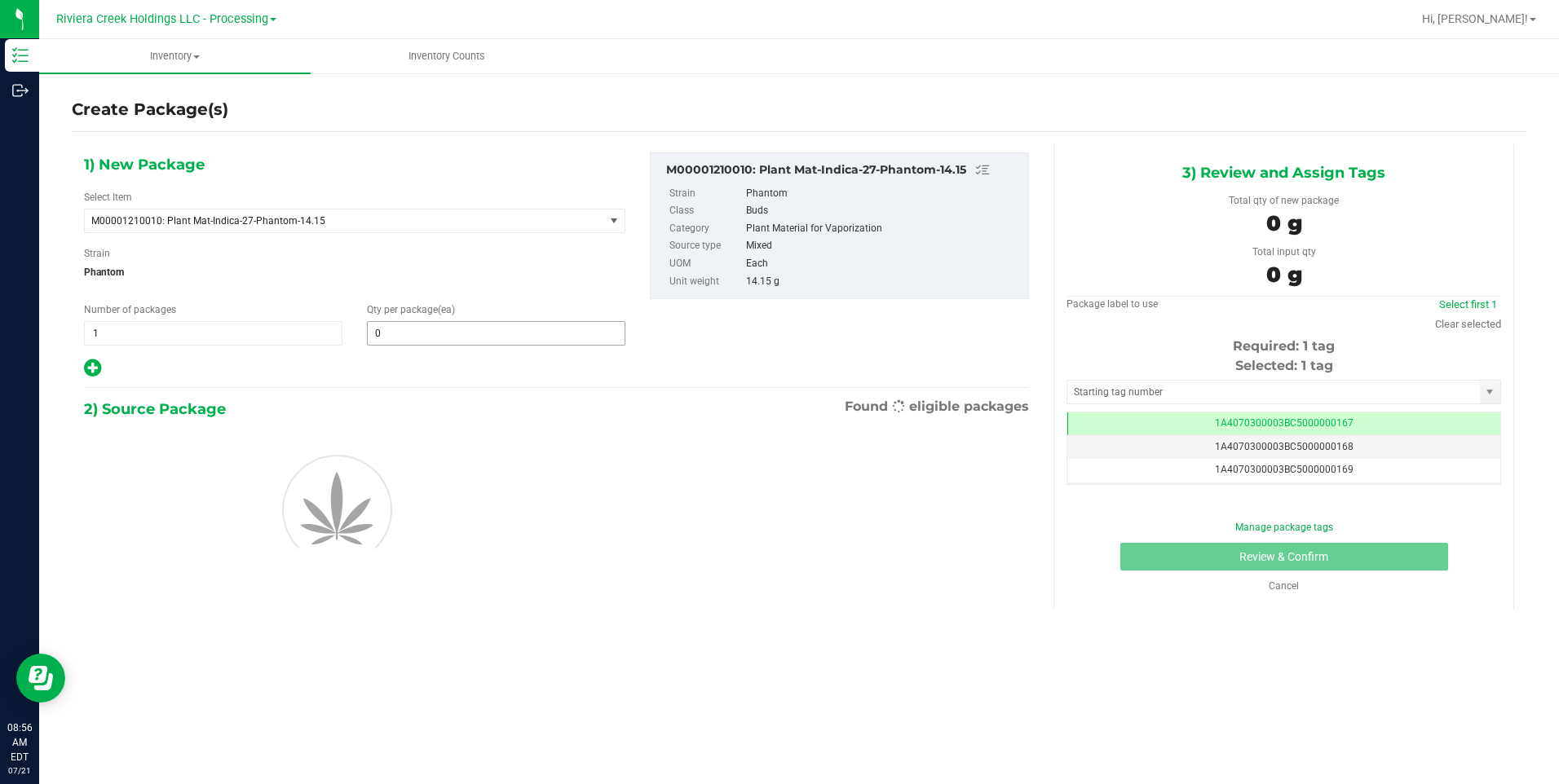 click on "0" at bounding box center (496, 333) 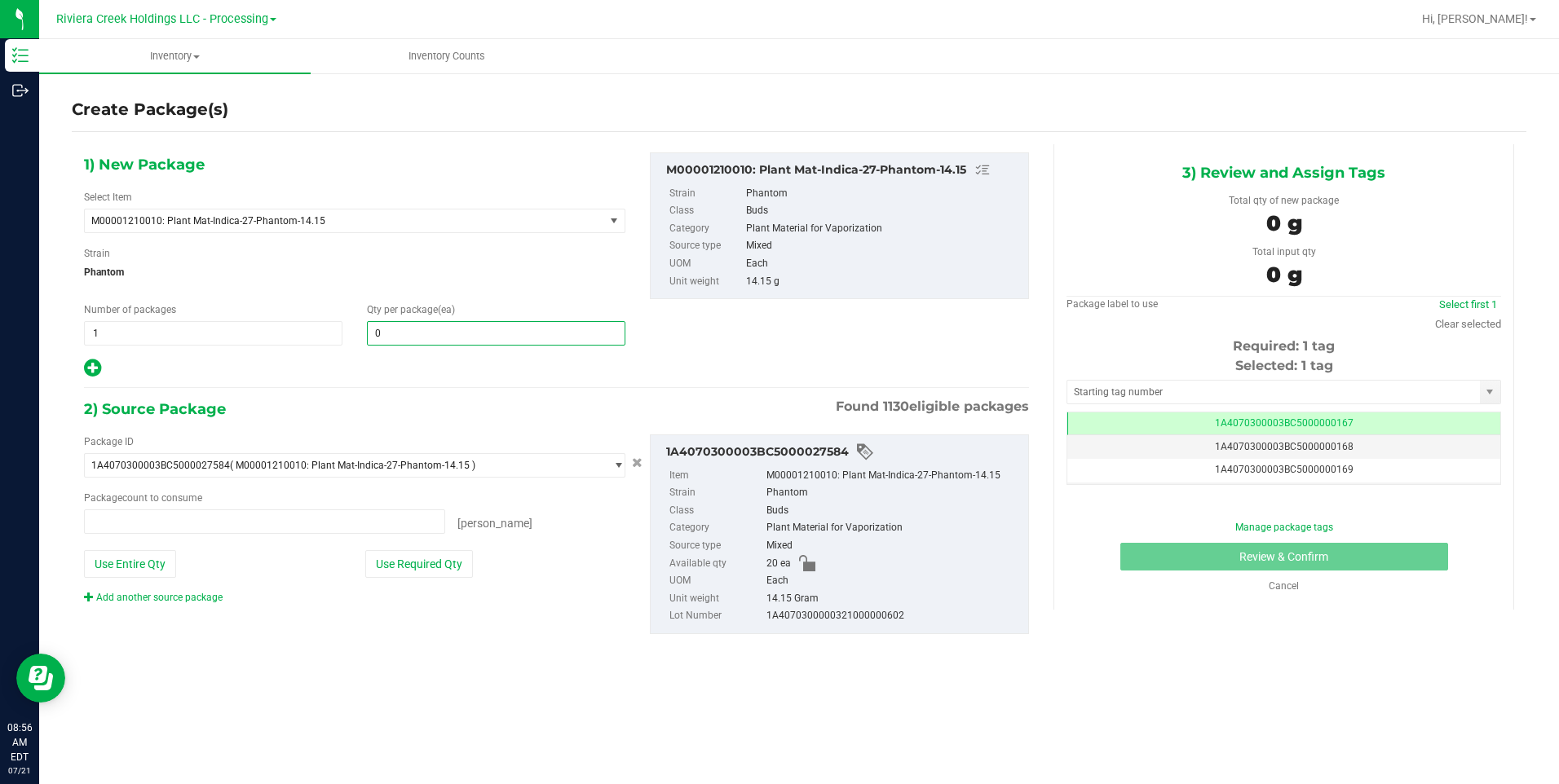 type 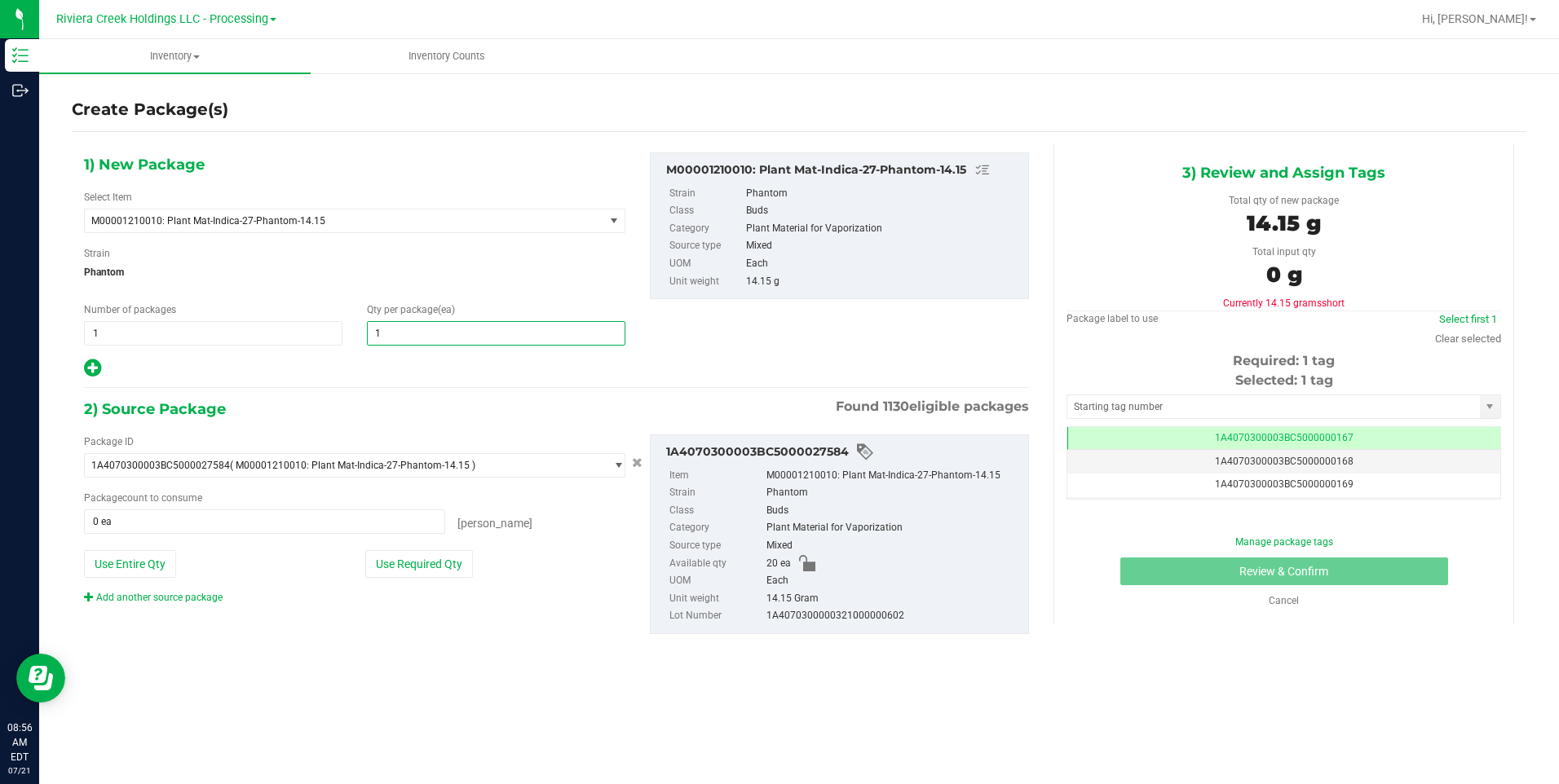 type on "10" 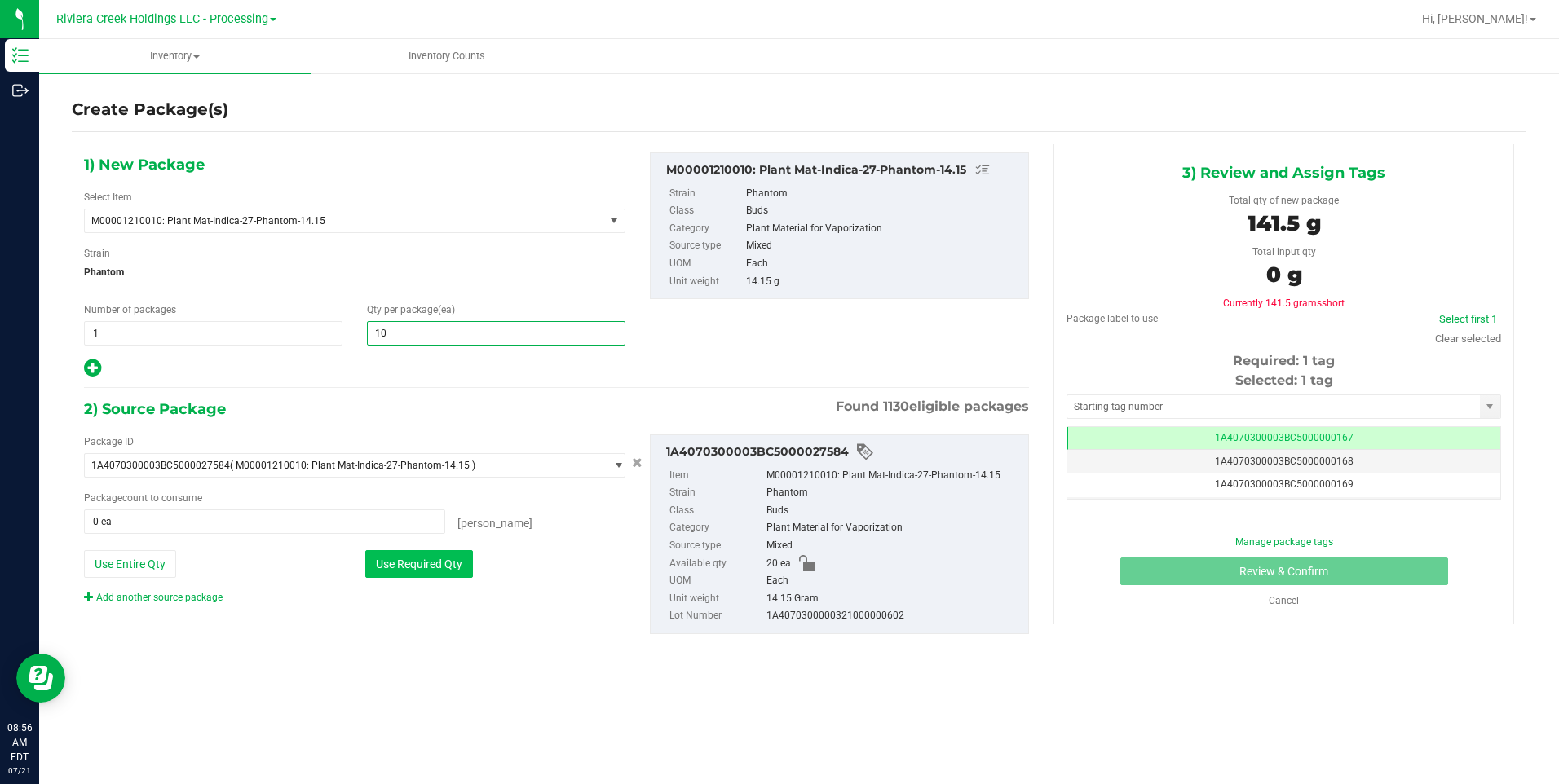 type on "10" 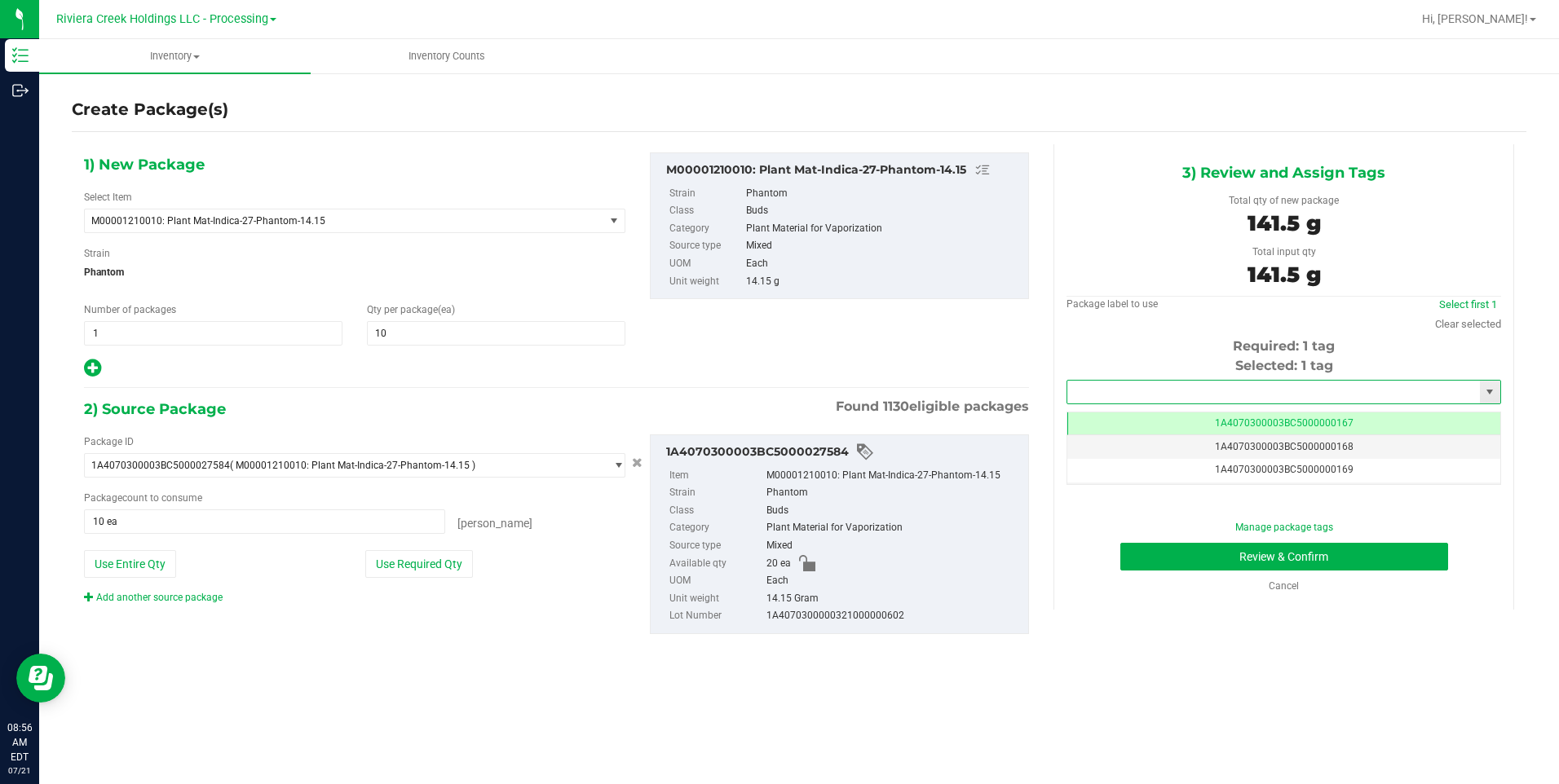 click at bounding box center (1274, 392) 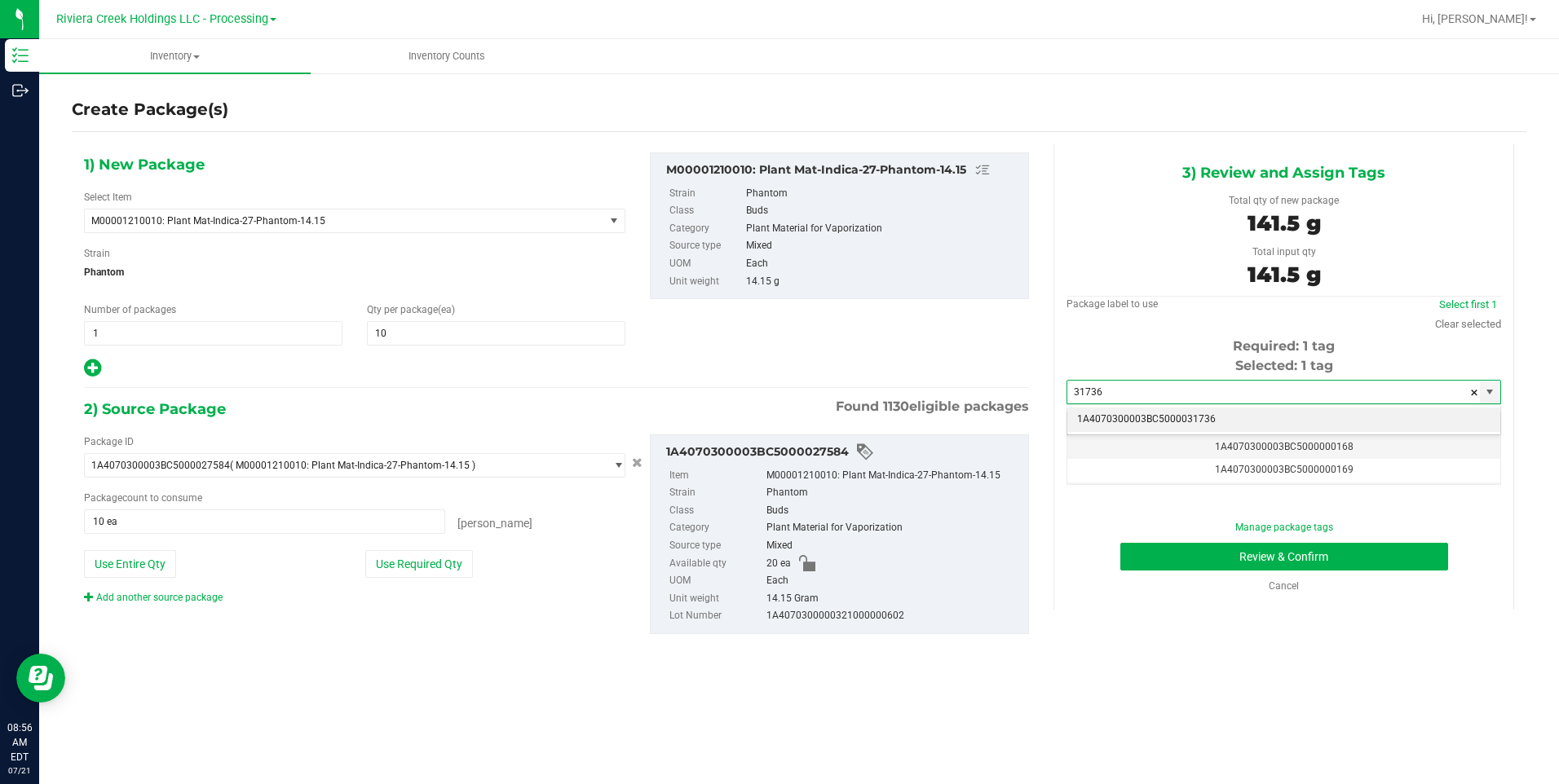 click on "1A4070300003BC5000031736" at bounding box center (1283, 420) 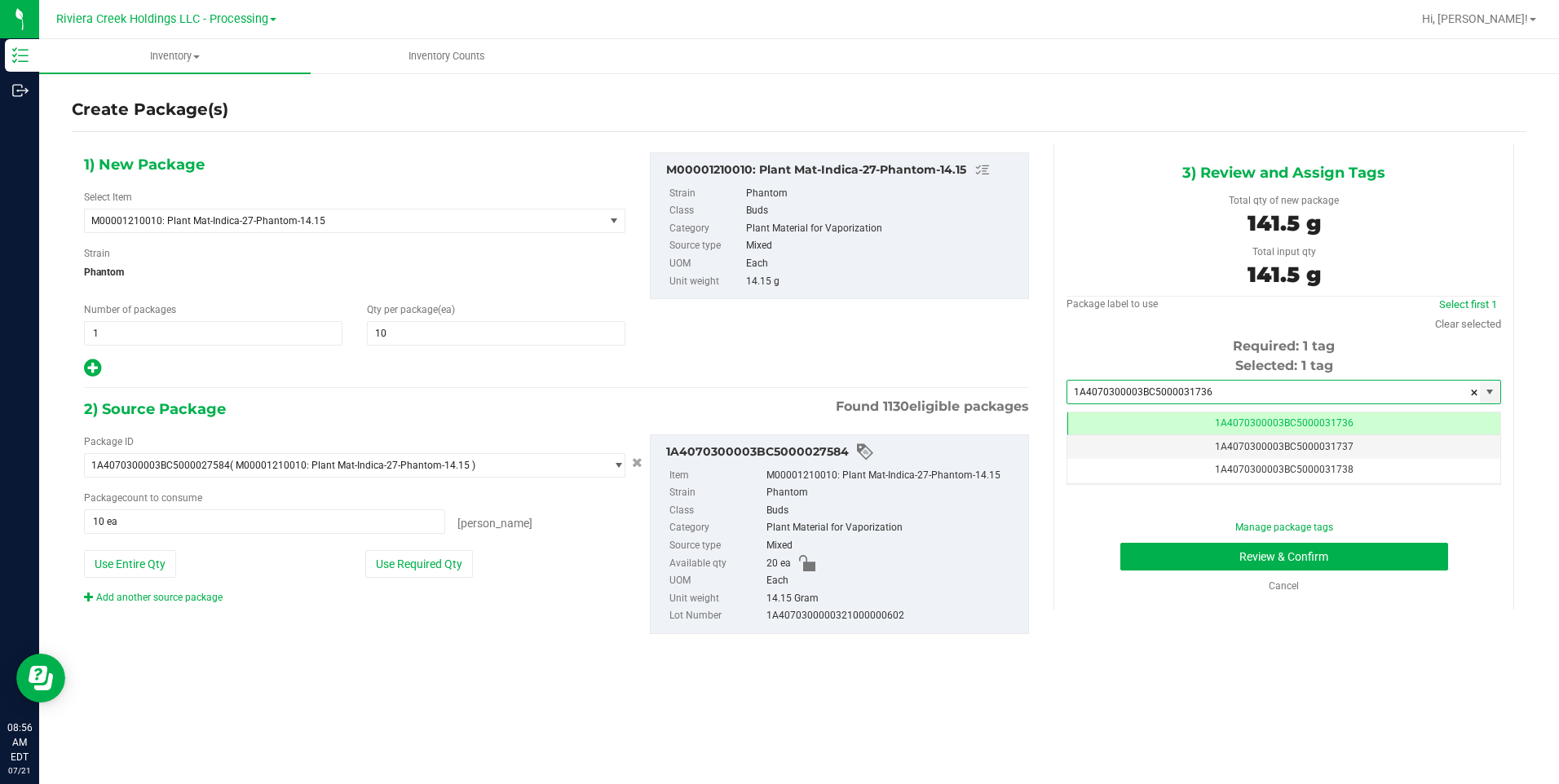 scroll, scrollTop: 0, scrollLeft: -1, axis: horizontal 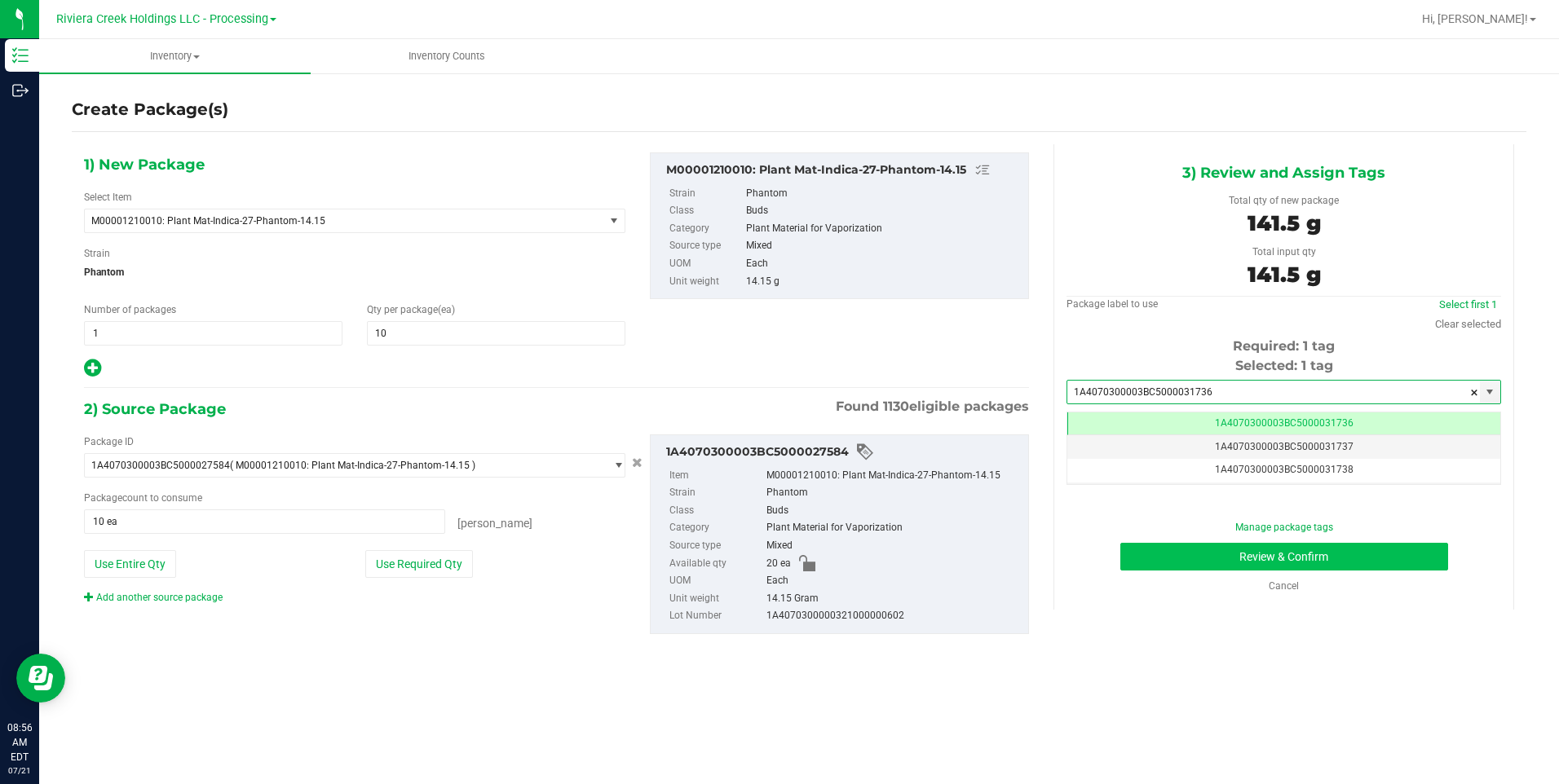 type on "1A4070300003BC5000031736" 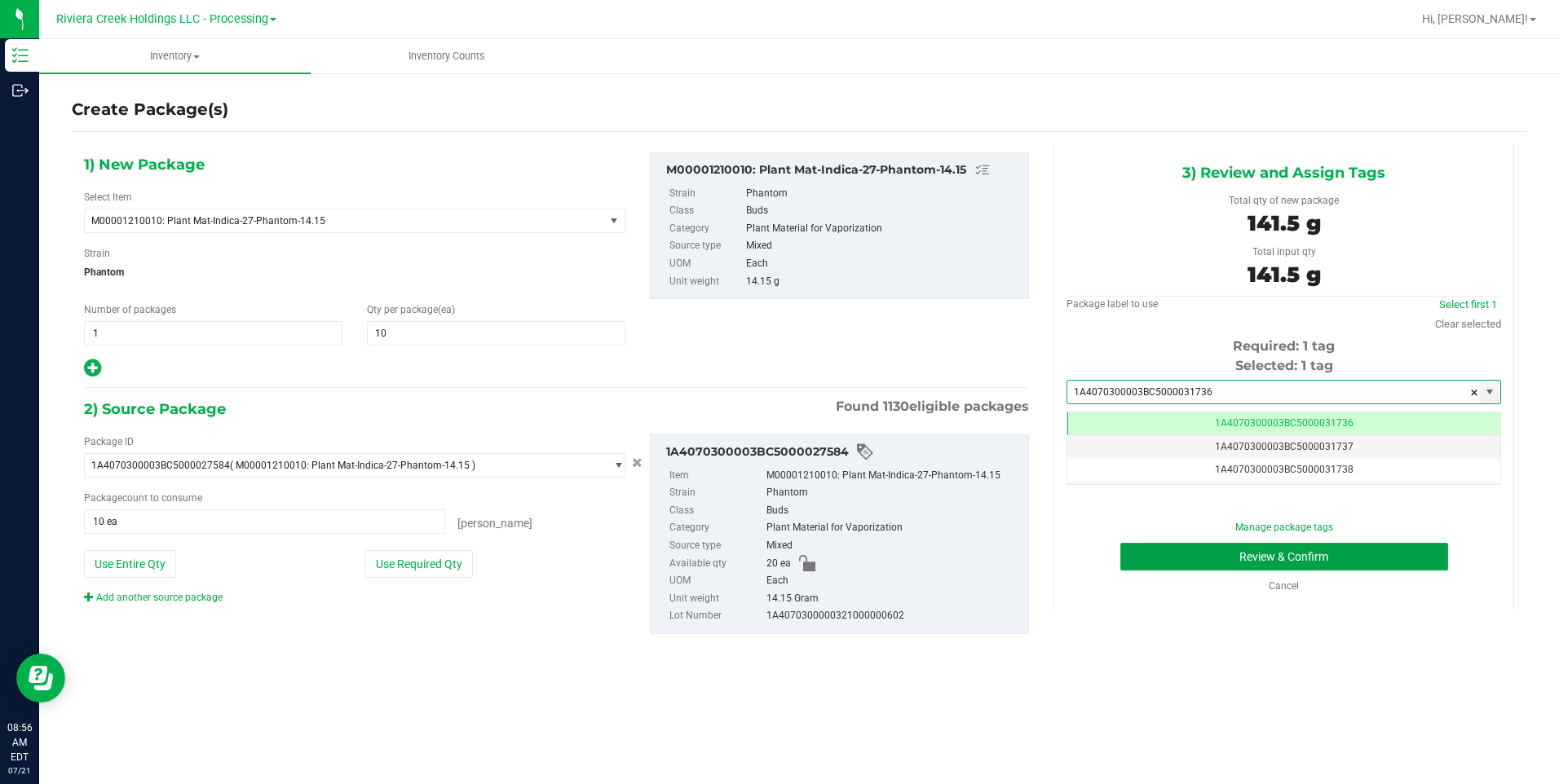 click on "Review & Confirm" at bounding box center (1284, 557) 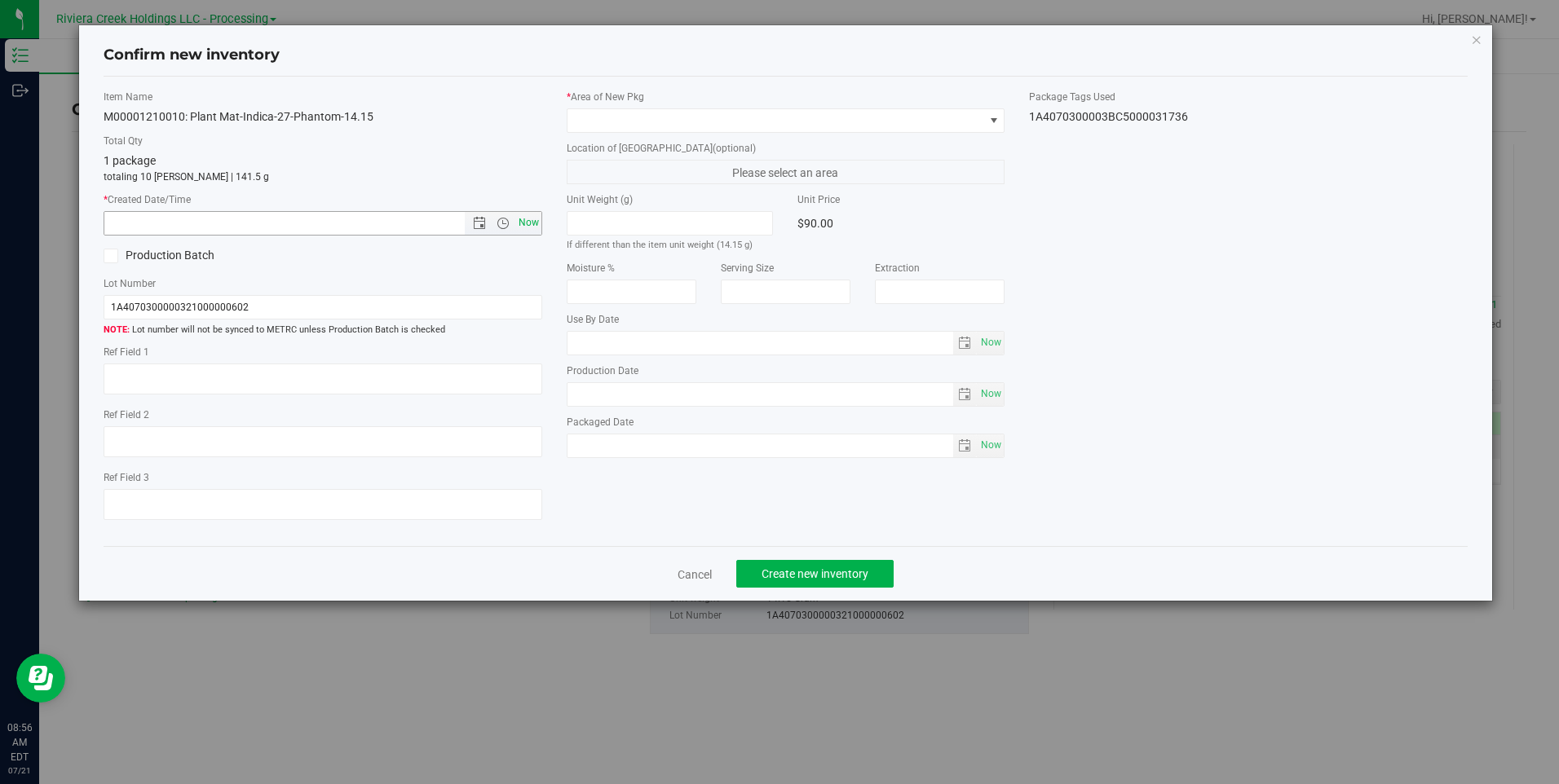 click on "Now" at bounding box center [528, 222] 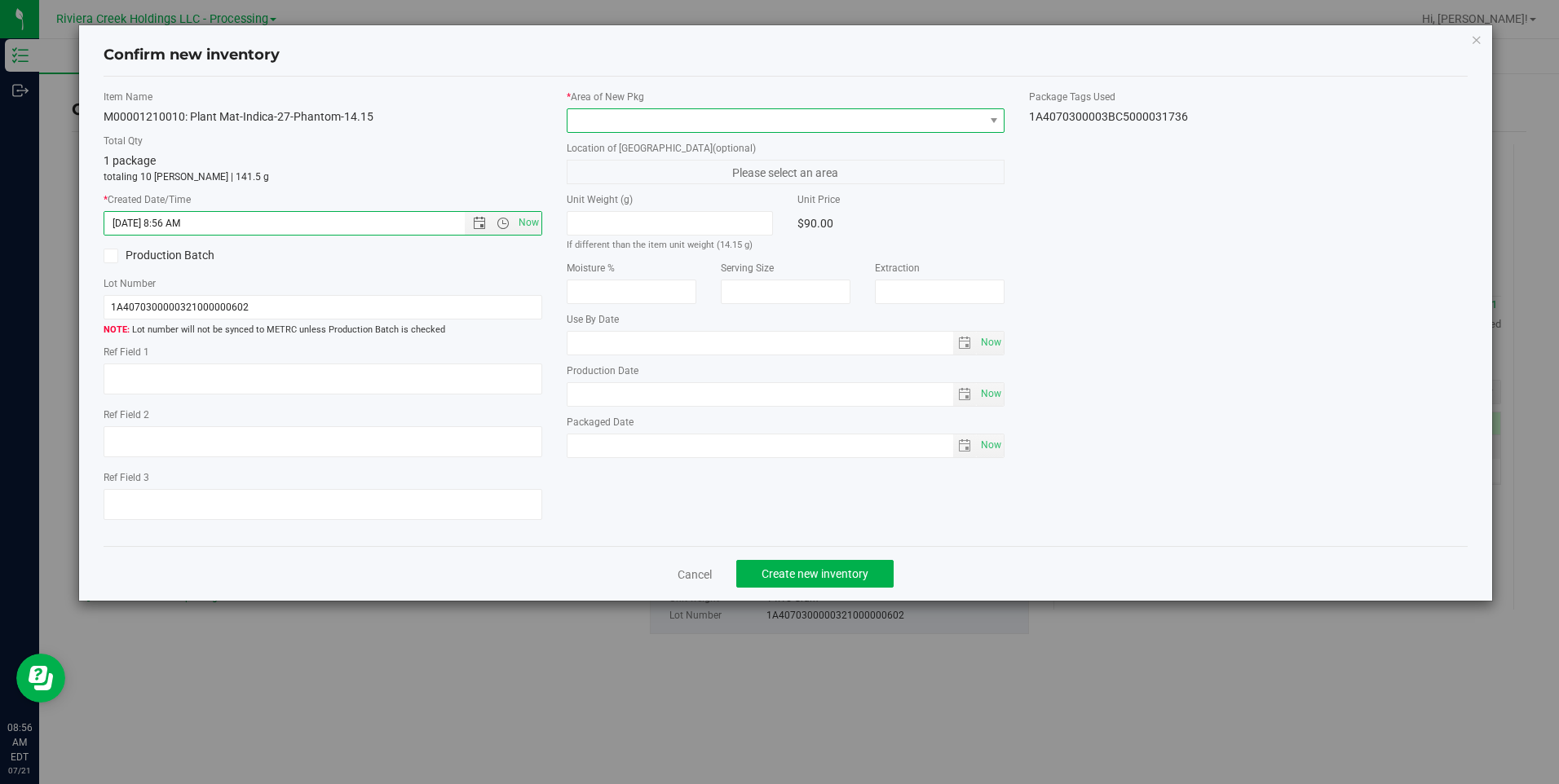 click at bounding box center [775, 121] 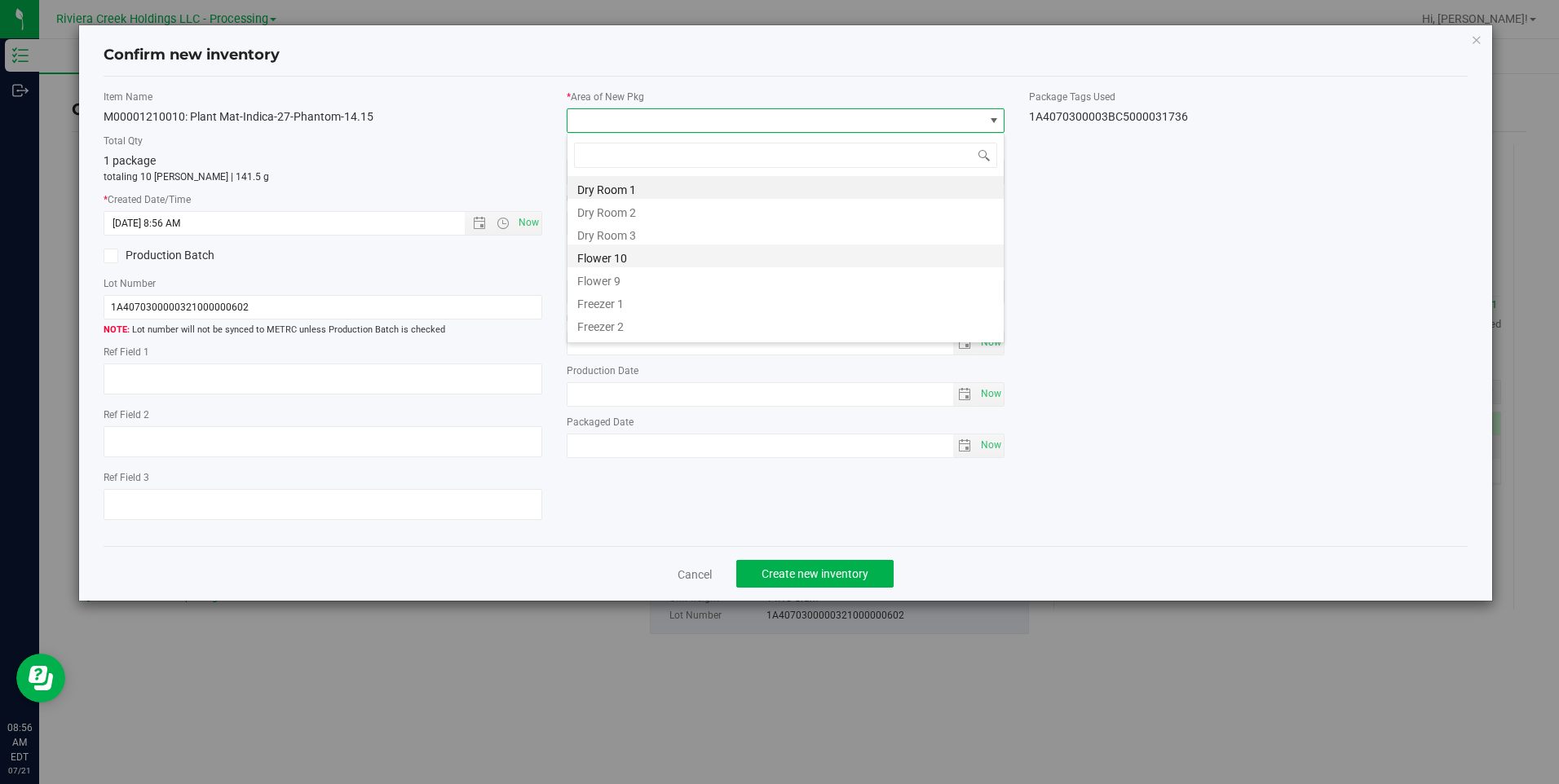 click on "Flower 10" at bounding box center [785, 256] 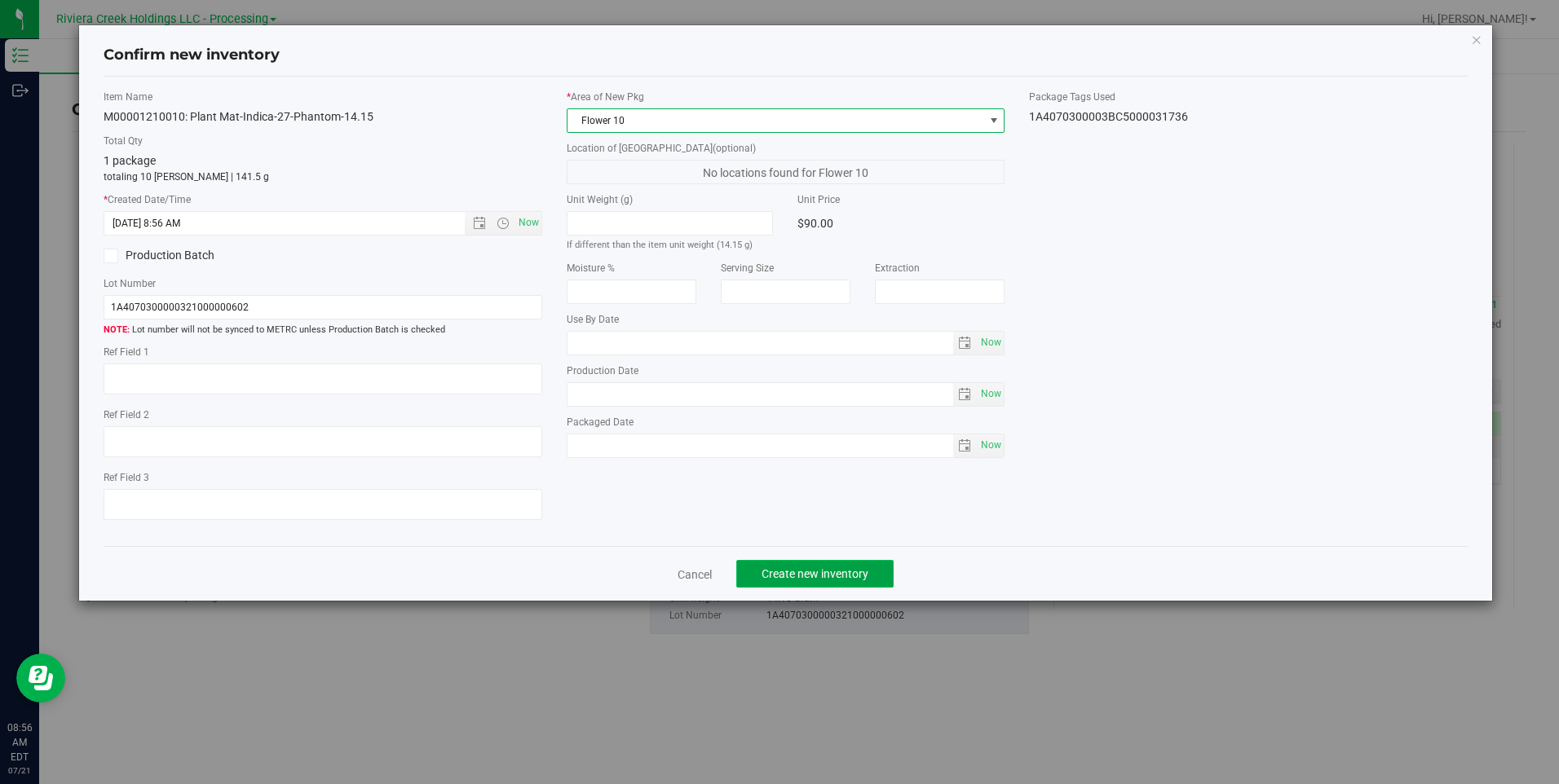 click on "Create new inventory" 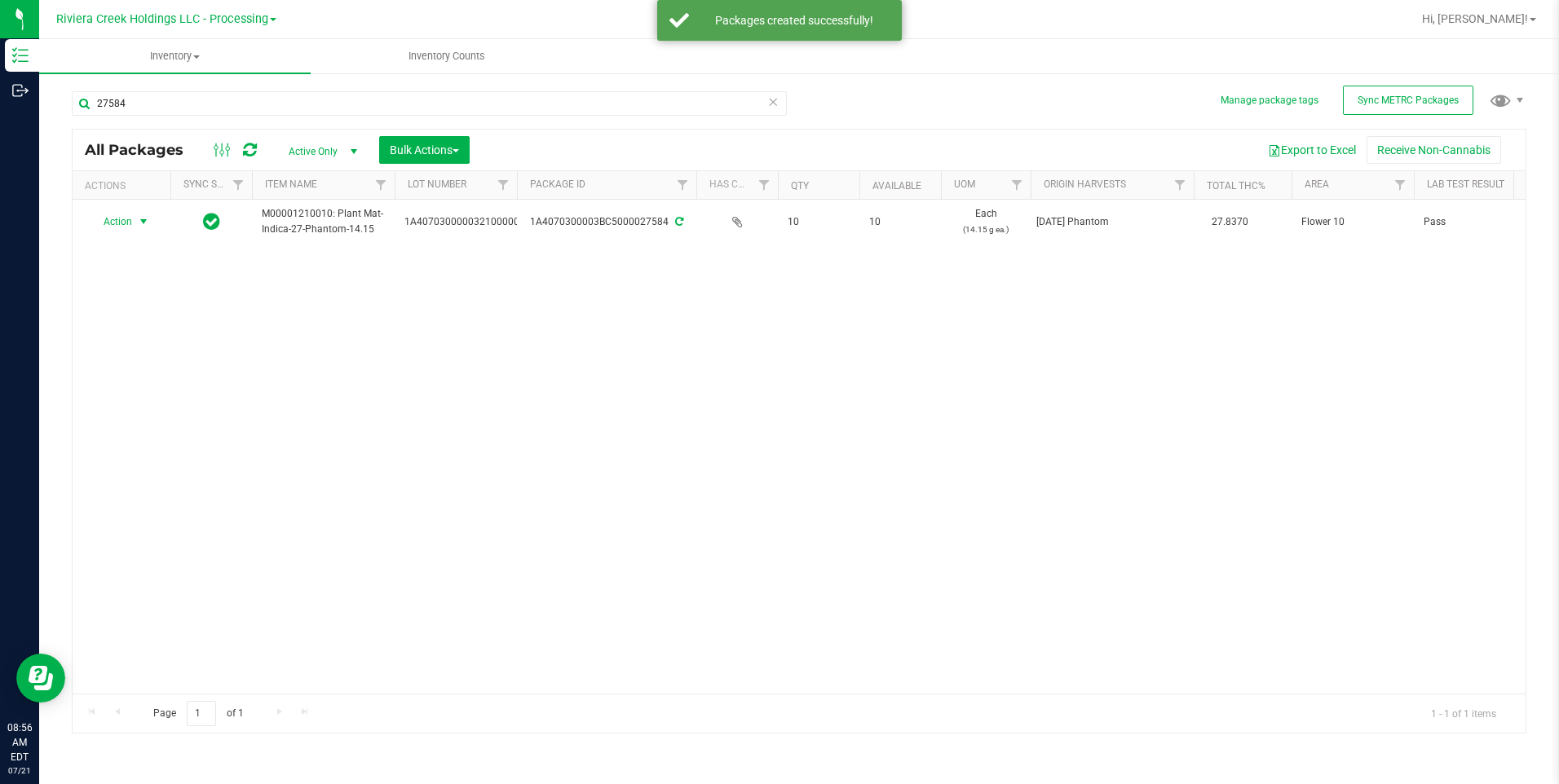 drag, startPoint x: 124, startPoint y: 213, endPoint x: 147, endPoint y: 284, distance: 74.632433 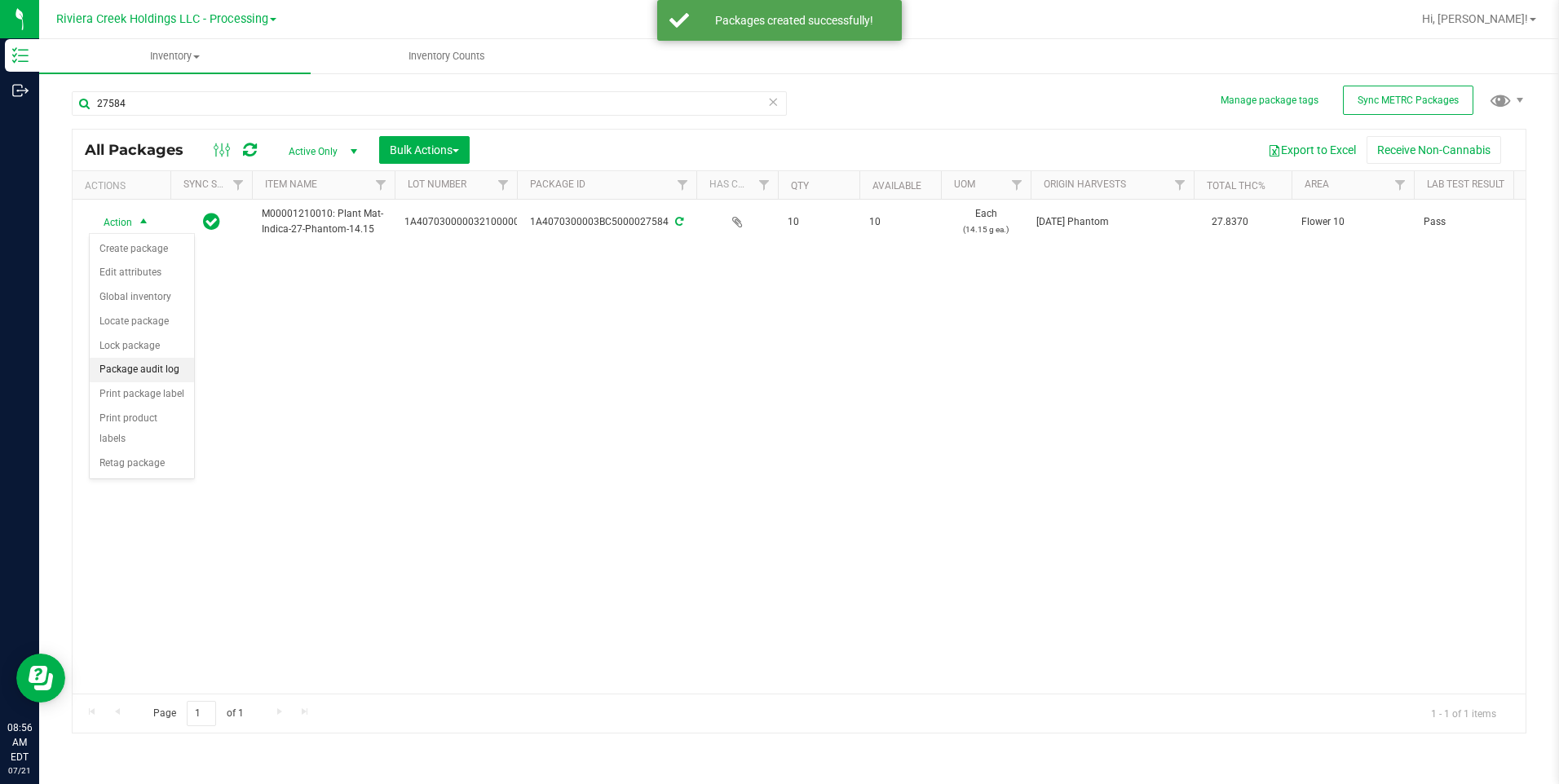 click on "Package audit log" at bounding box center (142, 370) 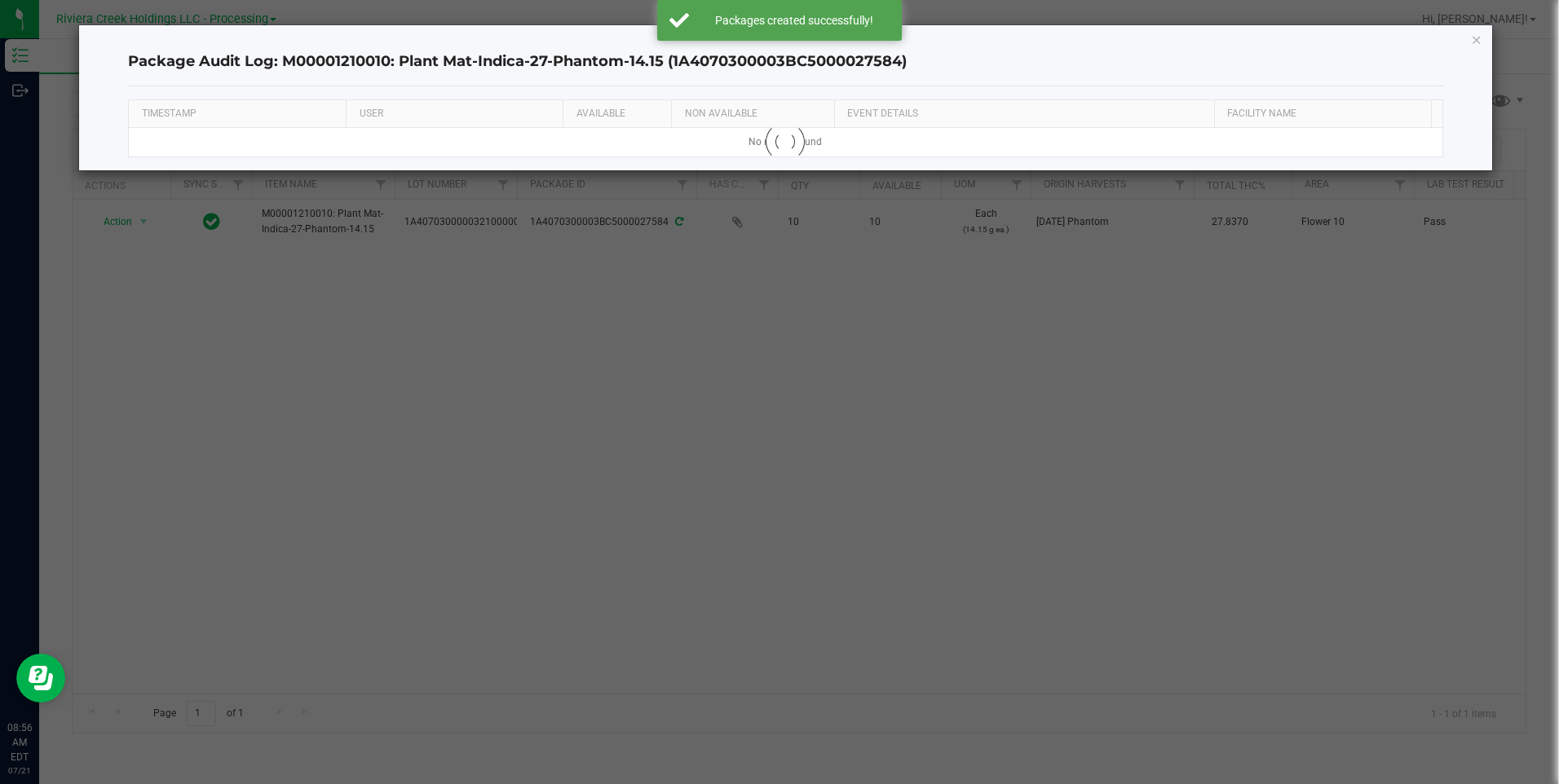 drag, startPoint x: 1478, startPoint y: 37, endPoint x: 1041, endPoint y: 175, distance: 458.2718 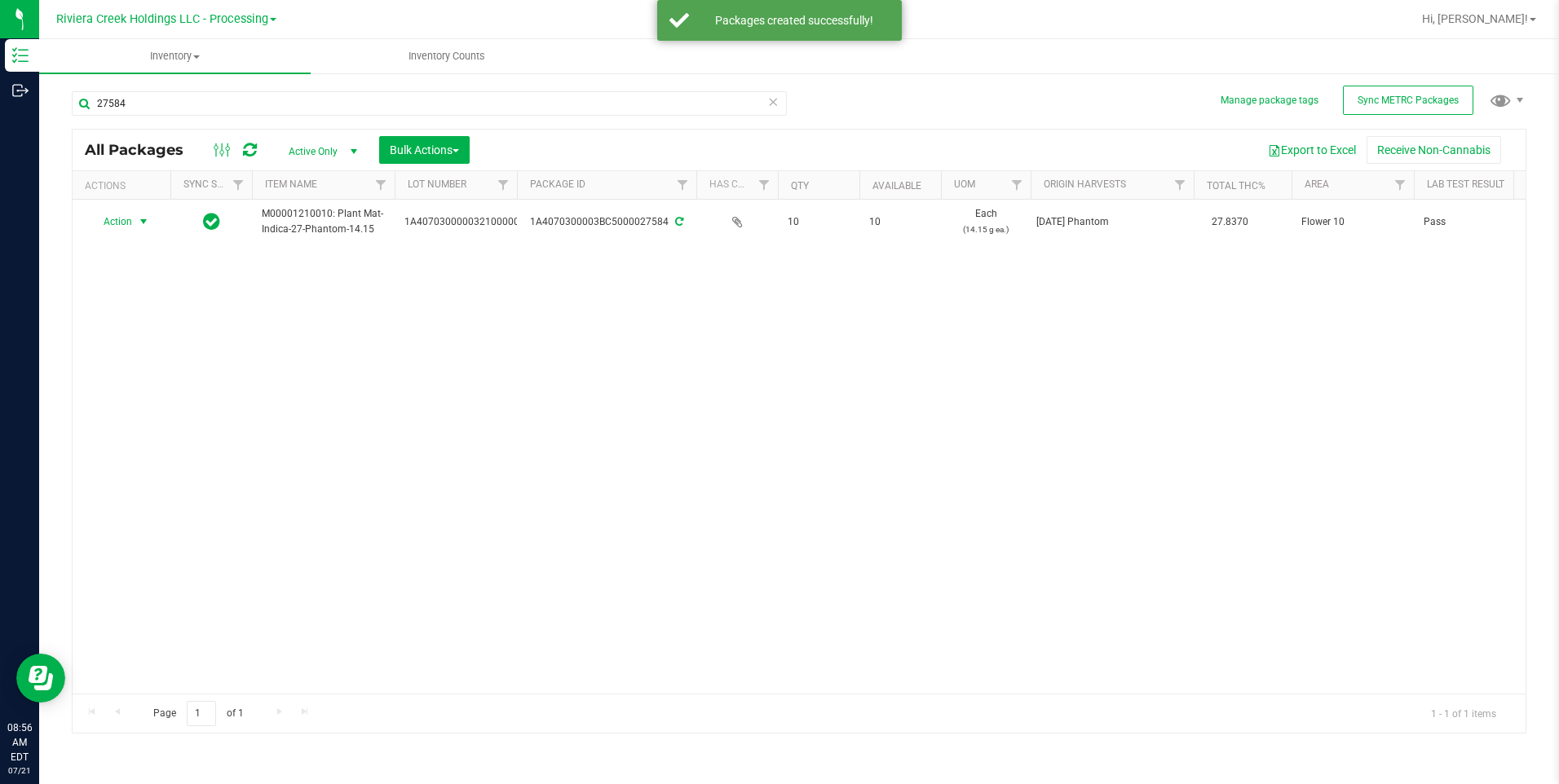 drag, startPoint x: 133, startPoint y: 220, endPoint x: 210, endPoint y: 372, distance: 170.39073 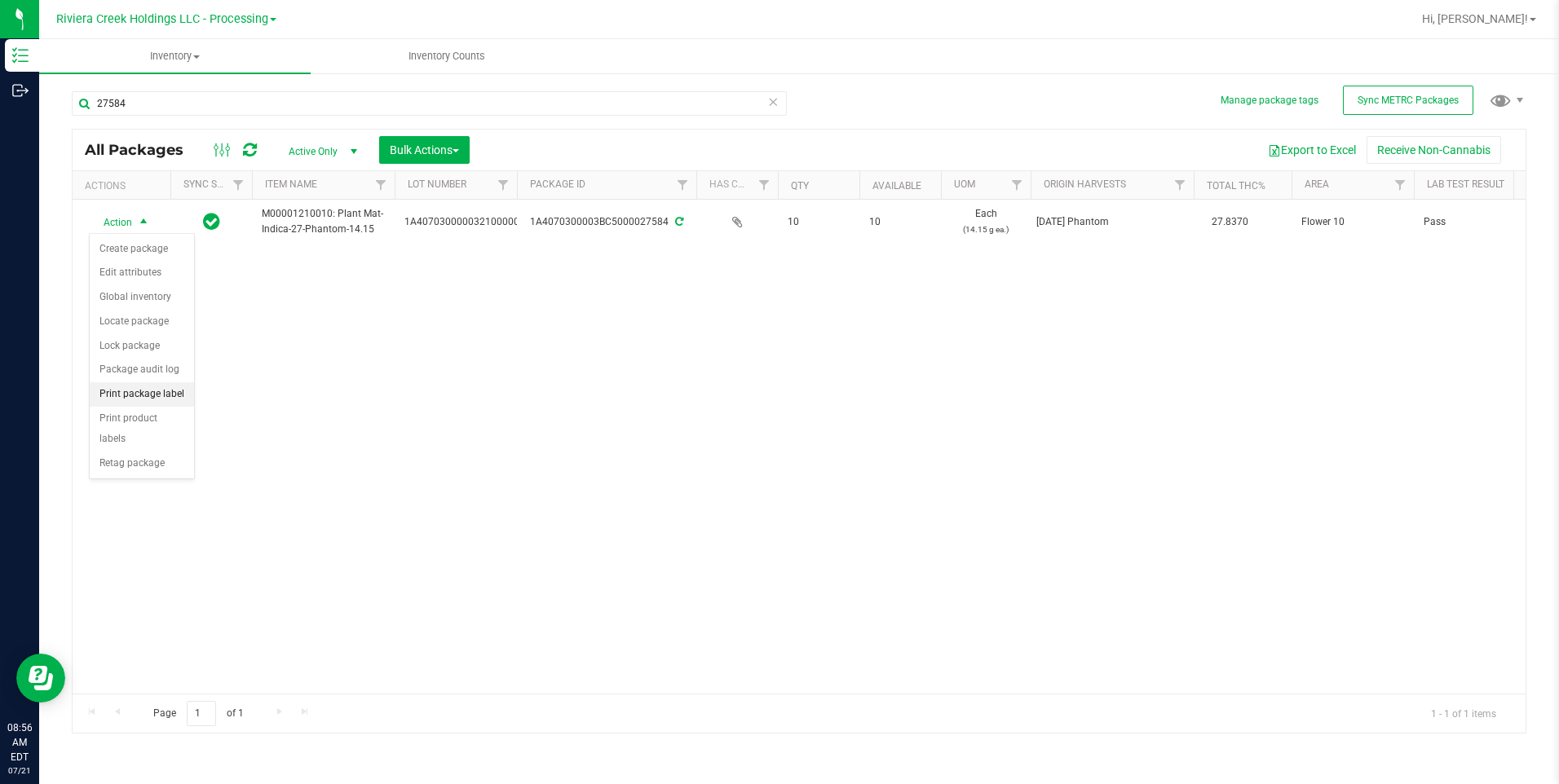 click on "Print package label" at bounding box center [142, 394] 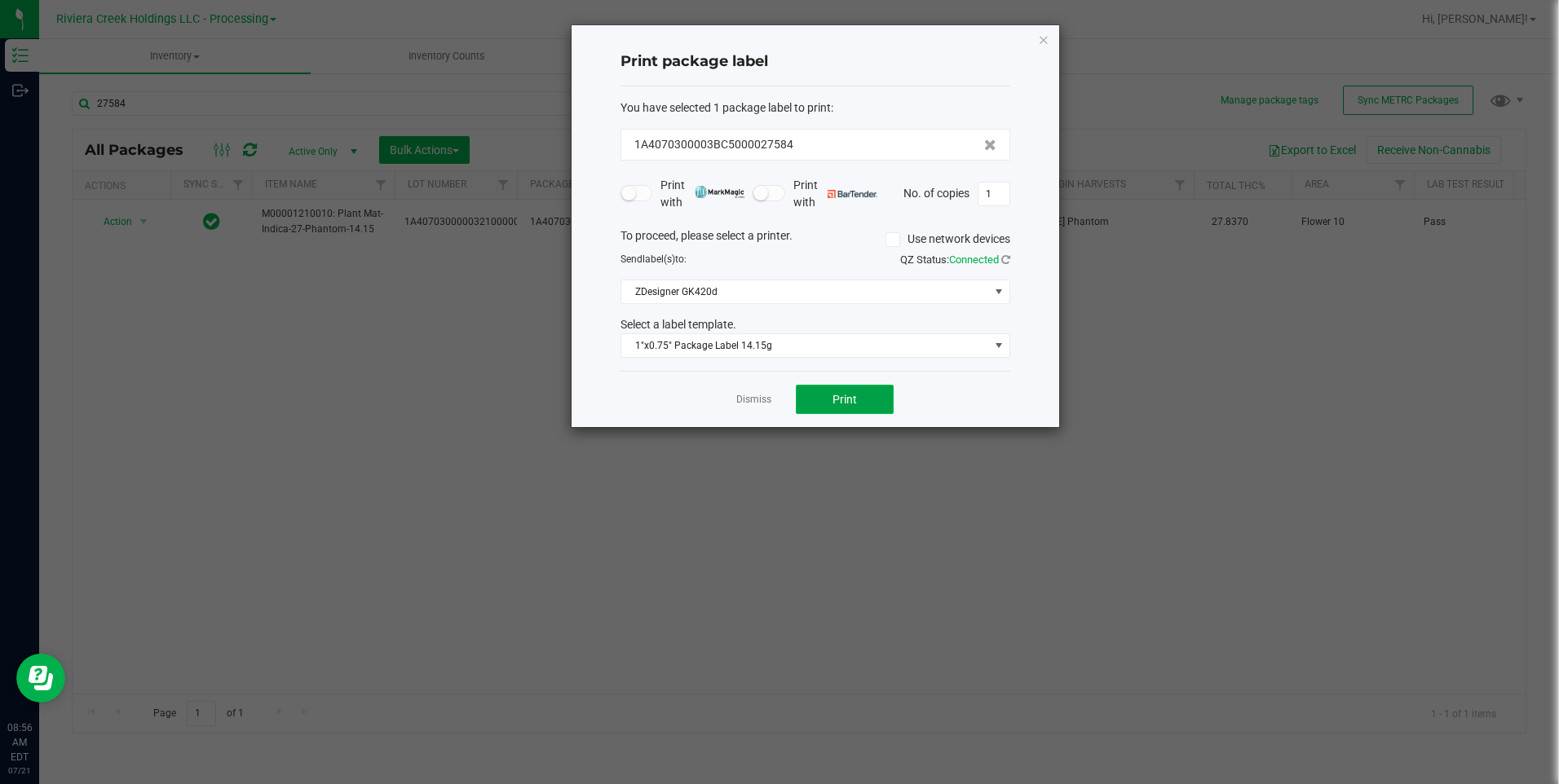 click on "Print" 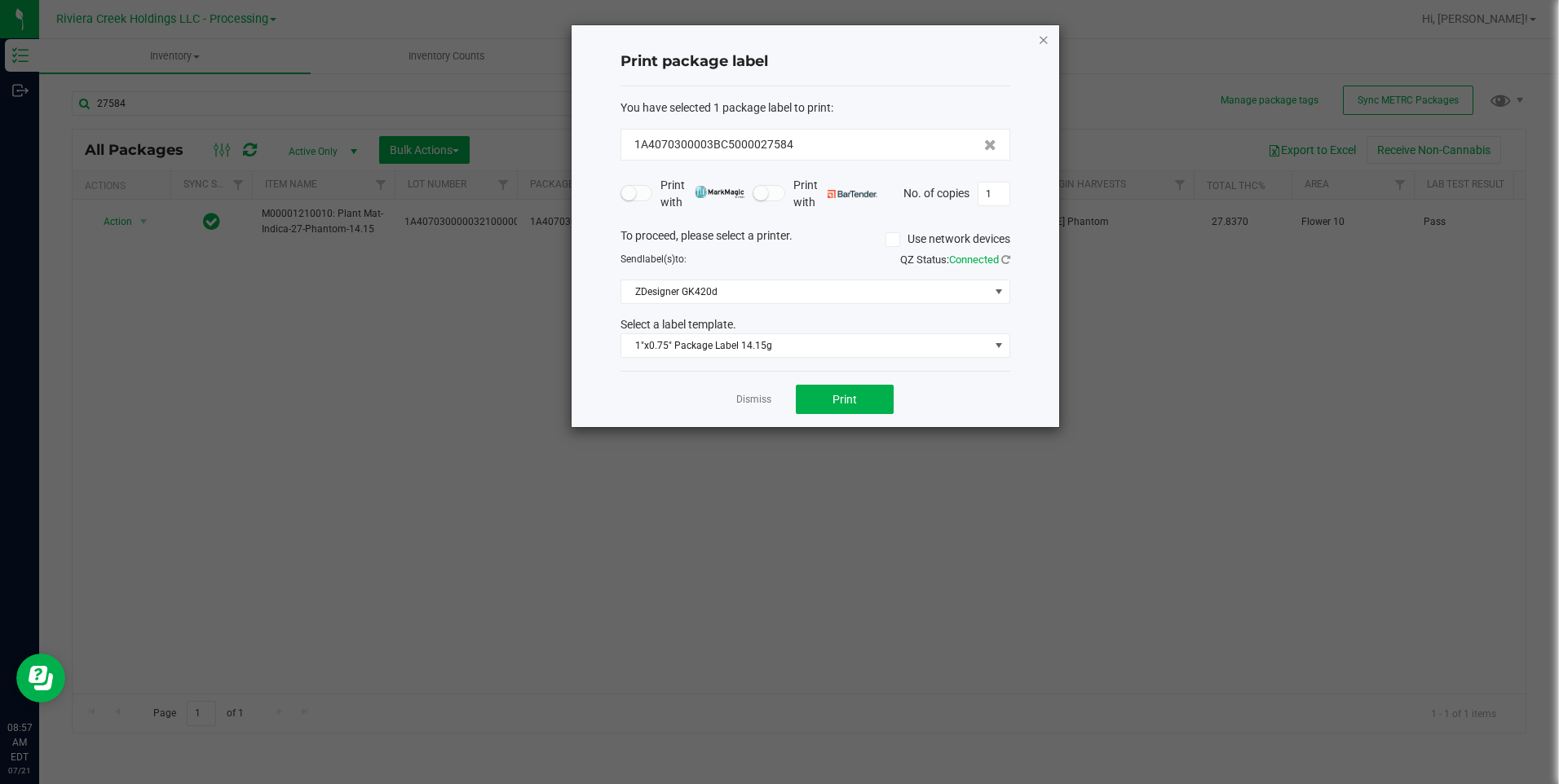click 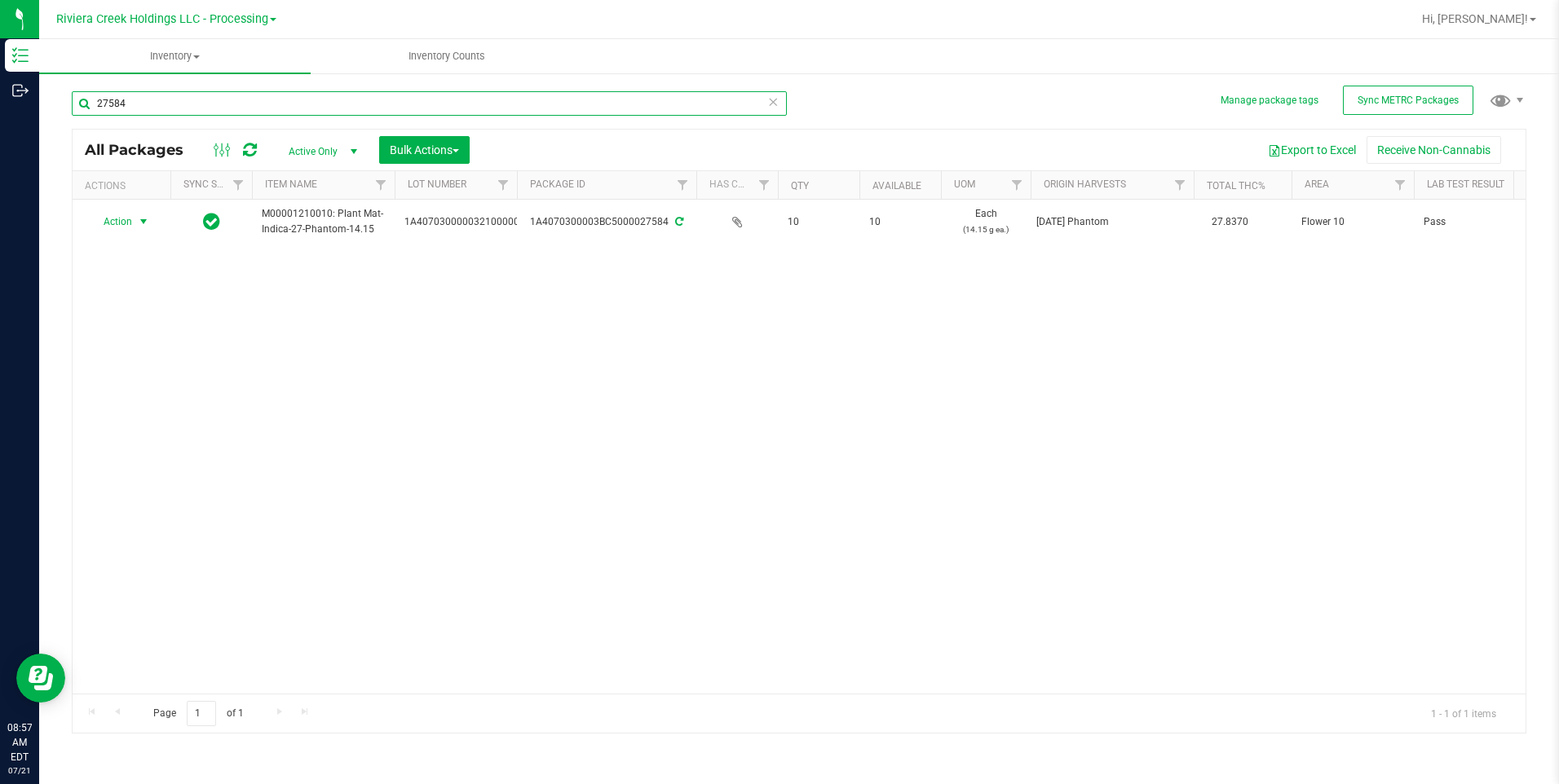 click on "27584" at bounding box center [429, 104] 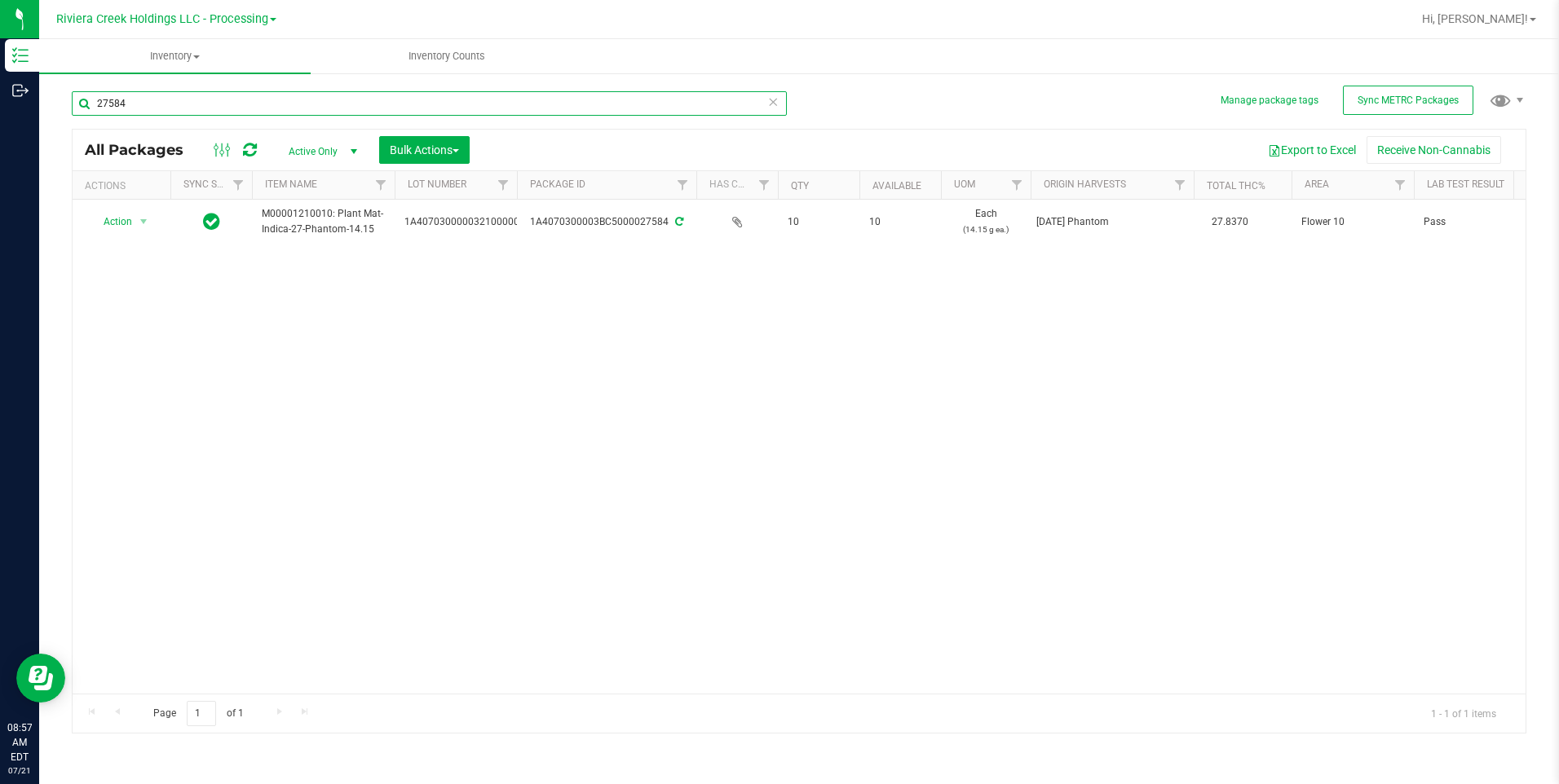 click on "27584" at bounding box center [429, 104] 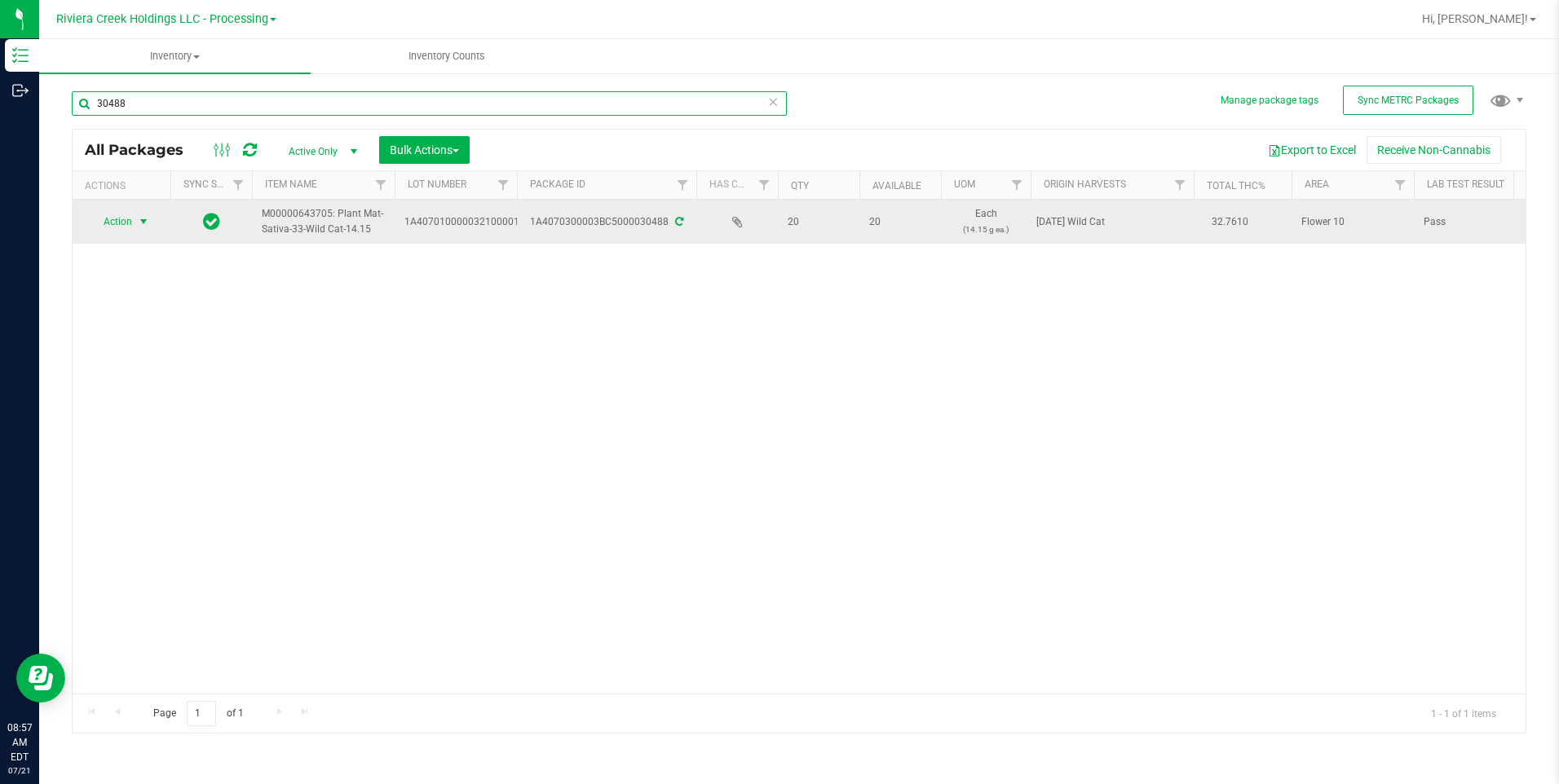 type on "30488" 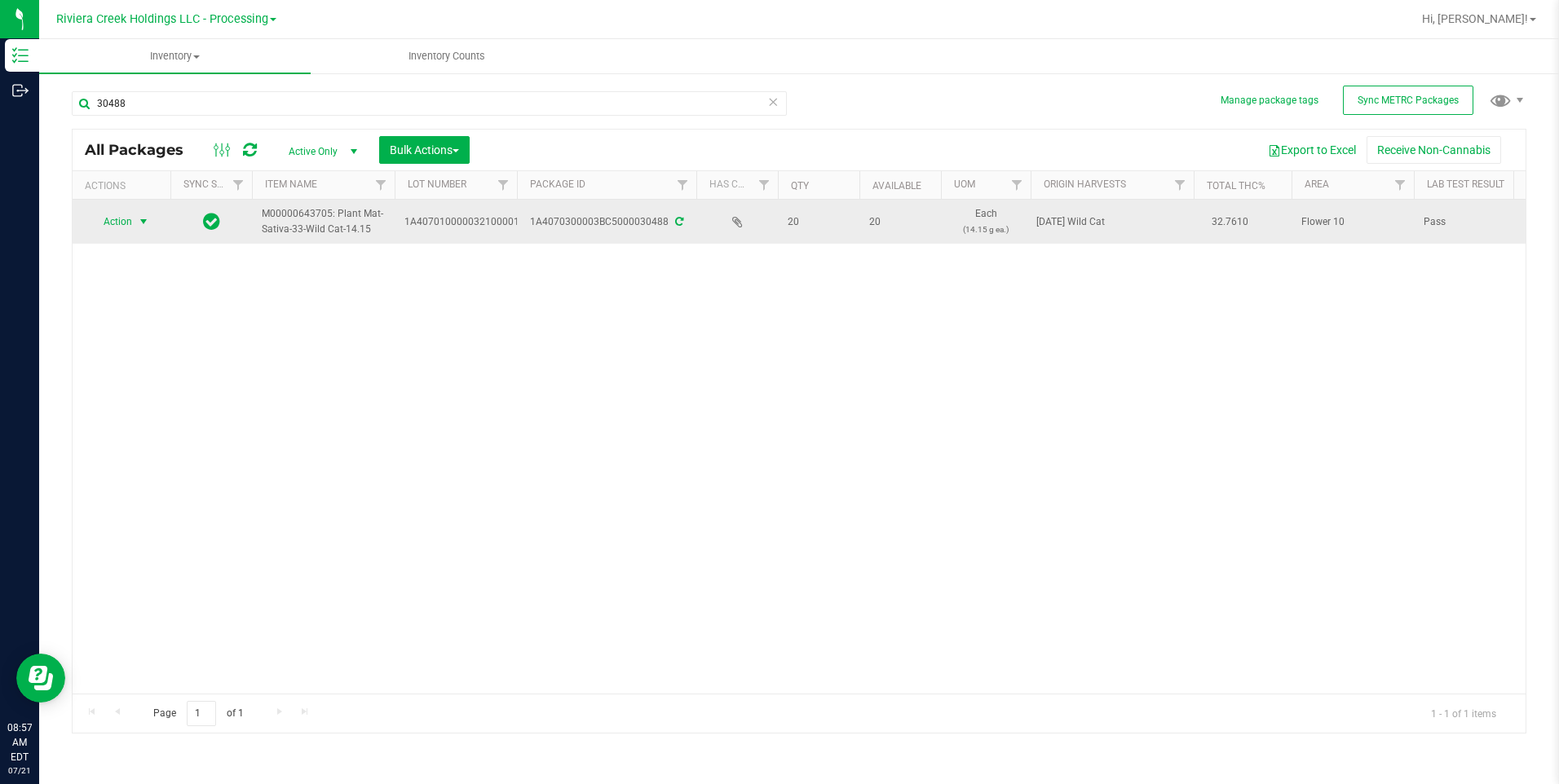 click at bounding box center (144, 222) 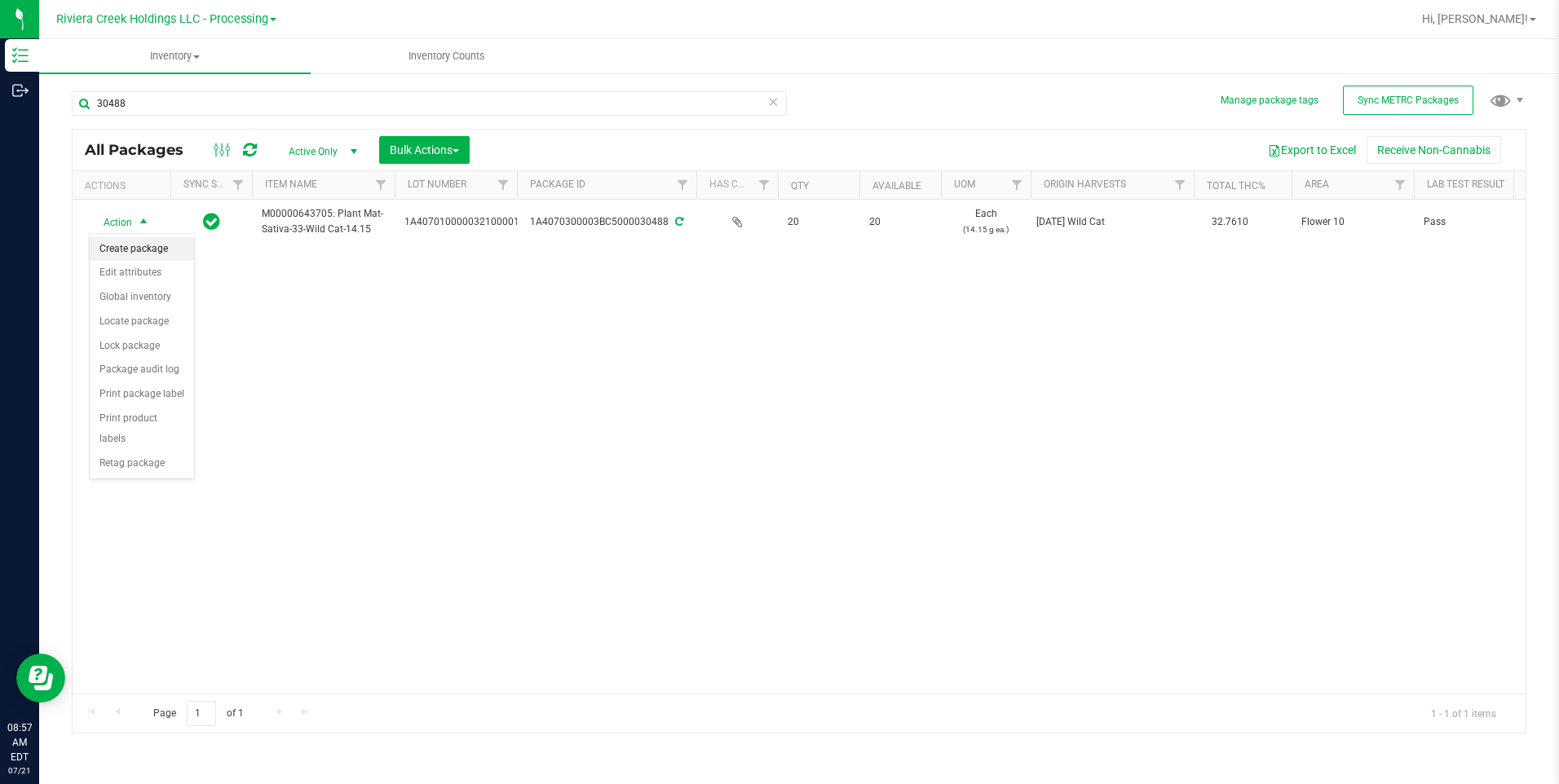 click on "Create package" at bounding box center [142, 249] 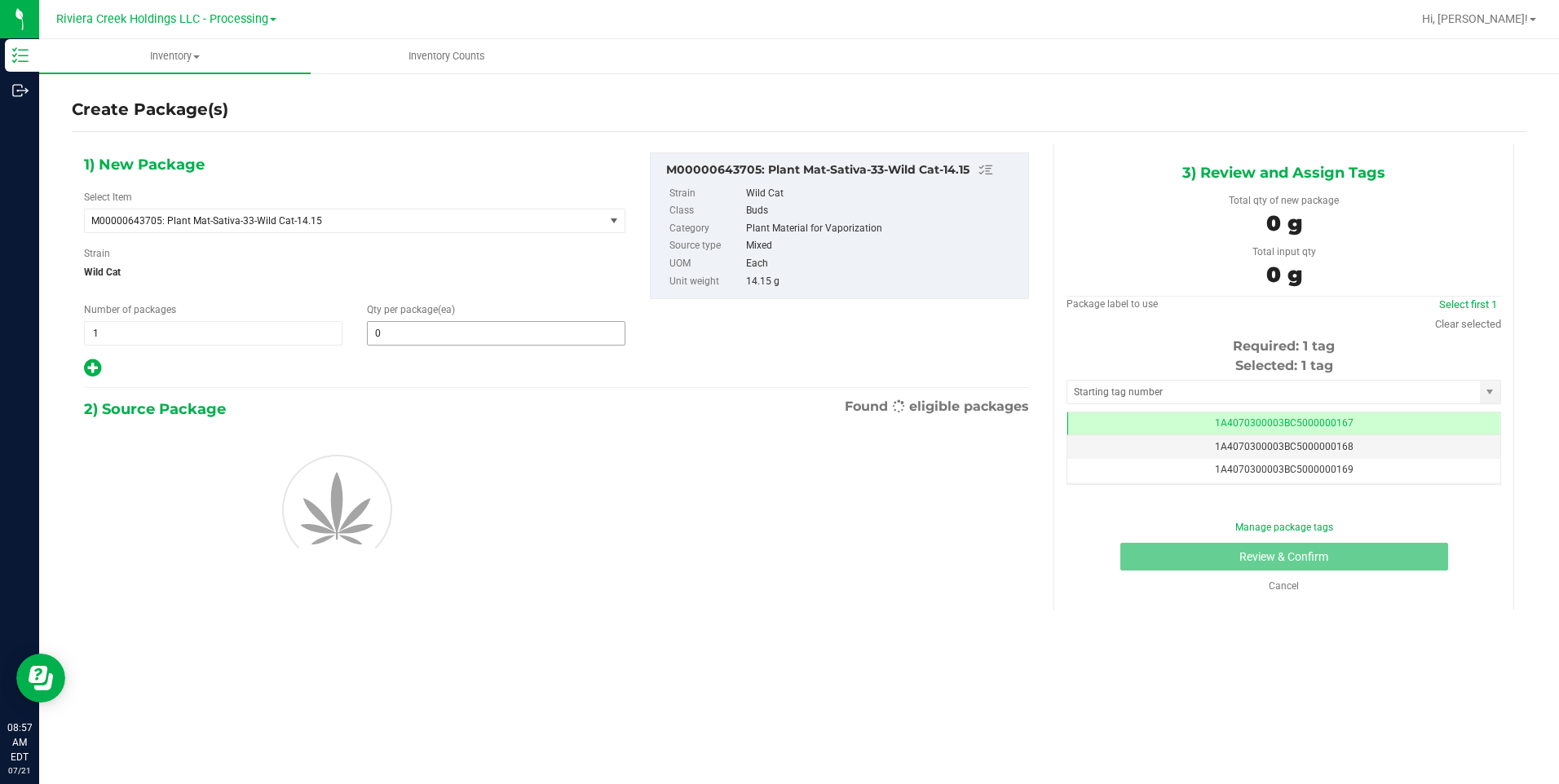 click on "1) New Package
Select Item
M00000643705: Plant Mat-Sativa-33-Wild Cat-14.15
M00000012402: Chocolope- Bulk Flower M00000018506: Chocolope R&D Tissue Sample M00000018508: Garlic Cookies R&D Tissue Sample M00000030709: H Bells OG Trim M00000031019: Chocolope Trim M00000031020: Garlic Cookies Trim M00000037313: Afghani #1 Seeds M00000037314: Purple H Seeds M00000037315: Silver H Seeds M00000037317: Crescendo Seeds M00000037318: Early Lemon [PERSON_NAME] R1 Seeds M00000037319: OG Kush Seeds M00000037320: Critical Jack Seeds M00000037321: [PERSON_NAME] CBD Seeds M00000037323: White Widow Seeds M00000037324: Purple Afghan Kush Seeds M00000037325: Diesel Seeds M00000037326: Moby Dick Seeds" at bounding box center [355, 266] 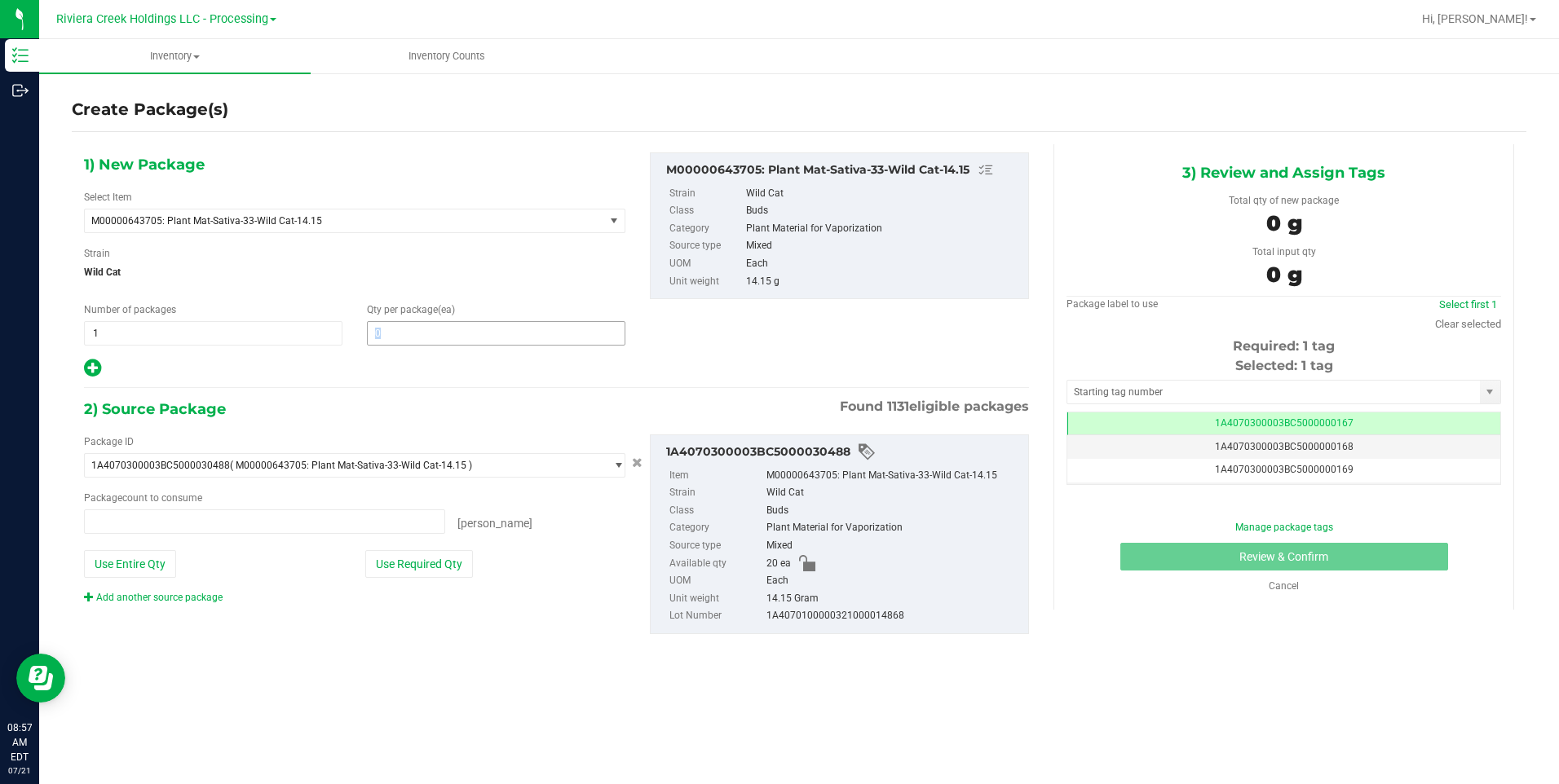 type on "0 ea" 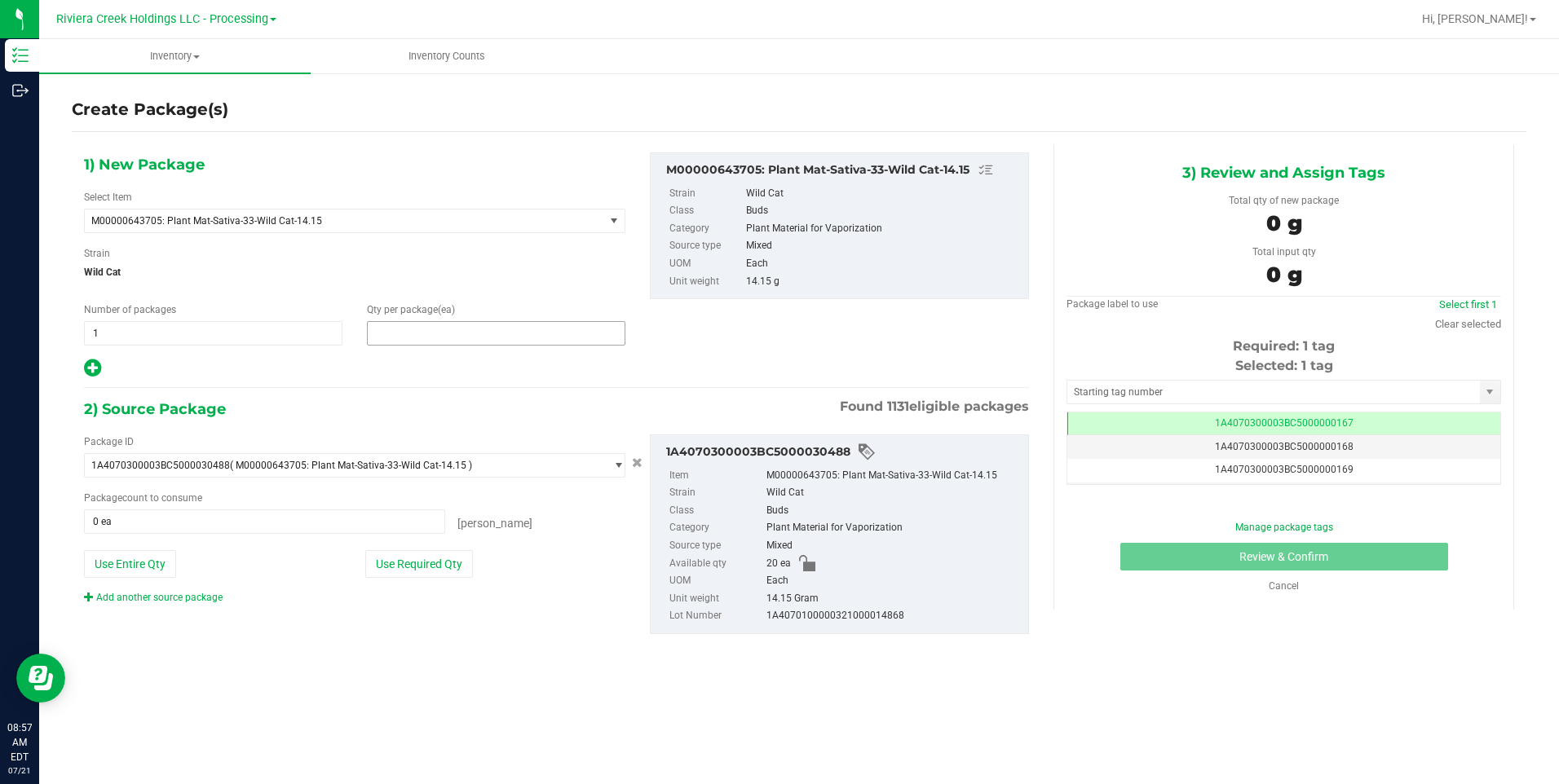 click at bounding box center [496, 333] 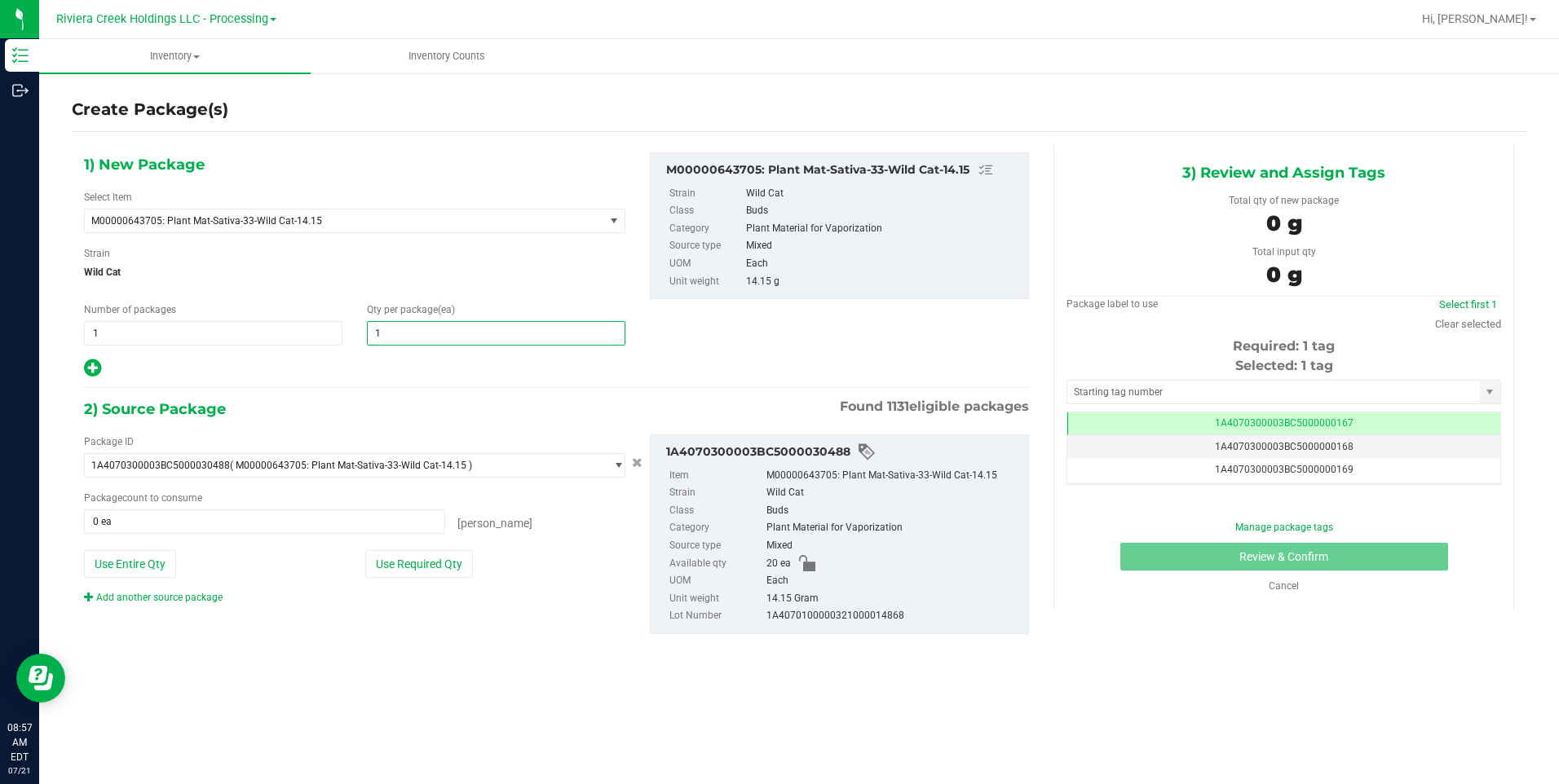 type on "10" 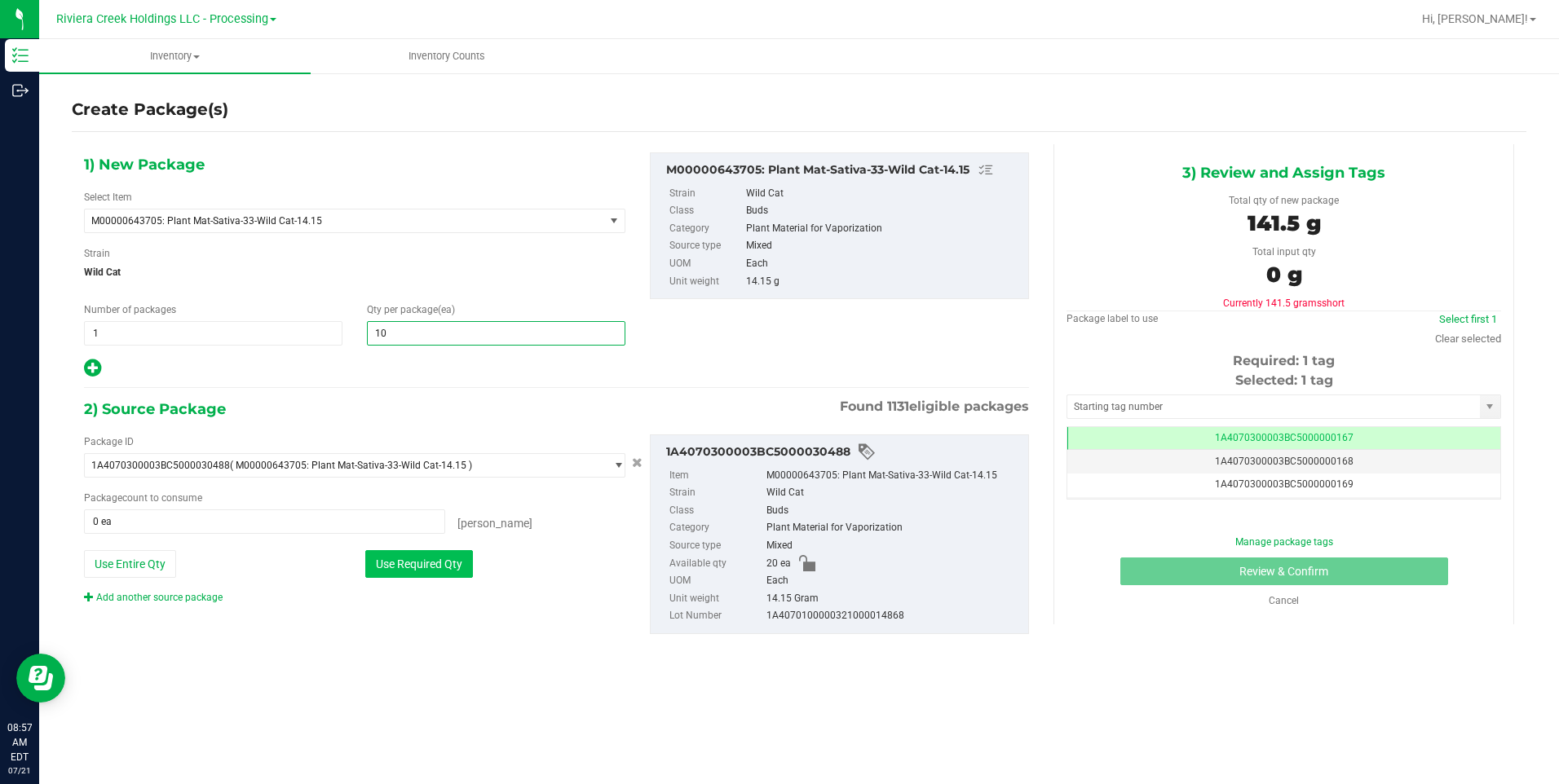 type on "10" 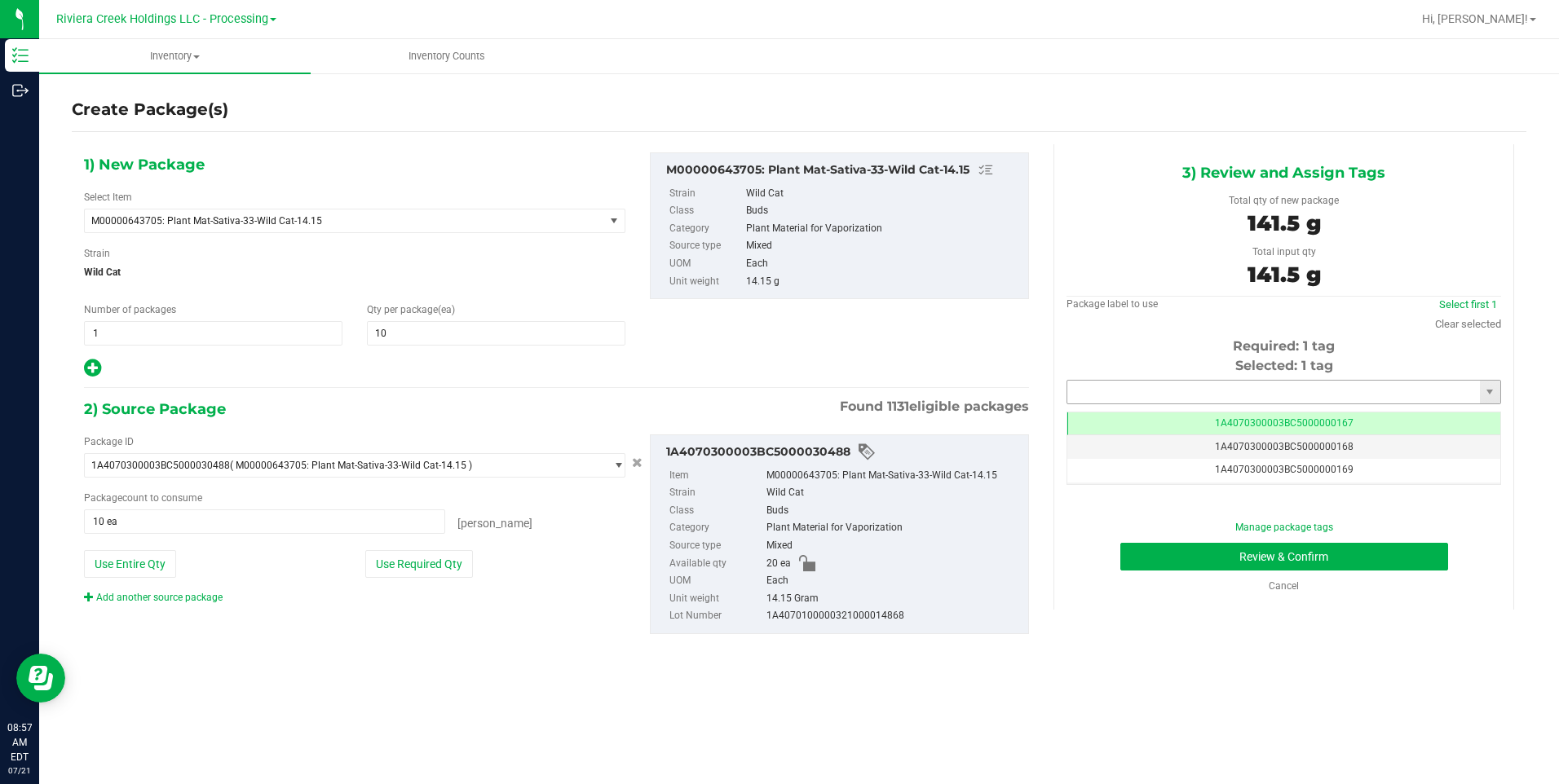 click at bounding box center [1274, 392] 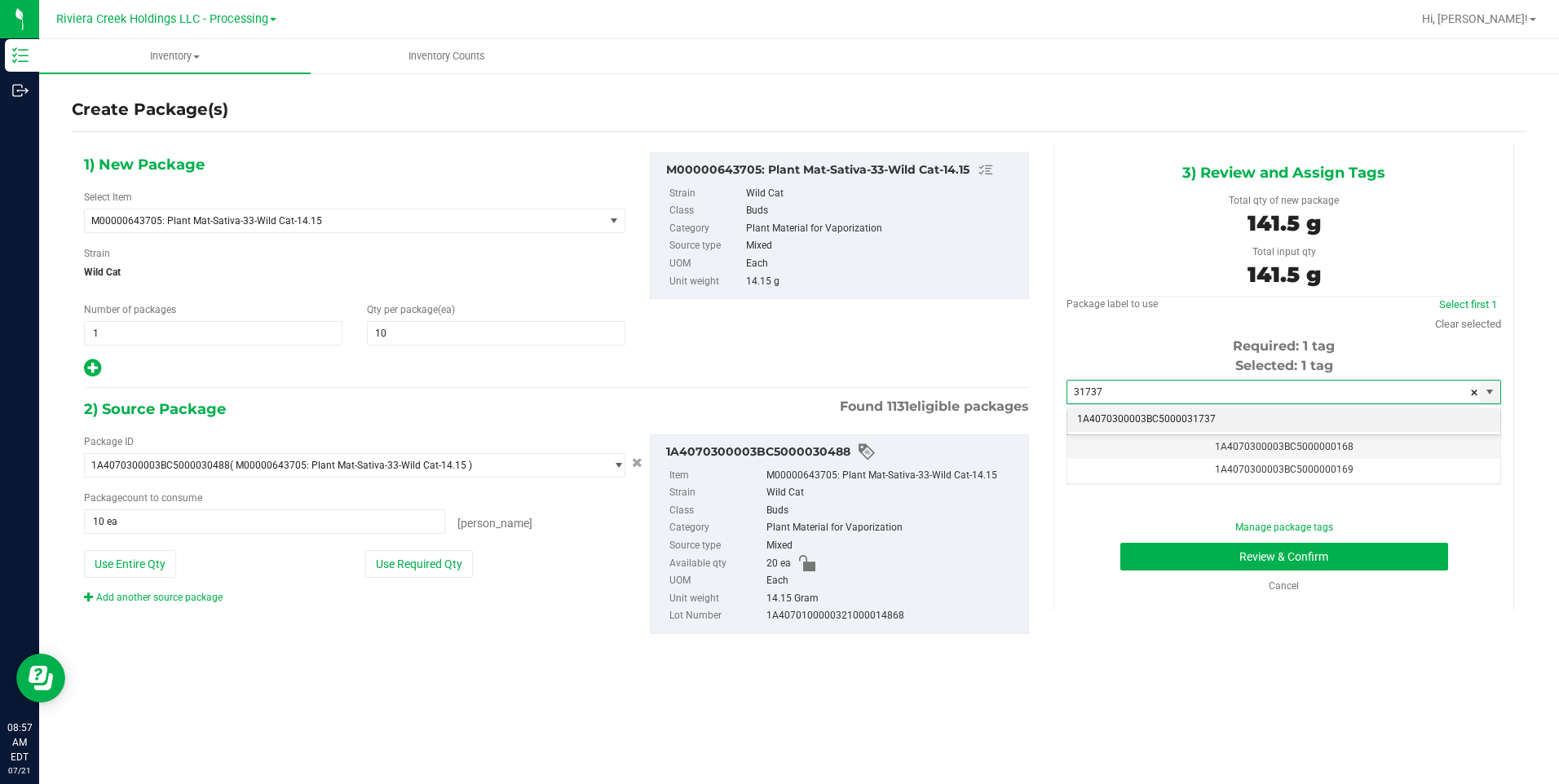 click on "1A4070300003BC5000031737" at bounding box center (1283, 420) 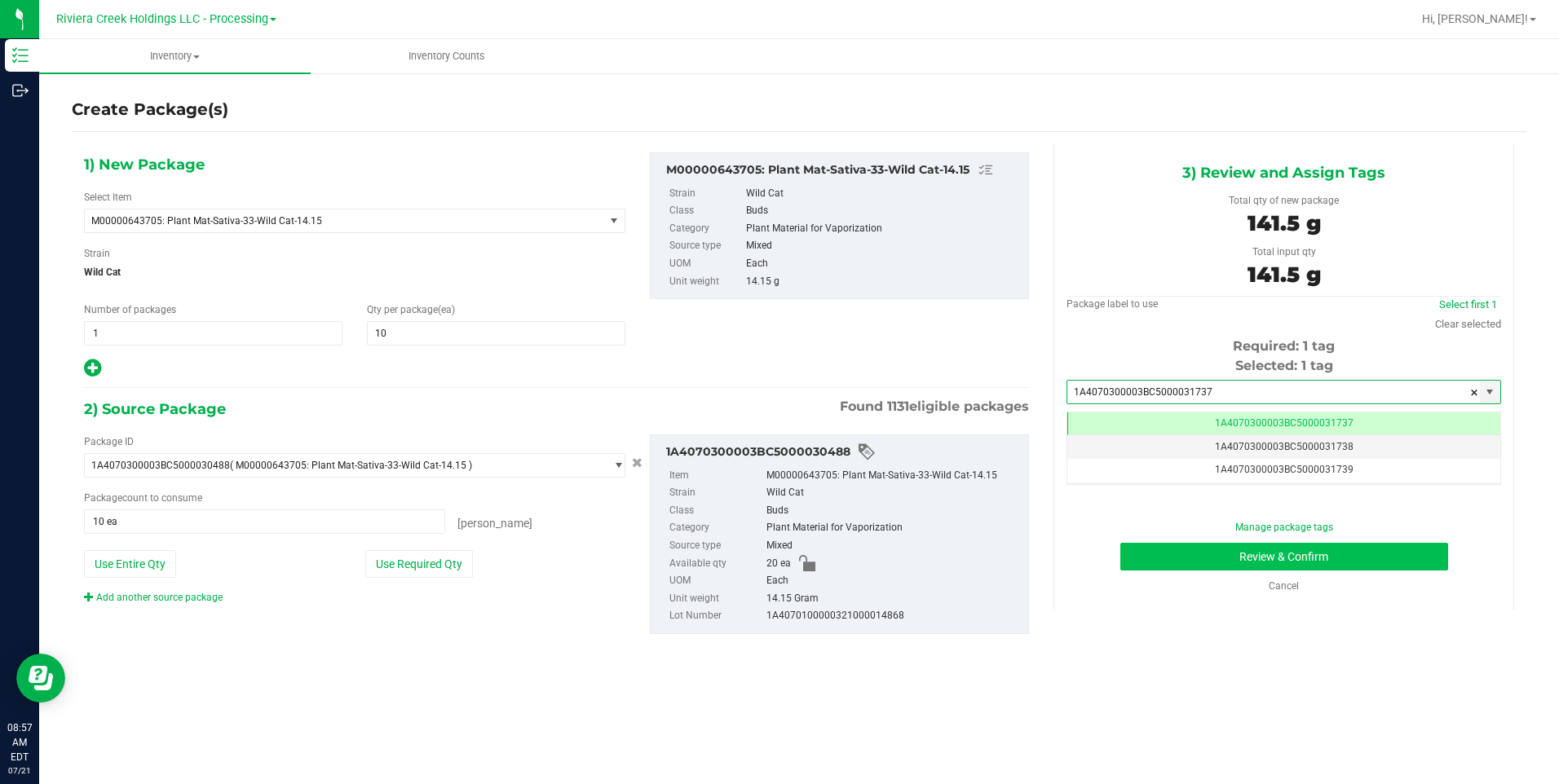 type on "1A4070300003BC5000031737" 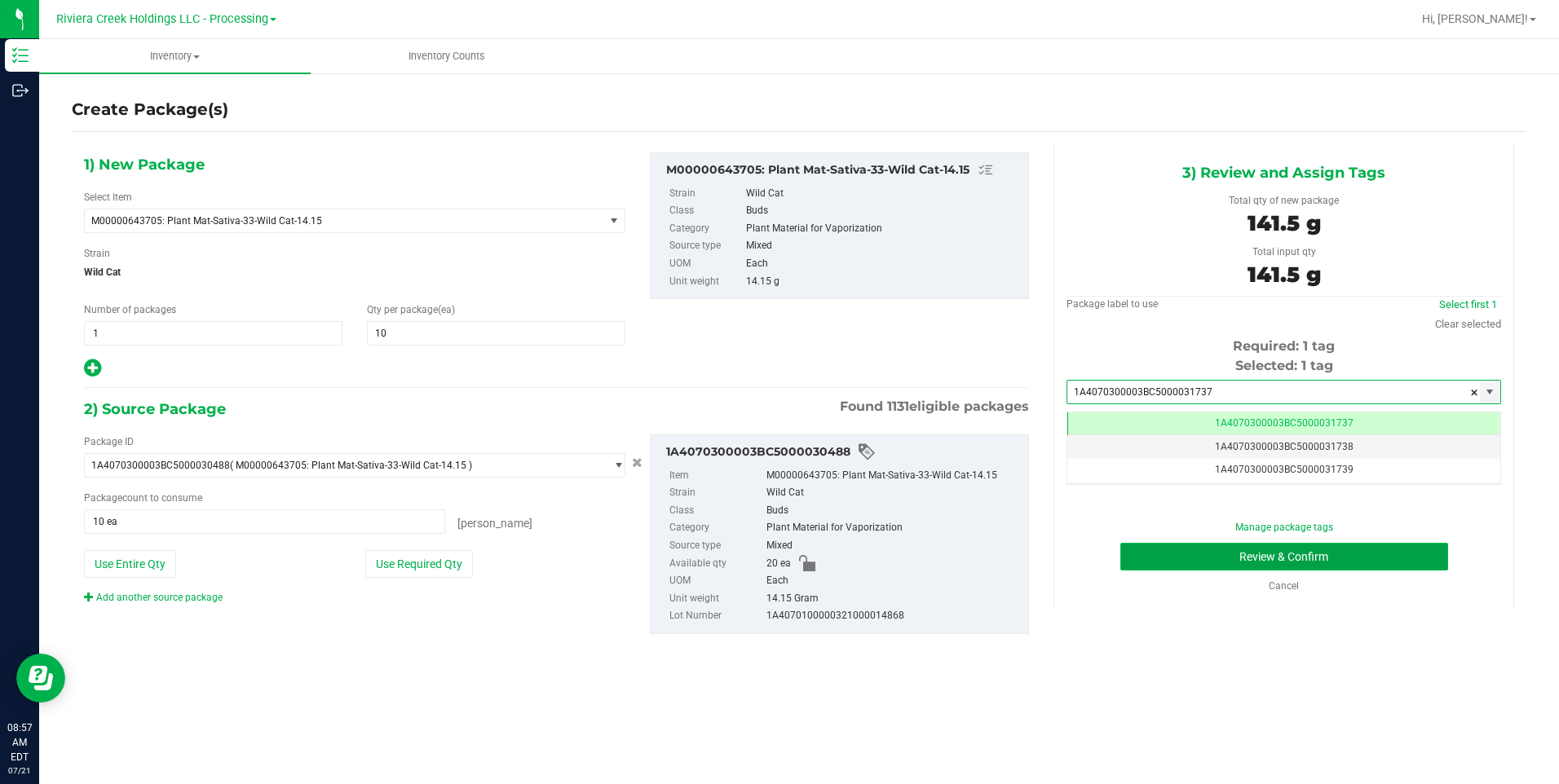 click on "Review & Confirm" at bounding box center [1284, 557] 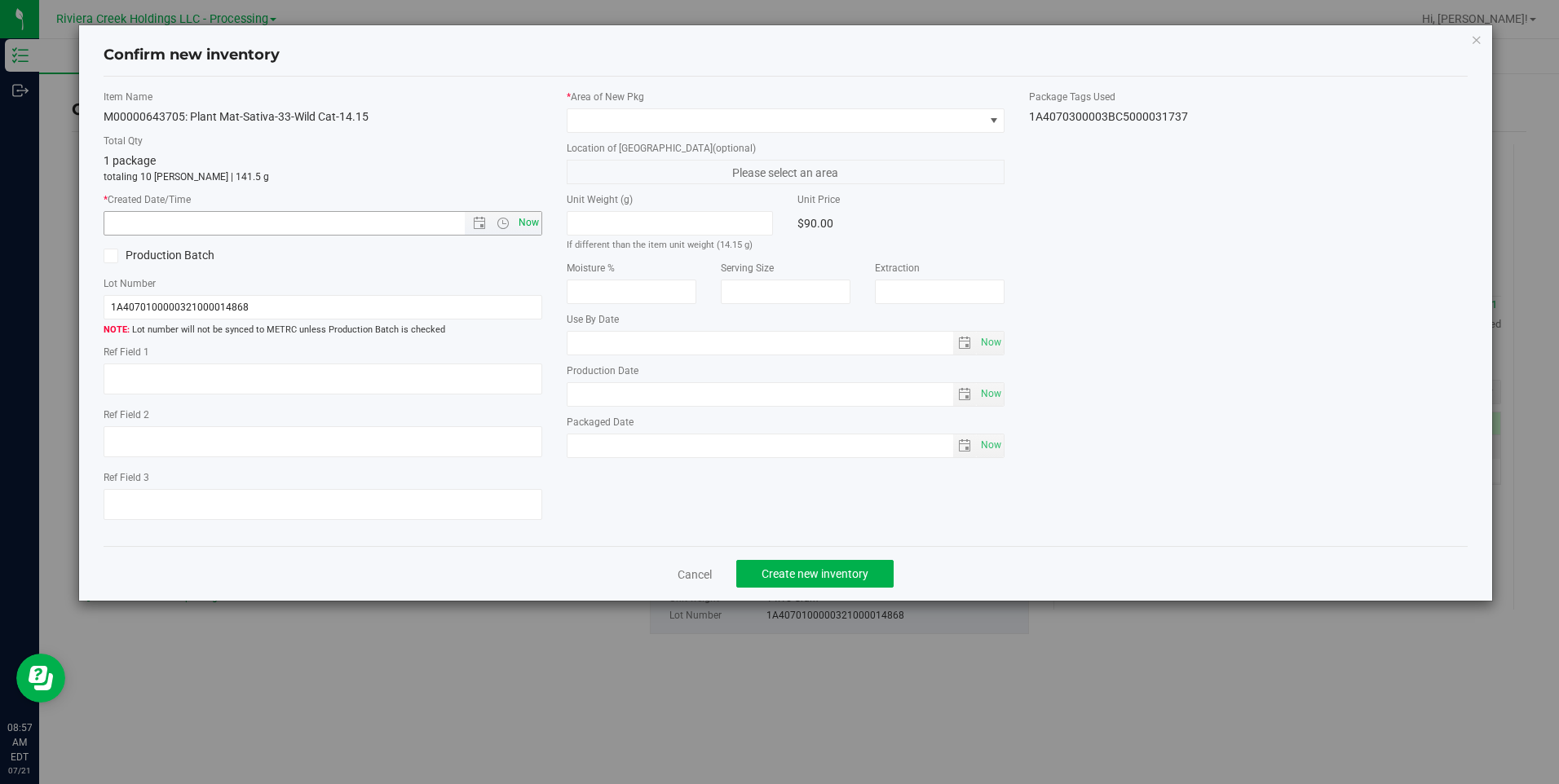 click on "Now" at bounding box center (528, 222) 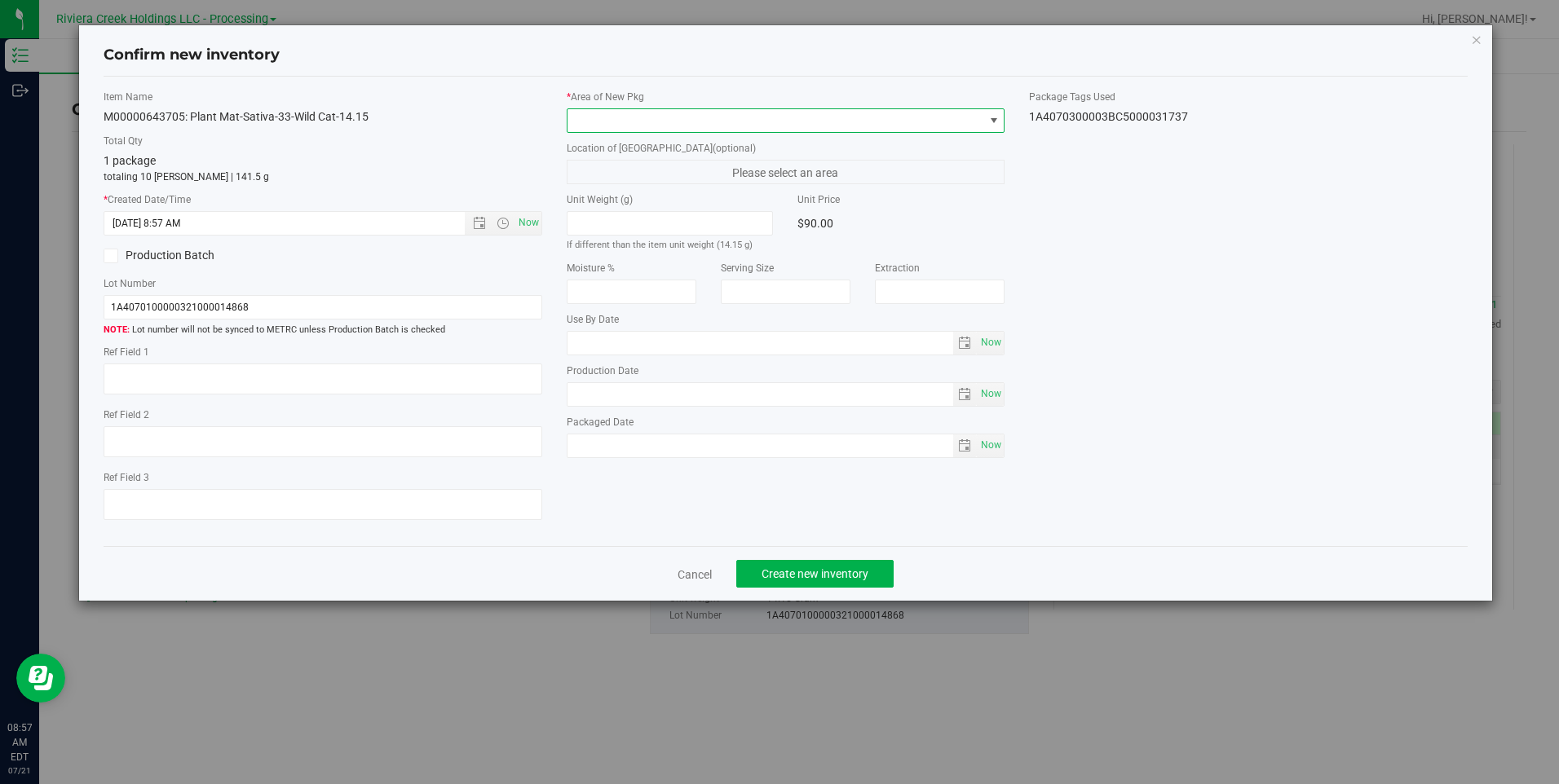 click at bounding box center [775, 121] 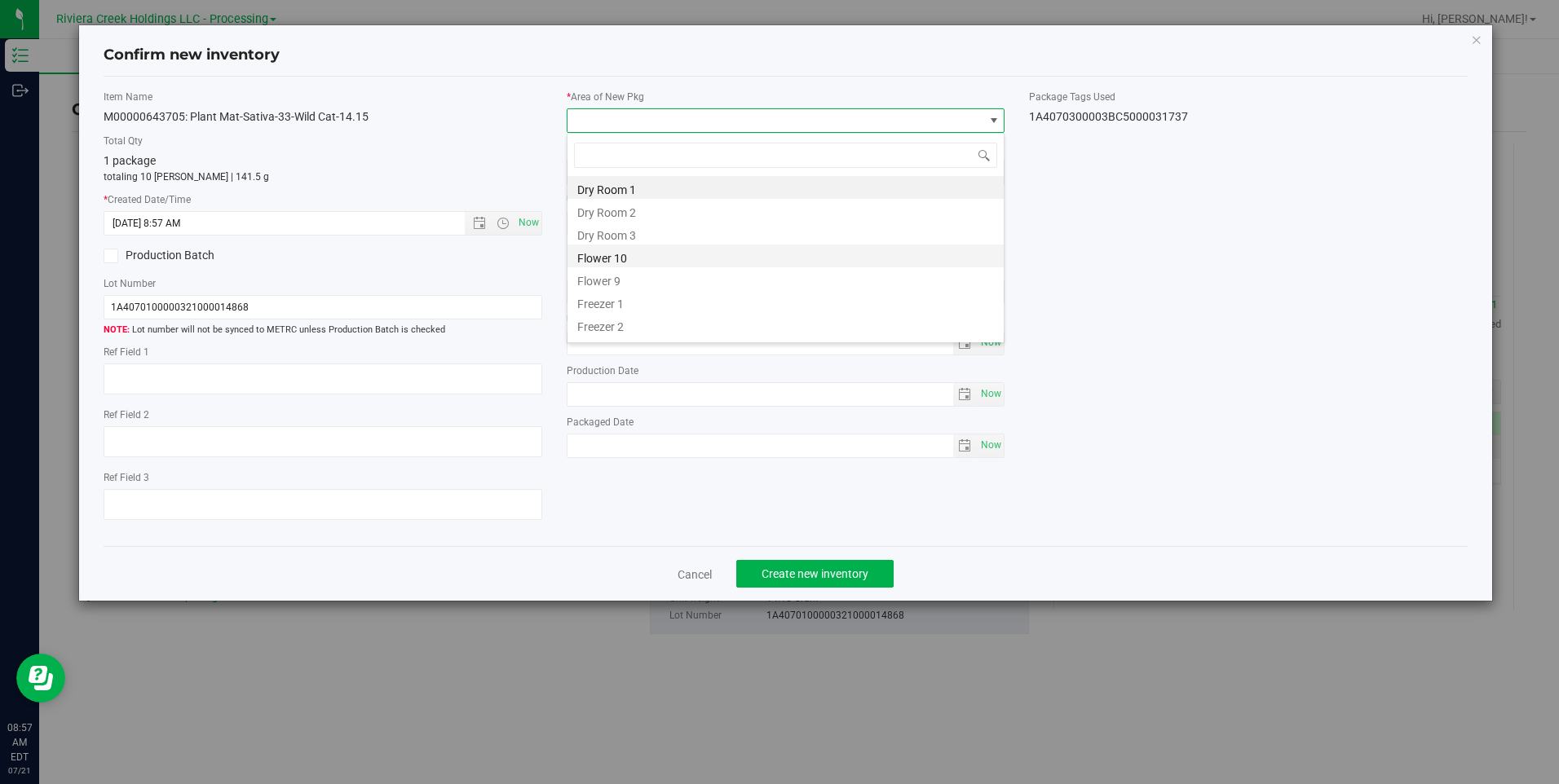 click on "Flower 10" at bounding box center (785, 256) 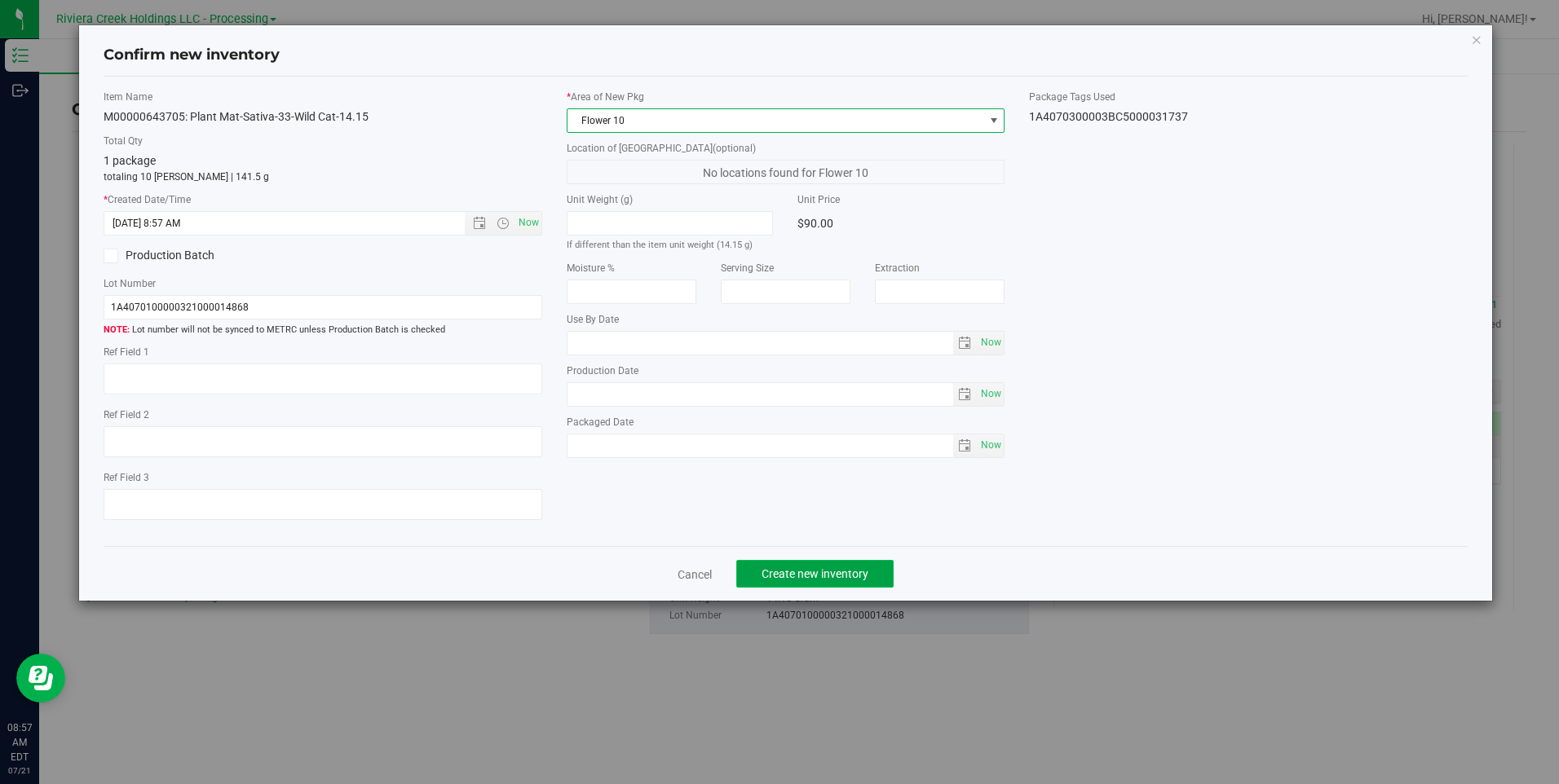 click on "Create new inventory" 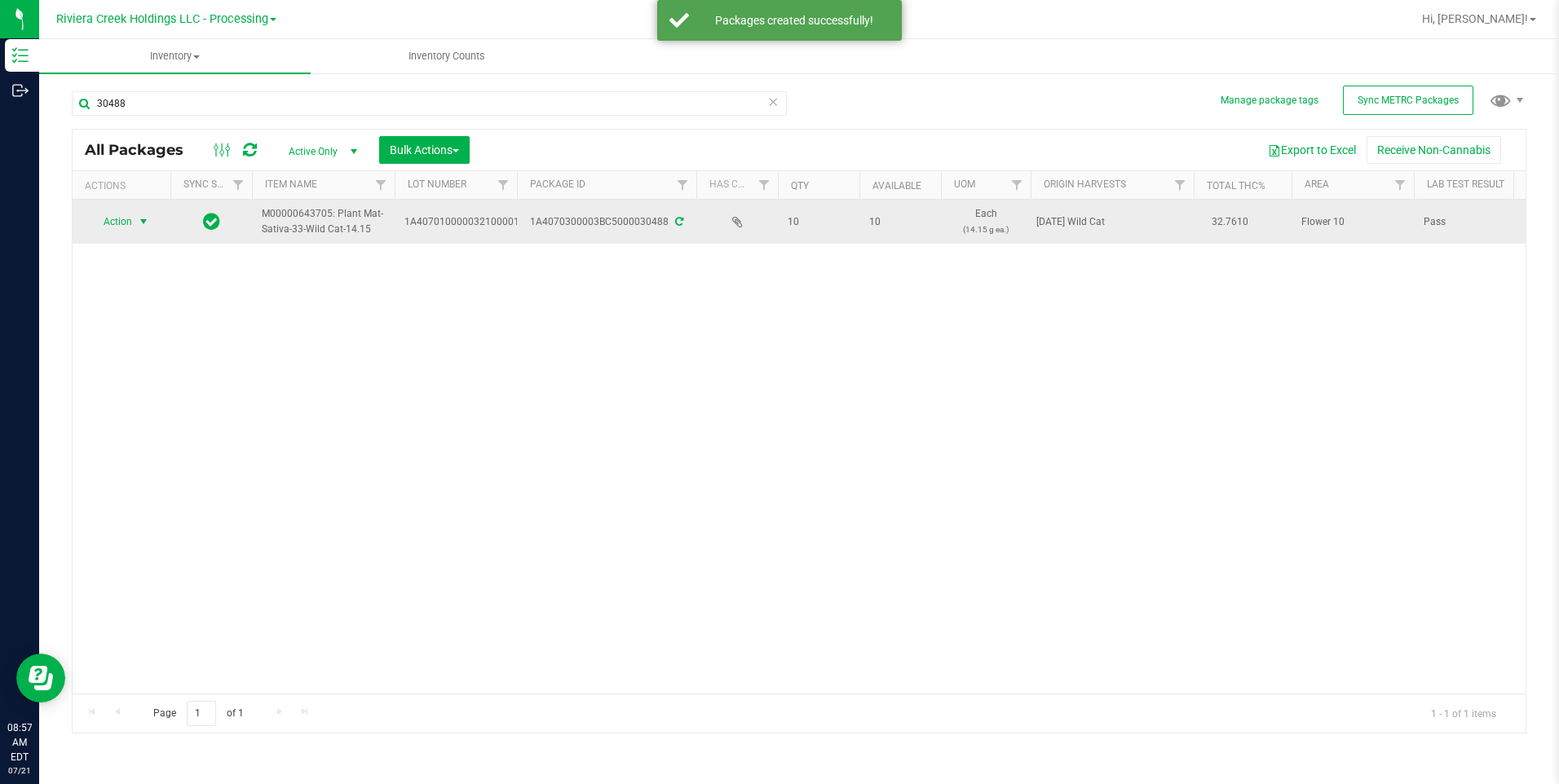click on "Action" at bounding box center (111, 222) 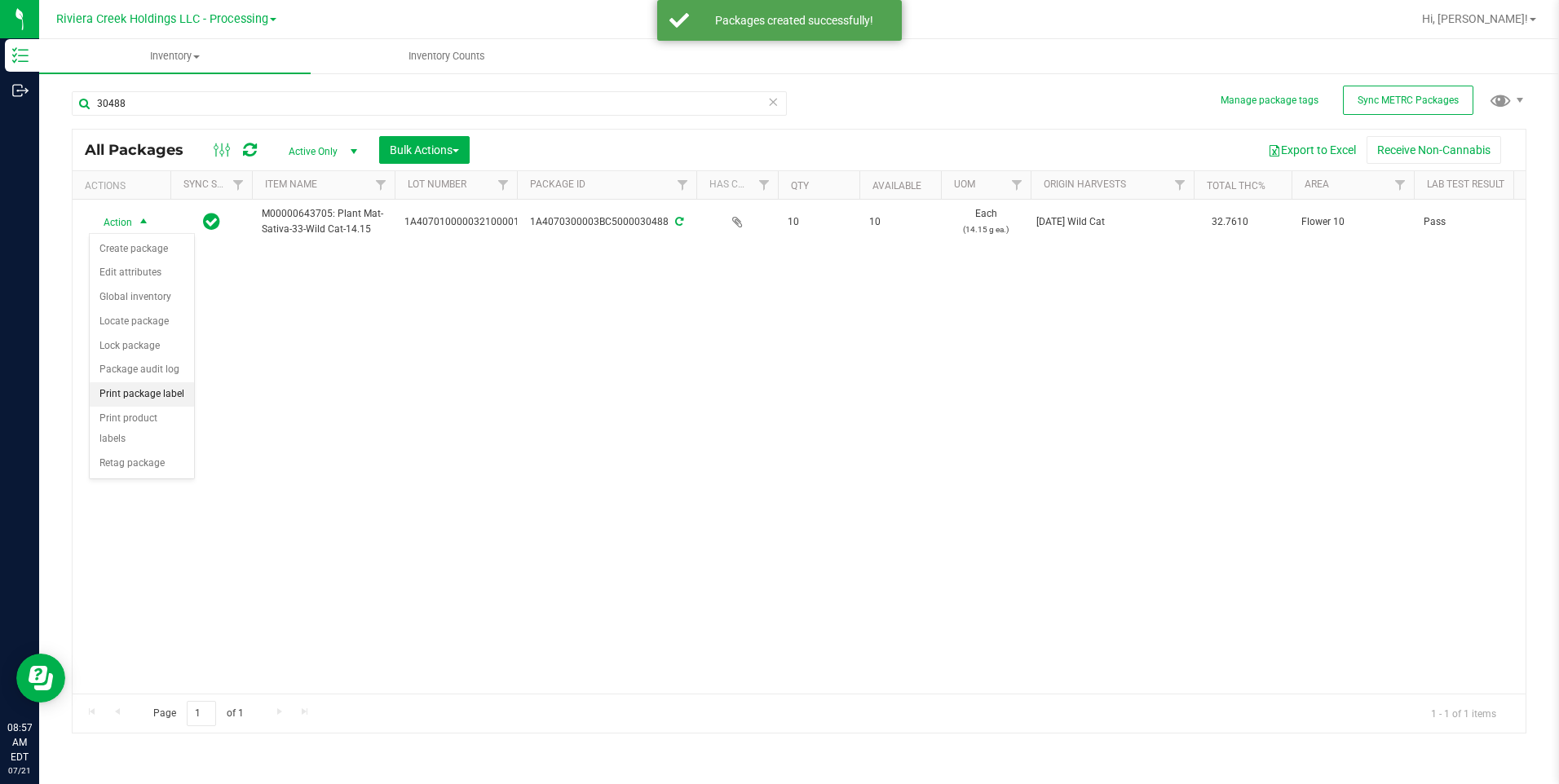 click on "Print package label" at bounding box center (142, 394) 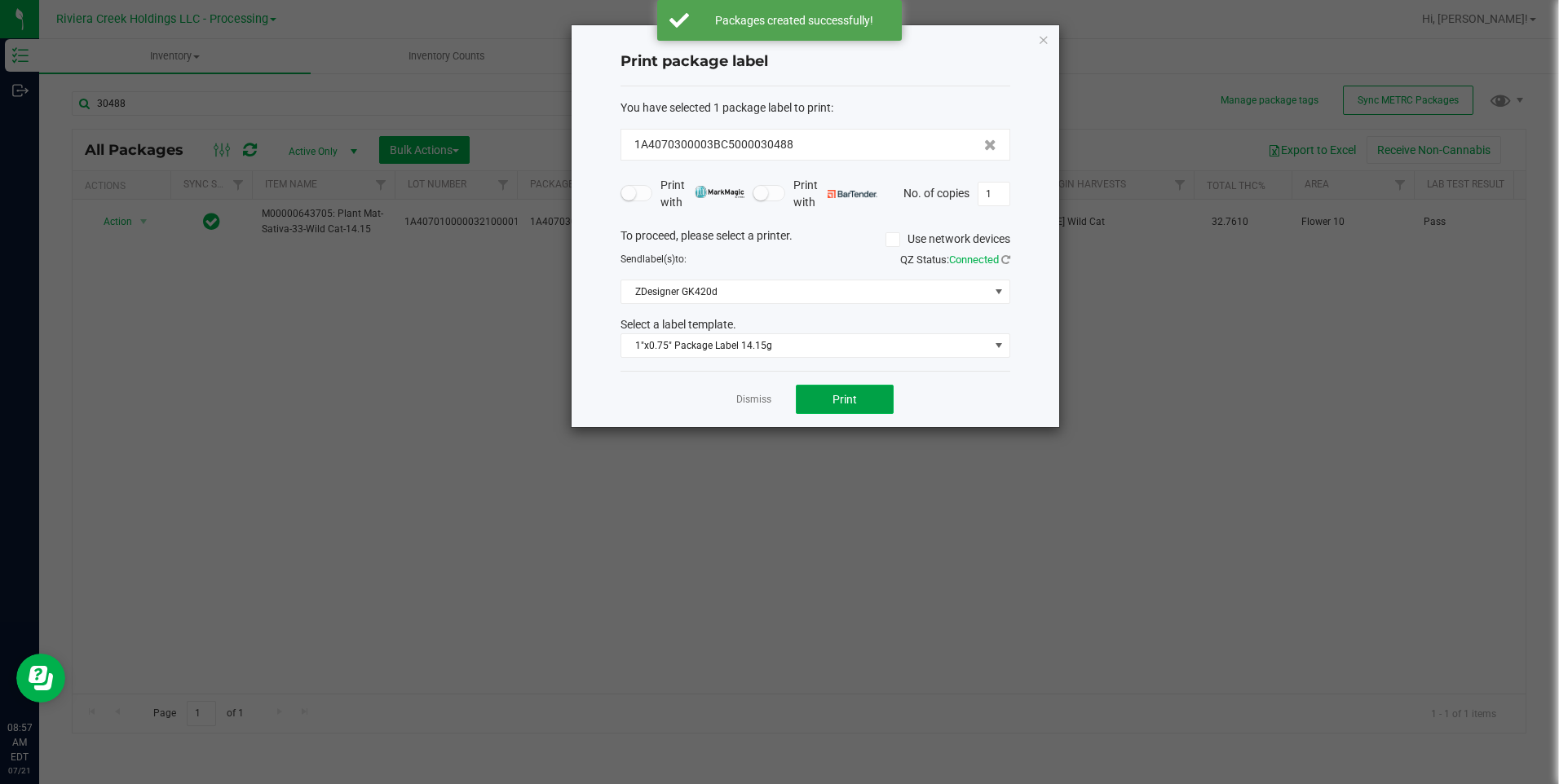 click on "Print" 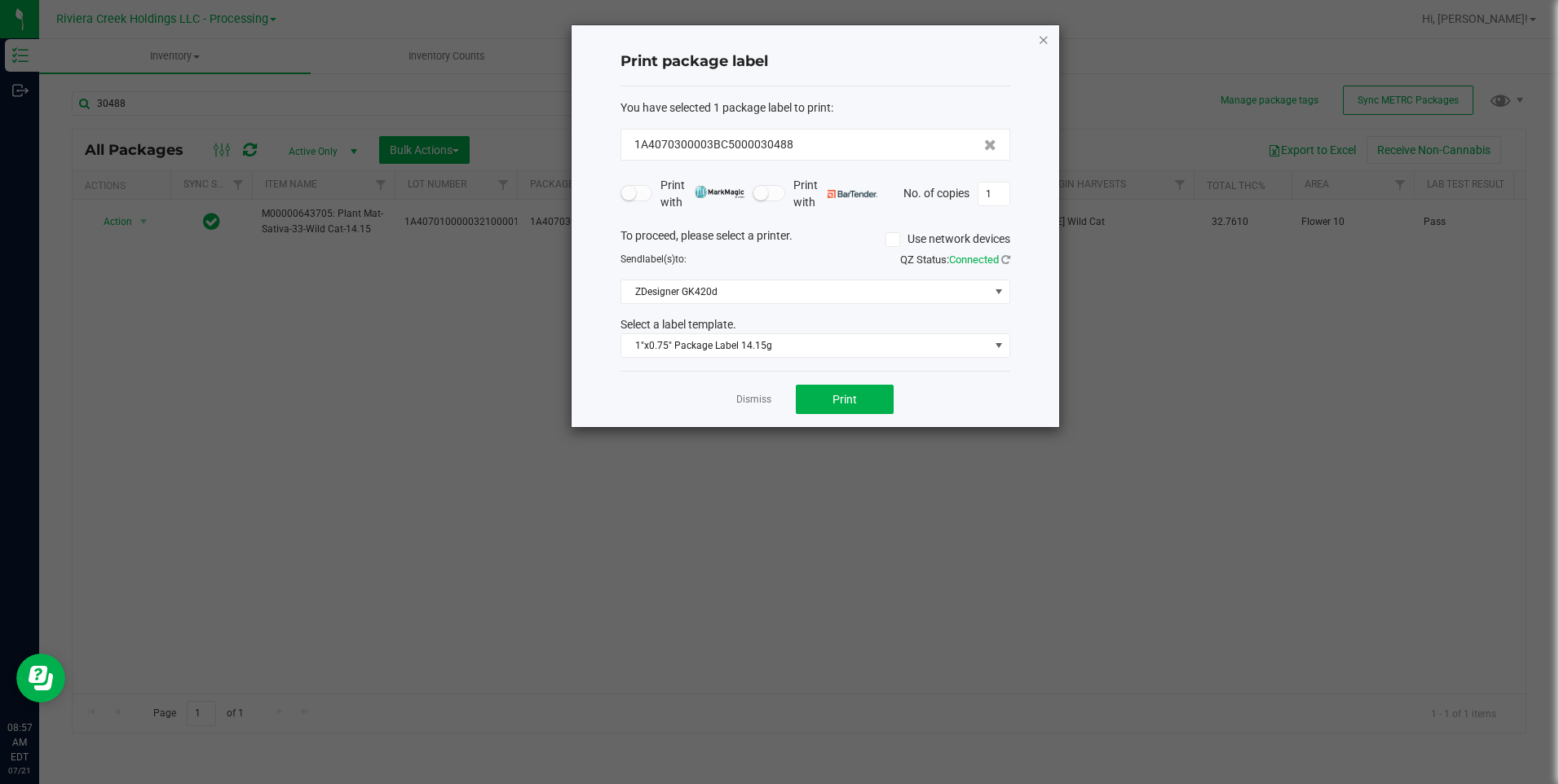 click 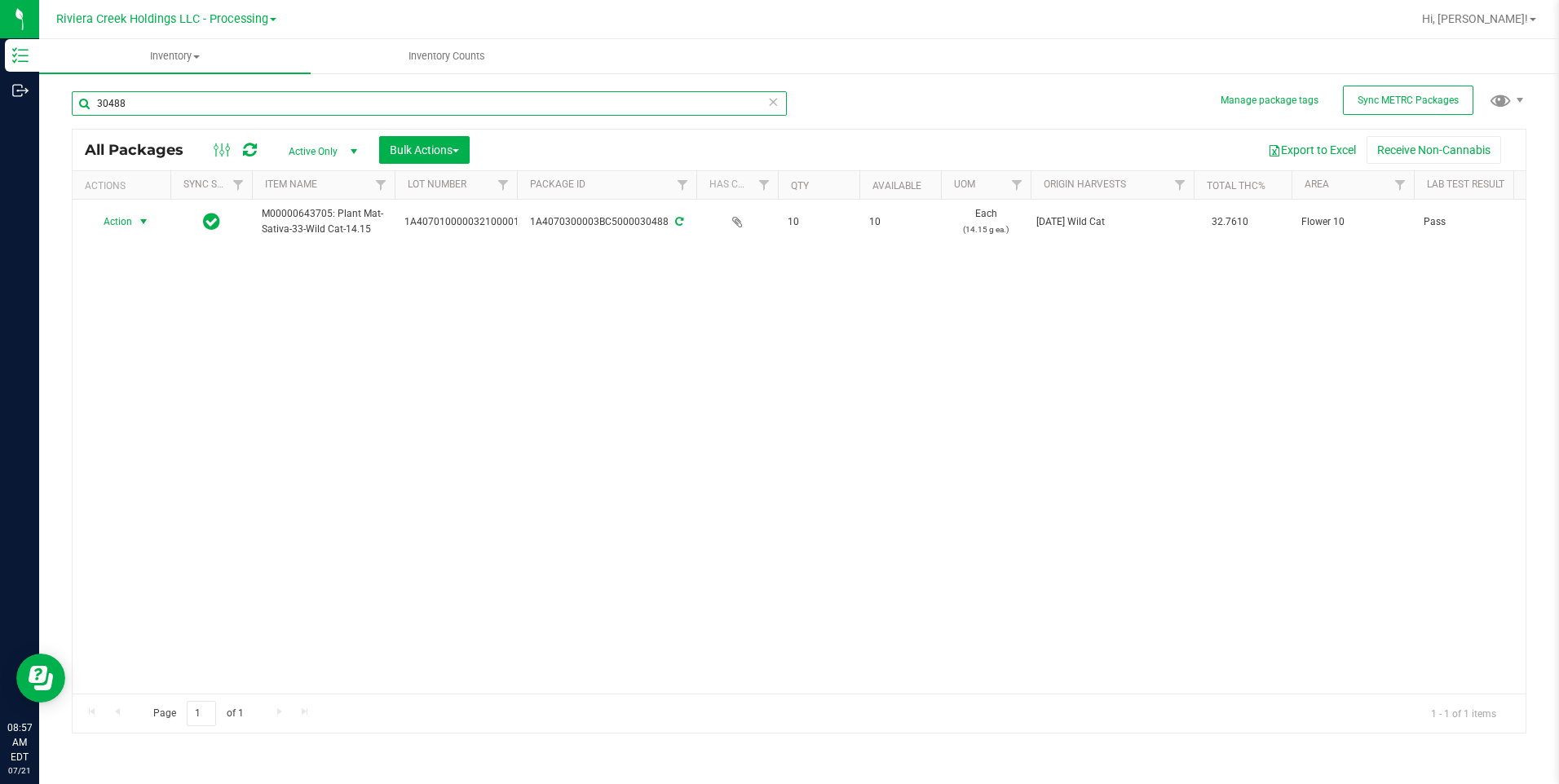click on "30488" at bounding box center [429, 104] 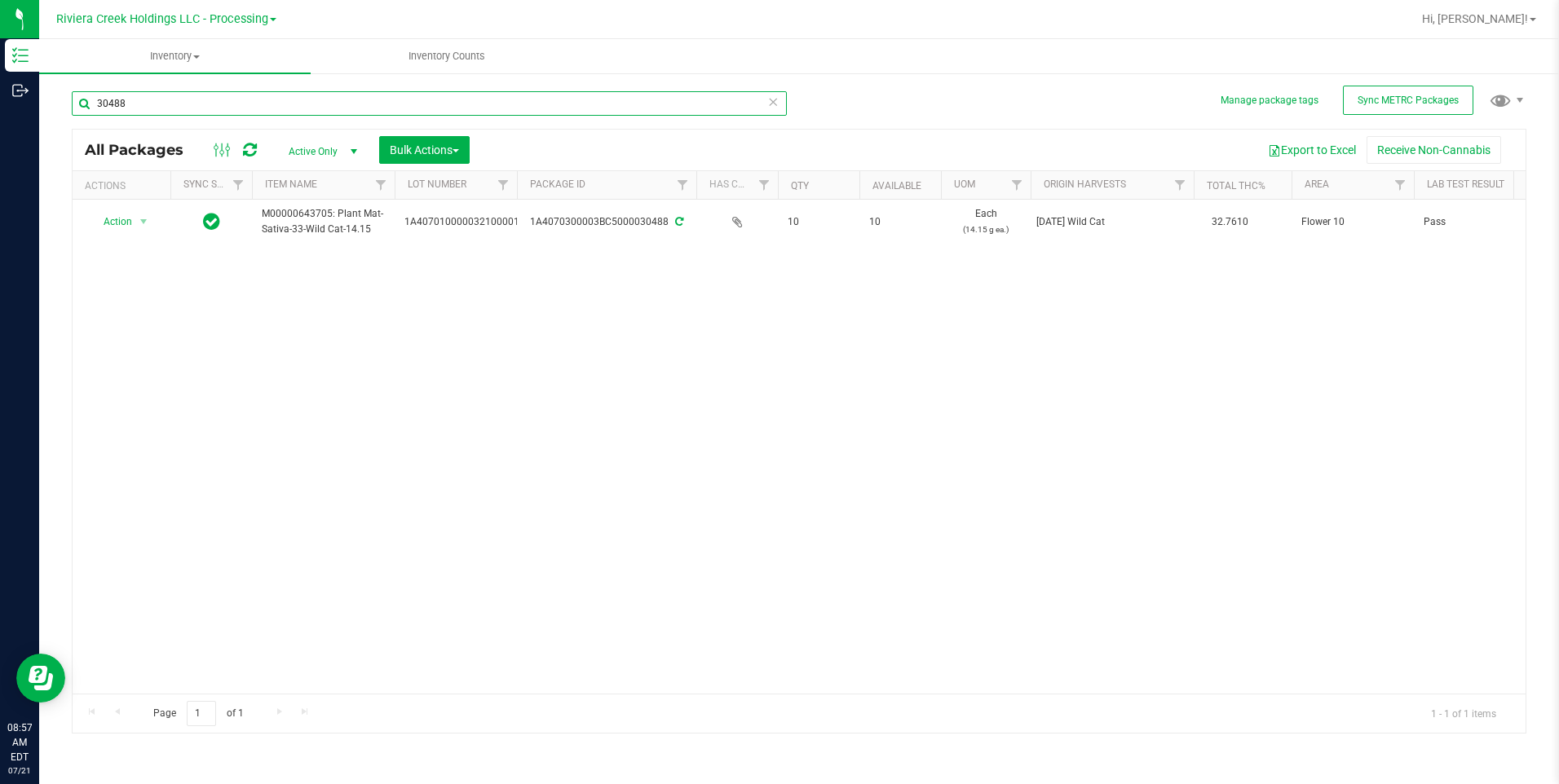 click on "30488" at bounding box center [429, 104] 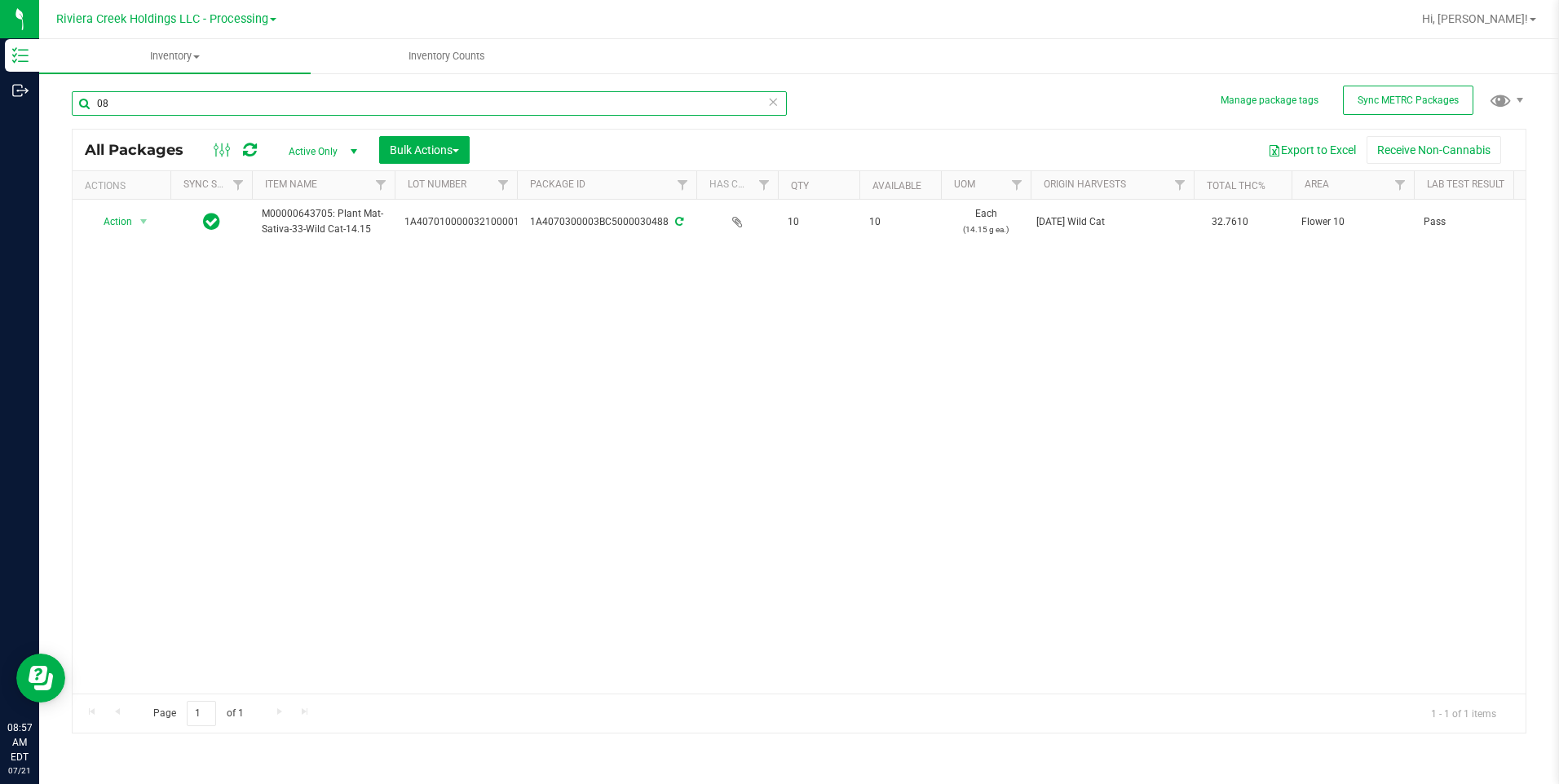 type on "0" 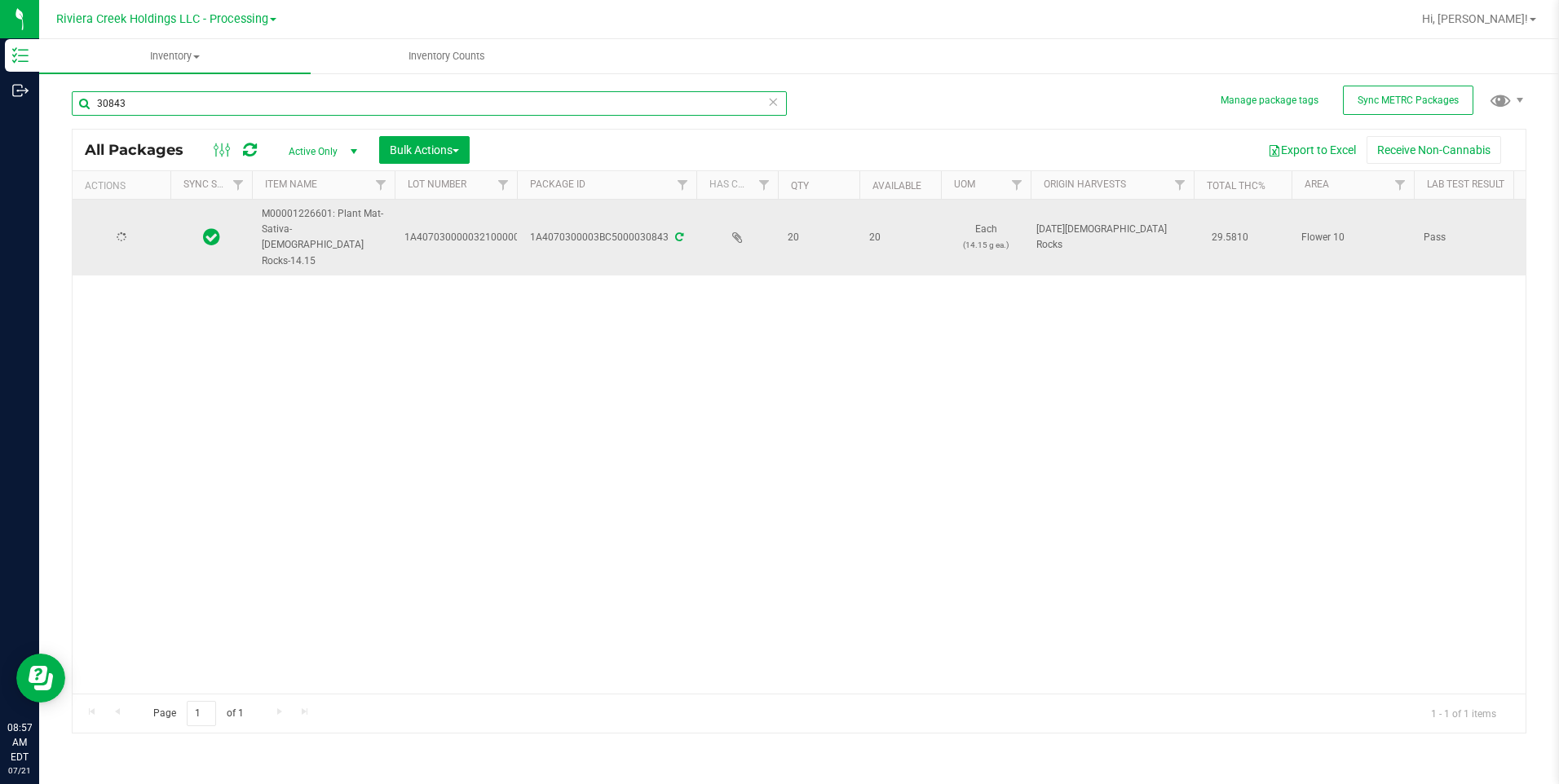 type on "30843" 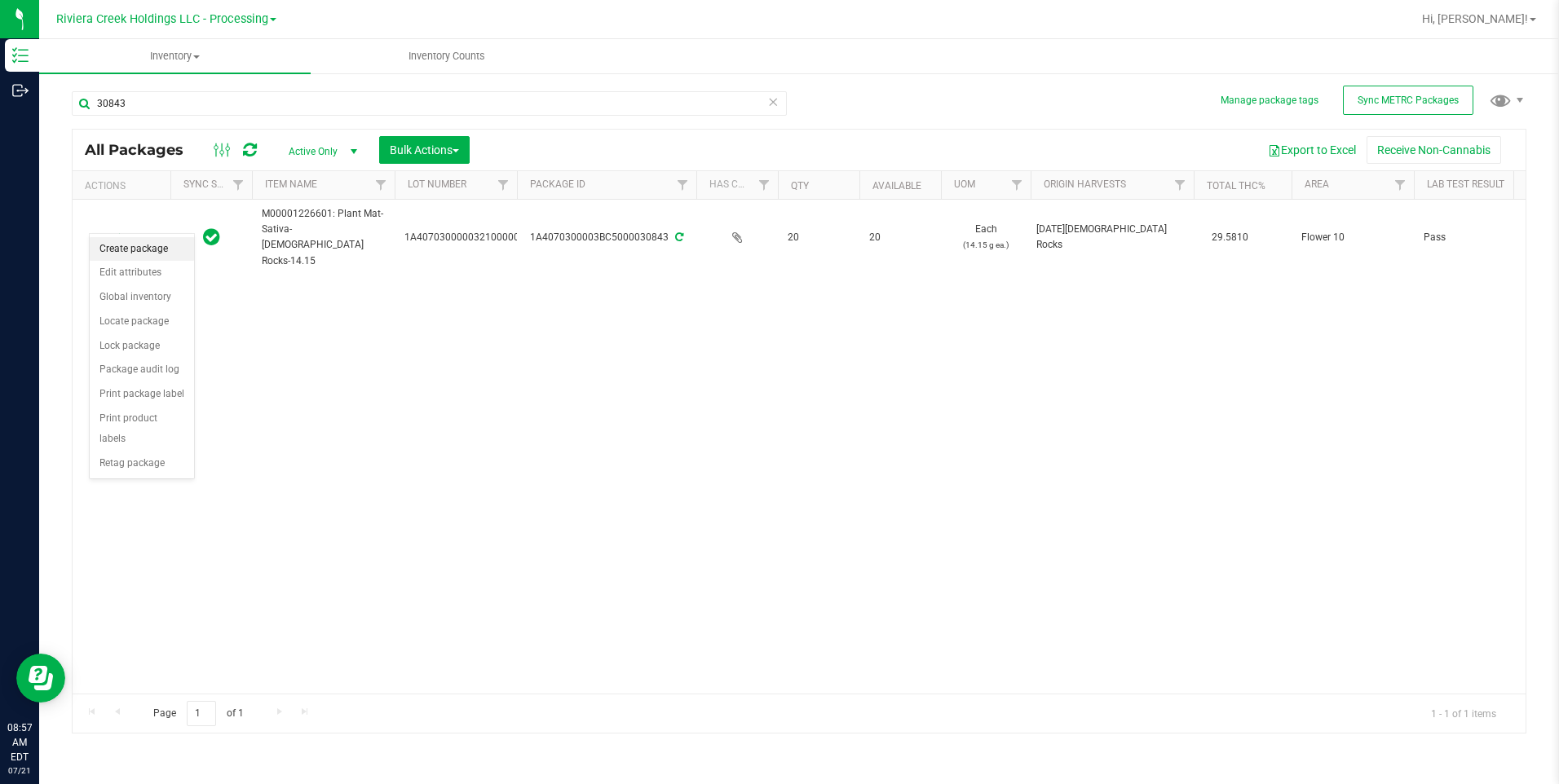 click on "Create package" at bounding box center [142, 249] 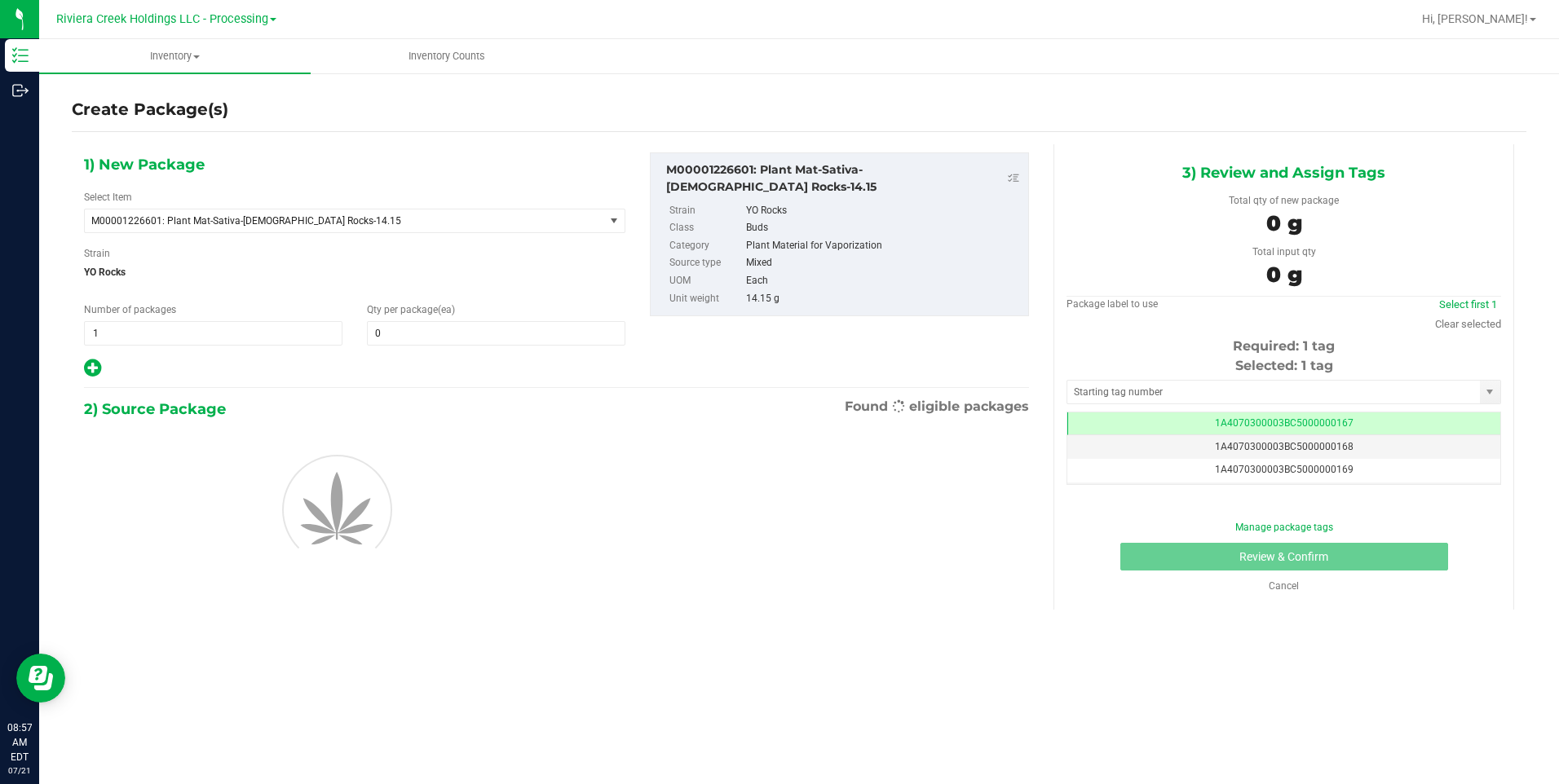 click on "1) New Package
Select Item
M00001226601: Plant Mat-Sativa-[DEMOGRAPHIC_DATA] Rocks-14.15
M00000012402: Chocolope- Bulk Flower M00000018506: Chocolope R&D Tissue Sample M00000018508: Garlic Cookies R&D Tissue Sample M00000030709: H Bells OG Trim M00000031019: Chocolope Trim M00000031020: Garlic Cookies Trim M00000037313: Afghani #1 Seeds M00000037314: Purple H Seeds M00000037315: Silver H Seeds M00000037317: Crescendo Seeds M00000037318: Early Lemon [PERSON_NAME] R1 Seeds M00000037319: OG Kush Seeds M00000037320: Critical Jack Seeds M00000037321: [PERSON_NAME] CBD Seeds M00000037323: White Widow Seeds M00000037324: Purple Afghan Kush Seeds M00000037325: Diesel Seeds M00000037326: Moby Dick Seeds" at bounding box center (355, 266) 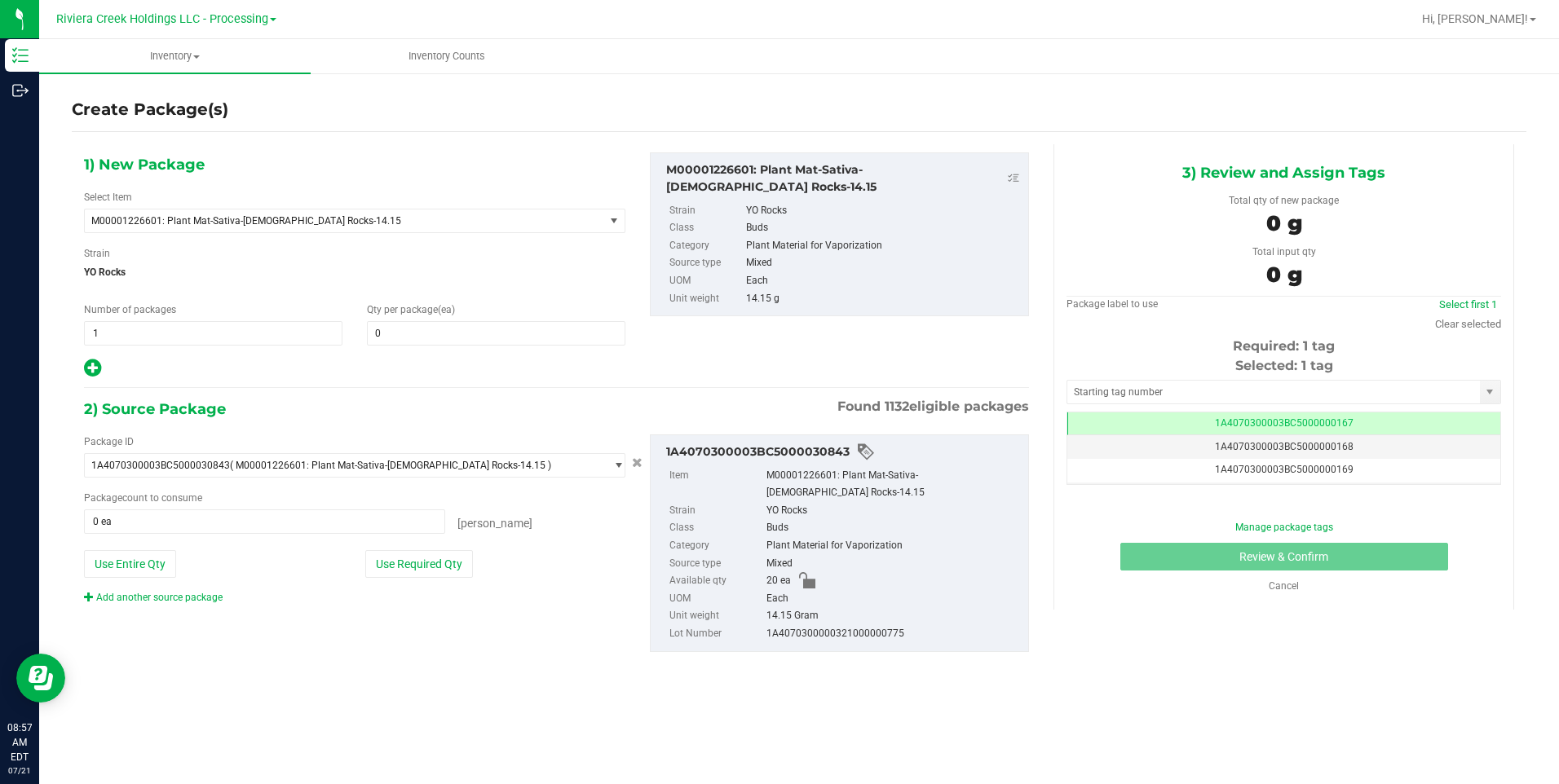 click on "1) New Package
Select Item
M00001226601: Plant Mat-Sativa-[DEMOGRAPHIC_DATA] Rocks-14.15
M00000012402: Chocolope- Bulk Flower M00000018506: Chocolope R&D Tissue Sample M00000018508: Garlic Cookies R&D Tissue Sample M00000030709: H Bells OG Trim M00000031019: Chocolope Trim M00000031020: Garlic Cookies Trim M00000037313: Afghani #1 Seeds M00000037314: Purple H Seeds M00000037315: Silver H Seeds M00000037317: Crescendo Seeds M00000037318: Early Lemon [PERSON_NAME] R1 Seeds M00000037319: OG Kush Seeds M00000037320: Critical Jack Seeds M00000037321: [PERSON_NAME] CBD Seeds M00000037323: White Widow Seeds M00000037324: Purple Afghan Kush Seeds M00000037325: Diesel Seeds M00000037326: Moby Dick Seeds" at bounding box center (355, 266) 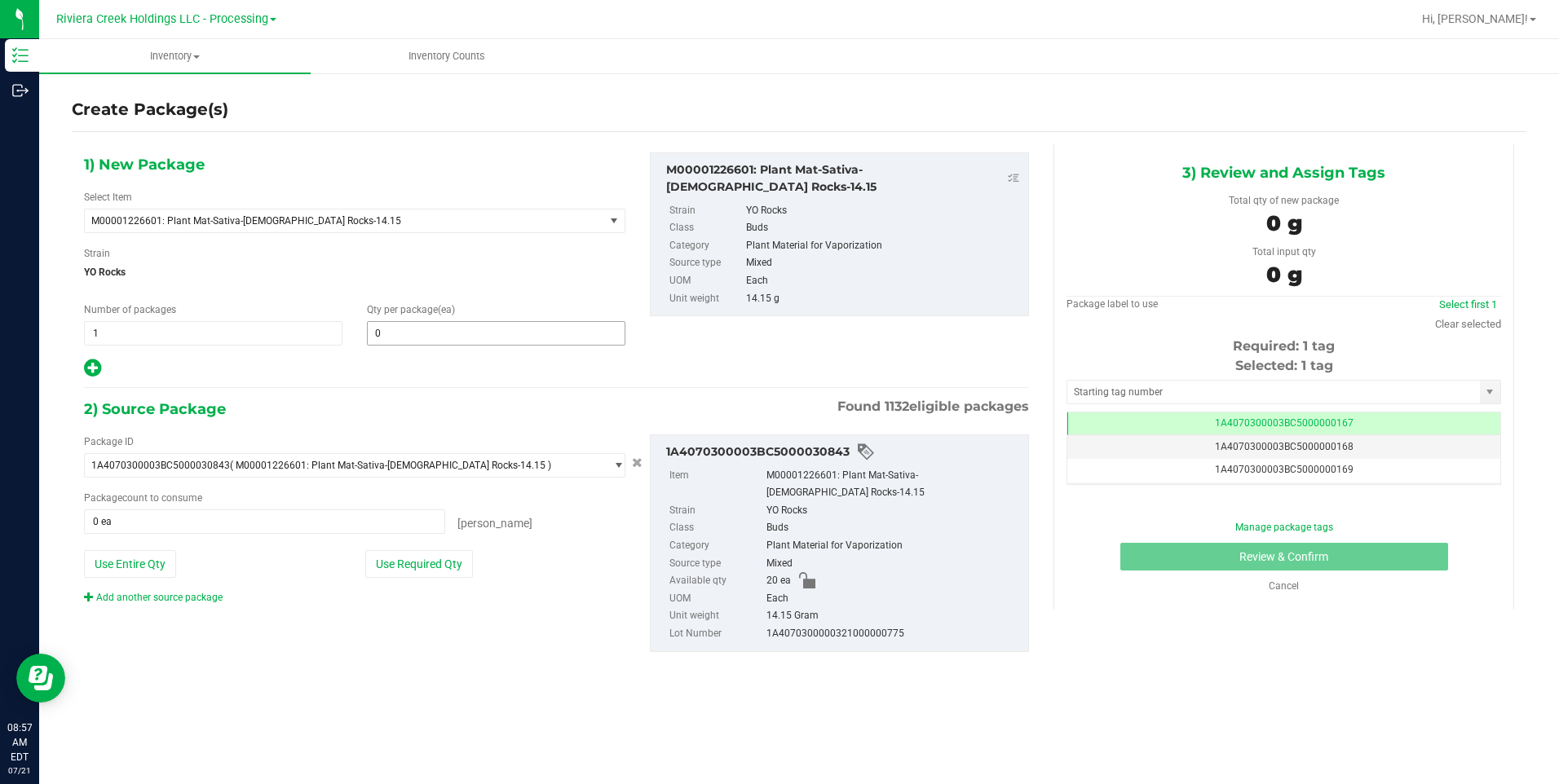 type 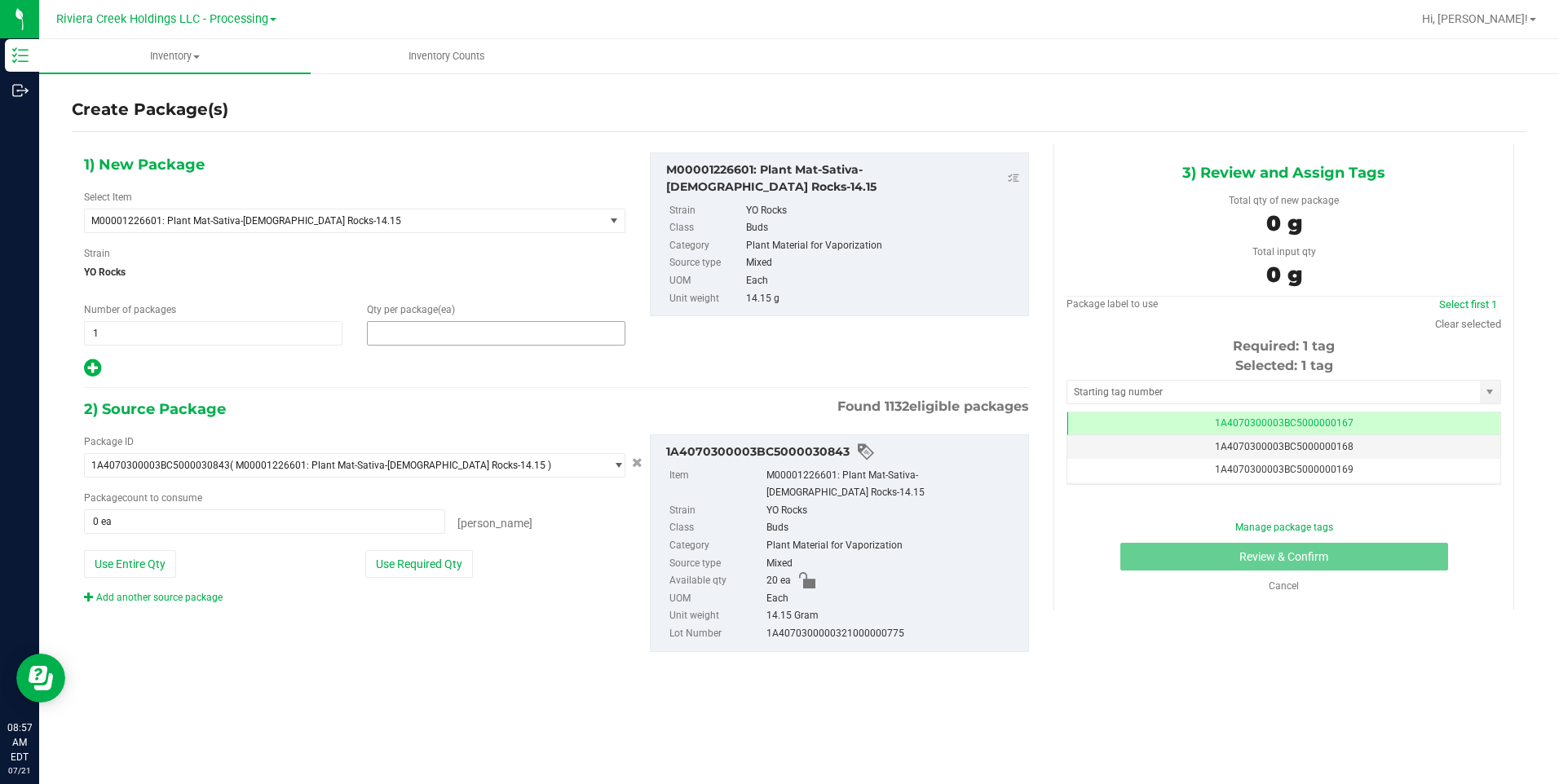 click at bounding box center (496, 333) 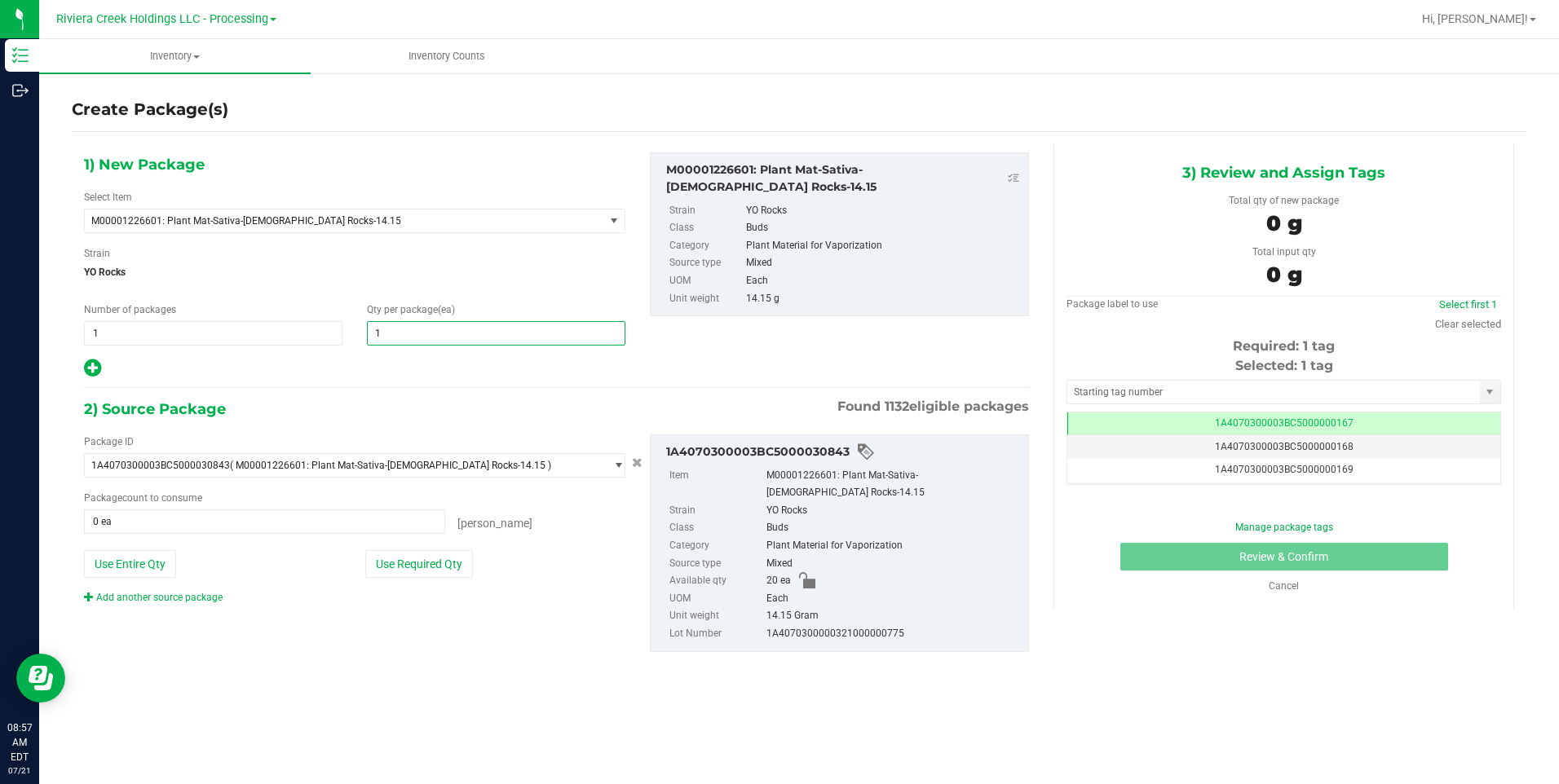 type on "10" 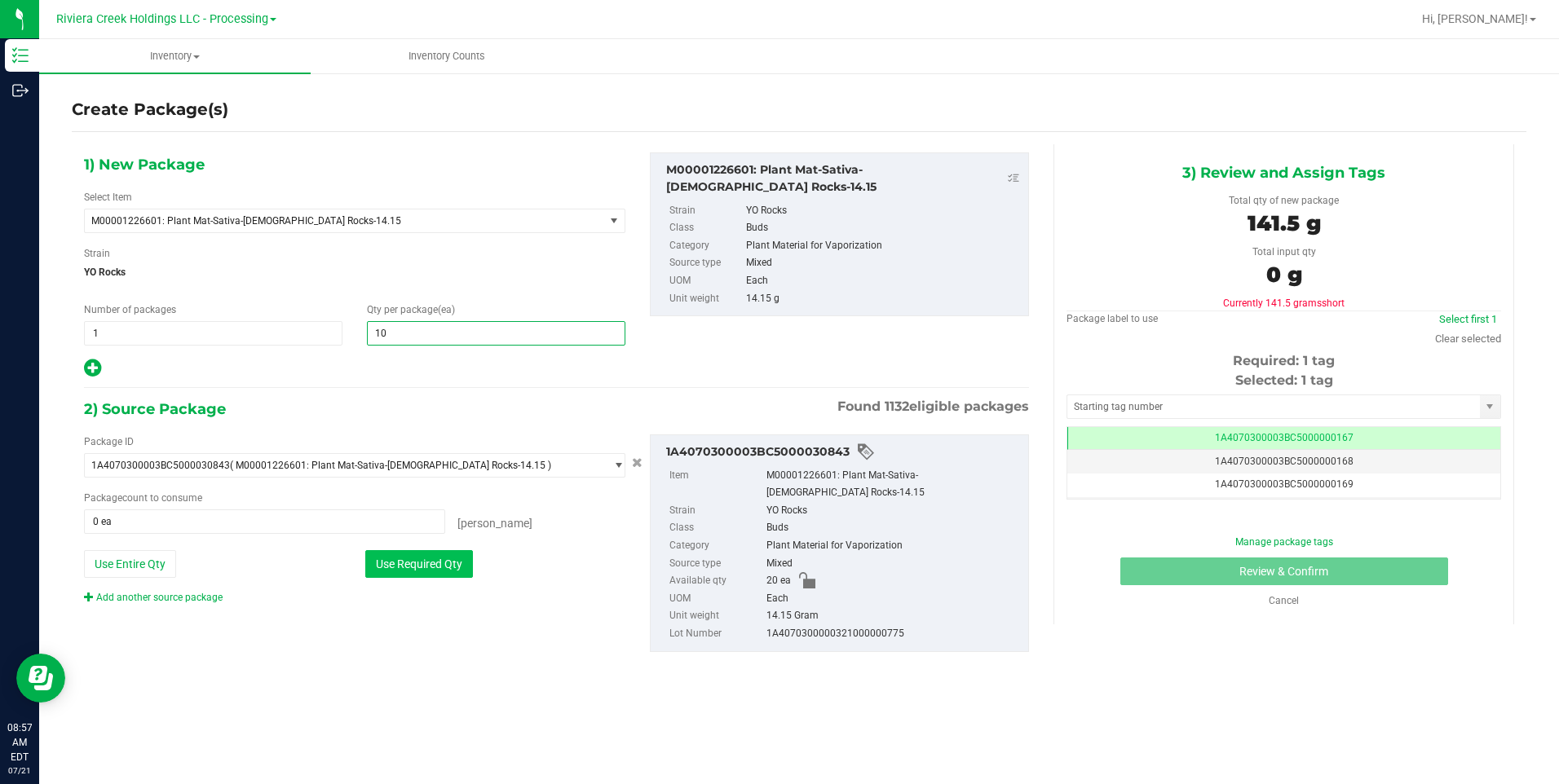type on "10" 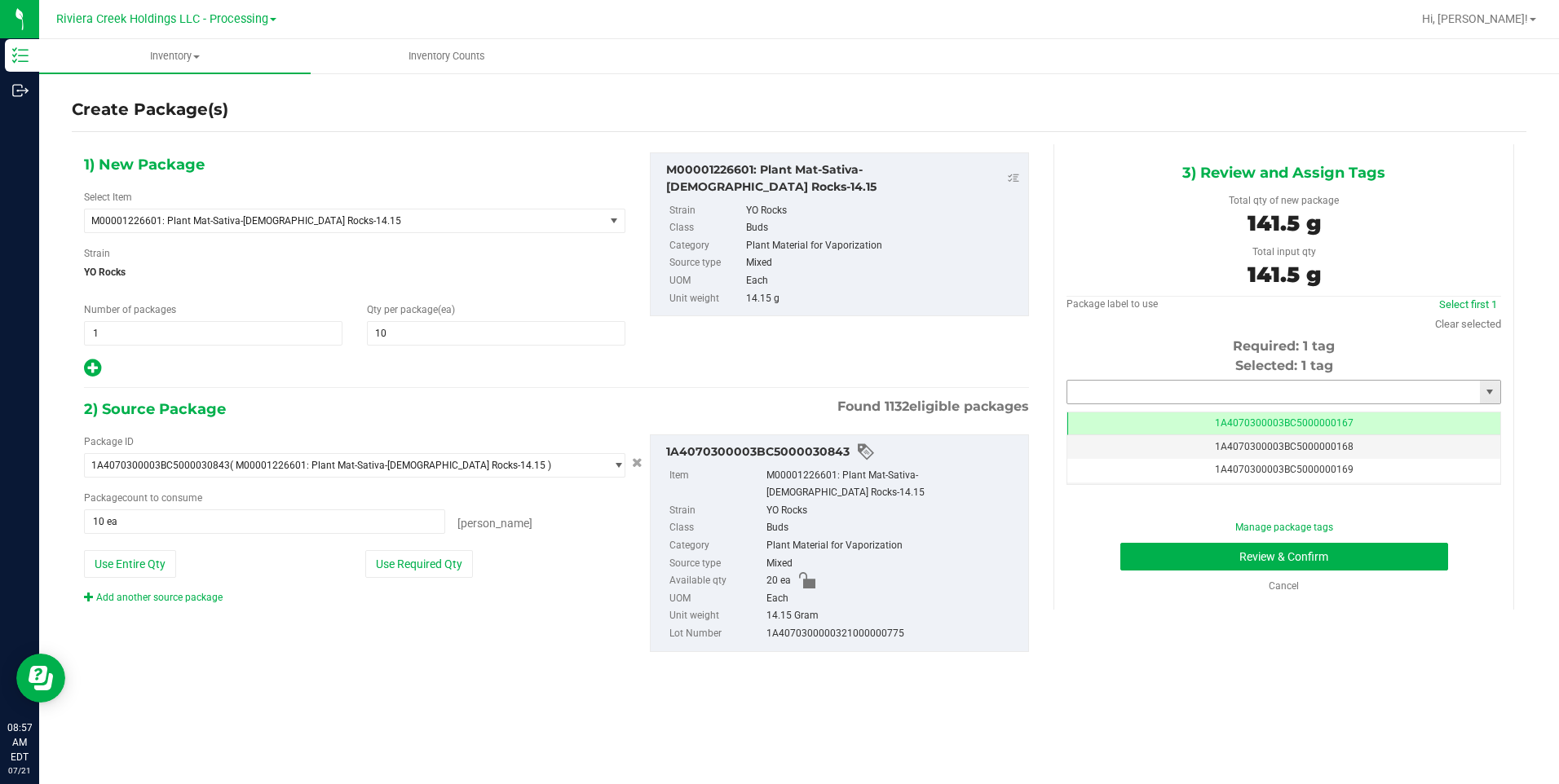 click at bounding box center [1274, 392] 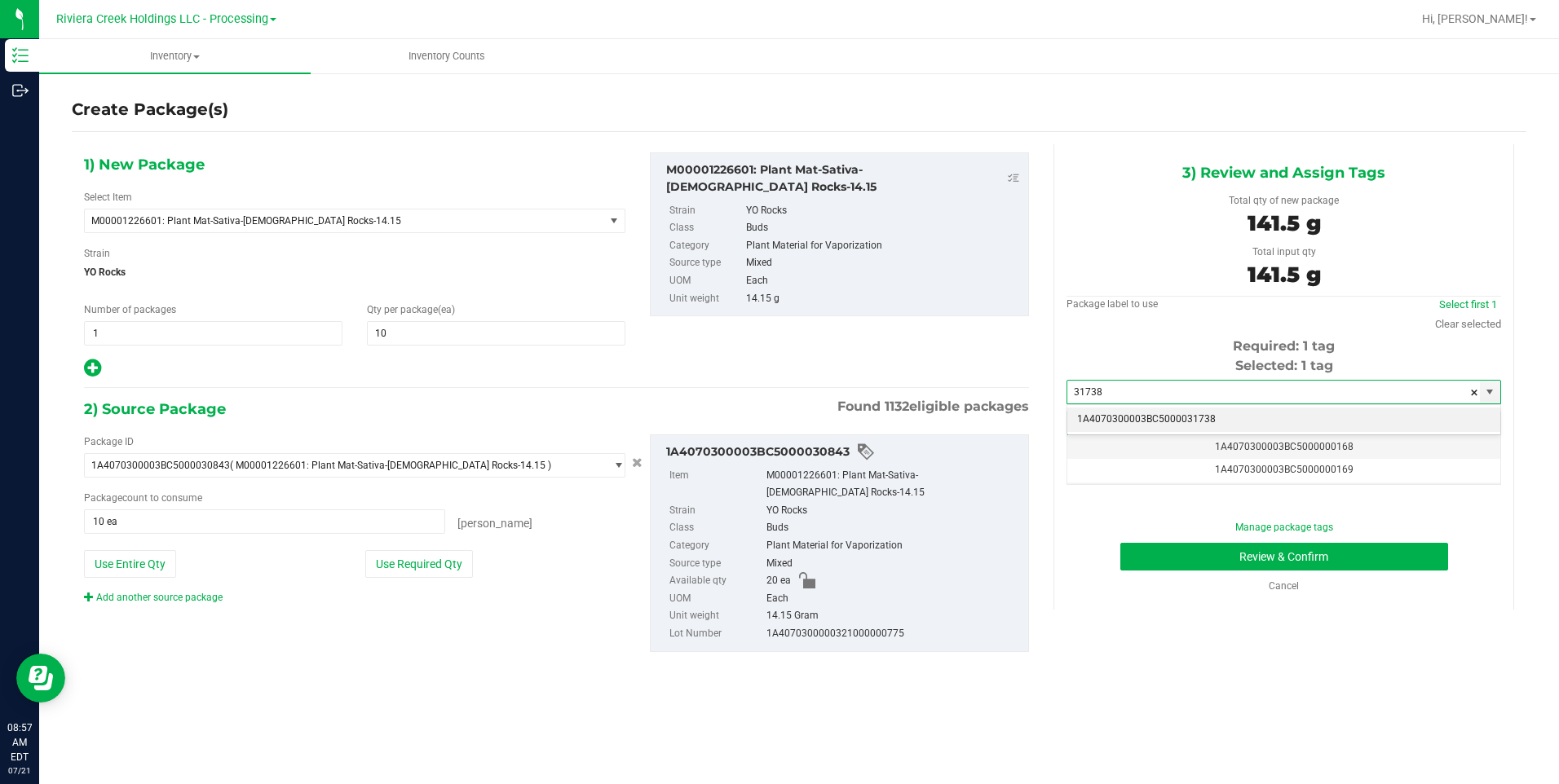 click on "1A4070300003BC5000031738 No matching tags" at bounding box center [1283, 420] 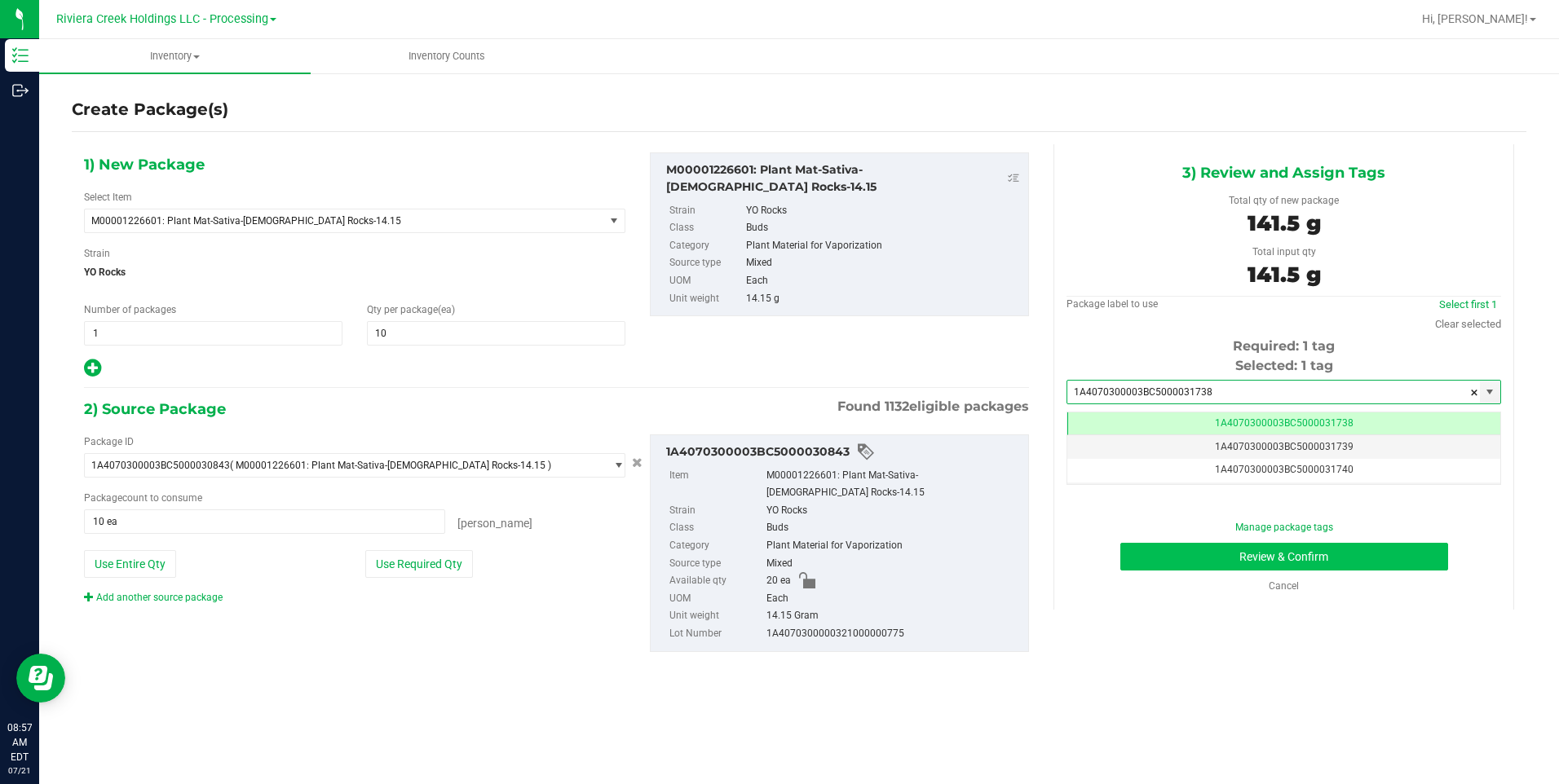 type on "1A4070300003BC5000031738" 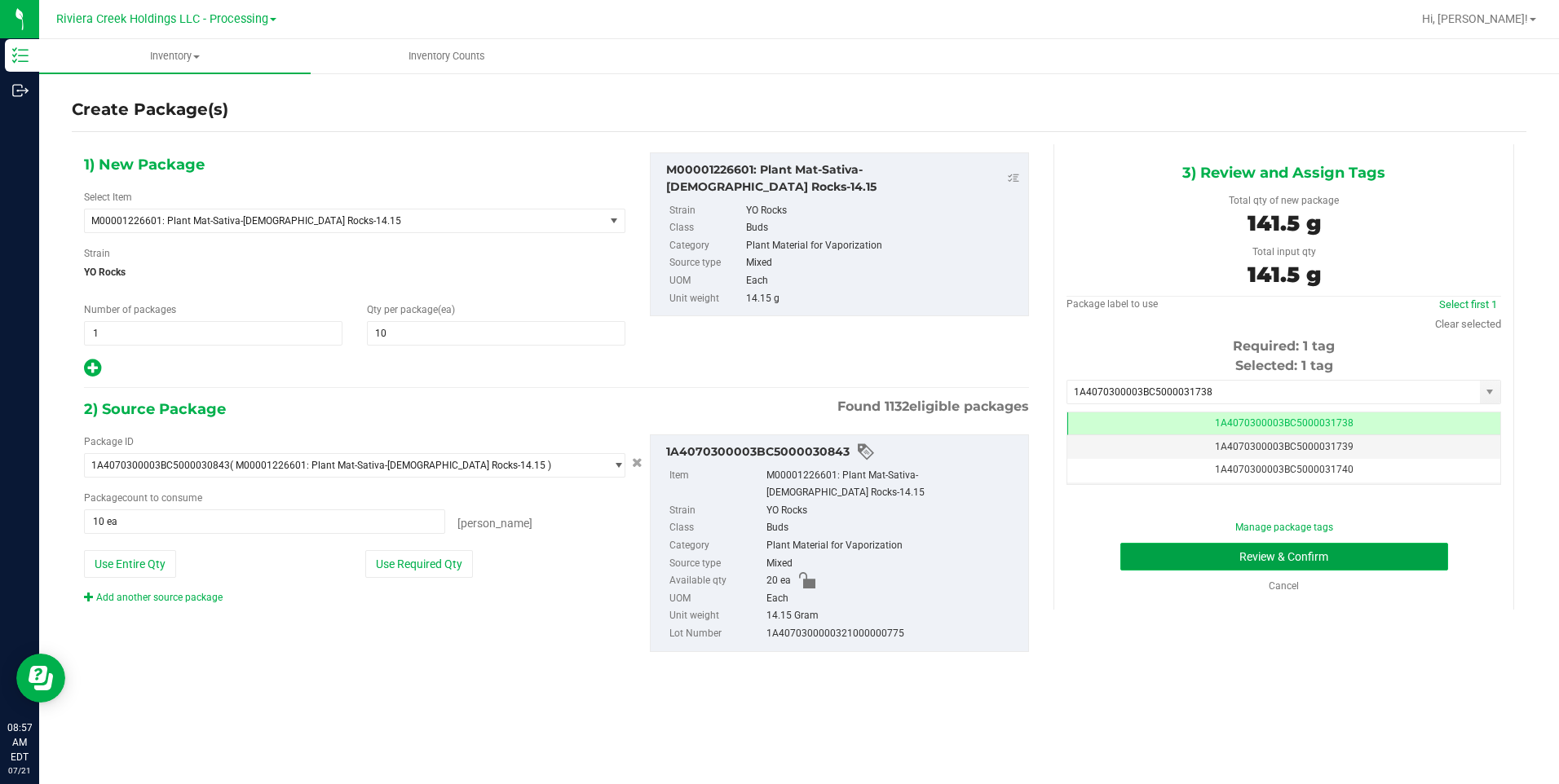 click on "Review & Confirm" at bounding box center [1284, 557] 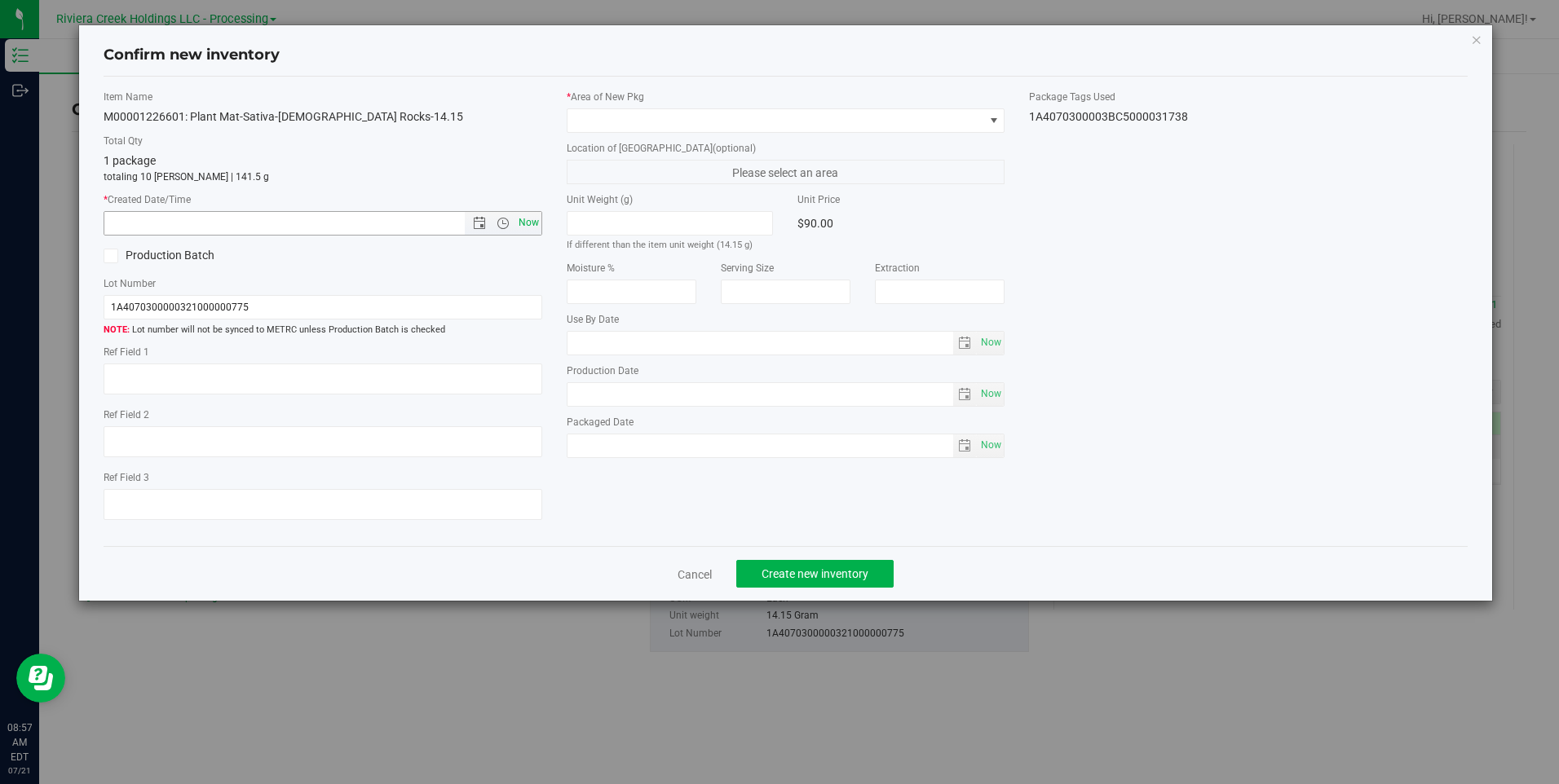 click on "Now" at bounding box center (528, 222) 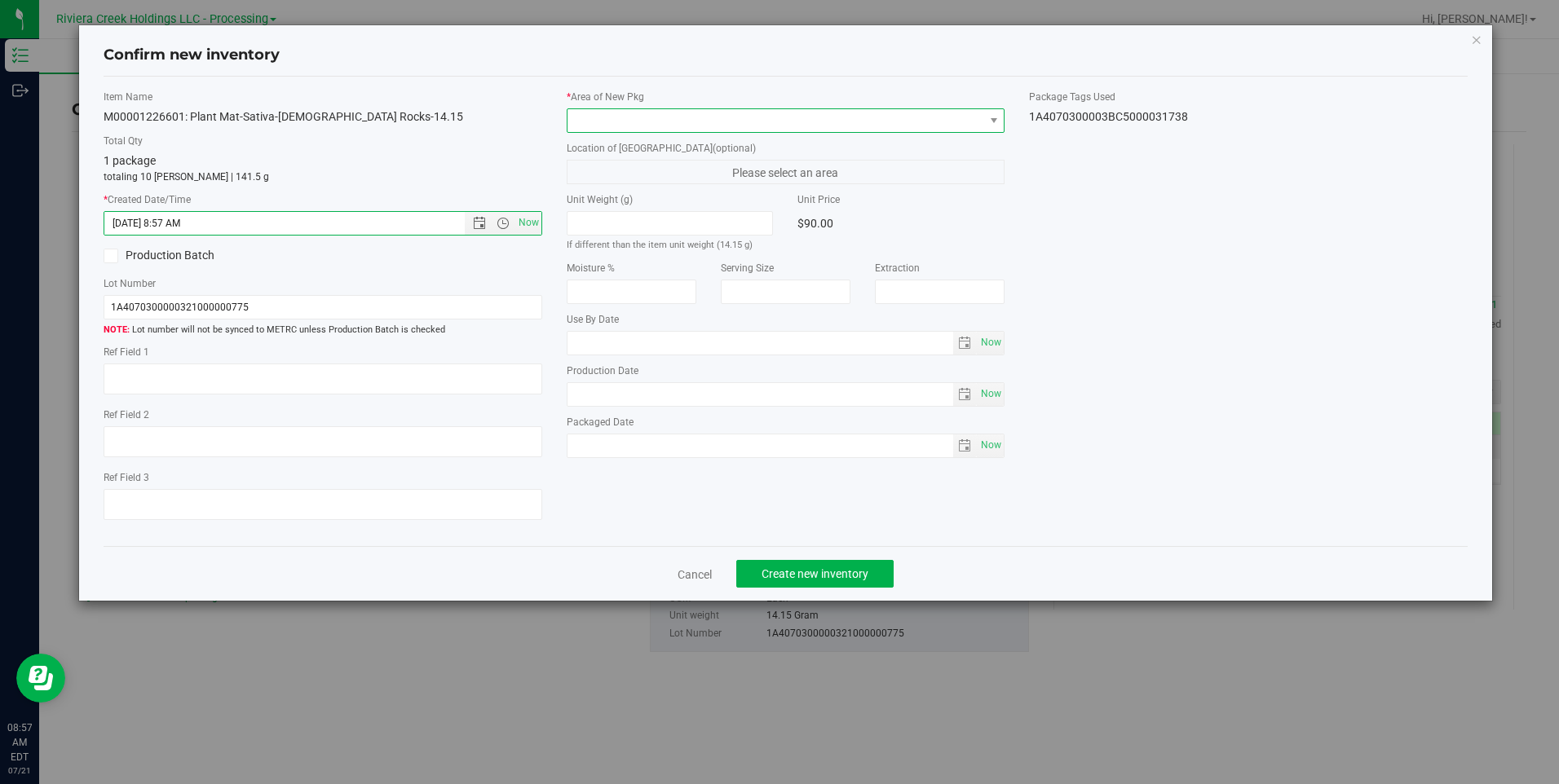 click at bounding box center [775, 121] 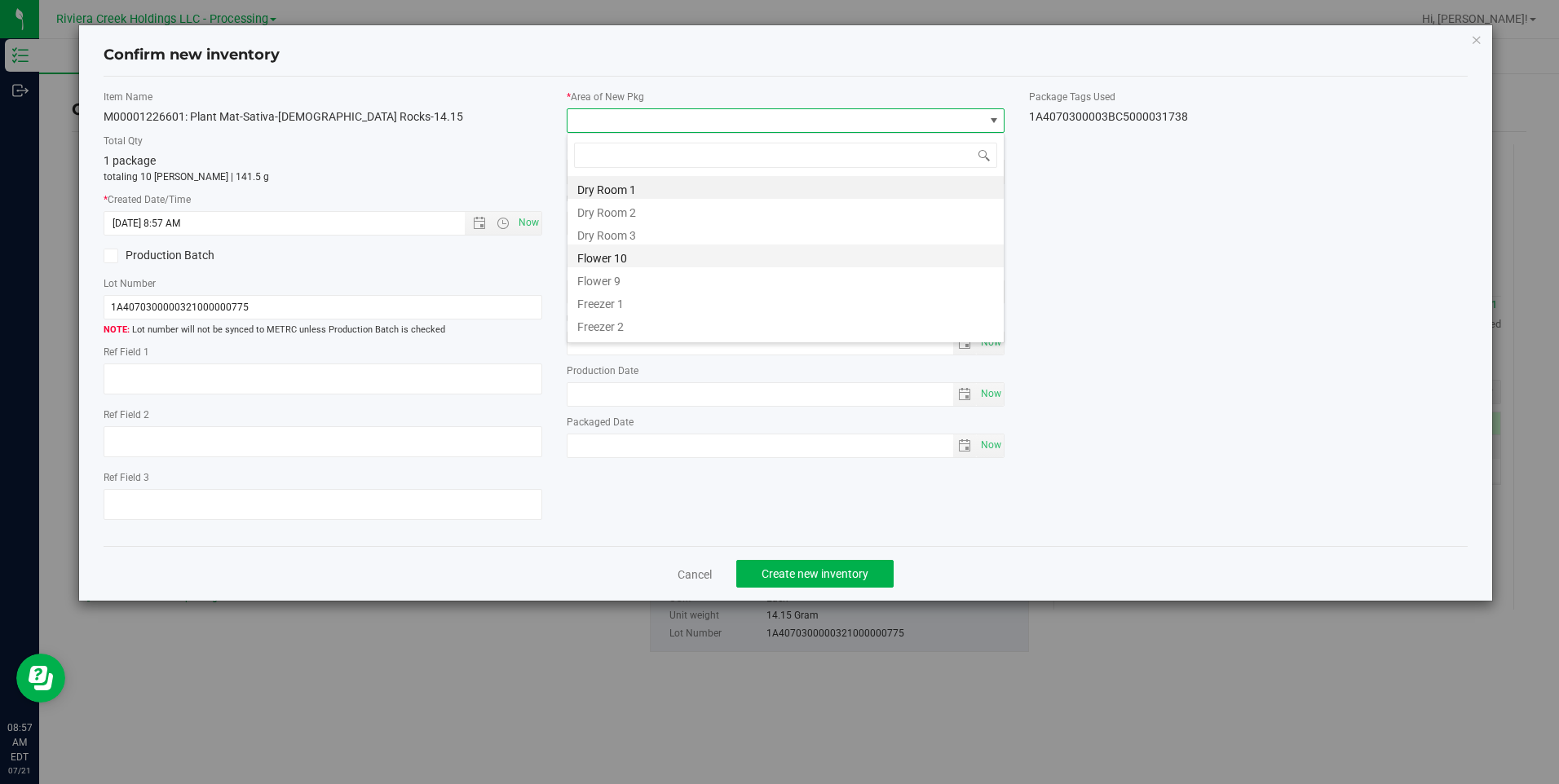 click on "Flower 10" at bounding box center [785, 256] 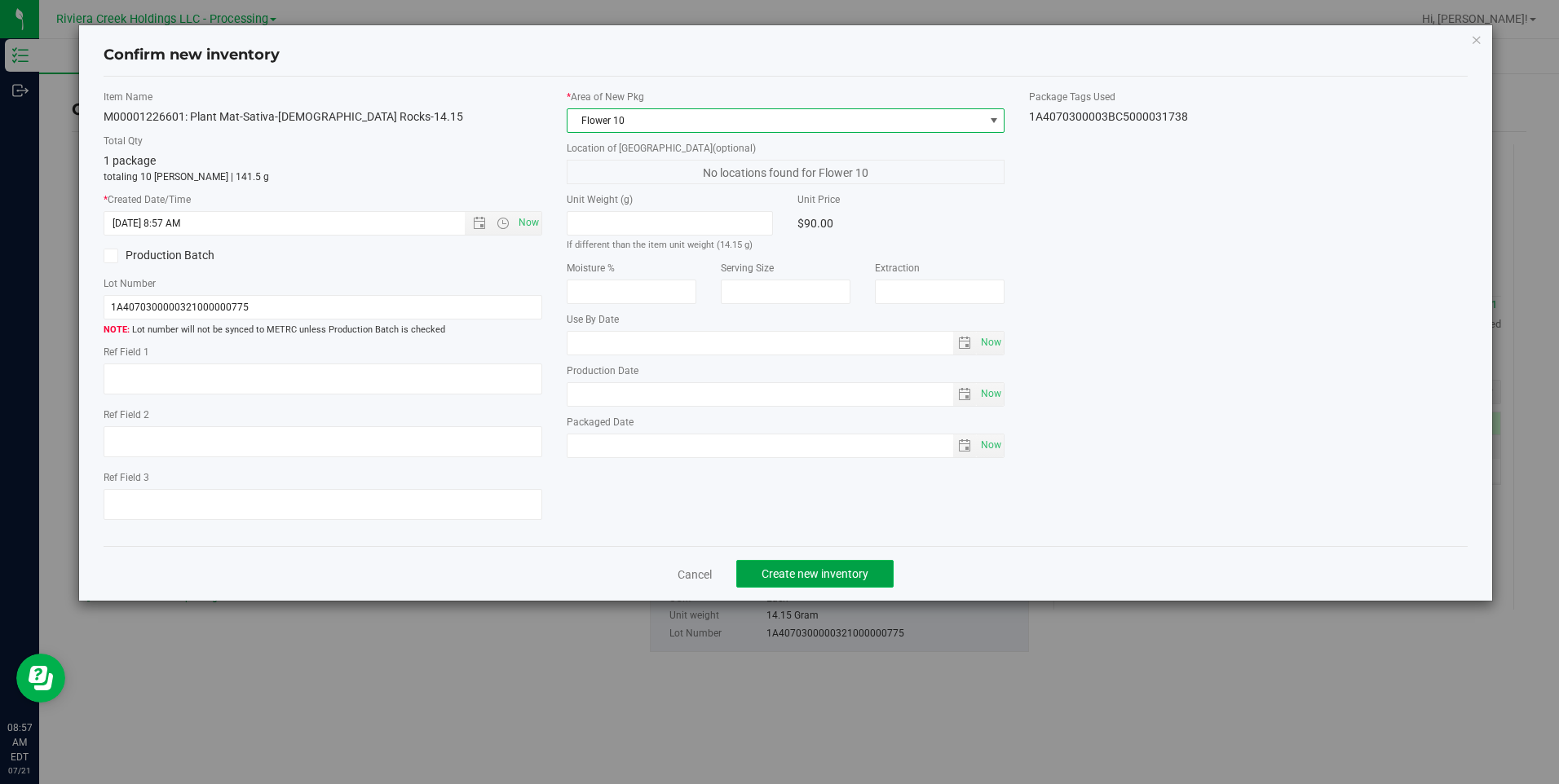 click on "Create new inventory" 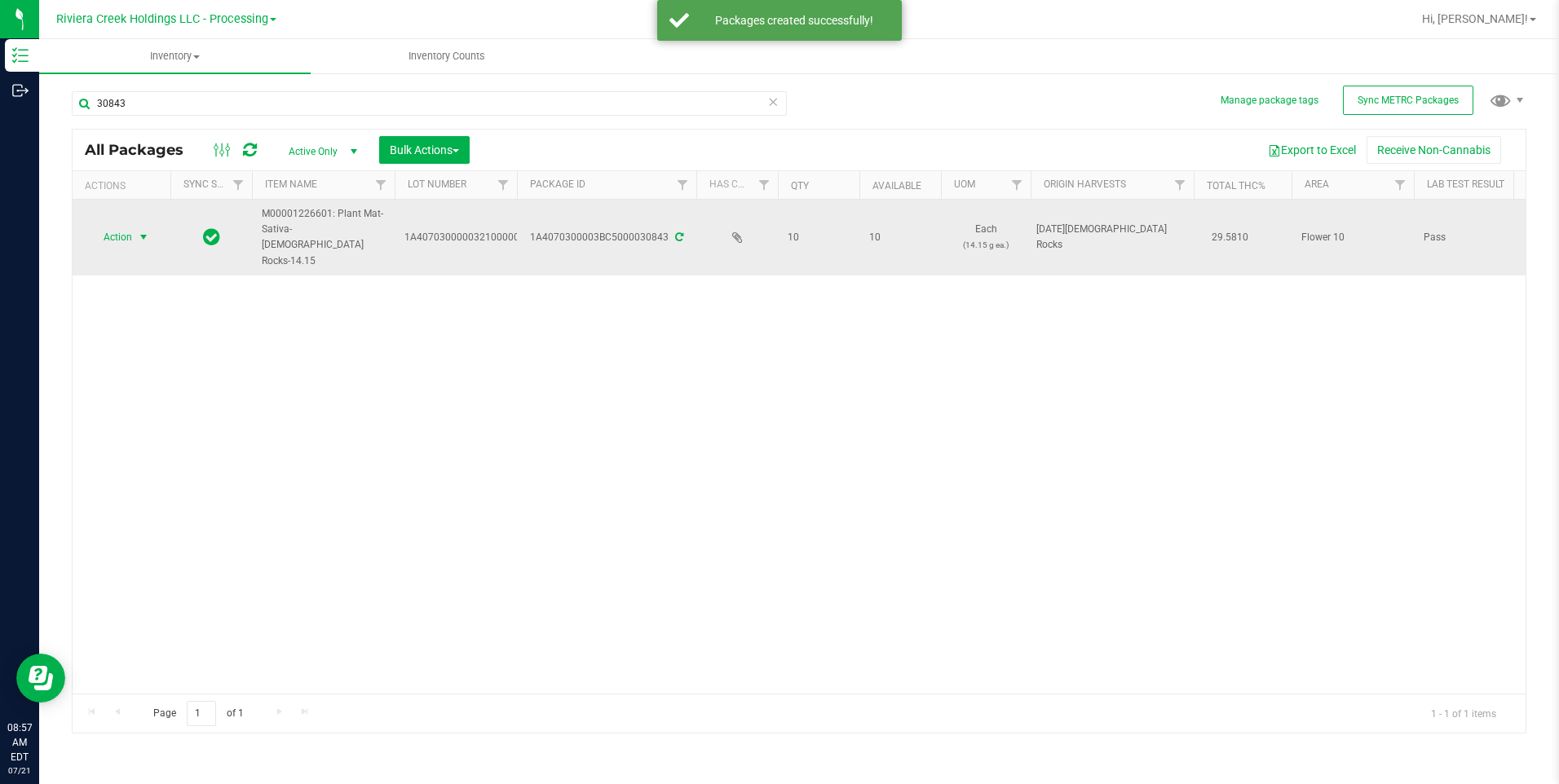 click on "Action" at bounding box center [111, 237] 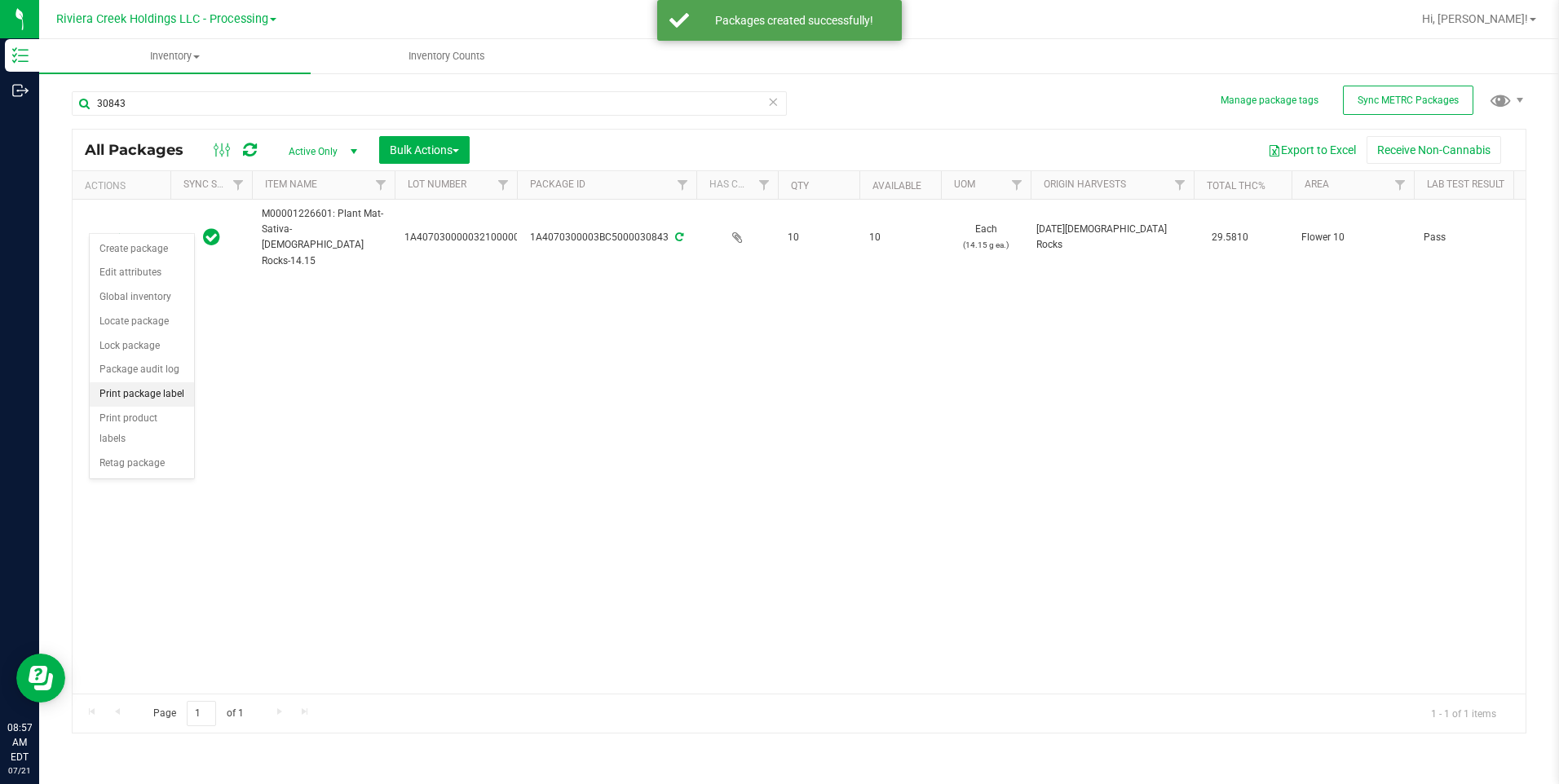 click on "Print package label" at bounding box center [142, 394] 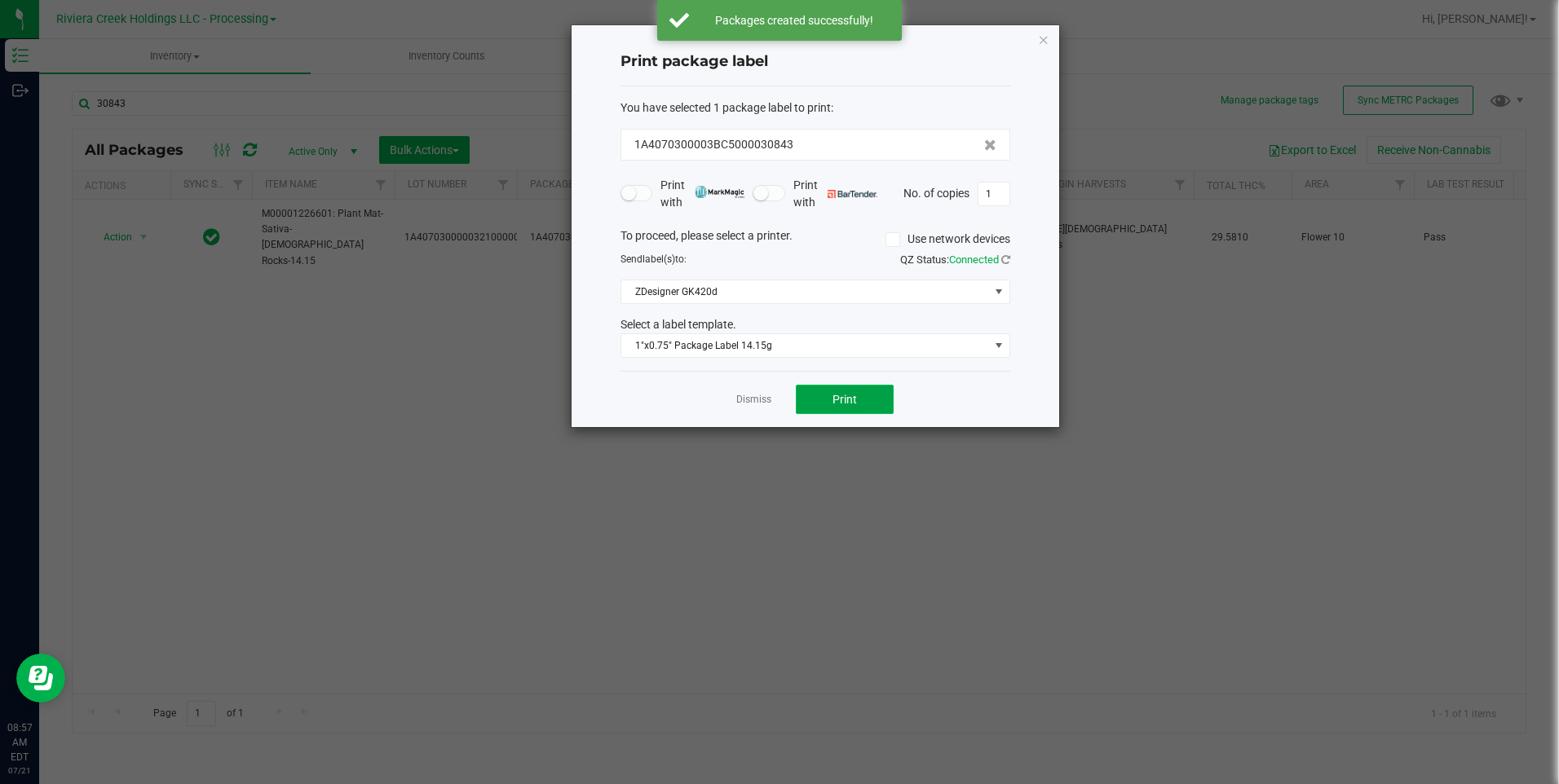 click on "Print" 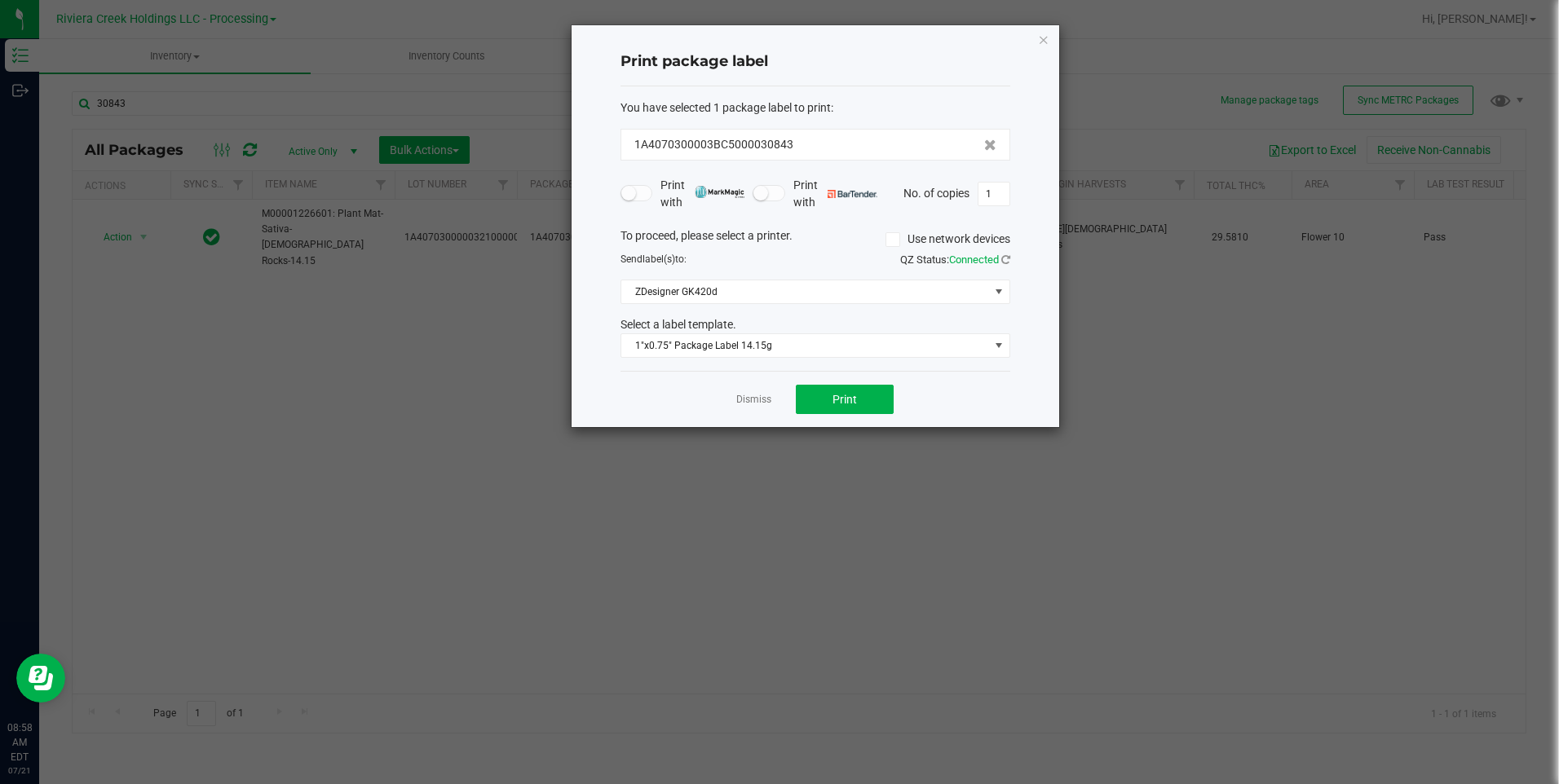 click on "Print package label  You have selected 1 package label to print  :   1A4070300003BC5000030843   Print with   Print with   No. of copies  1  To proceed, please select a printer.   Use network devices  Send  label(s)  to:  QZ Status:   Connected  ZDesigner GK420d  Select a label template.  1"x0.75" Package Label 14.15g  Dismiss   Print" 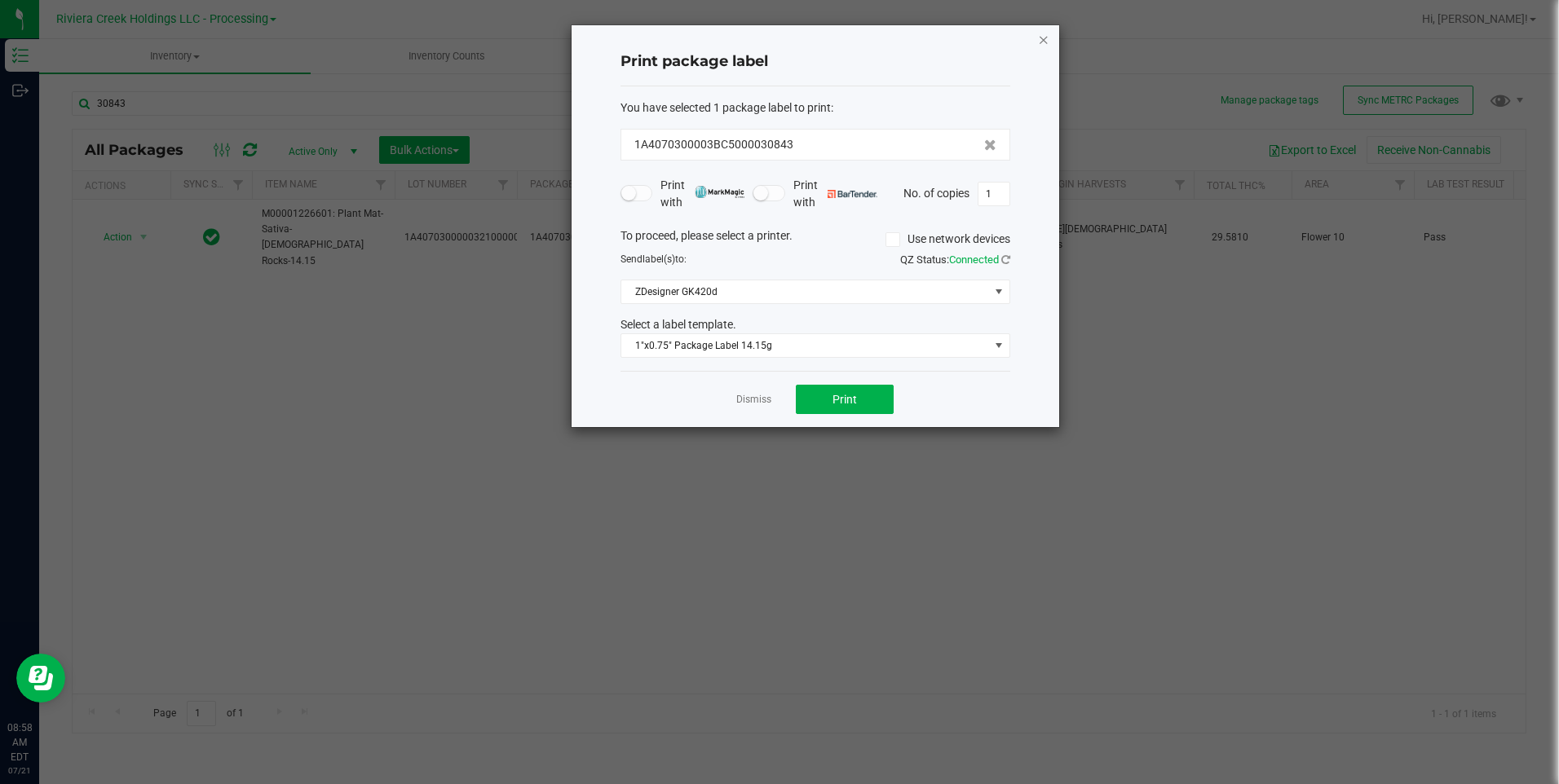 click 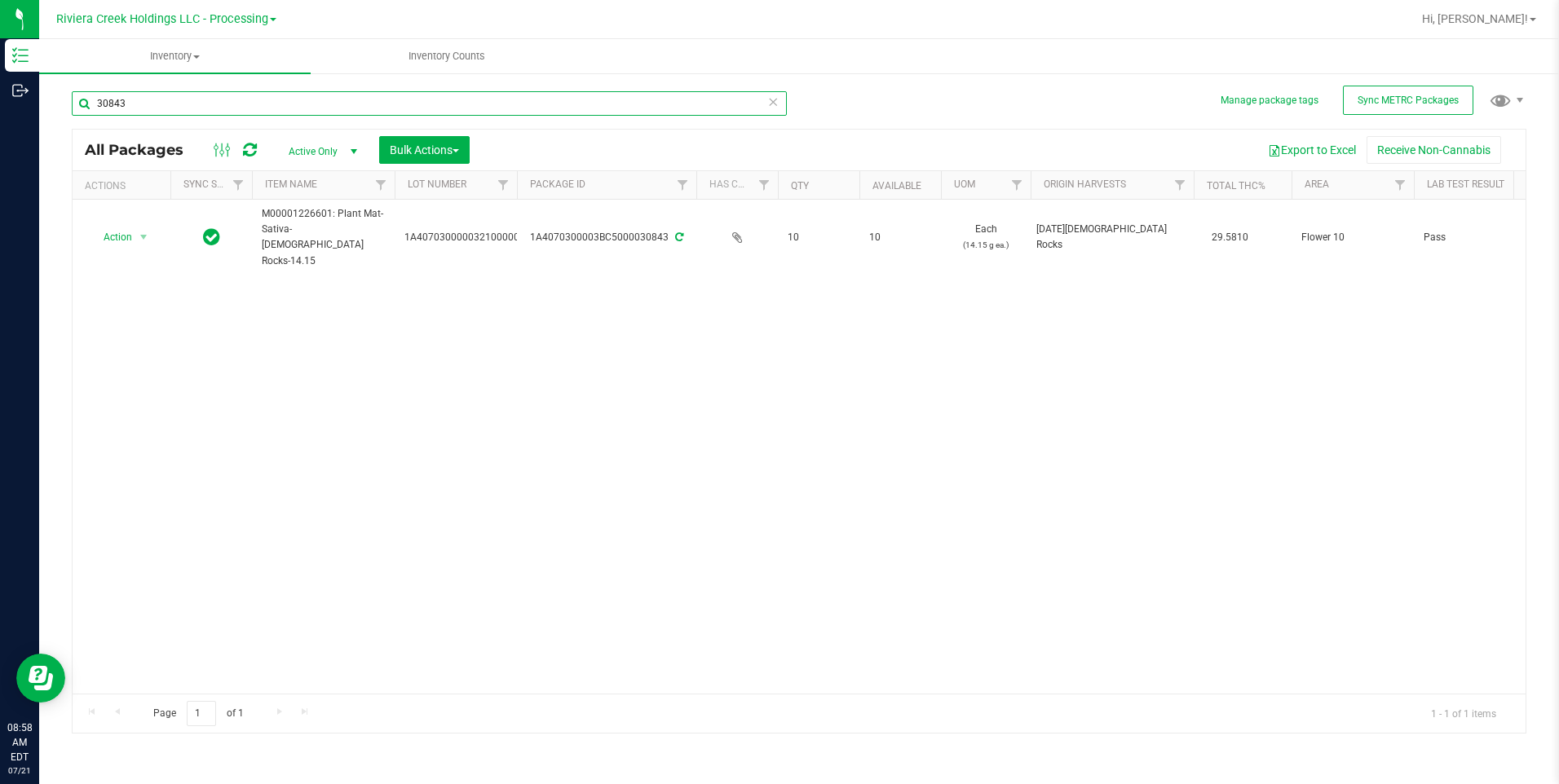 click on "30843" at bounding box center (429, 104) 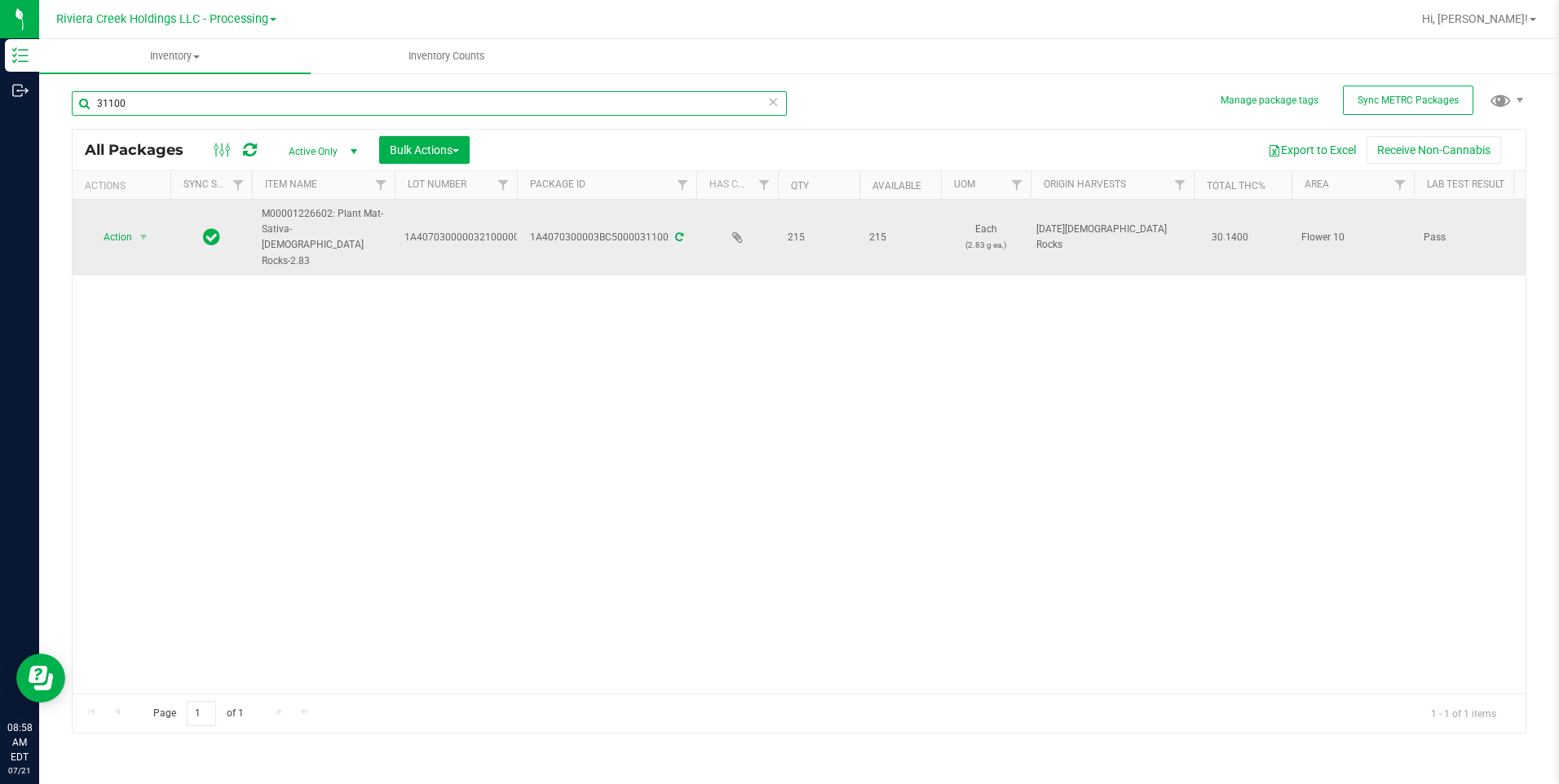 type on "31100" 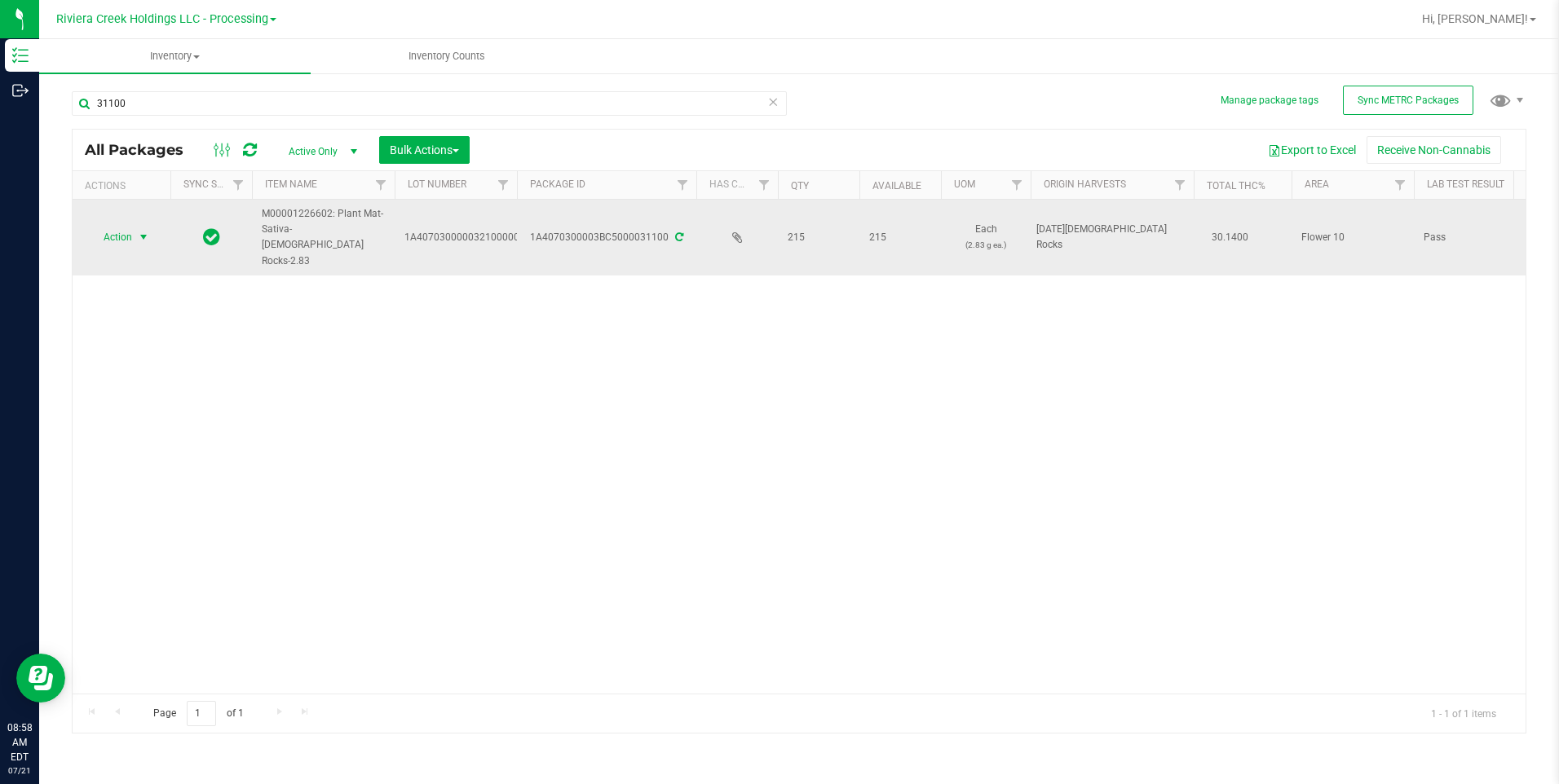 click on "Action" at bounding box center [111, 237] 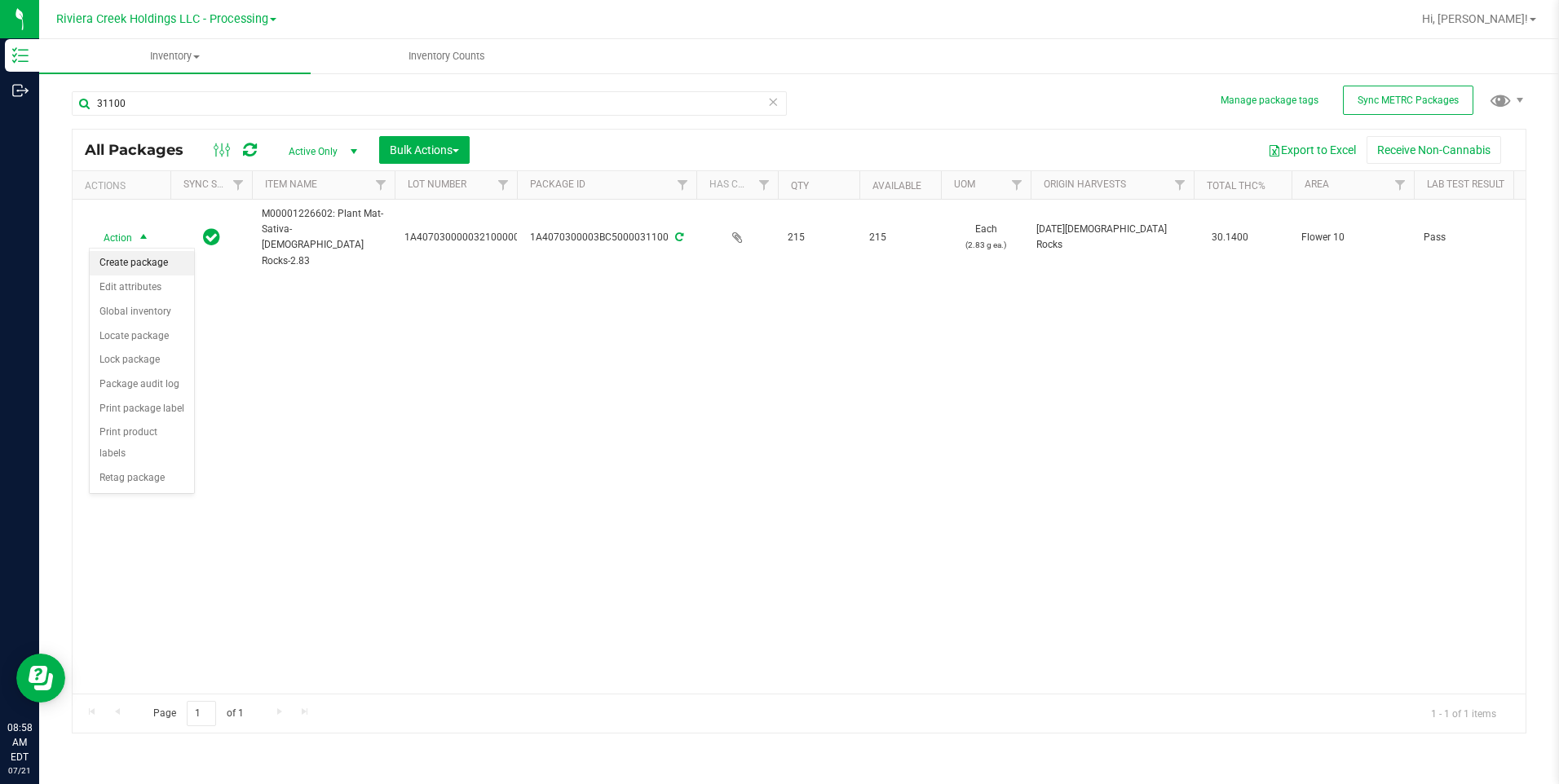 click on "Create package" at bounding box center [142, 263] 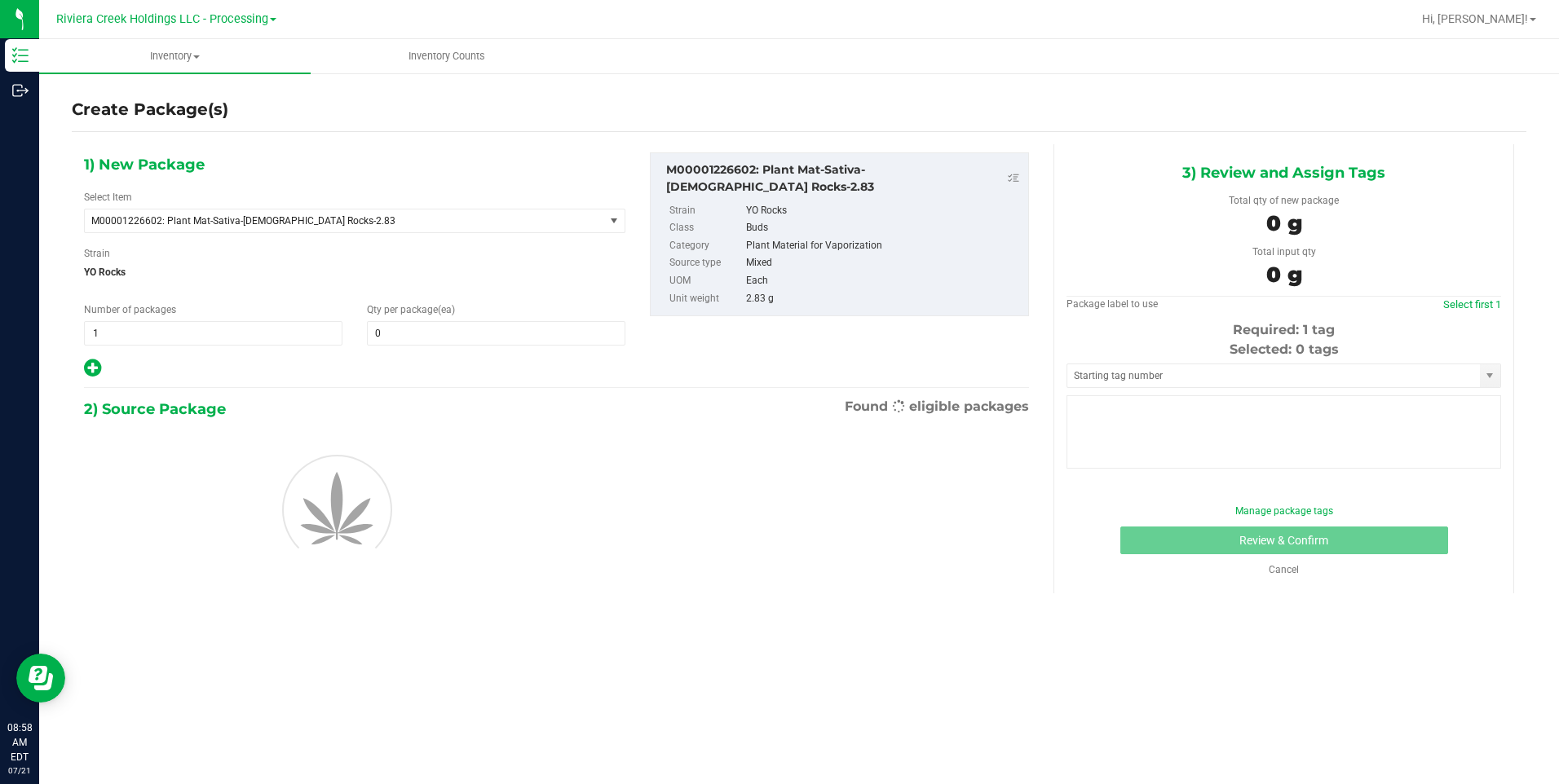 type on "0" 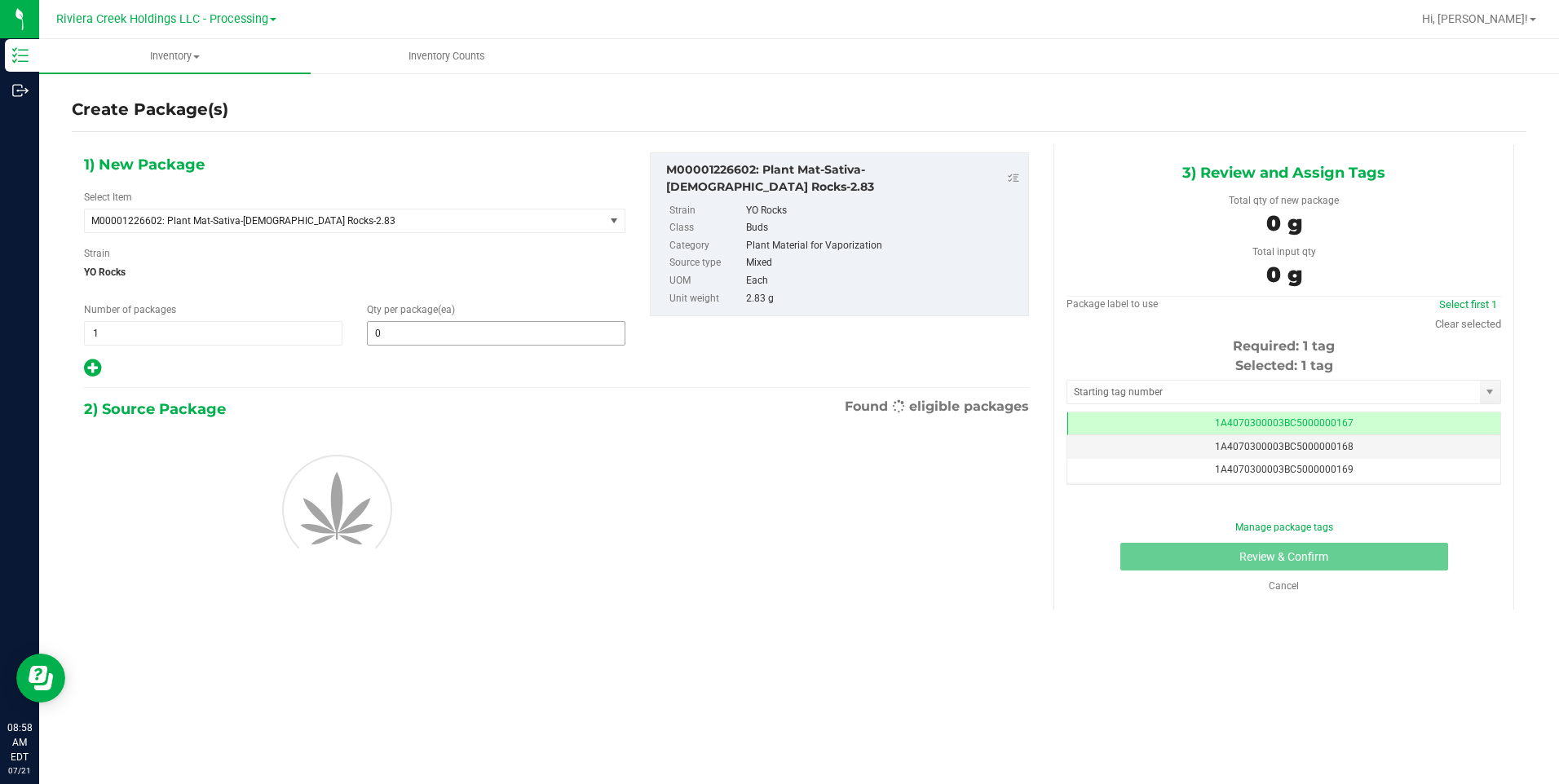scroll, scrollTop: 0, scrollLeft: -1, axis: horizontal 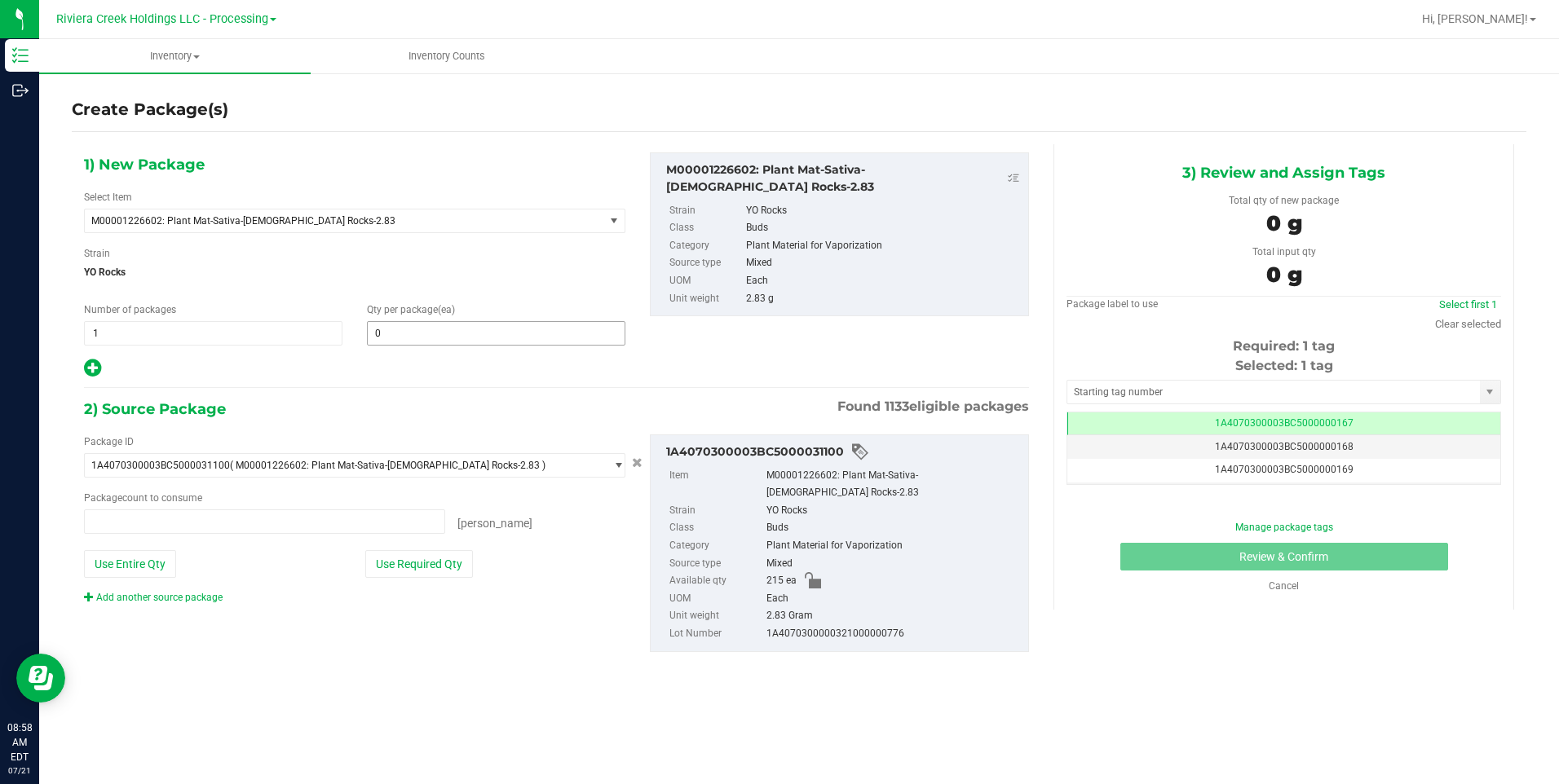 click on "0 0" at bounding box center (496, 333) 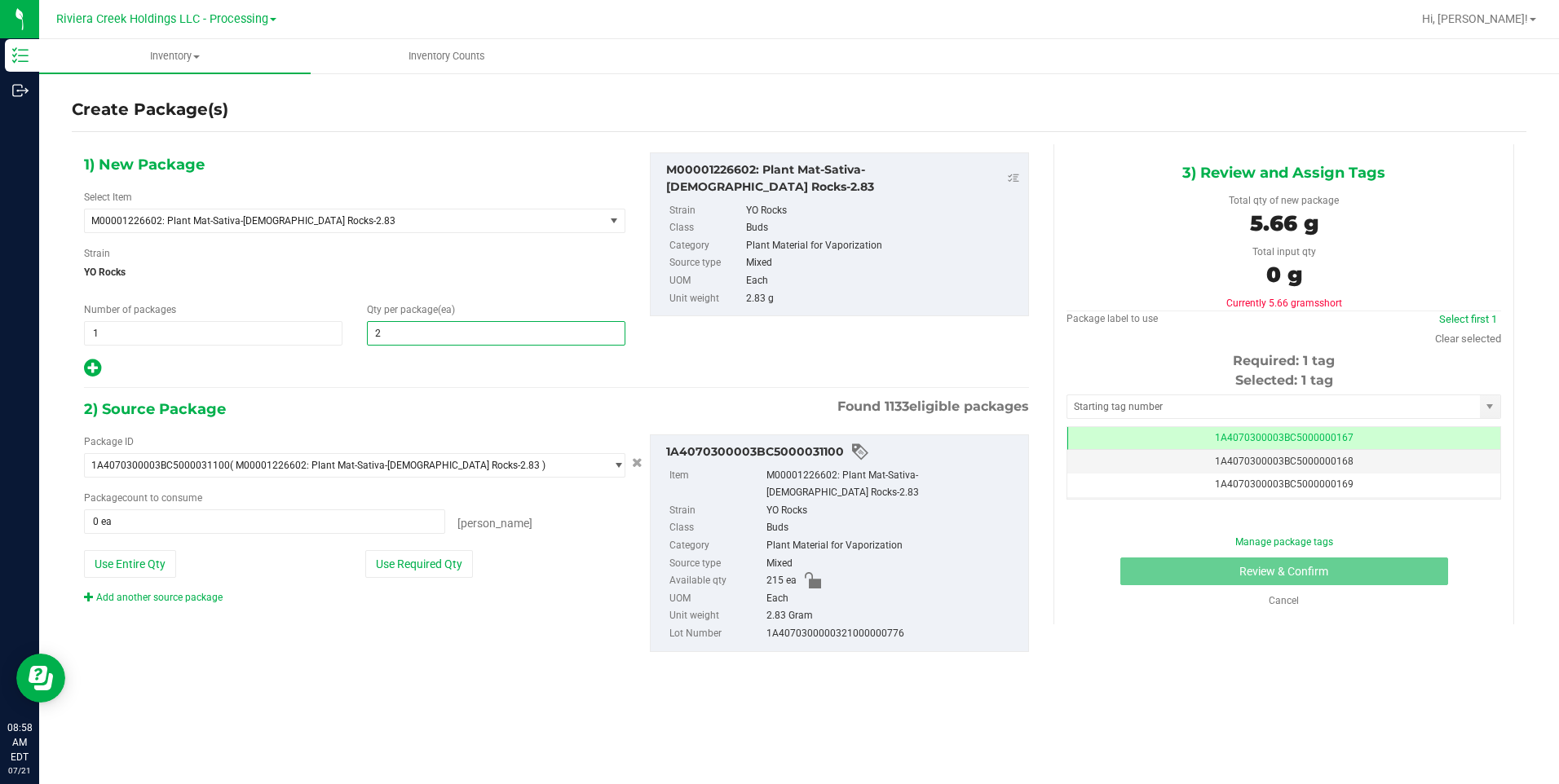 type on "20" 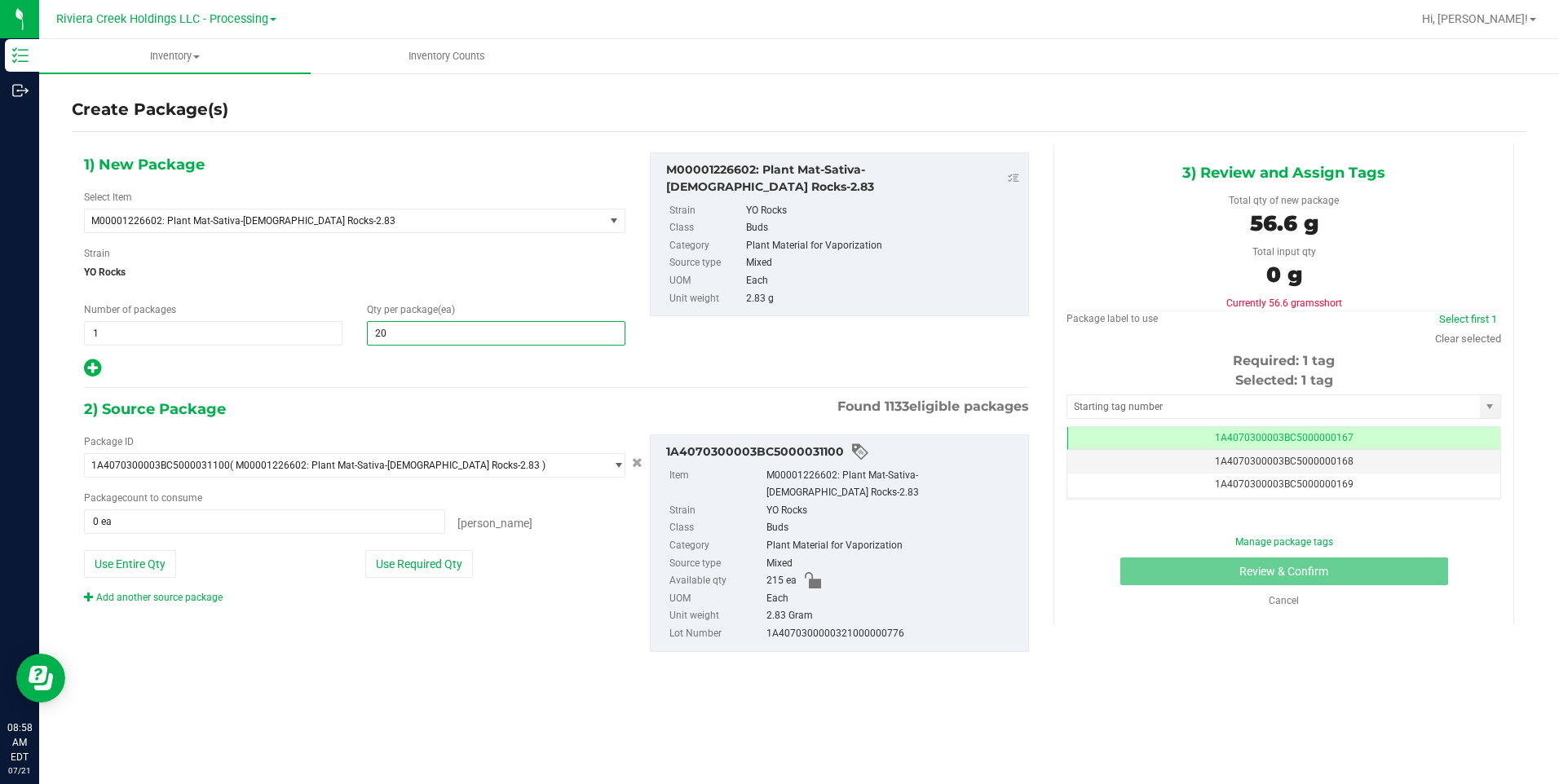 type on "20" 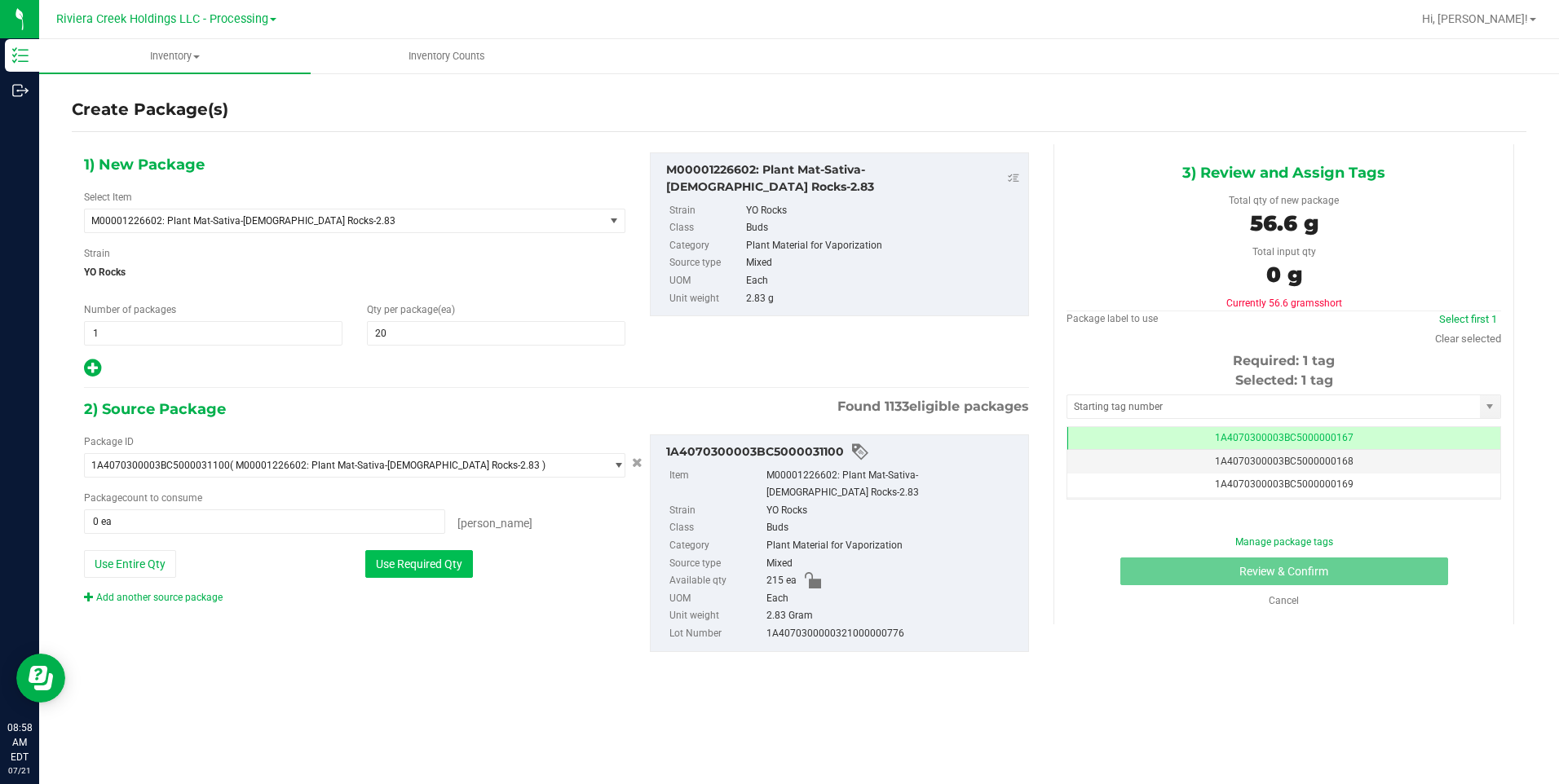 click on "Use Required Qty" at bounding box center (419, 564) 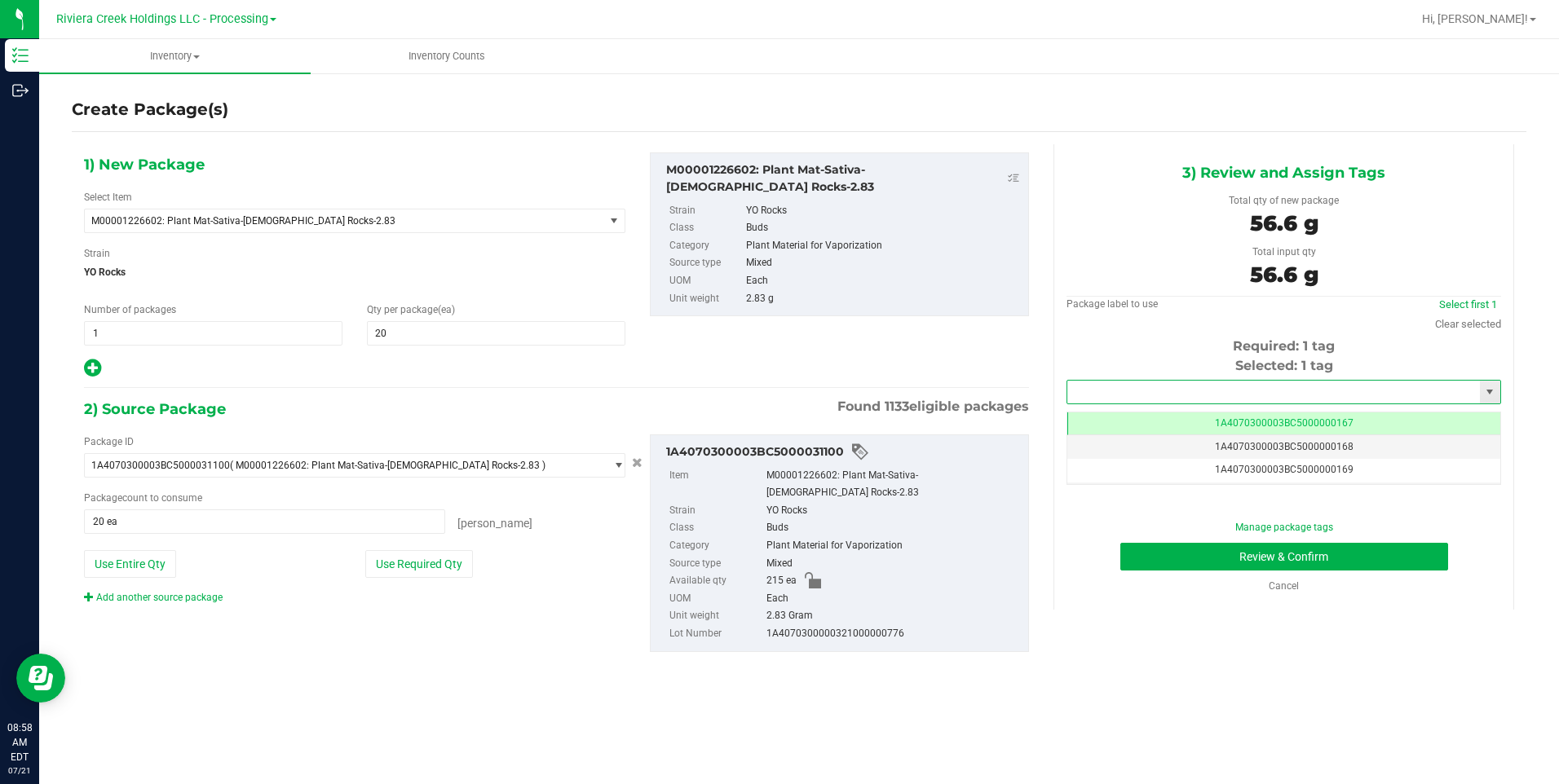 click at bounding box center [1274, 392] 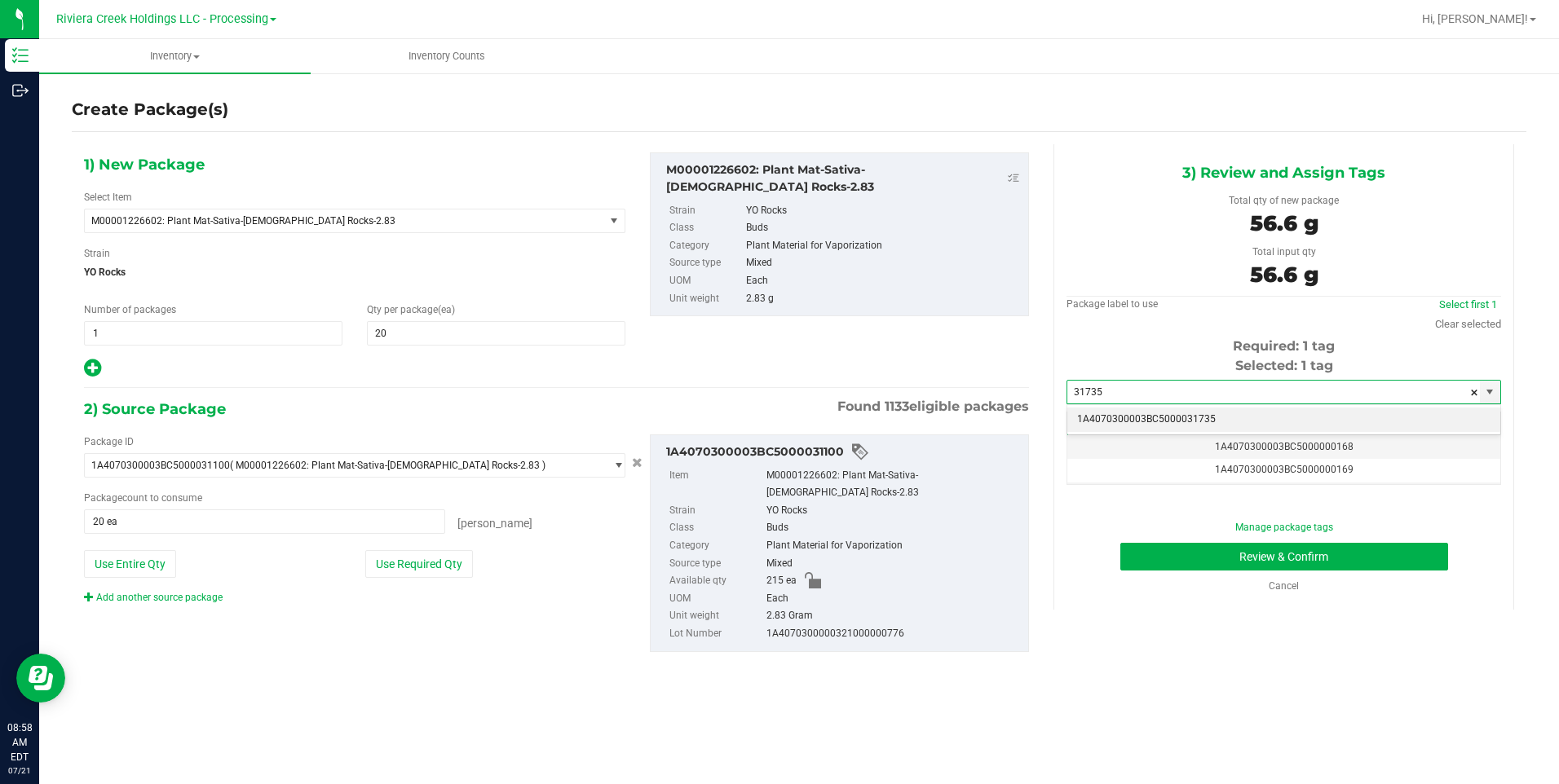 click on "1A4070300003BC5000031735" at bounding box center (1283, 420) 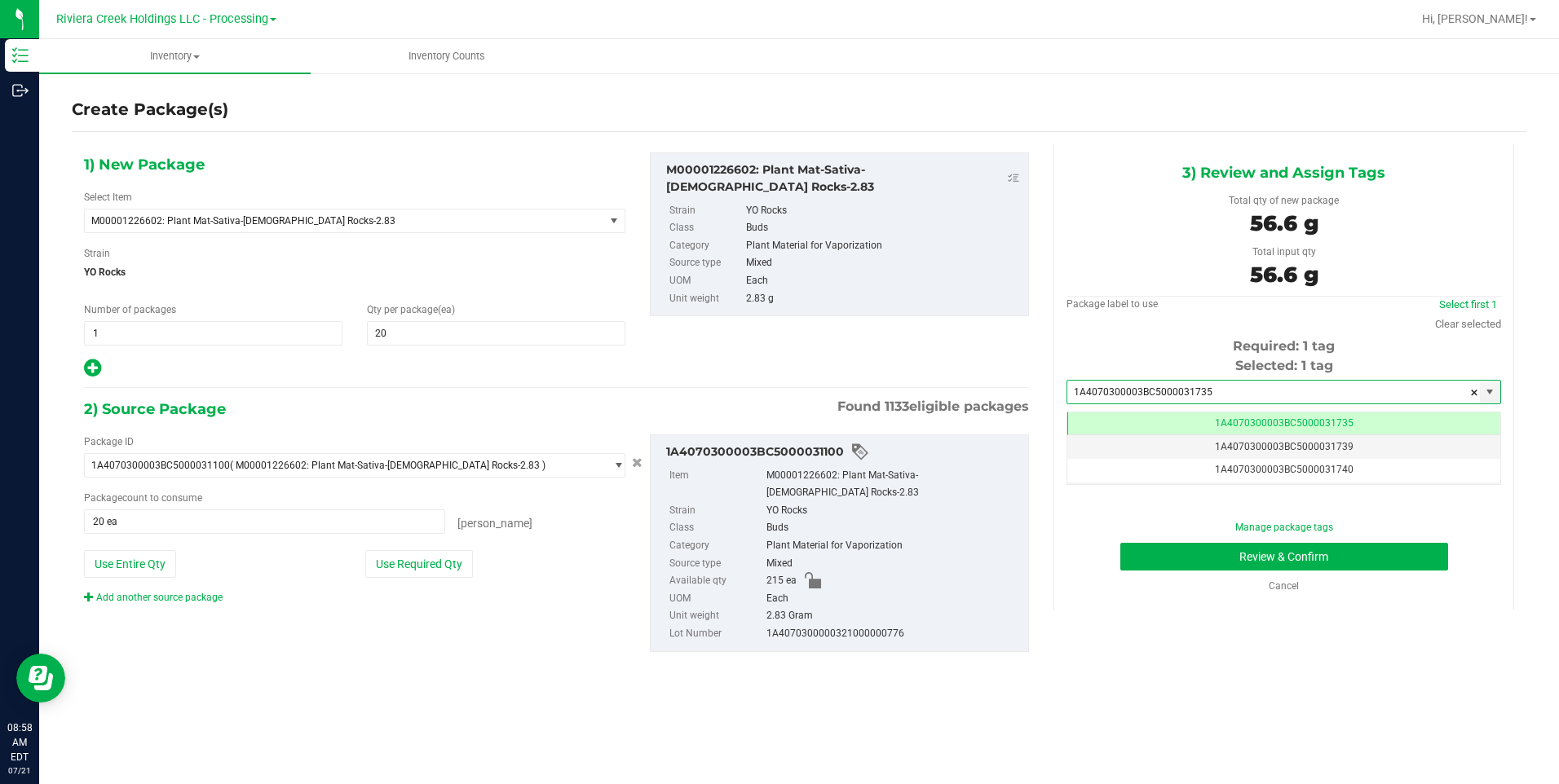 scroll, scrollTop: 0, scrollLeft: -1, axis: horizontal 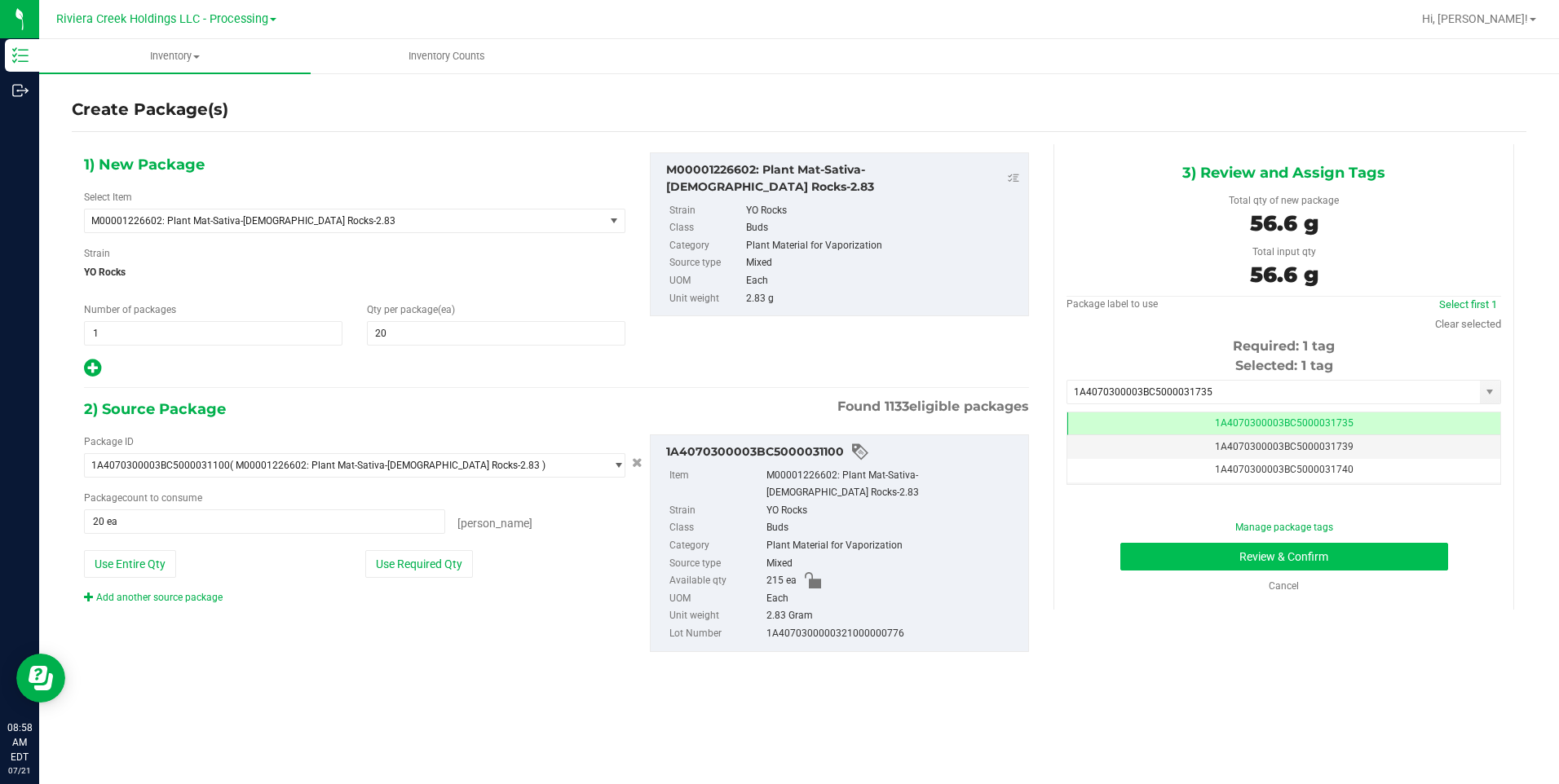 click on "Manage package tags
Review & Confirm
Cancel" at bounding box center [1283, 557] 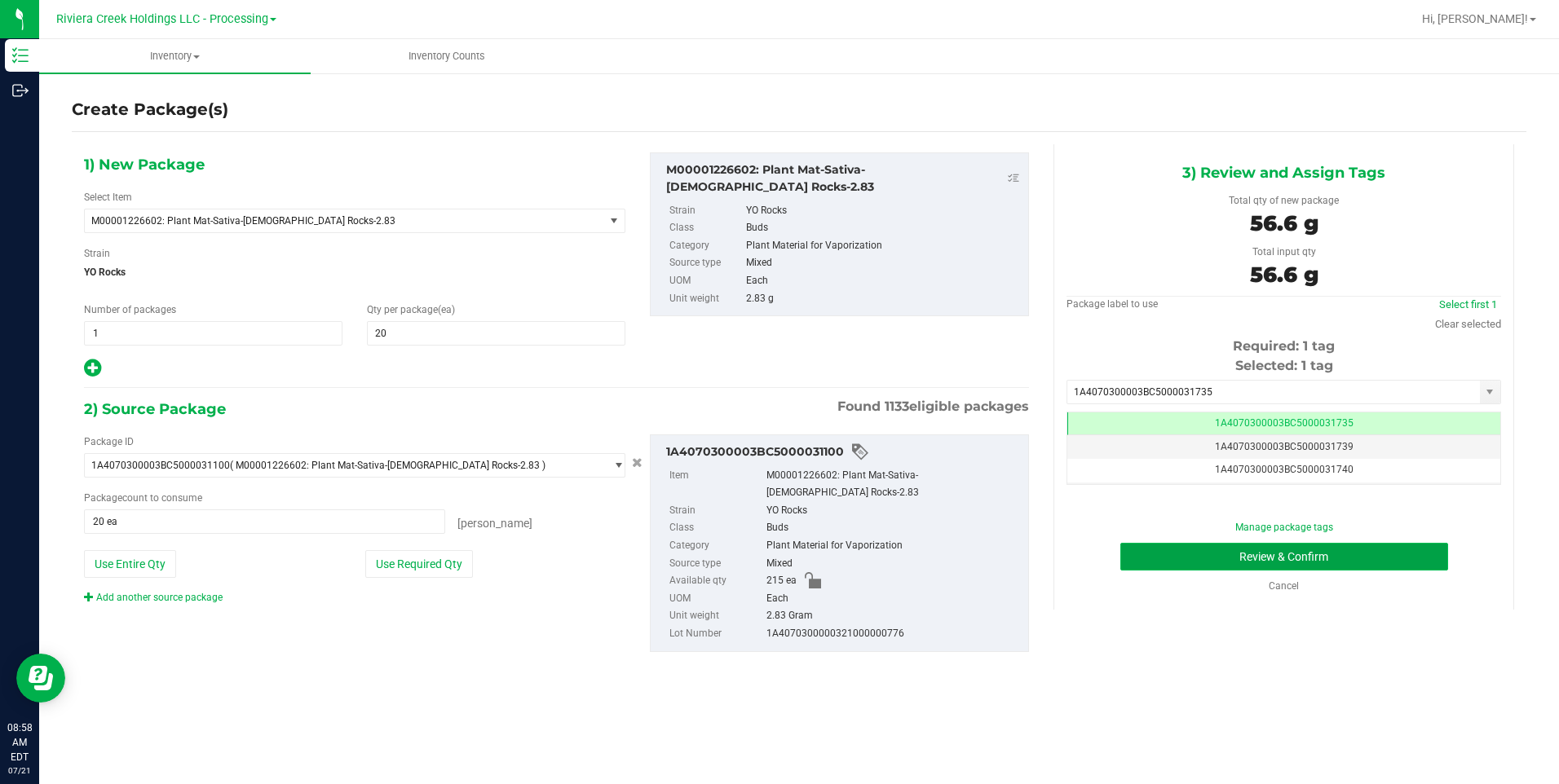 click on "Review & Confirm" at bounding box center [1284, 557] 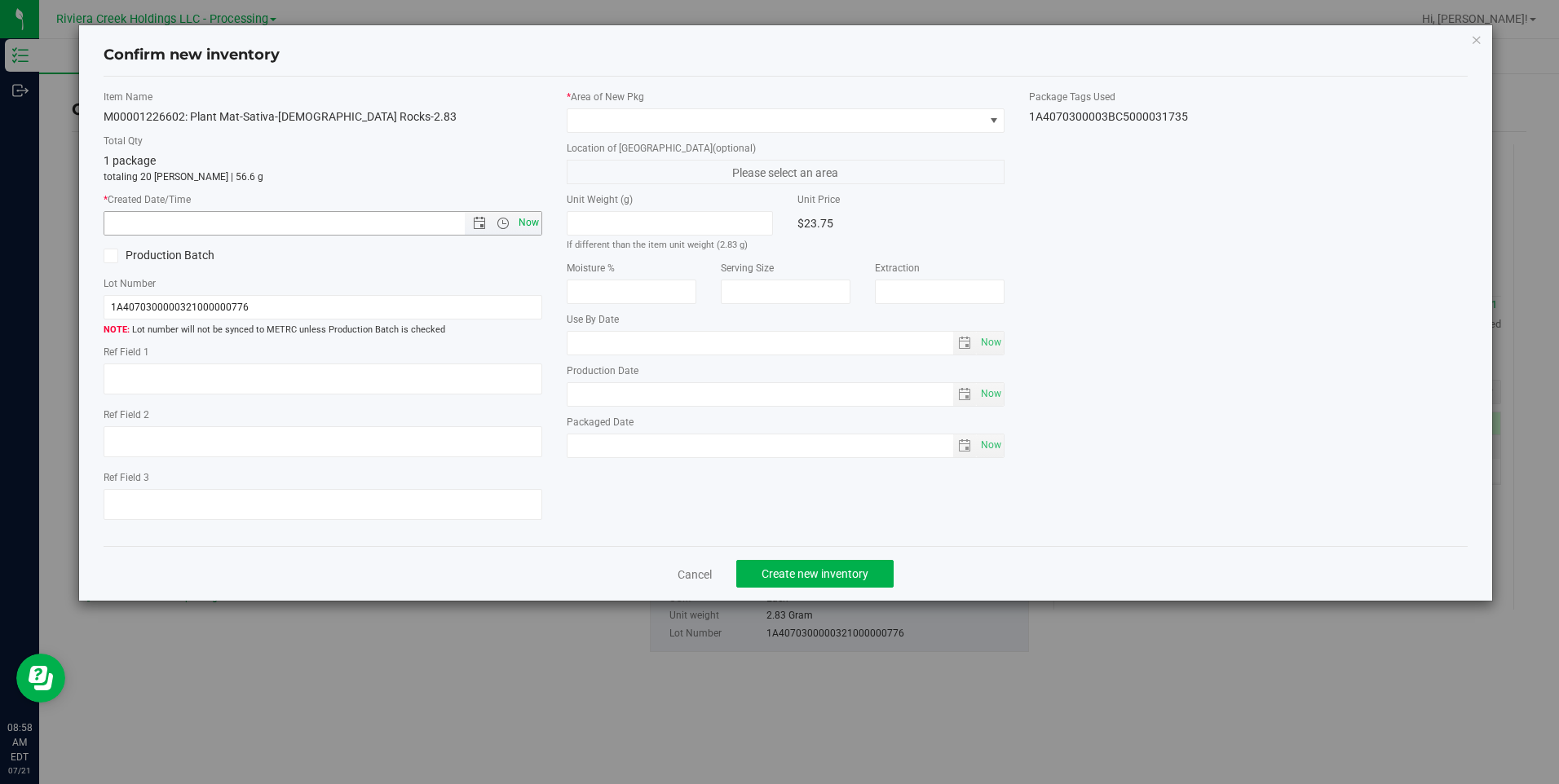 click on "Now" at bounding box center (528, 222) 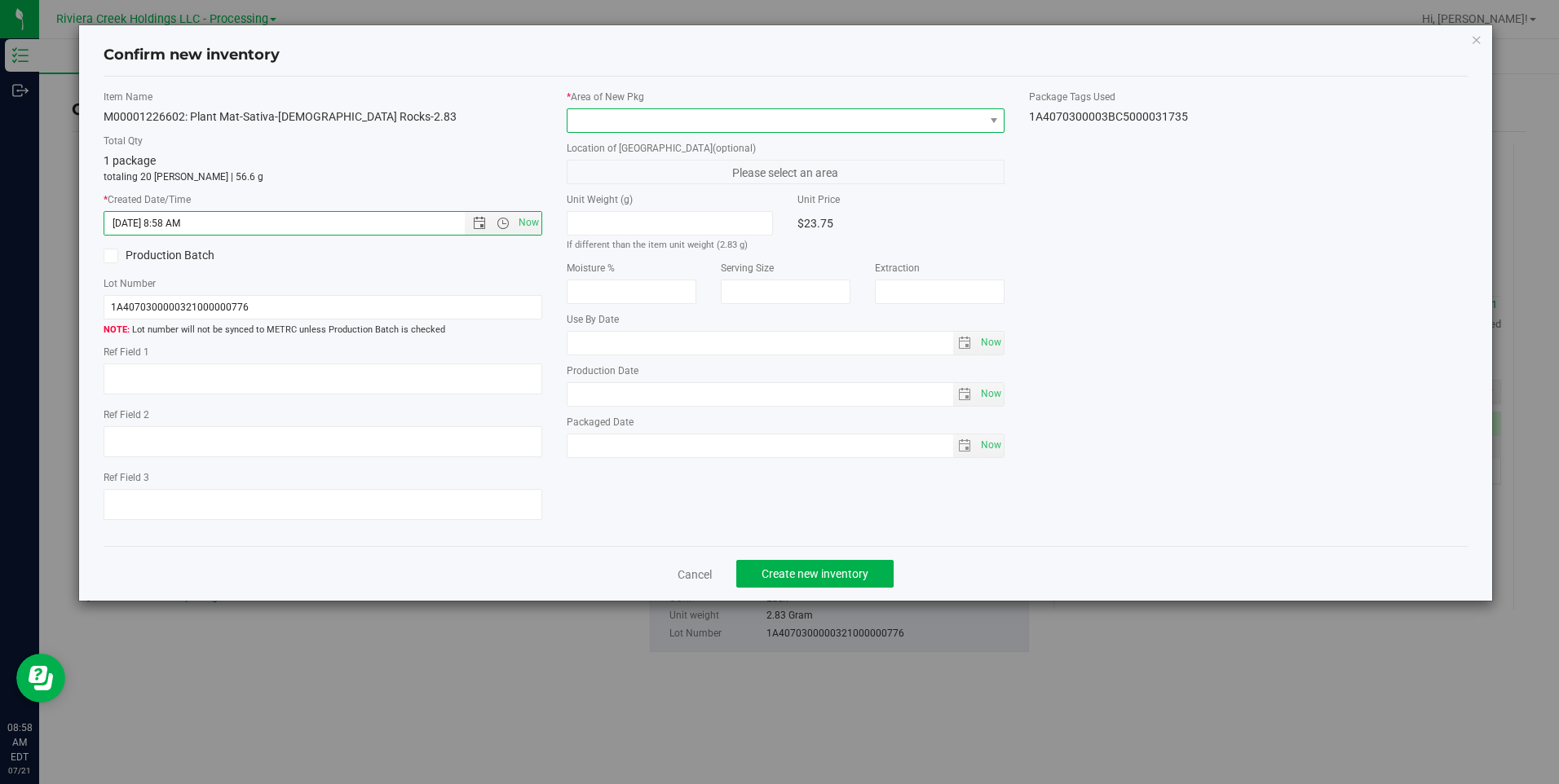 click at bounding box center [775, 121] 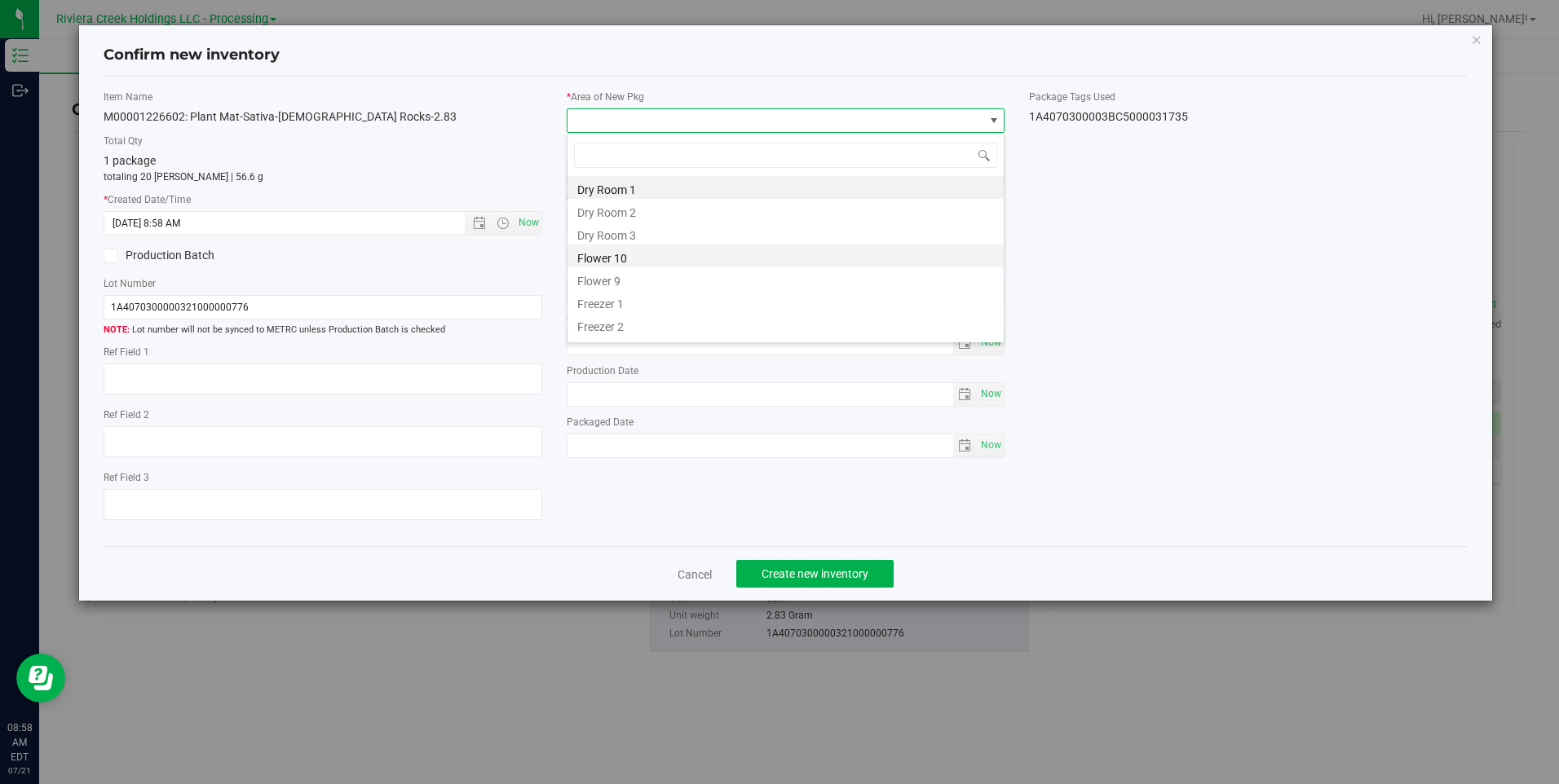click on "Flower 10" at bounding box center [785, 256] 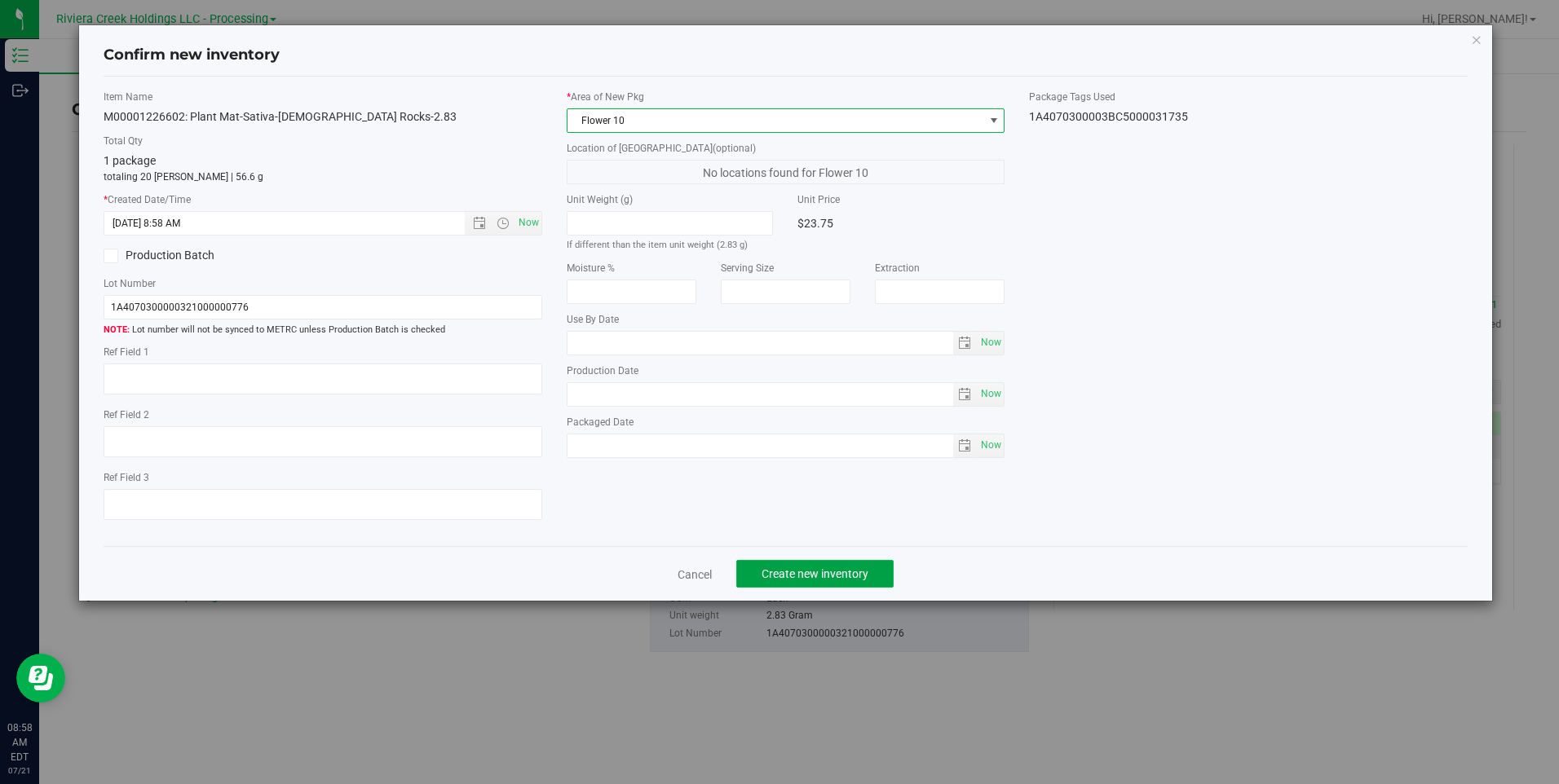 drag, startPoint x: 817, startPoint y: 578, endPoint x: 818, endPoint y: 564, distance: 14.035669 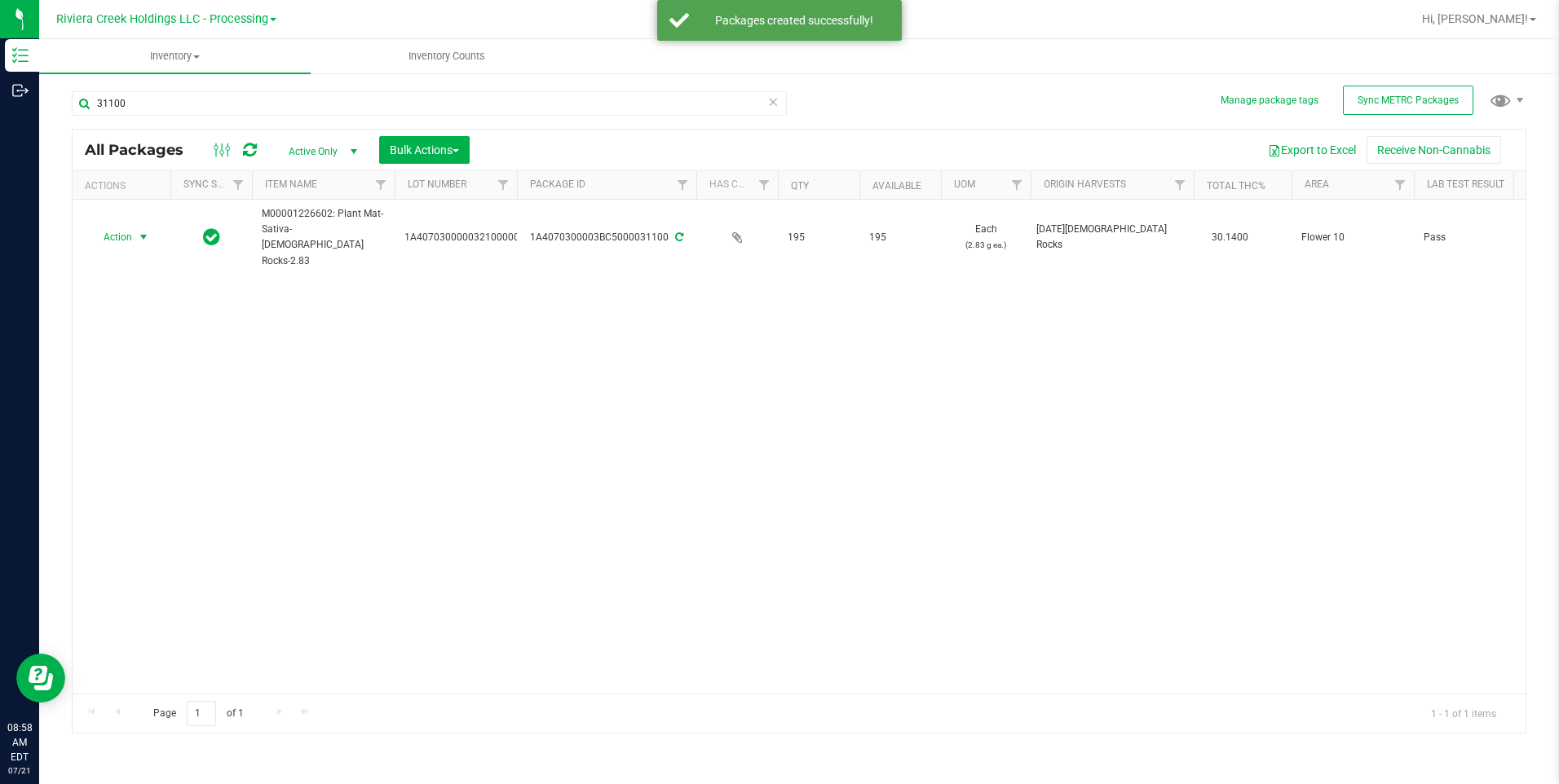 drag, startPoint x: 117, startPoint y: 232, endPoint x: 235, endPoint y: 421, distance: 222.81158 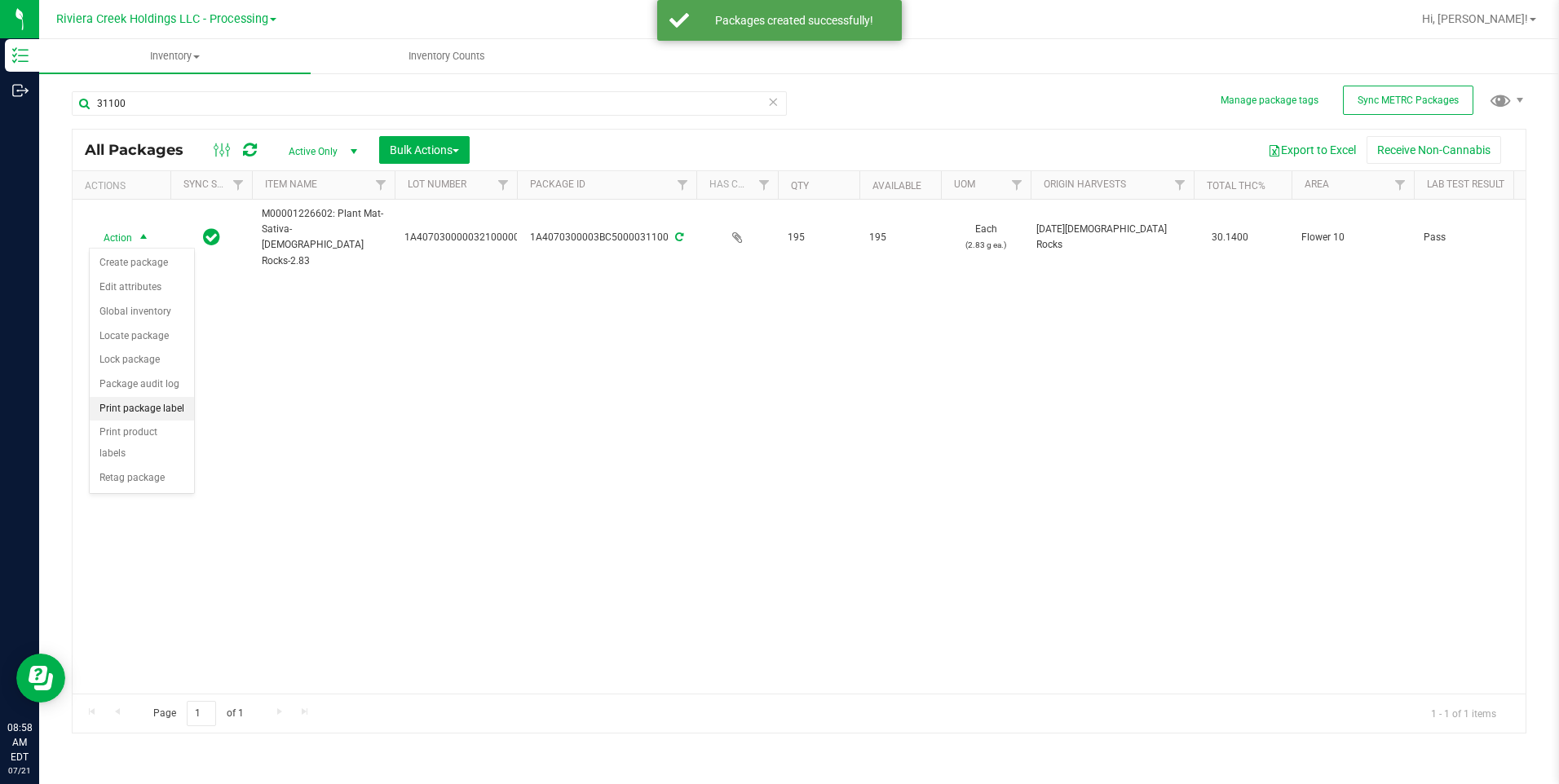 click on "Print package label" at bounding box center [142, 409] 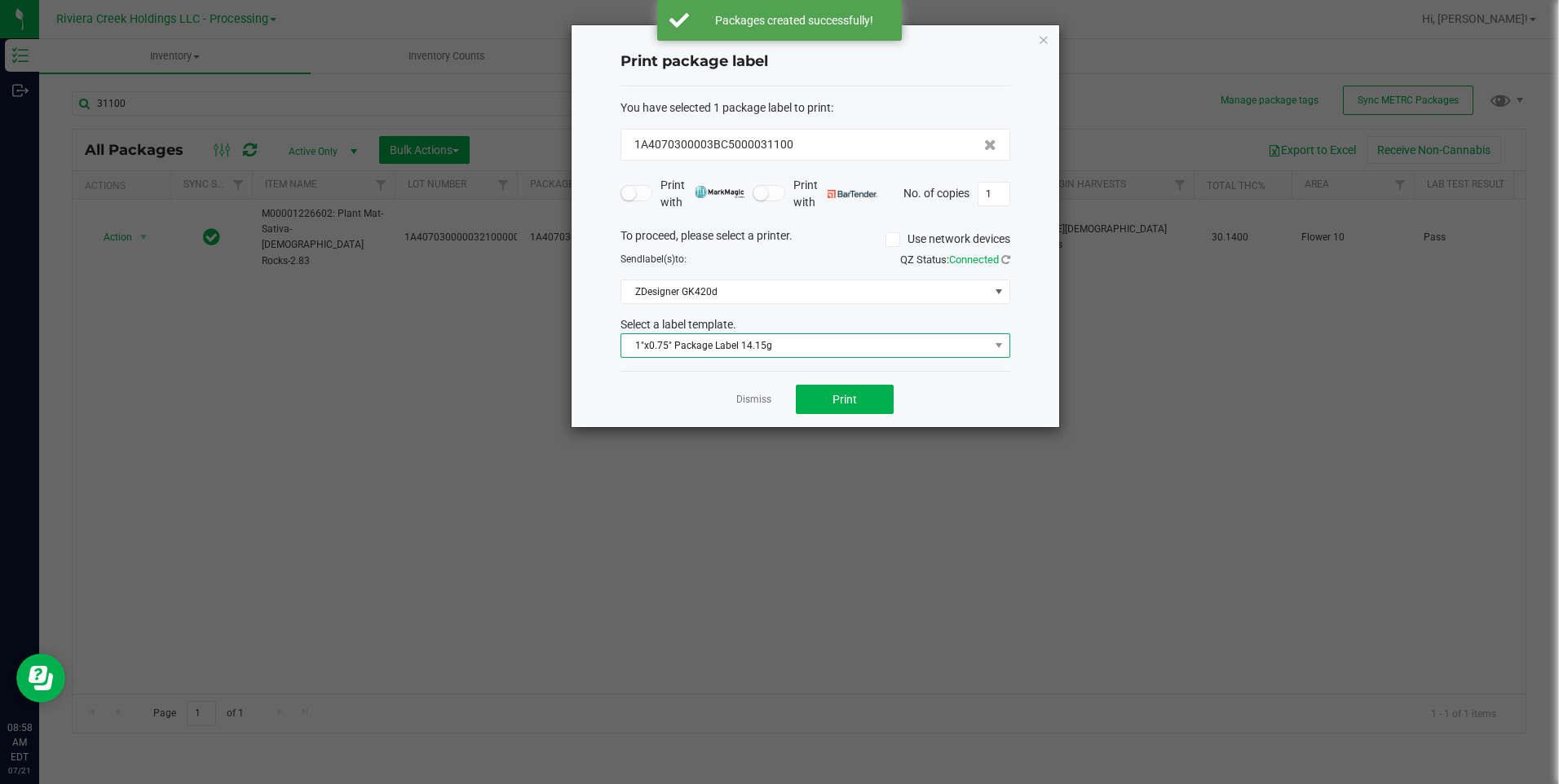click on "1"x0.75" Package Label 14.15g" at bounding box center [805, 346] 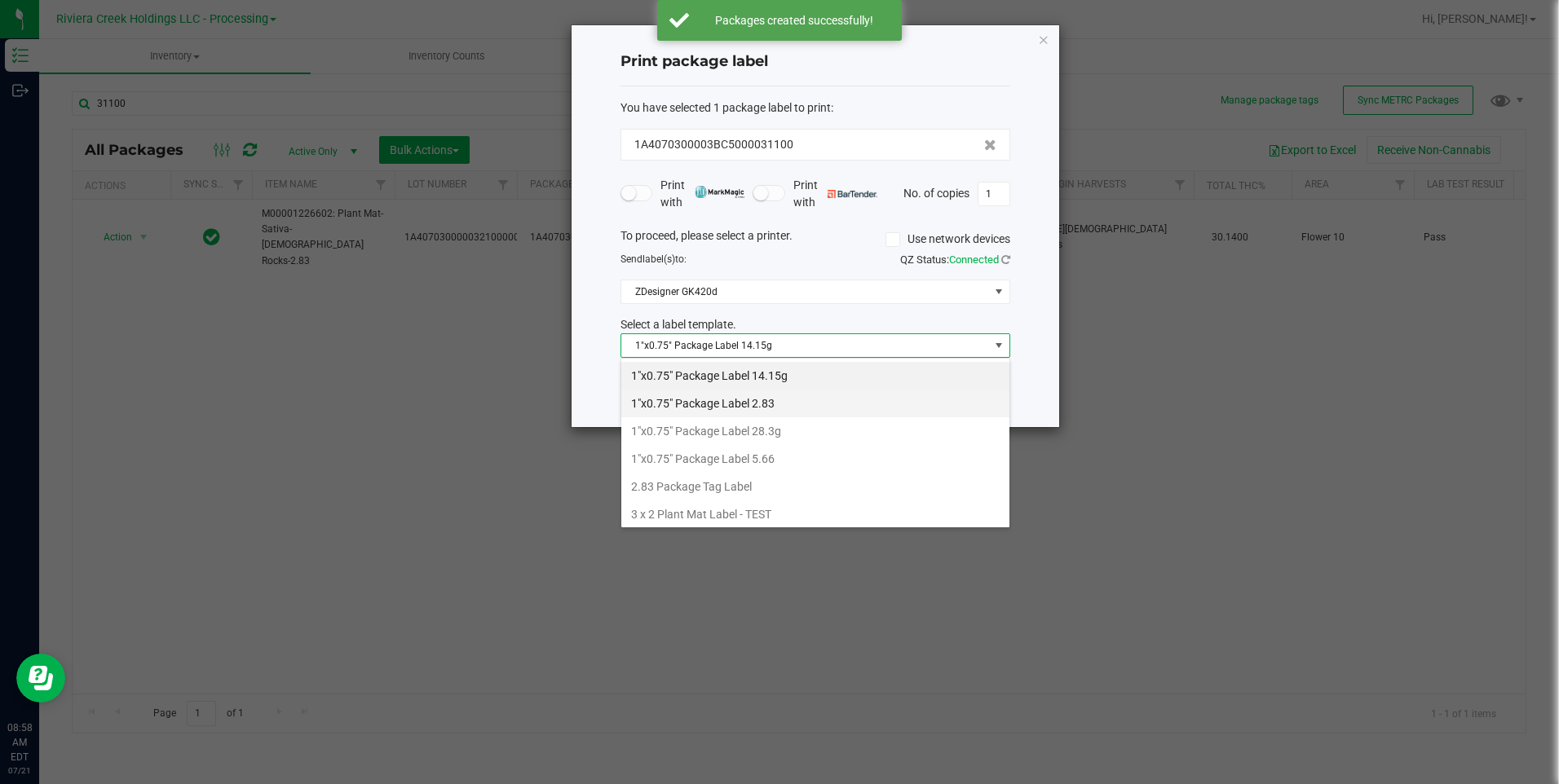 click on "1"x0.75" Package Label 2.83" at bounding box center (815, 403) 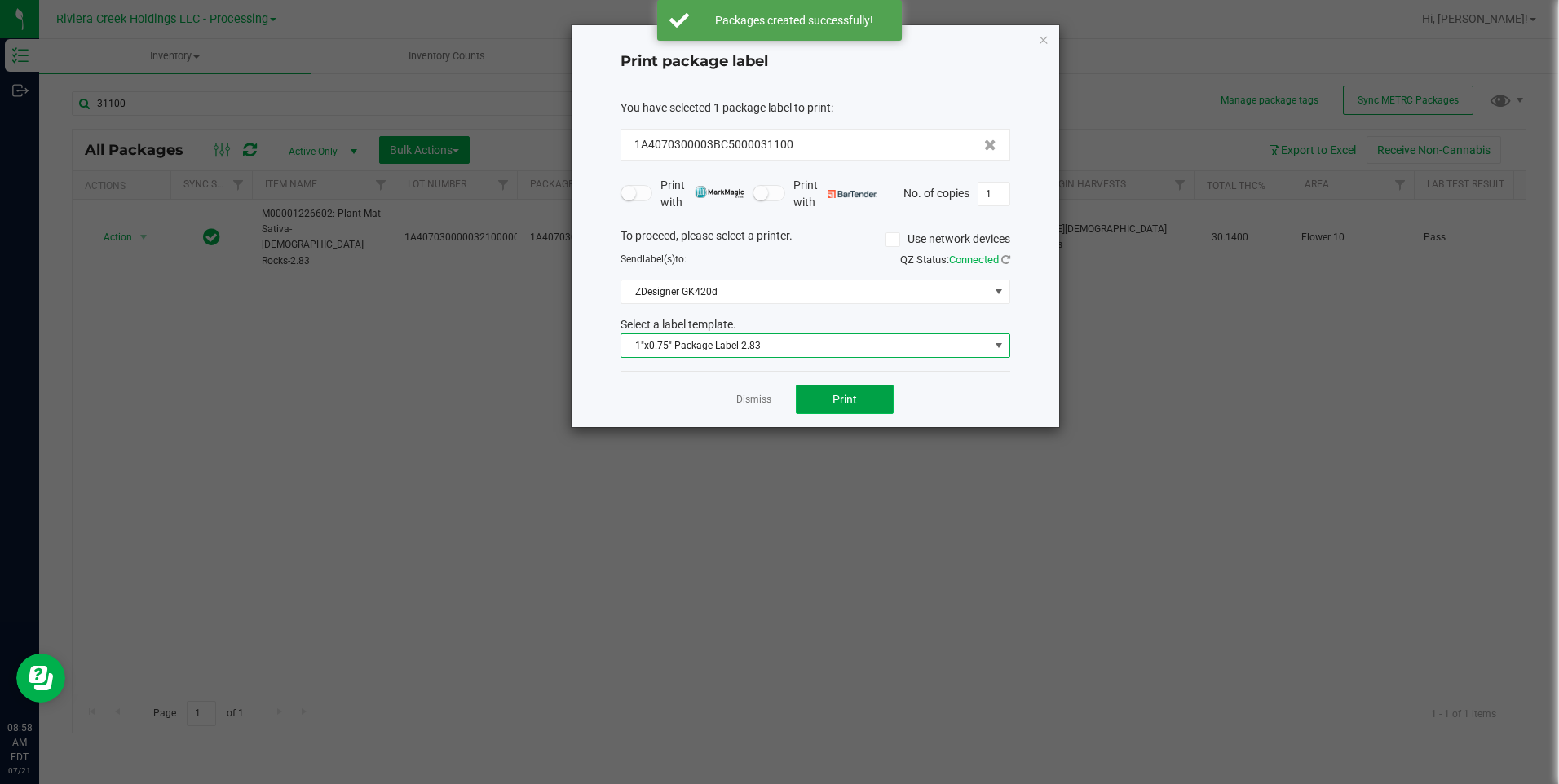 click on "Print" 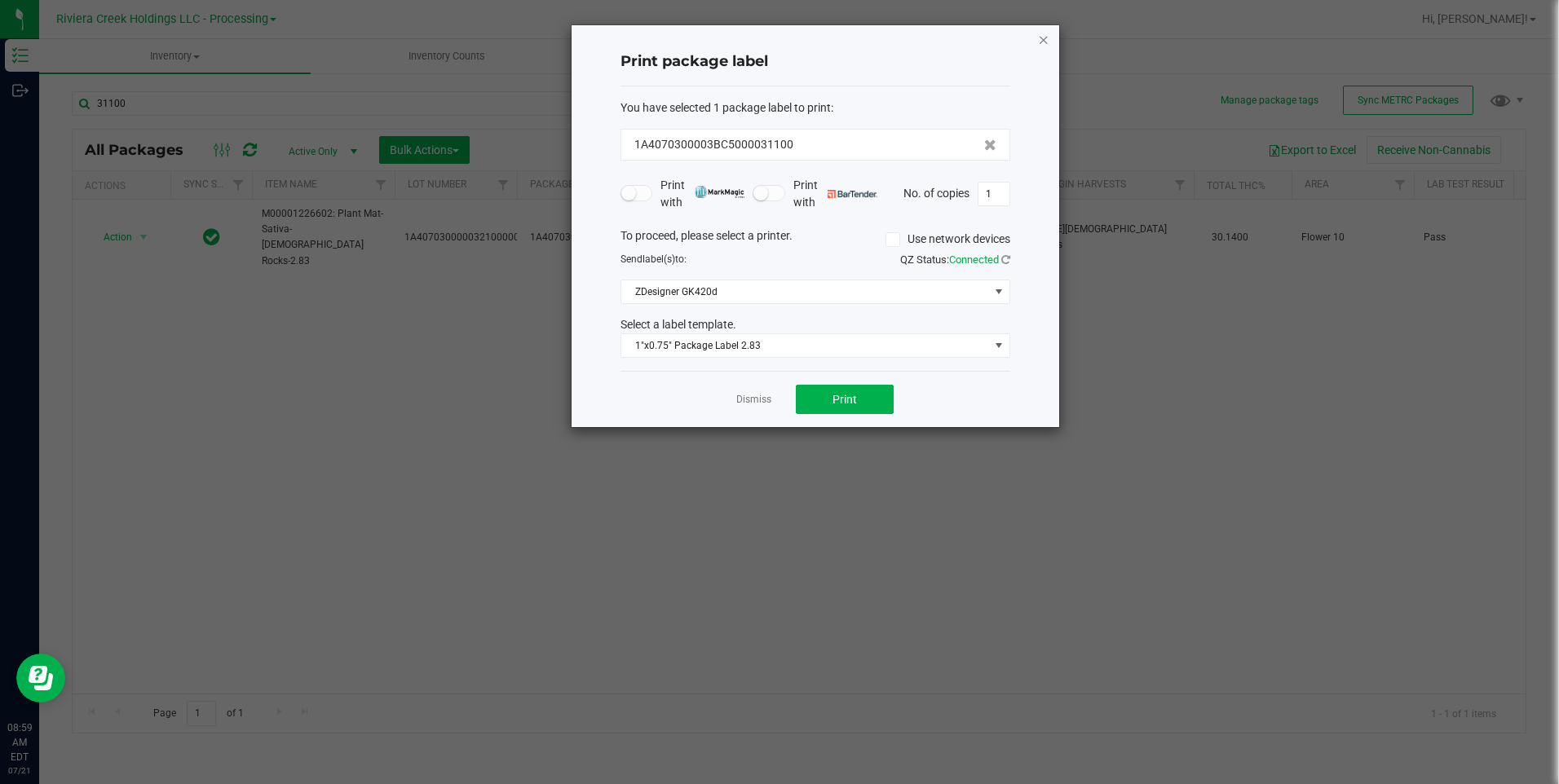 click 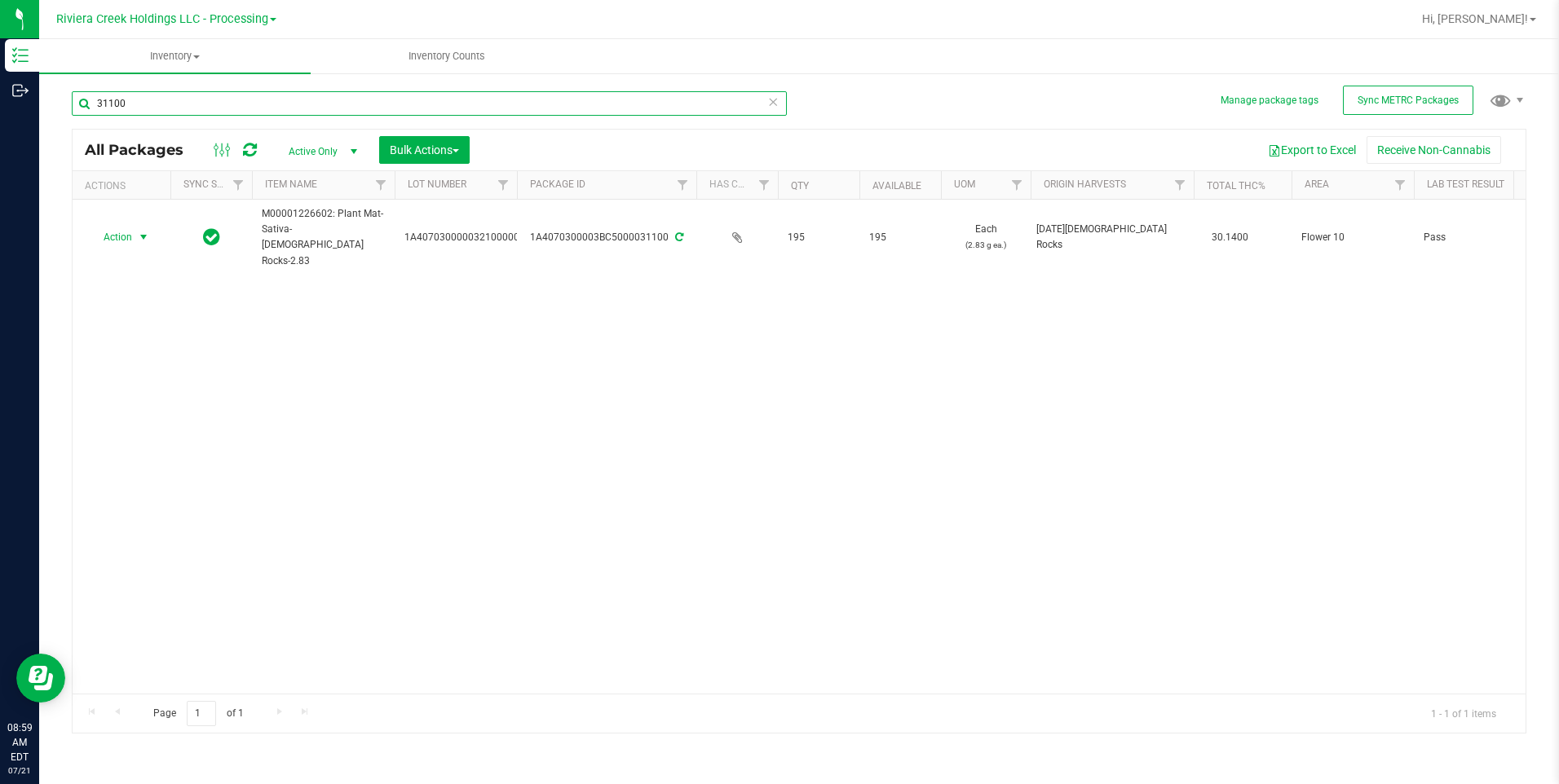 click on "31100" at bounding box center (429, 104) 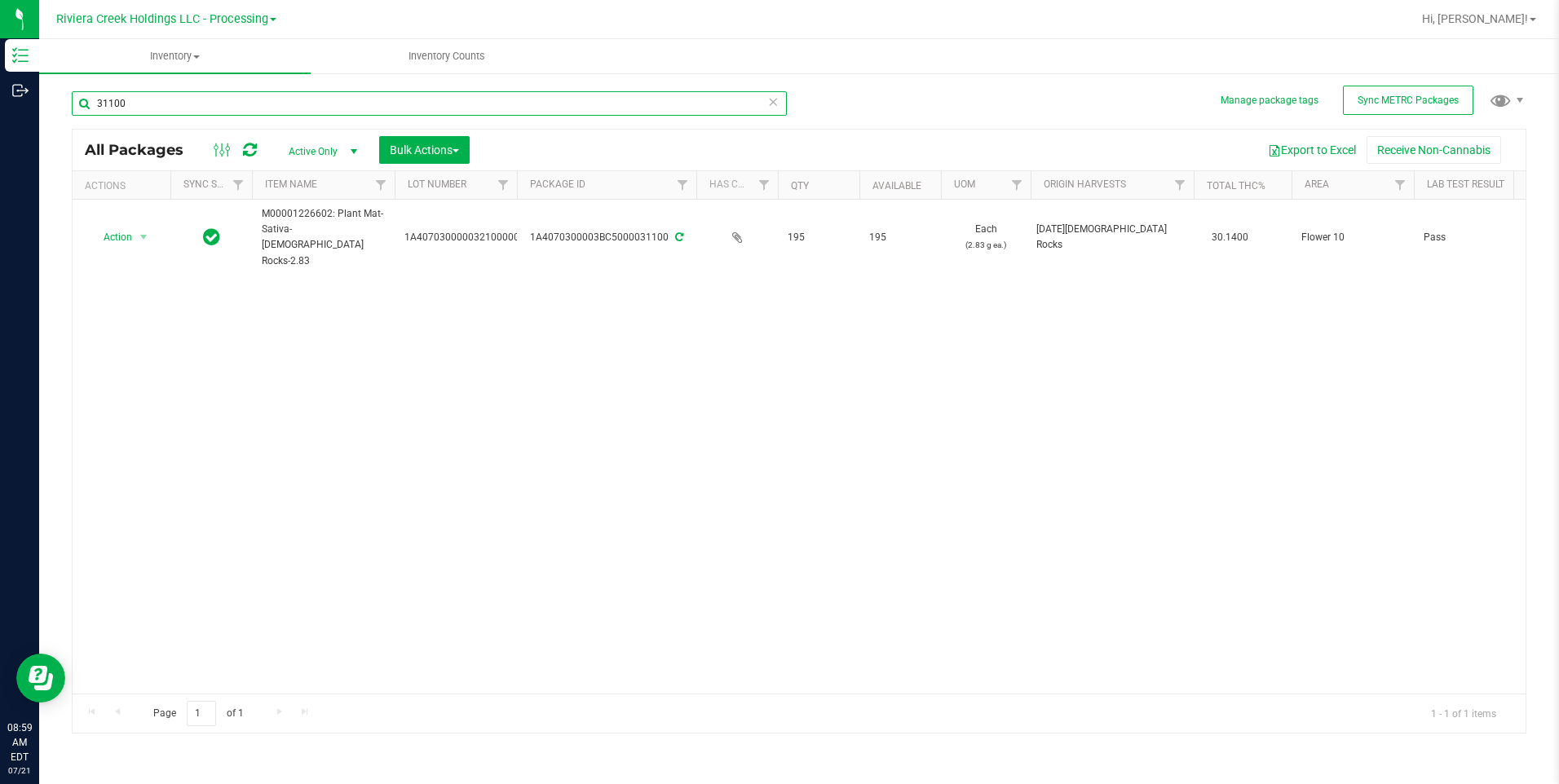 drag, startPoint x: 238, startPoint y: 104, endPoint x: 241, endPoint y: 96, distance: 8.544004 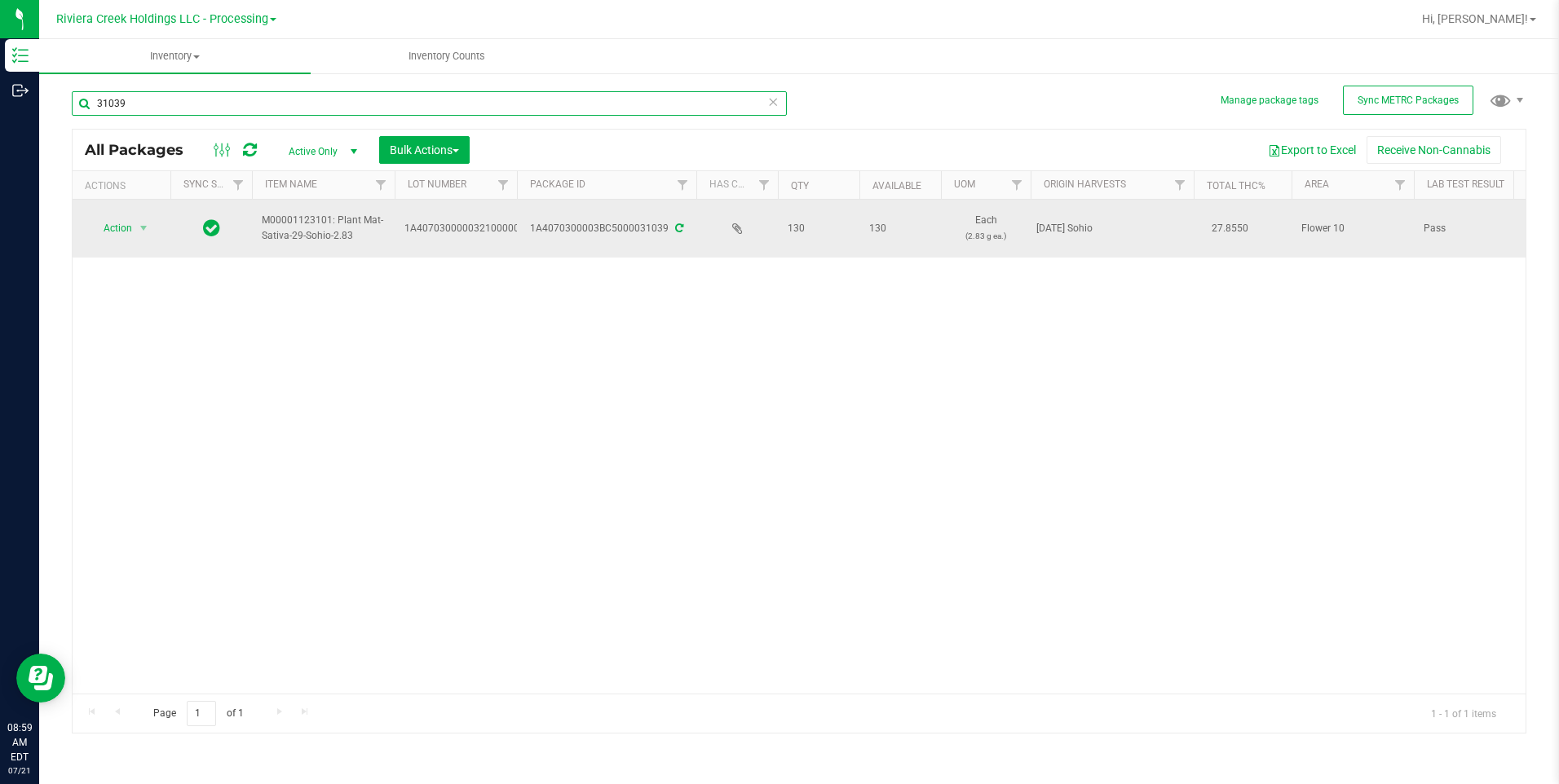 type on "31039" 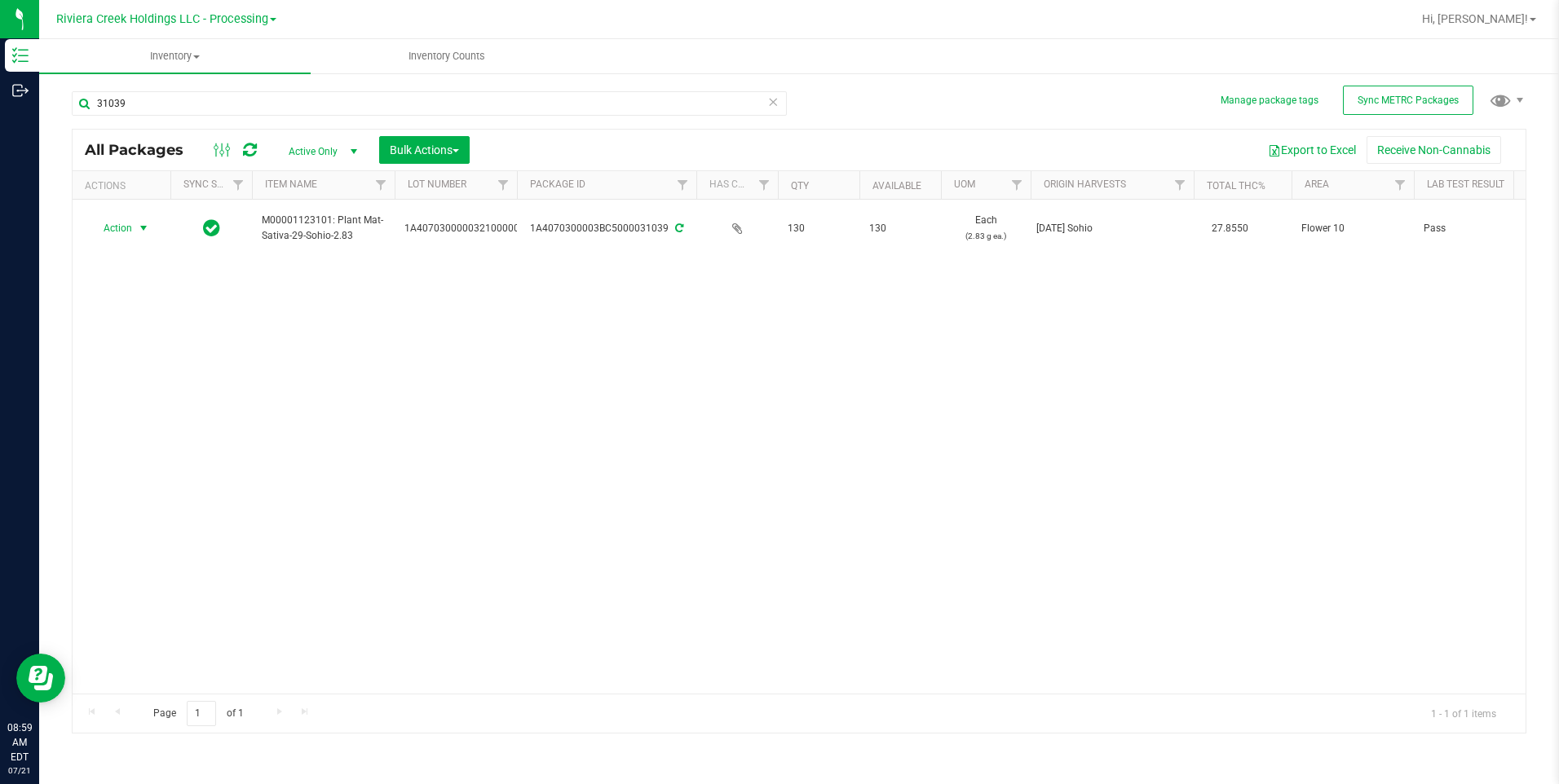 drag, startPoint x: 151, startPoint y: 225, endPoint x: 142, endPoint y: 278, distance: 53.7587 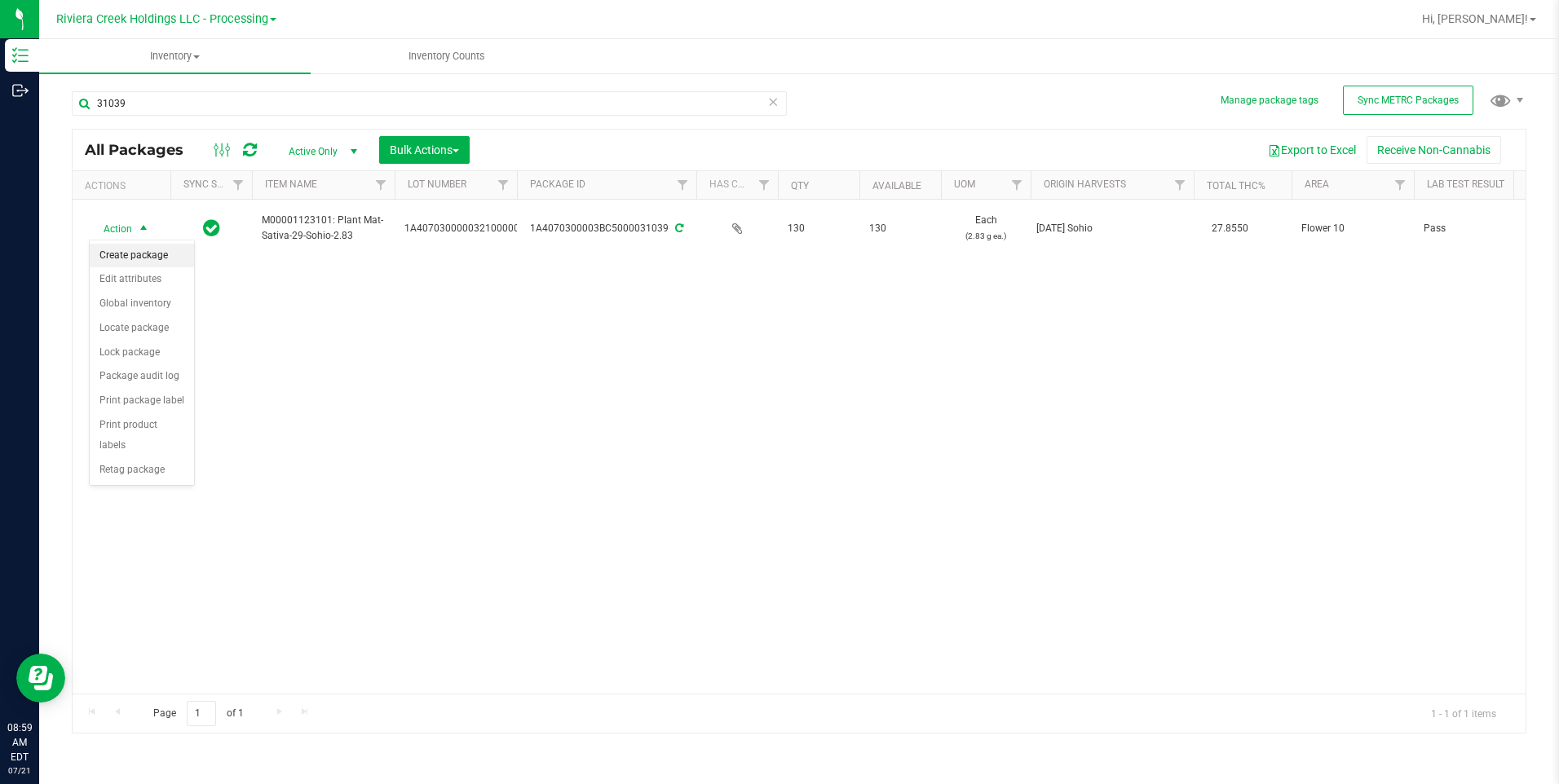 click on "Create package" at bounding box center (142, 256) 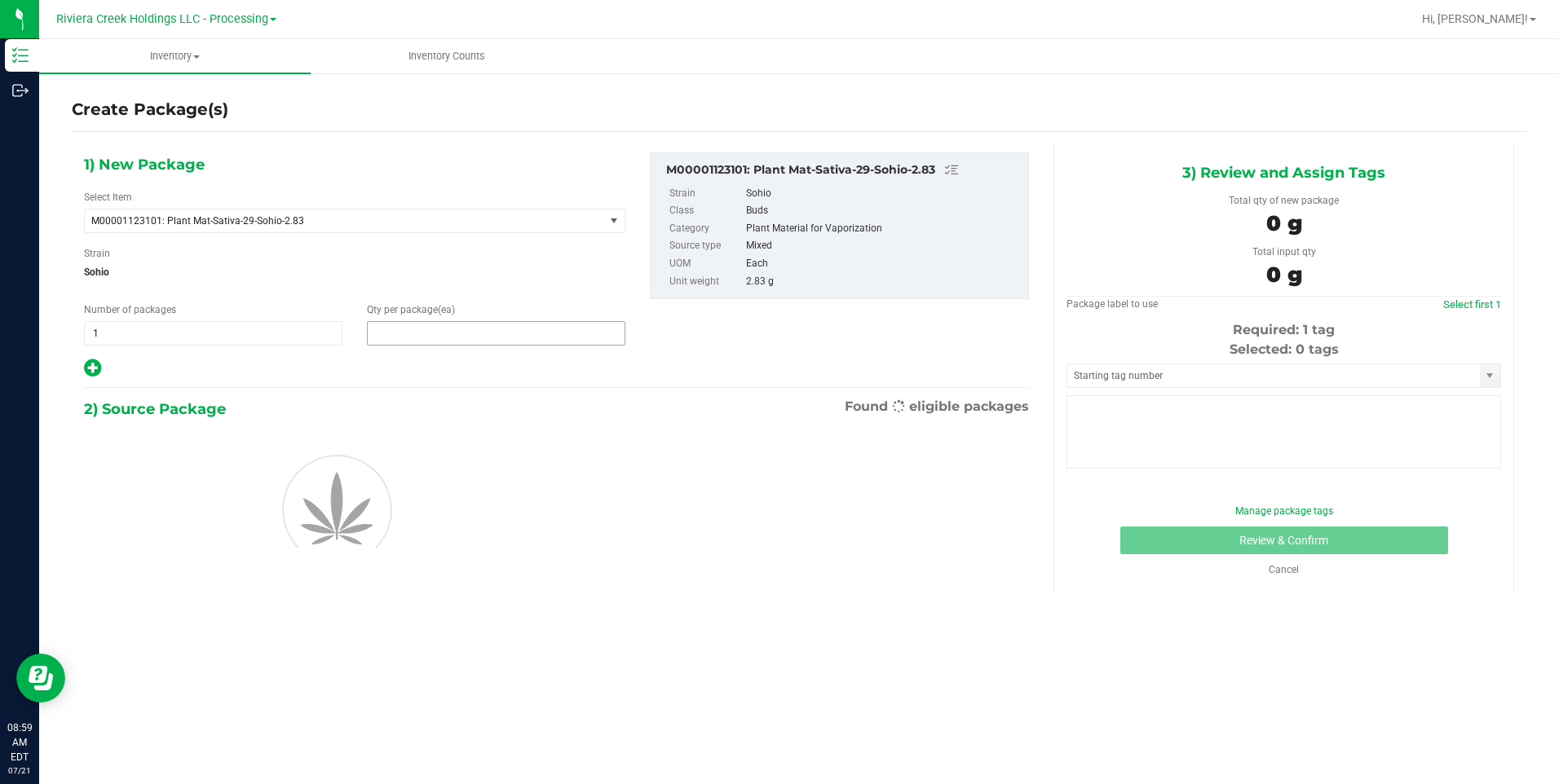 click at bounding box center (496, 333) 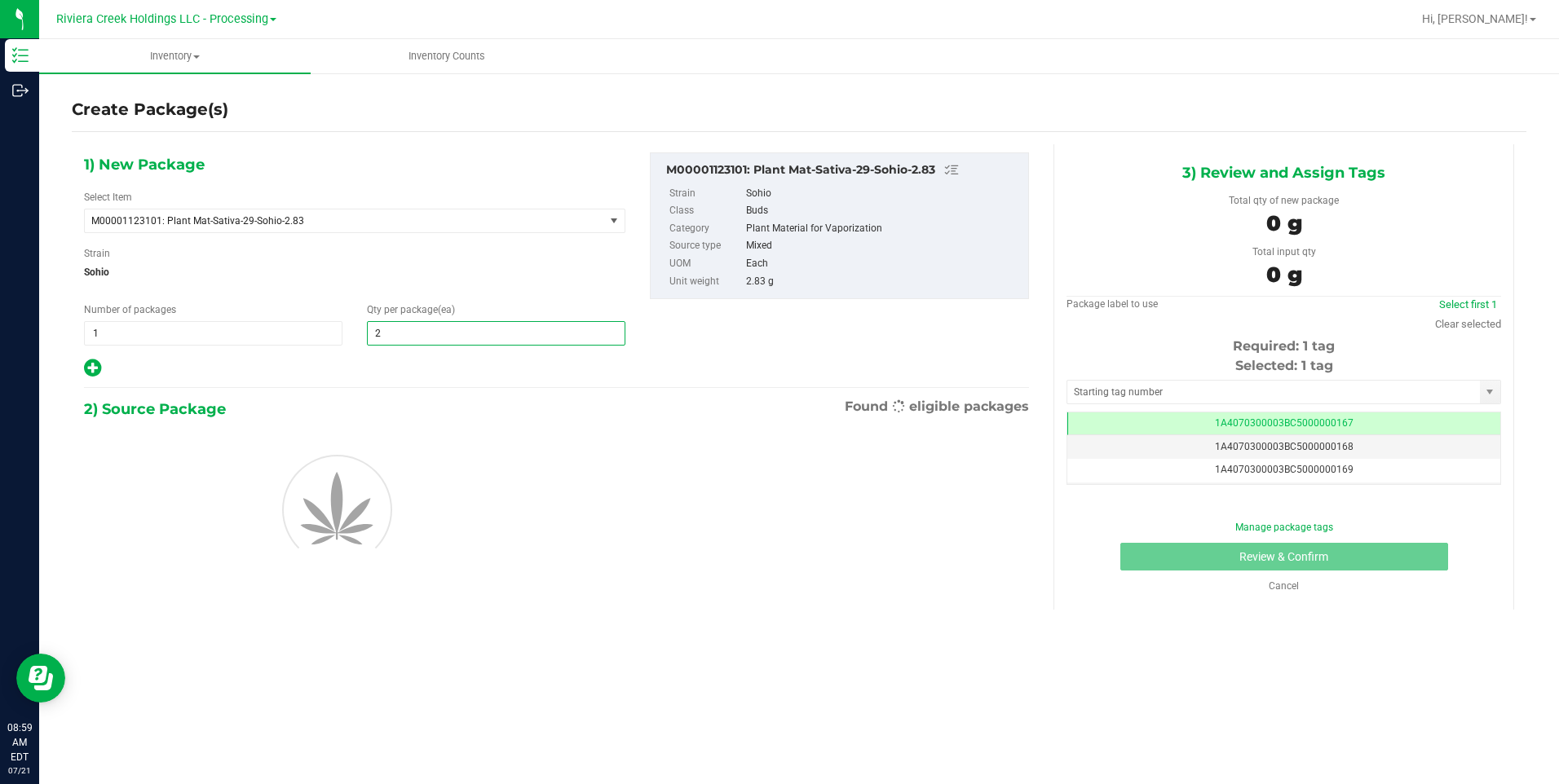 type on "20" 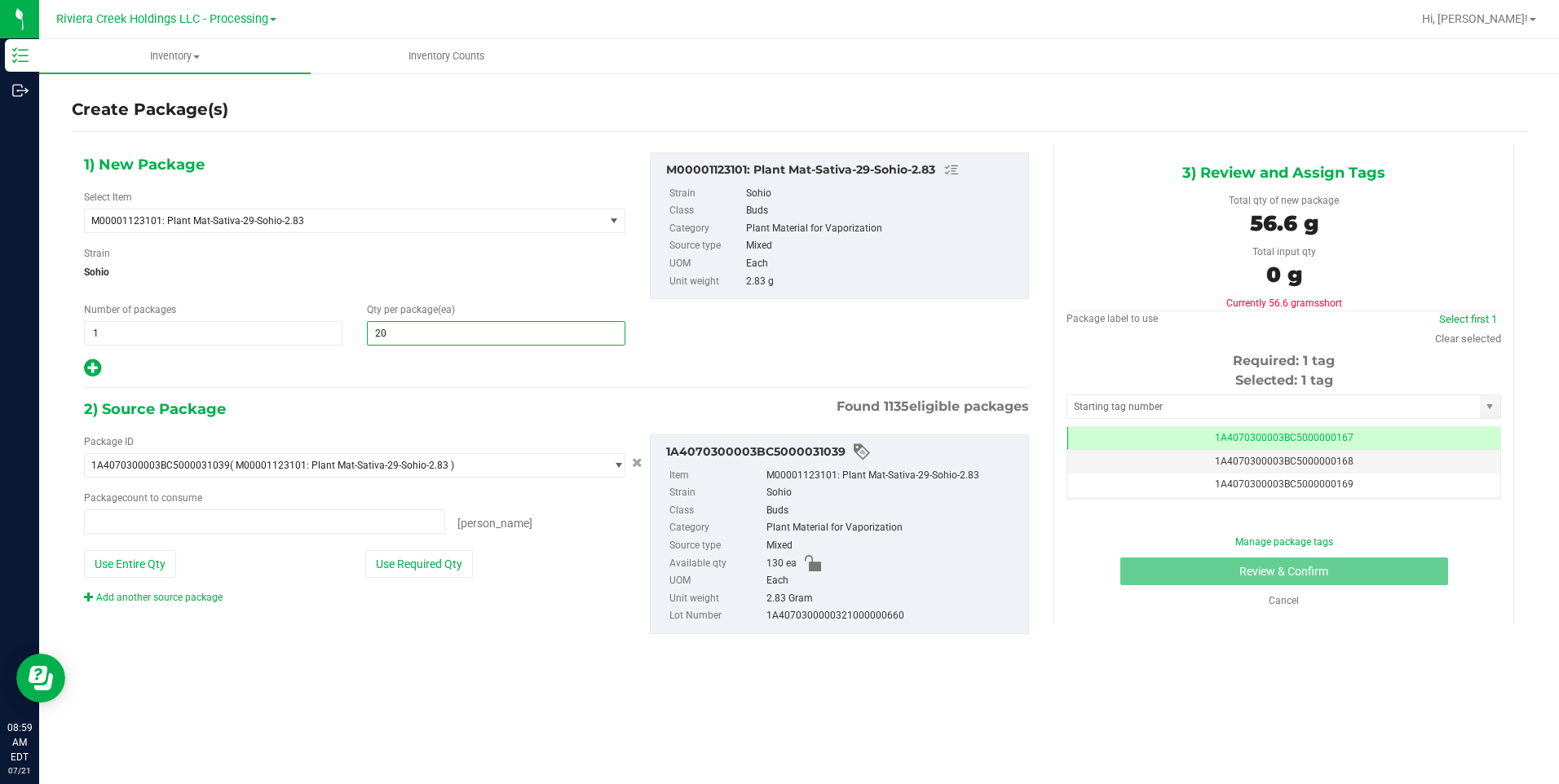 type on "0 ea" 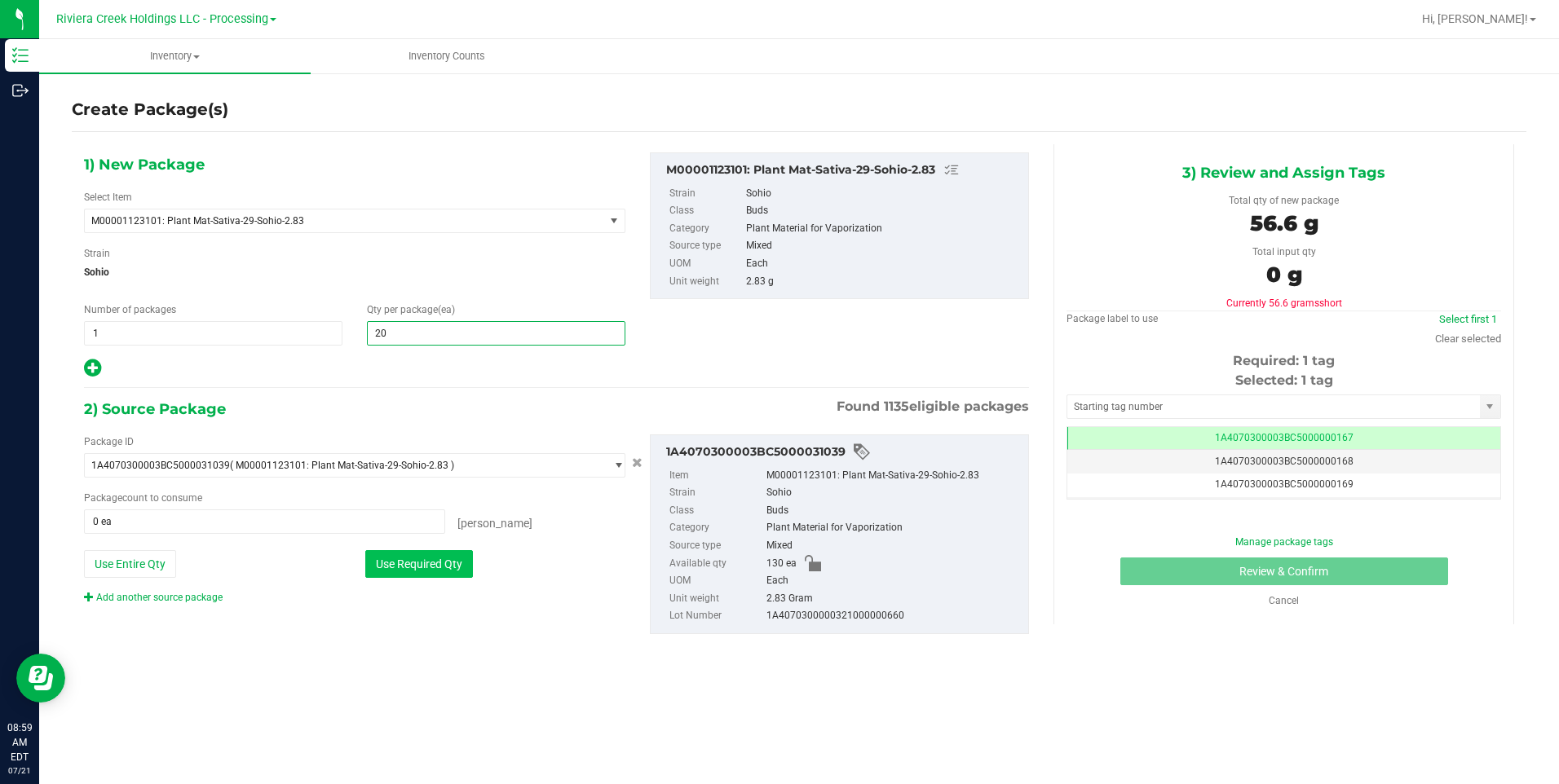 type on "20" 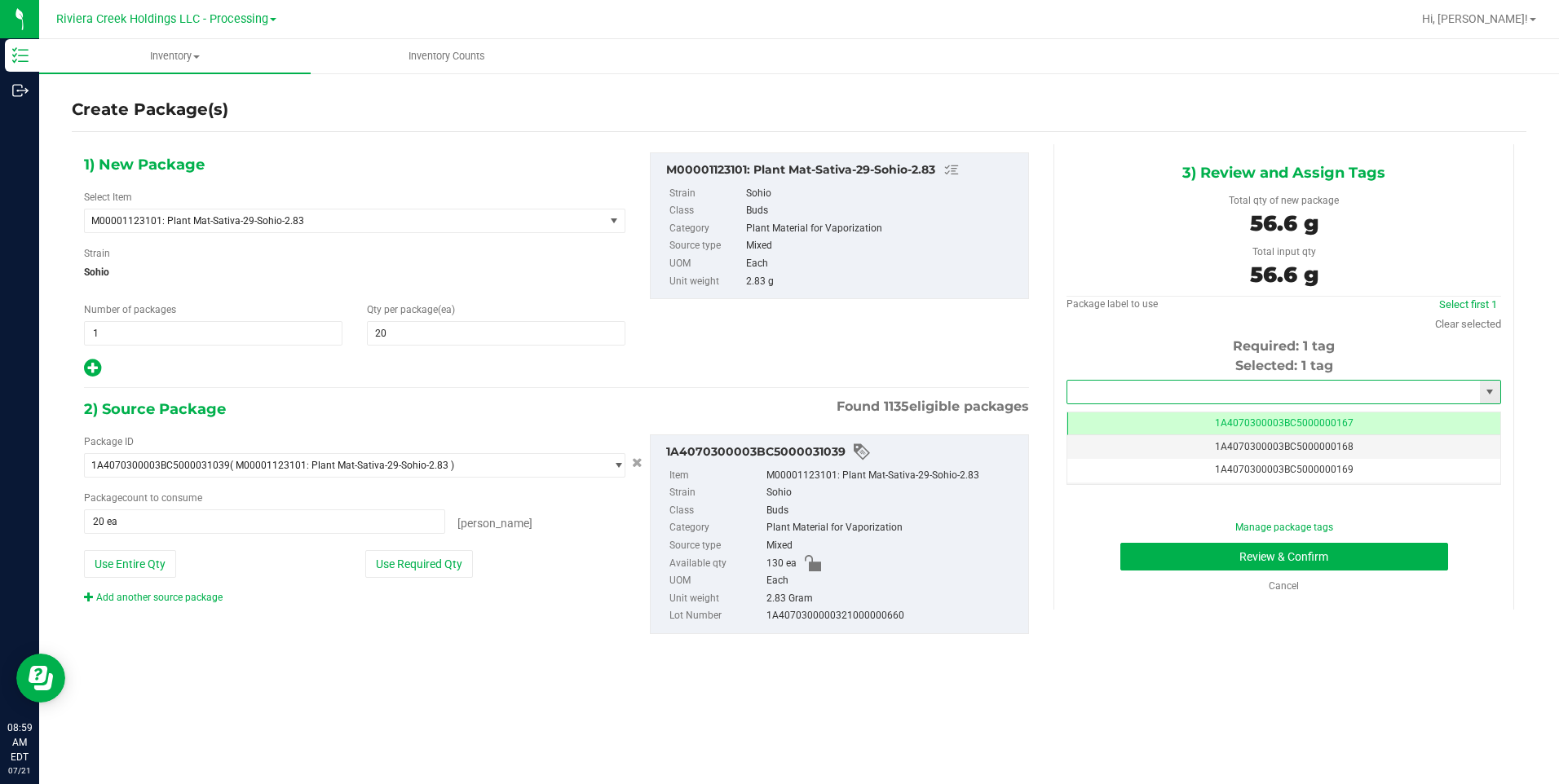 click at bounding box center (1274, 392) 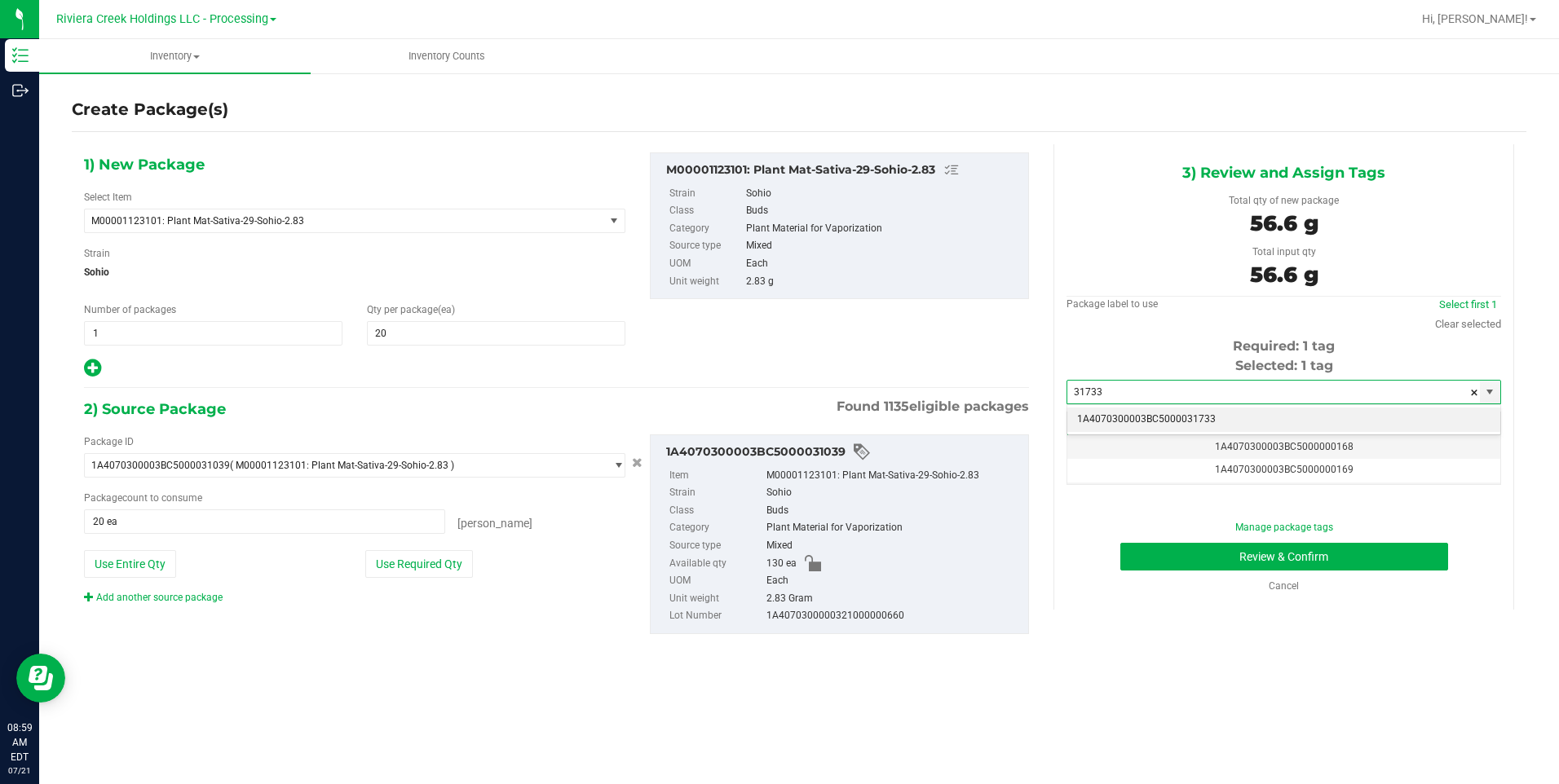 click on "1A4070300003BC5000031733 No matching tags" at bounding box center [1283, 420] 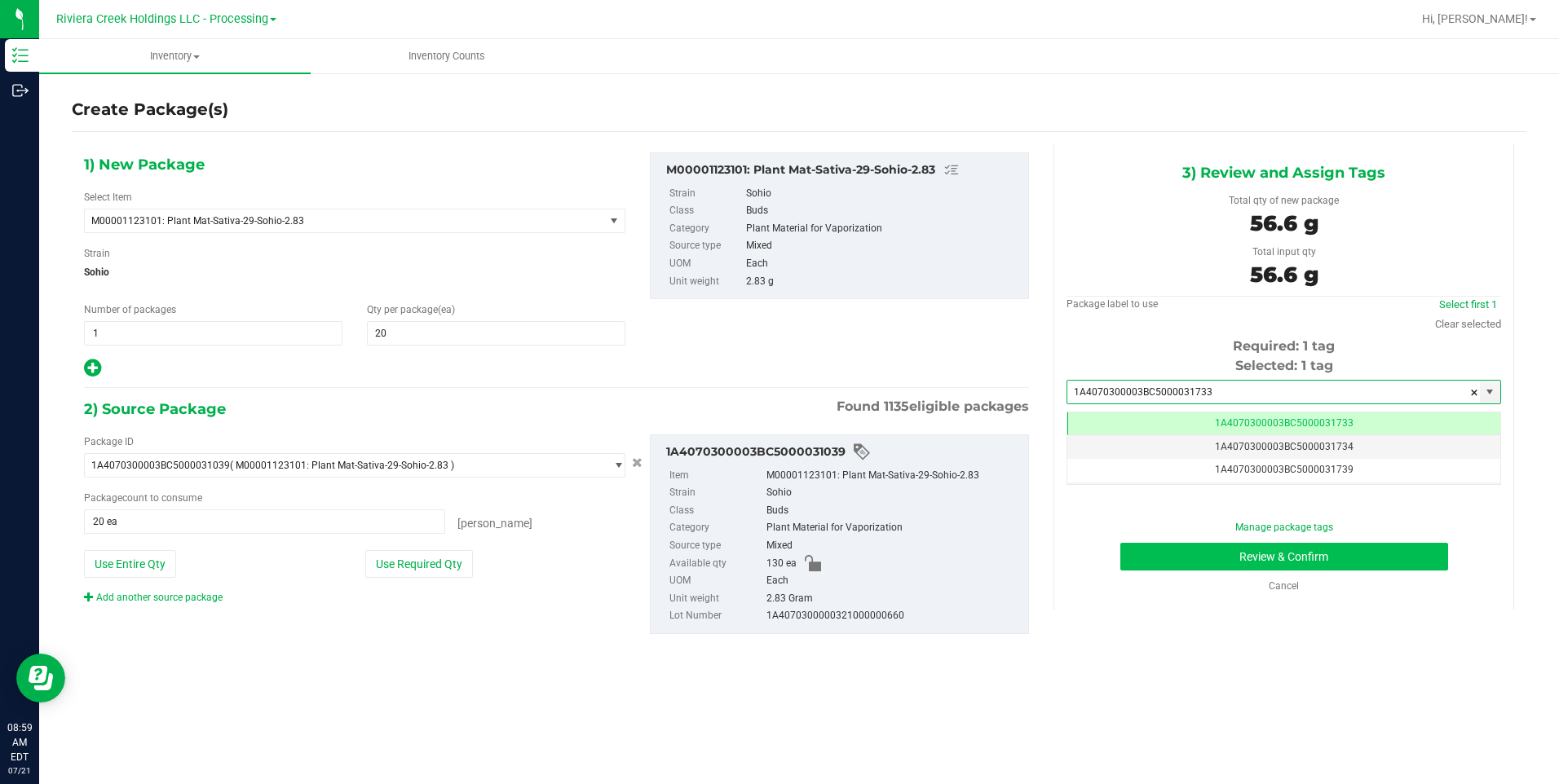 type on "1A4070300003BC5000031733" 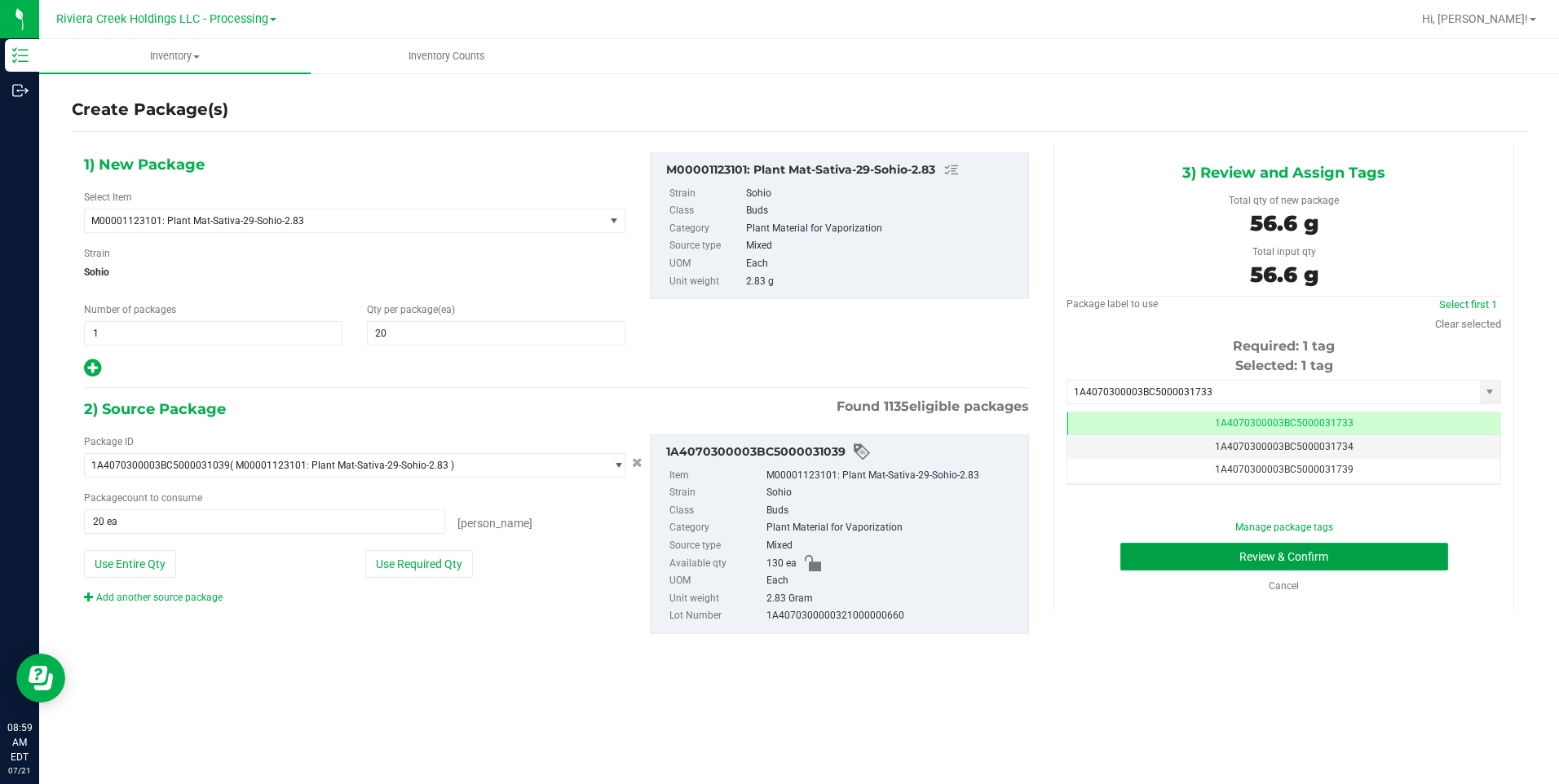 click on "Review & Confirm" at bounding box center (1284, 557) 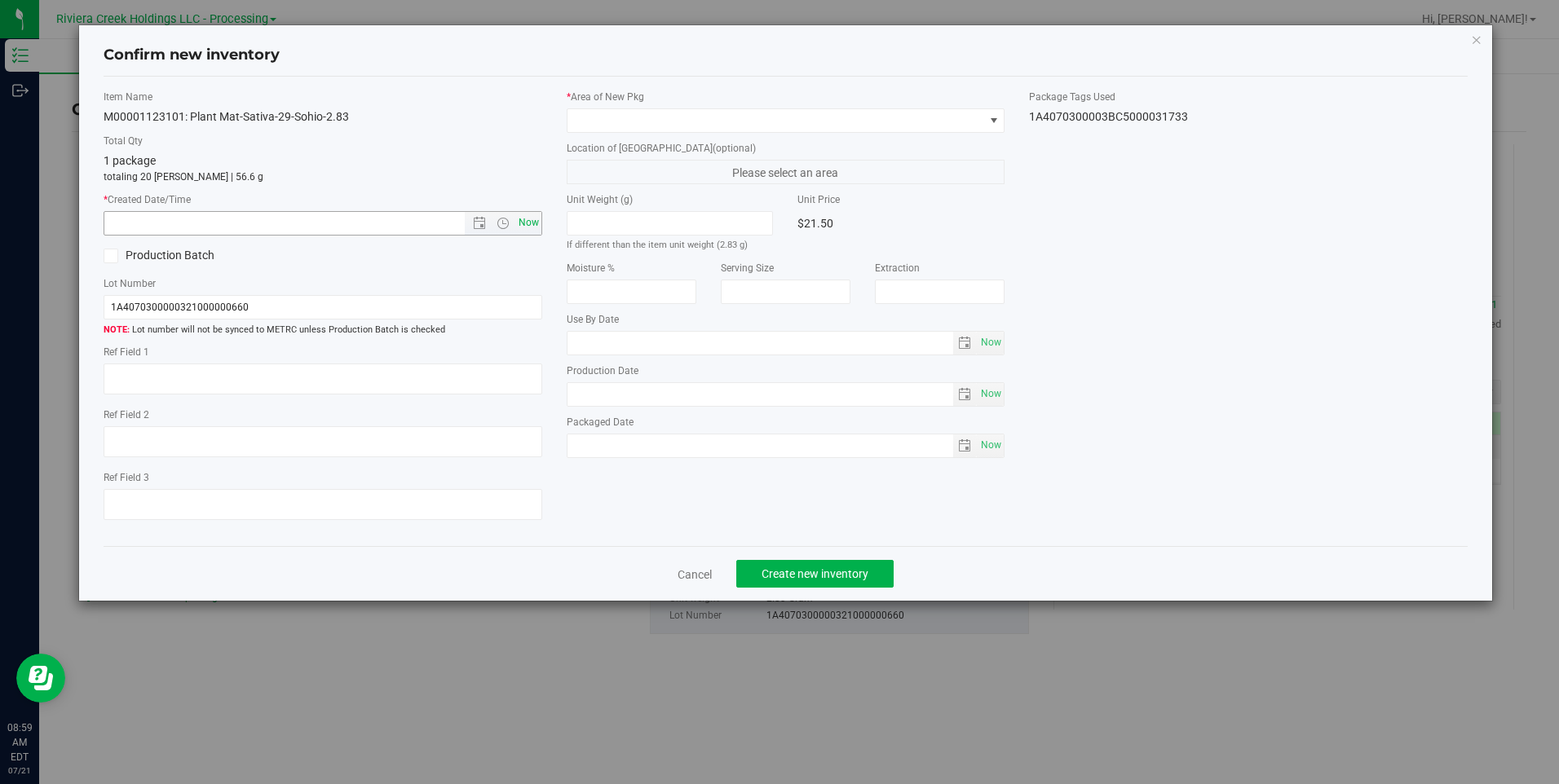 click on "Now" at bounding box center [528, 222] 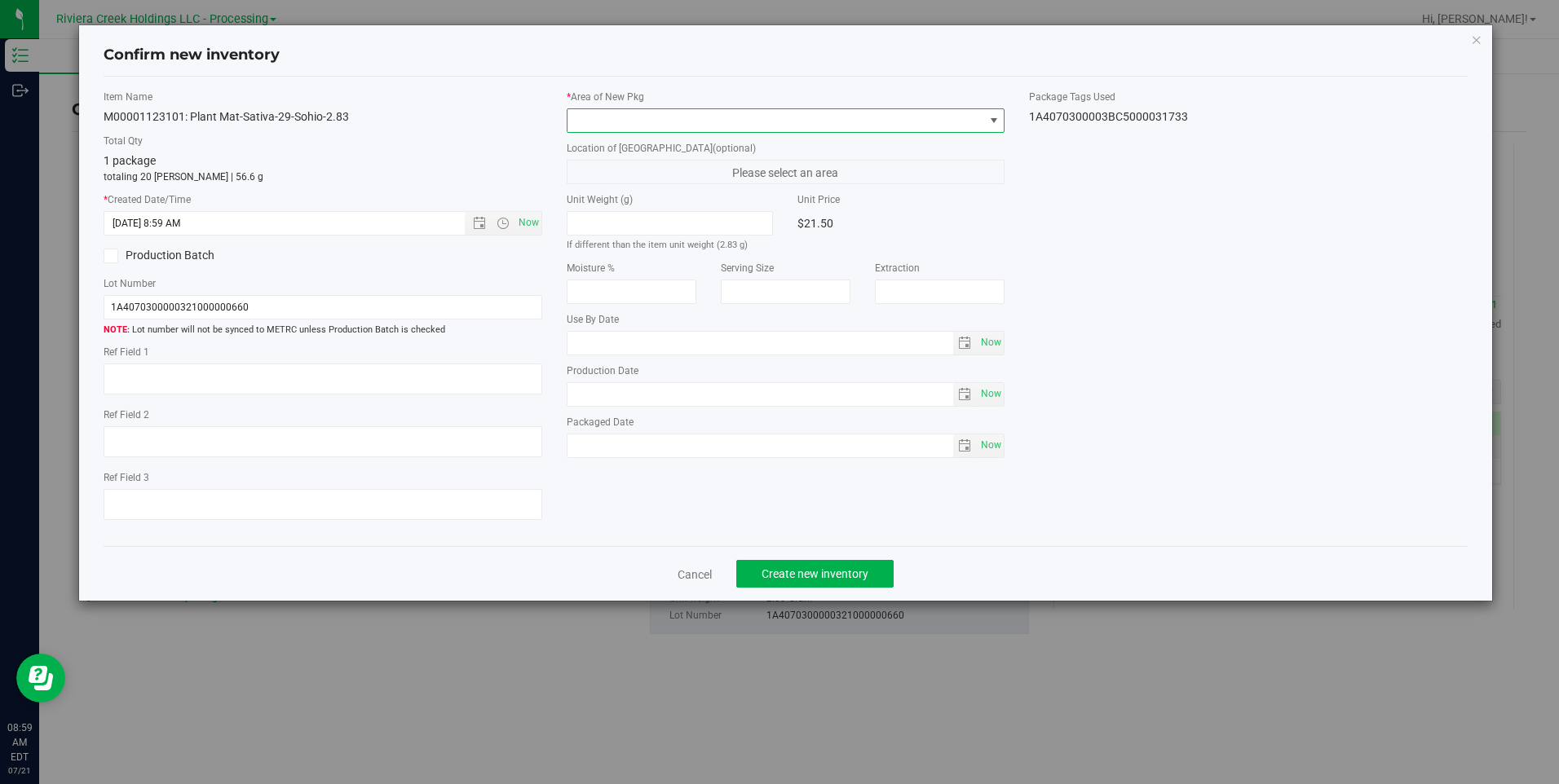 drag, startPoint x: 596, startPoint y: 110, endPoint x: 614, endPoint y: 131, distance: 27.658633 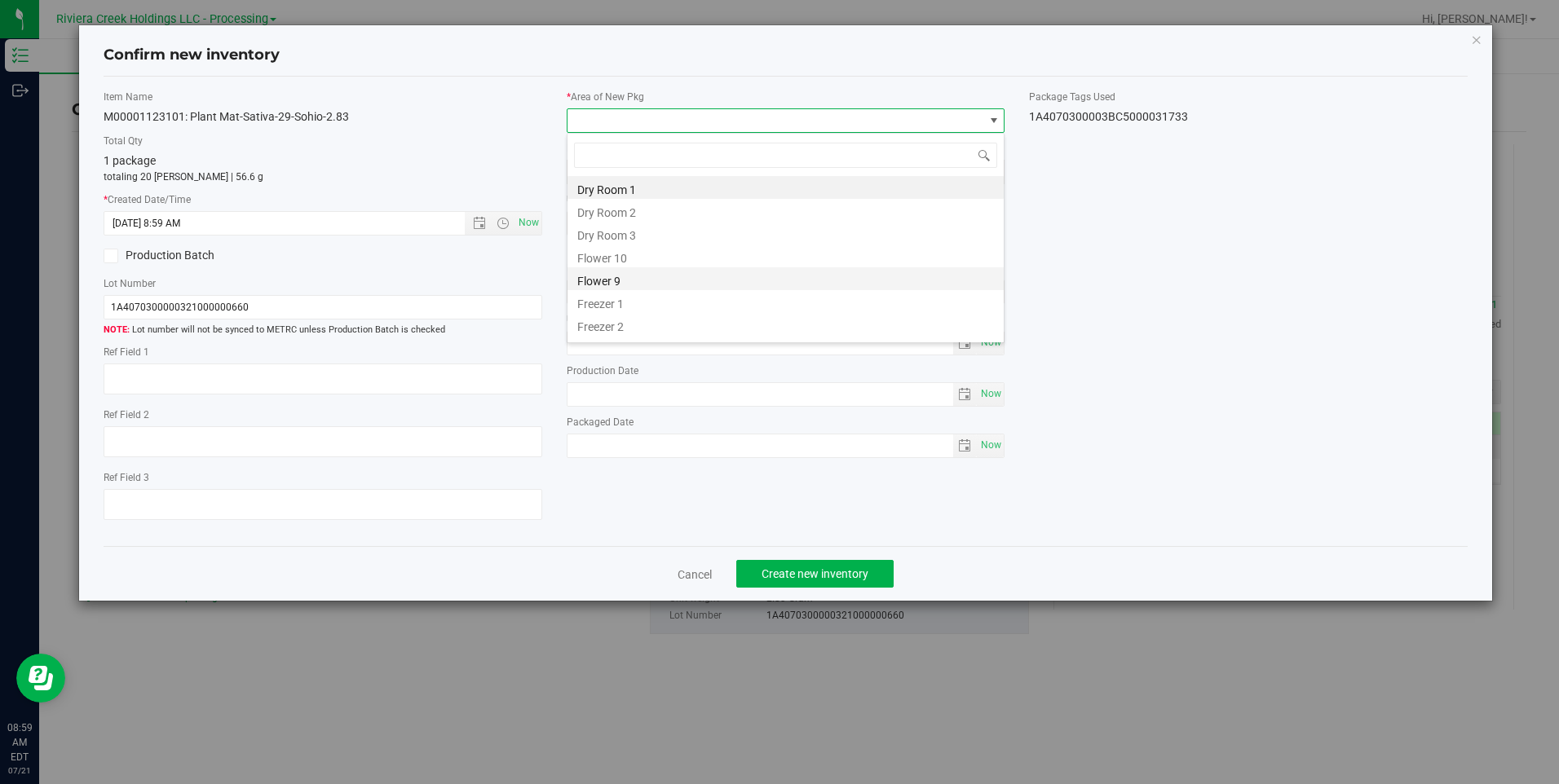click on "Flower 9" at bounding box center [785, 279] 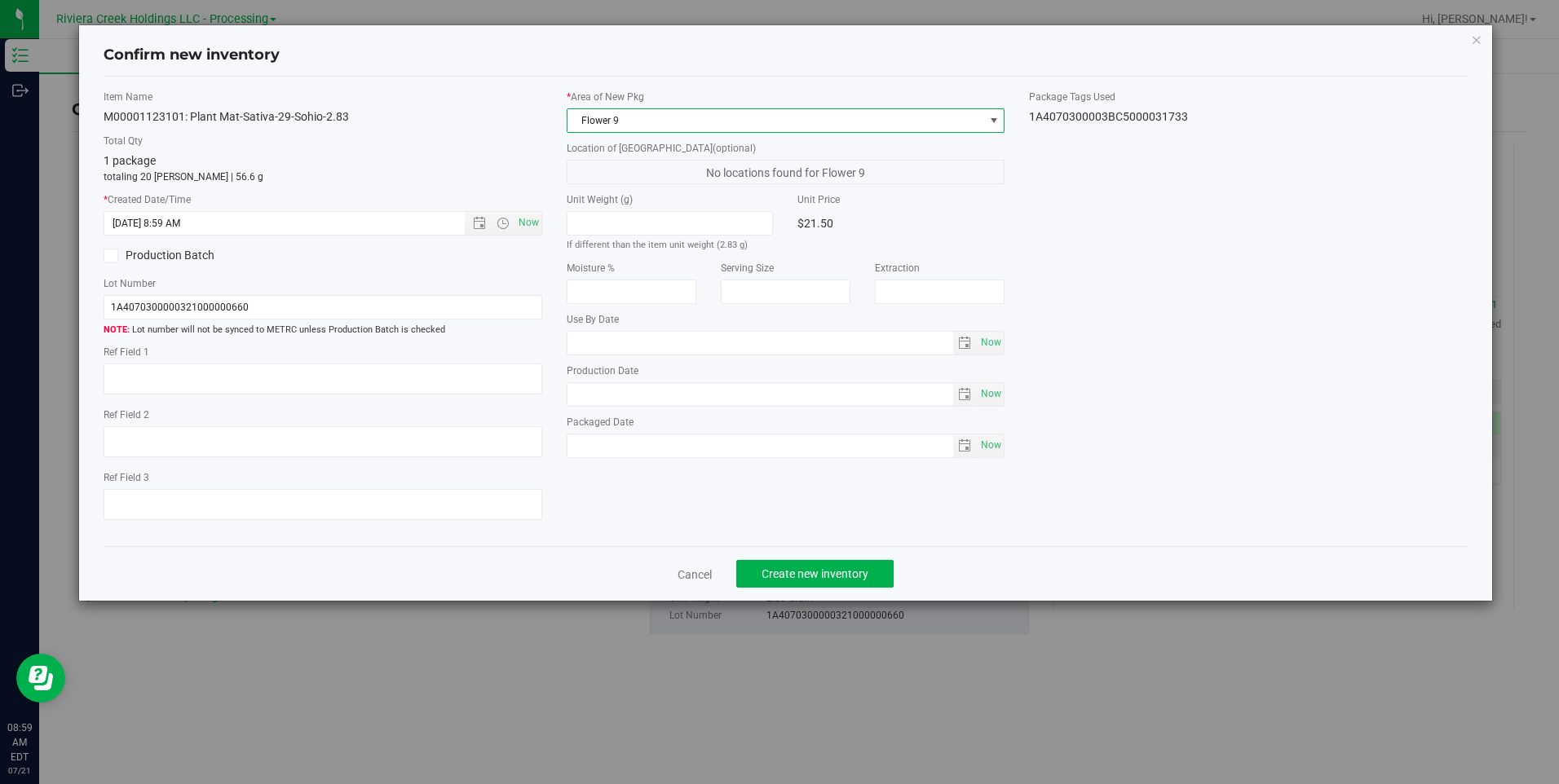 drag, startPoint x: 634, startPoint y: 117, endPoint x: 637, endPoint y: 131, distance: 14.317821 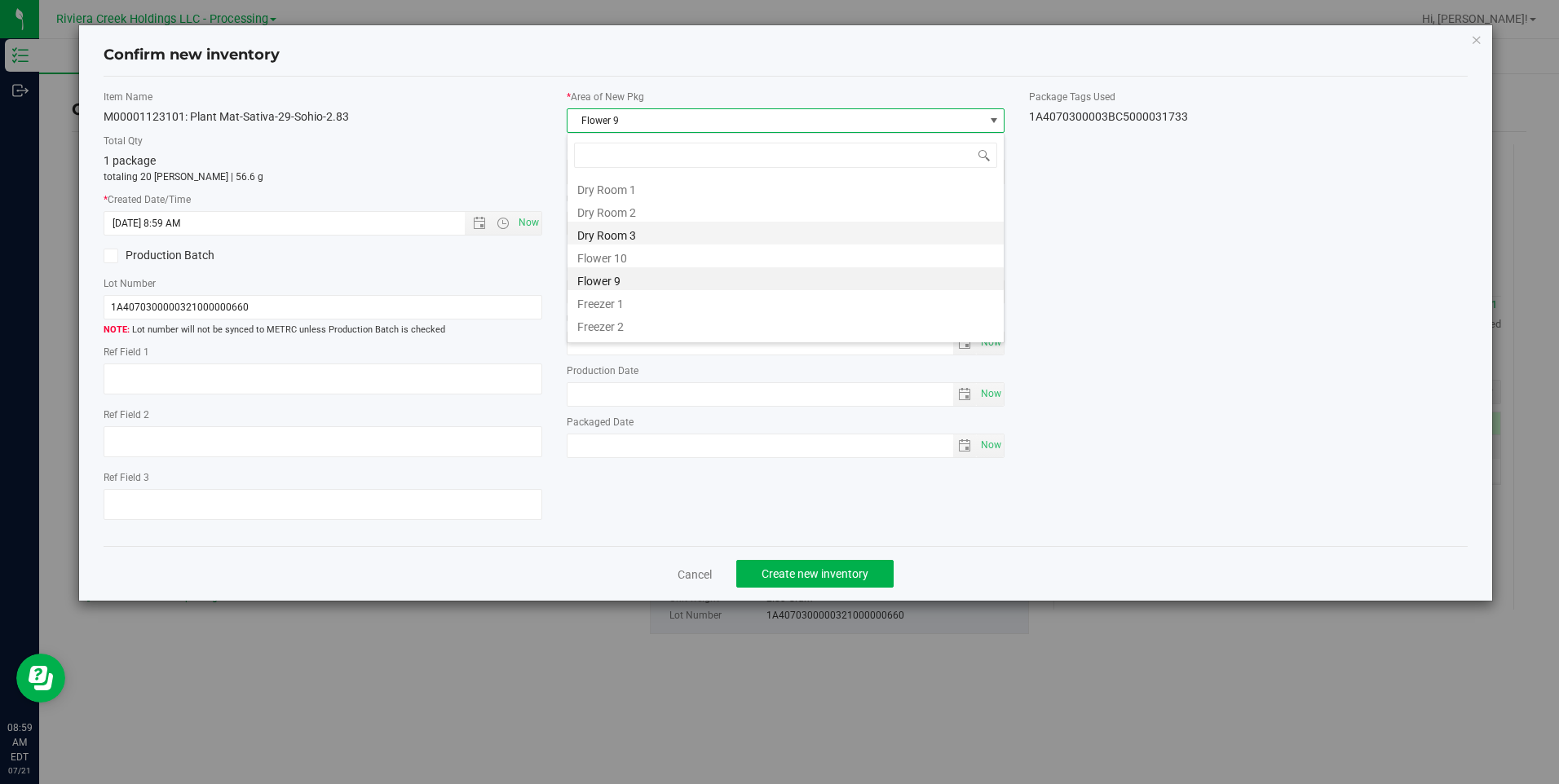 click on "Dry Room 3" at bounding box center [785, 233] 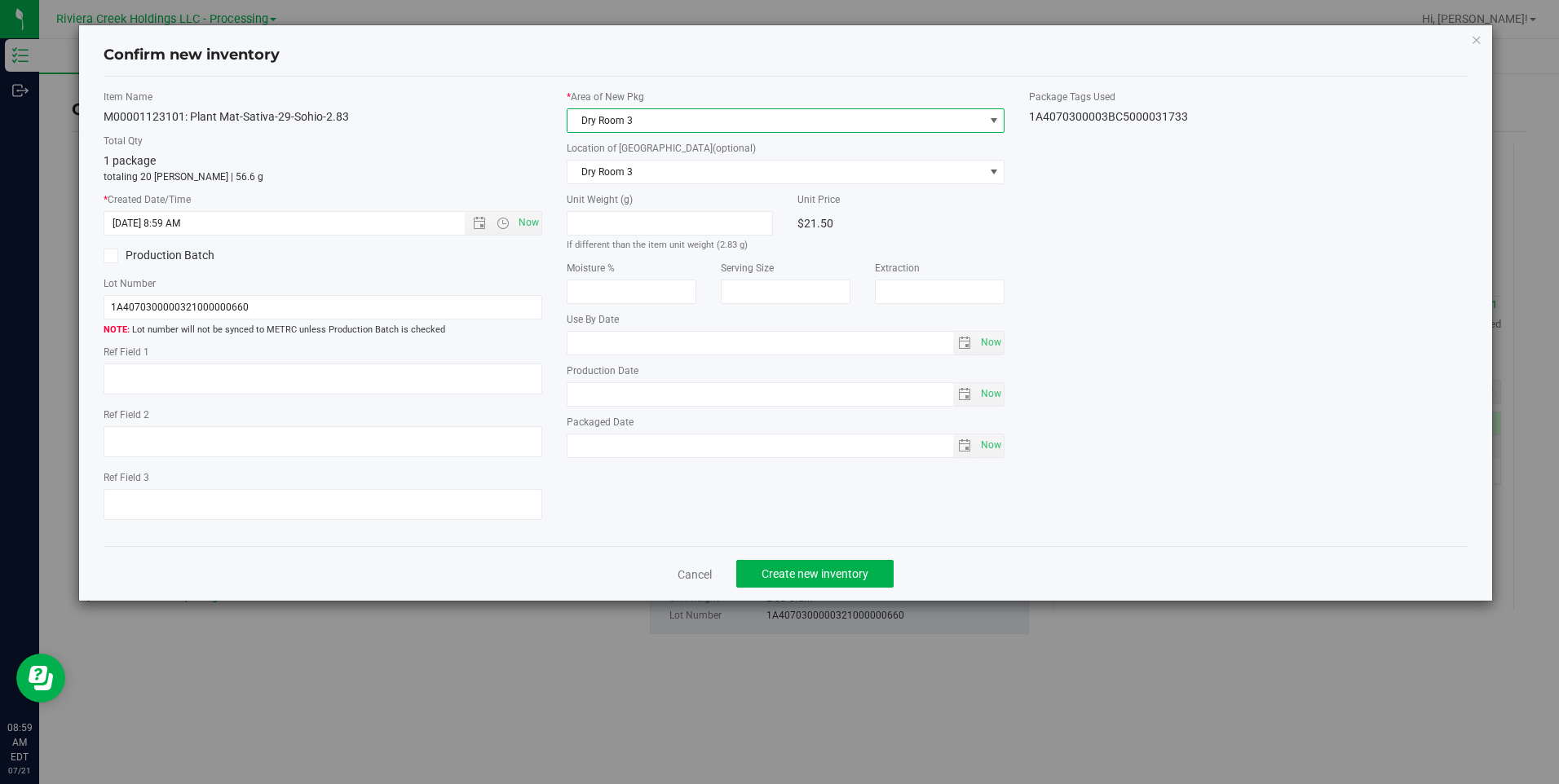 click on "Dry Room 3" at bounding box center [775, 121] 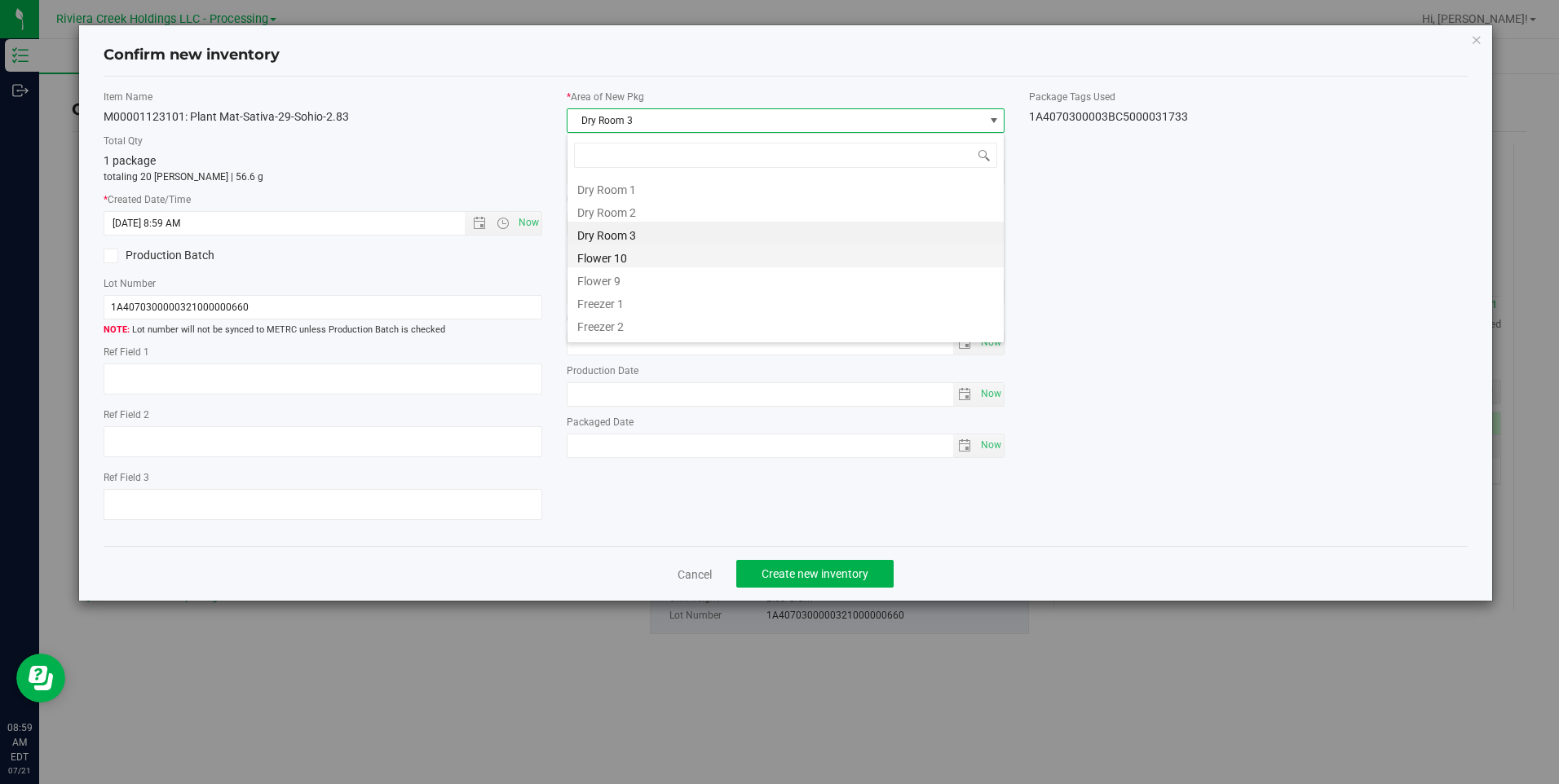 click on "Flower 10" at bounding box center (785, 256) 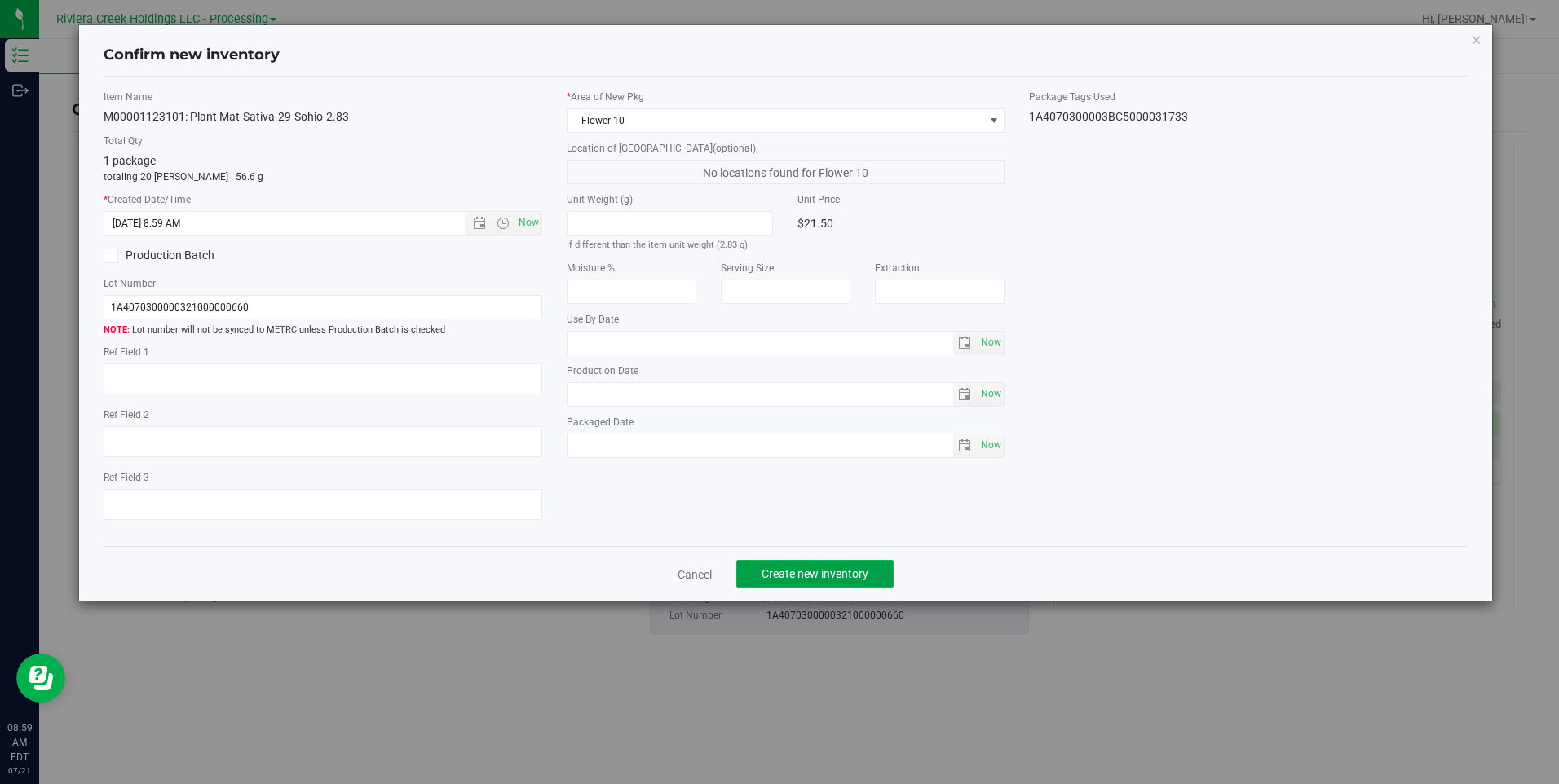 click on "Create new inventory" 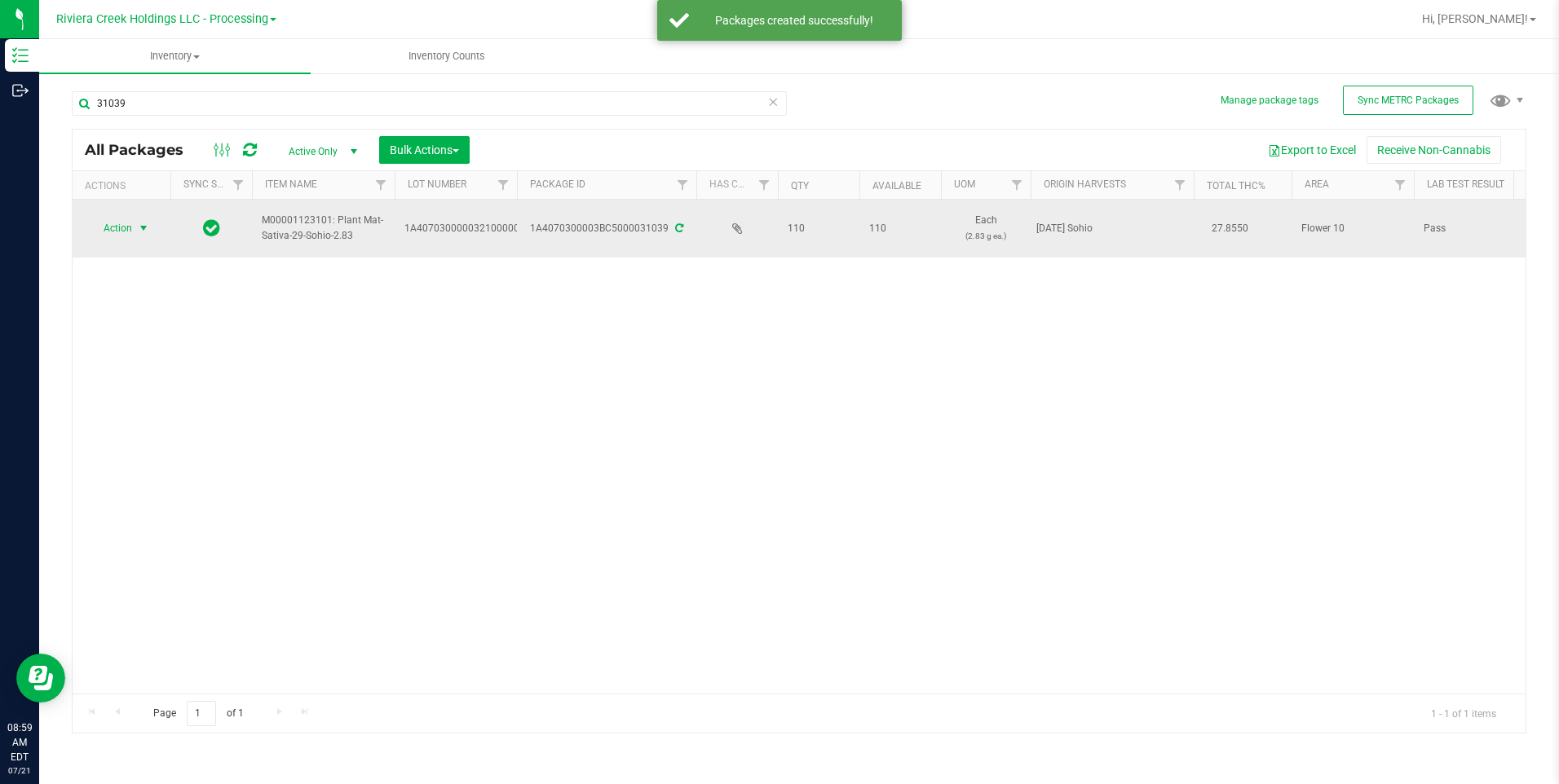 click at bounding box center (144, 228) 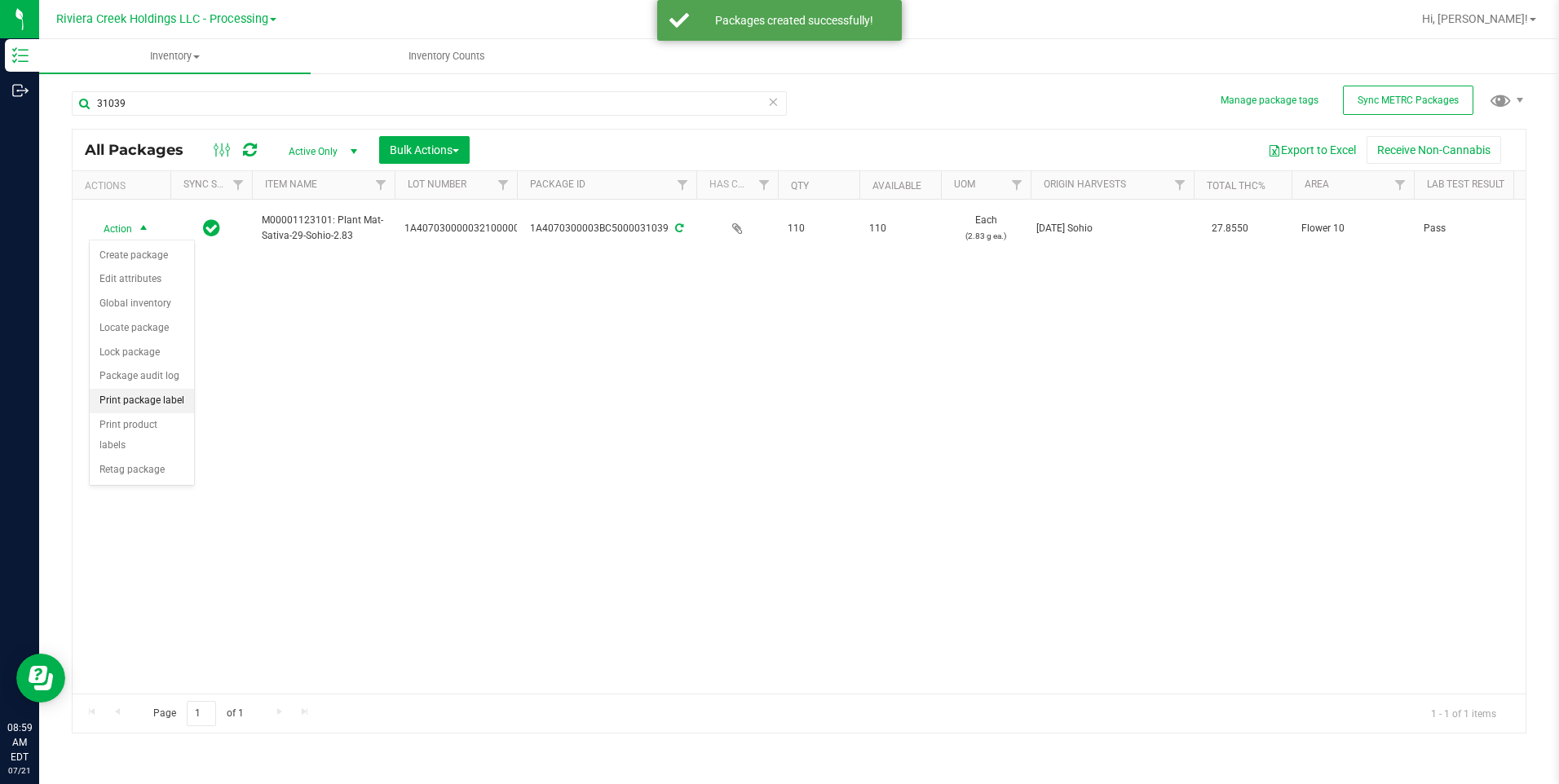 click on "Print package label" at bounding box center [142, 401] 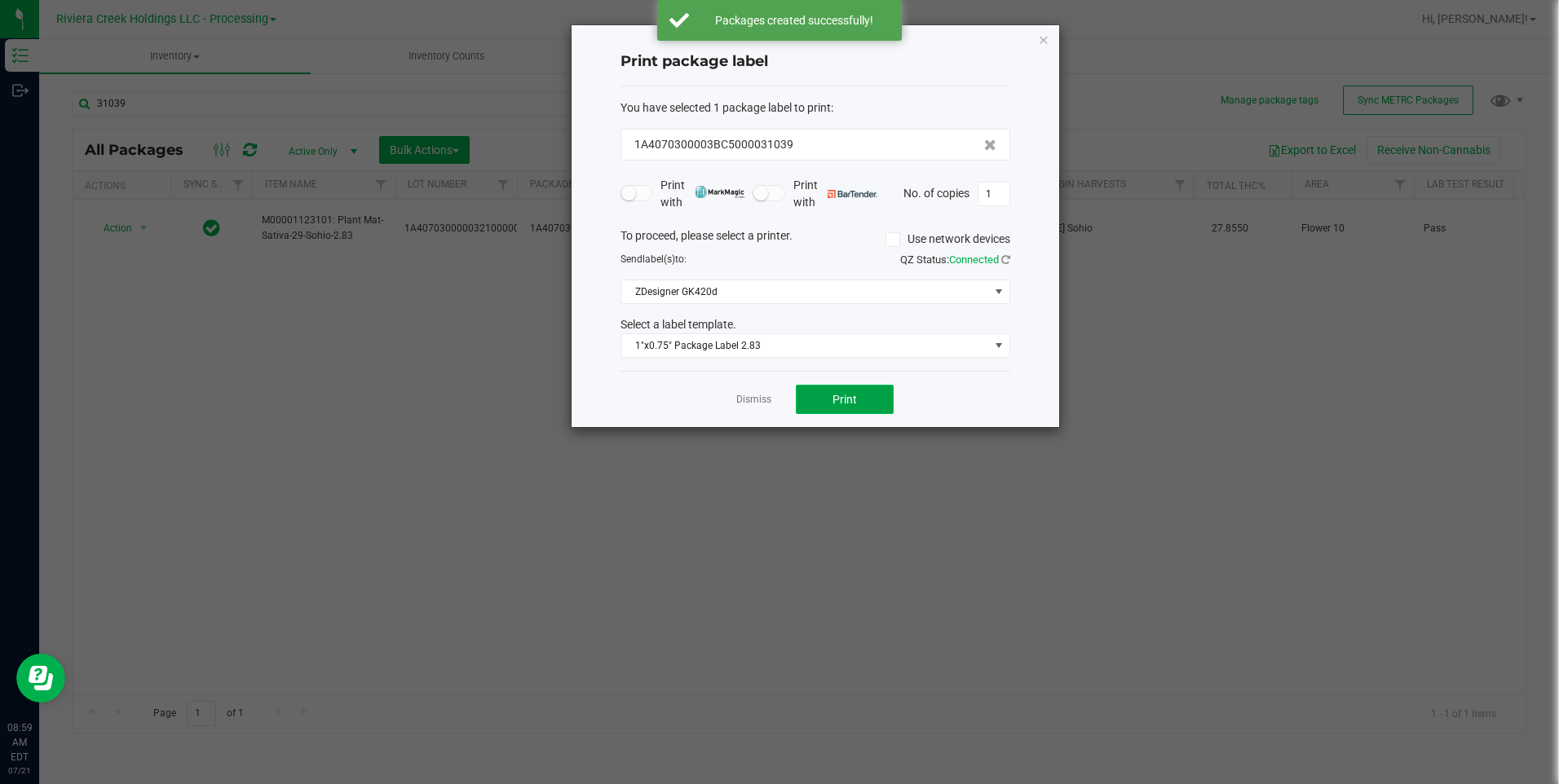 click on "Print" 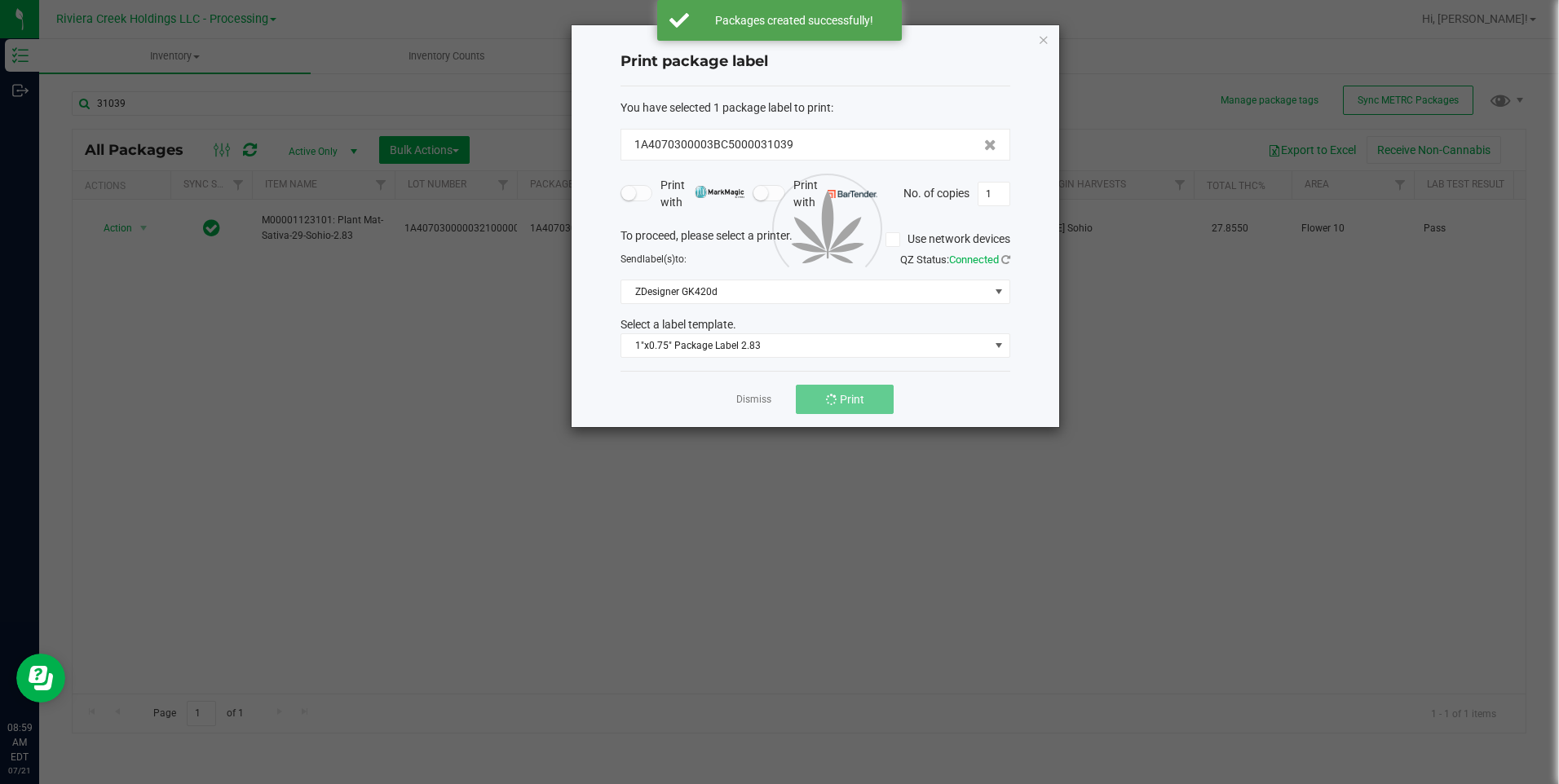 click on "Print" 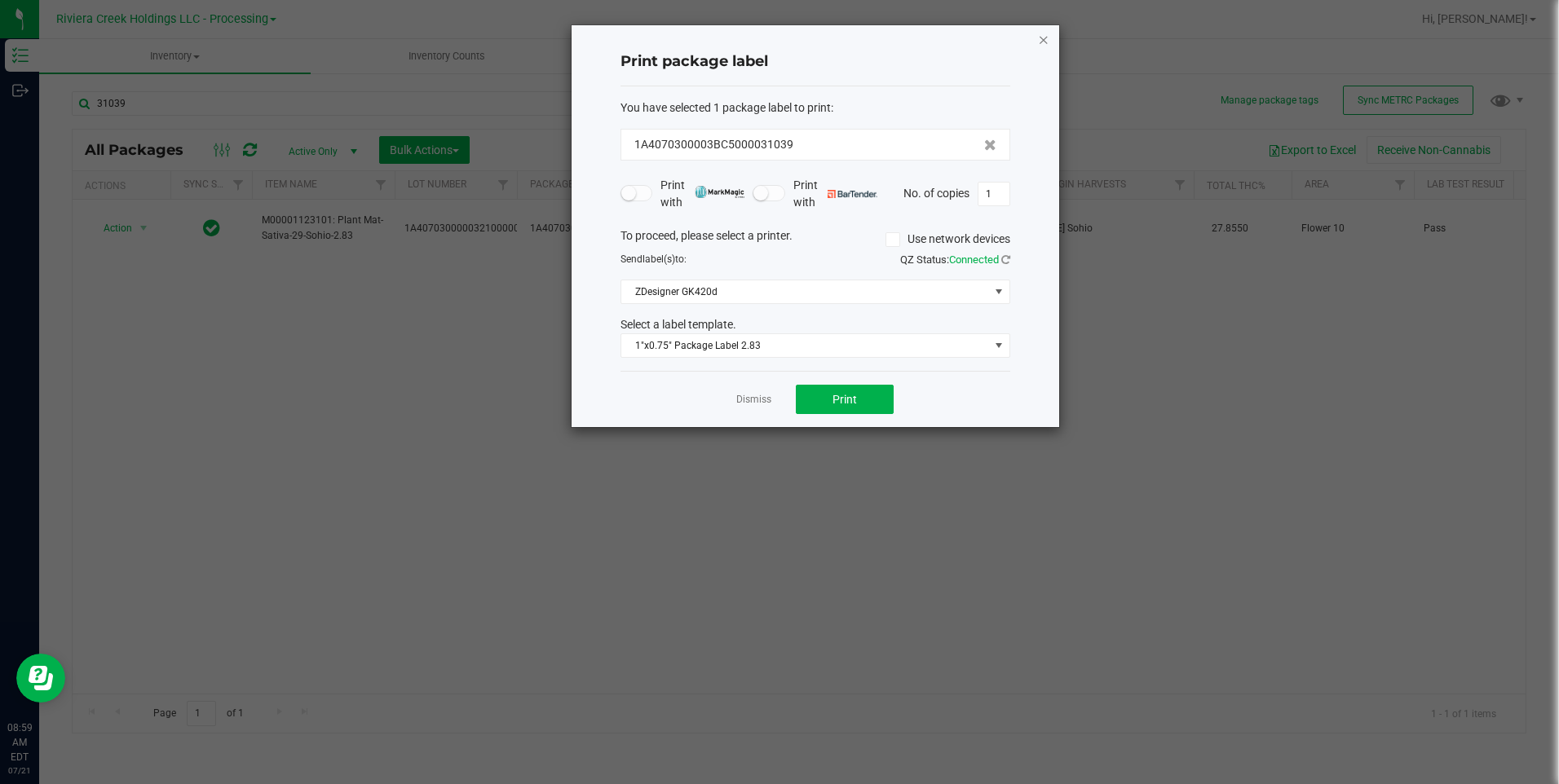 click 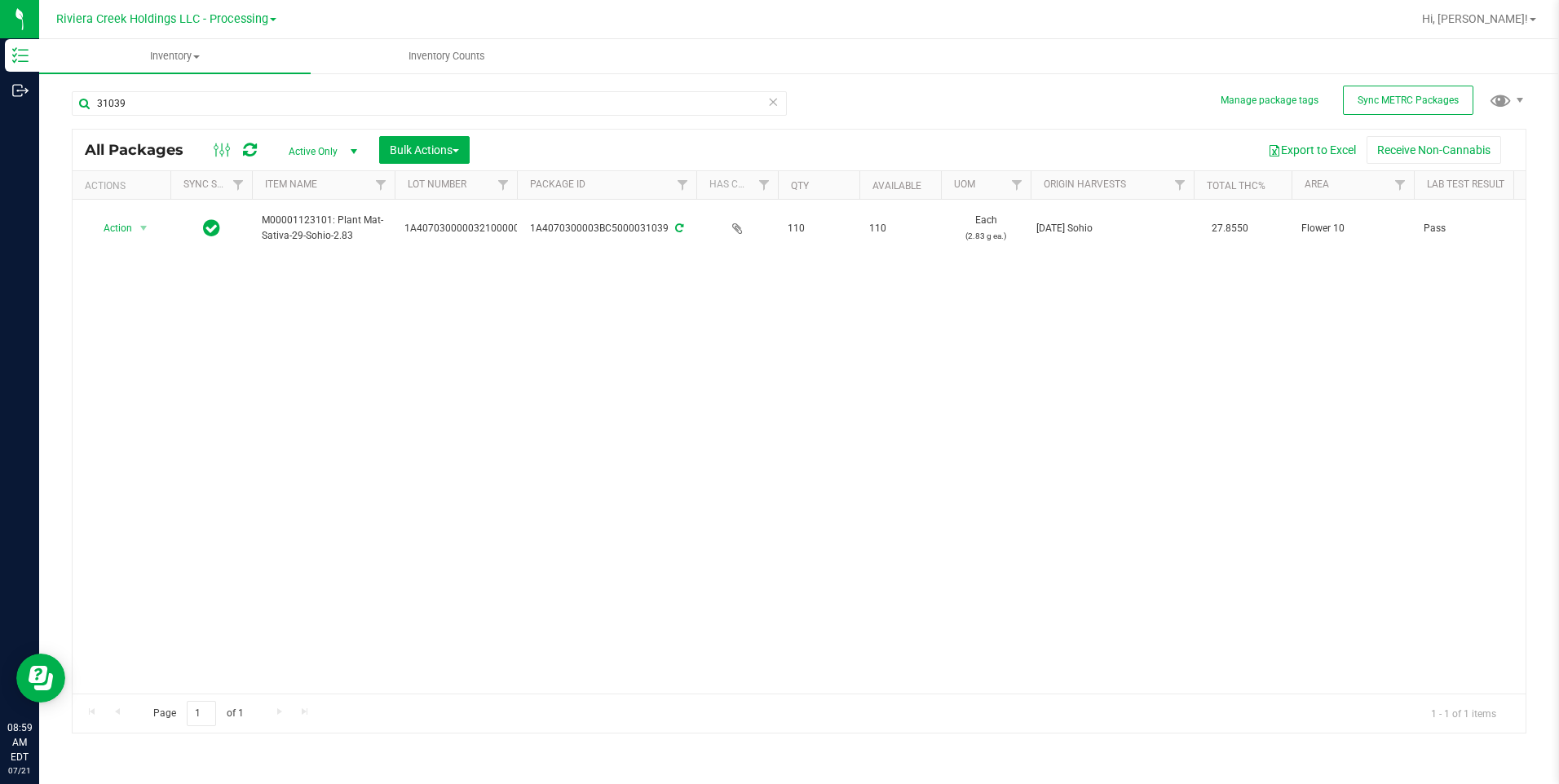 click on "31039" at bounding box center [429, 110] 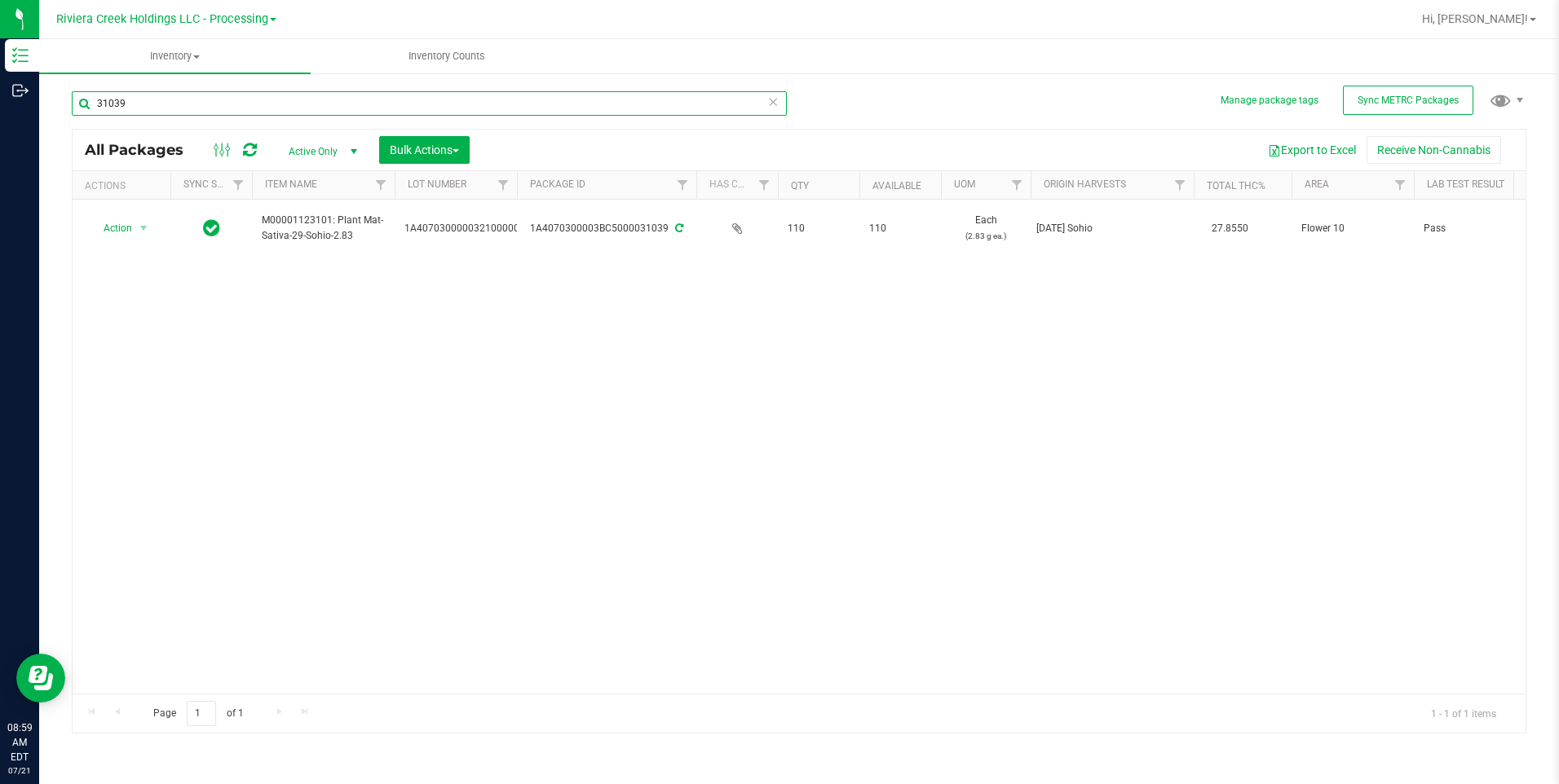 click on "31039" at bounding box center (429, 104) 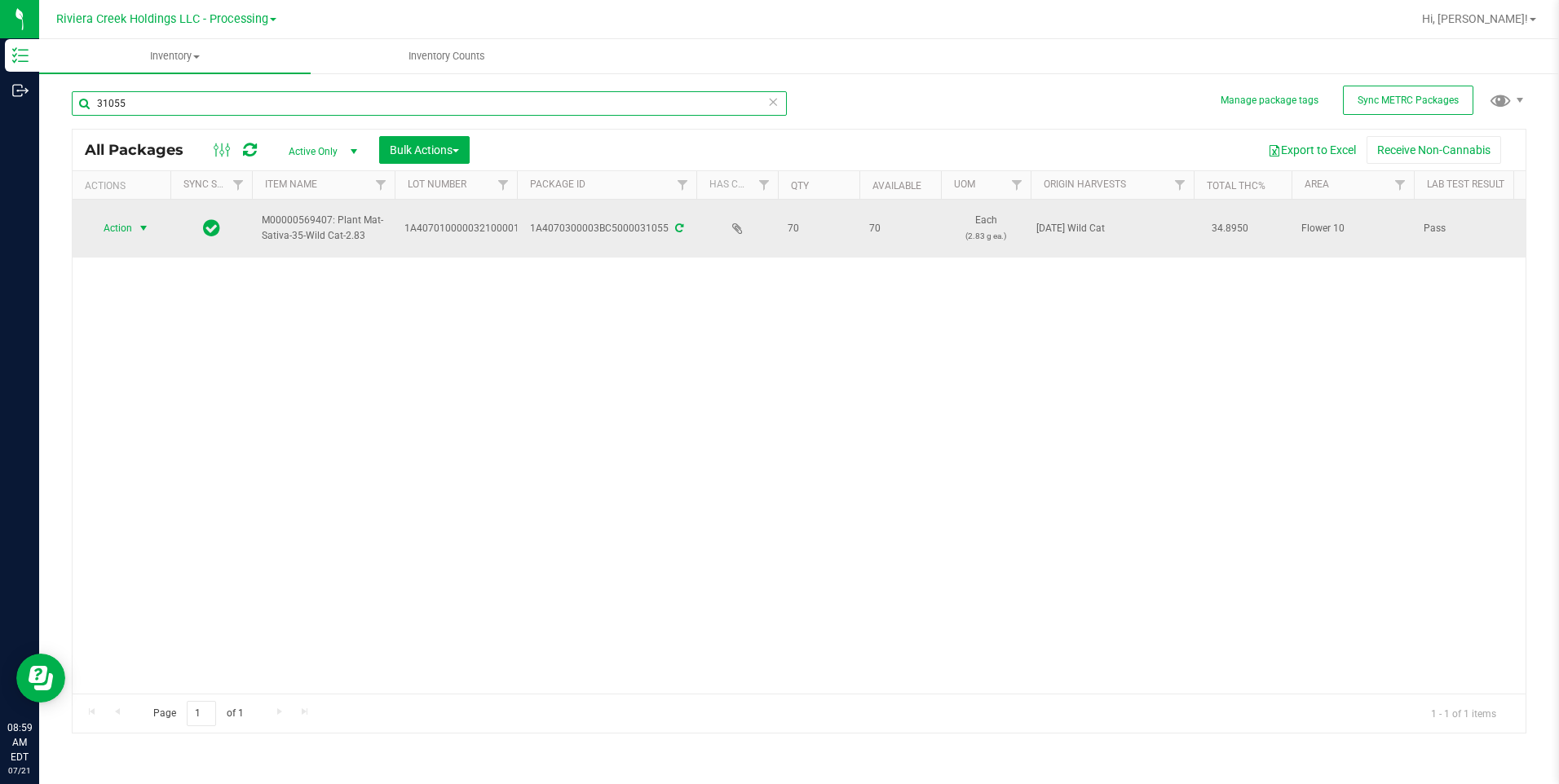 type on "31055" 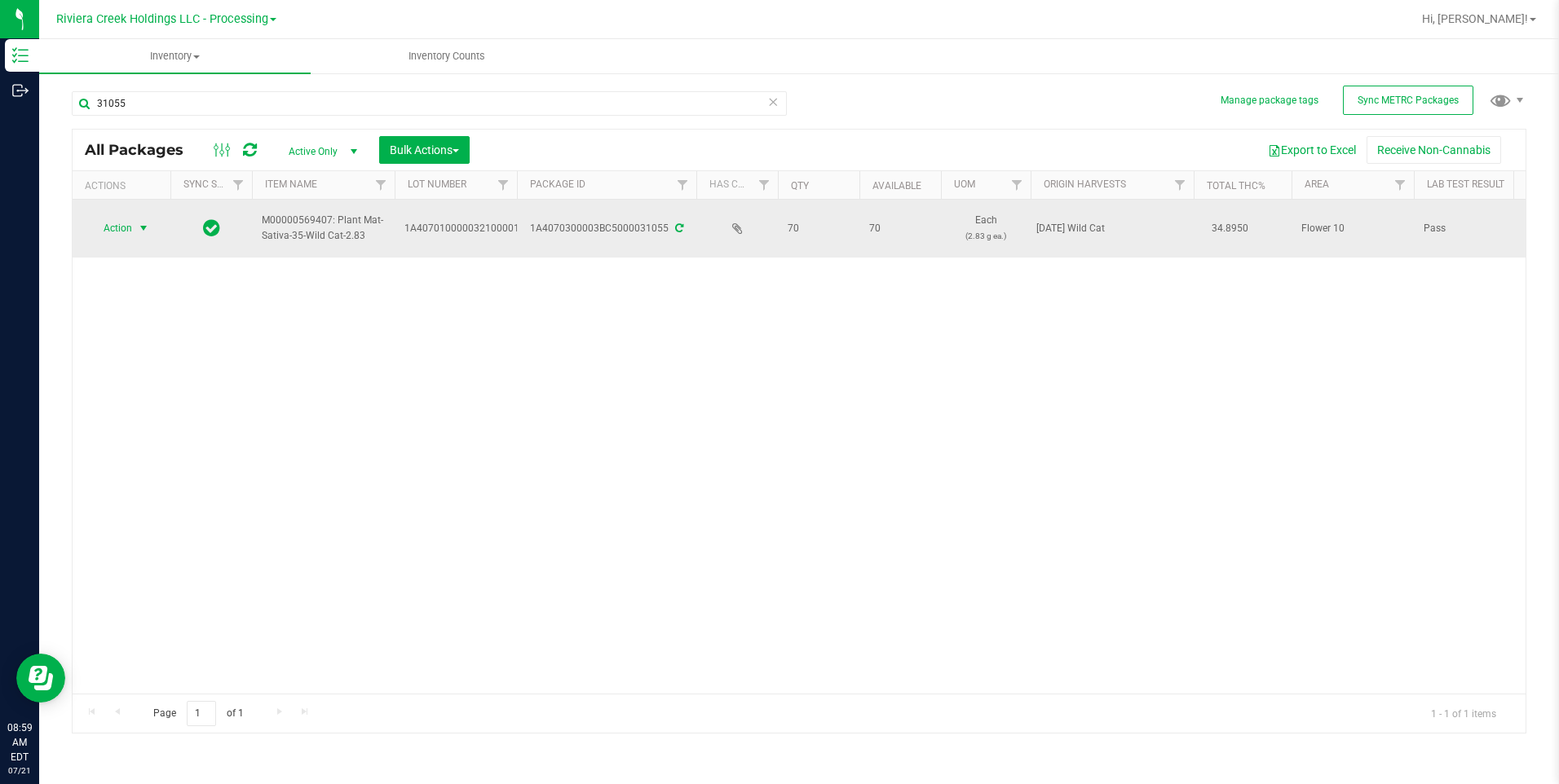 click on "Action" at bounding box center [111, 228] 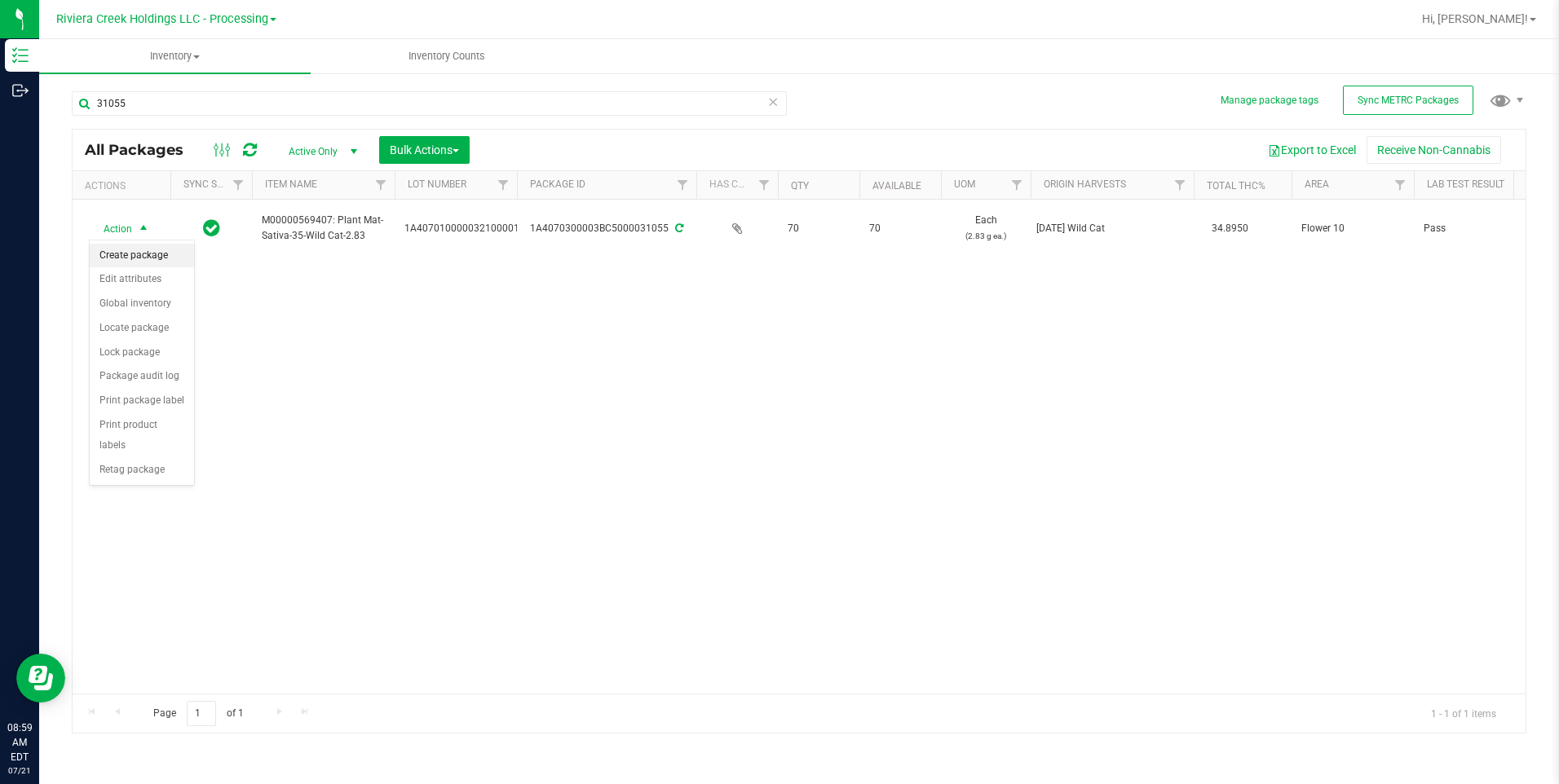 click on "Create package" at bounding box center (142, 256) 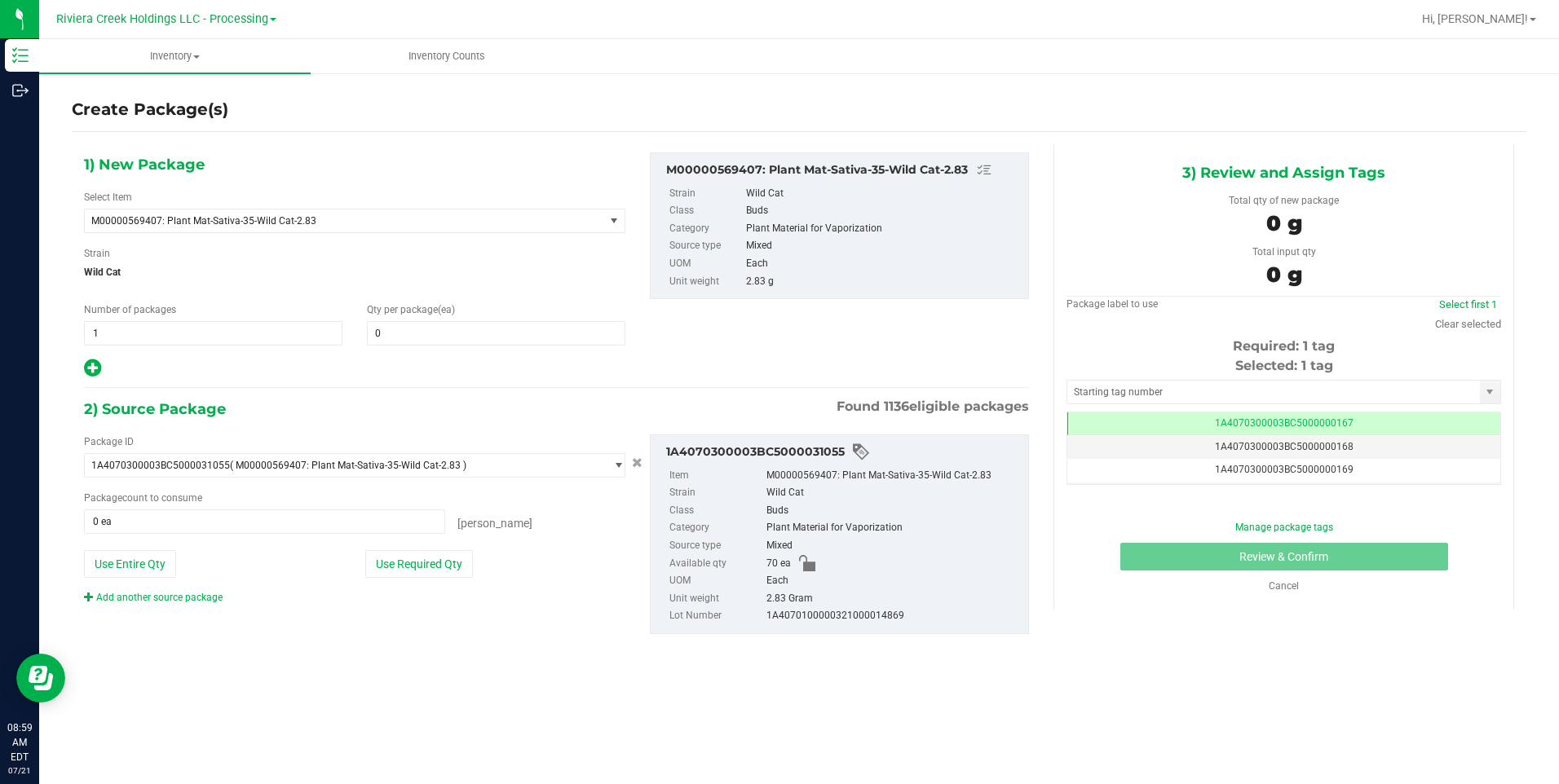 drag, startPoint x: 418, startPoint y: 379, endPoint x: 429, endPoint y: 351, distance: 30.08322 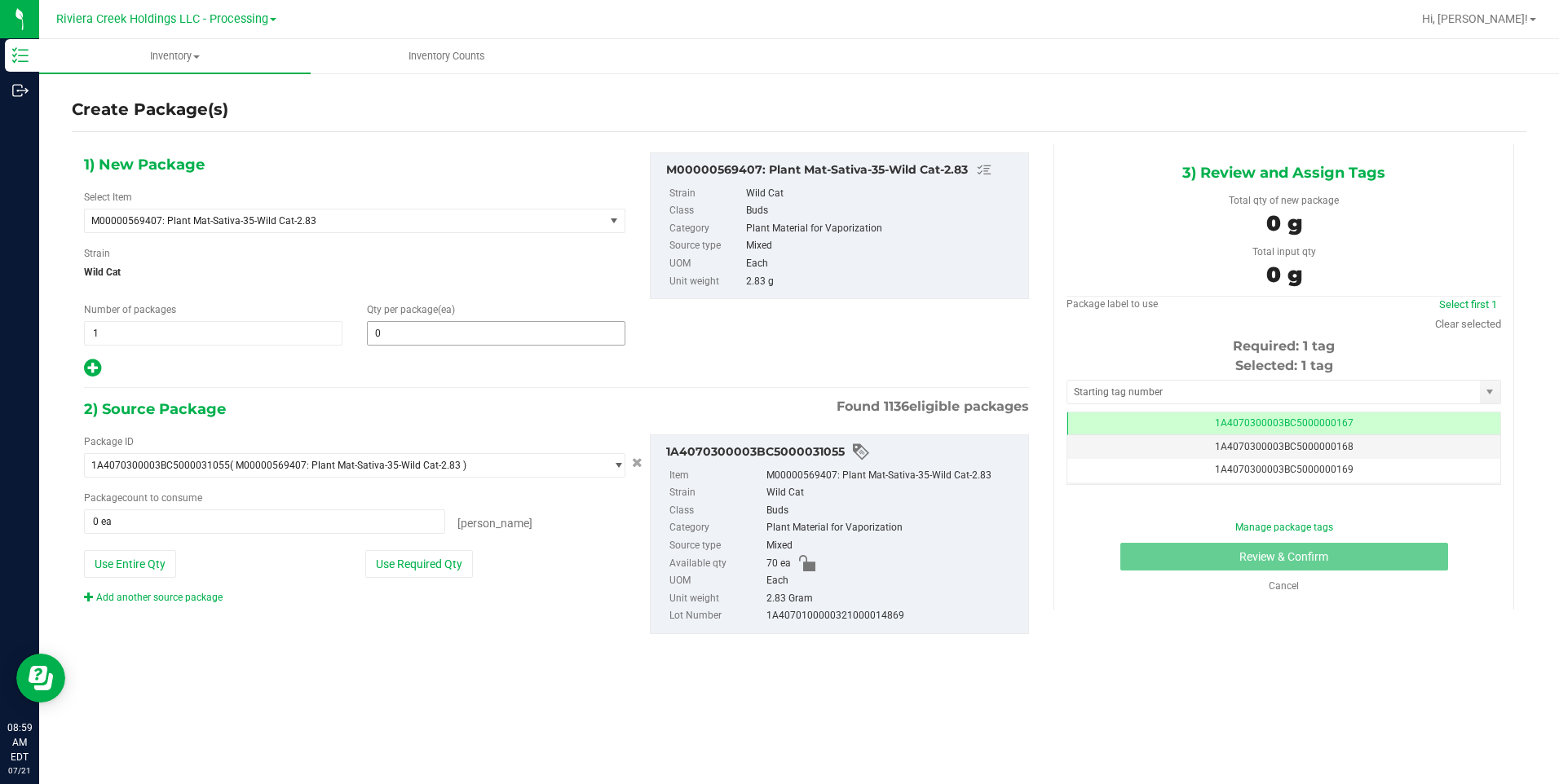 type 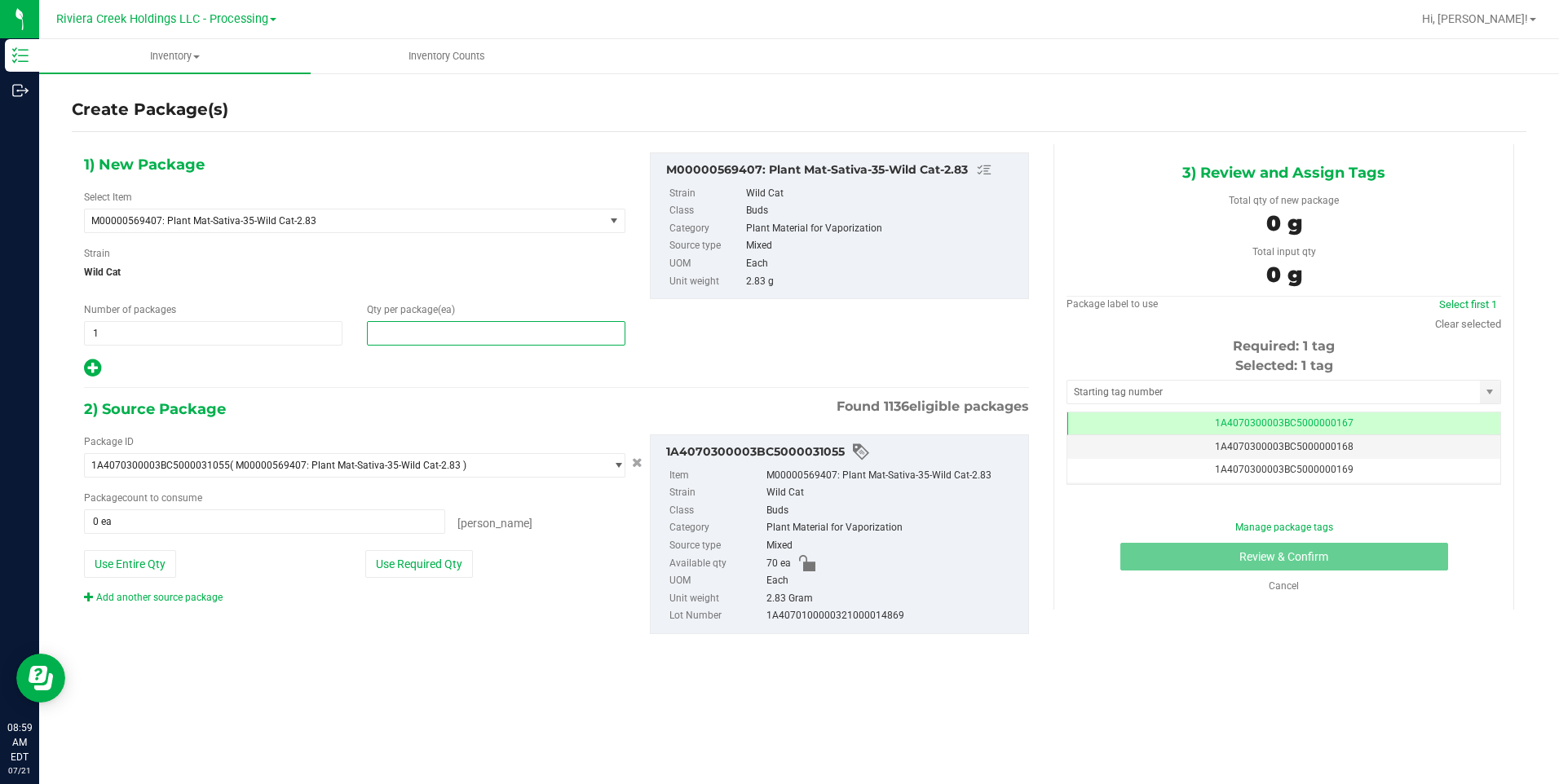 click at bounding box center (496, 333) 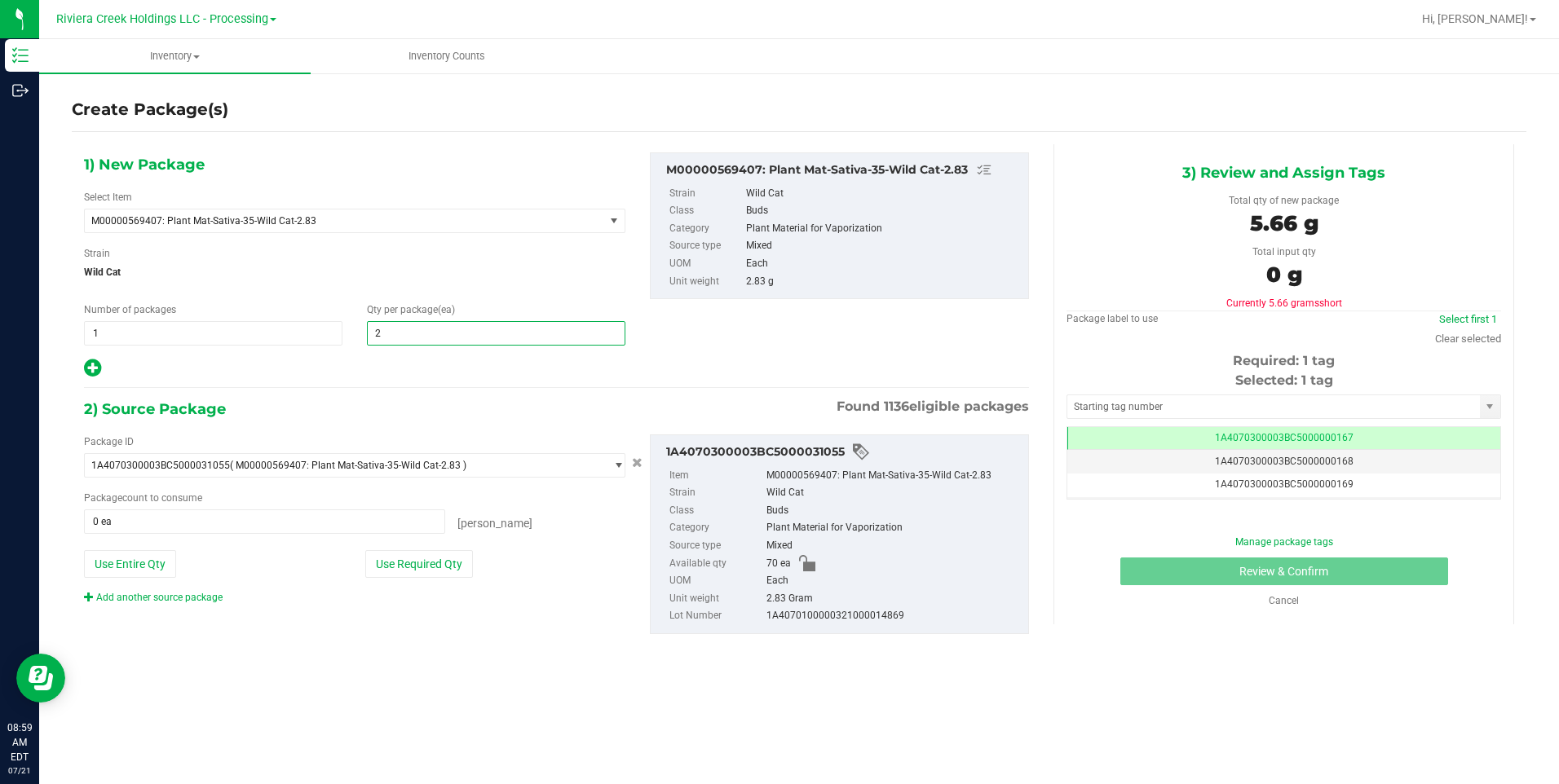 type on "20" 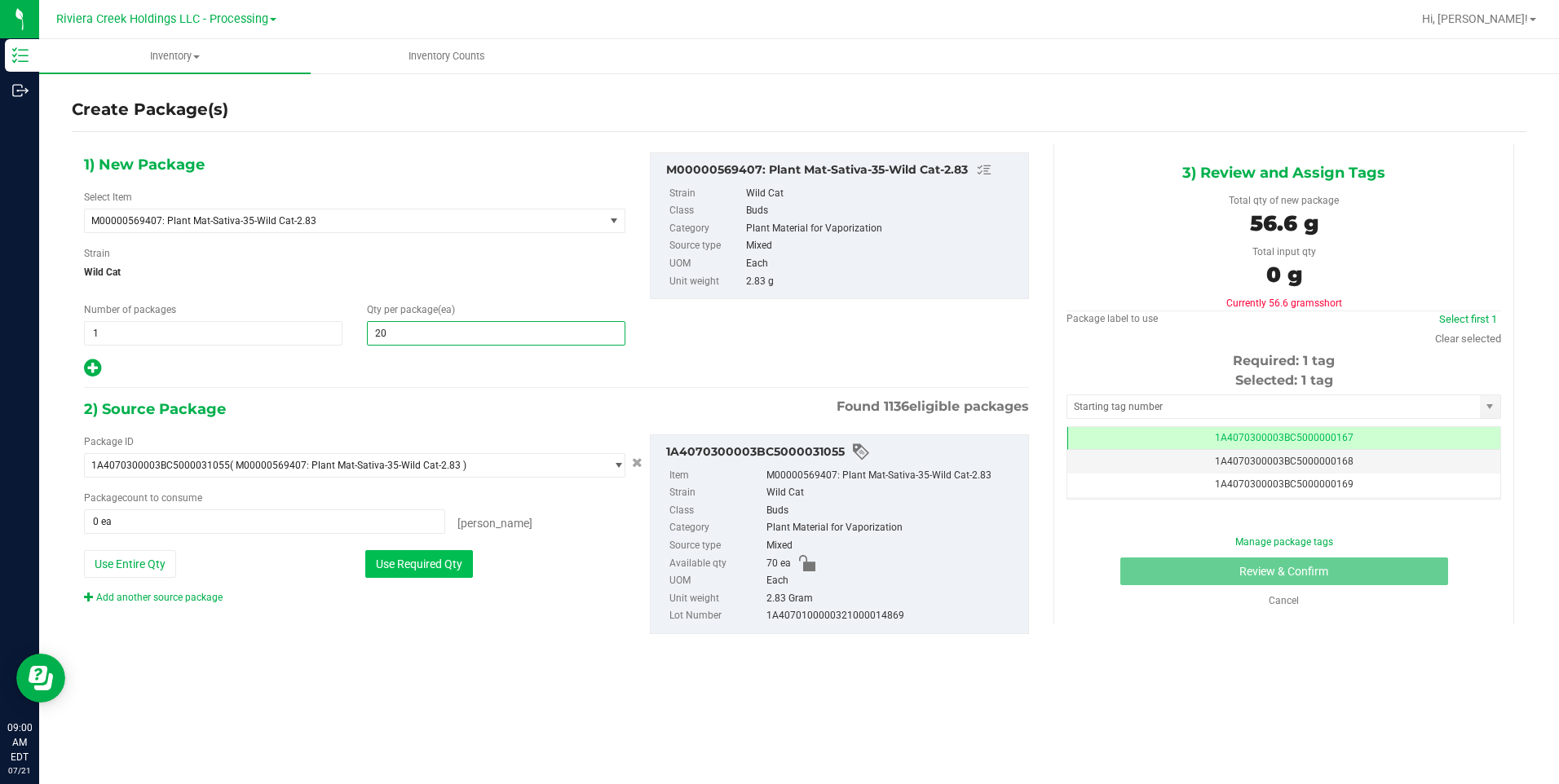 type on "20" 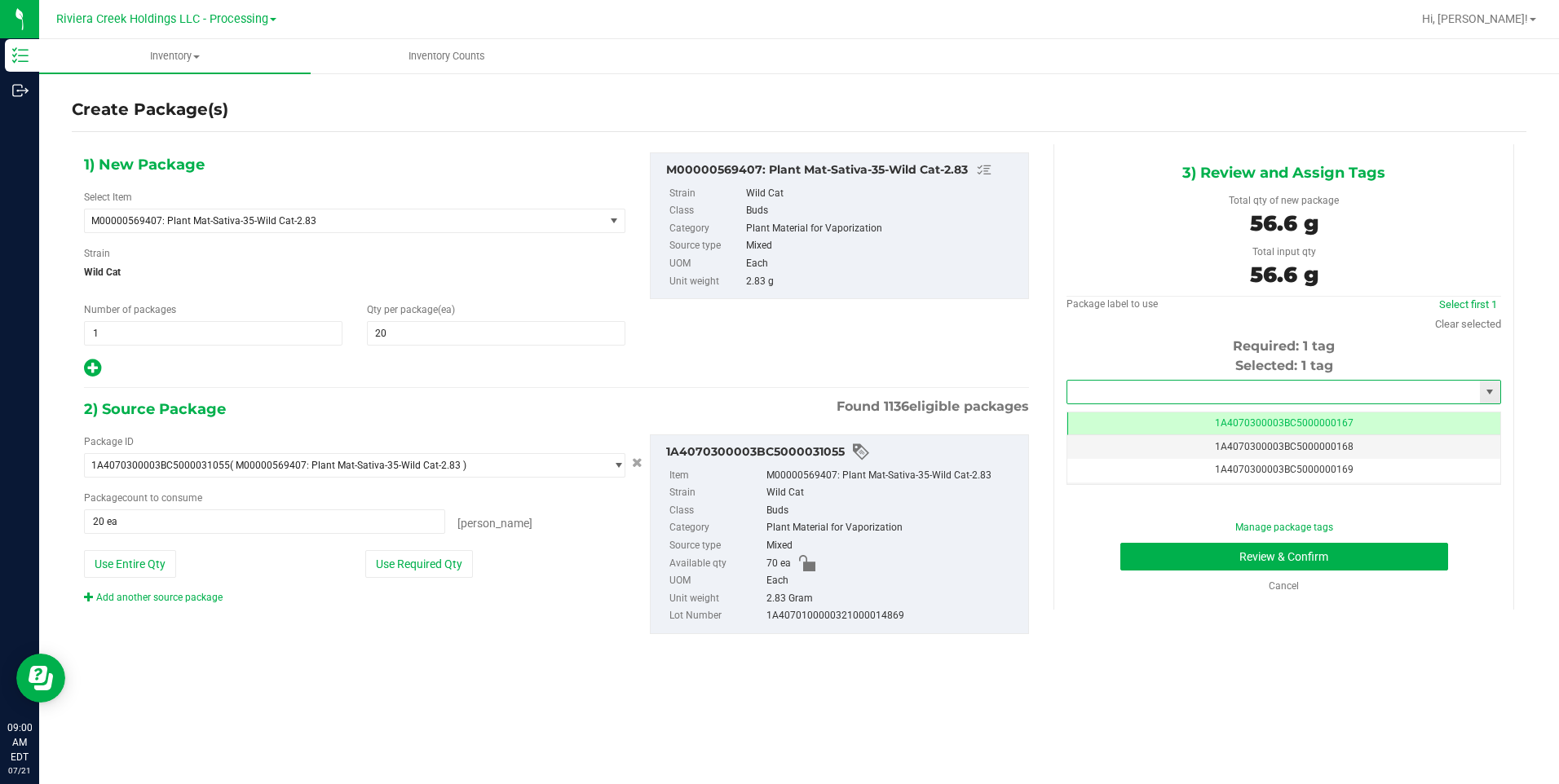 click at bounding box center (1274, 392) 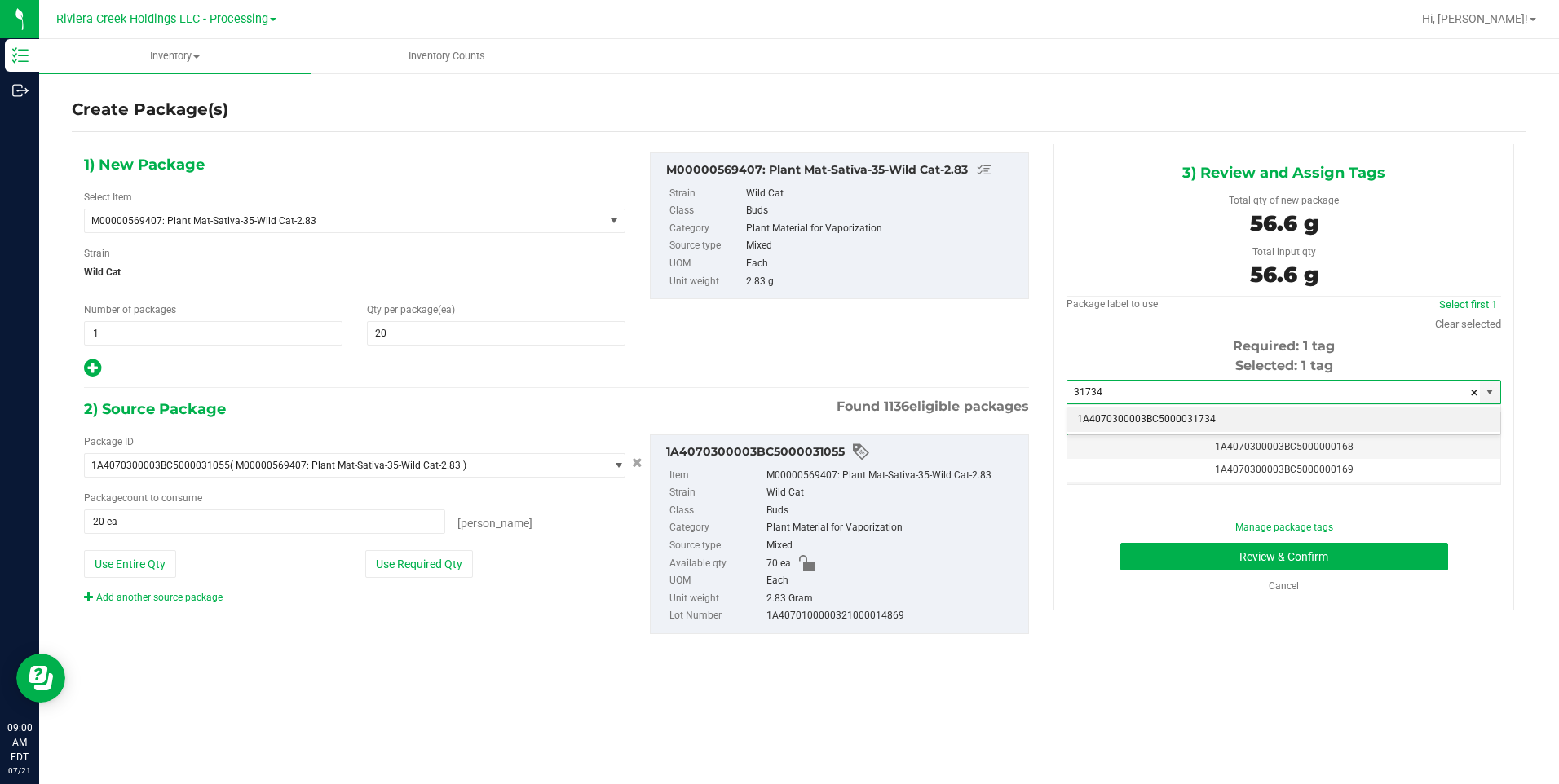 click on "1A4070300003BC5000031734" at bounding box center (1283, 420) 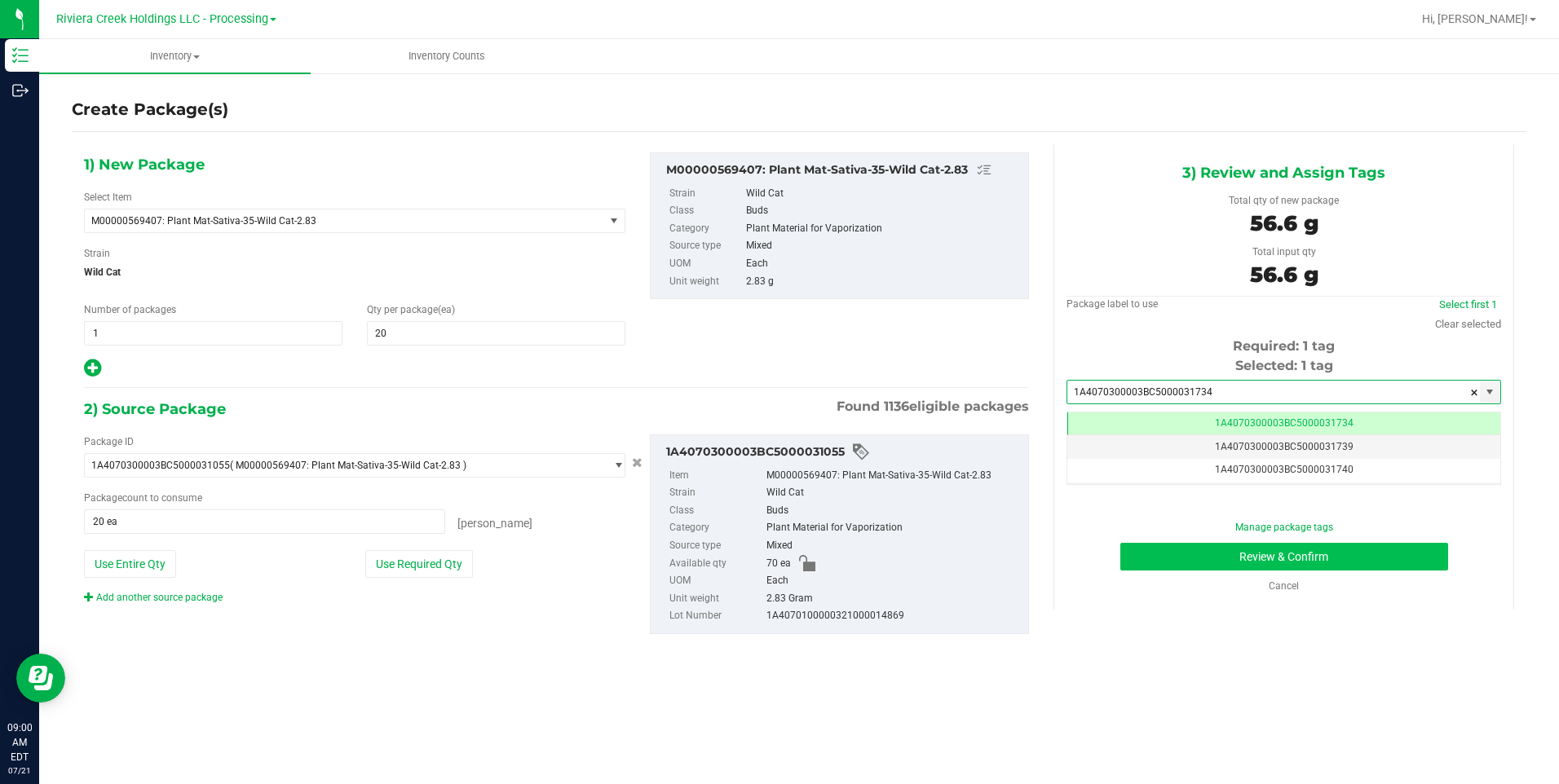 type on "1A4070300003BC5000031734" 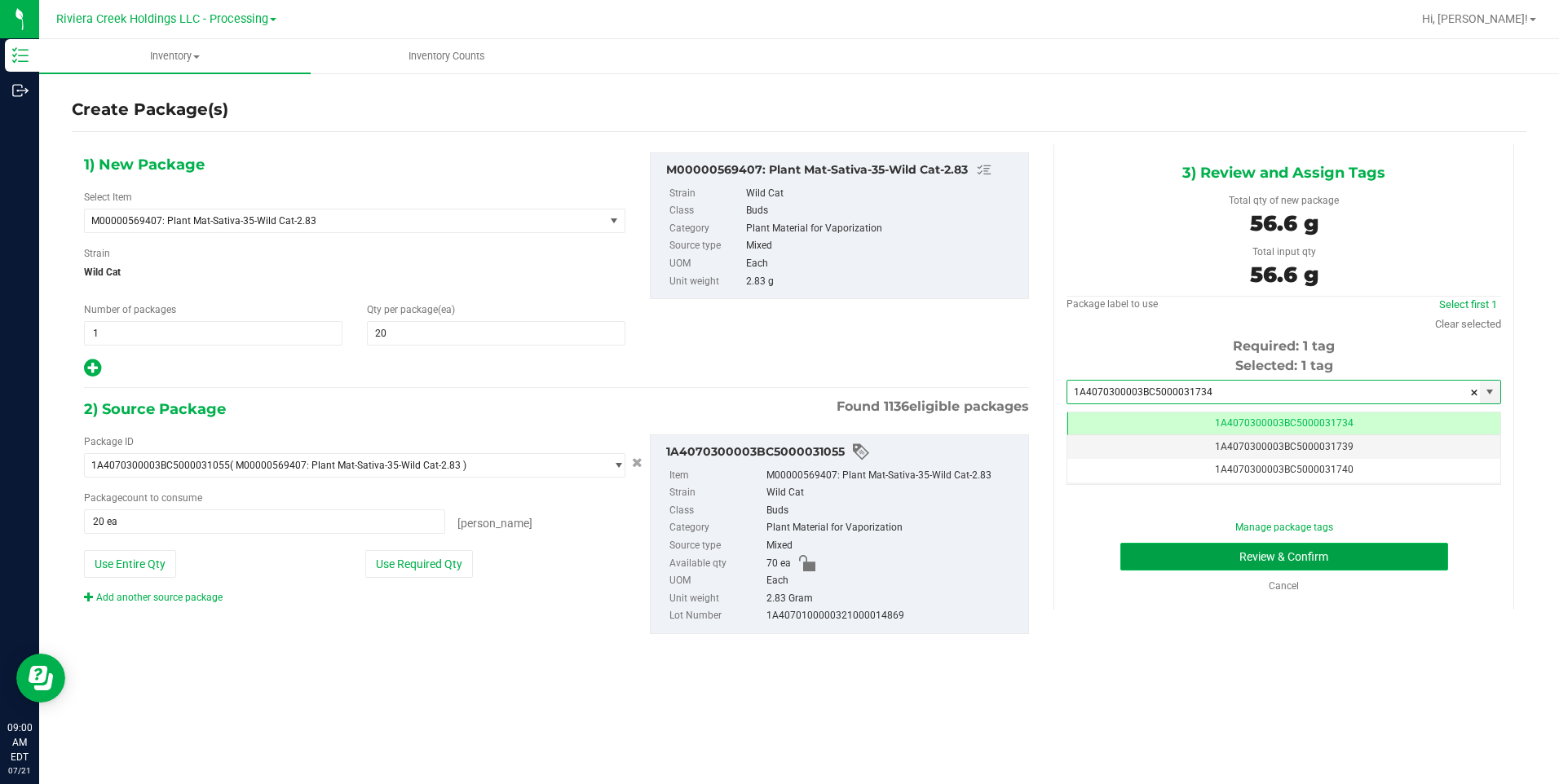 click on "Review & Confirm" at bounding box center (1284, 557) 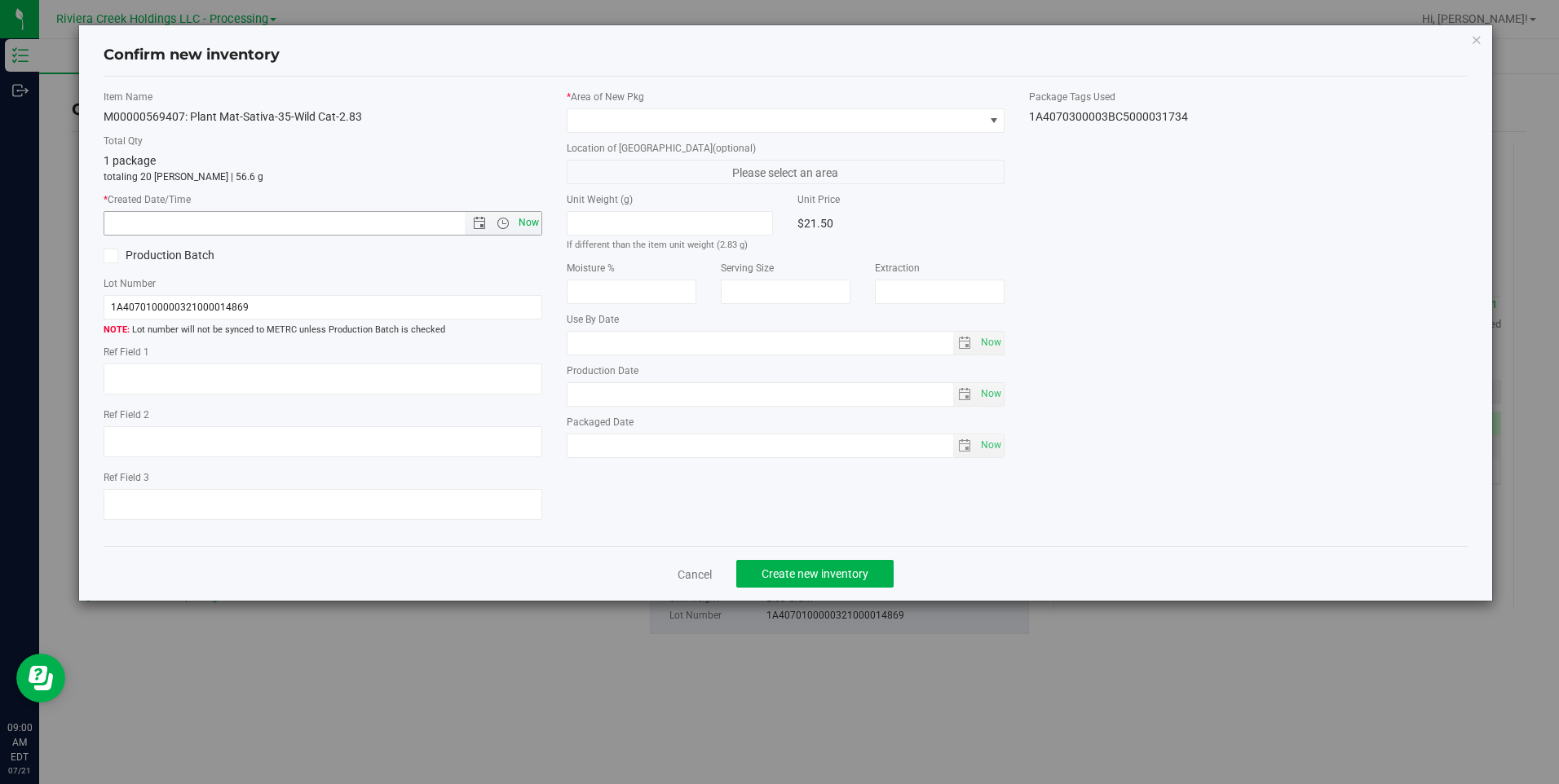 click on "Now" at bounding box center (528, 222) 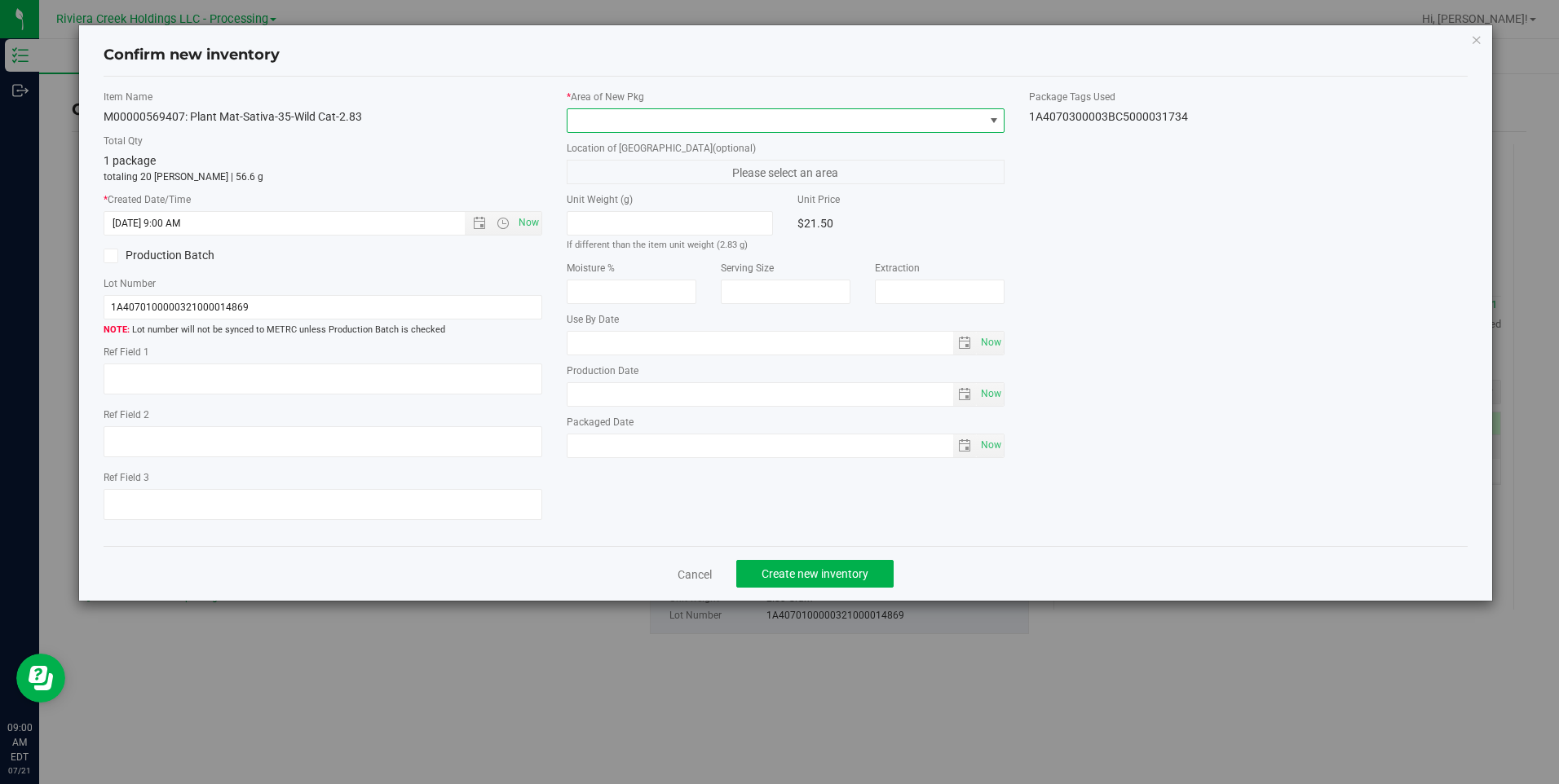 click at bounding box center [775, 121] 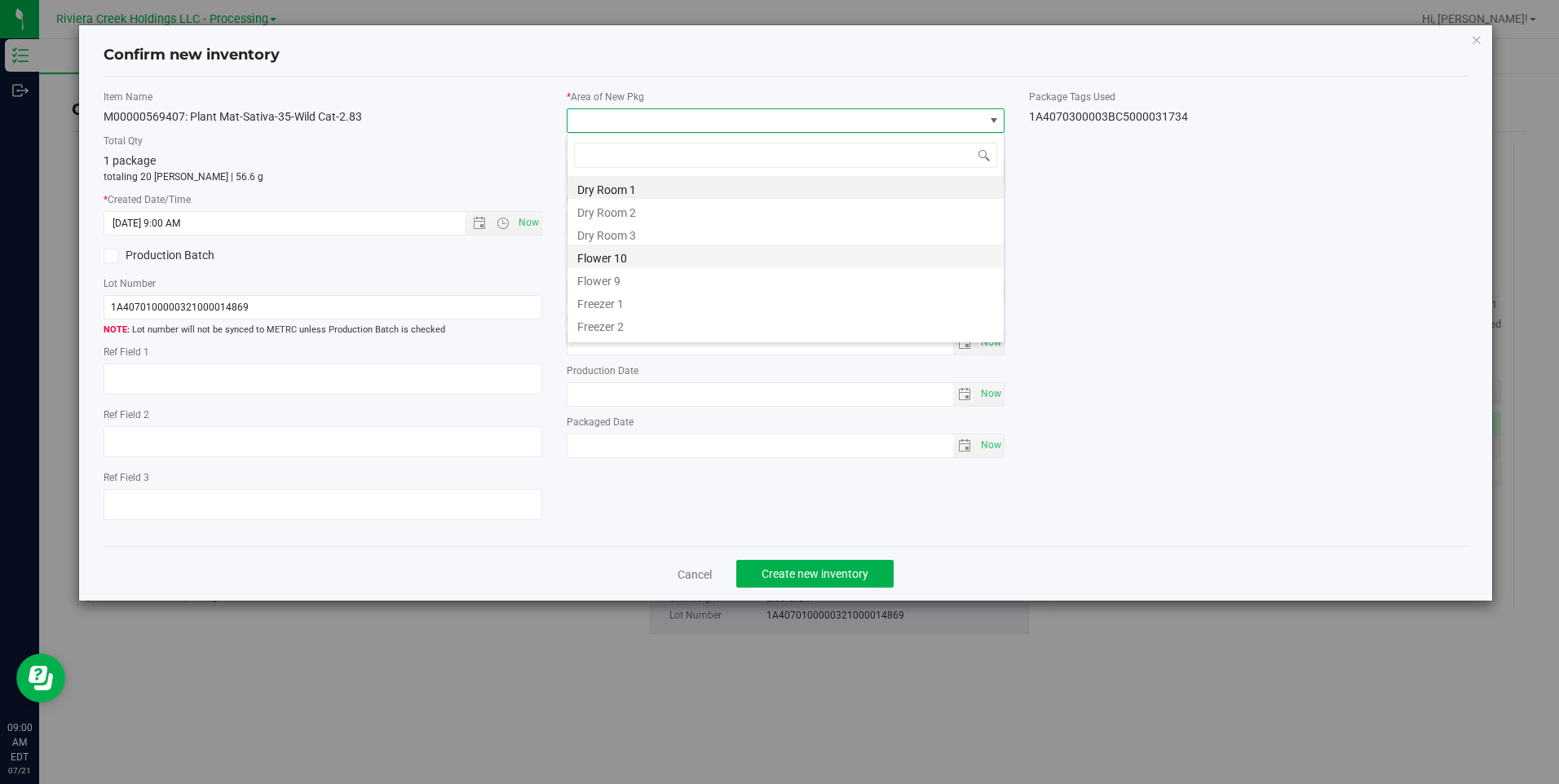 click on "Flower 10" at bounding box center (785, 256) 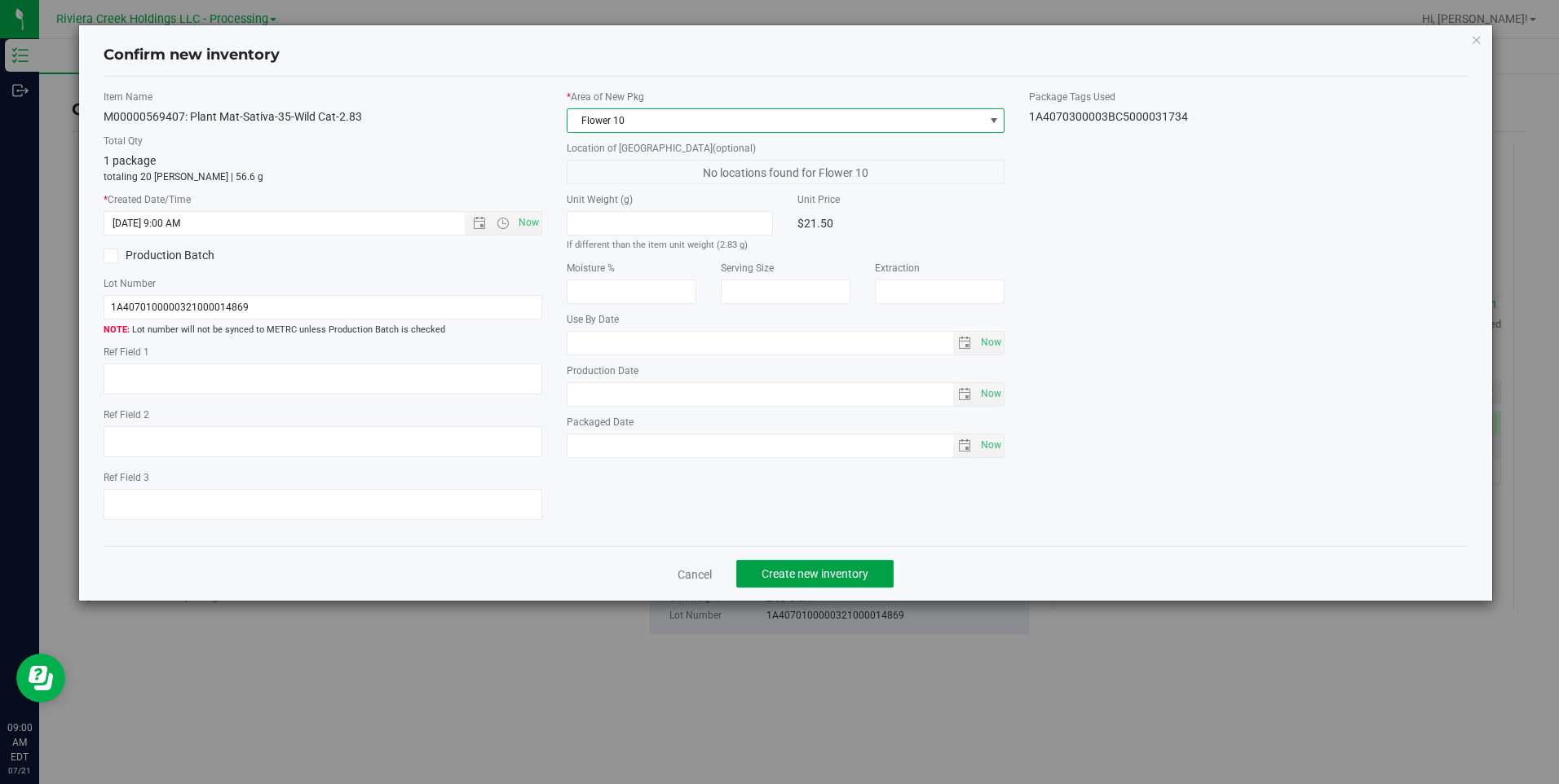 click on "Create new inventory" 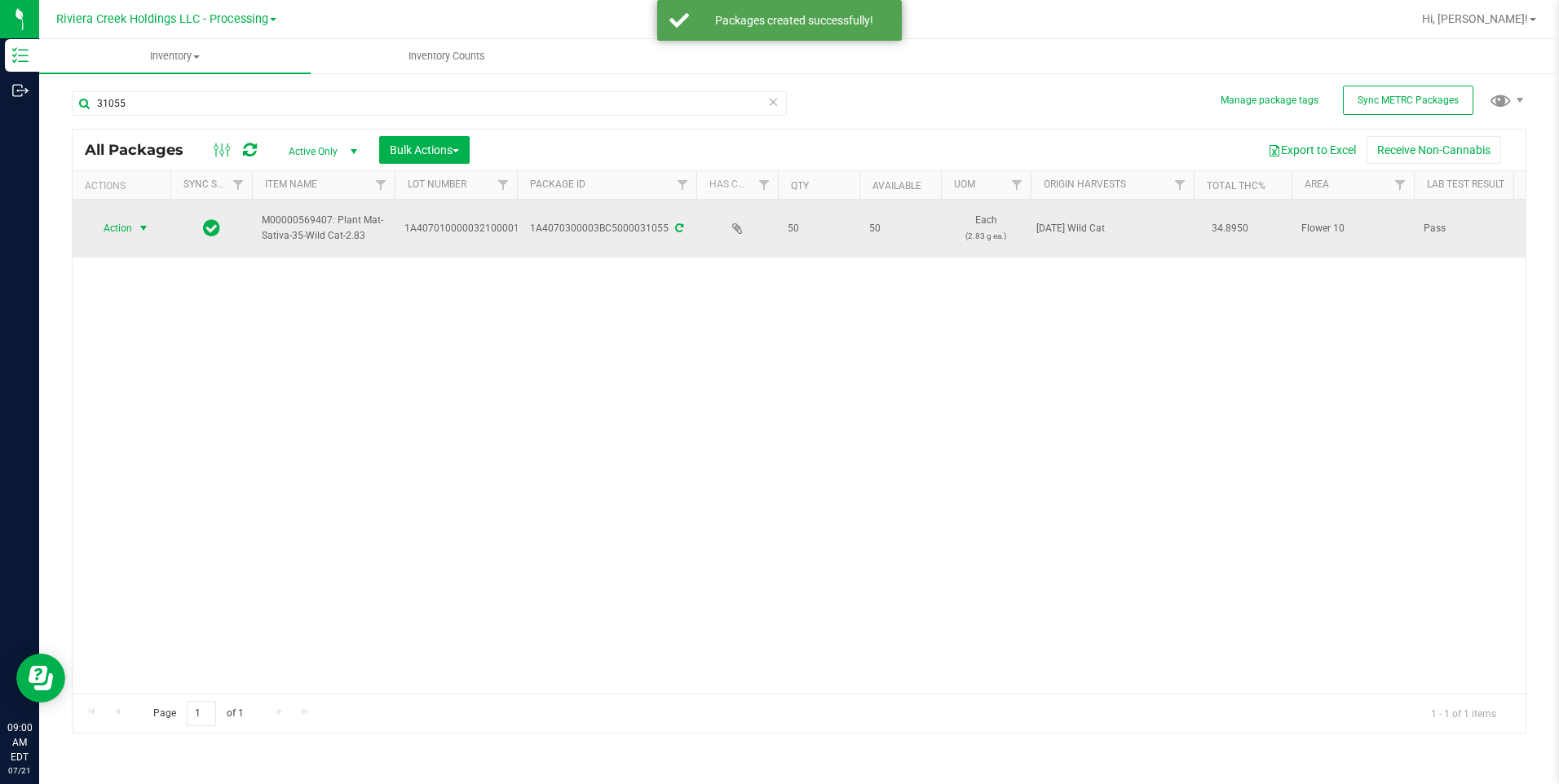drag, startPoint x: 130, startPoint y: 229, endPoint x: 227, endPoint y: 405, distance: 200.9602 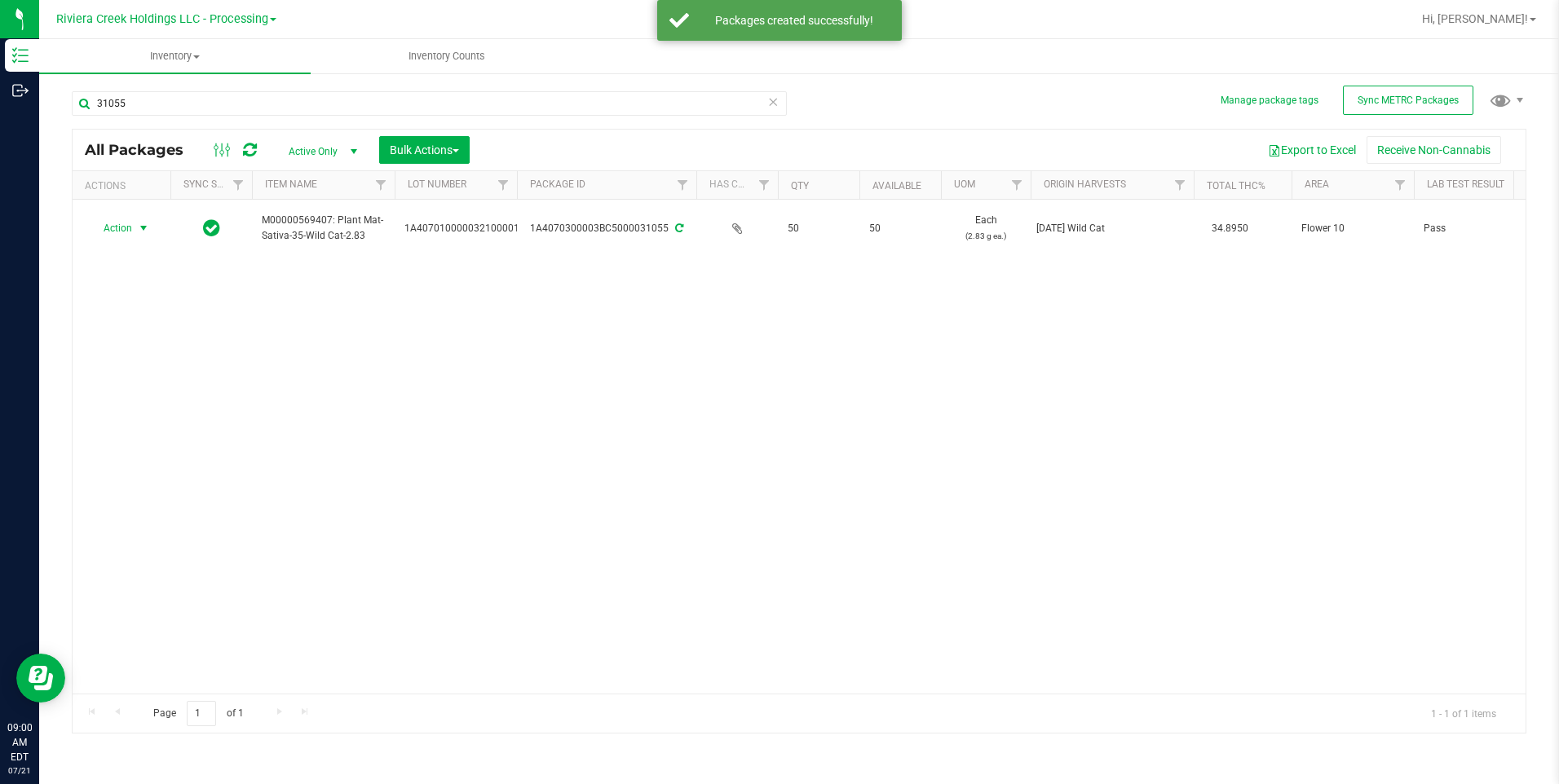 click on "Action" at bounding box center (111, 228) 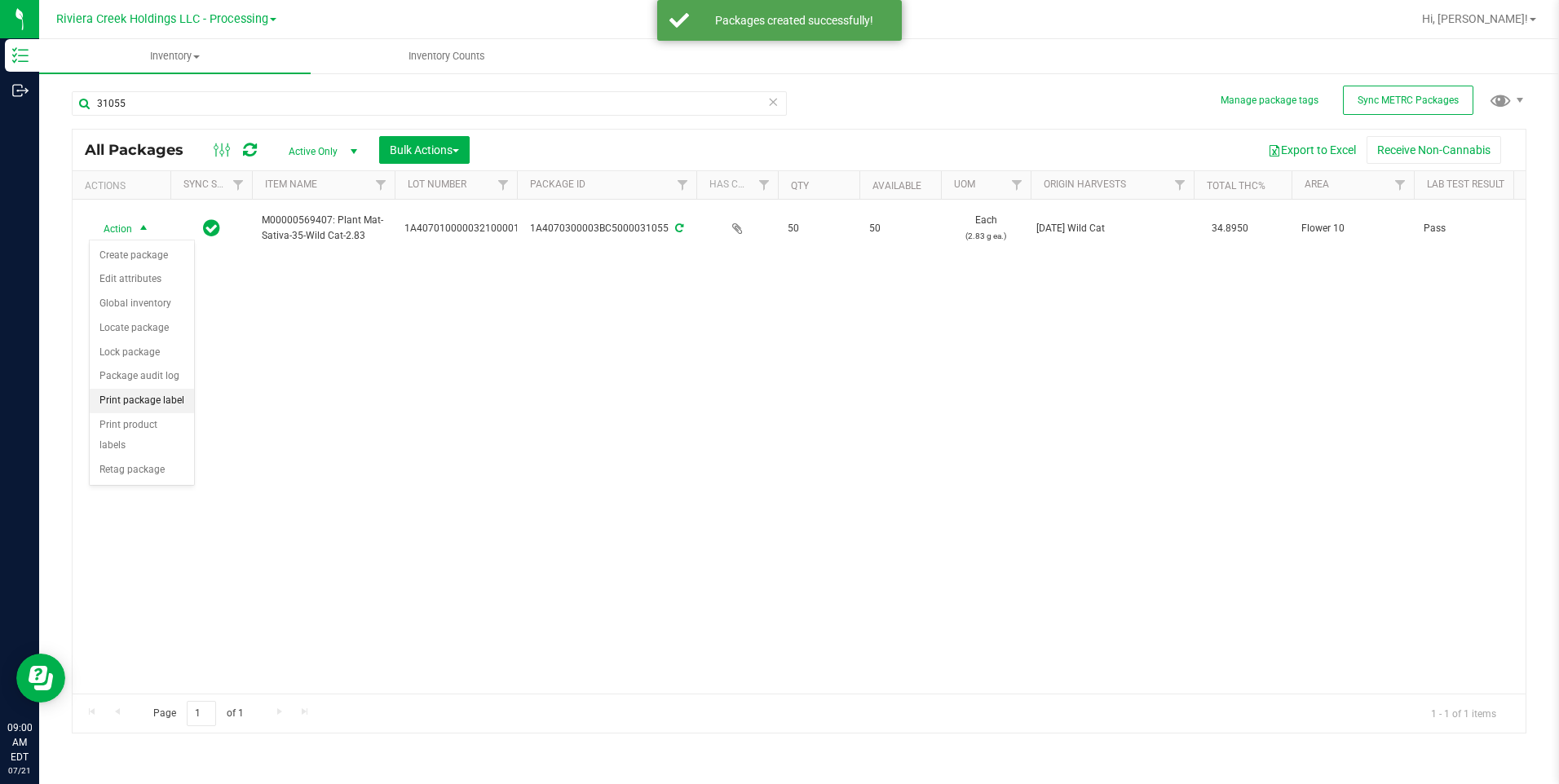drag, startPoint x: 165, startPoint y: 403, endPoint x: 183, endPoint y: 410, distance: 19.313208 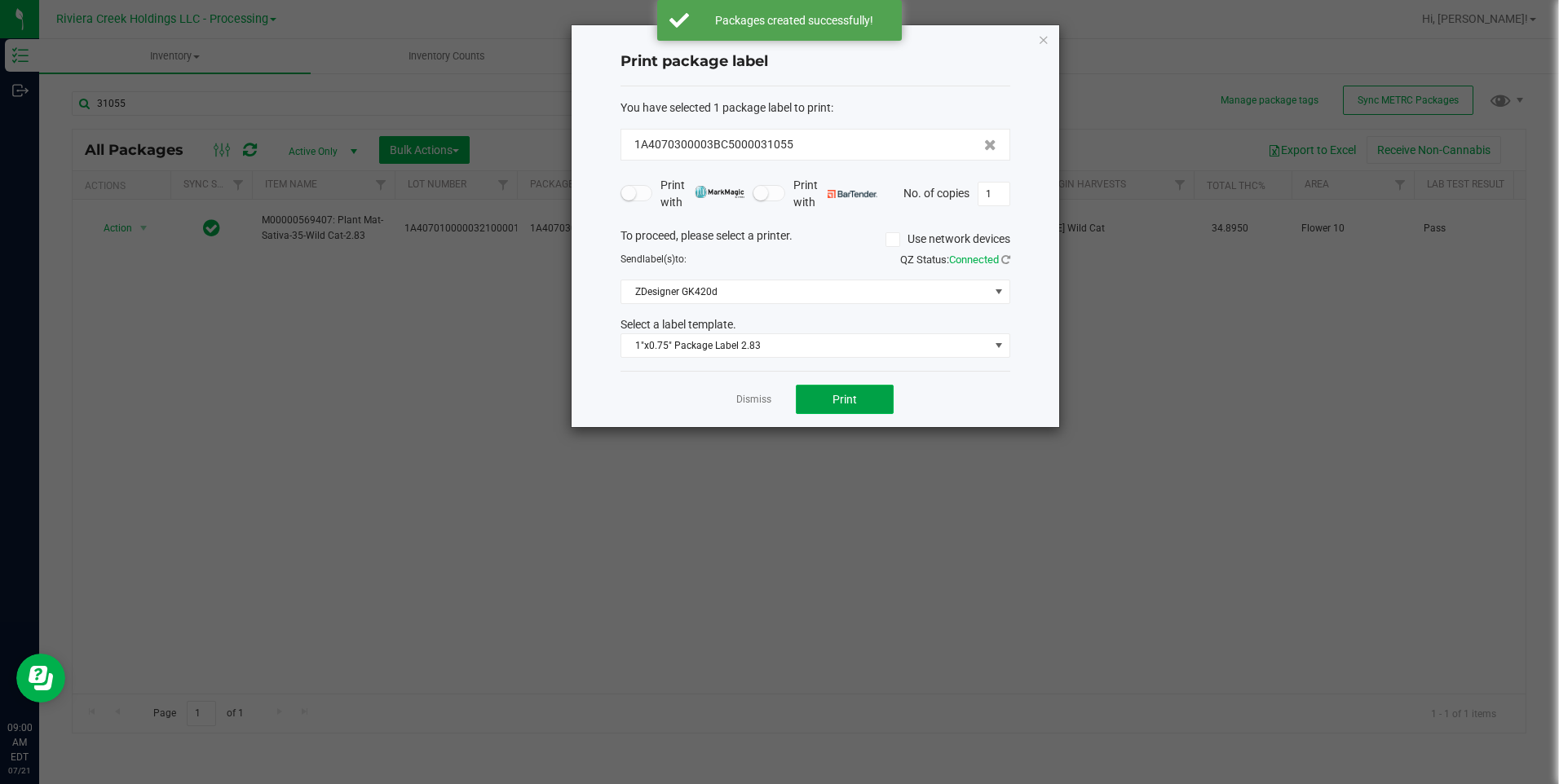 click on "Print" 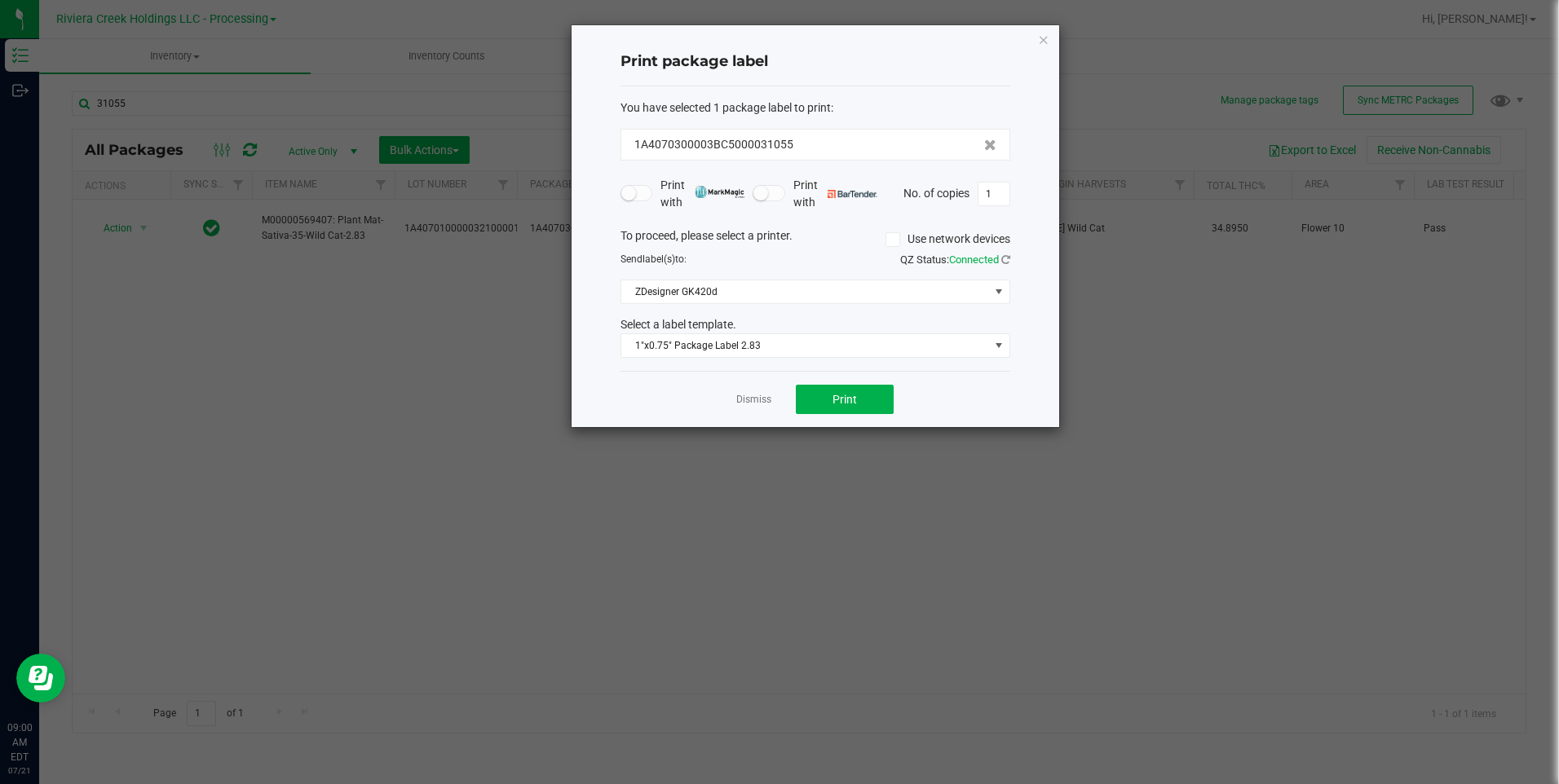 click on "Print package label  You have selected 1 package label to print  :   1A4070300003BC5000031055   Print with   Print with   No. of copies  1  To proceed, please select a printer.   Use network devices  Send  label(s)  to:  QZ Status:   Connected  ZDesigner GK420d  Select a label template.  1"x0.75" Package Label 2.83  Dismiss   Print" 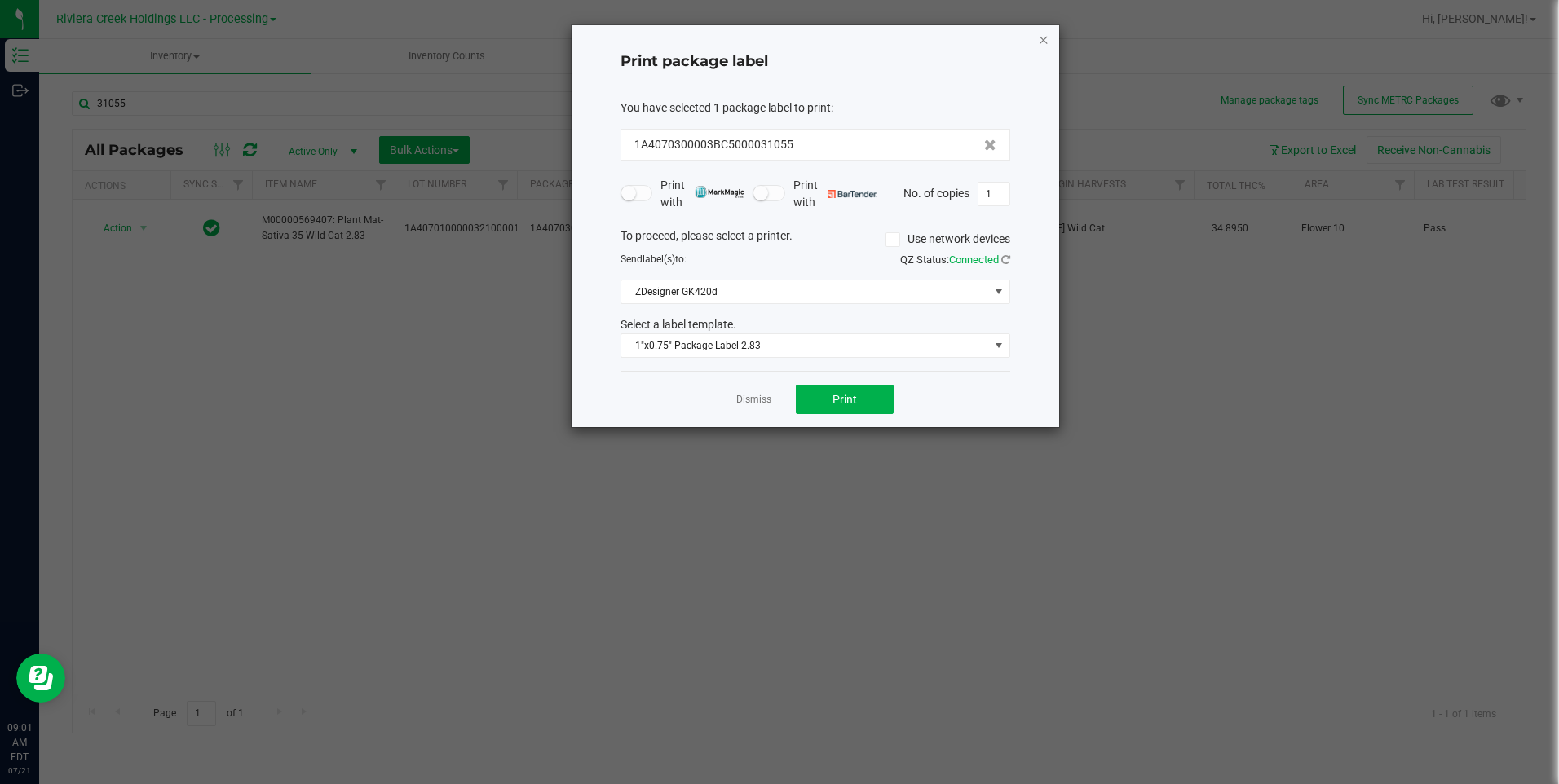click 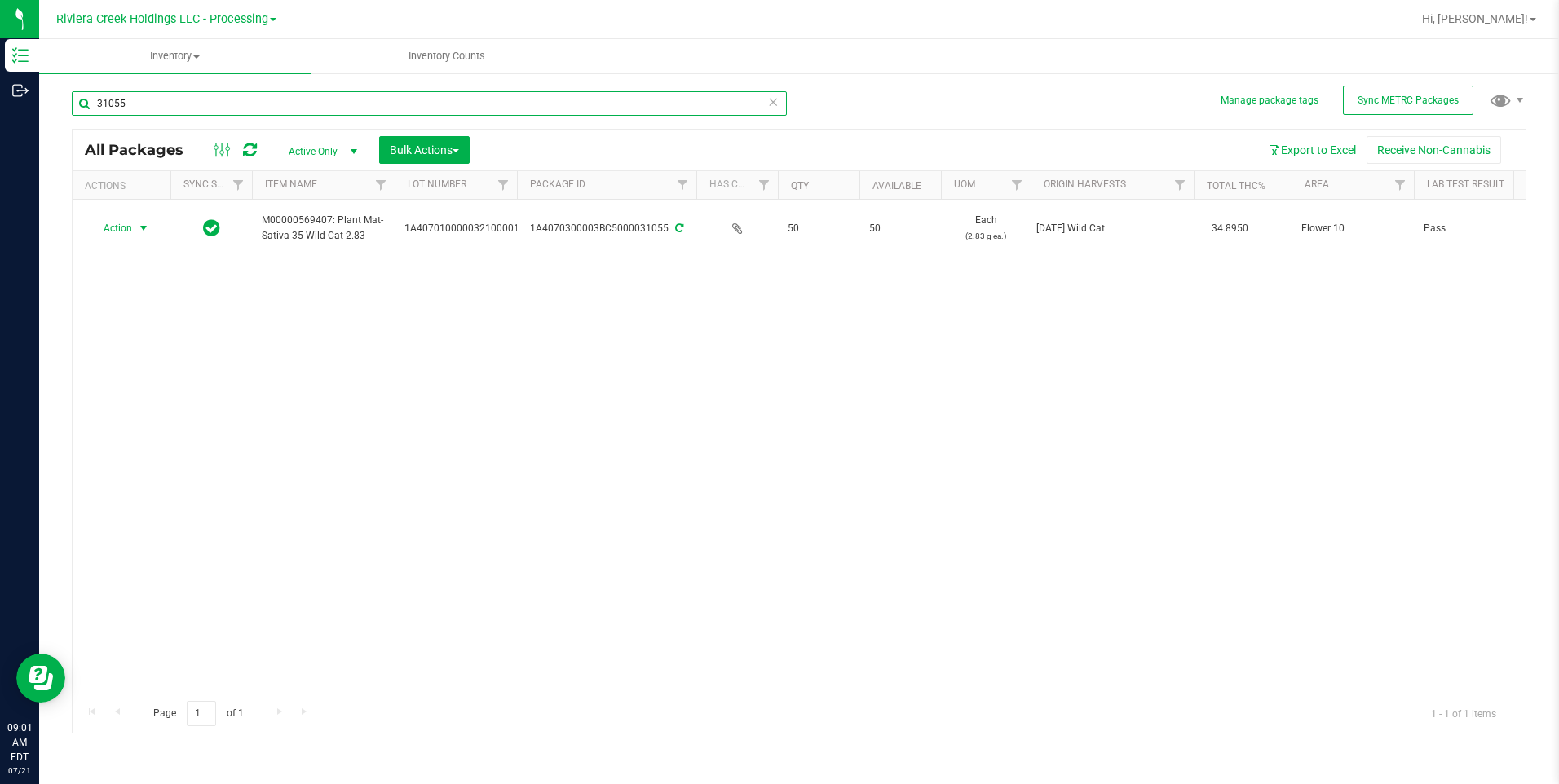 click on "31055" at bounding box center (429, 104) 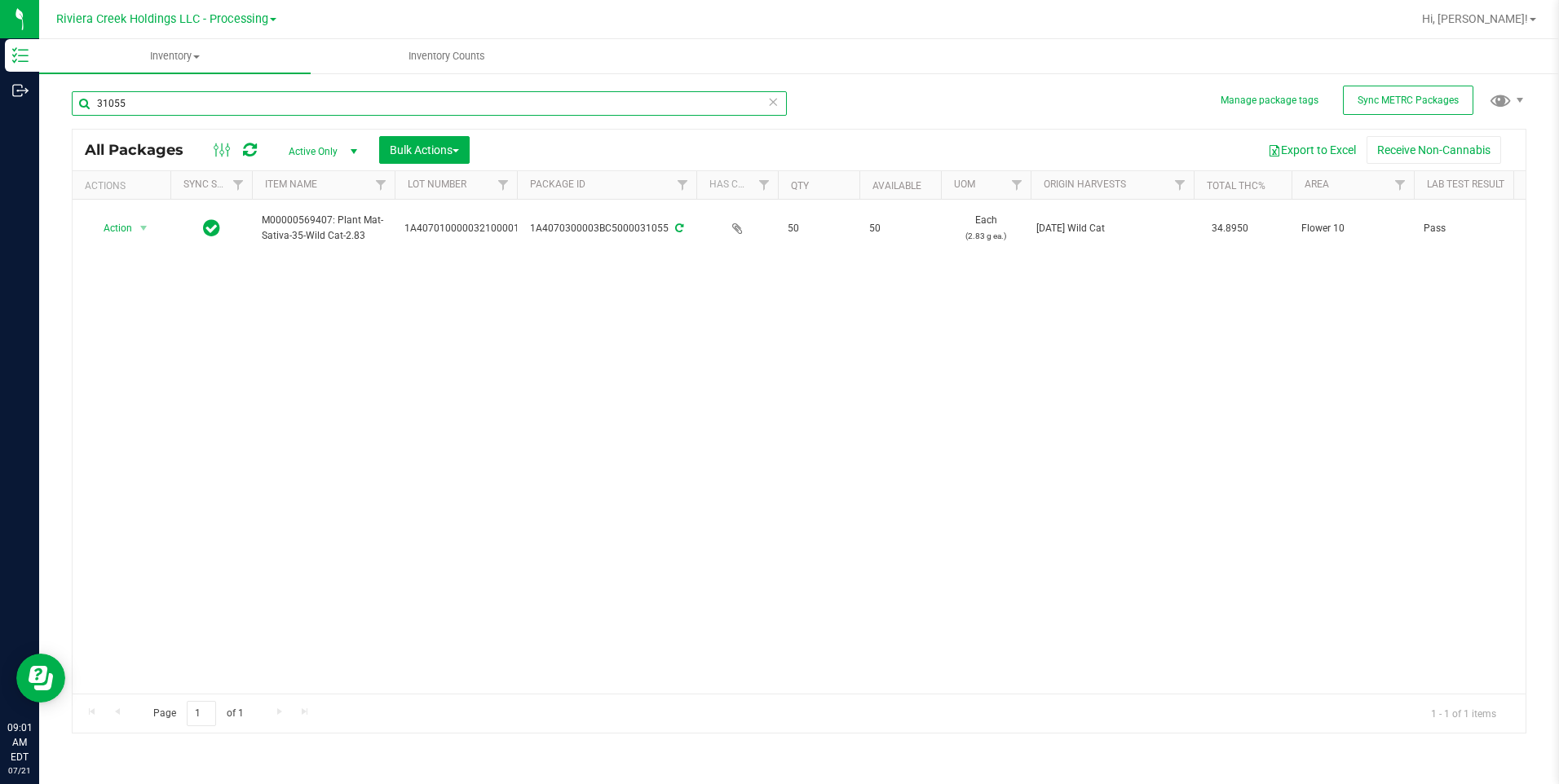 click on "31055" at bounding box center (429, 104) 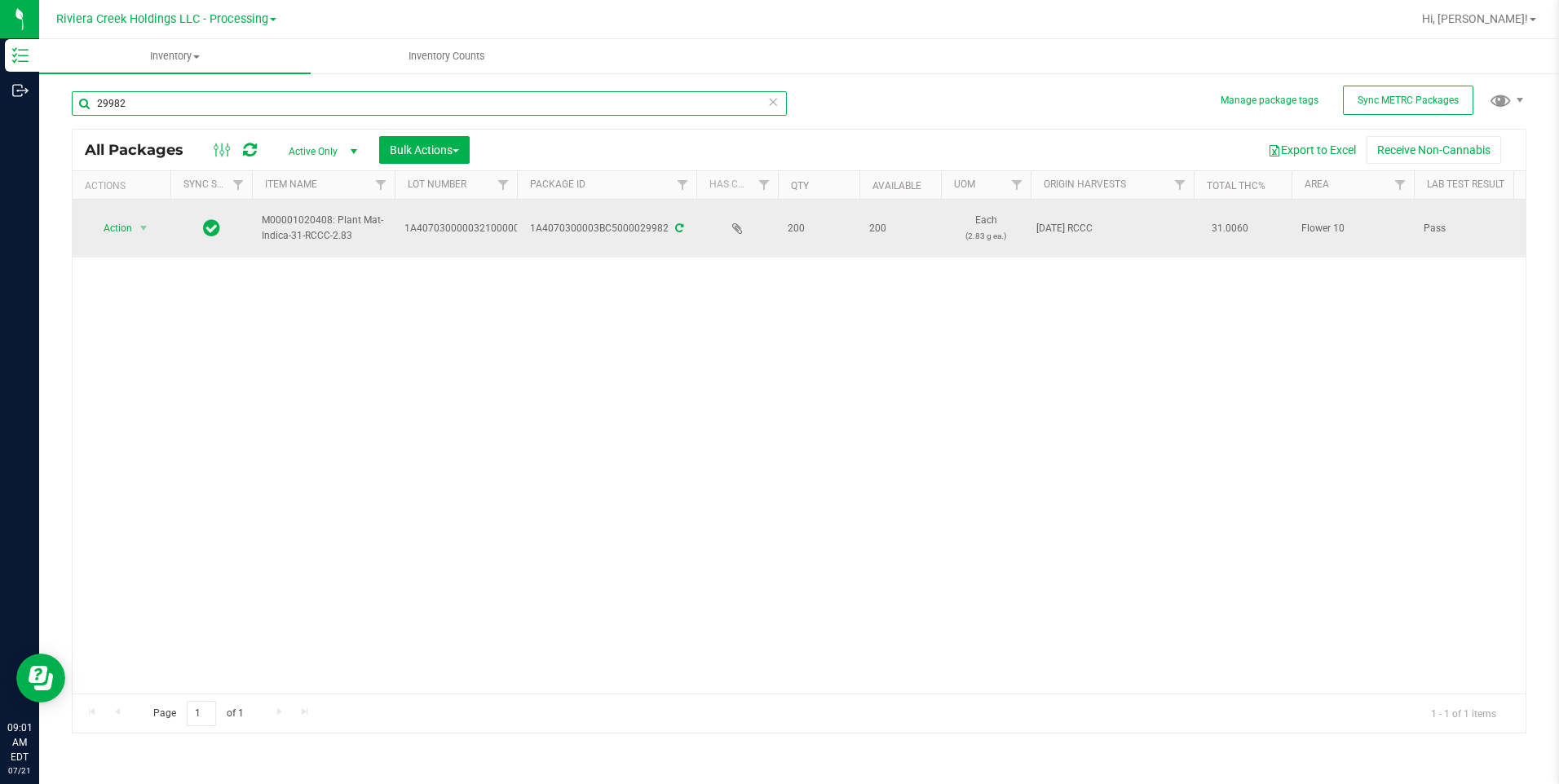 type on "29982" 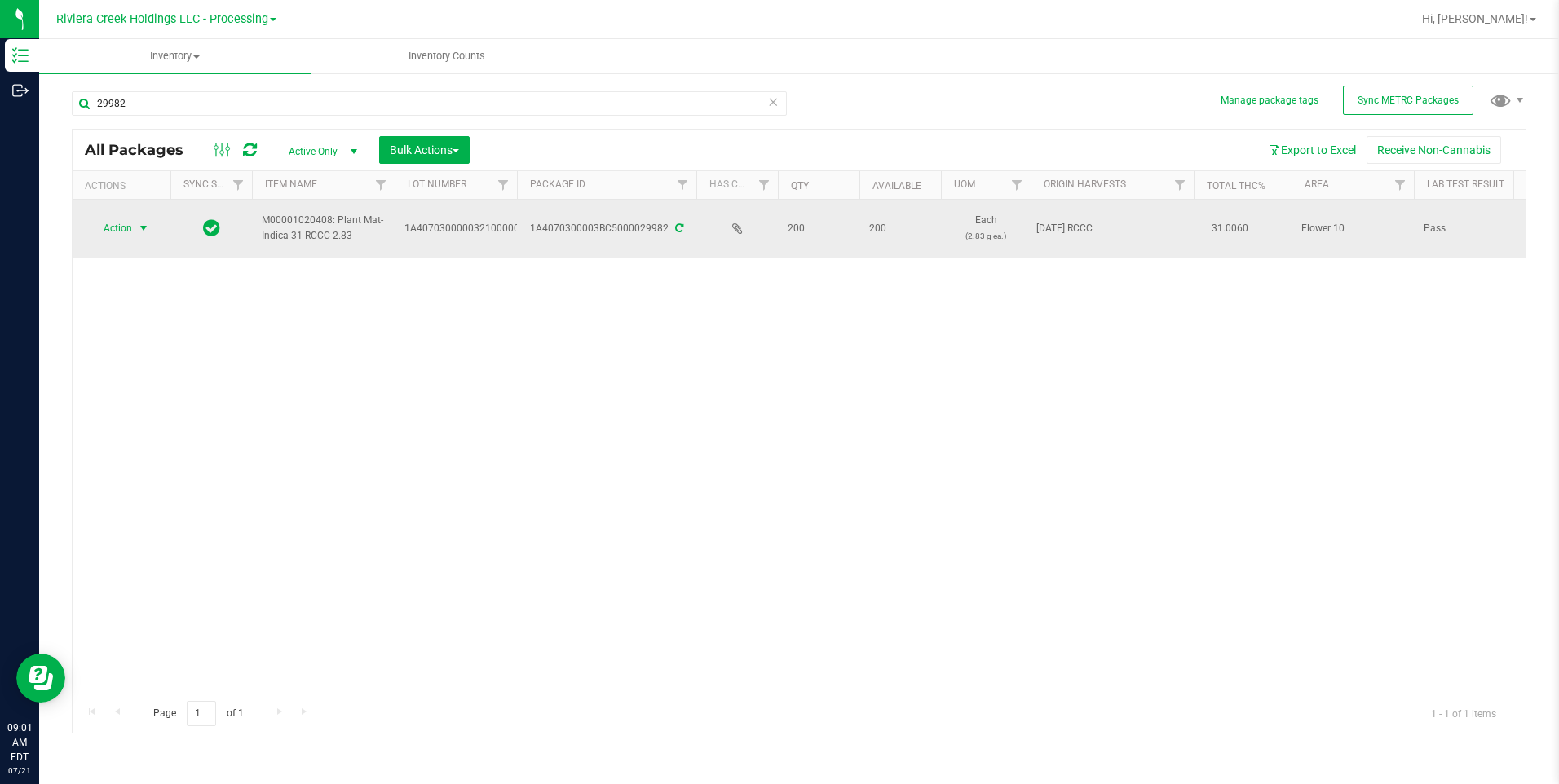 click on "Action" at bounding box center [111, 228] 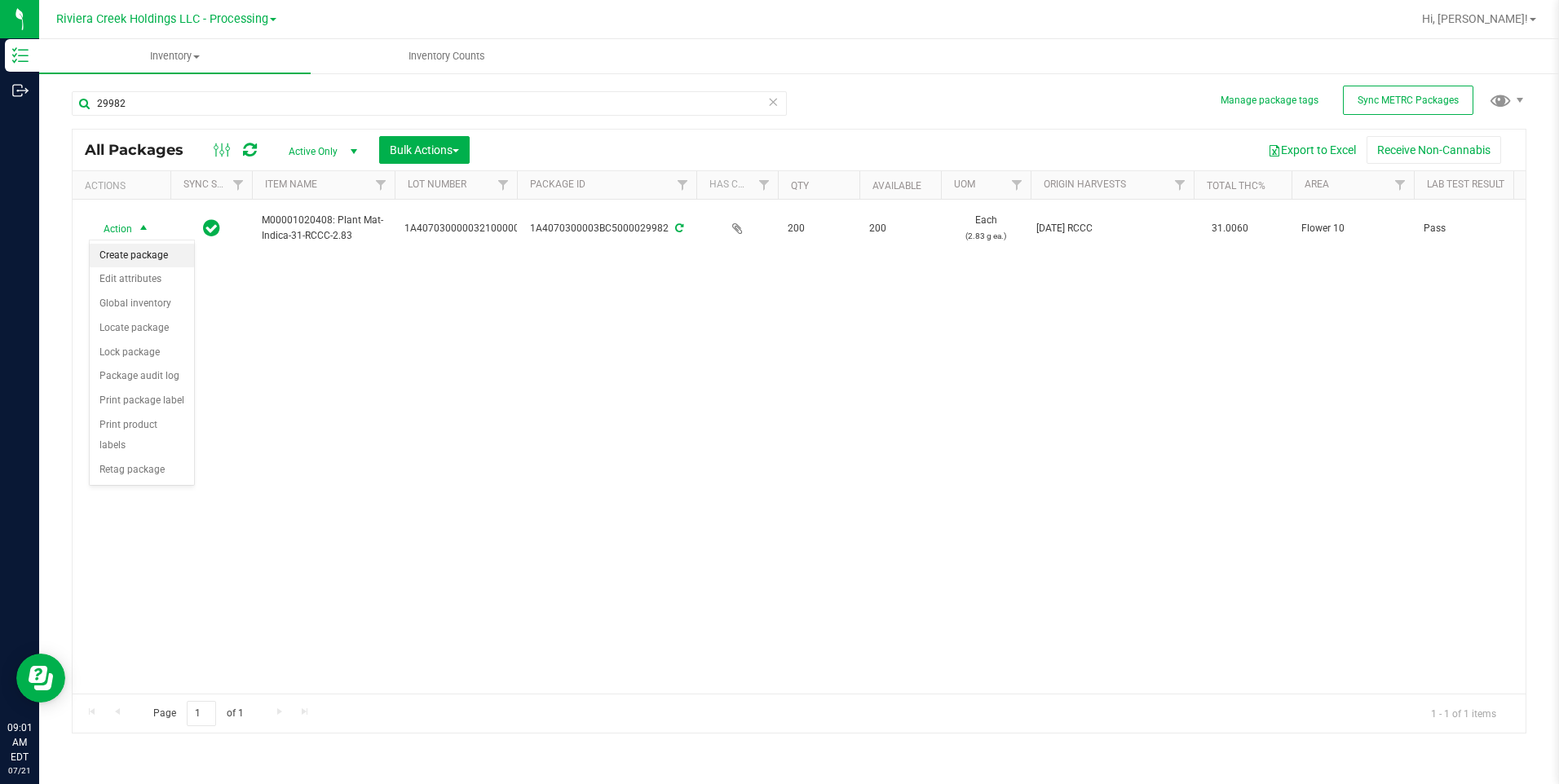 click on "Create package" at bounding box center (142, 256) 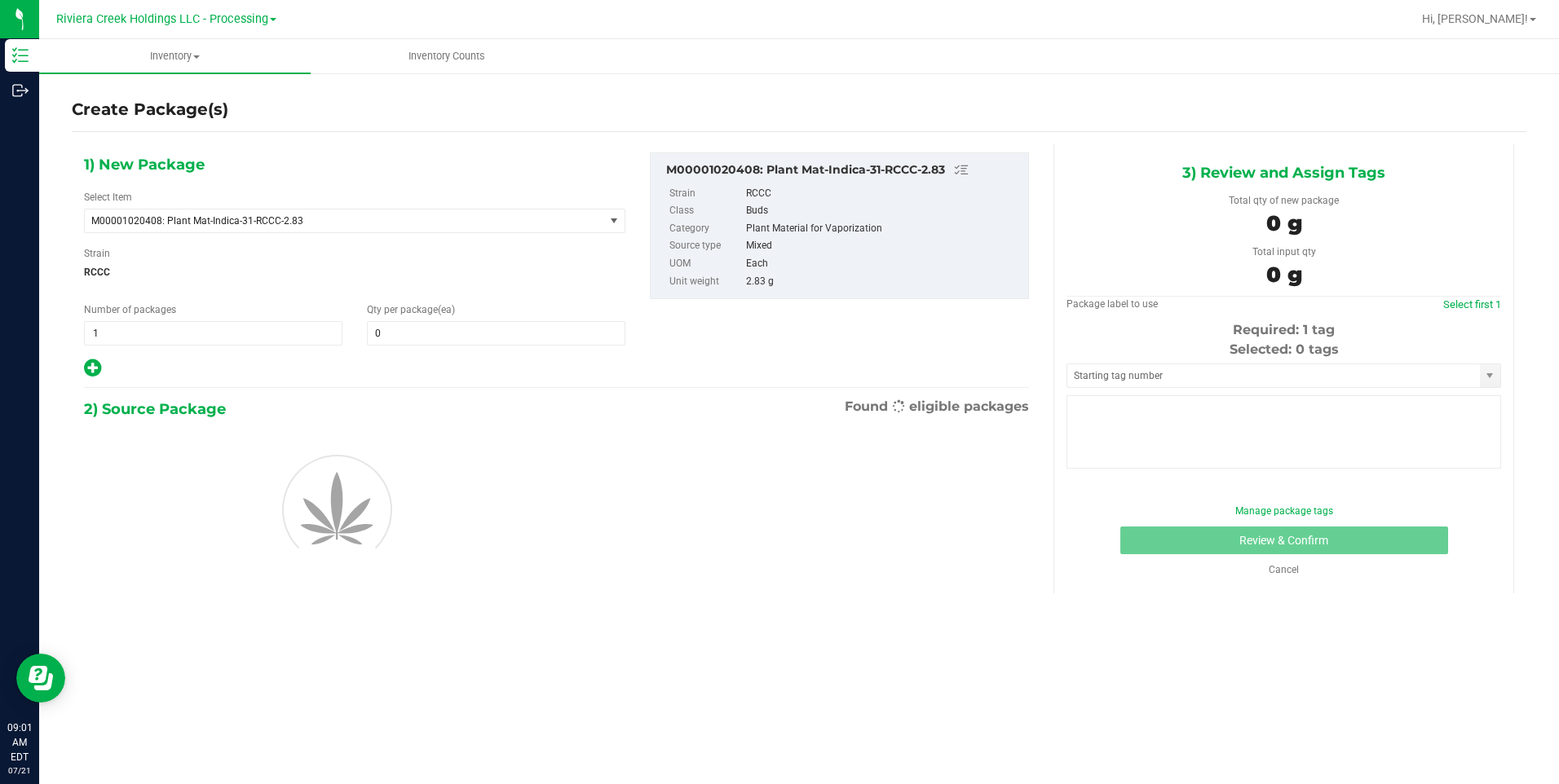 type on "0" 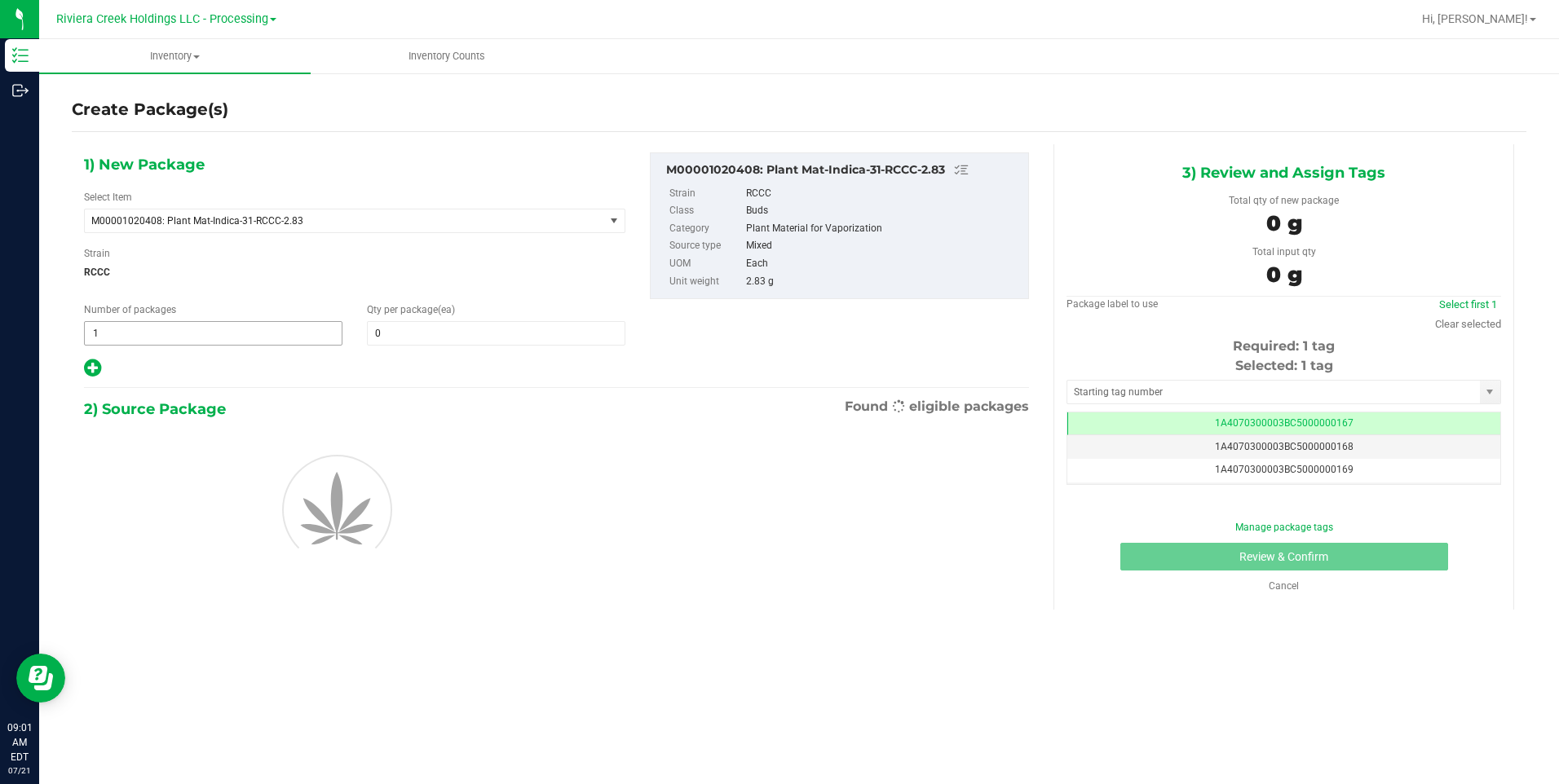 scroll, scrollTop: 0, scrollLeft: -1, axis: horizontal 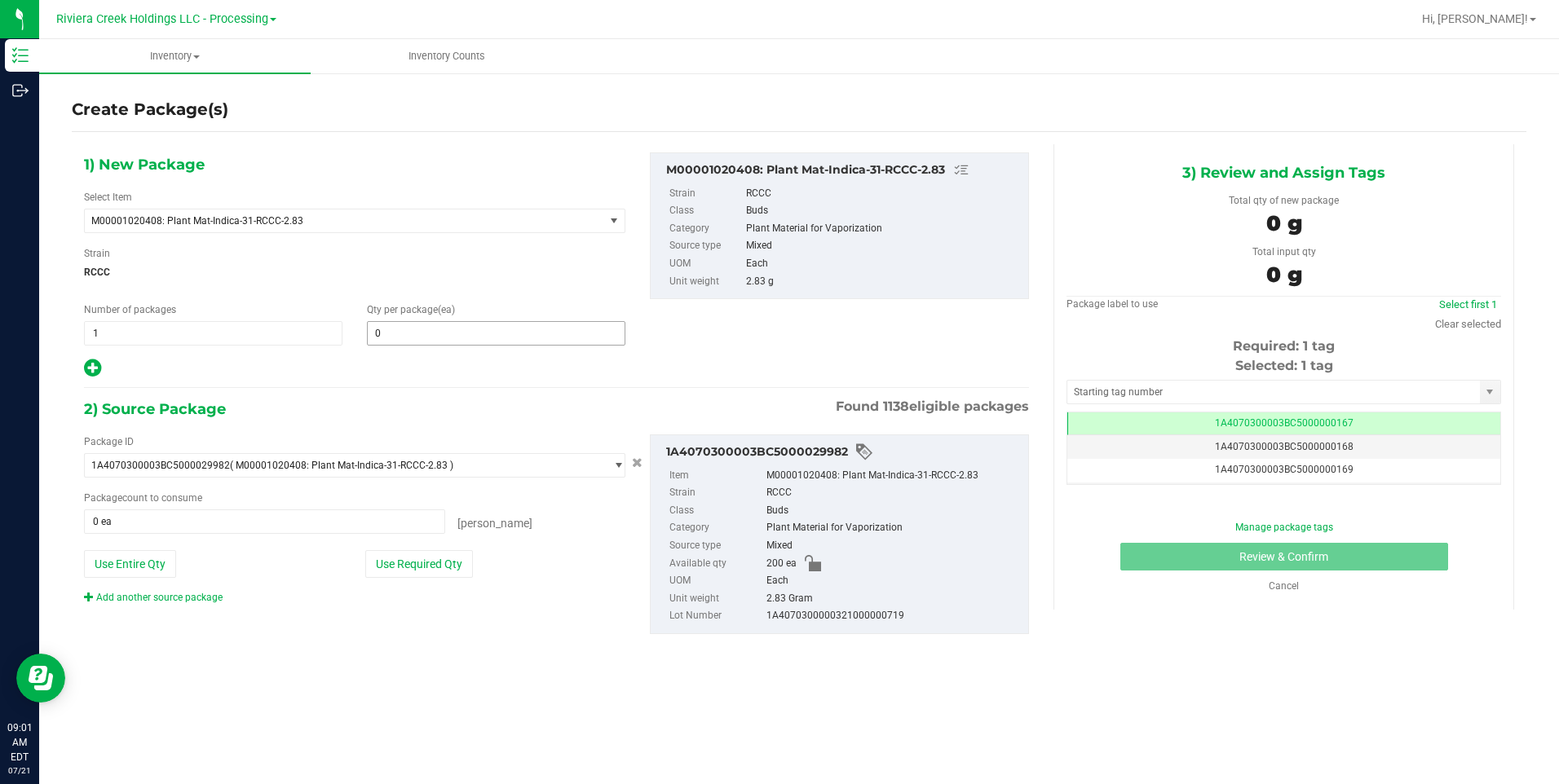 type 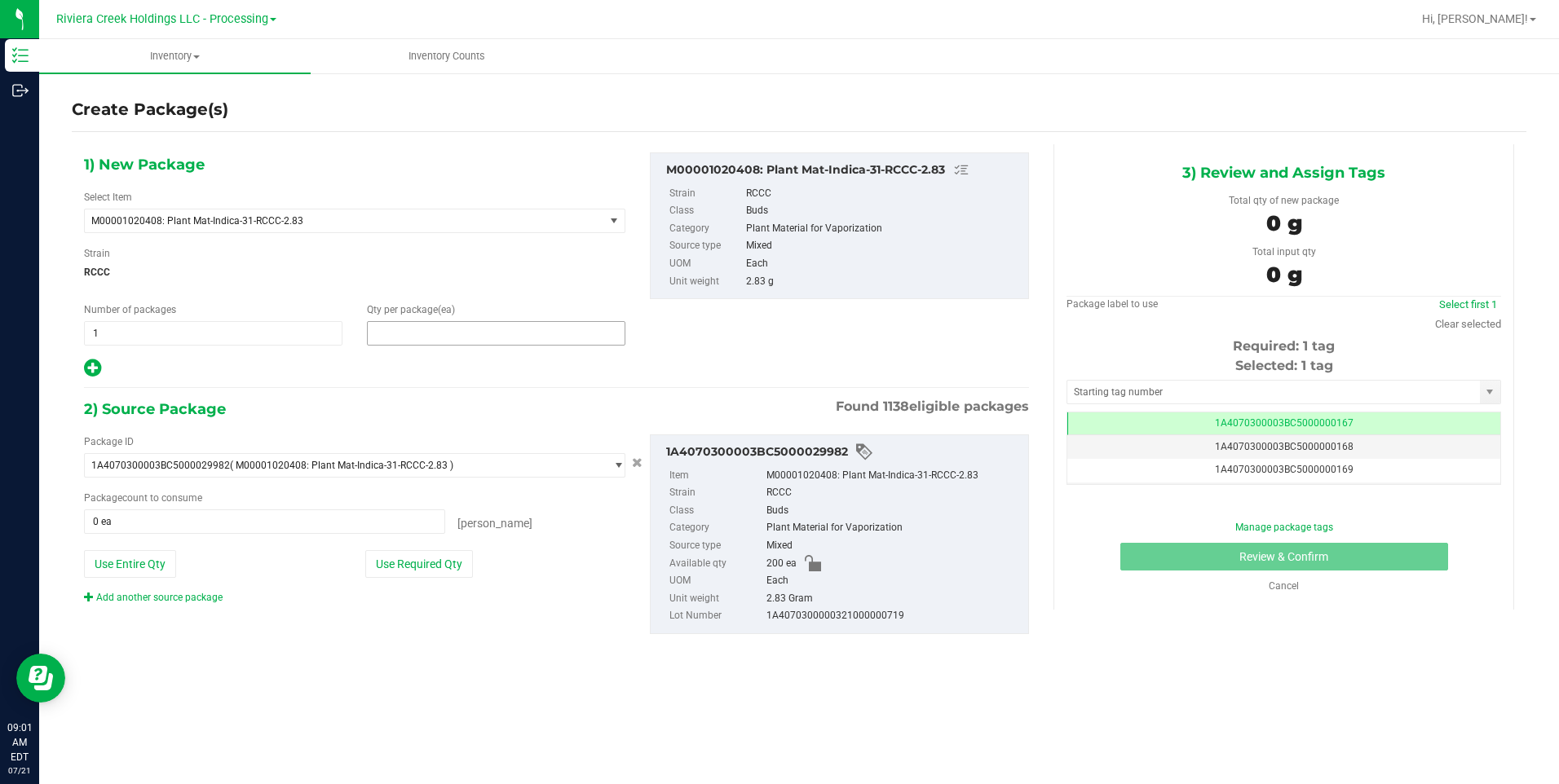 click at bounding box center [496, 333] 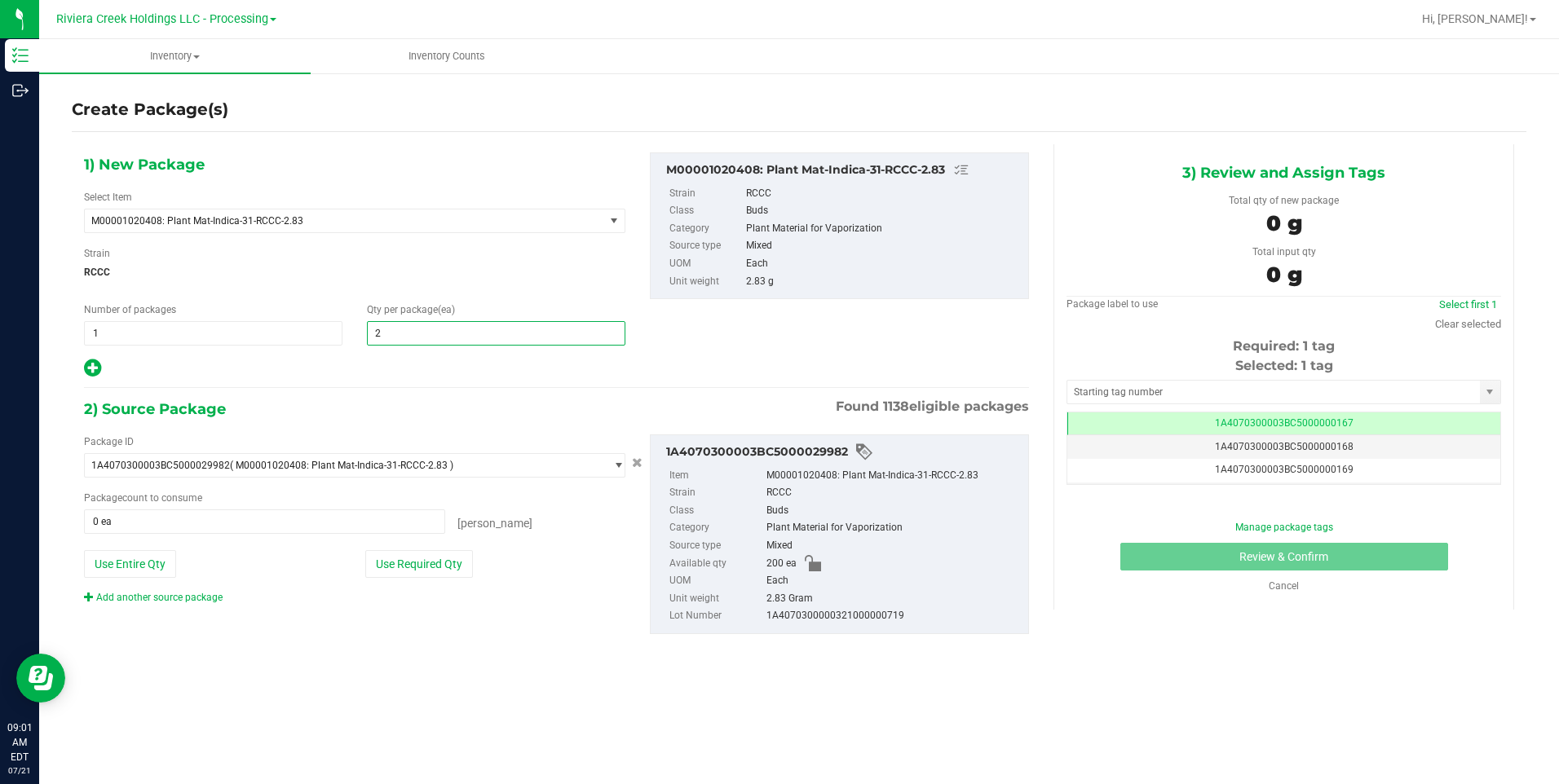 type on "20" 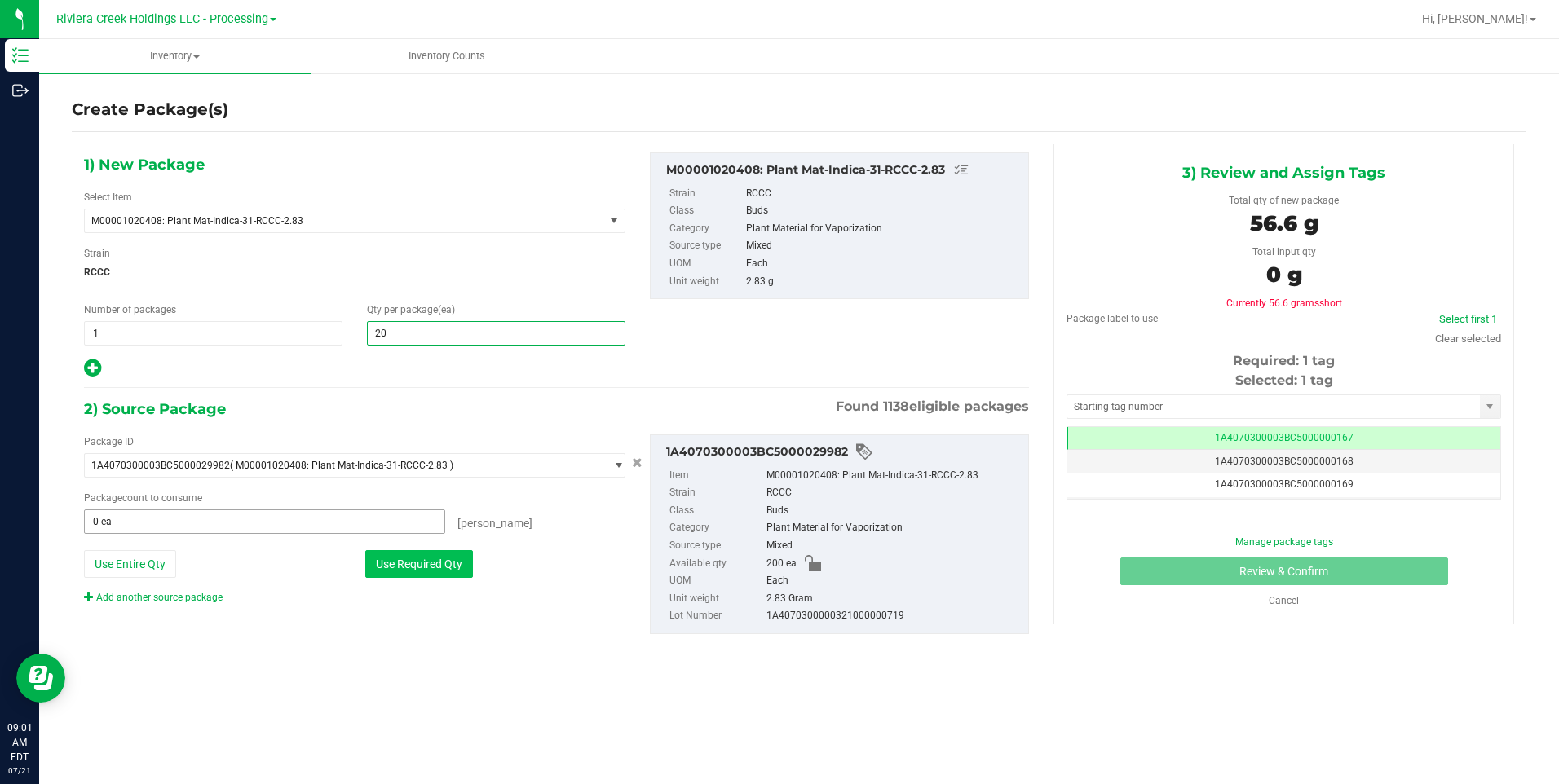 type on "20" 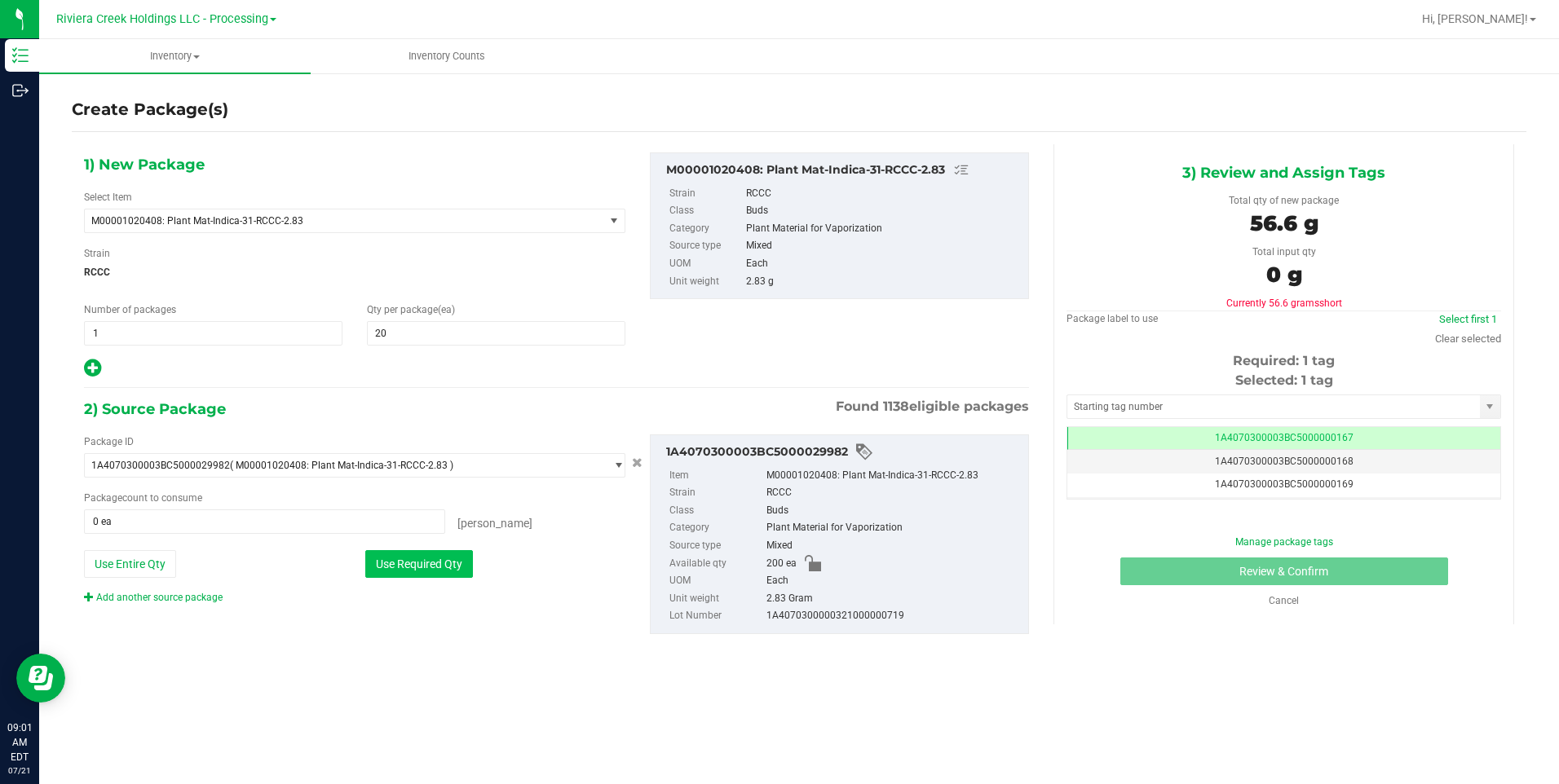 click on "Use Required Qty" at bounding box center [419, 564] 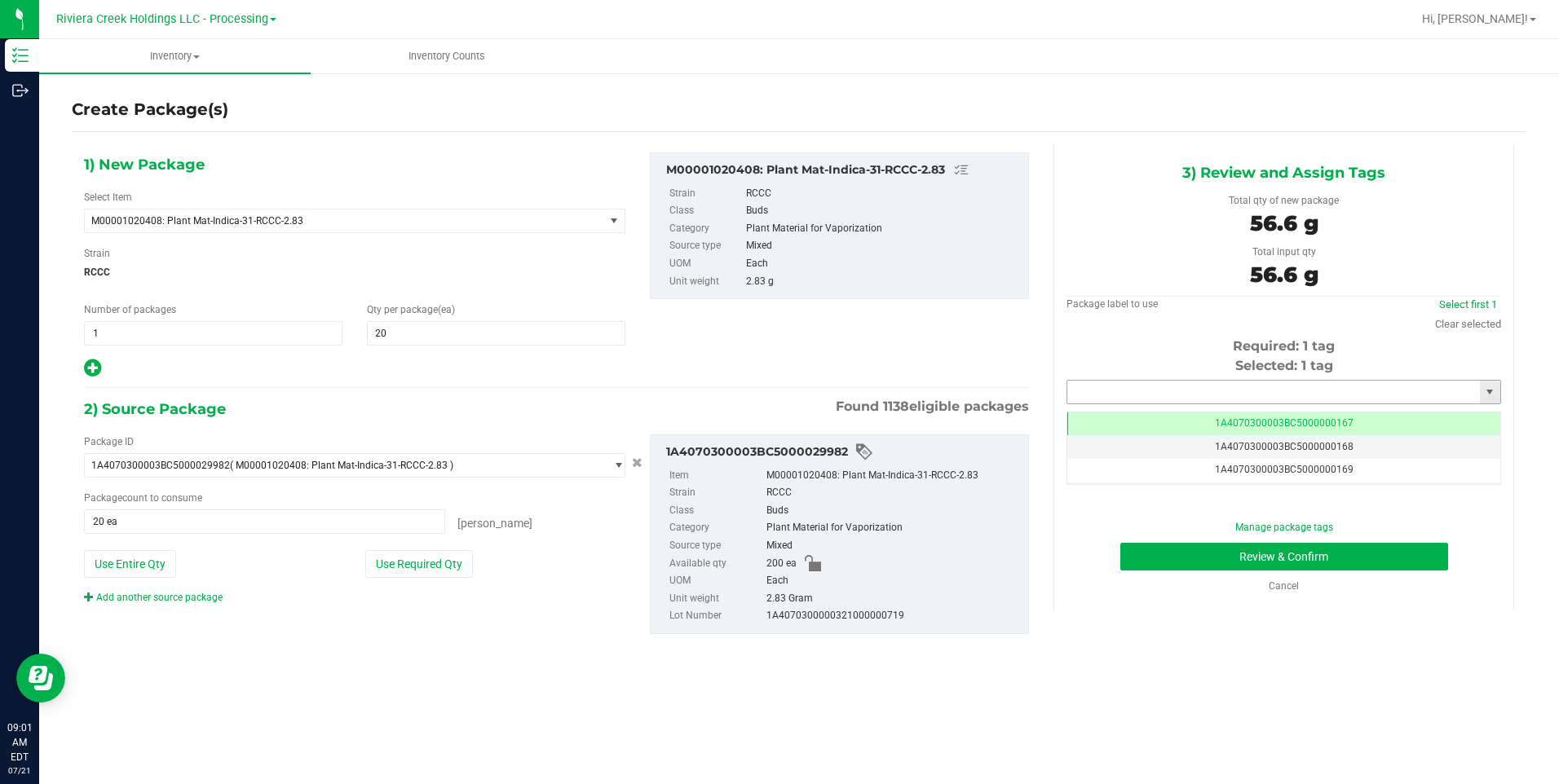 click at bounding box center [1274, 392] 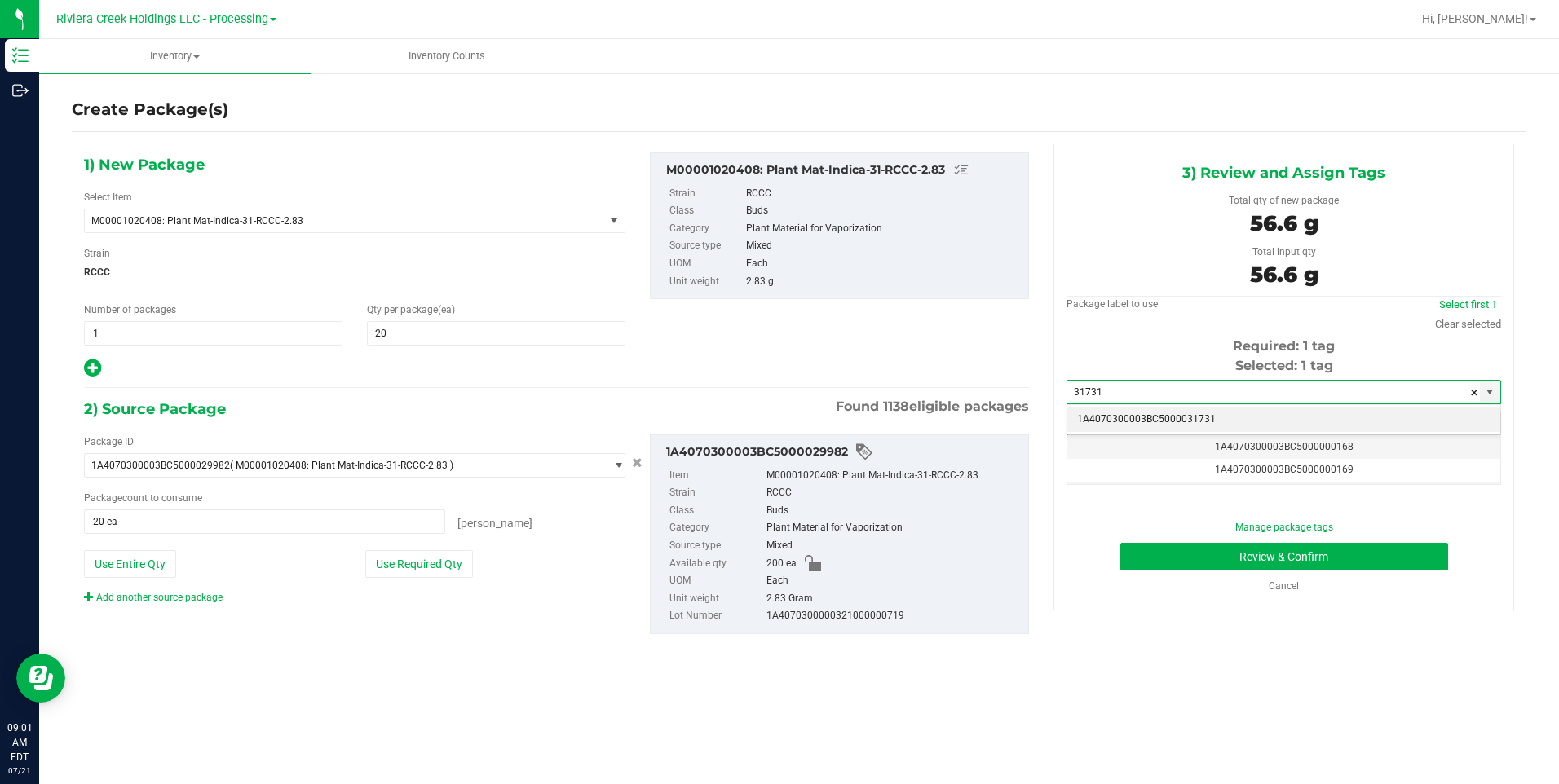 click on "1A4070300003BC5000031731" at bounding box center (1283, 420) 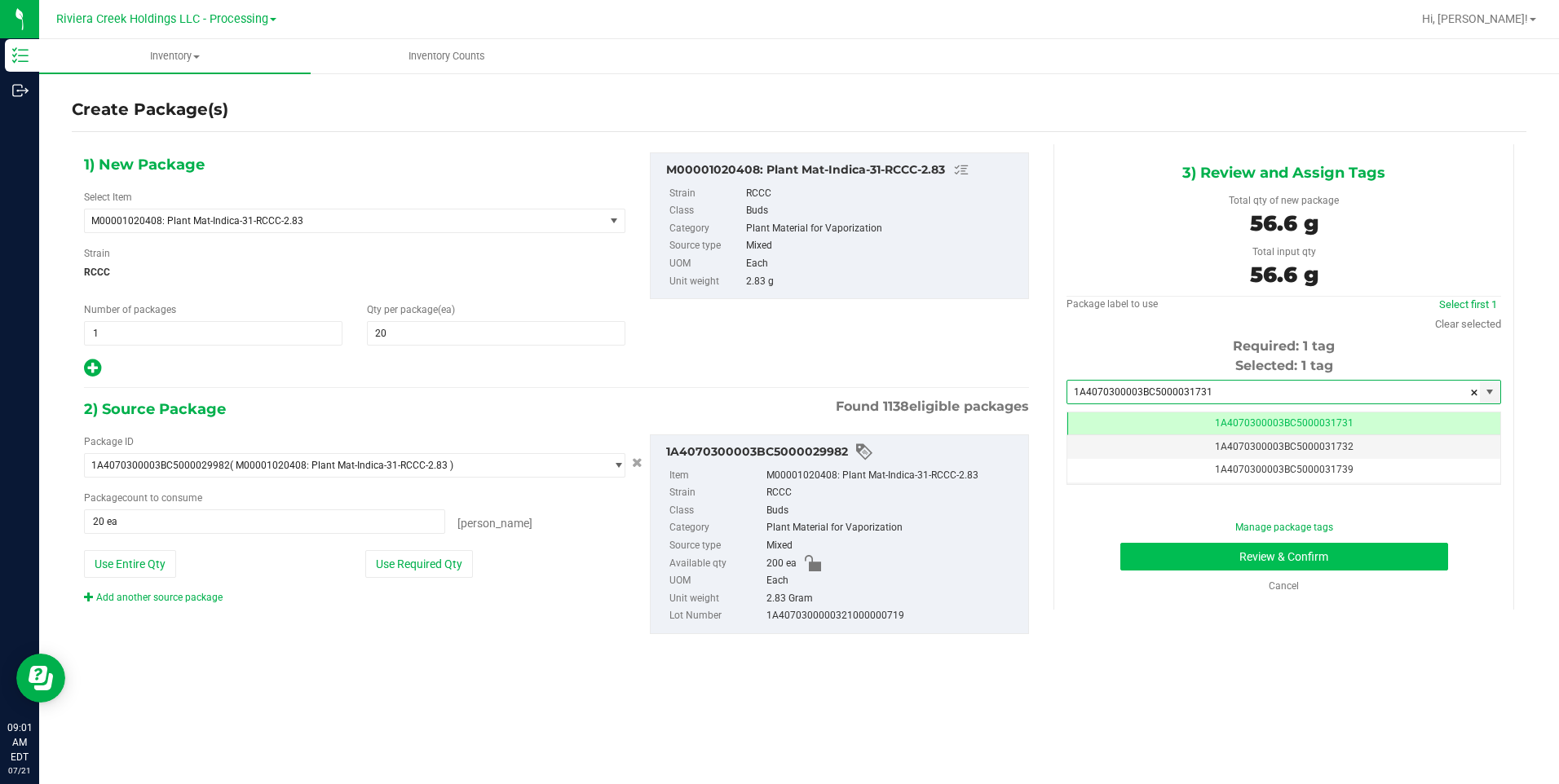 scroll, scrollTop: 0, scrollLeft: -1, axis: horizontal 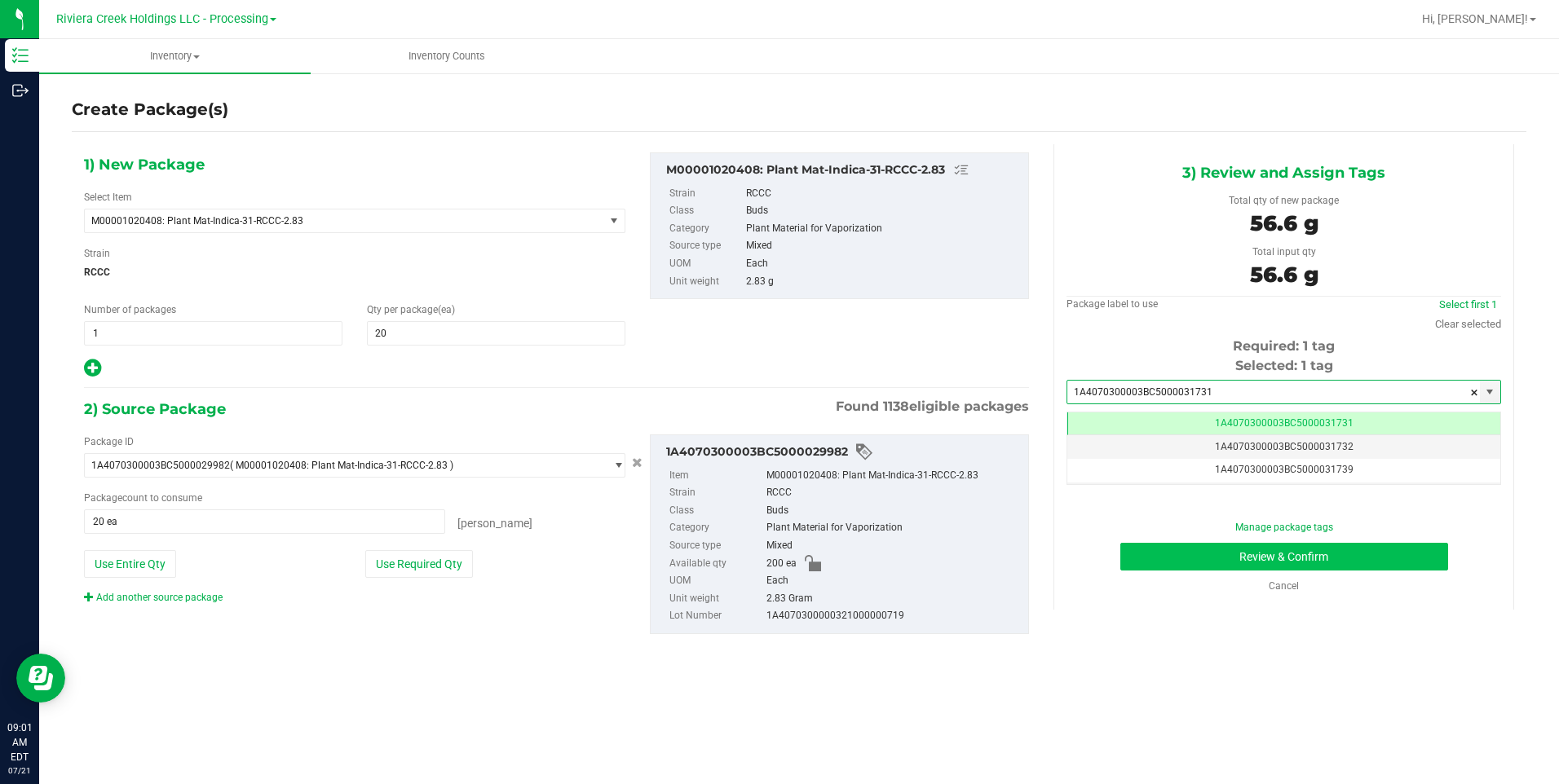 type on "1A4070300003BC5000031731" 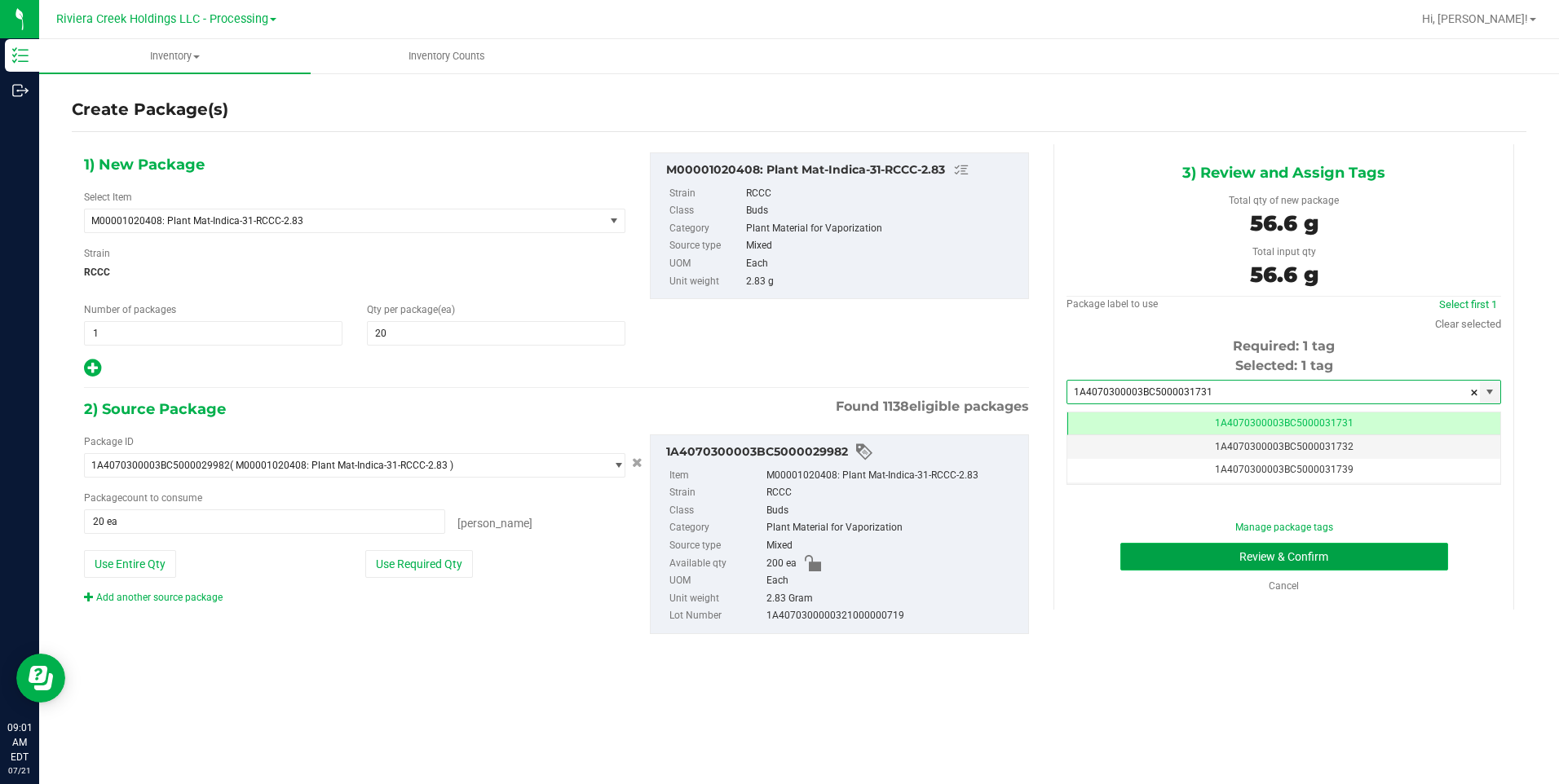 click on "Review & Confirm" at bounding box center (1284, 557) 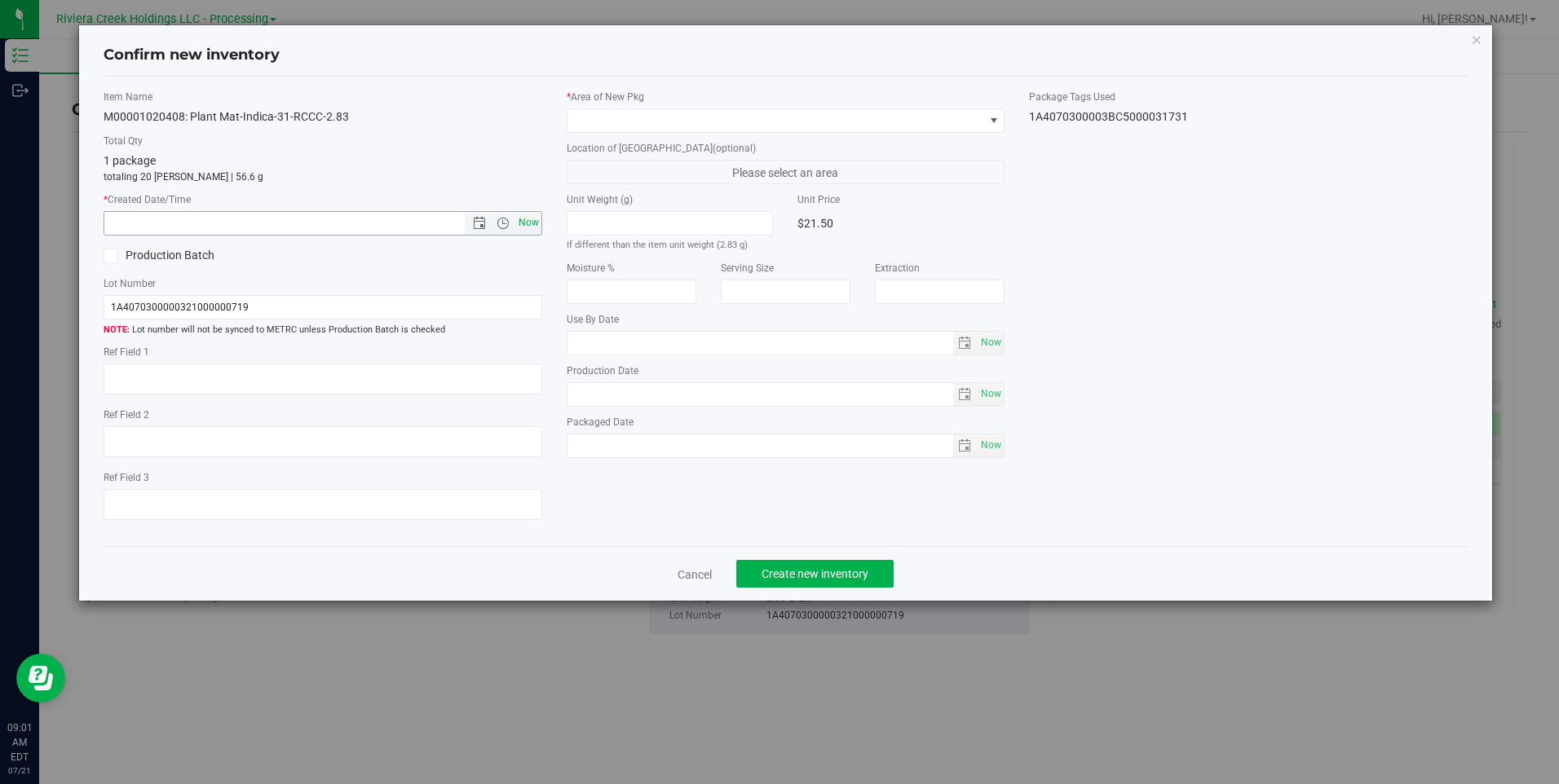 click on "Now" at bounding box center (528, 222) 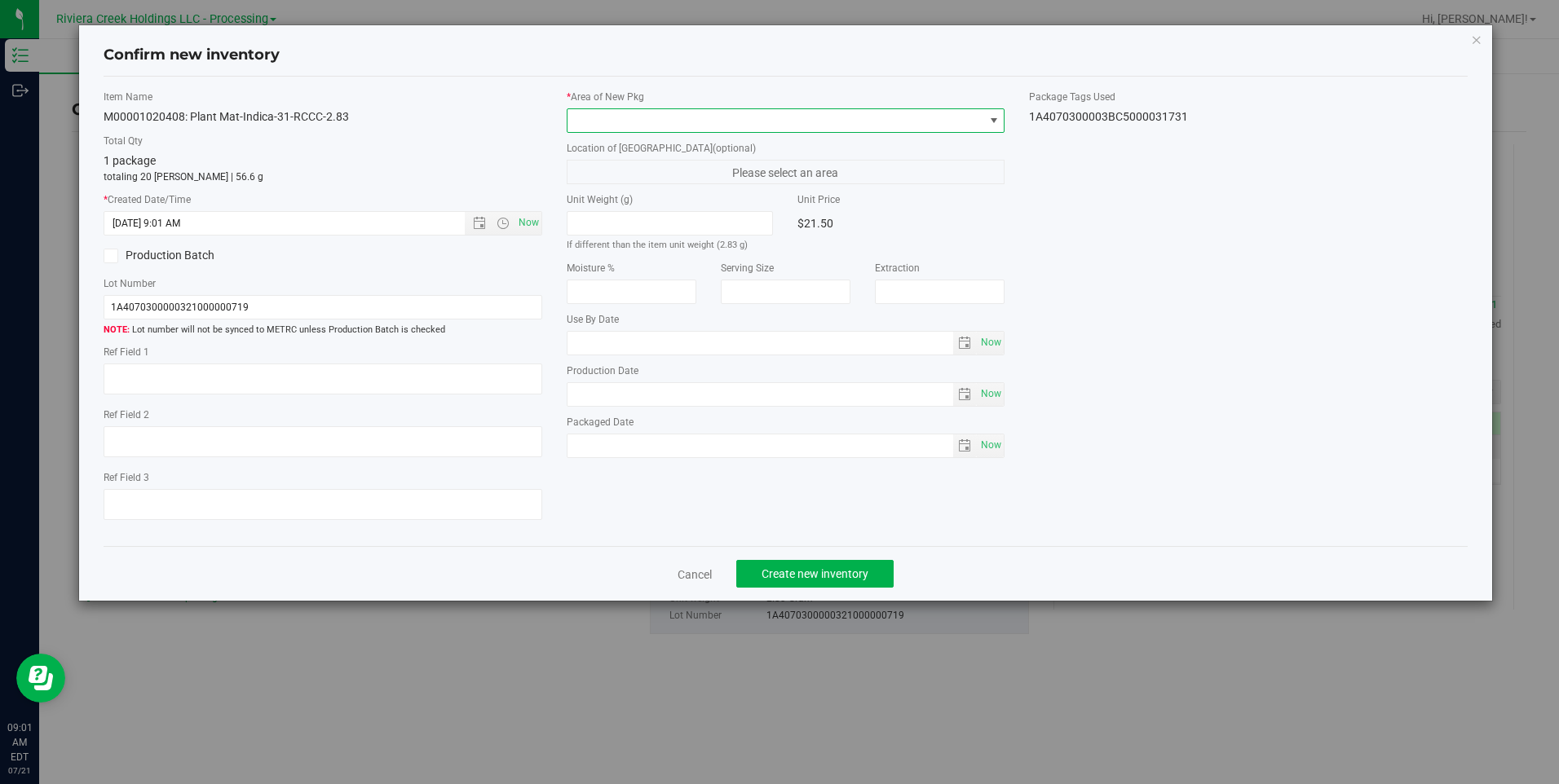 click at bounding box center (775, 121) 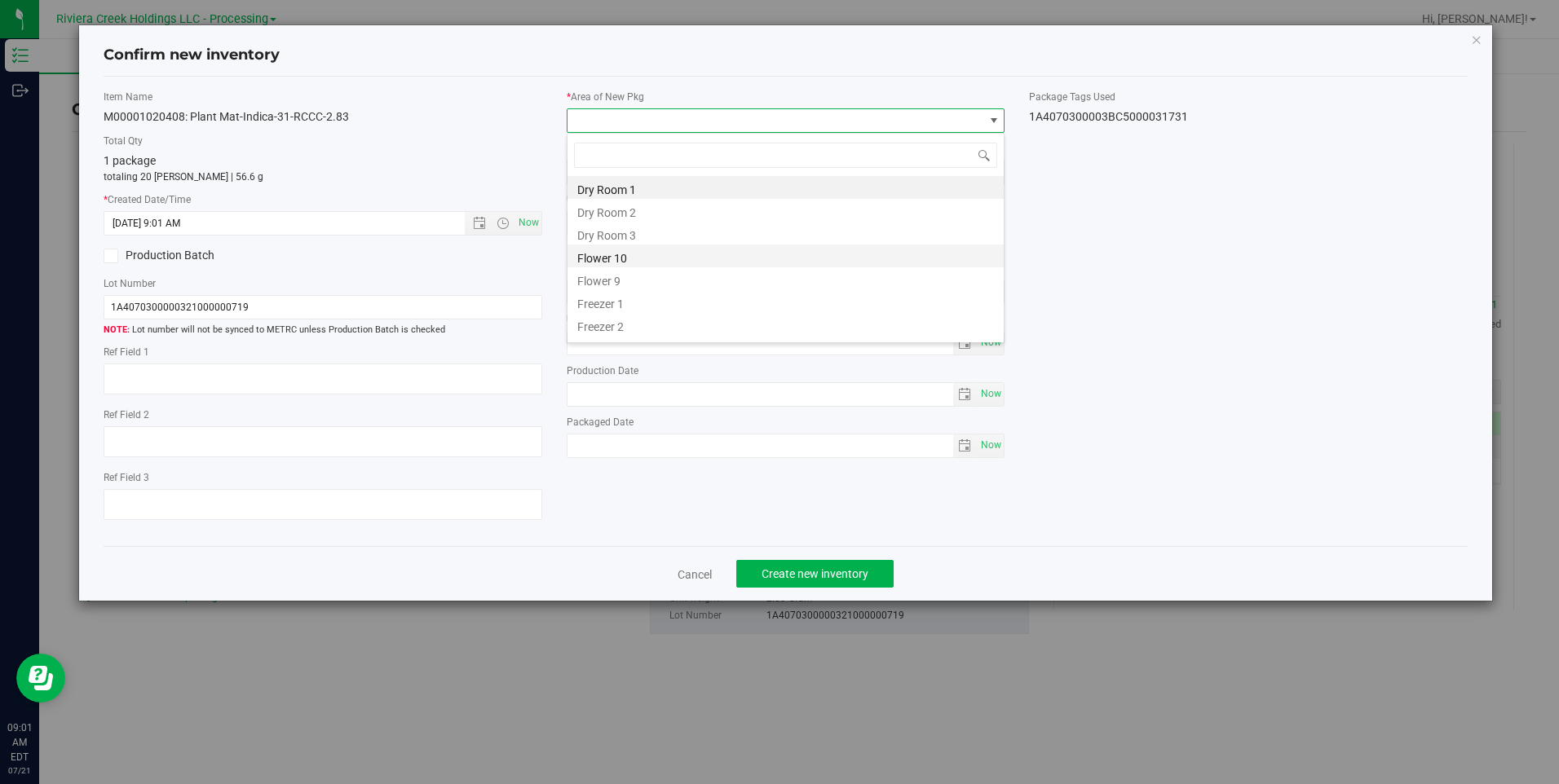 click on "Flower 10" at bounding box center (785, 256) 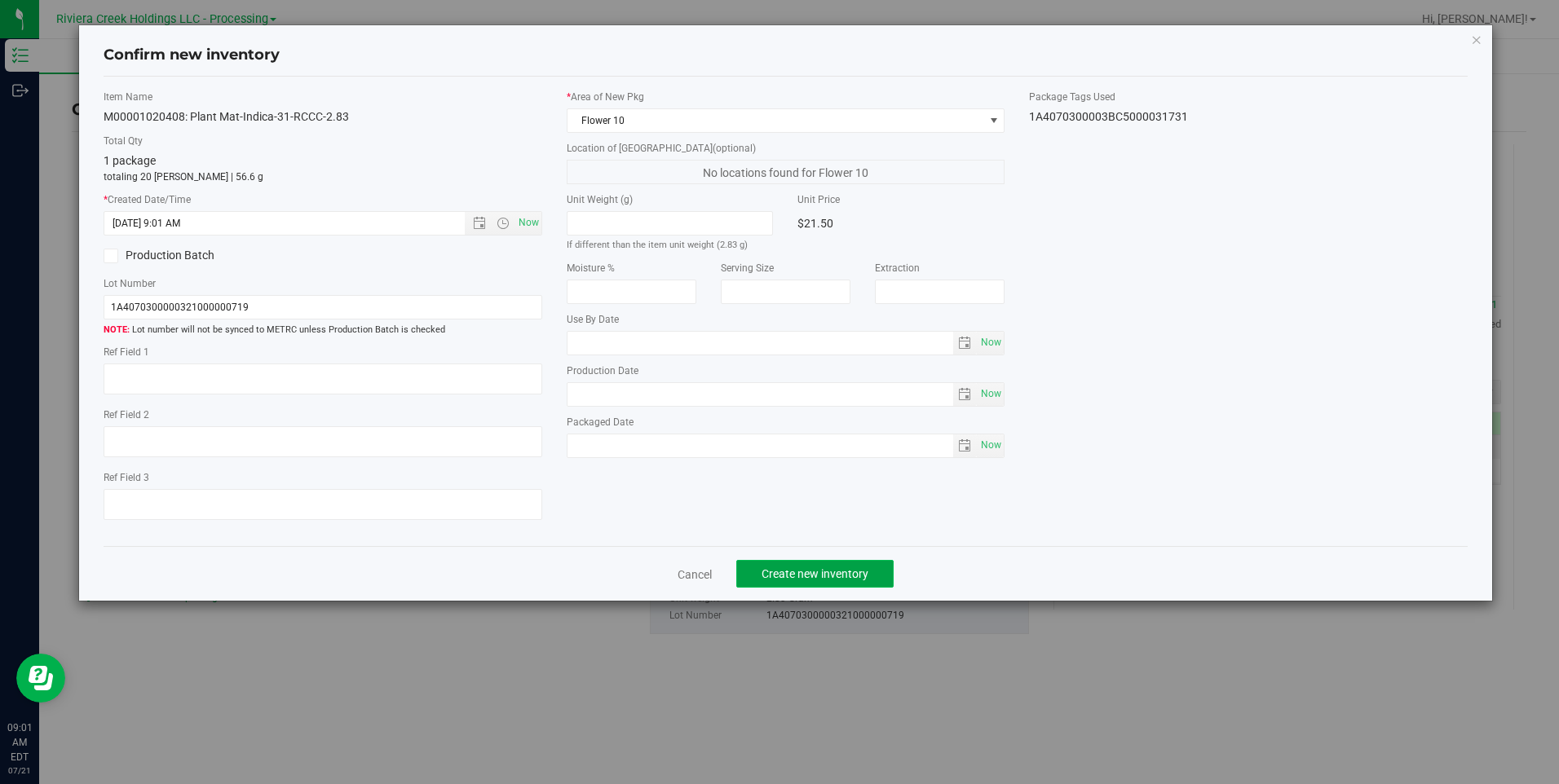 click on "Create new inventory" 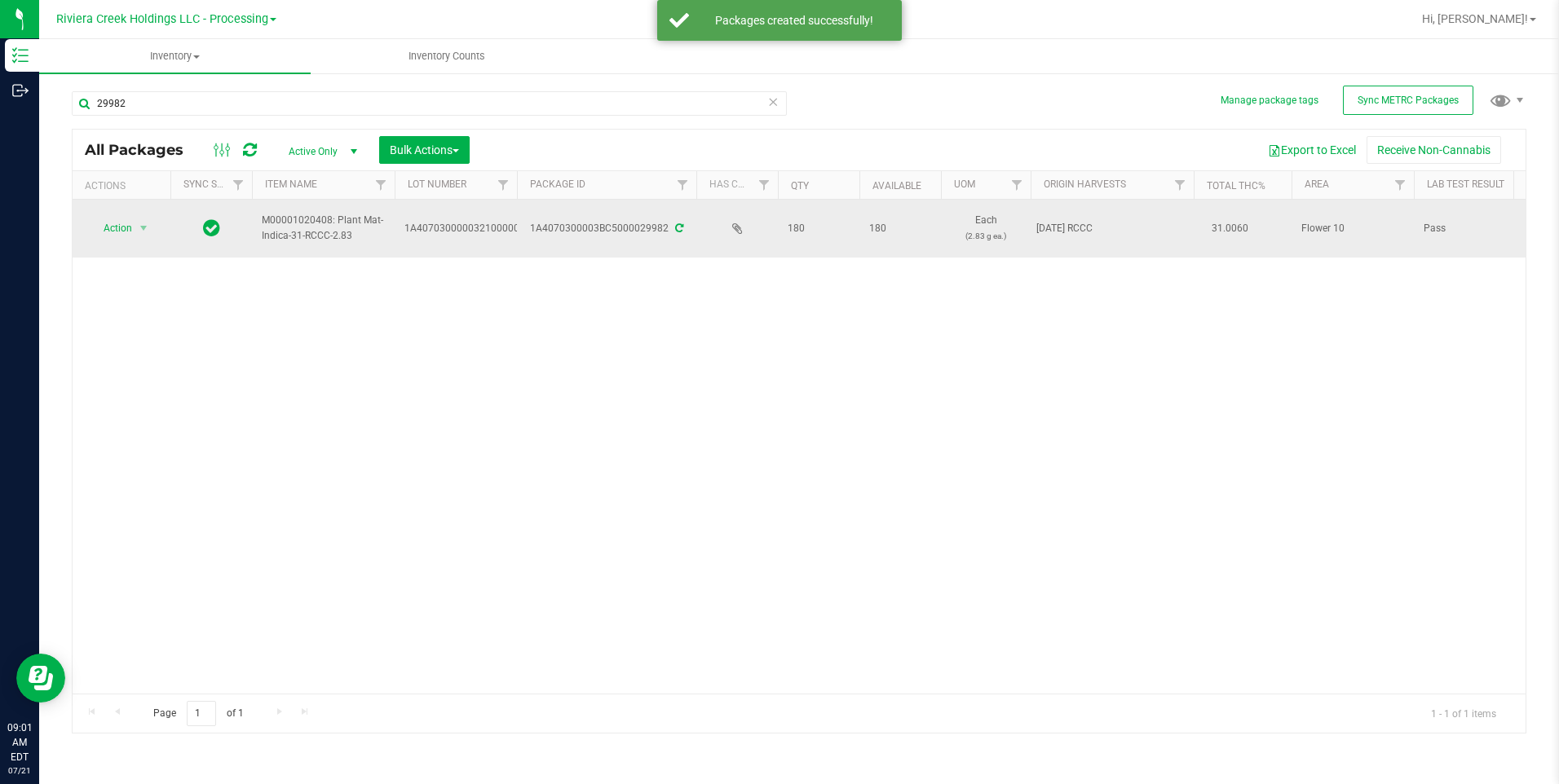 click on "Action" at bounding box center [111, 228] 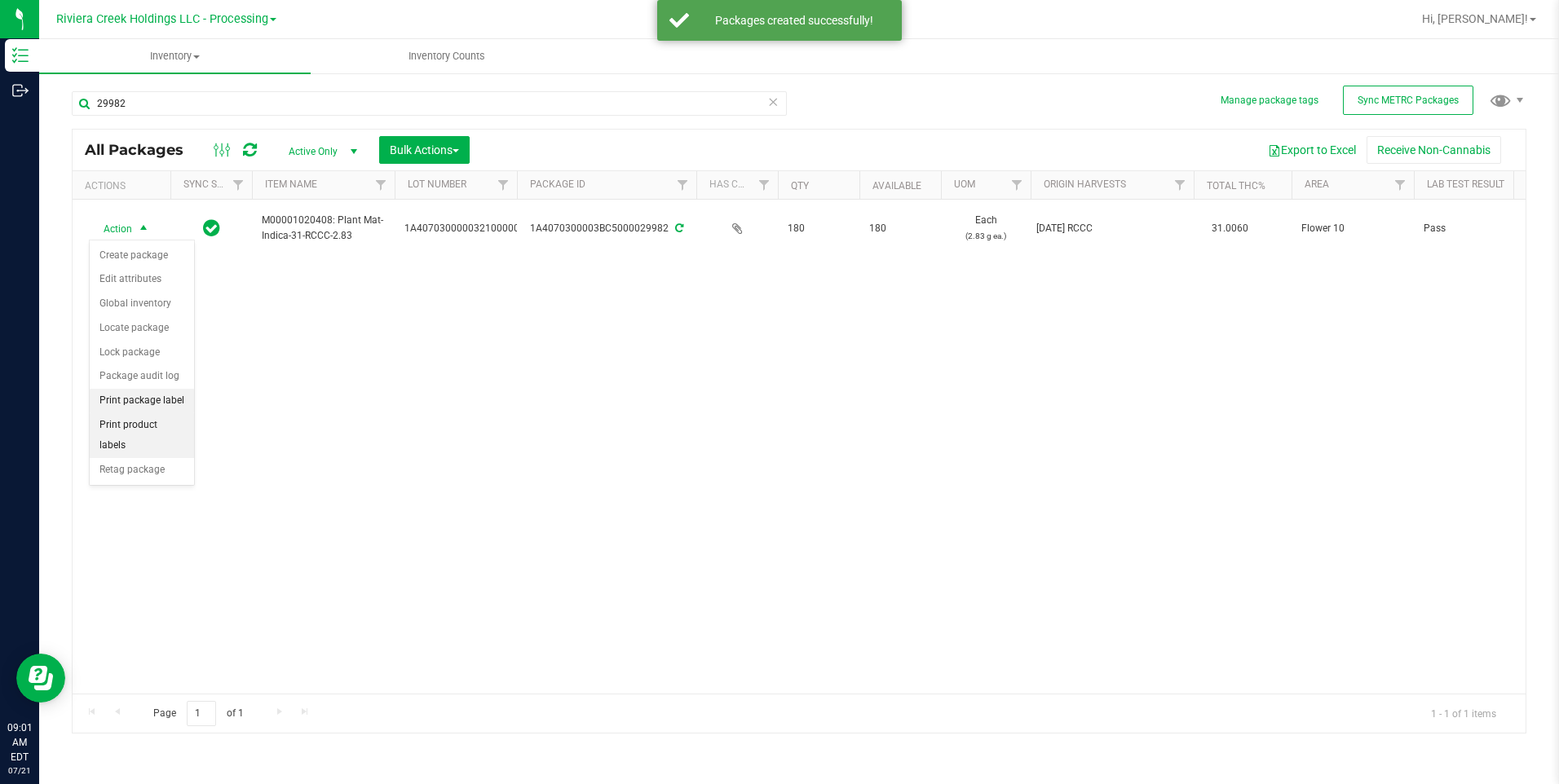 drag, startPoint x: 156, startPoint y: 404, endPoint x: 183, endPoint y: 416, distance: 29.546573 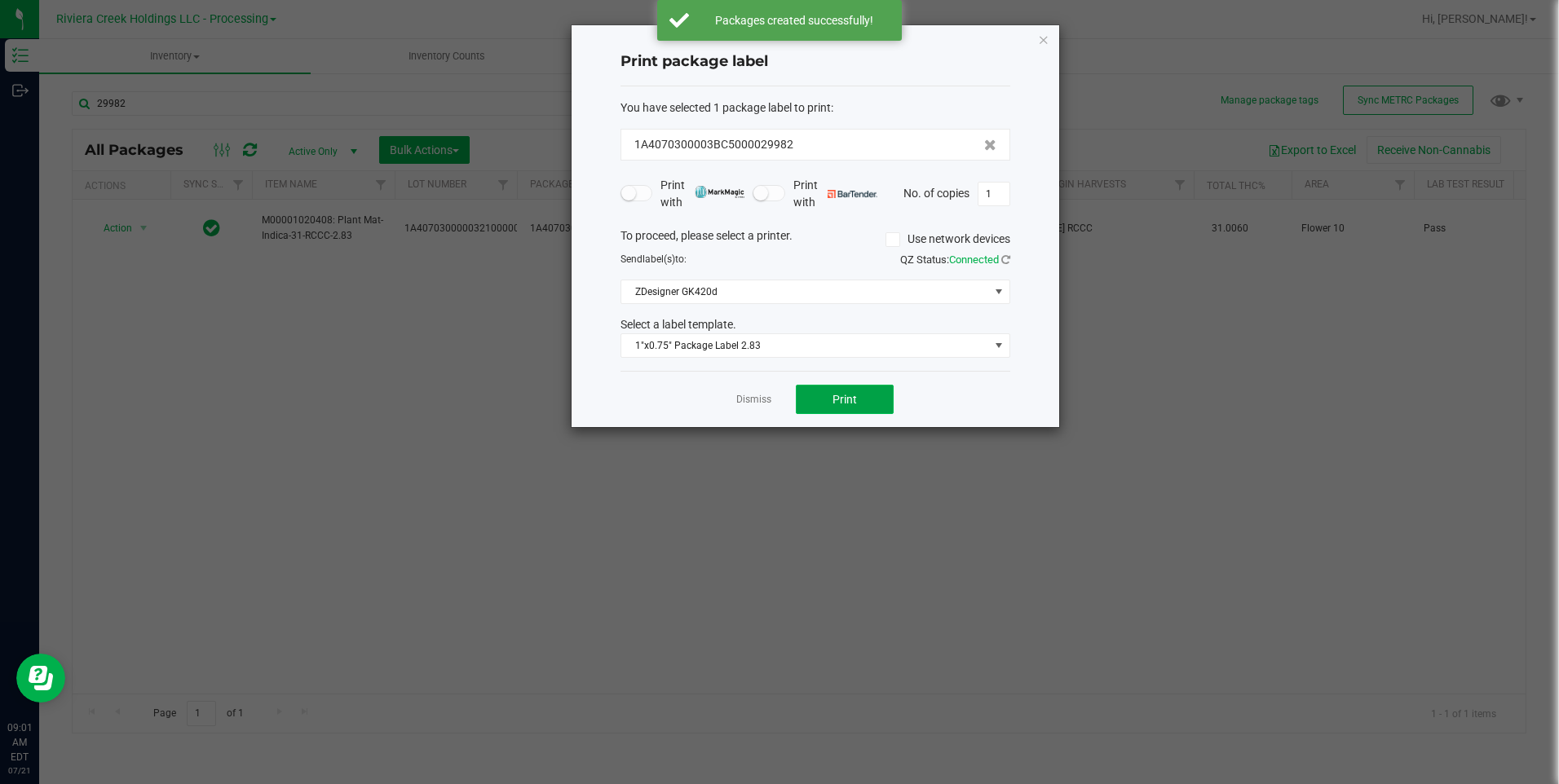 click on "Print" 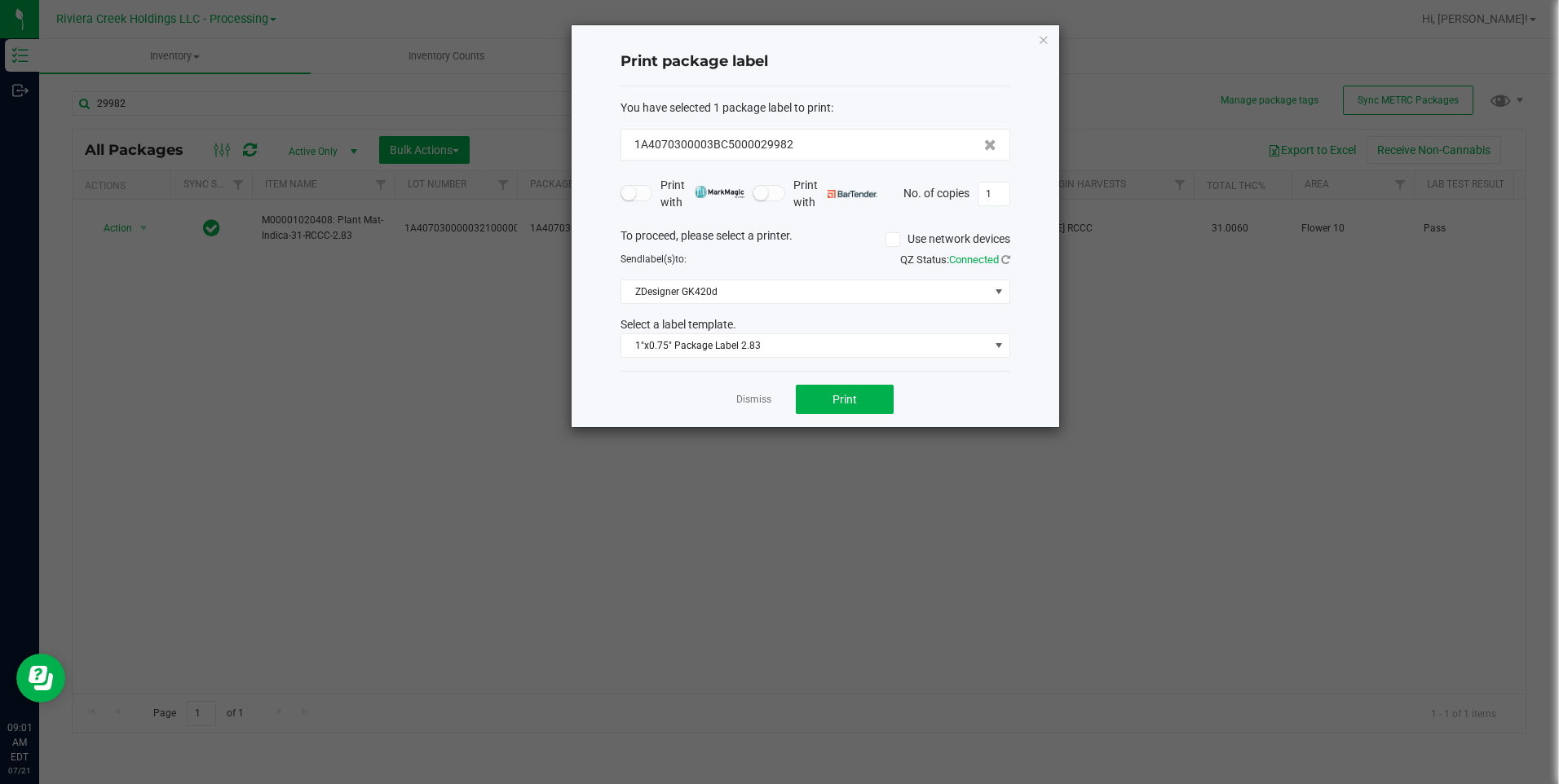 click 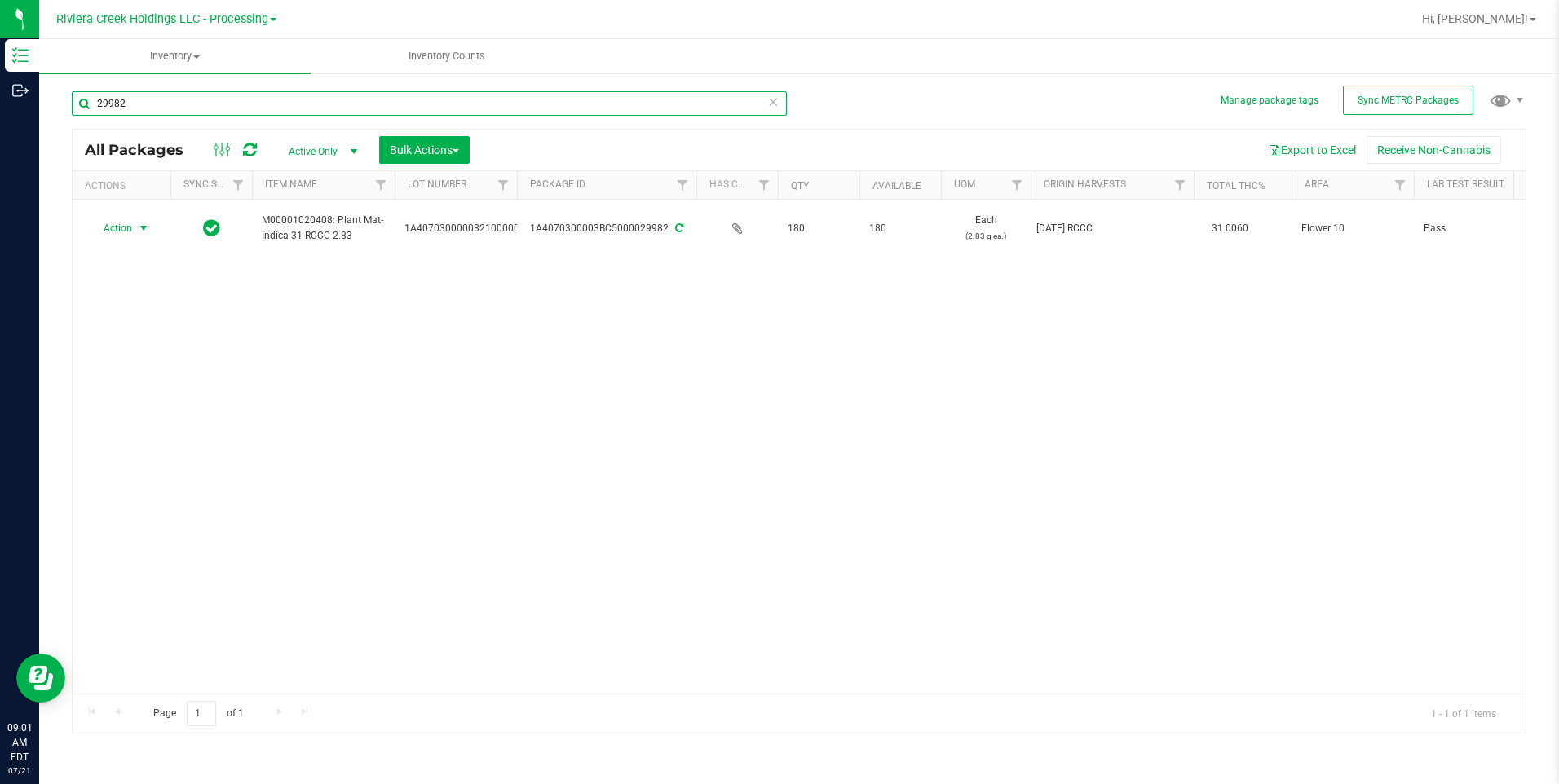 click on "29982" at bounding box center [429, 104] 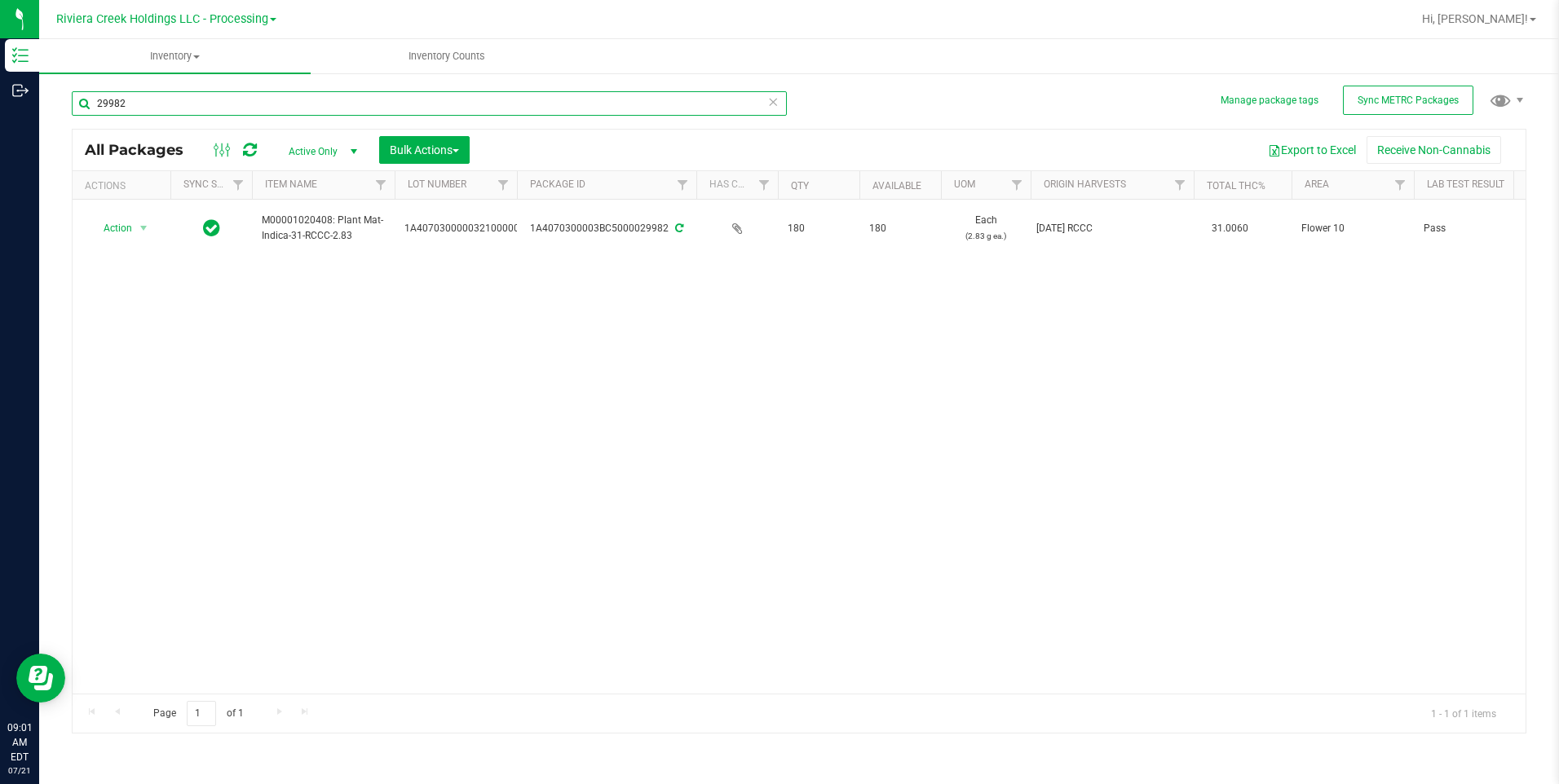 click on "29982" at bounding box center [429, 104] 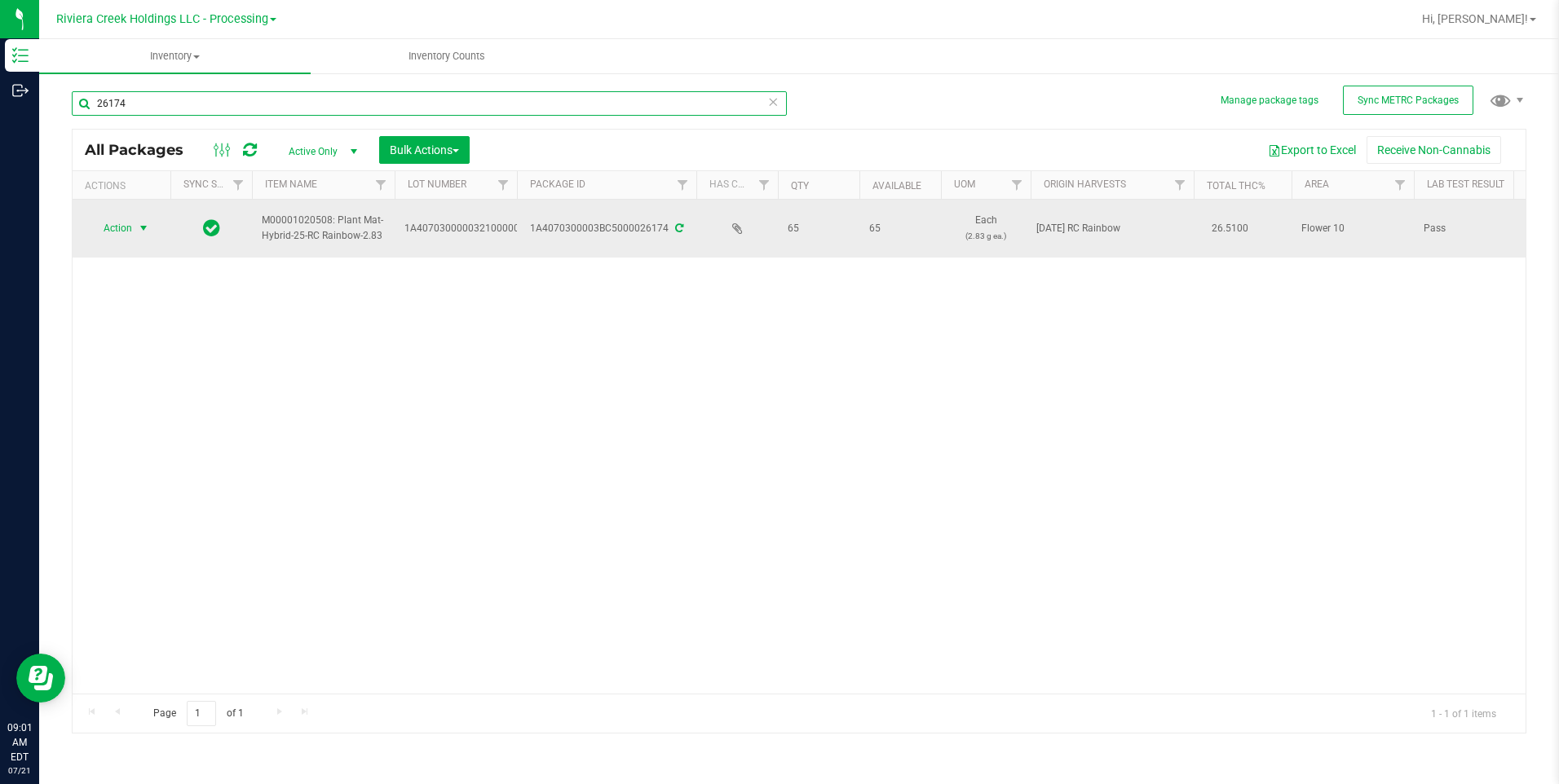 type on "26174" 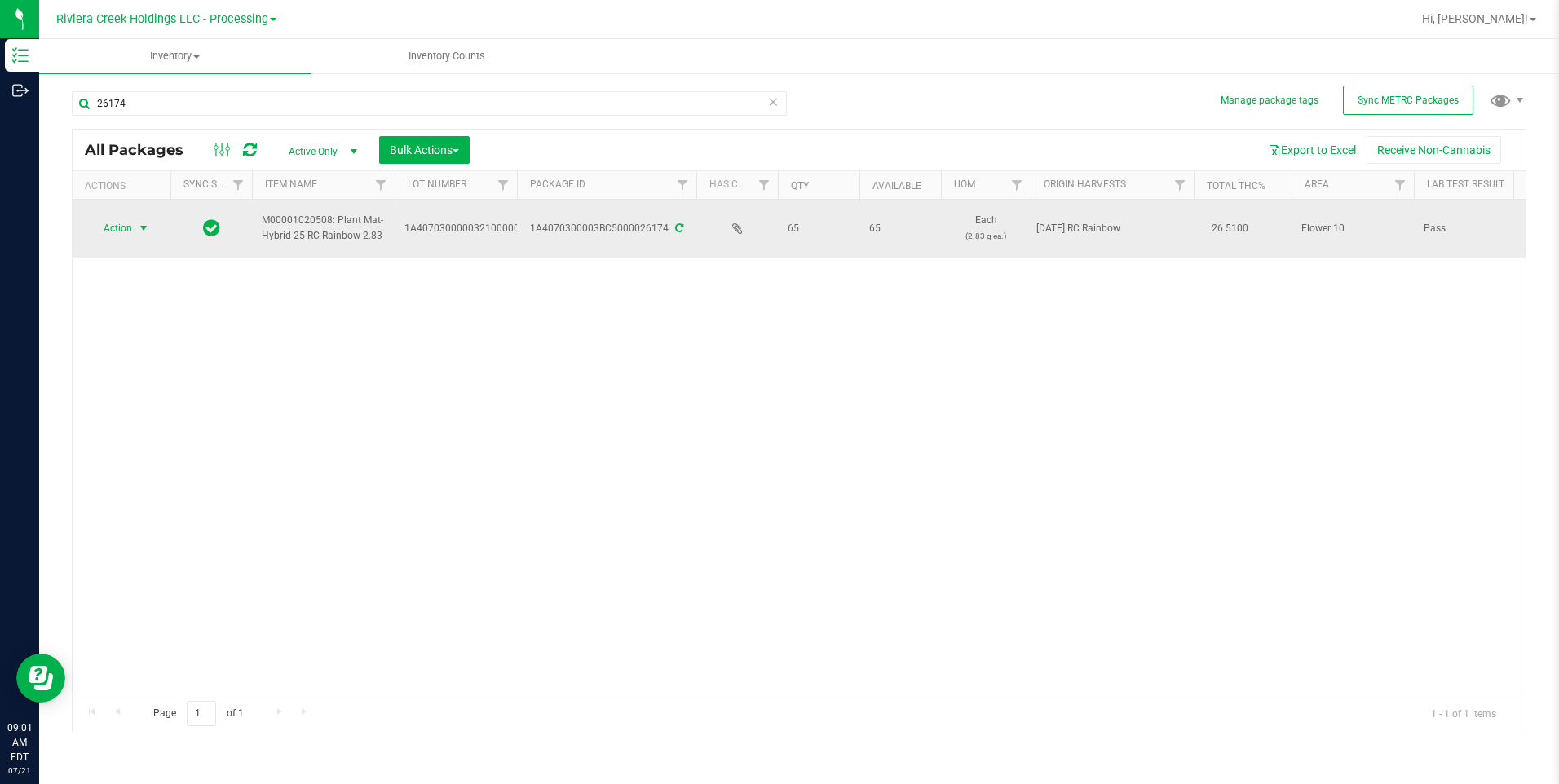 click on "Action" at bounding box center (111, 228) 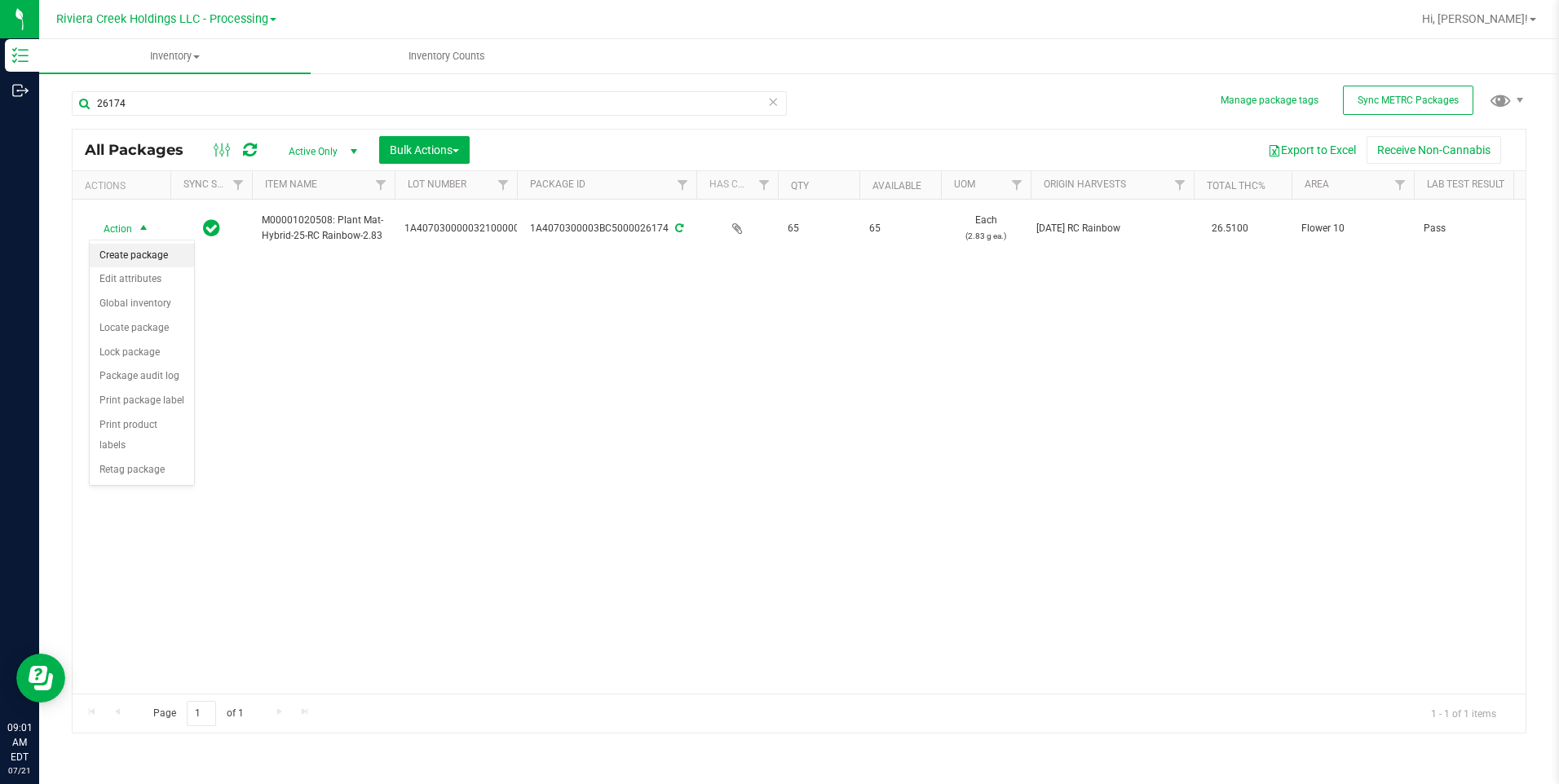 click on "Create package" at bounding box center [142, 256] 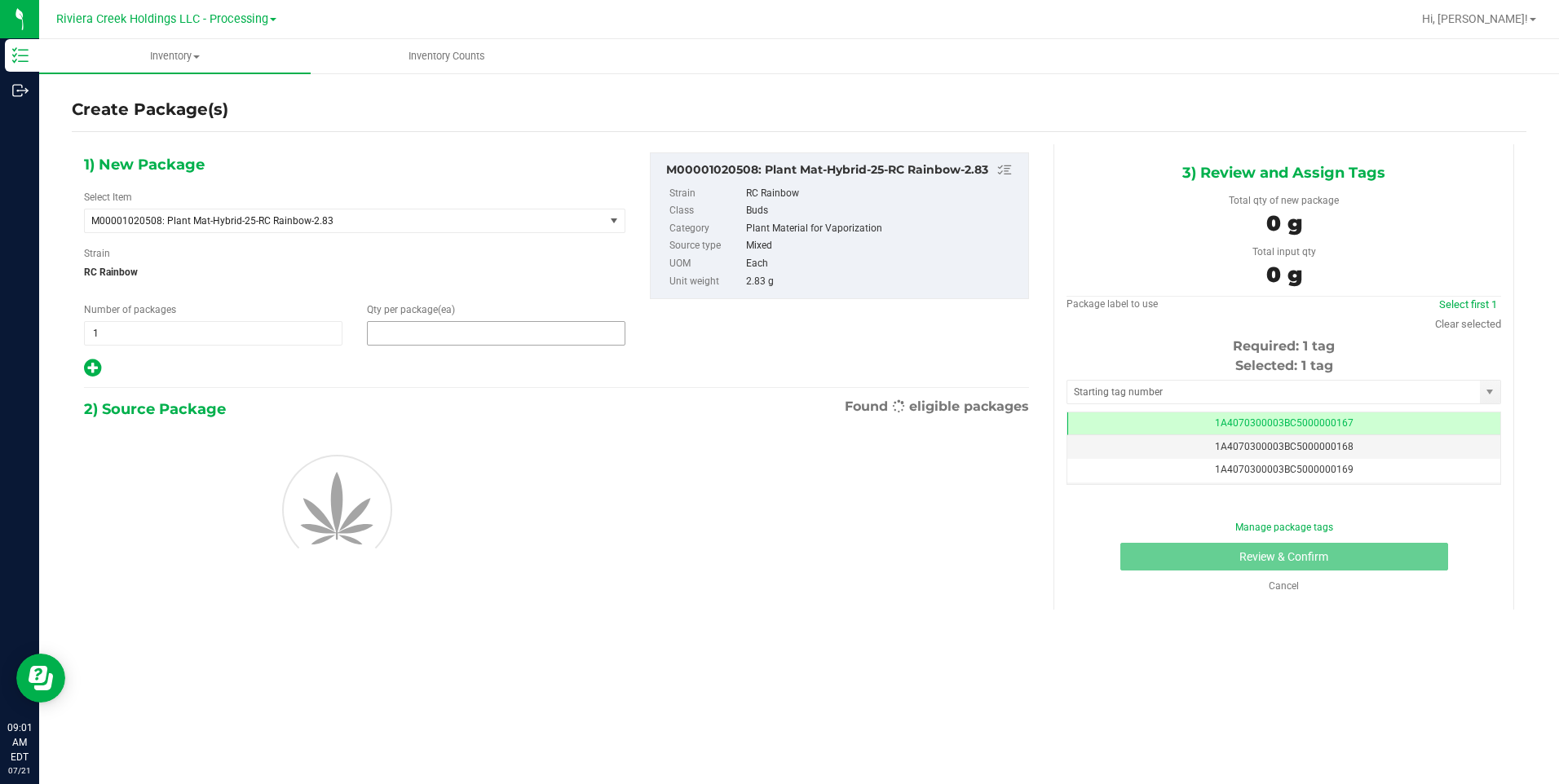click at bounding box center (496, 333) 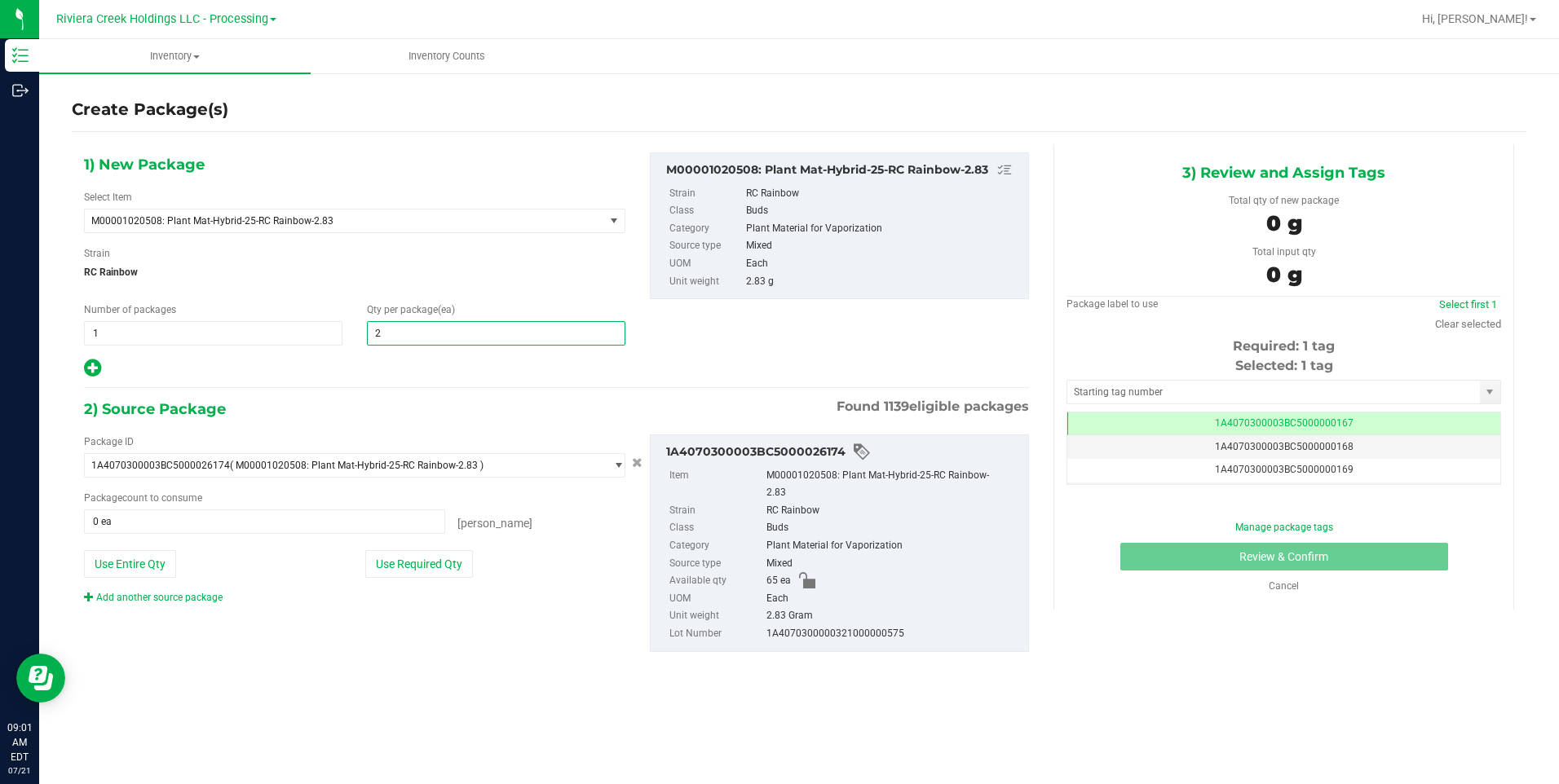 type on "20" 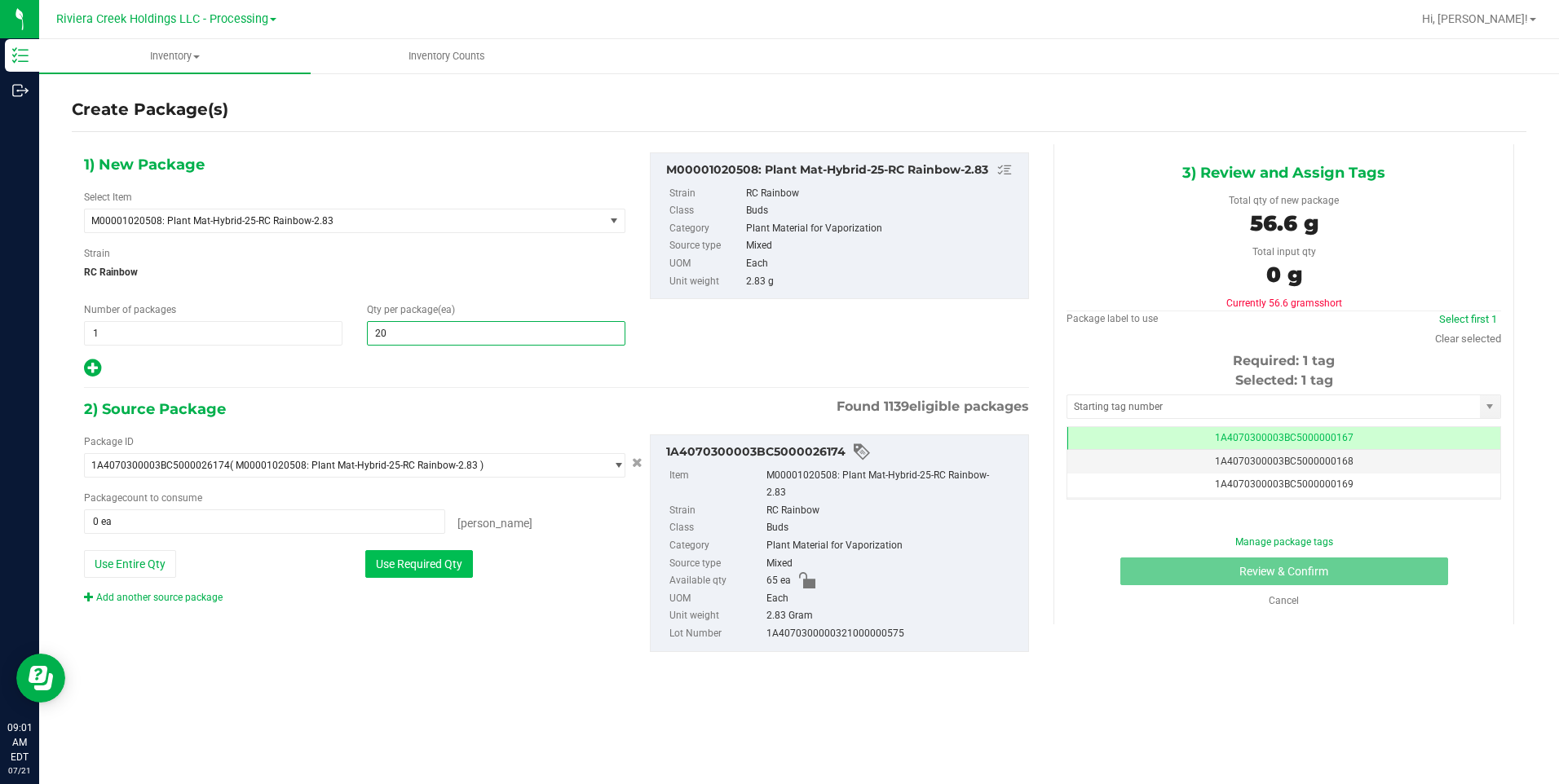 type on "20" 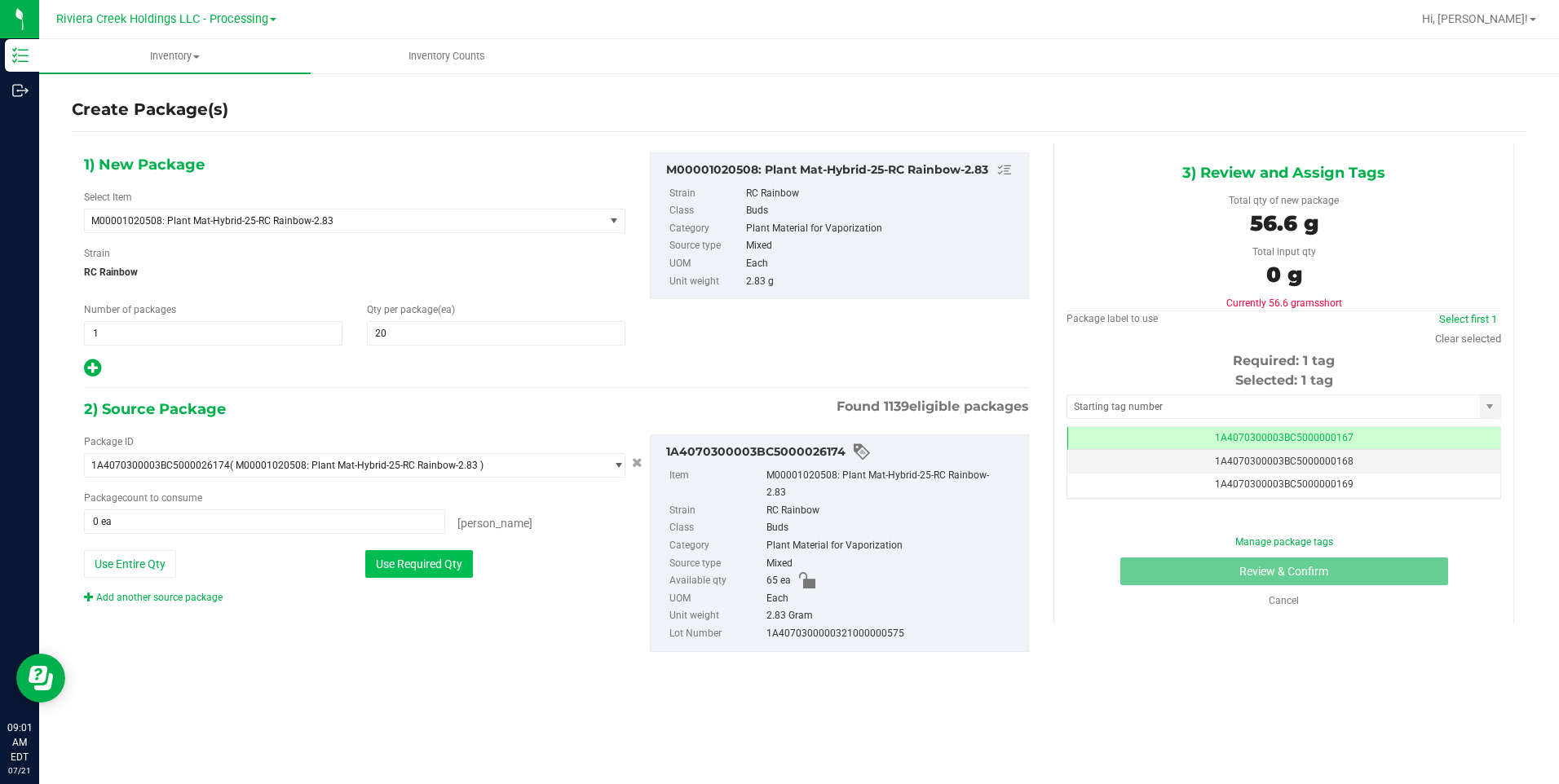 click on "Use Required Qty" at bounding box center [419, 564] 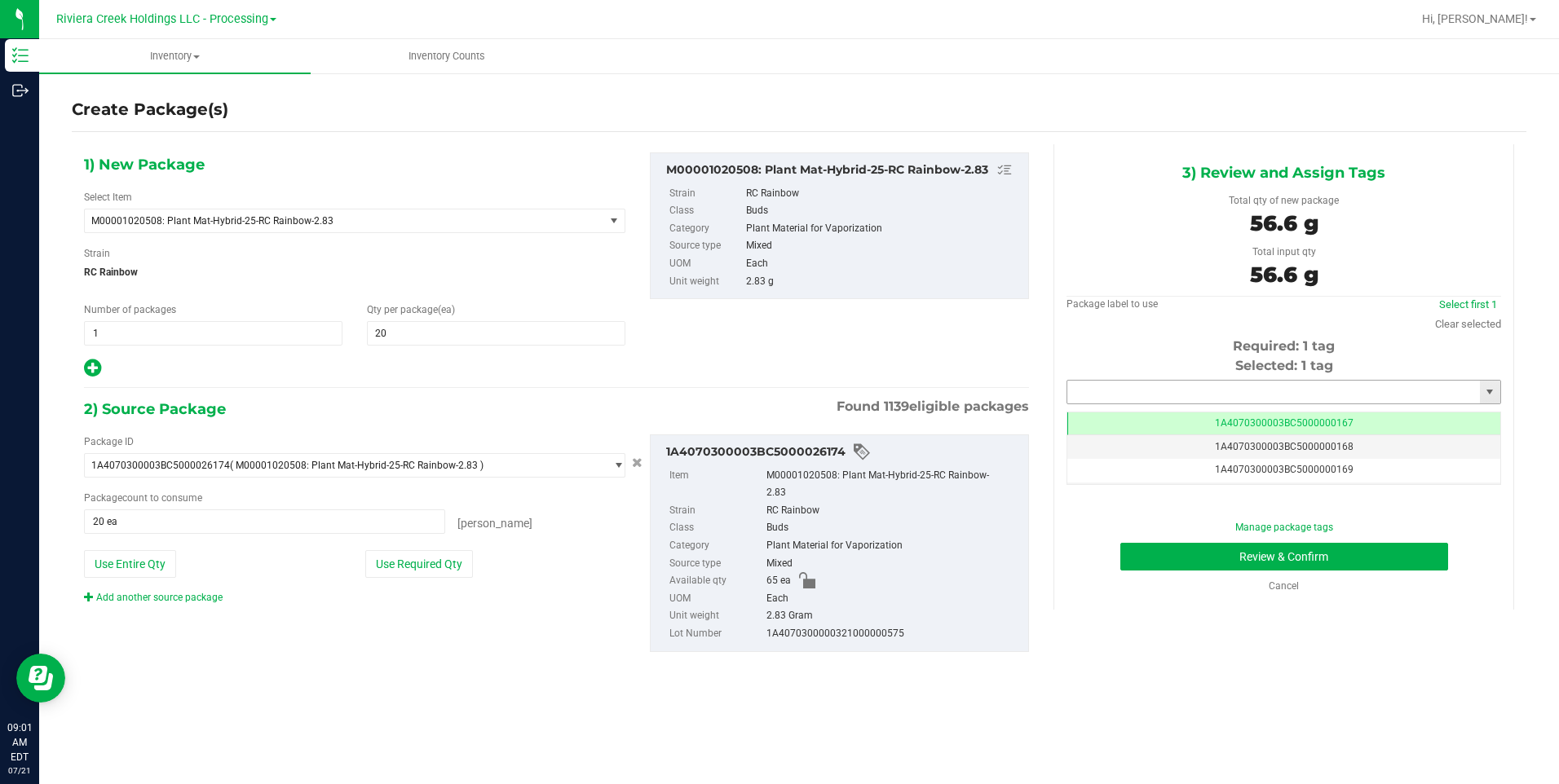 click at bounding box center [1274, 392] 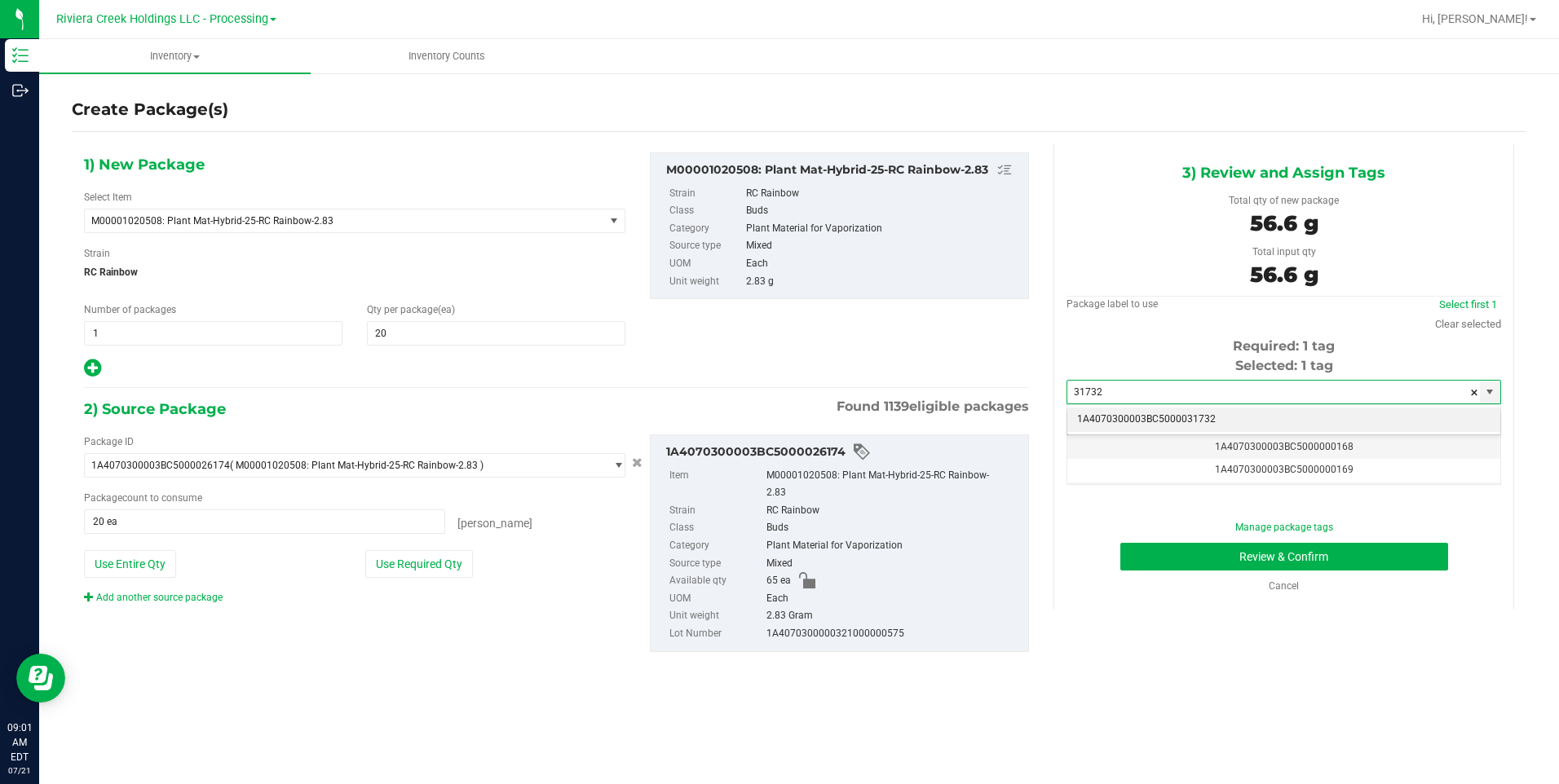 click on "1A4070300003BC5000031732" at bounding box center [1283, 420] 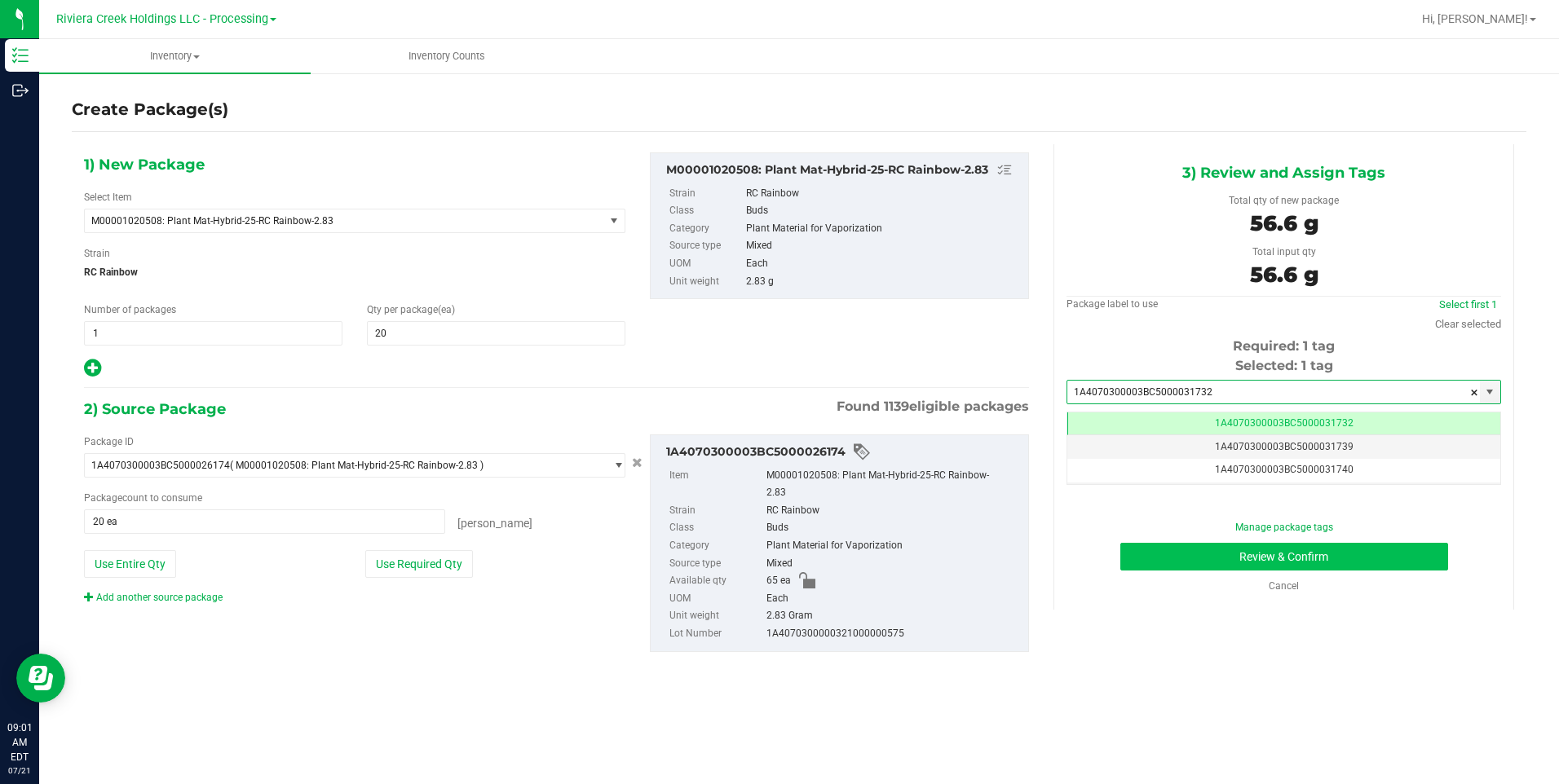 type on "1A4070300003BC5000031732" 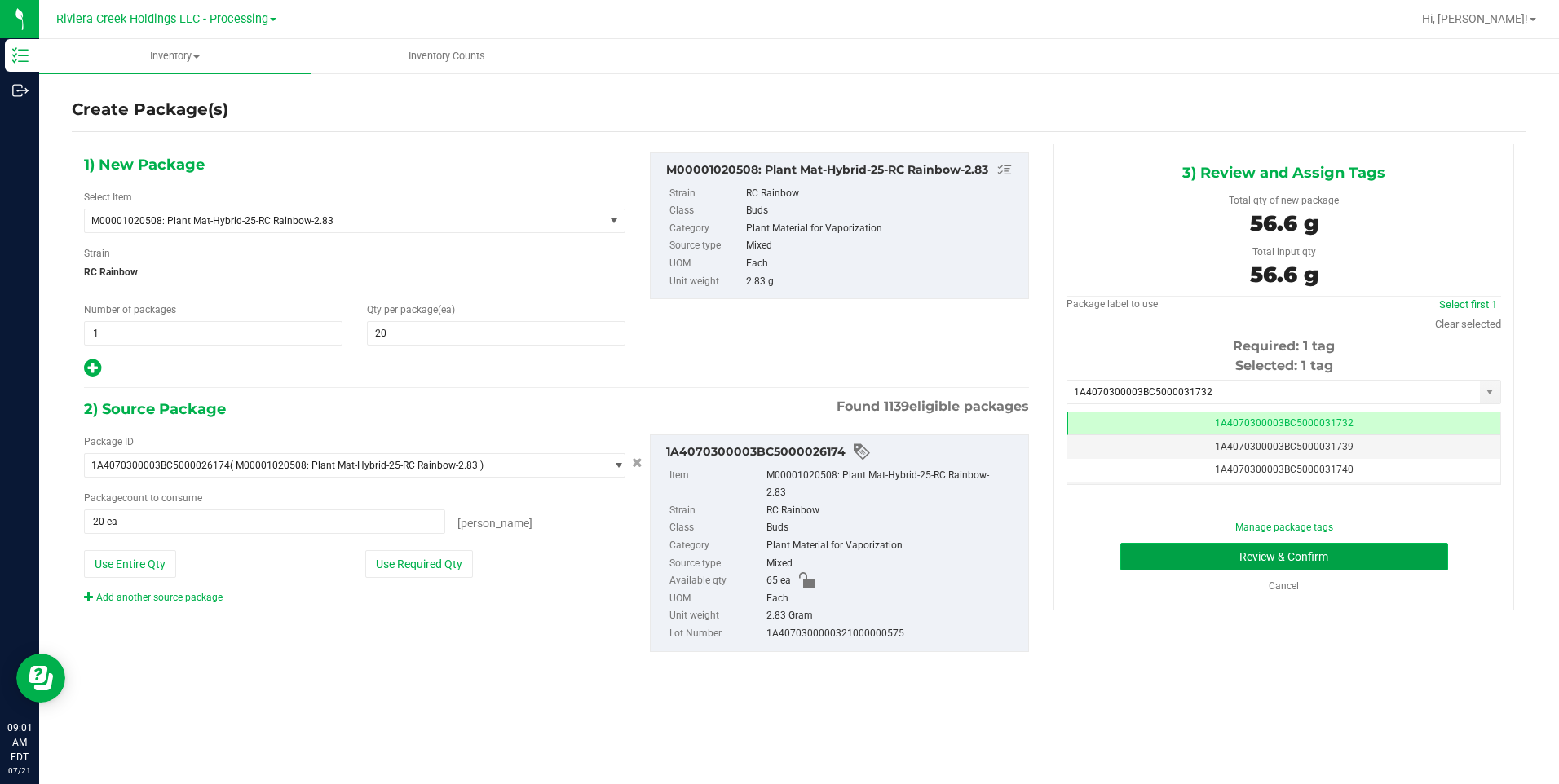 click on "Review & Confirm" at bounding box center (1284, 557) 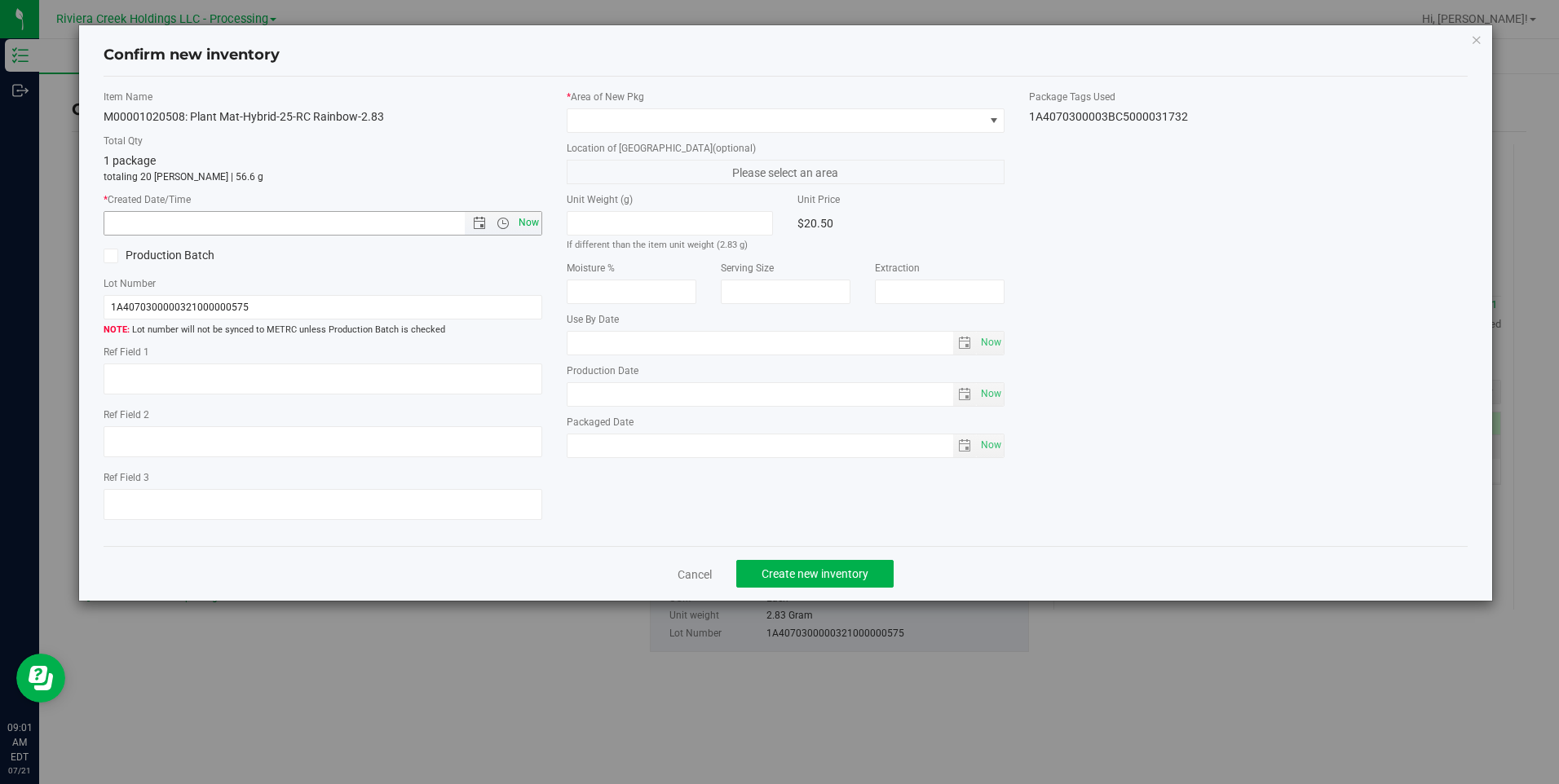 click on "Now" at bounding box center (528, 222) 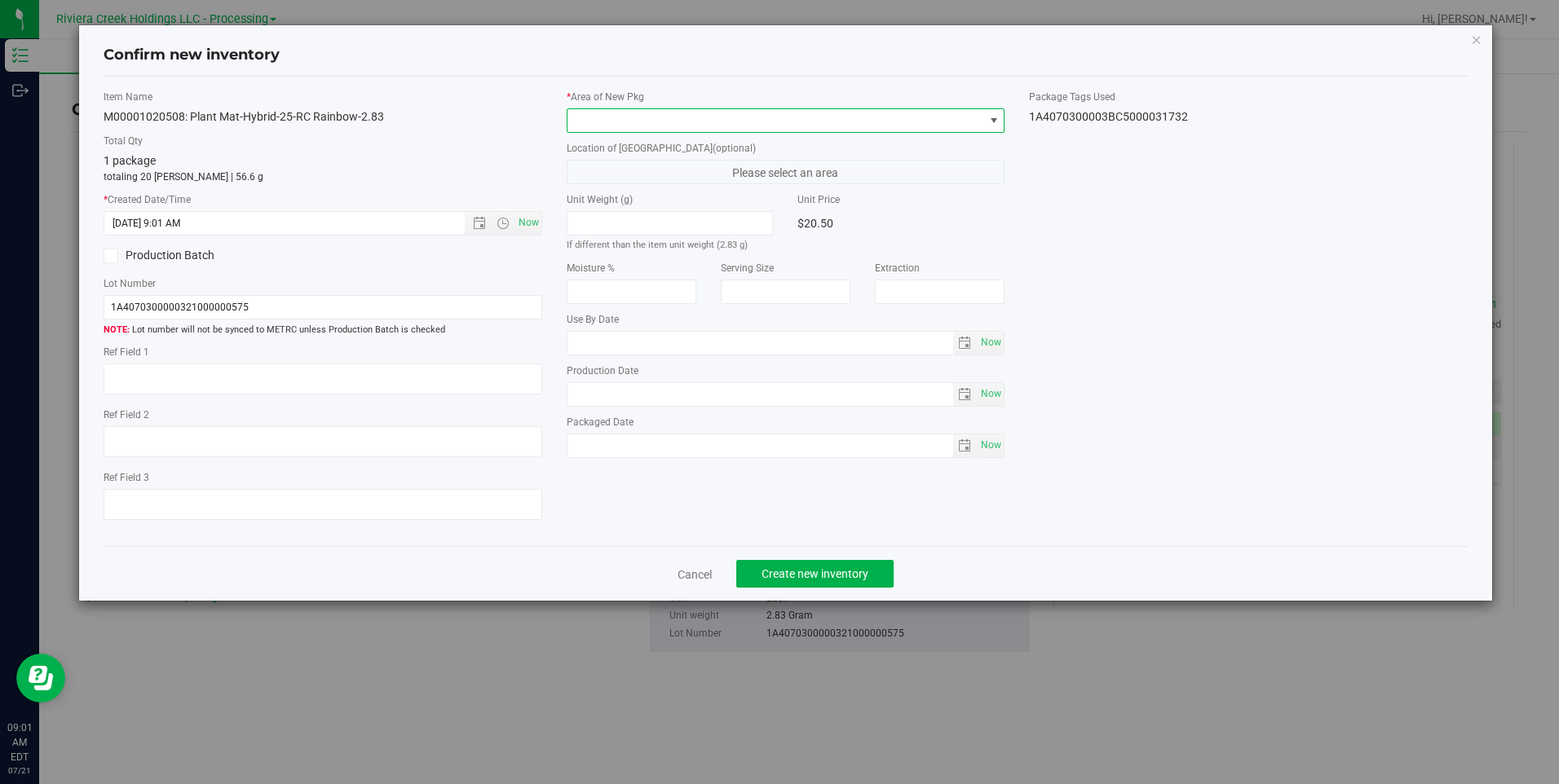 drag, startPoint x: 624, startPoint y: 117, endPoint x: 629, endPoint y: 130, distance: 13.928388 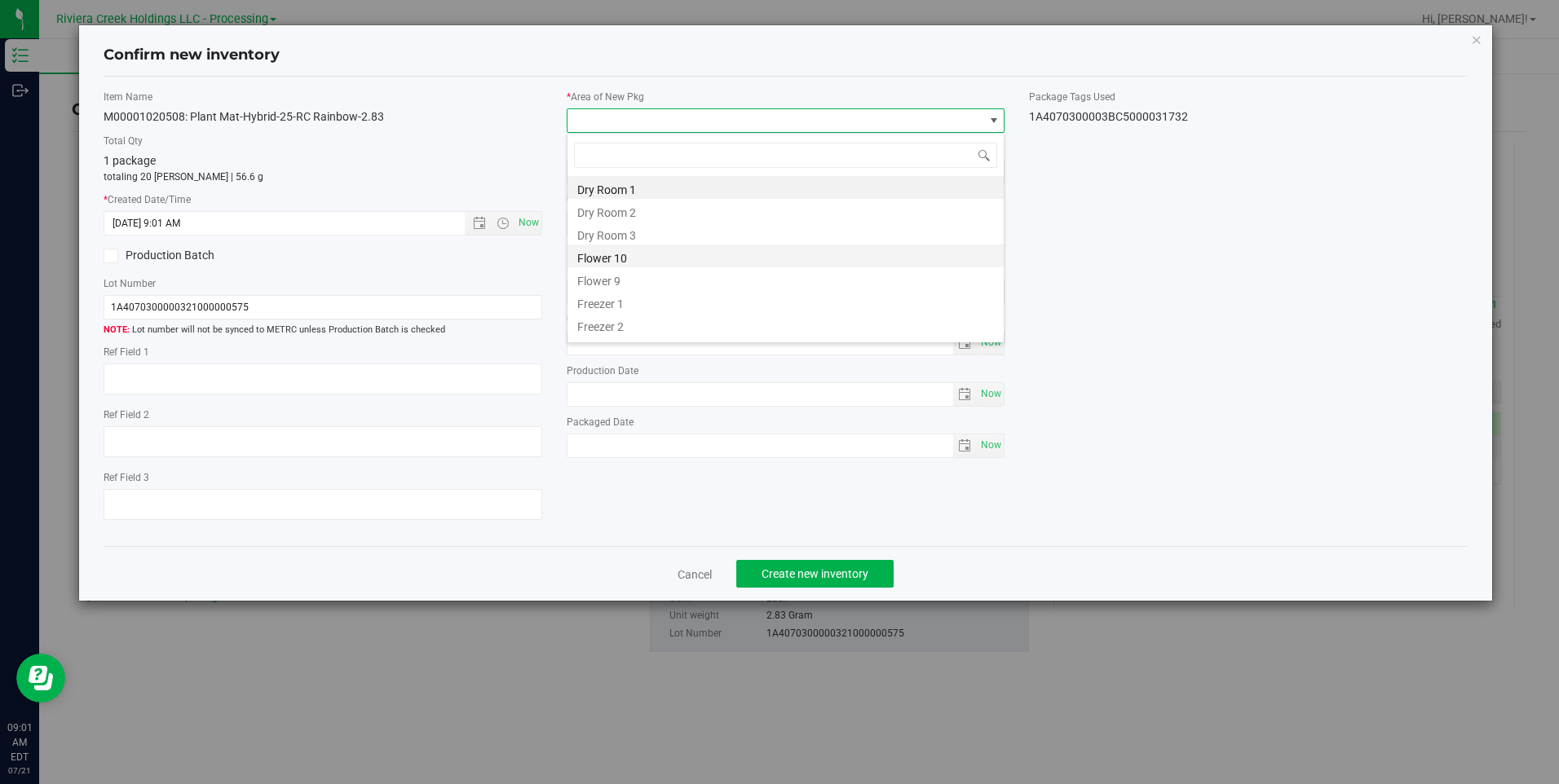 click on "Flower 10" at bounding box center [785, 256] 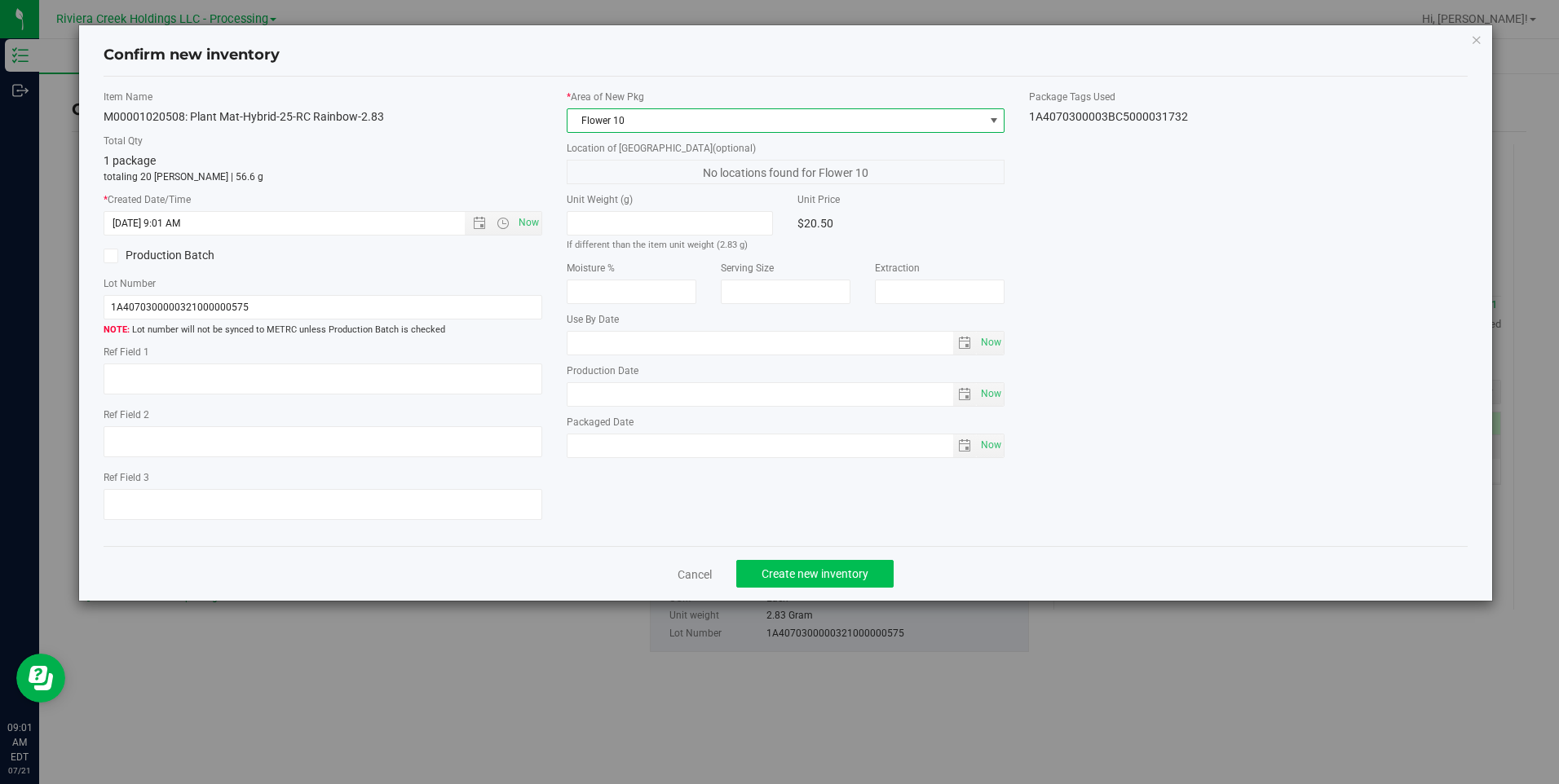 drag, startPoint x: 794, startPoint y: 548, endPoint x: 797, endPoint y: 567, distance: 19.235384 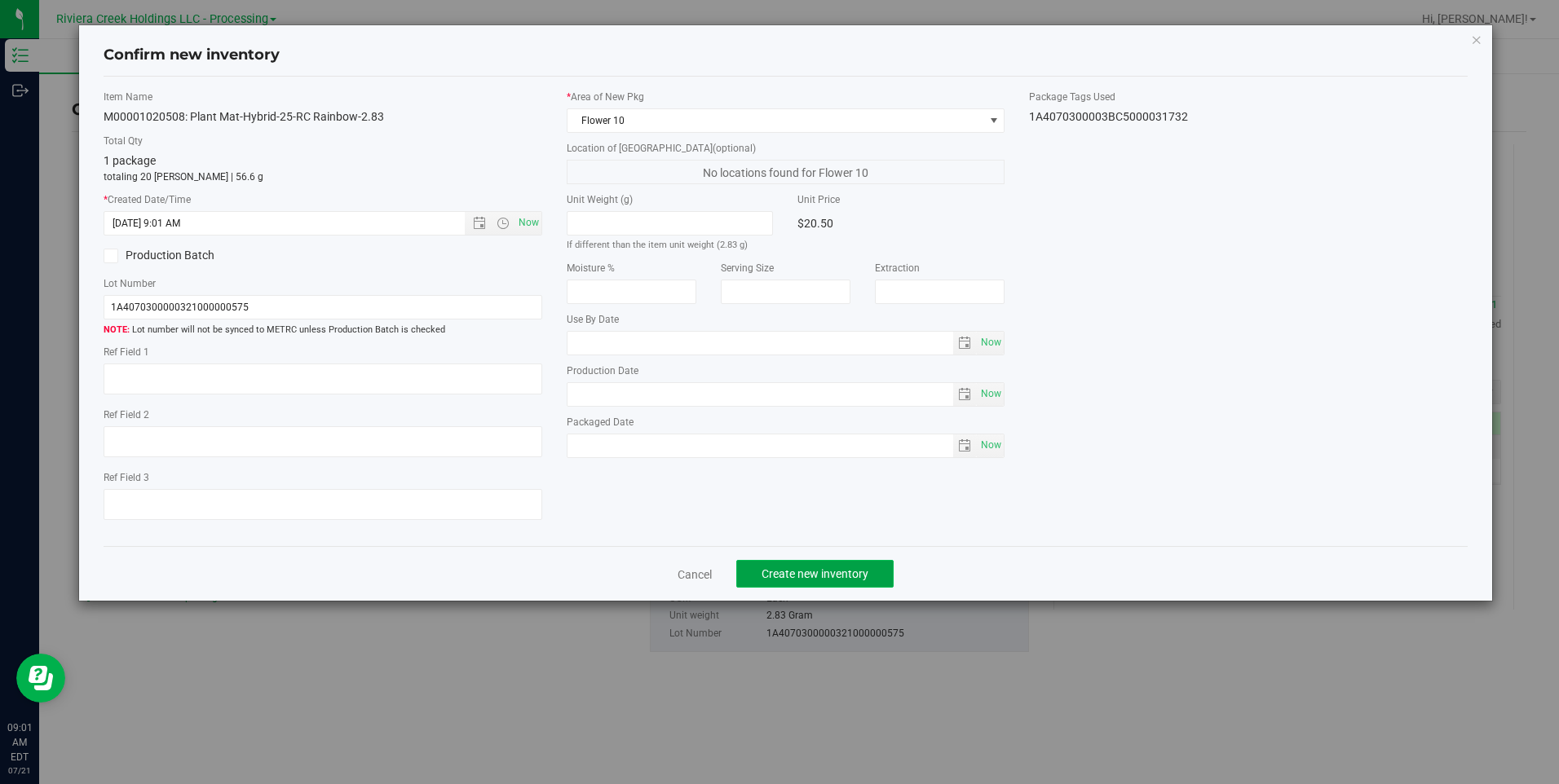 click on "Create new inventory" 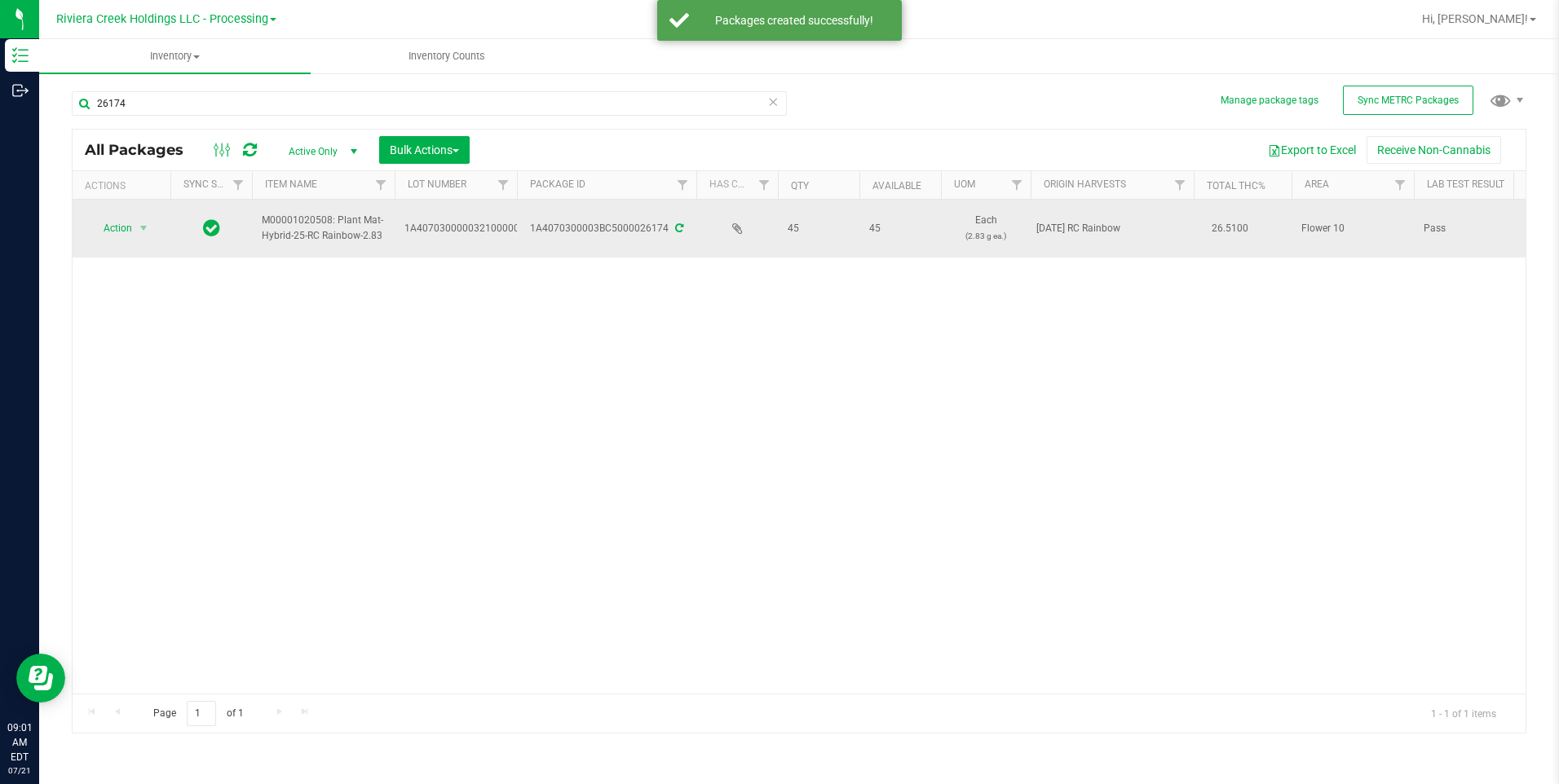 click on "Action Action Create package Edit attributes Global inventory Locate package Lock package Package audit log Print package label Print product labels Retag package" at bounding box center (121, 228) 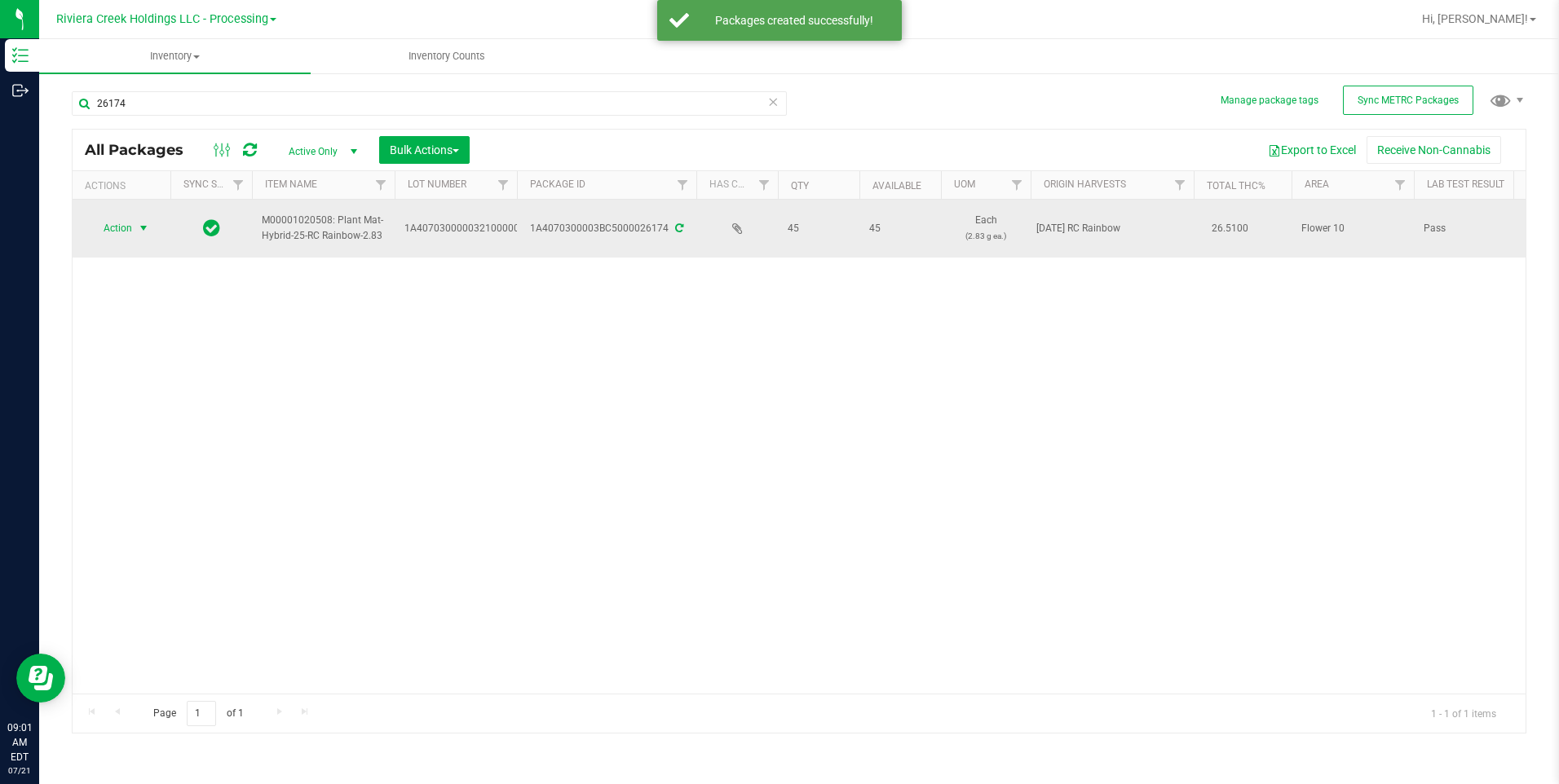 click on "Action" at bounding box center [111, 228] 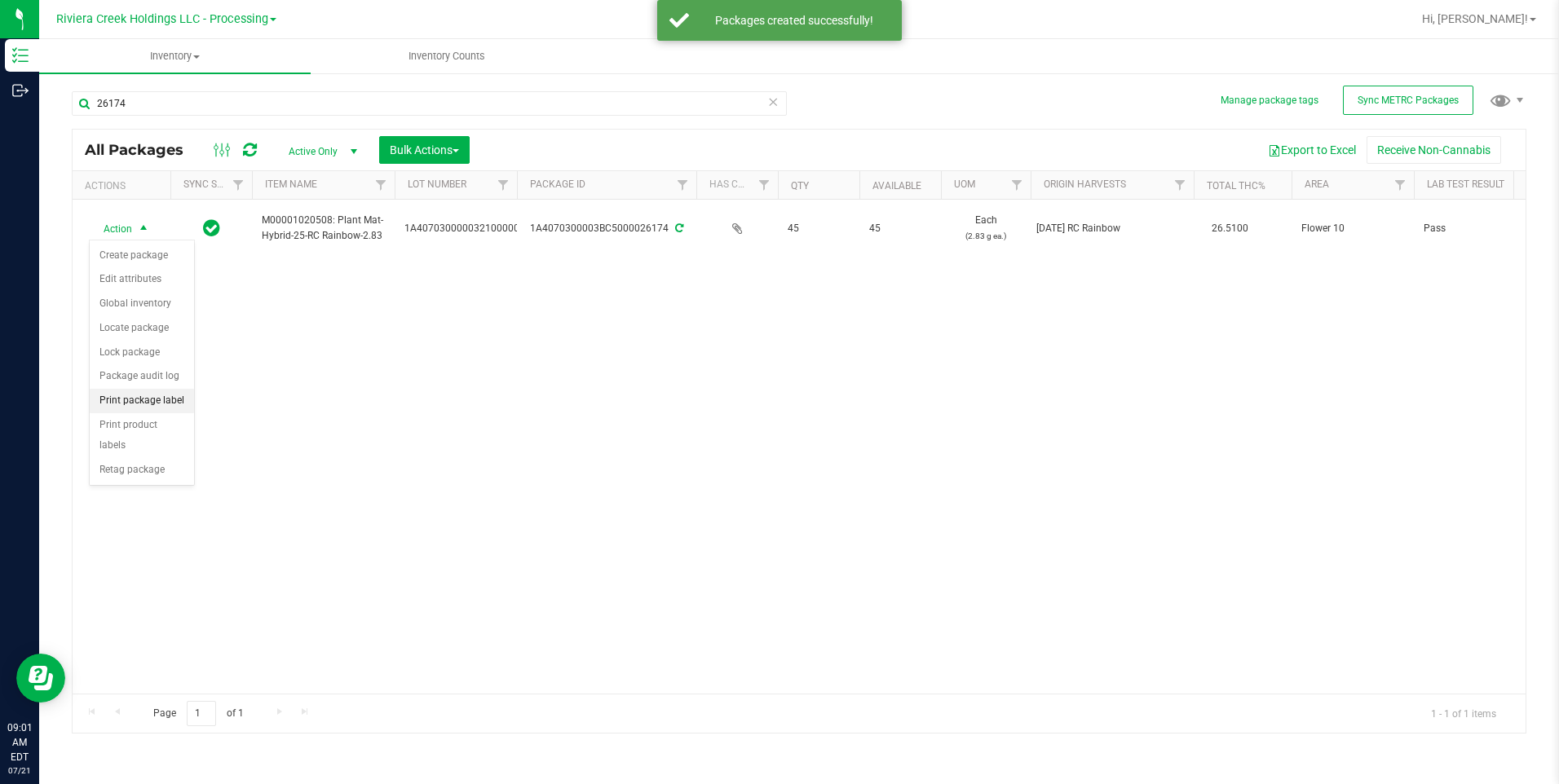 click on "Print package label" at bounding box center (142, 401) 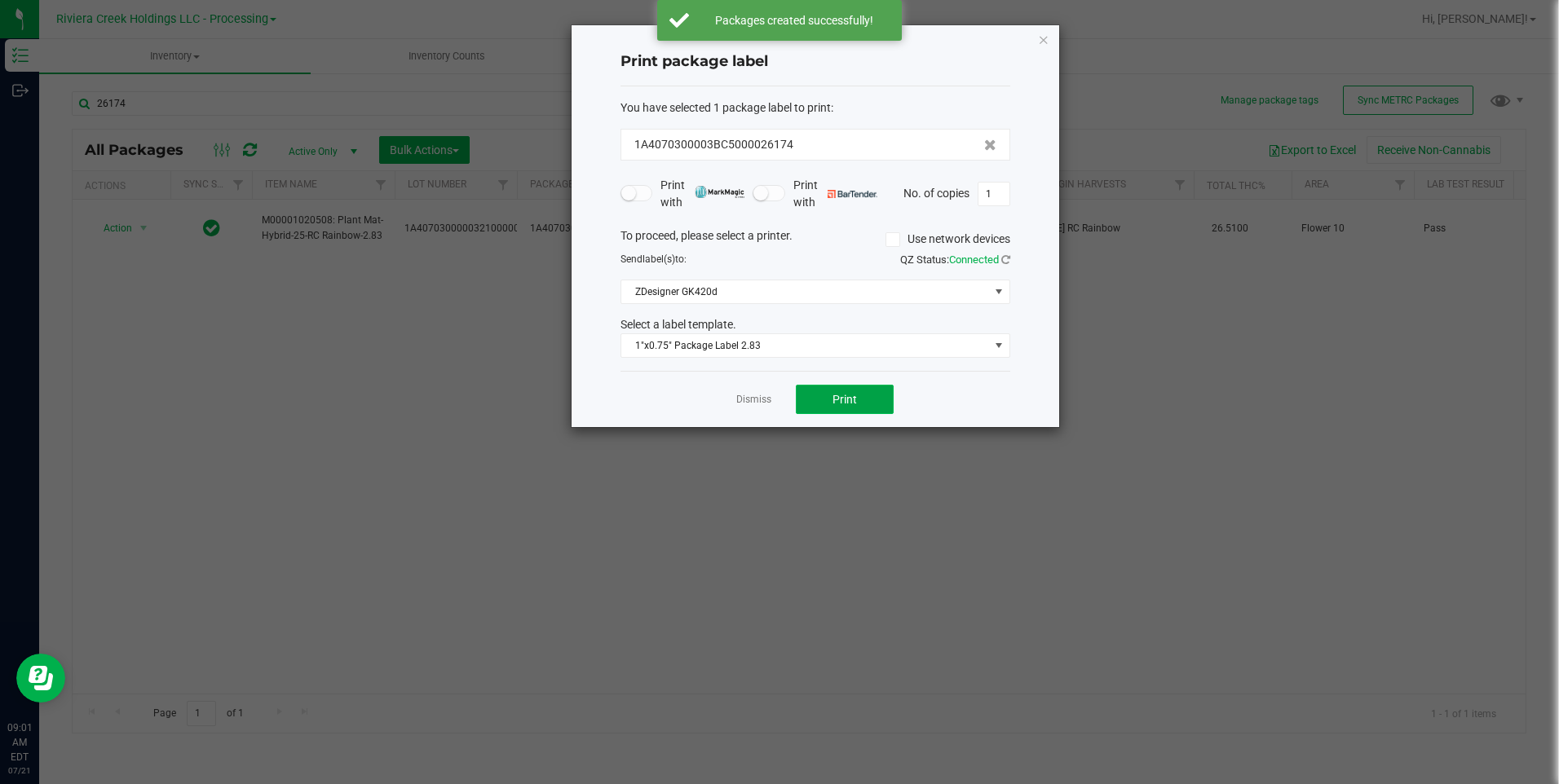 click on "Print" 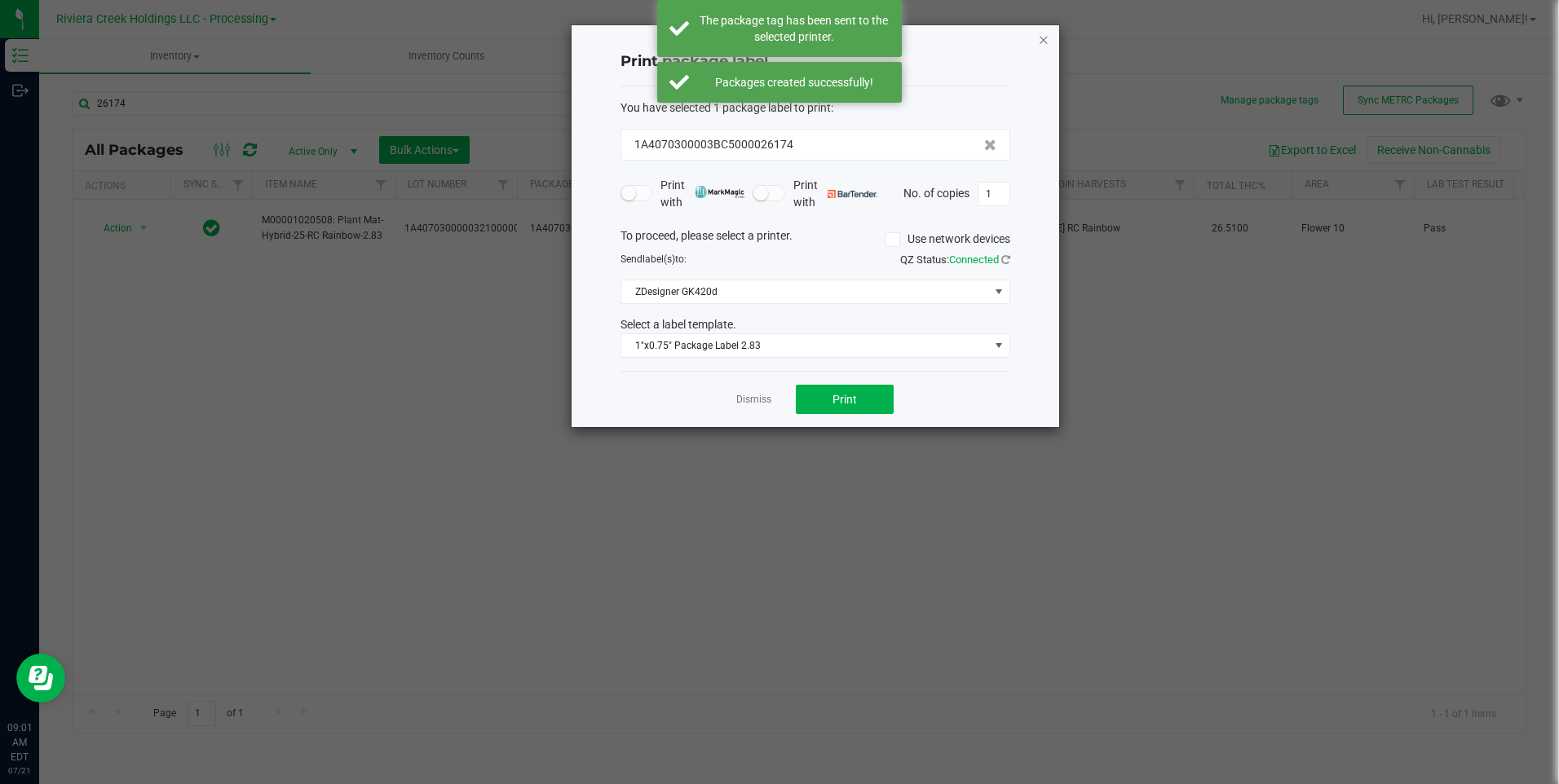 click 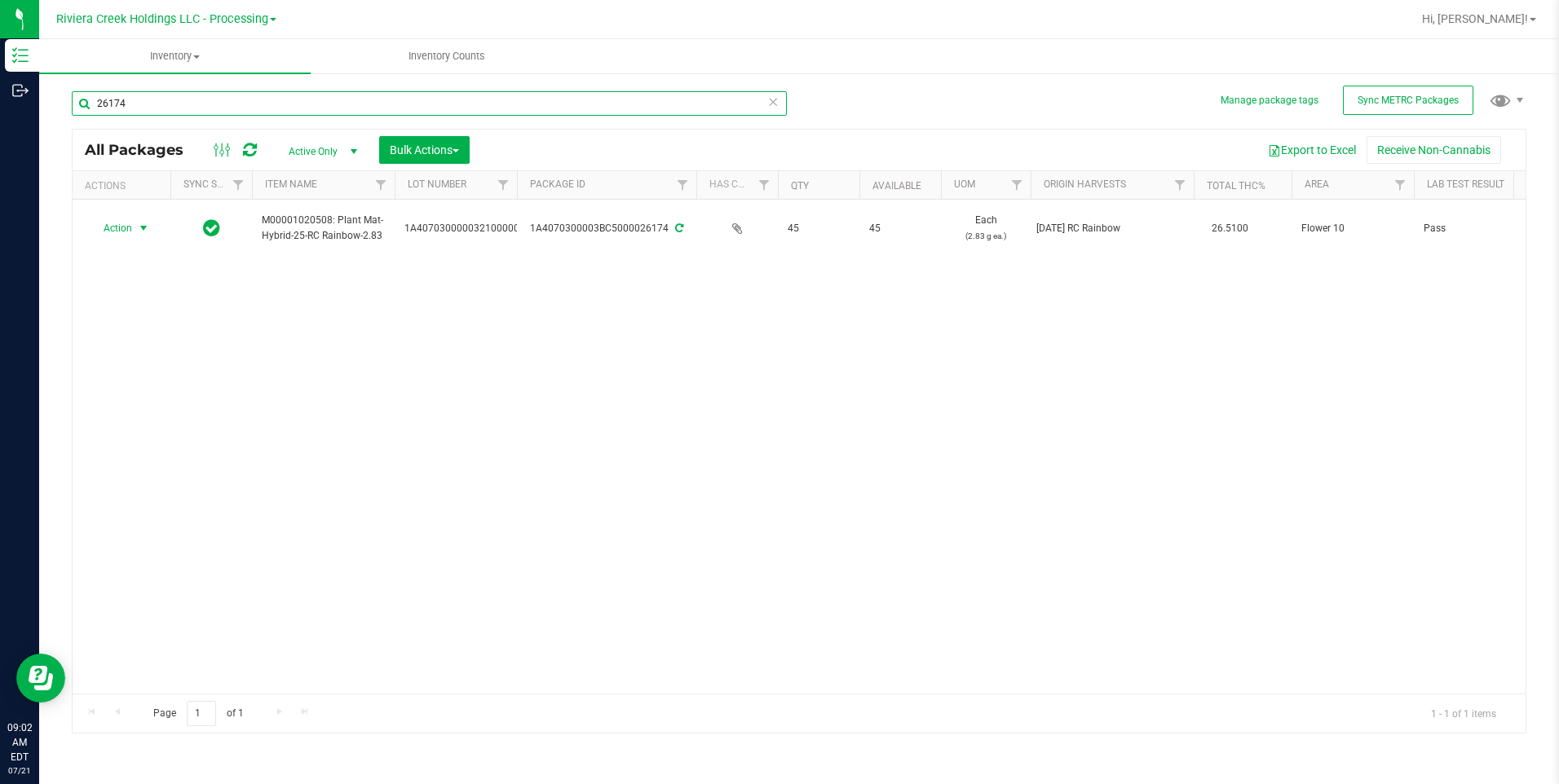 click on "26174" at bounding box center [429, 104] 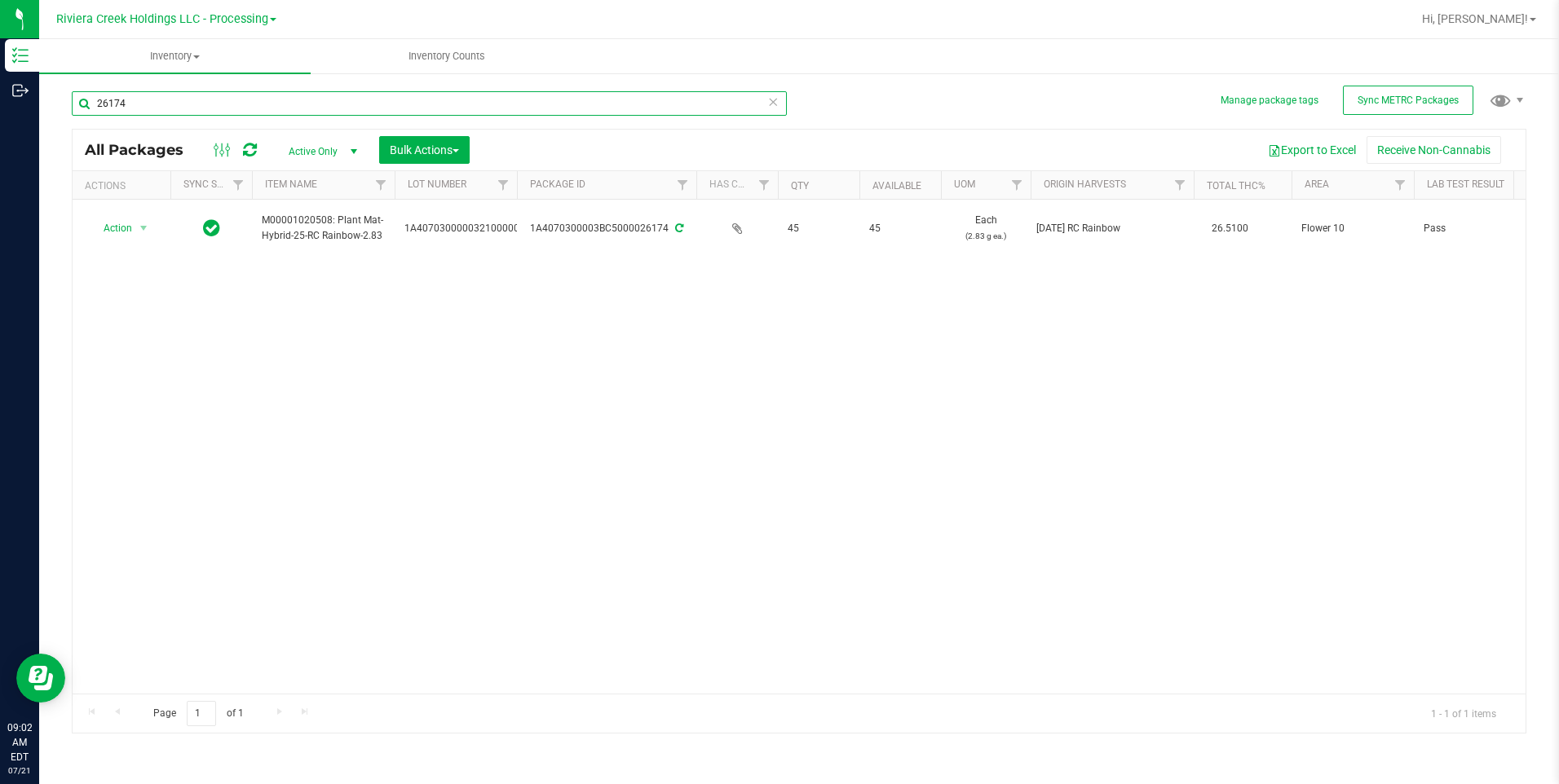 click on "26174" at bounding box center [429, 104] 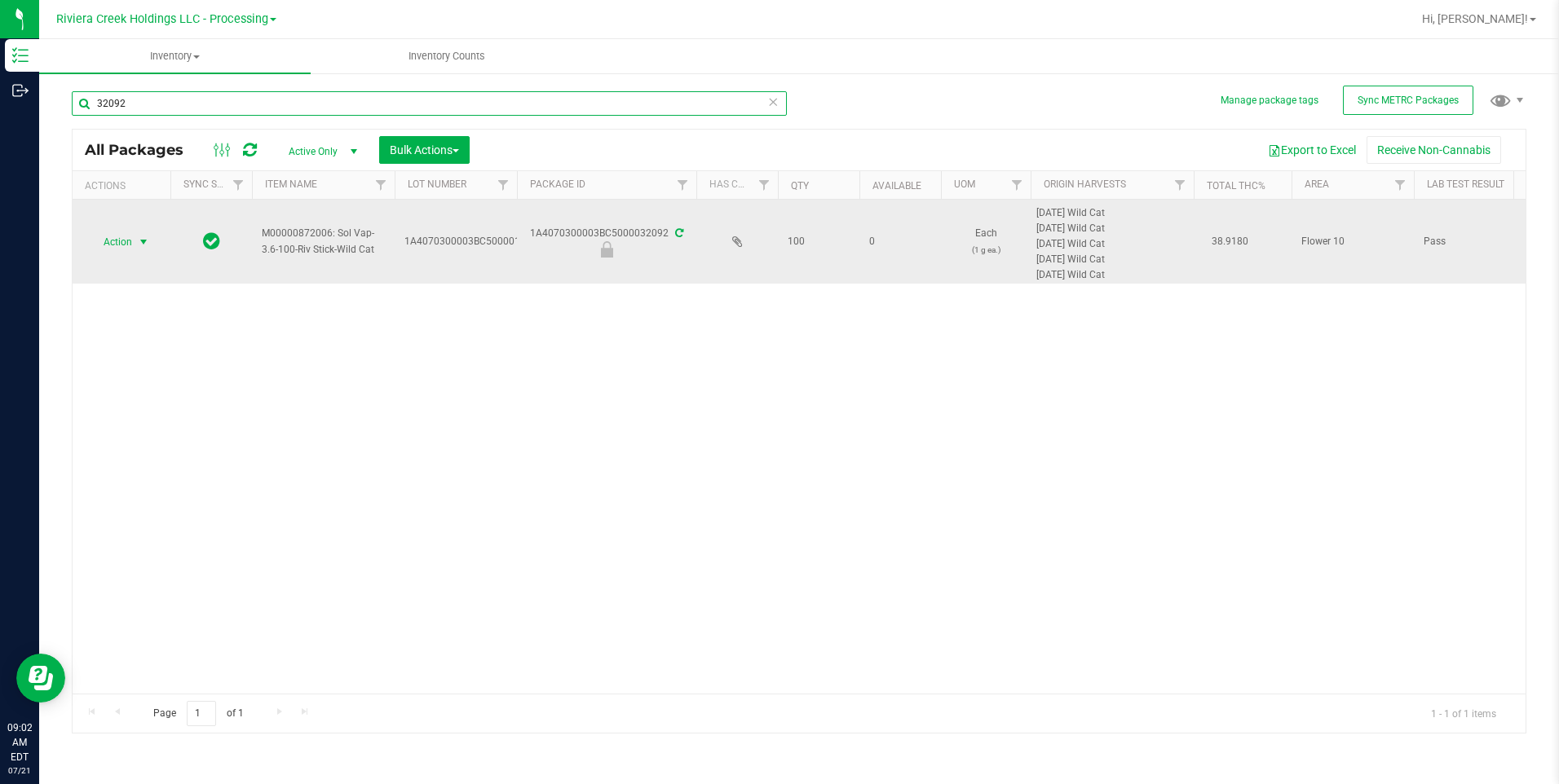 type on "32092" 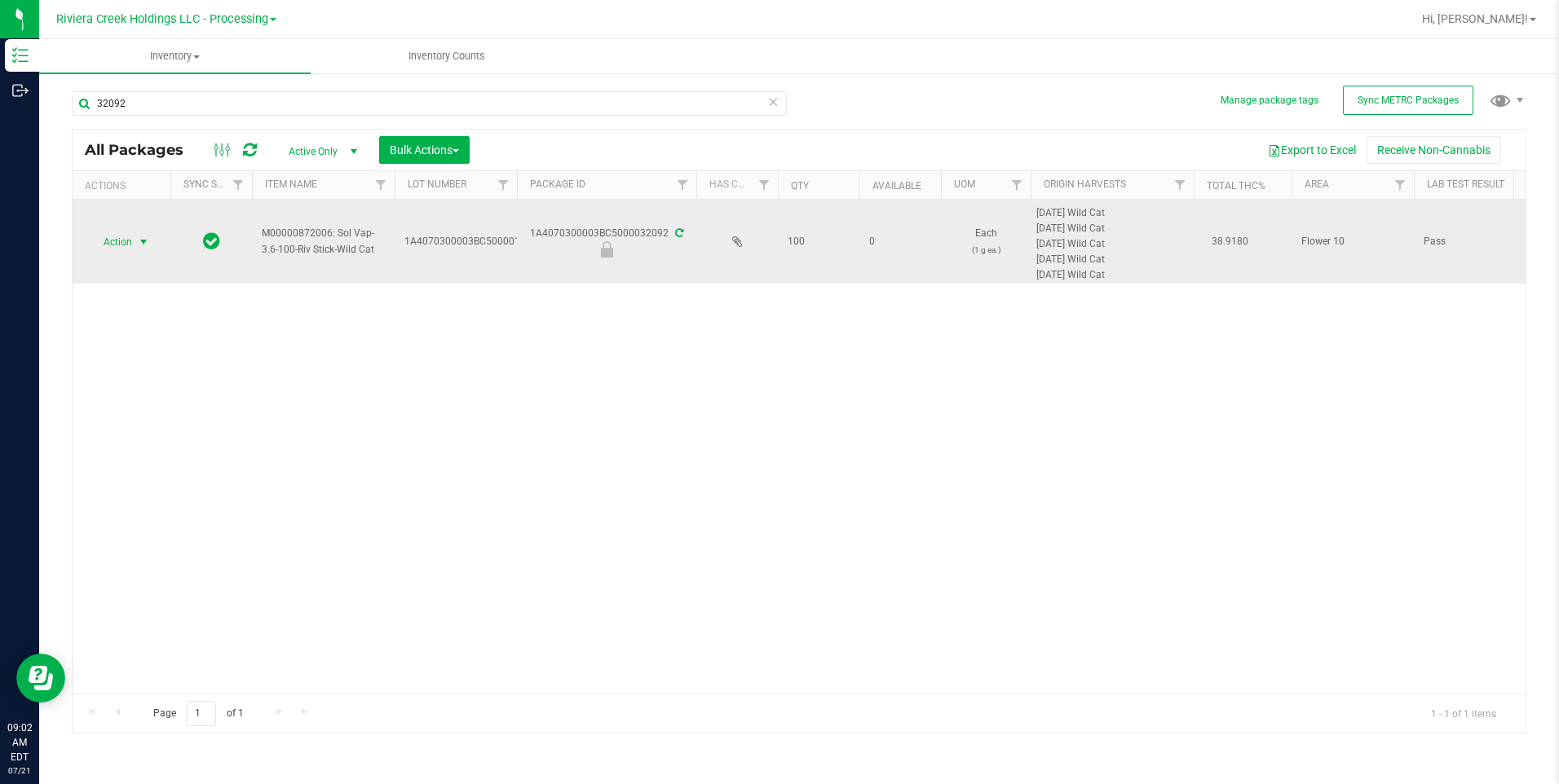 click on "Action" at bounding box center (111, 242) 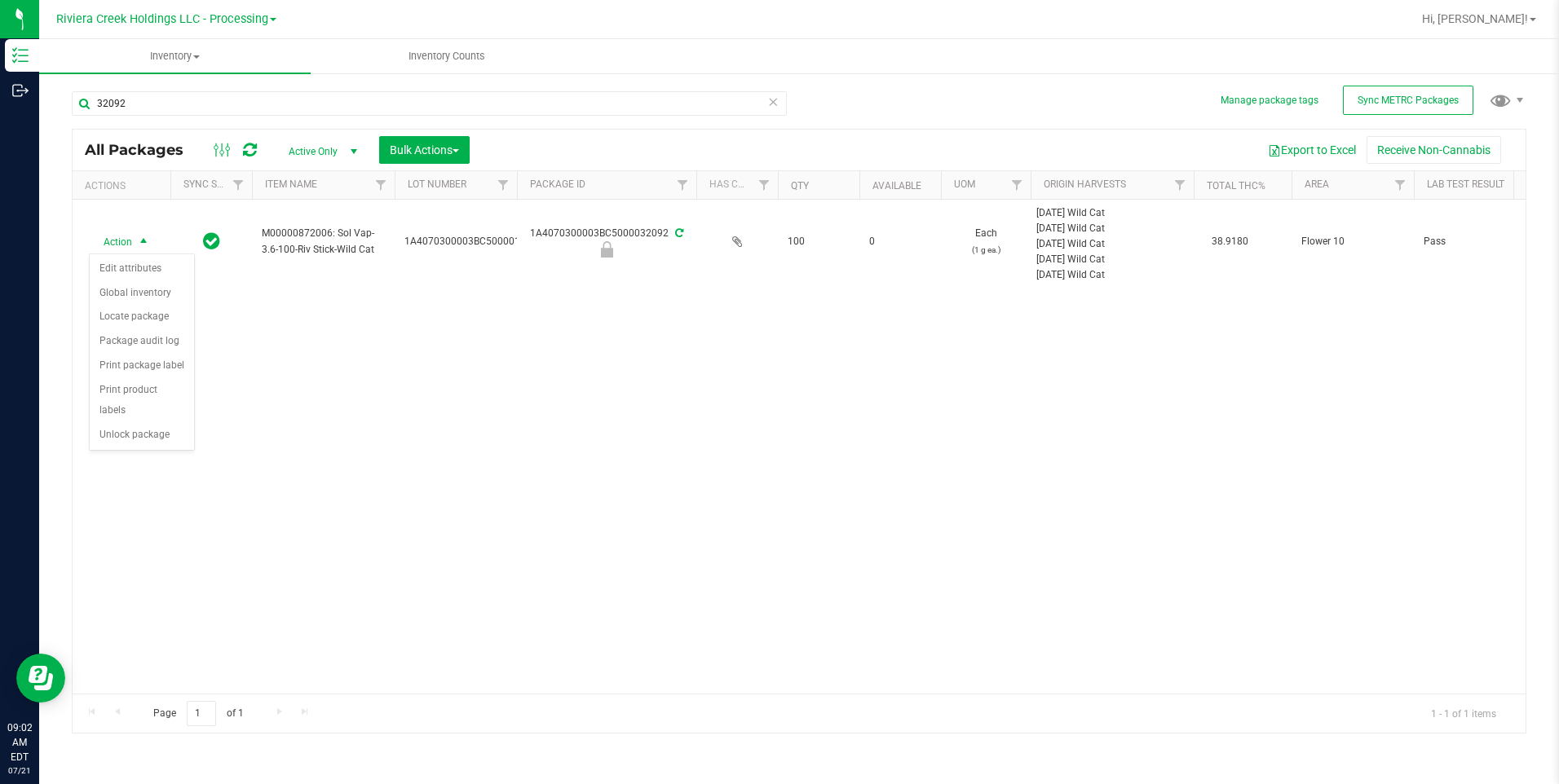 click on "Unlock package" at bounding box center [142, 435] 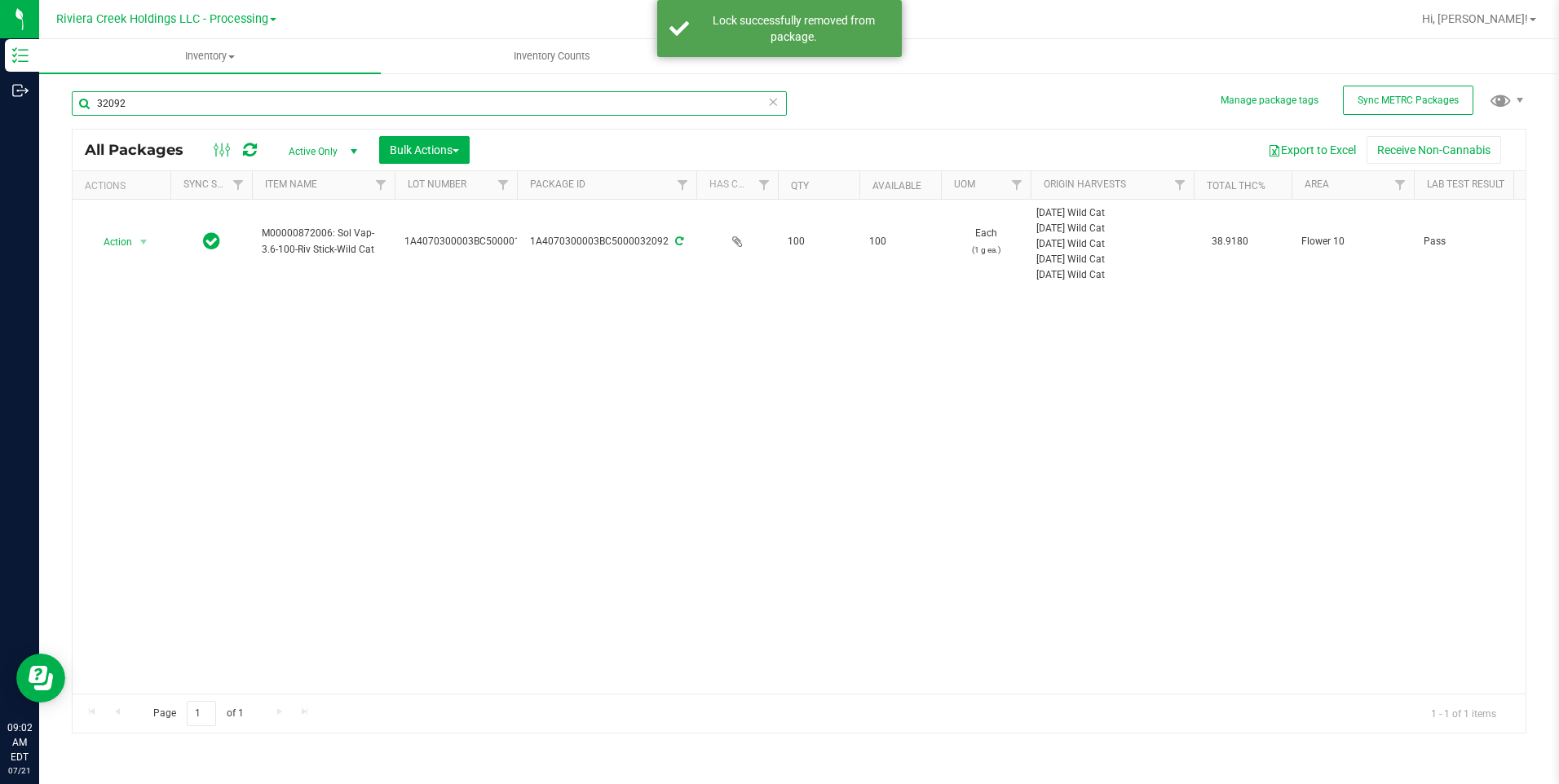 click on "32092" at bounding box center [429, 104] 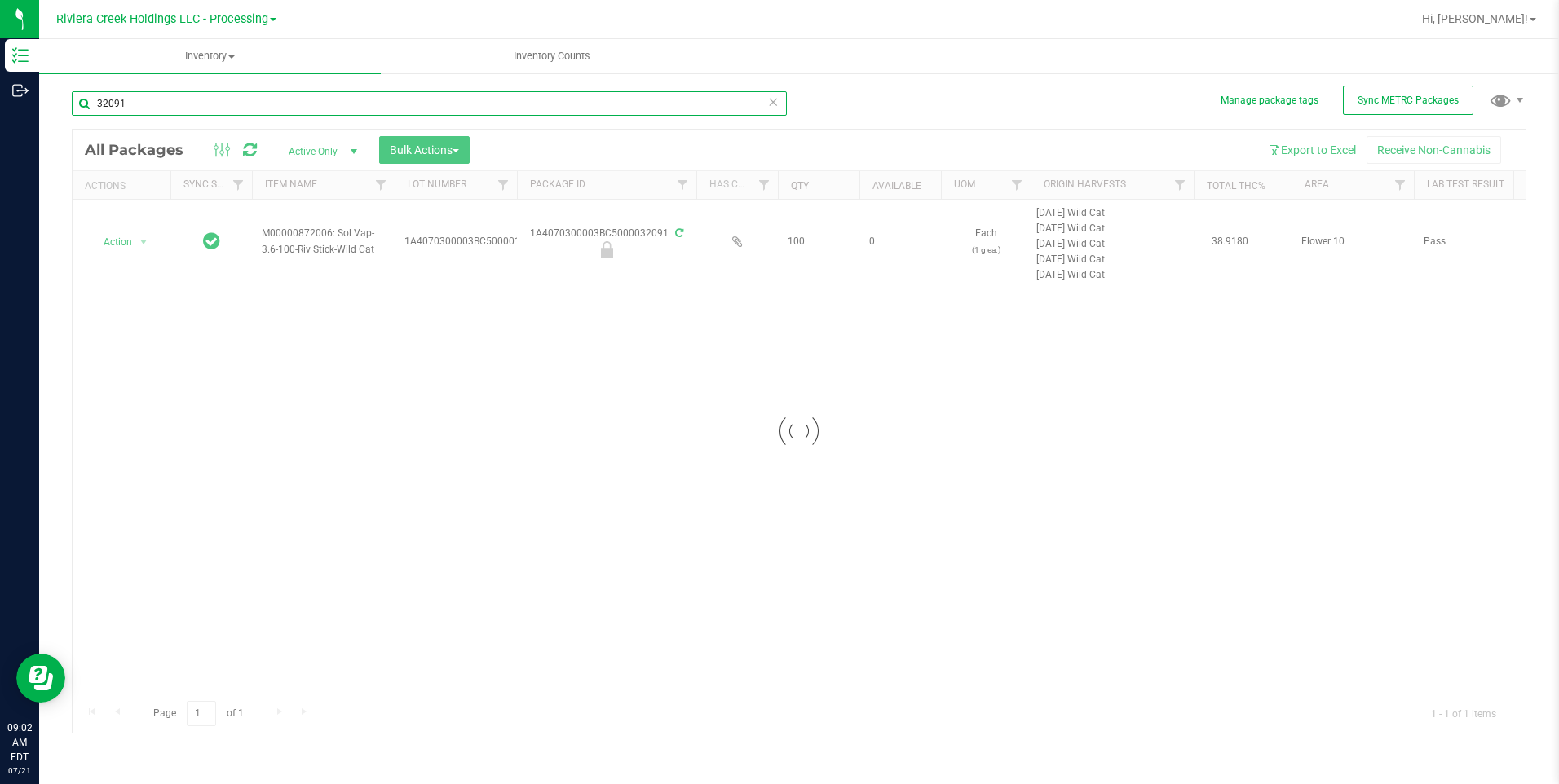 type on "32091" 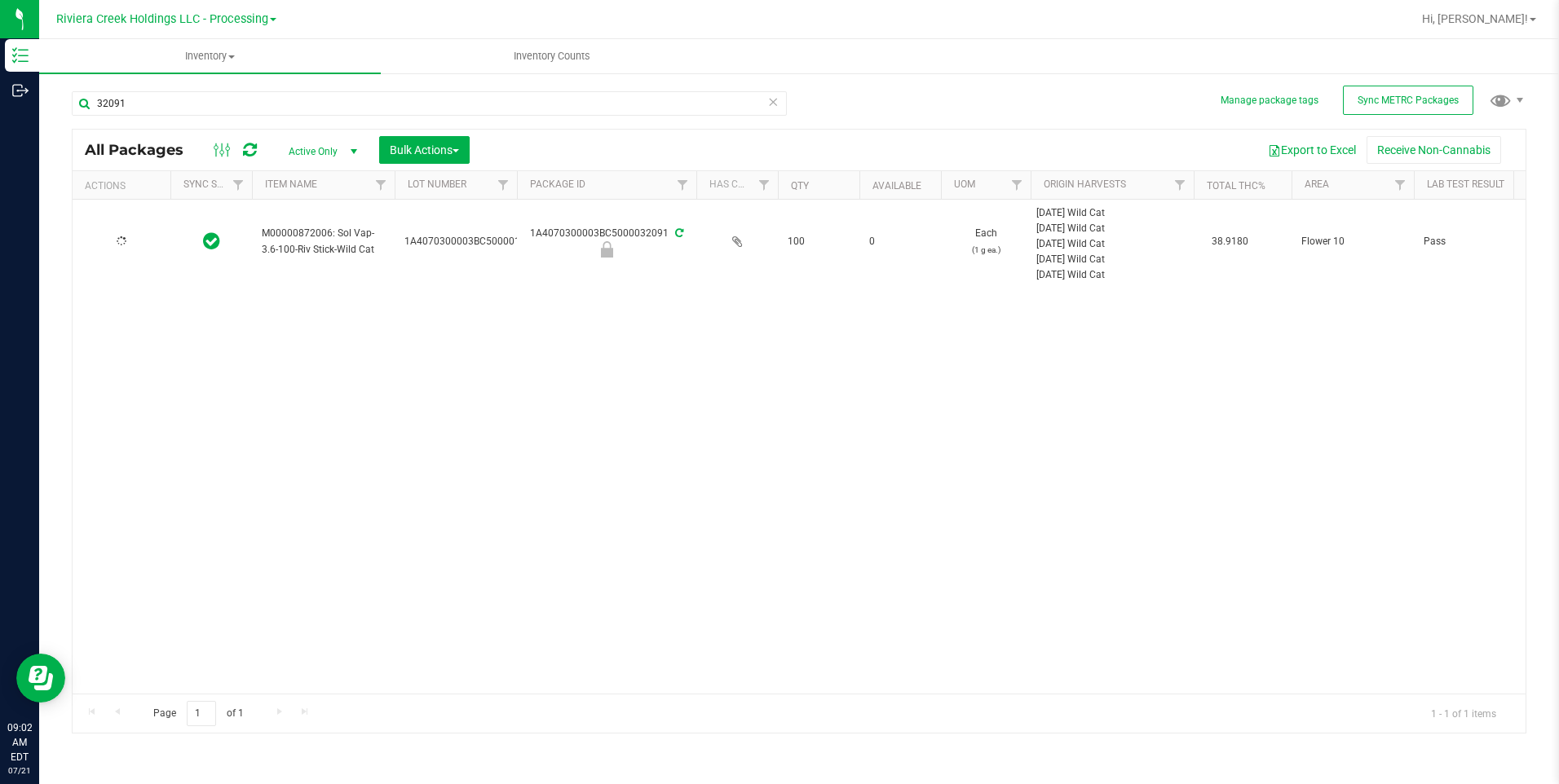 click at bounding box center (121, 241) 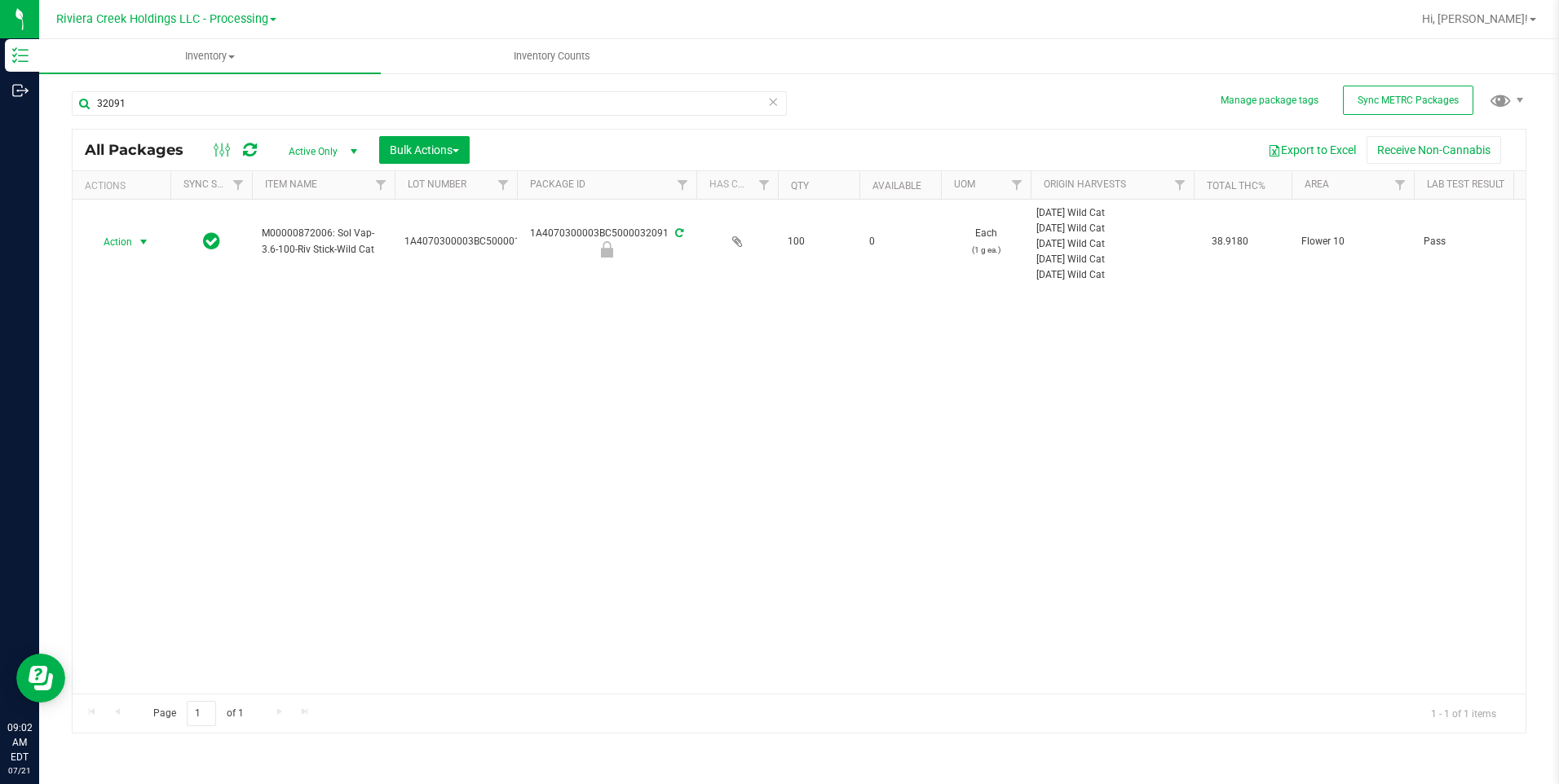 drag, startPoint x: 139, startPoint y: 247, endPoint x: 148, endPoint y: 274, distance: 28.460499 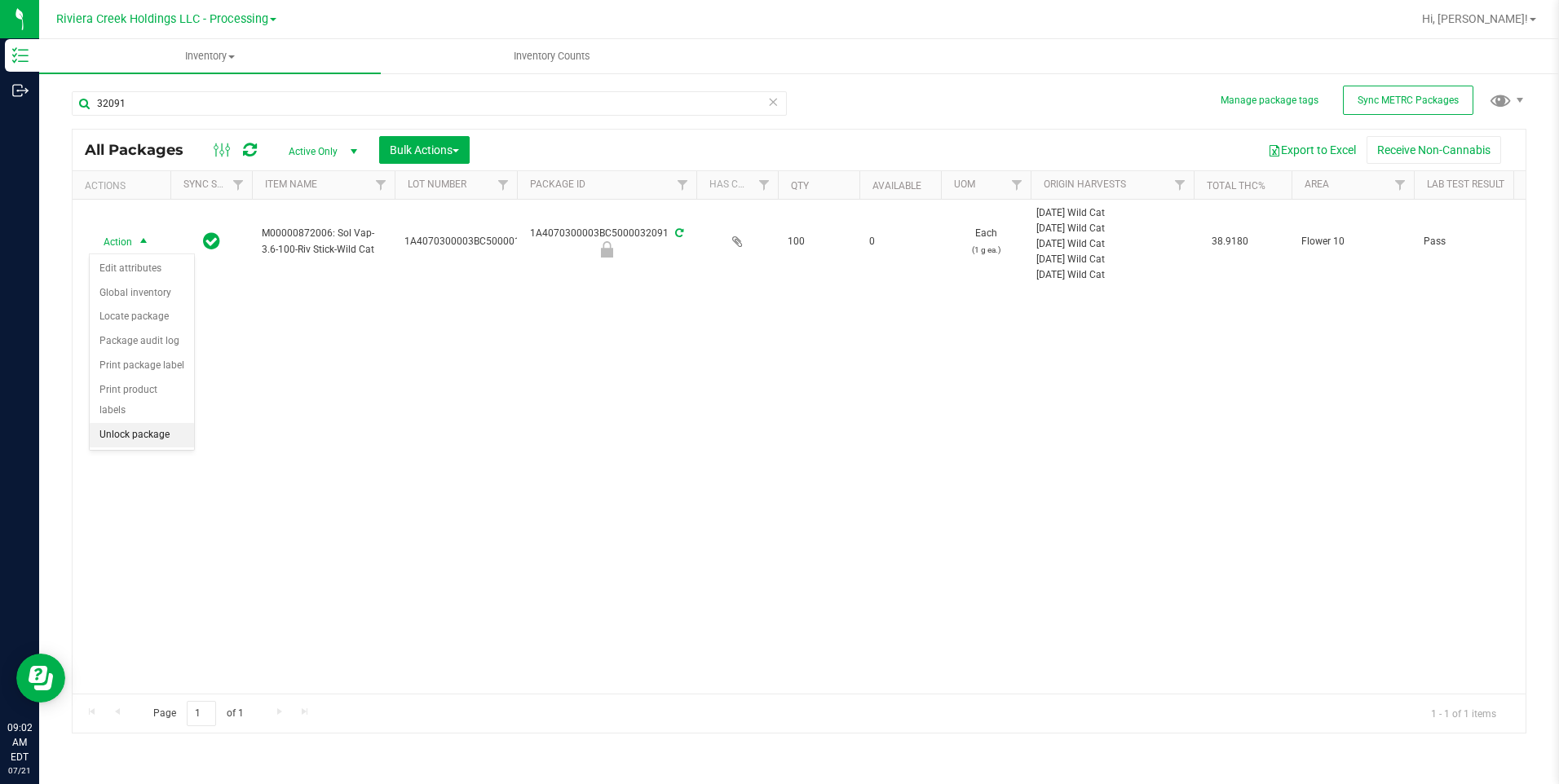 click on "Unlock package" at bounding box center (142, 435) 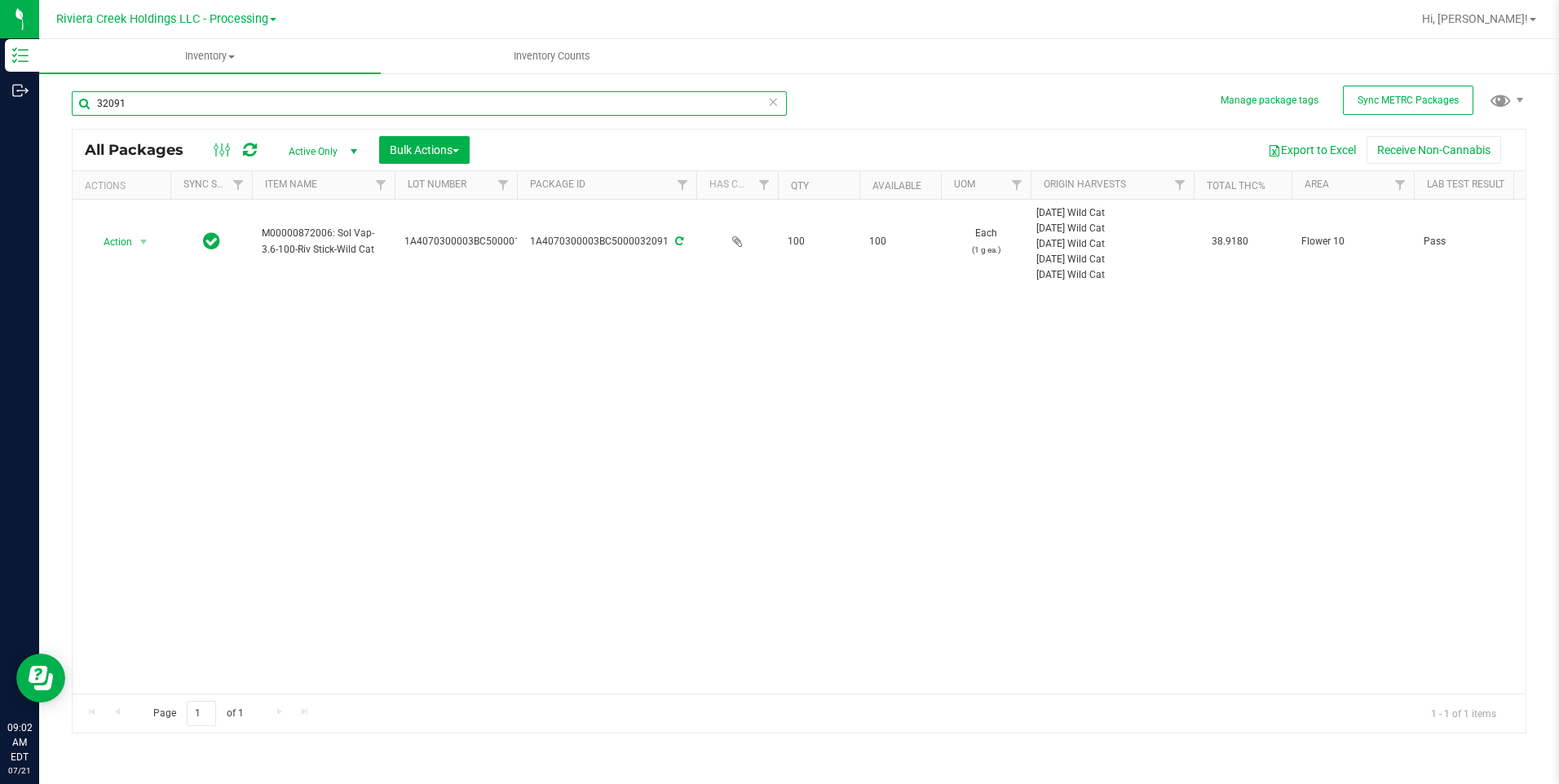 click on "32091" at bounding box center [429, 104] 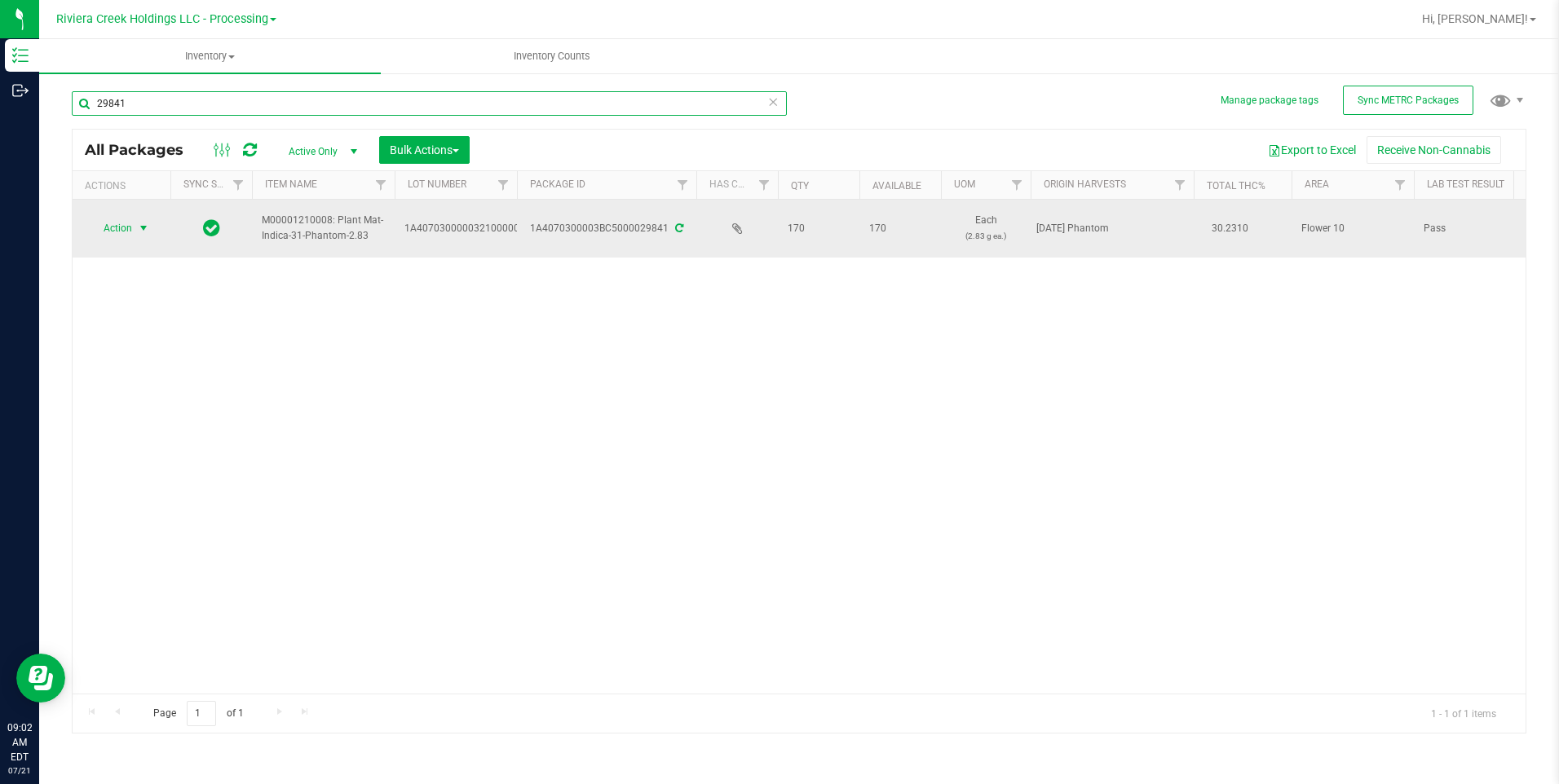 type on "29841" 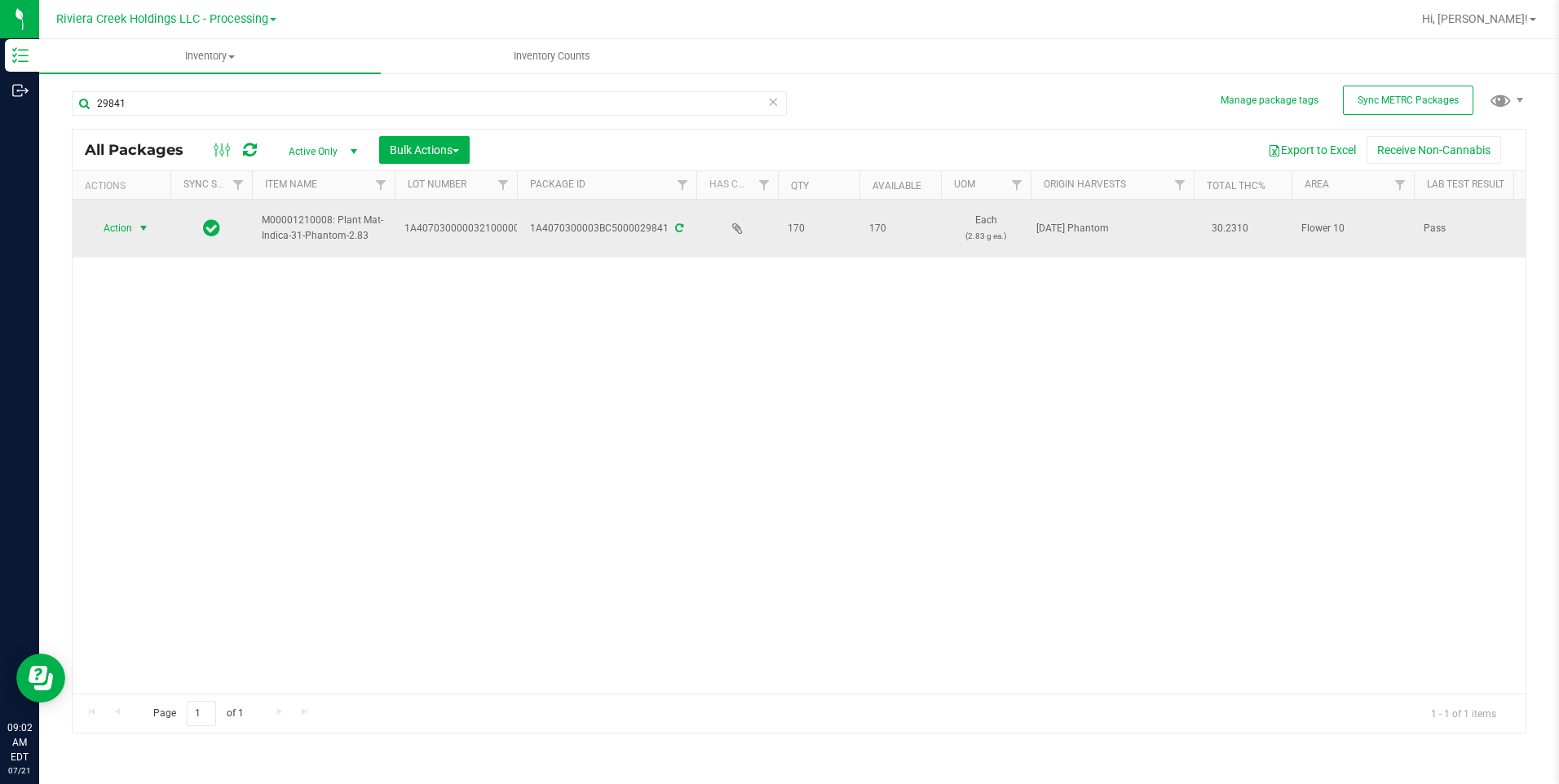 click at bounding box center [144, 228] 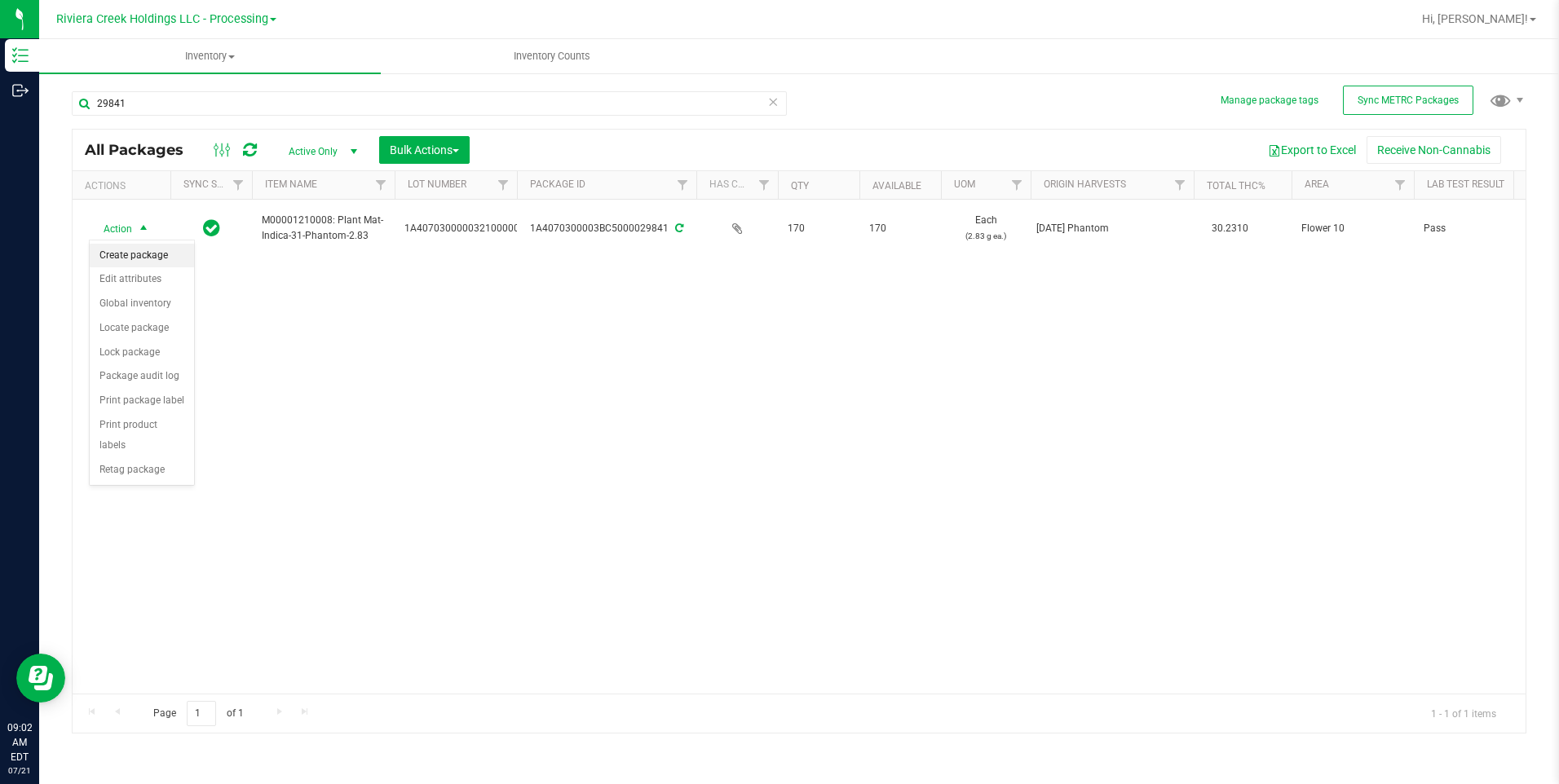 click on "Create package" at bounding box center [142, 256] 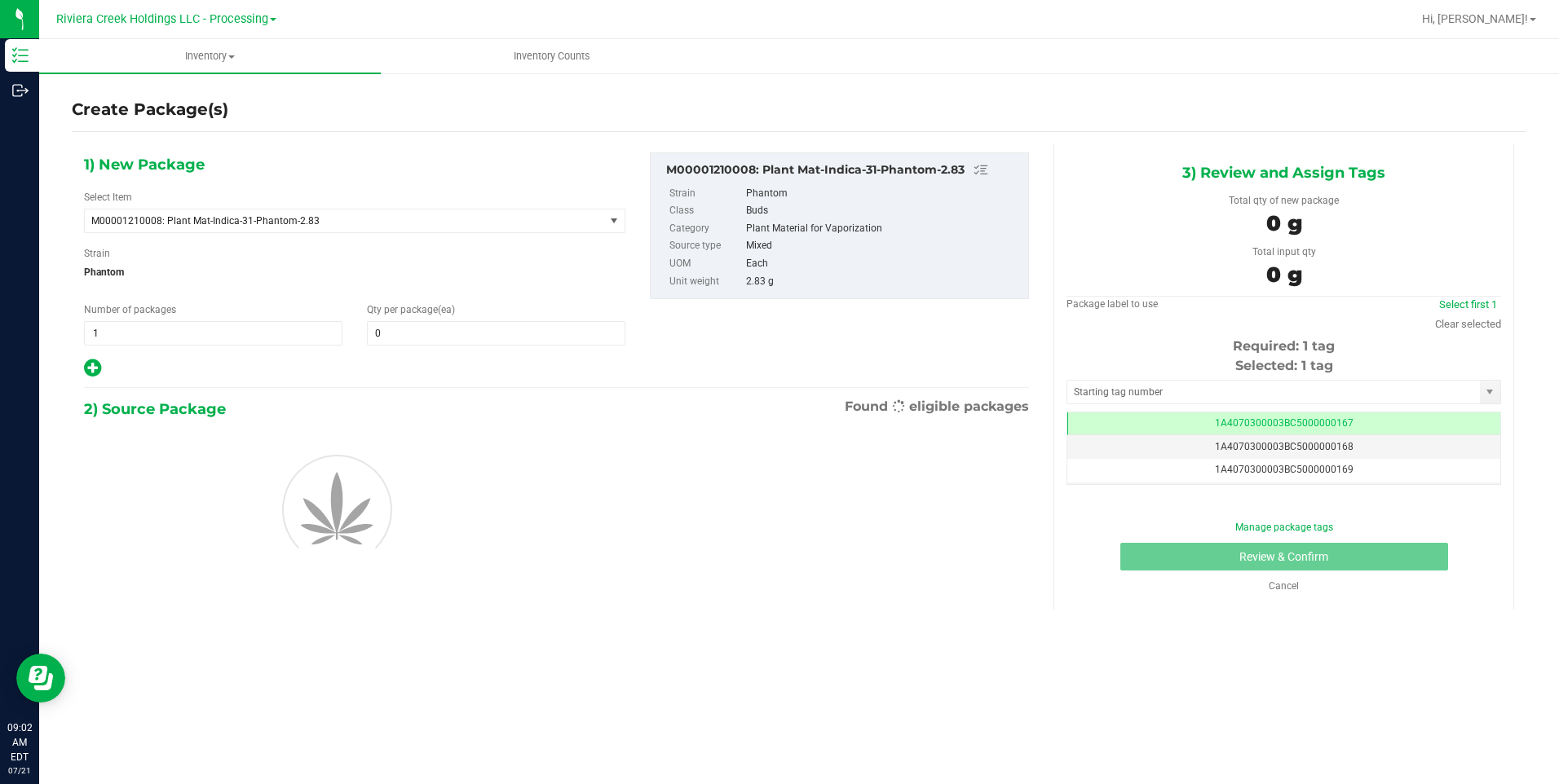 scroll, scrollTop: 0, scrollLeft: -1, axis: horizontal 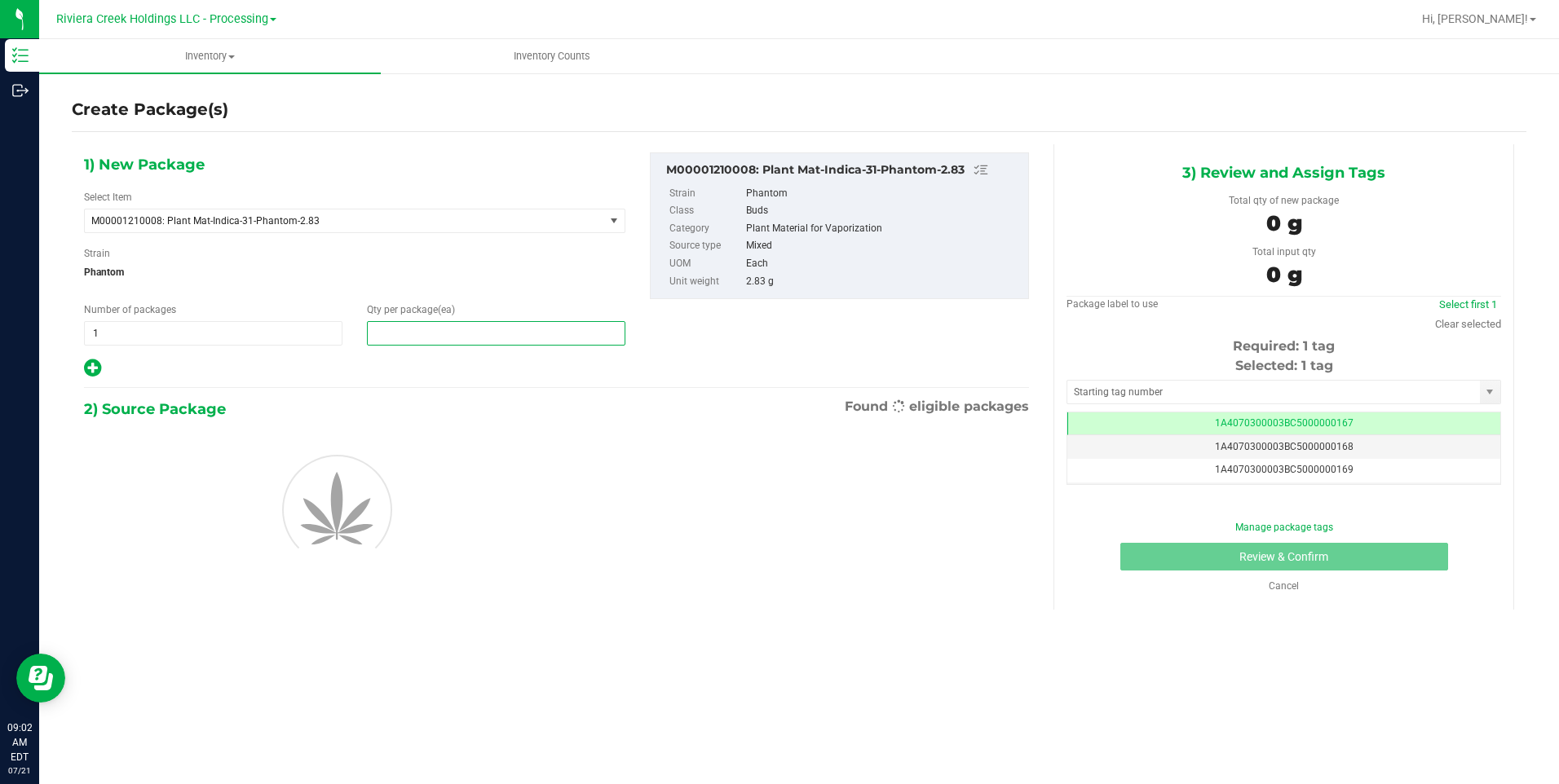 click at bounding box center [496, 333] 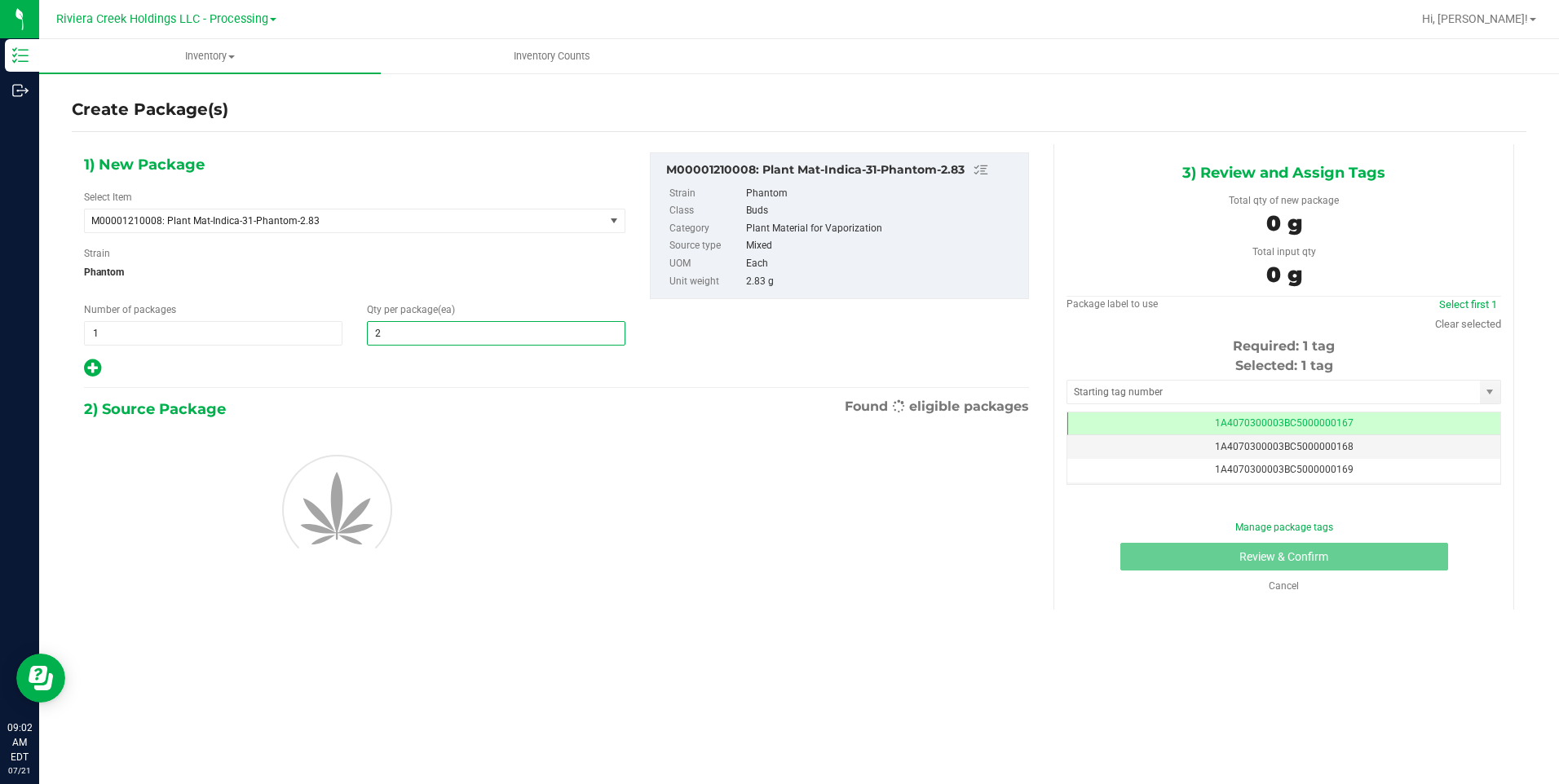 type on "20" 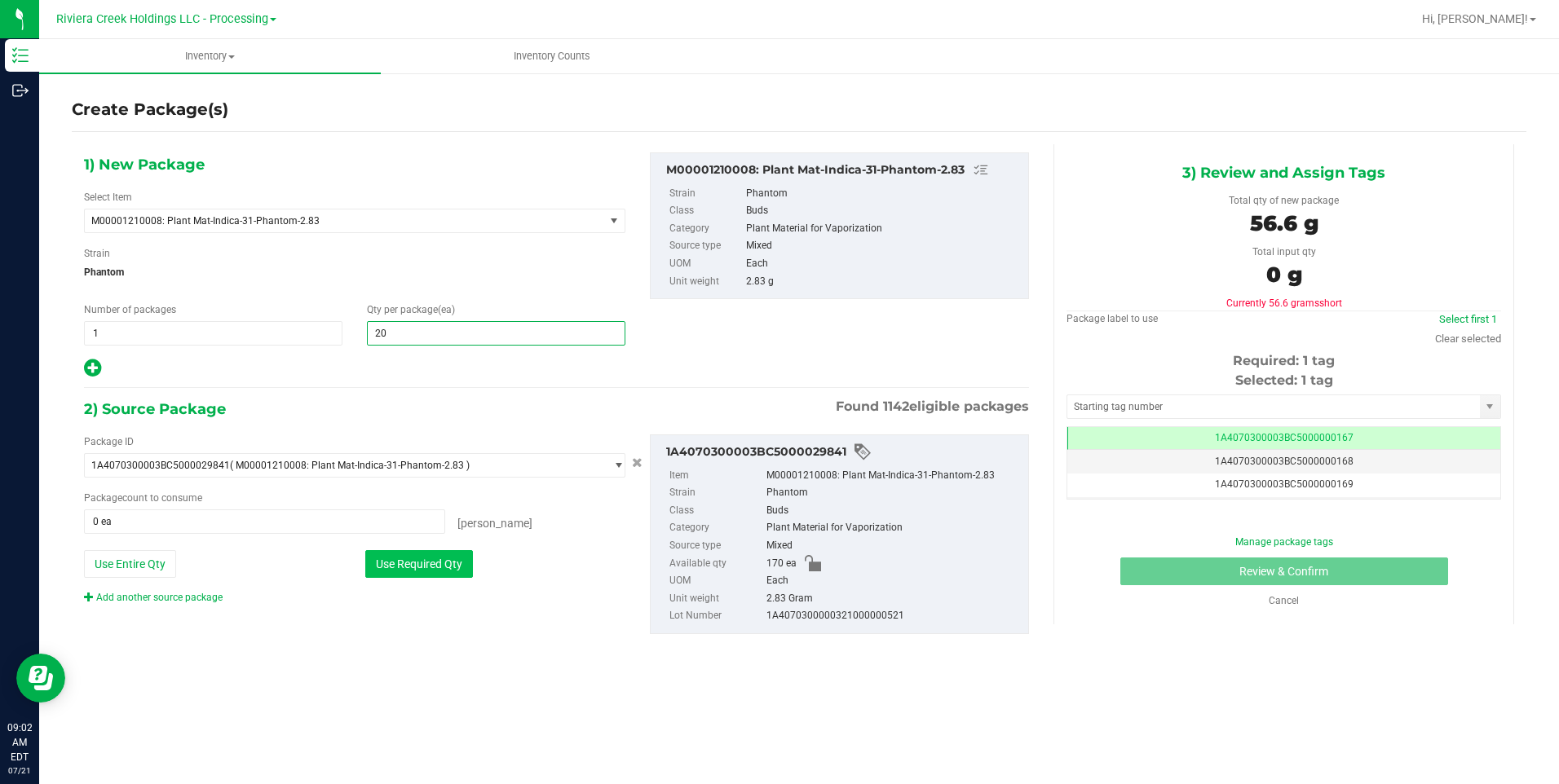 type on "20" 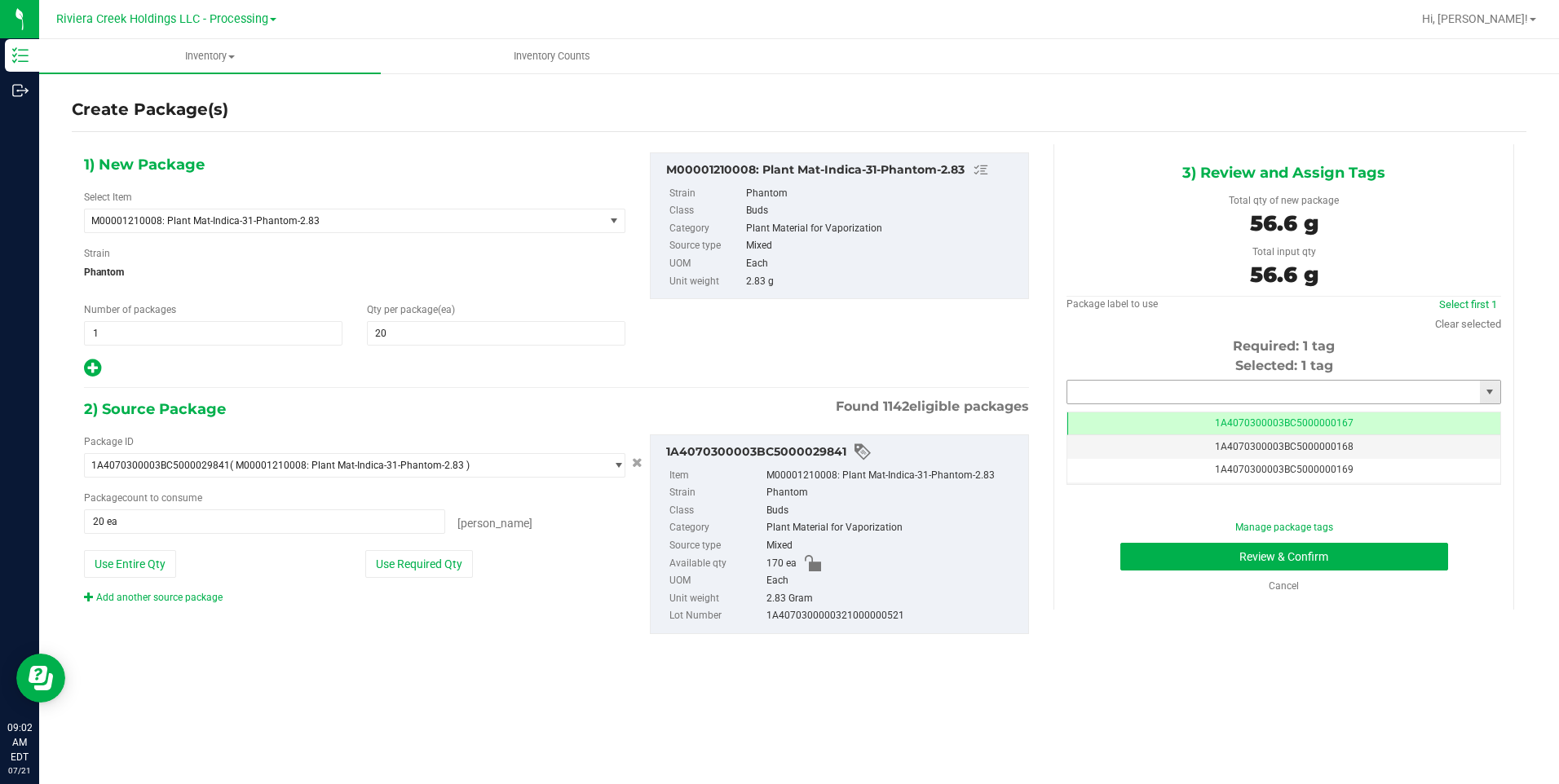 click at bounding box center [1274, 392] 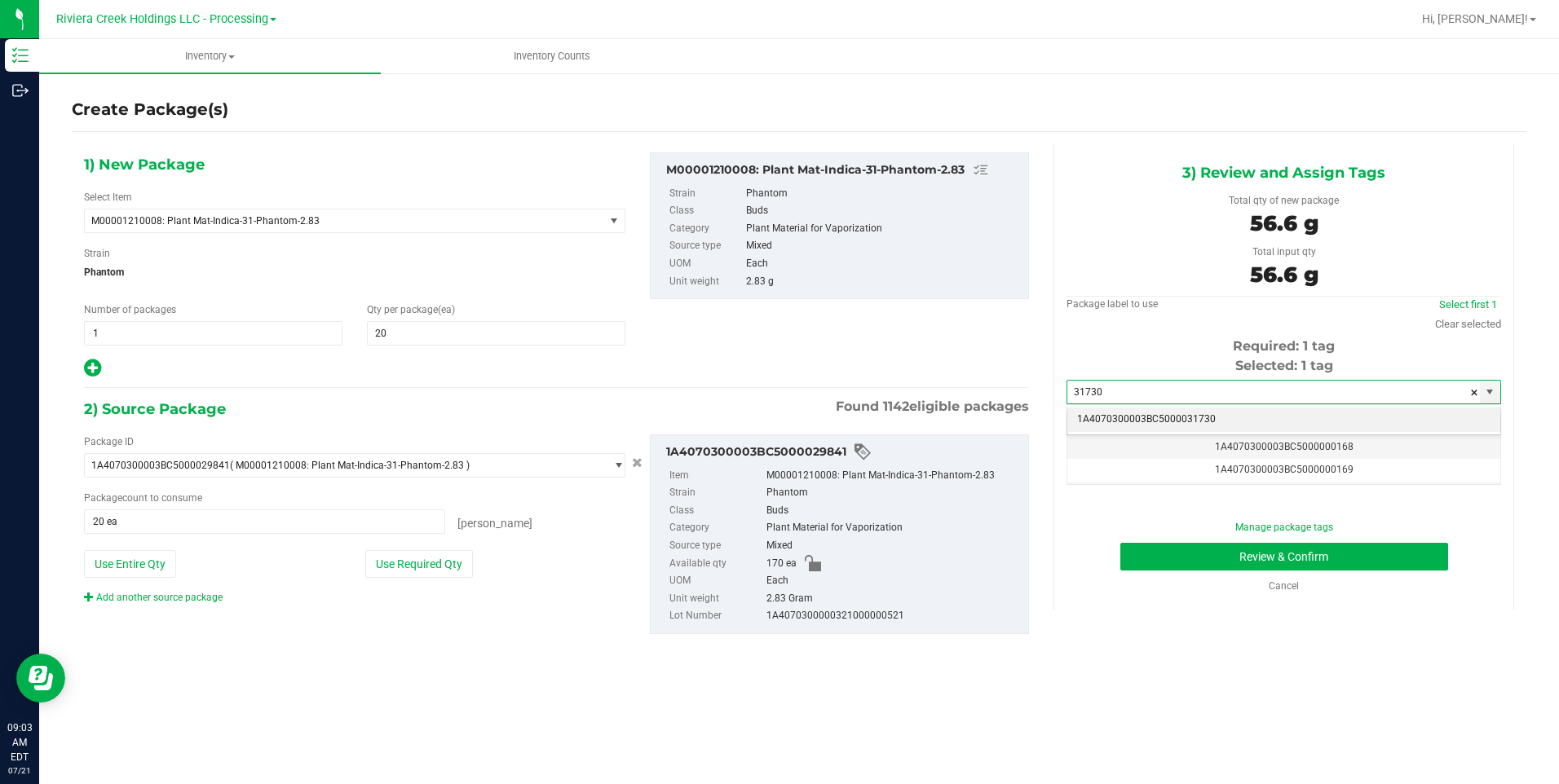 click on "1A4070300003BC5000031730" at bounding box center (1283, 420) 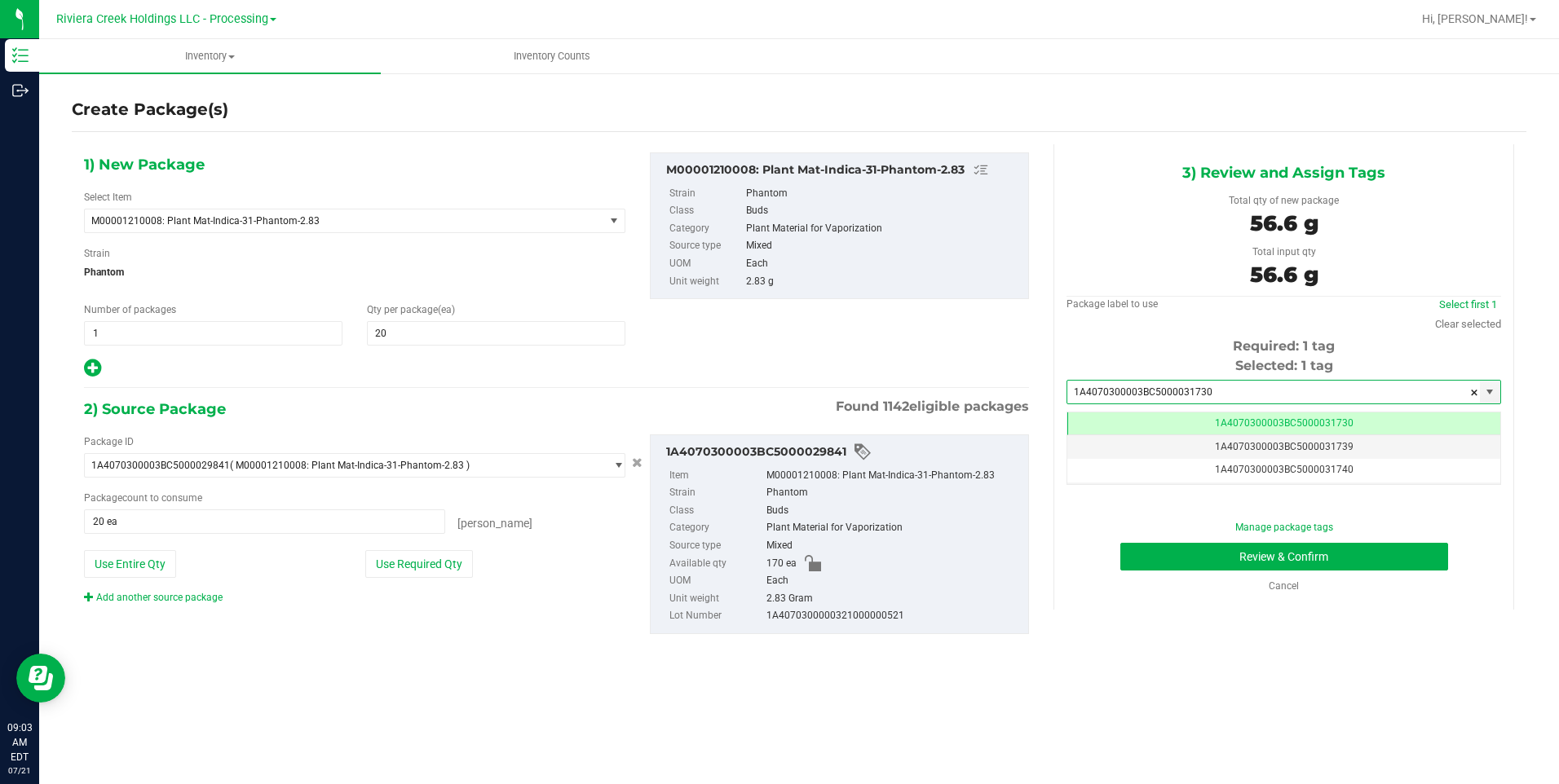 scroll, scrollTop: 0, scrollLeft: -1, axis: horizontal 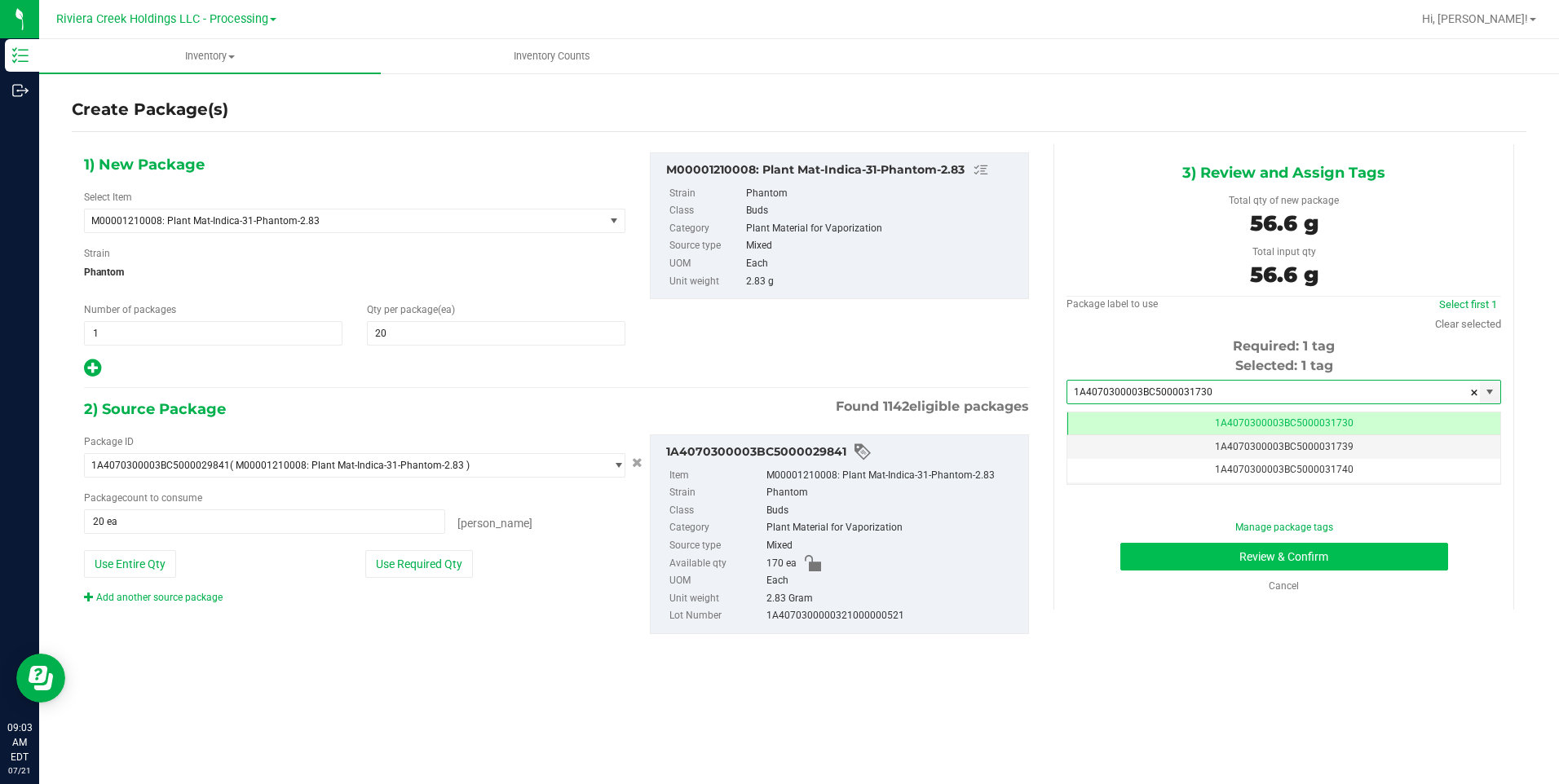 type on "1A4070300003BC5000031730" 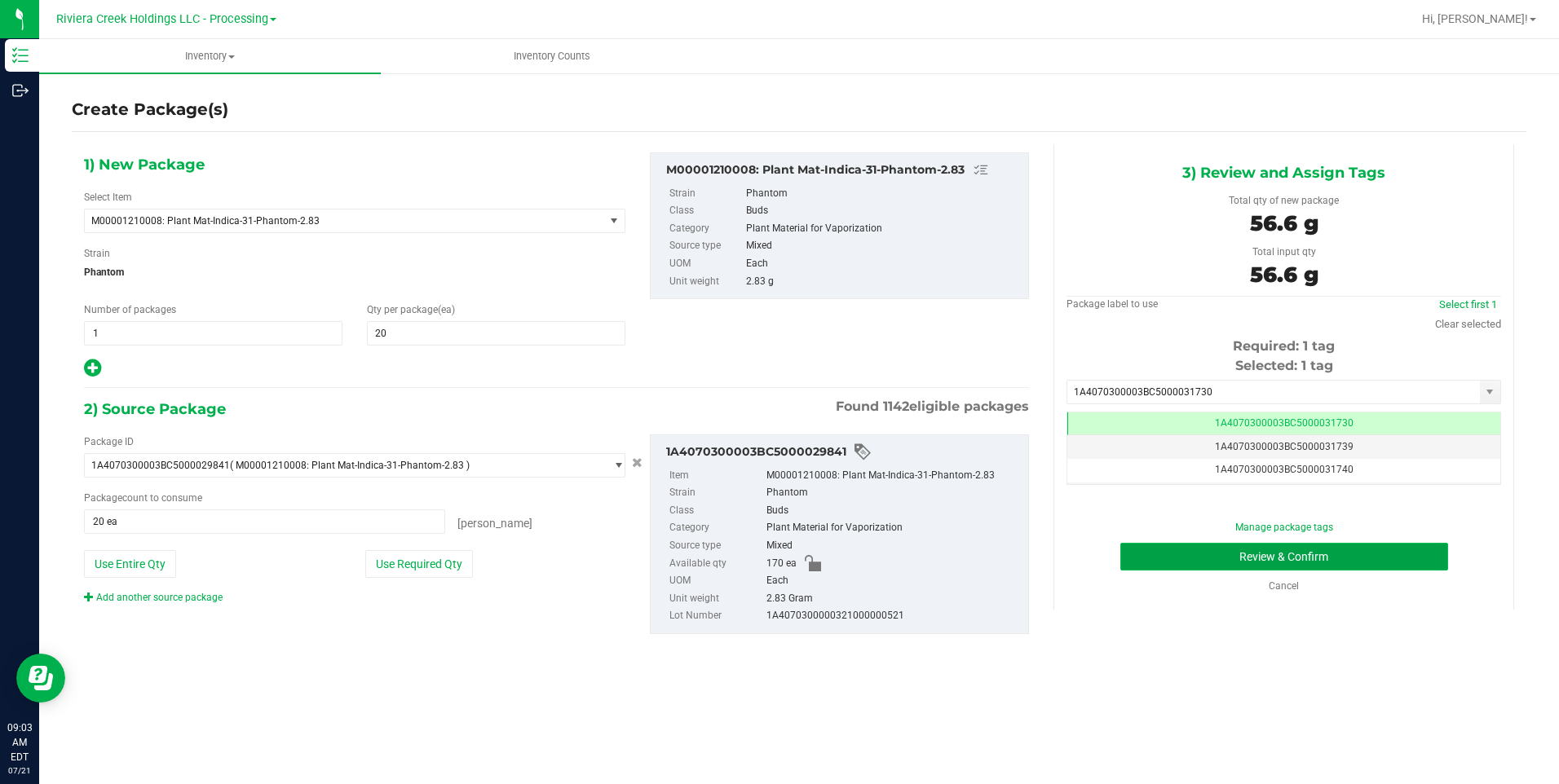 click on "Review & Confirm" at bounding box center (1284, 557) 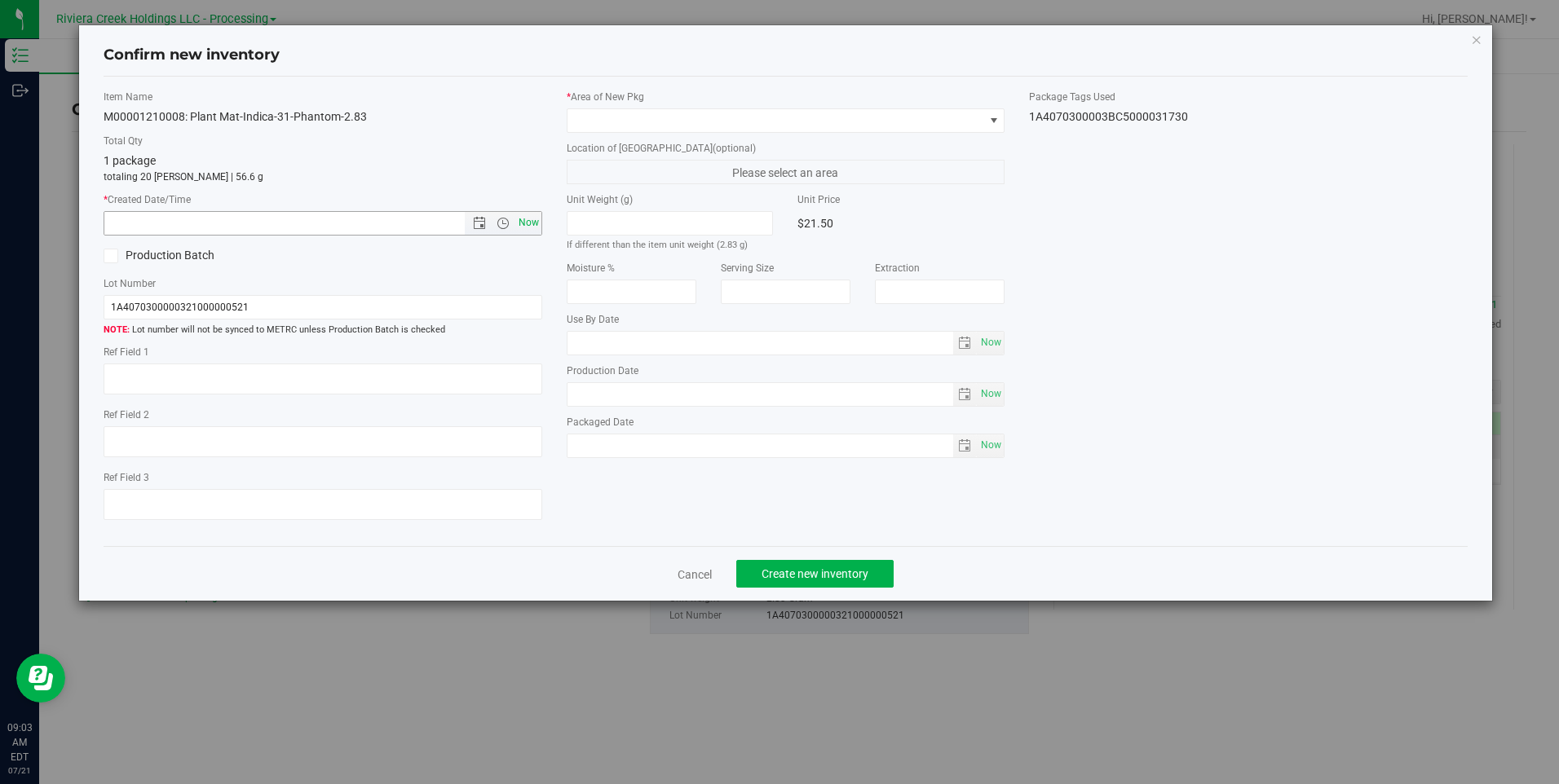click on "Now" at bounding box center [528, 222] 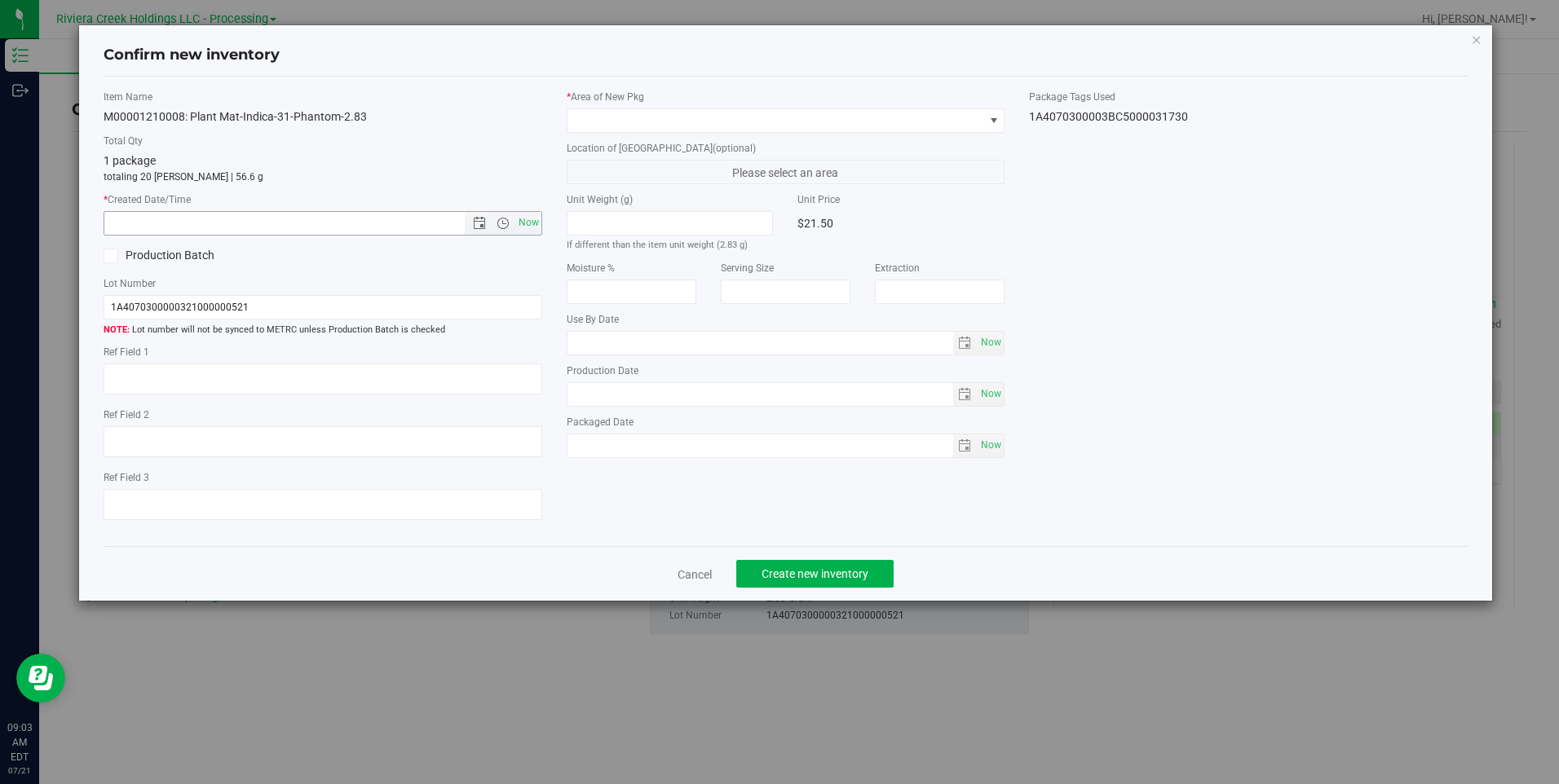 type on "[DATE] 9:03 AM" 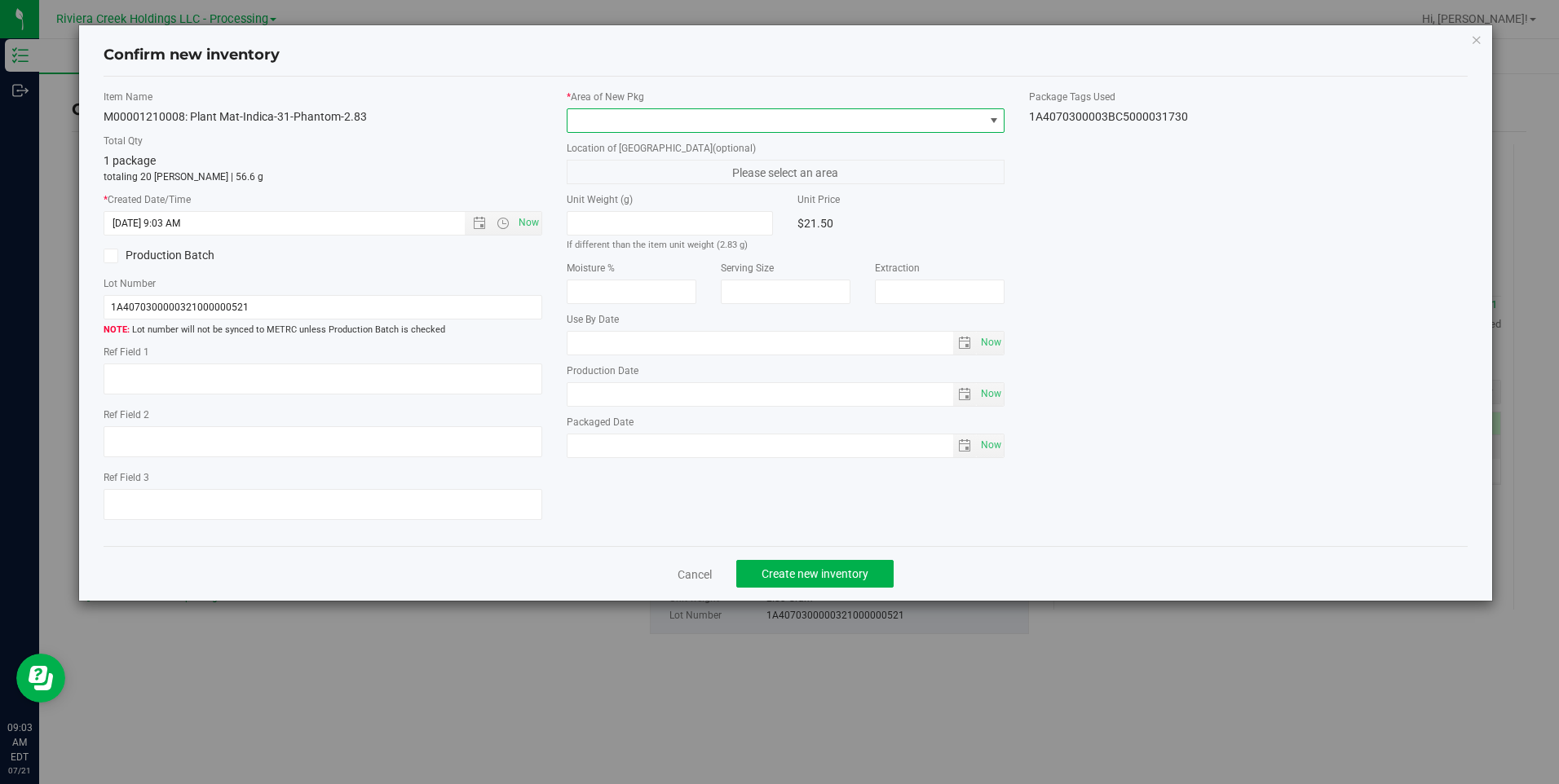 click at bounding box center [775, 121] 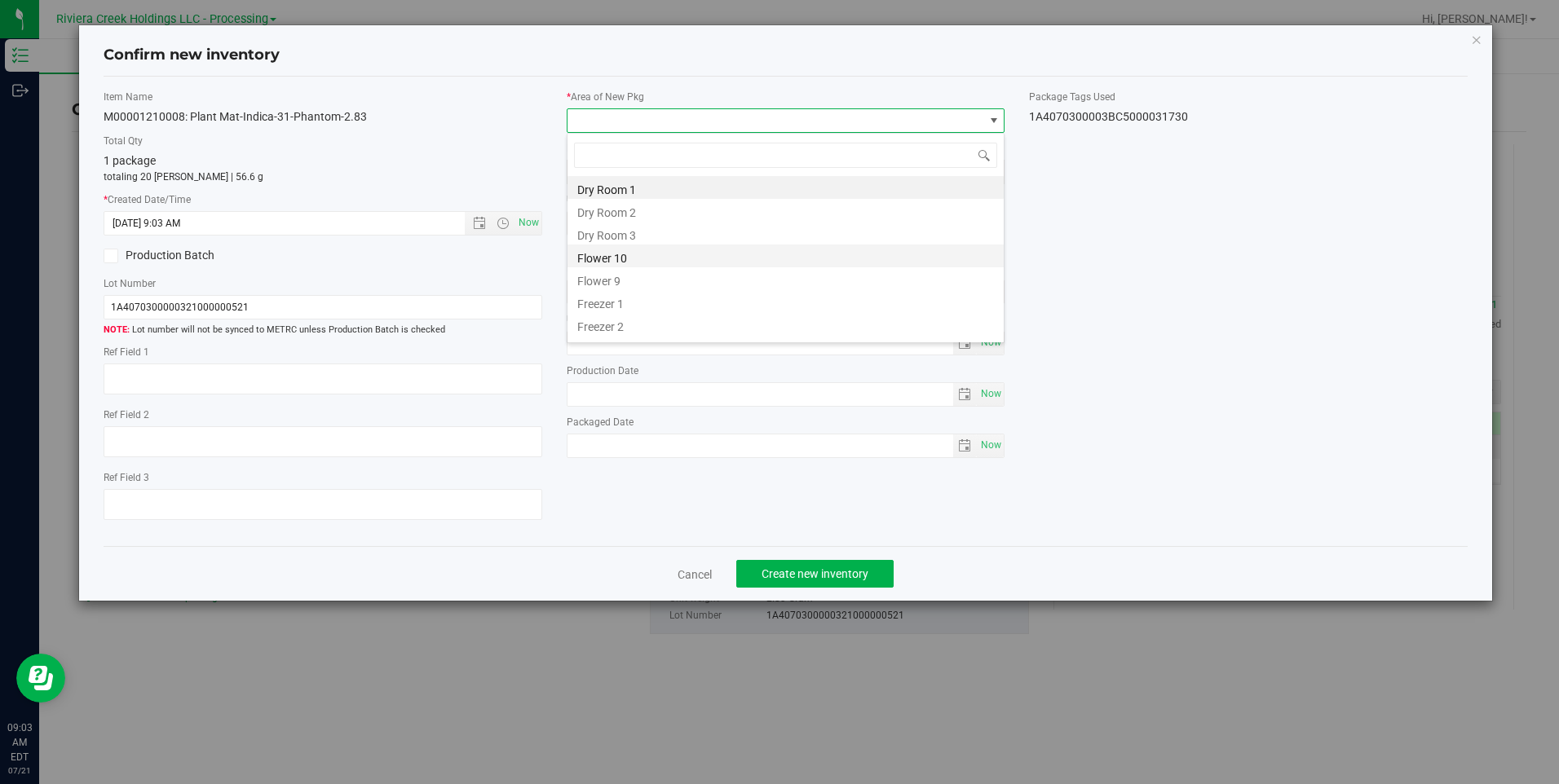 click on "Flower 10" at bounding box center (785, 256) 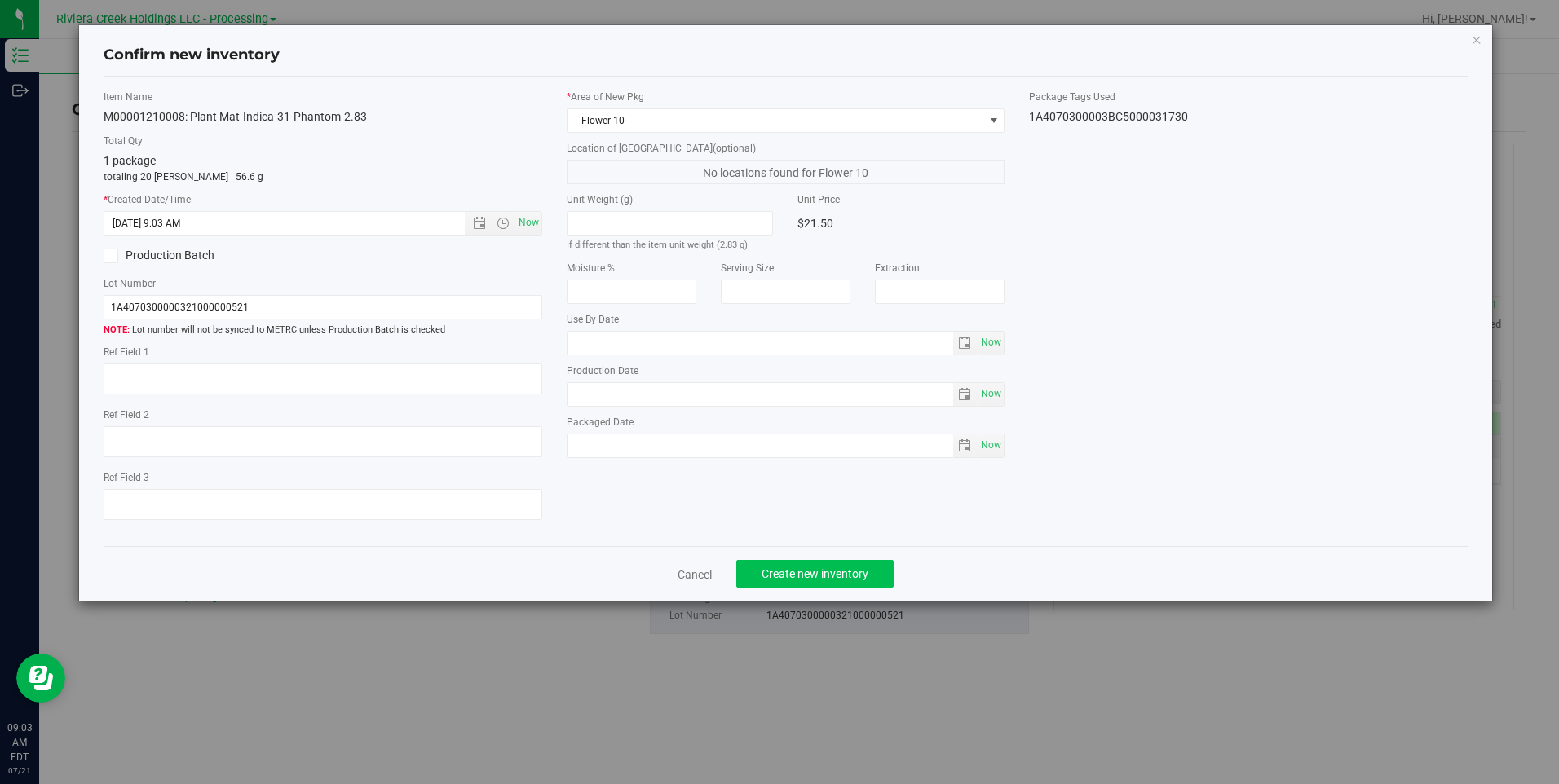 drag, startPoint x: 784, startPoint y: 550, endPoint x: 792, endPoint y: 569, distance: 20.615528 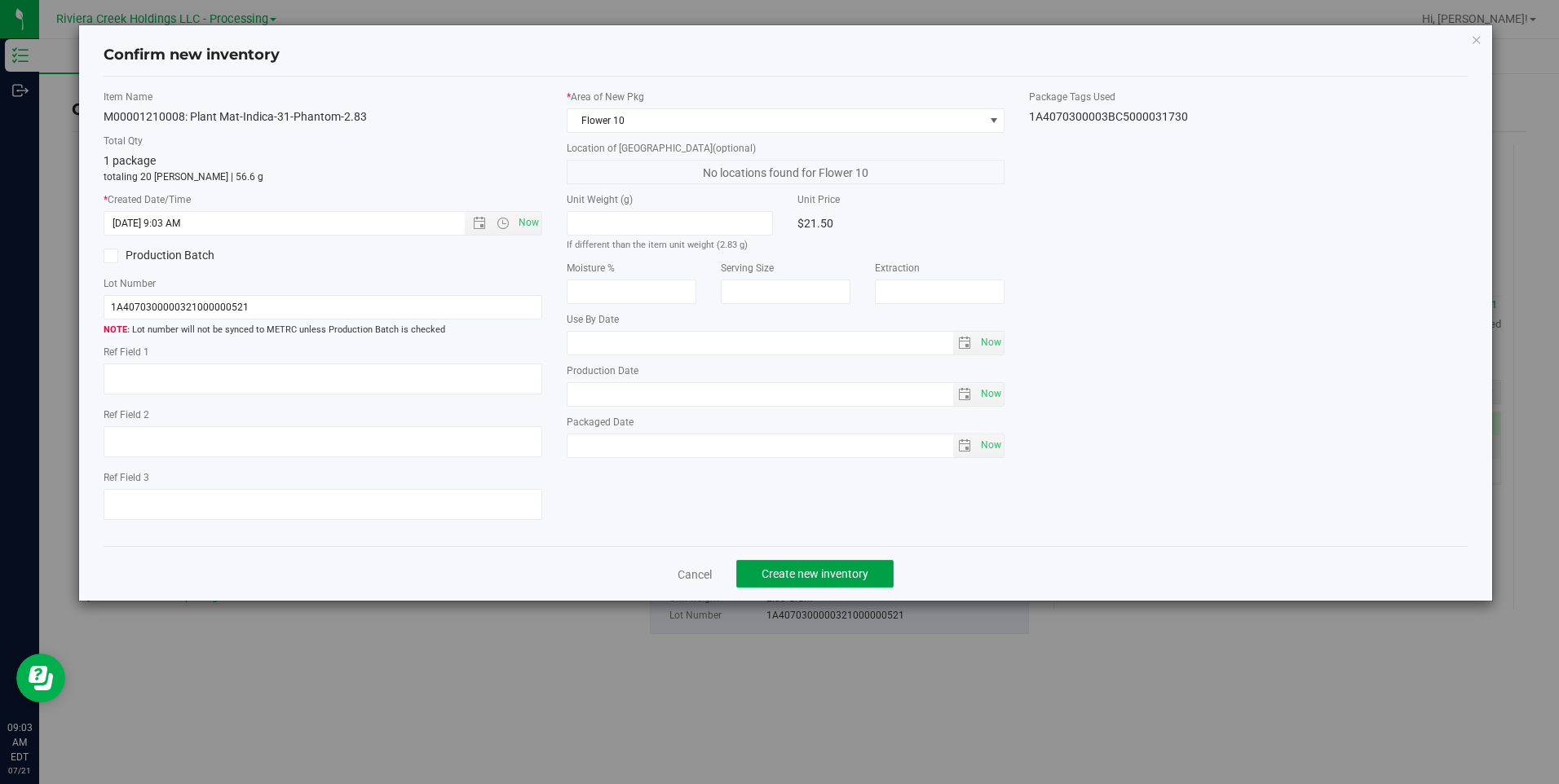 click on "Create new inventory" 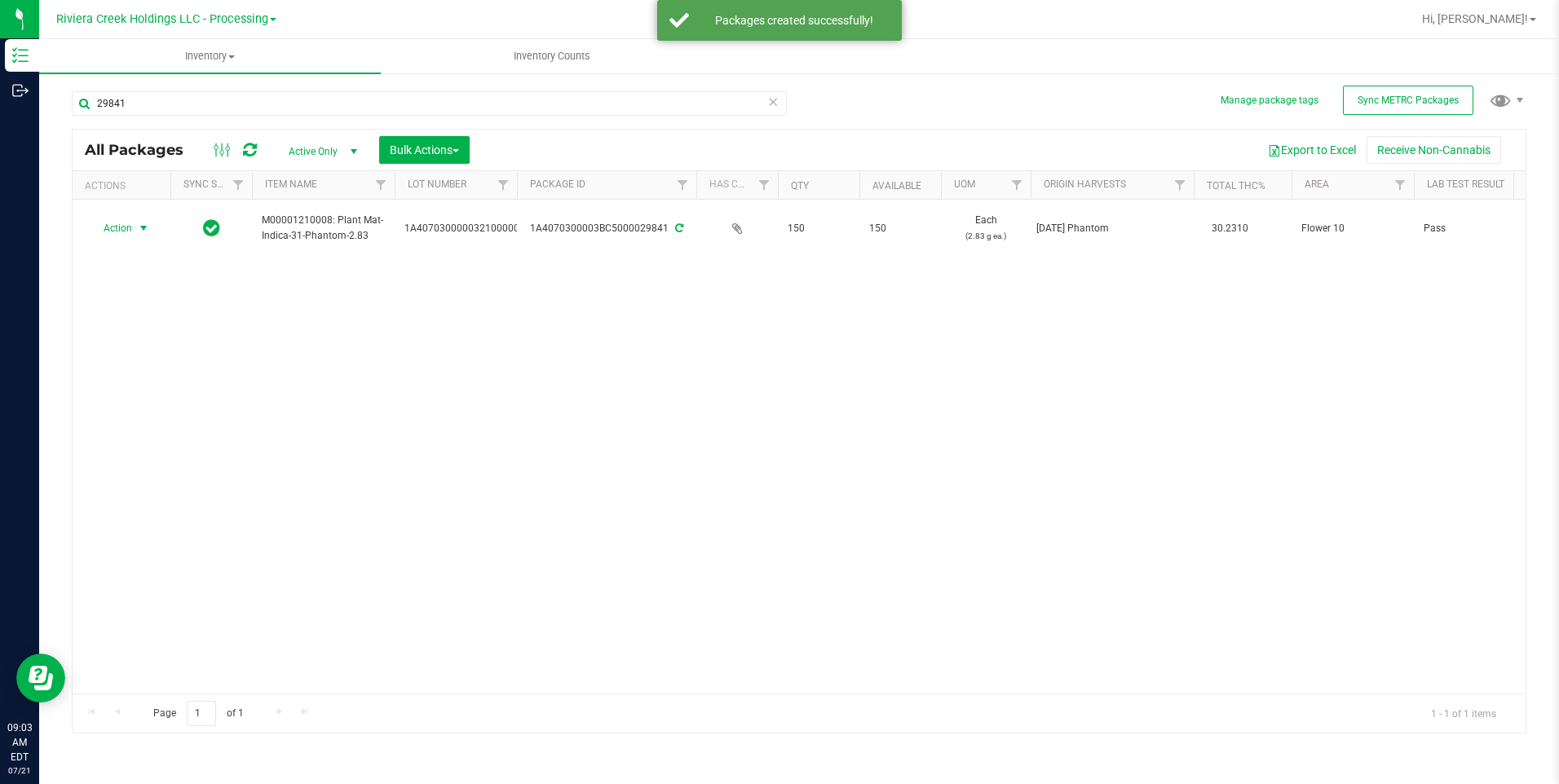 drag, startPoint x: 138, startPoint y: 227, endPoint x: 217, endPoint y: 478, distance: 263.1387 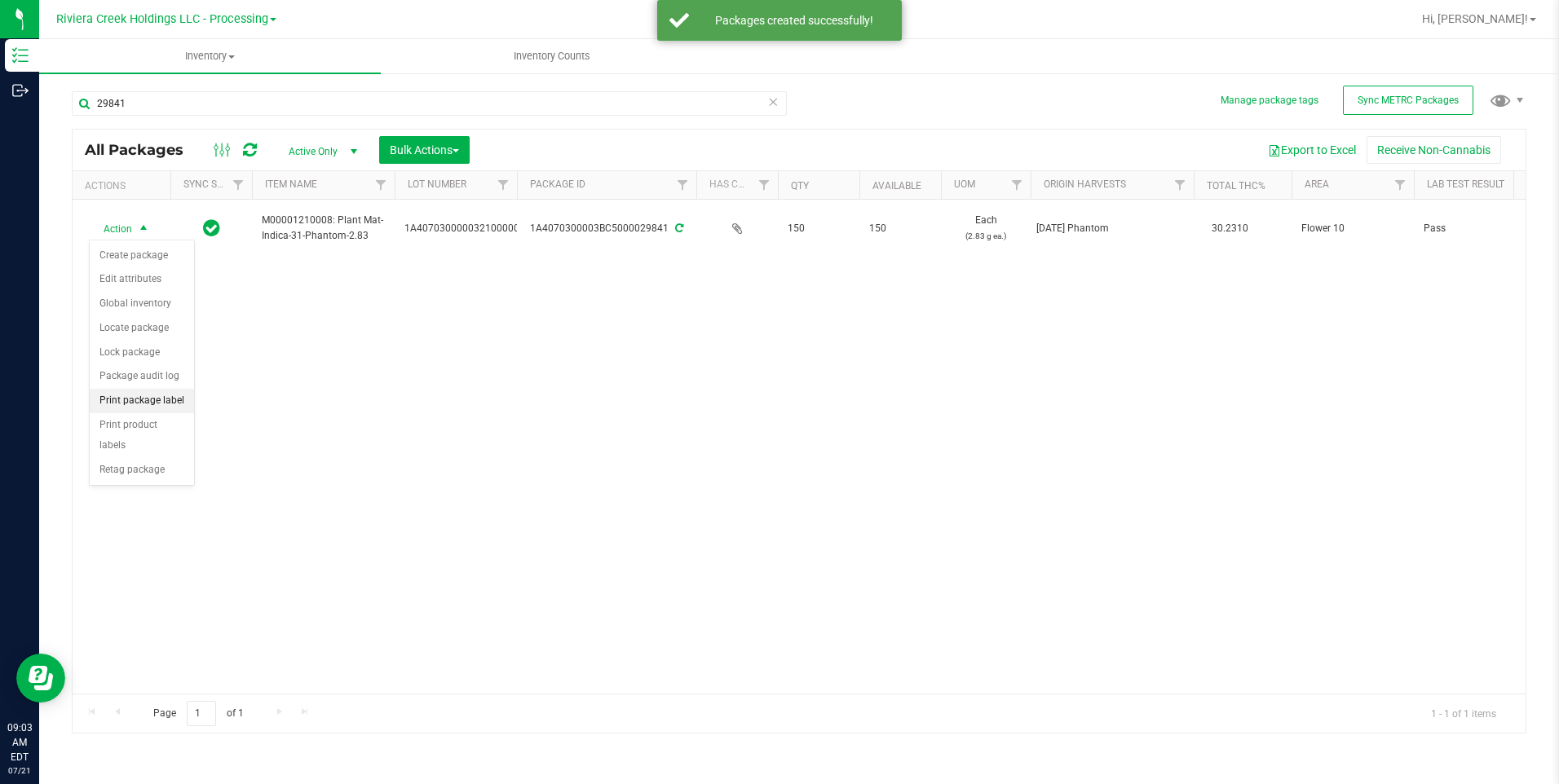 click on "Print package label" at bounding box center (142, 401) 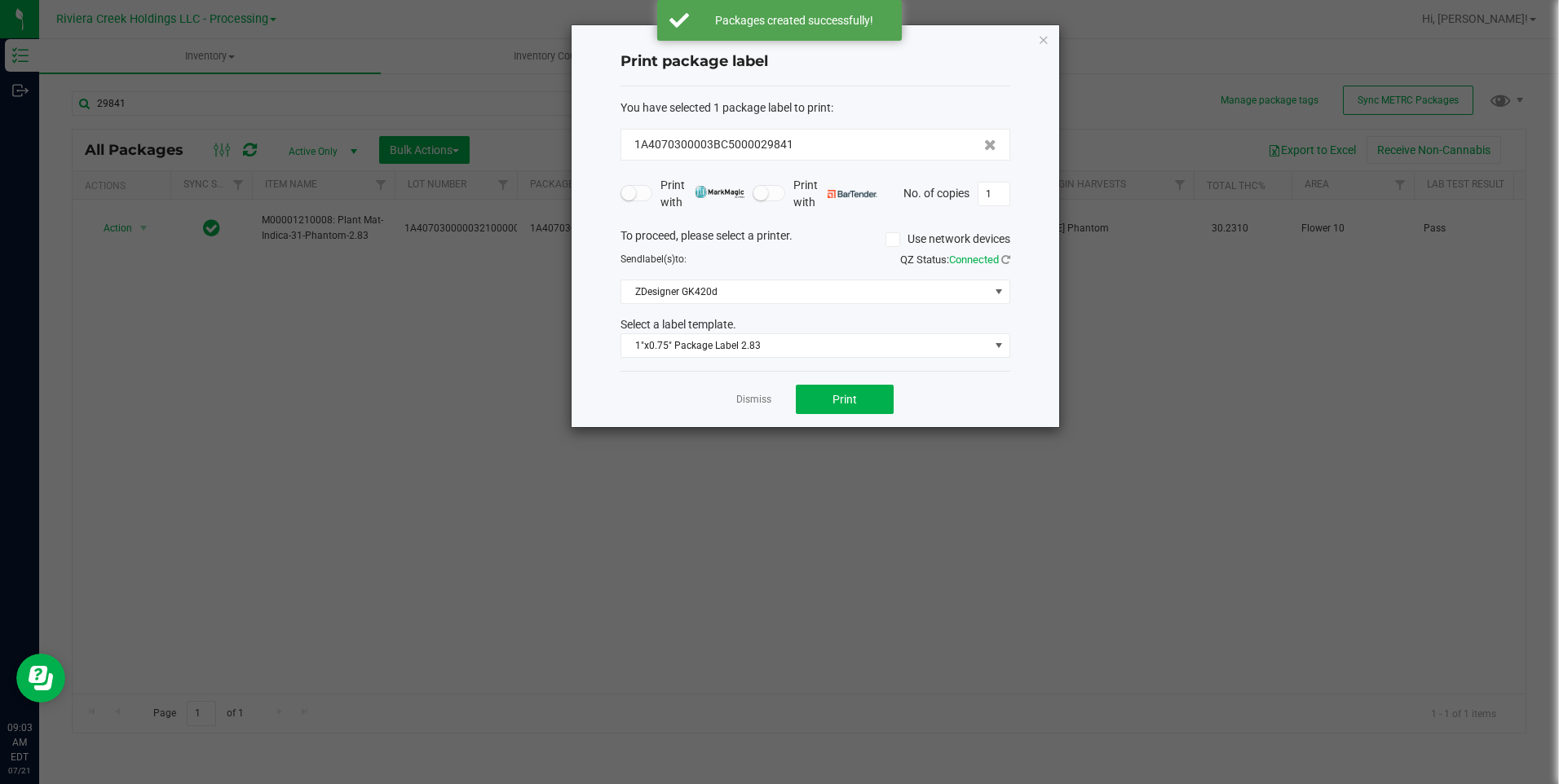 click on "Dismiss   Print" 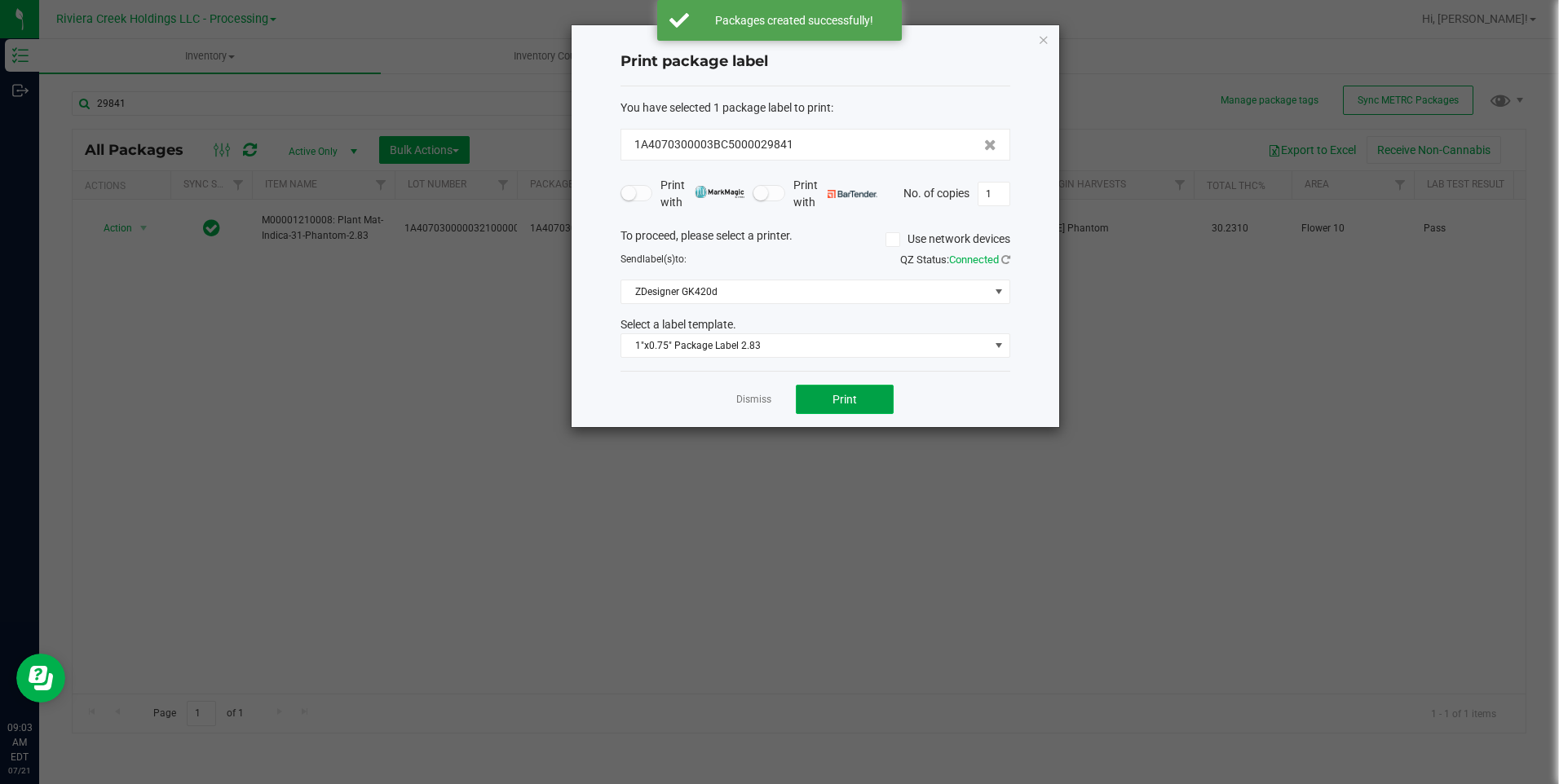 click on "Print" 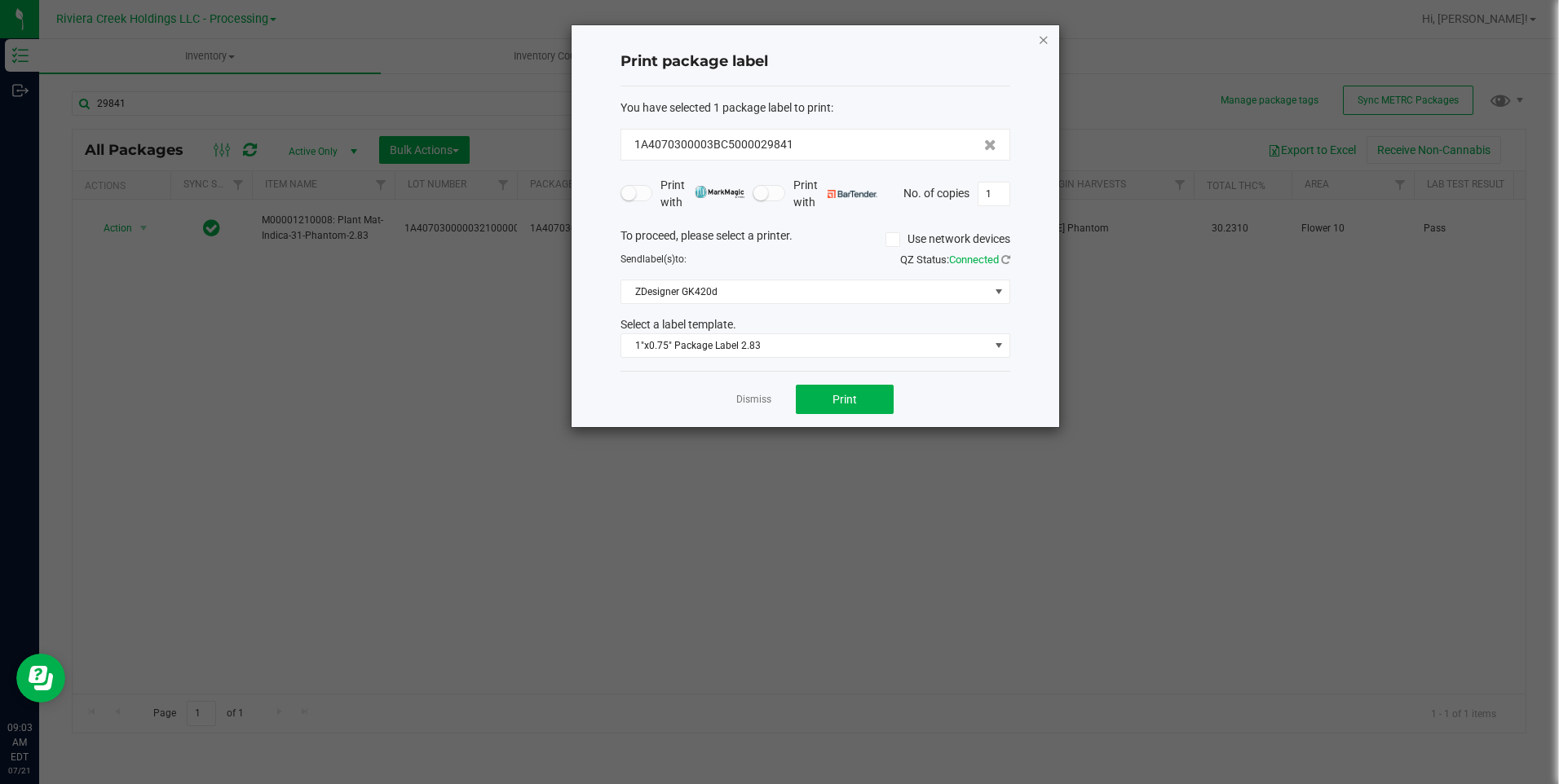 click 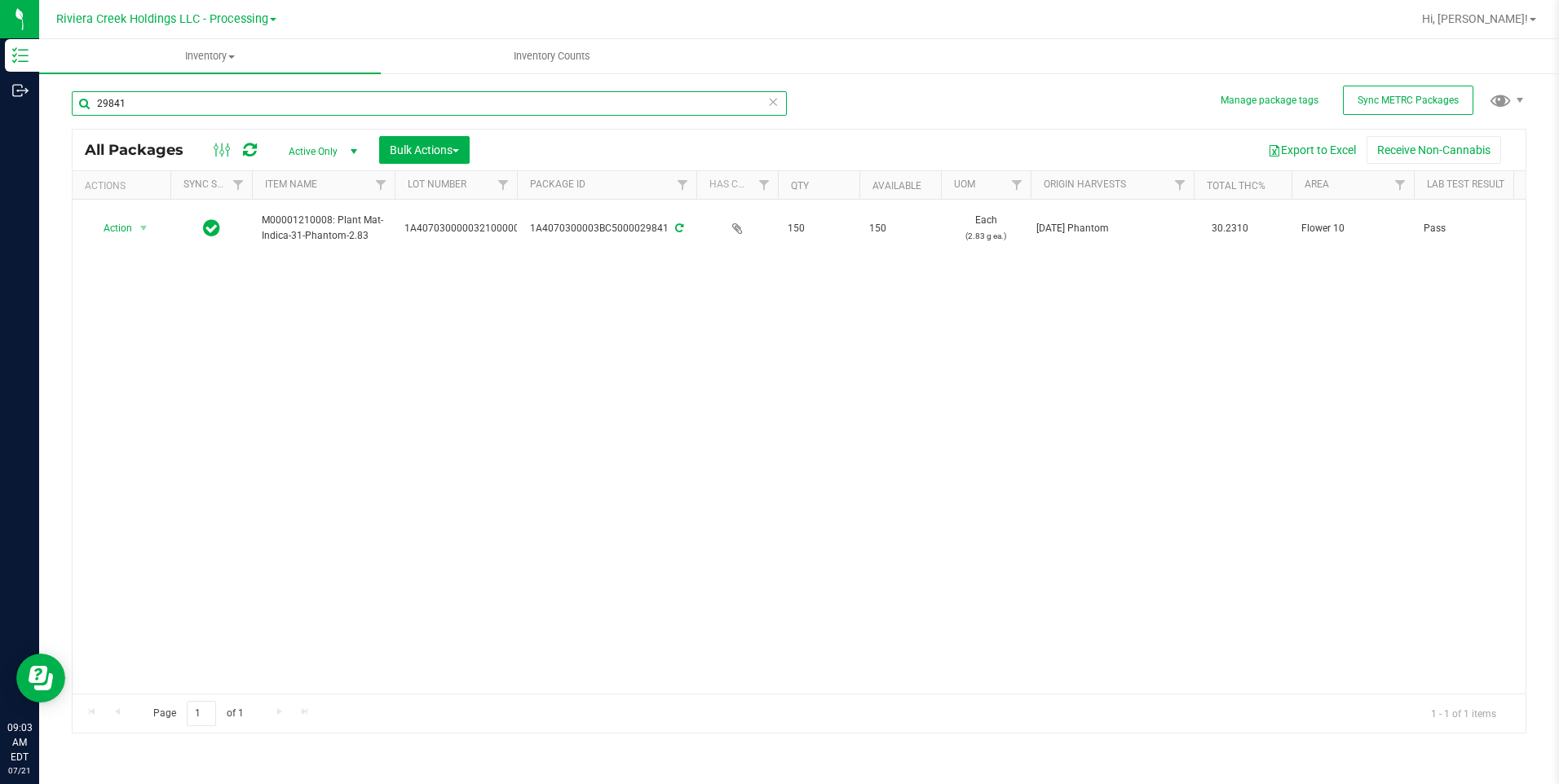 click on "29841" at bounding box center [429, 104] 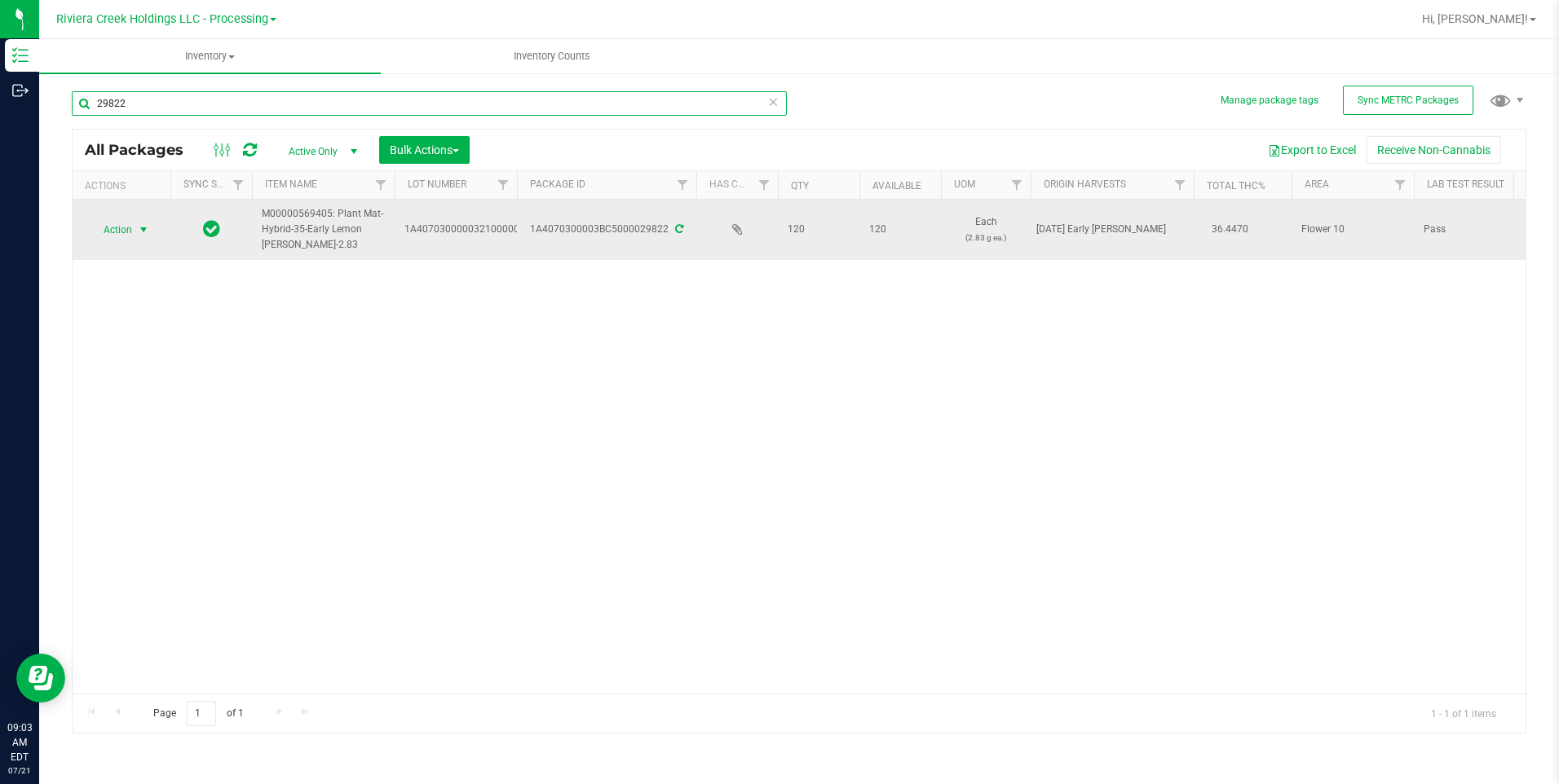 type on "29822" 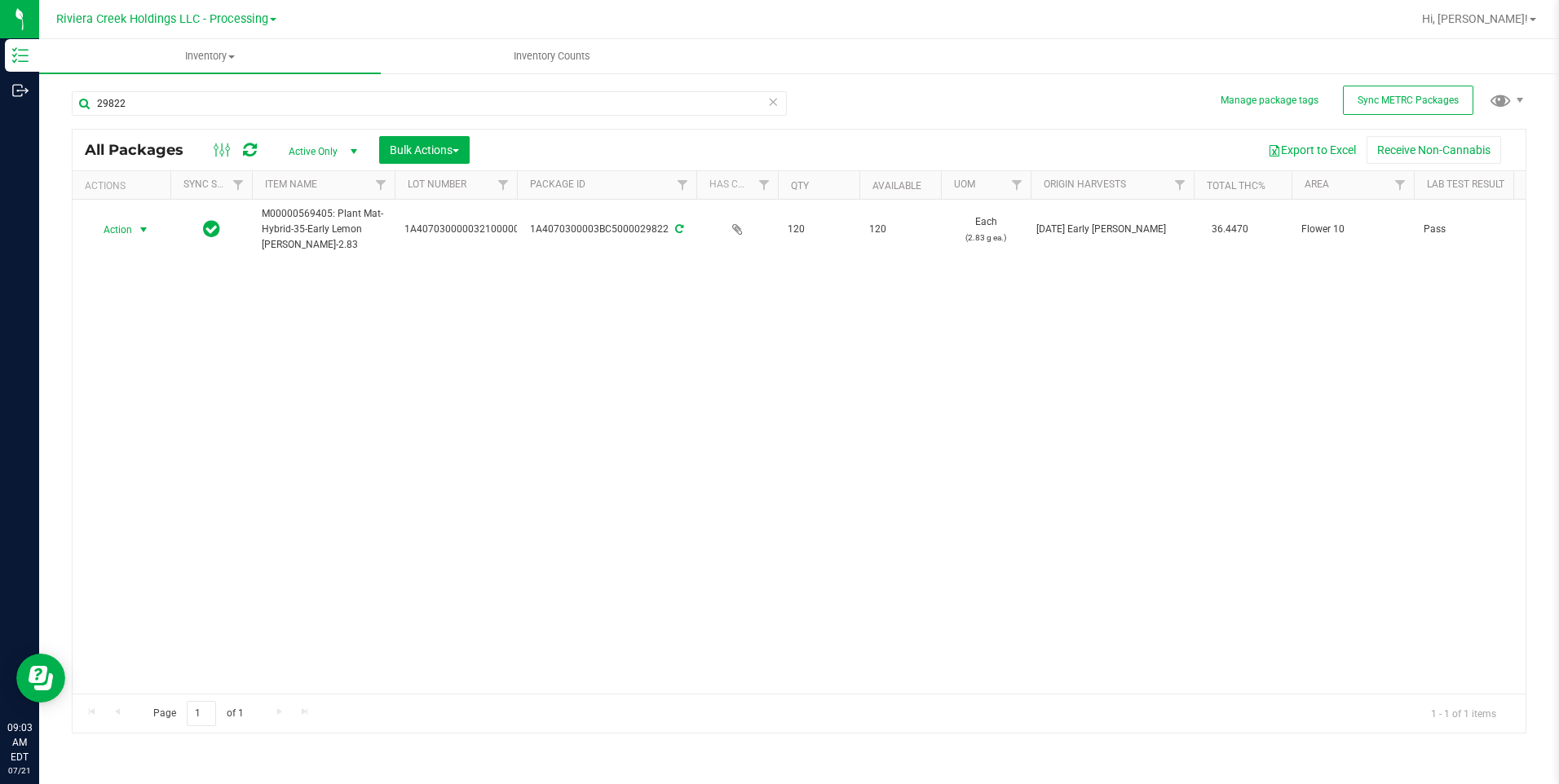 drag, startPoint x: 135, startPoint y: 231, endPoint x: 145, endPoint y: 285, distance: 54.91812 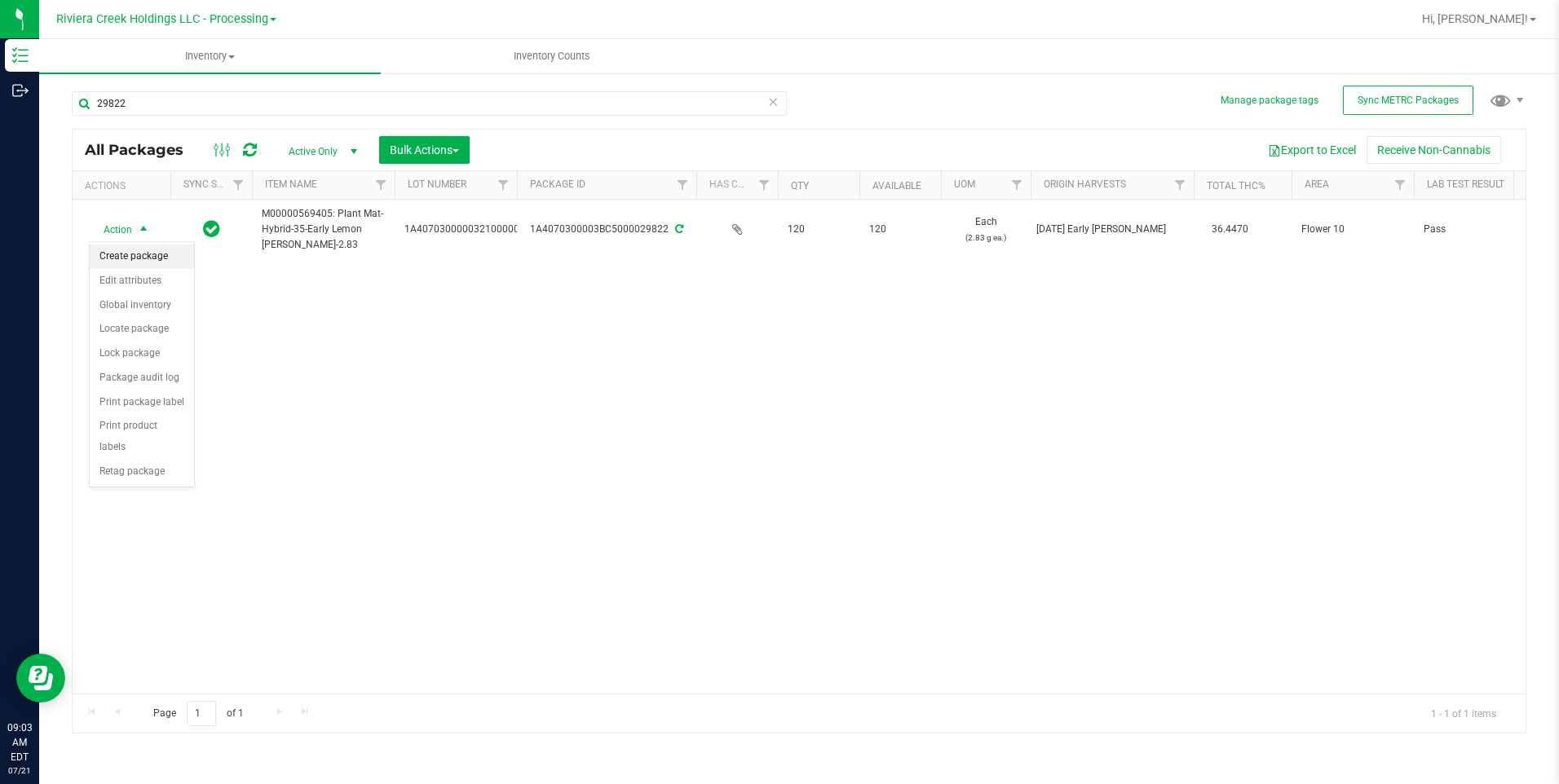 click on "Create package" at bounding box center [142, 257] 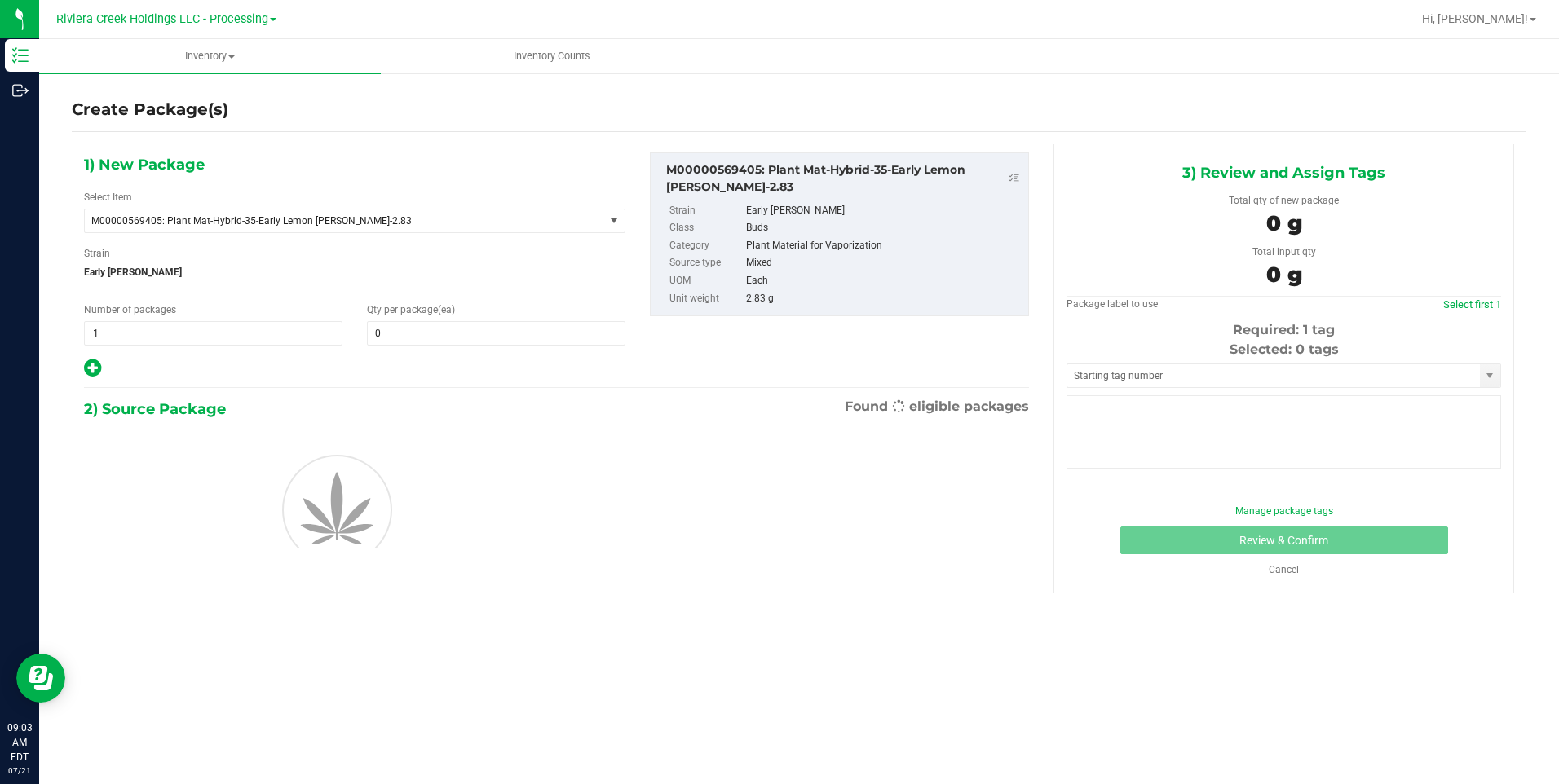 type on "0" 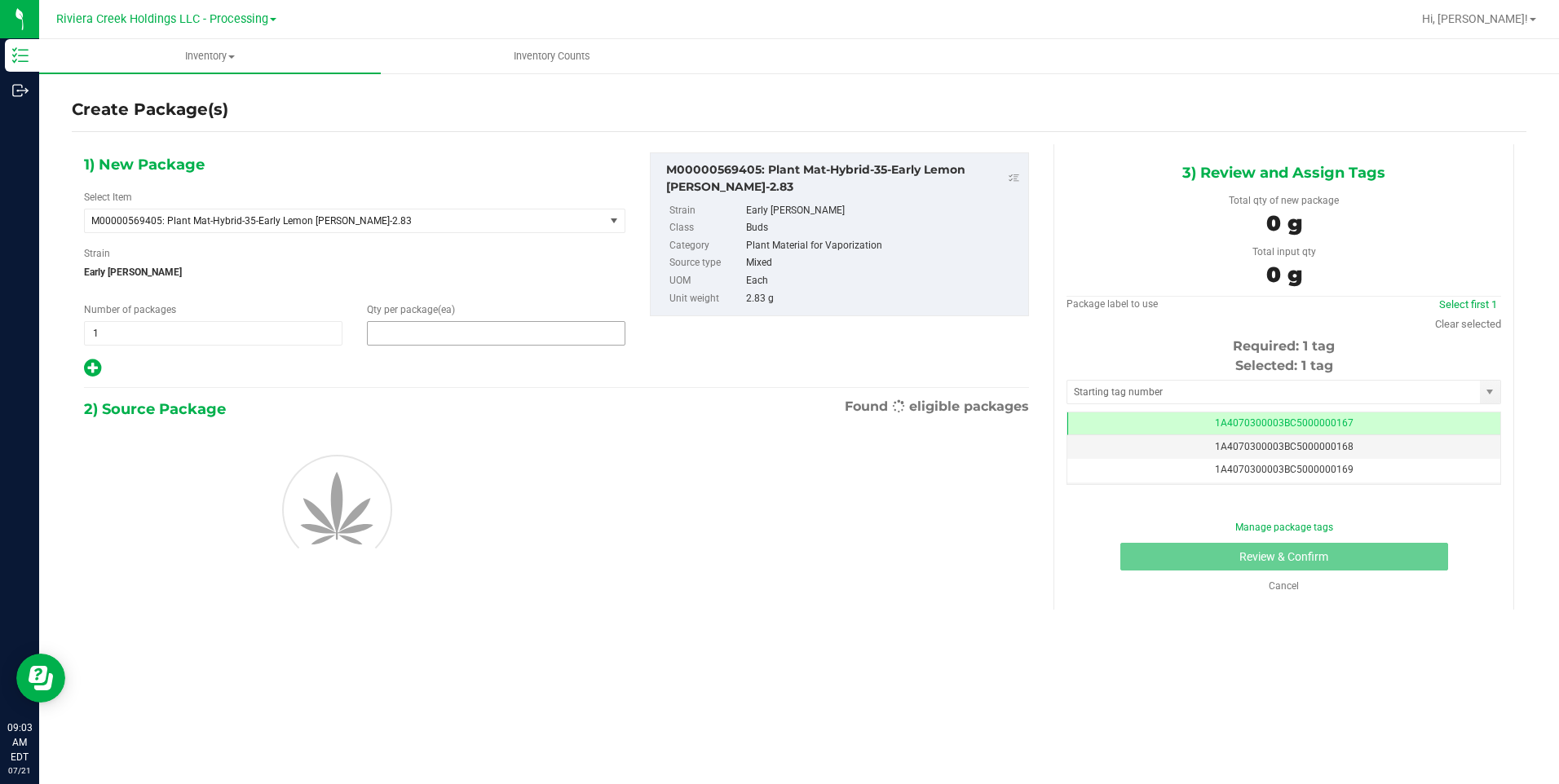 click at bounding box center (496, 333) 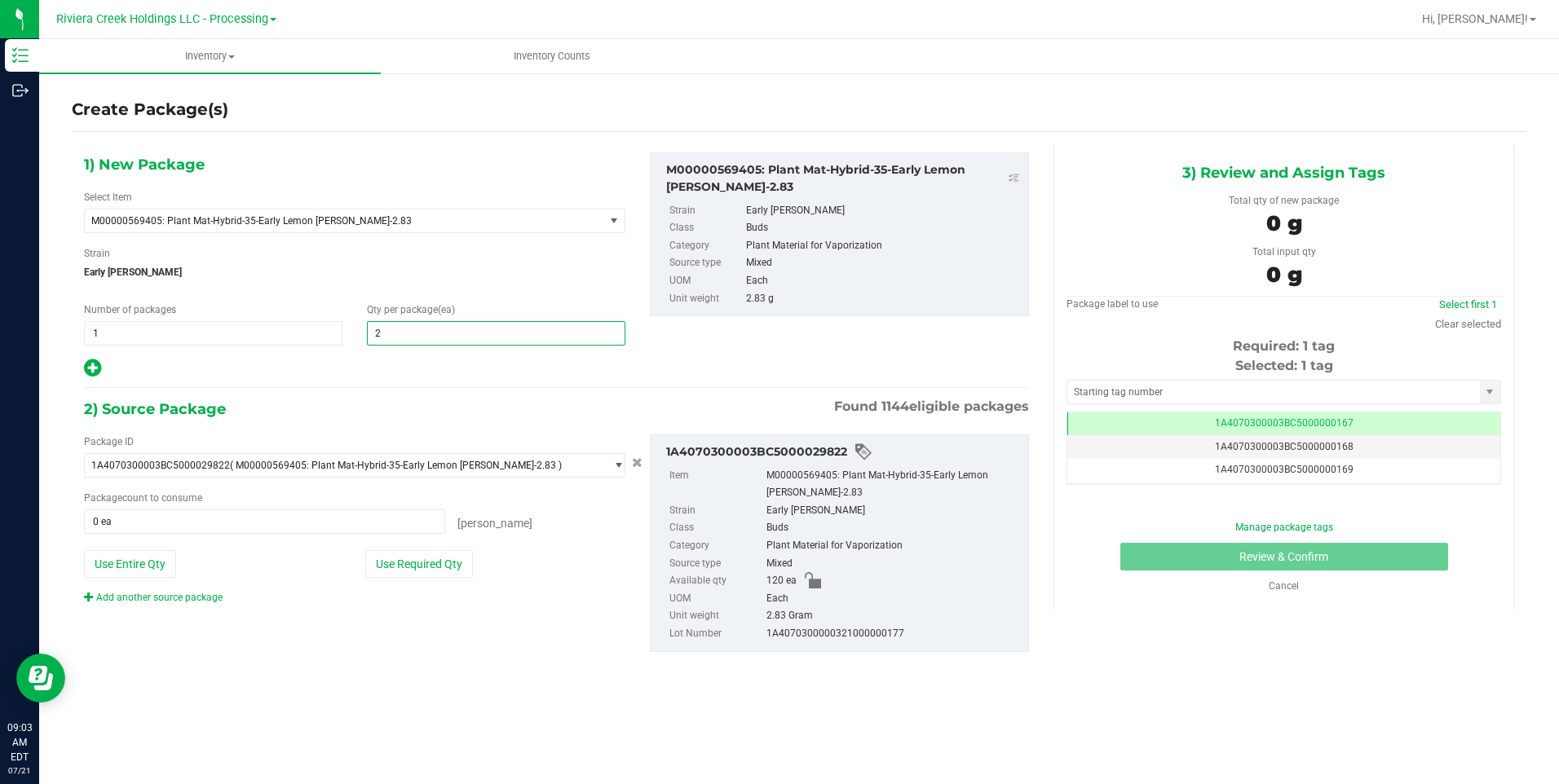 type on "20" 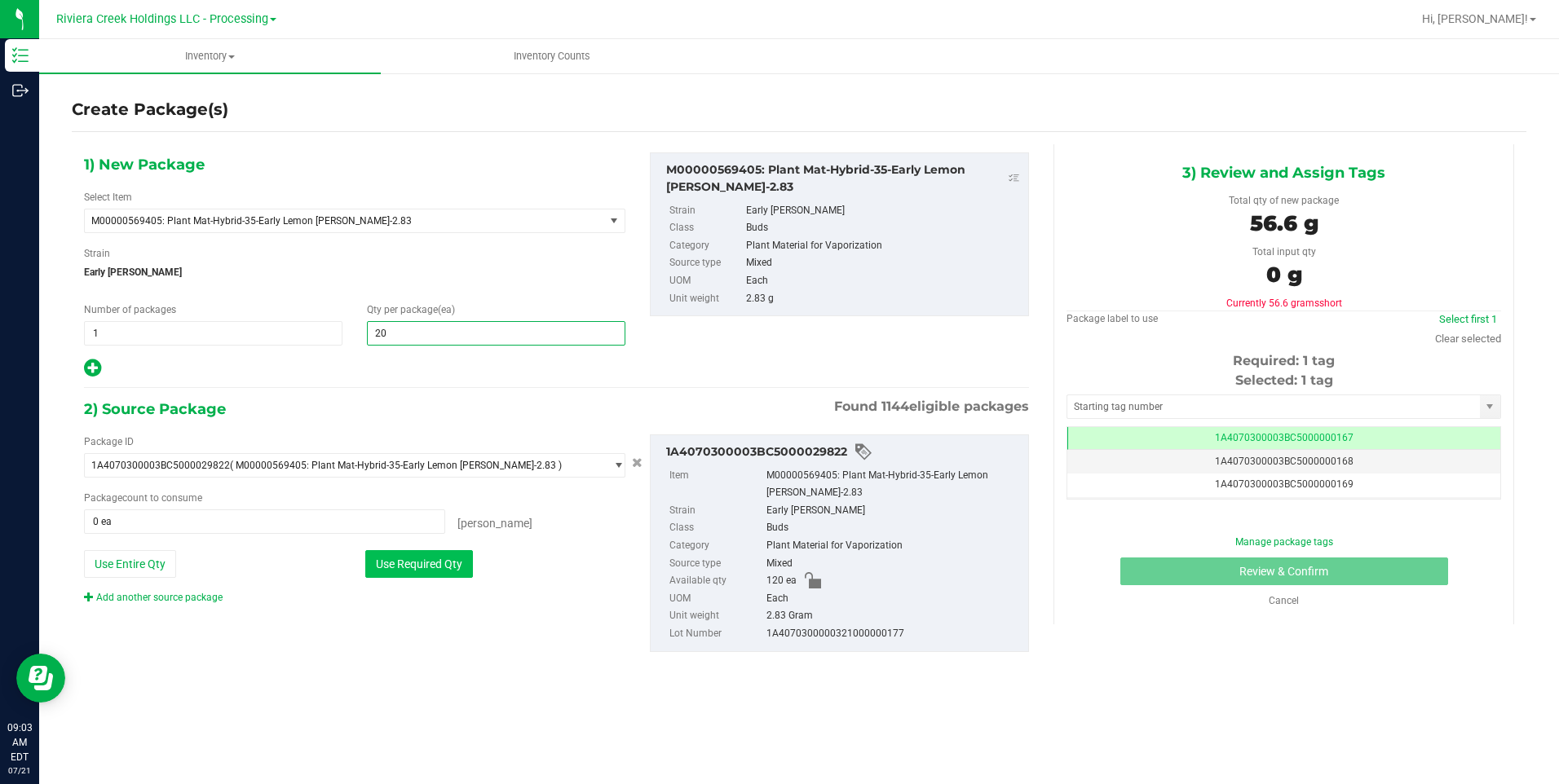 type on "20" 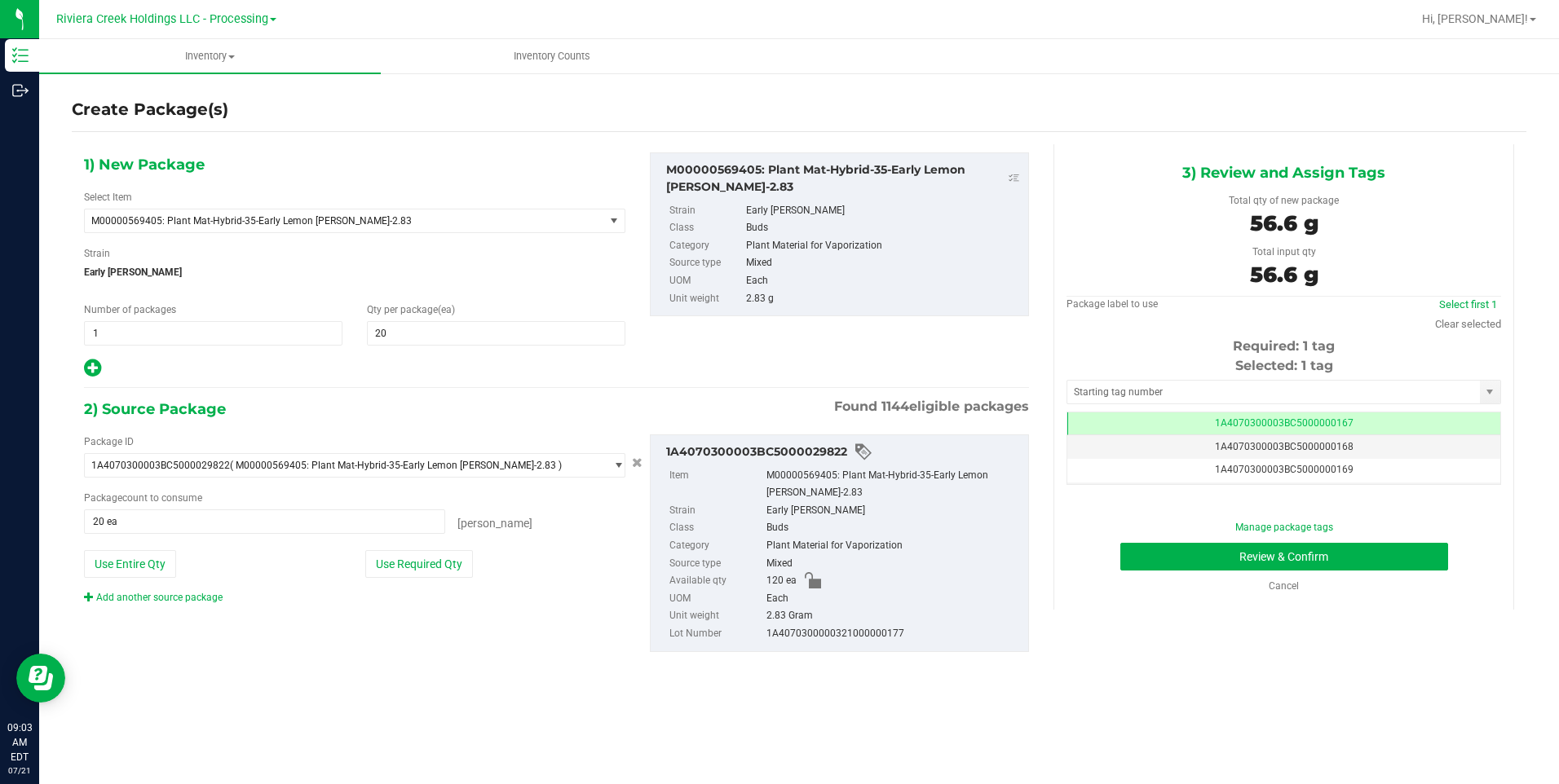 click on "Selected: 1 tag
Tag 1A4070300003BC5000000167 1A4070300003BC5000000168 1A4070300003BC5000000169 1A4070300003BC5000000170 1A4070300003BC5000000171 1A4070300003BC5000000172 1A4070300003BC5000000173 1A4070300003BC5000000174 1A4070300003BC5000000175 1A4070300003BC5000000176 1A4070300003BC5000000177 1A4070300003BC5000000178 1A4070300003BC5000000179 1A4070300003BC5000000180 1A4070300003BC5000000181 1A4070300003BC5000000182 1A4070300003BC5000000183 1A4070300003BC5000000184 1A4070300003BC5000000185 1A4070300003BC5000000186 1A4070300003BC5000000187 1A4070300003BC5000000188 1A4070300003BC5000000191 1A4070300003BC5000001900 1A4070300003BC5000002394 1A4070300003BC5000003798 Page of 1 [PERSON_NAME] of 26 items" at bounding box center [1283, 421] 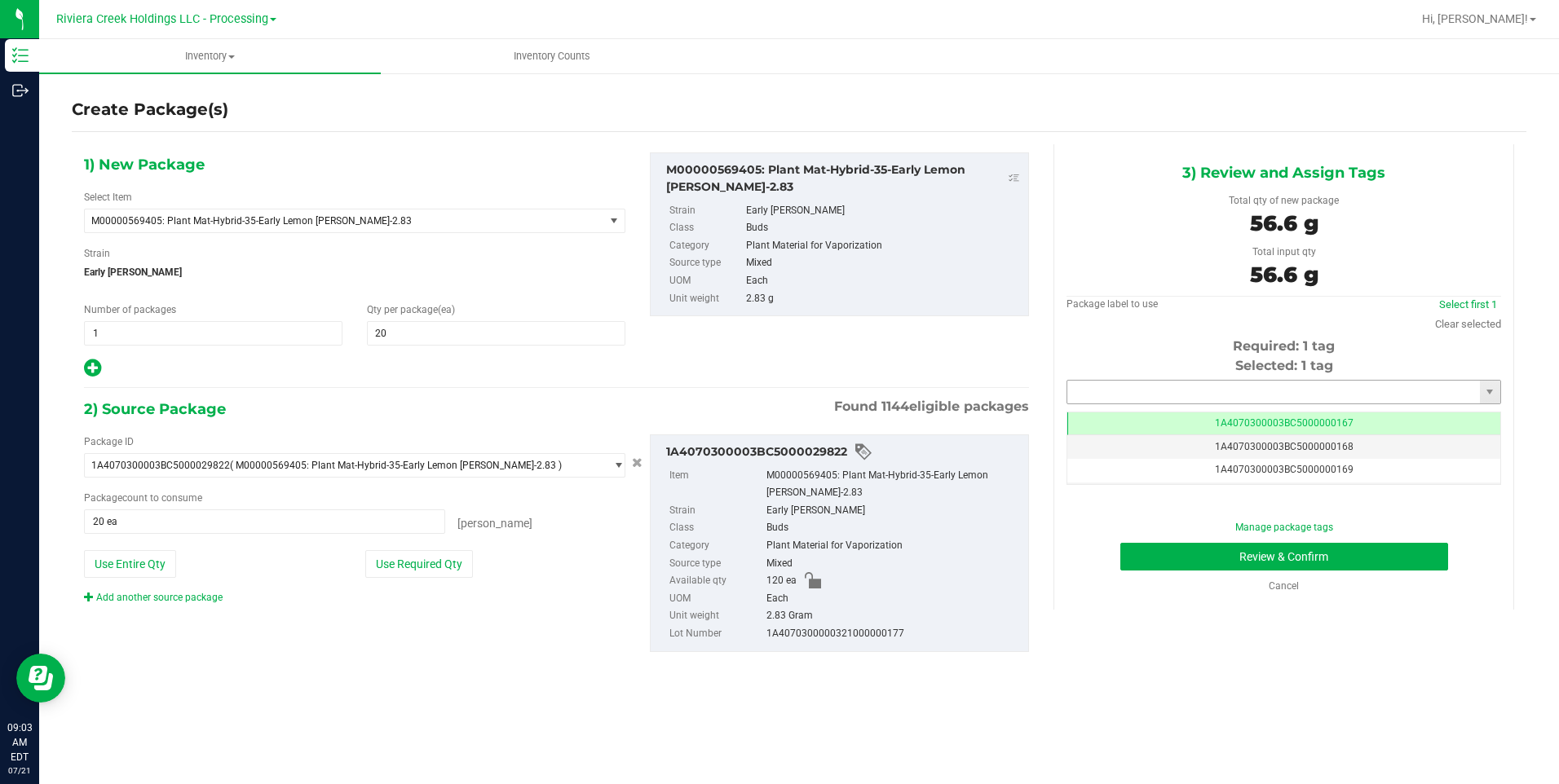 click at bounding box center [1274, 392] 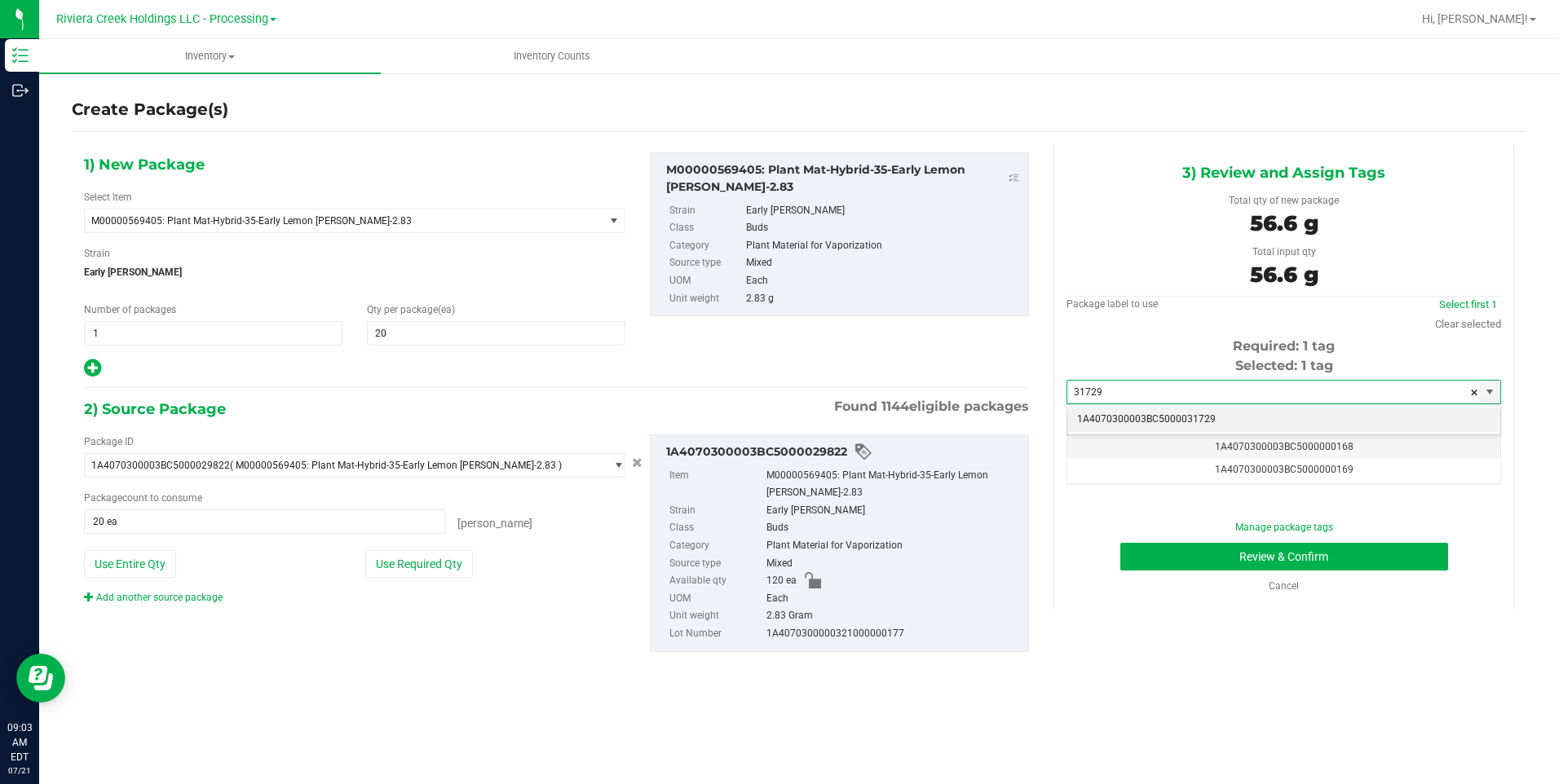 click on "1A4070300003BC5000031729" at bounding box center (1283, 420) 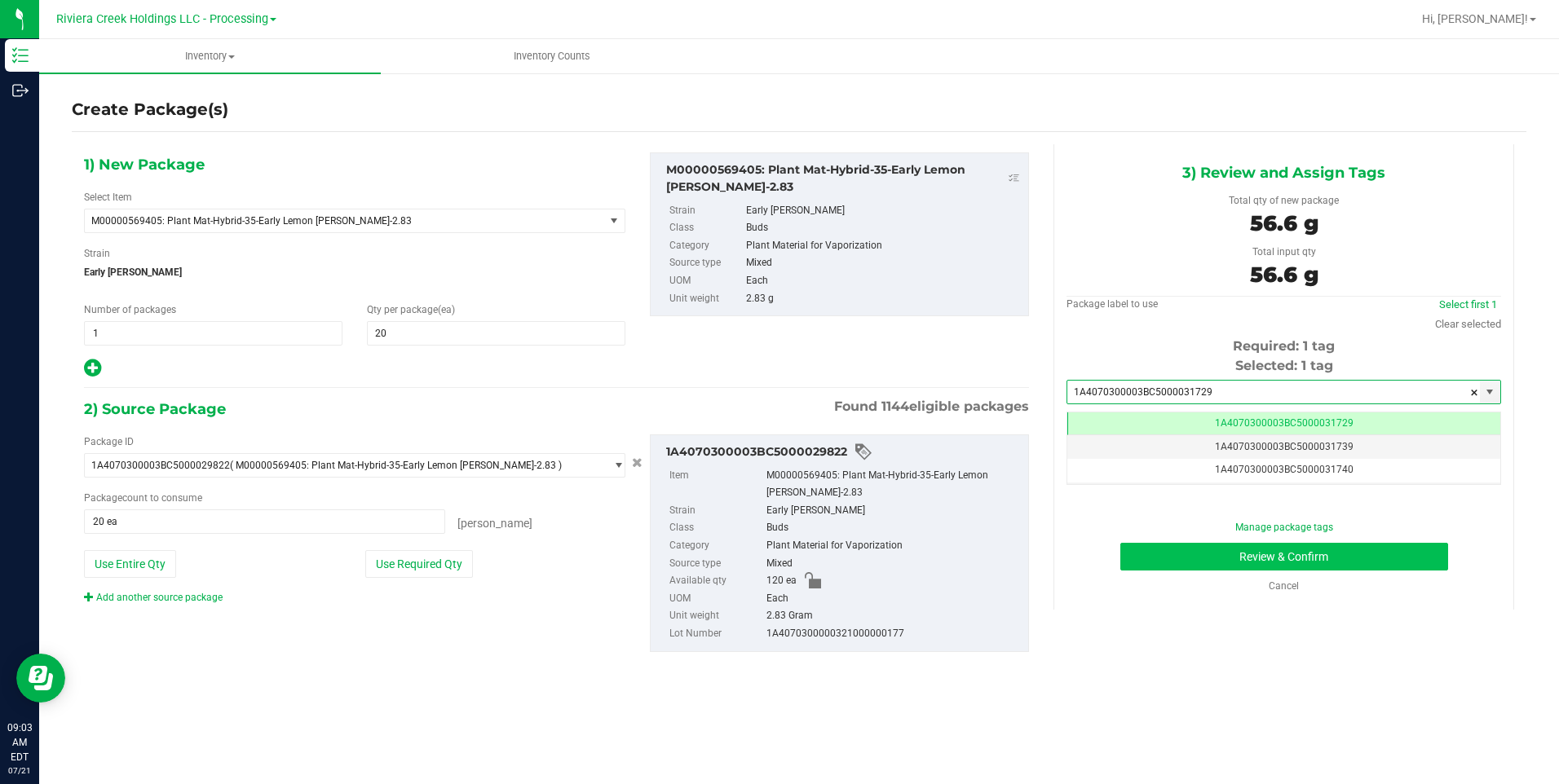 type on "1A4070300003BC5000031729" 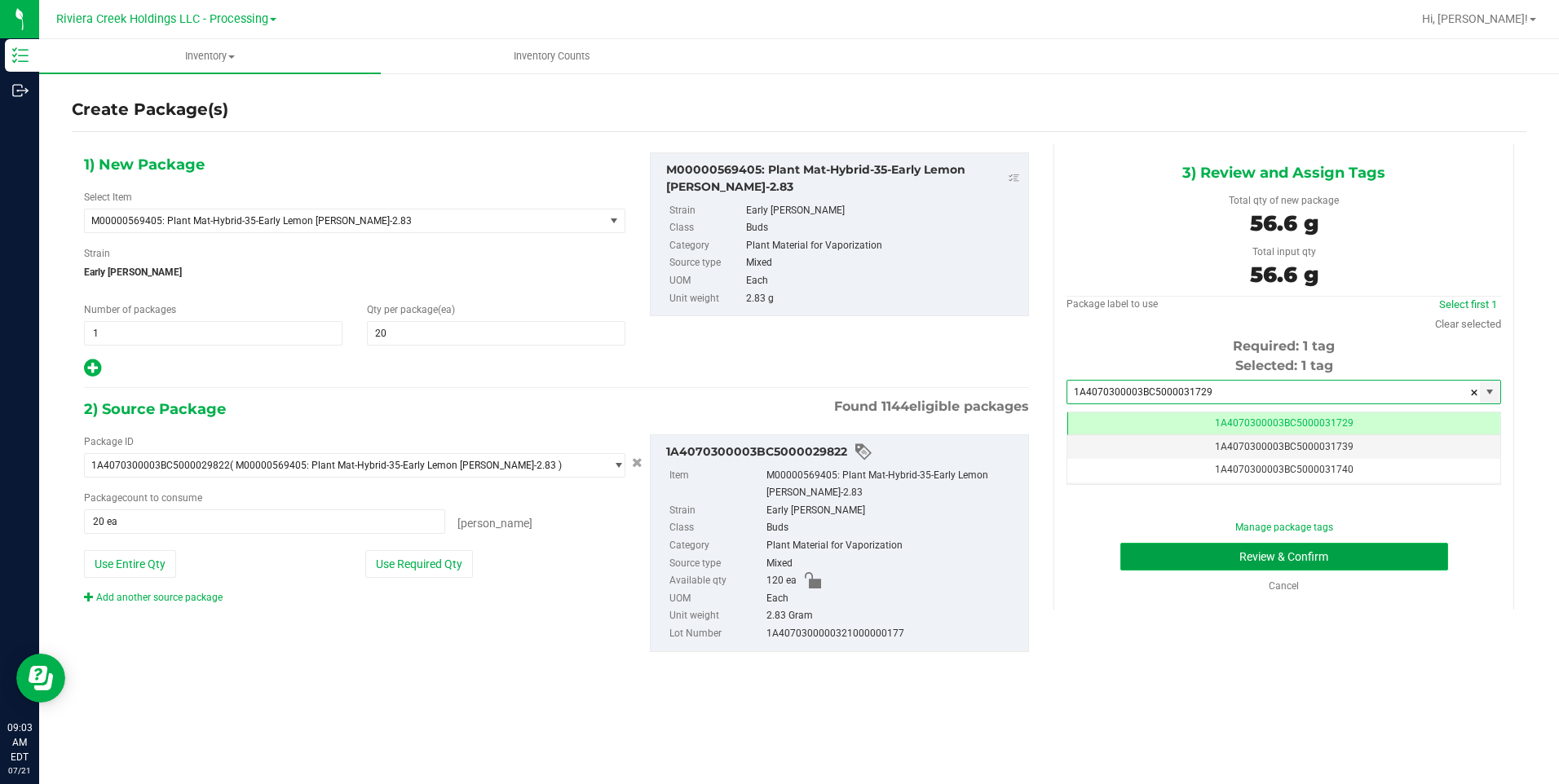 click on "Review & Confirm" at bounding box center [1284, 557] 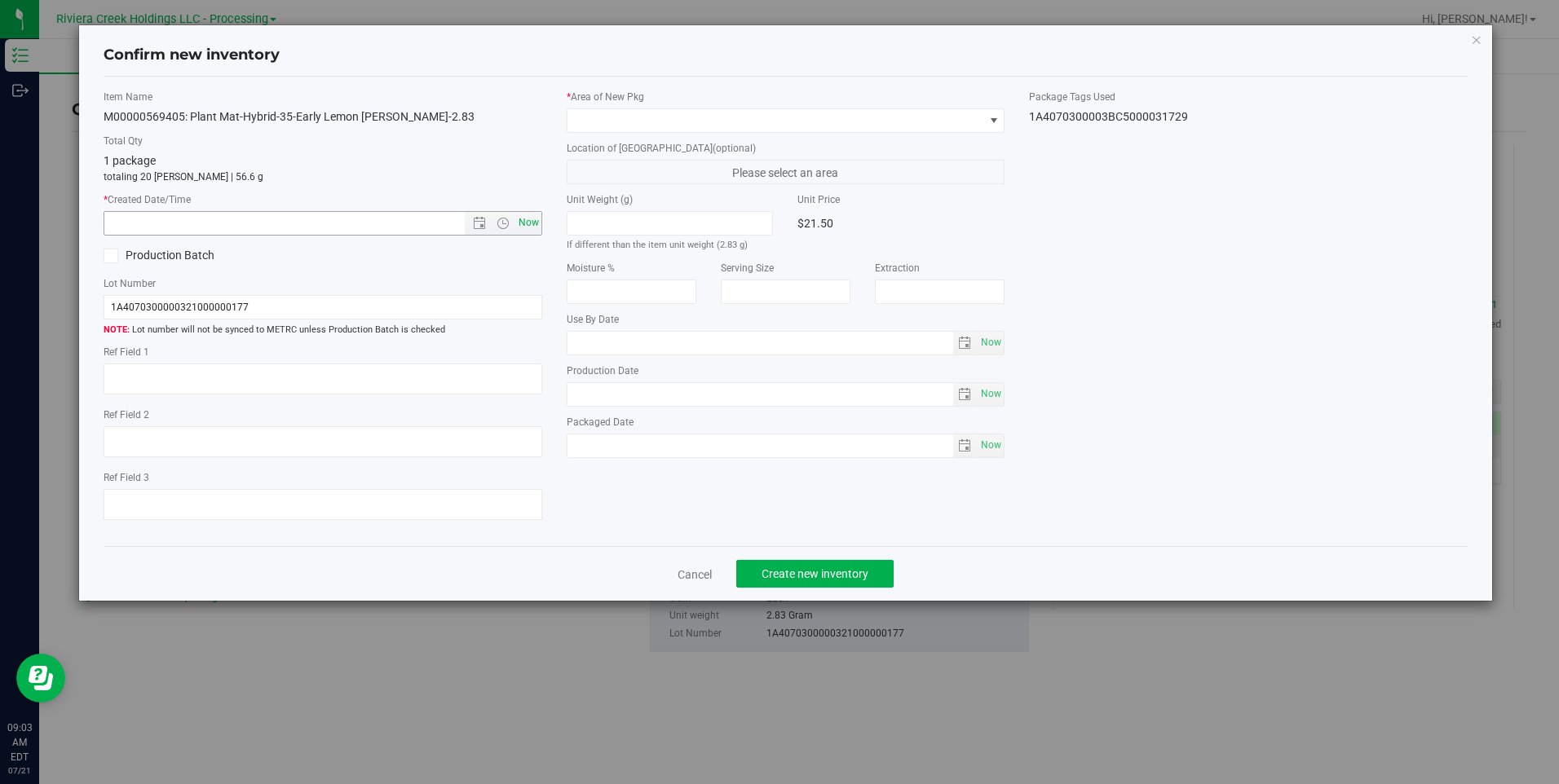 click on "Now" at bounding box center (528, 222) 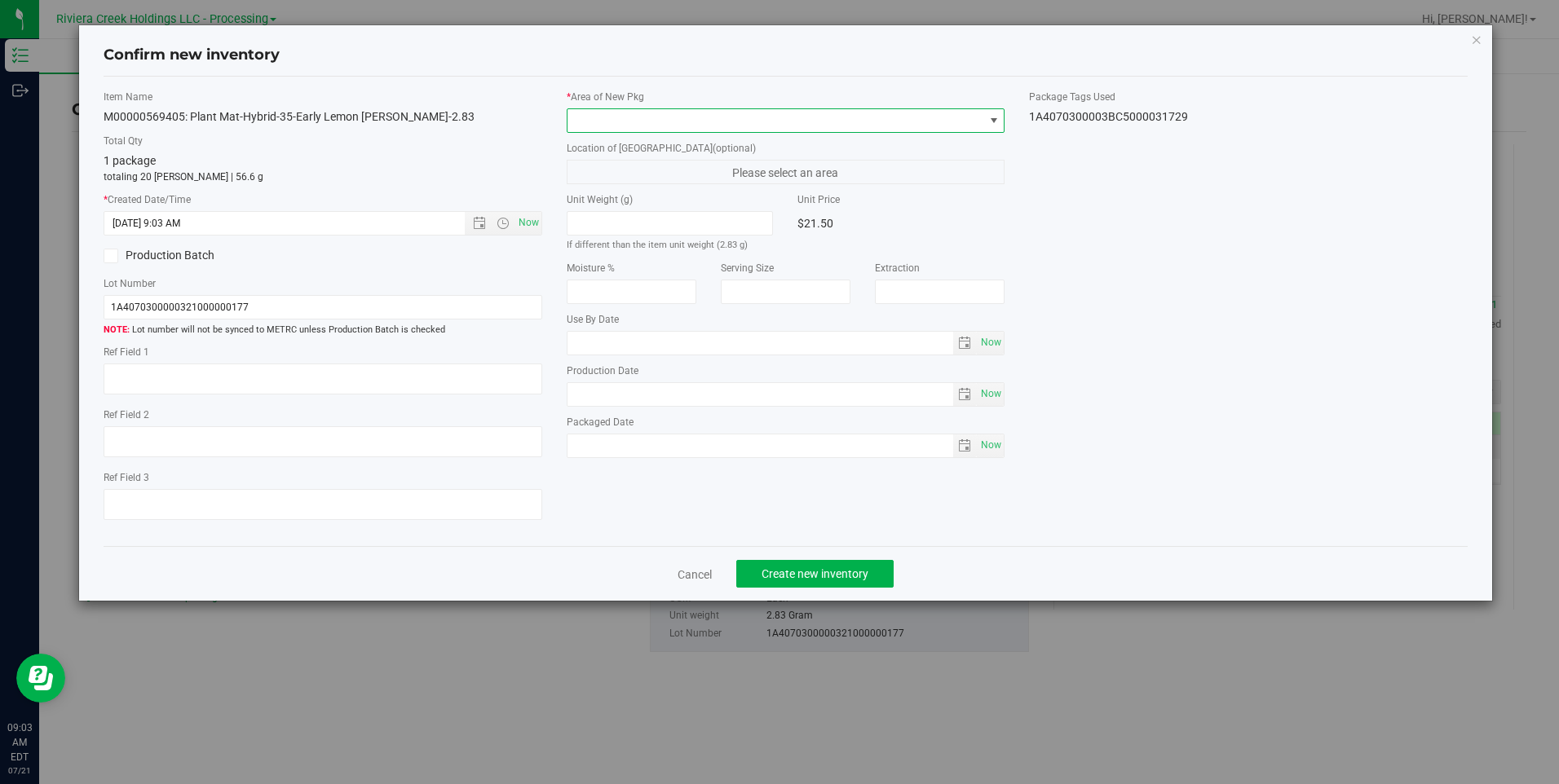 click at bounding box center (775, 121) 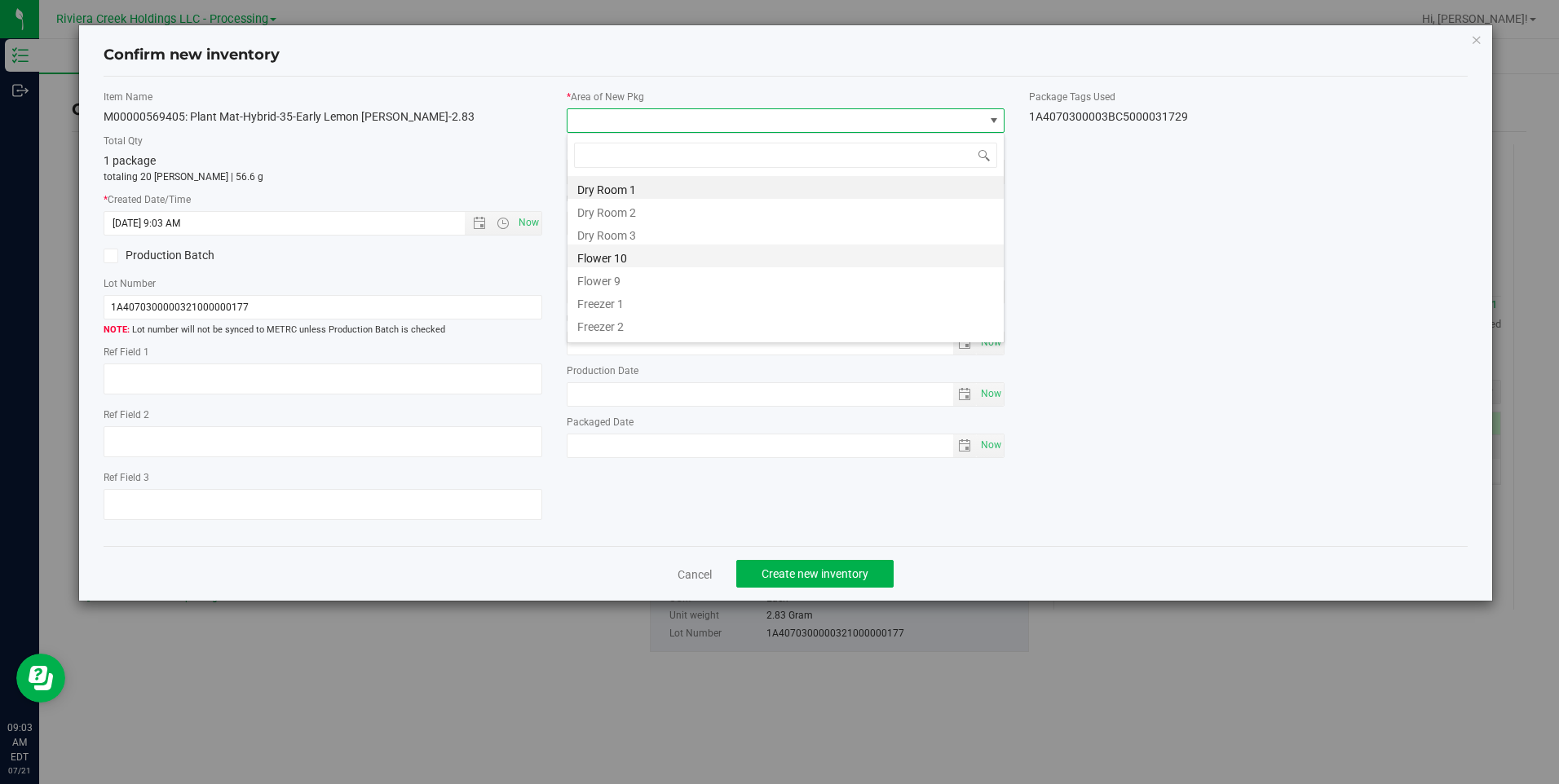 click on "Flower 10" at bounding box center [785, 256] 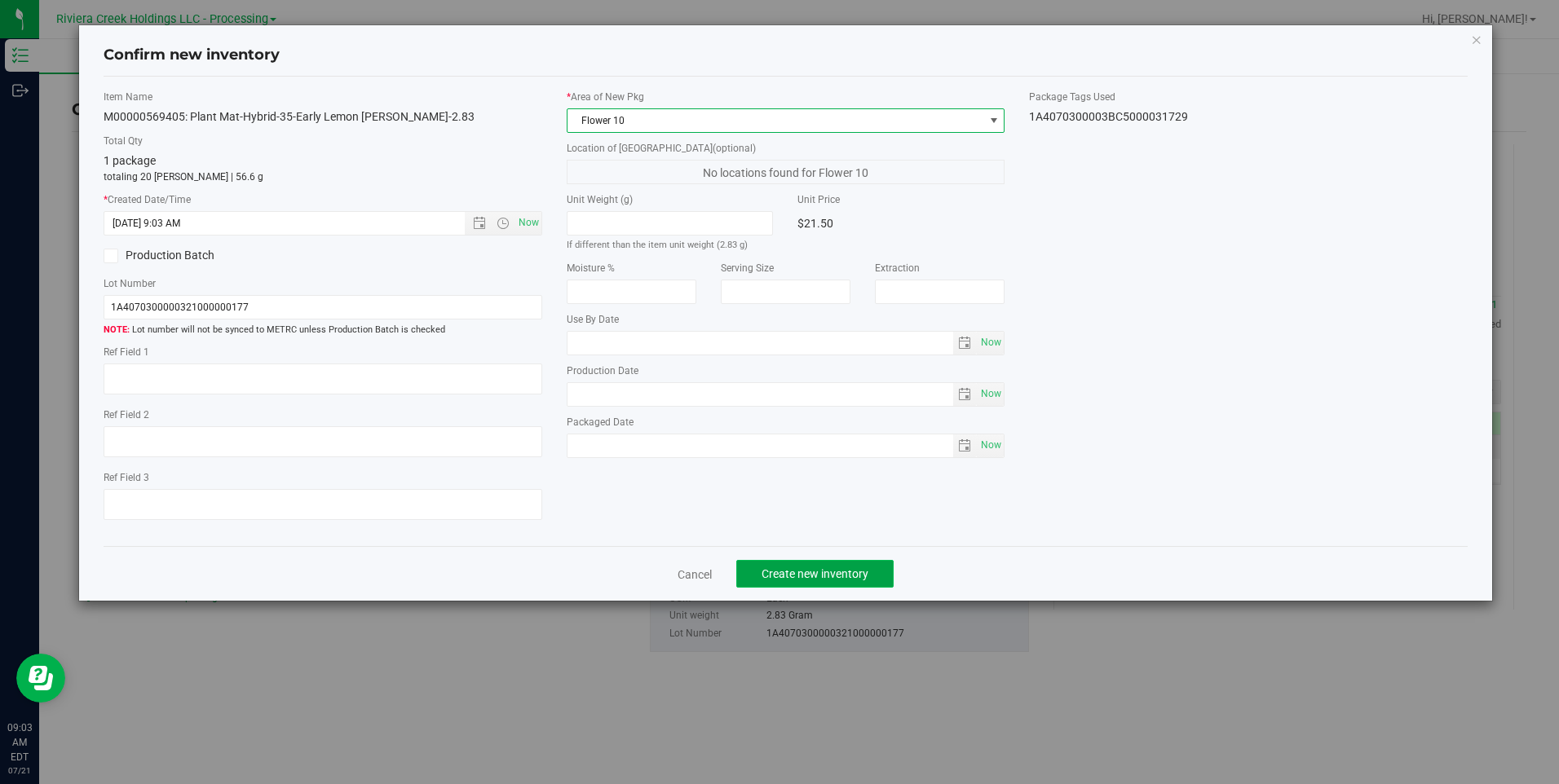 click on "Create new inventory" 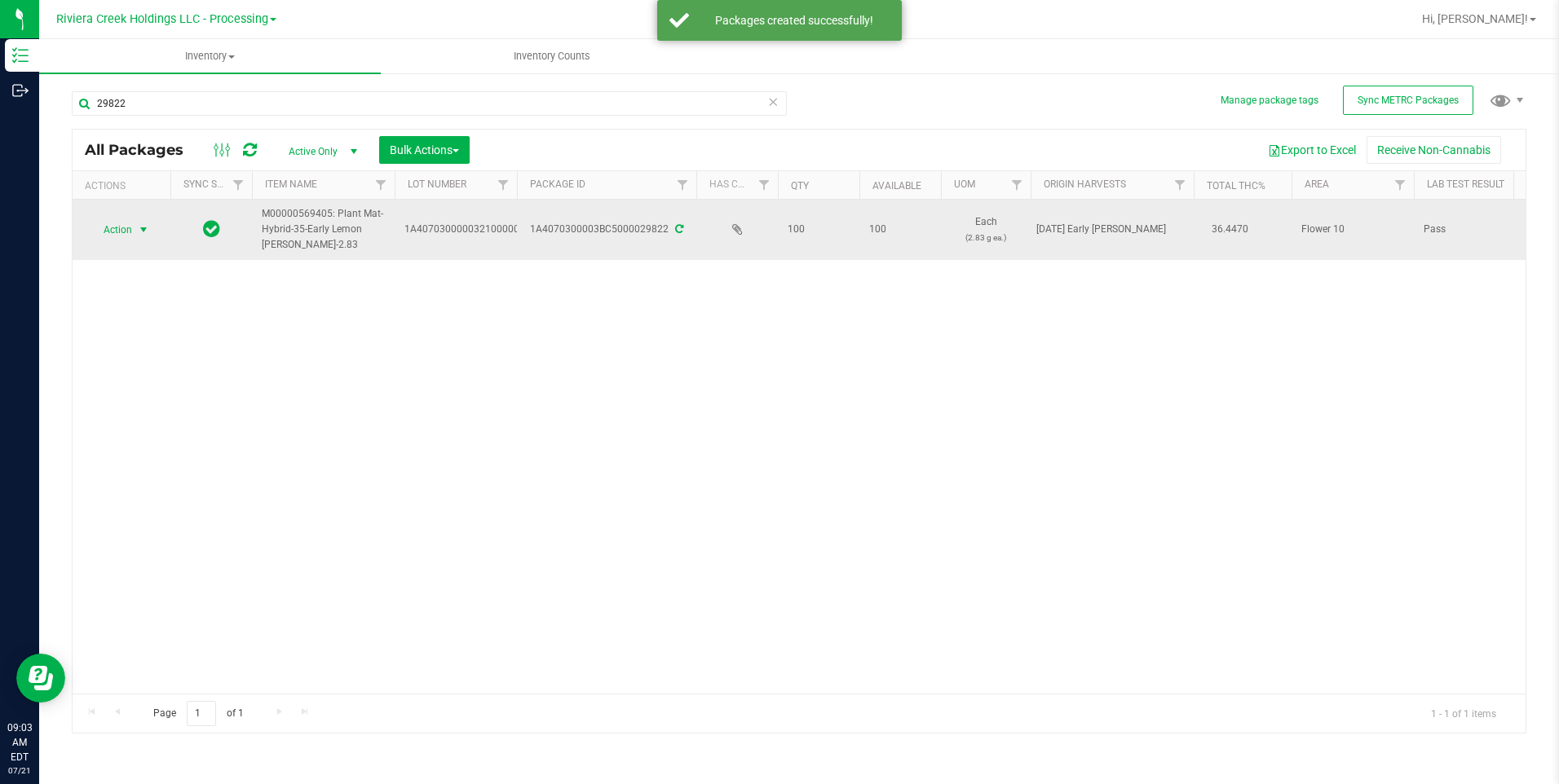 click on "Action" at bounding box center (111, 230) 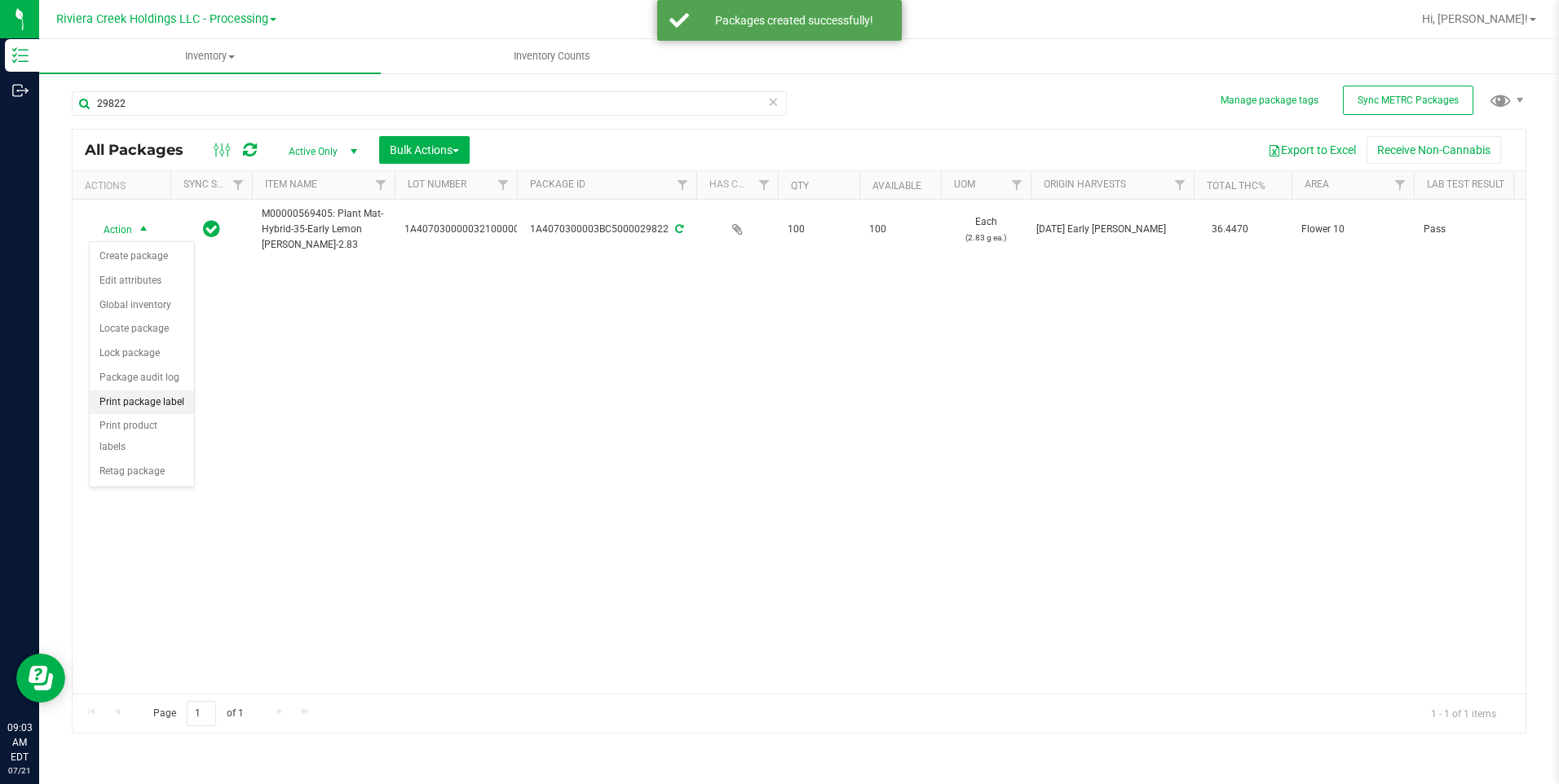 click on "Print package label" at bounding box center (142, 403) 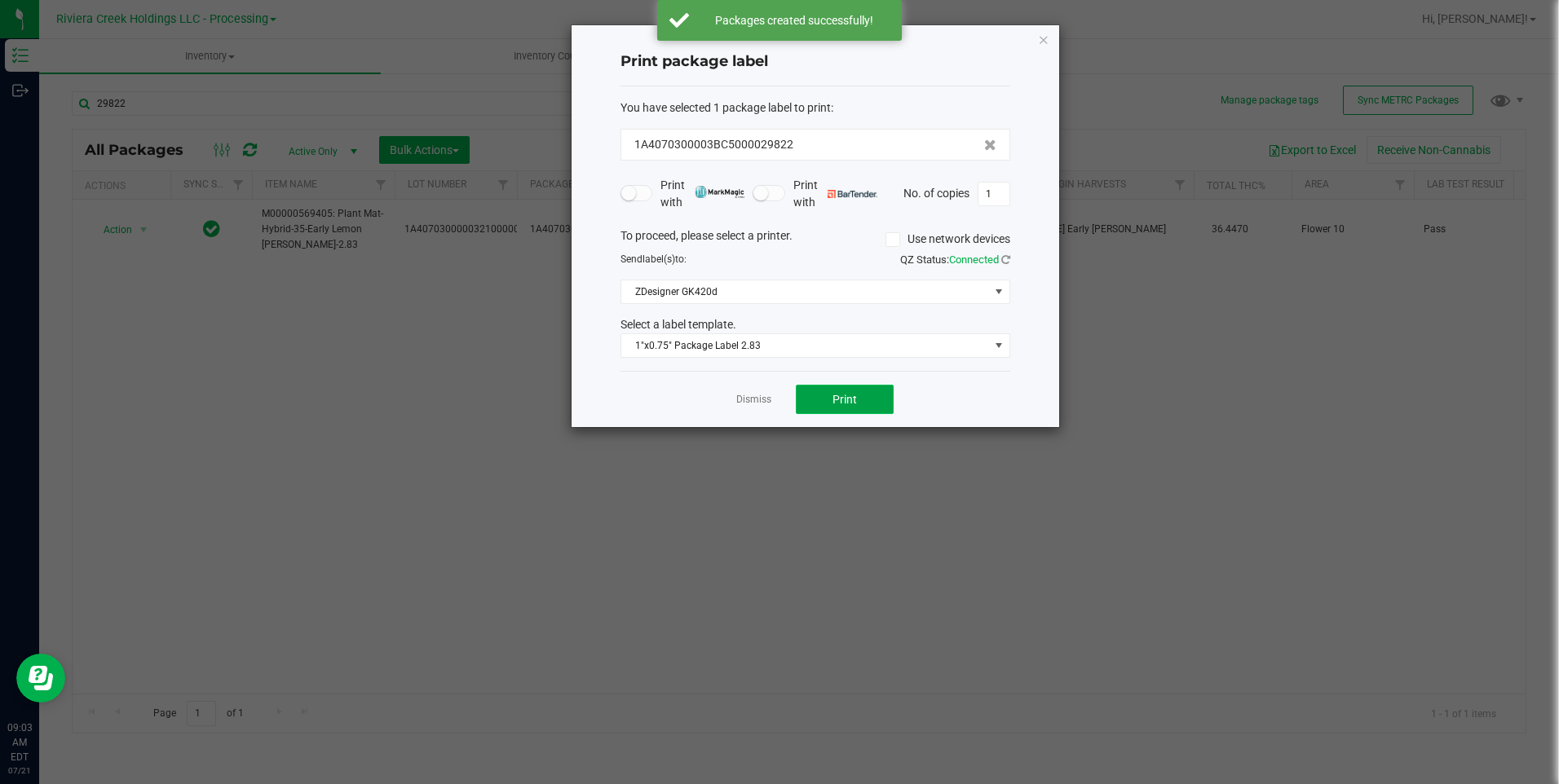 click on "Print" 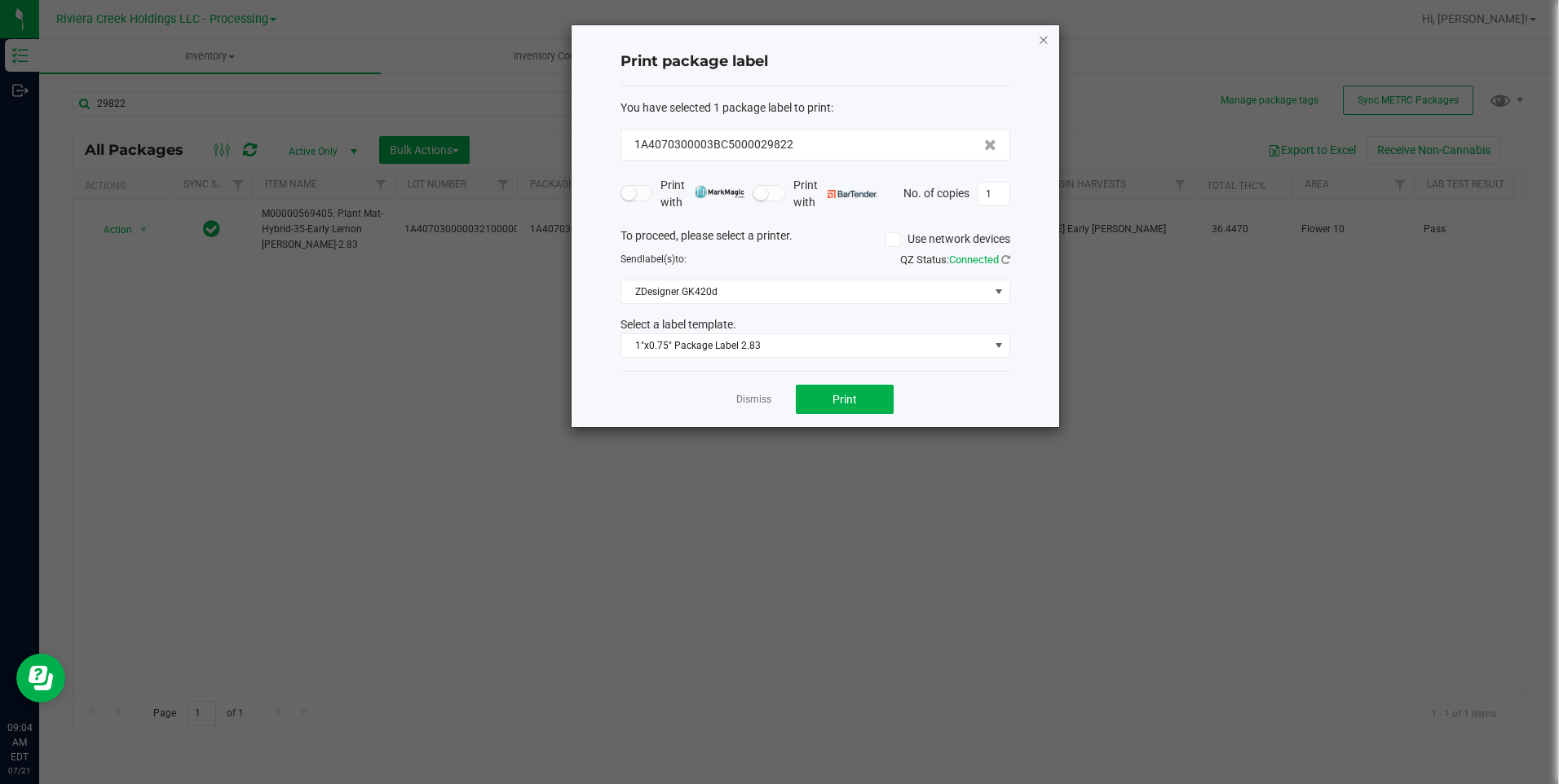 click 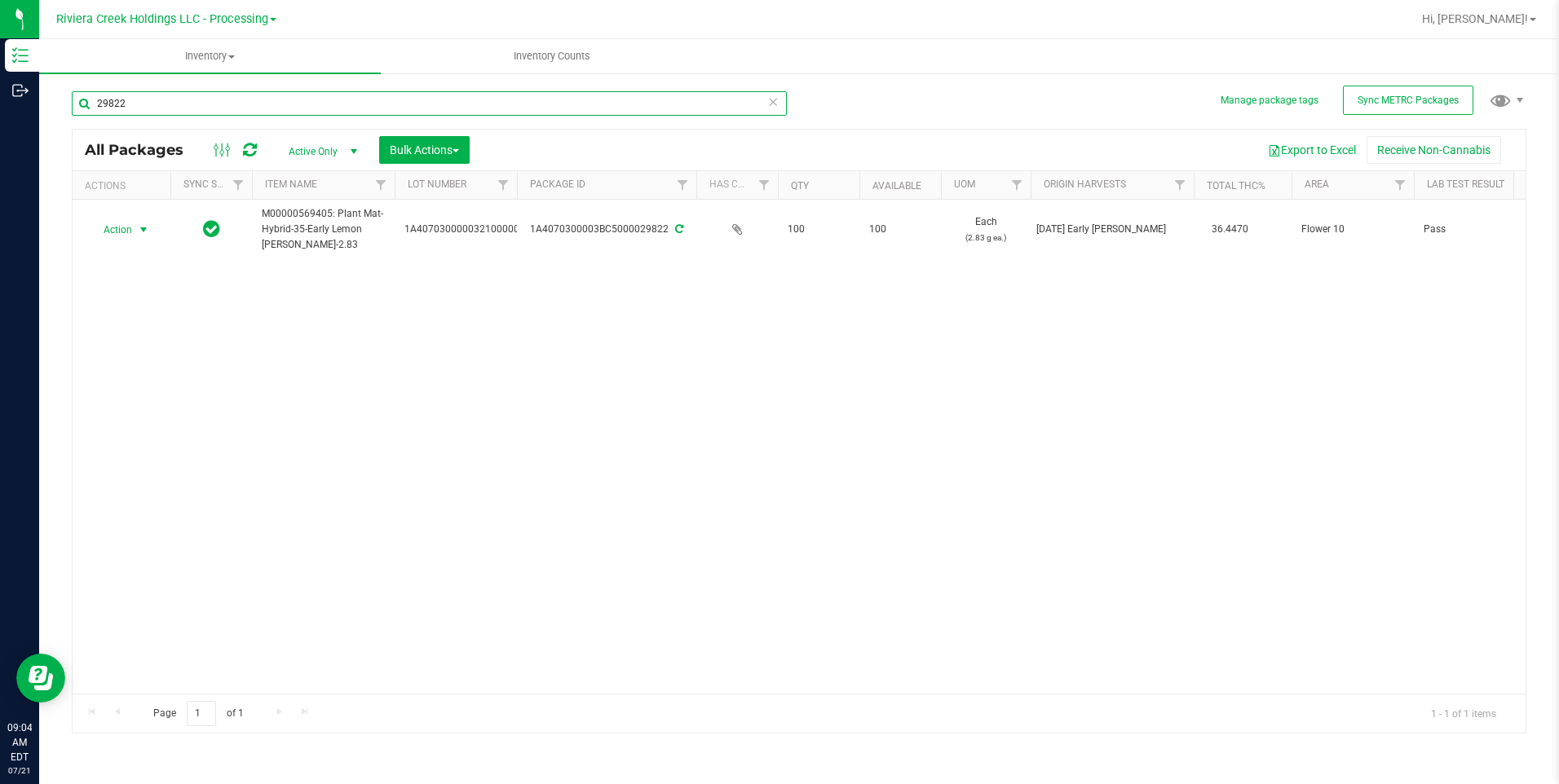 click on "29822" at bounding box center [429, 104] 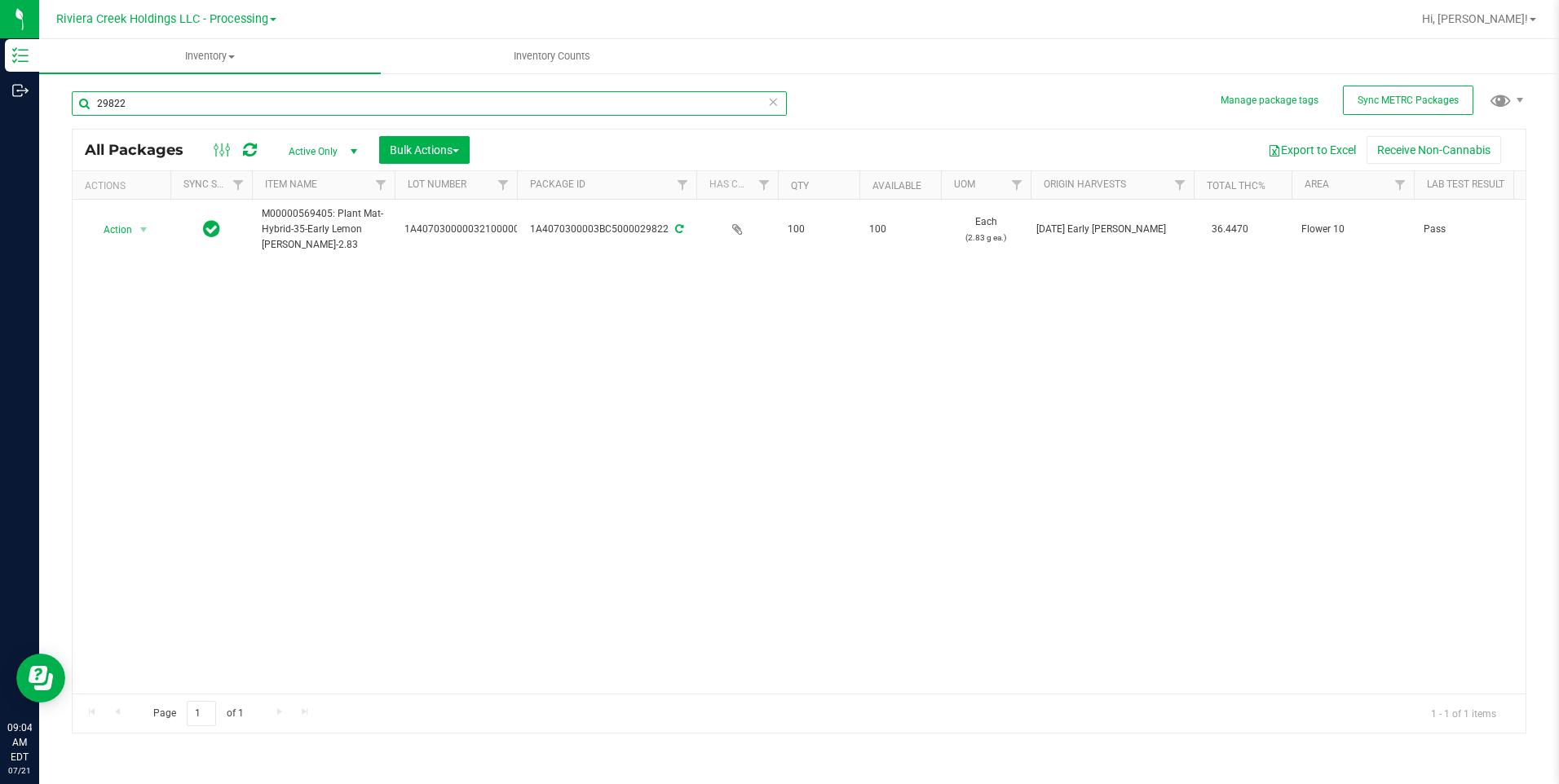 click on "29822" at bounding box center [429, 104] 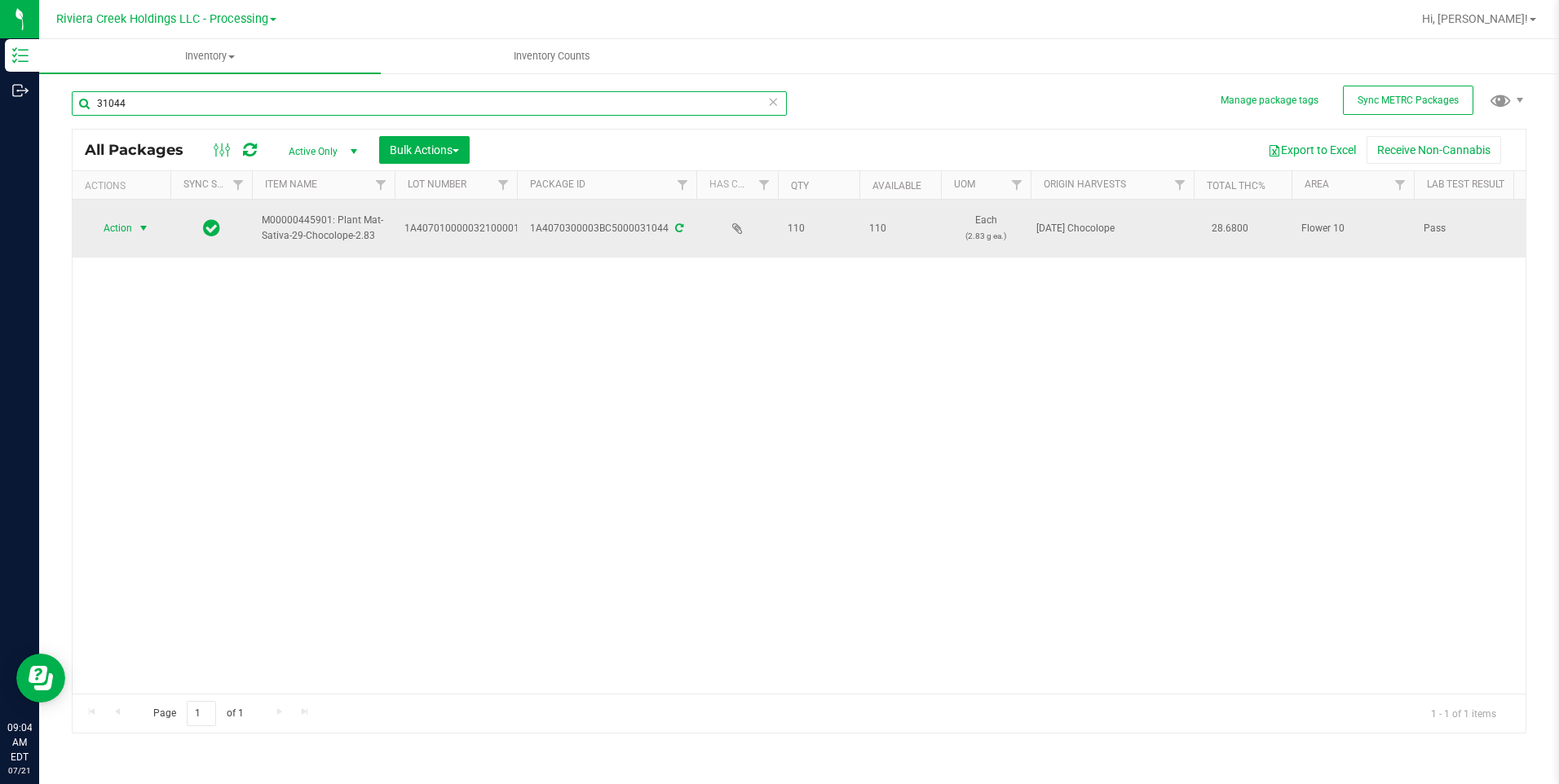 type on "31044" 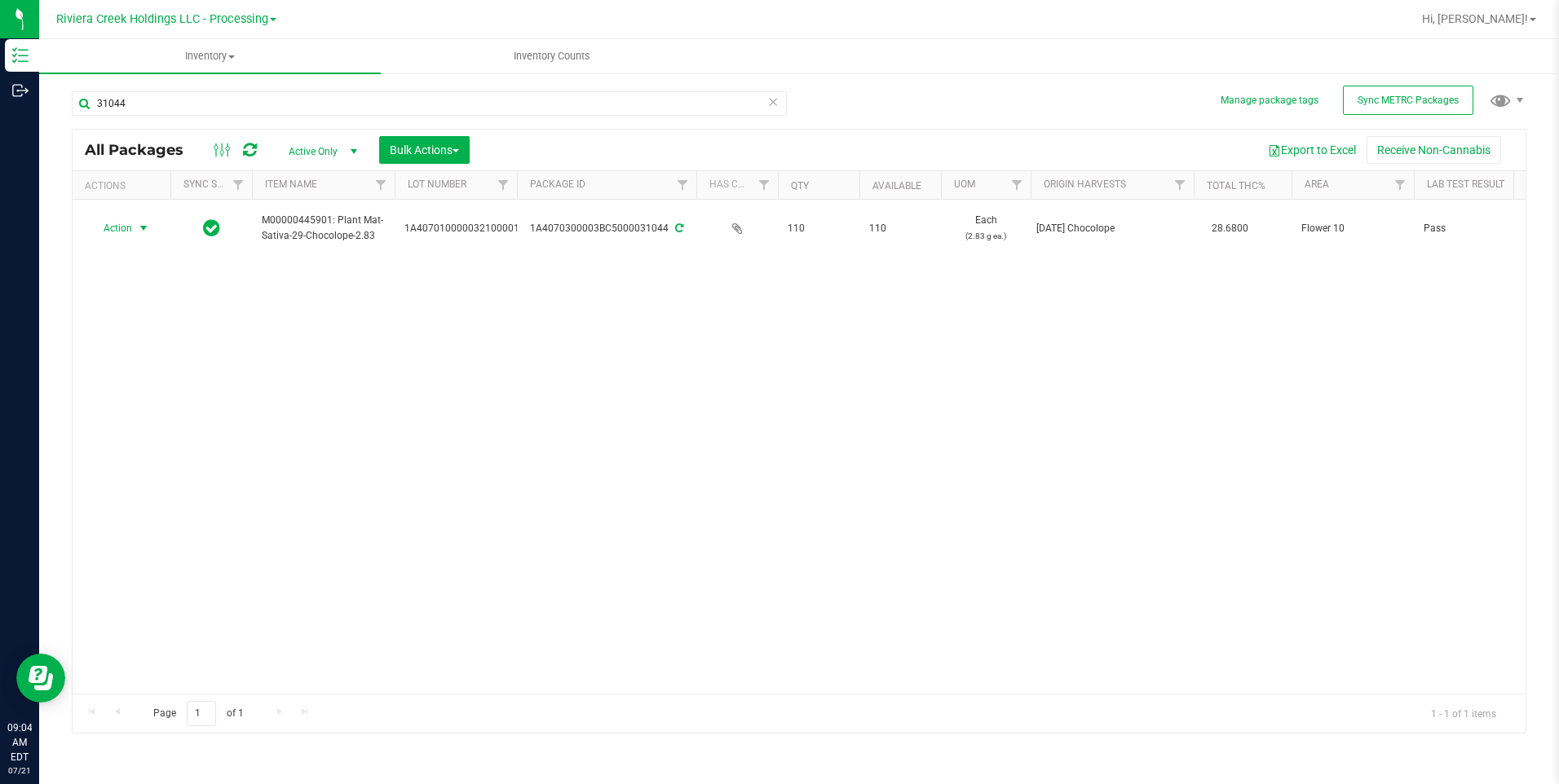 drag, startPoint x: 130, startPoint y: 222, endPoint x: 131, endPoint y: 274, distance: 52.00961 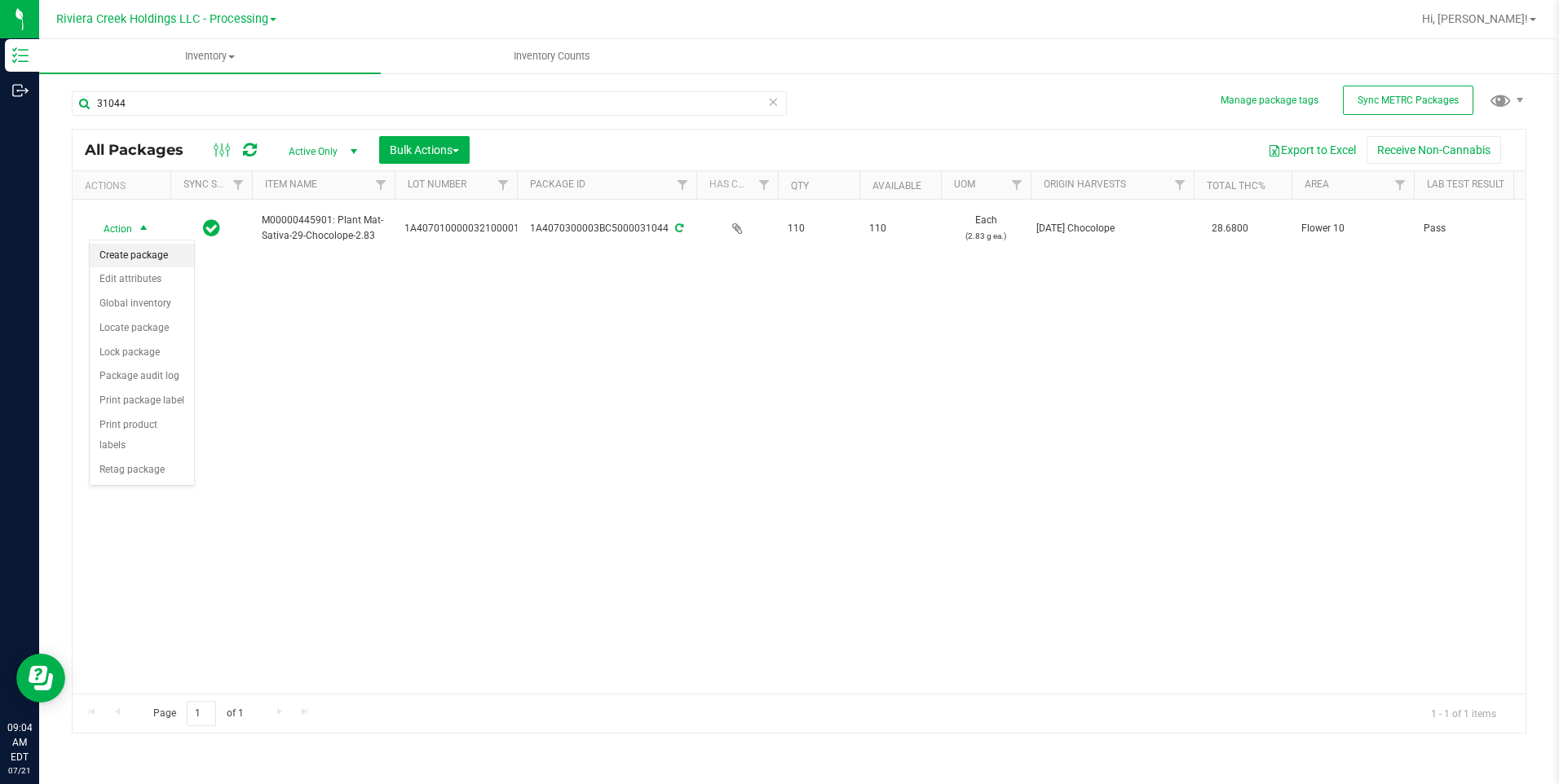 click on "Create package" at bounding box center (142, 256) 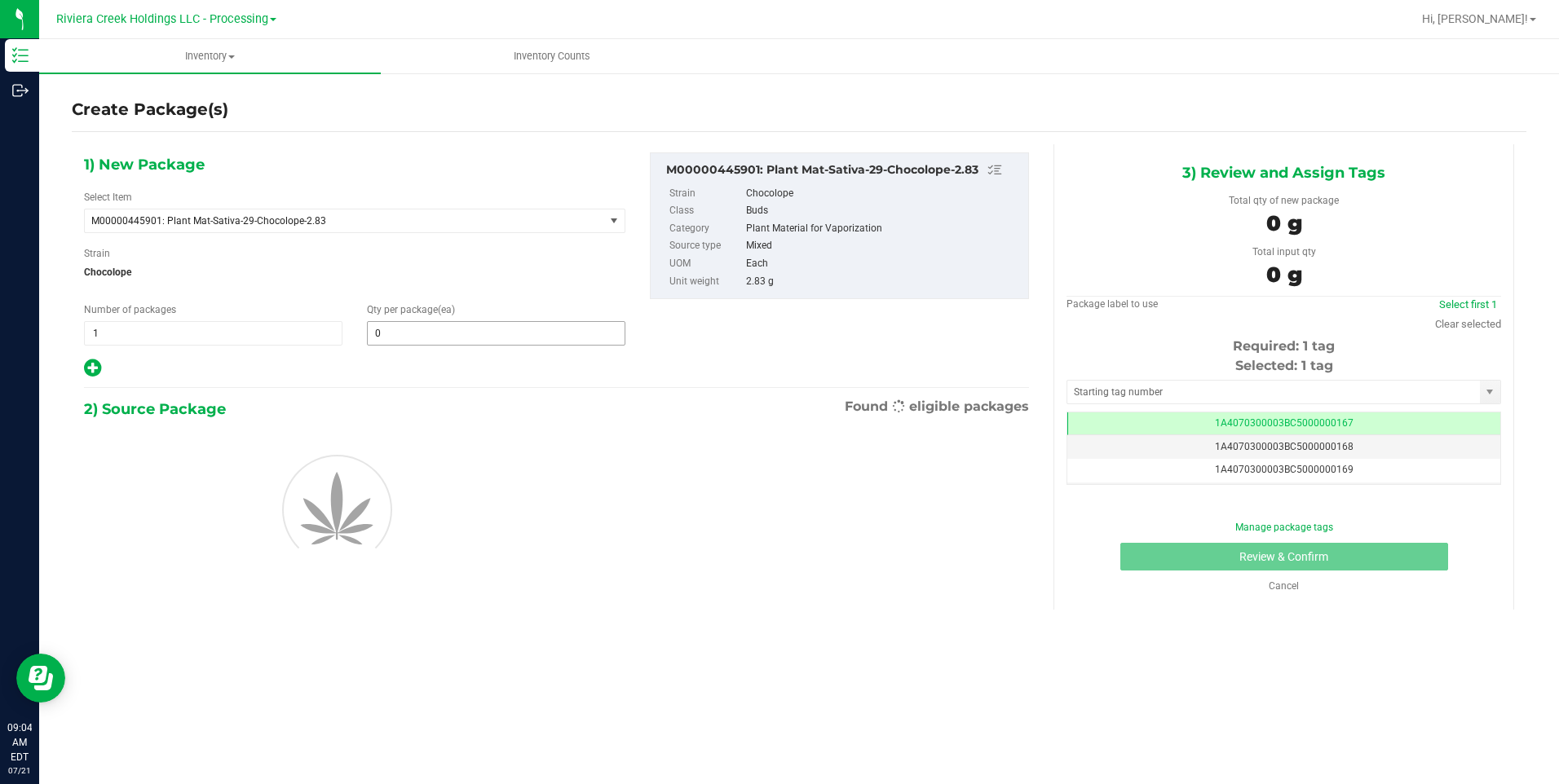 type 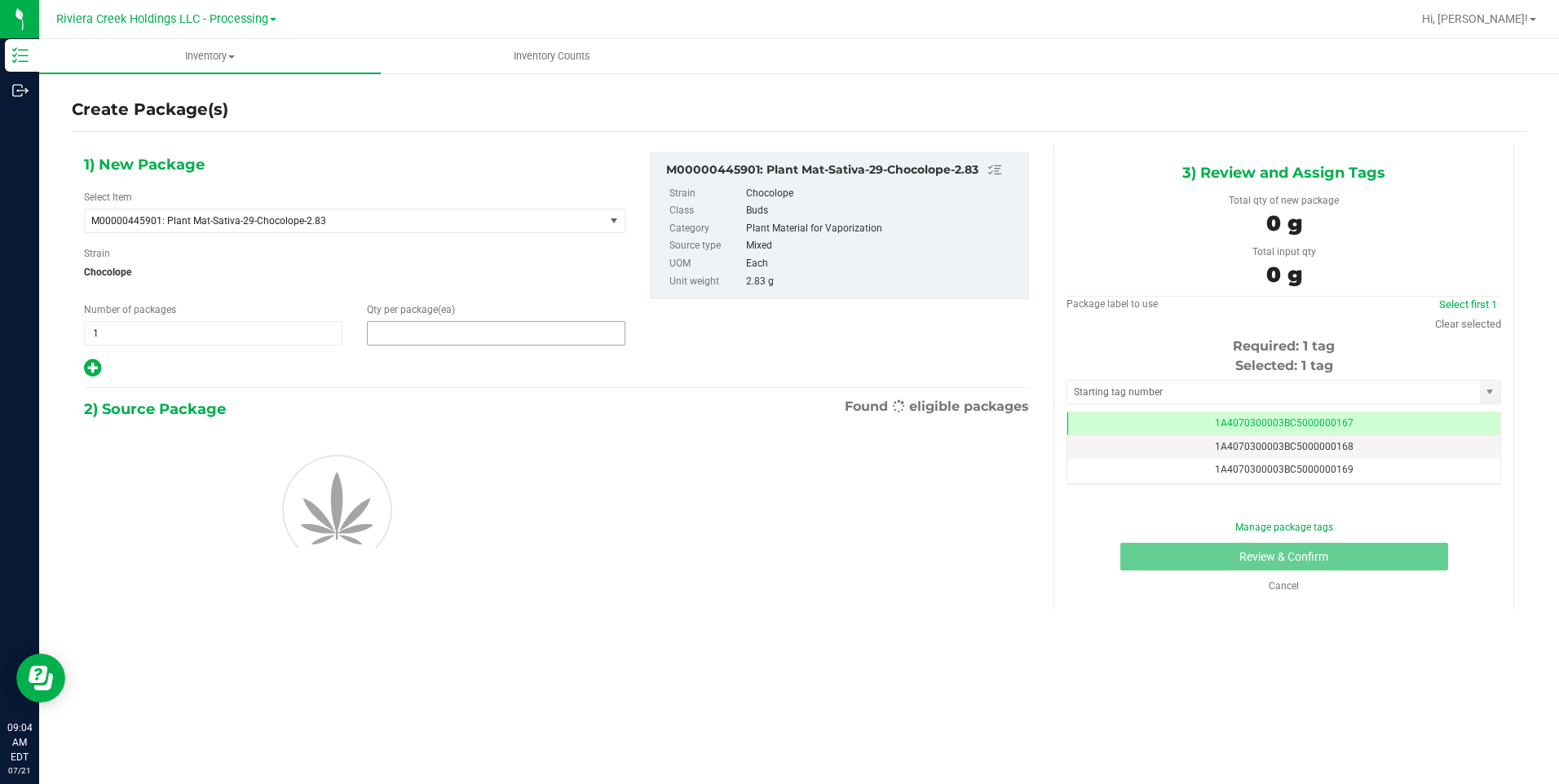 click at bounding box center (496, 333) 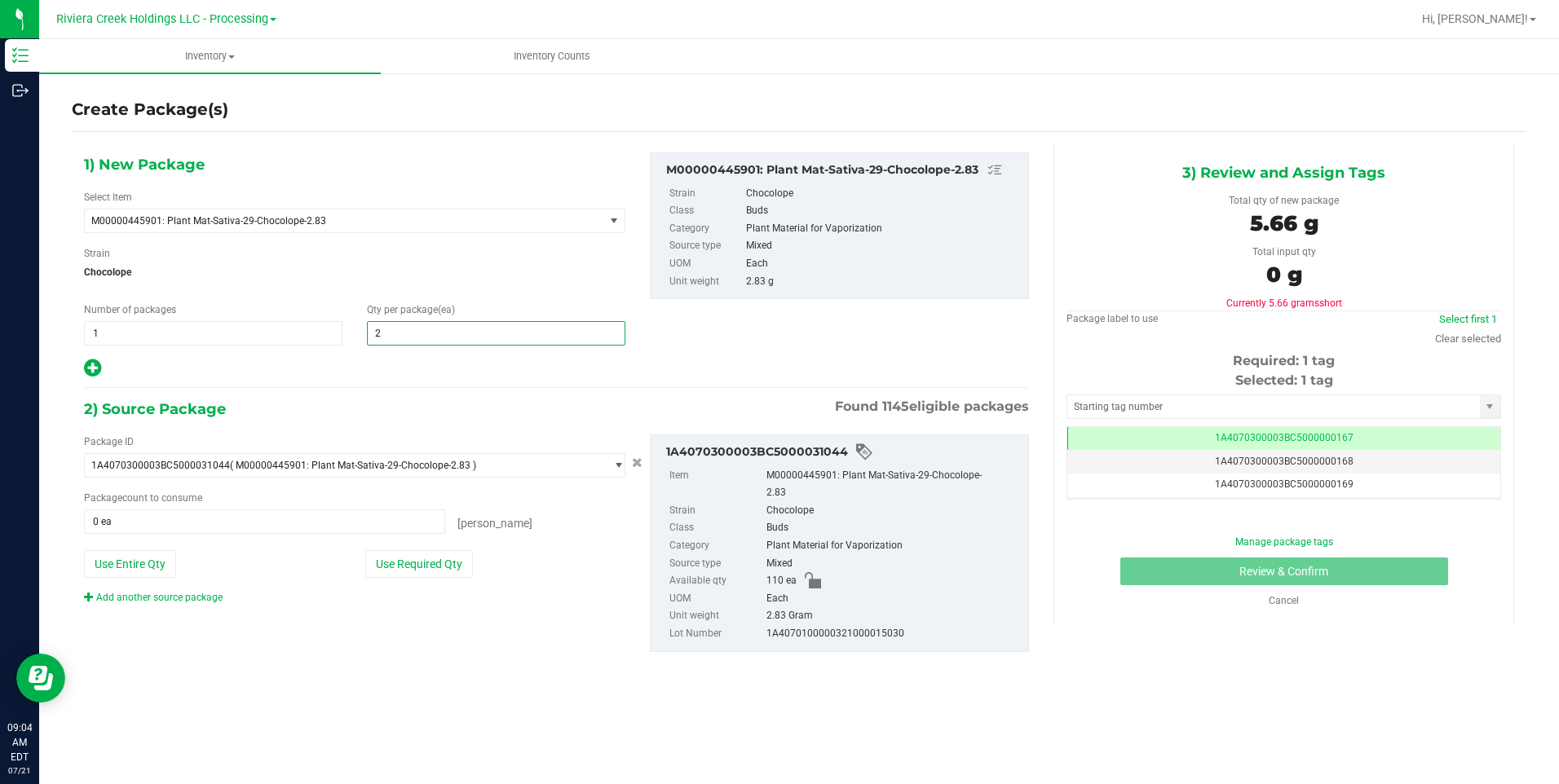 type on "20" 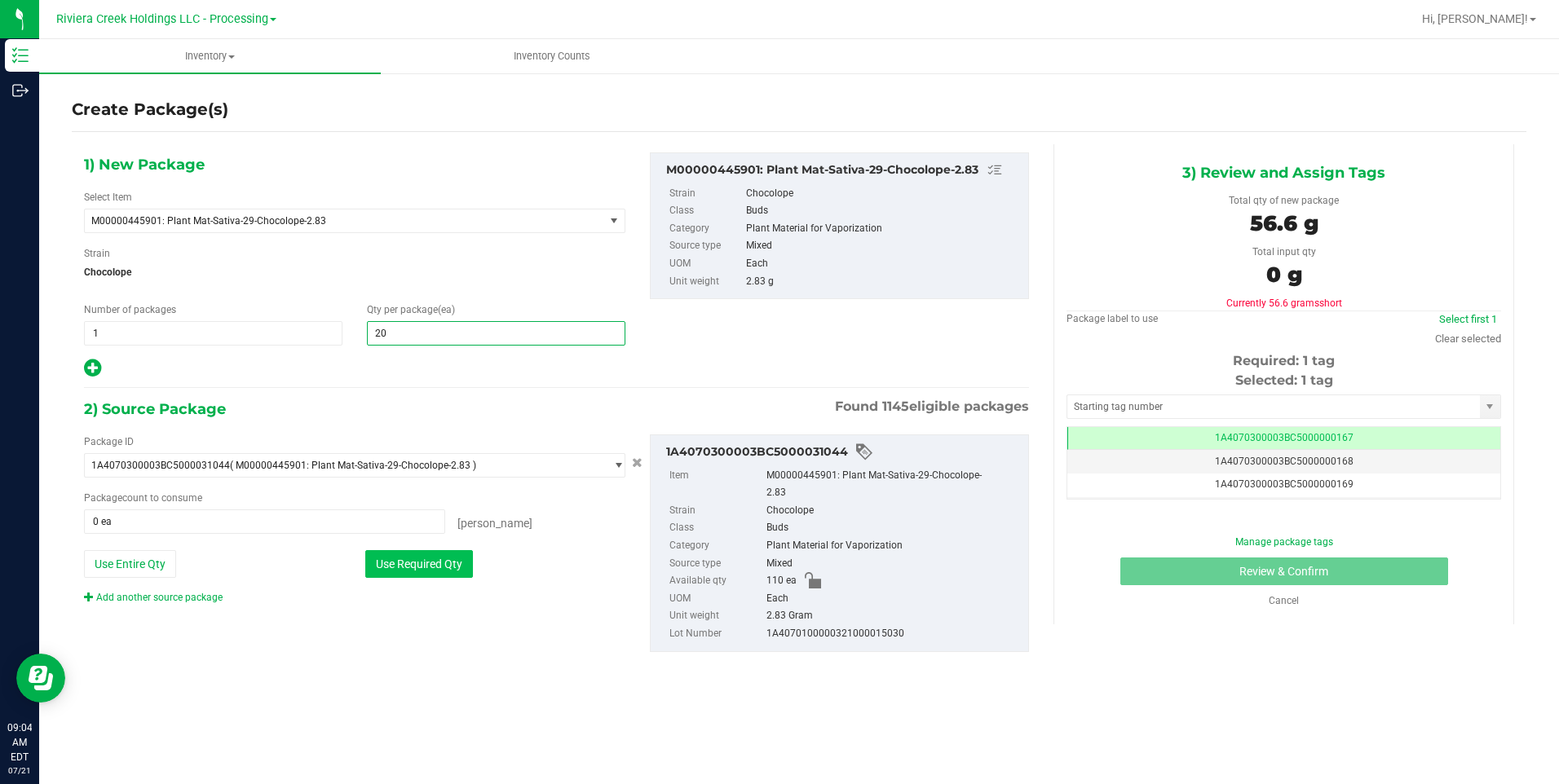 type on "20" 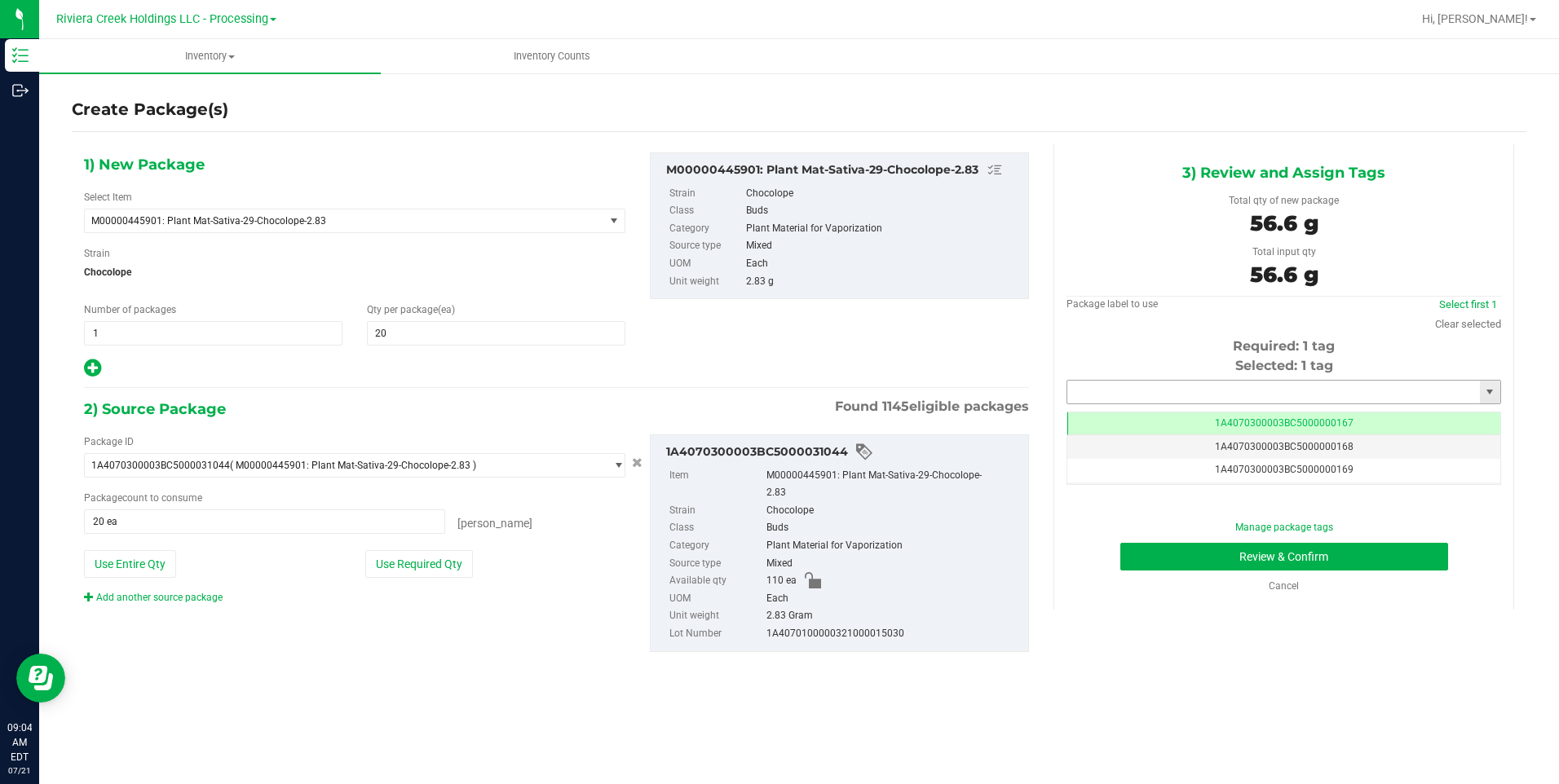 click at bounding box center [1274, 392] 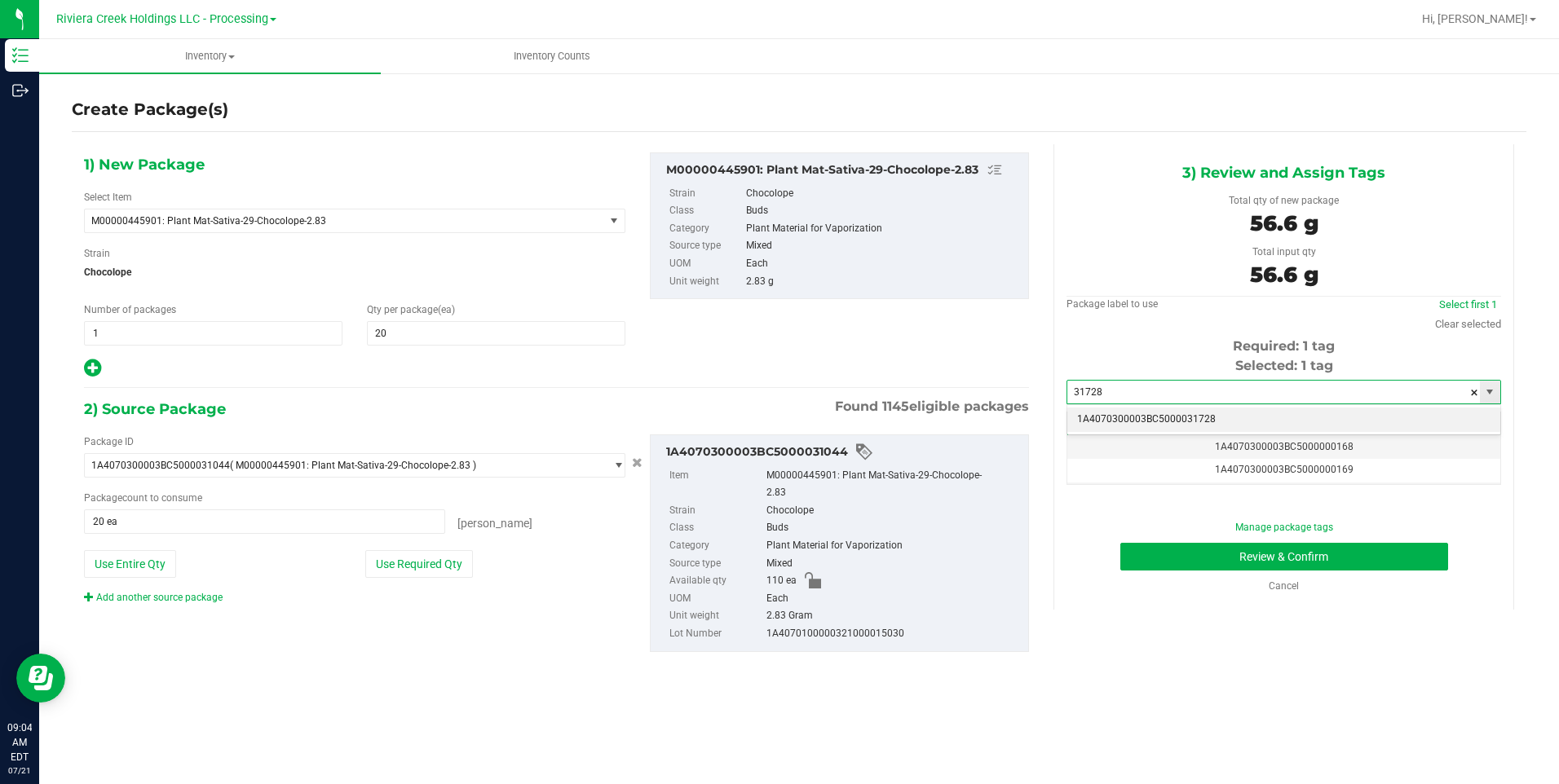click on "1A4070300003BC5000031728" at bounding box center [1283, 420] 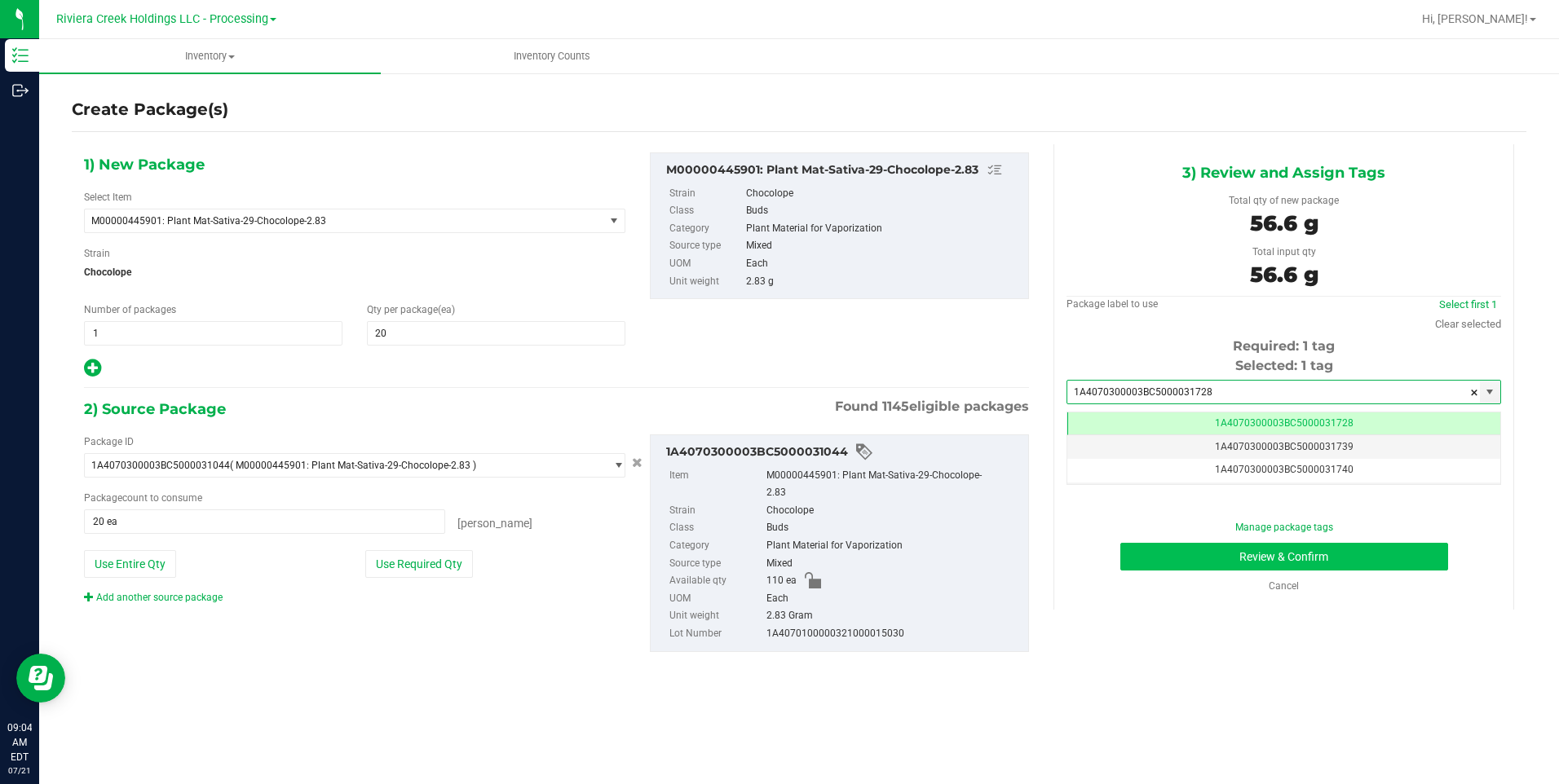 type on "1A4070300003BC5000031728" 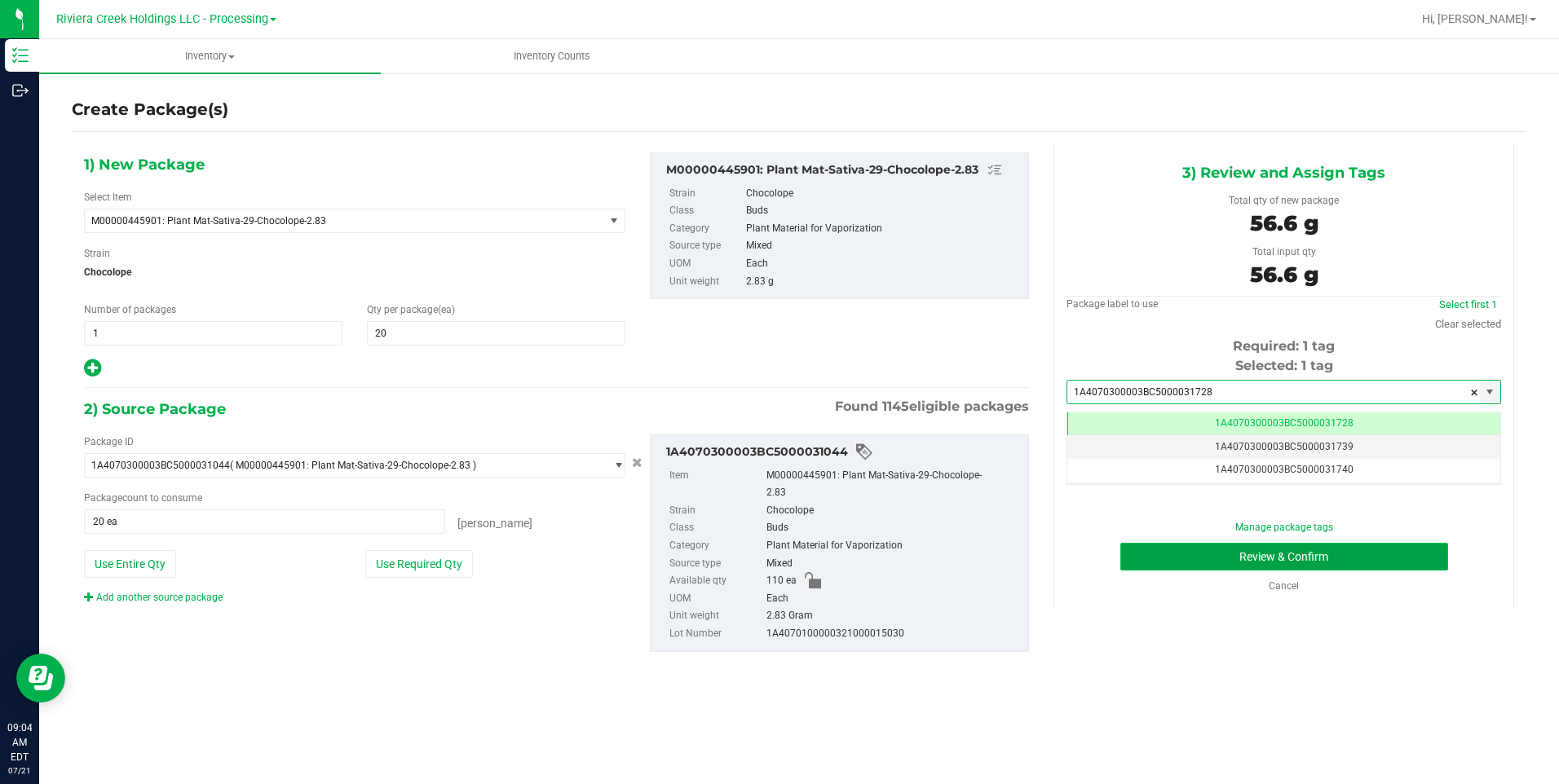 click on "Review & Confirm" at bounding box center (1284, 557) 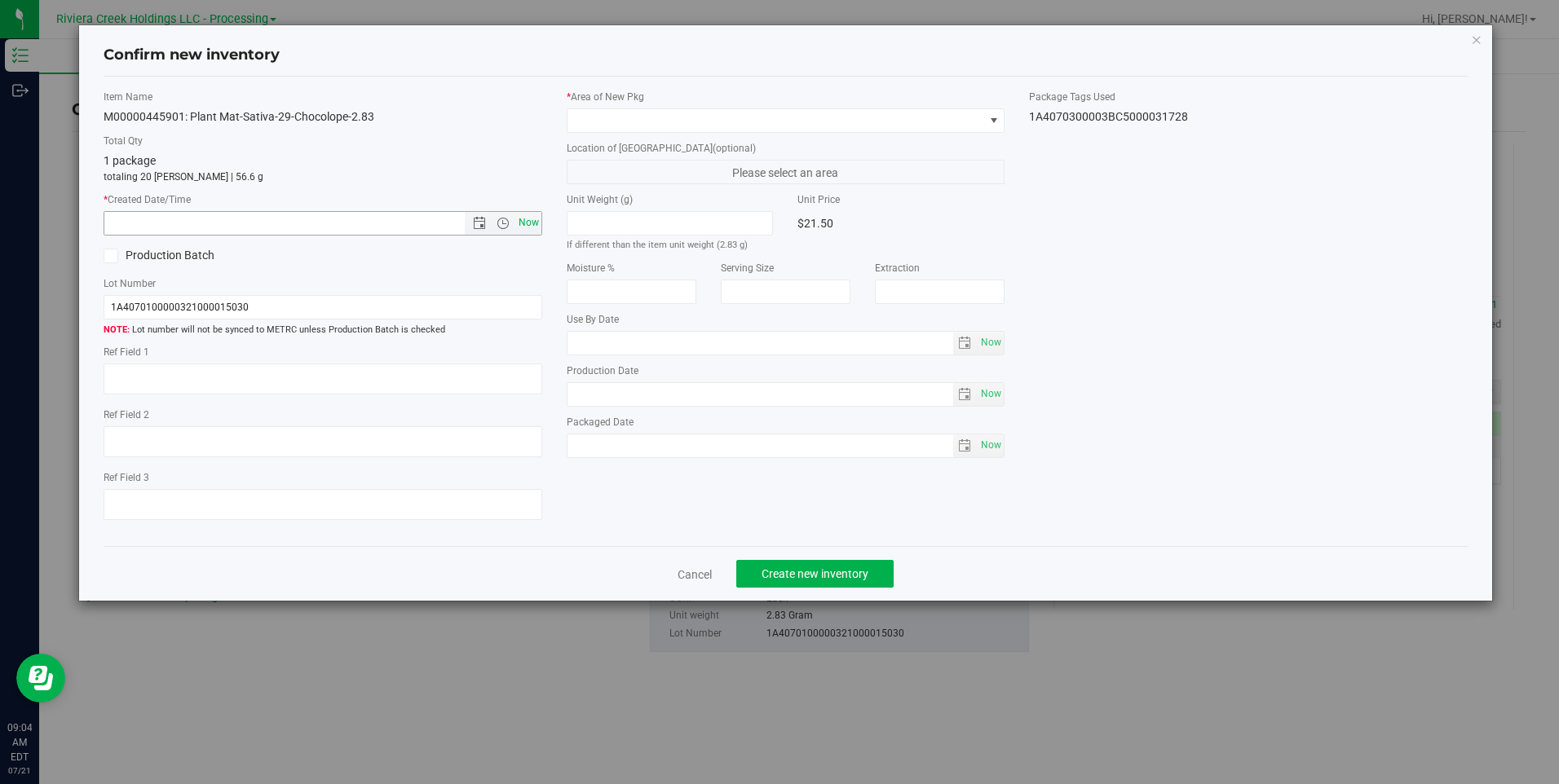 click on "Now" at bounding box center [528, 222] 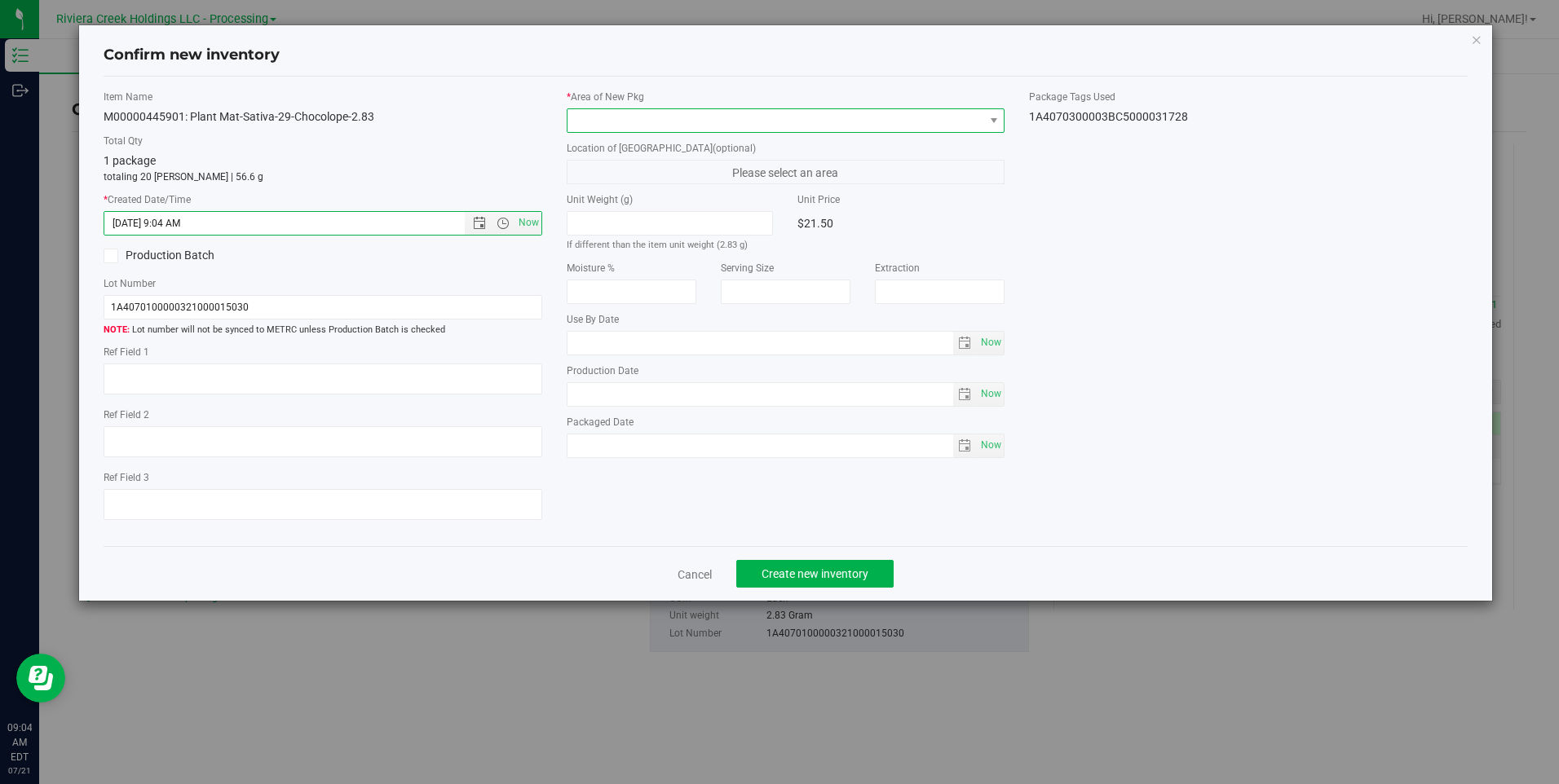 click at bounding box center (775, 121) 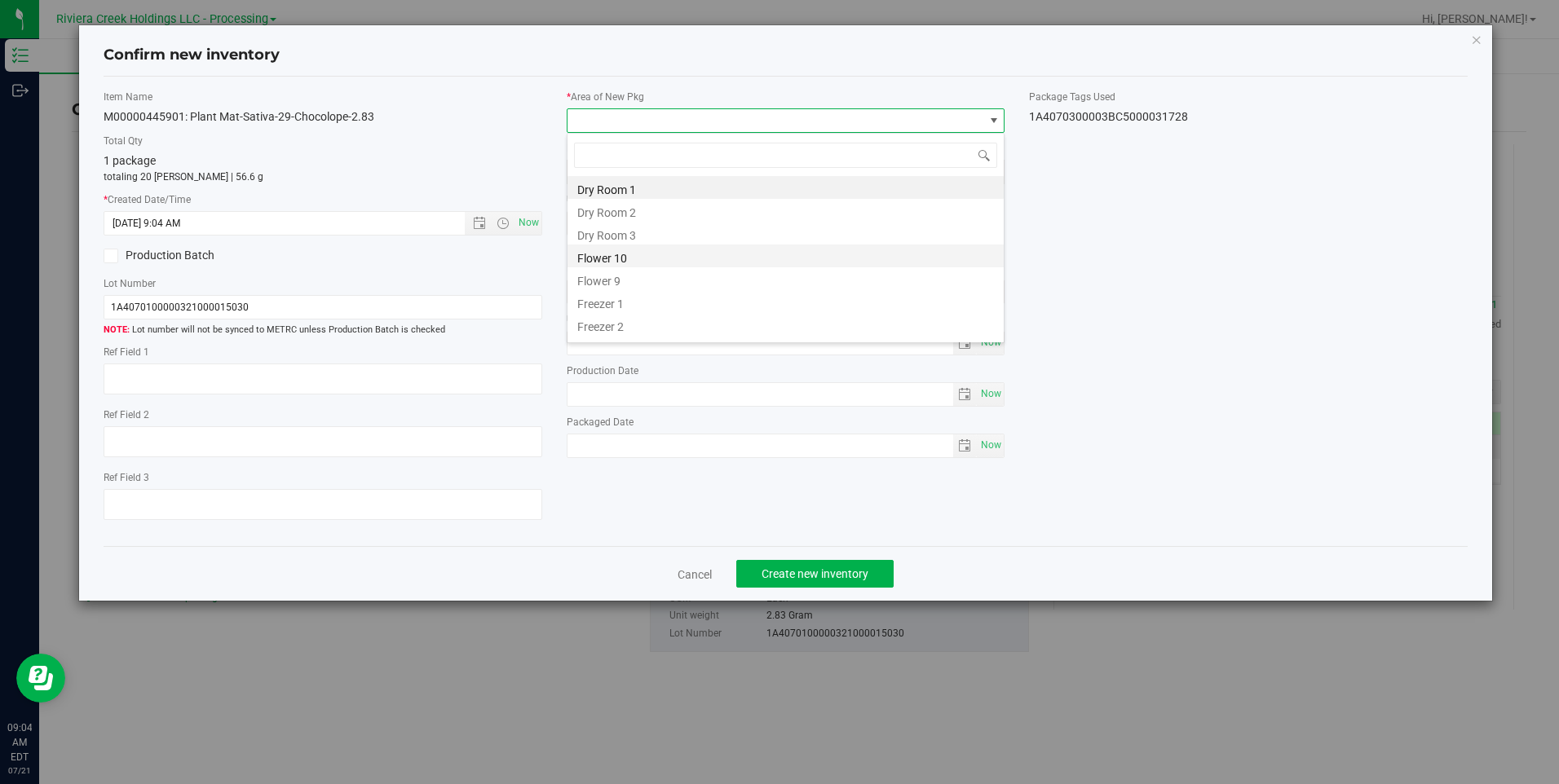 click on "Flower 10" at bounding box center (785, 256) 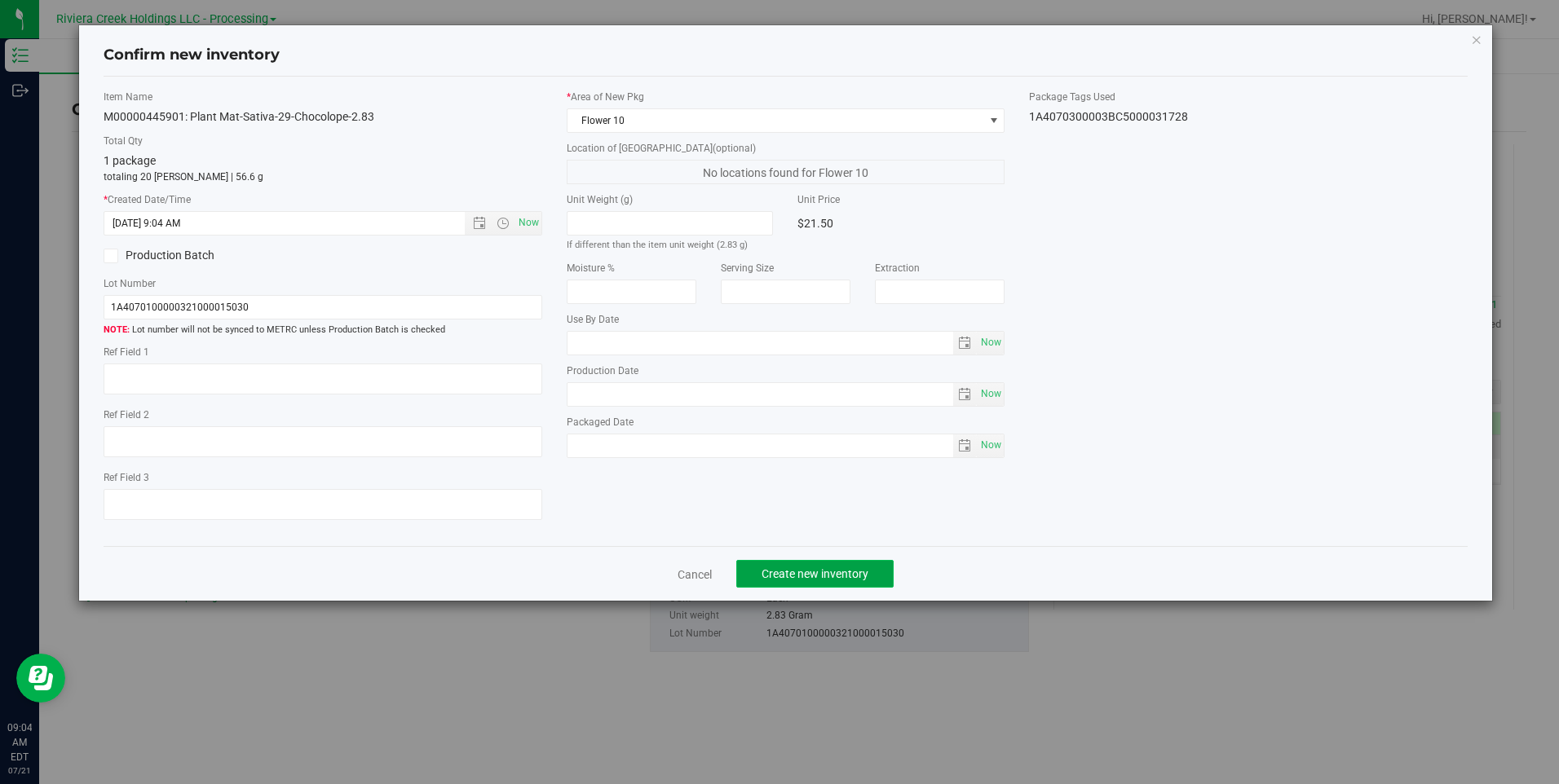 click on "Create new inventory" 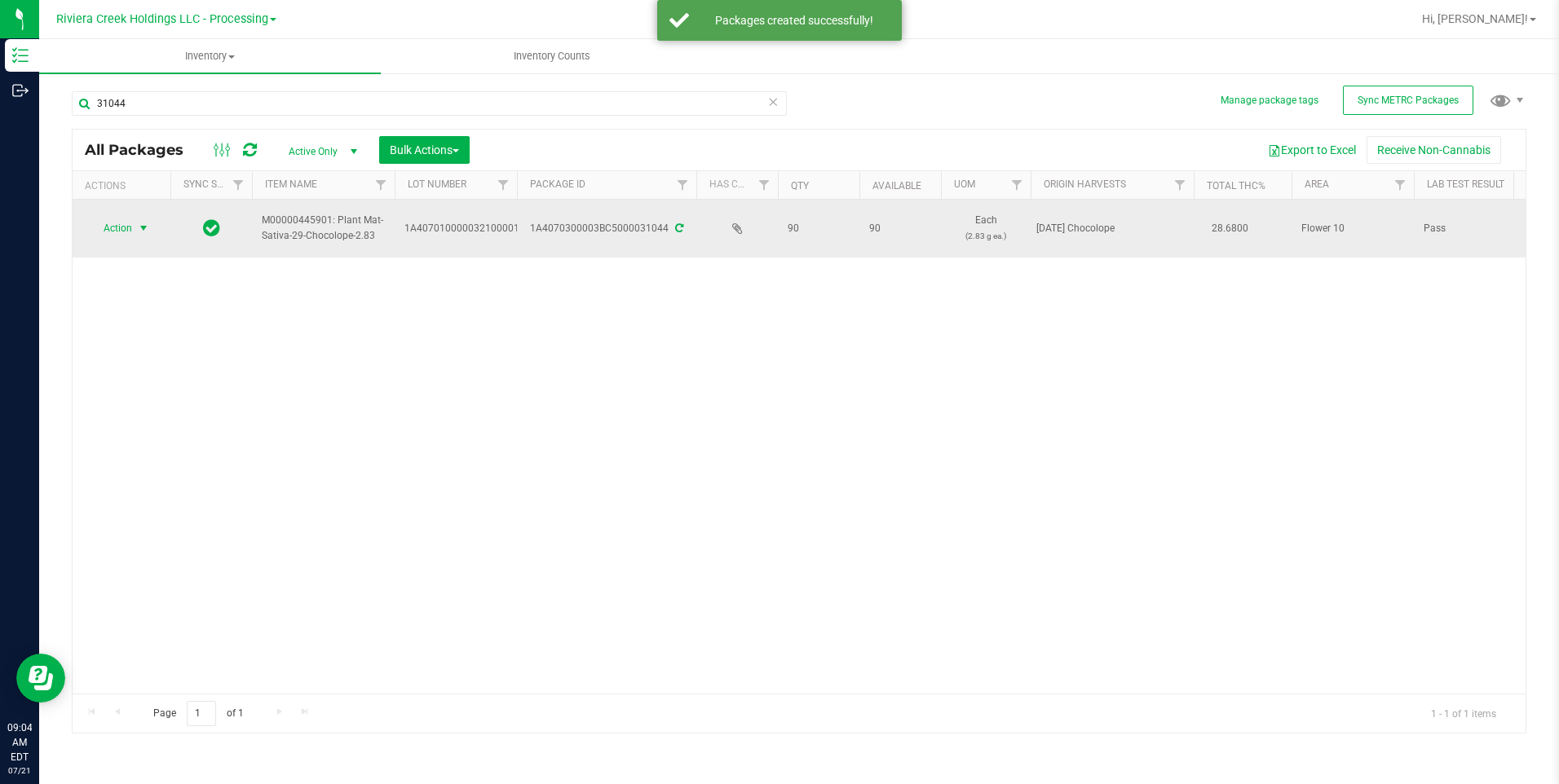 drag, startPoint x: 110, startPoint y: 236, endPoint x: 114, endPoint y: 227, distance: 9.848858 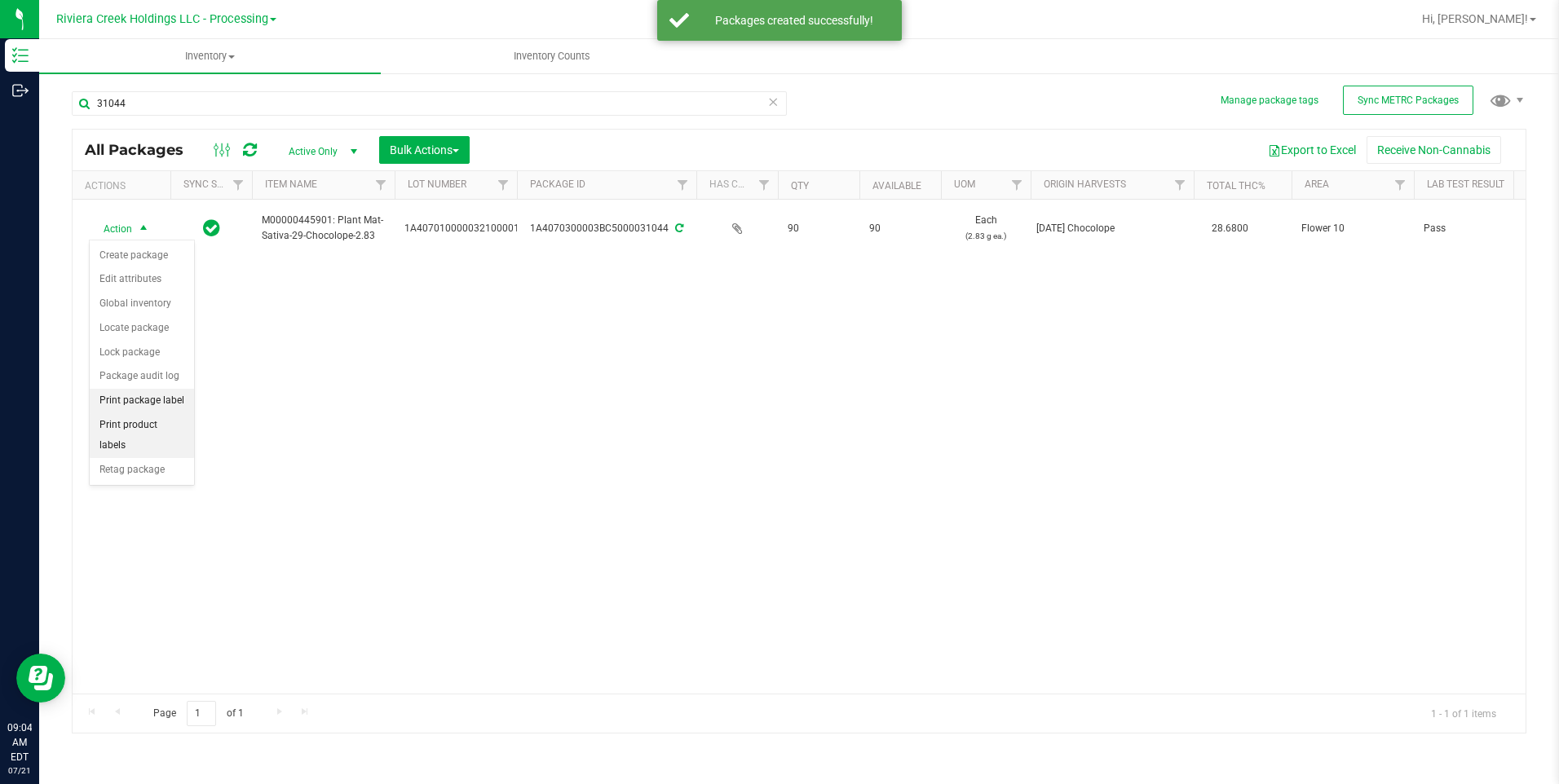 click on "Print package label" at bounding box center [142, 401] 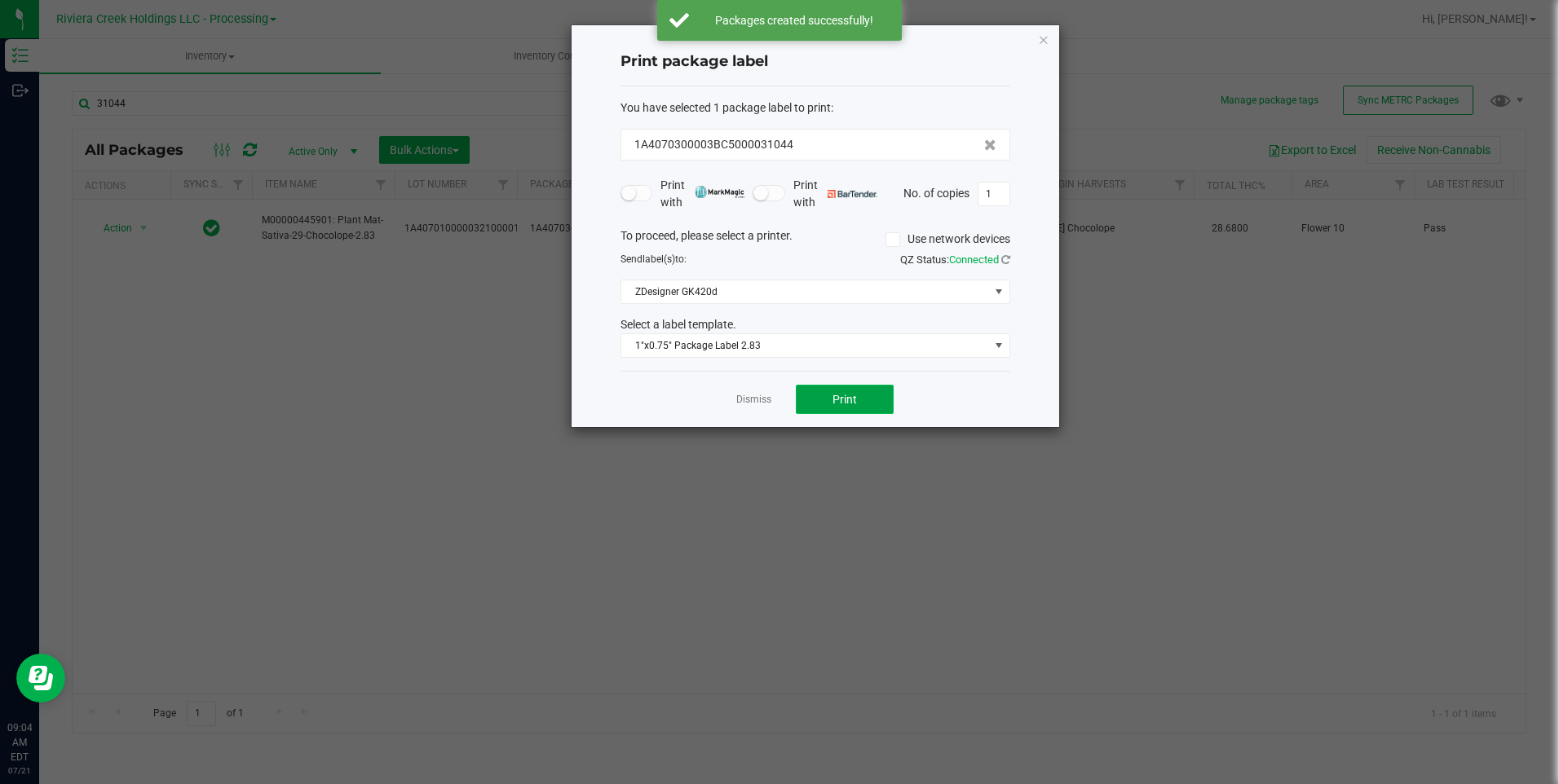 click on "Print" 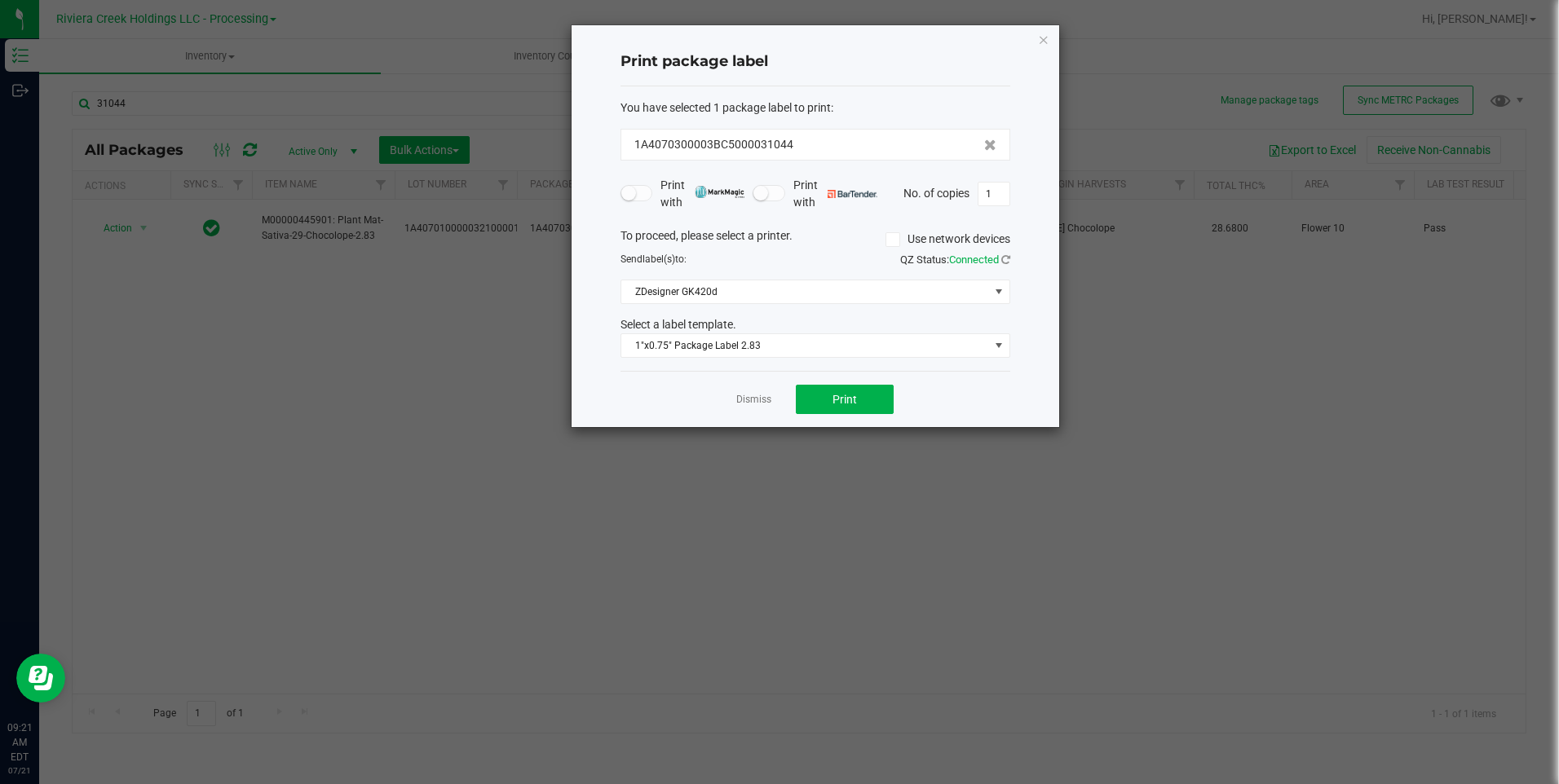drag, startPoint x: 1044, startPoint y: 38, endPoint x: 836, endPoint y: 112, distance: 220.7714 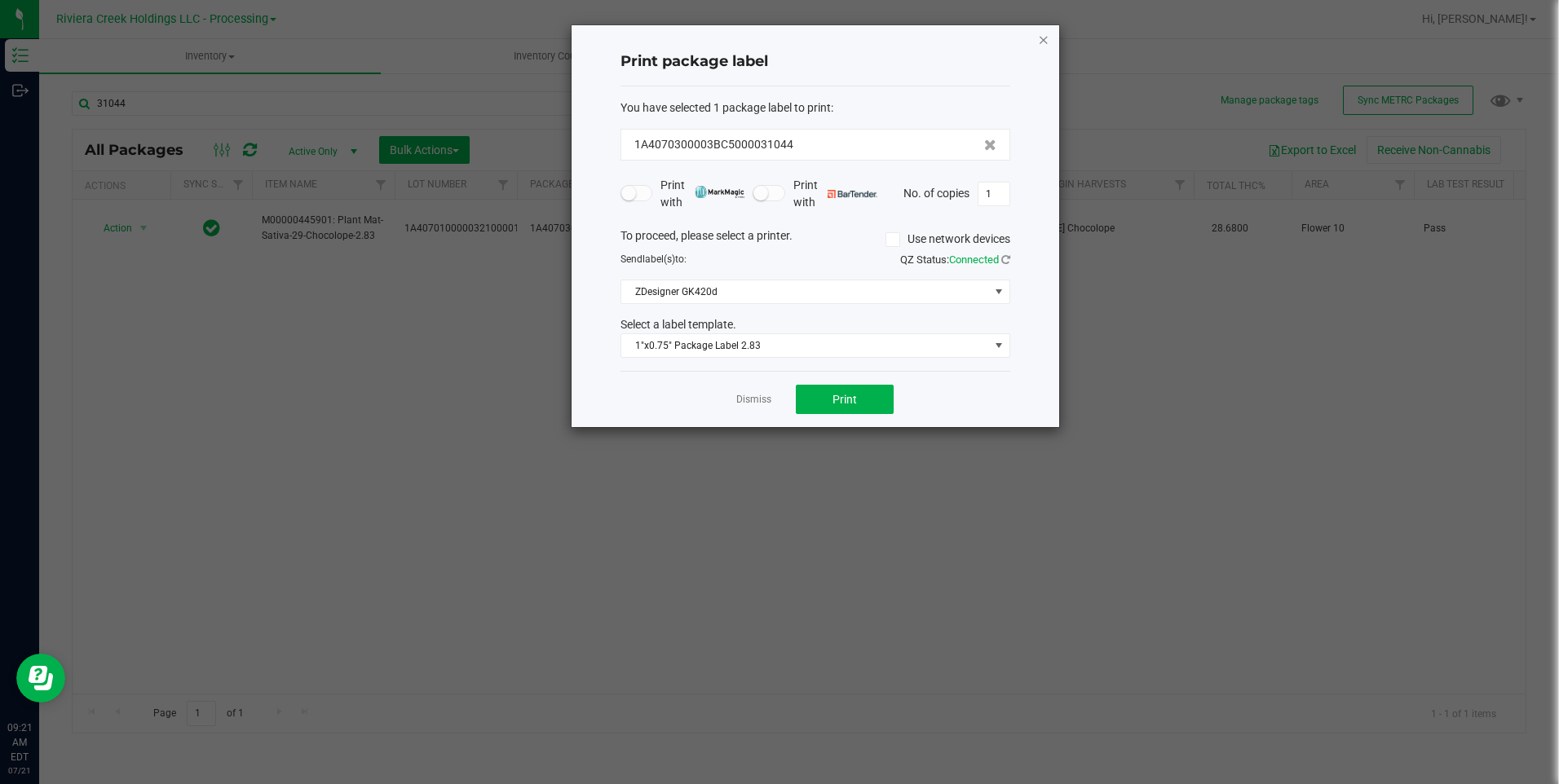drag, startPoint x: 1046, startPoint y: 41, endPoint x: 1000, endPoint y: 55, distance: 48.08326 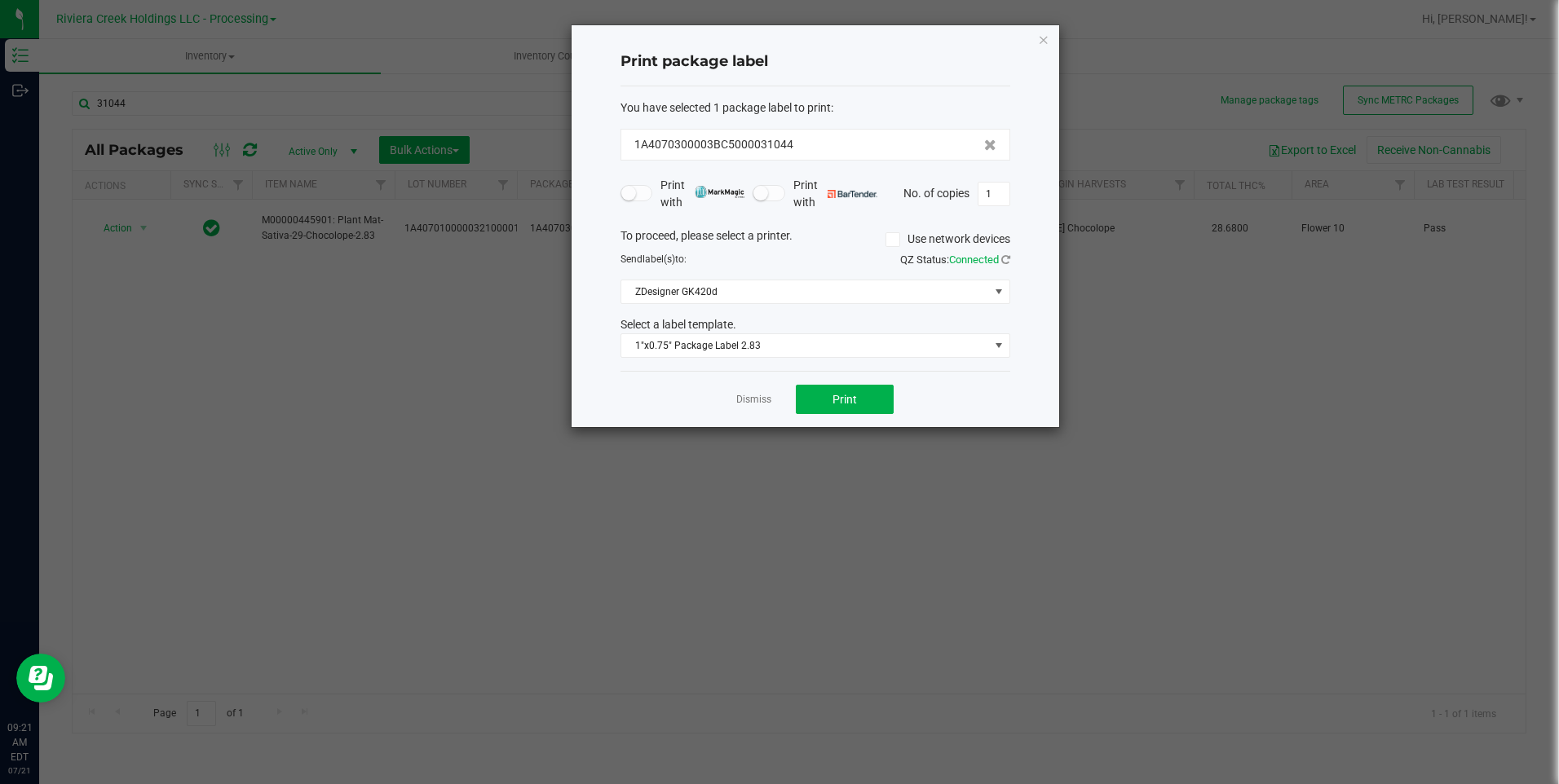 click 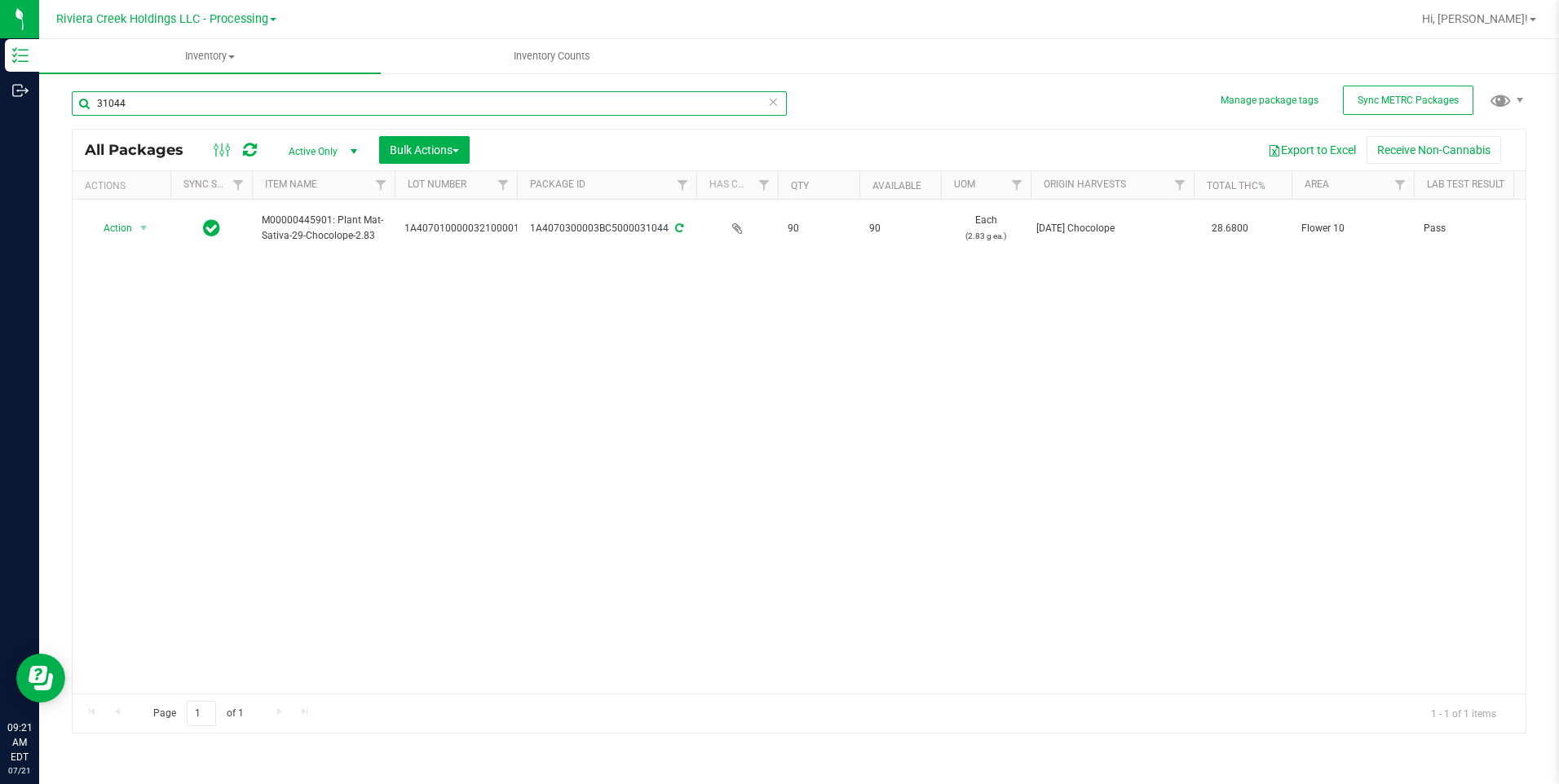 click on "31044" at bounding box center [429, 104] 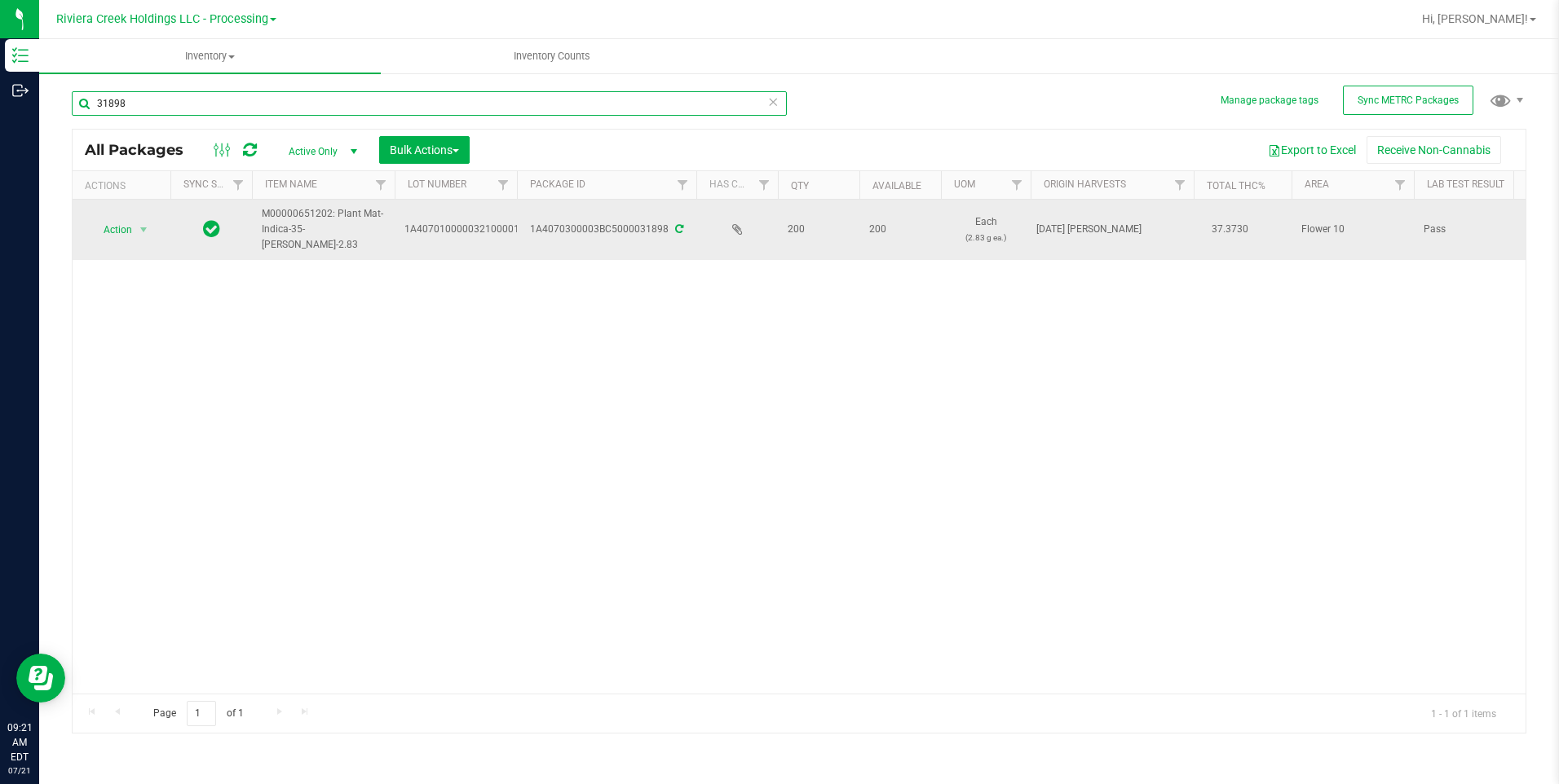 type on "31898" 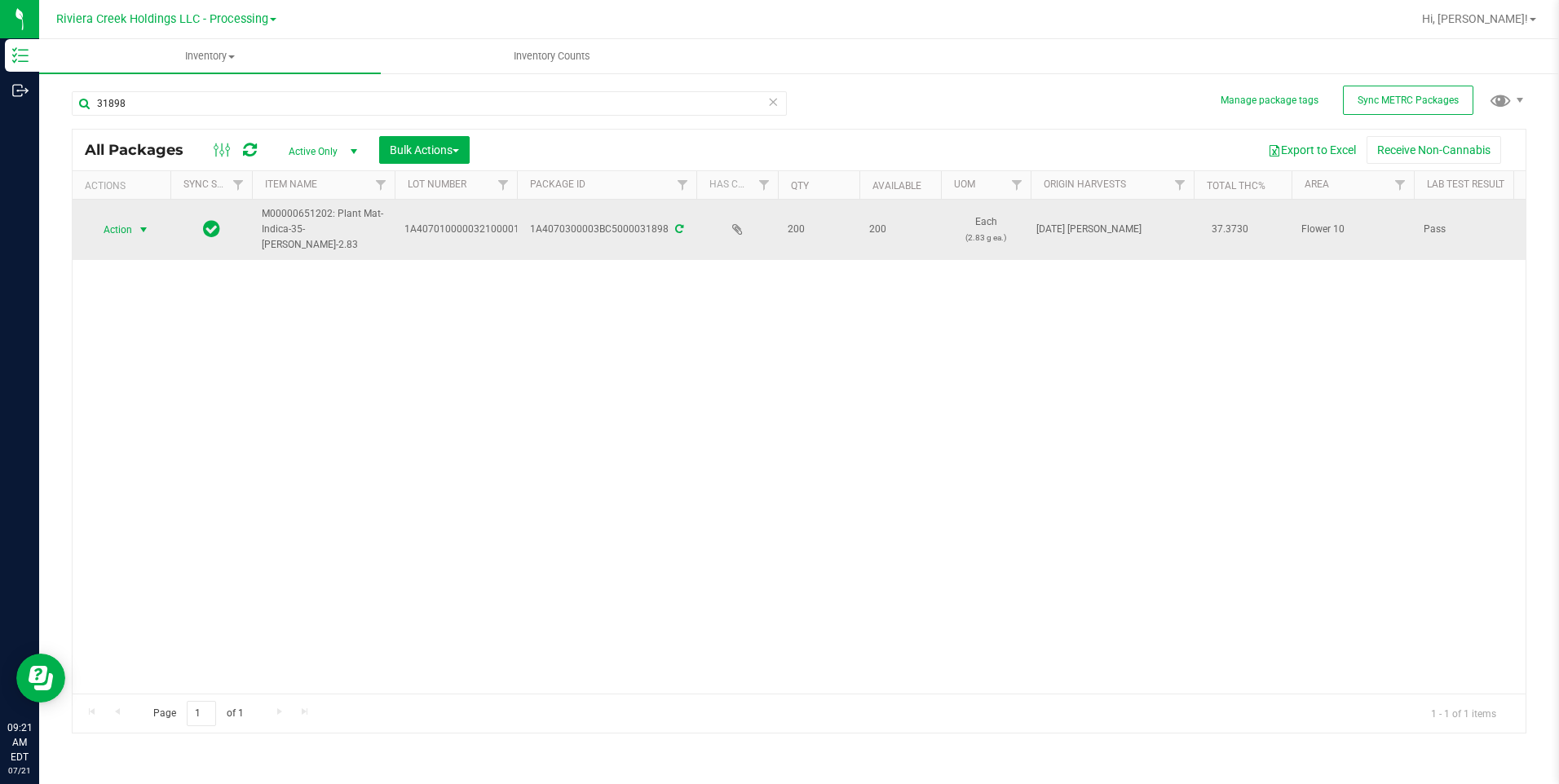 click on "Action" at bounding box center [111, 230] 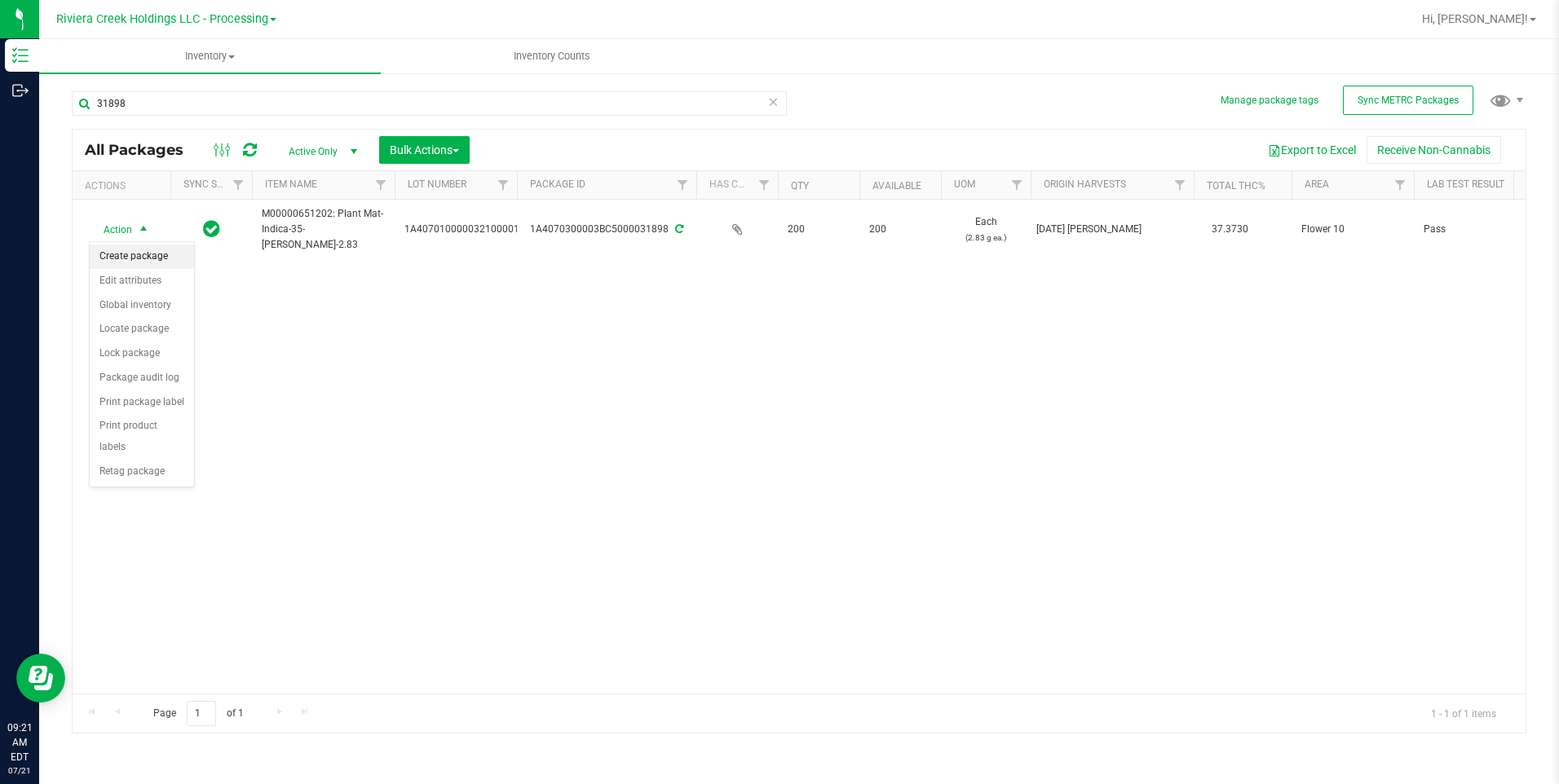 click on "Create package" at bounding box center (142, 257) 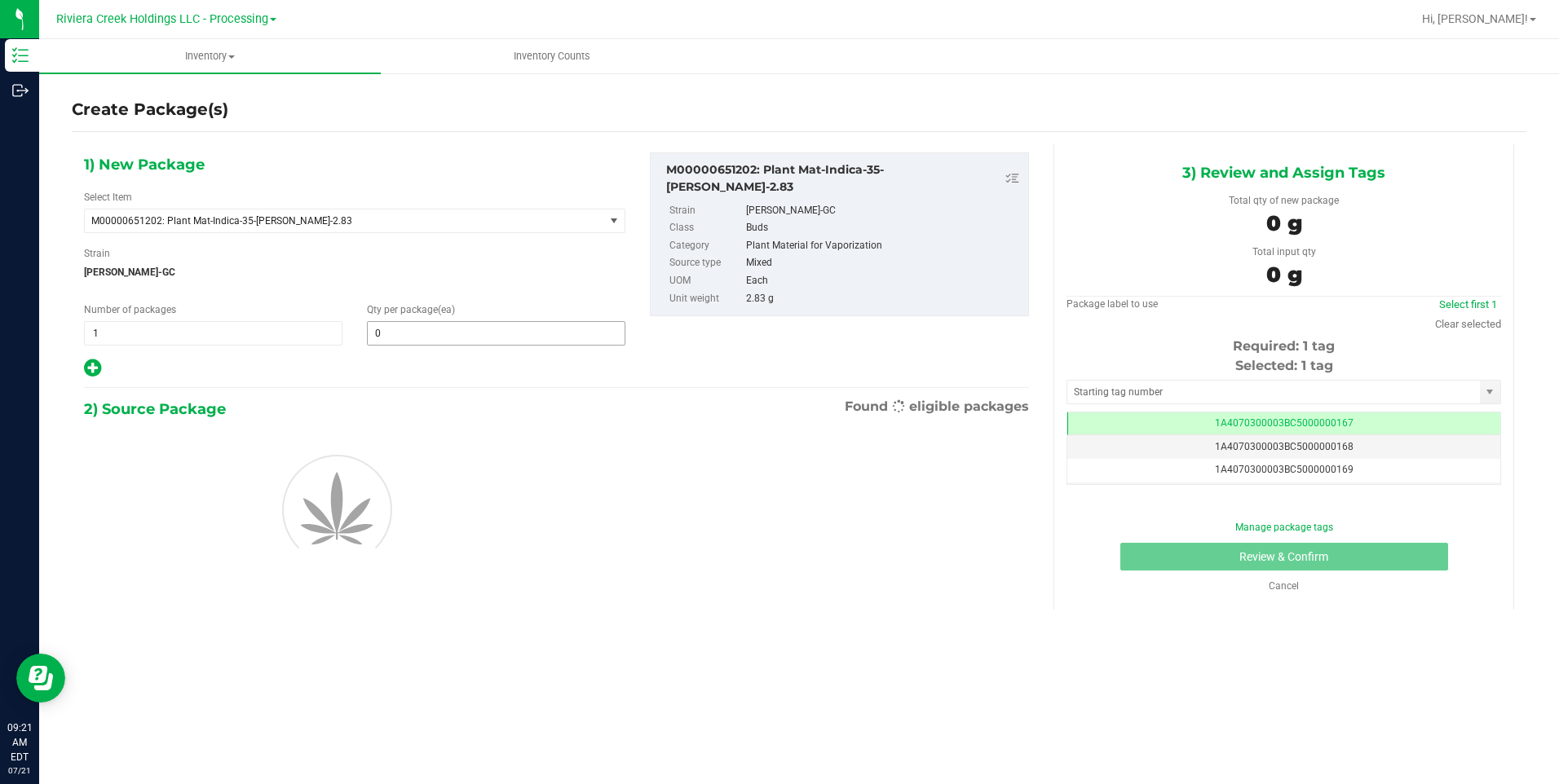 scroll, scrollTop: 0, scrollLeft: -1, axis: horizontal 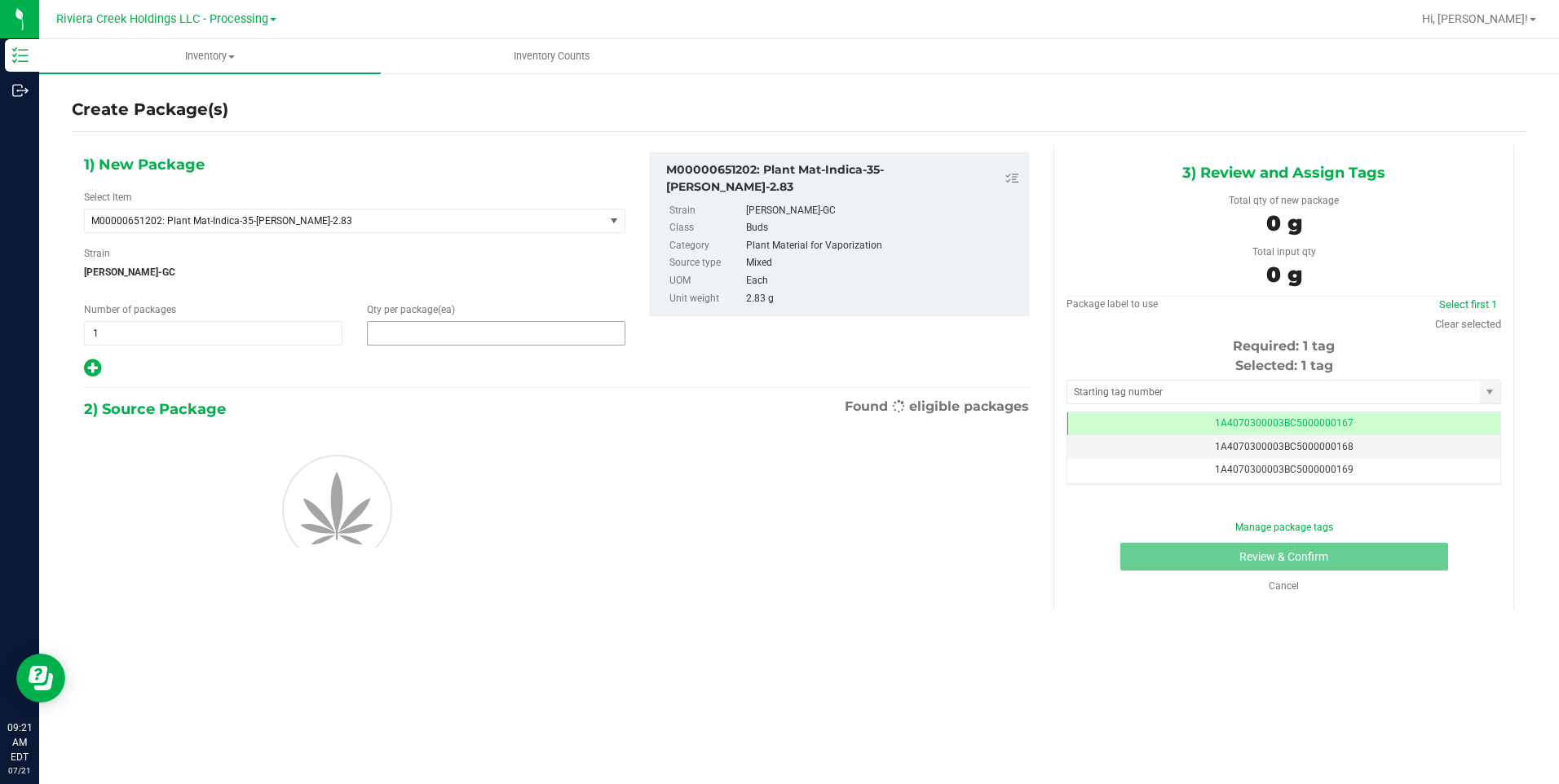 click at bounding box center [496, 333] 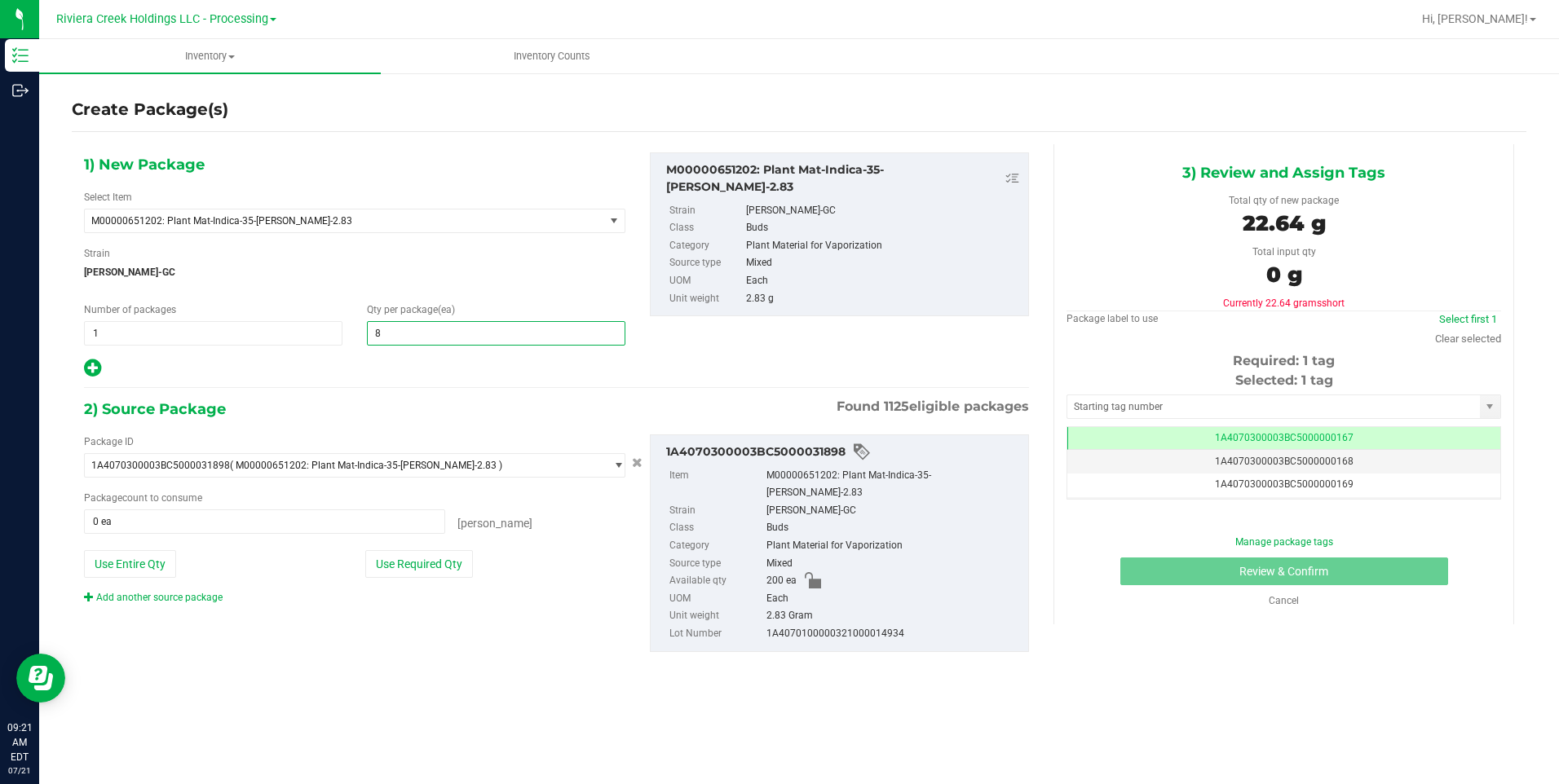 type on "80" 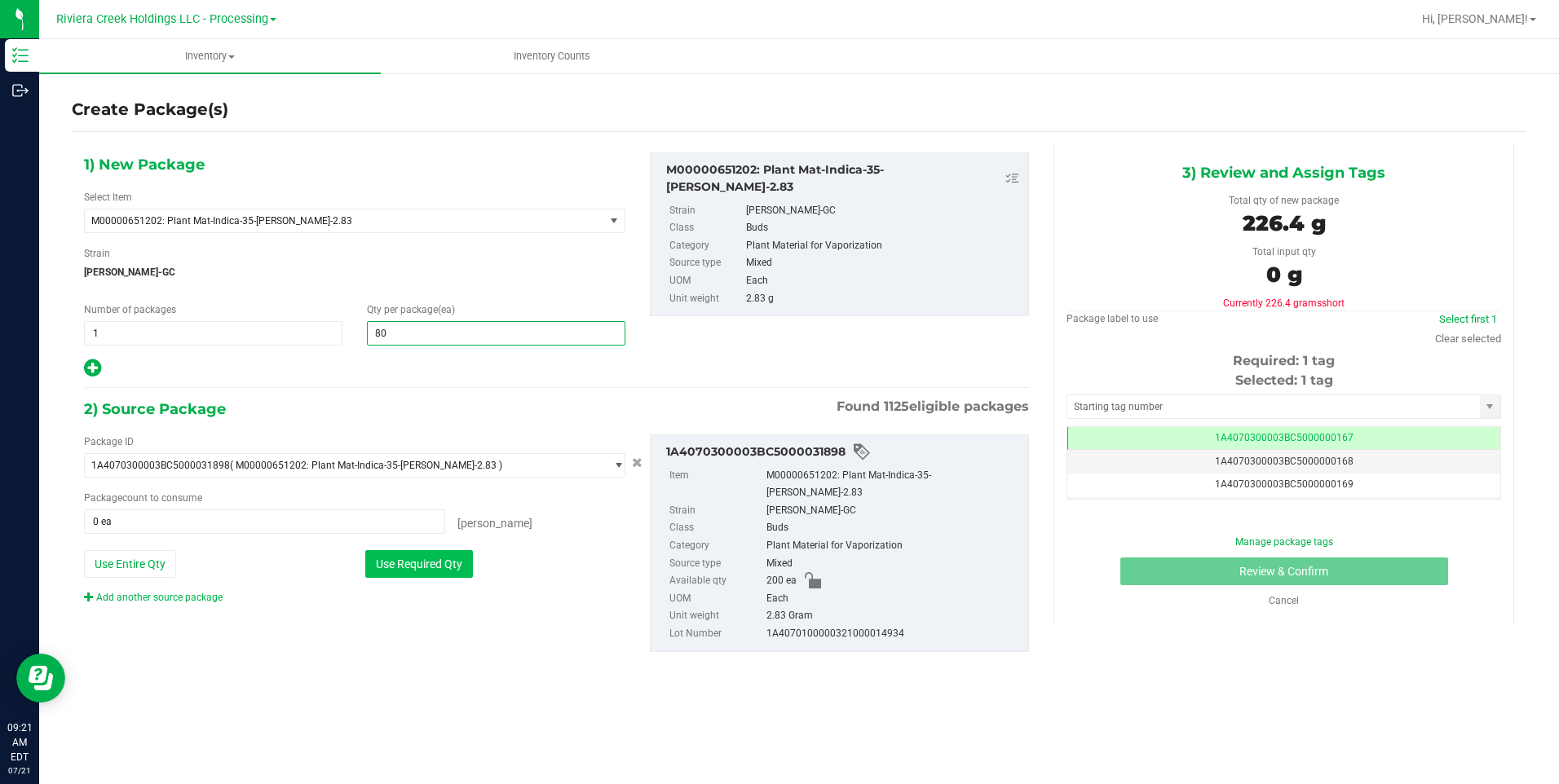 type on "80" 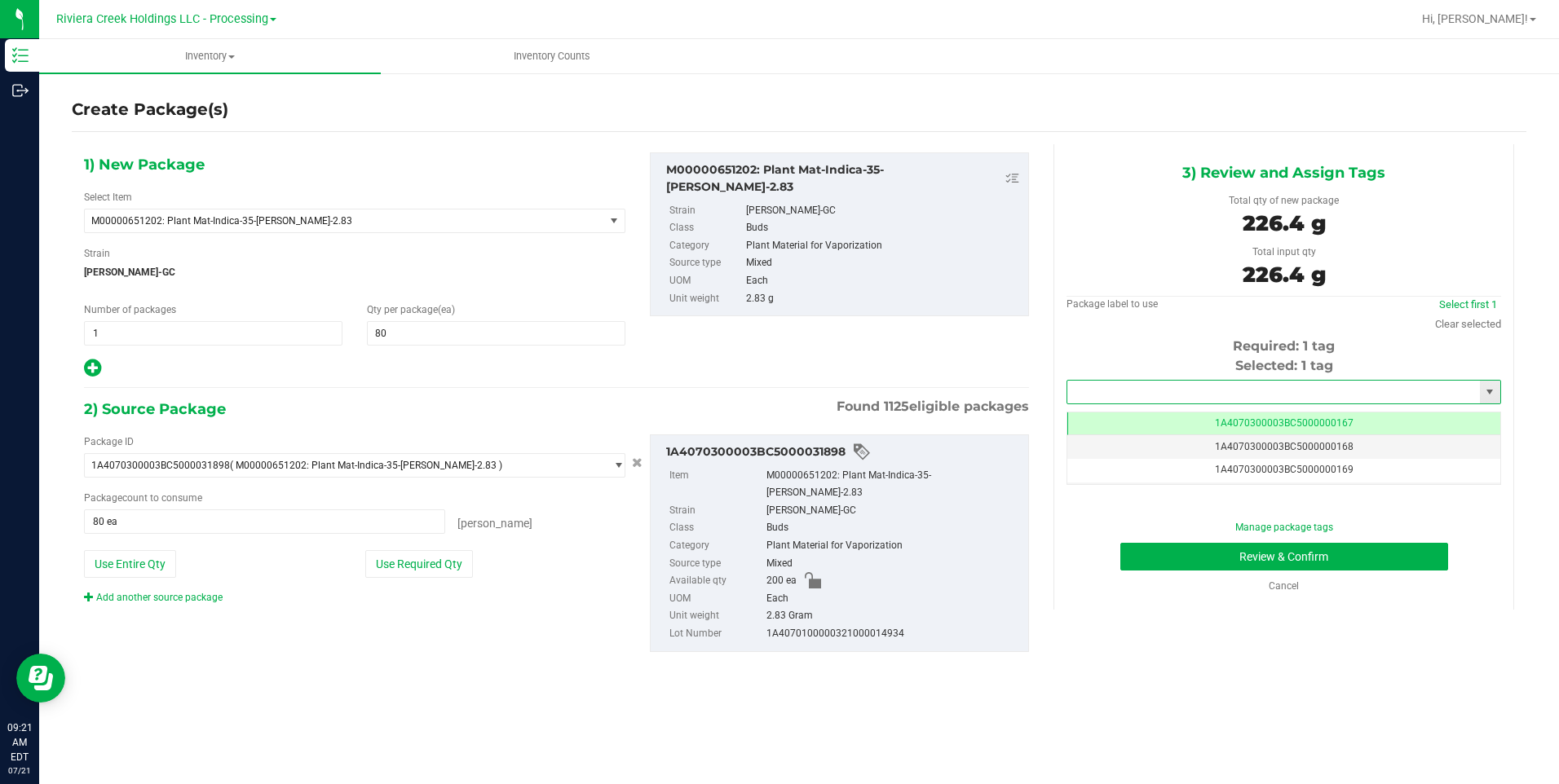 click at bounding box center (1274, 392) 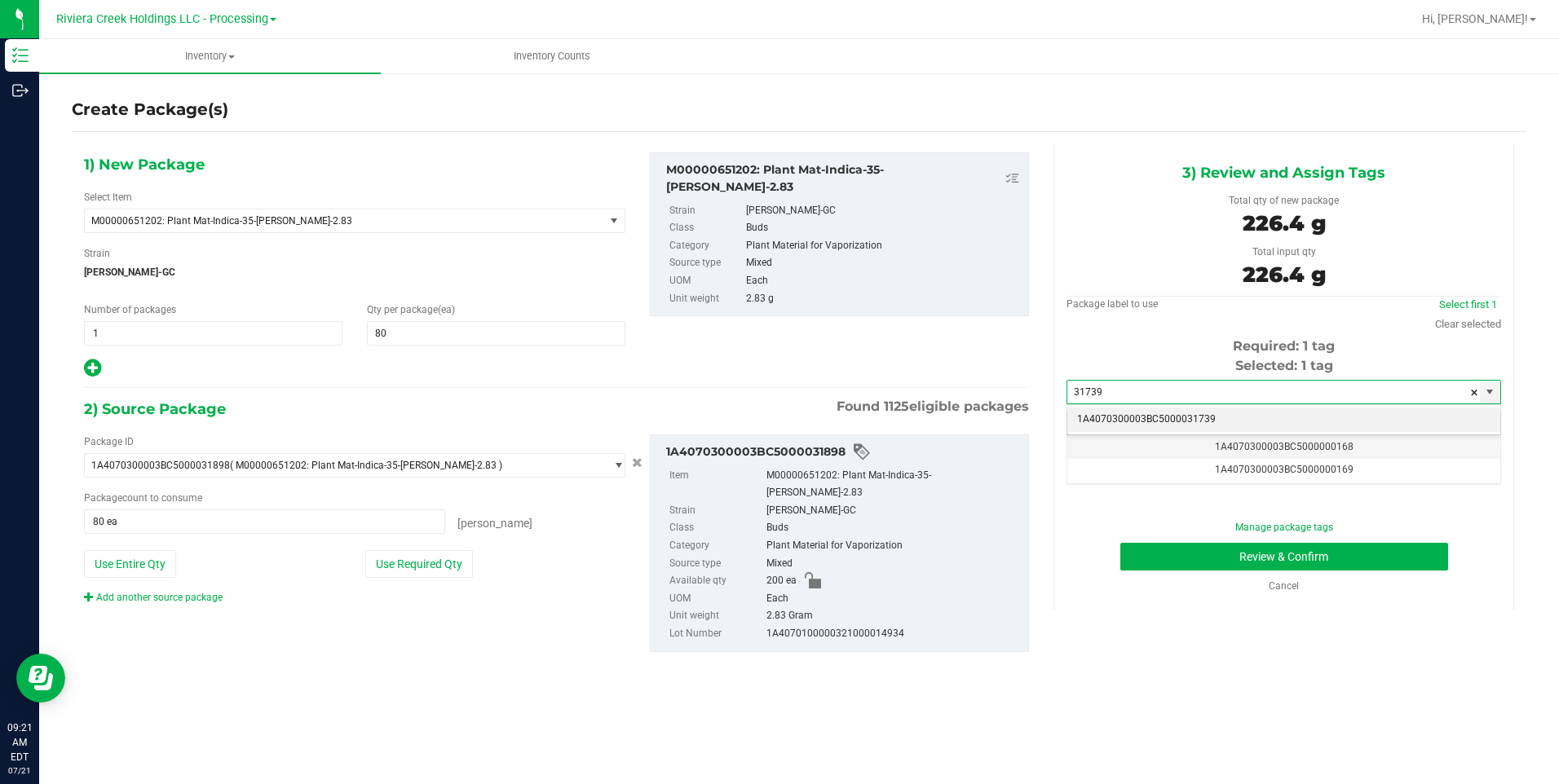 click on "1A4070300003BC5000031739" at bounding box center (1283, 420) 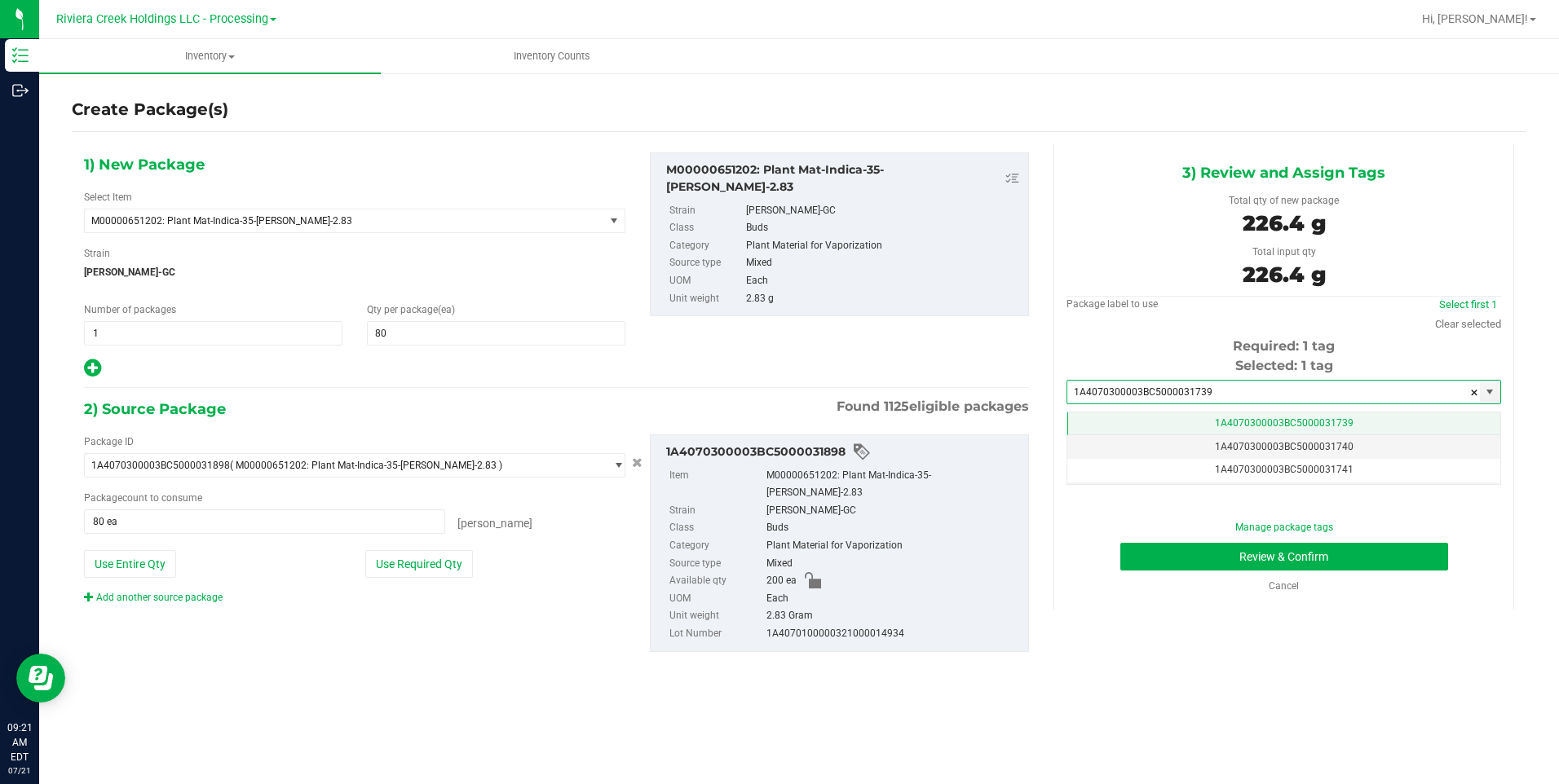 scroll, scrollTop: 0, scrollLeft: -1, axis: horizontal 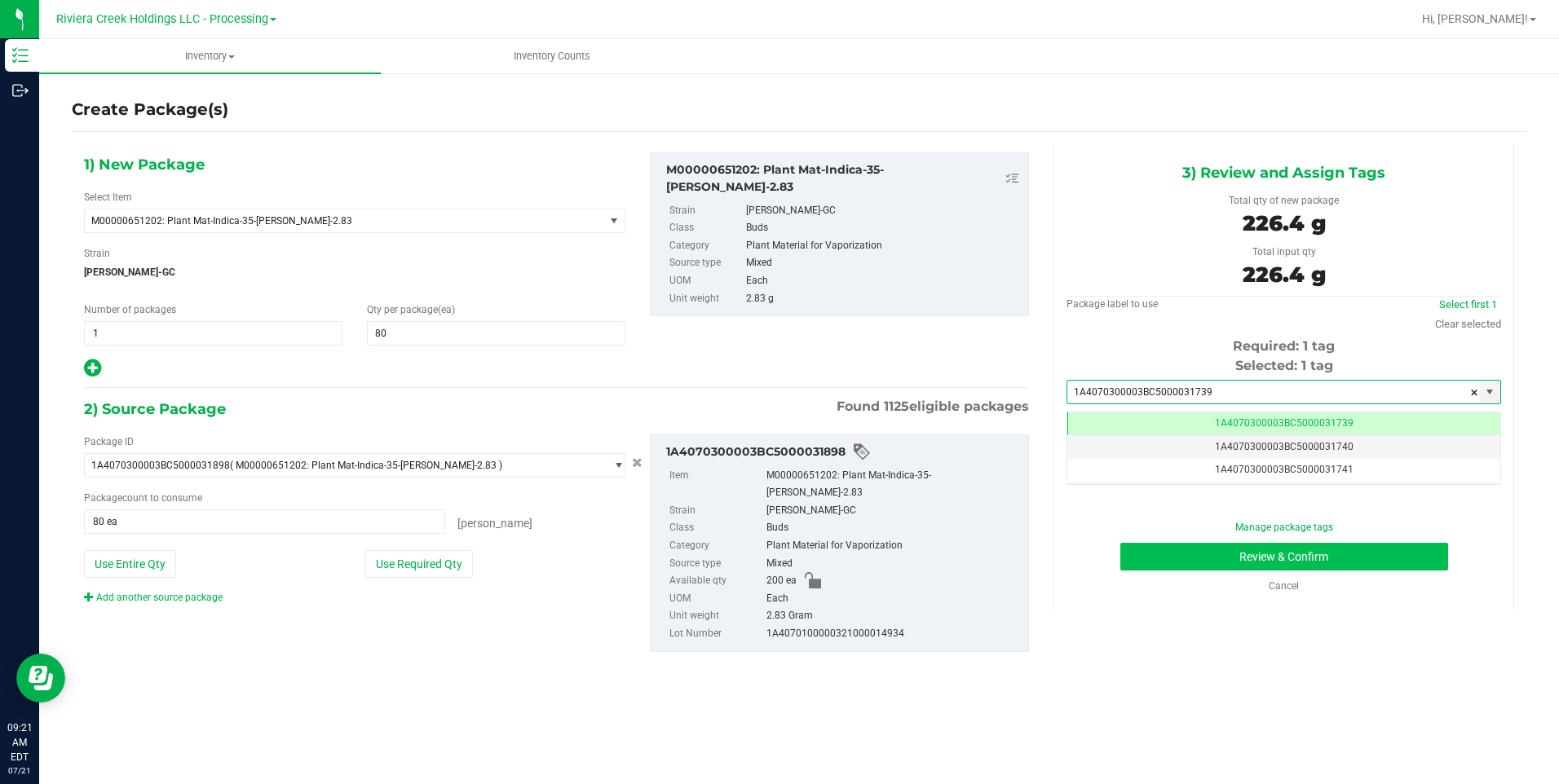 type on "1A4070300003BC5000031739" 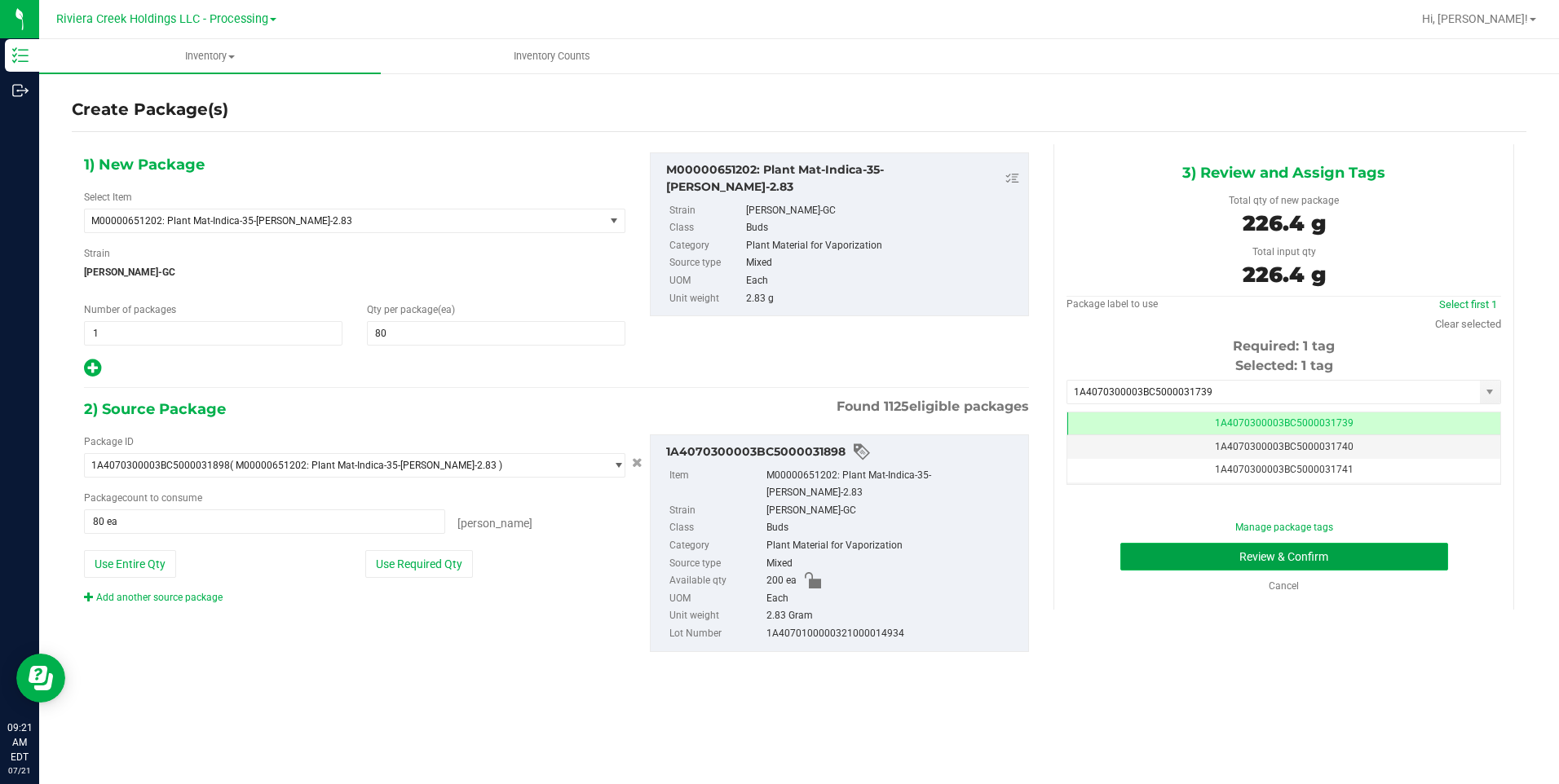 click on "Review & Confirm" at bounding box center (1284, 557) 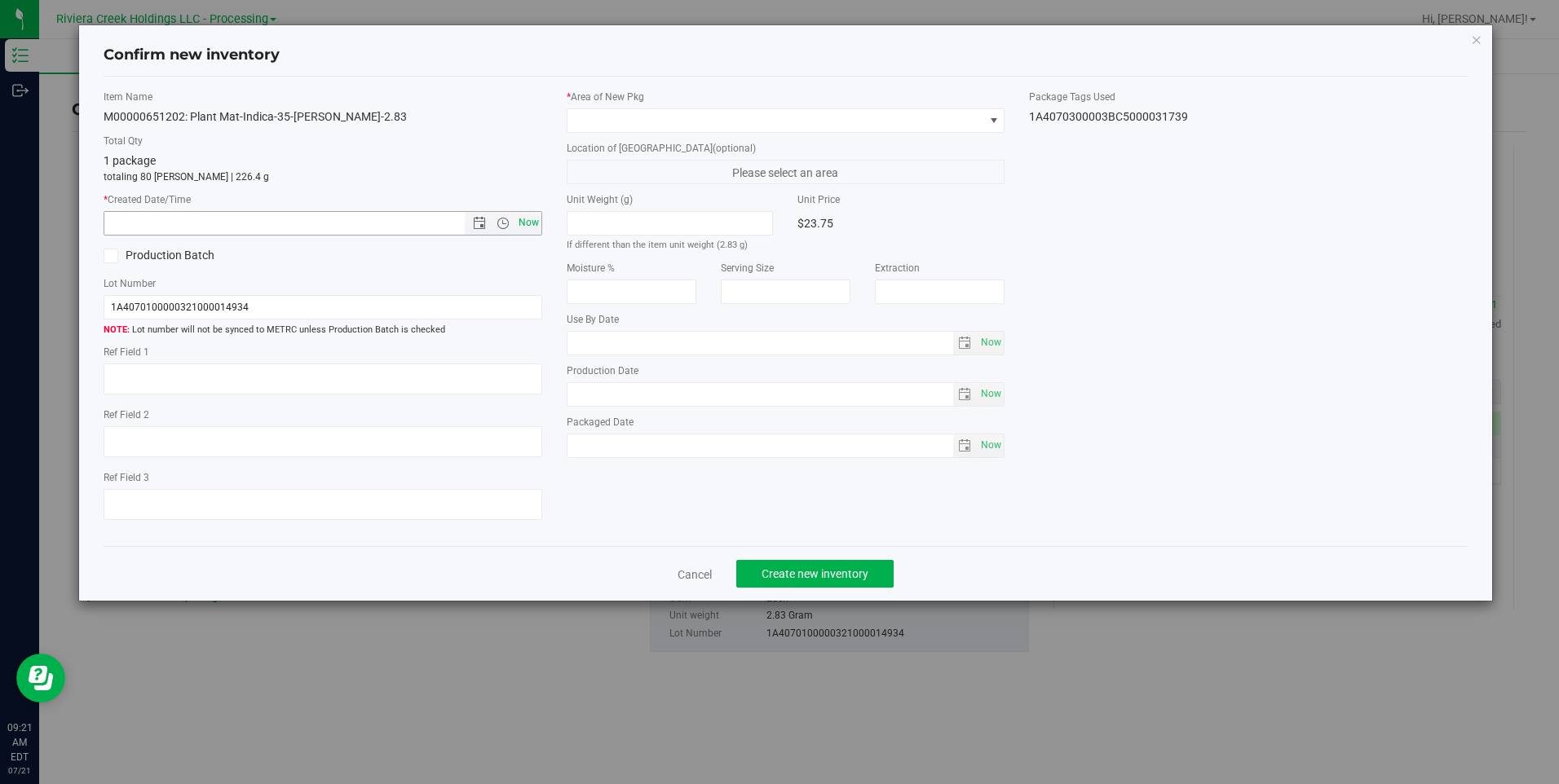 click on "Now" at bounding box center (528, 222) 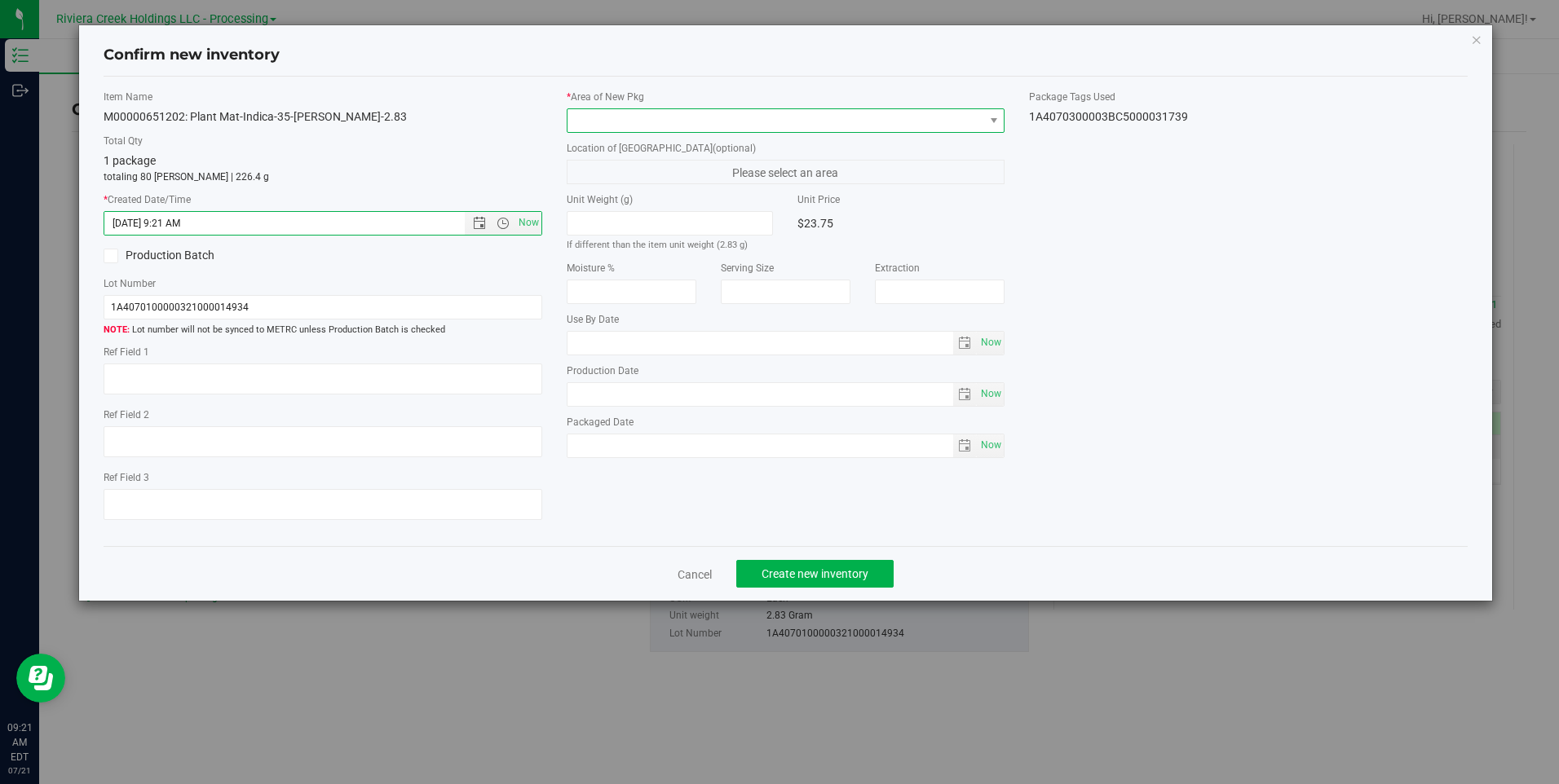 click at bounding box center [775, 121] 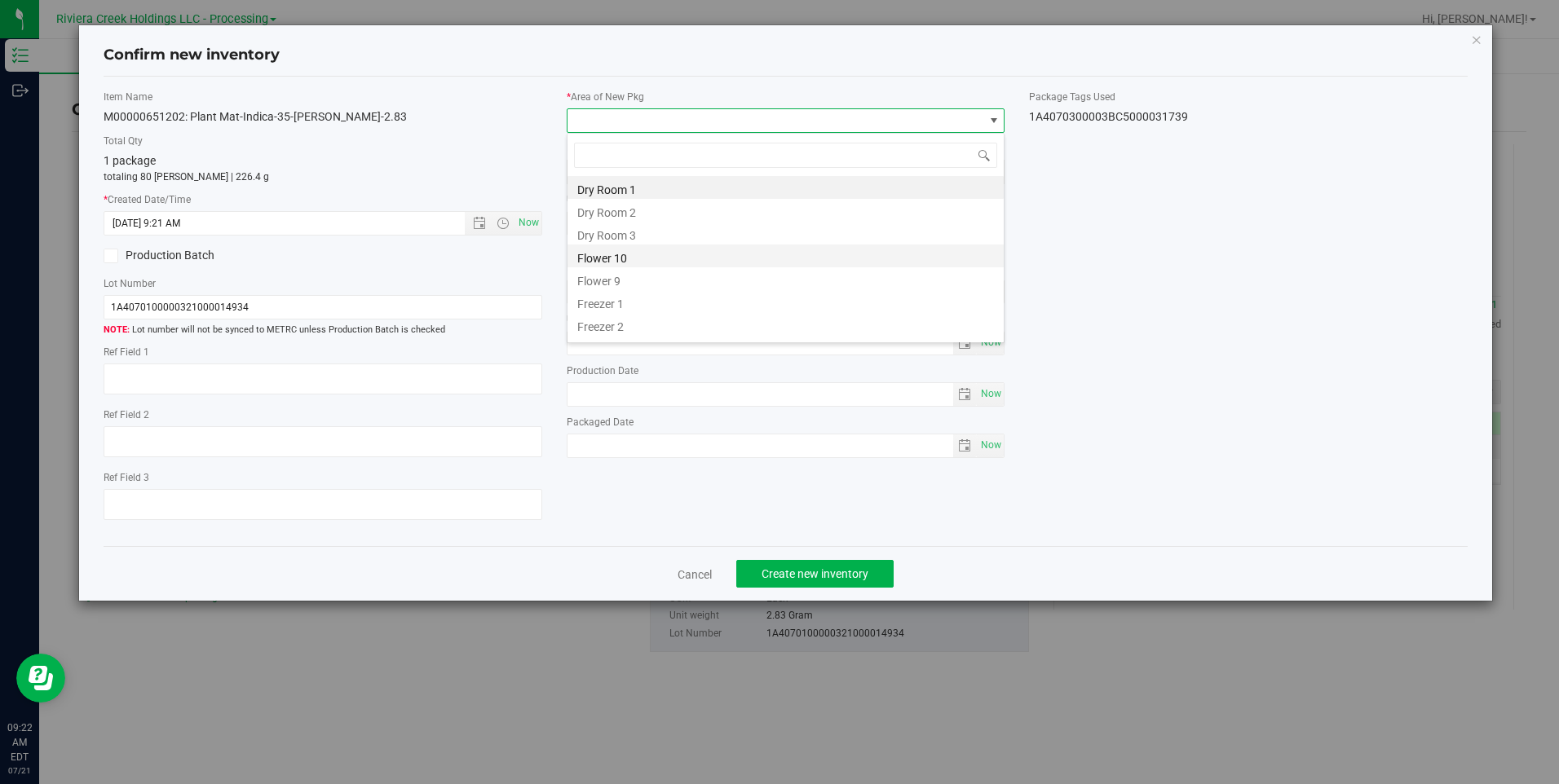 click on "Flower 10" at bounding box center (785, 256) 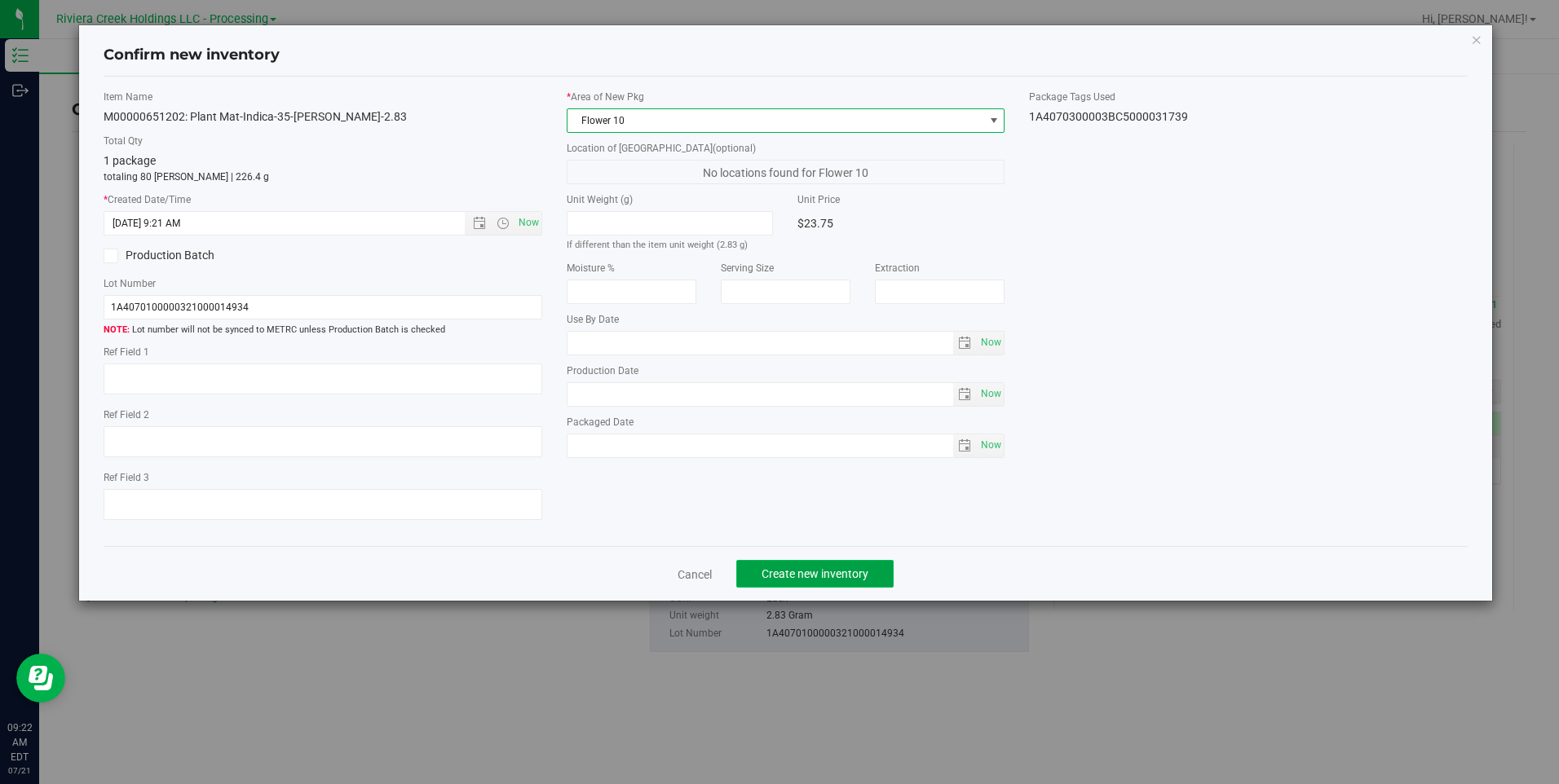 click on "Create new inventory" 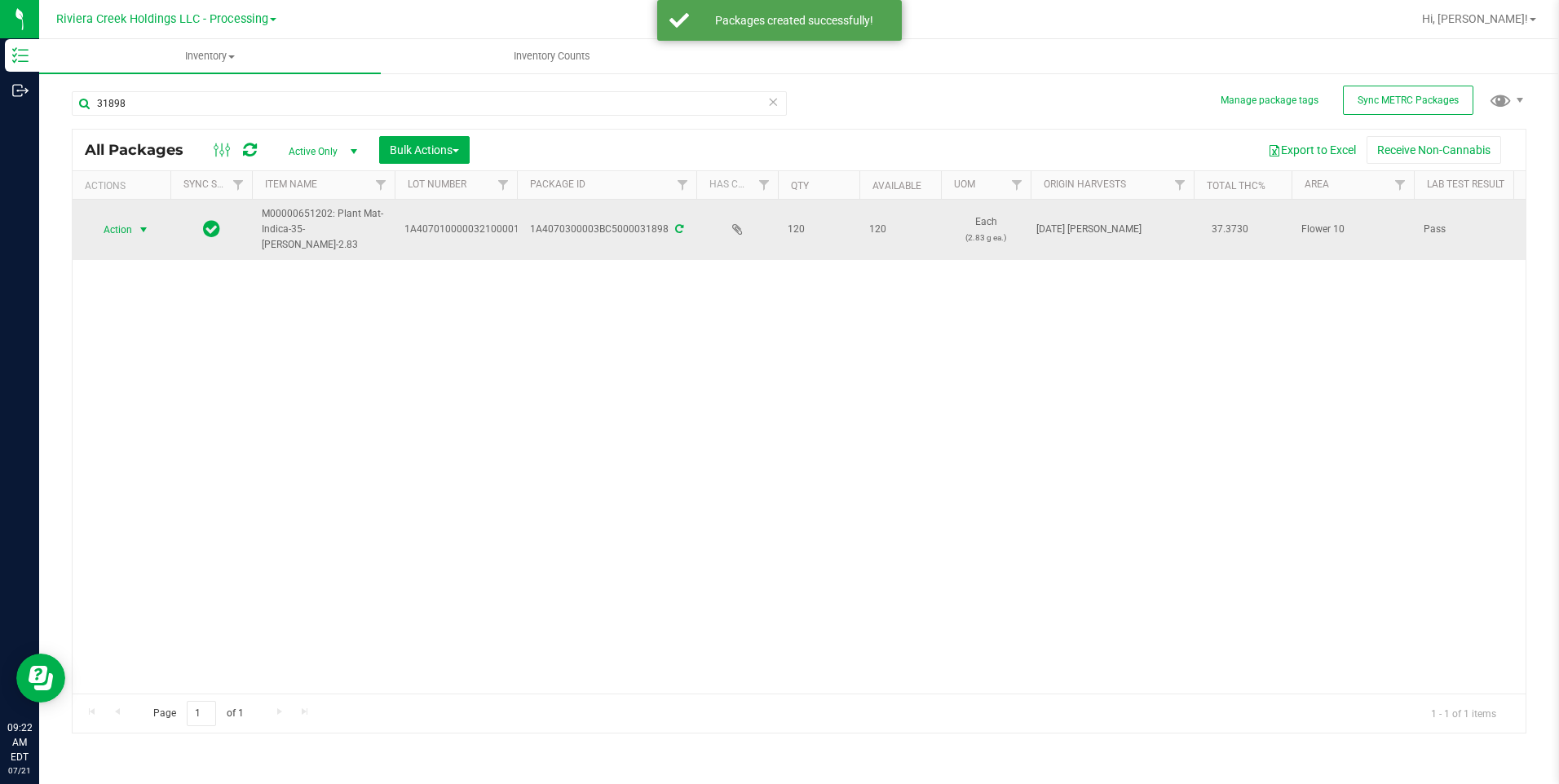 click at bounding box center [144, 230] 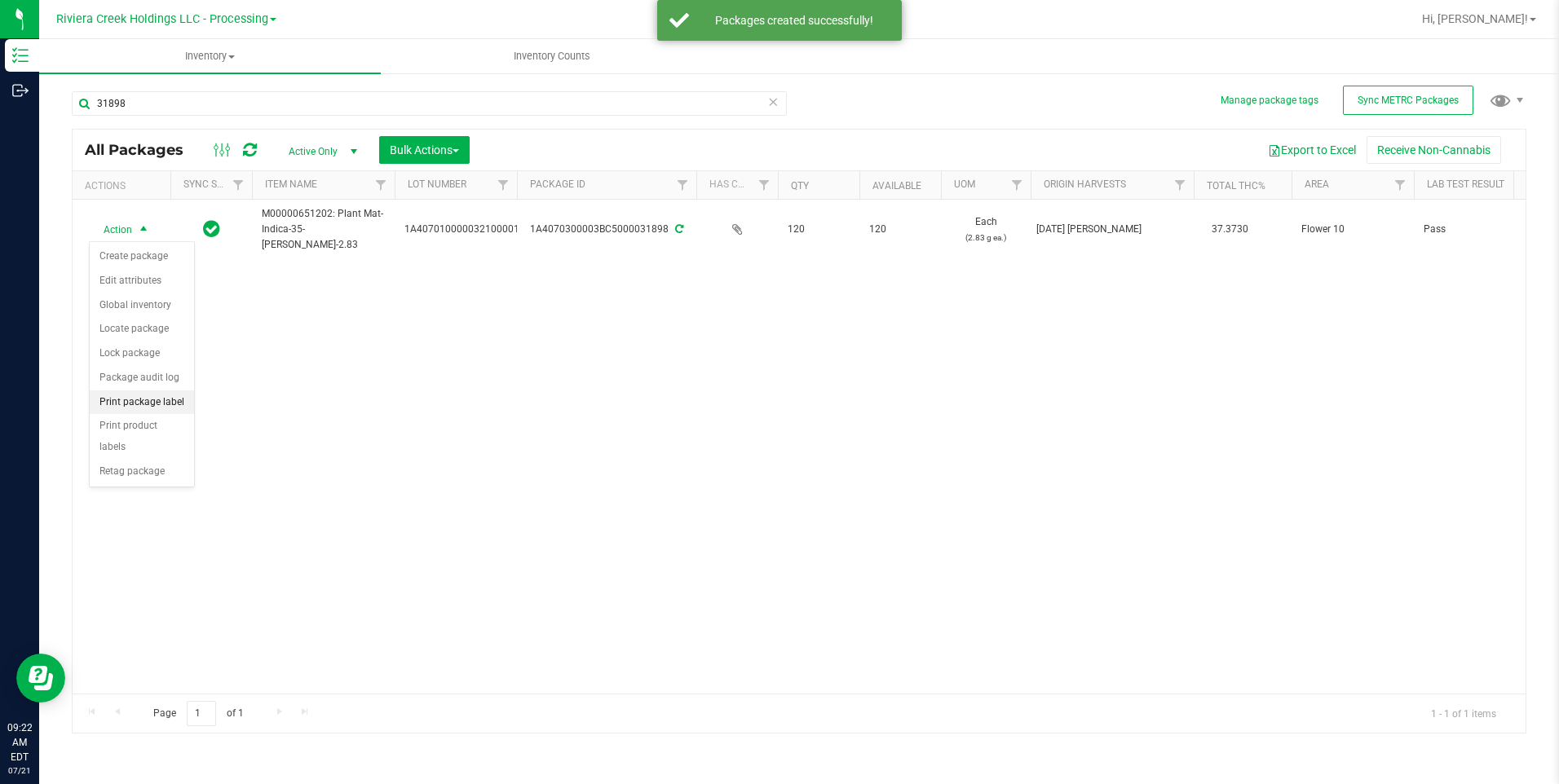 click on "Print package label" at bounding box center [142, 403] 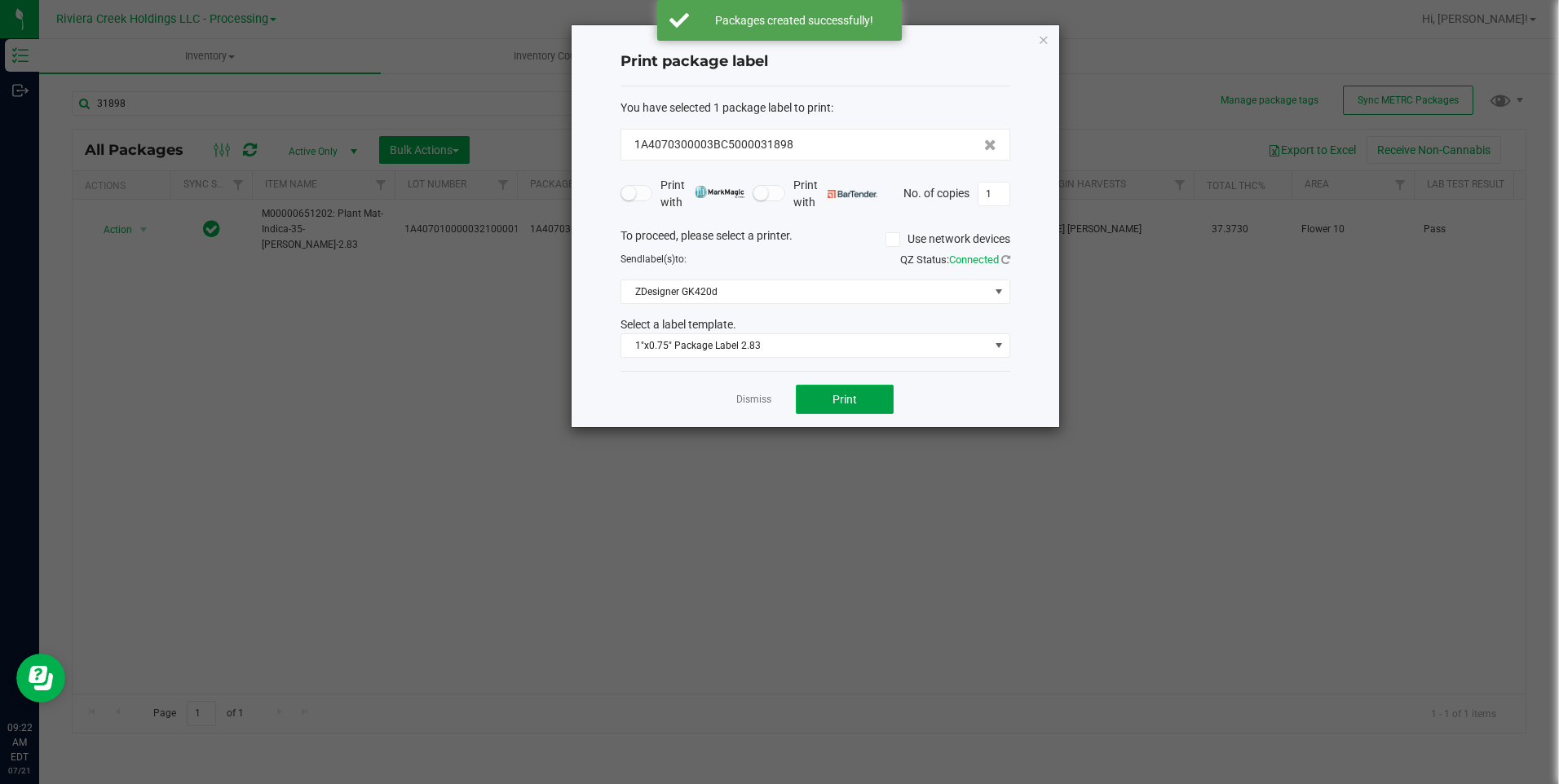 click on "Print" 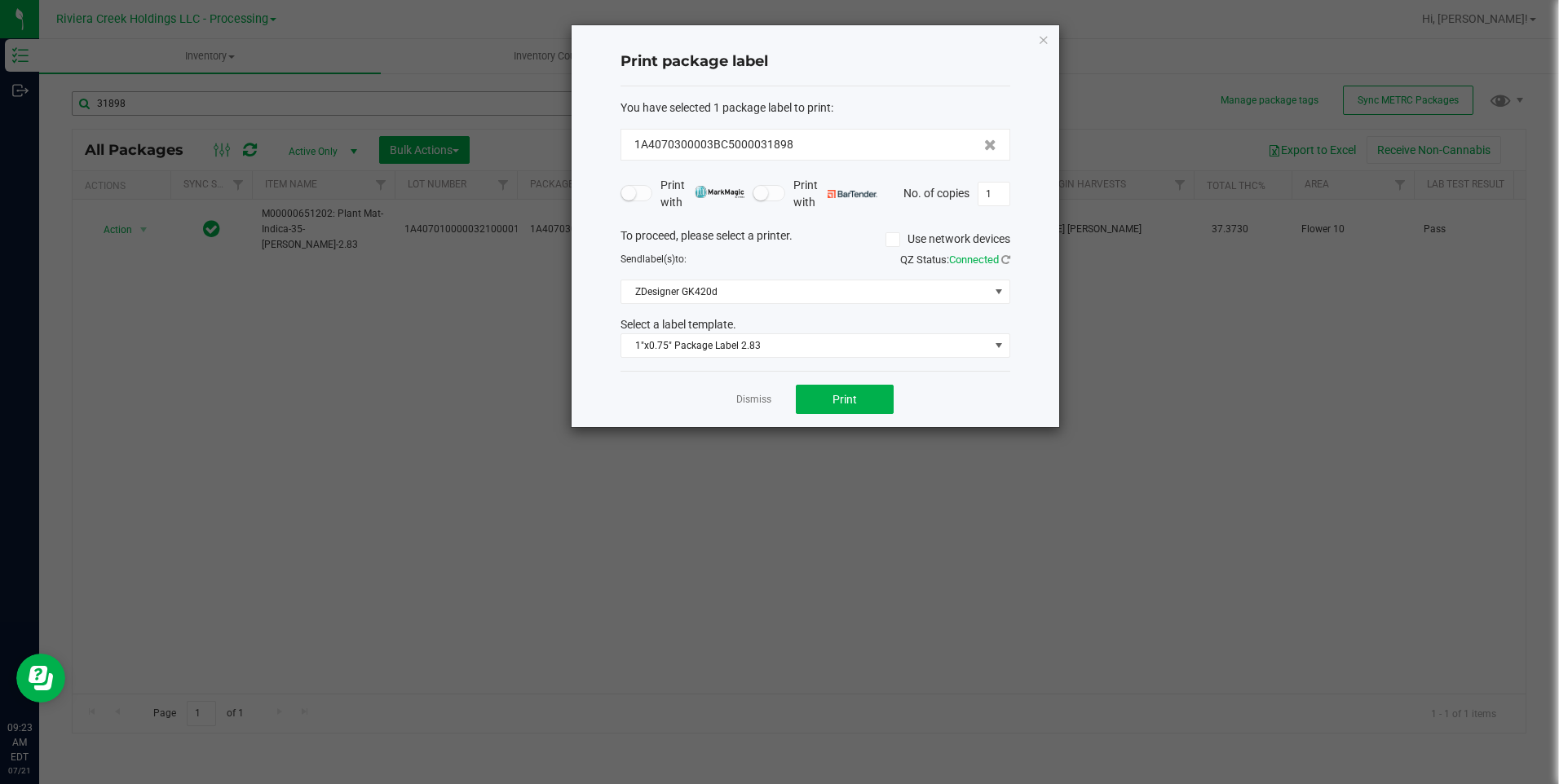 drag, startPoint x: 1048, startPoint y: 39, endPoint x: 700, endPoint y: 112, distance: 355.5742 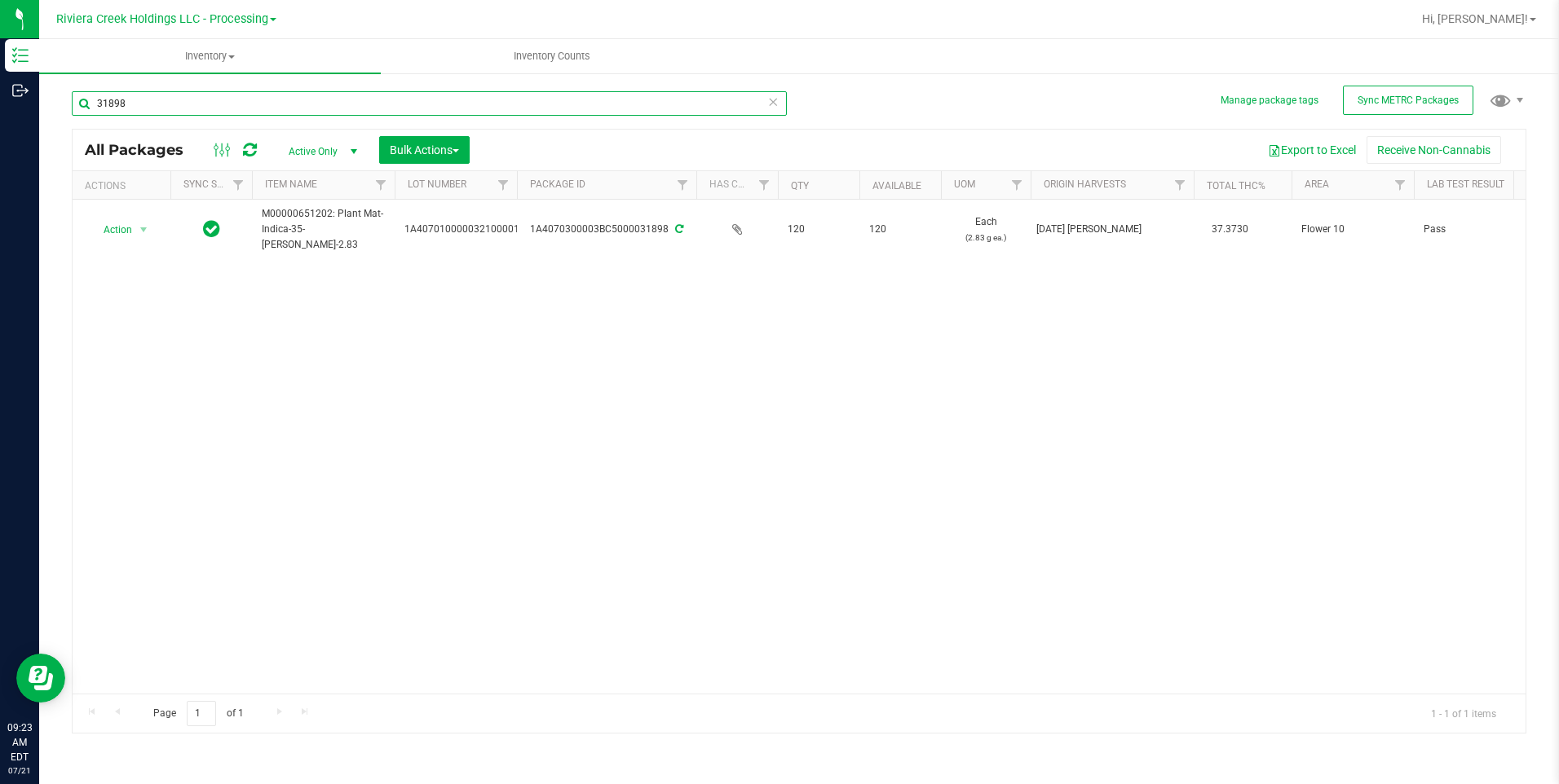 click on "31898" at bounding box center [429, 104] 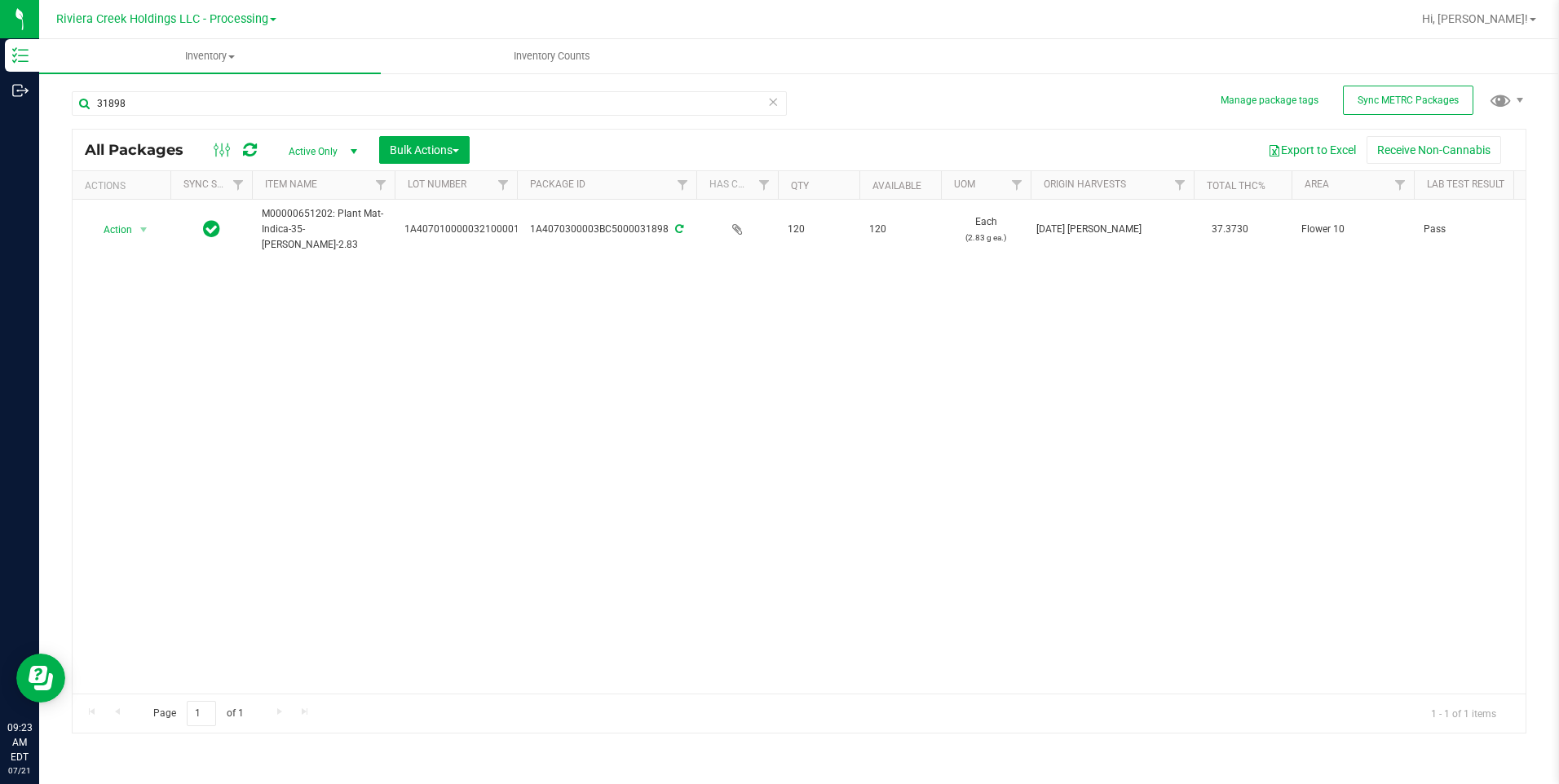 click on "Action Action Create package Edit attributes Global inventory Locate package Lock package Package audit log Print package label Print product labels Retag package
M00000651202: Plant Mat-Indica-35-[PERSON_NAME]-2.83
1A4070100000321000014934
1A4070300003BC5000031898
120
120
Each
(2.83 g ea.)
[DATE] [PERSON_NAME] 37.3730
Flower 10
Pass
Now
Plant Material for Vaporization
[PERSON_NAME]-GC" at bounding box center (799, 447) 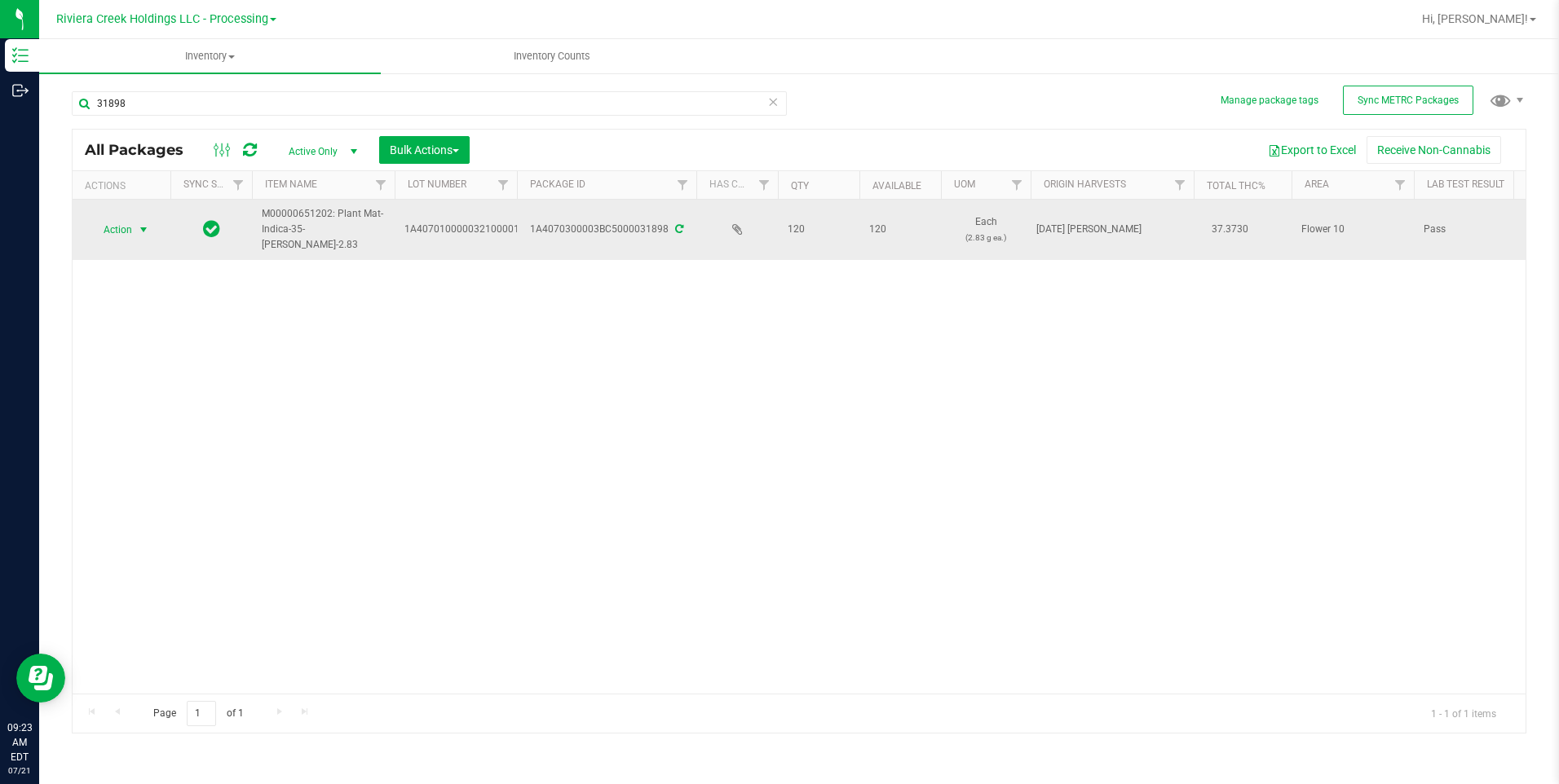 click on "Action" at bounding box center (111, 230) 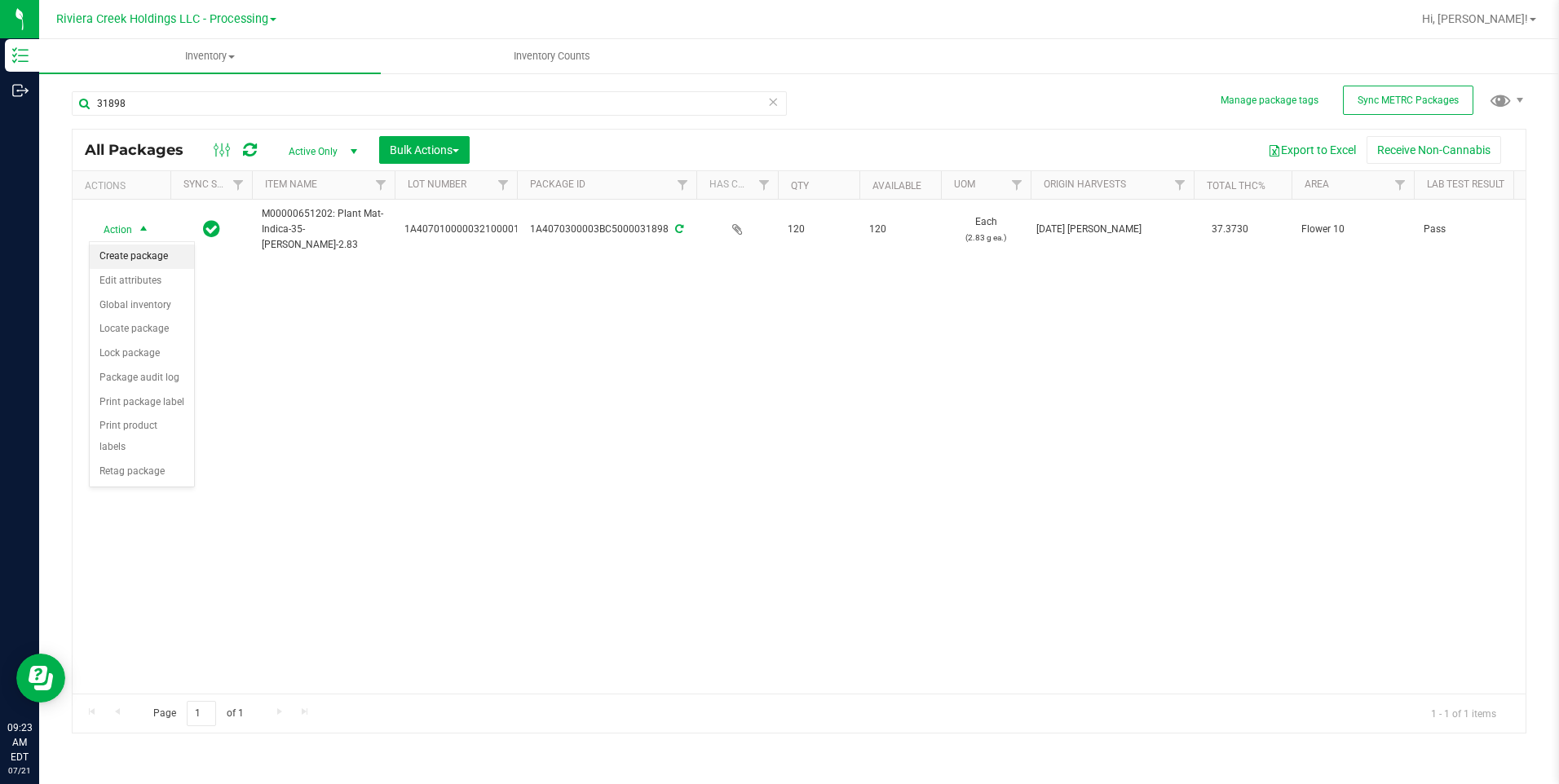 click on "Create package" at bounding box center (142, 257) 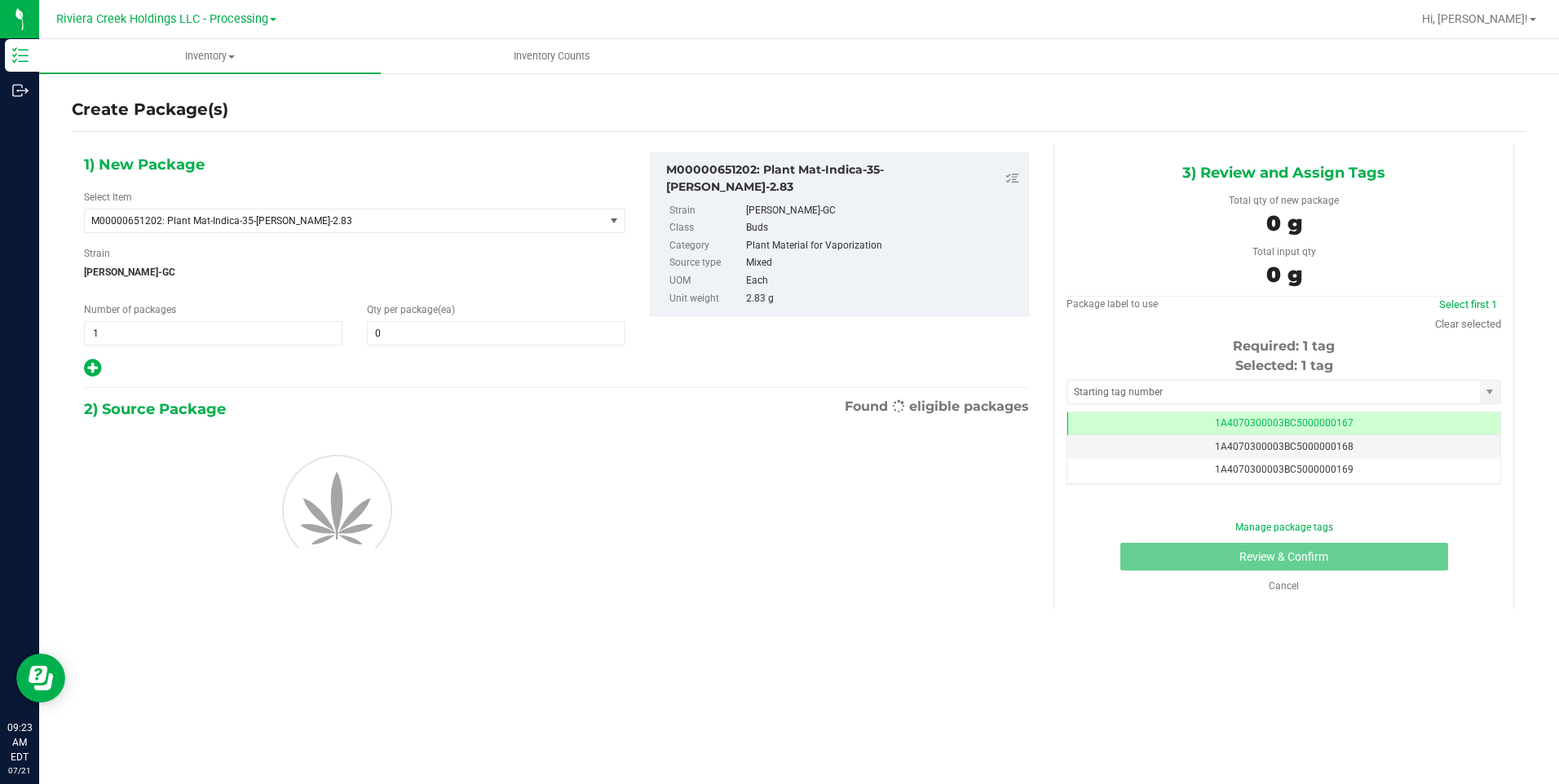 scroll, scrollTop: 0, scrollLeft: -1, axis: horizontal 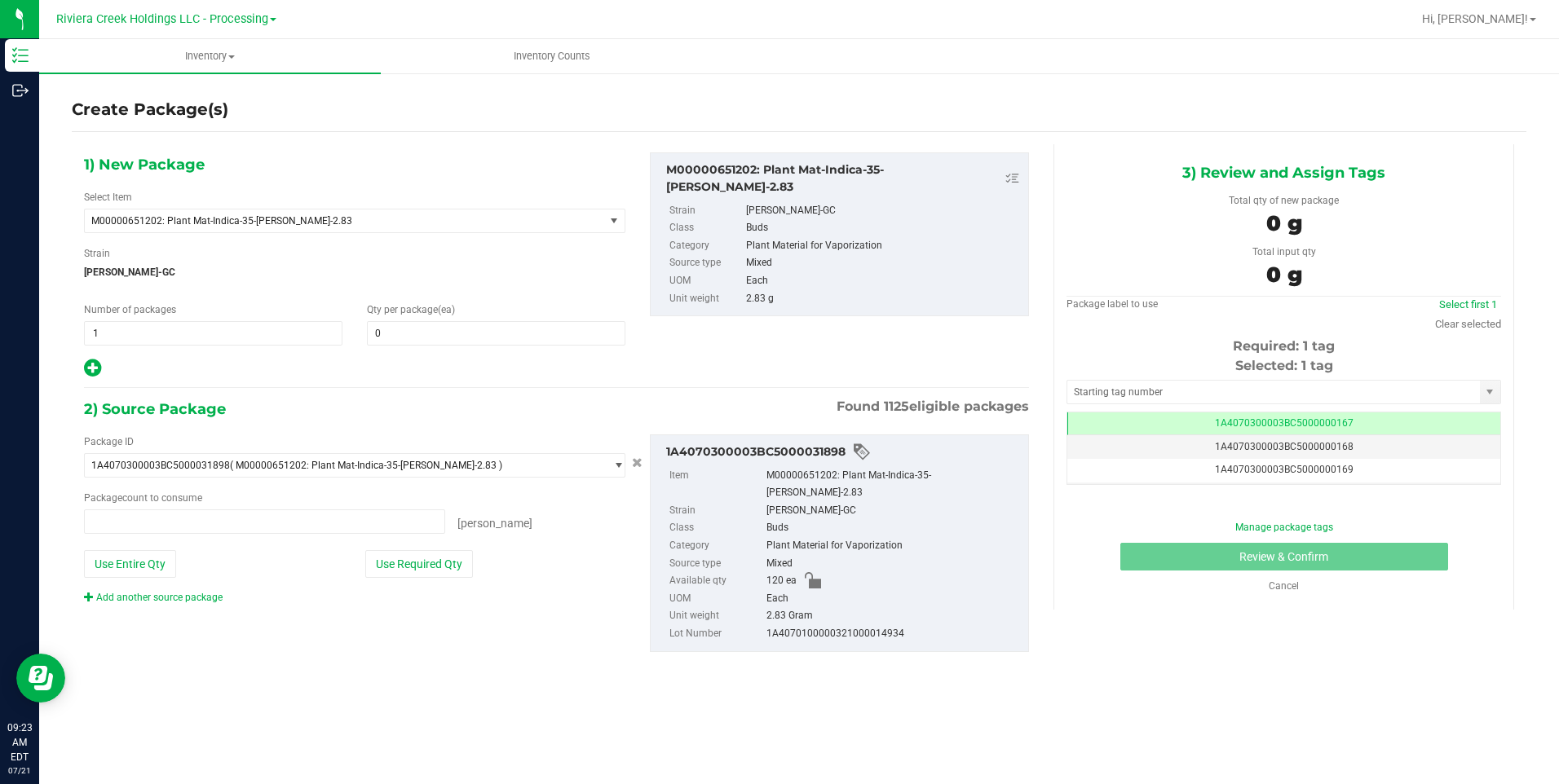 type on "0 ea" 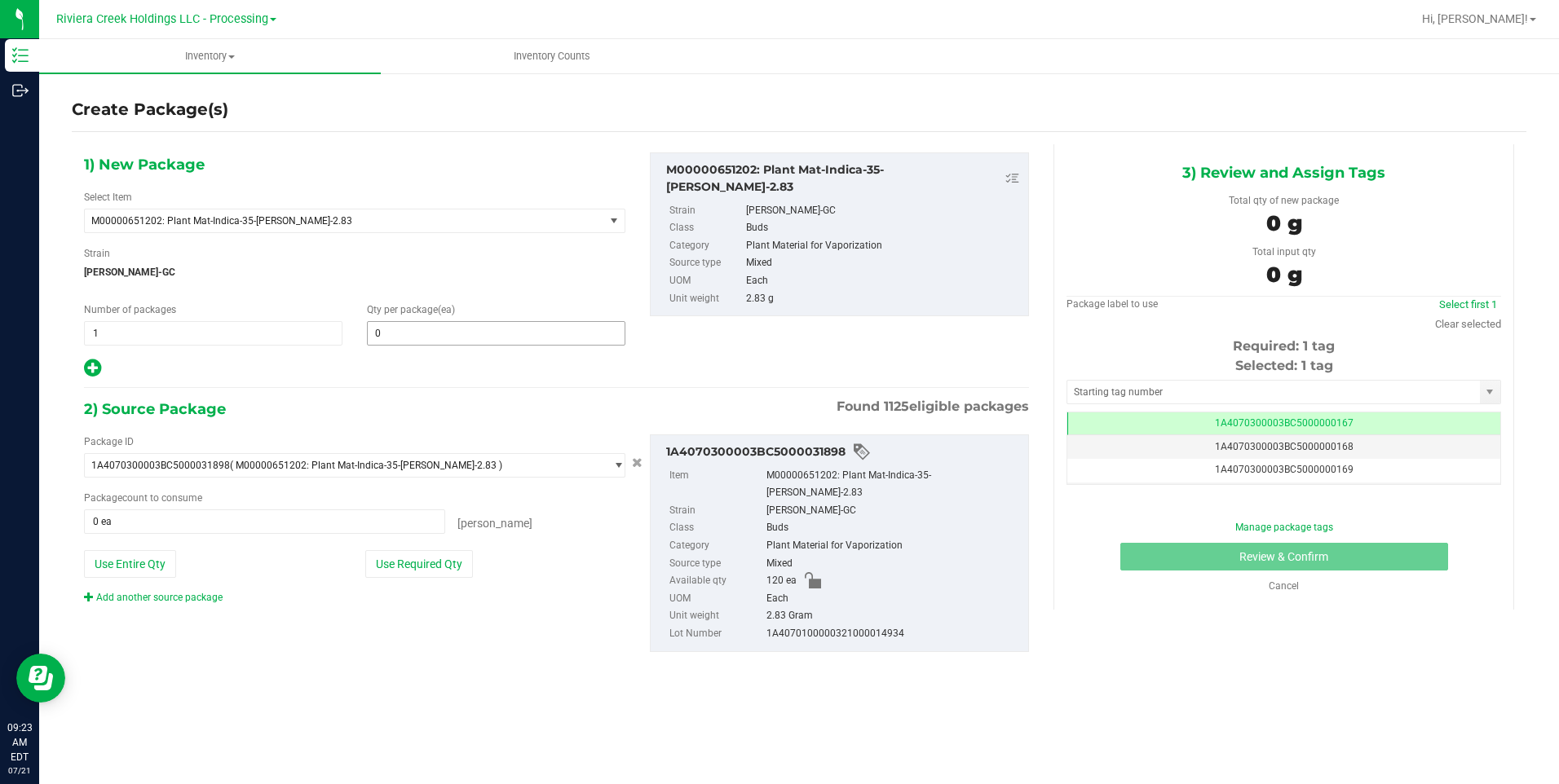 type 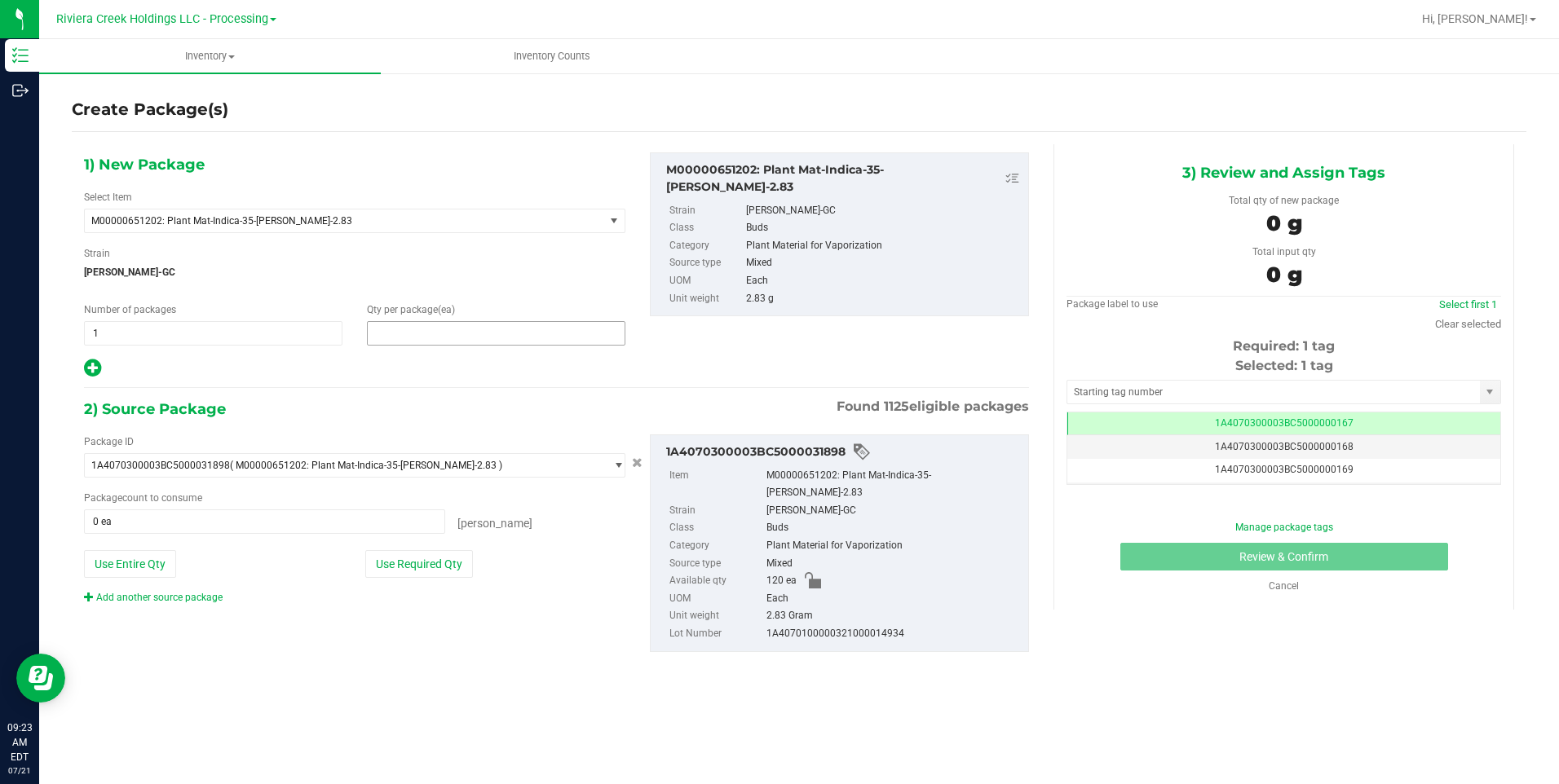 click at bounding box center [496, 333] 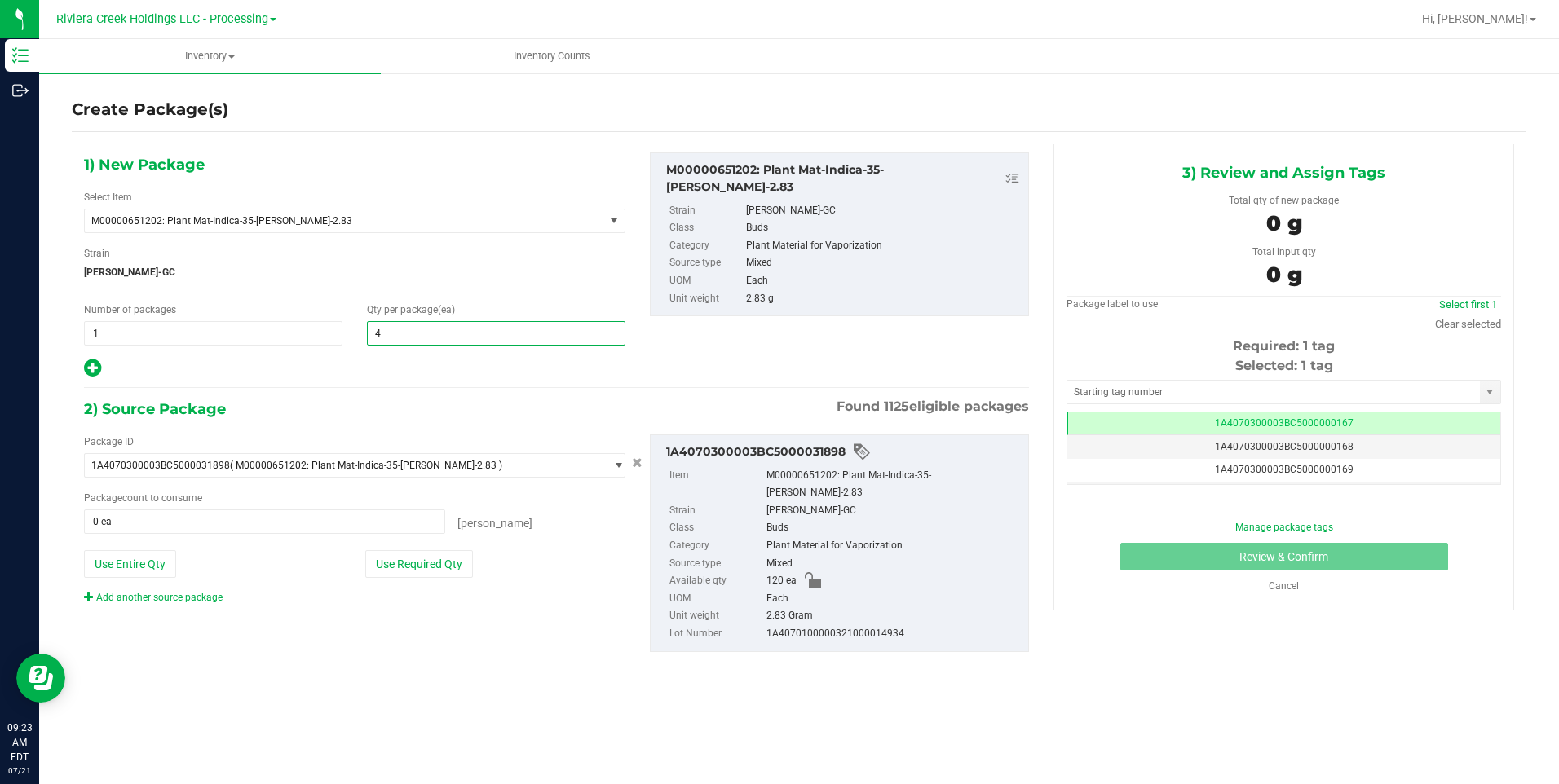 type on "40" 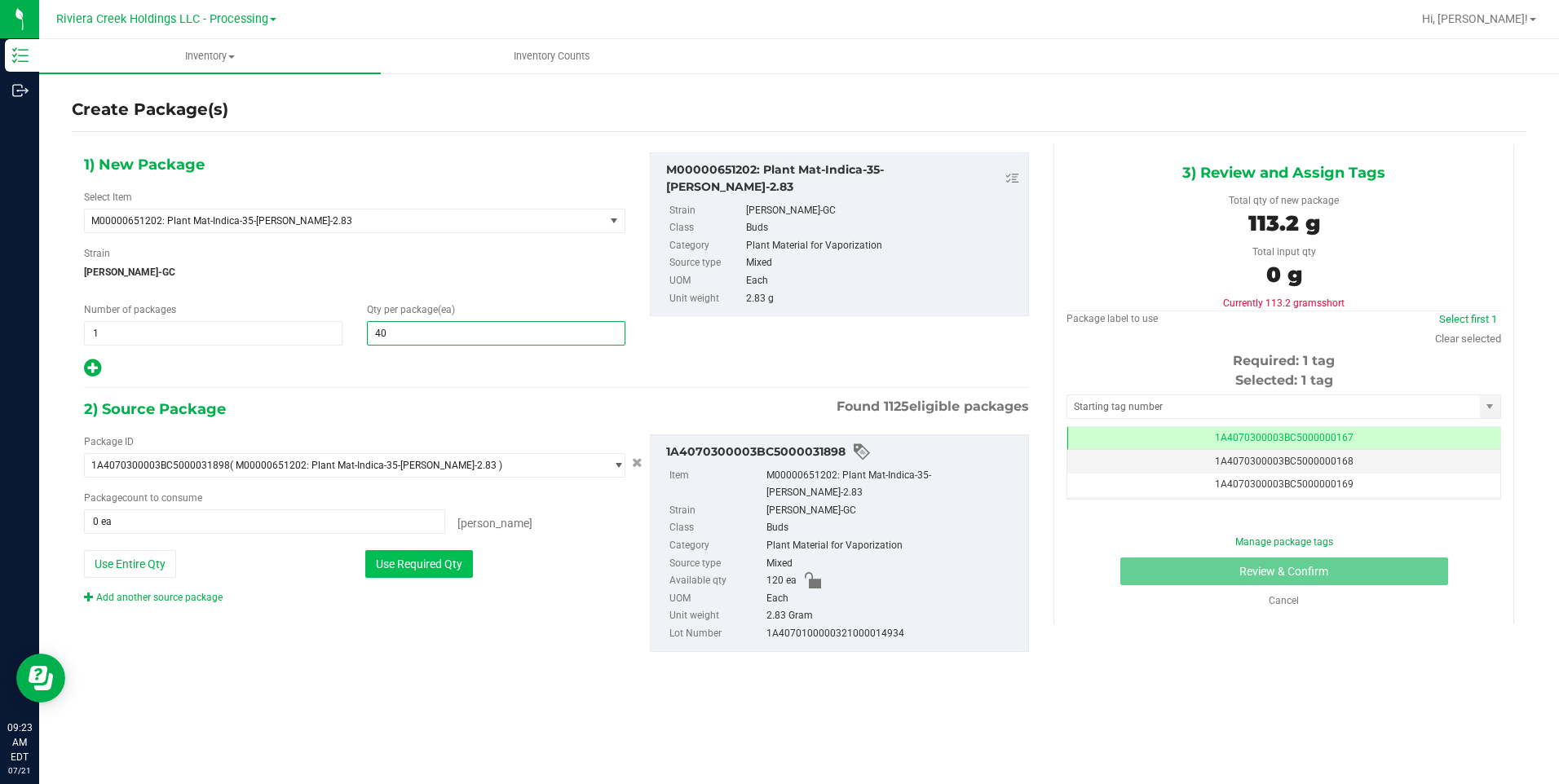 type on "40" 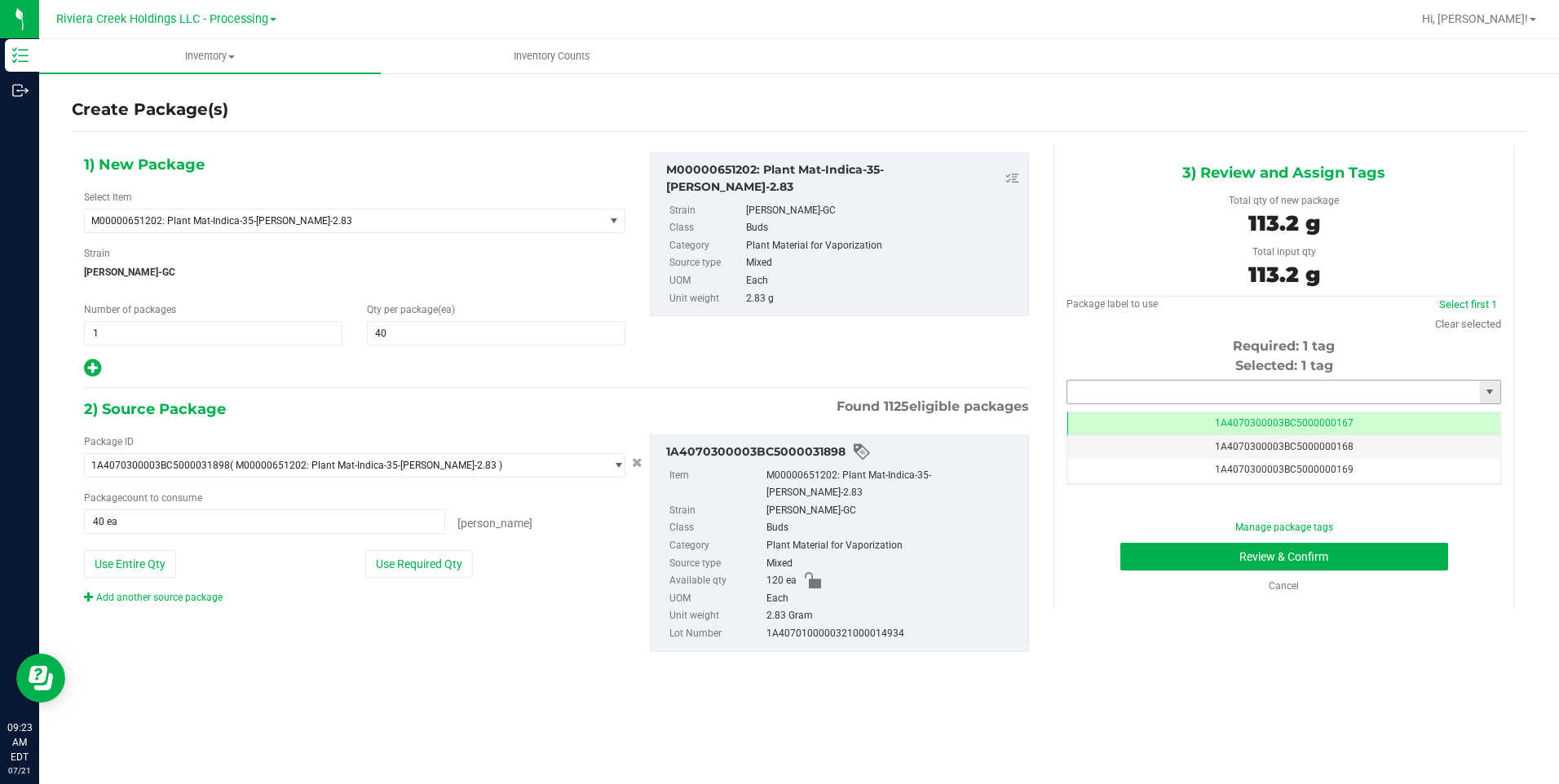 click at bounding box center [1274, 392] 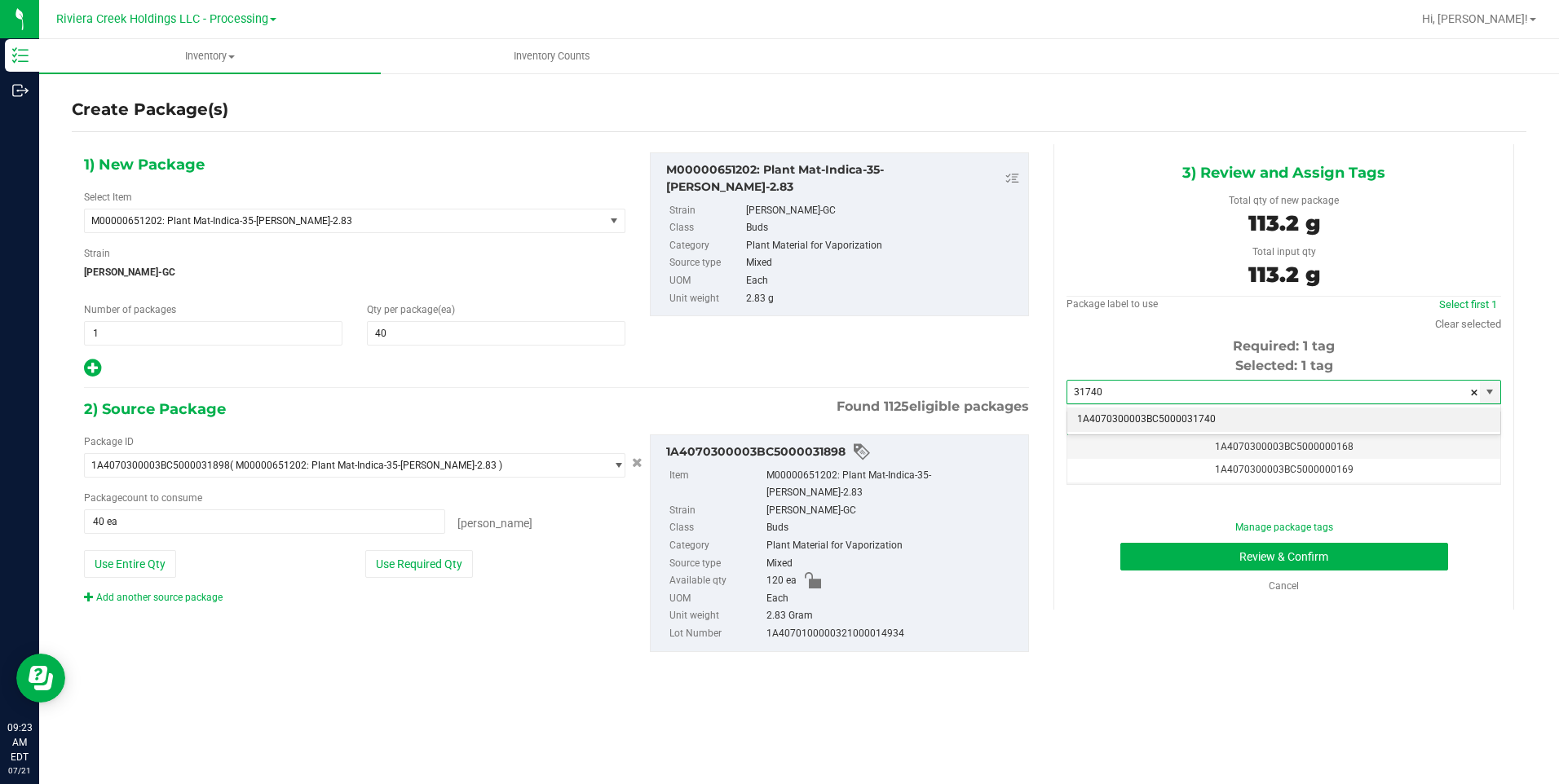 click on "1A4070300003BC5000031740" at bounding box center (1283, 420) 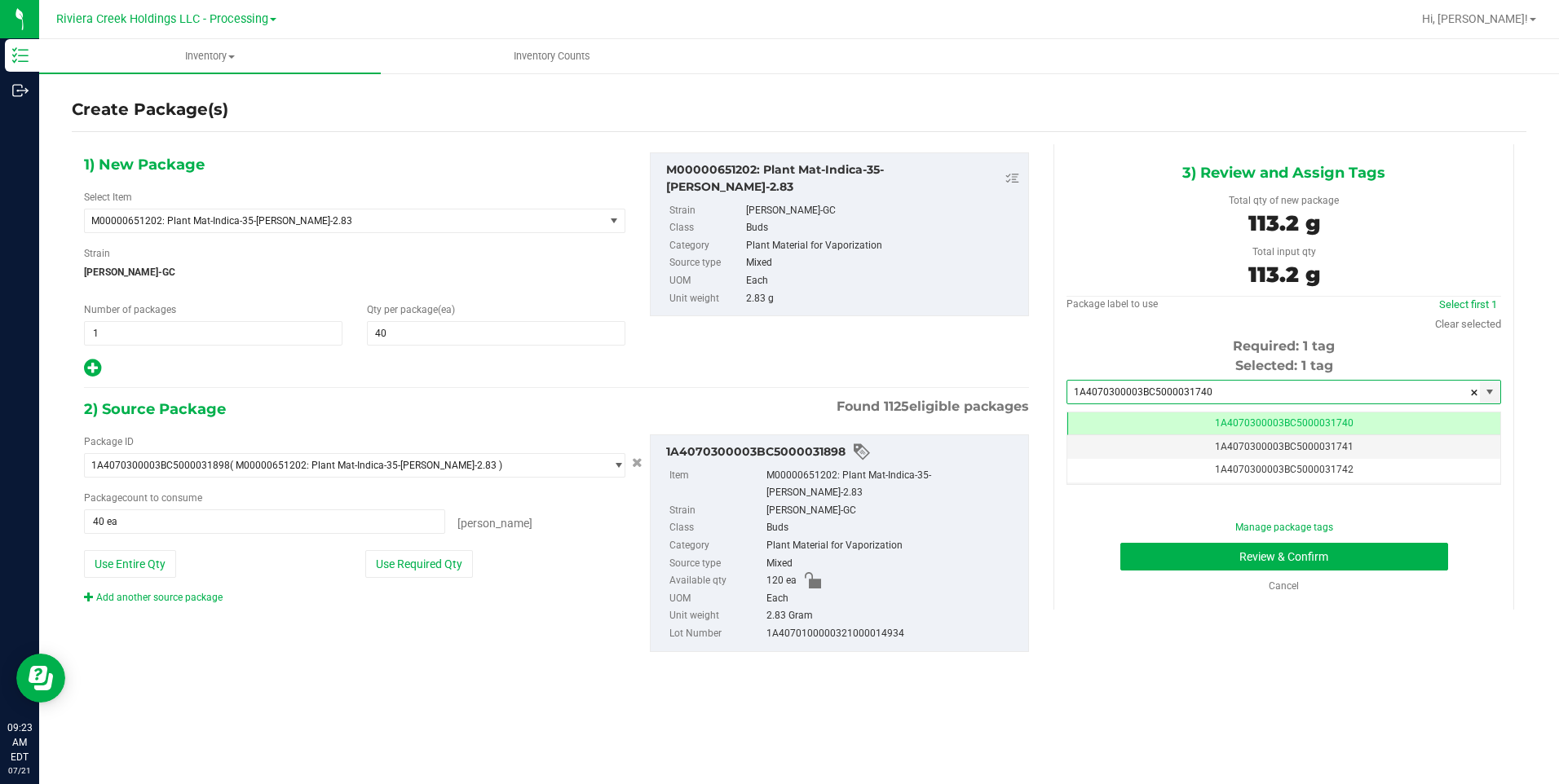 scroll, scrollTop: 0, scrollLeft: -1, axis: horizontal 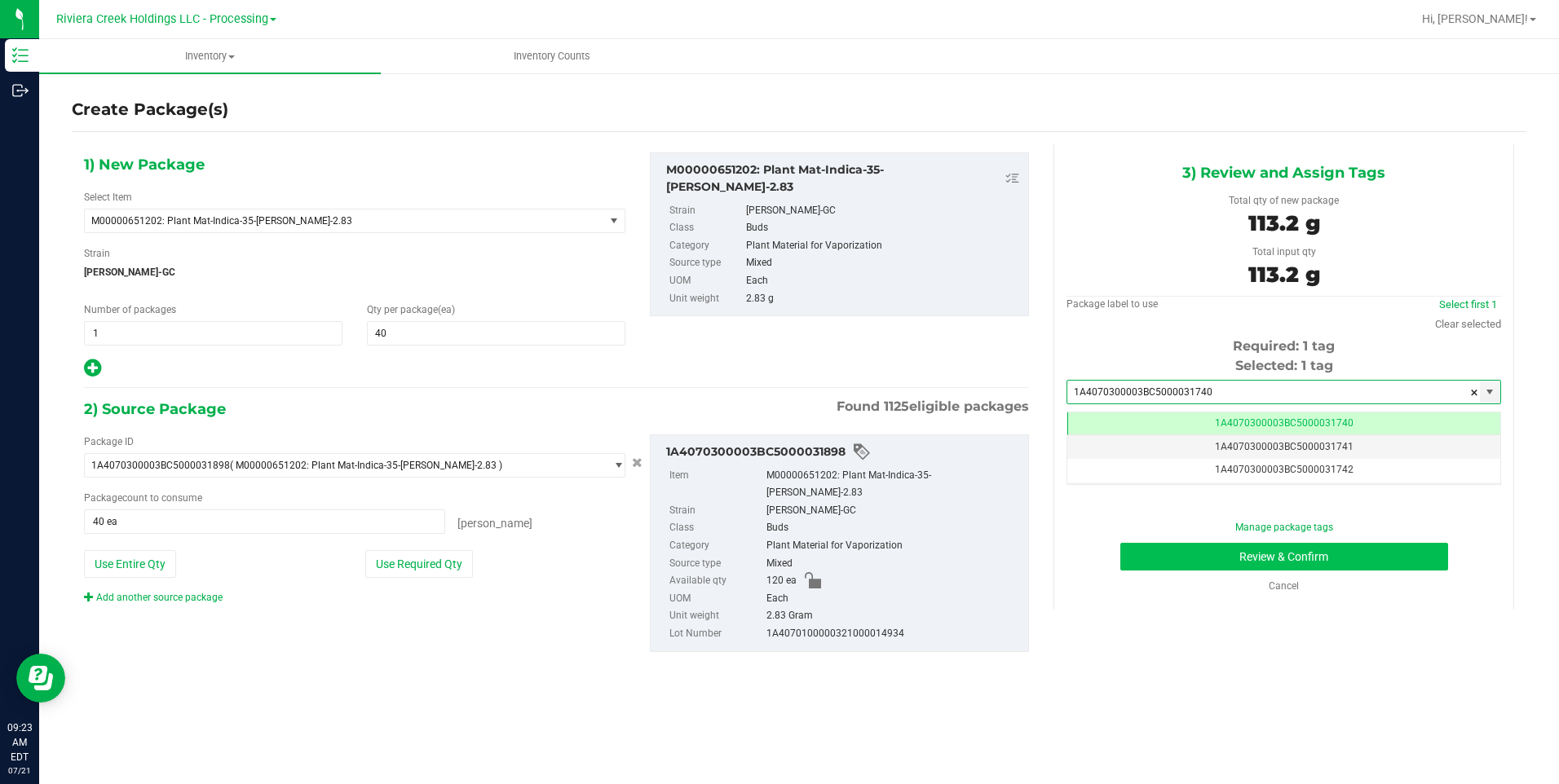 type on "1A4070300003BC5000031740" 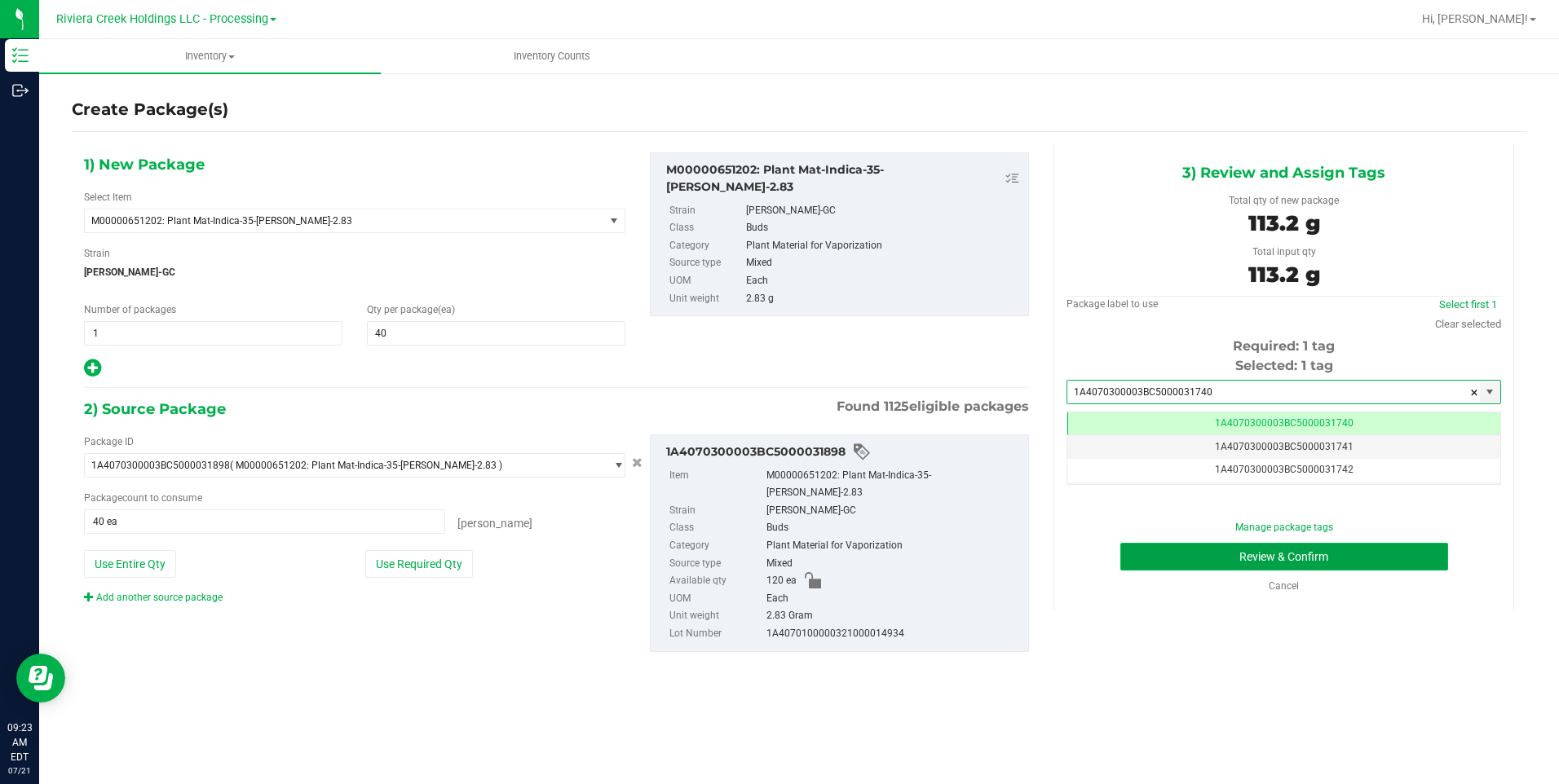 click on "Review & Confirm" at bounding box center [1284, 557] 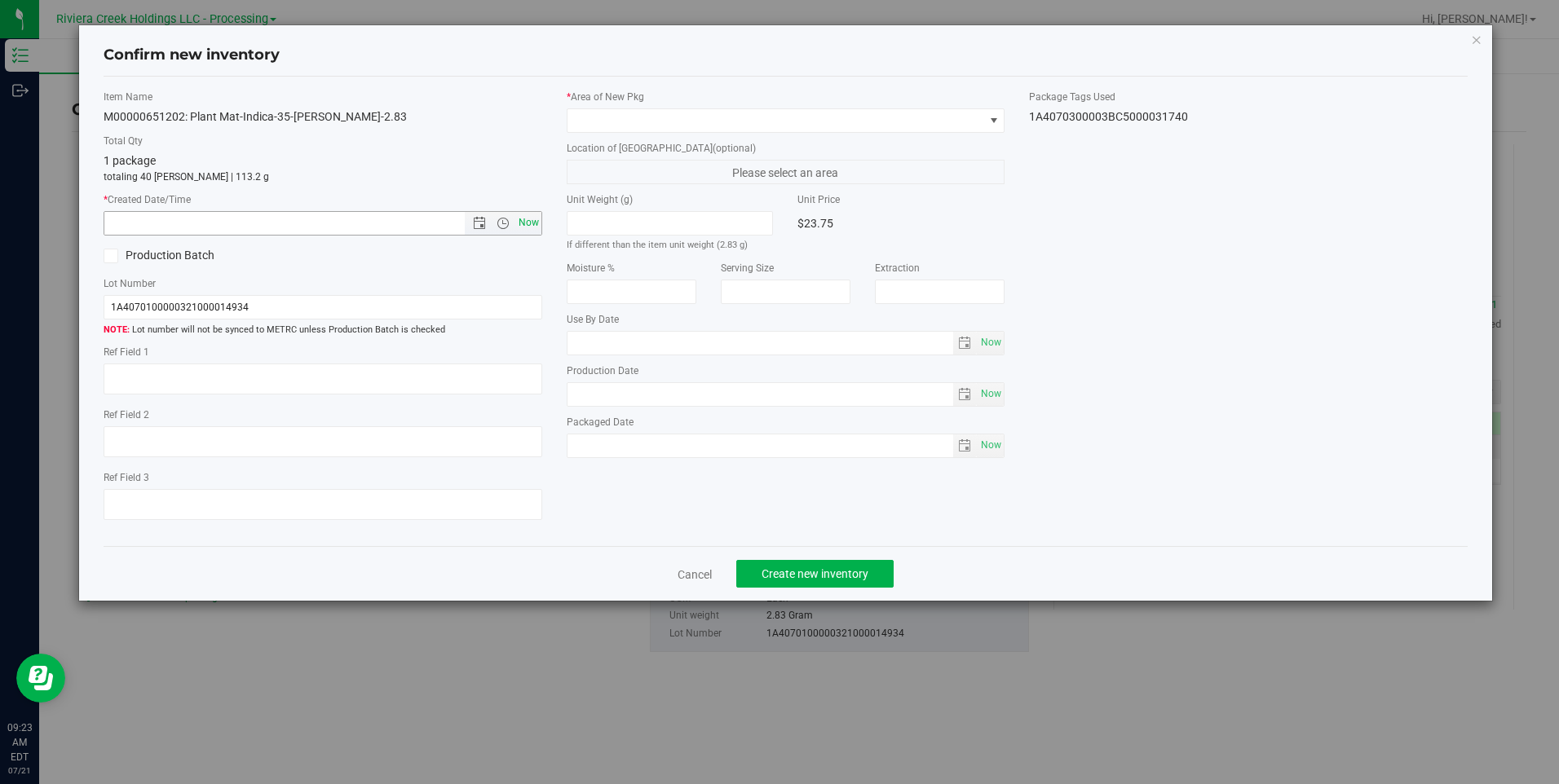 click on "Now" at bounding box center [528, 222] 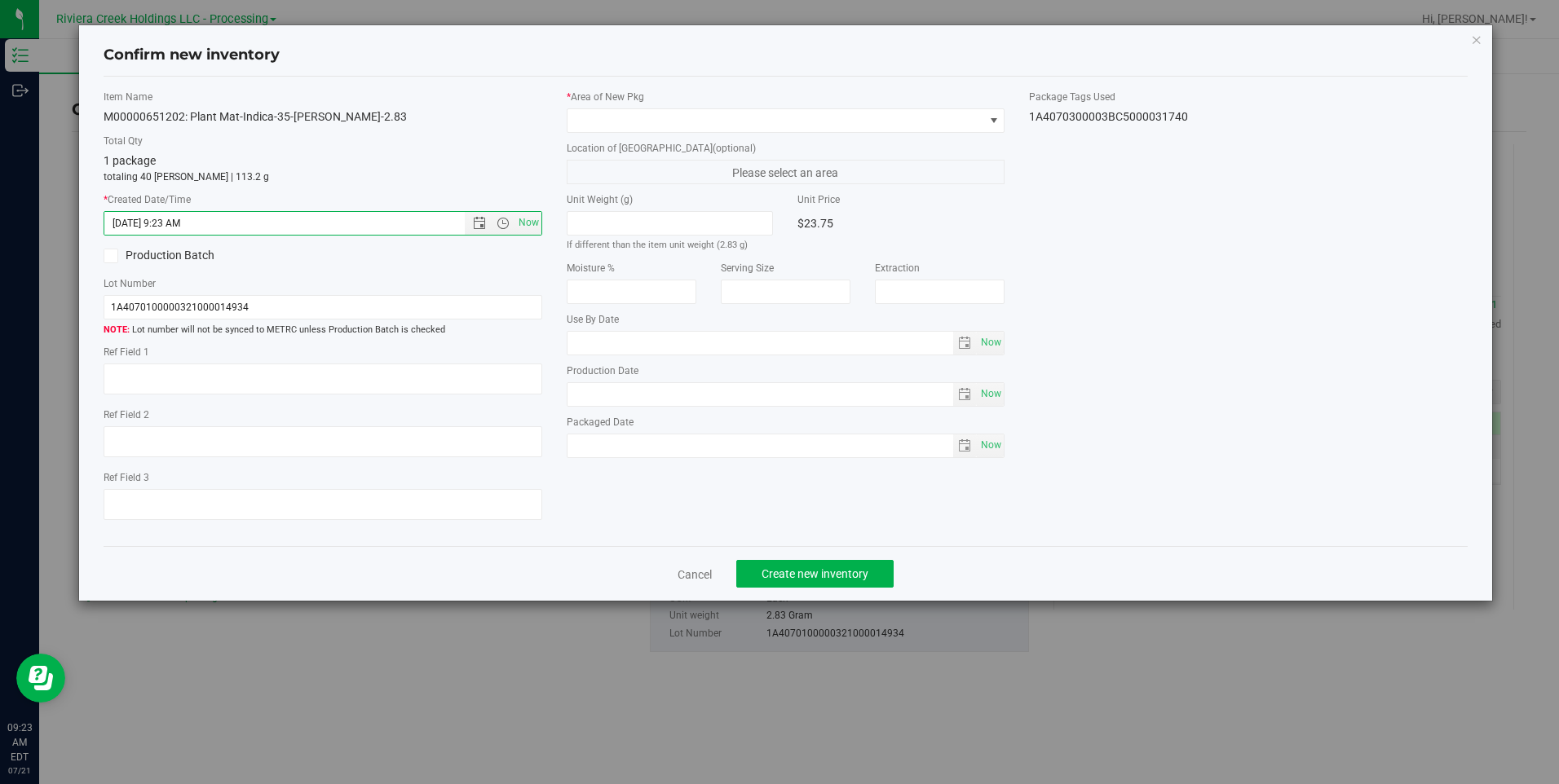 click on "*
Area of [GEOGRAPHIC_DATA]" at bounding box center [785, 111] 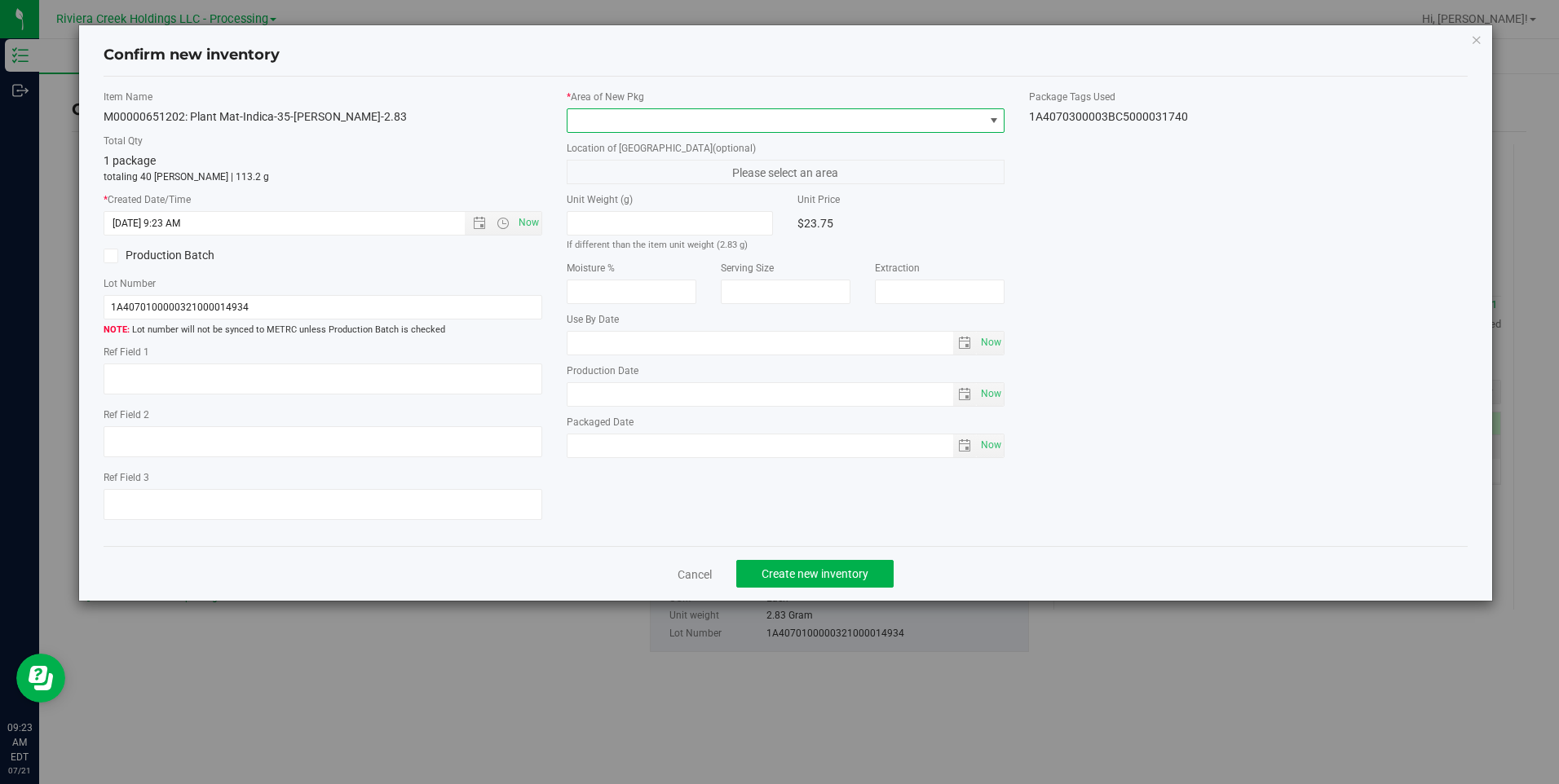 click at bounding box center (775, 121) 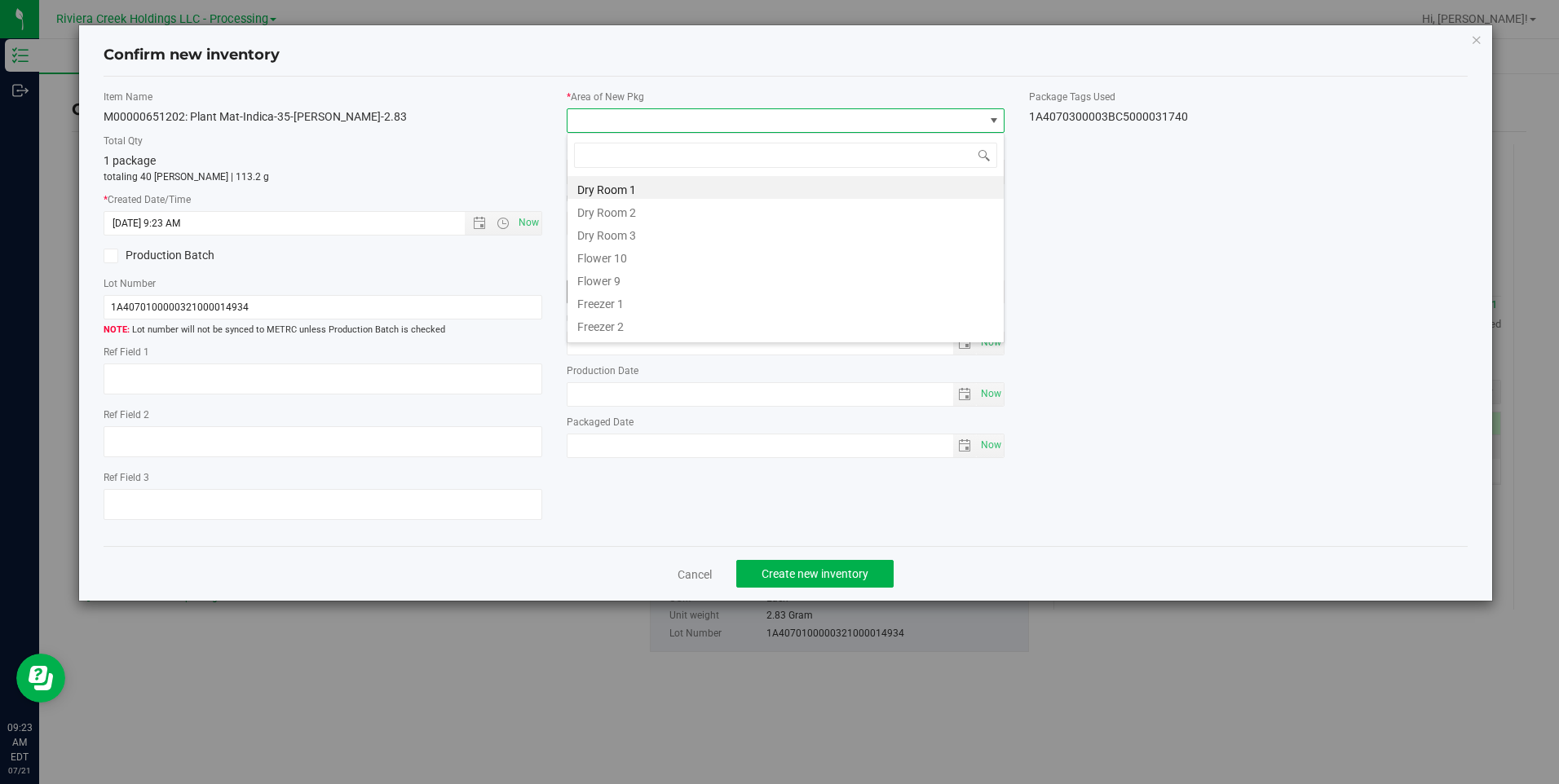 drag, startPoint x: 638, startPoint y: 262, endPoint x: 647, endPoint y: 281, distance: 21.023796 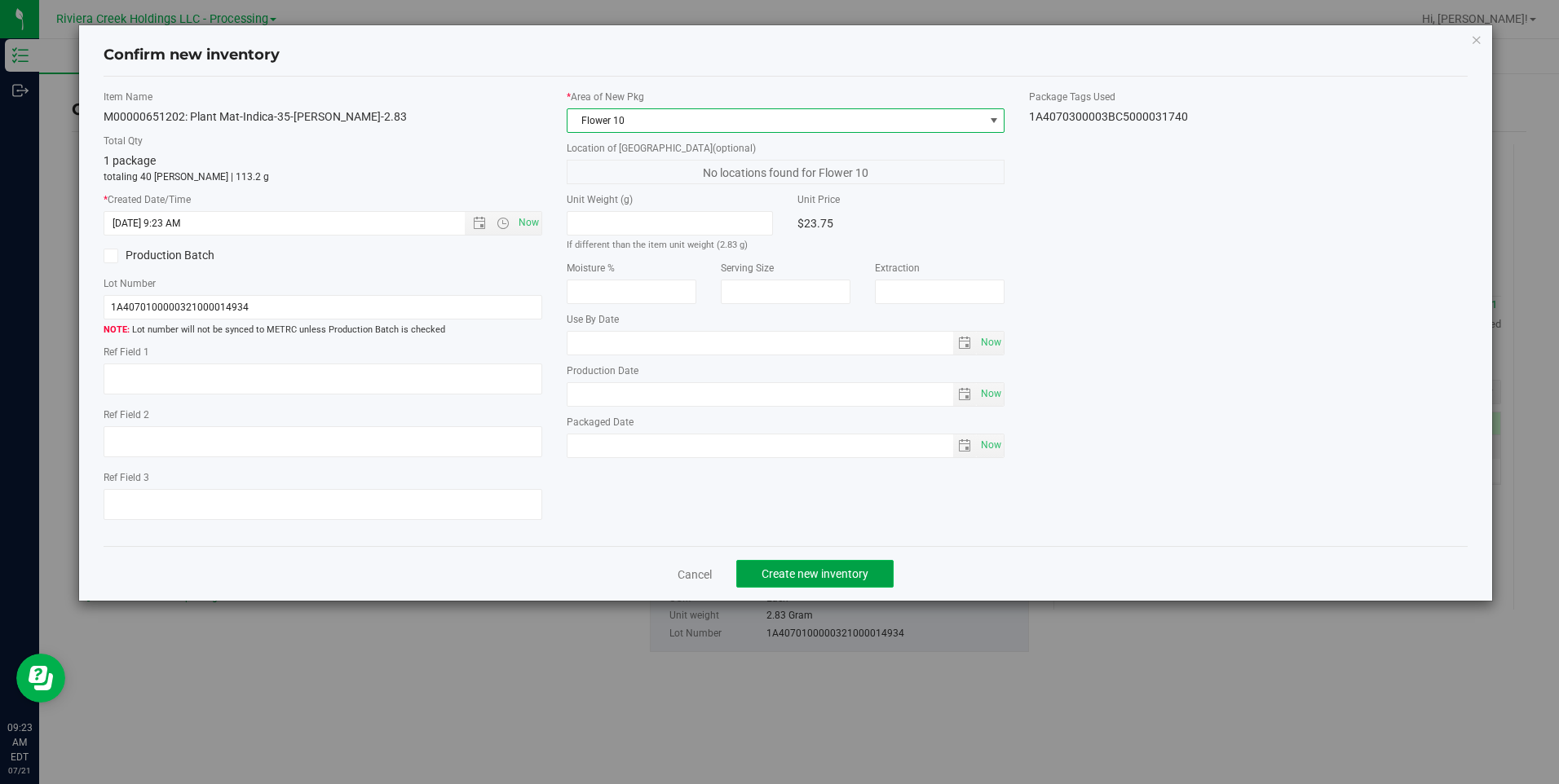 click on "Create new inventory" 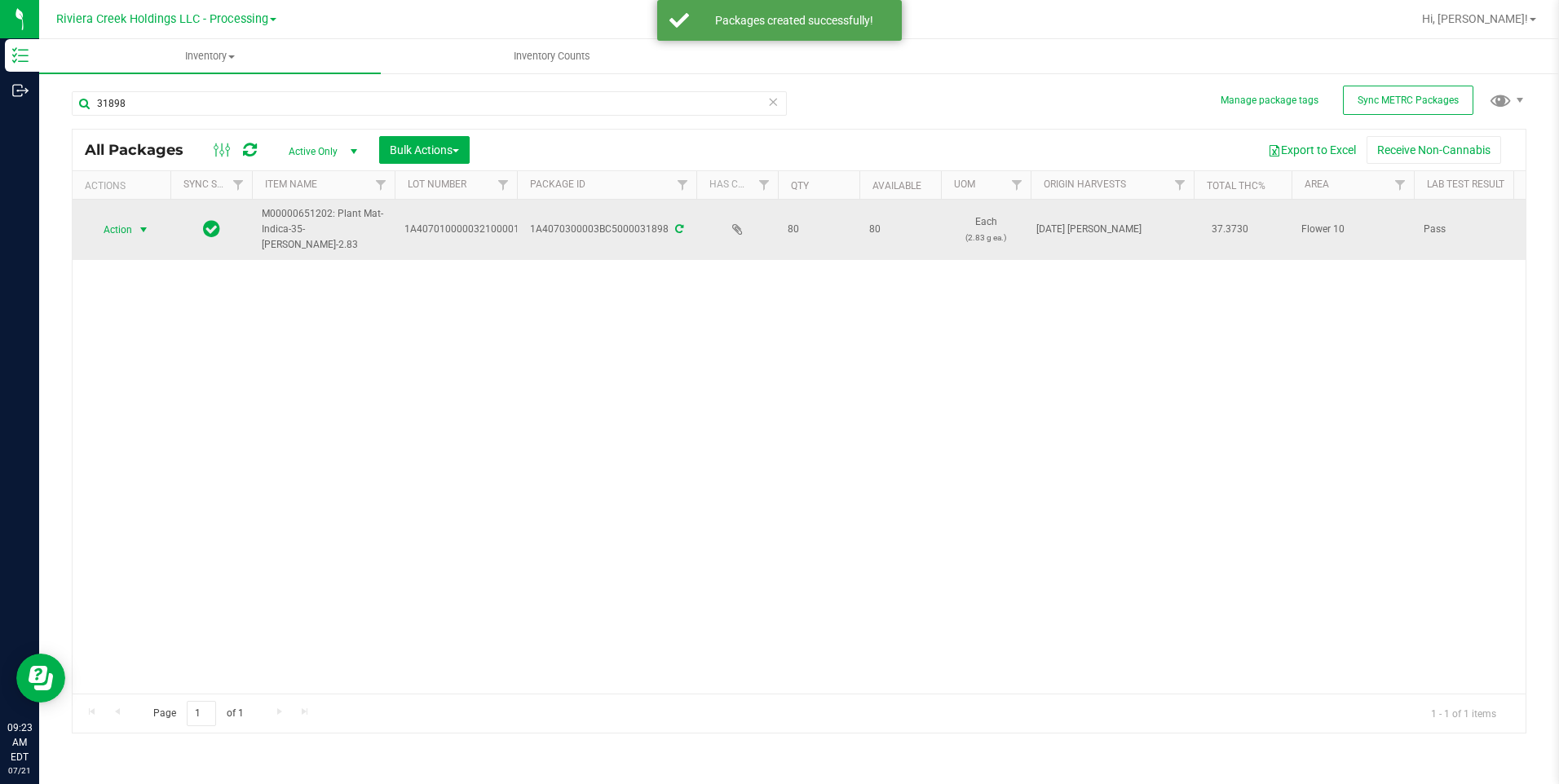 click on "Action" at bounding box center [111, 230] 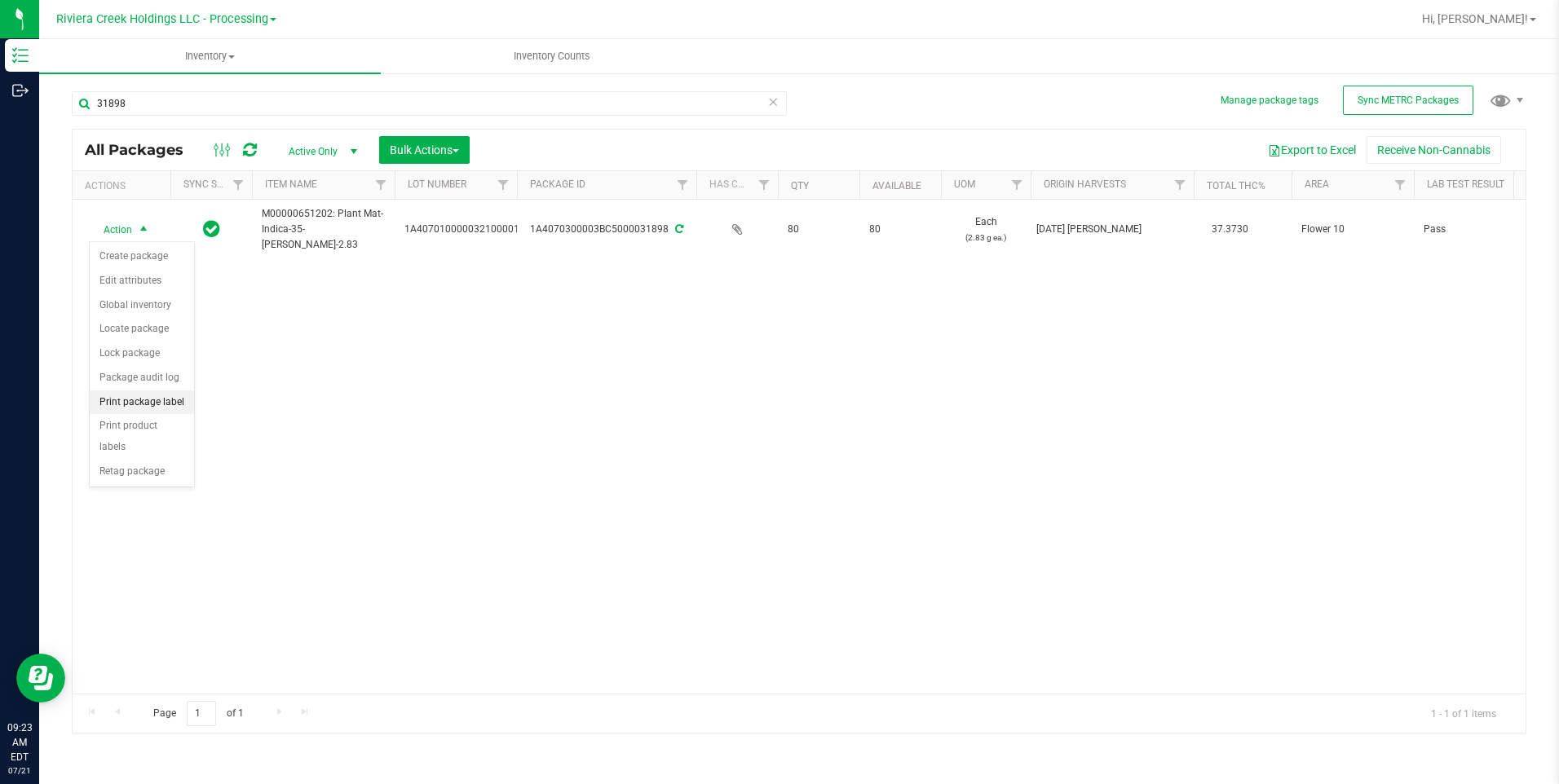 click on "Print package label" at bounding box center [142, 403] 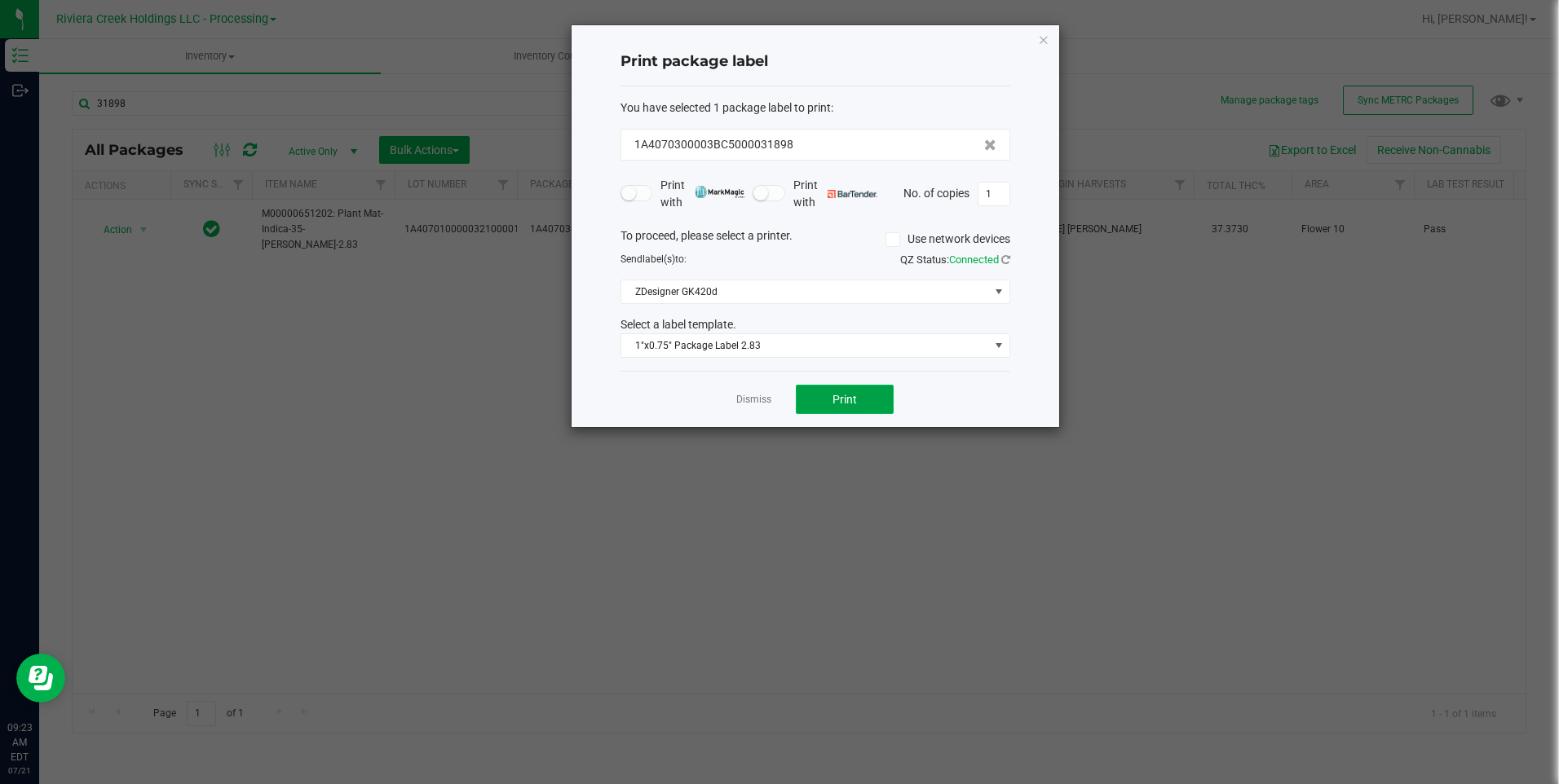 click on "Print" 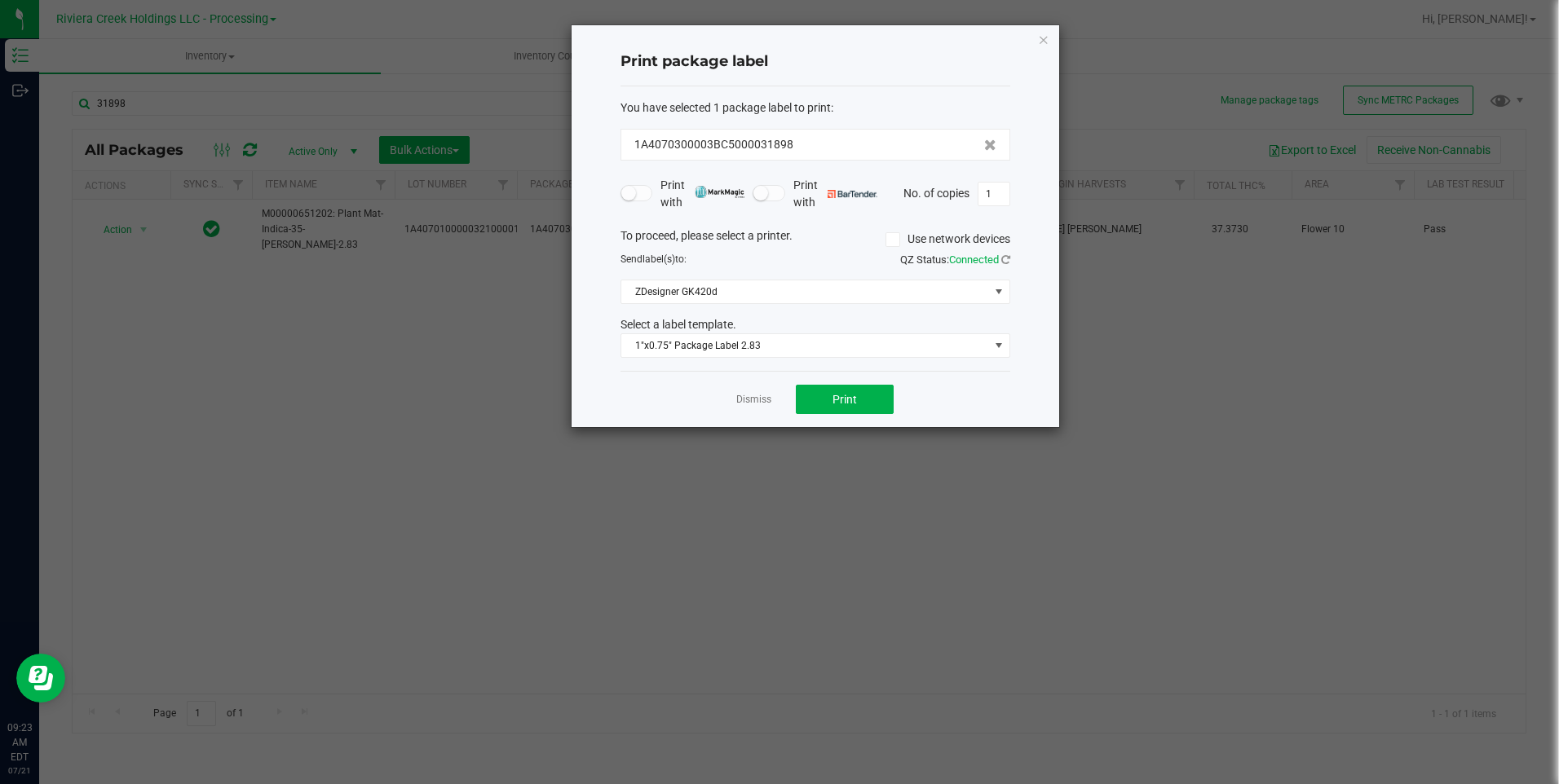 click on "Print package label  You have selected 1 package label to print  :   1A4070300003BC5000031898   Print with   Print with   No. of copies  1  To proceed, please select a printer.   Use network devices  Send  label(s)  to:  QZ Status:   Connected  ZDesigner GK420d  Select a label template.  1"x0.75" Package Label 2.83  Dismiss   Print" 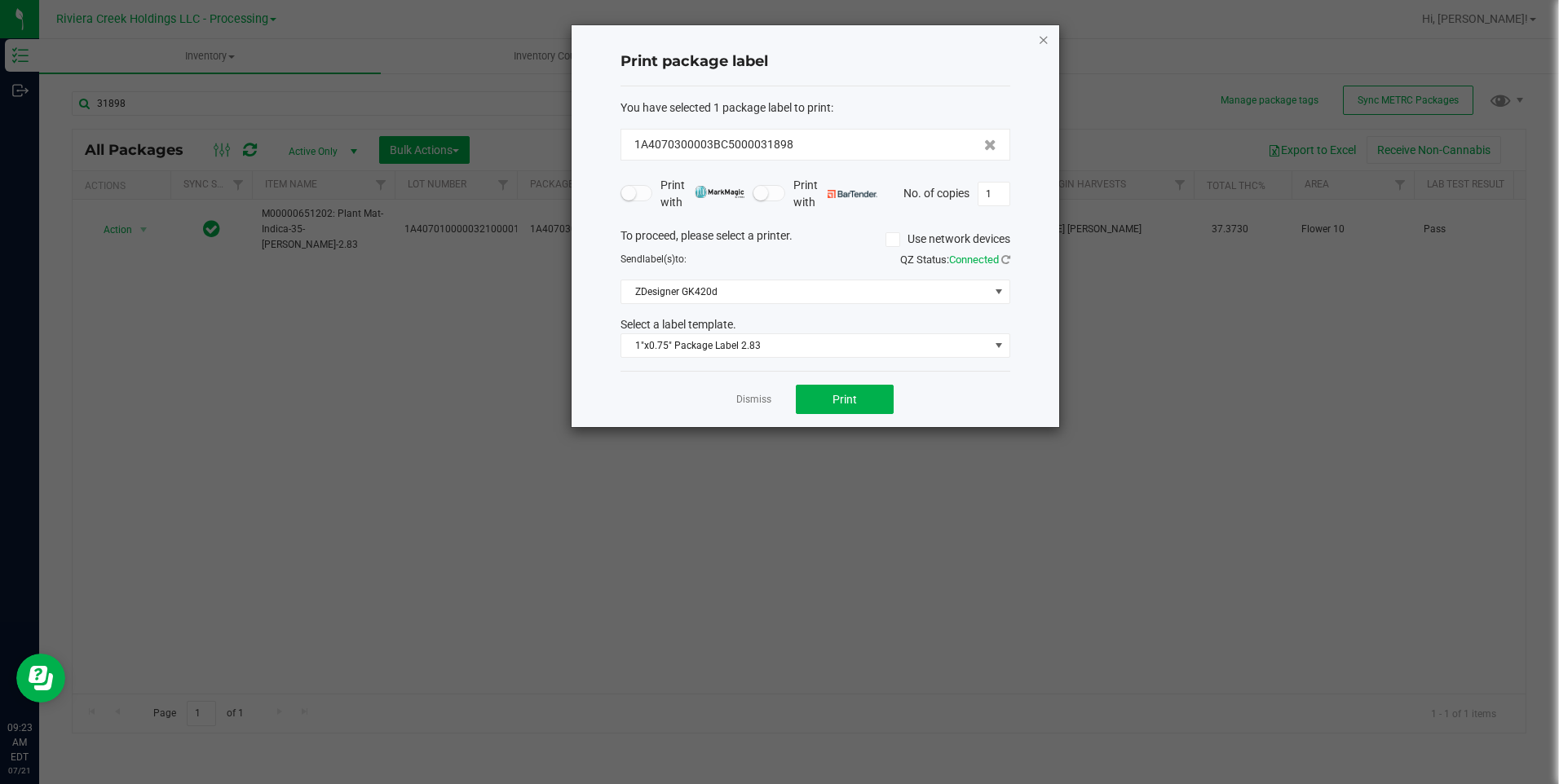 drag, startPoint x: 1049, startPoint y: 42, endPoint x: 1038, endPoint y: 44, distance: 11.18034 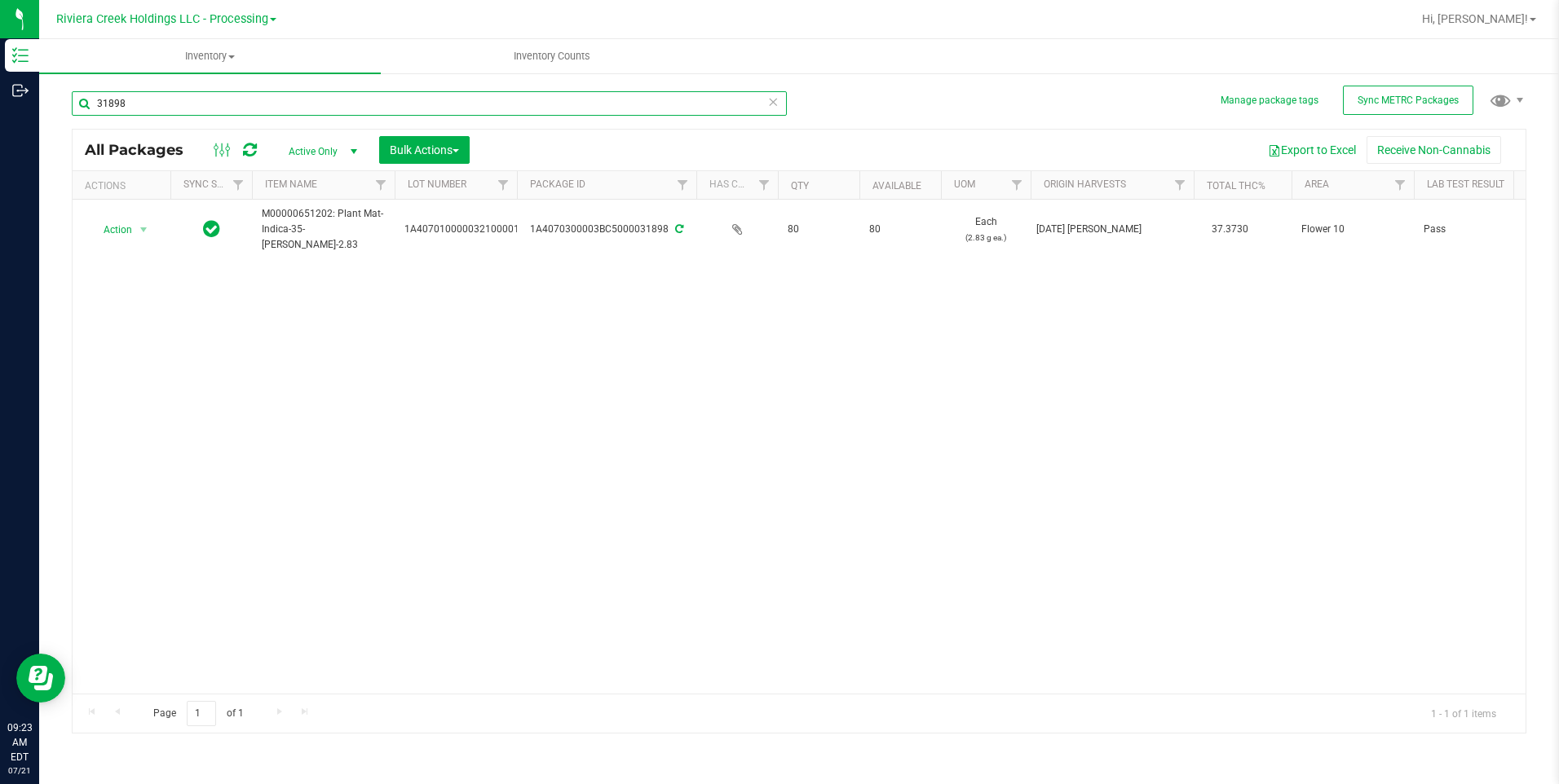 click on "31898" at bounding box center (429, 104) 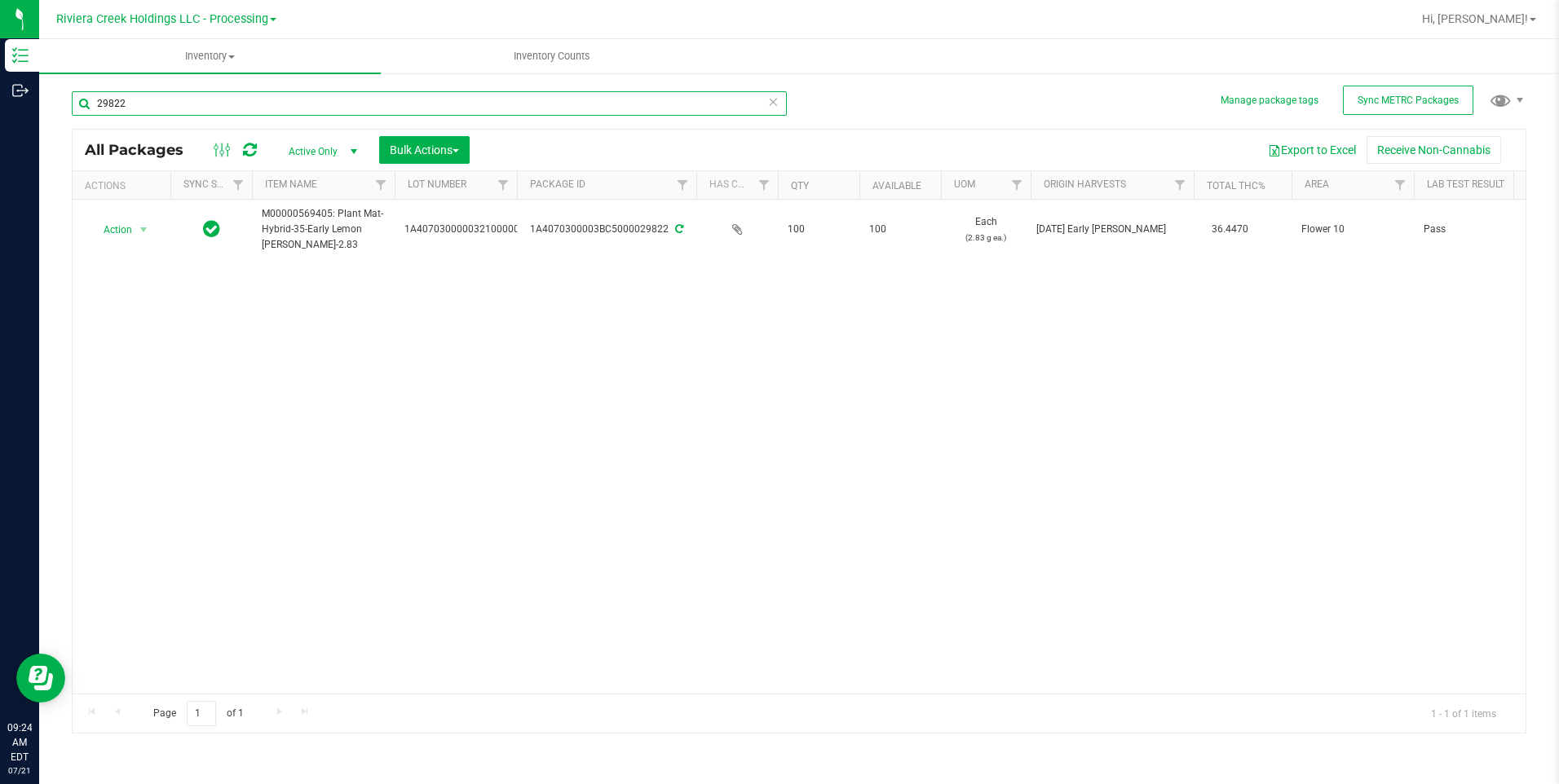 click on "29822" at bounding box center (429, 104) 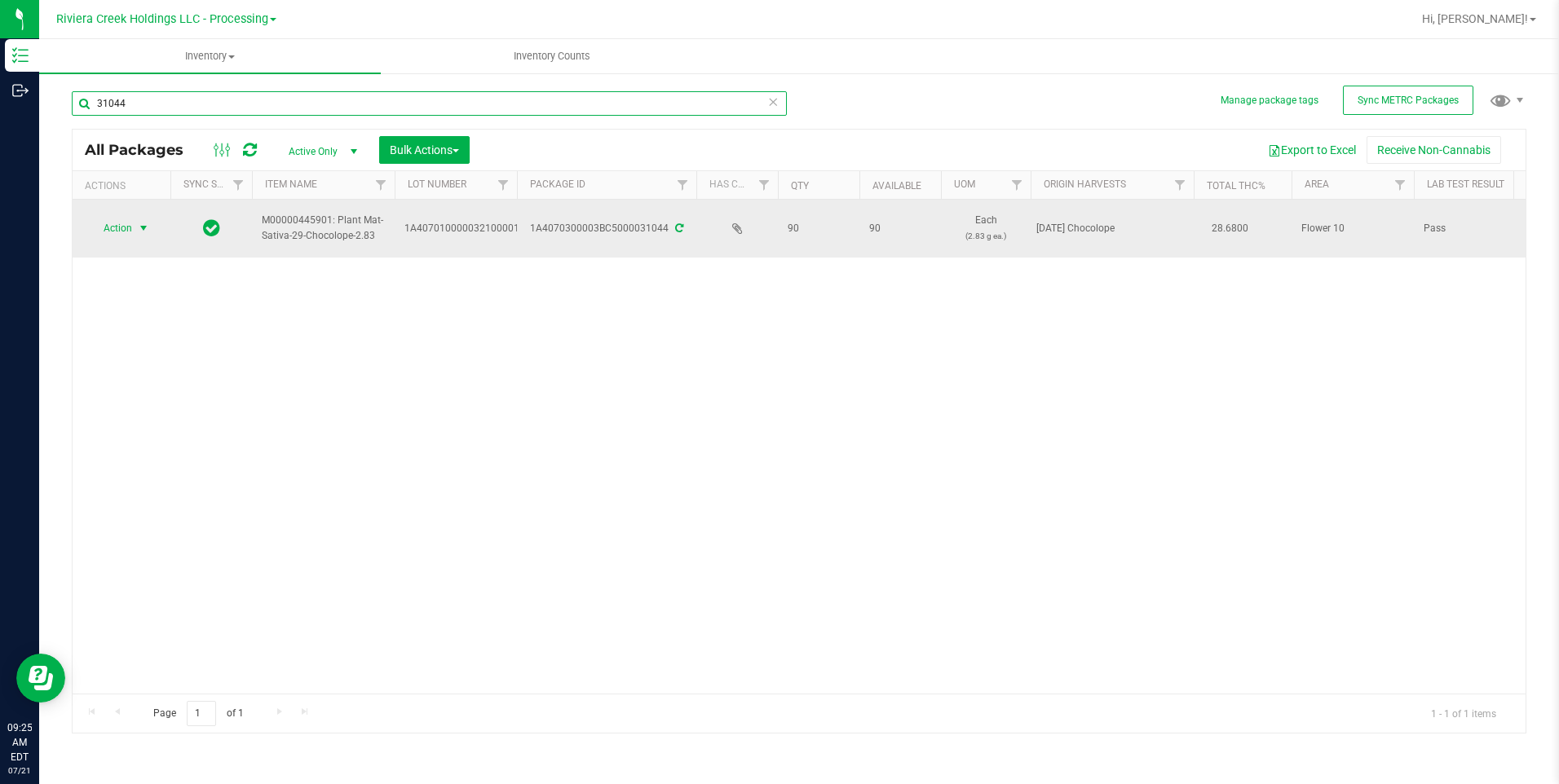 type on "31044" 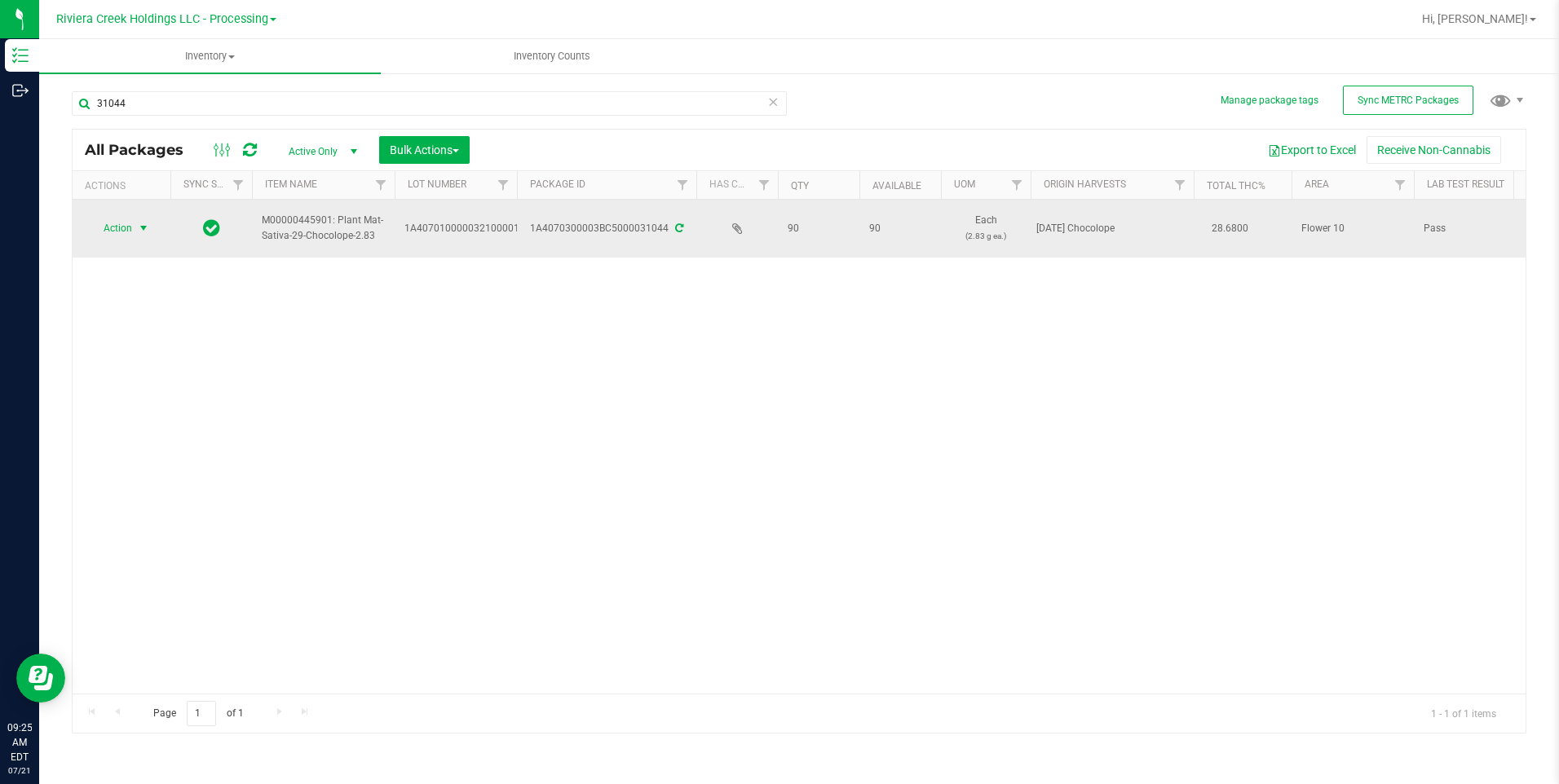 click on "Action" at bounding box center [111, 228] 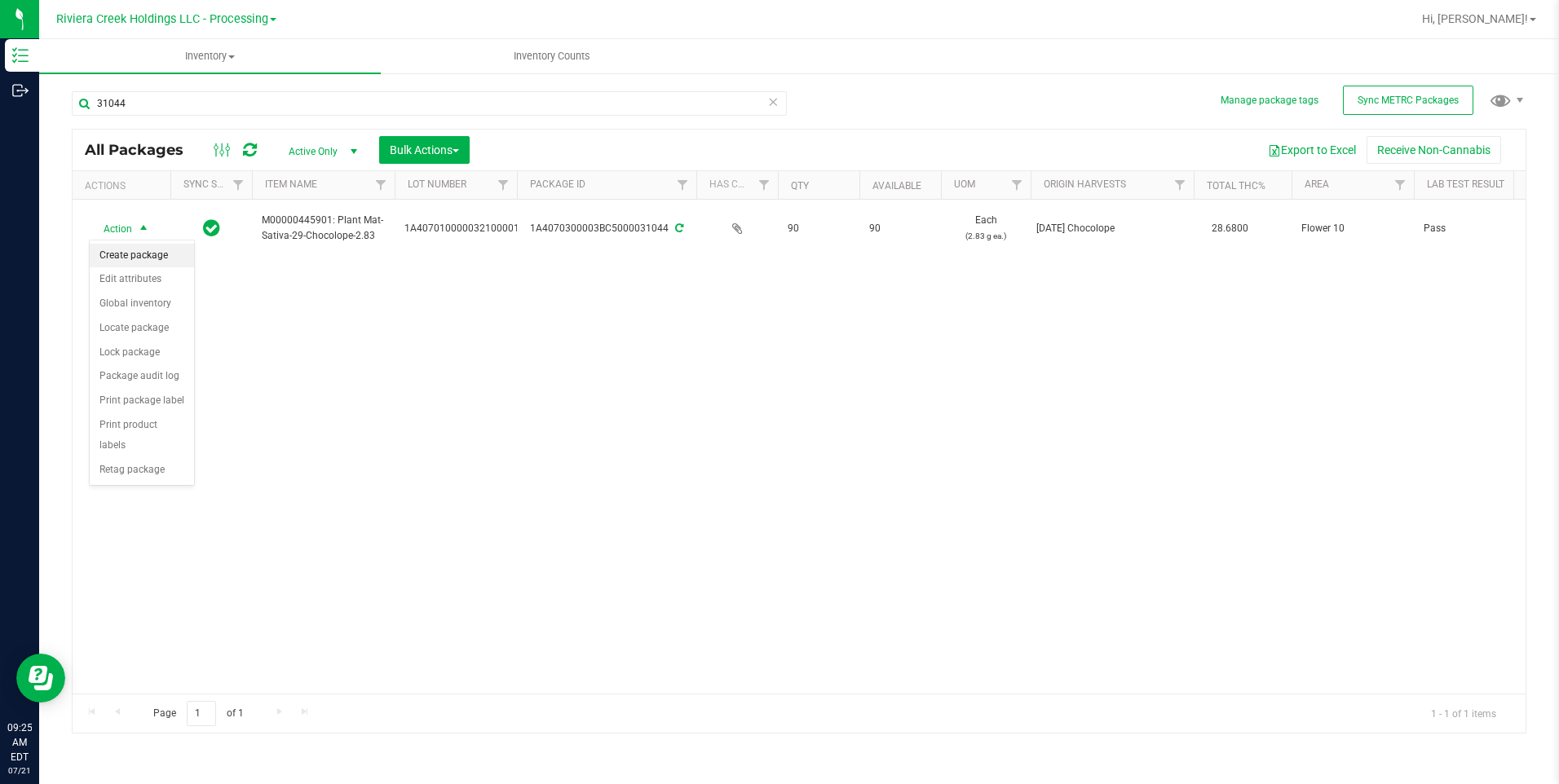 click on "Create package" at bounding box center (142, 256) 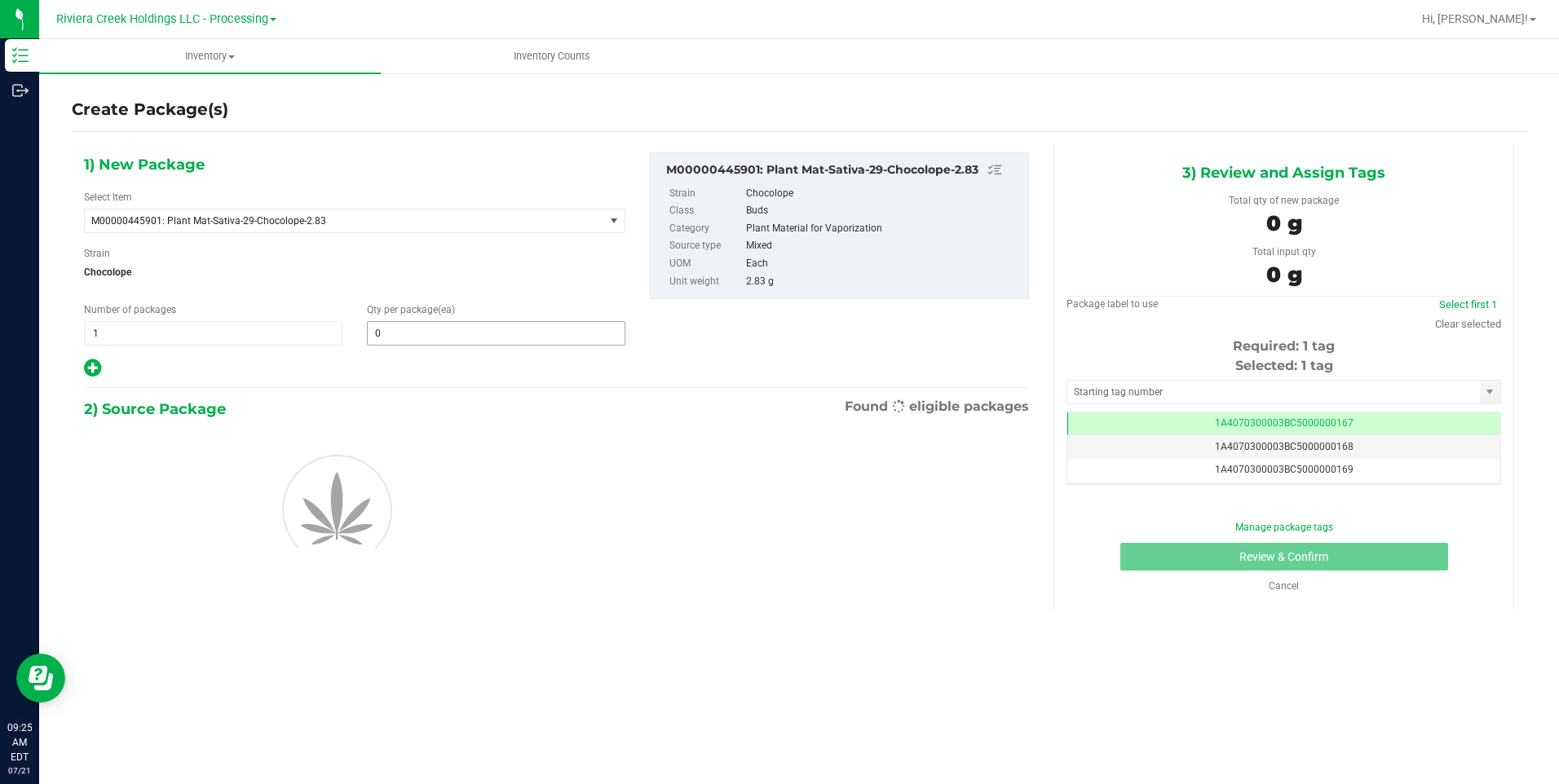 scroll, scrollTop: 0, scrollLeft: -1, axis: horizontal 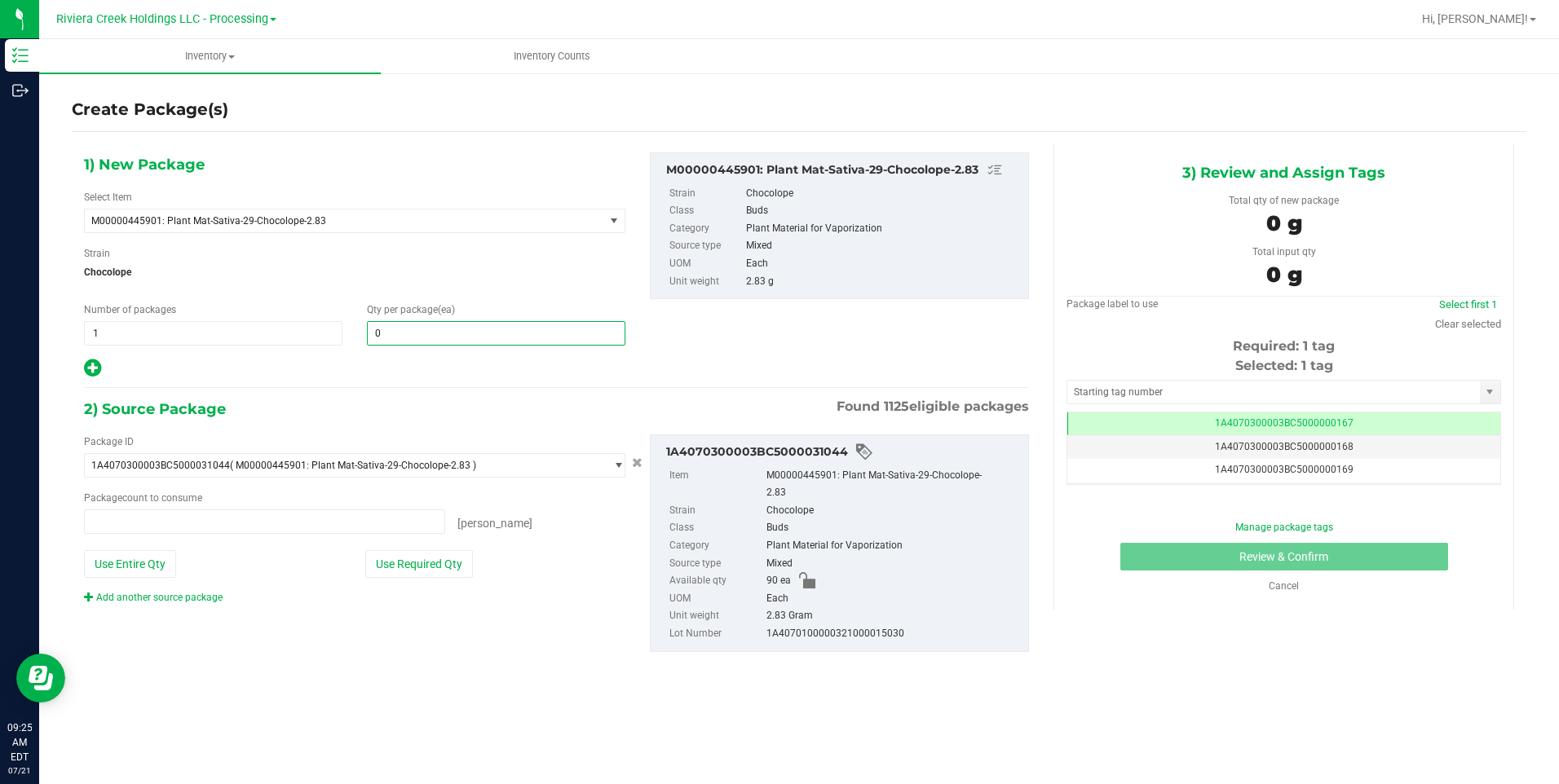 type 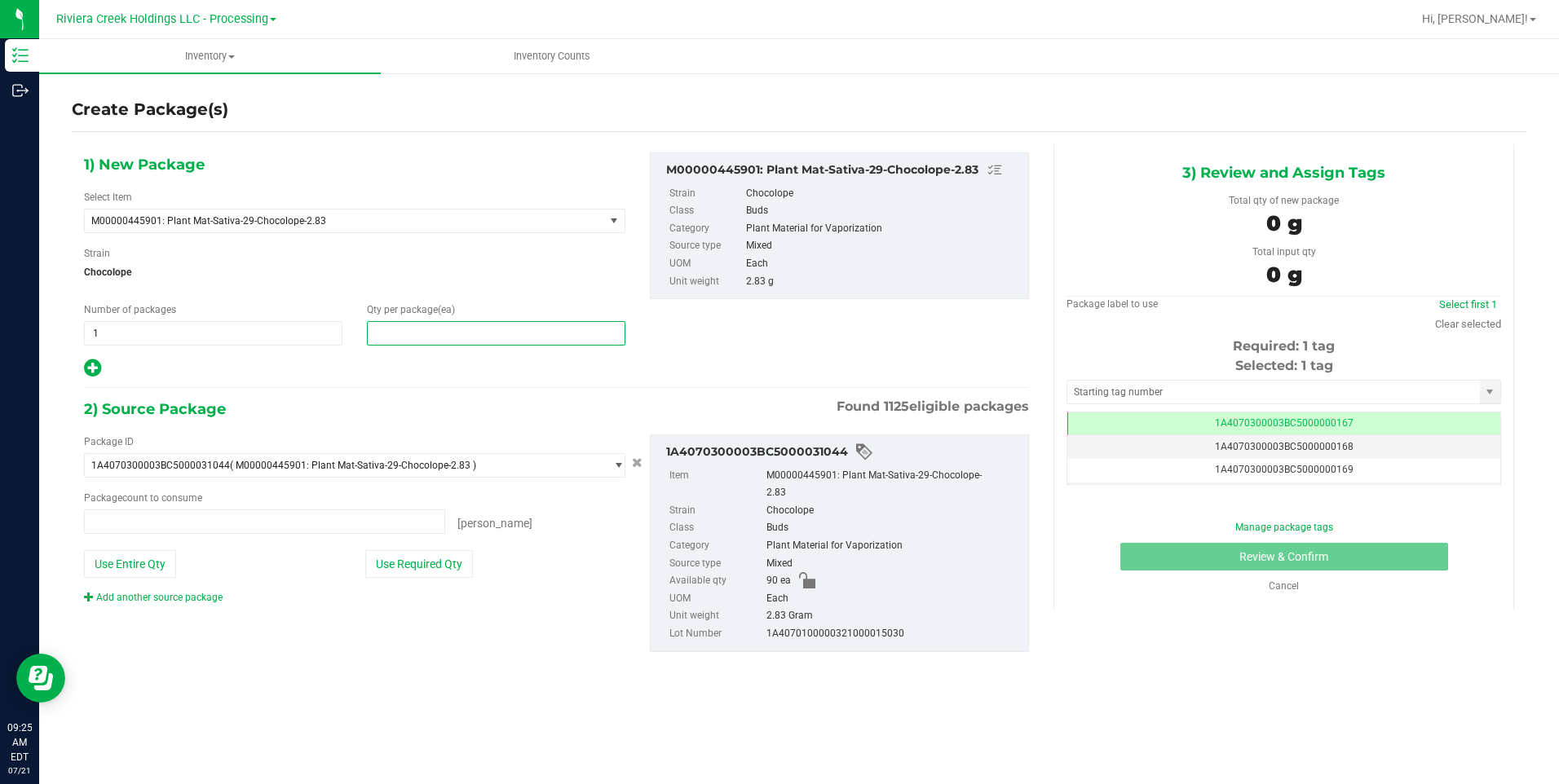 type on "0 ea" 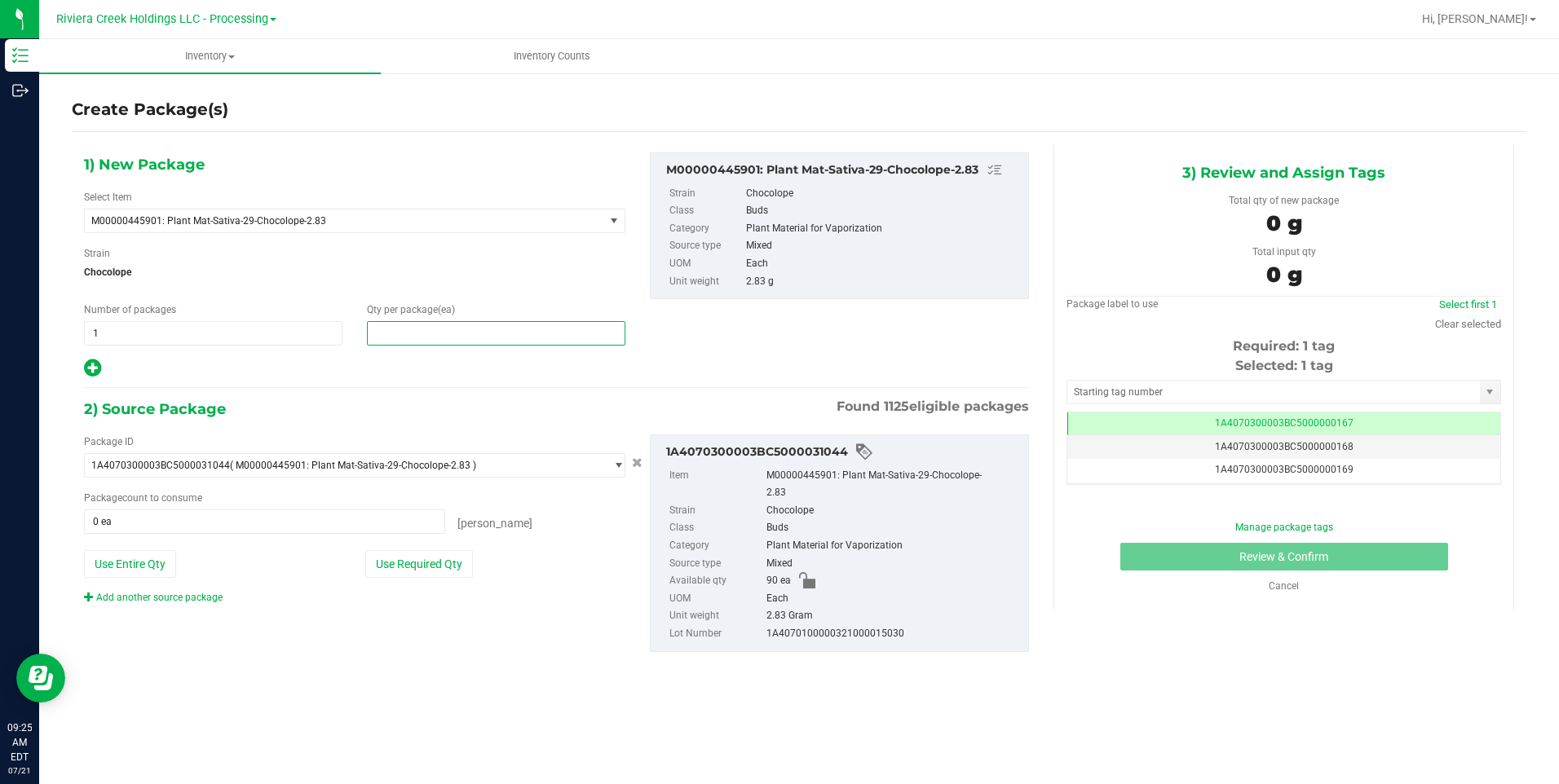 type on "0" 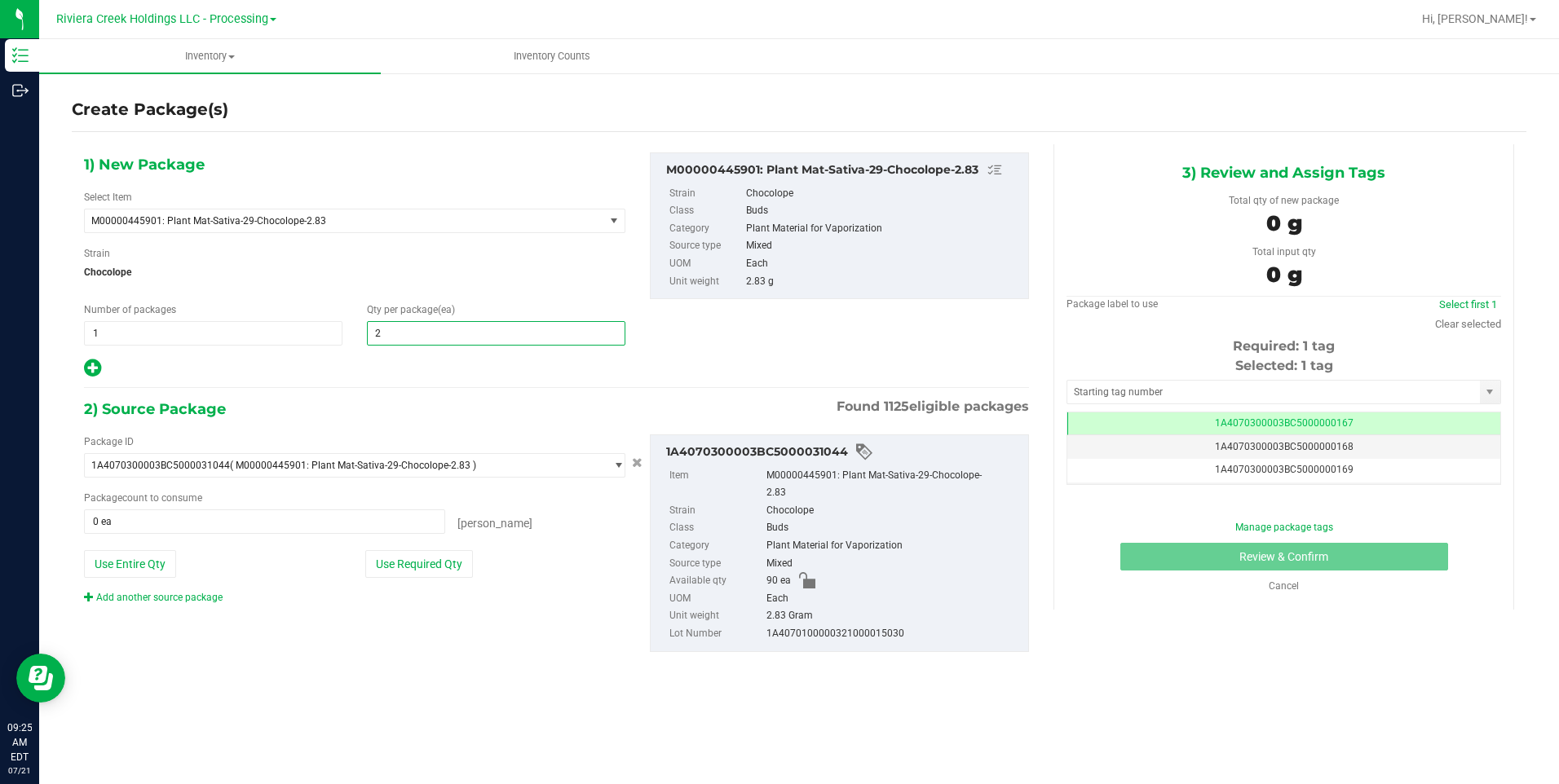 type on "20" 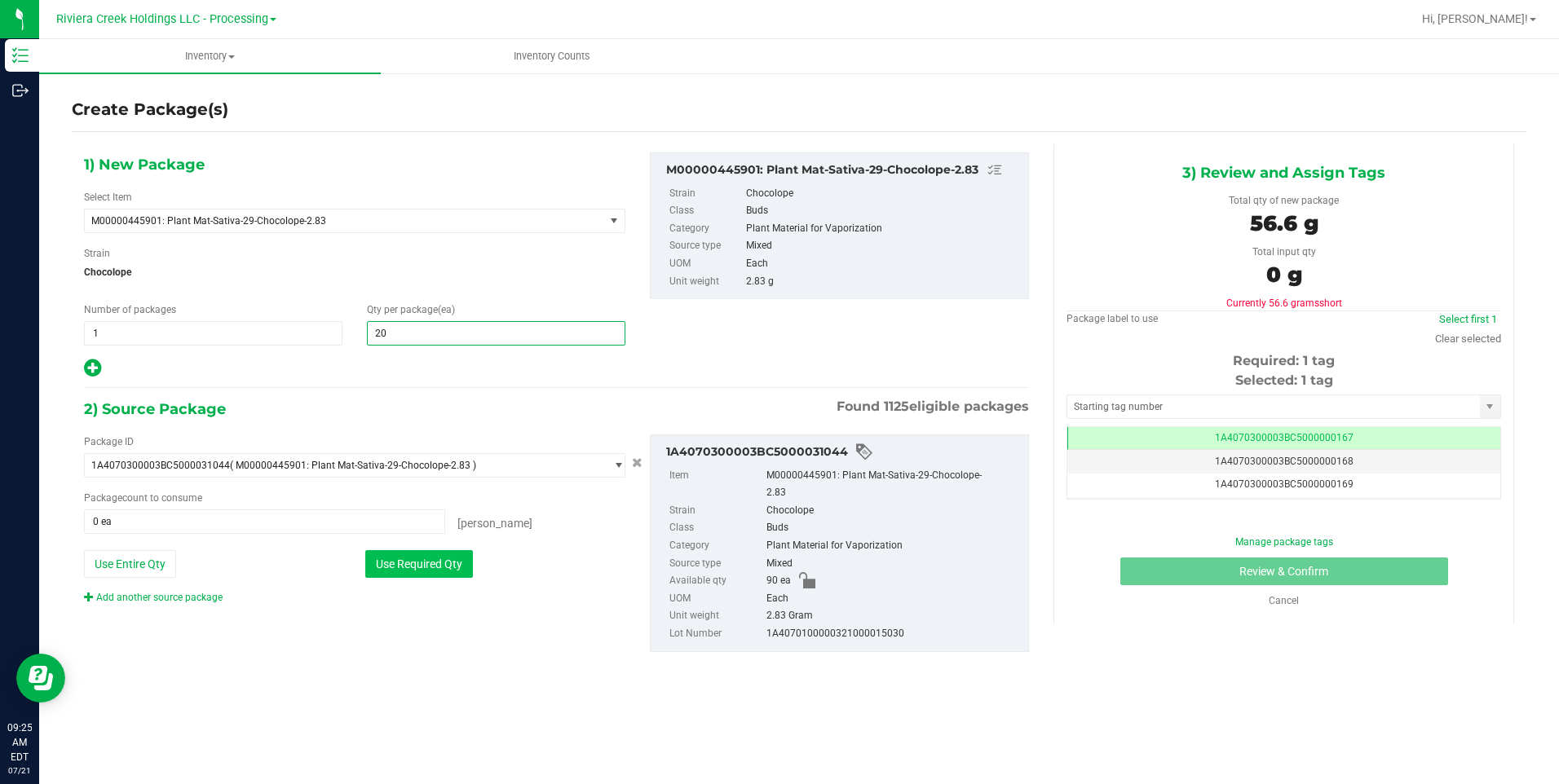 type on "20" 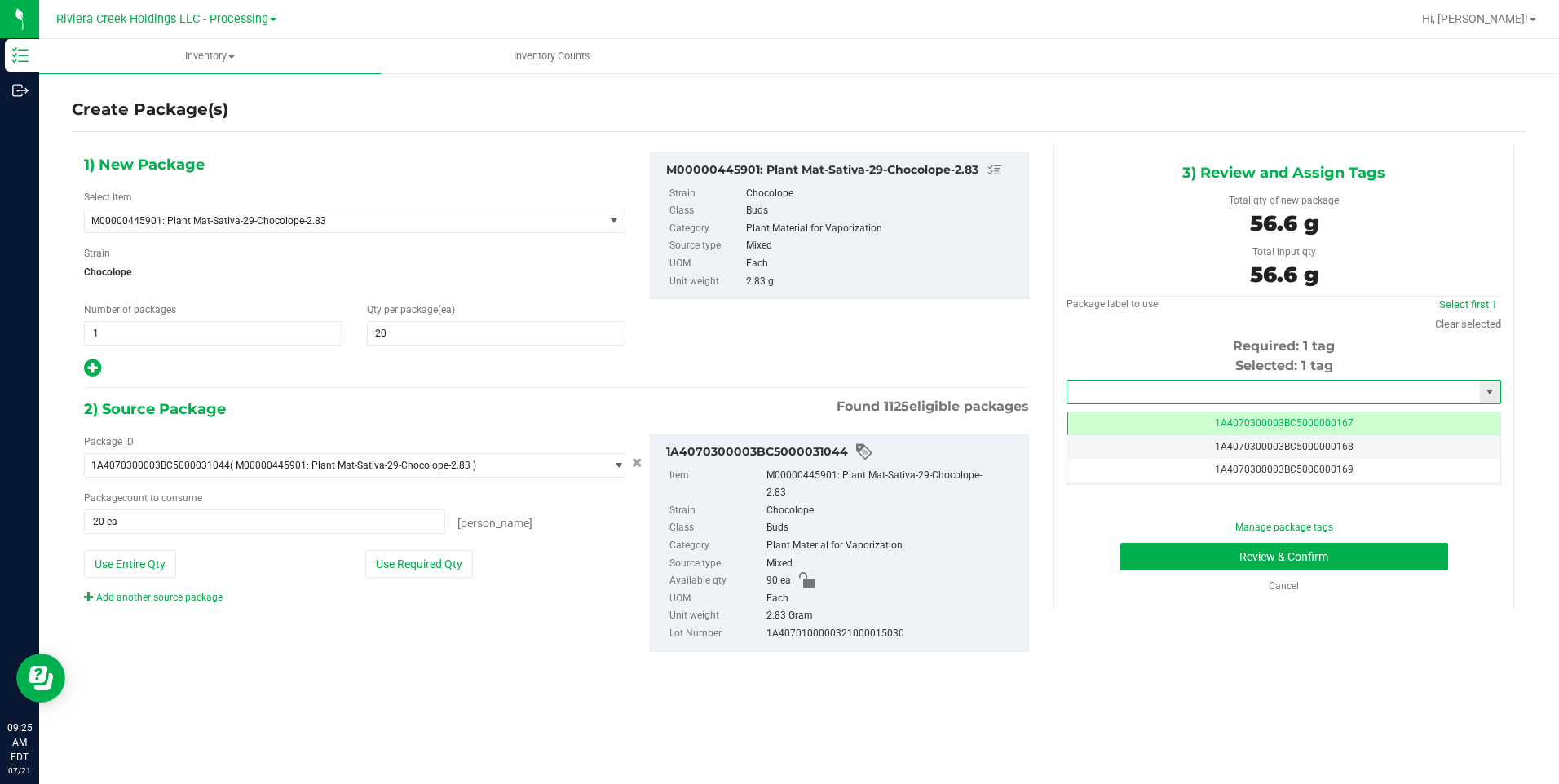 click at bounding box center (1274, 392) 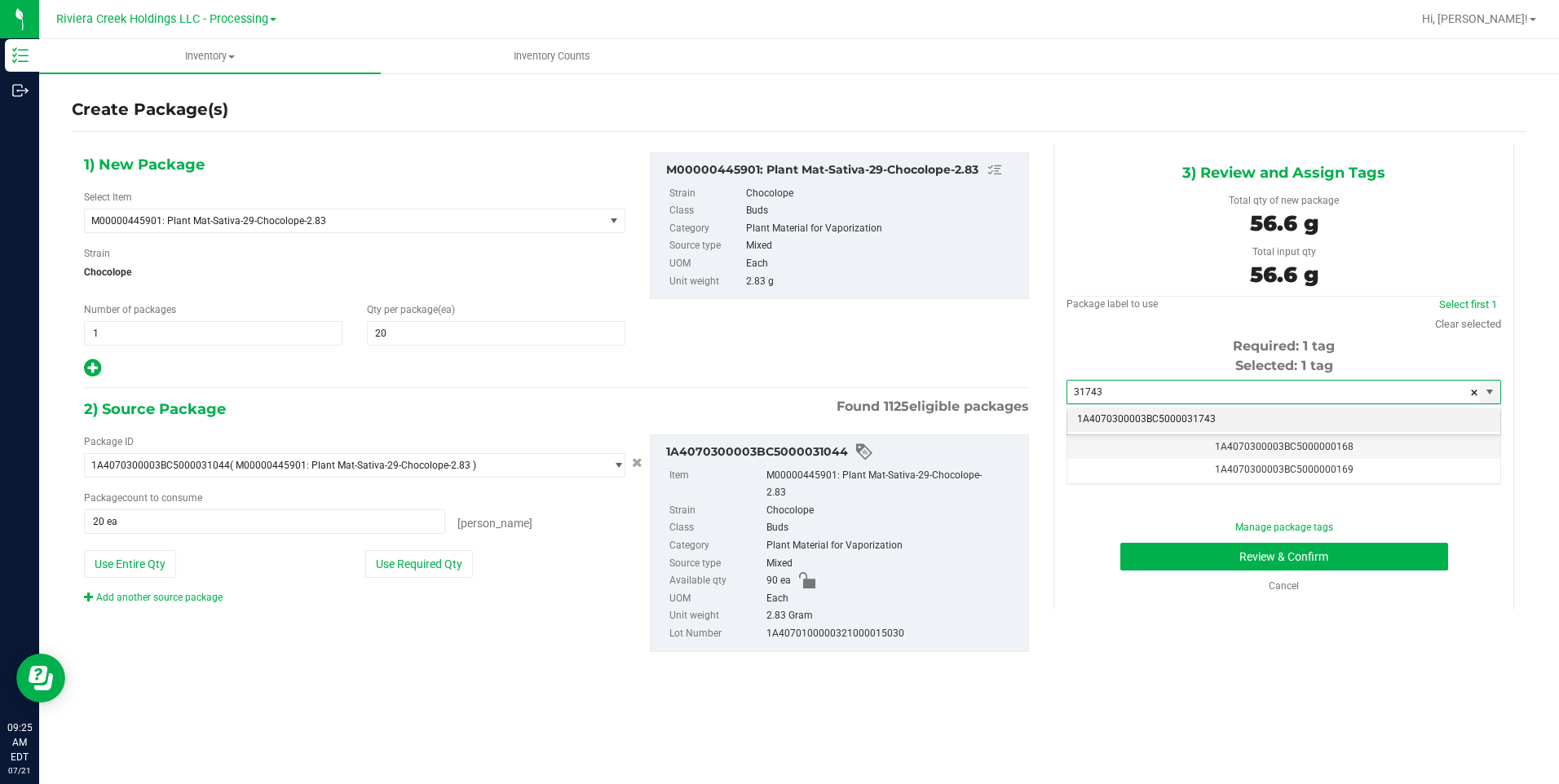 click on "1A4070300003BC5000031743" at bounding box center [1283, 420] 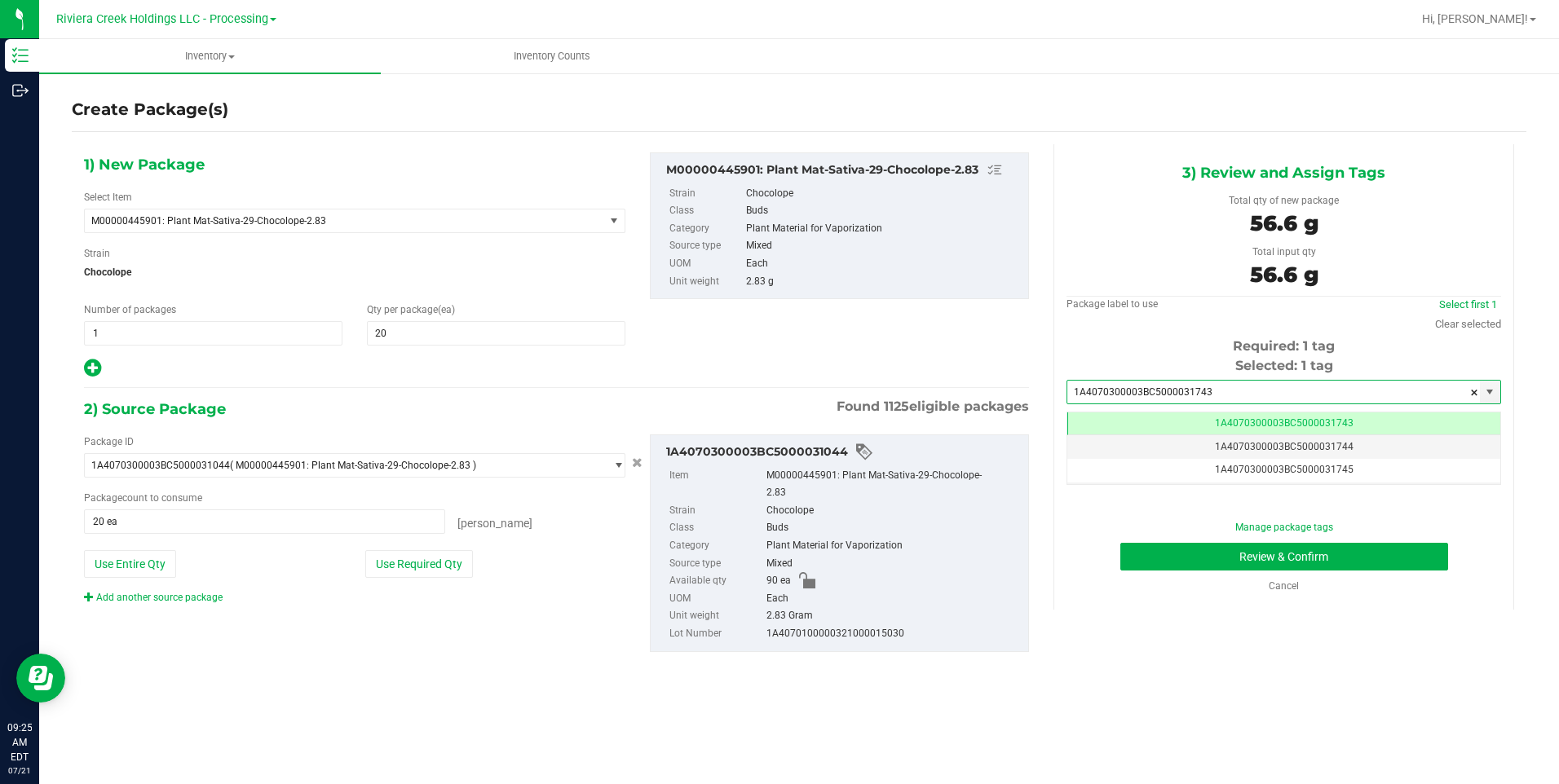 scroll, scrollTop: 0, scrollLeft: -1, axis: horizontal 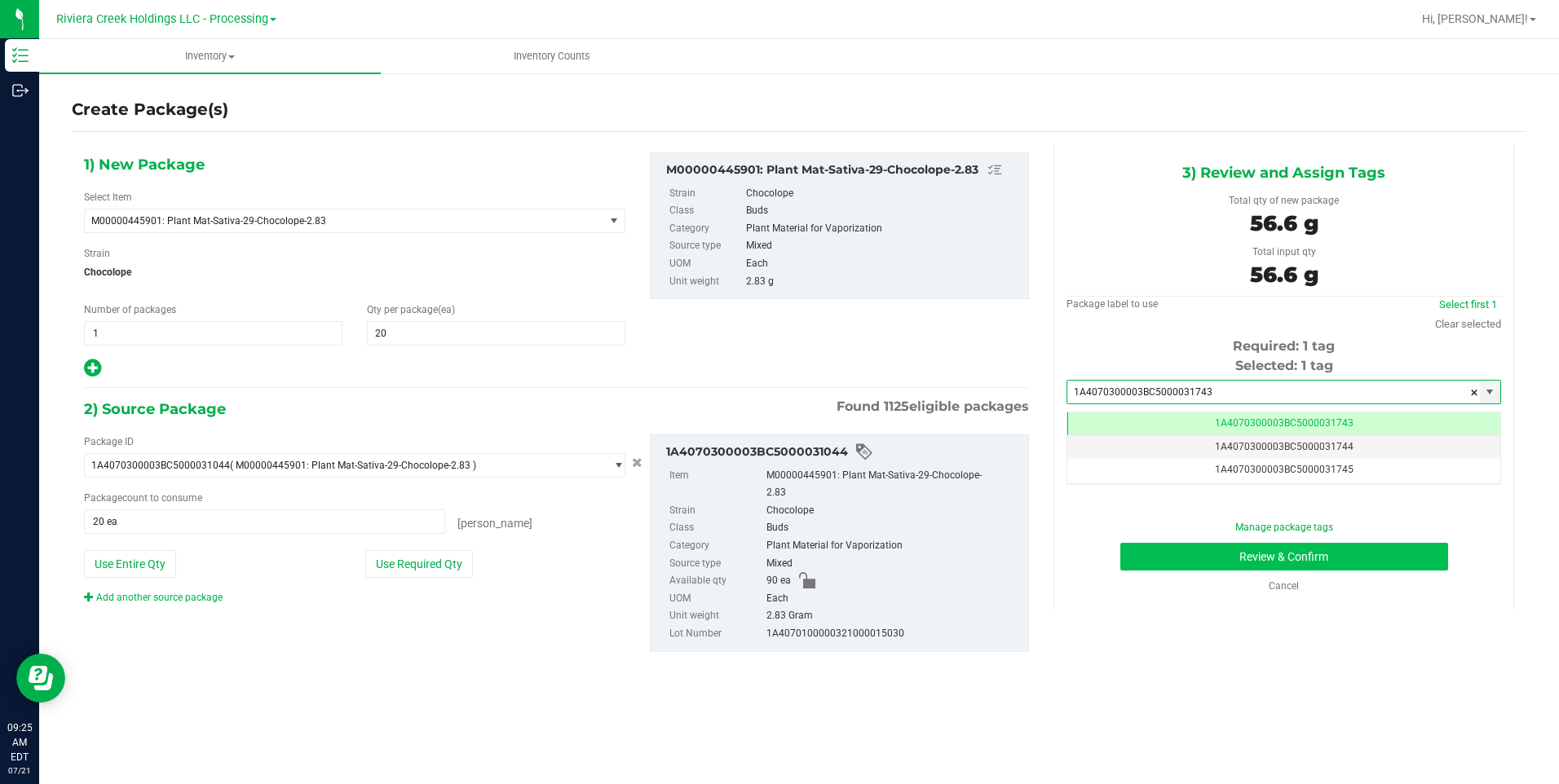 type on "1A4070300003BC5000031743" 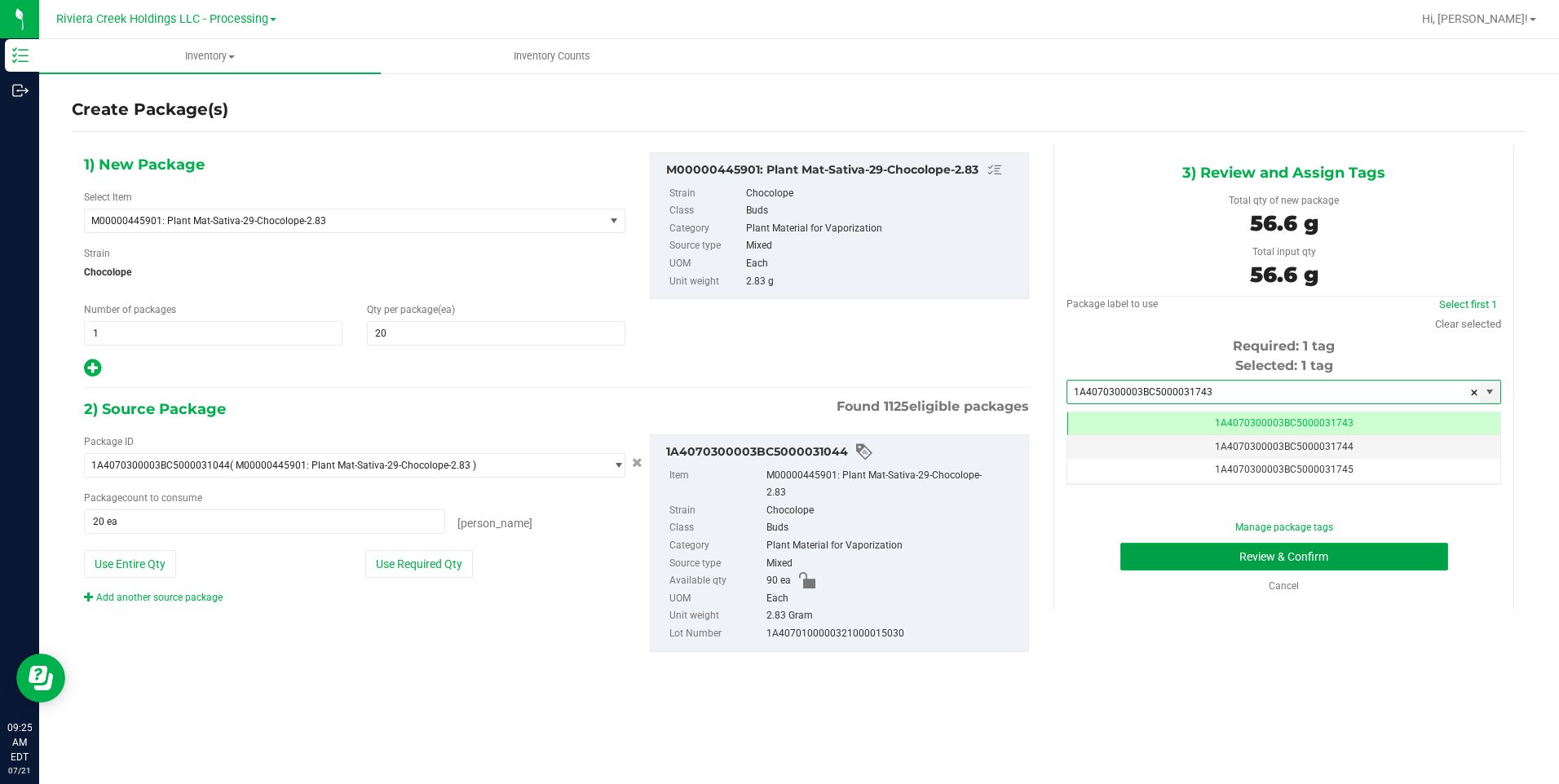 click on "Review & Confirm" at bounding box center [1284, 557] 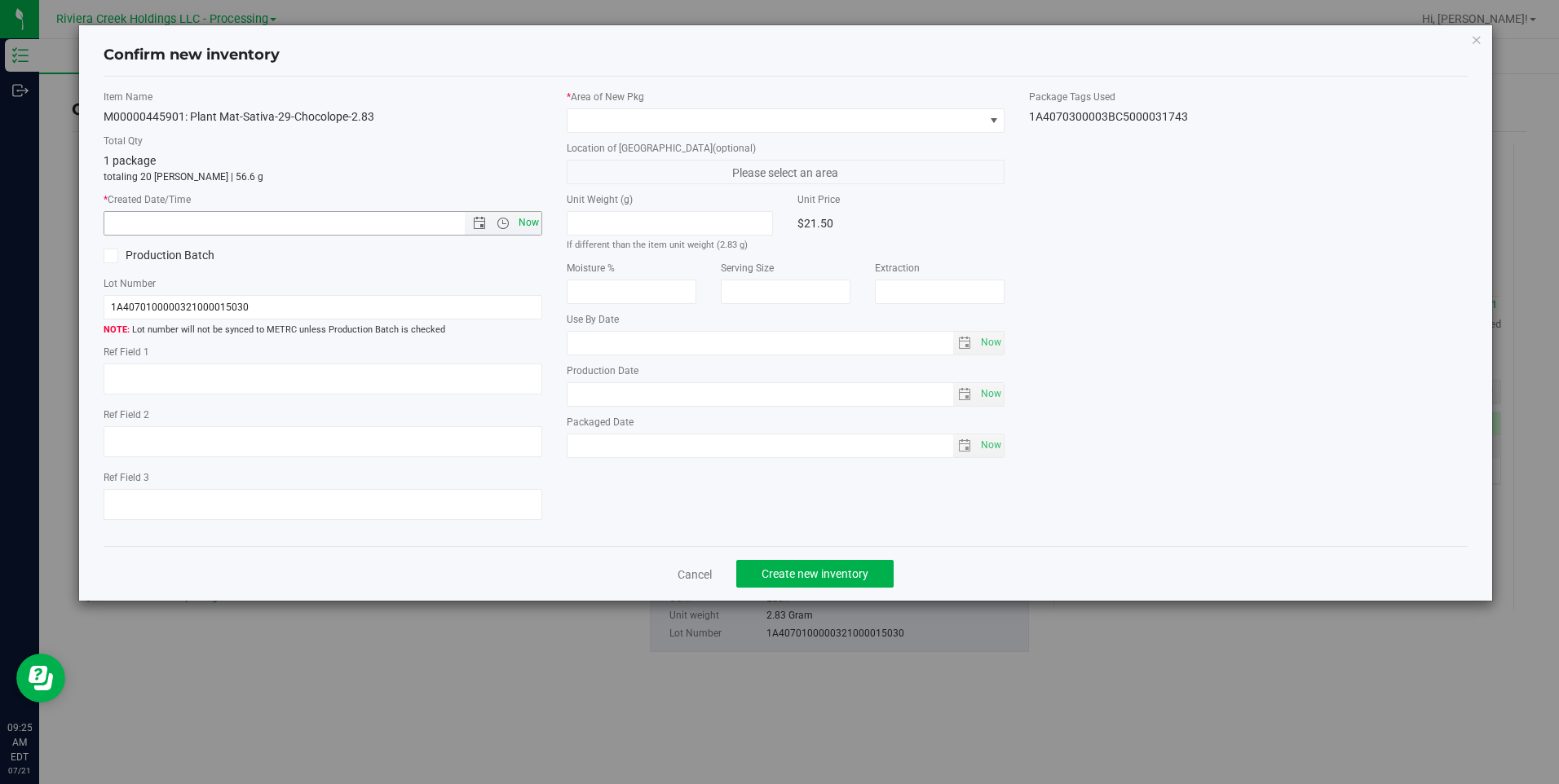 click on "Now" at bounding box center [528, 222] 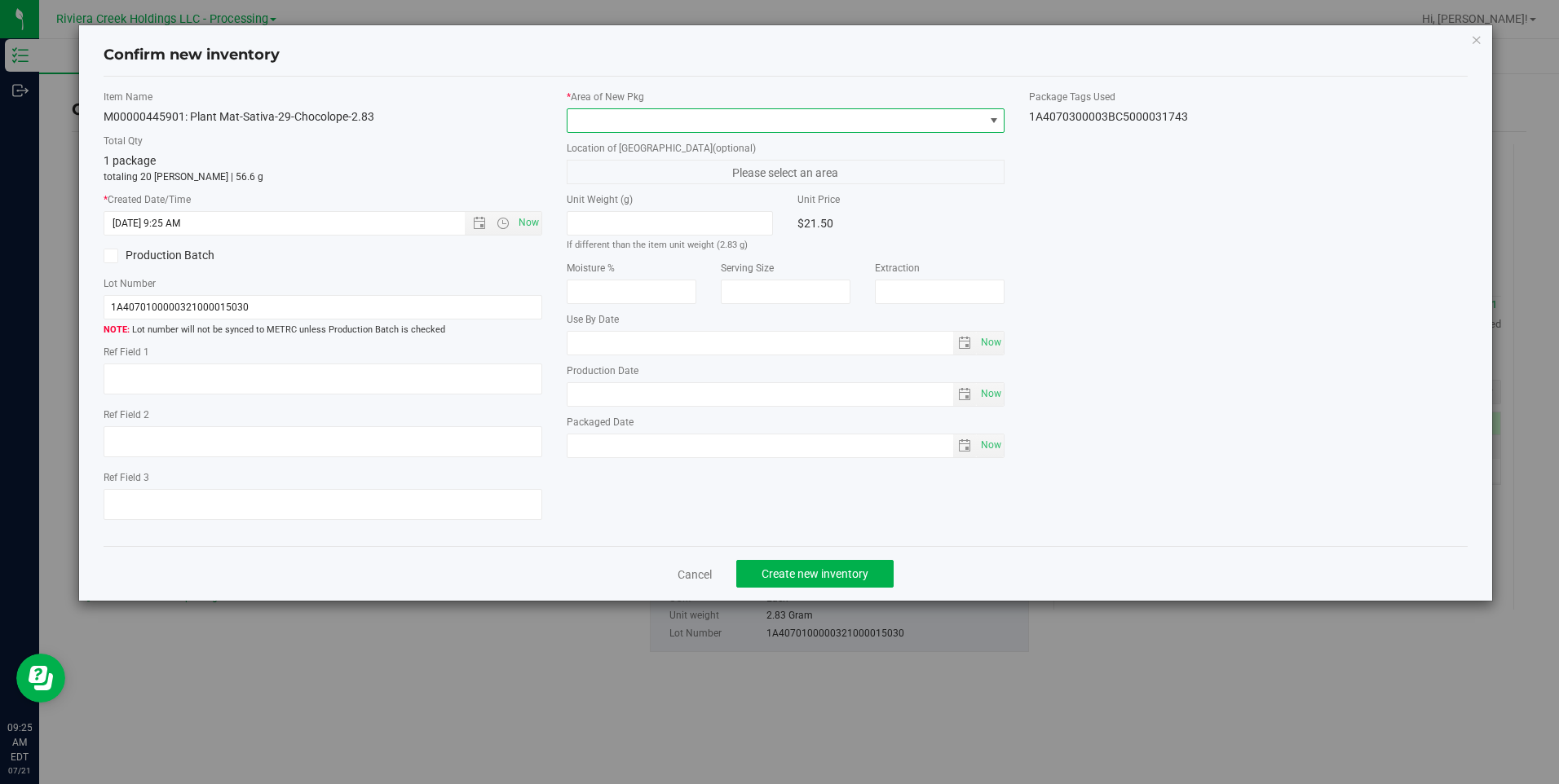drag, startPoint x: 609, startPoint y: 121, endPoint x: 620, endPoint y: 130, distance: 14.21267 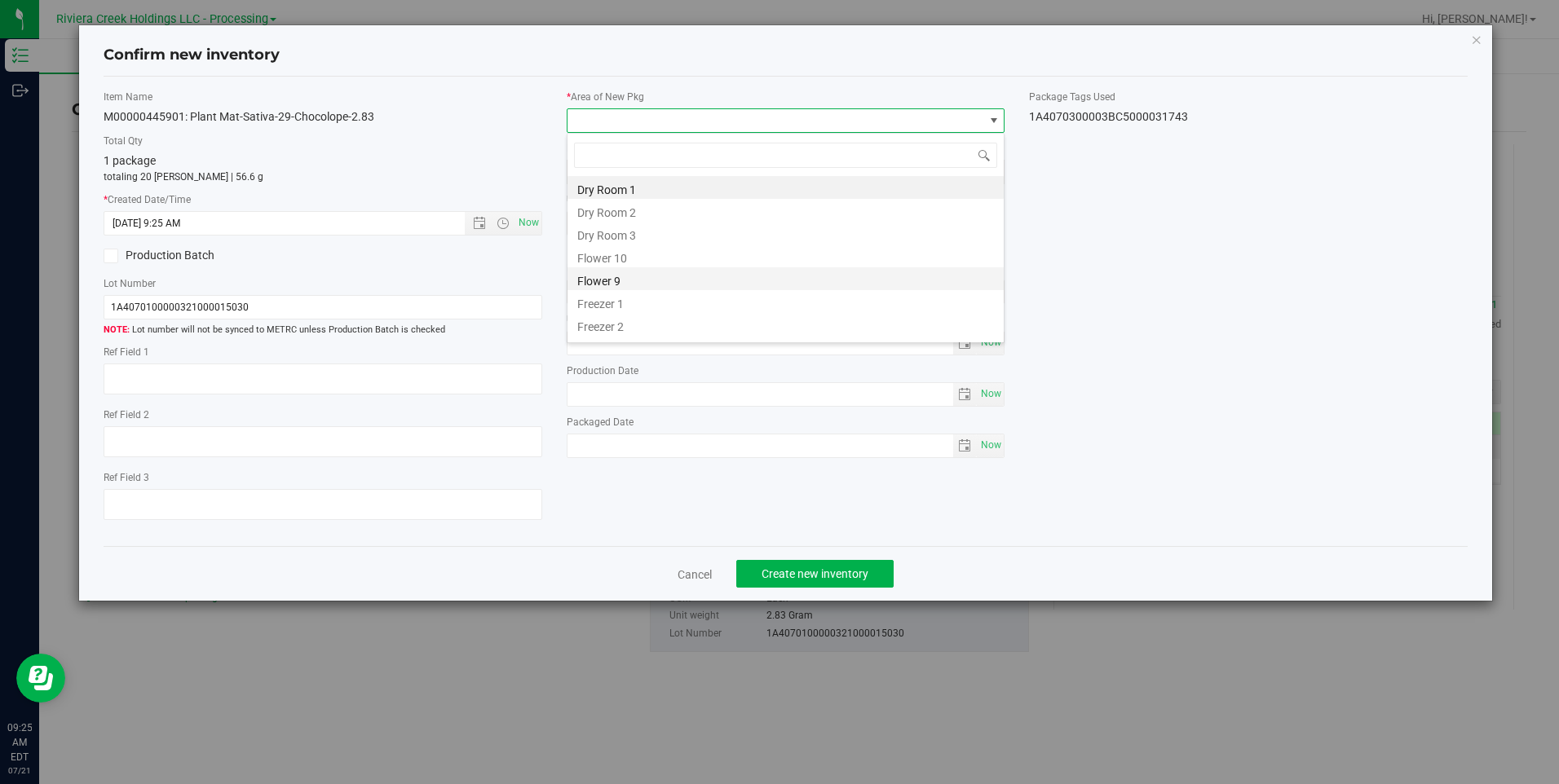 click on "Flower 9" at bounding box center [785, 279] 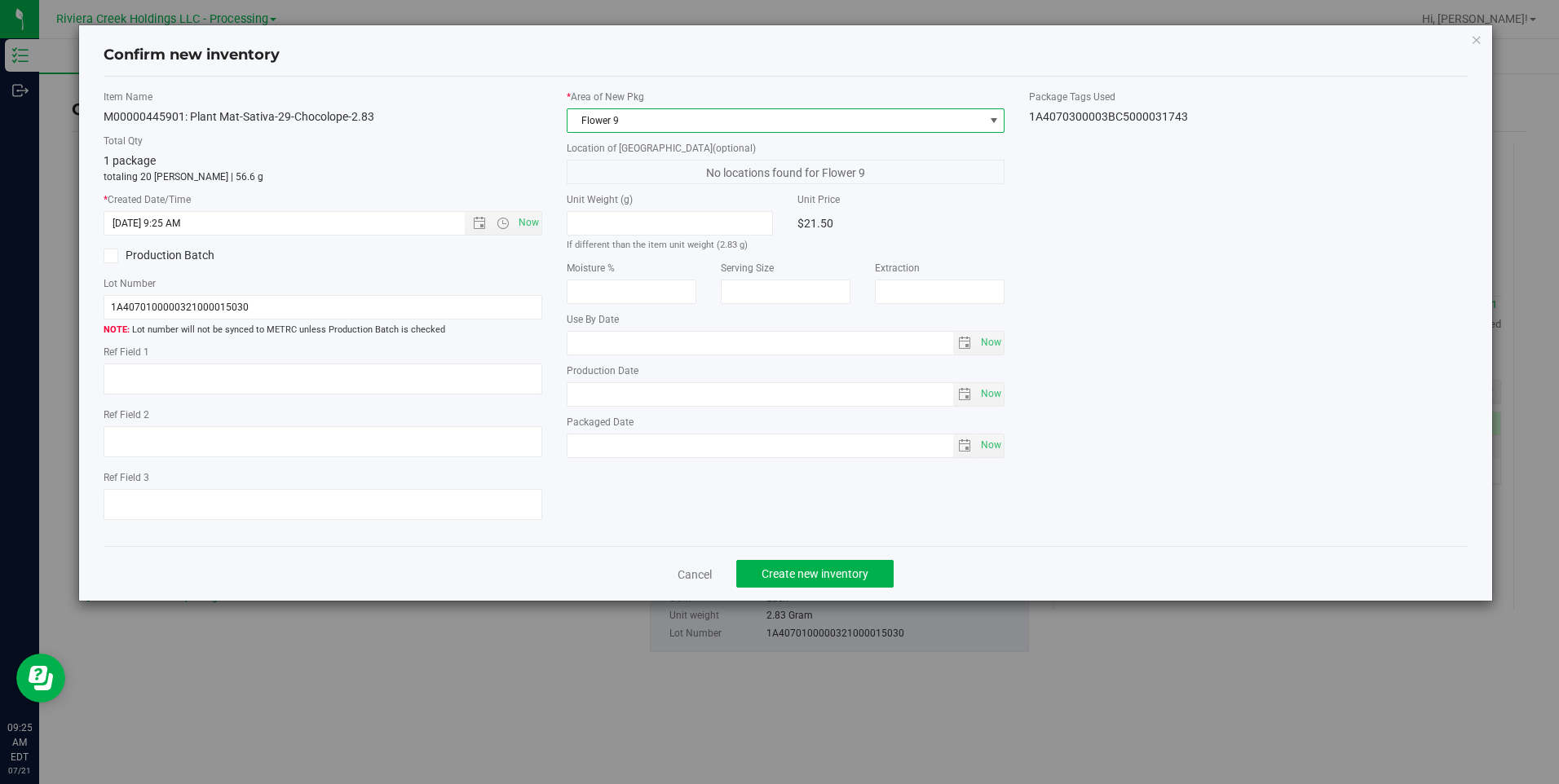 click on "Flower 9" at bounding box center (775, 121) 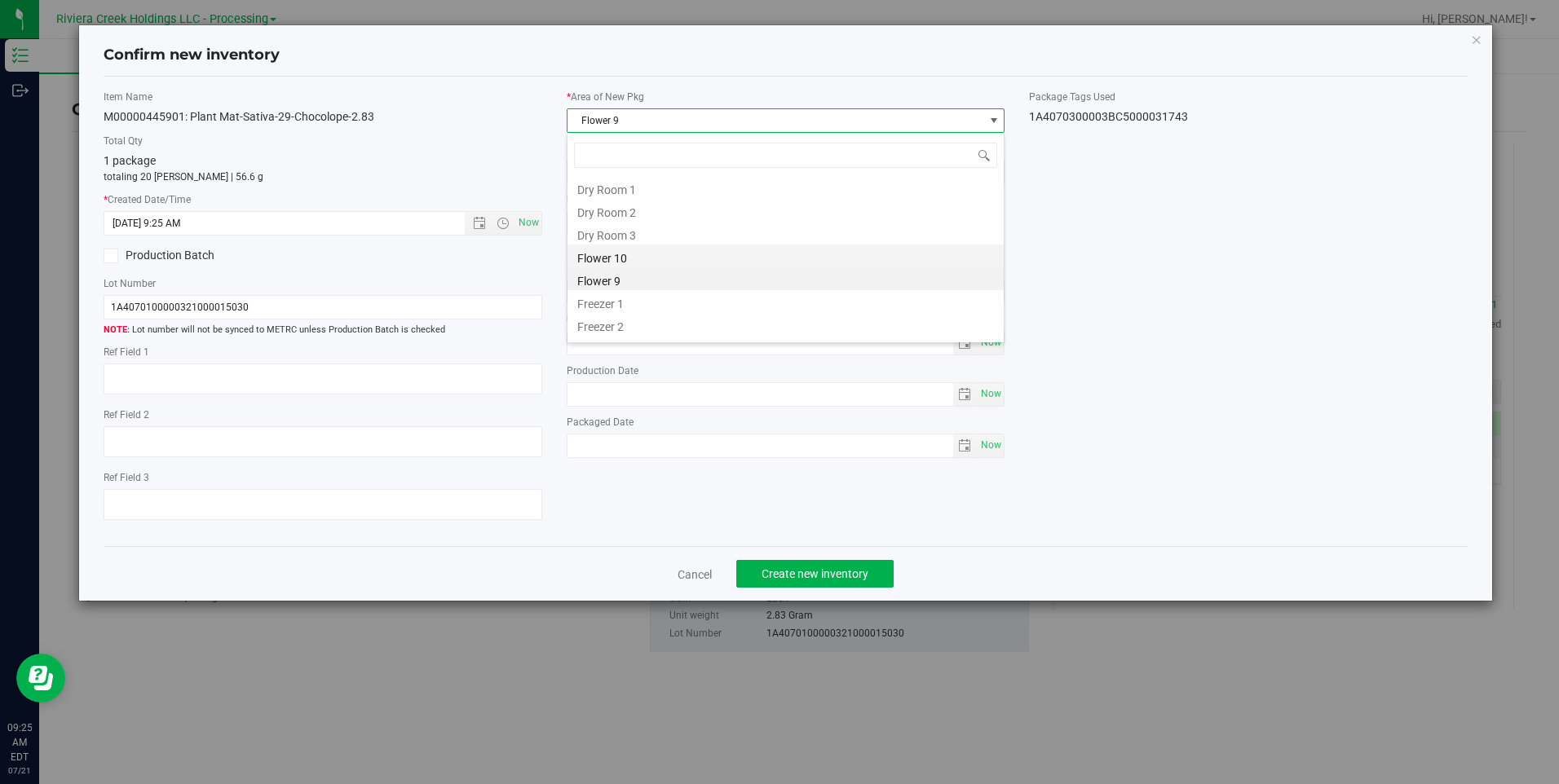 click on "Flower 10" at bounding box center (785, 256) 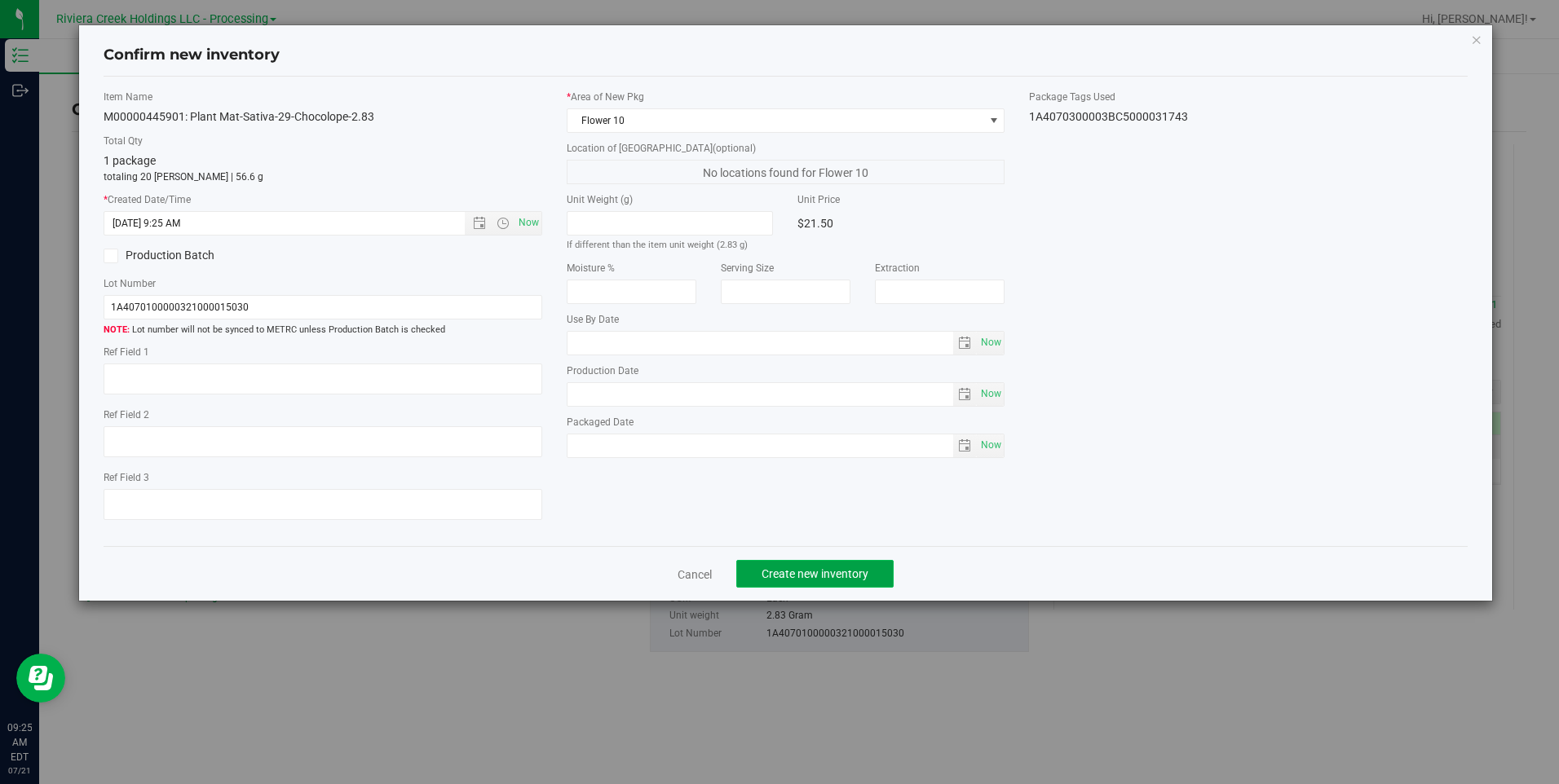 click on "Create new inventory" 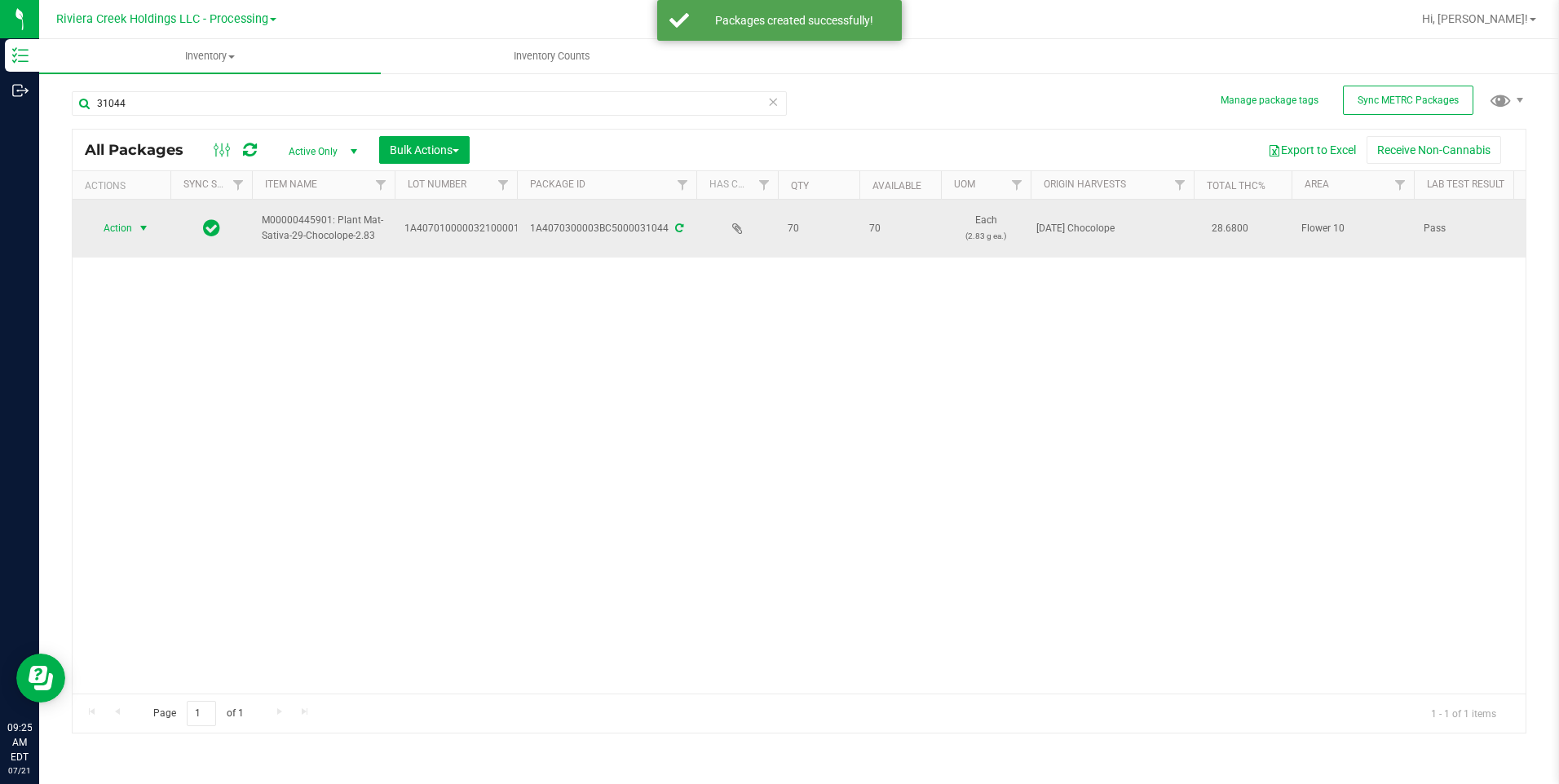 click at bounding box center [144, 228] 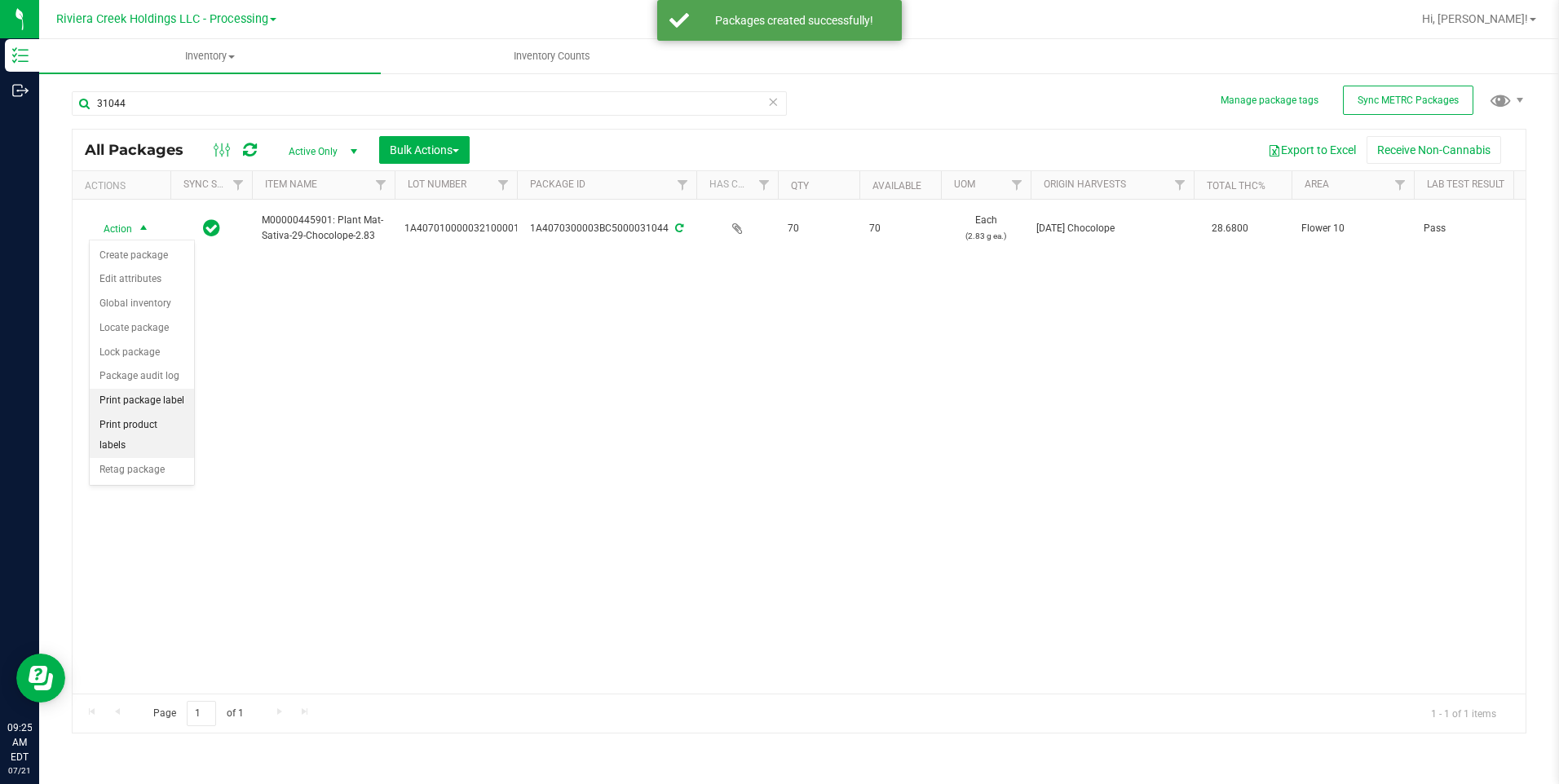 click on "Print package label" at bounding box center (142, 401) 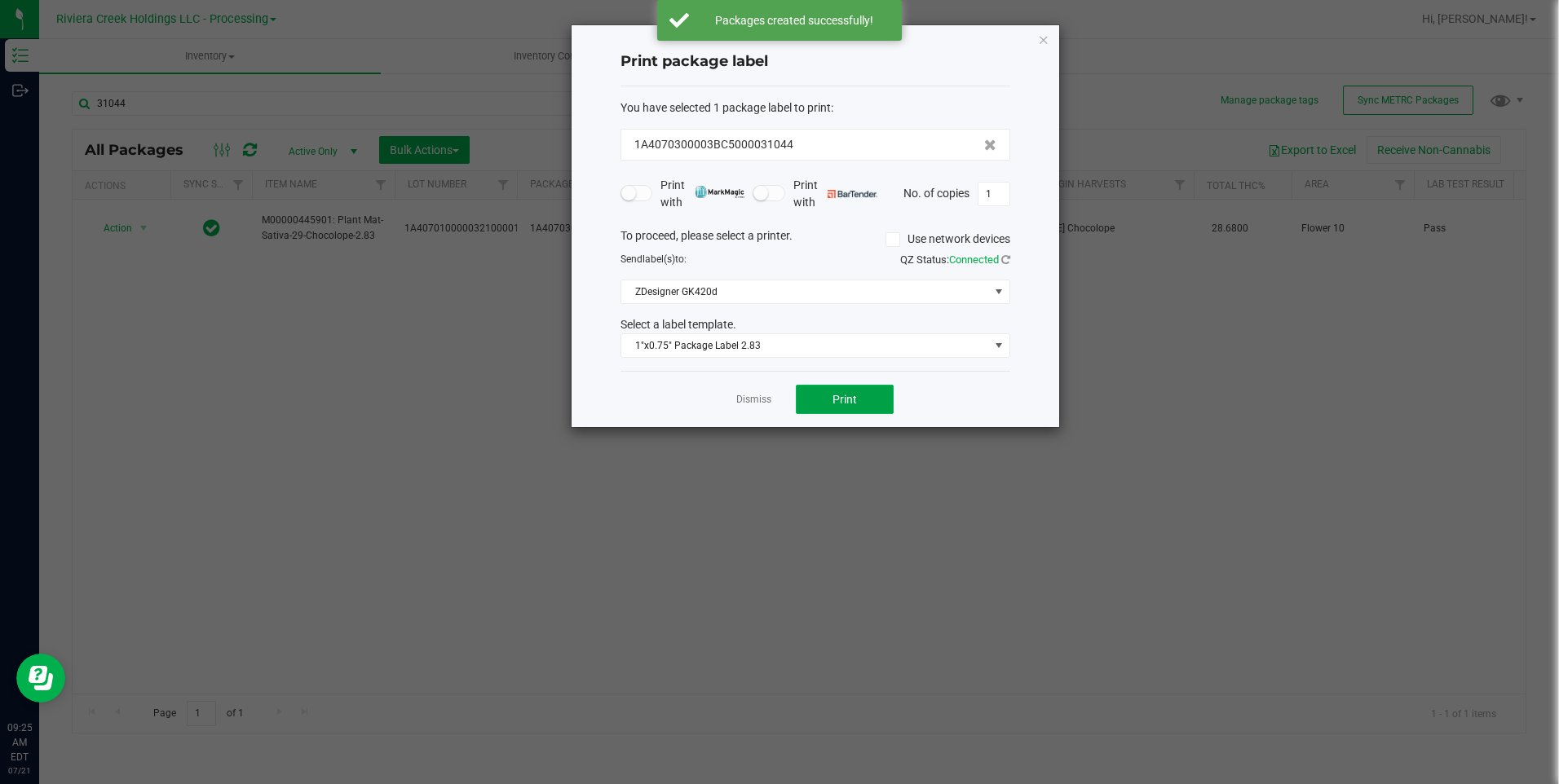 click on "Print" 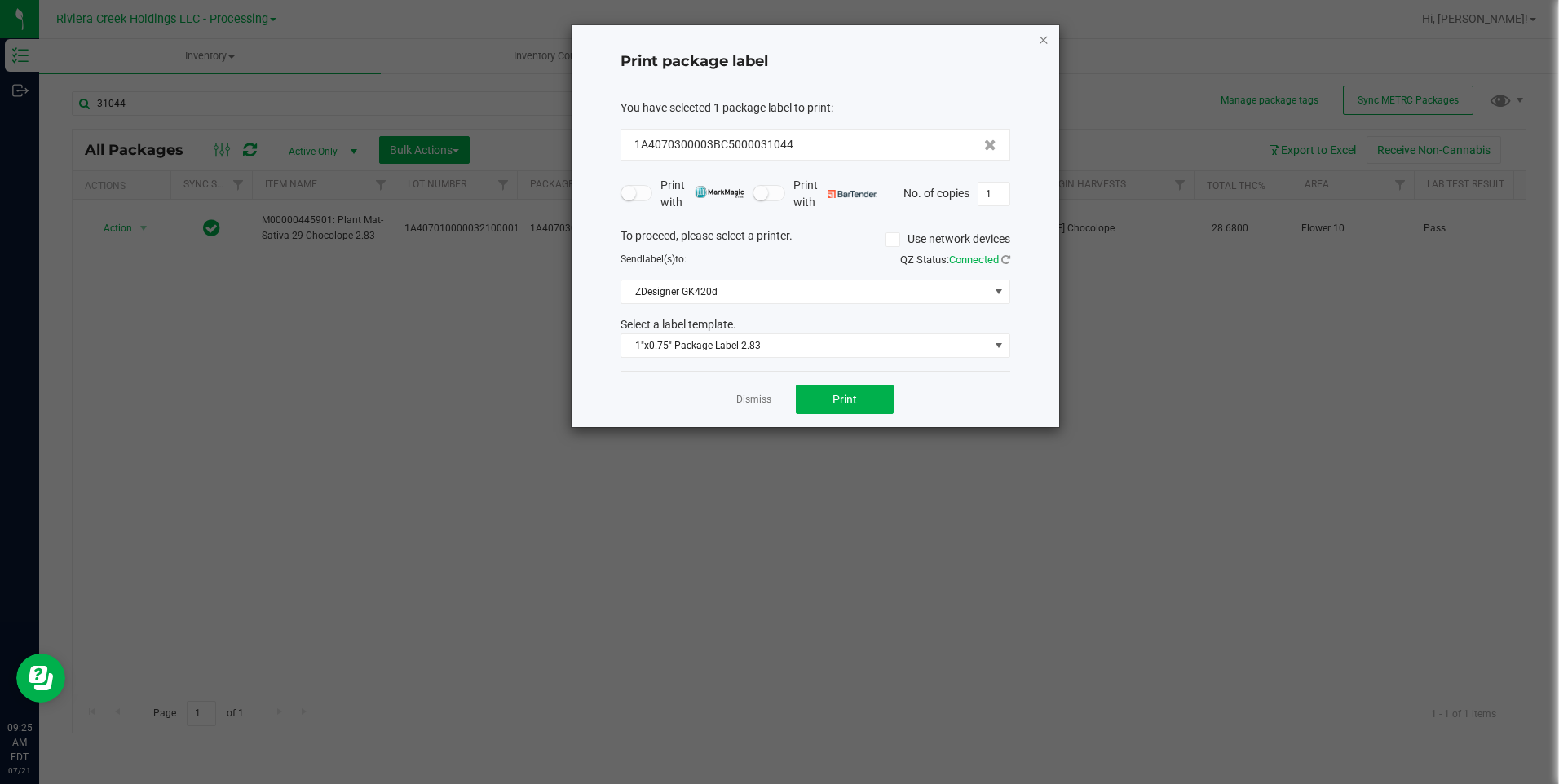 click 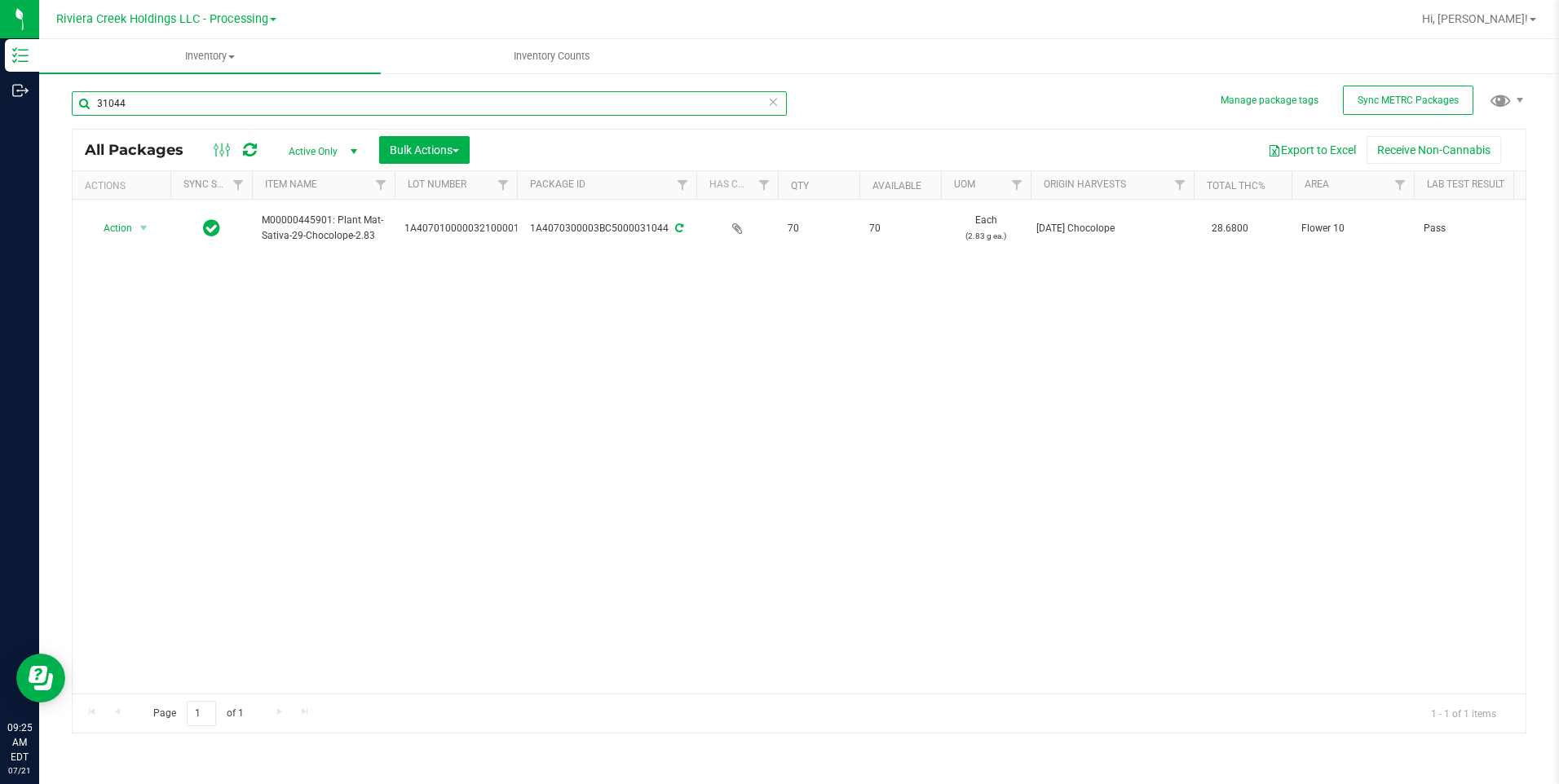 click on "31044" at bounding box center (429, 104) 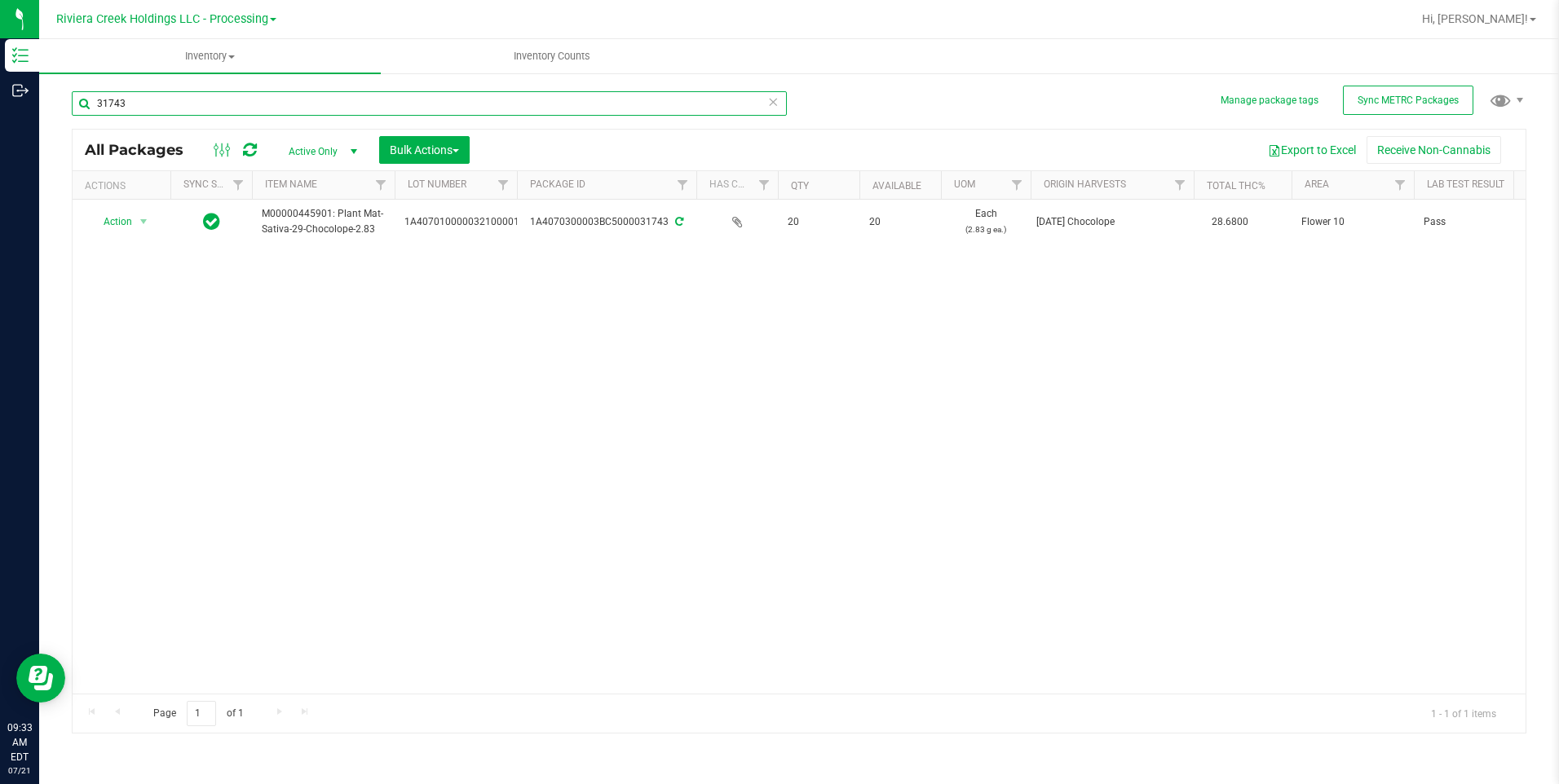 click on "31743" at bounding box center [429, 104] 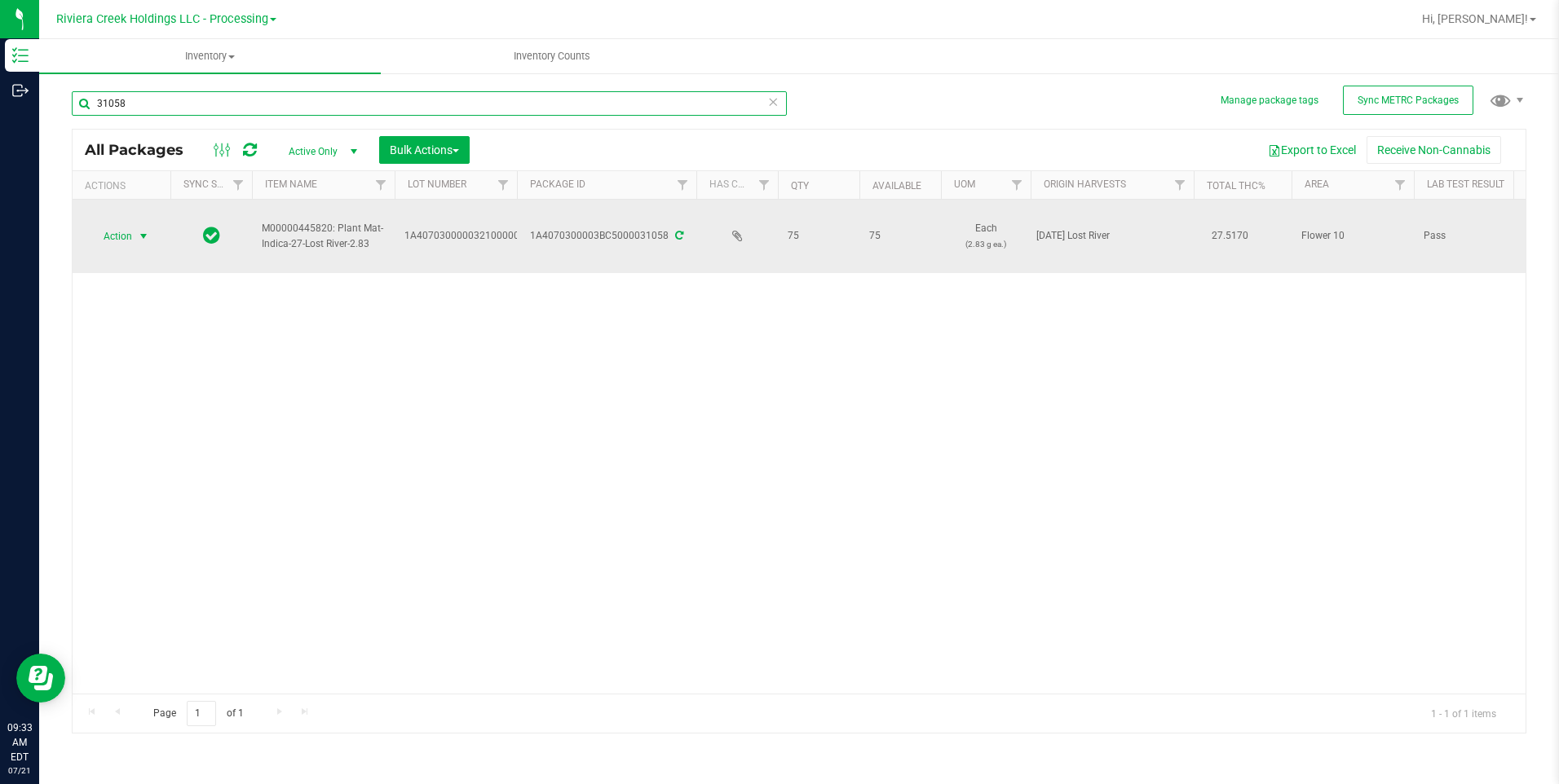 type on "31058" 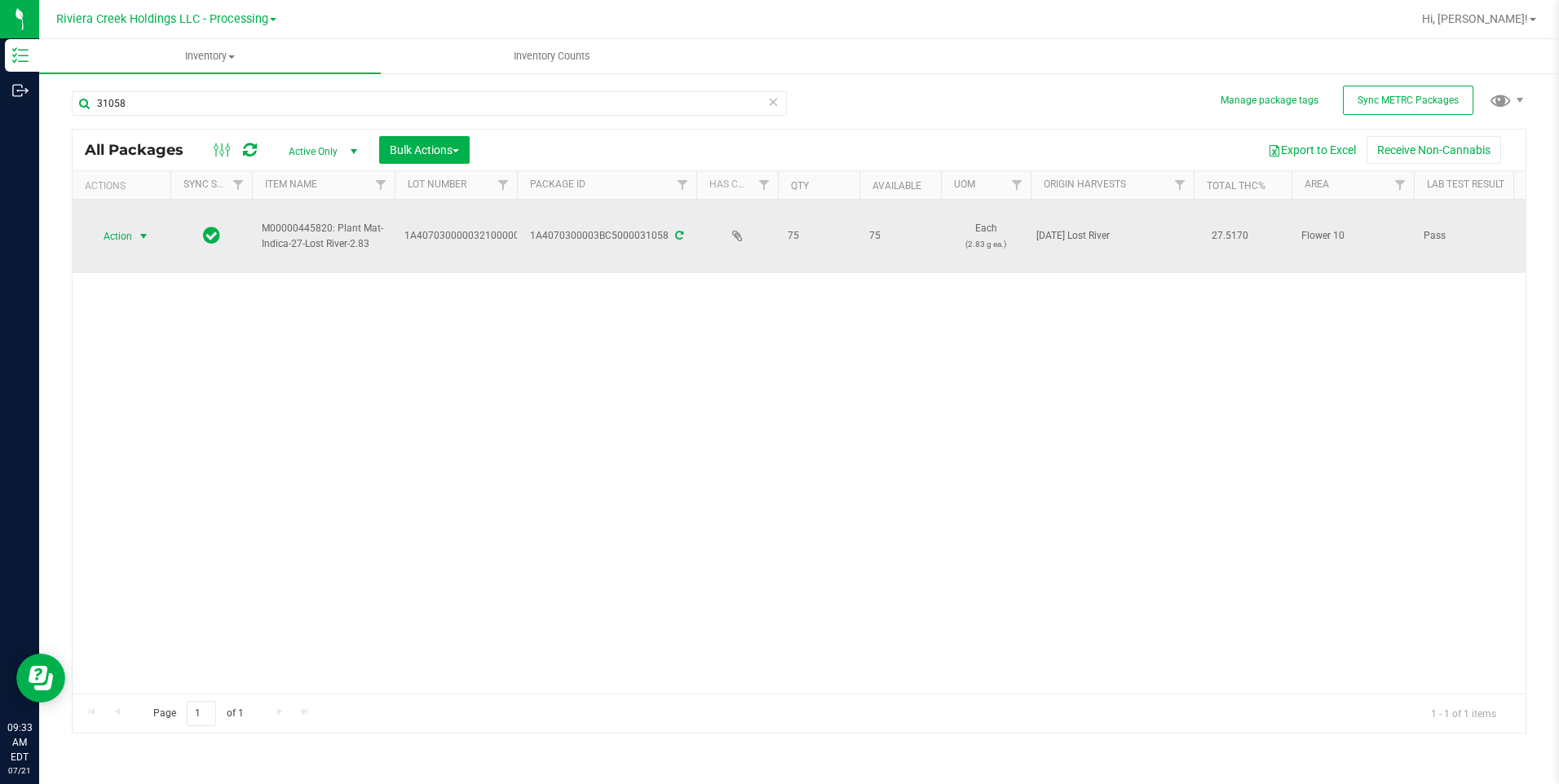 click at bounding box center [144, 236] 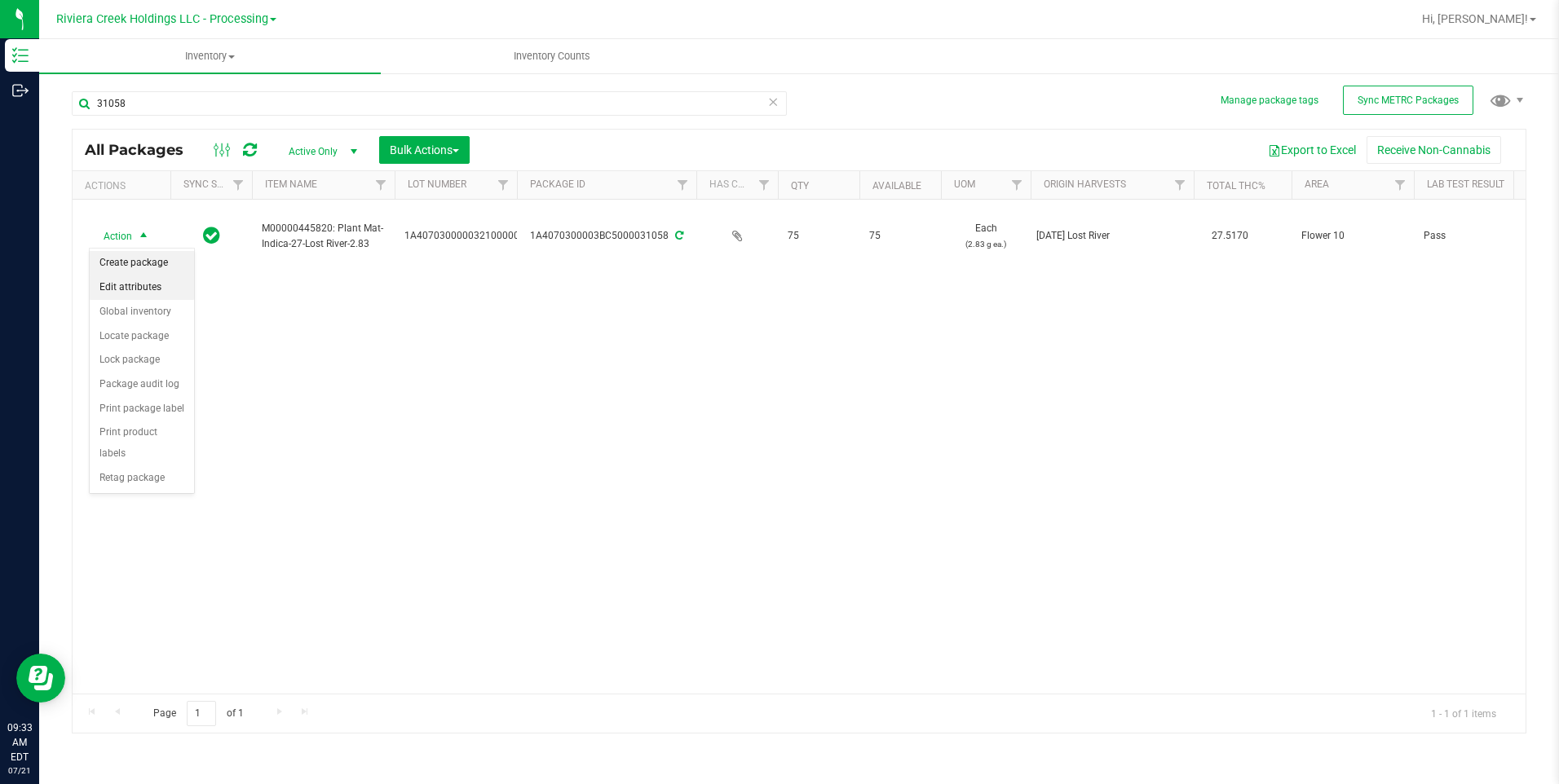 click on "Create package" at bounding box center (142, 263) 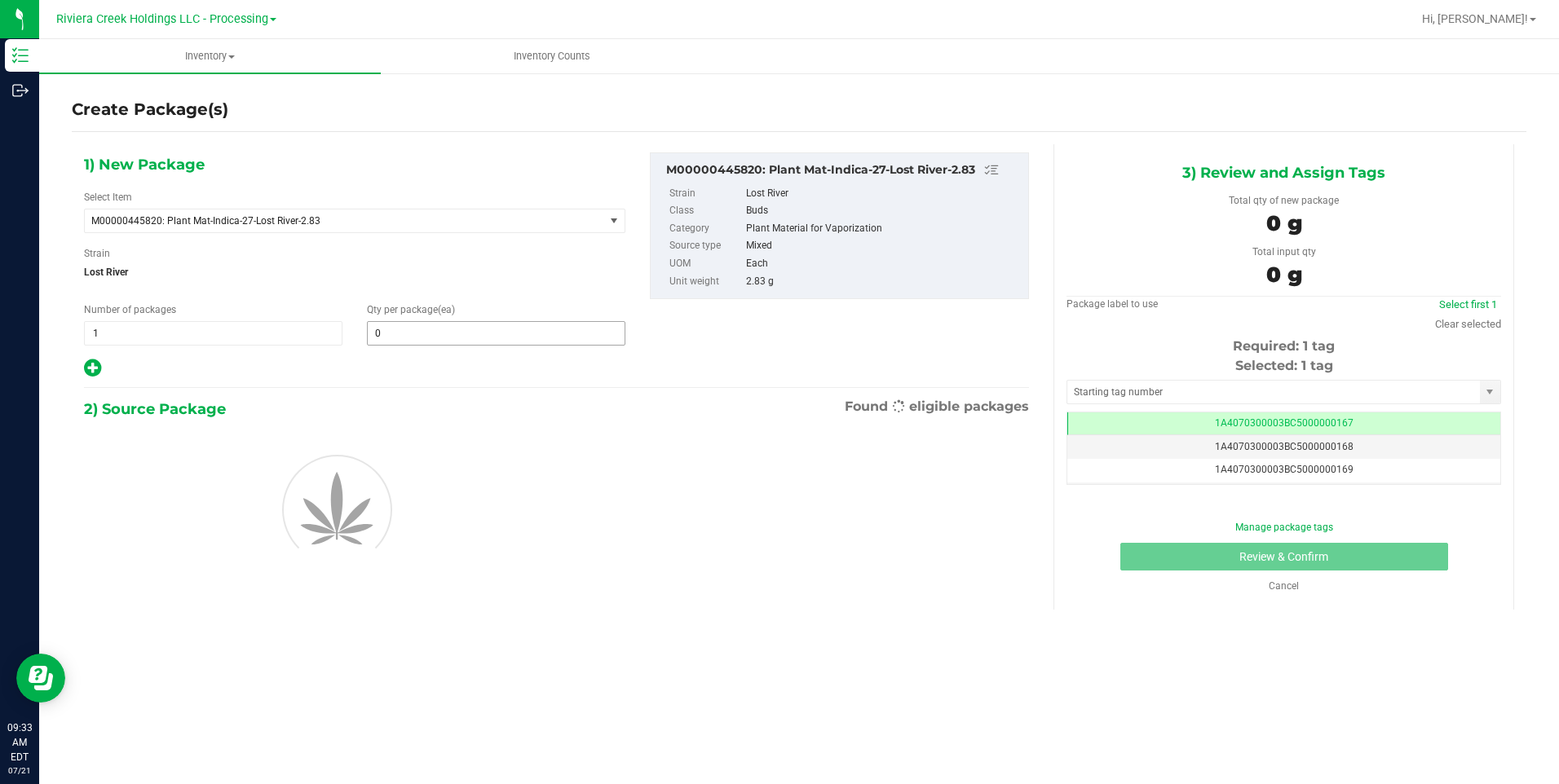 type 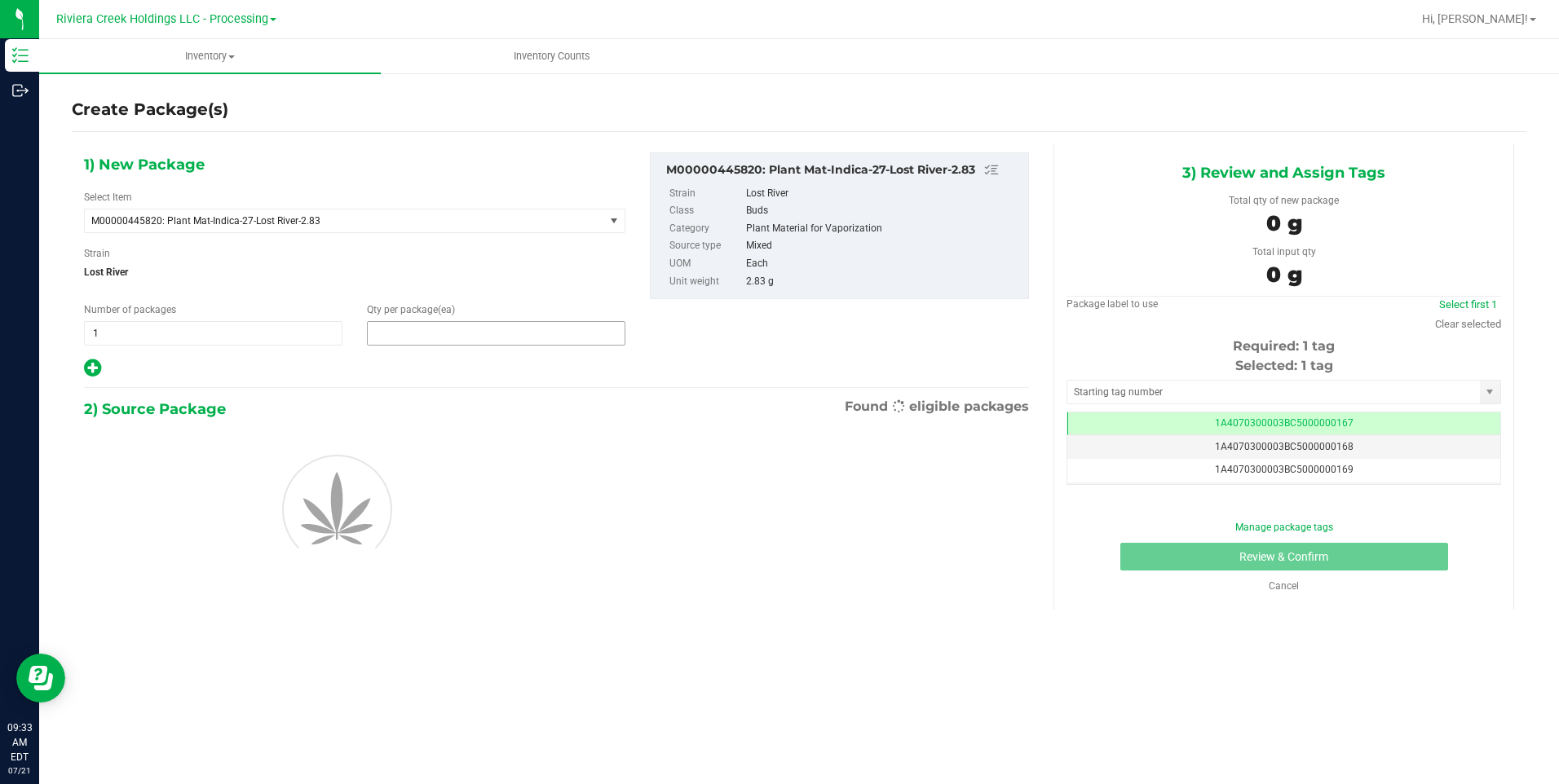 click at bounding box center [496, 333] 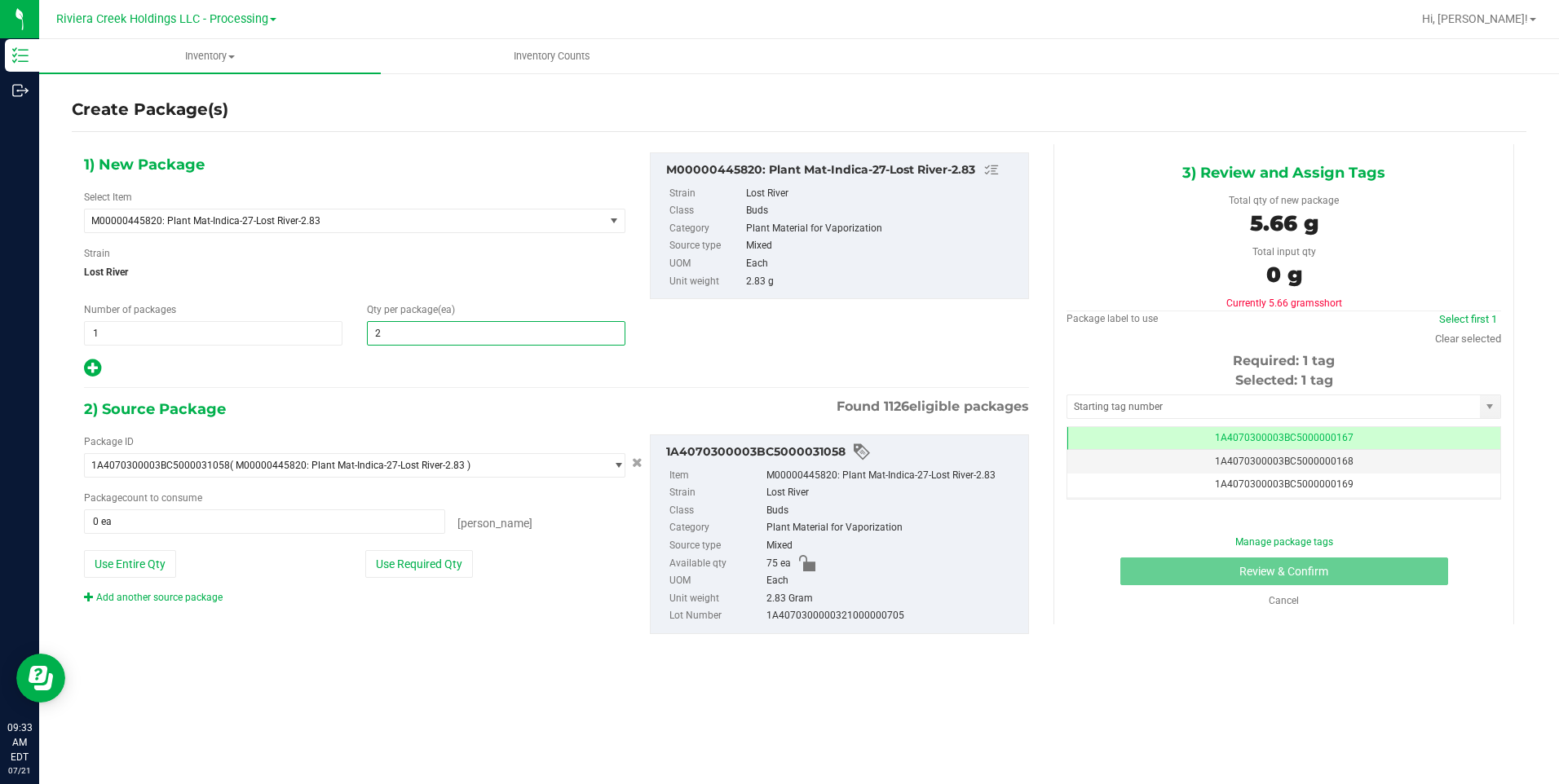 type on "20" 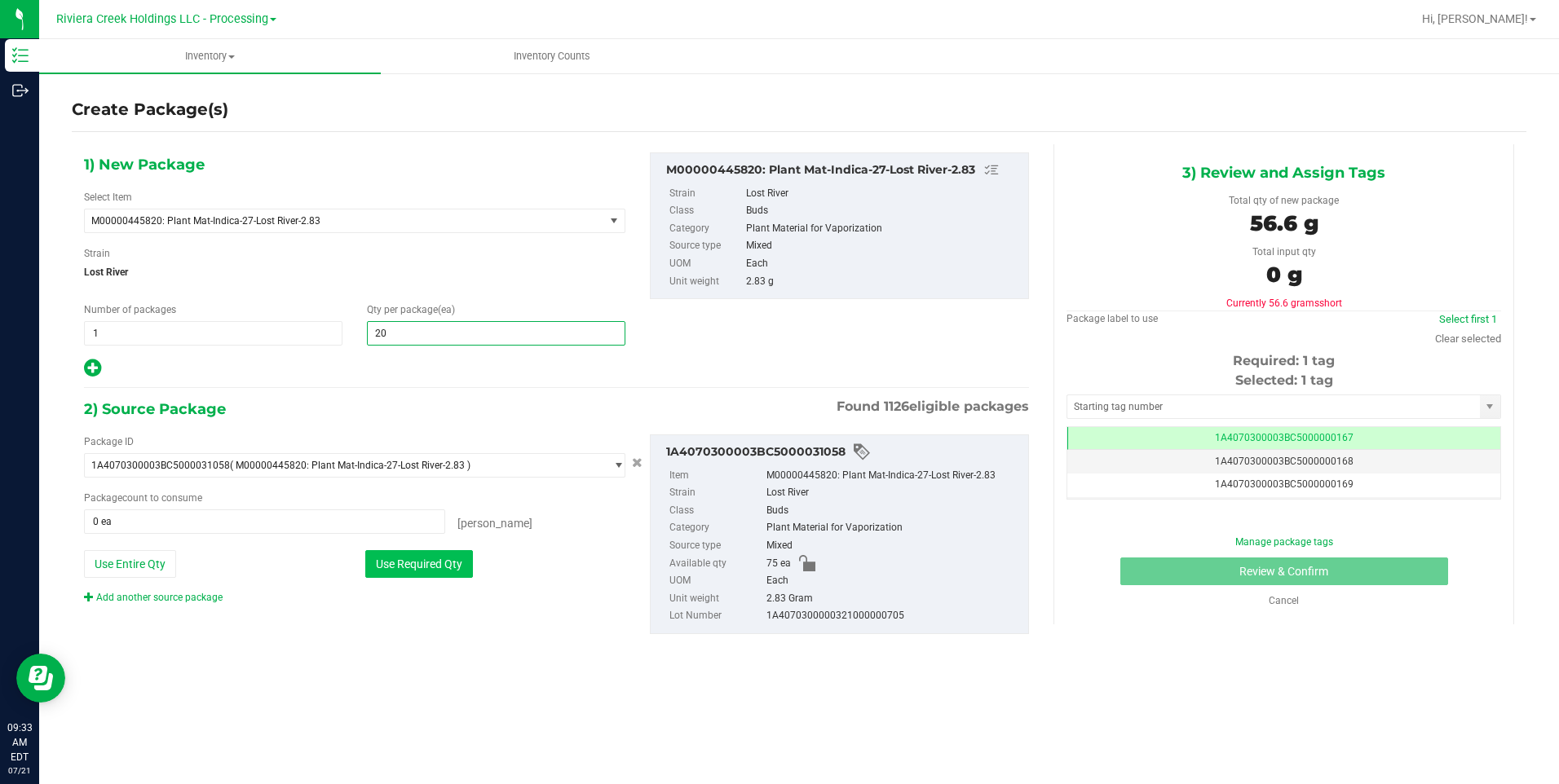 type on "20" 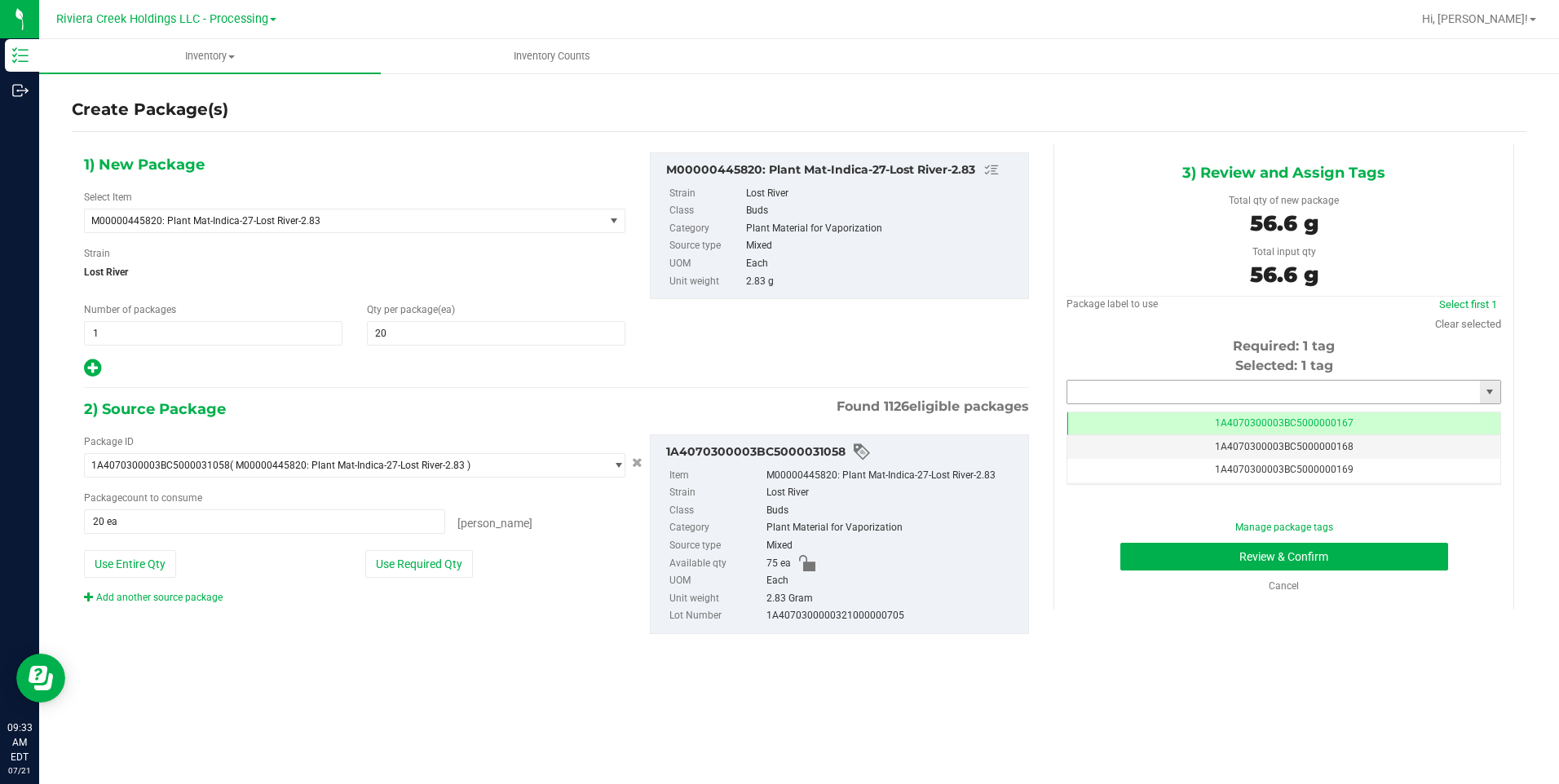click at bounding box center [1274, 392] 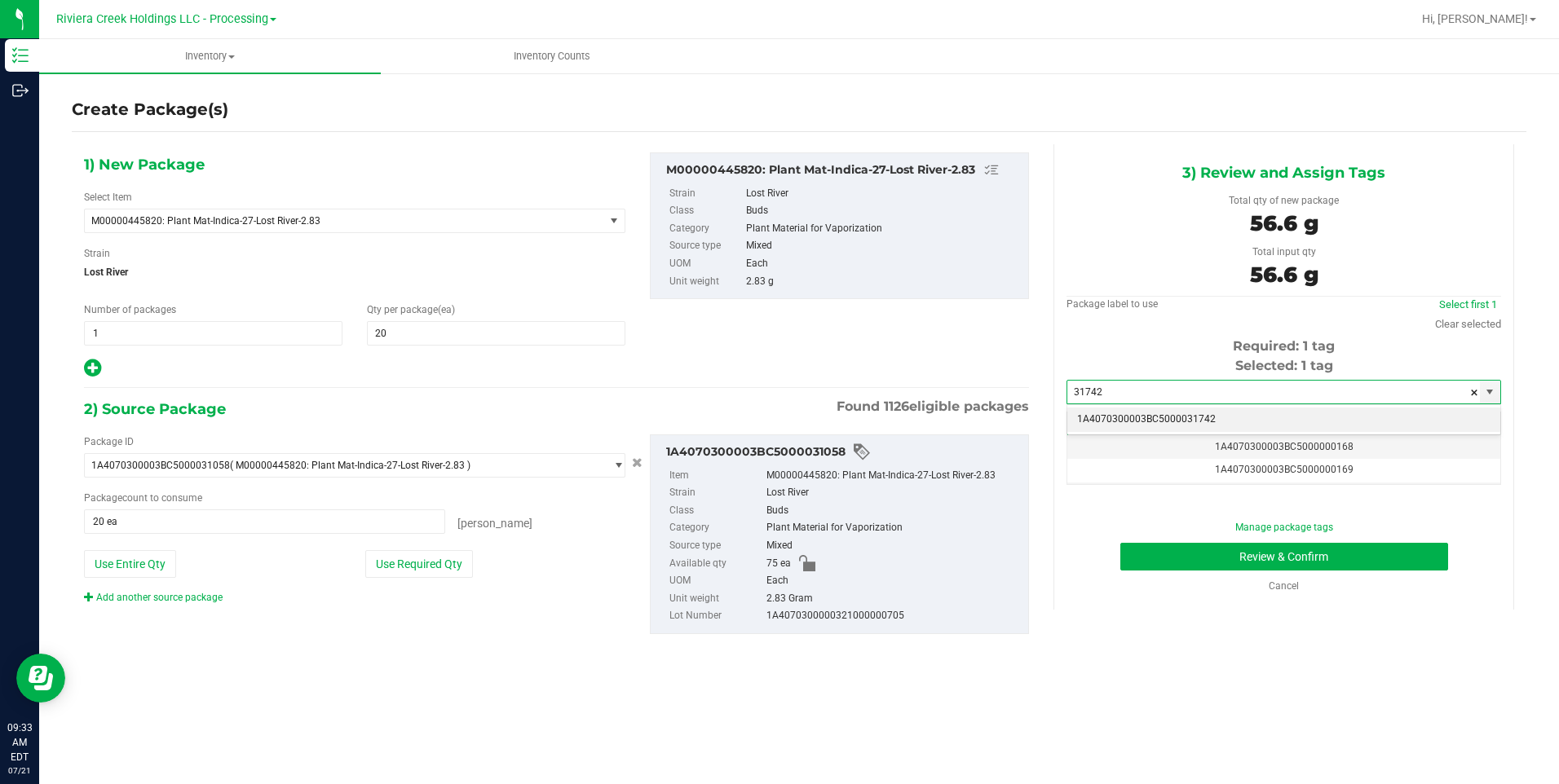 click on "1A4070300003BC5000031742 No matching tags" at bounding box center (1283, 420) 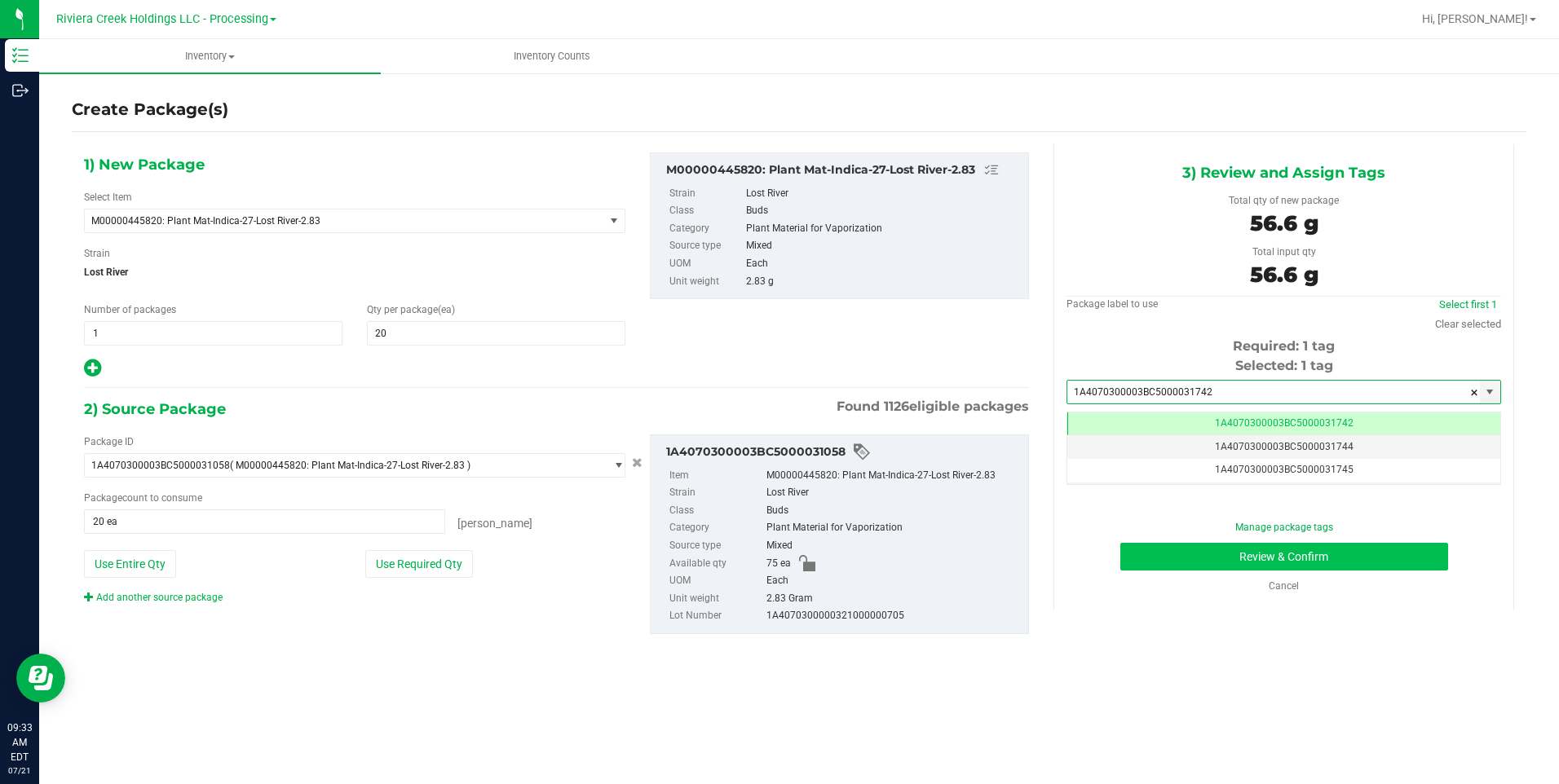 type on "1A4070300003BC5000031742" 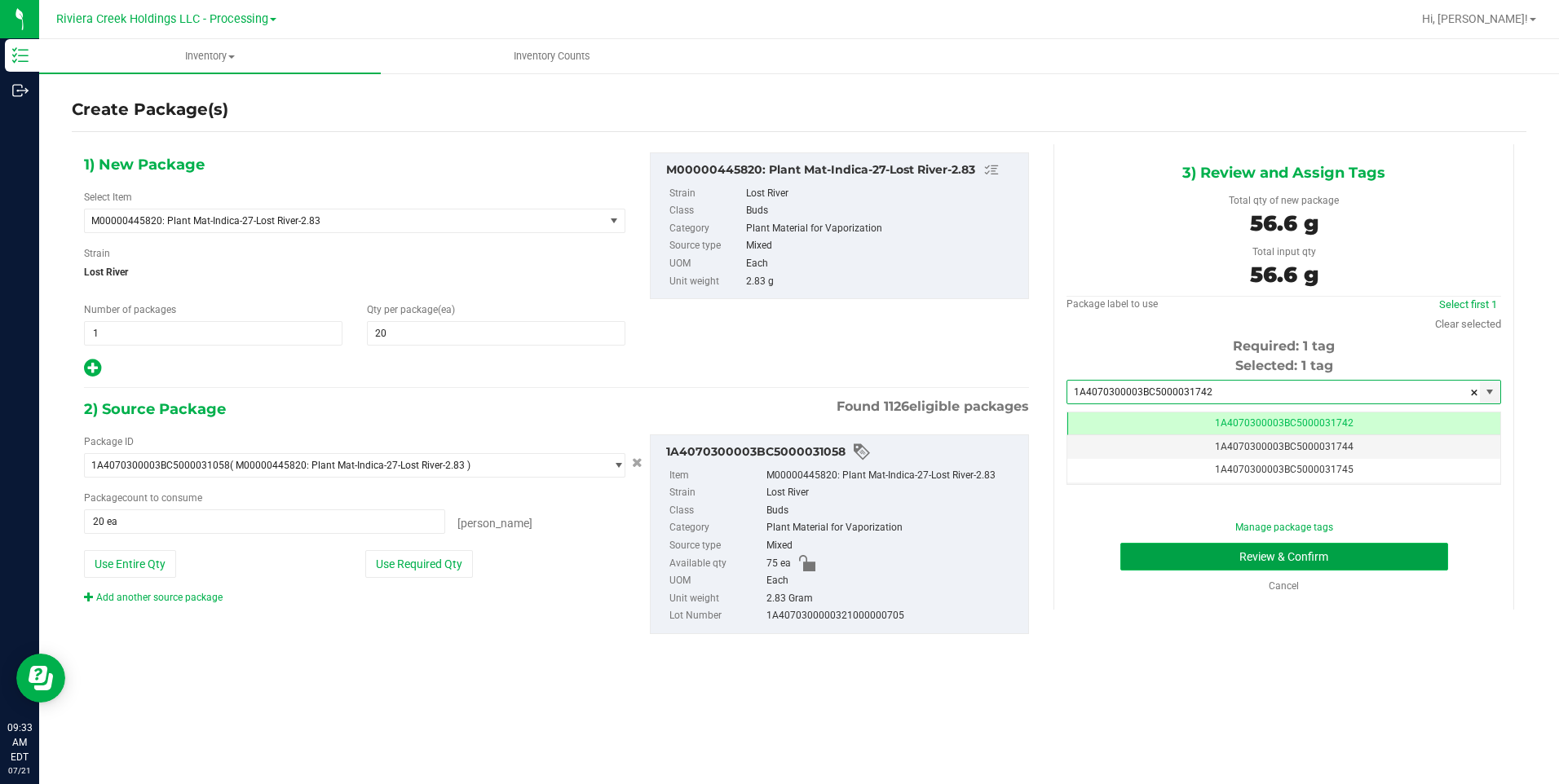 scroll, scrollTop: 0, scrollLeft: -1, axis: horizontal 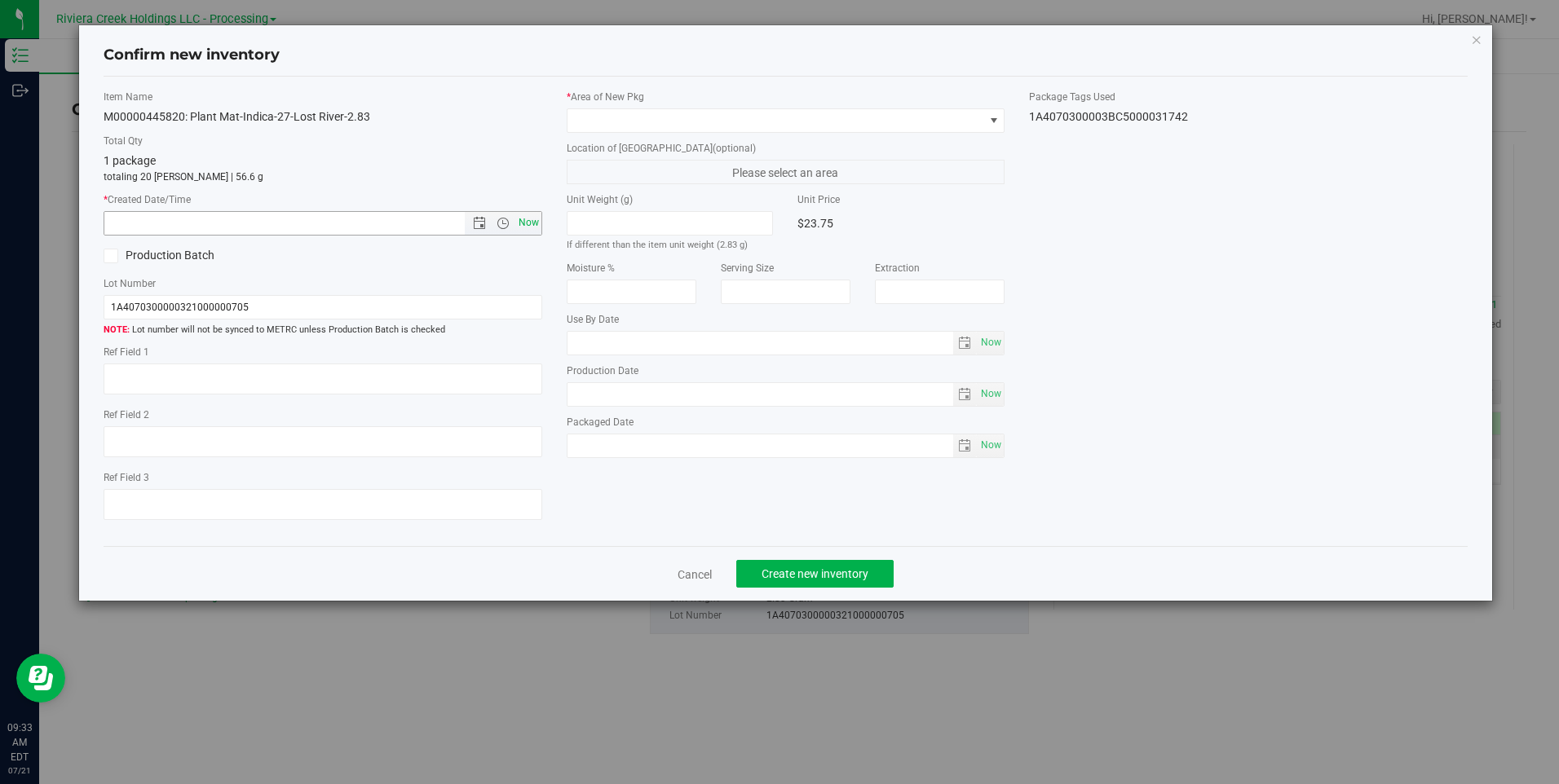 click on "Now" at bounding box center (528, 222) 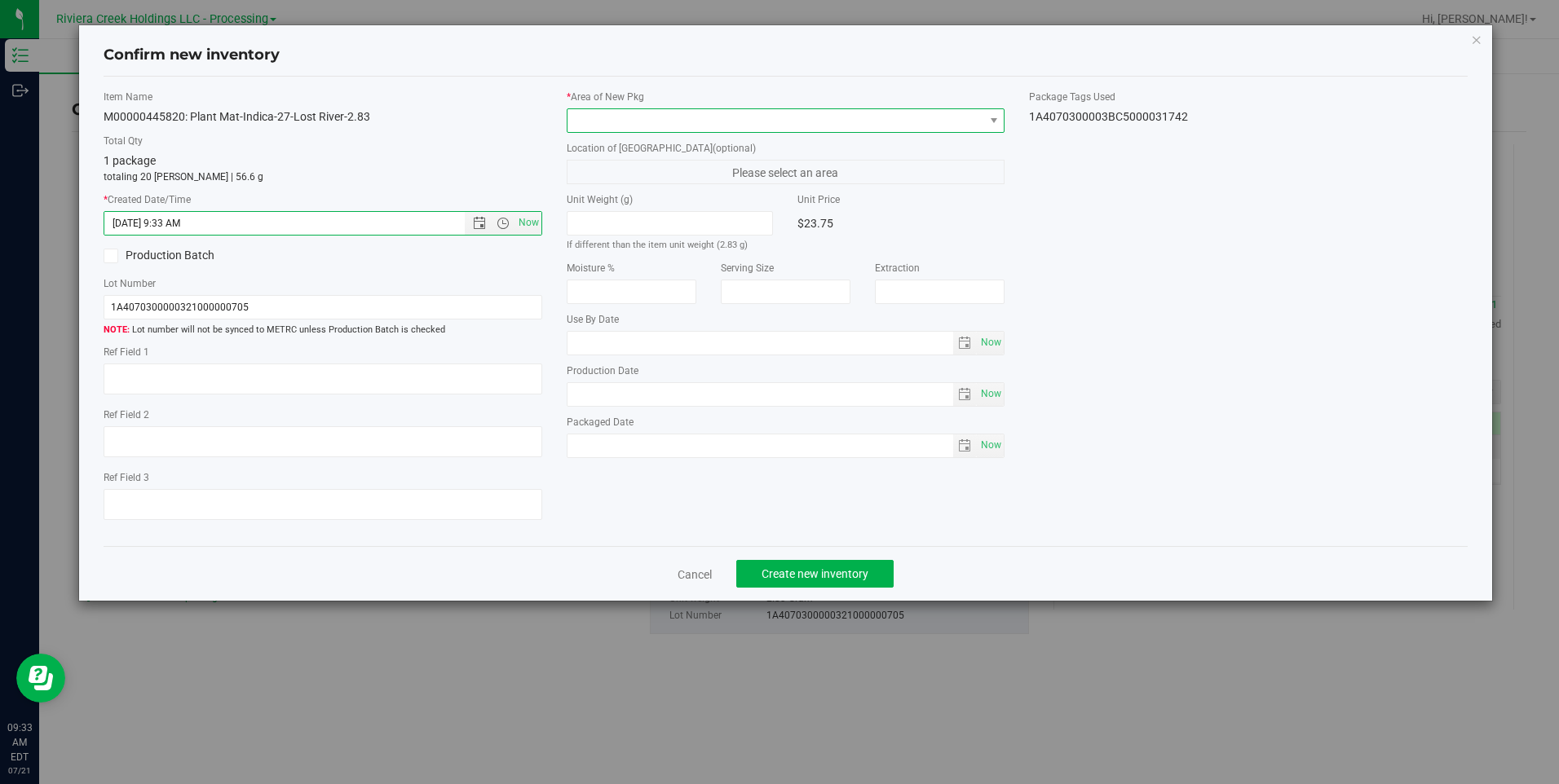 click at bounding box center [775, 121] 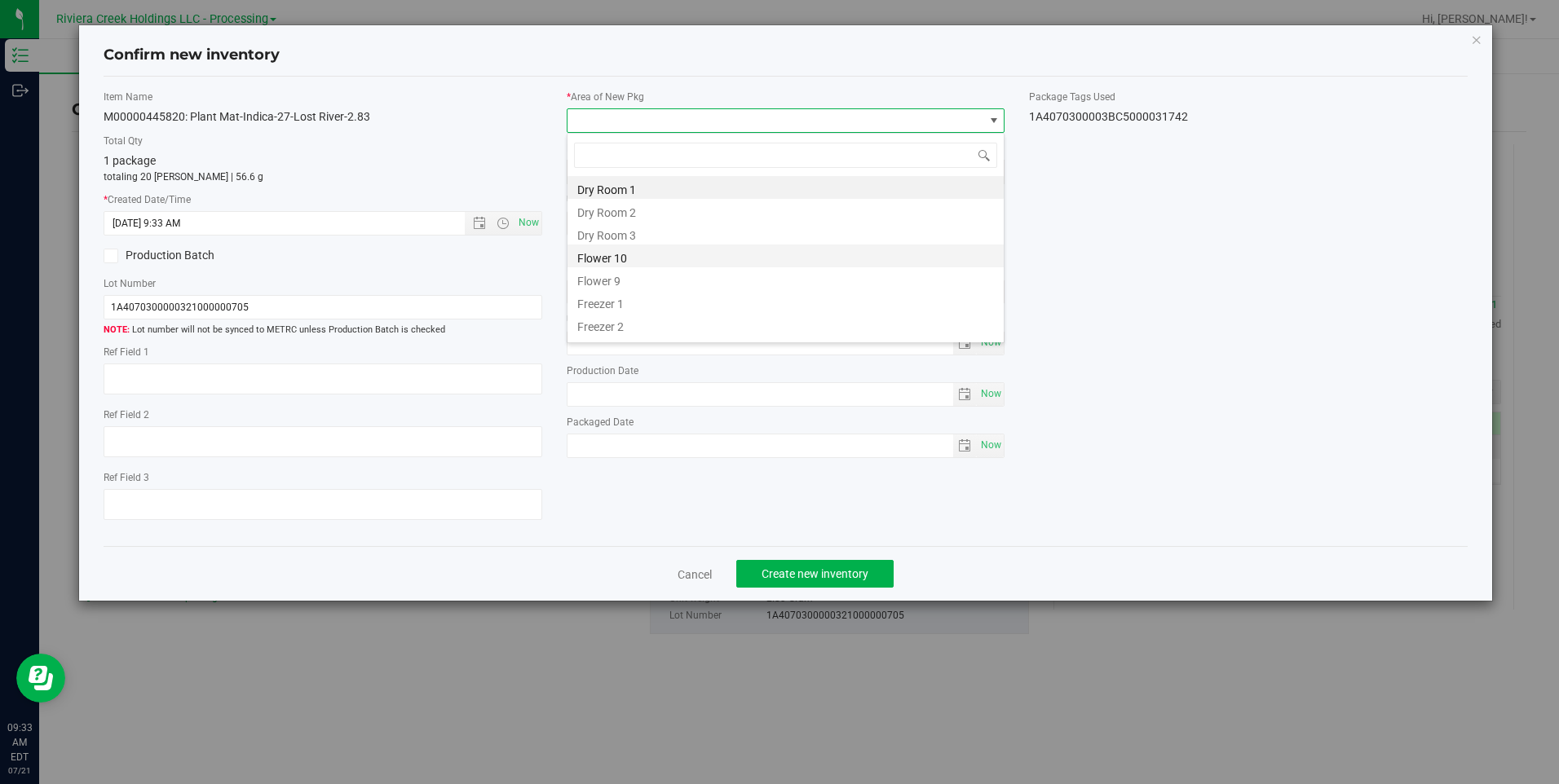 click on "Flower 10" at bounding box center [785, 256] 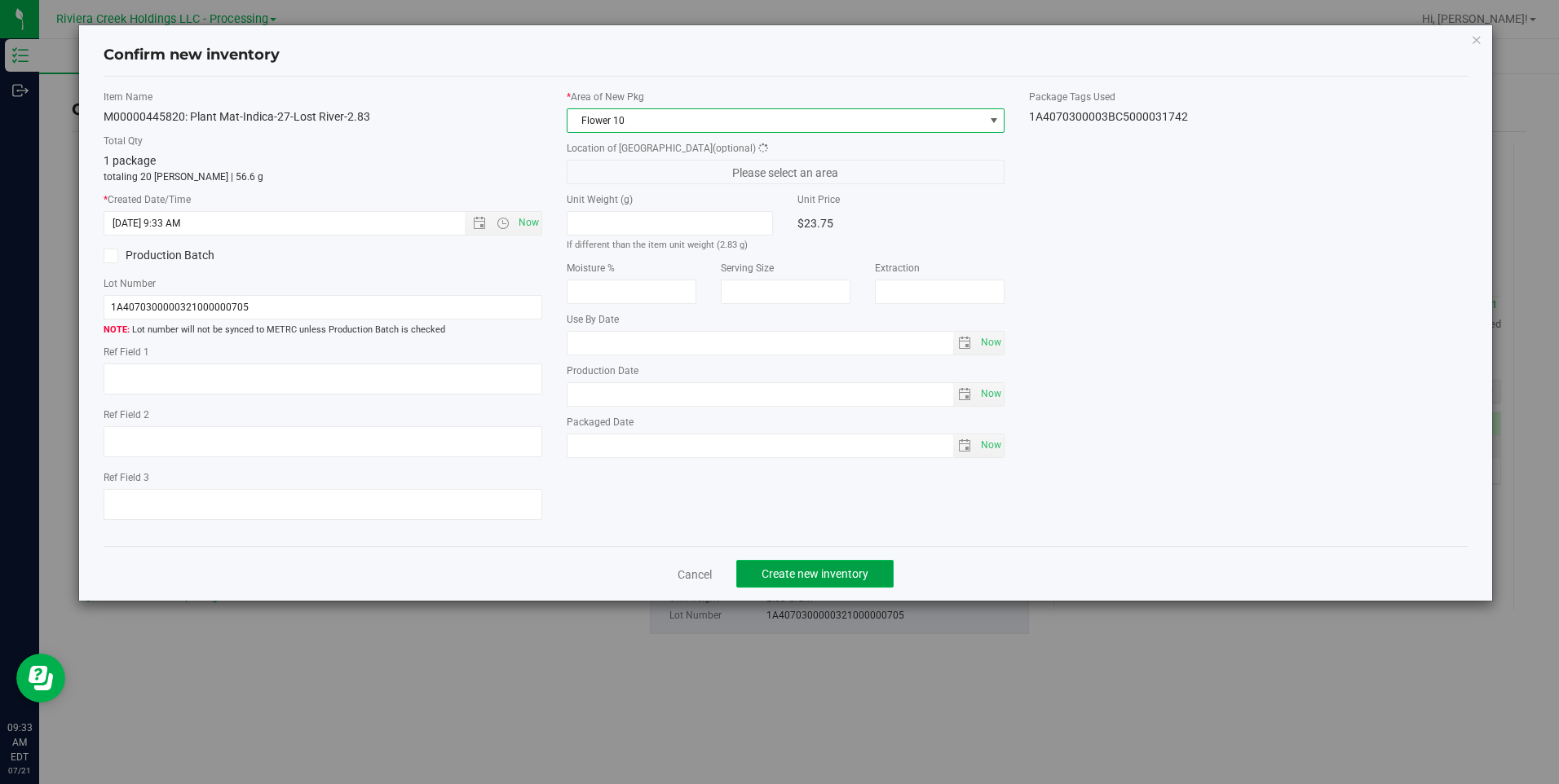 click on "Create new inventory" 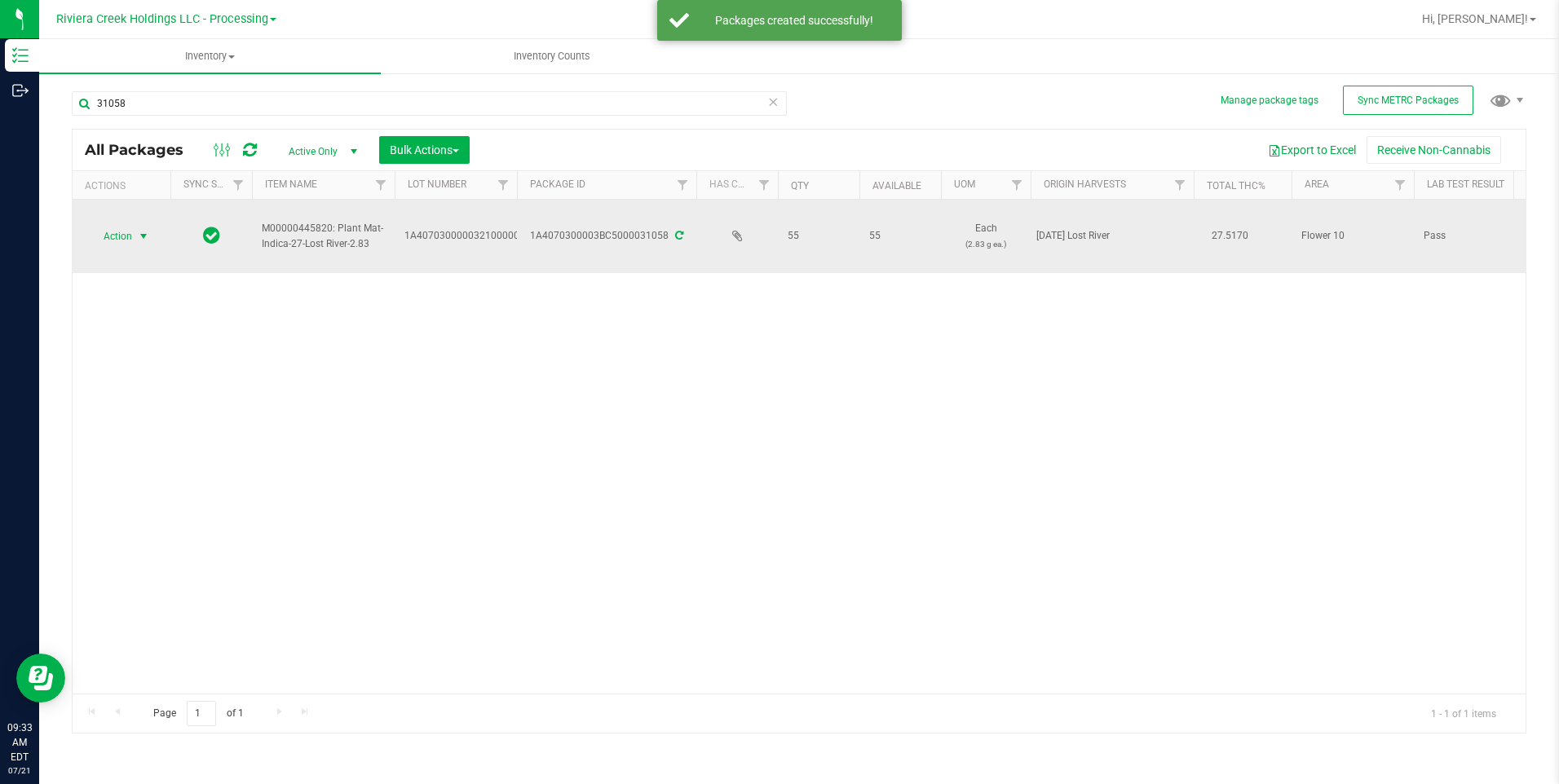 click on "Action" at bounding box center [111, 236] 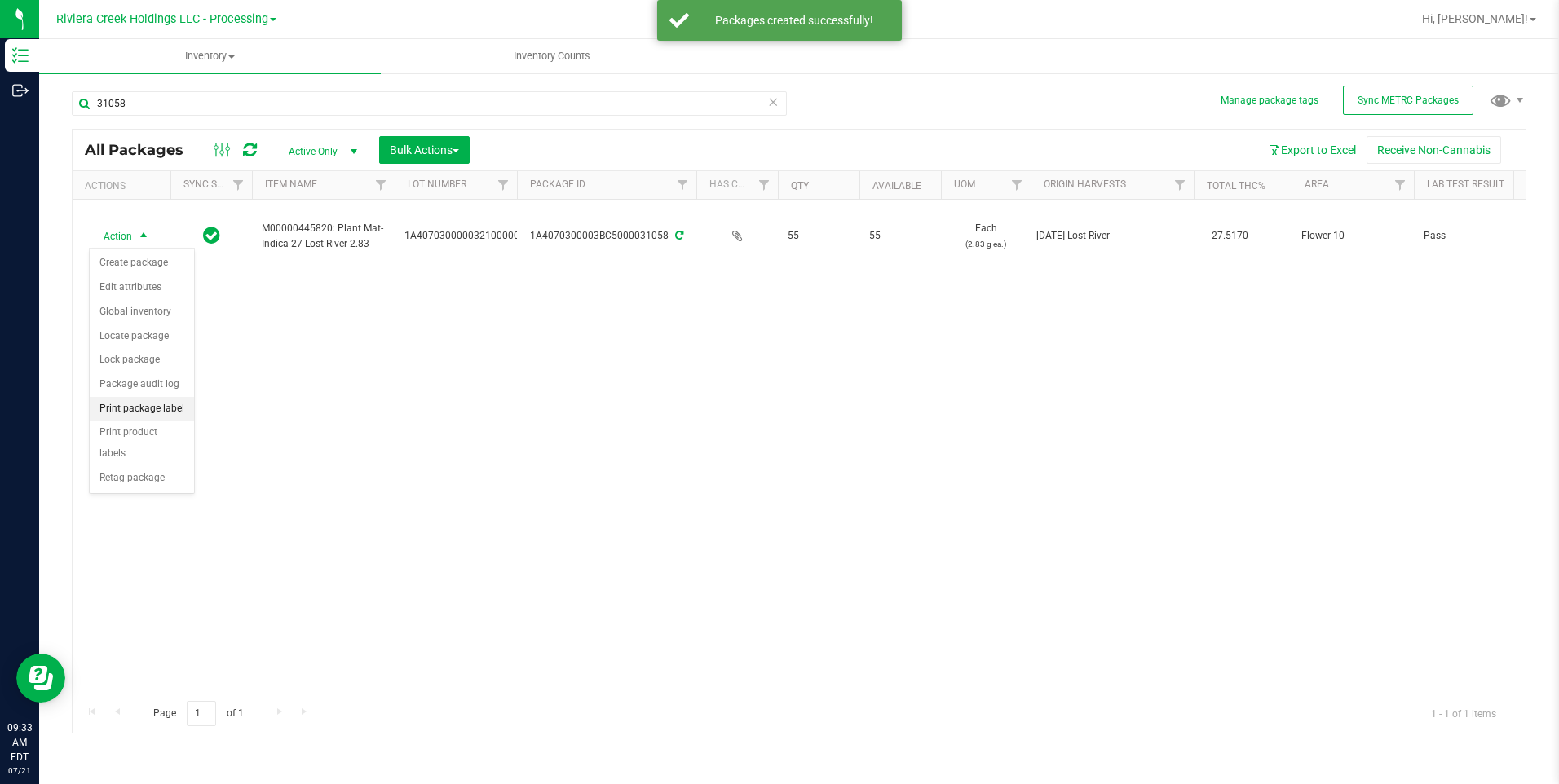 click on "Print package label" at bounding box center (142, 409) 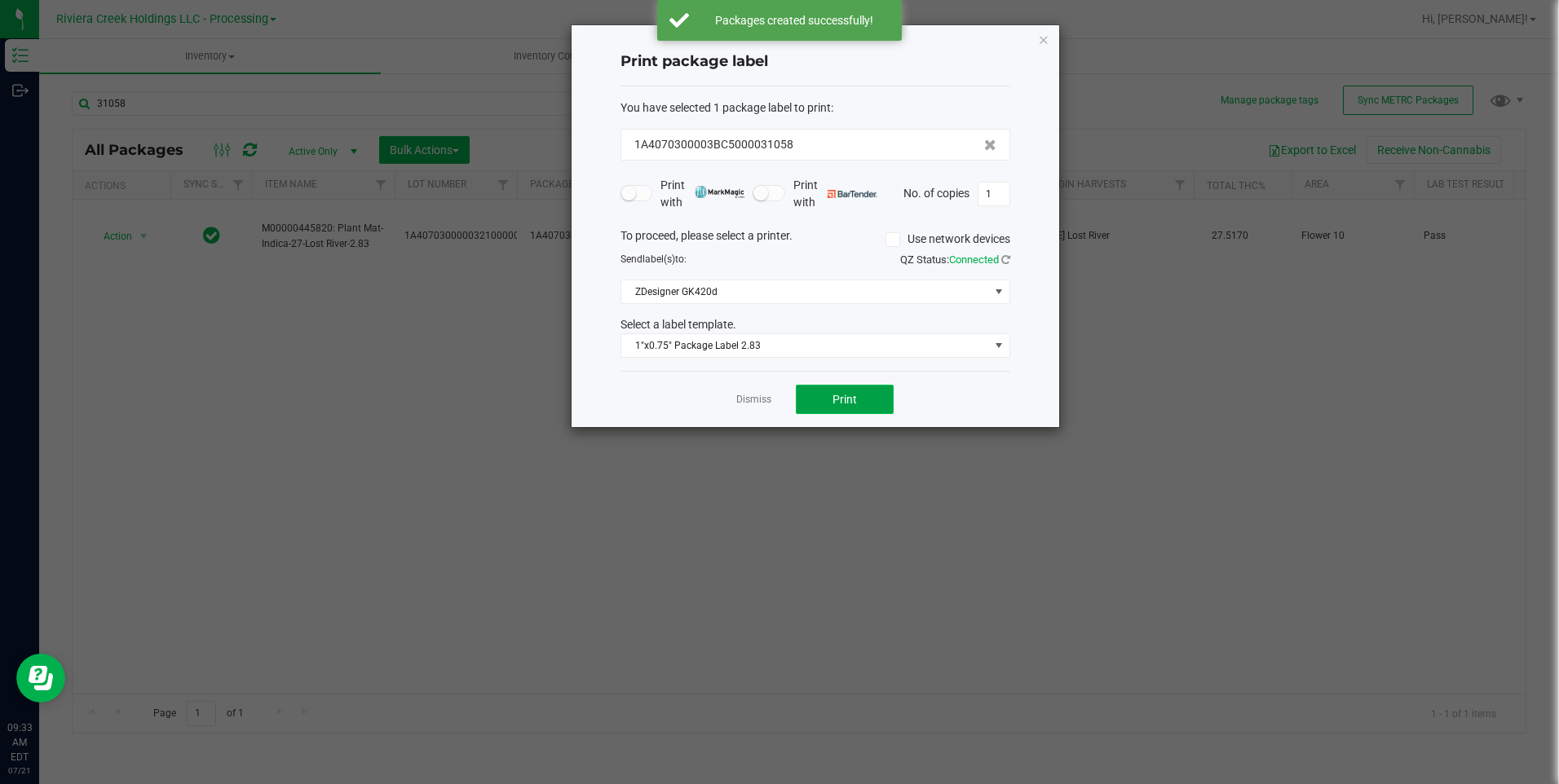 click on "Print" 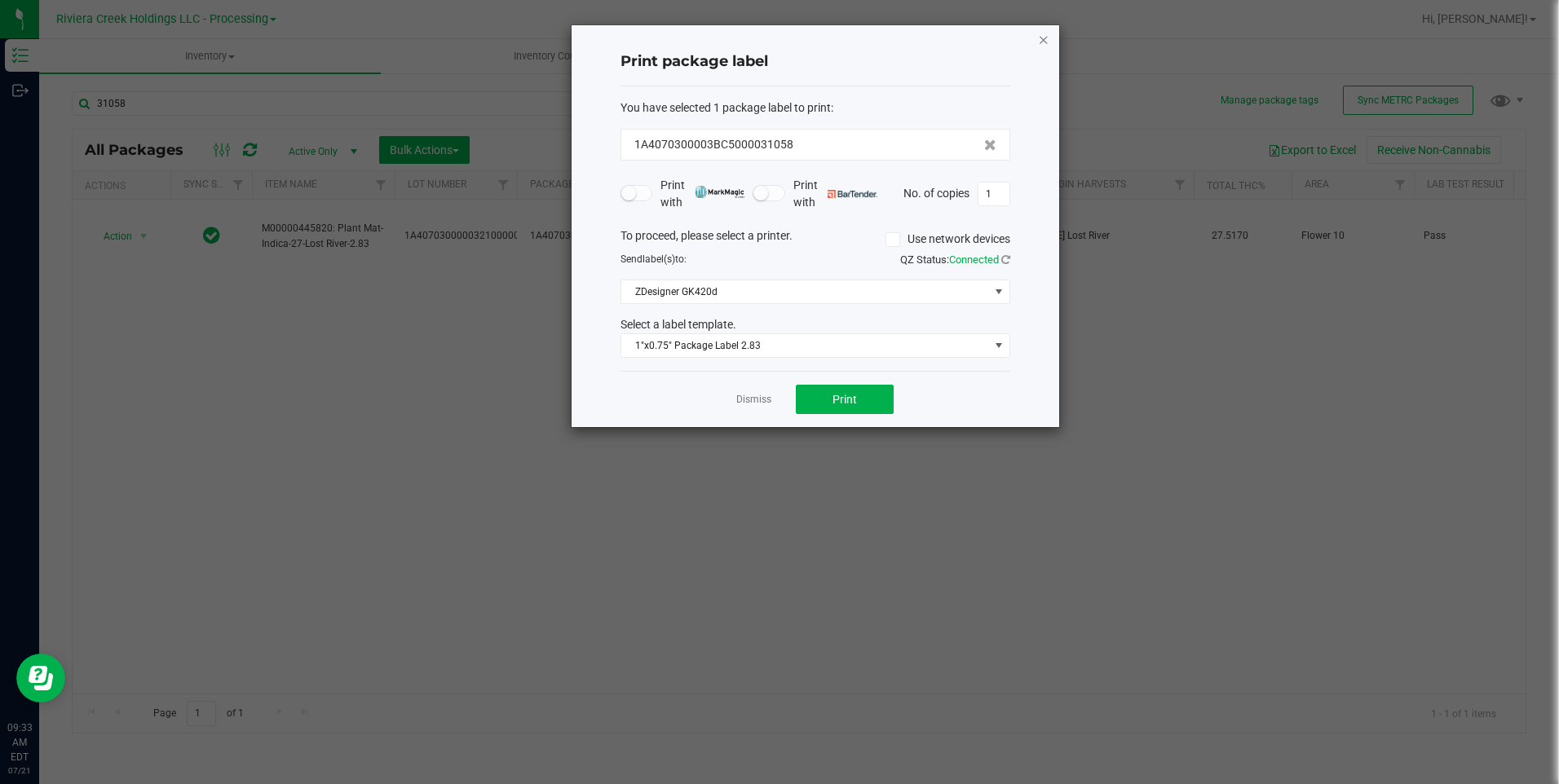 click 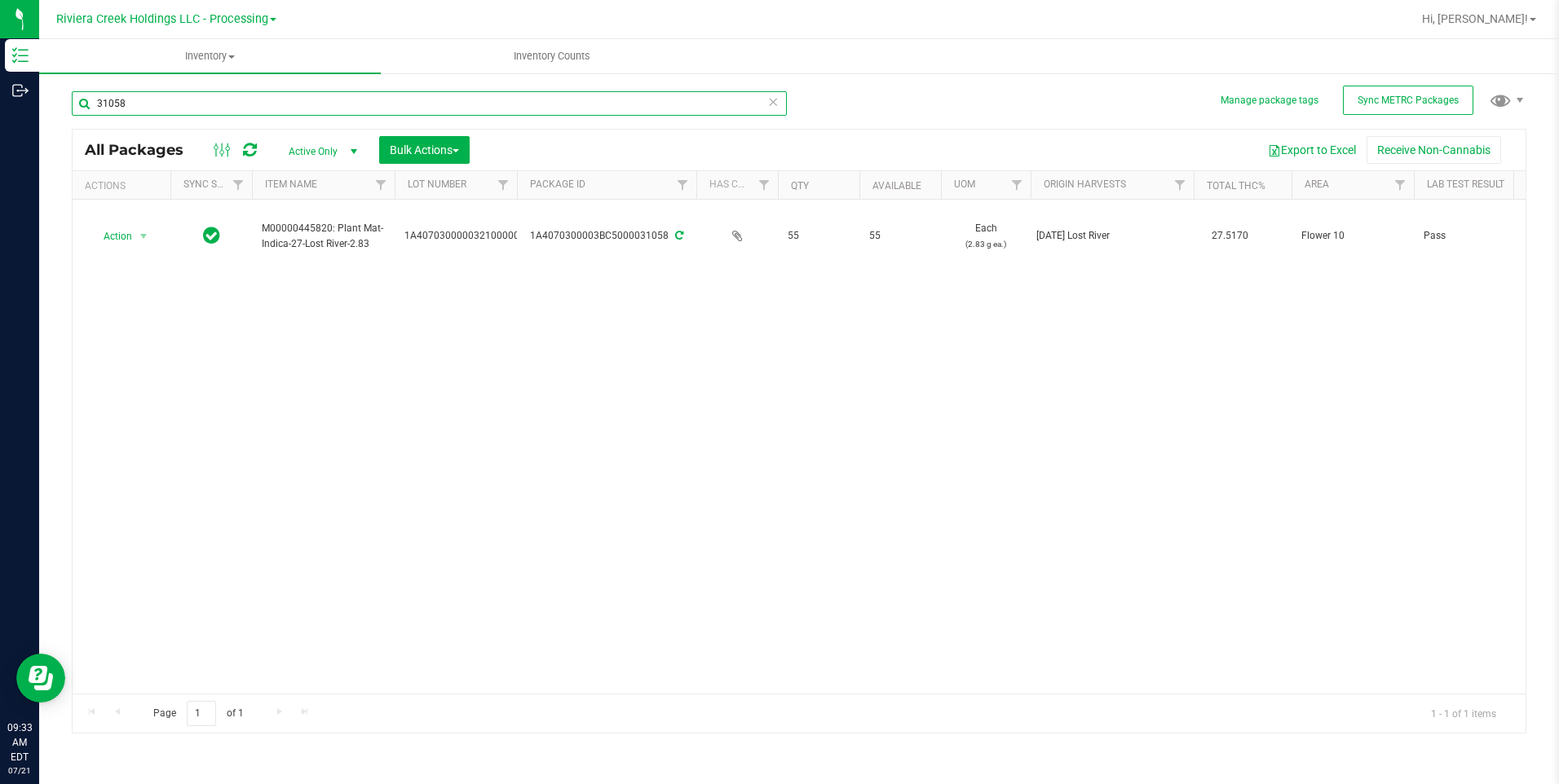 click on "31058" at bounding box center (429, 104) 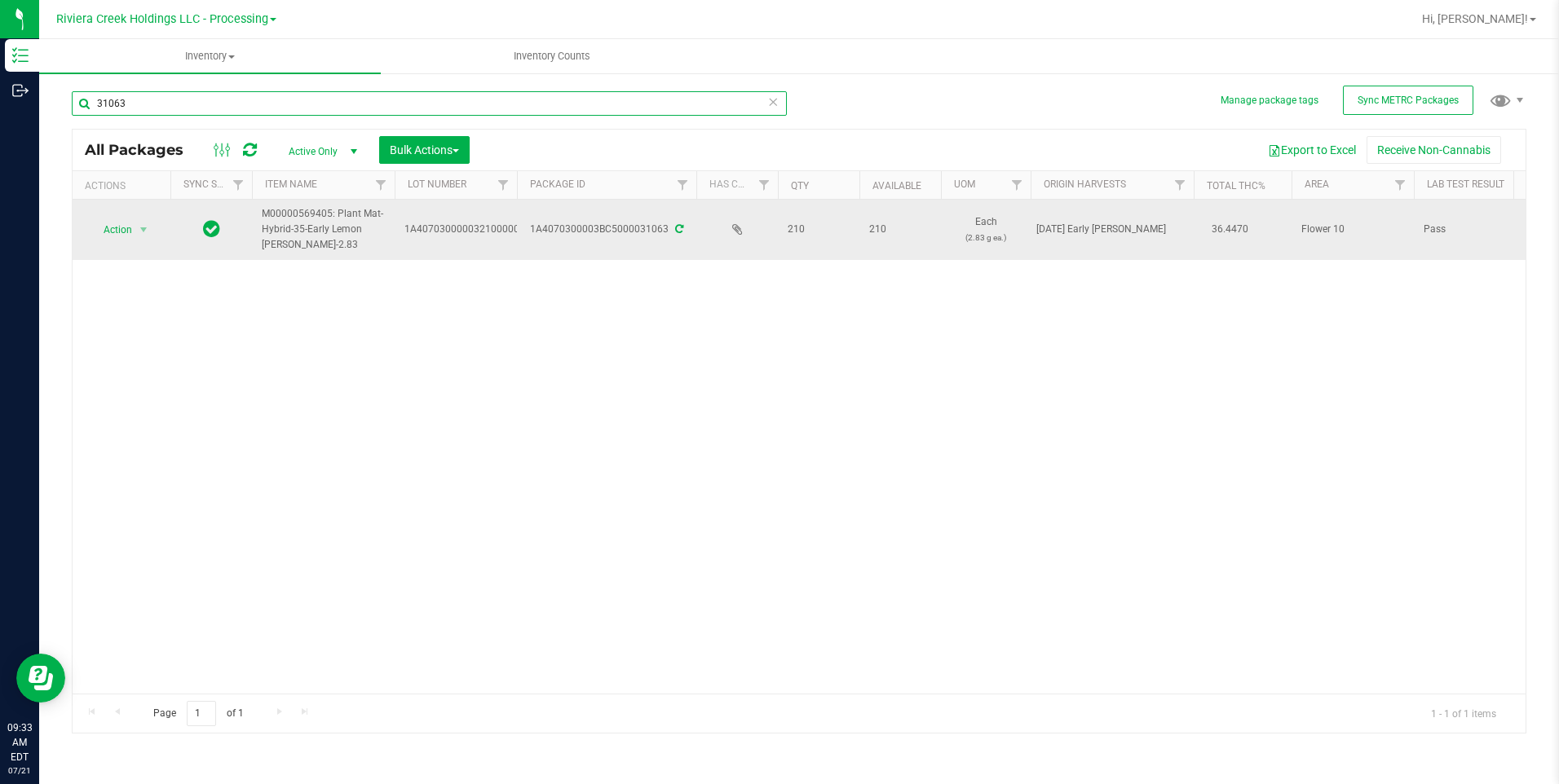 type on "31063" 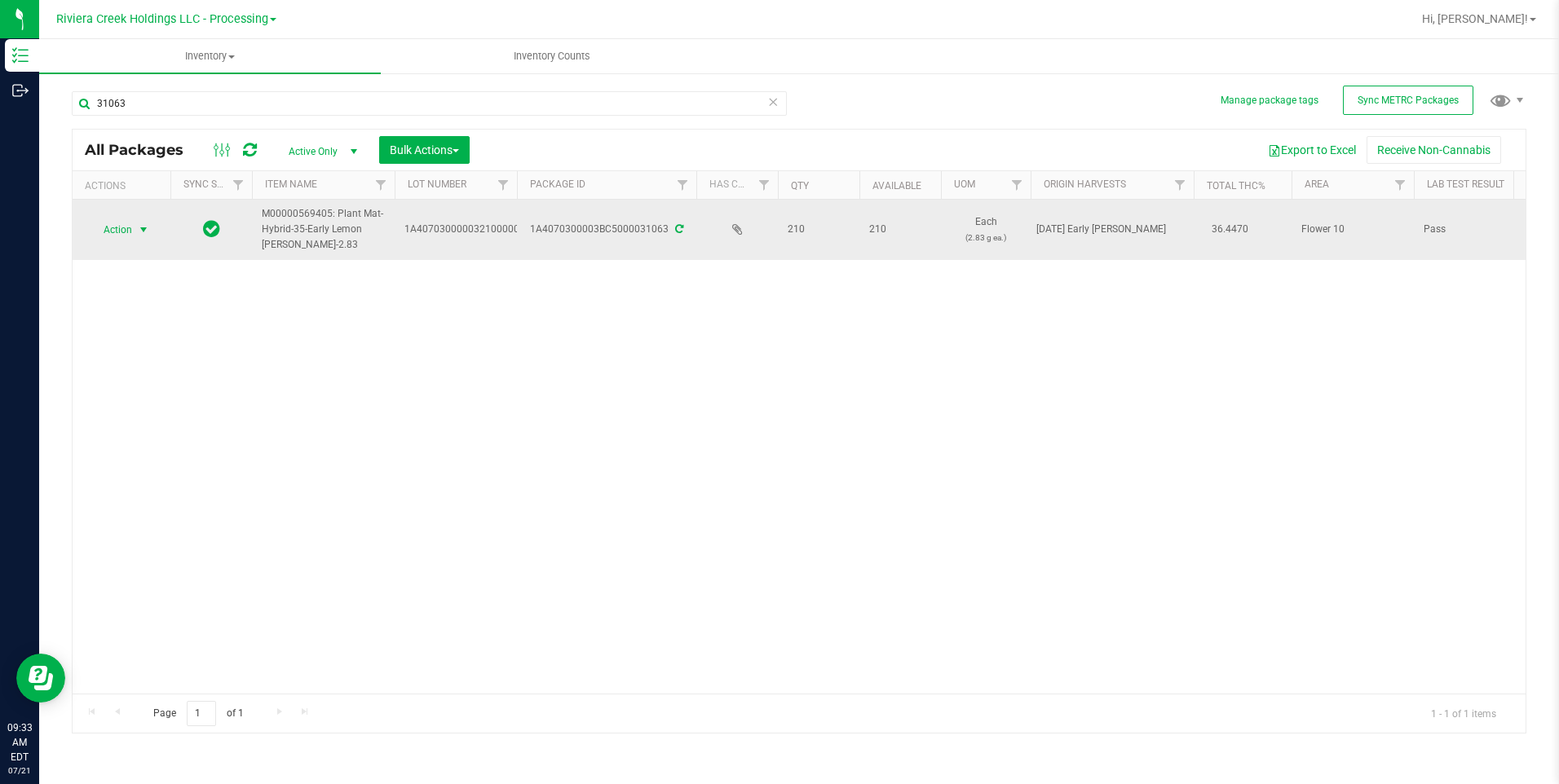 click on "Action" at bounding box center [111, 230] 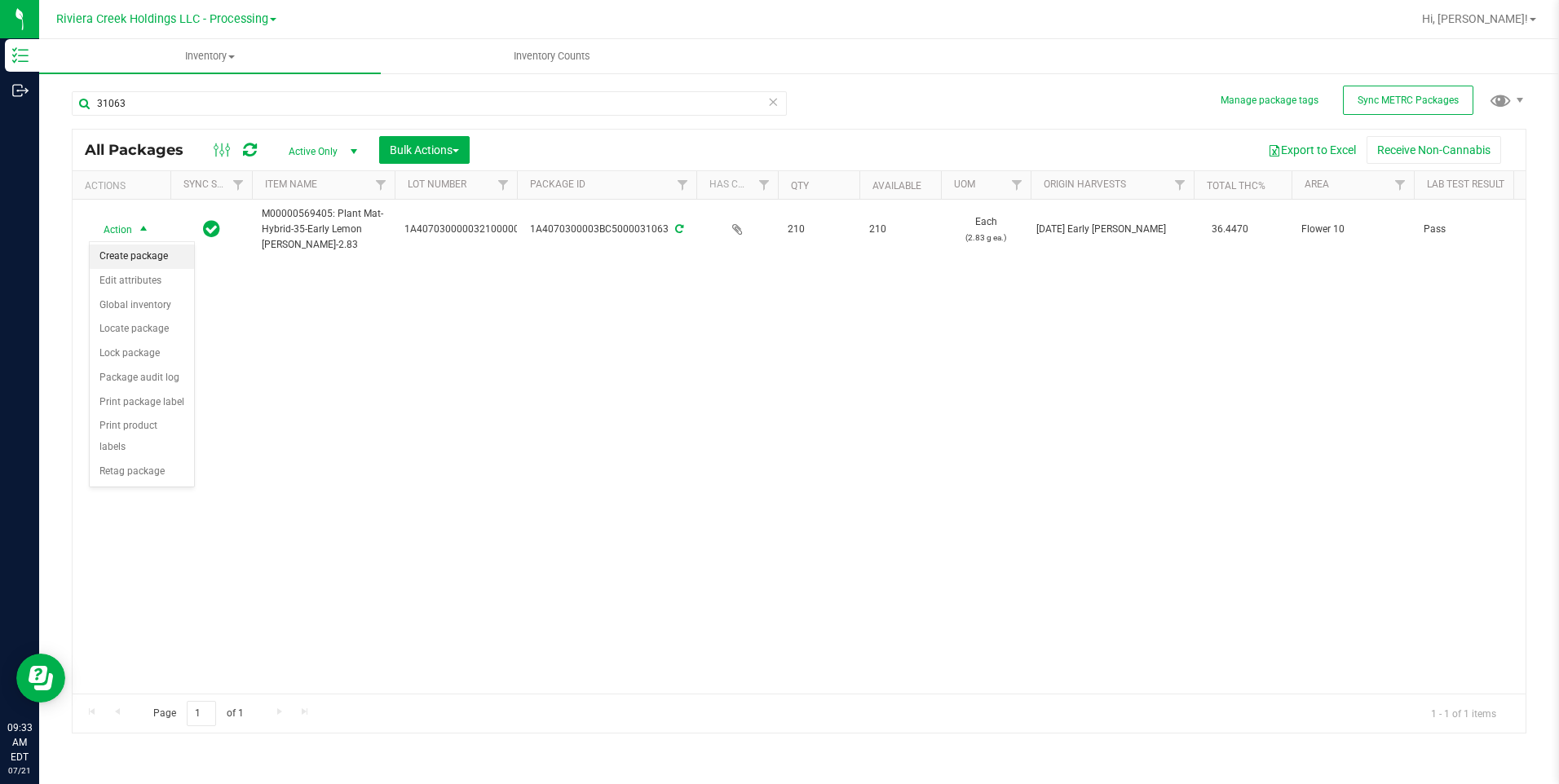click on "Create package" at bounding box center [142, 257] 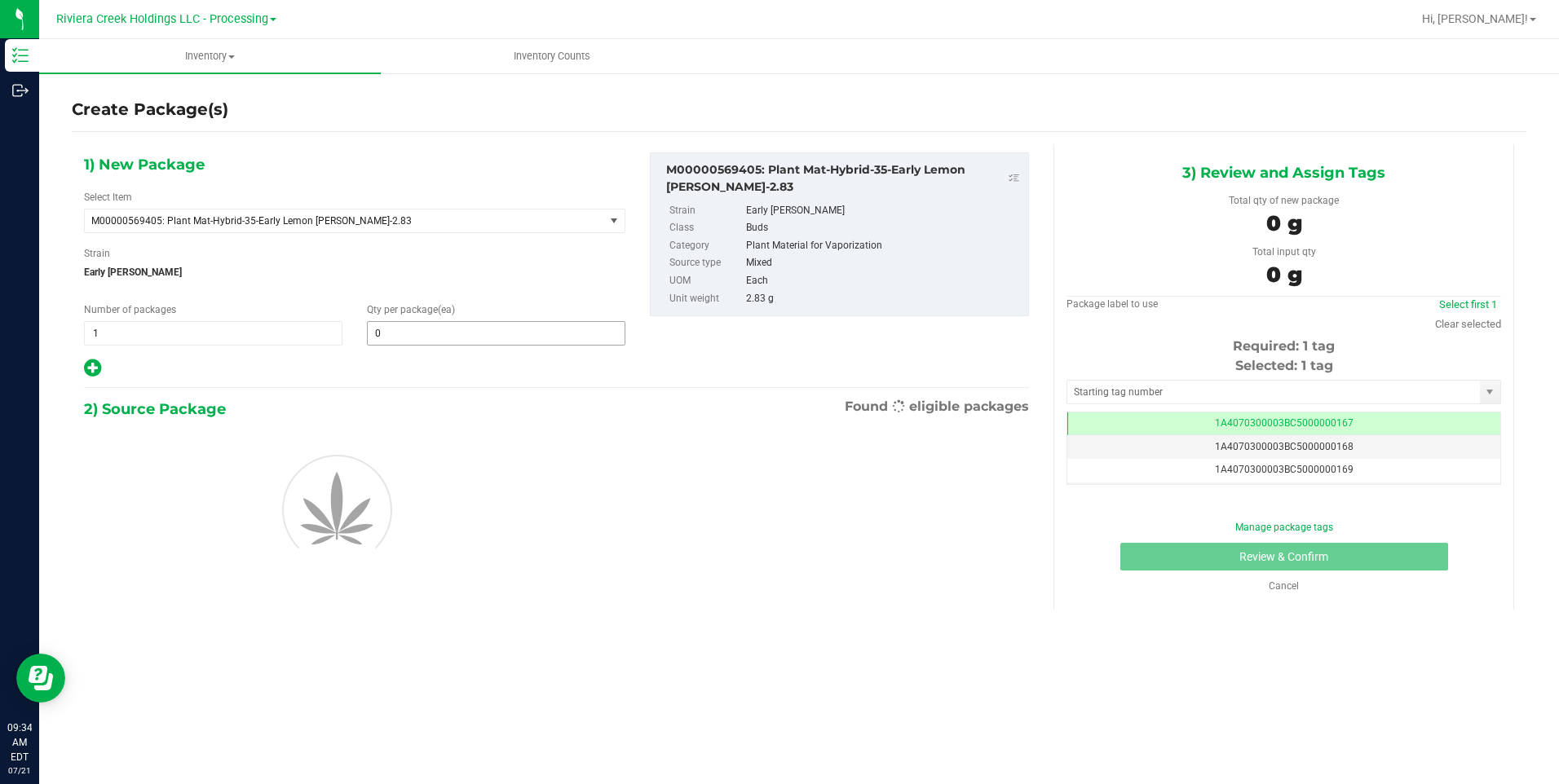 type 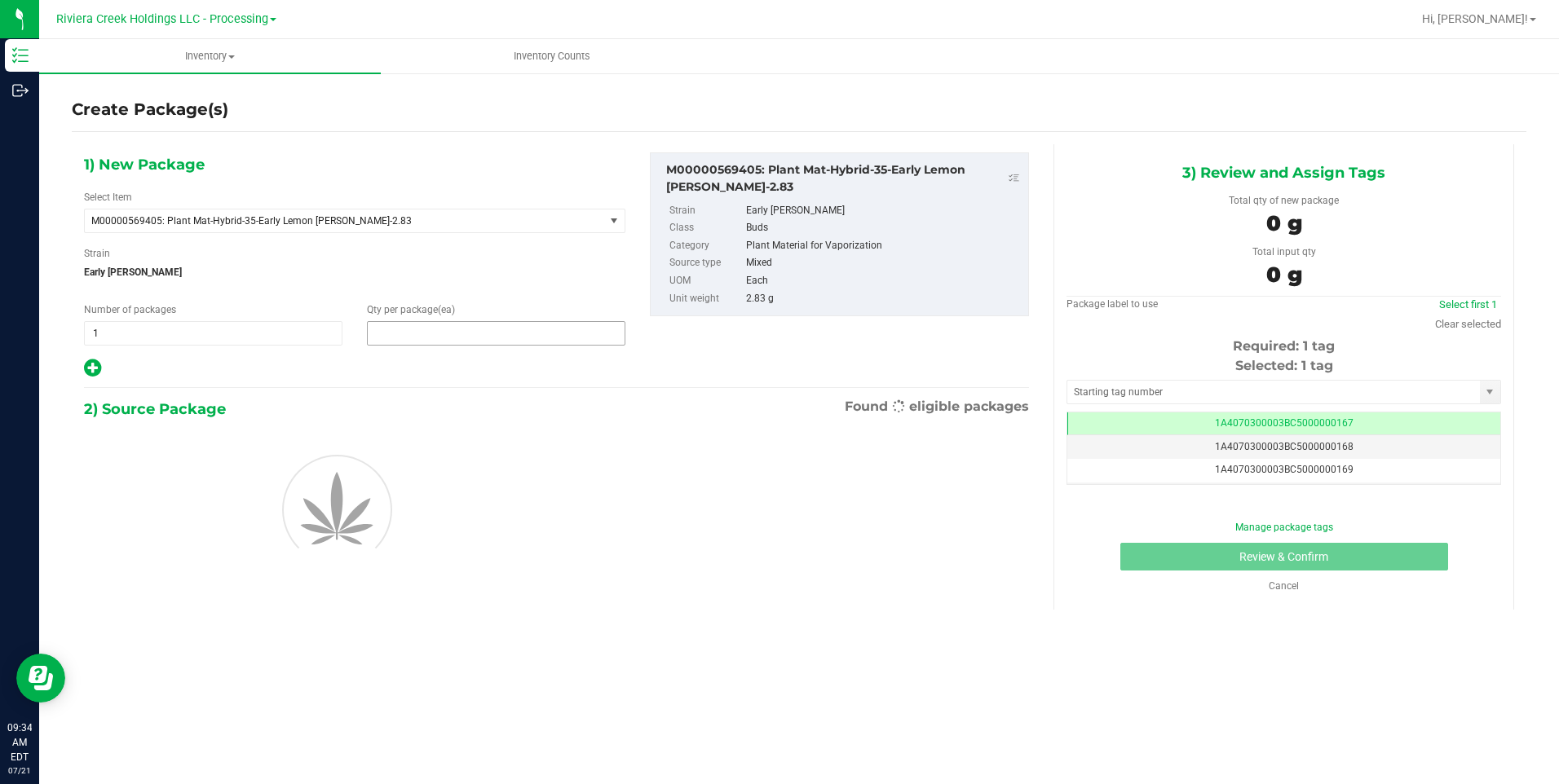 click at bounding box center [496, 333] 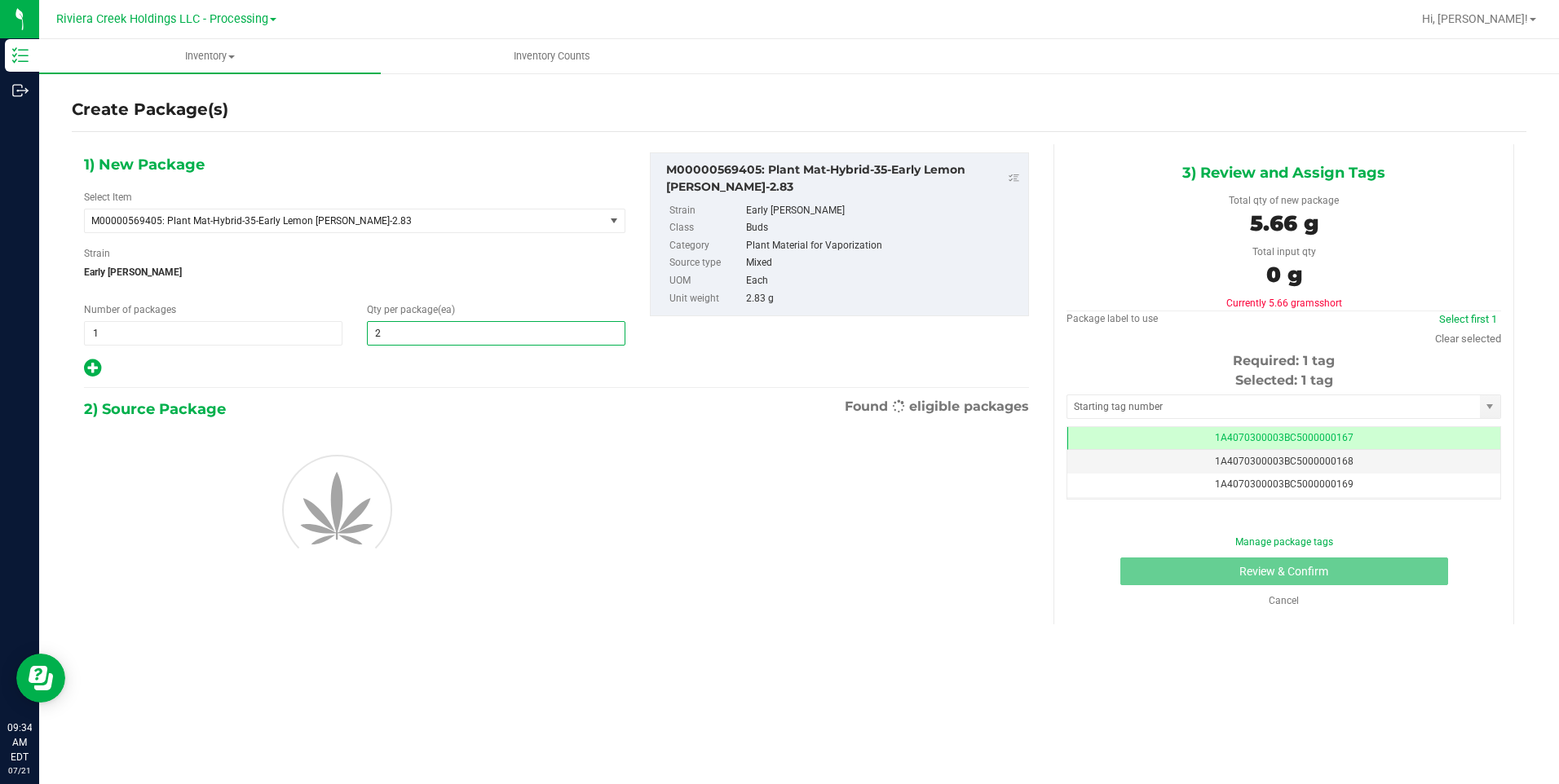 type on "20" 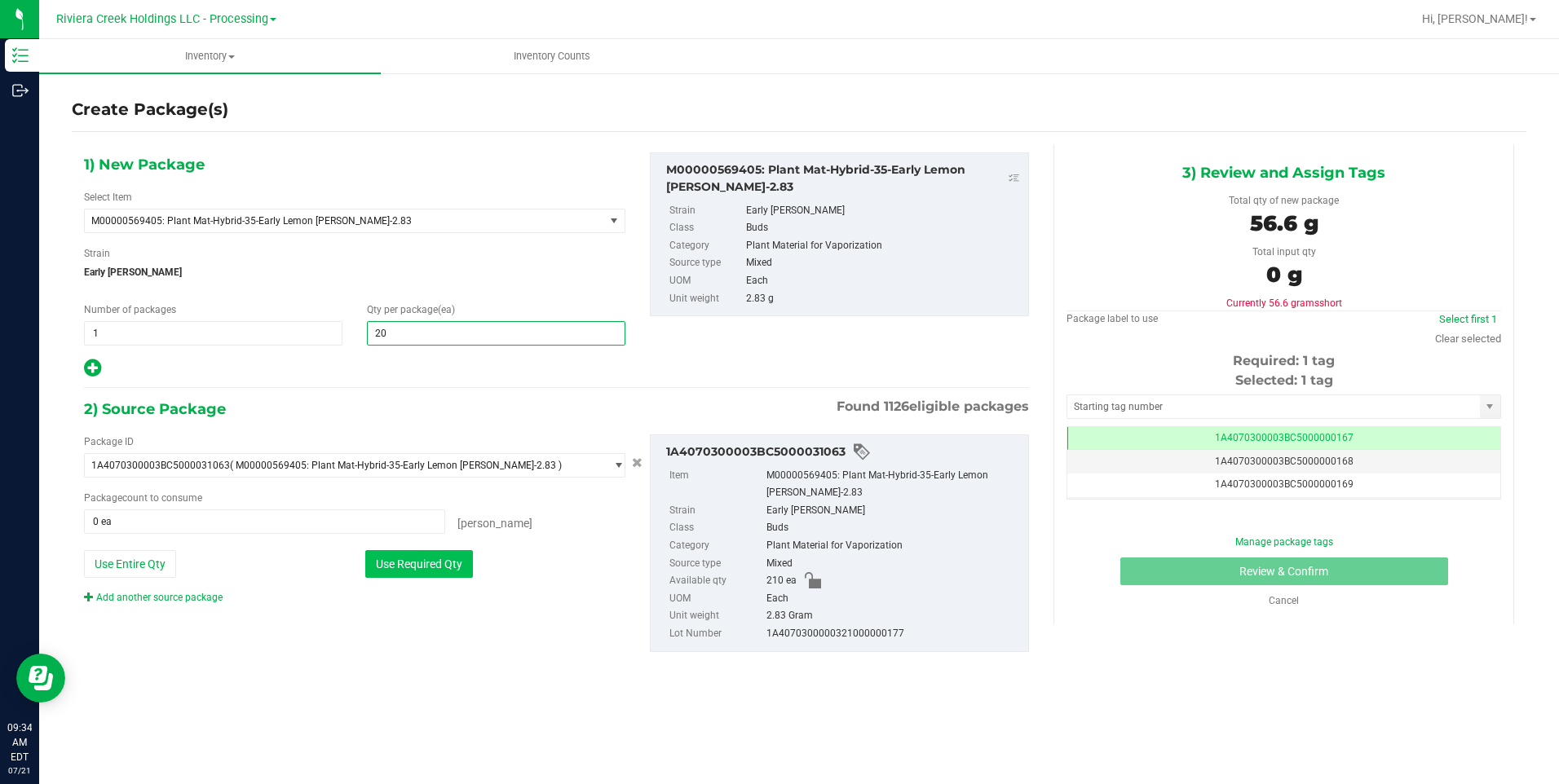 type on "20" 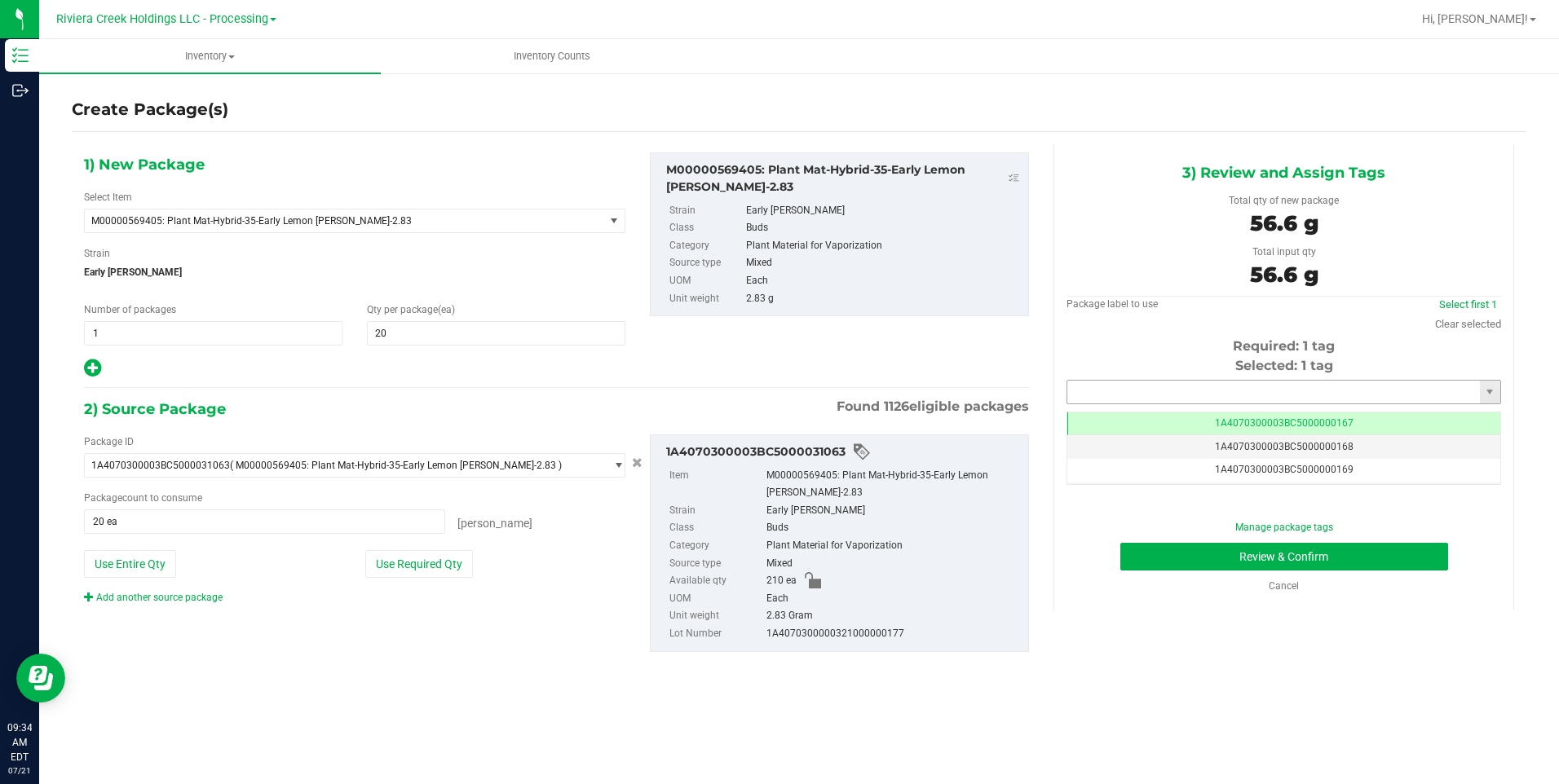 click at bounding box center [1274, 392] 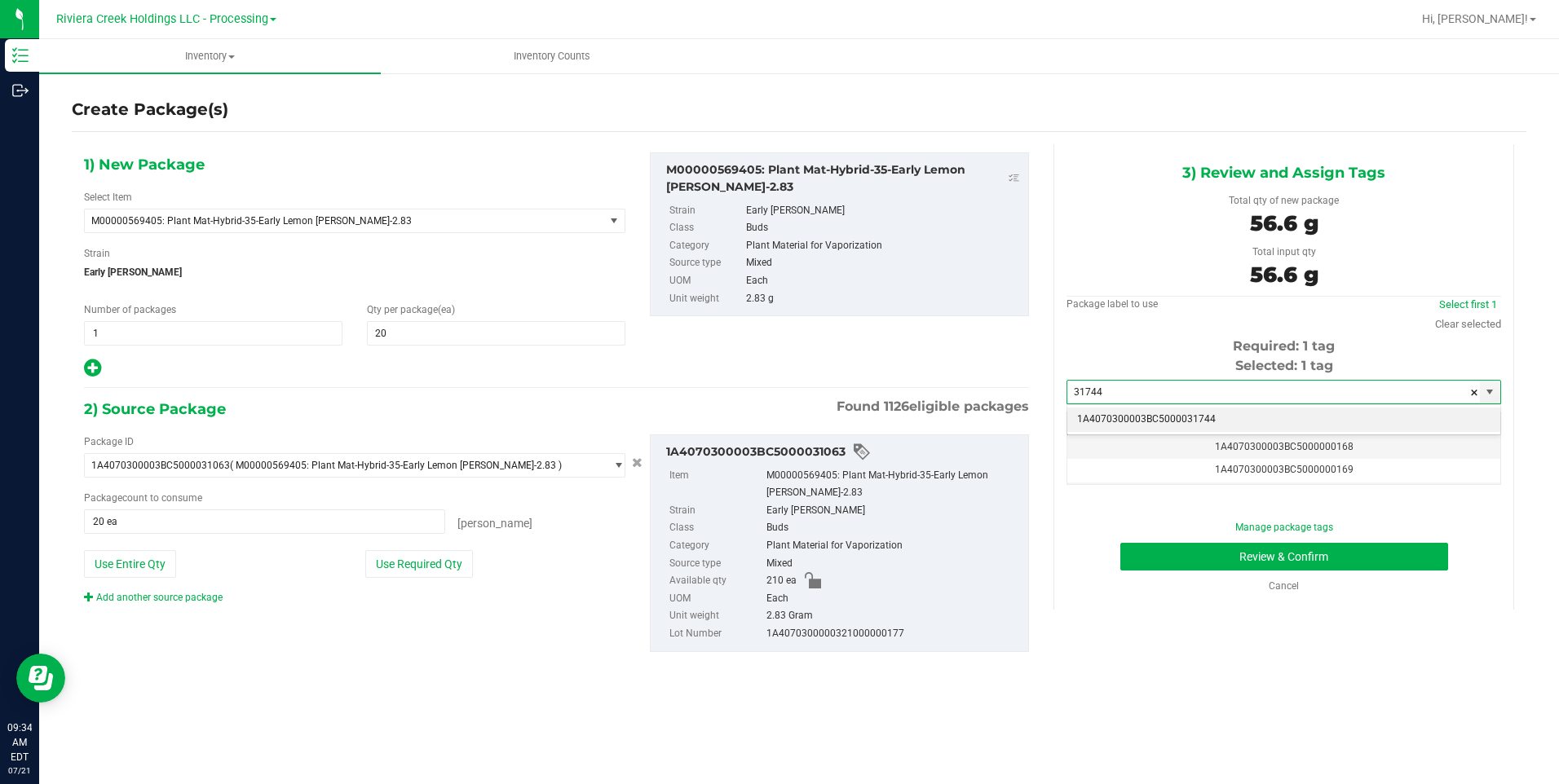 drag, startPoint x: 1140, startPoint y: 411, endPoint x: 1155, endPoint y: 409, distance: 15.132746 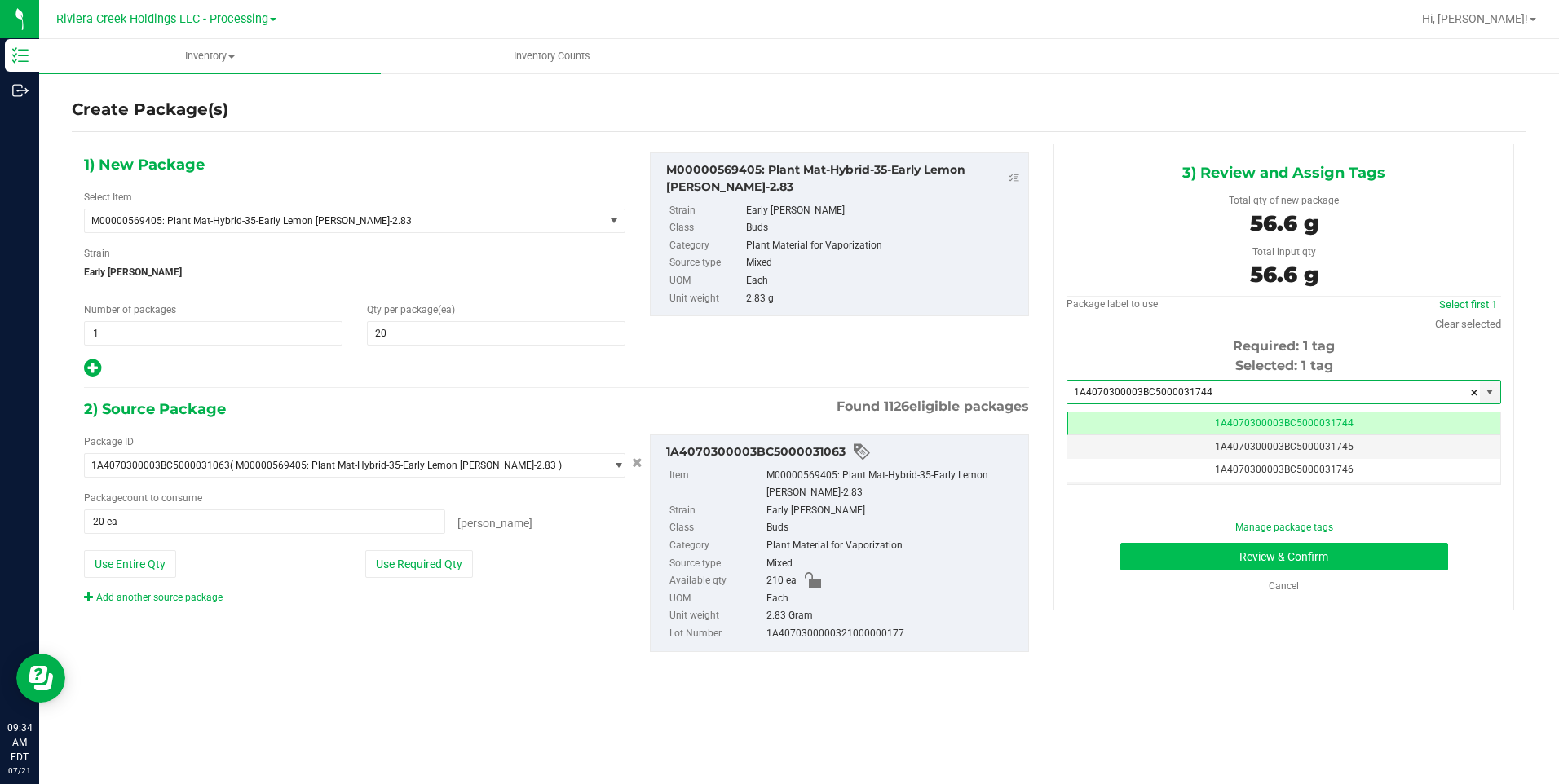 type on "1A4070300003BC5000031744" 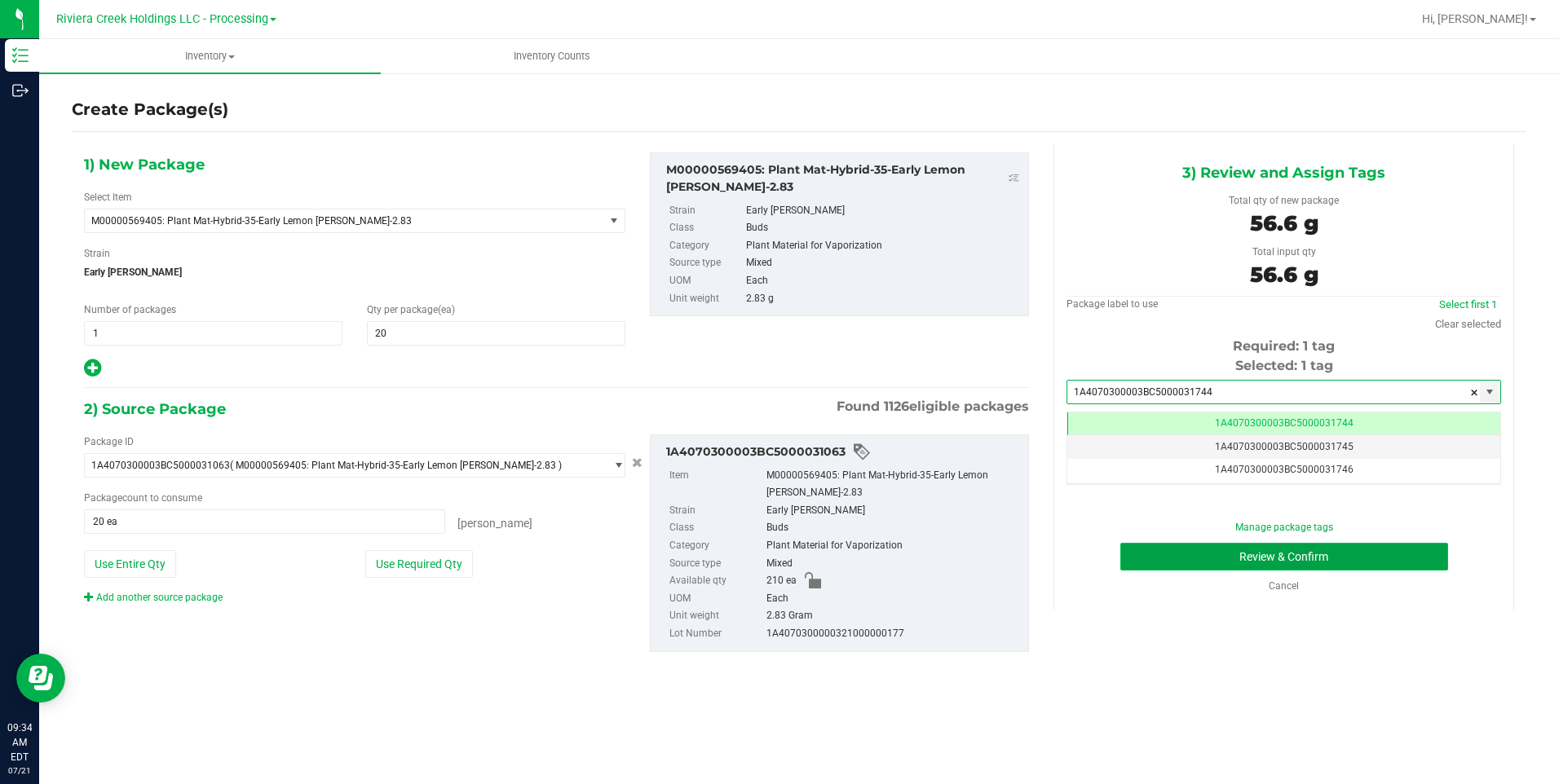click on "Review & Confirm" at bounding box center (1284, 557) 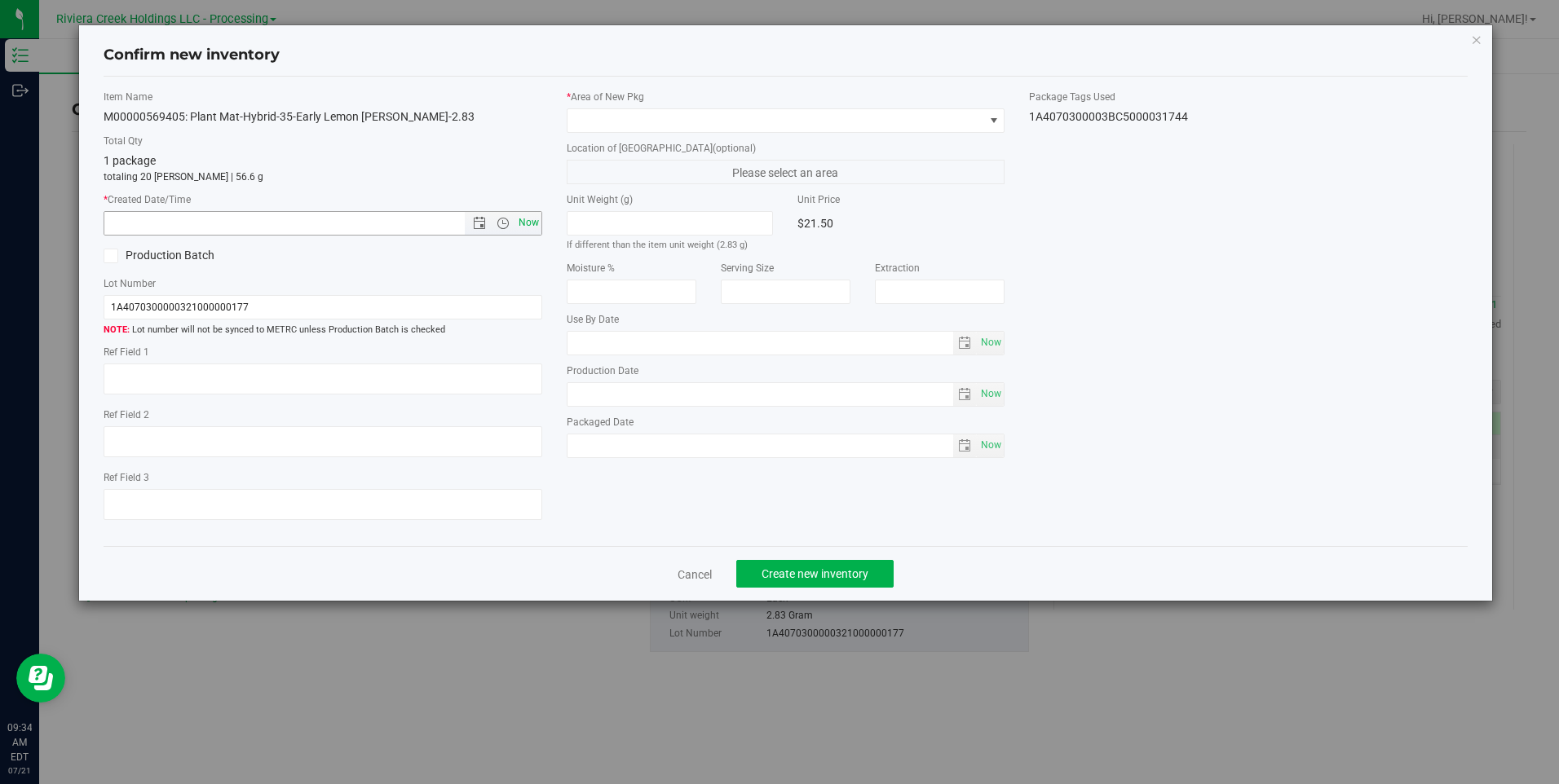 click on "Now" at bounding box center [528, 222] 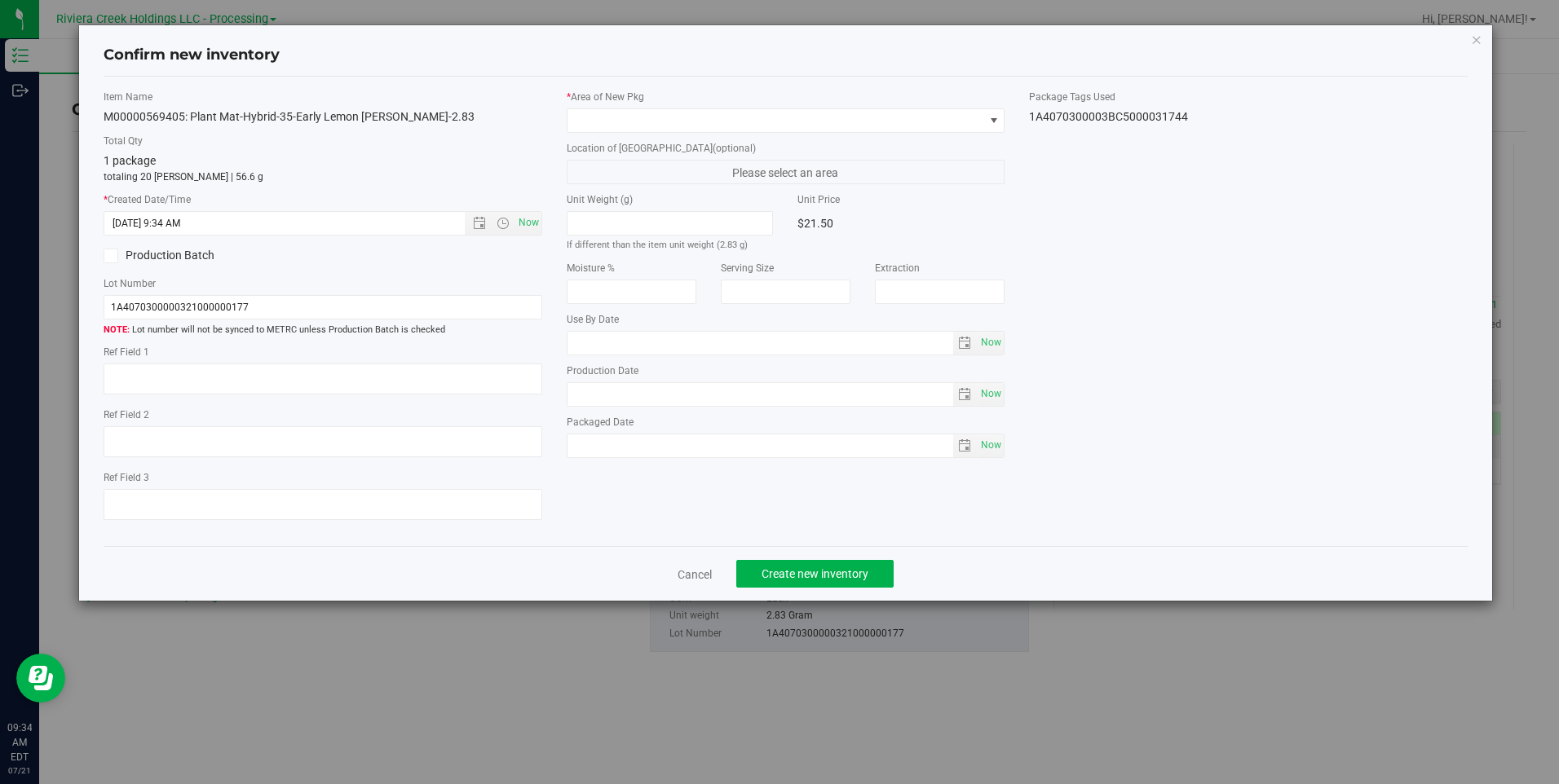 click on "*
Area of [GEOGRAPHIC_DATA]" at bounding box center (785, 111) 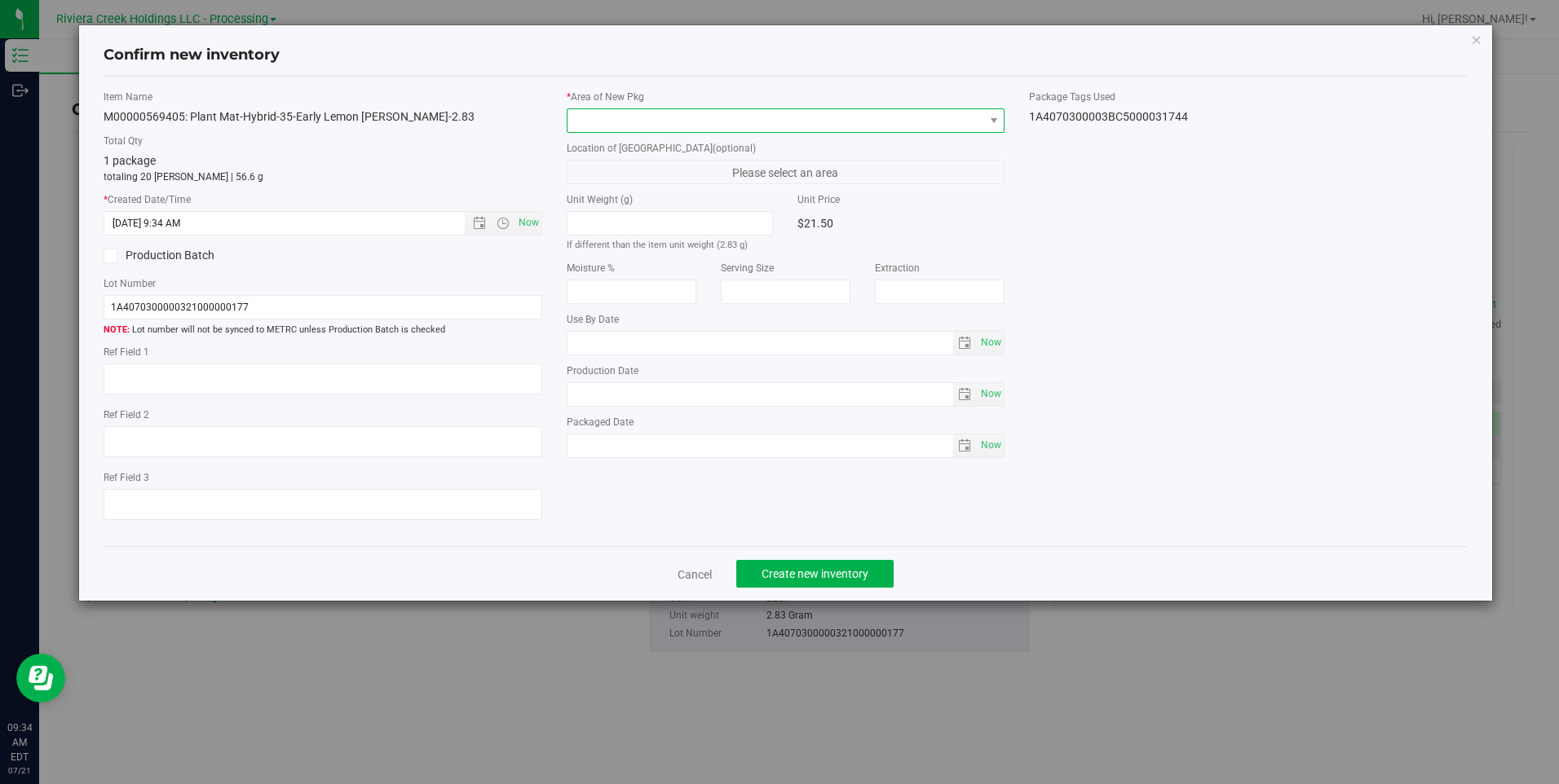 click at bounding box center (775, 121) 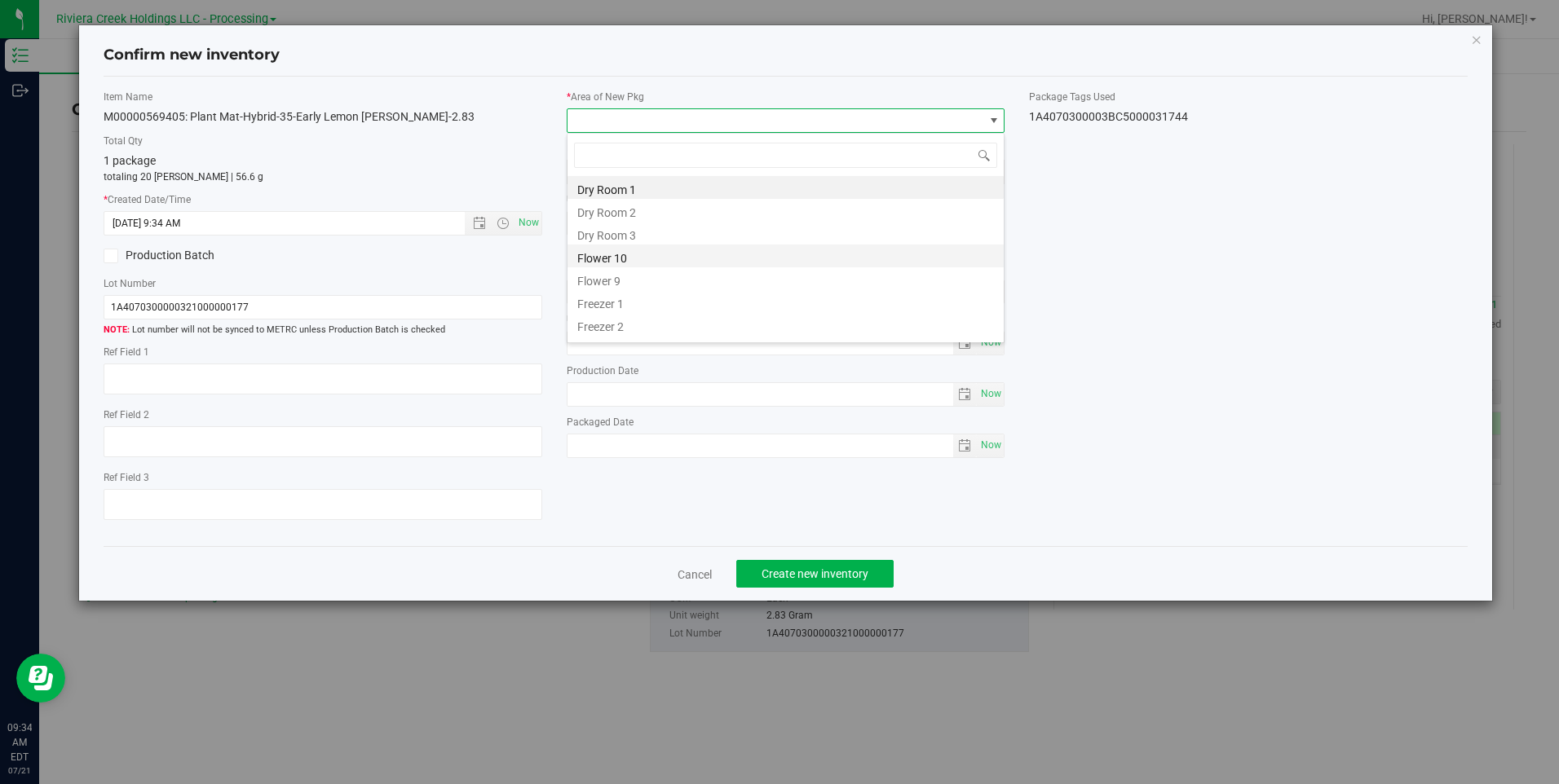 click on "Flower 10" at bounding box center [785, 256] 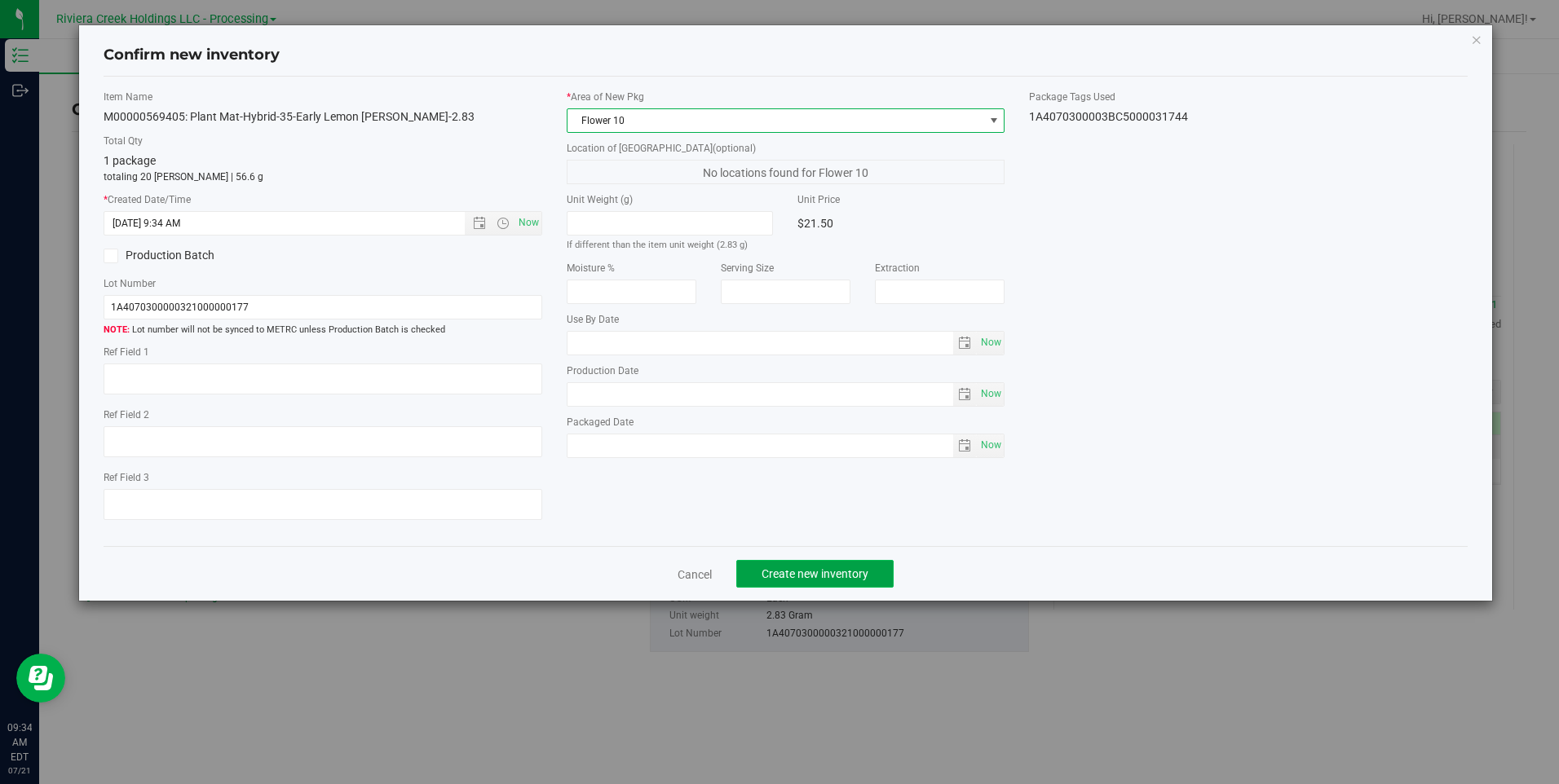 click on "Create new inventory" 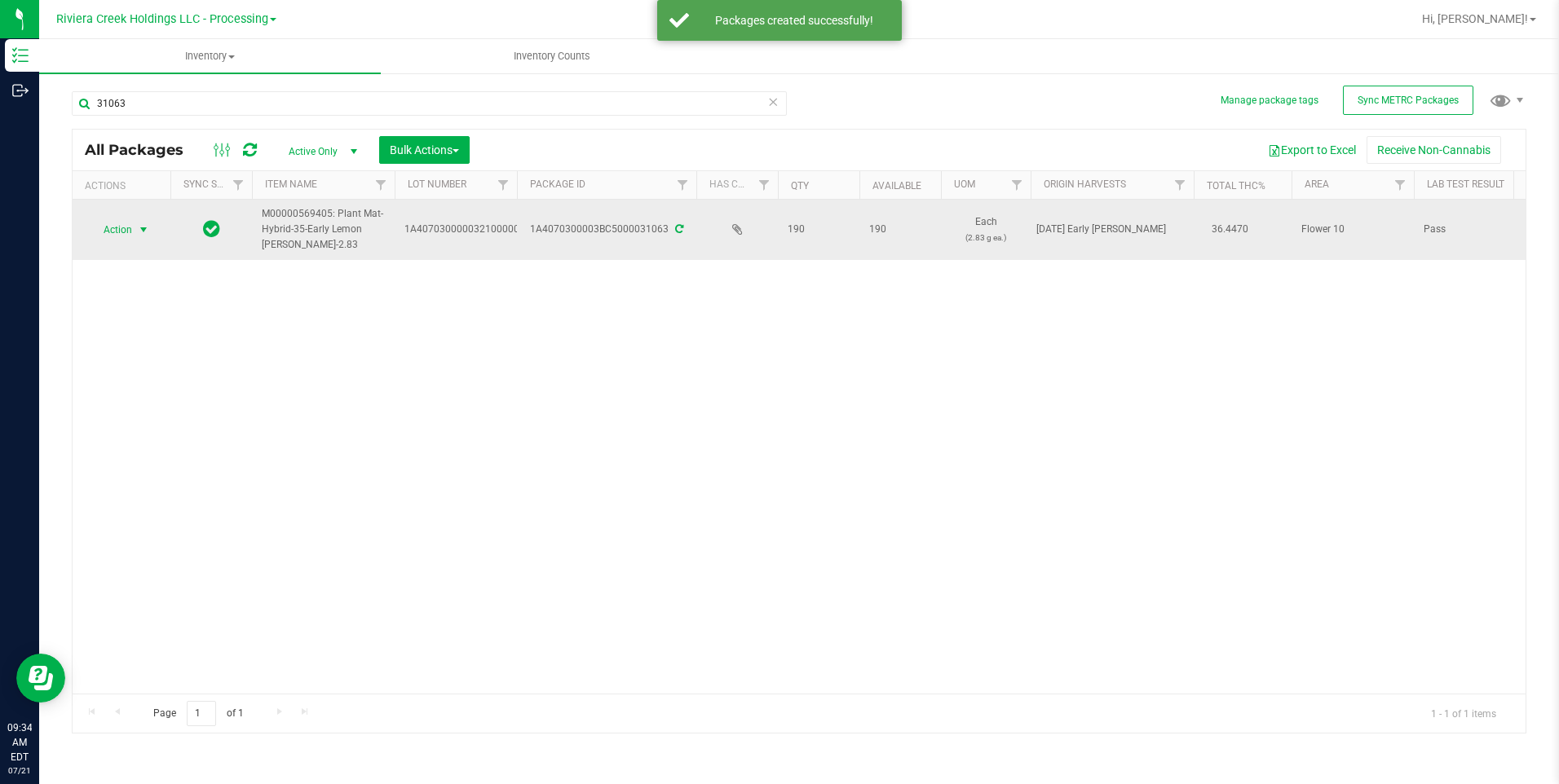 click on "Action" at bounding box center [111, 230] 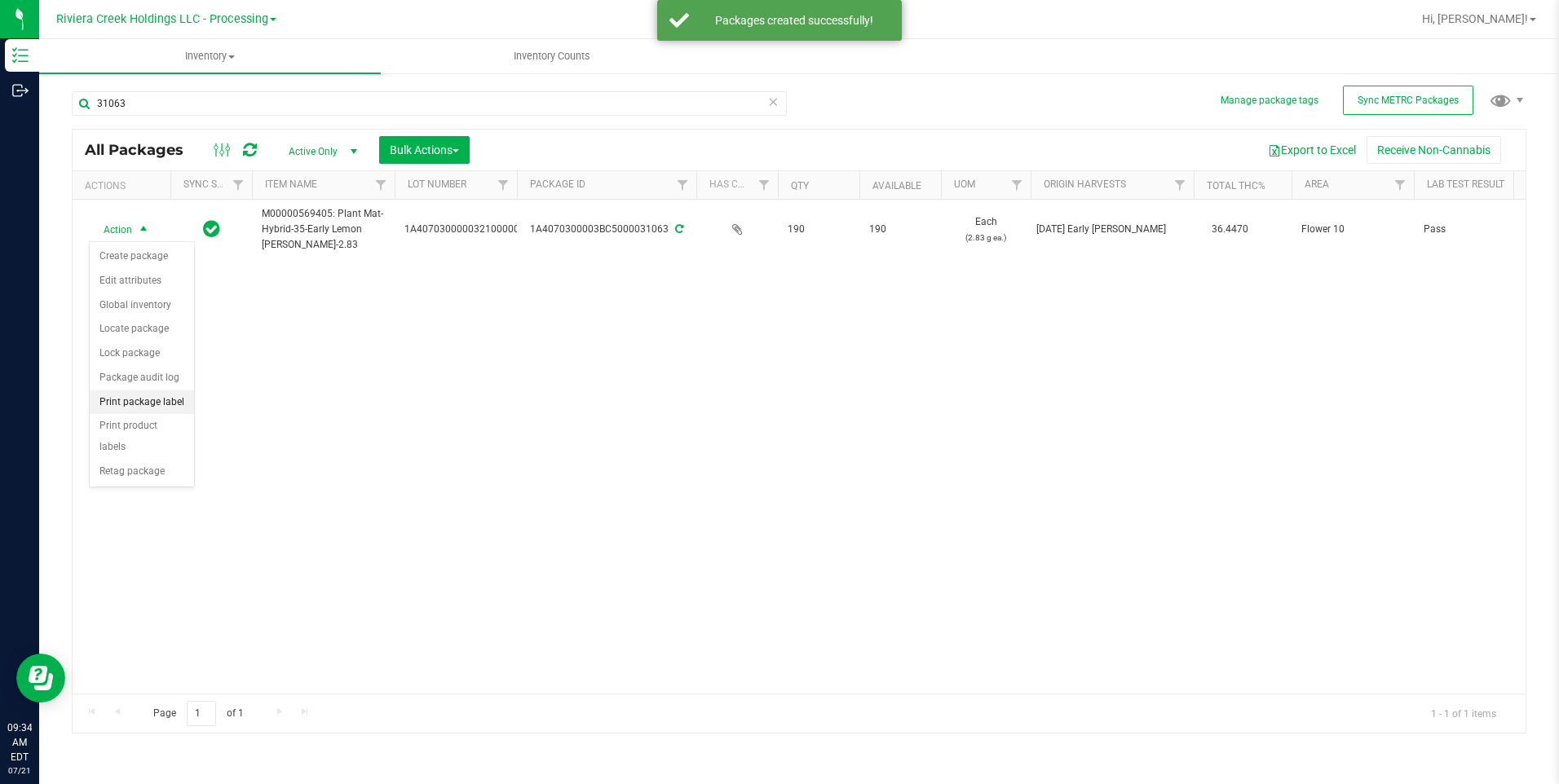 drag, startPoint x: 161, startPoint y: 395, endPoint x: 186, endPoint y: 396, distance: 25.019992 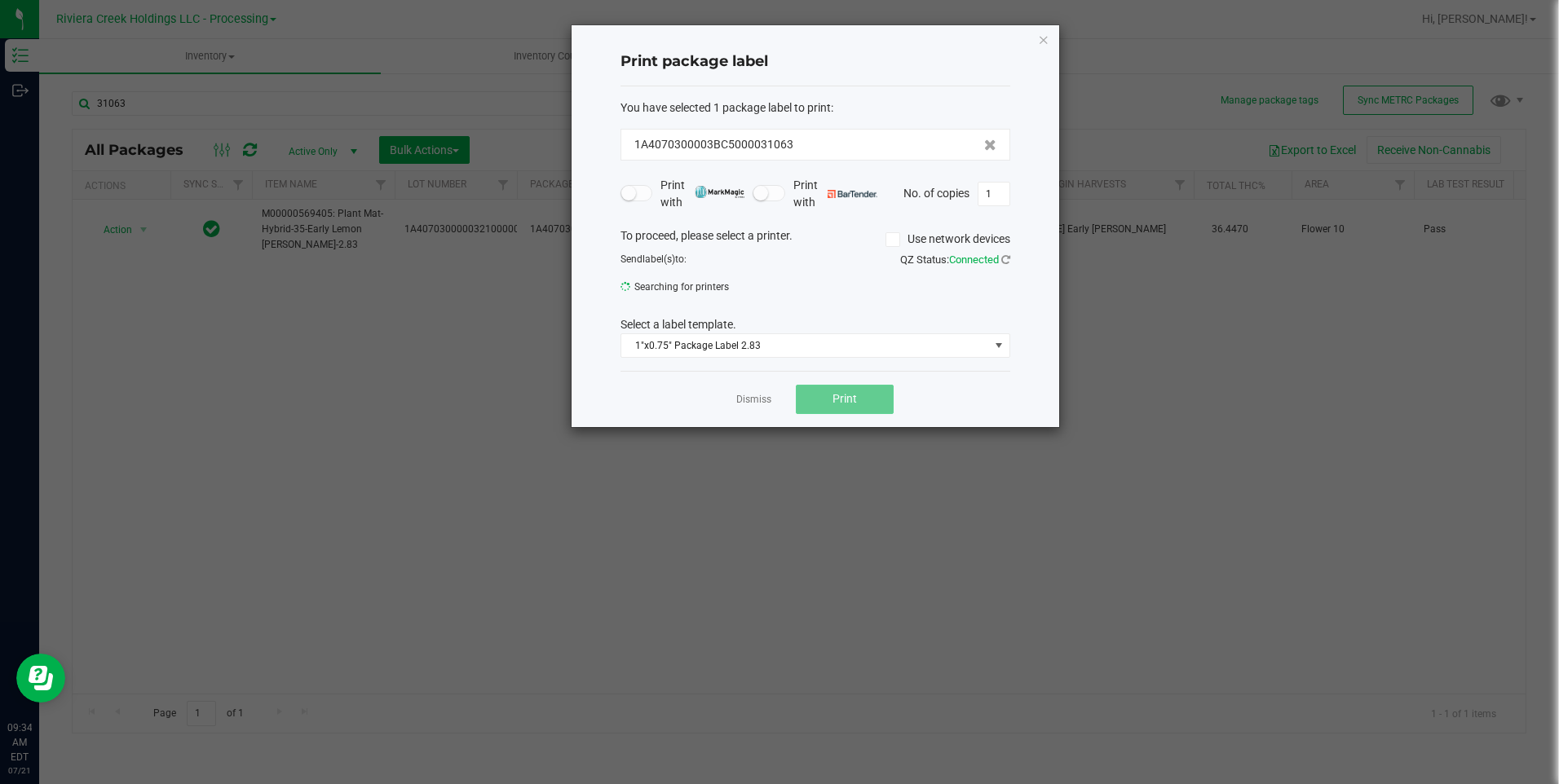 click on "Print" 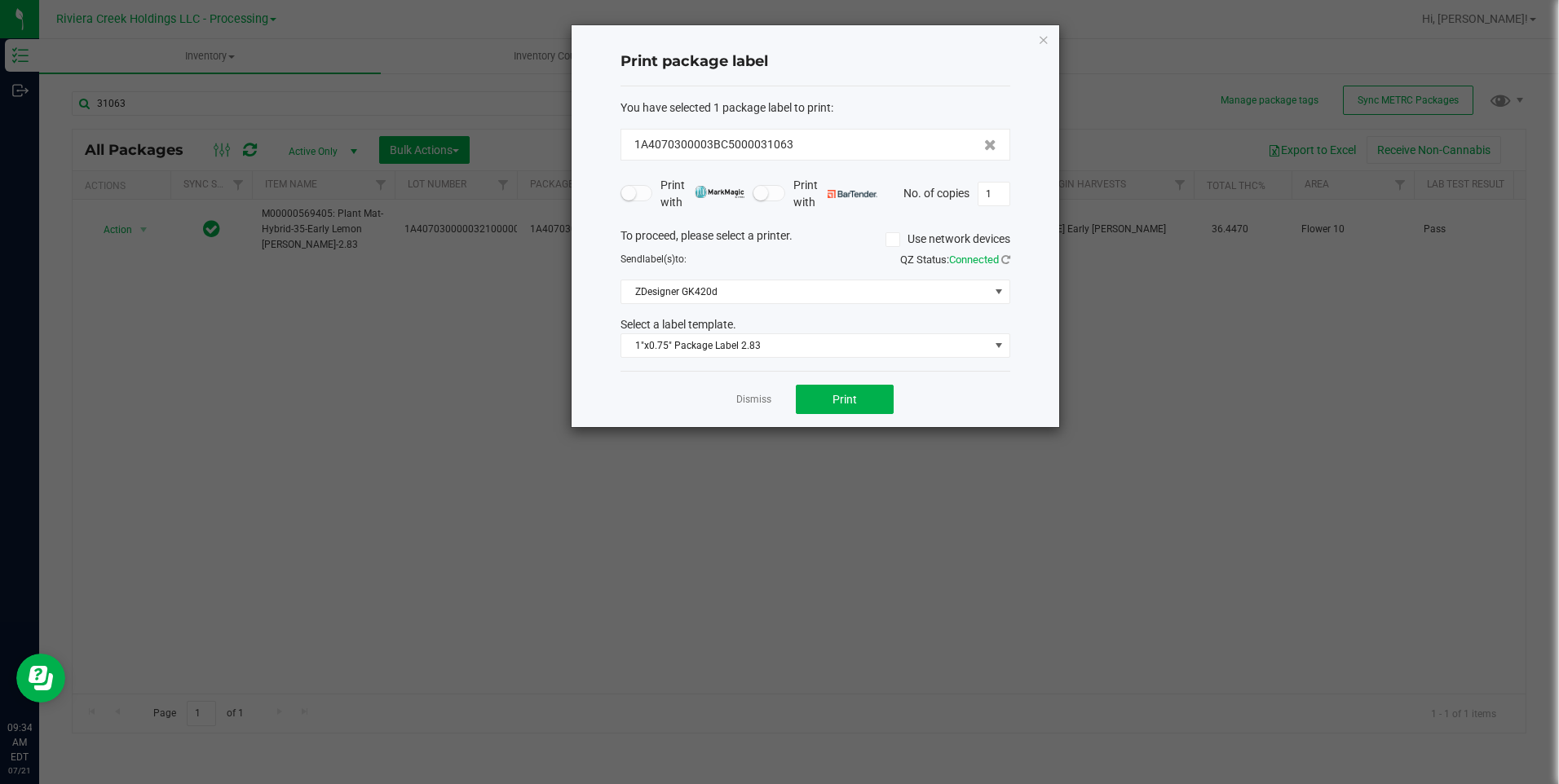 click on "Print package label  You have selected 1 package label to print  :   1A4070300003BC5000031063   Print with   Print with   No. of copies  1  To proceed, please select a printer.   Use network devices  Send  label(s)  to:  QZ Status:   Connected  ZDesigner GK420d  Select a label template.  1"x0.75" Package Label 2.83  Dismiss   Print" 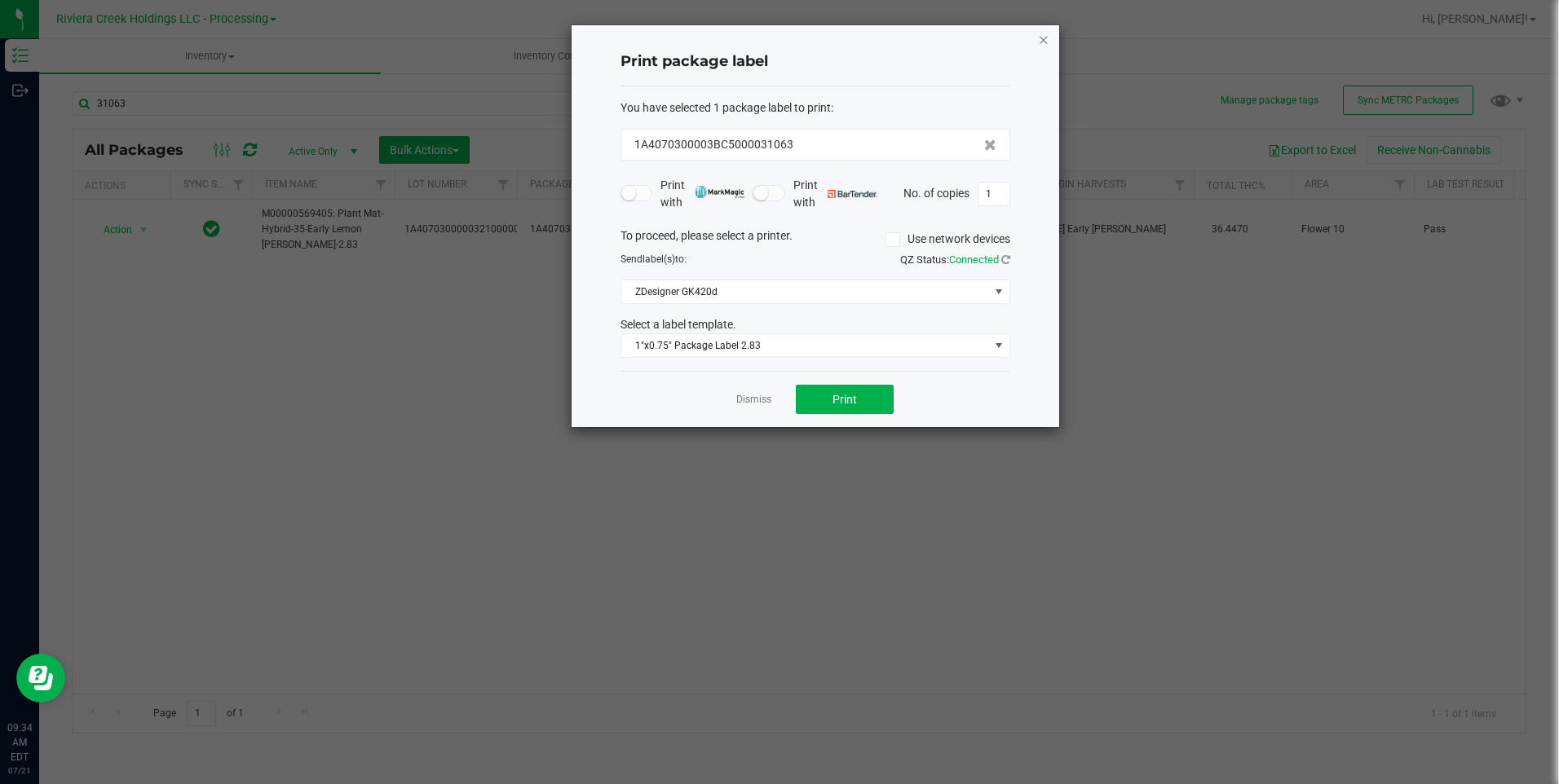 click 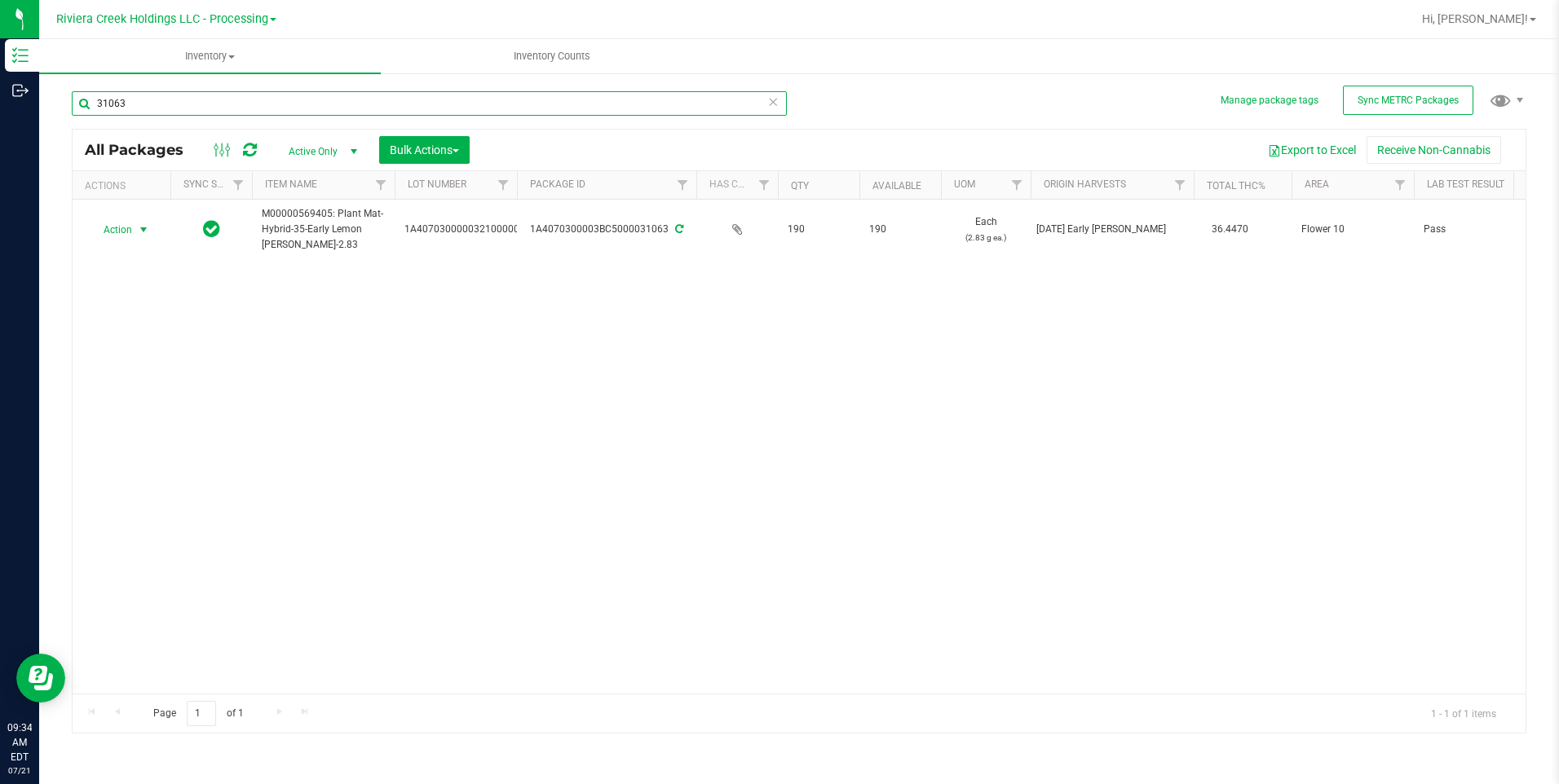 click on "31063" at bounding box center [429, 104] 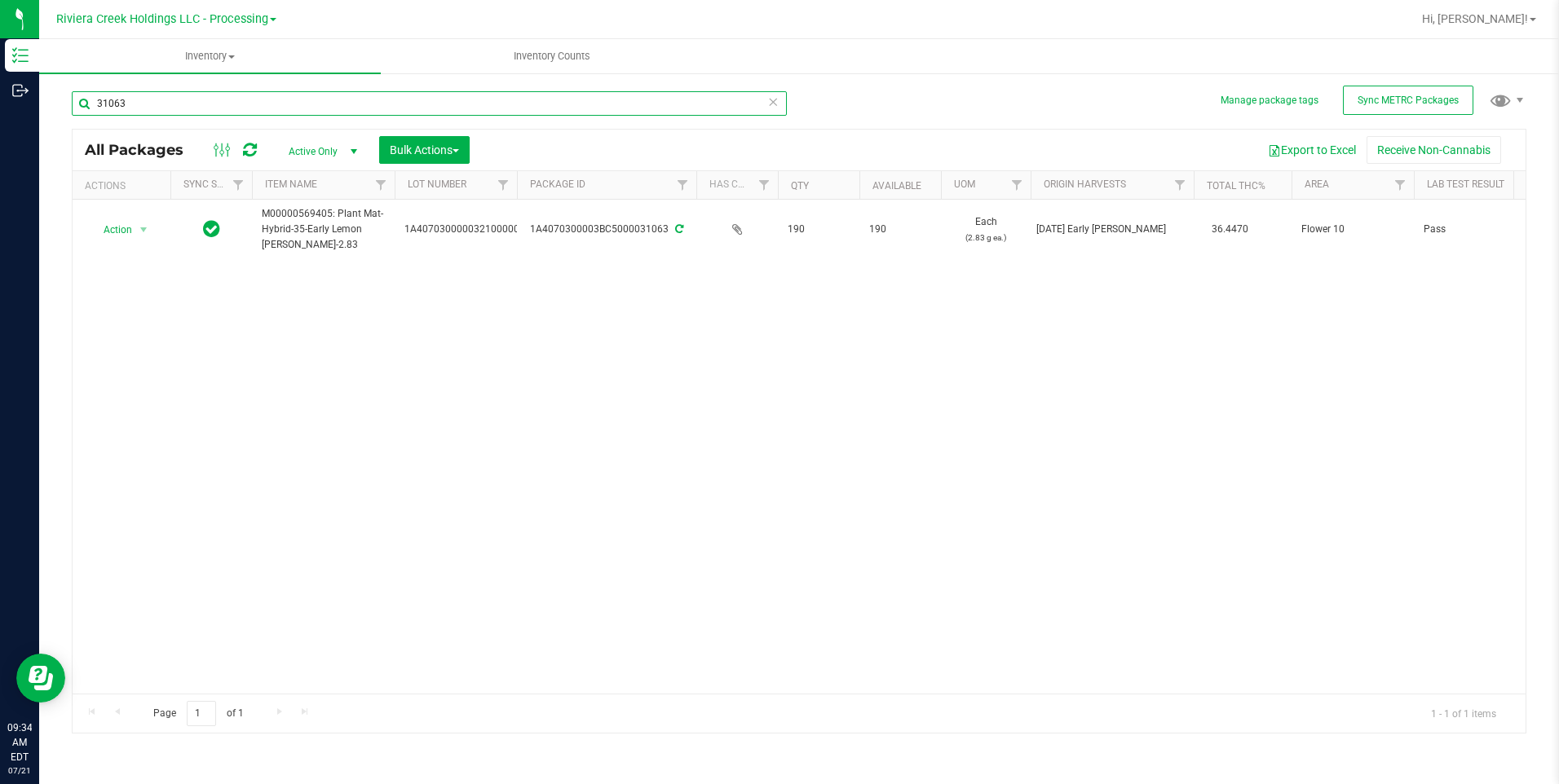 click on "31063" at bounding box center (429, 104) 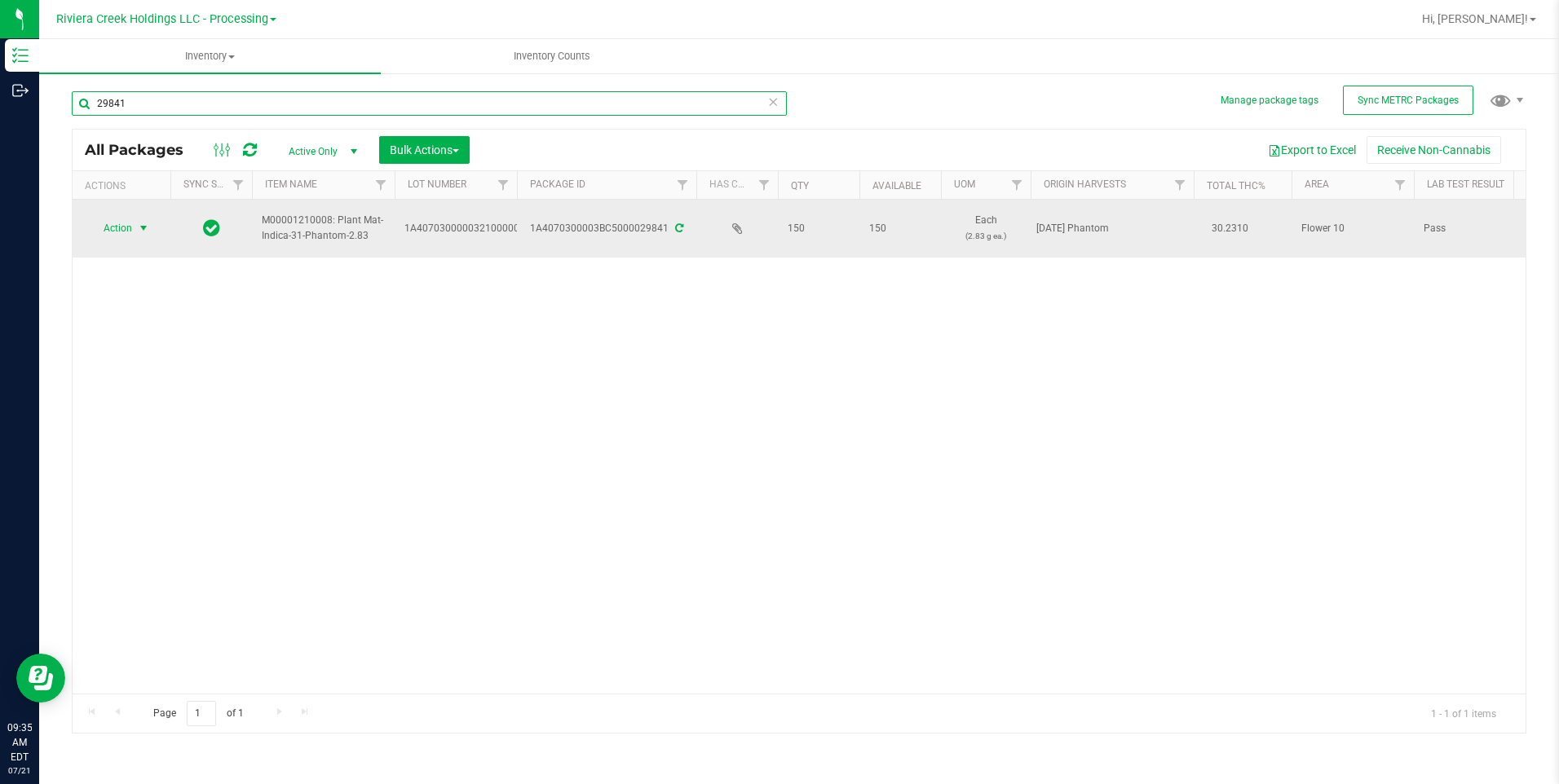 type on "29841" 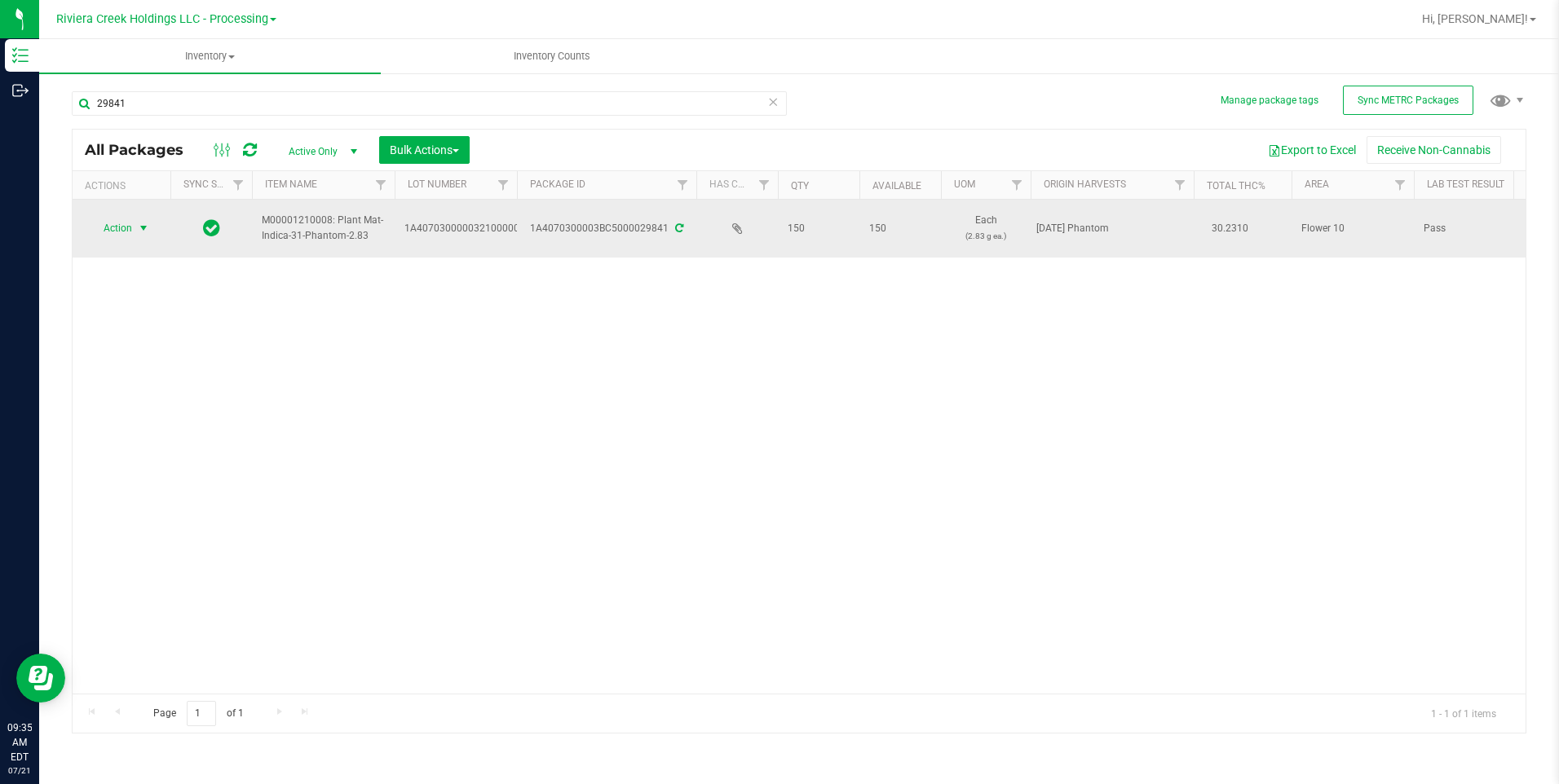 click at bounding box center [144, 228] 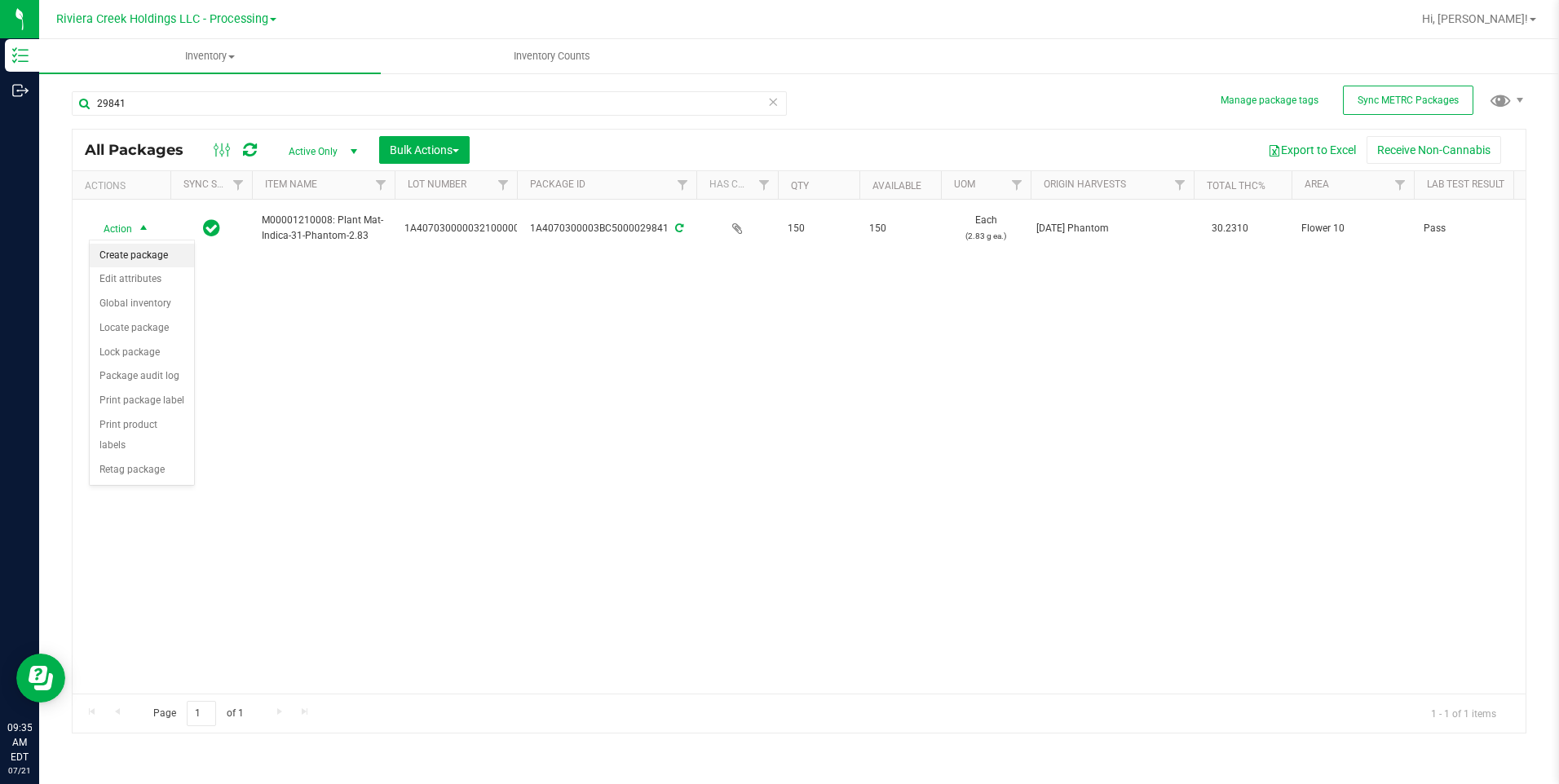 click on "Create package" at bounding box center (142, 256) 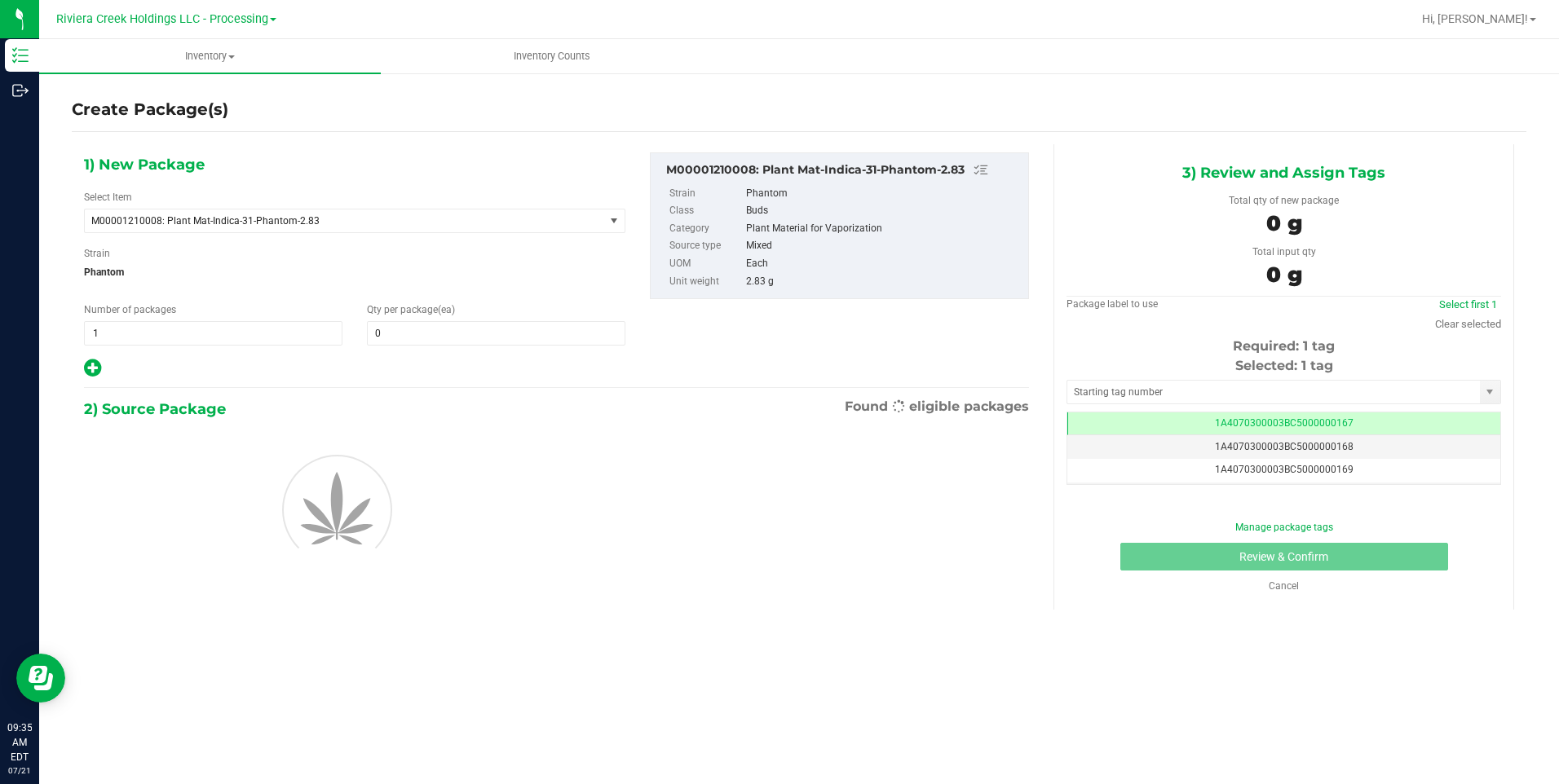 scroll, scrollTop: 0, scrollLeft: -1, axis: horizontal 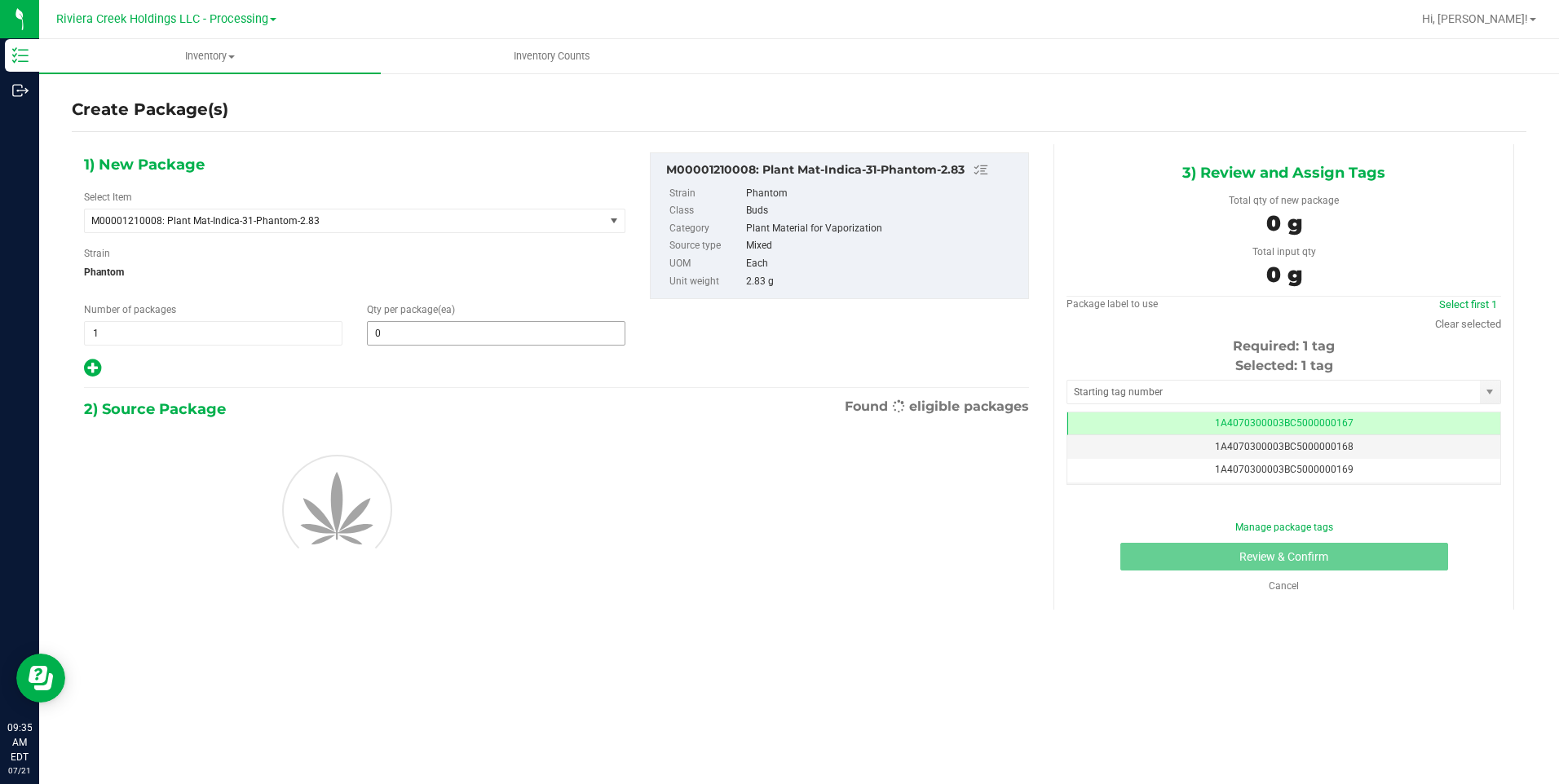 type 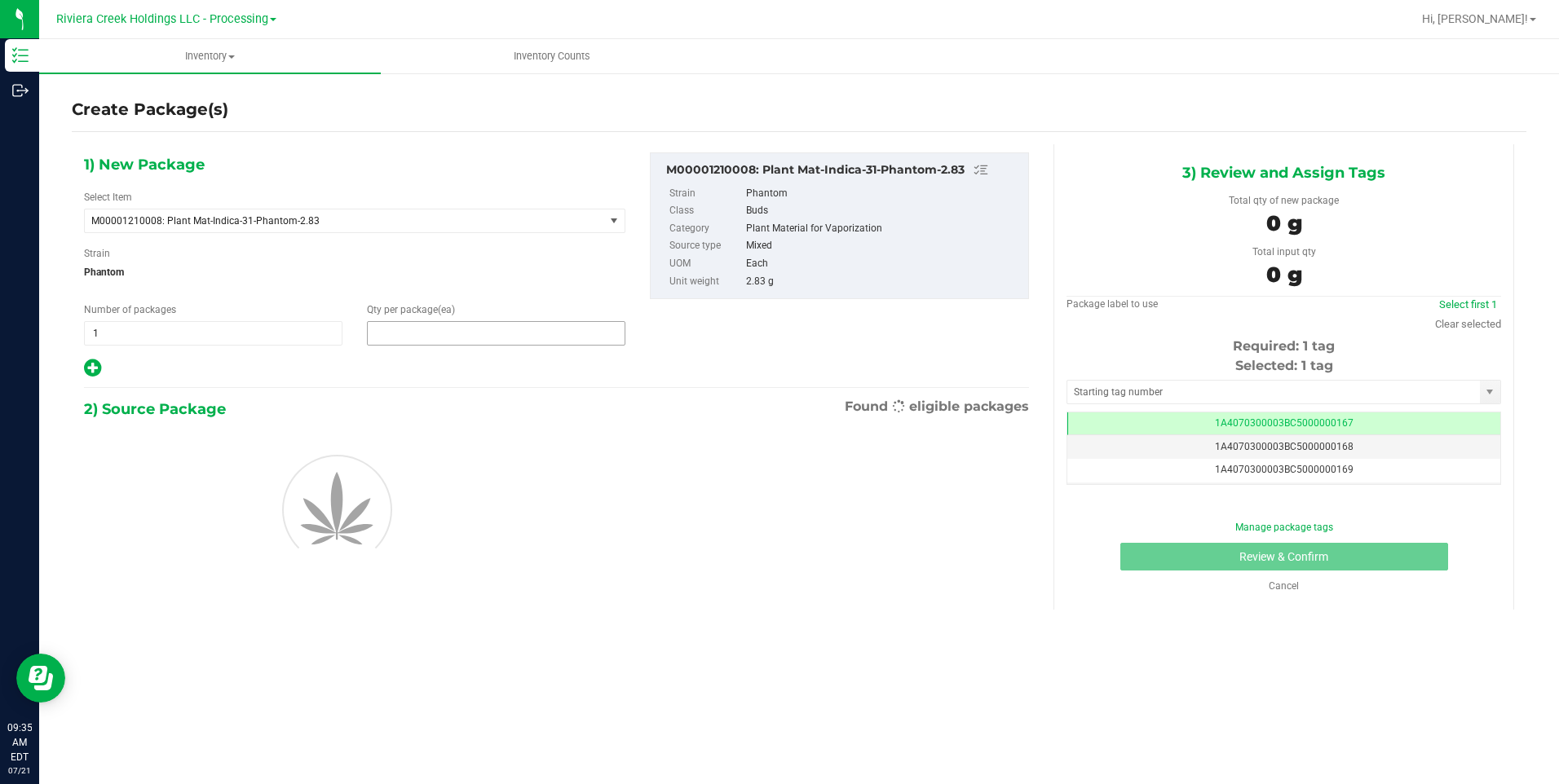 click at bounding box center [496, 333] 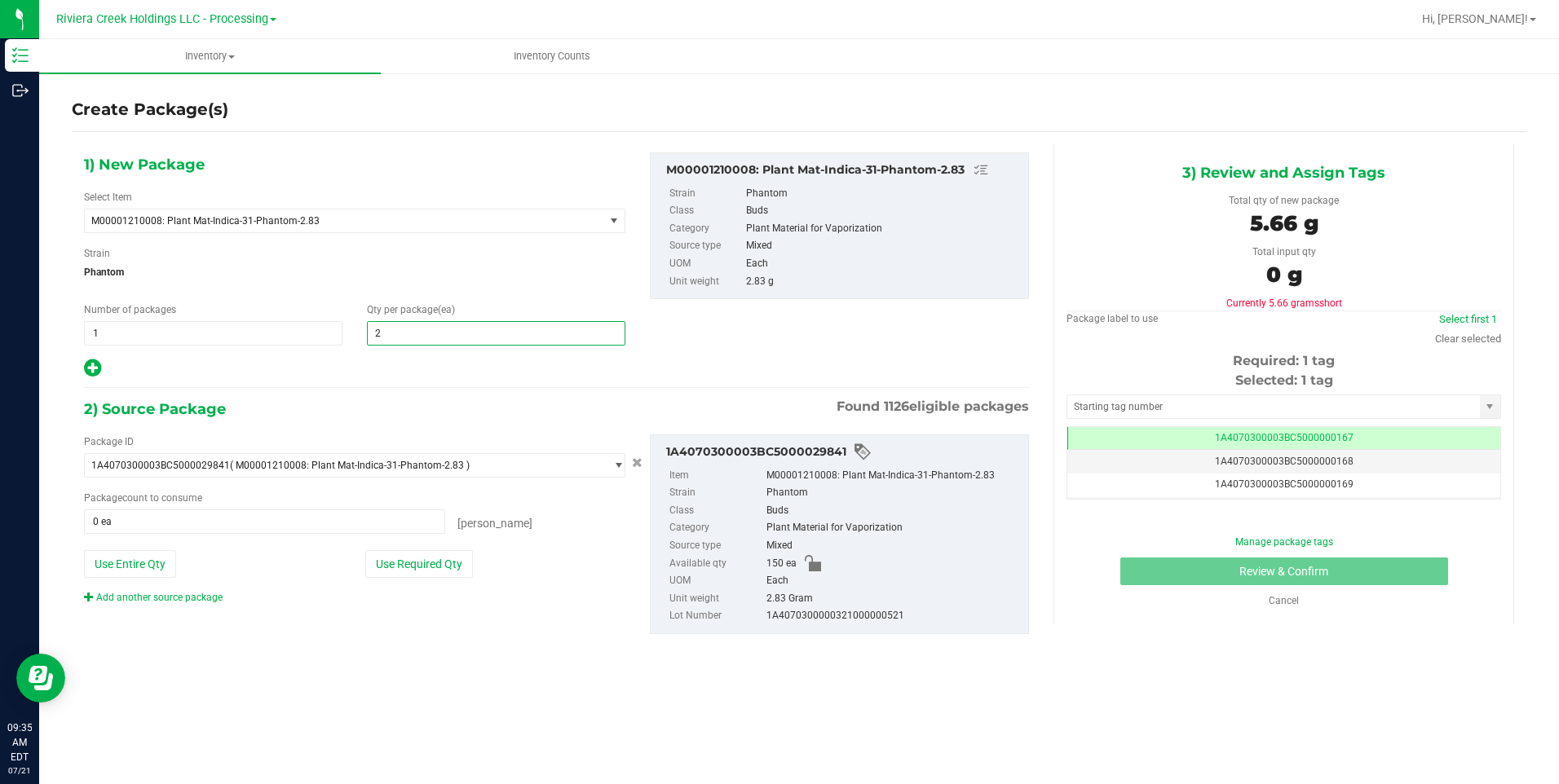 type on "20" 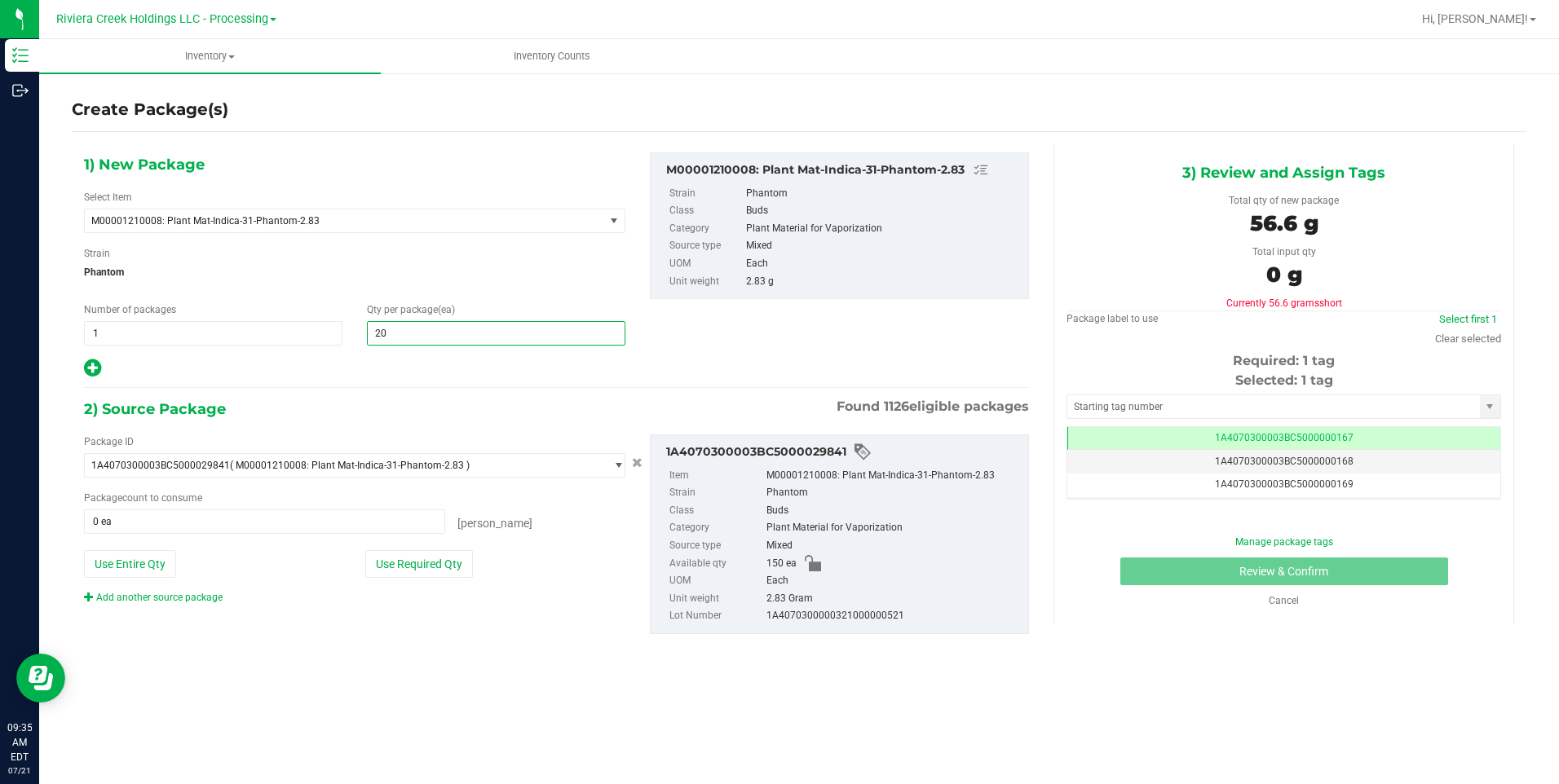 type on "20" 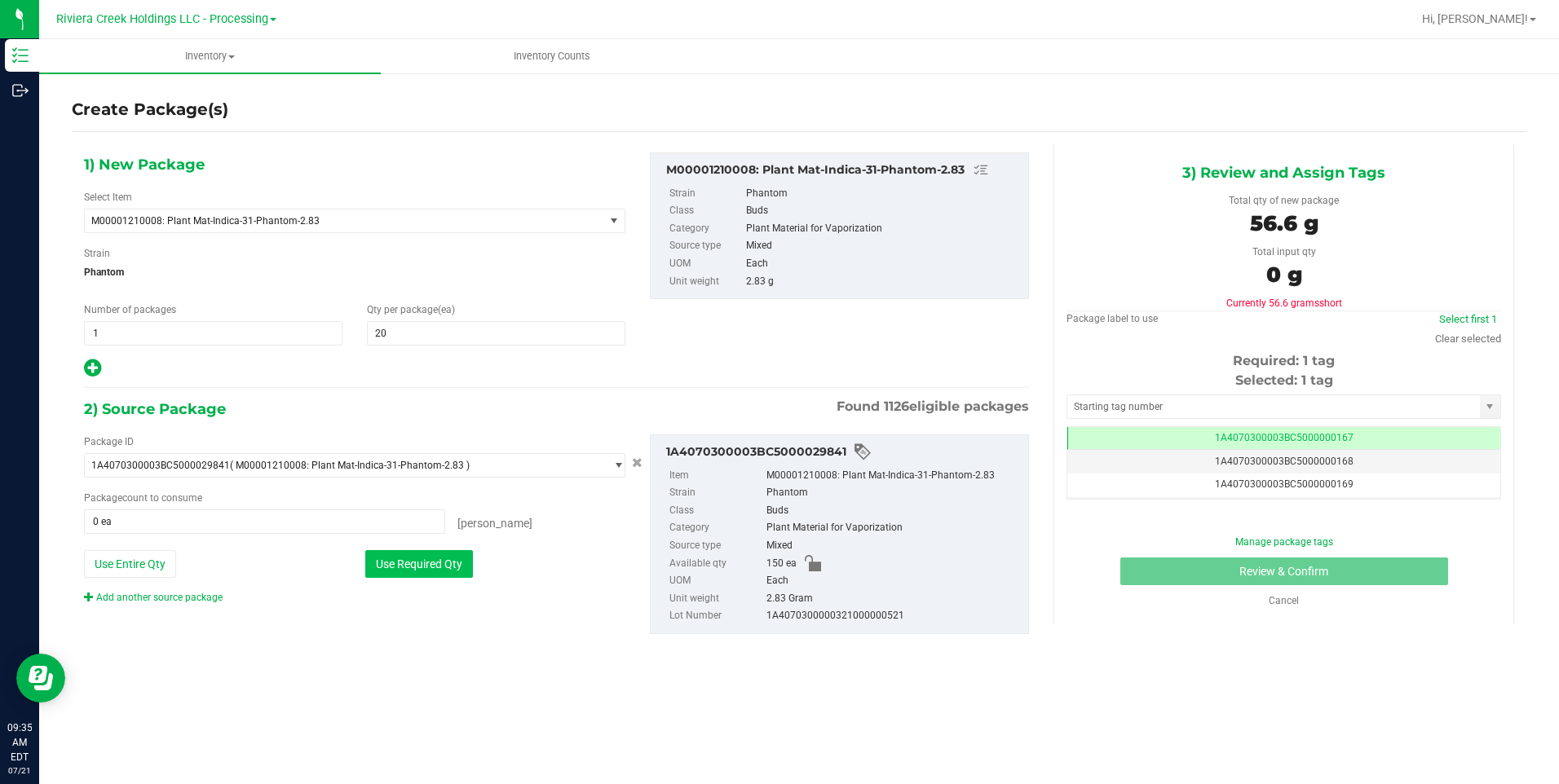 click on "Use Required Qty" at bounding box center (419, 564) 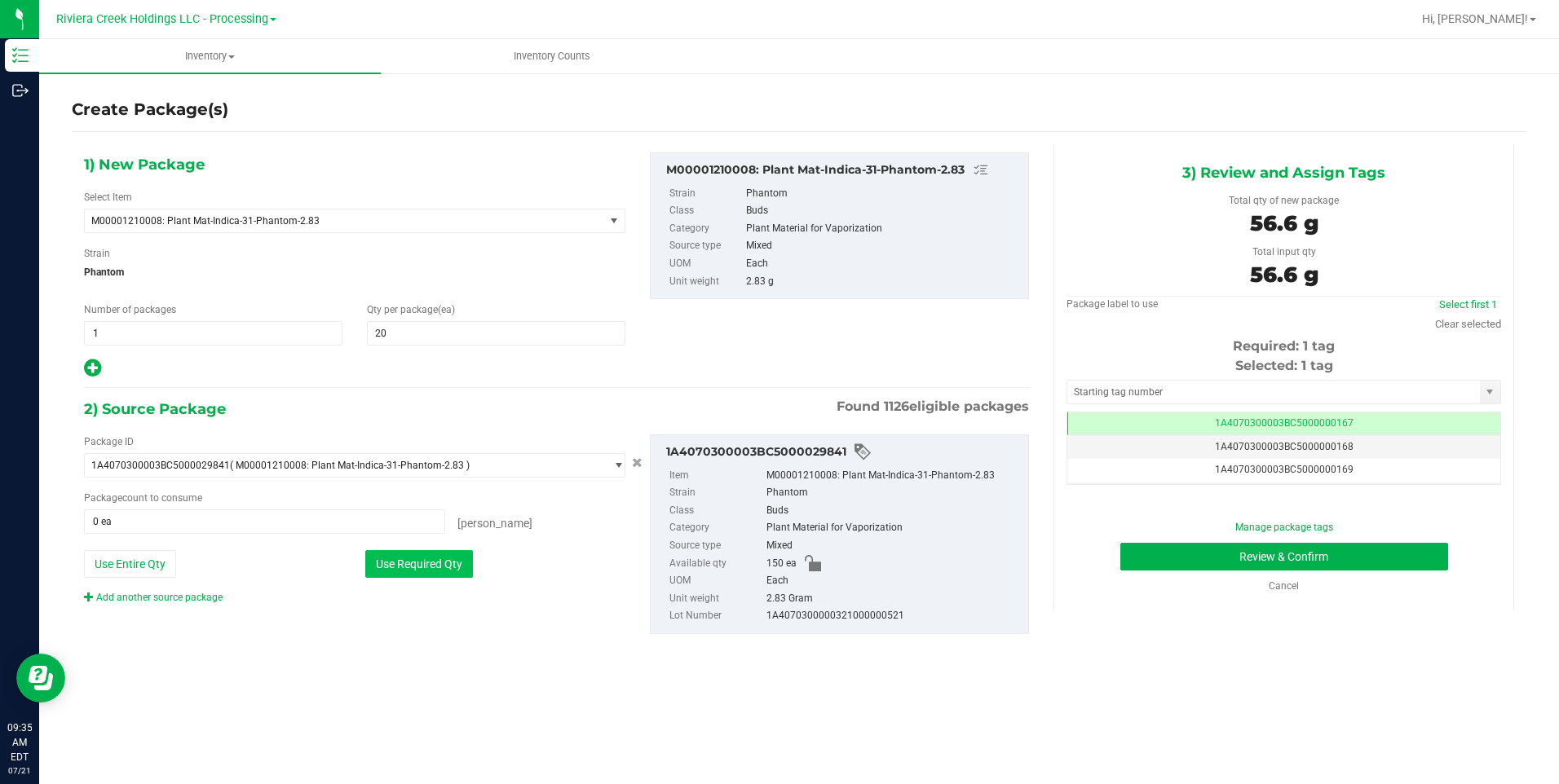 type on "20 ea" 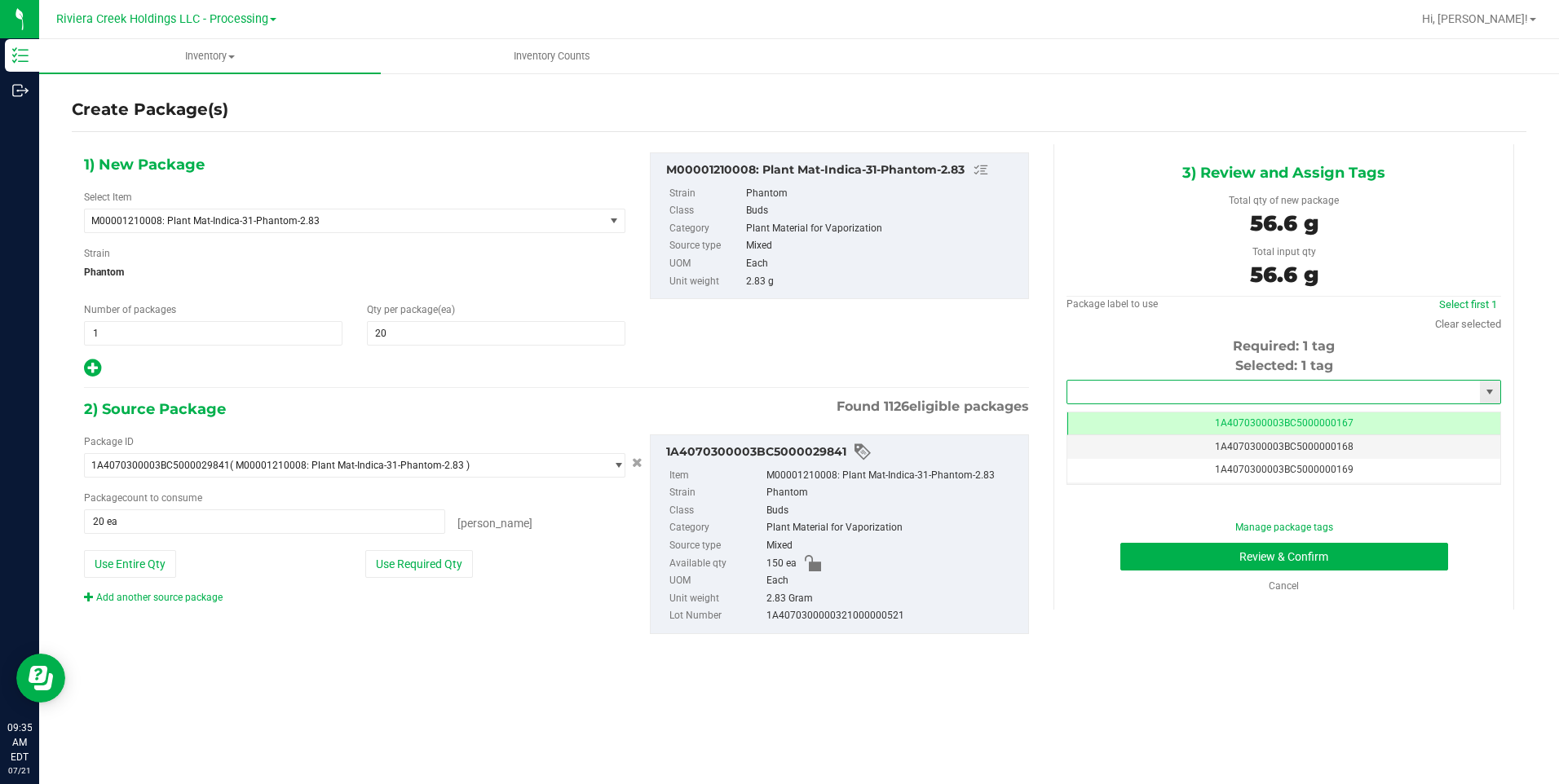 click at bounding box center (1274, 392) 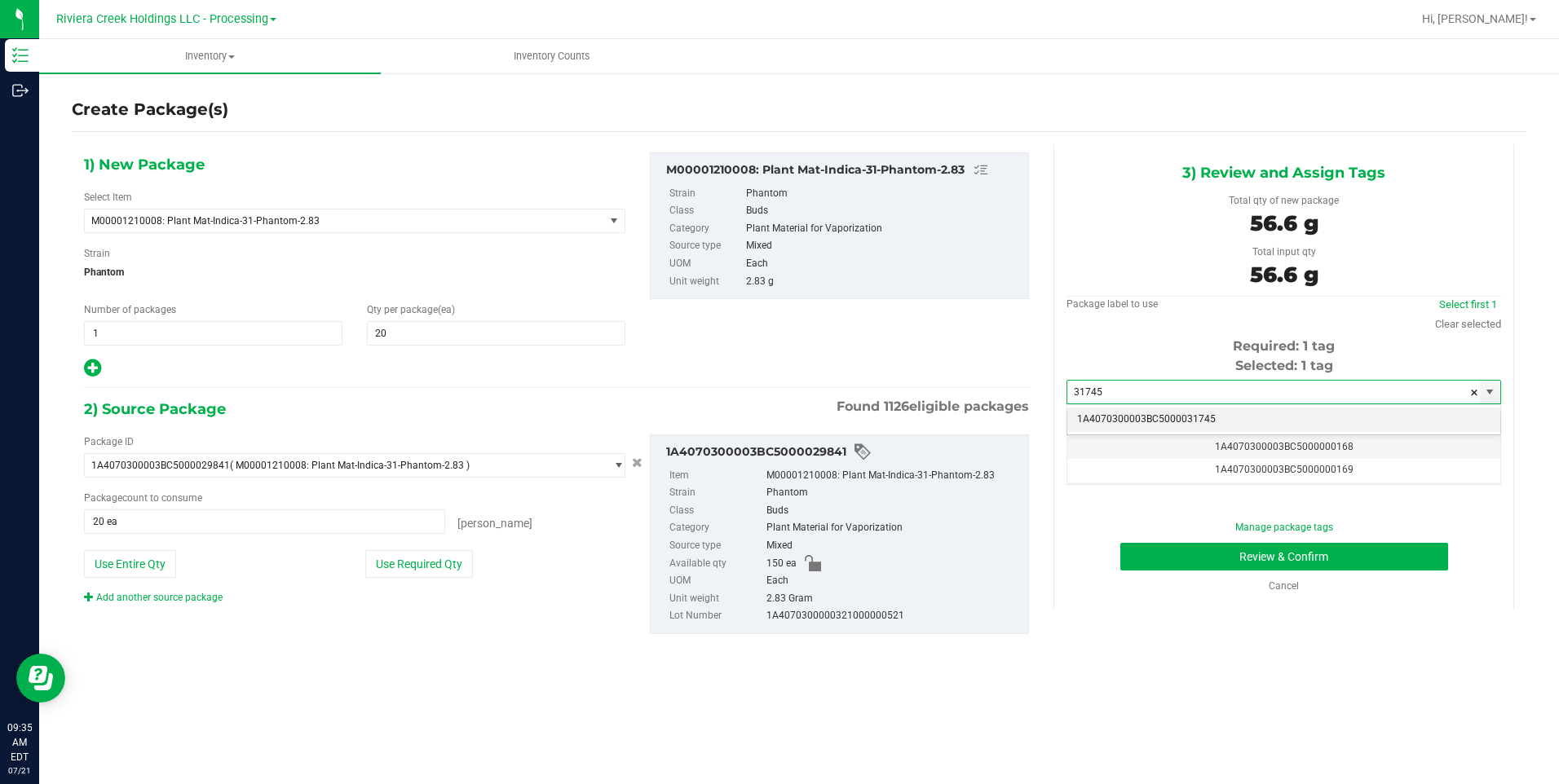 click on "1A4070300003BC5000031745" at bounding box center (1283, 420) 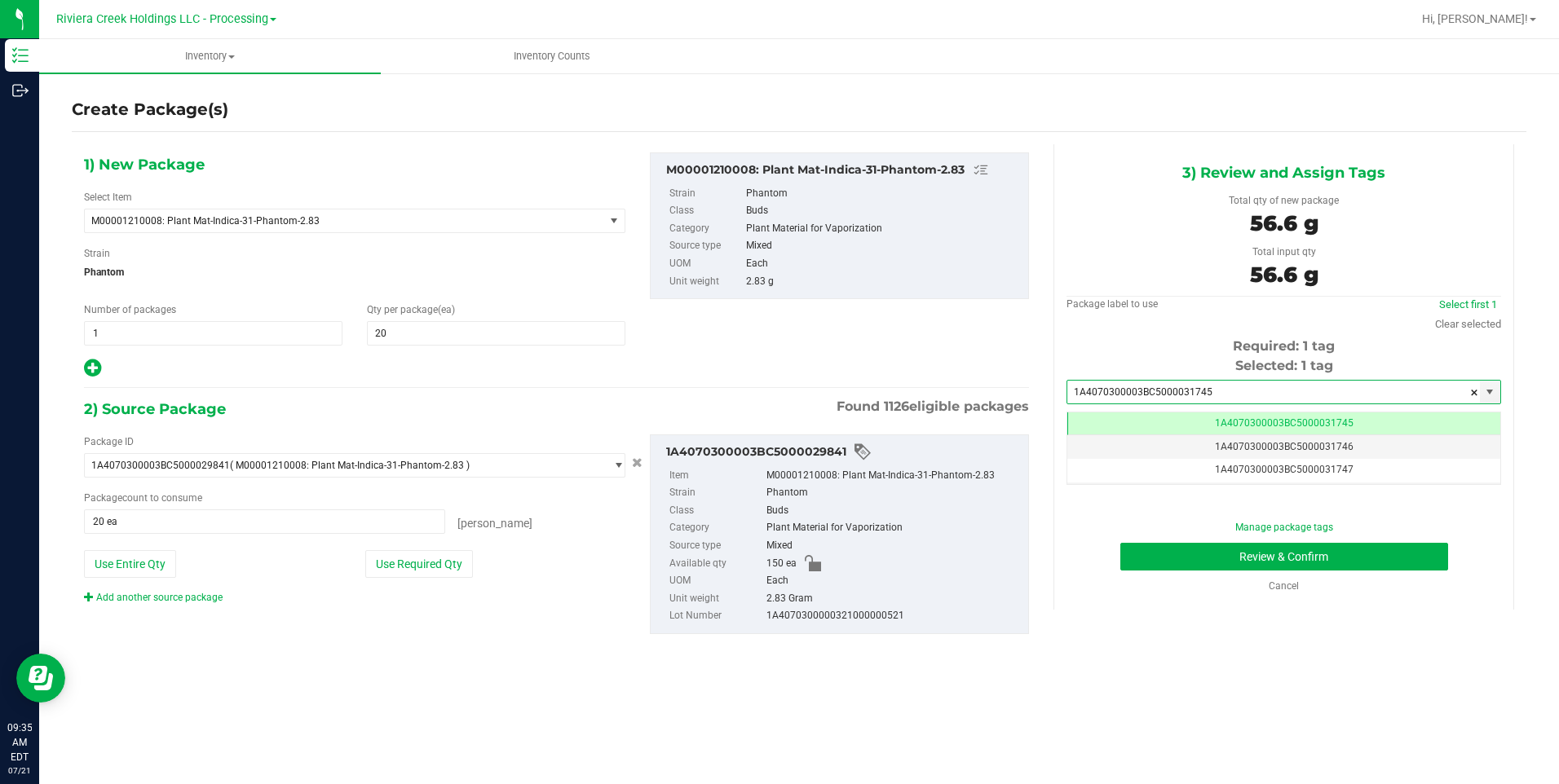 scroll, scrollTop: 0, scrollLeft: -1, axis: horizontal 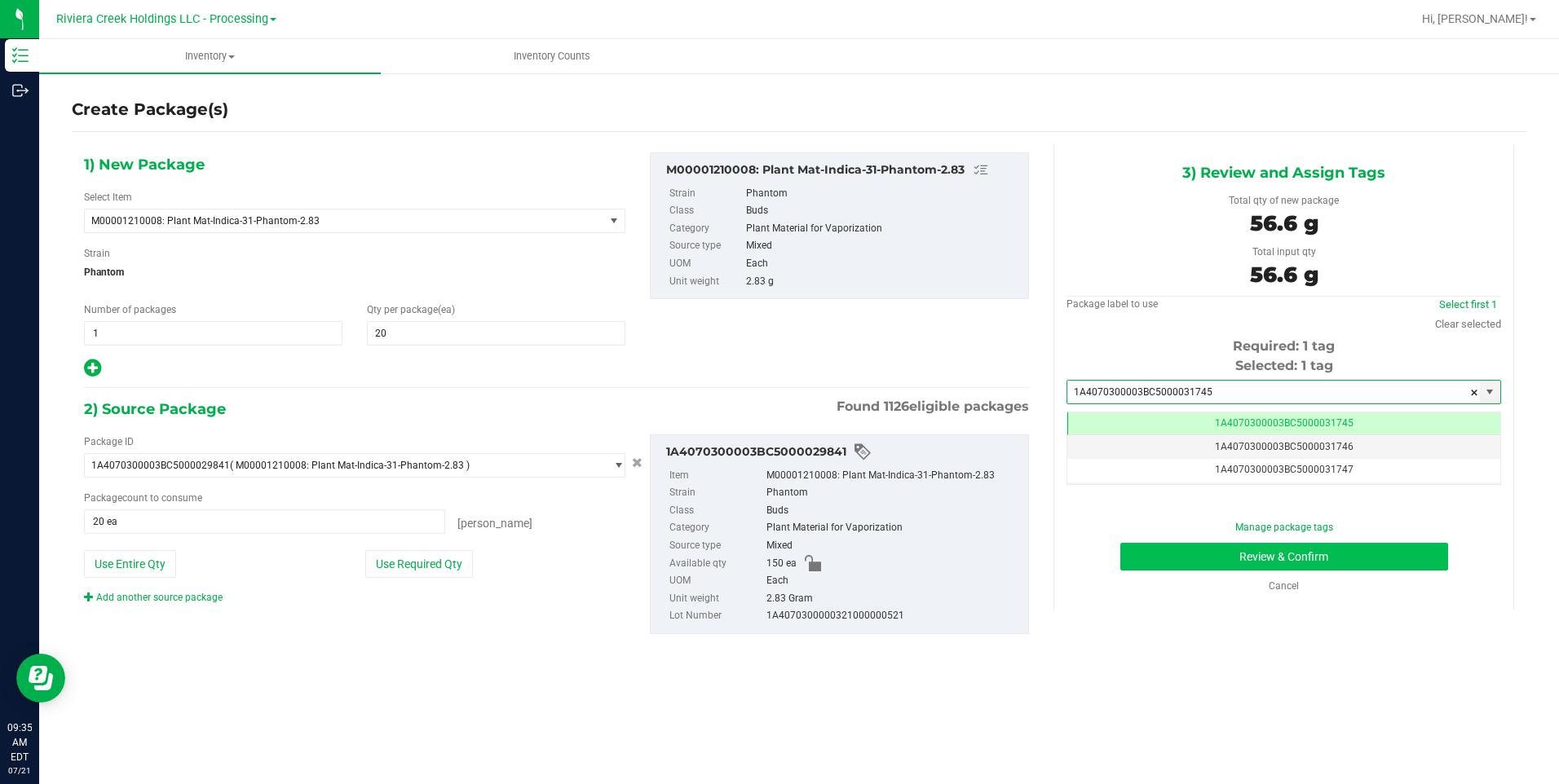 type on "1A4070300003BC5000031745" 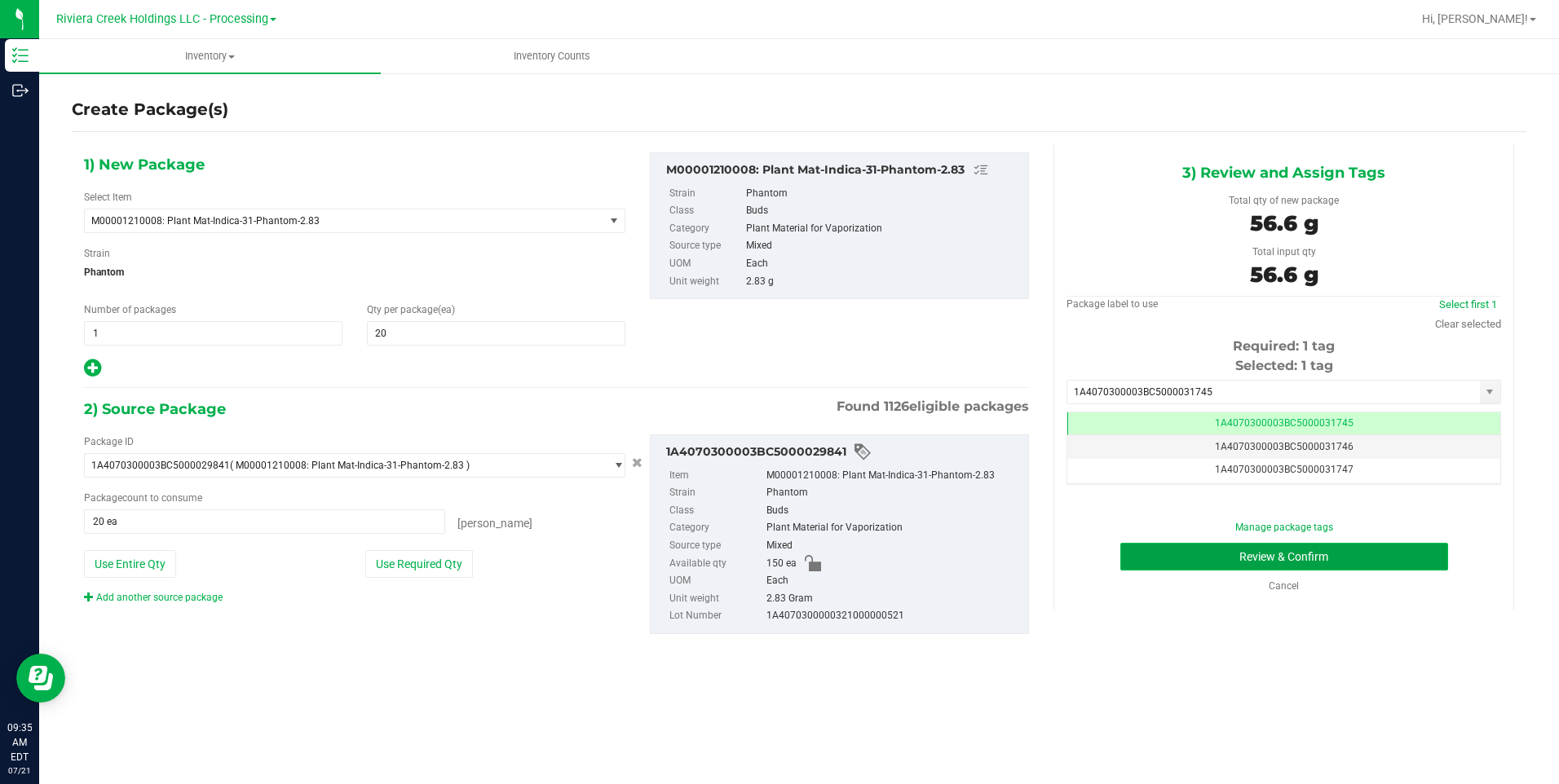 click on "Review & Confirm" at bounding box center (1284, 557) 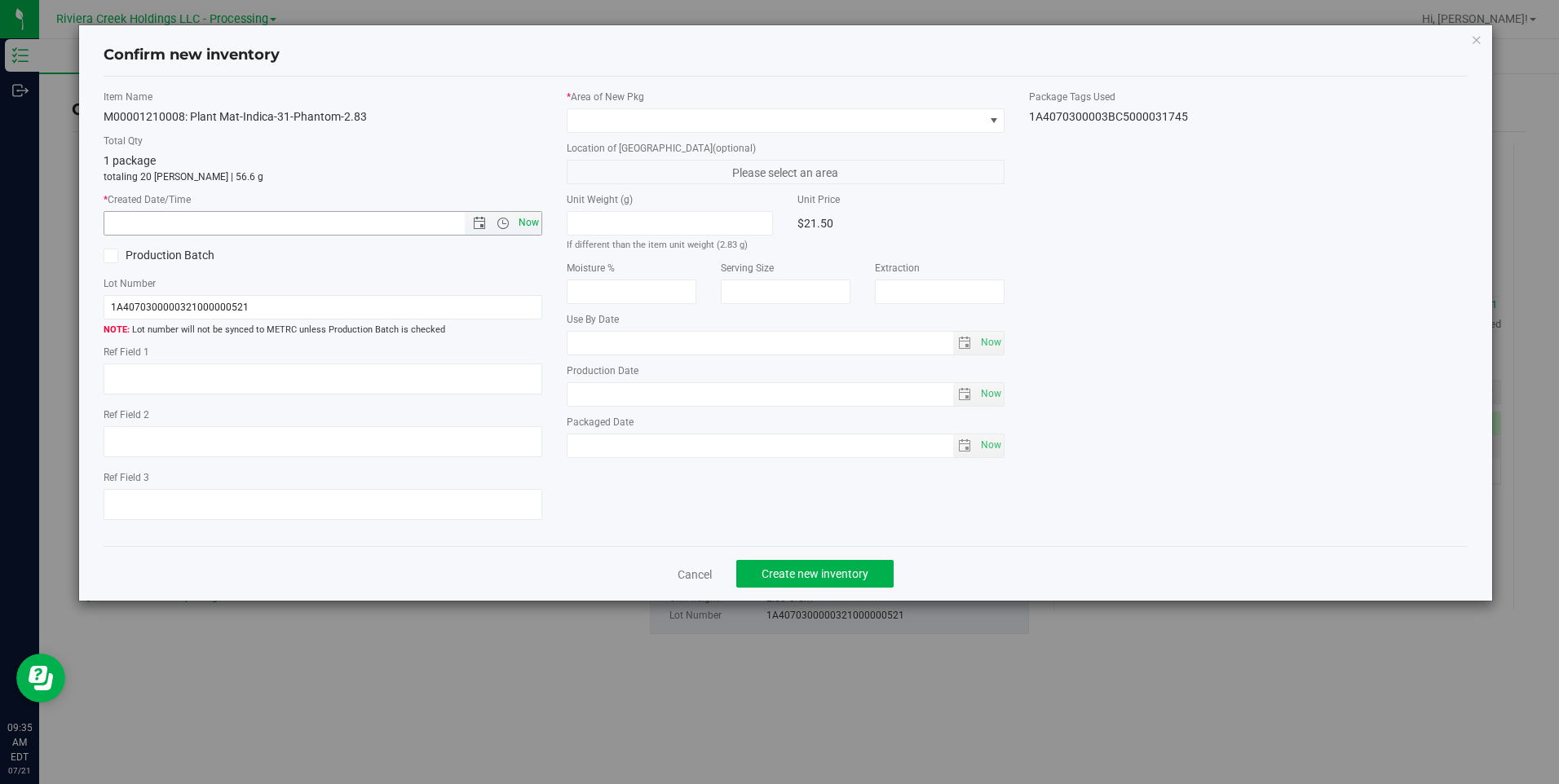 click on "Now" at bounding box center [528, 222] 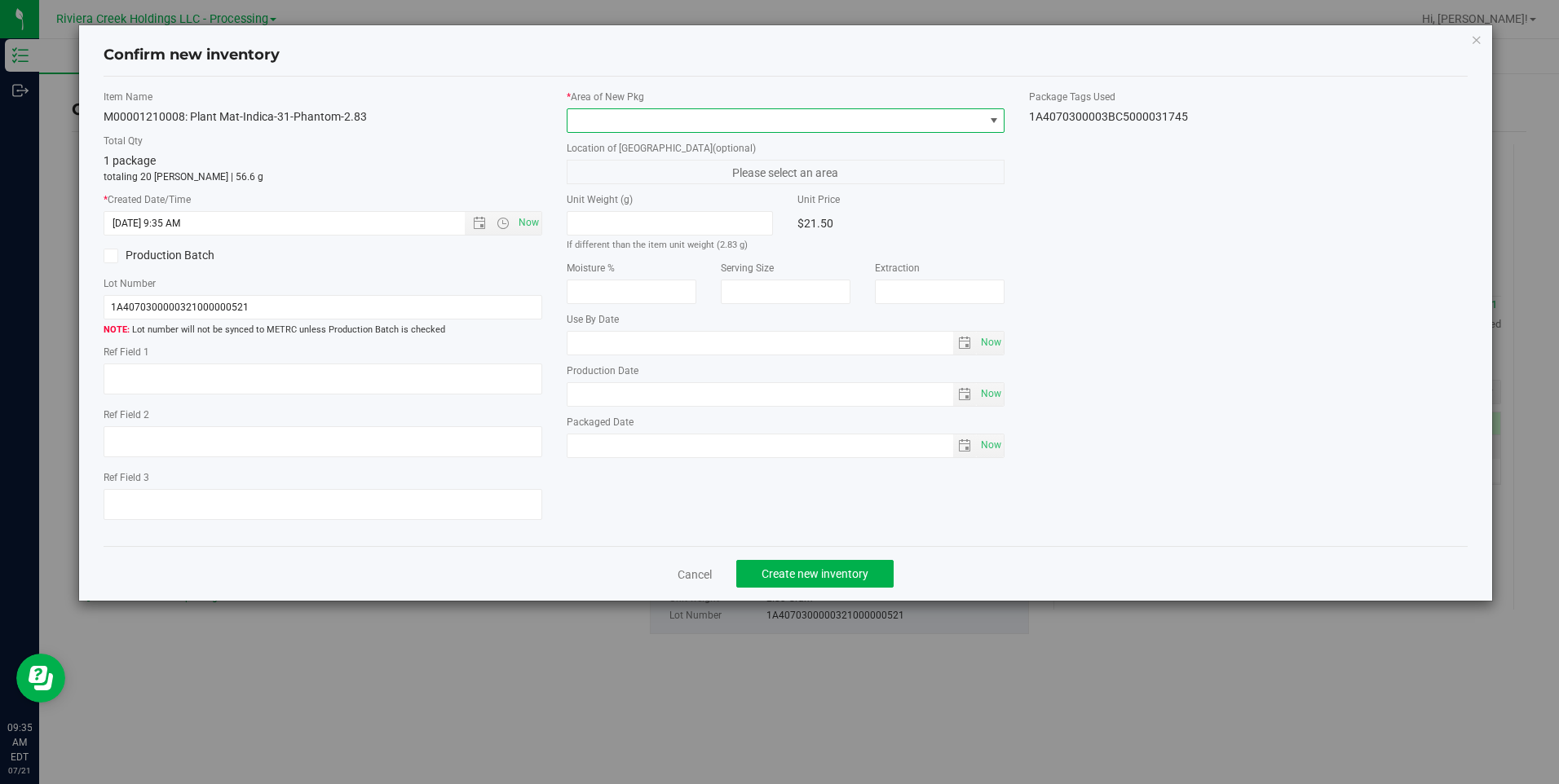 click at bounding box center (775, 121) 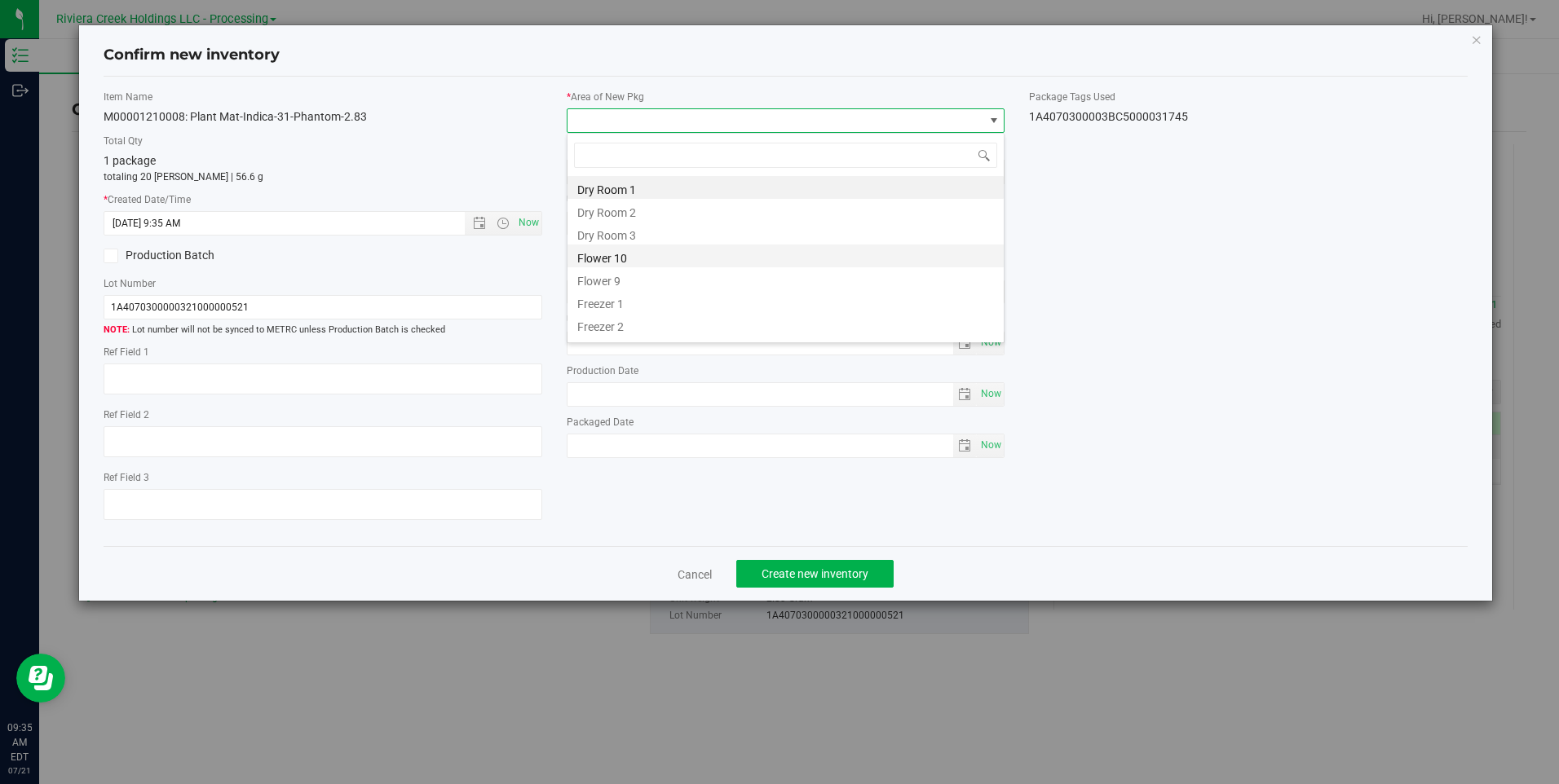 click on "Flower 10" at bounding box center (785, 256) 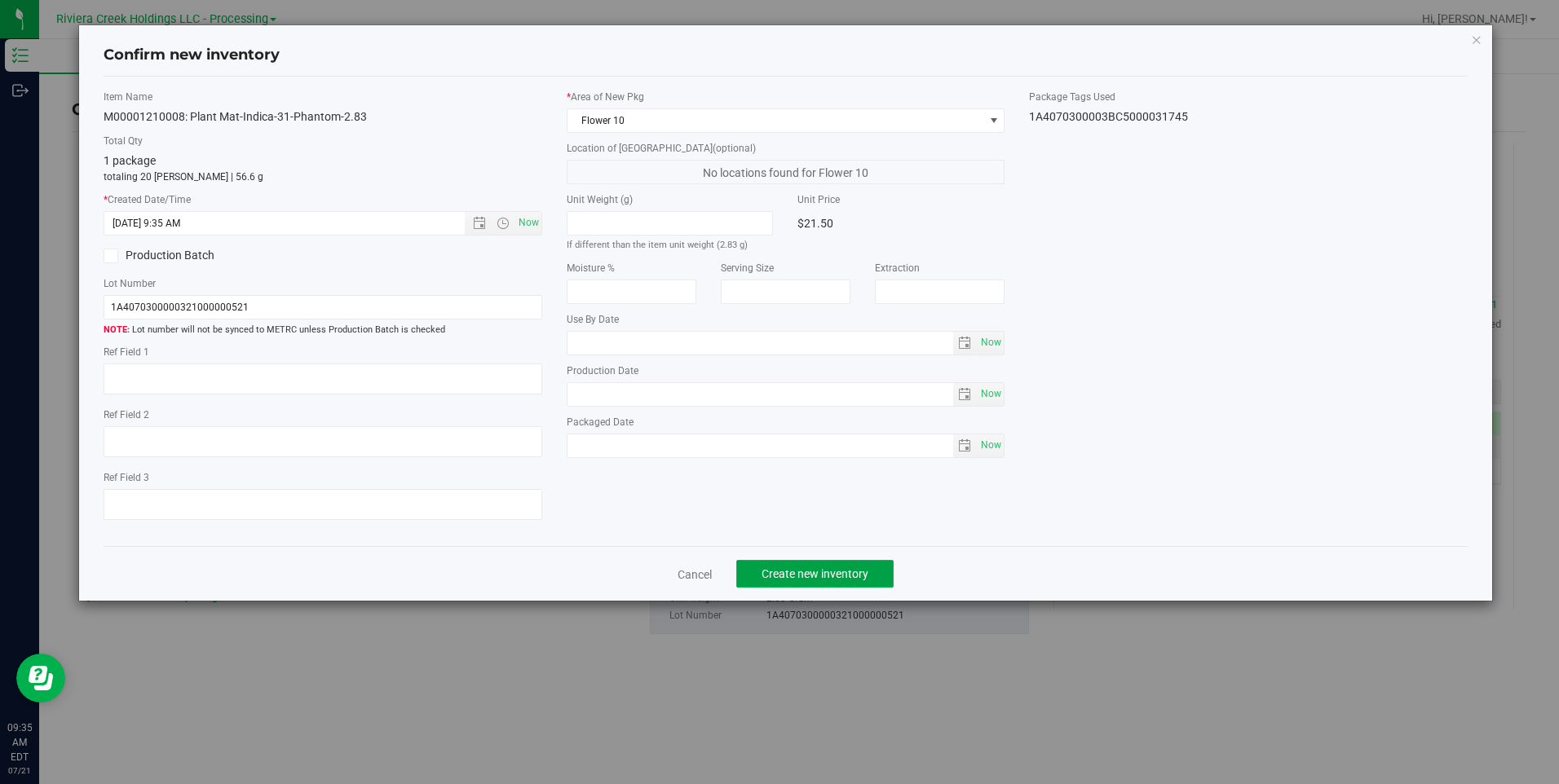 click on "Create new inventory" 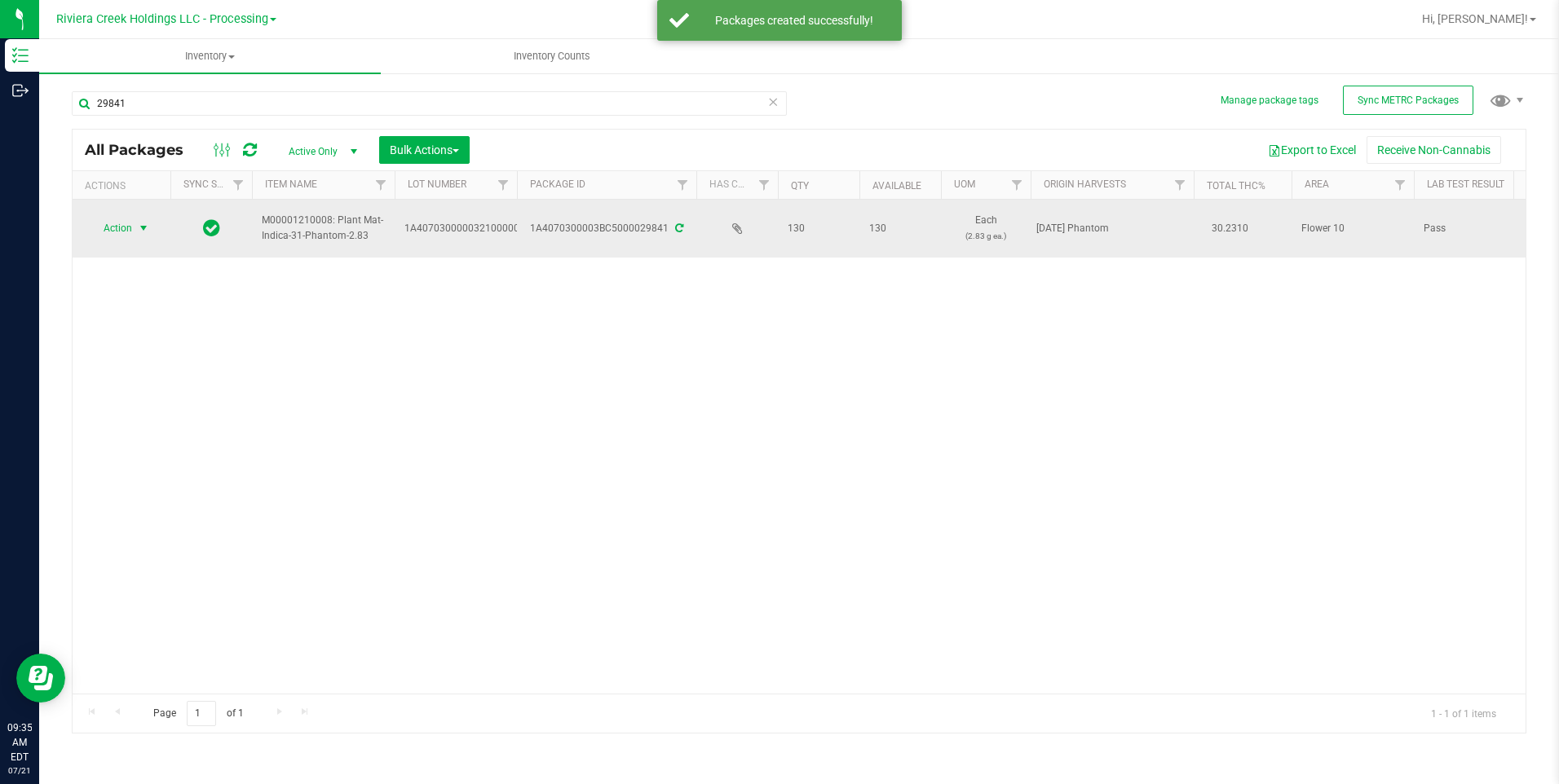 click at bounding box center [144, 228] 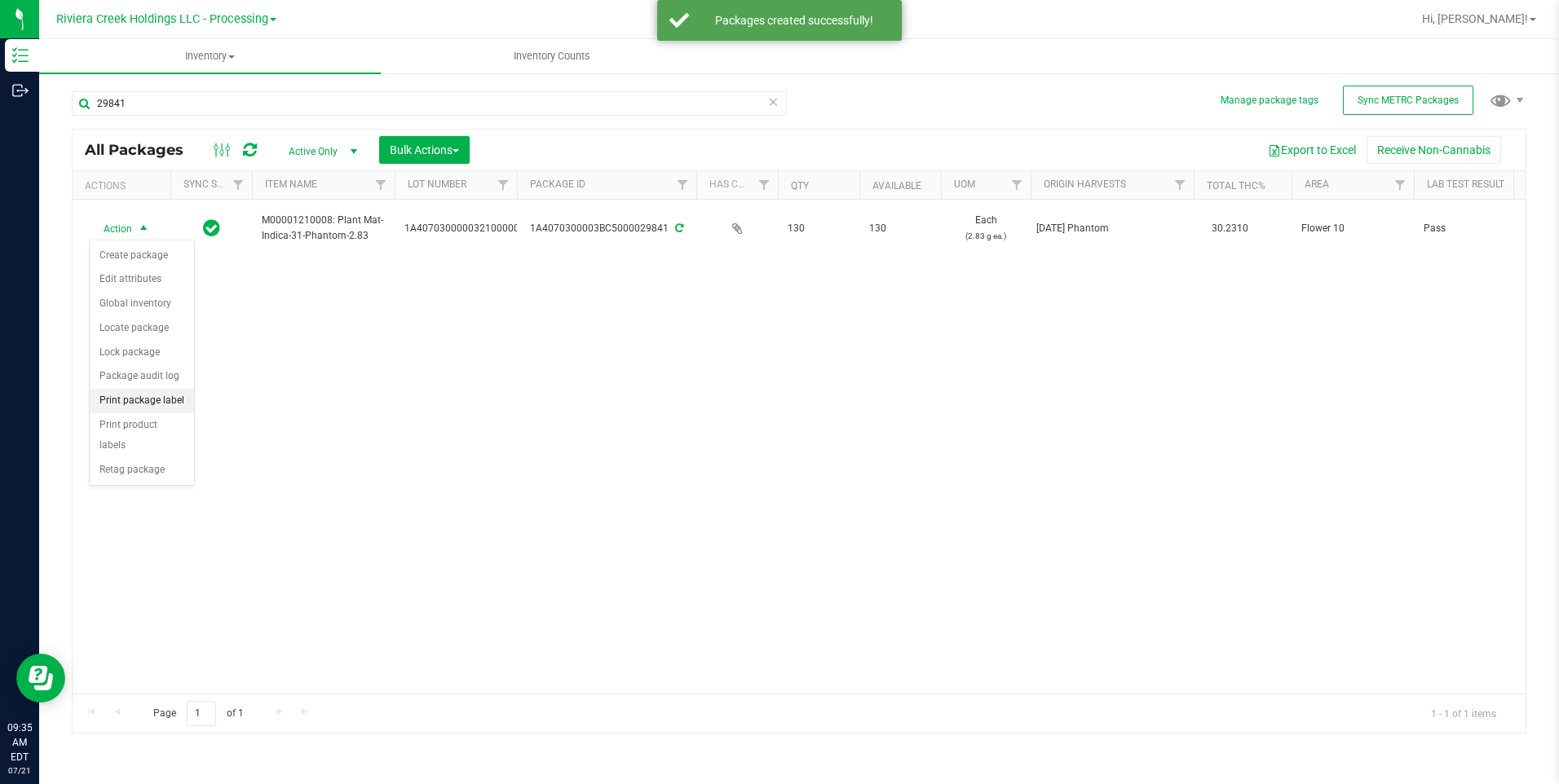 drag, startPoint x: 170, startPoint y: 395, endPoint x: 183, endPoint y: 399, distance: 13.601471 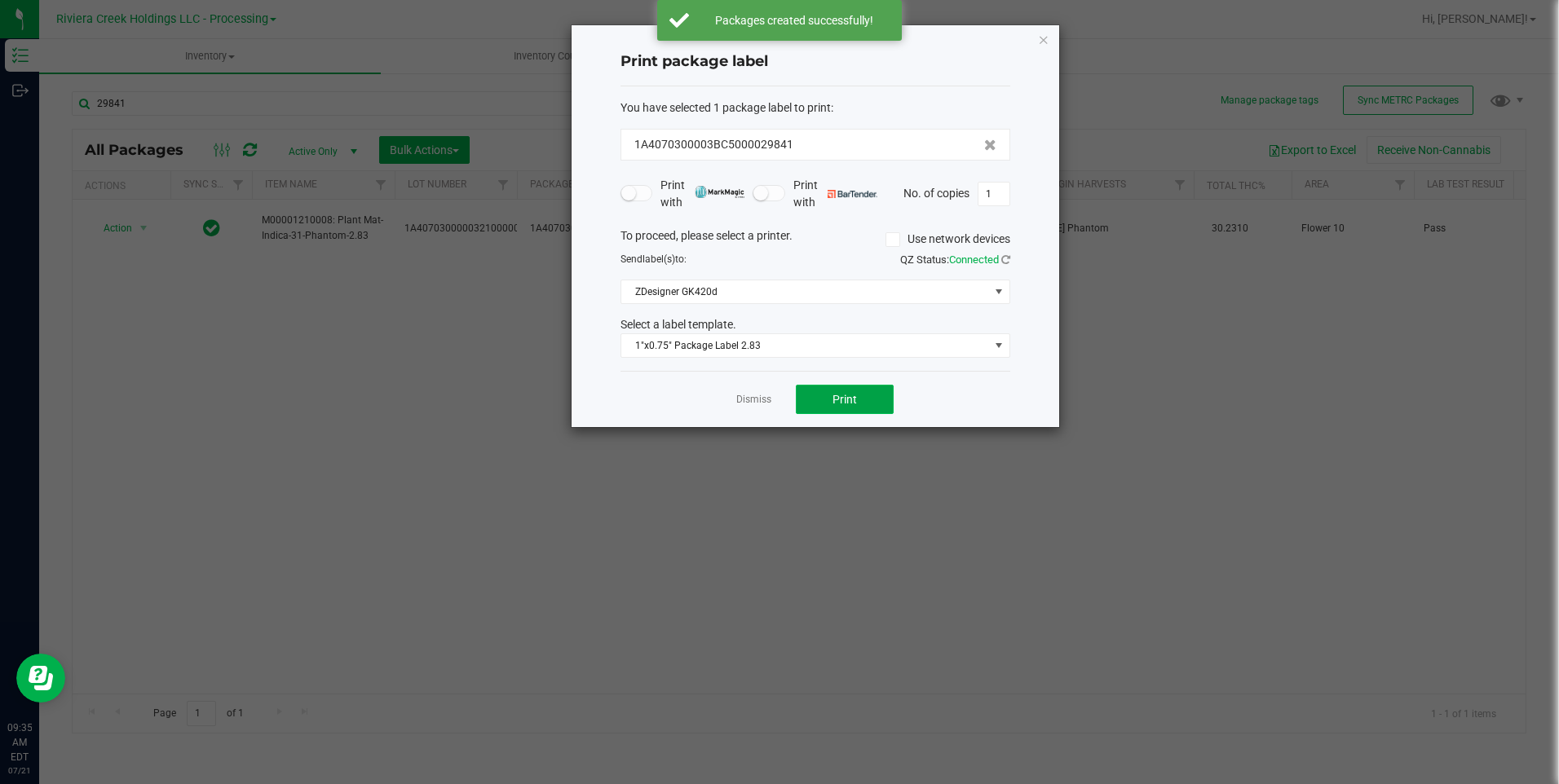click on "Print" 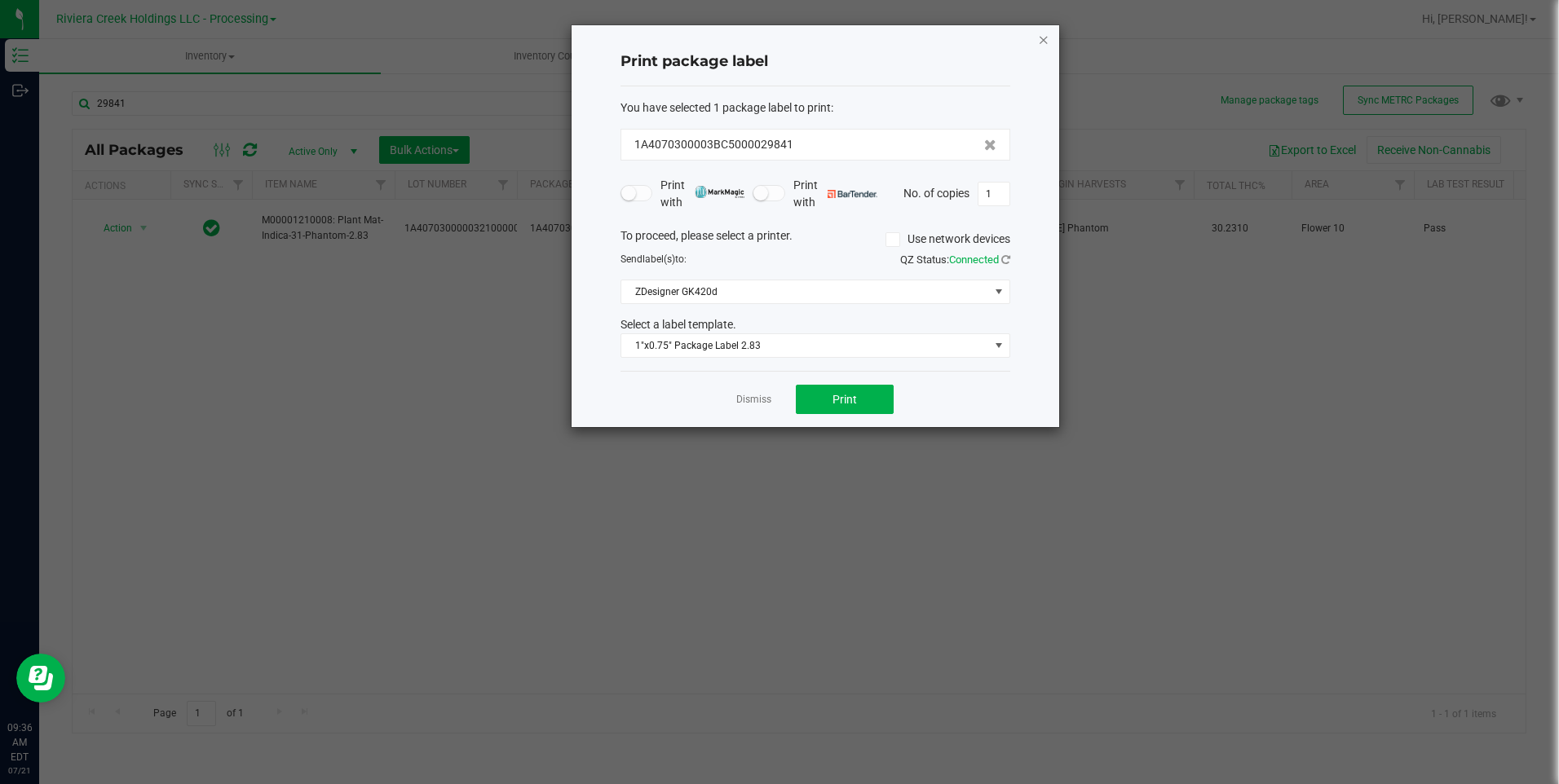 click 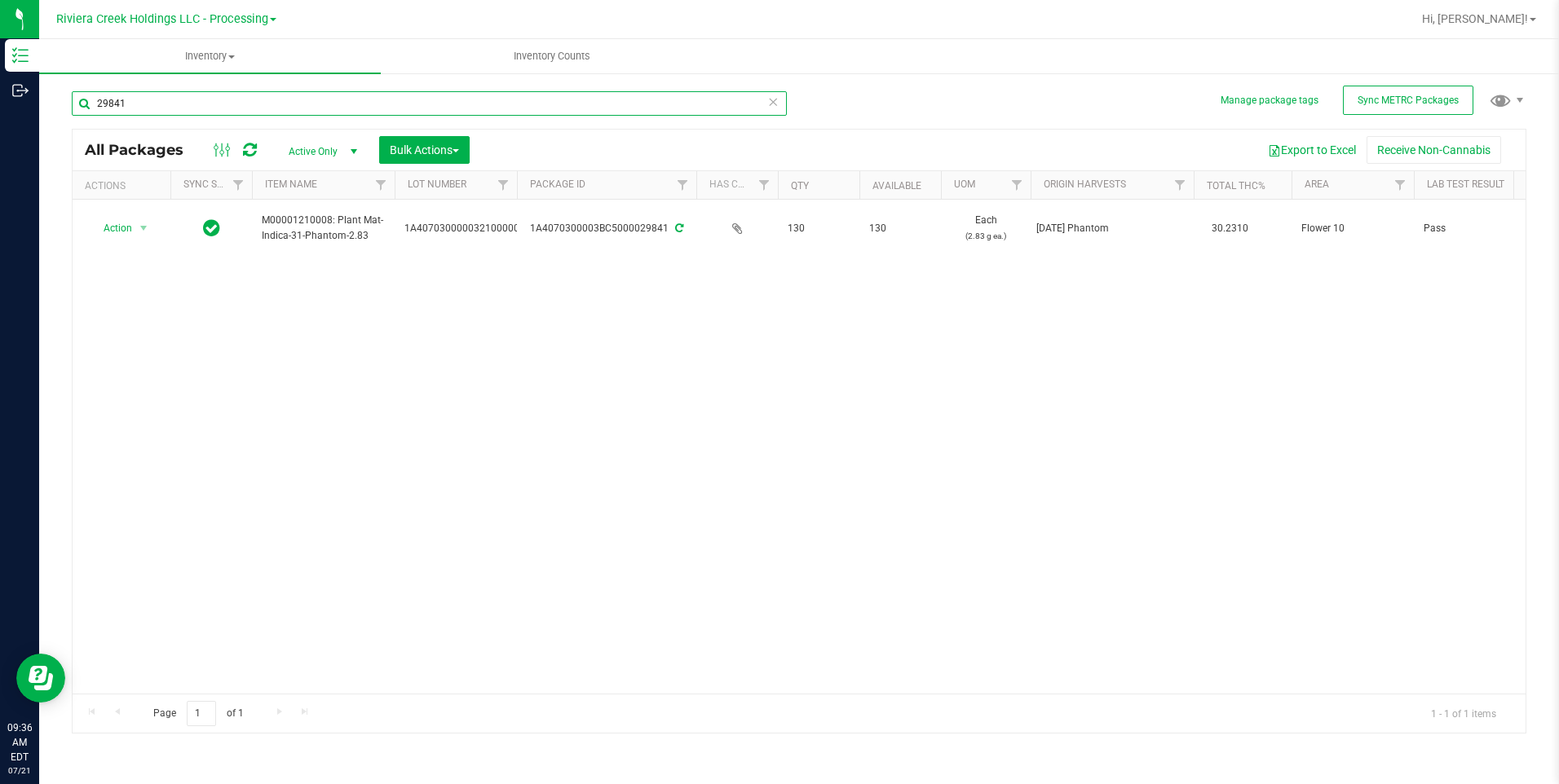 click on "29841" at bounding box center [429, 104] 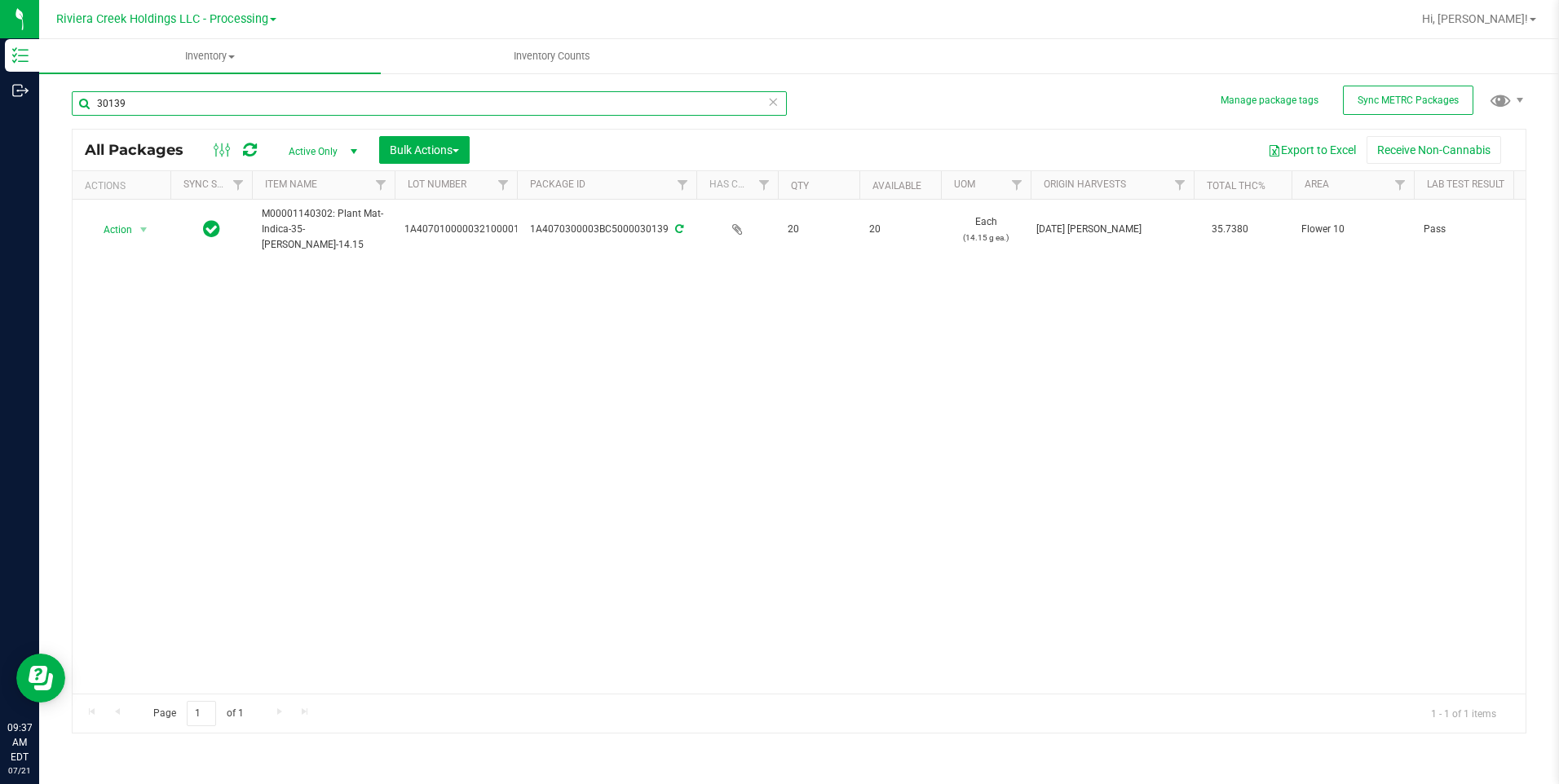 click on "30139" at bounding box center (429, 104) 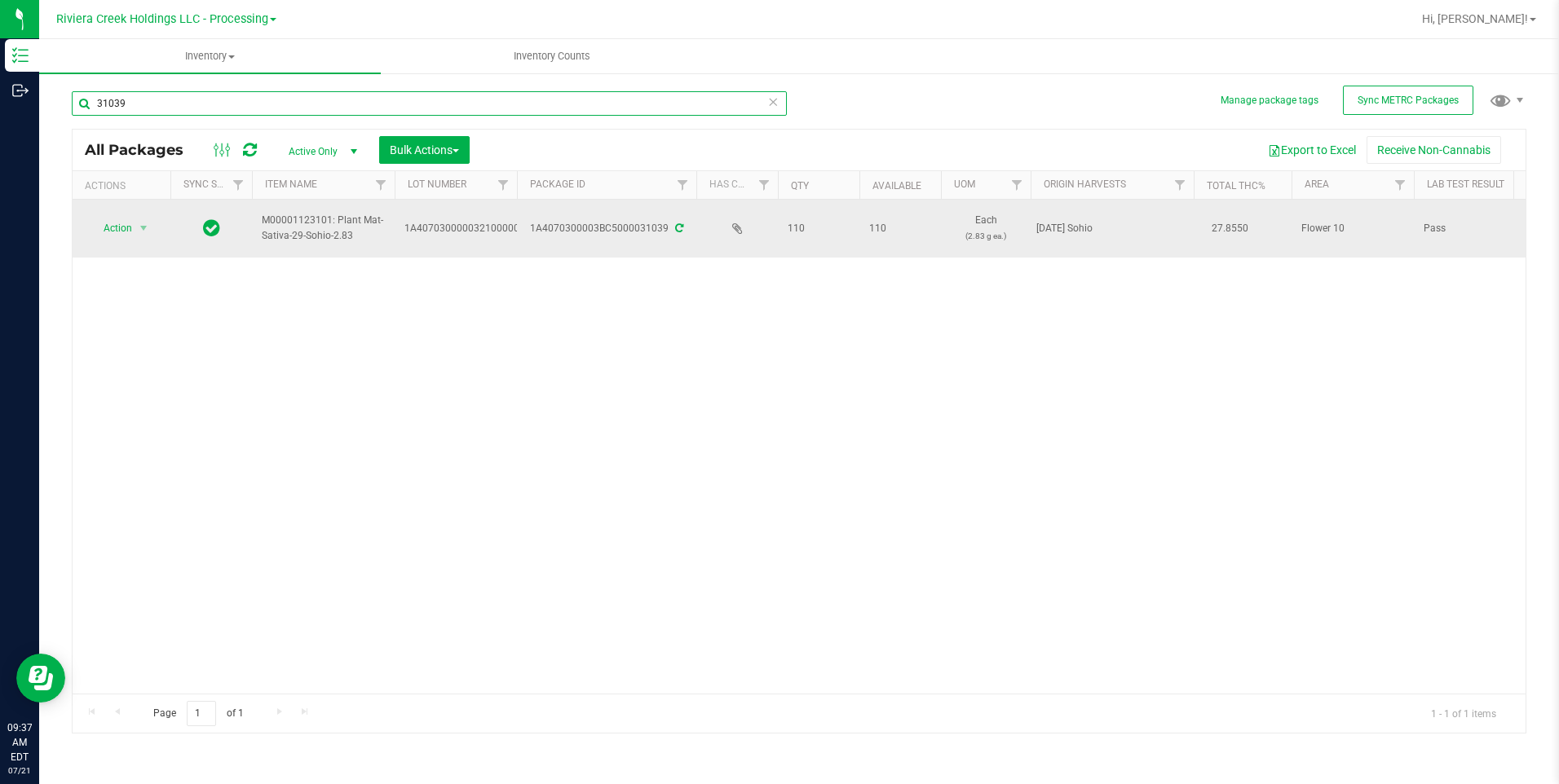 type on "31039" 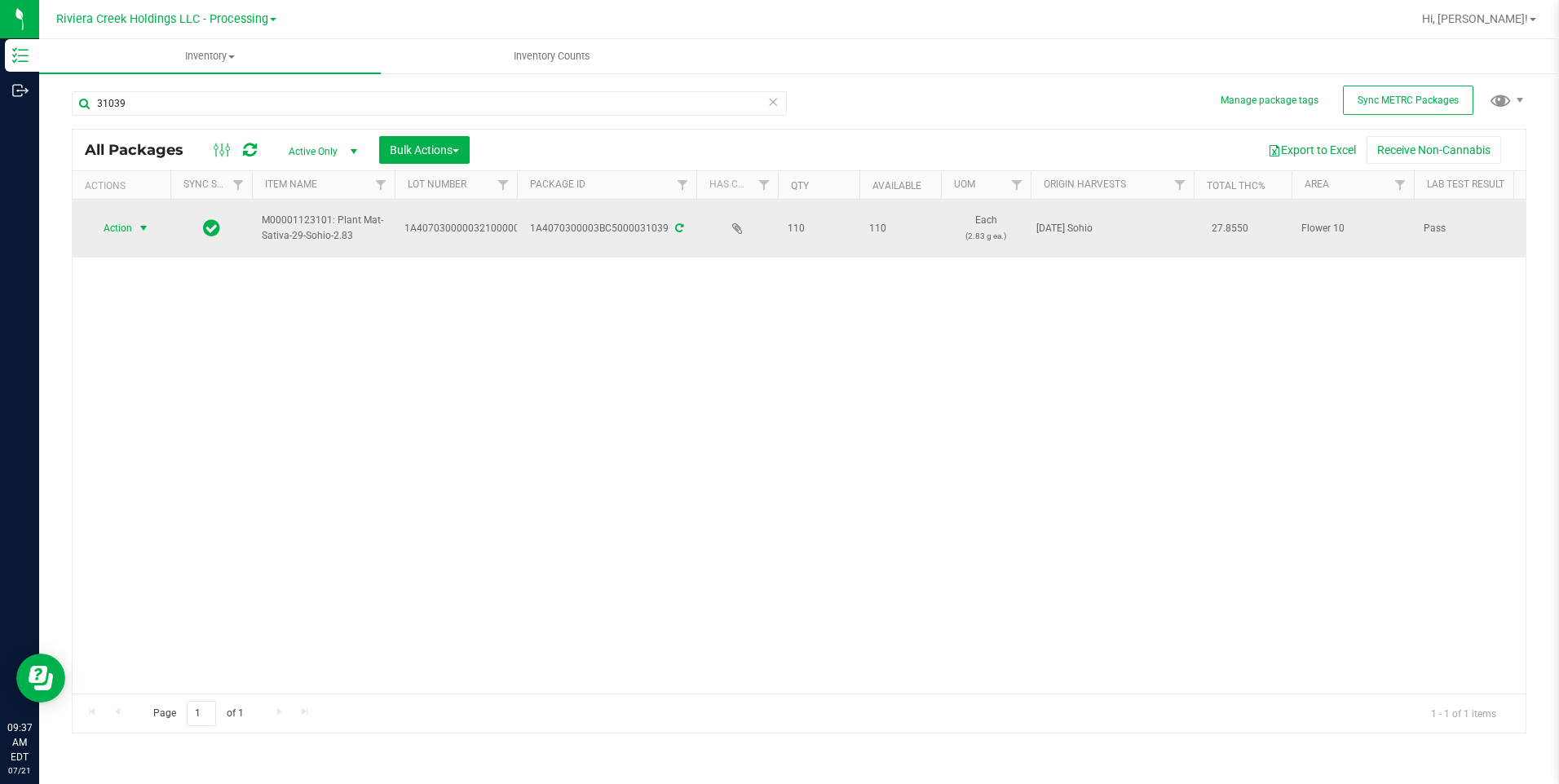 click on "Action" at bounding box center [111, 228] 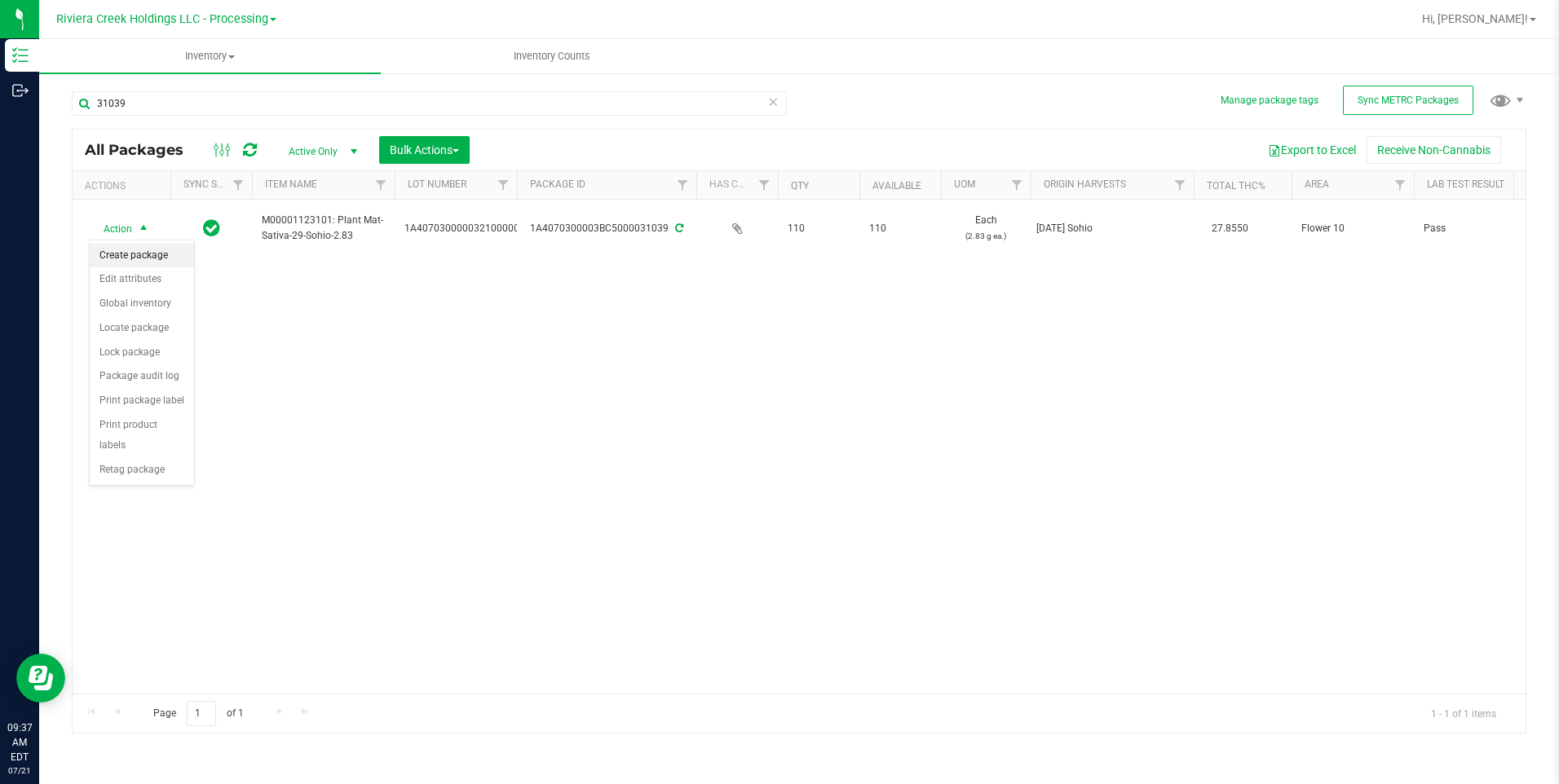 click on "Create package" at bounding box center [142, 256] 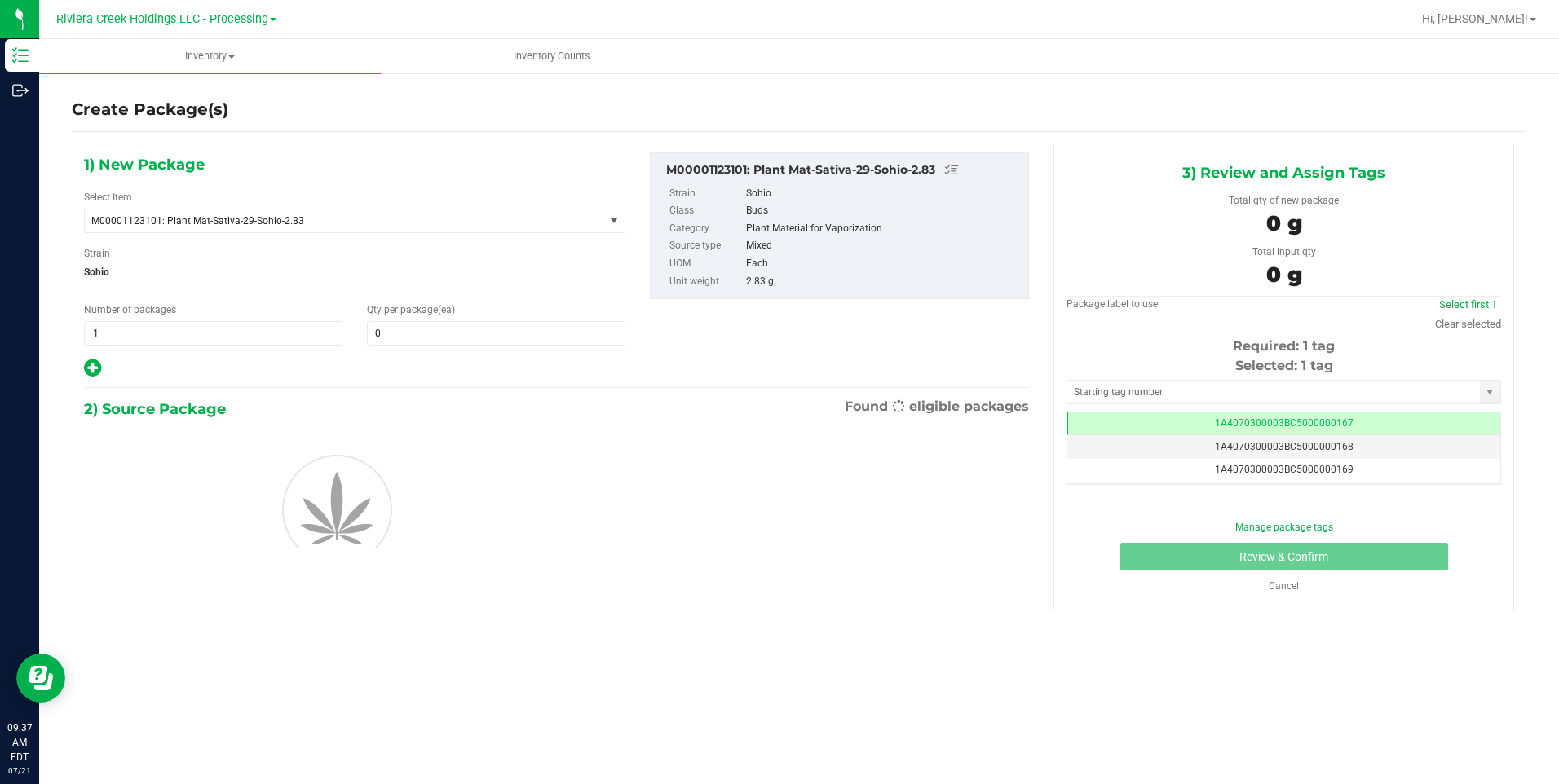 scroll, scrollTop: 0, scrollLeft: -1, axis: horizontal 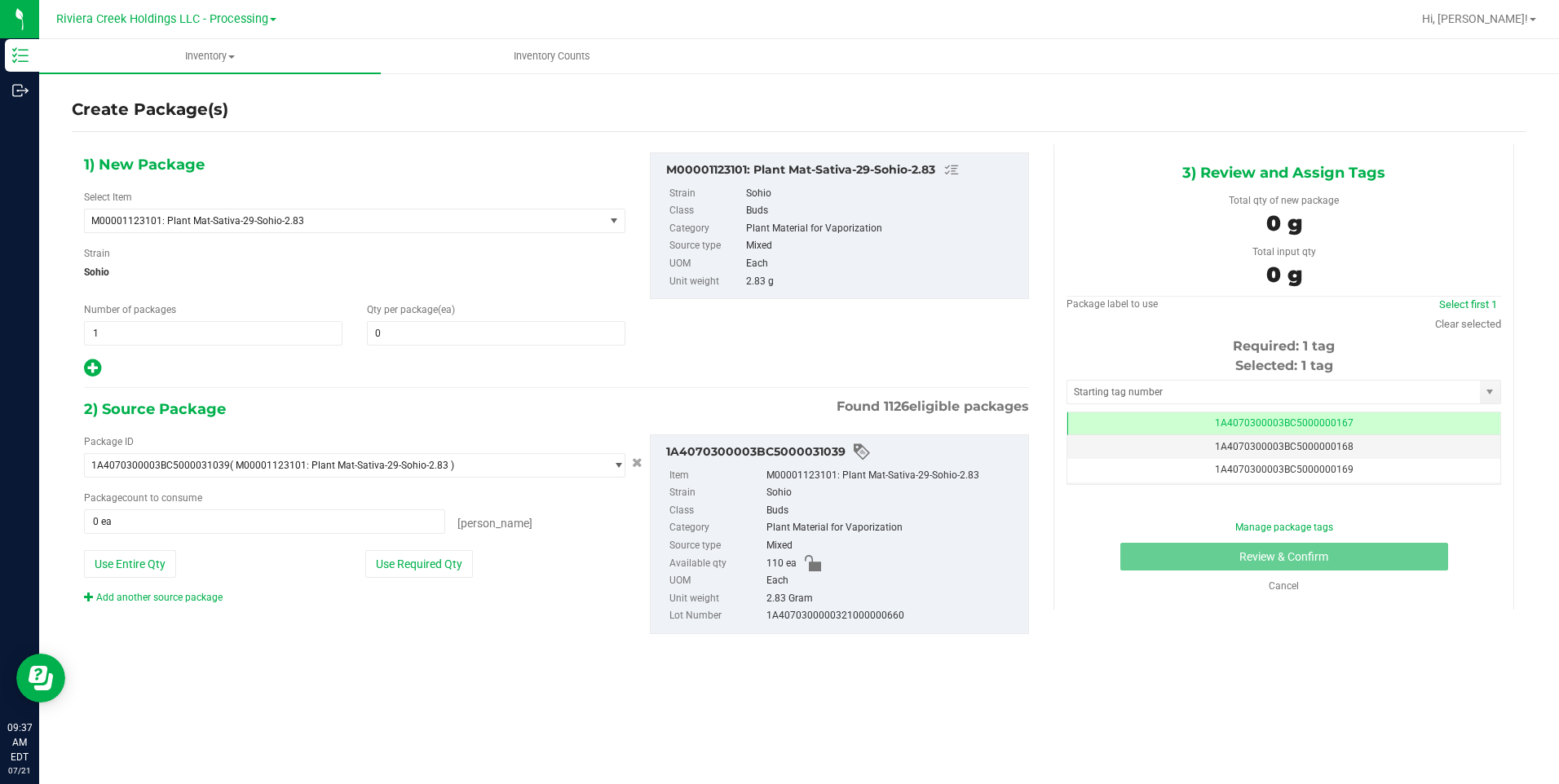 click on "1) New Package
Select Item
M00001123101: Plant Mat-Sativa-29-Sohio-2.83
M00000012402: Chocolope- Bulk Flower M00000018506: Chocolope R&D Tissue Sample M00000018508: Garlic Cookies R&D Tissue Sample M00000030709: H Bells OG Trim M00000031019: Chocolope Trim M00000031020: Garlic Cookies Trim M00000037313: Afghani #1 Seeds M00000037314: Purple H Seeds M00000037315: Silver H Seeds M00000037317: Crescendo Seeds M00000037318: Early Lemon [PERSON_NAME] R1 Seeds M00000037319: OG Kush Seeds M00000037320: Critical Jack Seeds M00000037321: [PERSON_NAME] CBD Seeds M00000037323: White Widow Seeds M00000037324: Purple Afghan Kush Seeds M00000037325: Diesel Seeds M00000037326: Moby Dick Seeds" at bounding box center [355, 266] 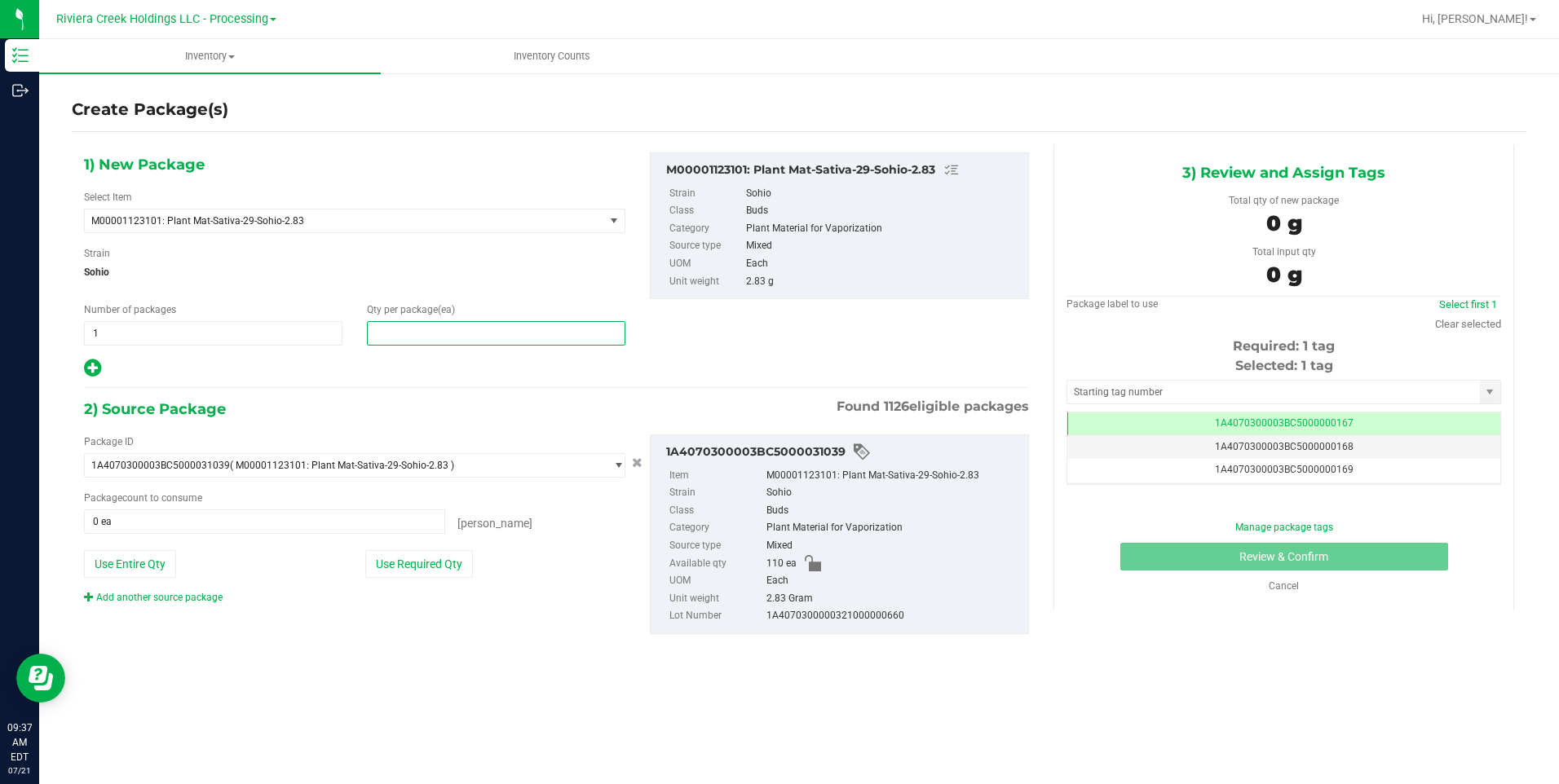 click at bounding box center [496, 333] 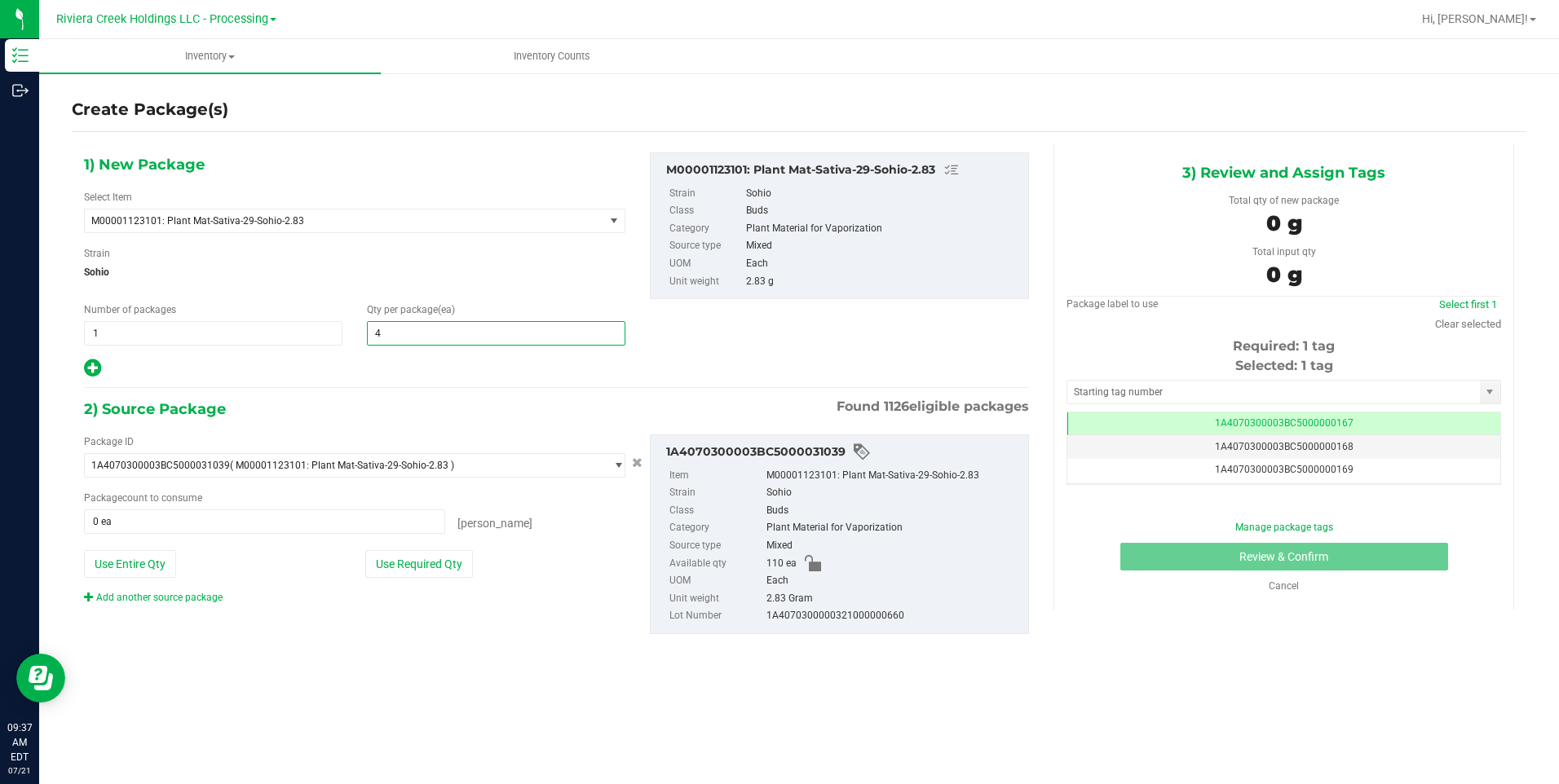 type on "40" 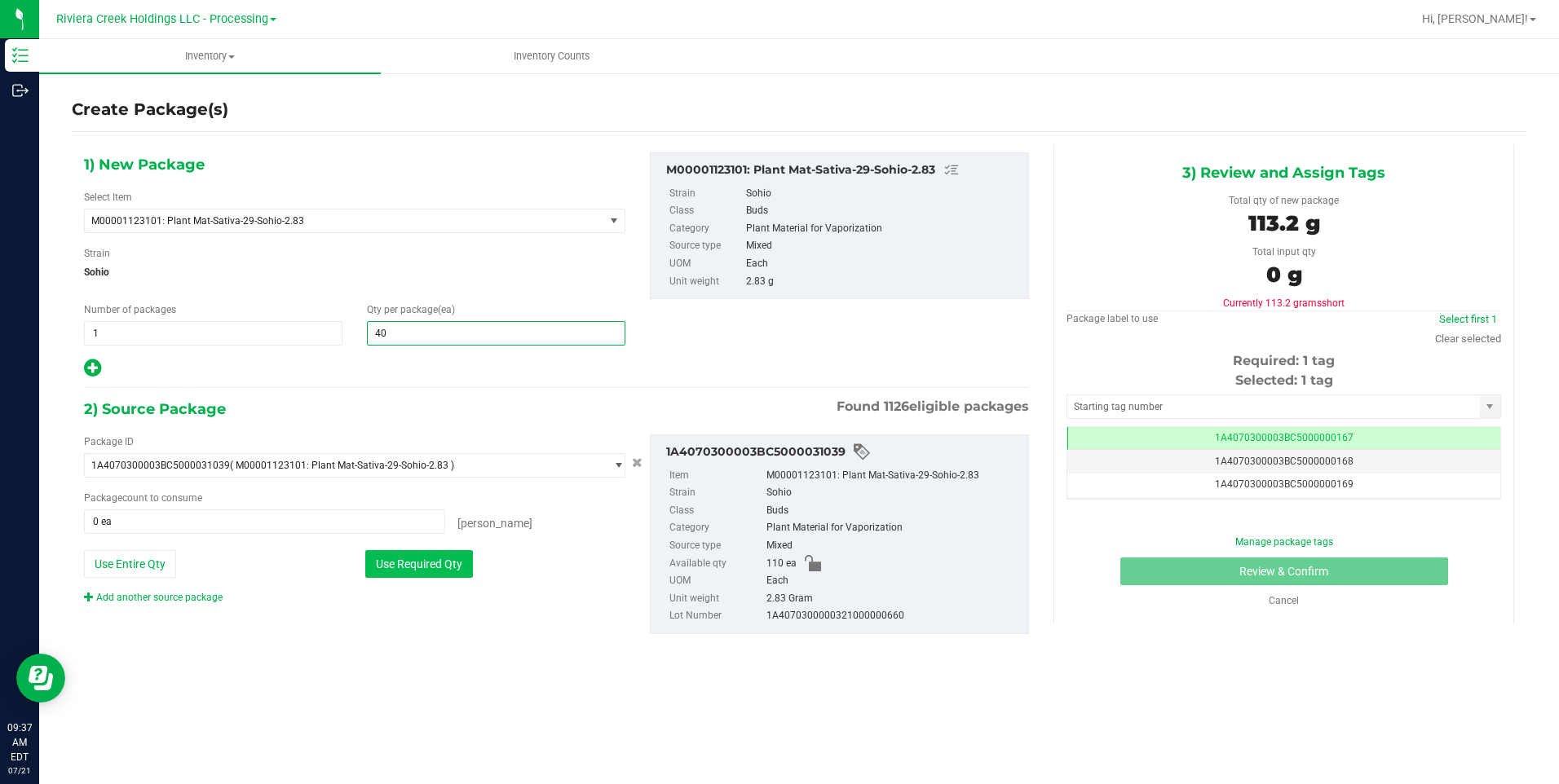 type on "40" 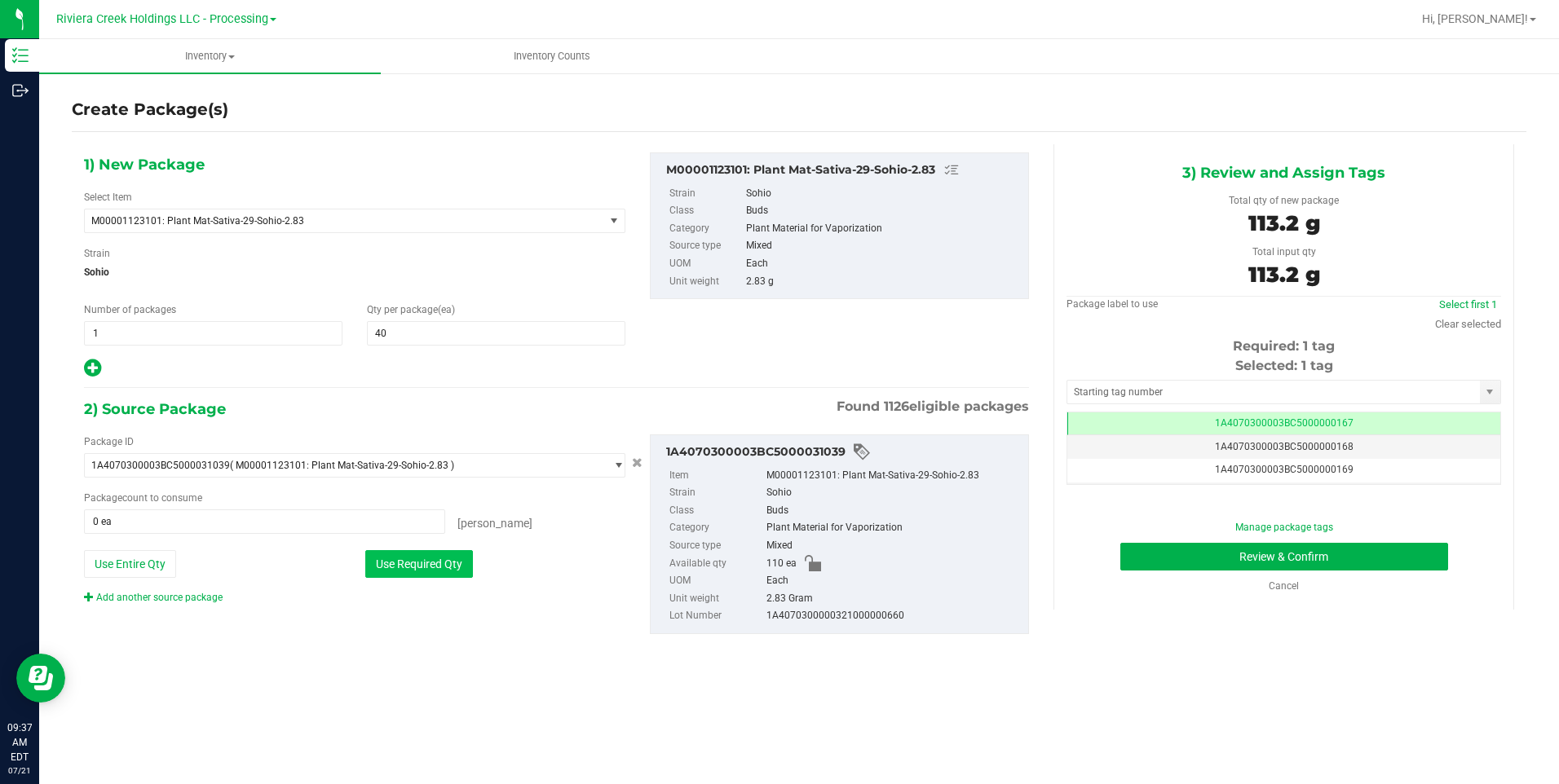 type on "40 ea" 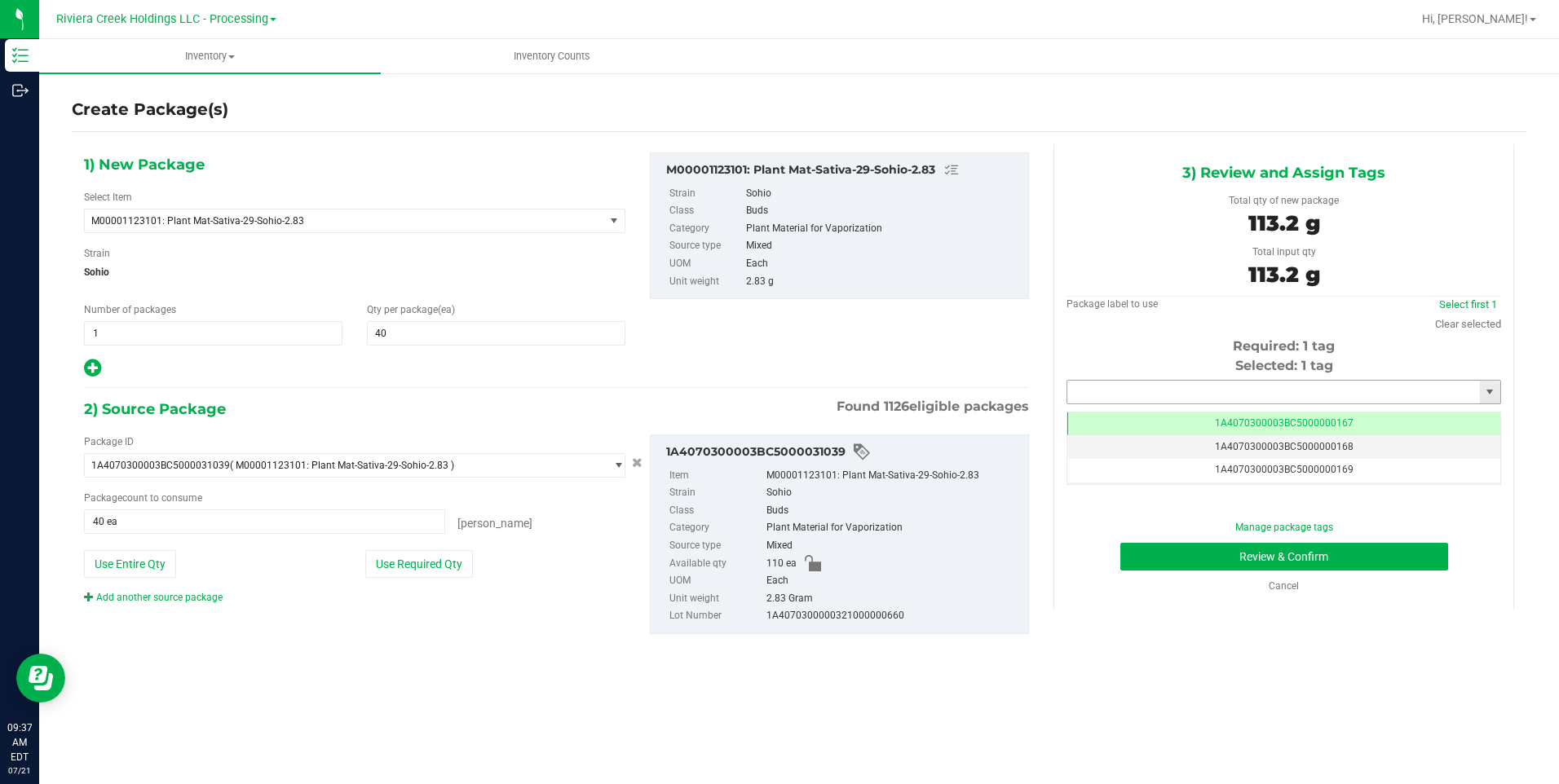 click at bounding box center (1274, 392) 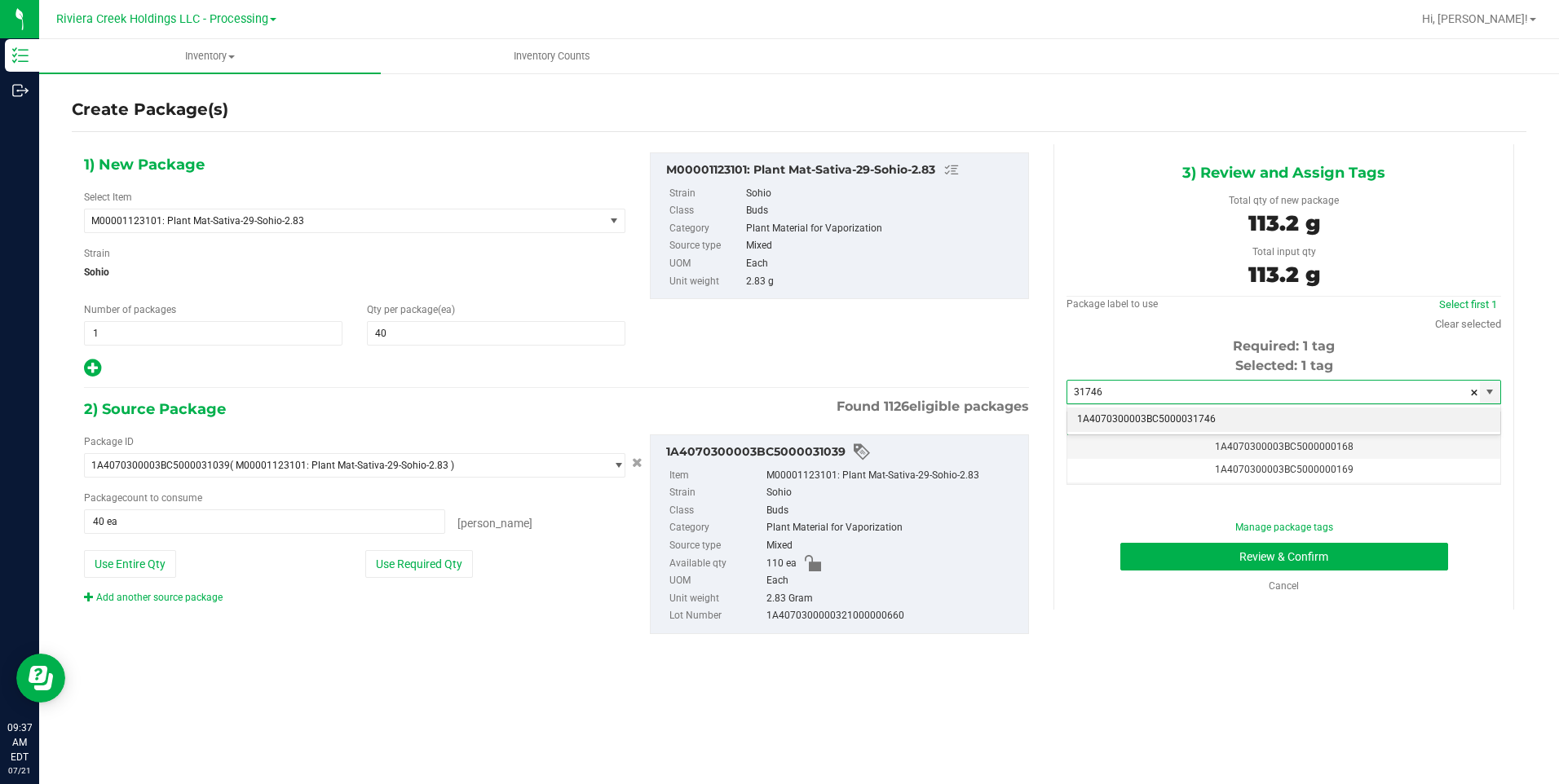 click on "1A4070300003BC5000031746 No matching tags" at bounding box center (1283, 420) 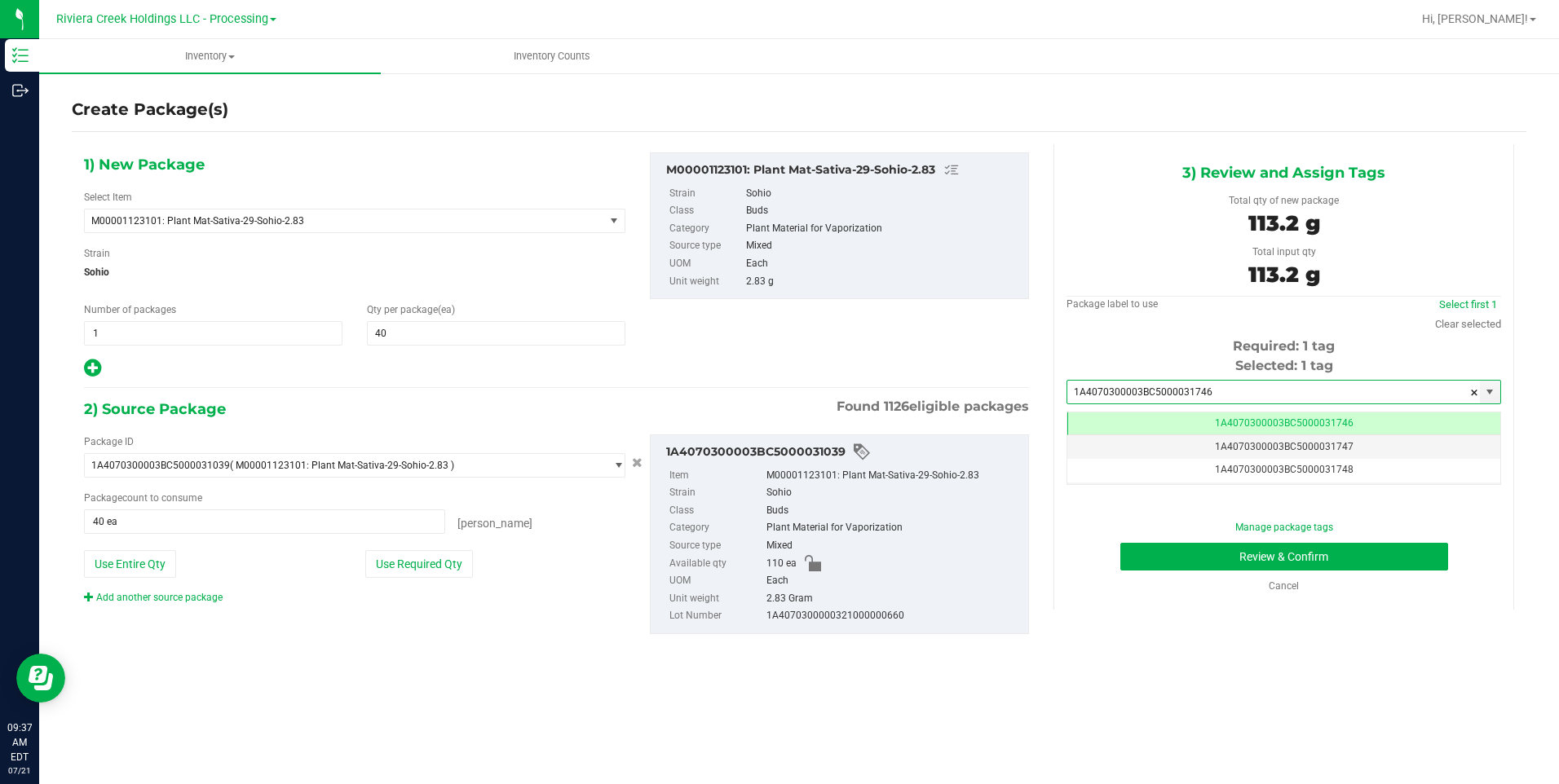 scroll, scrollTop: 0, scrollLeft: -1, axis: horizontal 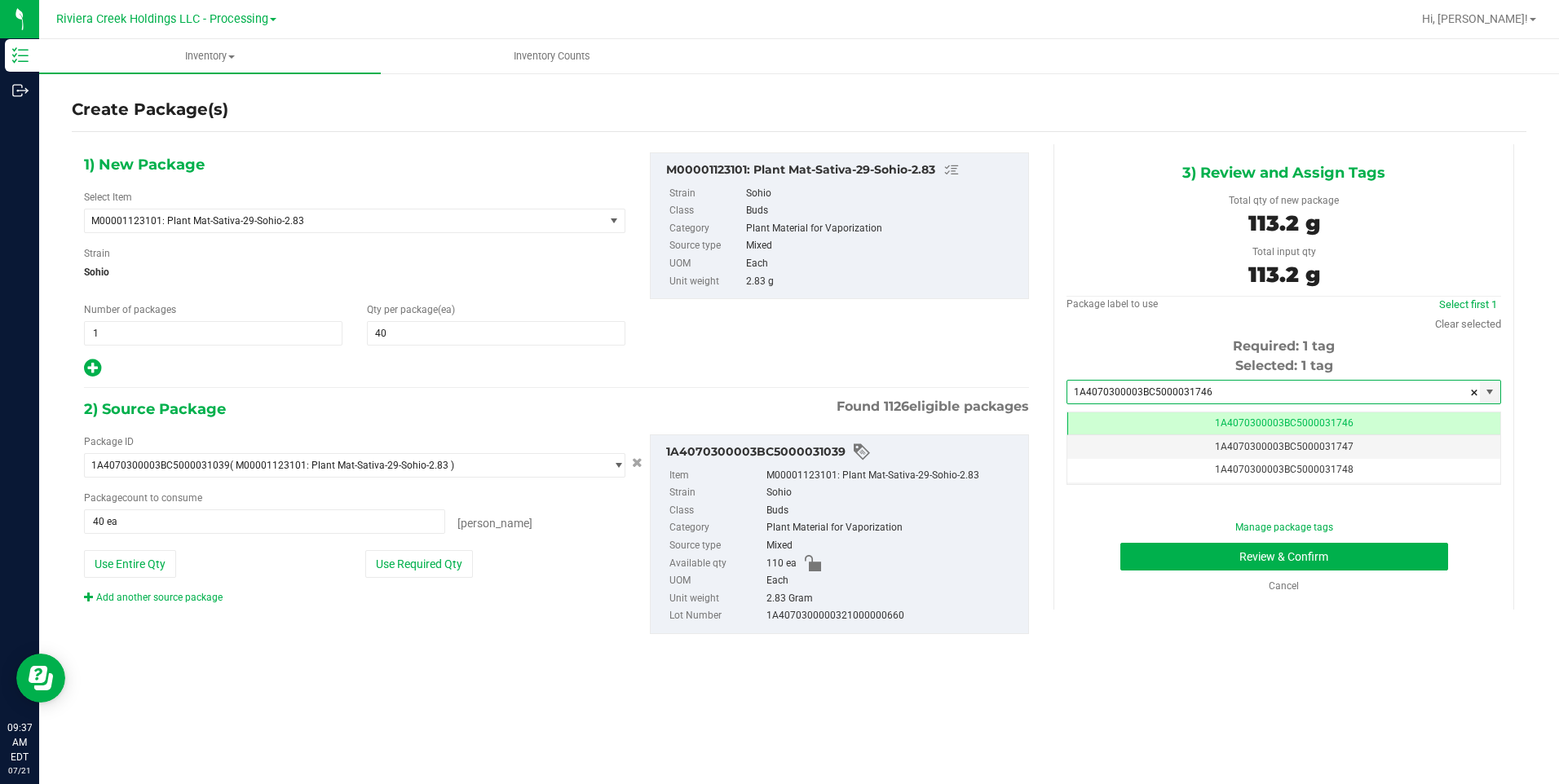 type on "1A4070300003BC5000031746" 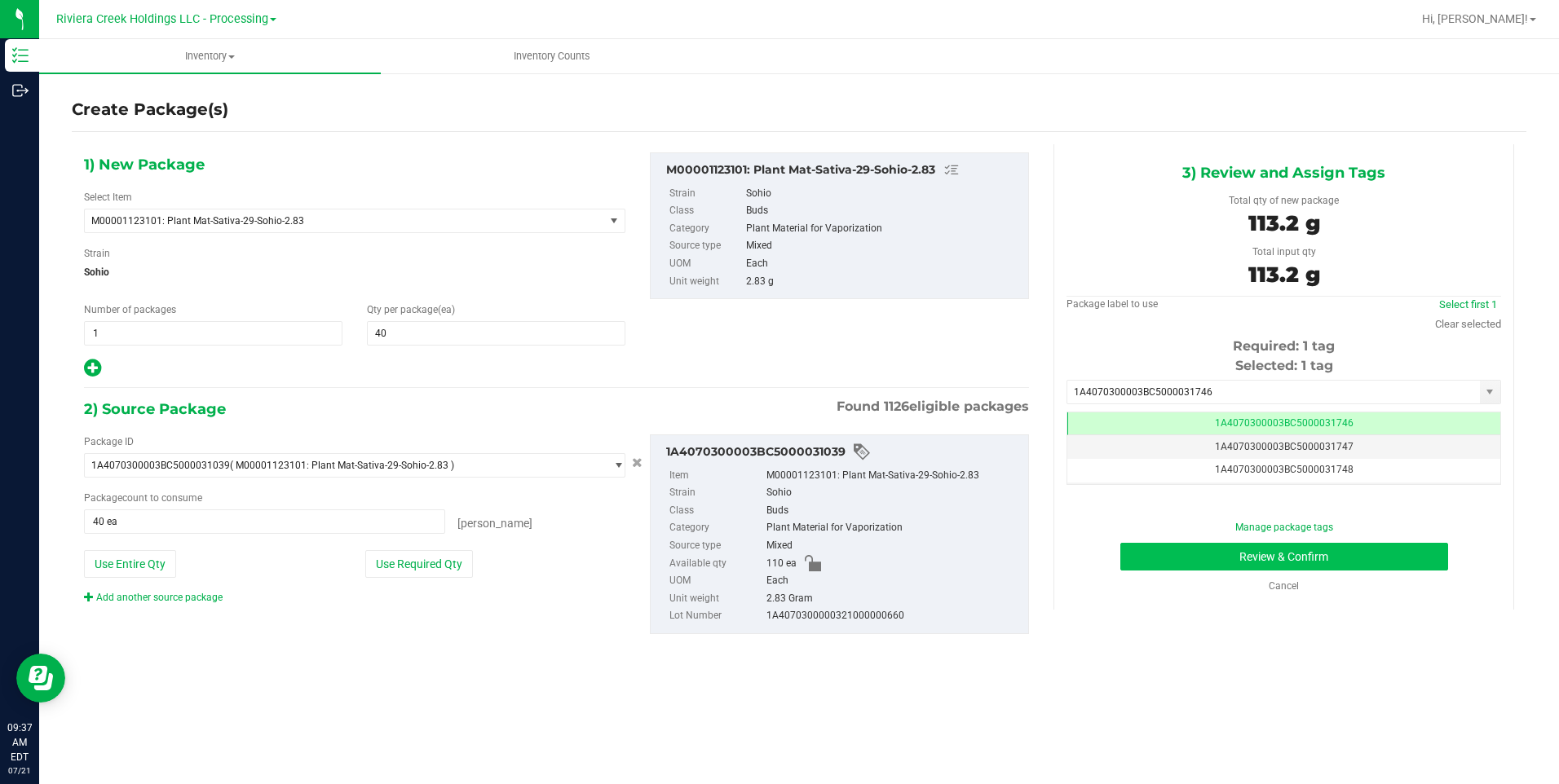 drag, startPoint x: 1150, startPoint y: 540, endPoint x: 1150, endPoint y: 549, distance: 9 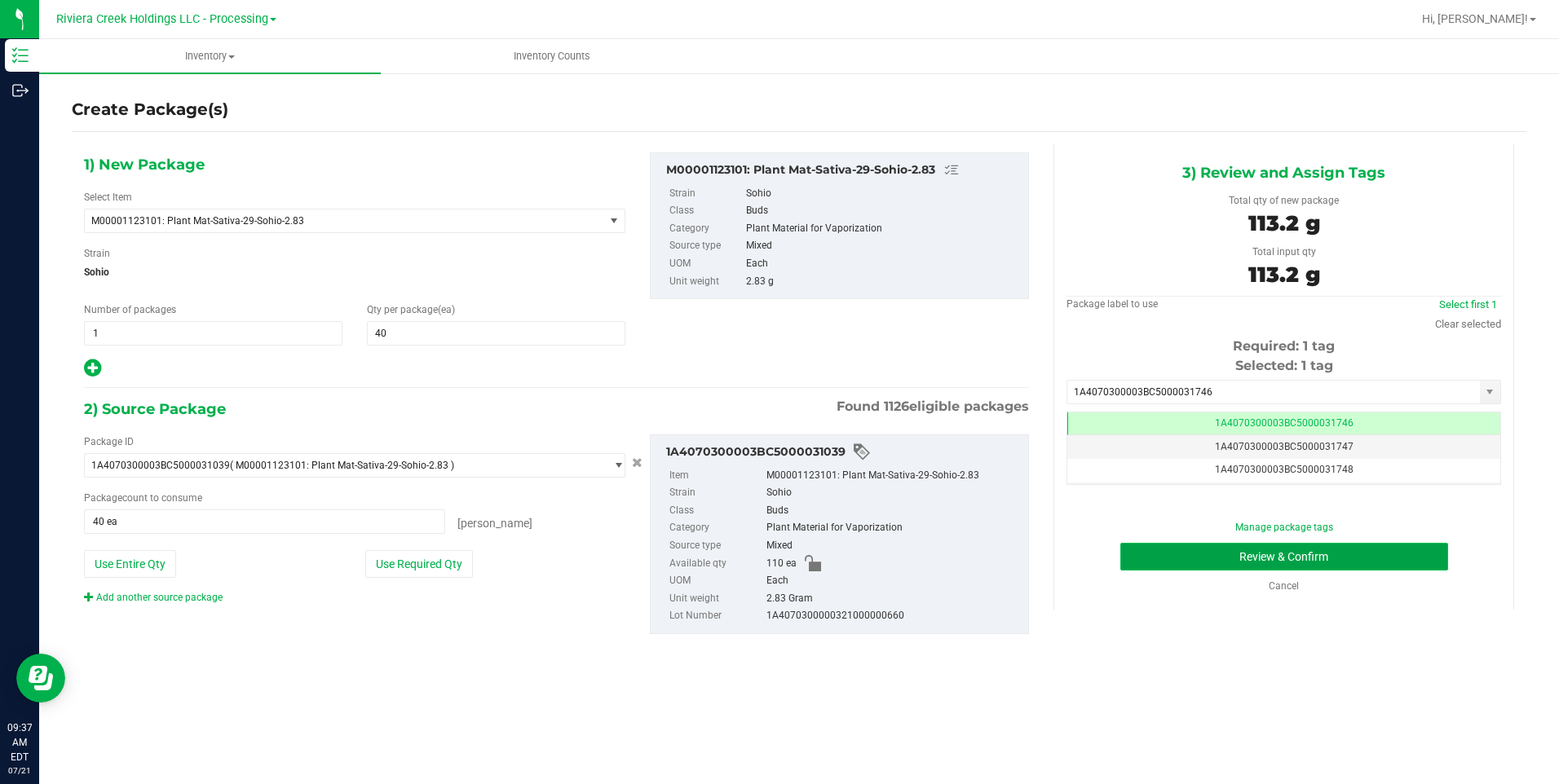 click on "Review & Confirm" at bounding box center [1284, 557] 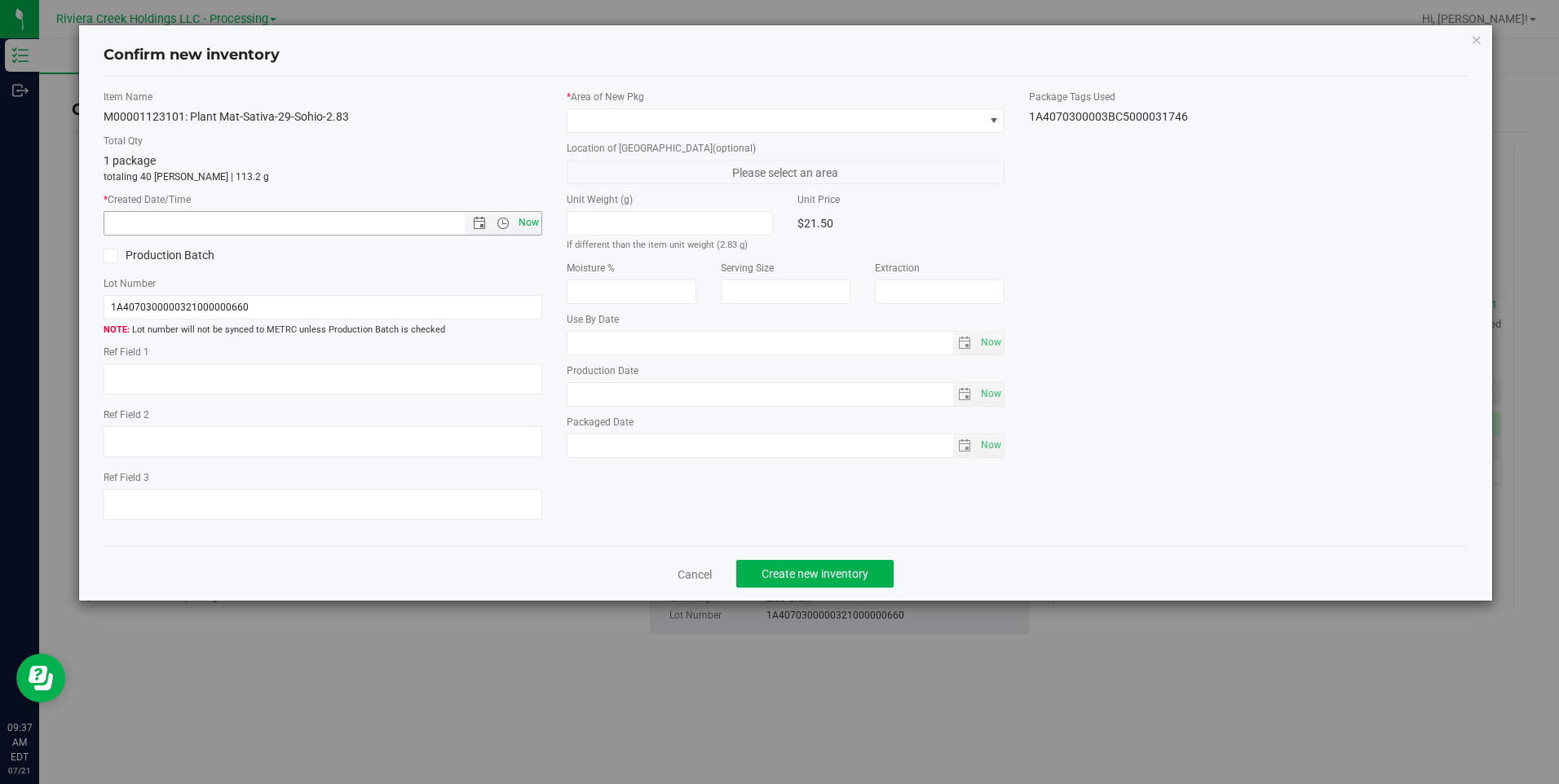 click on "Now" at bounding box center [528, 222] 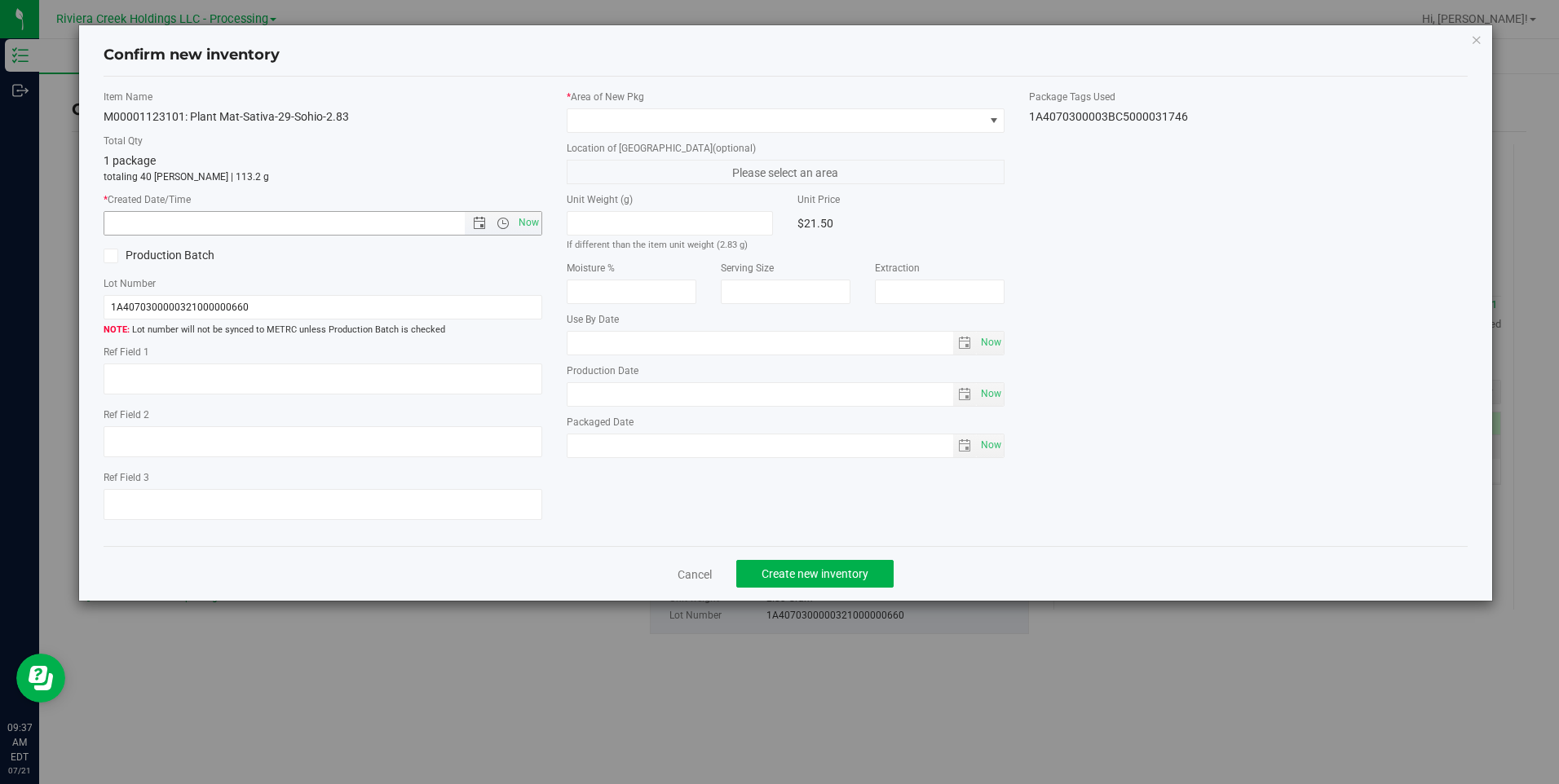 type on "[DATE] 9:37 AM" 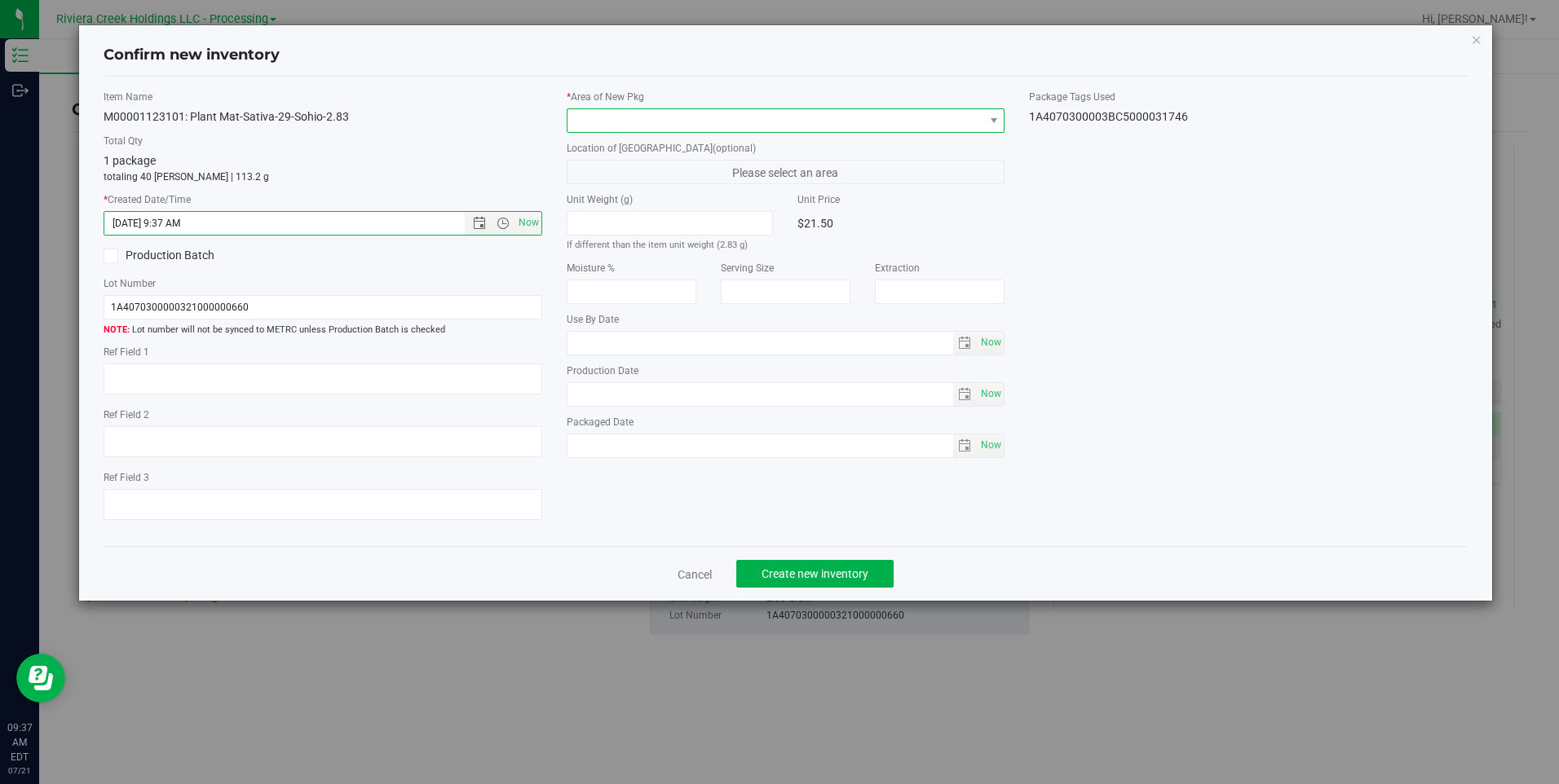 click at bounding box center (775, 121) 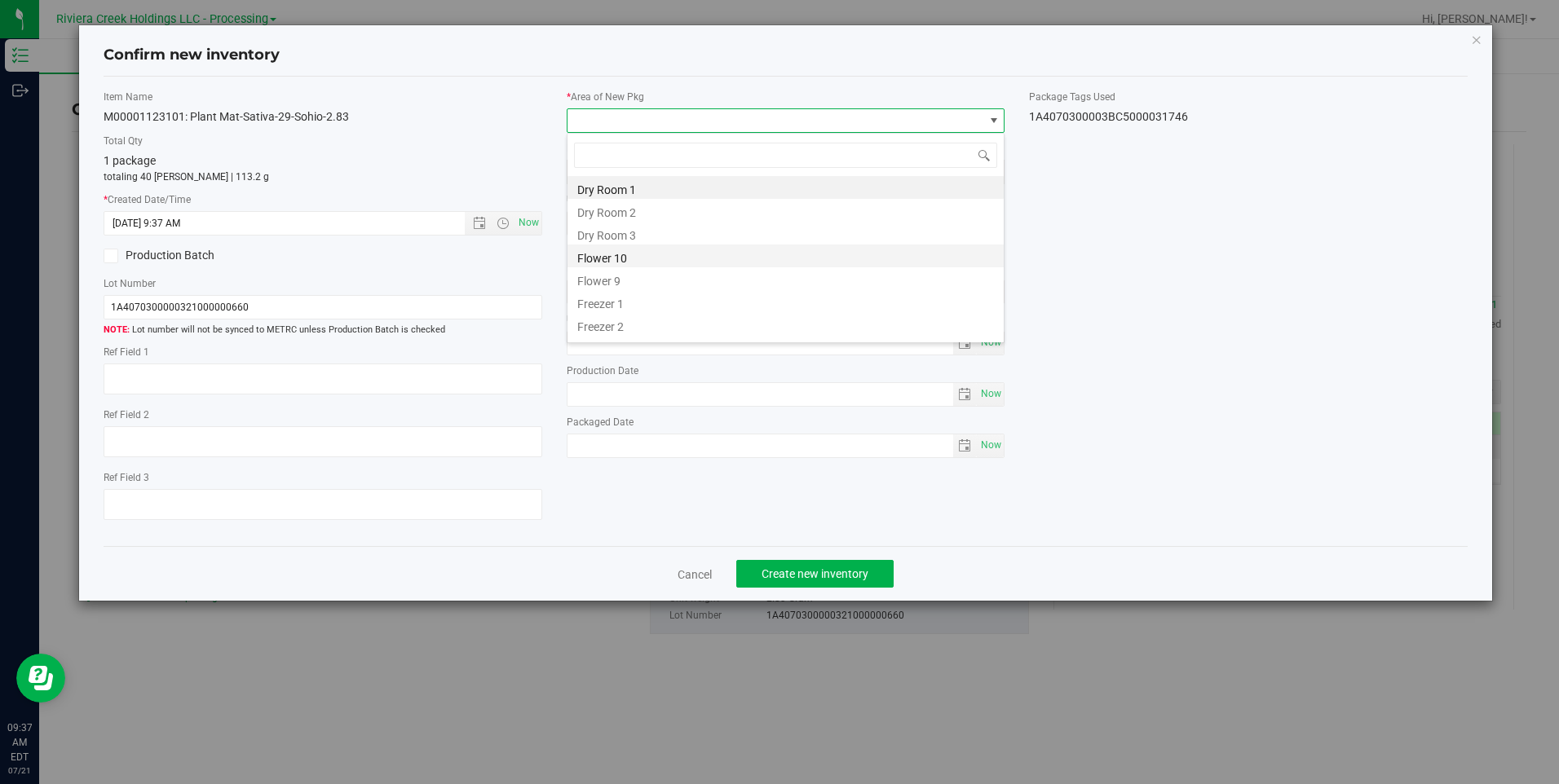 click on "Flower 10" at bounding box center [785, 256] 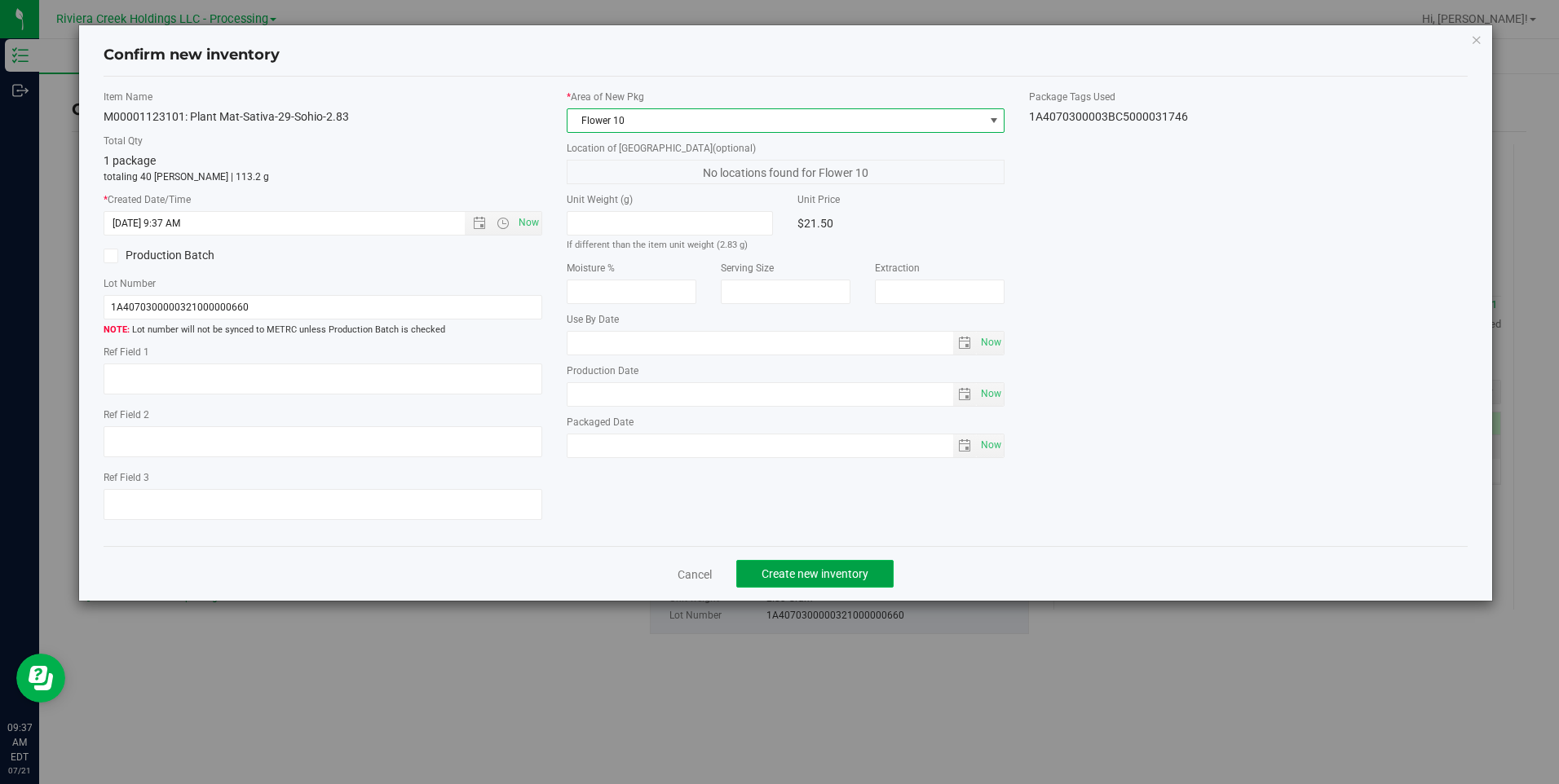 click on "Create new inventory" 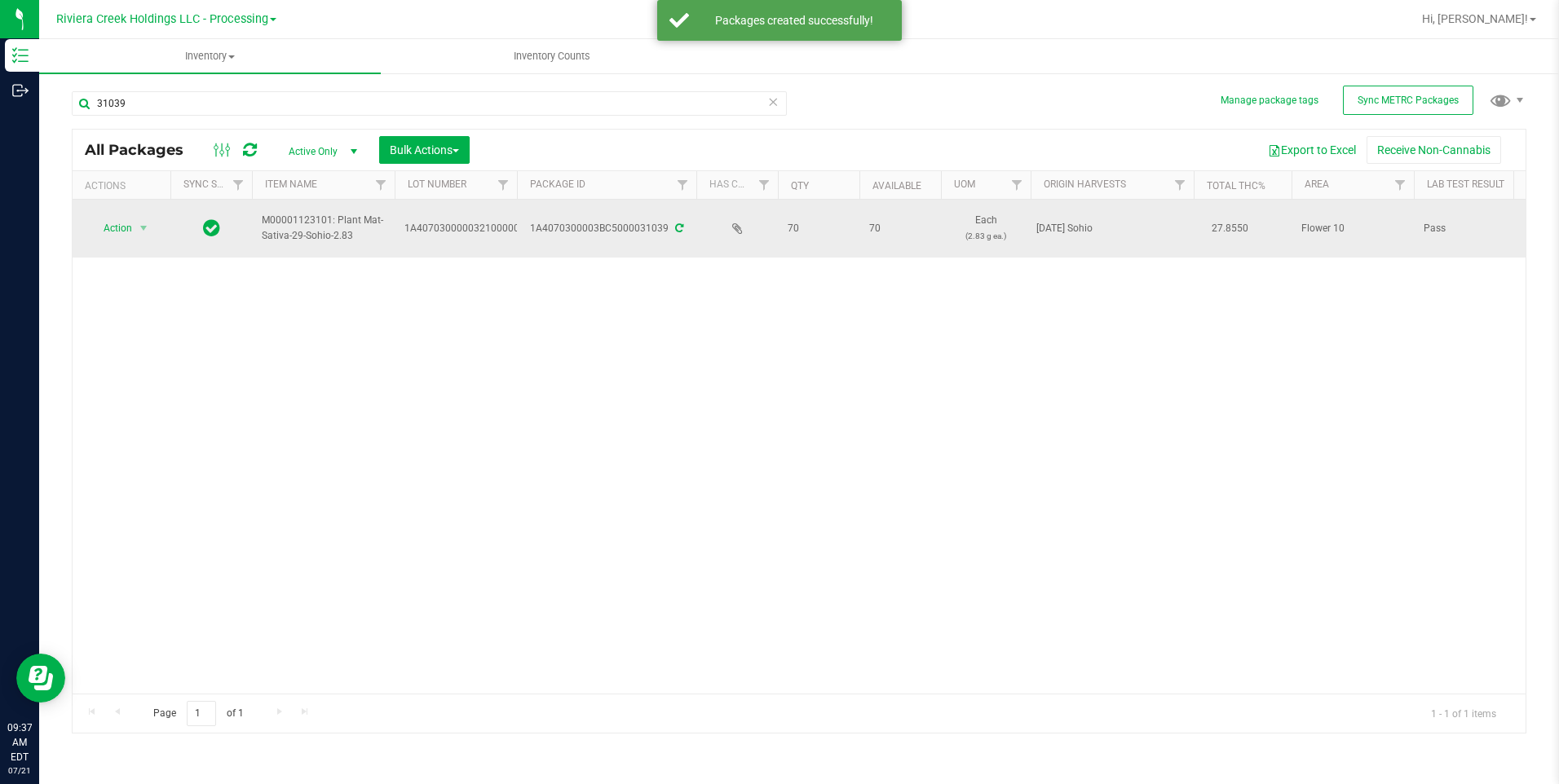 click on "Action Action Create package Edit attributes Global inventory Locate package Lock package Package audit log Print package label Print product labels Retag package" at bounding box center [121, 228] 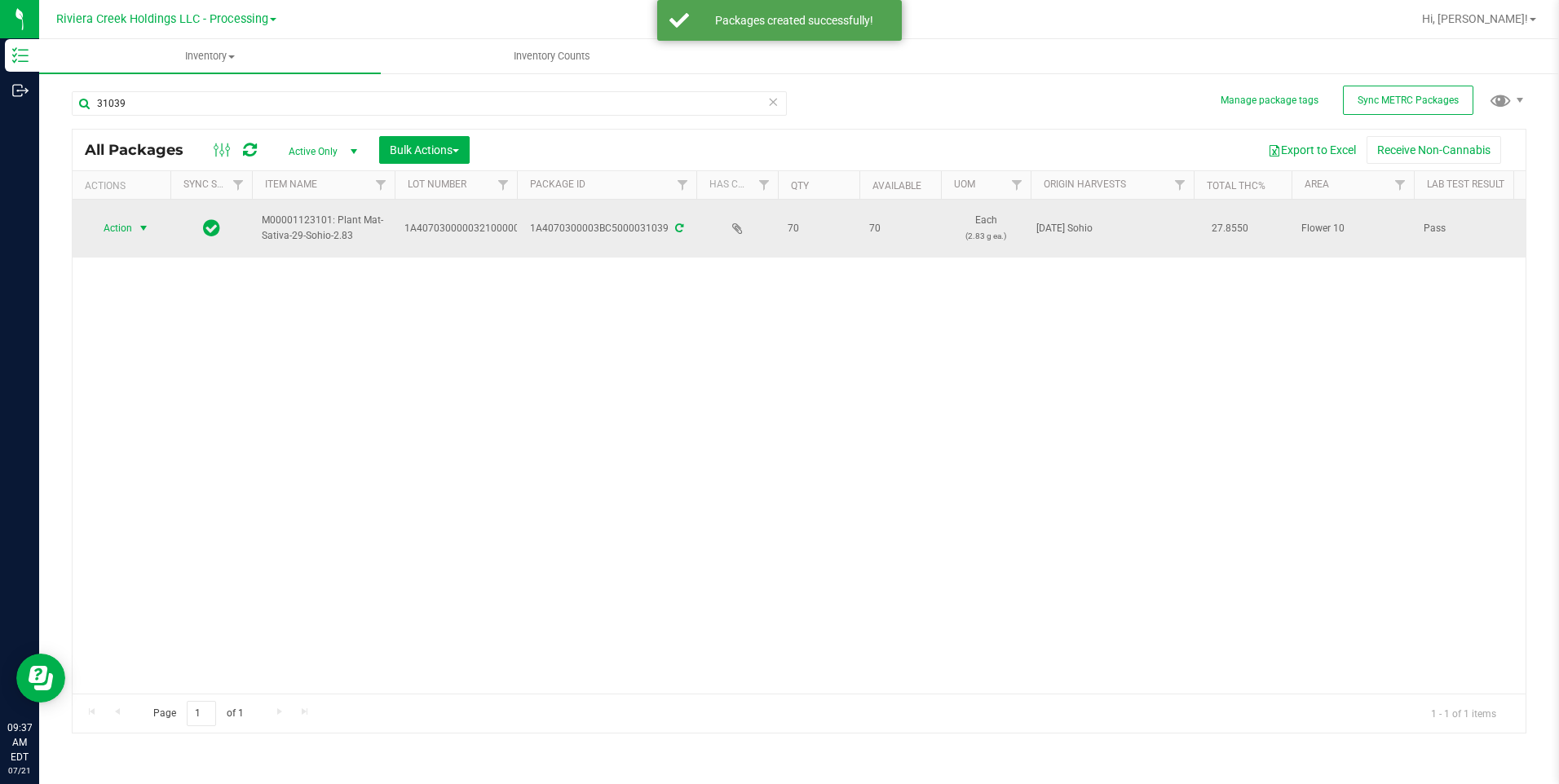 drag, startPoint x: 130, startPoint y: 215, endPoint x: 157, endPoint y: 235, distance: 33.600595 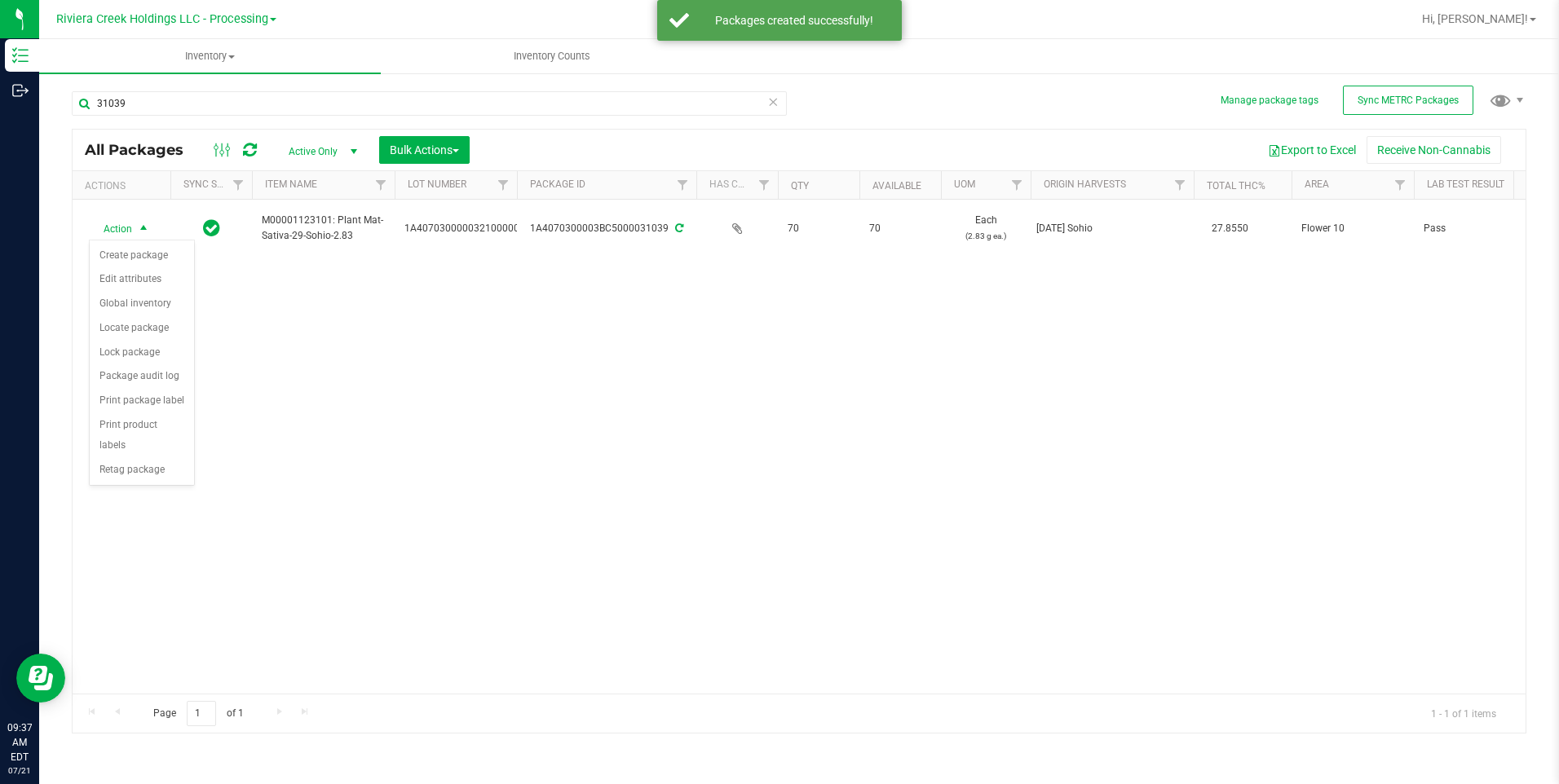 click on "Action Action Create package Edit attributes Global inventory Locate package Lock package Package audit log Print package label Print product labels Retag package
M00001123101: Plant Mat-Sativa-29-Sohio-2.83
1A4070300000321000000660
1A4070300003BC5000031039
70
70
Each
(2.83 g ea.)
[DATE] Sohio 27.8550
Flower 10
Pass
Now
Plant Material for Vaporization
[GEOGRAPHIC_DATA]" at bounding box center (799, 447) 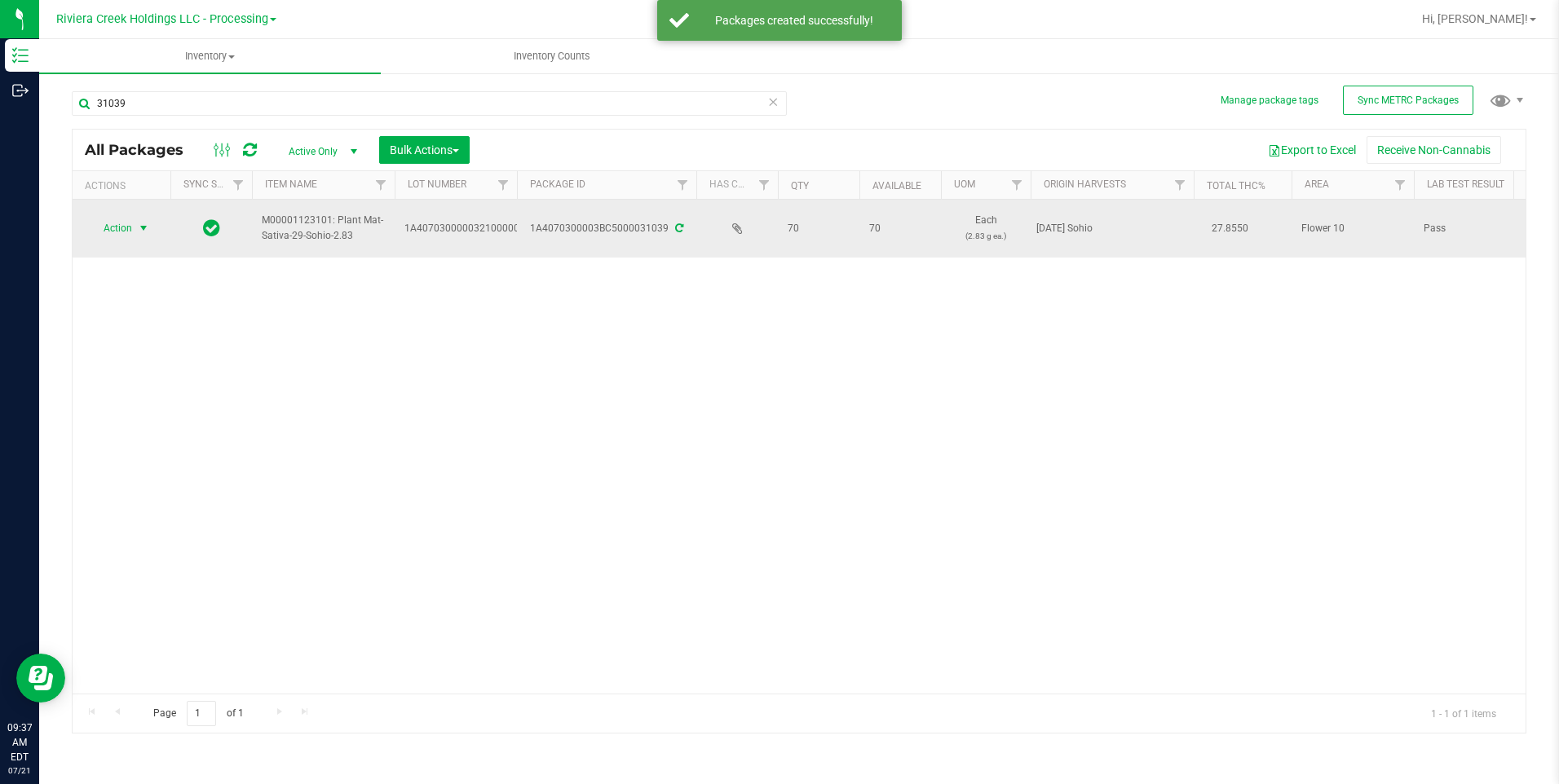drag, startPoint x: 142, startPoint y: 226, endPoint x: 146, endPoint y: 233, distance: 8.06226 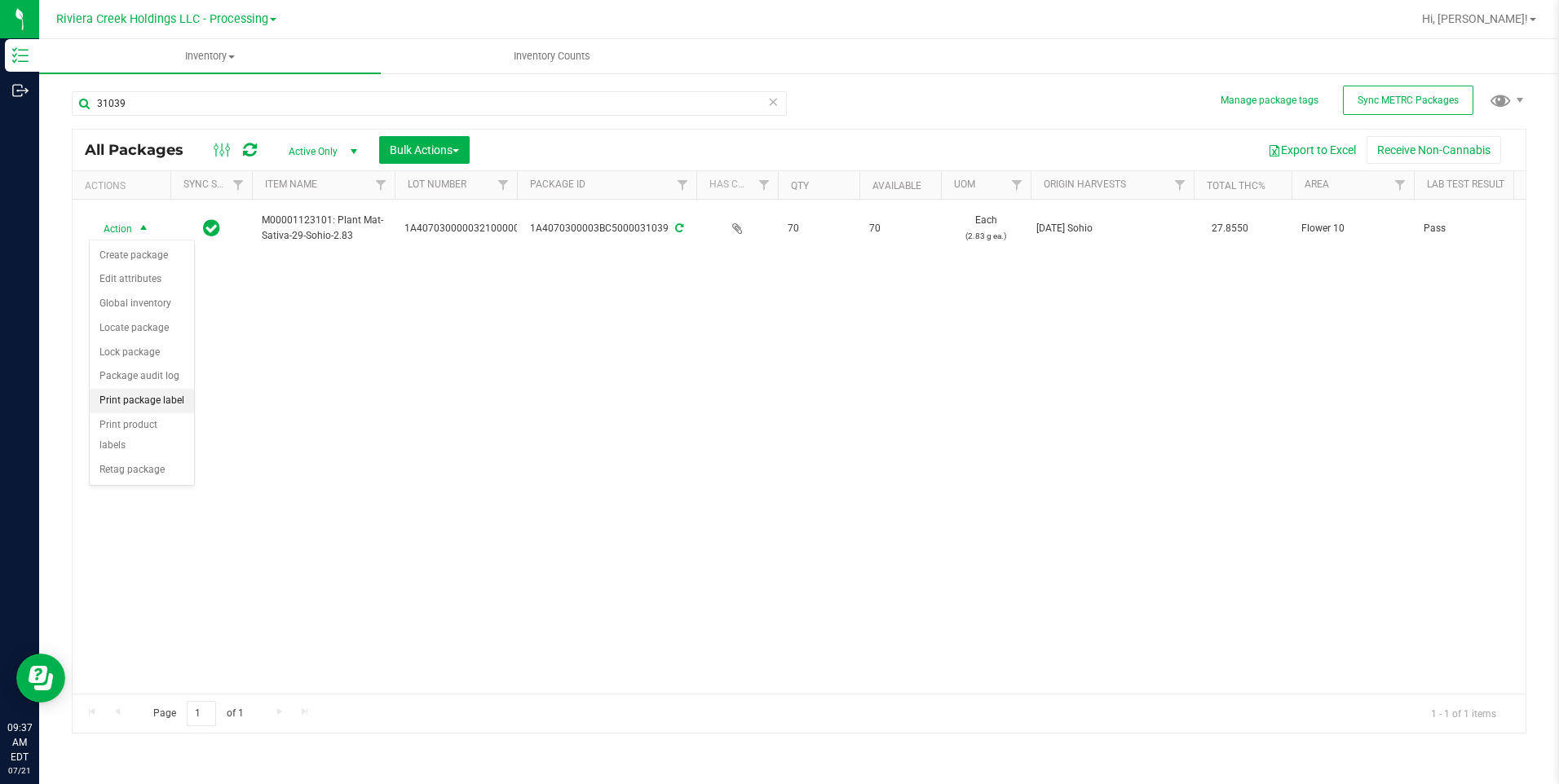 click on "Print package label" at bounding box center (142, 401) 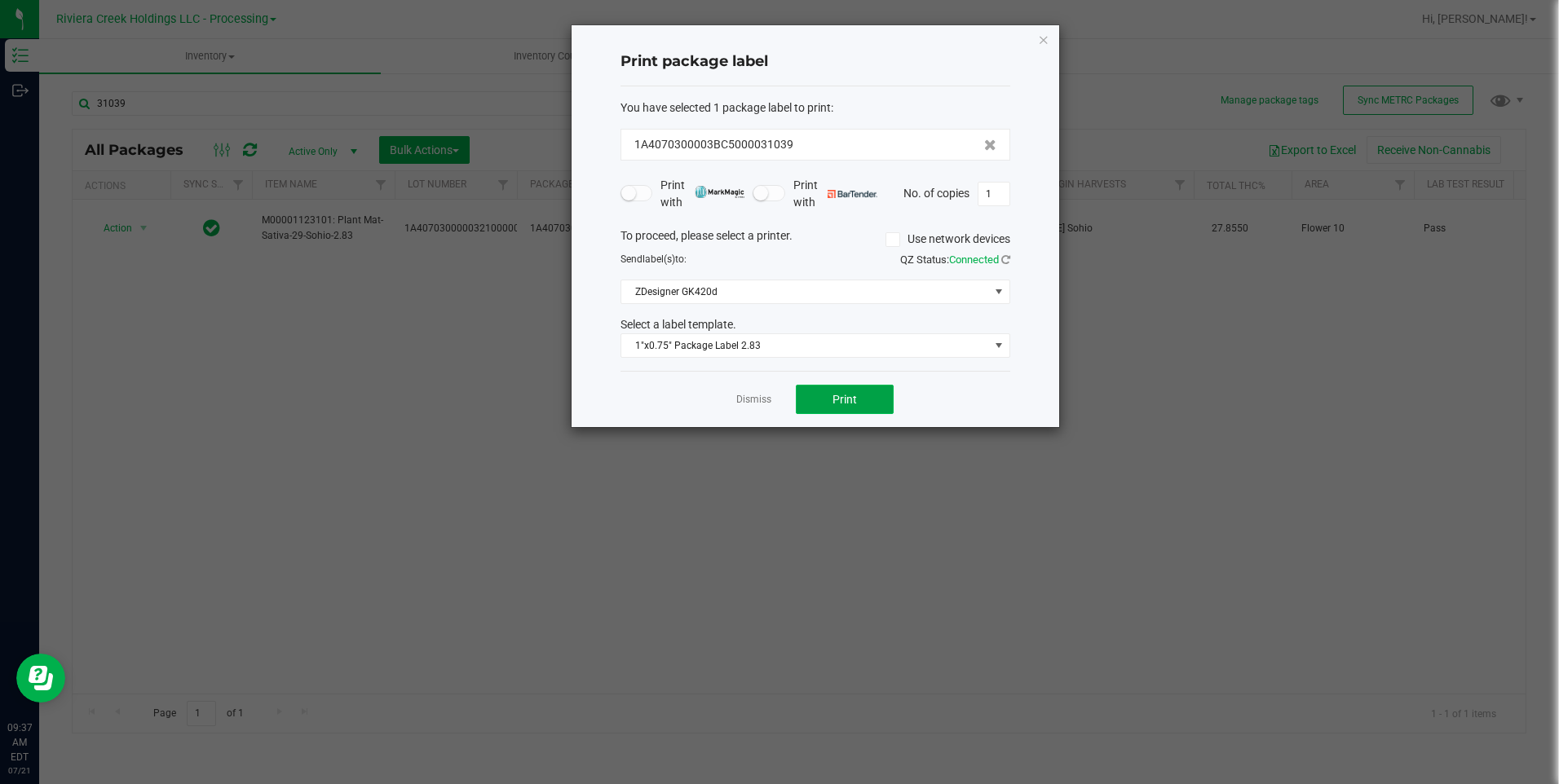 click on "Print" 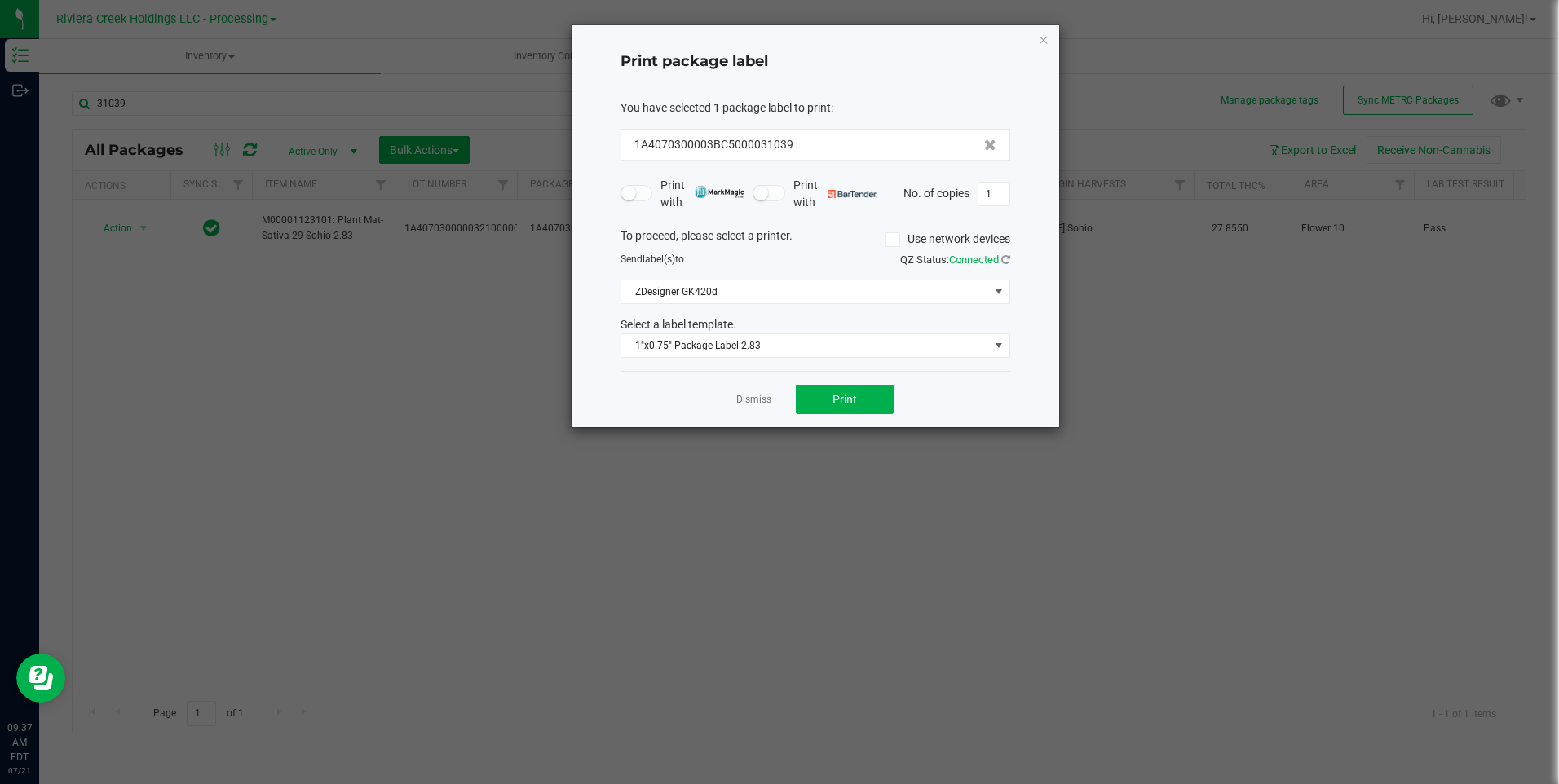 click 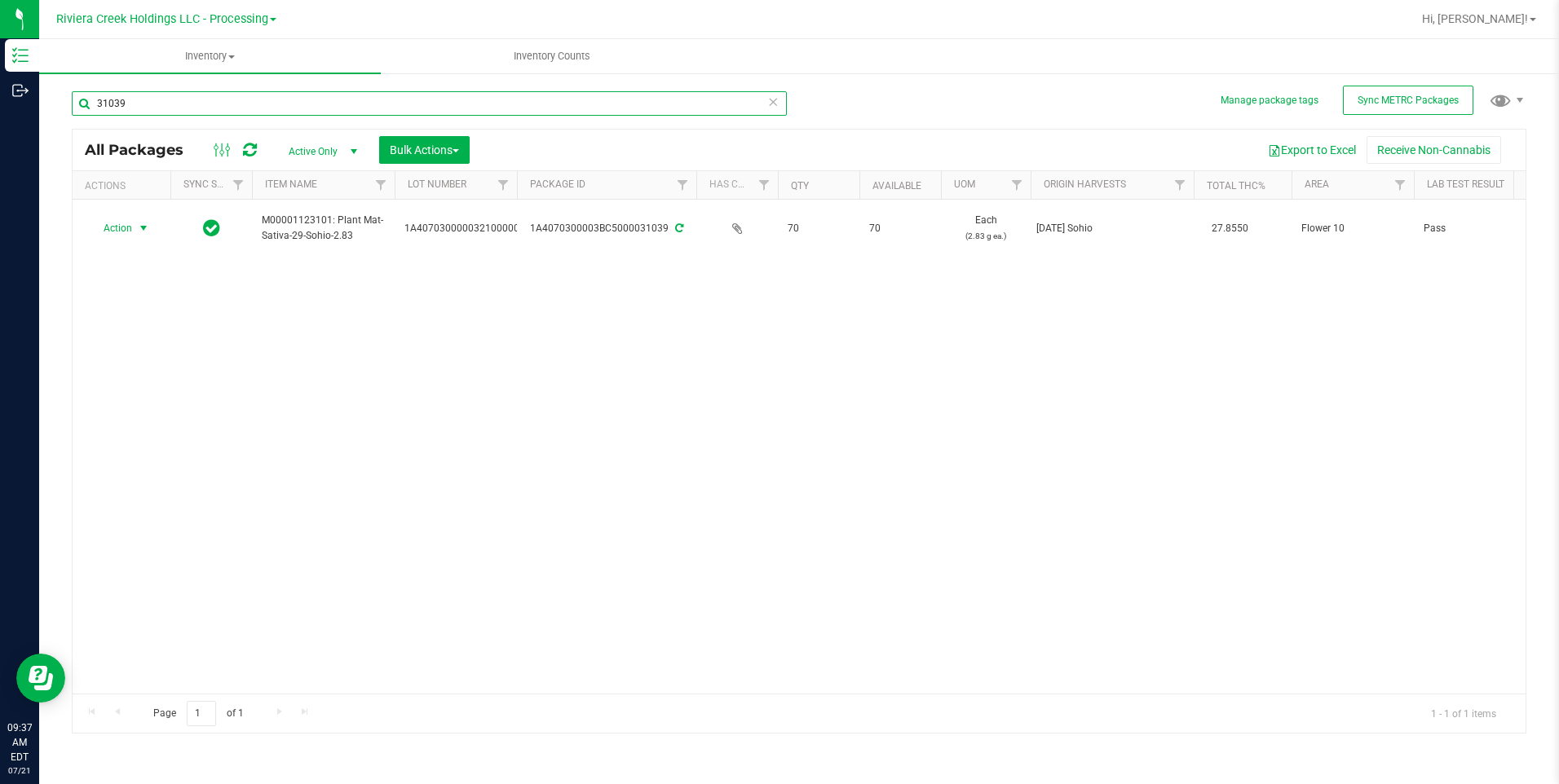 click on "31039" at bounding box center [429, 104] 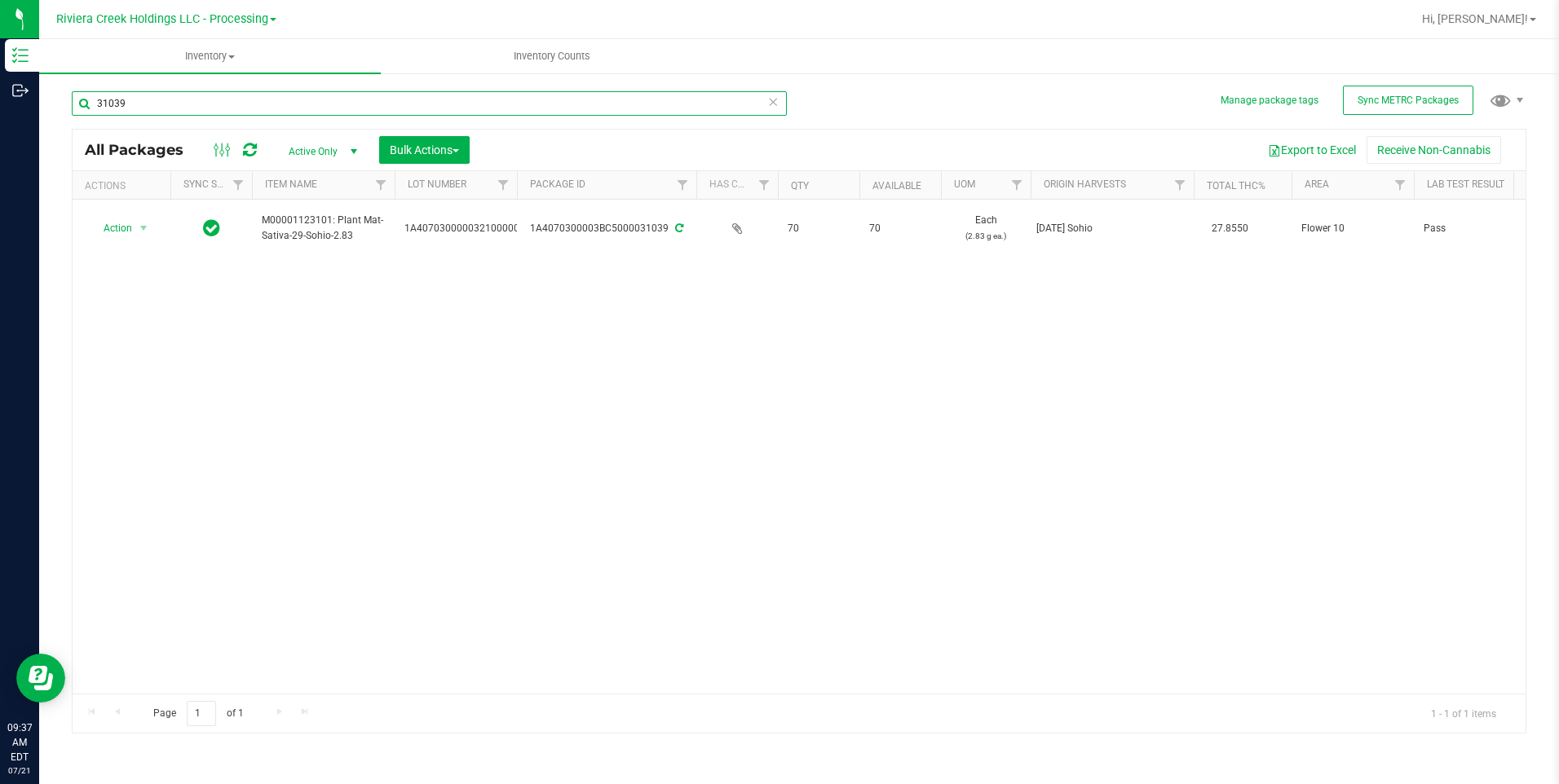 click on "31039" at bounding box center [429, 104] 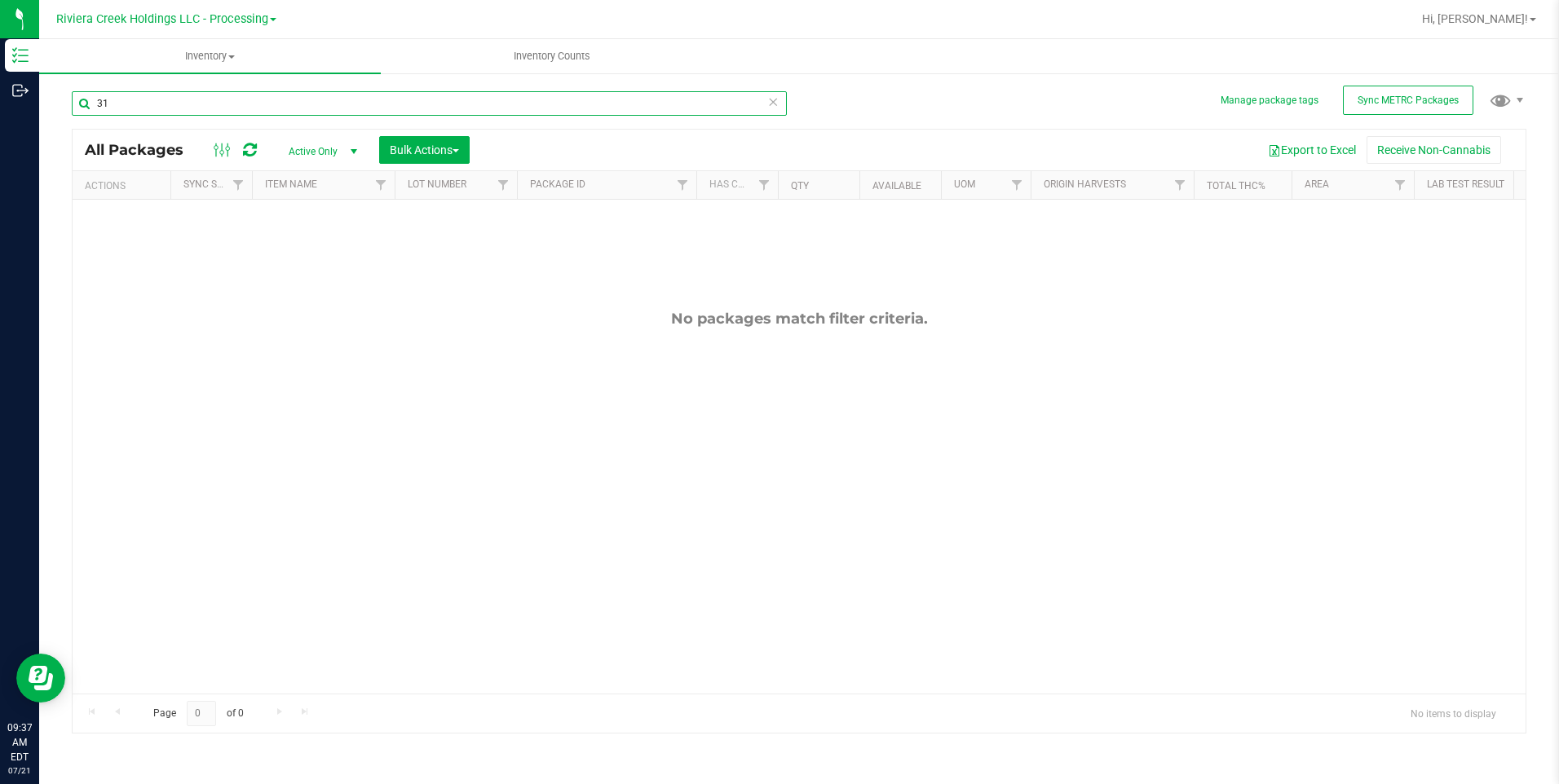 type on "3" 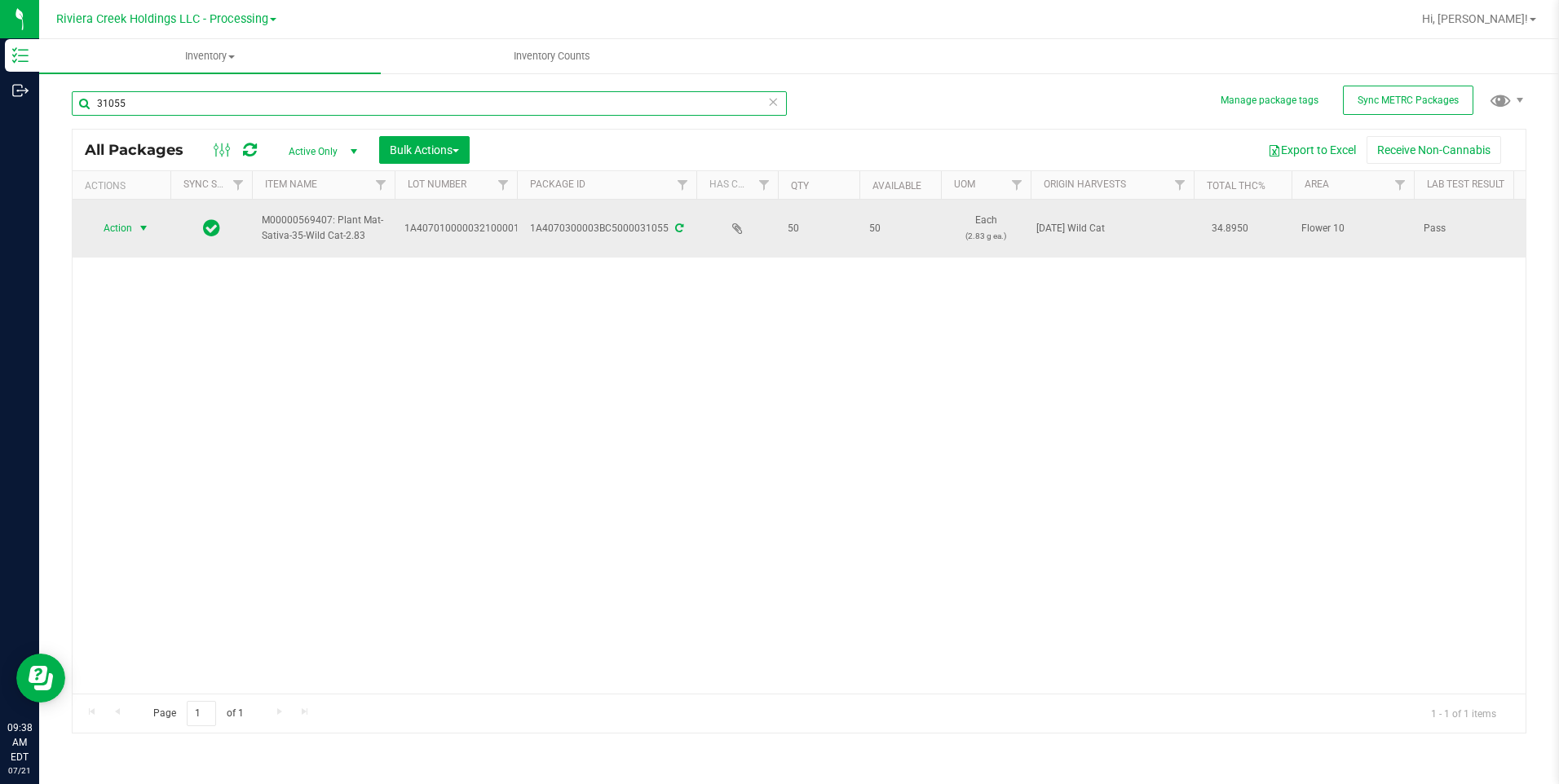 type on "31055" 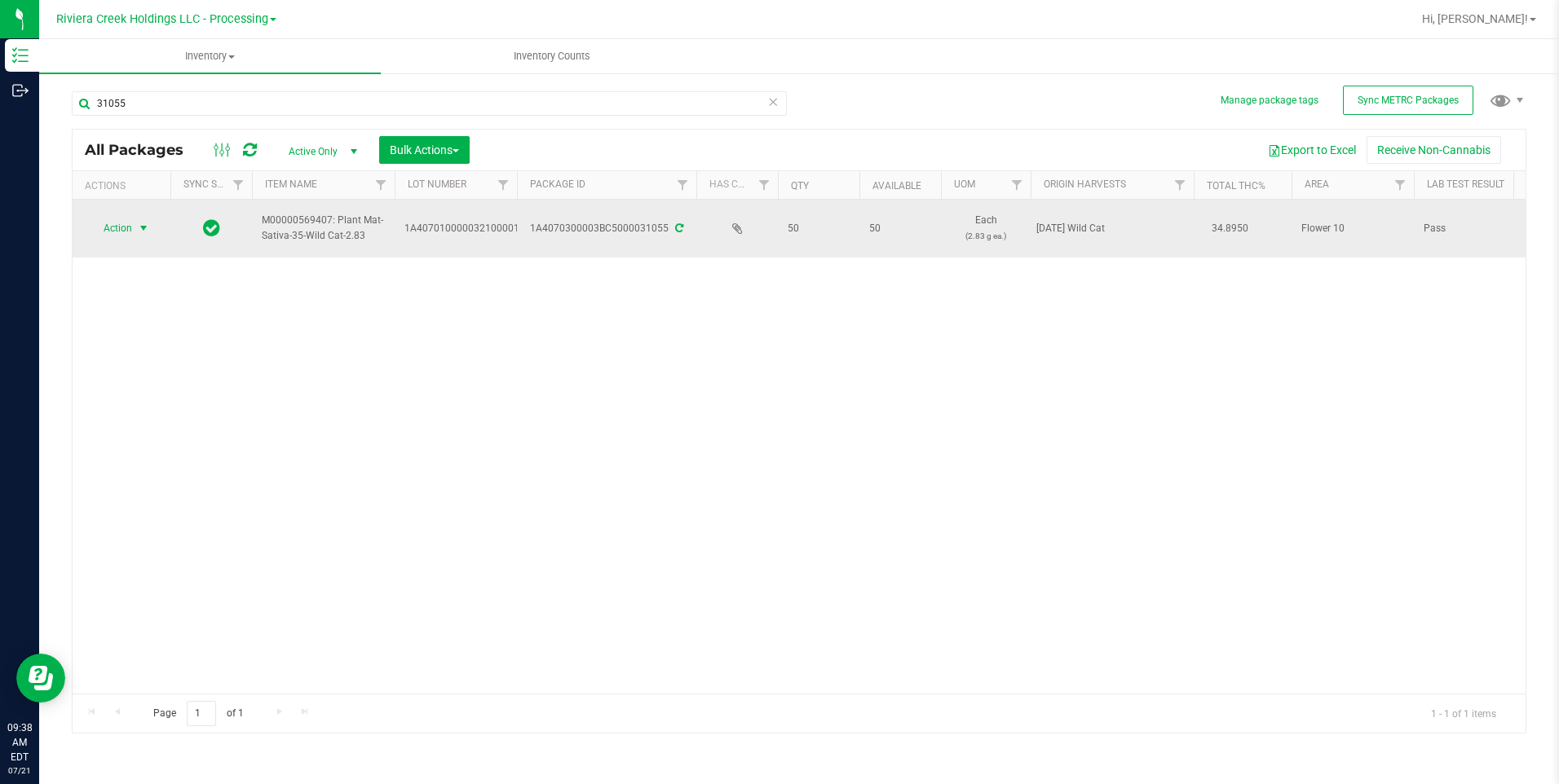 click at bounding box center [144, 228] 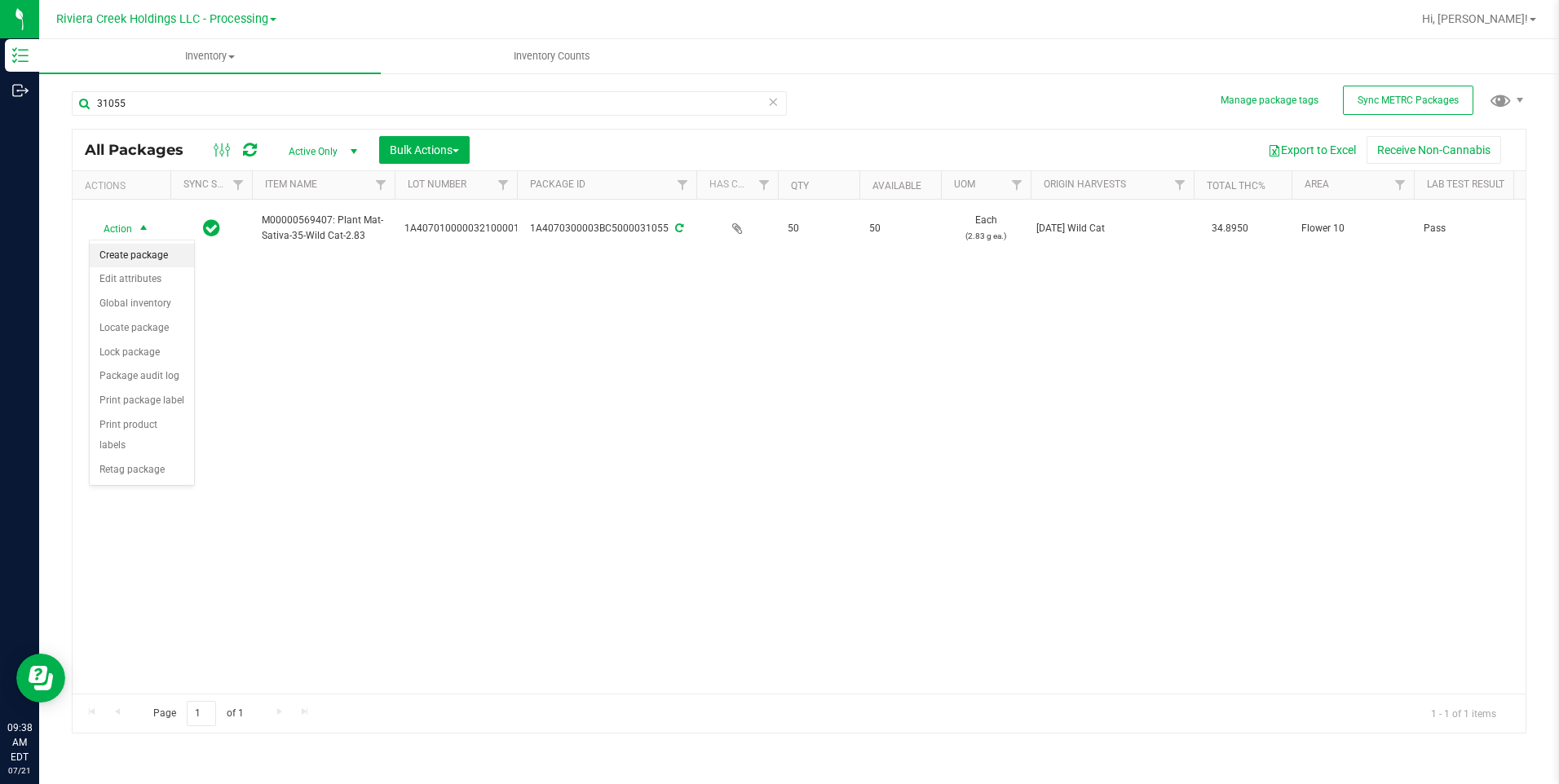 click on "Create package" at bounding box center [142, 256] 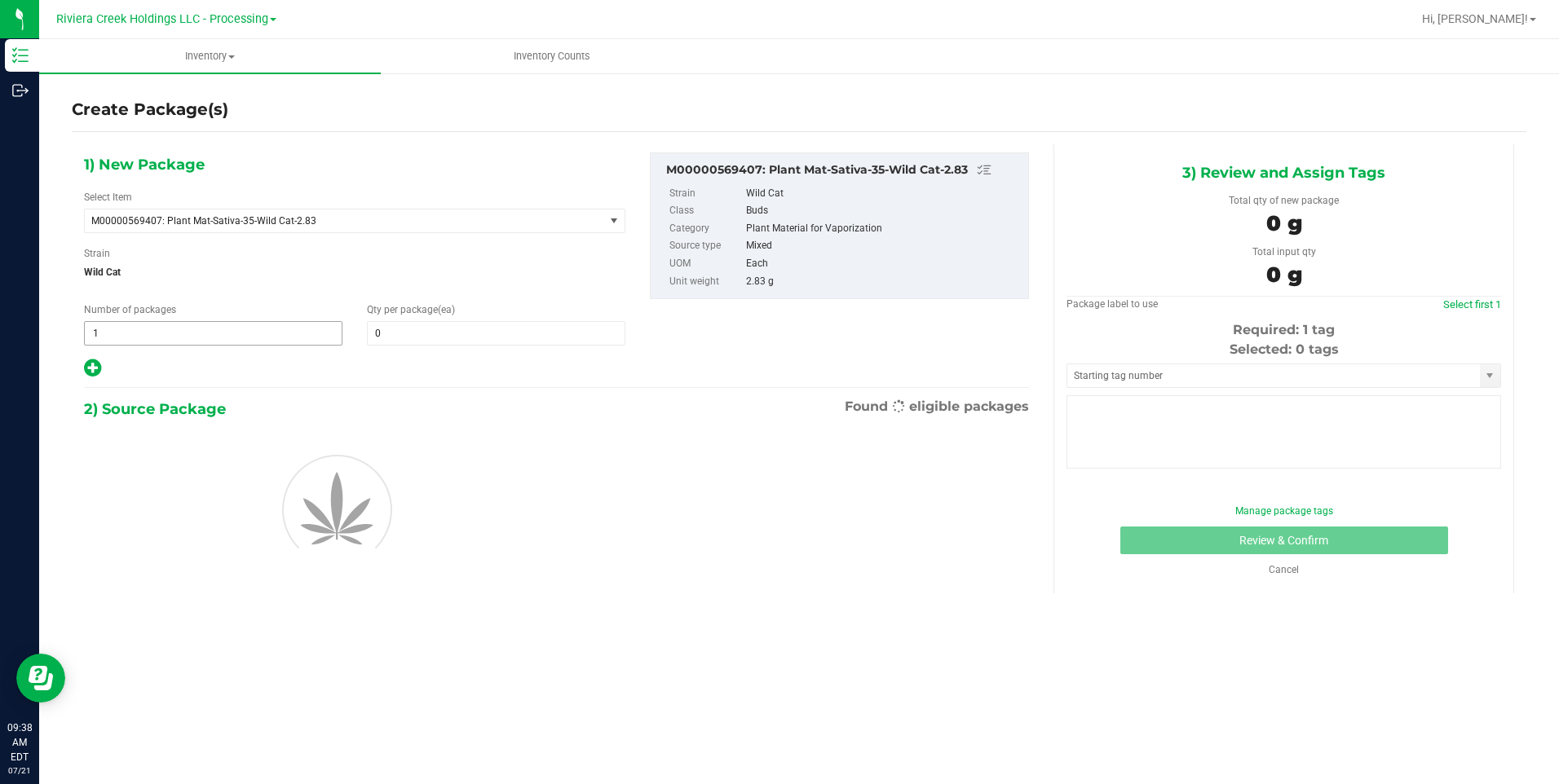 type on "0" 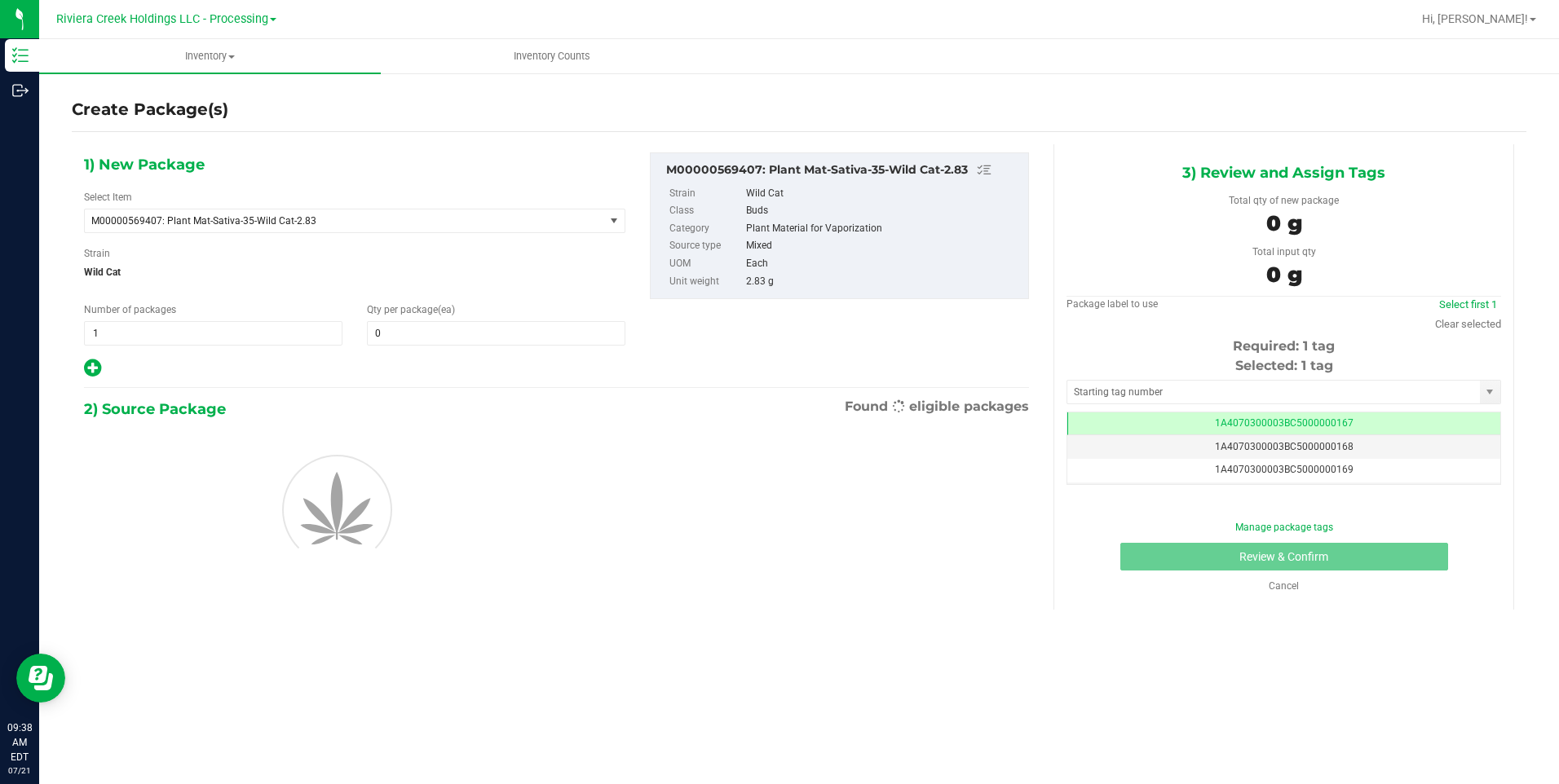 scroll, scrollTop: 0, scrollLeft: -1, axis: horizontal 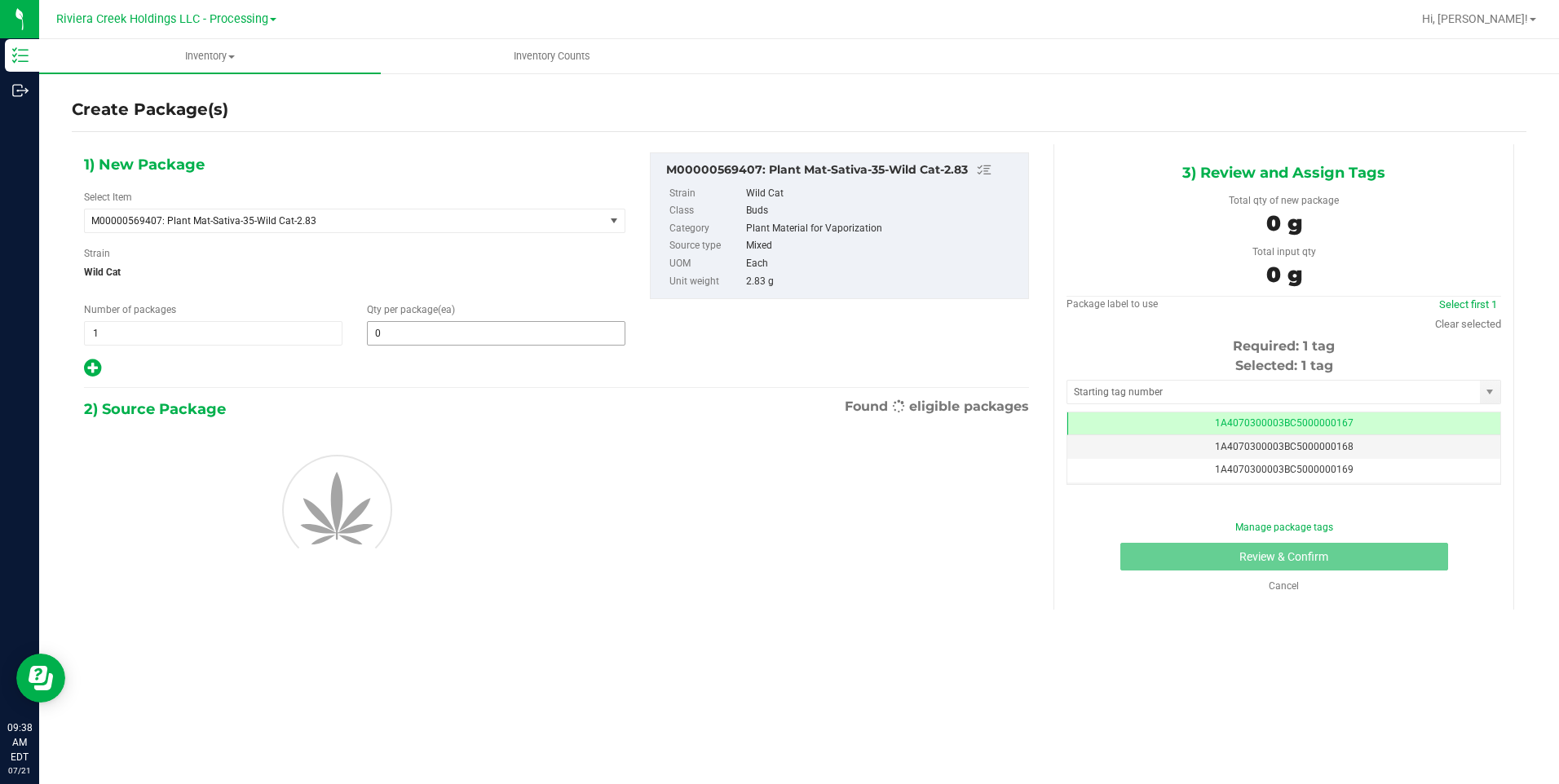click on "0 0" at bounding box center (496, 333) 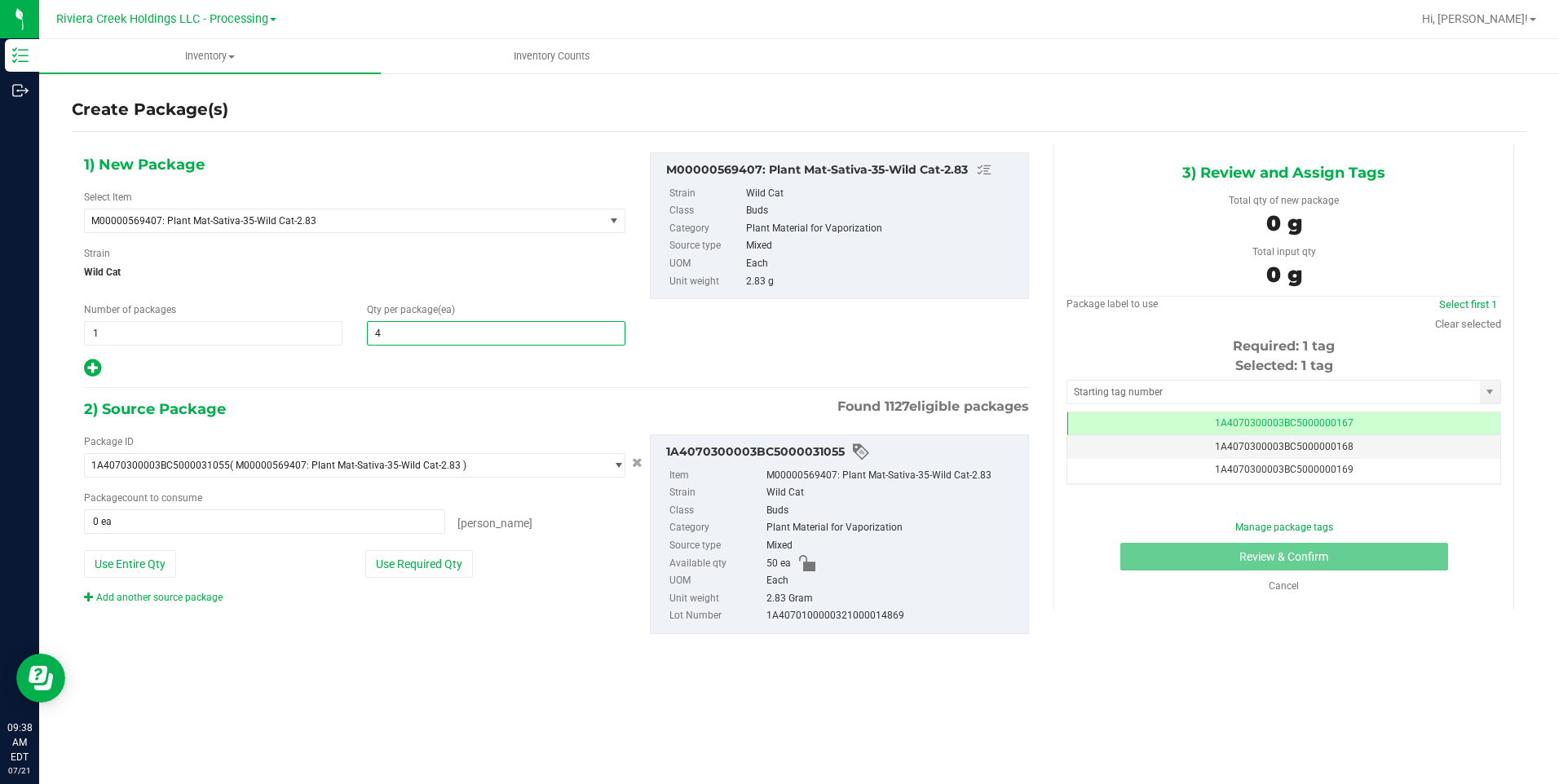 type on "40" 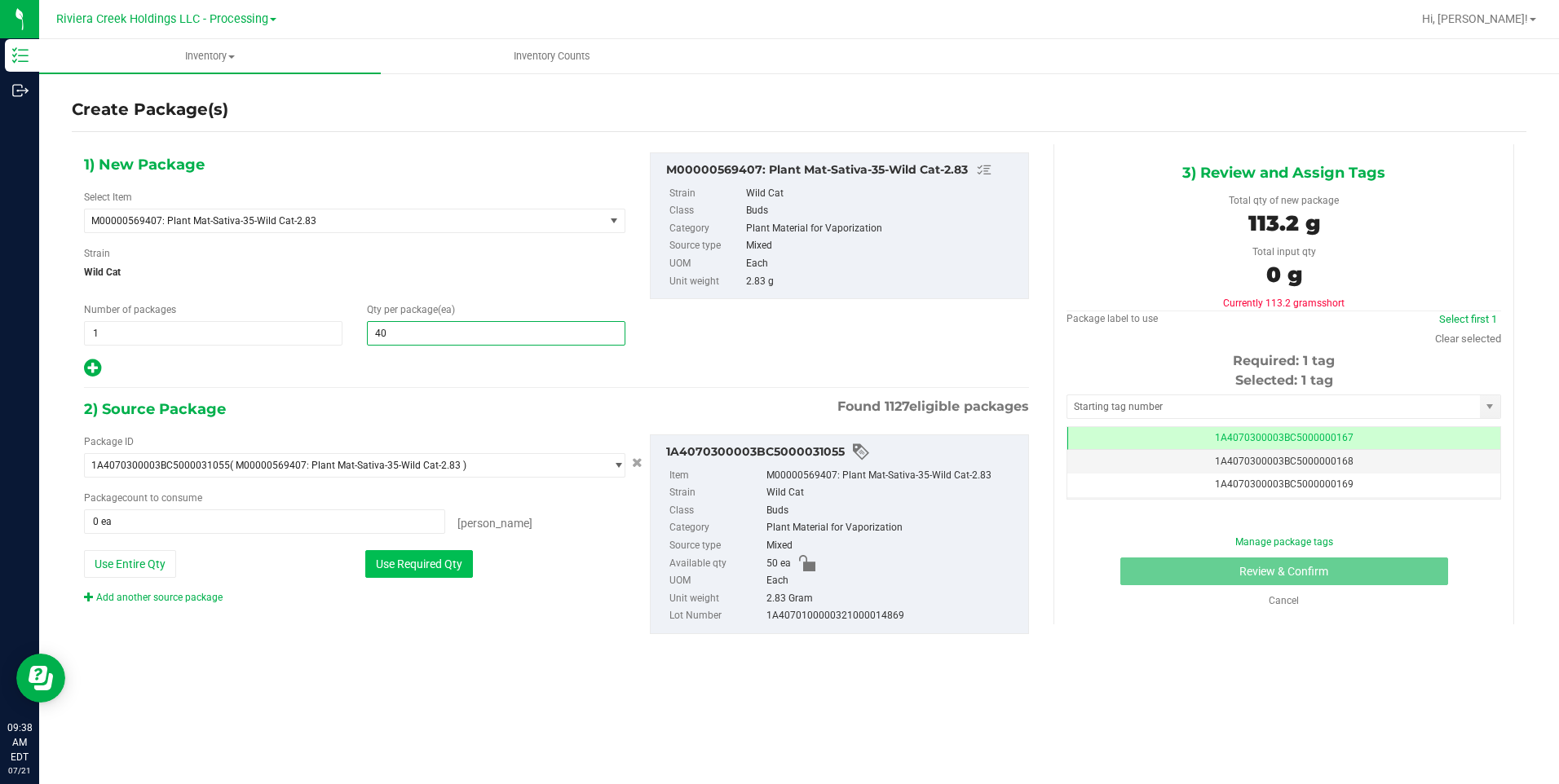 type on "40" 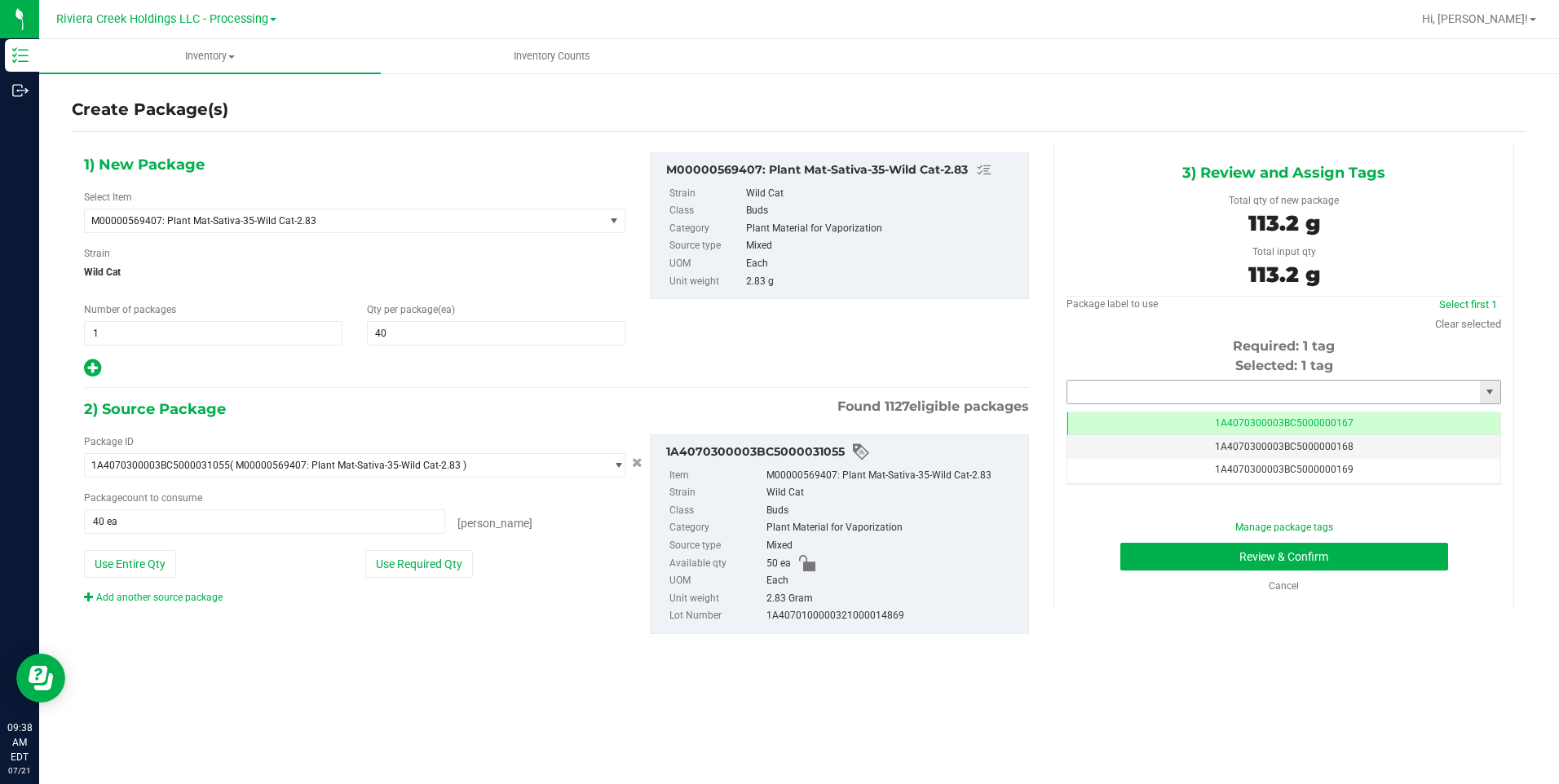 click at bounding box center [1274, 392] 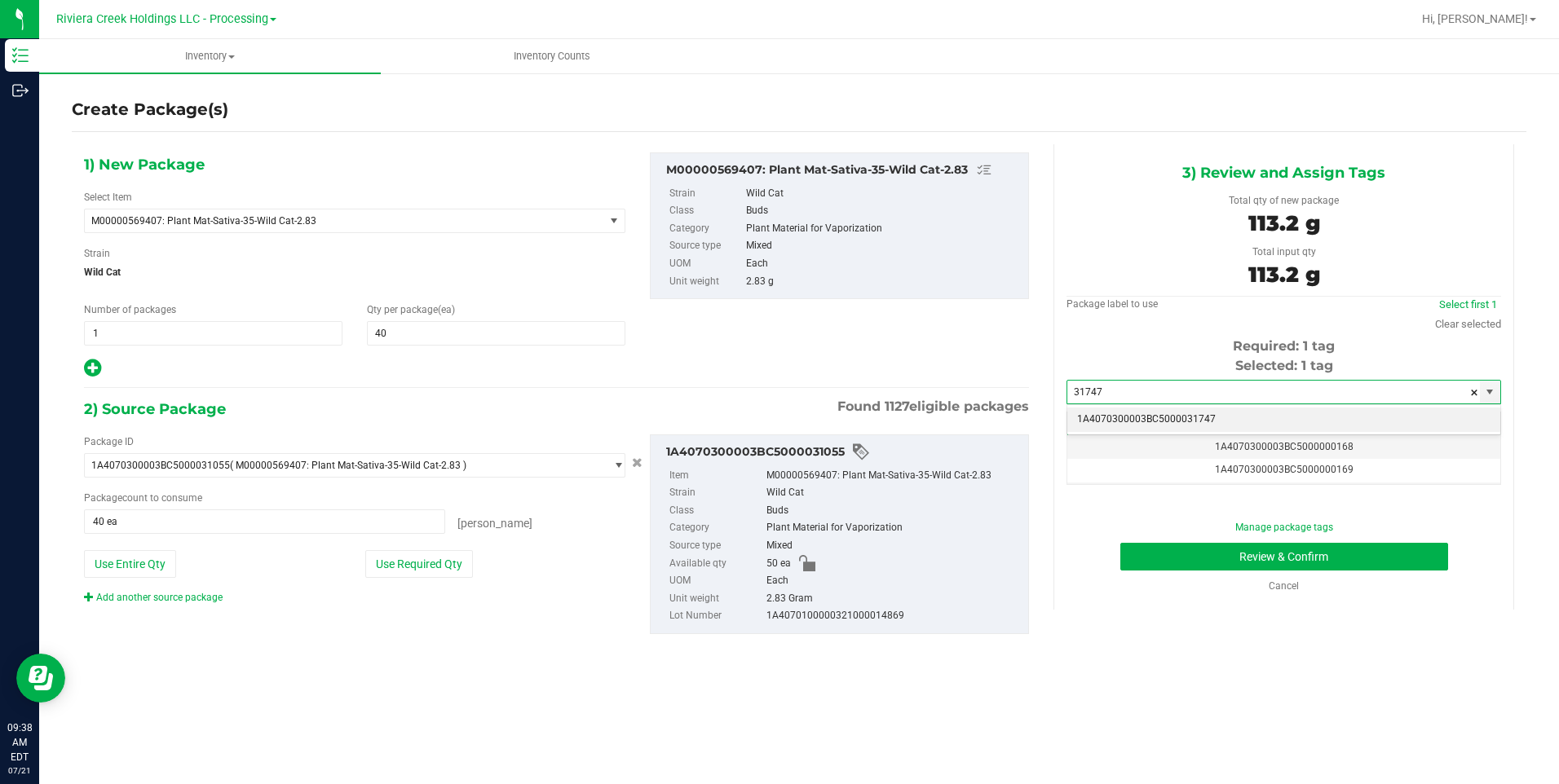 click on "1A4070300003BC5000031747" at bounding box center [1283, 420] 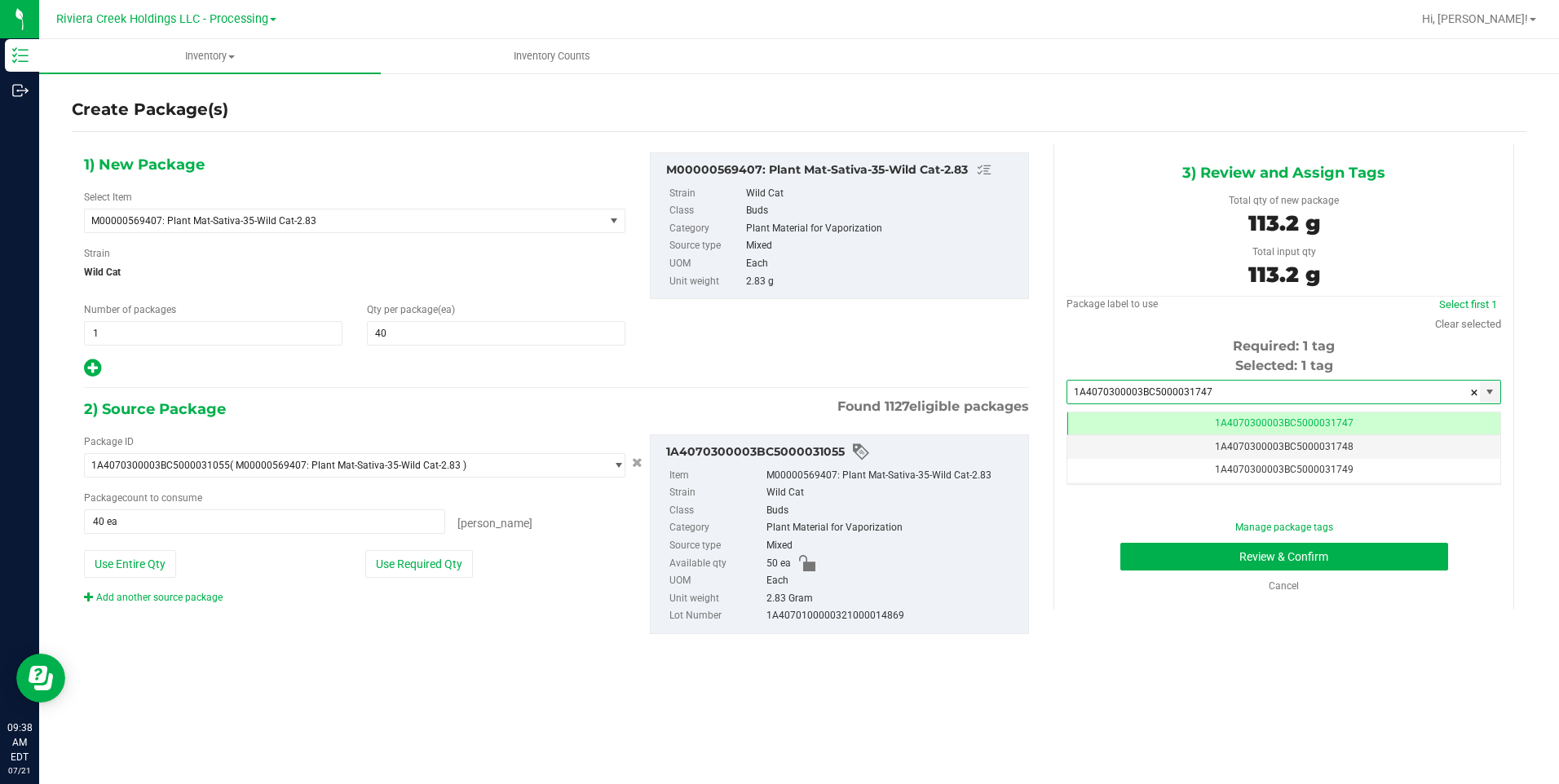 scroll, scrollTop: 0, scrollLeft: -1, axis: horizontal 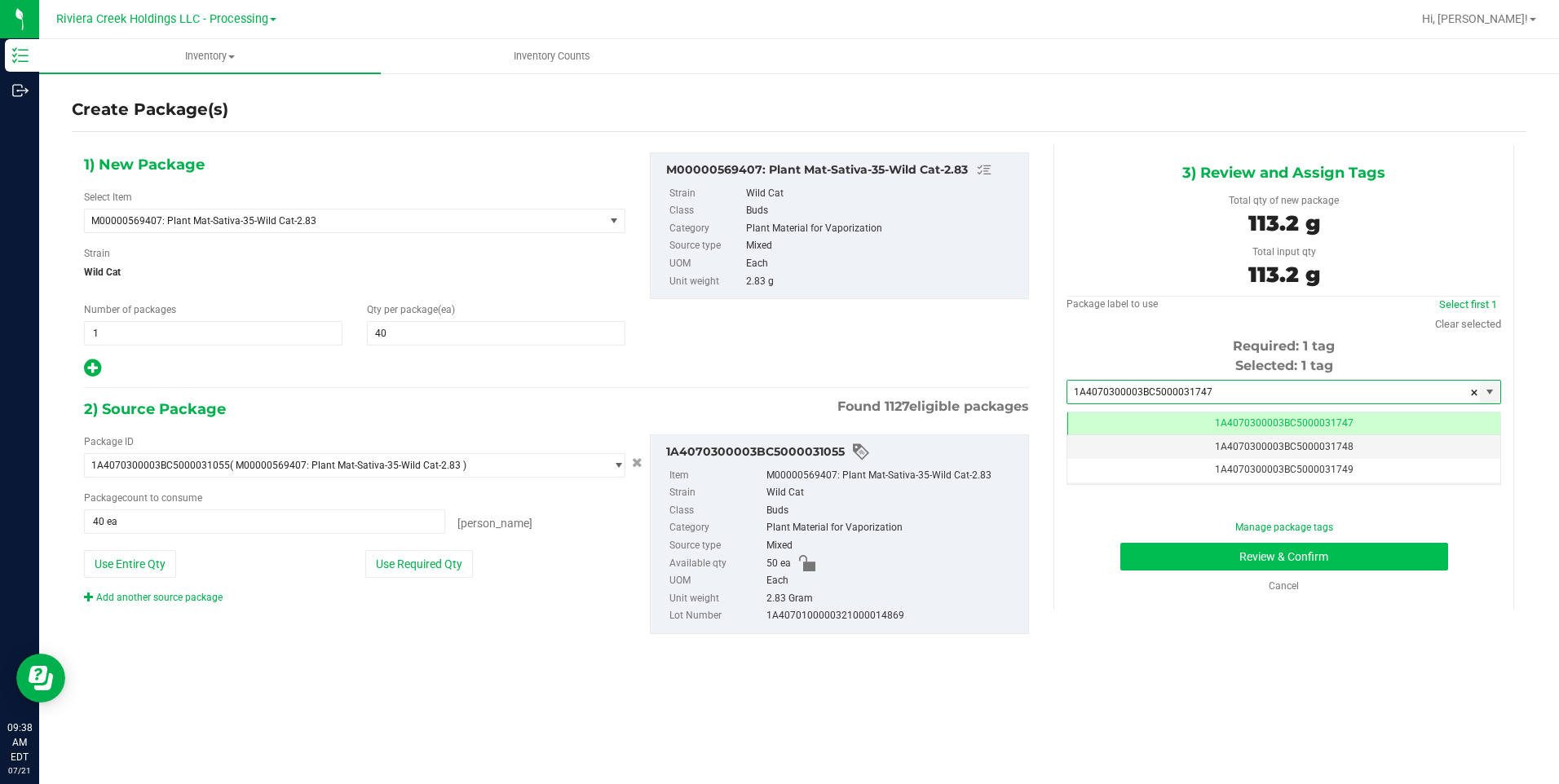 type on "1A4070300003BC5000031747" 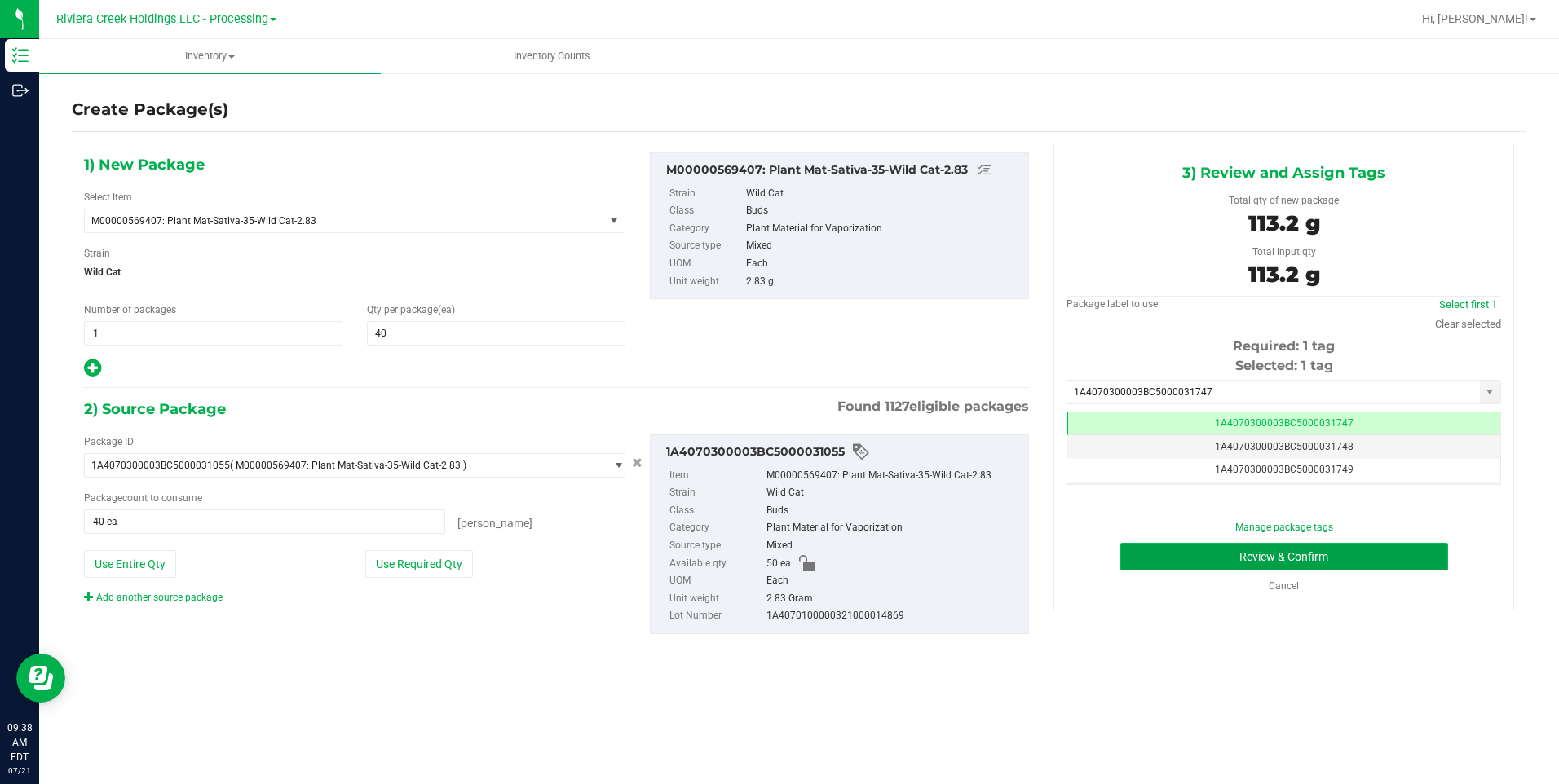 click on "Review & Confirm" at bounding box center [1284, 557] 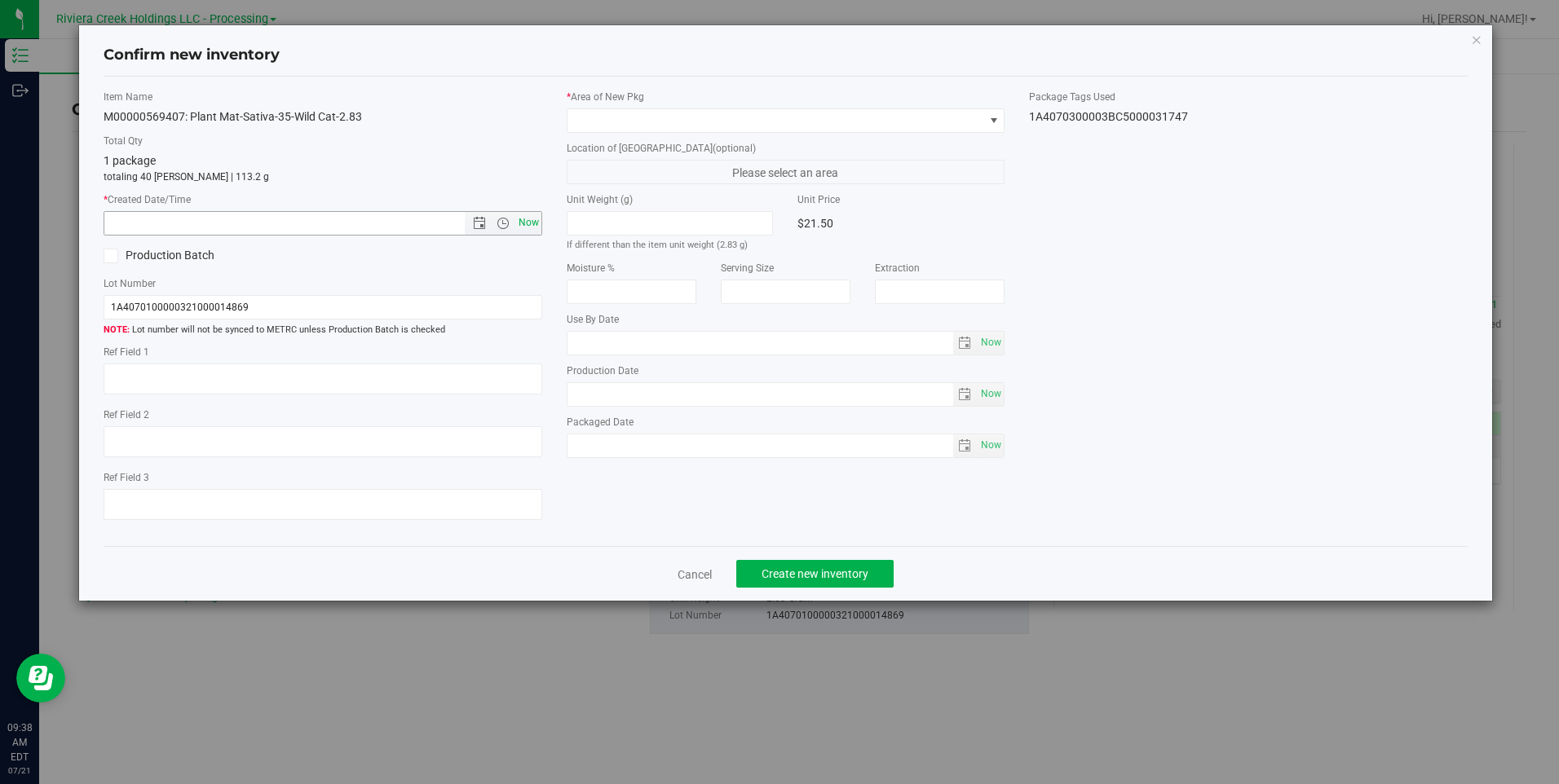 click on "Now" at bounding box center (528, 222) 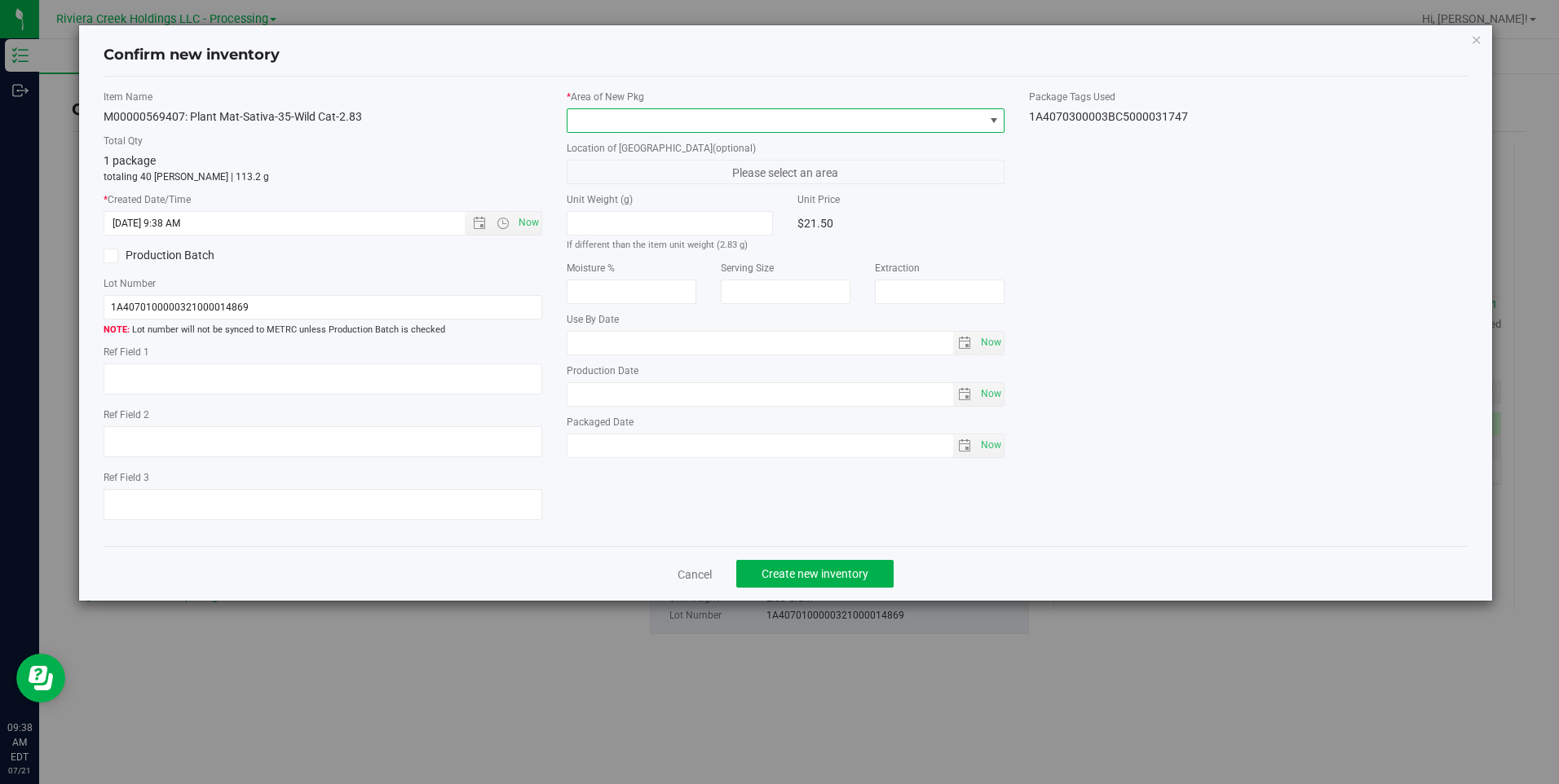 click at bounding box center [775, 121] 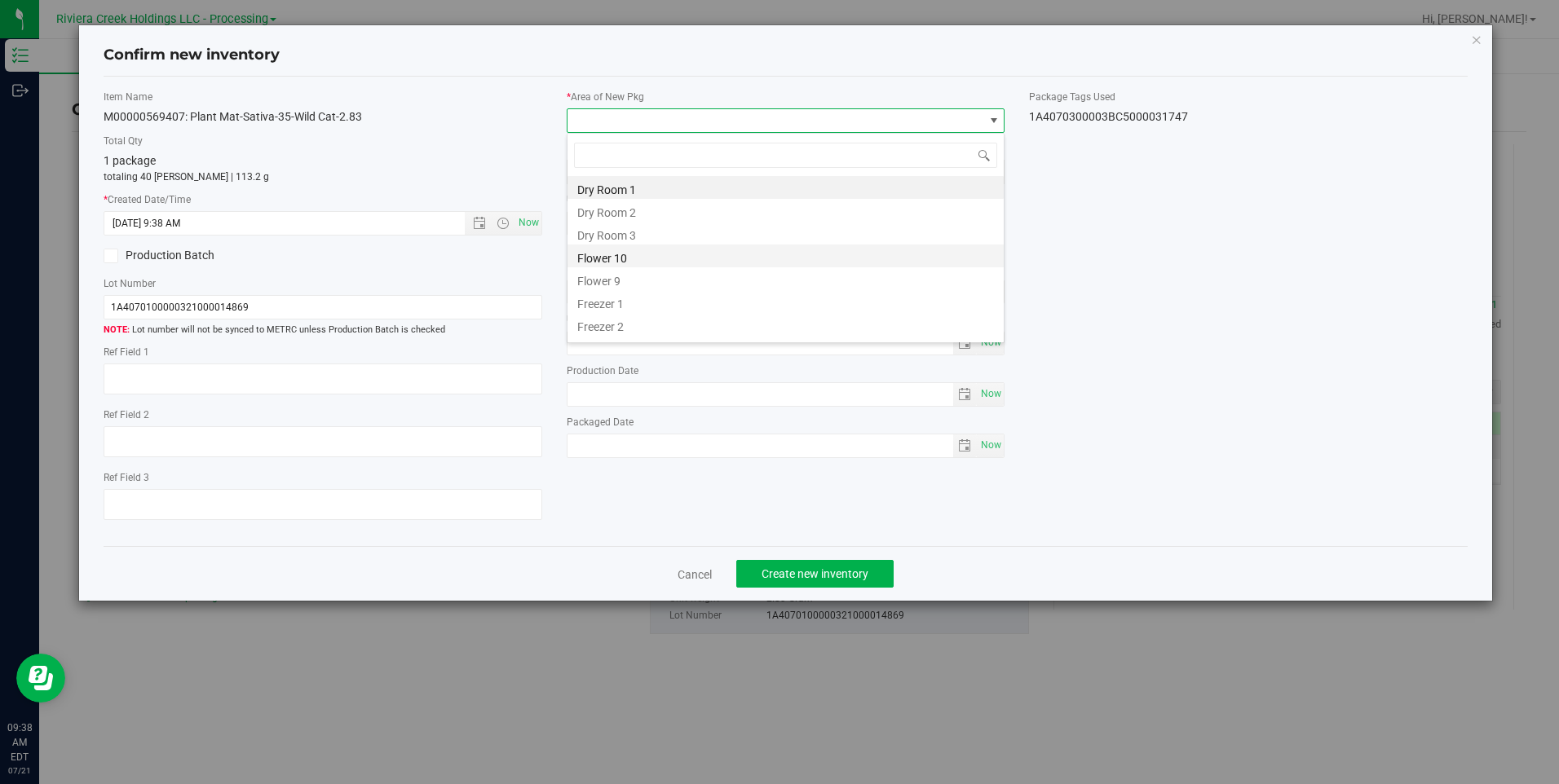 click on "Flower 10" at bounding box center (785, 256) 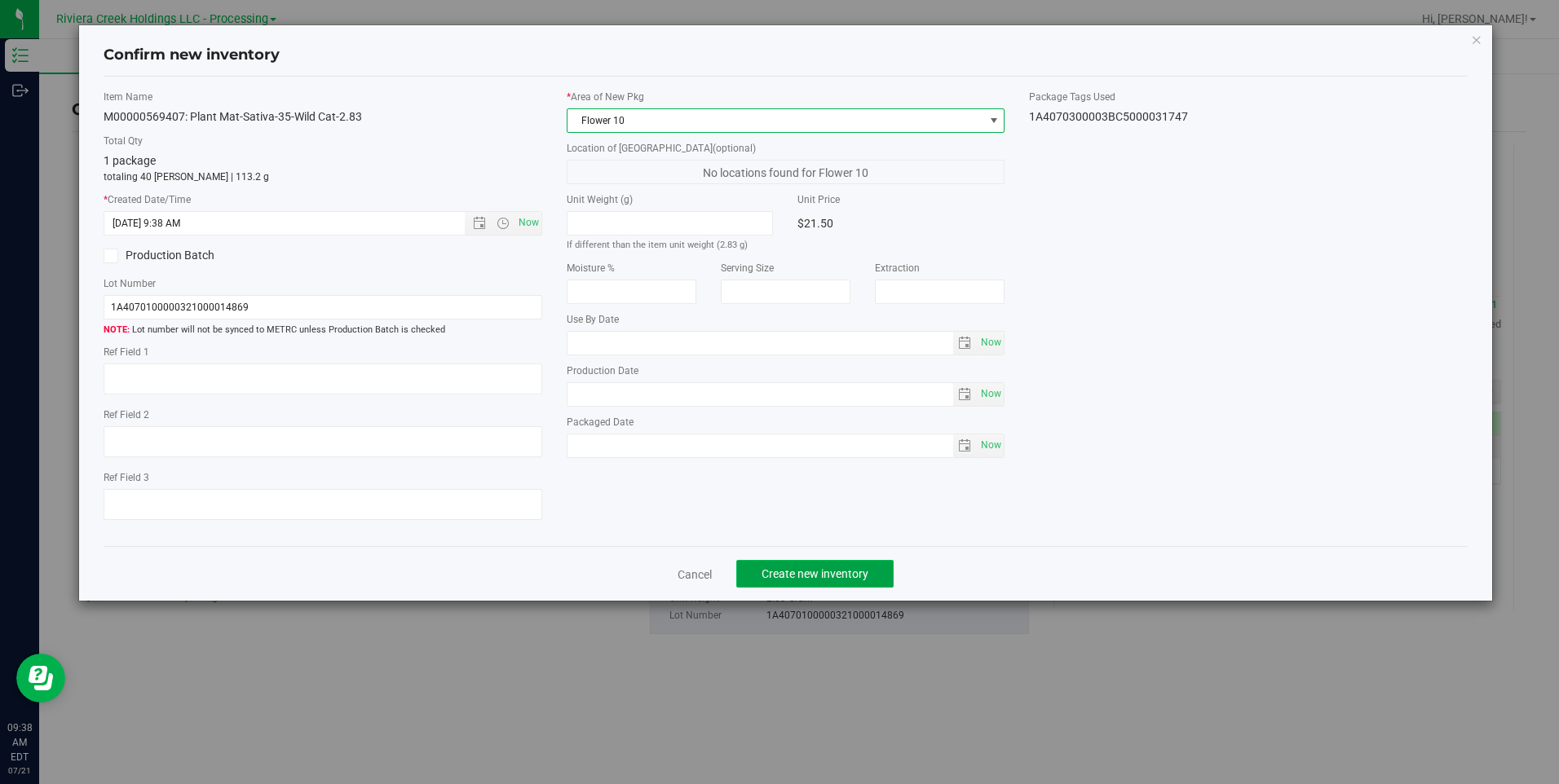 click on "Create new inventory" 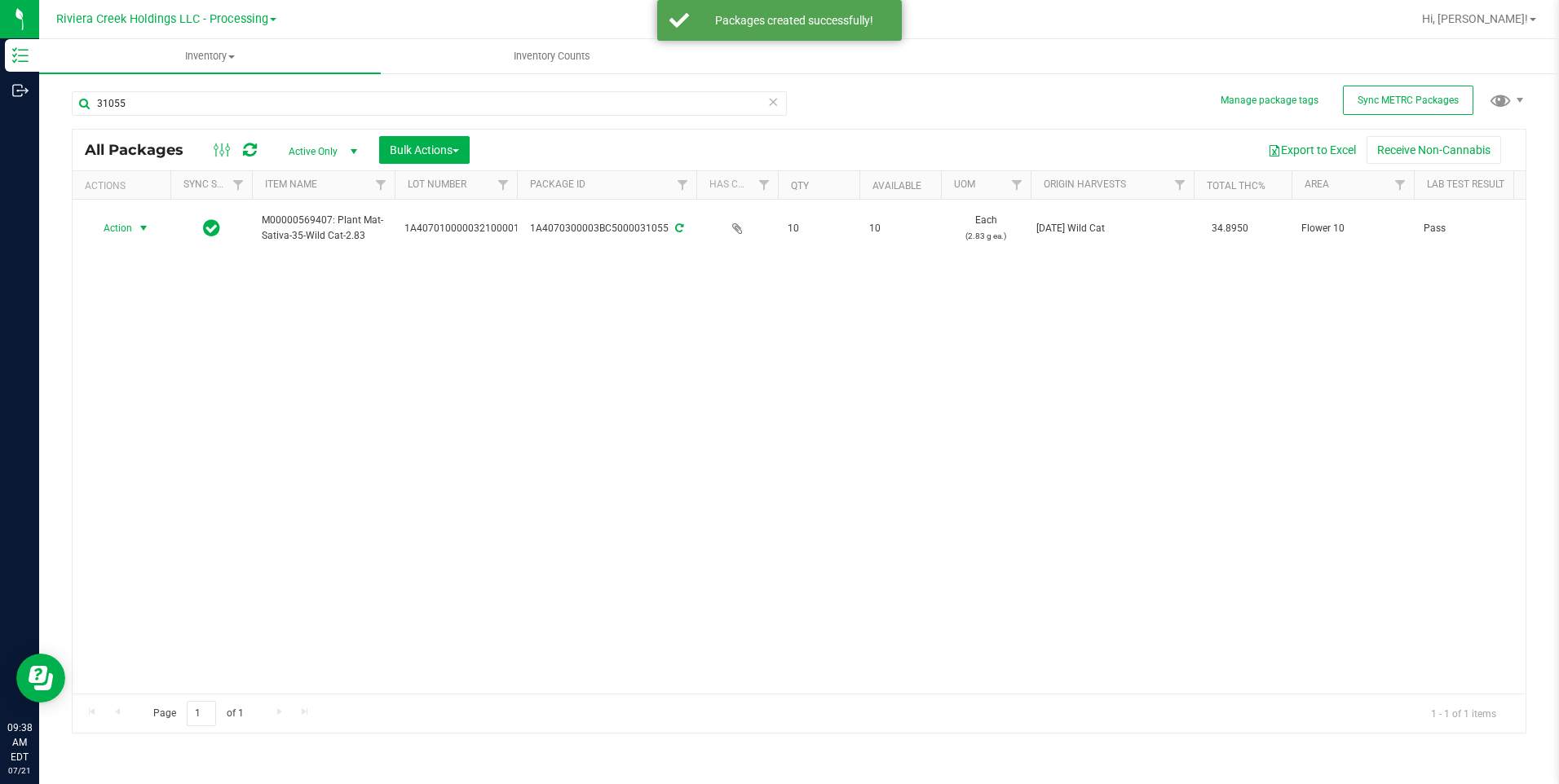drag, startPoint x: 147, startPoint y: 227, endPoint x: 185, endPoint y: 275, distance: 61.22091 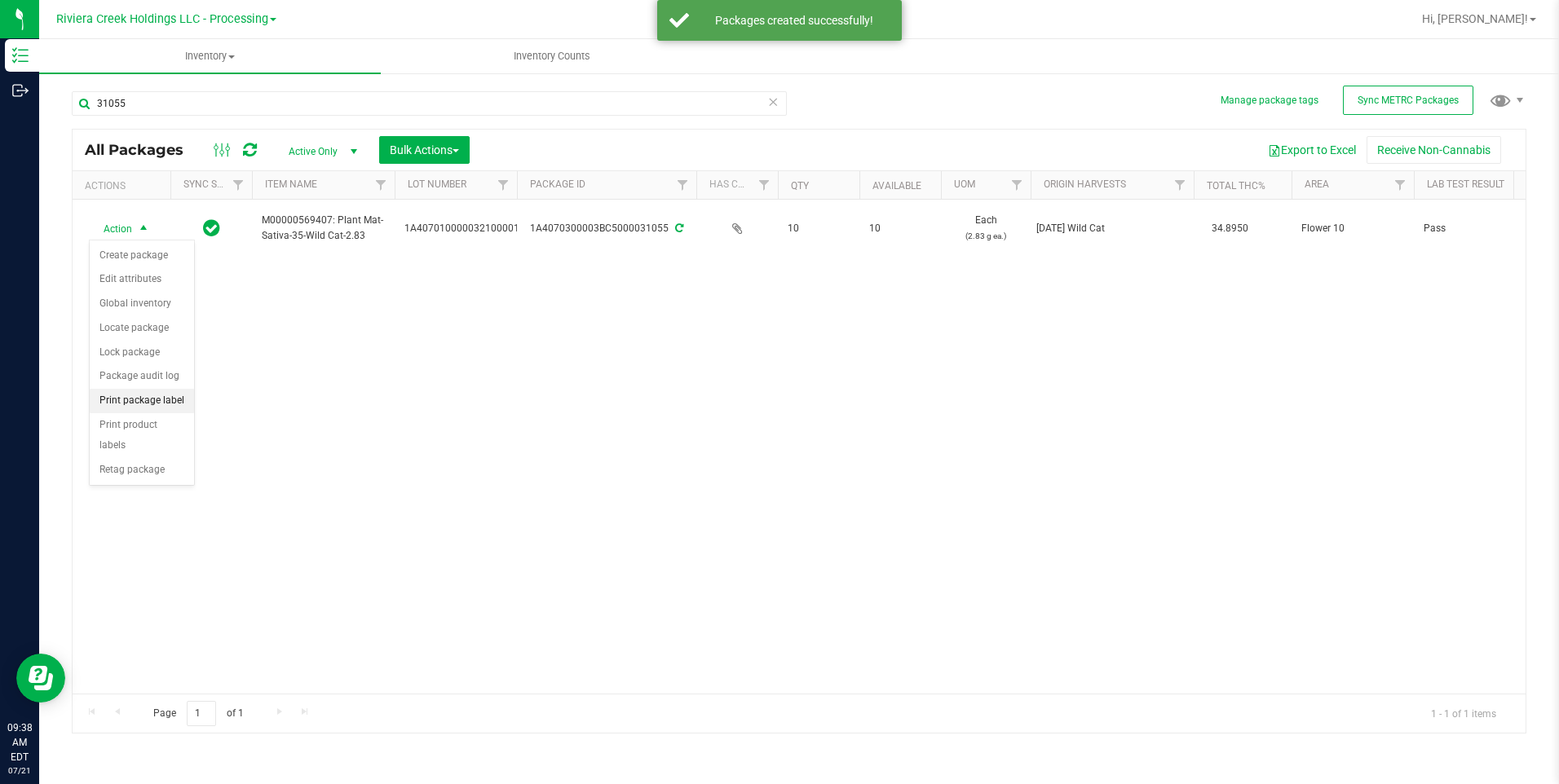 click on "Print package label" at bounding box center (142, 401) 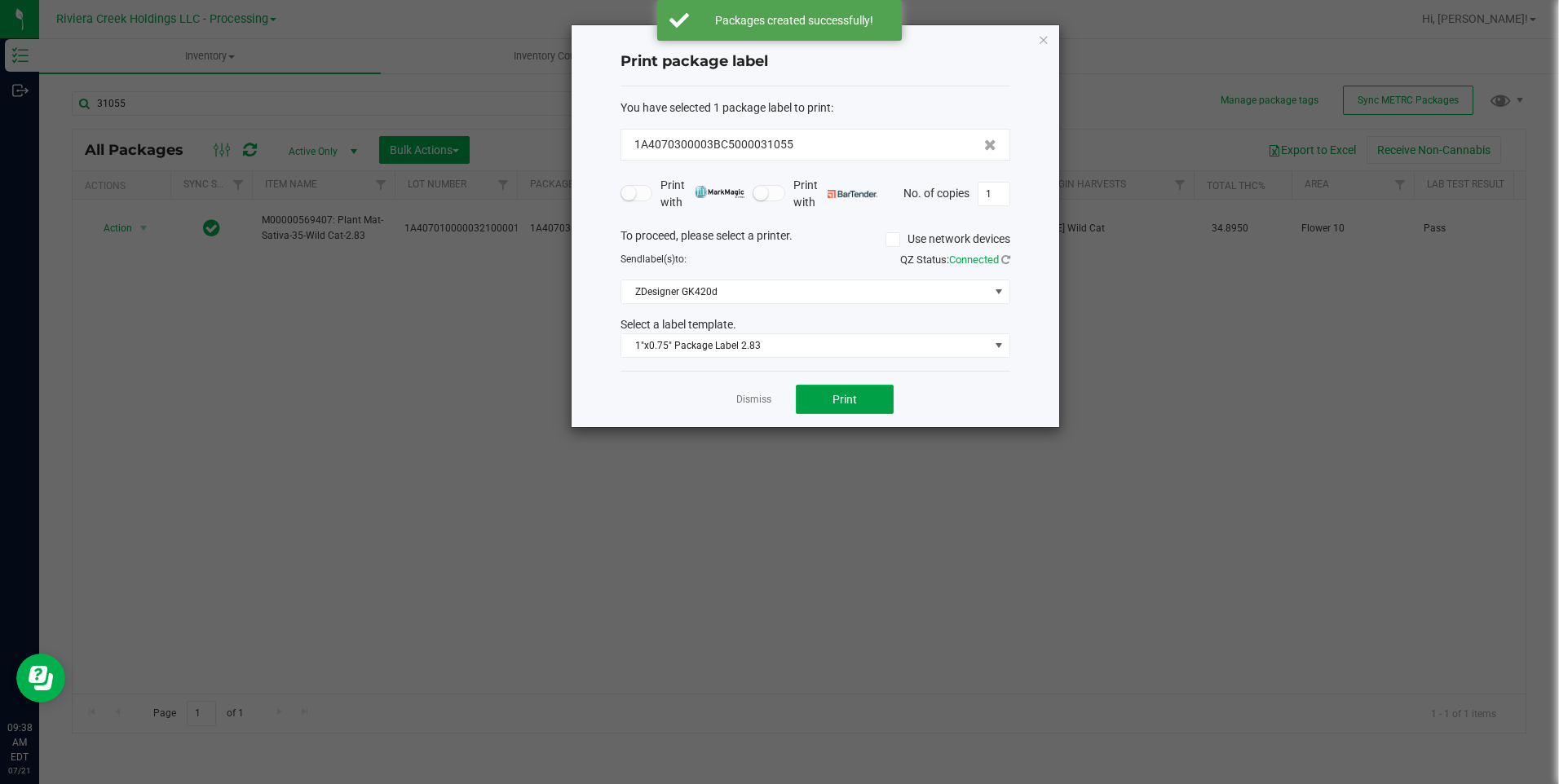 click on "Print" 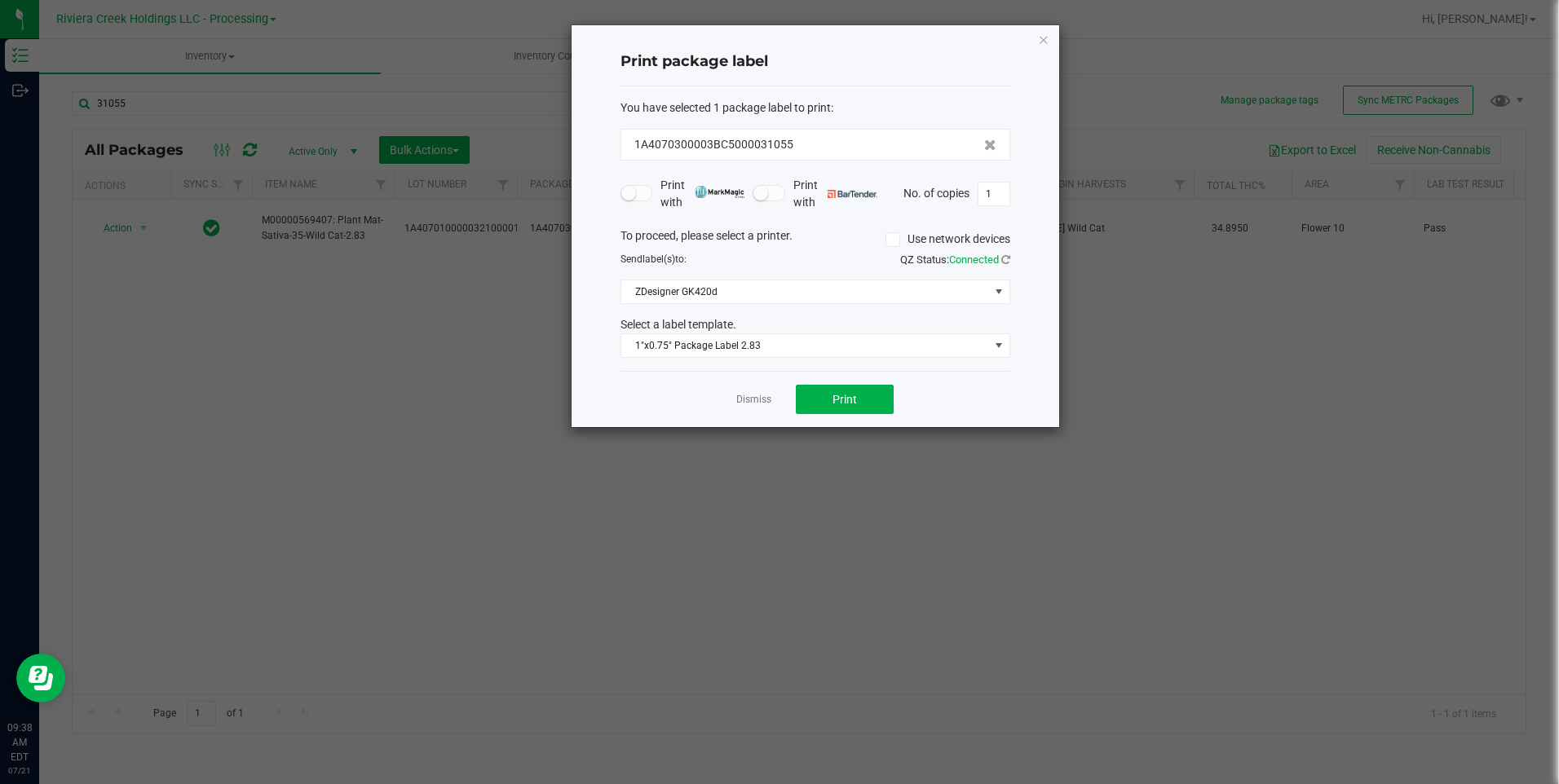 click on "Print package label  You have selected 1 package label to print  :   1A4070300003BC5000031055   Print with   Print with   No. of copies  1  To proceed, please select a printer.   Use network devices  Send  label(s)  to:  QZ Status:   Connected  ZDesigner GK420d  Select a label template.  1"x0.75" Package Label 2.83  Dismiss   Print" 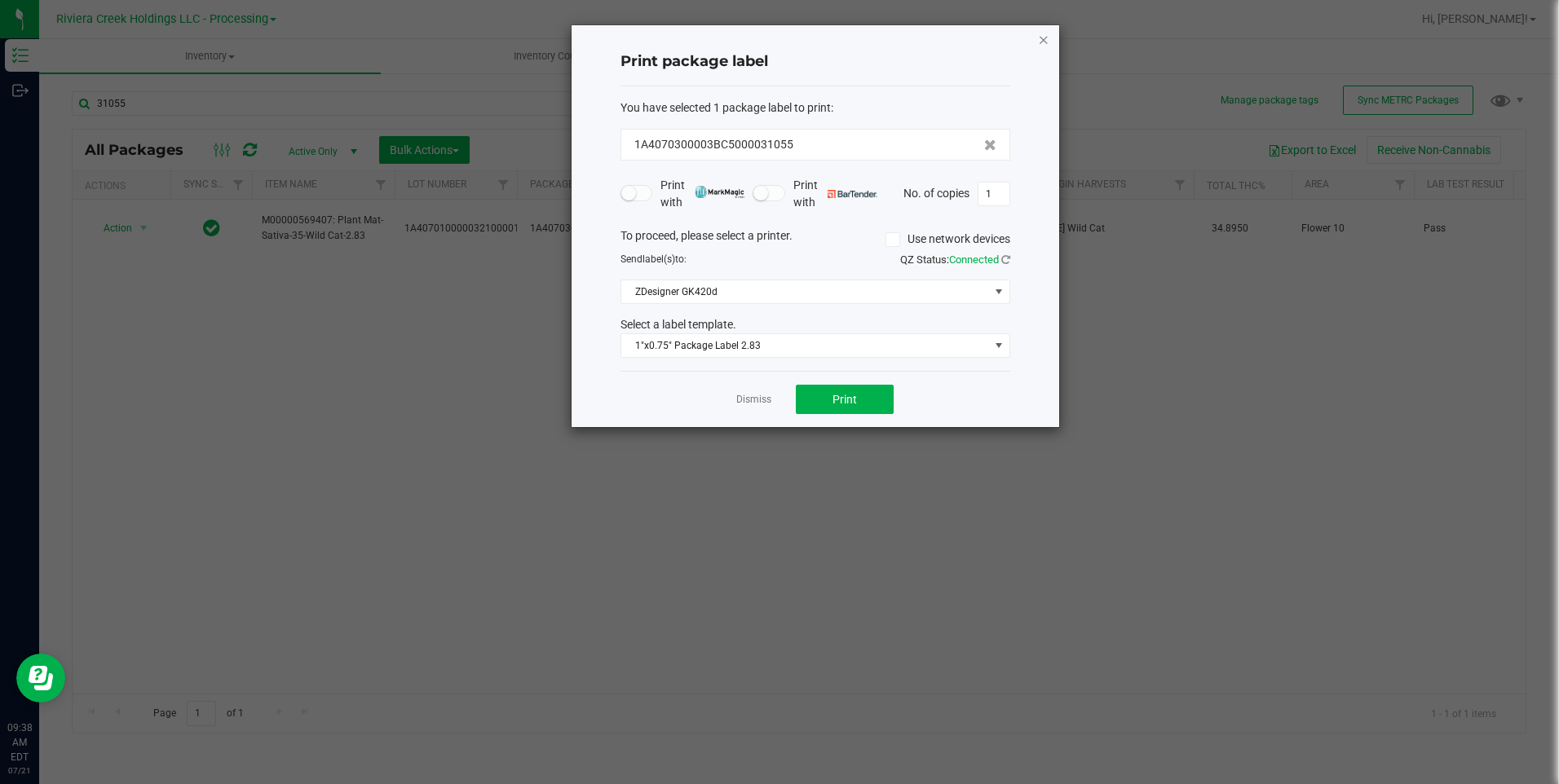 click 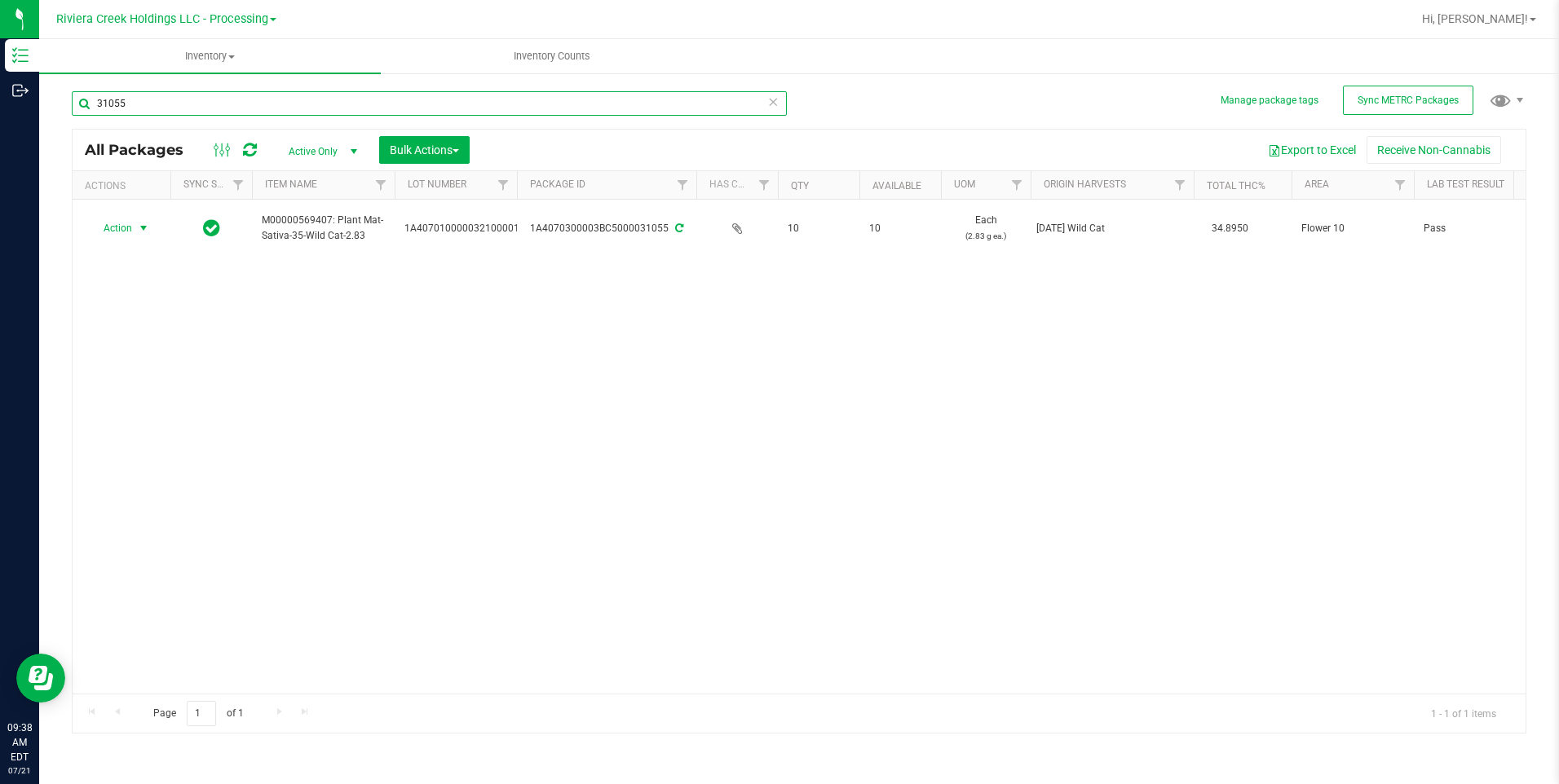 click on "31055" at bounding box center (429, 104) 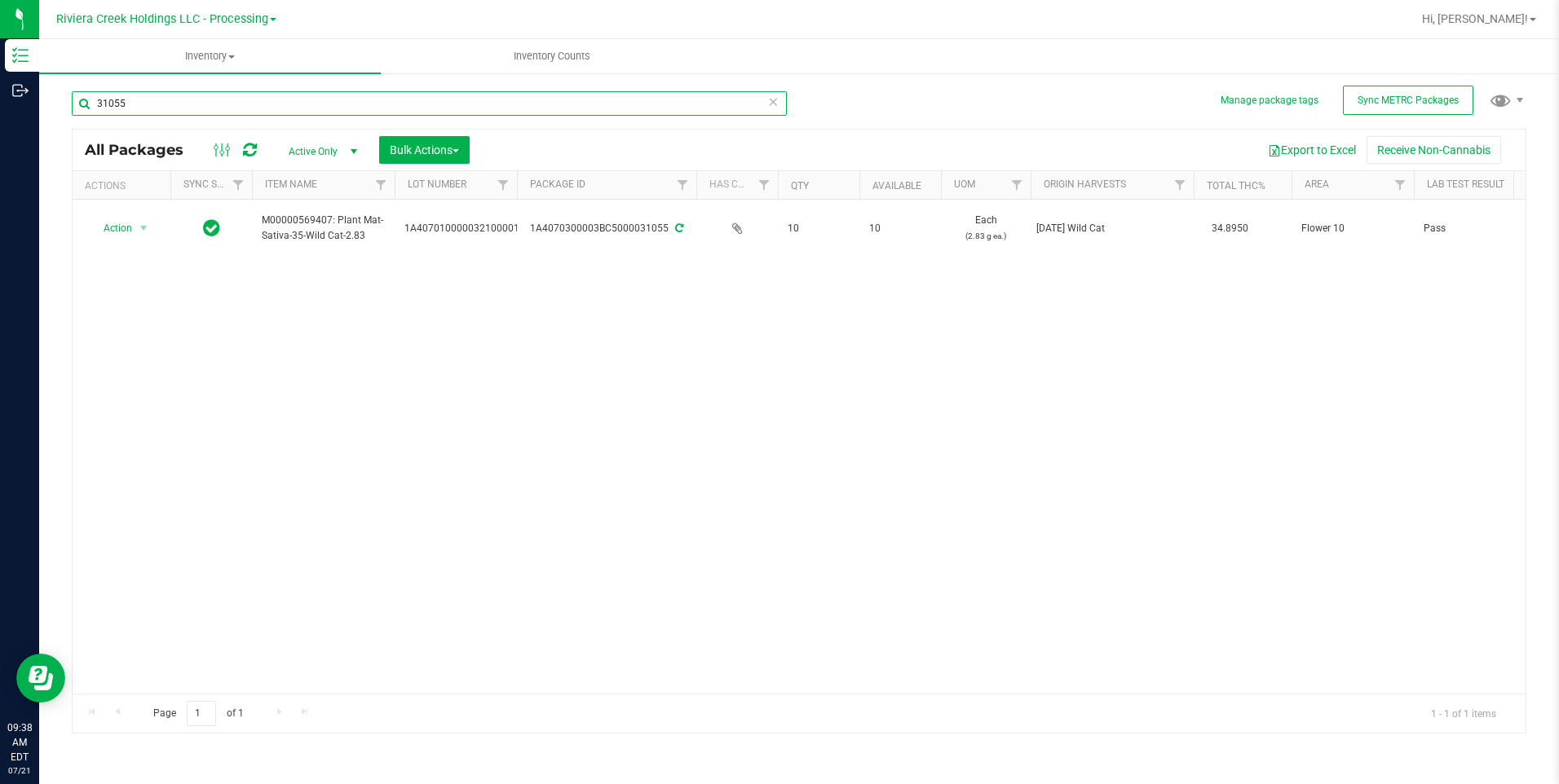 click on "31055" at bounding box center [429, 104] 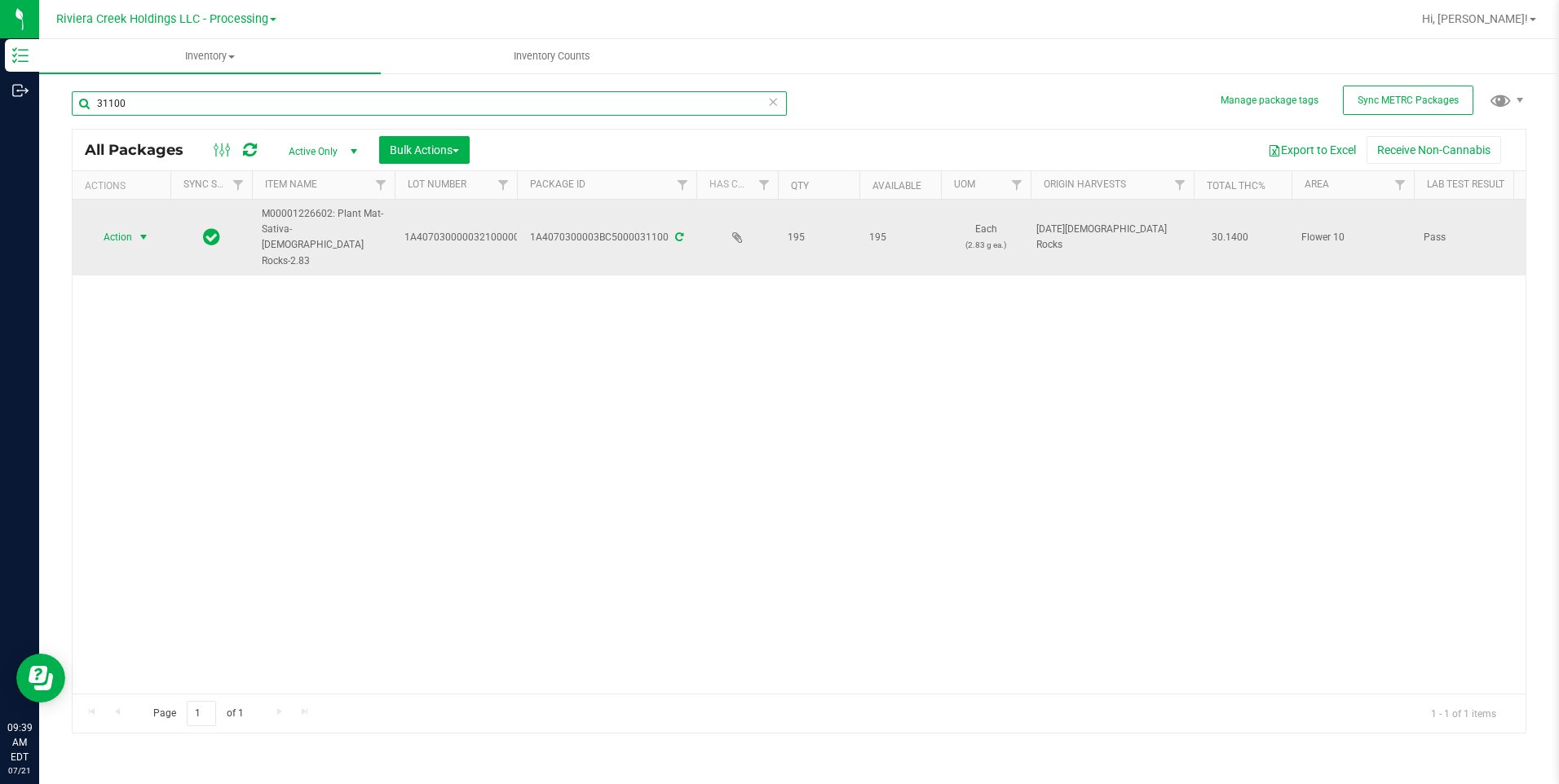 type on "31100" 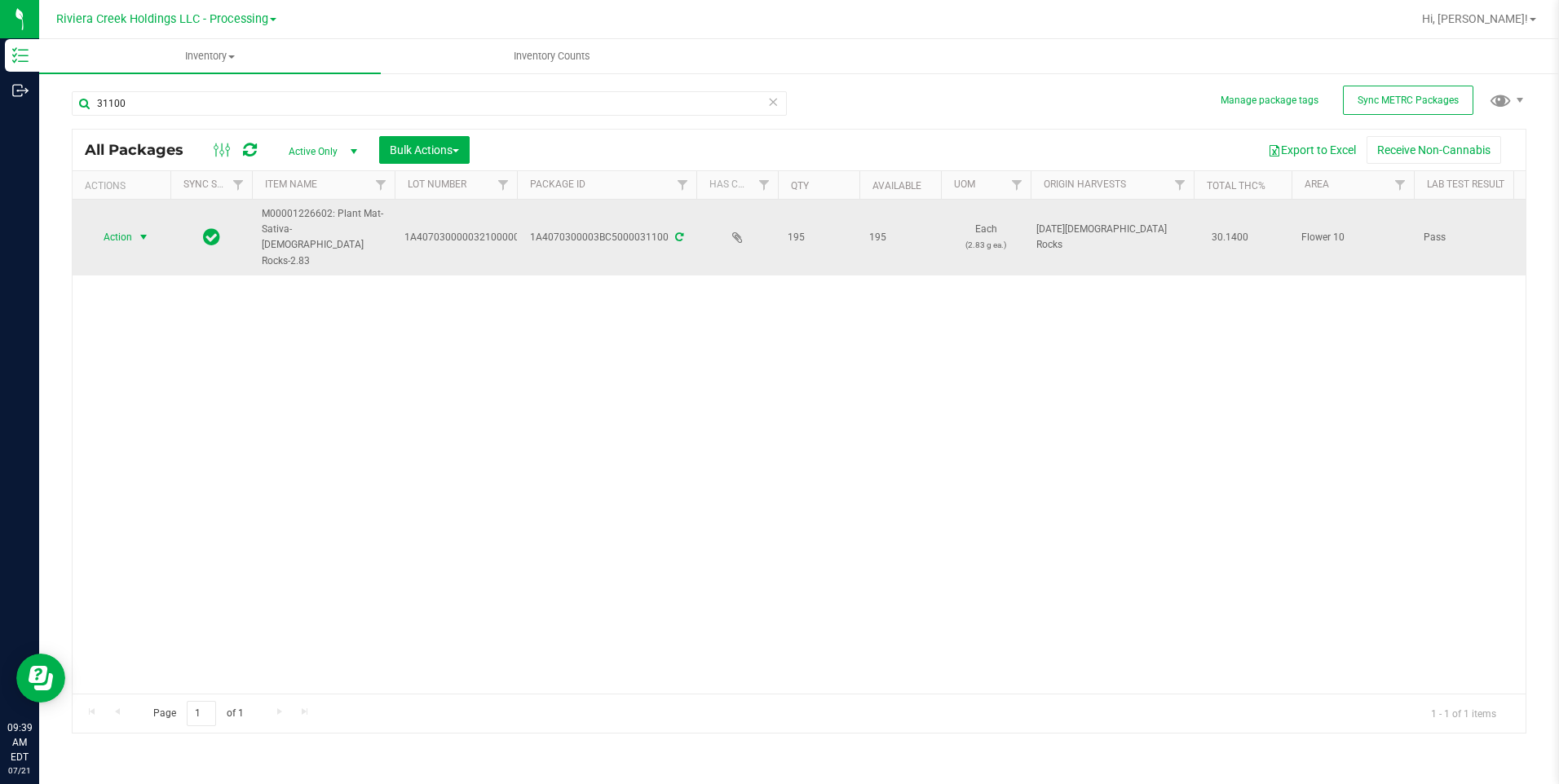 click at bounding box center [144, 237] 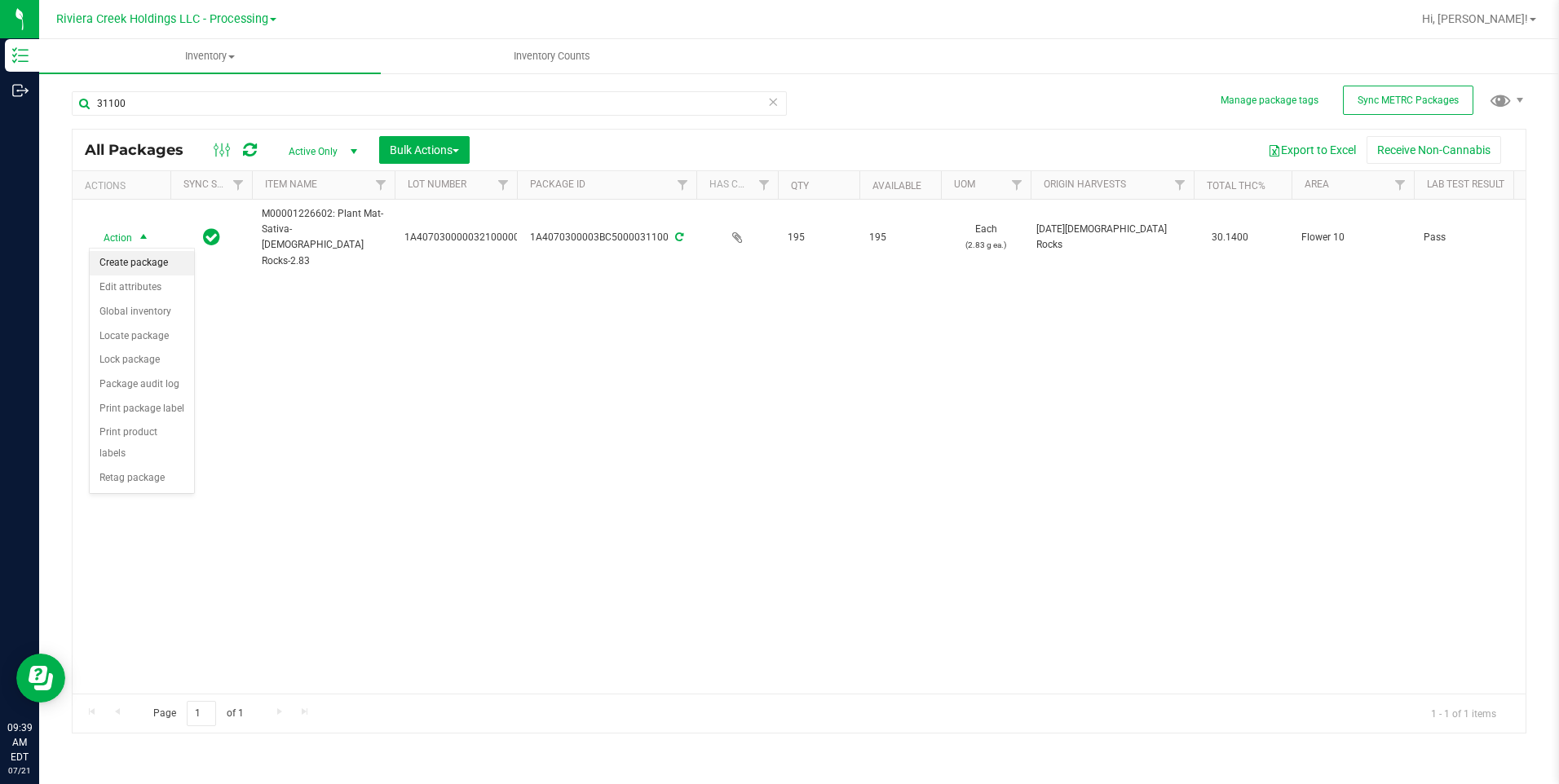 click on "Create package" at bounding box center [142, 263] 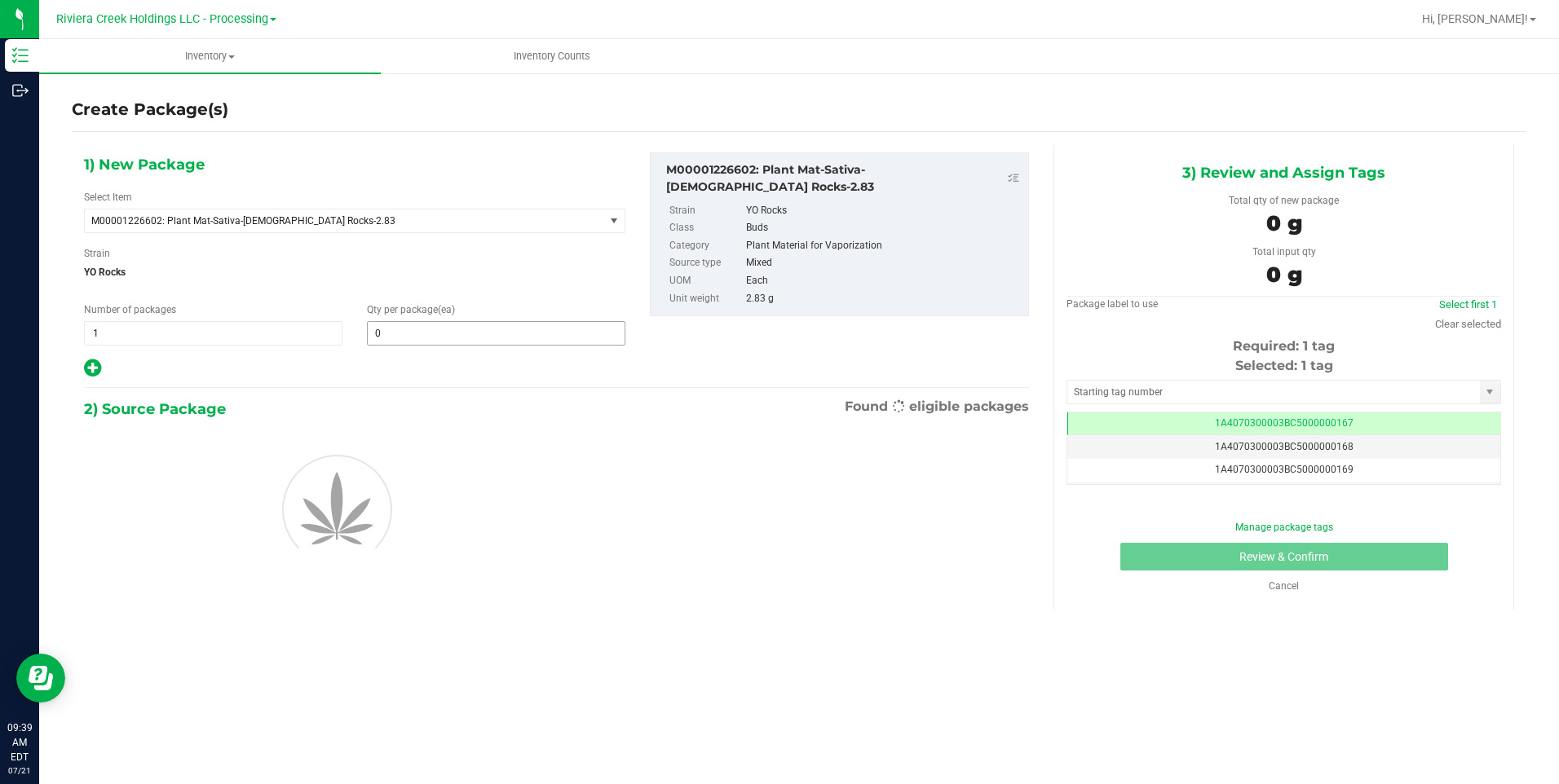 click on "0 0" at bounding box center [496, 333] 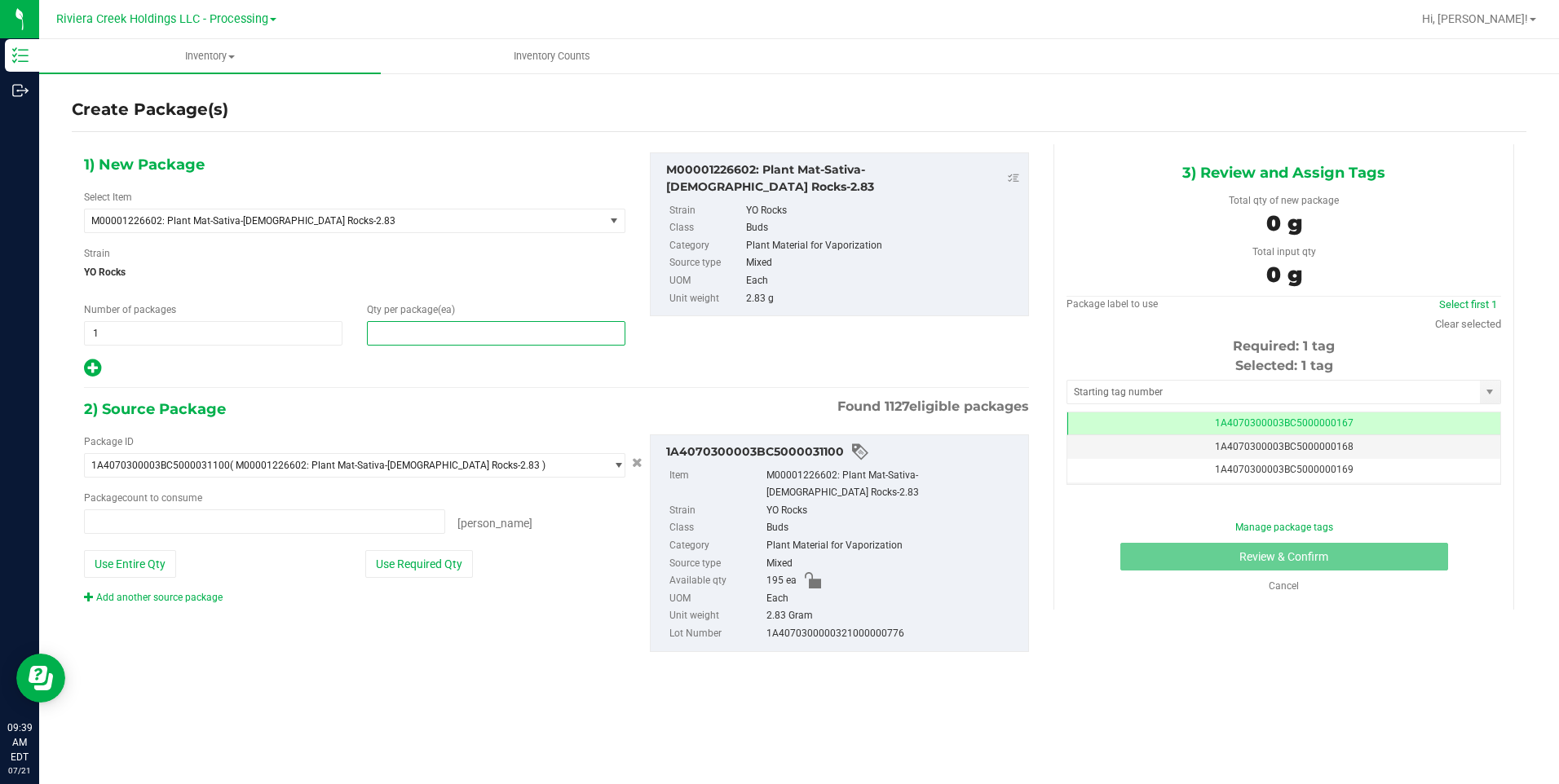 type on "0 ea" 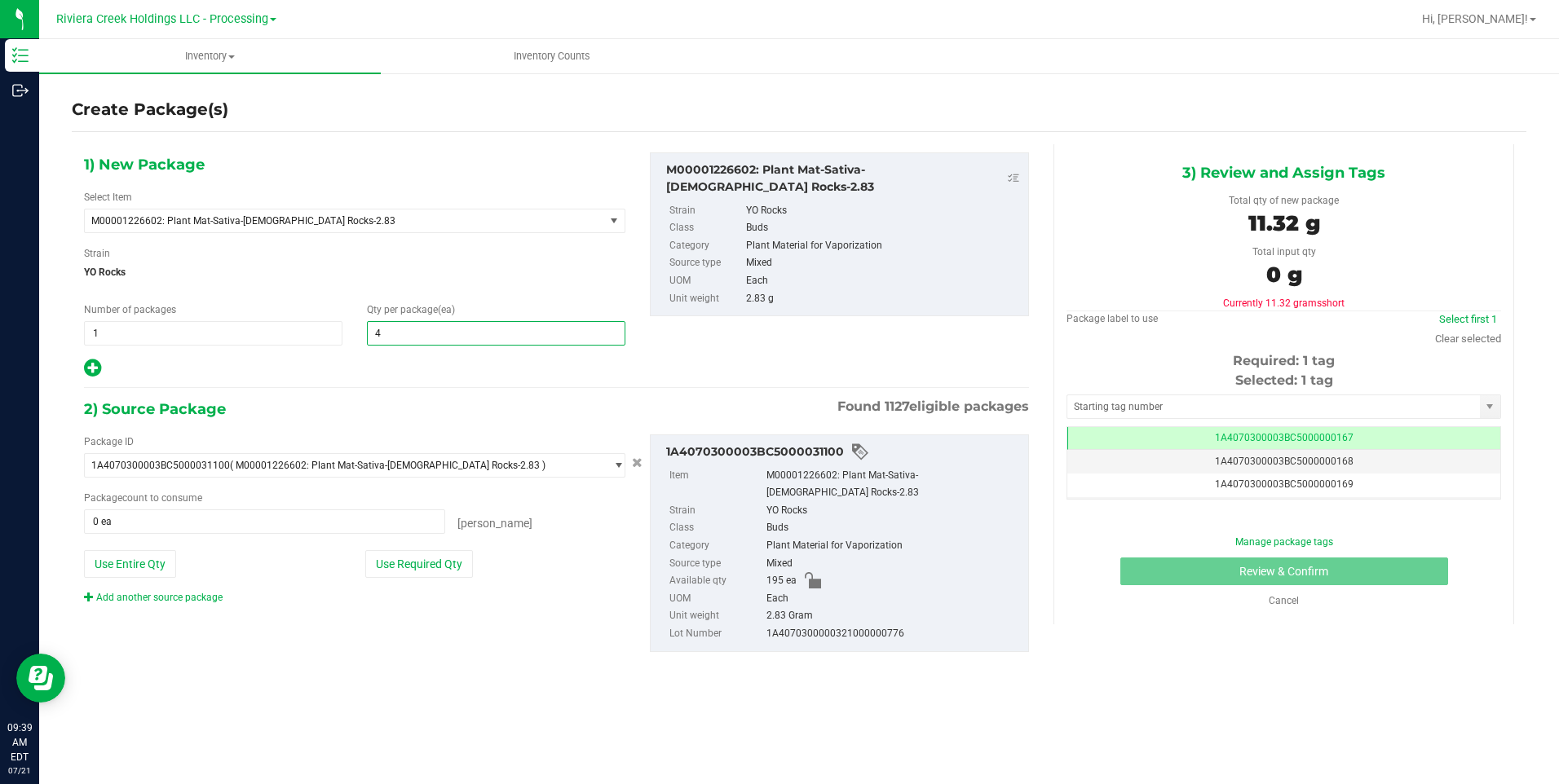 type on "40" 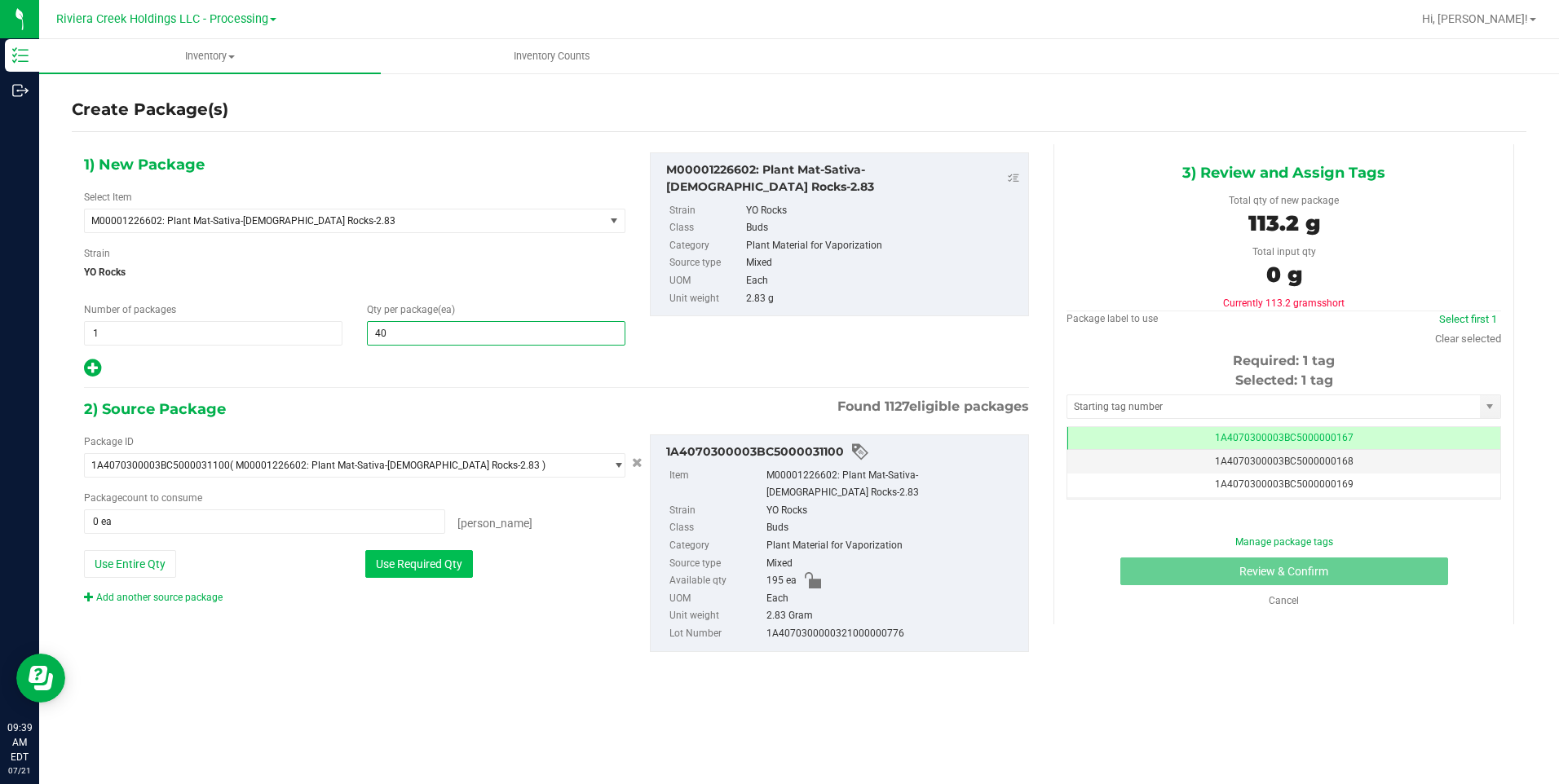 type on "40" 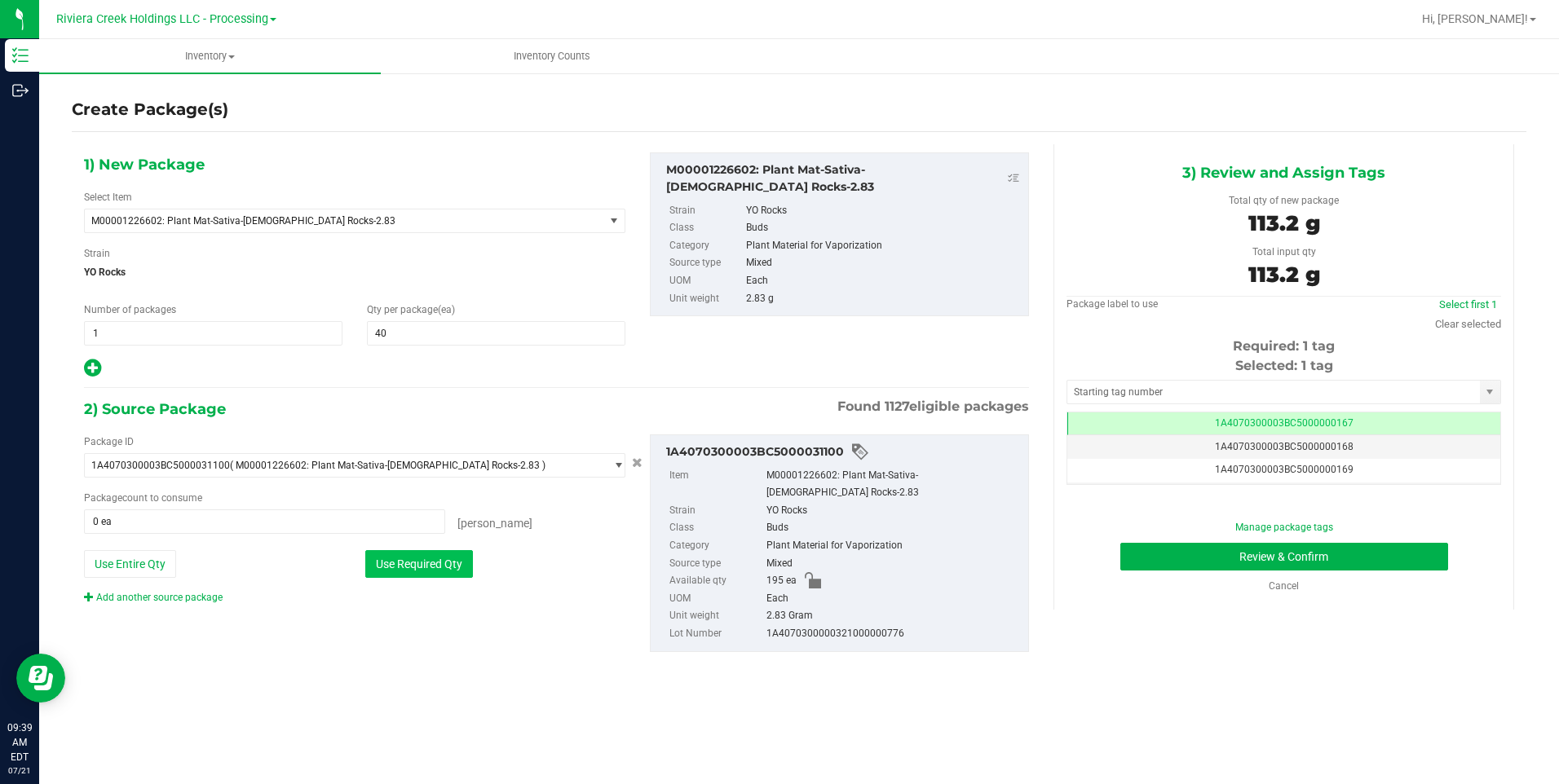 type on "40 ea" 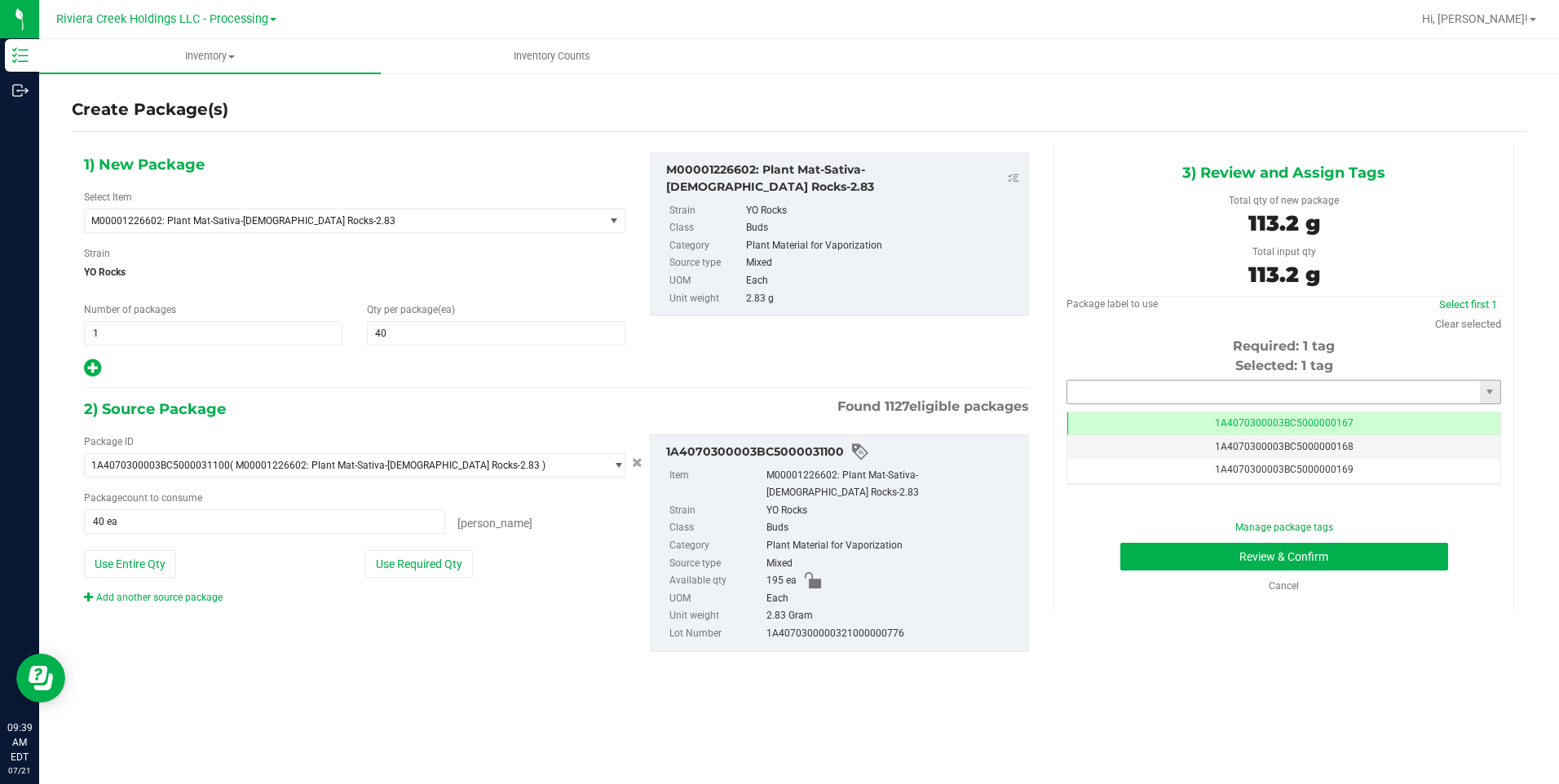 click at bounding box center [1274, 392] 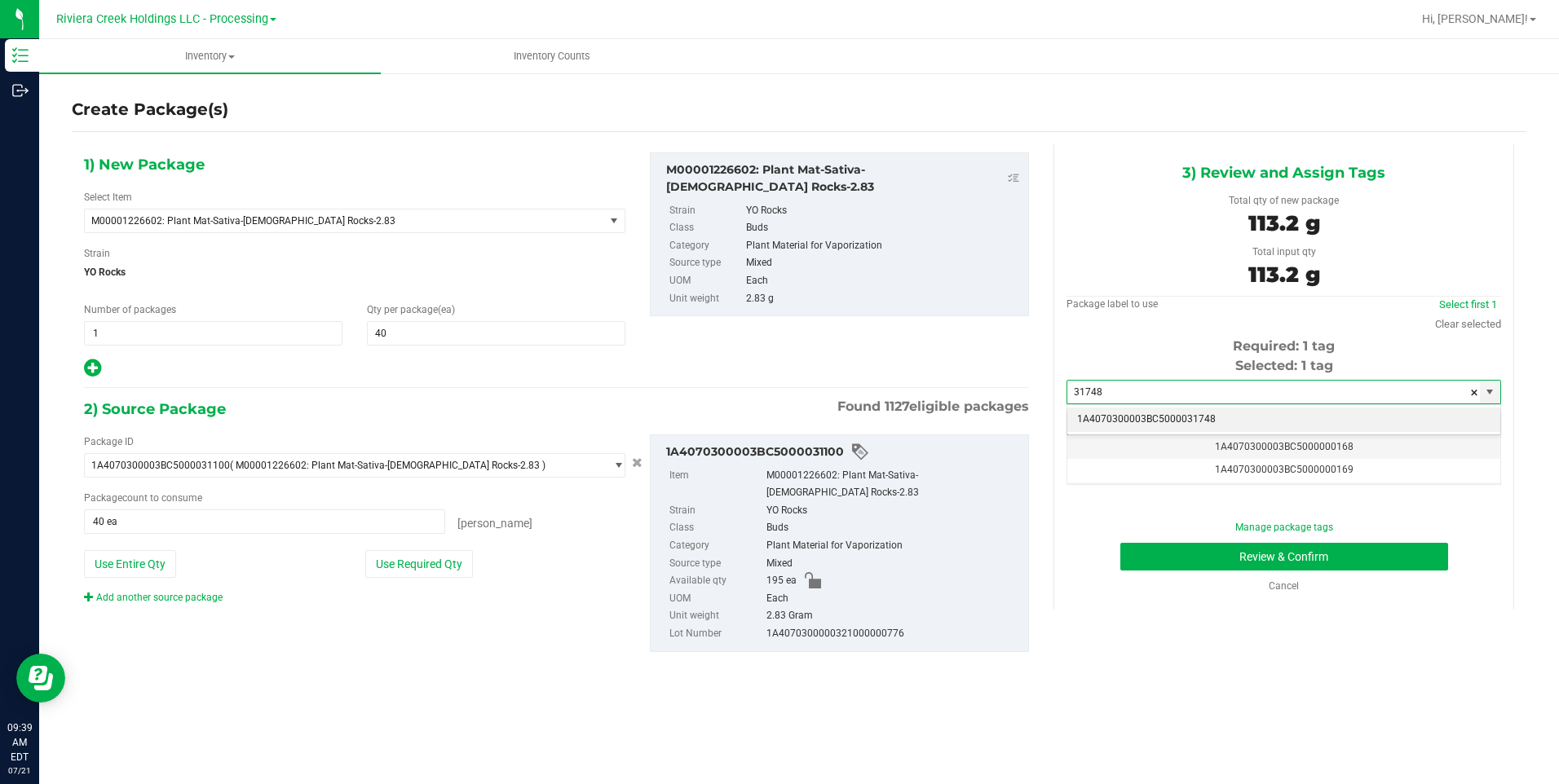 click on "1A4070300003BC5000031748" at bounding box center [1283, 420] 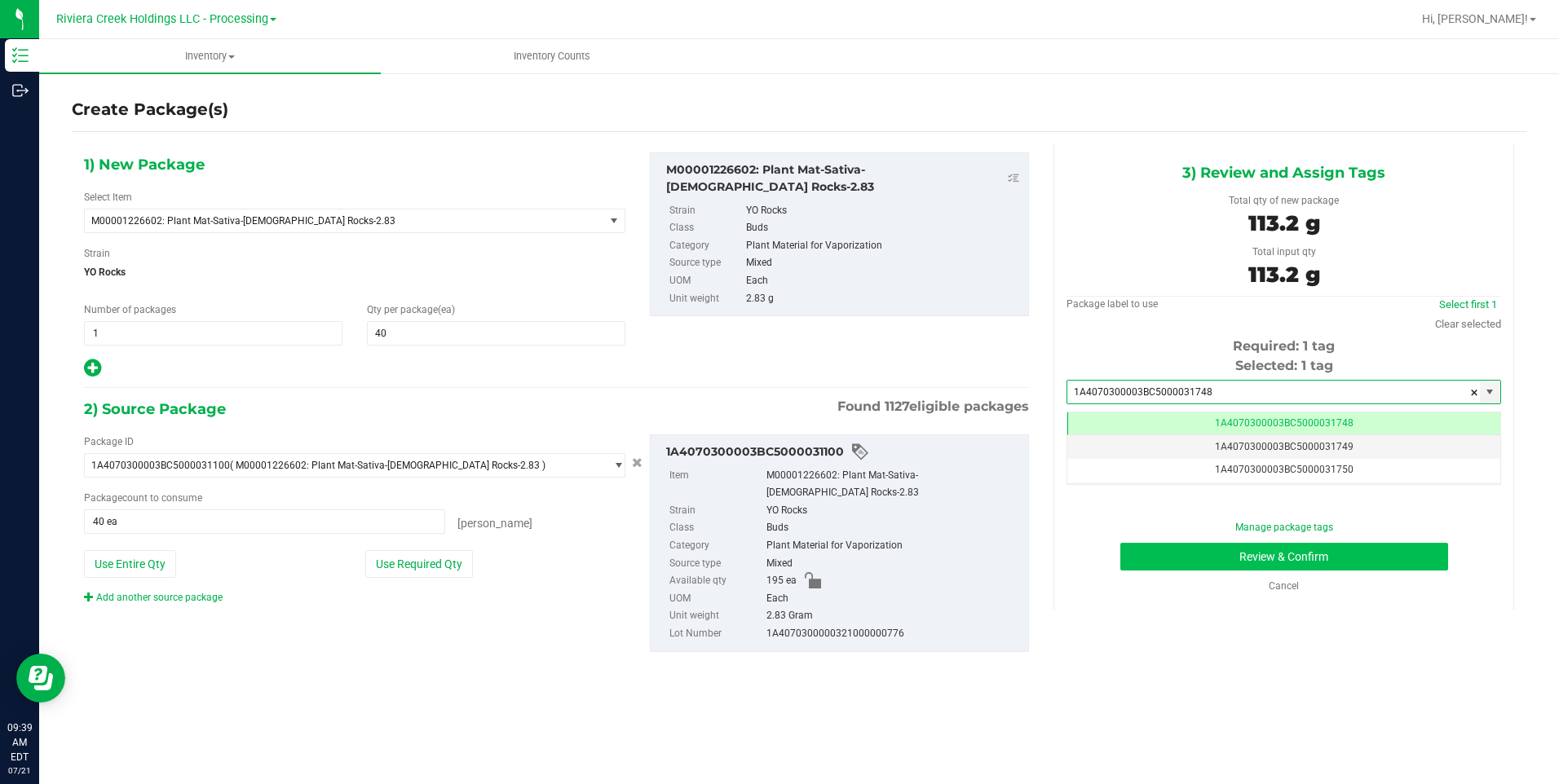 type on "1A4070300003BC5000031748" 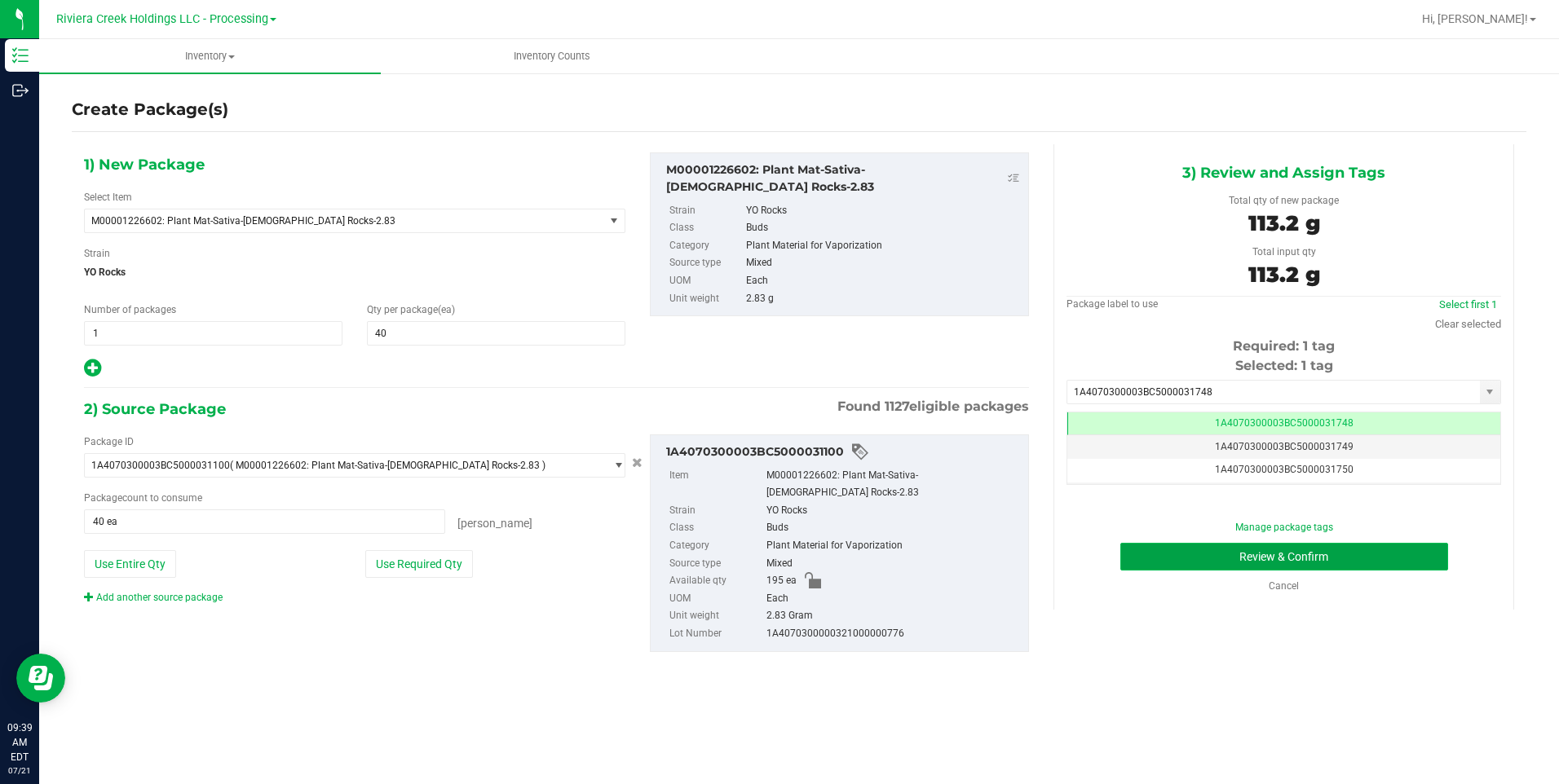 click on "Review & Confirm" at bounding box center [1284, 557] 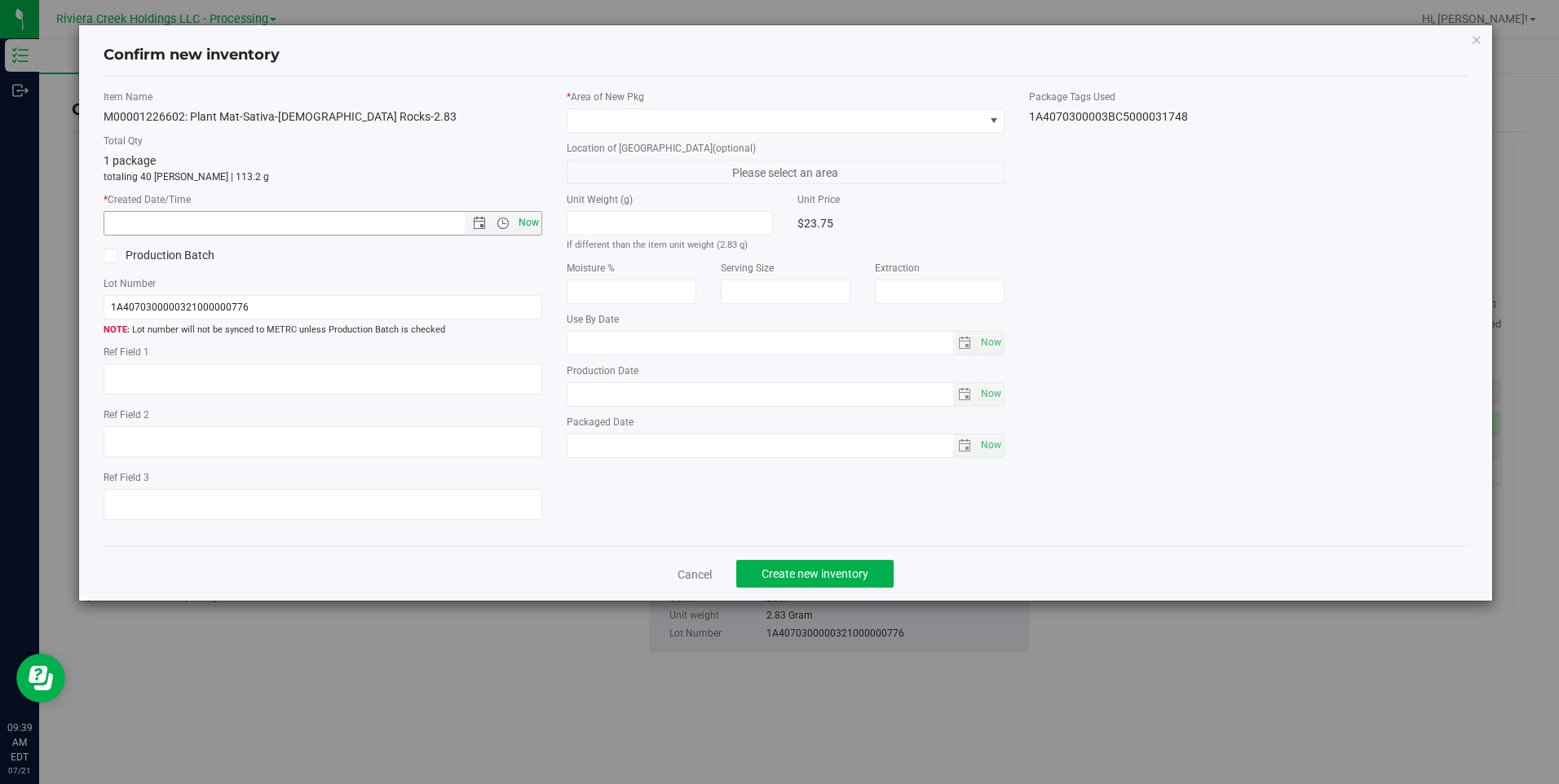 click on "Now" at bounding box center (528, 222) 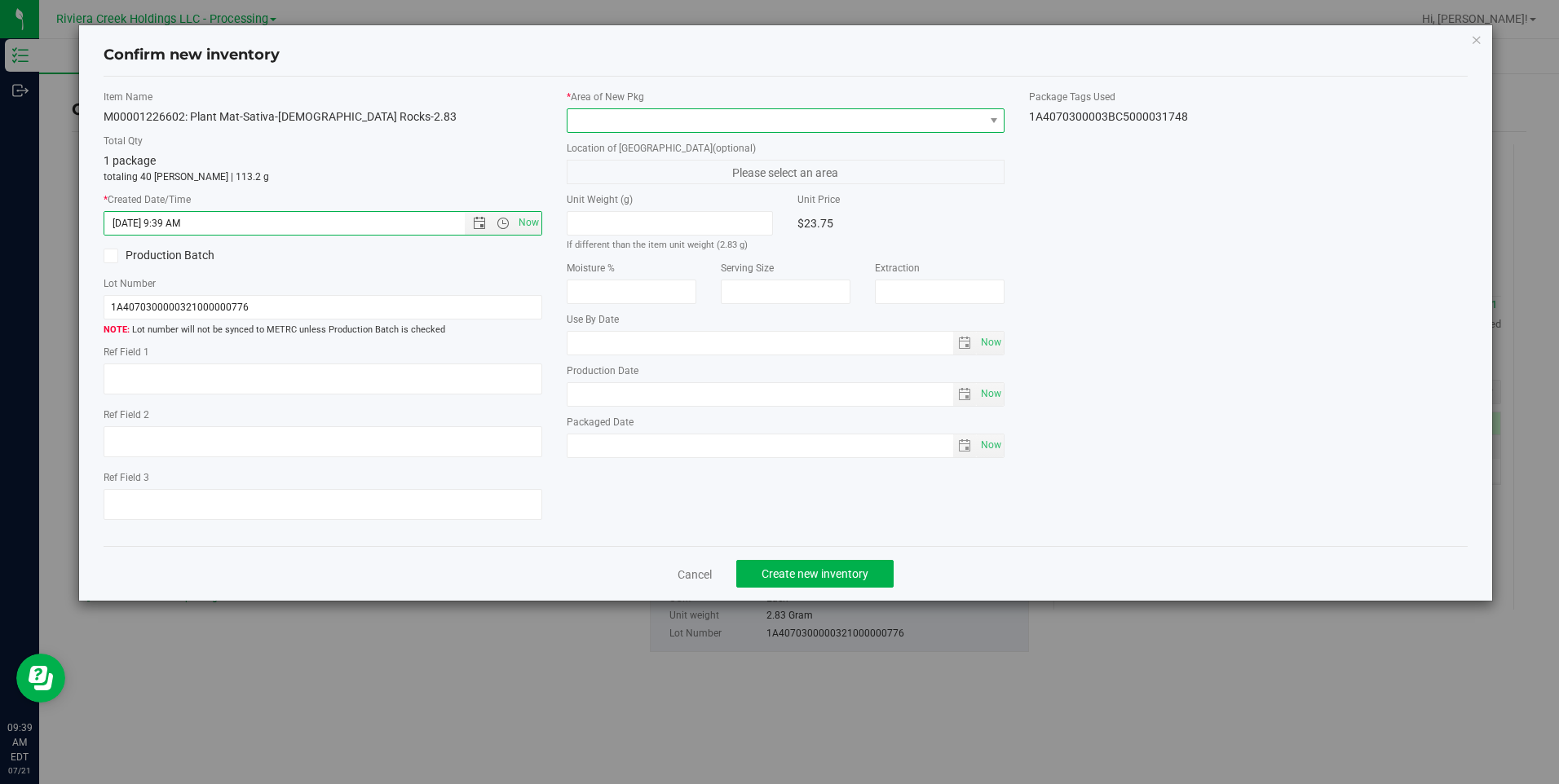 click at bounding box center (775, 121) 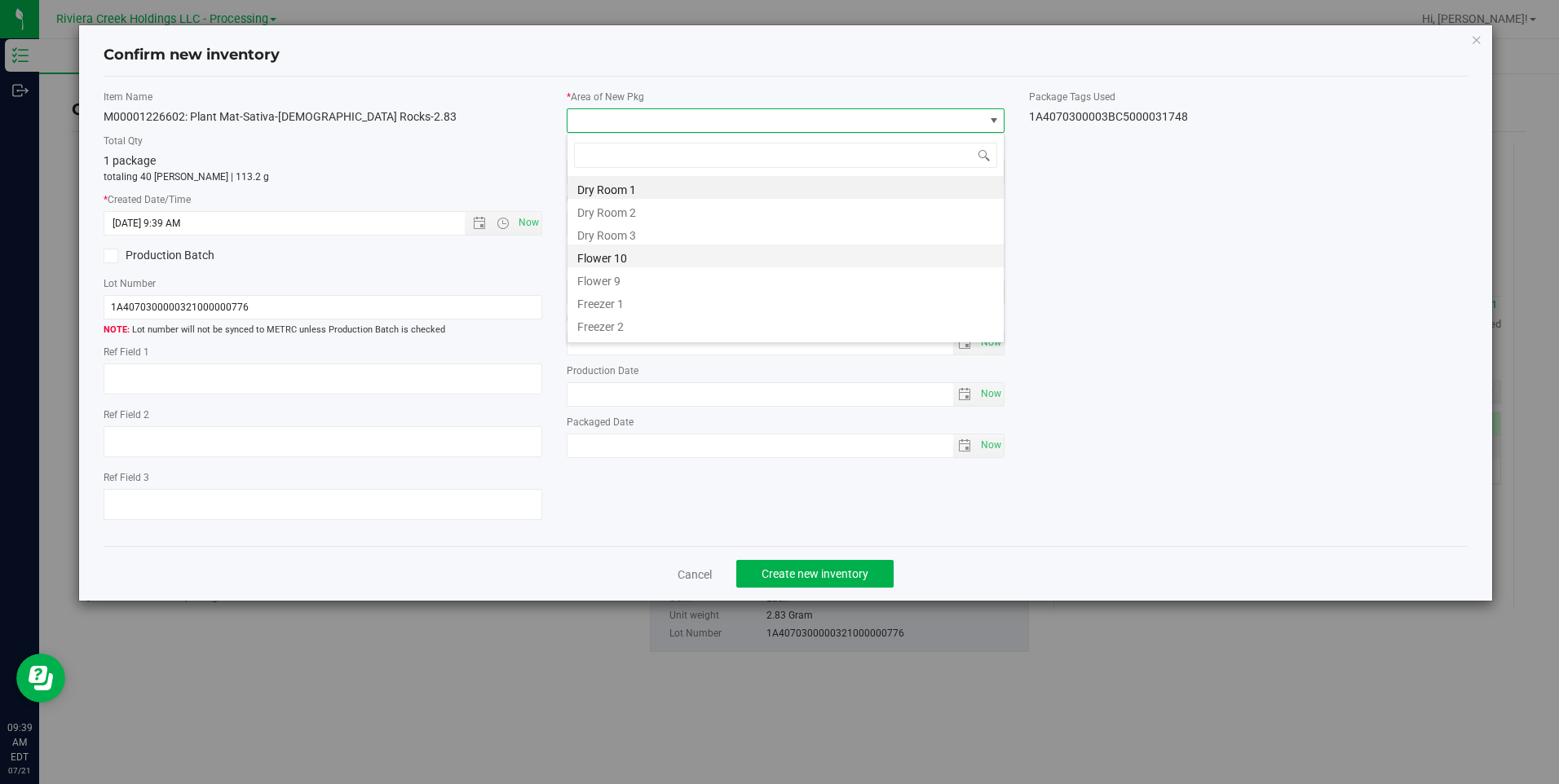 click on "Flower 10" at bounding box center (785, 256) 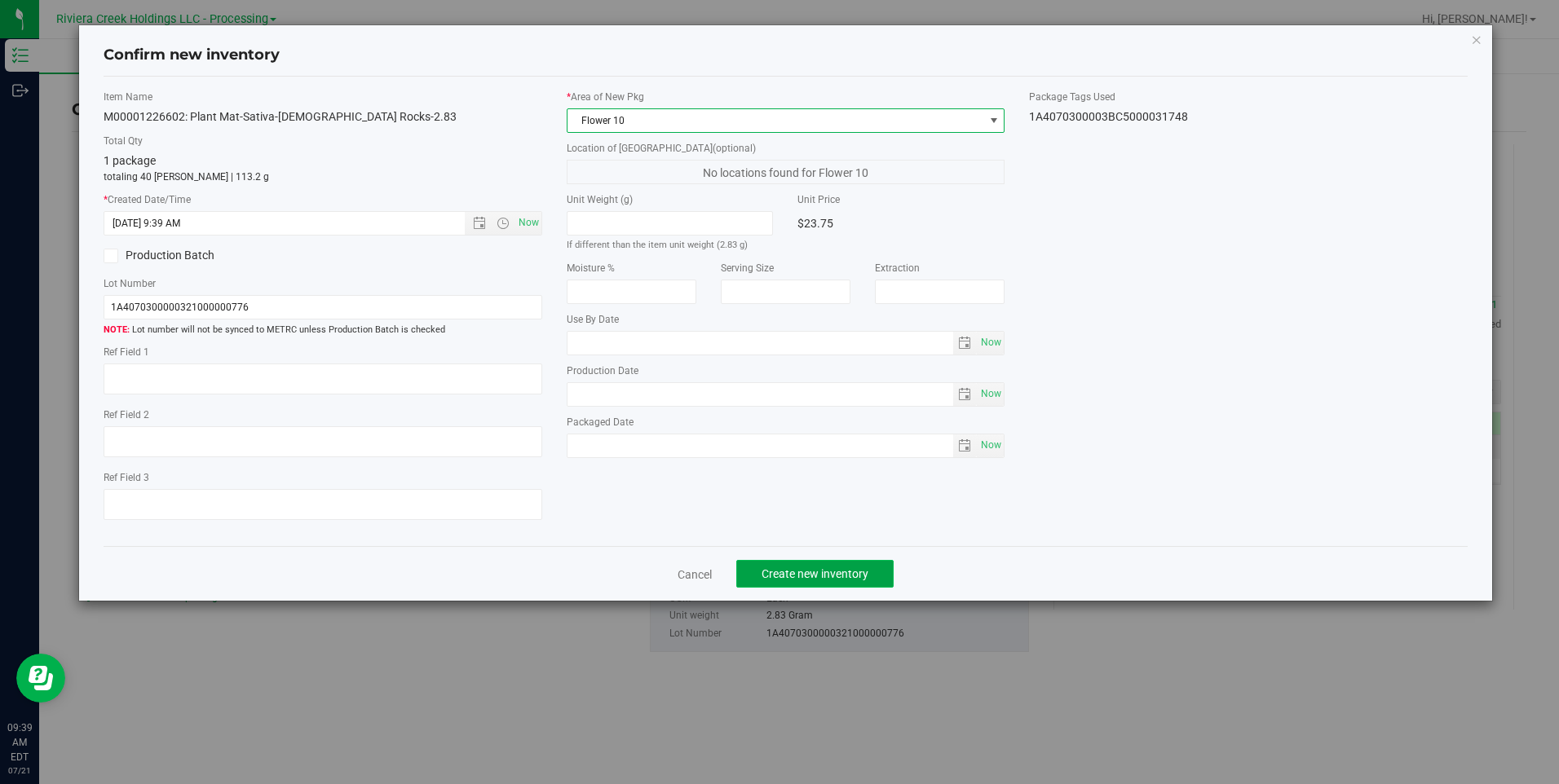 click on "Create new inventory" 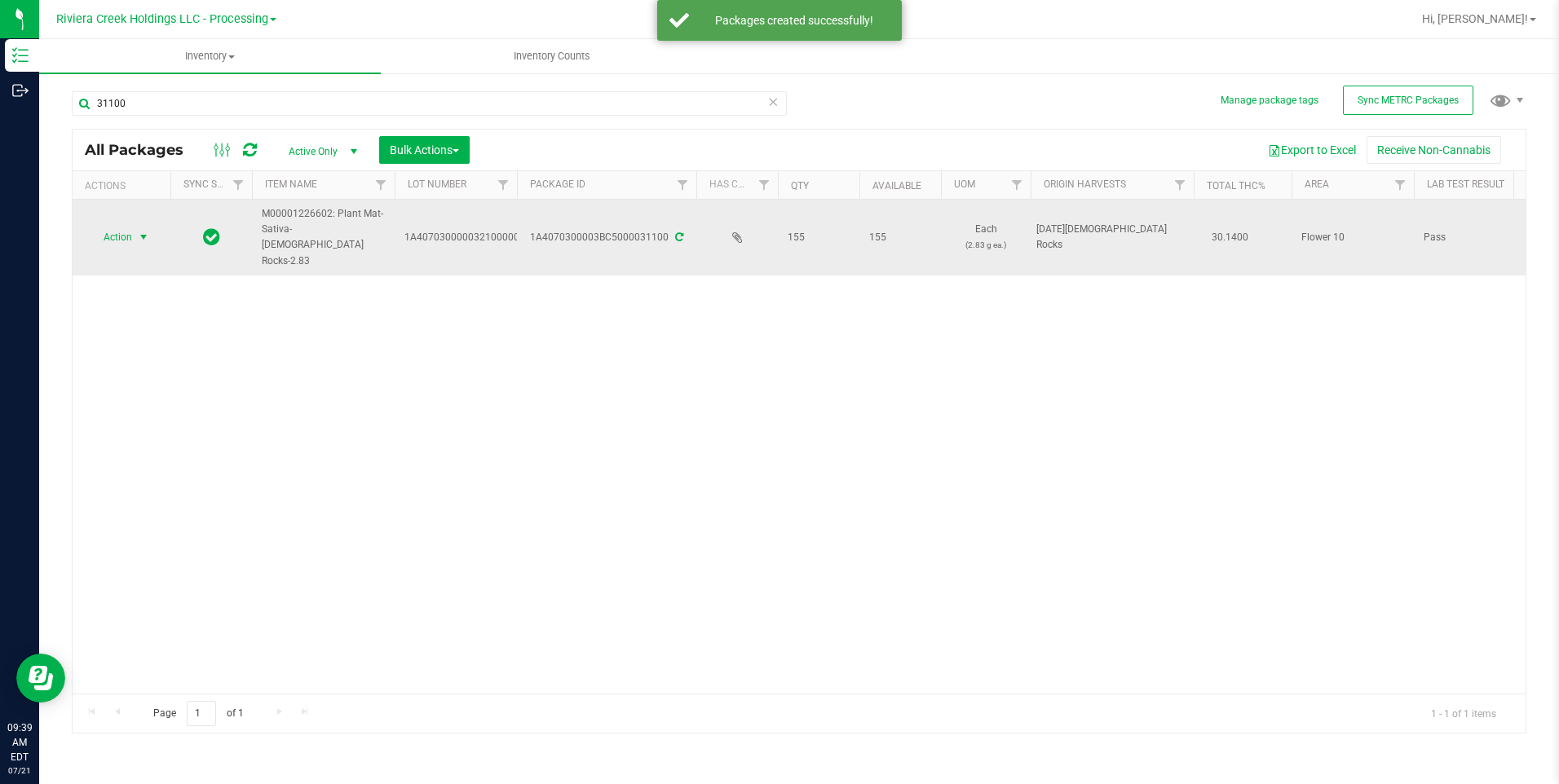 click on "Action" at bounding box center [111, 237] 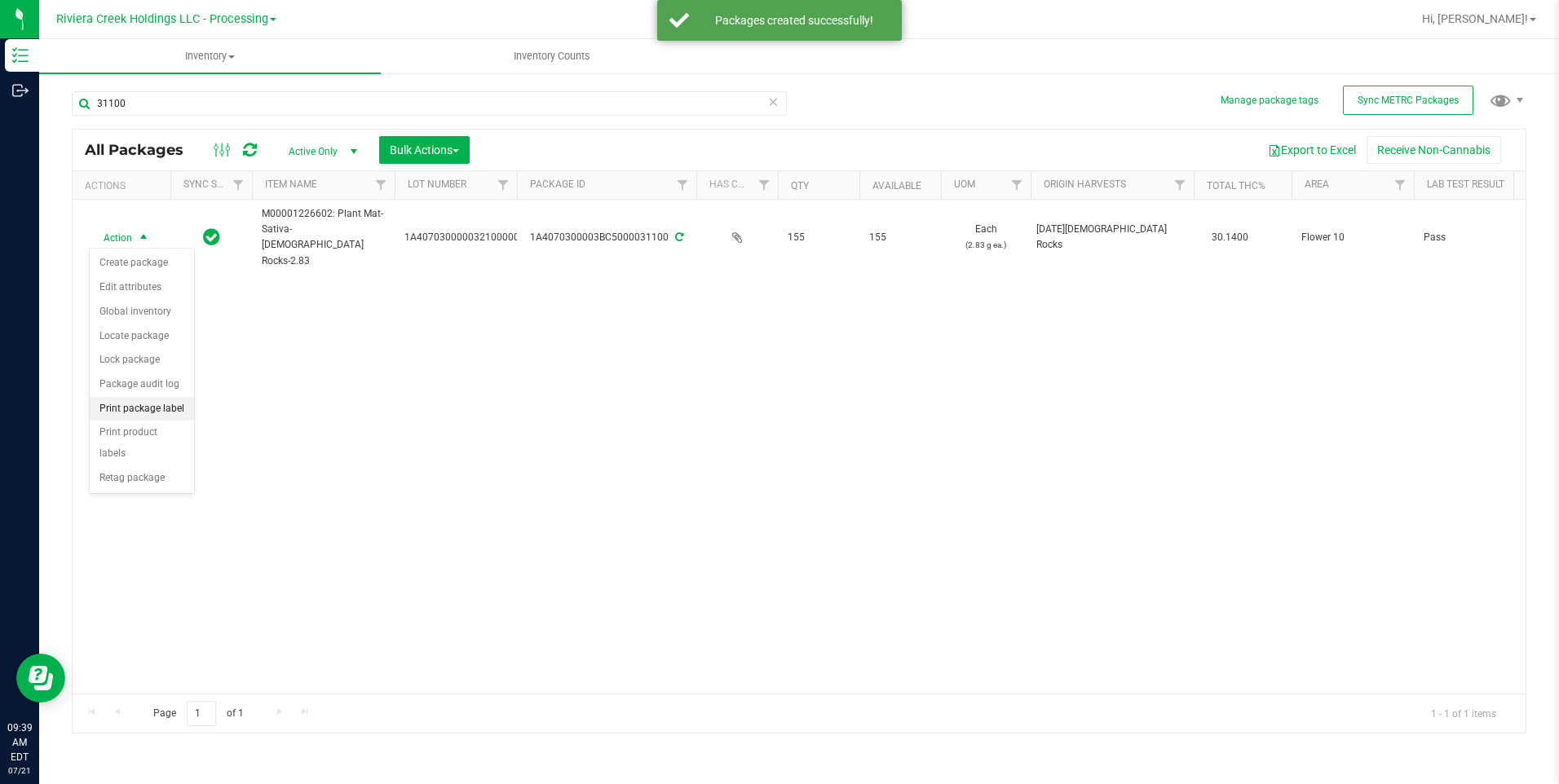 click on "Print package label" at bounding box center [142, 409] 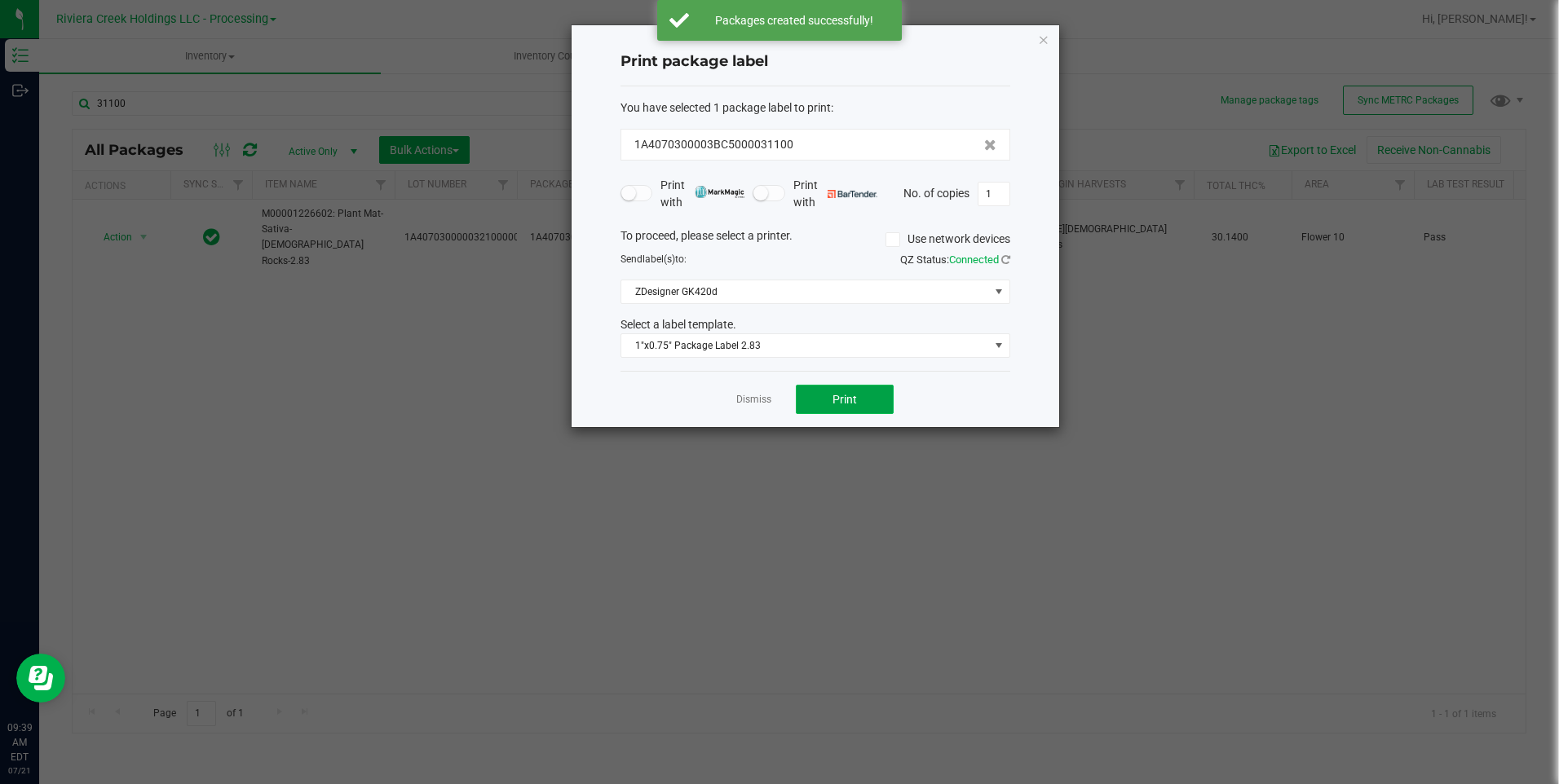 click on "Print" 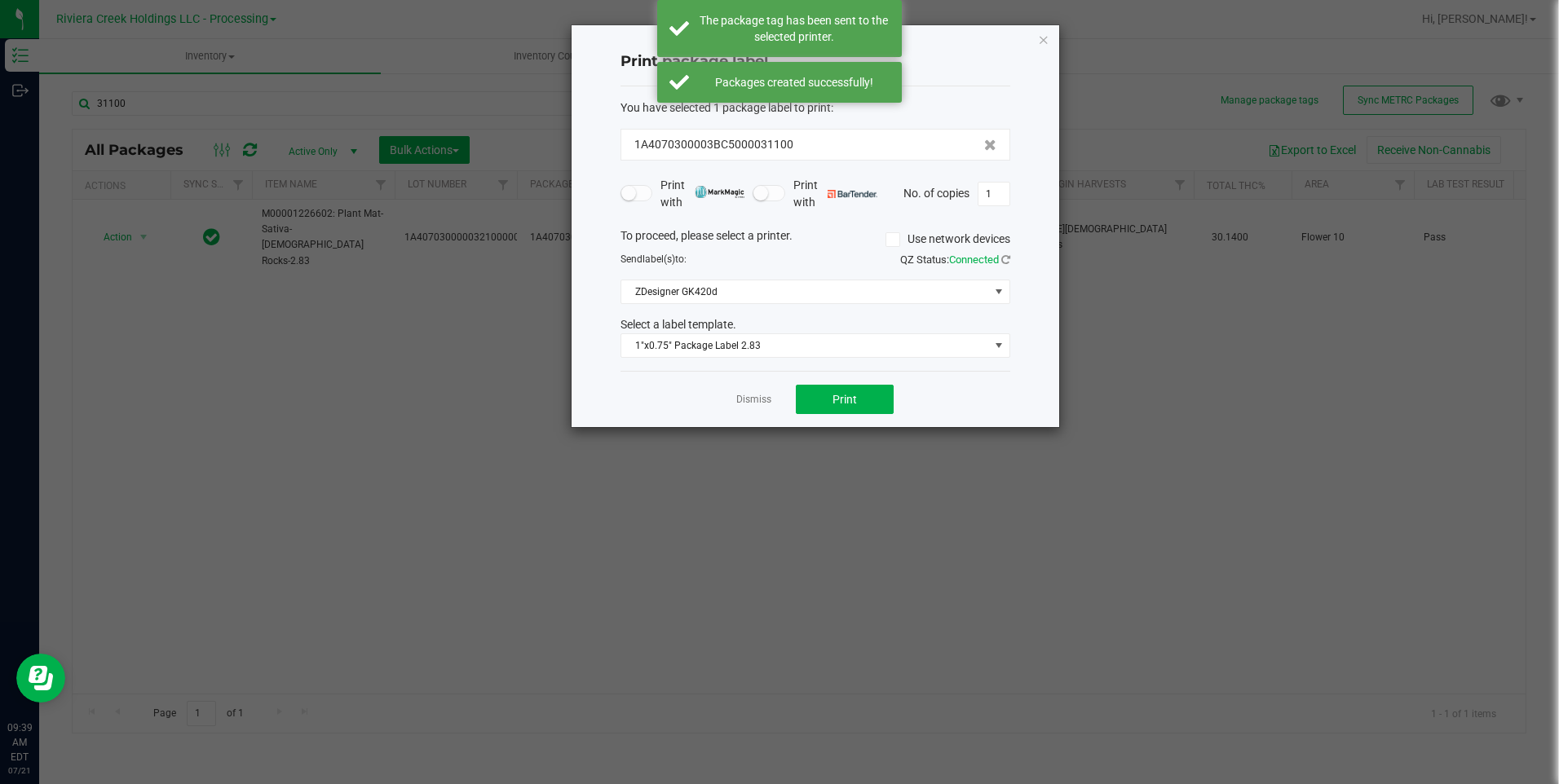 click 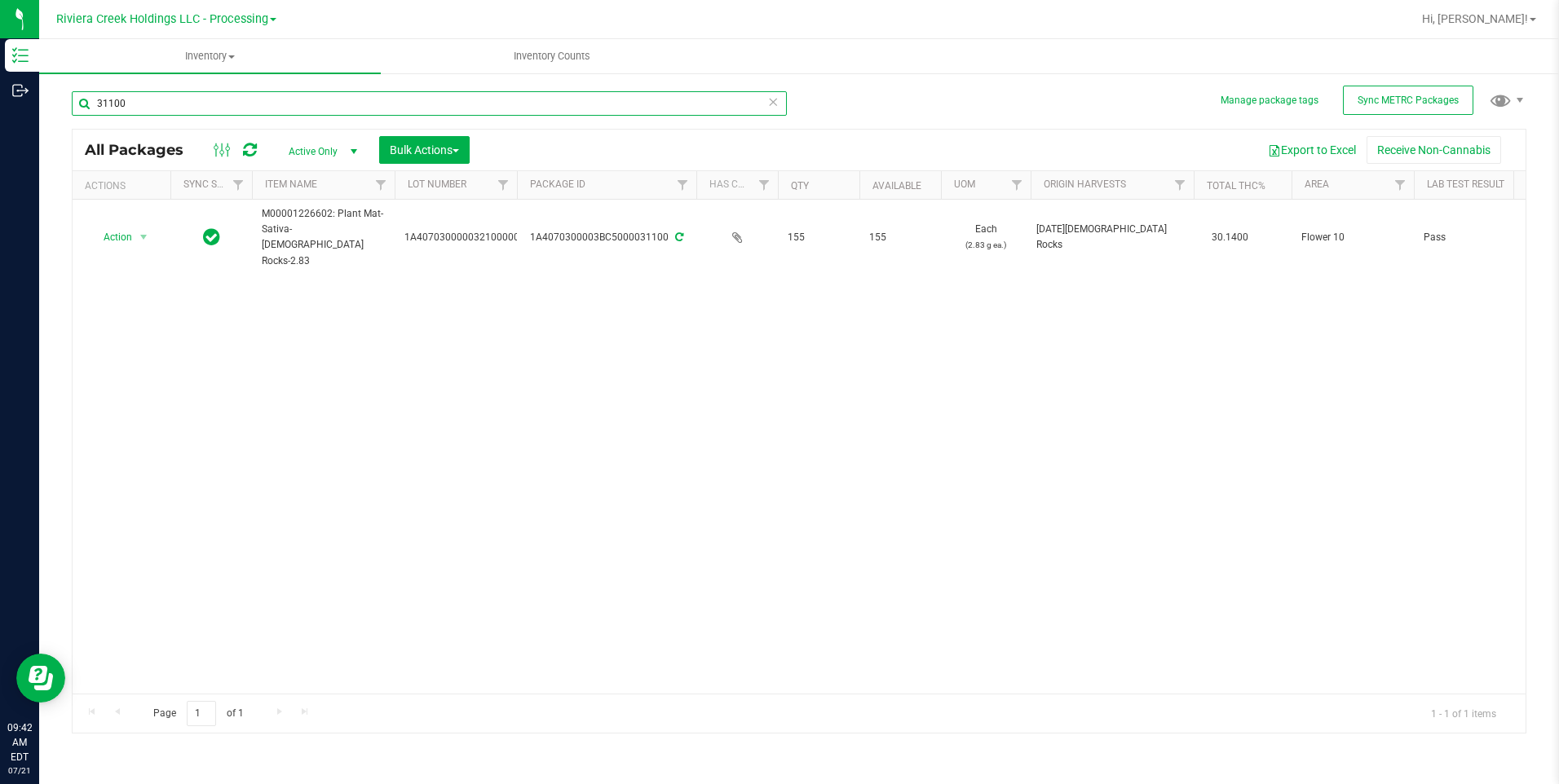 click on "31100" at bounding box center (429, 104) 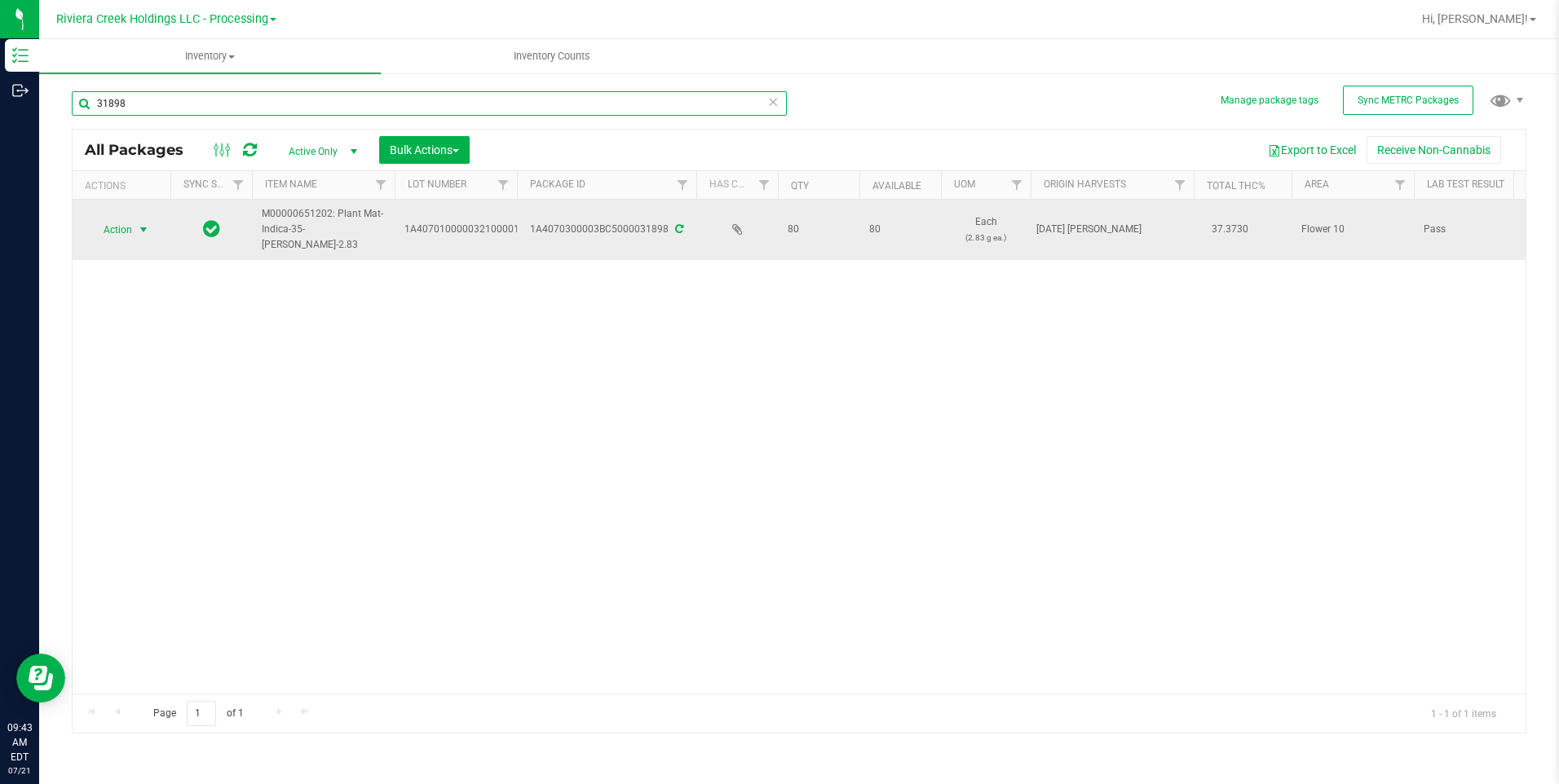 type on "31898" 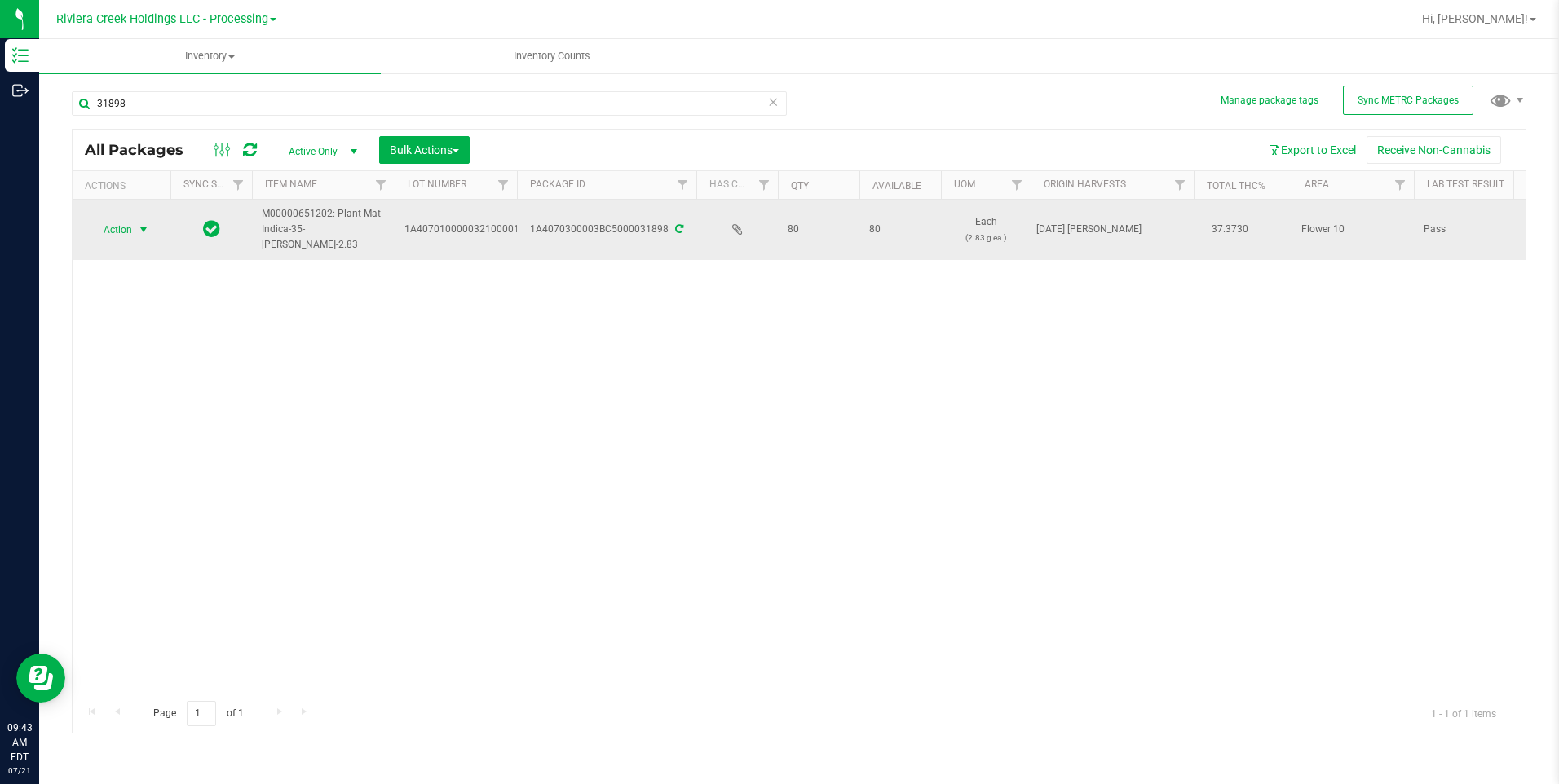 click on "Action" at bounding box center [111, 230] 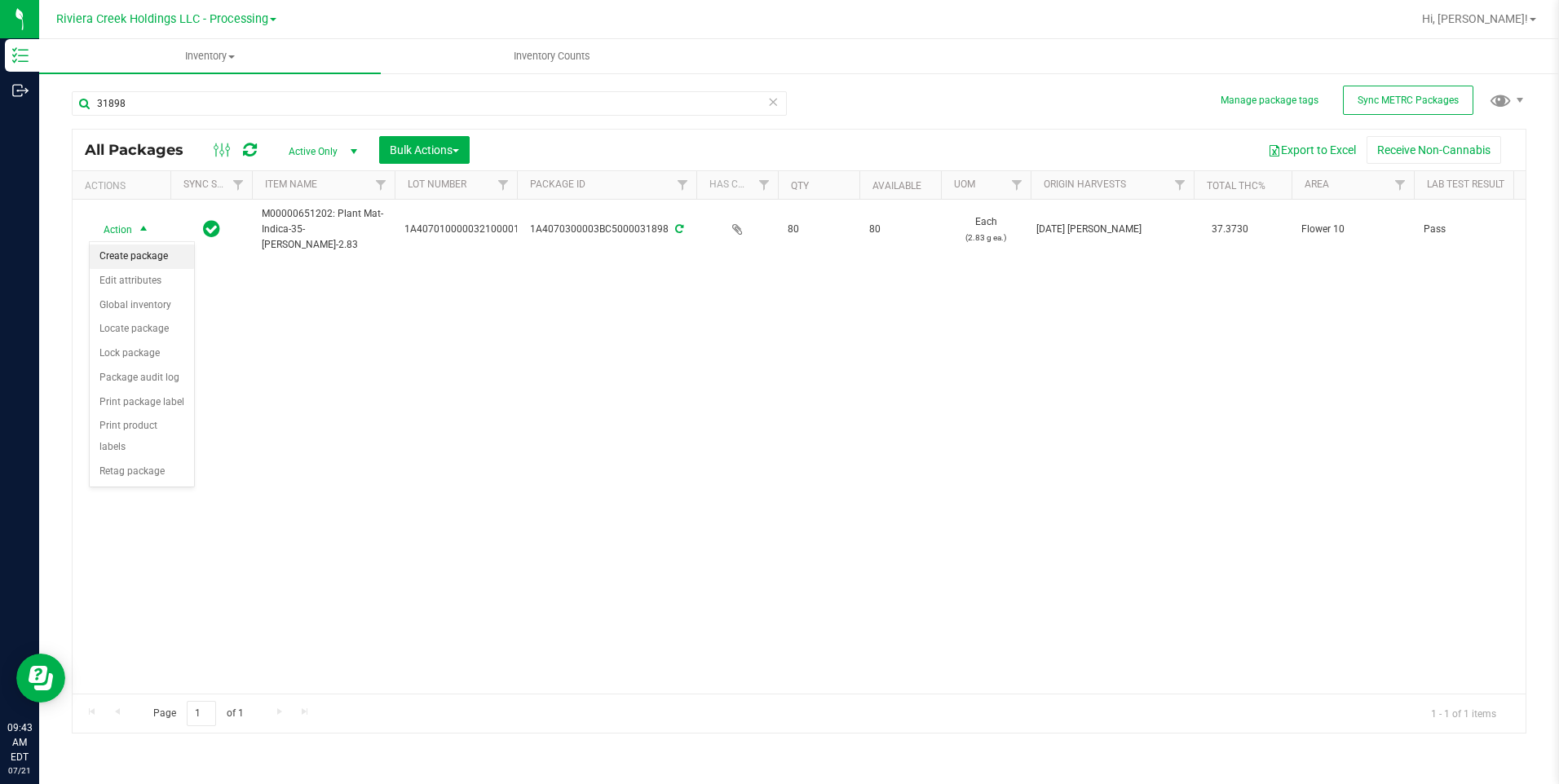 click on "Create package" at bounding box center [142, 257] 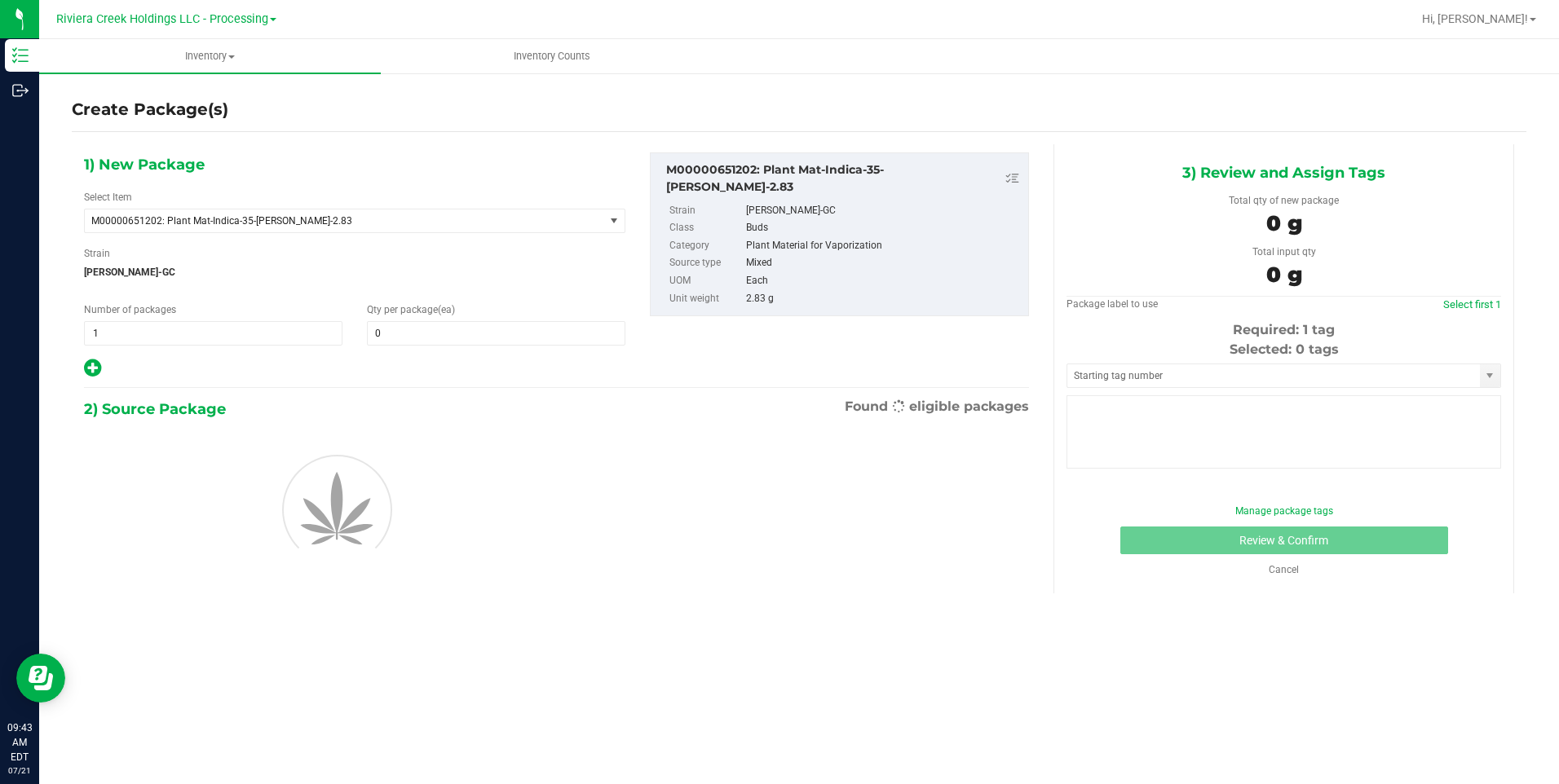 type on "0" 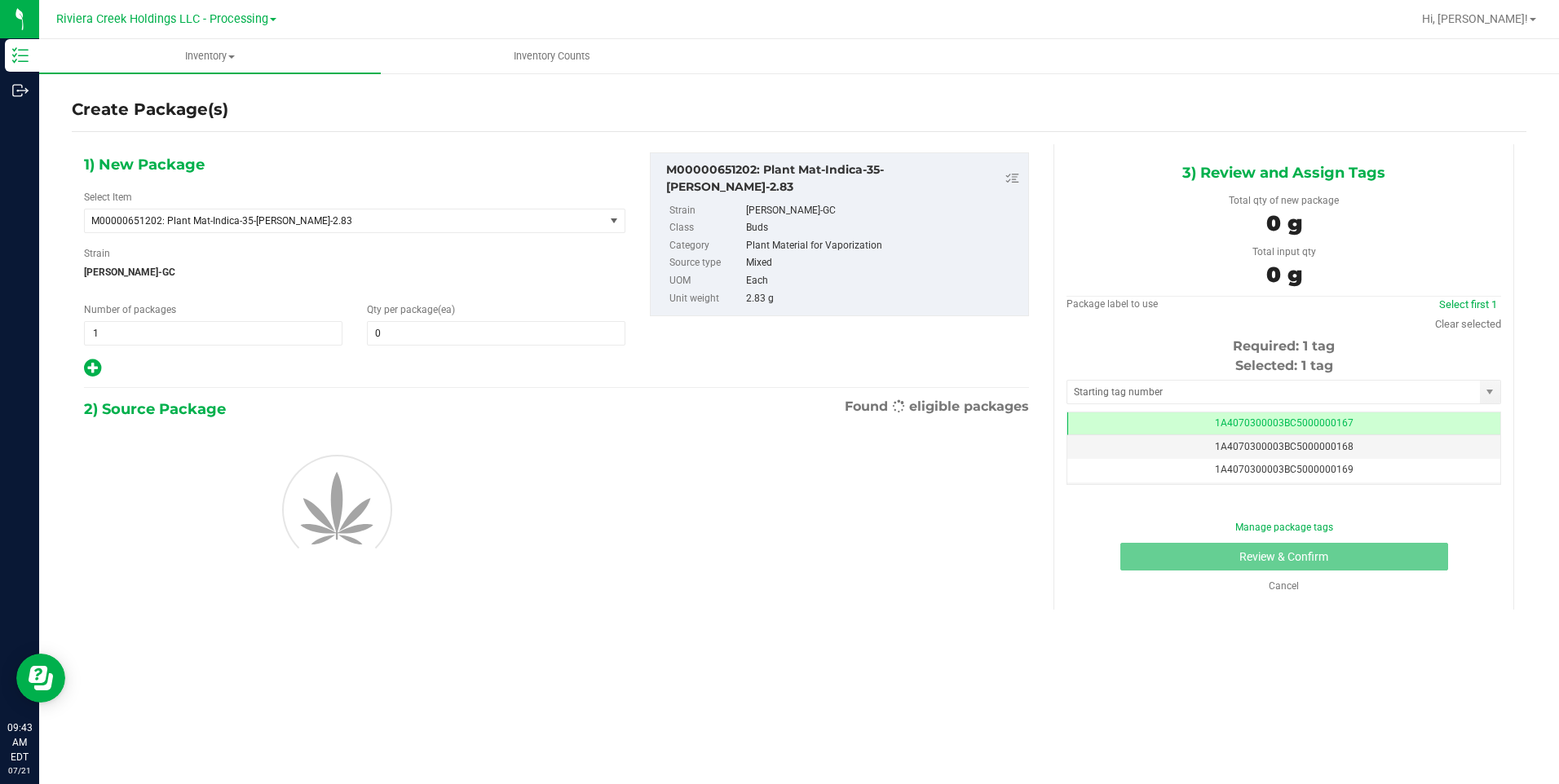 scroll, scrollTop: 0, scrollLeft: -1, axis: horizontal 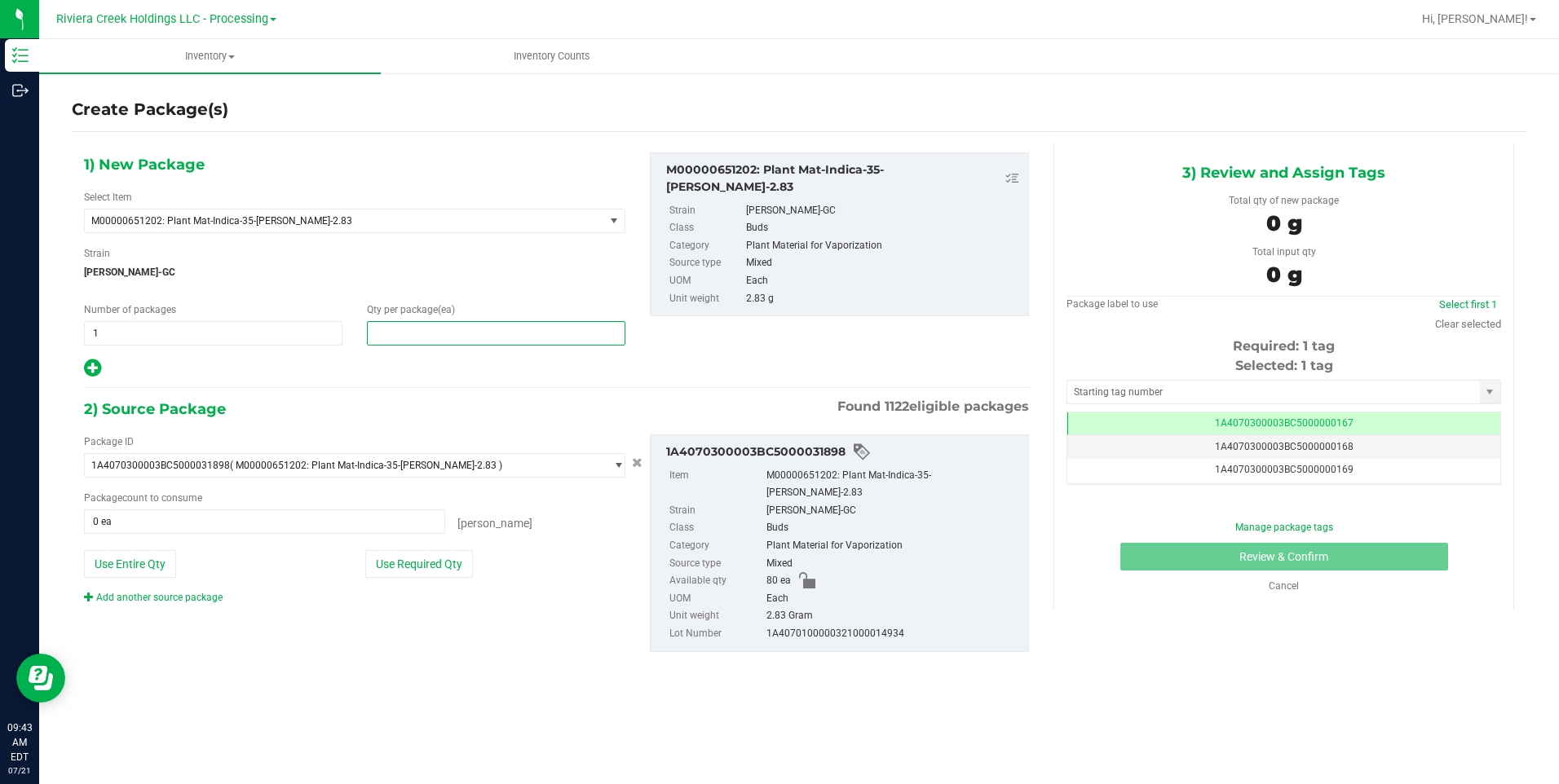 click at bounding box center [496, 333] 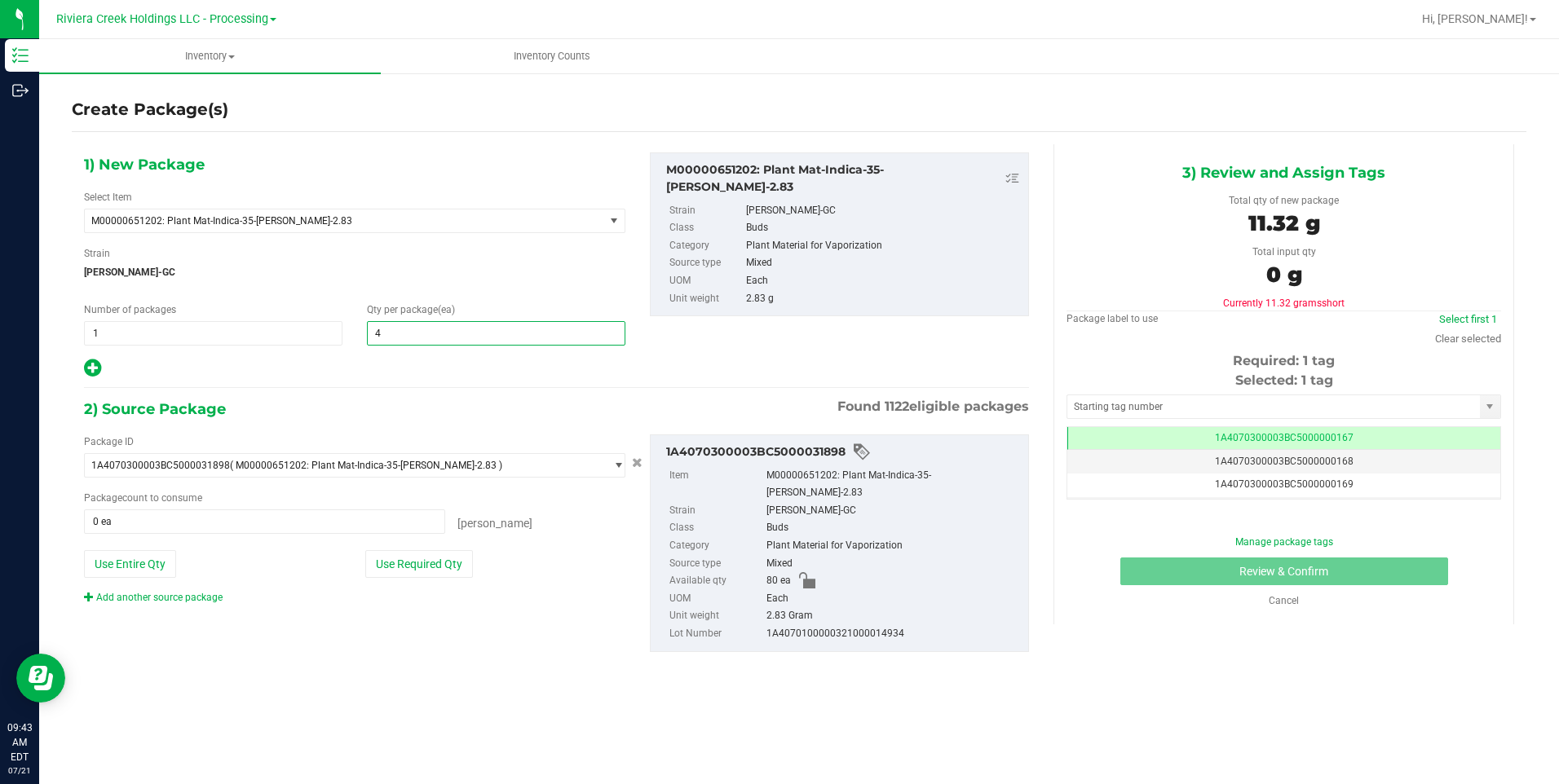 type on "40" 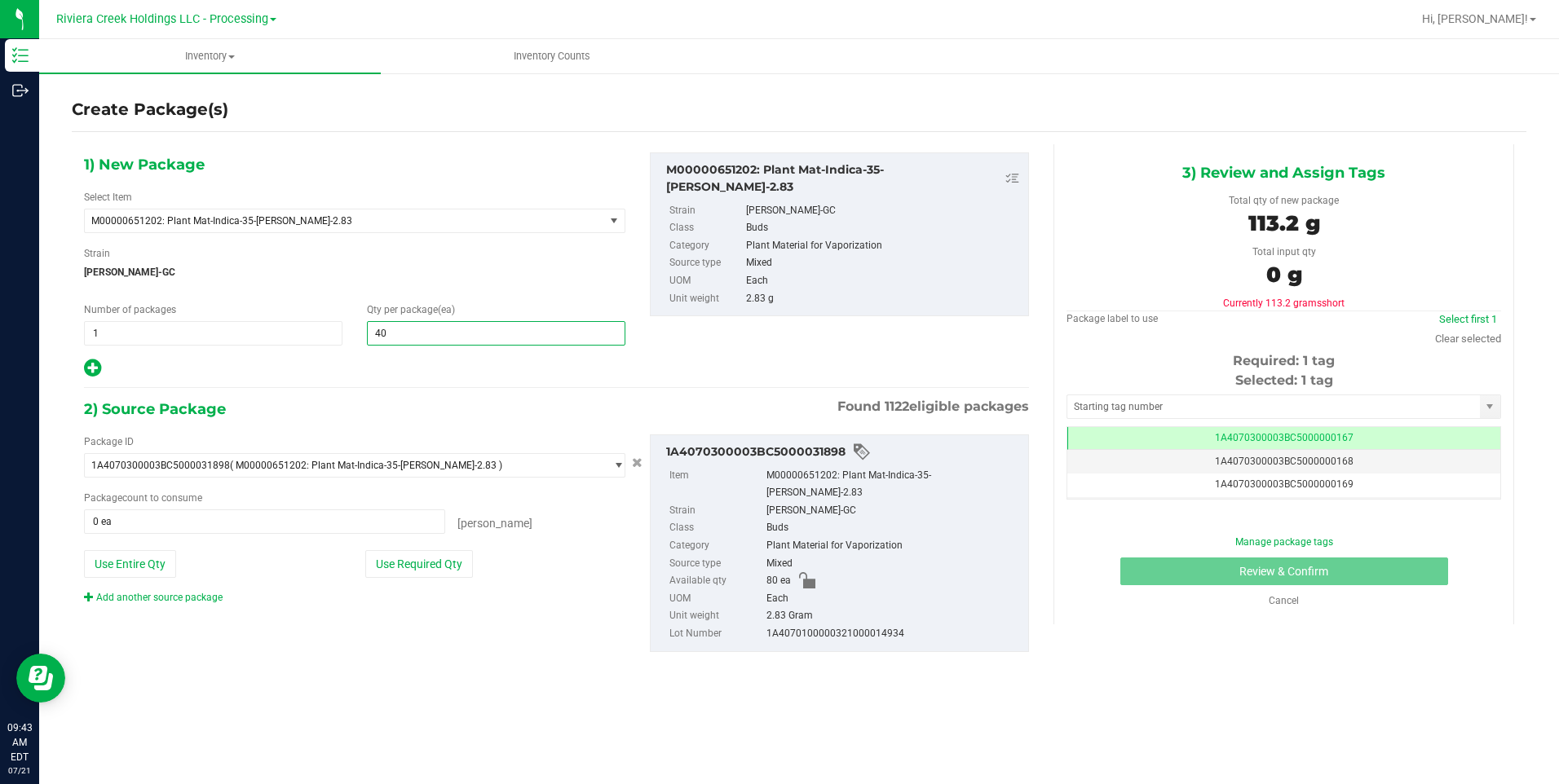 type on "40" 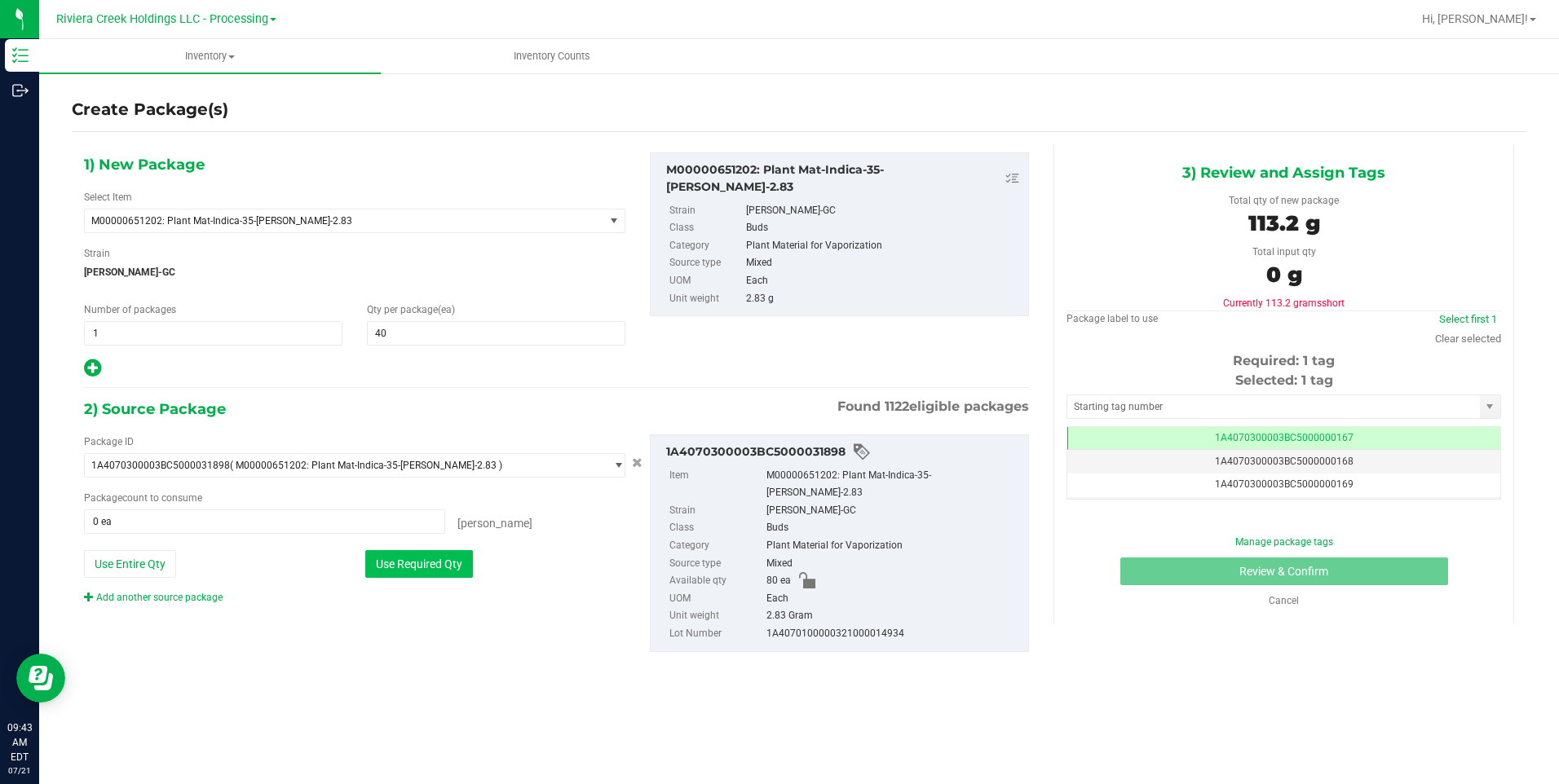 click on "Use Required Qty" at bounding box center [419, 564] 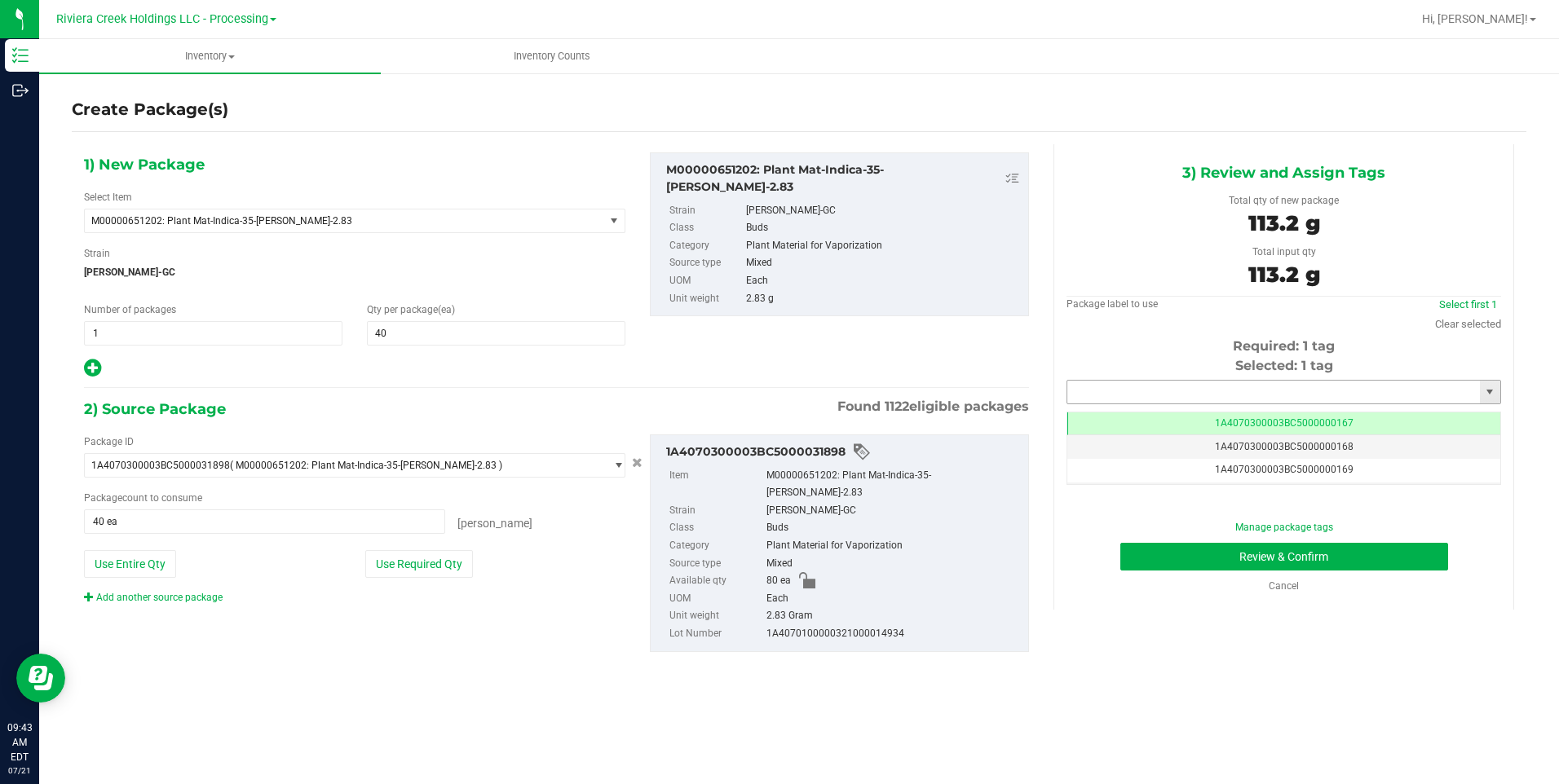 click at bounding box center [1274, 392] 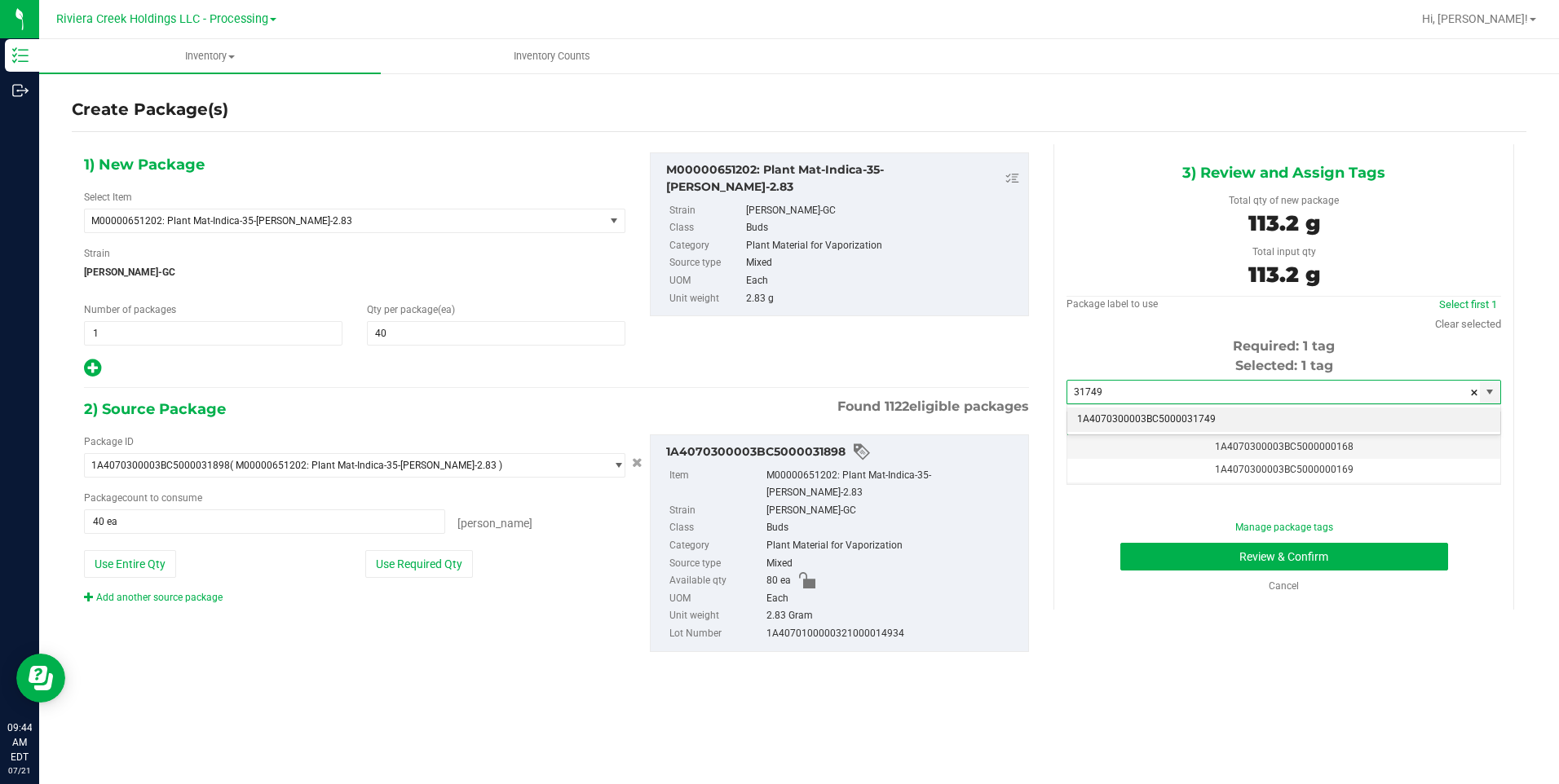 click on "1A4070300003BC5000031749" at bounding box center [1283, 420] 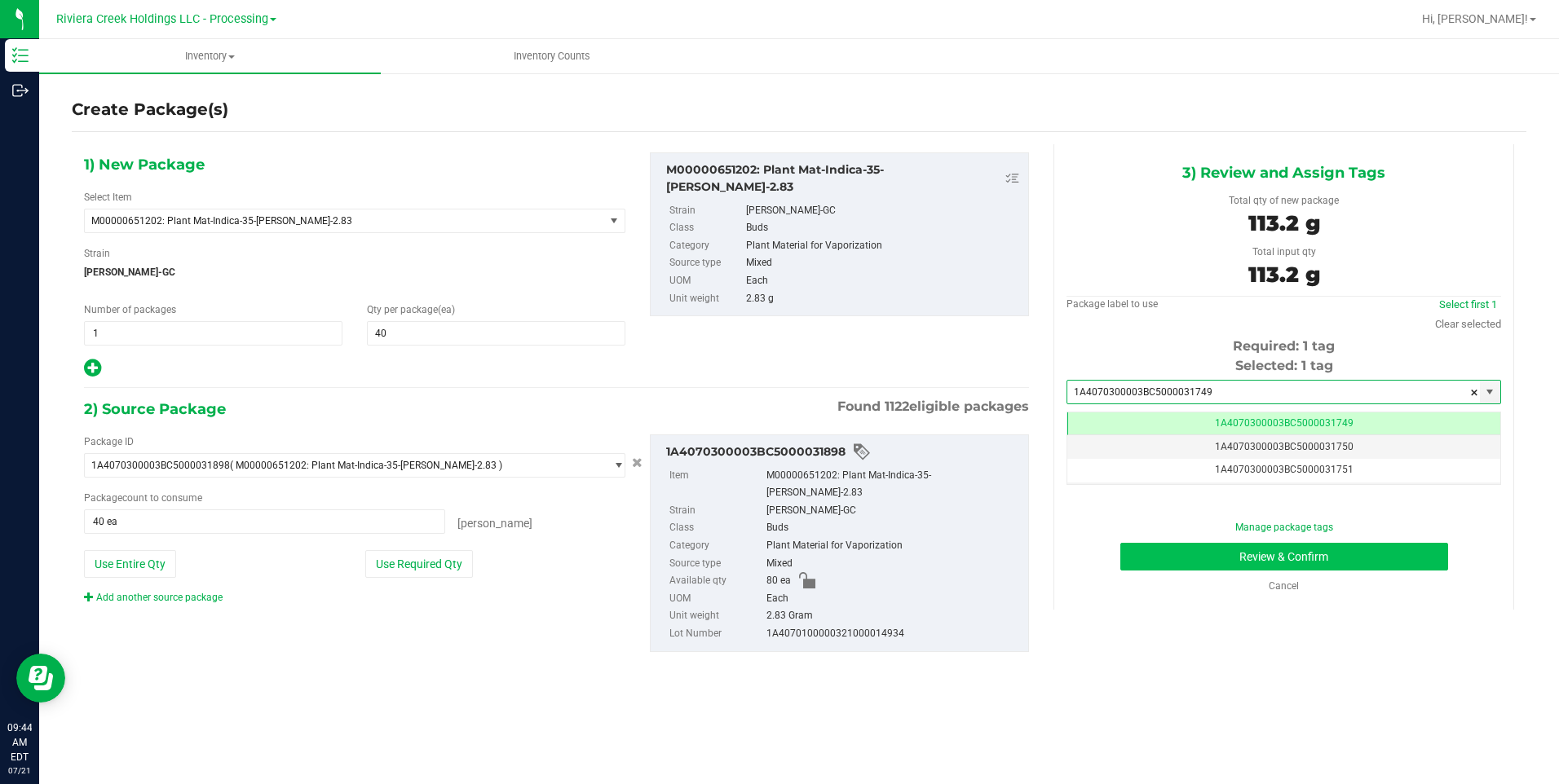 scroll, scrollTop: 0, scrollLeft: -1, axis: horizontal 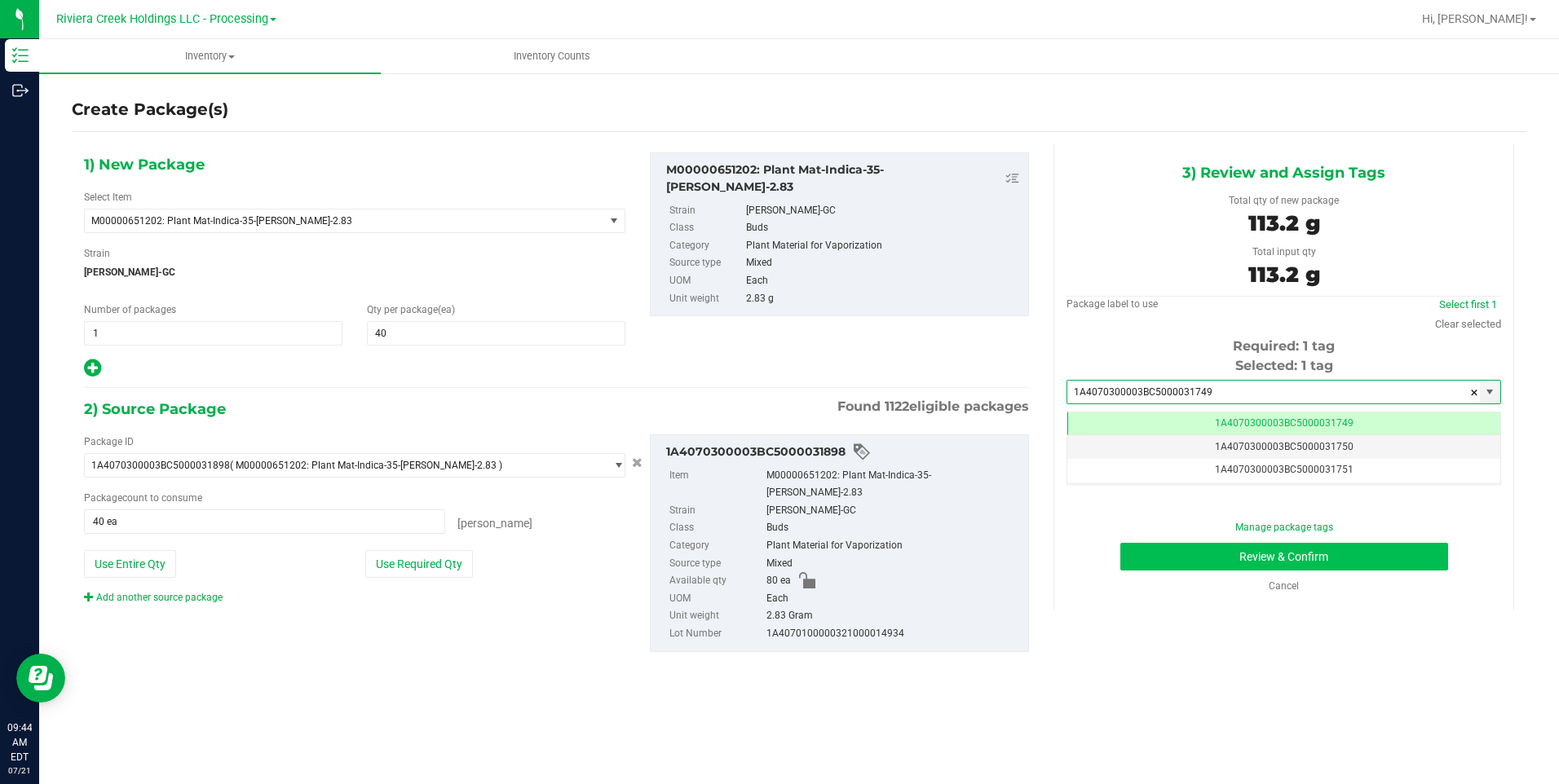 type on "1A4070300003BC5000031749" 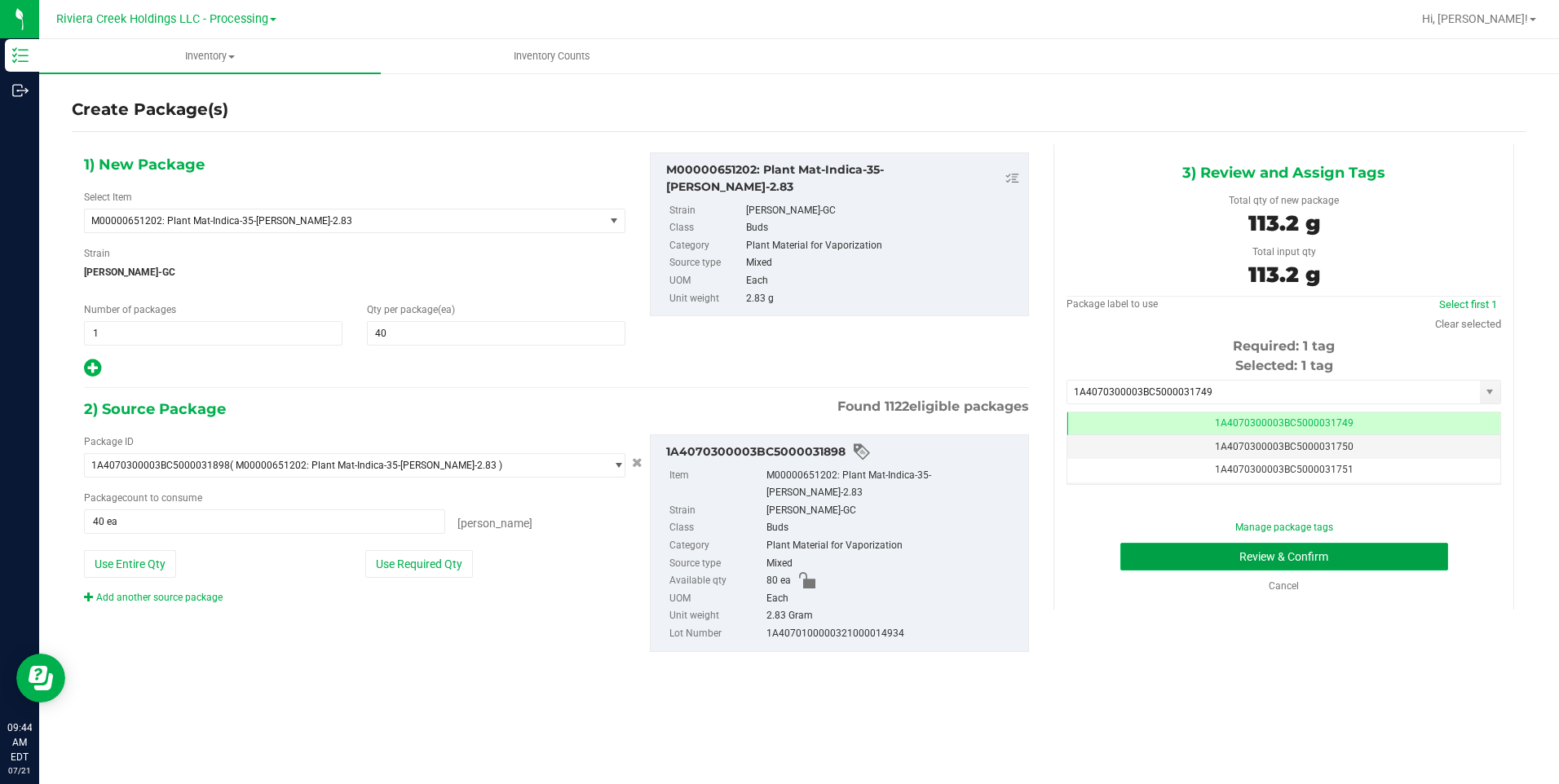 click on "Review & Confirm" at bounding box center (1284, 557) 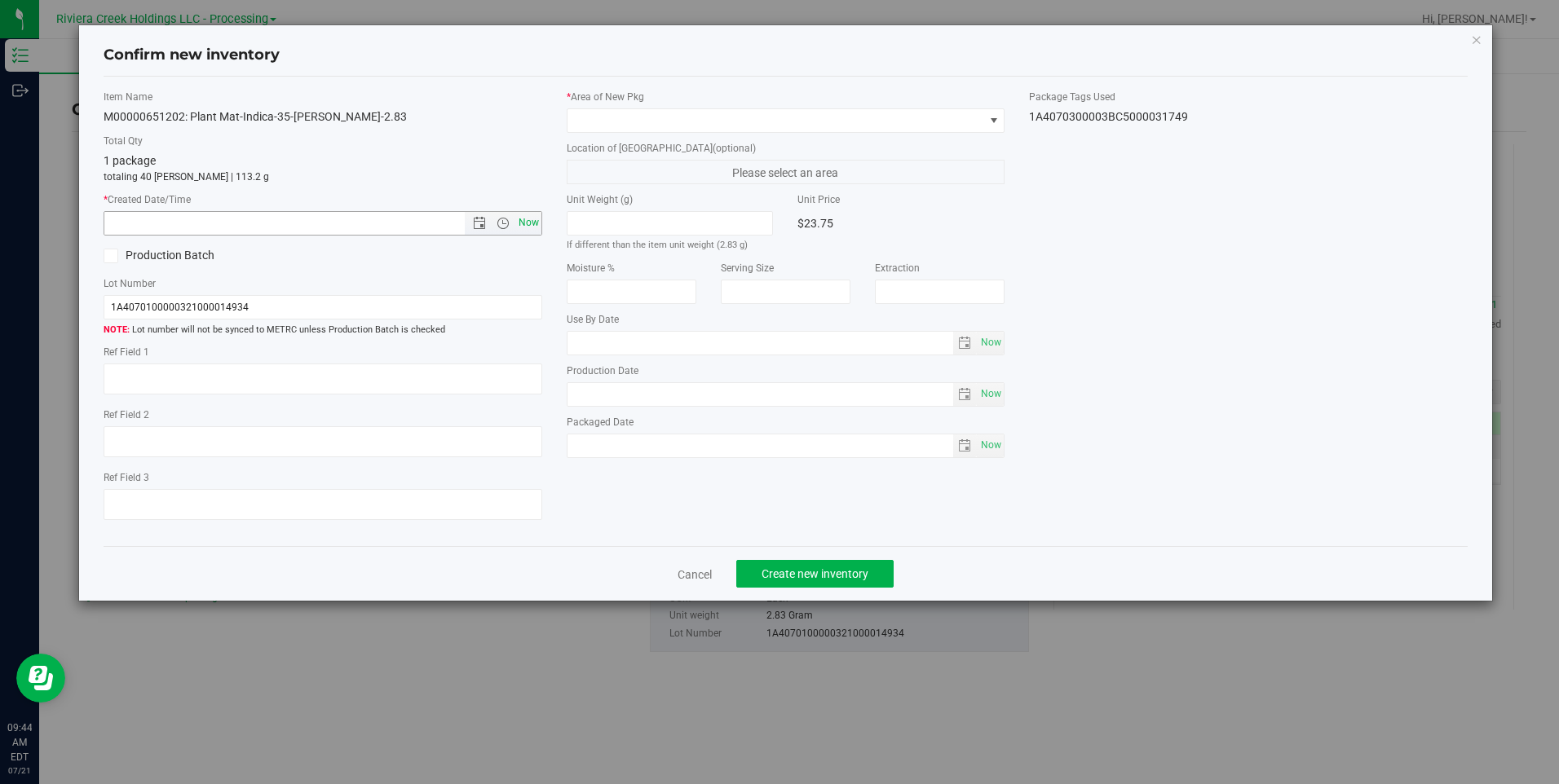 click on "Now" at bounding box center (528, 222) 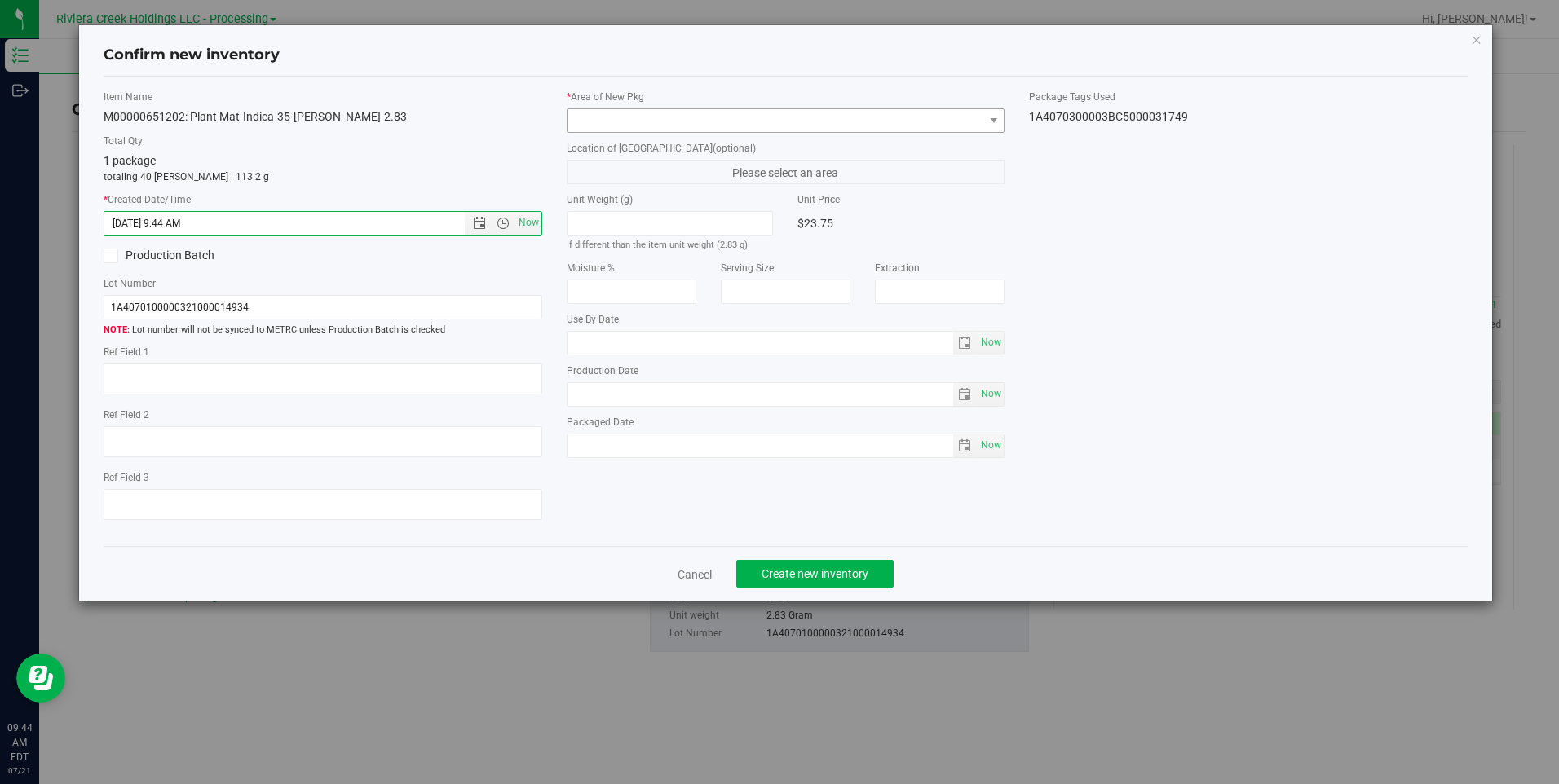 click on "*
Area of [GEOGRAPHIC_DATA]" at bounding box center (785, 111) 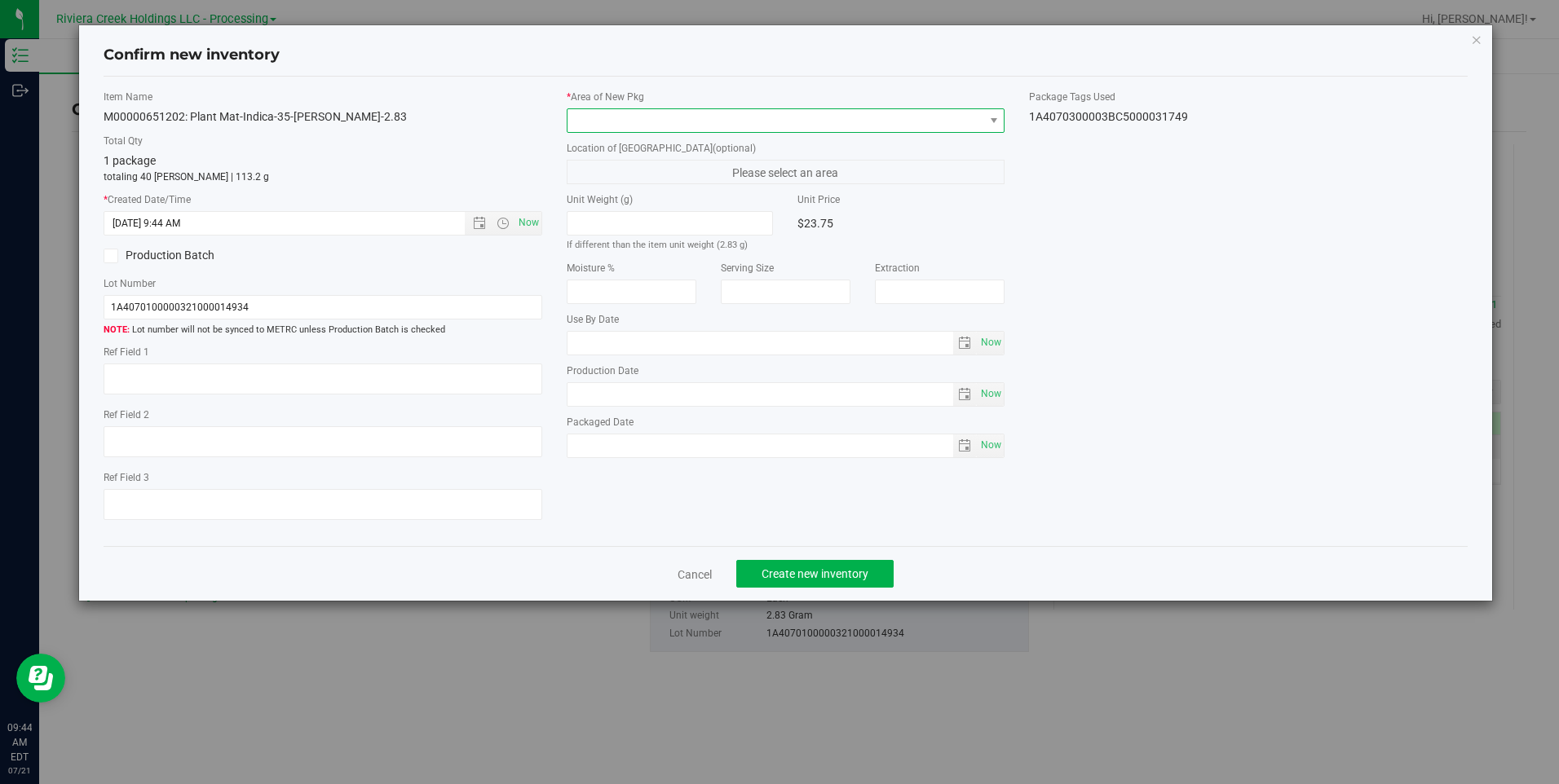 click at bounding box center [775, 121] 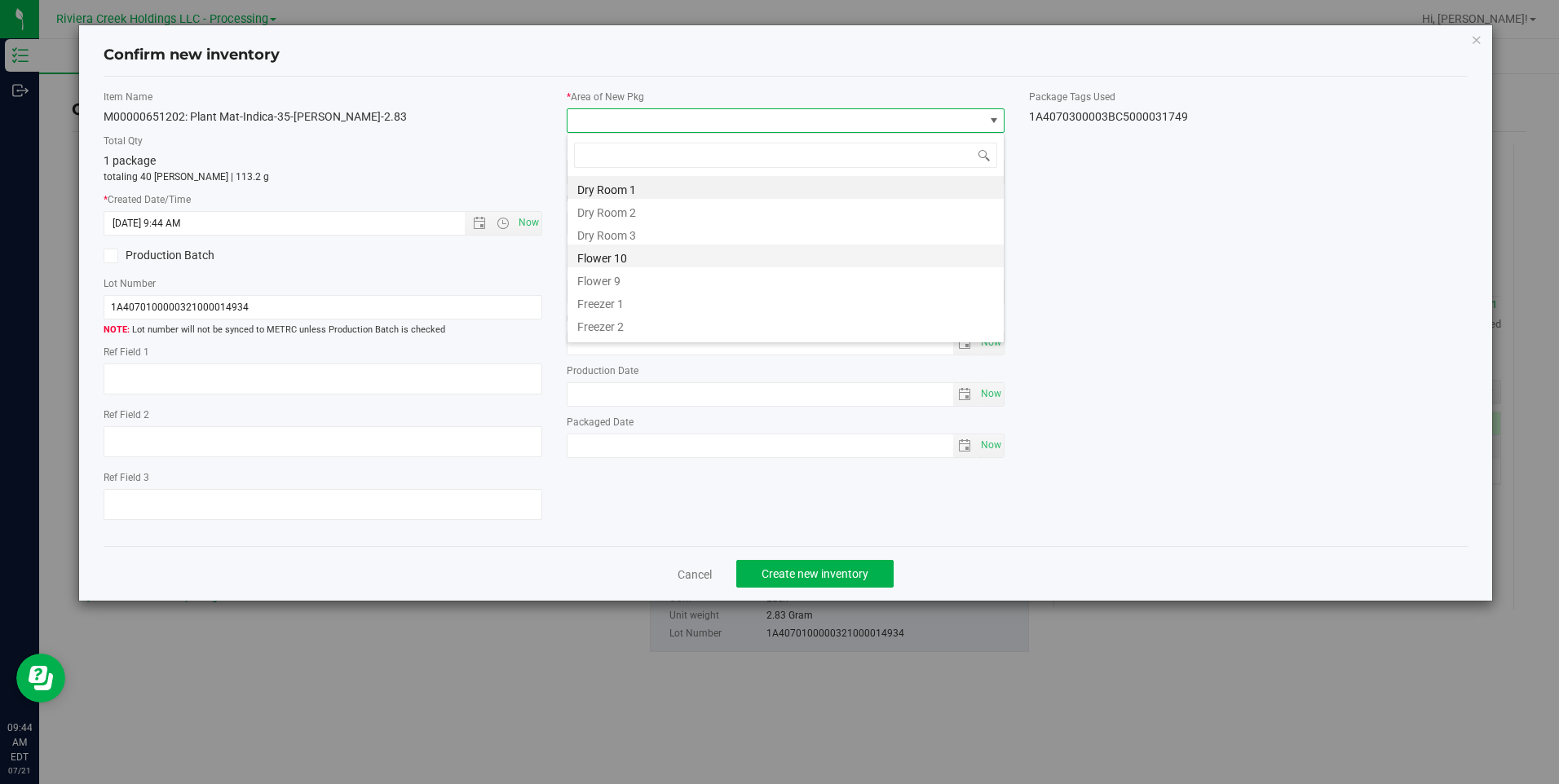 click on "Flower 10" at bounding box center (785, 256) 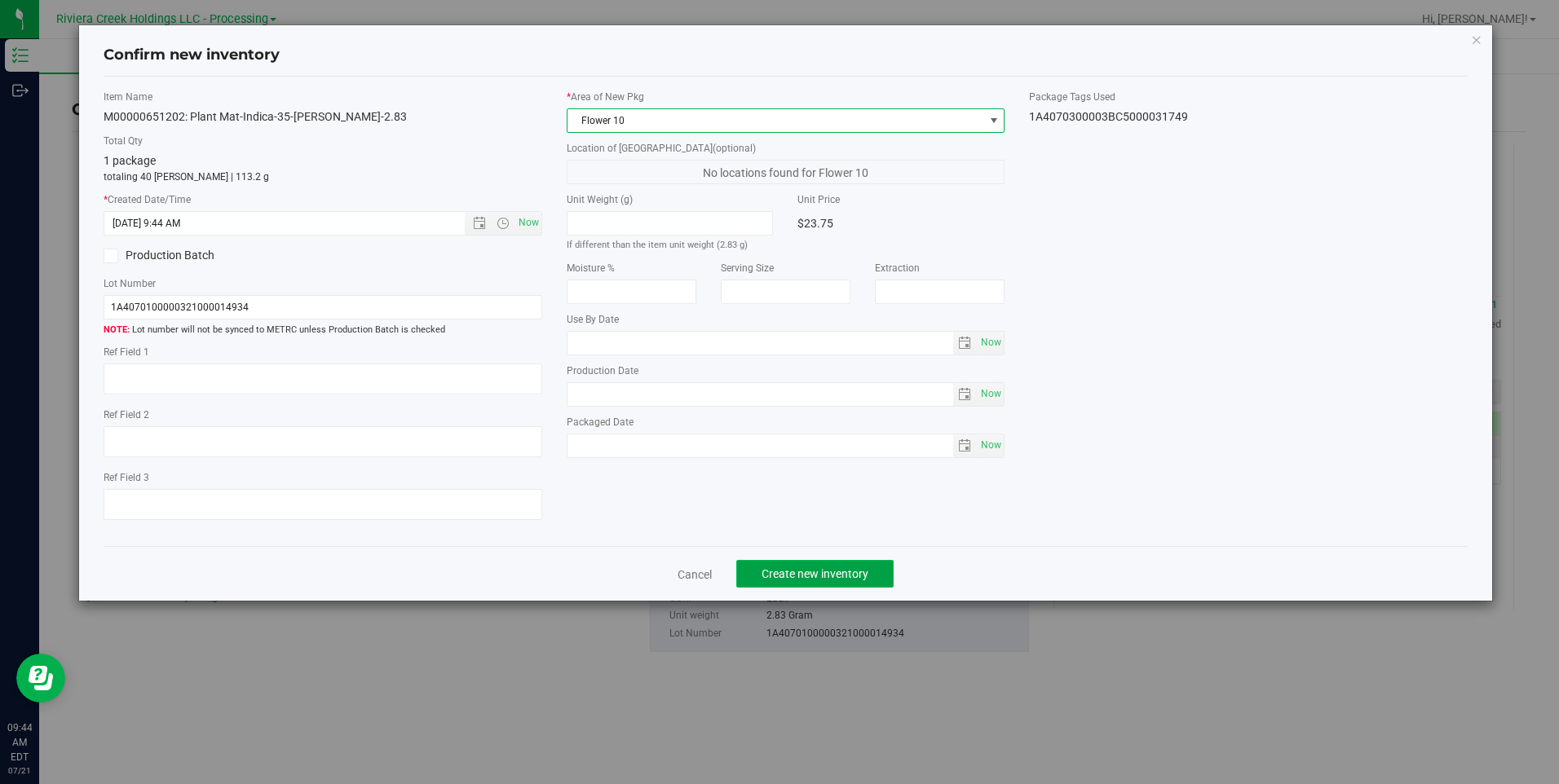 click on "Create new inventory" 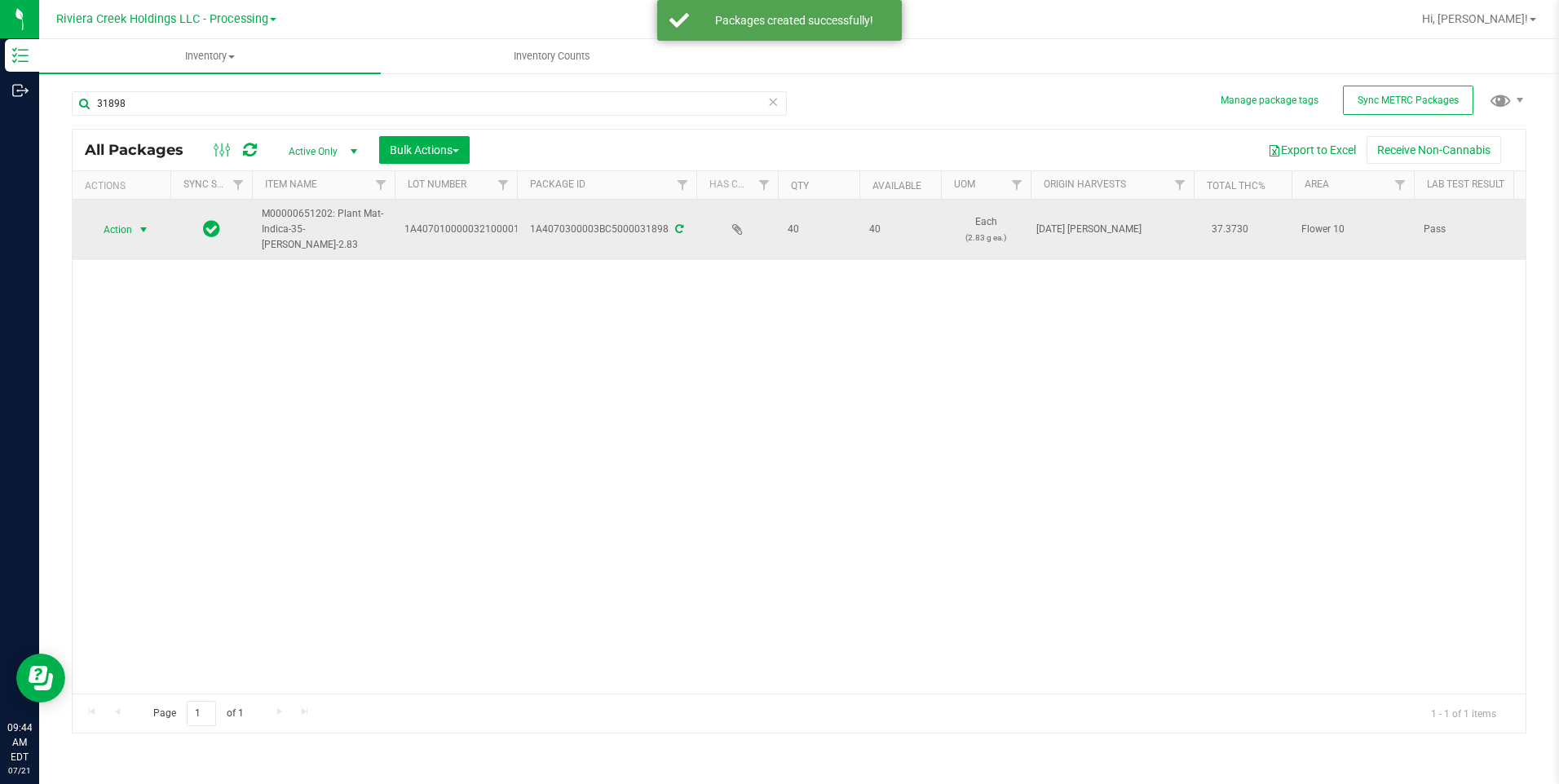 click on "Action" at bounding box center (111, 230) 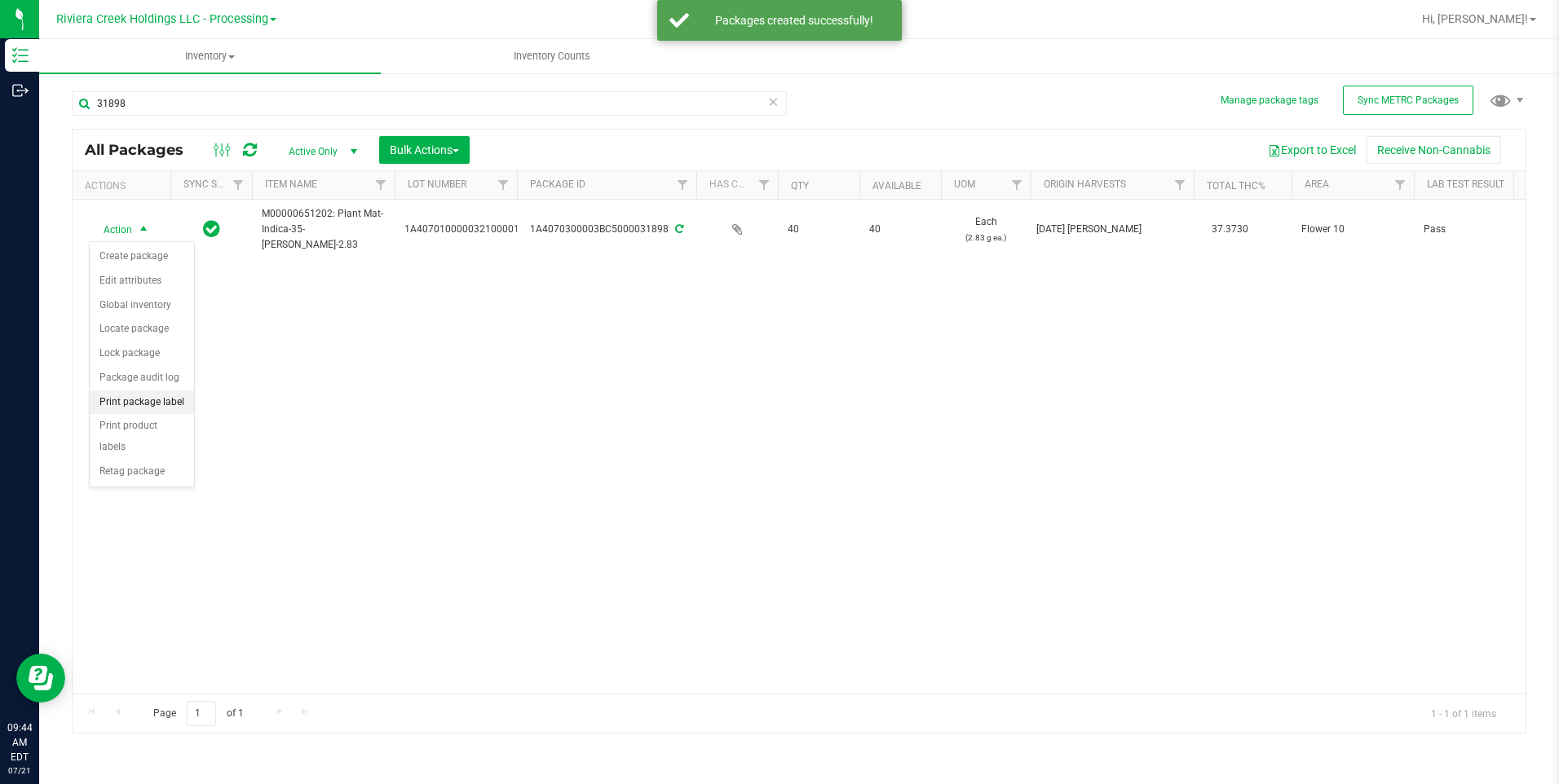 click on "Print package label" at bounding box center [142, 403] 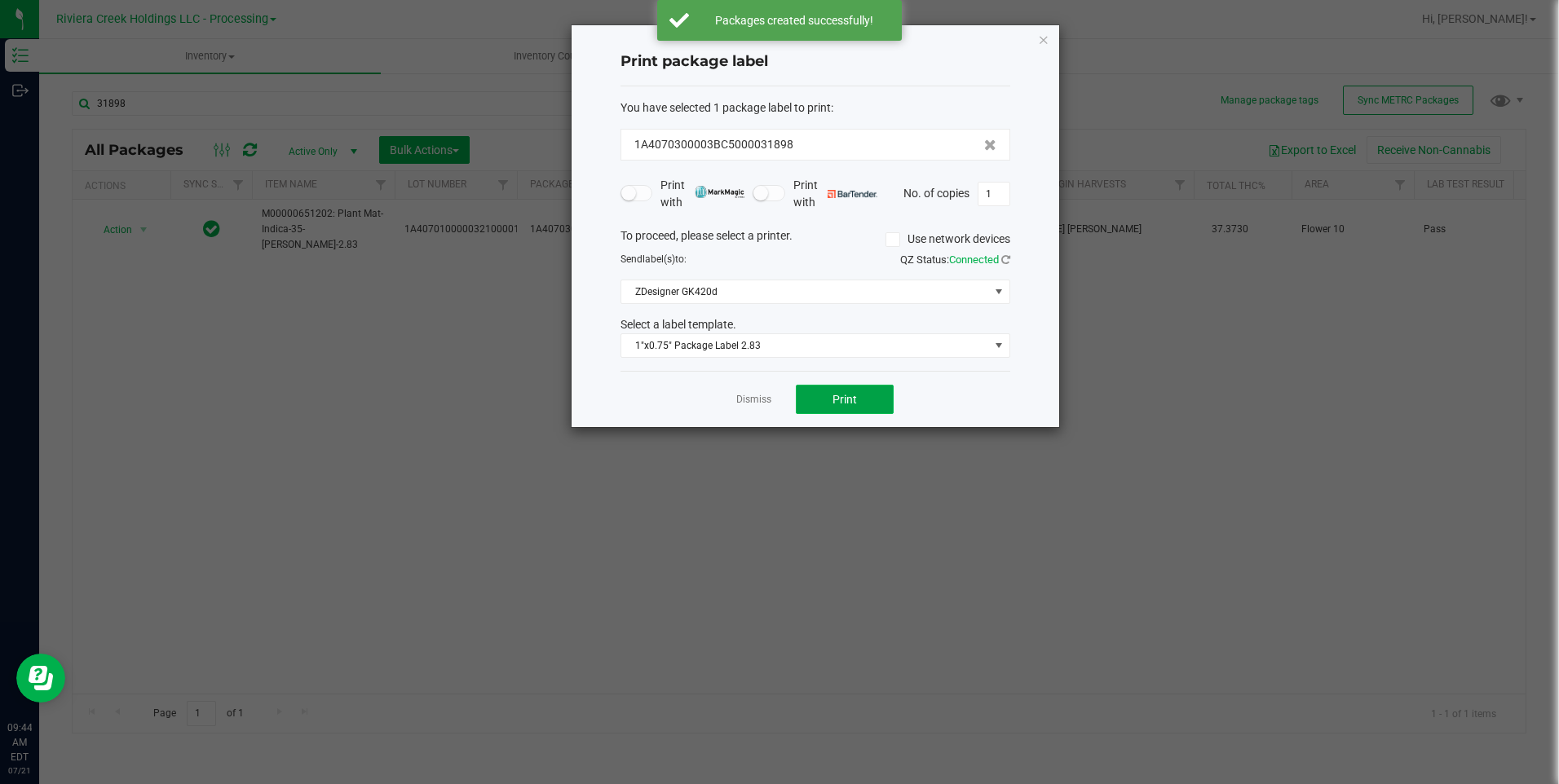 click on "Print" 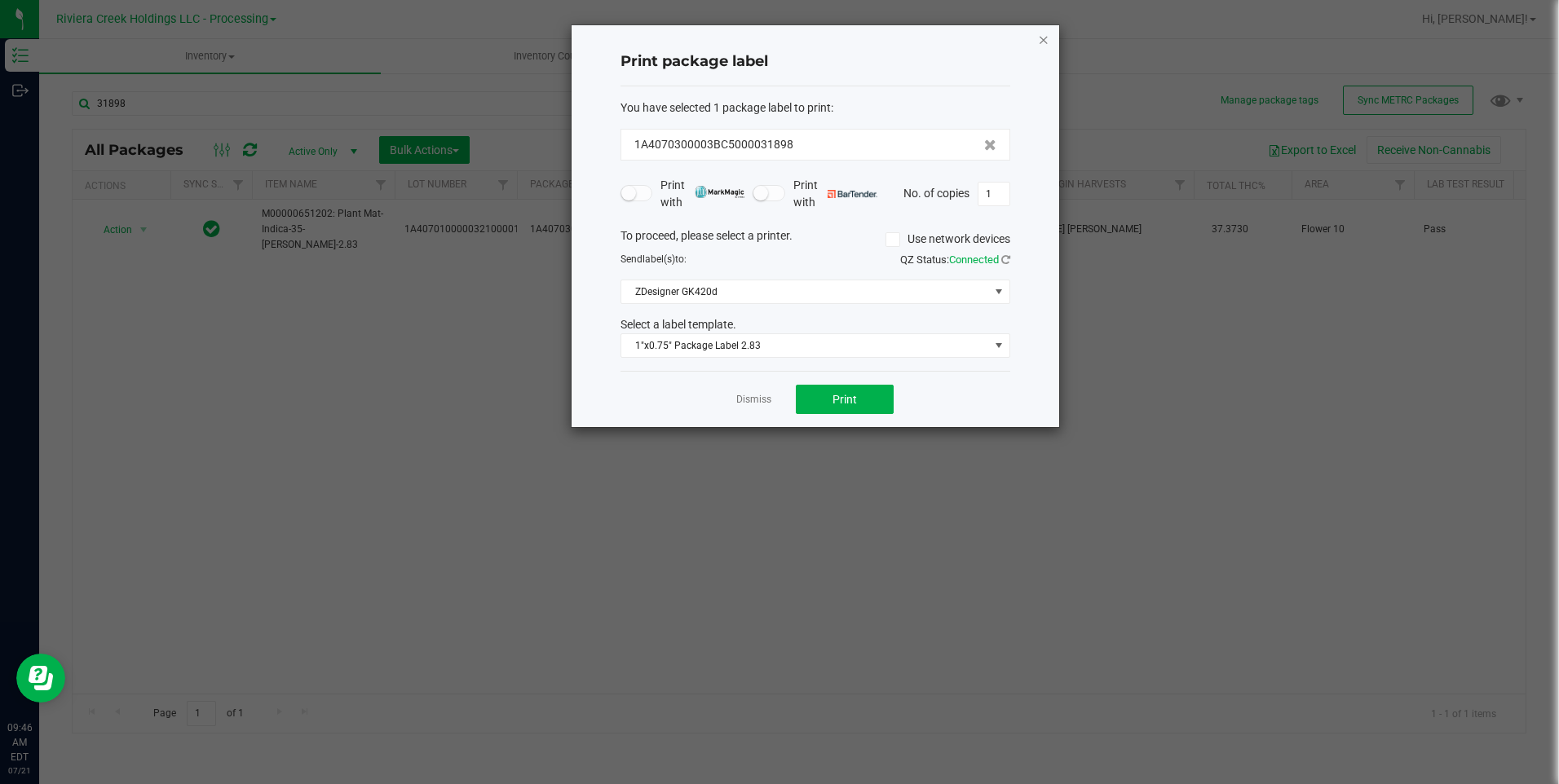 click 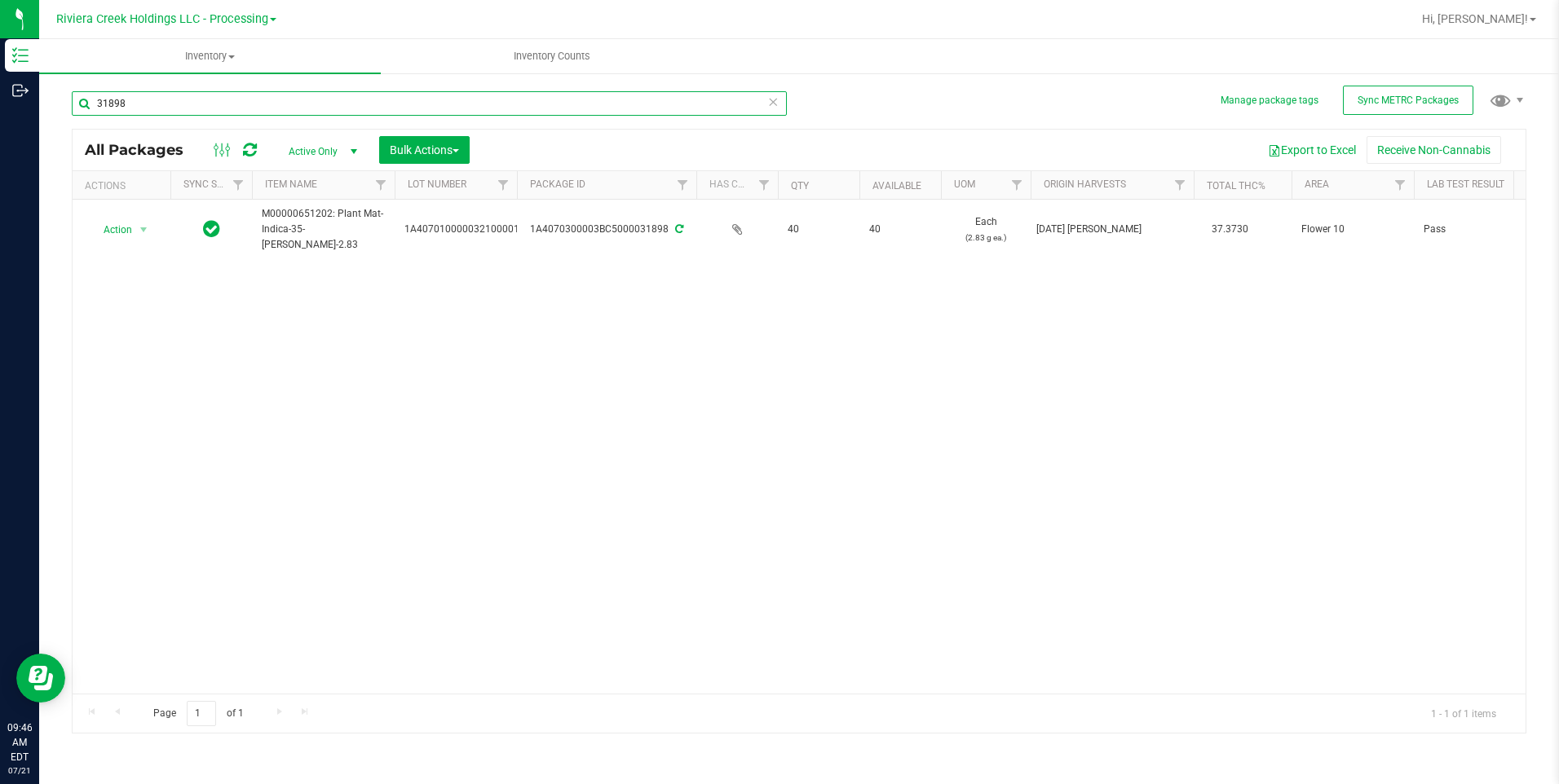 click on "31898" at bounding box center [429, 104] 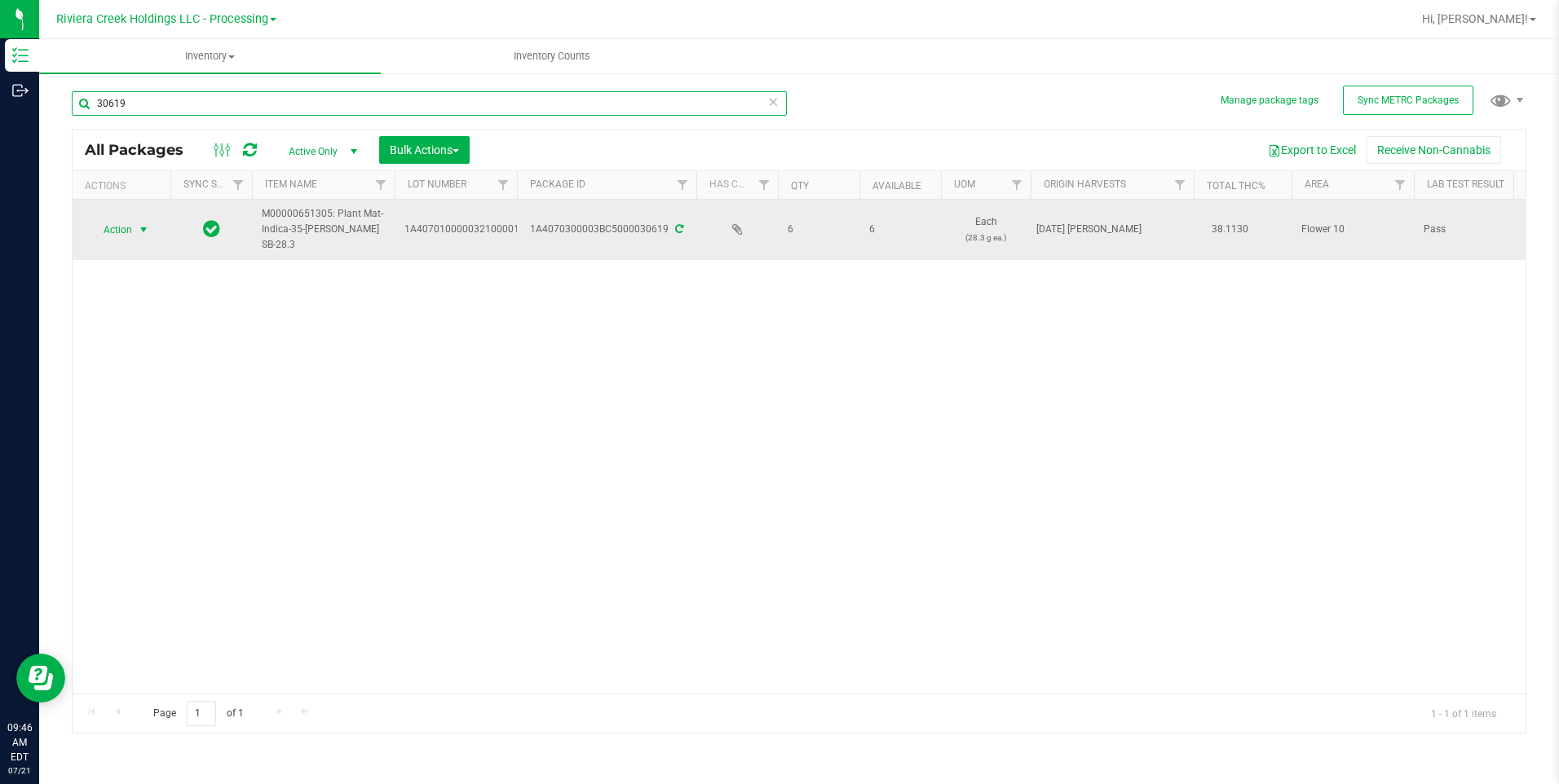 type on "30619" 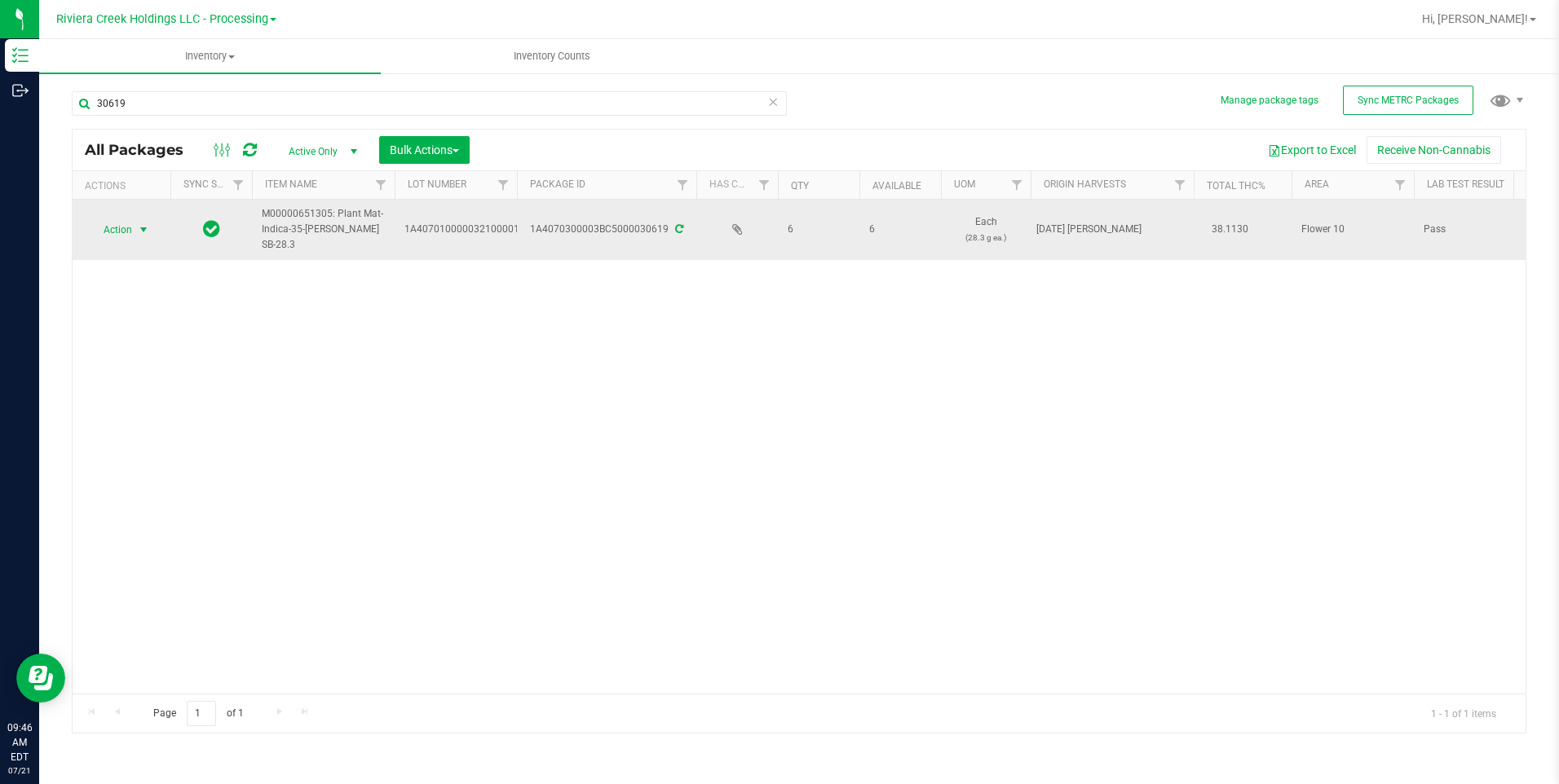 click on "Action" at bounding box center (111, 230) 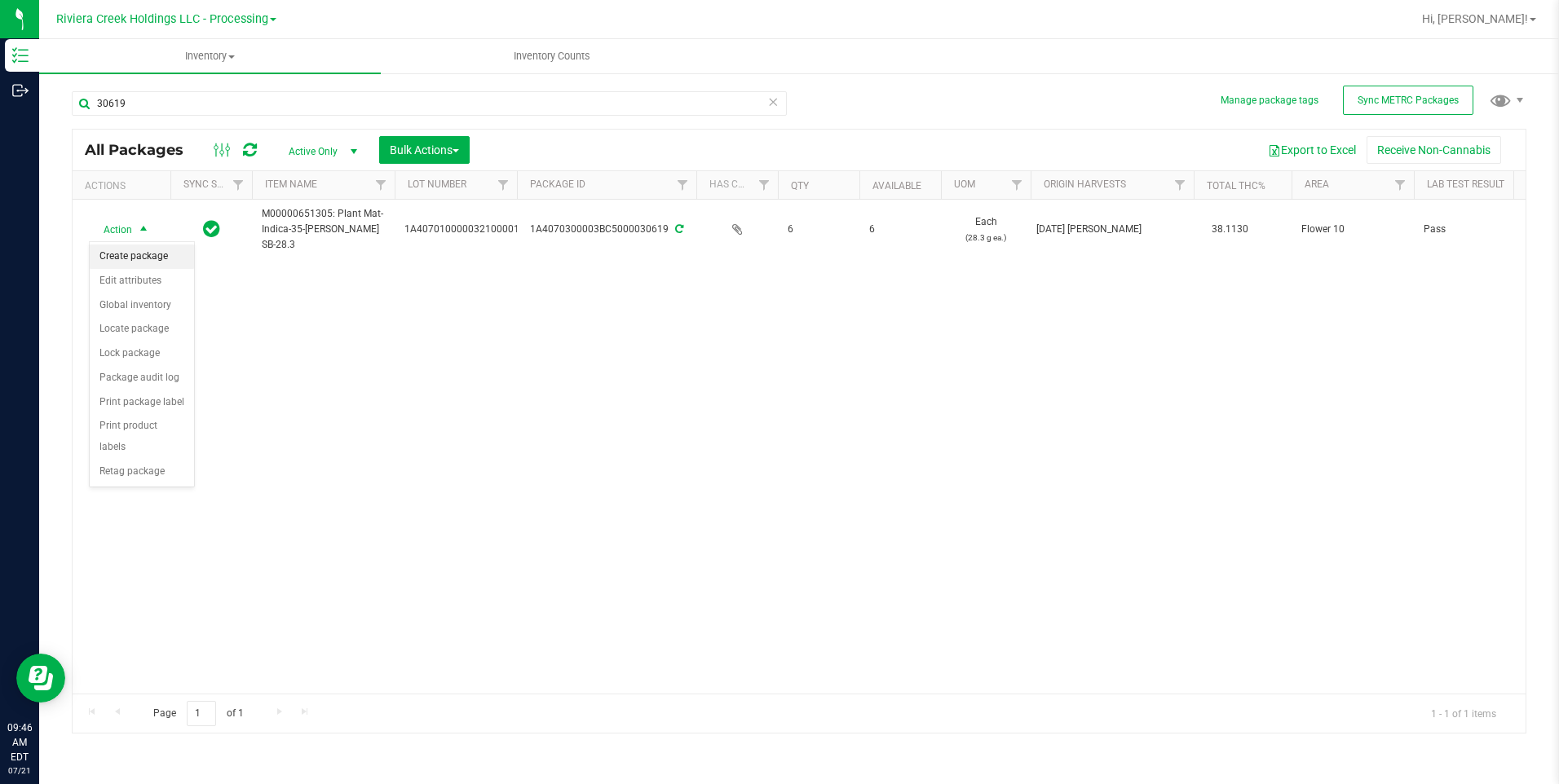 click on "Create package" at bounding box center (142, 257) 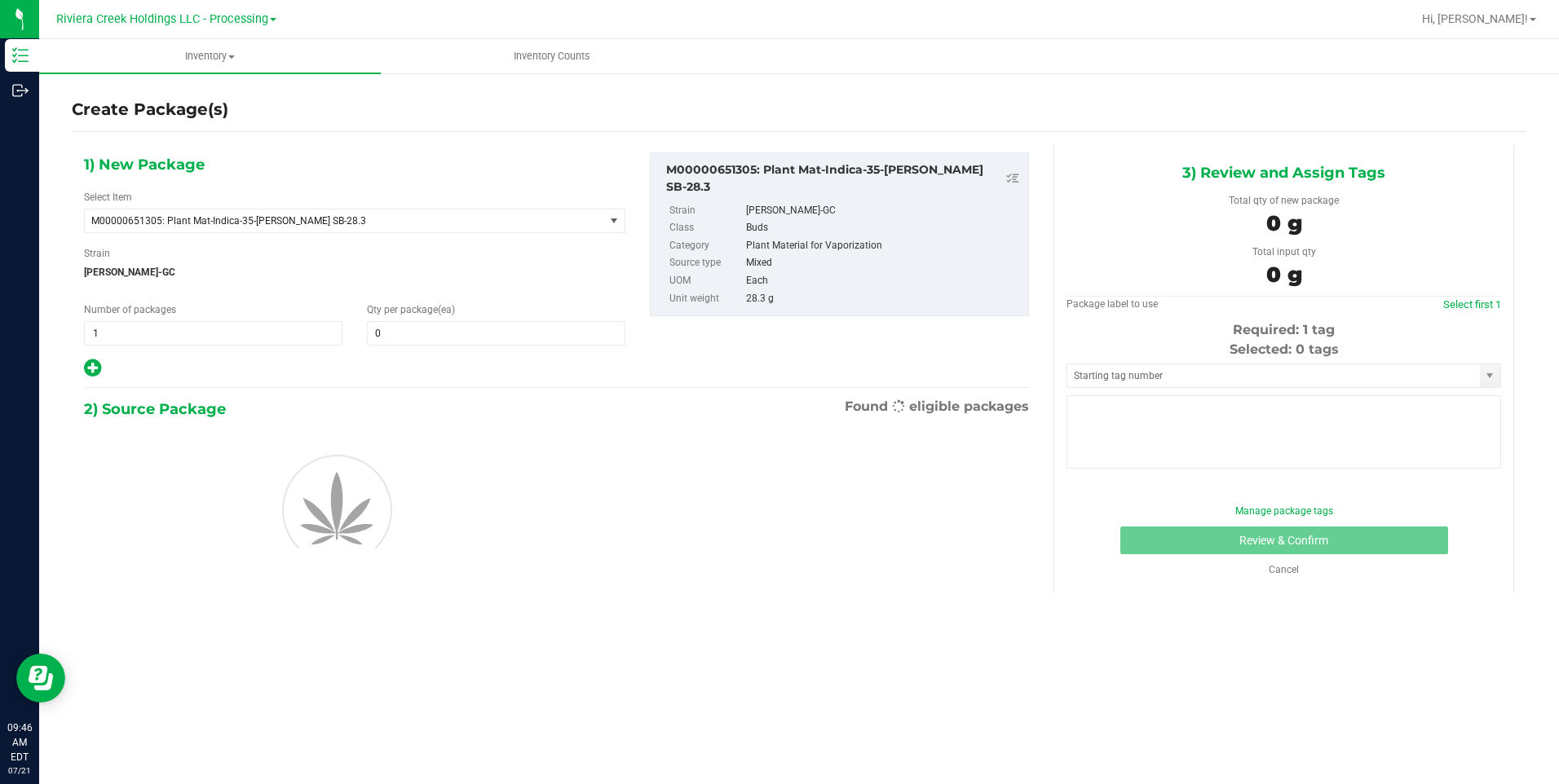 type on "0" 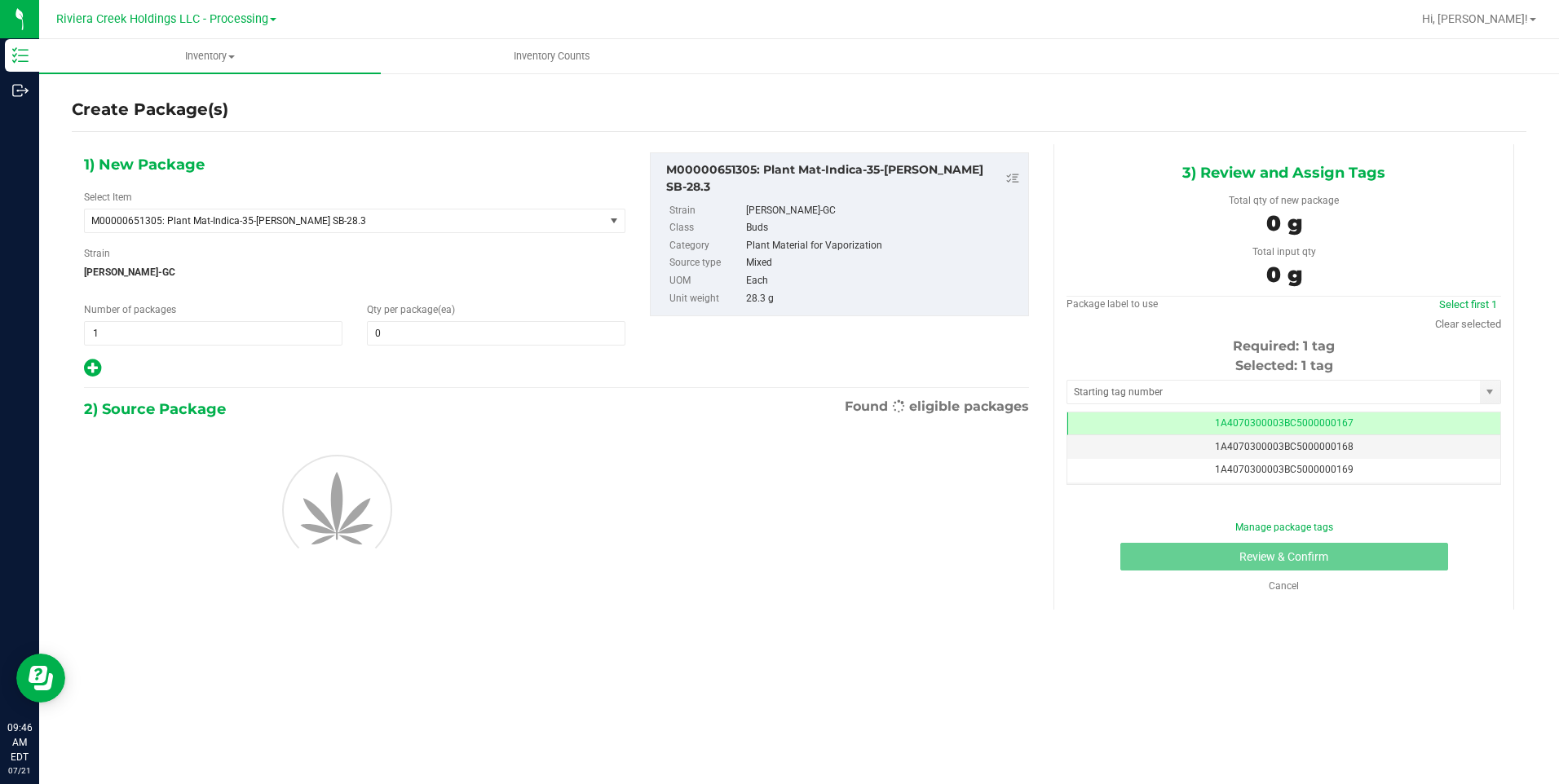 scroll, scrollTop: 0, scrollLeft: -1, axis: horizontal 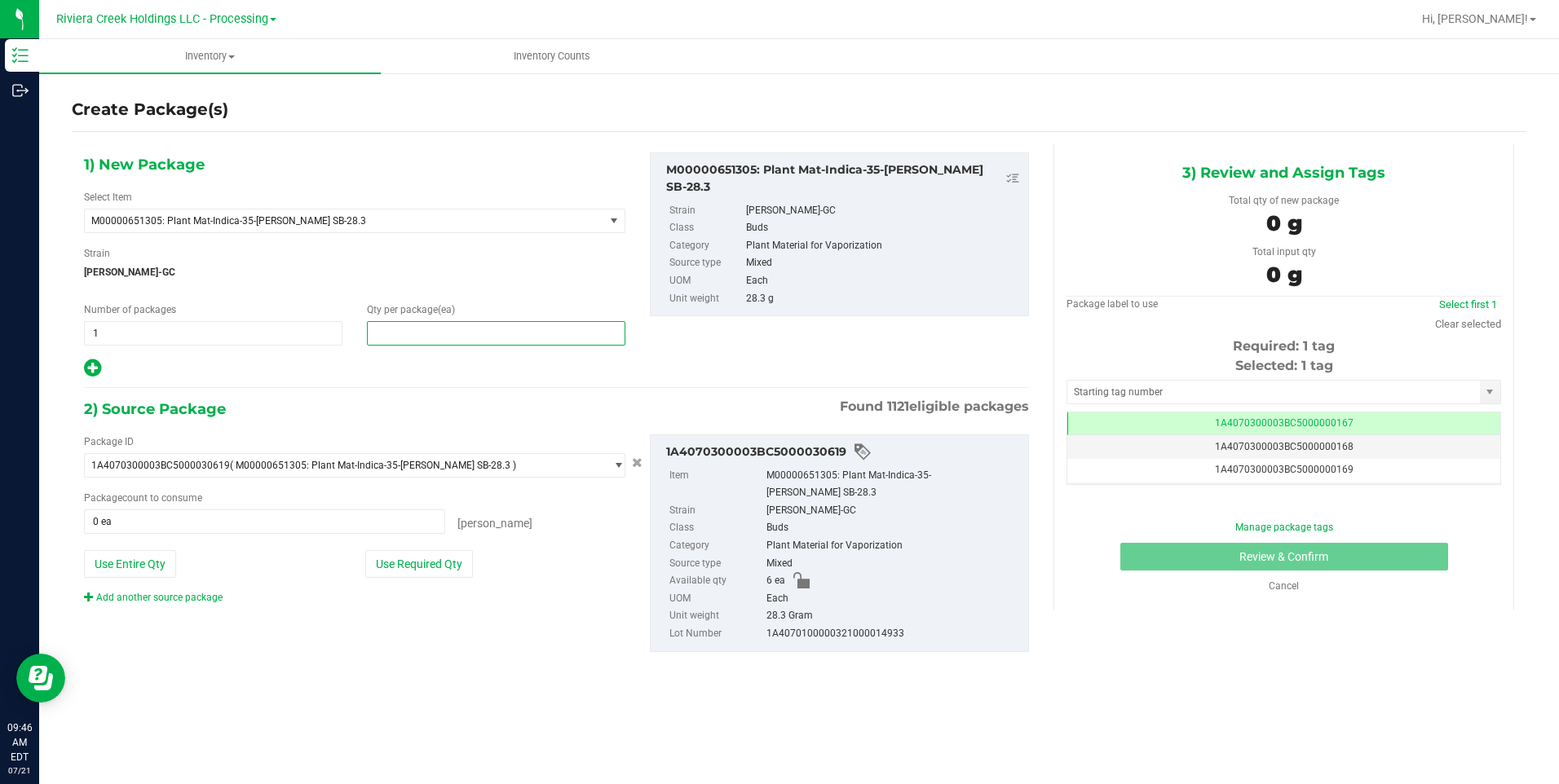 click at bounding box center (496, 333) 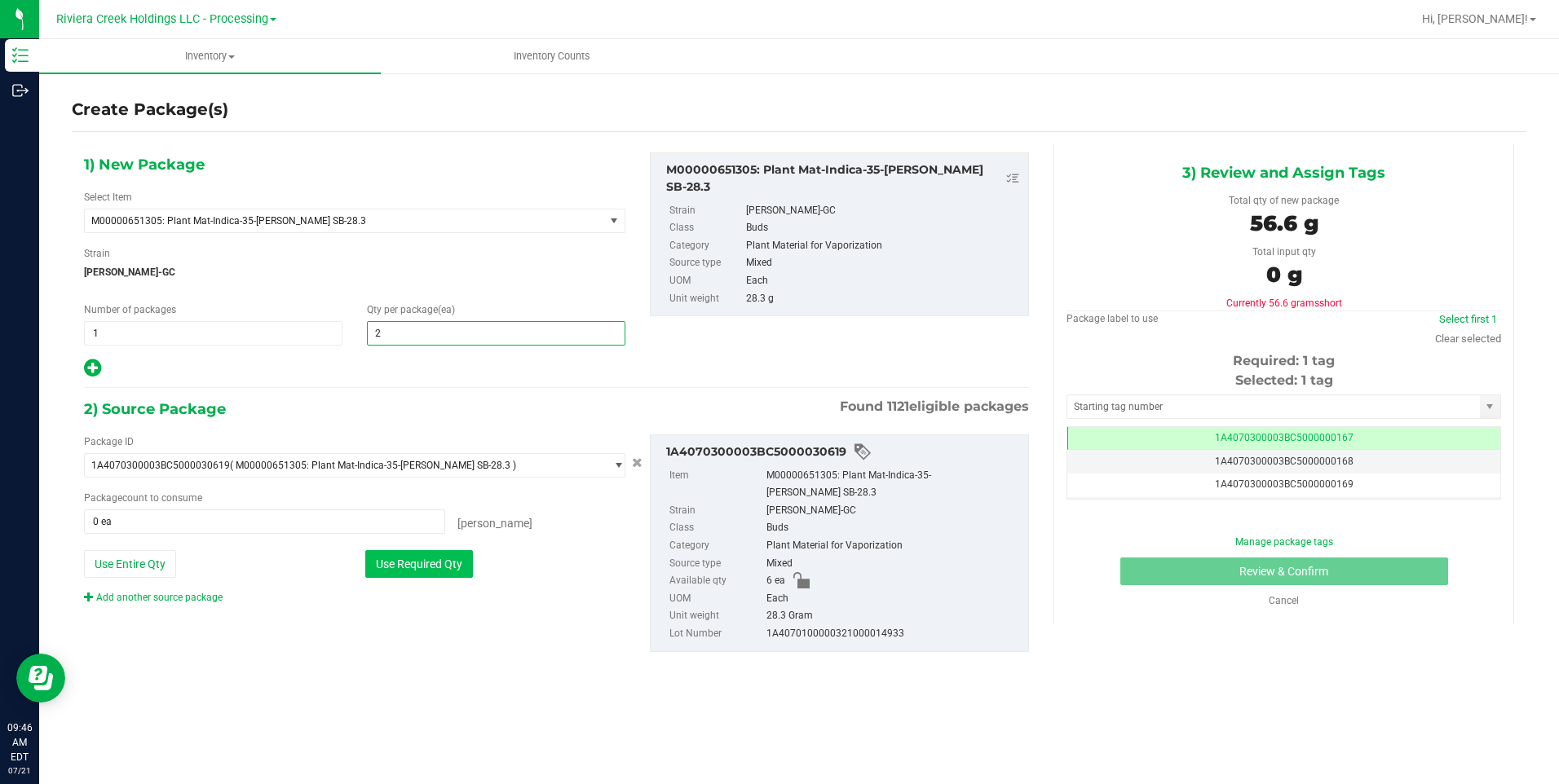 type on "2" 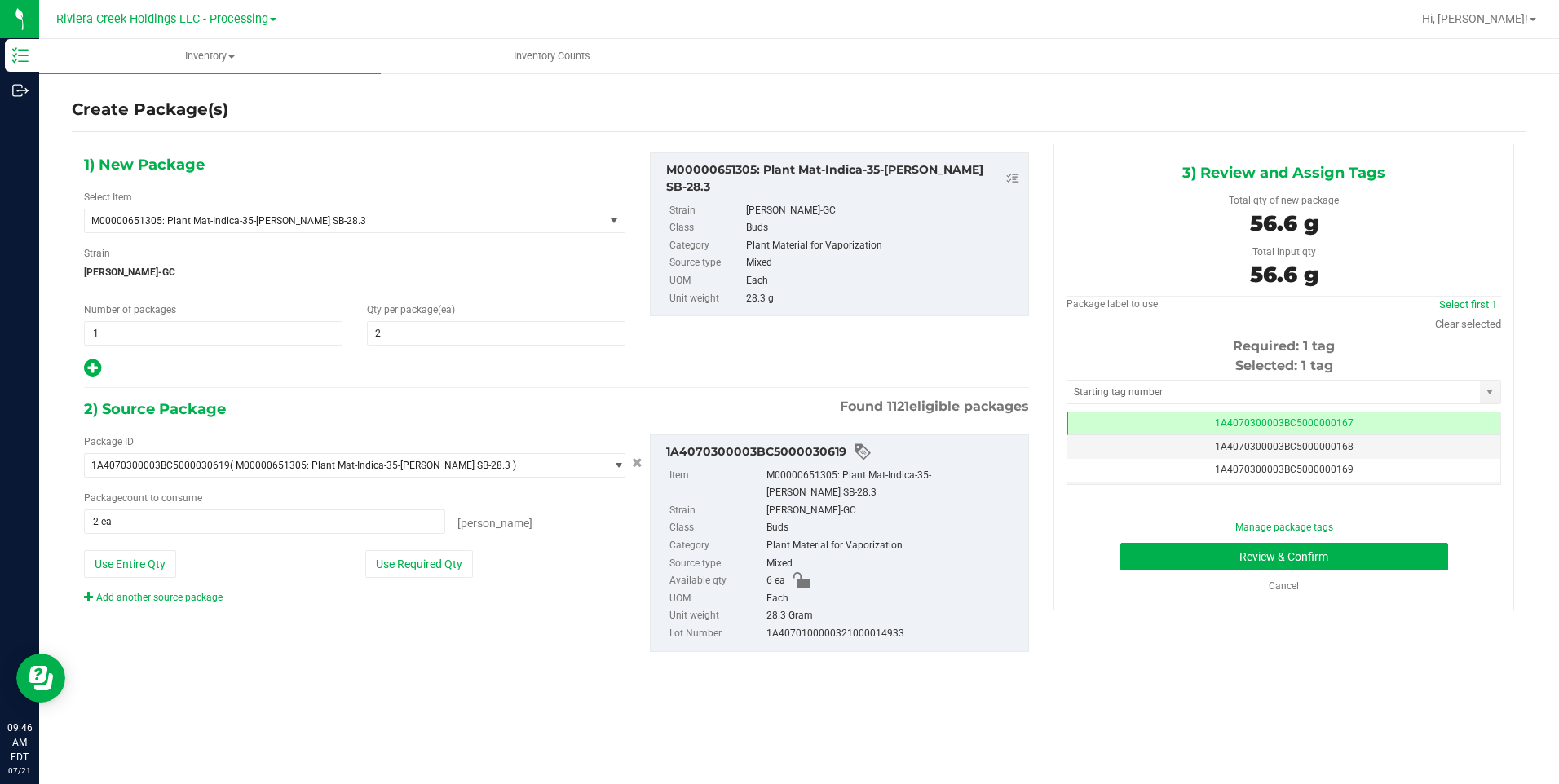 click on "Selected: 1 tag
Tag 1A4070300003BC5000000167 1A4070300003BC5000000168 1A4070300003BC5000000169 1A4070300003BC5000000170 1A4070300003BC5000000171 1A4070300003BC5000000172 1A4070300003BC5000000173 1A4070300003BC5000000174 1A4070300003BC5000000175 1A4070300003BC5000000176 1A4070300003BC5000000177 1A4070300003BC5000000178 1A4070300003BC5000000179 1A4070300003BC5000000180 1A4070300003BC5000000181 1A4070300003BC5000000182 1A4070300003BC5000000183 1A4070300003BC5000000184 1A4070300003BC5000000185 1A4070300003BC5000000186 1A4070300003BC5000000187 1A4070300003BC5000000188 1A4070300003BC5000000191 1A4070300003BC5000001900 1A4070300003BC5000002394 1A4070300003BC5000003798 Page of 1 [PERSON_NAME] of 26 items" at bounding box center (1283, 421) 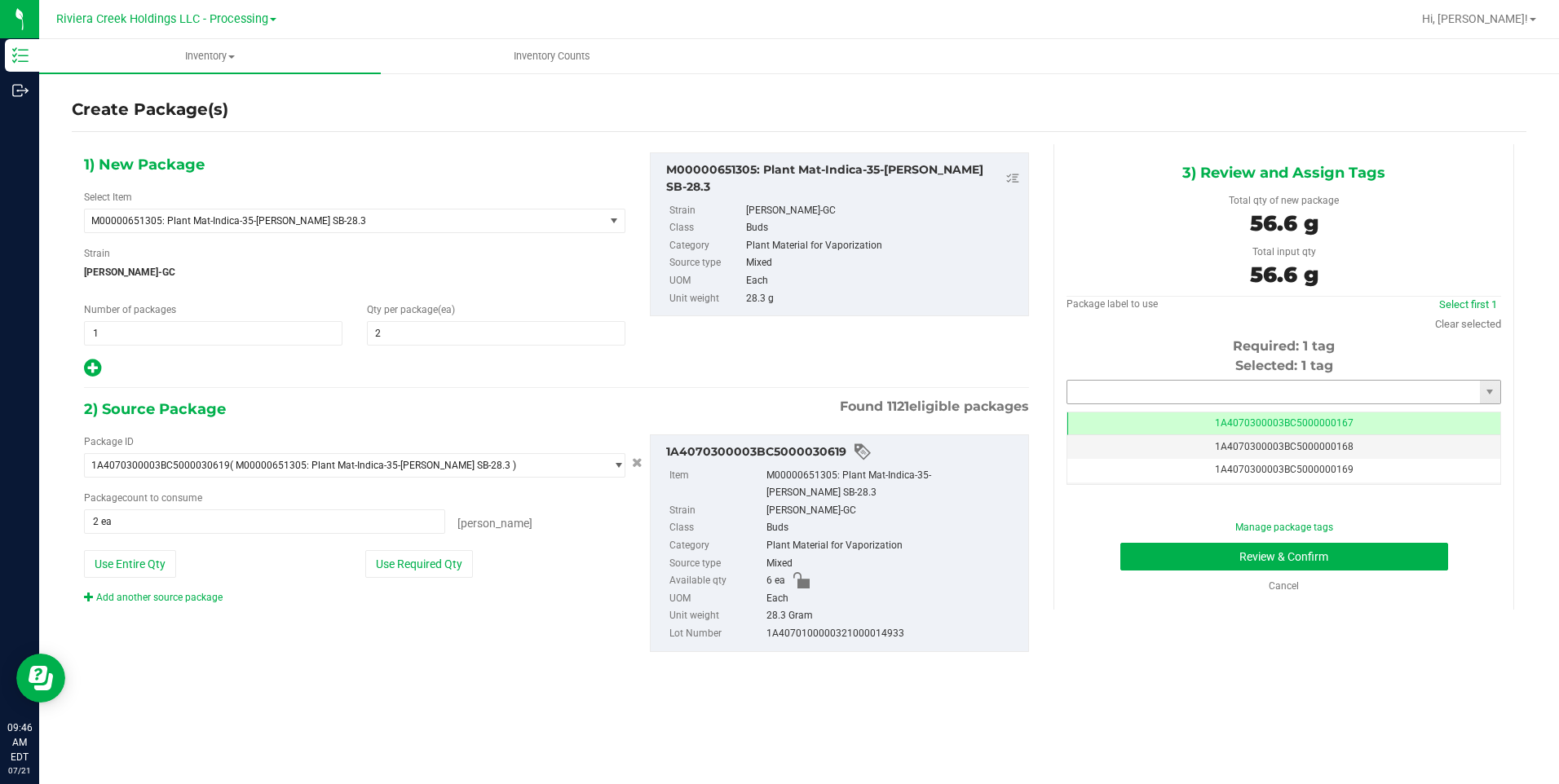 click at bounding box center (1274, 392) 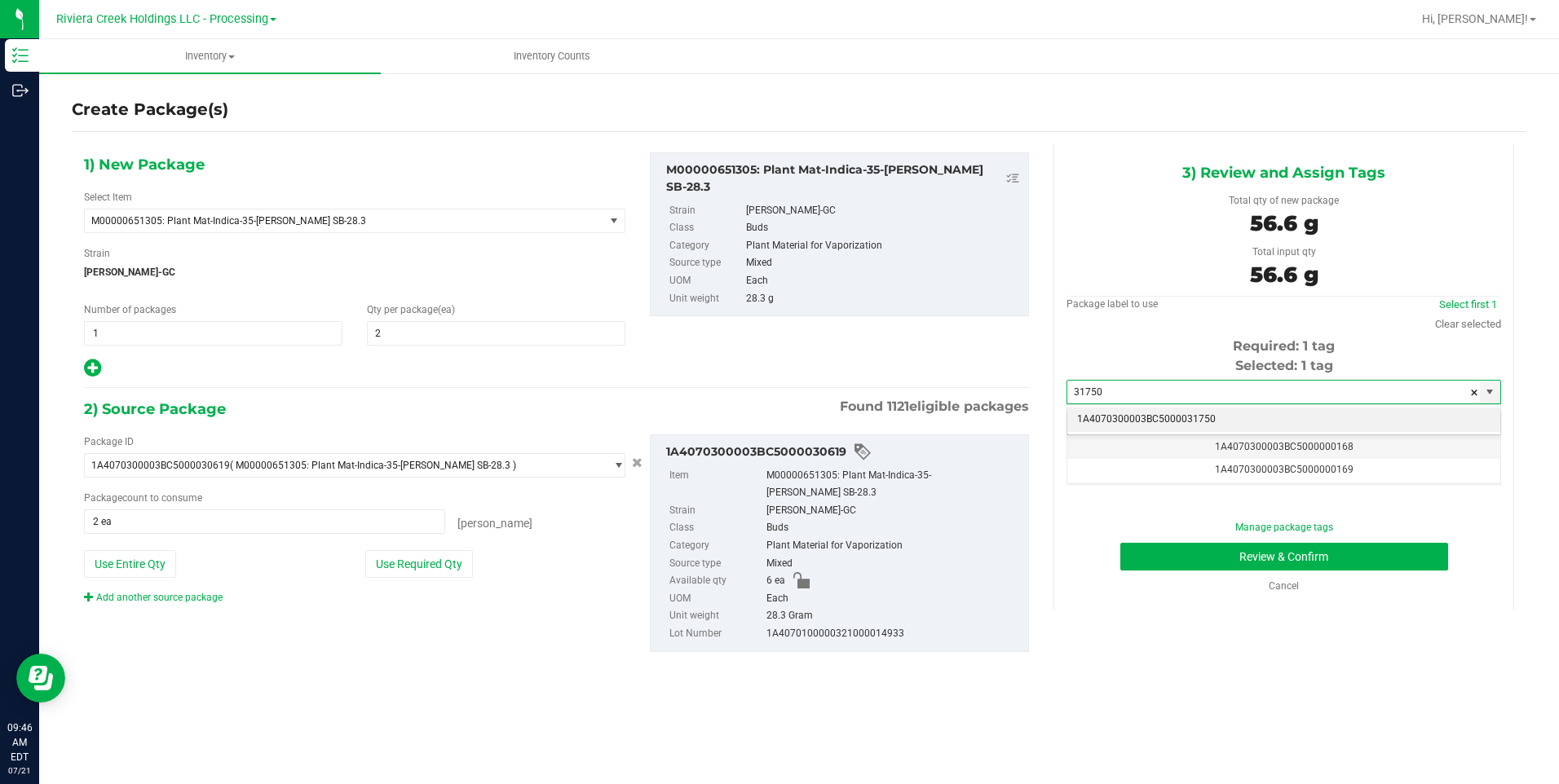 click on "1A4070300003BC5000031750" at bounding box center (1283, 420) 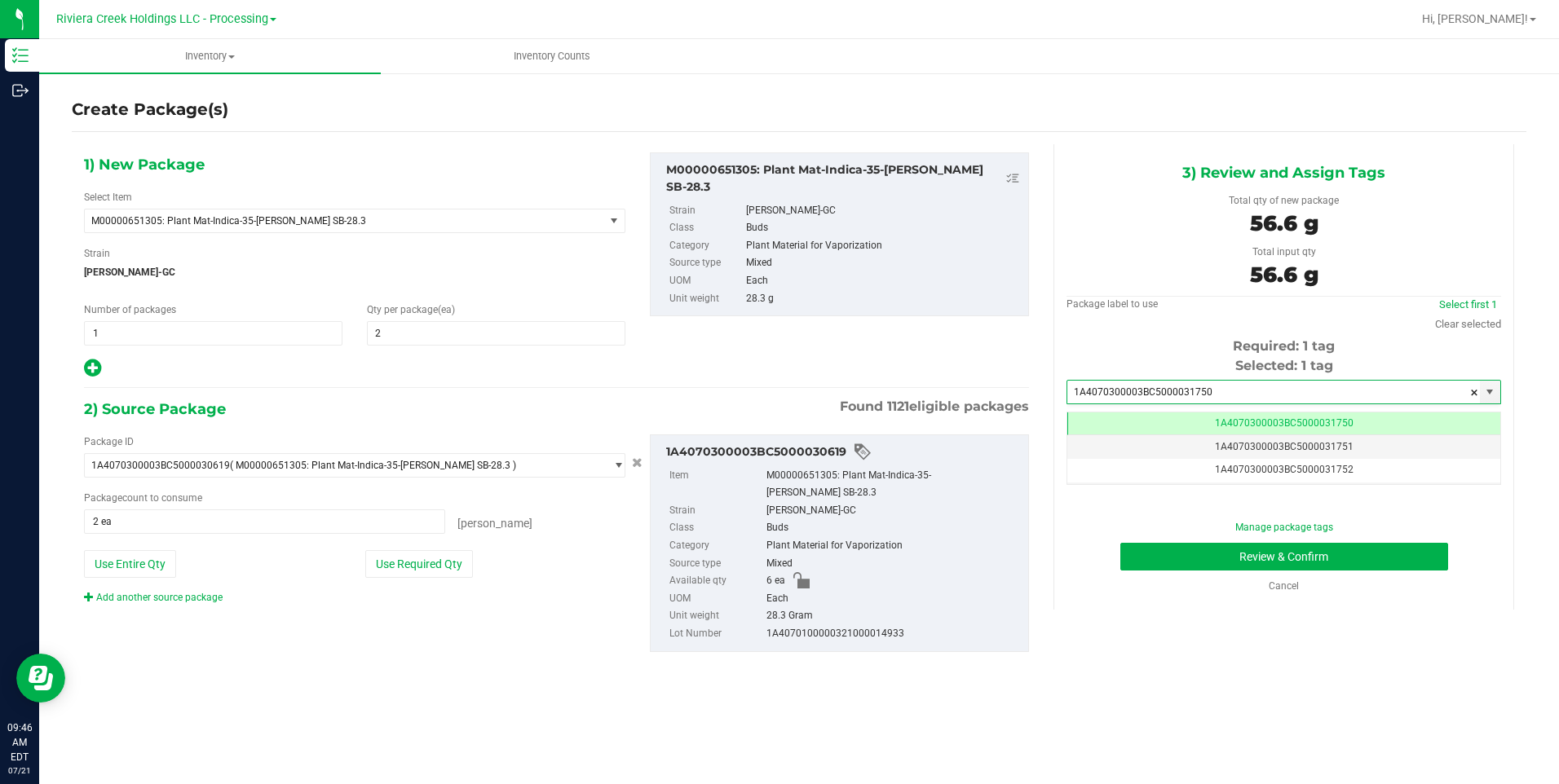 scroll, scrollTop: 0, scrollLeft: -1, axis: horizontal 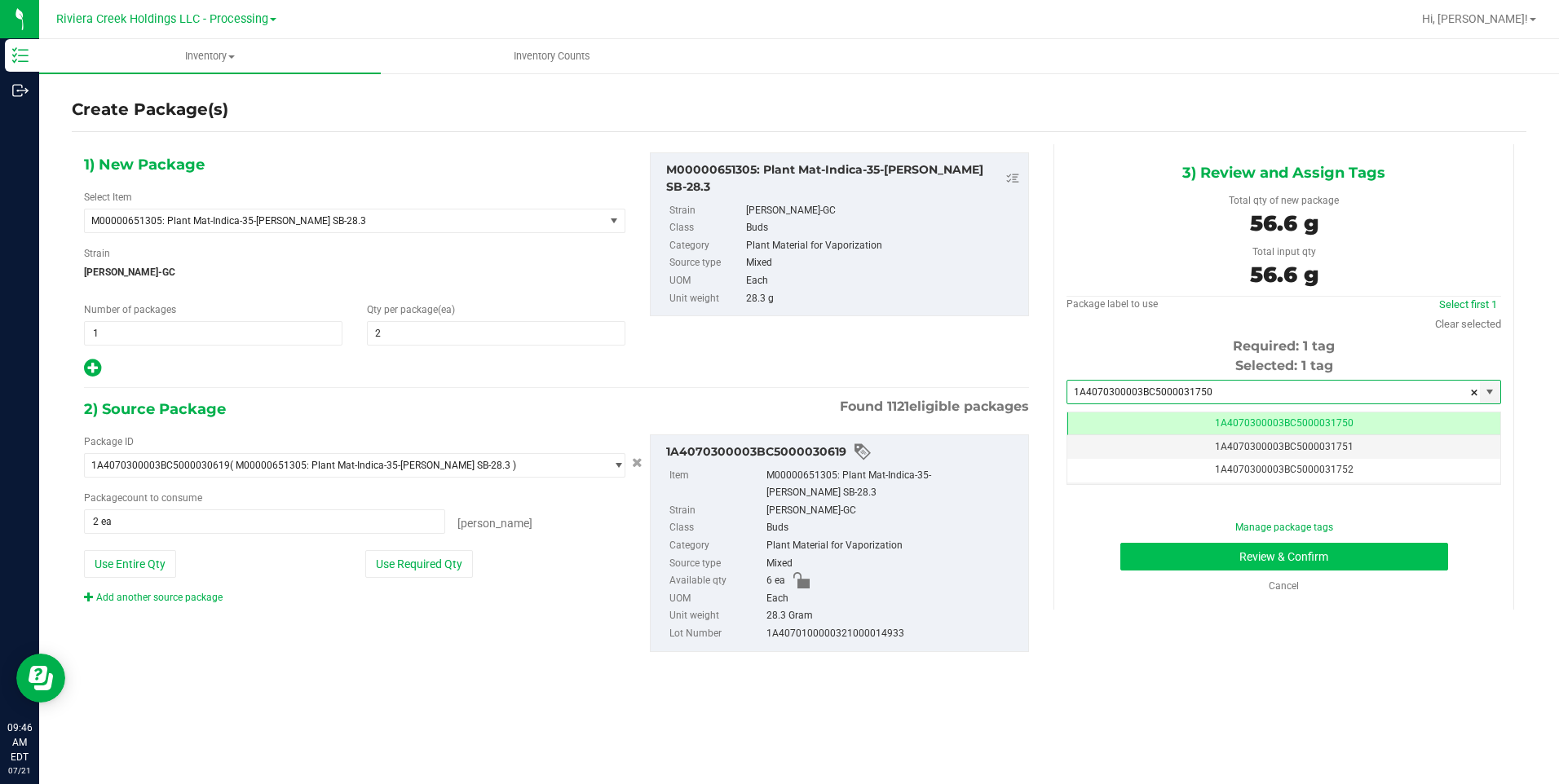 type on "1A4070300003BC5000031750" 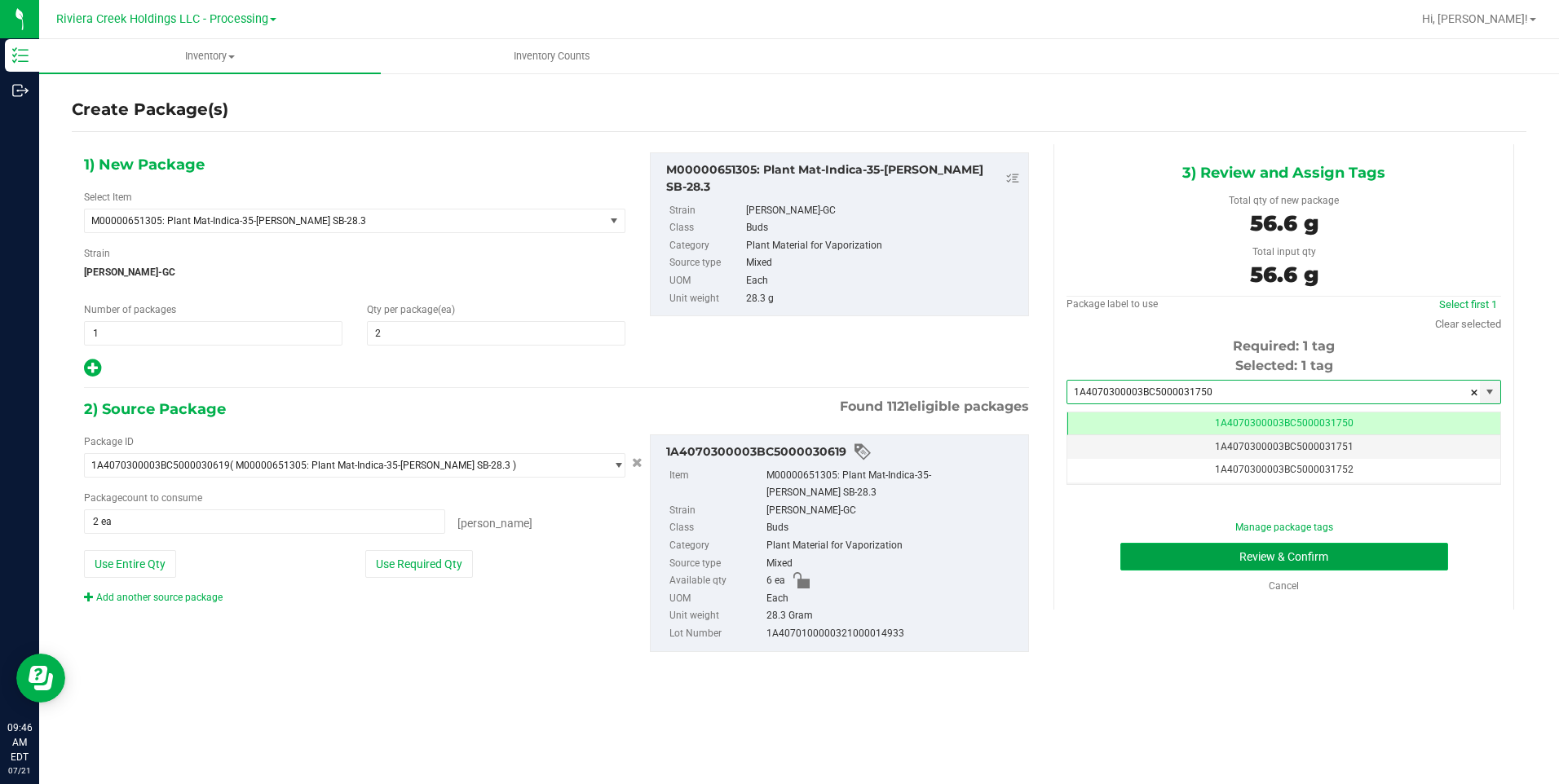 click on "Review & Confirm" at bounding box center (1284, 557) 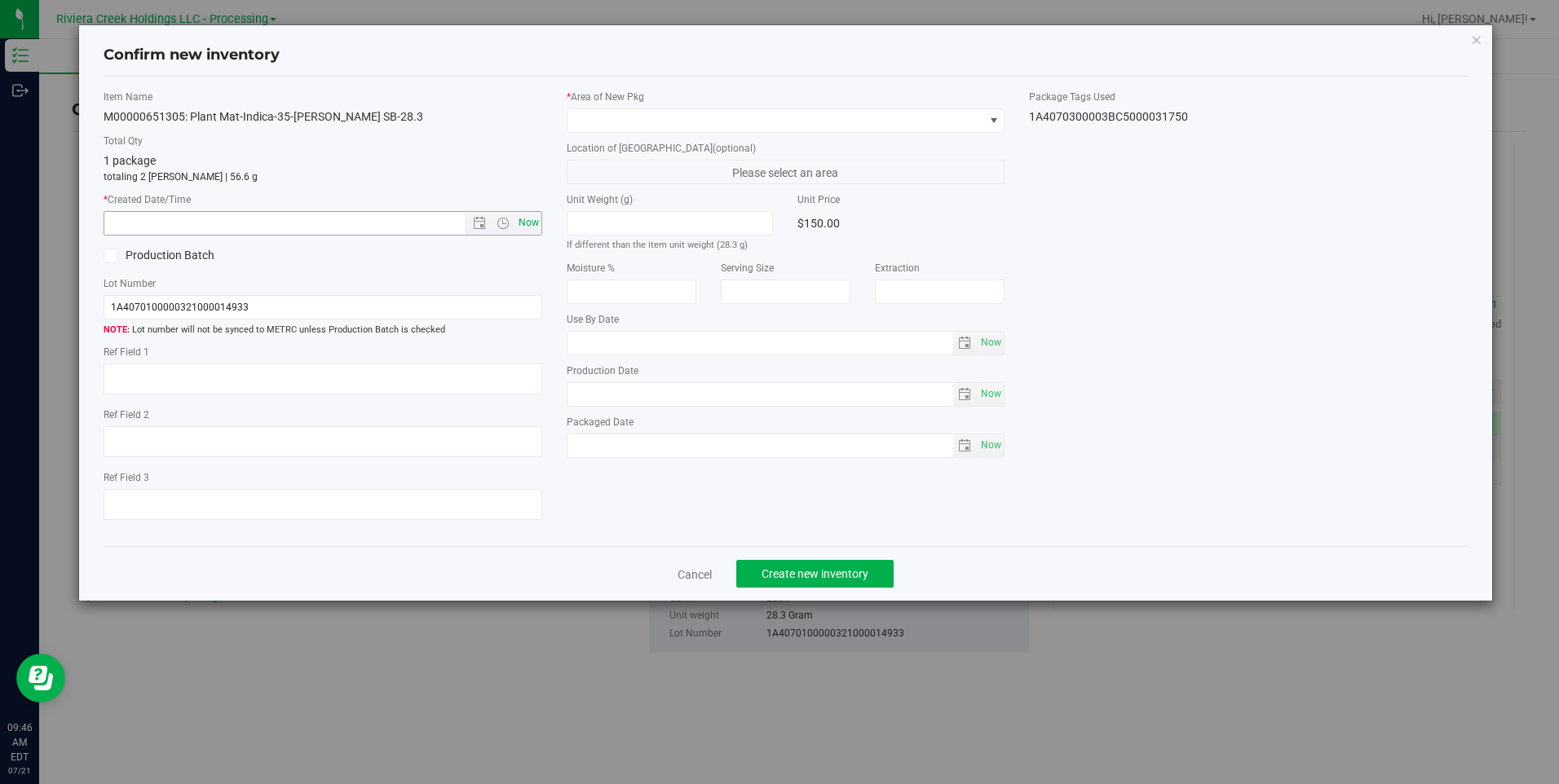 click on "Now" at bounding box center [528, 222] 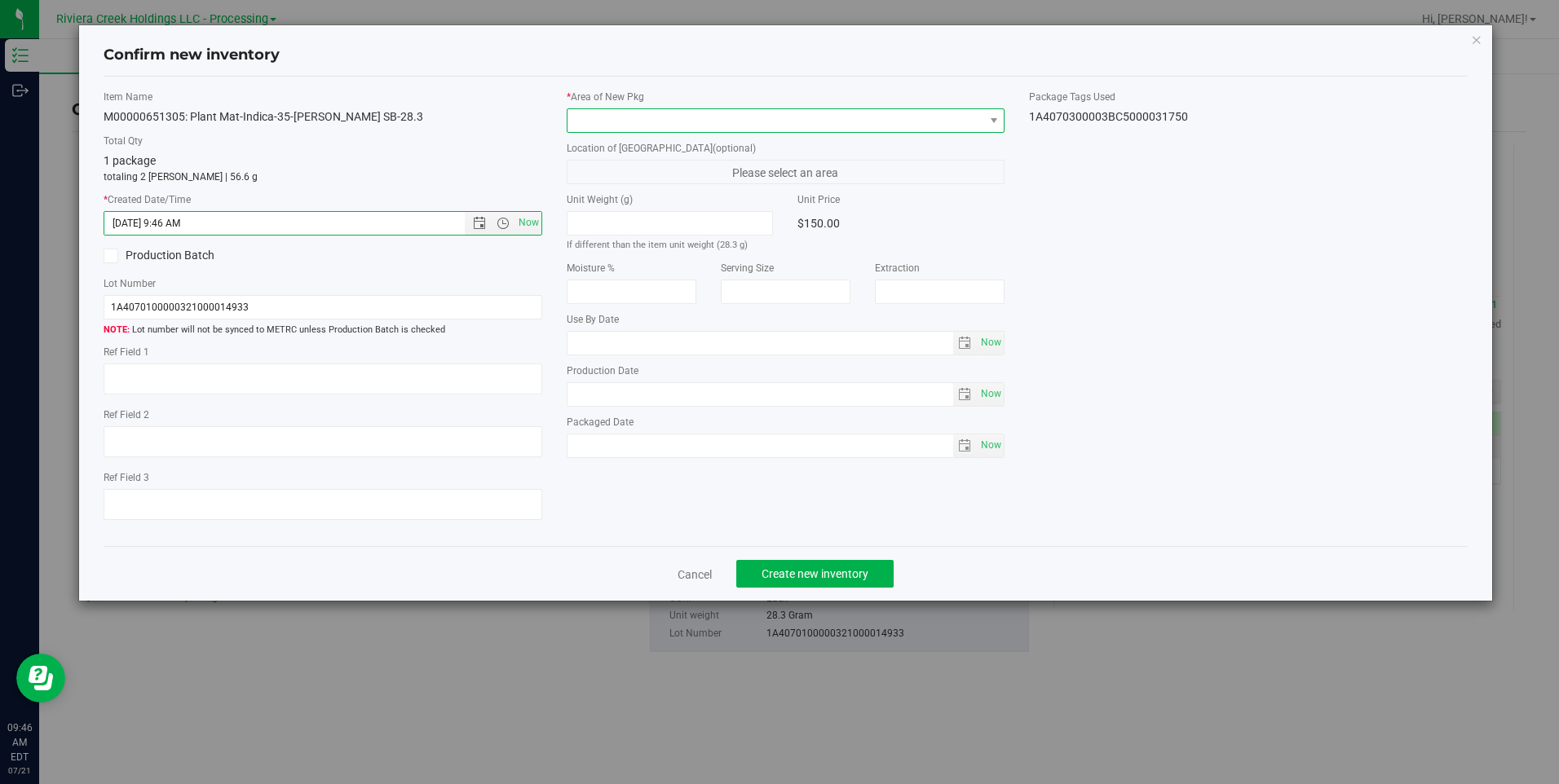 click at bounding box center [775, 121] 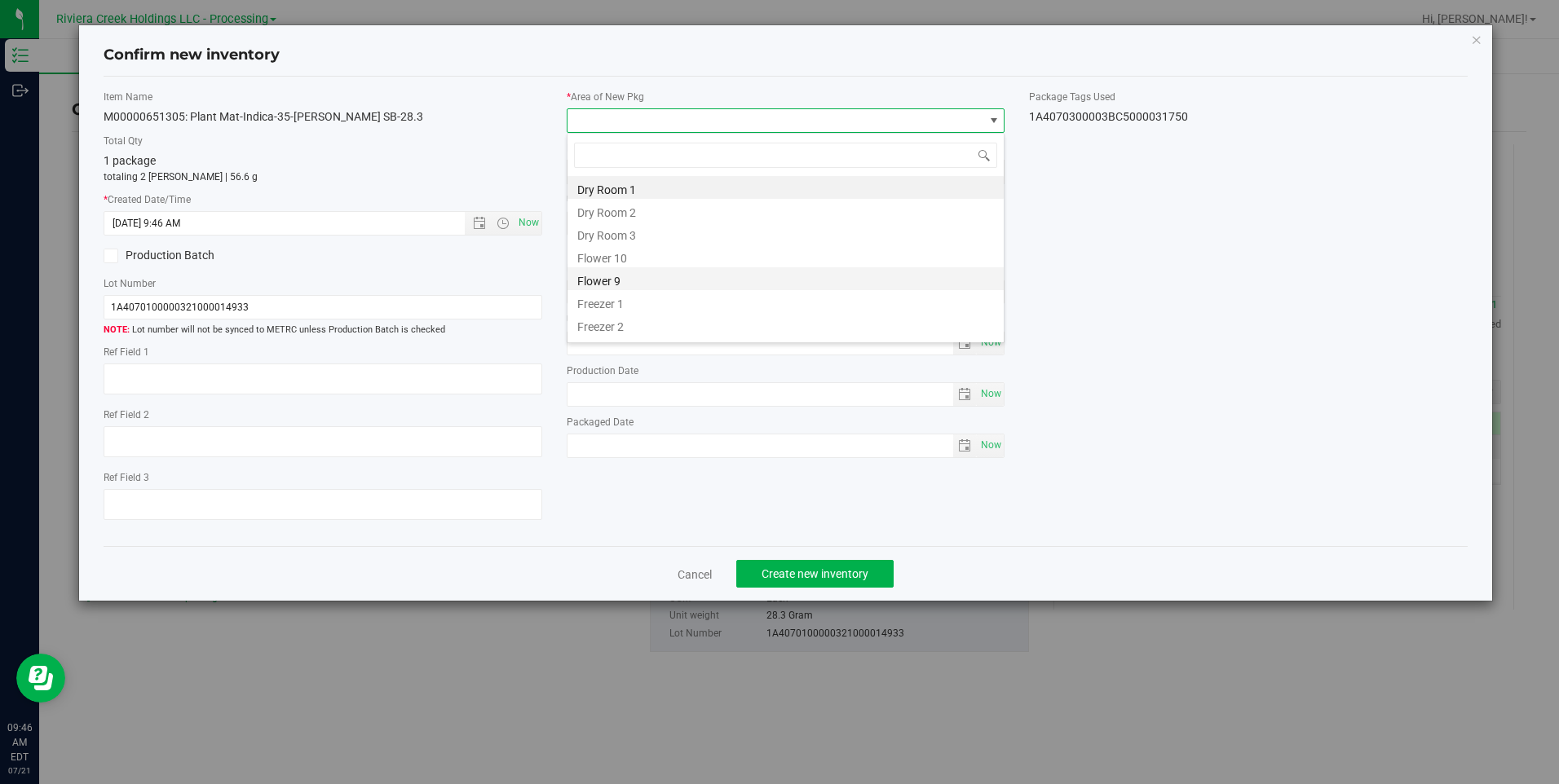 click on "Flower 9" at bounding box center (785, 279) 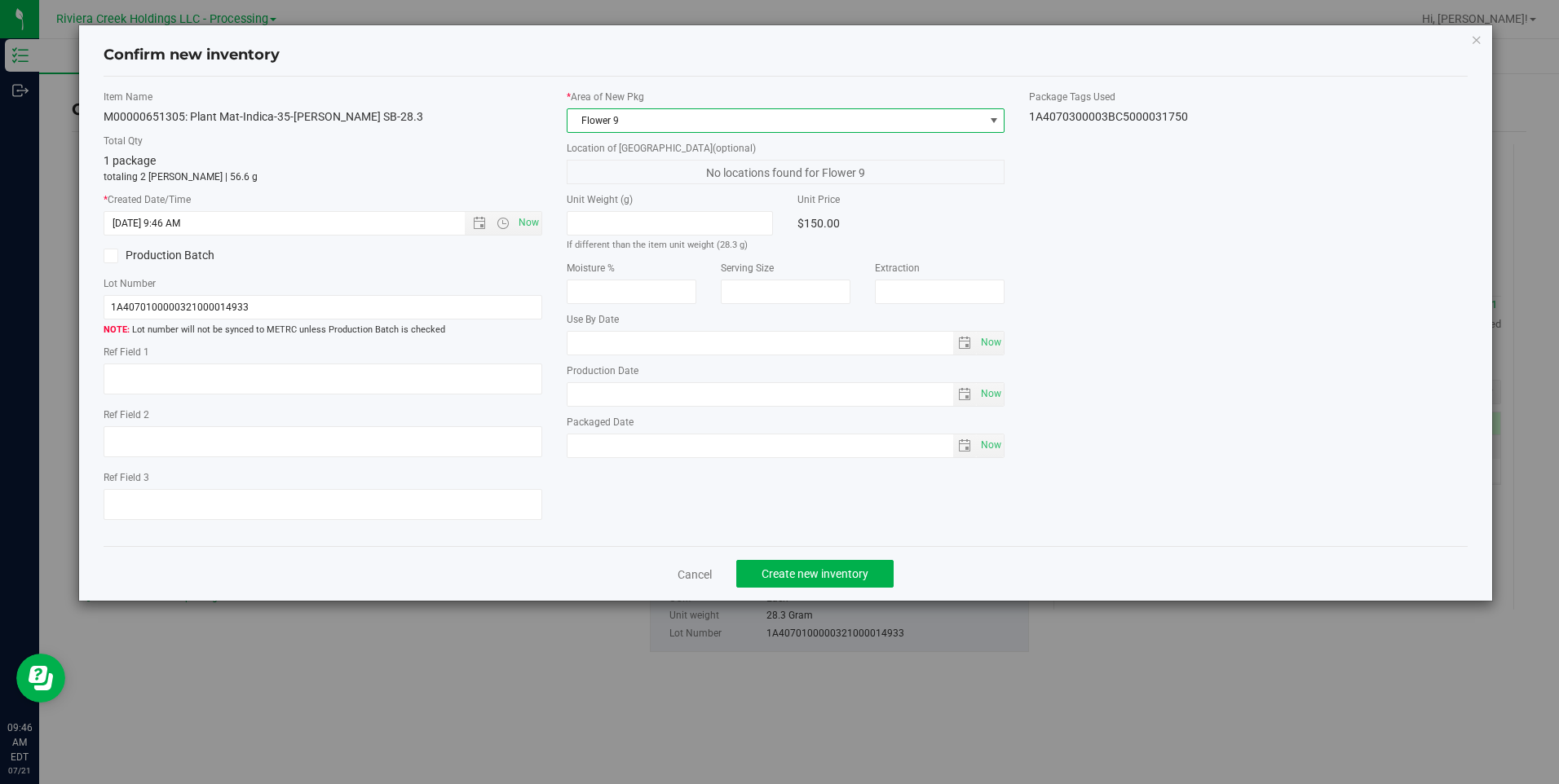 click on "Flower 9" at bounding box center (775, 121) 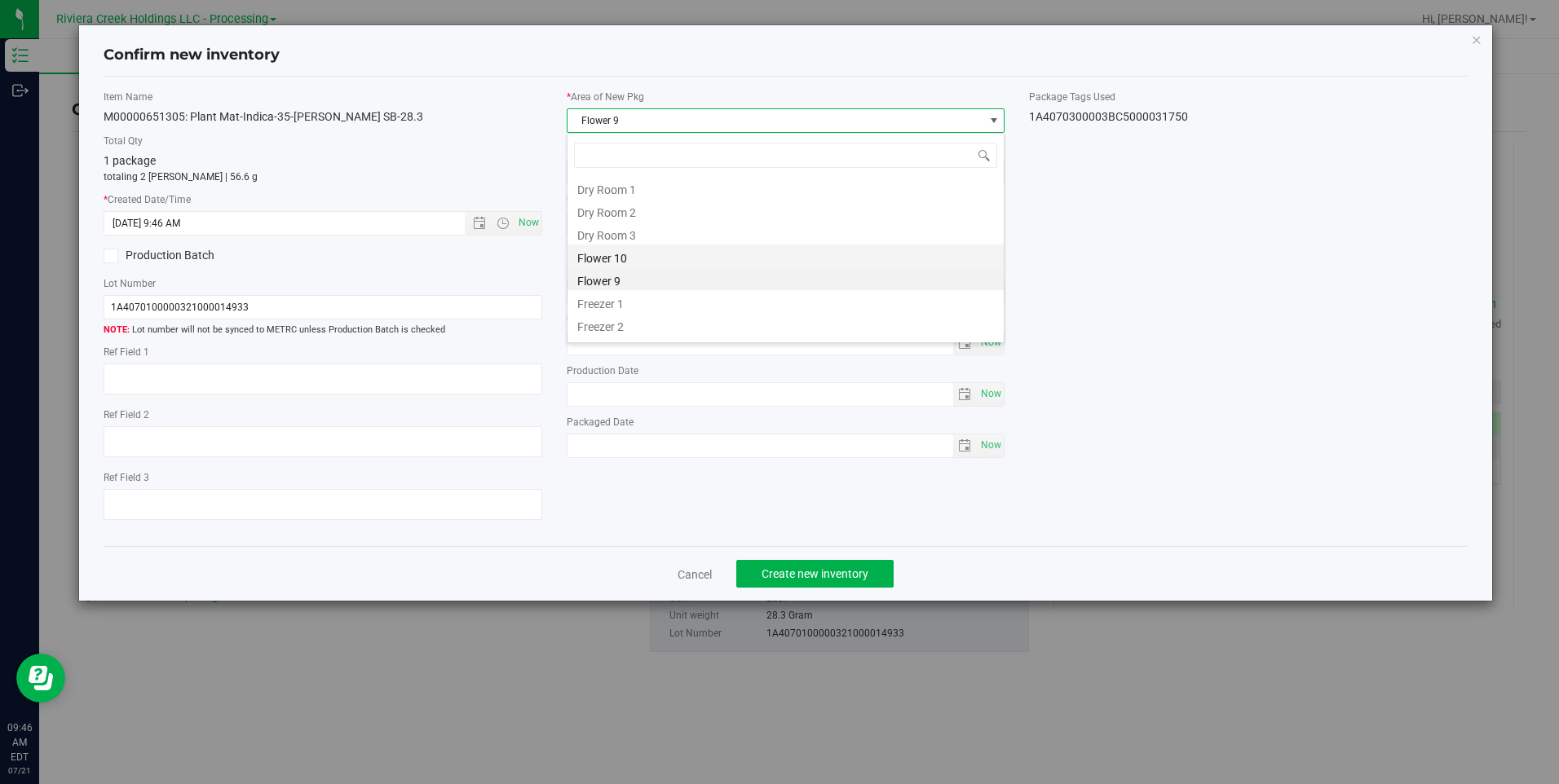 click on "Flower 10" at bounding box center (785, 256) 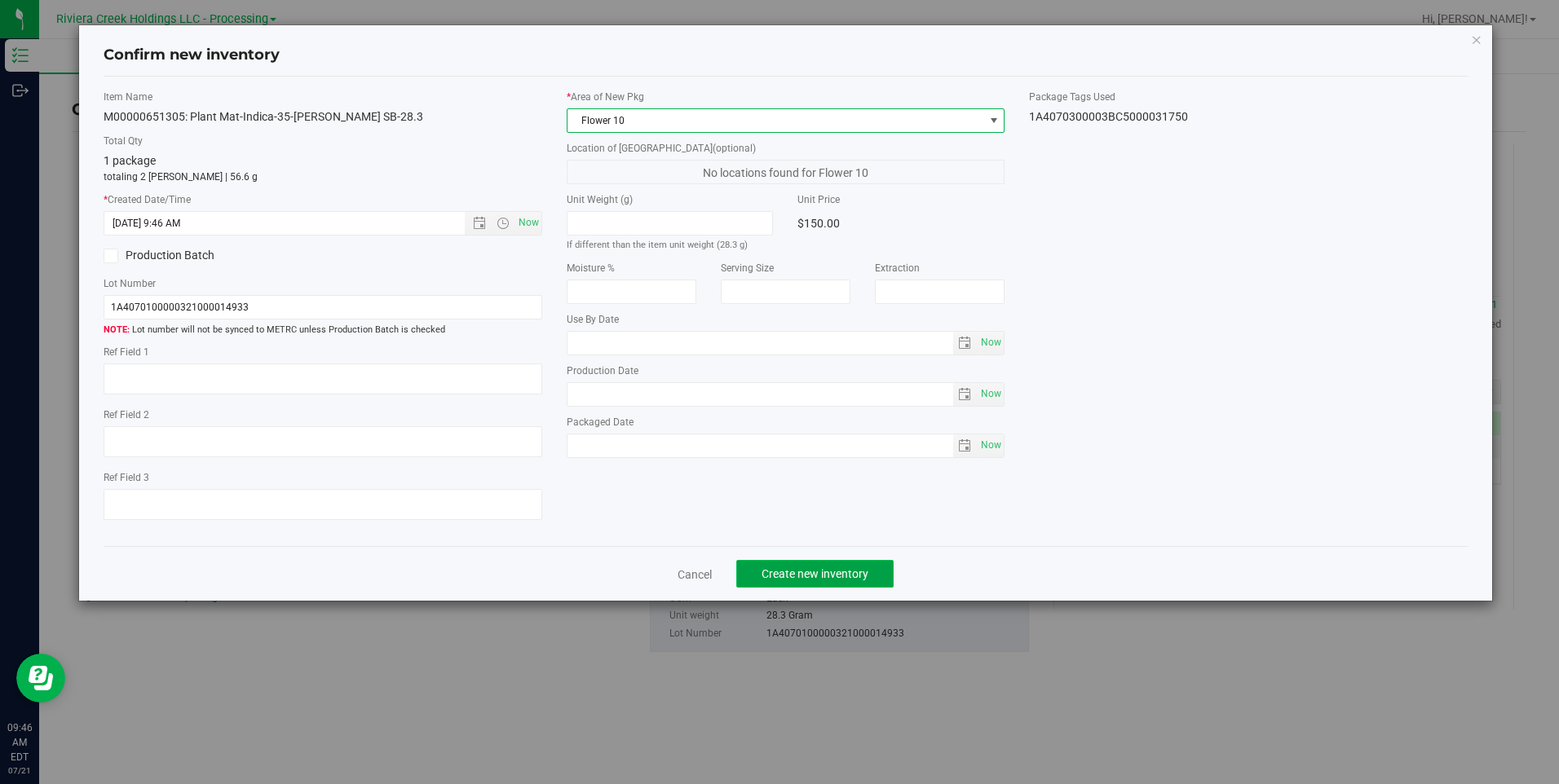 click on "Create new inventory" 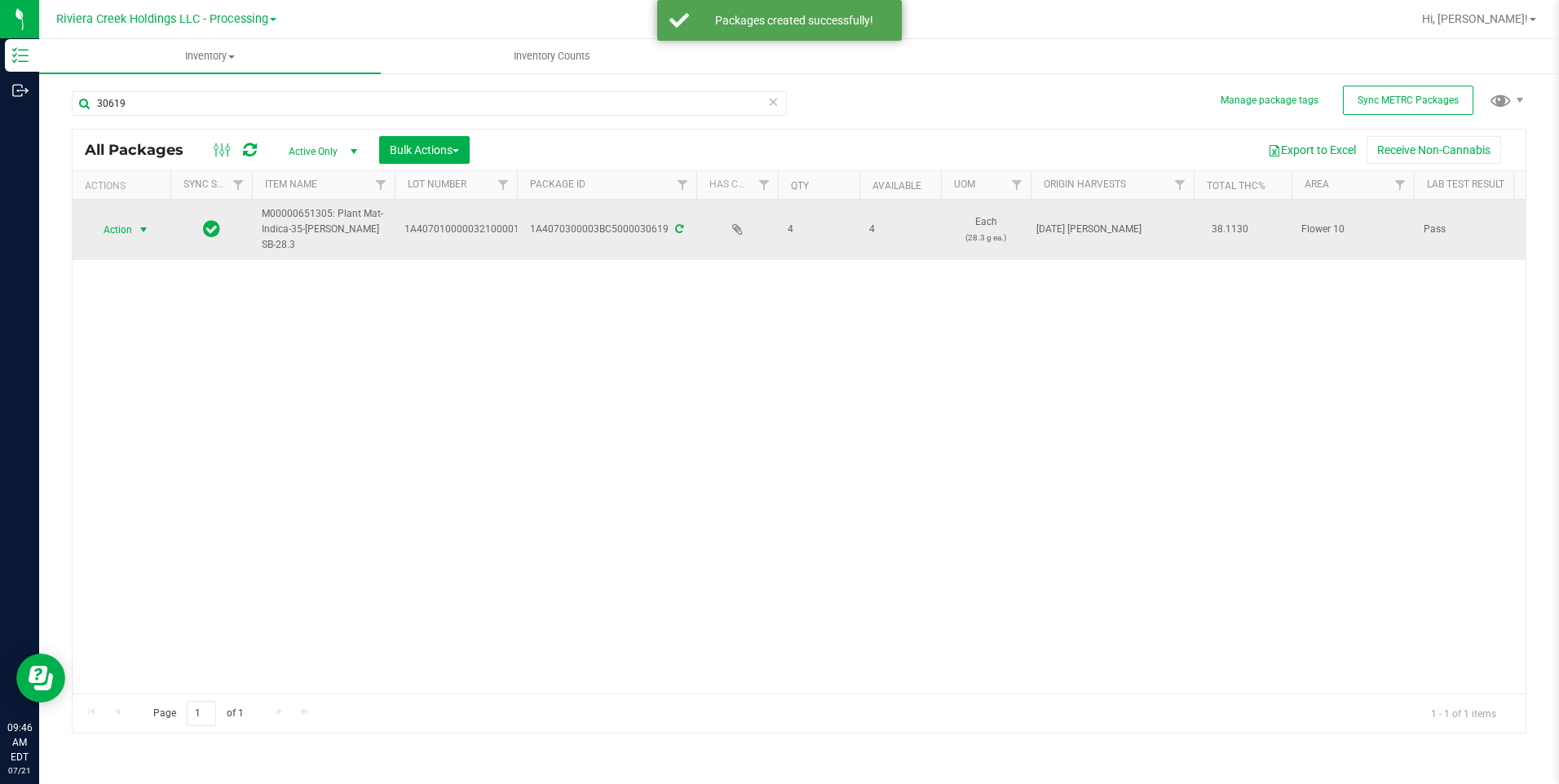click on "Action" at bounding box center [111, 230] 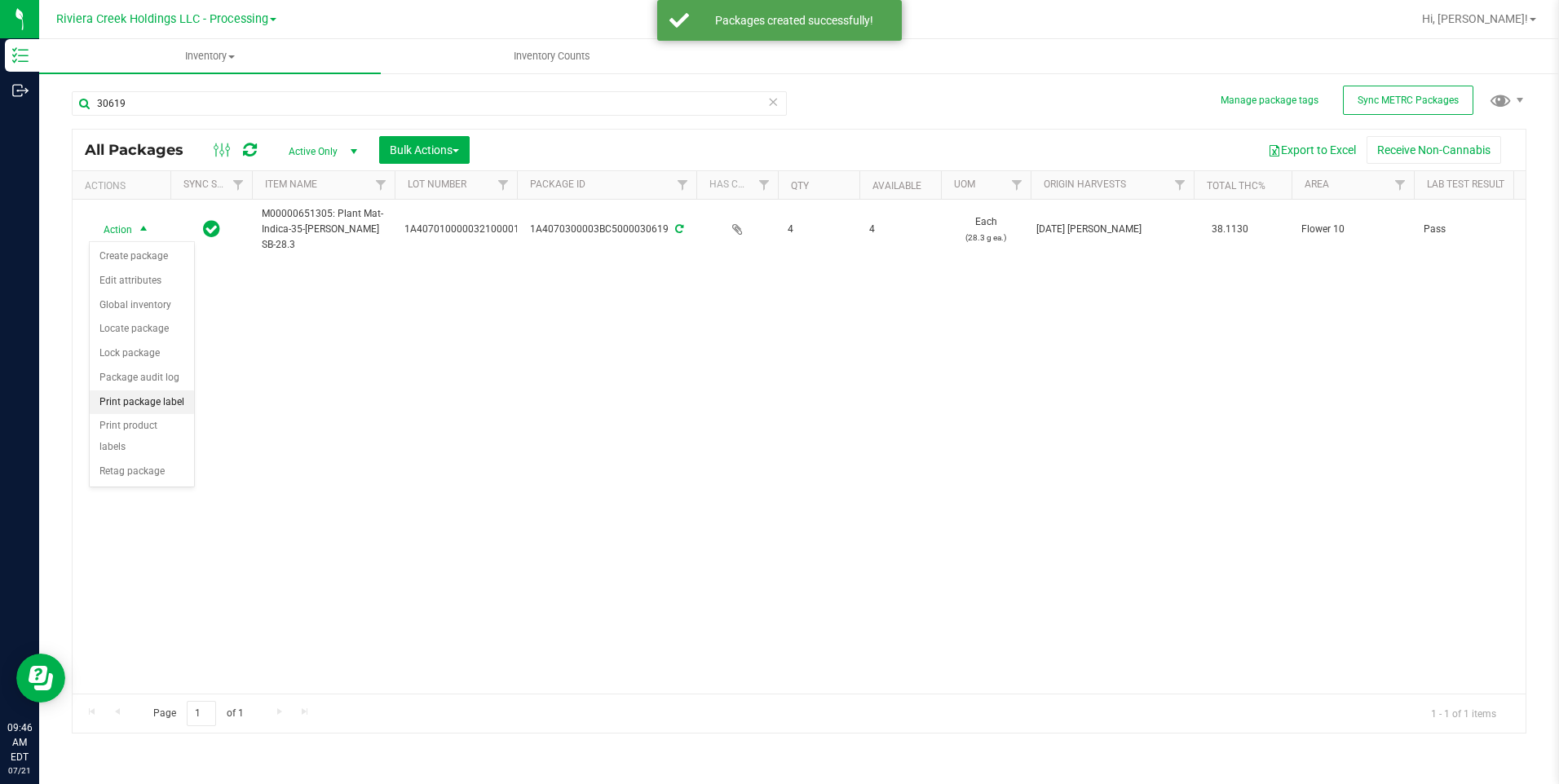 click on "Print package label" at bounding box center (142, 403) 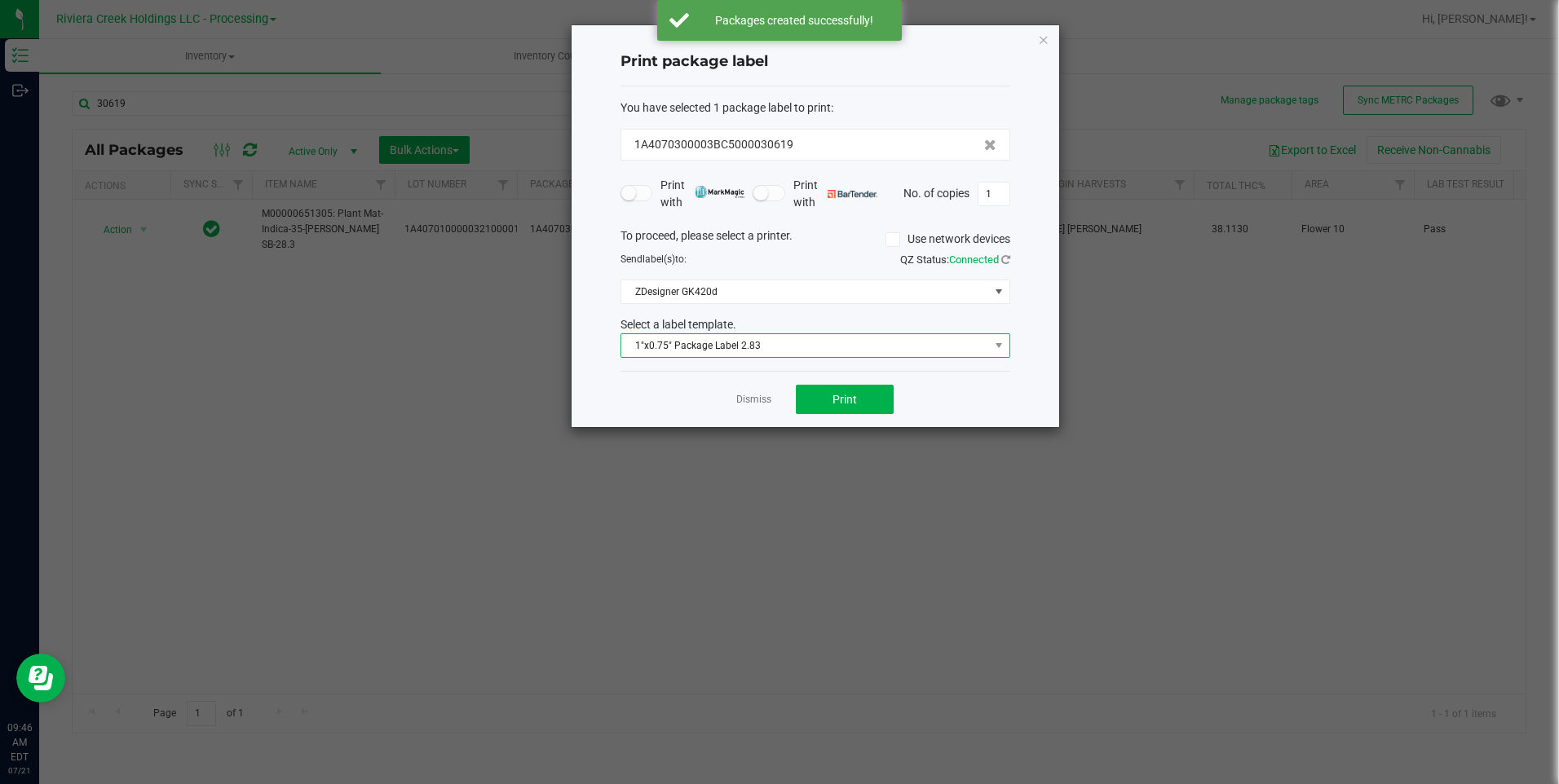 click on "1"x0.75" Package Label 2.83" at bounding box center (805, 346) 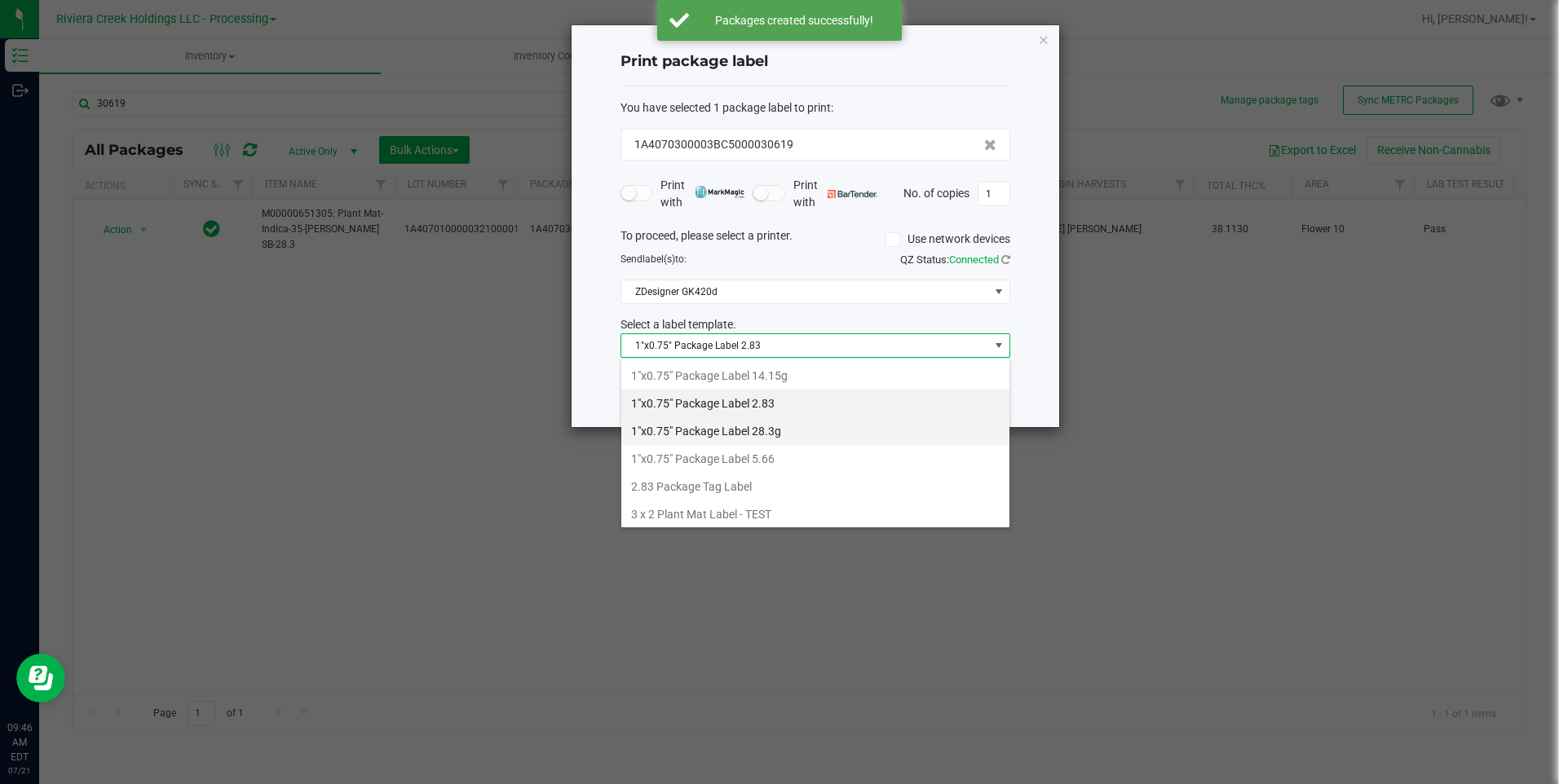 click on "1"x0.75" Package Label 28.3g" at bounding box center [815, 431] 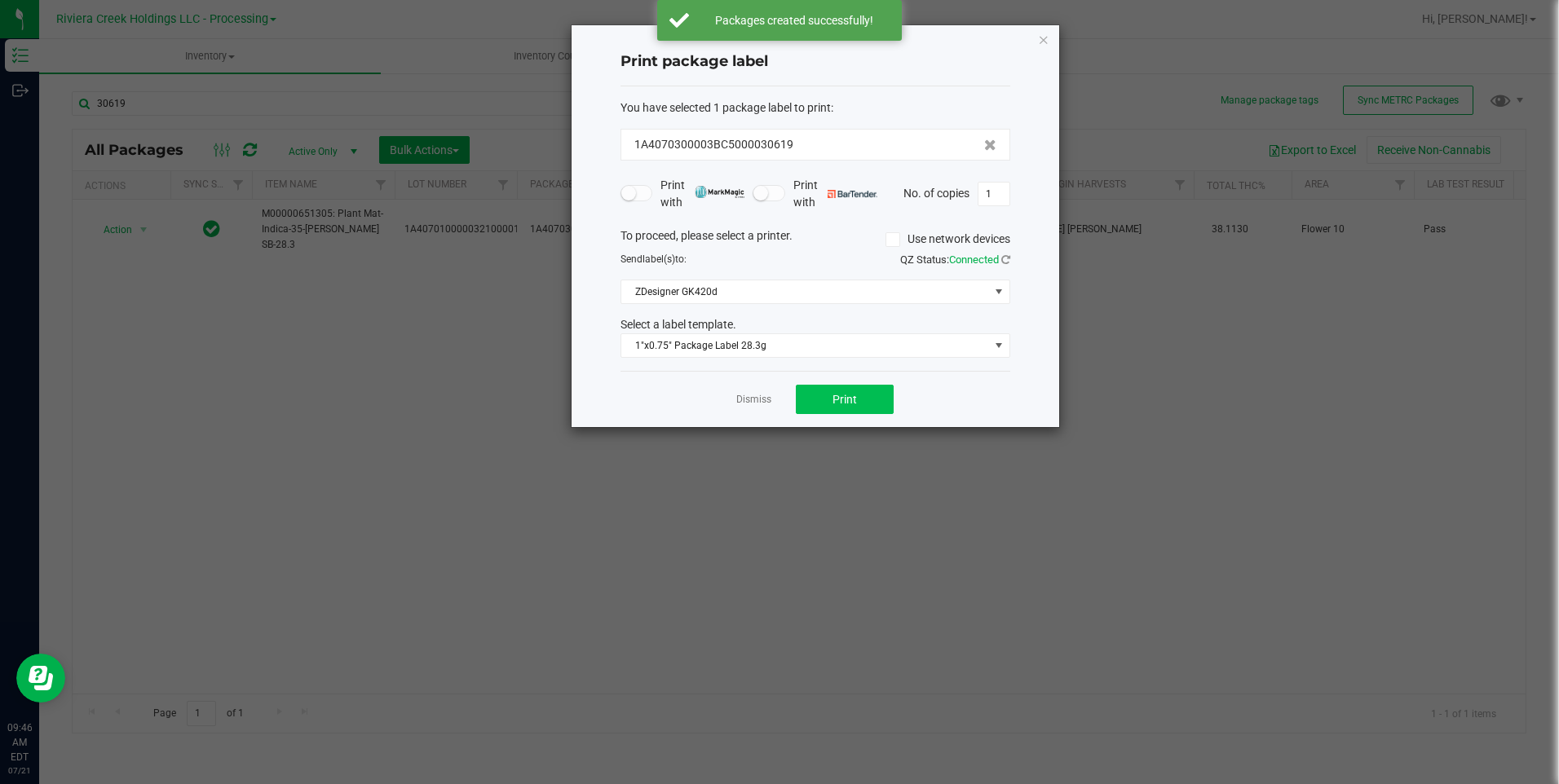 drag, startPoint x: 834, startPoint y: 379, endPoint x: 839, endPoint y: 389, distance: 11.18034 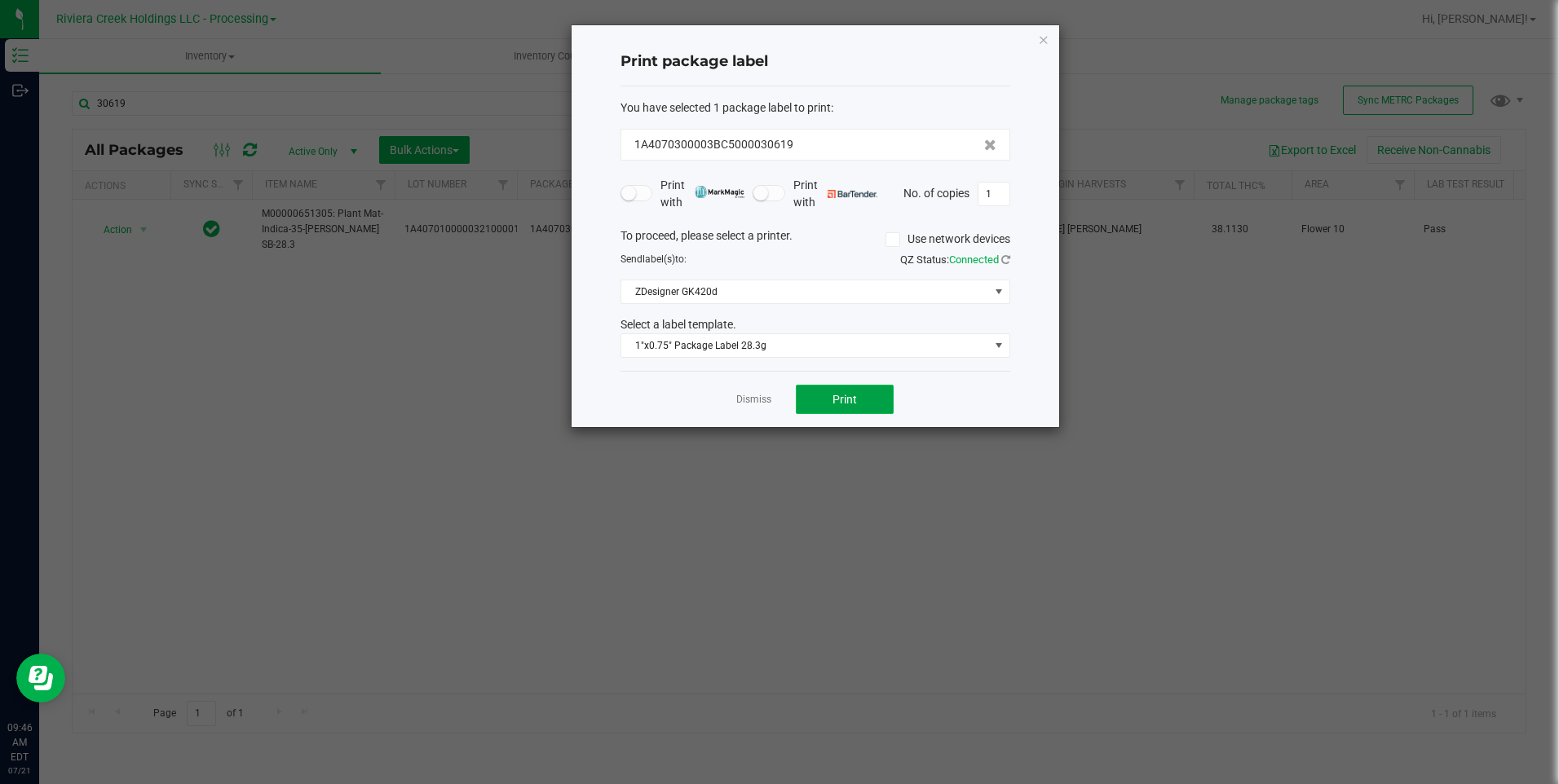 click on "Print" 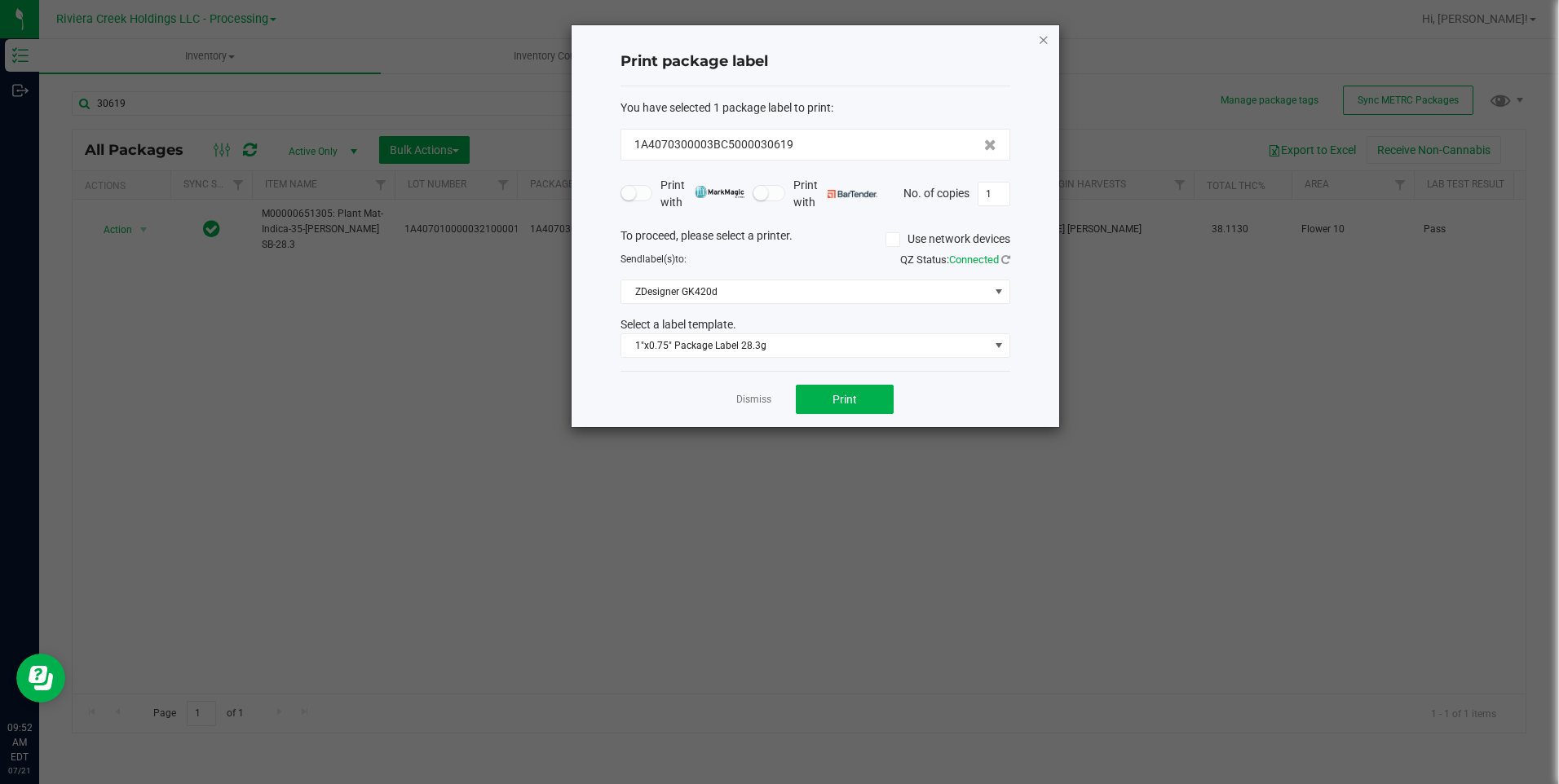 click 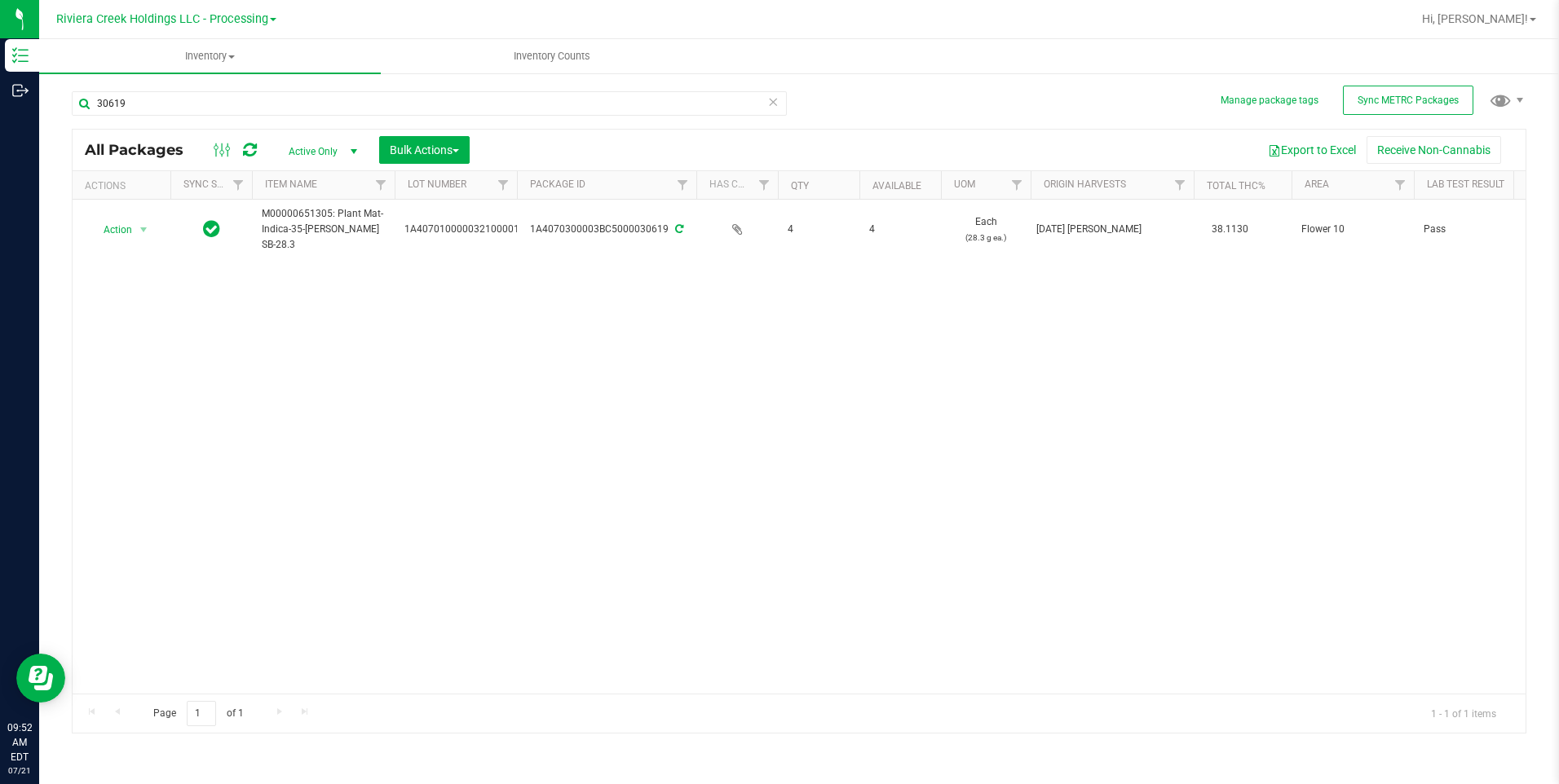 click on "30619" at bounding box center [435, 103] 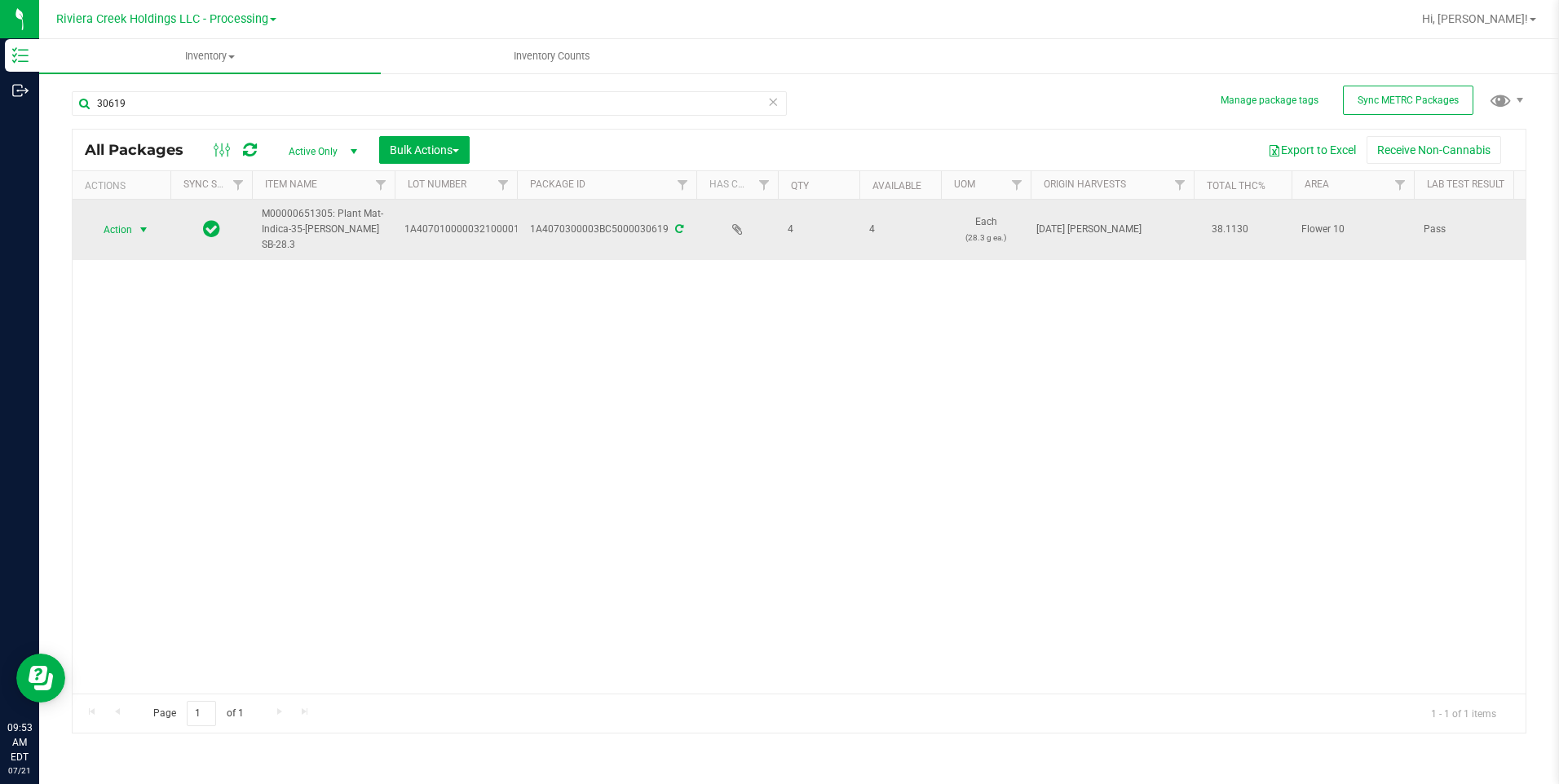 click on "Action" at bounding box center [111, 230] 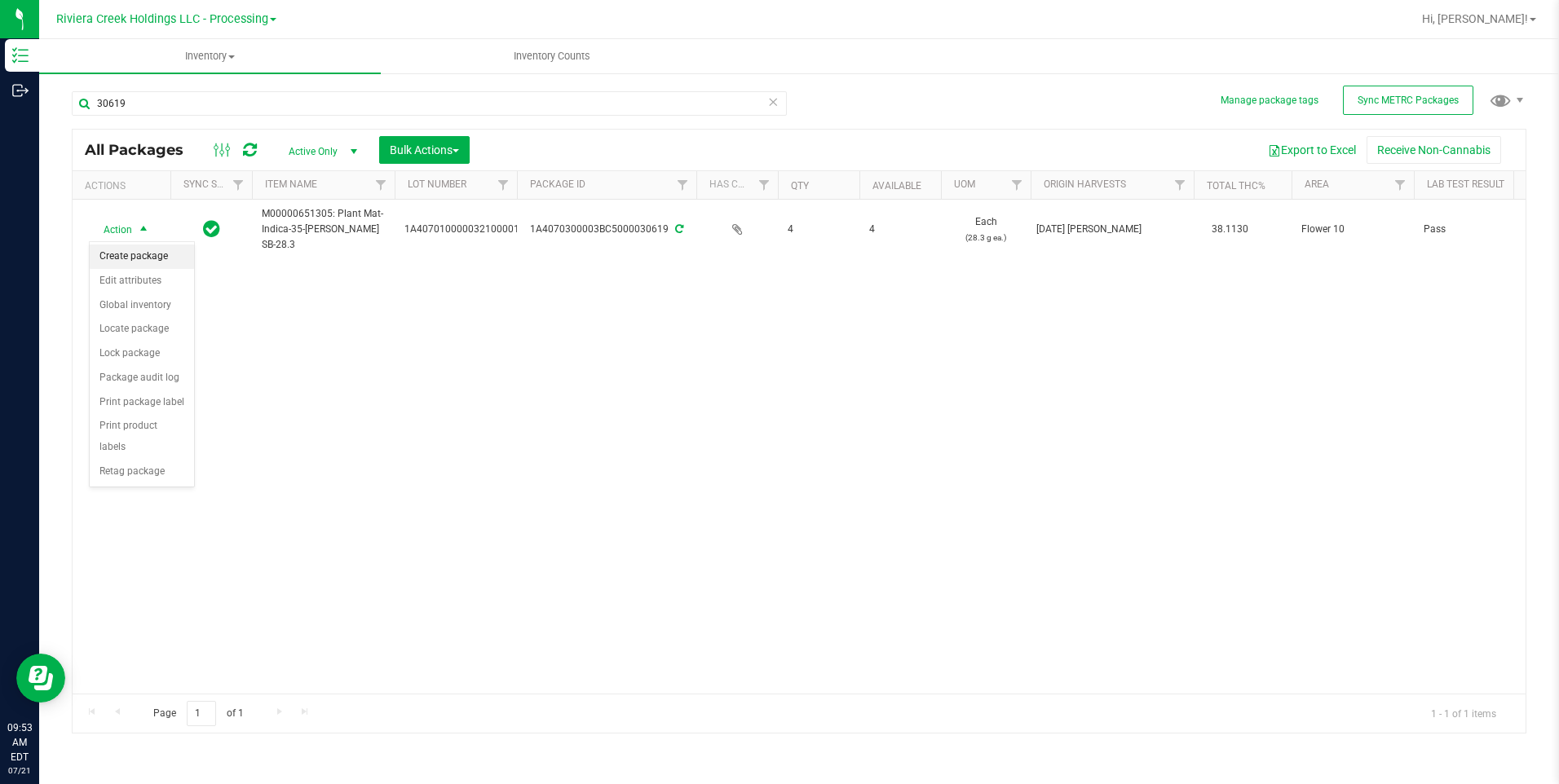 click on "Create package" at bounding box center [142, 257] 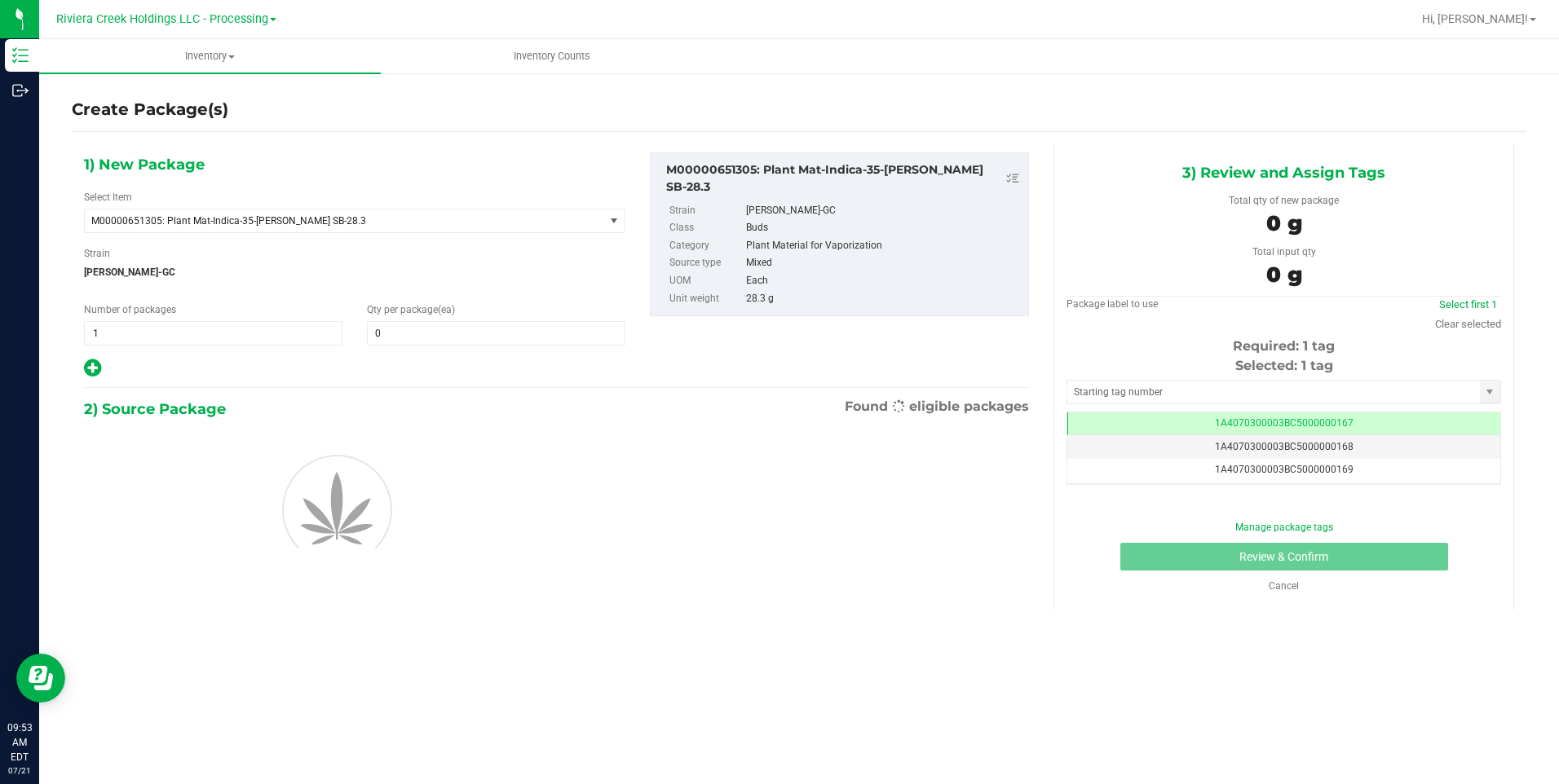 scroll, scrollTop: 0, scrollLeft: -1, axis: horizontal 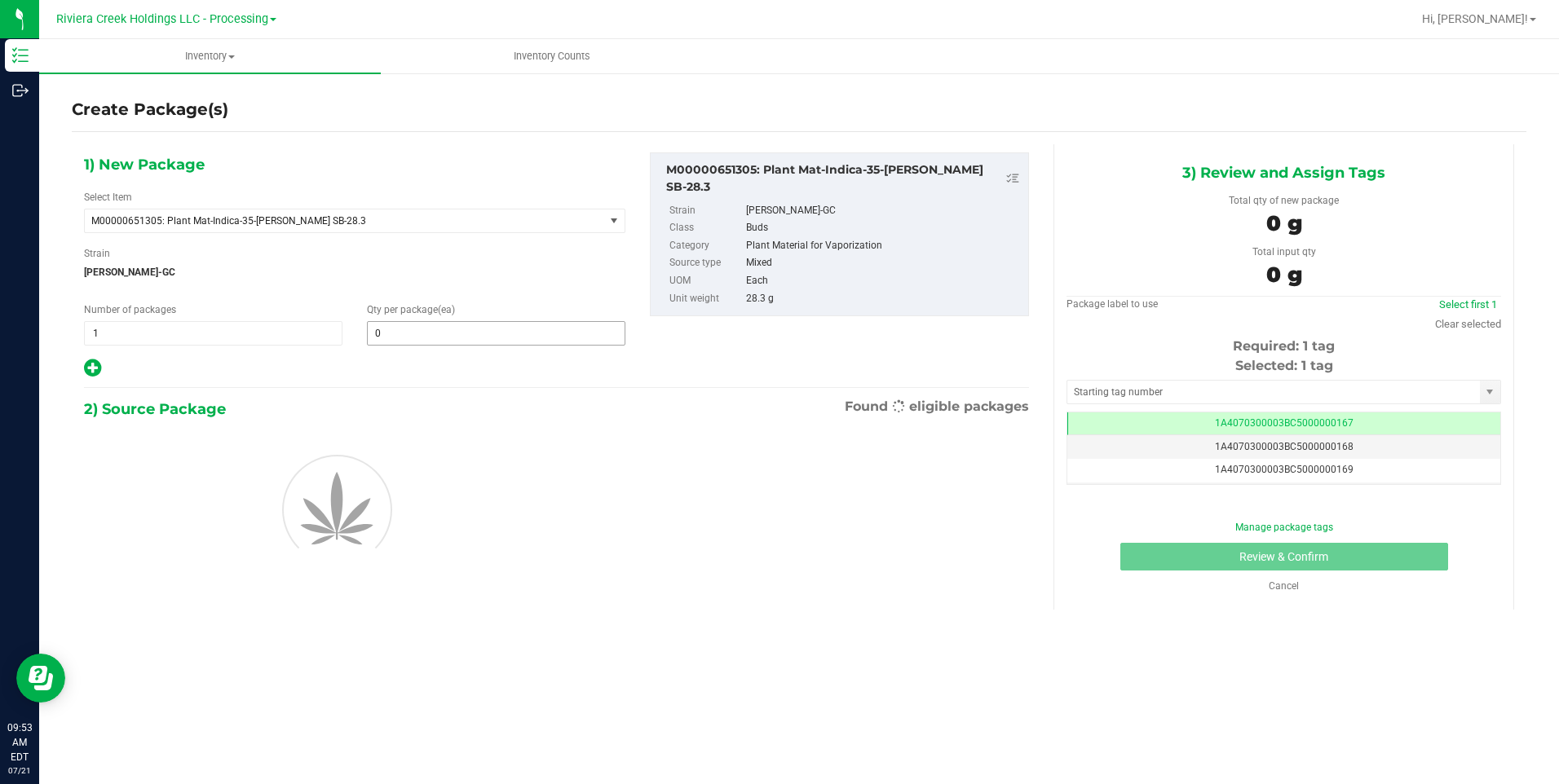 type 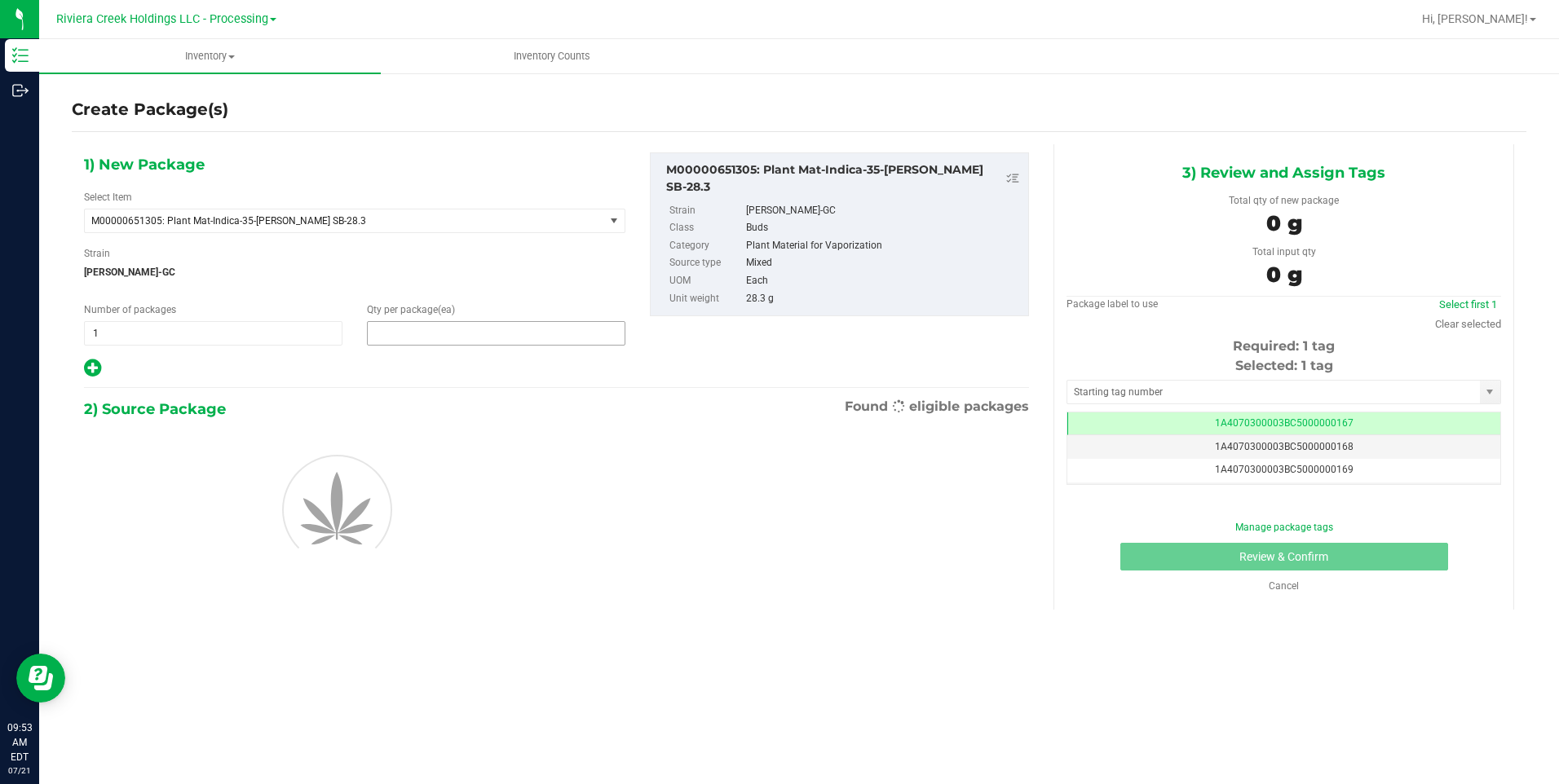 click at bounding box center (496, 333) 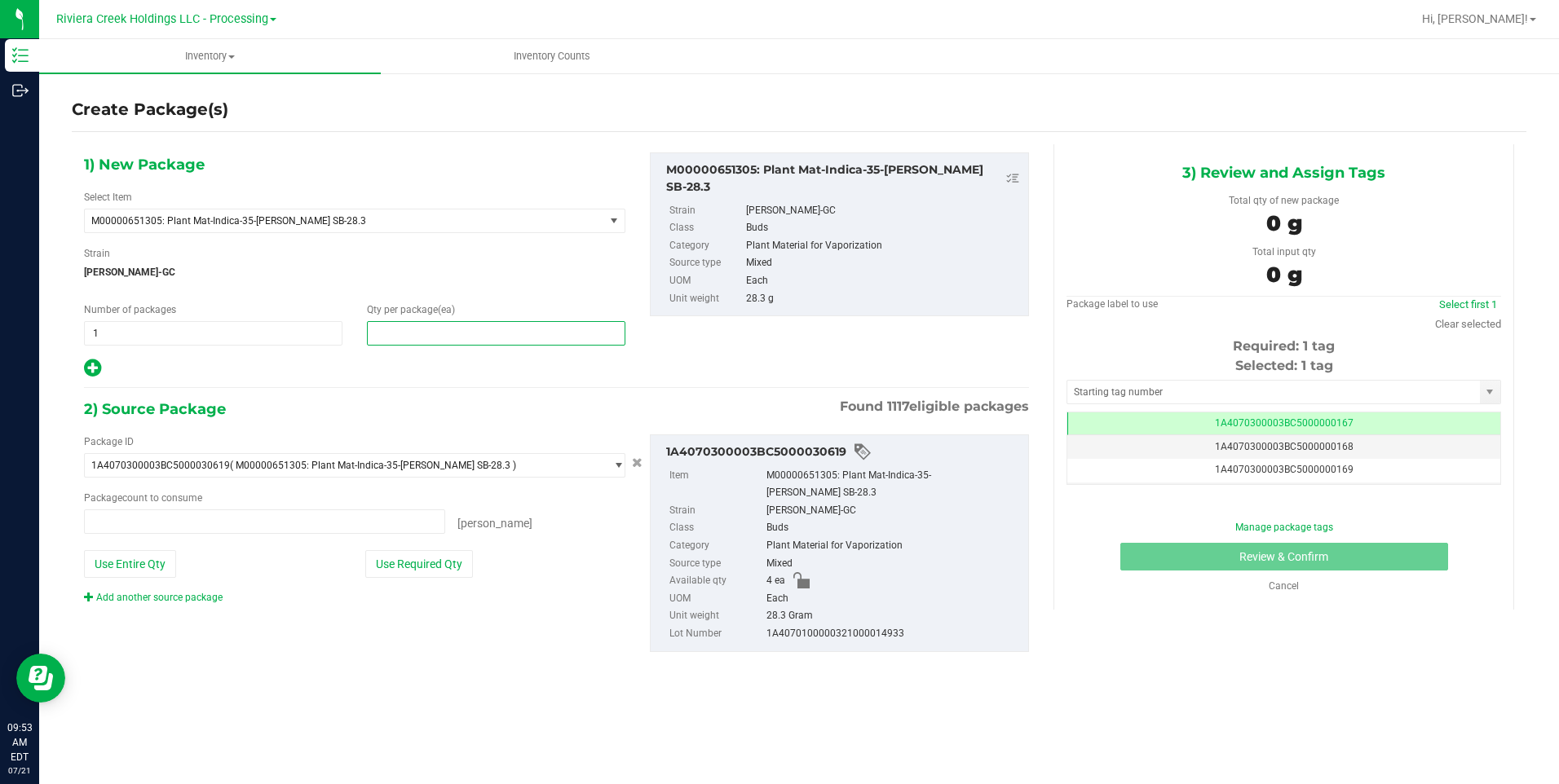 type on "0 ea" 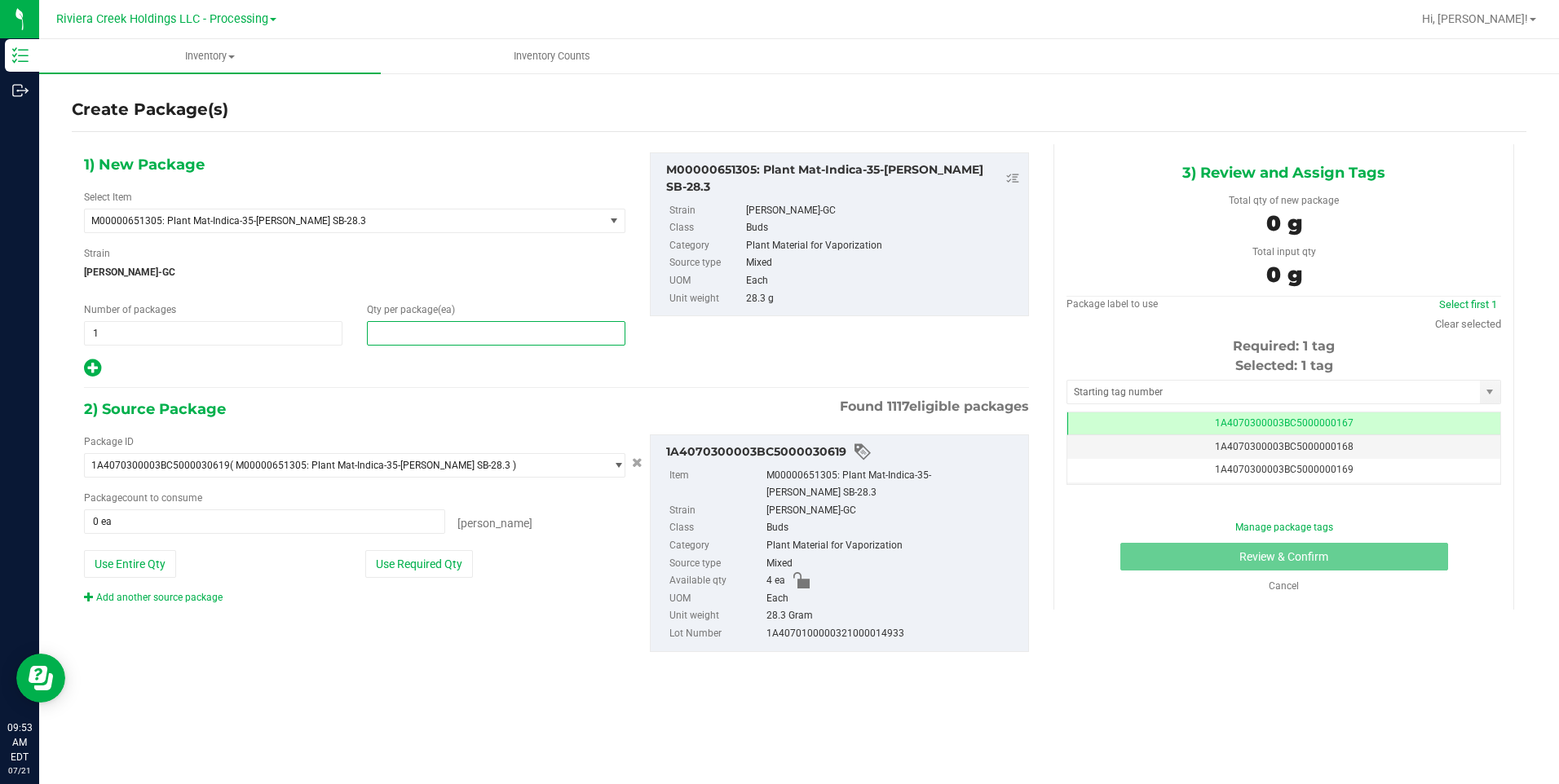 type on "2" 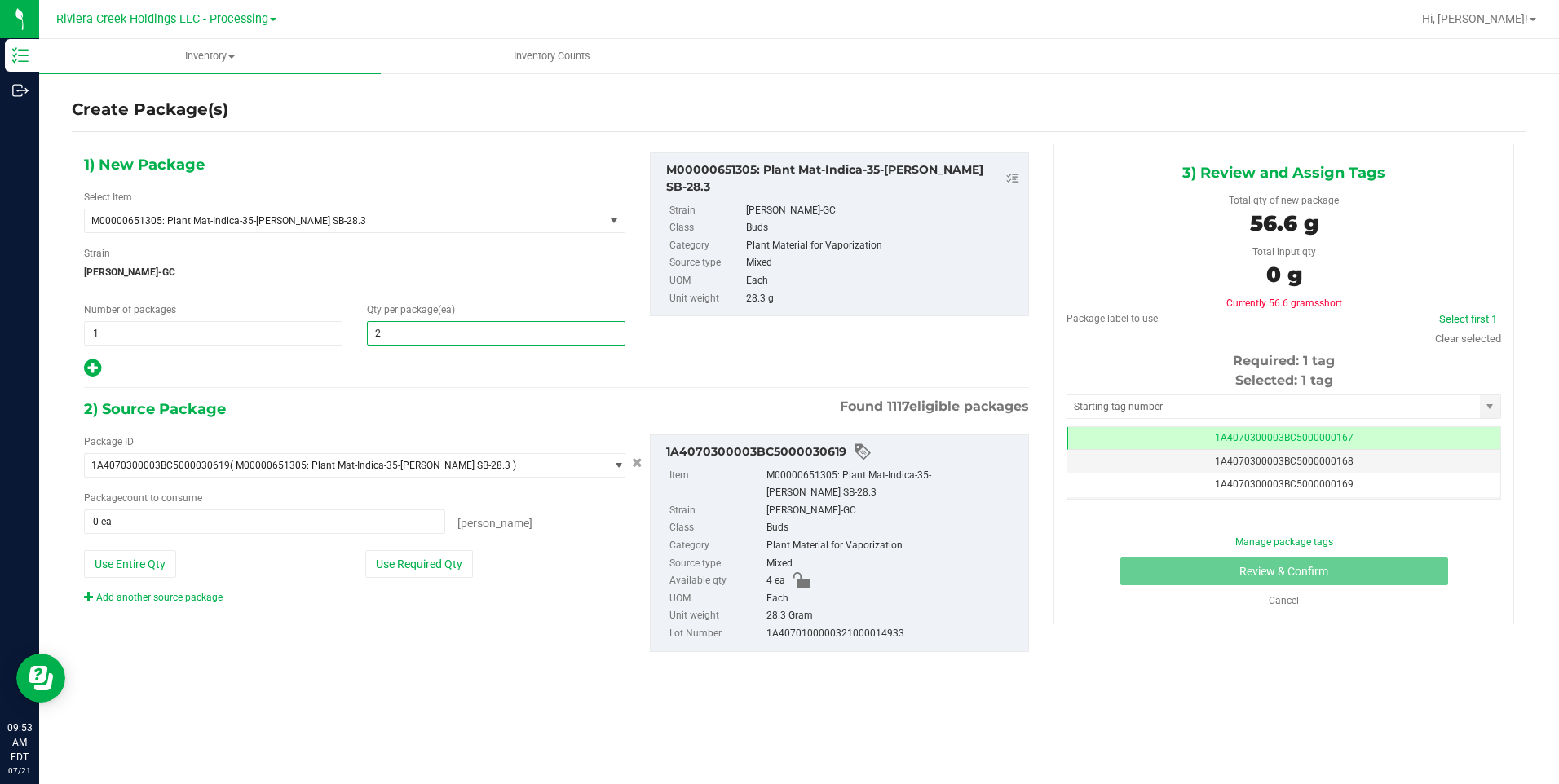 type on "2" 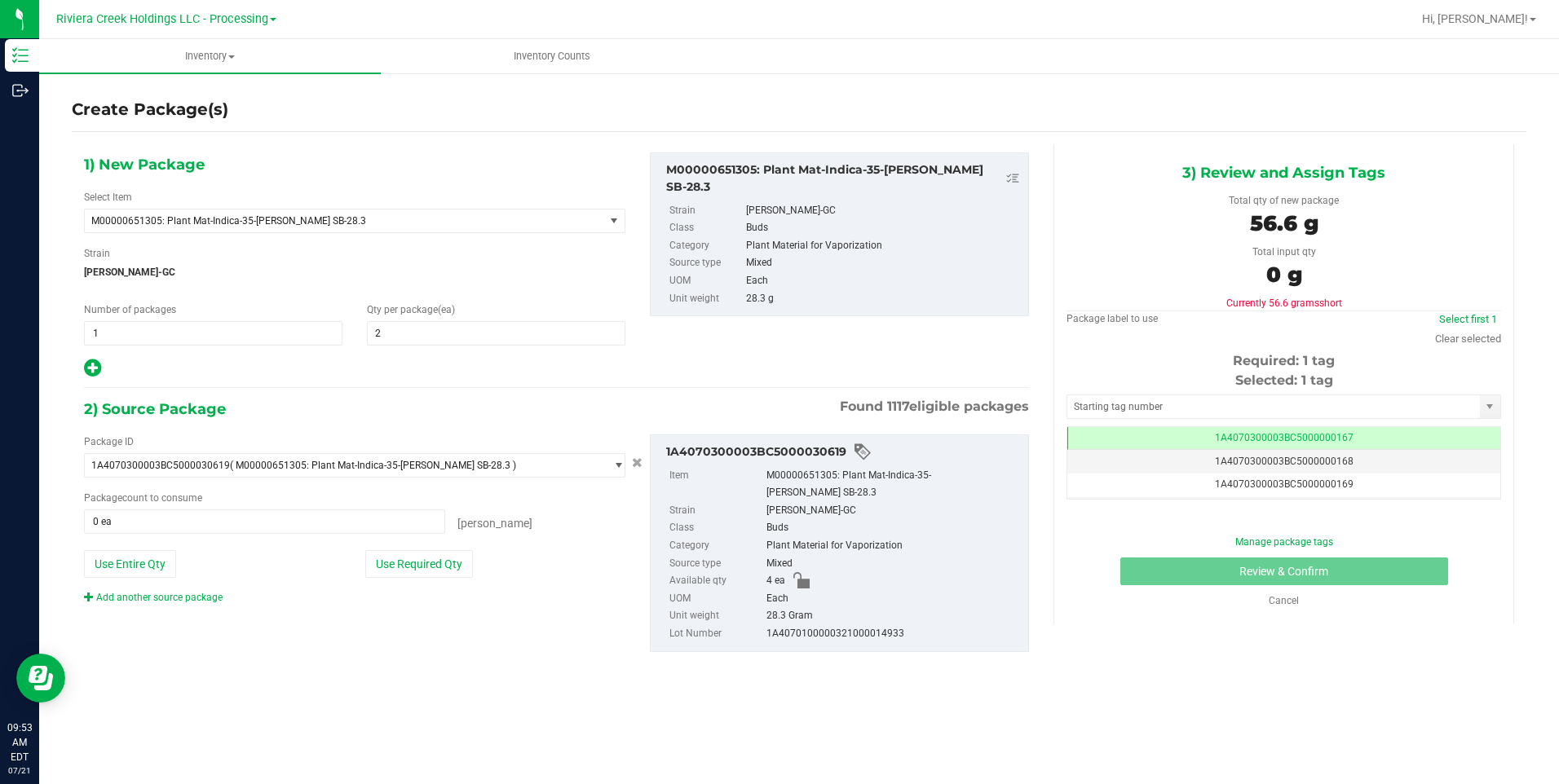 click on "Add another source package" at bounding box center [355, 597] 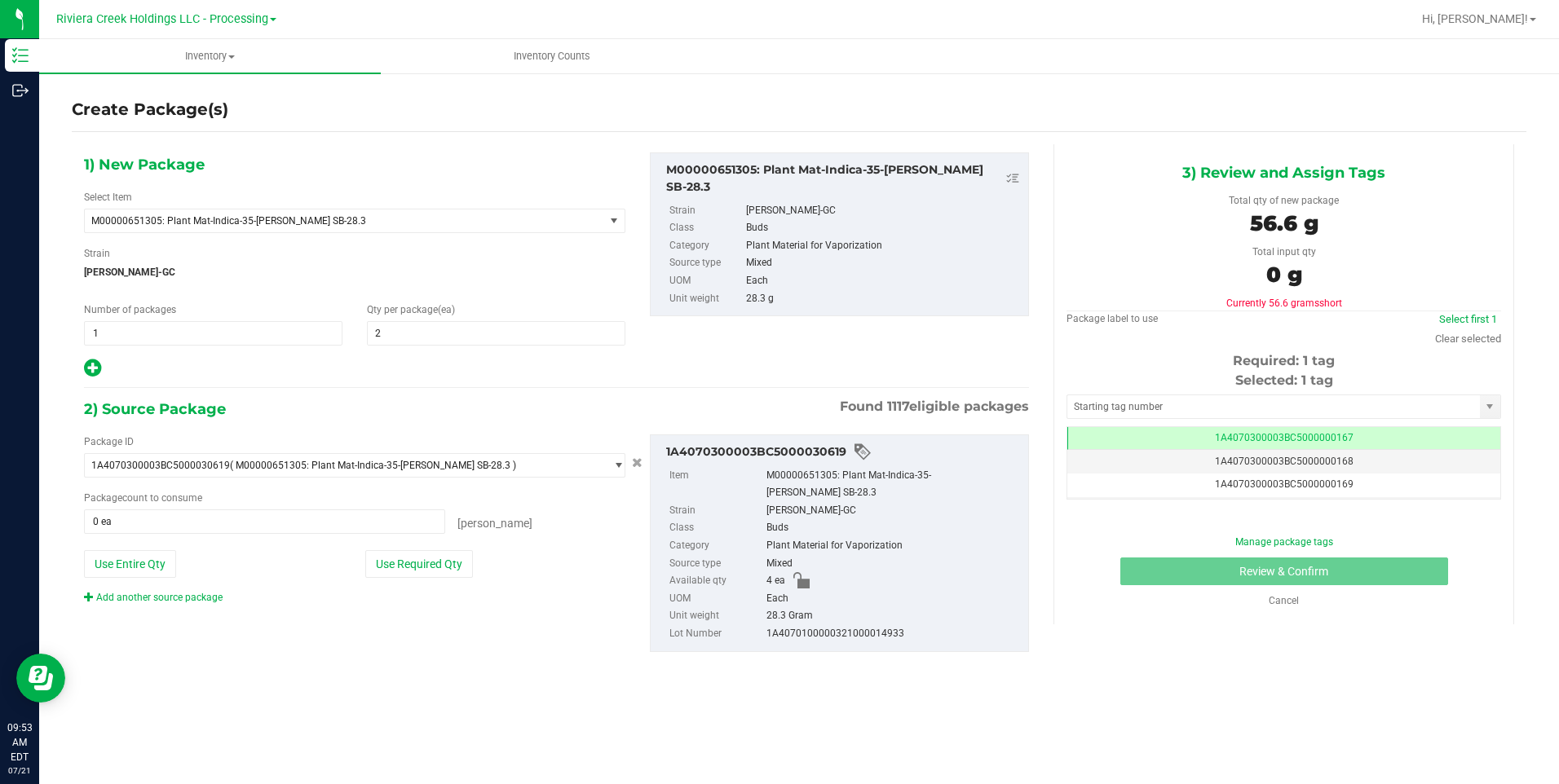 click on "Package ID
1A4070300003BC5000030619
(
M00000651305: Plant Mat-Indica-35-[PERSON_NAME] SB-28.3
)
1A4070100000321000014867 1A4070100000321000014868 1A4070100000321000014869 1A4070100000321000014910 1A4070100000321000014911 1A4070100000321000014912 1A4070100000321000014929 1A4070100000321000014931 1A4070100000321000015030 1A4070100000321000015031 1A4070100000321000015032 1A4070100000321000015042 1A4070100000321000015043 1A4070100000321000015056 1A4070100000321000015057 1A4070100000321000015058 1A4070100000321000015070 1A4070100000321000015079 1A4070100000321000015080 1A4070100000321000015087 1A4070100000321000015111 1A4070100000321000015112 1A4070100000321000015172 1A4070100000321000015173 1A4070100000321000015174 1A4070100000321000015175 1A4070100000321000015176 1A4070100000321000015242 1A4070100000321000015244
0" at bounding box center [355, 519] 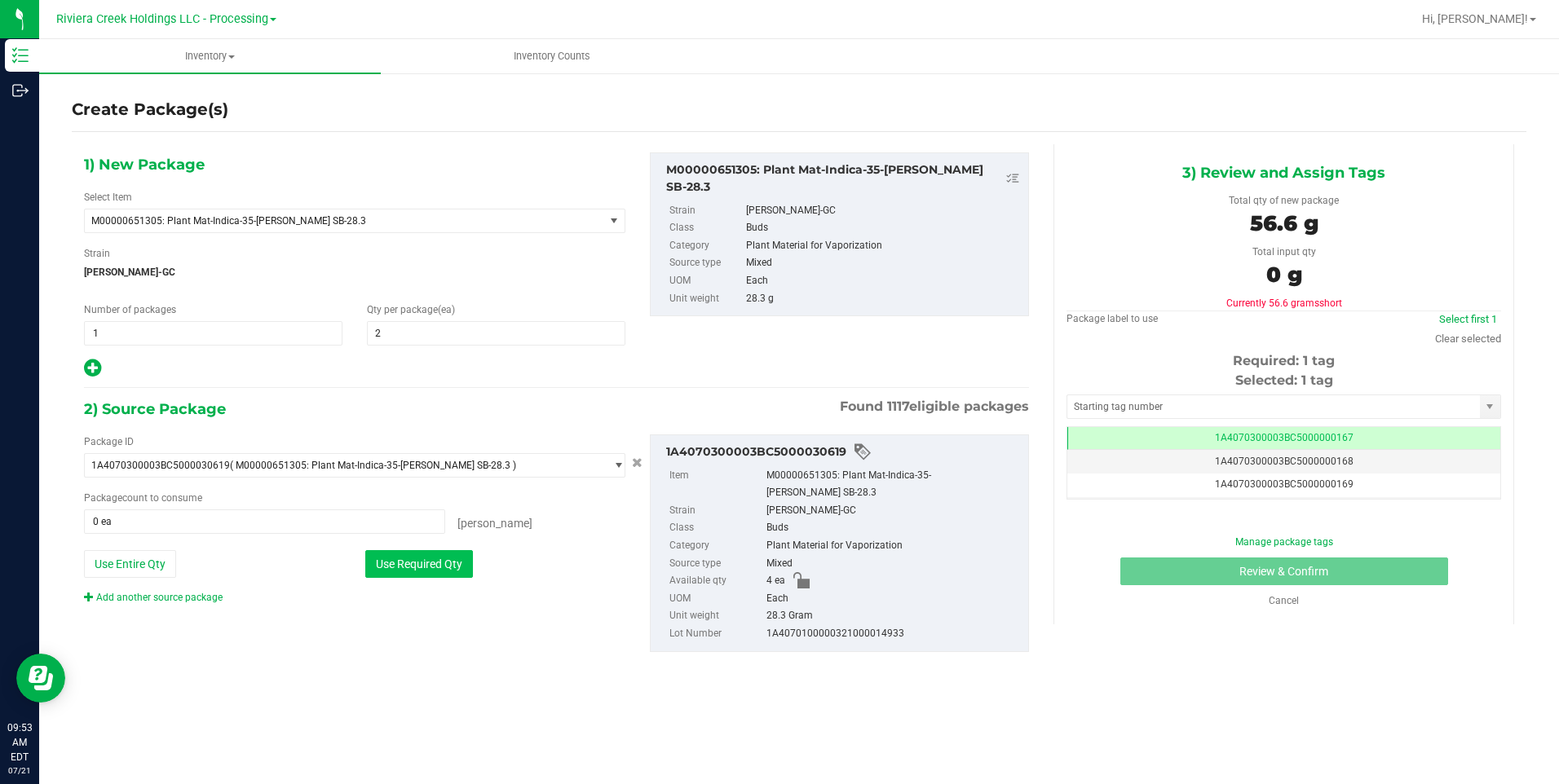 click on "Use Required Qty" at bounding box center [419, 564] 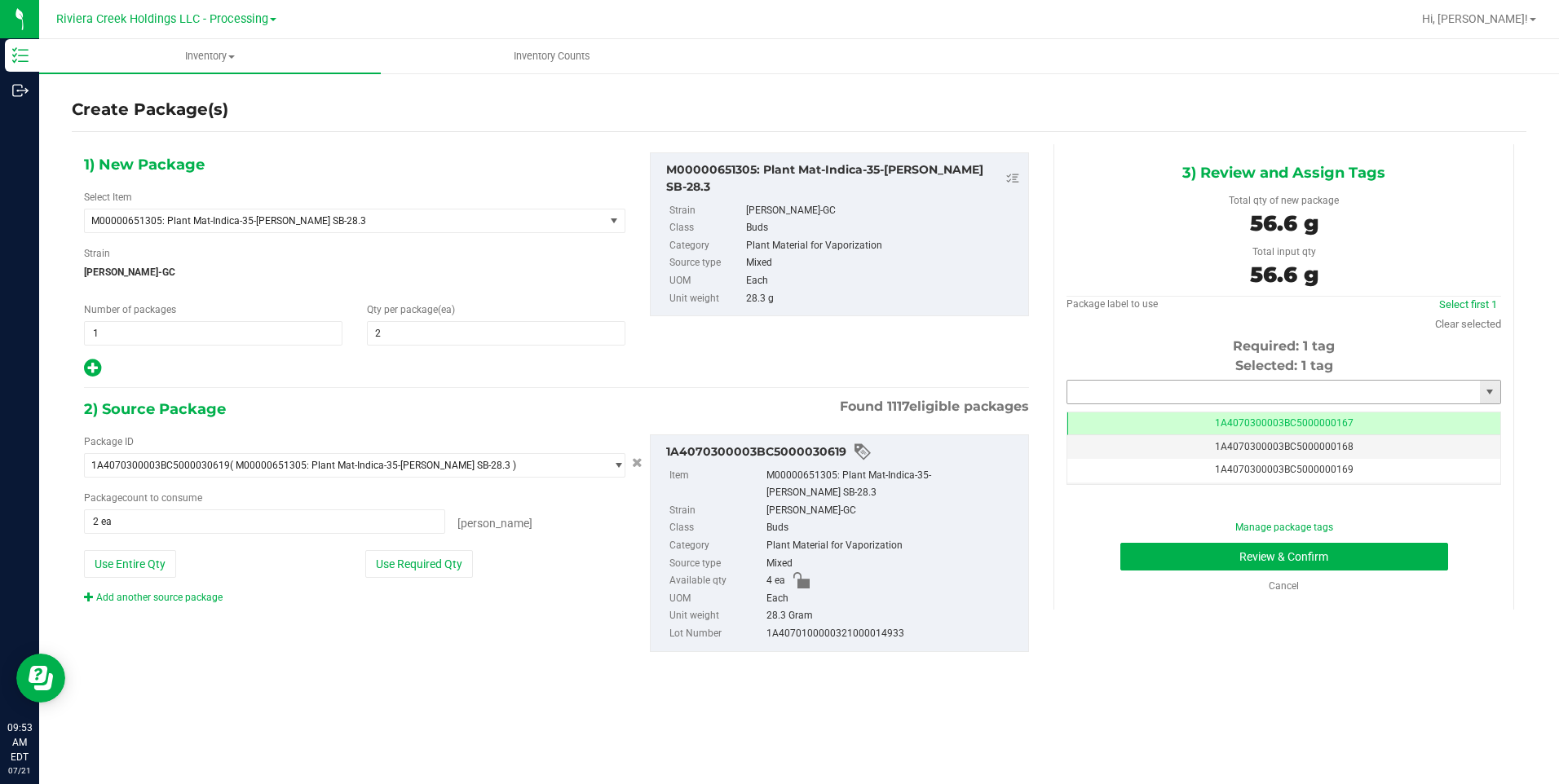 click at bounding box center [1274, 392] 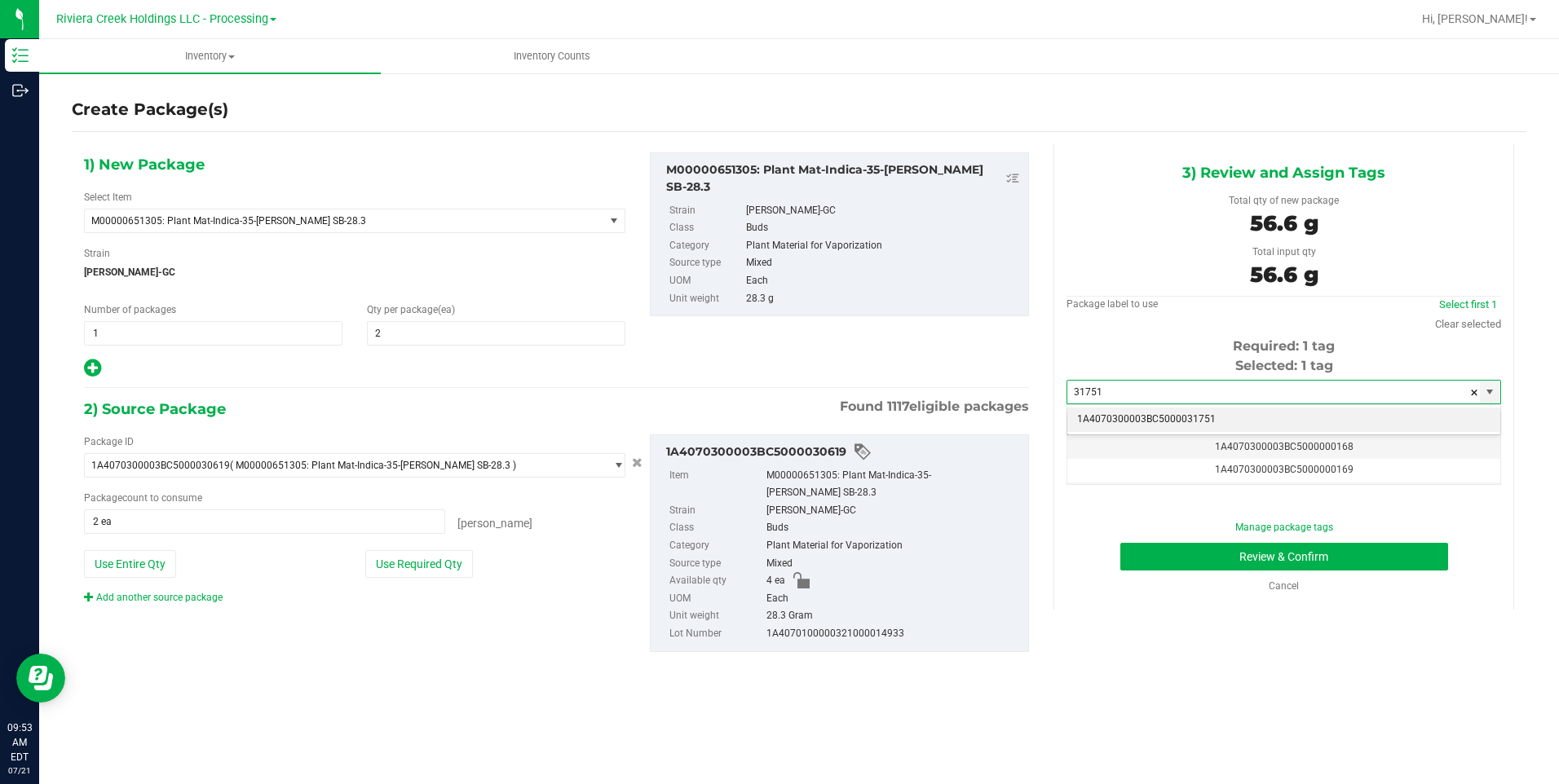 click on "1A4070300003BC5000031751 No matching tags" at bounding box center (1283, 420) 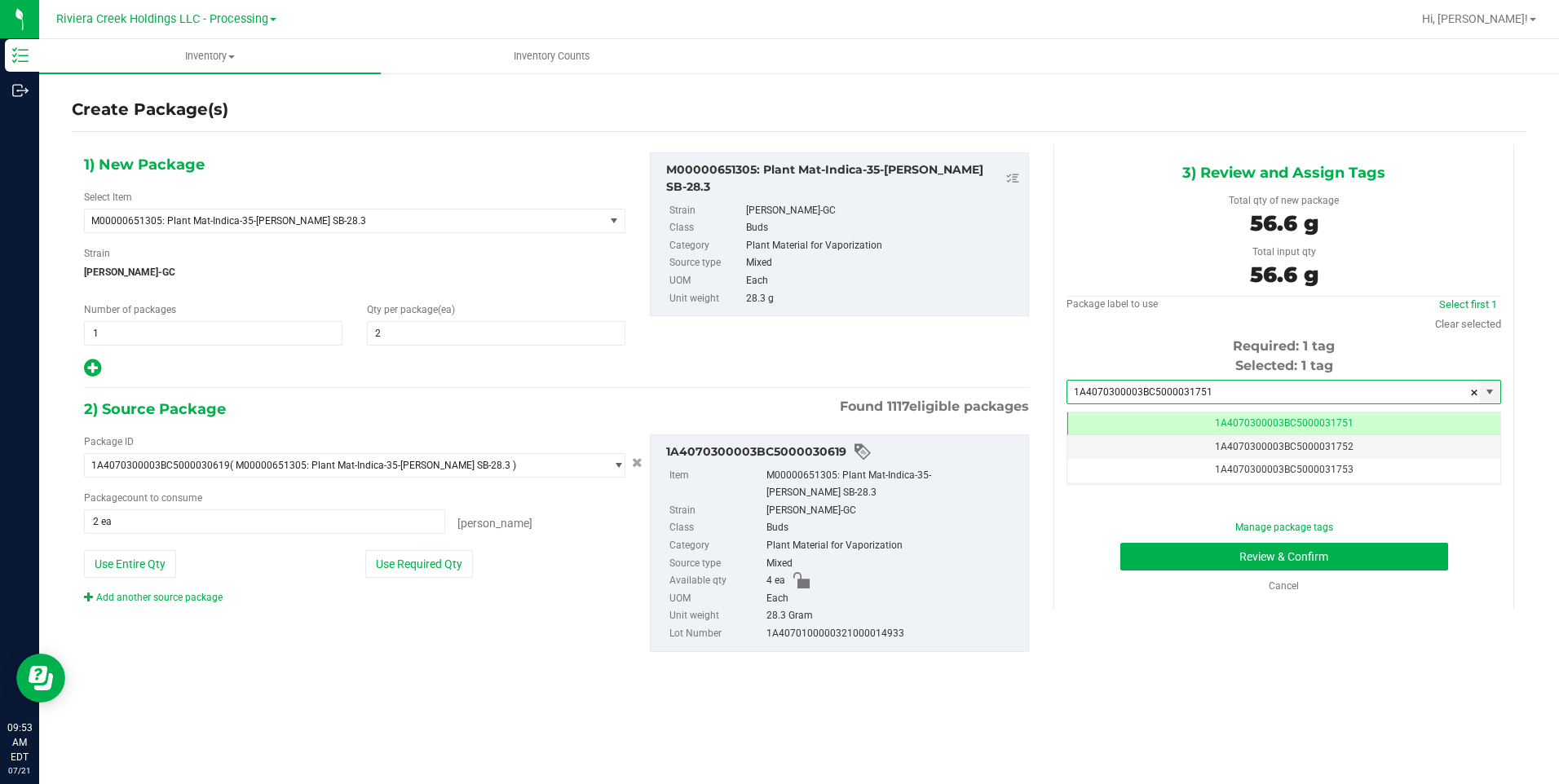 scroll, scrollTop: 0, scrollLeft: -1, axis: horizontal 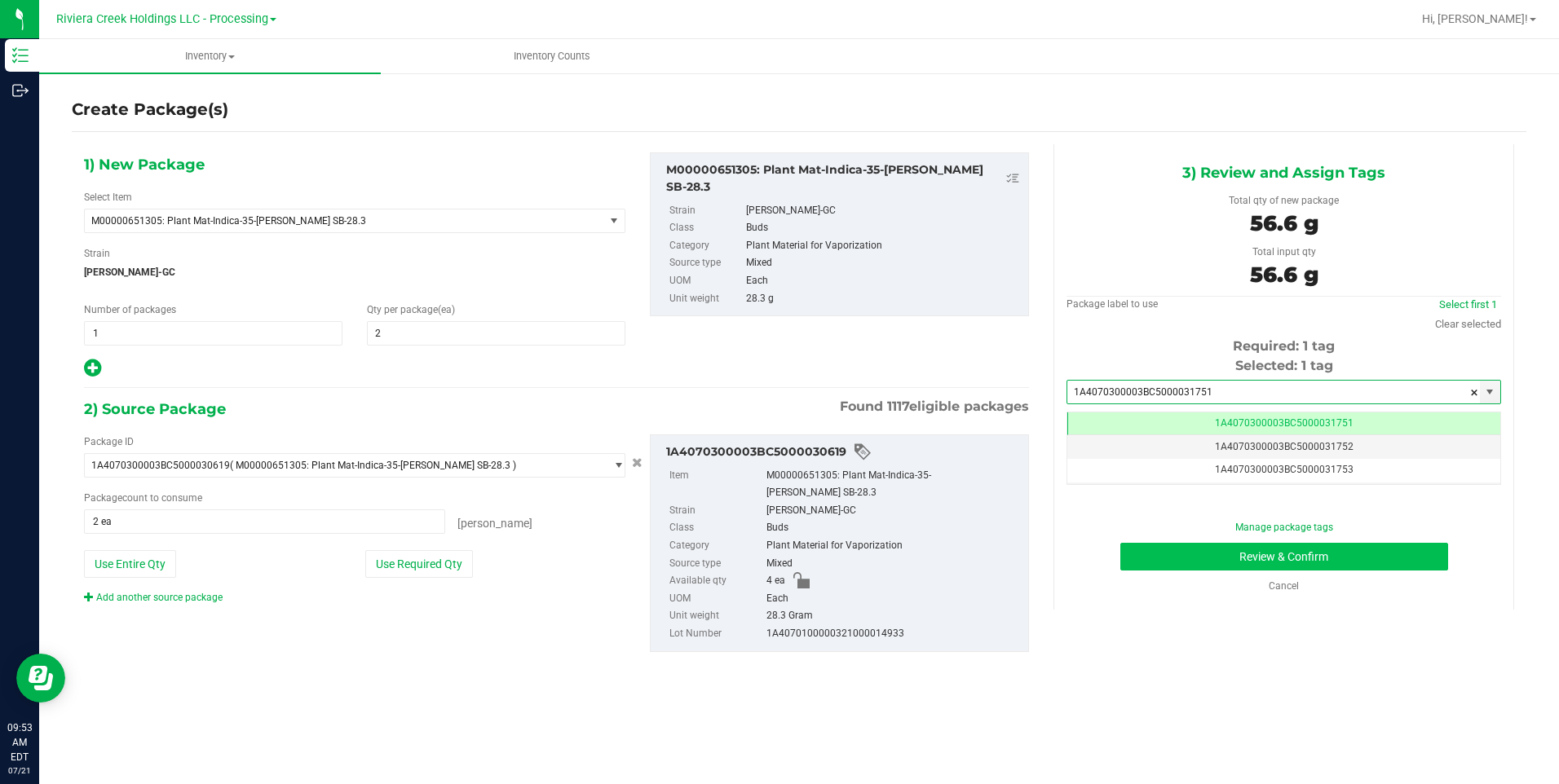 type on "1A4070300003BC5000031751" 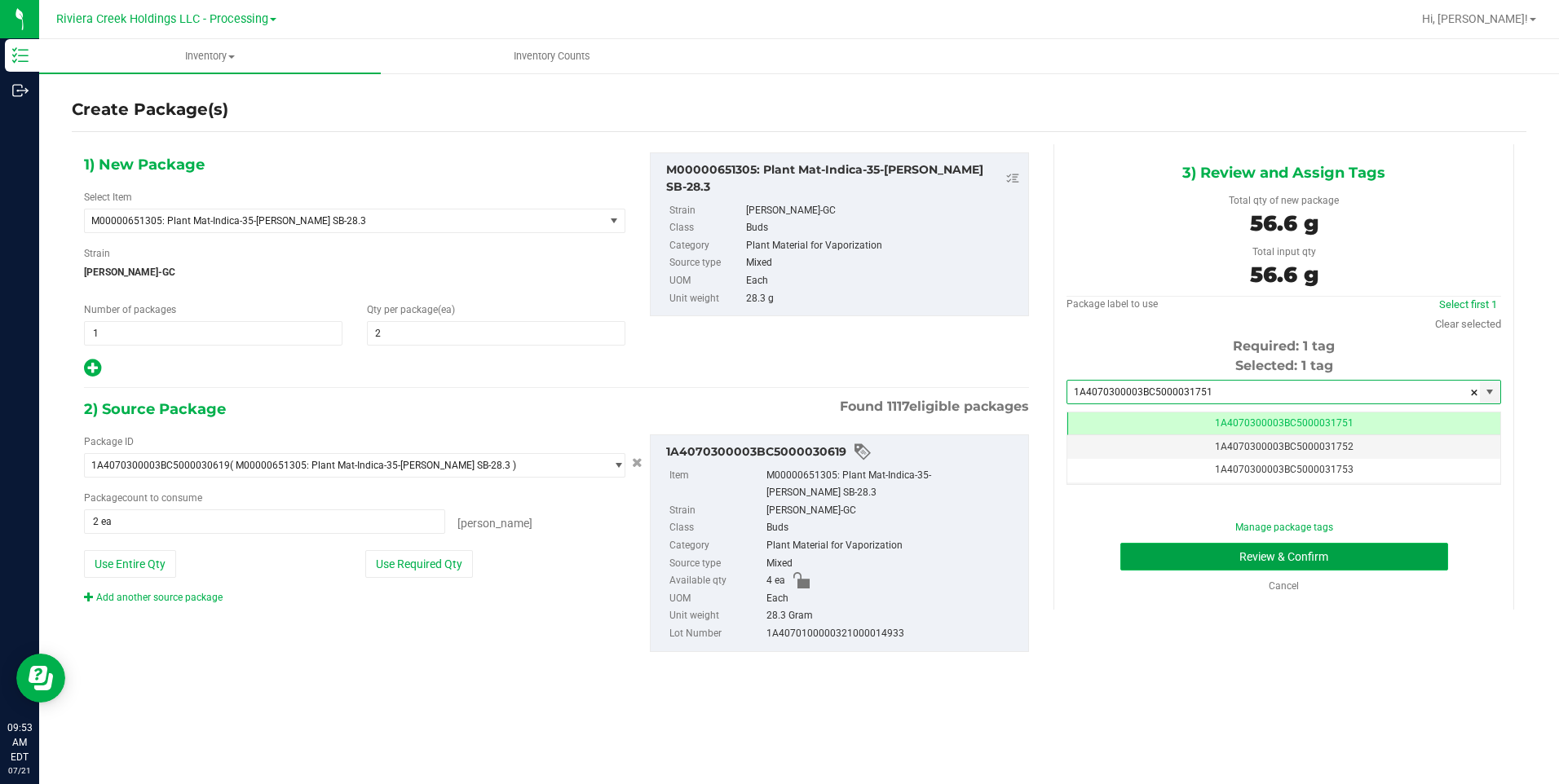 click on "Review & Confirm" at bounding box center [1284, 557] 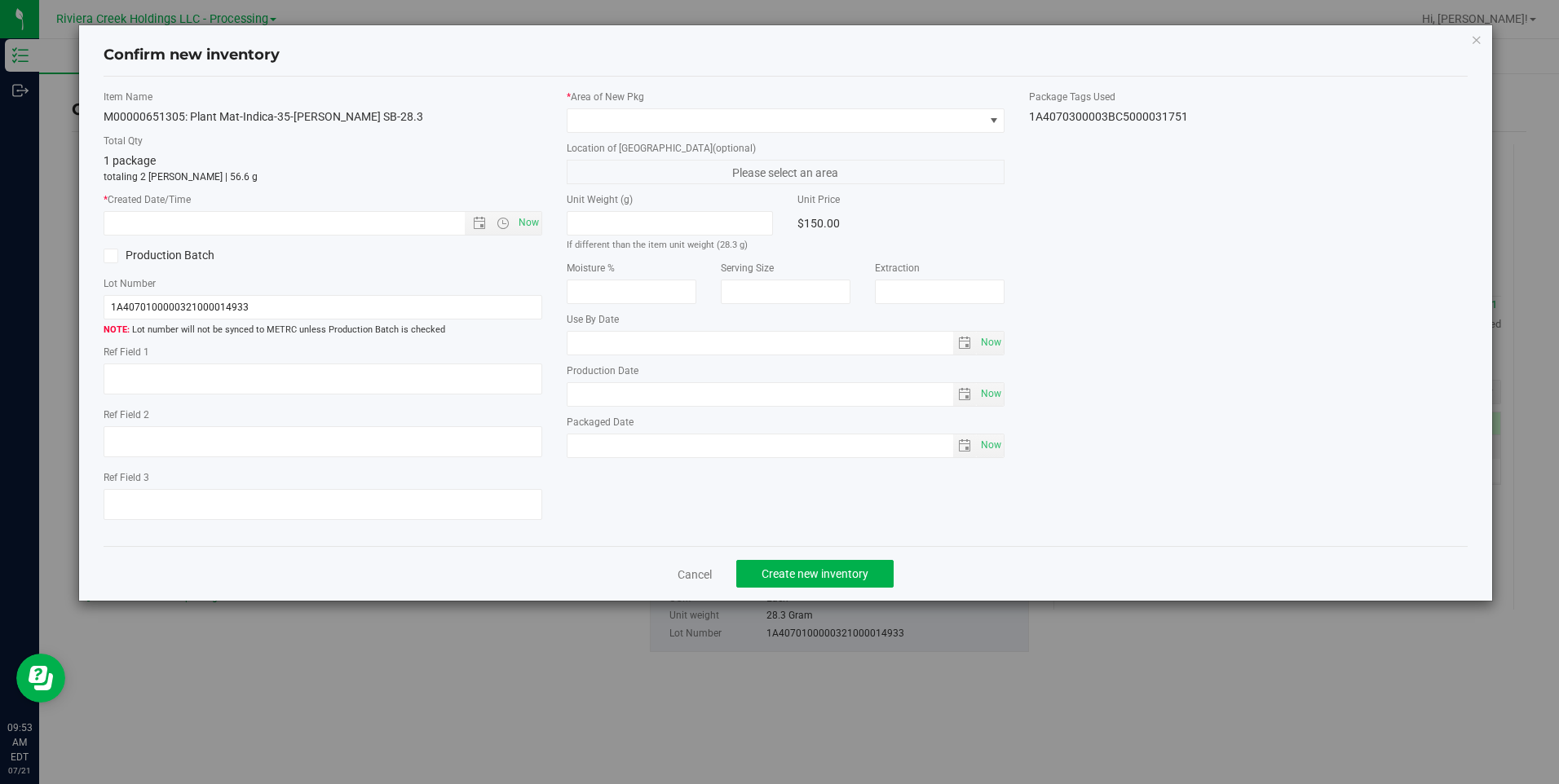 drag, startPoint x: 557, startPoint y: 211, endPoint x: 544, endPoint y: 216, distance: 13.928388 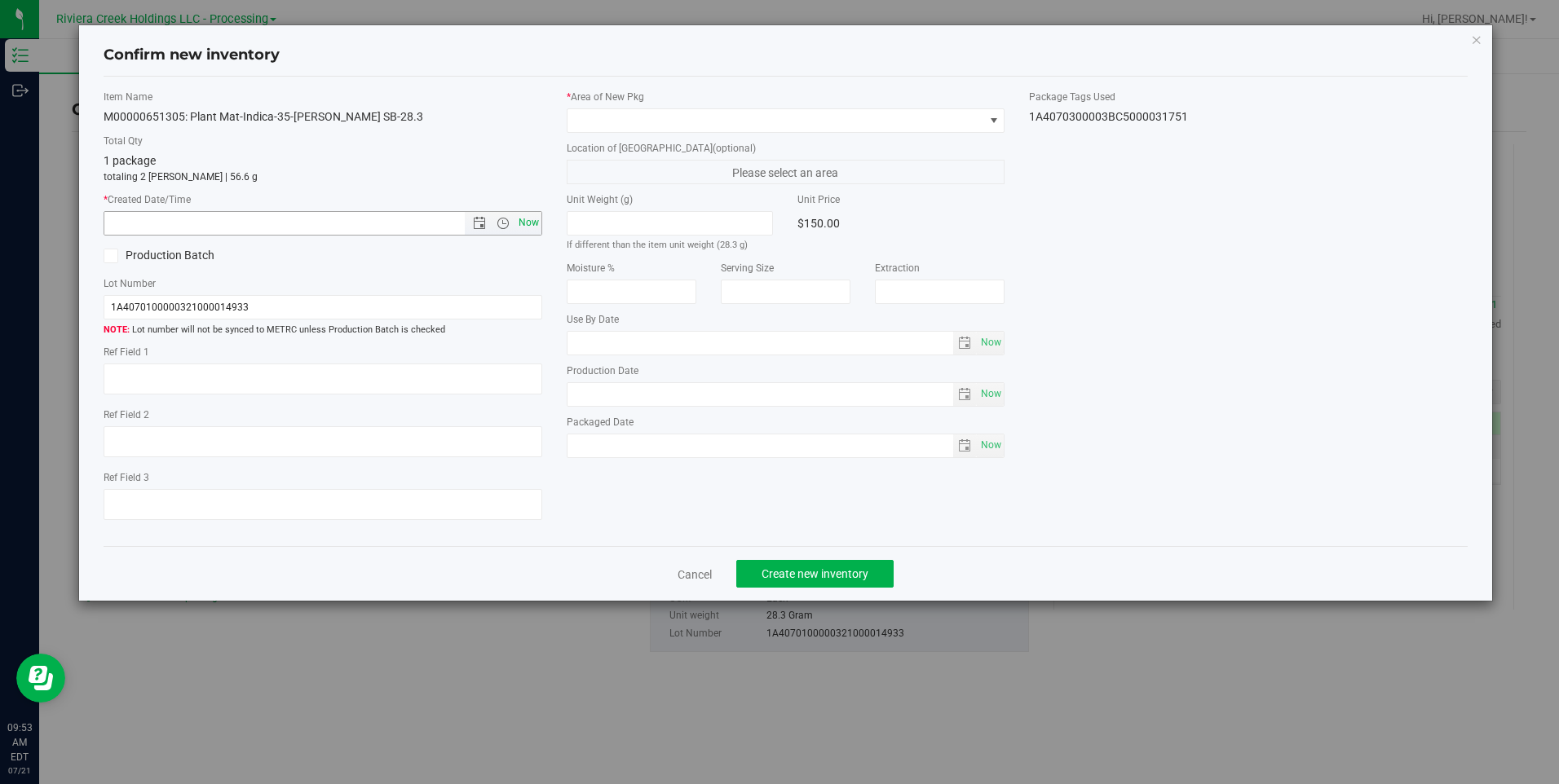 drag, startPoint x: 544, startPoint y: 216, endPoint x: 534, endPoint y: 220, distance: 11 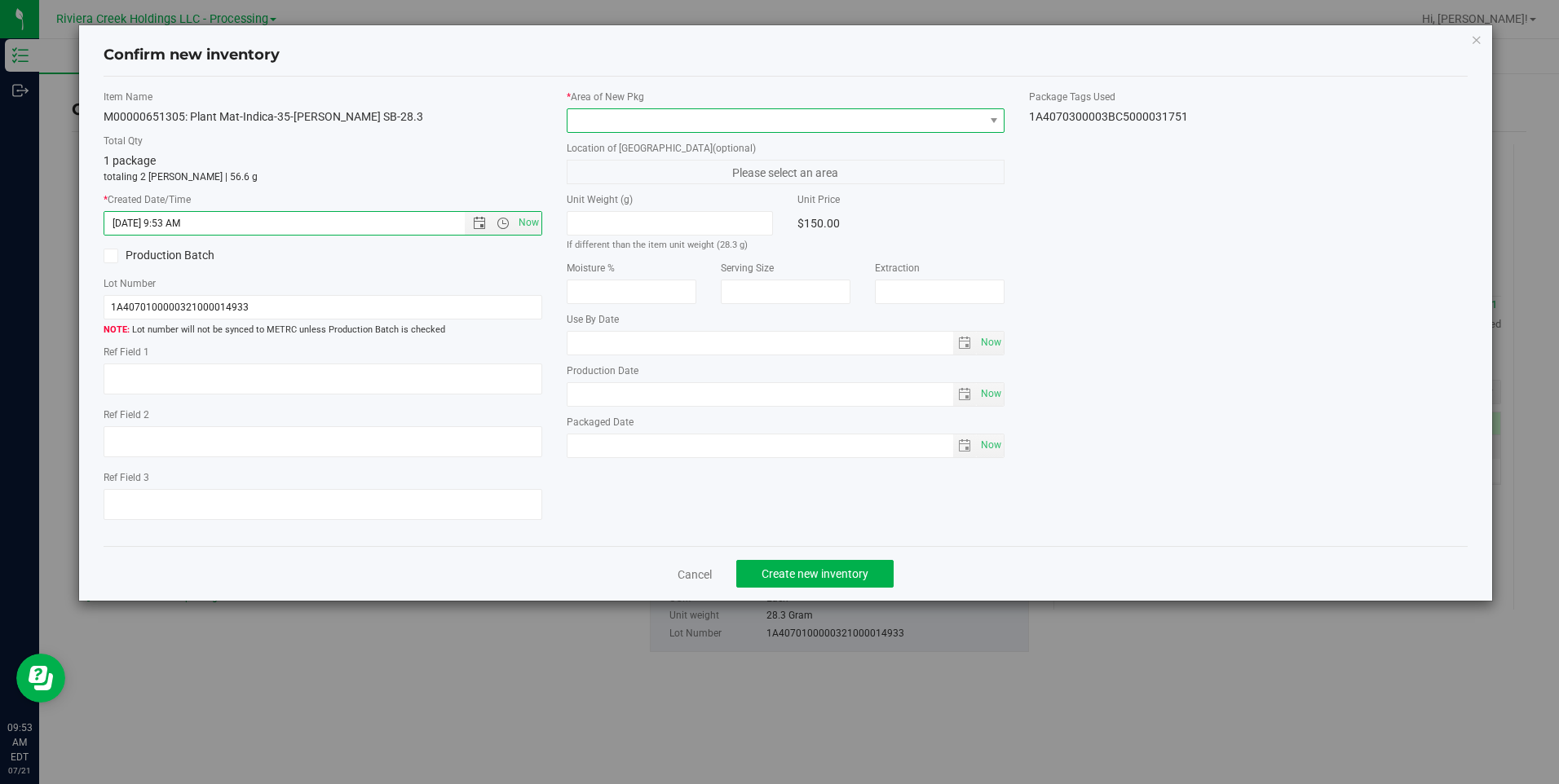 click at bounding box center [775, 121] 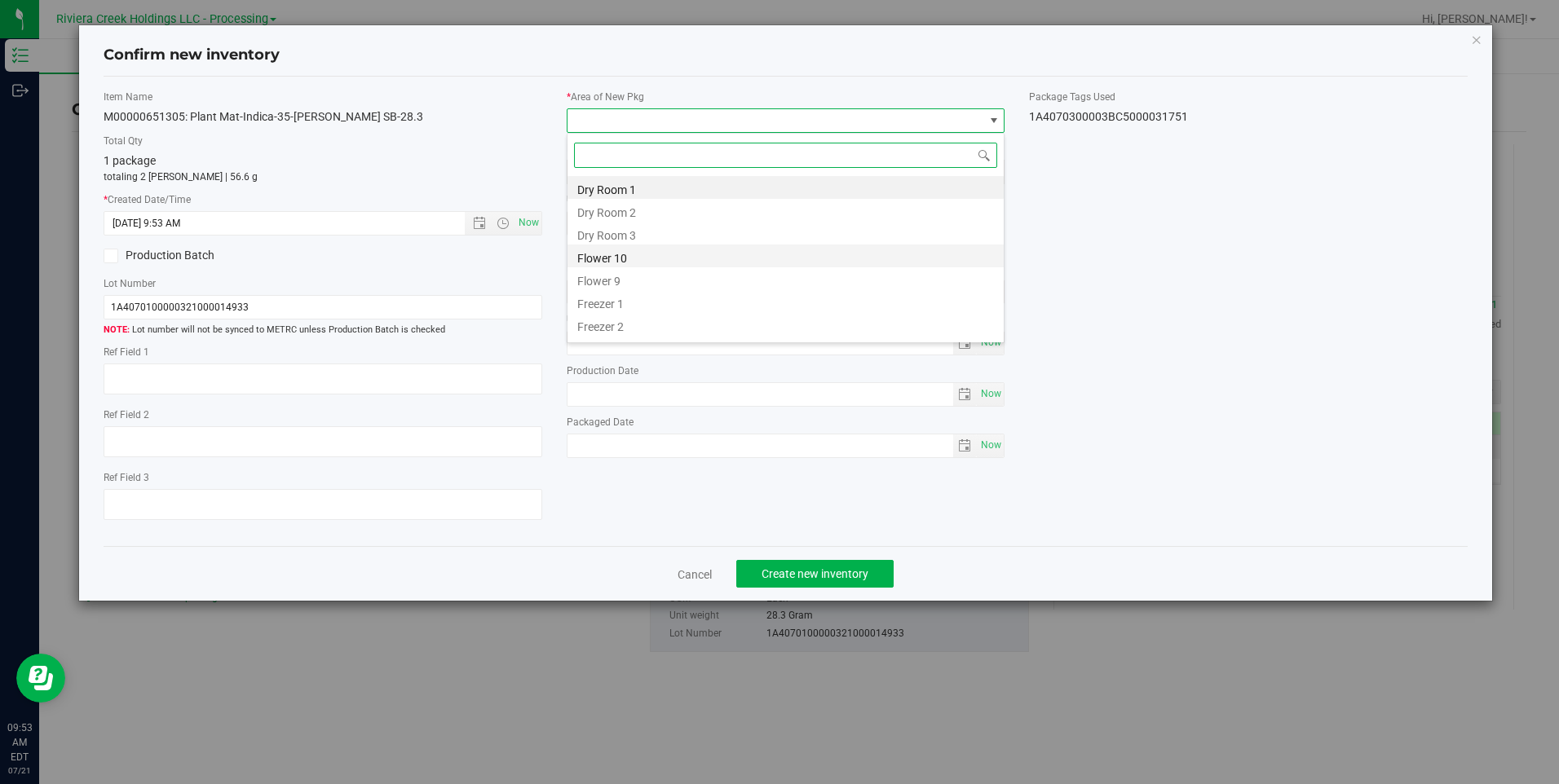 click on "Flower 10" at bounding box center [785, 256] 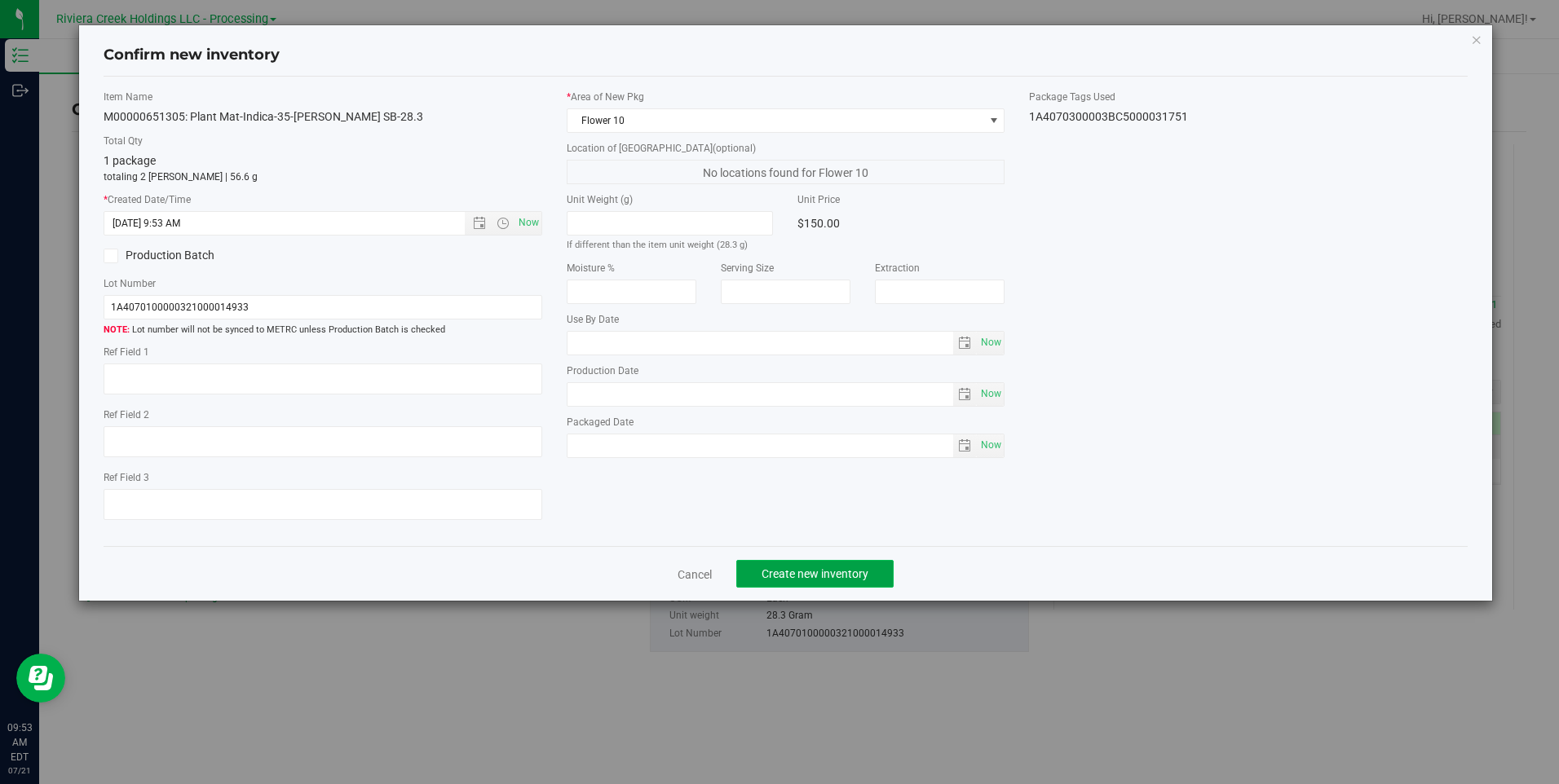 click on "Create new inventory" 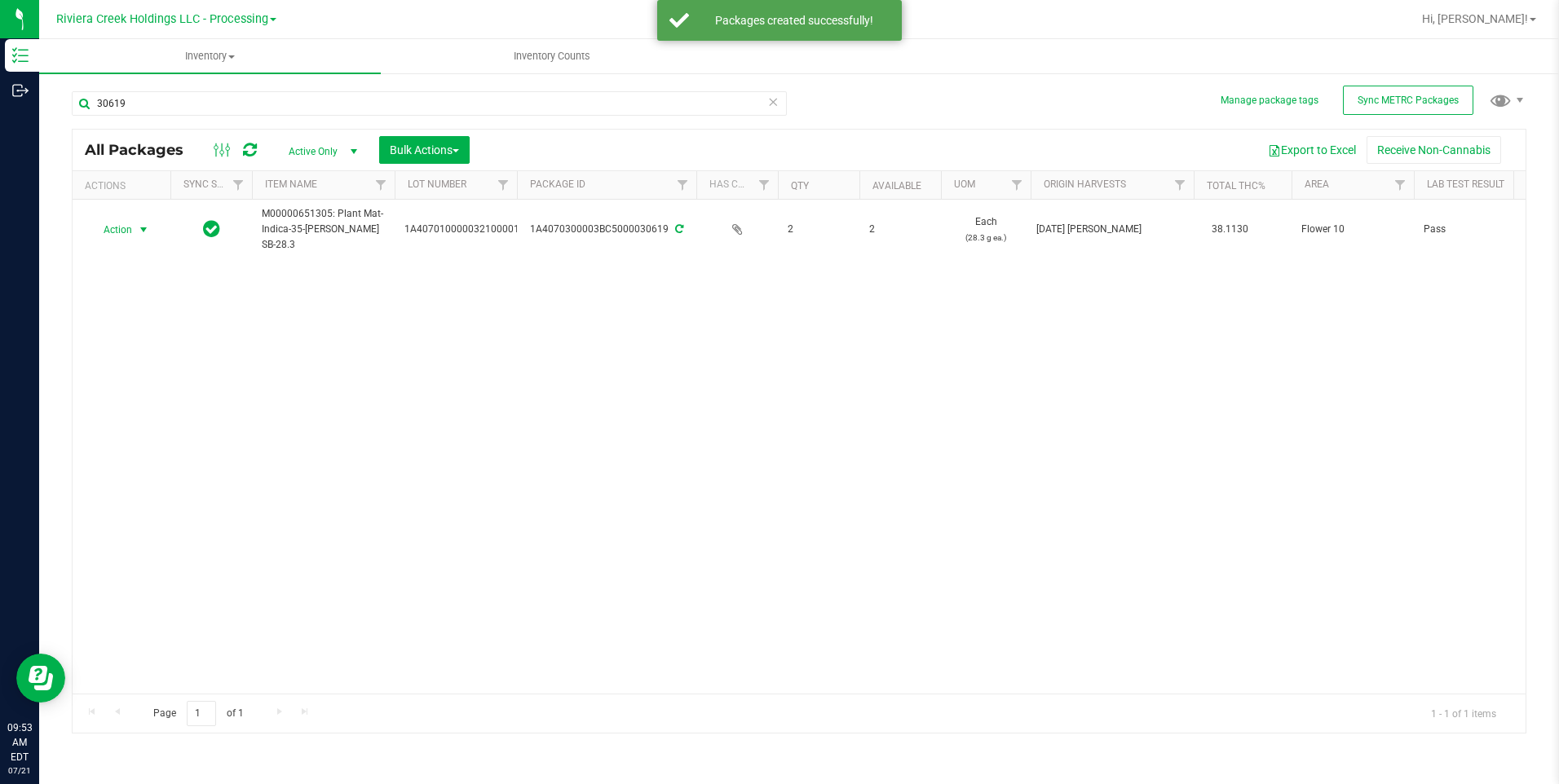 drag, startPoint x: 110, startPoint y: 241, endPoint x: 141, endPoint y: 288, distance: 56.302753 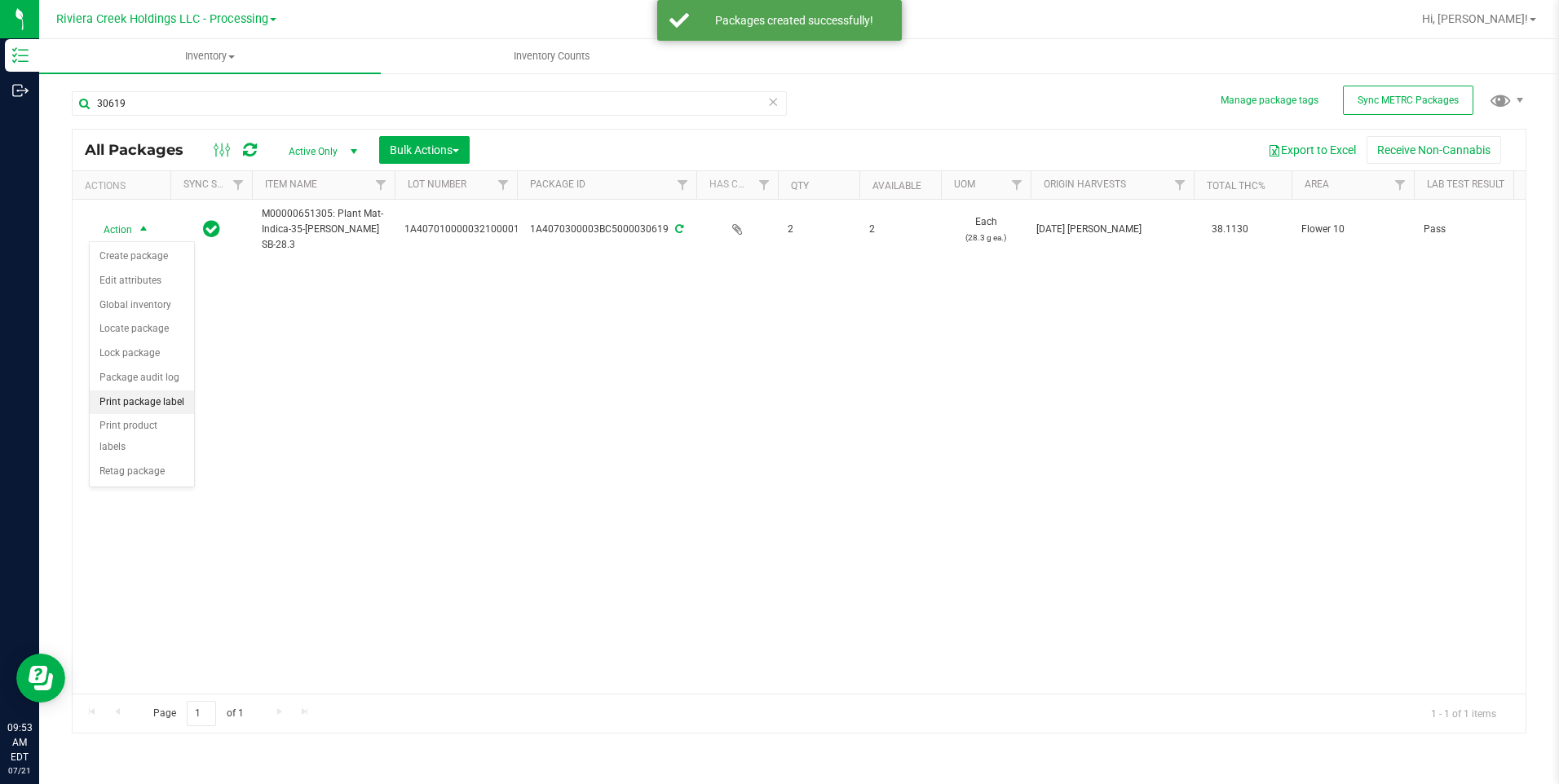 click on "Print package label" at bounding box center (142, 403) 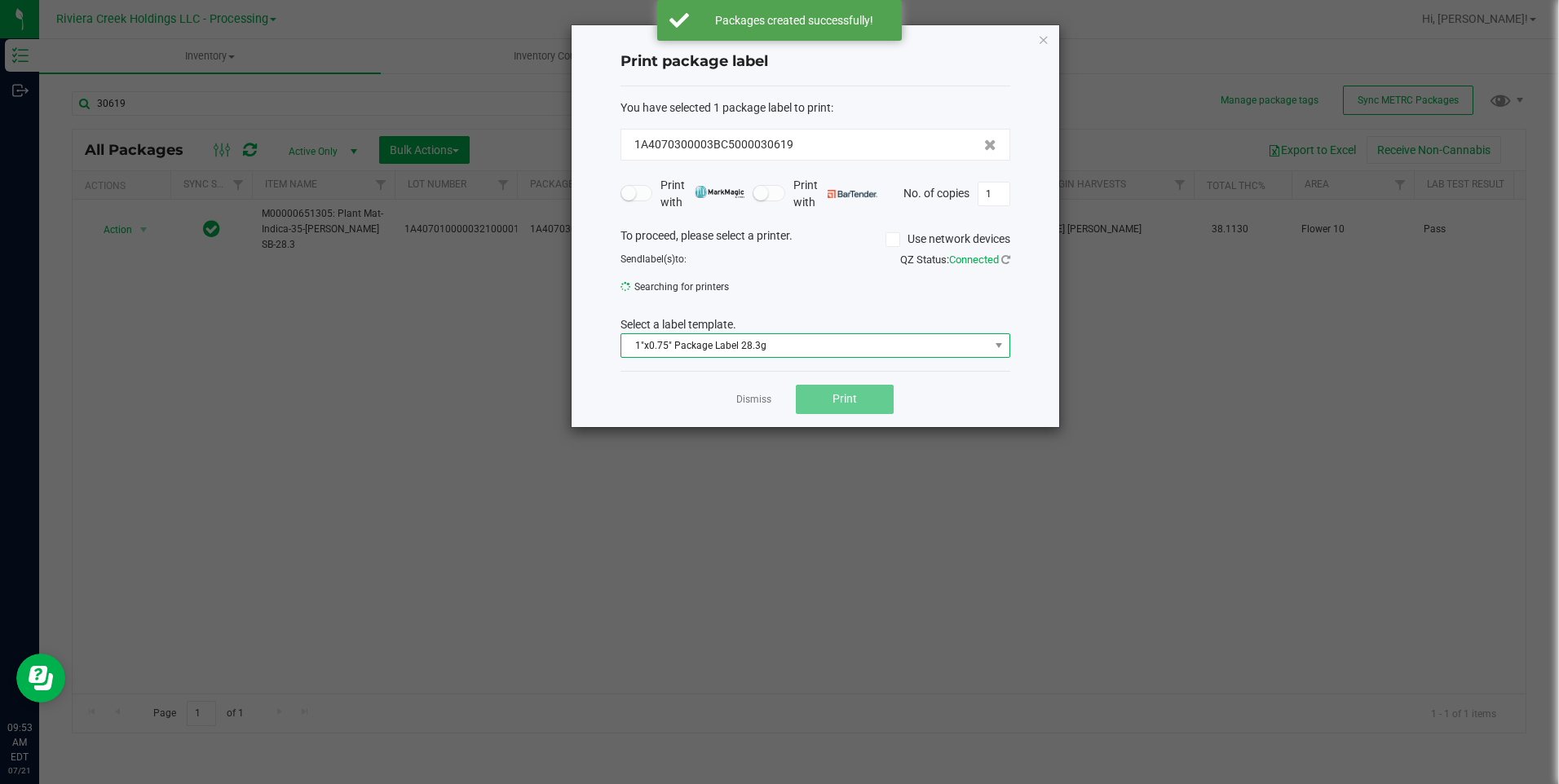 click on "1"x0.75" Package Label 28.3g" at bounding box center (805, 346) 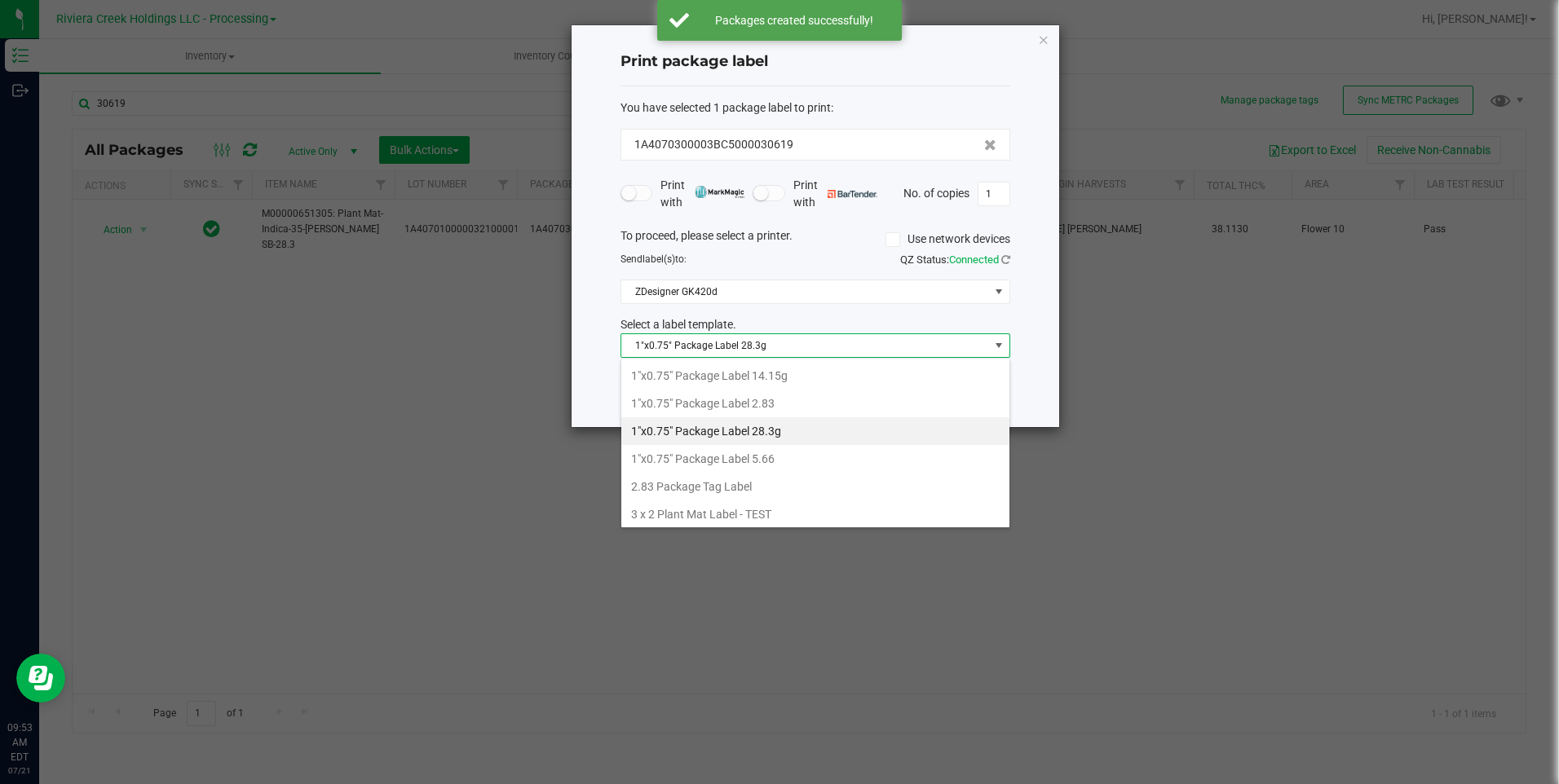 click on "1"x0.75" Package Label 28.3g" at bounding box center (815, 431) 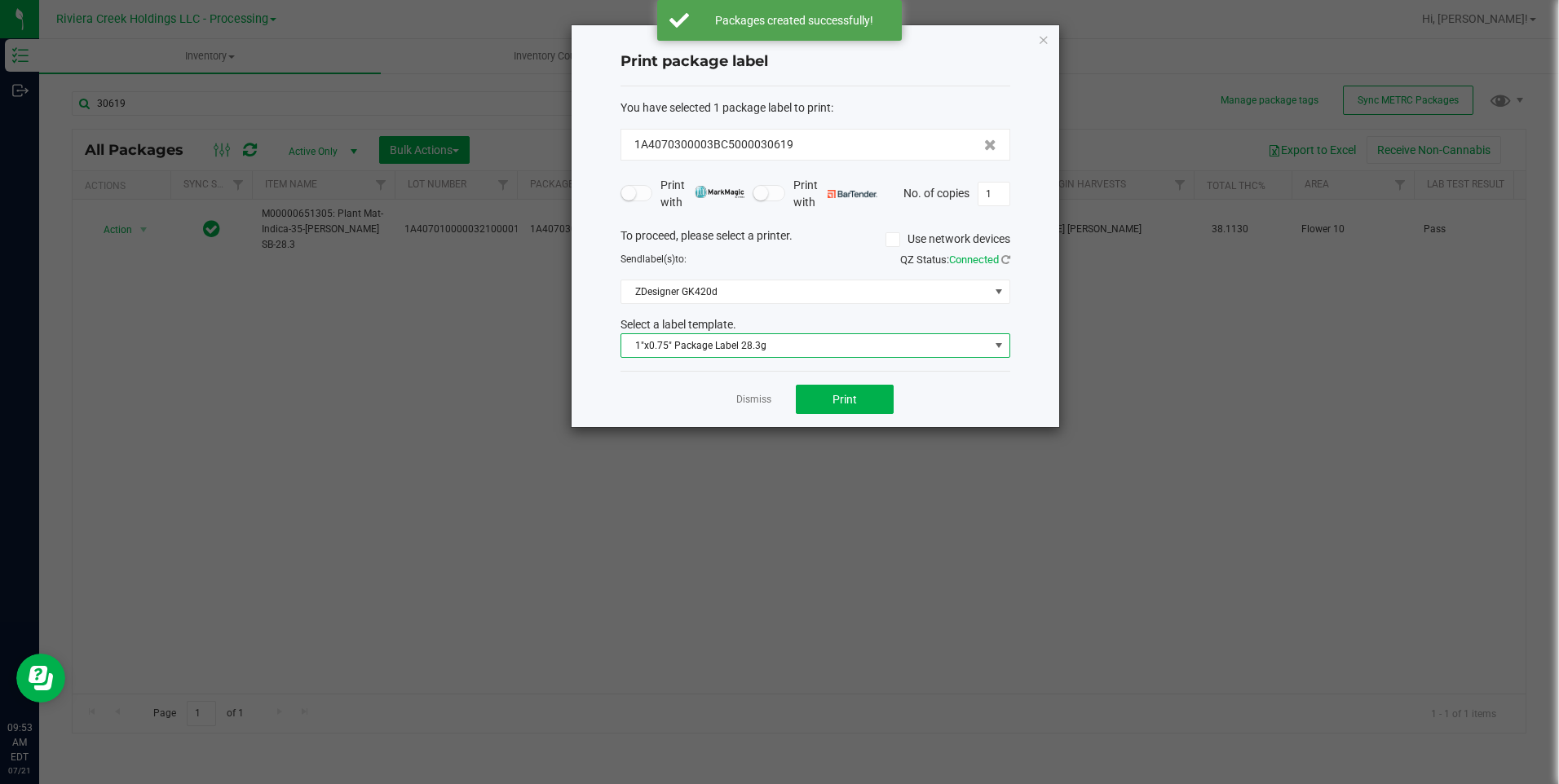 click on "Dismiss   Print" 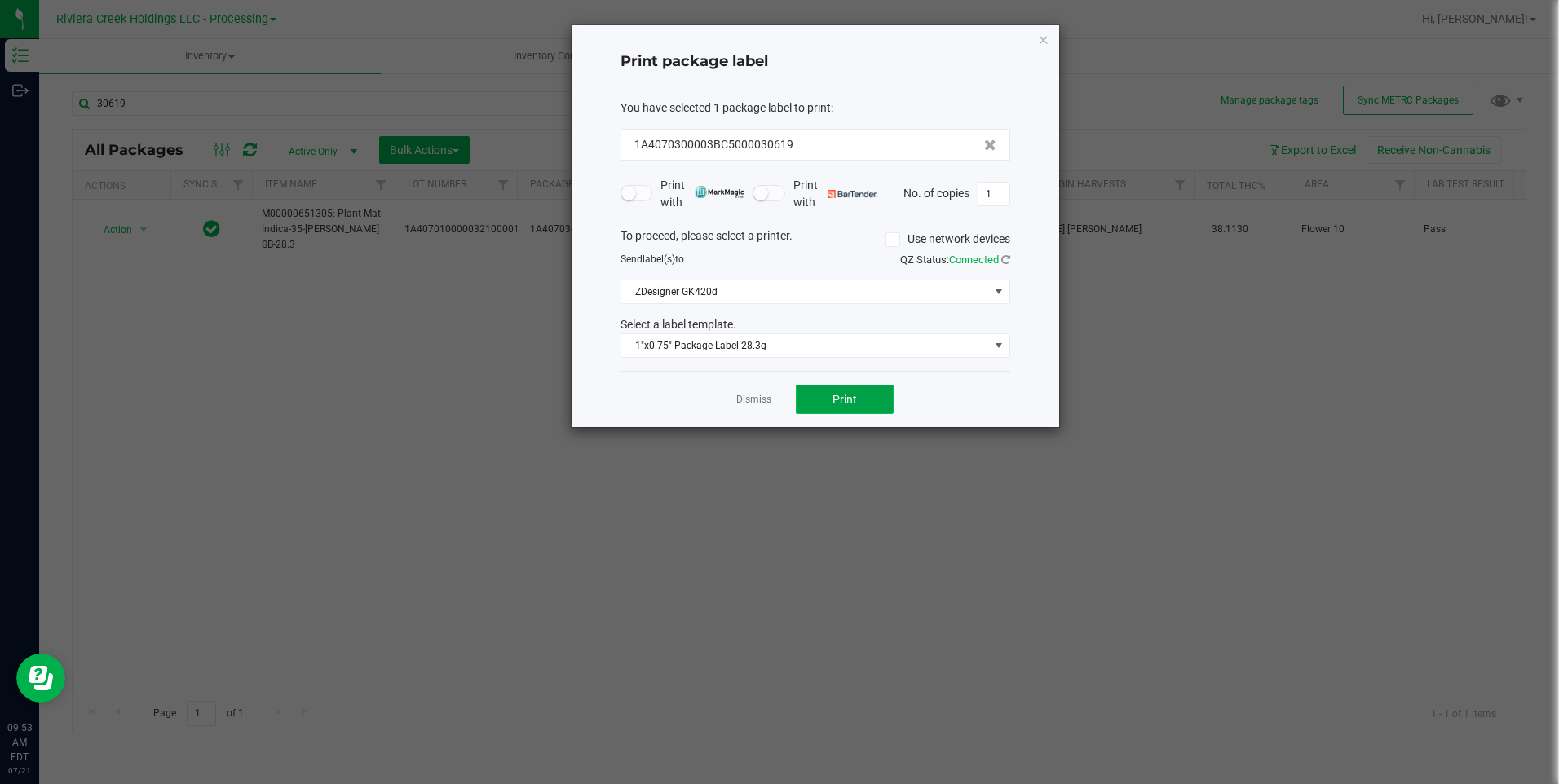 click on "Print" 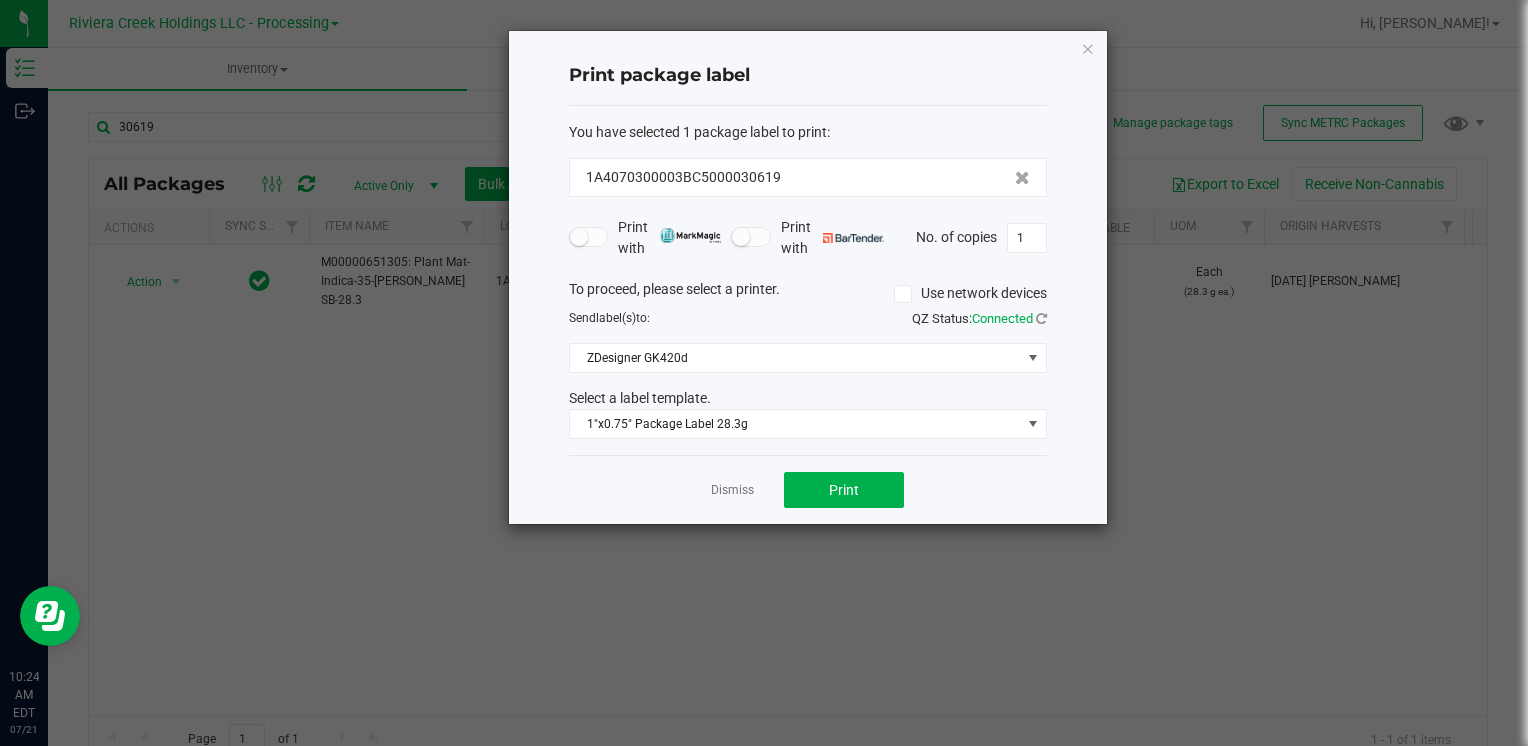 click 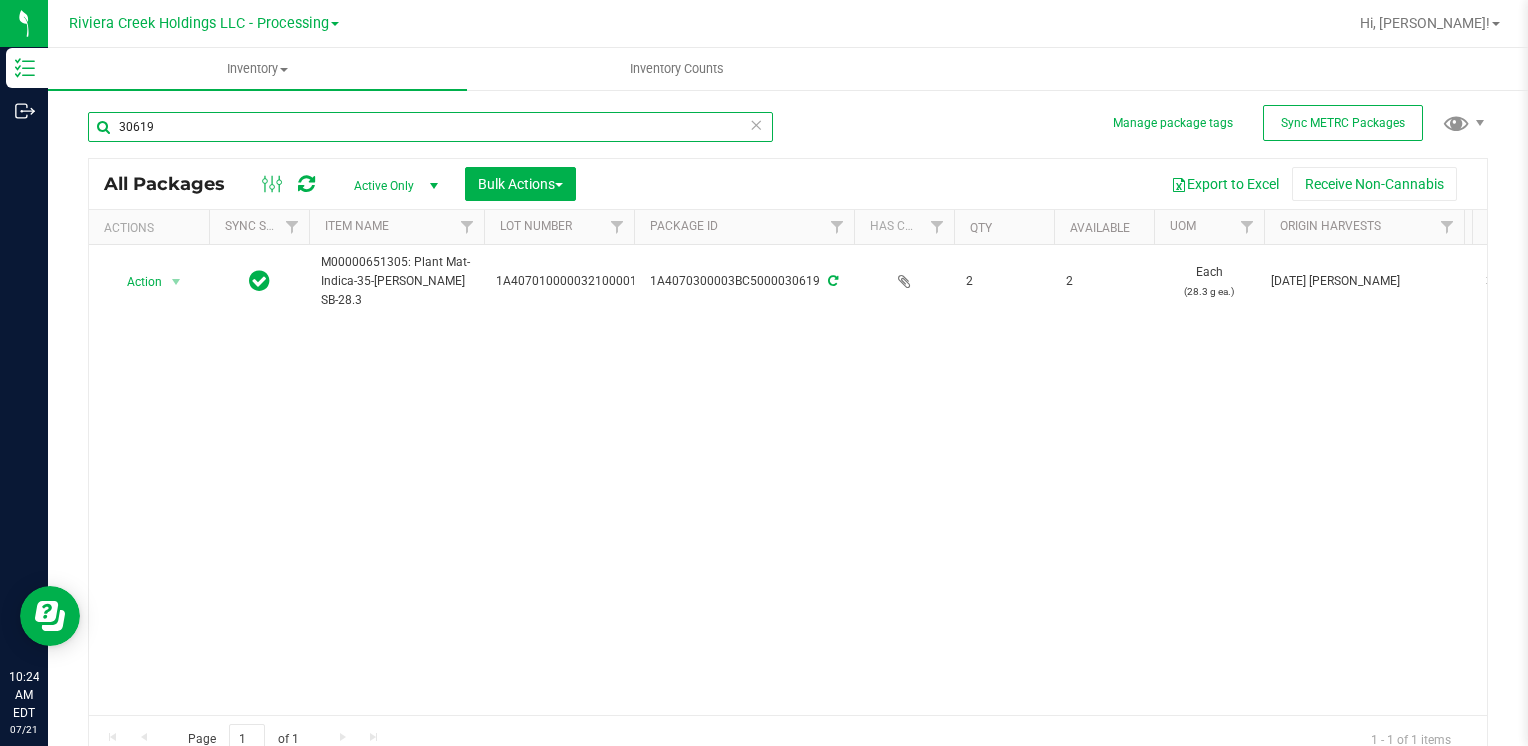 click on "30619" at bounding box center [430, 127] 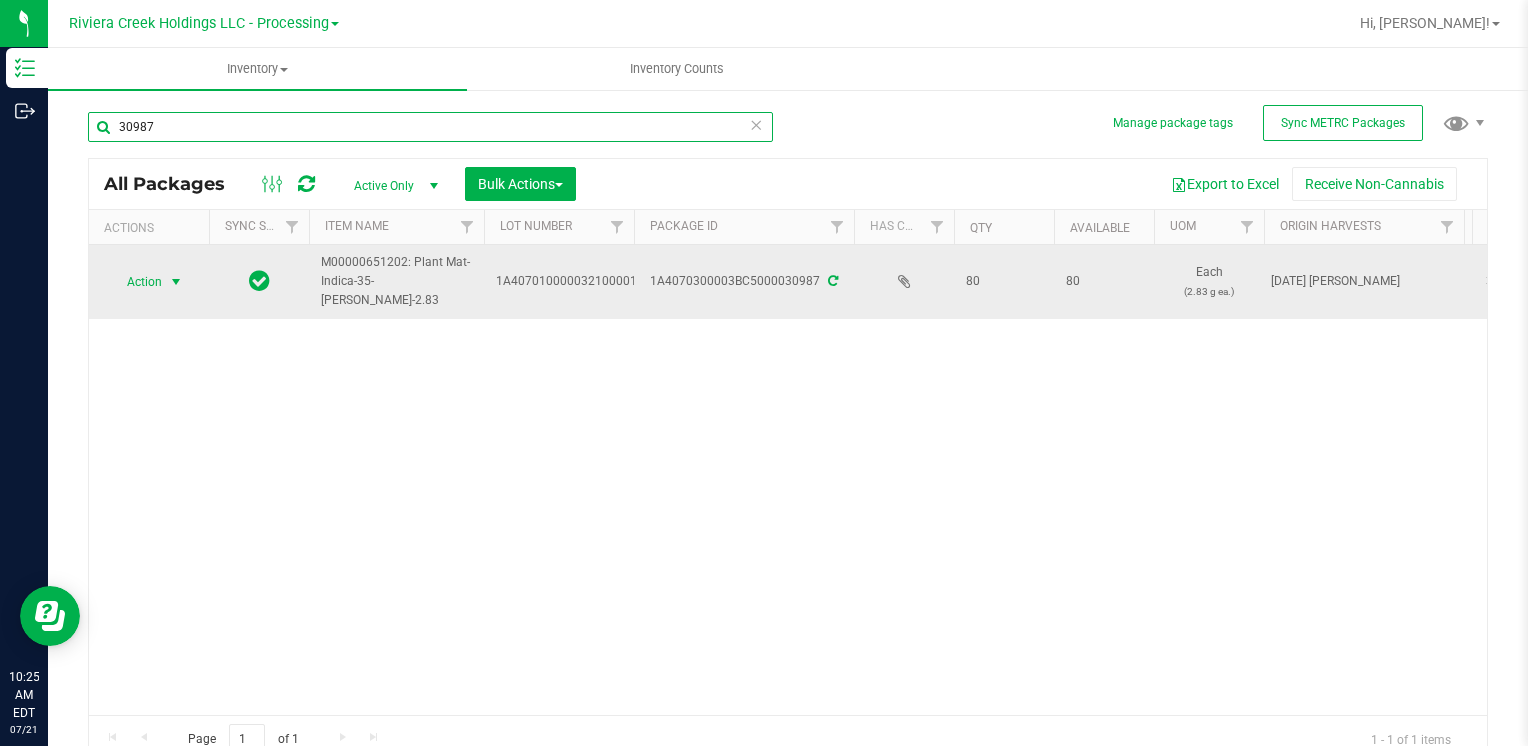 type on "30987" 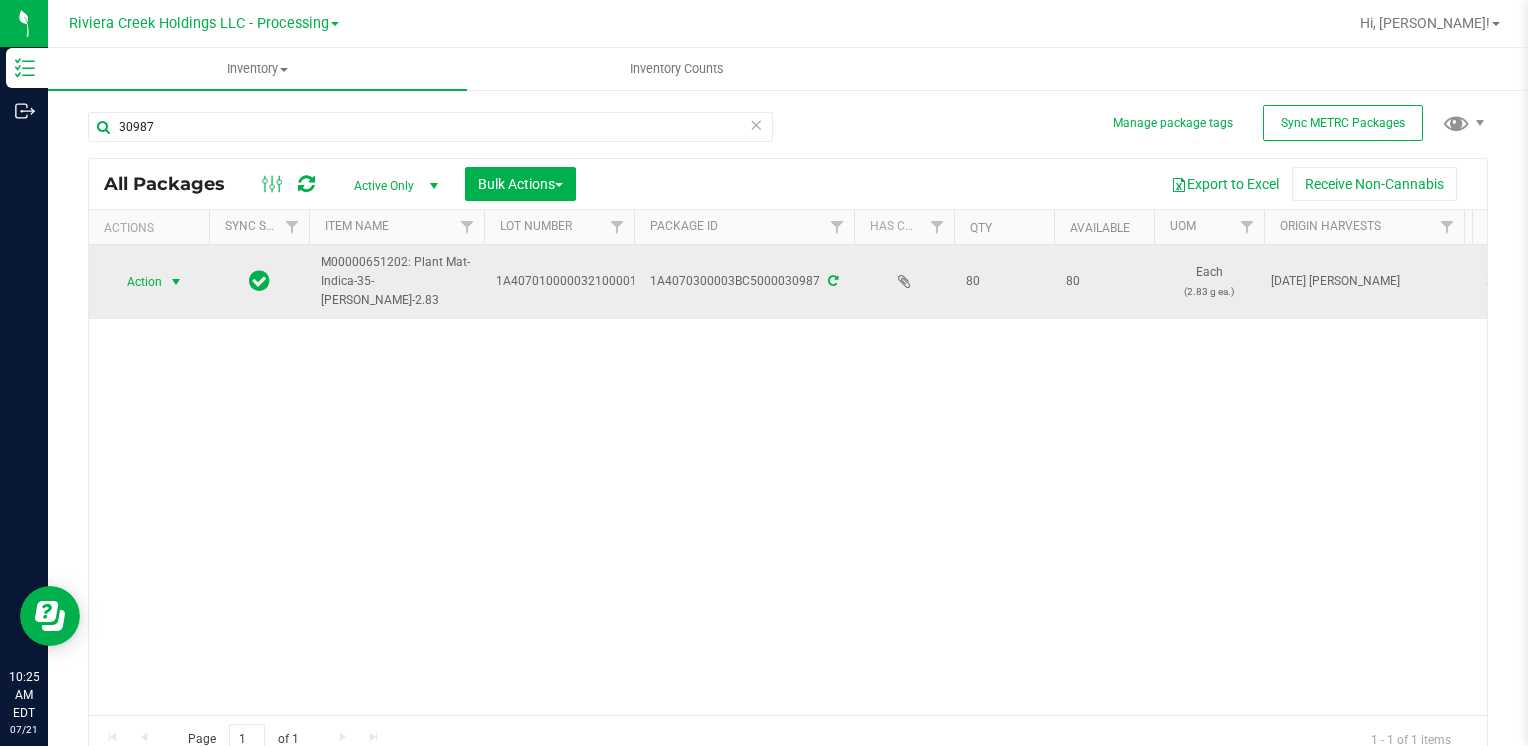 click on "Action" at bounding box center [136, 282] 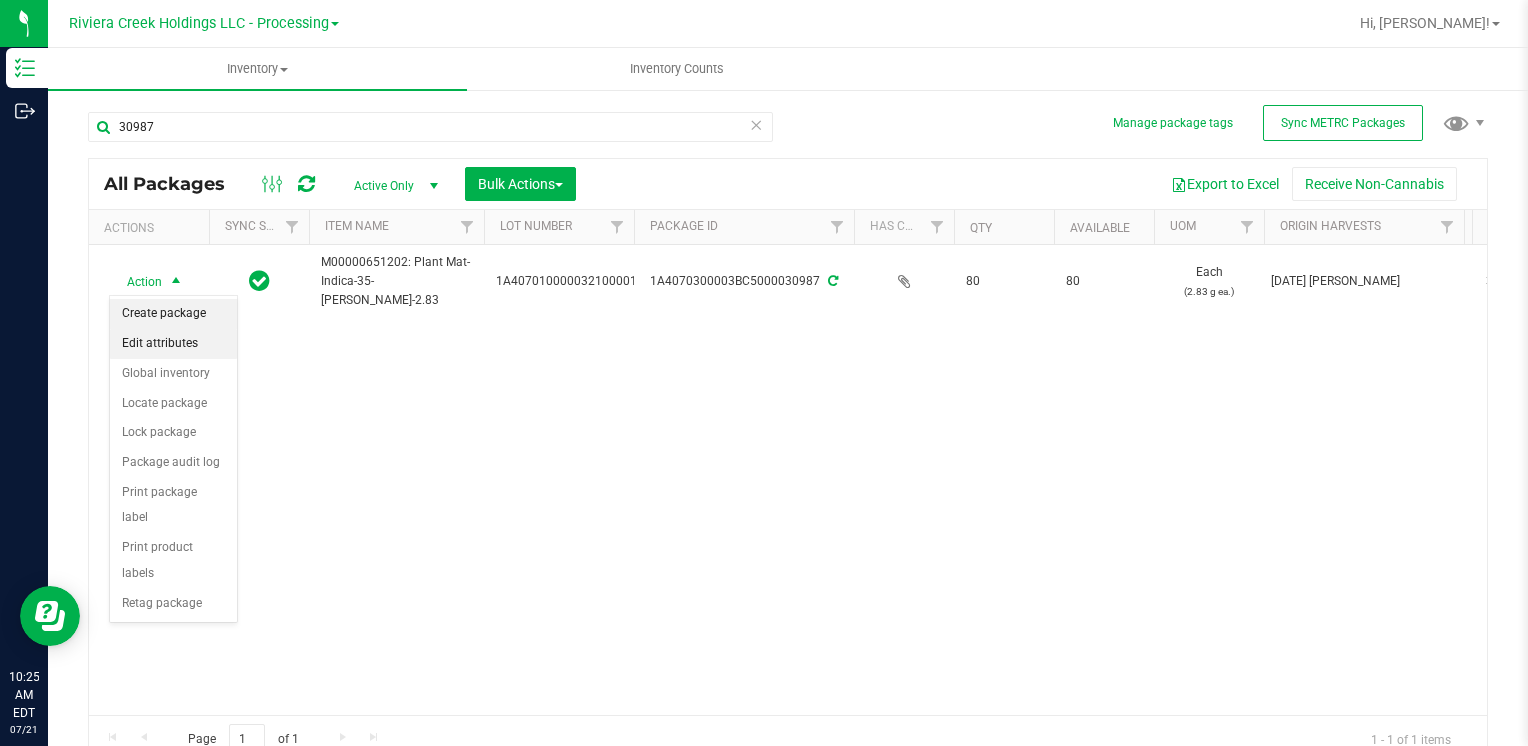click on "Create package" at bounding box center (173, 314) 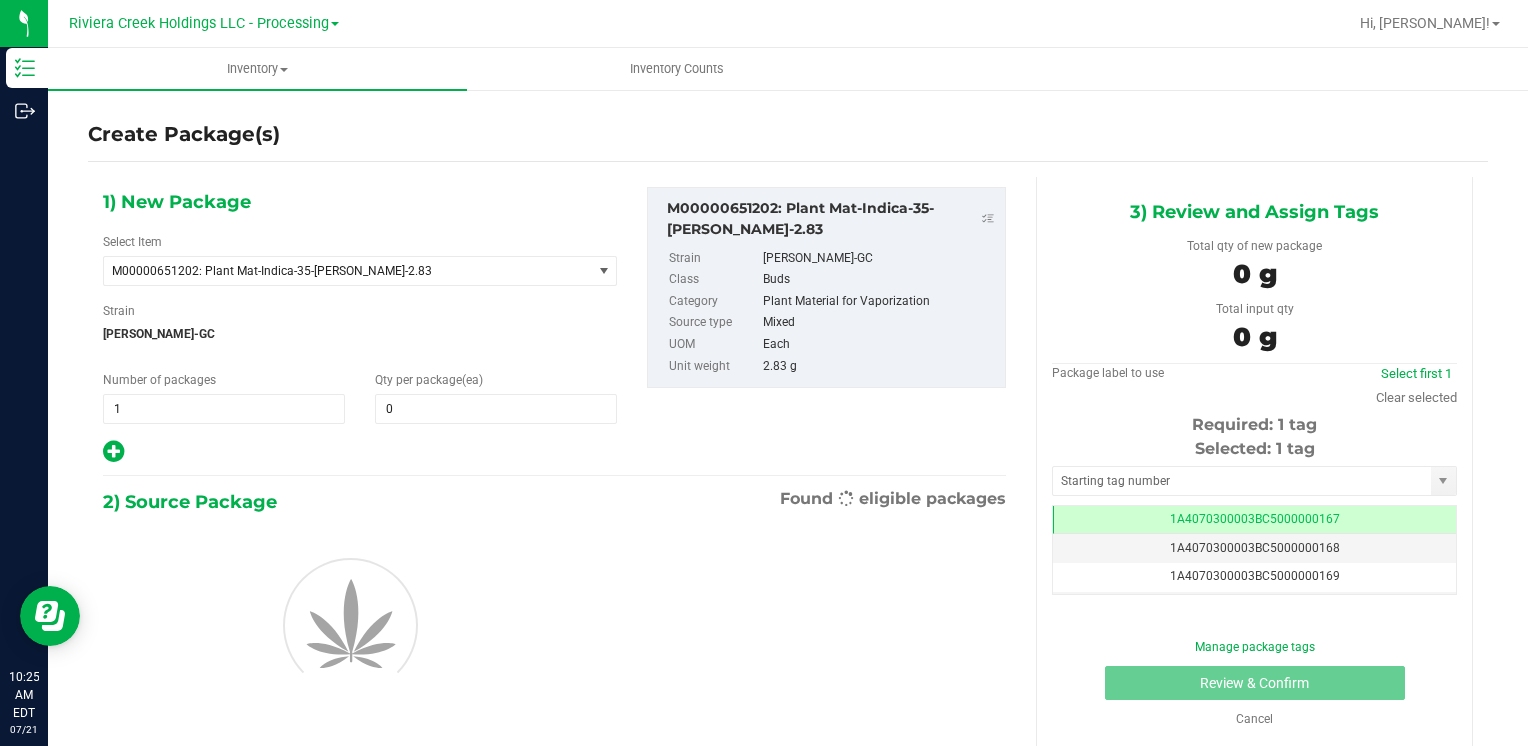 scroll, scrollTop: 0, scrollLeft: 0, axis: both 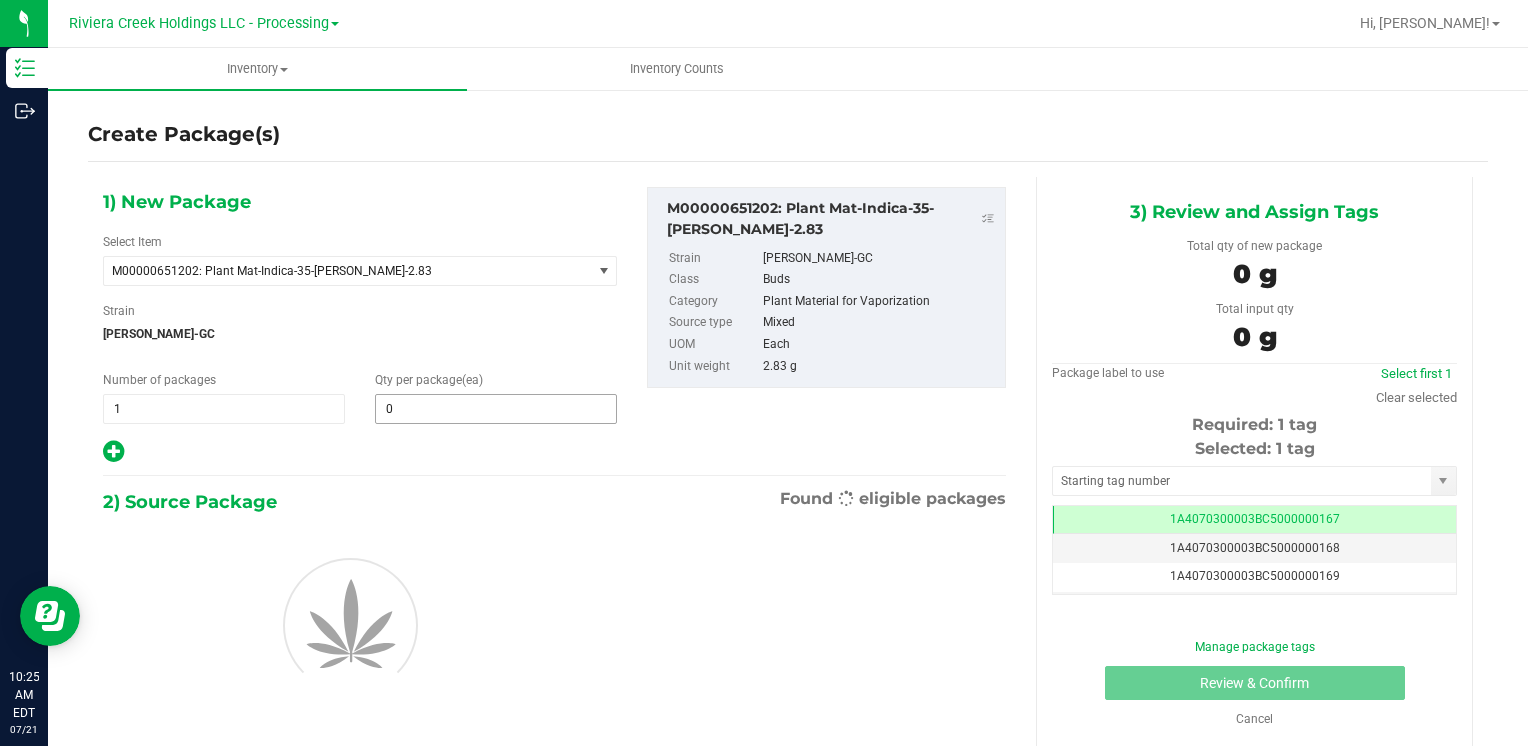type 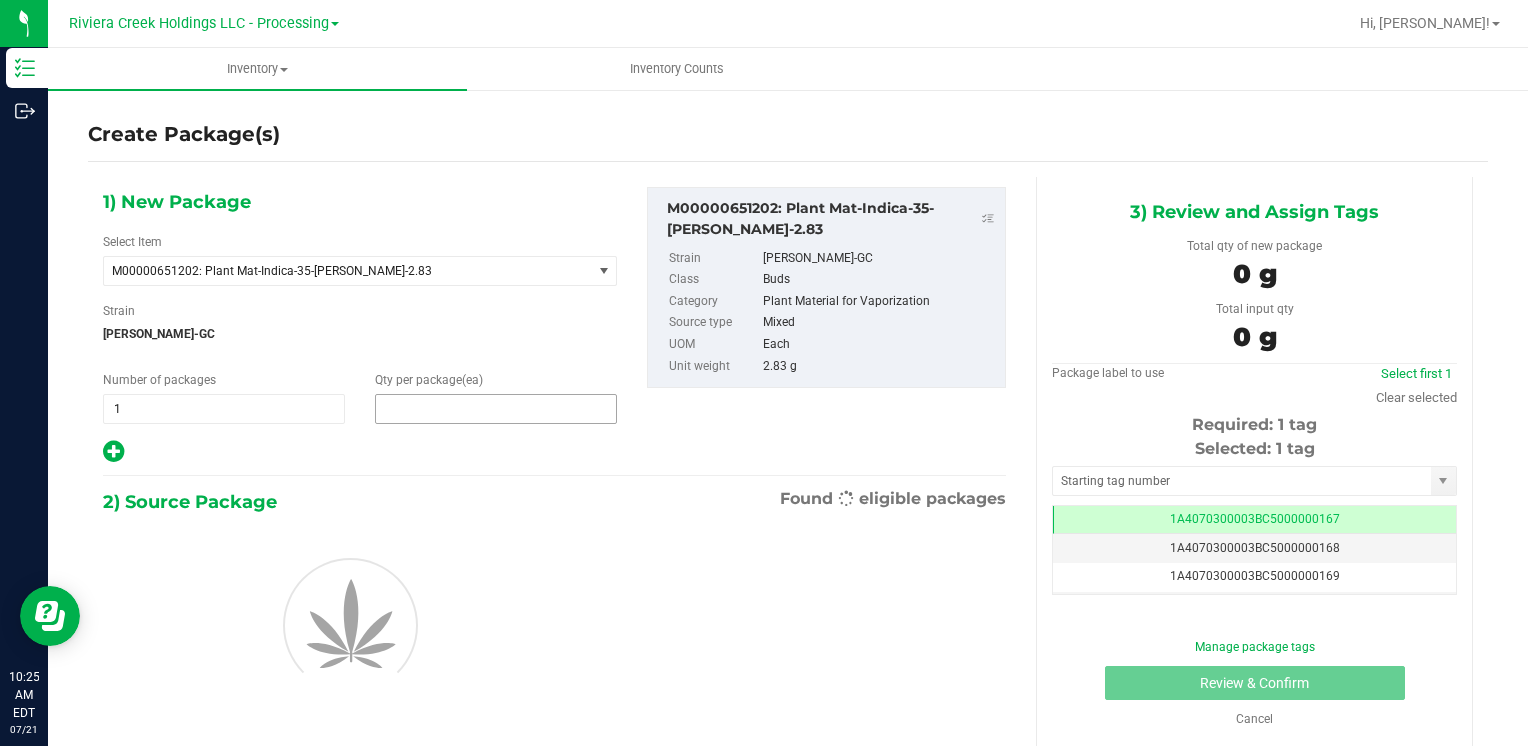 click at bounding box center (496, 409) 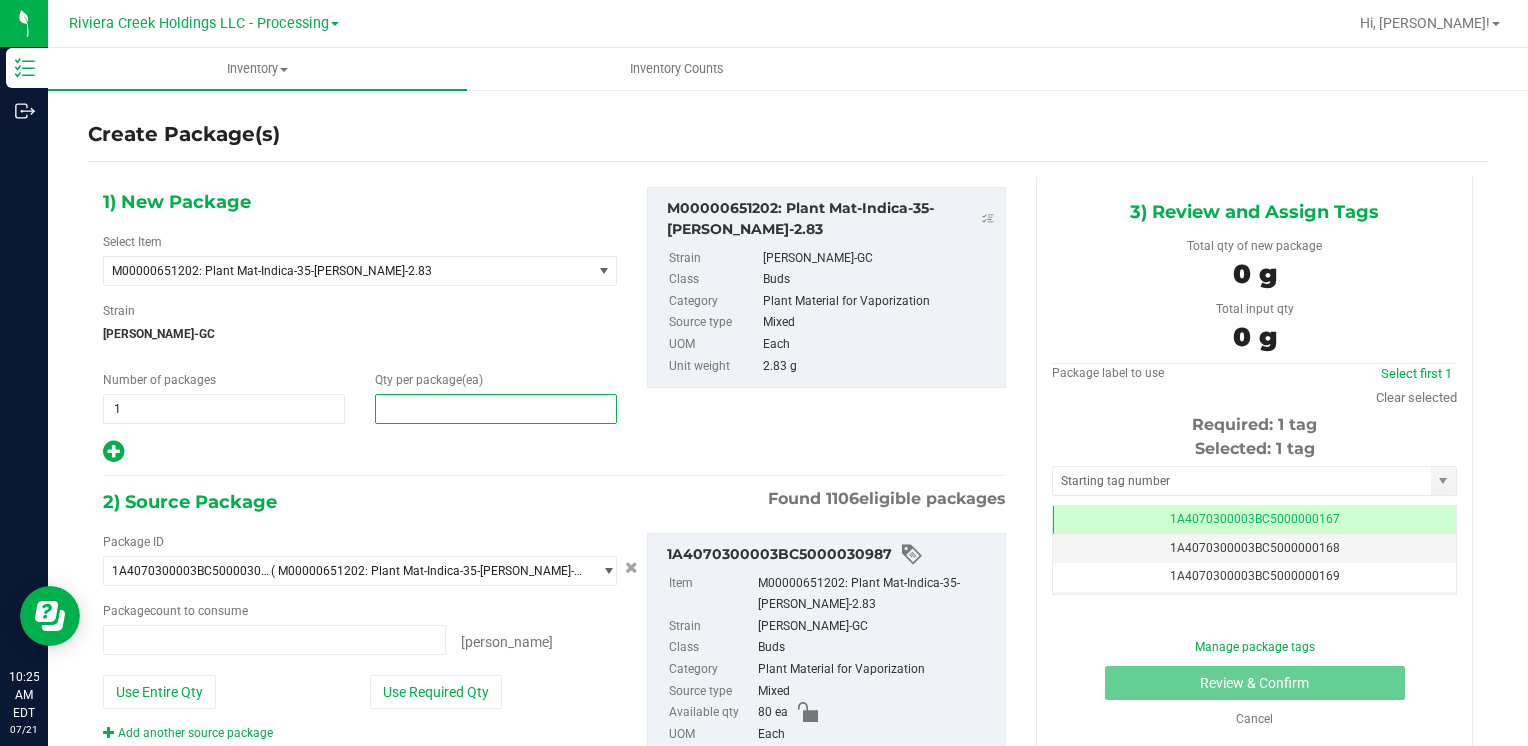 type on "0 ea" 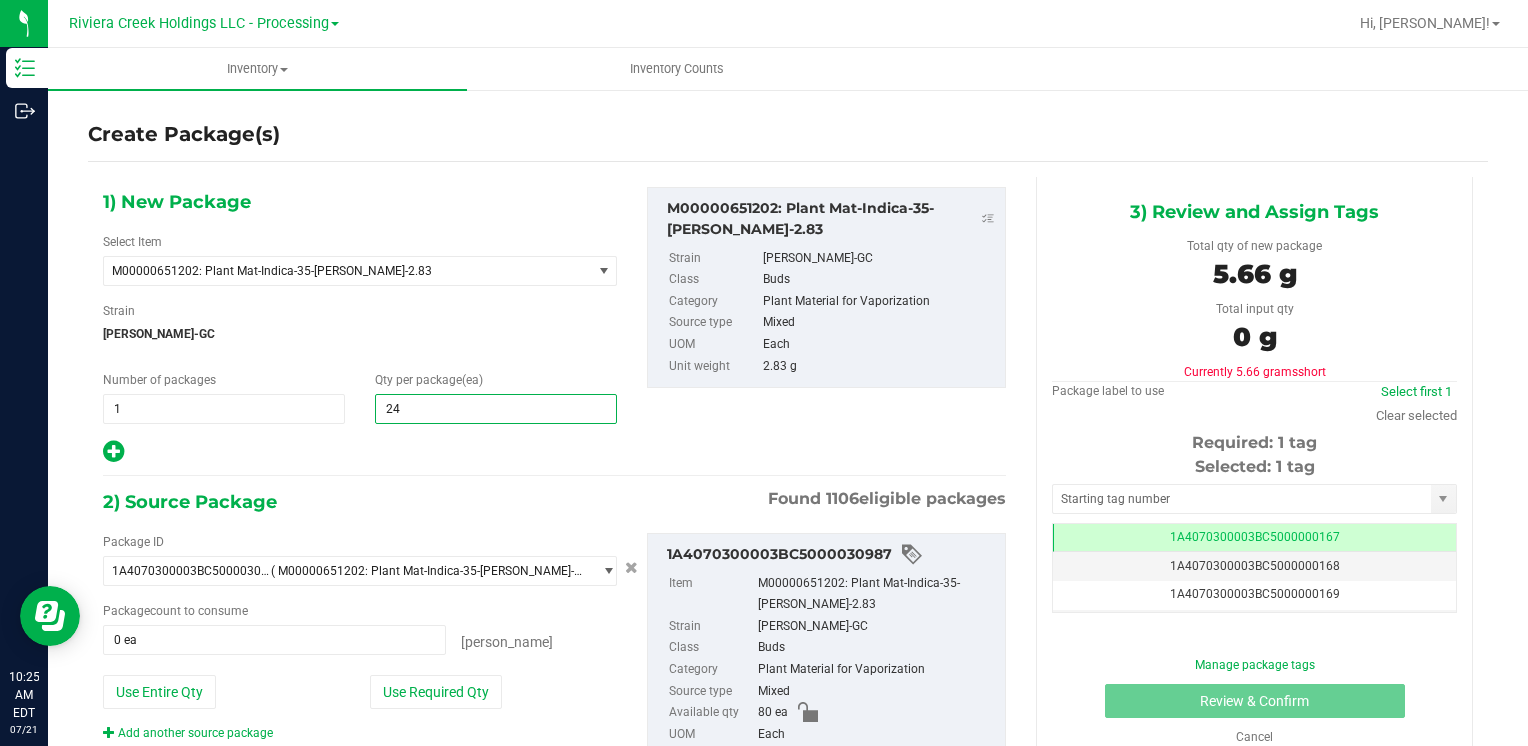 type on "240" 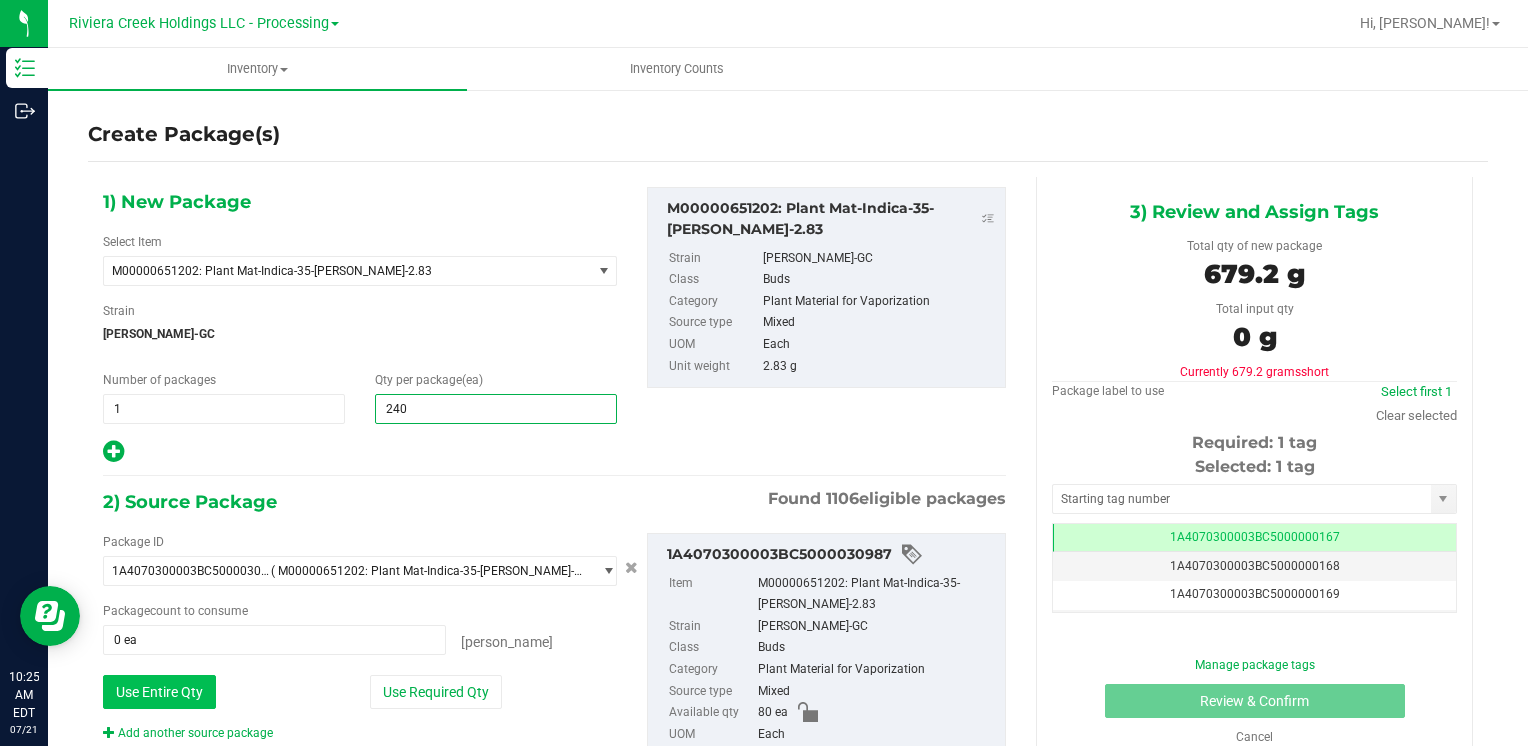 type on "240" 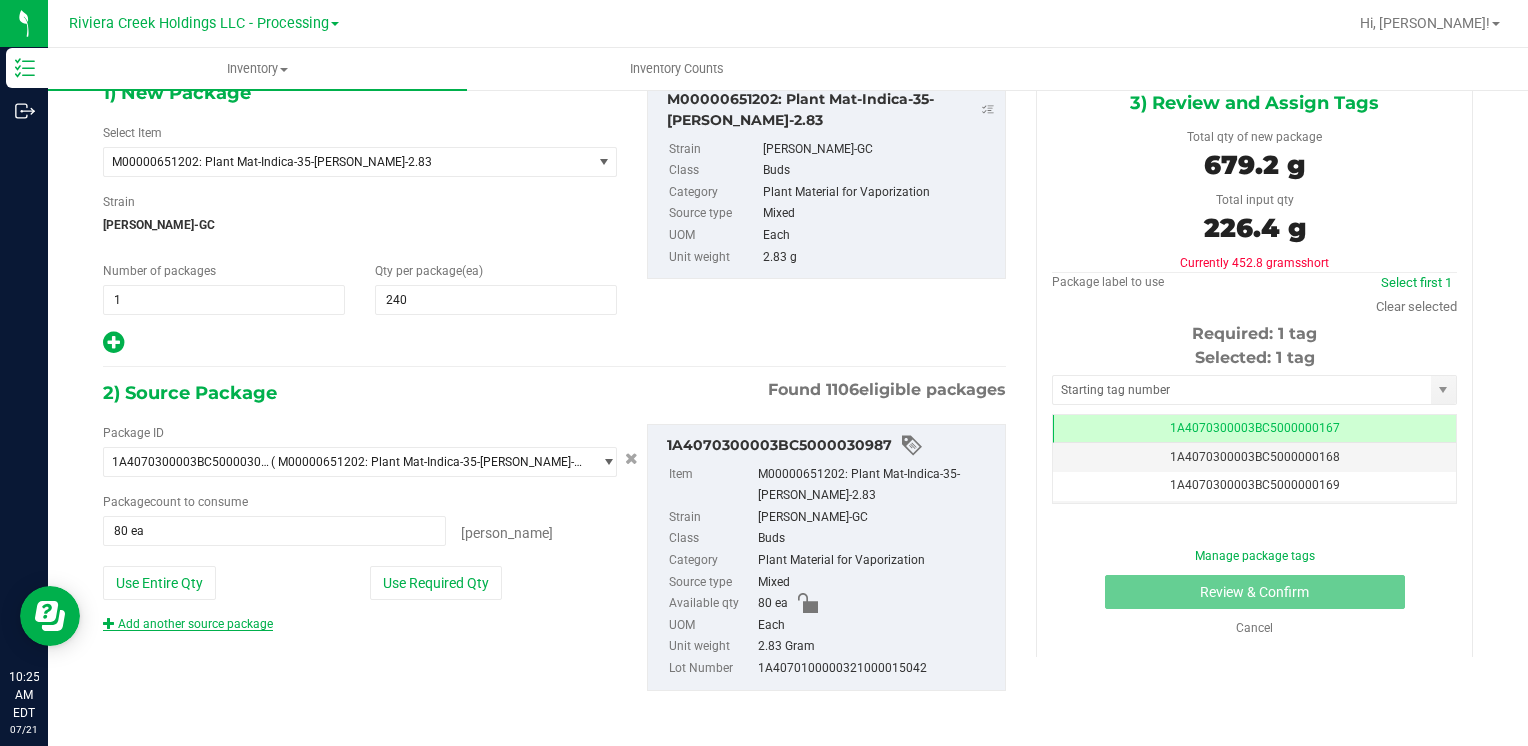 click on "Add another source package" at bounding box center (188, 624) 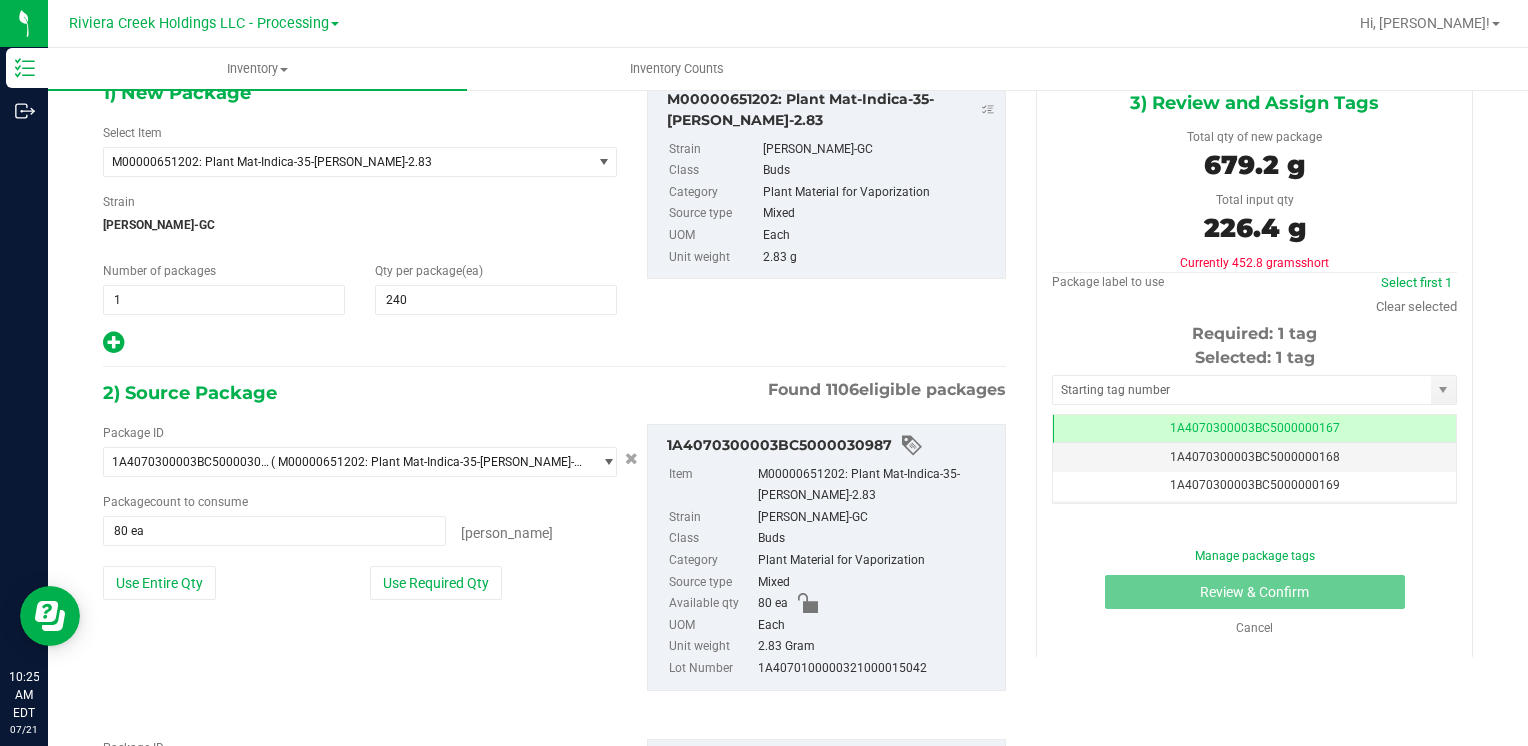 scroll, scrollTop: 259, scrollLeft: 0, axis: vertical 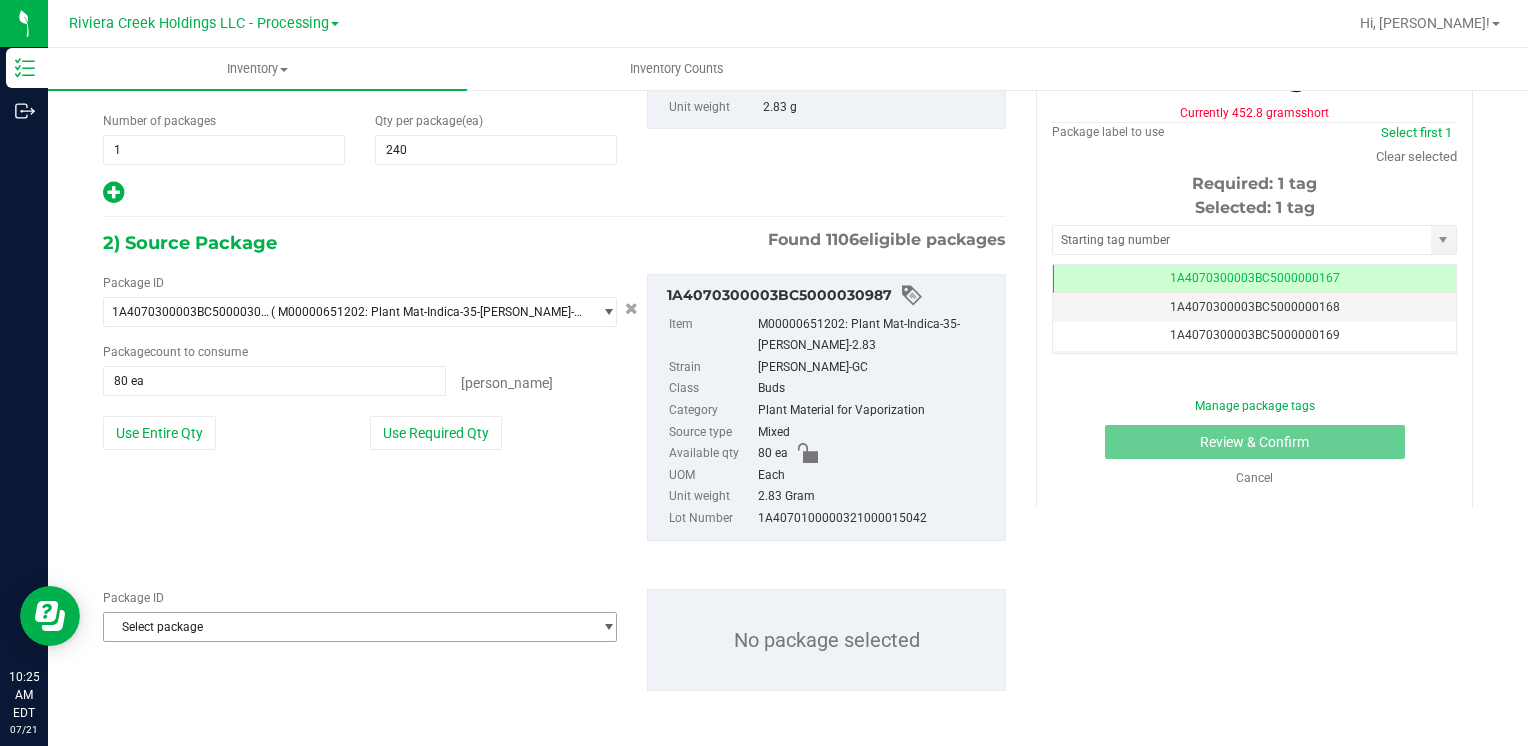 click on "Select package" at bounding box center [347, 627] 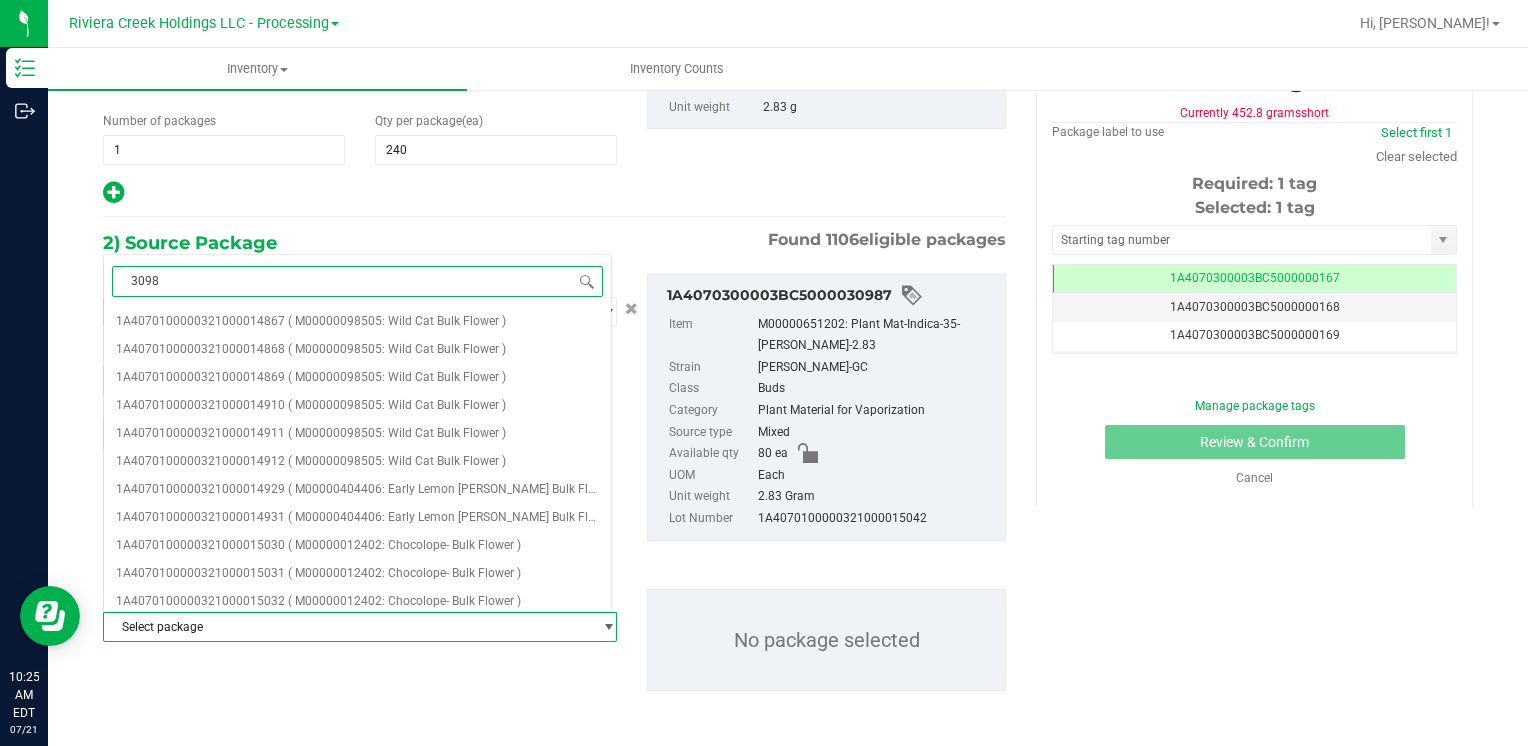 type on "30981" 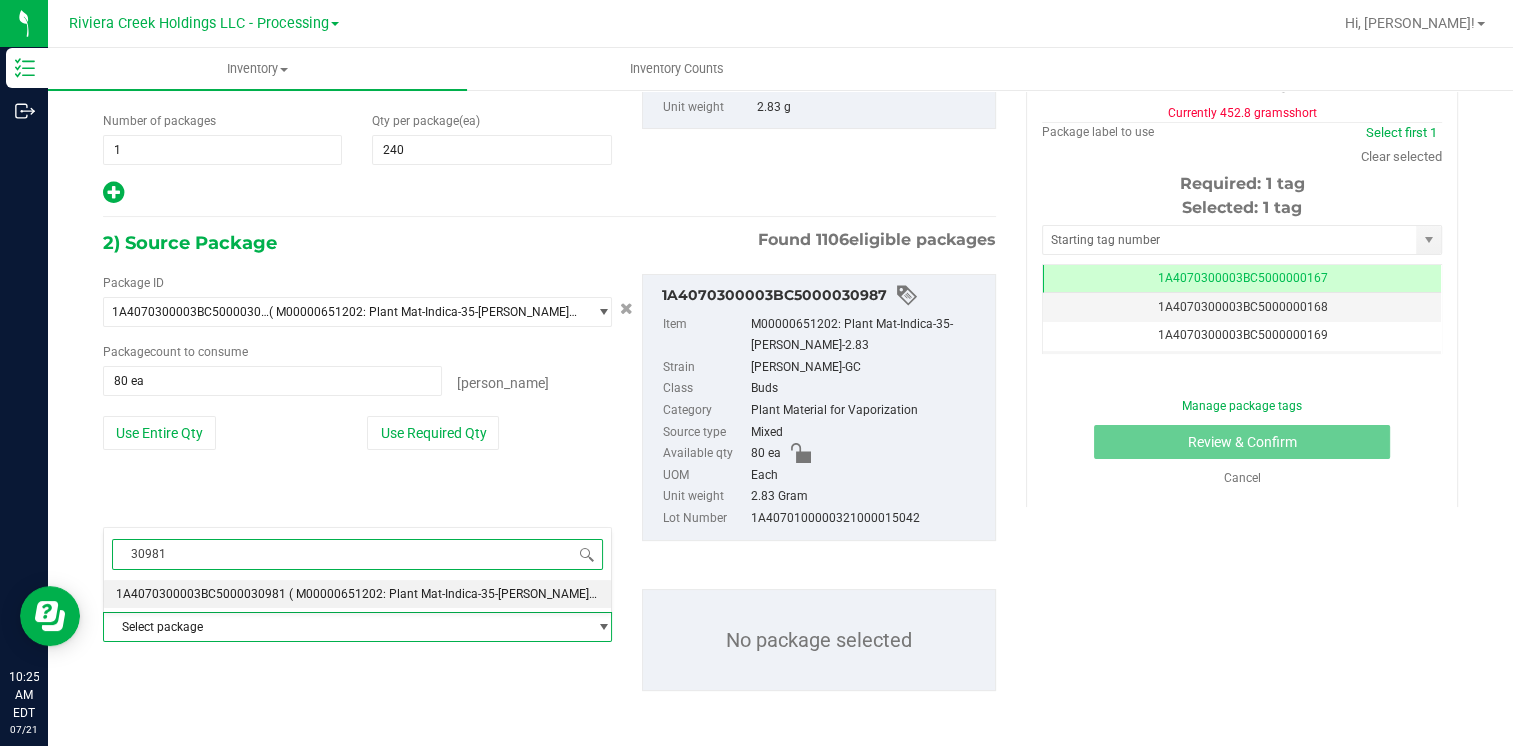 click on "1A4070300003BC5000030981
(
M00000651202: Plant Mat-Indica-35-[PERSON_NAME]-2.83
)" at bounding box center (357, 594) 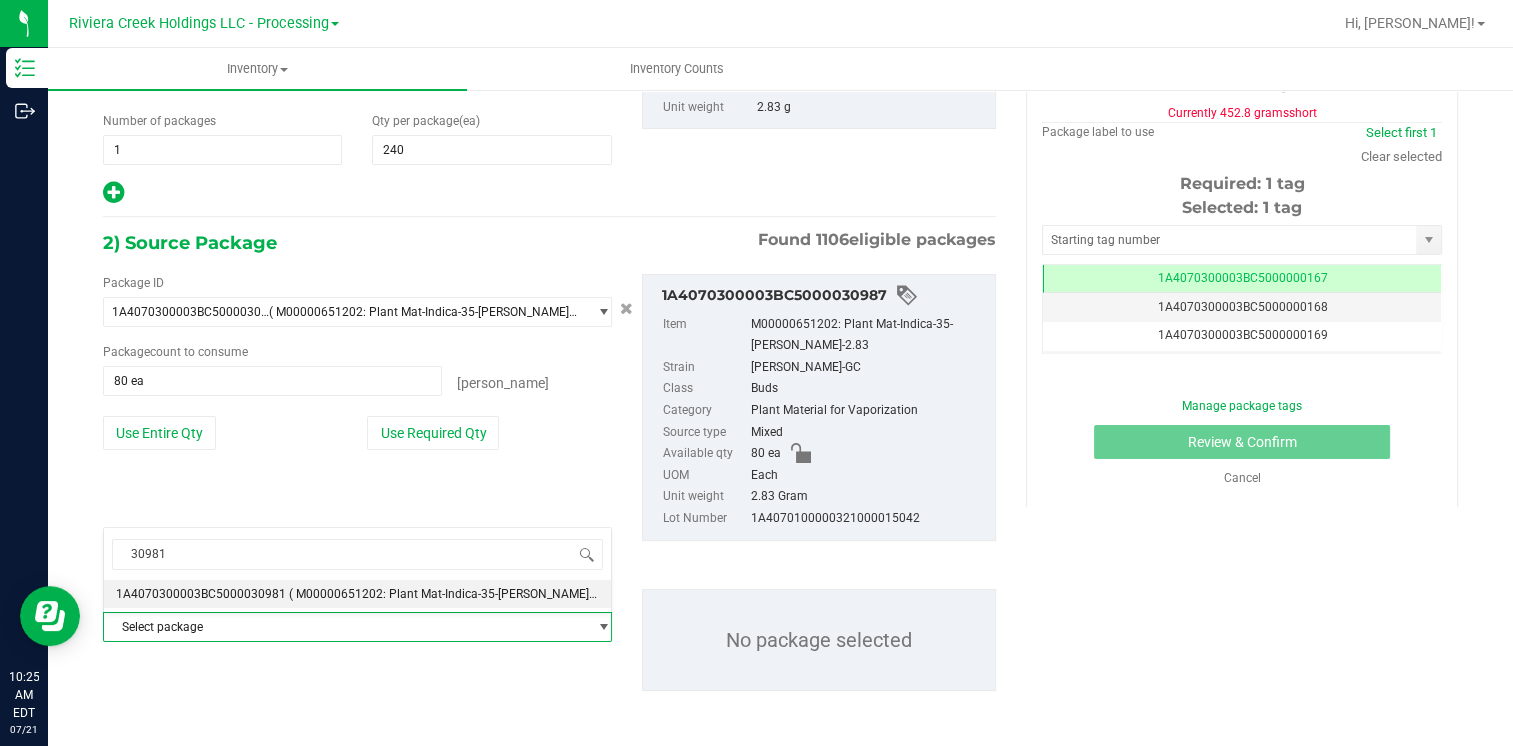 type 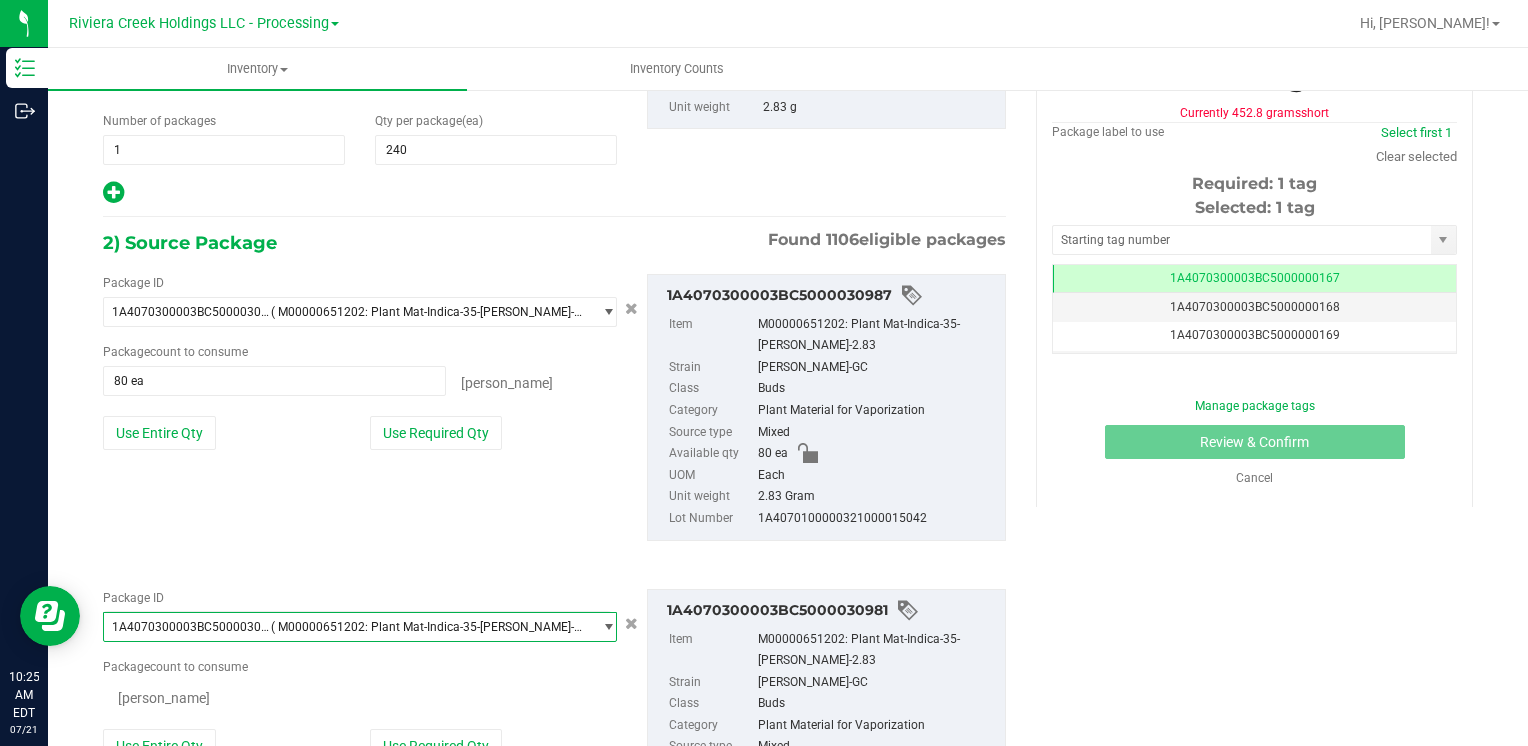 scroll, scrollTop: 23828, scrollLeft: 0, axis: vertical 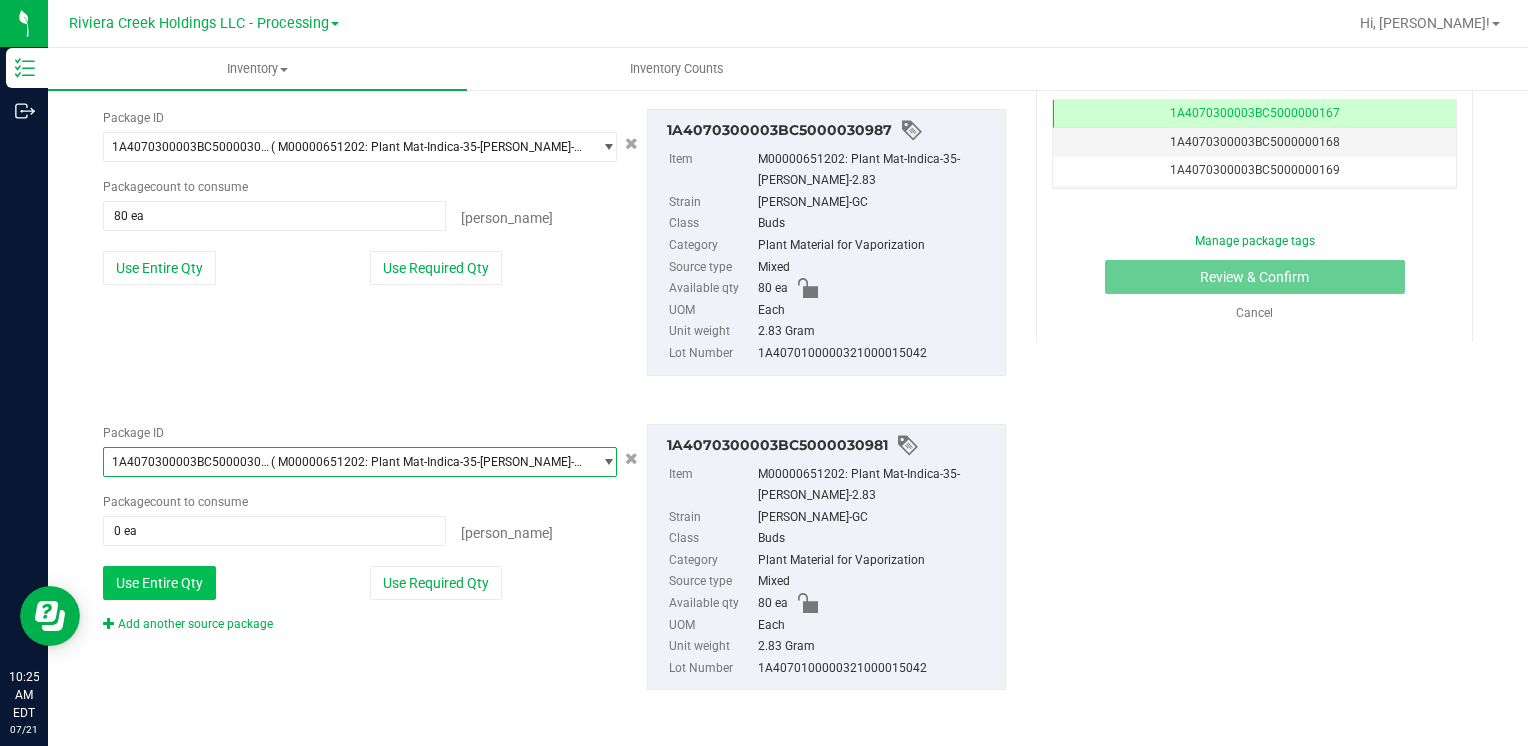 click on "Use Entire Qty" at bounding box center (159, 583) 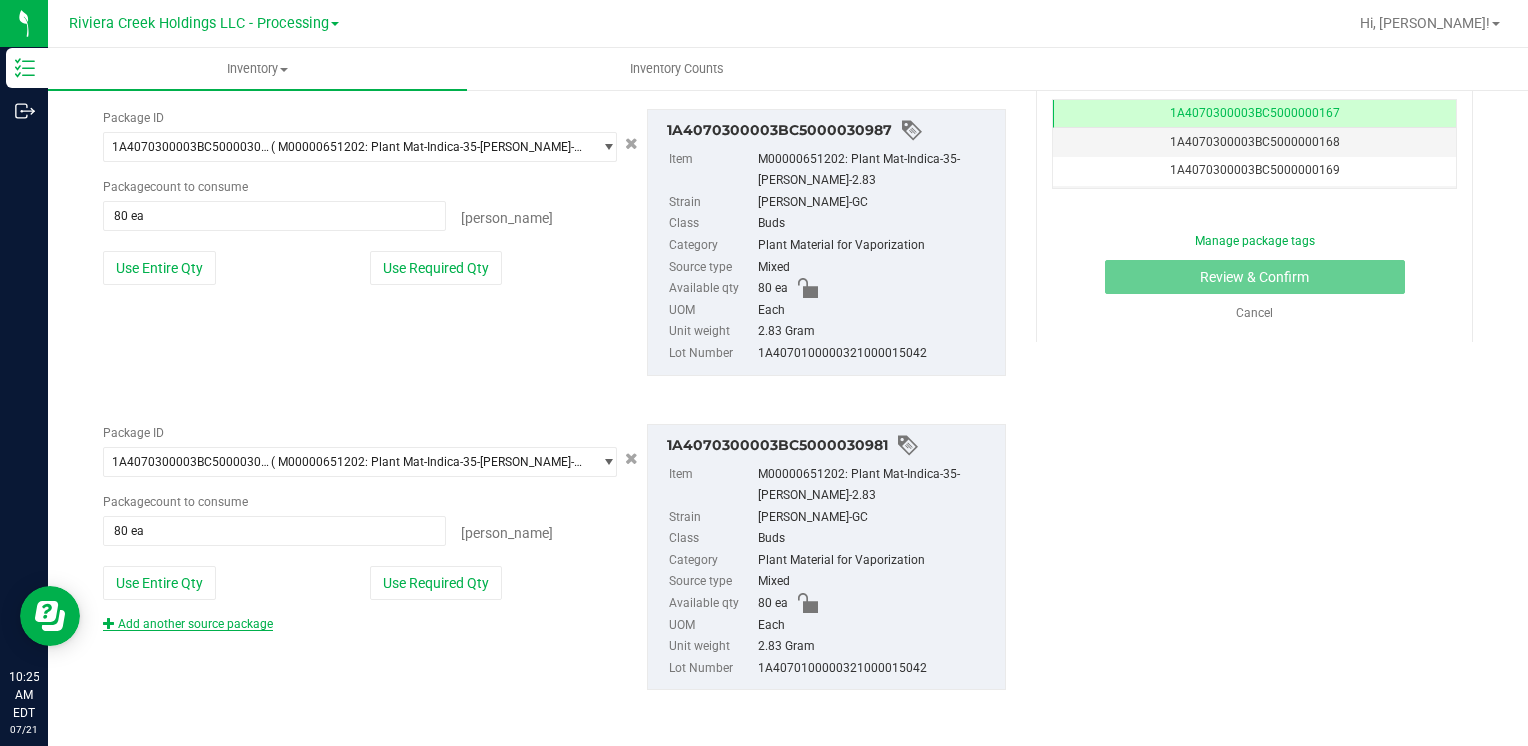 click on "Add another source package" at bounding box center (188, 624) 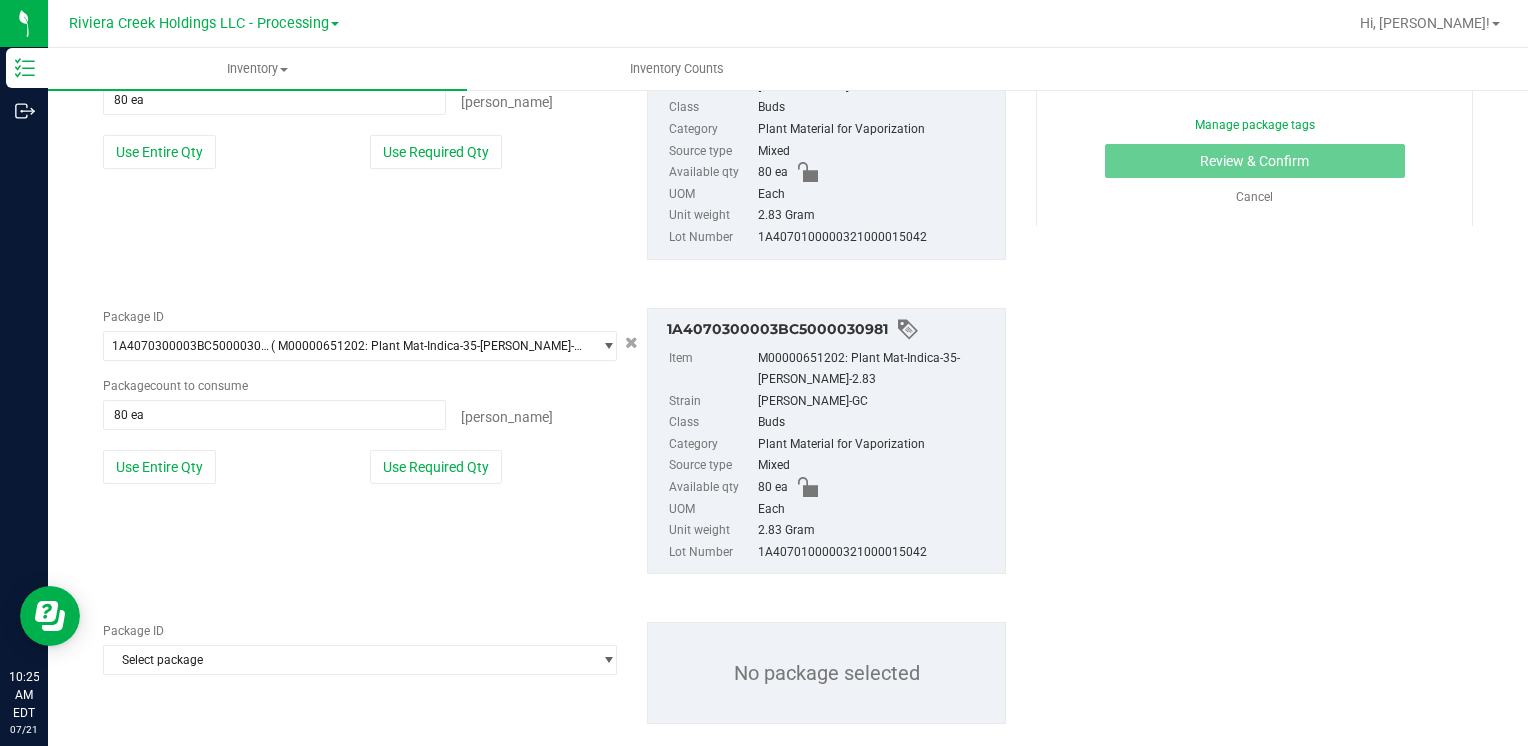 scroll, scrollTop: 573, scrollLeft: 0, axis: vertical 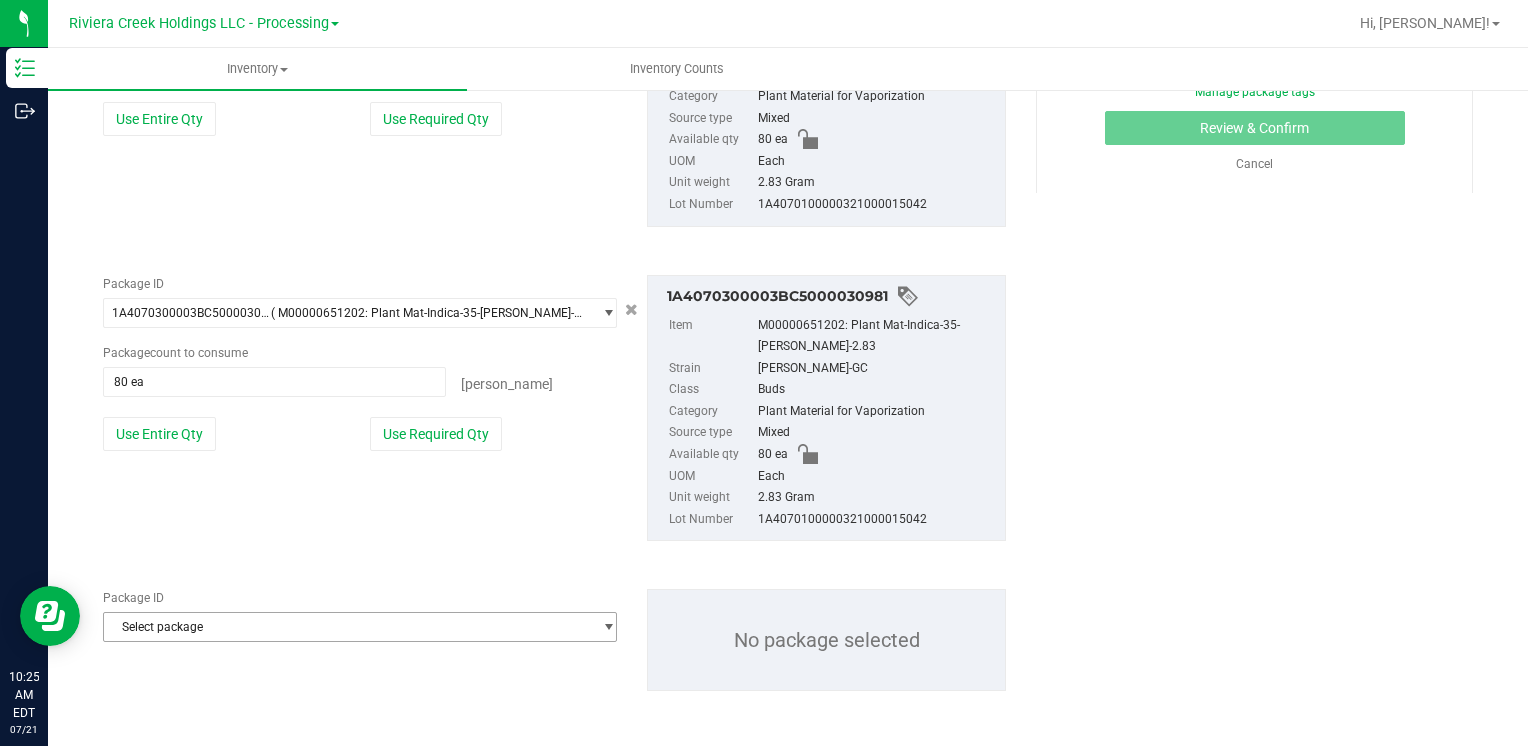 click on "Select package" at bounding box center (347, 627) 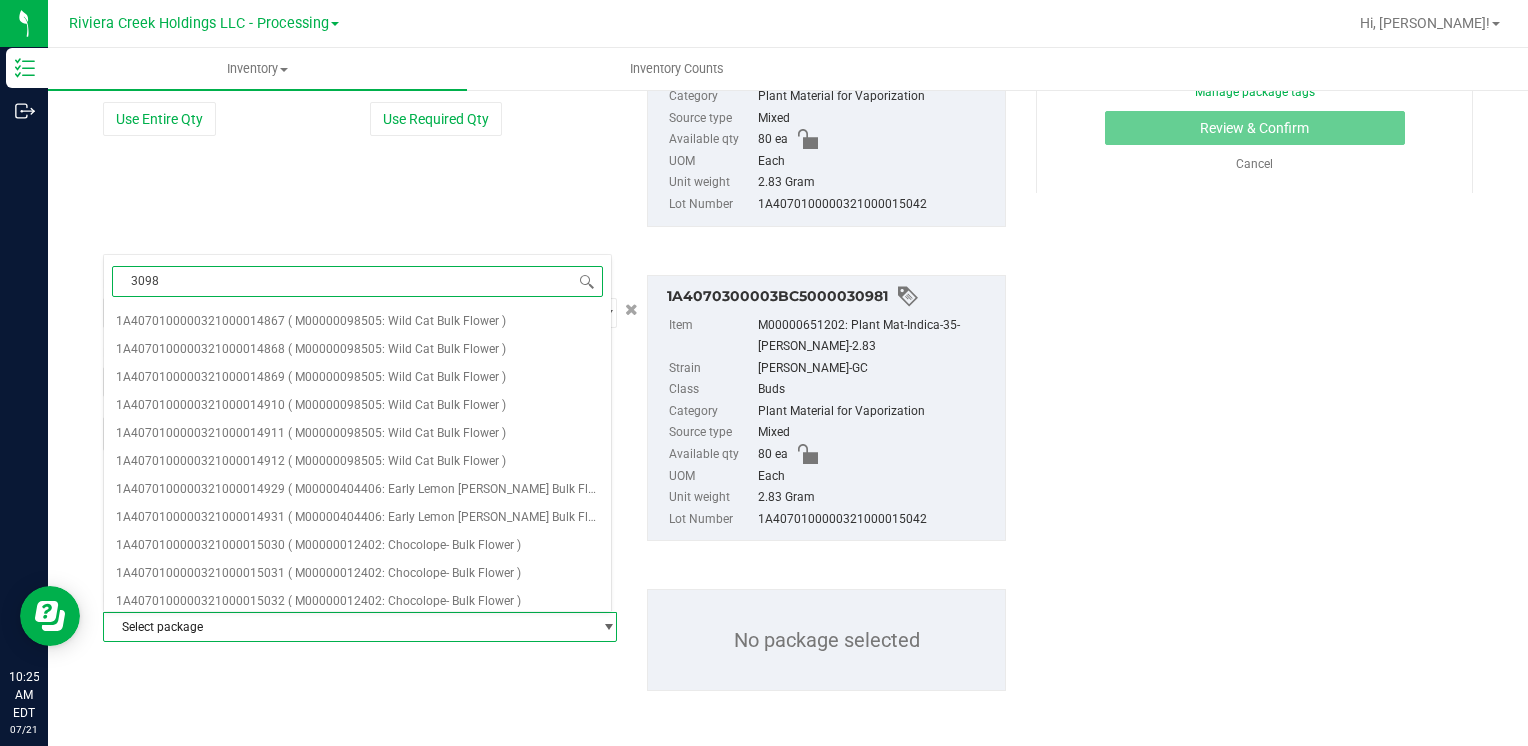 type on "30980" 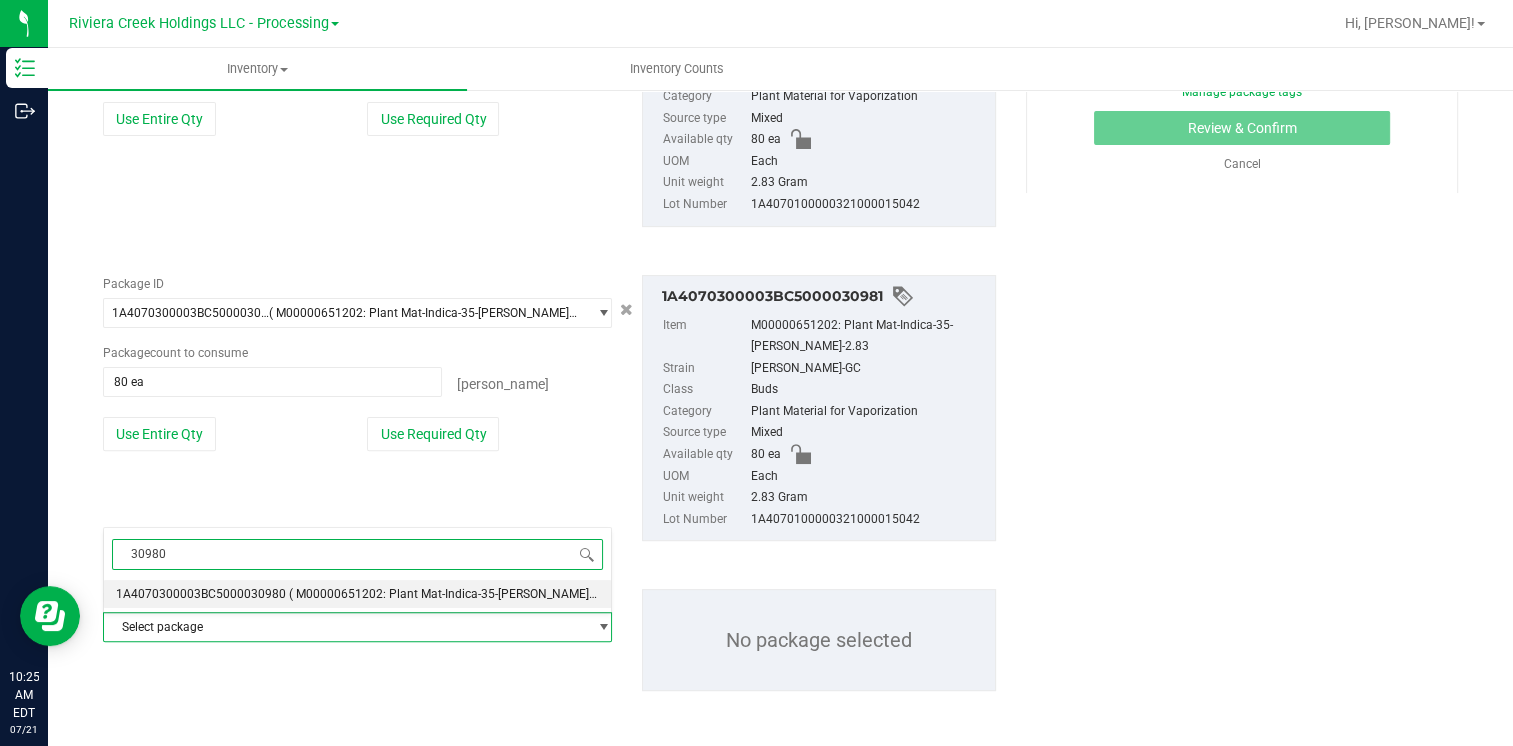click on "1A4070300003BC5000030980
(
M00000651202: Plant Mat-Indica-35-[PERSON_NAME]-2.83
)" at bounding box center [357, 594] 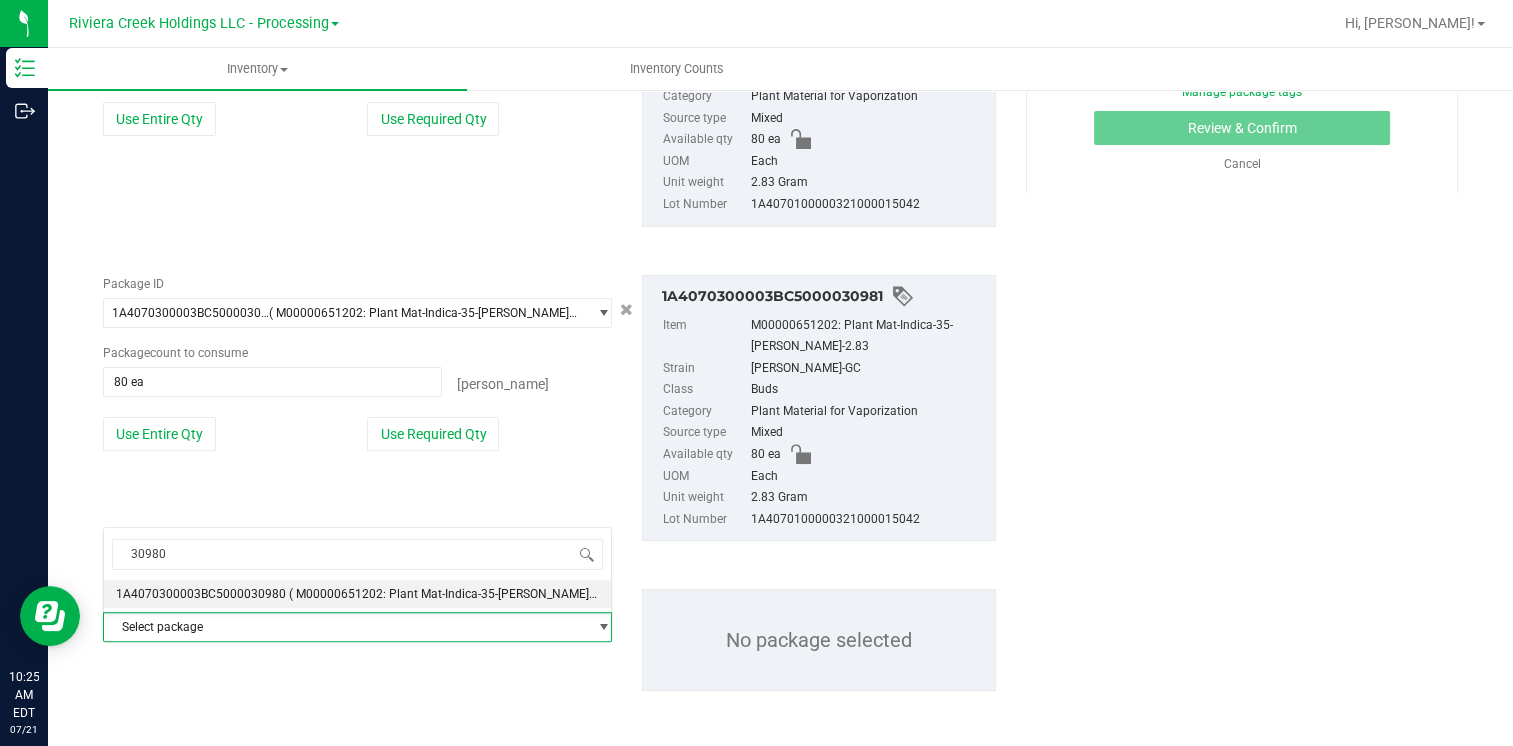 type 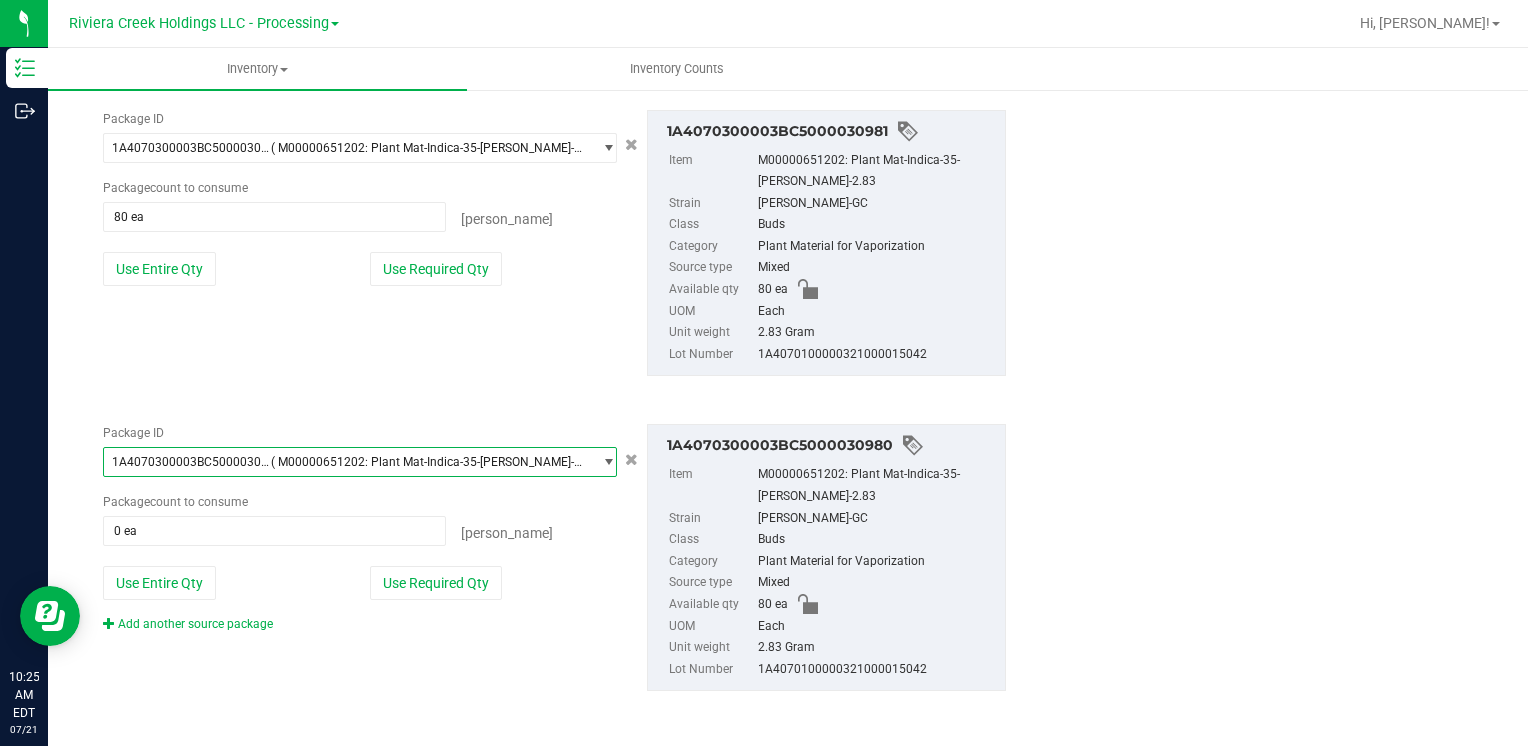 click on "Use Entire Qty" at bounding box center (159, 583) 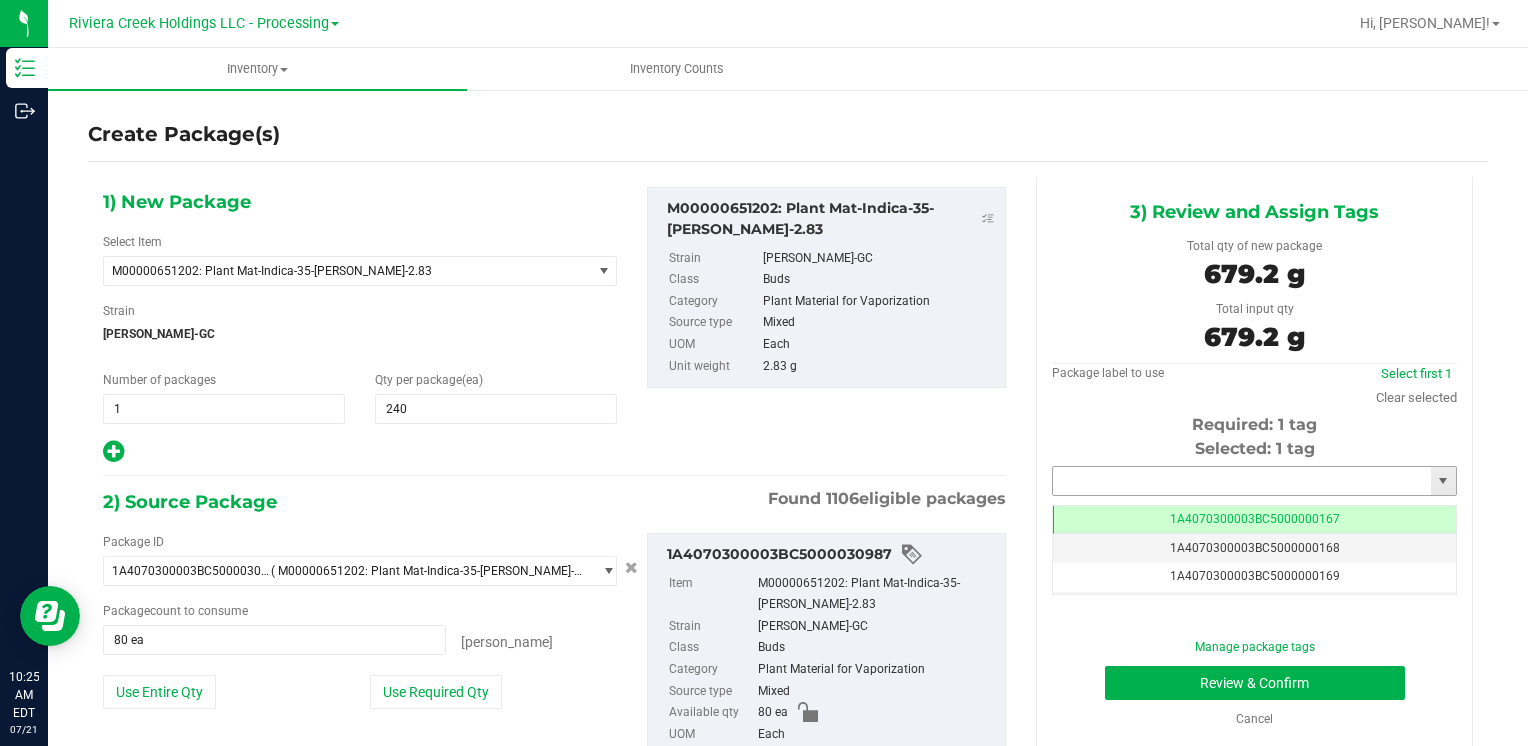 click at bounding box center [1242, 481] 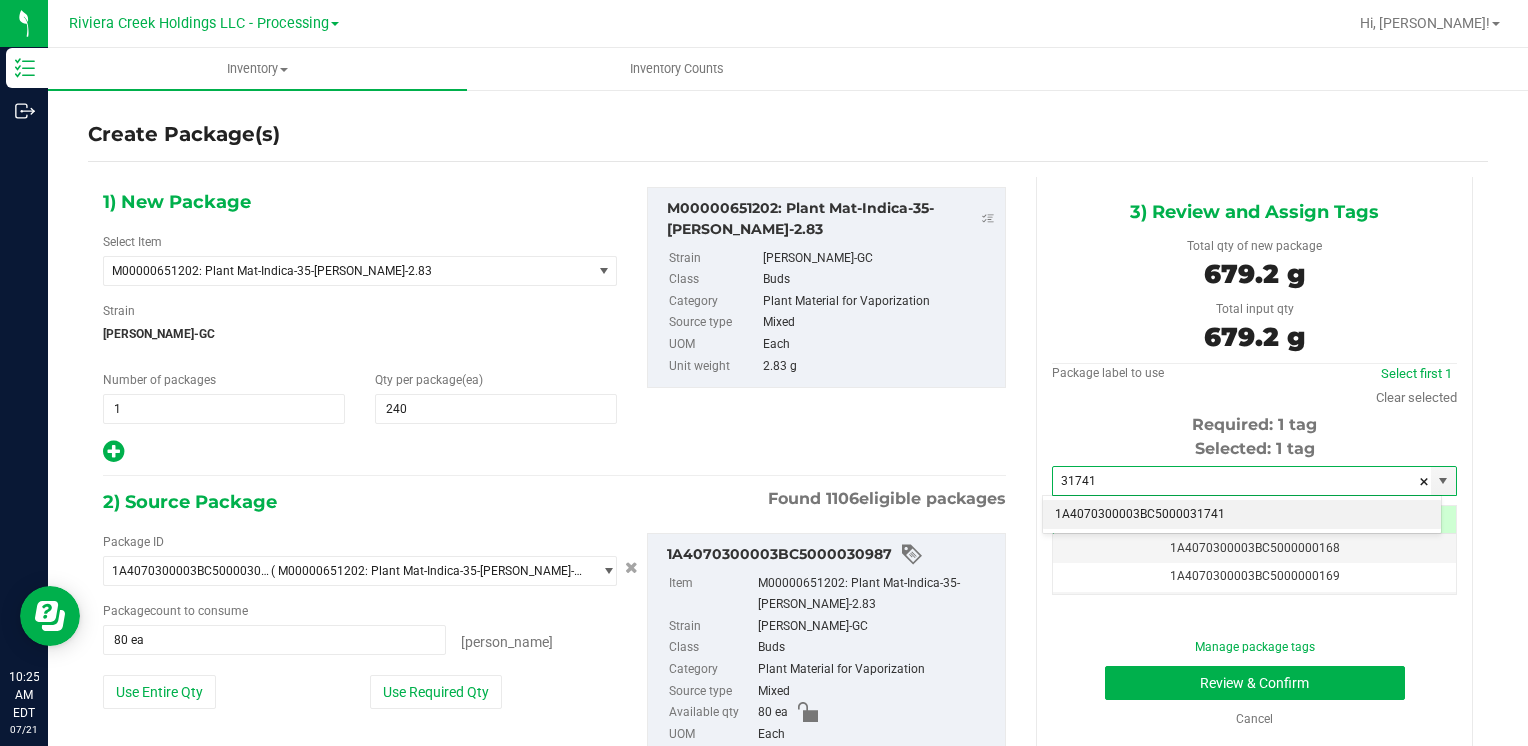click on "1A4070300003BC5000031741" at bounding box center (1242, 515) 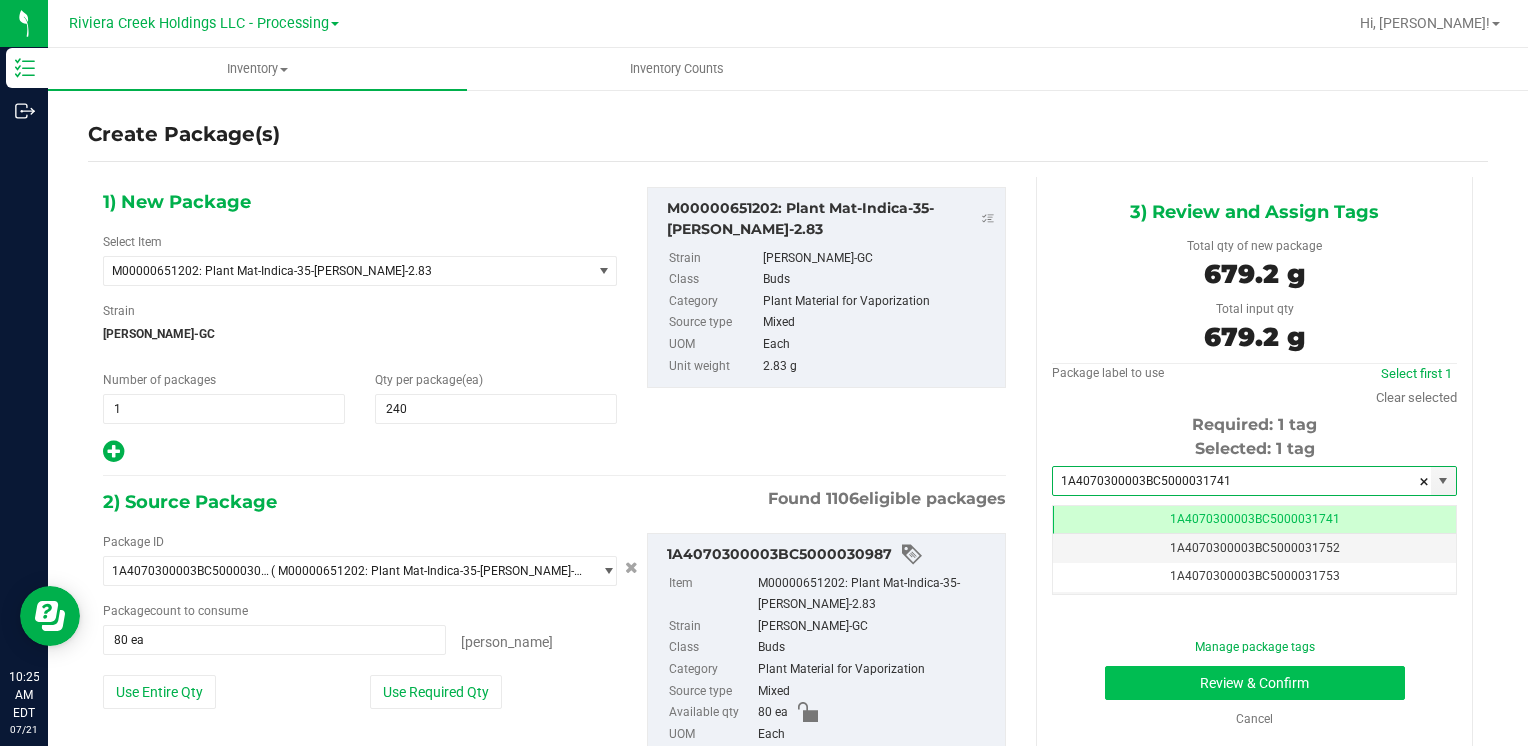 type on "1A4070300003BC5000031741" 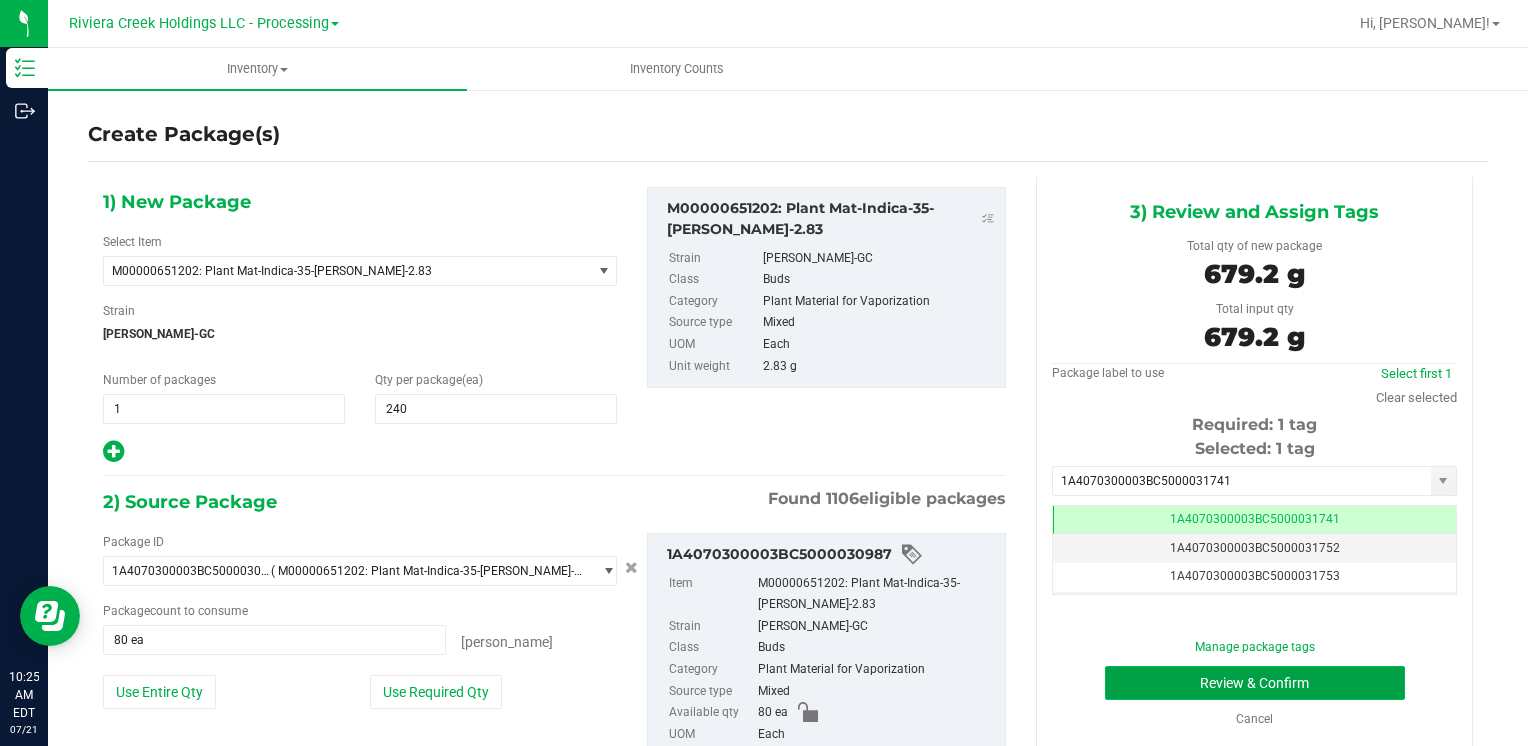 click on "Review & Confirm" at bounding box center (1255, 683) 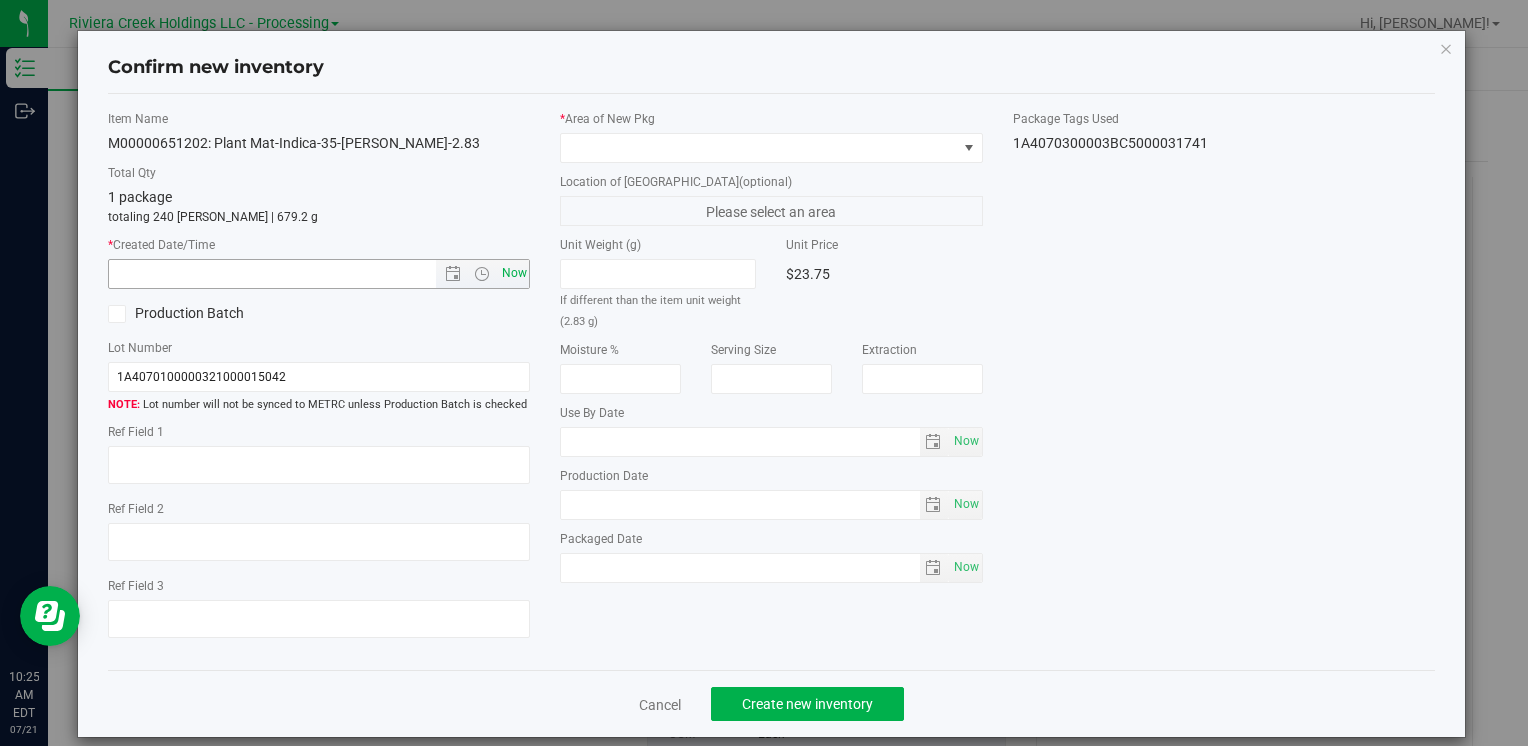 drag, startPoint x: 498, startPoint y: 254, endPoint x: 503, endPoint y: 266, distance: 13 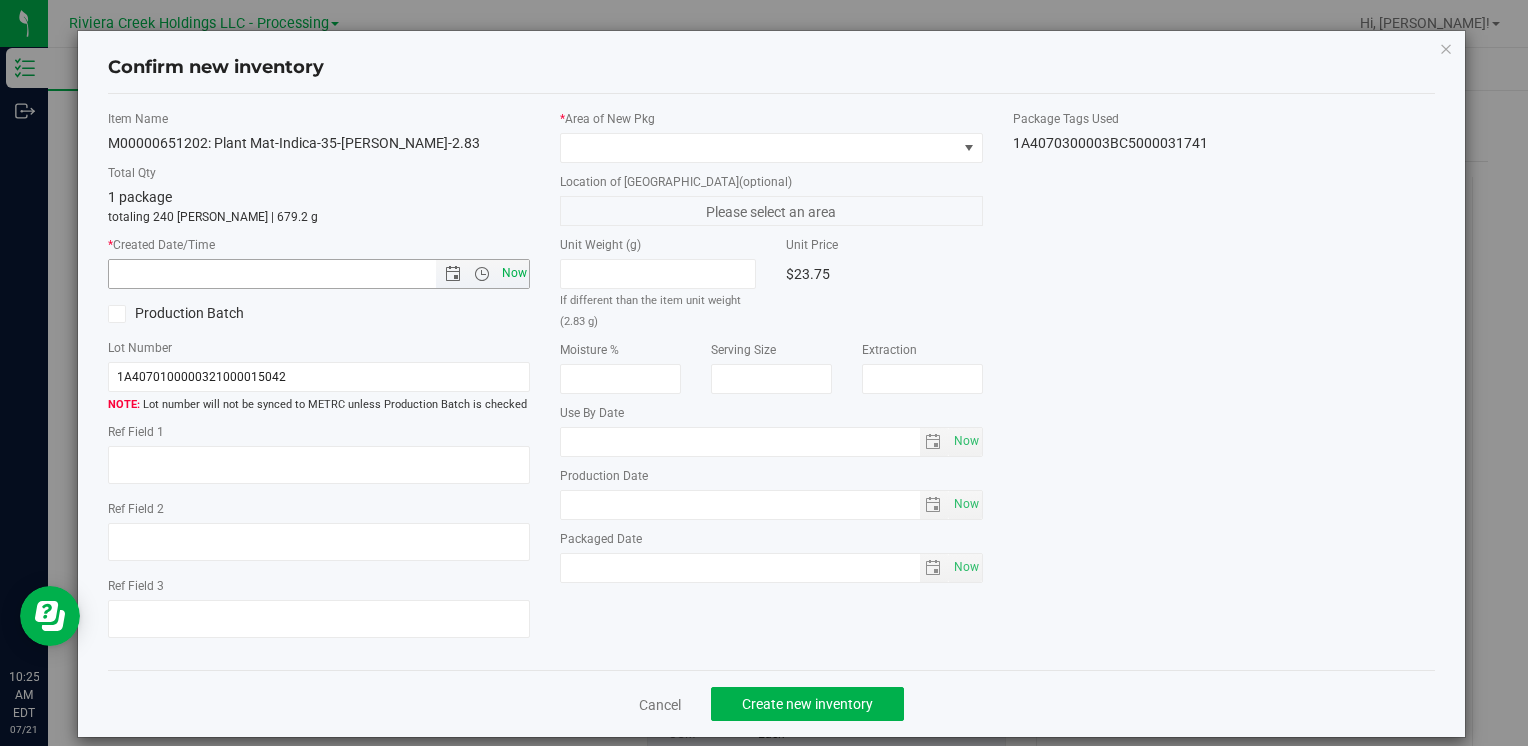 click on "Now" at bounding box center [514, 273] 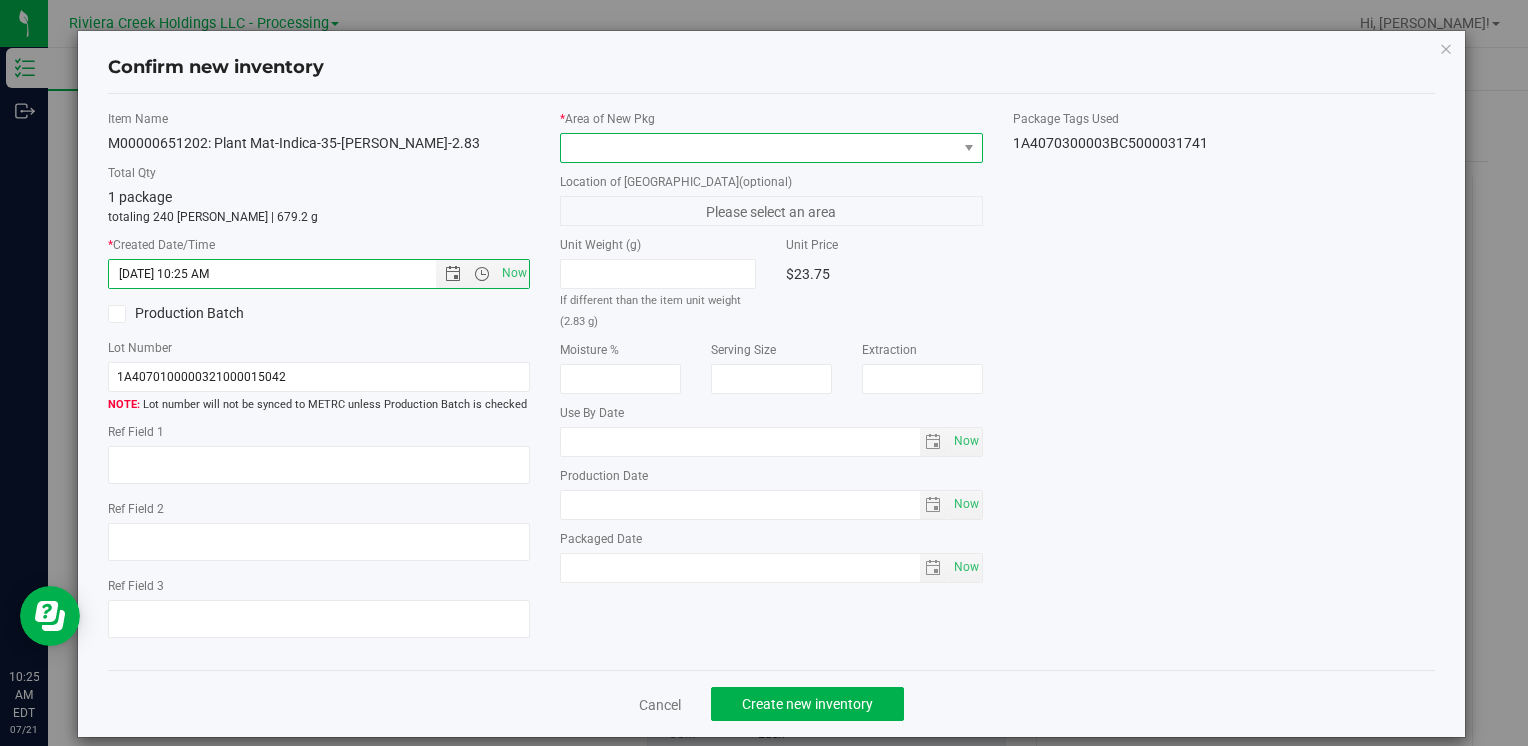 click at bounding box center (758, 148) 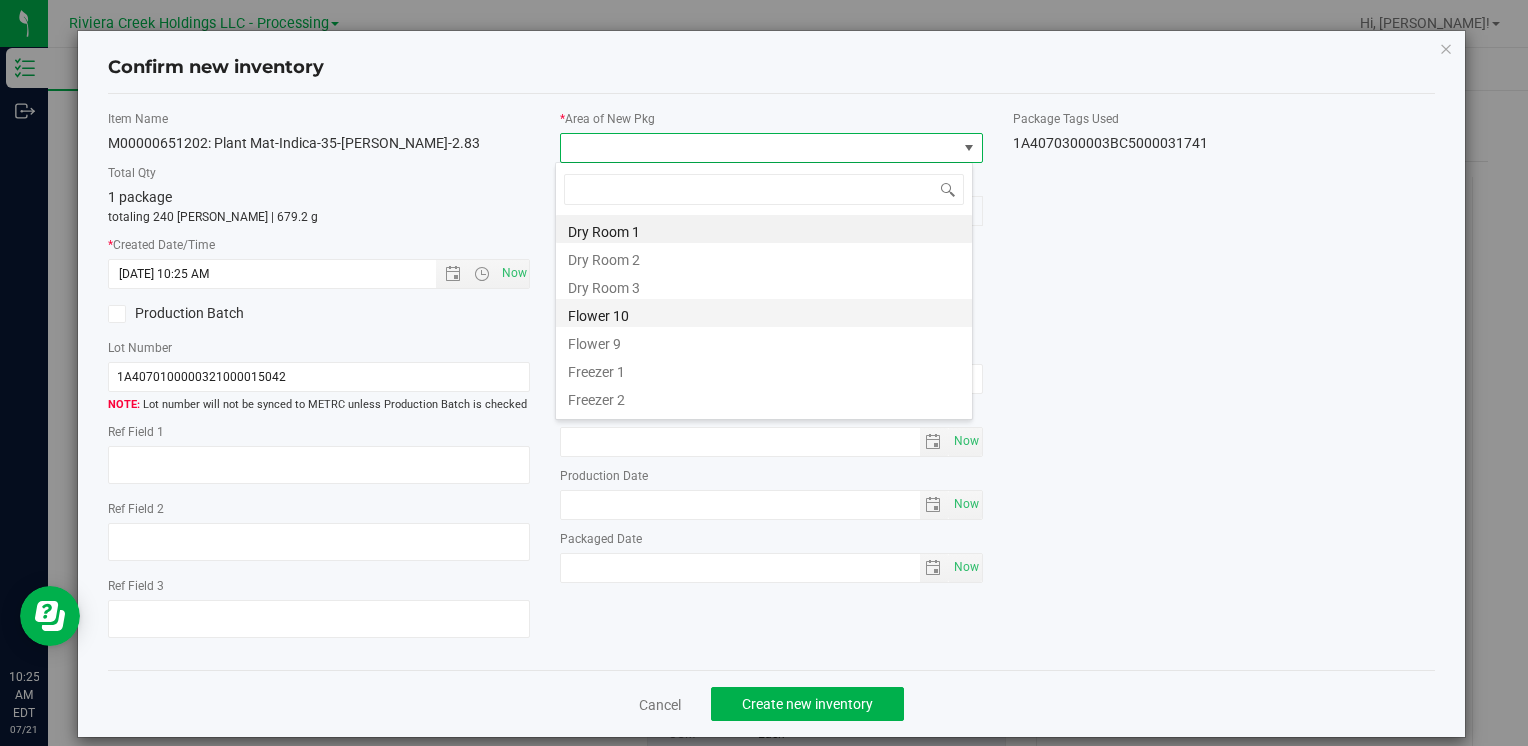 click on "Flower 10" at bounding box center [764, 313] 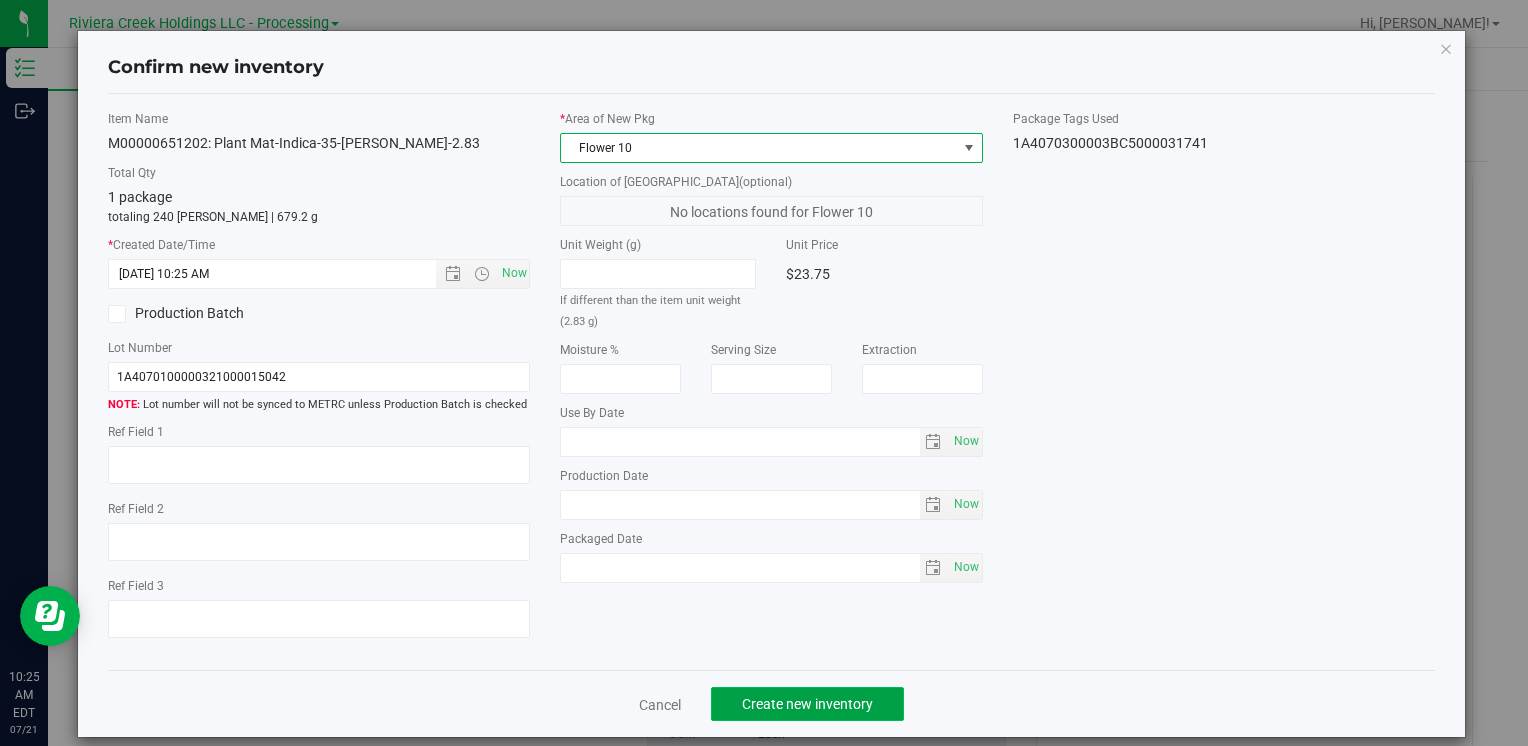 click on "Create new inventory" 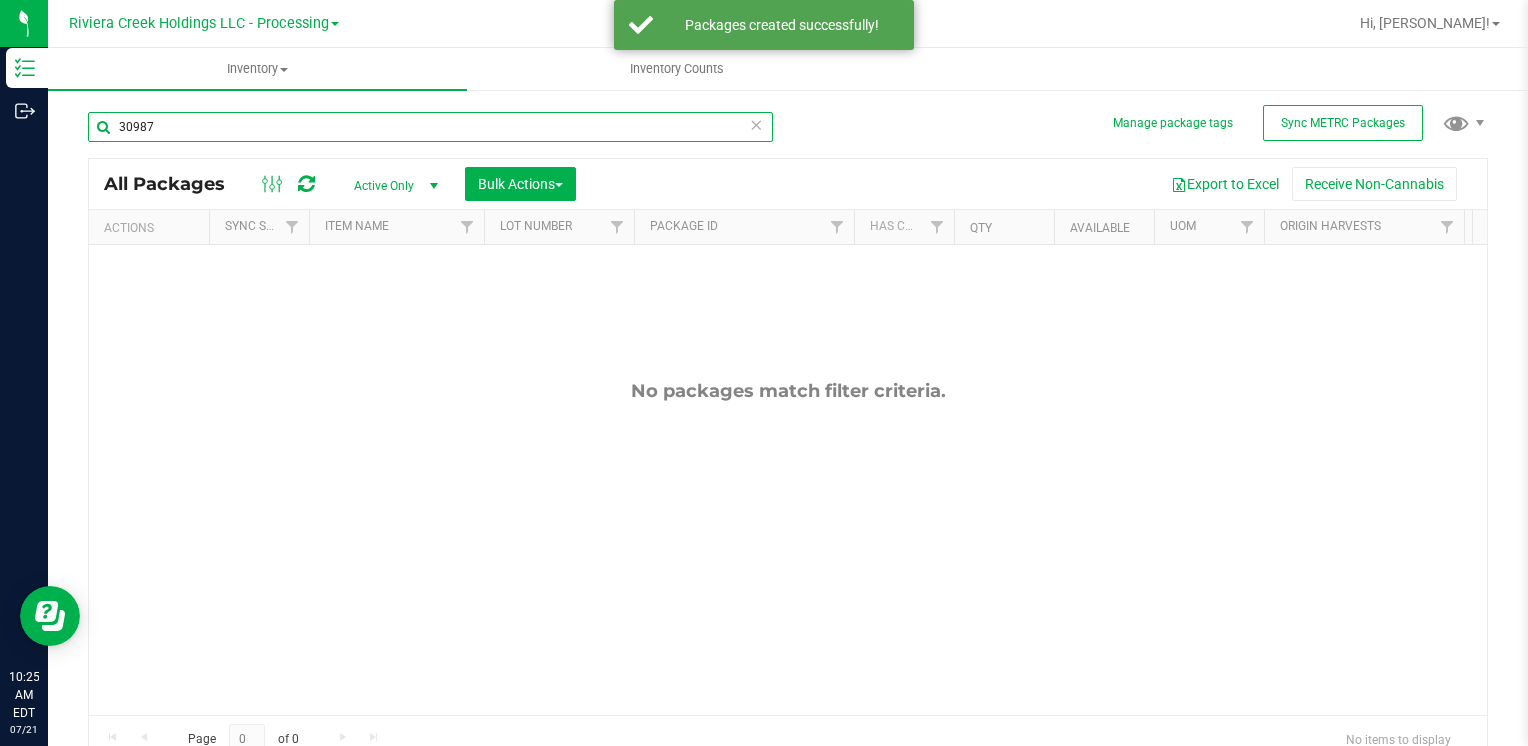 click on "30987" at bounding box center [430, 127] 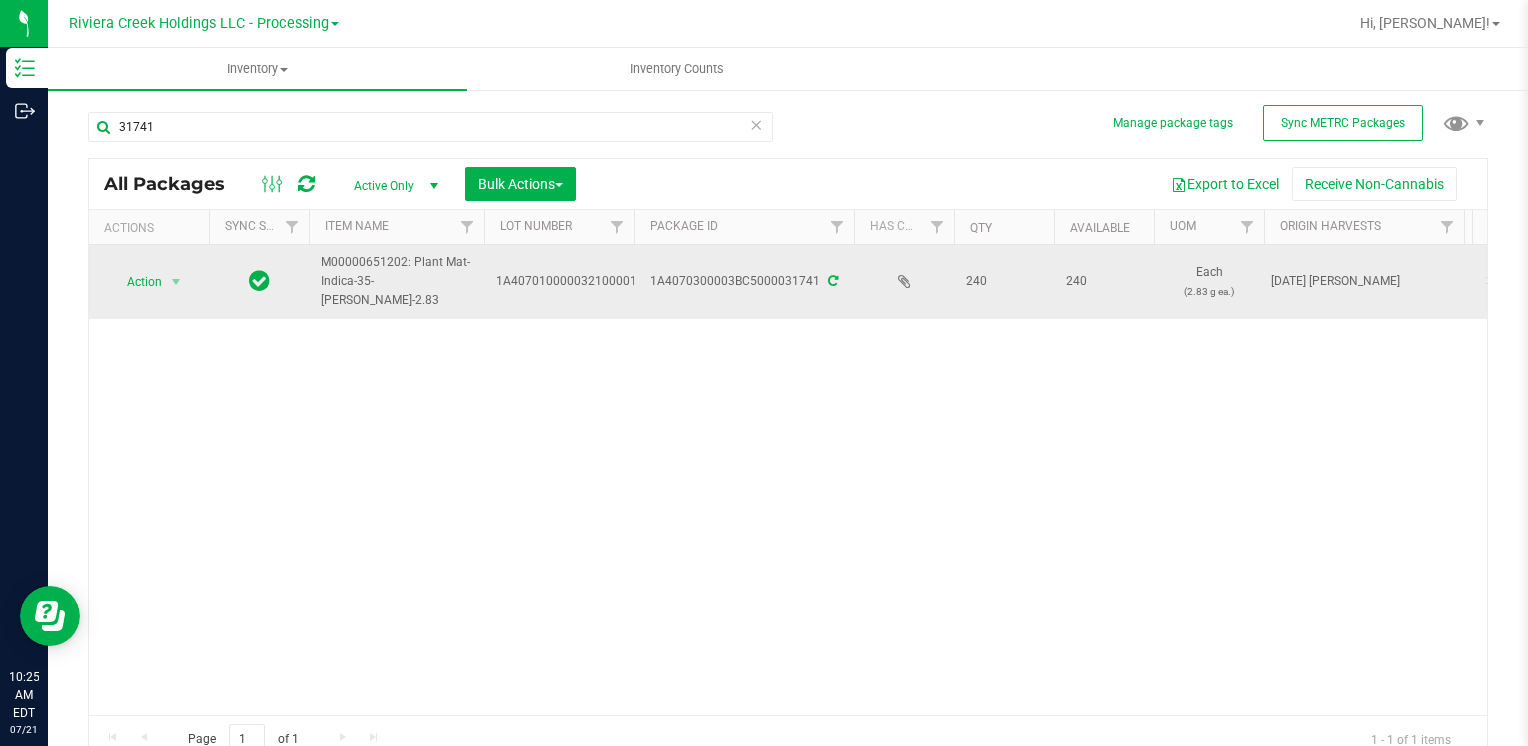 click on "Action" at bounding box center (136, 282) 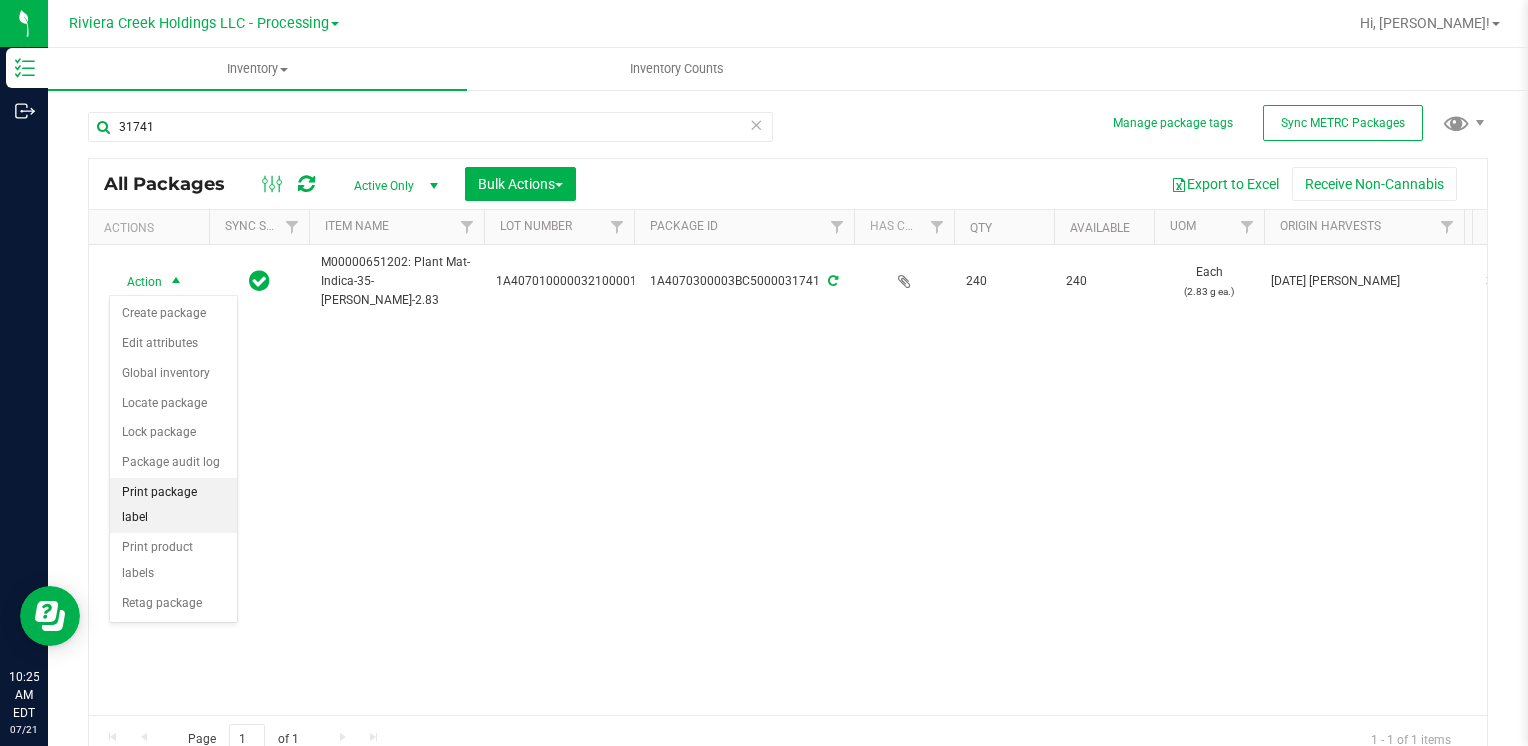 click on "Print package label" at bounding box center [173, 505] 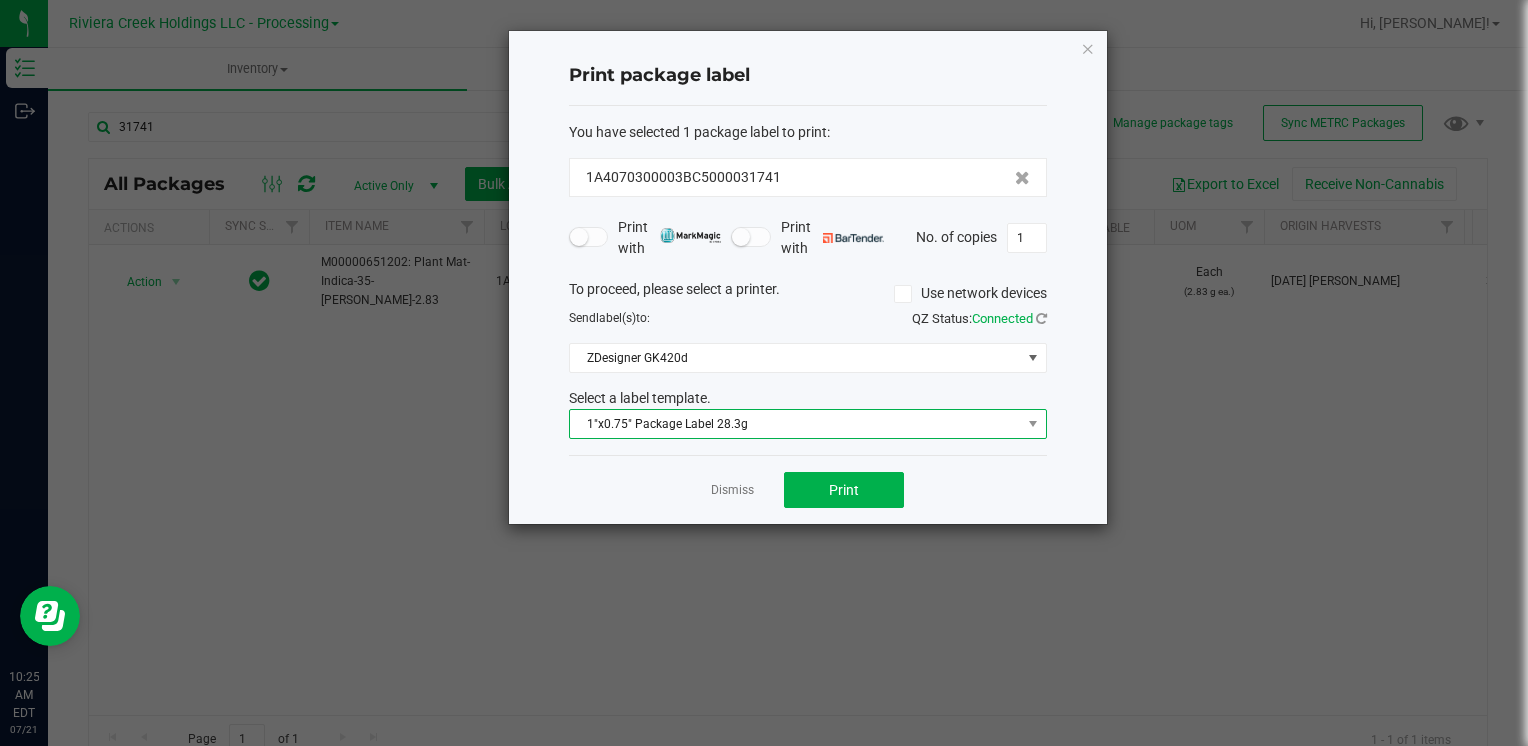 click on "1"x0.75" Package Label 28.3g" at bounding box center (795, 424) 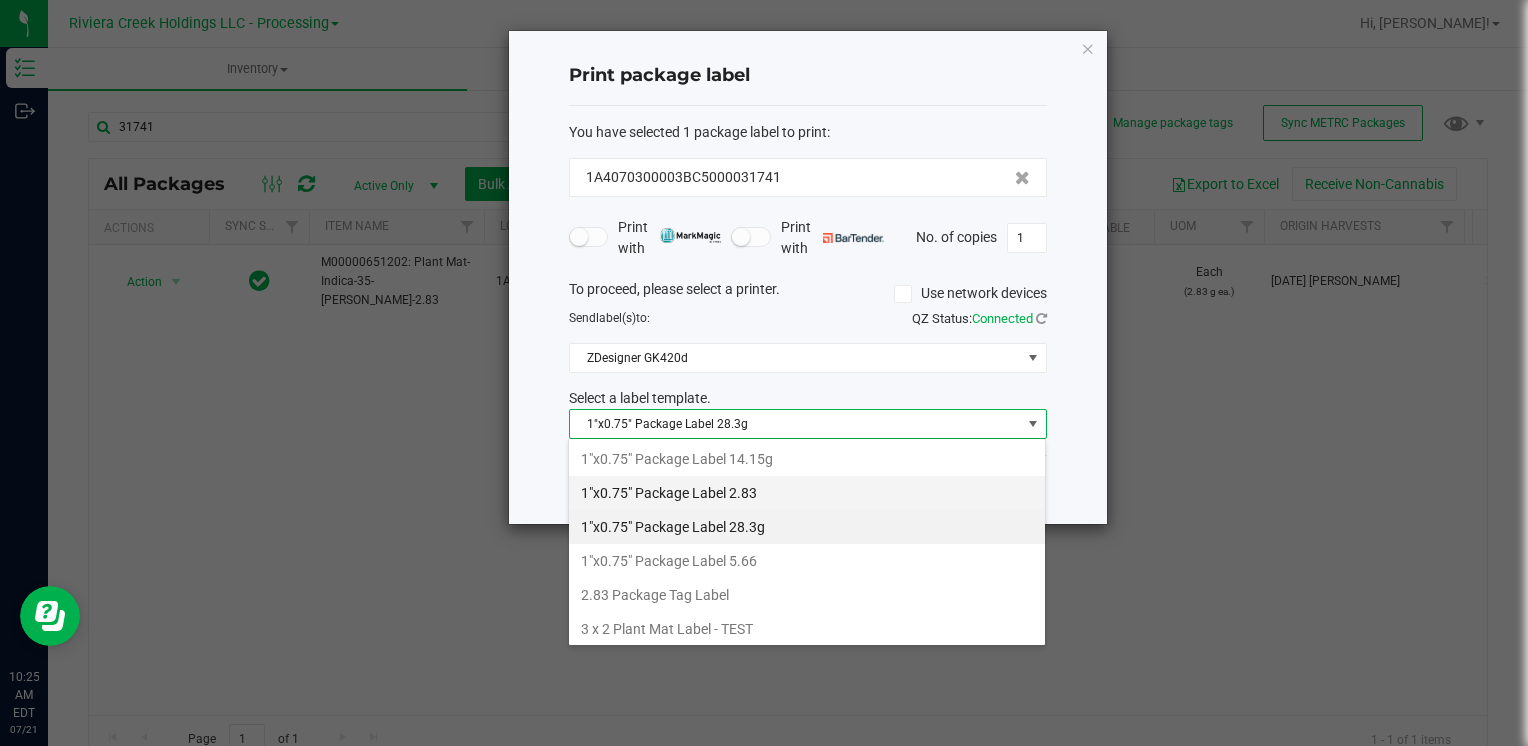 click on "1"x0.75" Package Label 2.83" at bounding box center [807, 493] 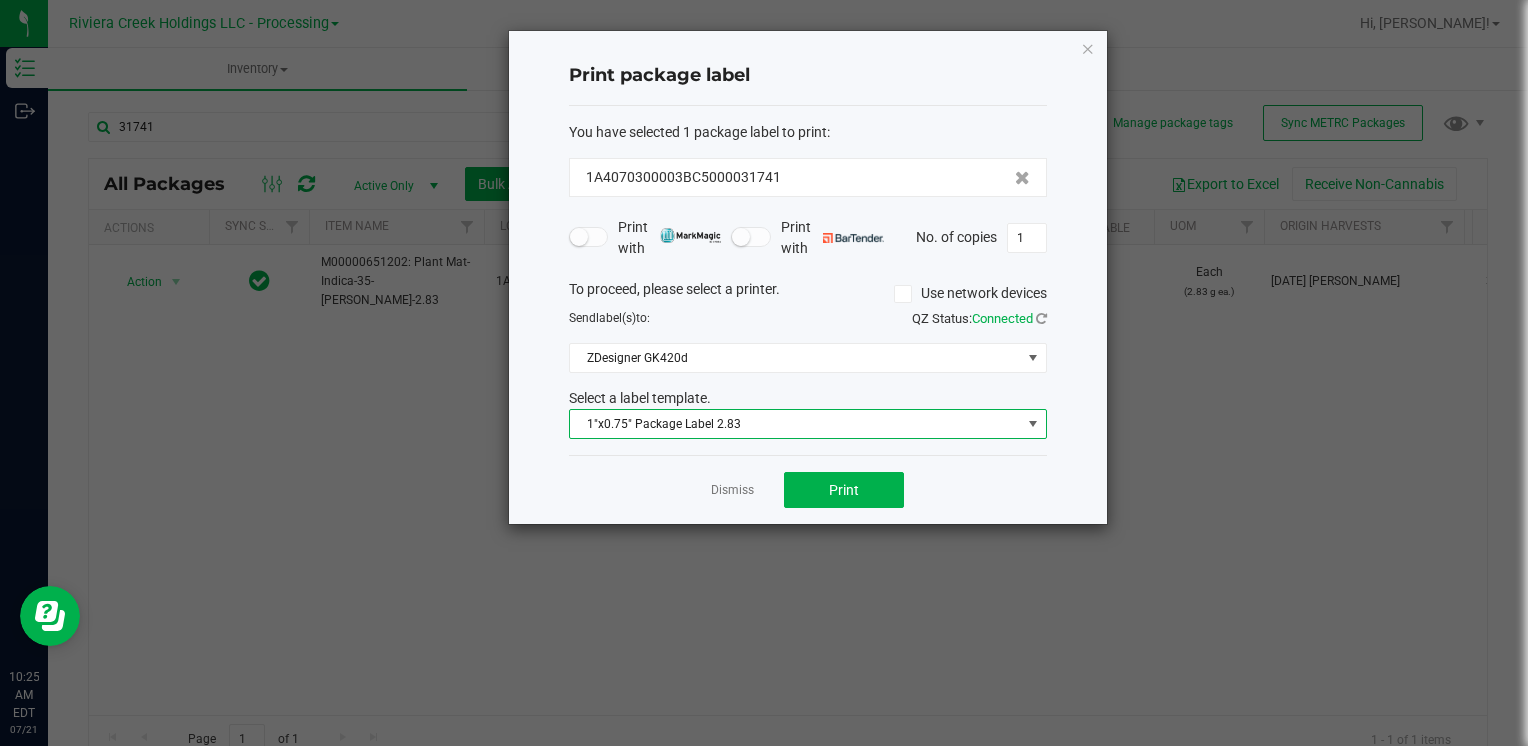 click on "Dismiss   Print" 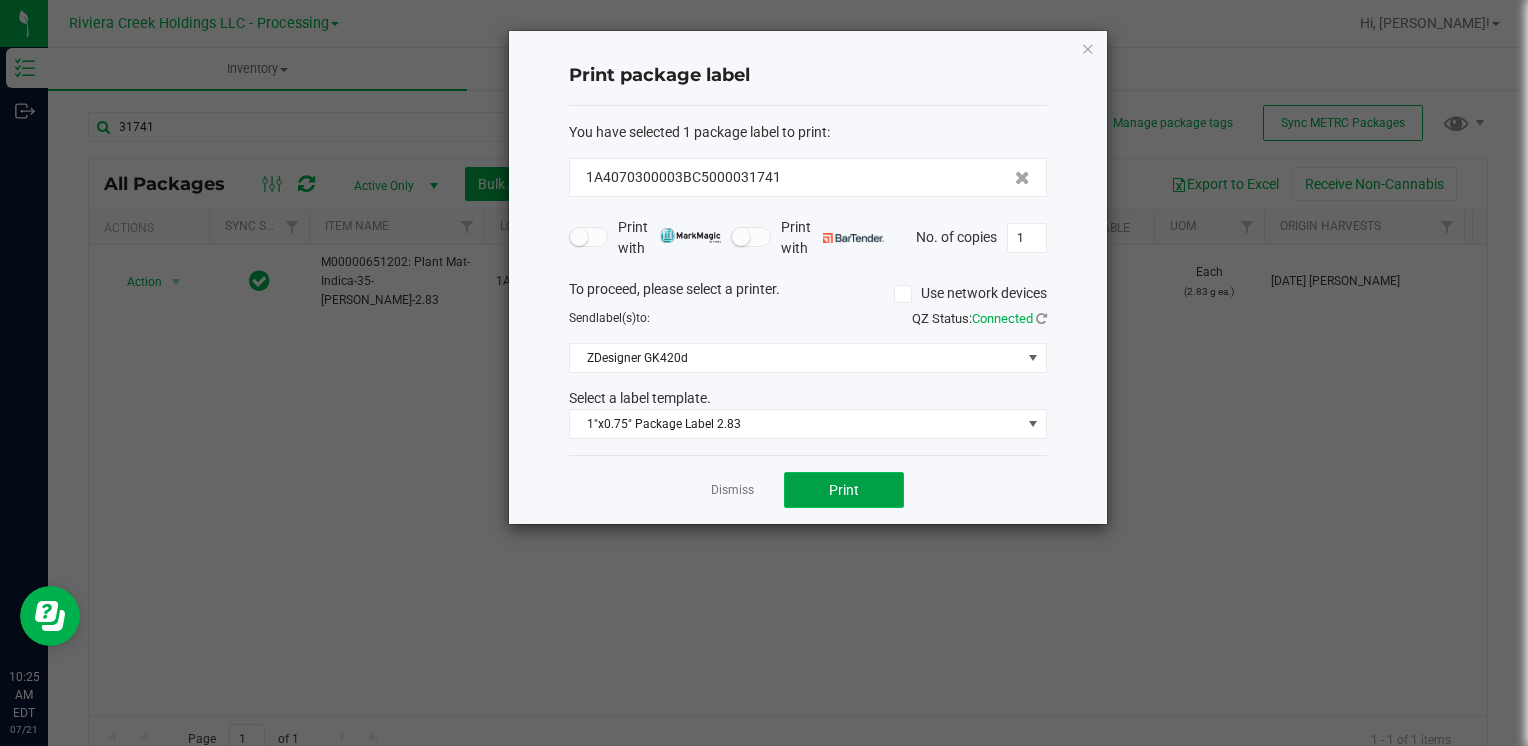 click on "Print" 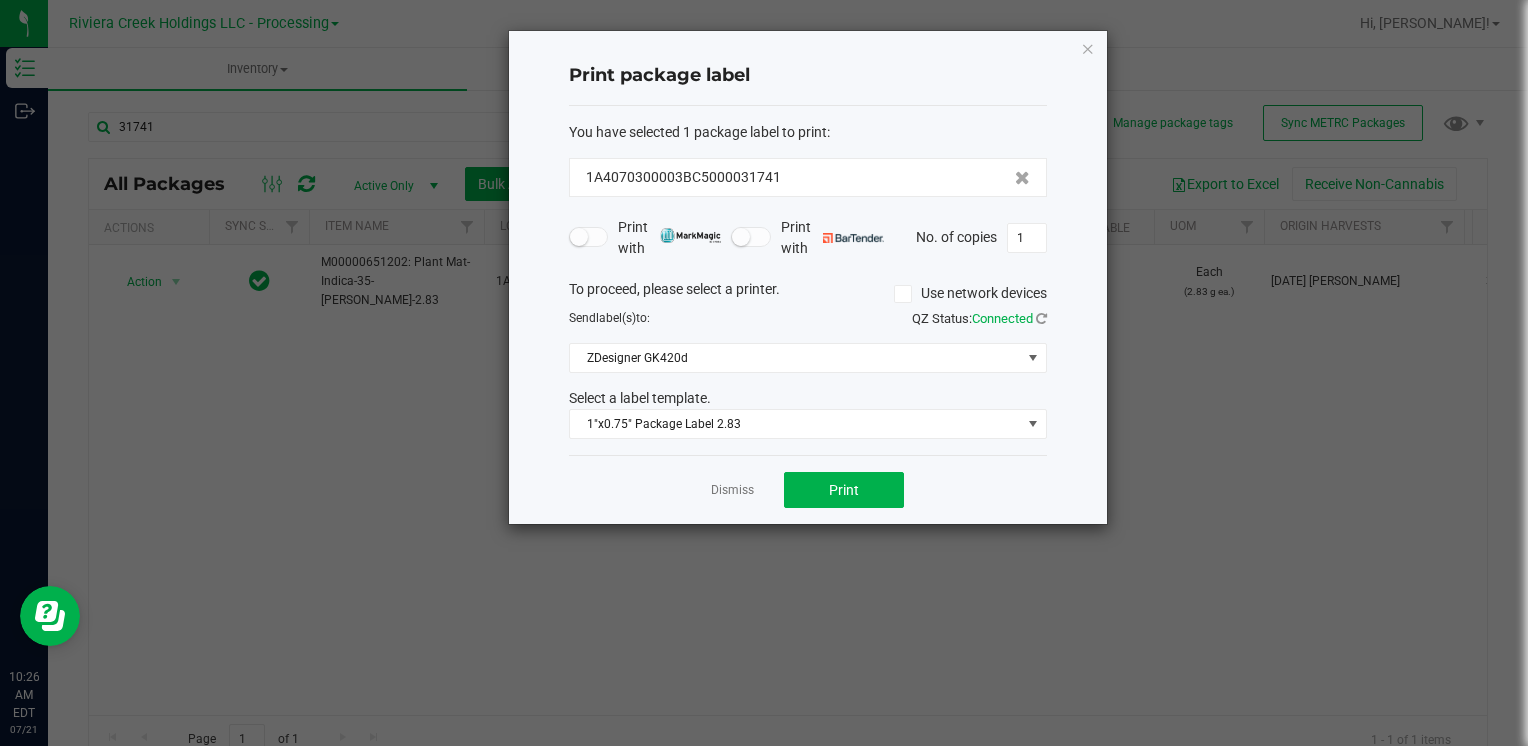 click 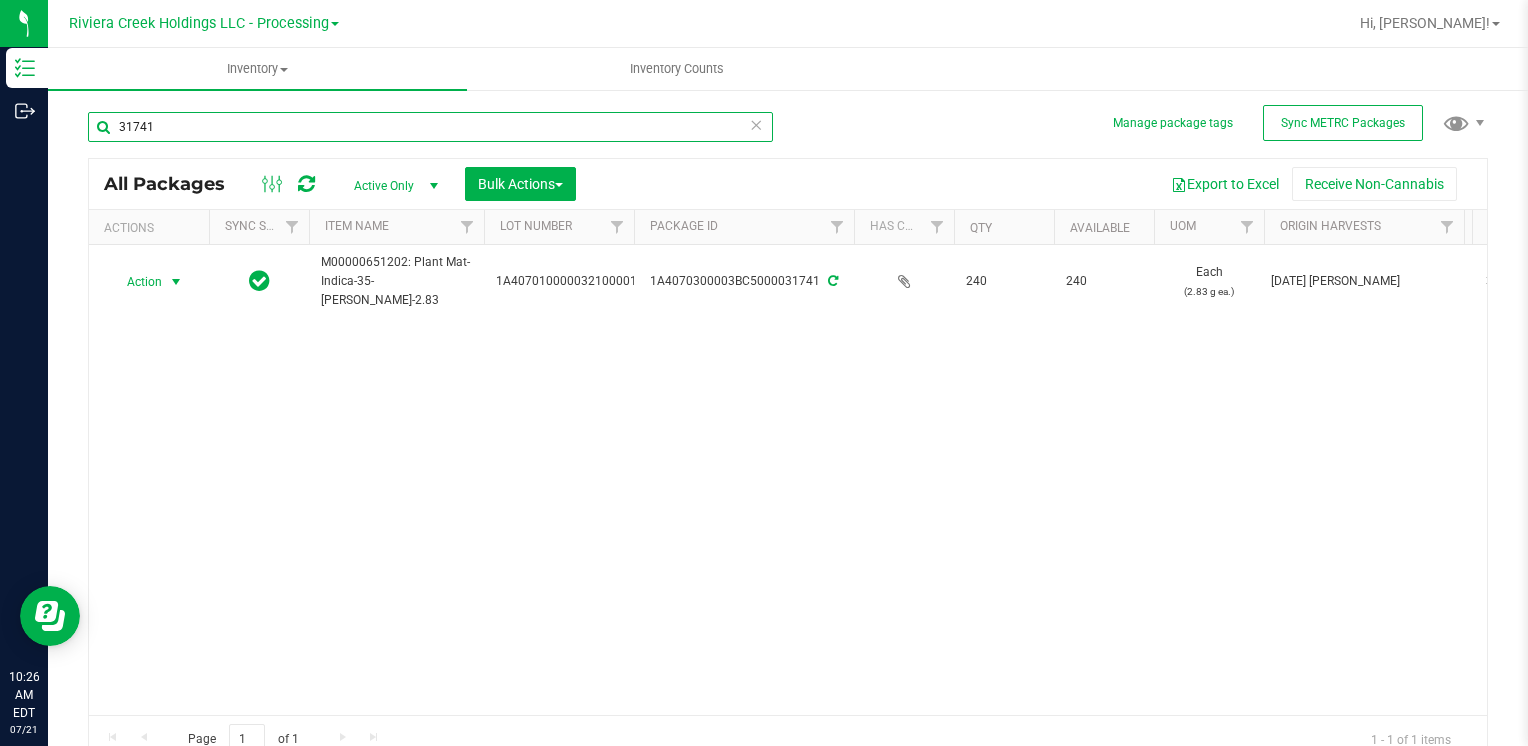 click on "31741" at bounding box center (430, 127) 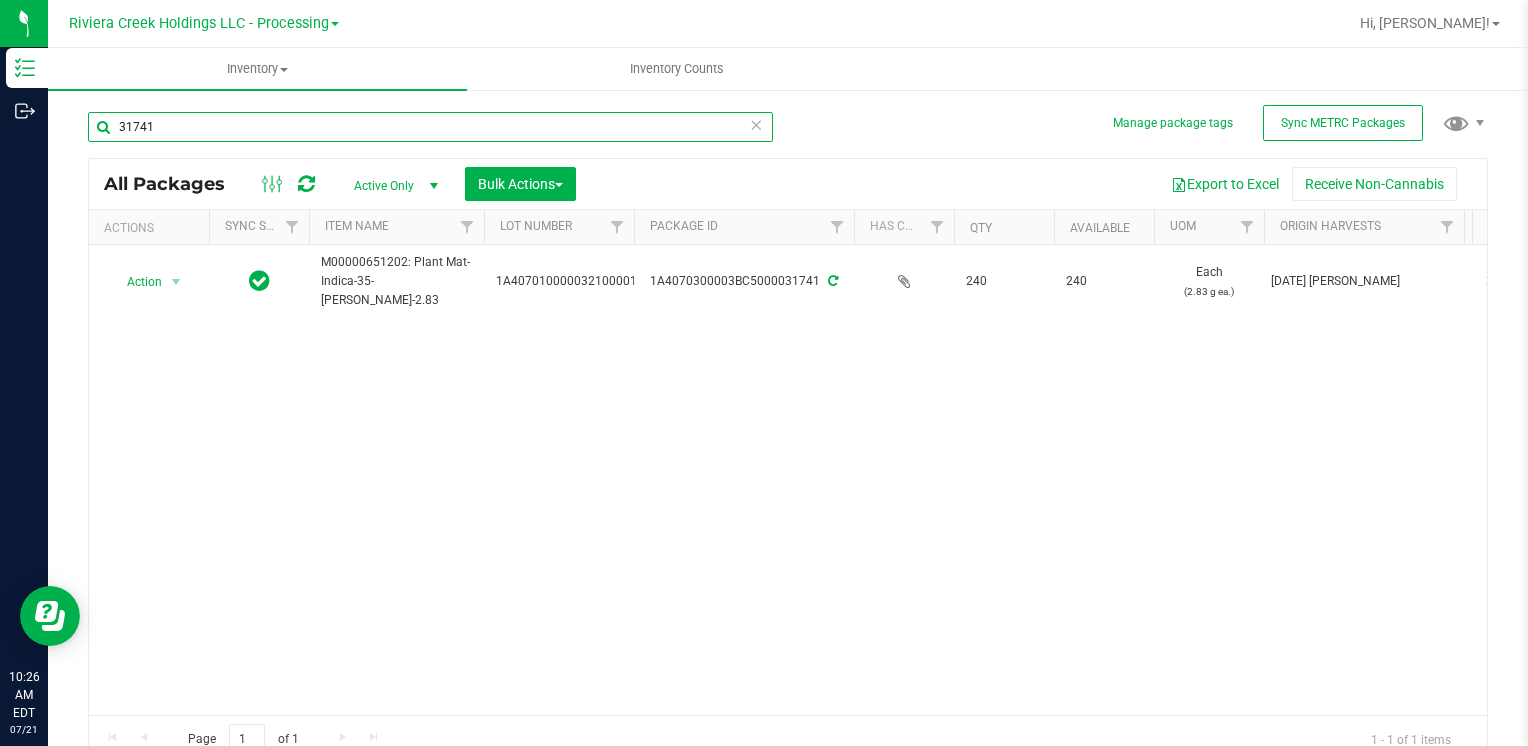 click on "31741" at bounding box center [430, 127] 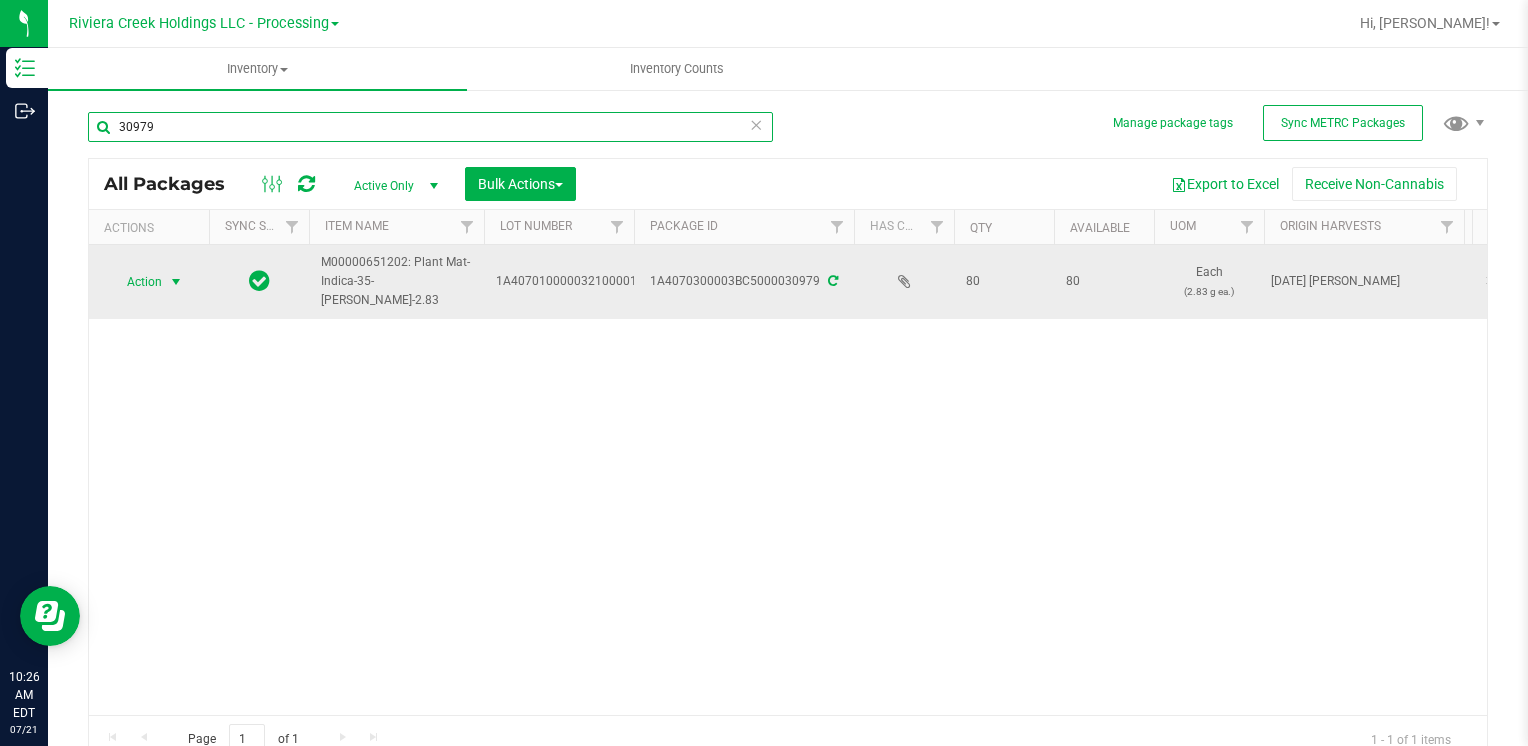 type on "30979" 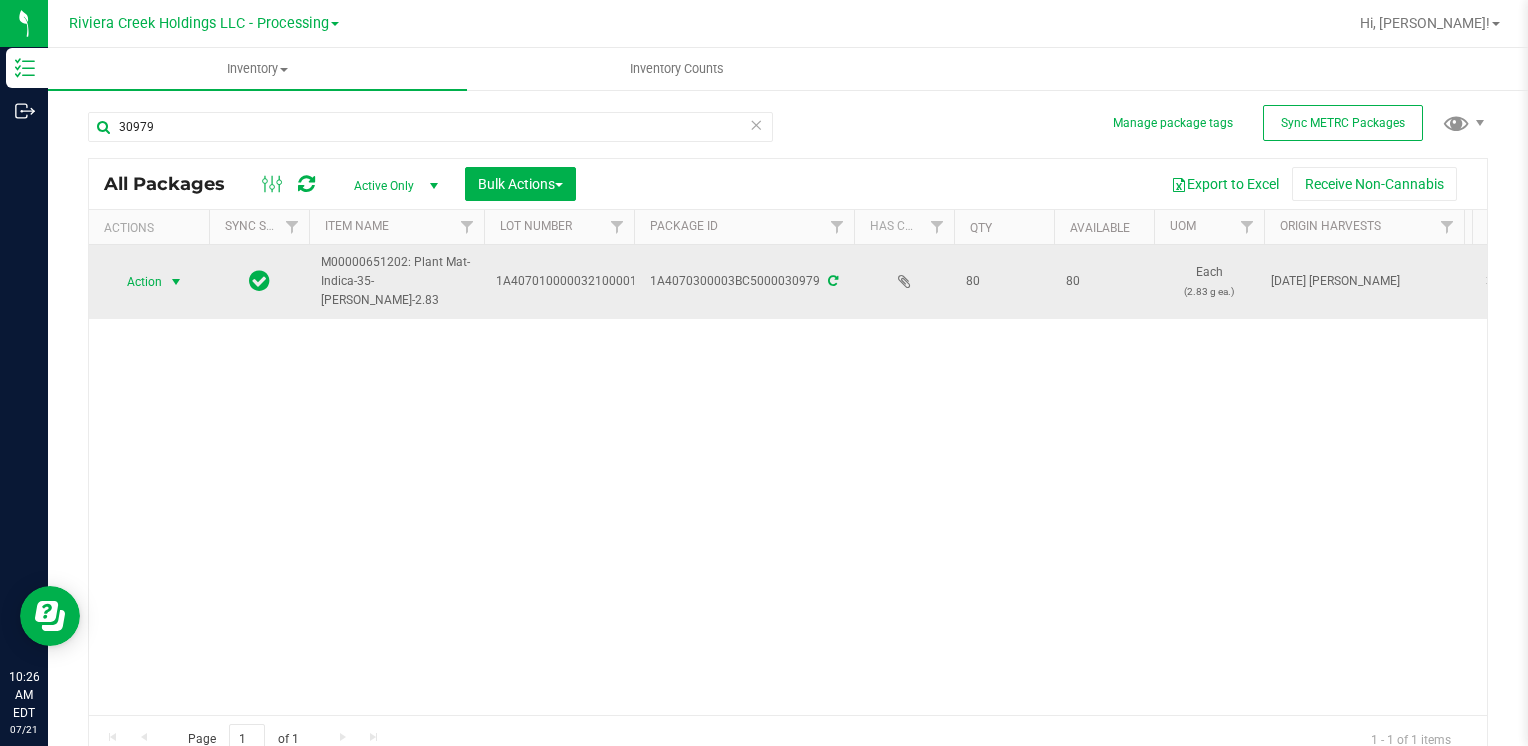 drag, startPoint x: 156, startPoint y: 276, endPoint x: 162, endPoint y: 290, distance: 15.231546 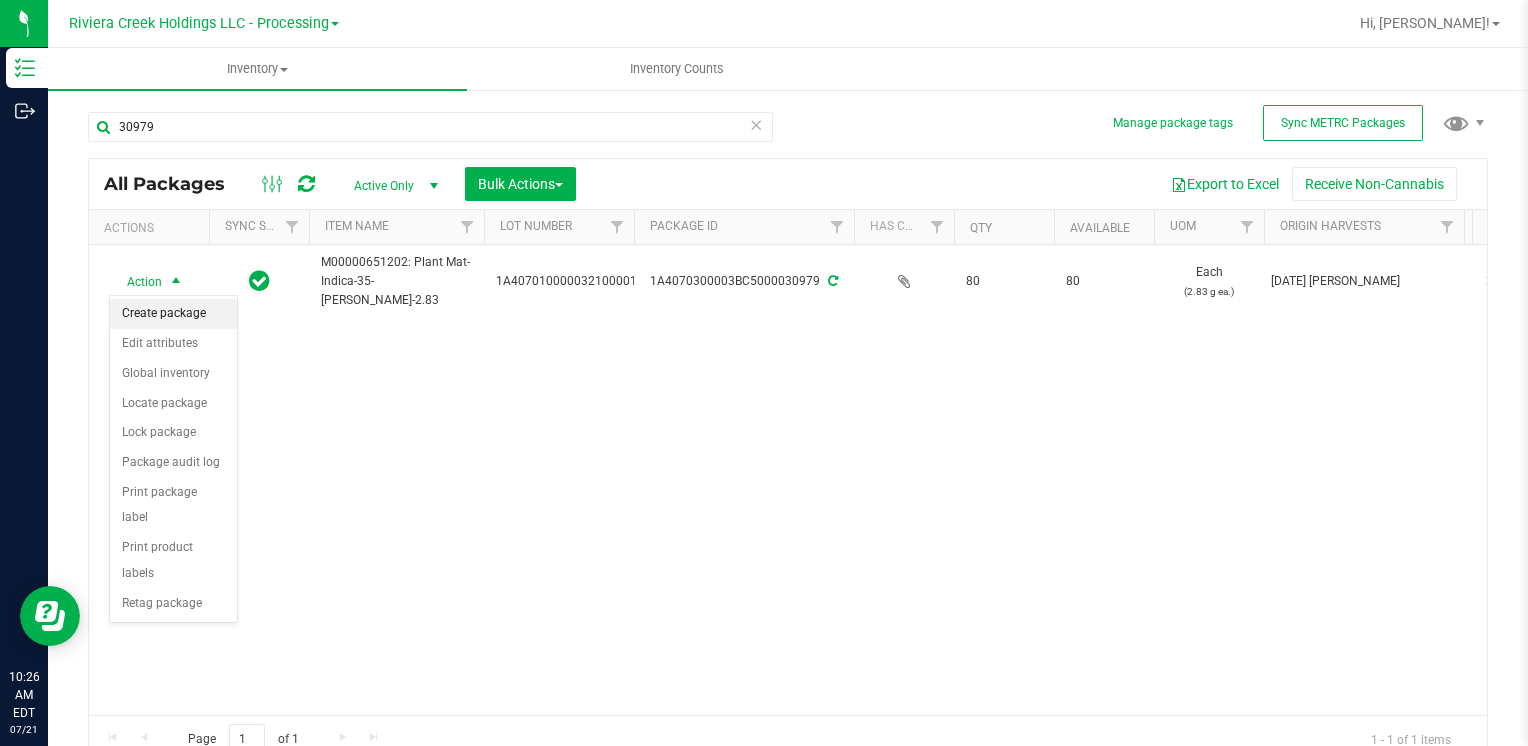 click on "Create package" at bounding box center [173, 314] 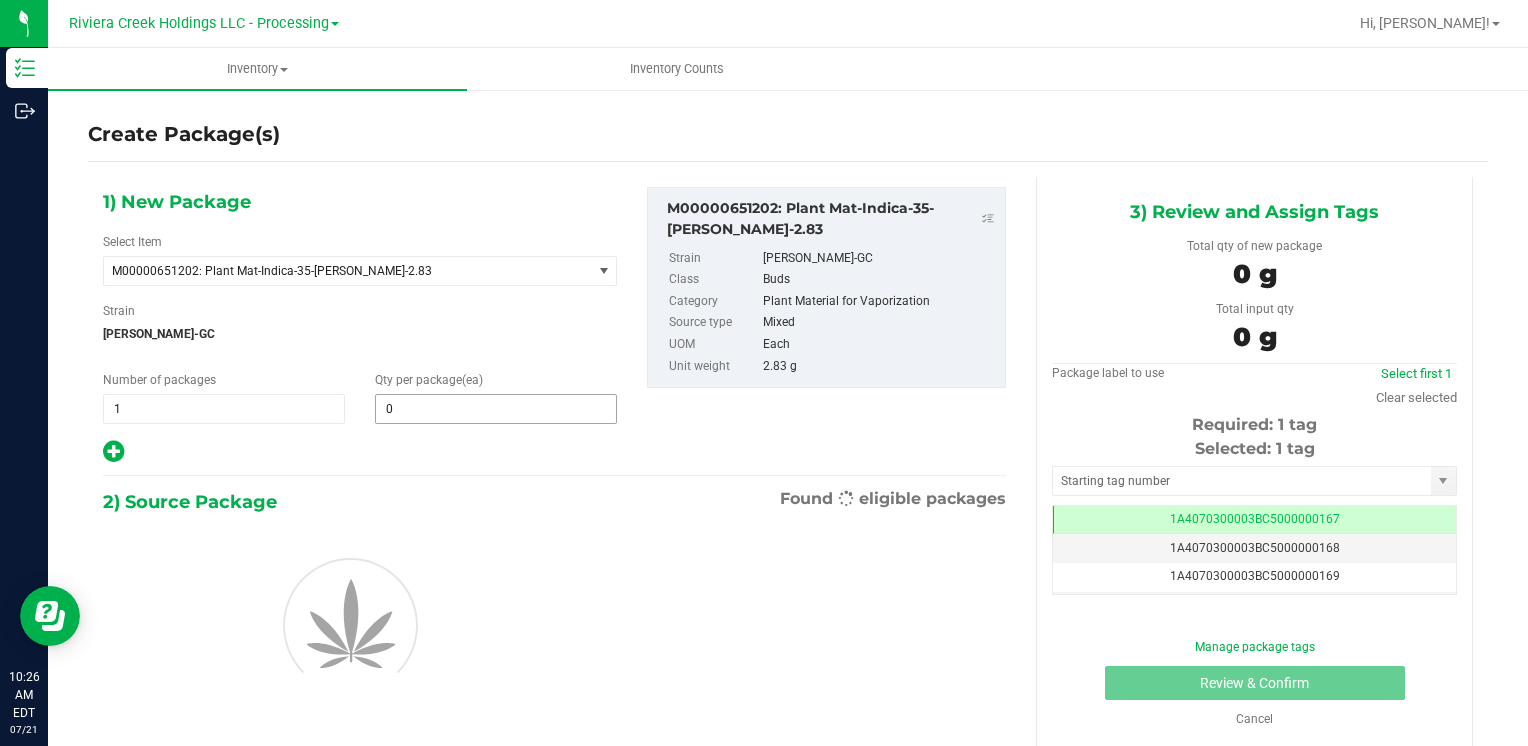 scroll, scrollTop: 0, scrollLeft: 0, axis: both 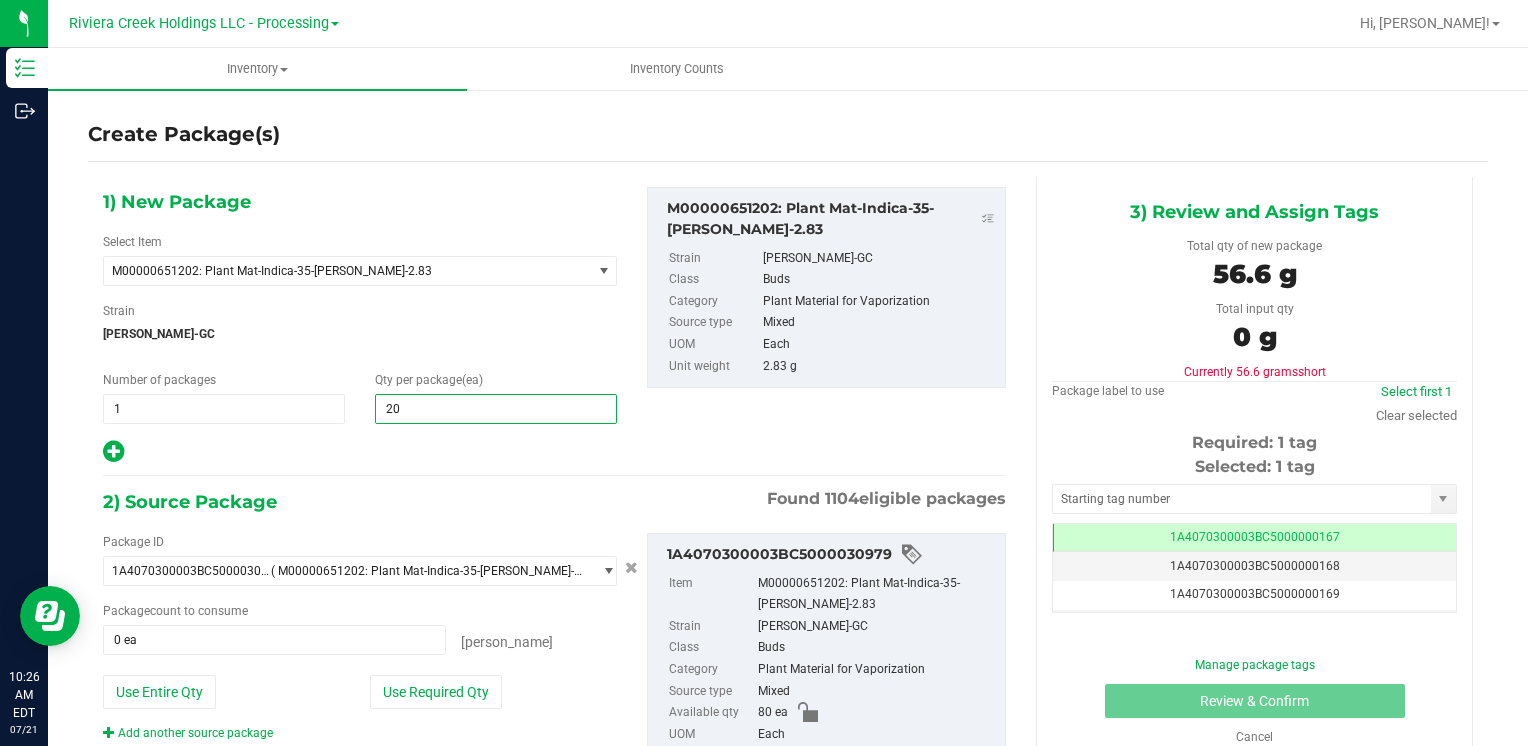 type on "205" 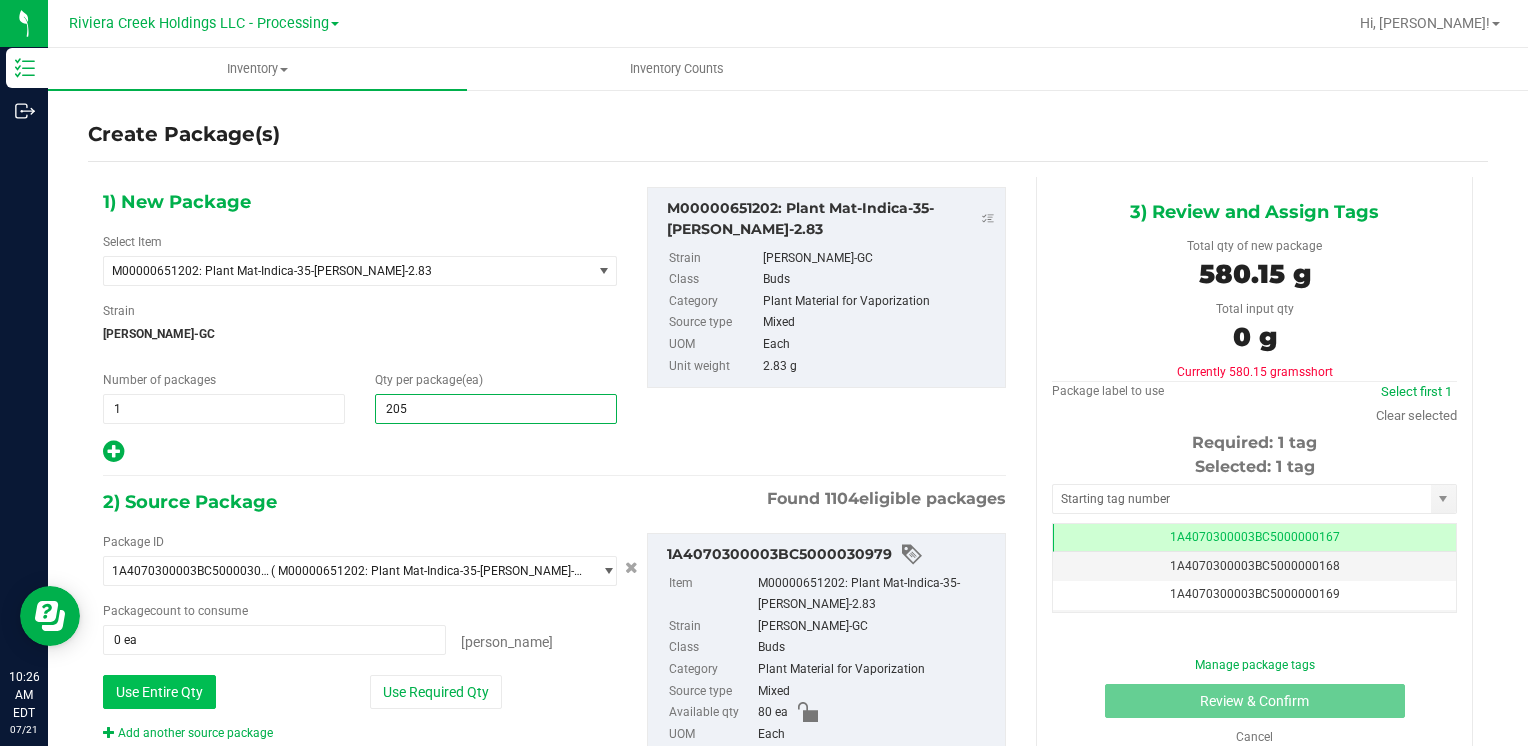 type on "205" 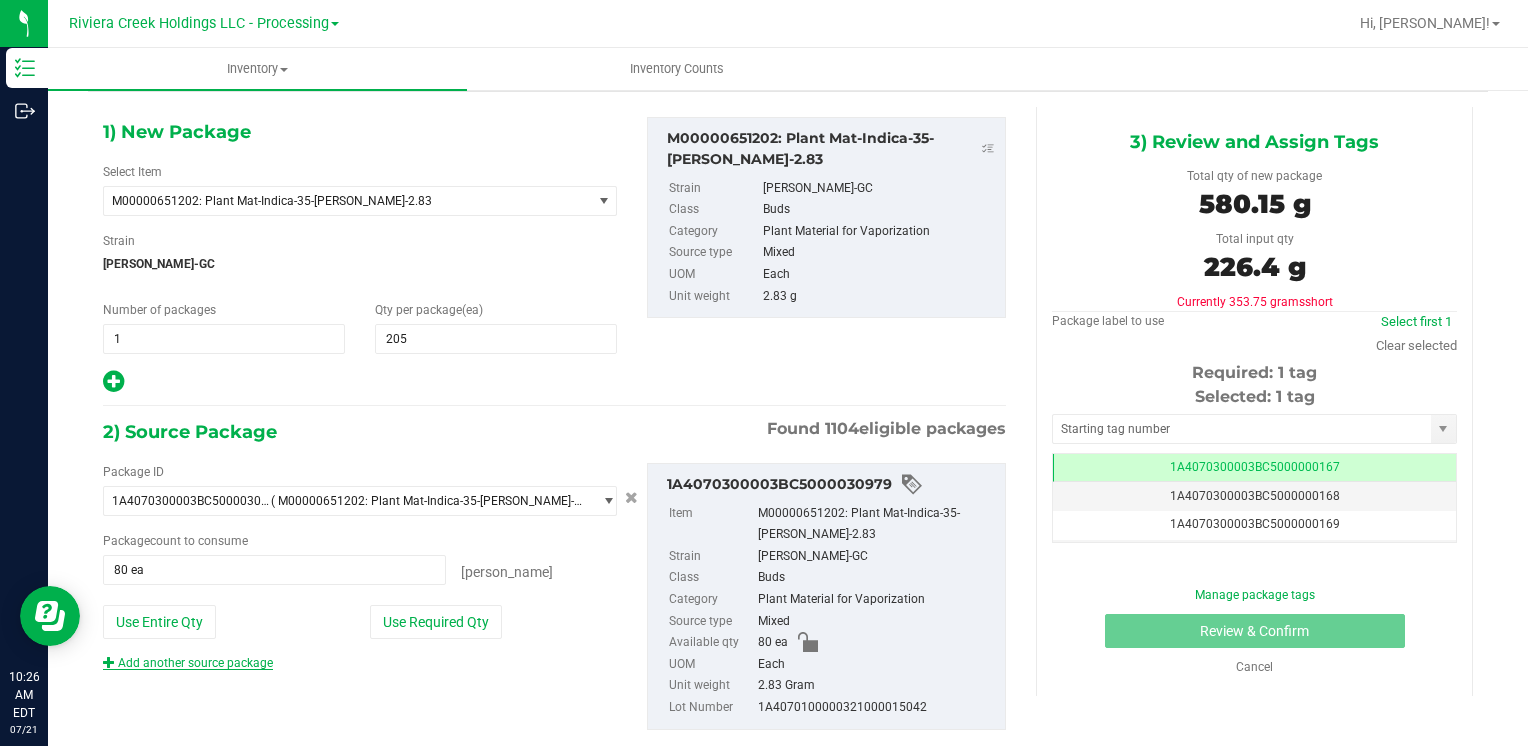 scroll, scrollTop: 109, scrollLeft: 0, axis: vertical 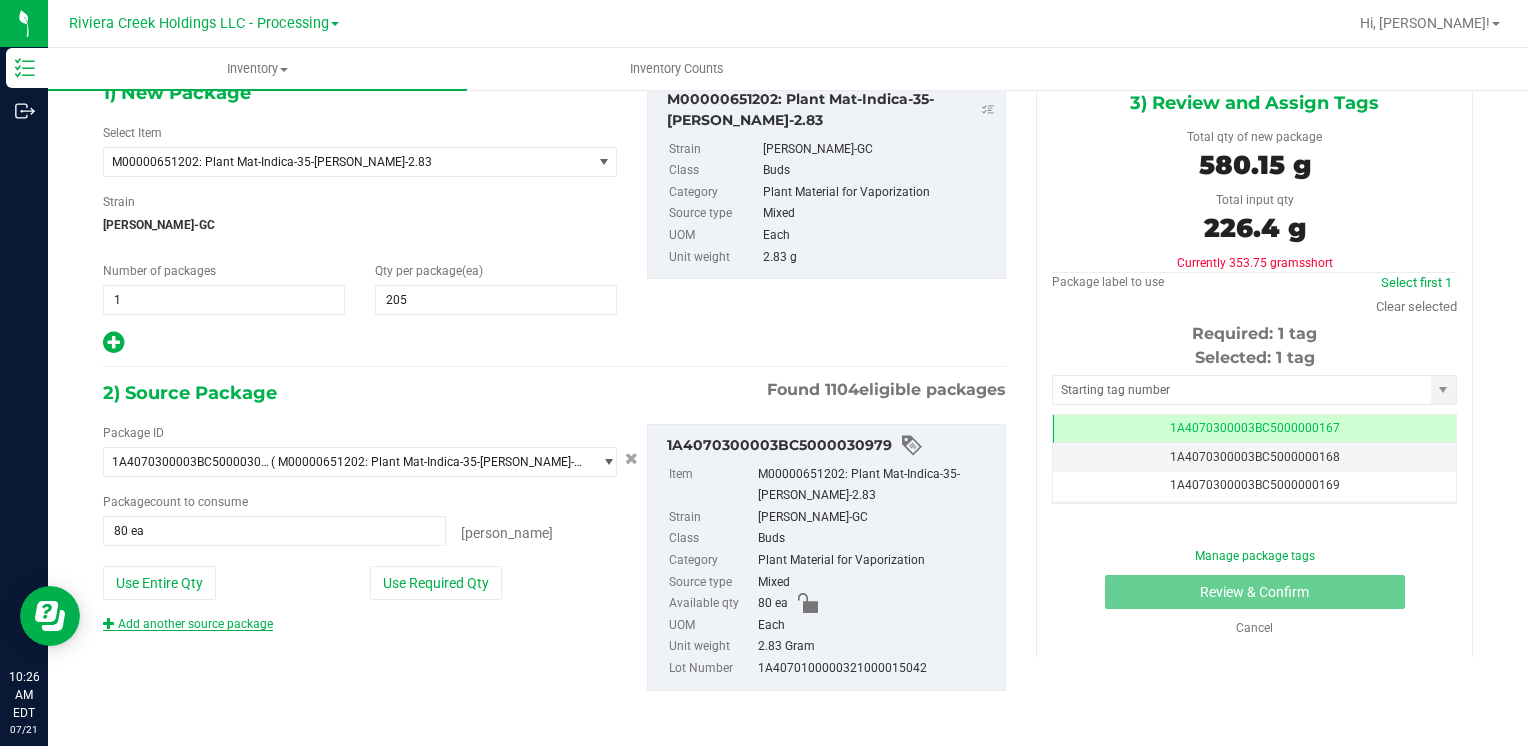click on "Add another source package" at bounding box center (188, 624) 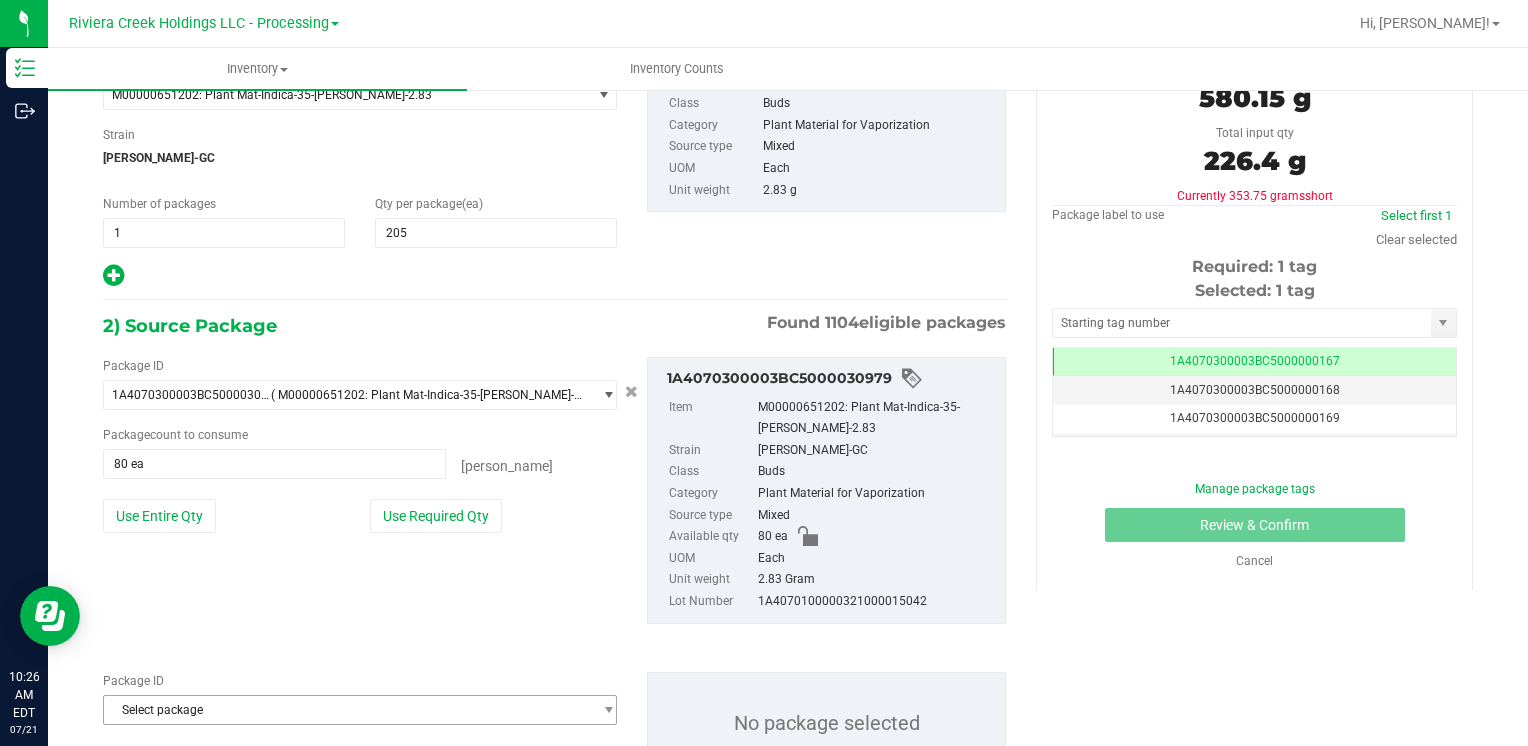 scroll, scrollTop: 259, scrollLeft: 0, axis: vertical 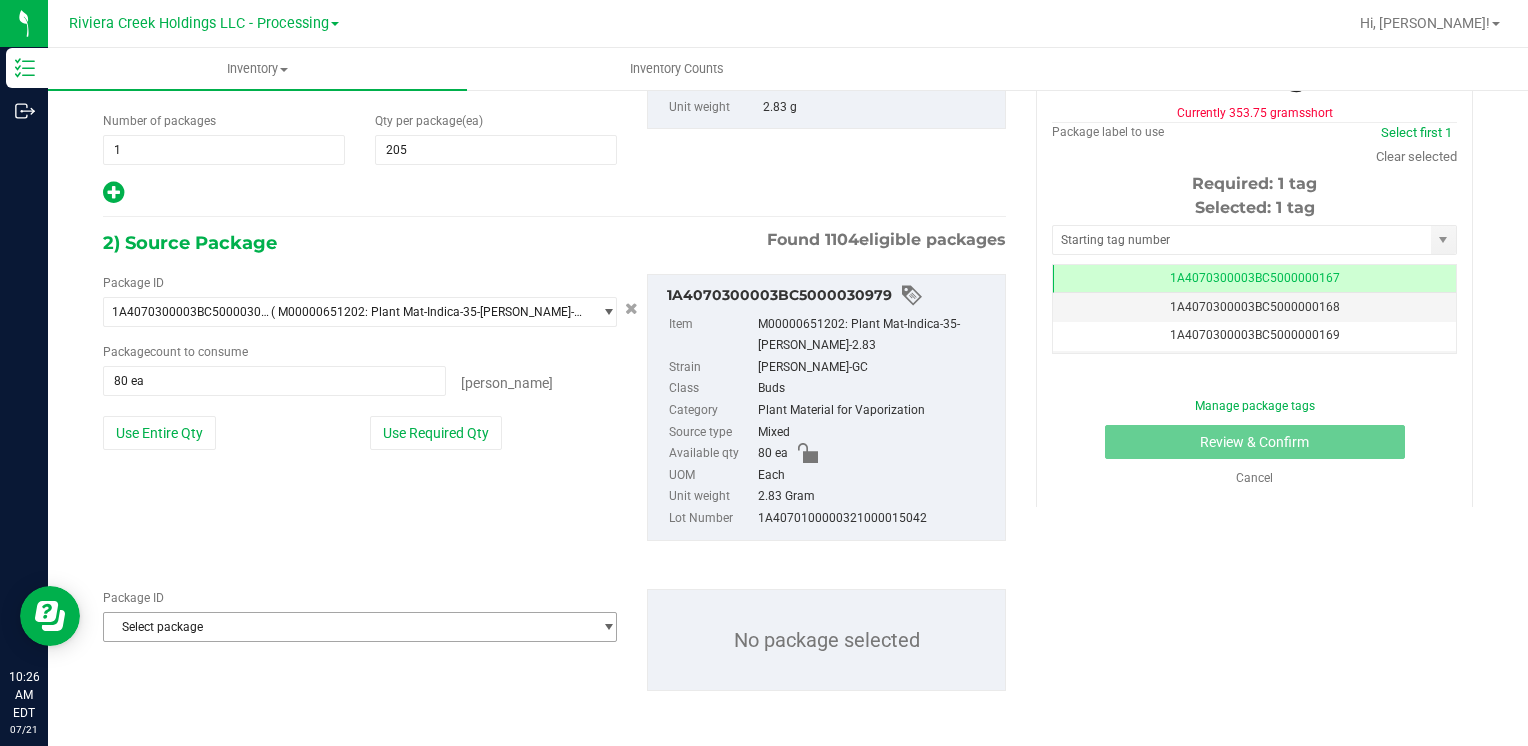 click on "Select package" at bounding box center (347, 627) 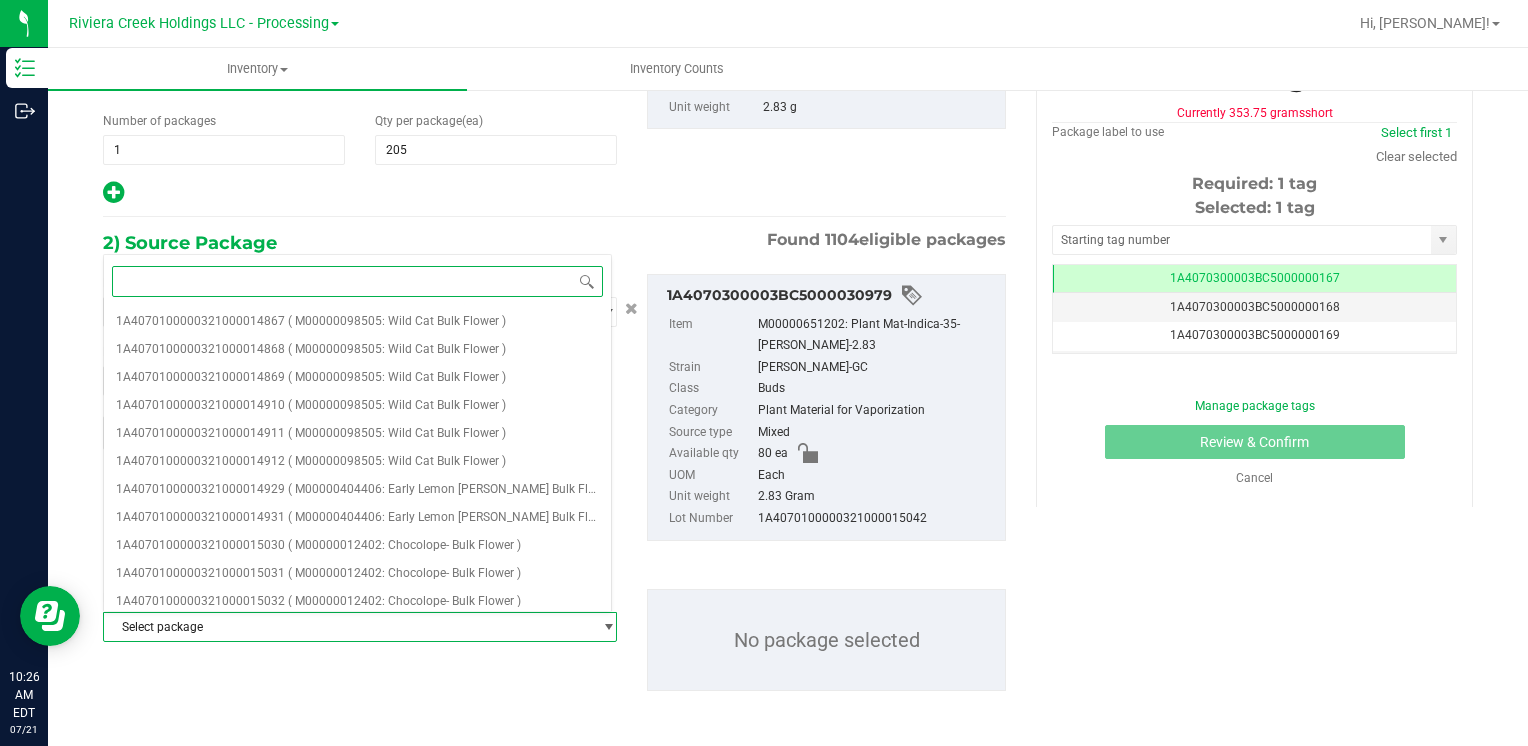 type on "2" 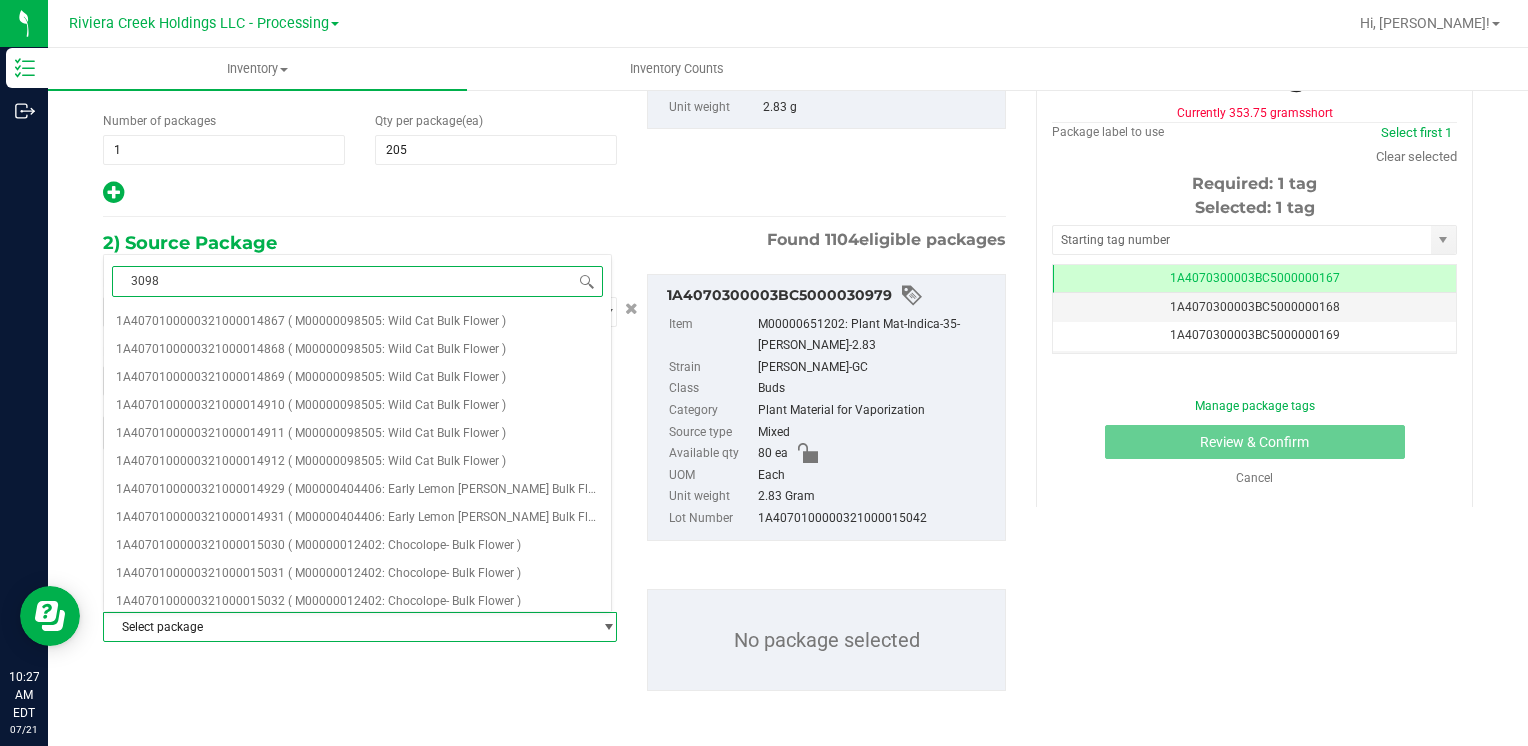 type on "30984" 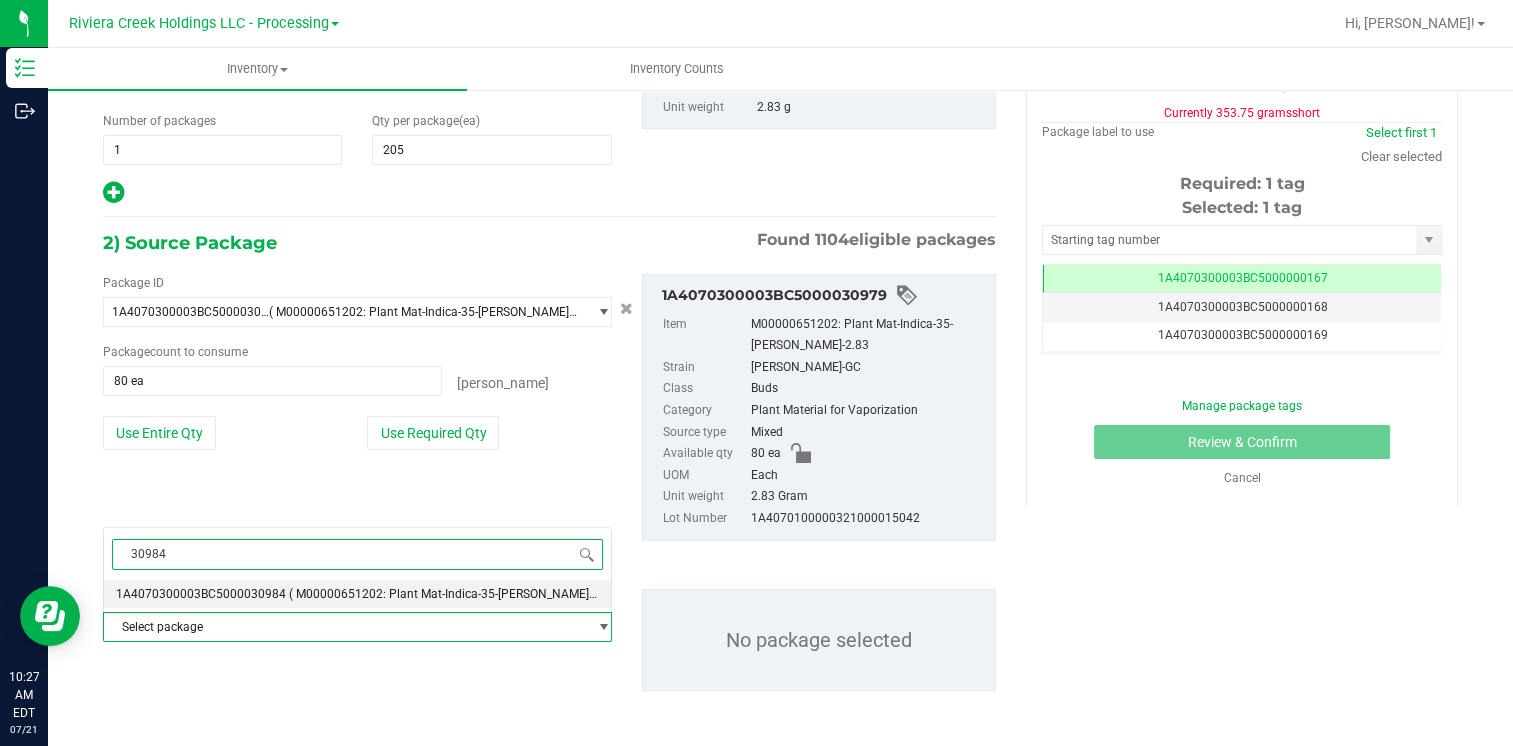 click on "(
M00000651202: Plant Mat-Indica-35-[PERSON_NAME]-2.83
)" at bounding box center [456, 594] 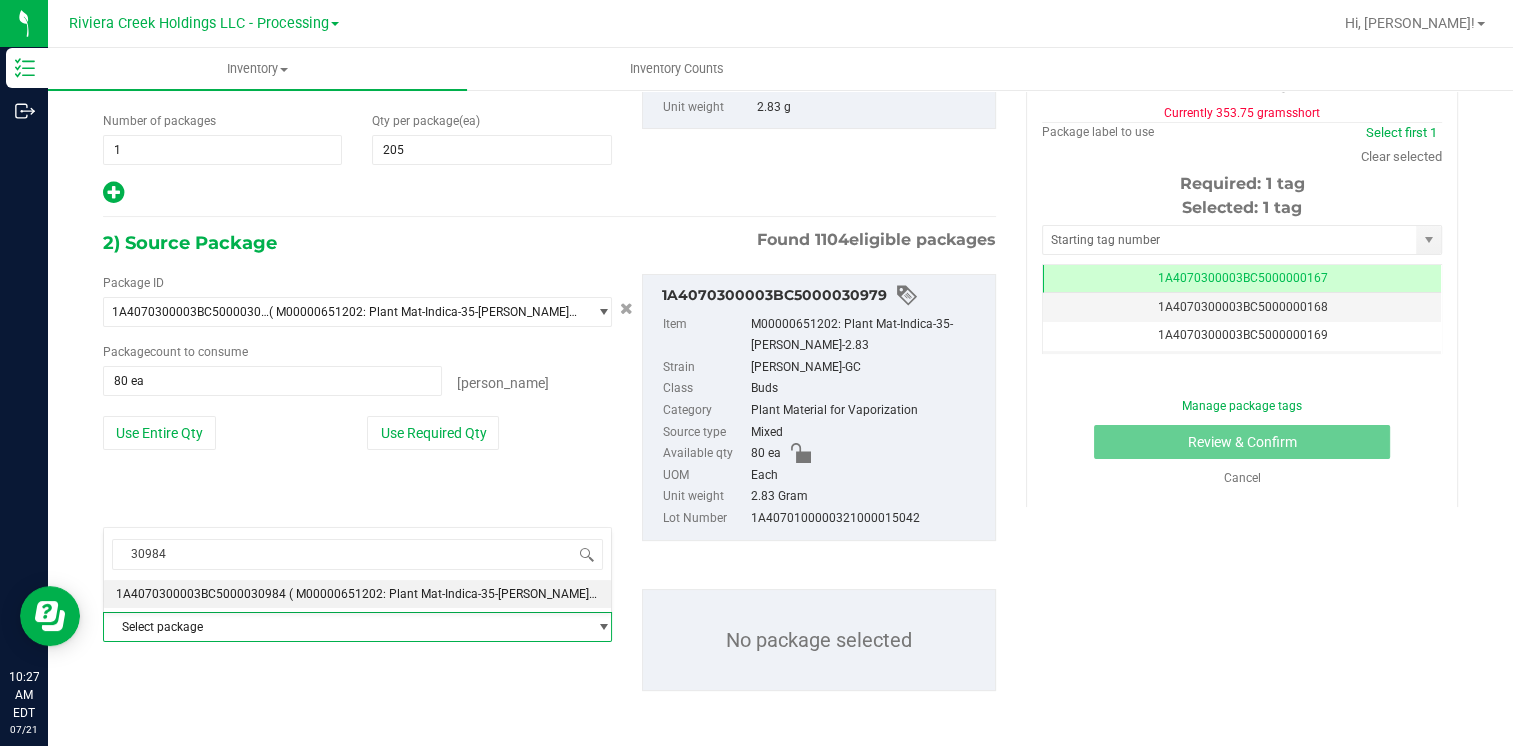type 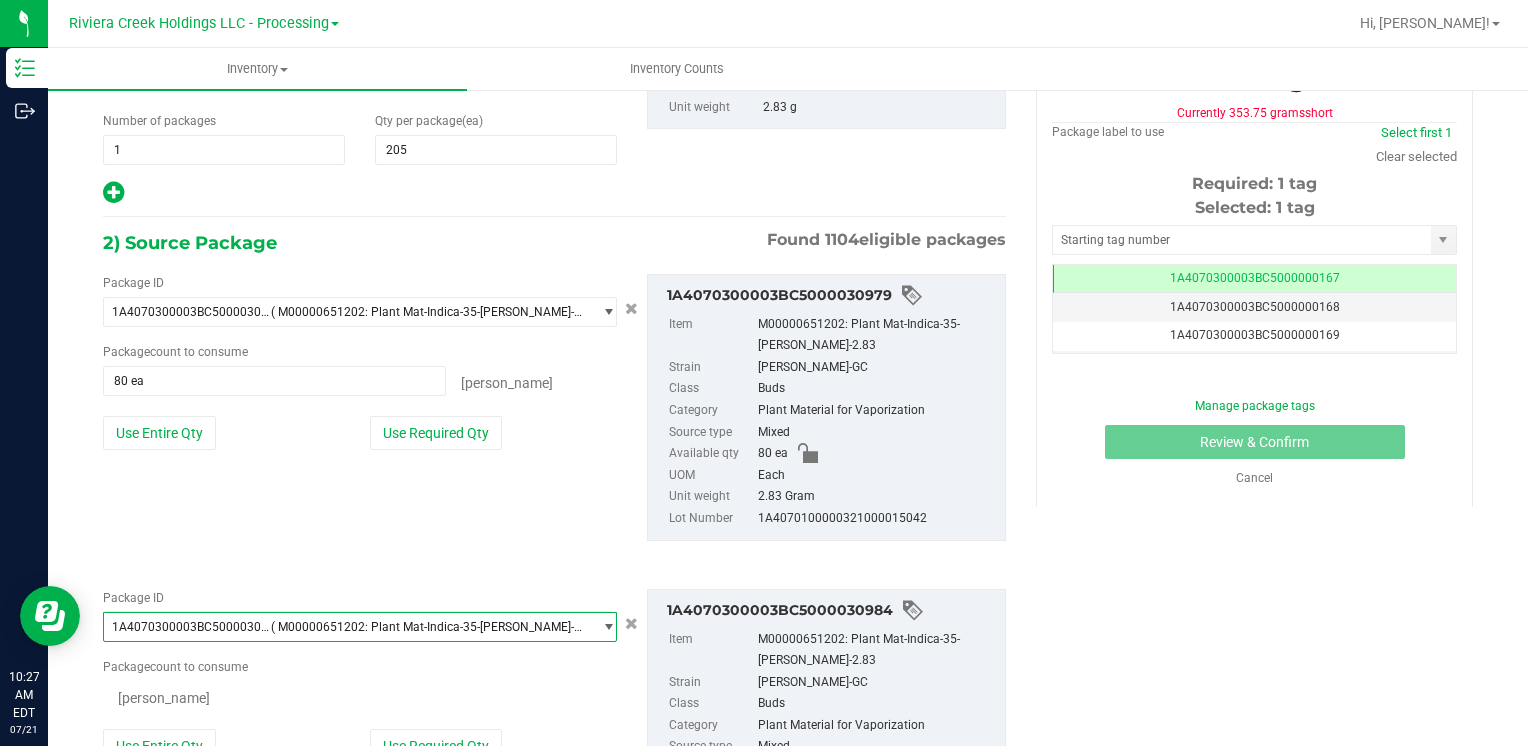 scroll, scrollTop: 23856, scrollLeft: 0, axis: vertical 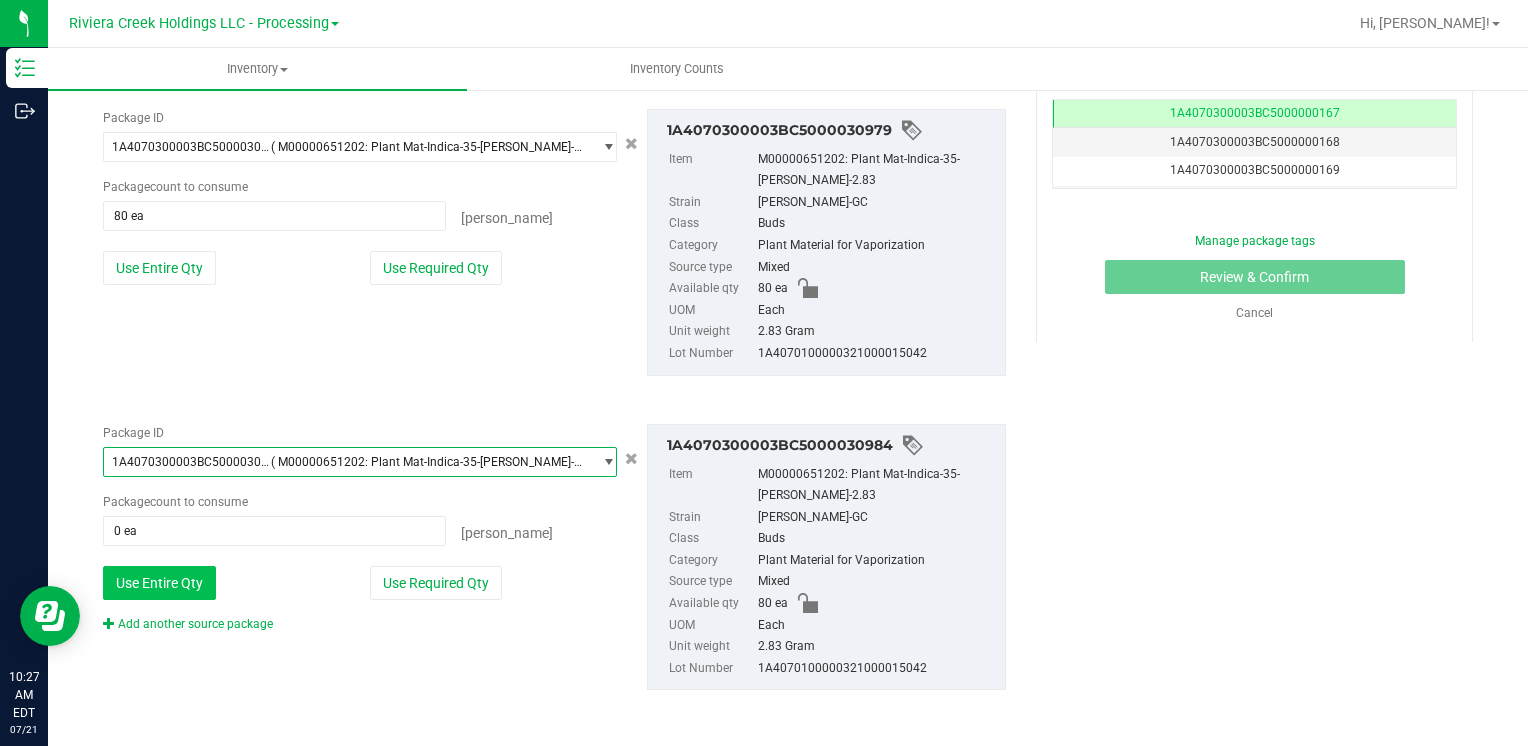 click on "Use Entire Qty" at bounding box center [159, 583] 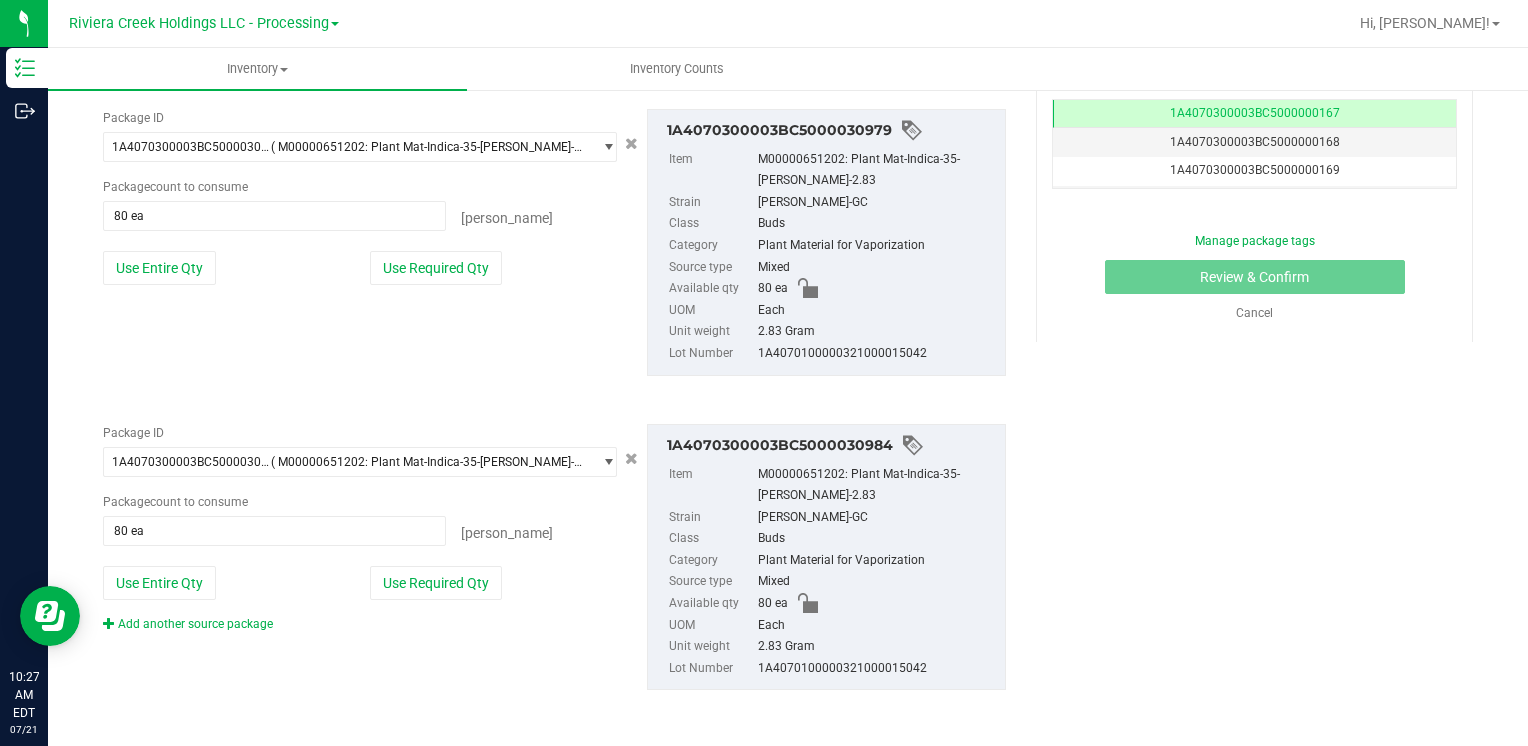 drag, startPoint x: 205, startPoint y: 619, endPoint x: 216, endPoint y: 630, distance: 15.556349 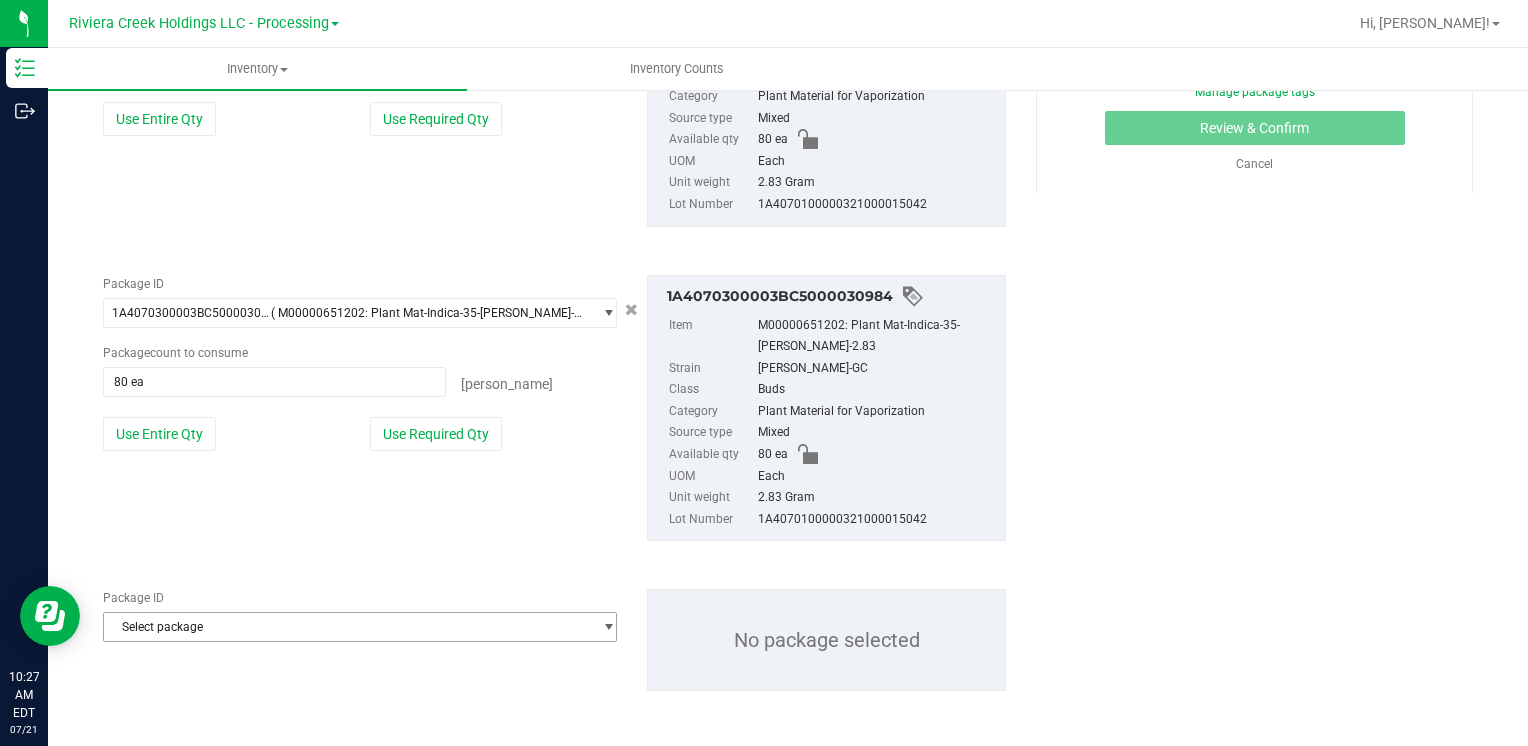 click on "Select package" at bounding box center [347, 627] 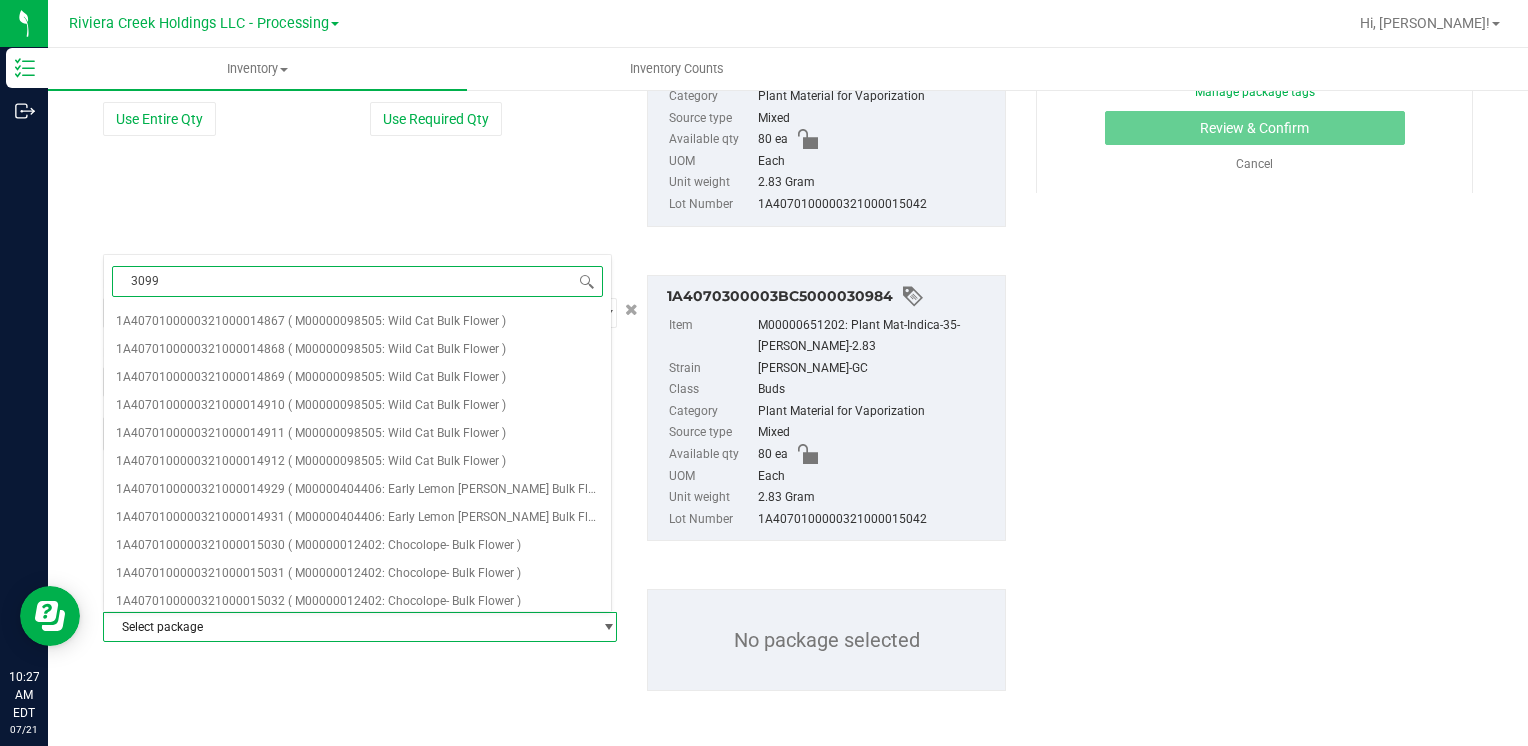 type on "30994" 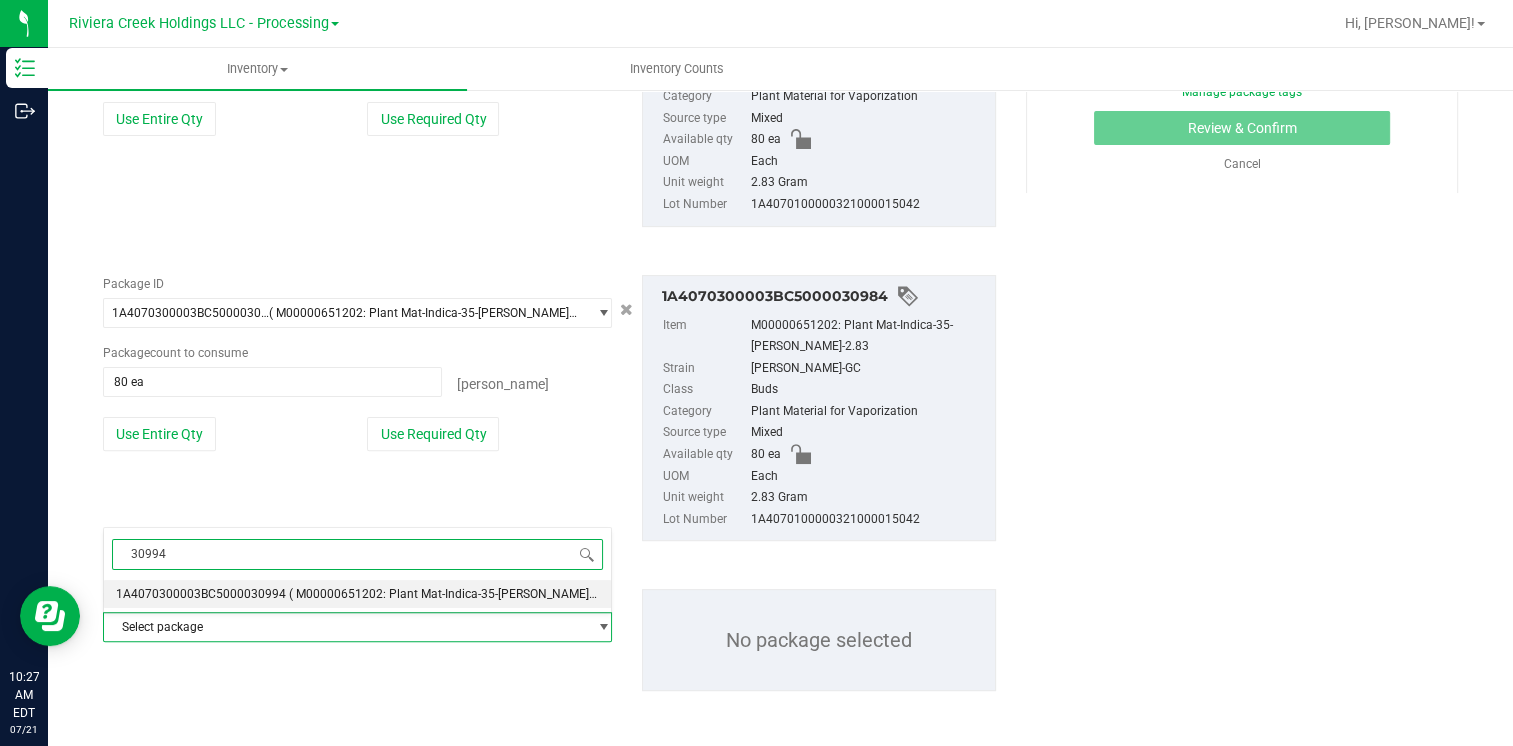 click on "1A4070300003BC5000030994" at bounding box center [201, 594] 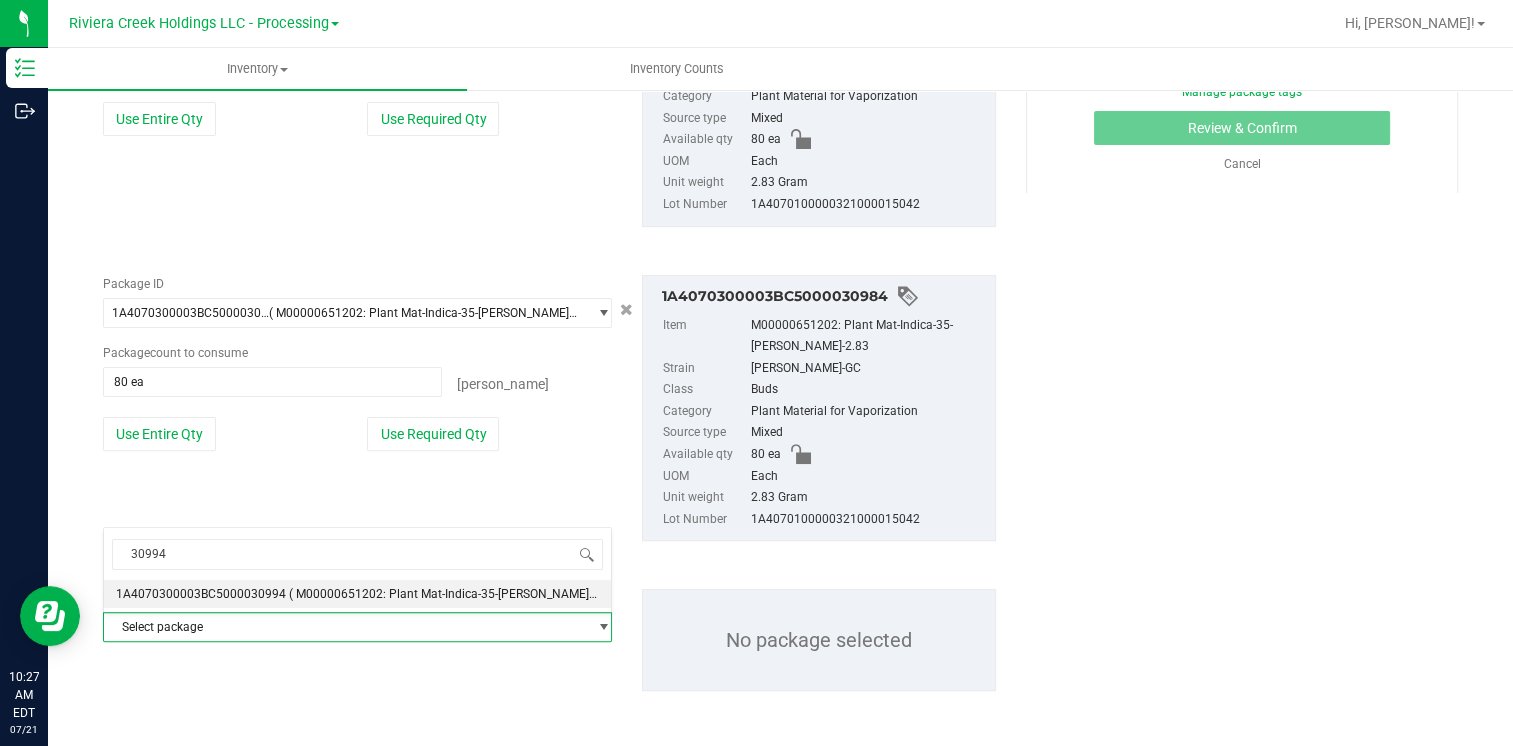 type 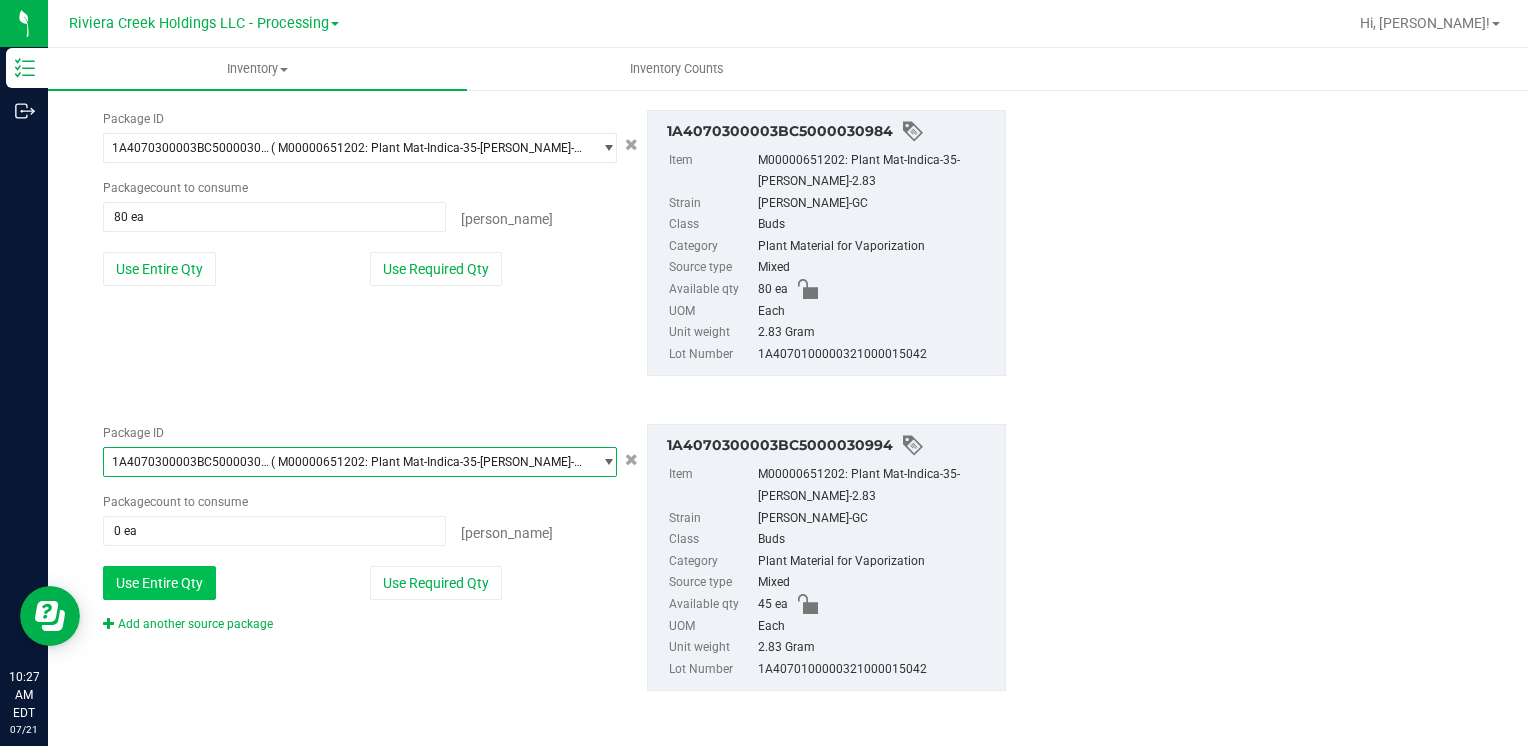 click on "Use Entire Qty" at bounding box center [159, 583] 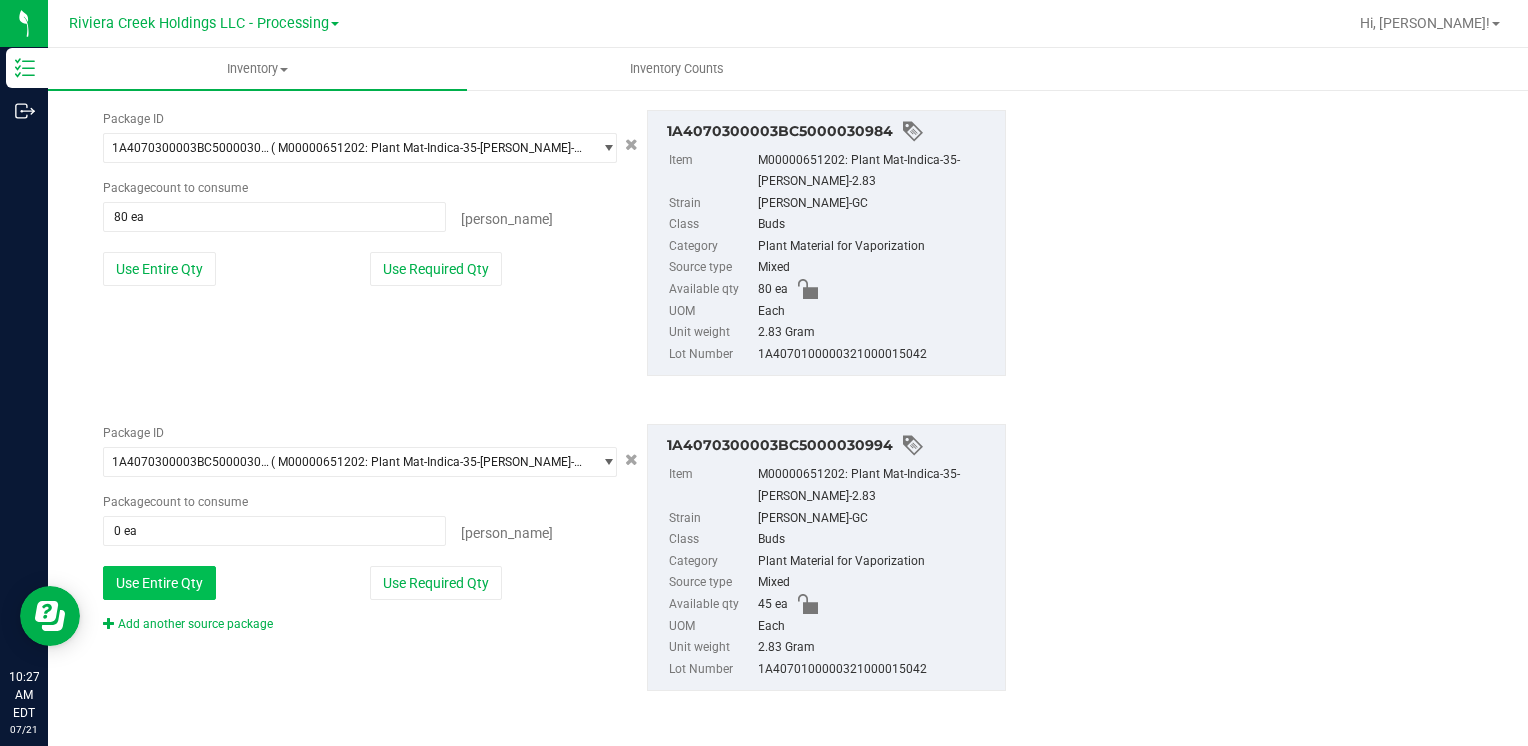 type on "45 ea" 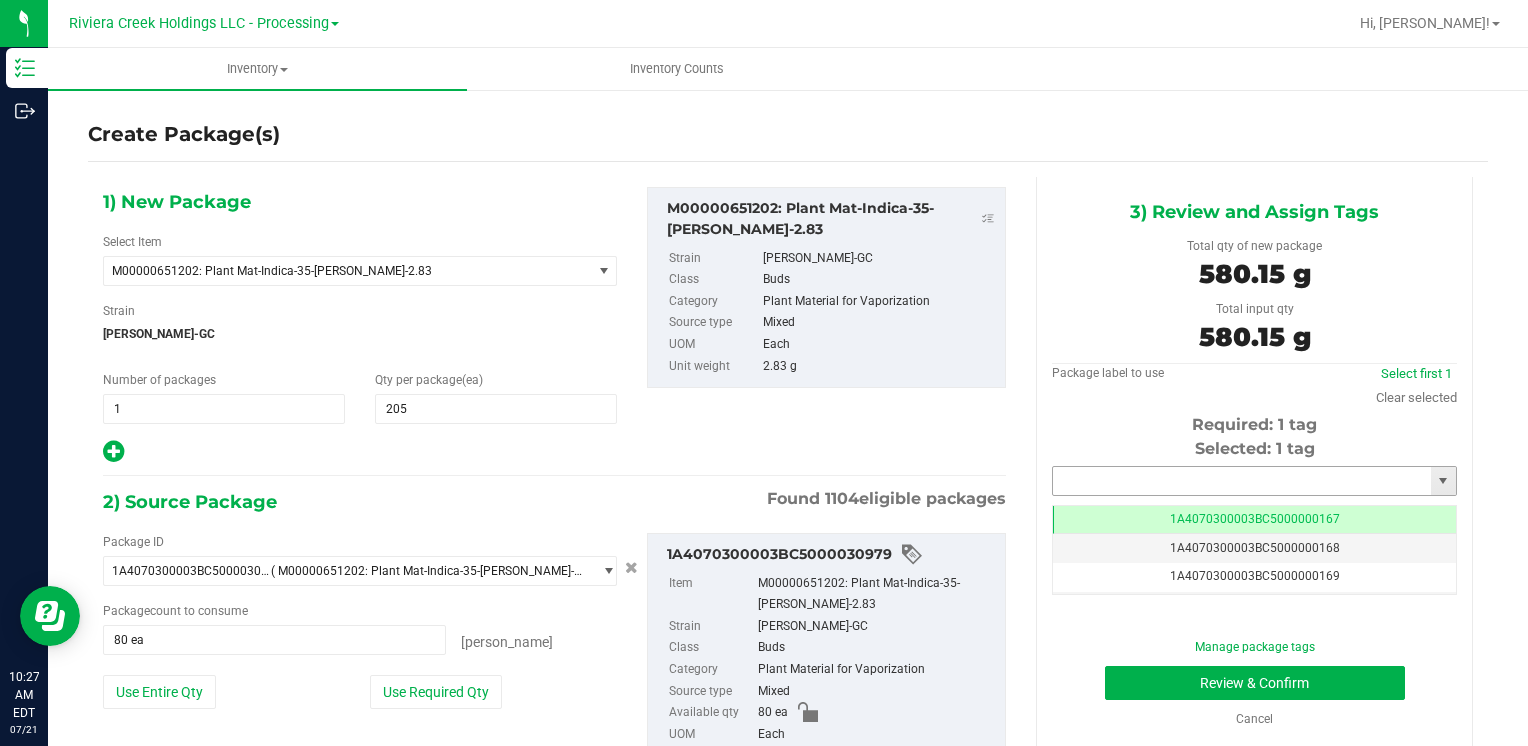click at bounding box center [1242, 481] 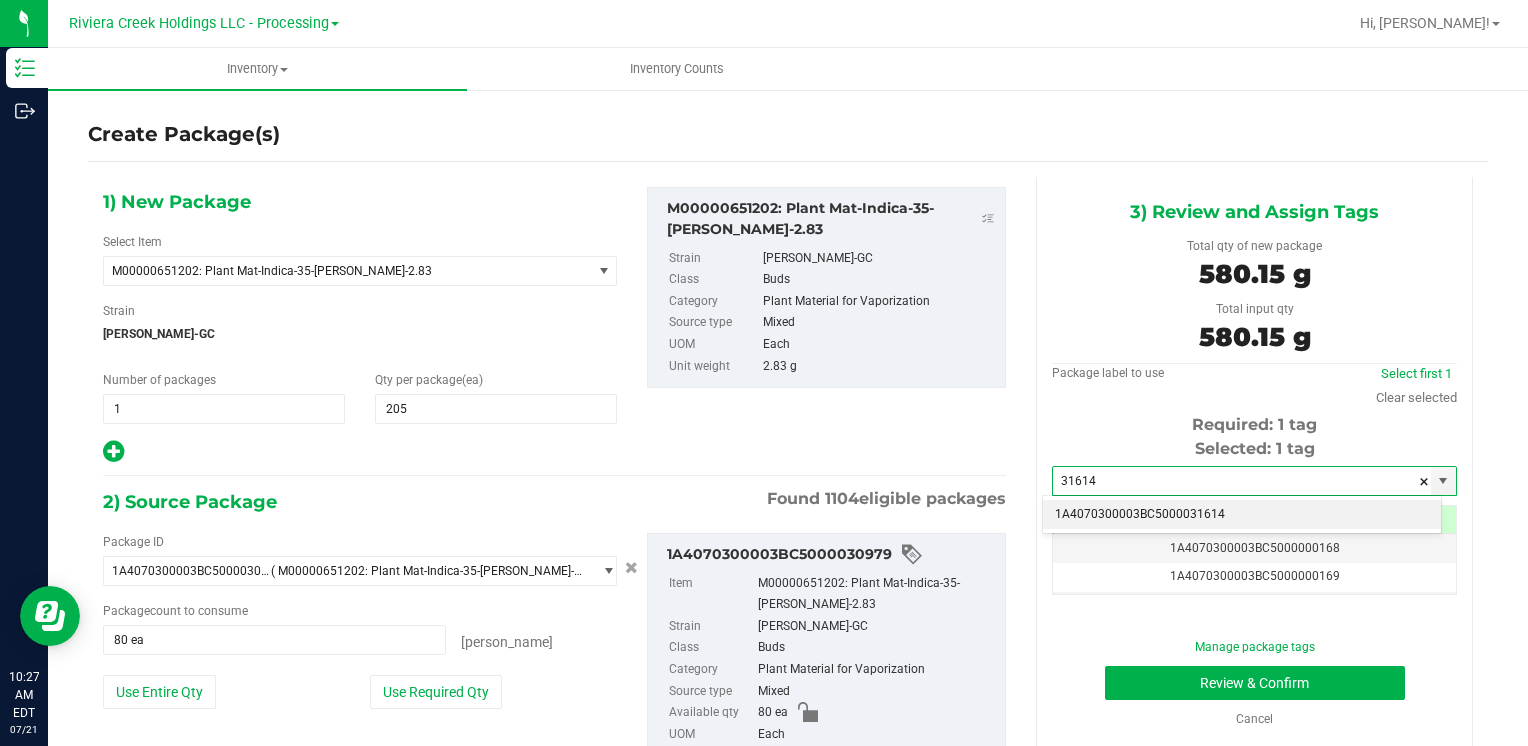 click on "1A4070300003BC5000031614" at bounding box center (1242, 515) 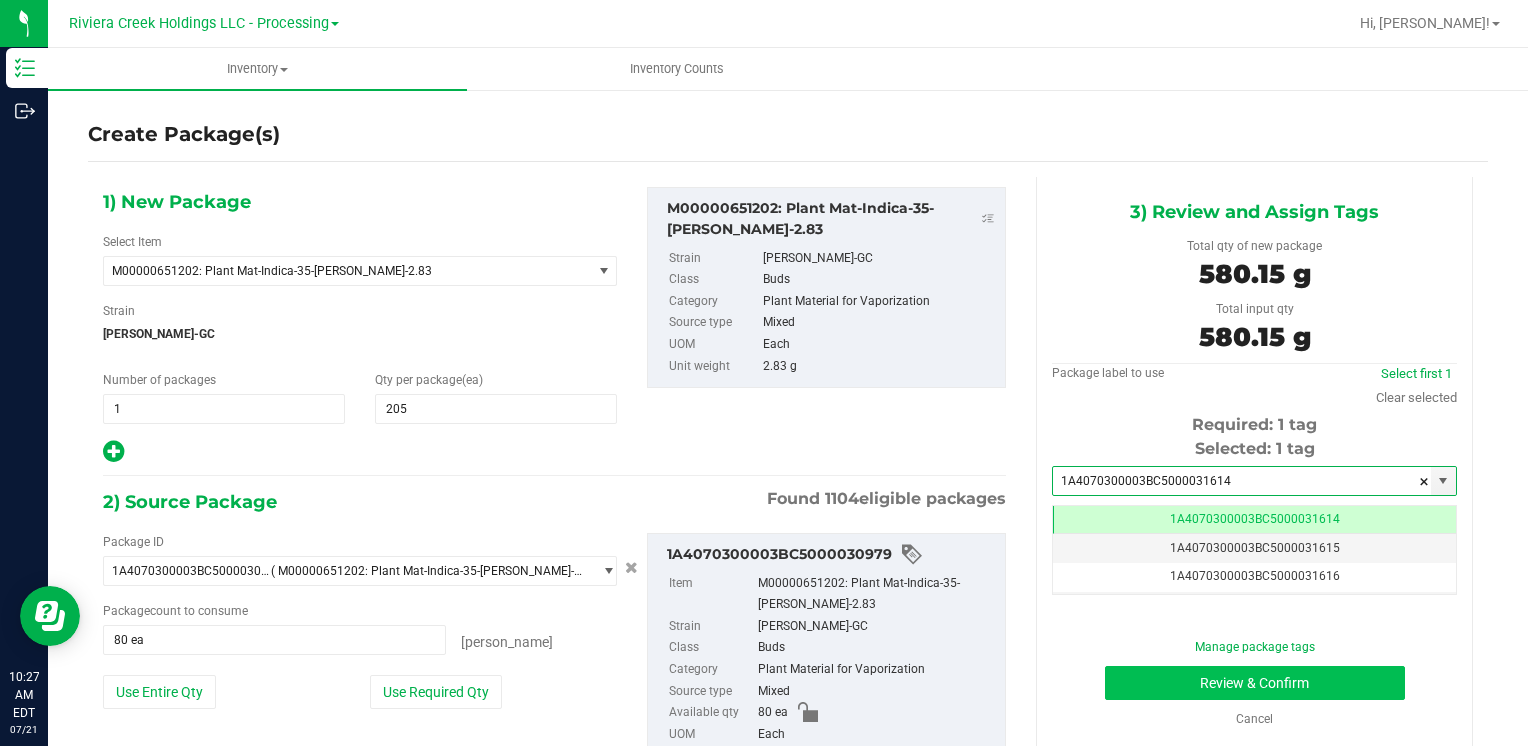 type on "1A4070300003BC5000031614" 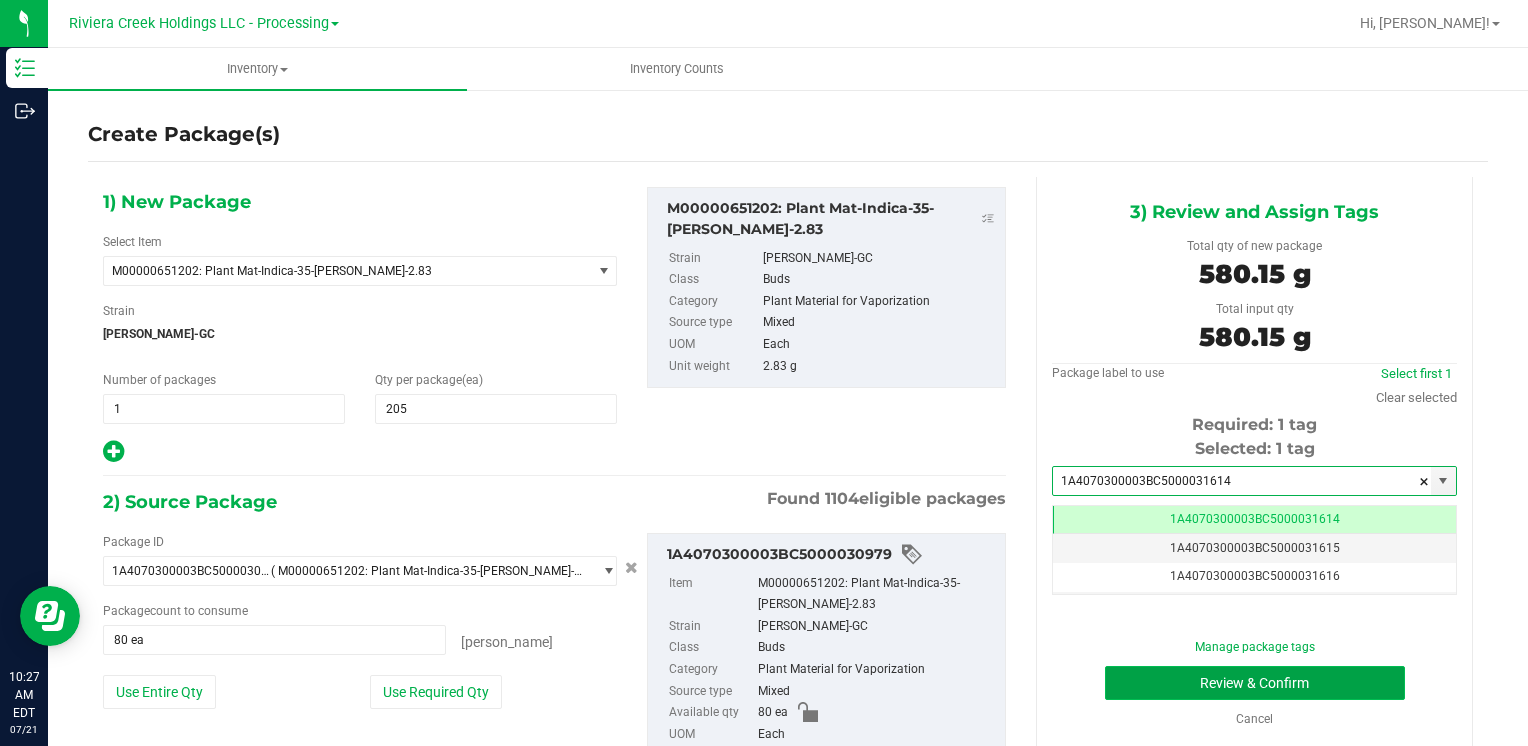 click on "Review & Confirm" at bounding box center [1255, 683] 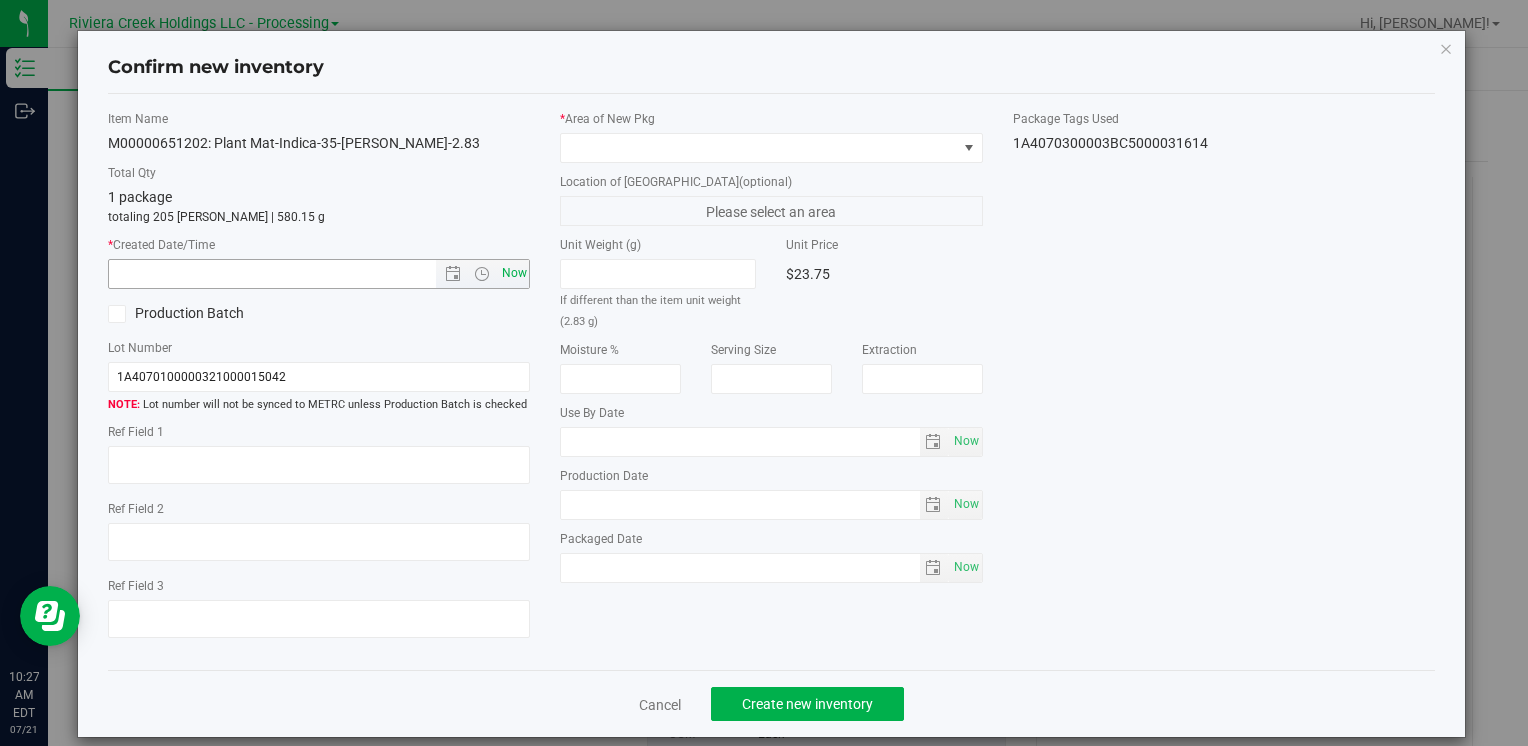 click on "Now" at bounding box center [514, 273] 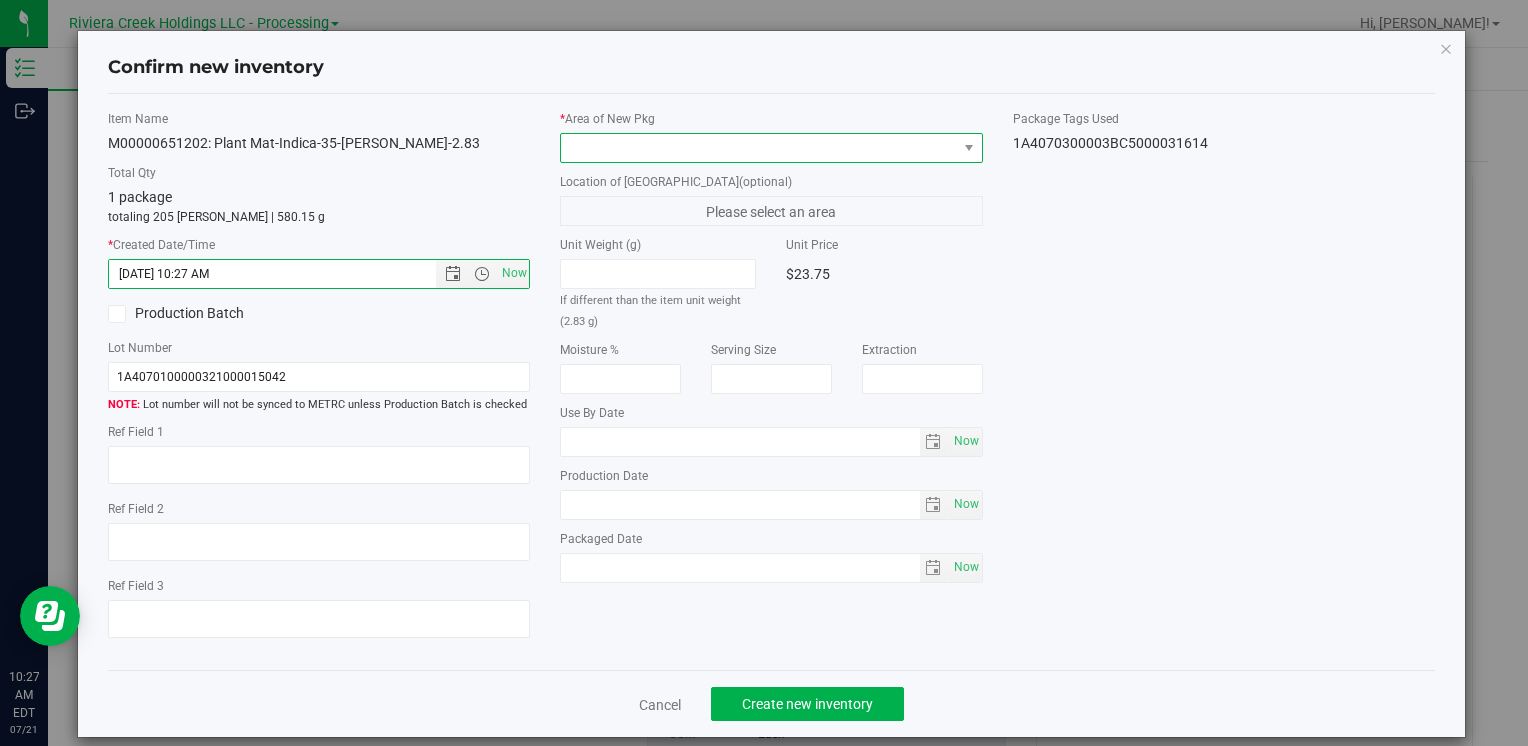 click at bounding box center (758, 148) 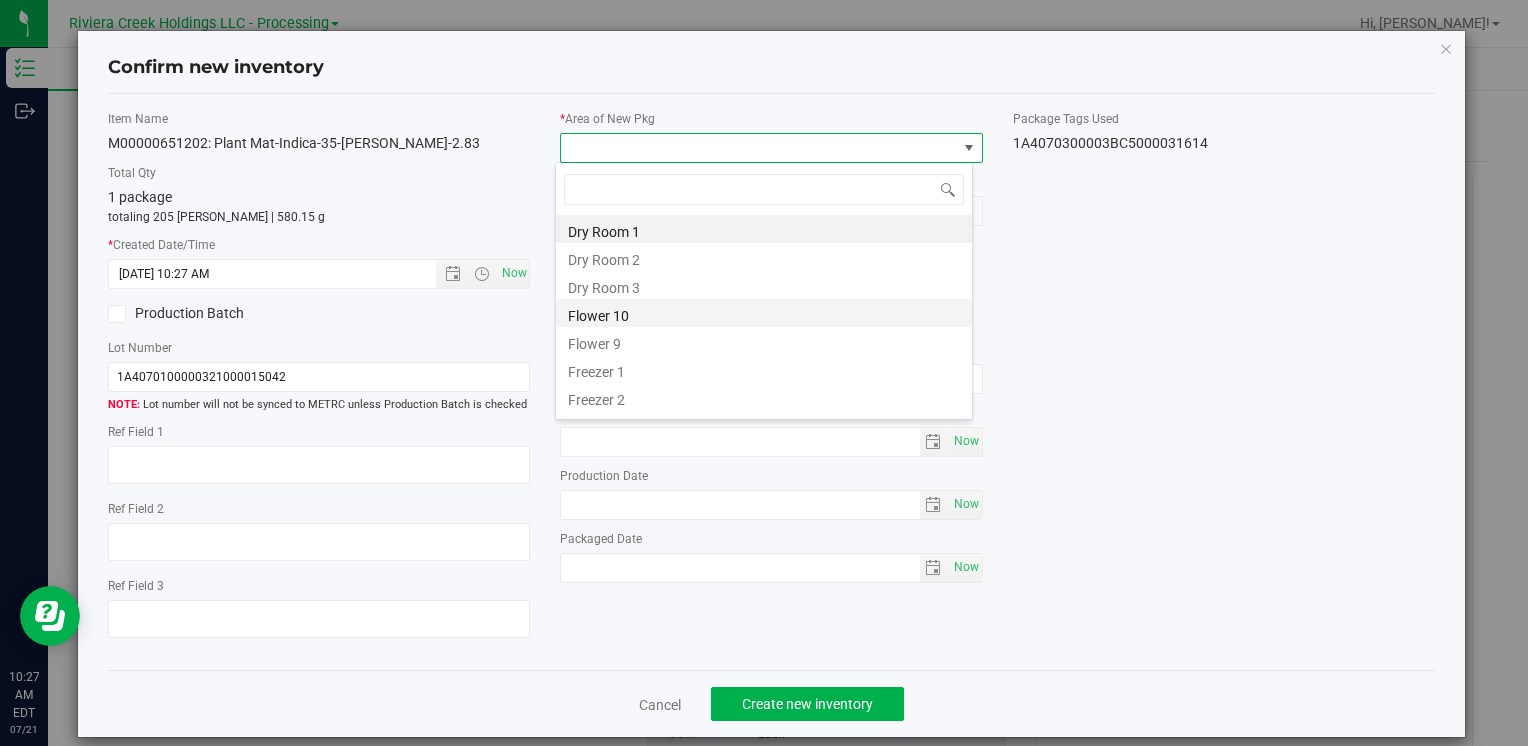 click on "Flower 10" at bounding box center (764, 313) 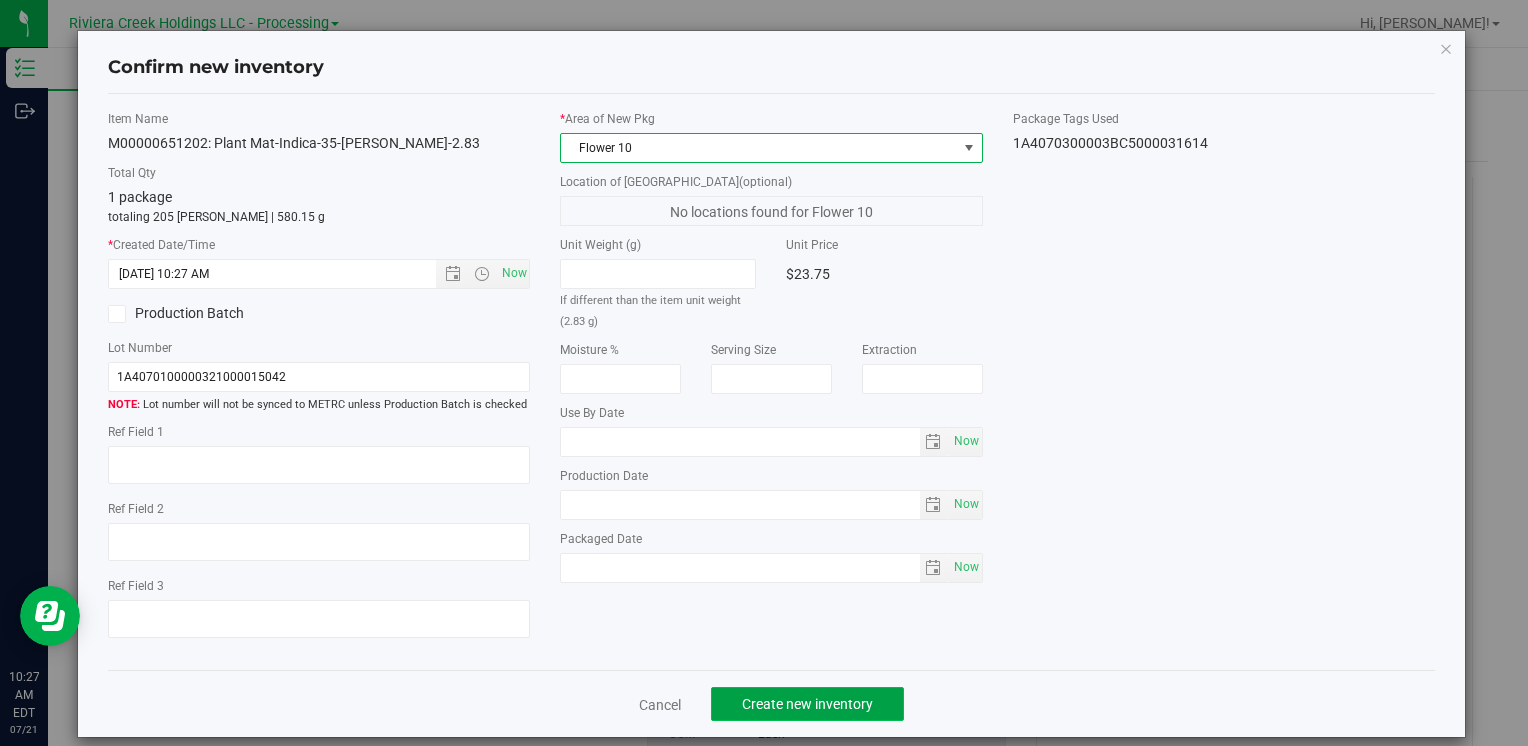 click on "Create new inventory" 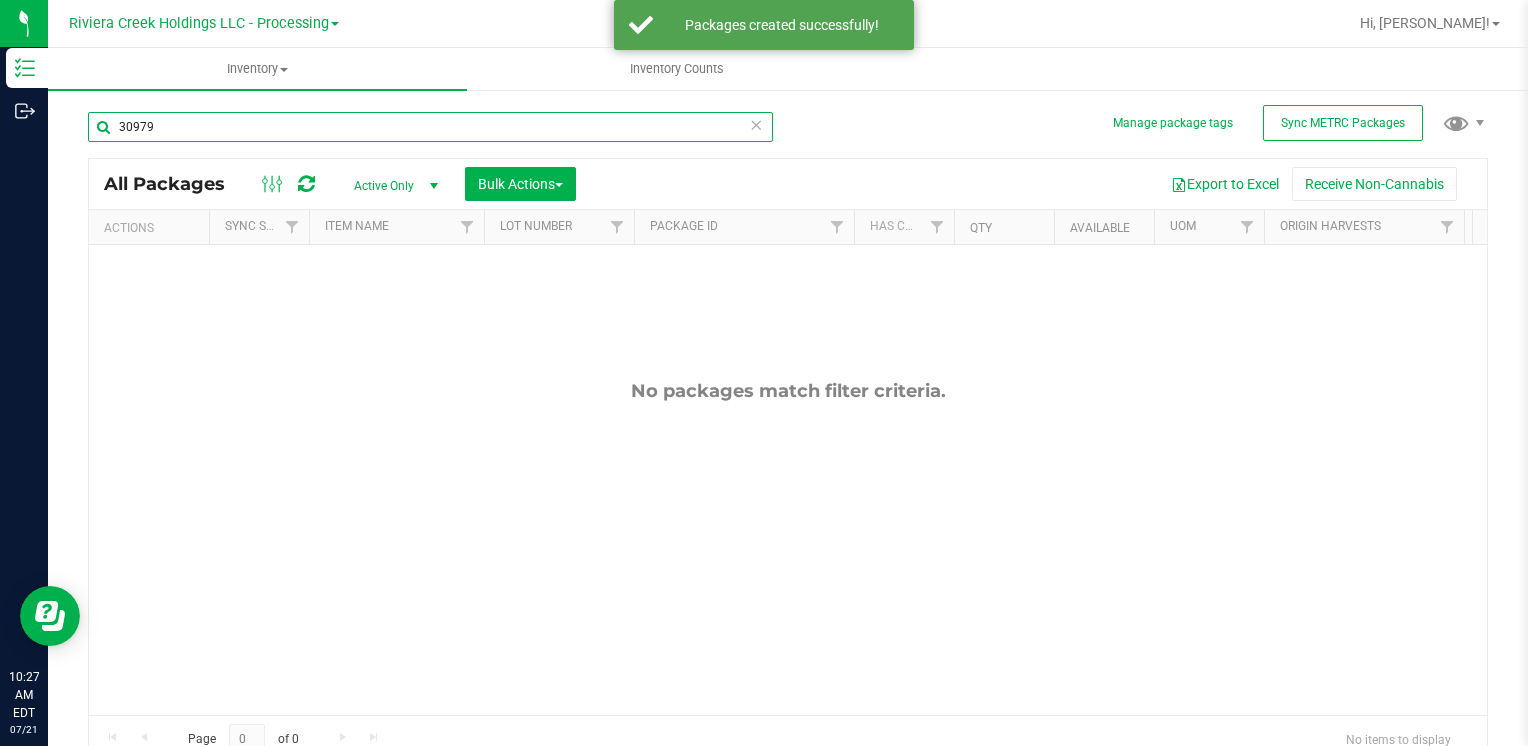 click on "30979" at bounding box center (430, 127) 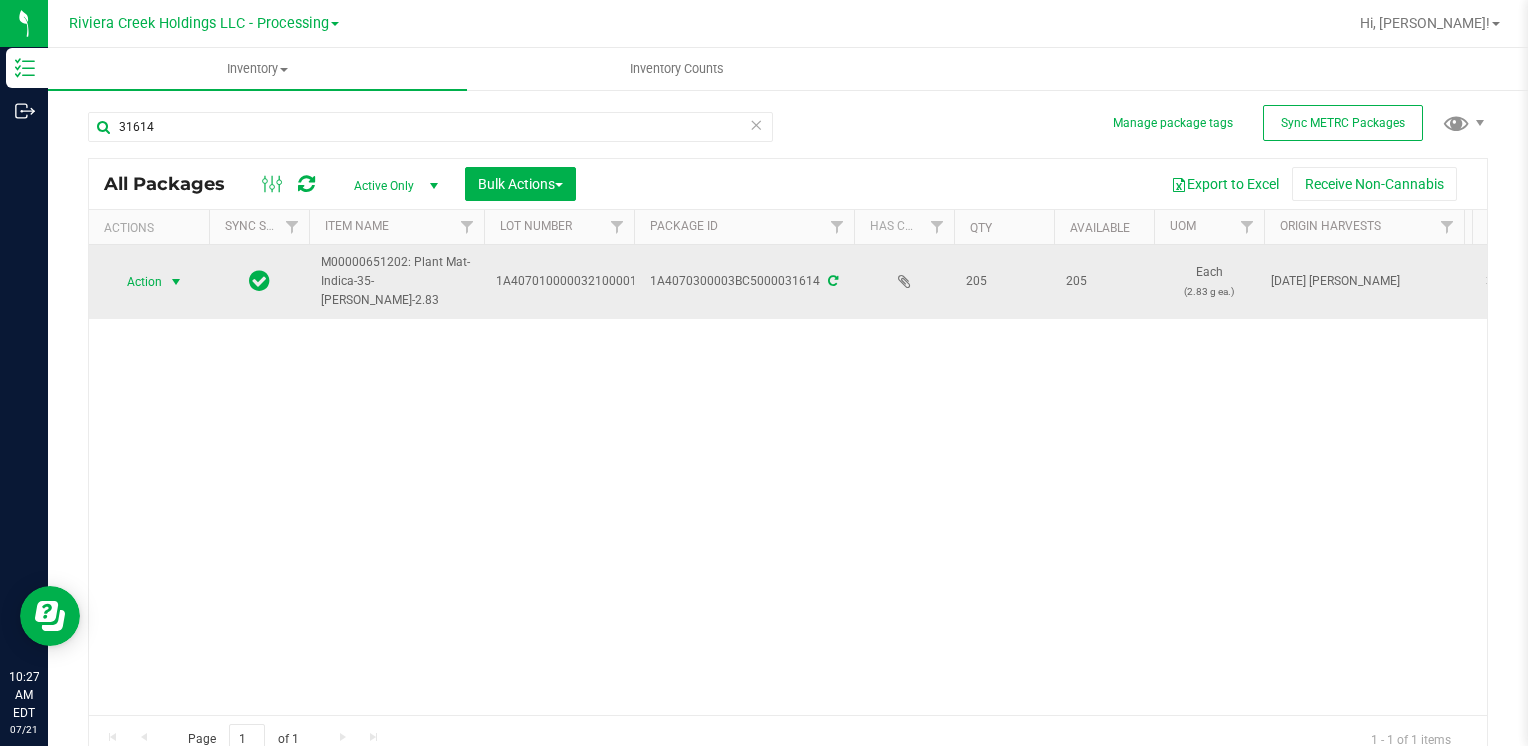 click on "Action" at bounding box center [136, 282] 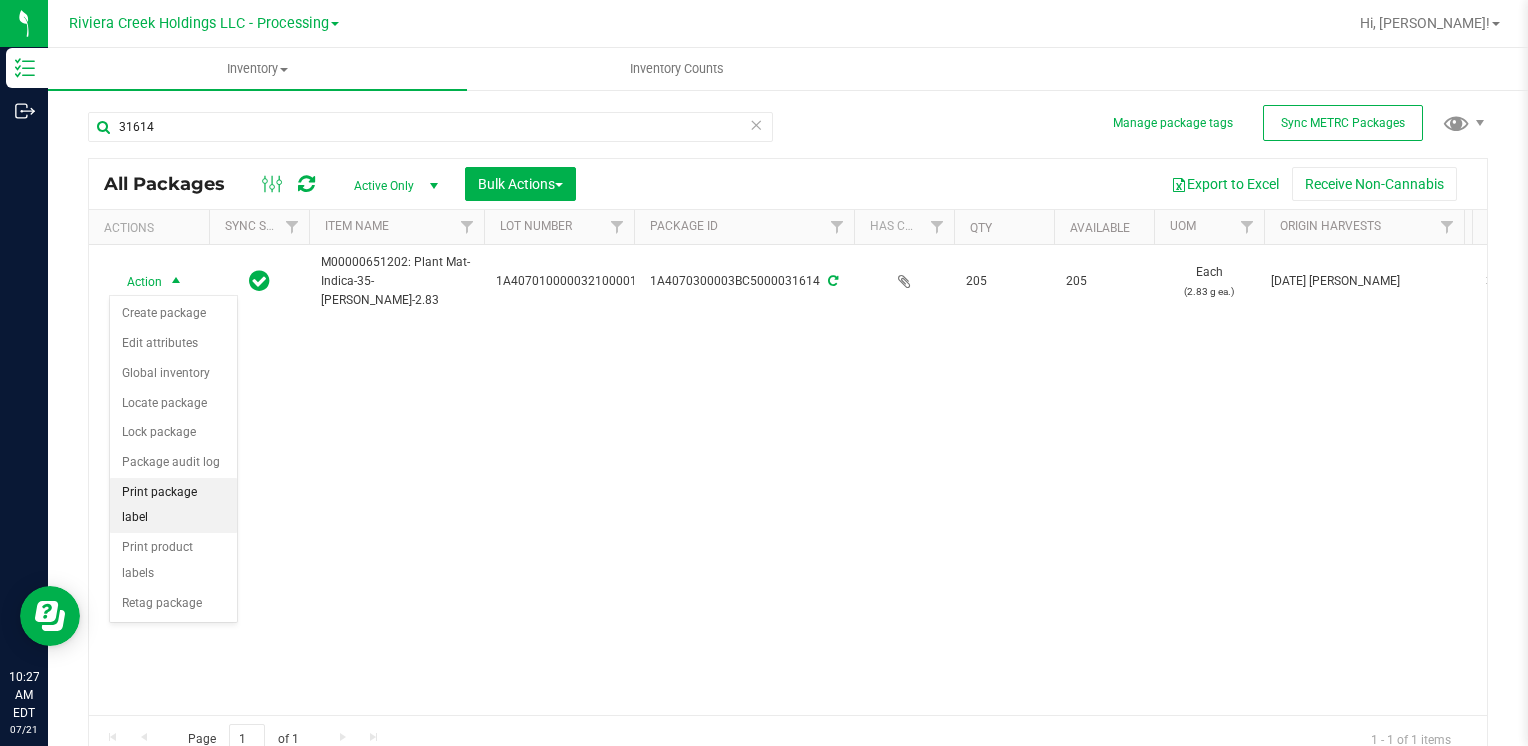 click on "Print package label" at bounding box center (173, 505) 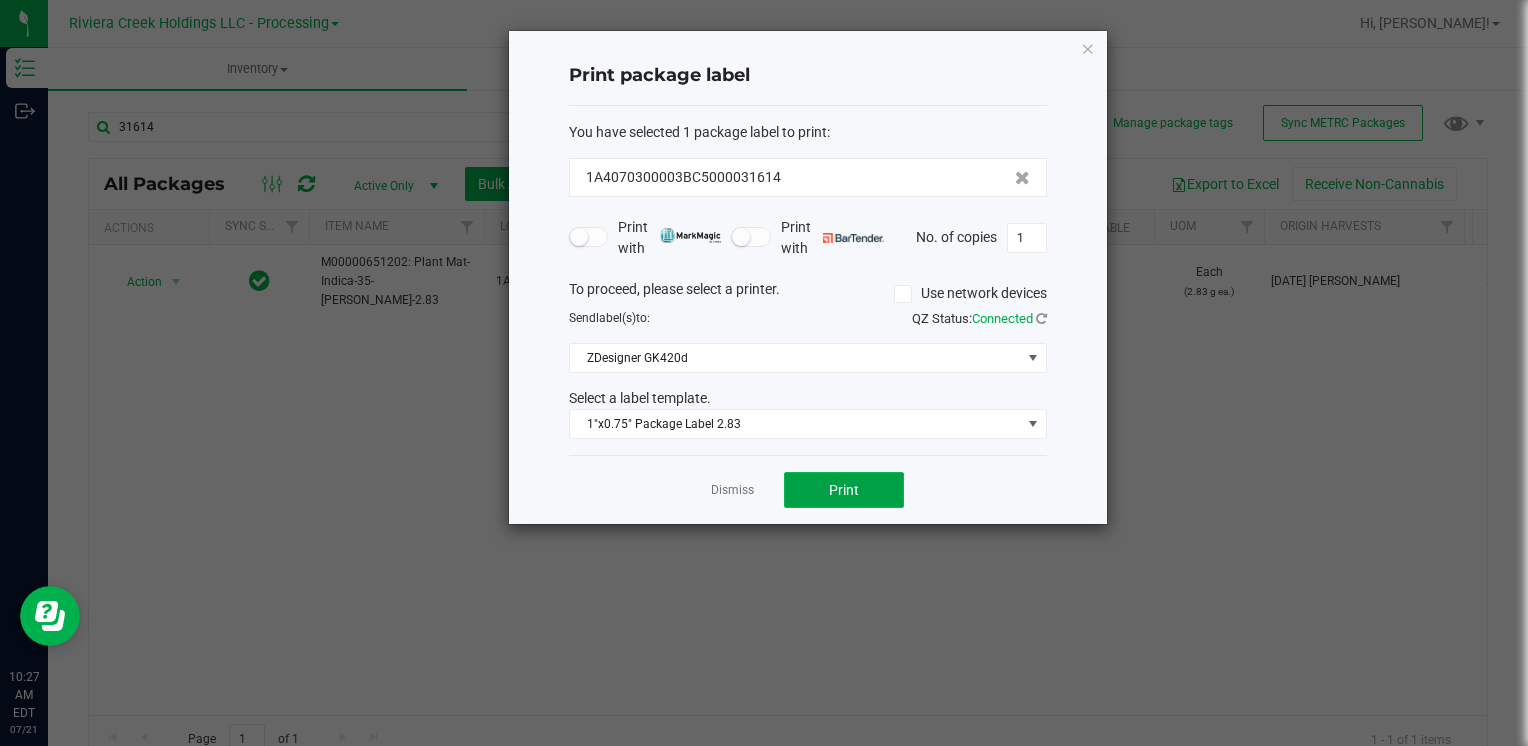 click on "Print" 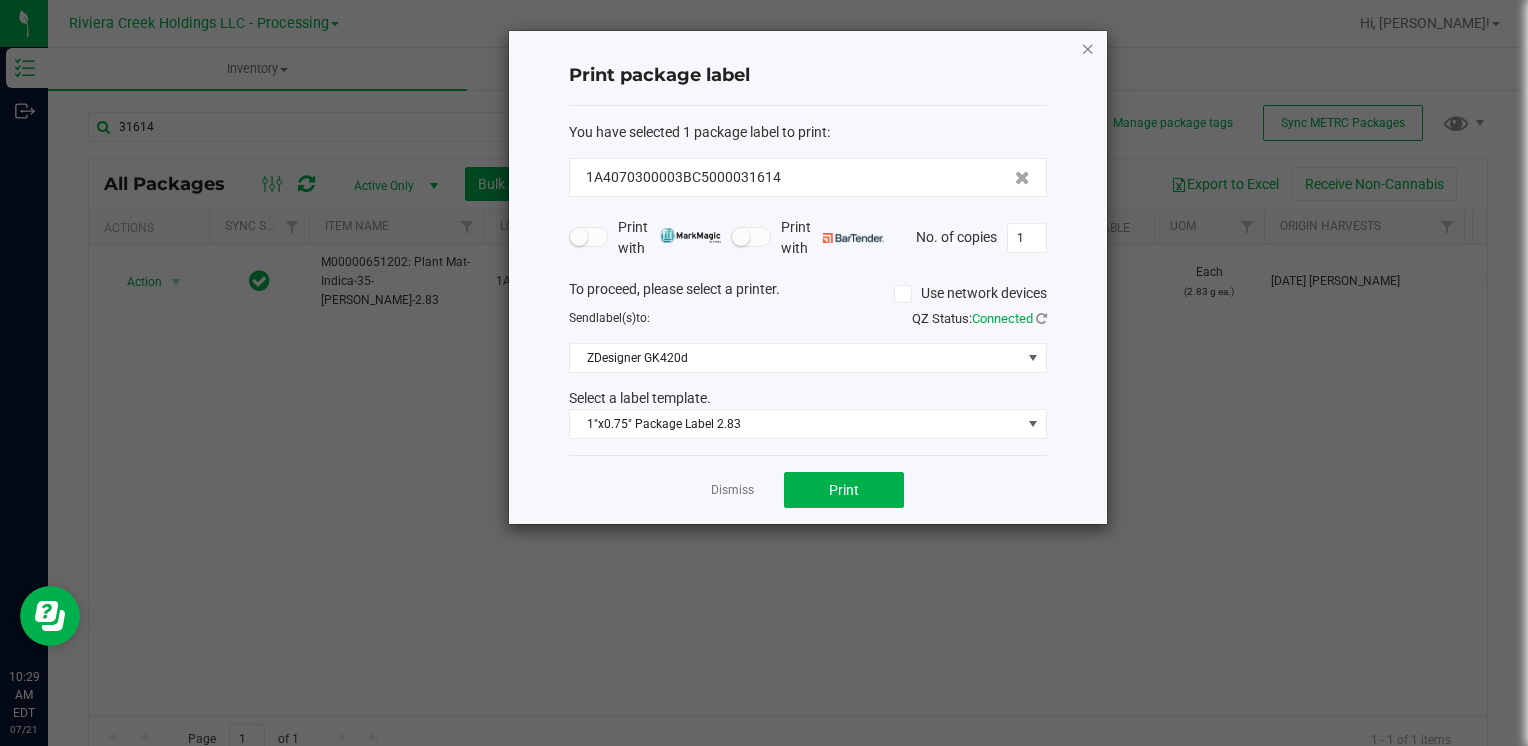 click 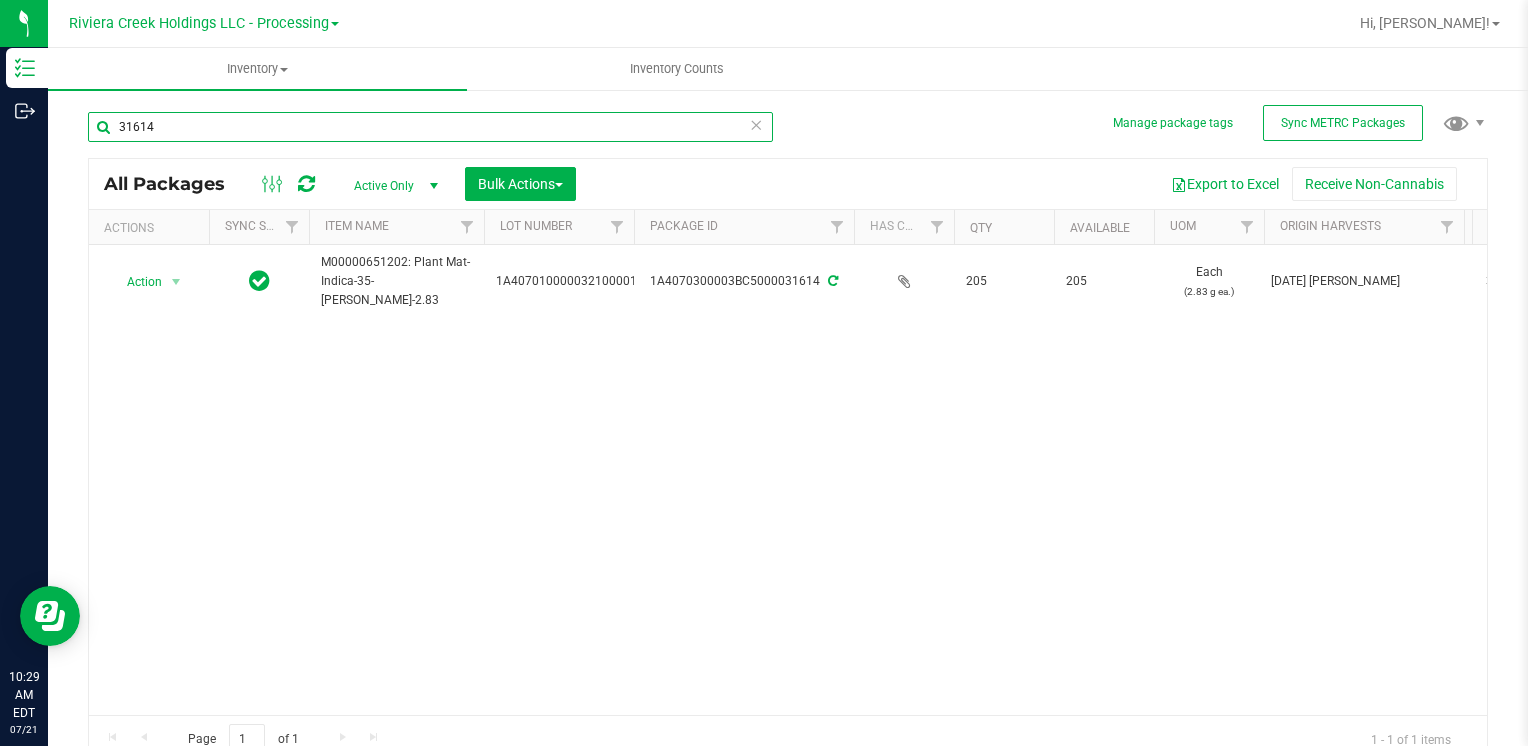 click on "31614" at bounding box center (430, 127) 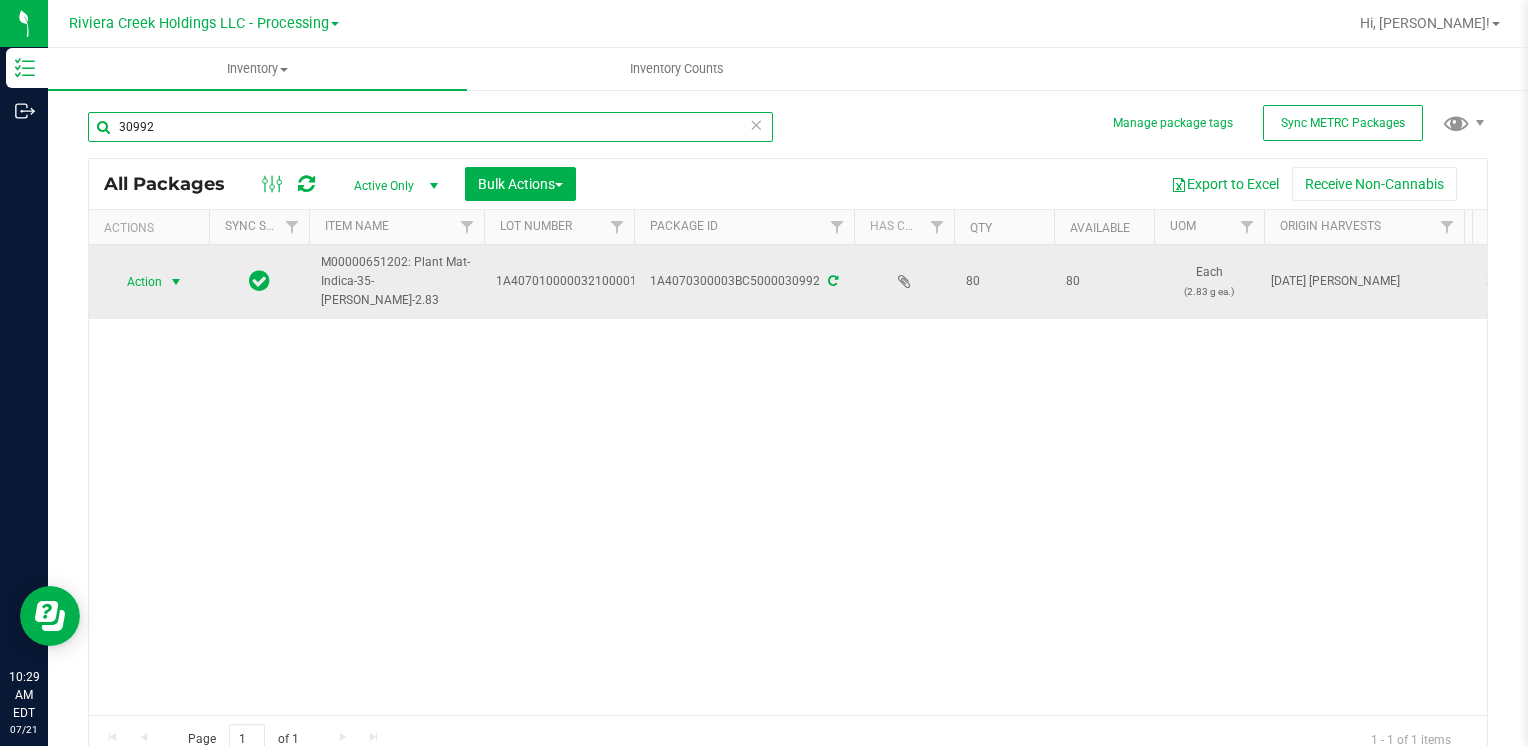 type on "30992" 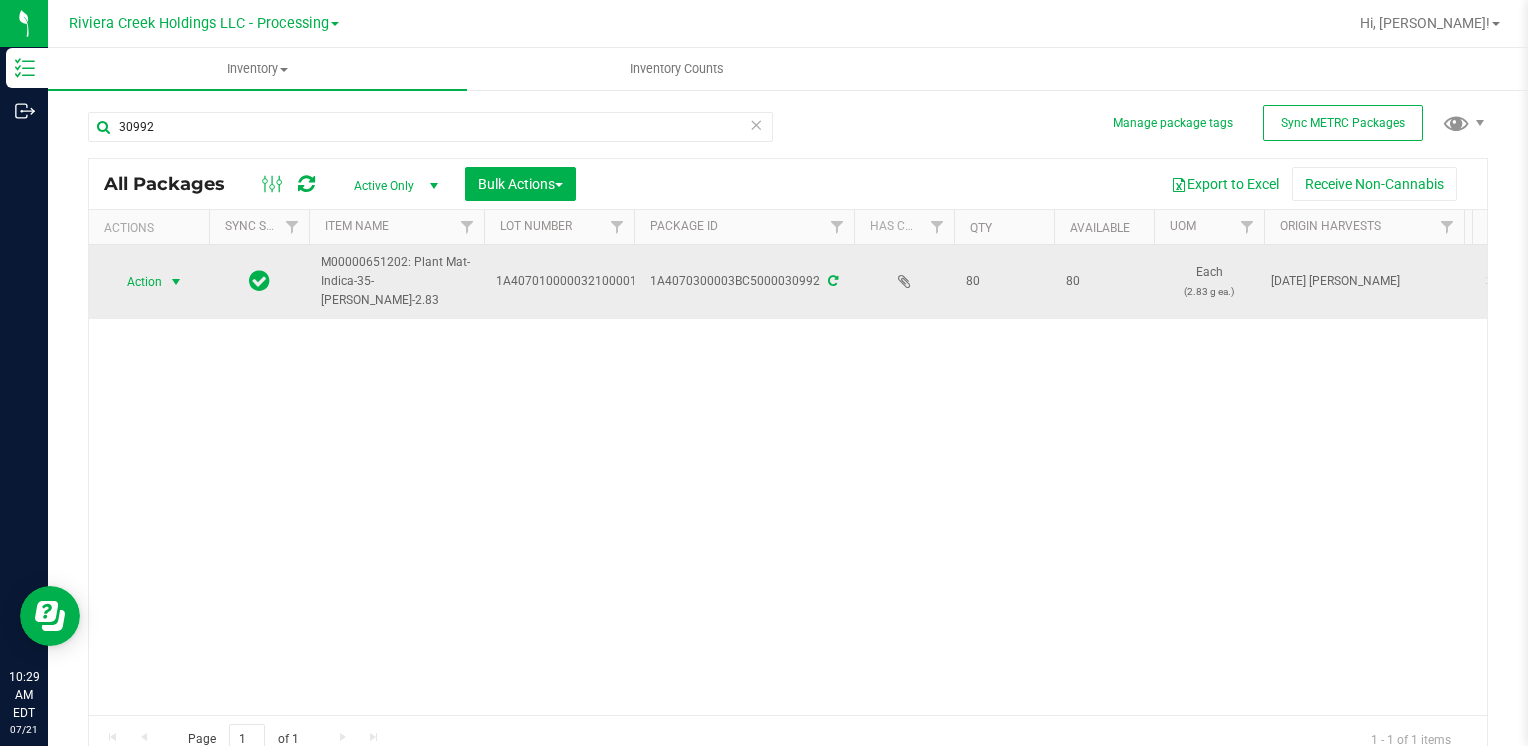 click at bounding box center (176, 282) 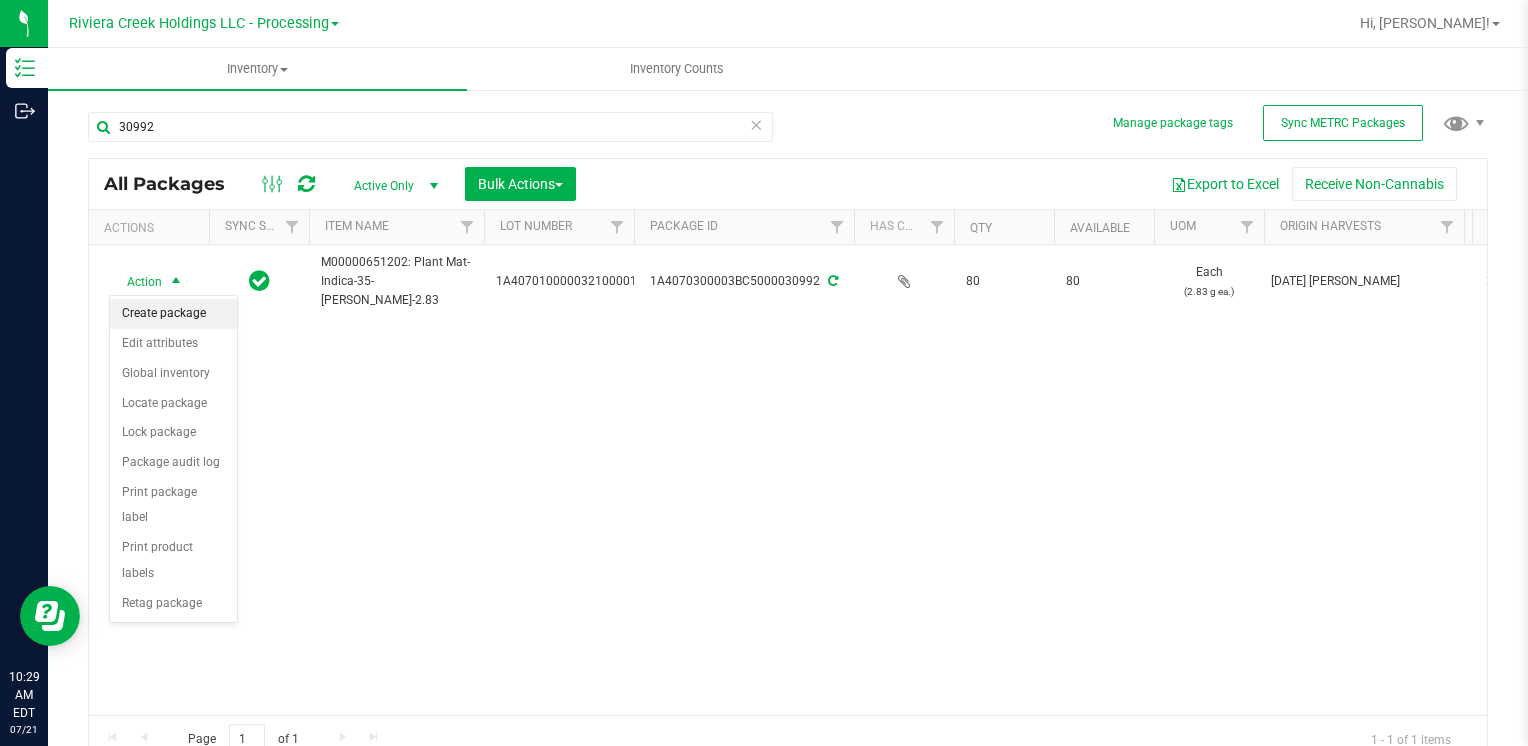 click on "Create package" at bounding box center (173, 314) 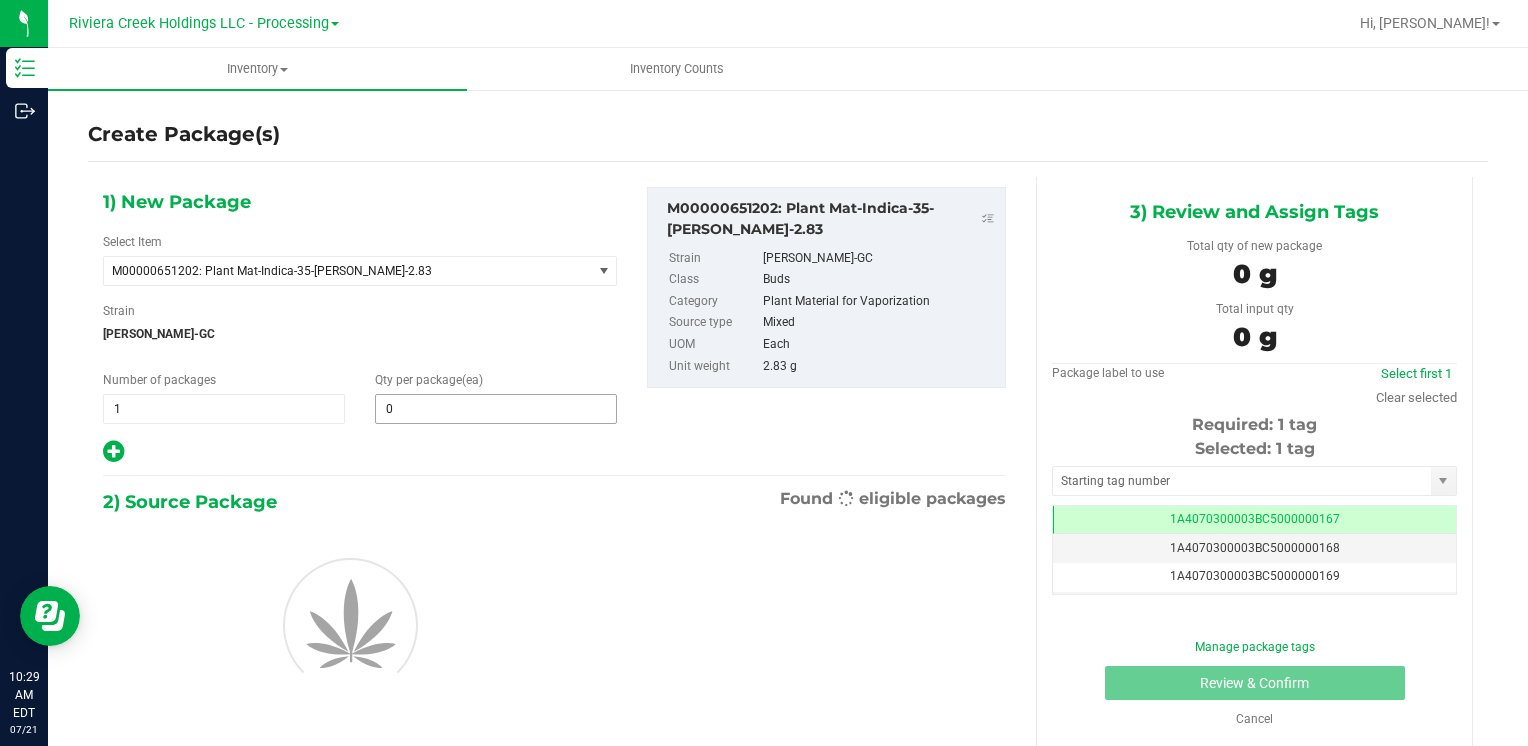 scroll, scrollTop: 0, scrollLeft: 0, axis: both 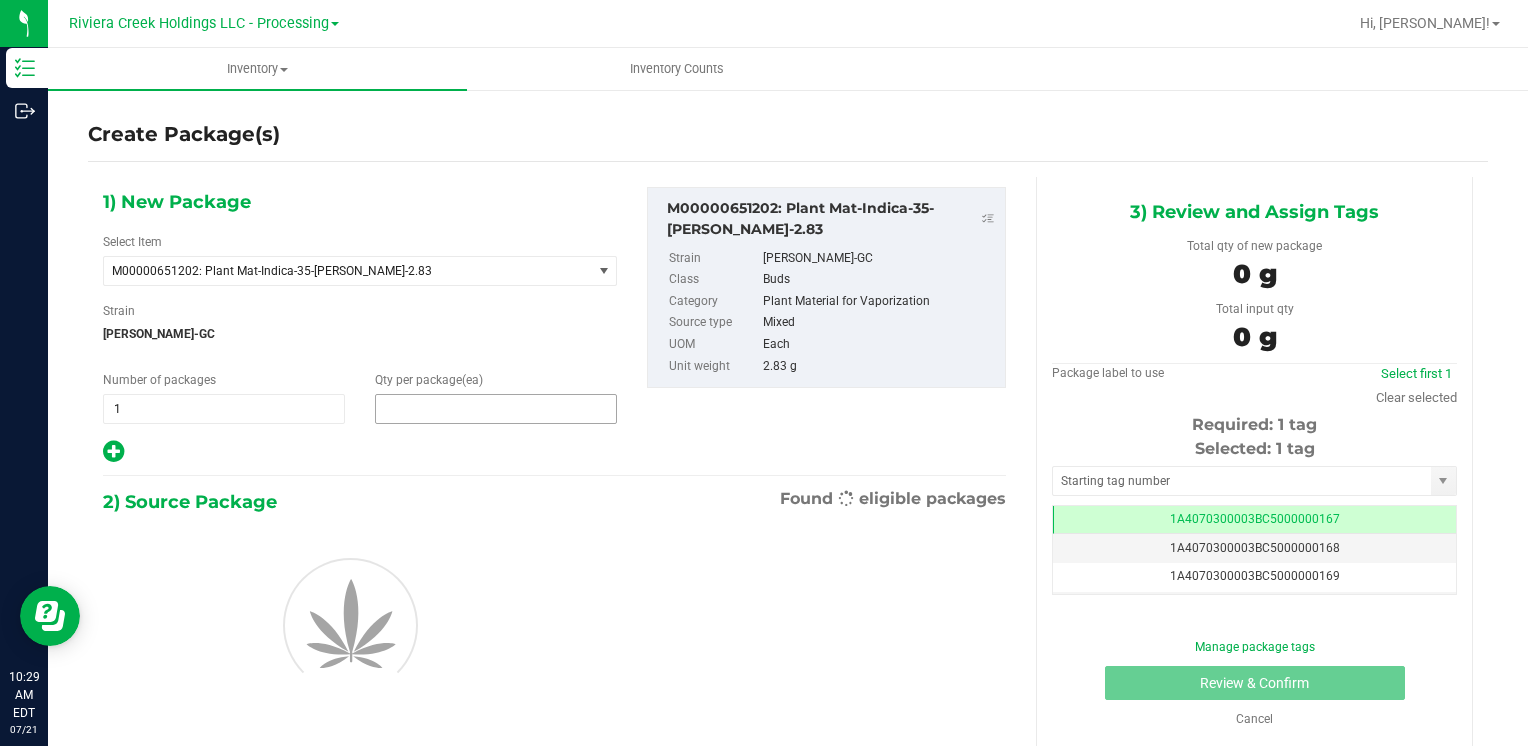 click at bounding box center (496, 409) 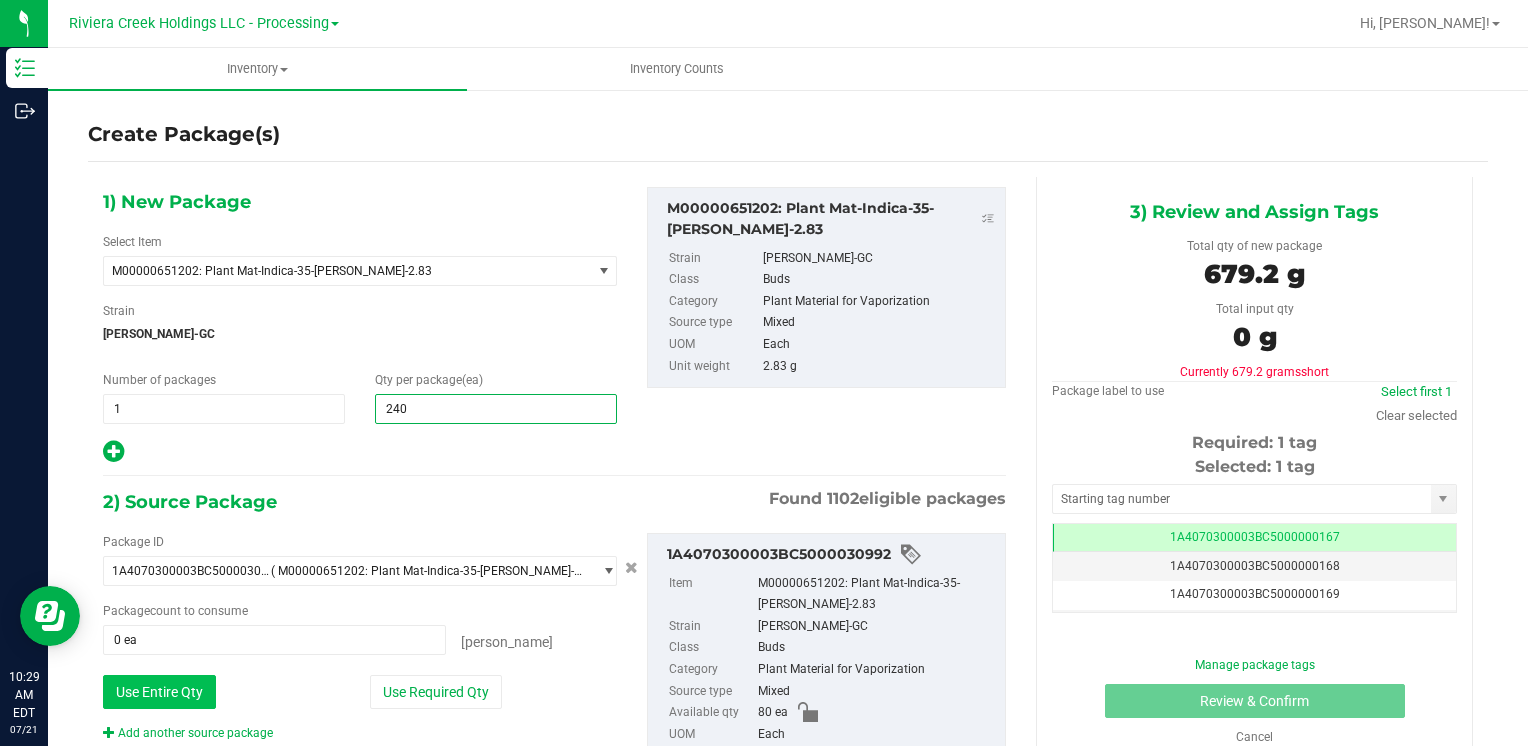 click on "Use Entire Qty" at bounding box center (159, 692) 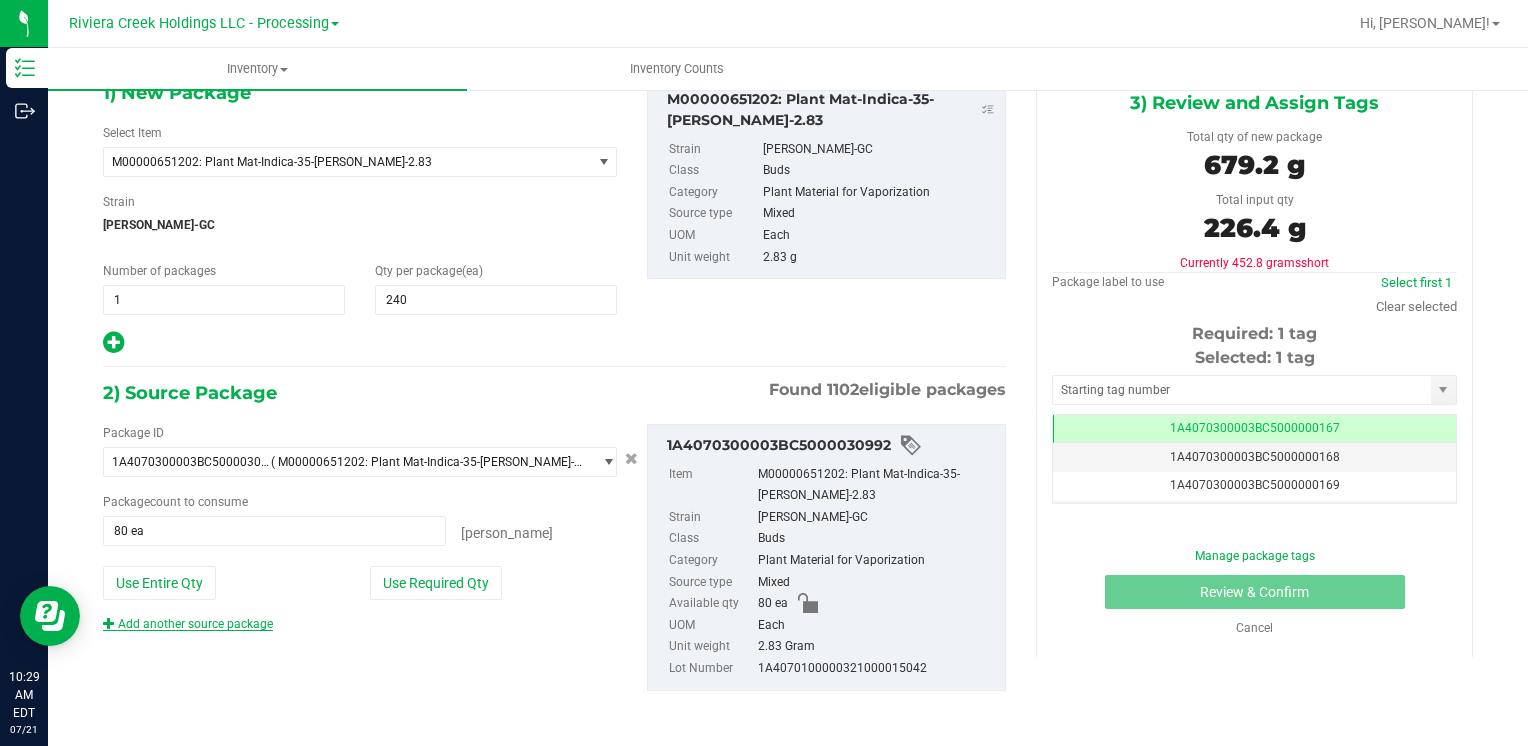 click on "Add another source package" at bounding box center (188, 624) 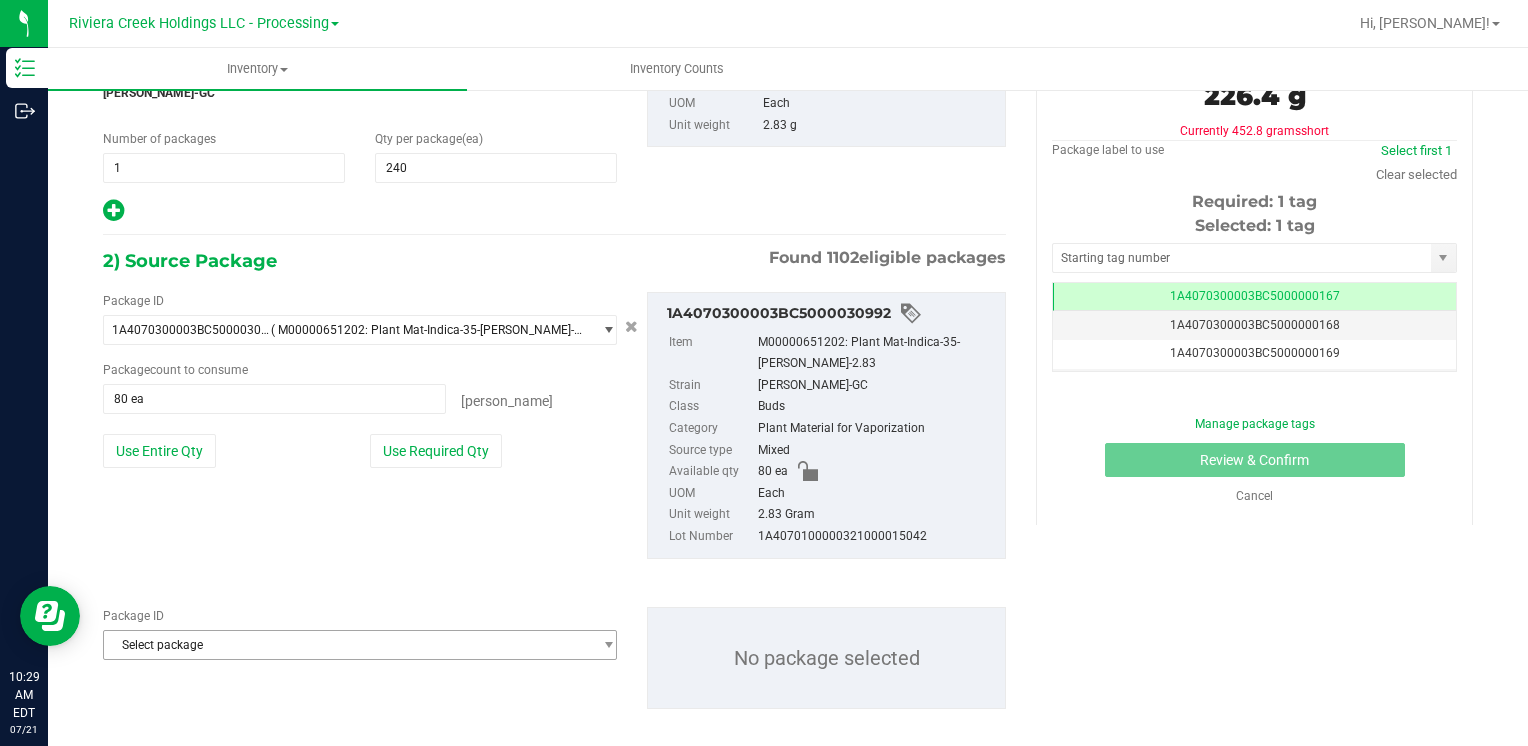 scroll, scrollTop: 259, scrollLeft: 0, axis: vertical 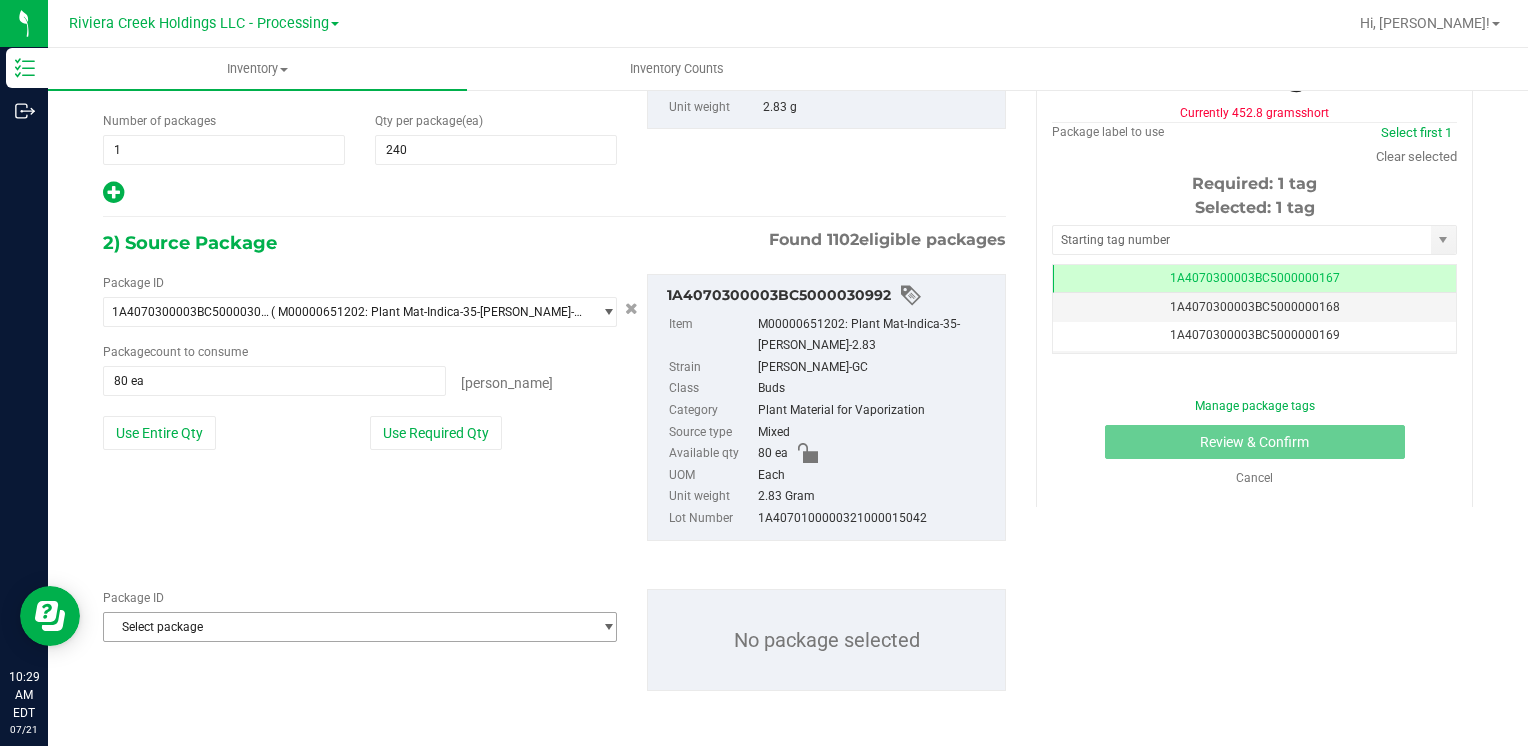 click on "Select package" at bounding box center [347, 627] 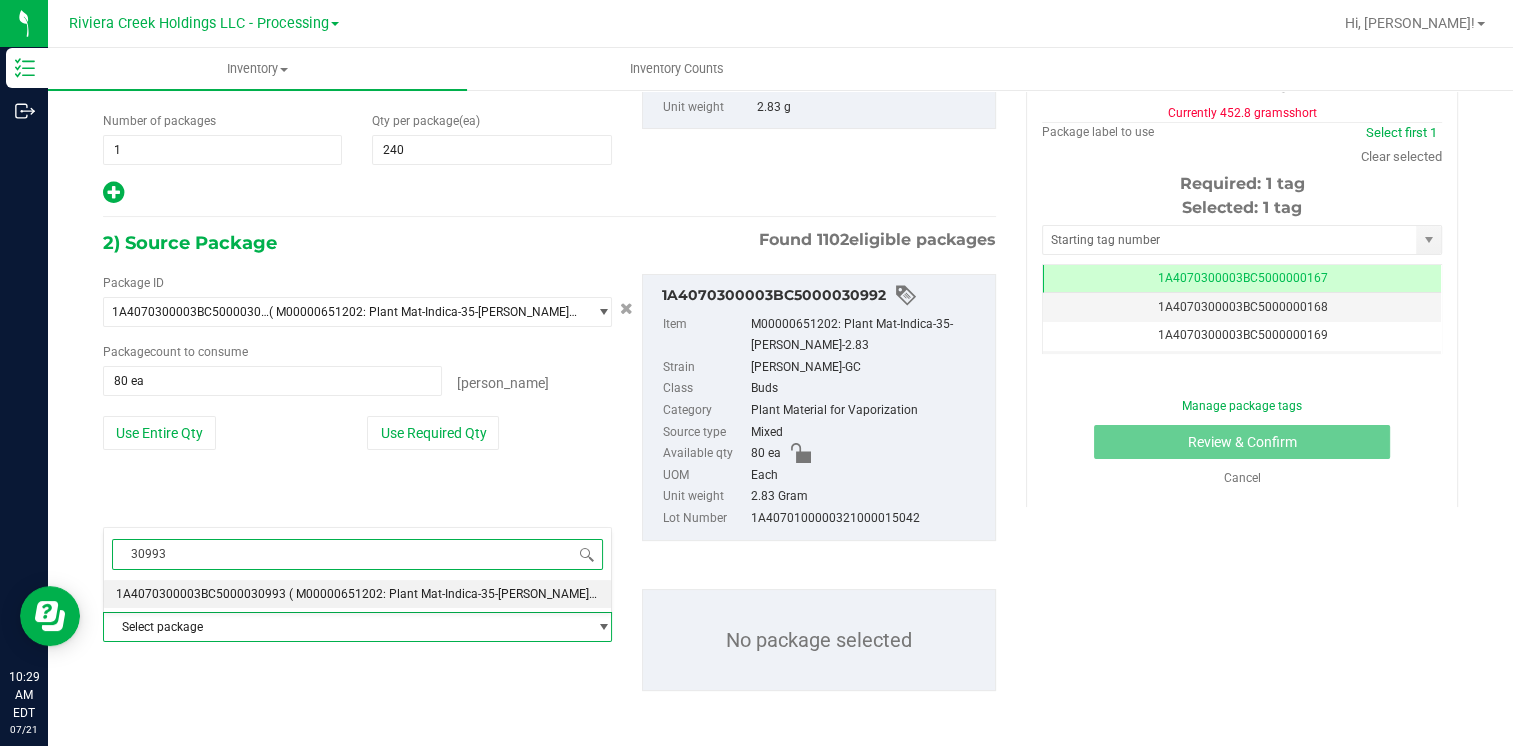 click on "1A4070300003BC5000030993
(
M00000651202: Plant Mat-Indica-35-[PERSON_NAME]-2.83
)" at bounding box center (357, 594) 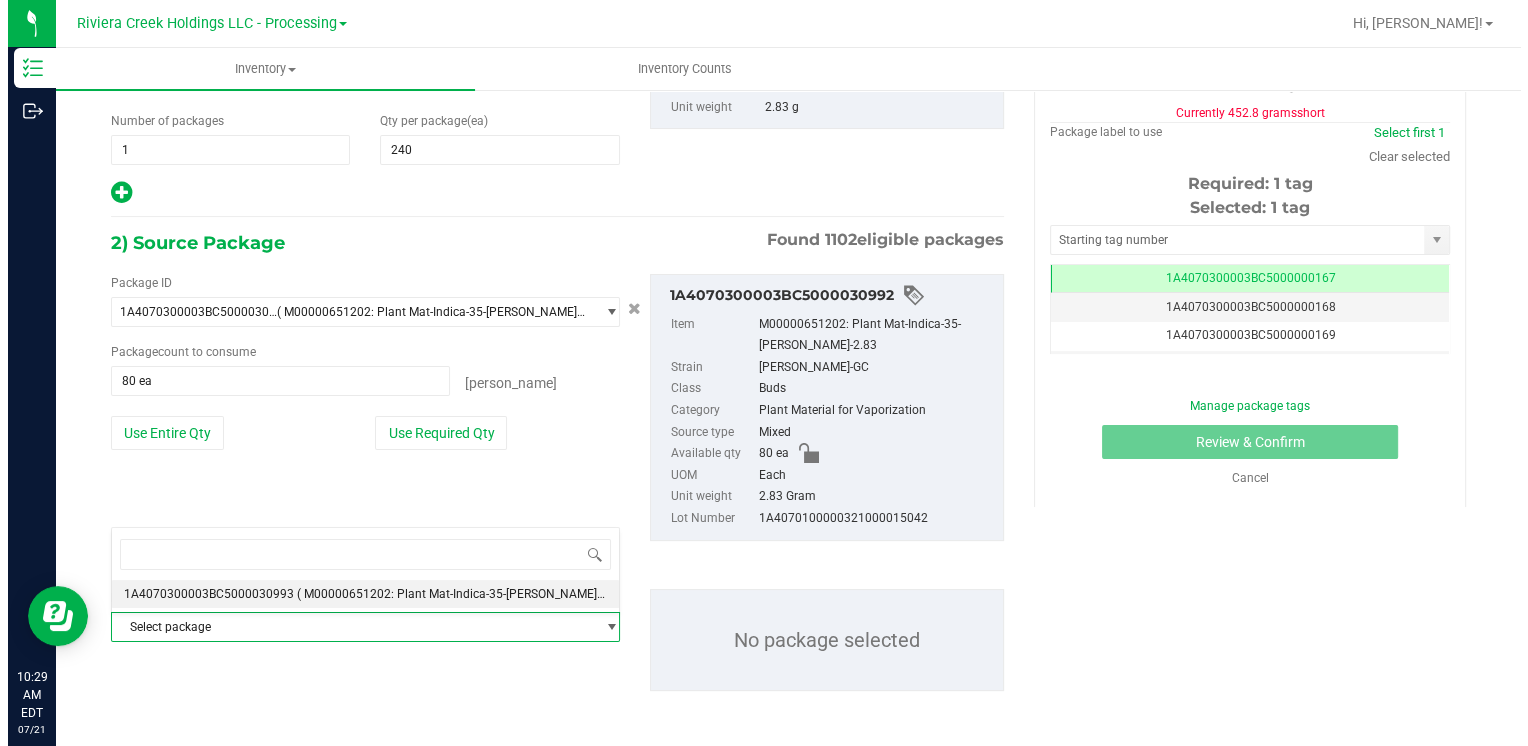 scroll, scrollTop: 0, scrollLeft: 0, axis: both 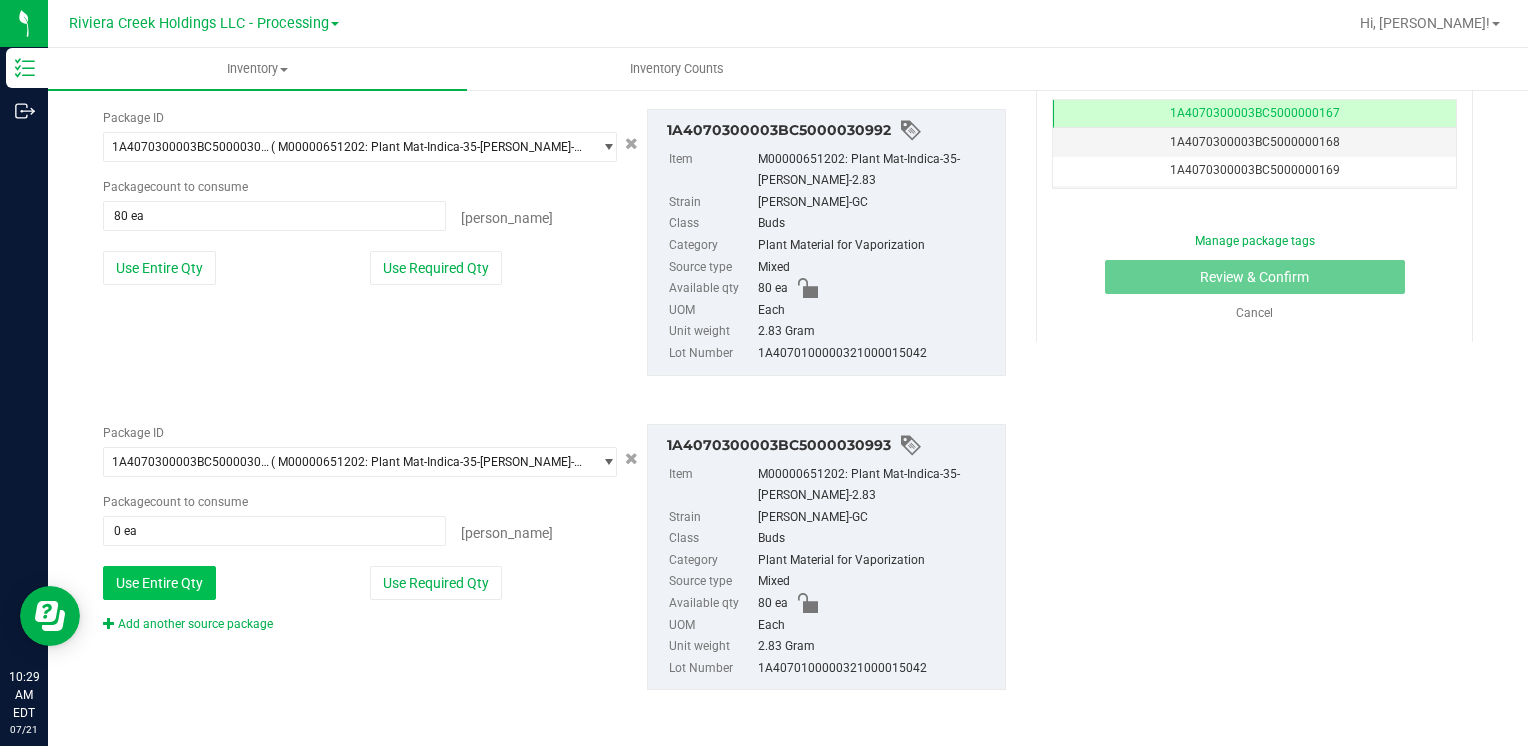 click on "Use Entire Qty" at bounding box center (159, 583) 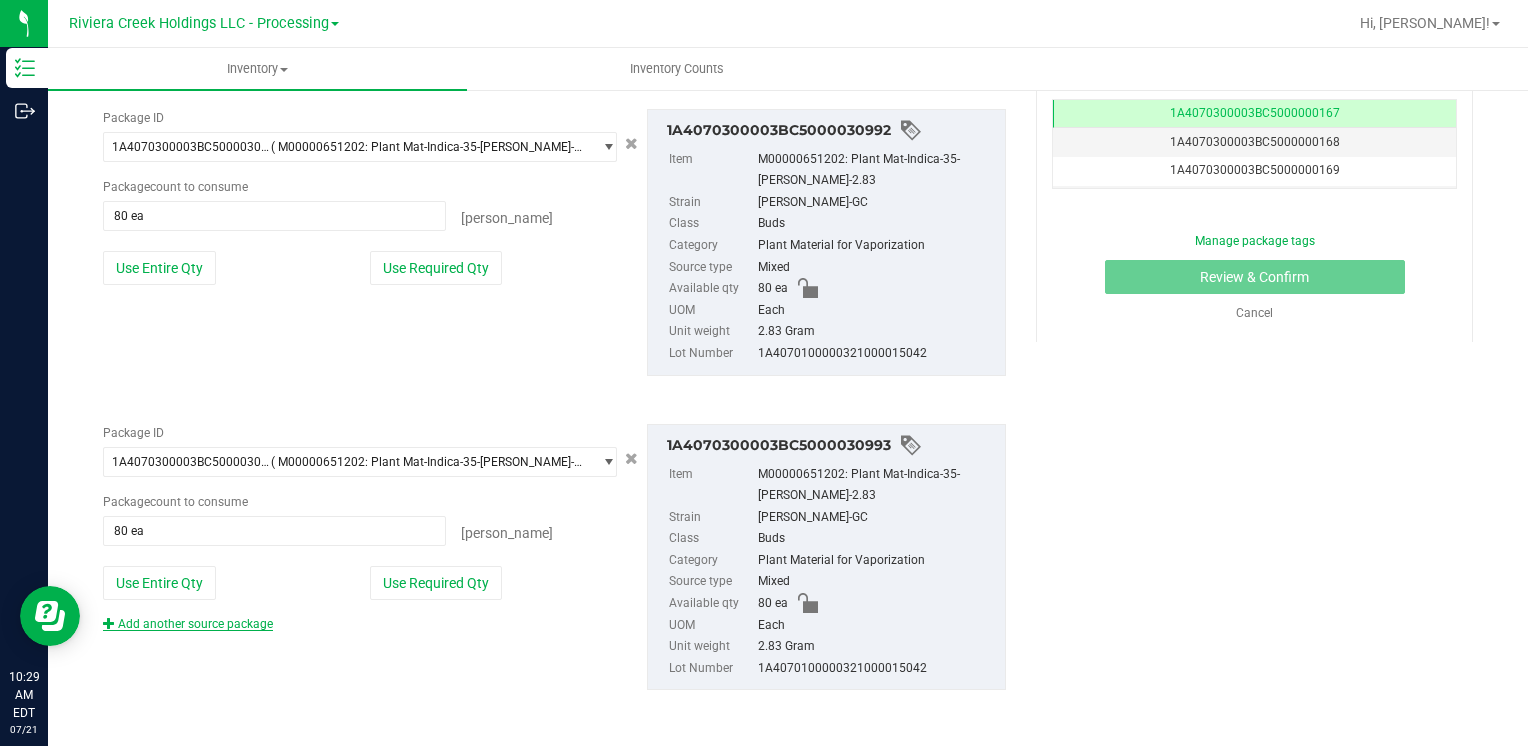 click on "Add another source package" at bounding box center [188, 624] 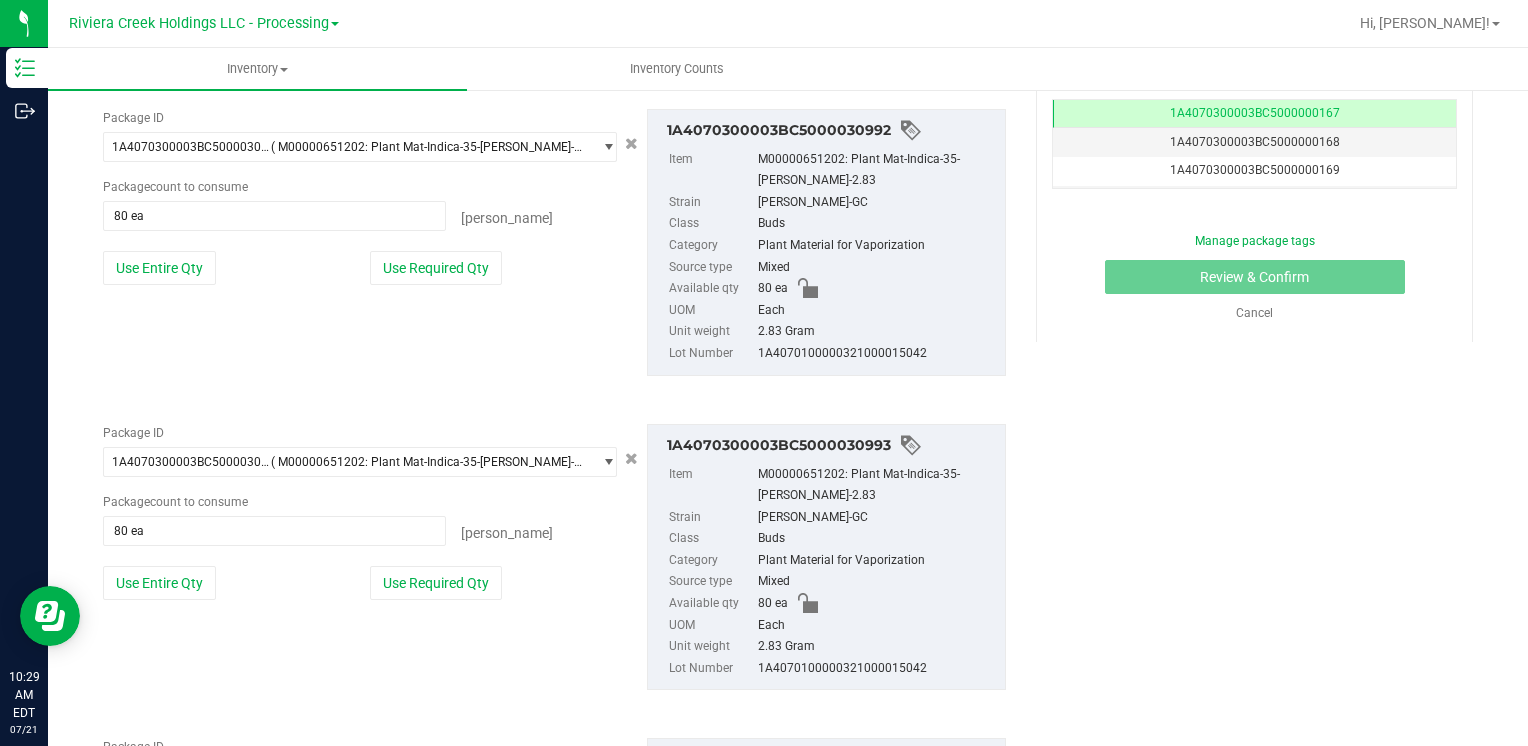 scroll, scrollTop: 573, scrollLeft: 0, axis: vertical 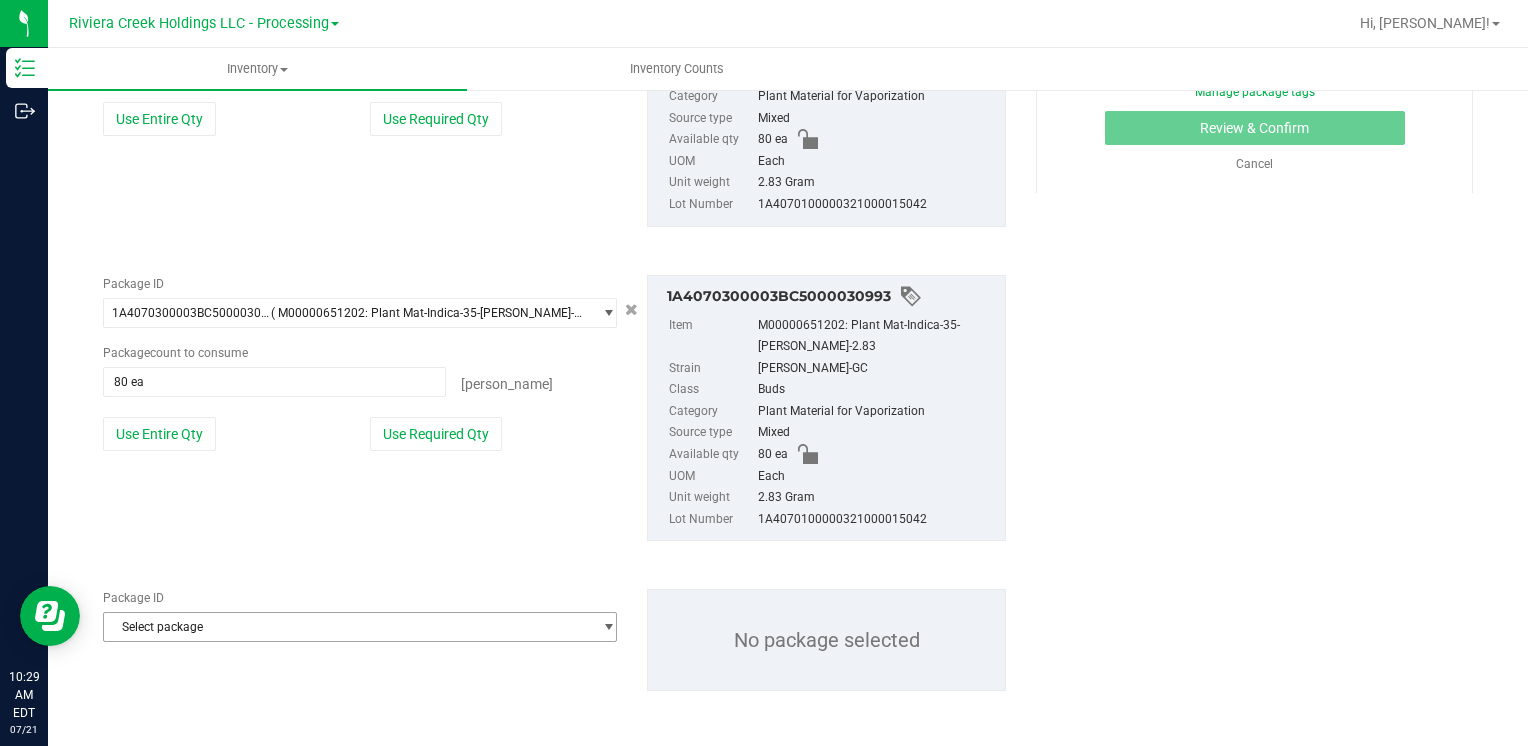 click on "Select package" at bounding box center (347, 627) 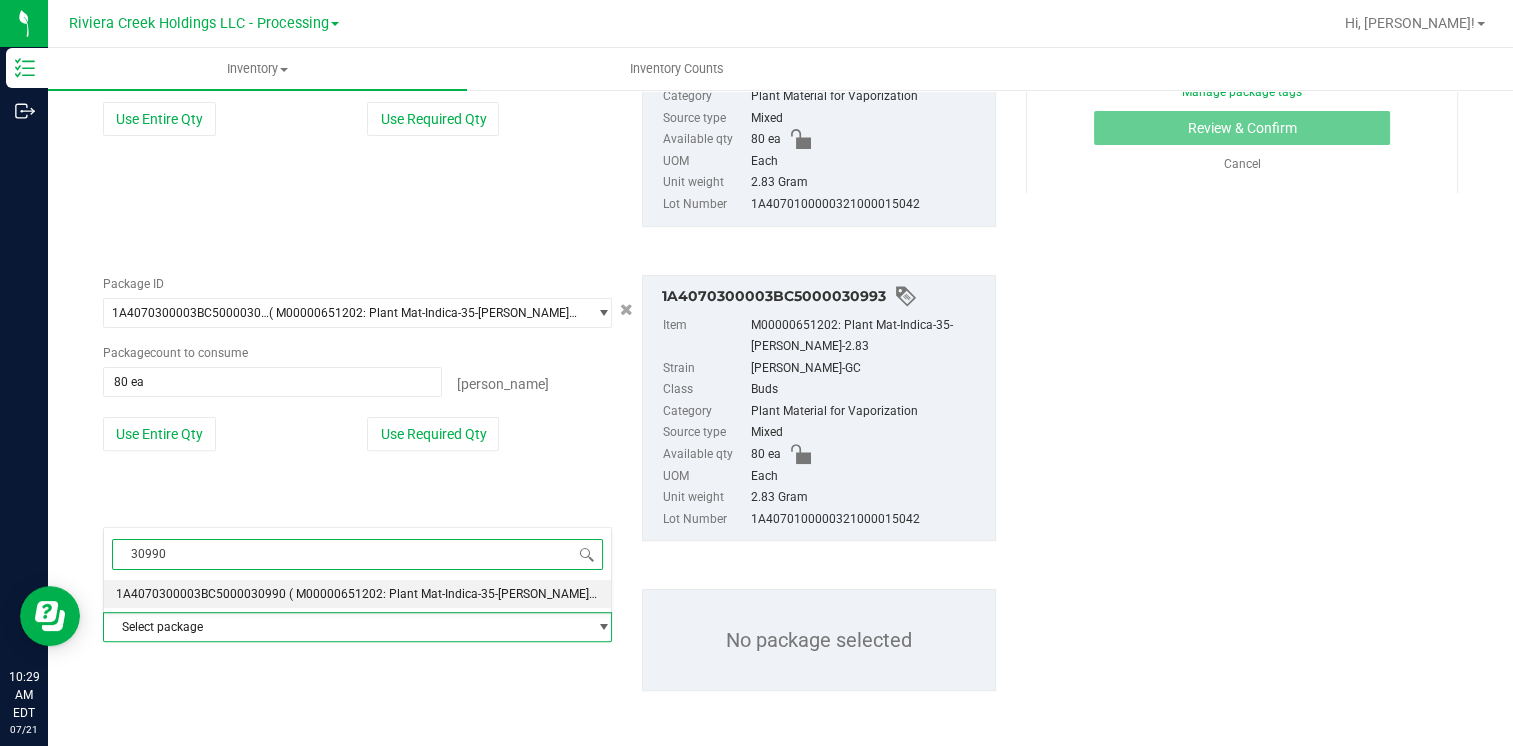 click on "1A4070300003BC5000030990
(
M00000651202: Plant Mat-Indica-35-[PERSON_NAME]-2.83
)" at bounding box center (357, 594) 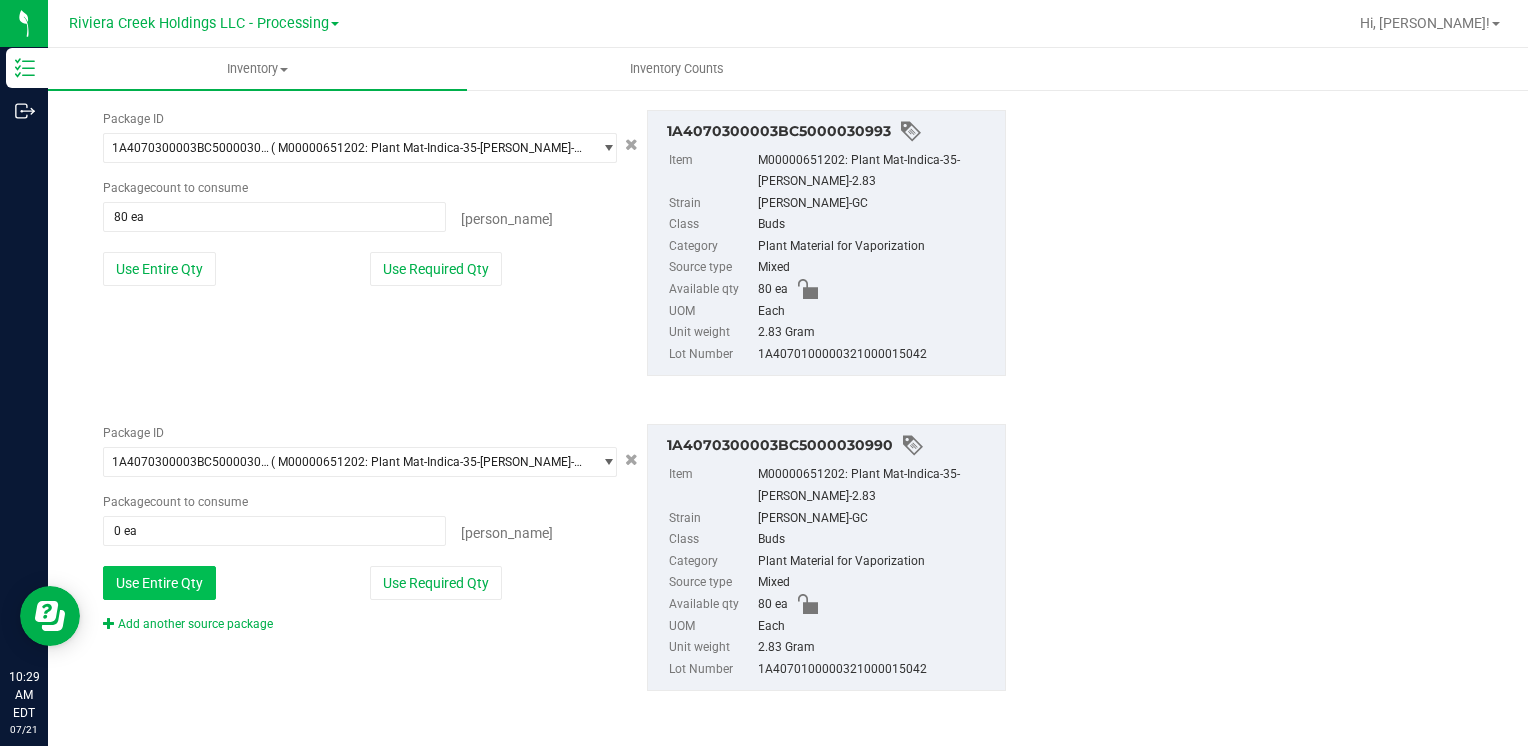 drag, startPoint x: 193, startPoint y: 578, endPoint x: 880, endPoint y: 574, distance: 687.01166 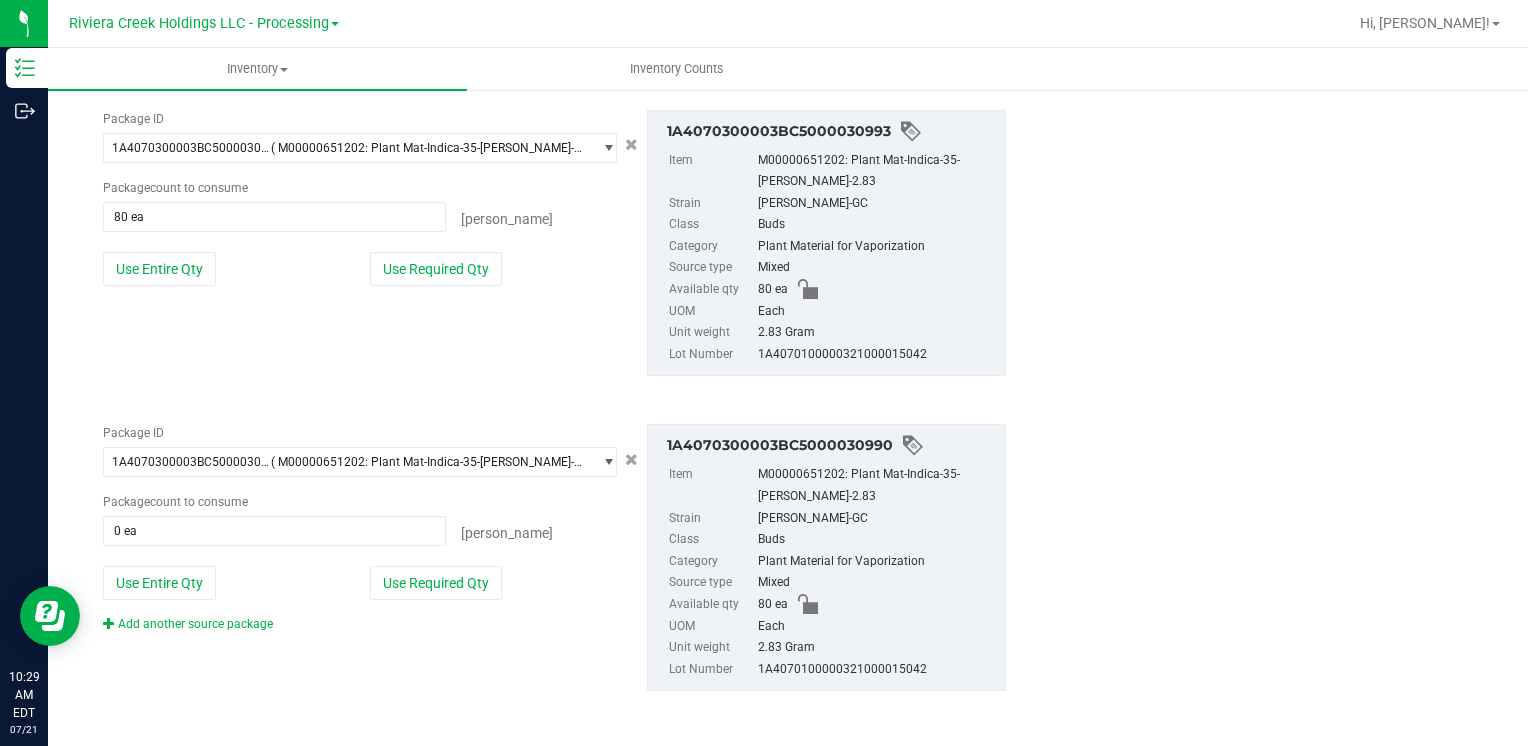 click on "Use Entire Qty" at bounding box center [159, 583] 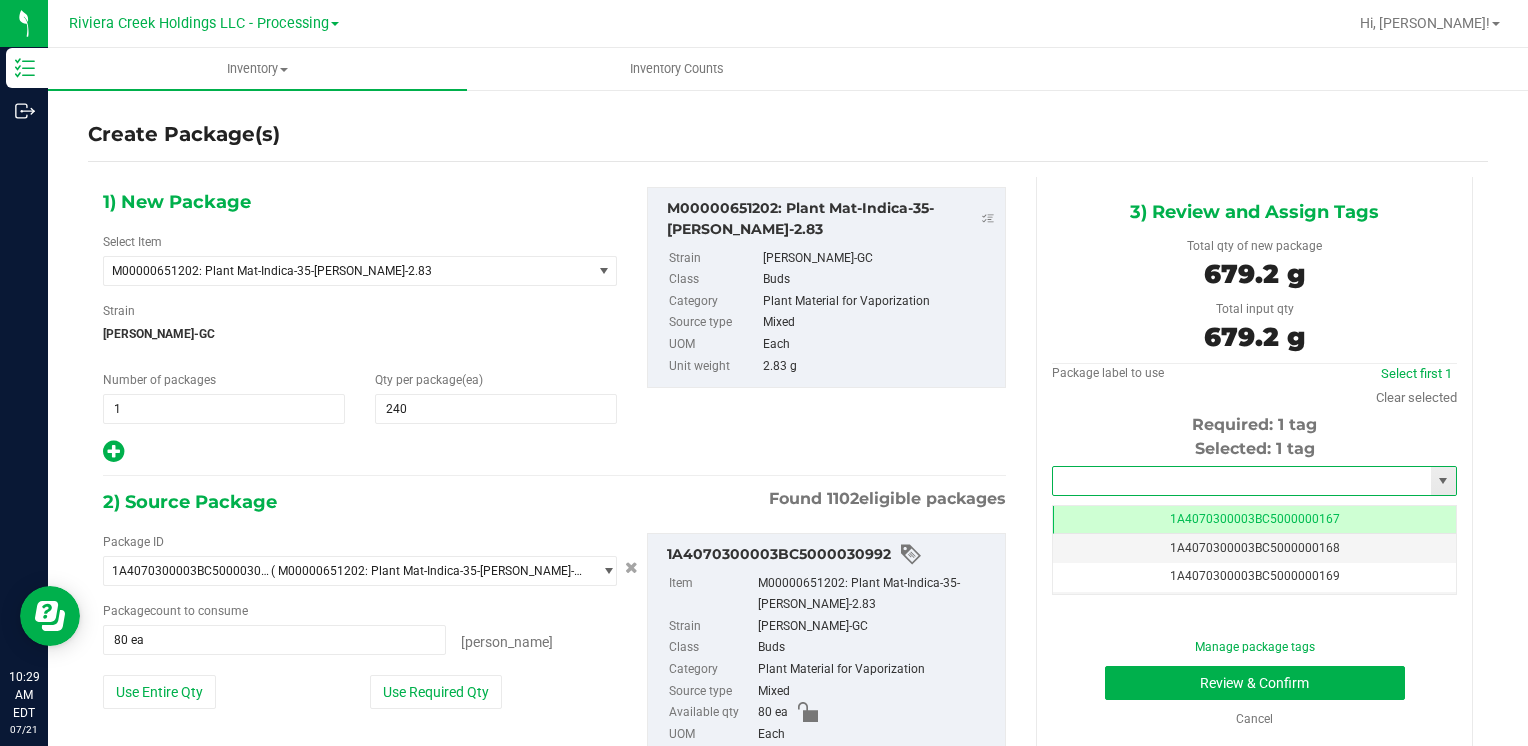 click at bounding box center (1242, 481) 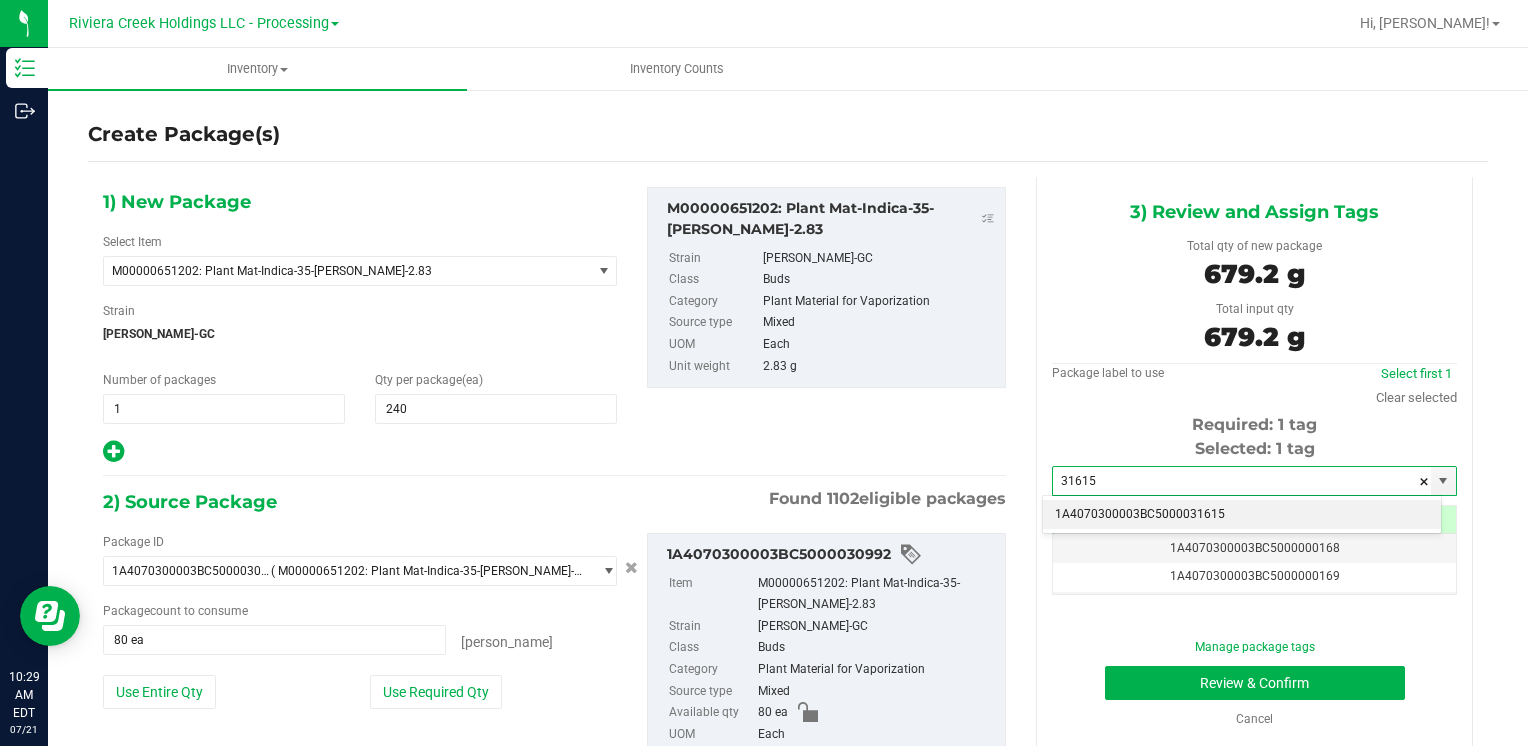 click on "1A4070300003BC5000031615" at bounding box center (1242, 515) 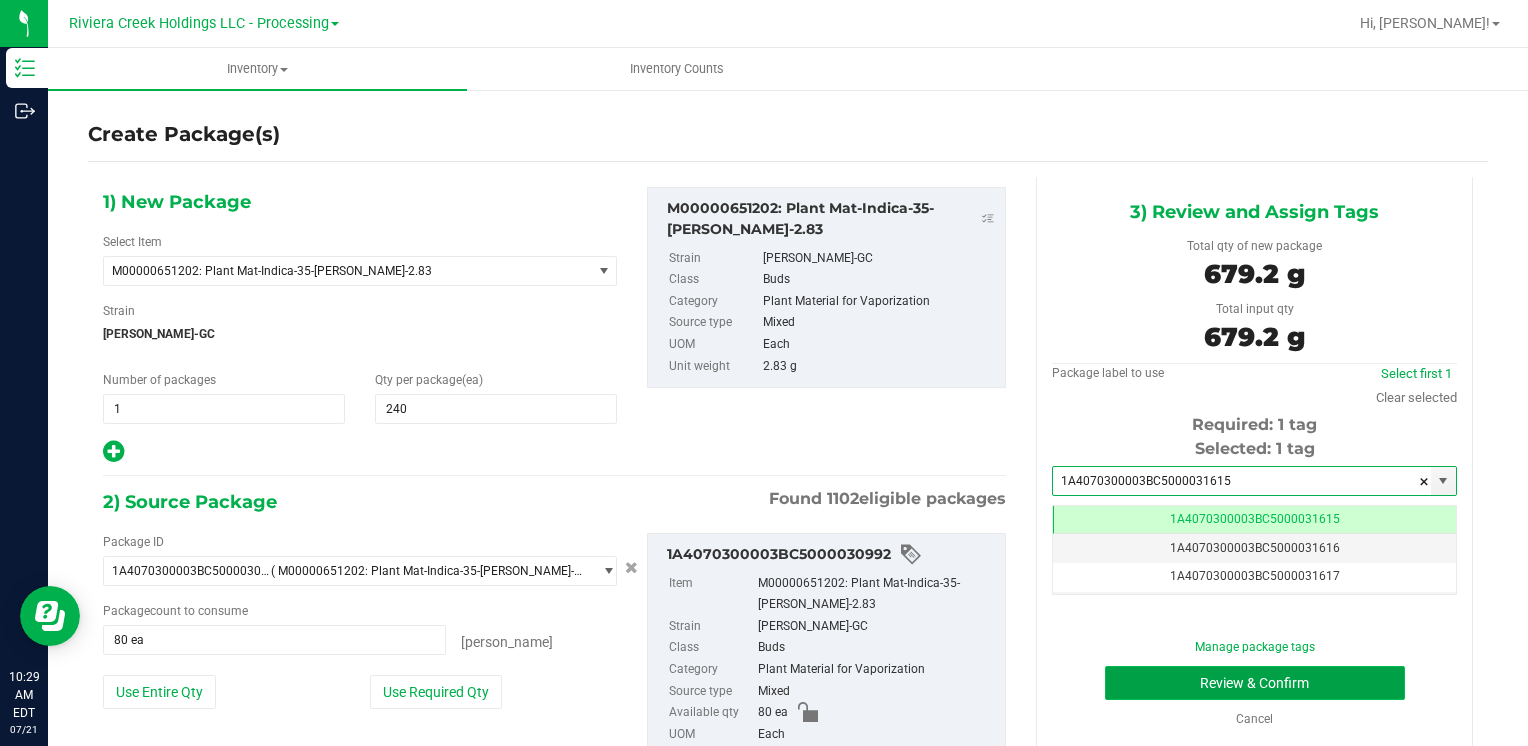 click on "Review & Confirm" at bounding box center (1255, 683) 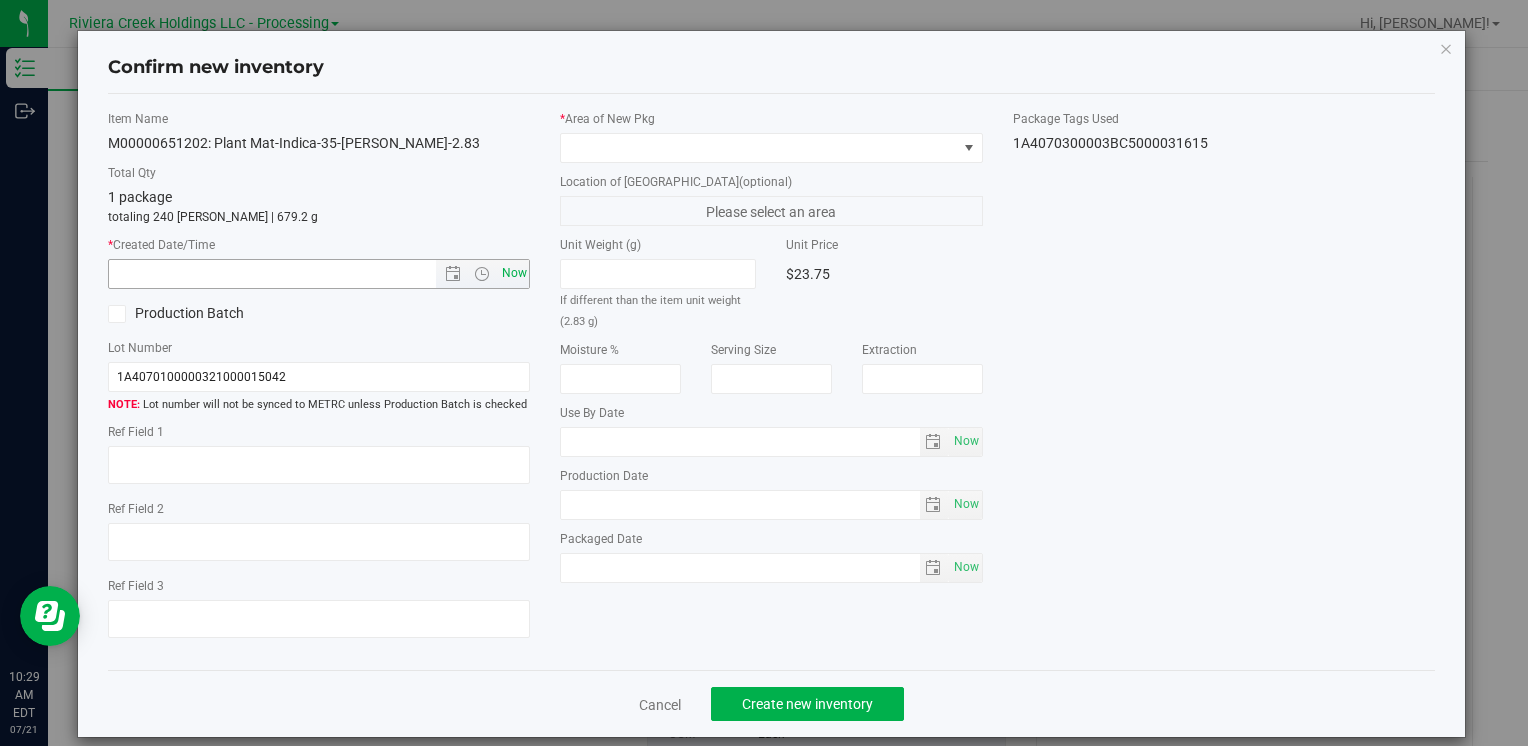 click on "Now" at bounding box center (514, 273) 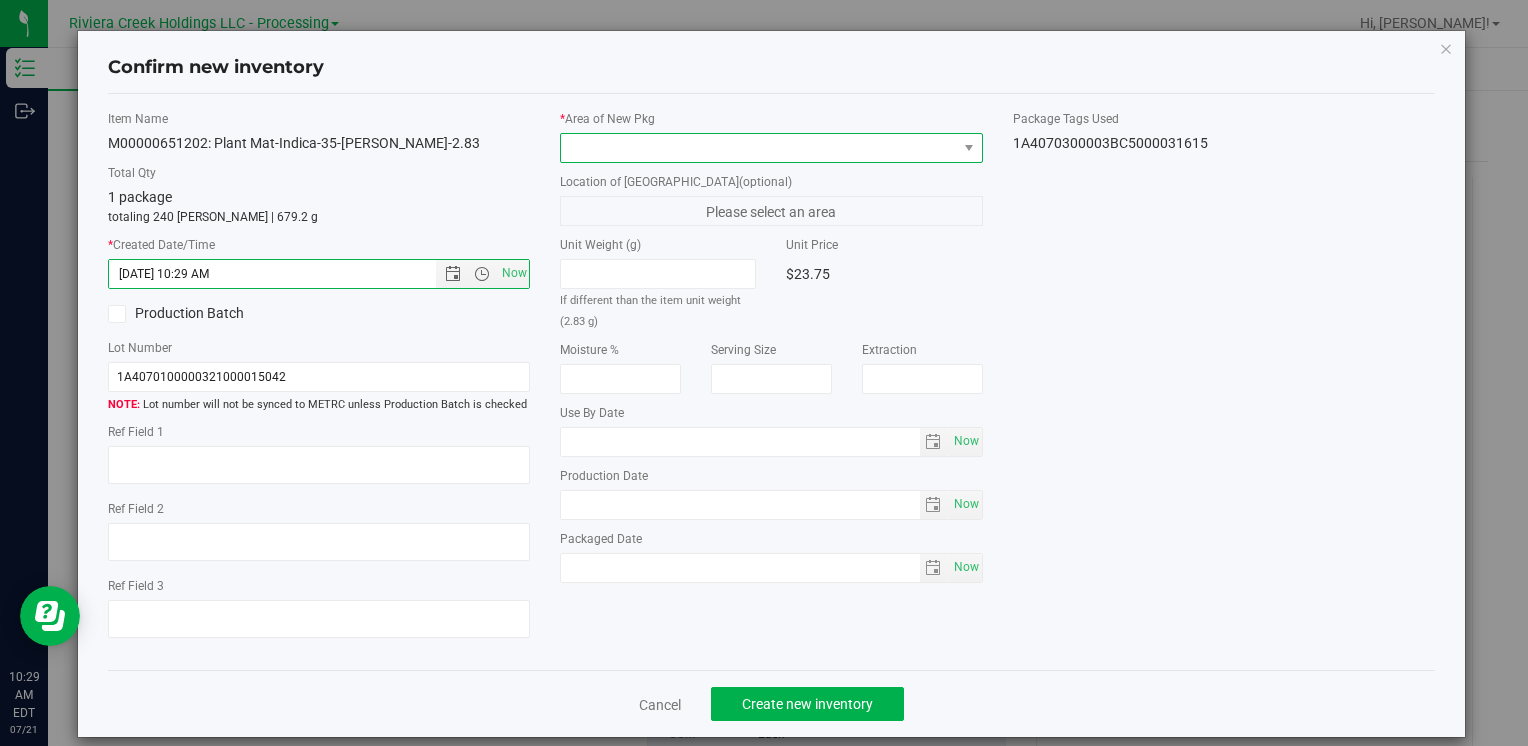 drag, startPoint x: 589, startPoint y: 141, endPoint x: 596, endPoint y: 159, distance: 19.313208 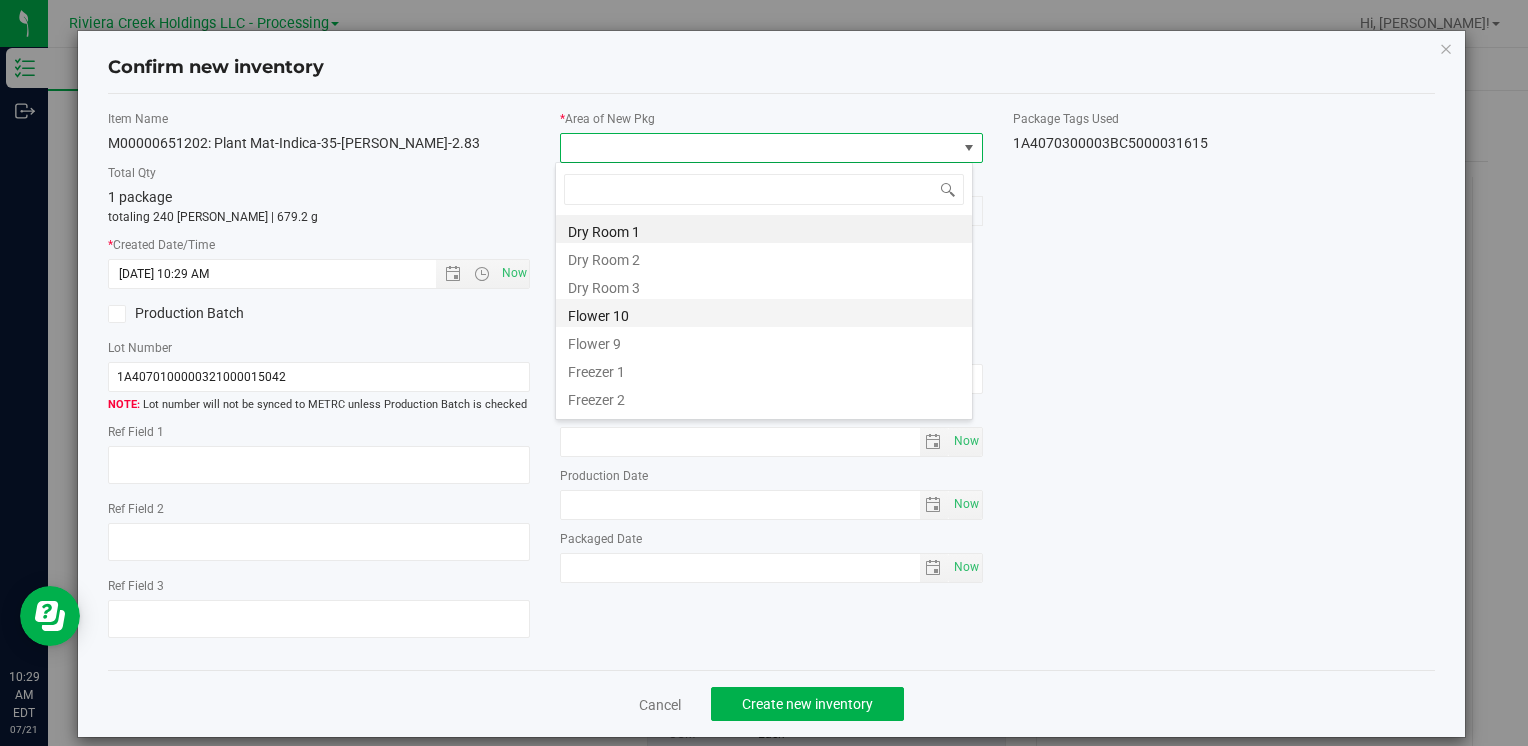 click on "Flower 10" at bounding box center [764, 313] 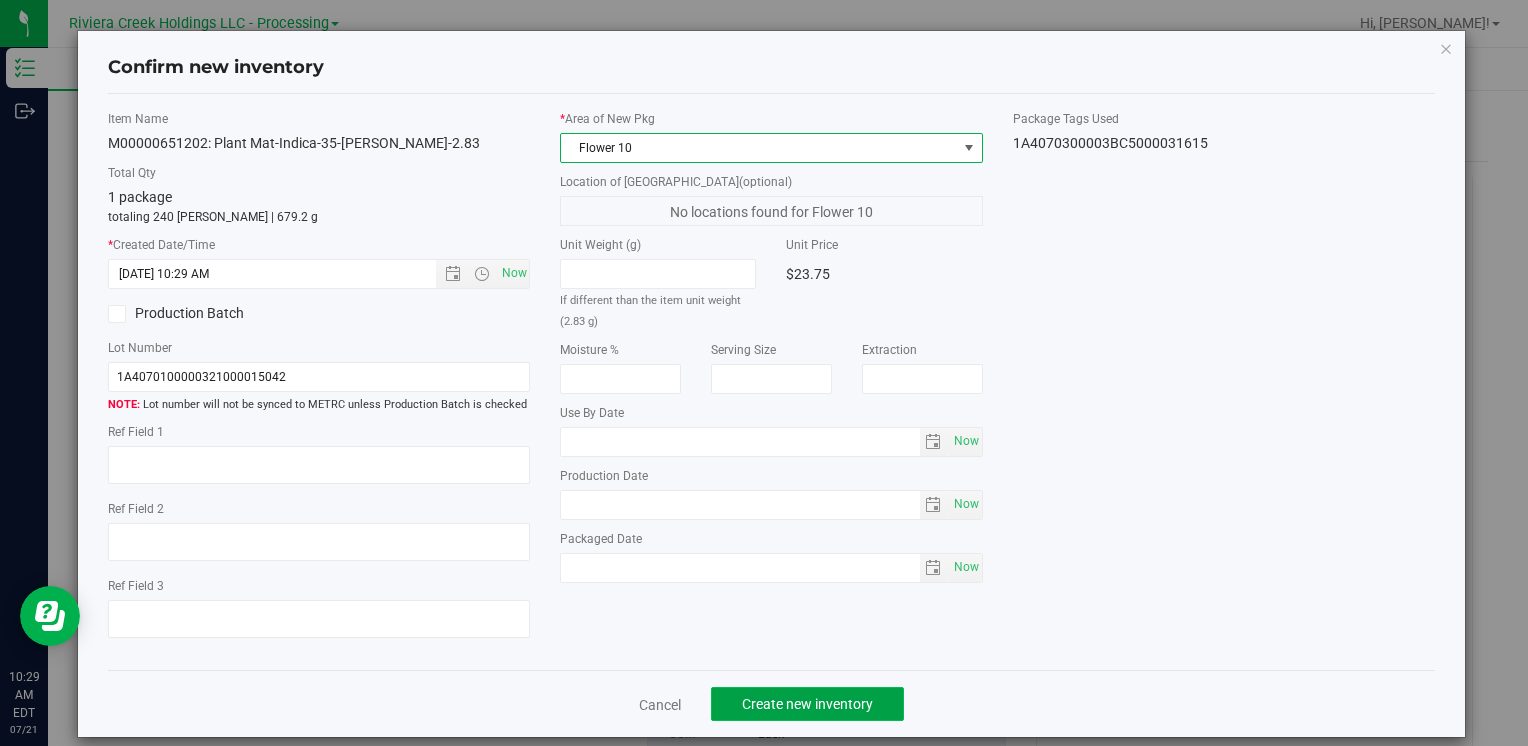 click on "Create new inventory" 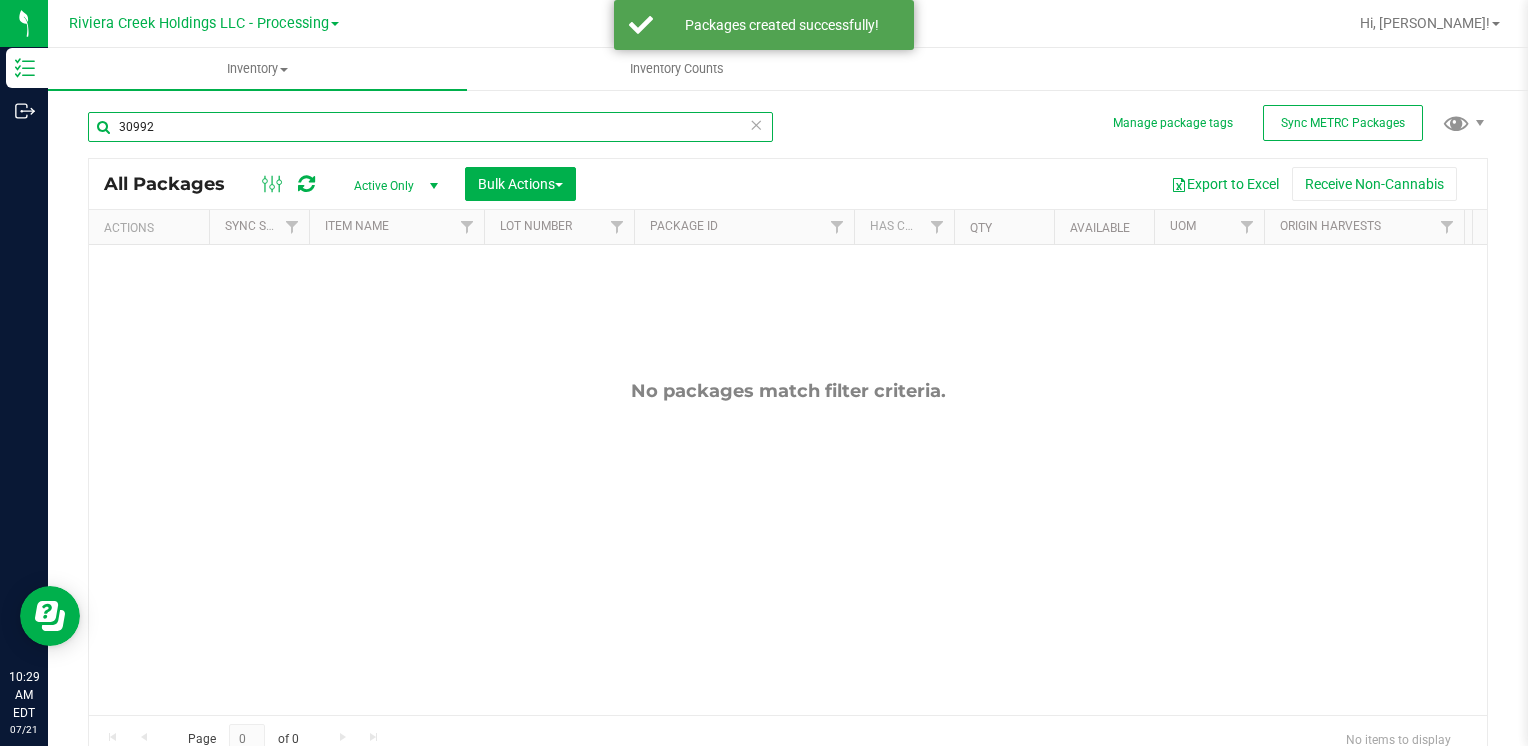 click on "30992" at bounding box center (430, 127) 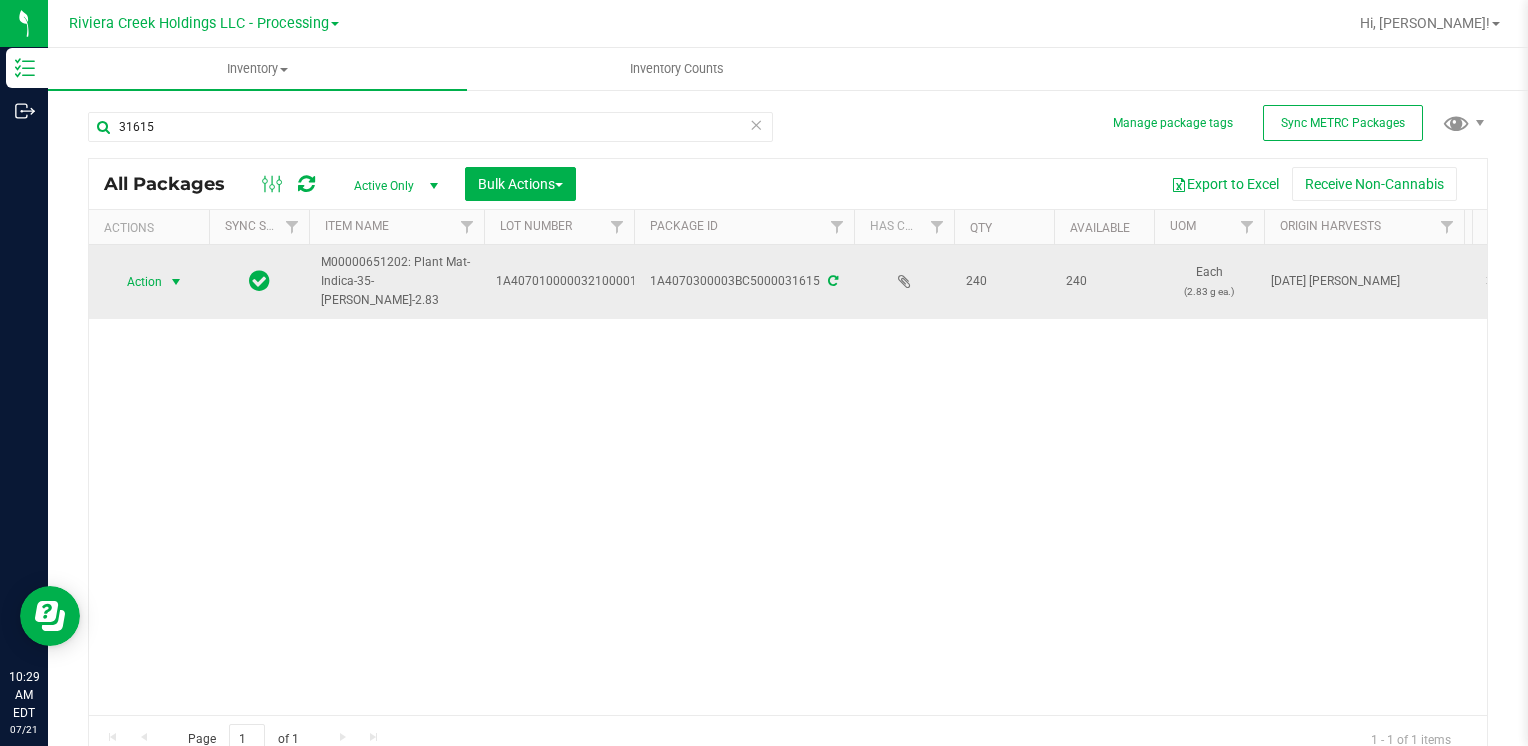 click on "Action" at bounding box center [136, 282] 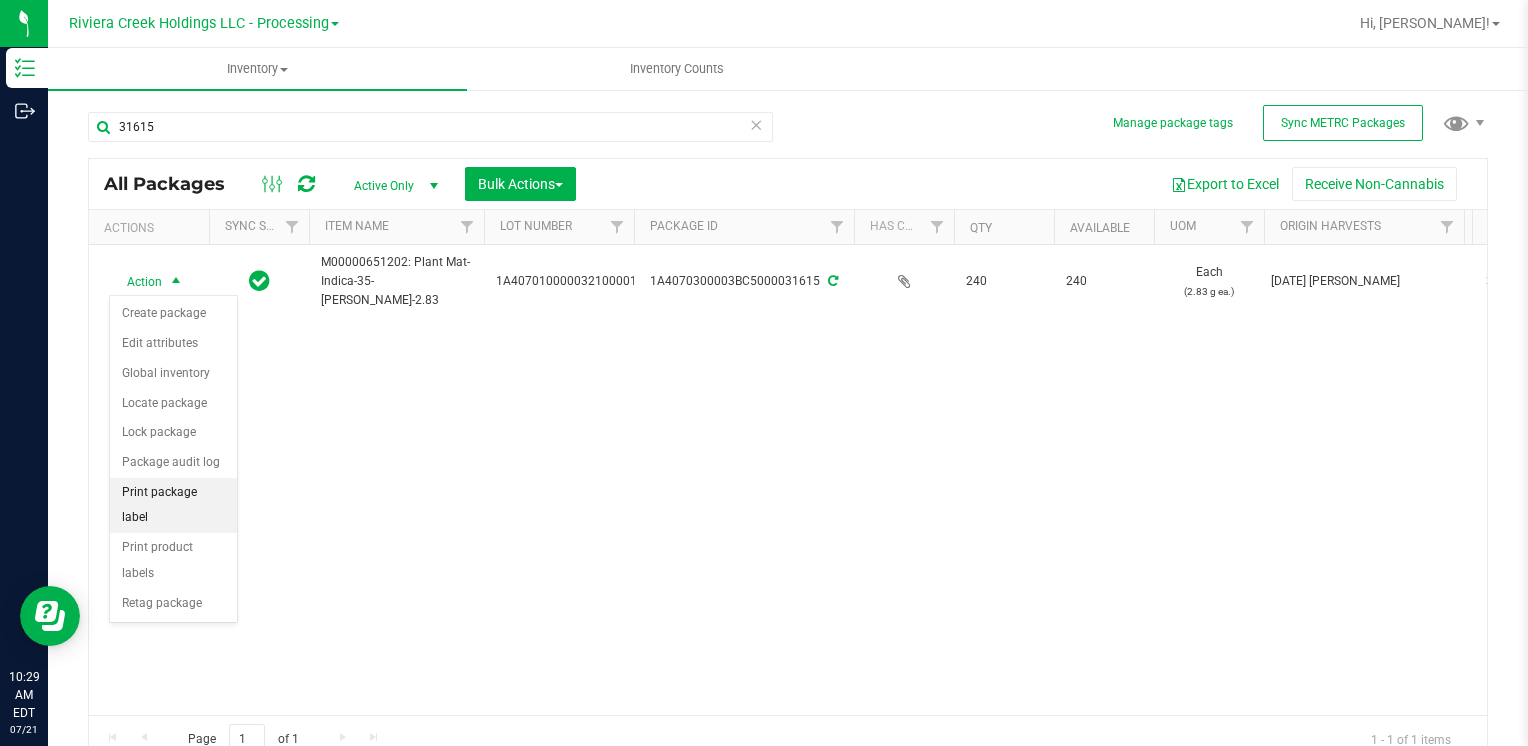 click on "Print package label" at bounding box center [173, 505] 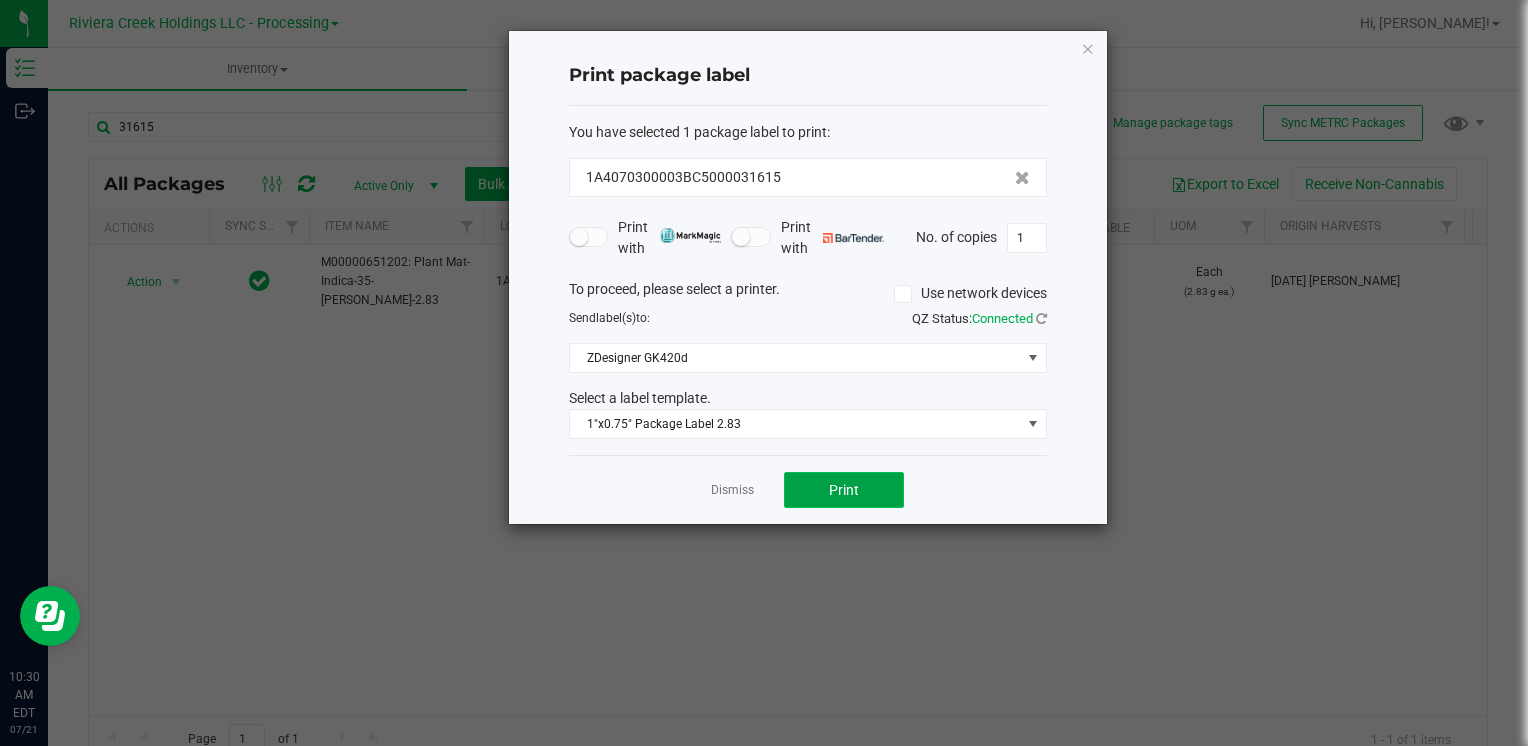 click on "Print" 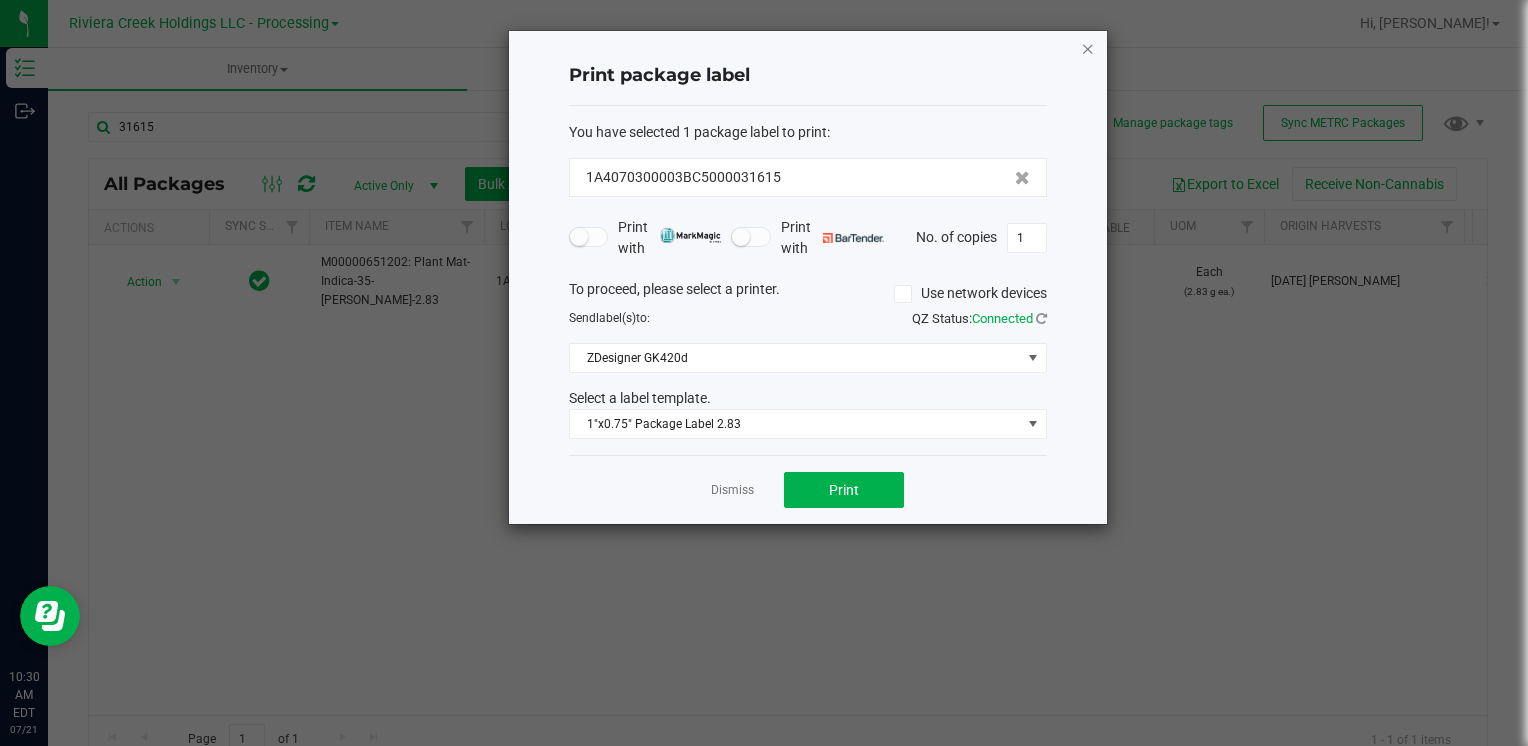 click 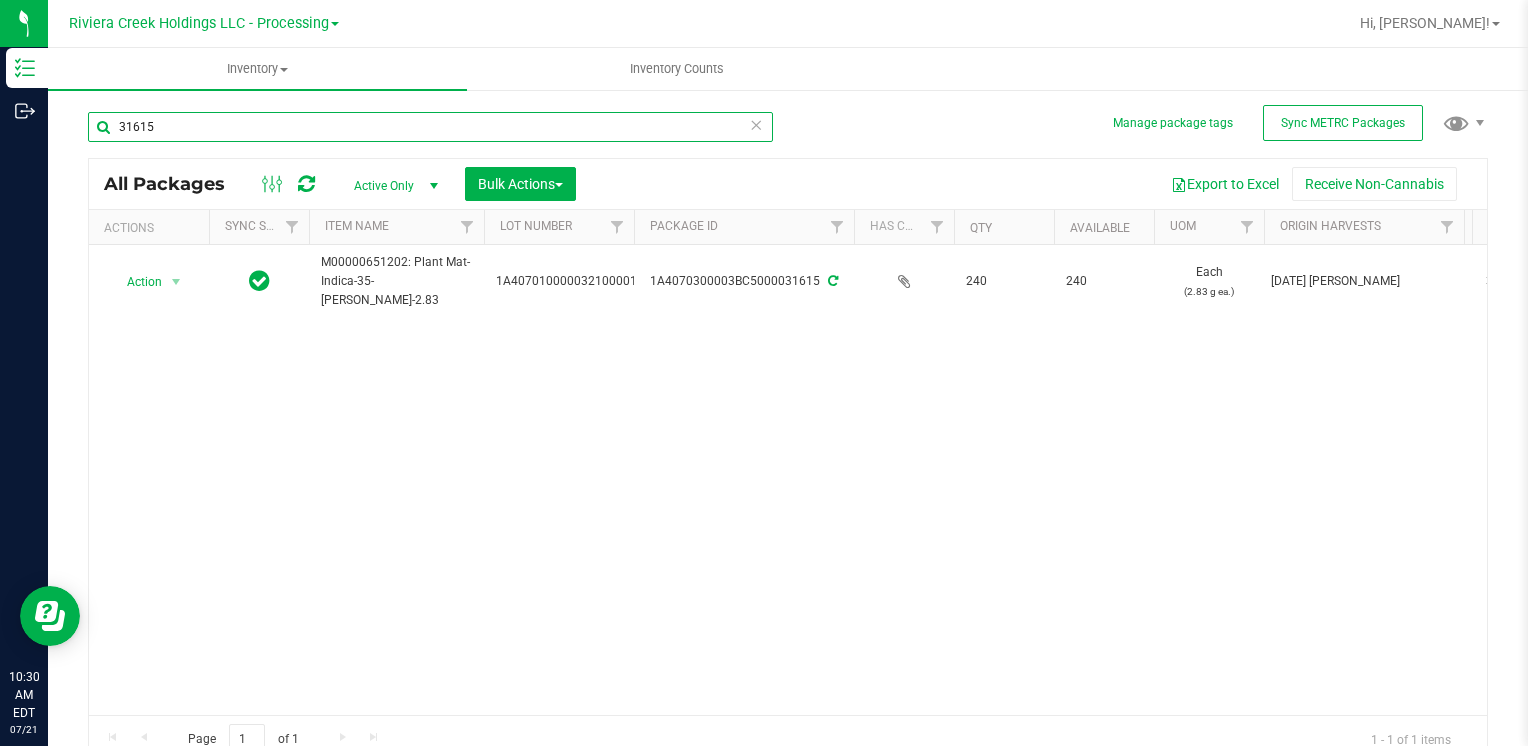 click on "31615" at bounding box center [430, 127] 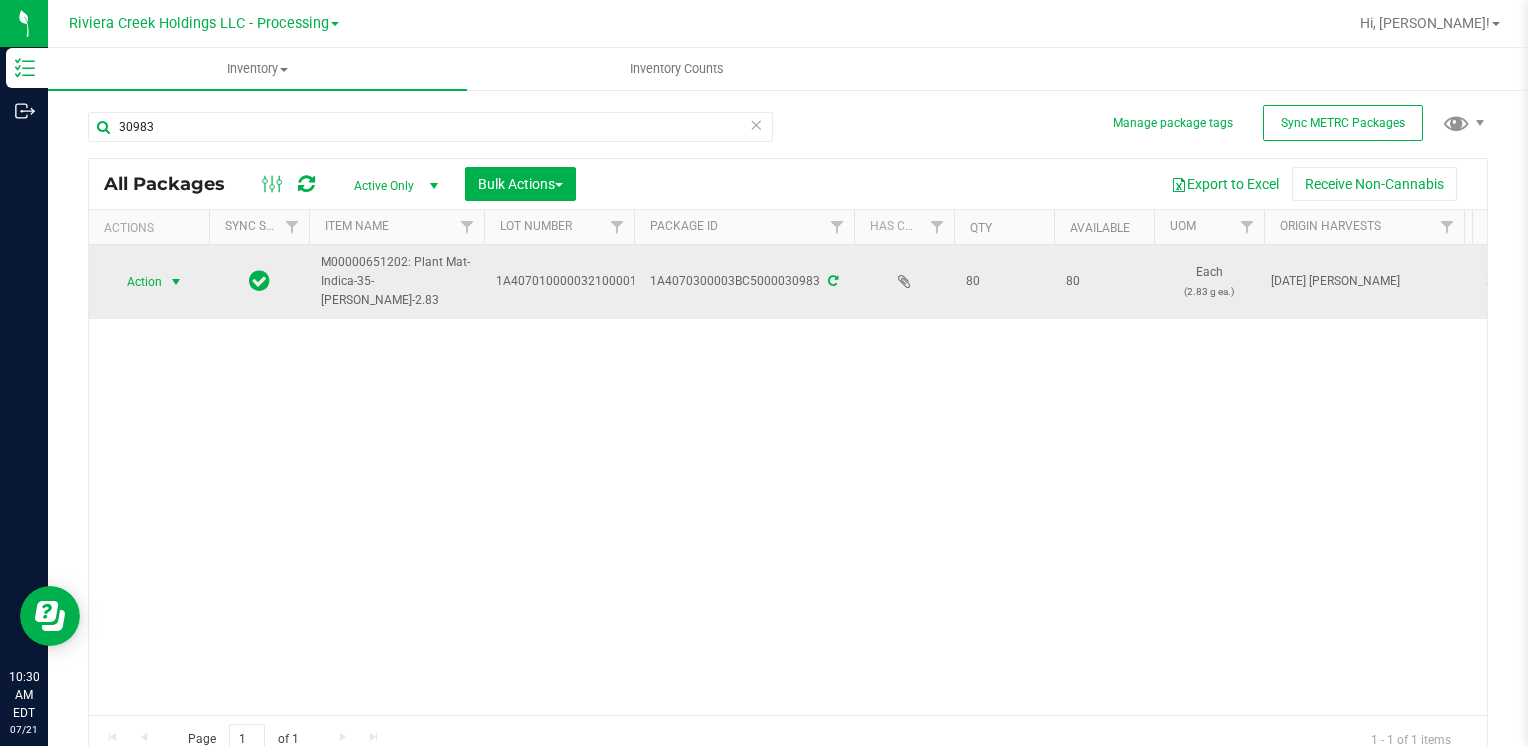 click on "Action" at bounding box center (136, 282) 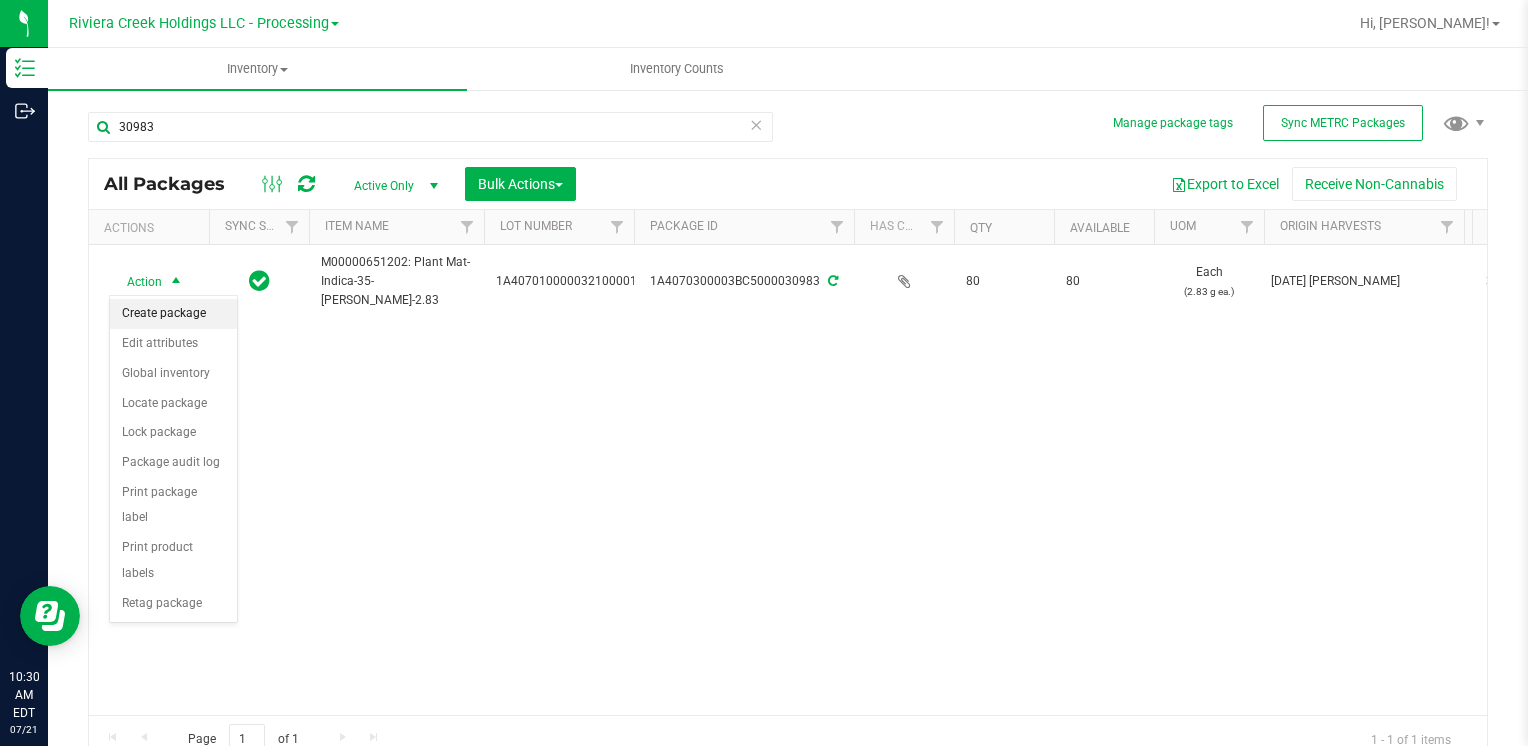 click on "Create package" at bounding box center (173, 314) 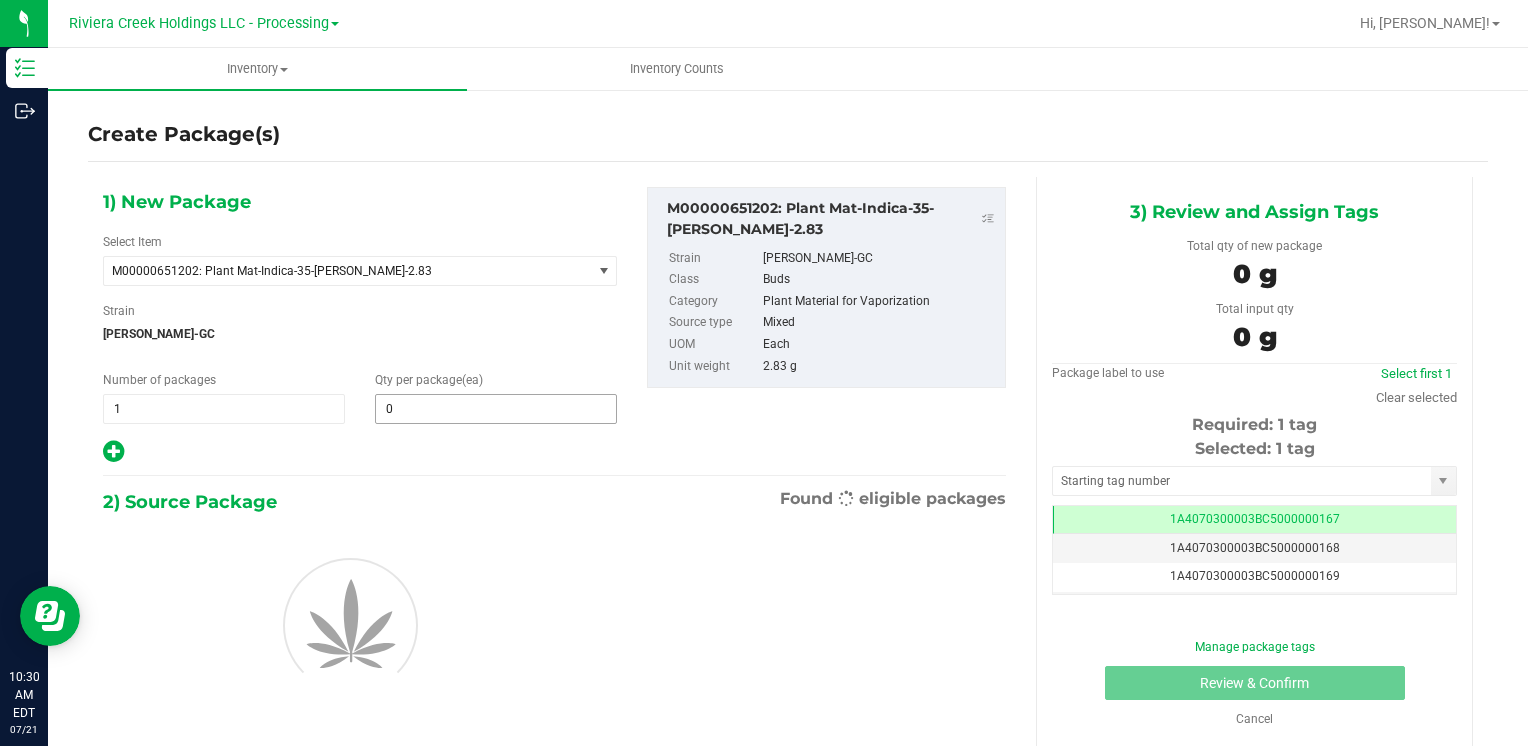 scroll, scrollTop: 0, scrollLeft: 0, axis: both 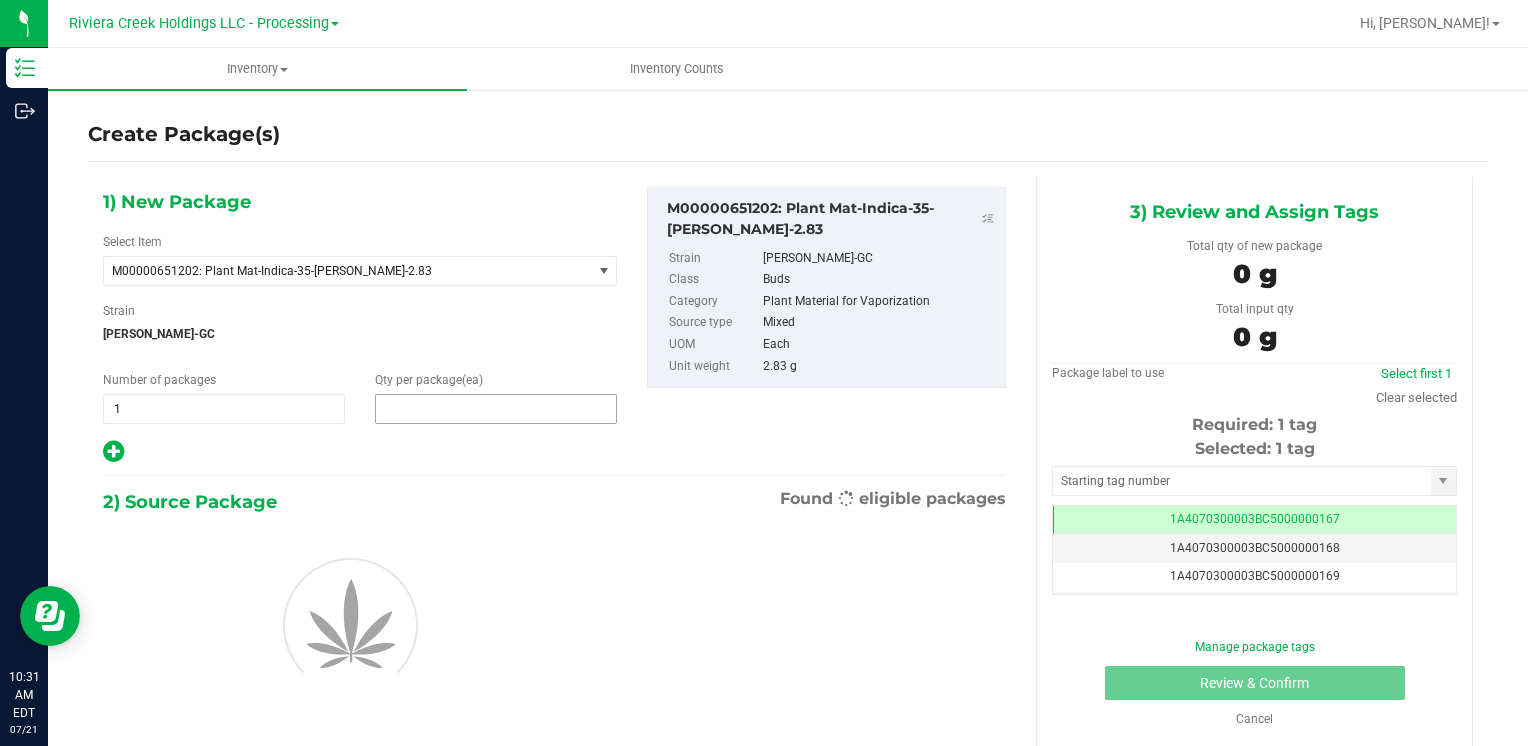 click at bounding box center [496, 409] 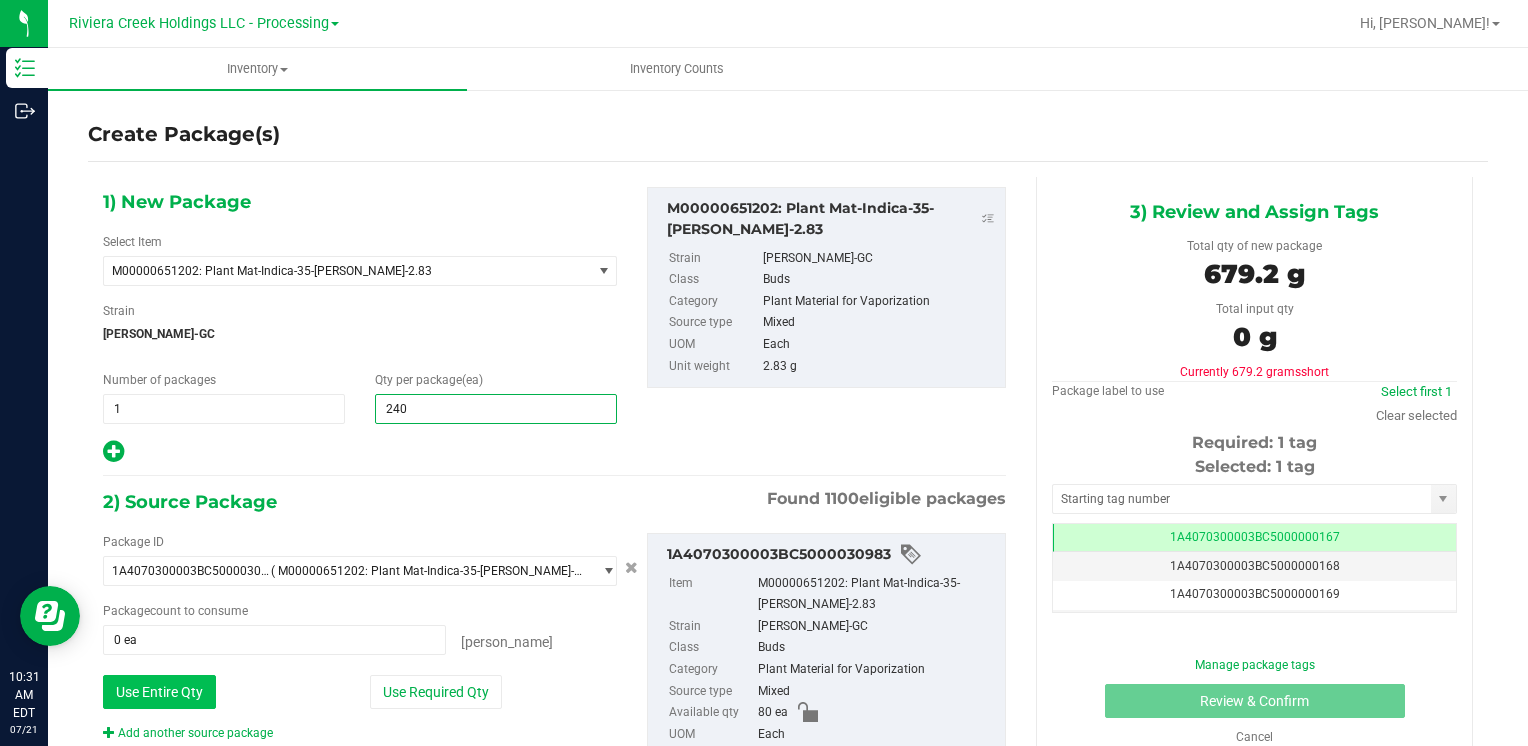 click on "Use Entire Qty" at bounding box center [159, 692] 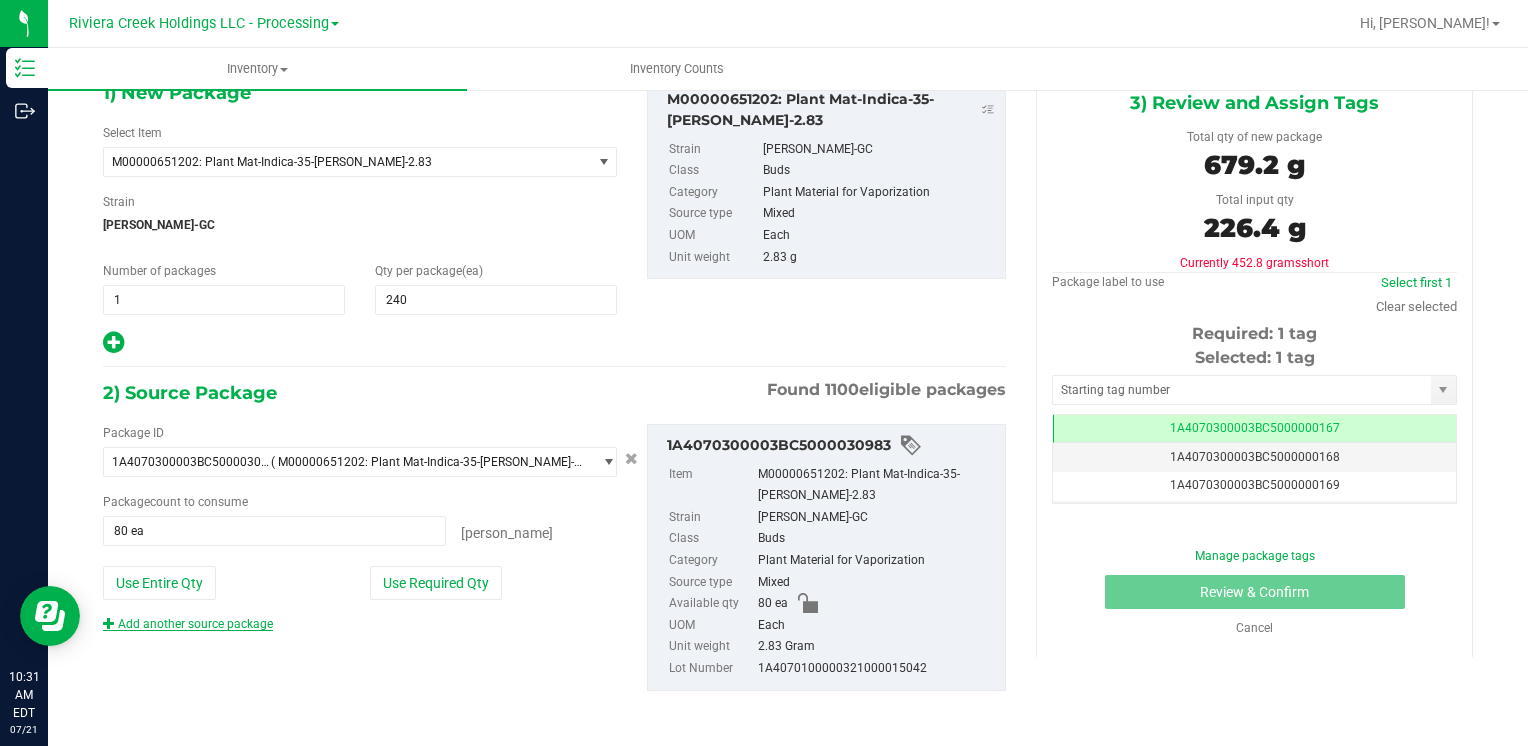 click on "Add another source package" at bounding box center (188, 624) 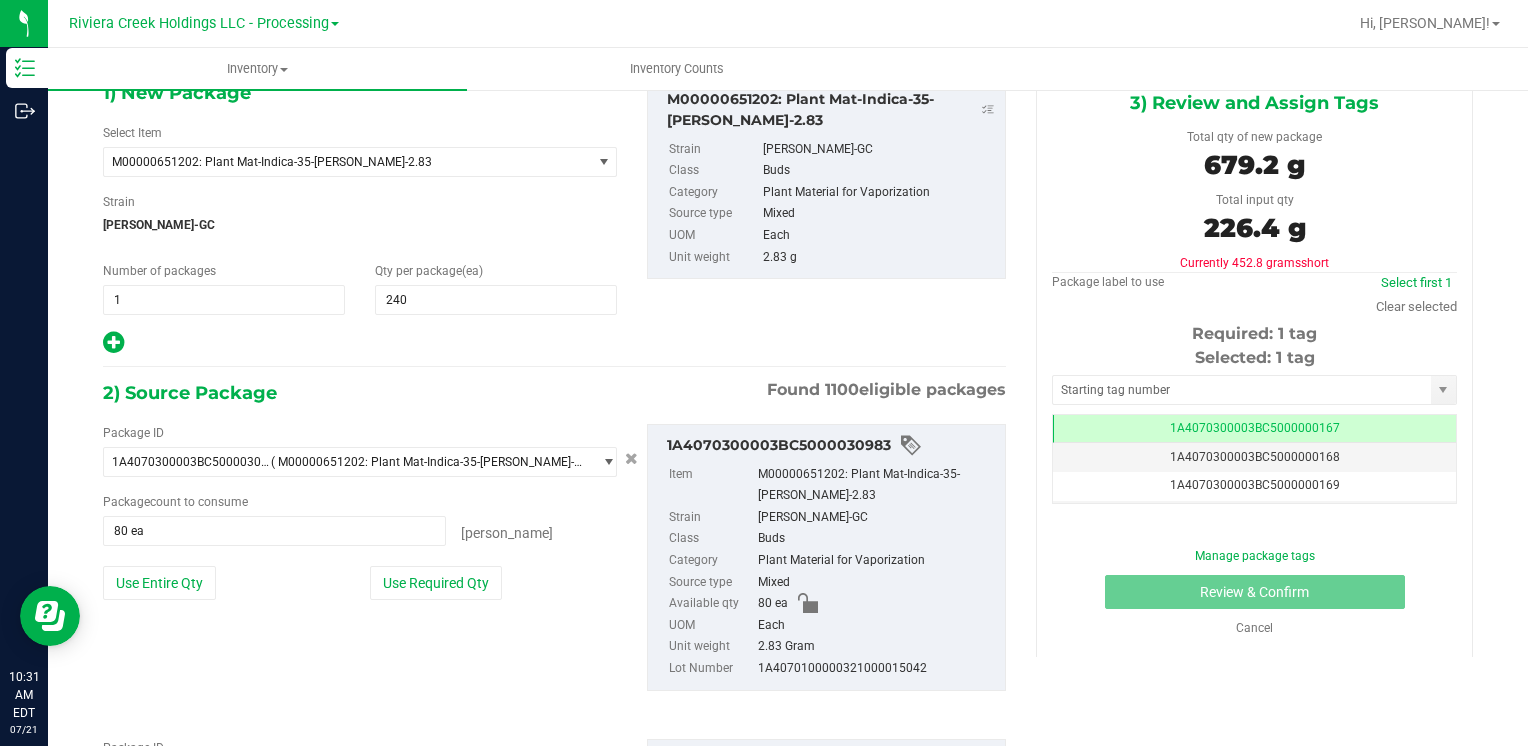 scroll, scrollTop: 259, scrollLeft: 0, axis: vertical 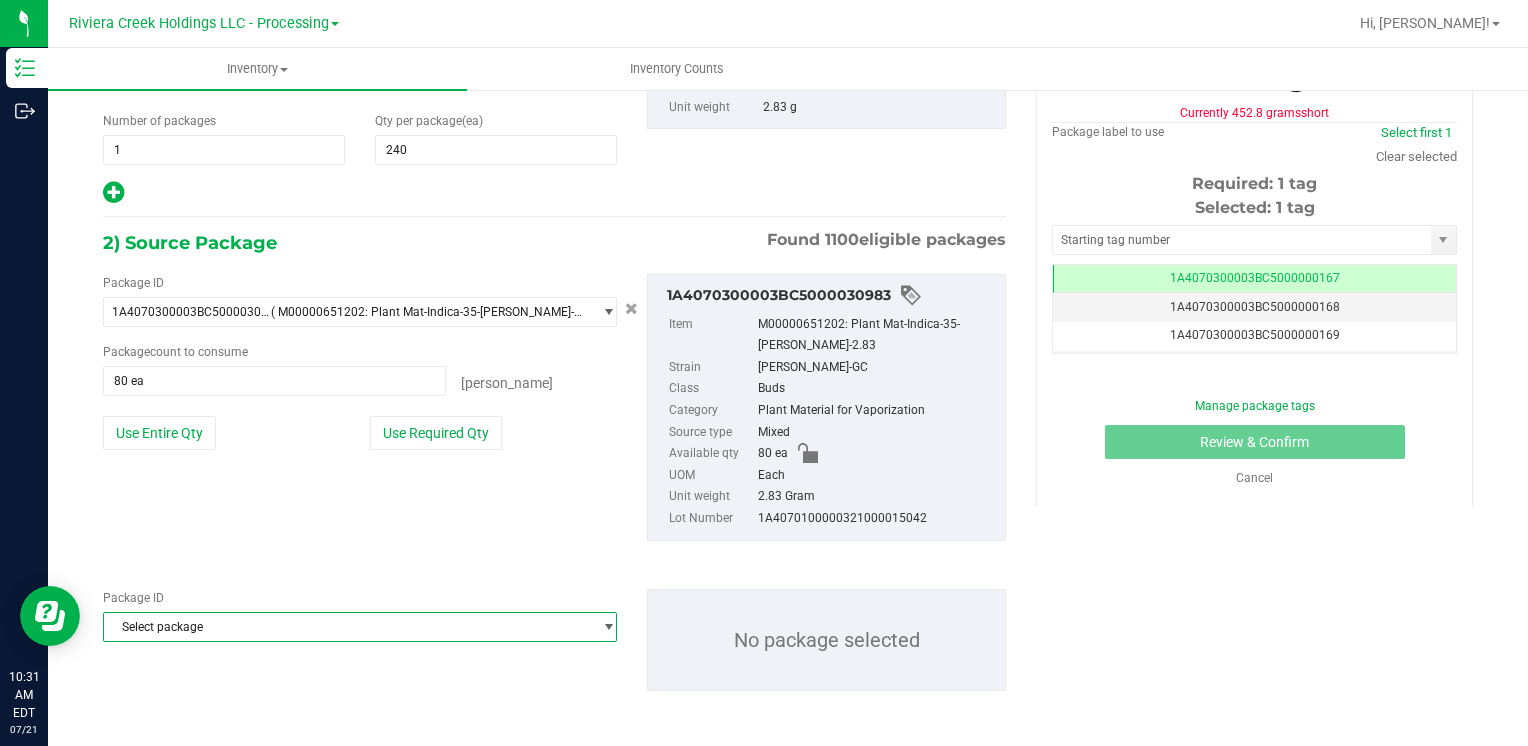 click on "Select package" at bounding box center (347, 627) 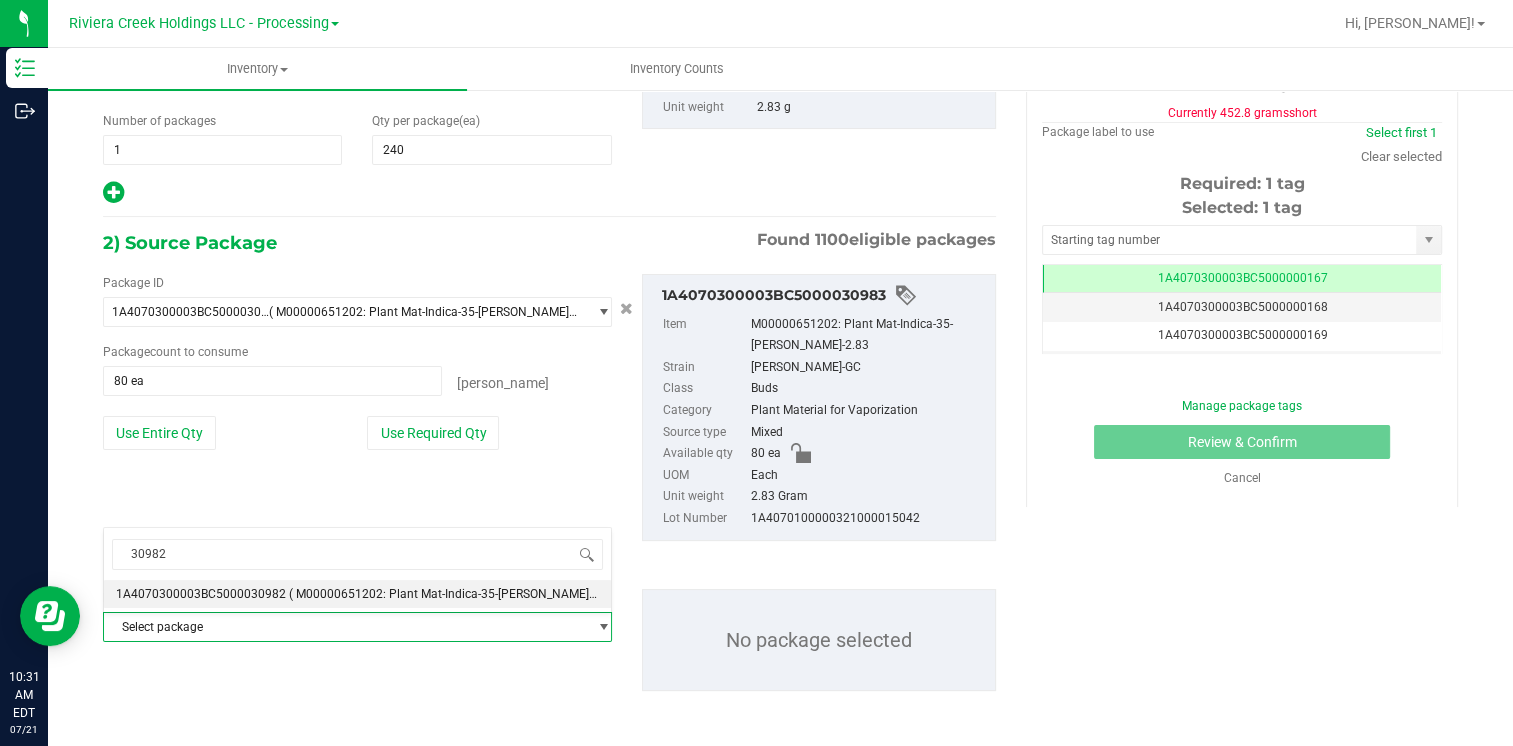 click on "(
M00000651202: Plant Mat-Indica-35-[PERSON_NAME]-2.83
)" at bounding box center (456, 594) 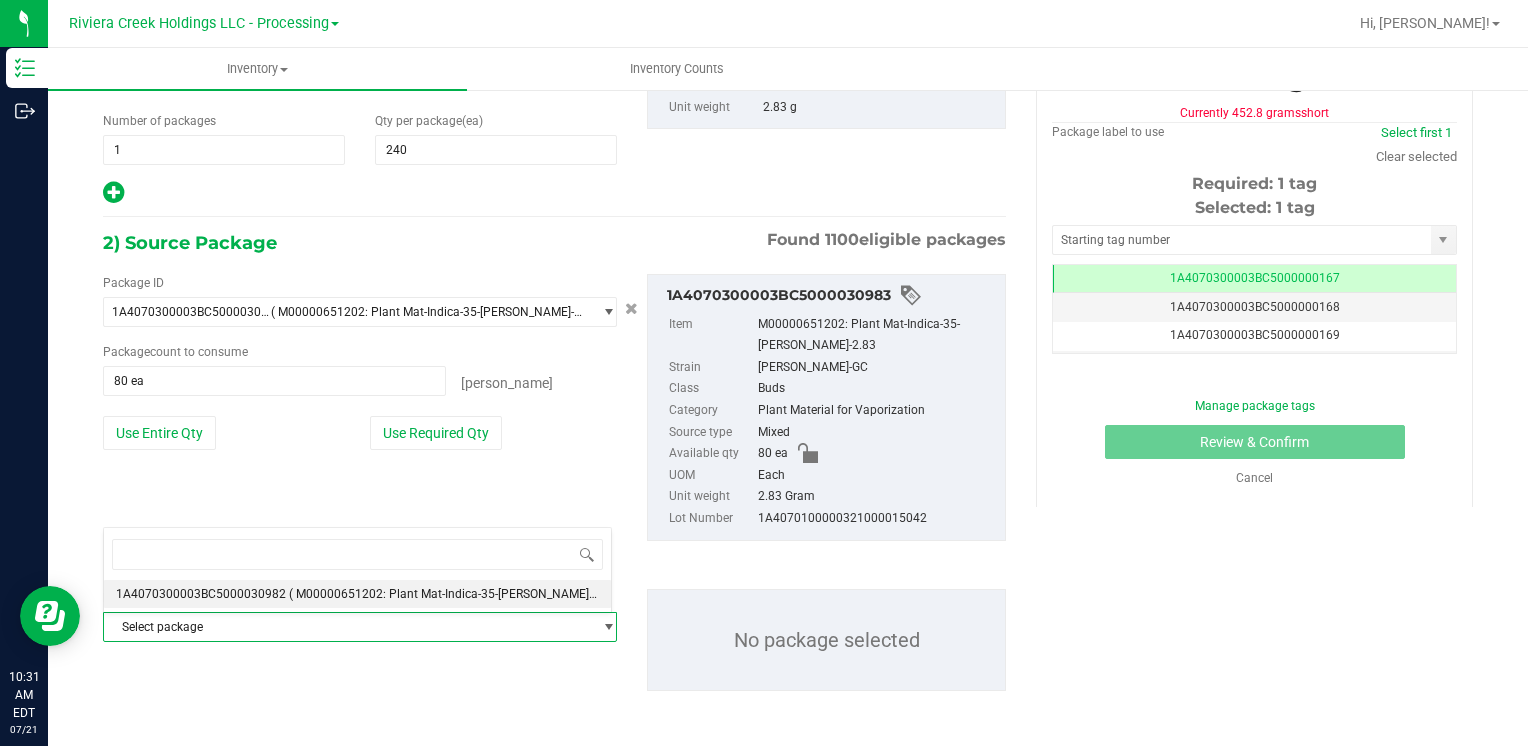 scroll, scrollTop: 23772, scrollLeft: 0, axis: vertical 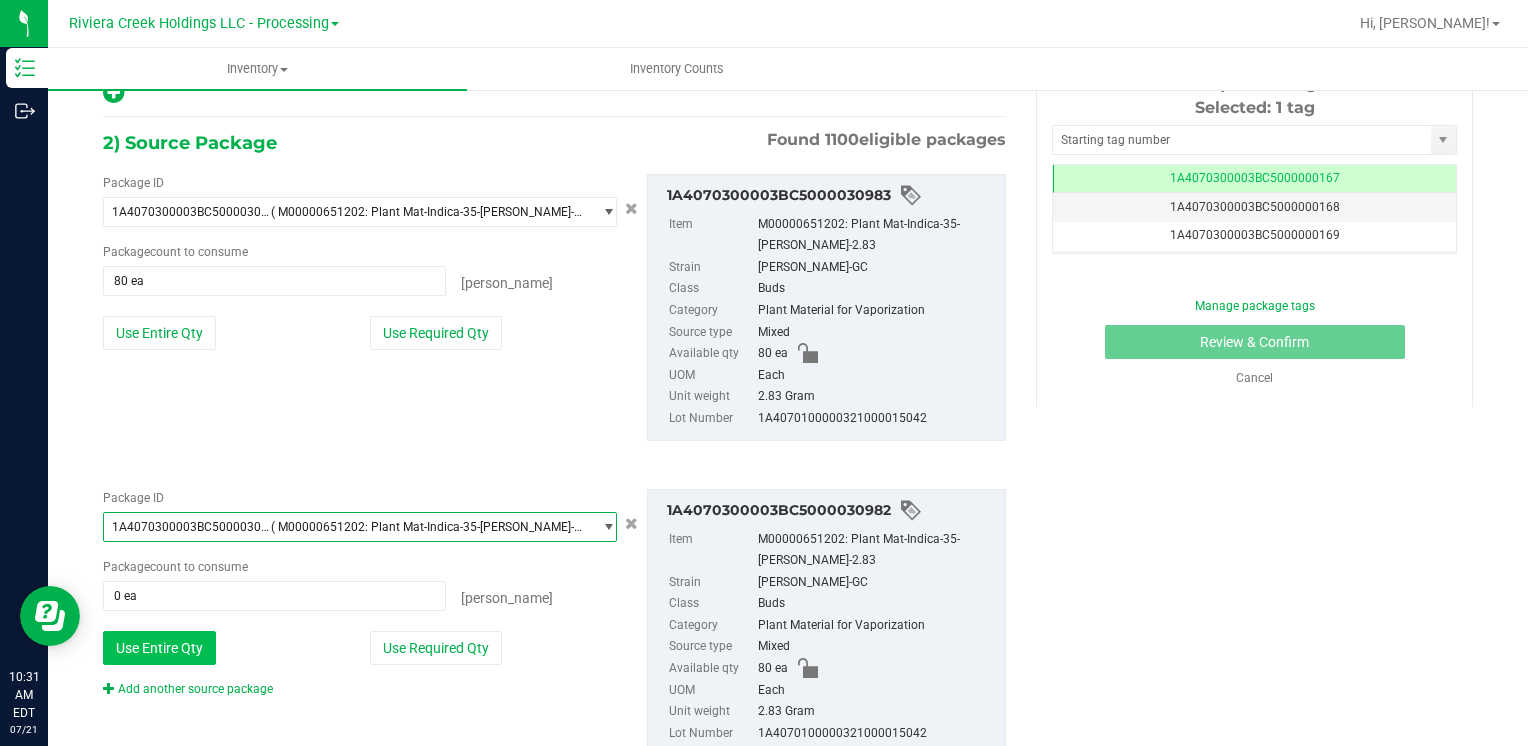 click on "Use Entire Qty" at bounding box center [159, 648] 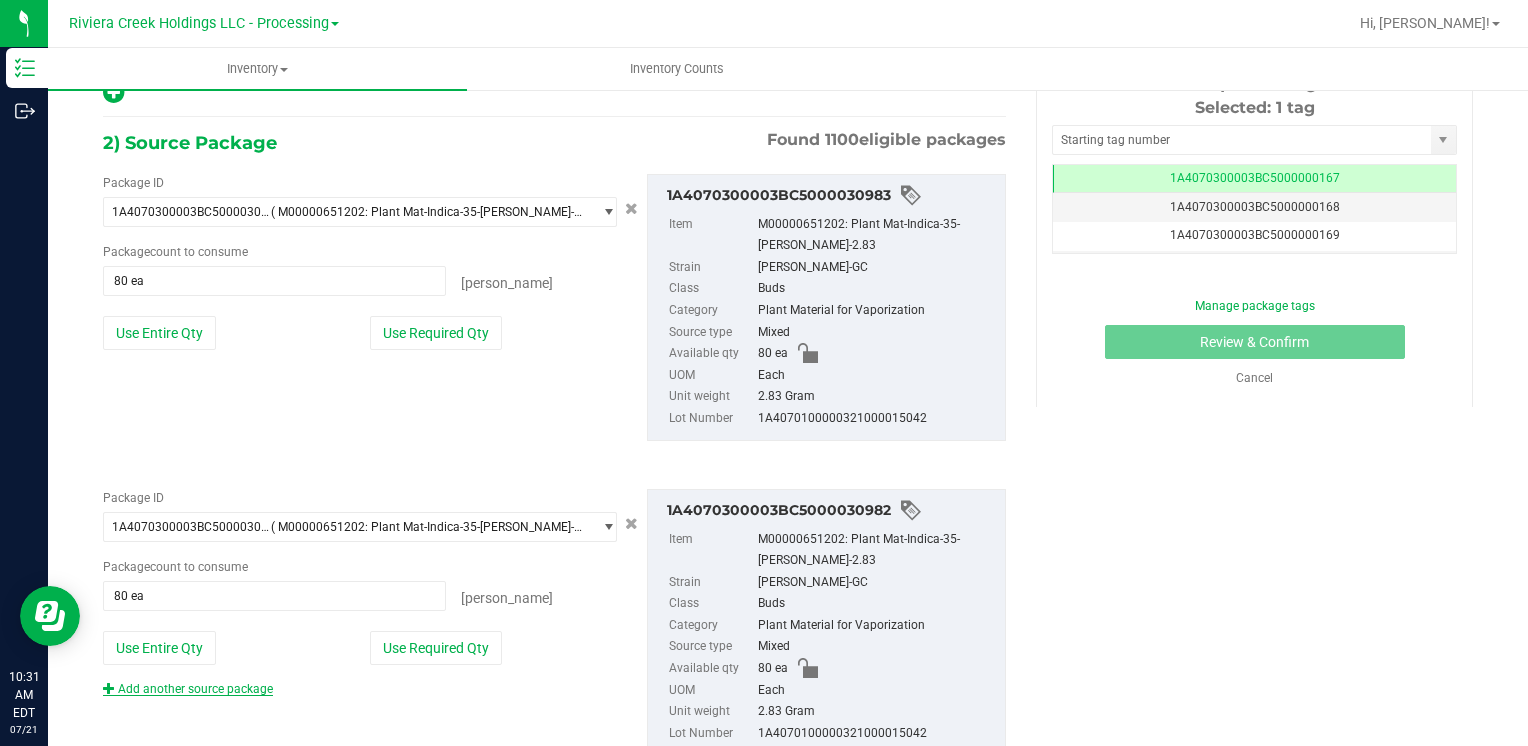 click on "Add another source package" at bounding box center [188, 689] 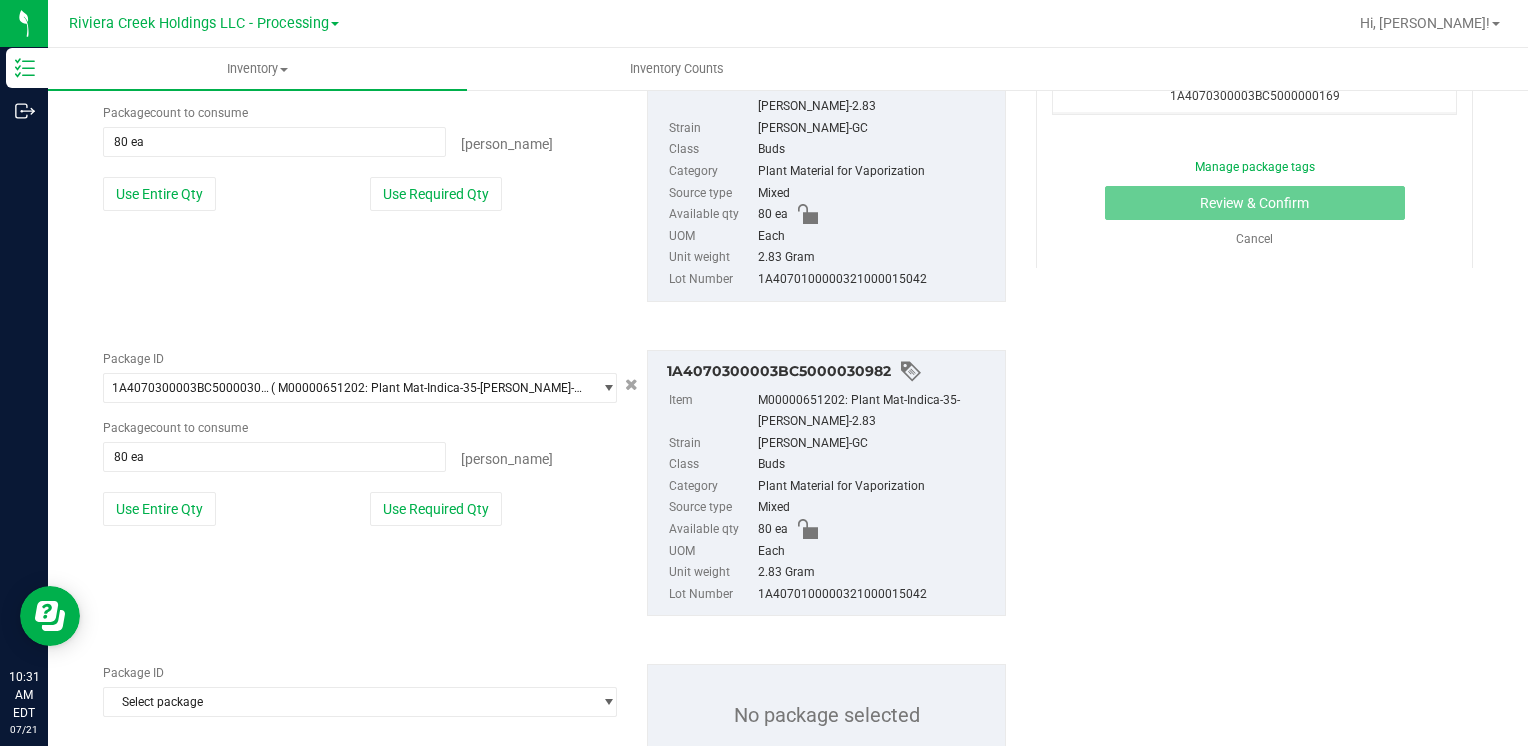 scroll, scrollTop: 573, scrollLeft: 0, axis: vertical 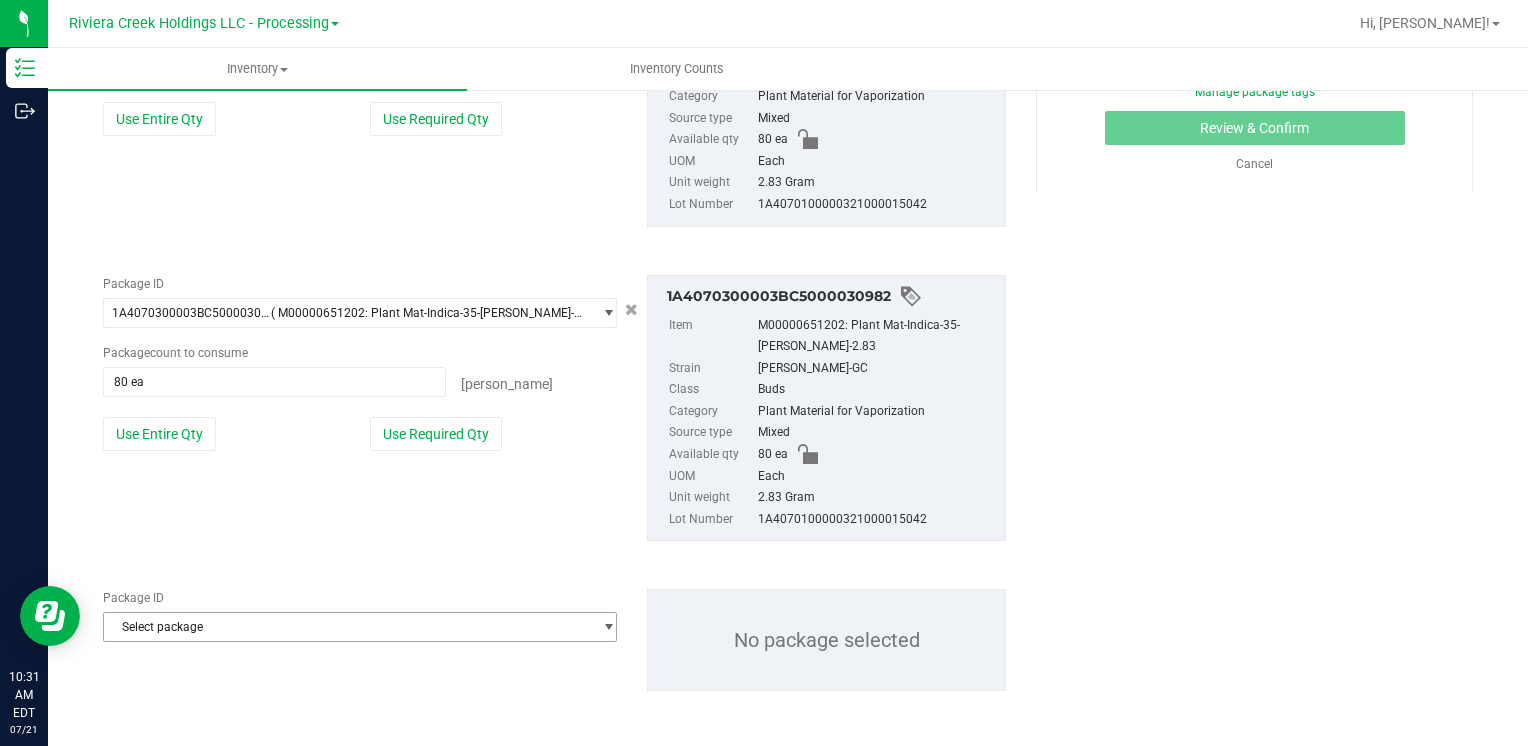 click on "Select package" at bounding box center (347, 627) 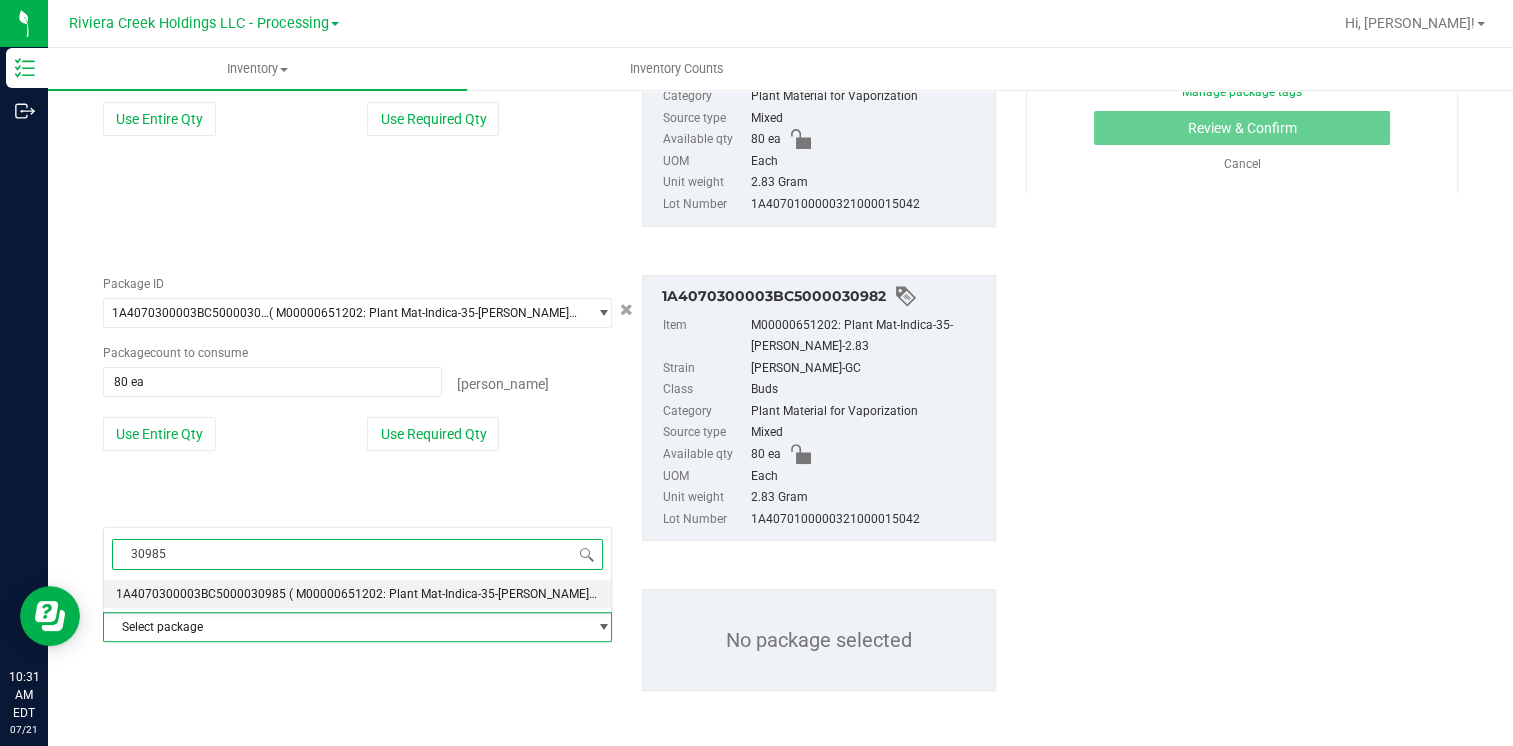 click on "1A4070300003BC5000030985" at bounding box center [201, 594] 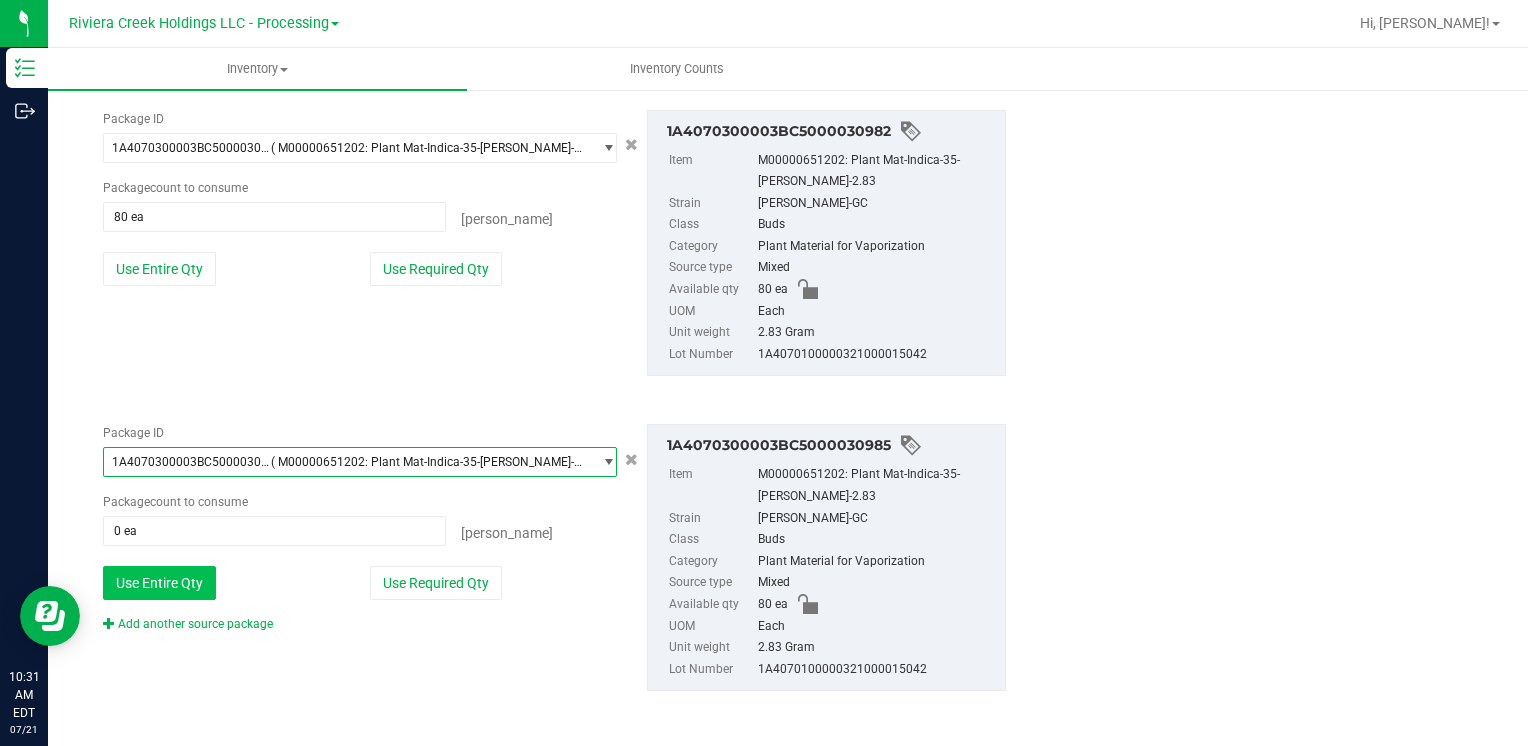 click on "Use Entire Qty" at bounding box center (159, 583) 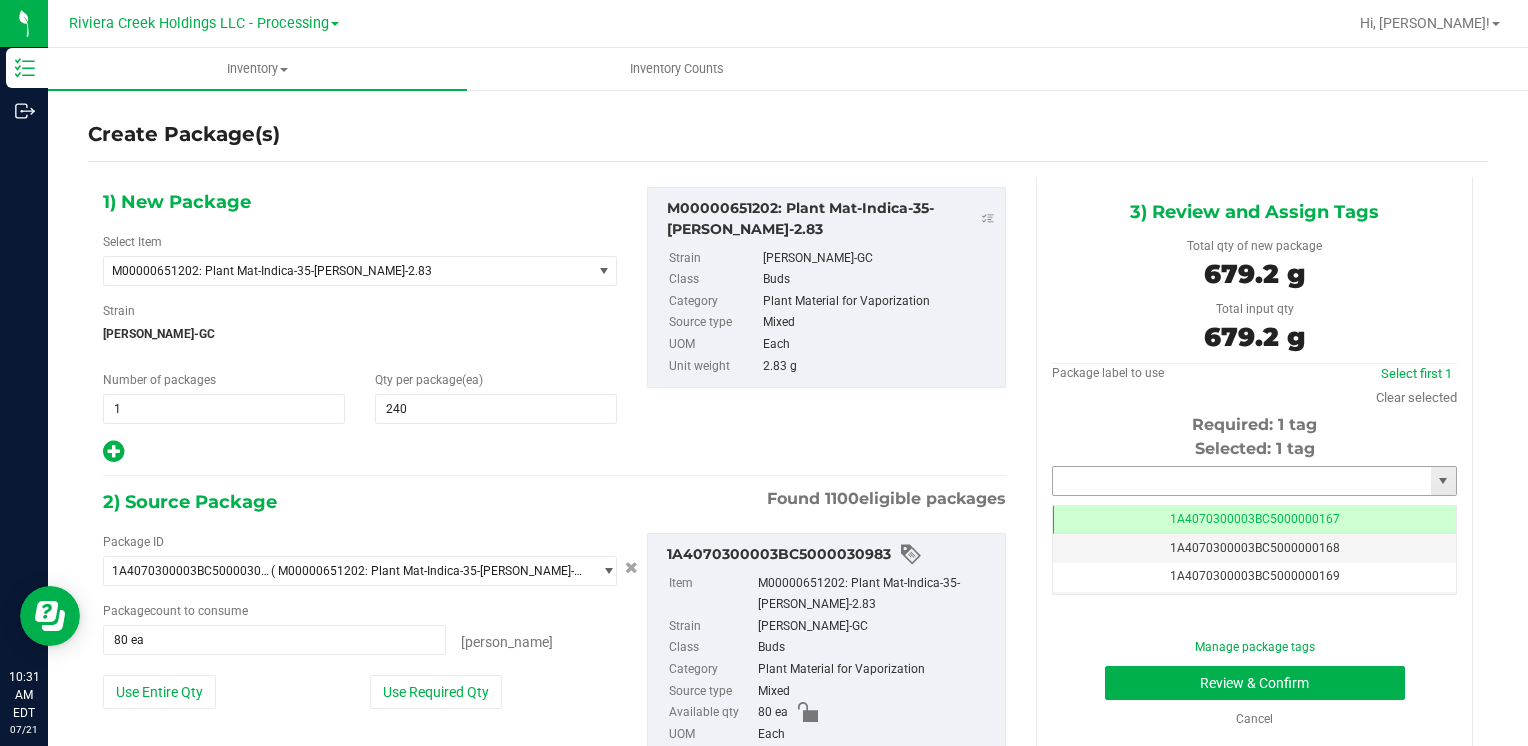click at bounding box center [1242, 481] 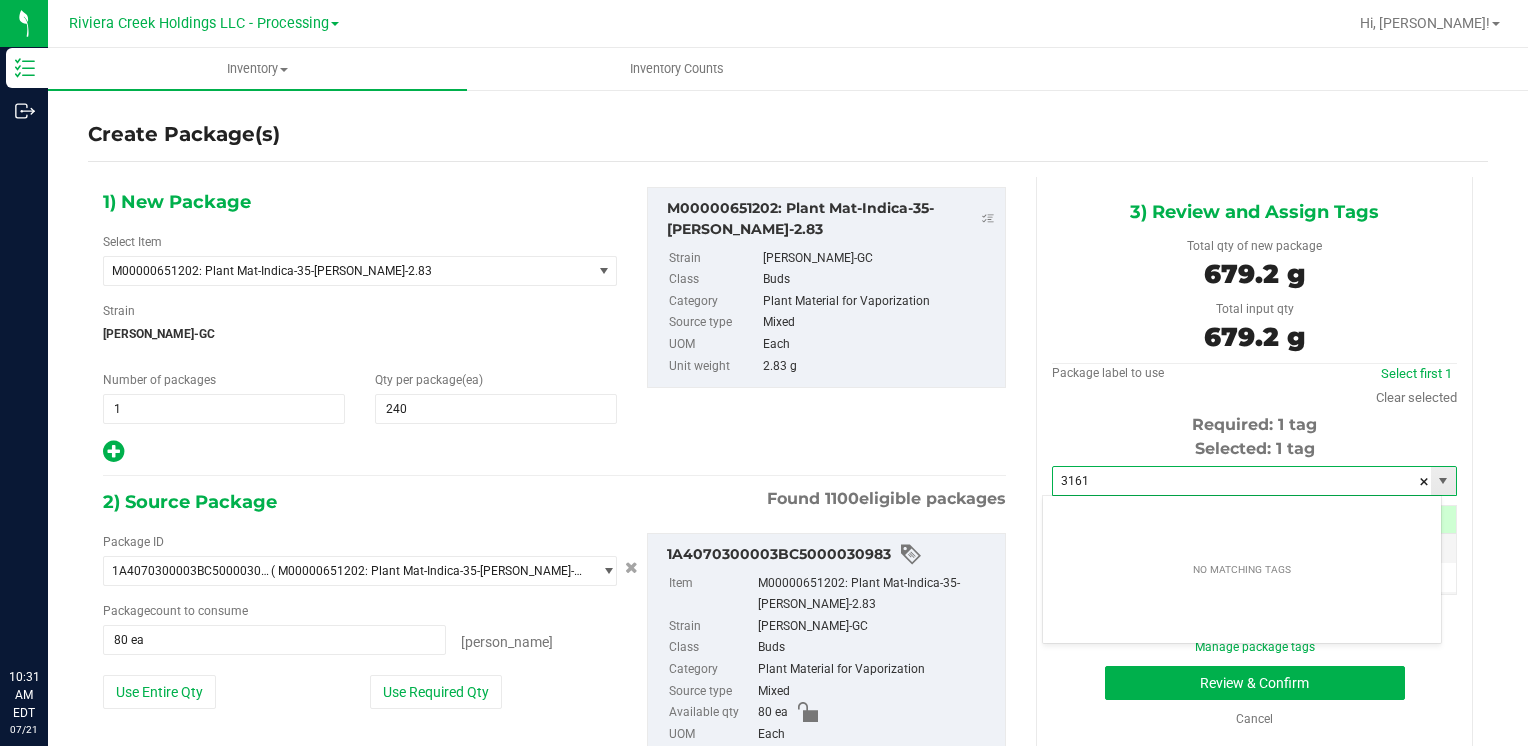 scroll, scrollTop: 0, scrollLeft: 0, axis: both 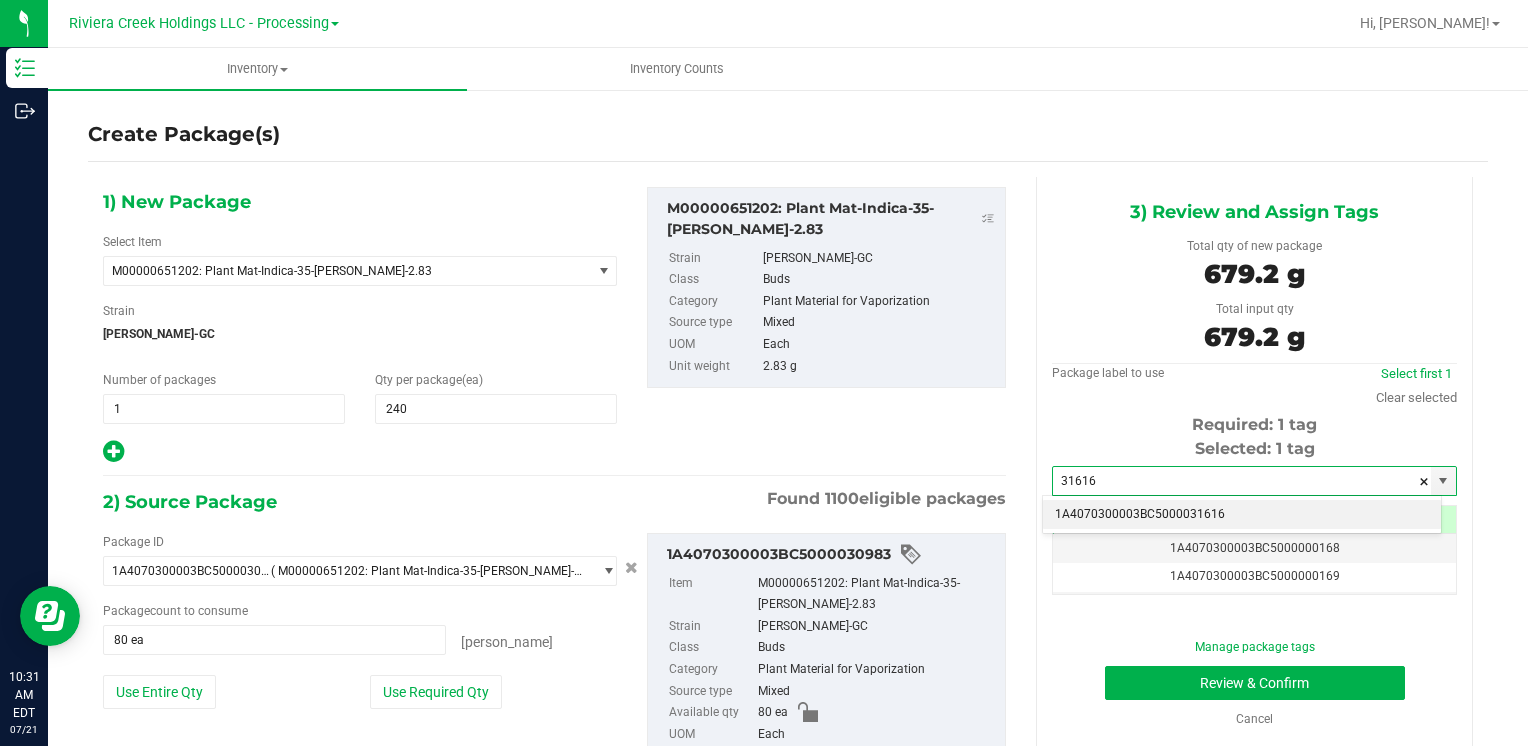 click on "1A4070300003BC5000031616" at bounding box center [1242, 515] 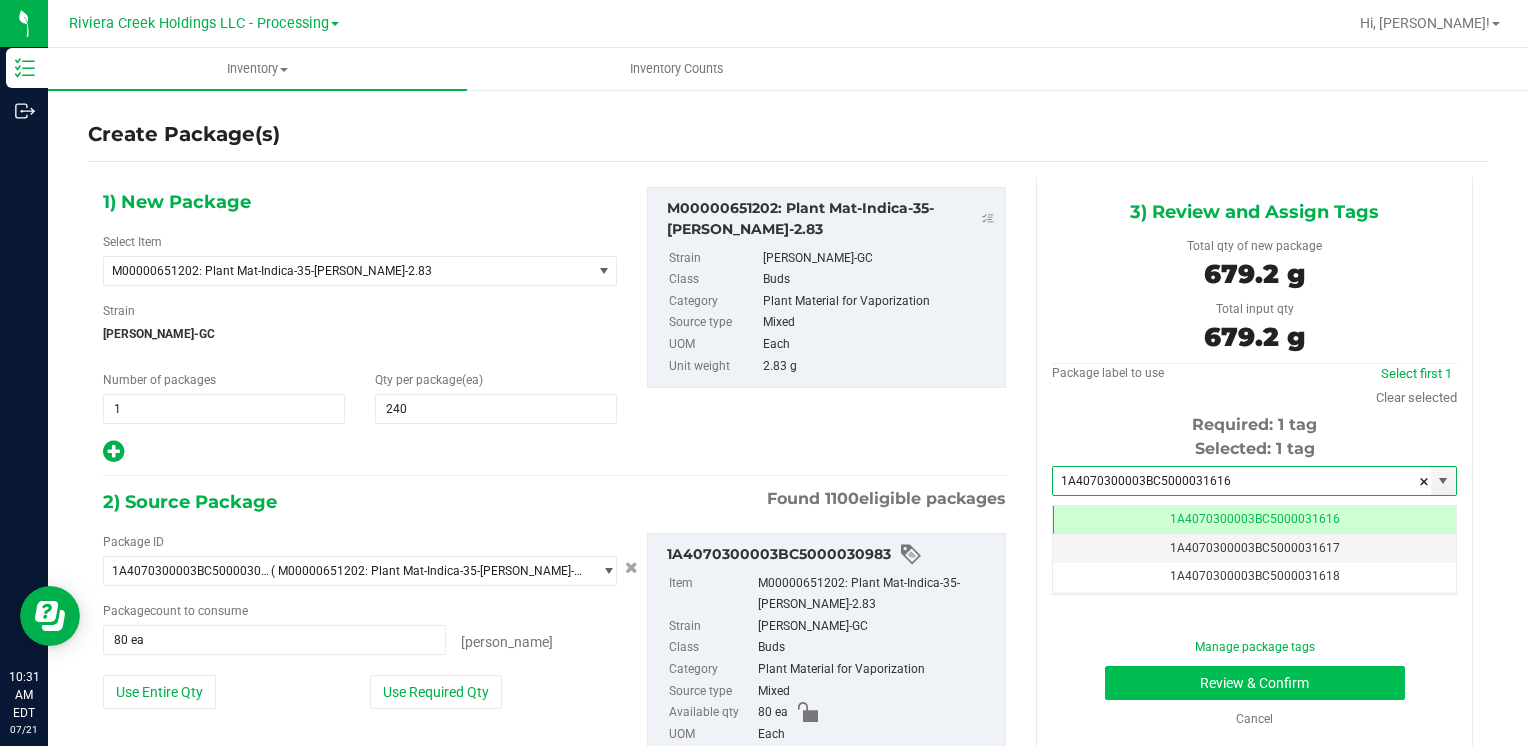 type on "1A4070300003BC5000031616" 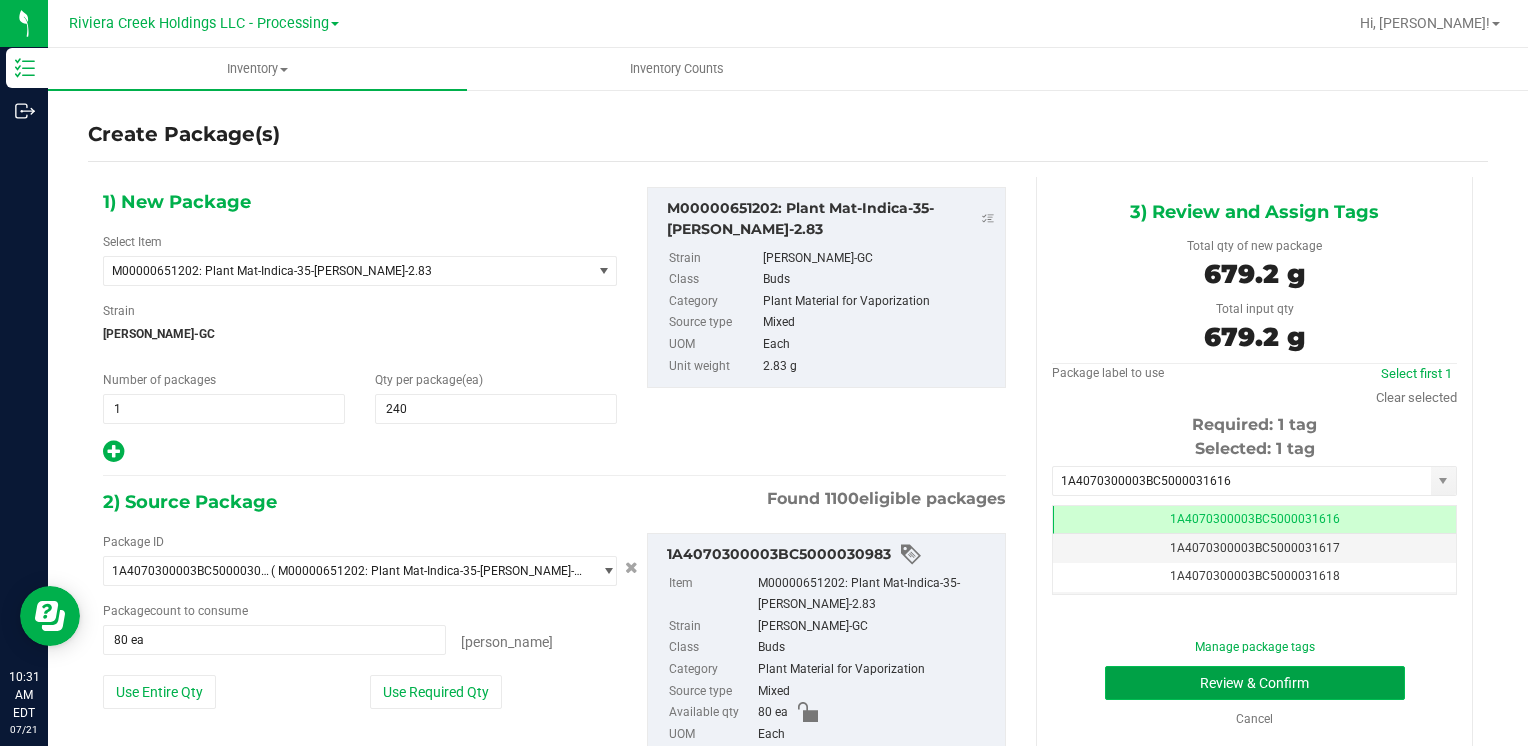 click on "Review & Confirm" at bounding box center [1255, 683] 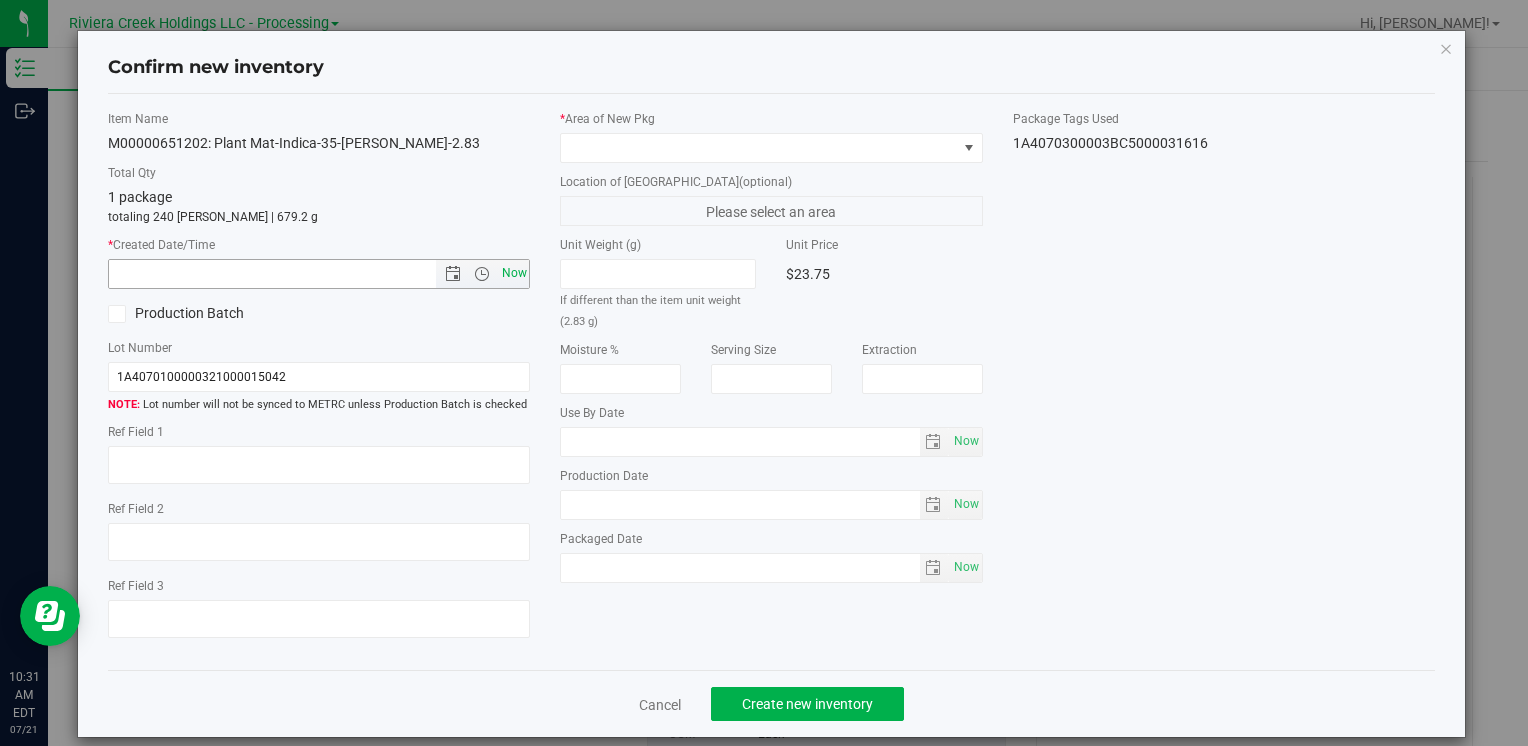 click on "Now" at bounding box center (514, 273) 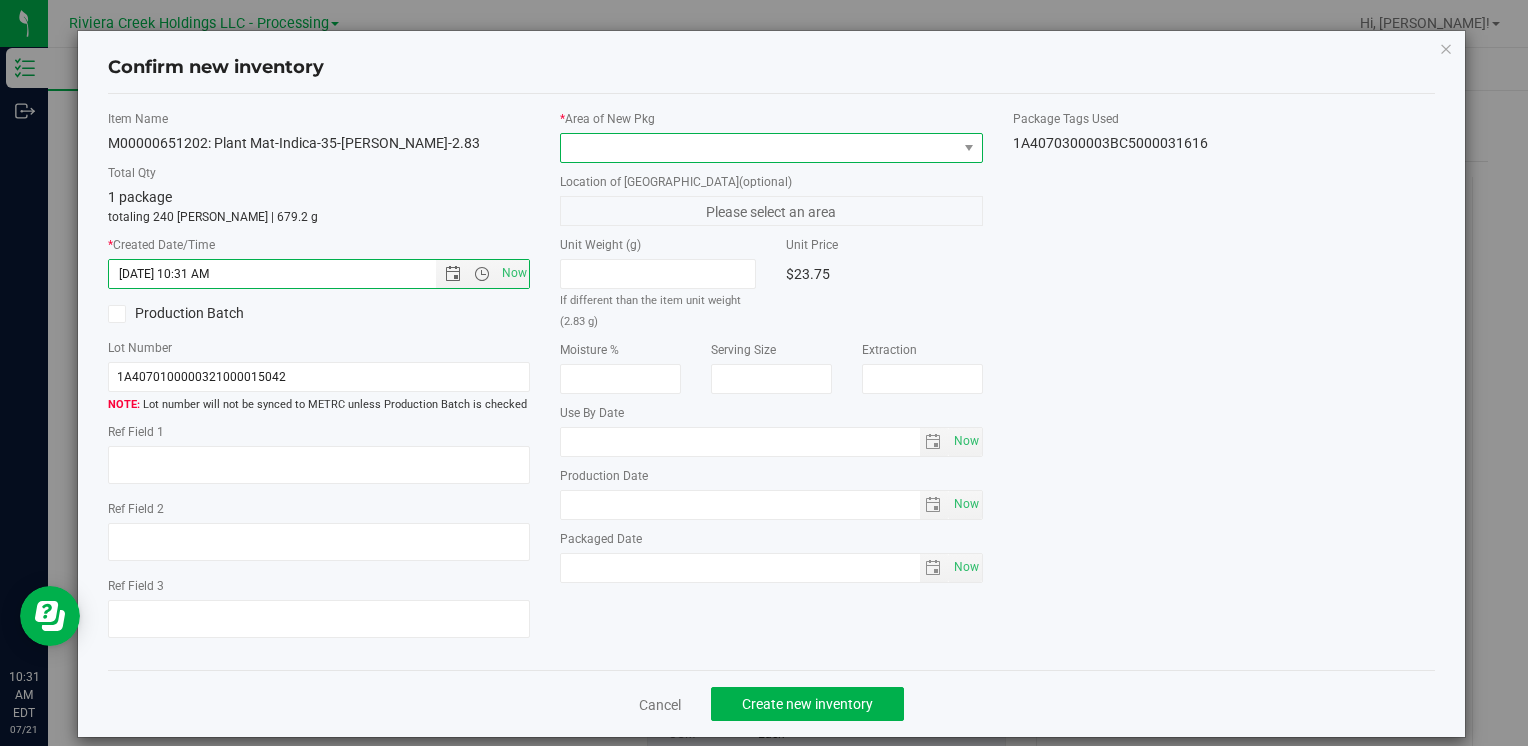 click at bounding box center [758, 148] 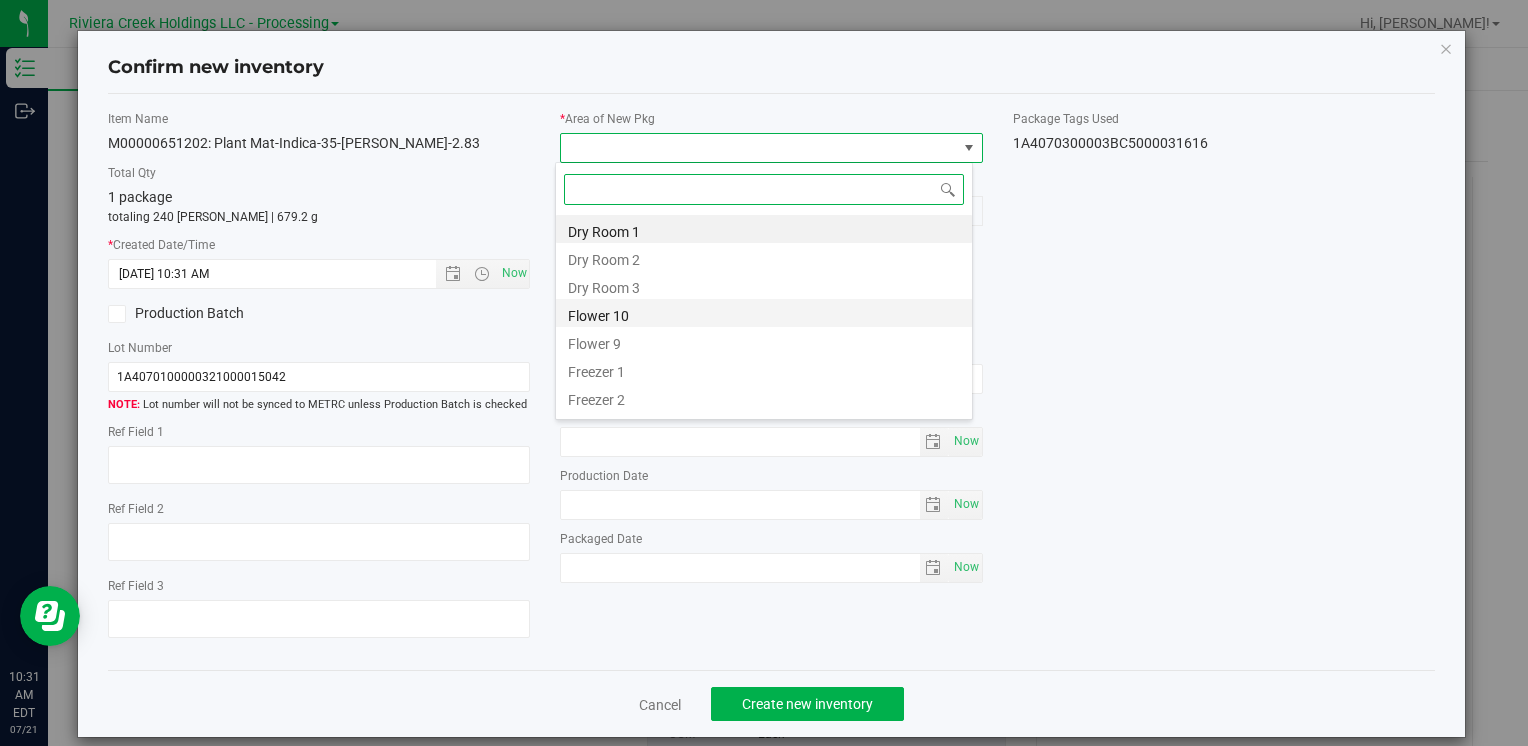 click on "Flower 10" at bounding box center (764, 313) 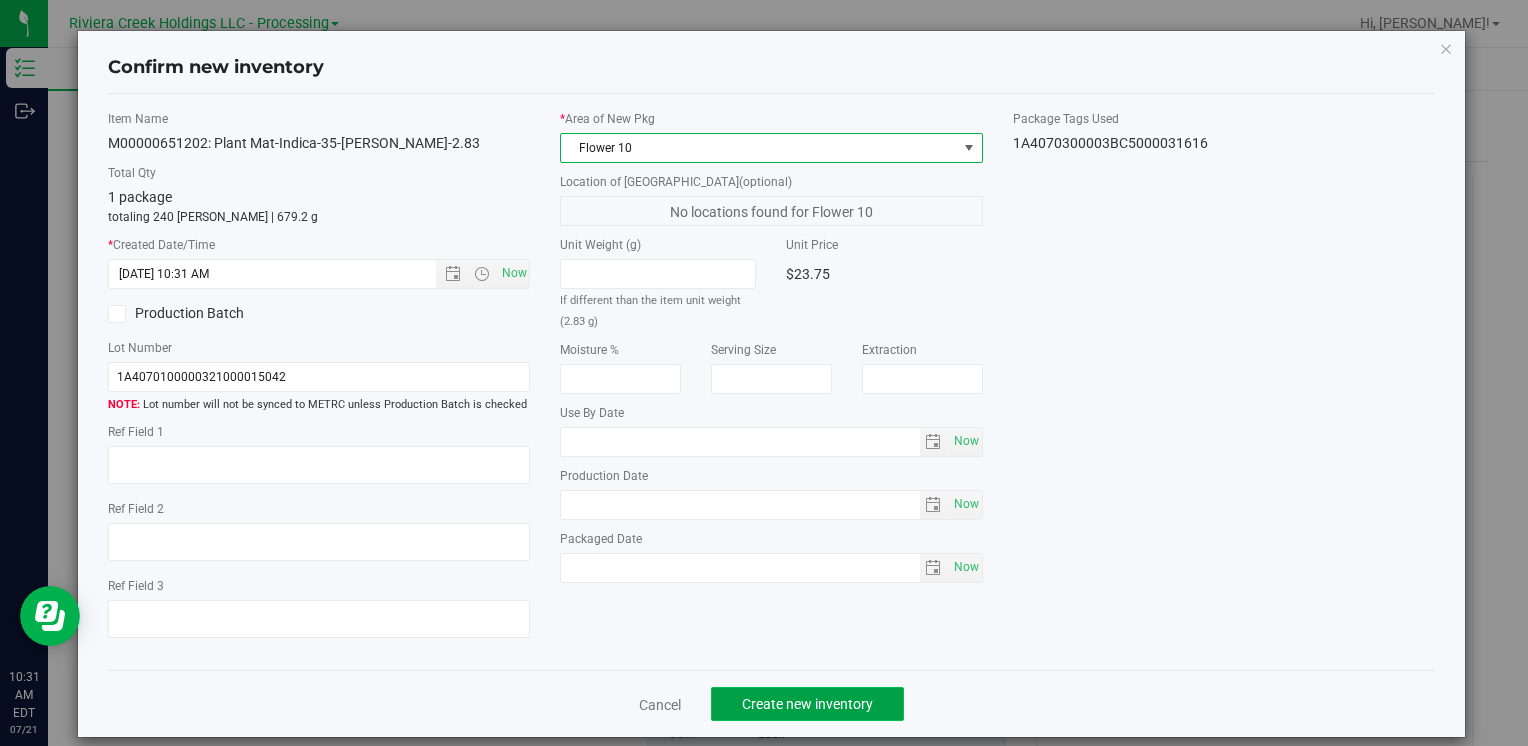 click on "Create new inventory" 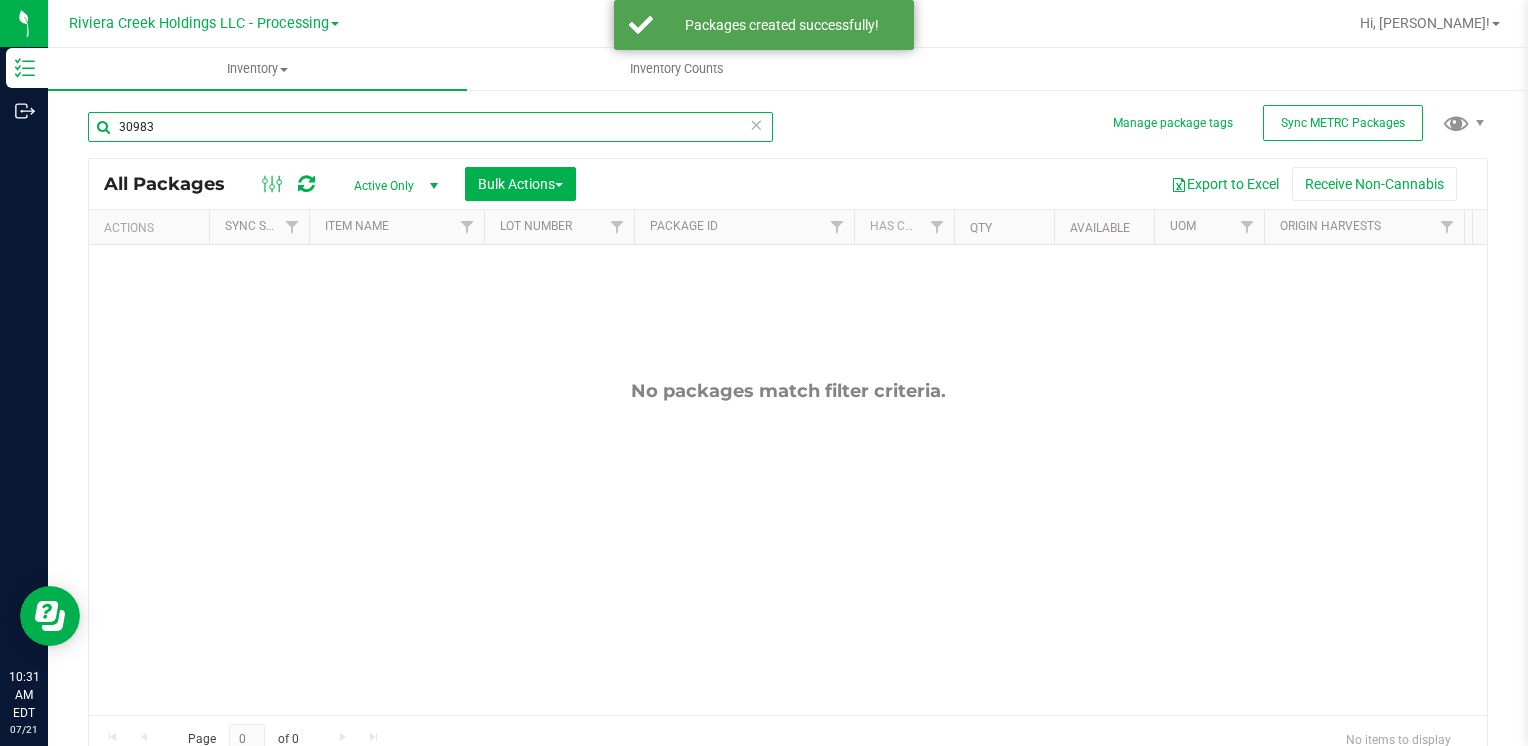 click on "30983" at bounding box center (430, 127) 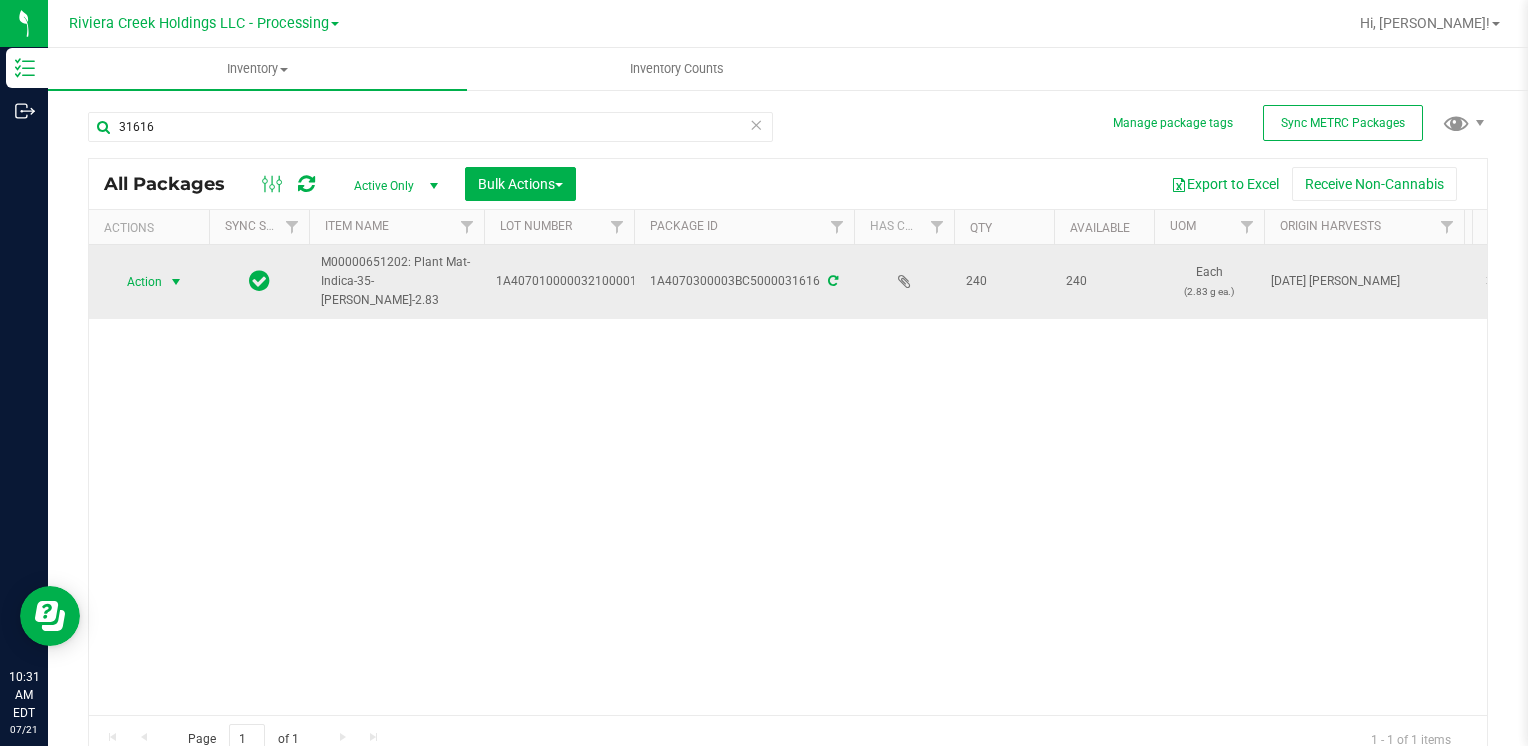 click on "Action" at bounding box center (136, 282) 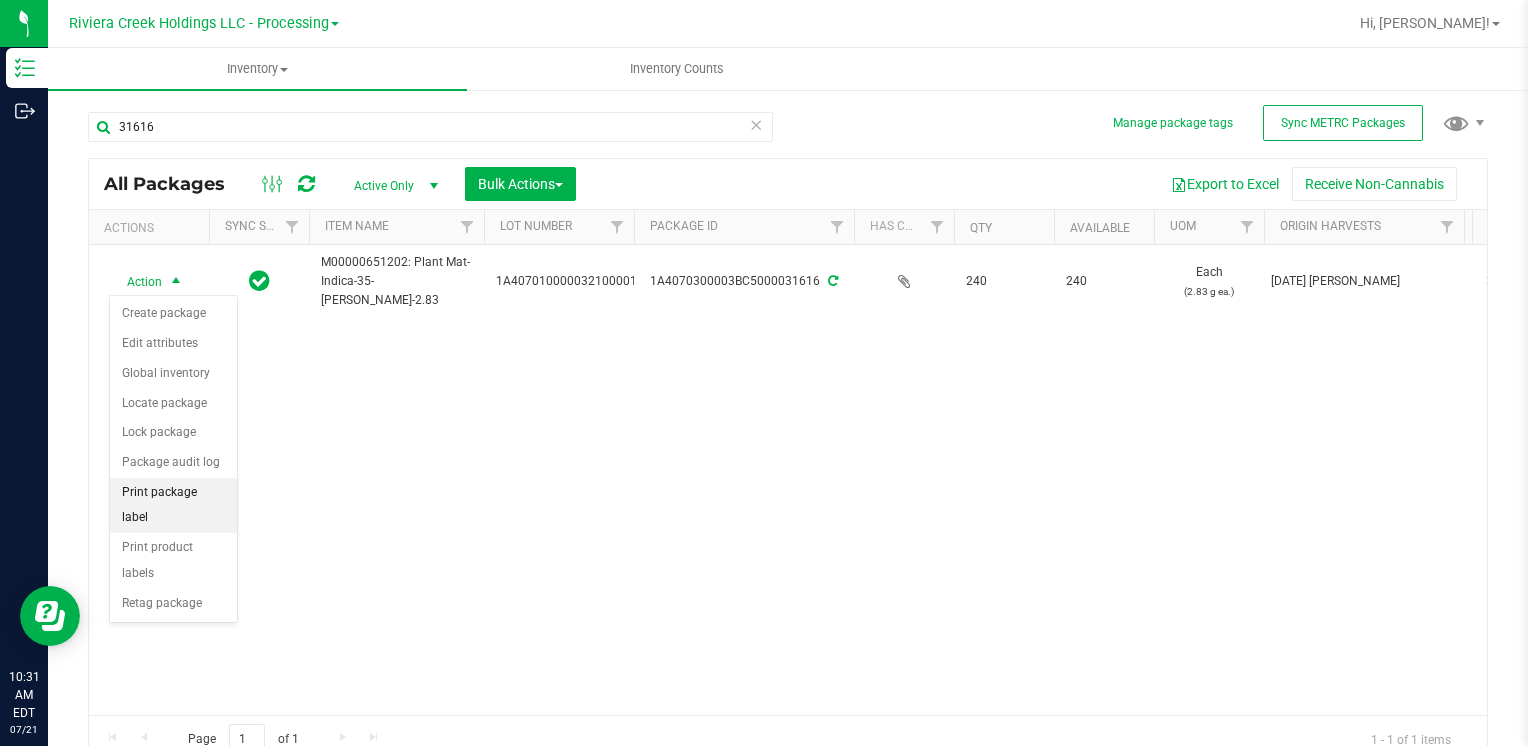 click on "Print package label" at bounding box center [173, 505] 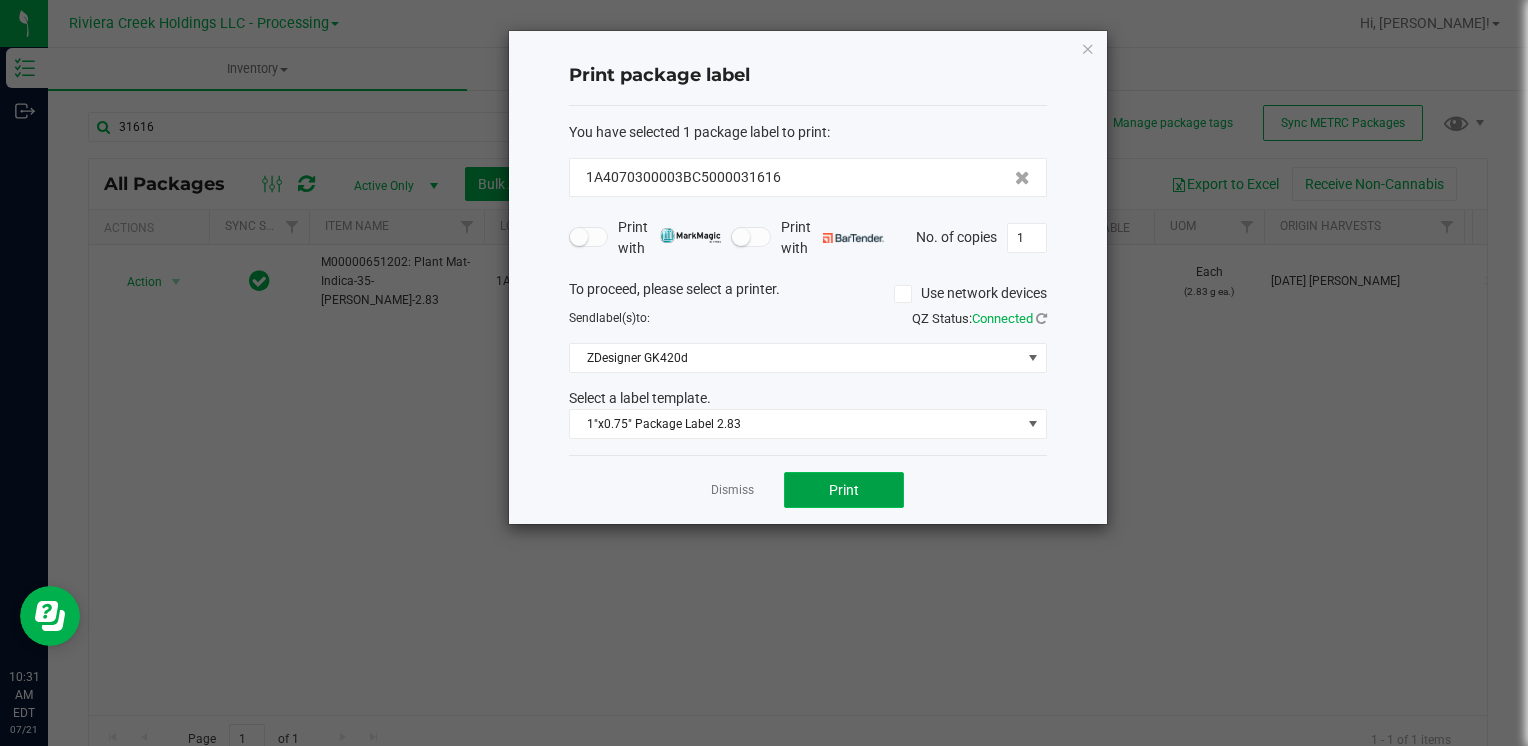 click on "Print" 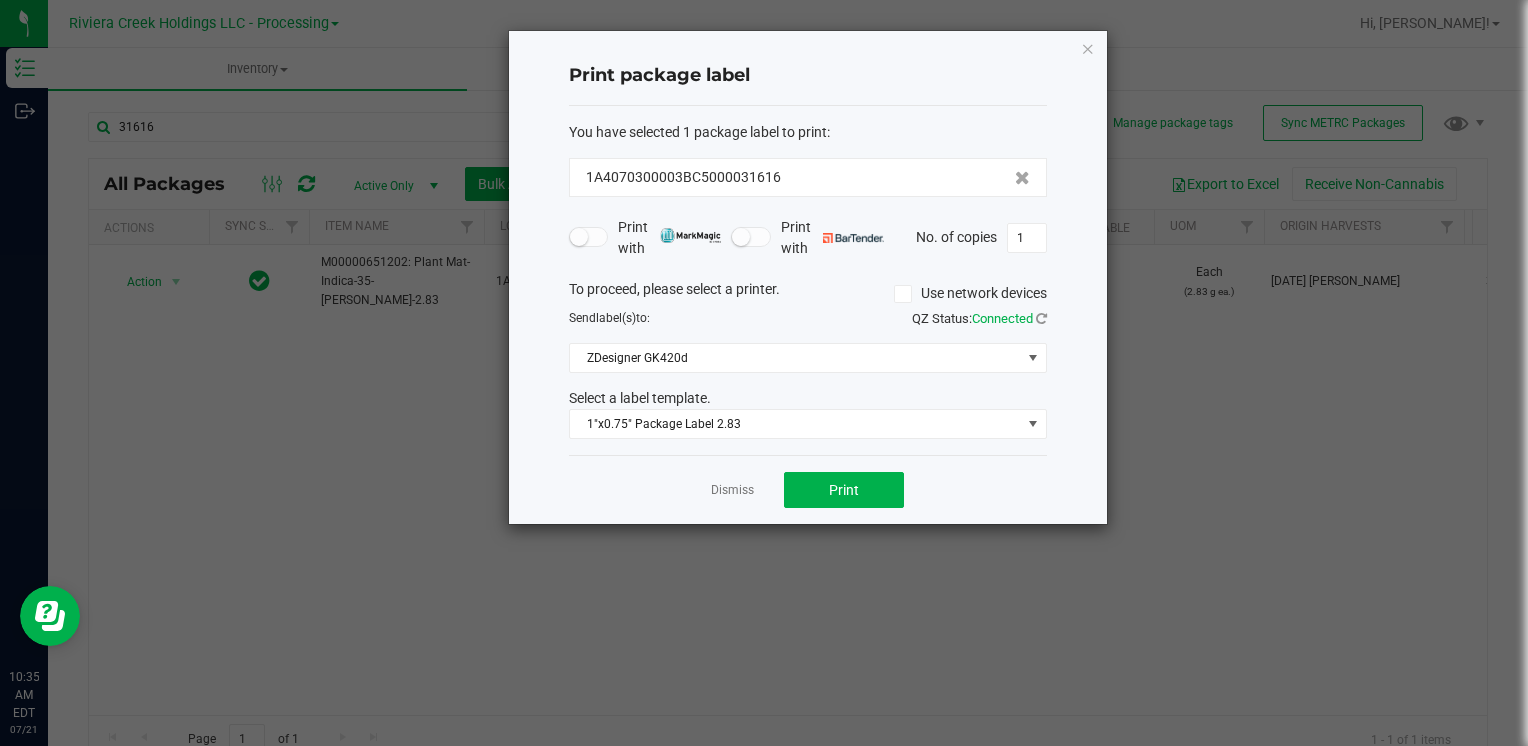 click 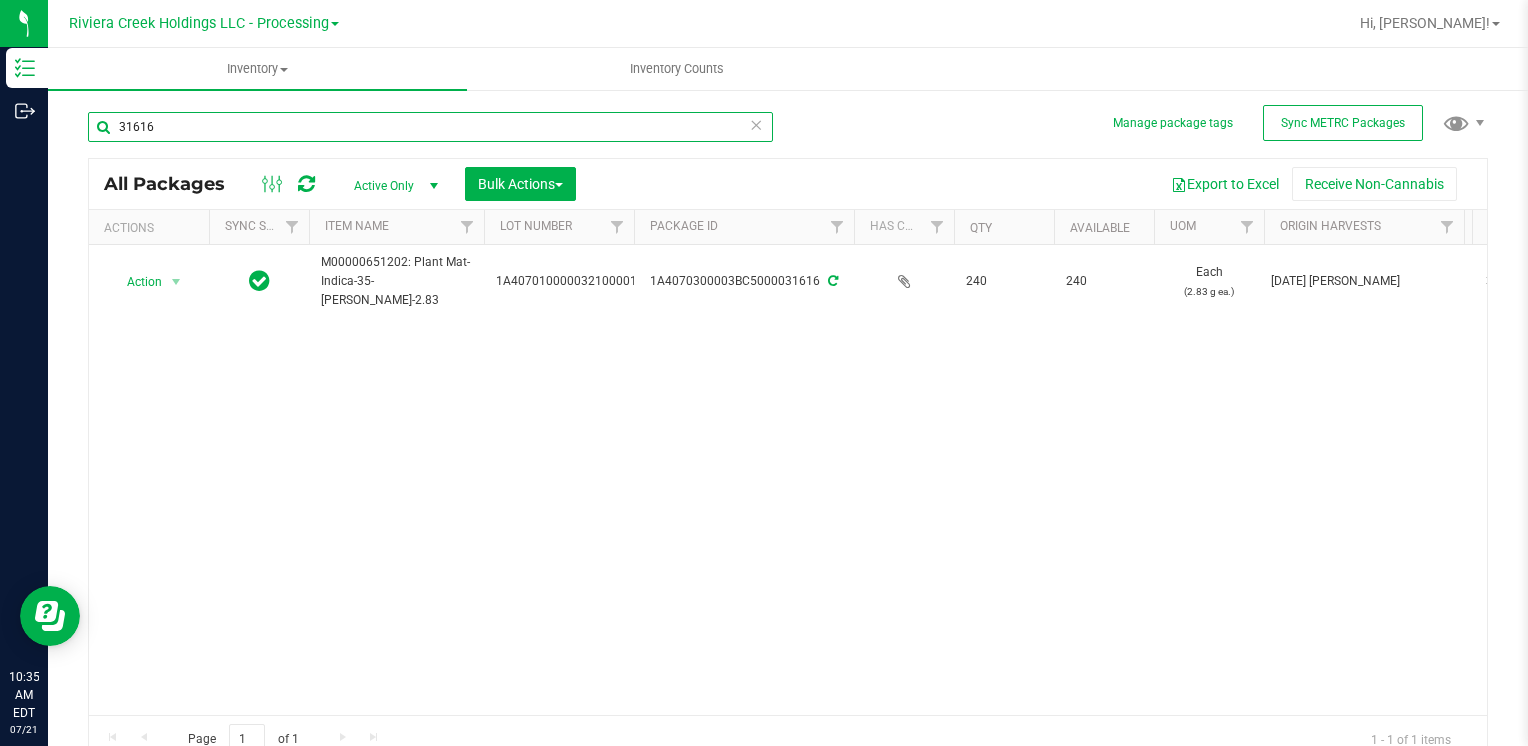 click on "31616" at bounding box center (430, 127) 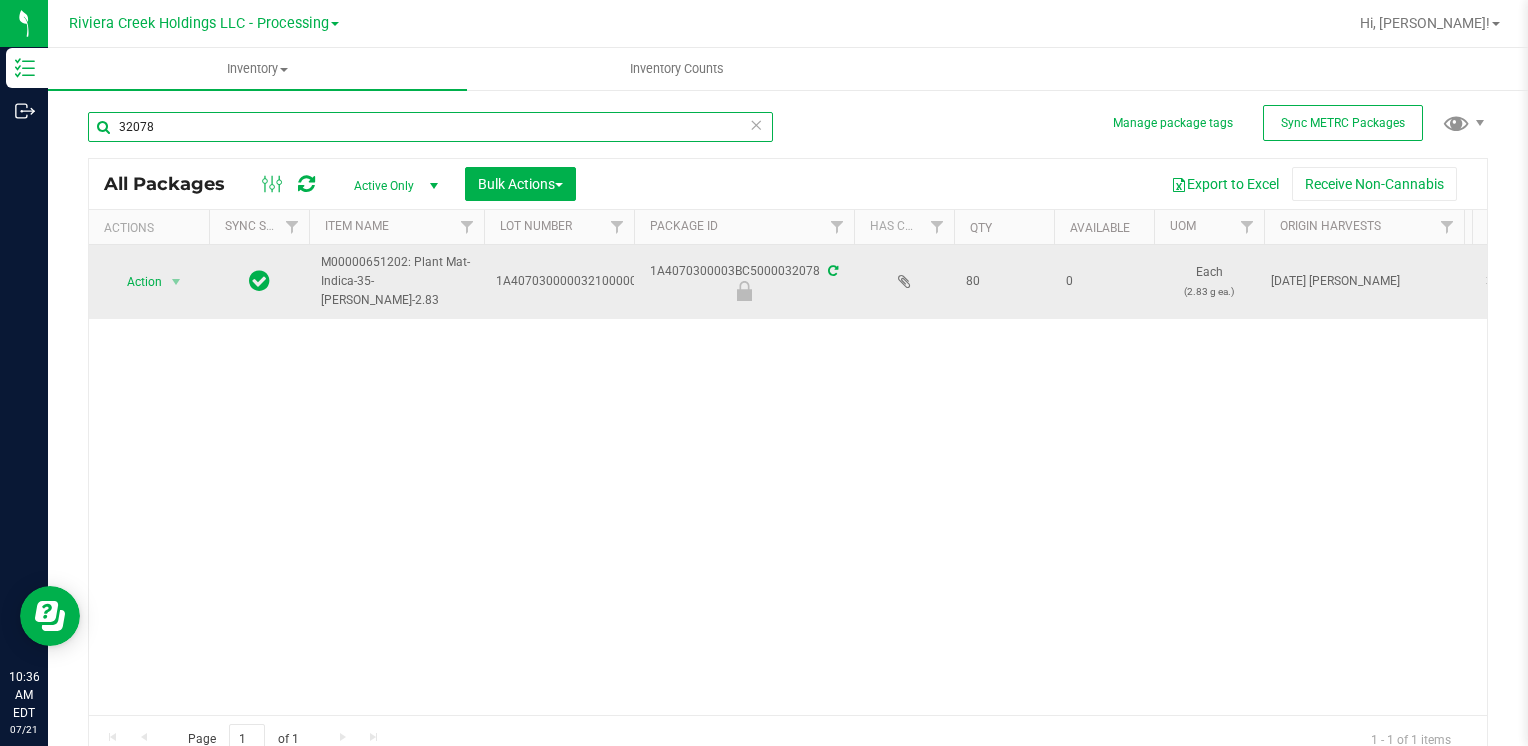 type on "32078" 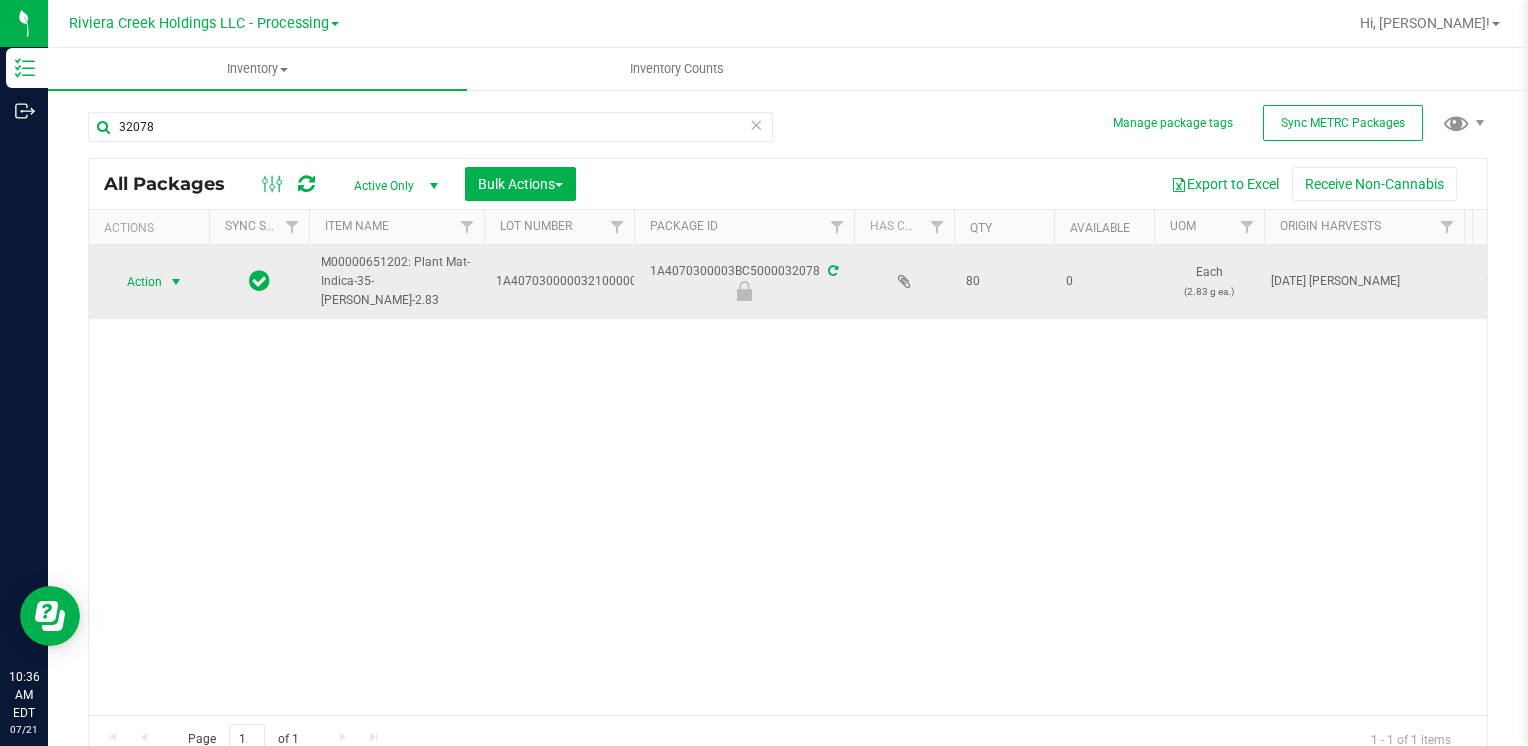 click on "Action" at bounding box center (136, 282) 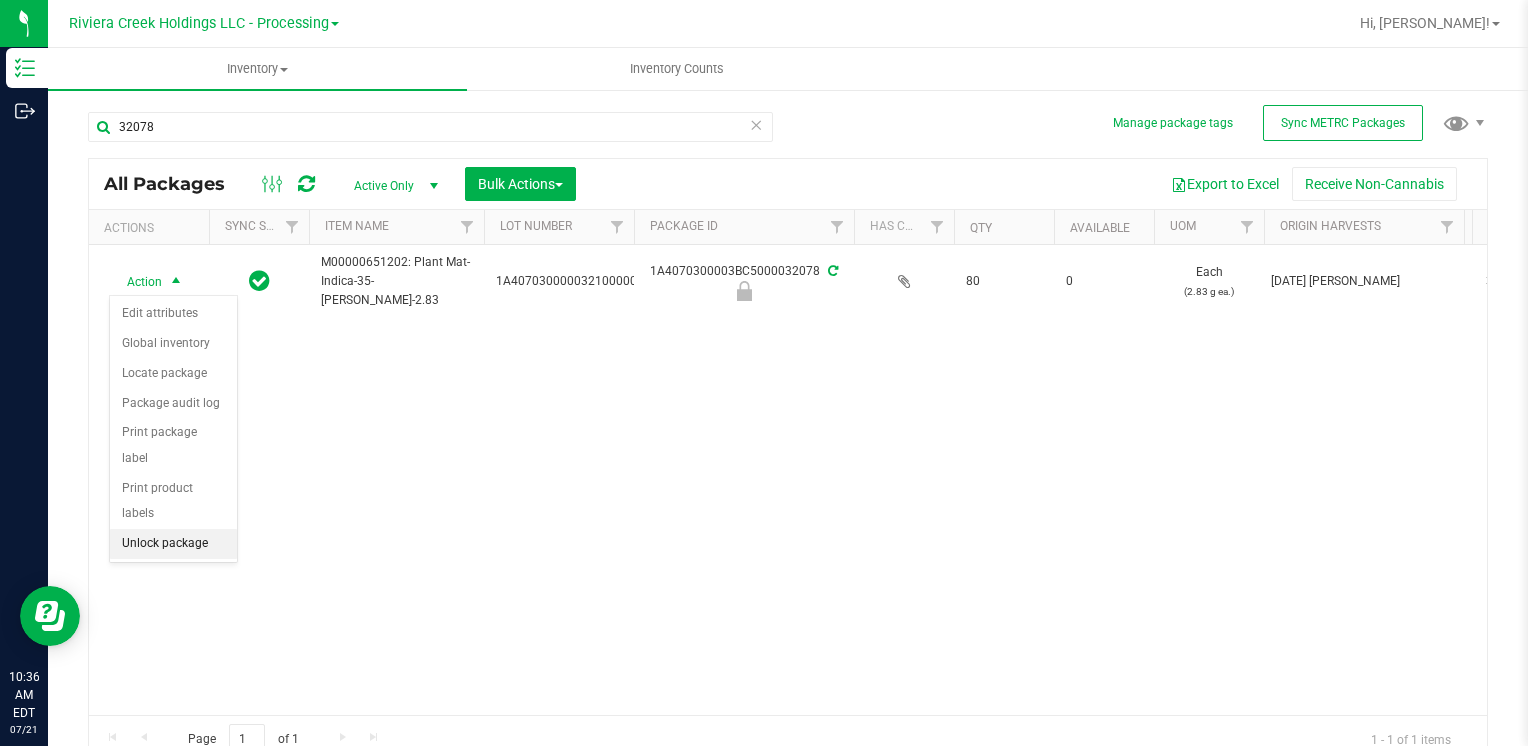 click on "Unlock package" at bounding box center (173, 544) 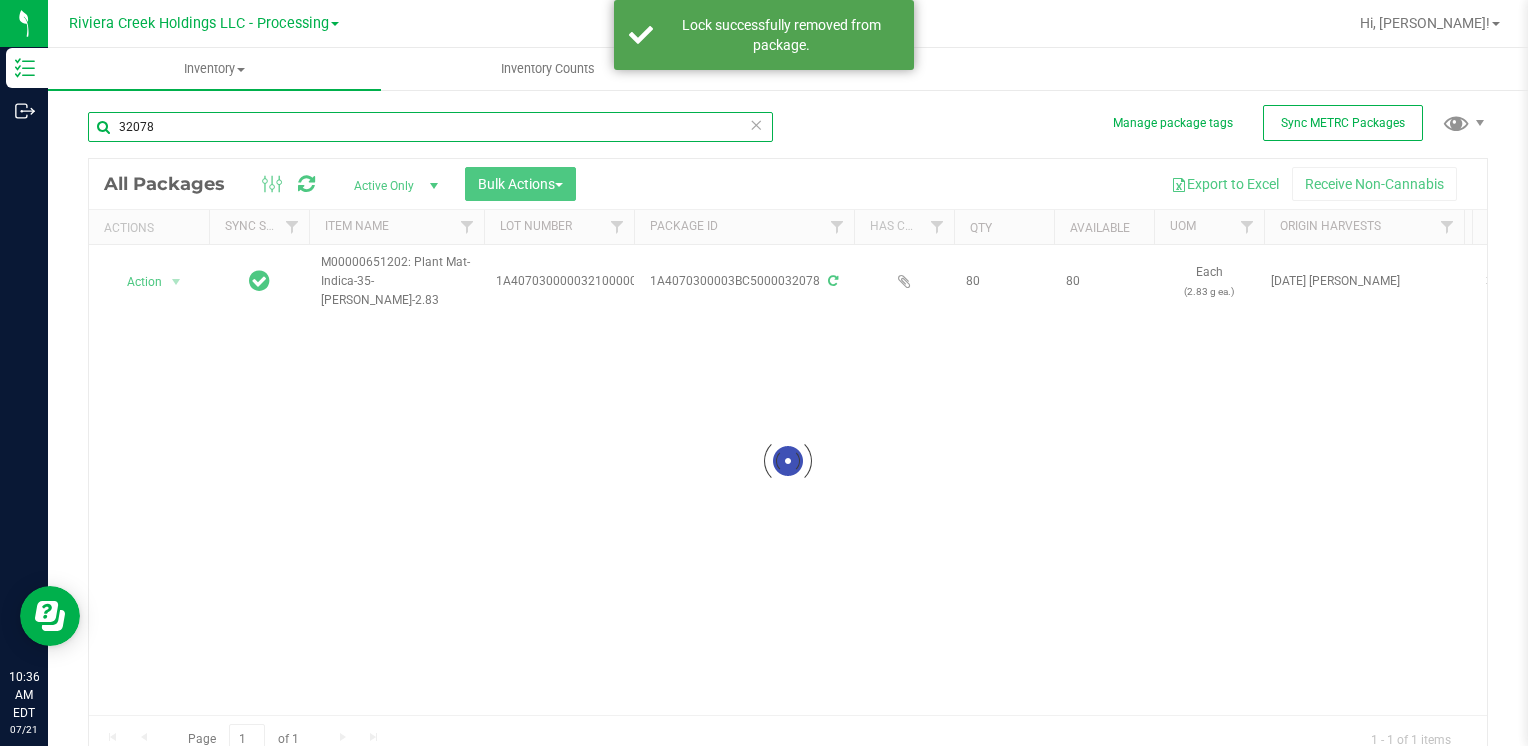 click on "32078" at bounding box center [430, 127] 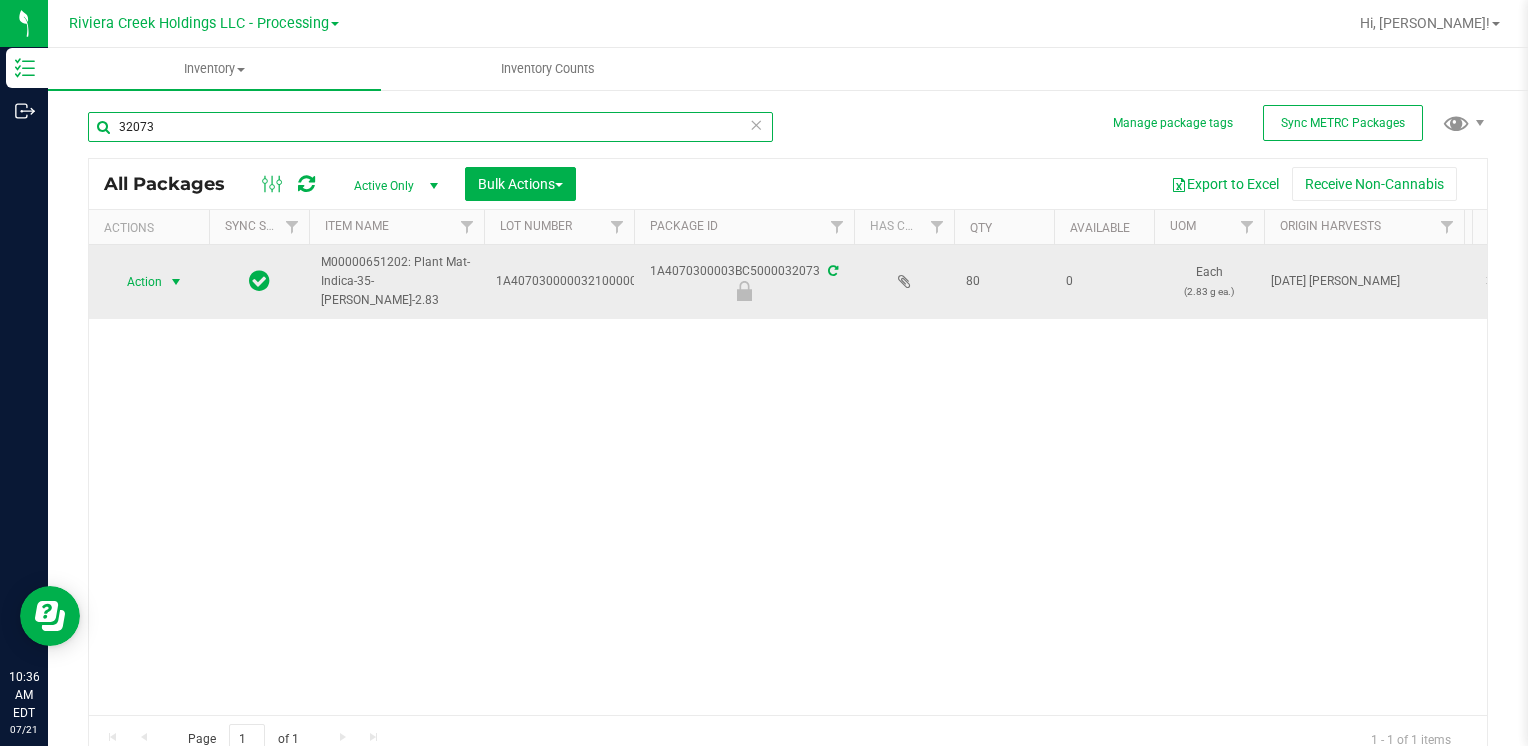 type on "32073" 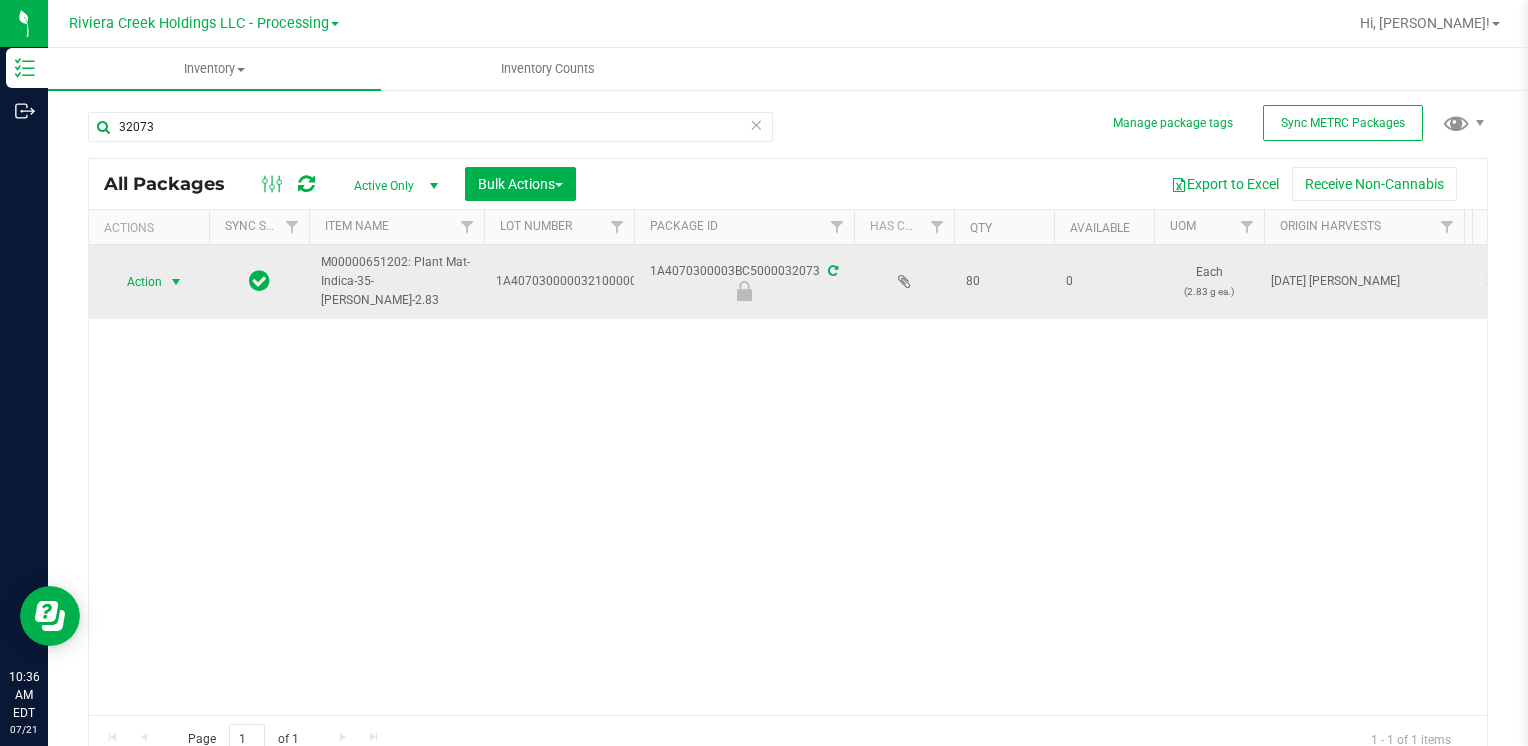 click at bounding box center [176, 282] 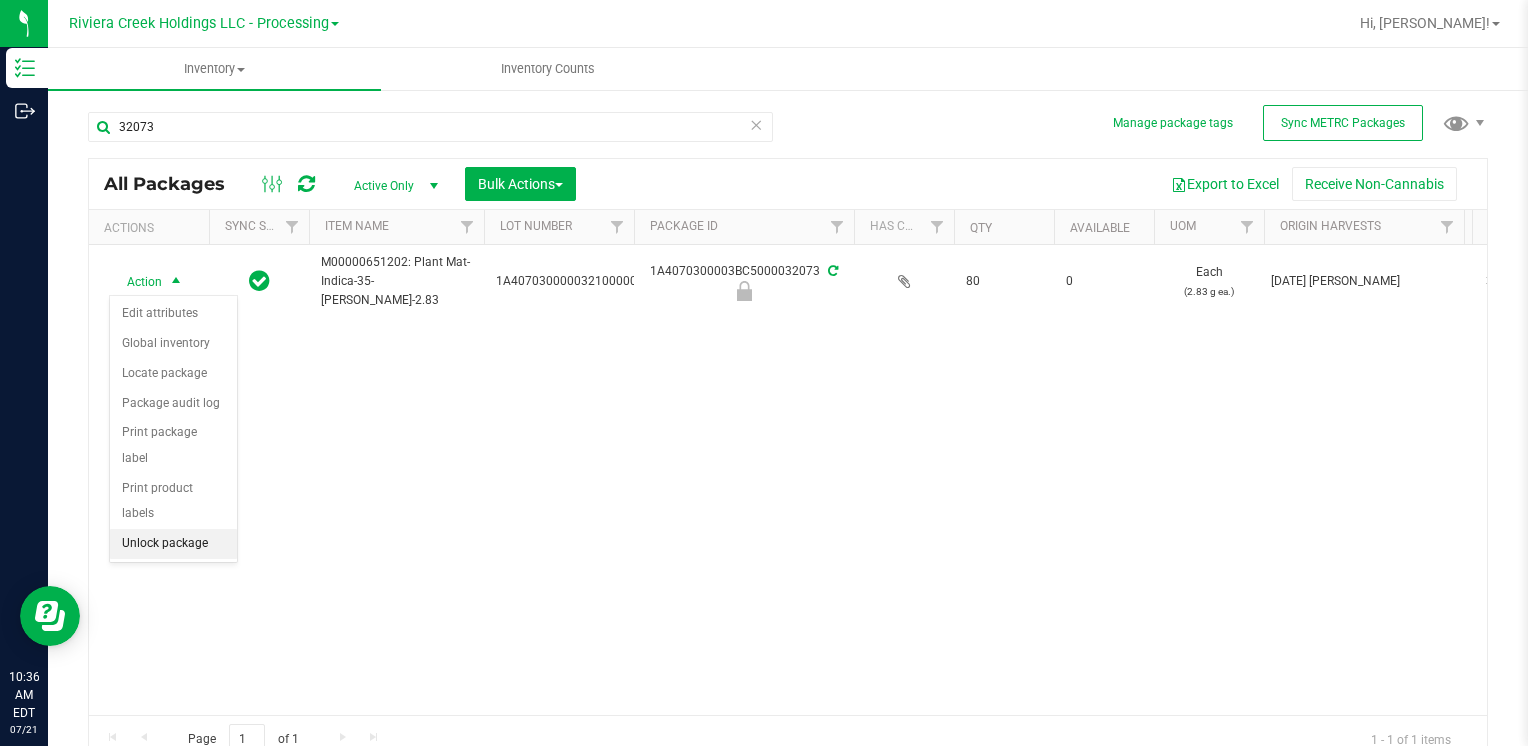 click on "Unlock package" at bounding box center [173, 544] 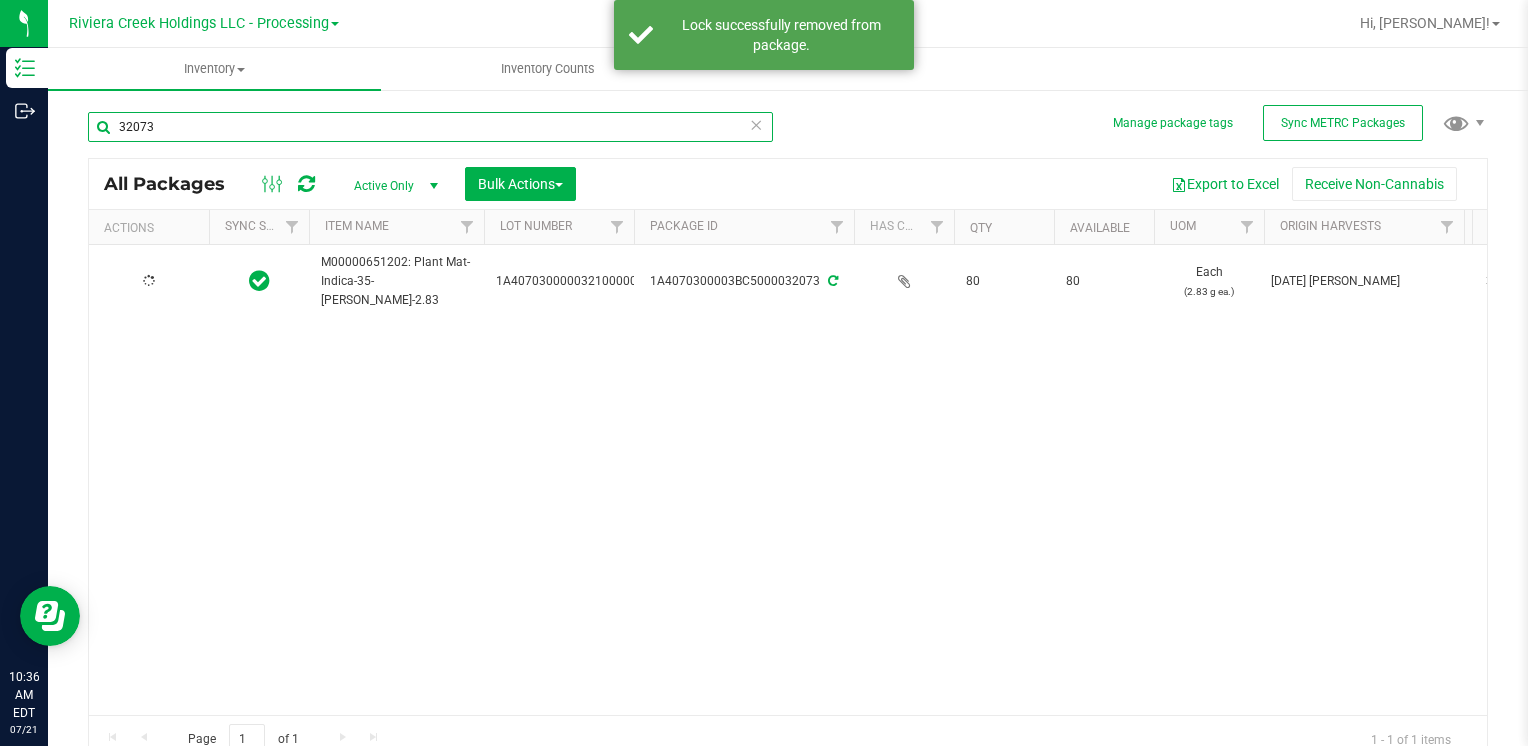 click on "32073" at bounding box center (430, 127) 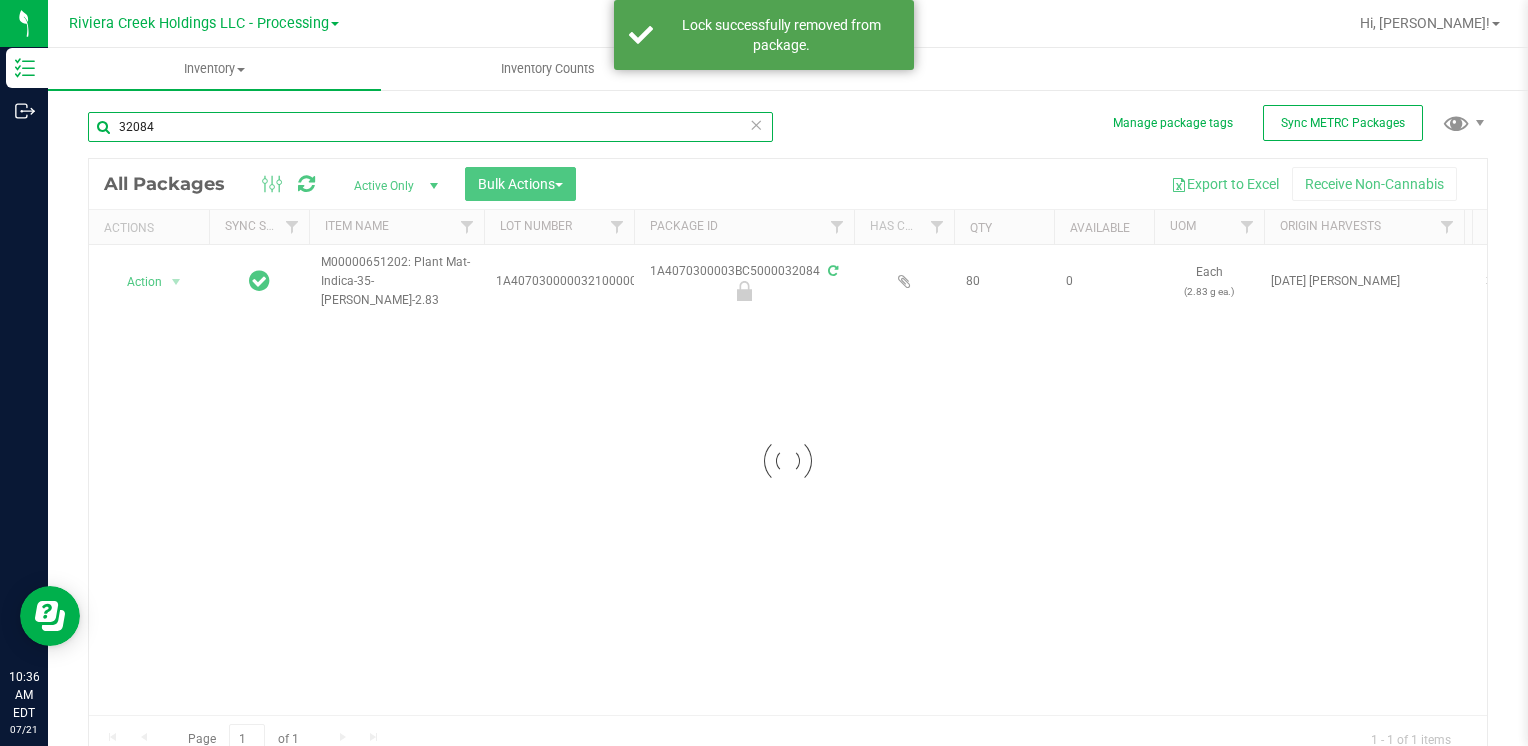 type on "32084" 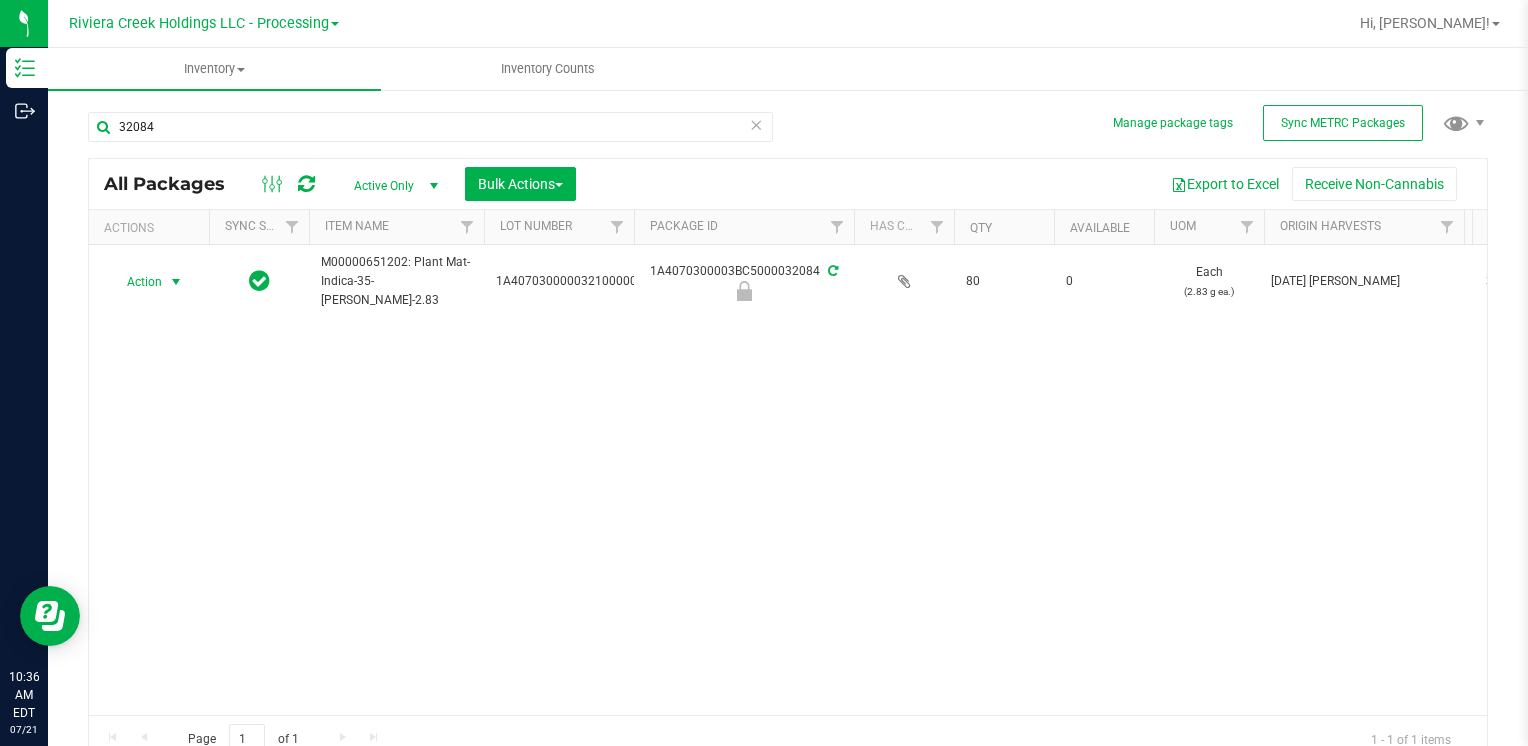 click on "Action" at bounding box center [136, 282] 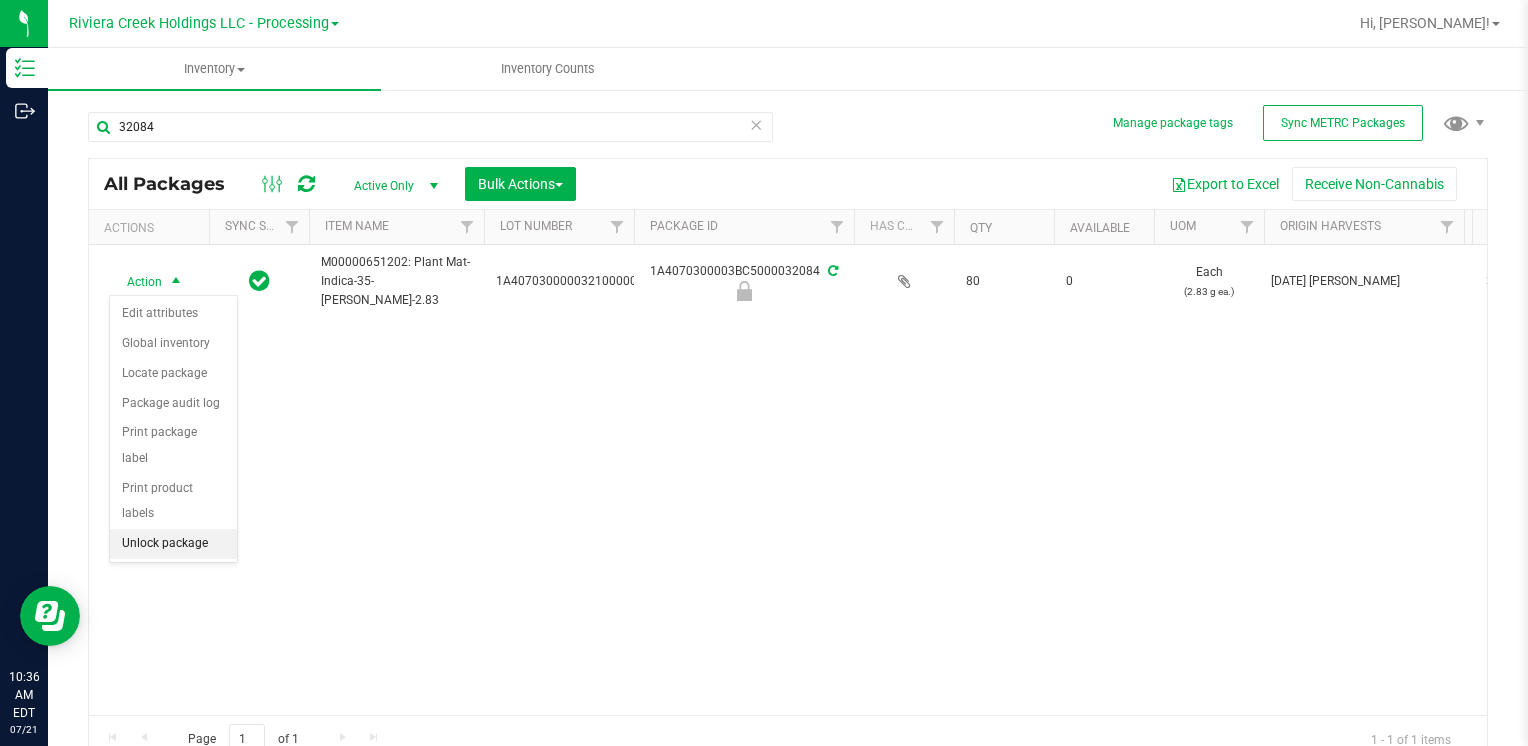 click on "Unlock package" at bounding box center [173, 544] 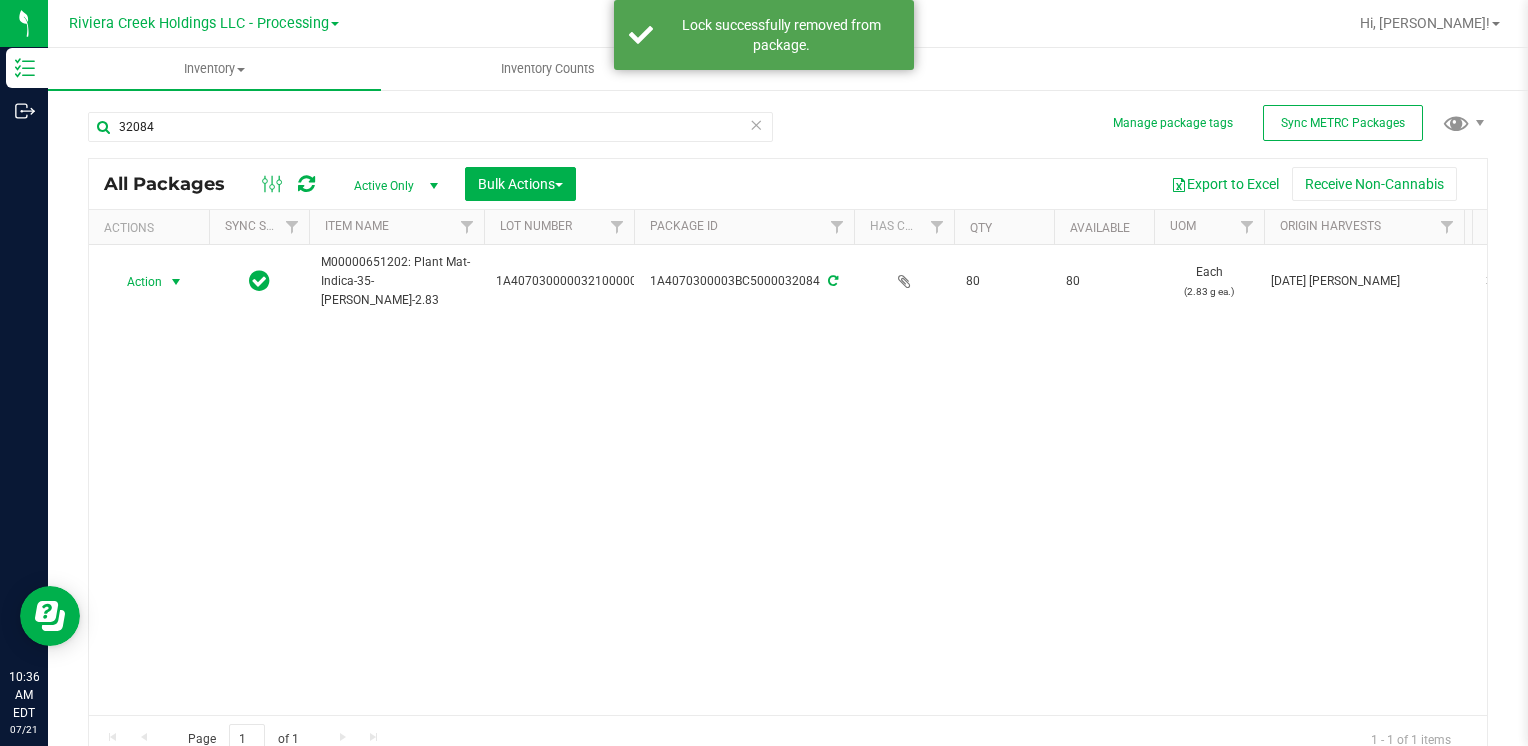 drag, startPoint x: 145, startPoint y: 286, endPoint x: 210, endPoint y: 339, distance: 83.86894 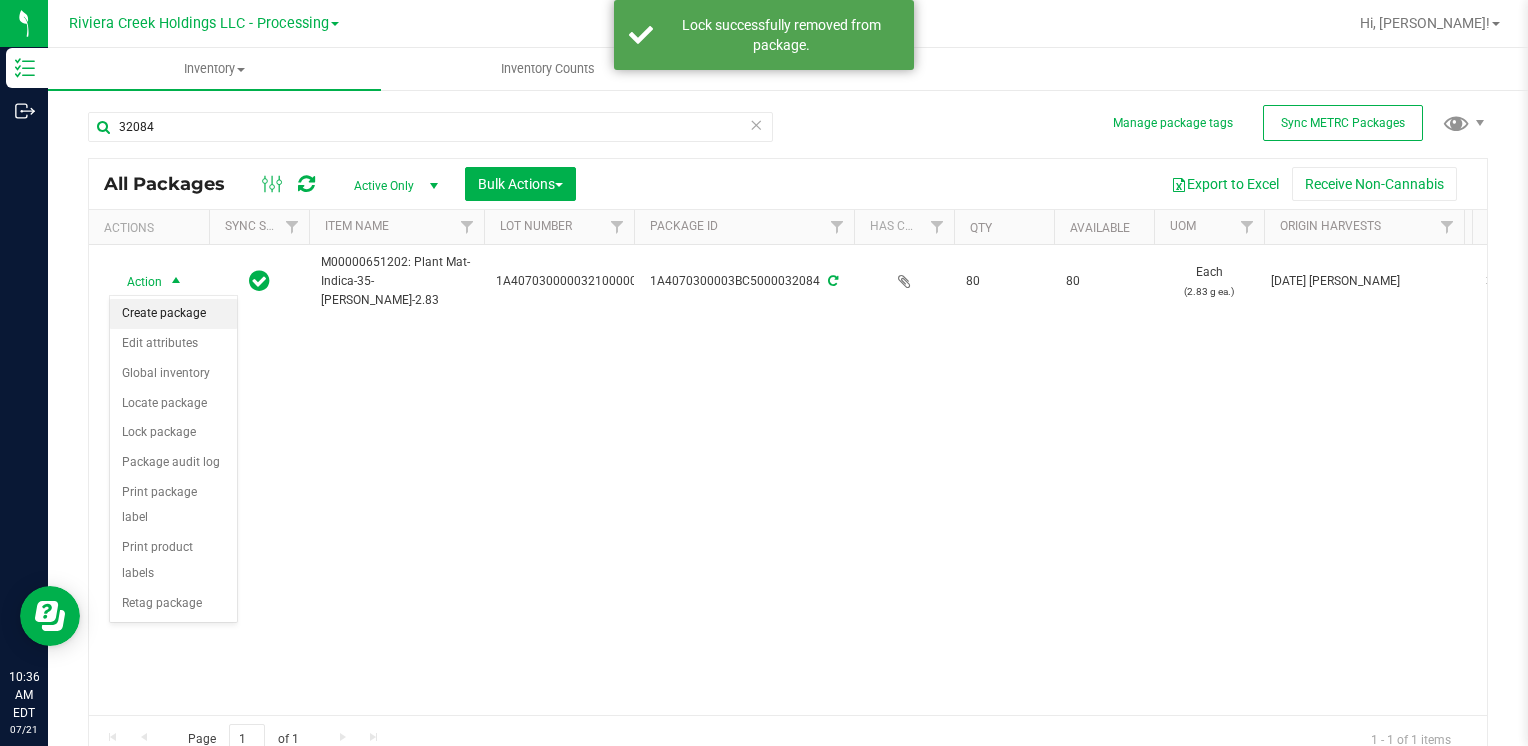 click on "Create package" at bounding box center [173, 314] 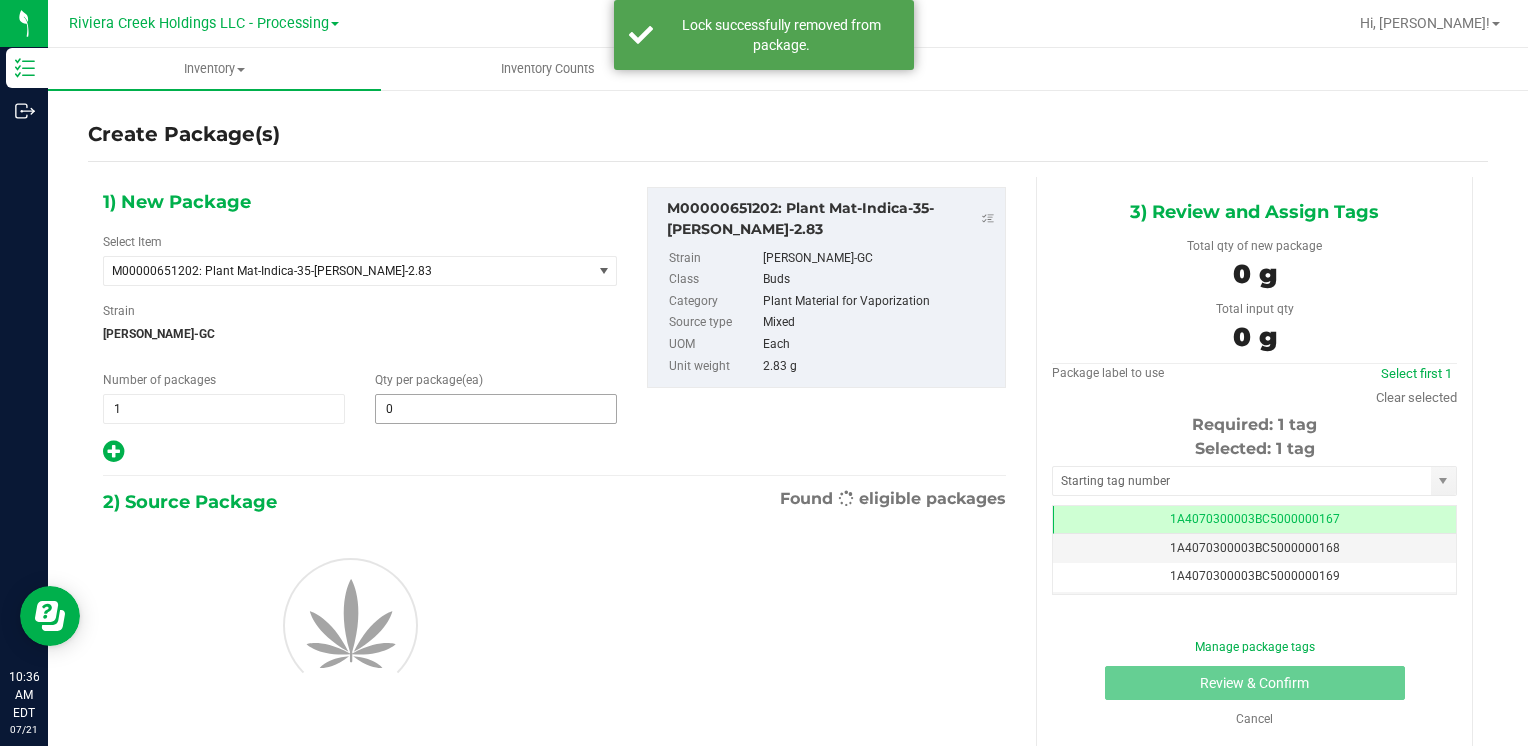 scroll, scrollTop: 0, scrollLeft: 0, axis: both 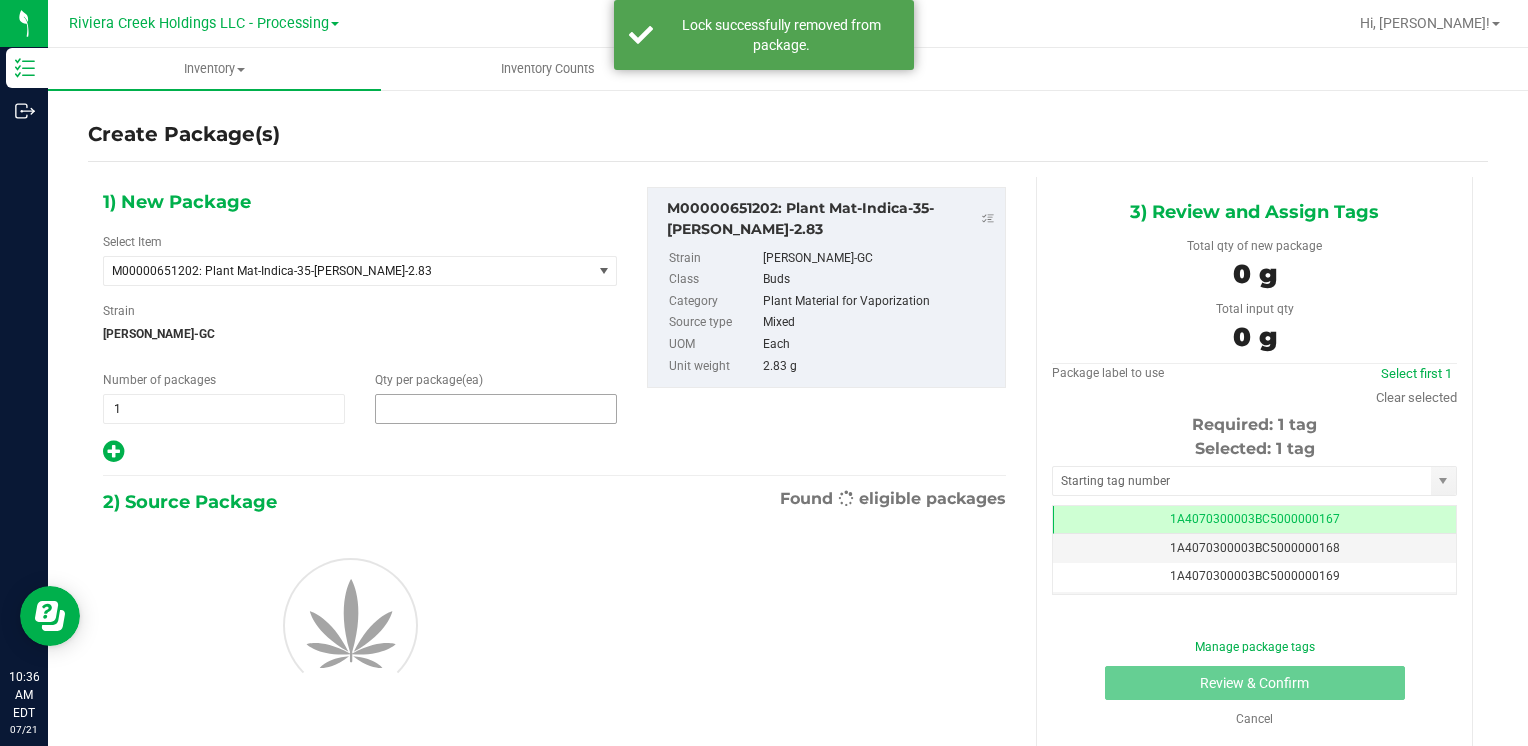 drag, startPoint x: 500, startPoint y: 401, endPoint x: 498, endPoint y: 418, distance: 17.117243 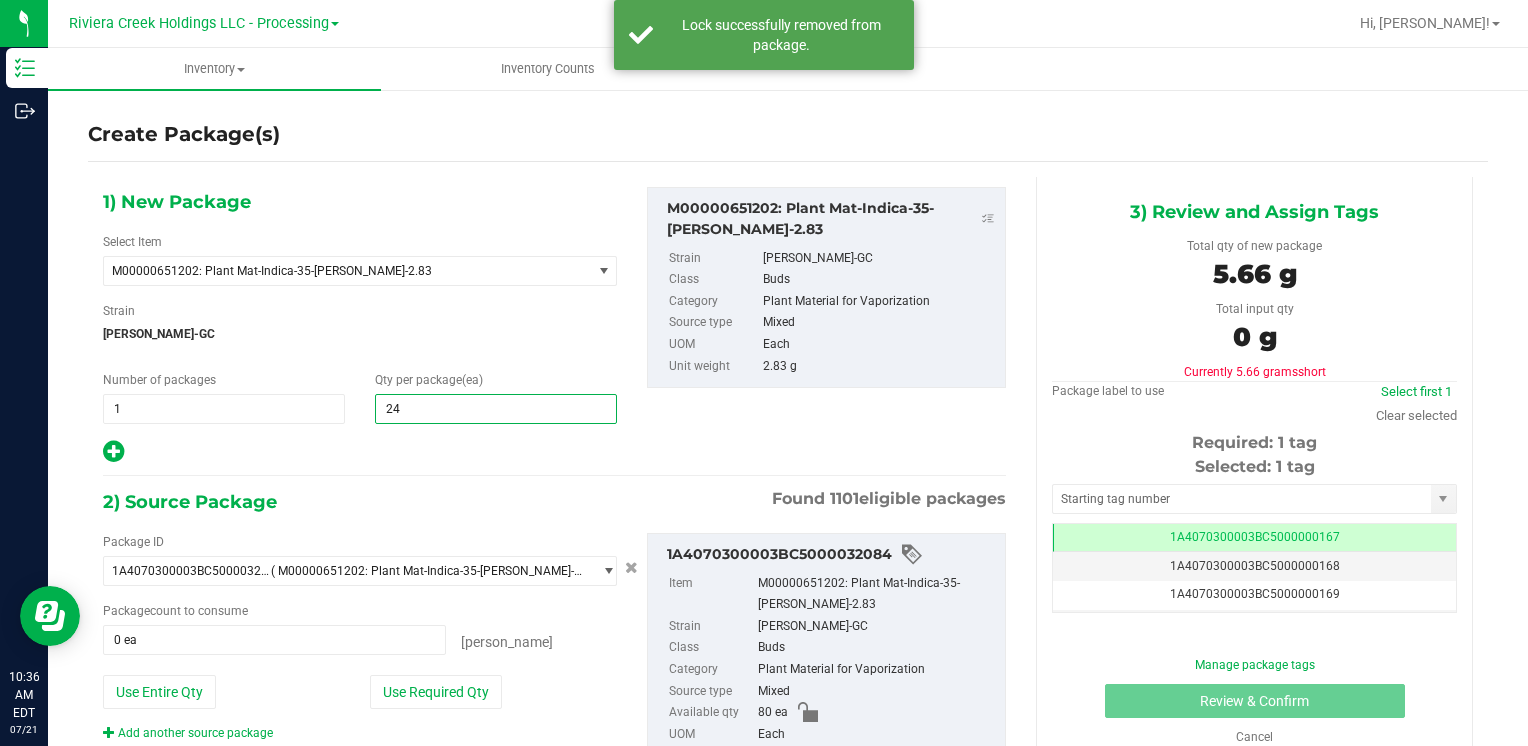 type on "240" 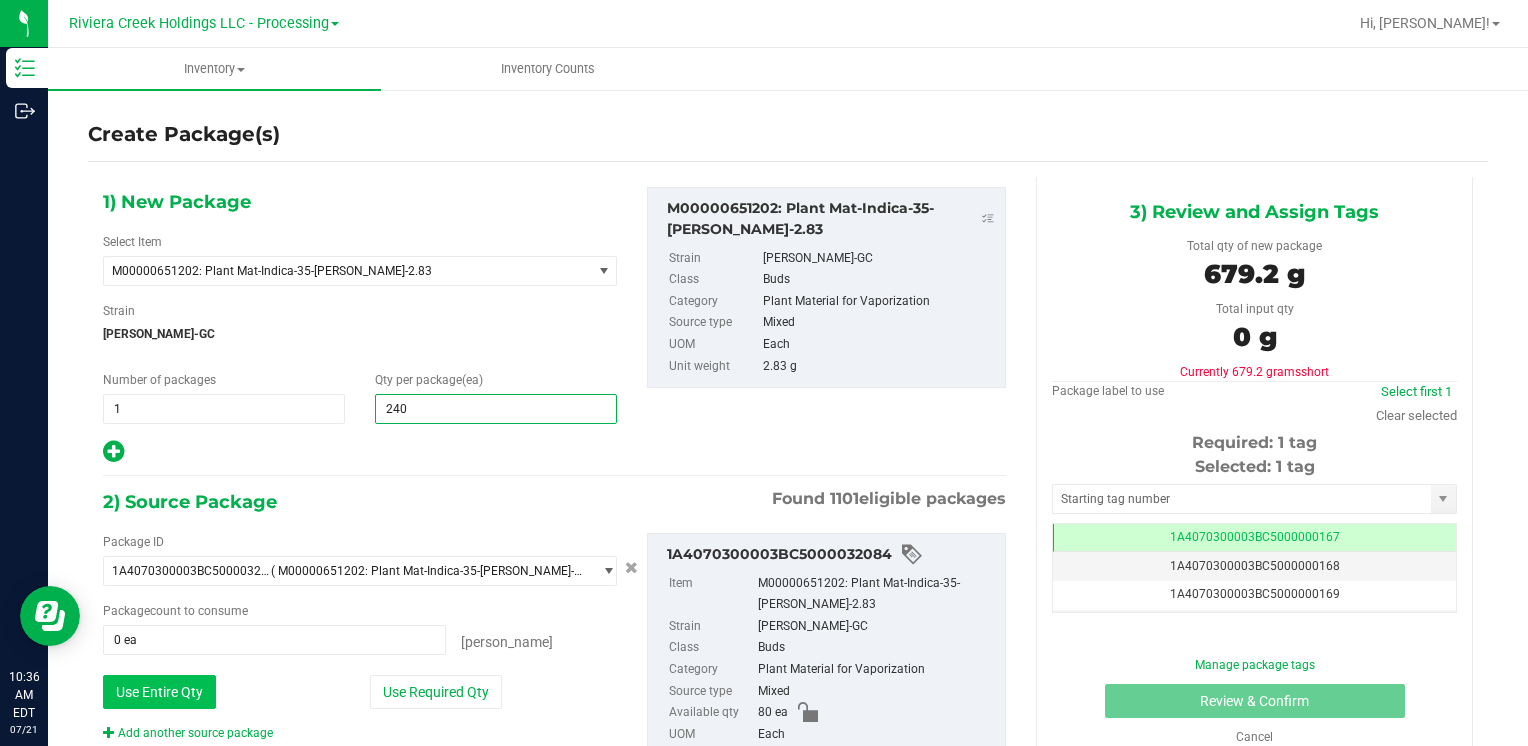 type on "240" 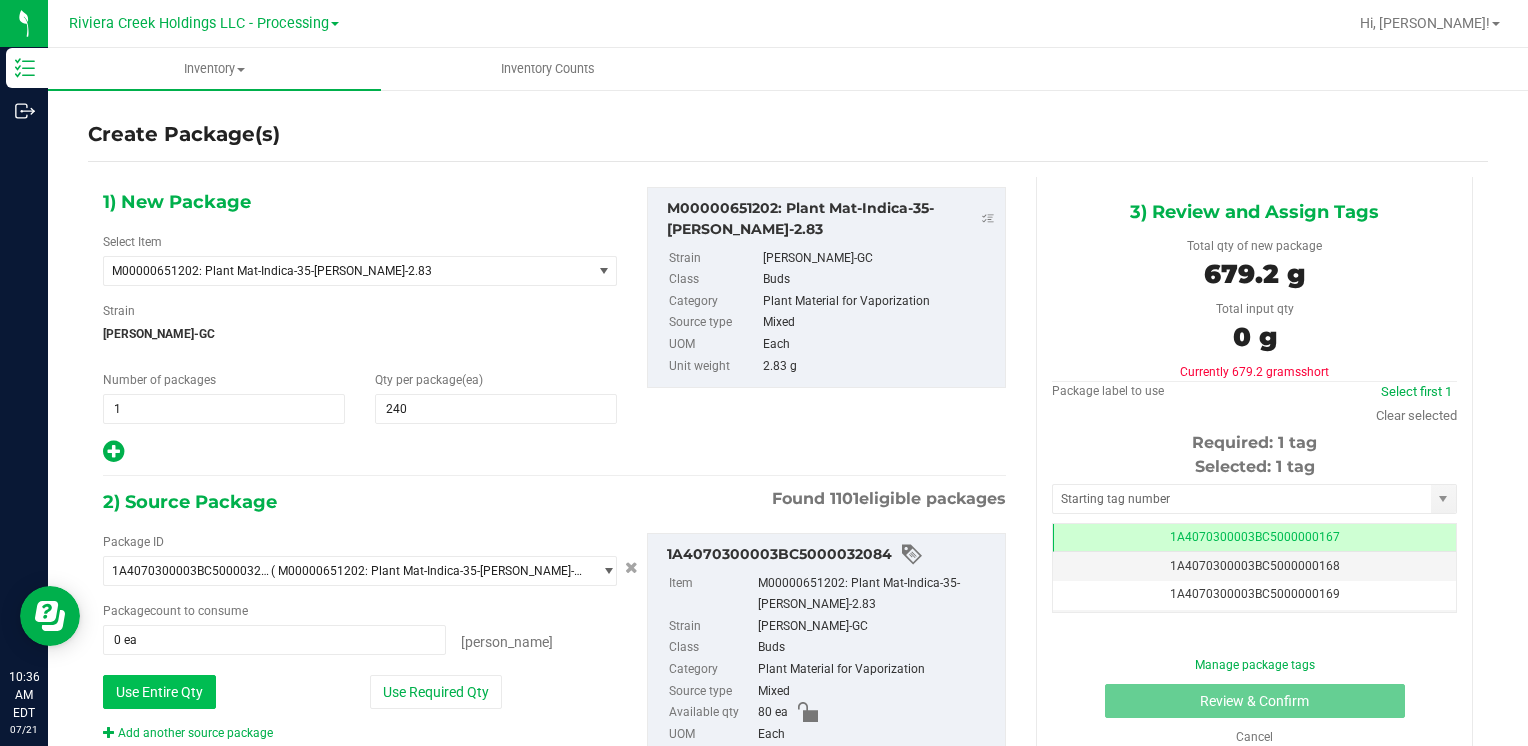 click on "Use Entire Qty" at bounding box center (159, 692) 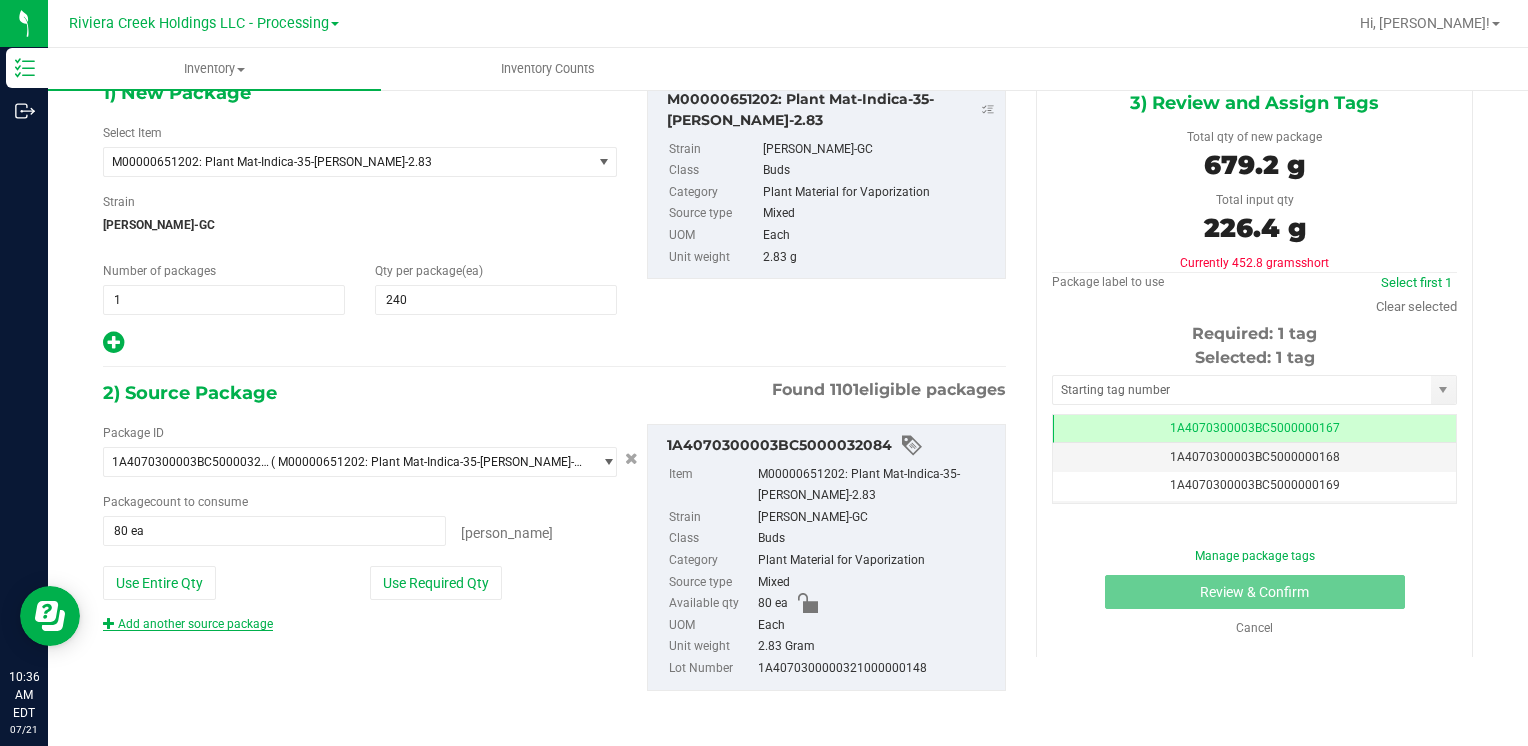 click on "Add another source package" at bounding box center (188, 624) 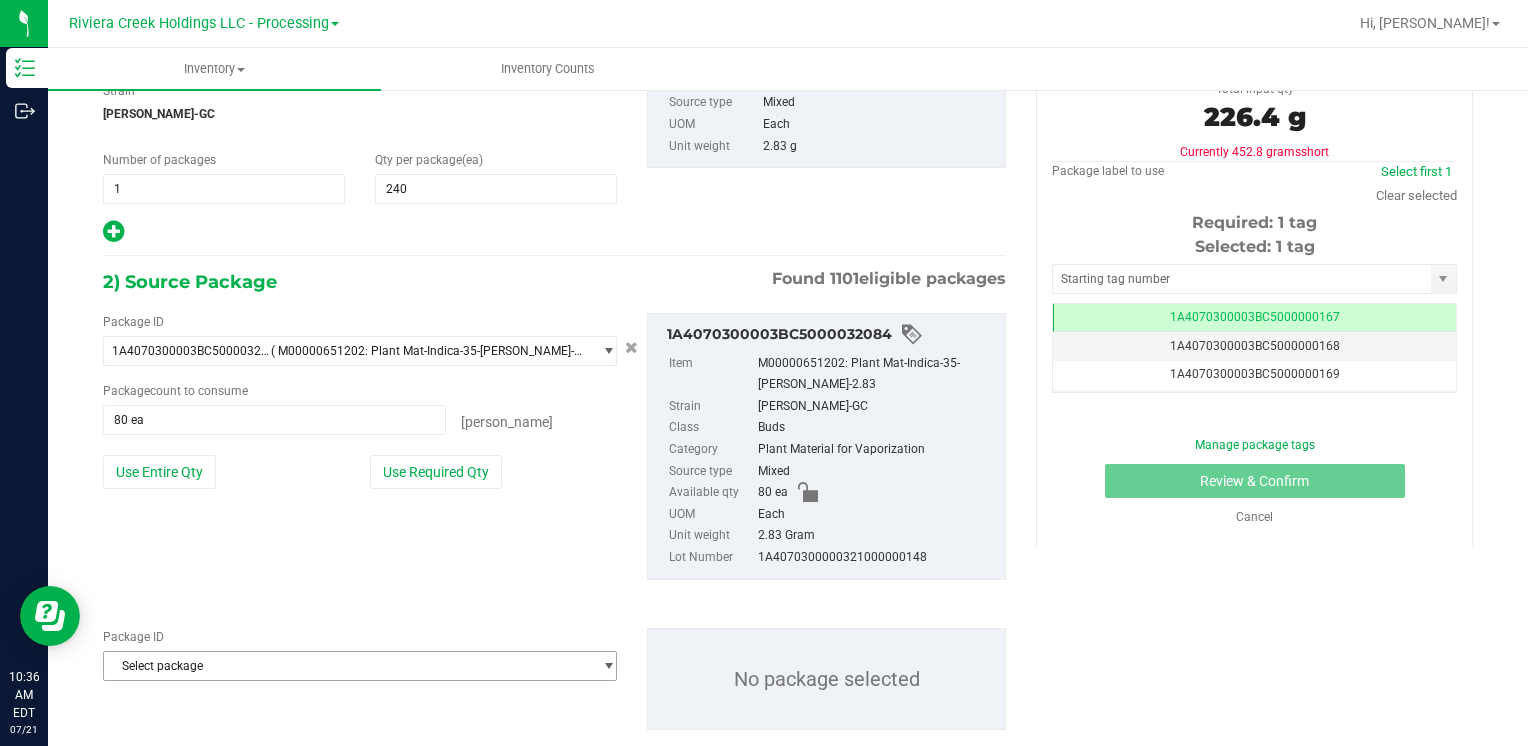 scroll, scrollTop: 259, scrollLeft: 0, axis: vertical 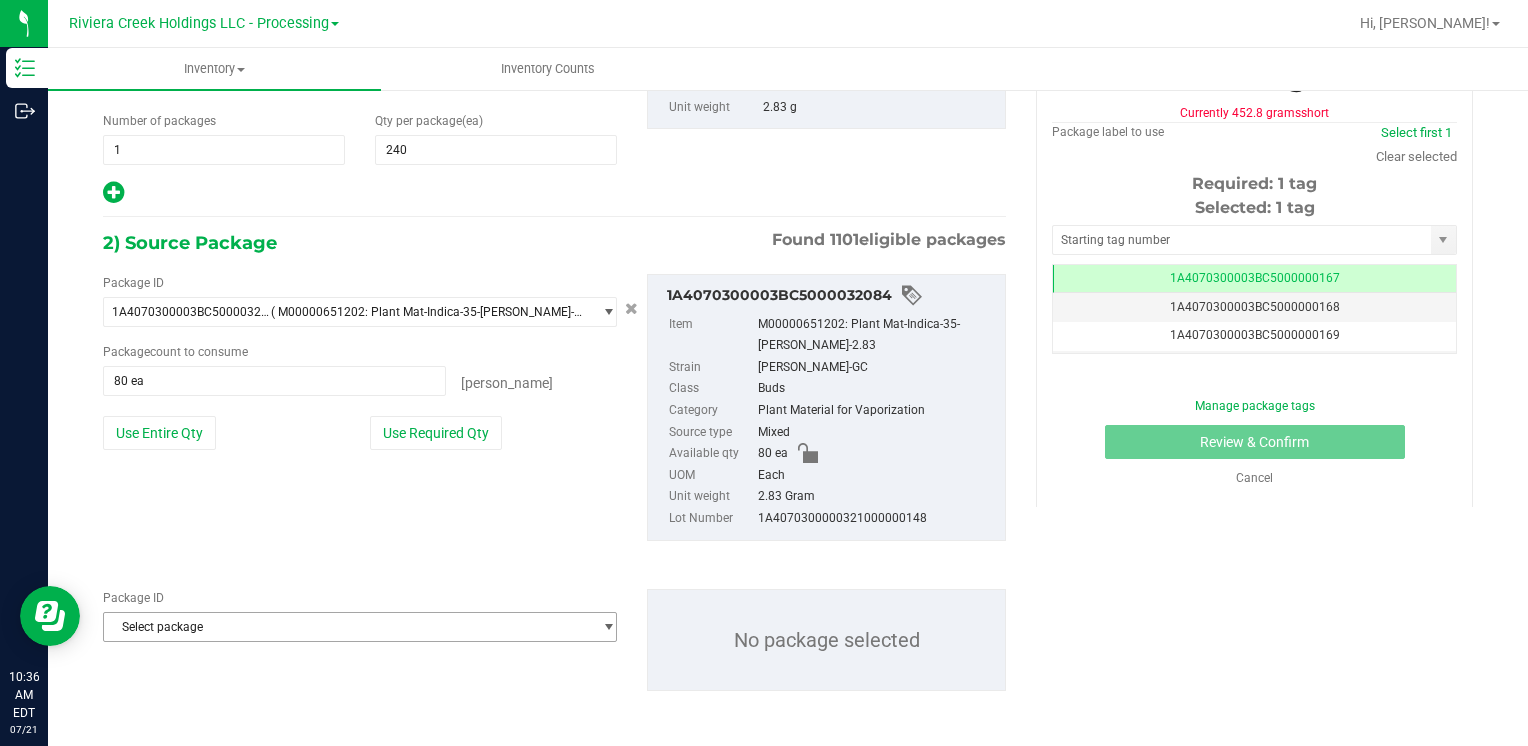click on "Select package" at bounding box center [347, 627] 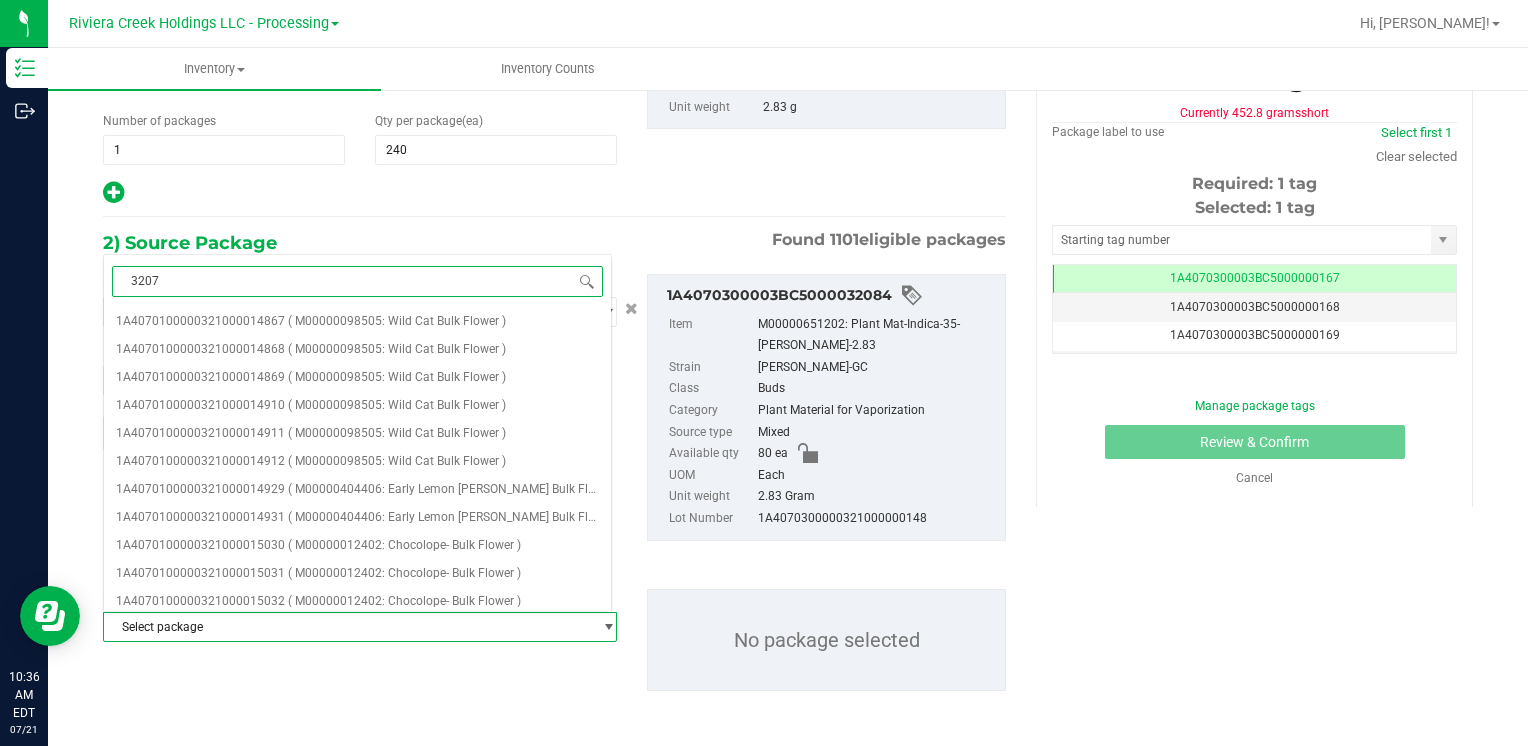 type on "32073" 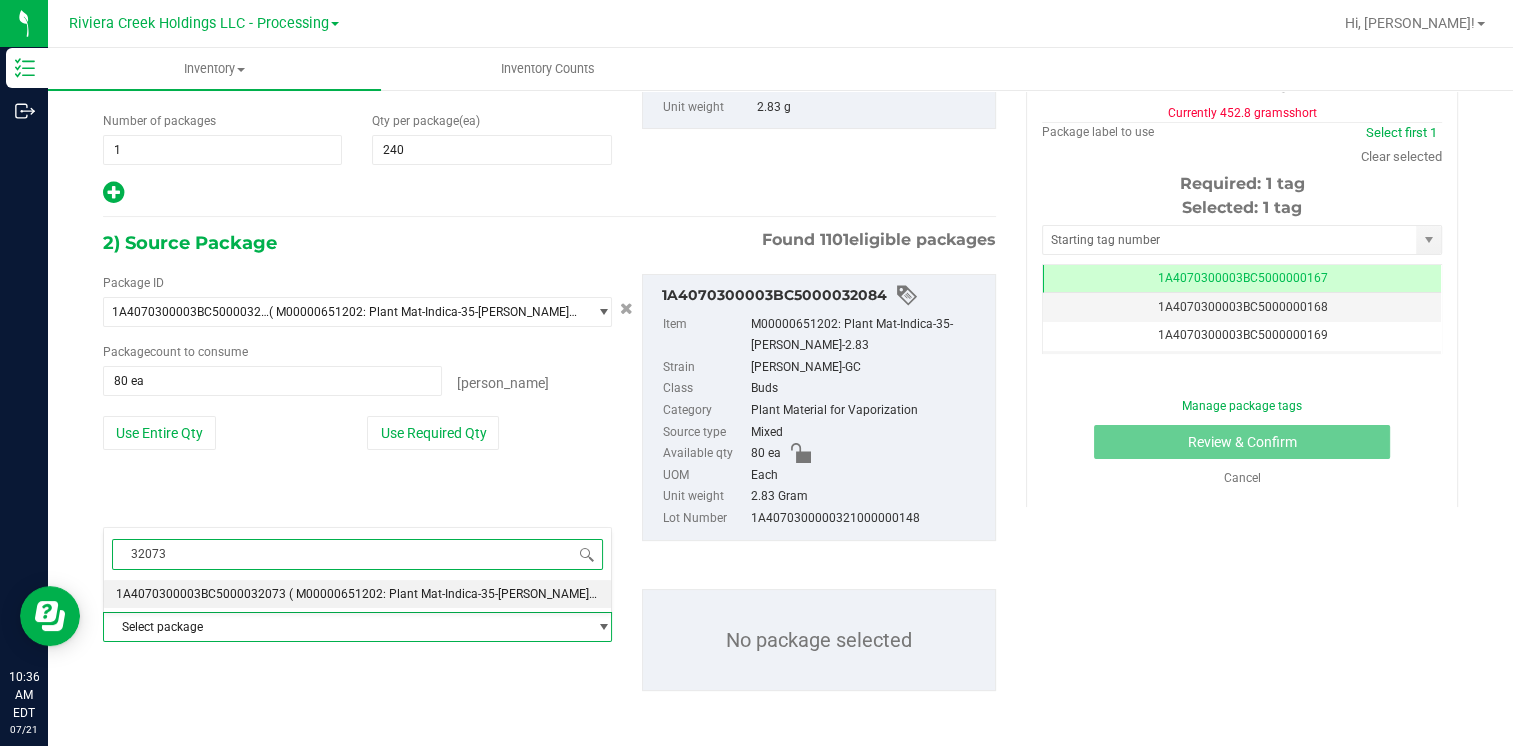 click on "1A4070300003BC5000032073" at bounding box center [201, 594] 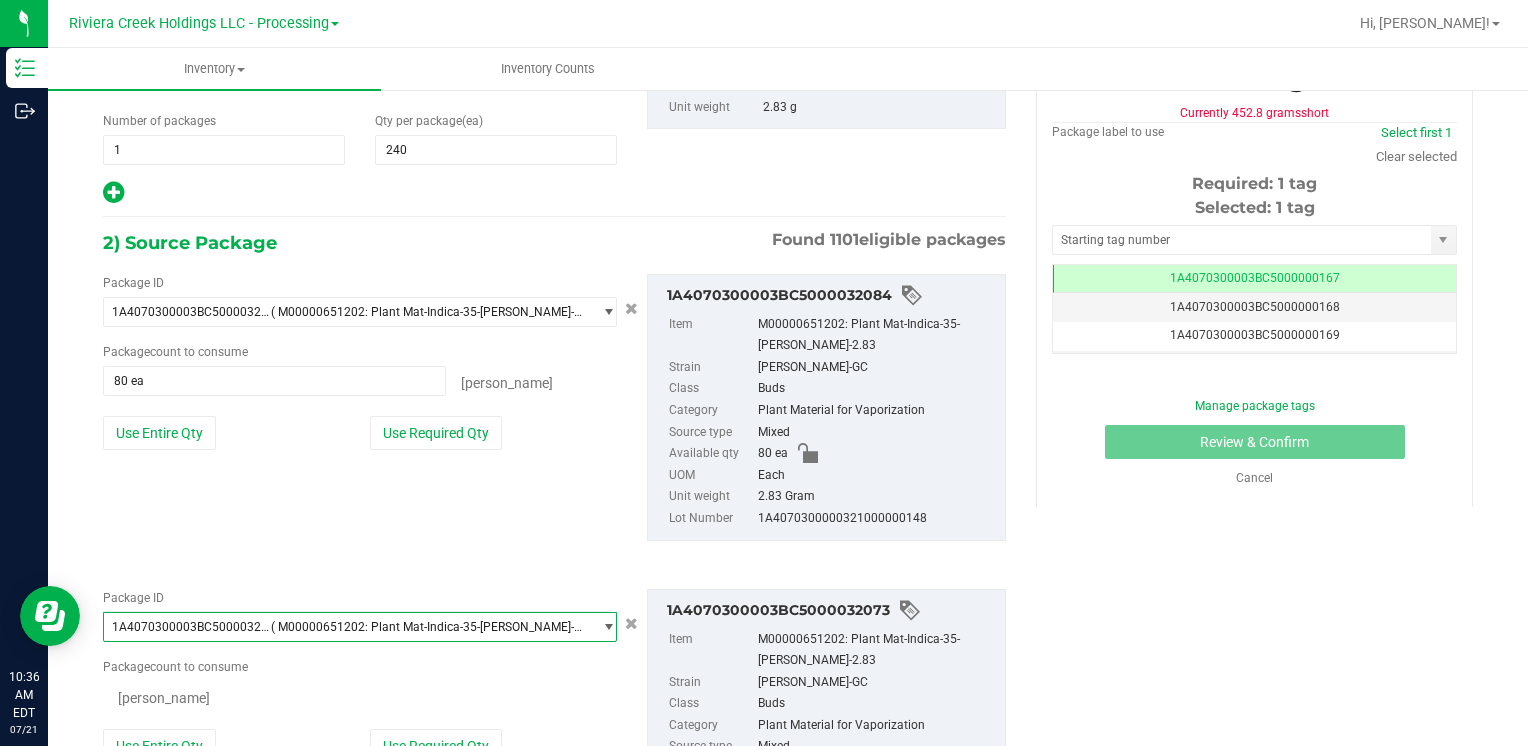 scroll, scrollTop: 0, scrollLeft: 0, axis: both 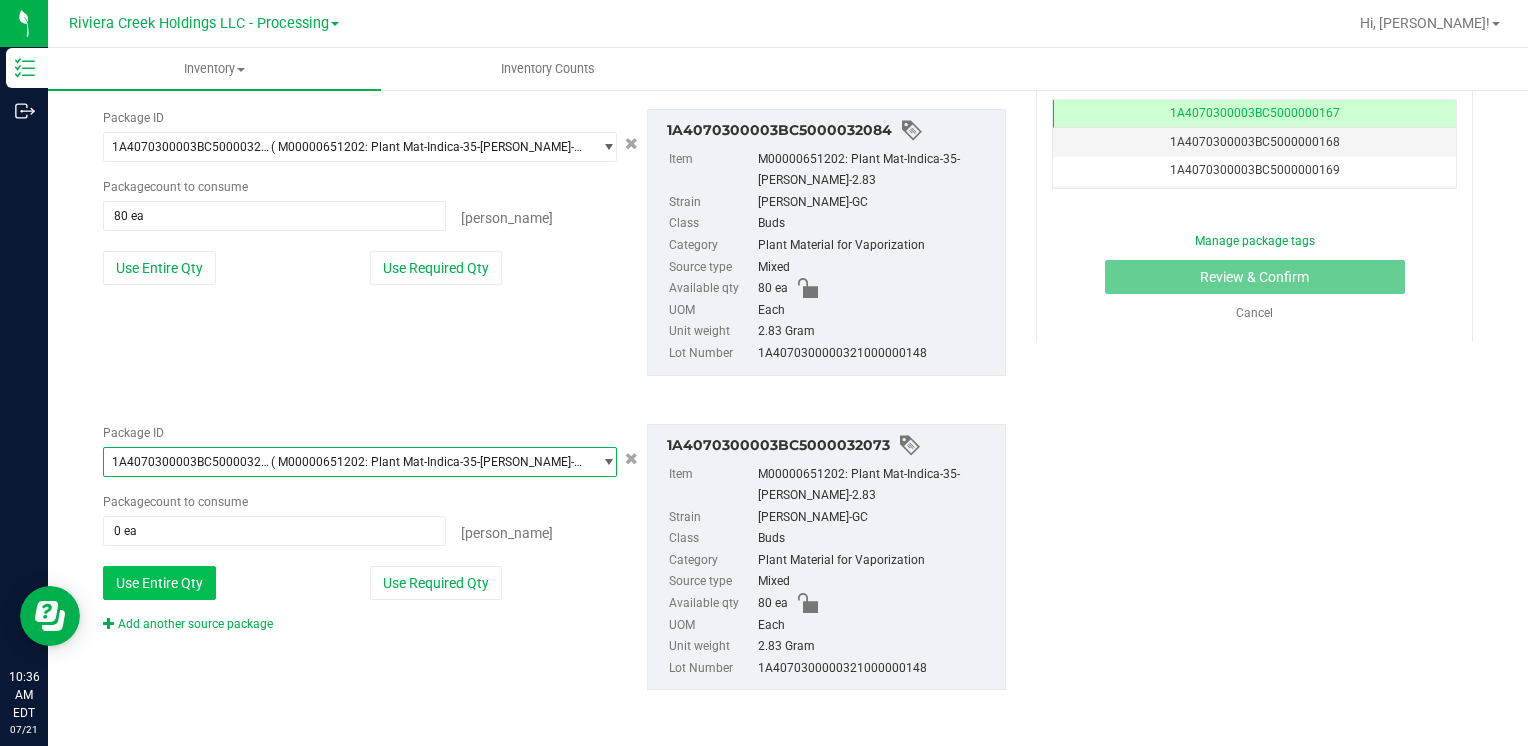click on "Use Entire Qty" at bounding box center (159, 583) 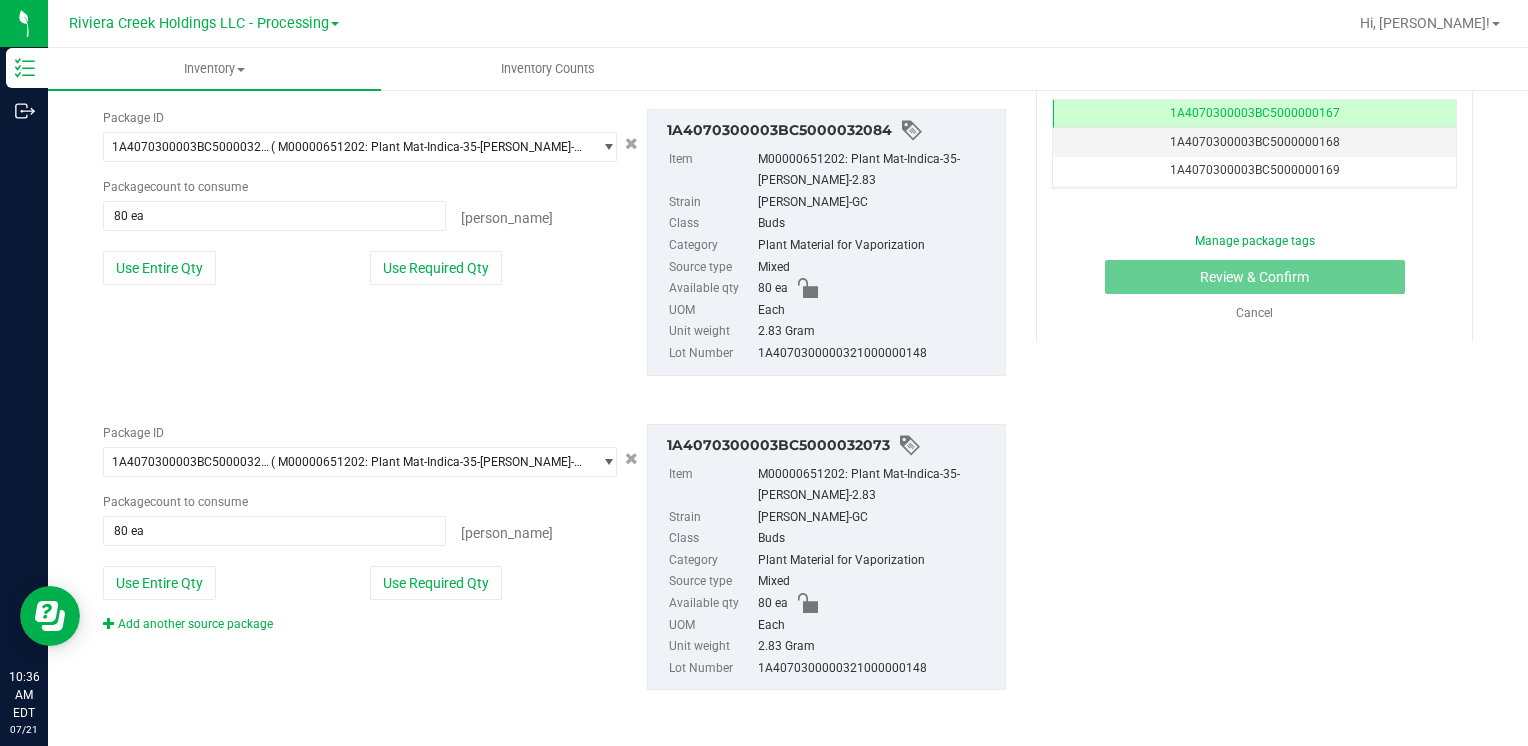 click on "Package ID
1A4070300003BC5000032073
(
M00000651202: Plant Mat-Indica-35-Stambaugh GC-2.83
)
1A4070300003BC5000031896 1A4070300003BC5000031897 1A4070300003BC5000031899 1A4070300003BC5000031900 1A4070300003BC5000032001 1A4070300003BC5000032002 1A4070300003BC5000032003 1A4070300003BC5000032004 1A4070300003BC5000032005 1A4070300003BC5000032006 1A4070300003BC5000032007 1A4070300003BC5000032008 1A4070300003BC5000032009 1A4070300003BC5000032010 1A4070300003BC5000032011 1A4070300003BC5000032012 1A4070300003BC5000032013 1A4070300003BC5000032014 1A4070300003BC5000032028 1A4070300003BC5000032029 1A4070300003BC5000032030 1A4070300003BC5000032031 1A4070300003BC5000032032 1A4070300003BC5000032033 1A4070300003BC5000032034 1A4070300003BC5000032035 1A4070300003BC5000032036 1A4070300003BC5000032037 1A4070300003BC5000032038" at bounding box center [554, 557] 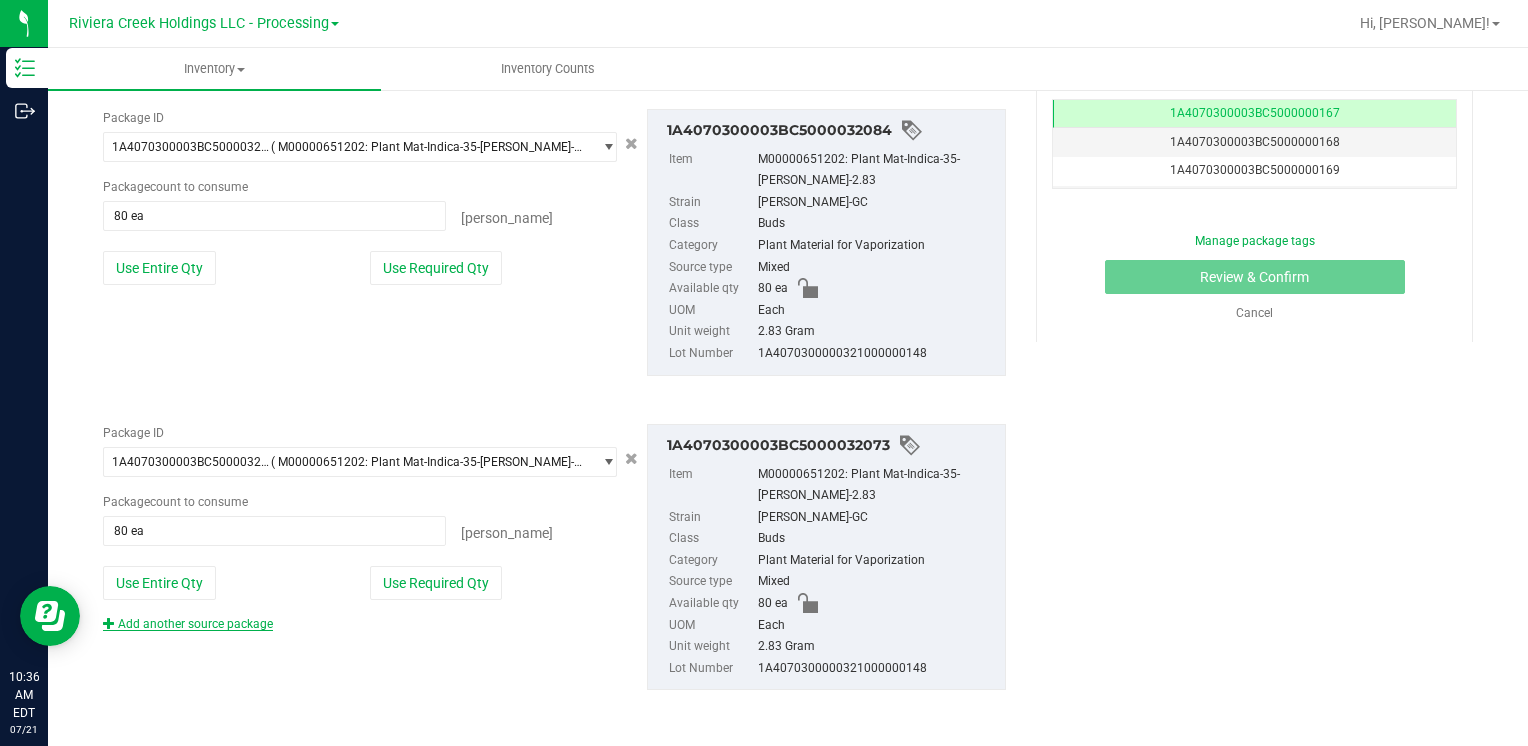 click on "Add another source package" at bounding box center (188, 624) 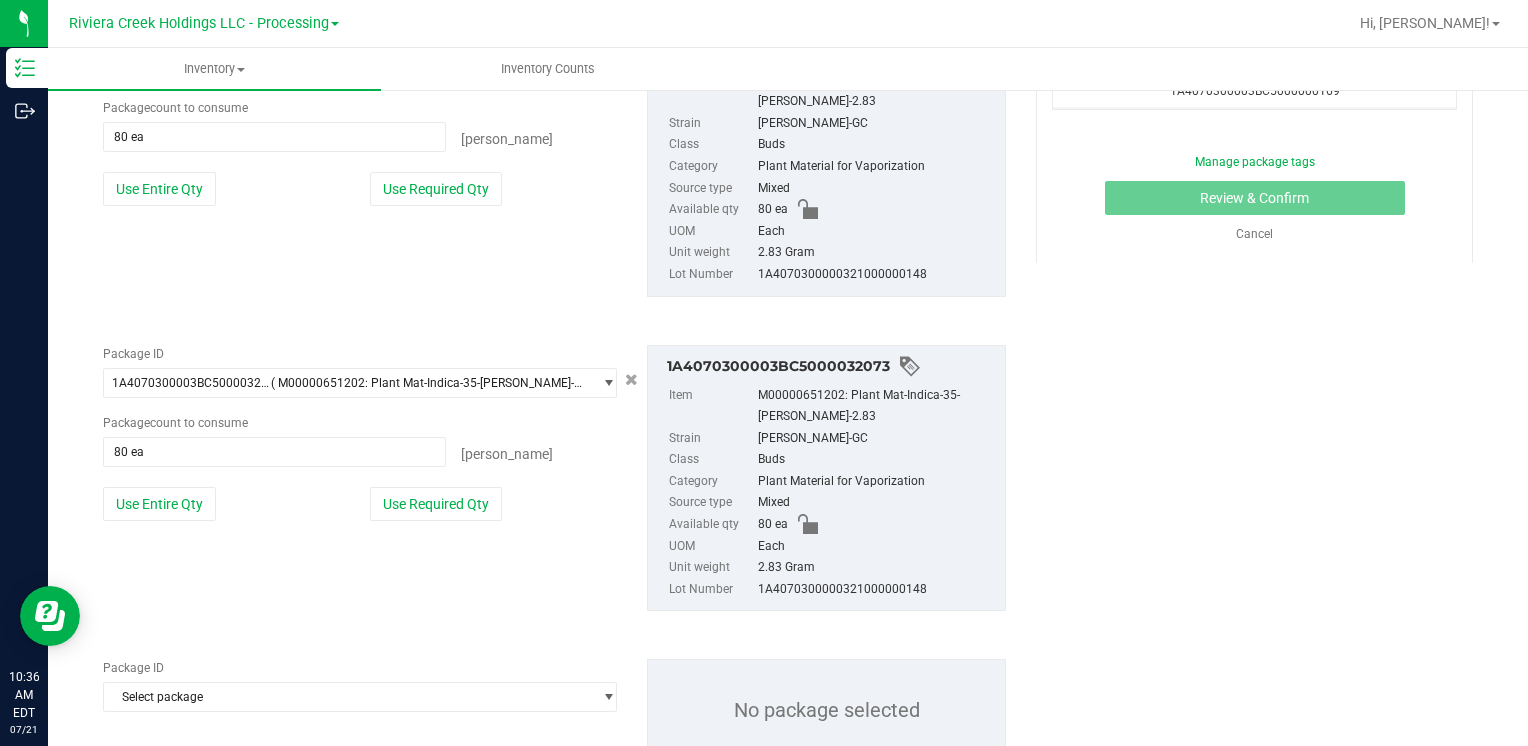 scroll, scrollTop: 573, scrollLeft: 0, axis: vertical 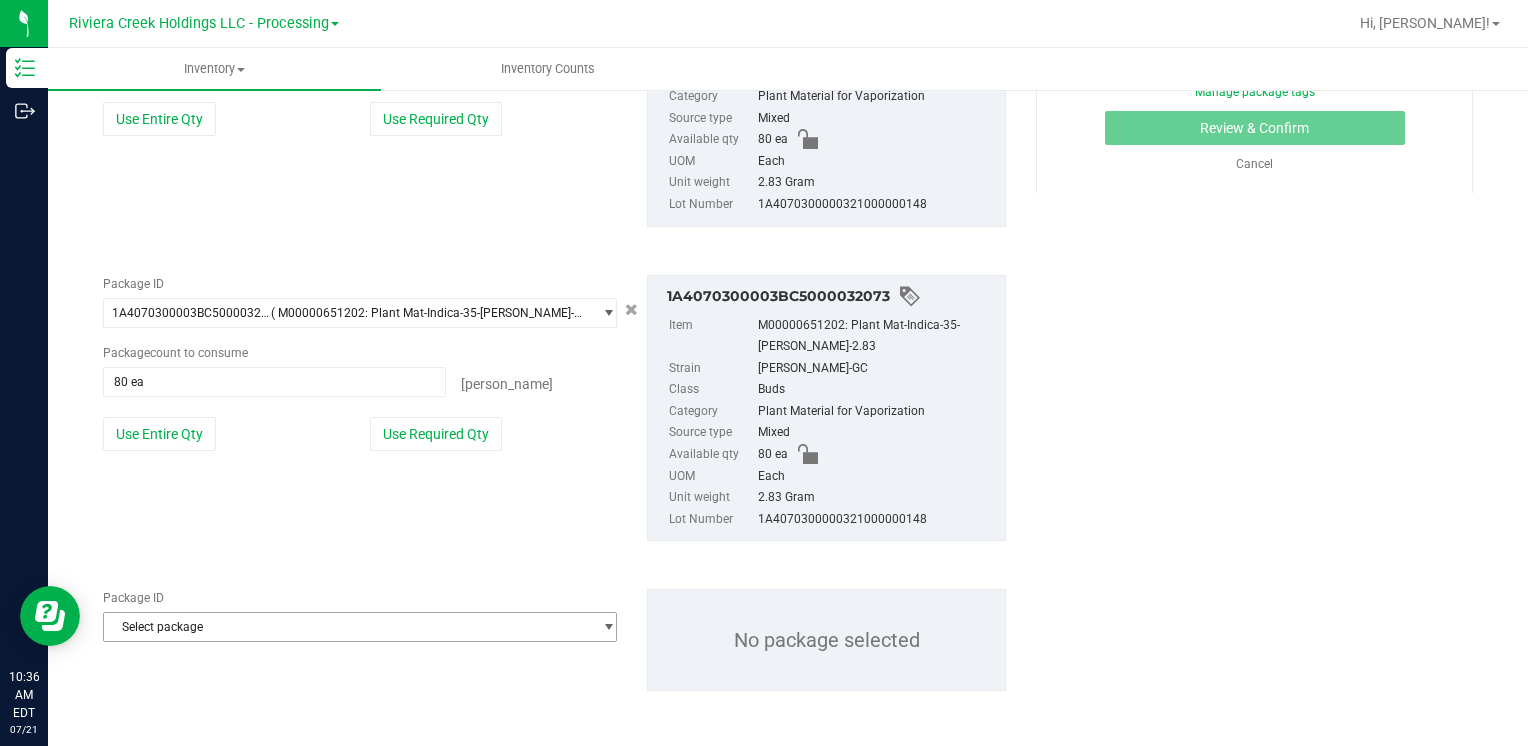 click on "Select package" at bounding box center (347, 627) 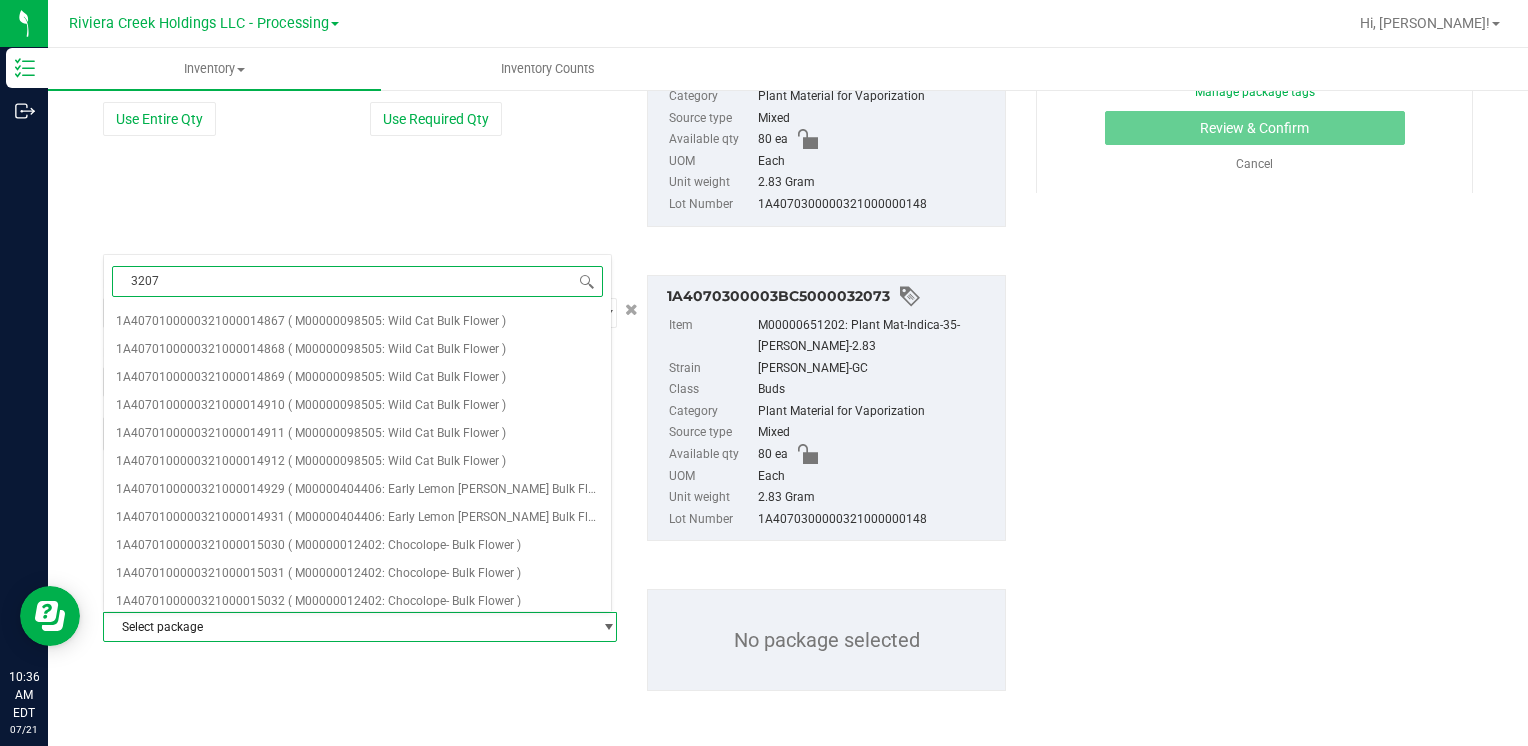 type on "32078" 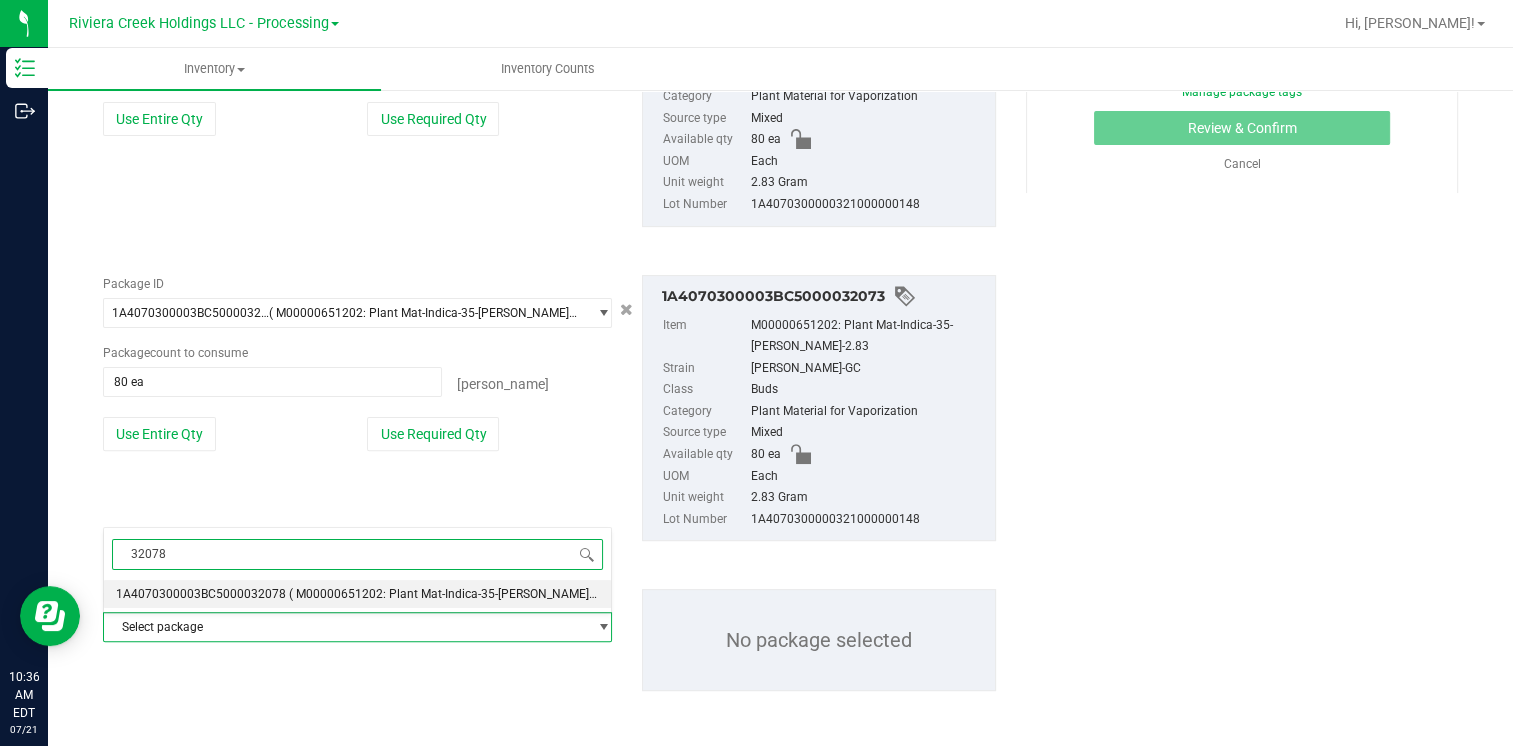 click on "1A4070300003BC5000032078" at bounding box center [201, 594] 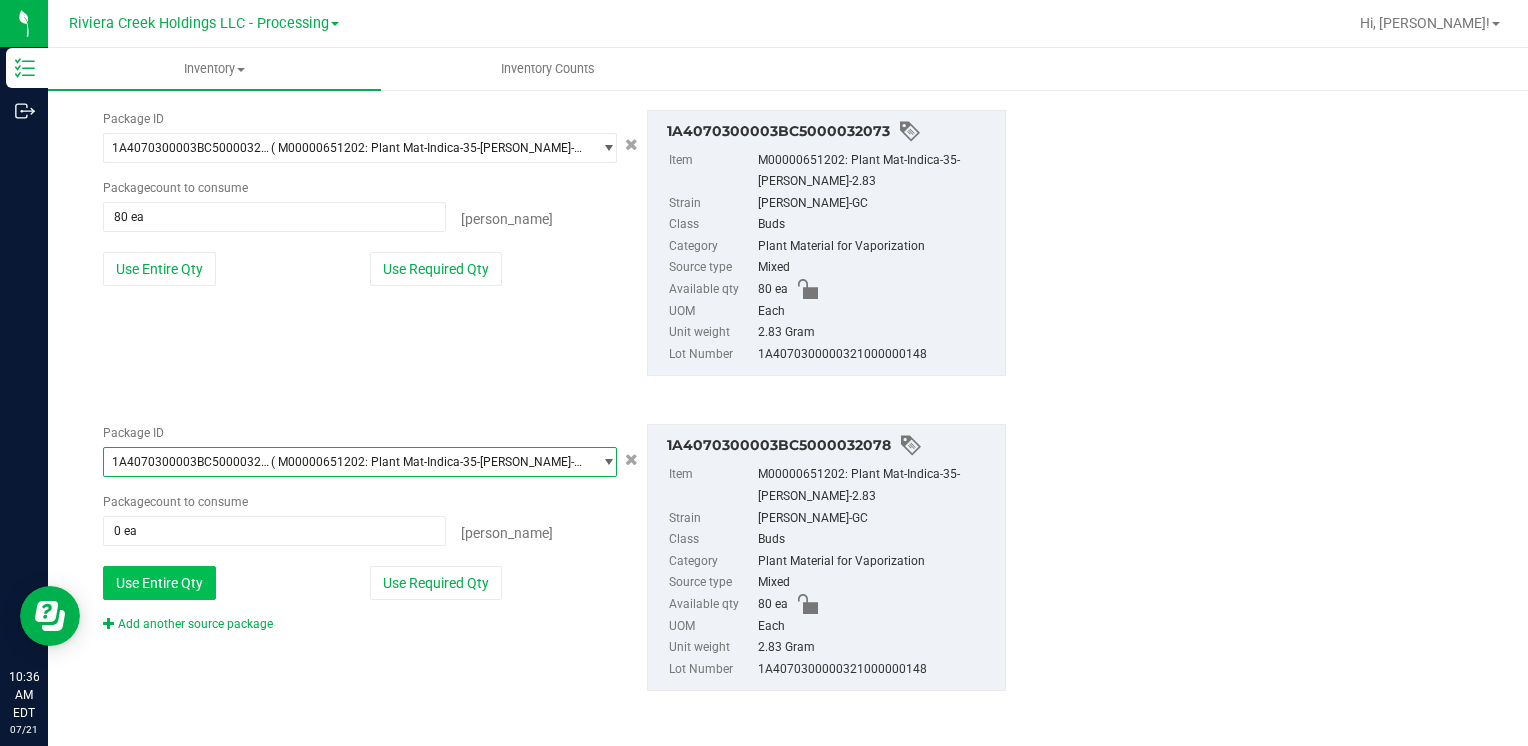click on "Use Entire Qty" at bounding box center [159, 583] 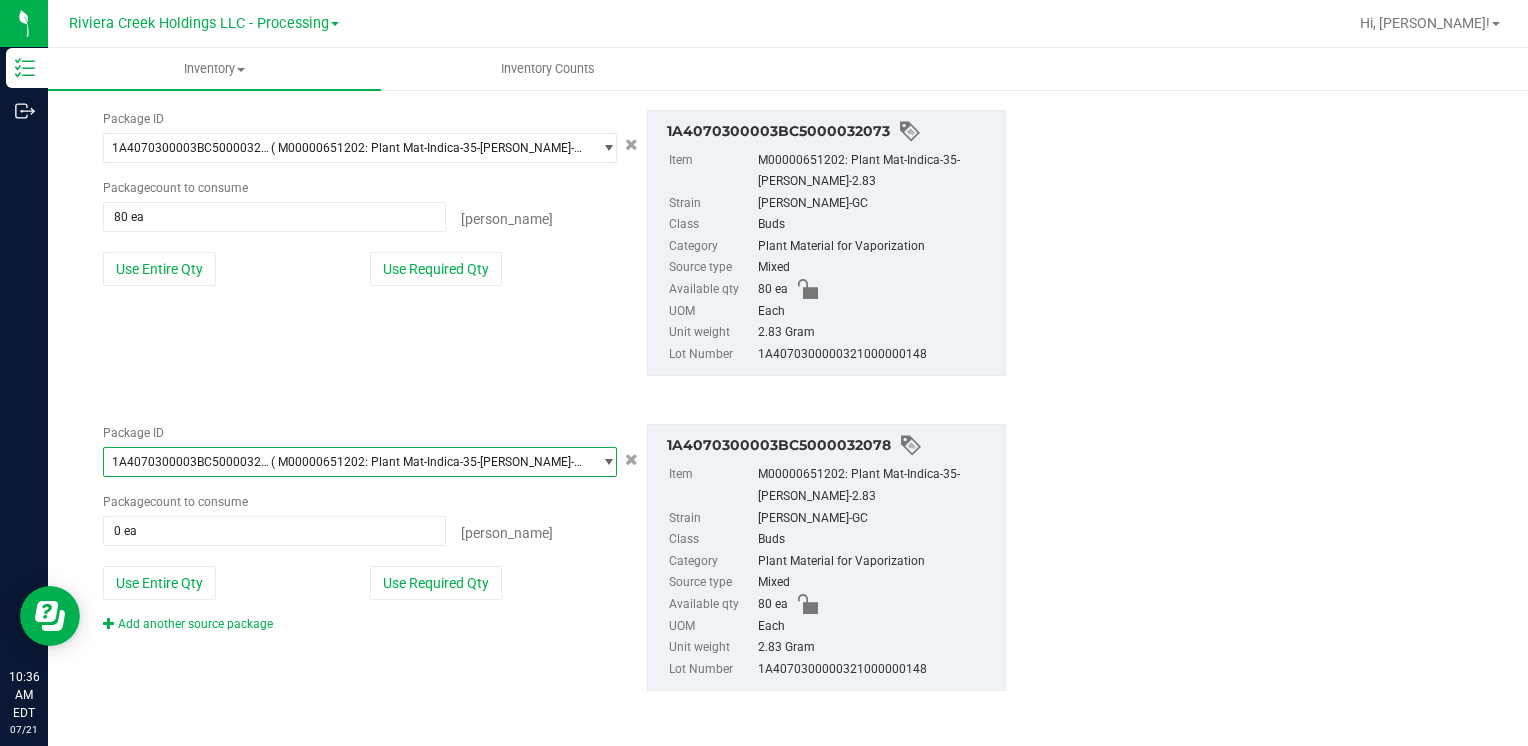type on "80 ea" 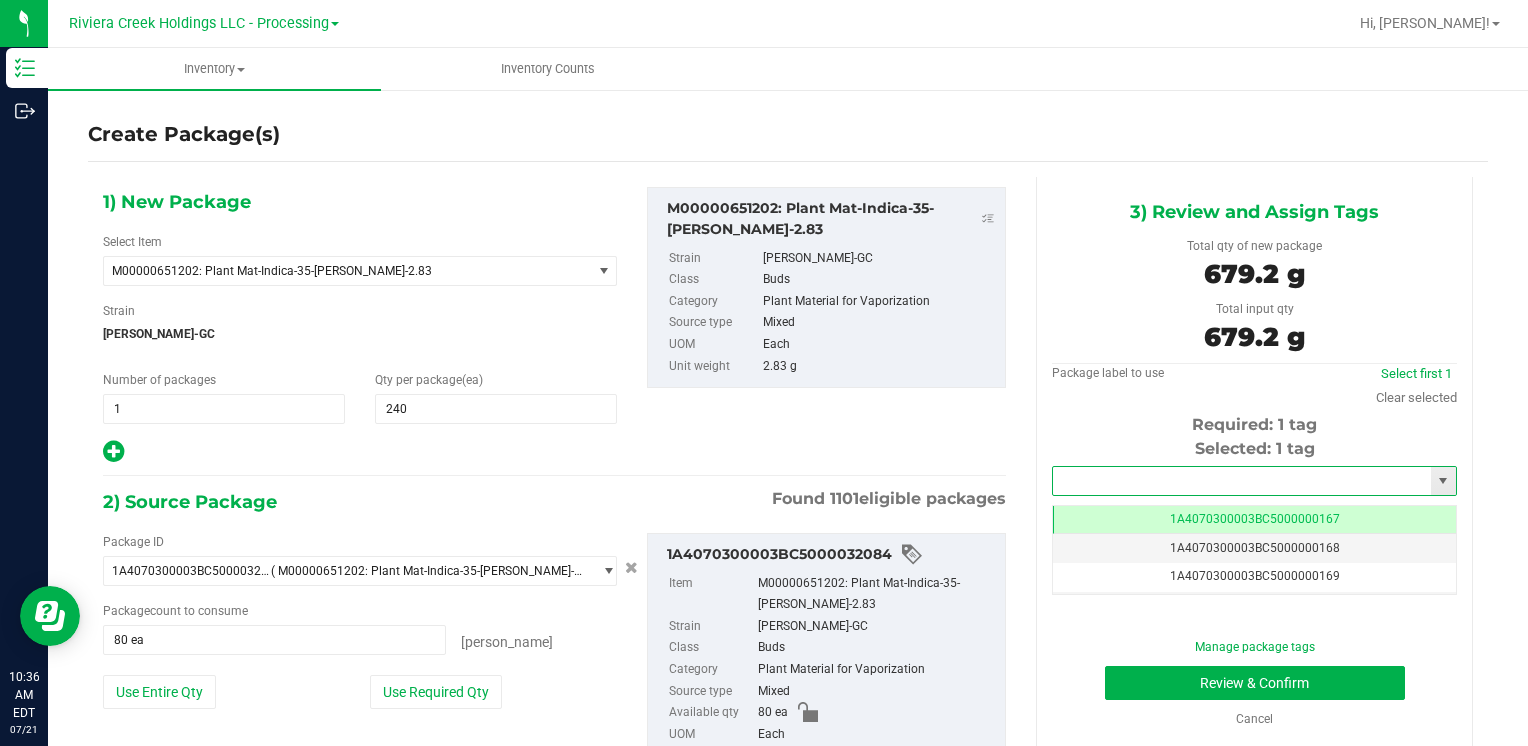 click at bounding box center (1242, 481) 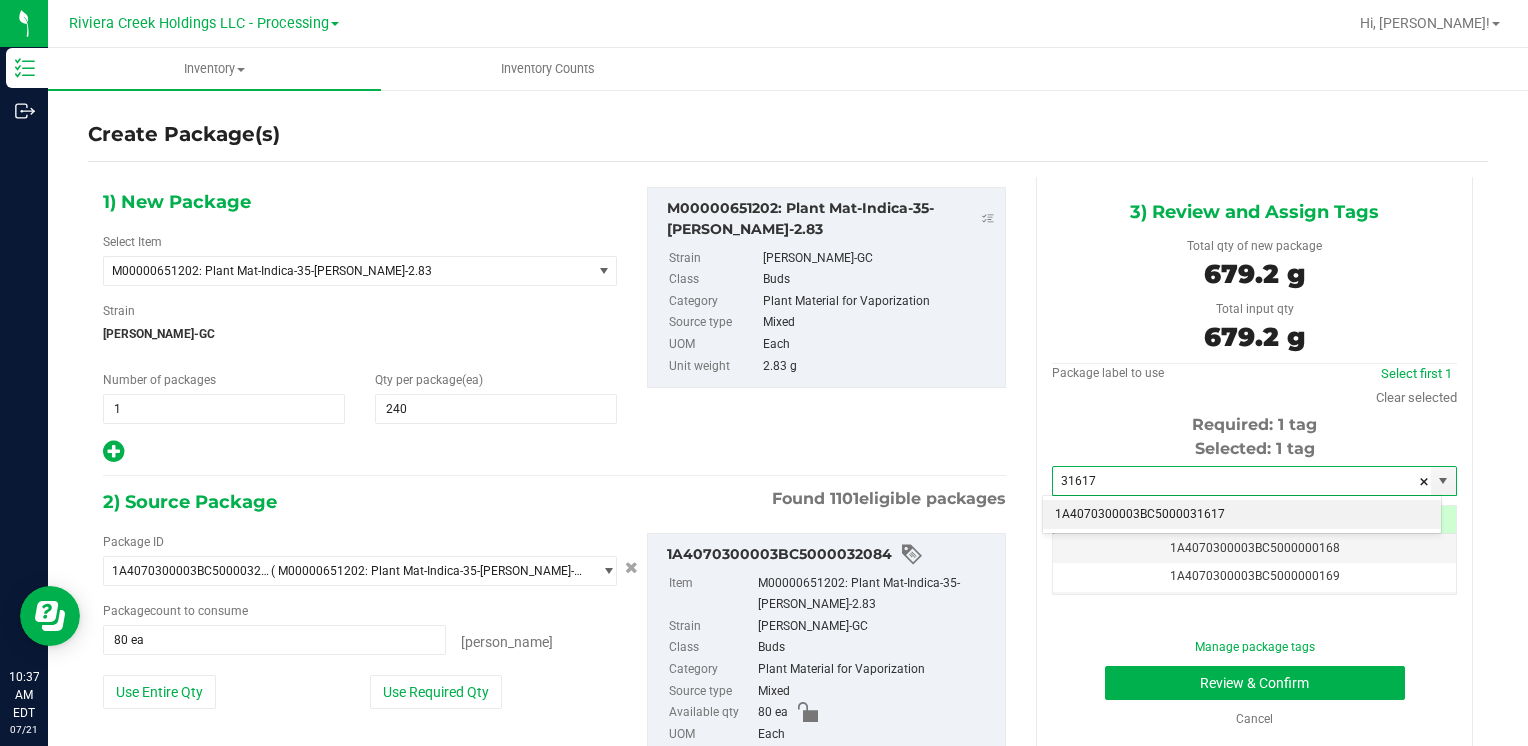 click on "1A4070300003BC5000031617" at bounding box center (1242, 515) 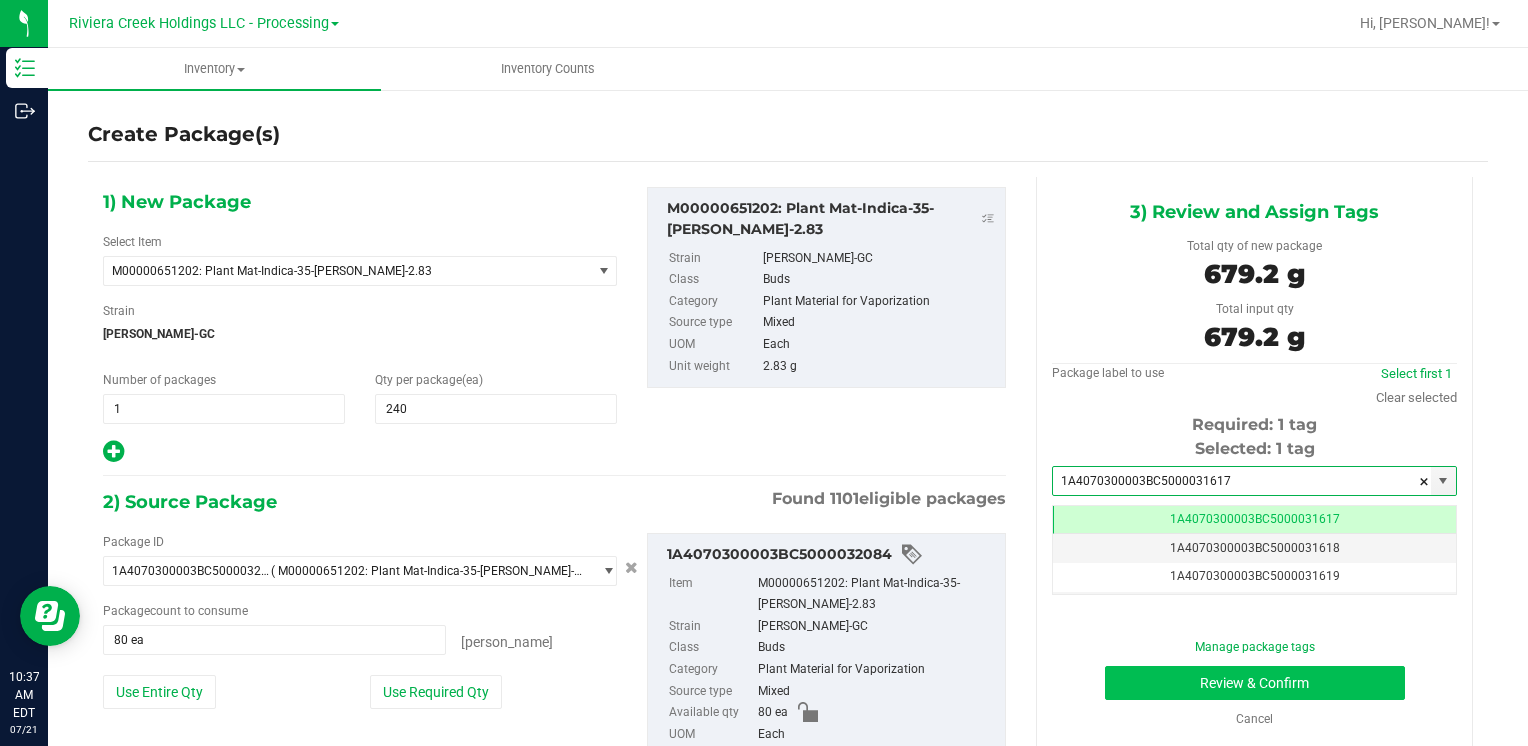 type on "1A4070300003BC5000031617" 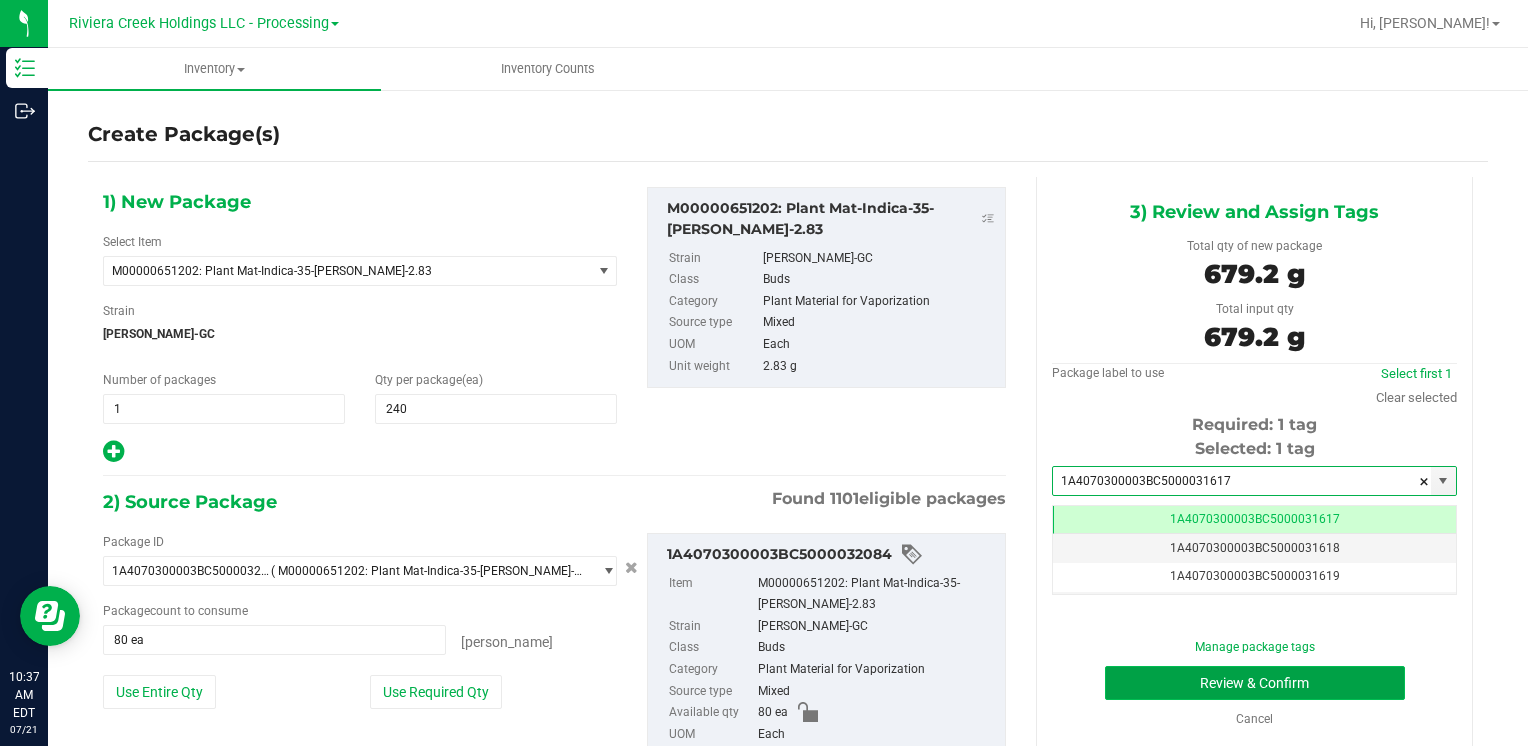 click on "Review & Confirm" at bounding box center [1255, 683] 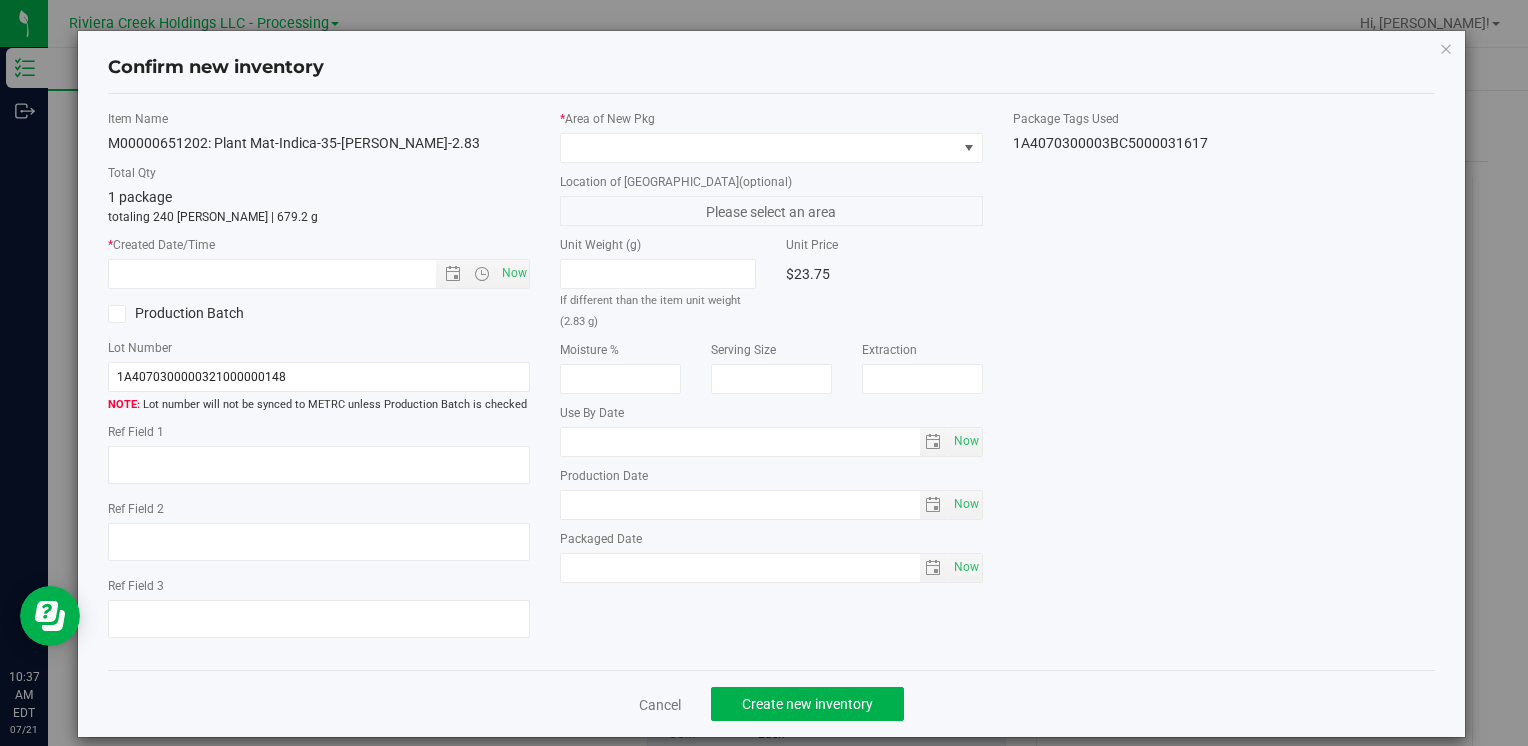 click on "Item Name
M00000651202: Plant Mat-Indica-35-Stambaugh GC-2.83
Total Qty
1 package  totaling 240 eaches | 679.2 g
*
Created Date/Time
Now
Production Batch
Lot Number
1A4070300000321000000148" at bounding box center (319, 382) 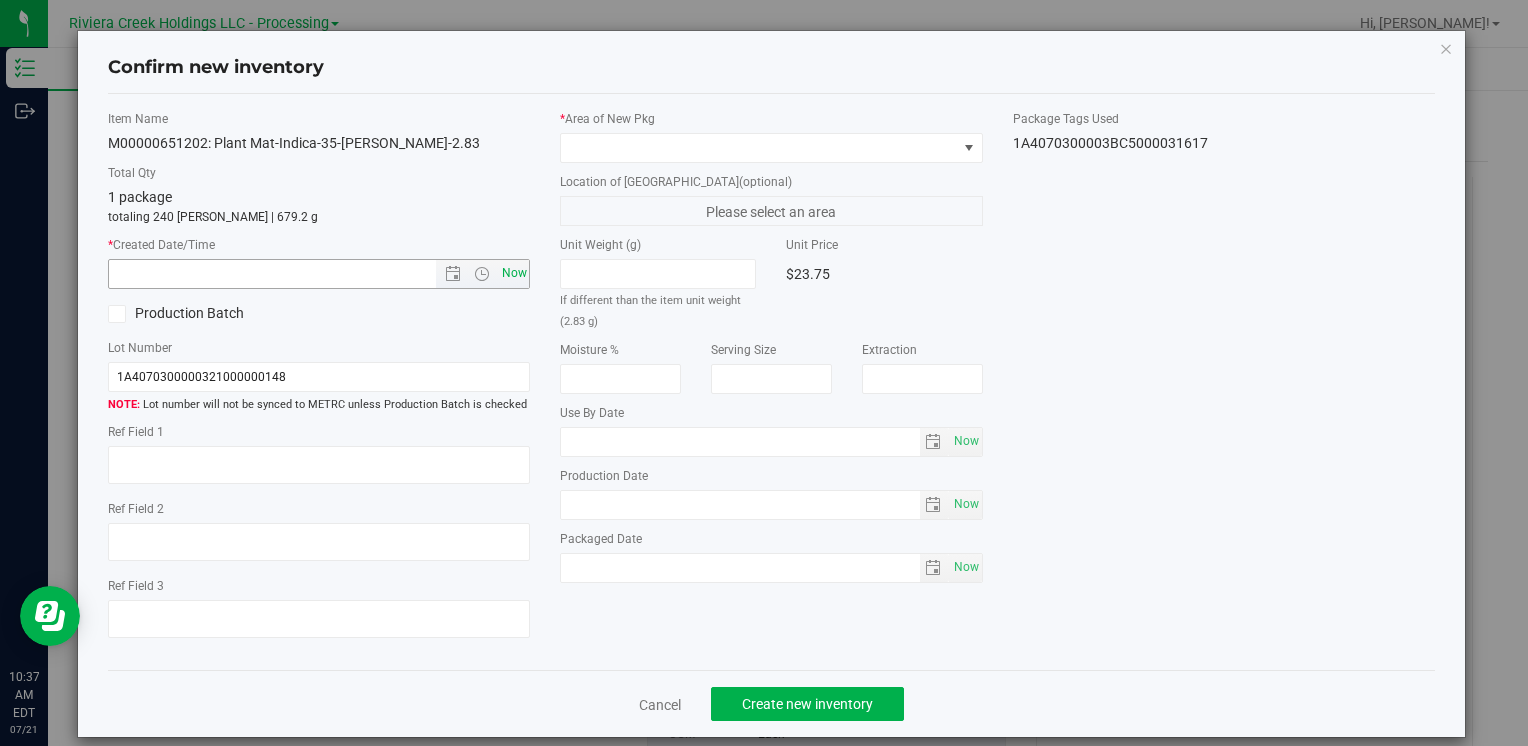 click on "Now" at bounding box center [514, 273] 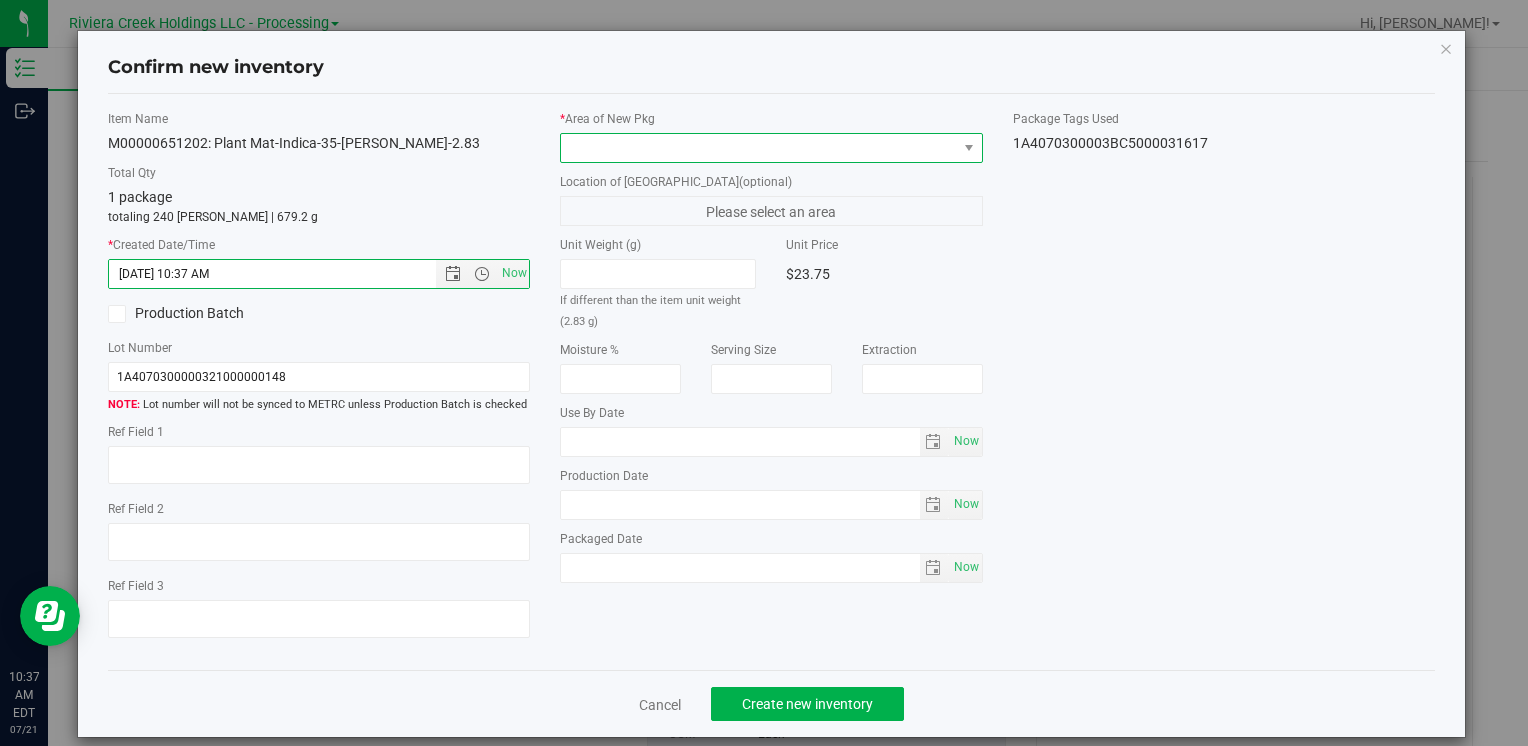 click at bounding box center (758, 148) 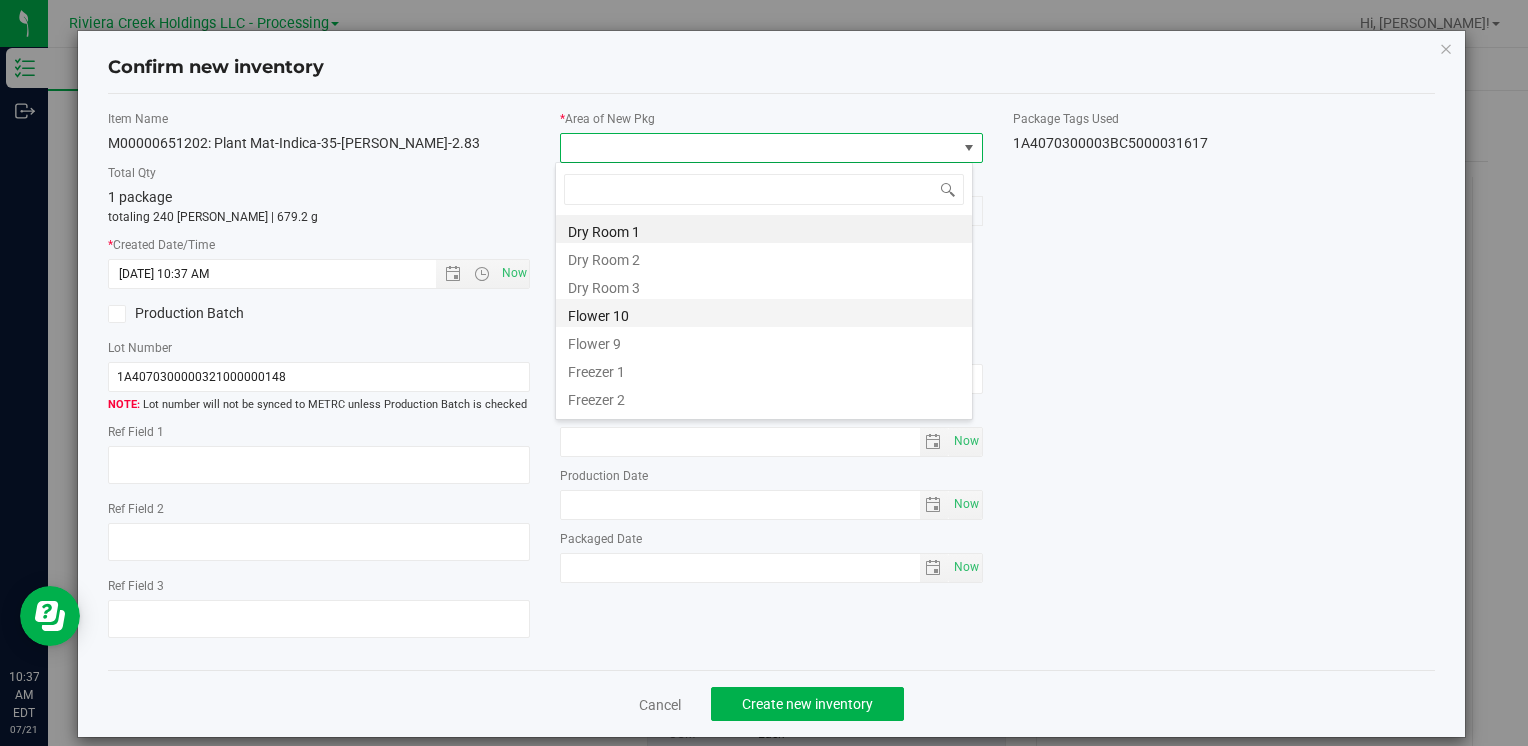 click on "Flower 10" at bounding box center (764, 313) 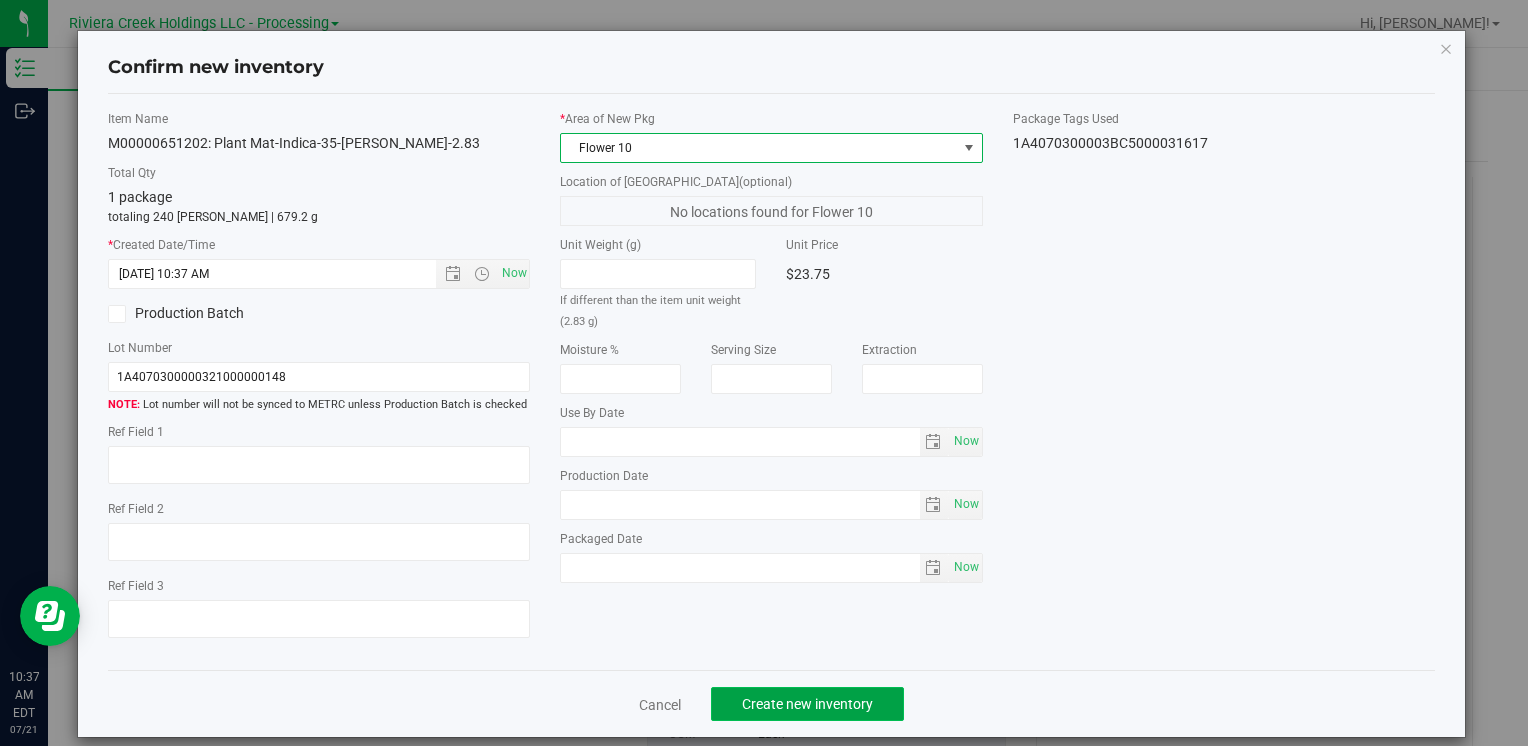 click on "Create new inventory" 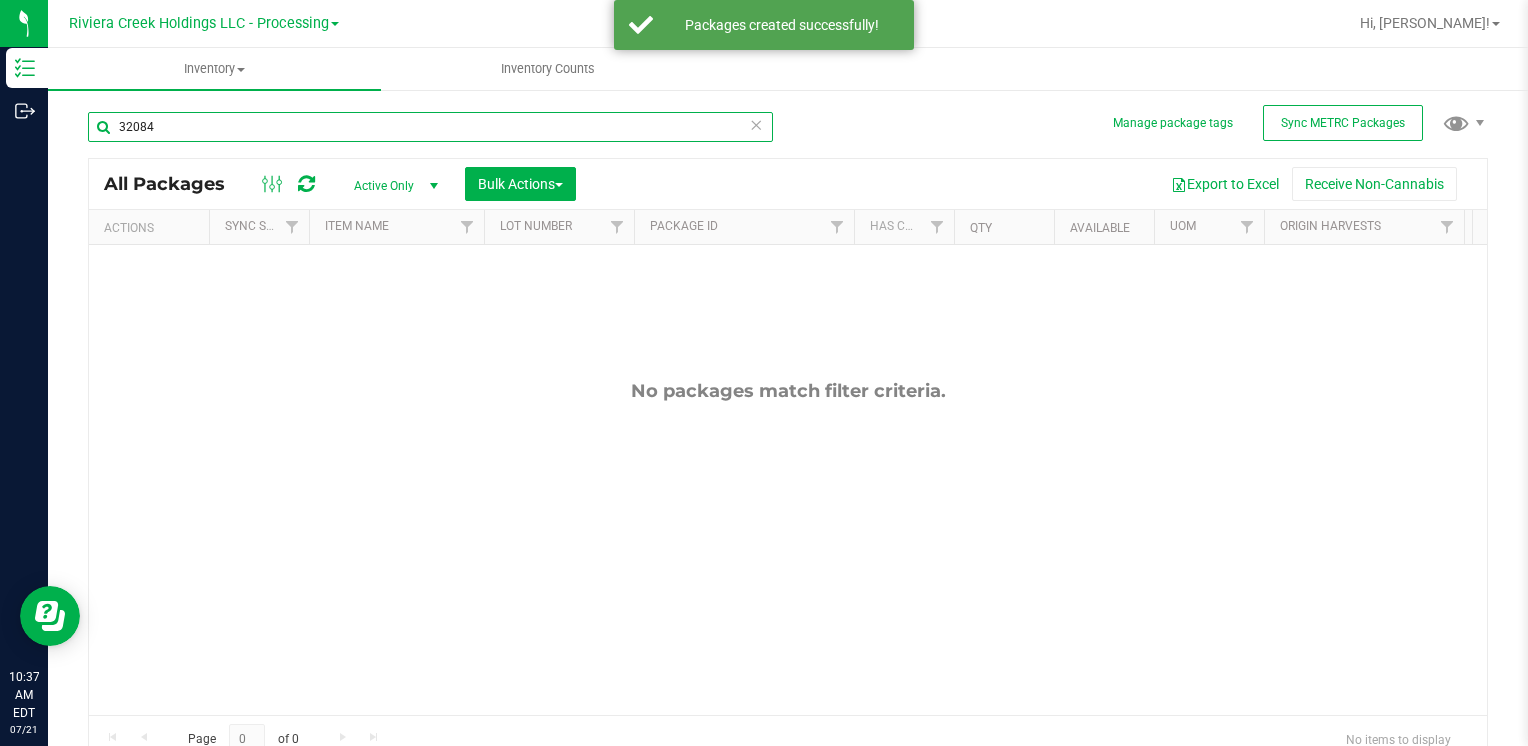 click on "32084" at bounding box center (430, 127) 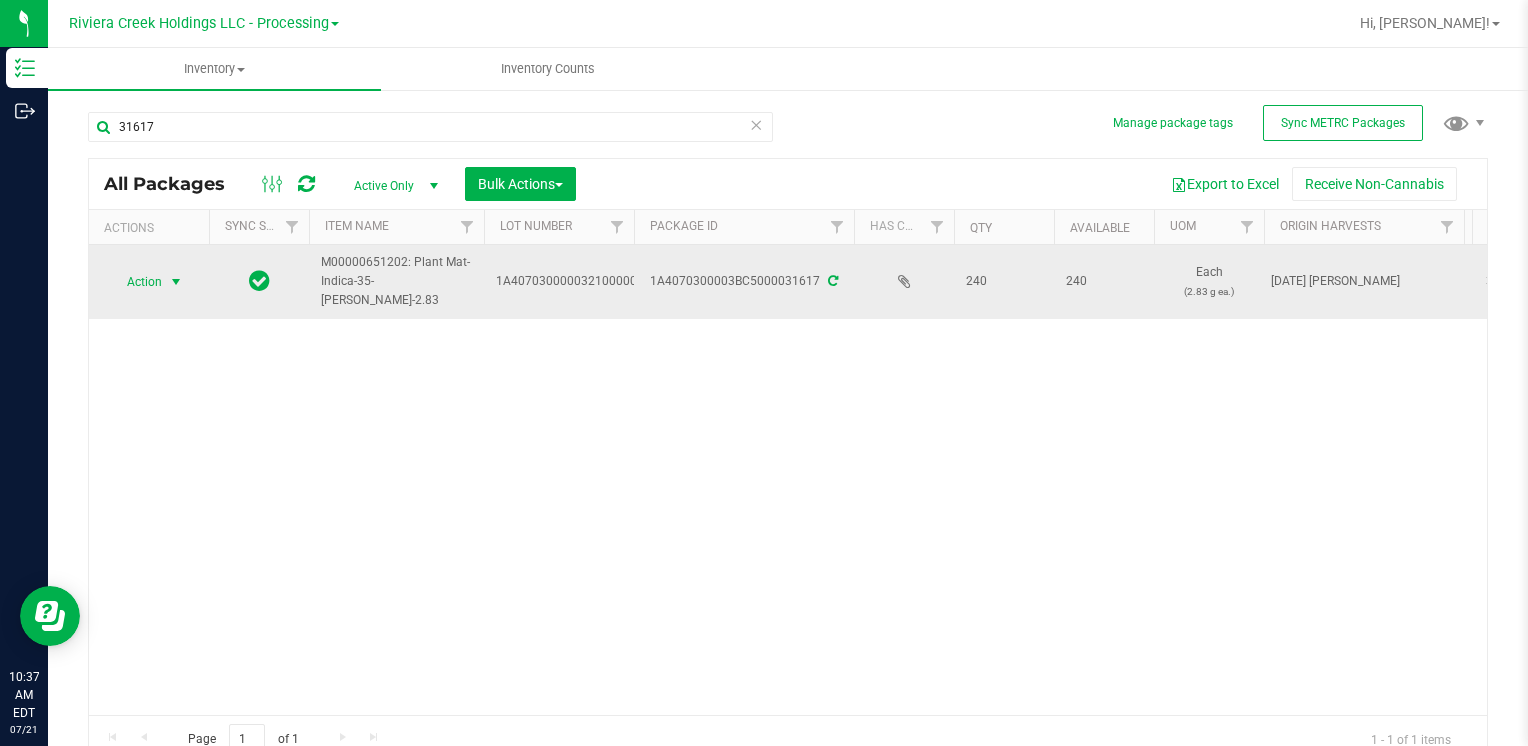 click at bounding box center (176, 282) 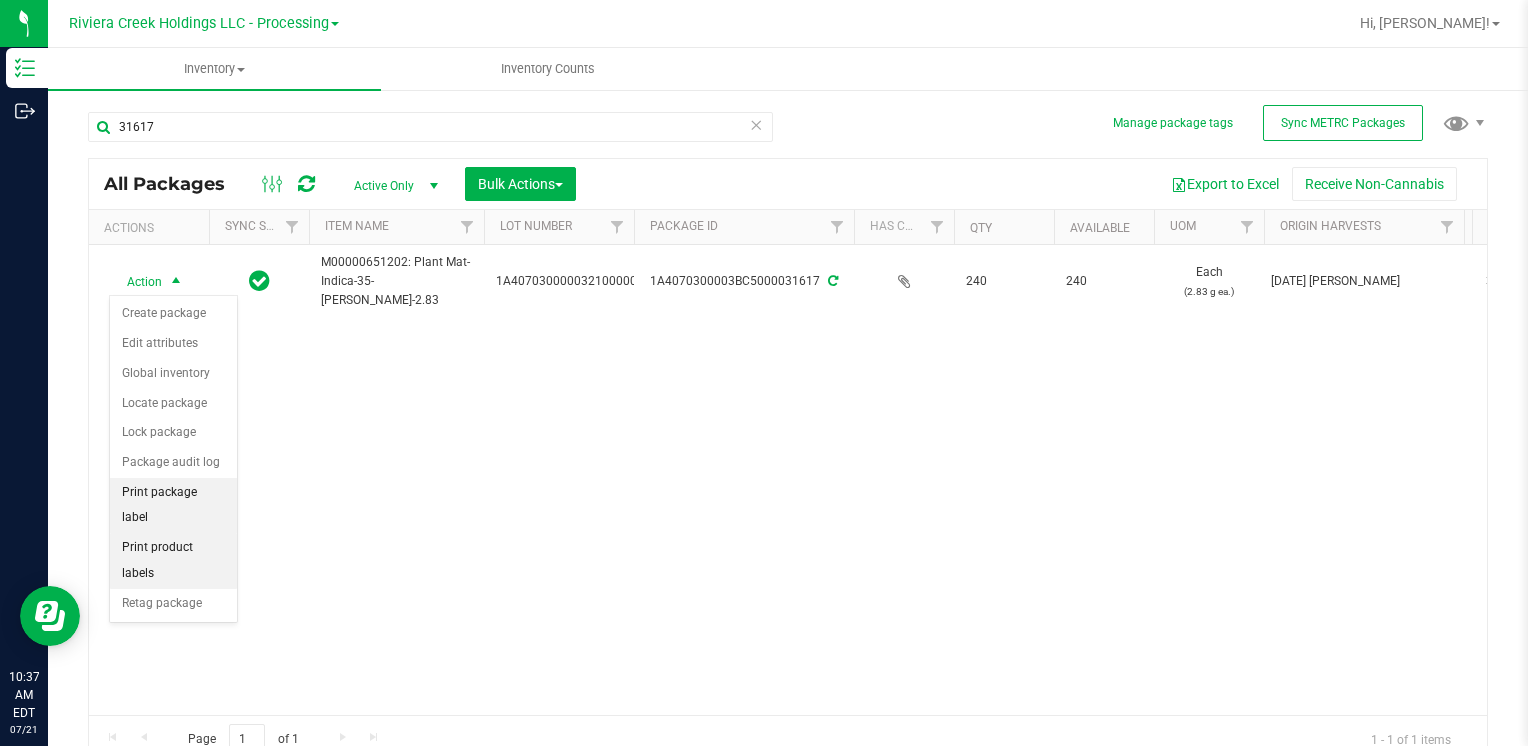 click on "Print package label" at bounding box center (173, 505) 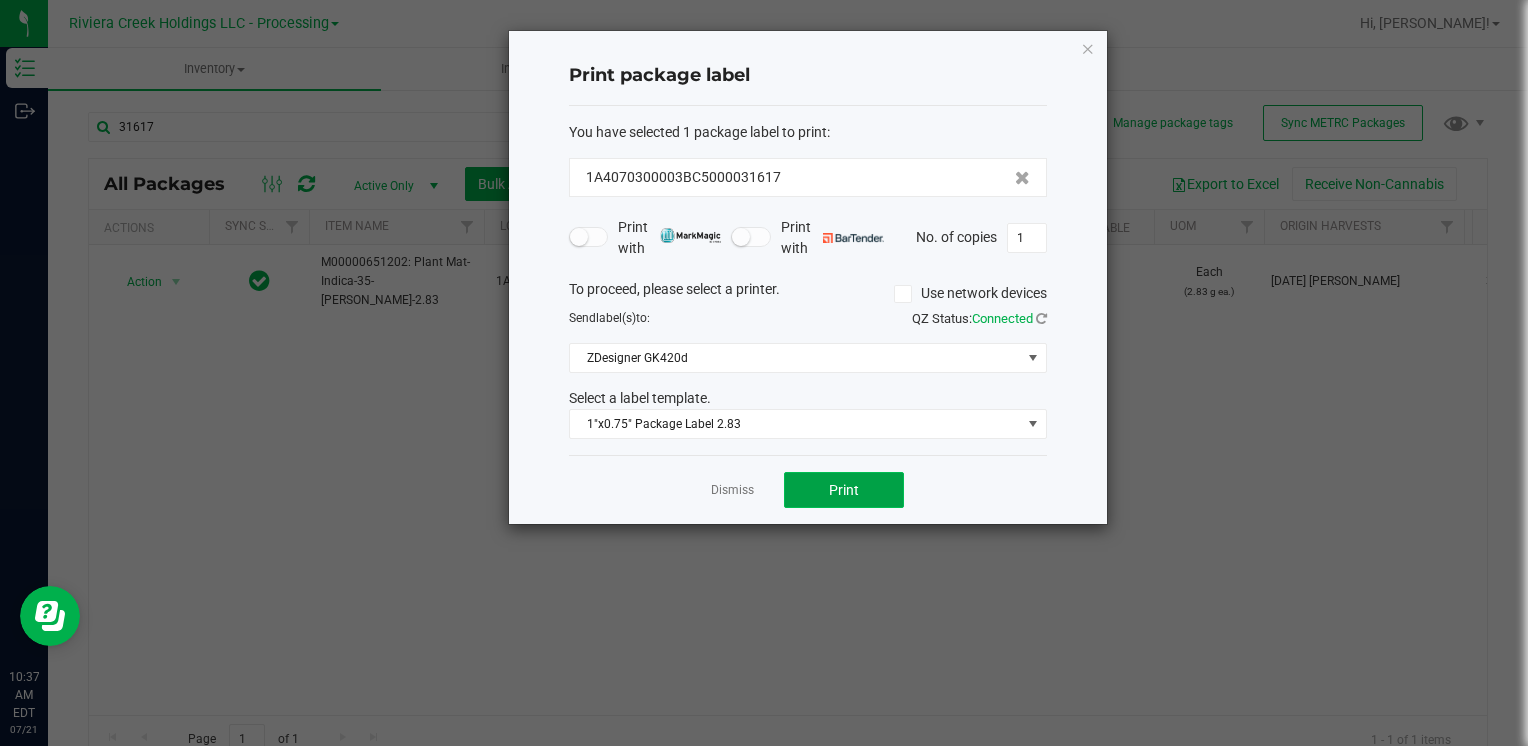click on "Print" 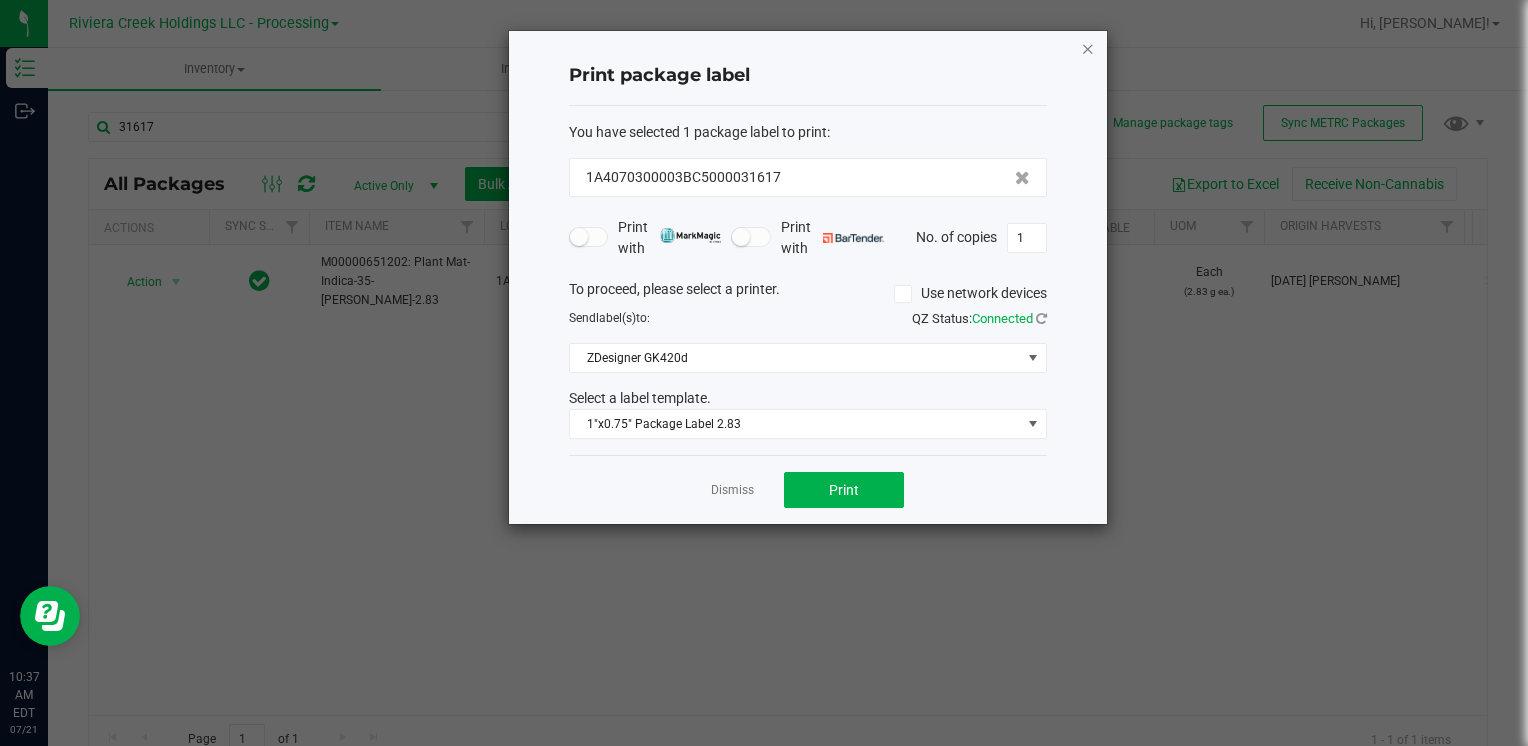 click 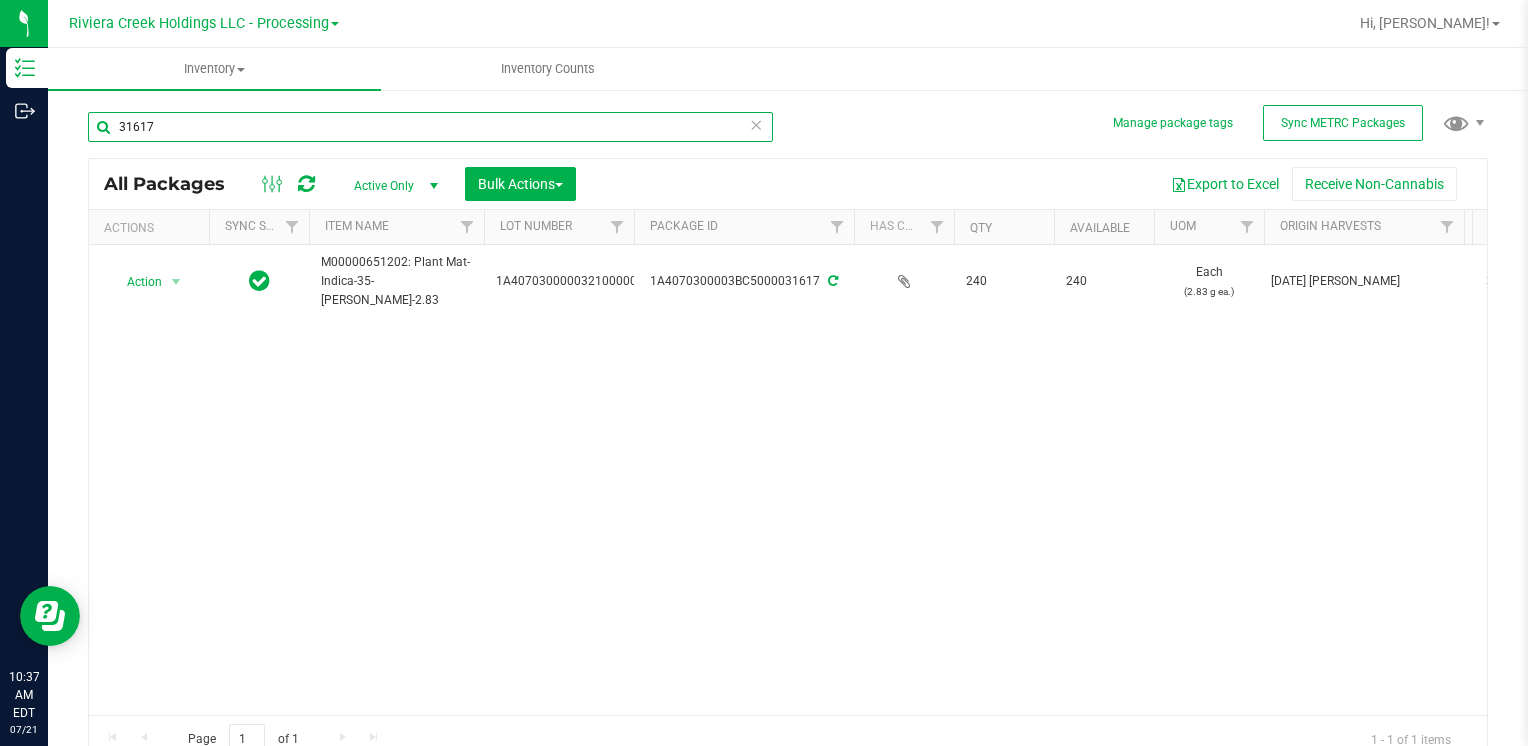 click on "31617" at bounding box center (430, 127) 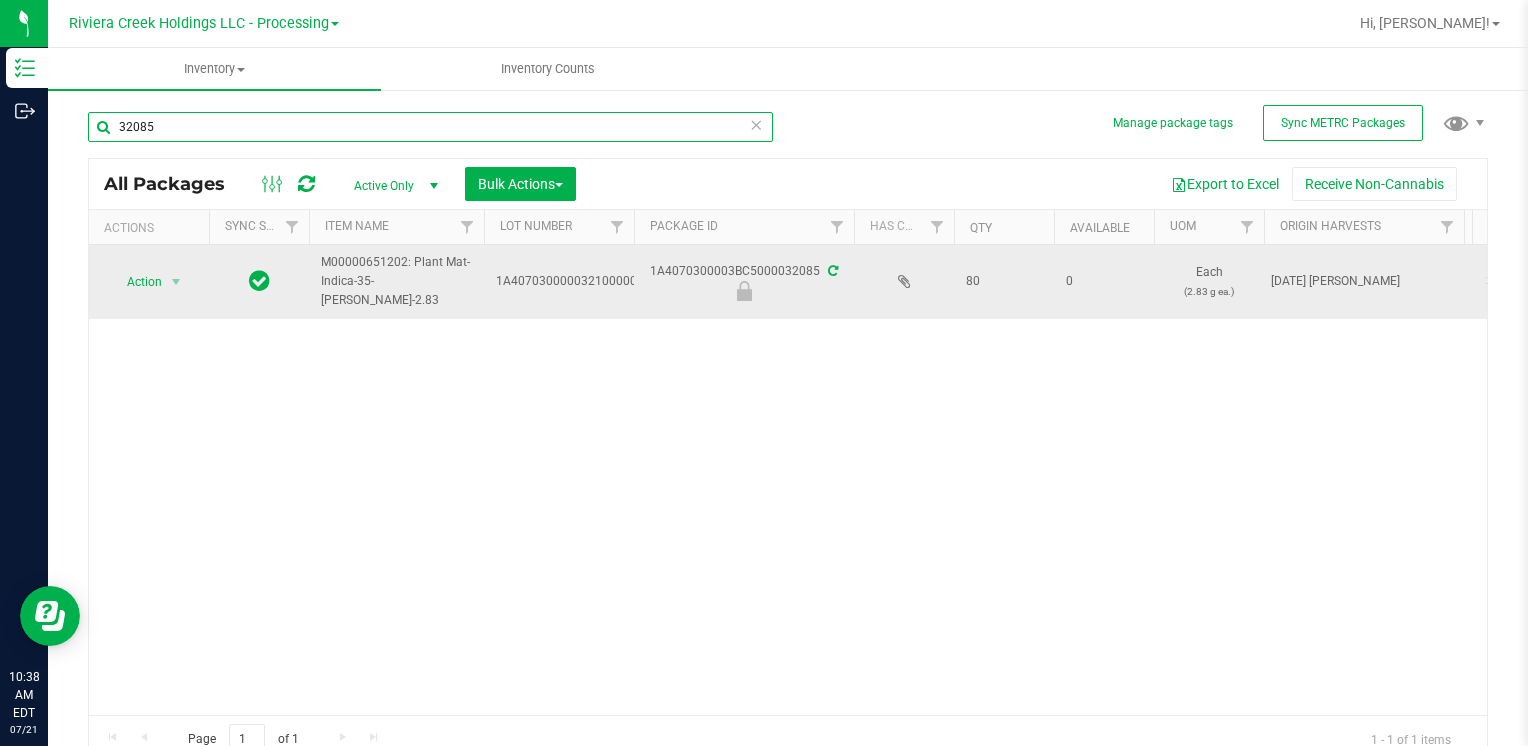 type on "32085" 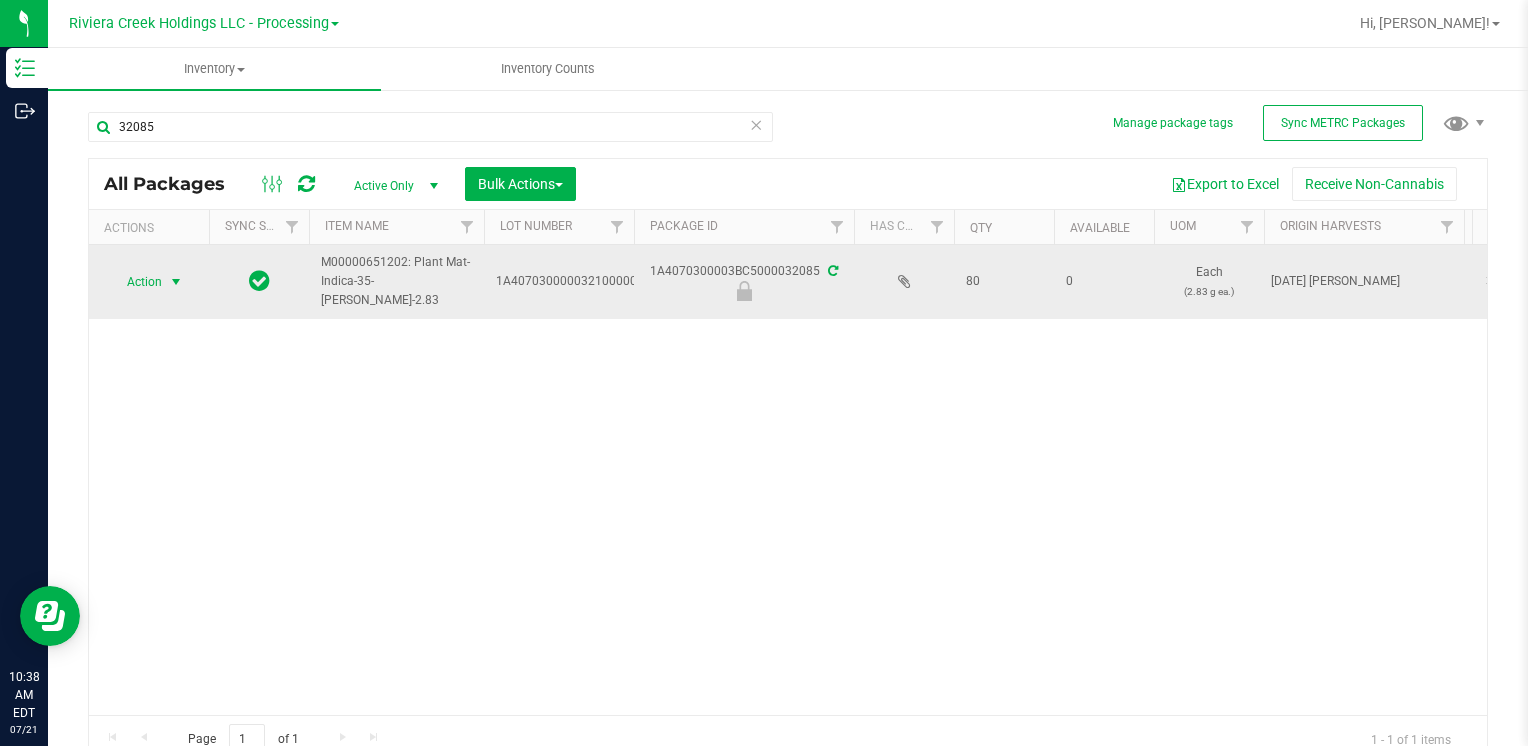 click on "Action" at bounding box center [136, 282] 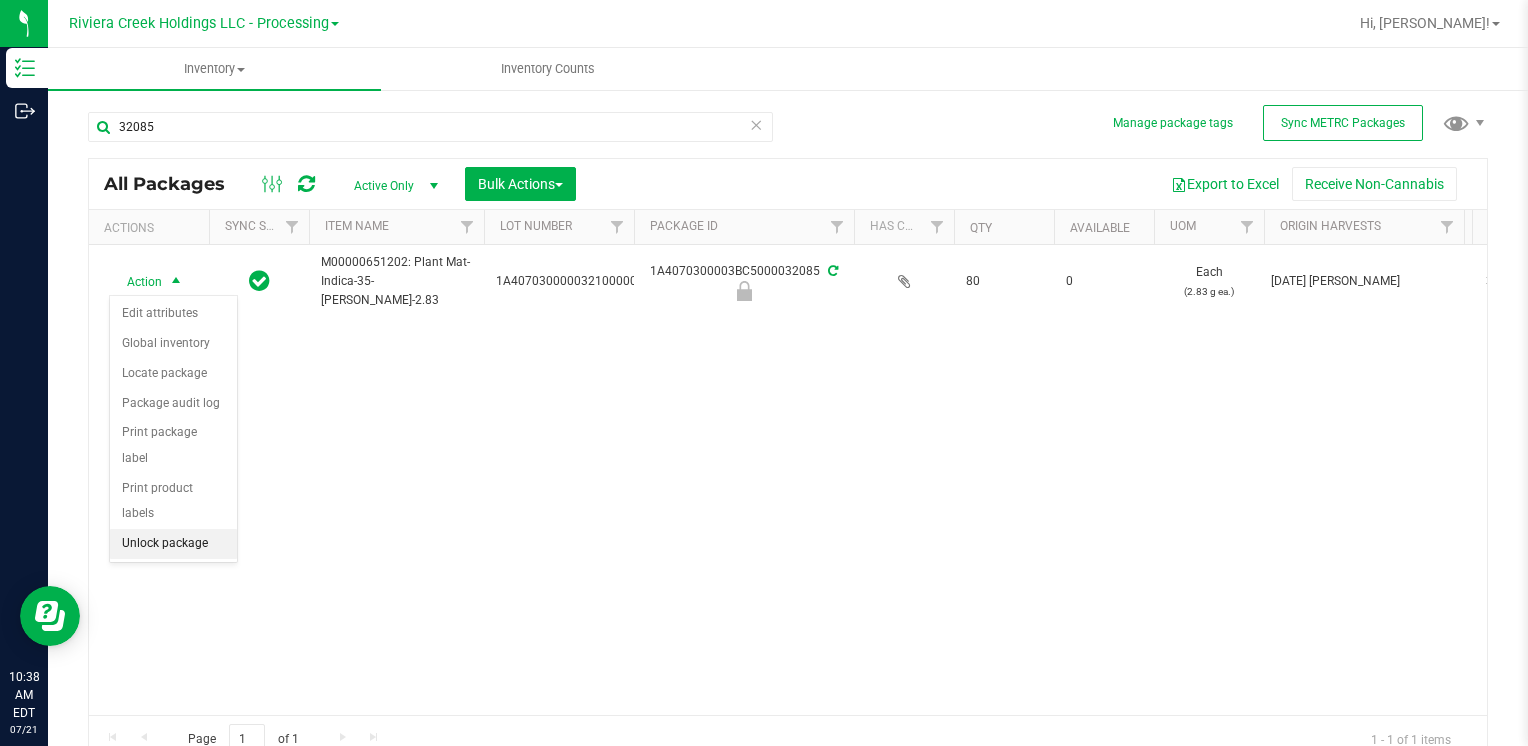 click on "Unlock package" at bounding box center [173, 544] 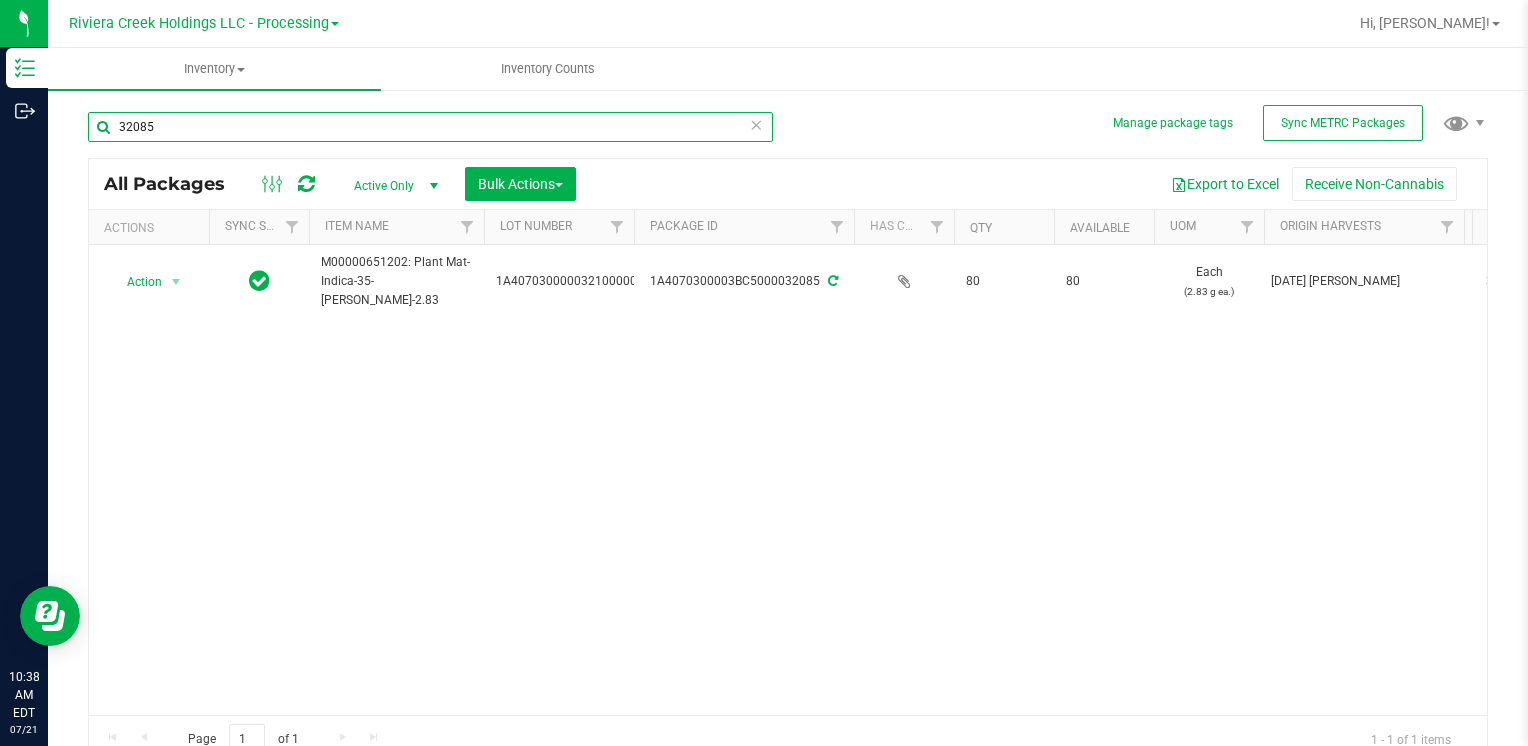 click on "32085" at bounding box center [430, 127] 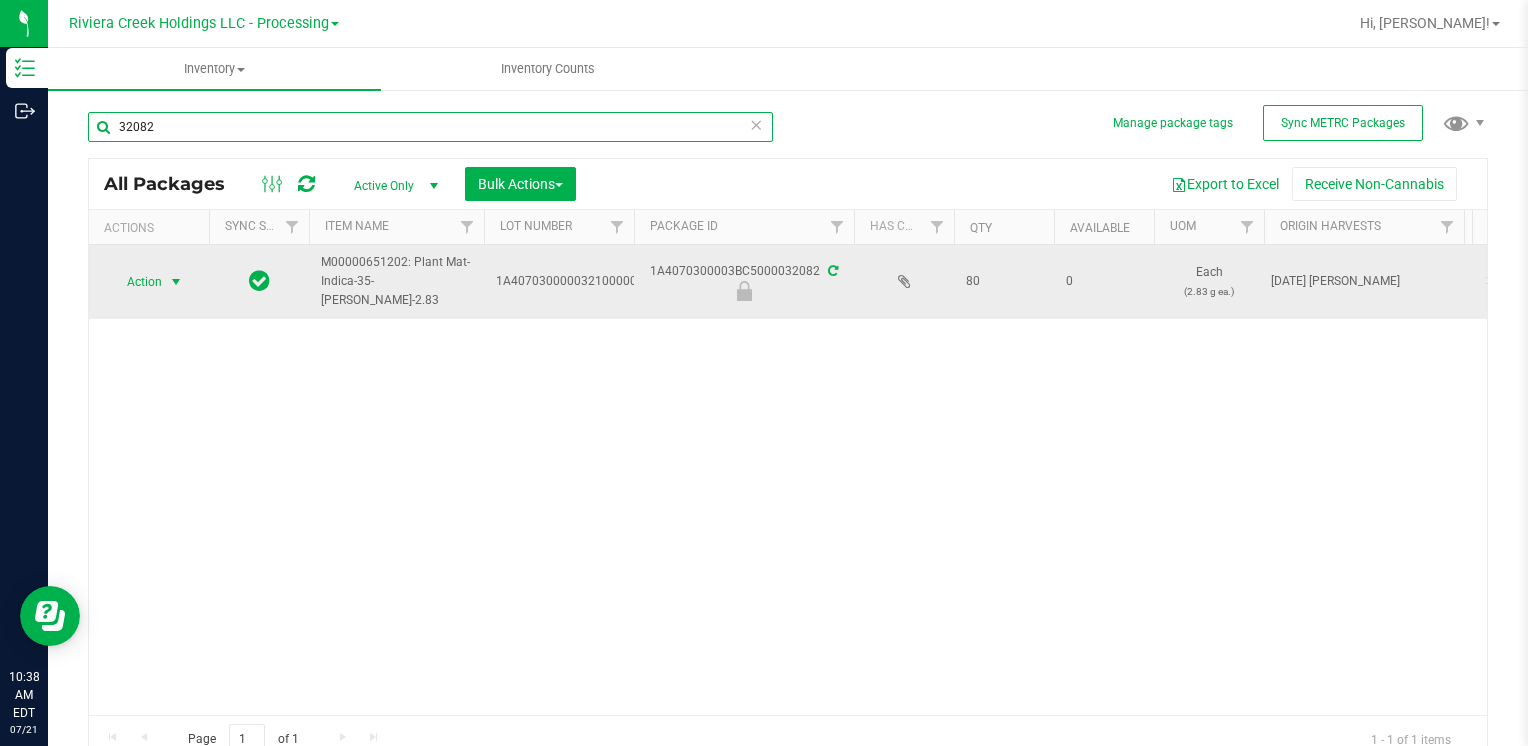 type on "32082" 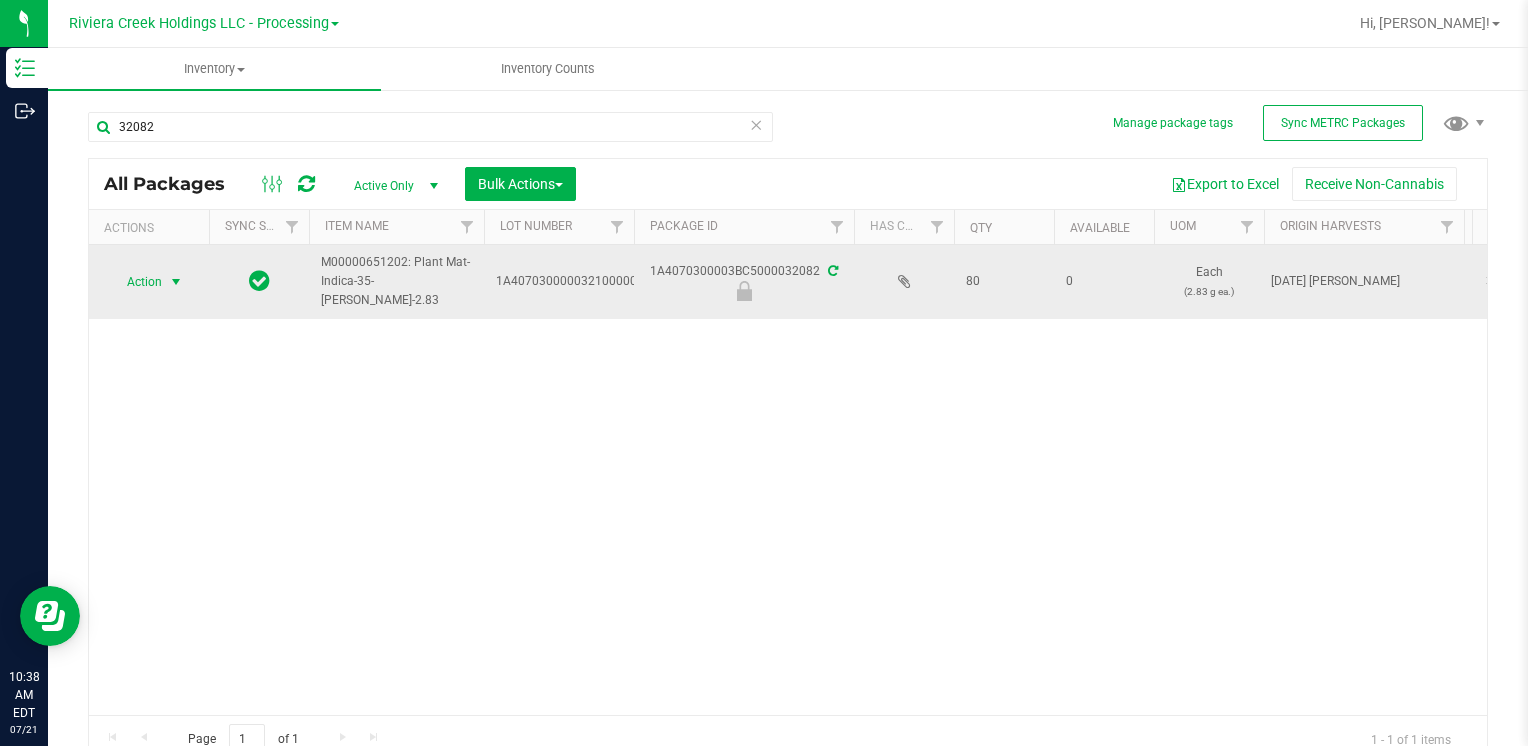 drag, startPoint x: 145, startPoint y: 278, endPoint x: 150, endPoint y: 290, distance: 13 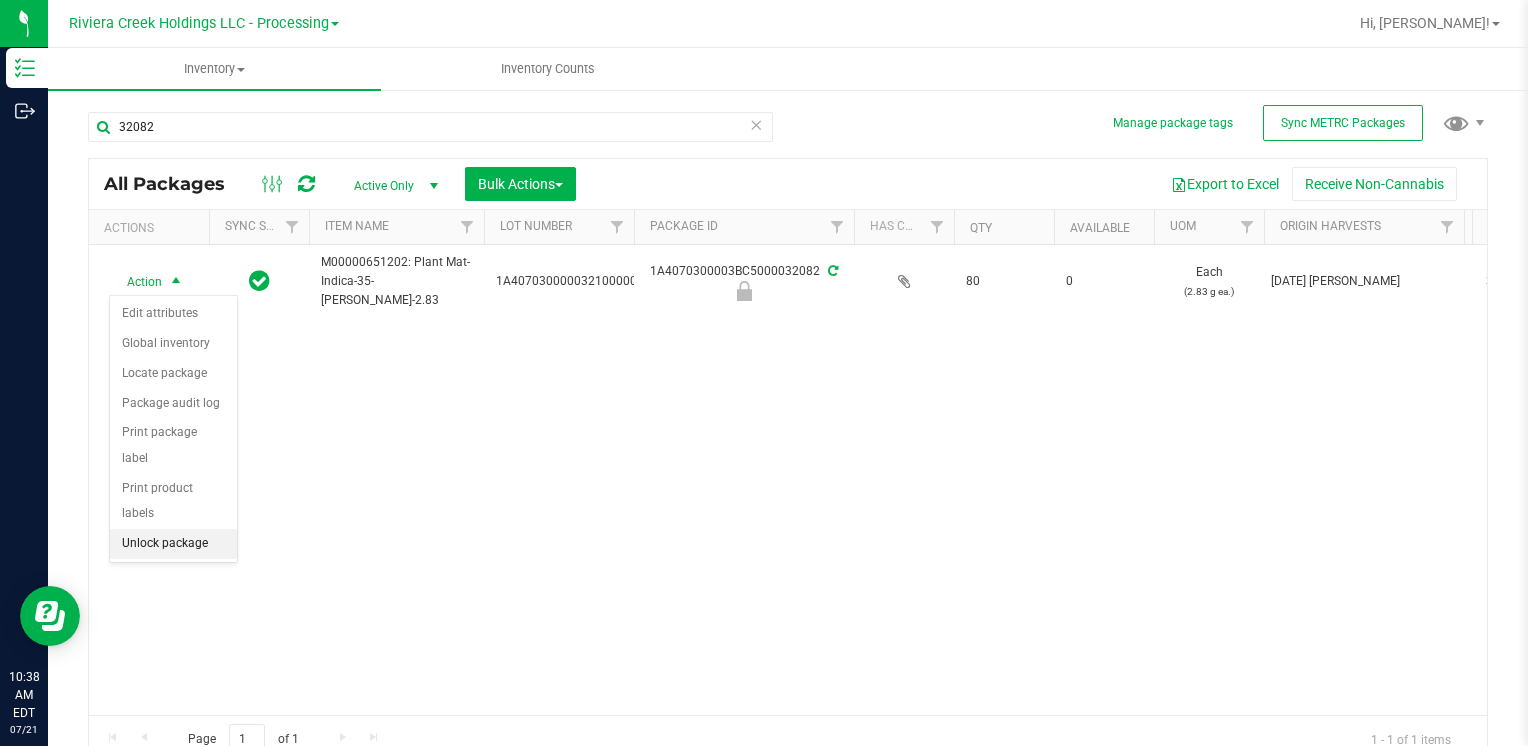 click on "Unlock package" at bounding box center (173, 544) 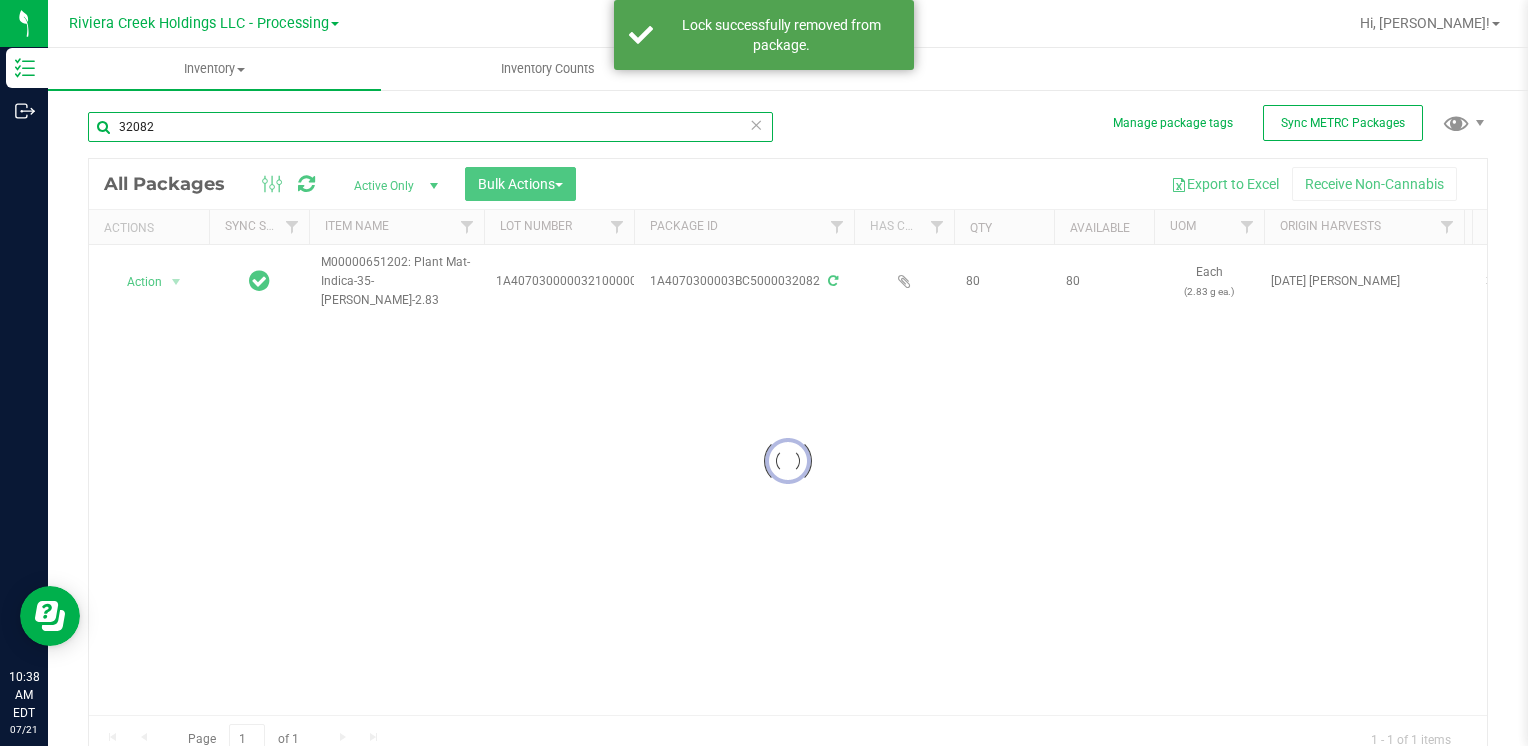 click on "32082" at bounding box center (430, 127) 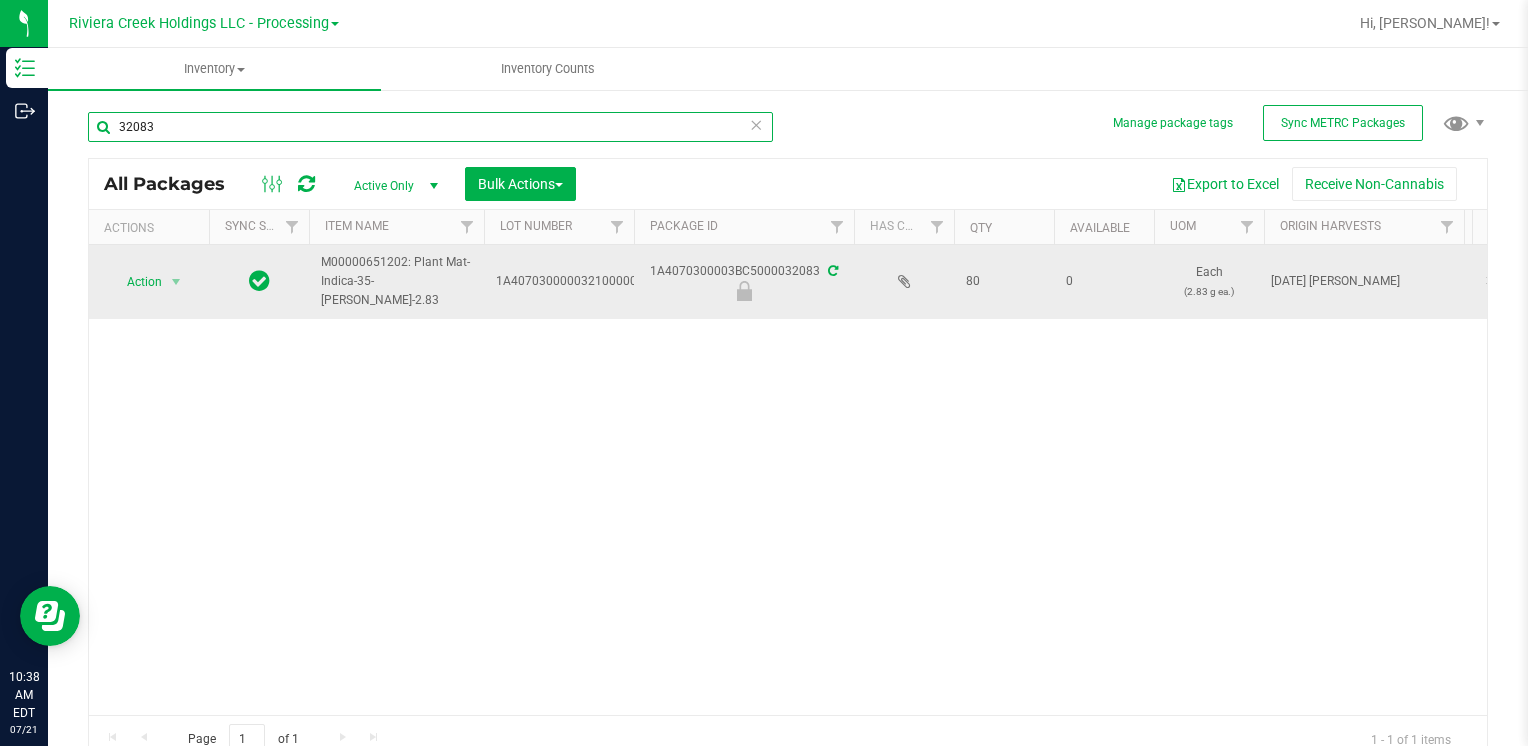 type on "32083" 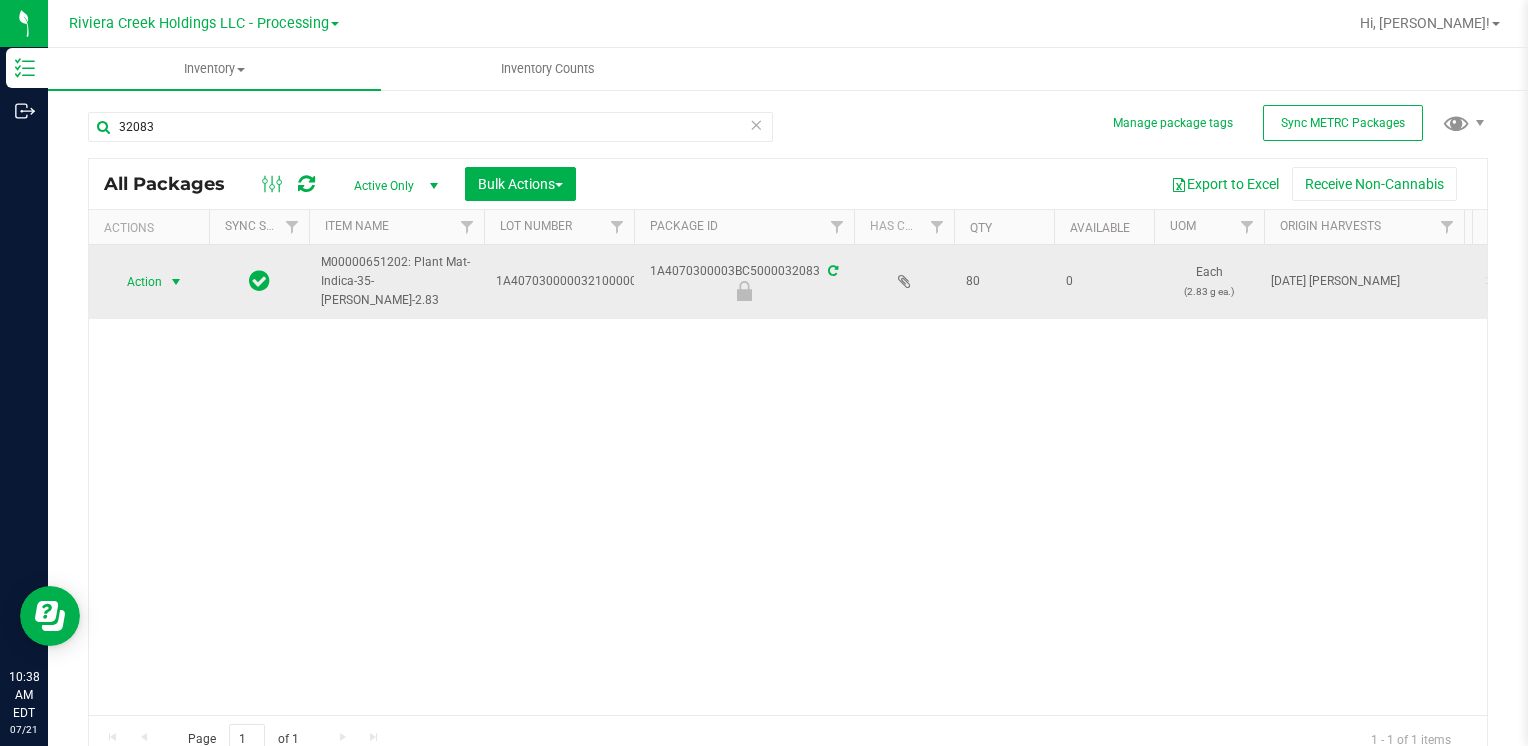 click on "Action" at bounding box center [136, 282] 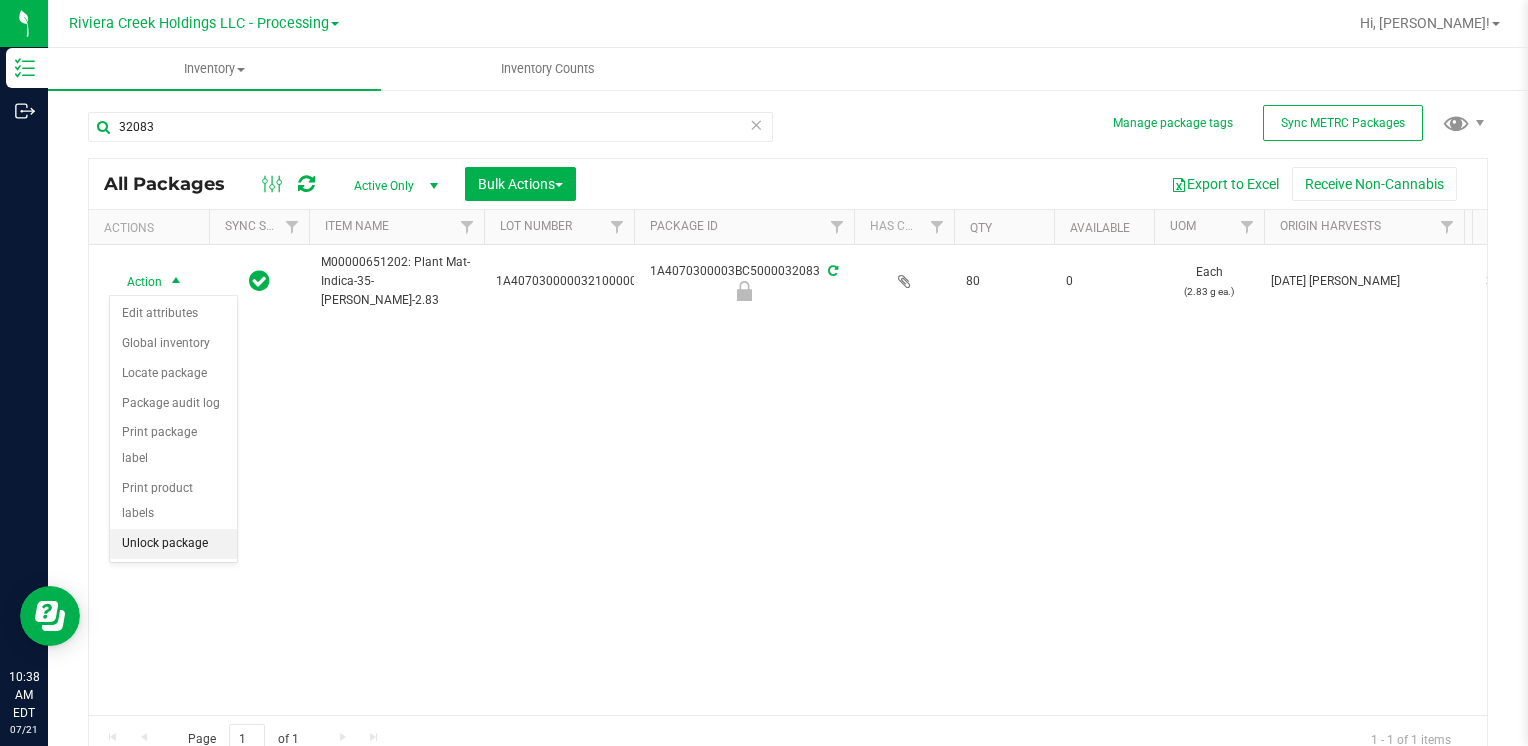 click on "Unlock package" at bounding box center [173, 544] 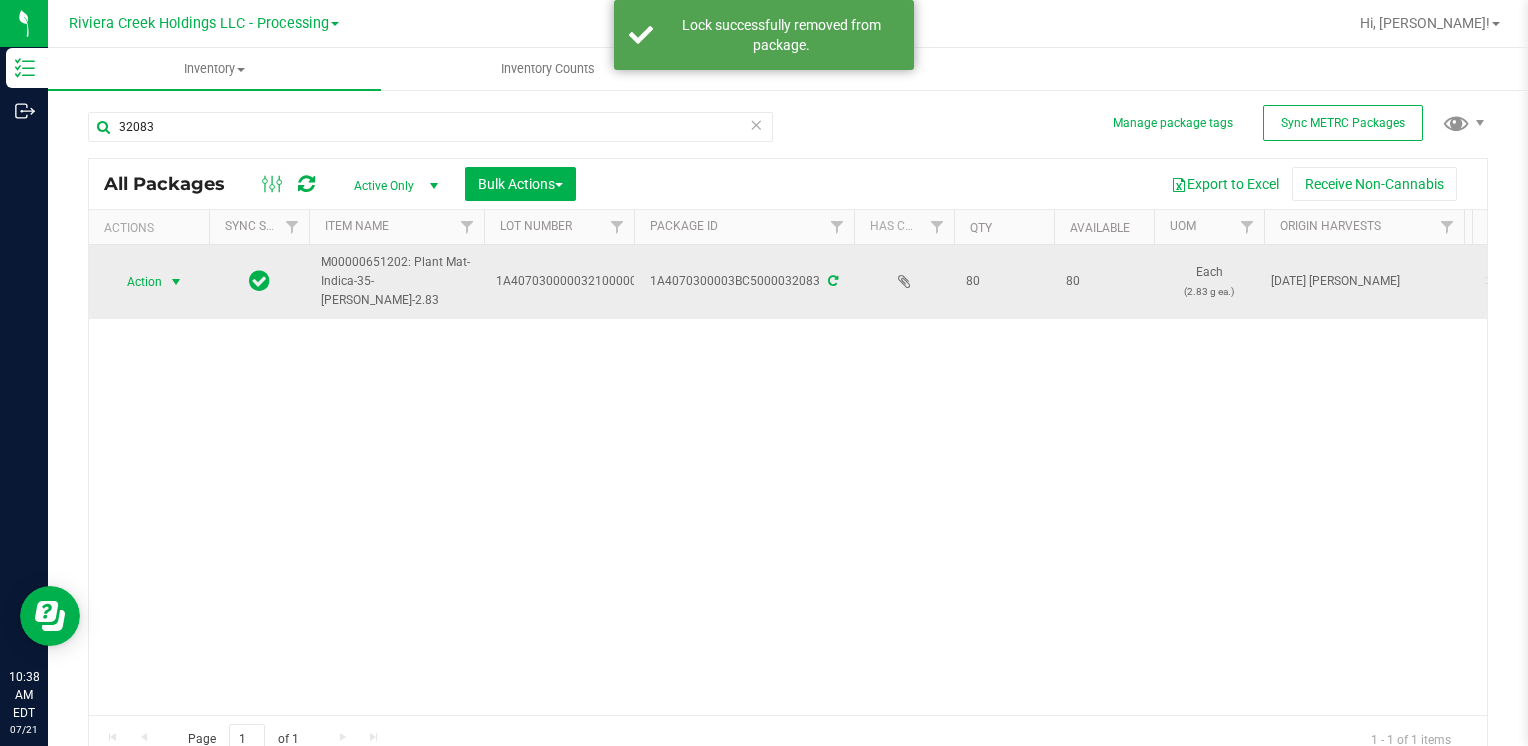 click on "Action" at bounding box center (136, 282) 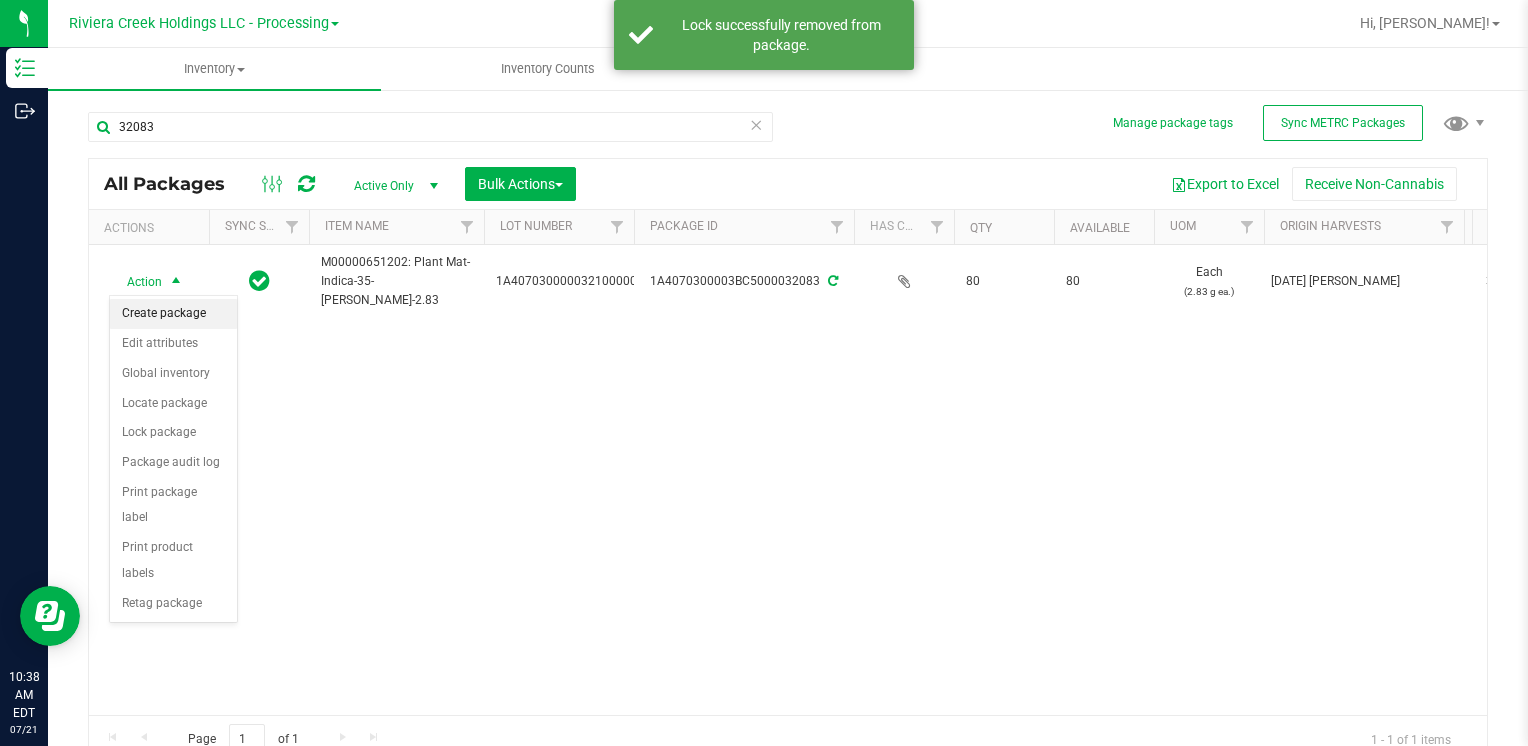 click on "Create package" at bounding box center [173, 314] 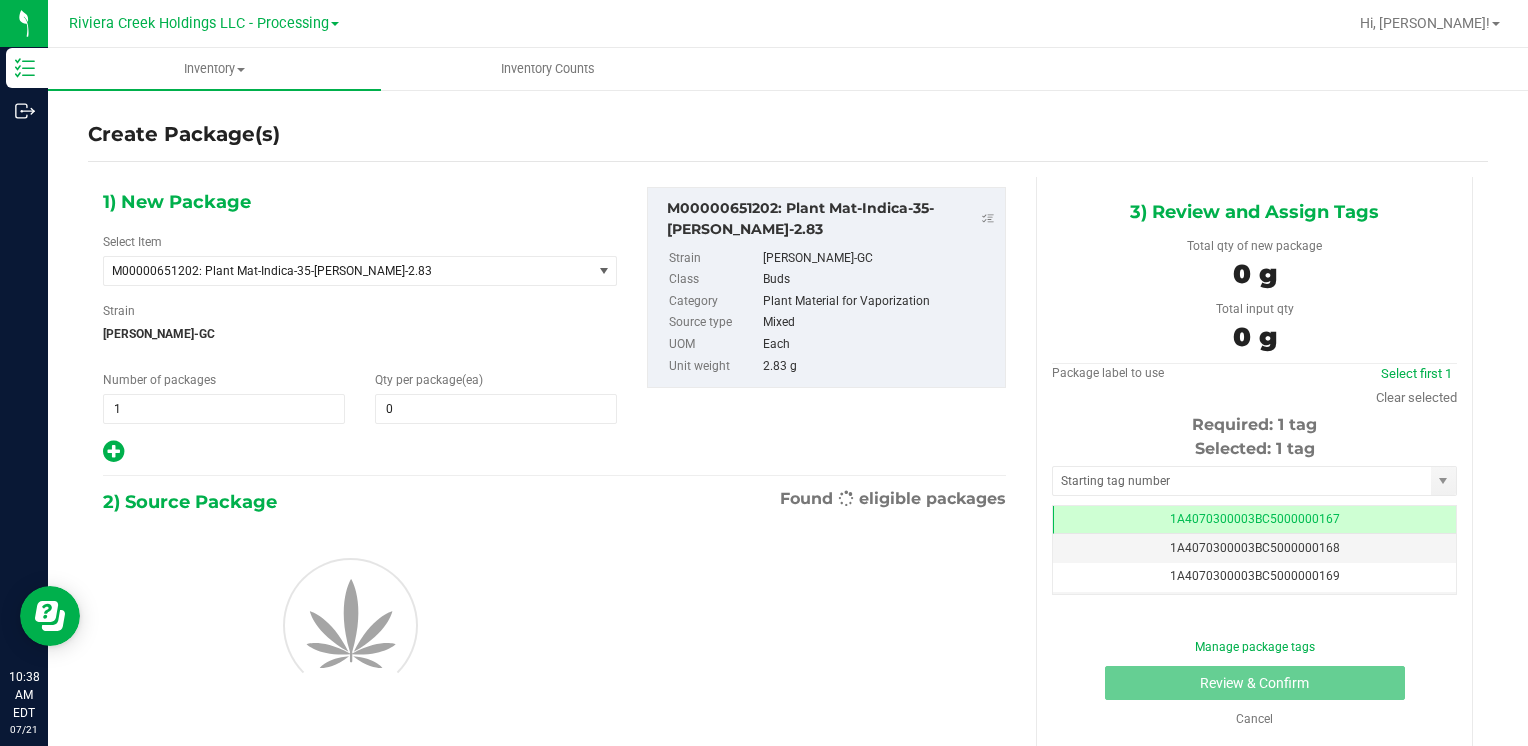 scroll, scrollTop: 0, scrollLeft: 0, axis: both 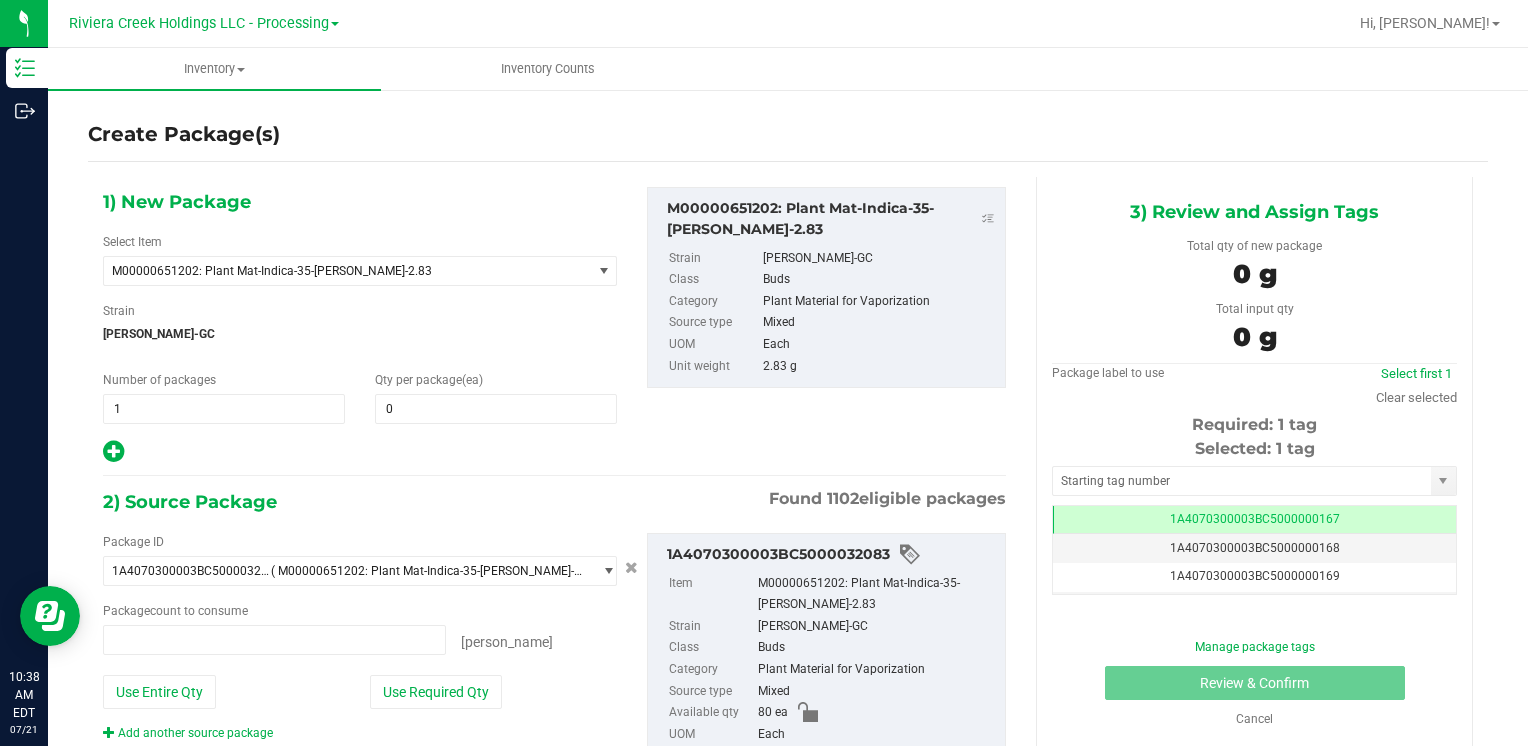 type on "0 ea" 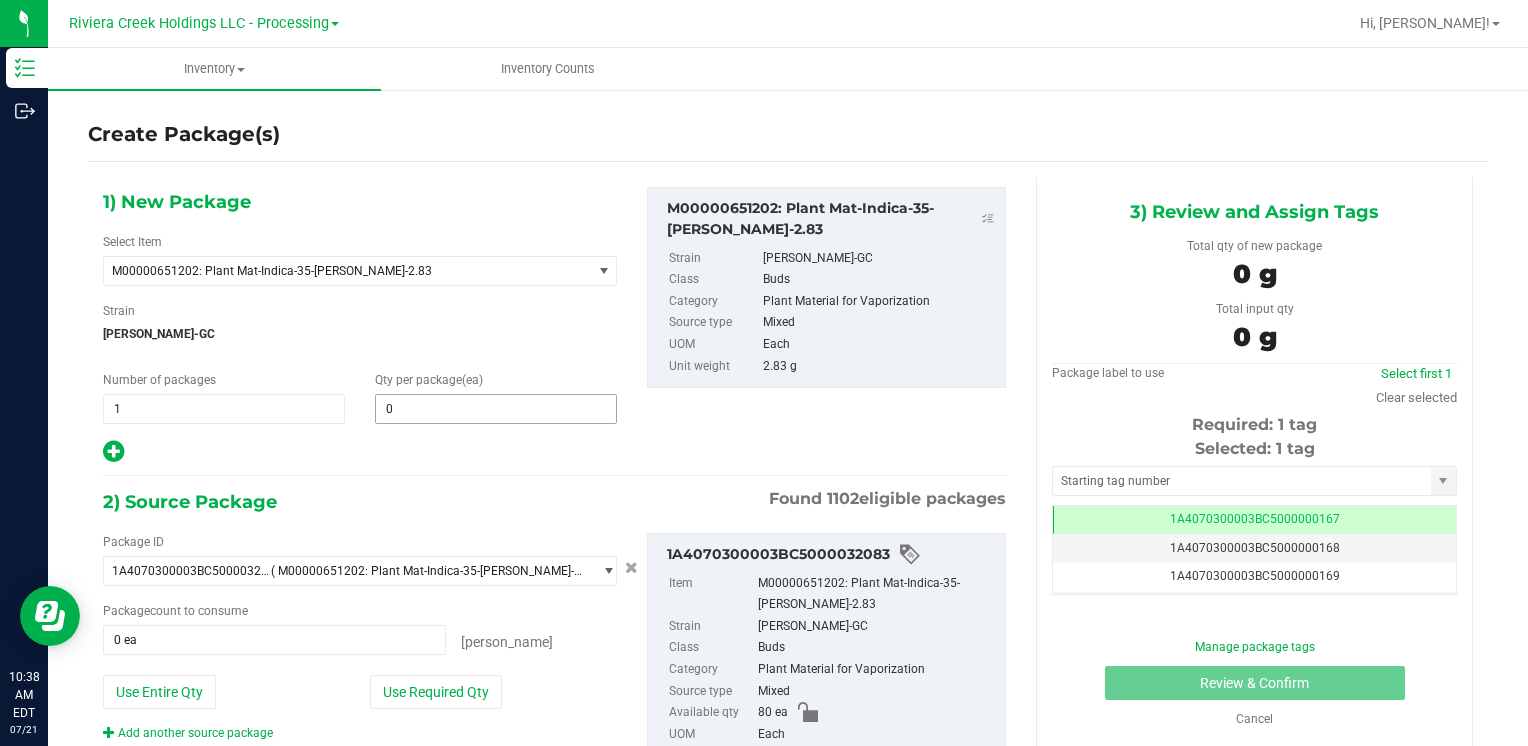 drag, startPoint x: 405, startPoint y: 391, endPoint x: 408, endPoint y: 403, distance: 12.369317 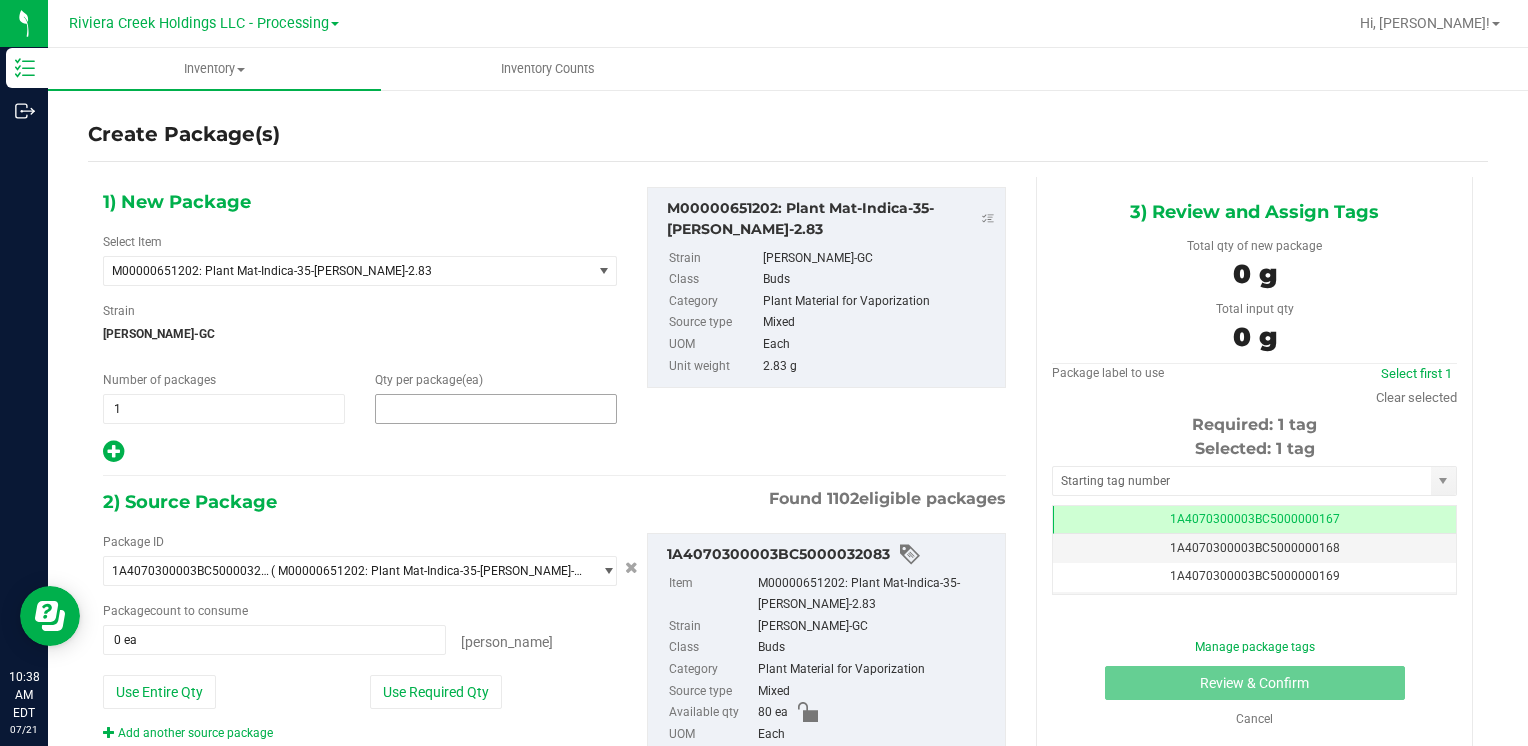 click at bounding box center [496, 409] 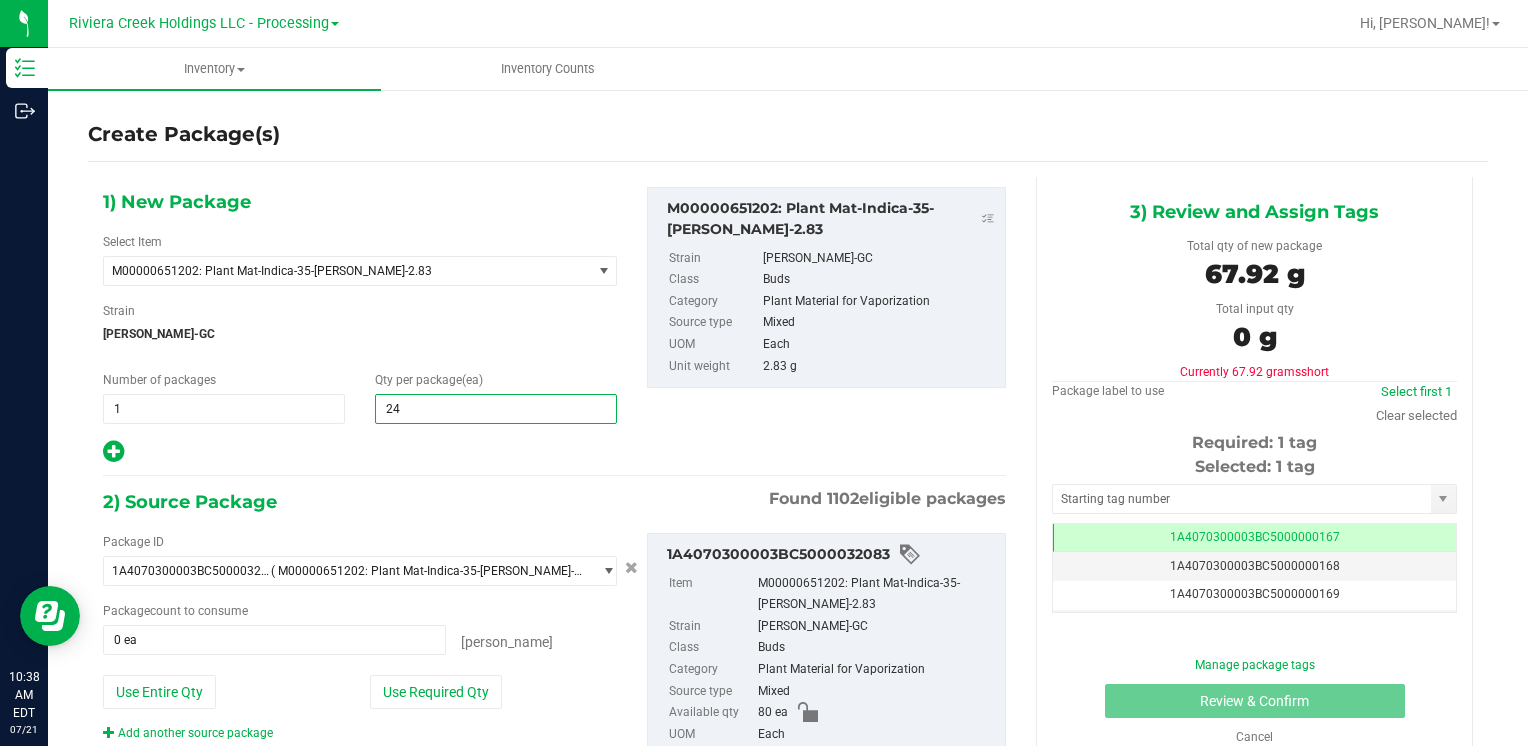 type on "240" 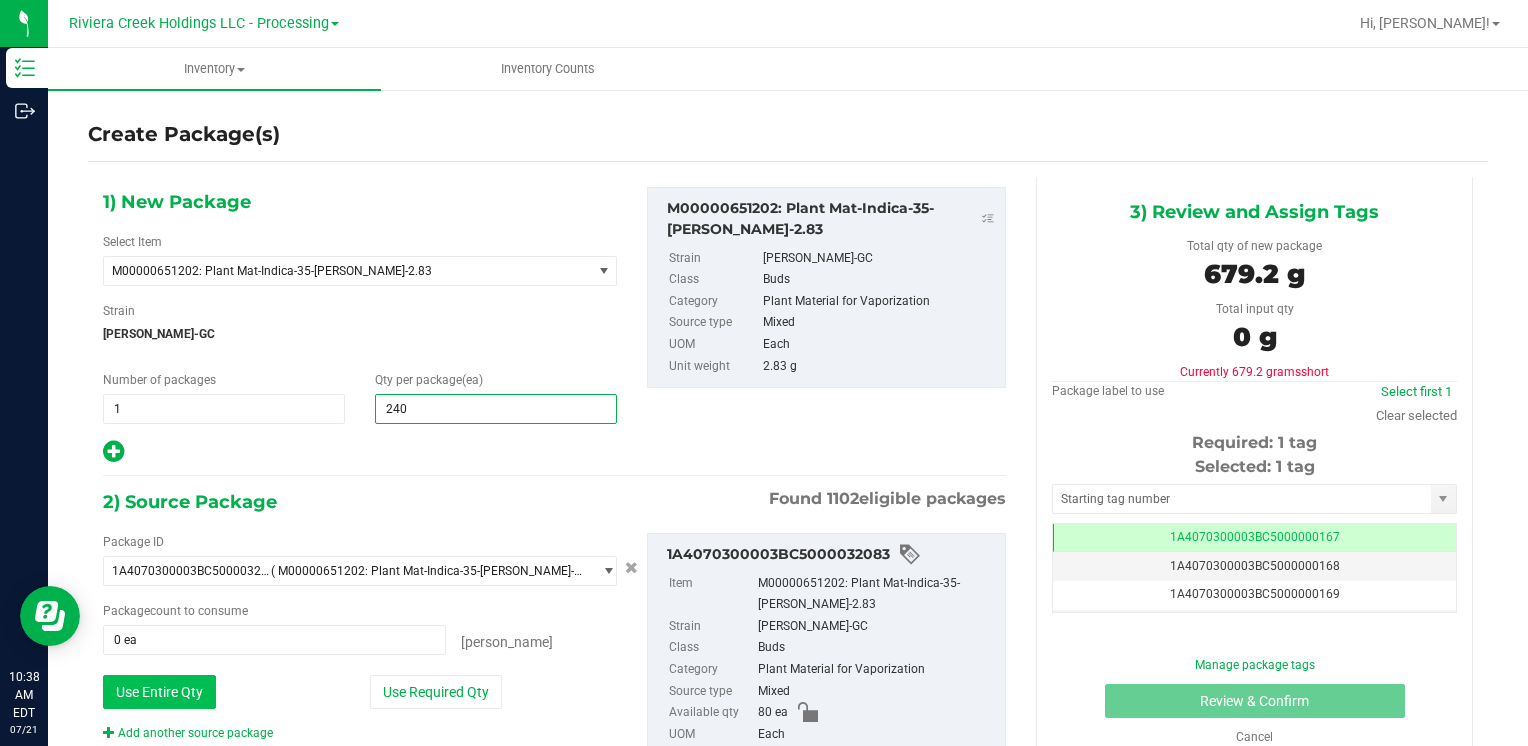 type on "240" 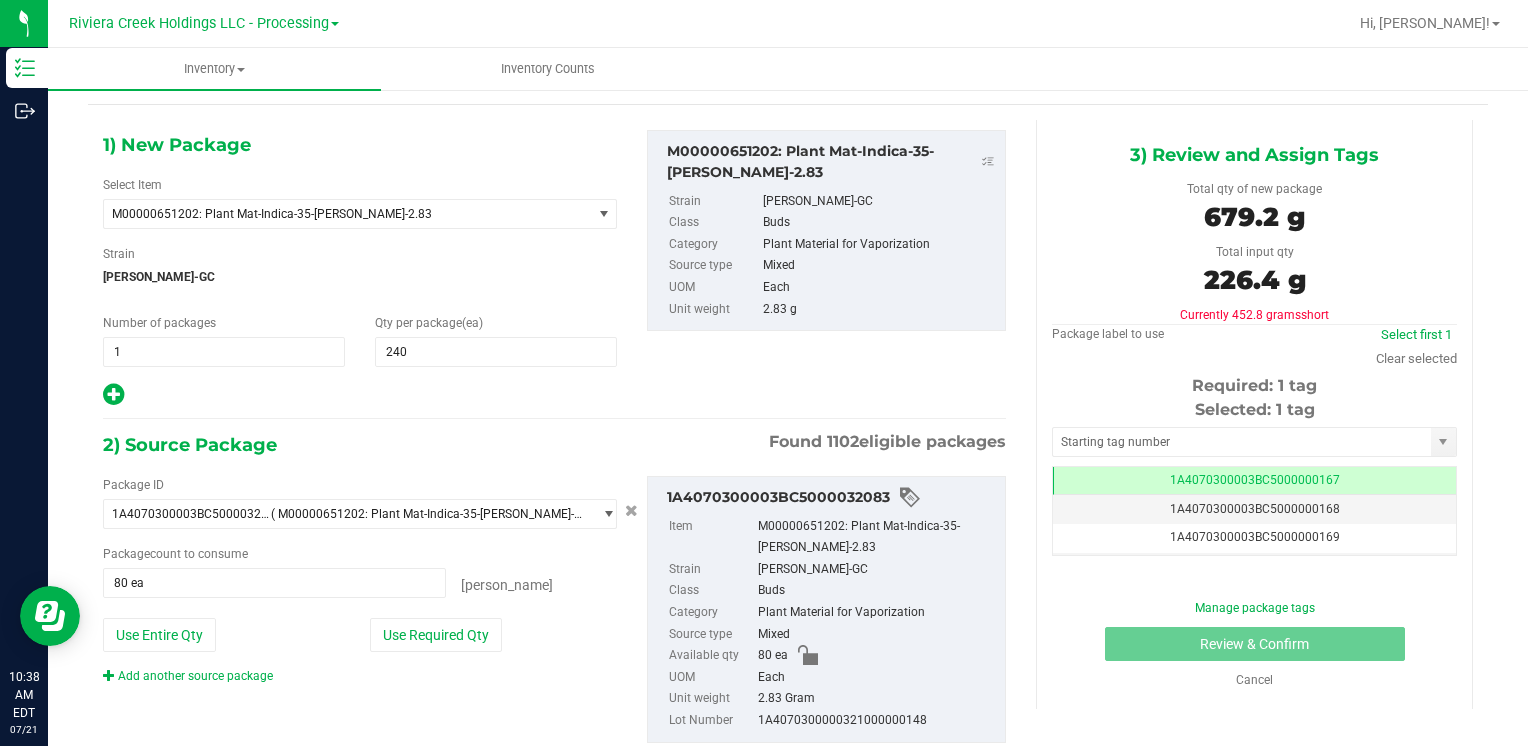 scroll, scrollTop: 109, scrollLeft: 0, axis: vertical 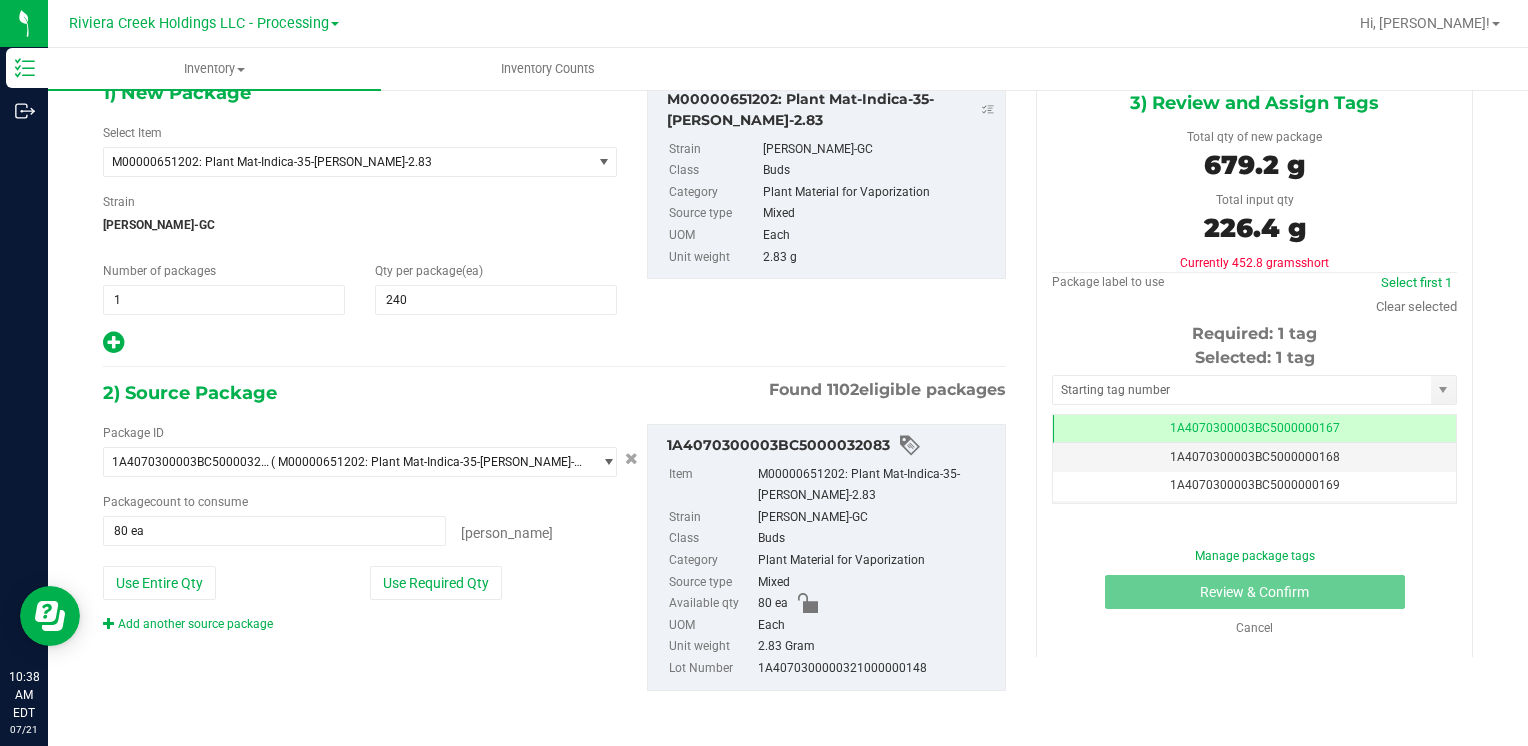 click on "Add another source package" at bounding box center [188, 624] 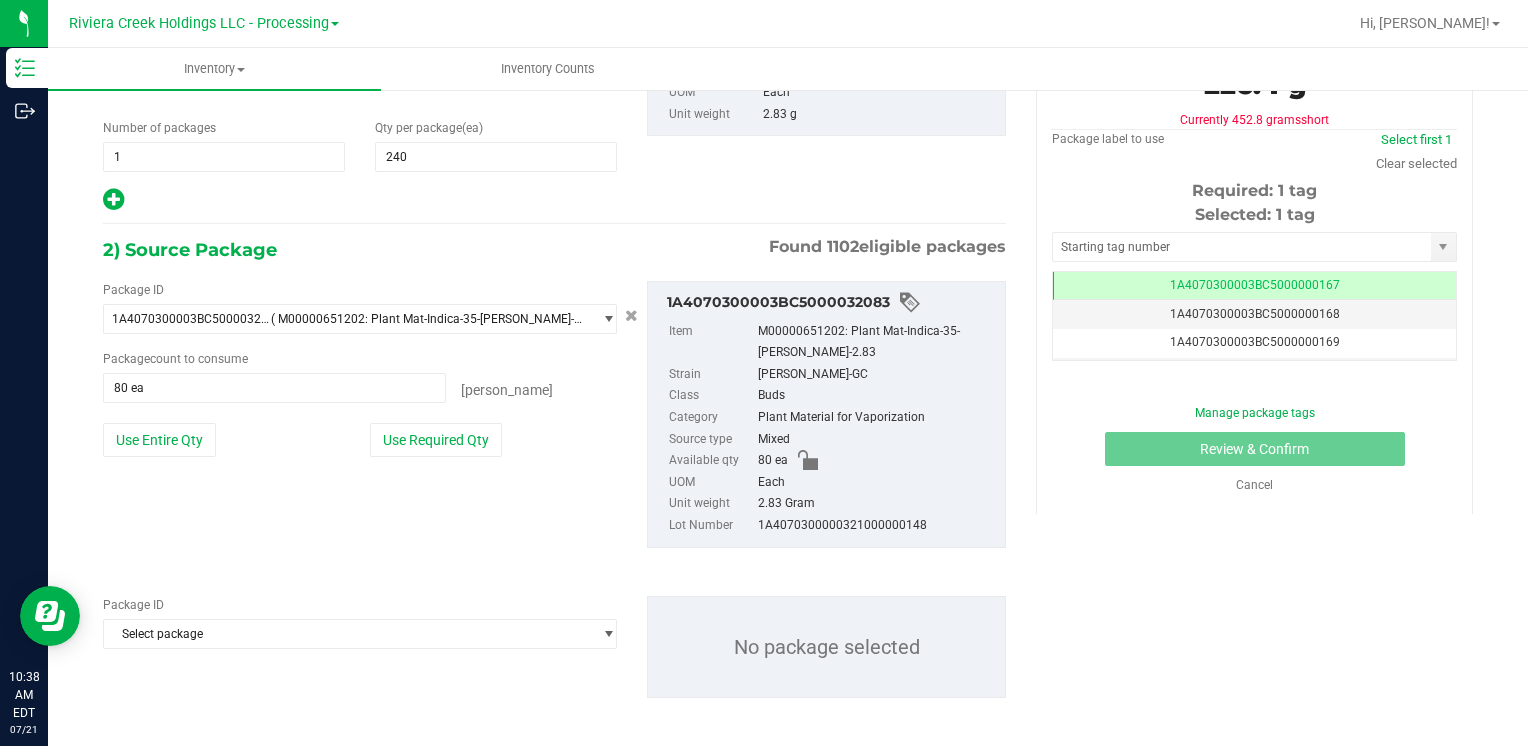 scroll, scrollTop: 259, scrollLeft: 0, axis: vertical 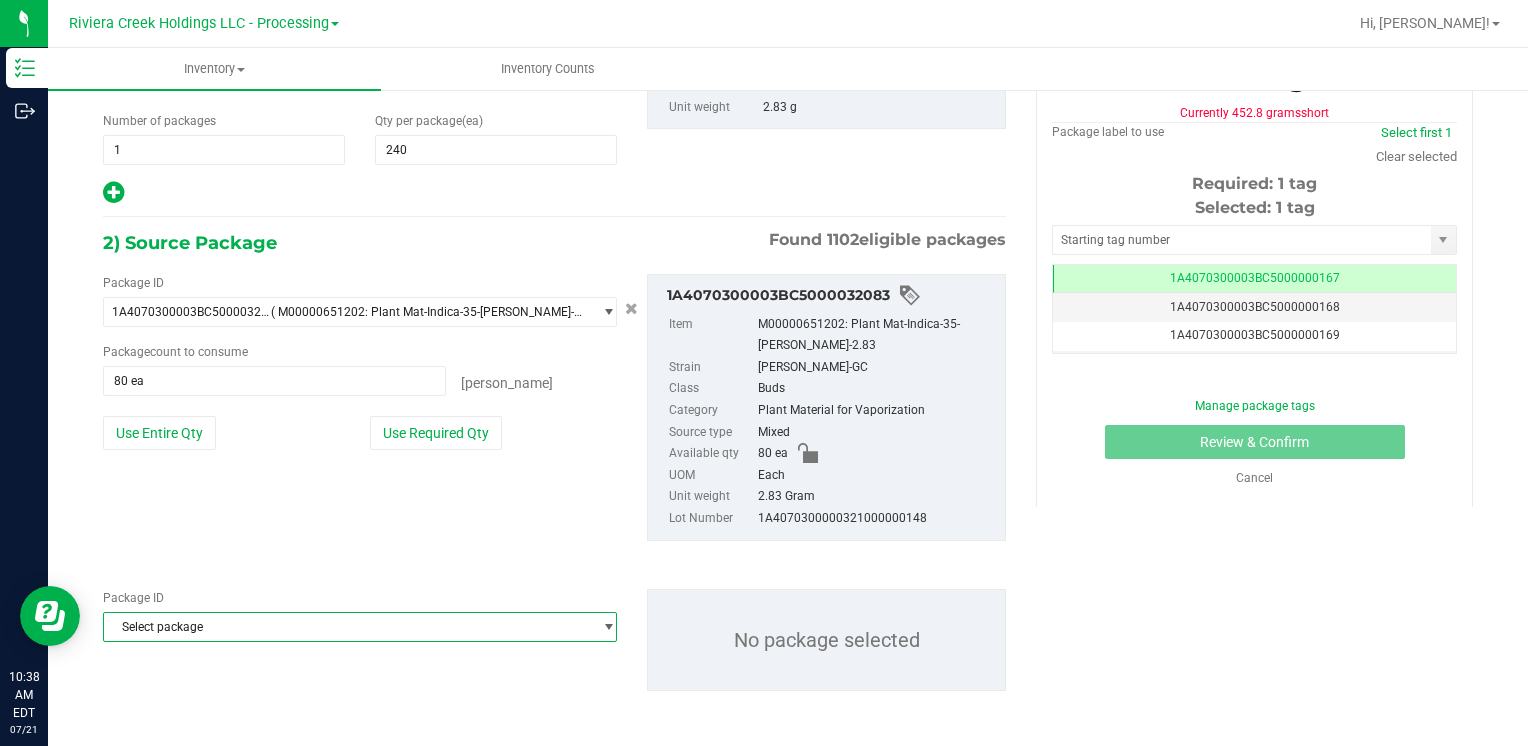 click on "Select package" at bounding box center (360, 627) 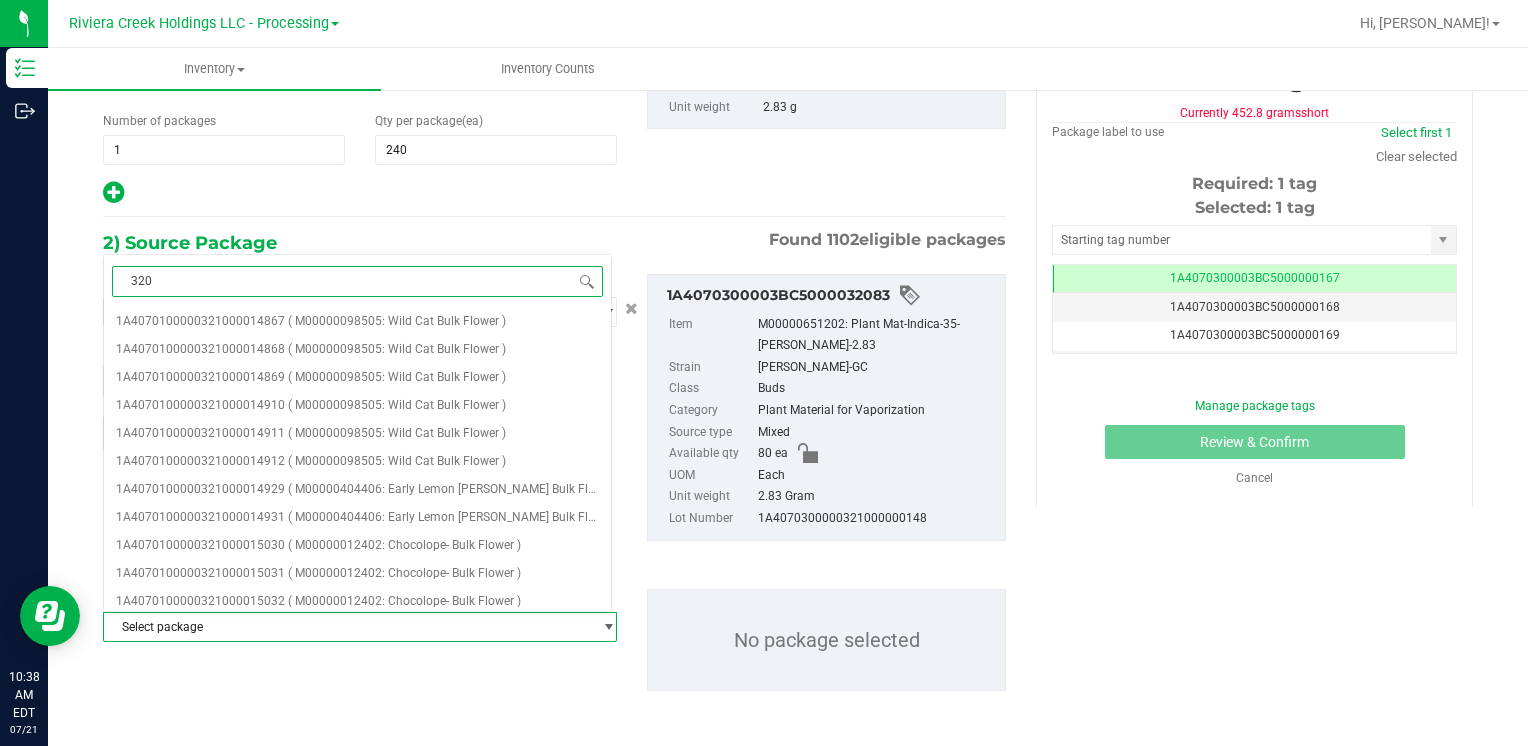 type on "3208" 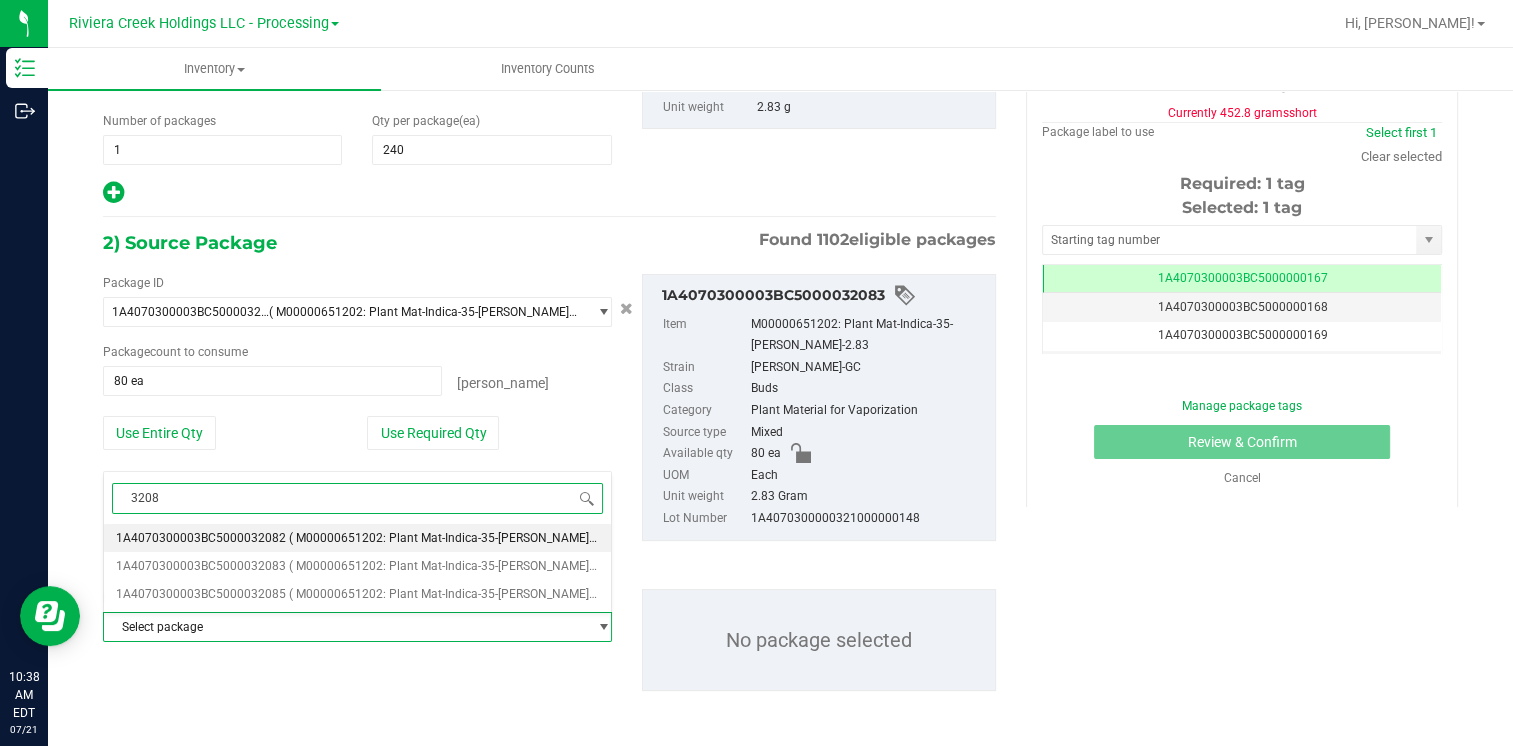 click on "1A4070300003BC5000032082" at bounding box center (201, 538) 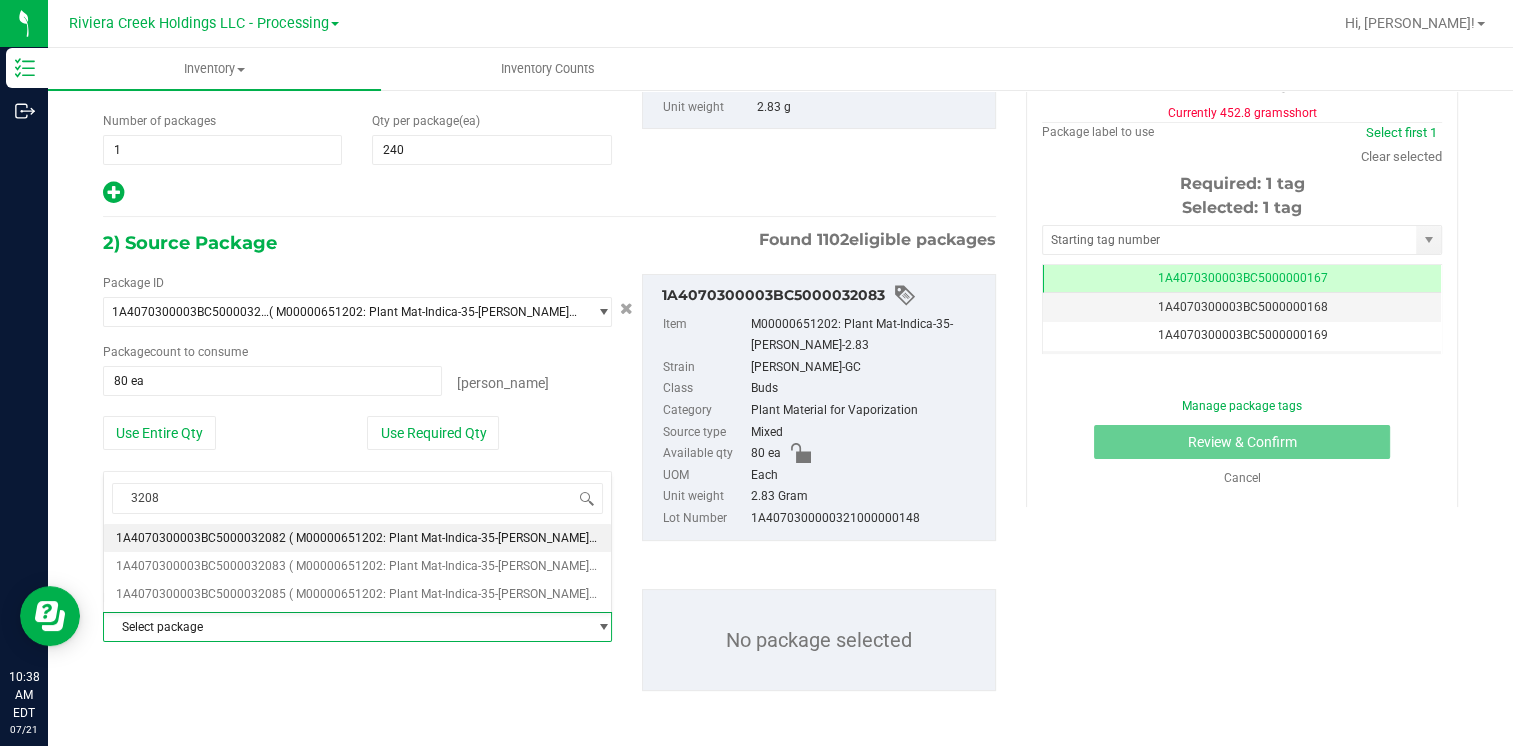 type 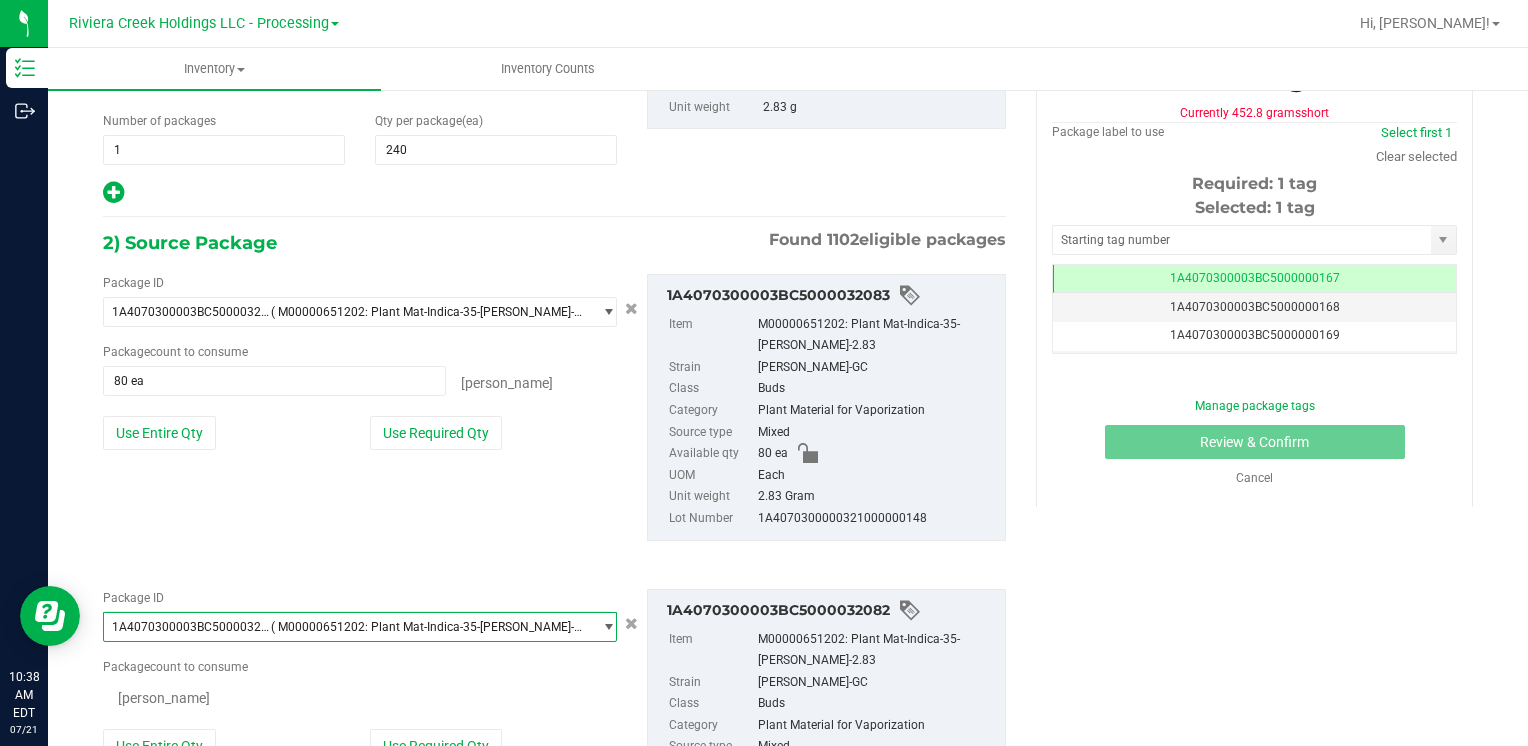 scroll, scrollTop: 30556, scrollLeft: 0, axis: vertical 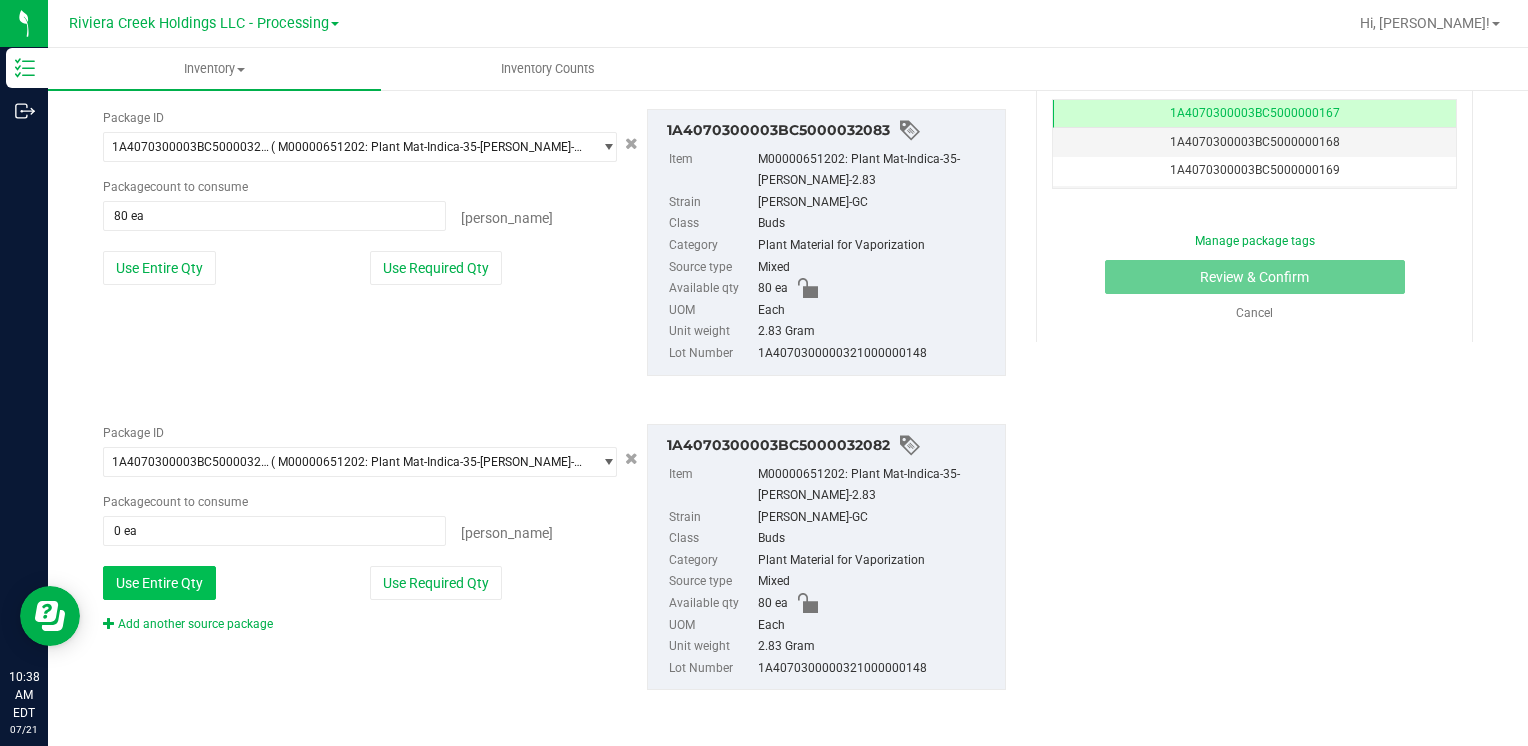 click on "Use Entire Qty" at bounding box center [159, 583] 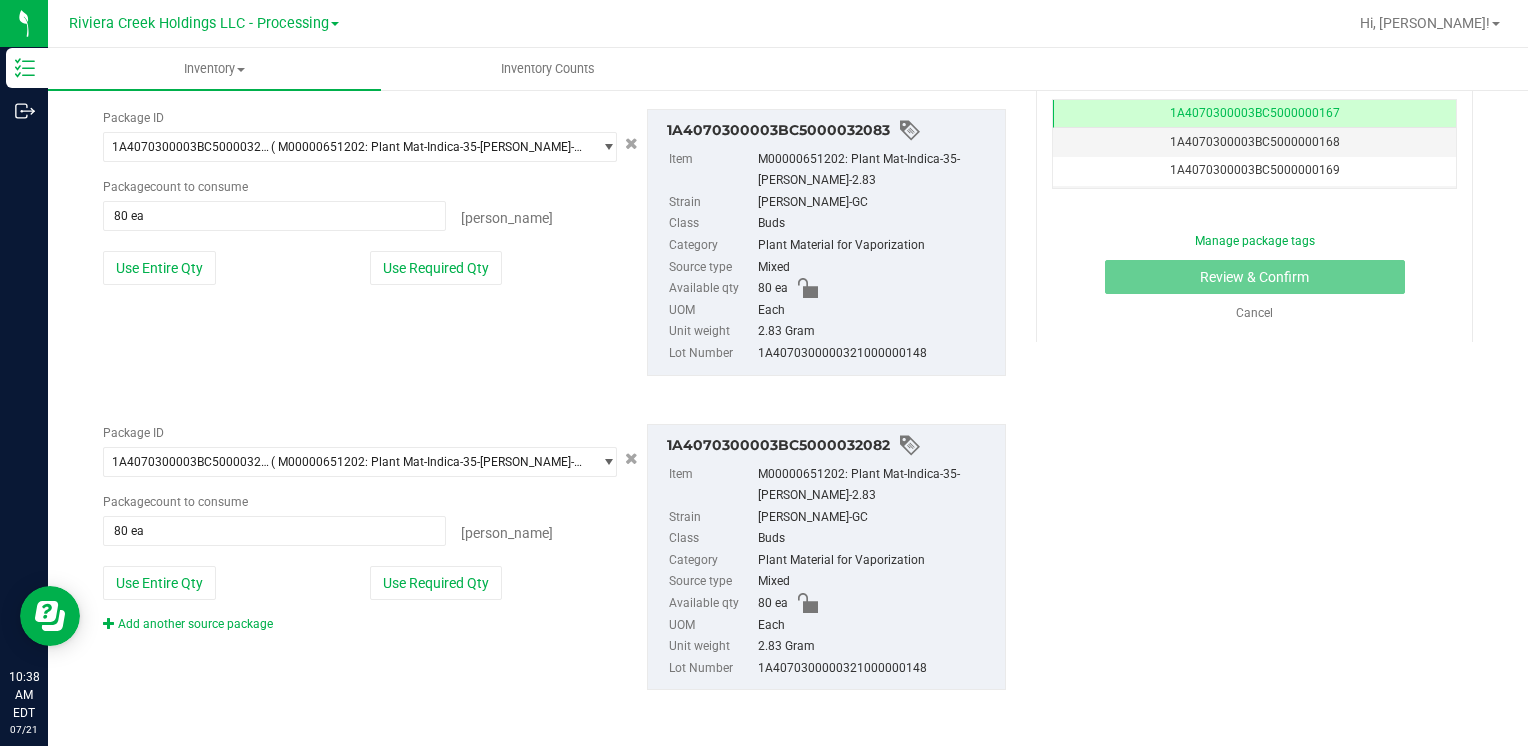 click on "Package ID
1A4070300003BC5000032082
(
M00000651202: Plant Mat-Indica-35-Stambaugh GC-2.83
)
1A4070300003BC5000031896 1A4070300003BC5000031897 1A4070300003BC5000031899 1A4070300003BC5000031900 1A4070300003BC5000032001 1A4070300003BC5000032002 1A4070300003BC5000032003 1A4070300003BC5000032004 1A4070300003BC5000032005 1A4070300003BC5000032006 1A4070300003BC5000032007 1A4070300003BC5000032008 1A4070300003BC5000032009 1A4070300003BC5000032010 1A4070300003BC5000032011 1A4070300003BC5000032012 1A4070300003BC5000032013 1A4070300003BC5000032014 1A4070300003BC5000032028 1A4070300003BC5000032029 1A4070300003BC5000032030 1A4070300003BC5000032031 1A4070300003BC5000032032 1A4070300003BC5000032033 1A4070300003BC5000032034 1A4070300003BC5000032035 1A4070300003BC5000032036 1A4070300003BC5000032037 1A4070300003BC5000032038 1A4070300003BC5000032039" at bounding box center [360, 528] 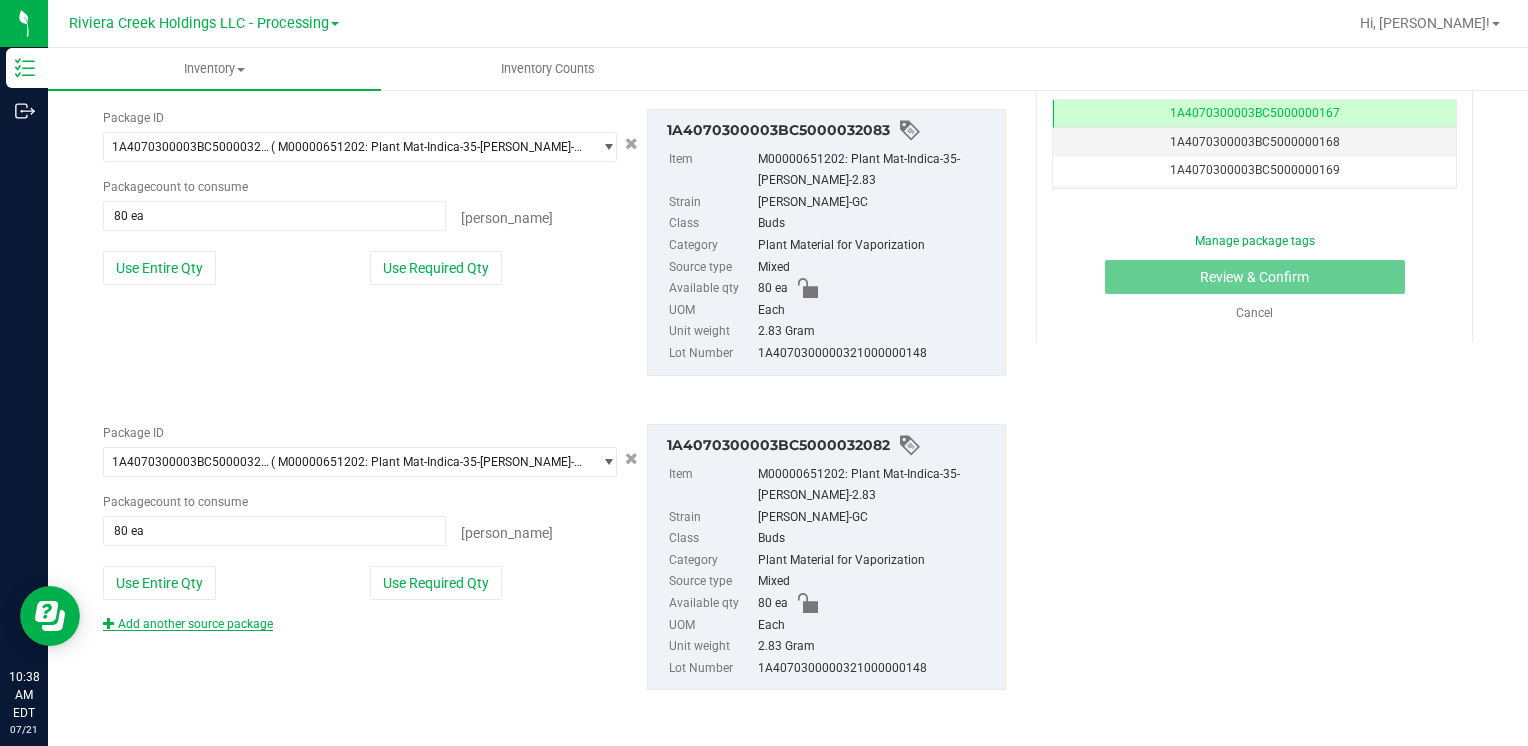 click on "Add another source package" at bounding box center (188, 624) 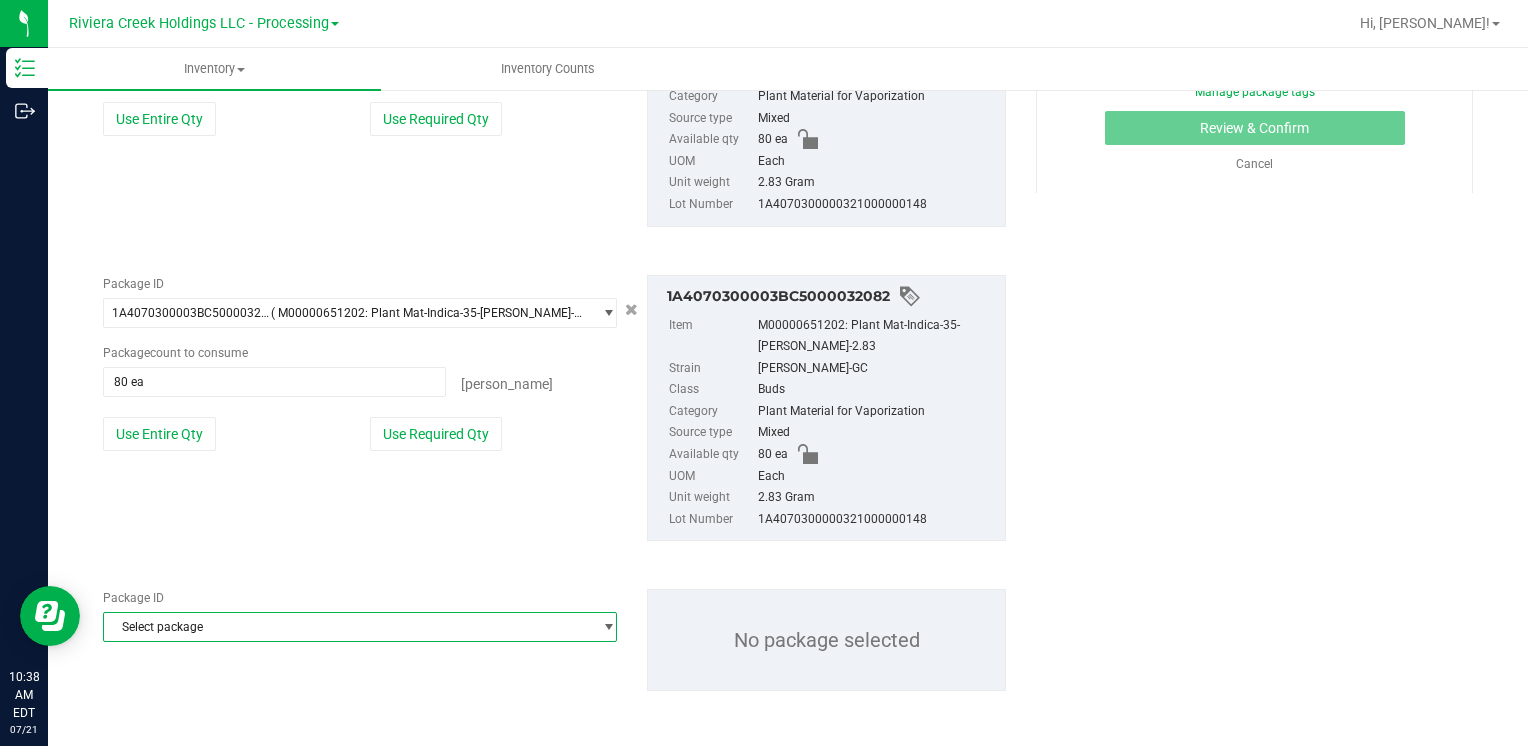 click on "Select package" at bounding box center (347, 627) 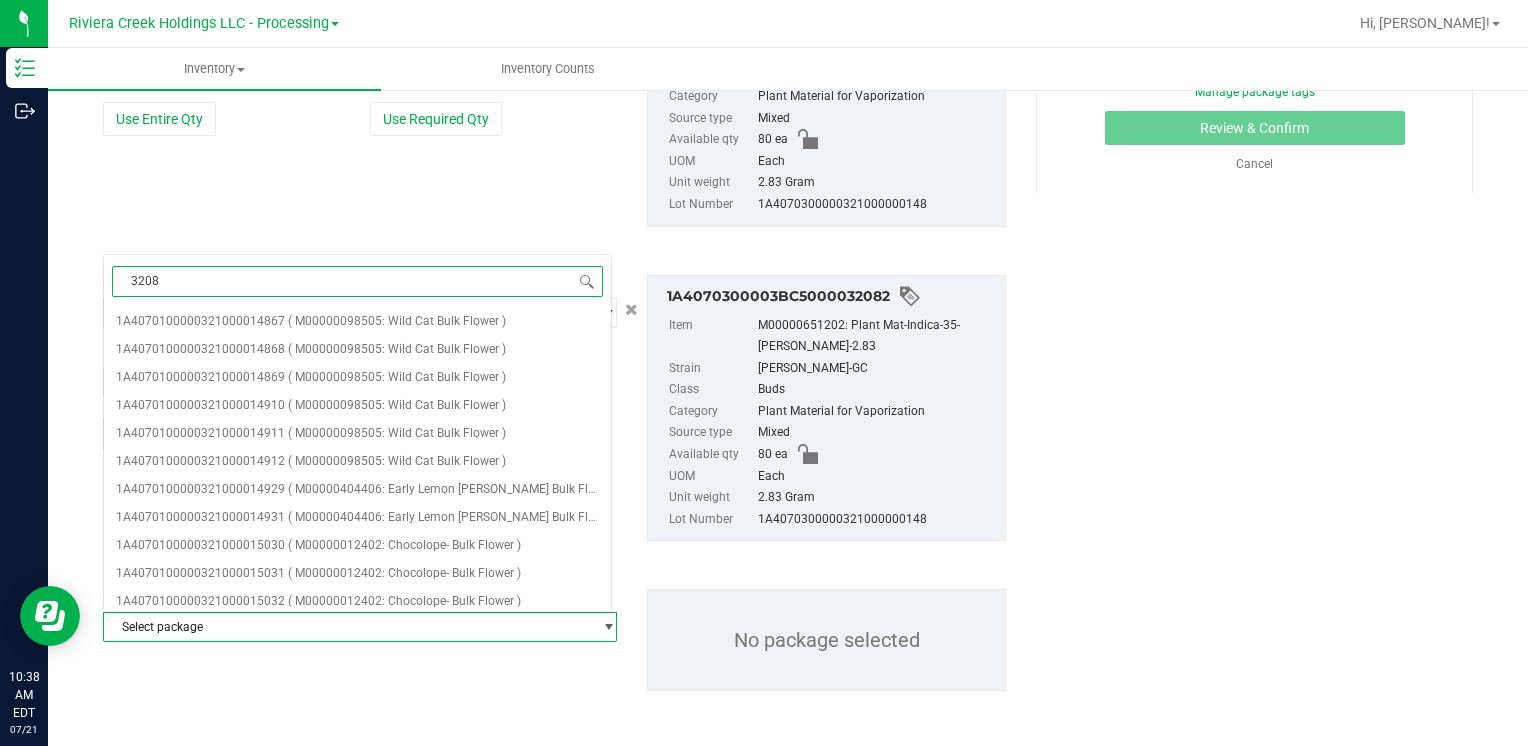 type on "32085" 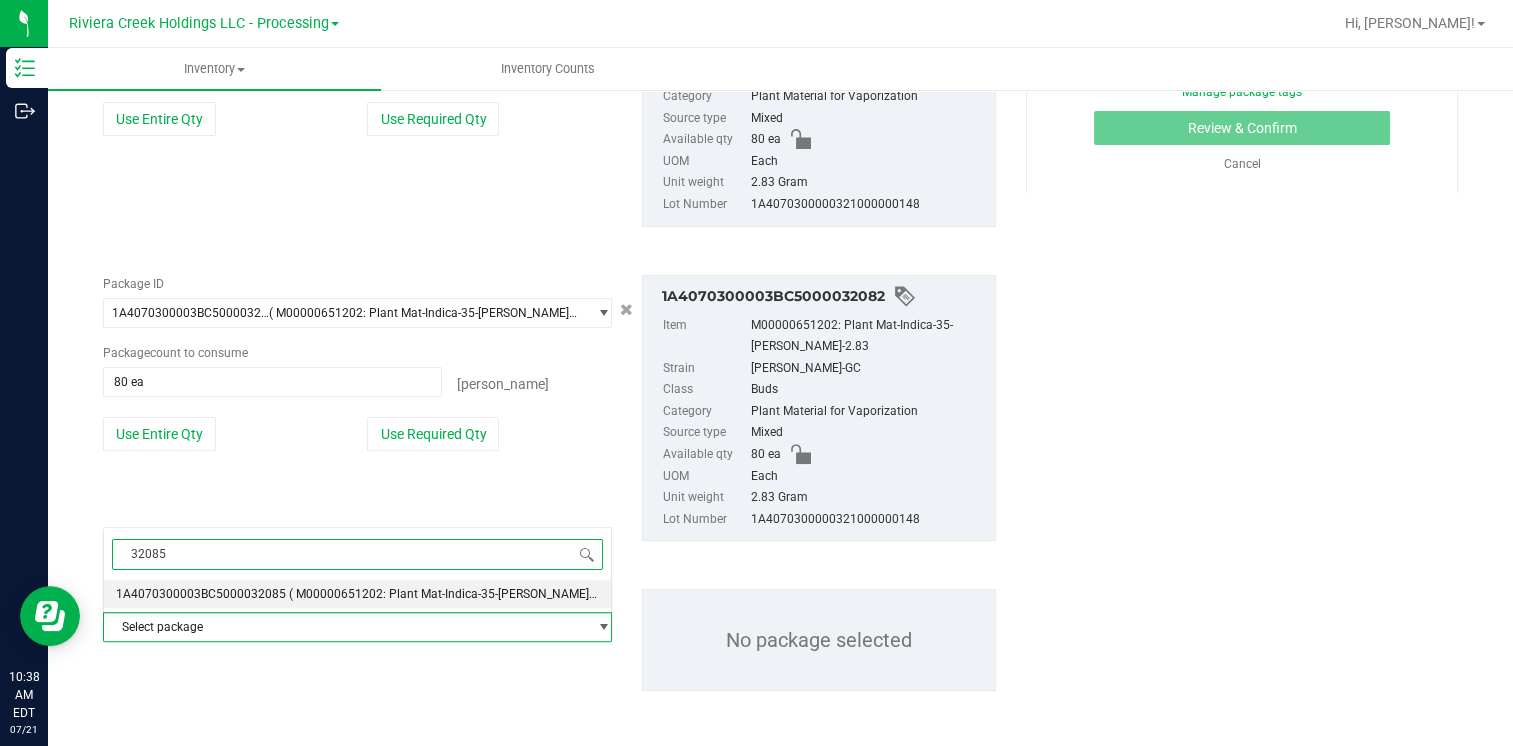 click on "1A4070300003BC5000032085" at bounding box center [201, 594] 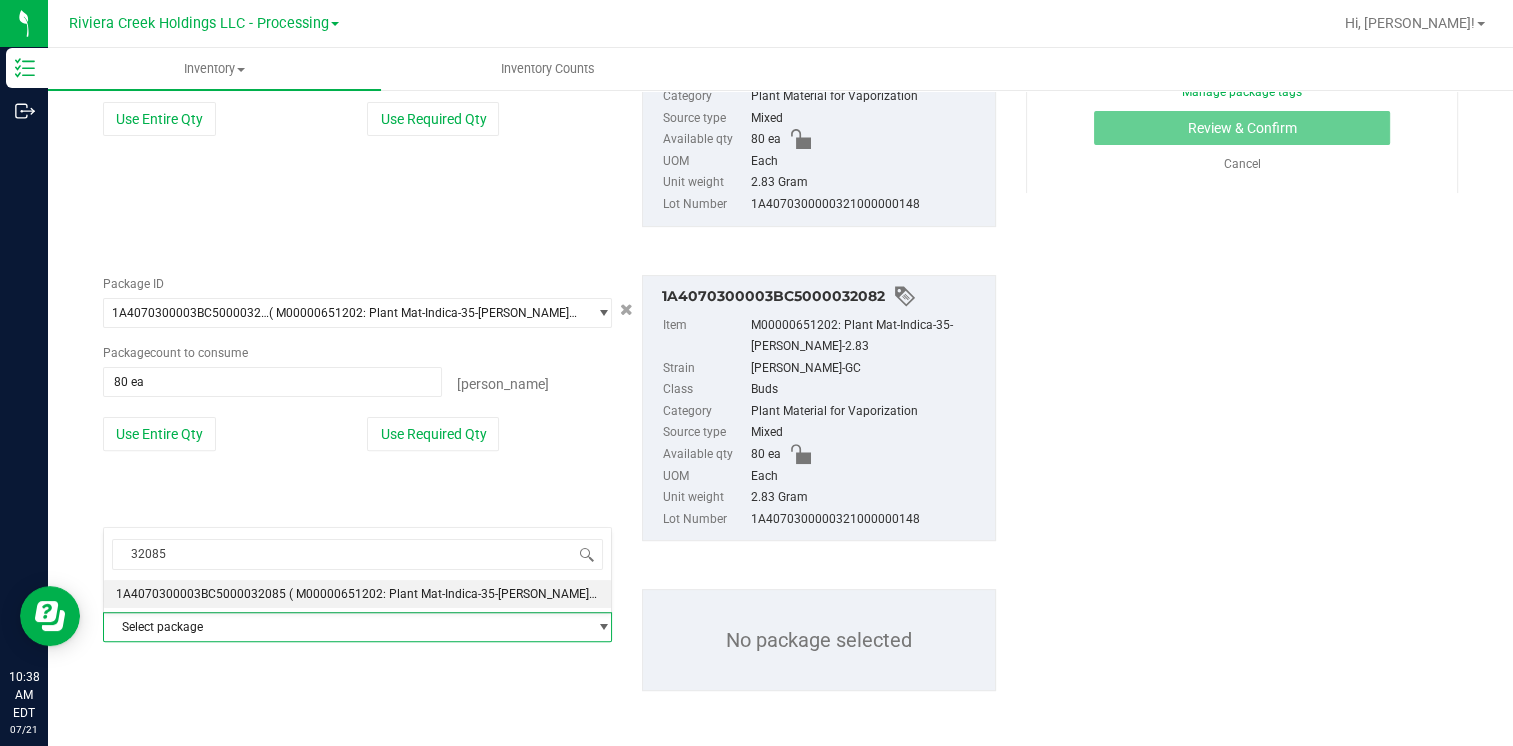 type 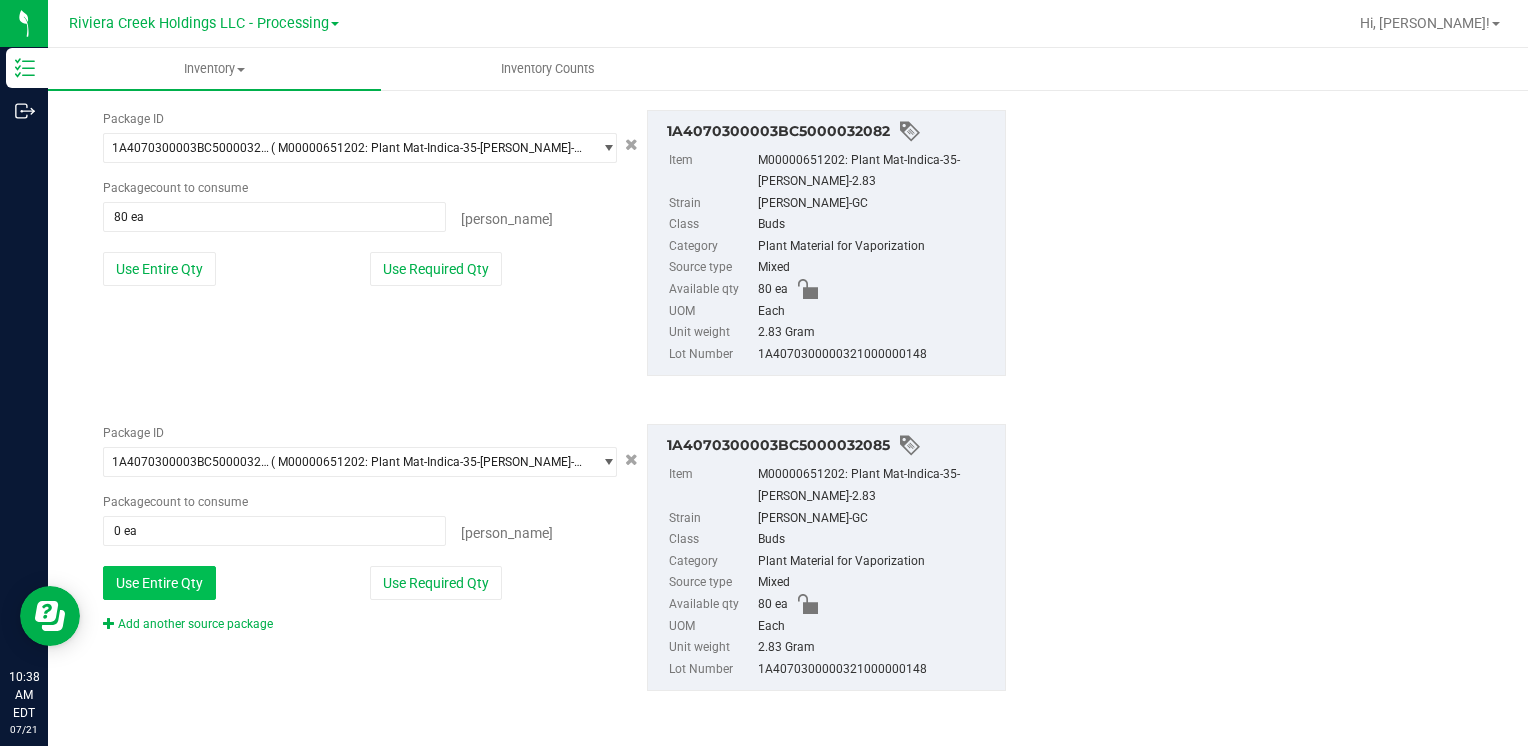 click on "Use Entire Qty" at bounding box center (159, 583) 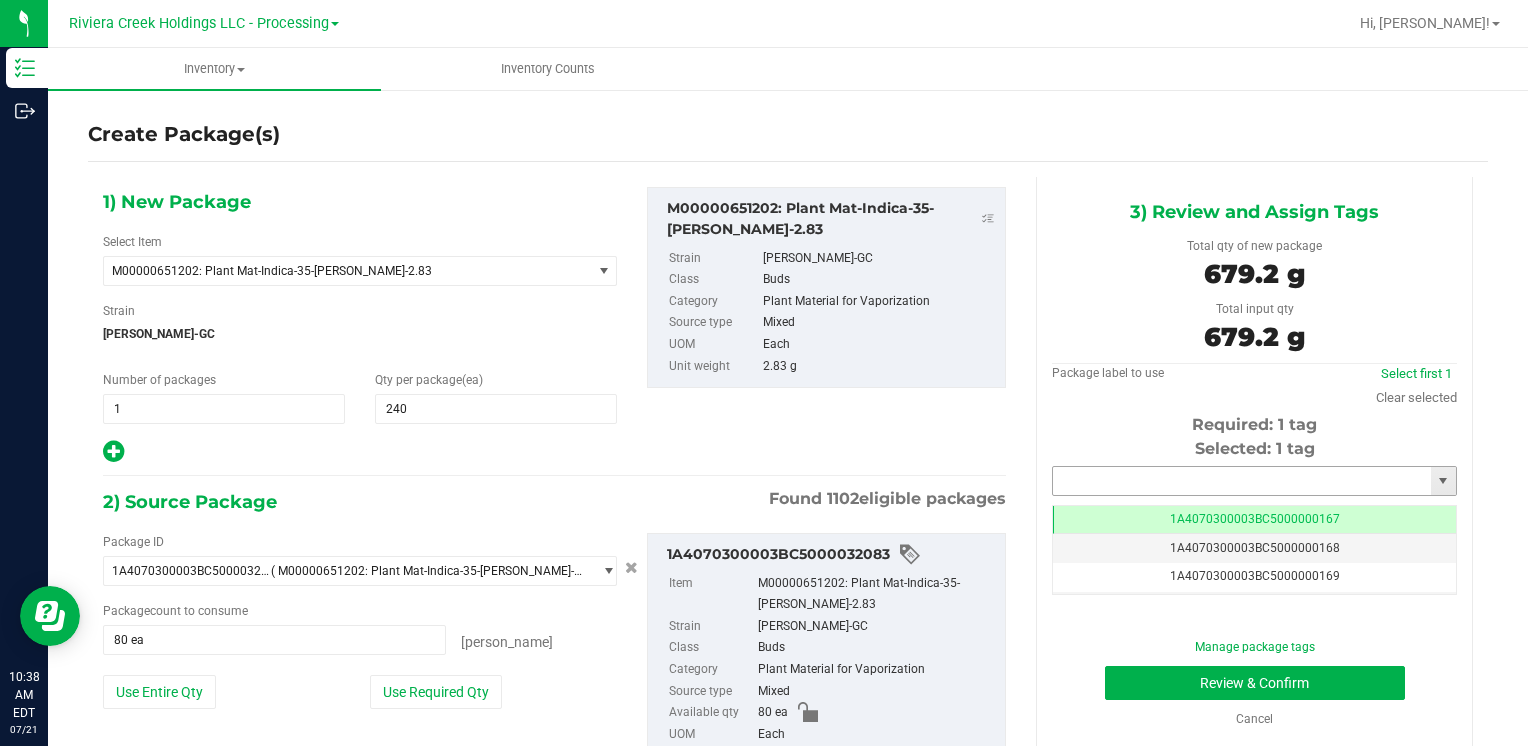 click at bounding box center (1242, 481) 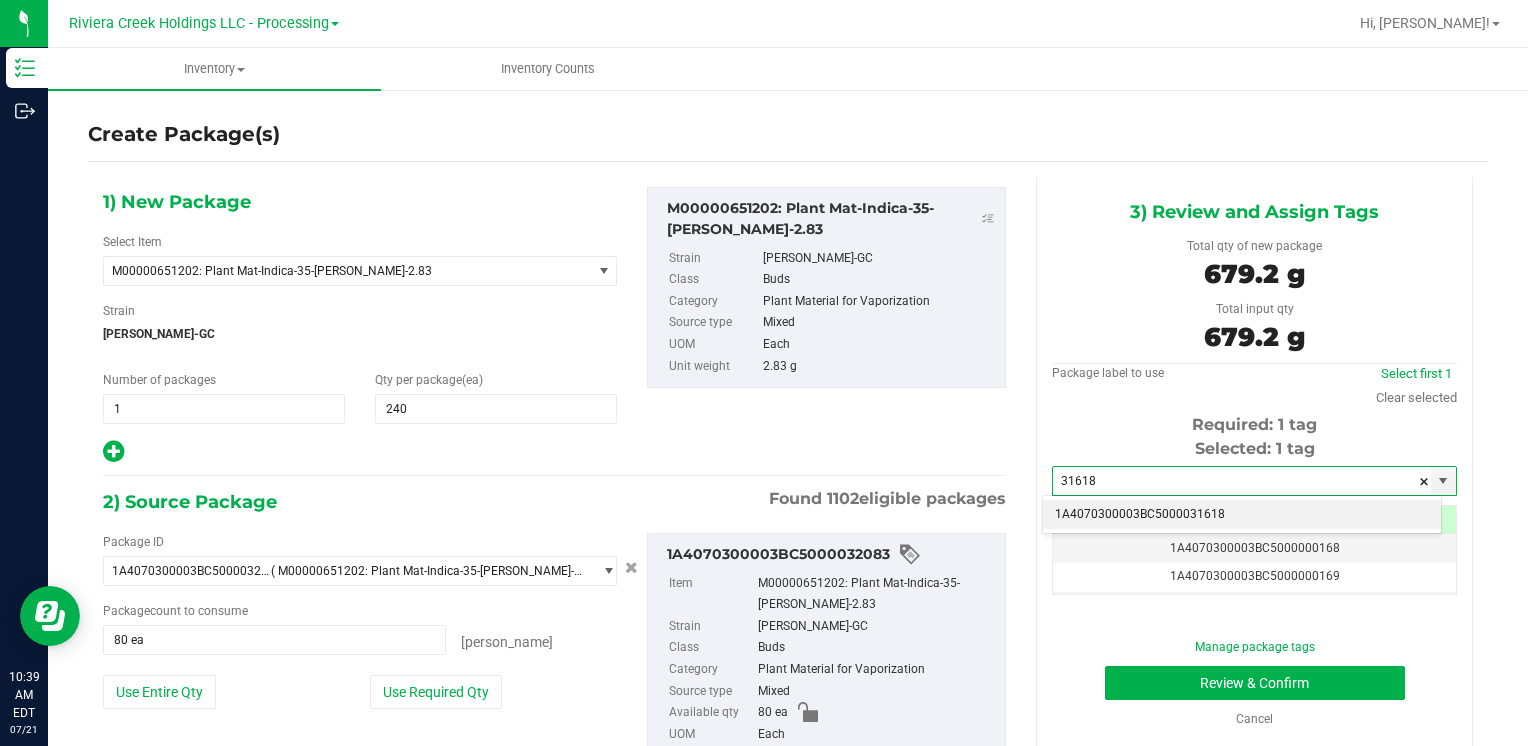 click on "1A4070300003BC5000031618" at bounding box center [1242, 515] 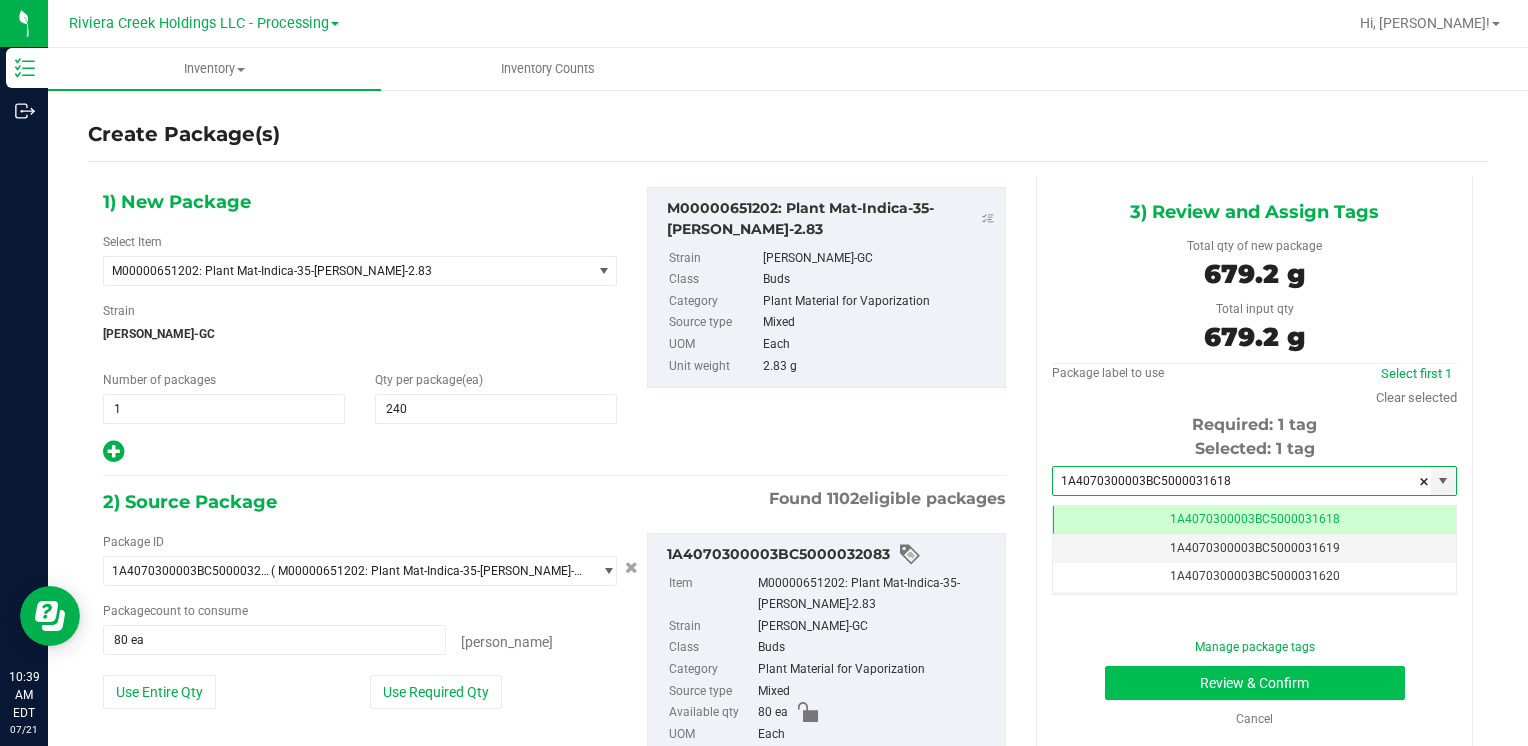 type on "1A4070300003BC5000031618" 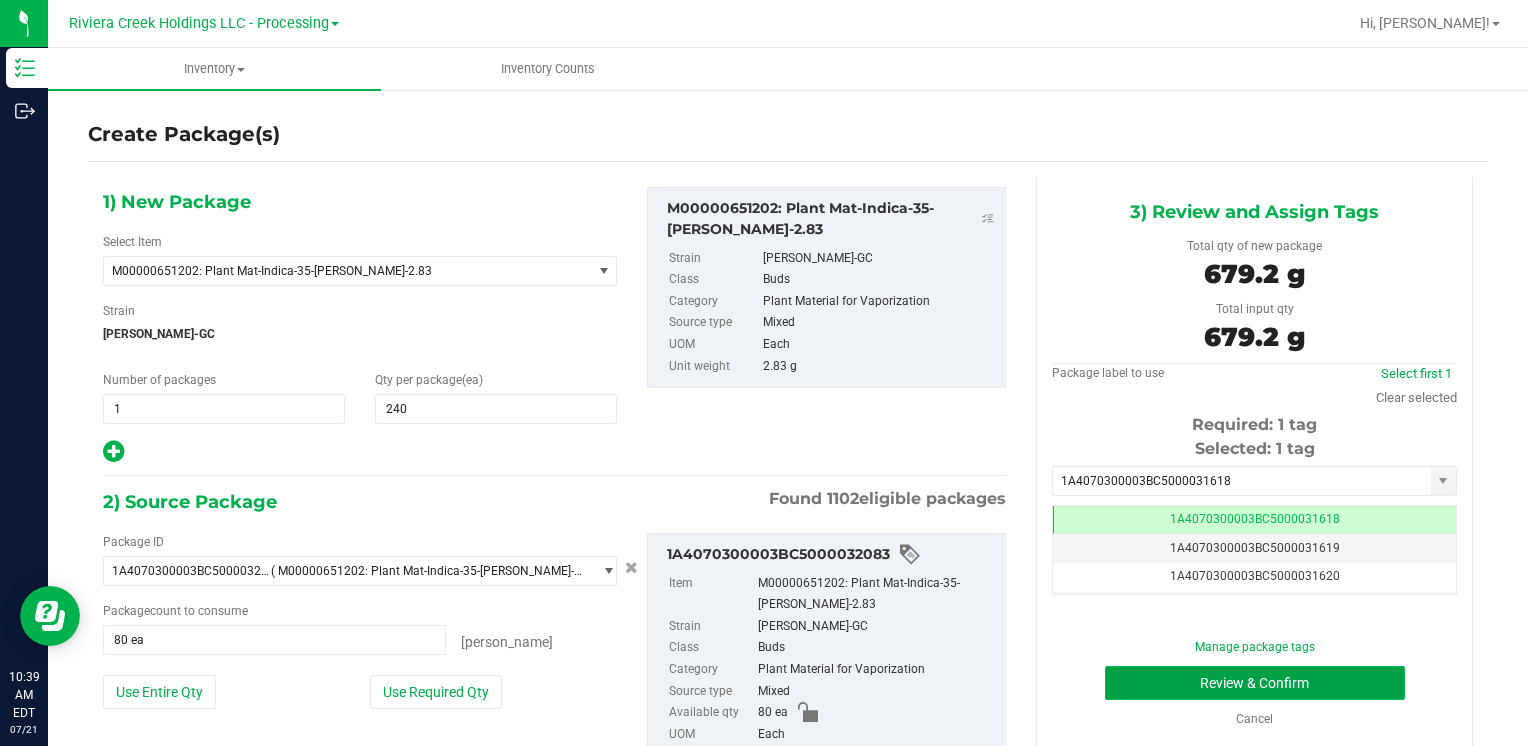 click on "Review & Confirm" at bounding box center (1255, 683) 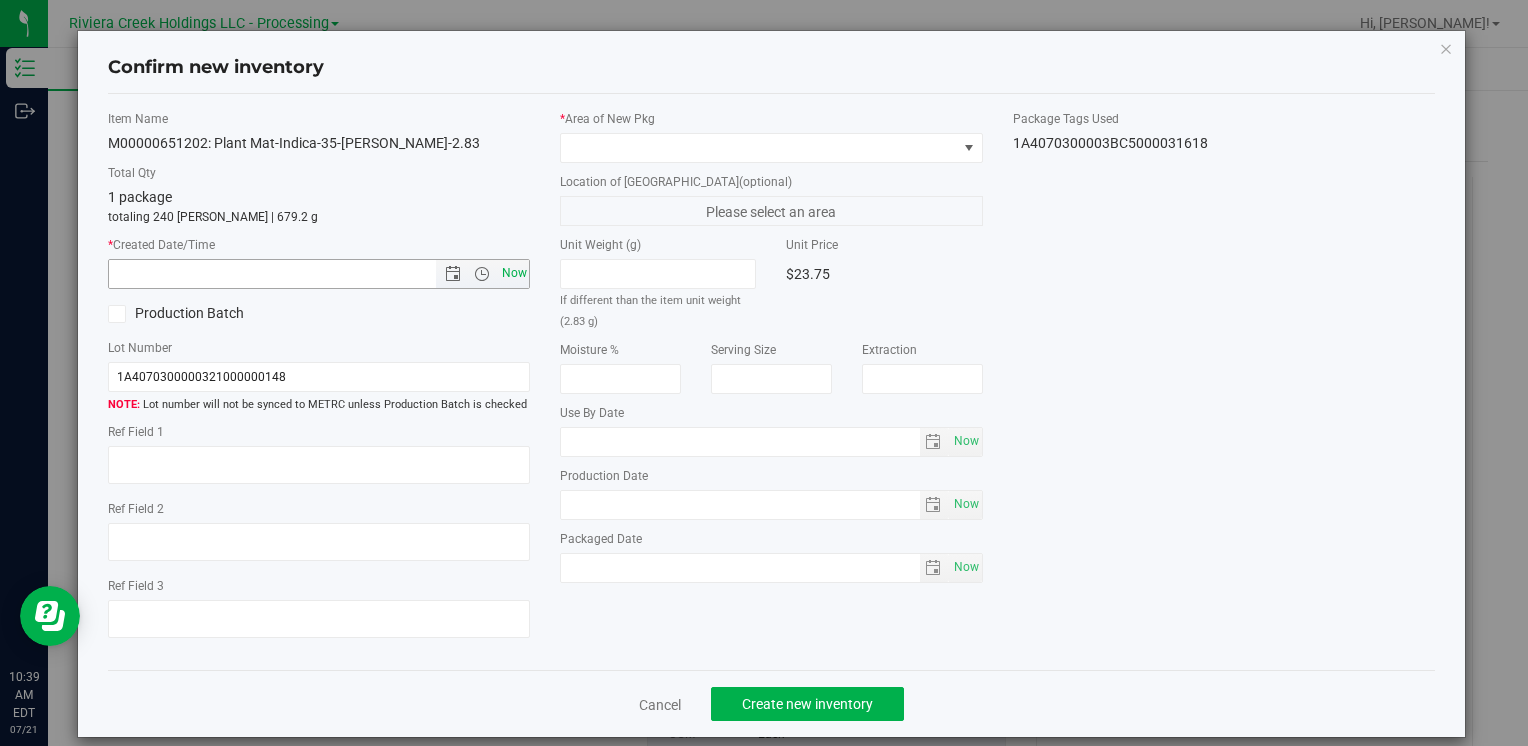 click on "Now" at bounding box center (514, 273) 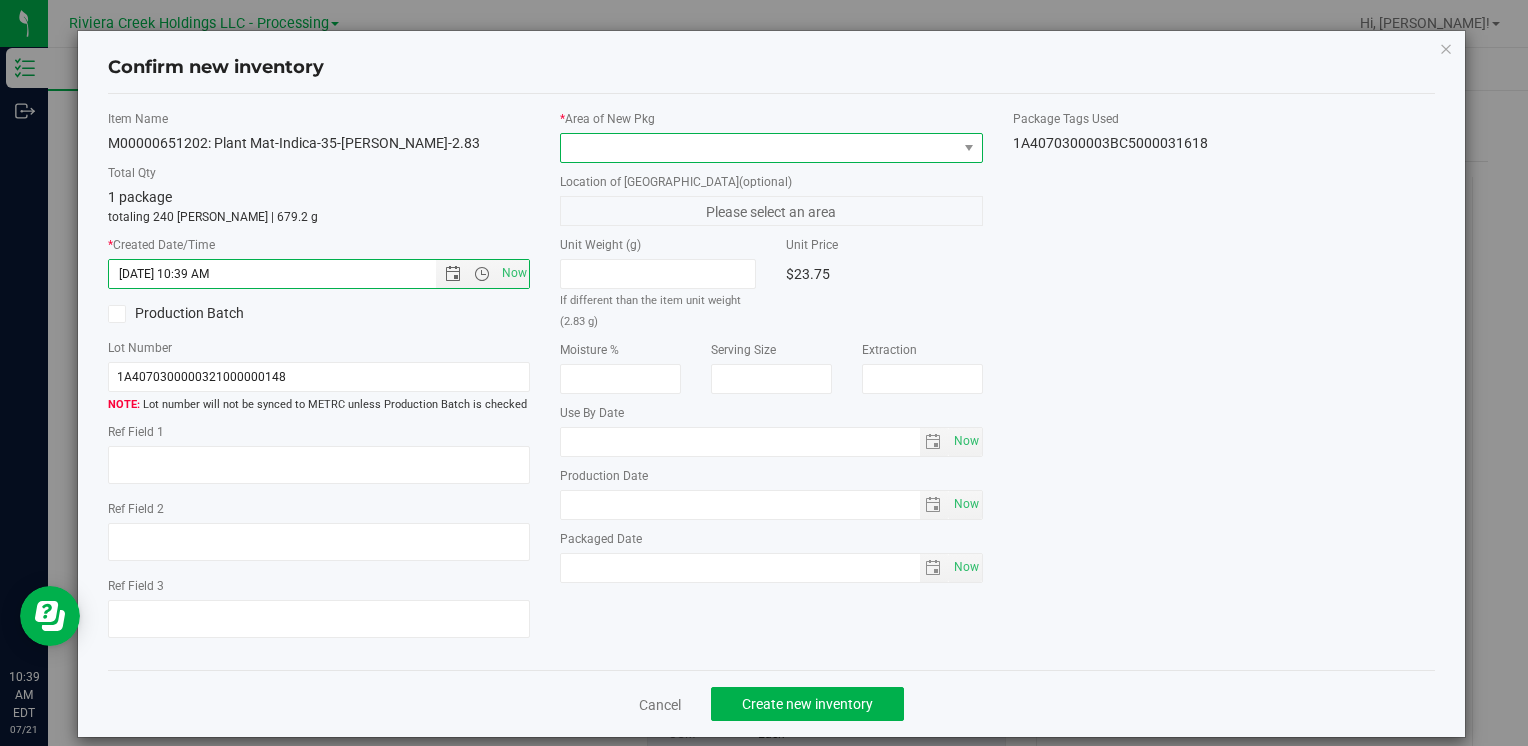 click at bounding box center (758, 148) 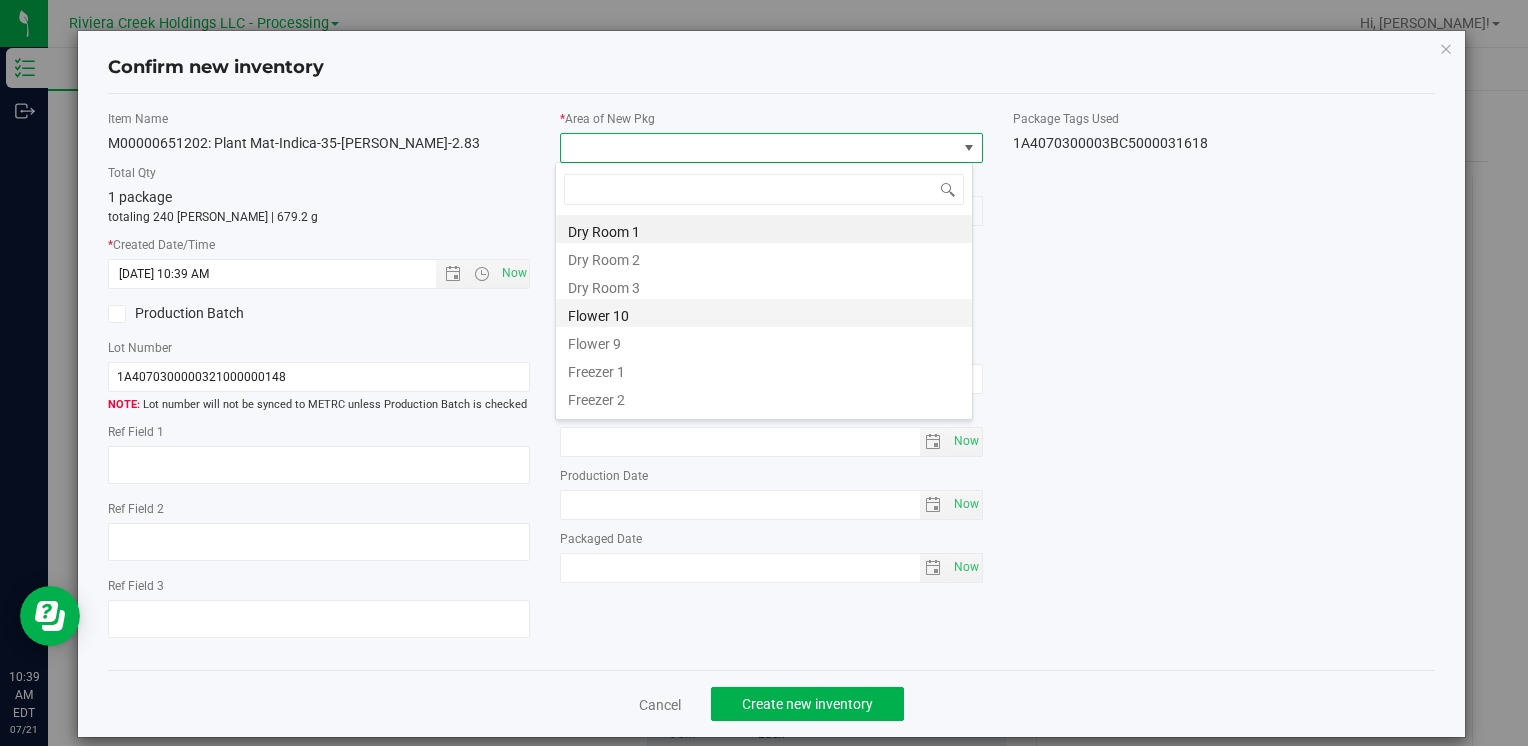click on "Flower 10" at bounding box center (764, 313) 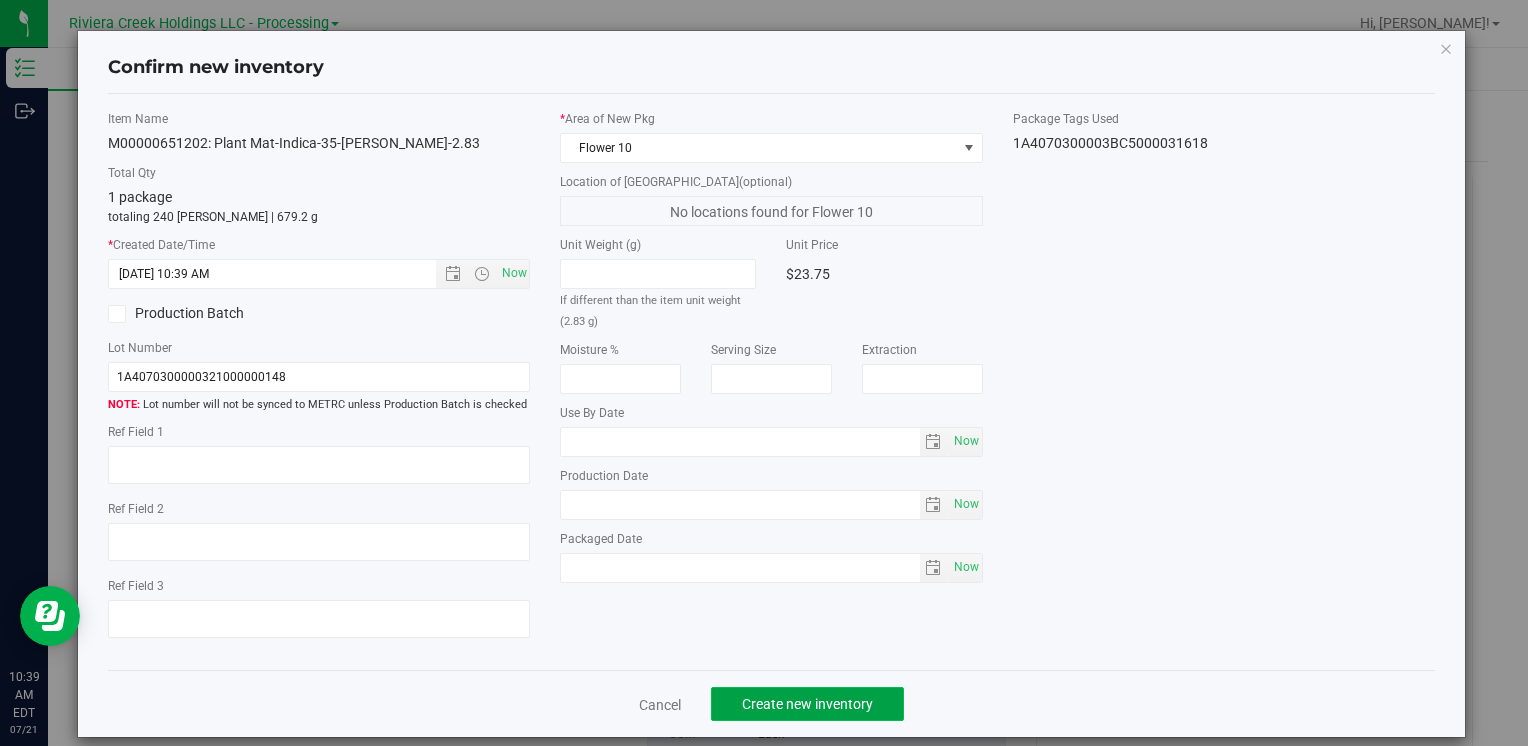 click on "Create new inventory" 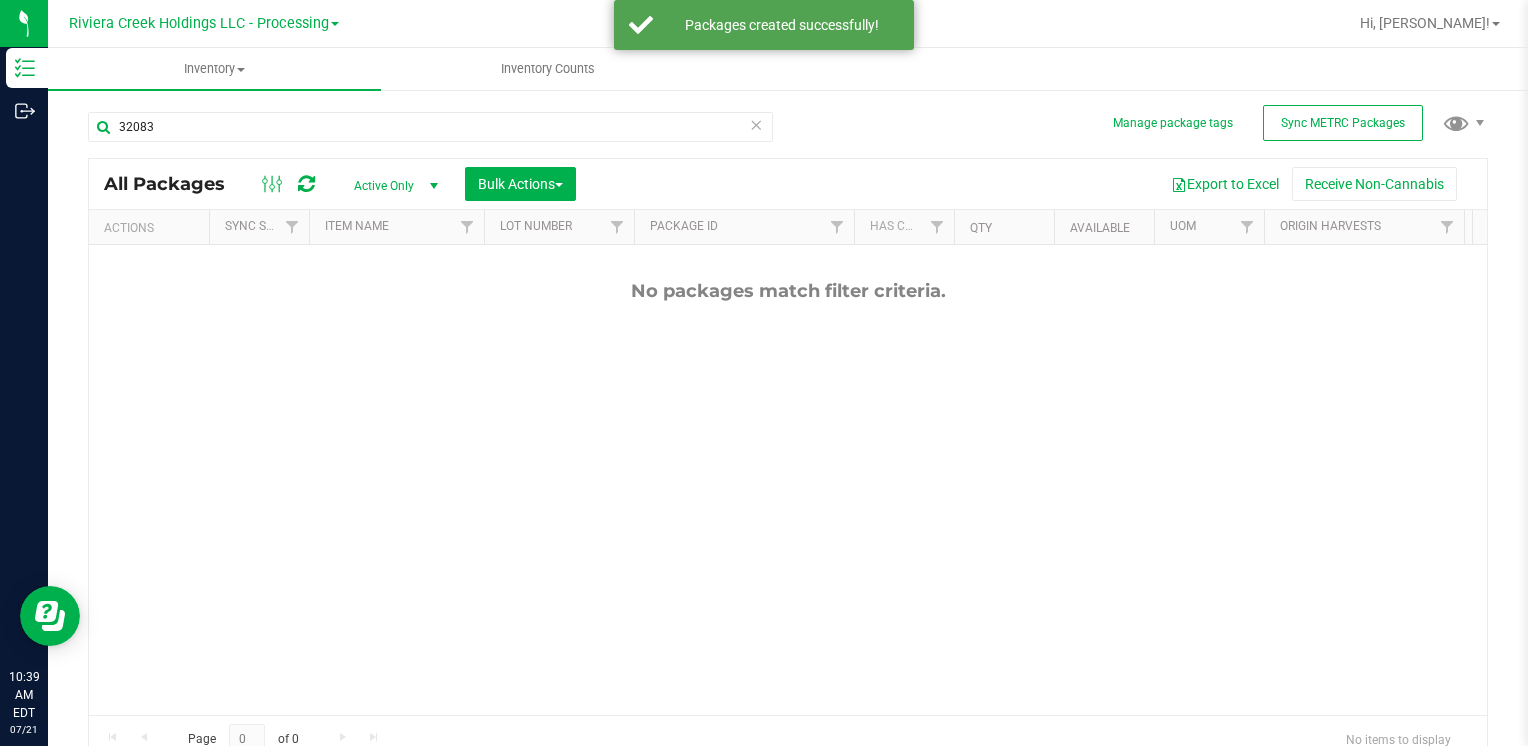click on "32083" at bounding box center [430, 135] 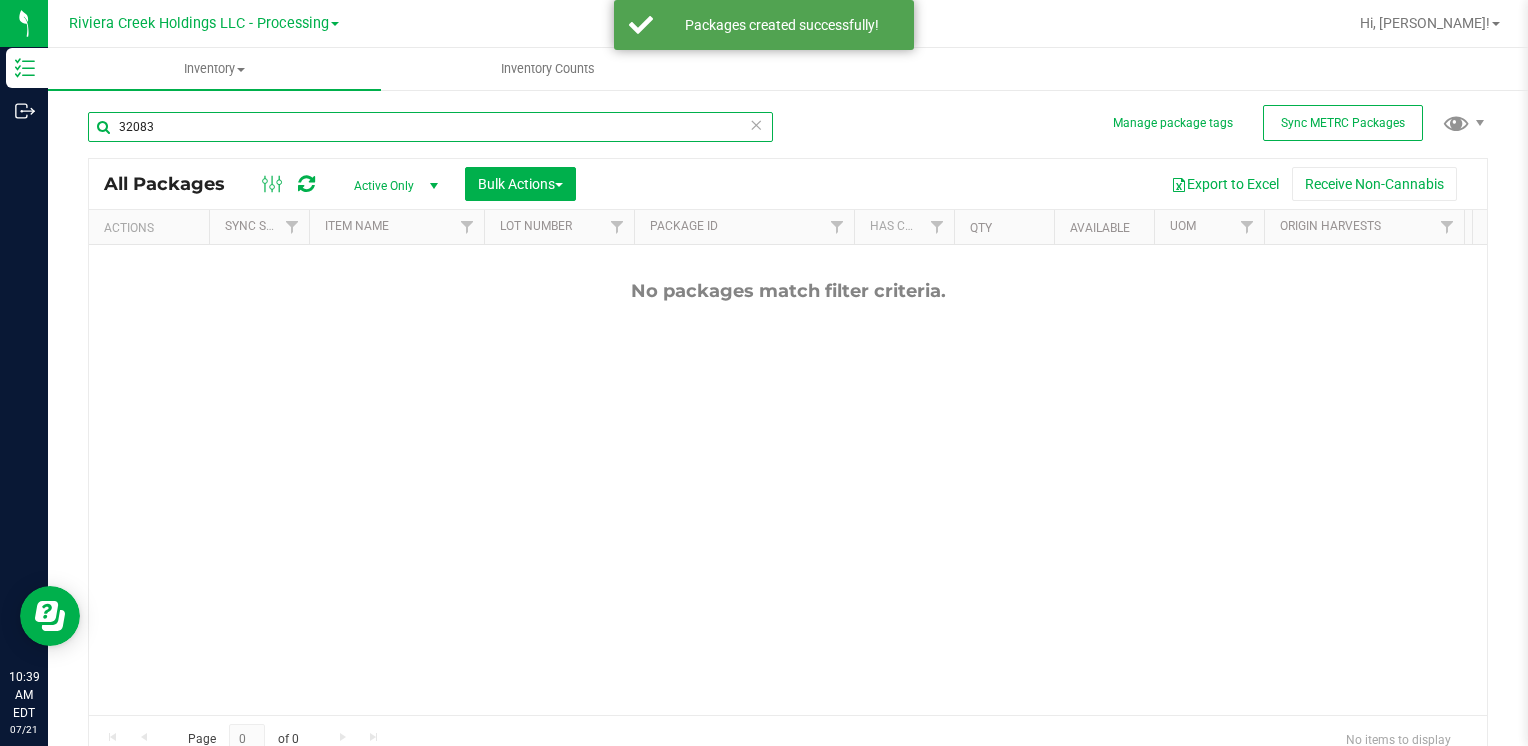 click on "32083" at bounding box center [430, 127] 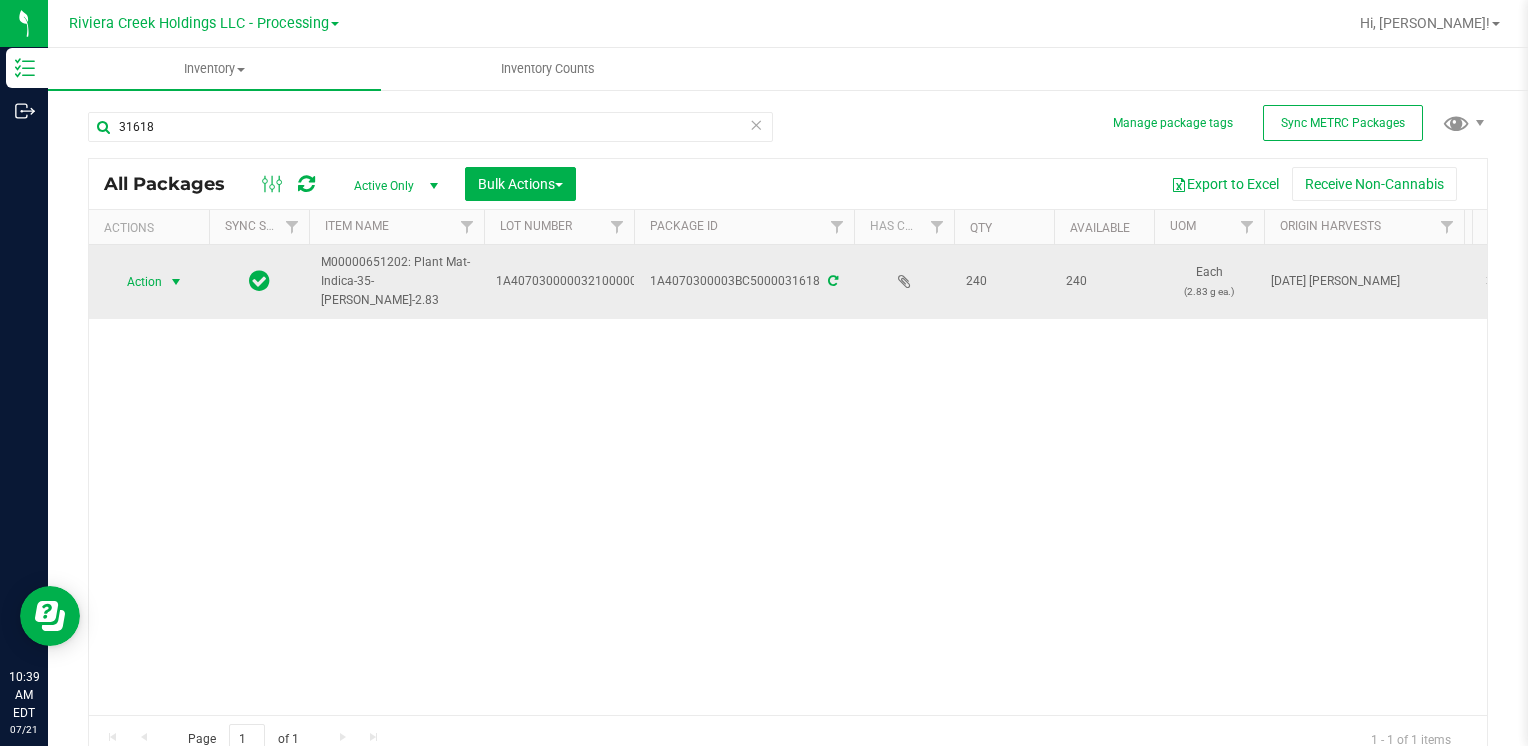 click on "Action" at bounding box center [136, 282] 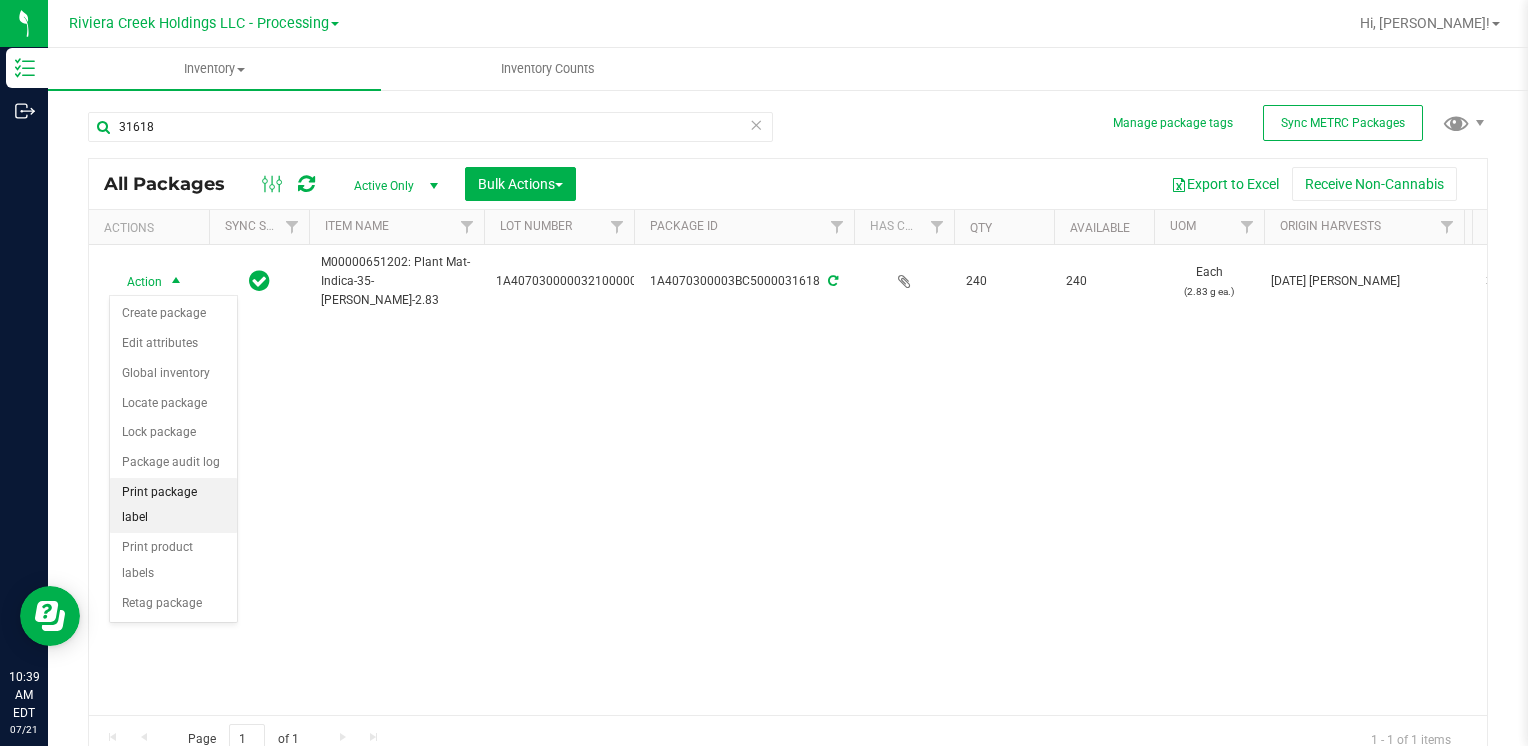 click on "Print package label" at bounding box center (173, 505) 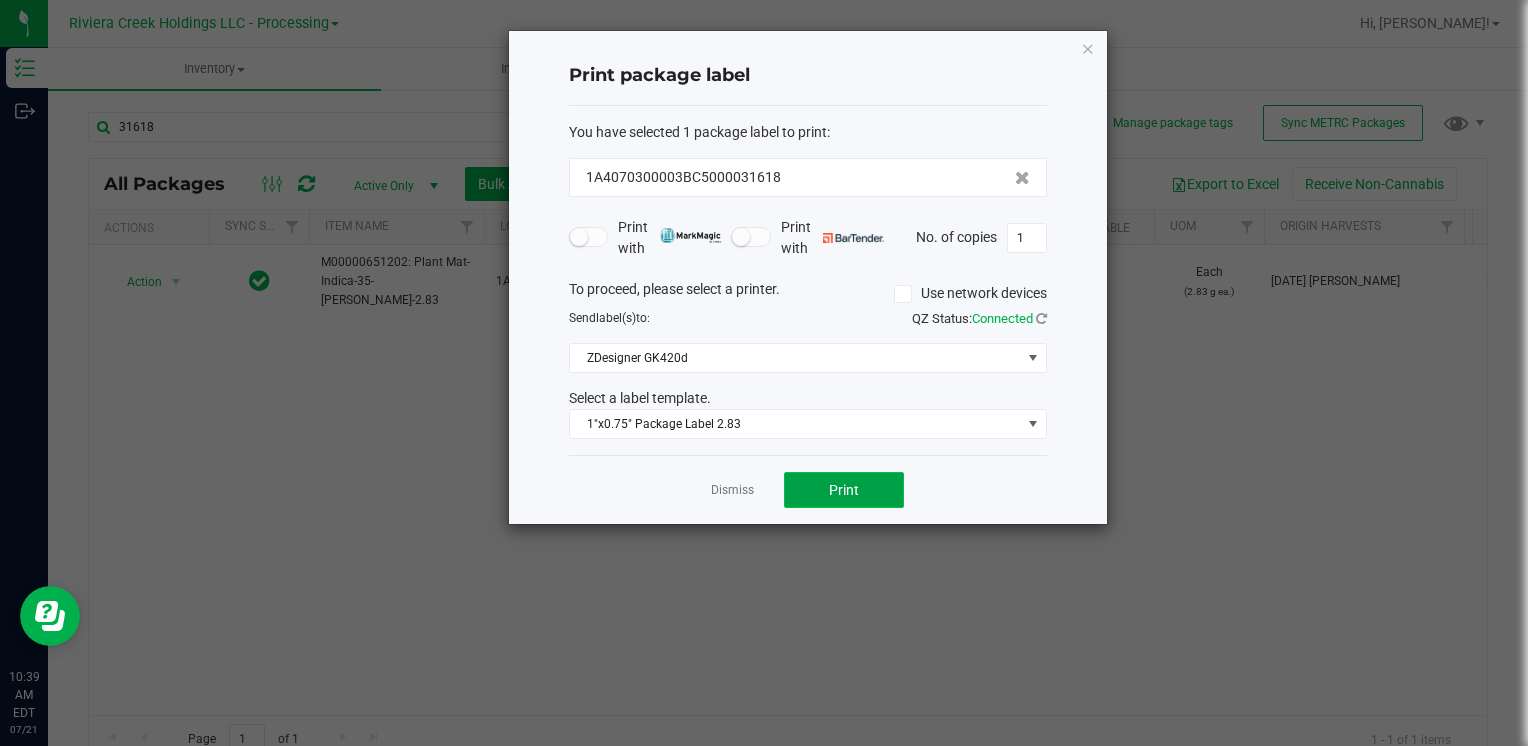 click on "Print" 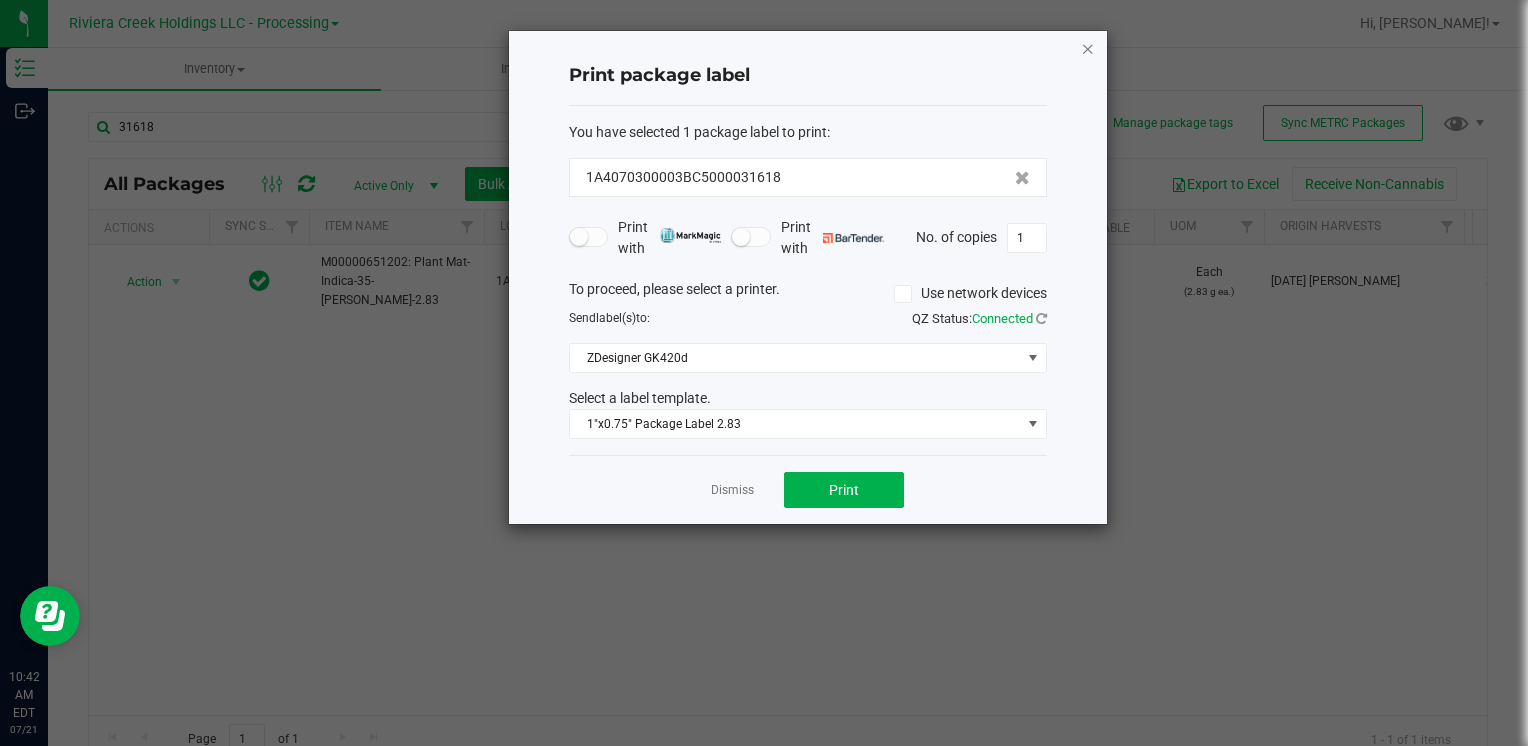 click 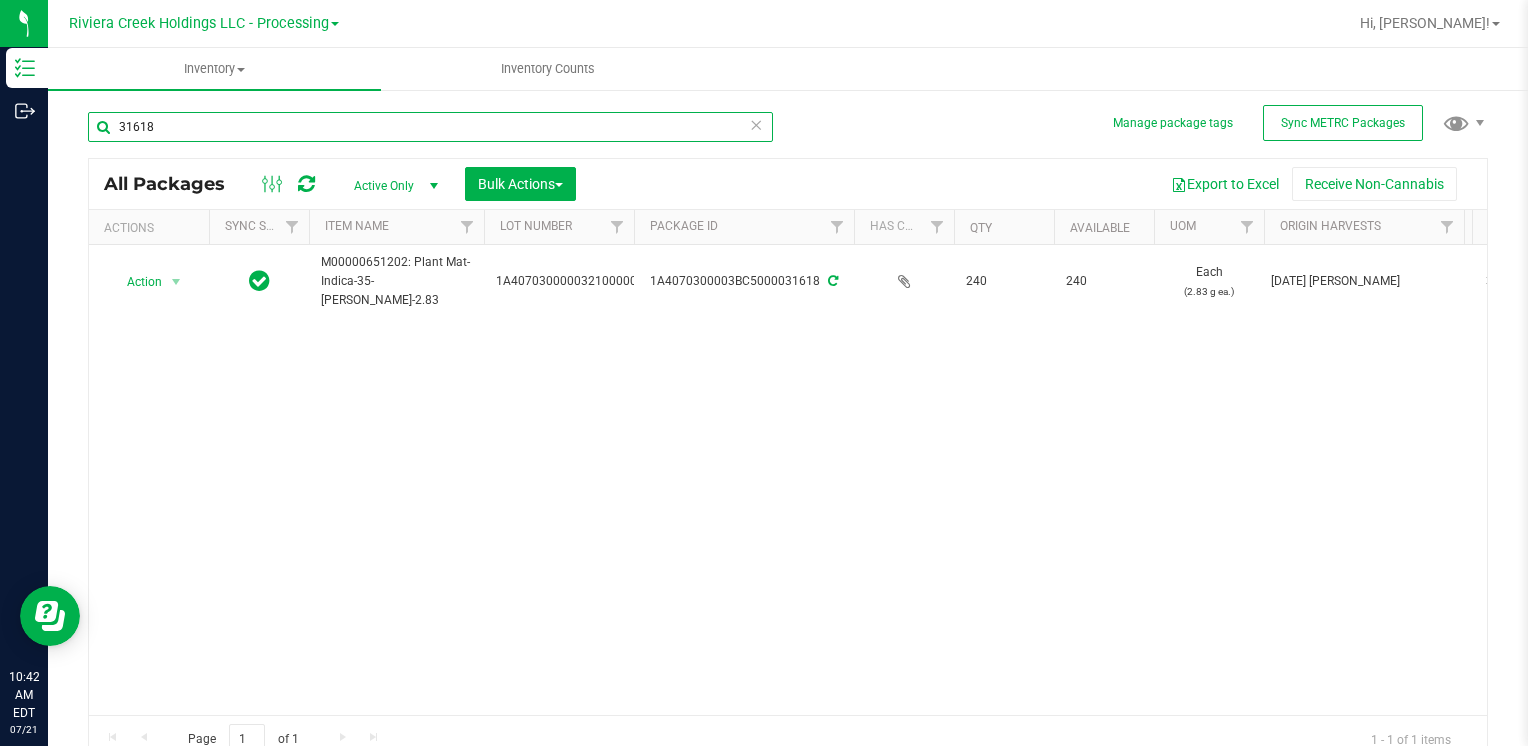 click on "31618" at bounding box center (430, 127) 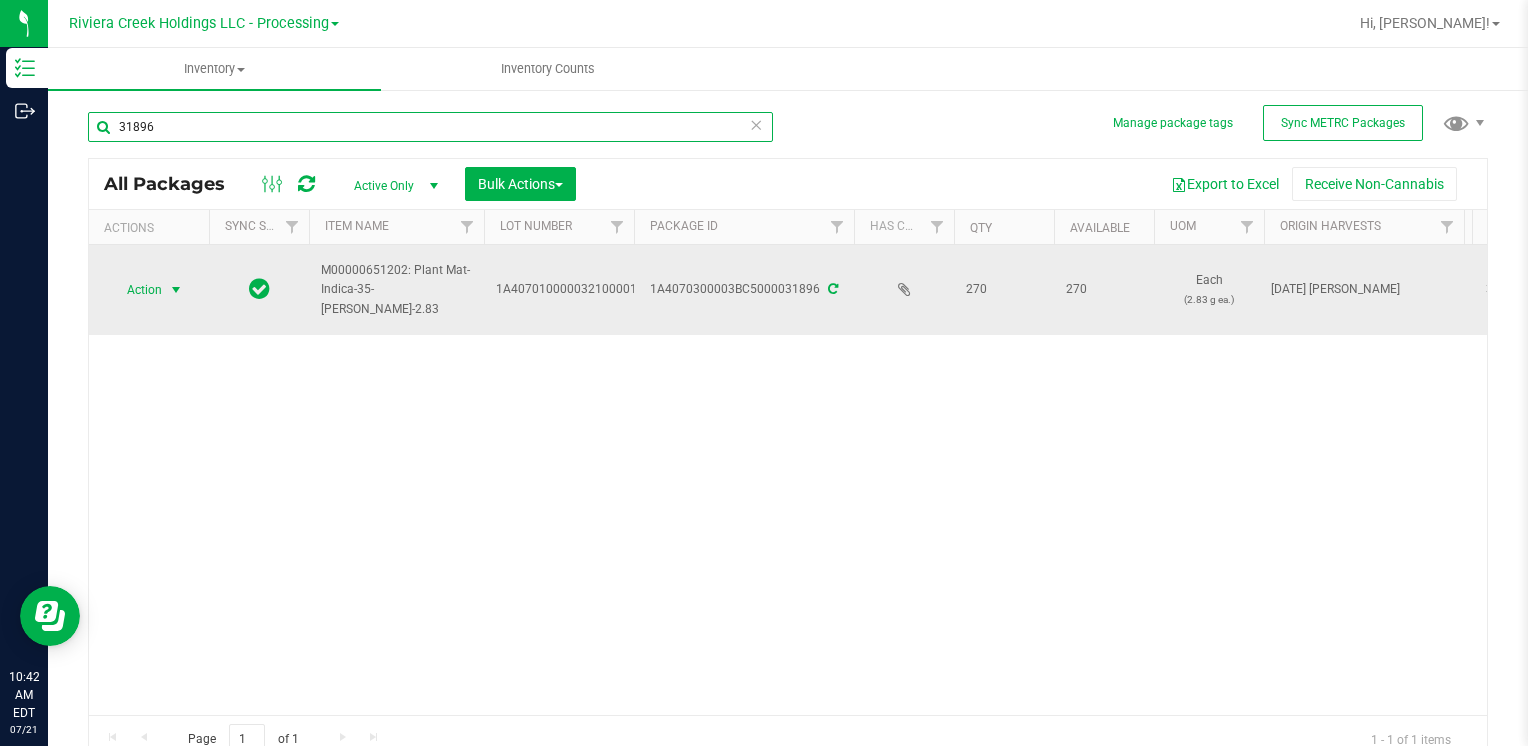 type on "31896" 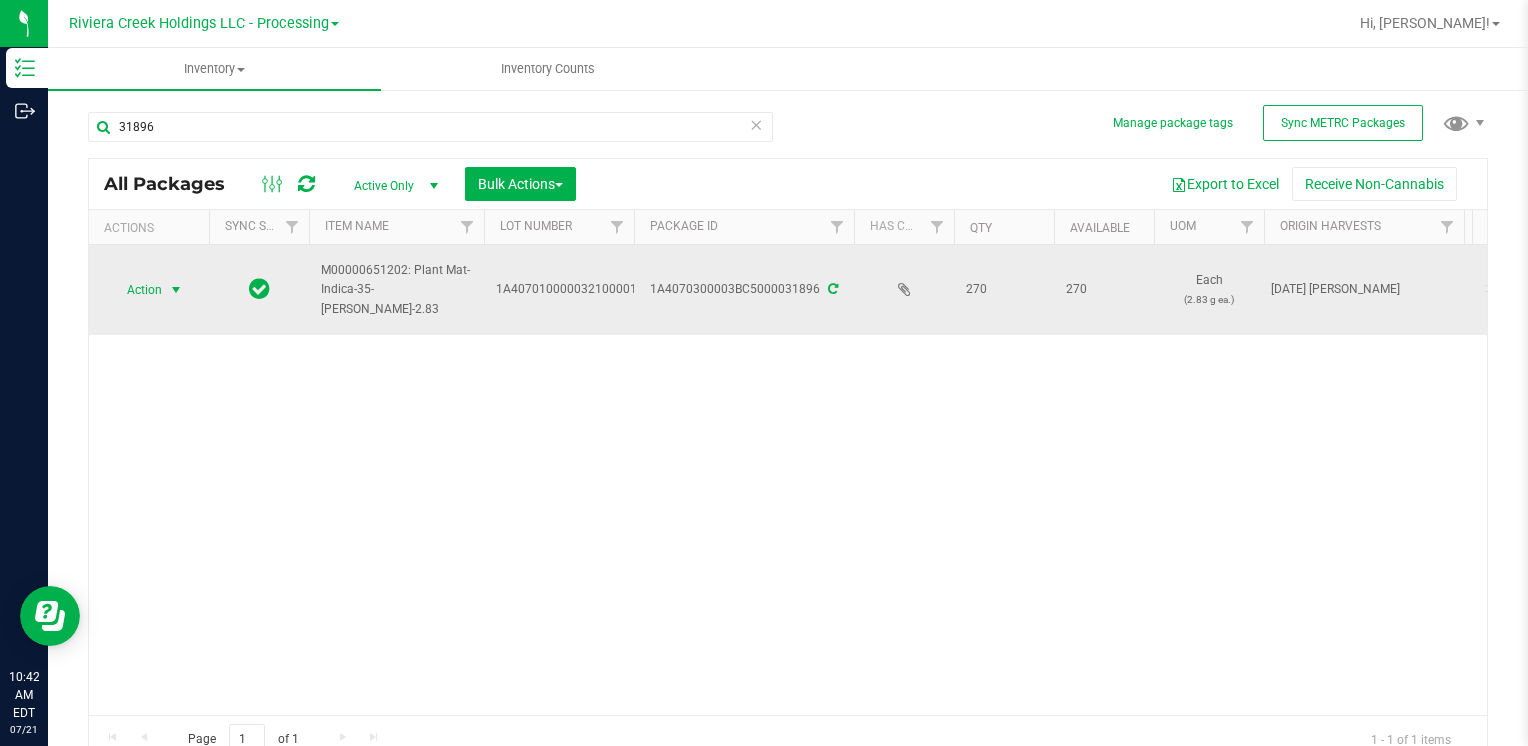 click on "Action" at bounding box center (136, 290) 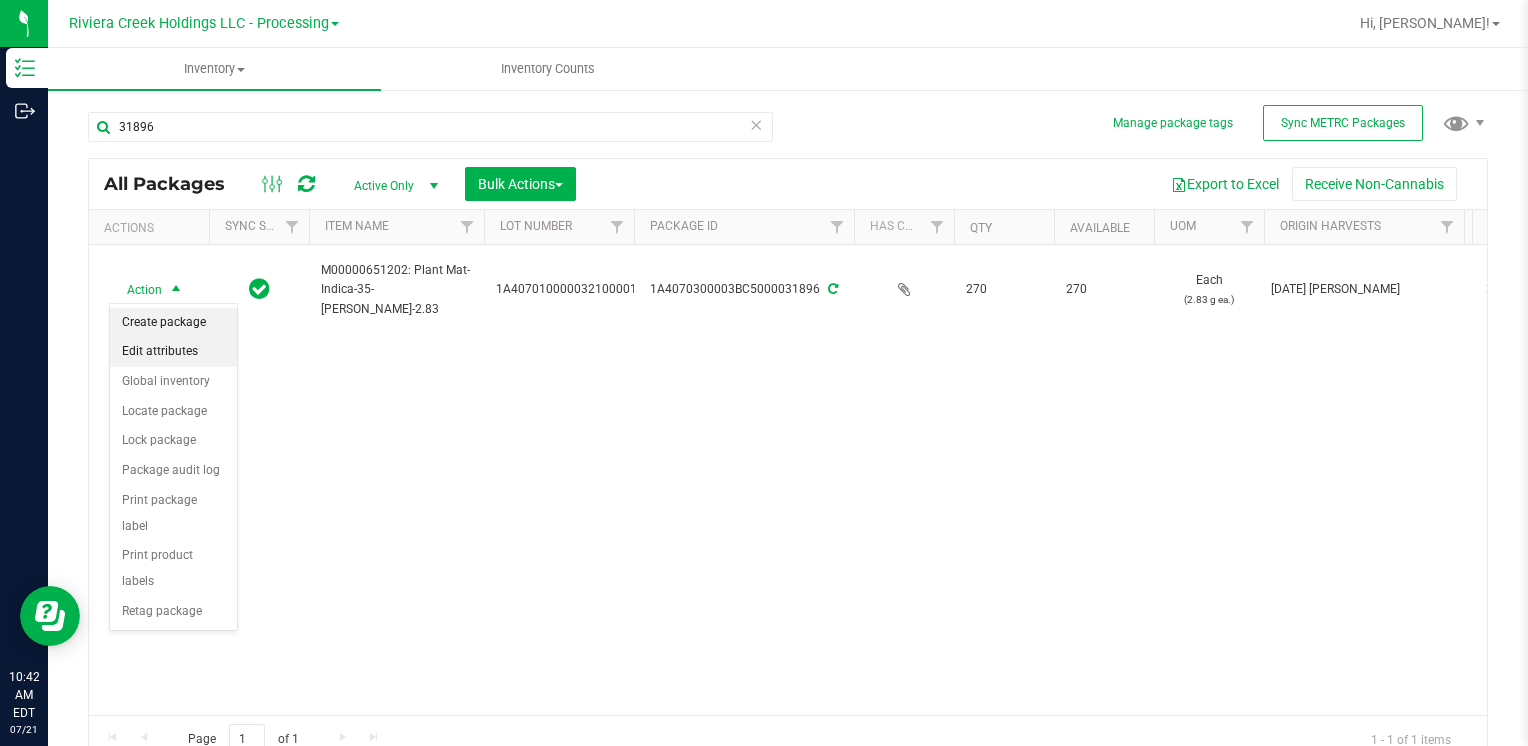 click on "Create package" at bounding box center [173, 323] 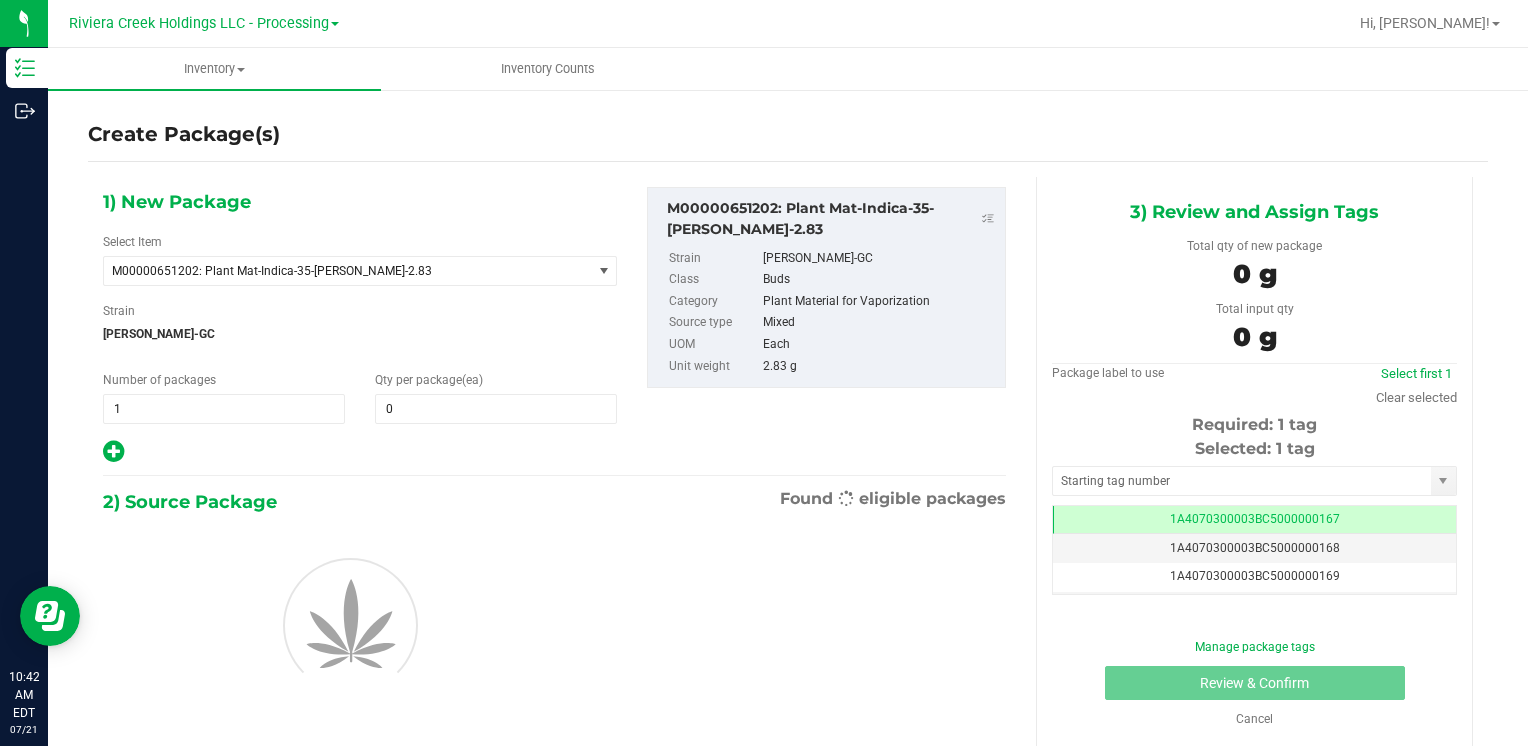 scroll, scrollTop: 0, scrollLeft: 0, axis: both 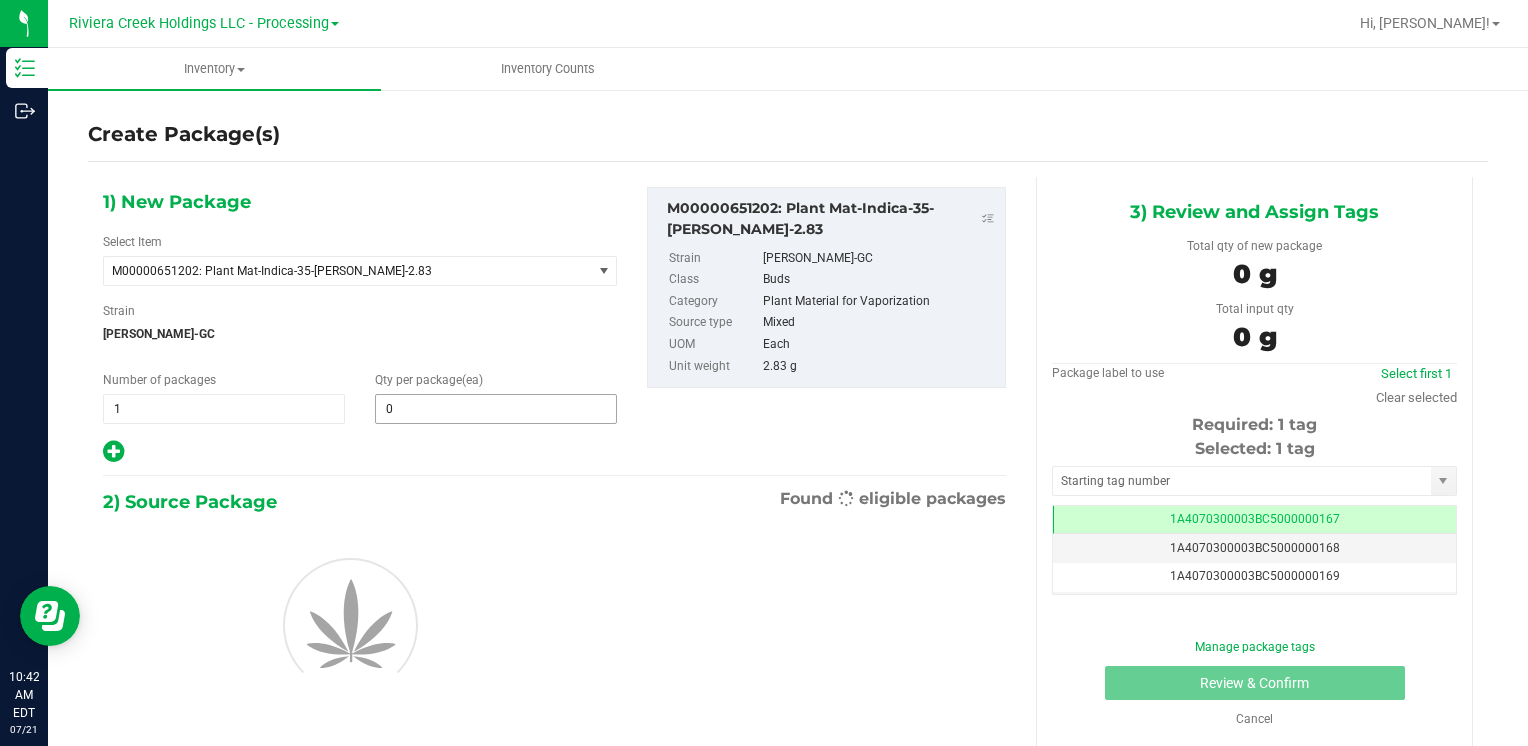 type 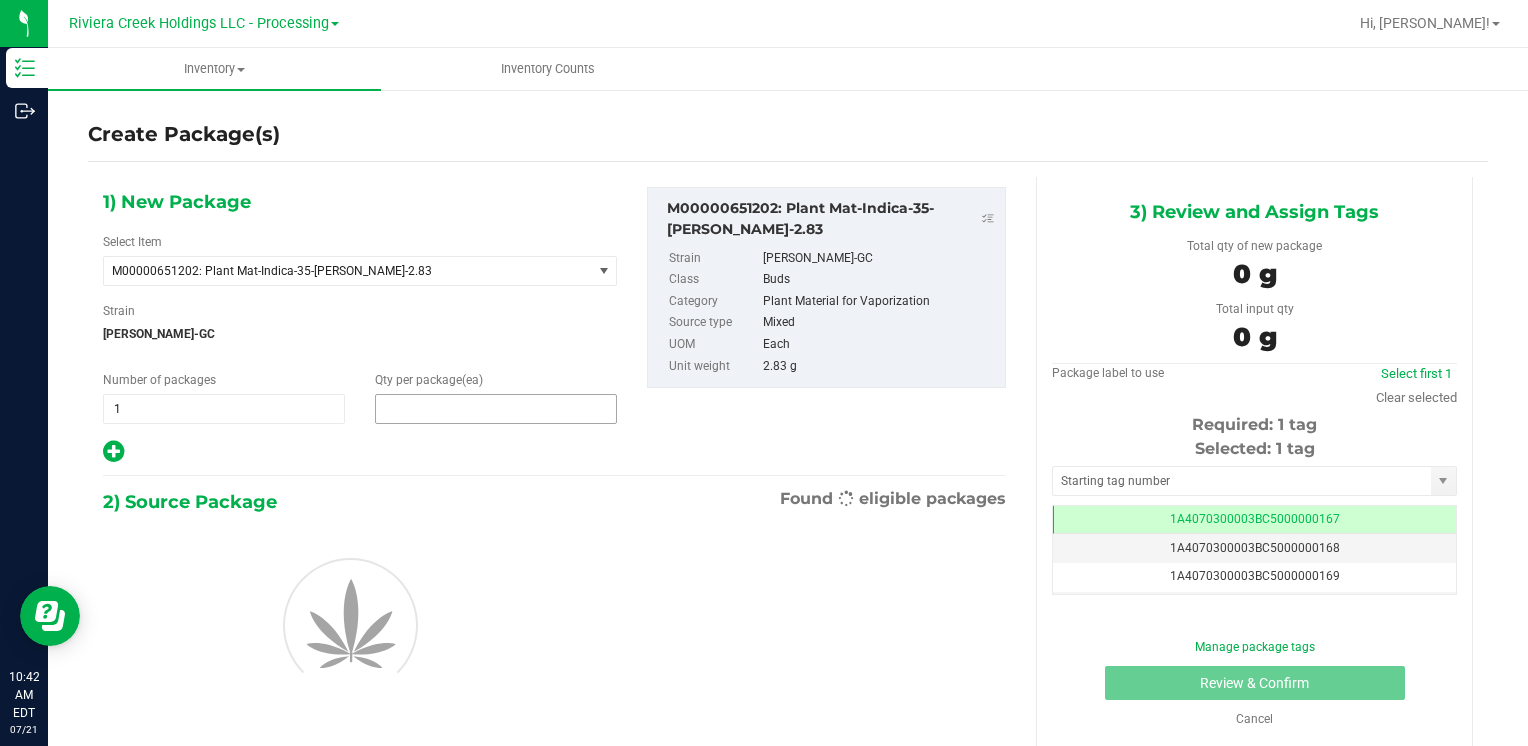 click at bounding box center (496, 409) 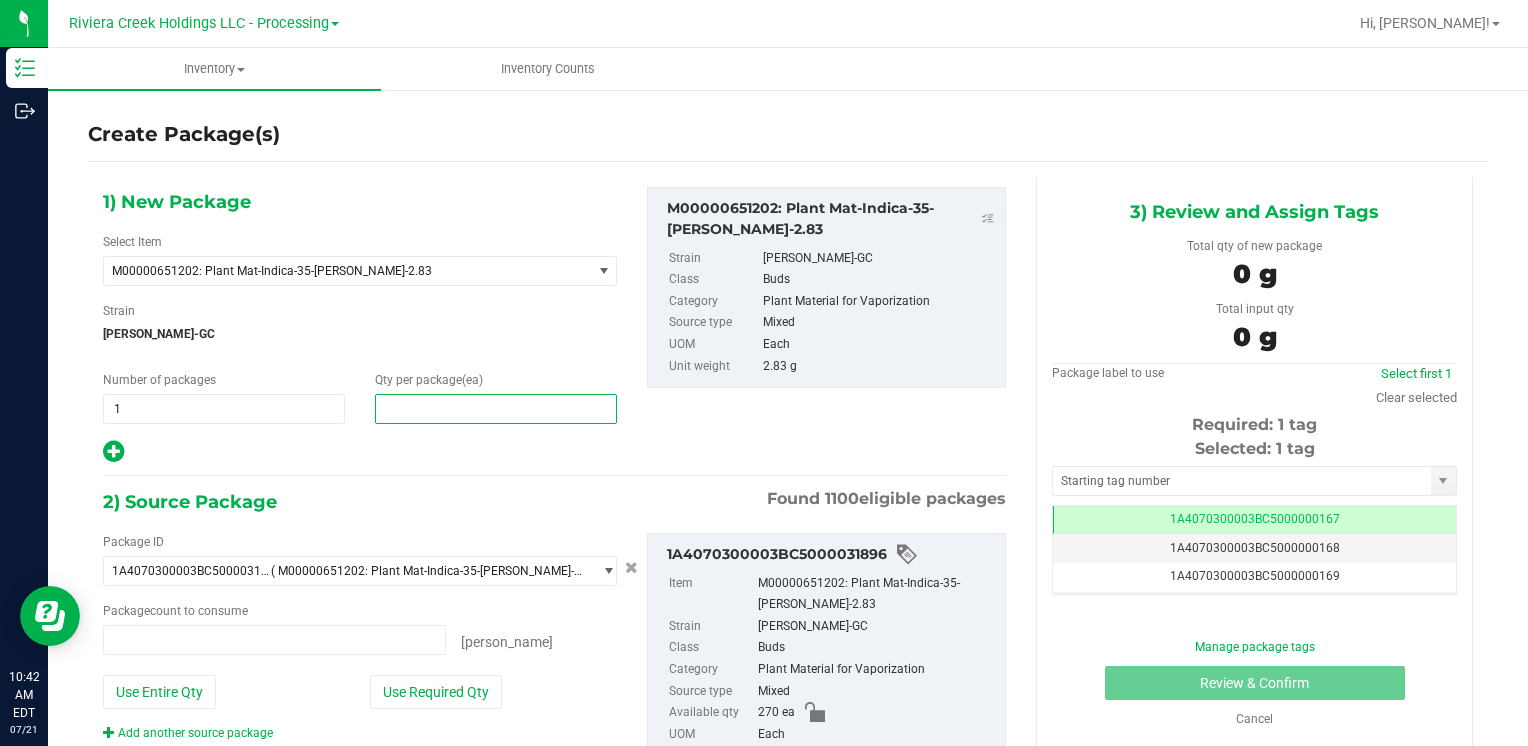 type on "0 ea" 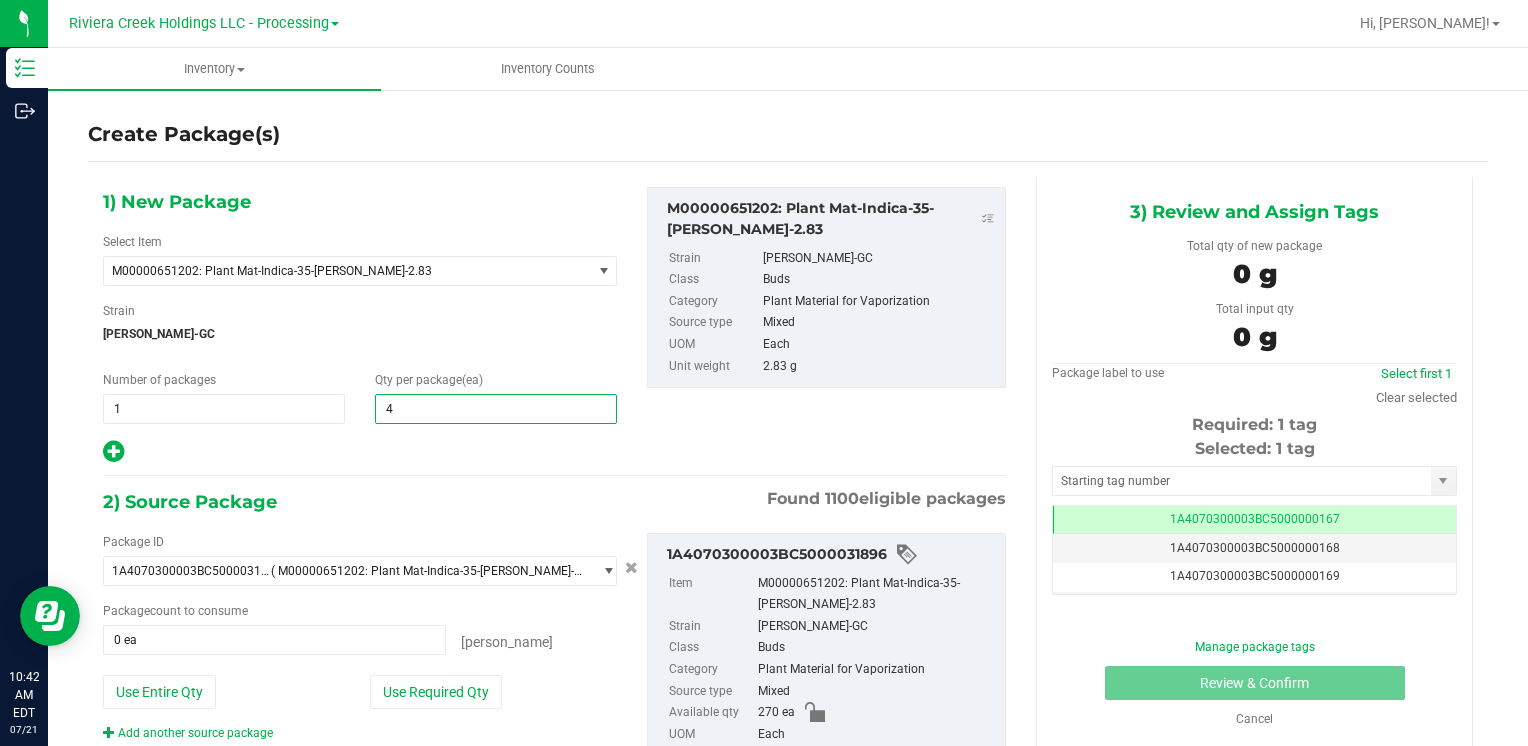 type on "40" 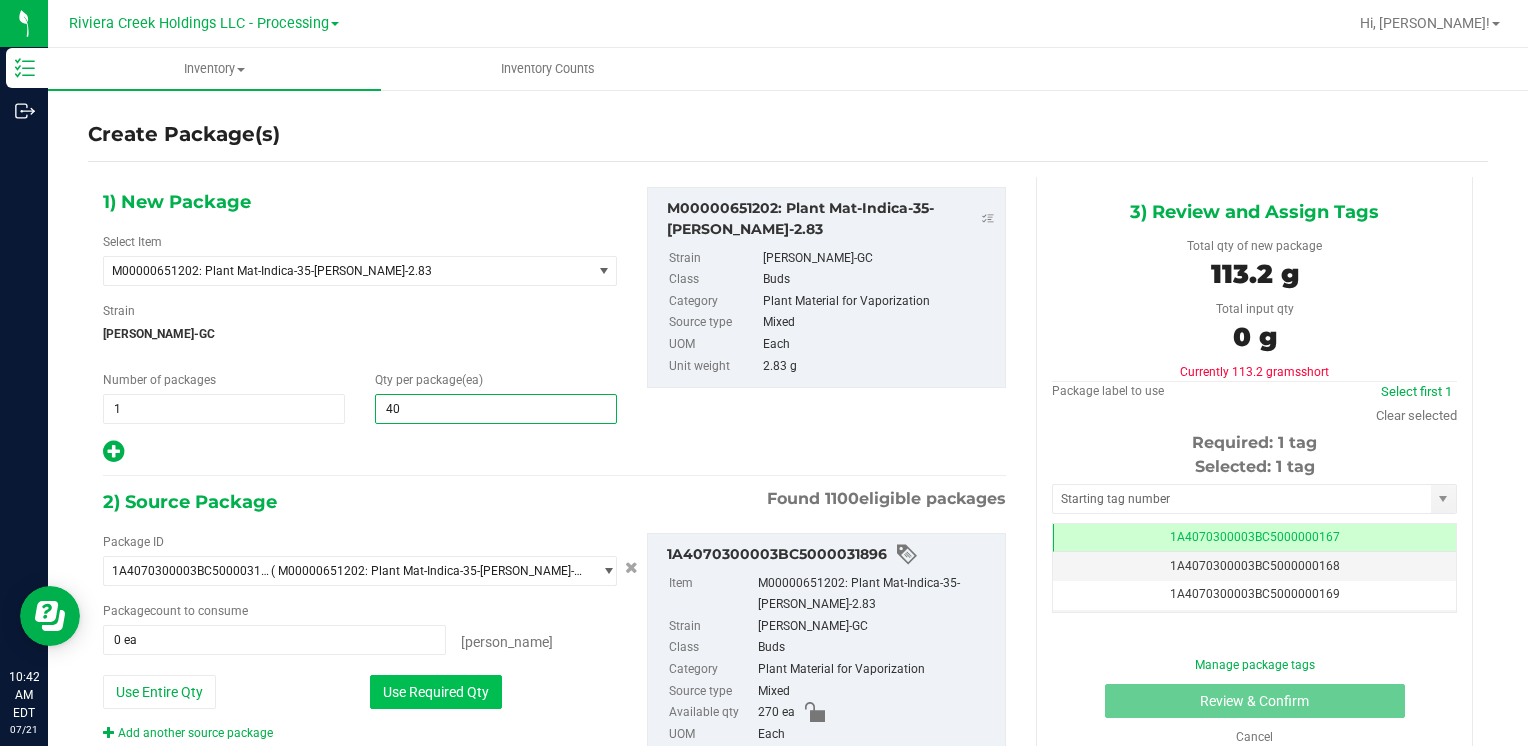 type on "40" 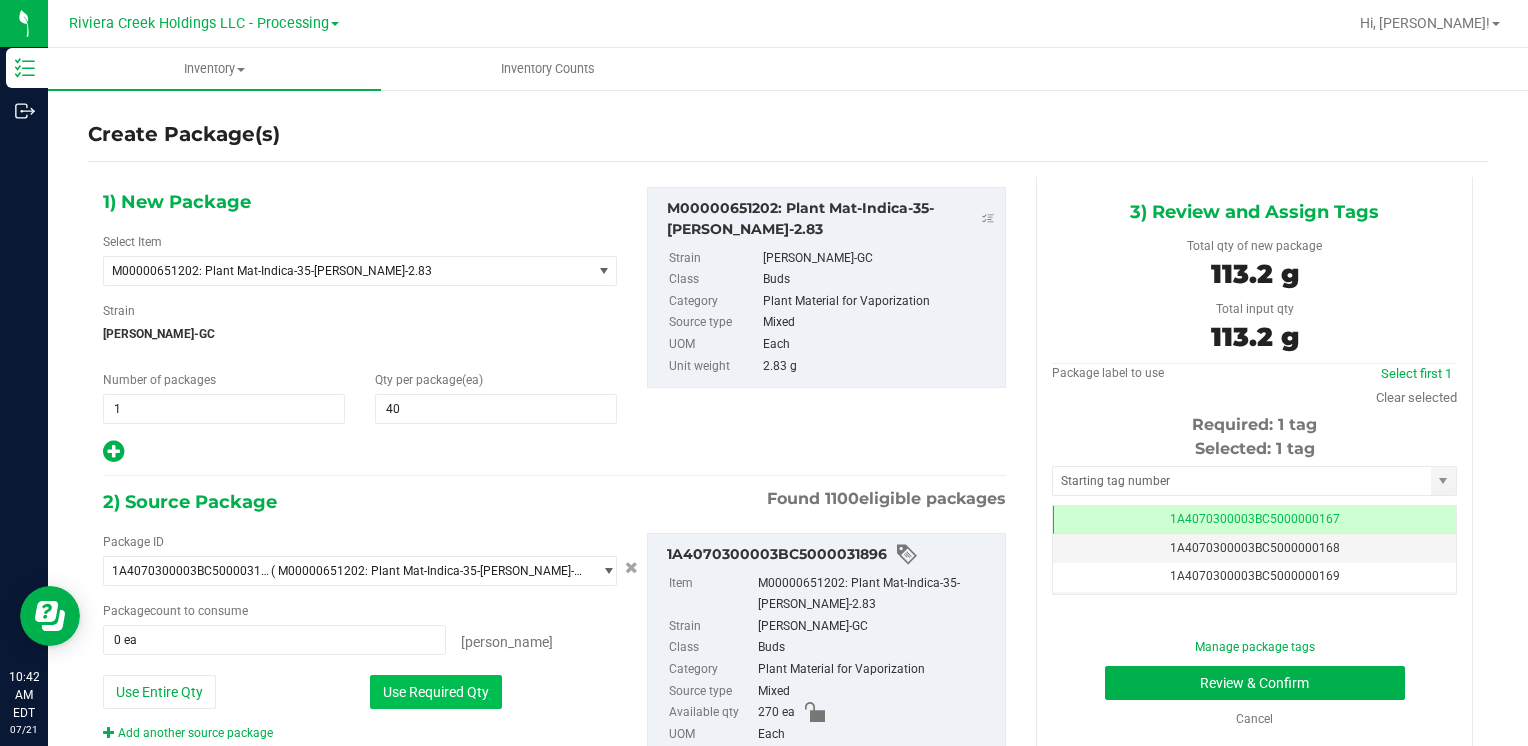 type on "40 ea" 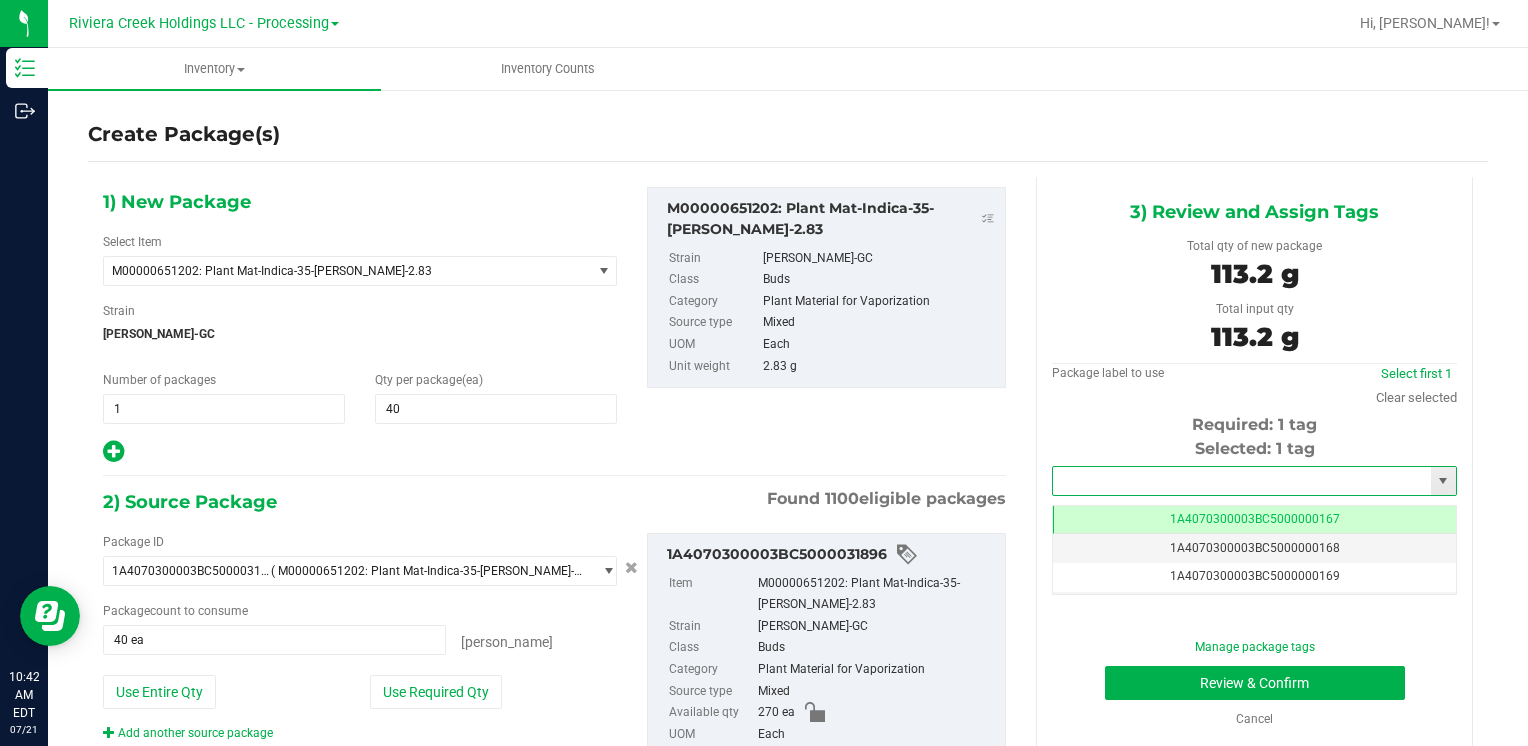 click at bounding box center [1242, 481] 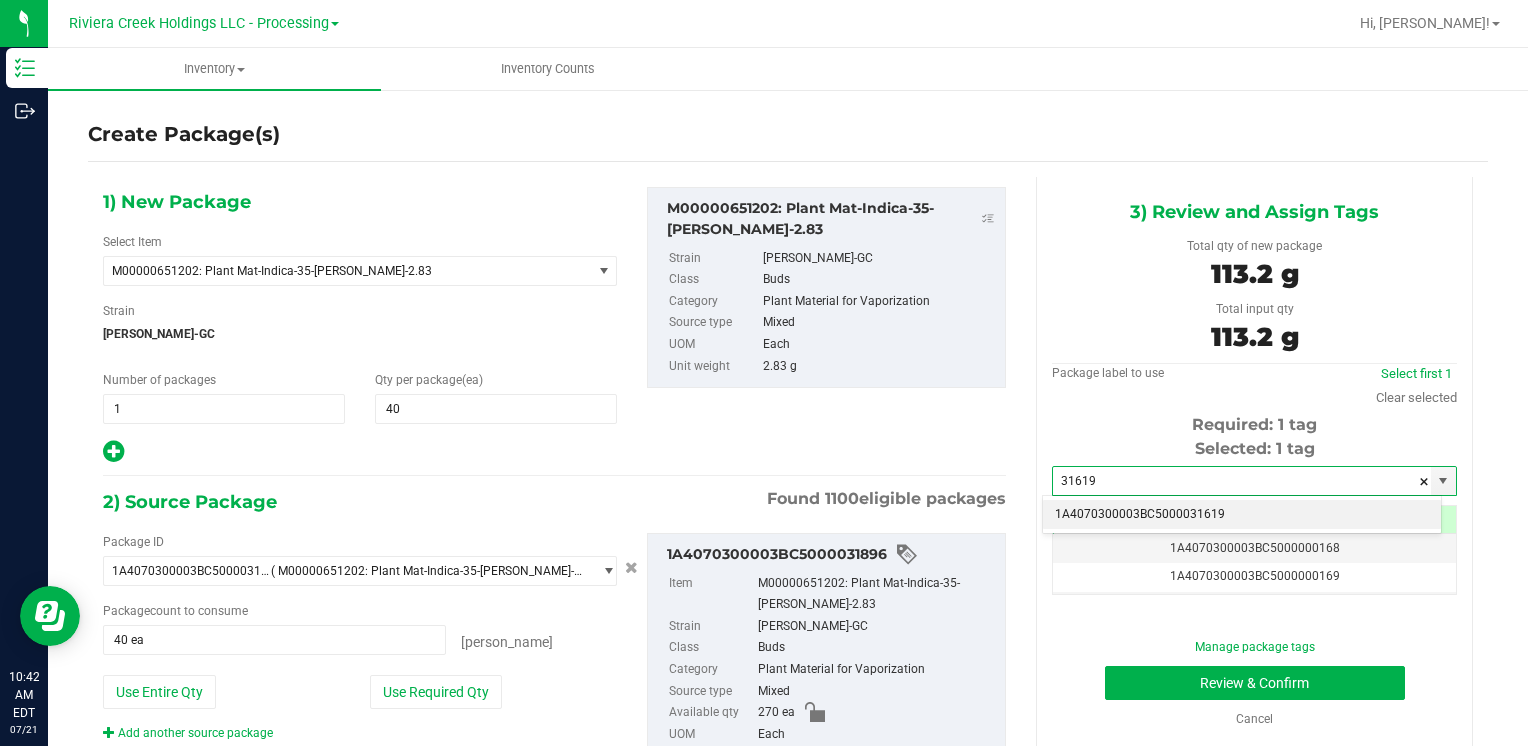 click on "1A4070300003BC5000031619" at bounding box center (1242, 515) 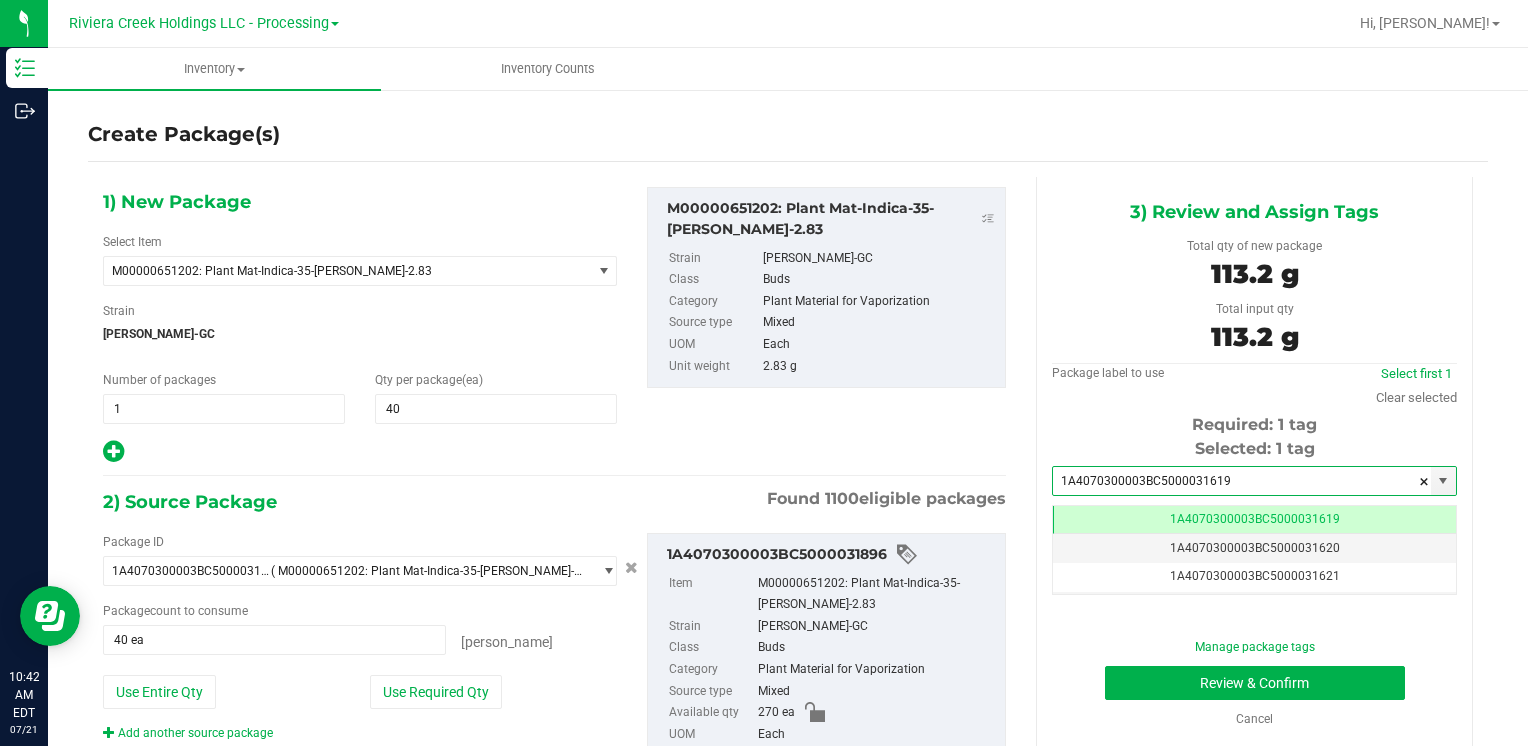 scroll, scrollTop: 0, scrollLeft: 0, axis: both 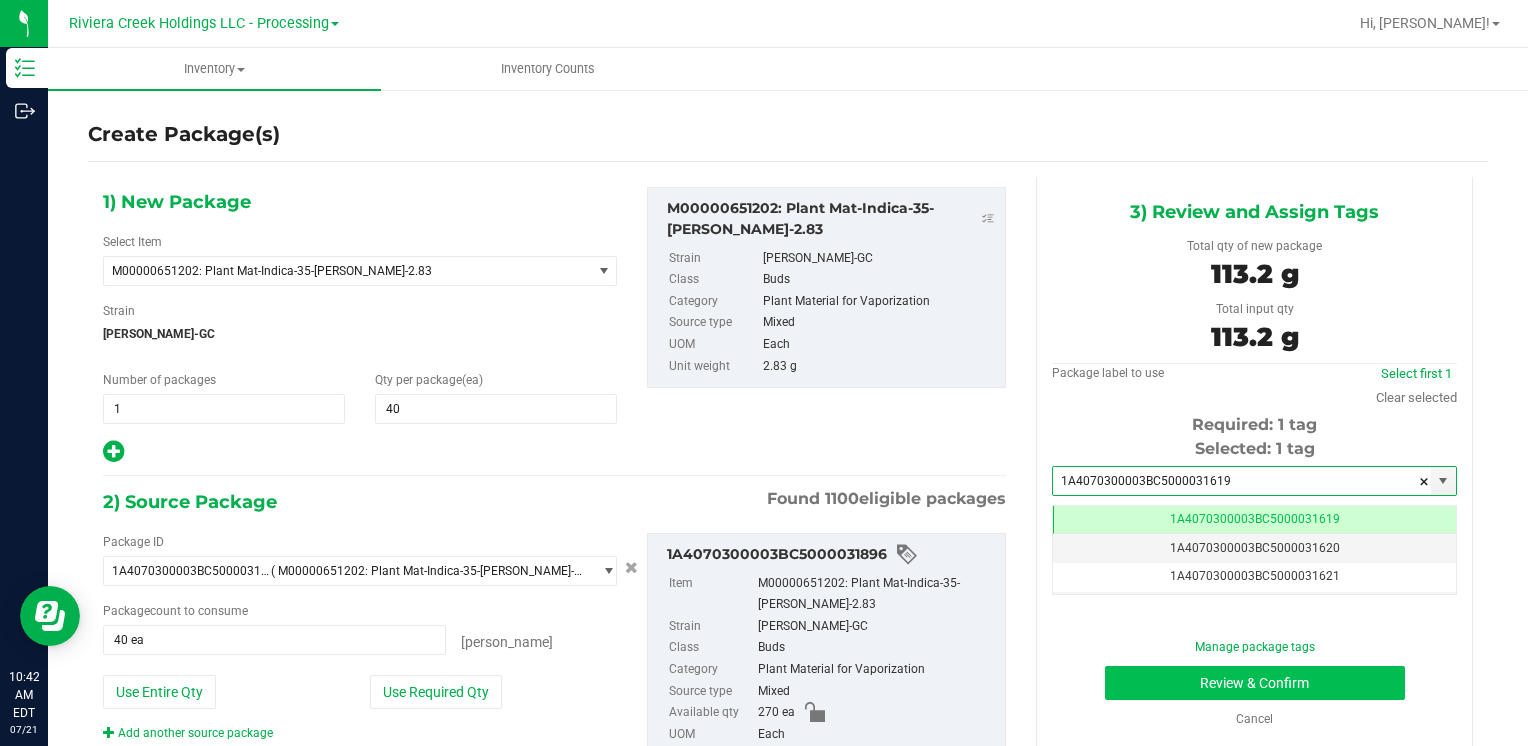 type on "1A4070300003BC5000031619" 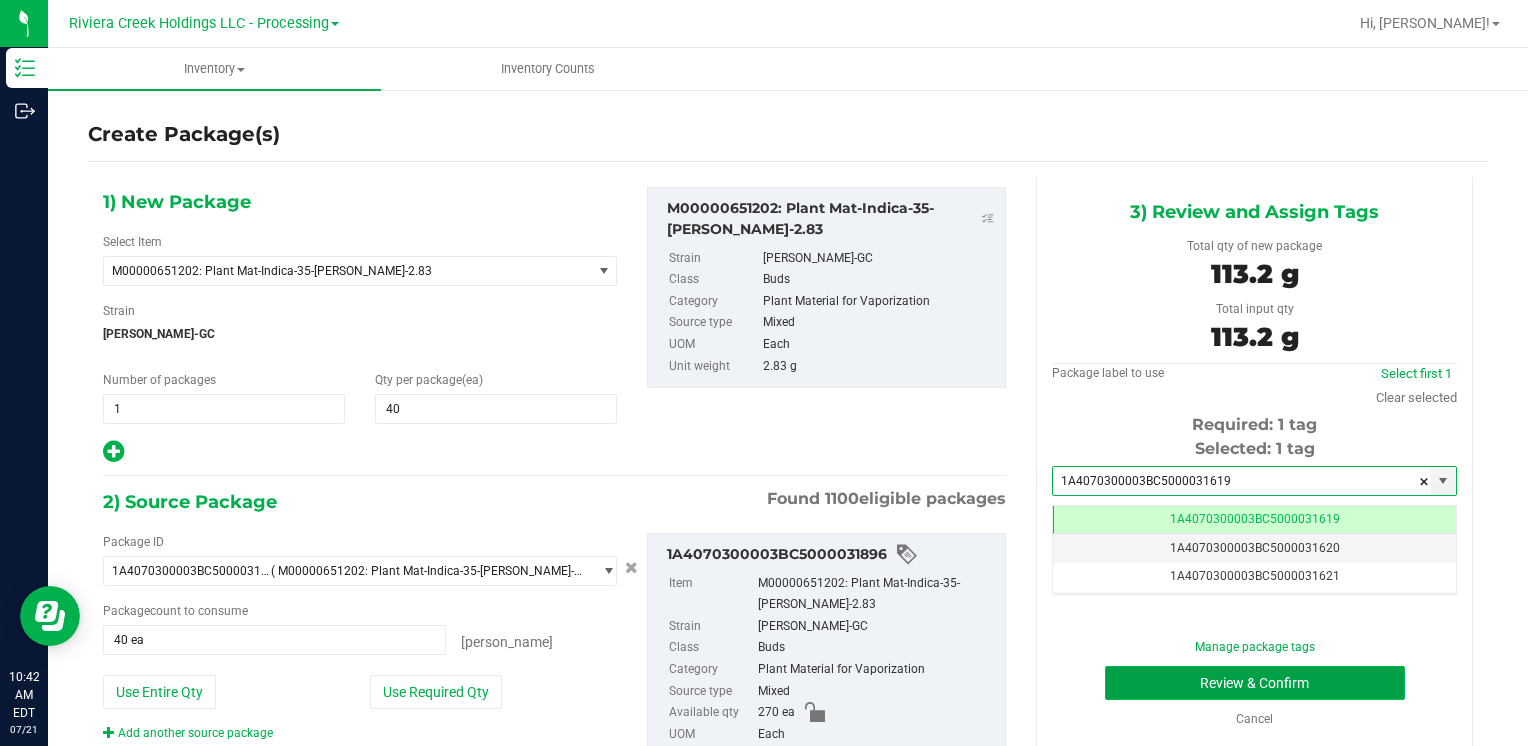 click on "Review & Confirm" at bounding box center (1255, 683) 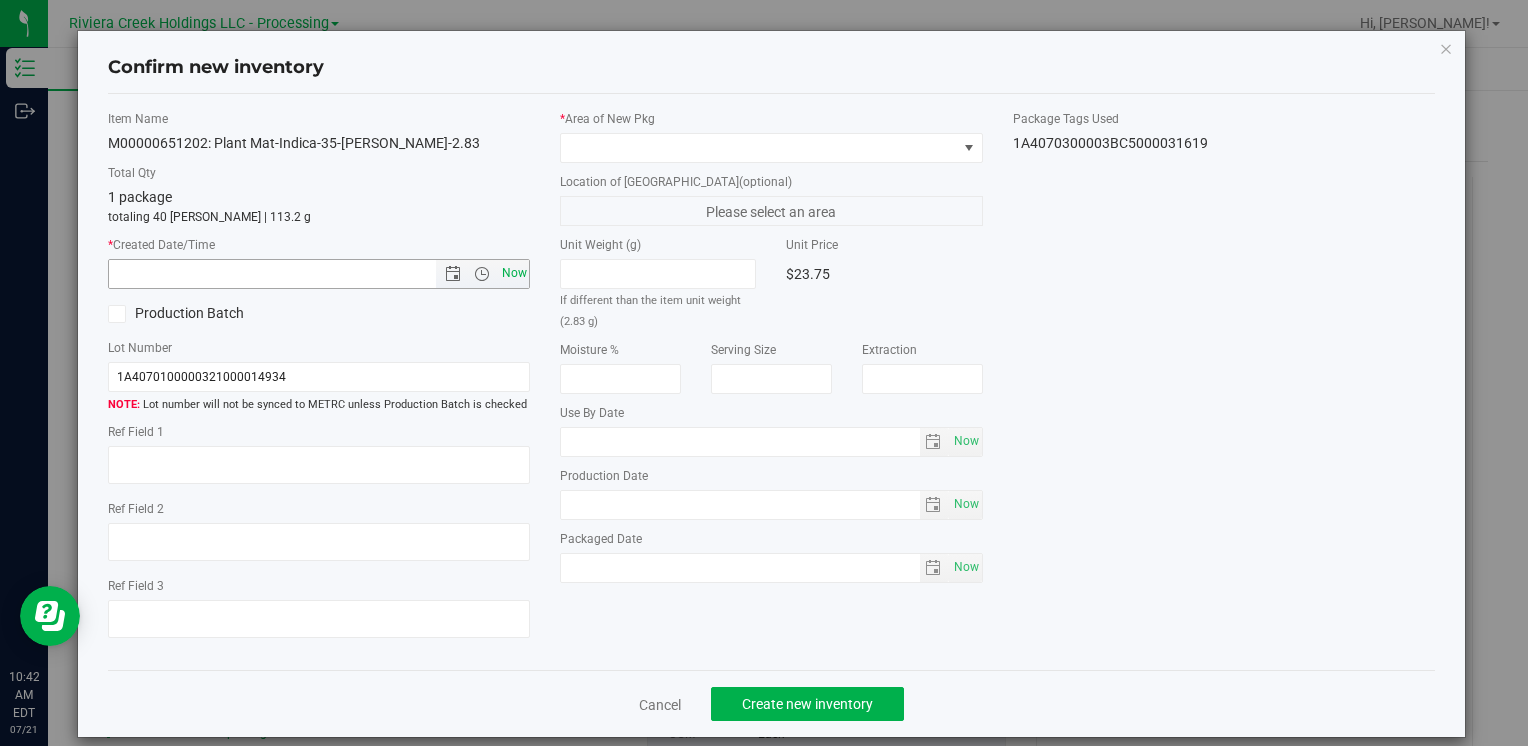 click on "Now" at bounding box center (514, 273) 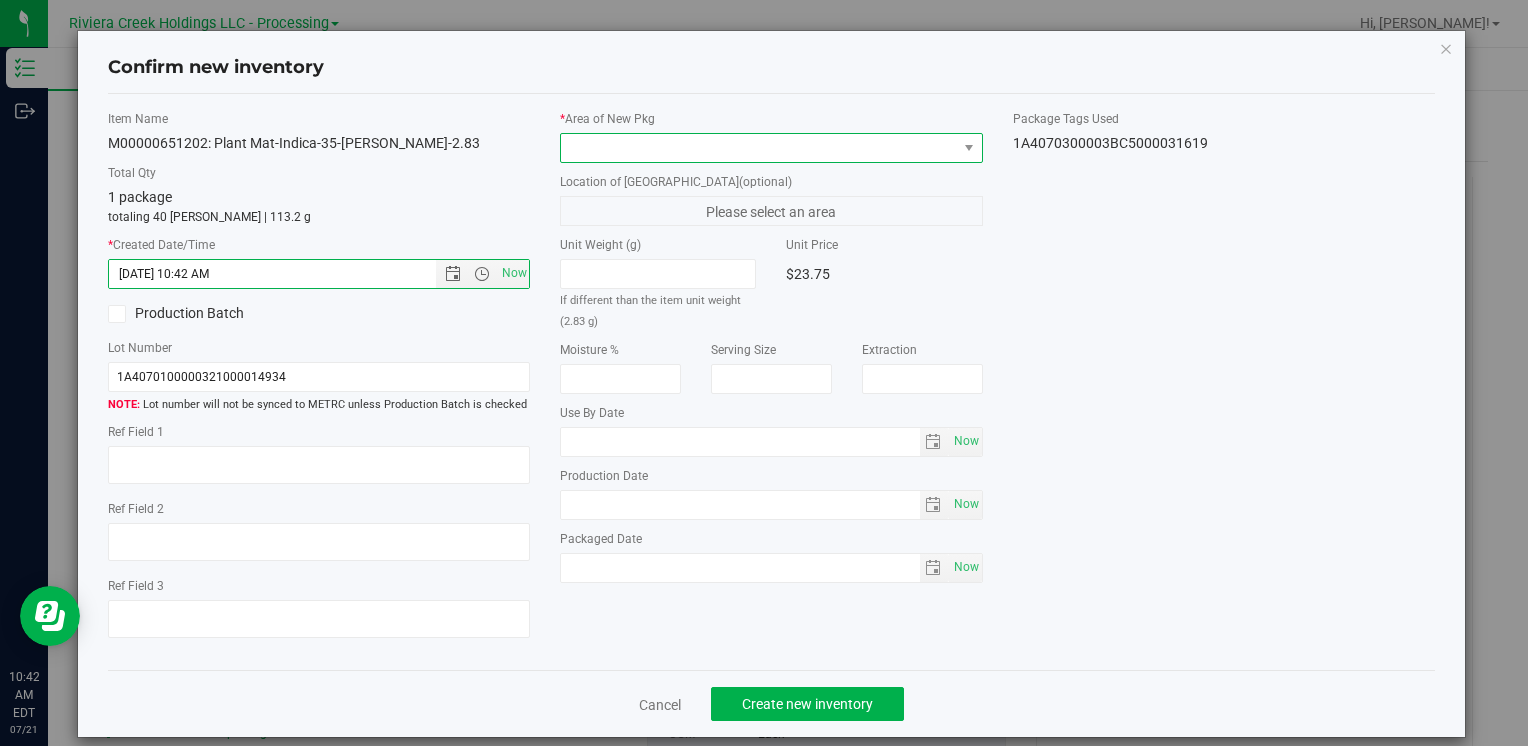 click at bounding box center (758, 148) 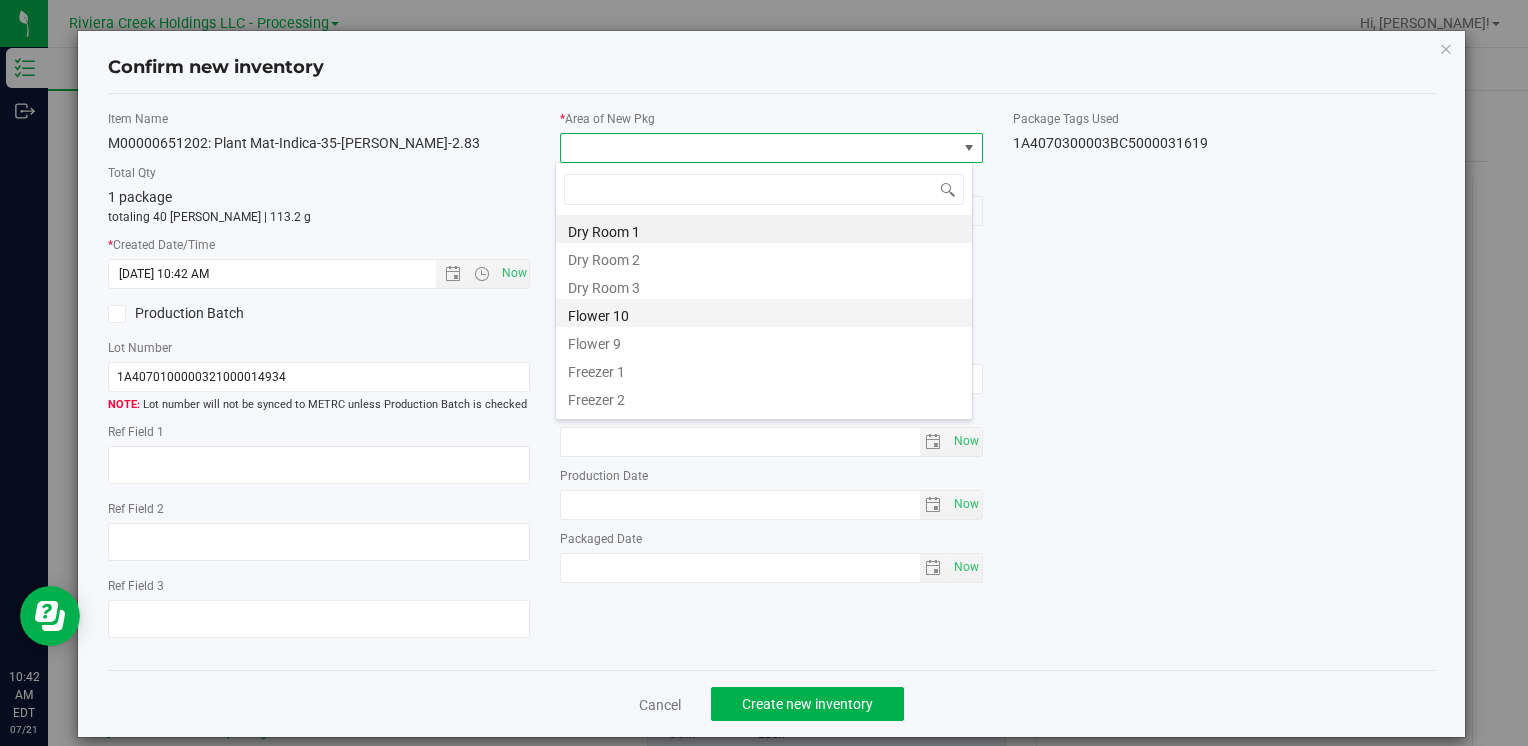 click on "Flower 10" at bounding box center (764, 313) 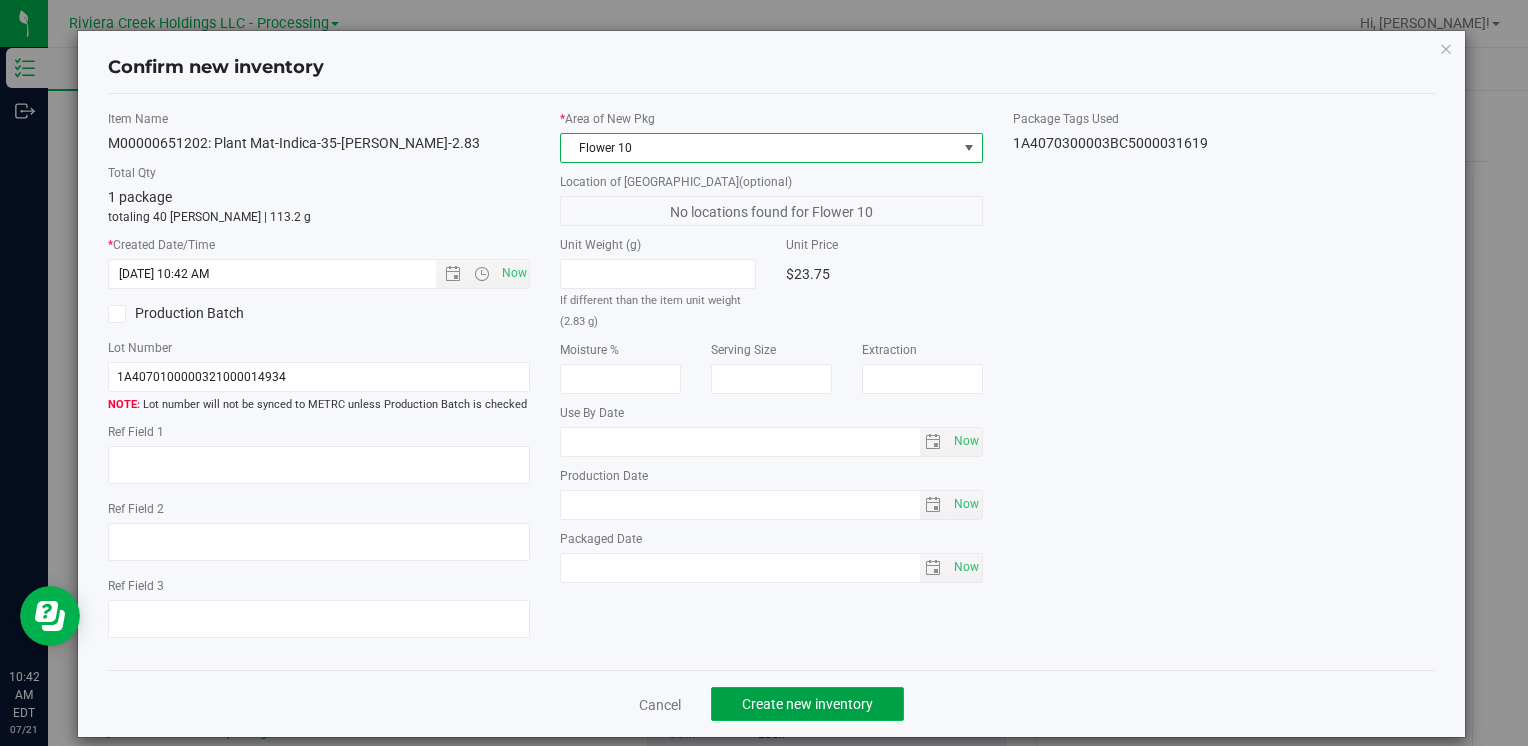 click on "Create new inventory" 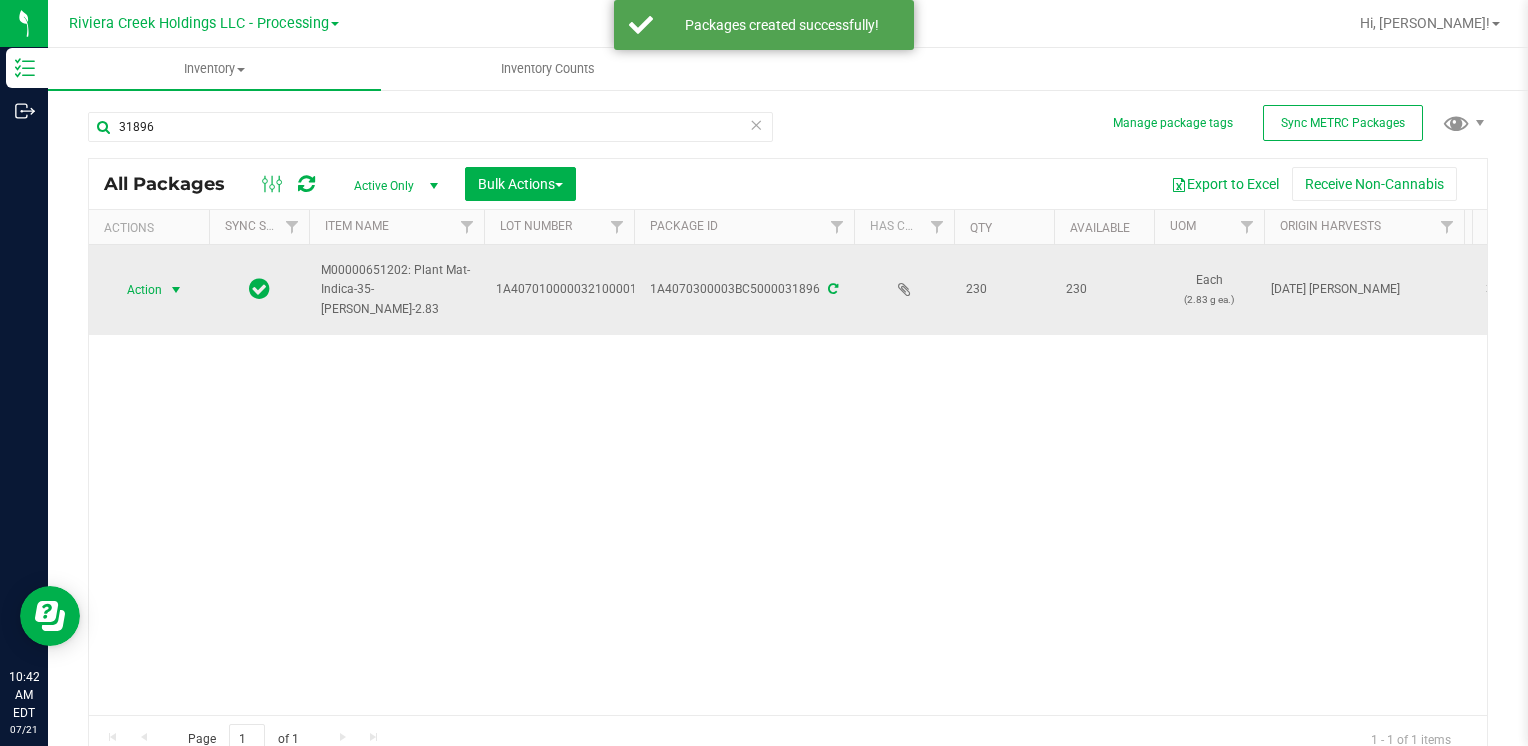 click at bounding box center [176, 290] 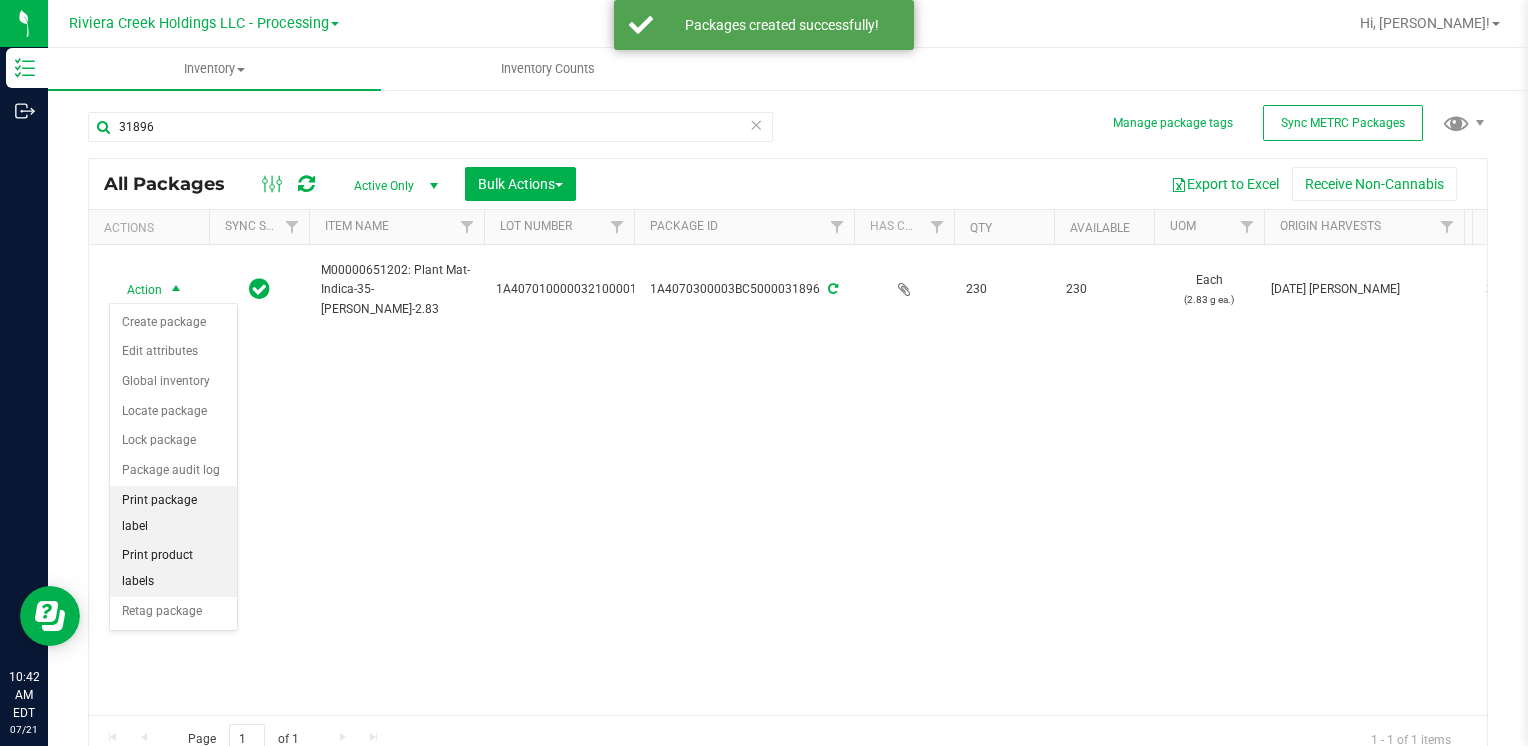 click on "Print package label" at bounding box center (173, 513) 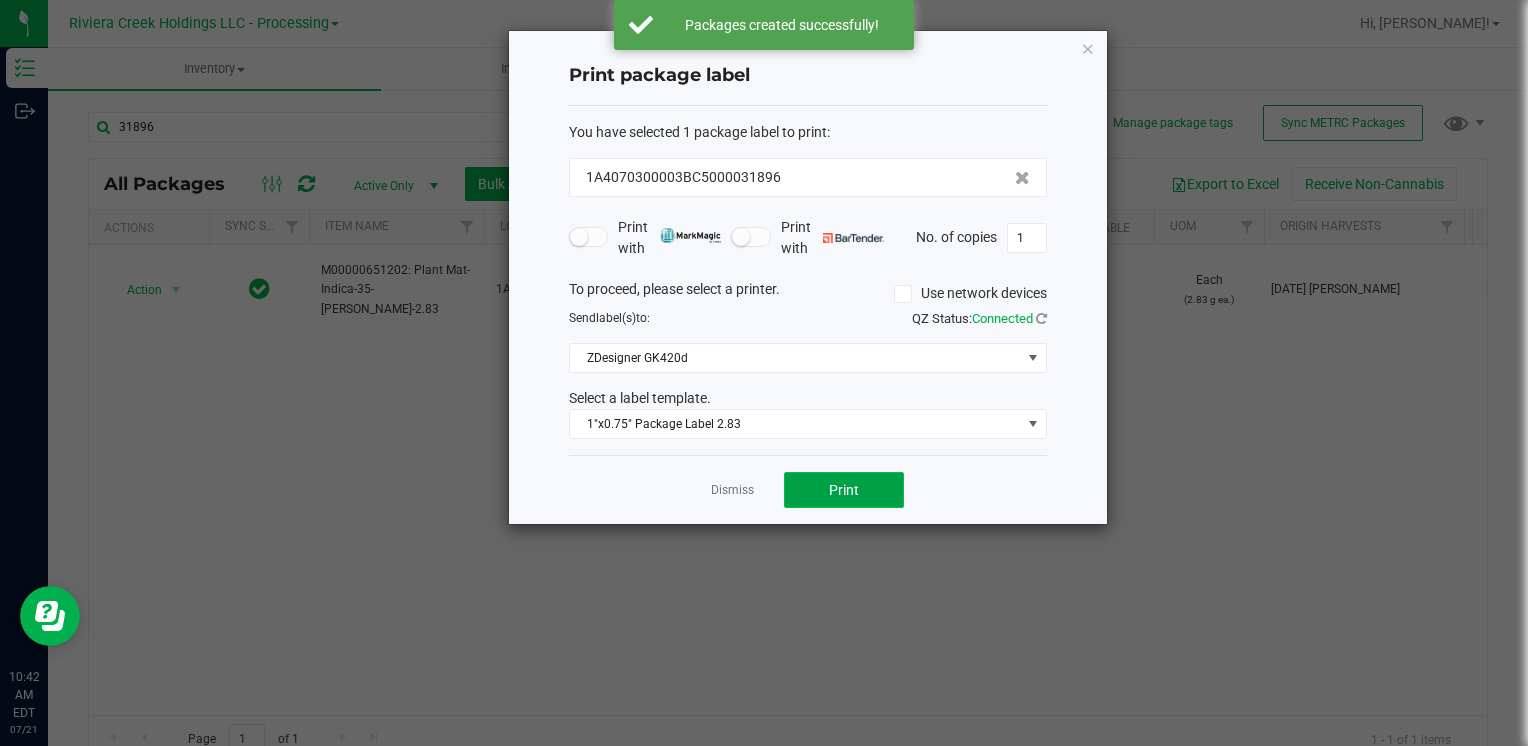 click on "Print" 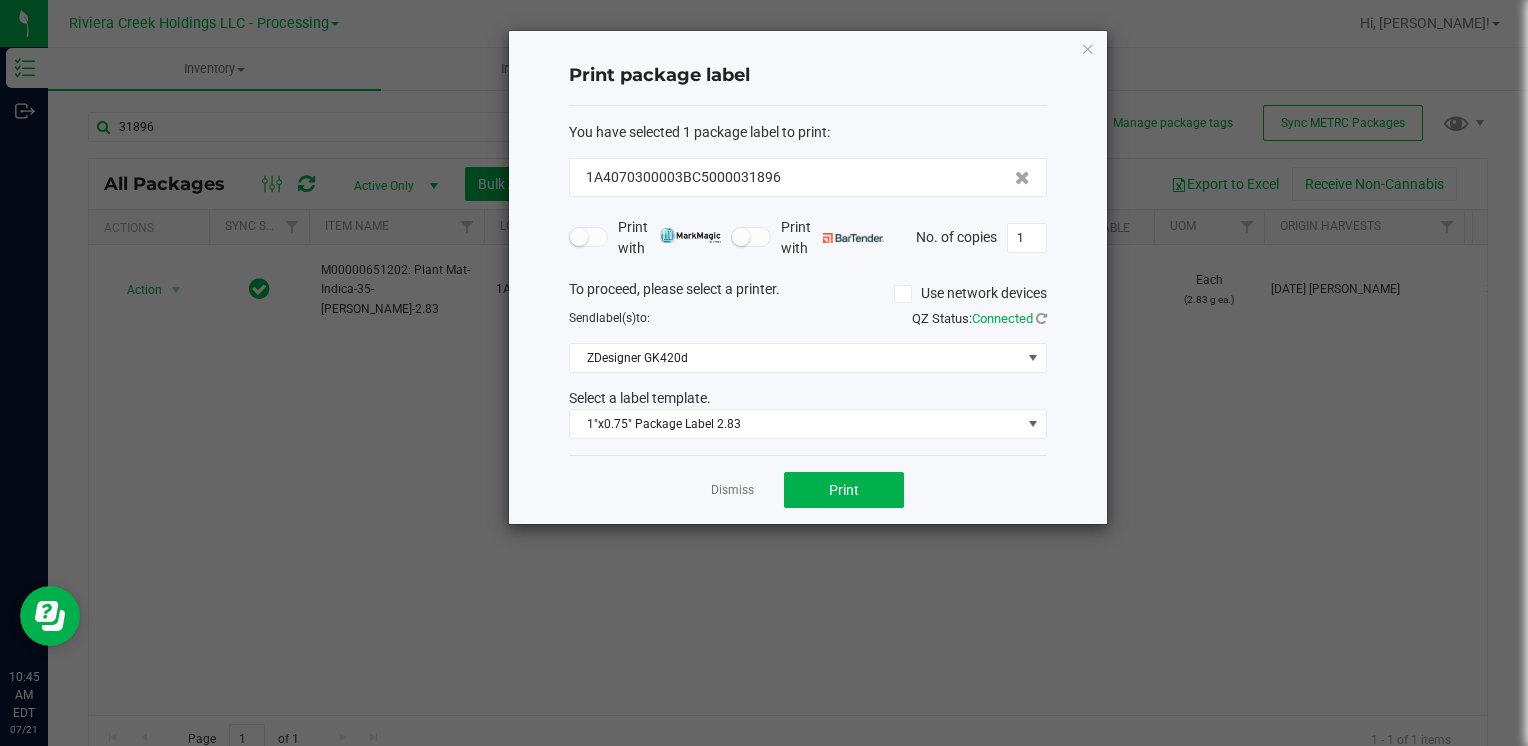 click 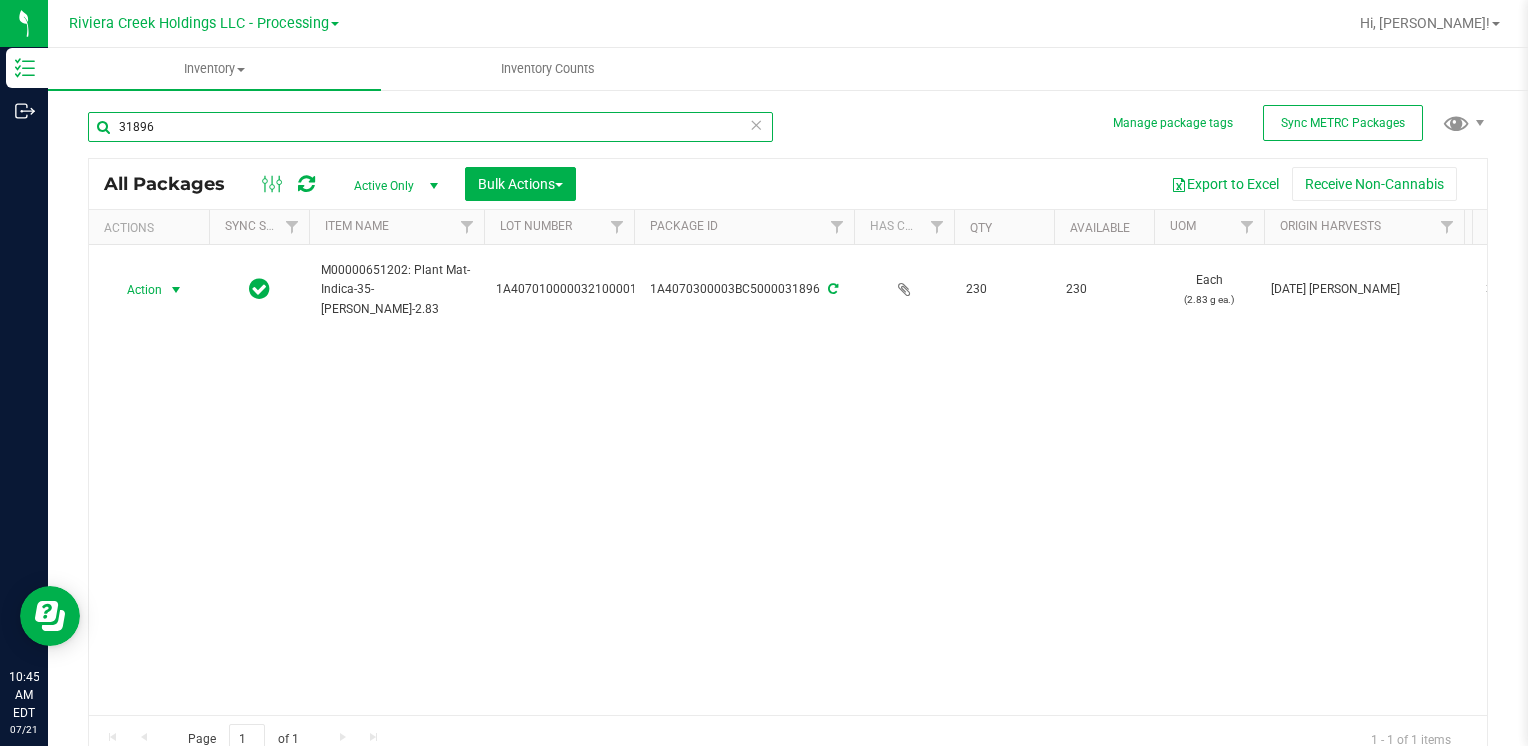 click on "31896" at bounding box center [430, 127] 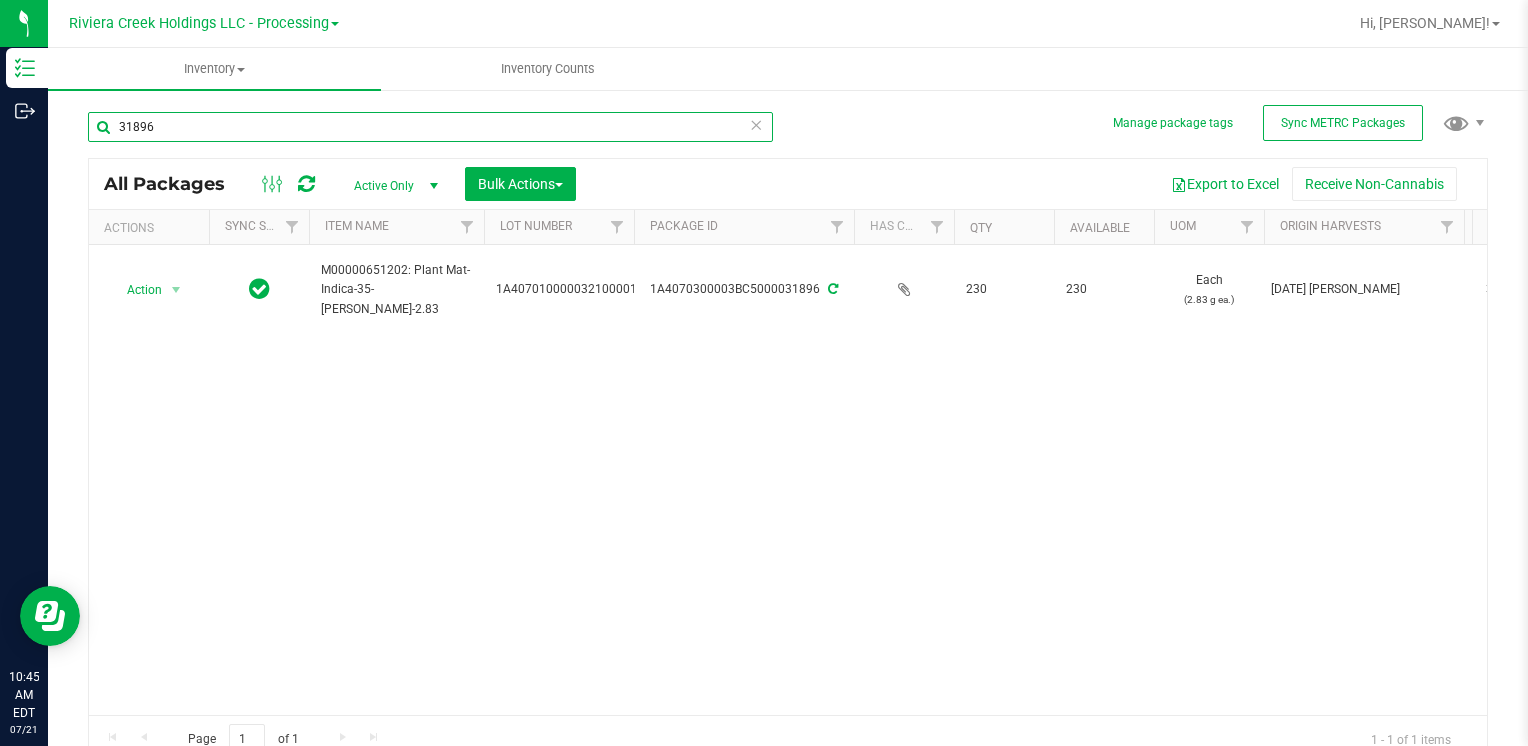 click on "31896" at bounding box center (430, 127) 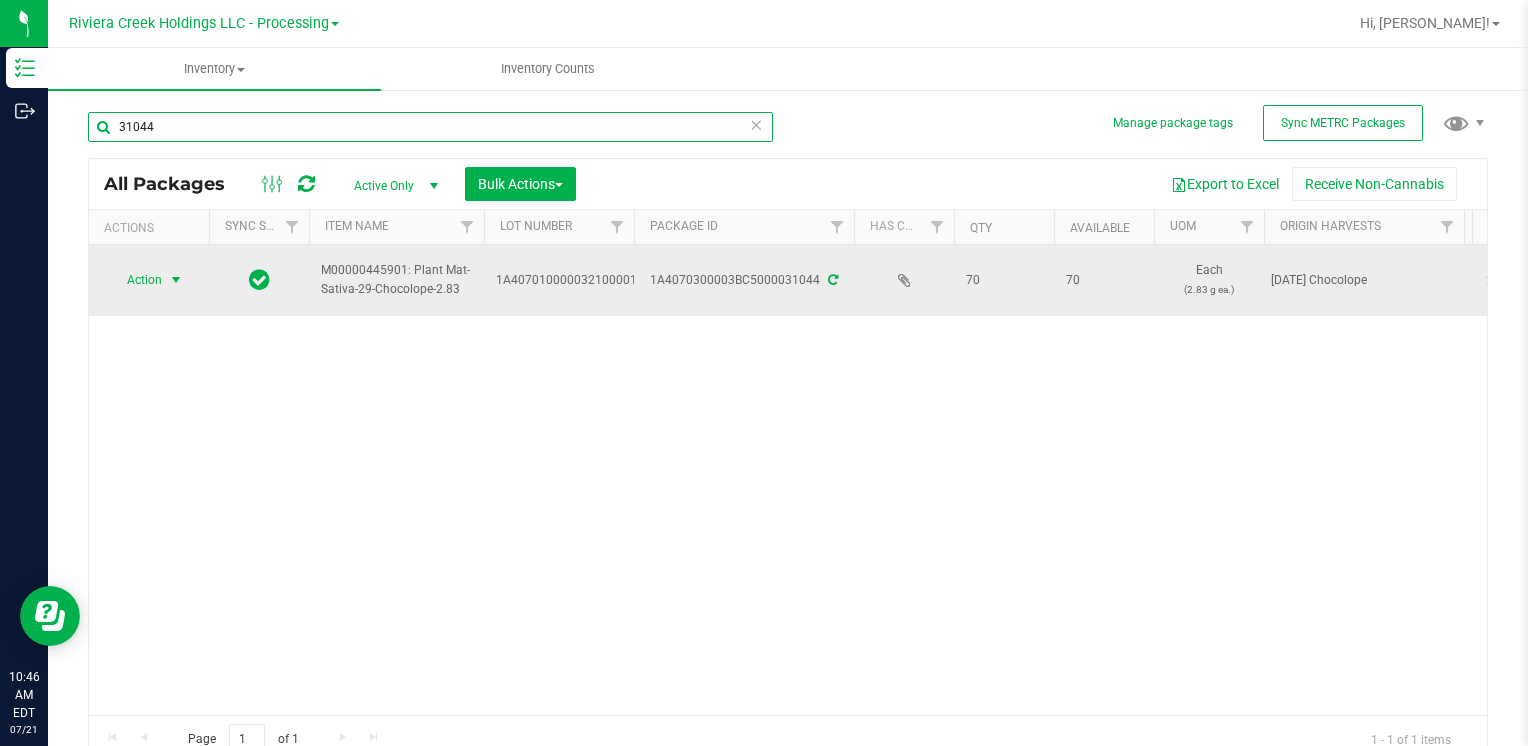 type on "31044" 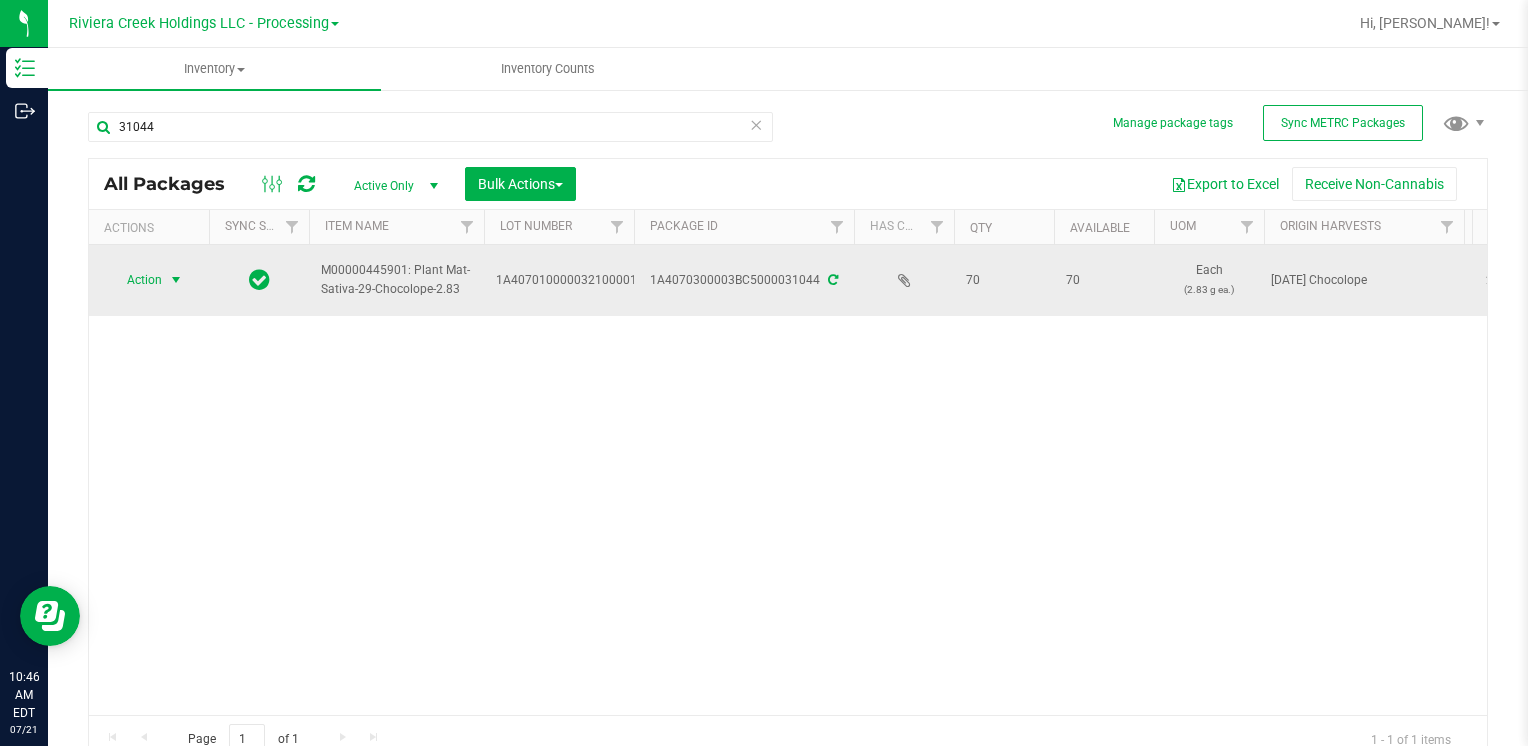 click at bounding box center (176, 280) 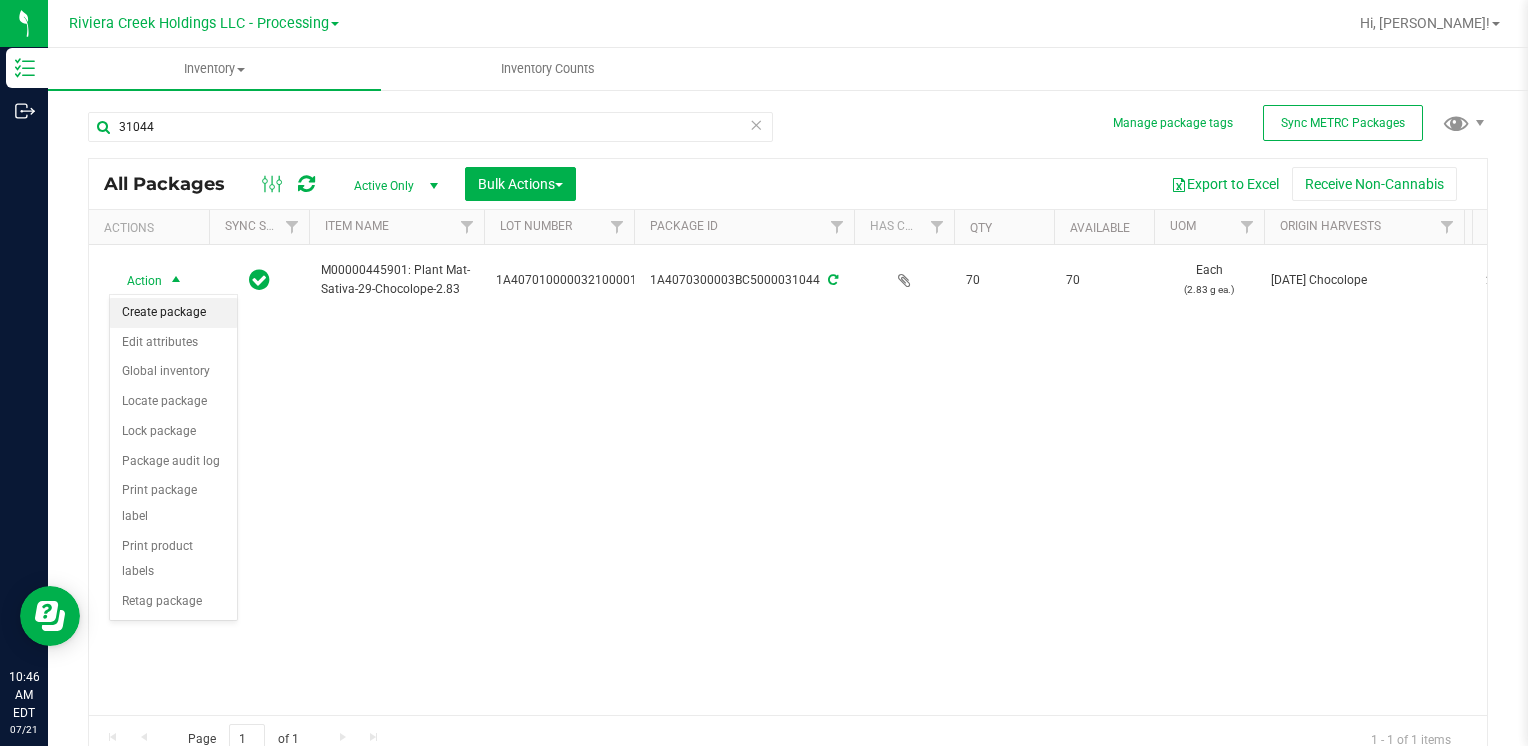 click on "Create package" at bounding box center (173, 313) 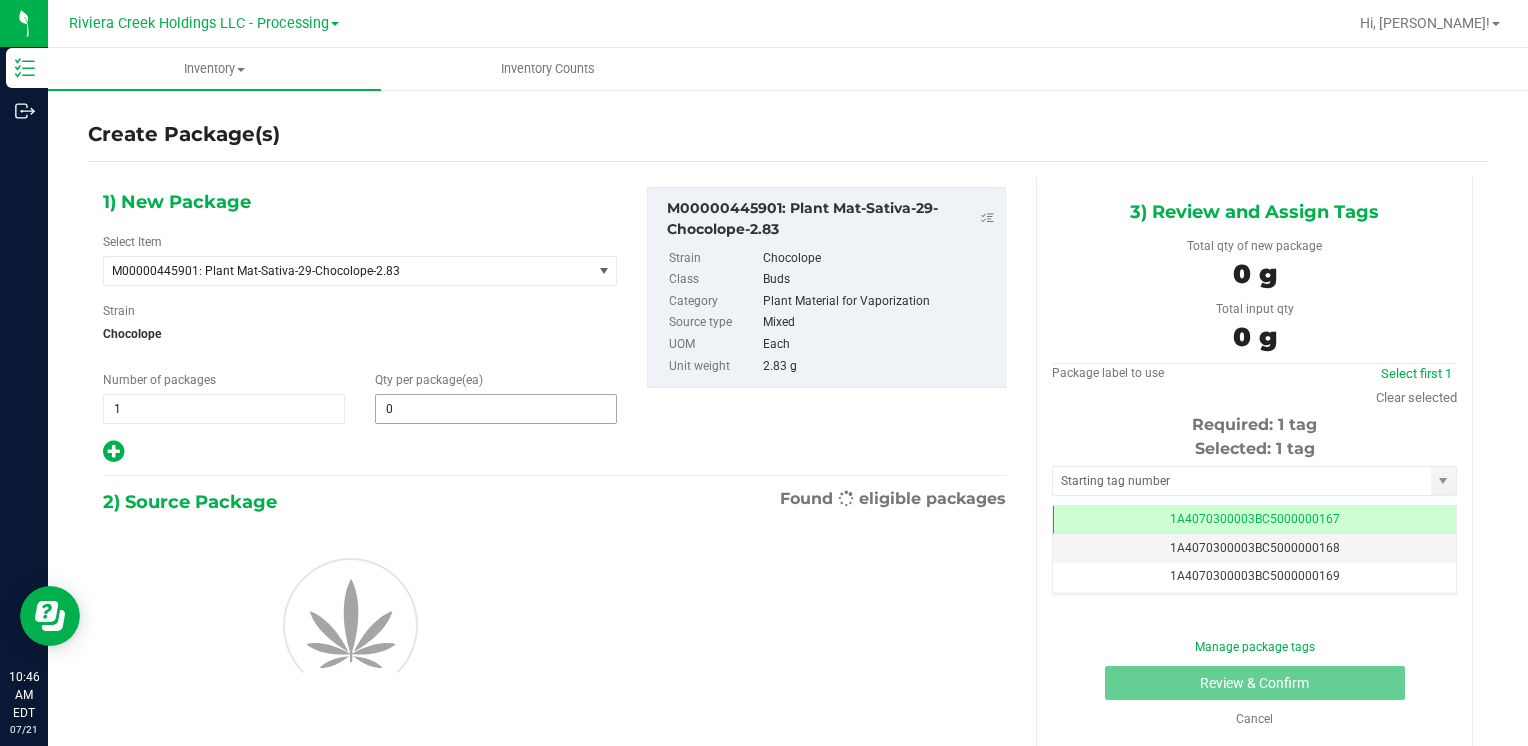 scroll, scrollTop: 0, scrollLeft: 0, axis: both 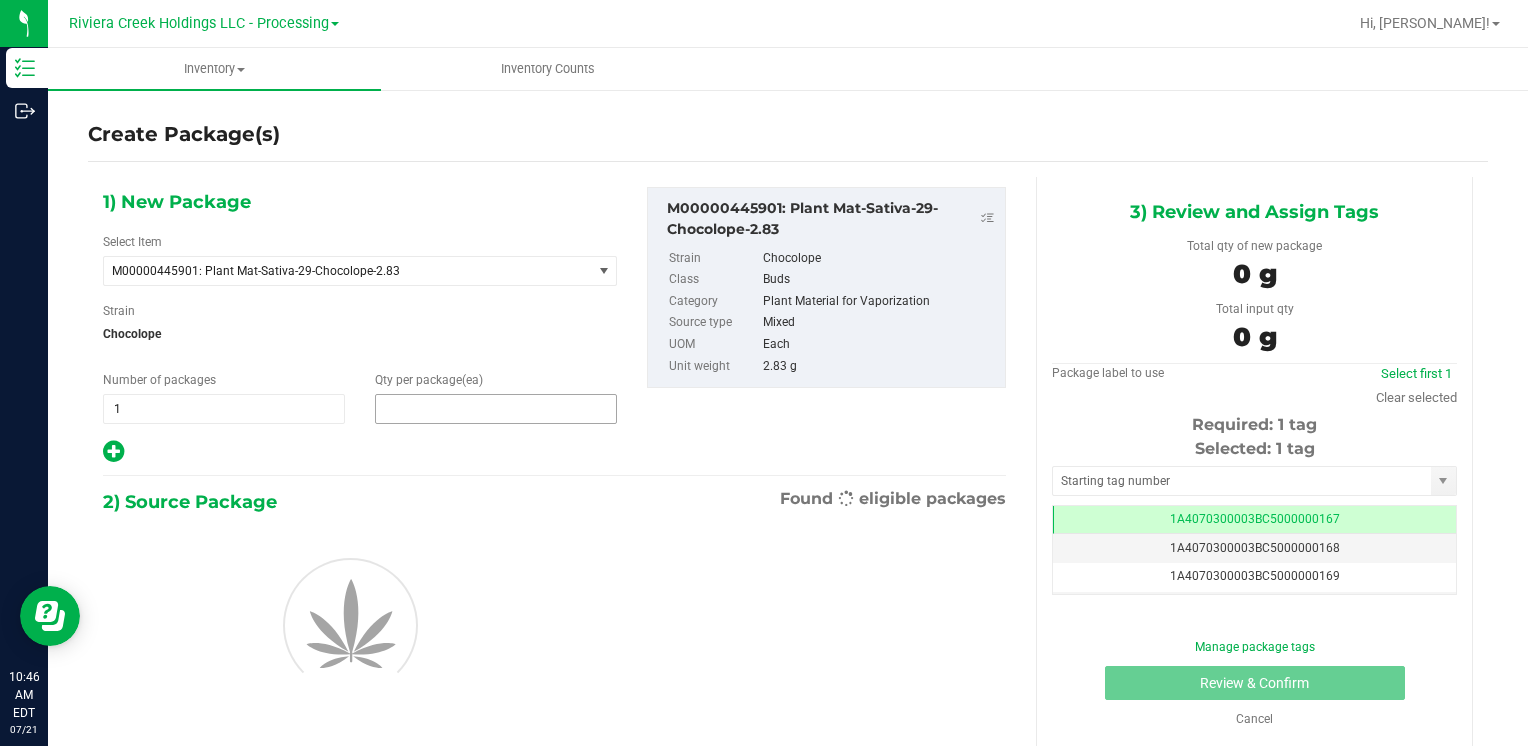click at bounding box center [496, 409] 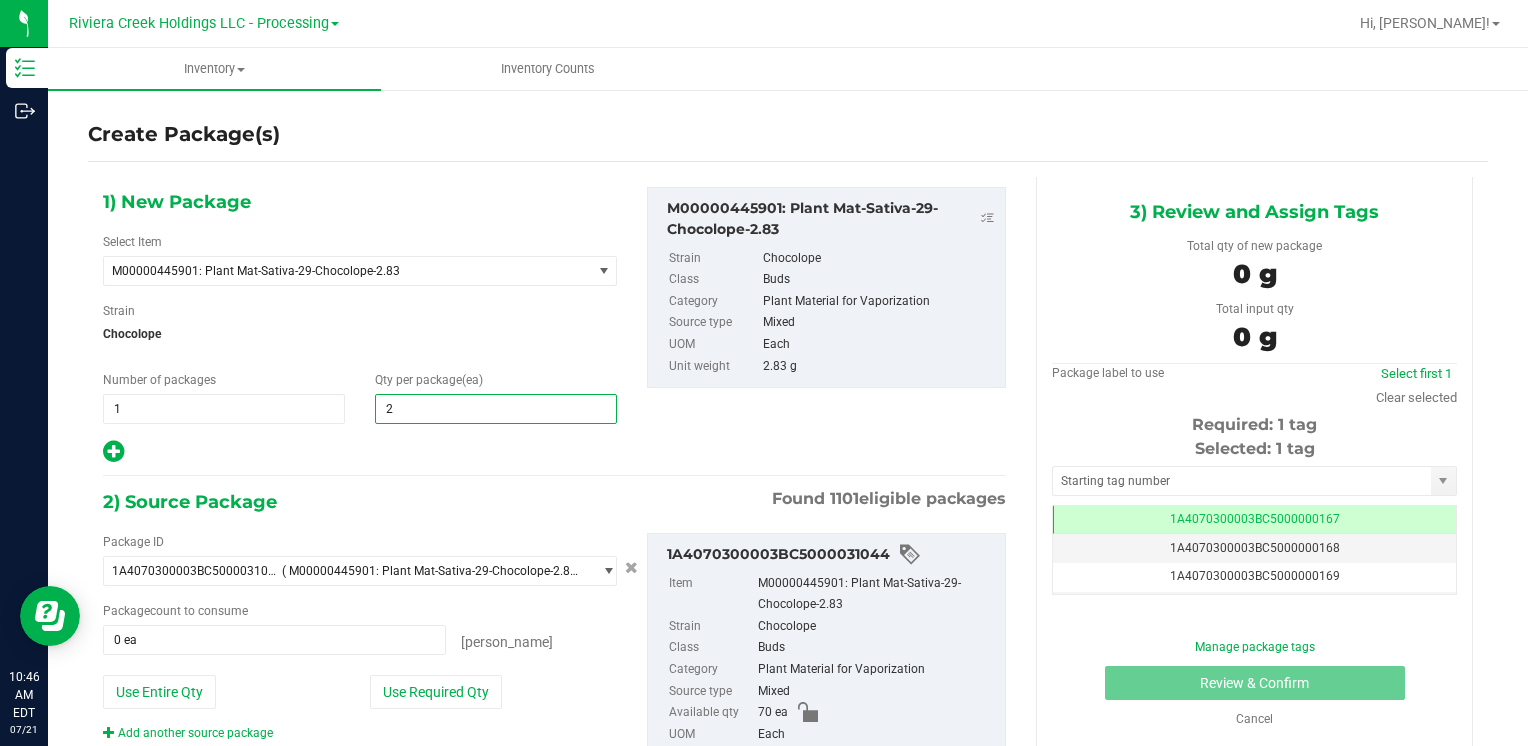 type on "20" 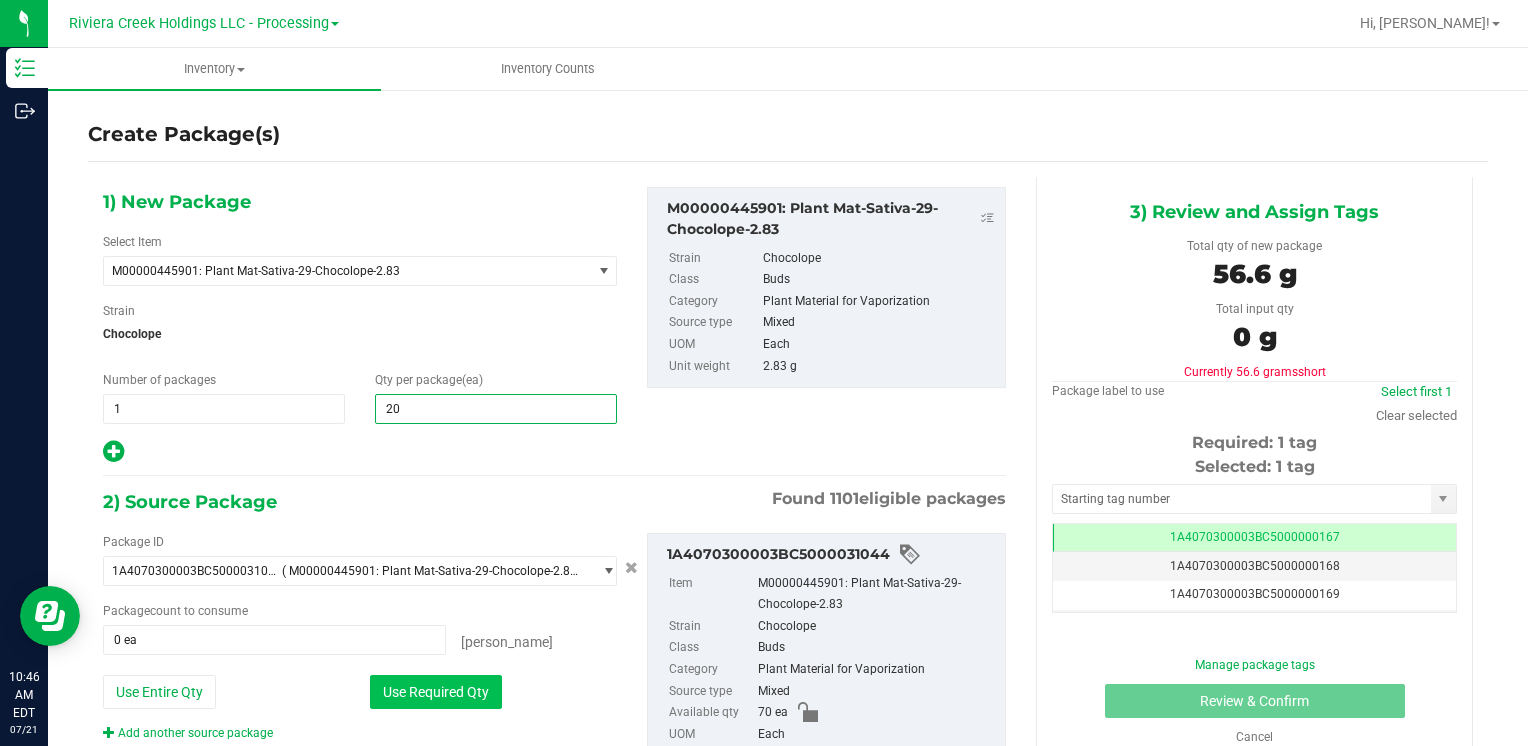 type on "20" 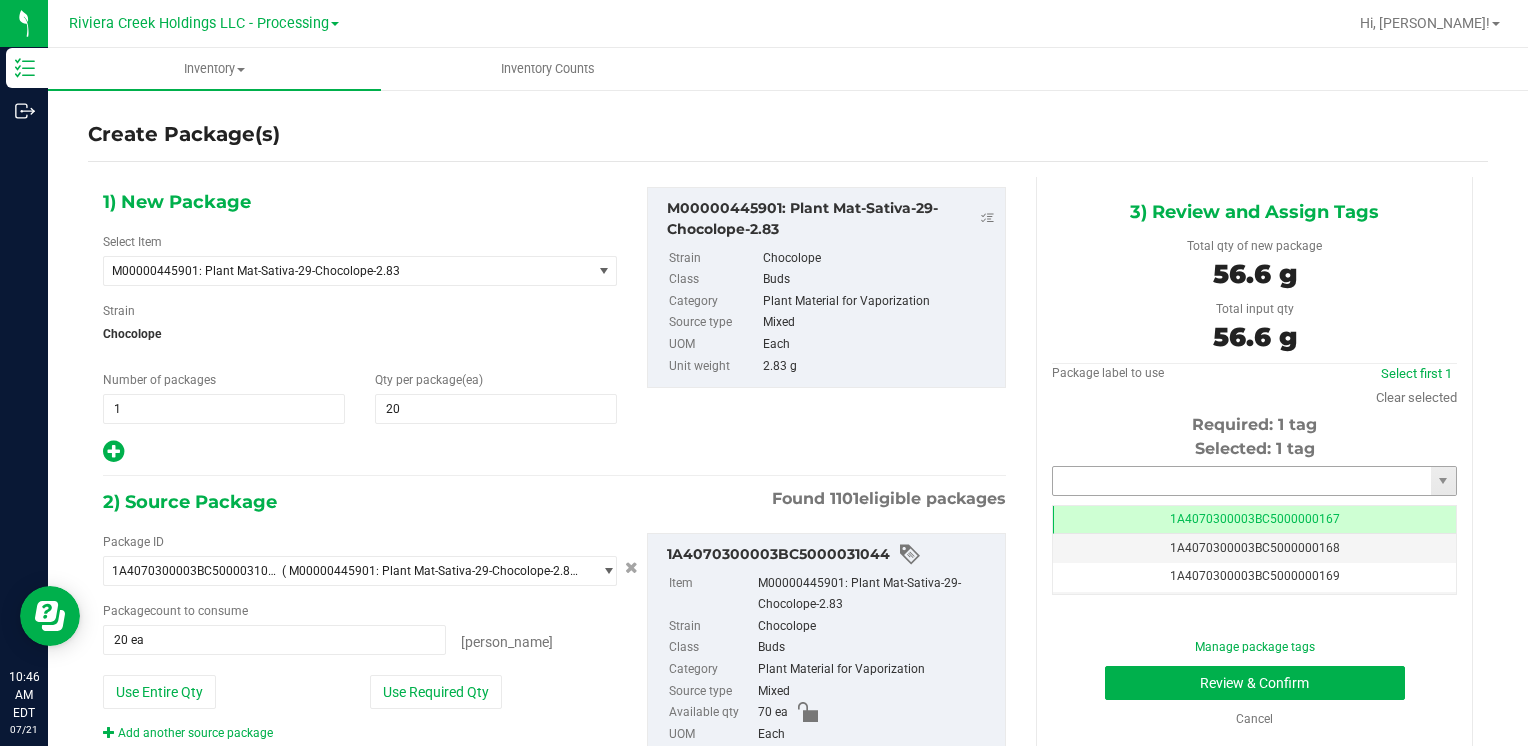 click at bounding box center [1242, 481] 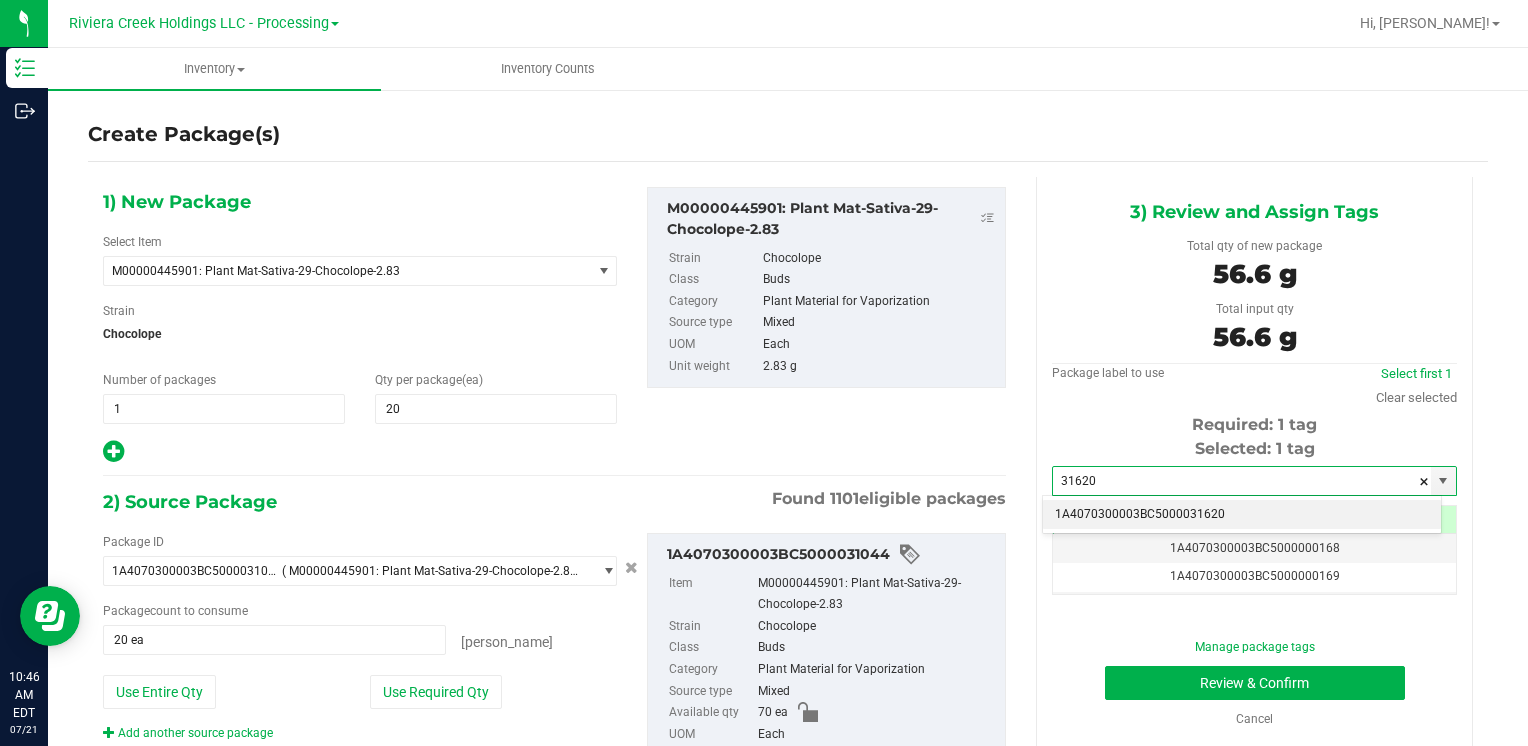 click on "1A4070300003BC5000031620" at bounding box center (1242, 515) 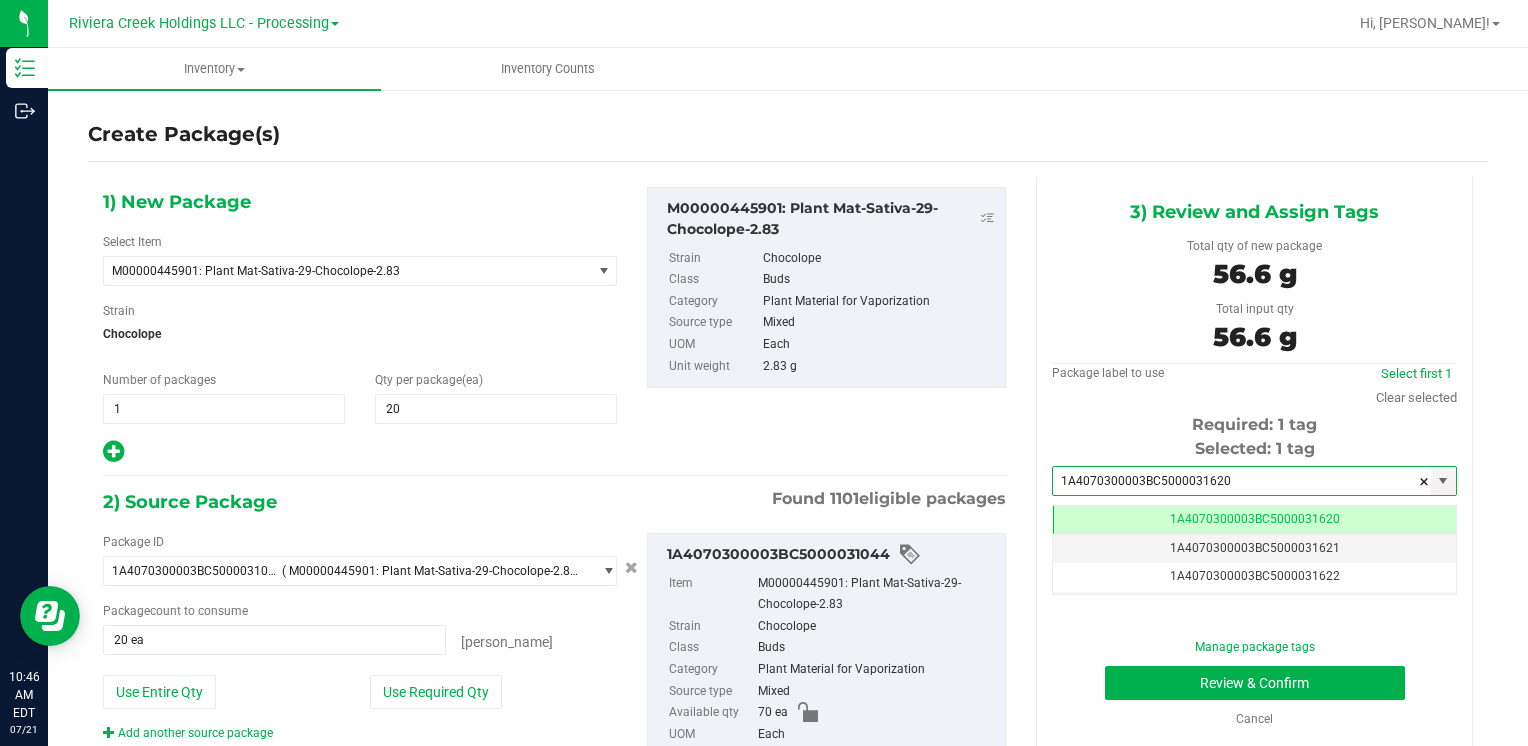 scroll, scrollTop: 0, scrollLeft: 0, axis: both 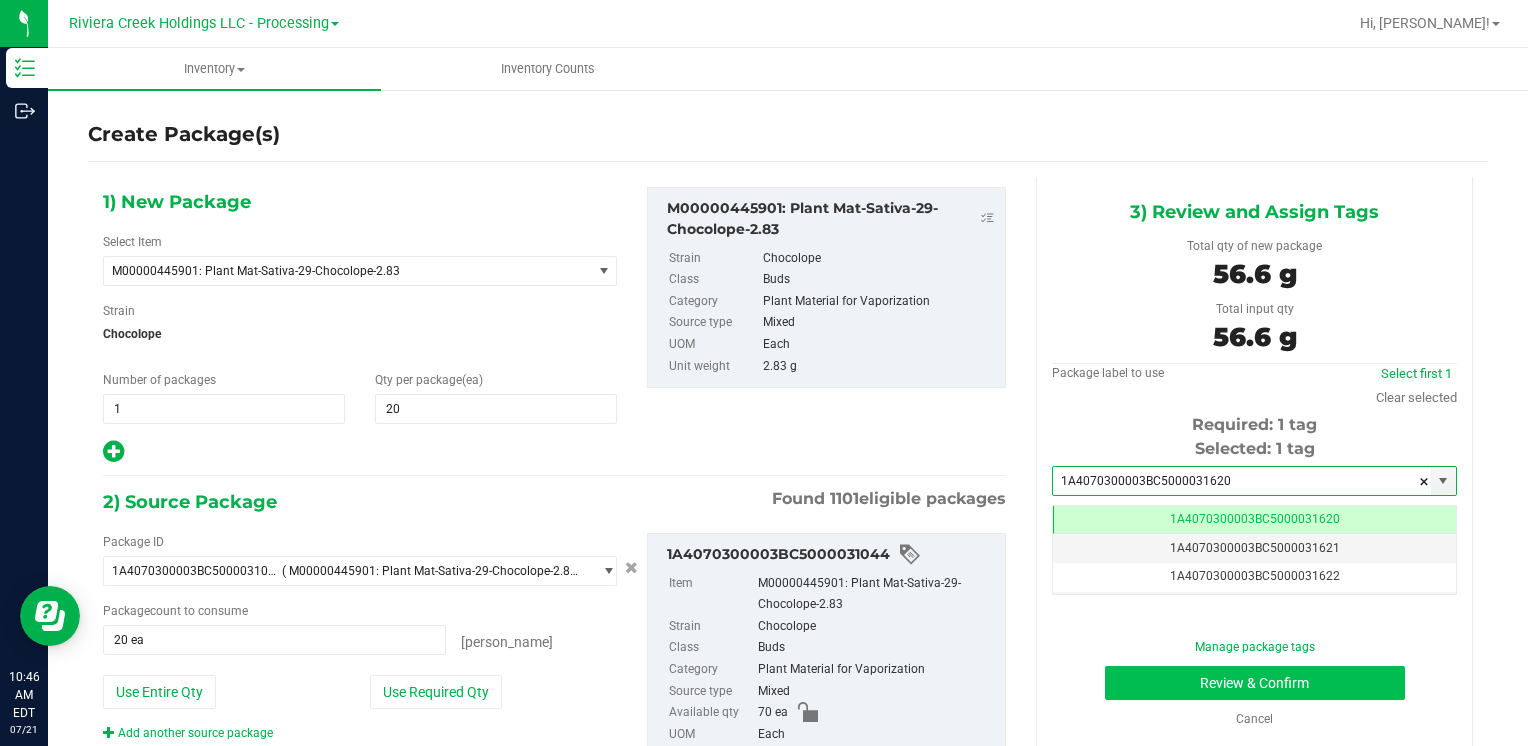 type on "1A4070300003BC5000031620" 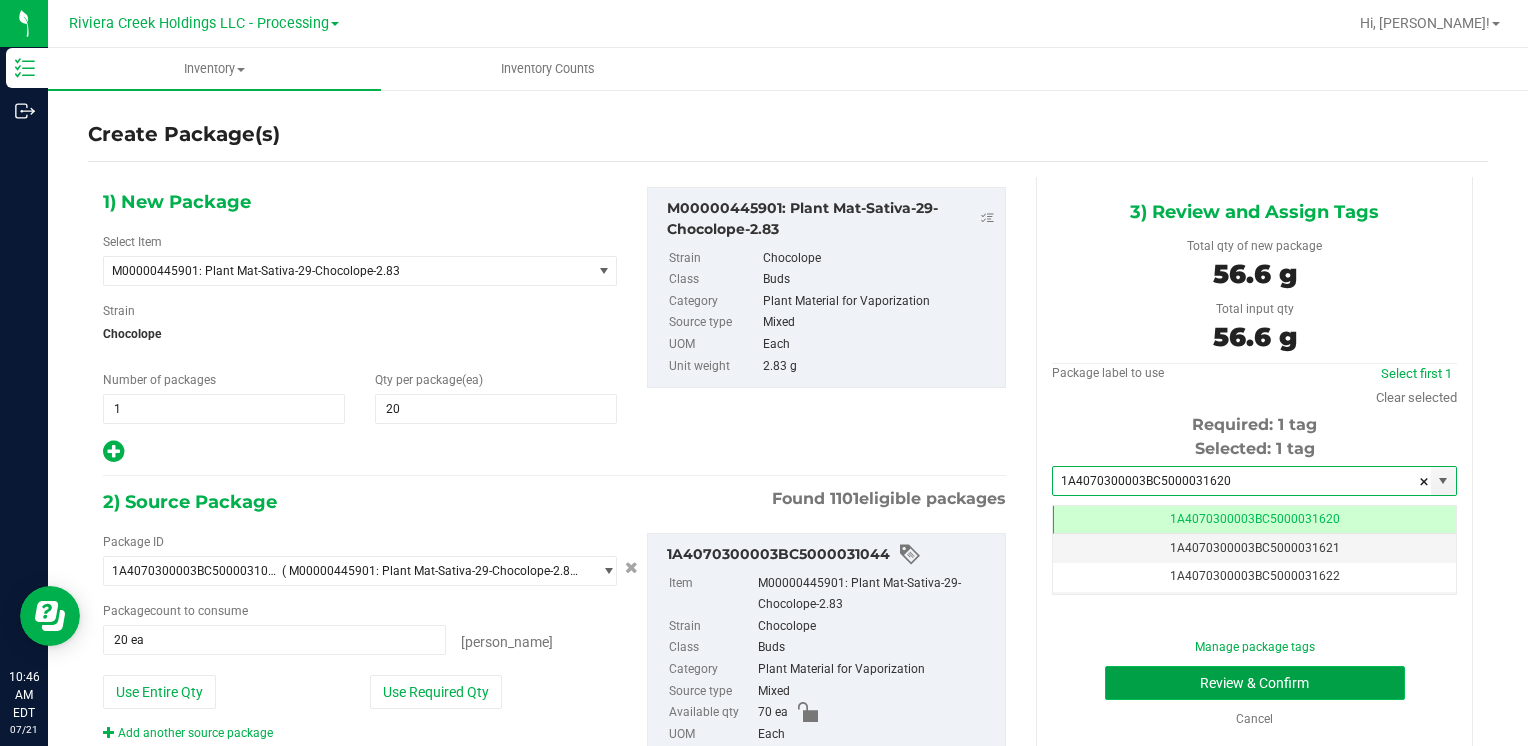 click on "Review & Confirm" at bounding box center [1255, 683] 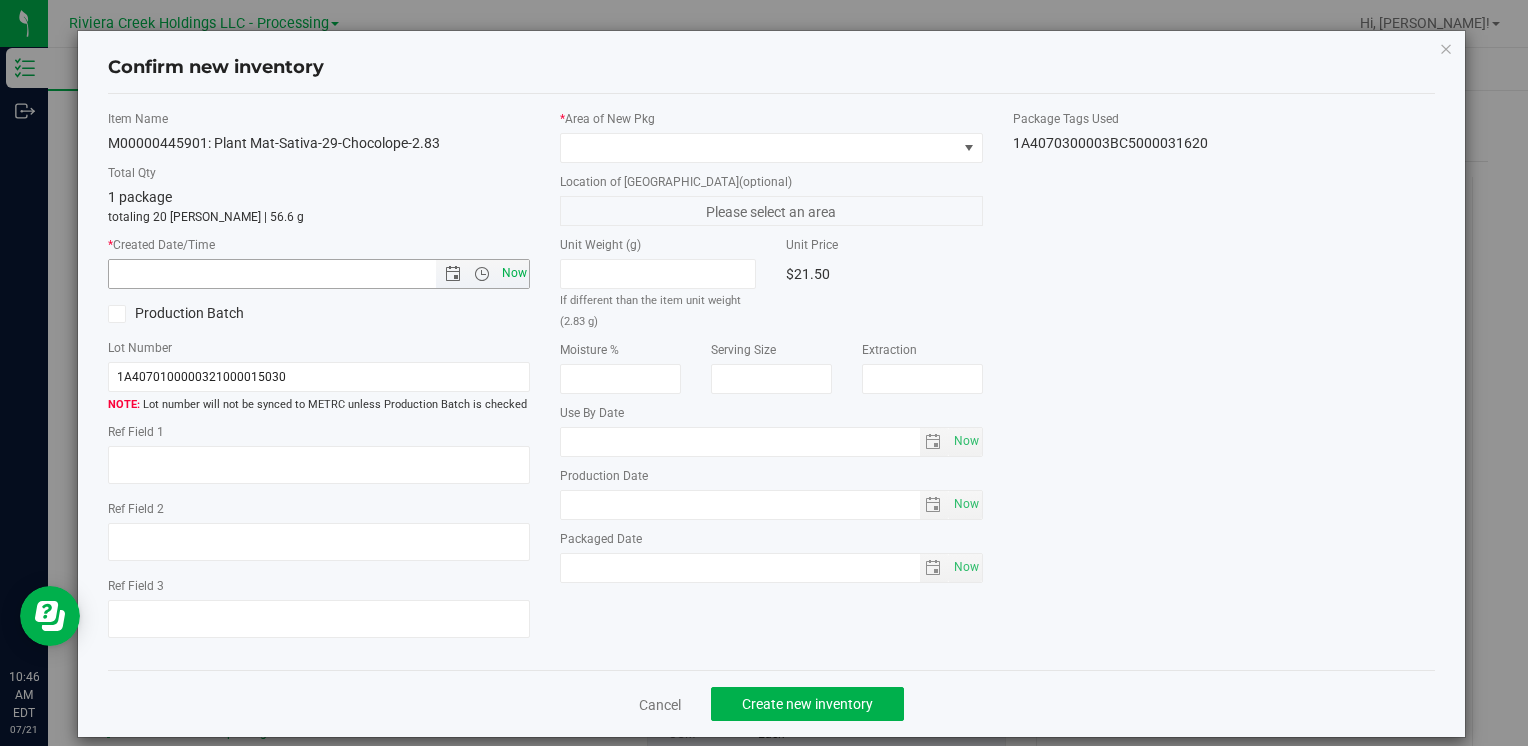 click on "Now" at bounding box center [514, 273] 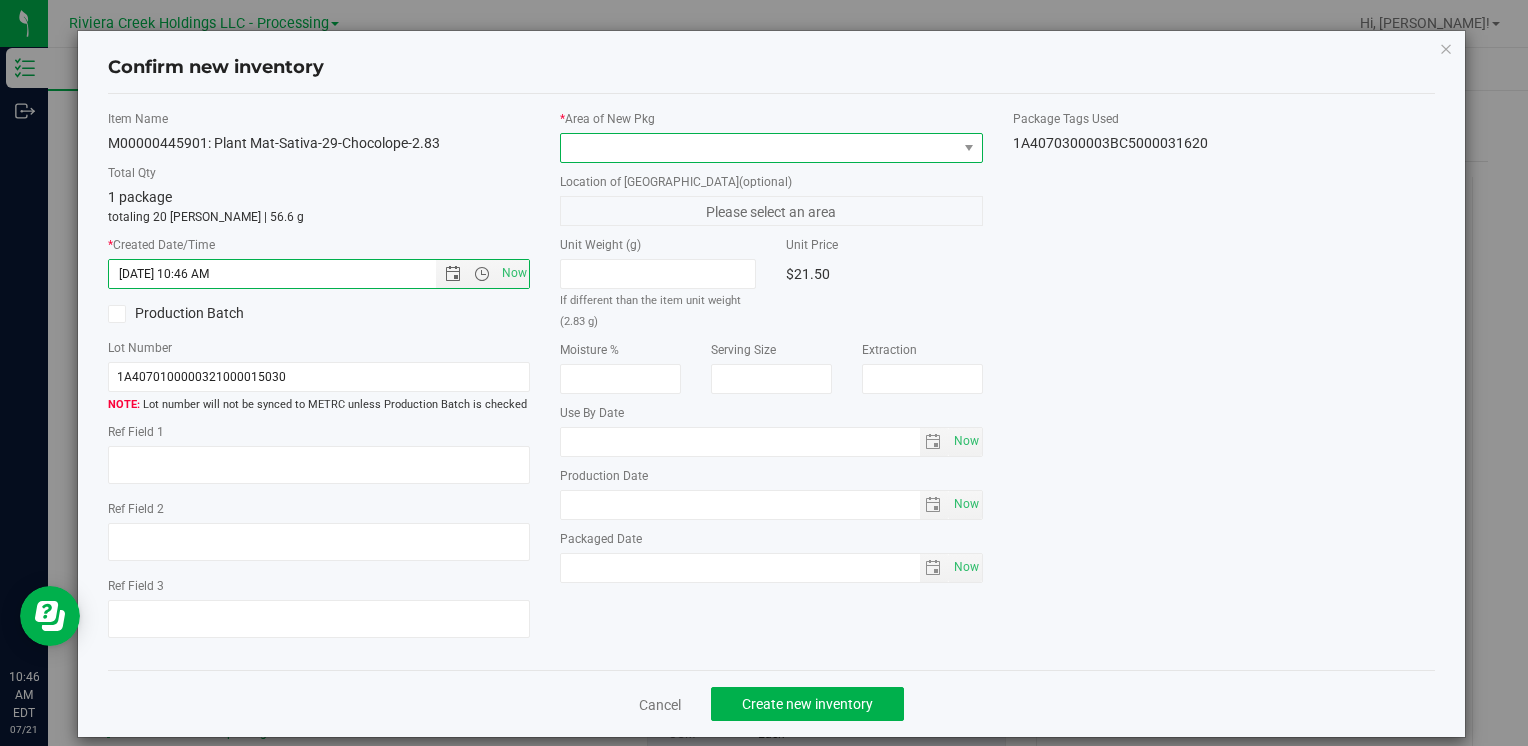 drag, startPoint x: 601, startPoint y: 148, endPoint x: 610, endPoint y: 160, distance: 15 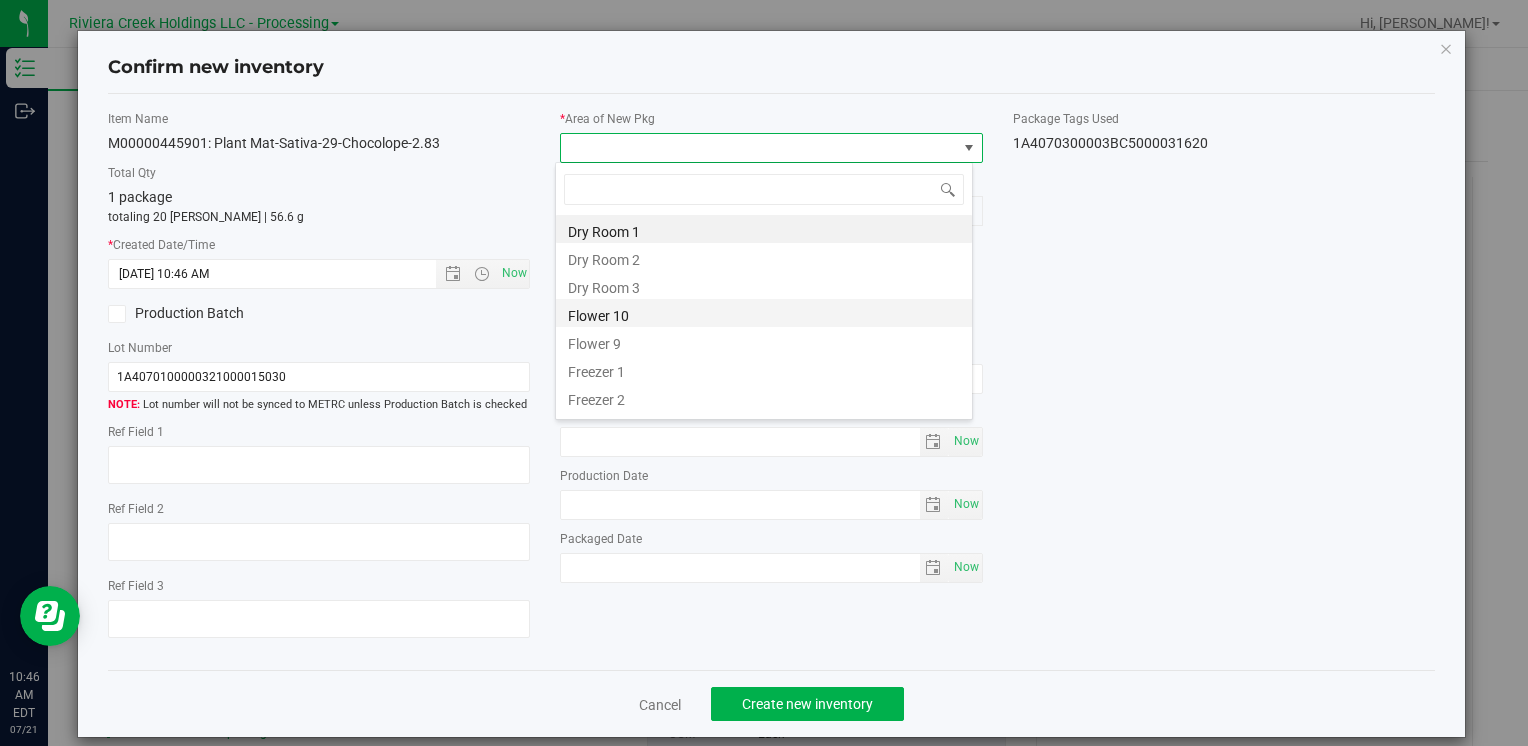 click on "Flower 10" at bounding box center (764, 313) 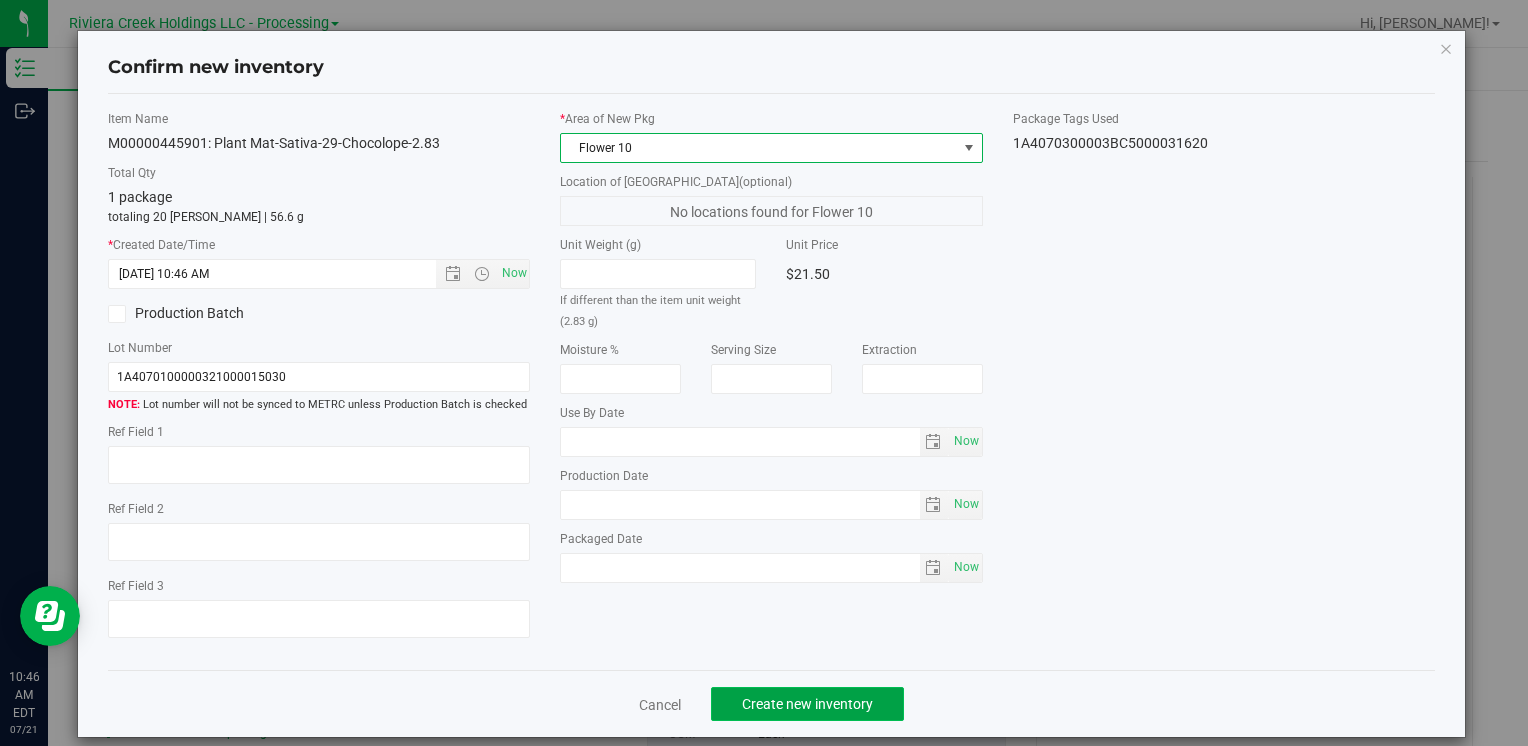 click on "Create new inventory" 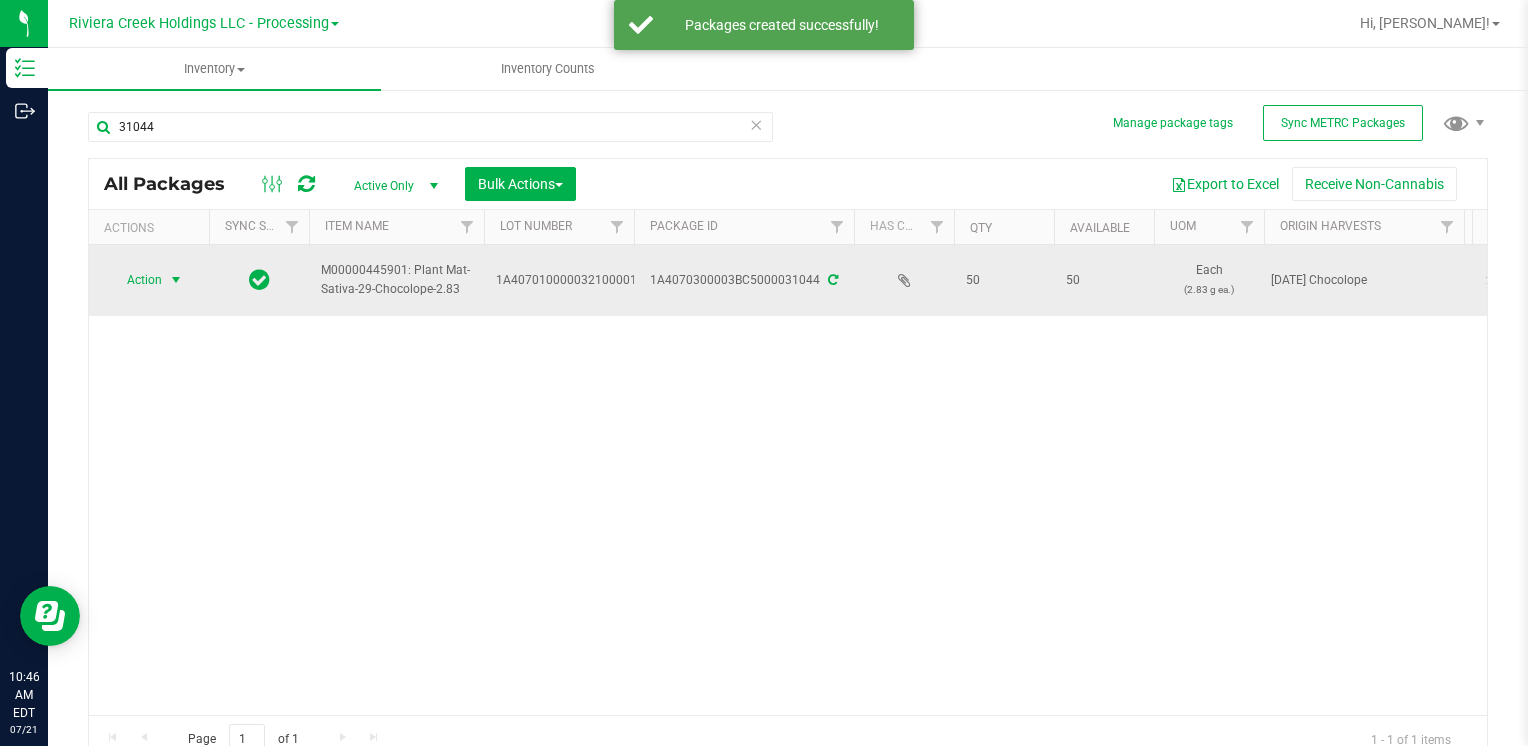 click at bounding box center (176, 280) 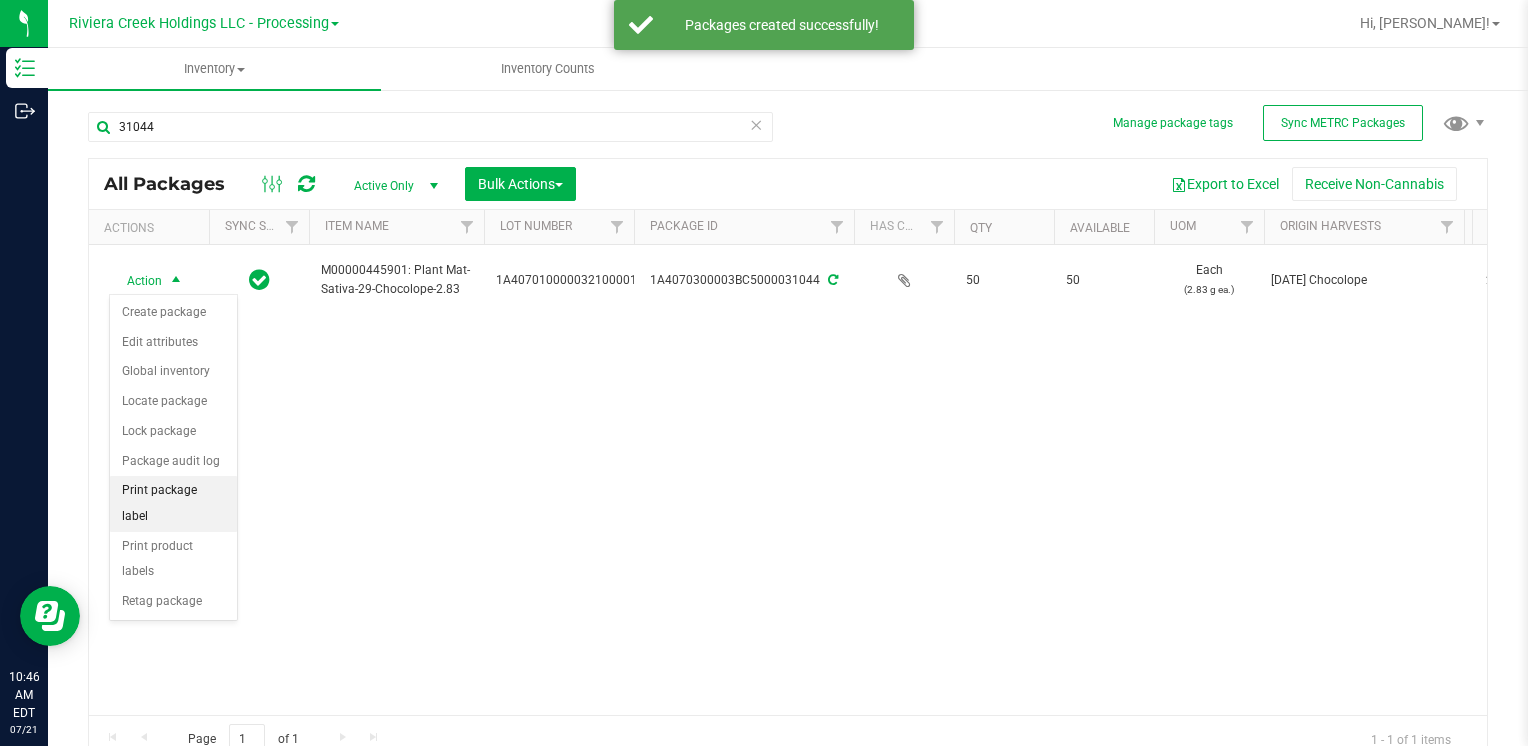 click on "Print package label" at bounding box center (173, 503) 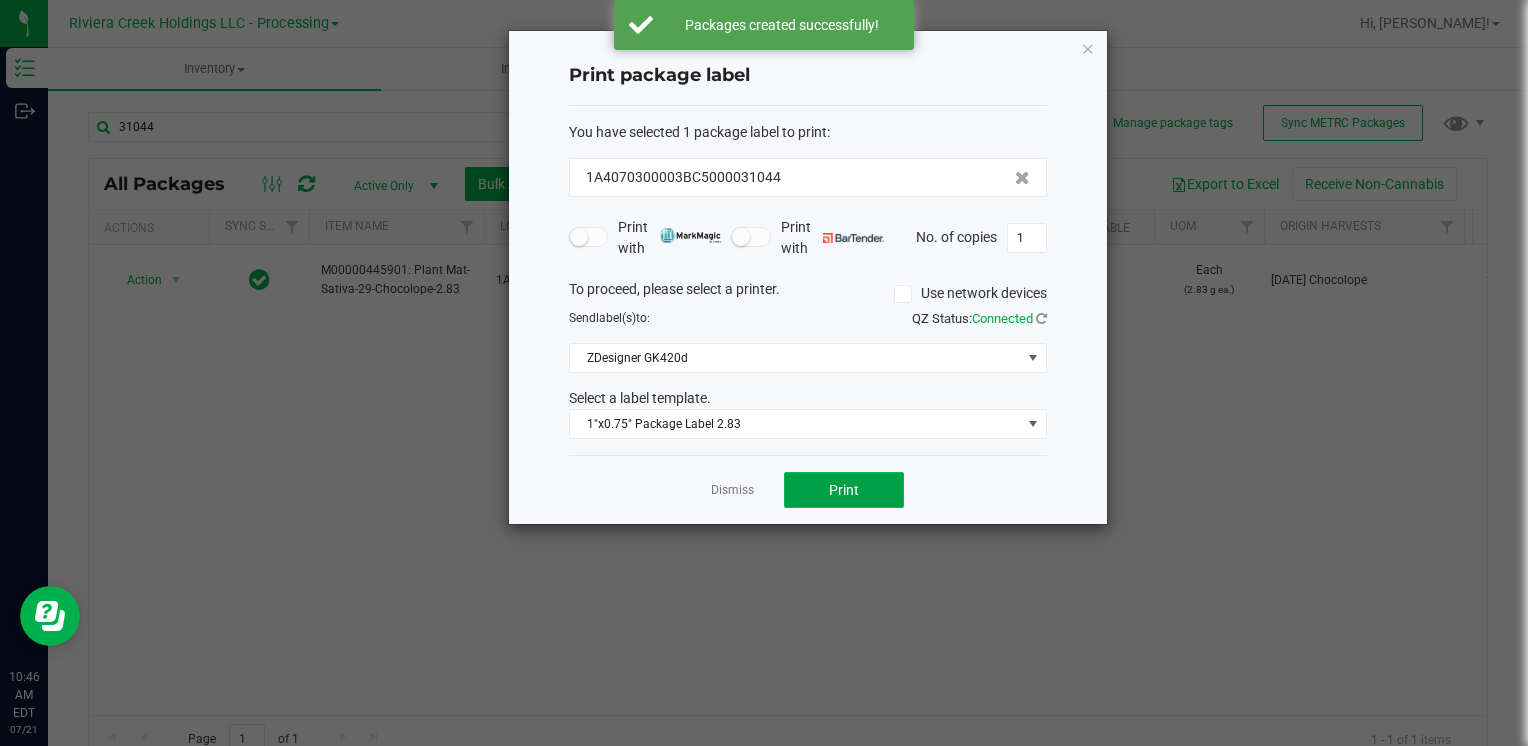 click on "Print" 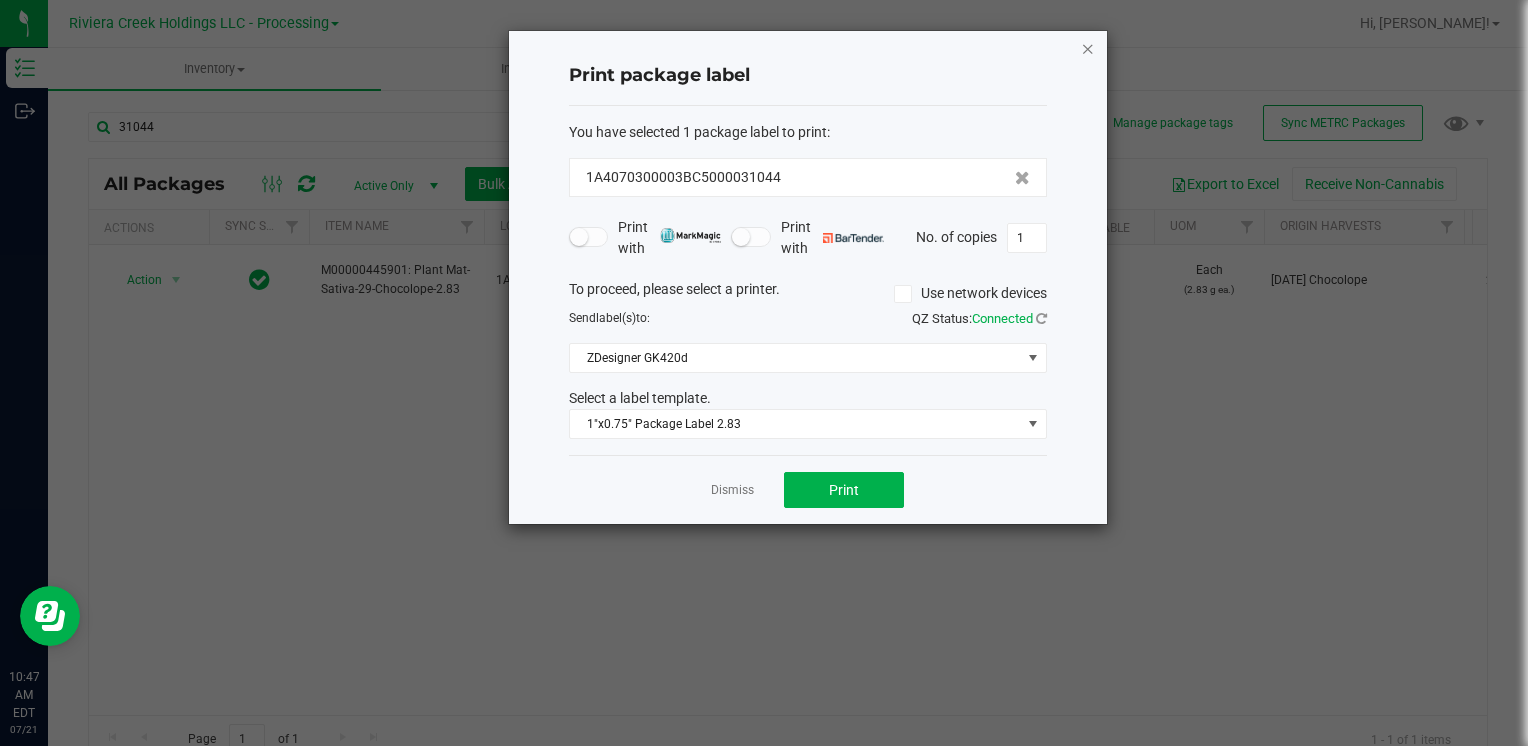 click 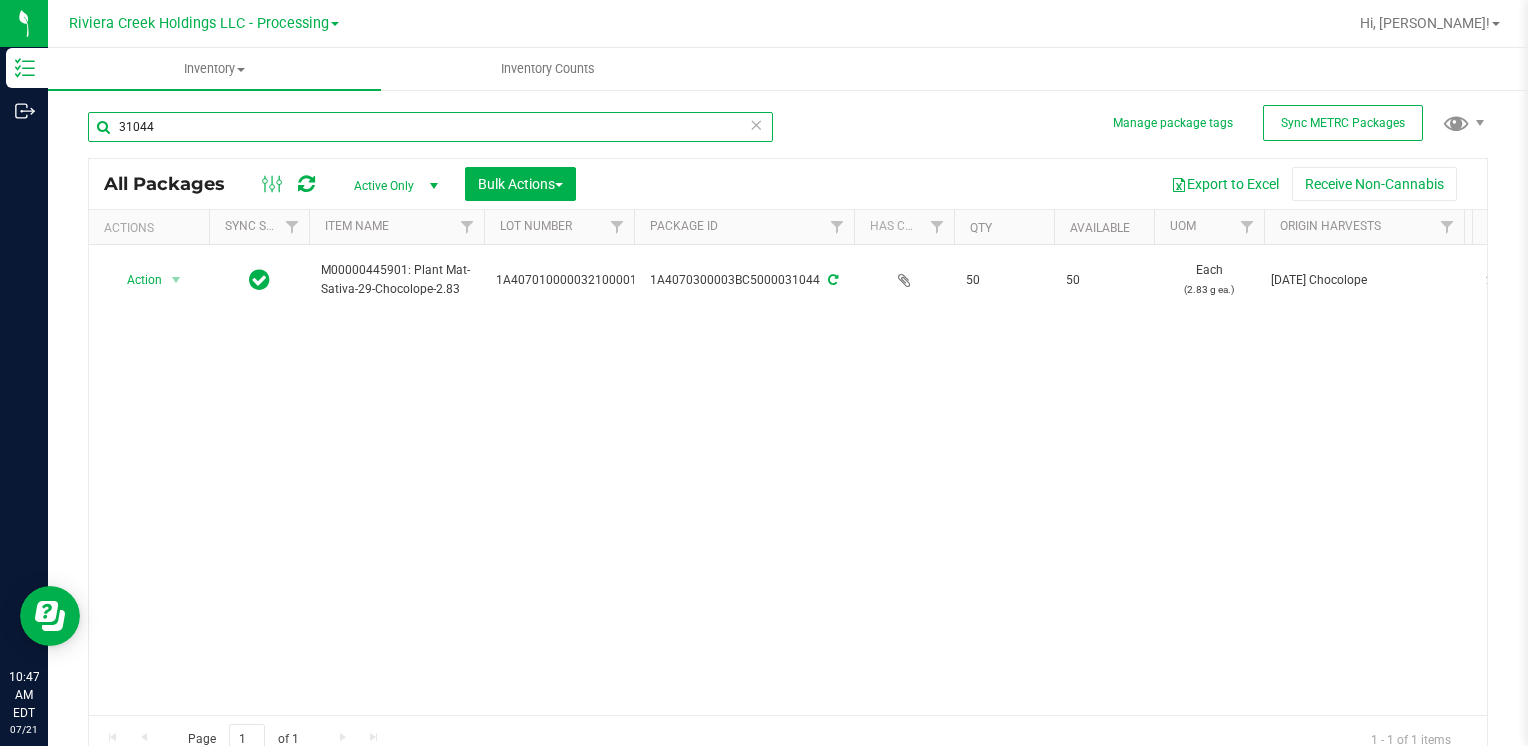 click on "31044" at bounding box center (430, 127) 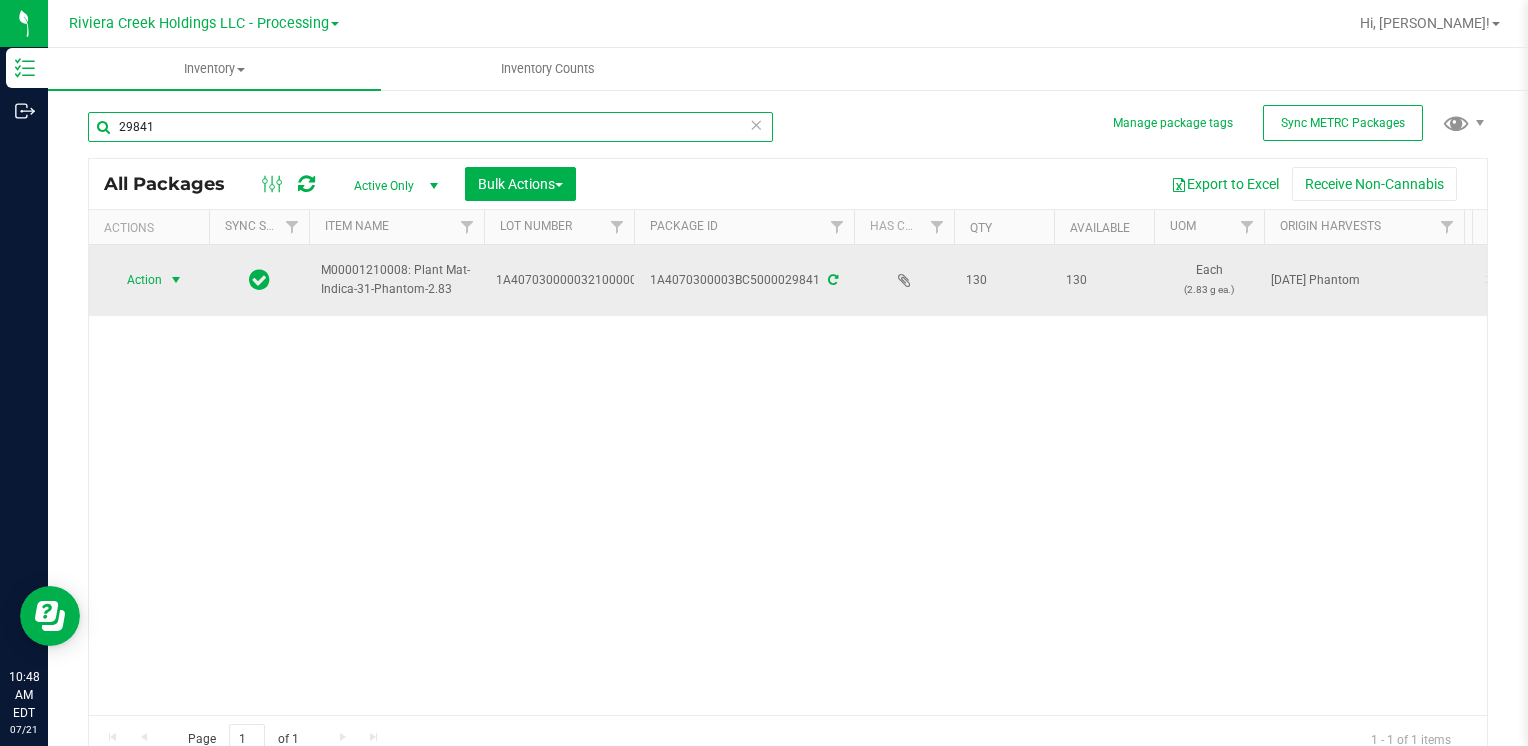 type on "29841" 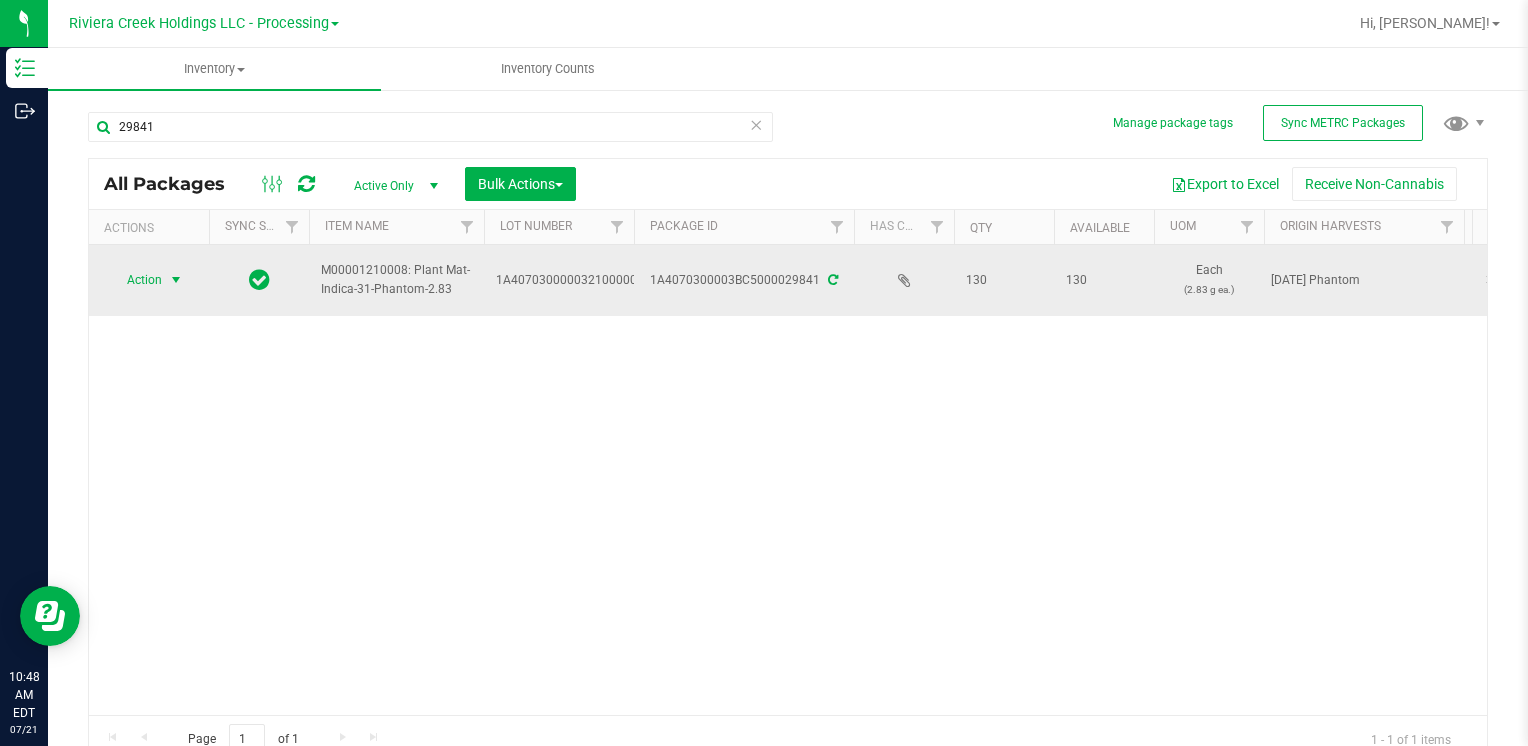 click on "Action" at bounding box center (136, 280) 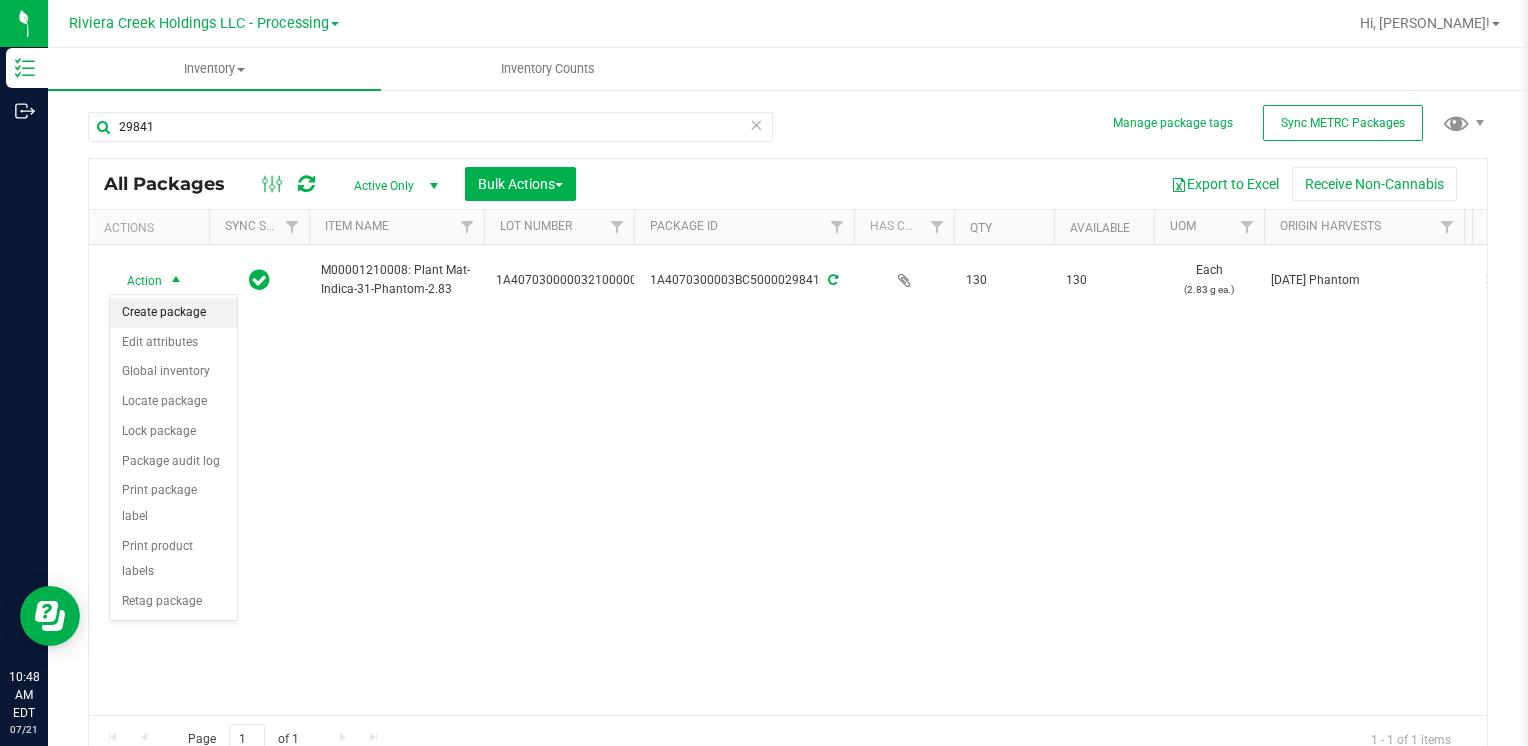click on "Create package" at bounding box center (173, 313) 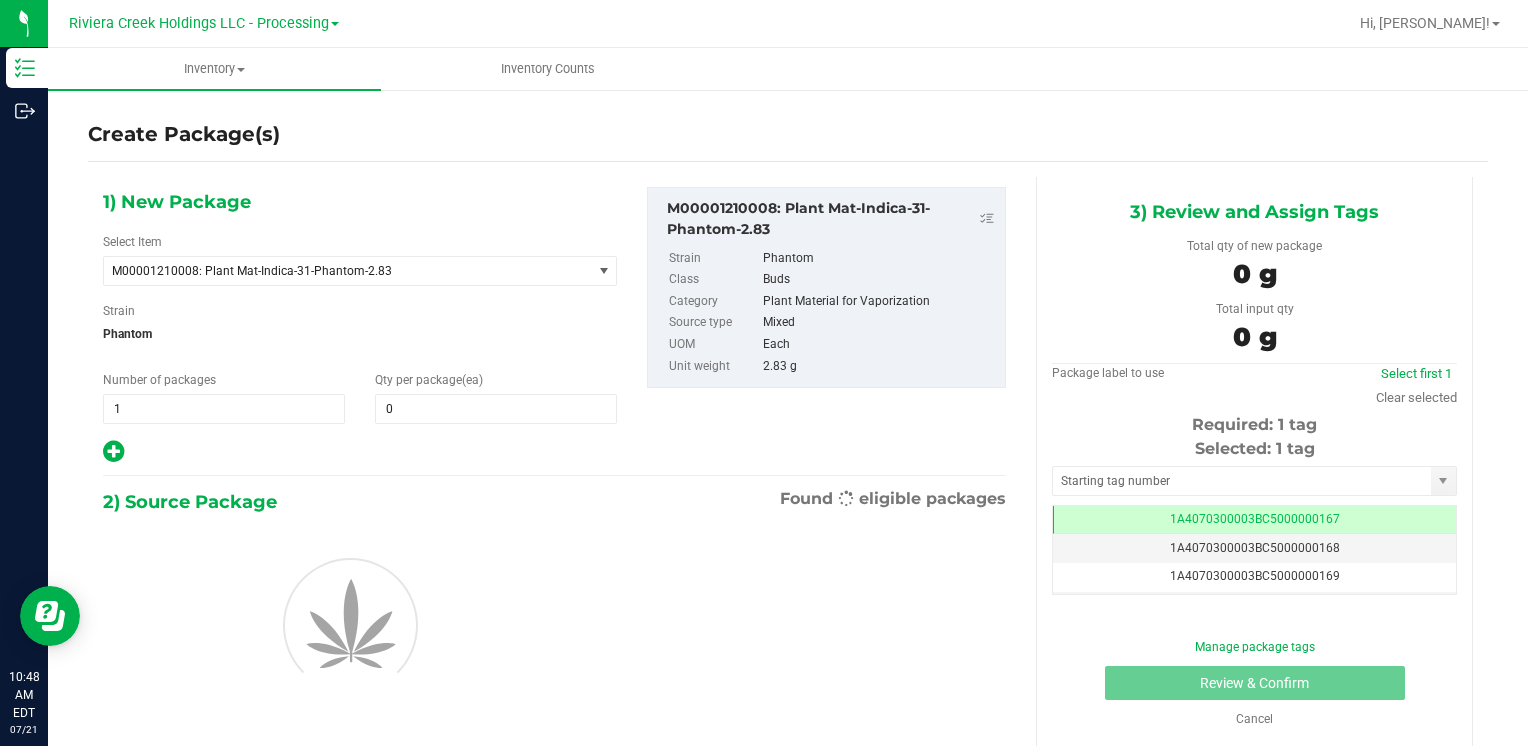scroll, scrollTop: 0, scrollLeft: 0, axis: both 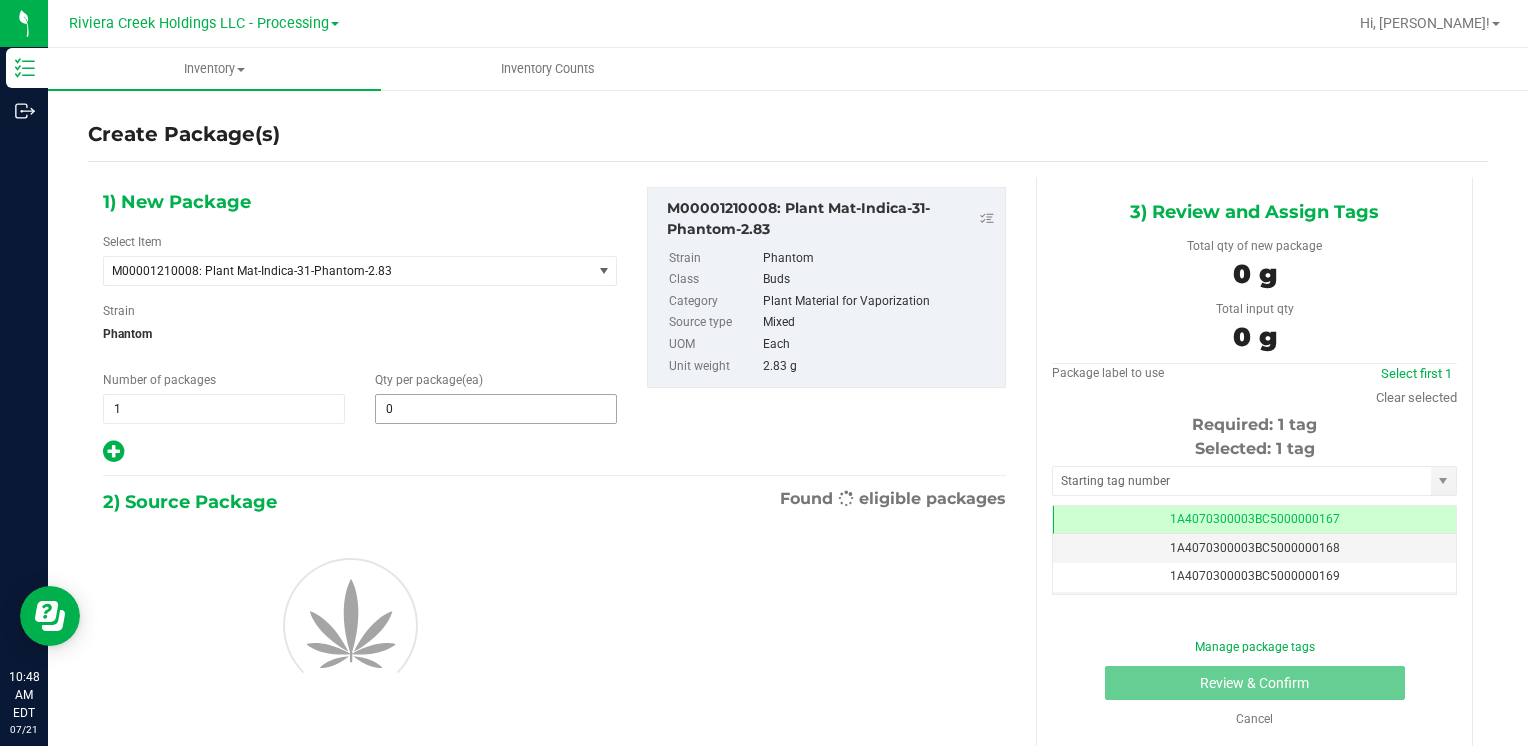 type 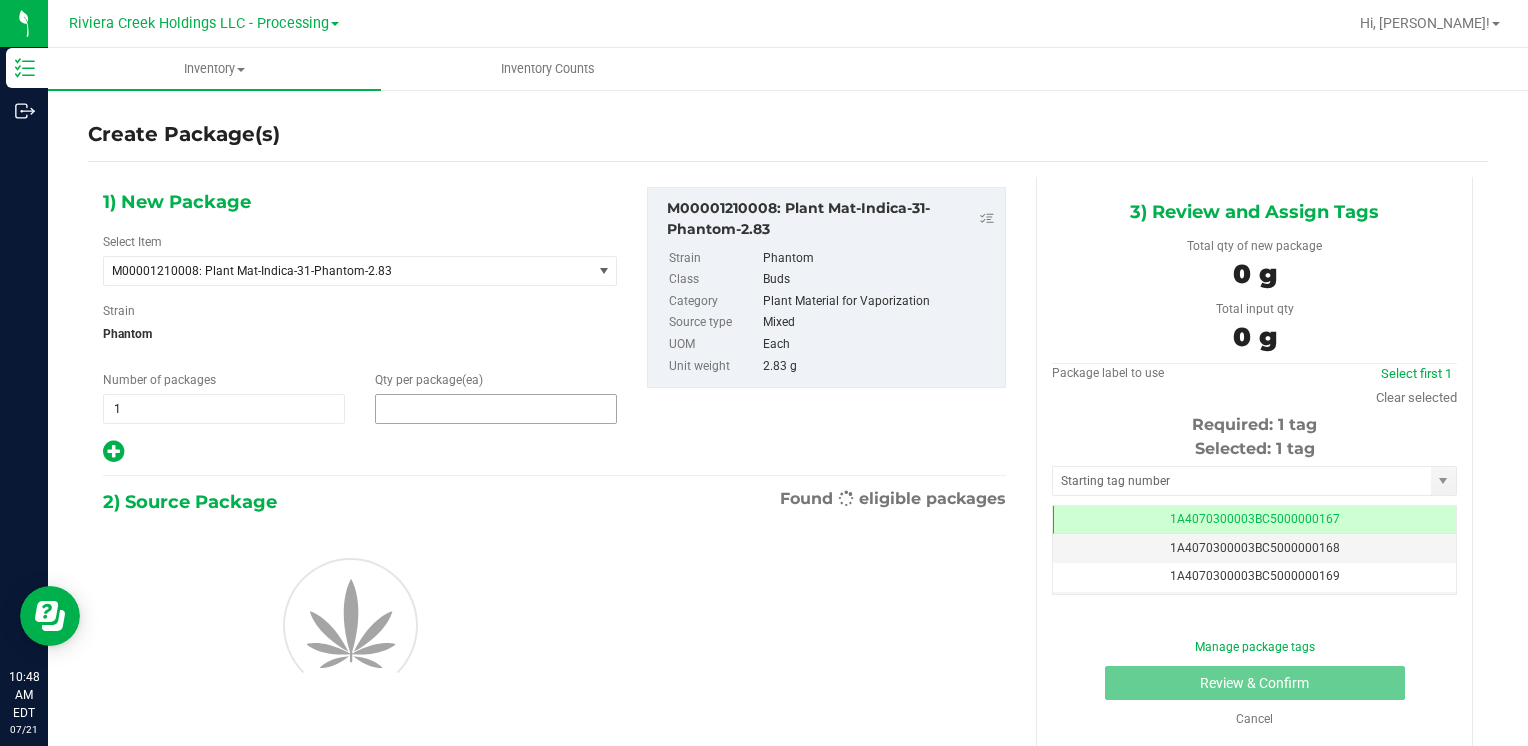 click at bounding box center [496, 409] 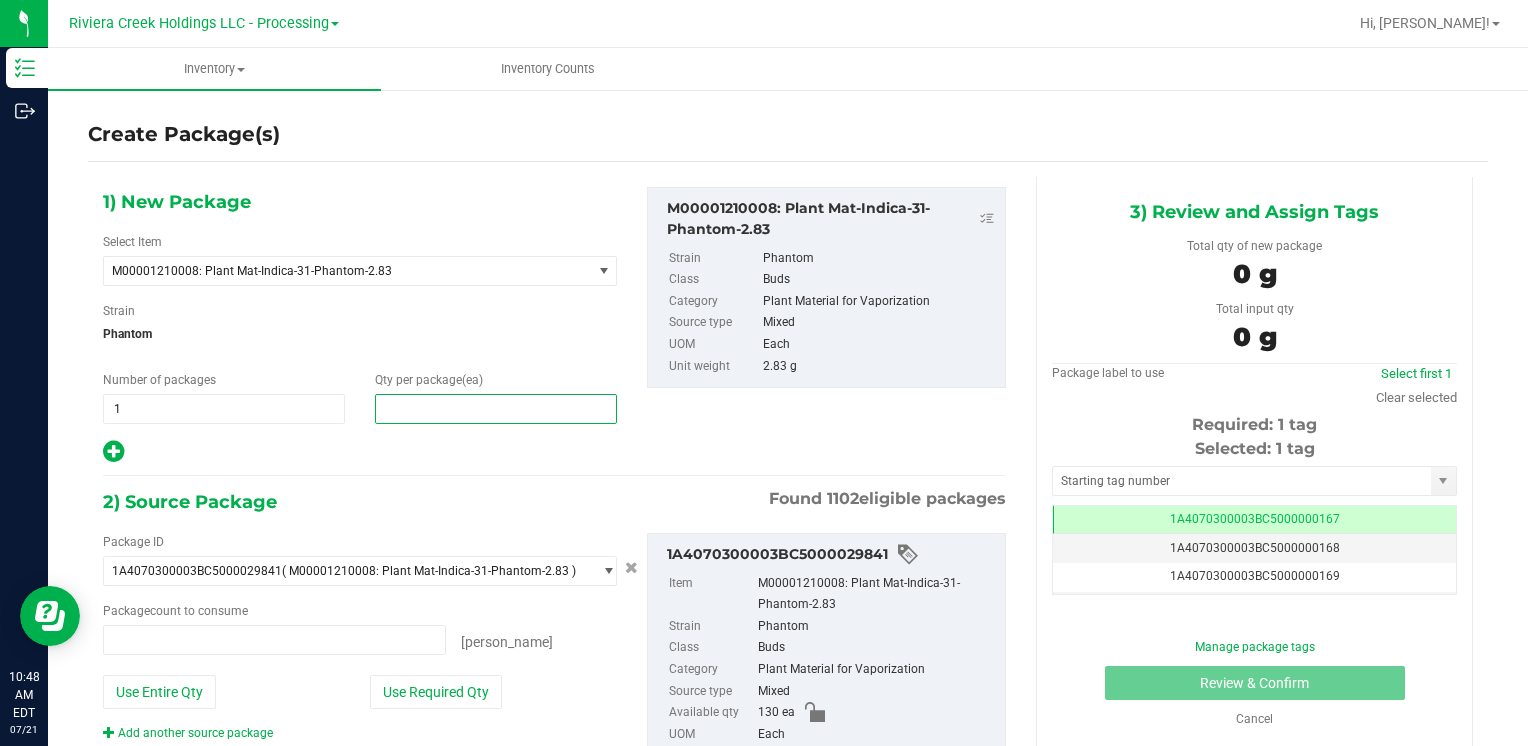 type on "0 ea" 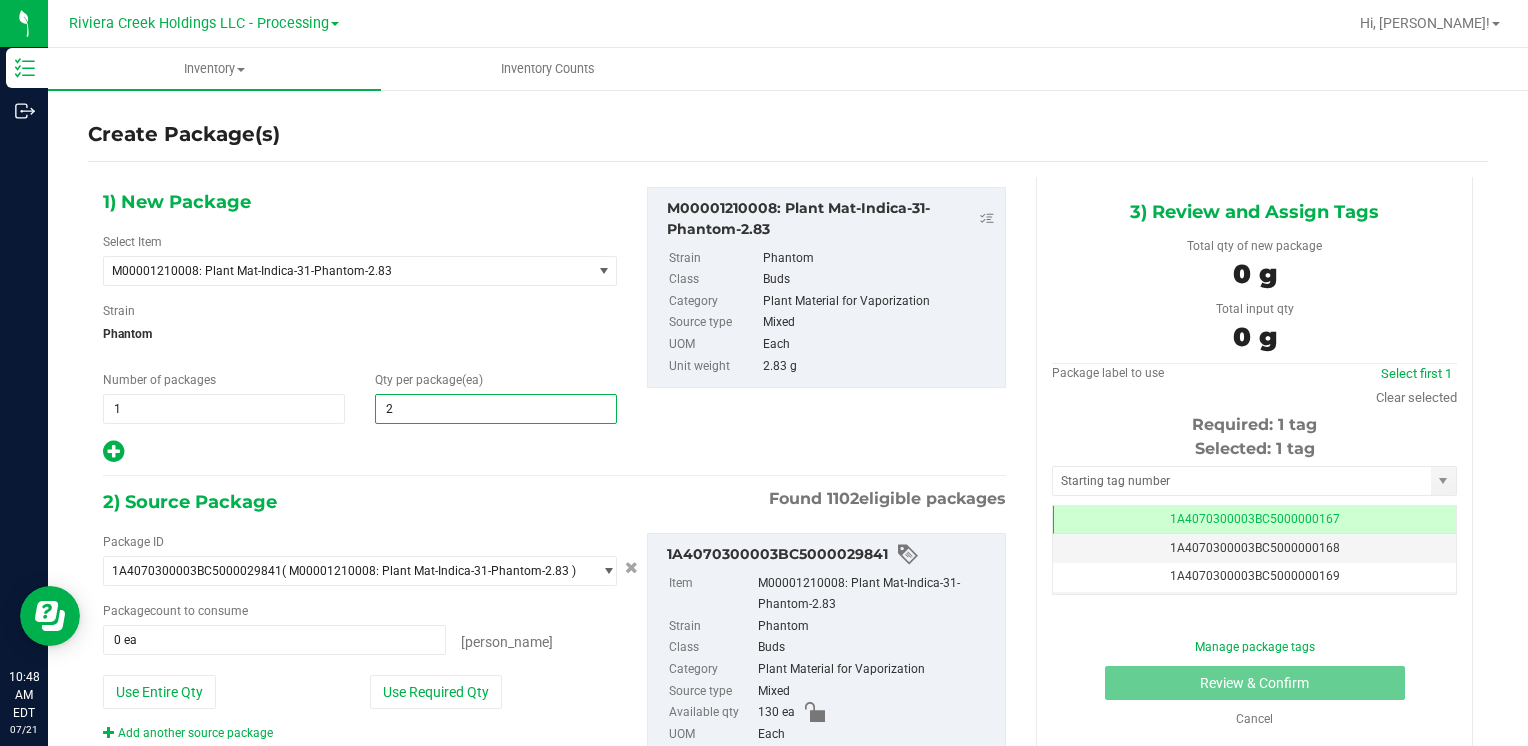 type on "20" 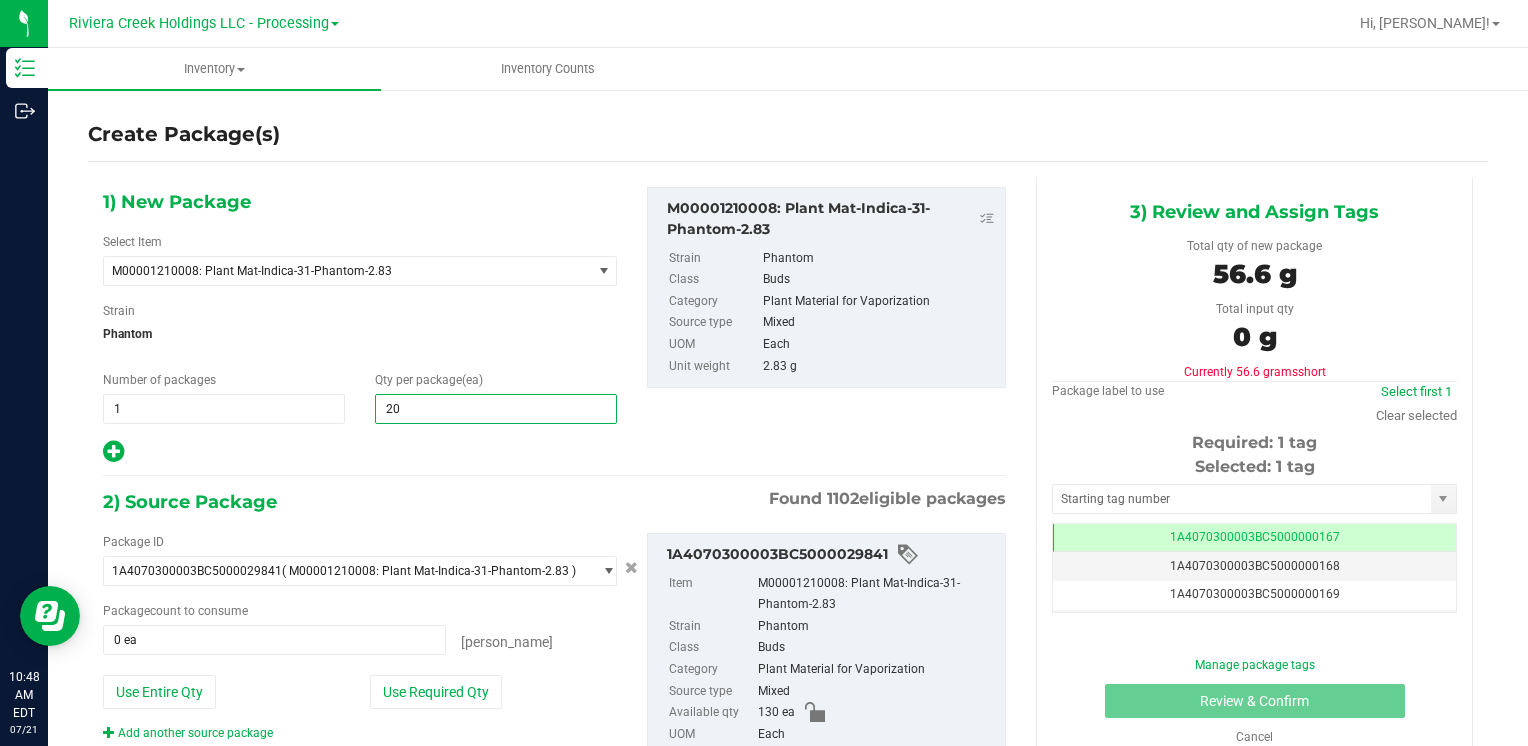 type on "20" 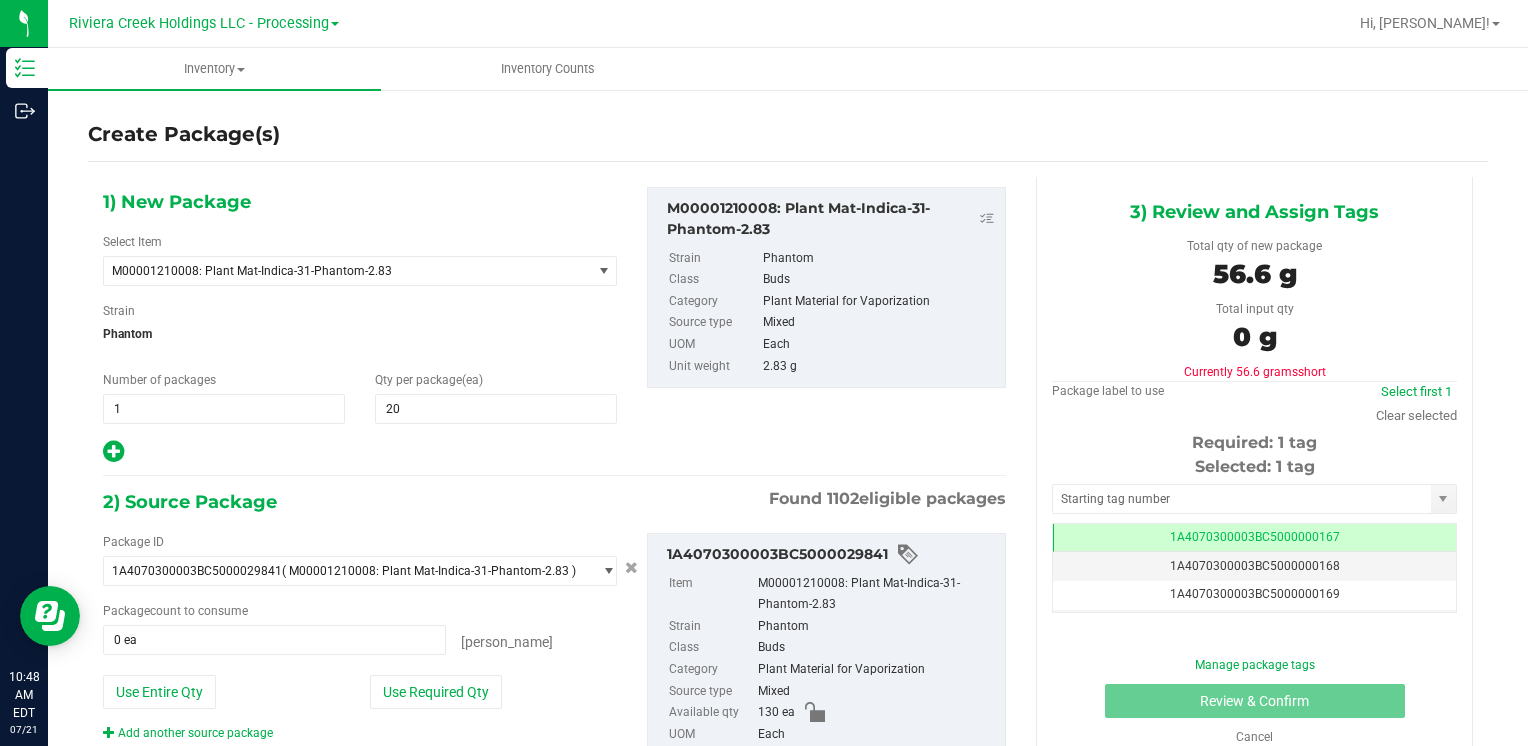 click on "Package ID
1A4070300003BC5000029841
(
M00001210008: Plant Mat-Indica-31-Phantom-2.83
)
1A4070100000321000014867 1A4070100000321000014868 1A4070100000321000014869 1A4070100000321000014910 1A4070100000321000014911 1A4070100000321000014912 1A4070100000321000014929 1A4070100000321000014931 1A4070100000321000015030 1A4070100000321000015031 1A4070100000321000015032 1A4070100000321000015042 1A4070100000321000015043 1A4070100000321000015056 1A4070100000321000015057 1A4070100000321000015058 1A4070100000321000015070 1A4070100000321000015079 1A4070100000321000015080 1A4070100000321000015087 1A4070100000321000015111 1A4070100000321000015112 1A4070100000321000015172 1A4070100000321000015173 1A4070100000321000015174 1A4070100000321000015175 1A4070100000321000015176 1A4070100000321000015242 1A4070100000321000015244 1A4070300000321000000028" at bounding box center [360, 637] 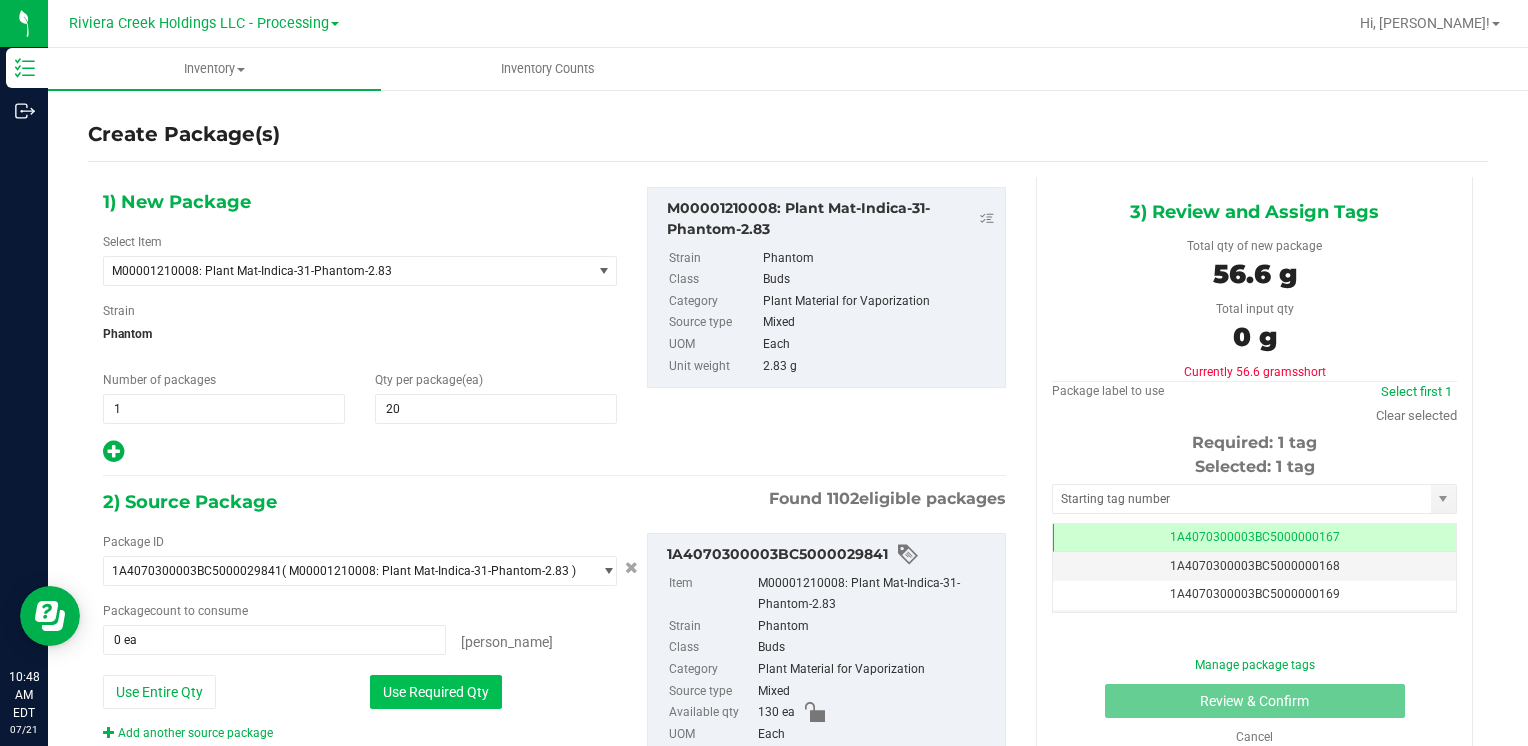 click on "Use Required Qty" at bounding box center (436, 692) 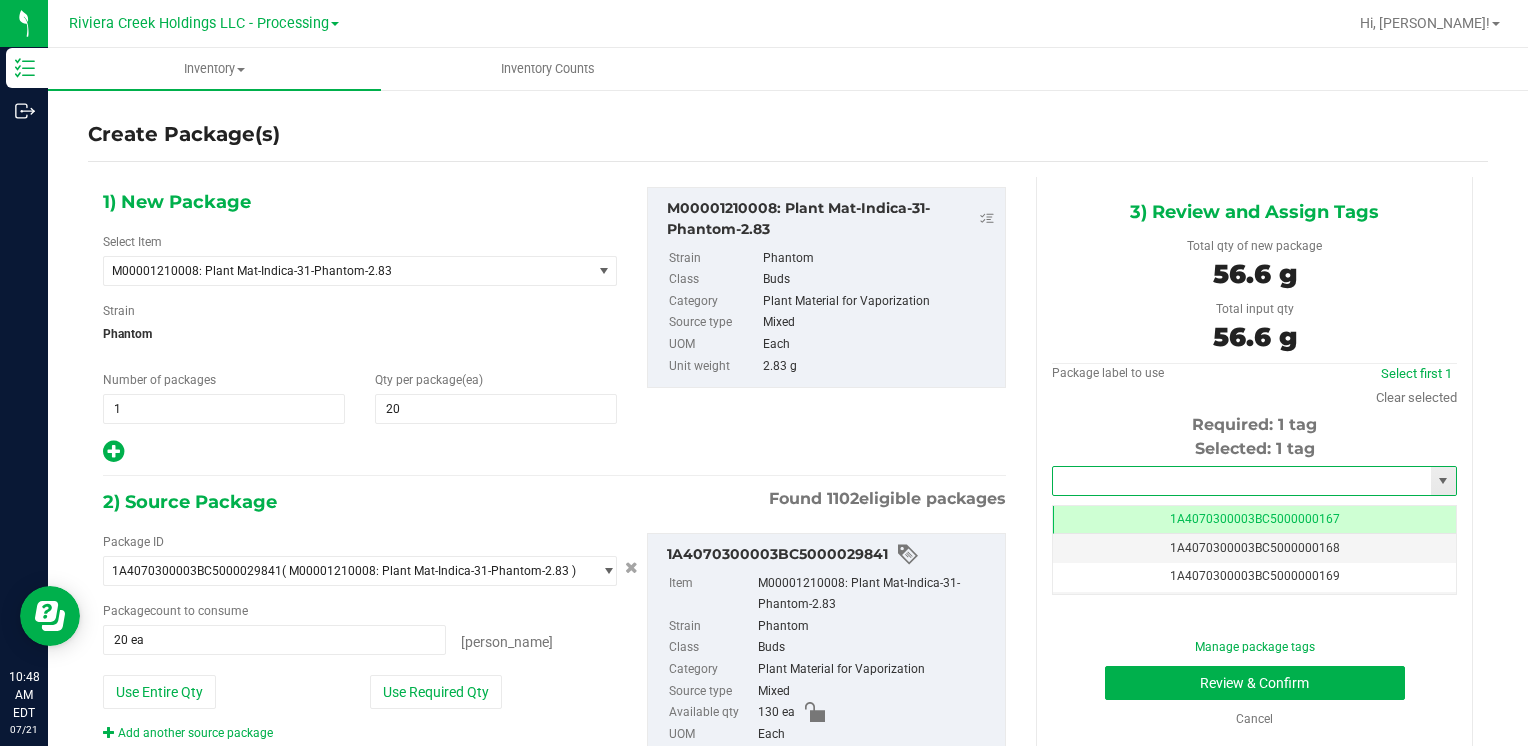 click at bounding box center [1242, 481] 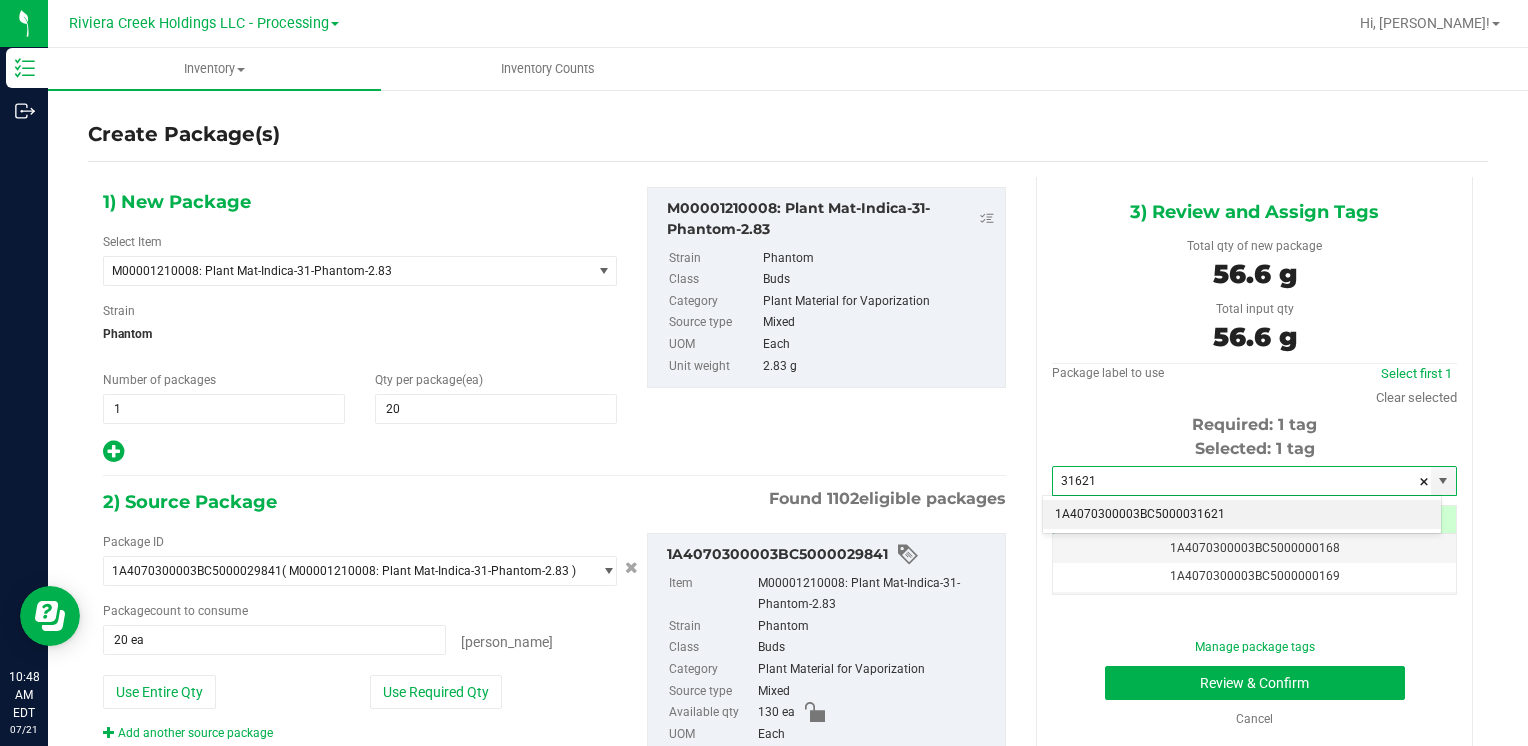 click on "1A4070300003BC5000031621" at bounding box center [1242, 515] 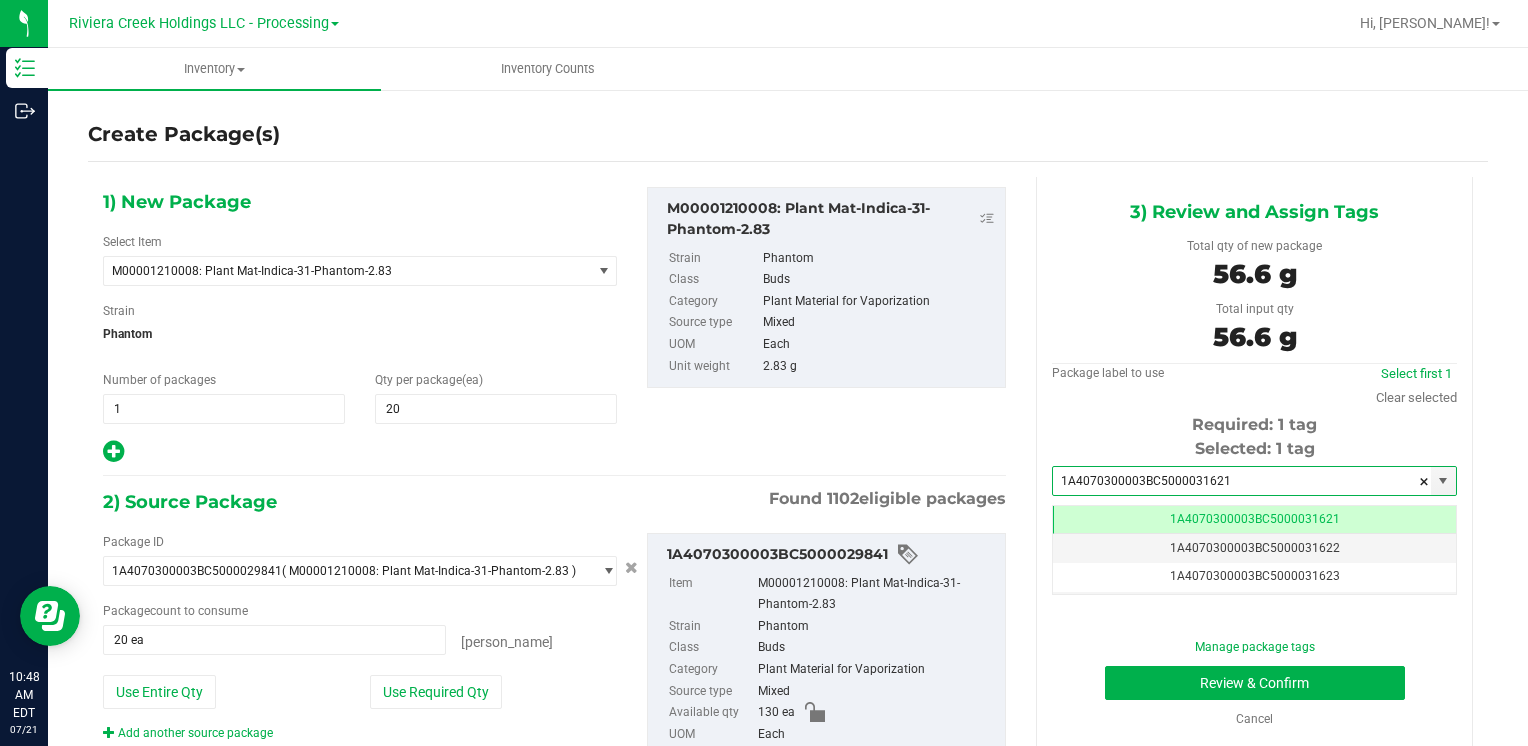 scroll, scrollTop: 0, scrollLeft: 0, axis: both 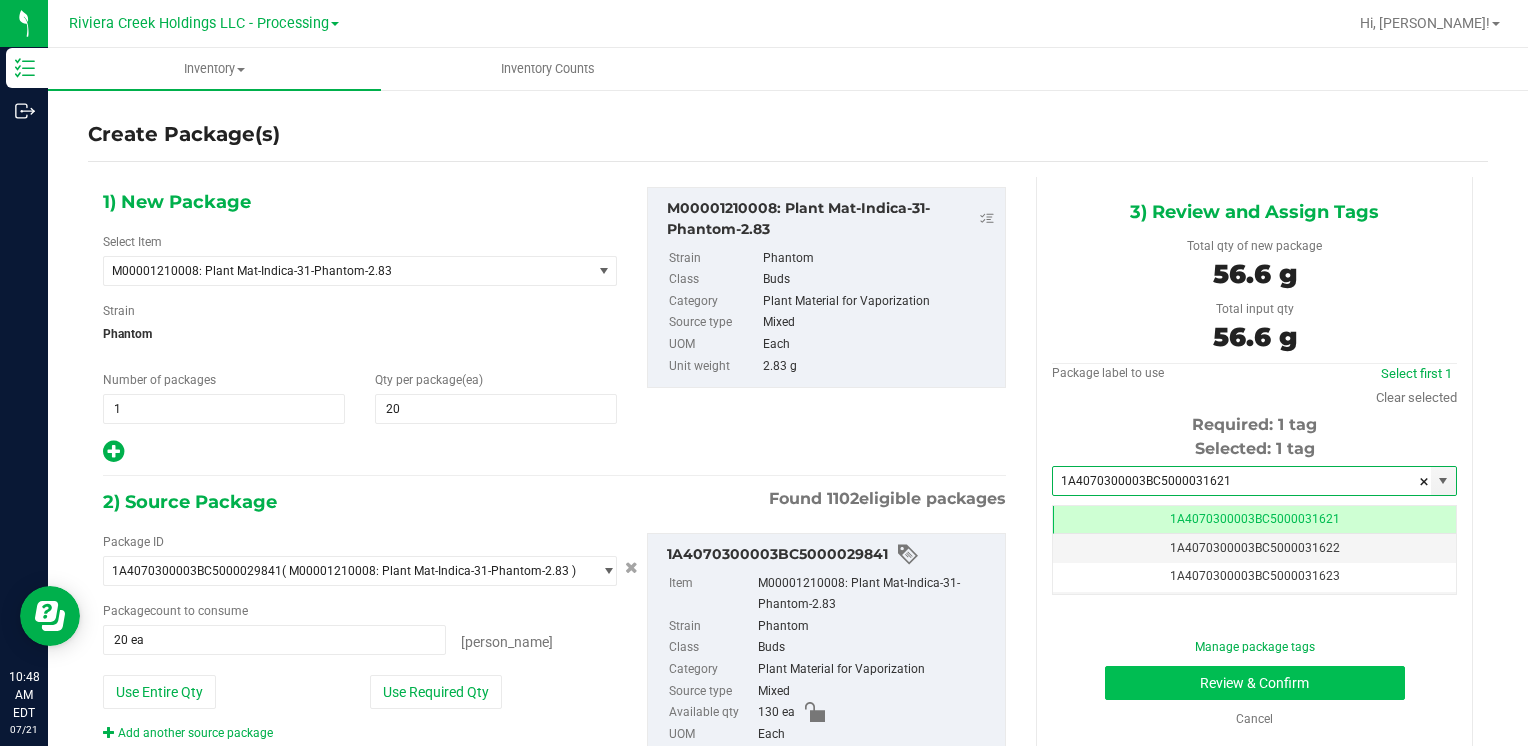 type on "1A4070300003BC5000031621" 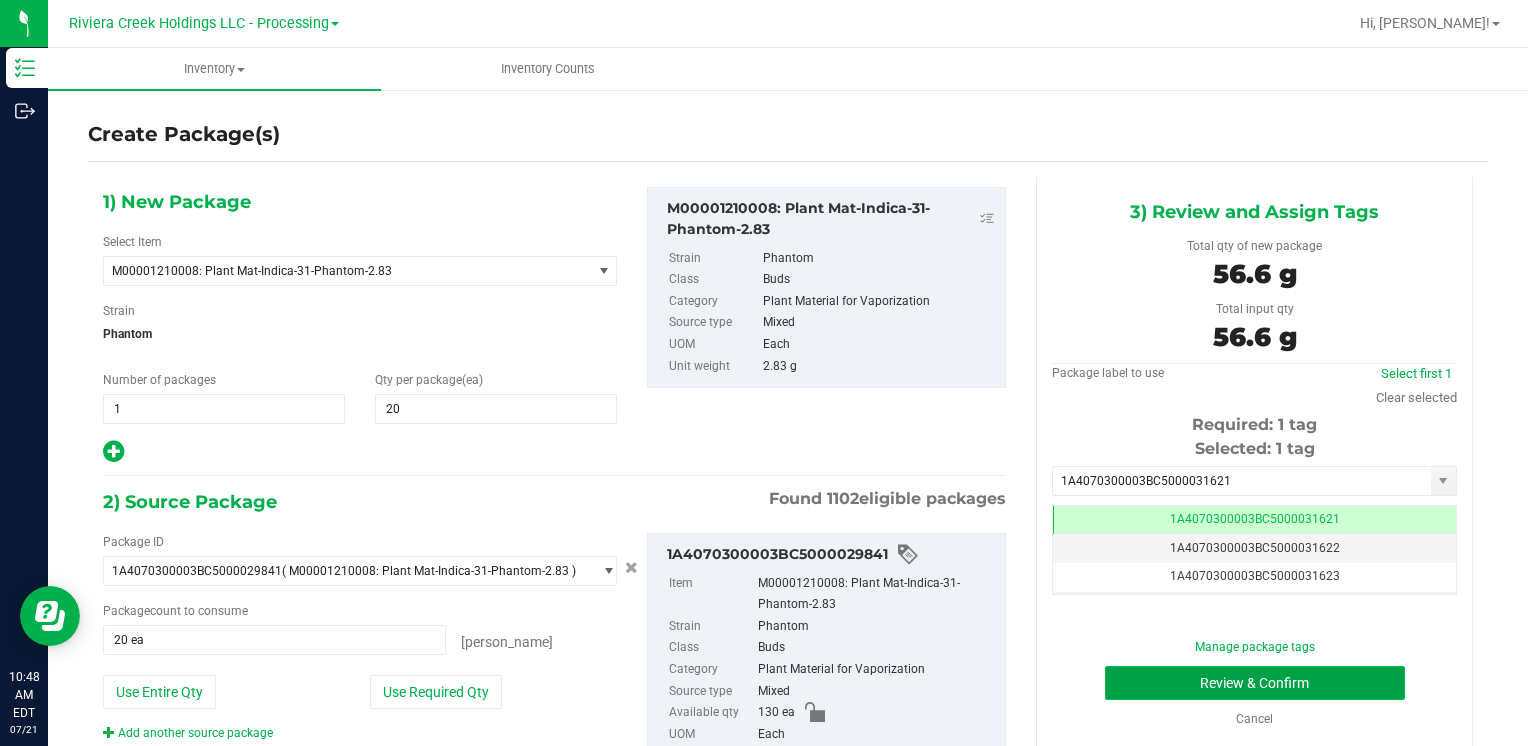 click on "Review & Confirm" at bounding box center (1255, 683) 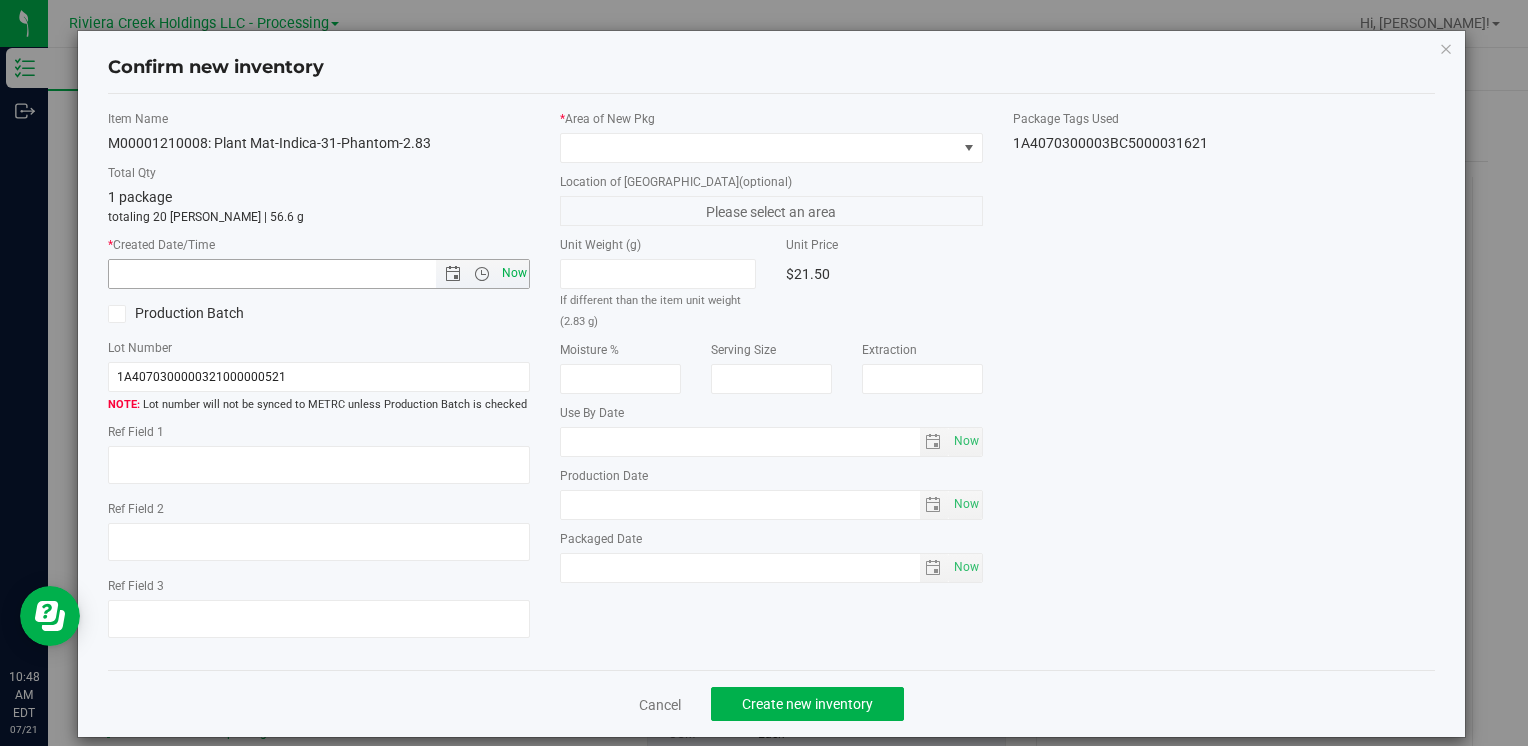 click on "Now" at bounding box center (514, 273) 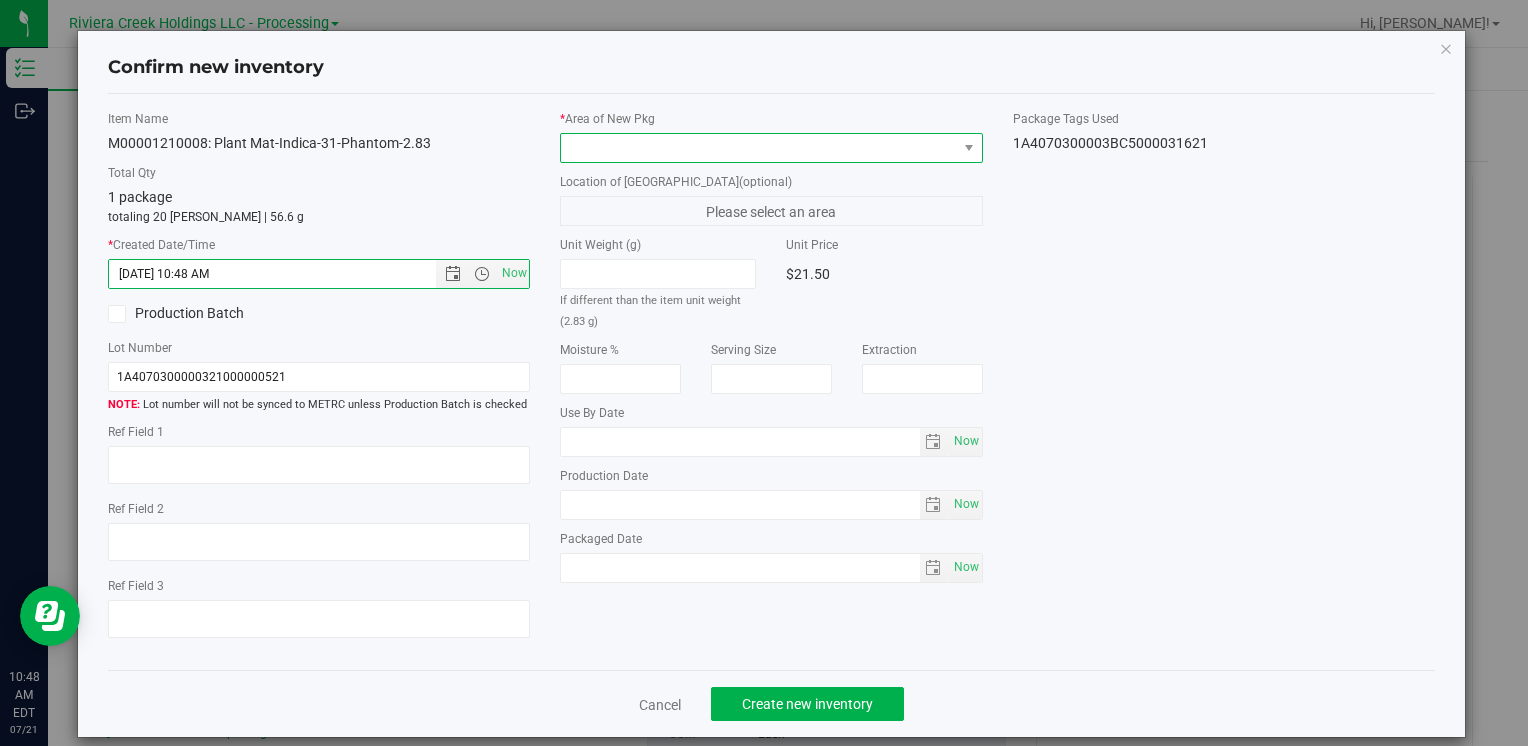 click at bounding box center (758, 148) 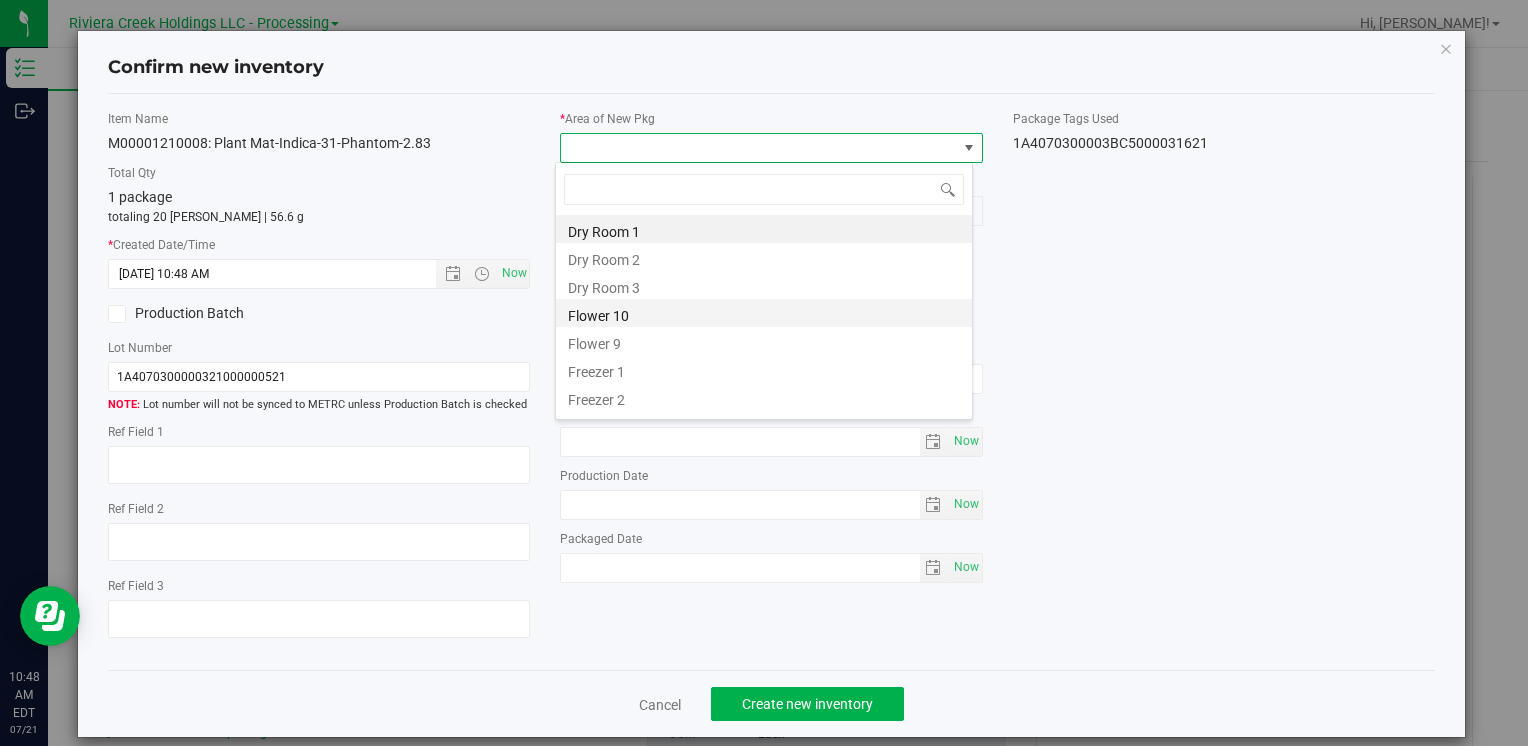 click on "Flower 10" at bounding box center [764, 313] 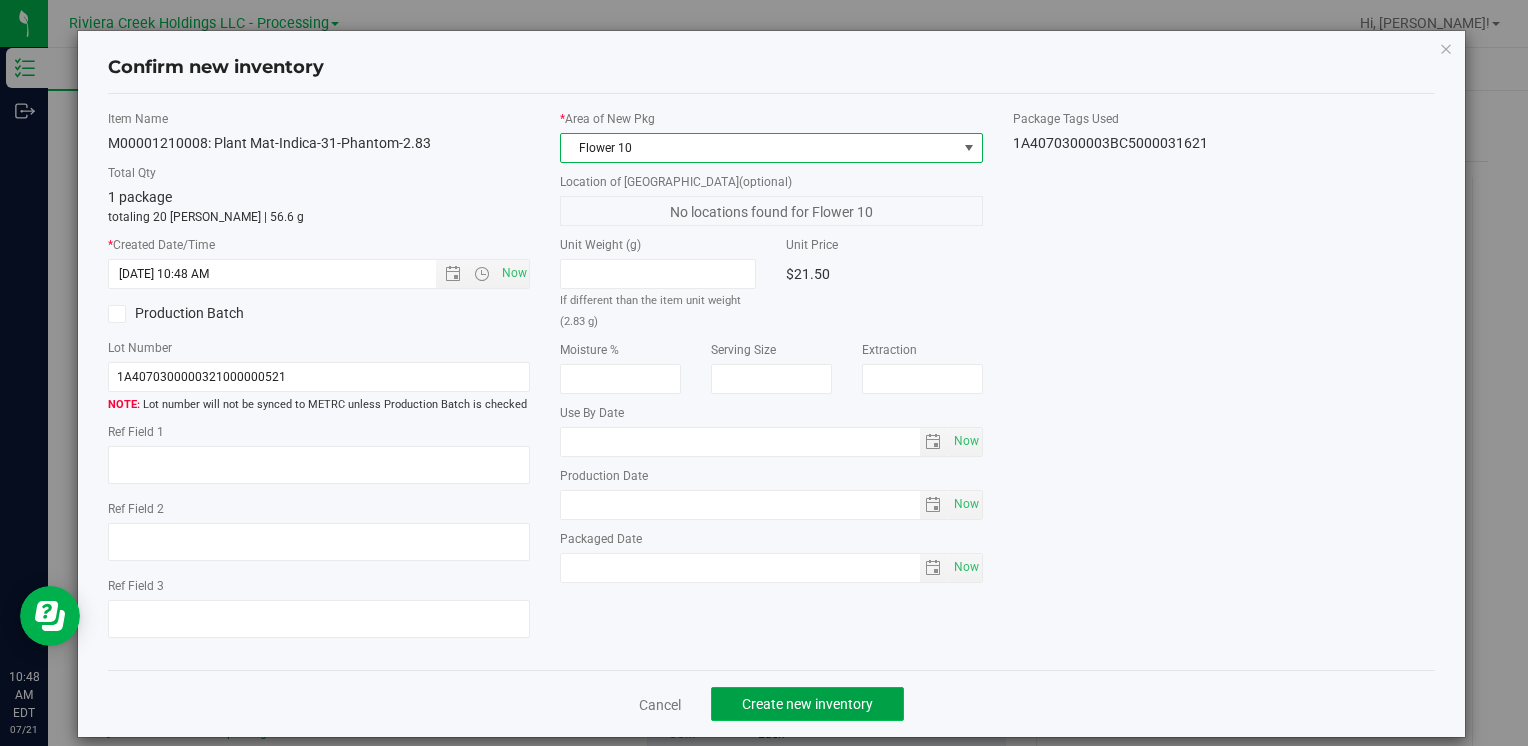 click on "Create new inventory" 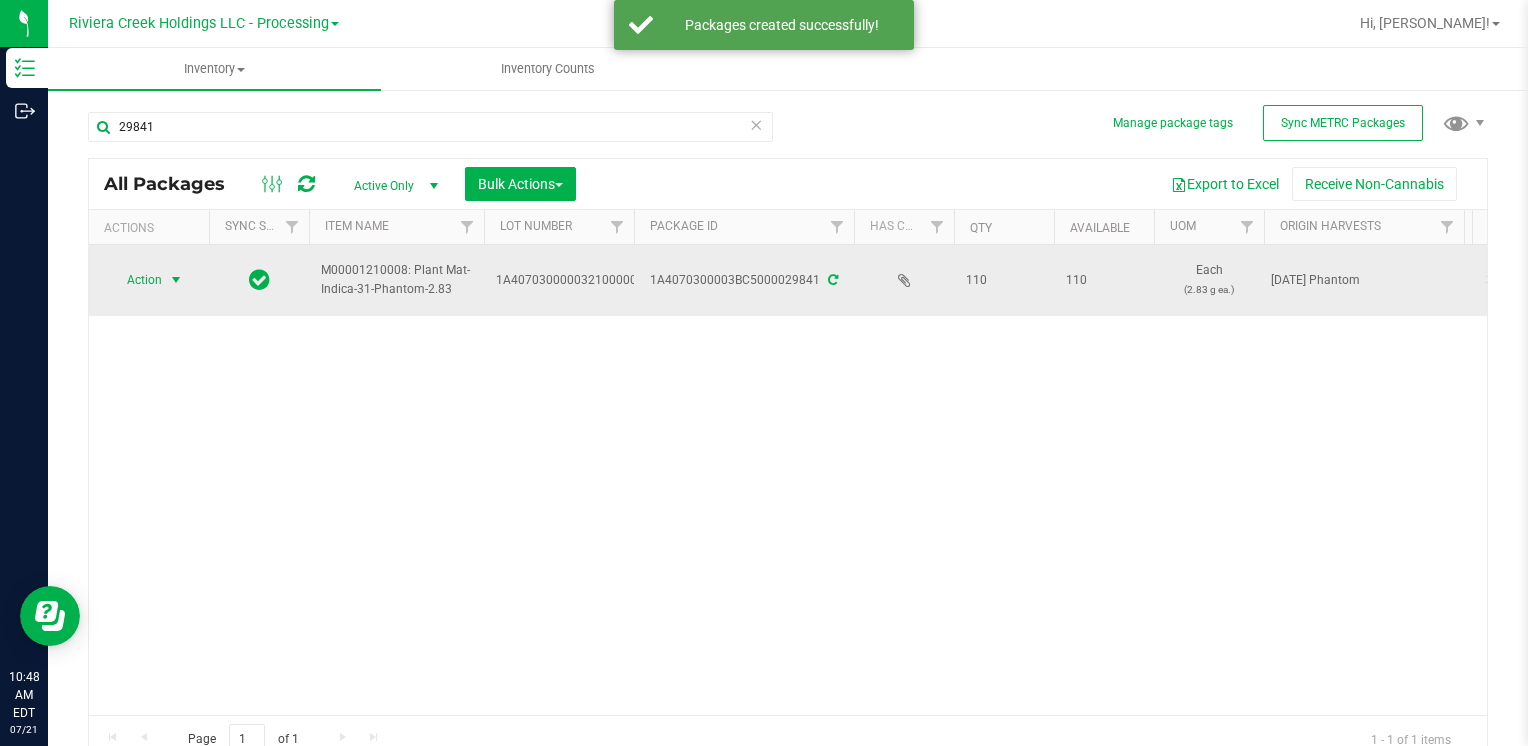 click at bounding box center [176, 280] 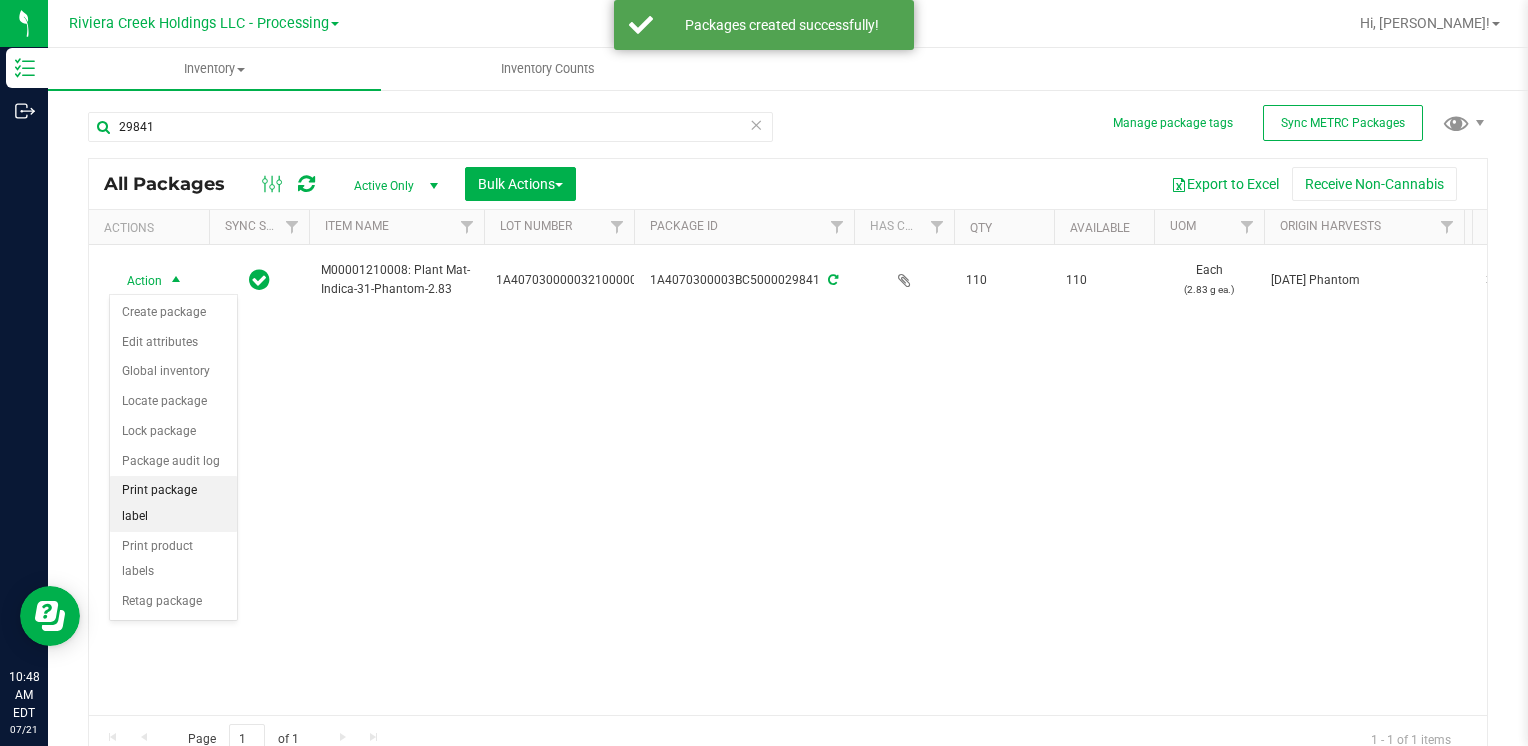 click on "Print package label" at bounding box center [173, 503] 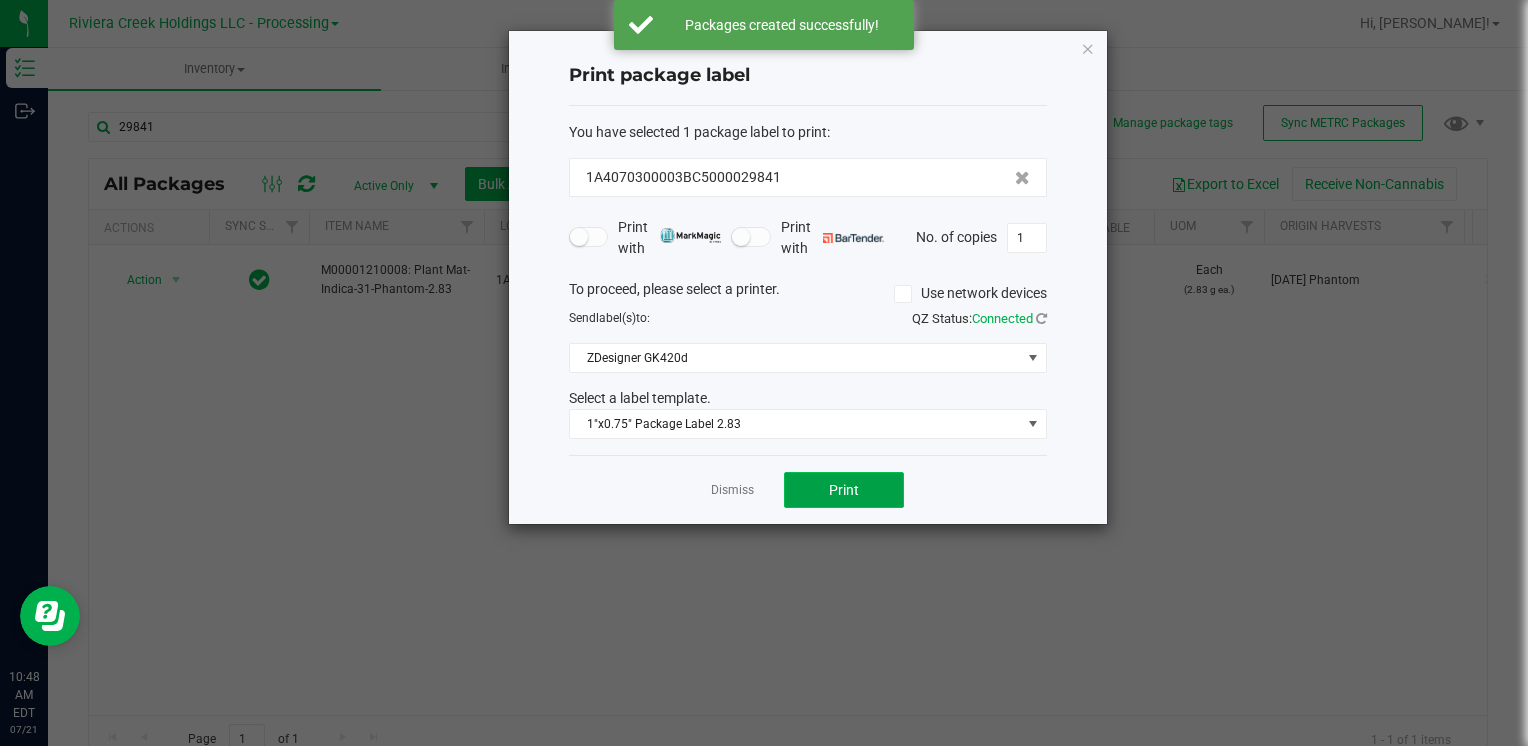 click on "Print" 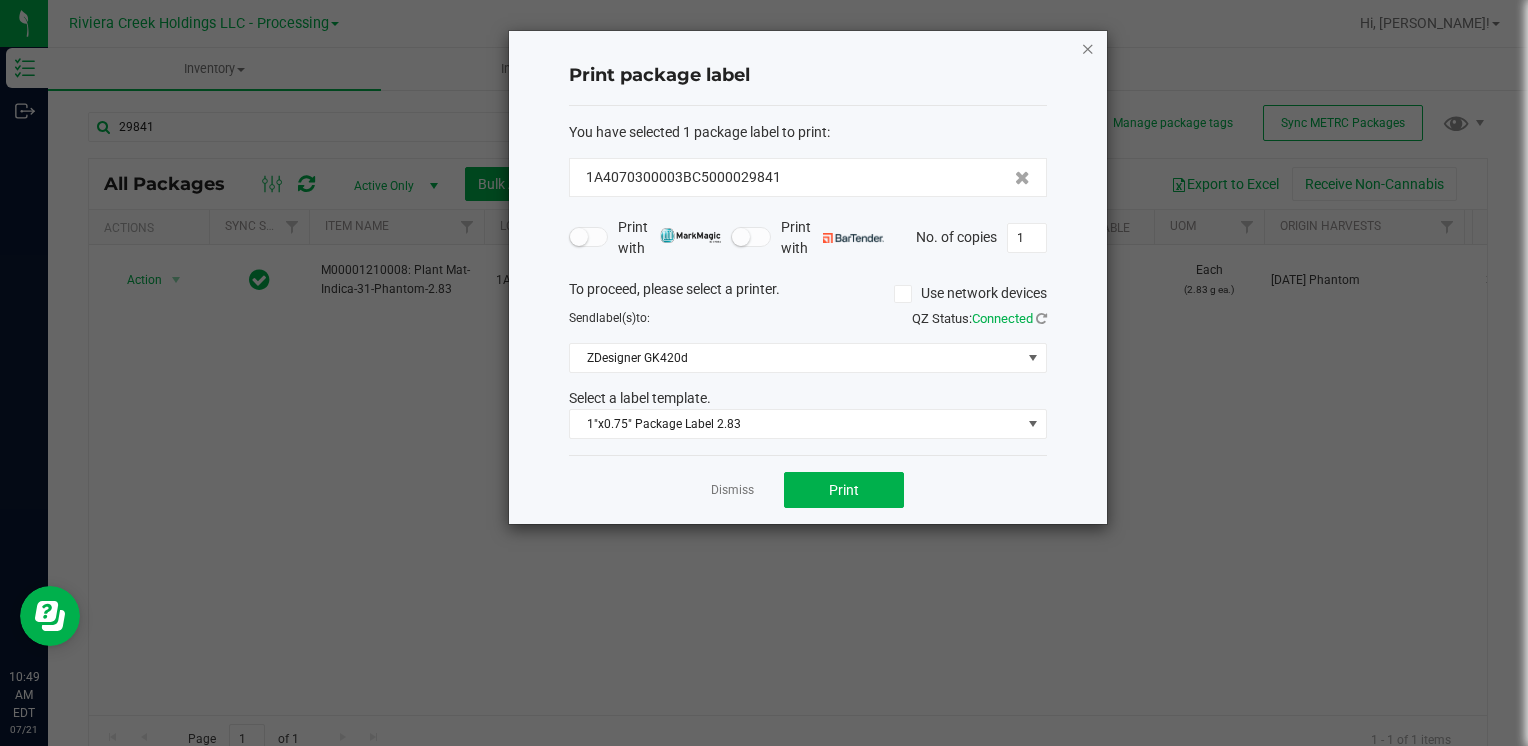 click 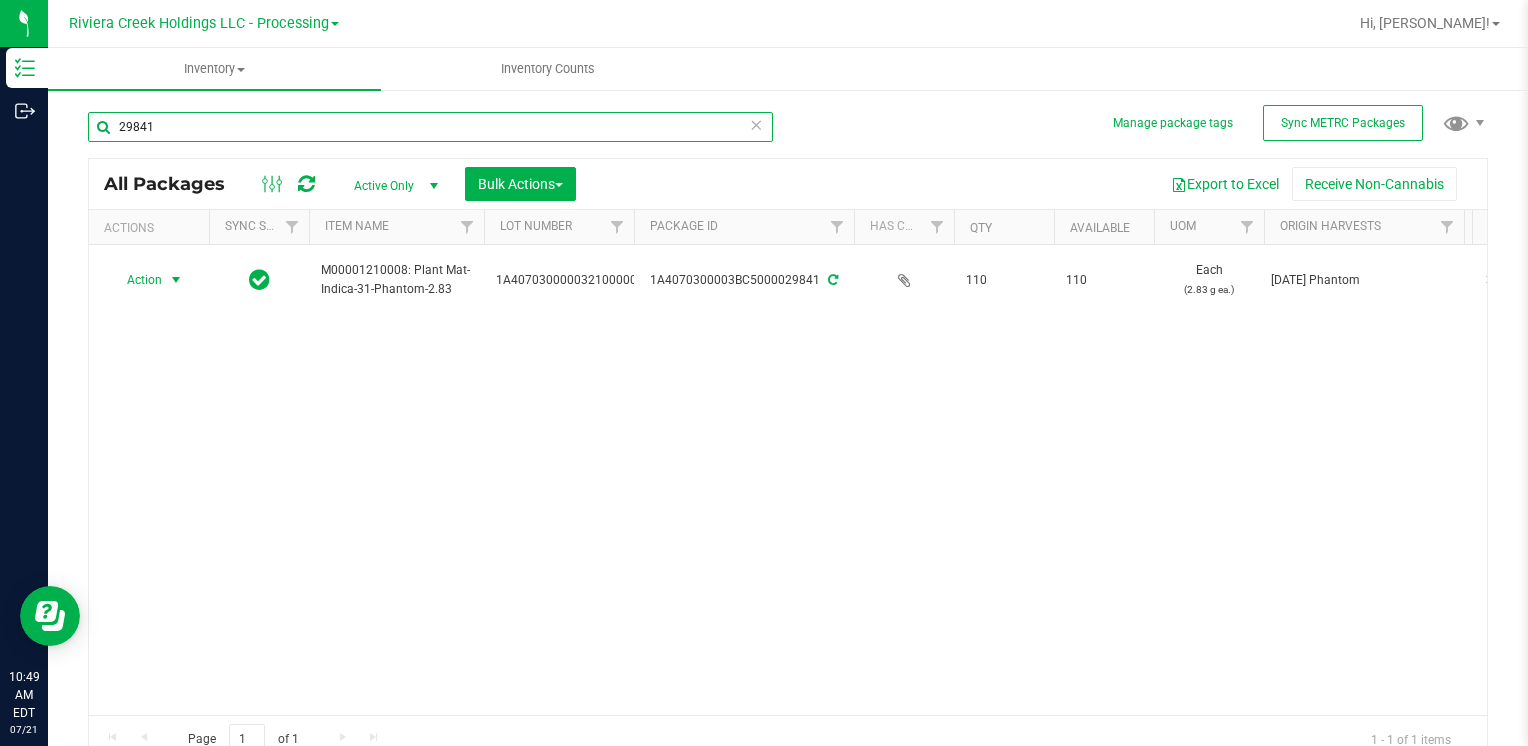 click on "29841" at bounding box center (430, 127) 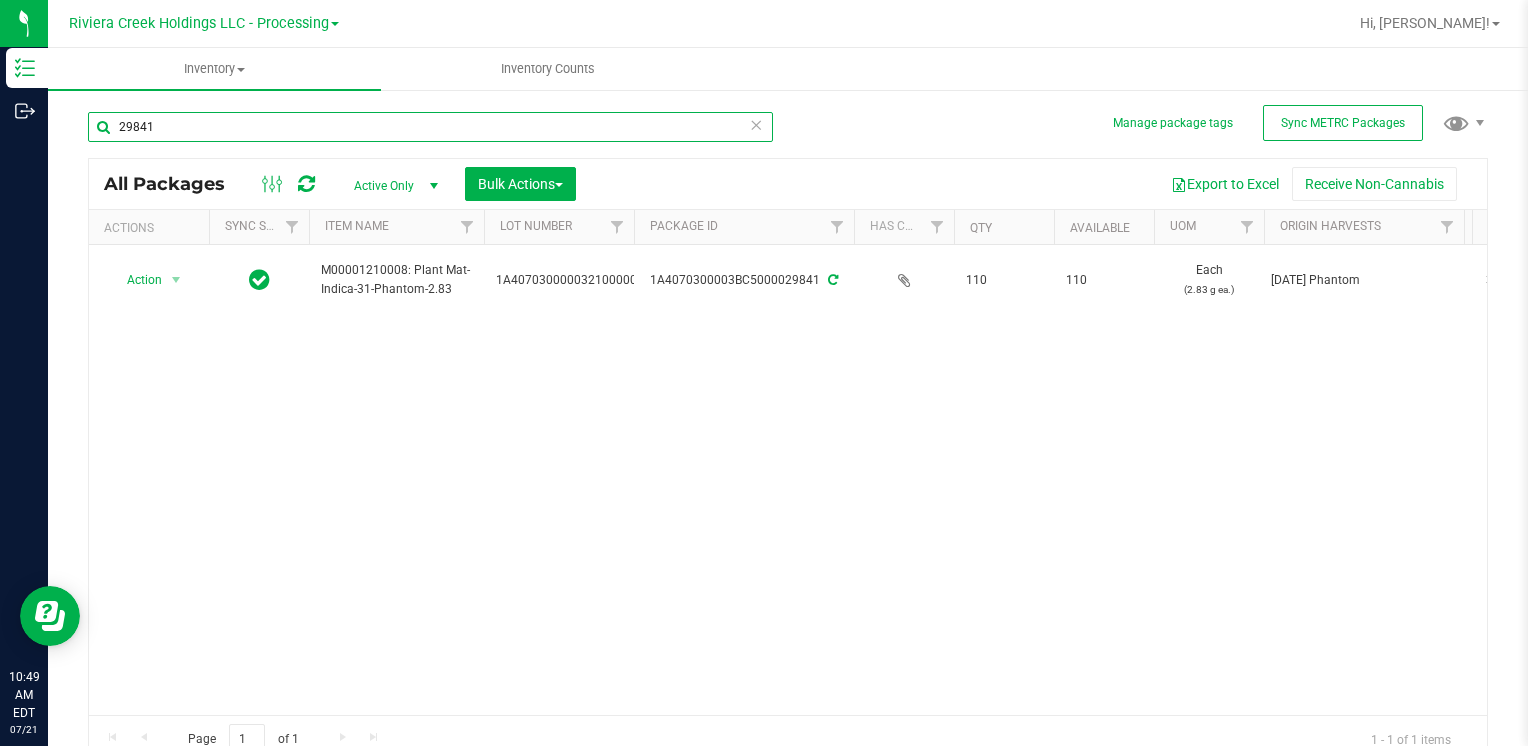 click on "29841" at bounding box center (430, 127) 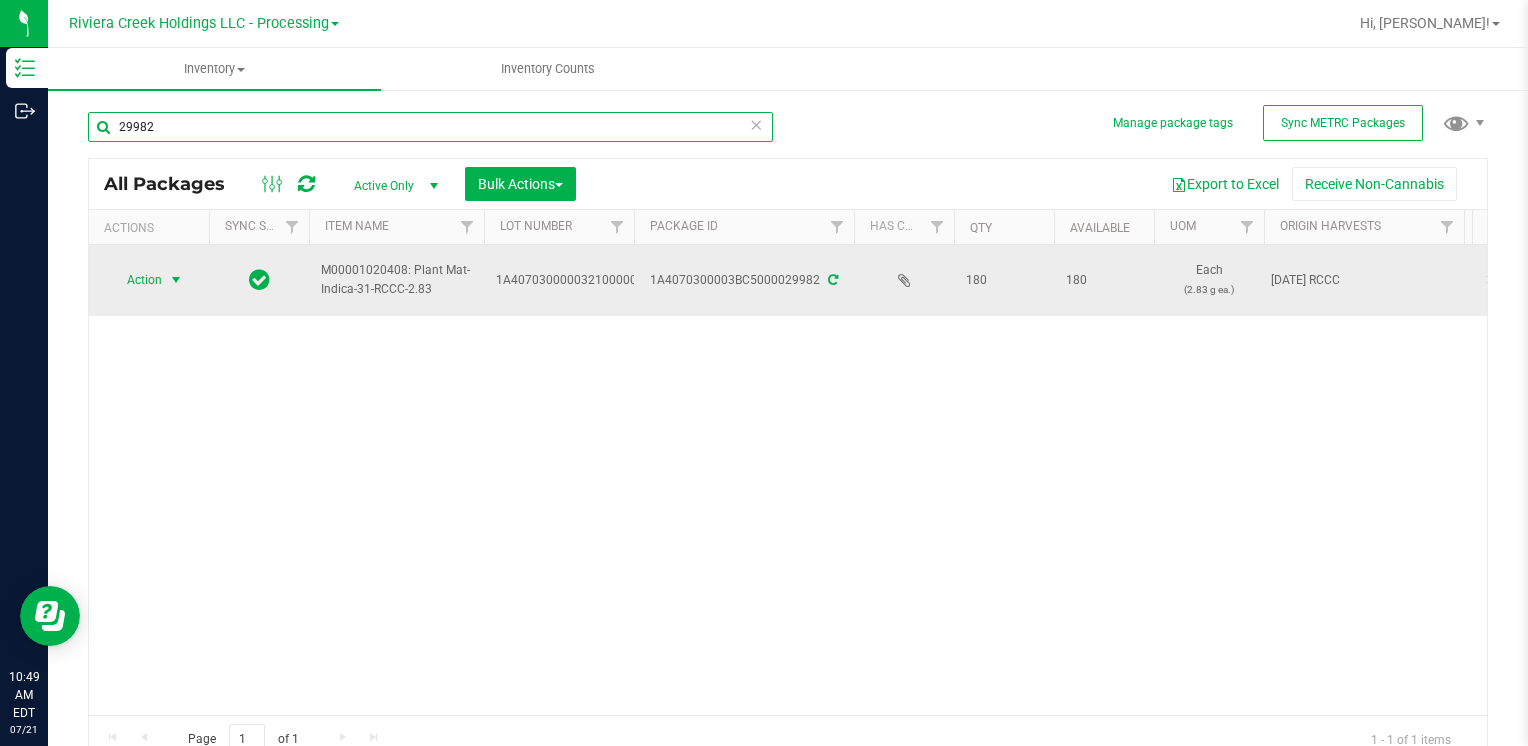 type on "29982" 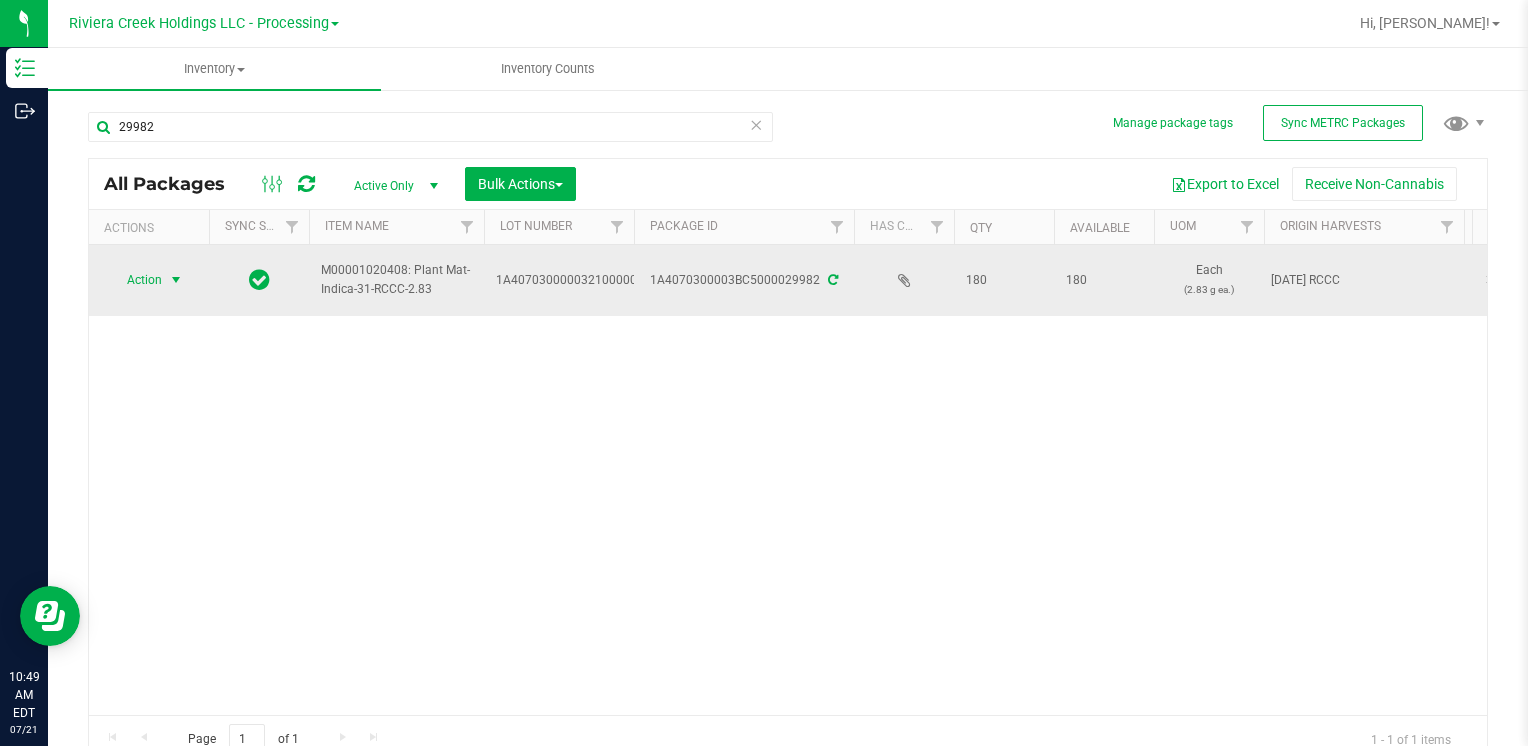 click on "Action" at bounding box center [136, 280] 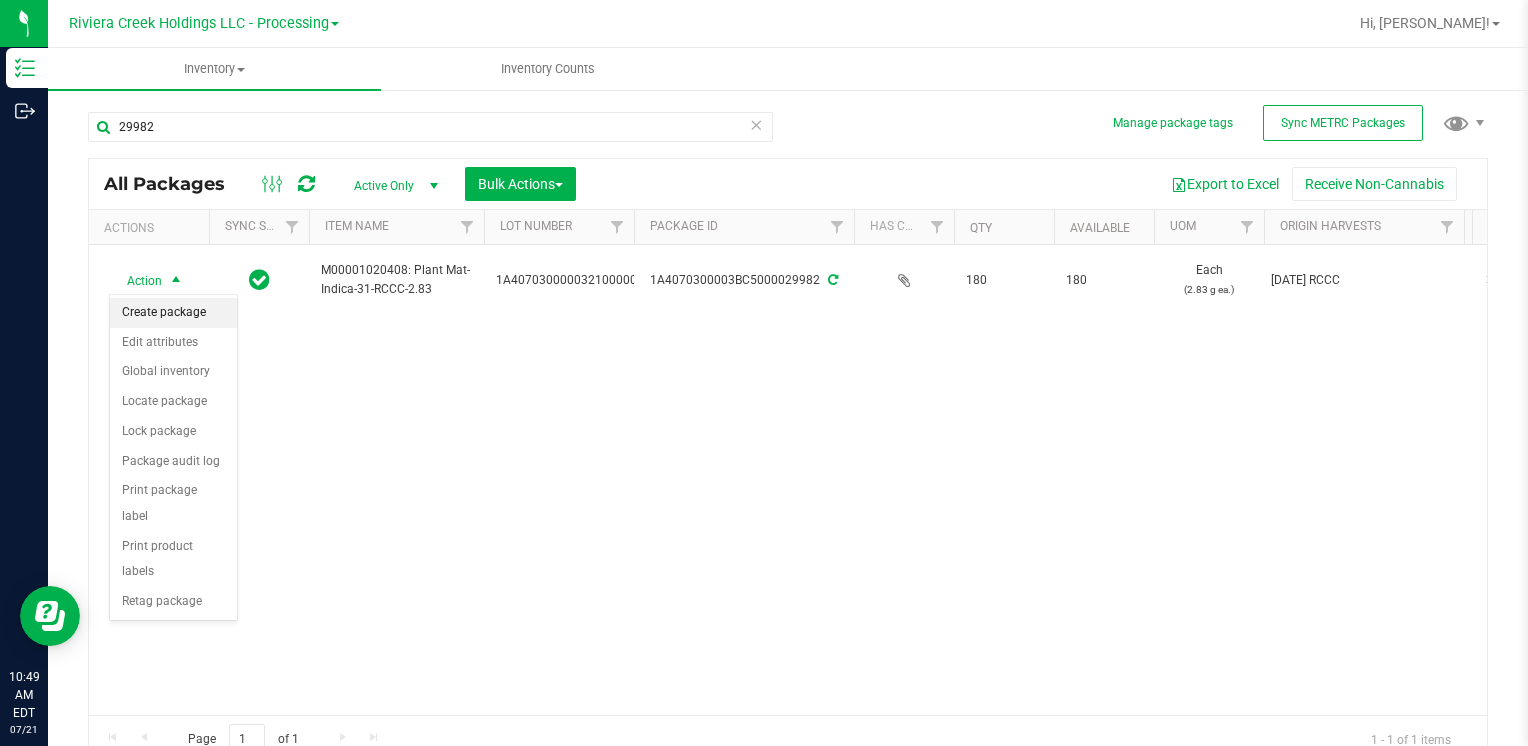 click on "Create package" at bounding box center (173, 313) 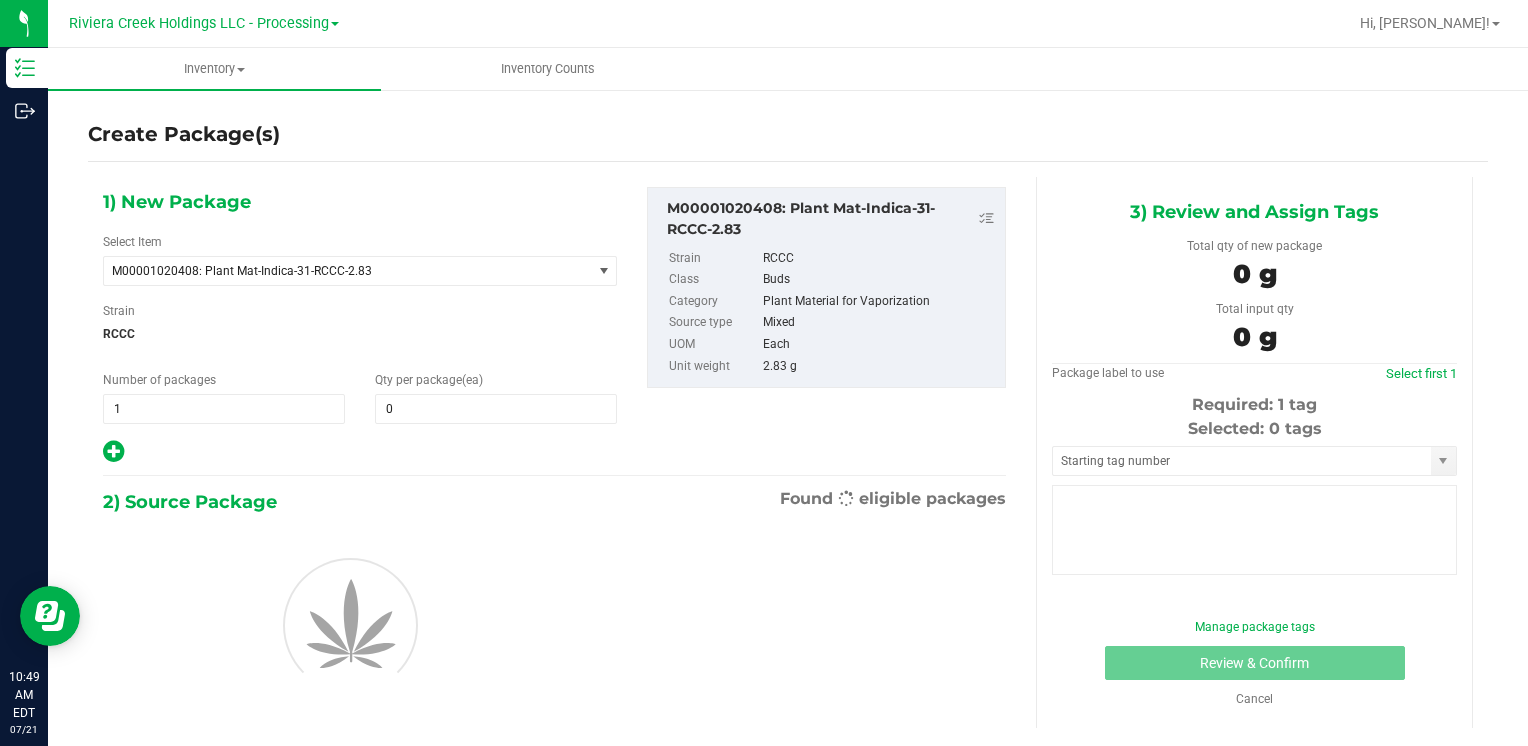 type on "0" 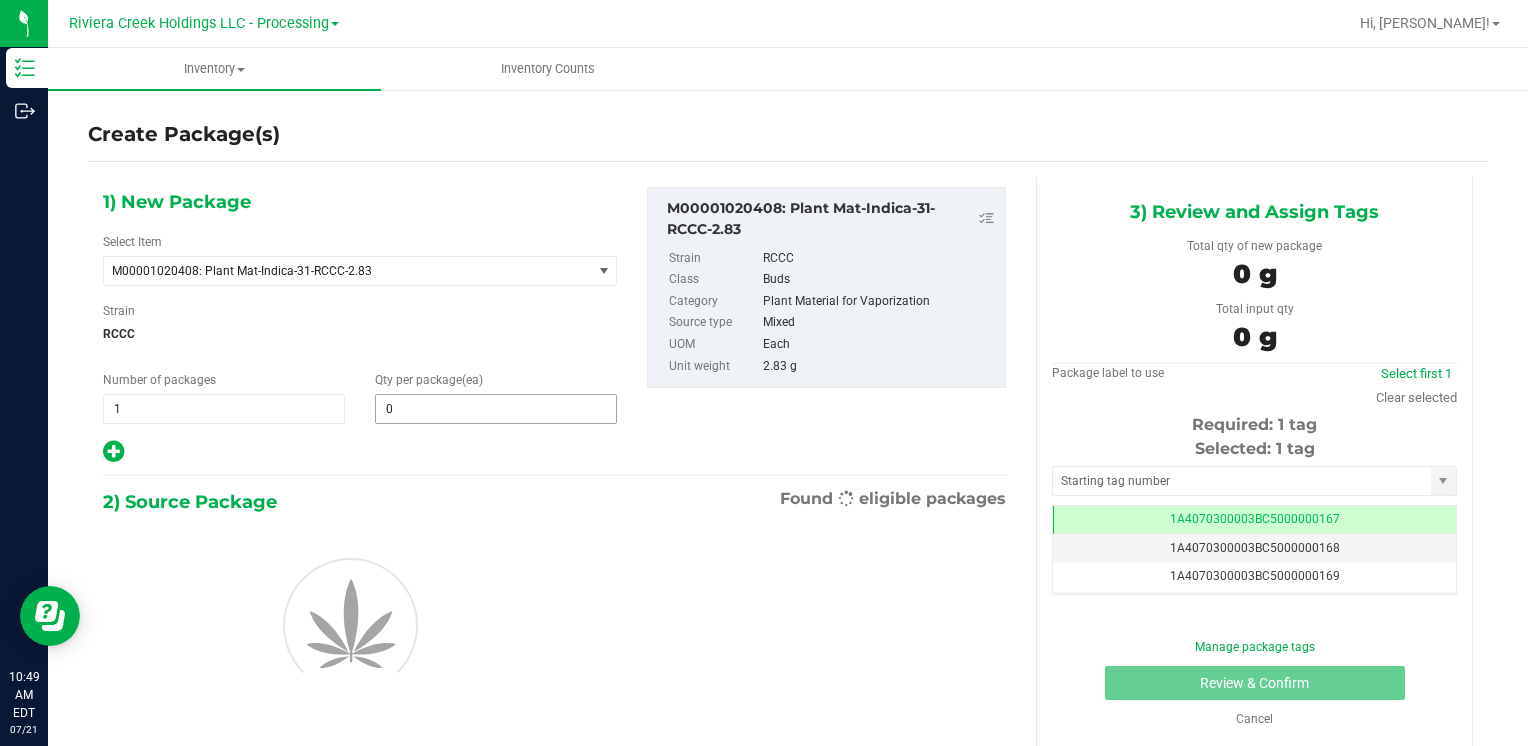 type 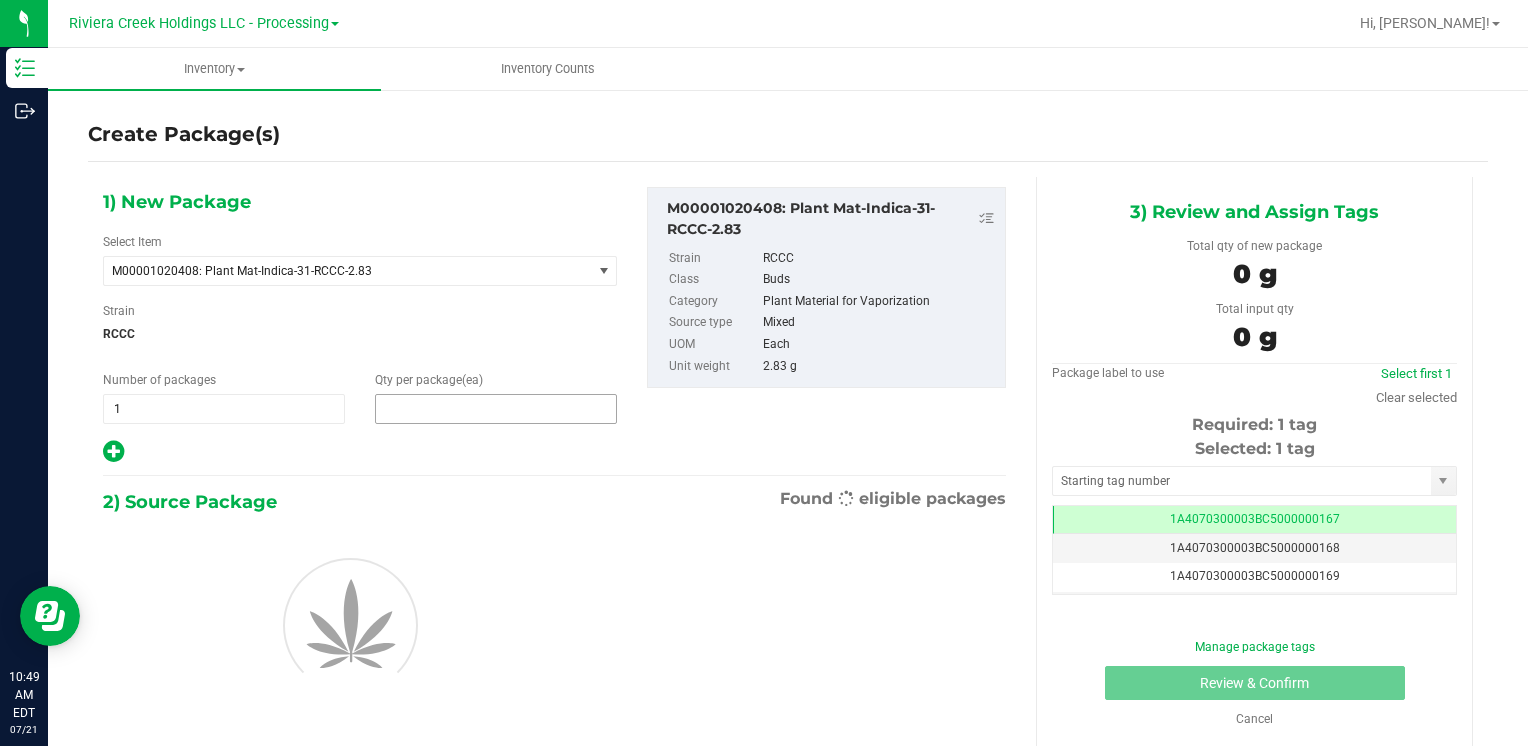 click at bounding box center [496, 409] 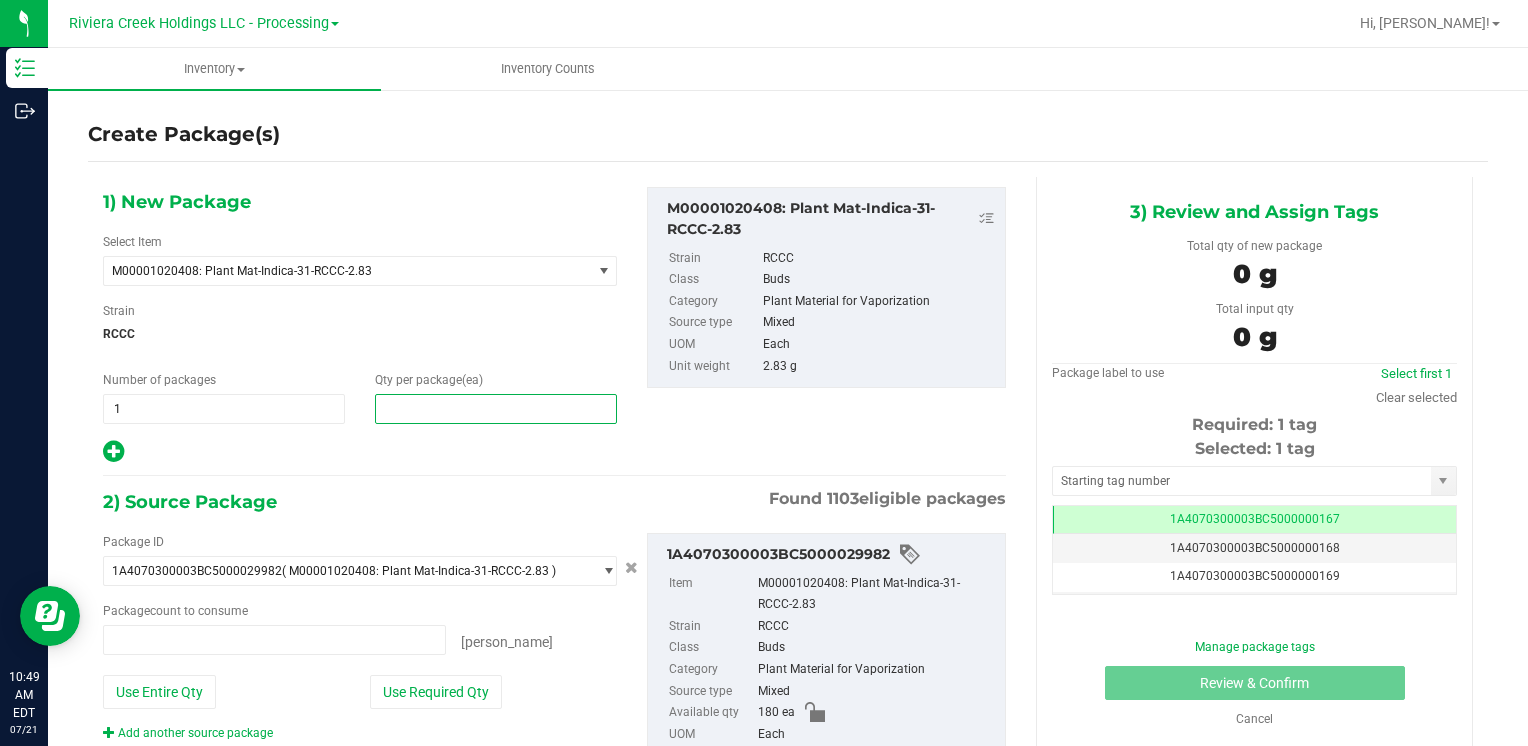 type on "0 ea" 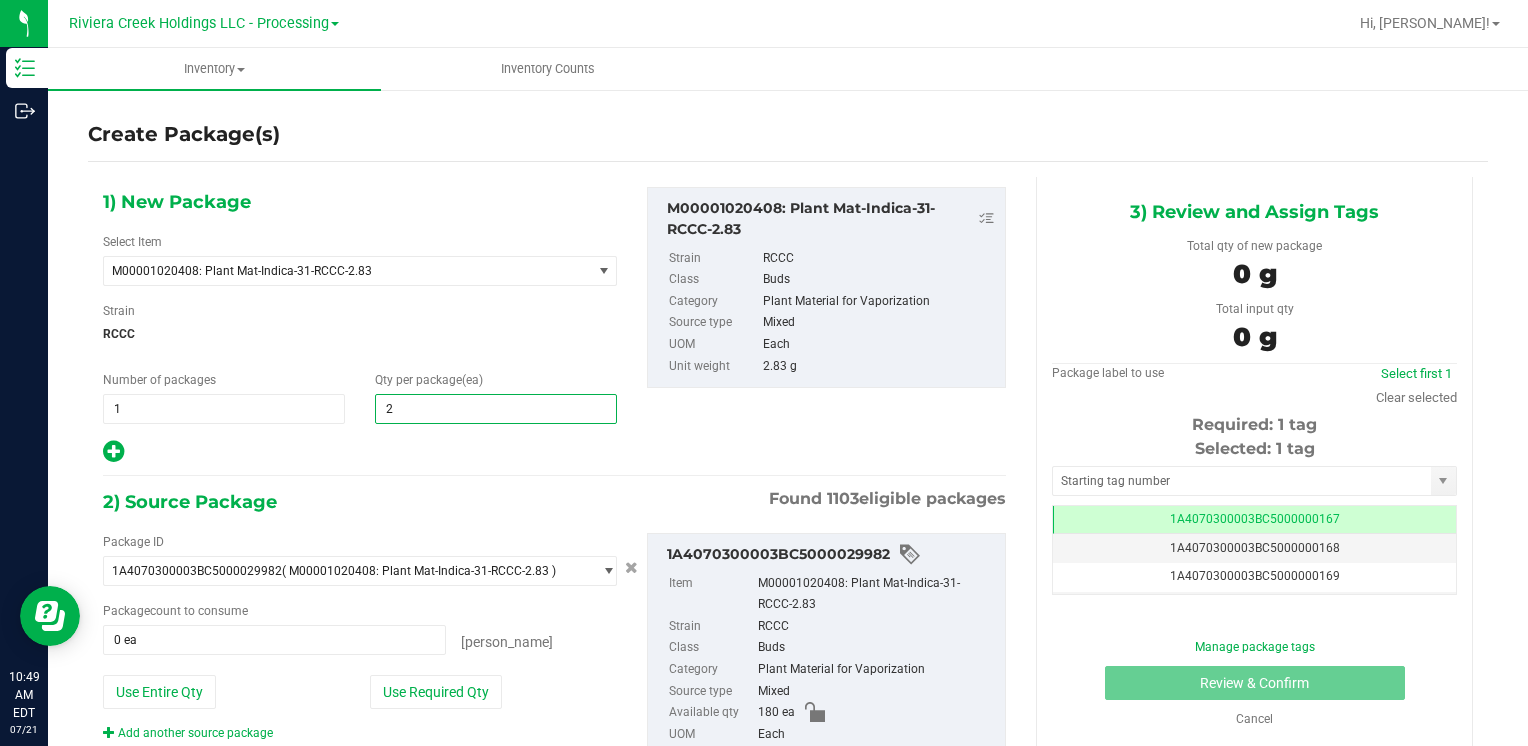 type on "20" 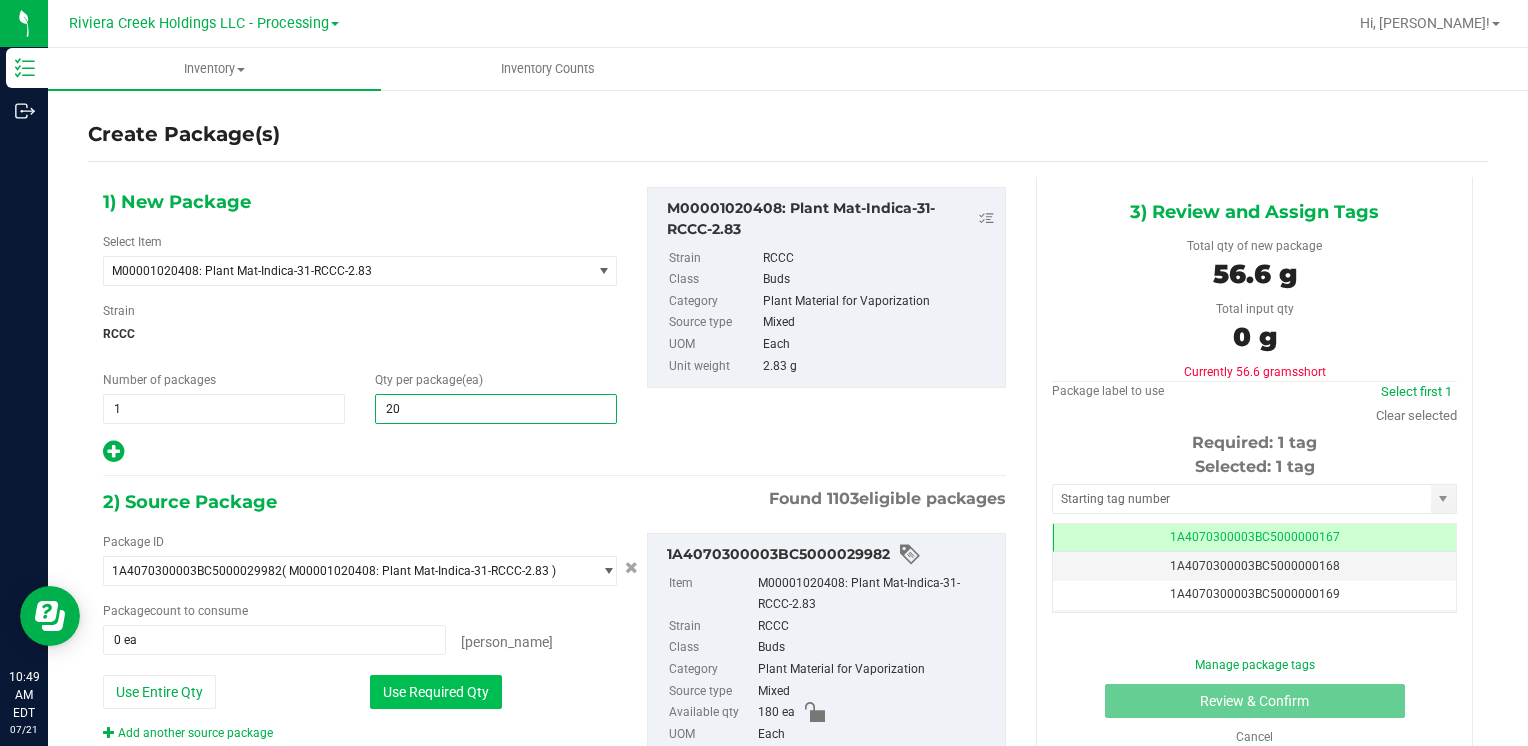 type on "20" 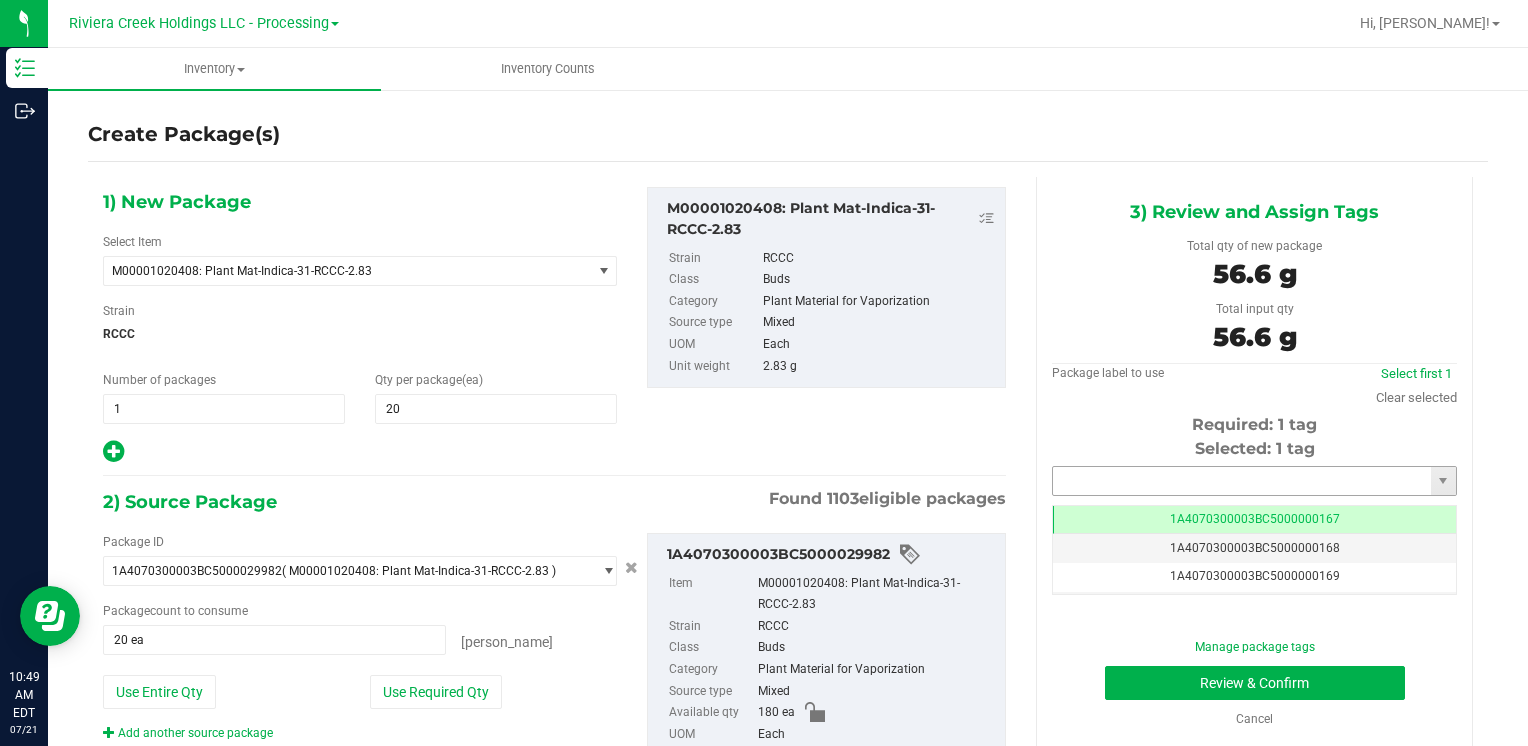 click at bounding box center (1242, 481) 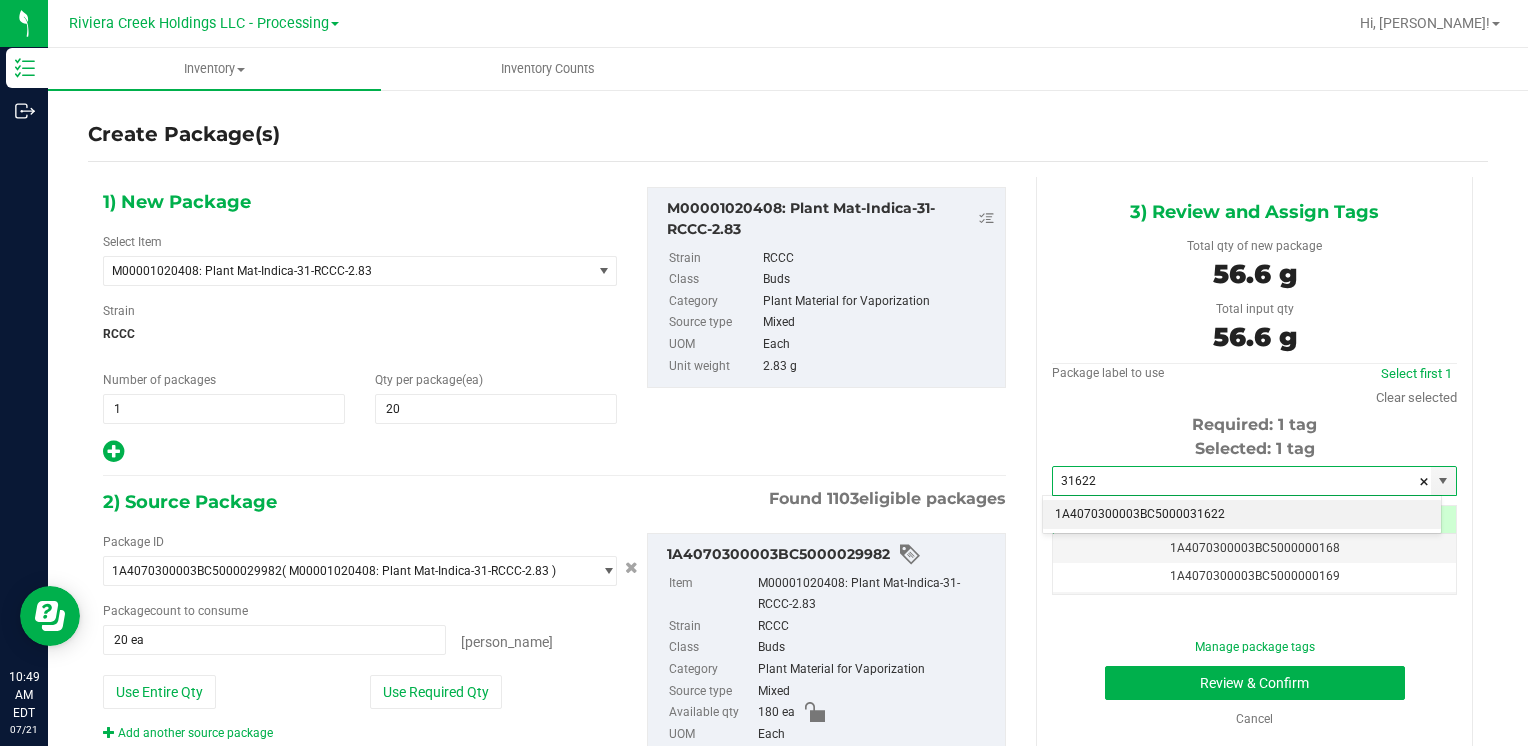 click on "1A4070300003BC5000031622" at bounding box center [1242, 515] 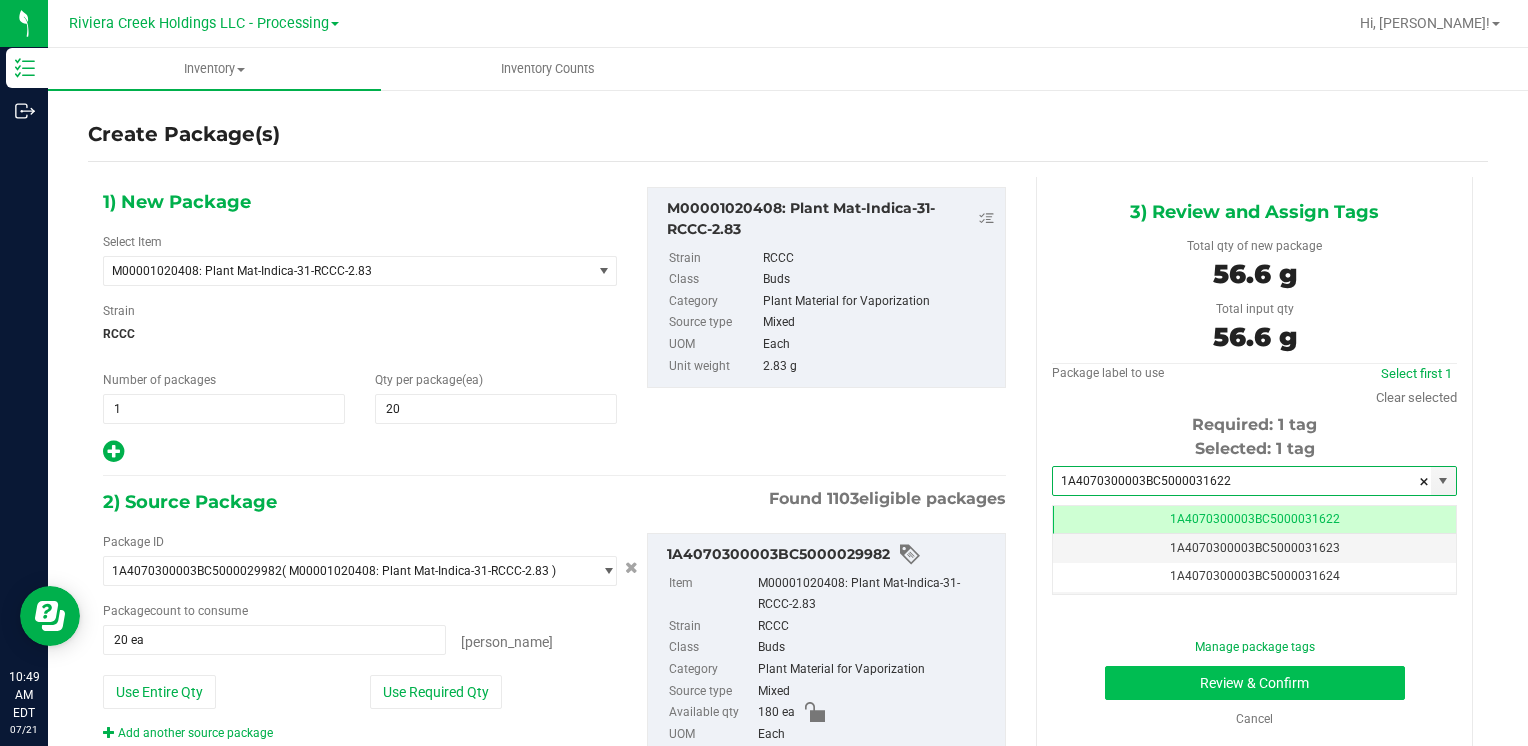 scroll, scrollTop: 0, scrollLeft: 0, axis: both 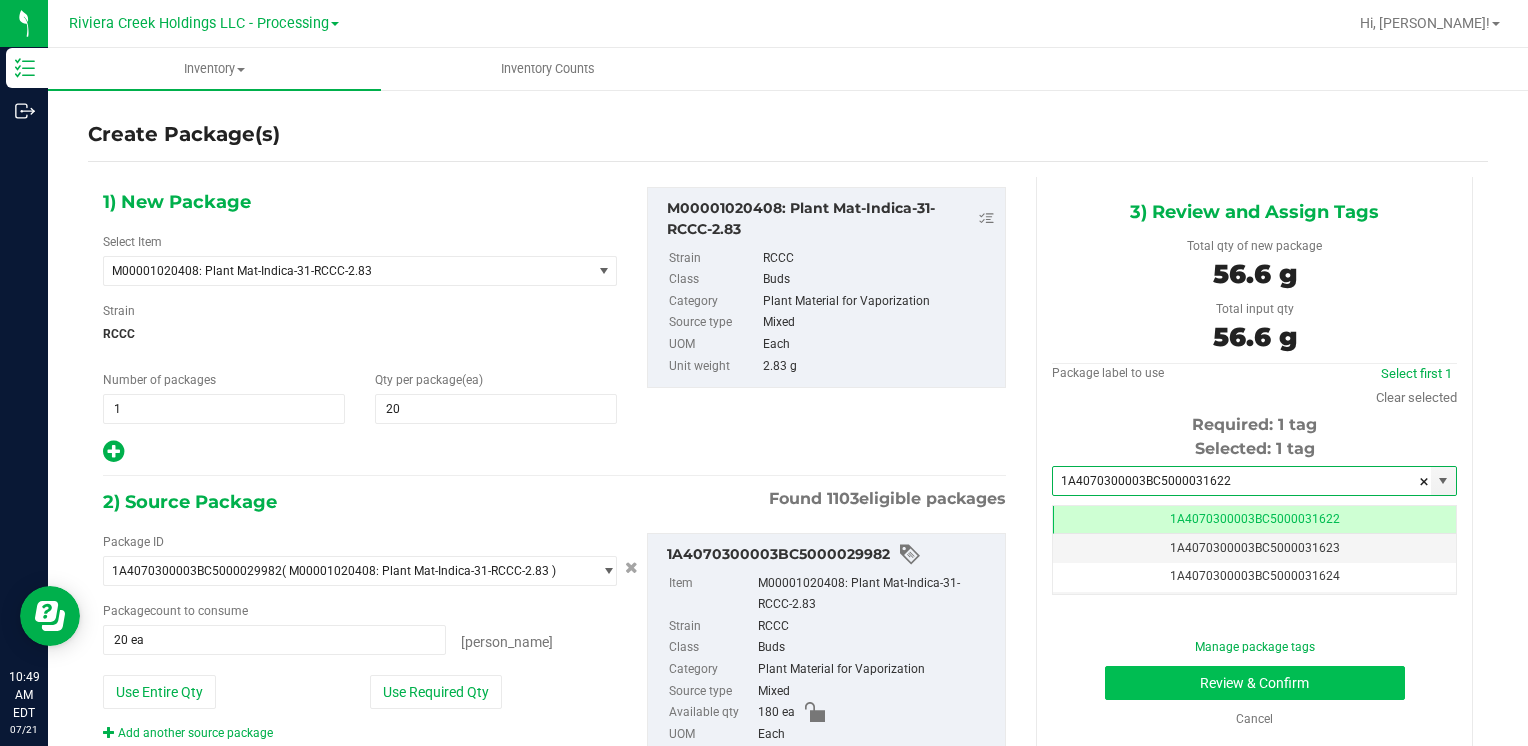 type on "1A4070300003BC5000031622" 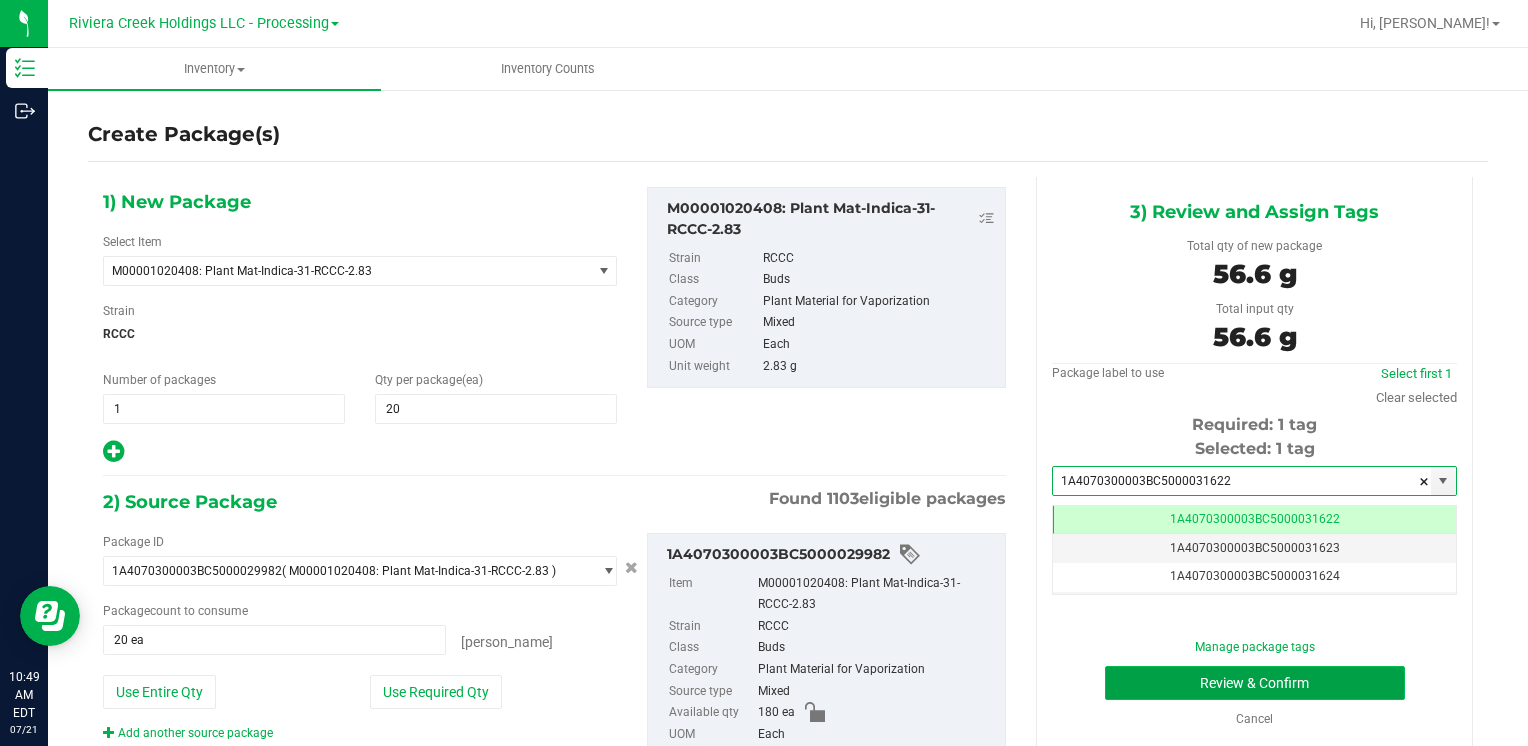 click on "Review & Confirm" at bounding box center (1255, 683) 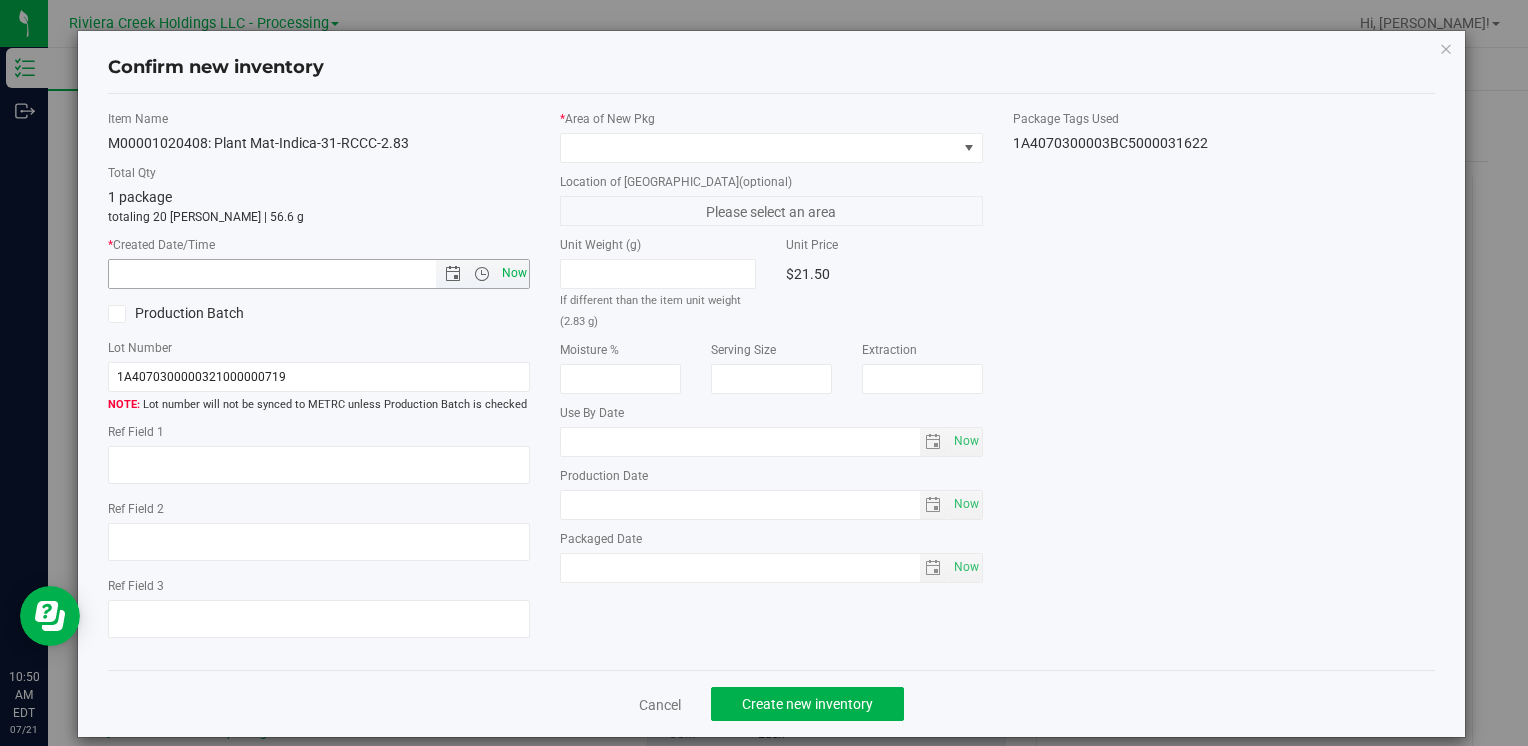 click on "Now" at bounding box center [514, 273] 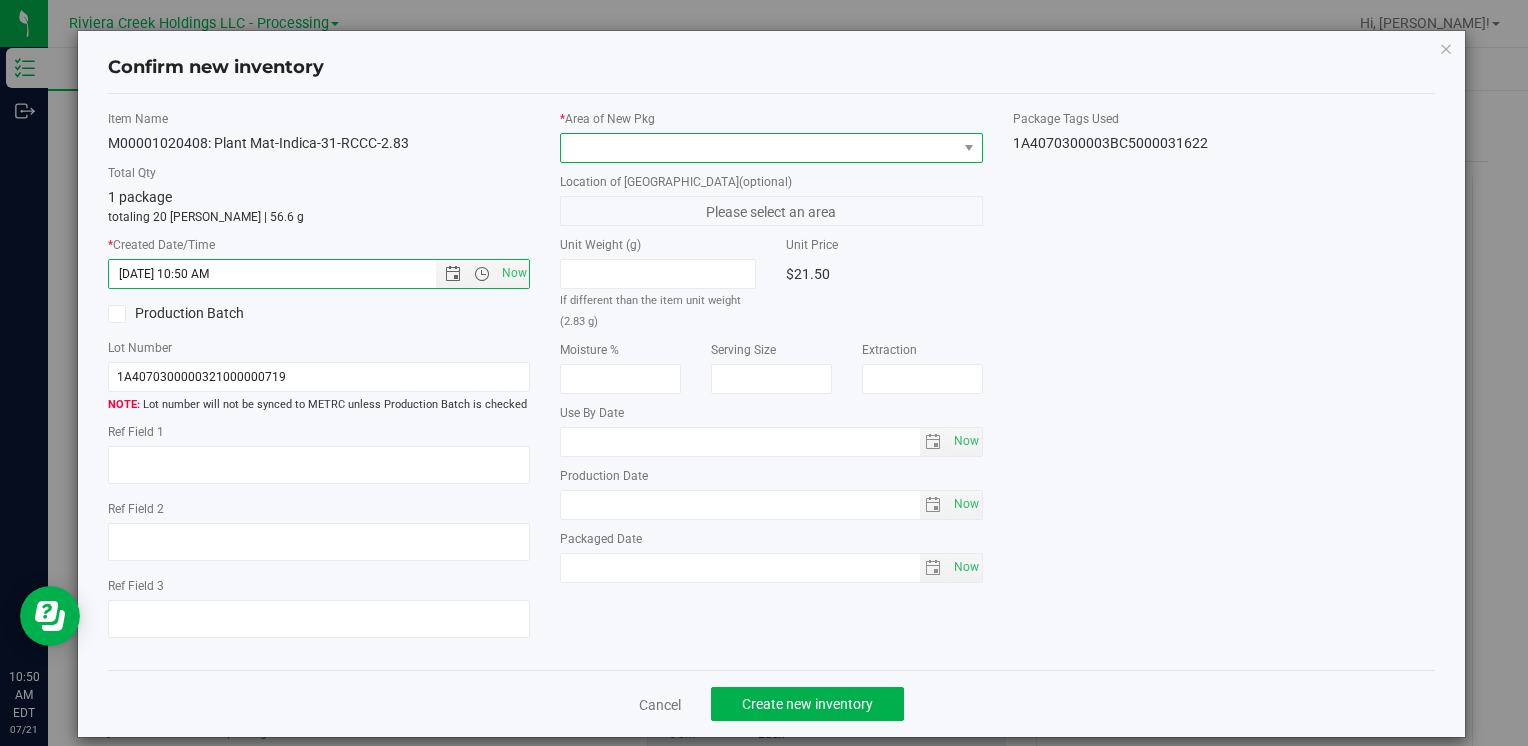 click at bounding box center (758, 148) 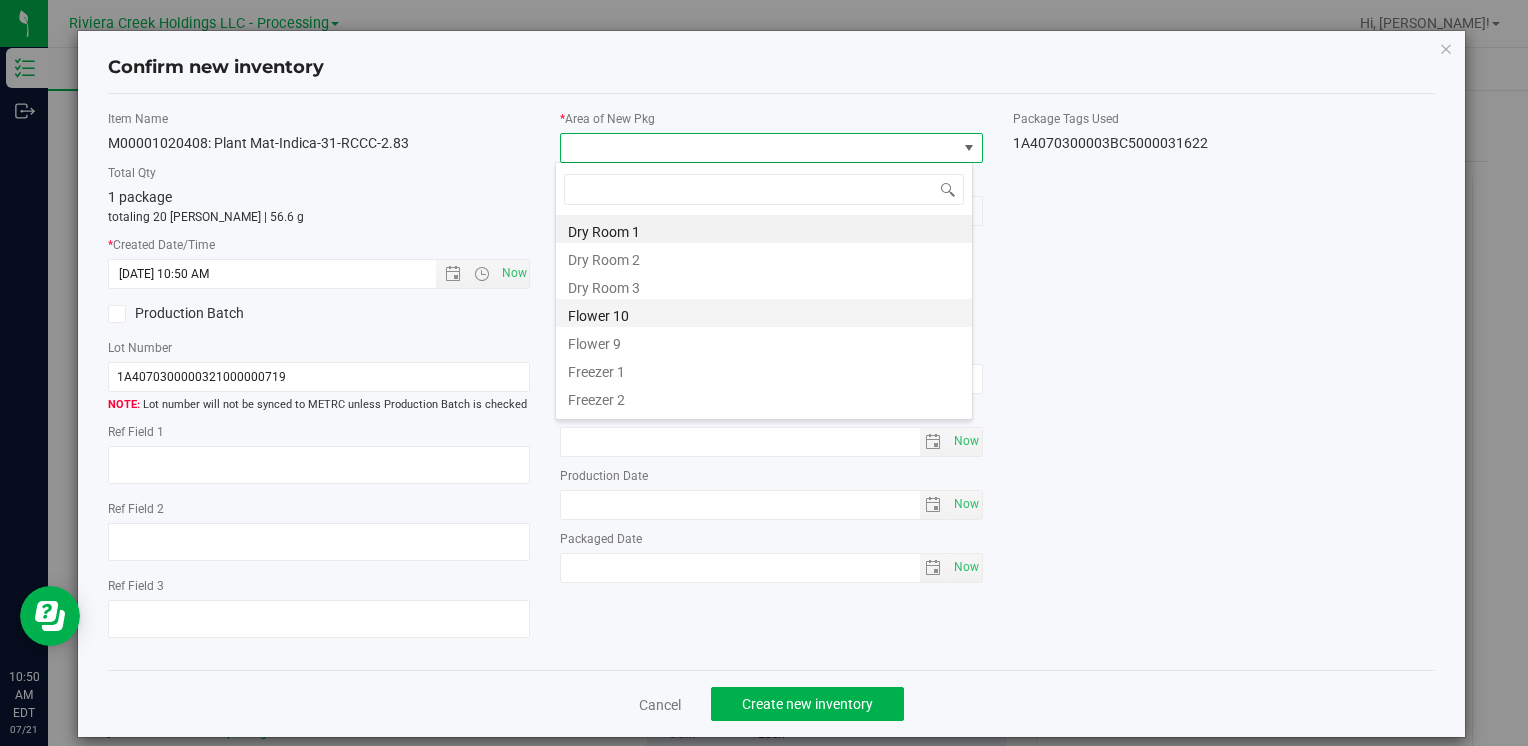 click on "Flower 10" at bounding box center [764, 313] 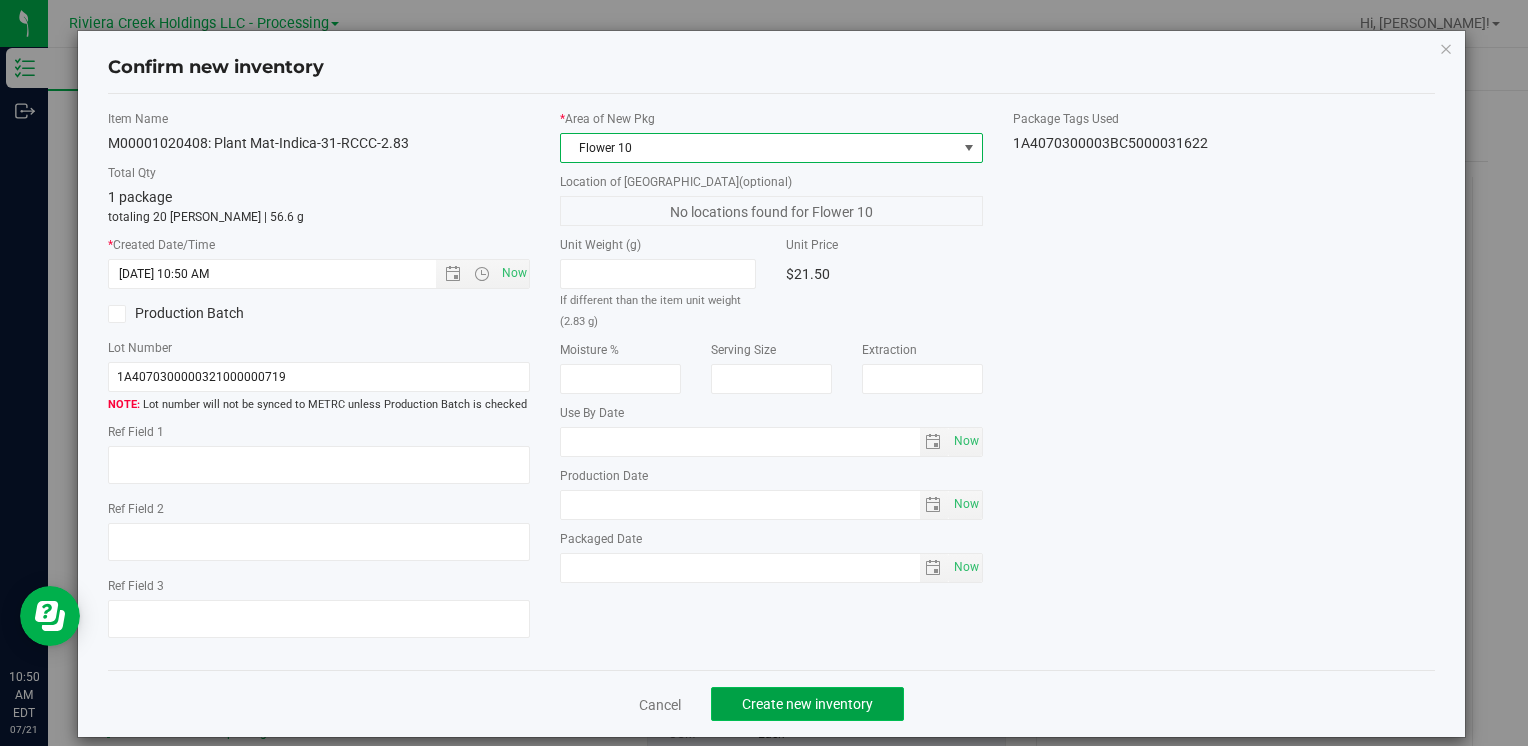 click on "Create new inventory" 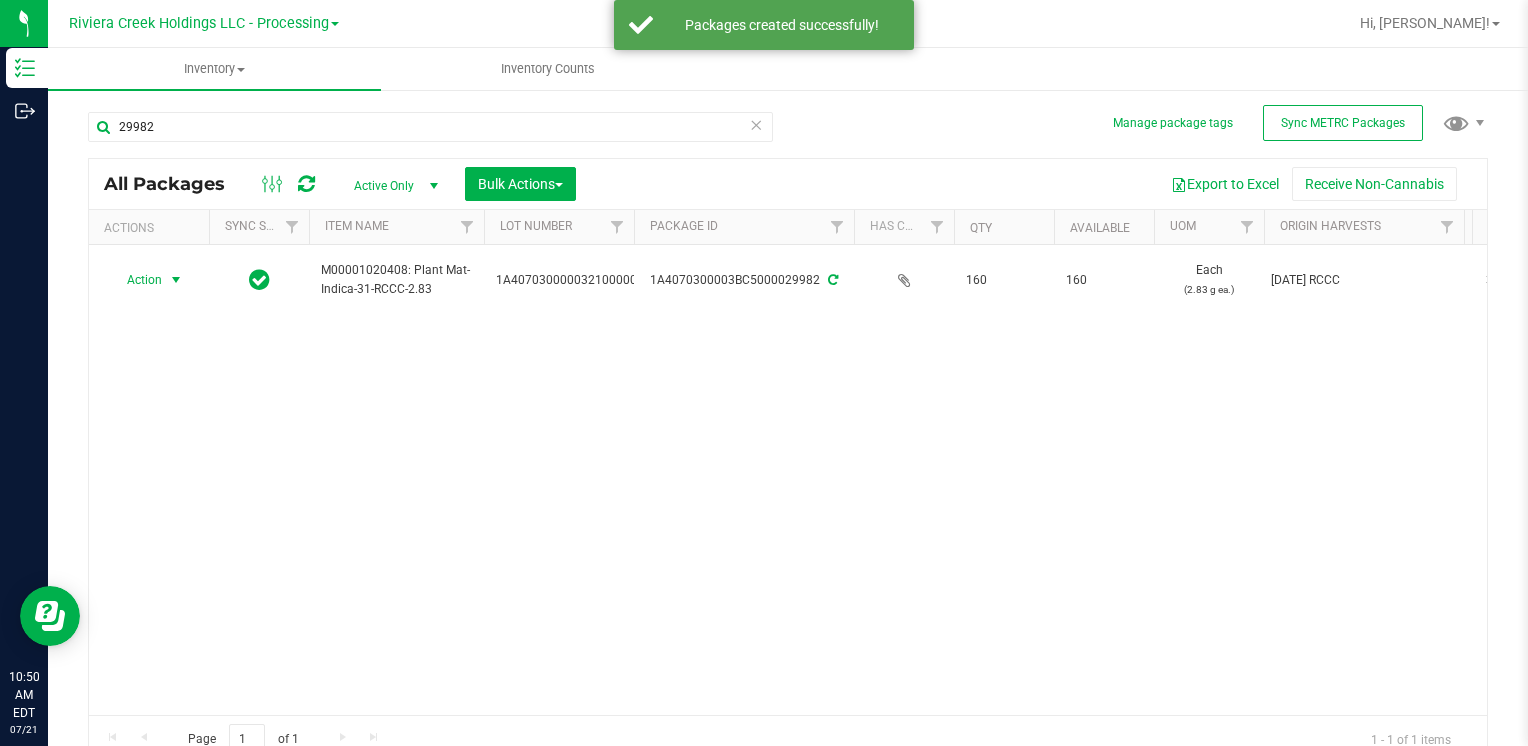 drag, startPoint x: 178, startPoint y: 273, endPoint x: 244, endPoint y: 406, distance: 148.47559 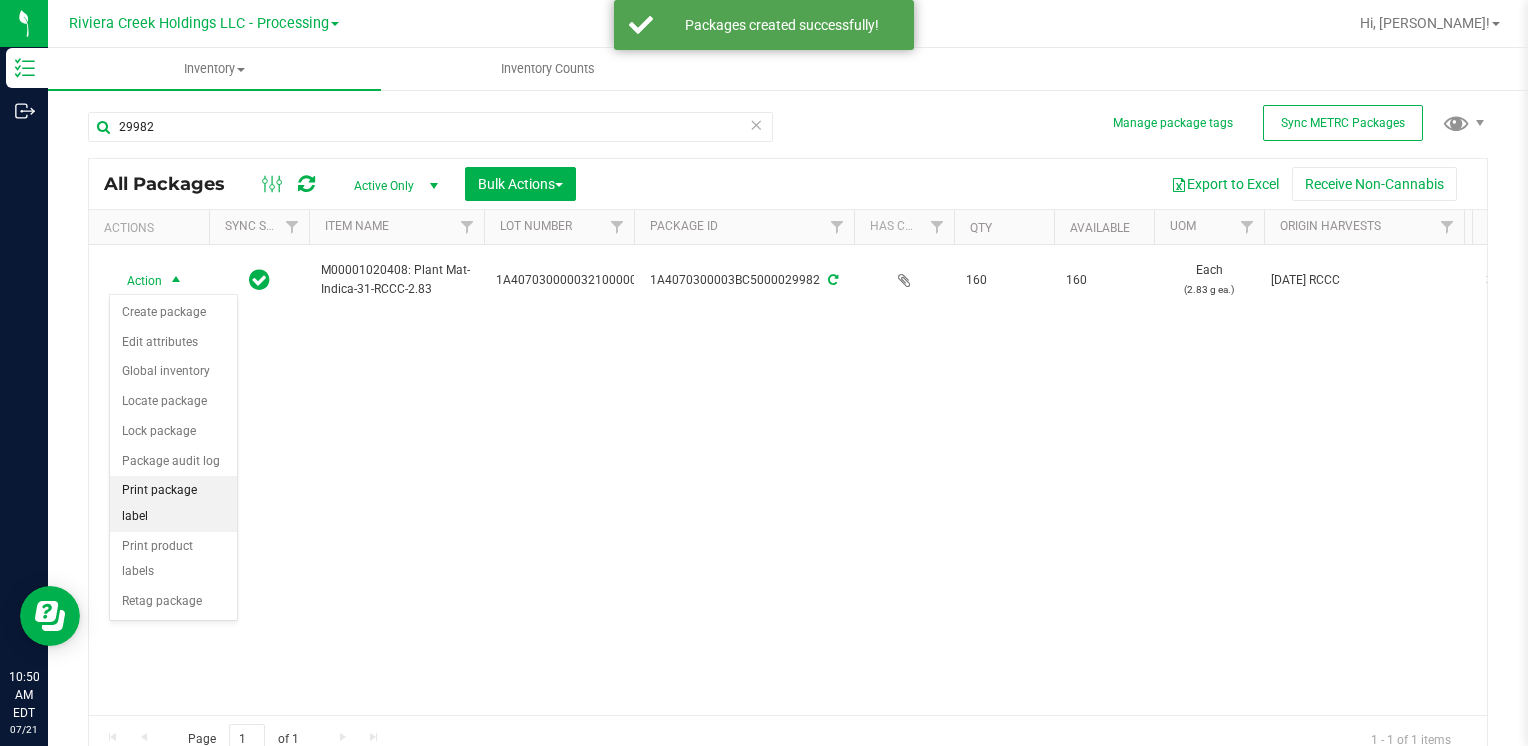 click on "Print package label" at bounding box center (173, 503) 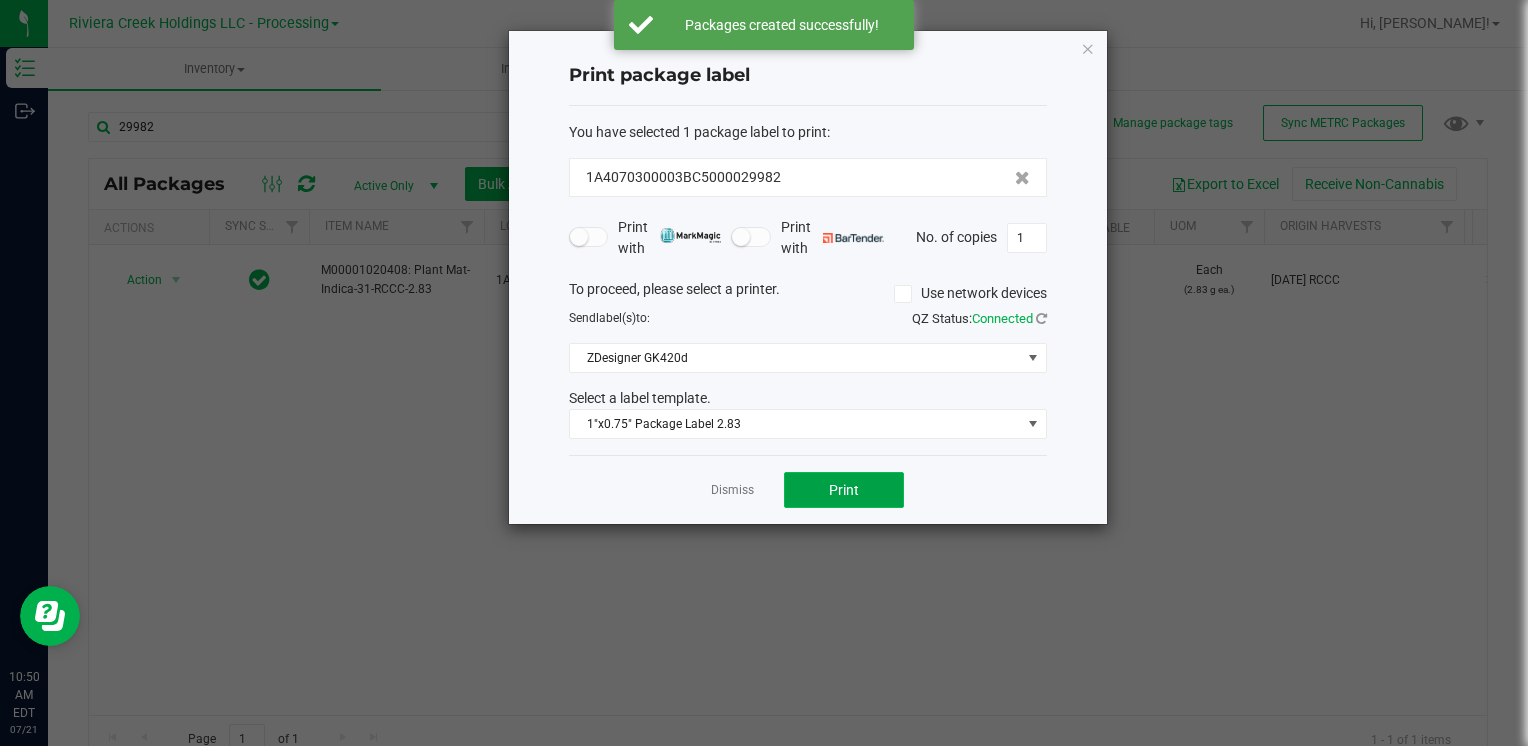 click on "Print" 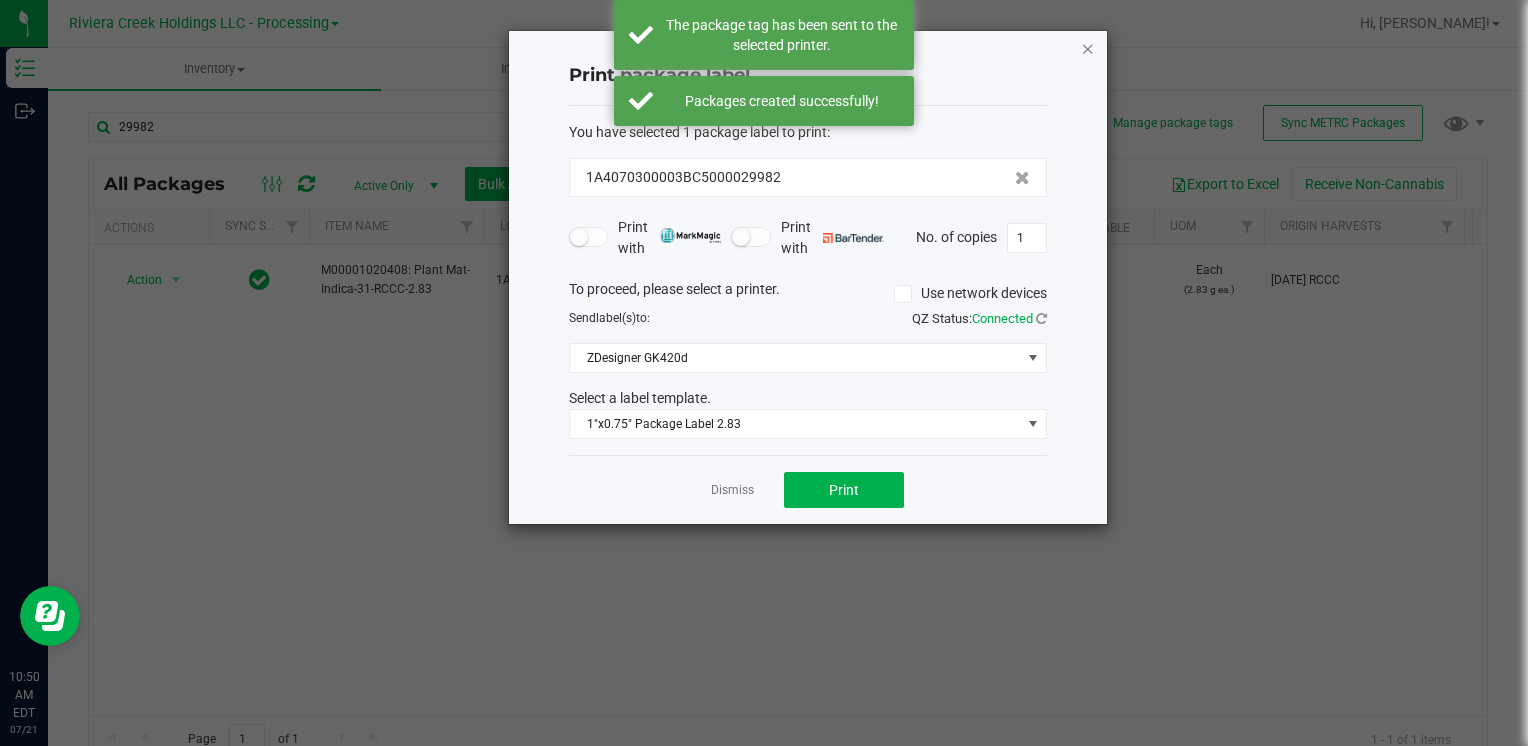 click on "Print package label  You have selected 1 package label to print  :   1A4070300003BC5000029982   Print with   Print with   No. of copies  1  To proceed, please select a printer.   Use network devices  Send  label(s)  to:  QZ Status:   Connected  ZDesigner GK420d  Select a label template.  1"x0.75" Package Label 2.83  Dismiss   Print" 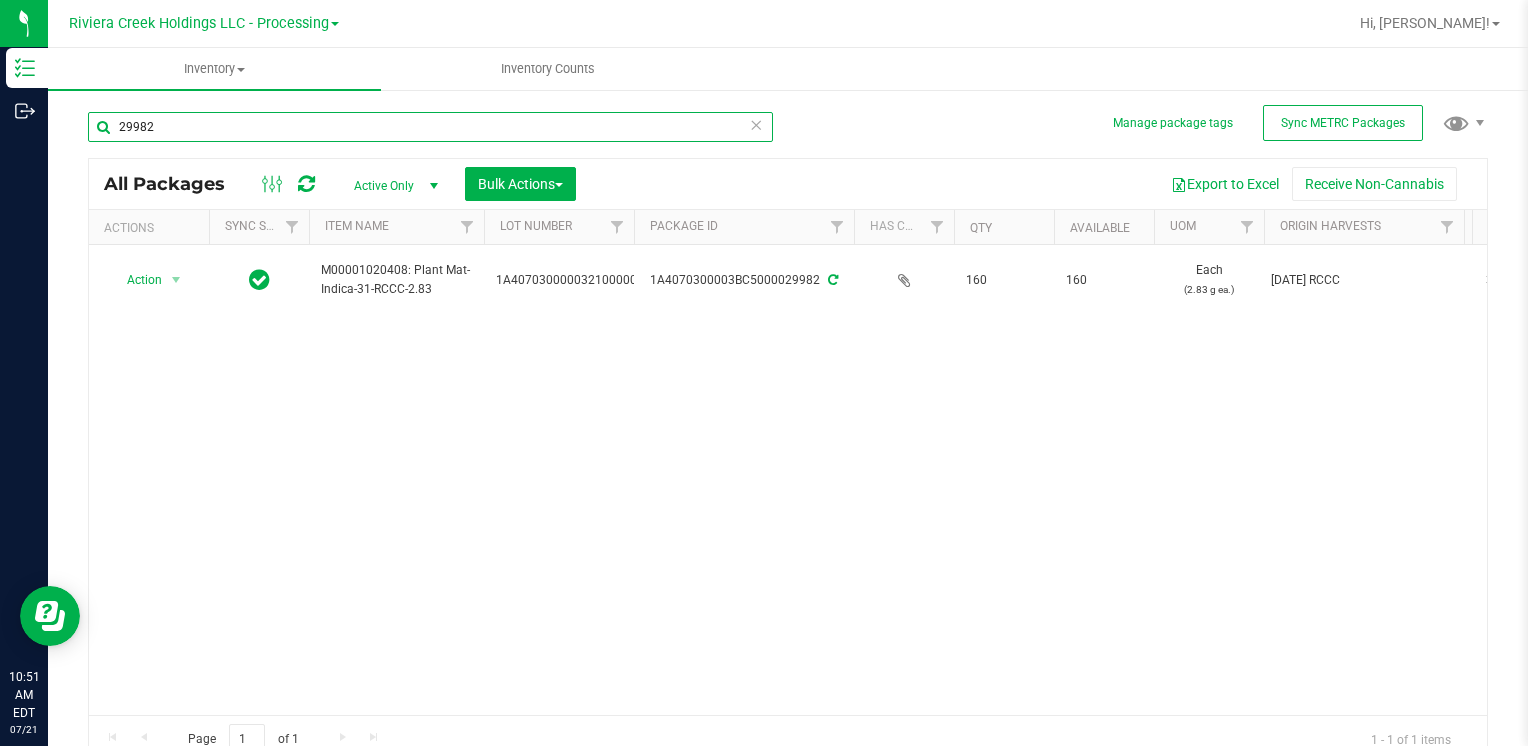 click on "29982" at bounding box center [430, 127] 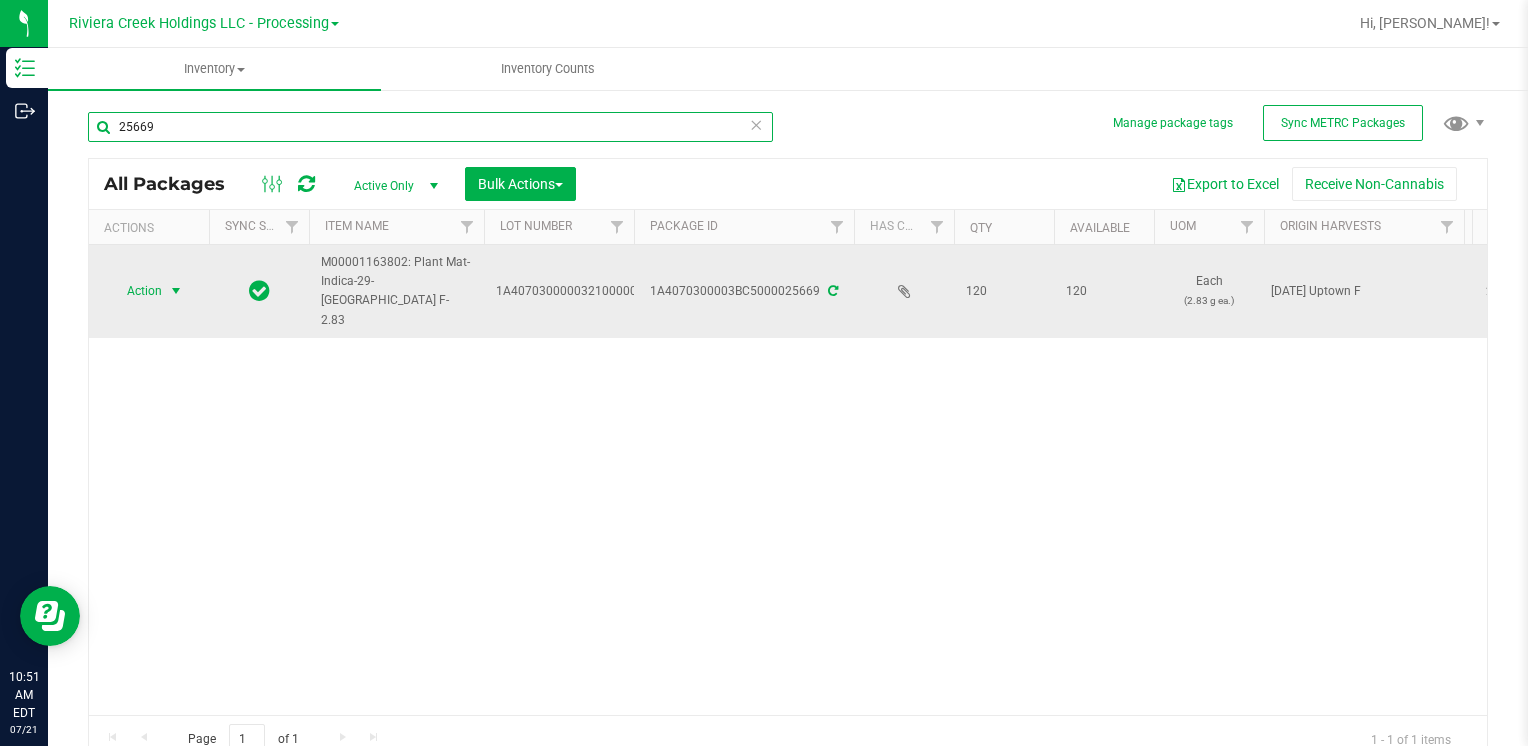 type on "25669" 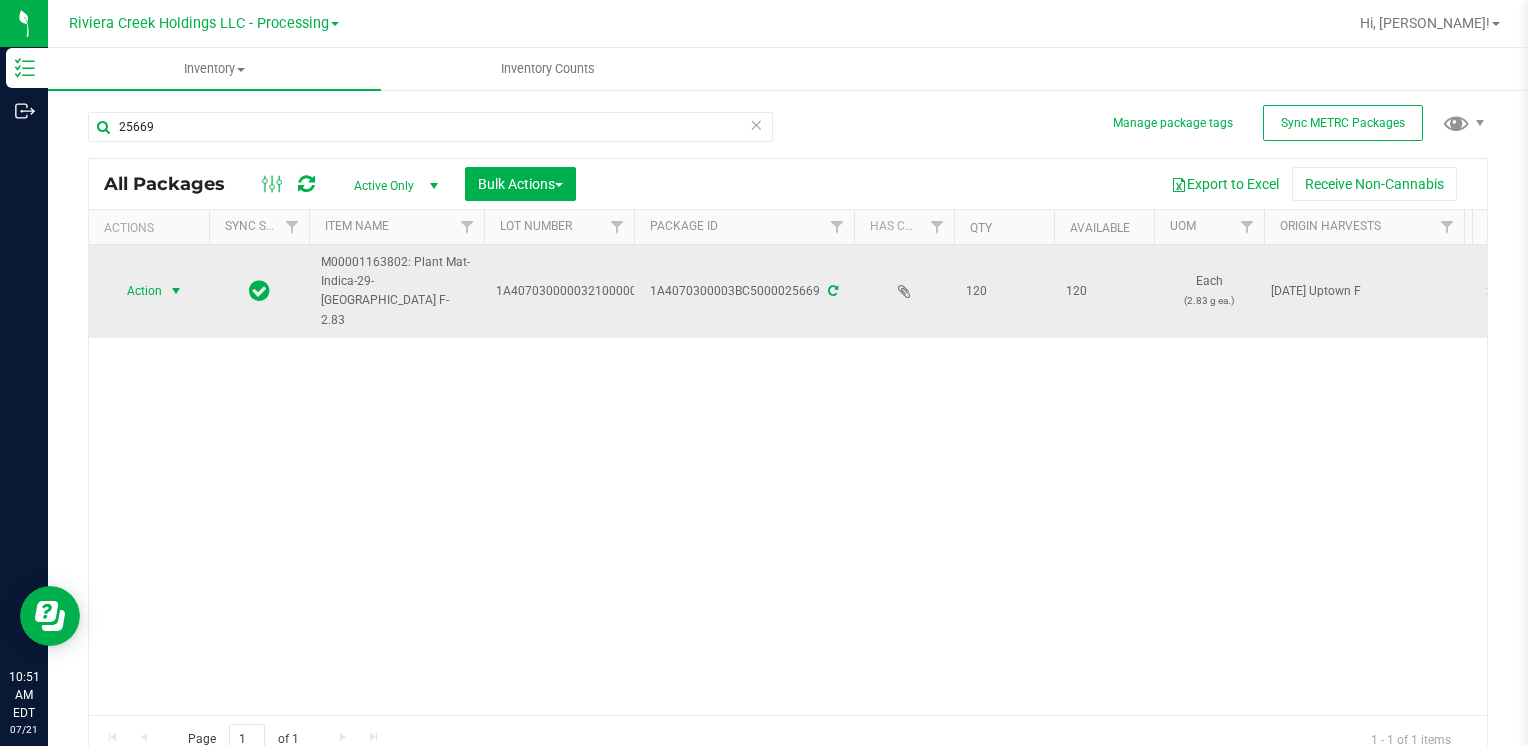 click on "Action" at bounding box center (136, 291) 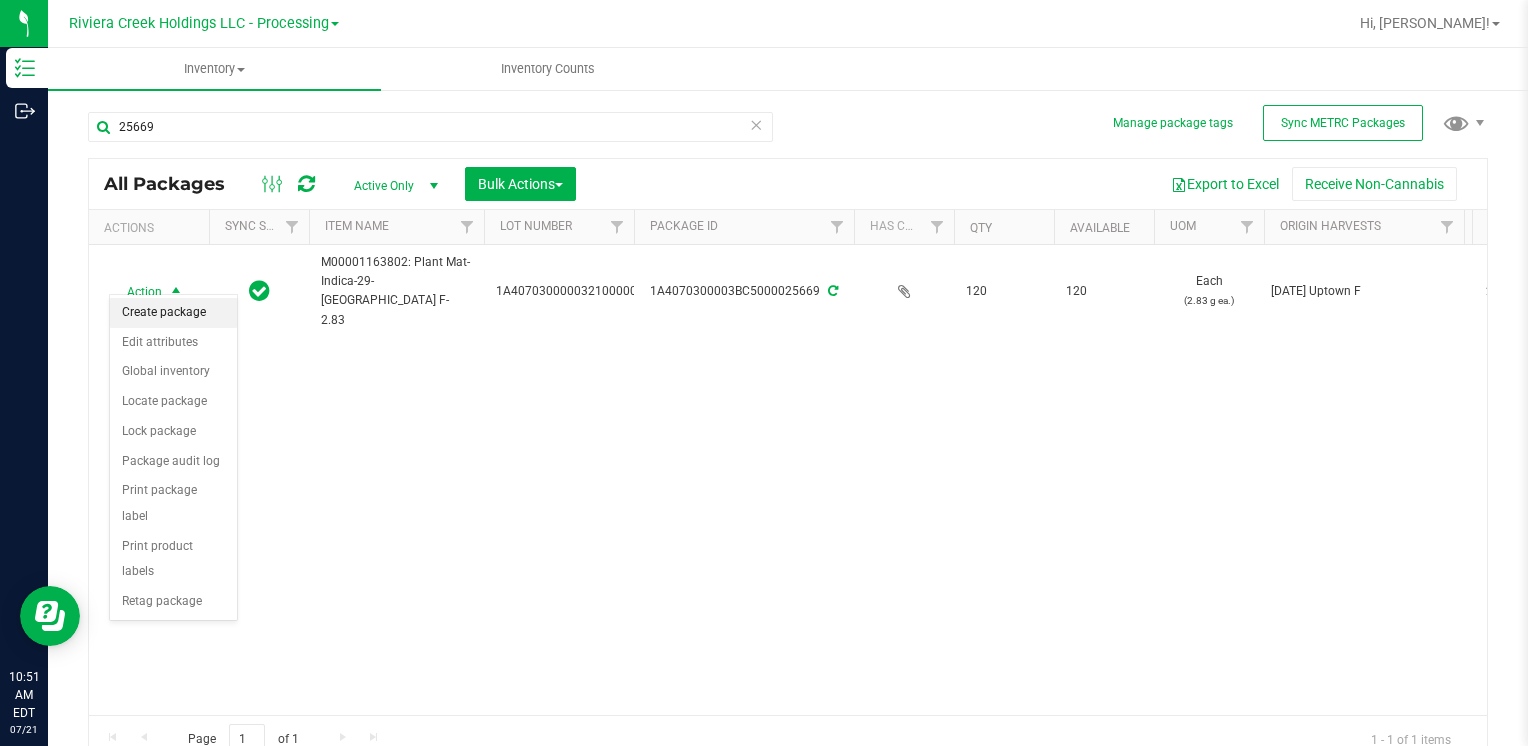 click on "Create package" at bounding box center [173, 313] 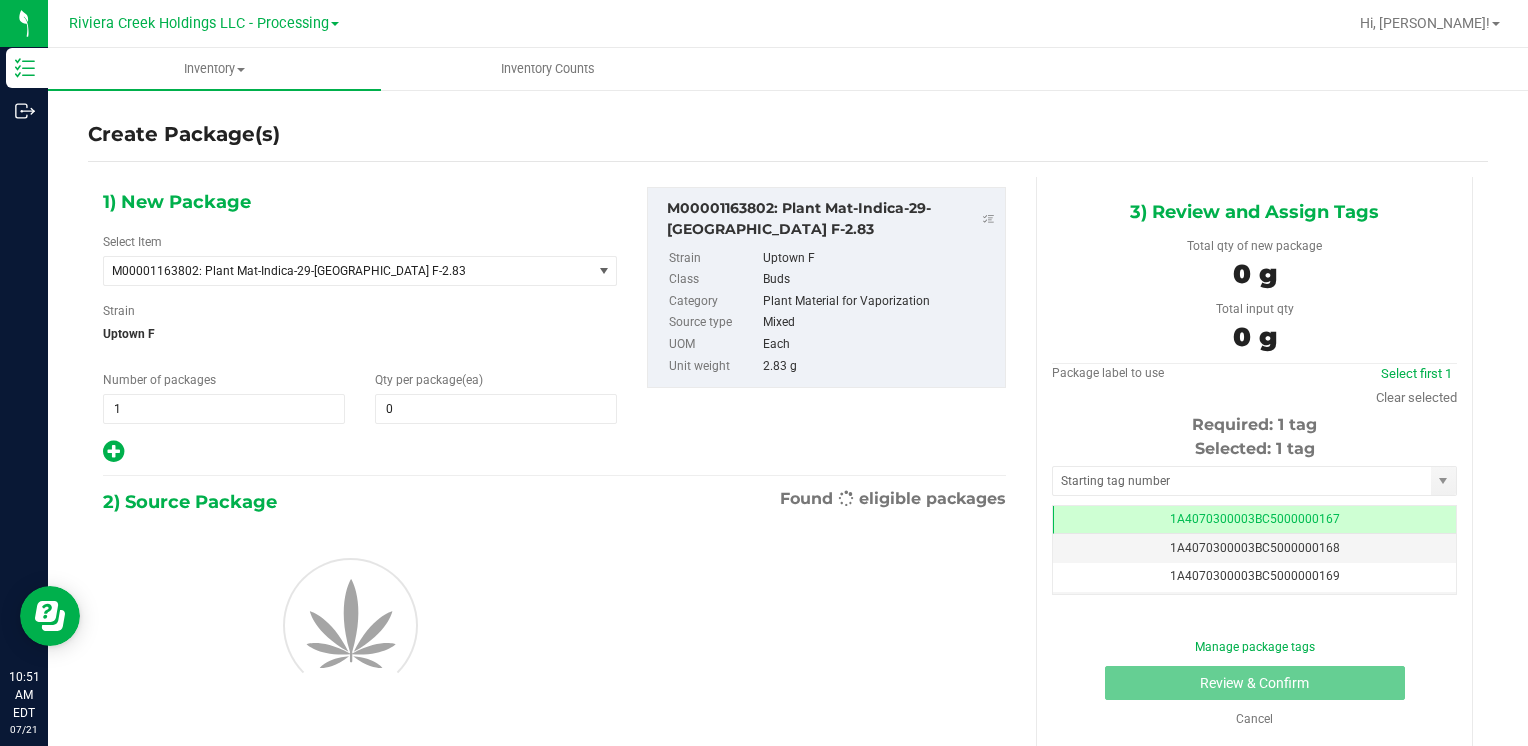 scroll, scrollTop: 0, scrollLeft: 0, axis: both 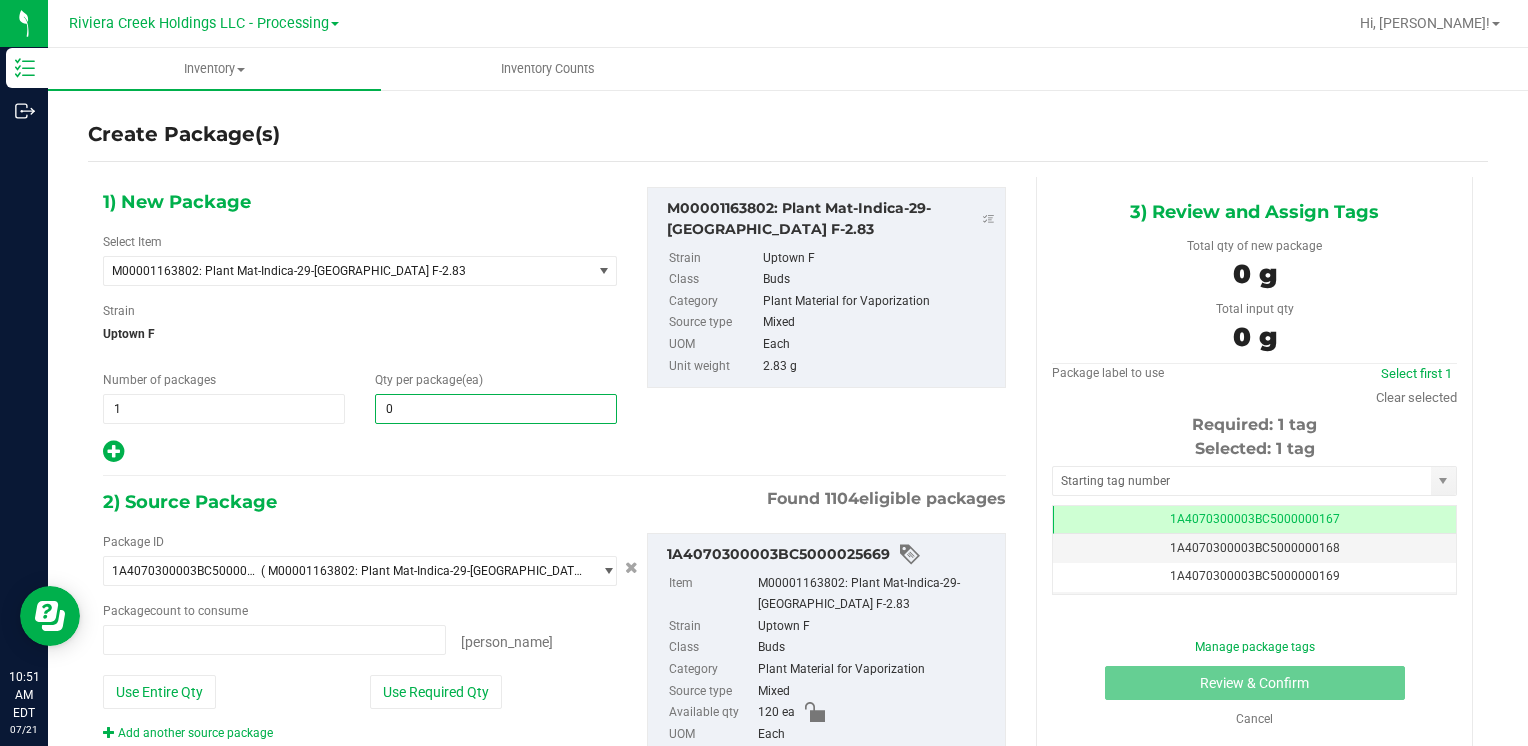 type 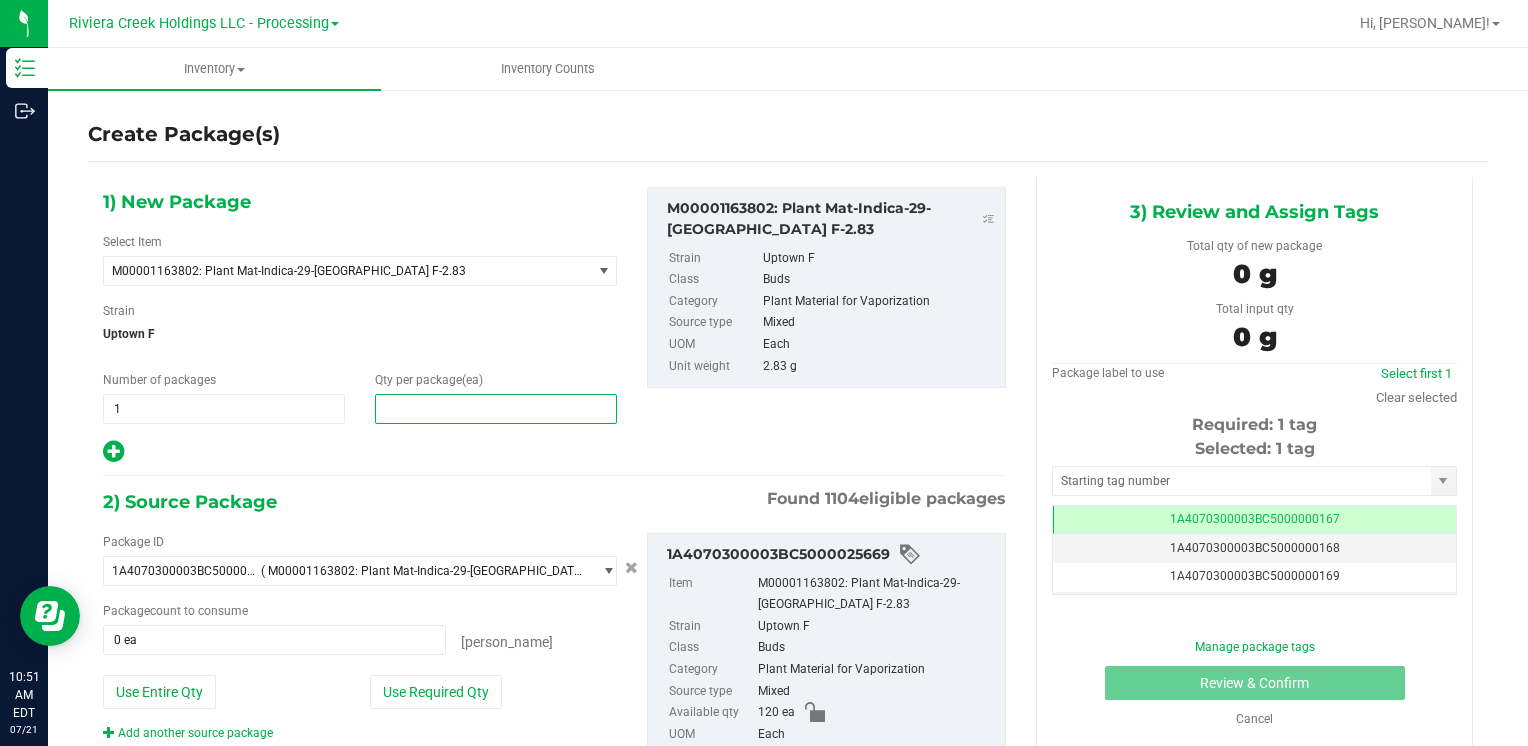 click at bounding box center (496, 409) 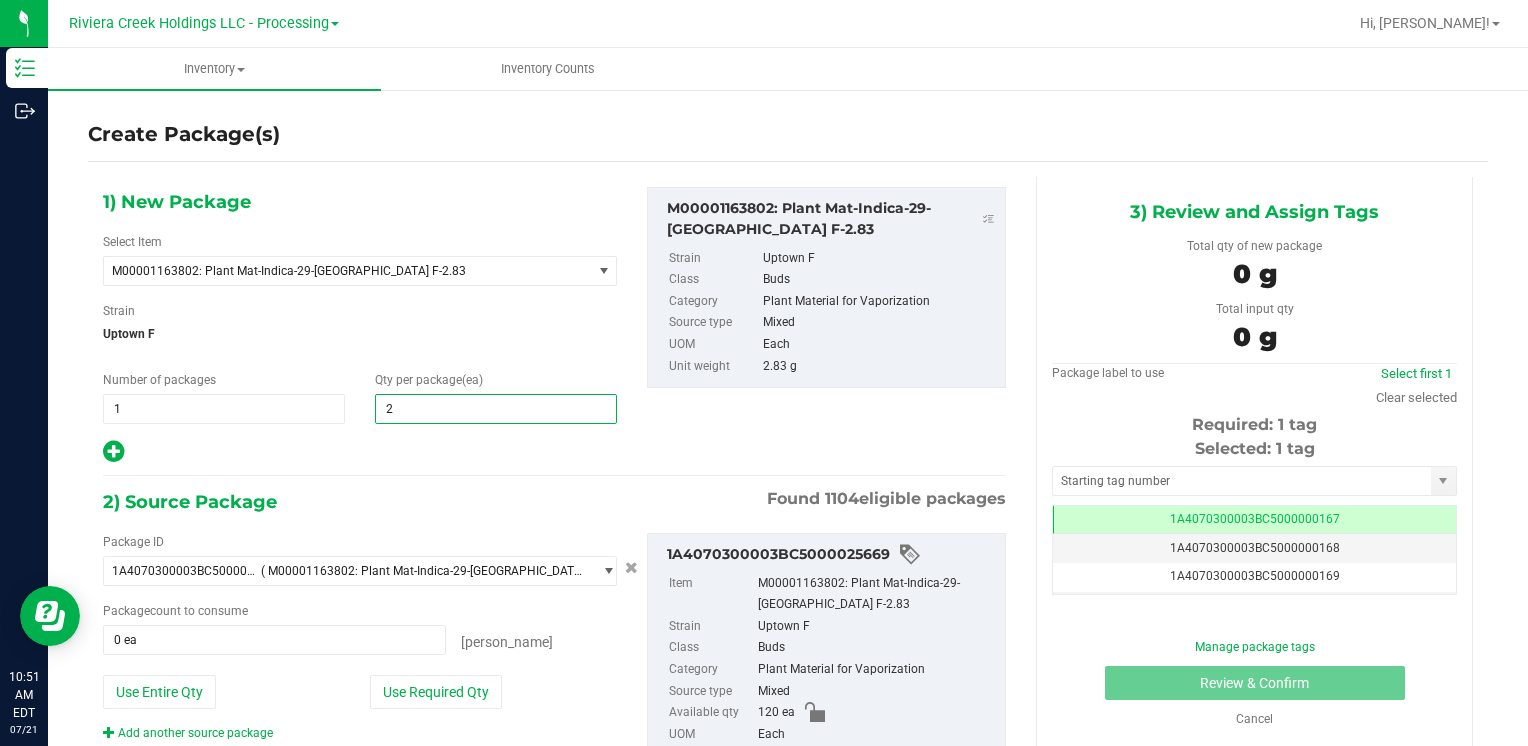 type on "20" 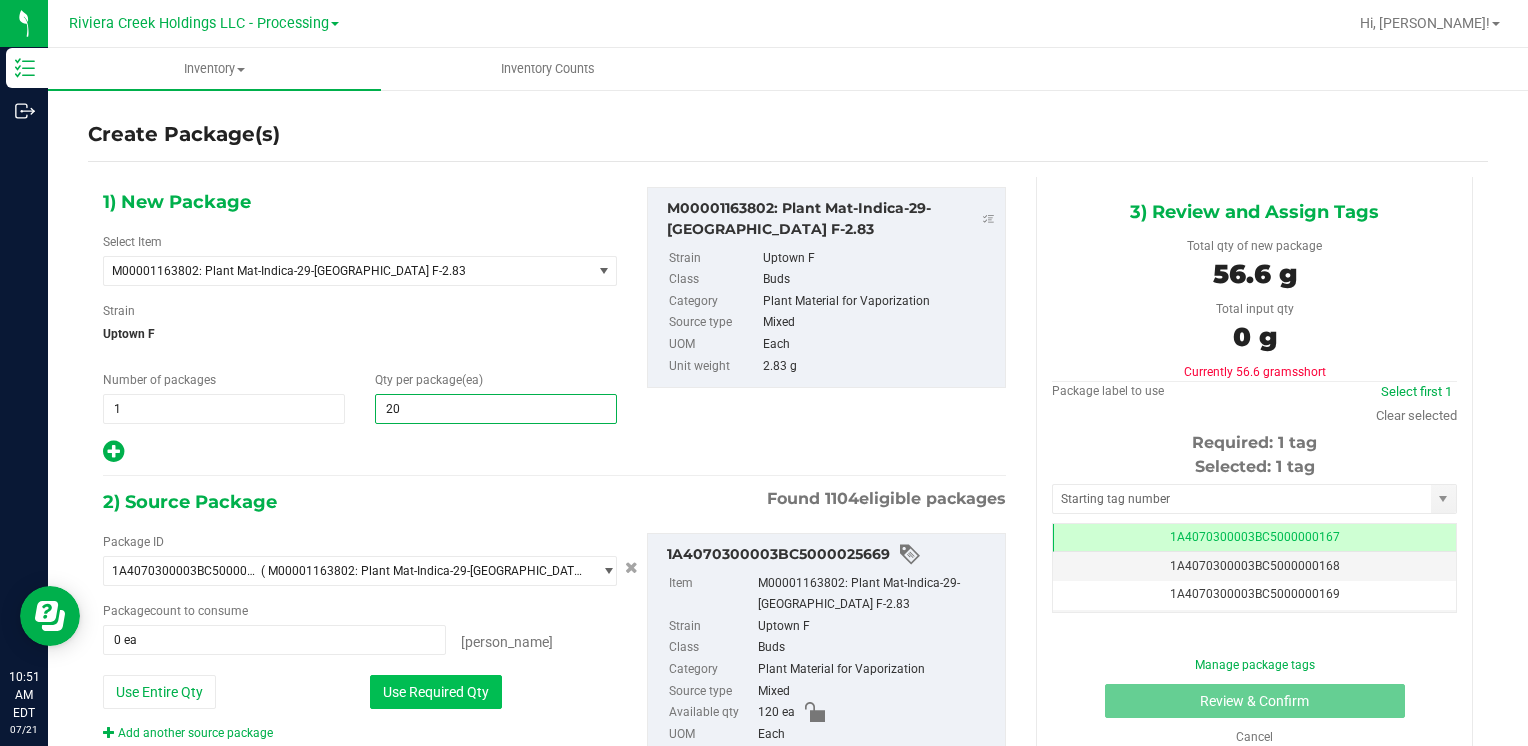 type on "20" 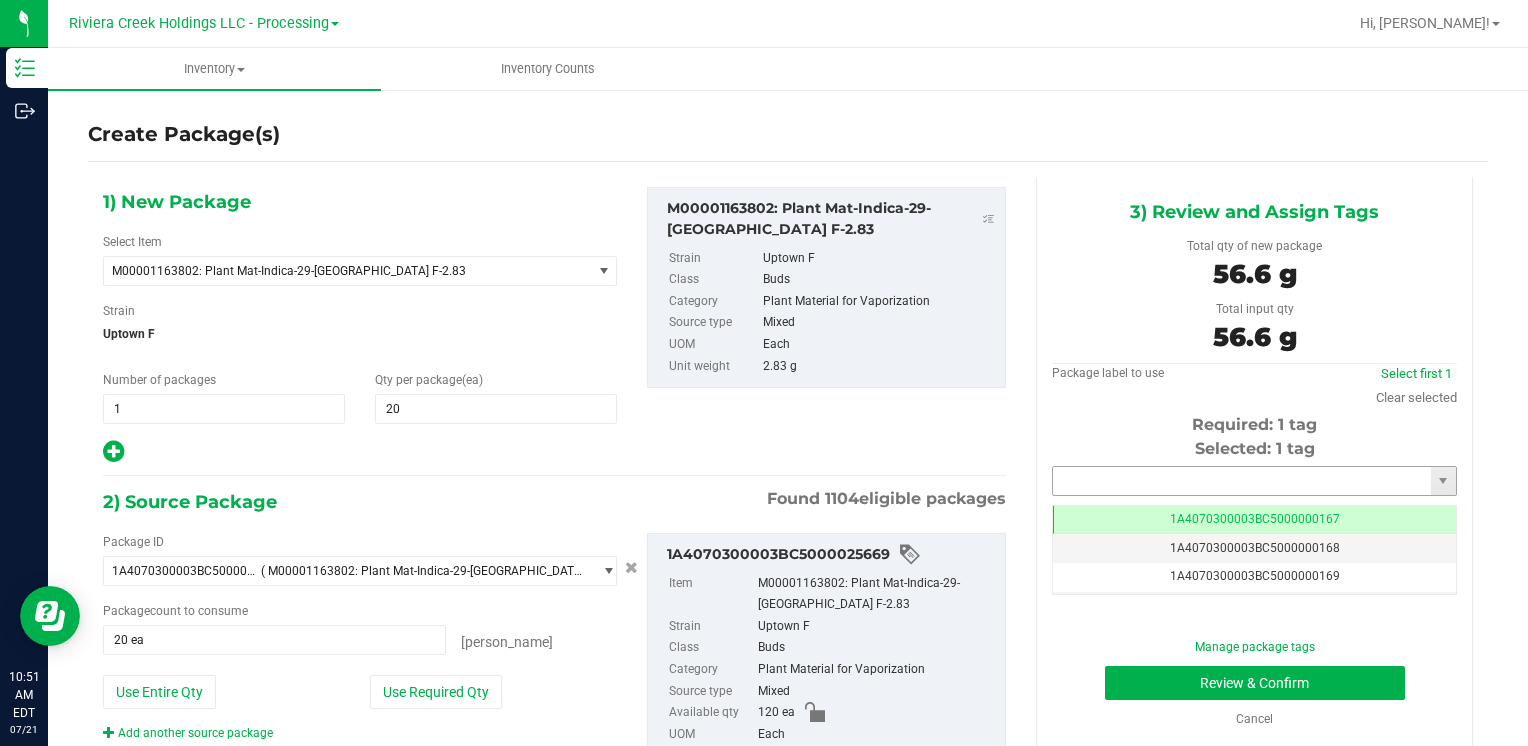 click at bounding box center [1242, 481] 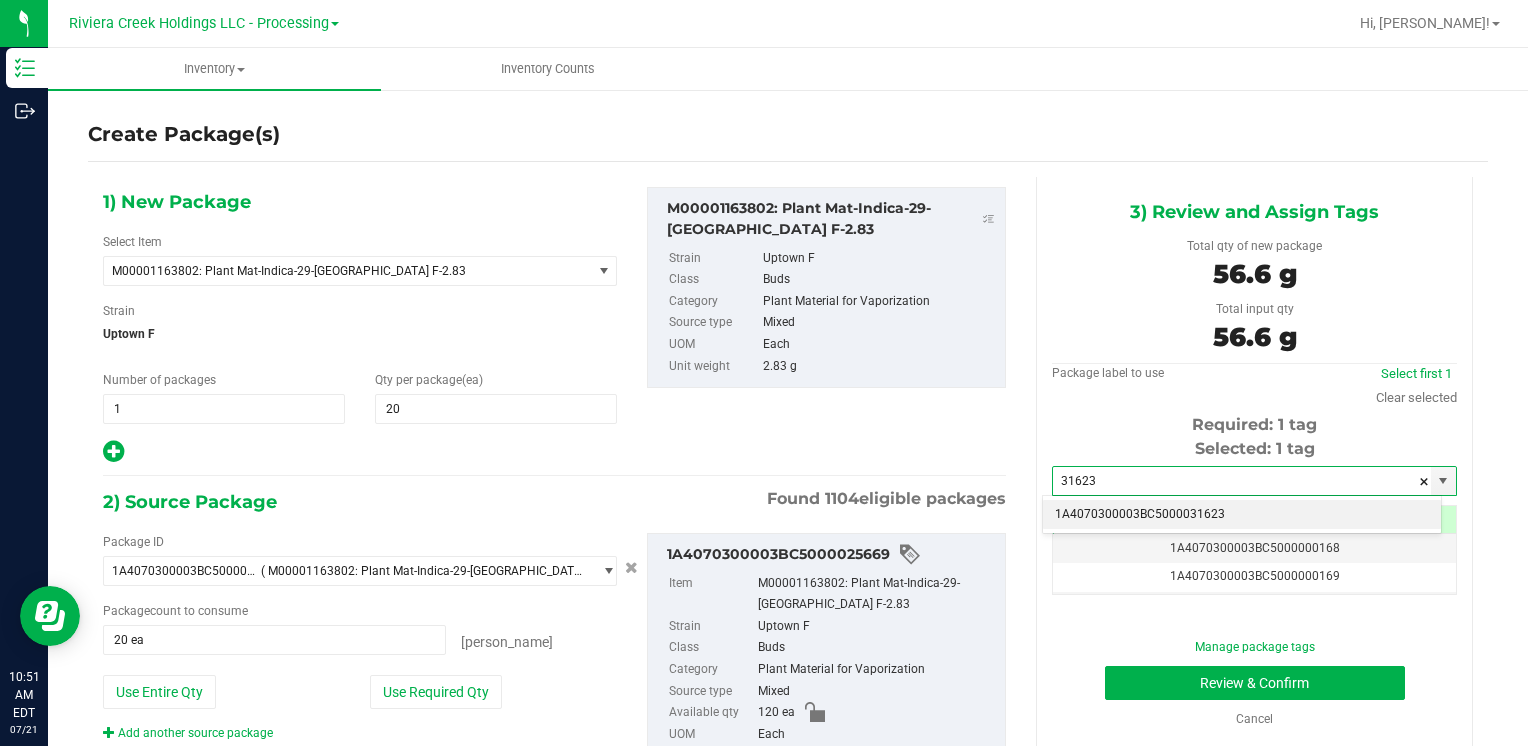 click on "1A4070300003BC5000031623" at bounding box center (1242, 515) 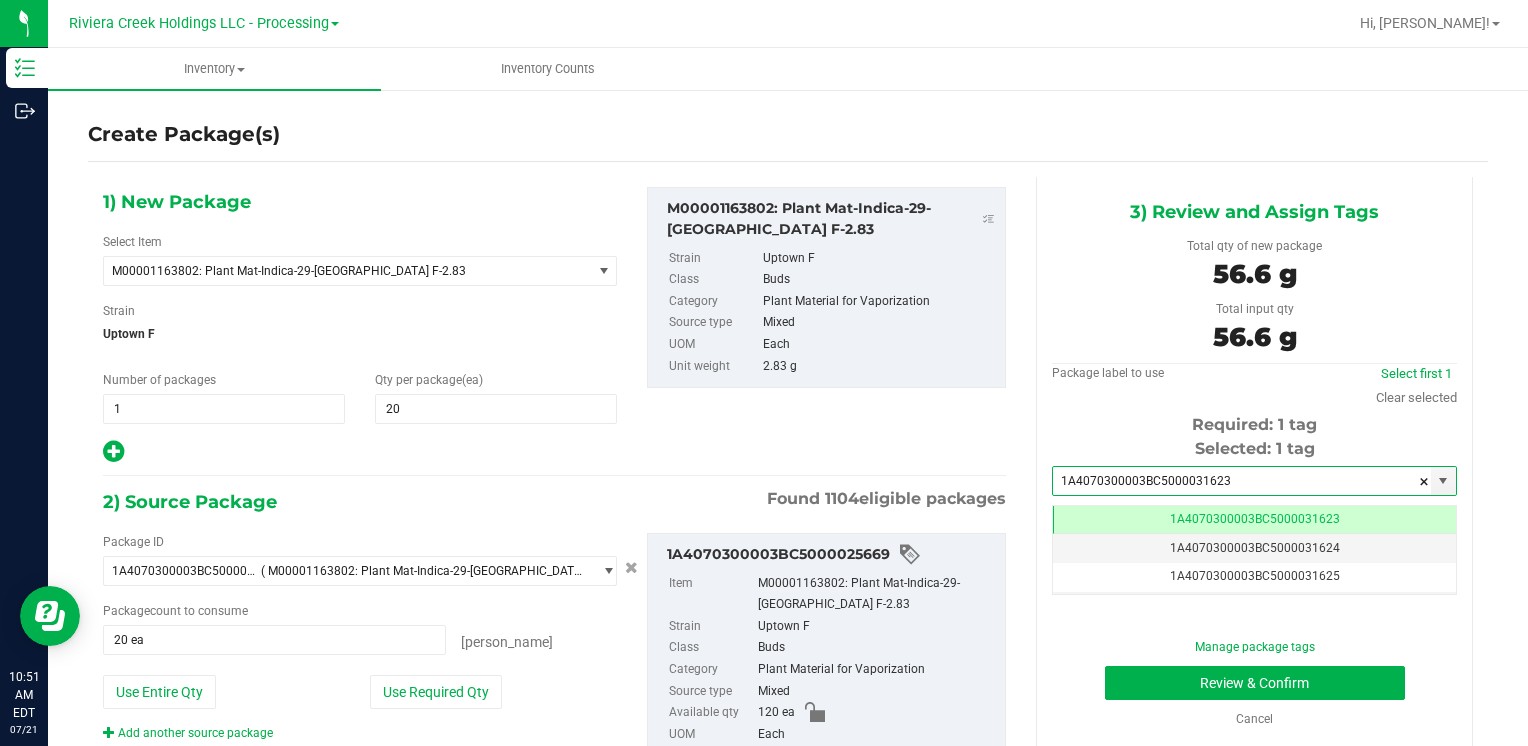 scroll, scrollTop: 0, scrollLeft: 0, axis: both 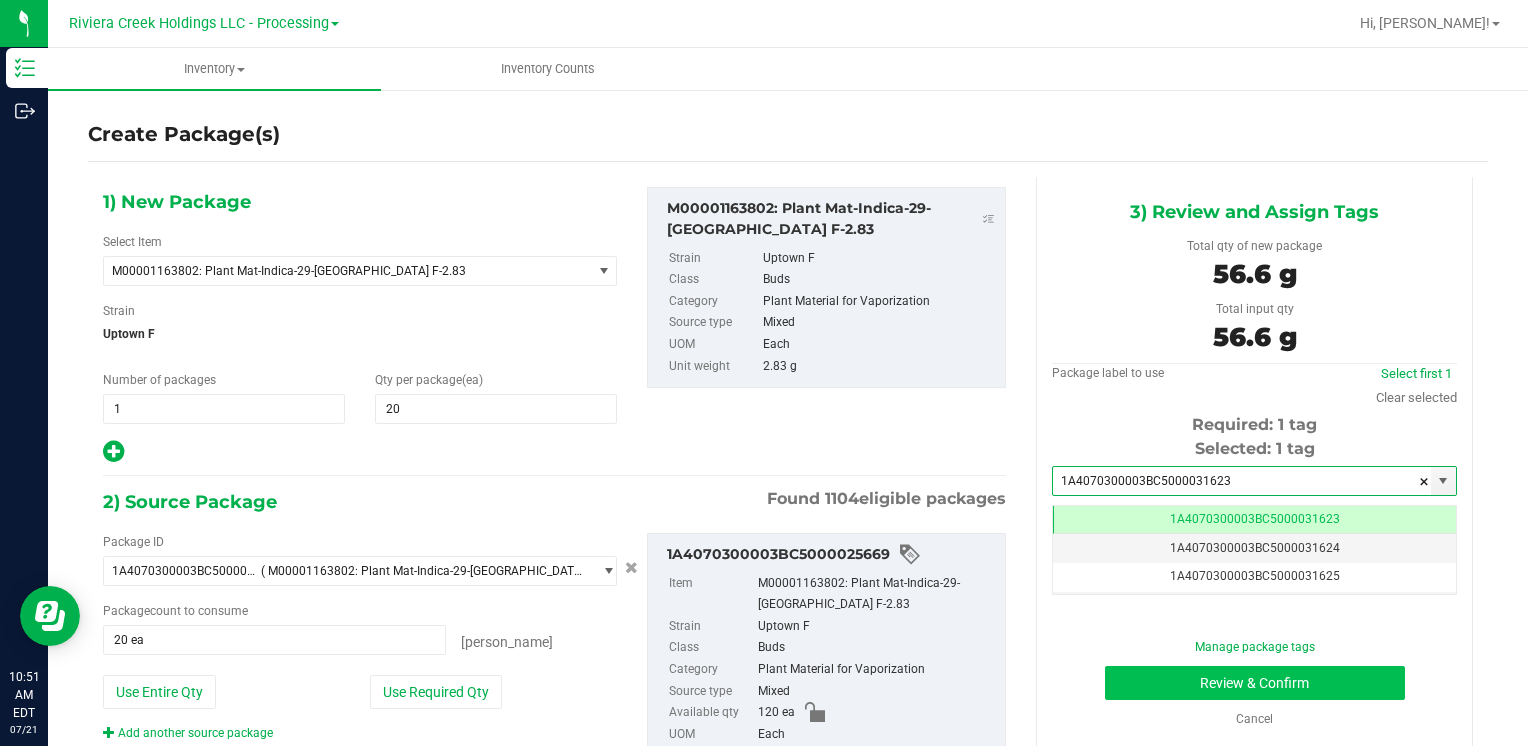 type on "1A4070300003BC5000031623" 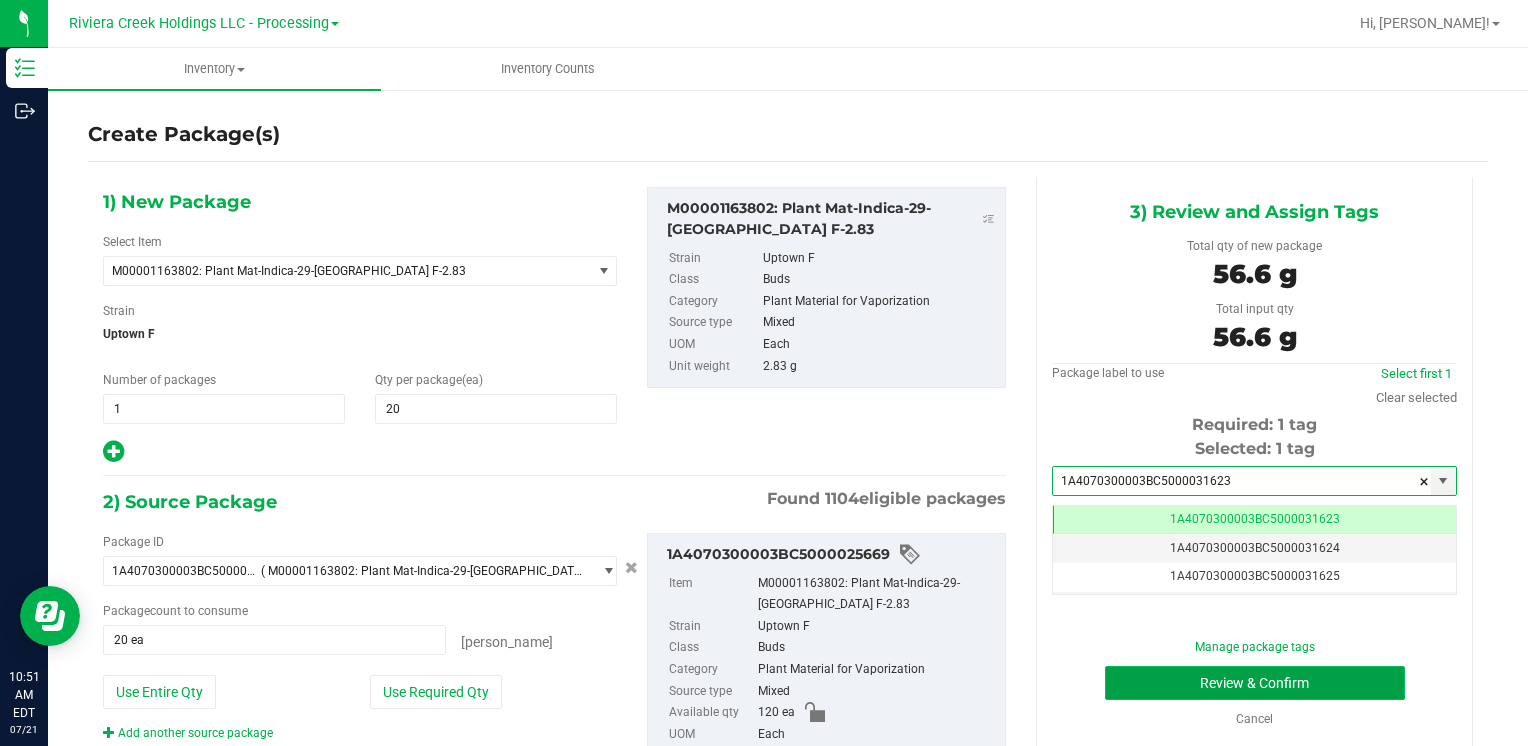 click on "Review & Confirm" at bounding box center (1255, 683) 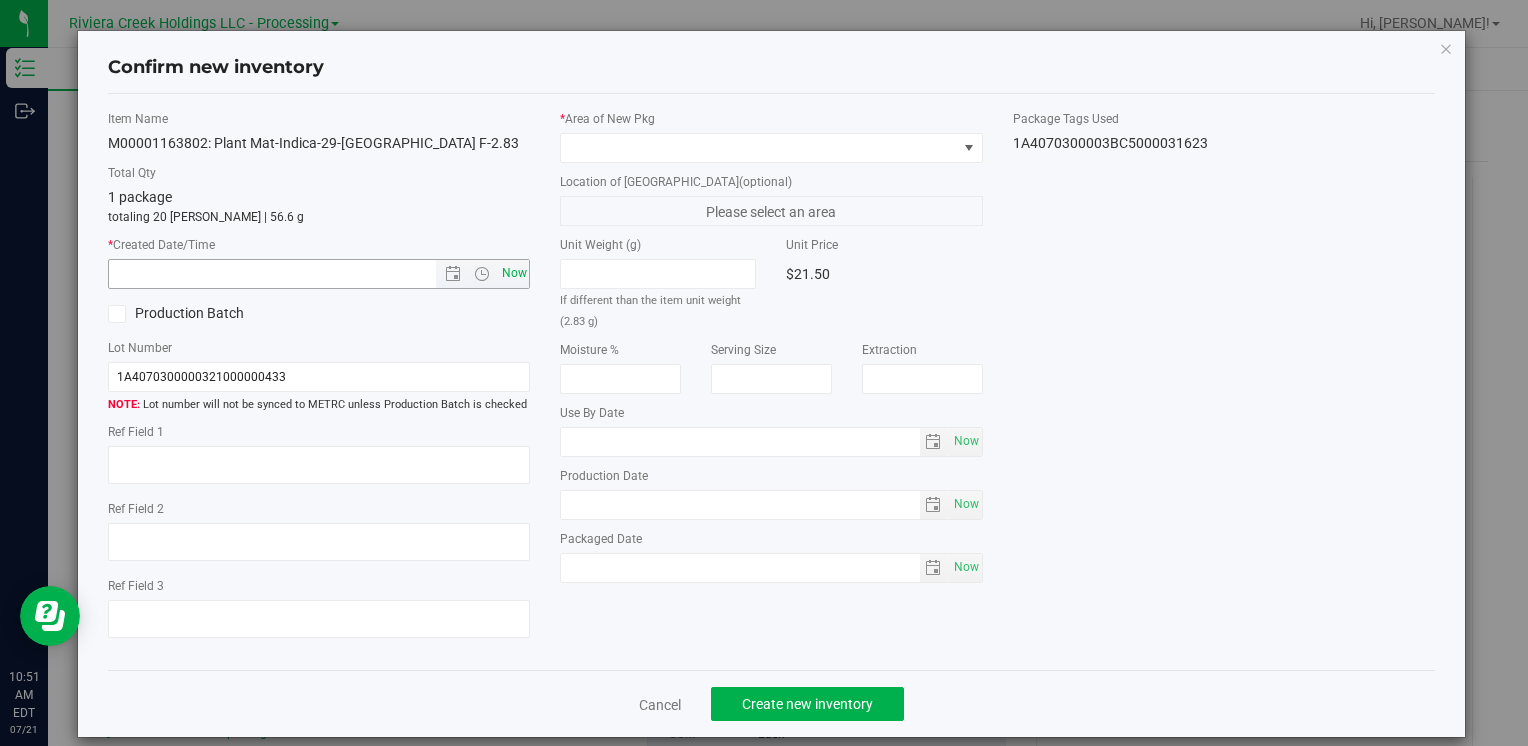 click on "Now" at bounding box center [514, 273] 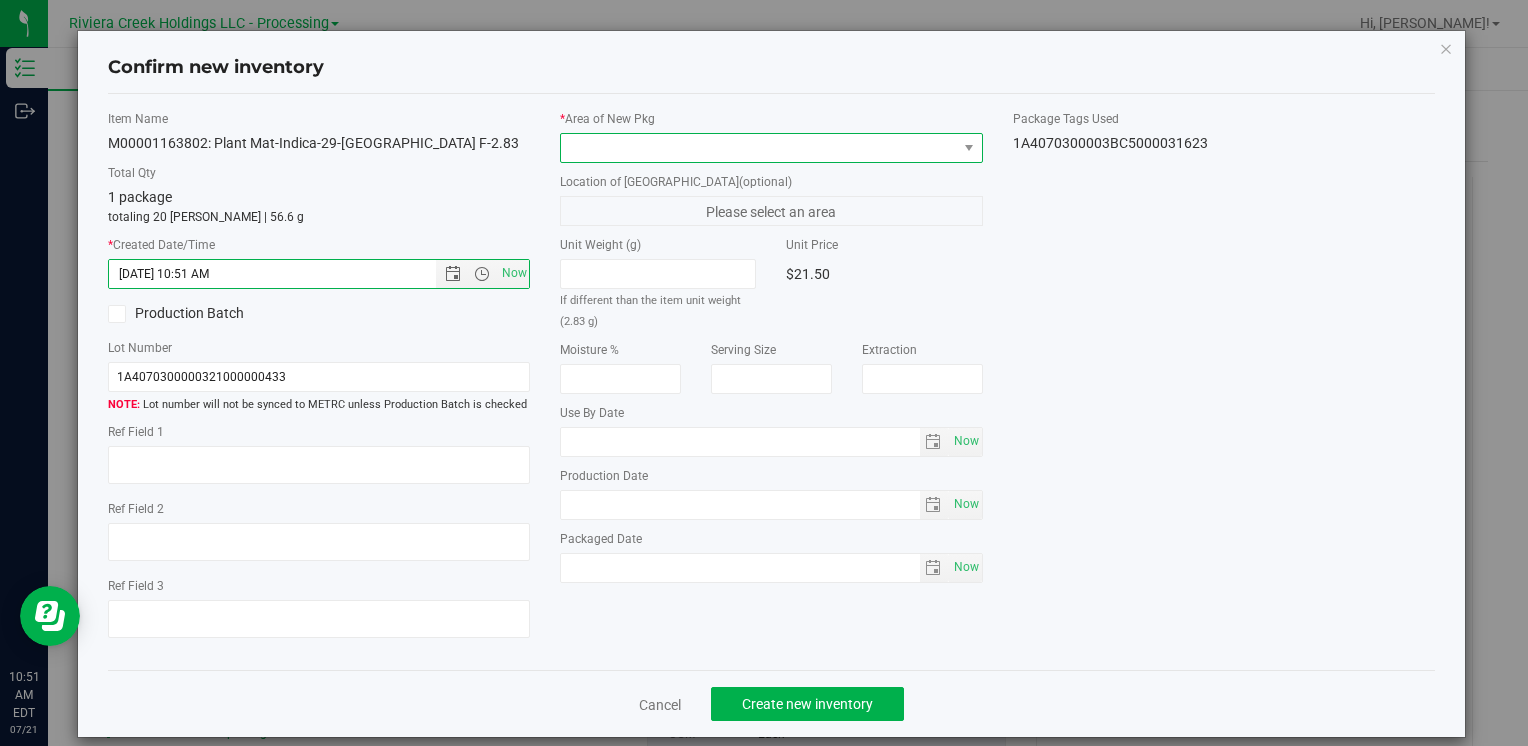 click at bounding box center (758, 148) 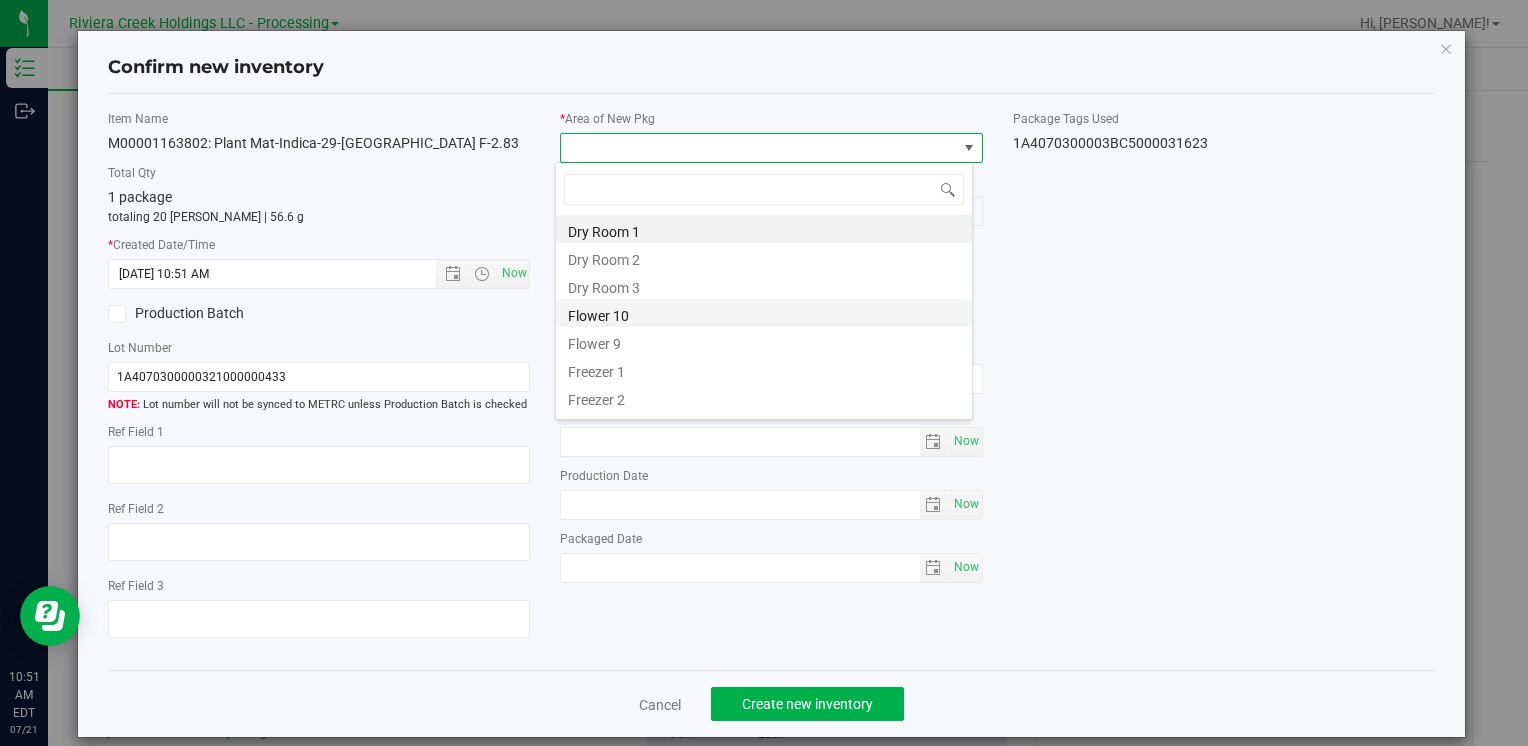 click on "Flower 10" at bounding box center [764, 313] 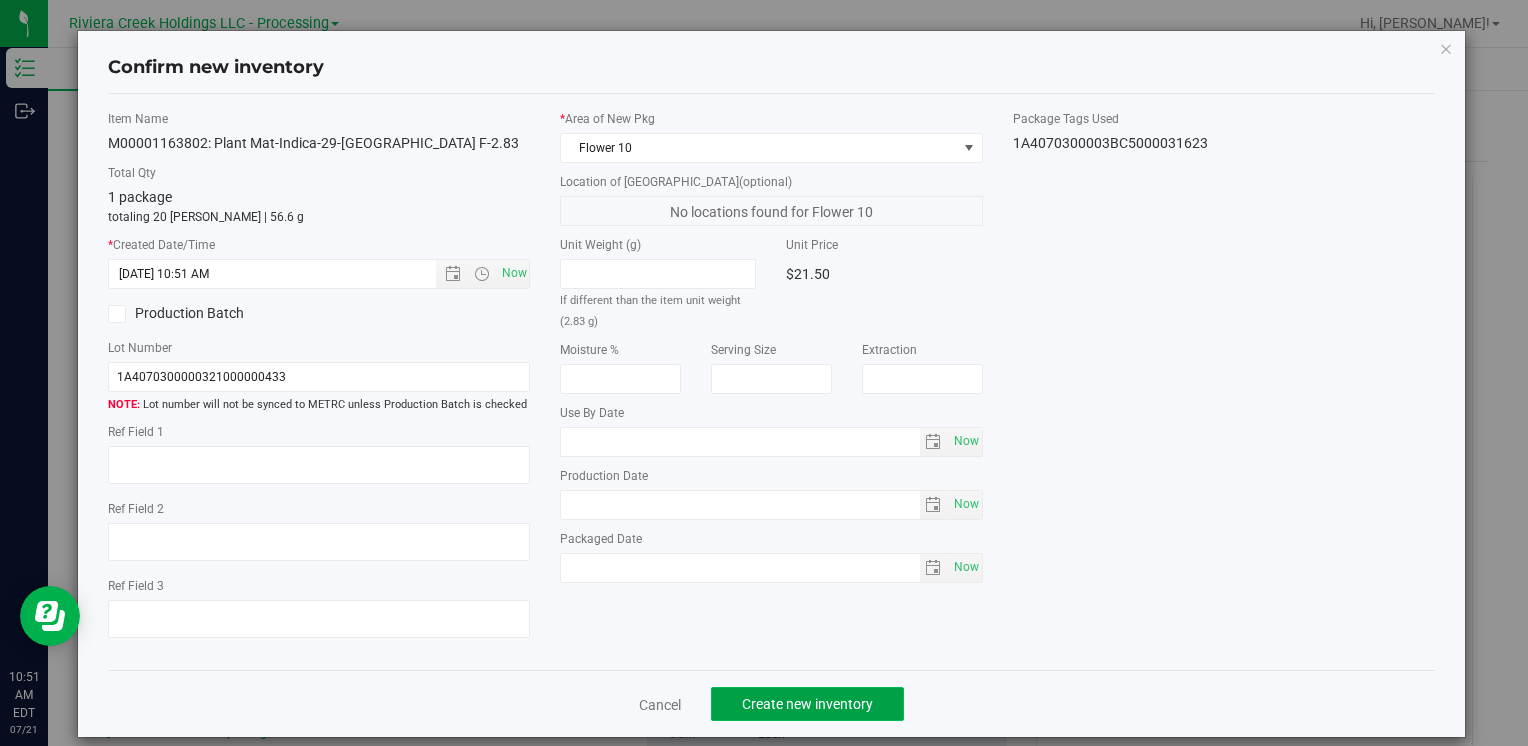 click on "Create new inventory" 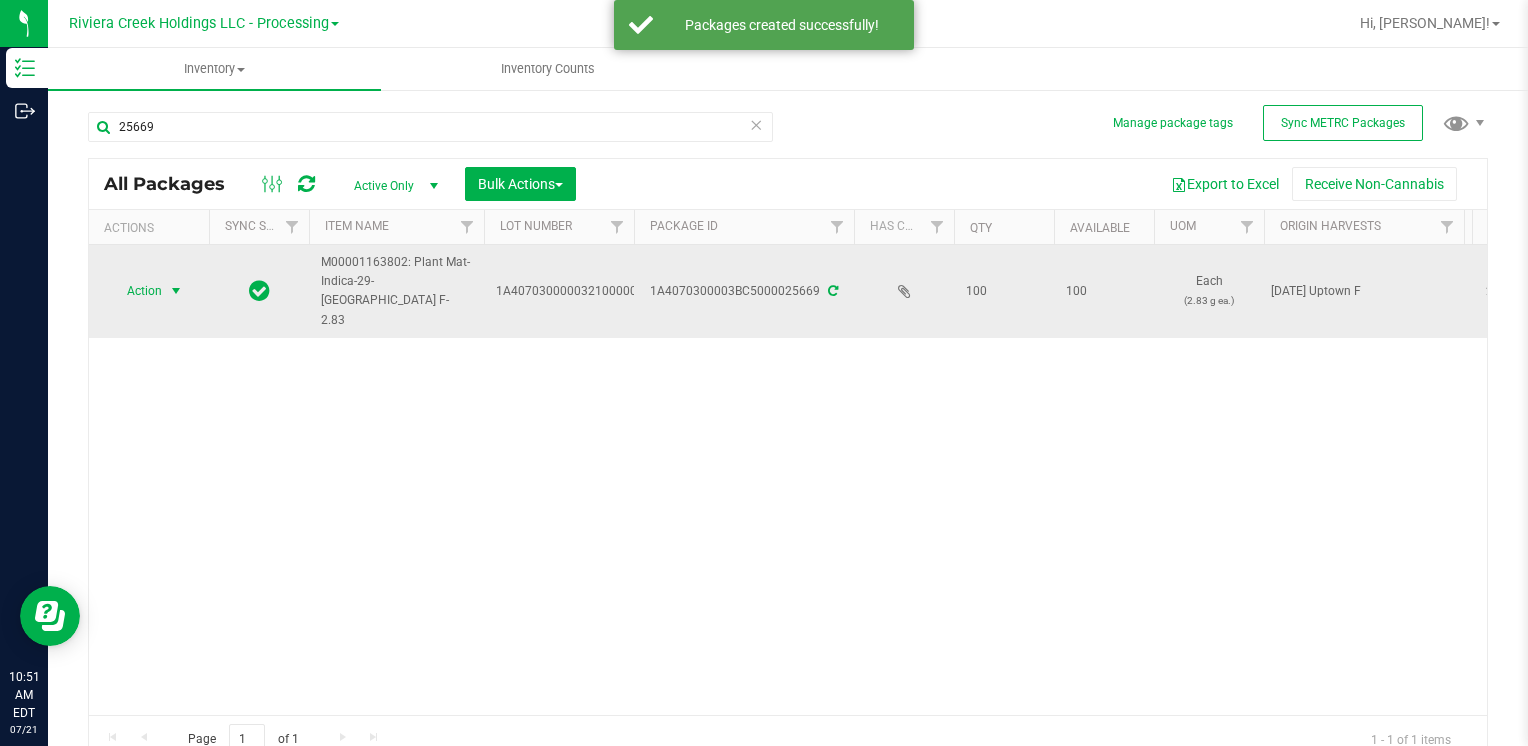 click on "Action" at bounding box center (136, 291) 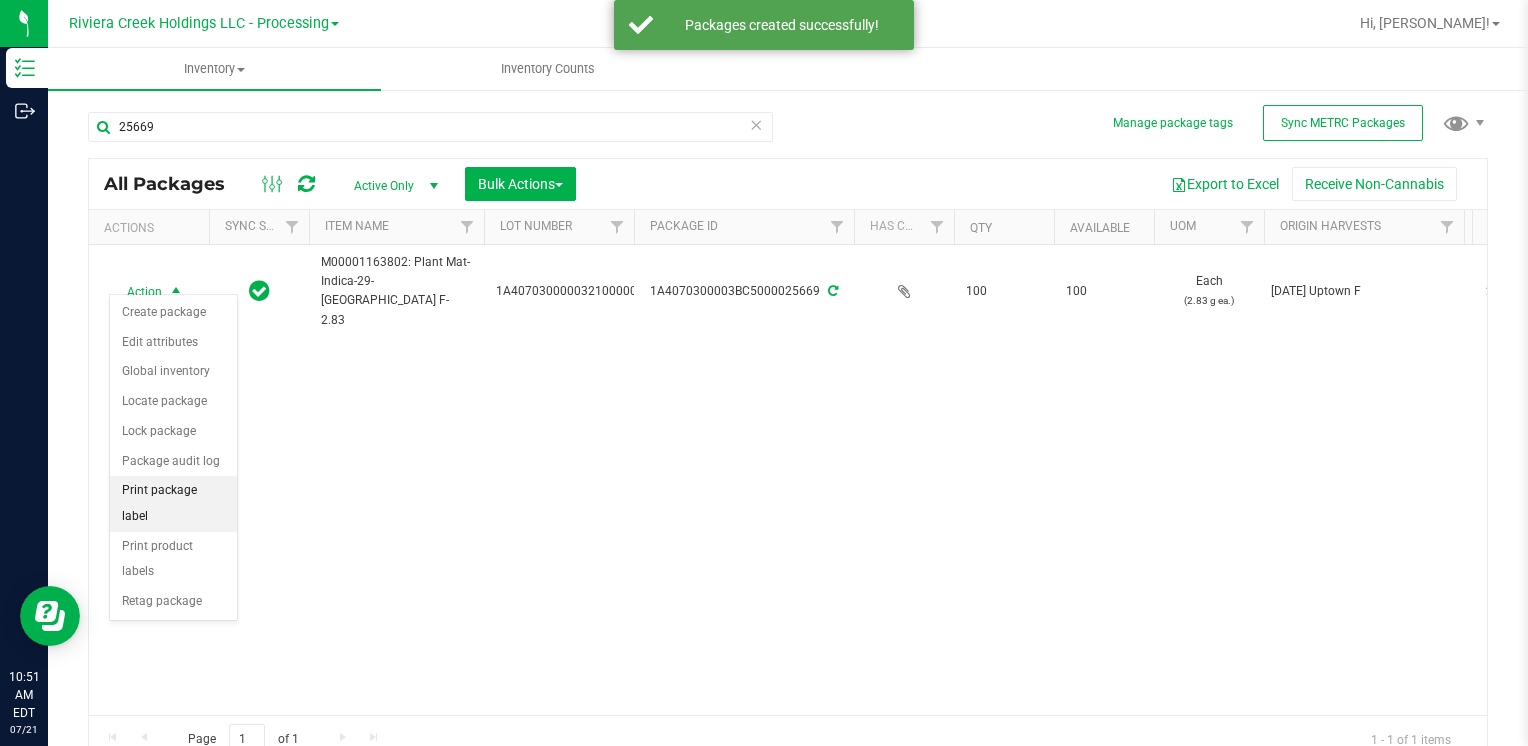 click on "Print package label" at bounding box center [173, 503] 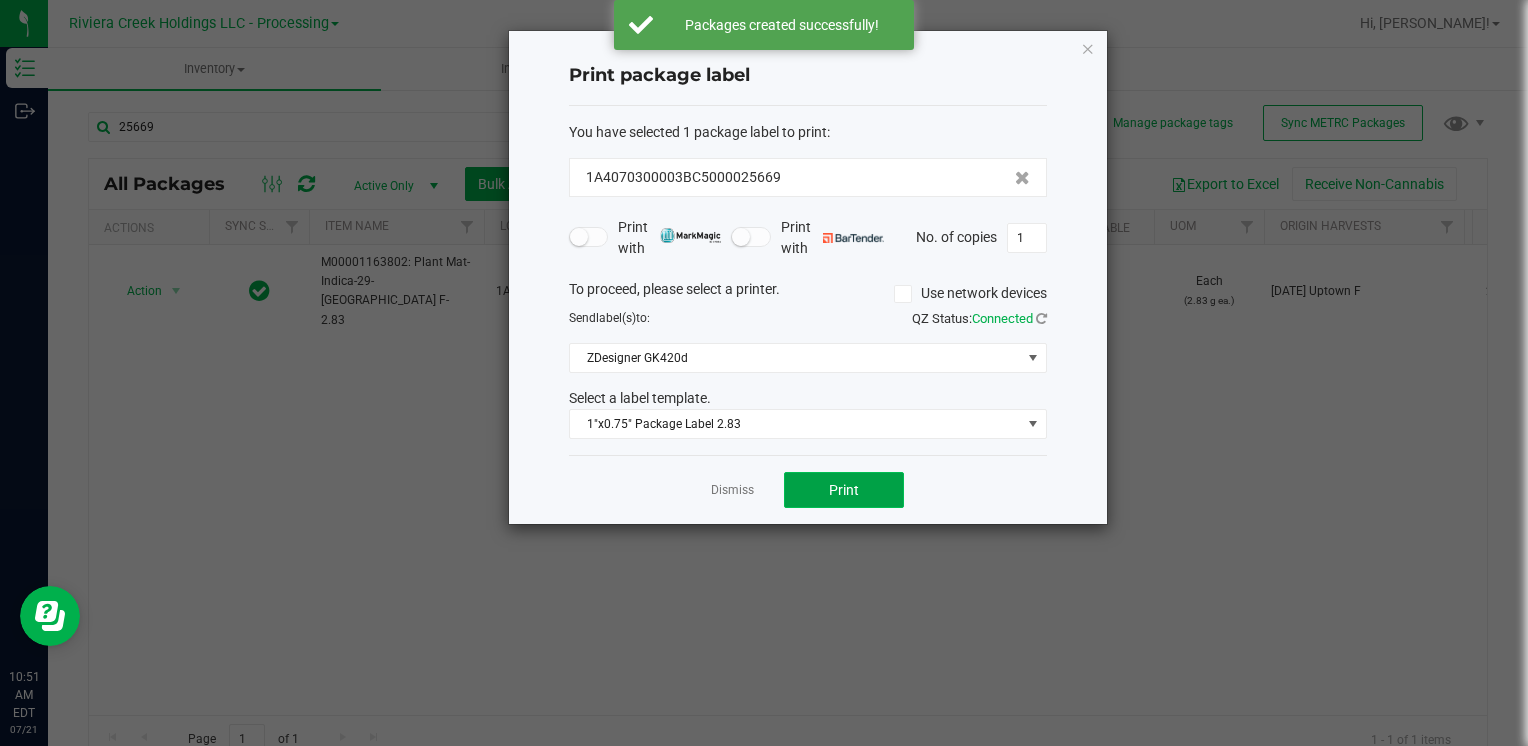 click on "Print" 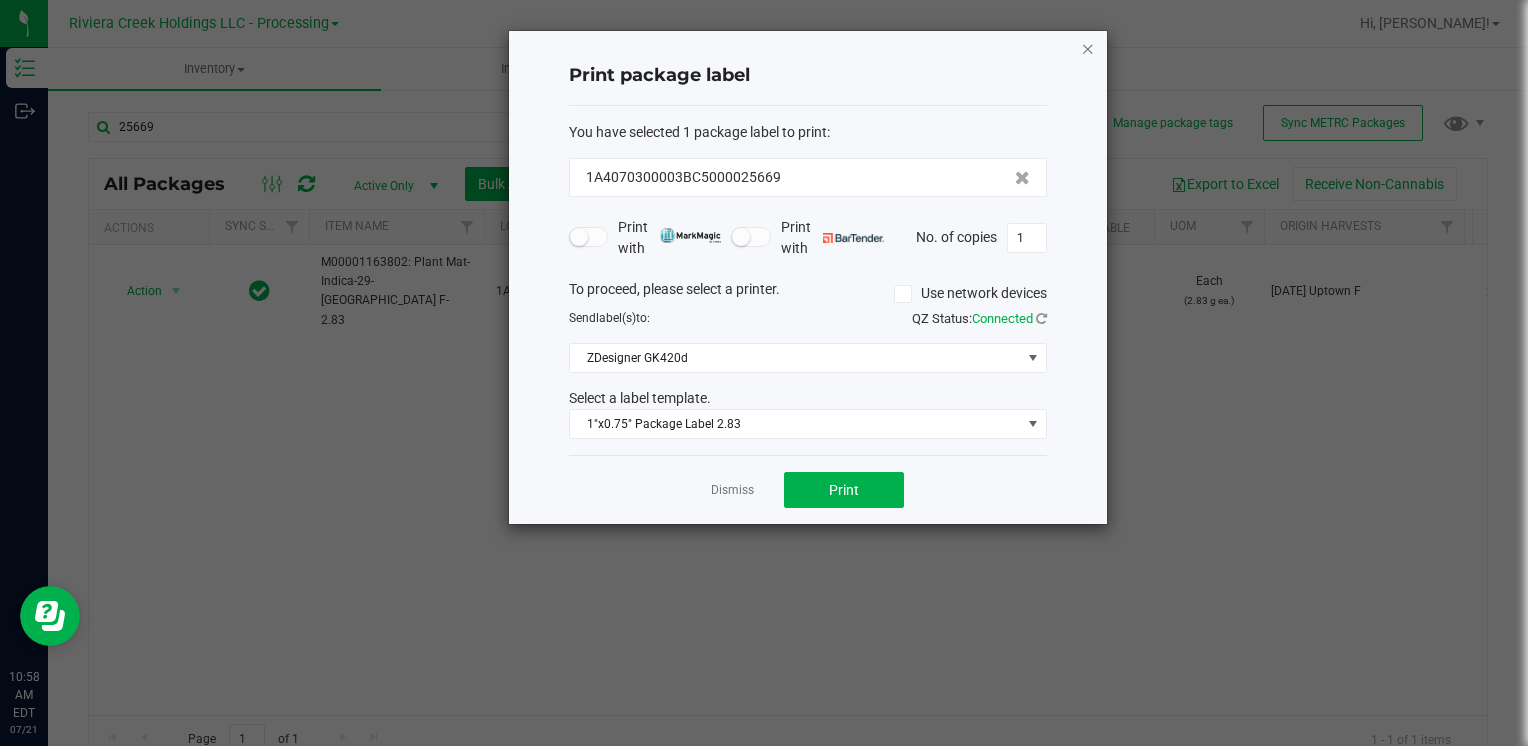 click 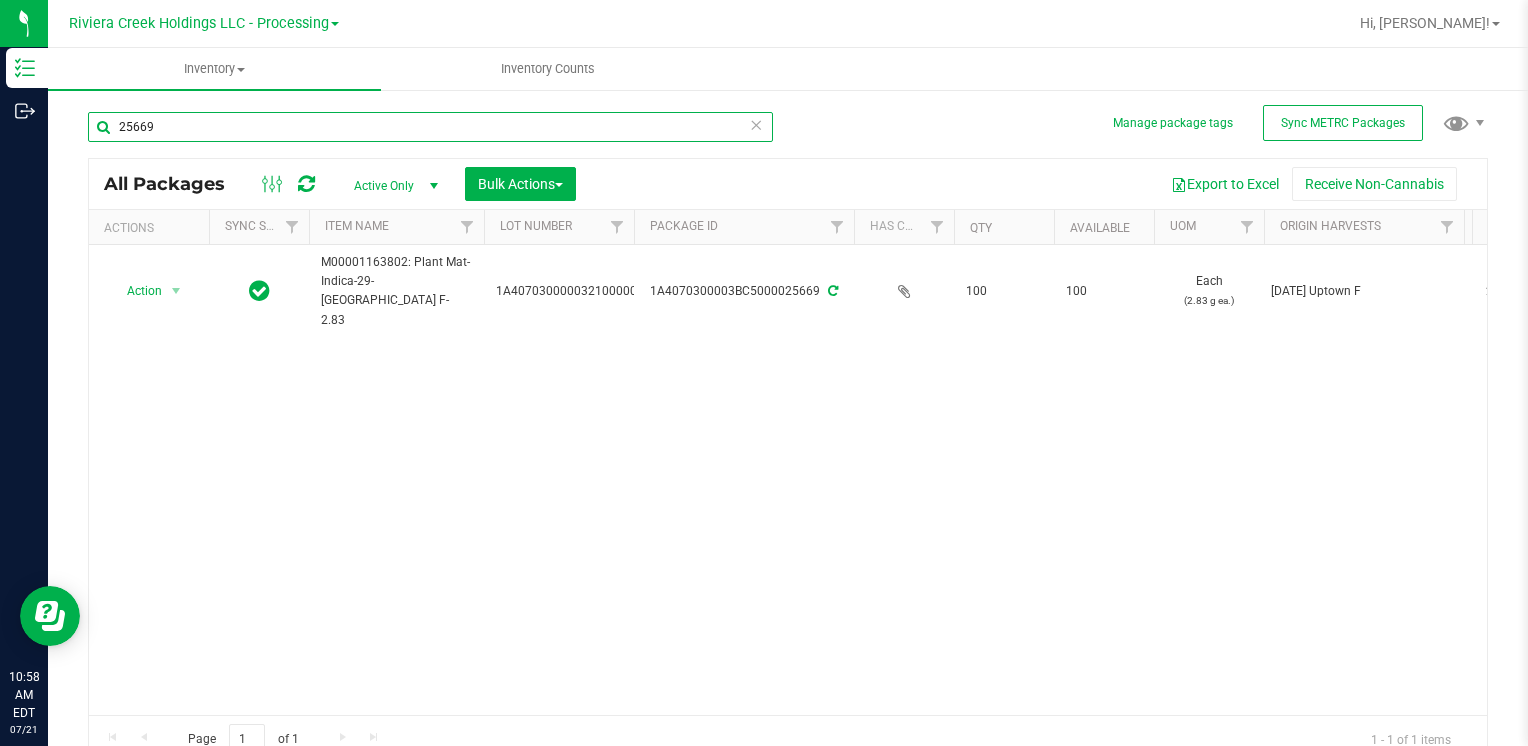 click on "25669" at bounding box center (430, 127) 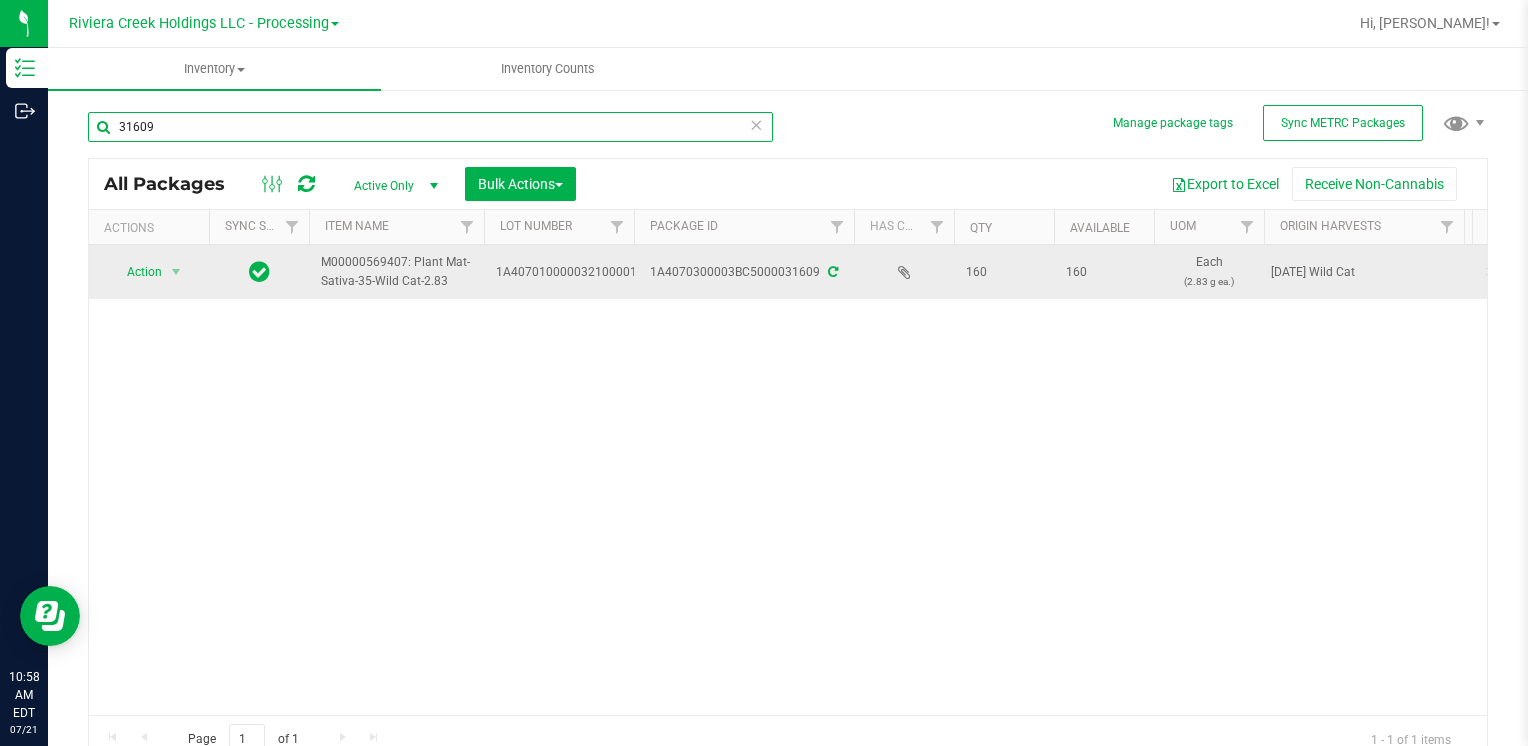 type on "31609" 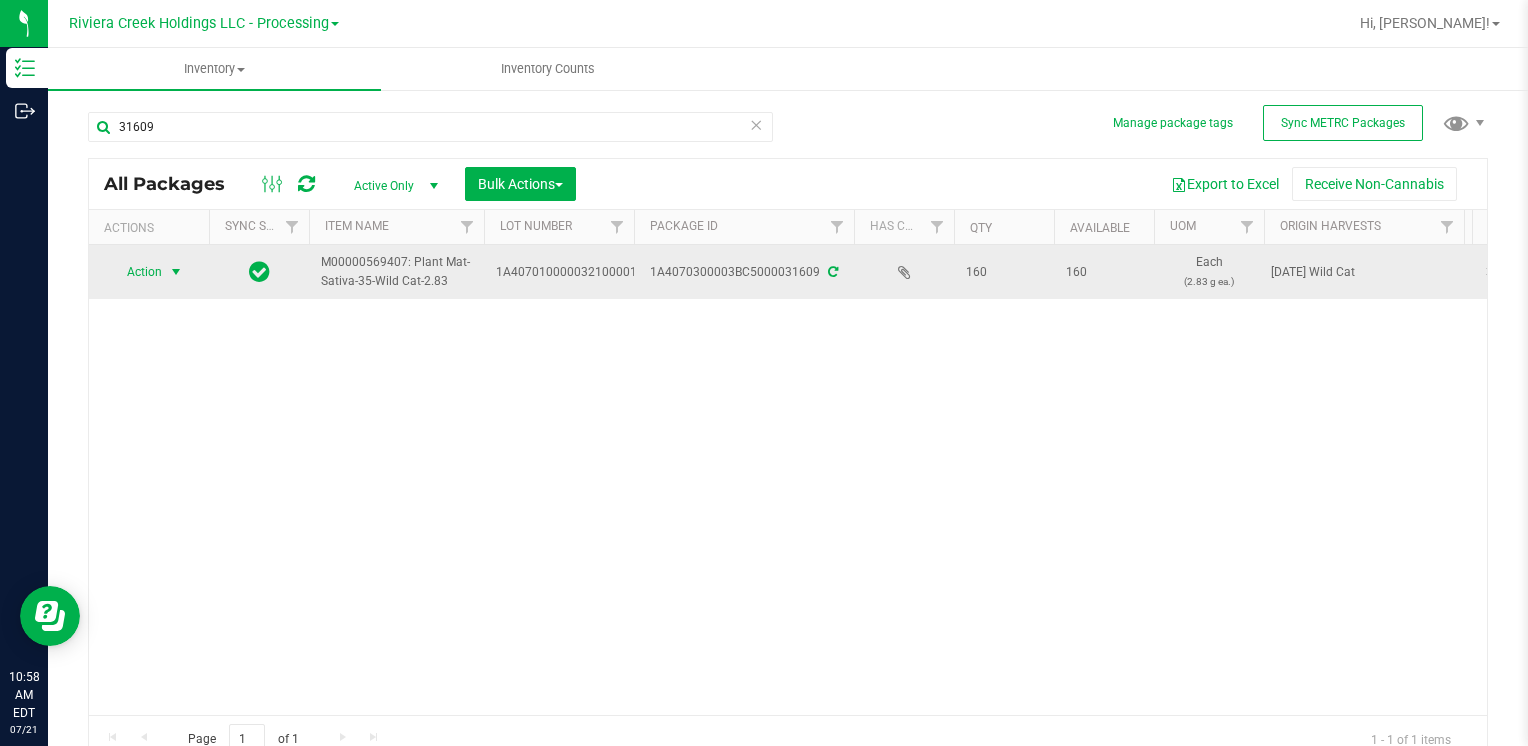 click on "Action" at bounding box center (149, 272) 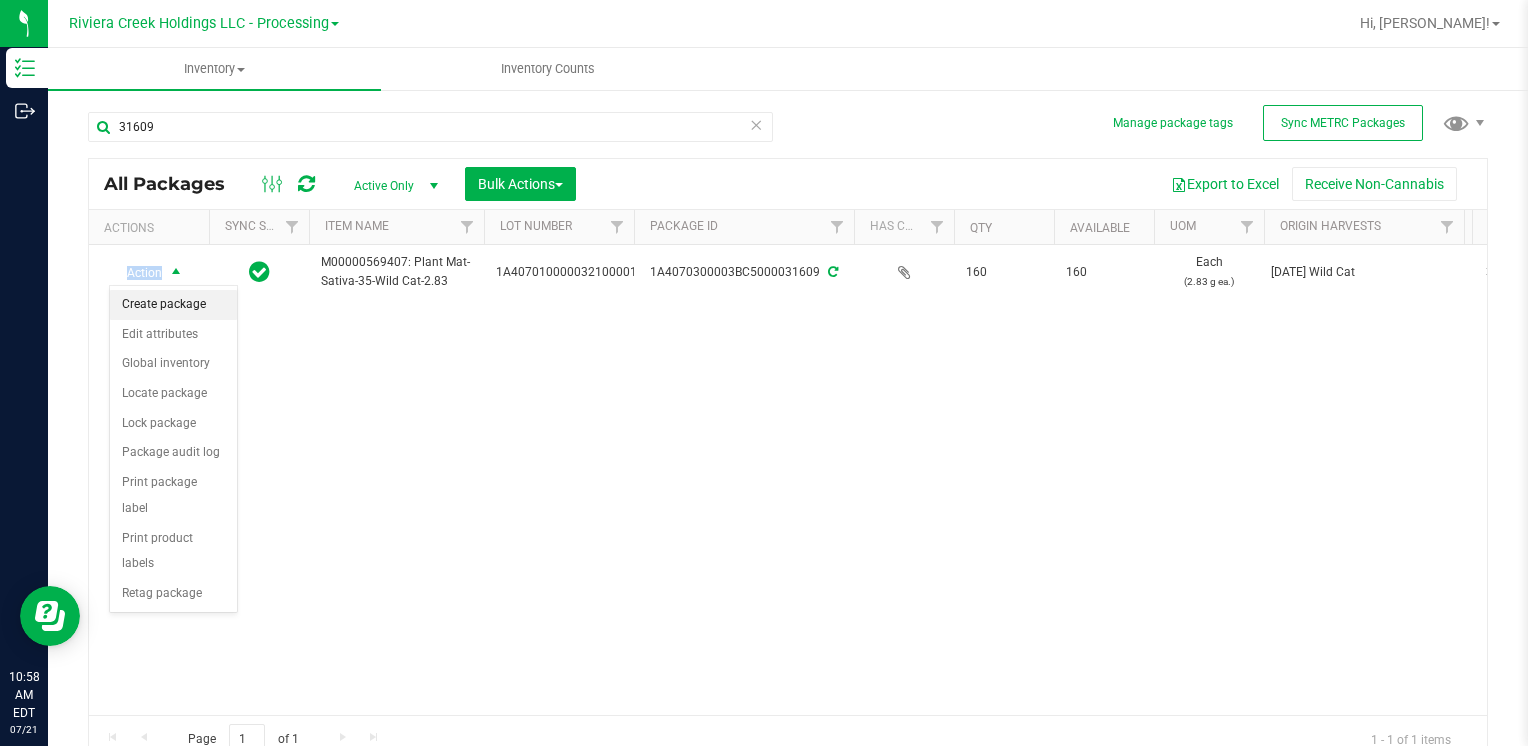 click on "Create package" at bounding box center (173, 305) 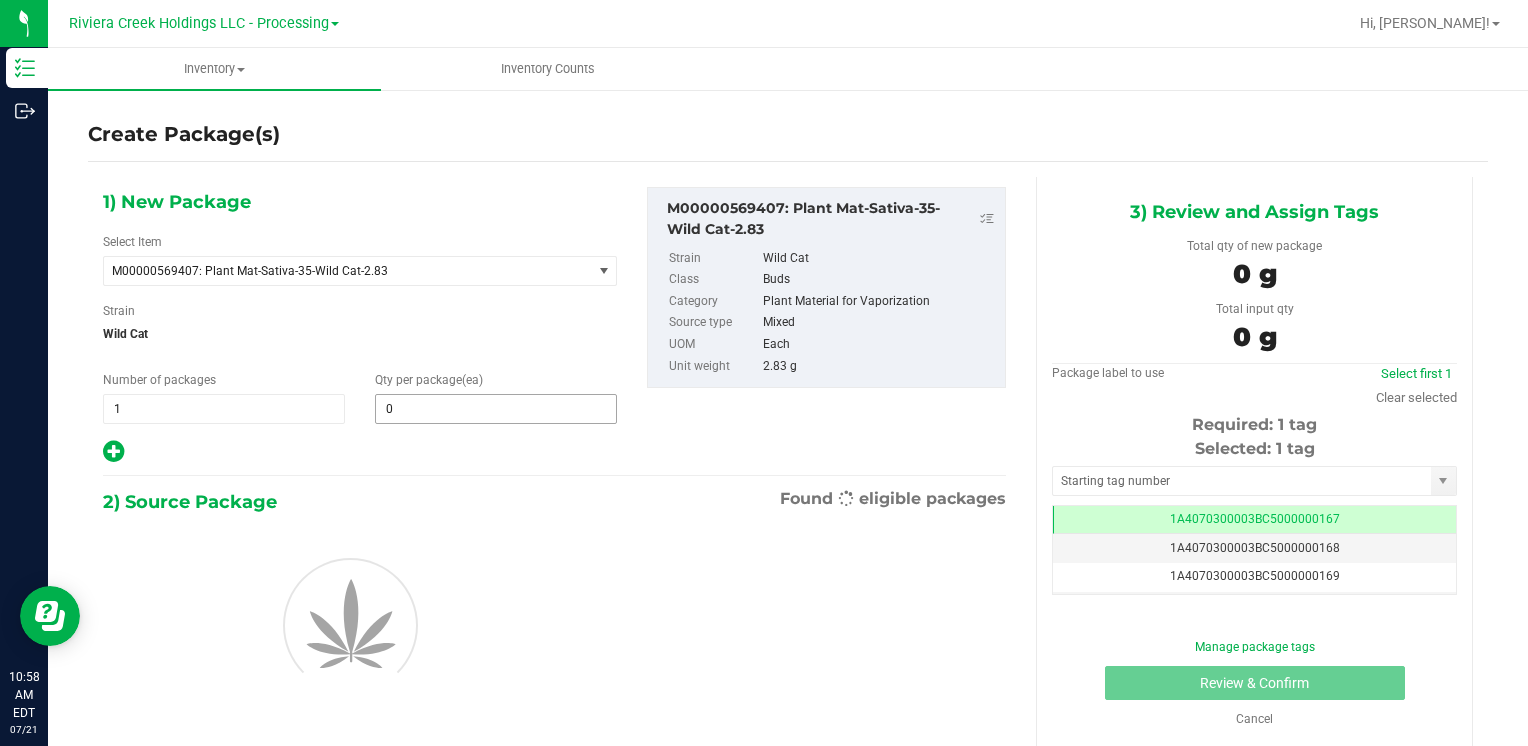 scroll, scrollTop: 0, scrollLeft: 0, axis: both 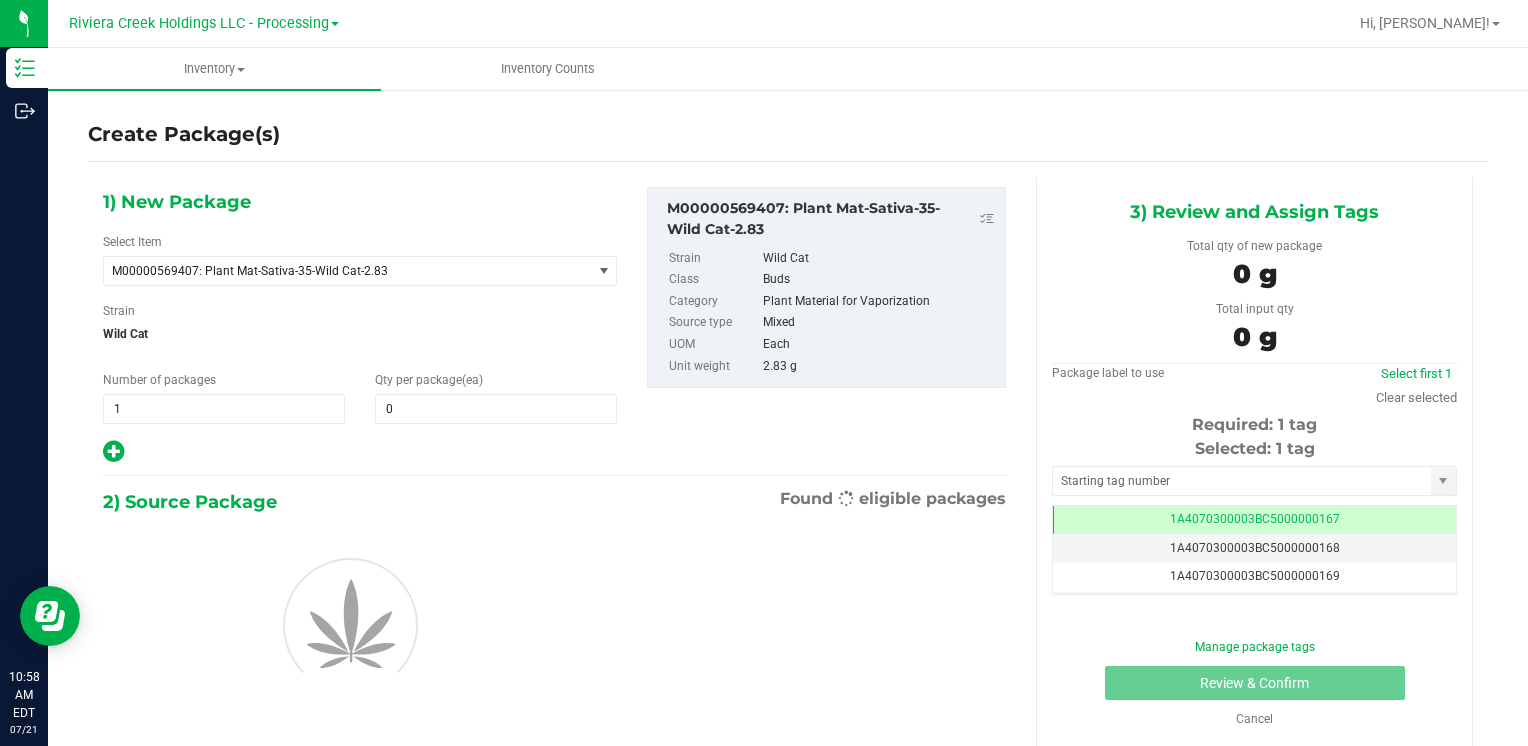 click on "Qty per package
(ea)
0 0" at bounding box center (496, 397) 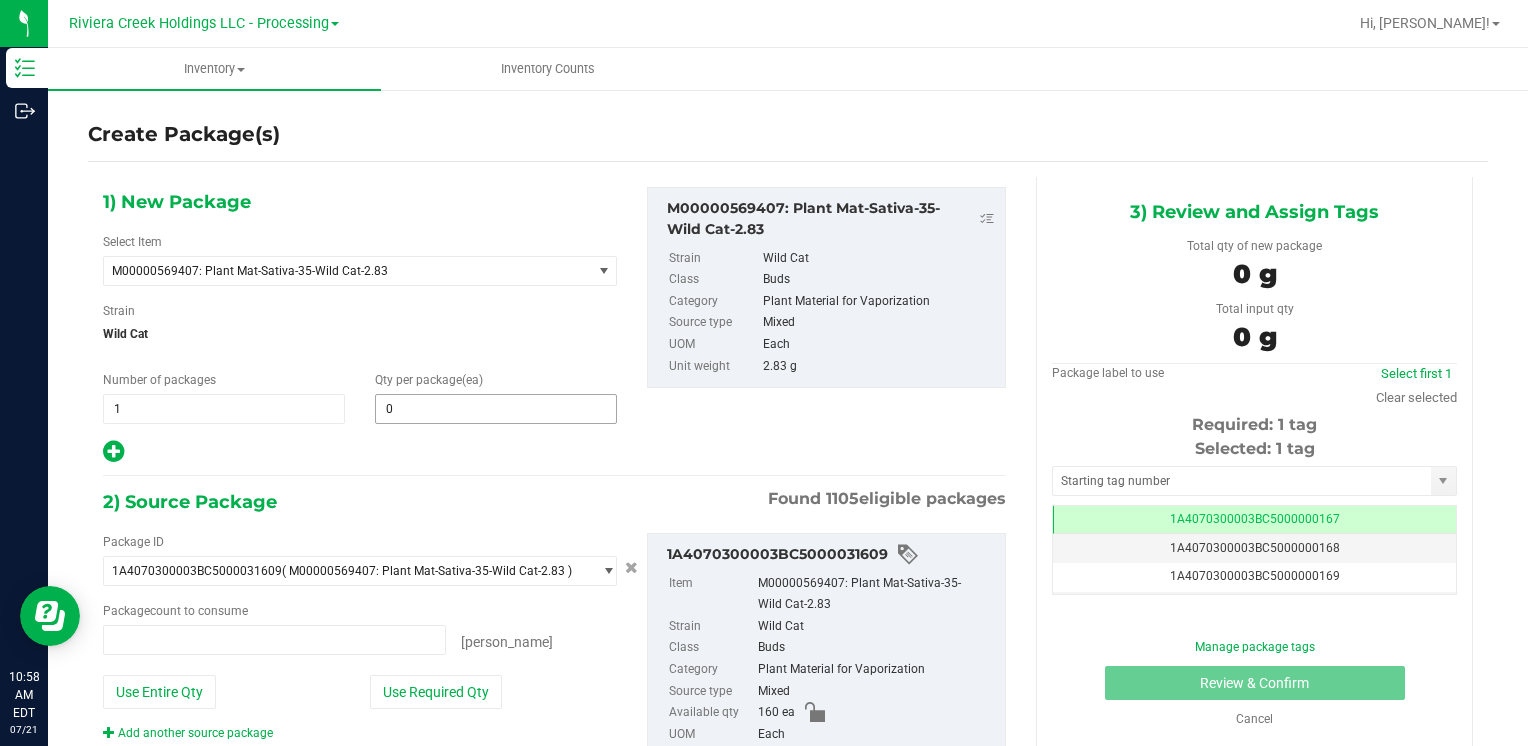 click on "0 0" at bounding box center [496, 409] 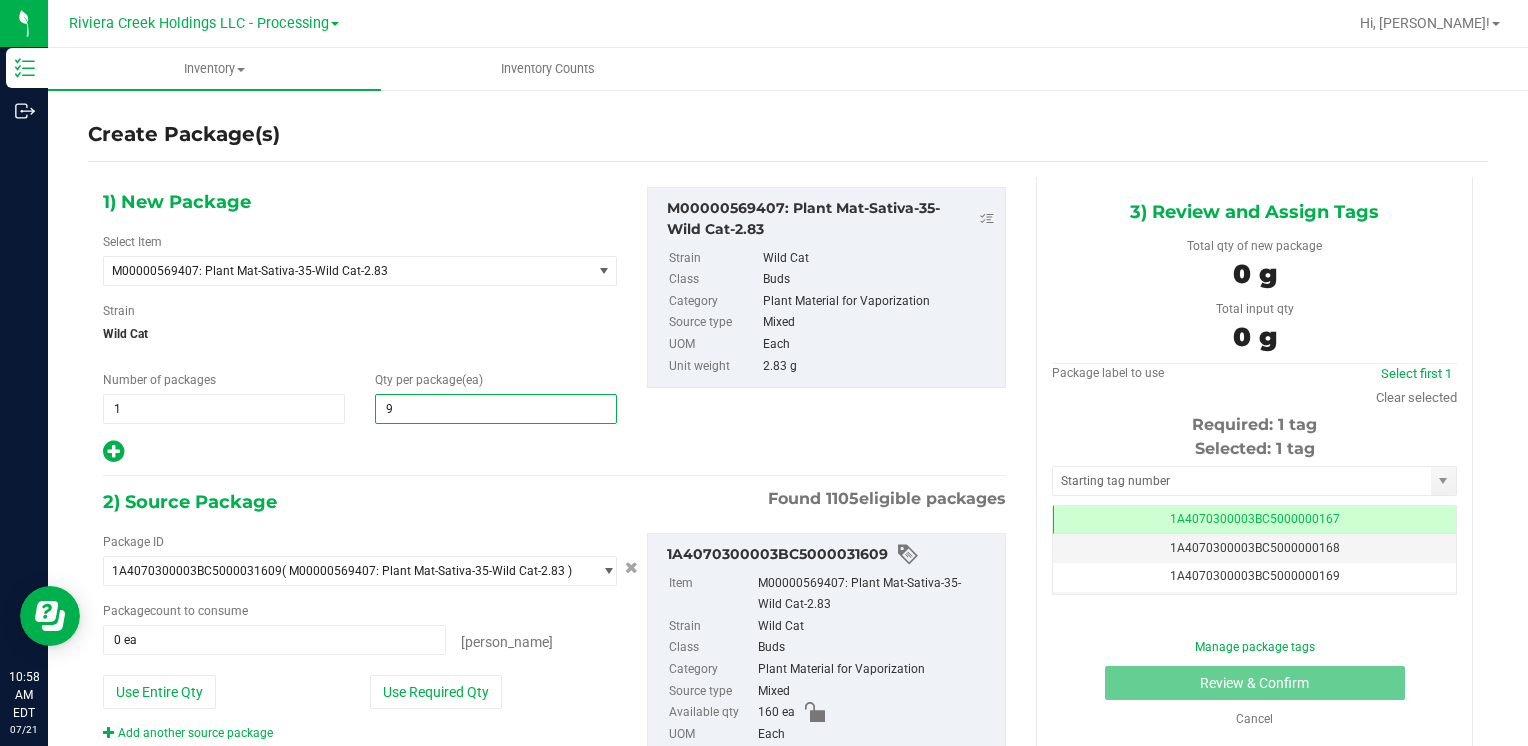 type on "90" 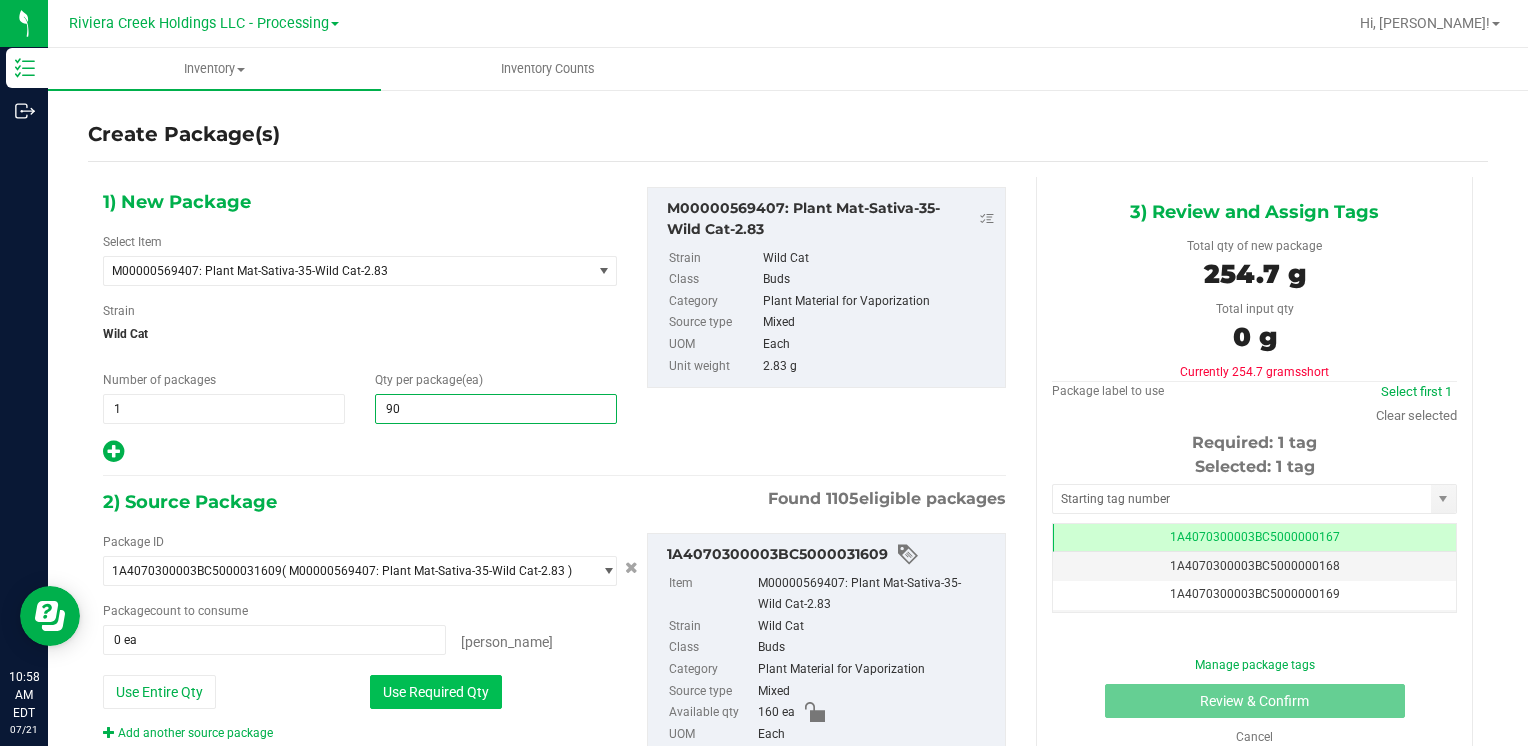 type on "90" 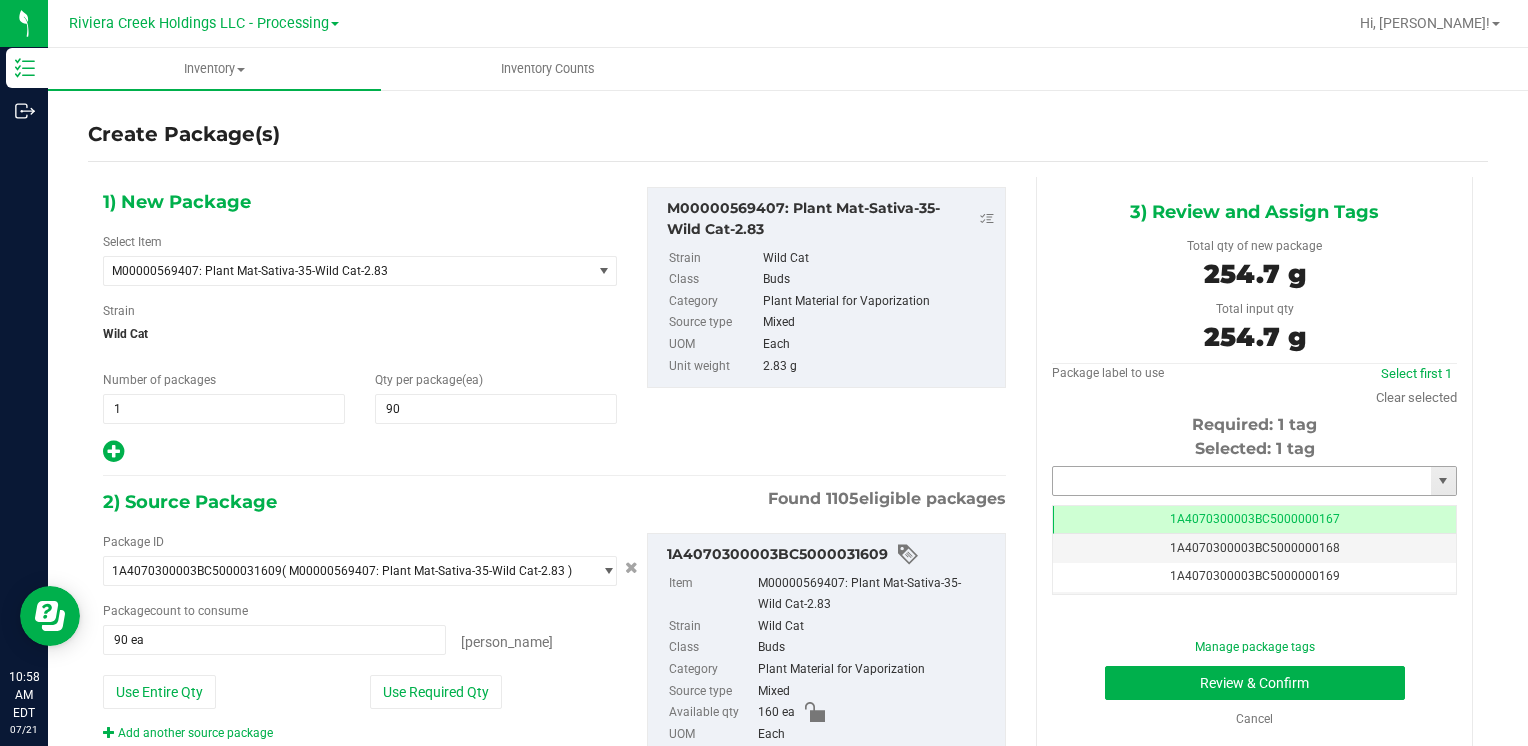 click at bounding box center [1242, 481] 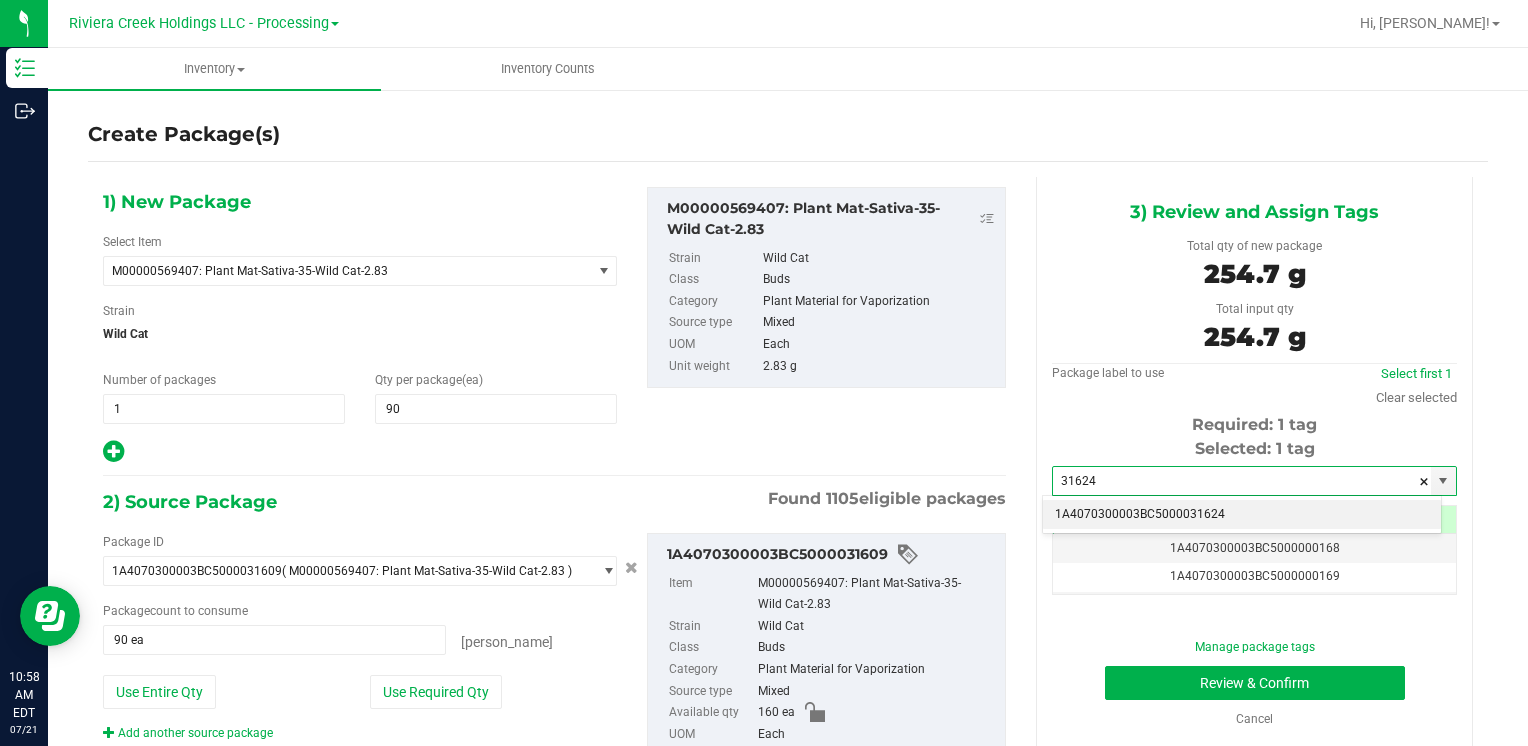 click on "1A4070300003BC5000031624" at bounding box center [1242, 515] 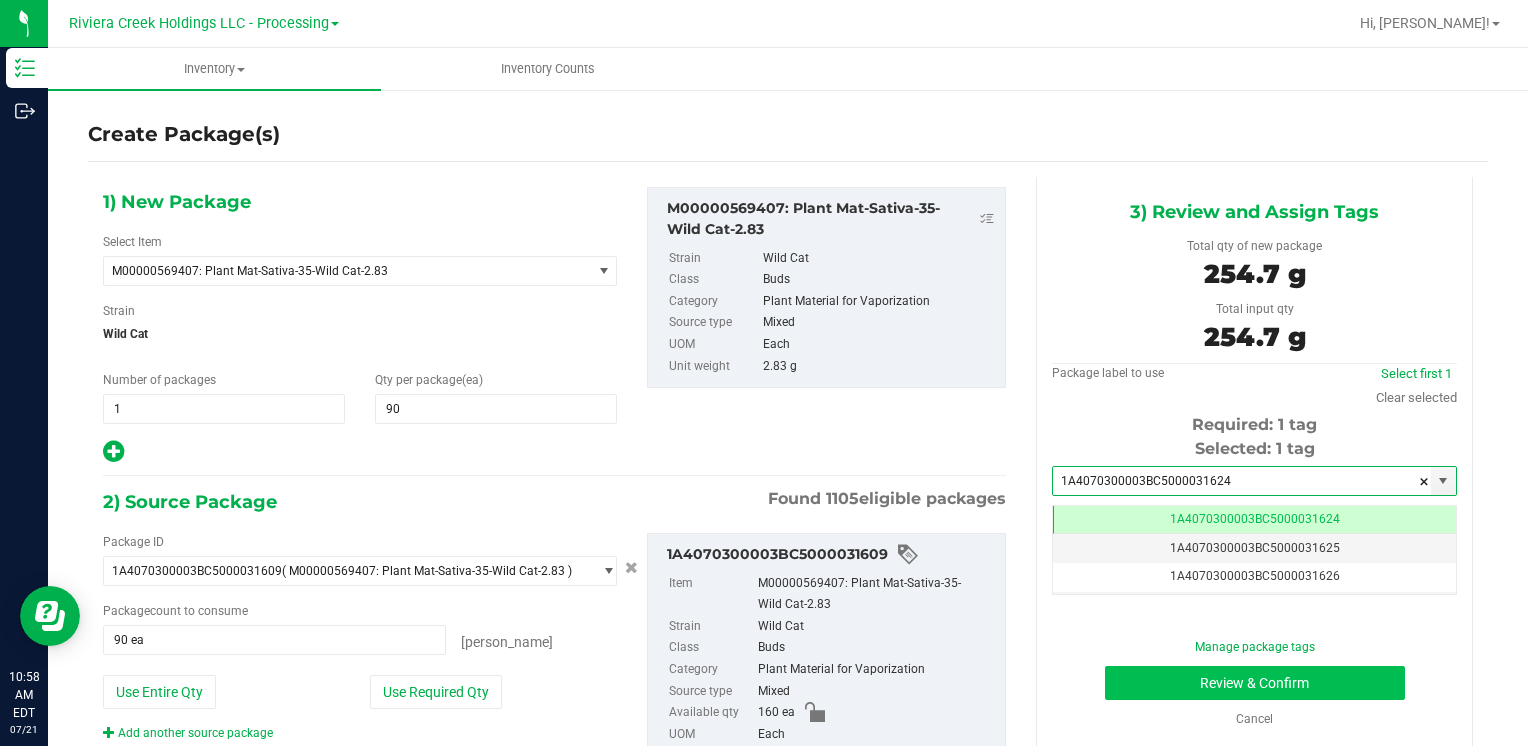 scroll, scrollTop: 0, scrollLeft: 0, axis: both 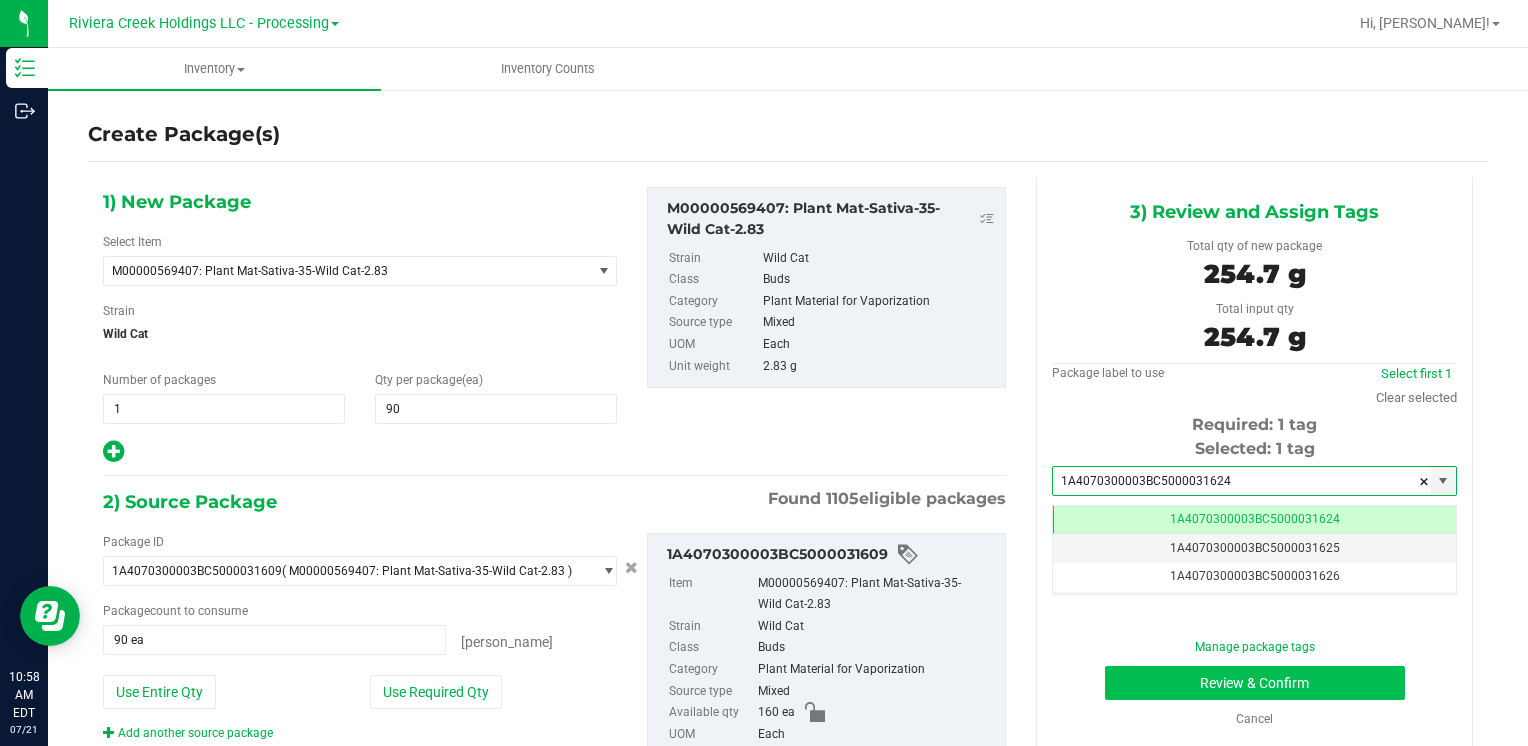 type on "1A4070300003BC5000031624" 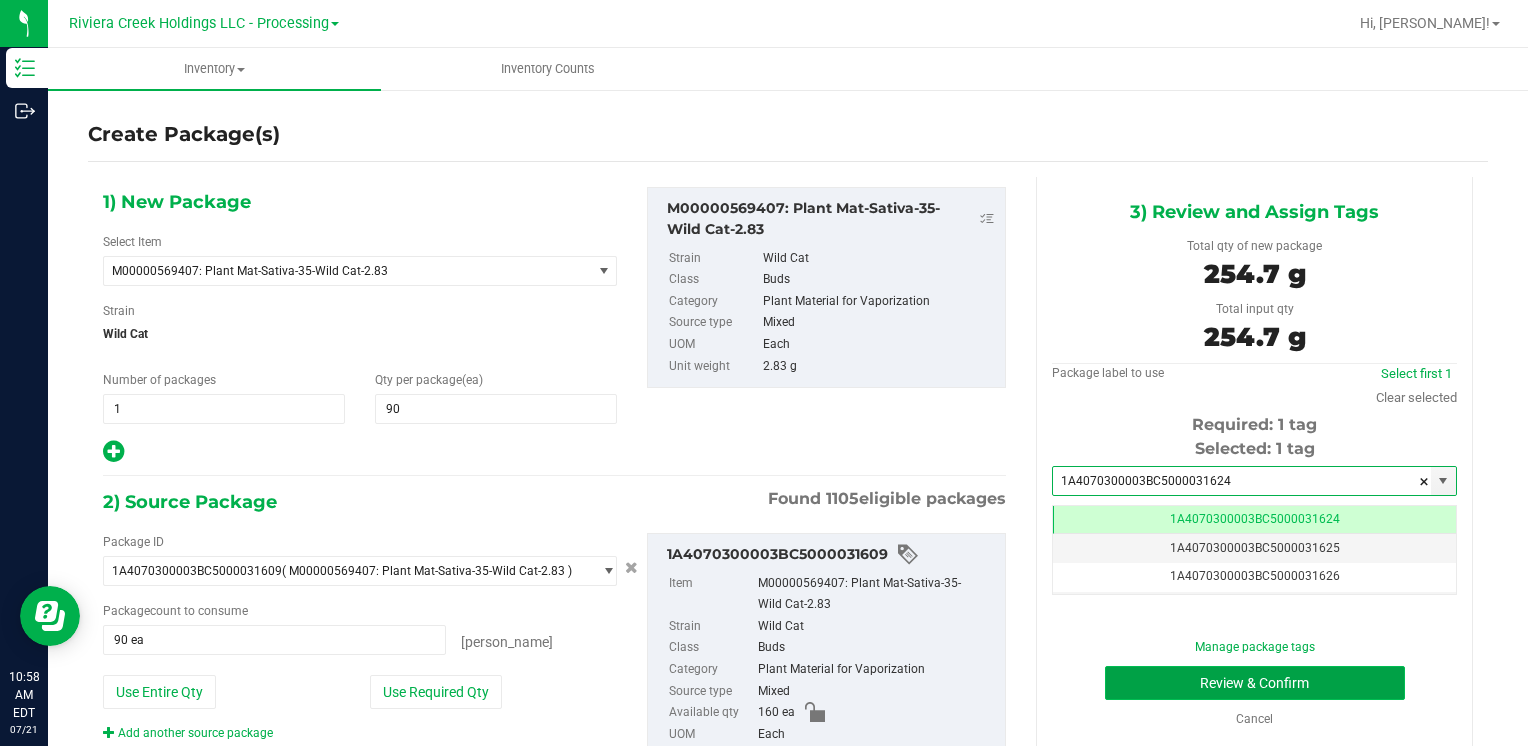 click on "Review & Confirm" at bounding box center (1255, 683) 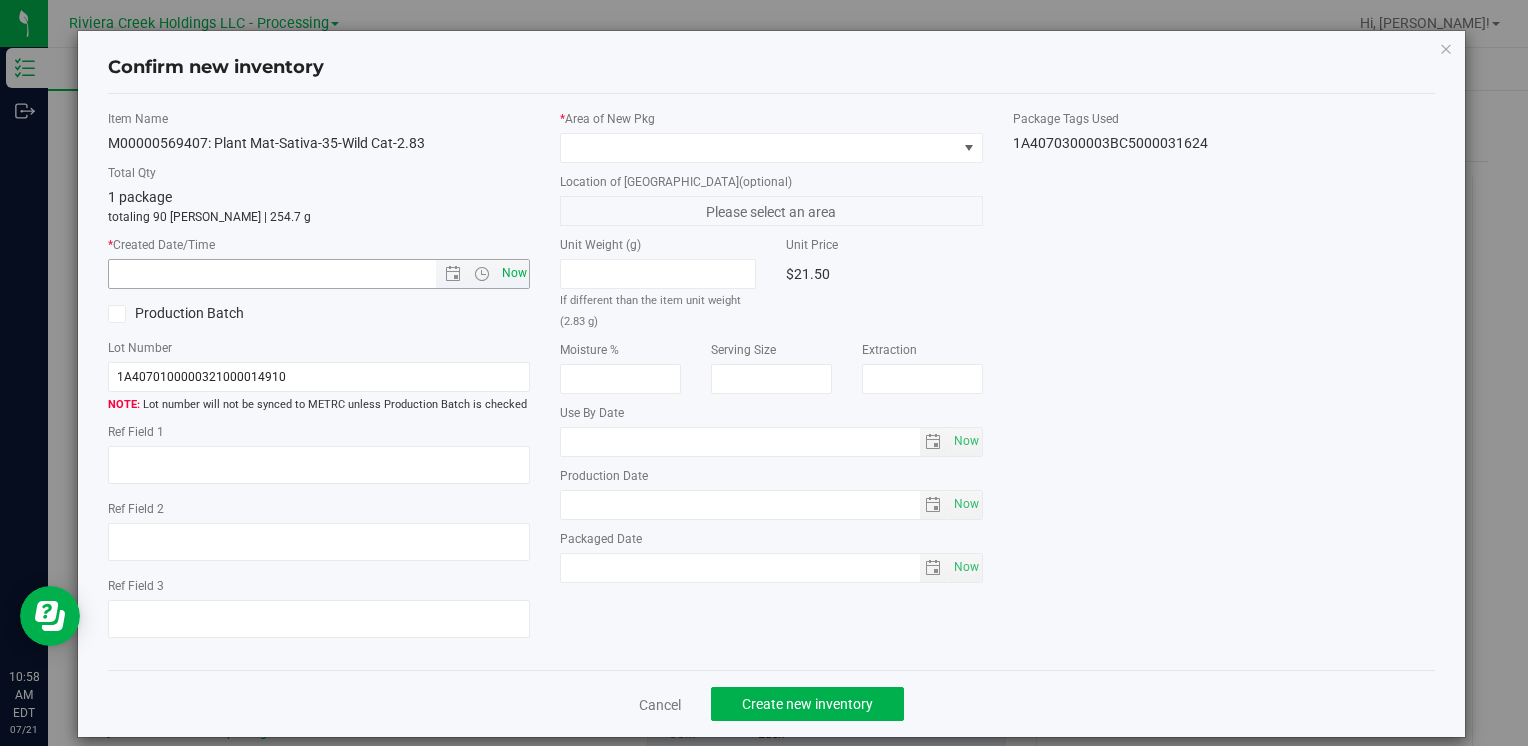 click on "Now" at bounding box center [514, 273] 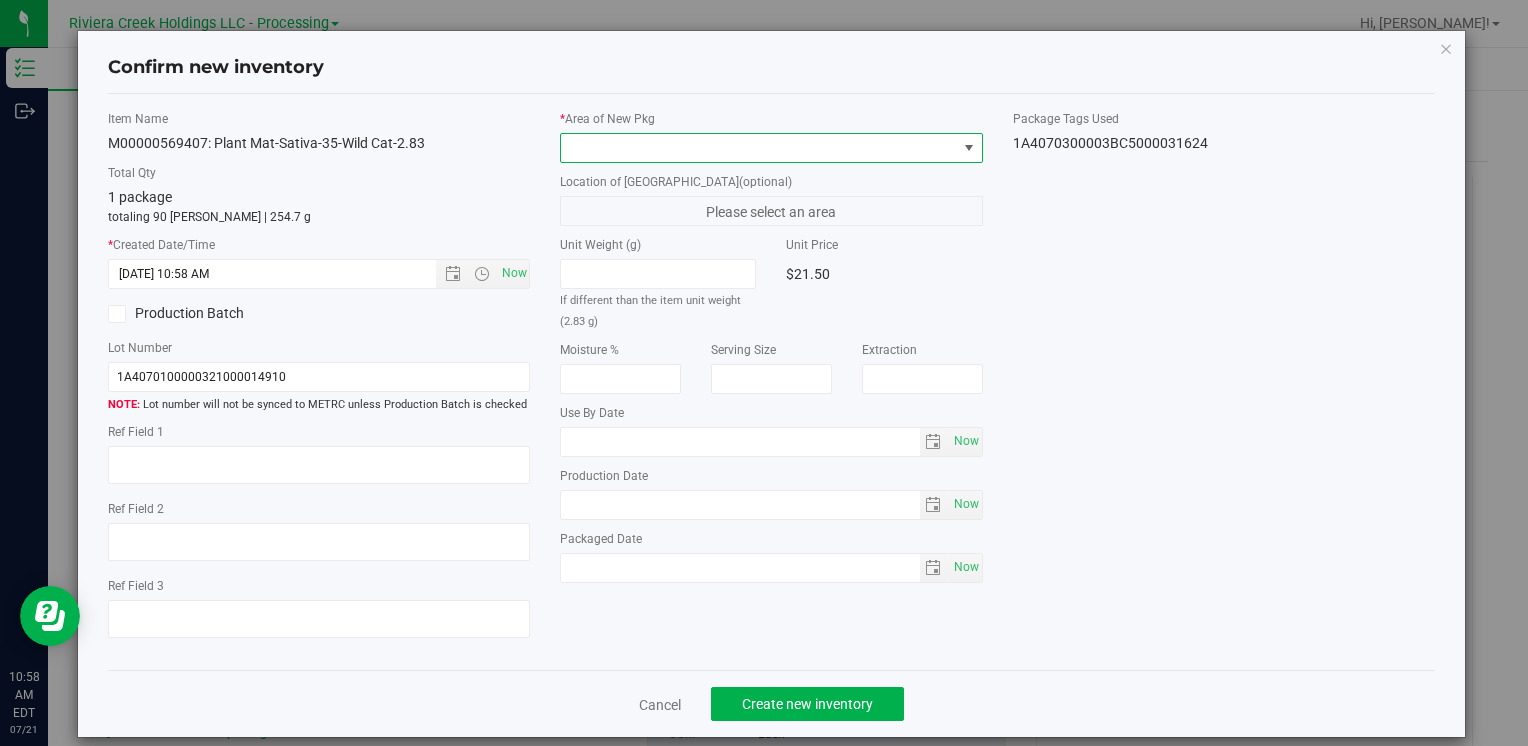 click at bounding box center (758, 148) 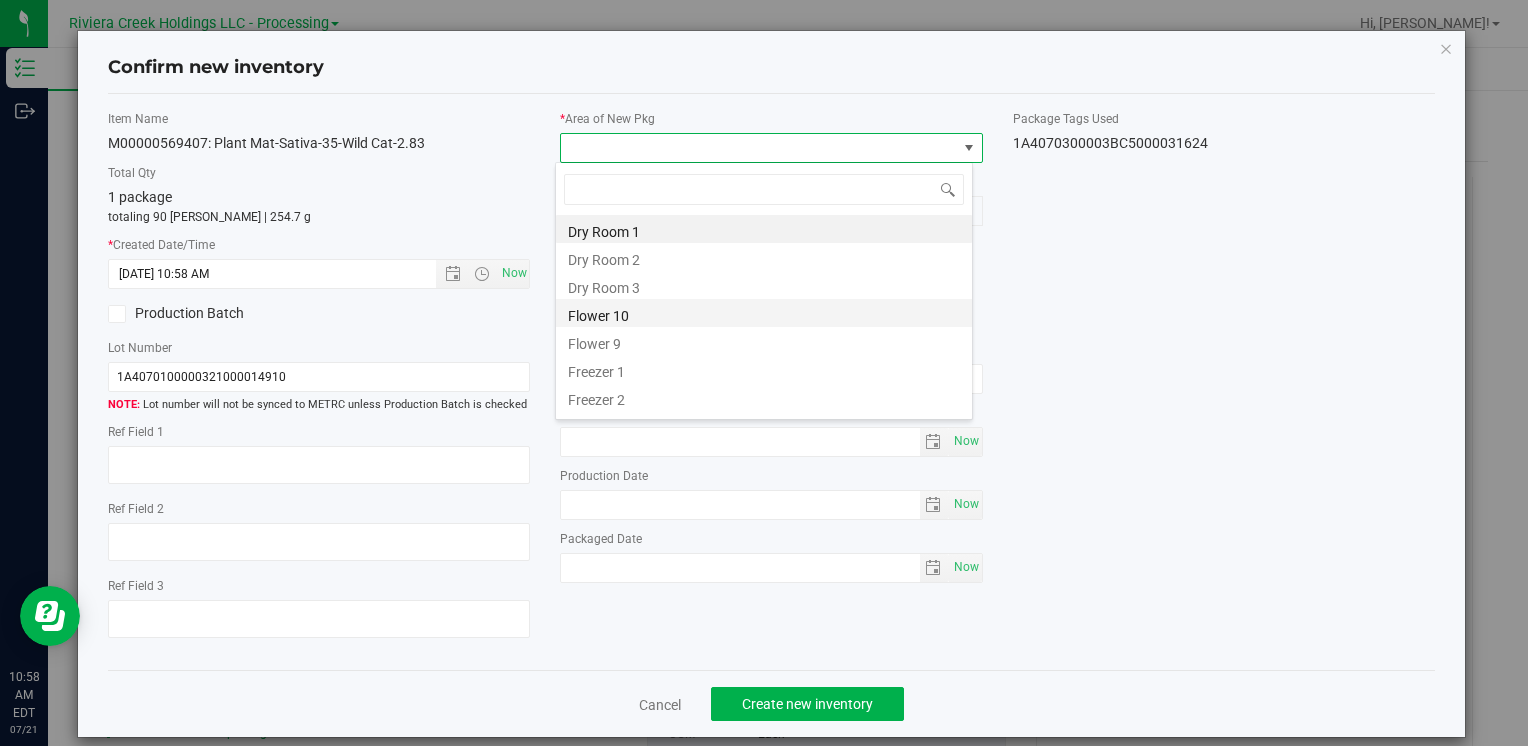 click on "Flower 10" at bounding box center (764, 313) 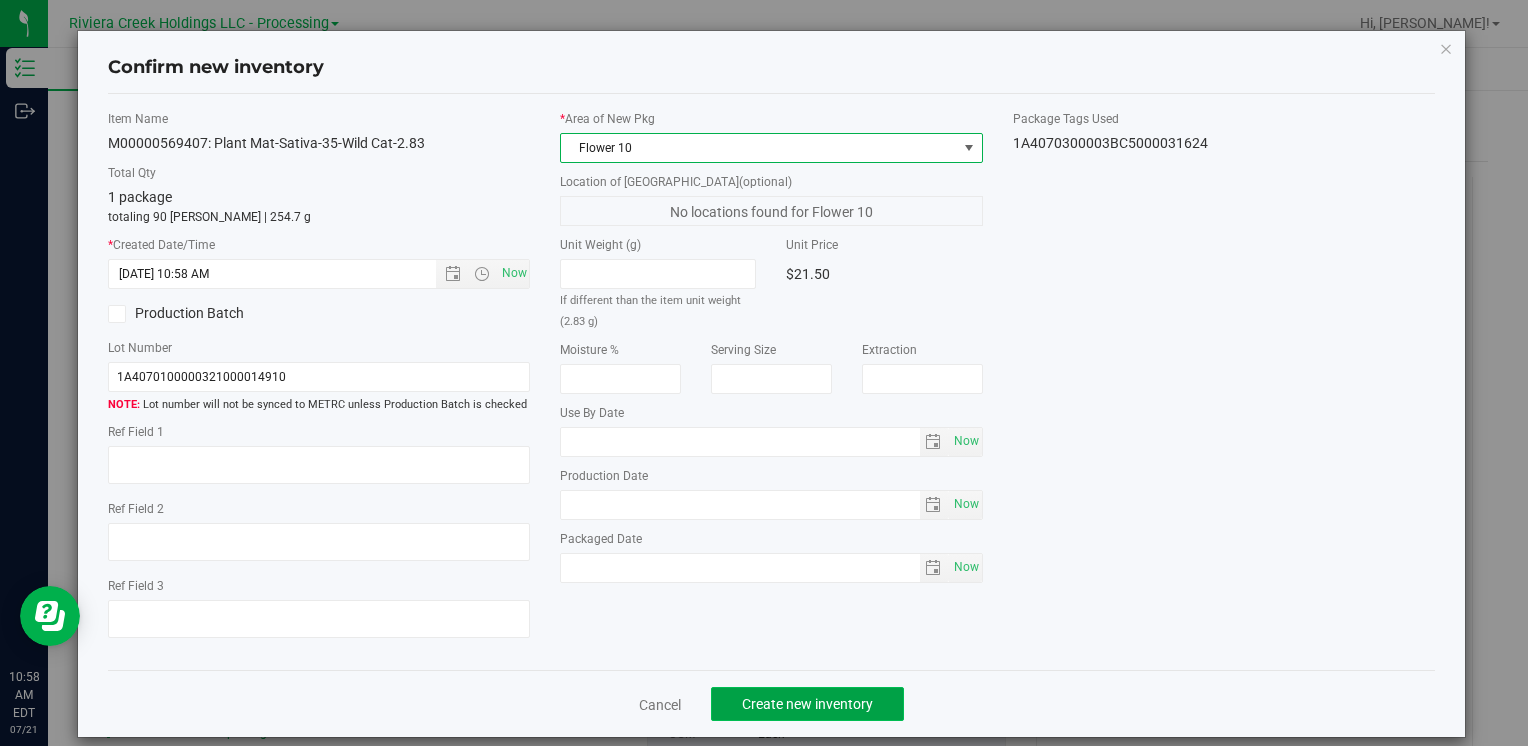 click on "Create new inventory" 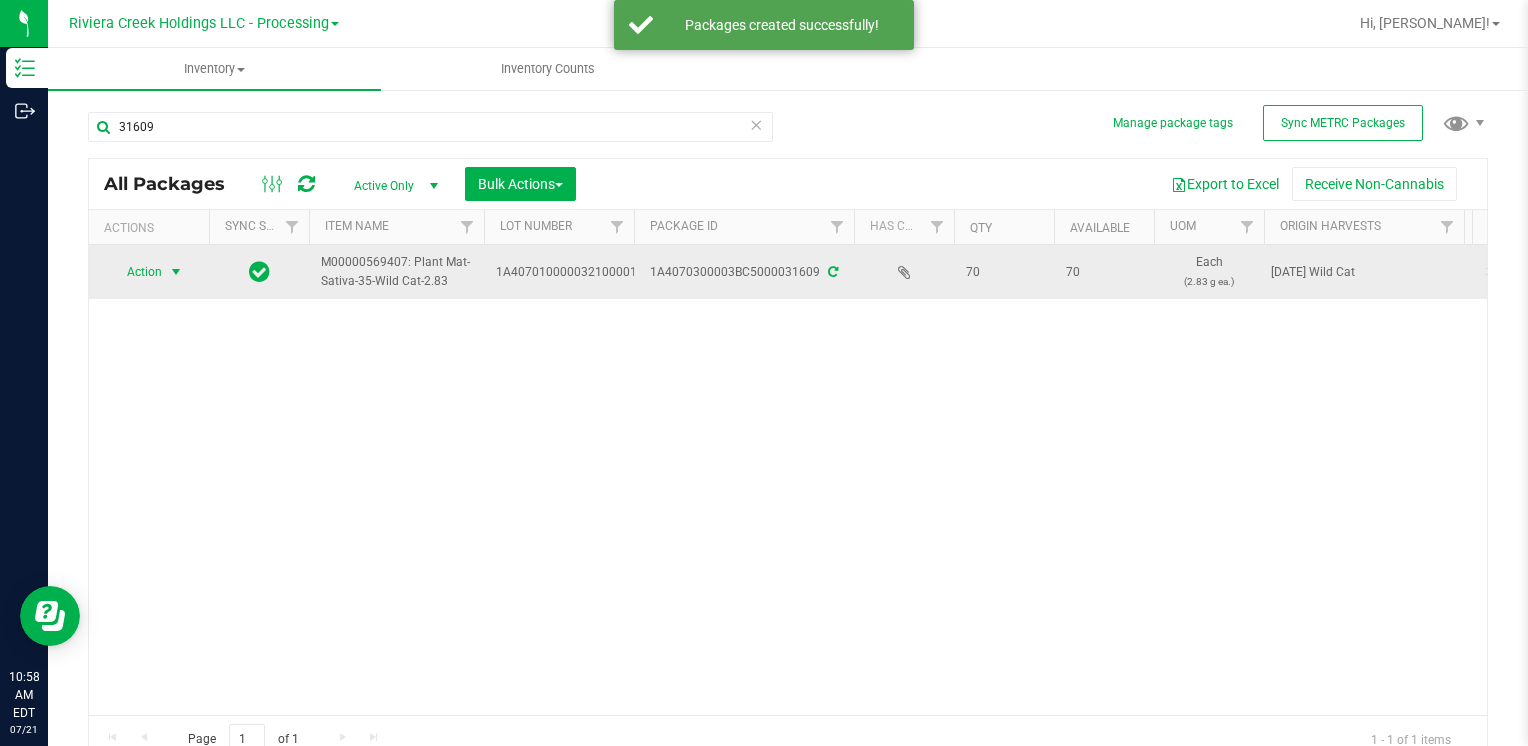 click on "Action" at bounding box center (136, 272) 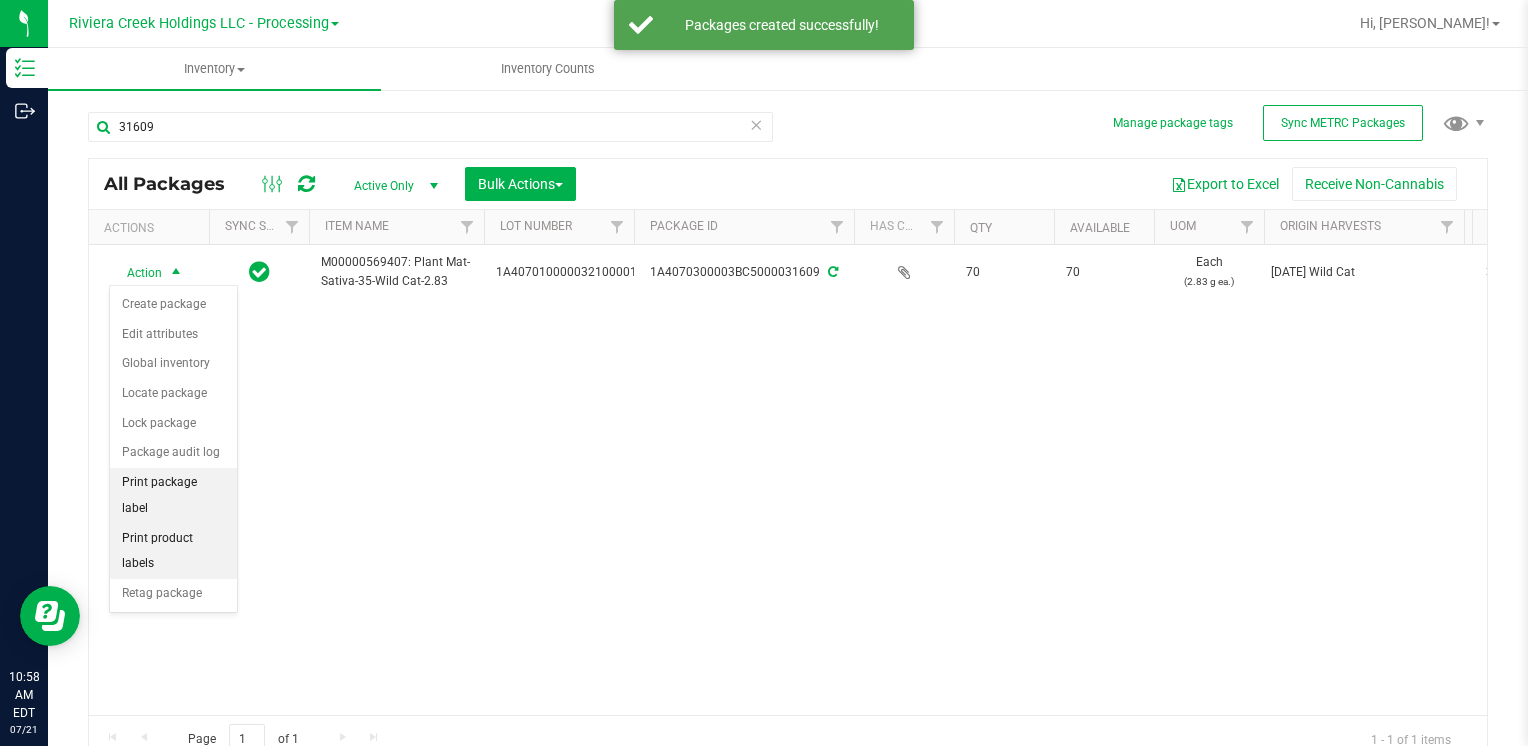 click on "Print package label" at bounding box center (173, 495) 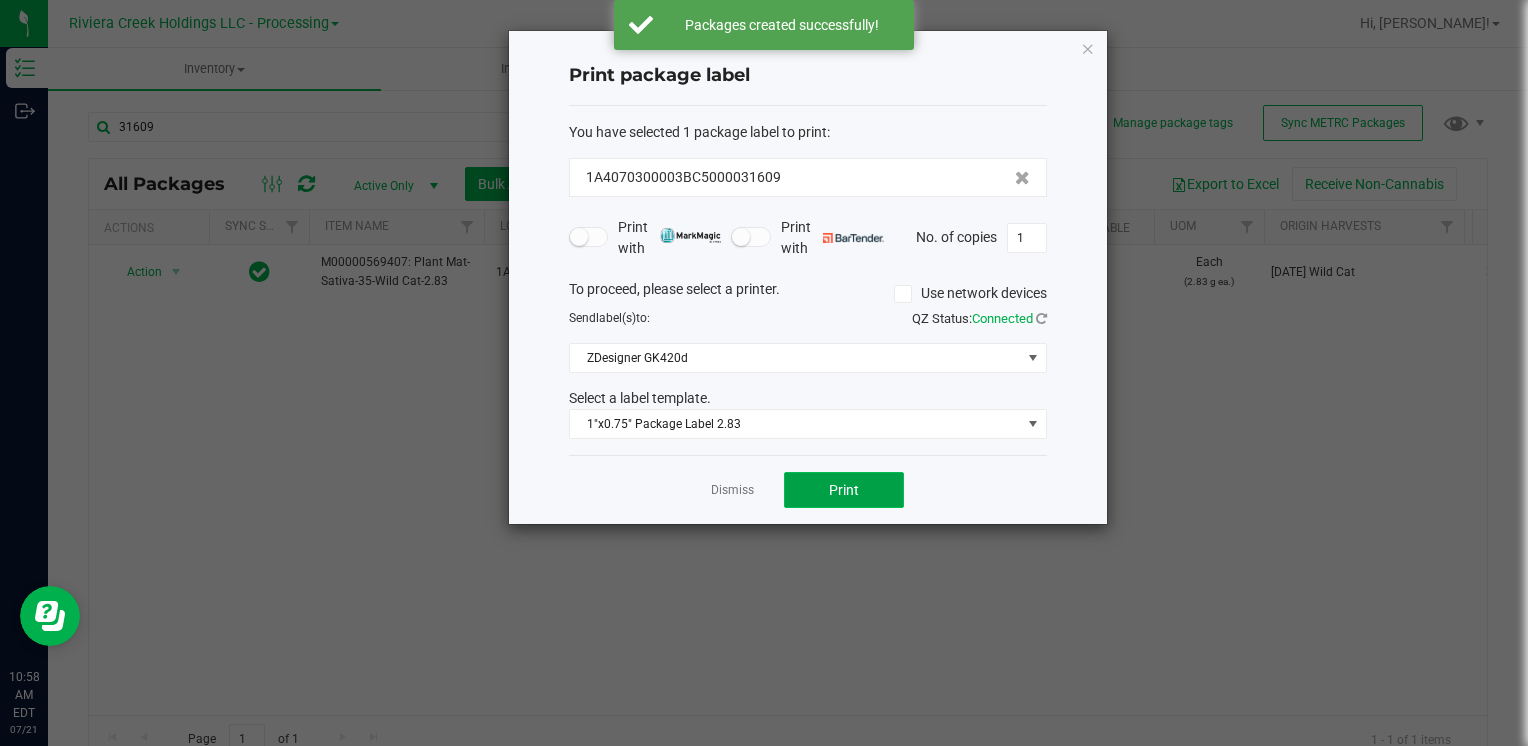 click on "Print" 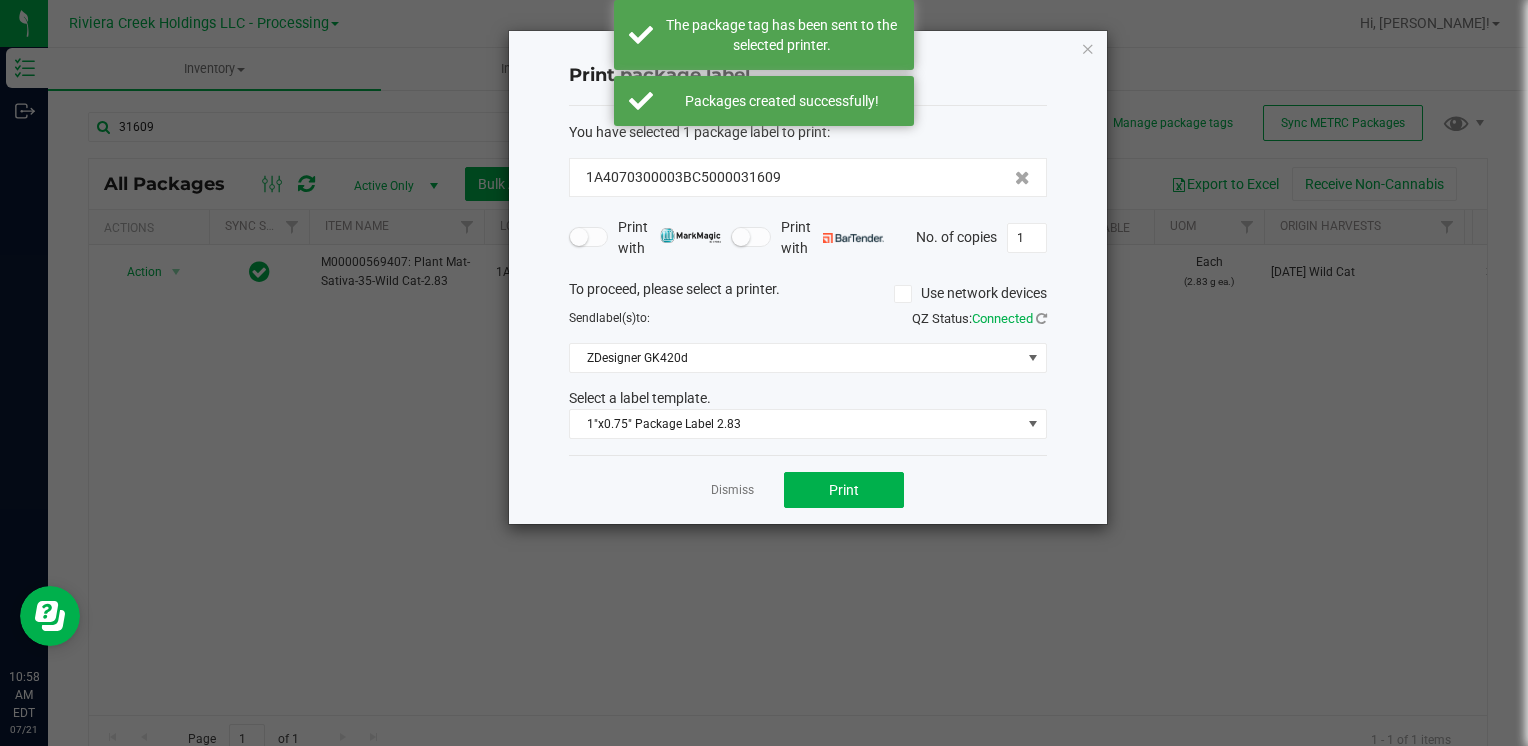 click 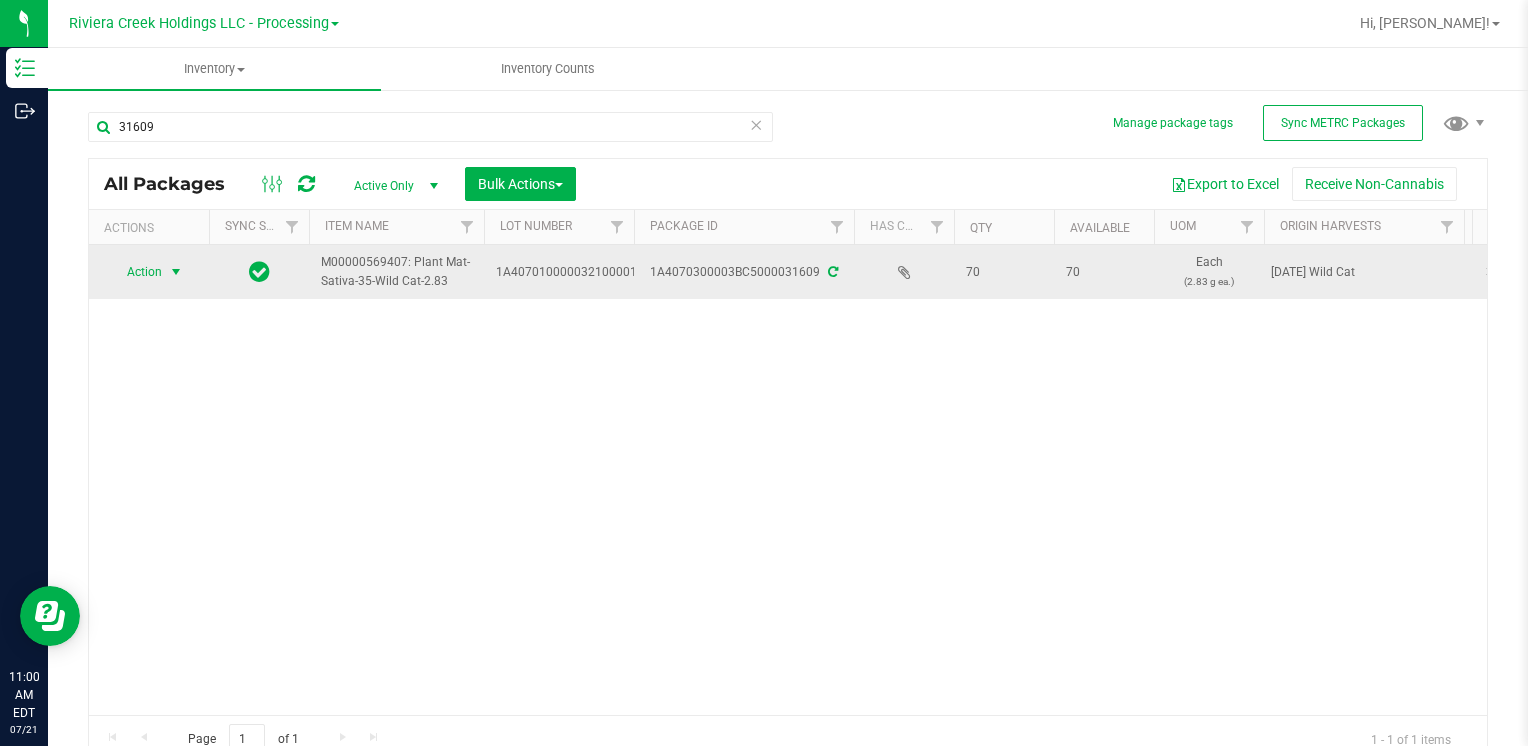 click on "Action" at bounding box center [136, 272] 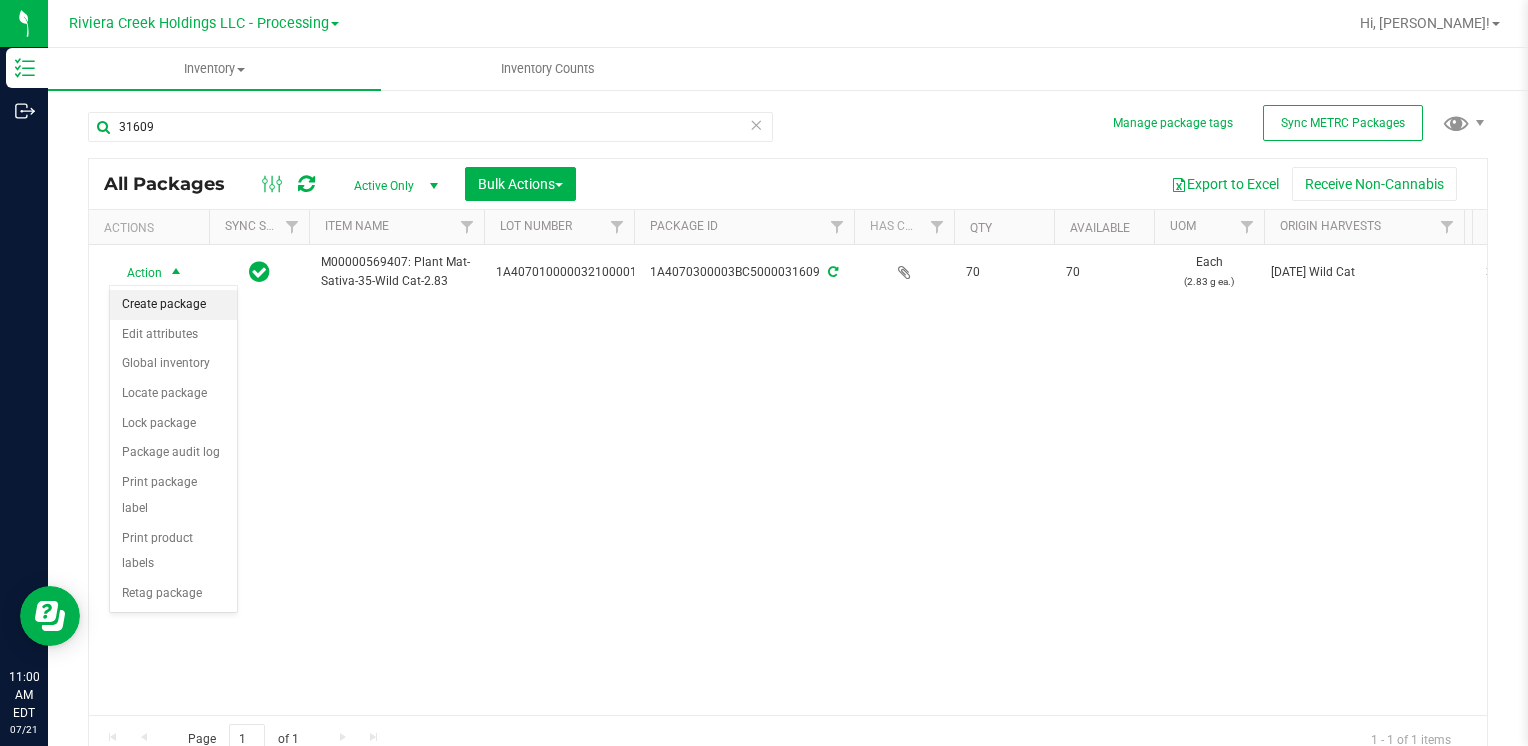 click on "Create package" at bounding box center (173, 305) 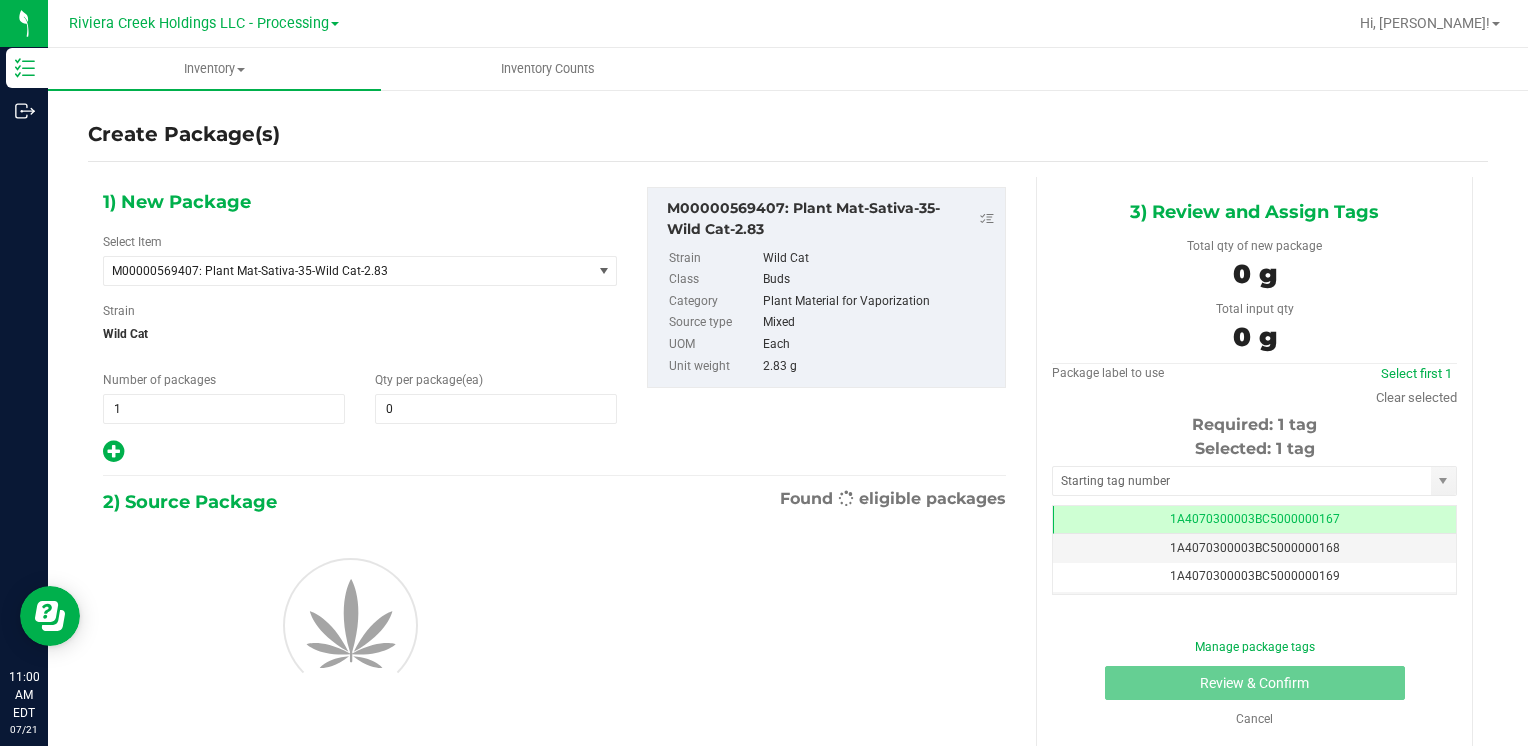 scroll, scrollTop: 0, scrollLeft: 0, axis: both 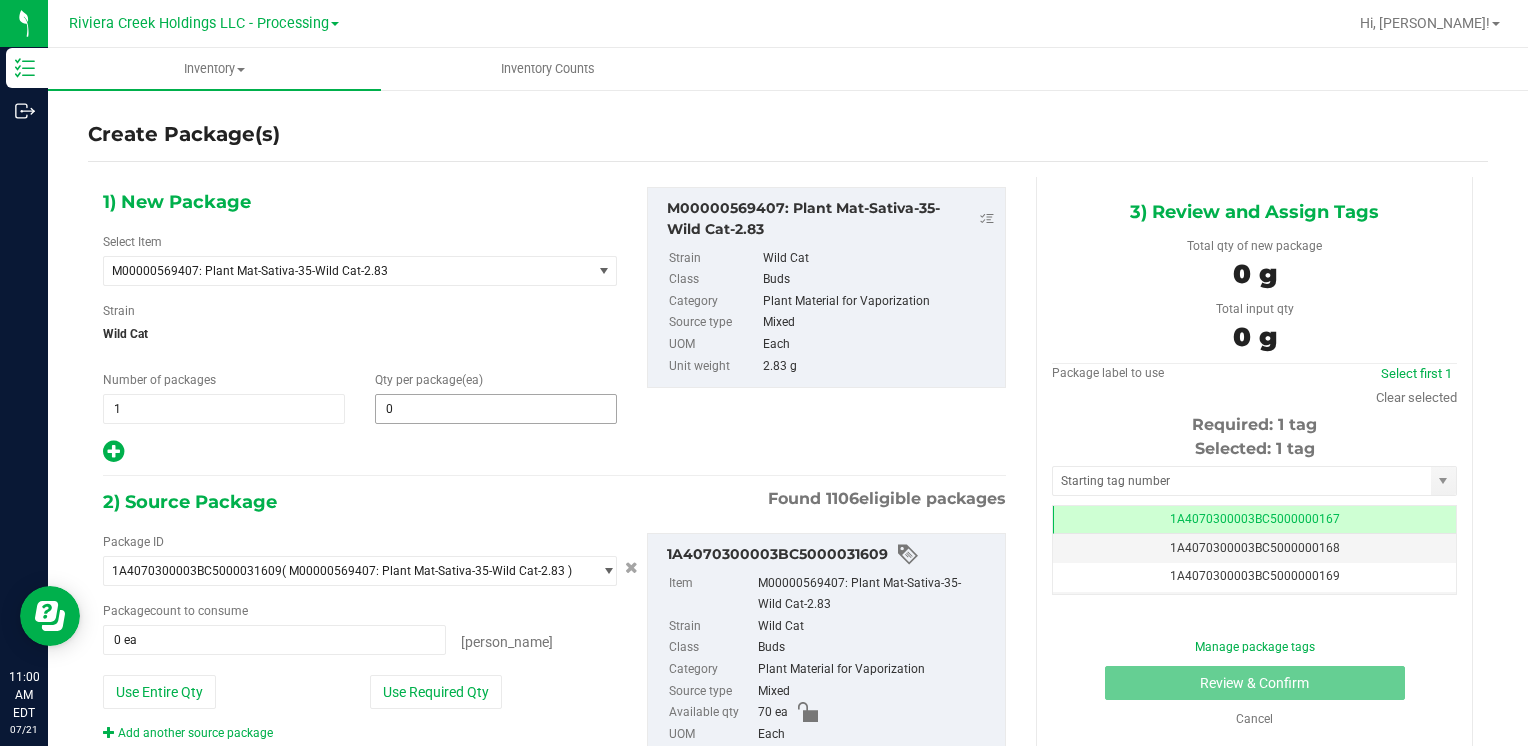 type 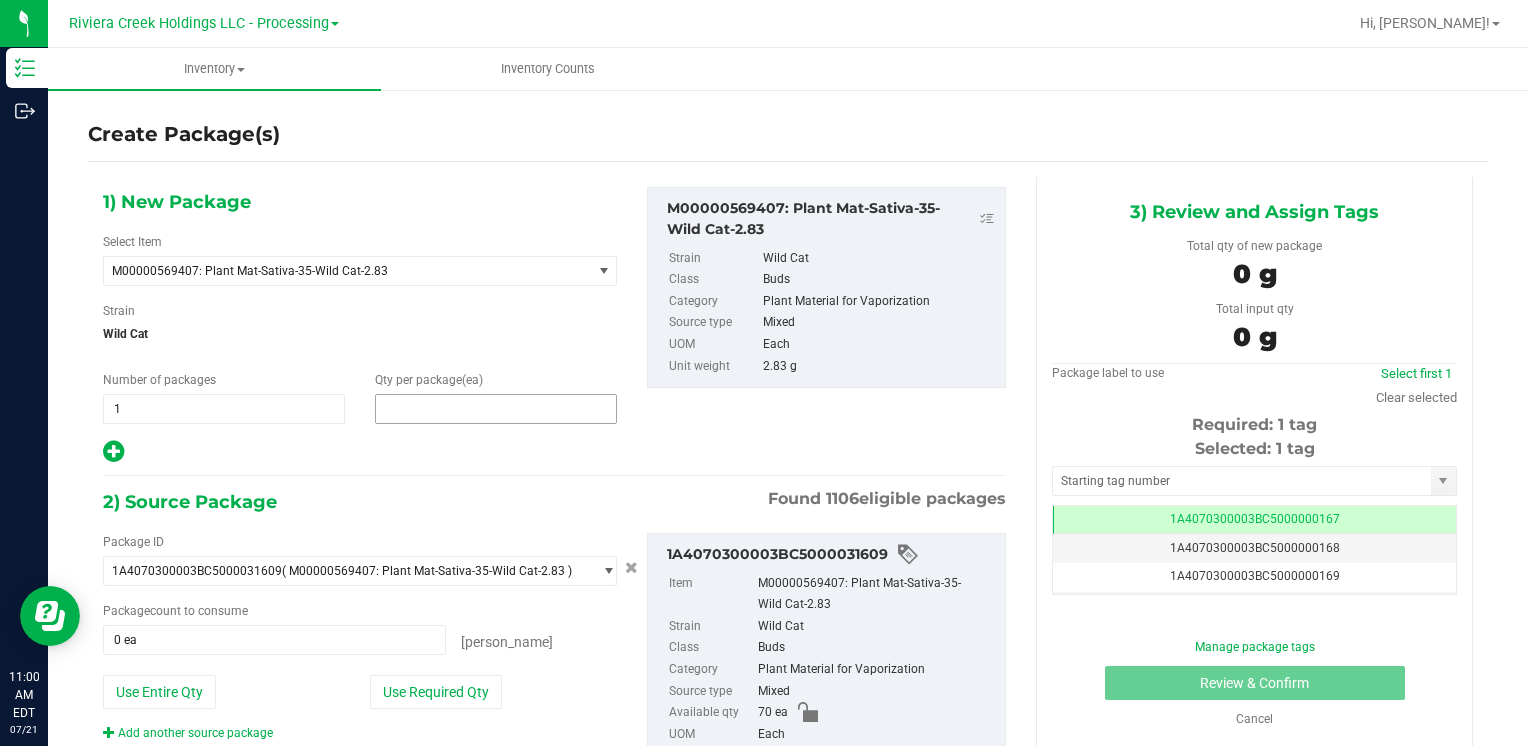 click at bounding box center (496, 409) 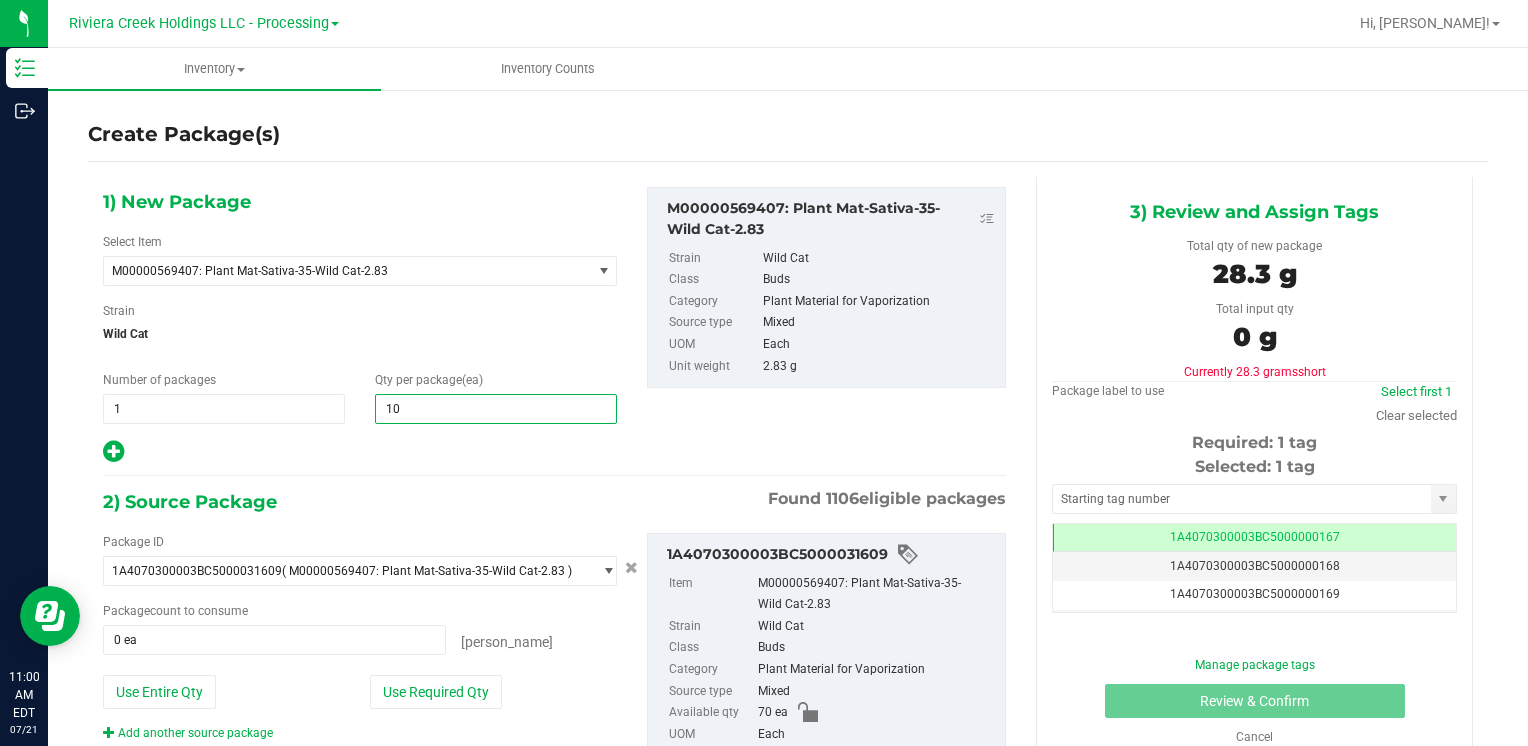 type on "100" 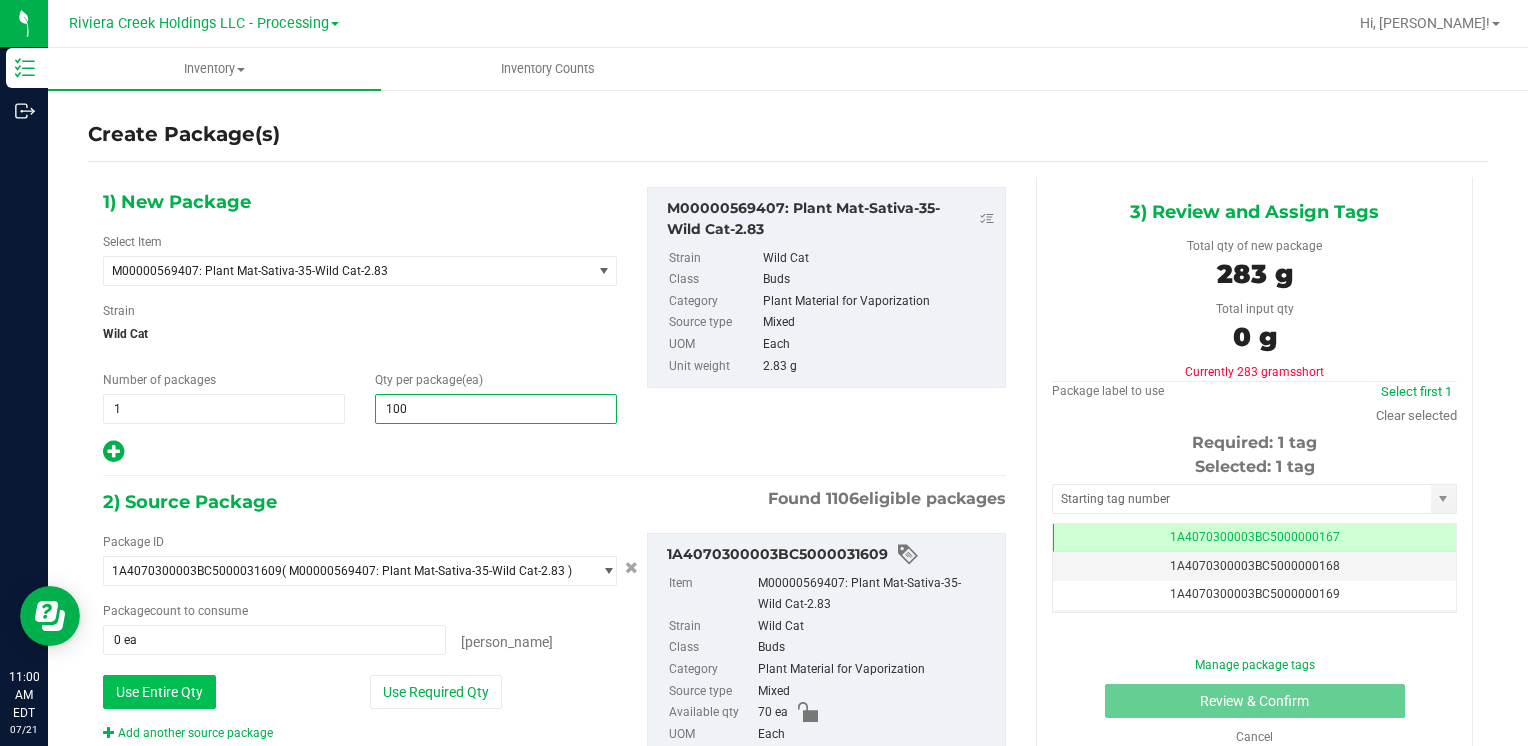 type on "100" 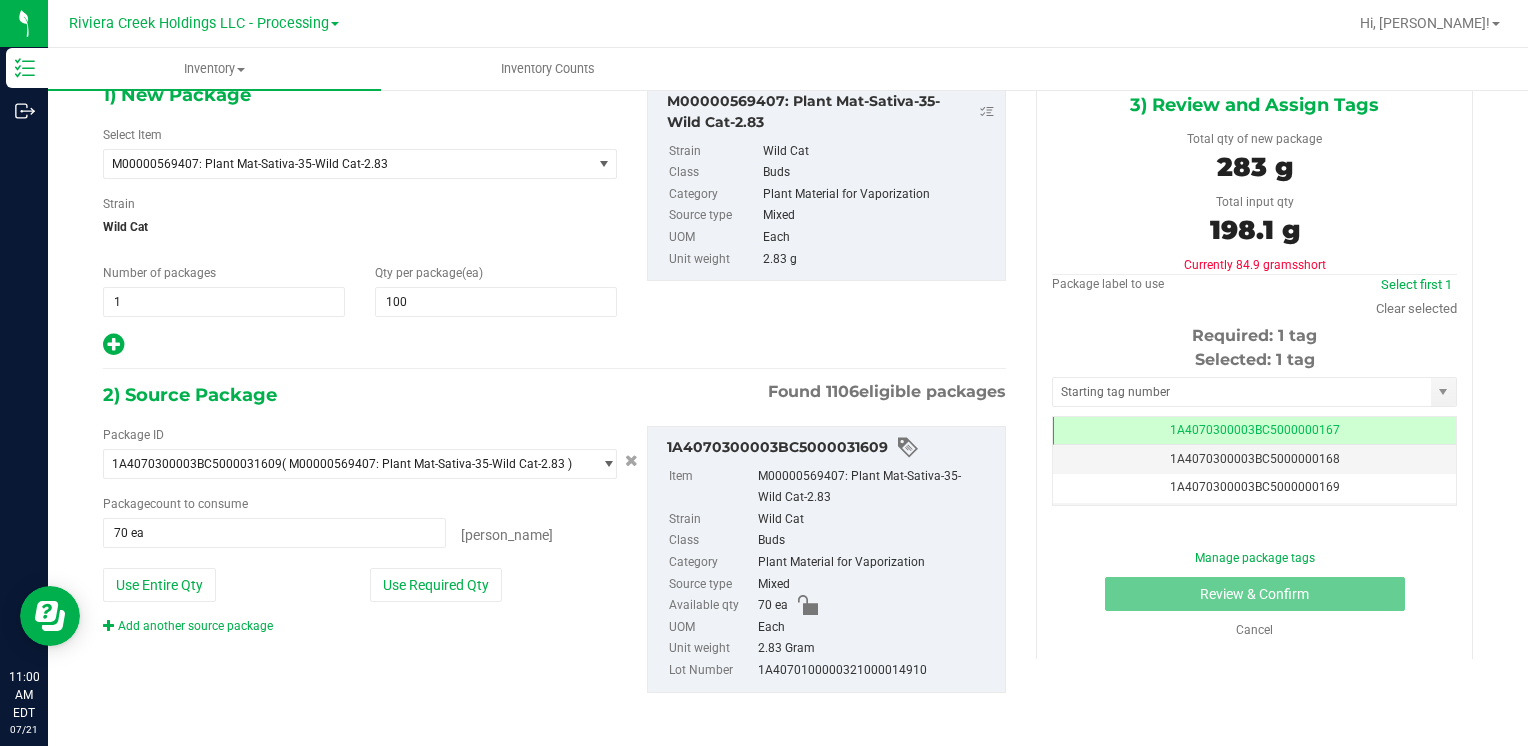 scroll, scrollTop: 109, scrollLeft: 0, axis: vertical 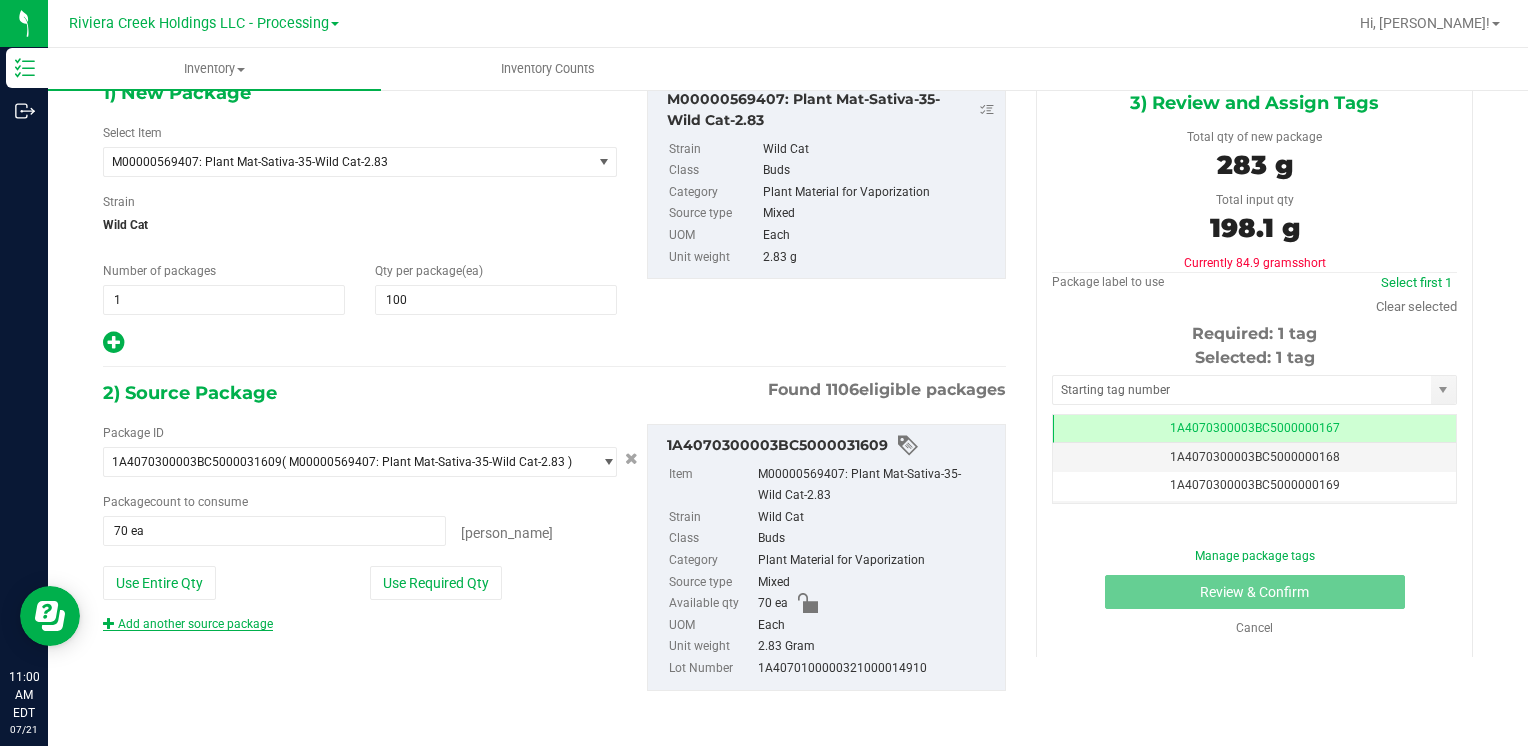 click on "Add another source package" at bounding box center (188, 624) 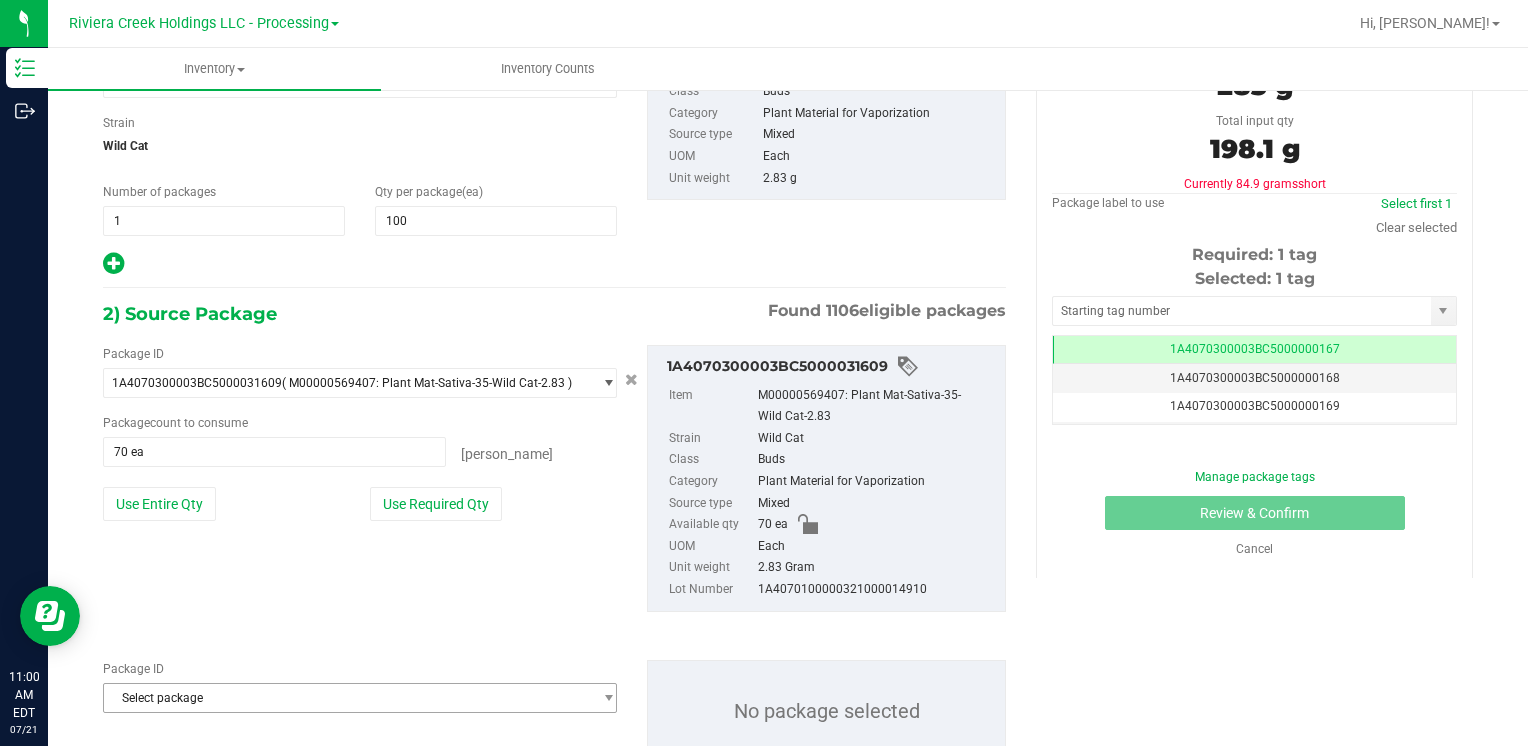 scroll, scrollTop: 259, scrollLeft: 0, axis: vertical 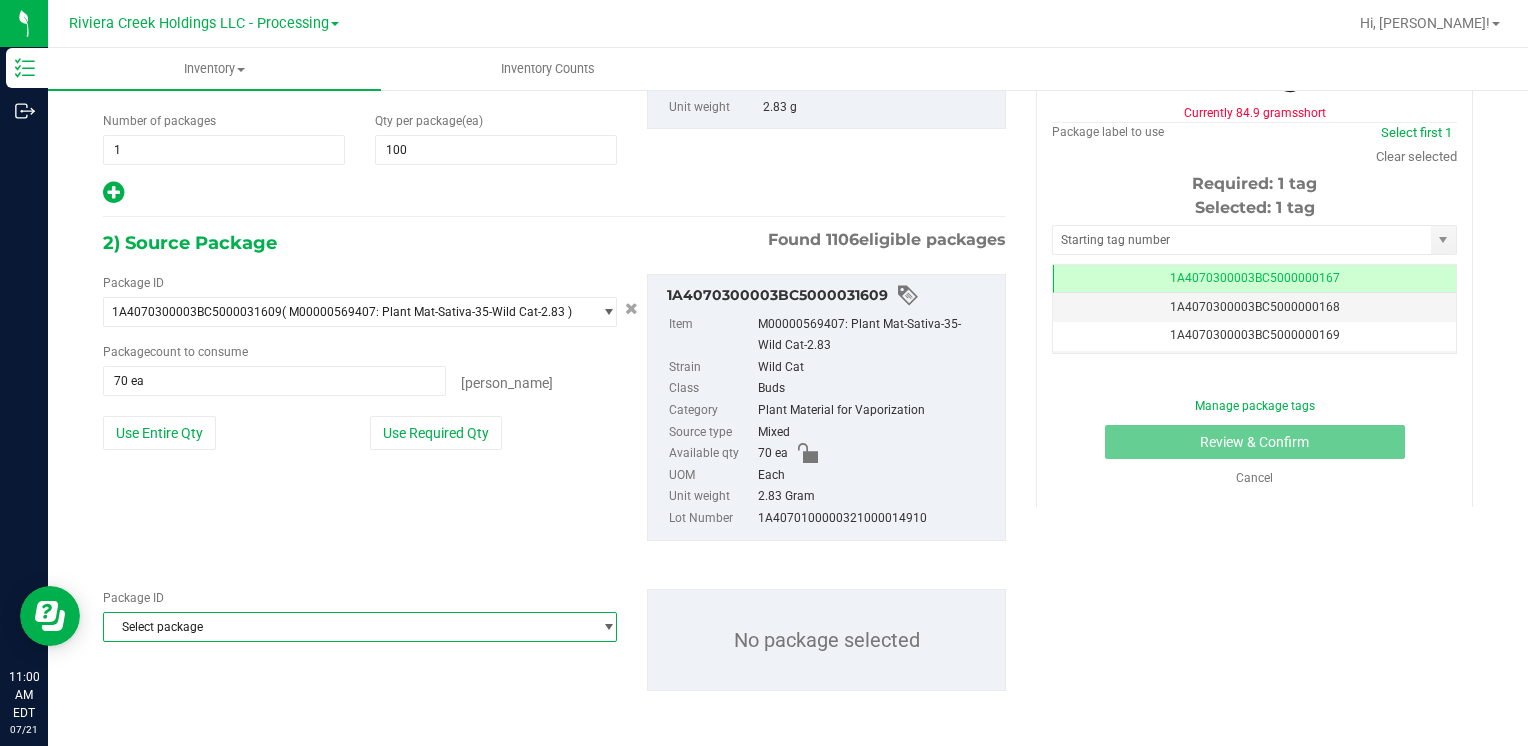 click on "Select package" at bounding box center [347, 627] 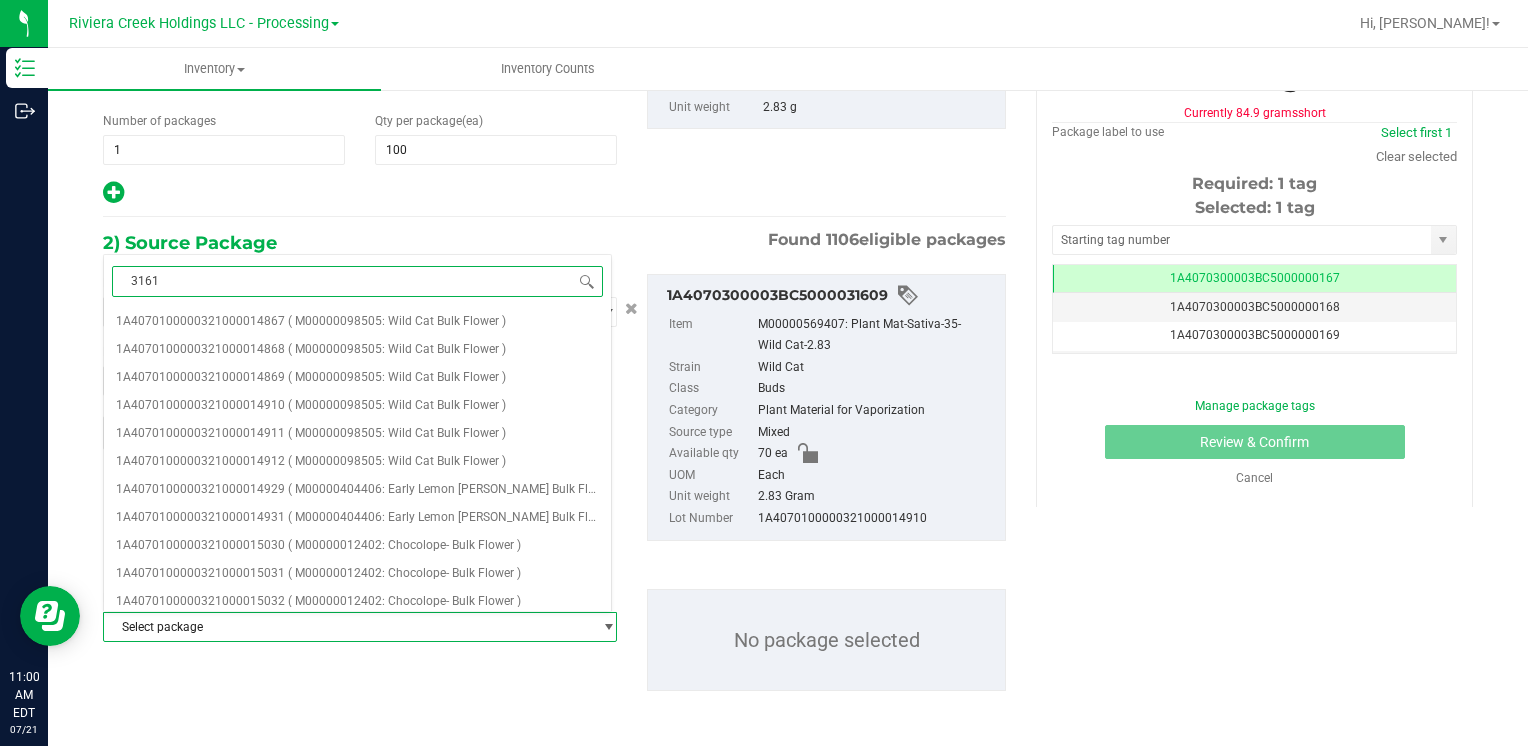 type on "31610" 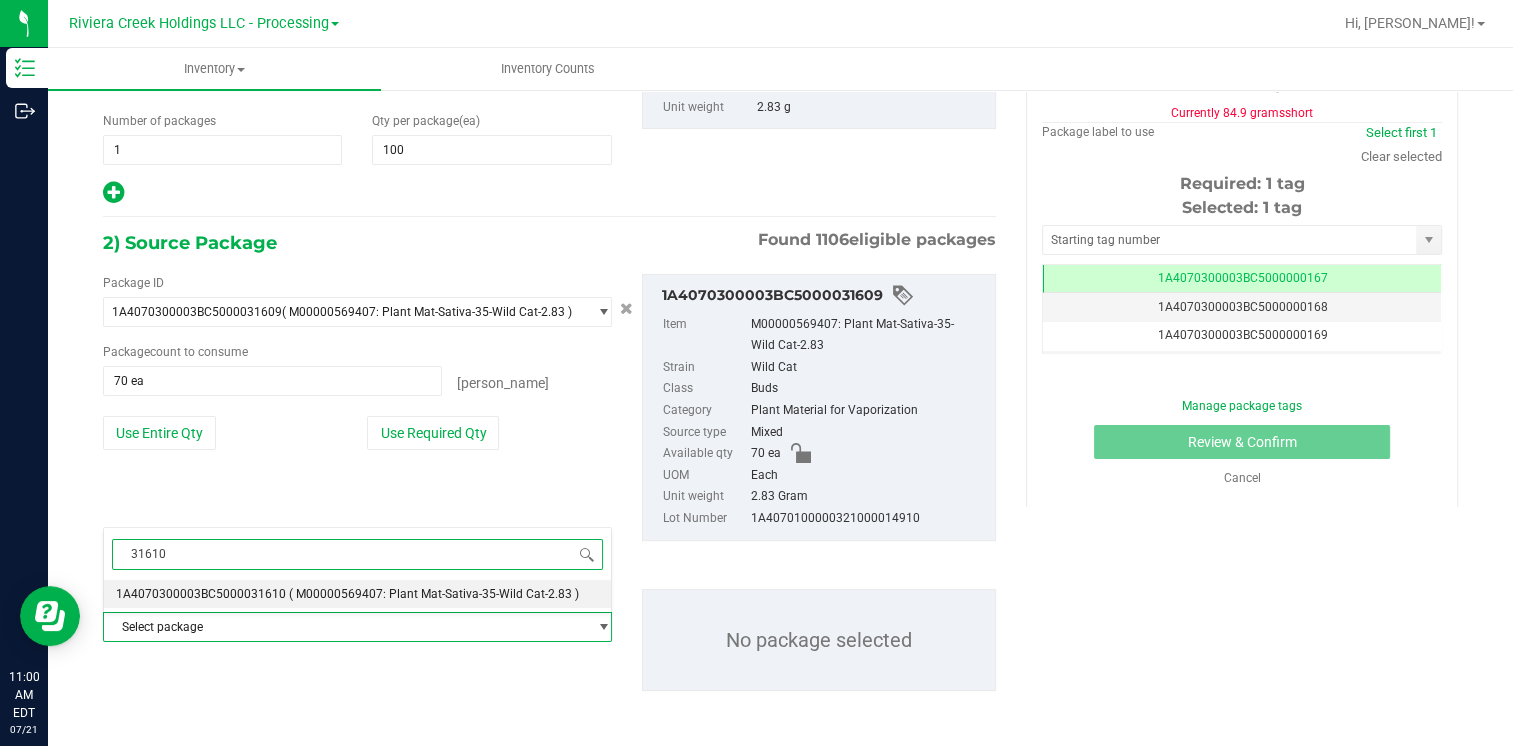 click on "(
M00000569407: Plant Mat-Sativa-35-Wild Cat-2.83
)" at bounding box center (434, 594) 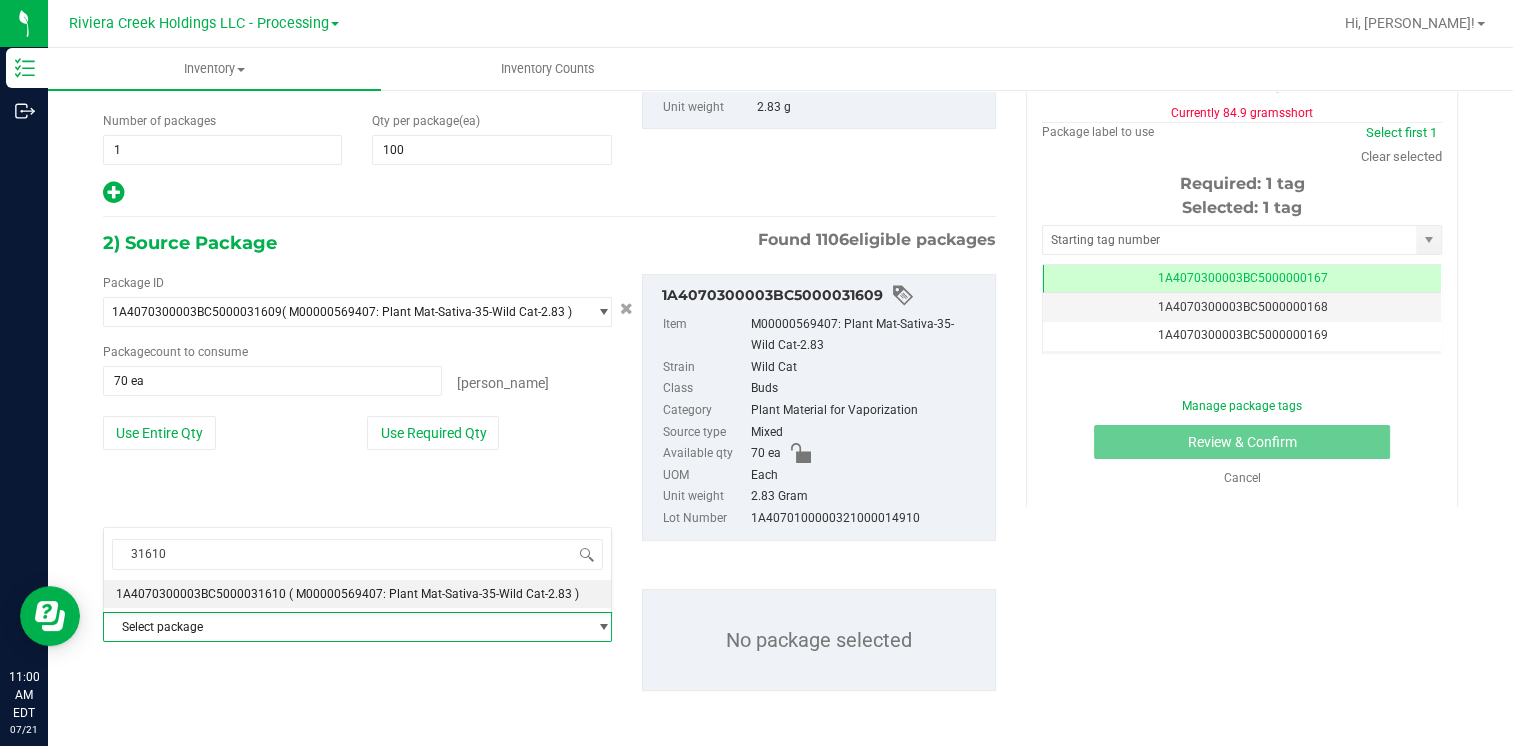 type 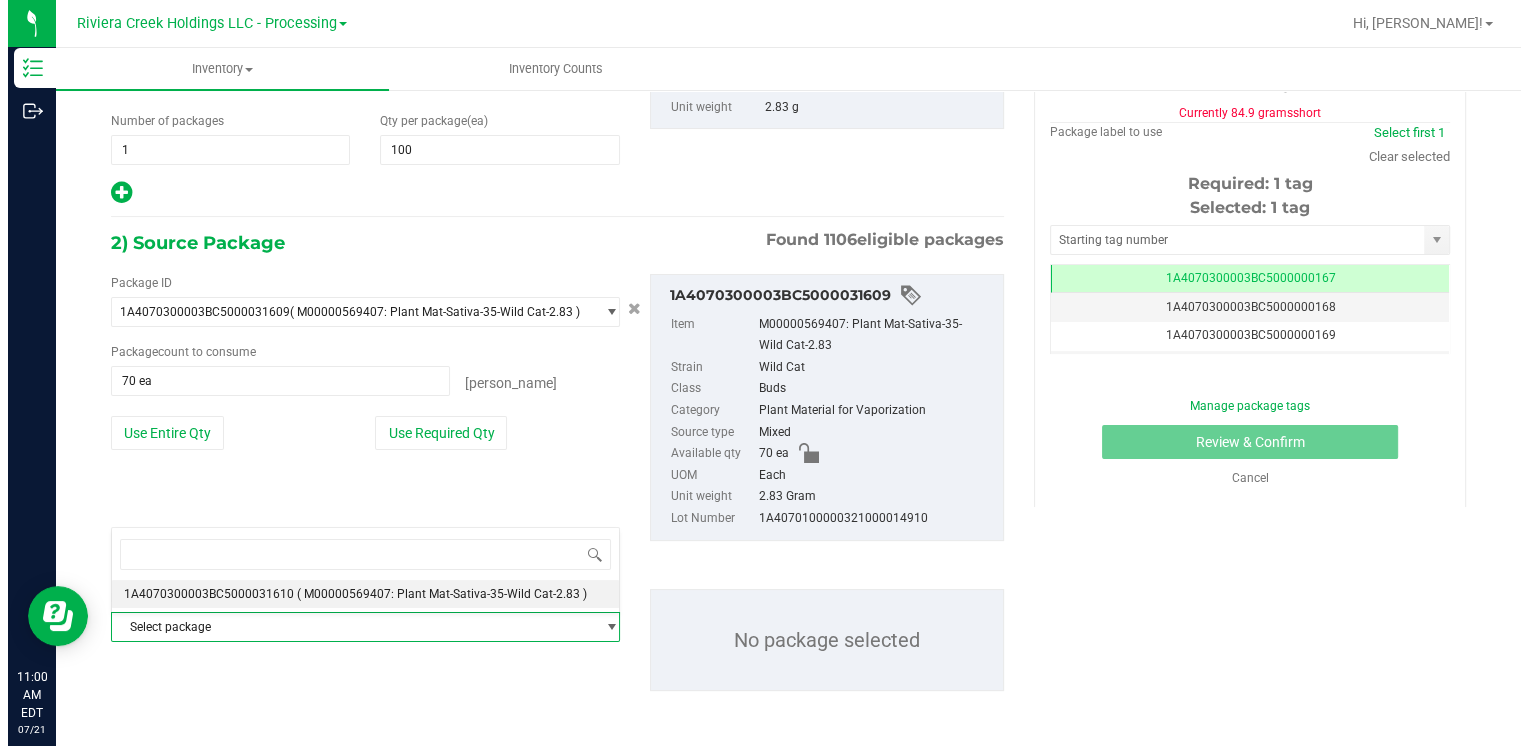 scroll, scrollTop: 27160, scrollLeft: 0, axis: vertical 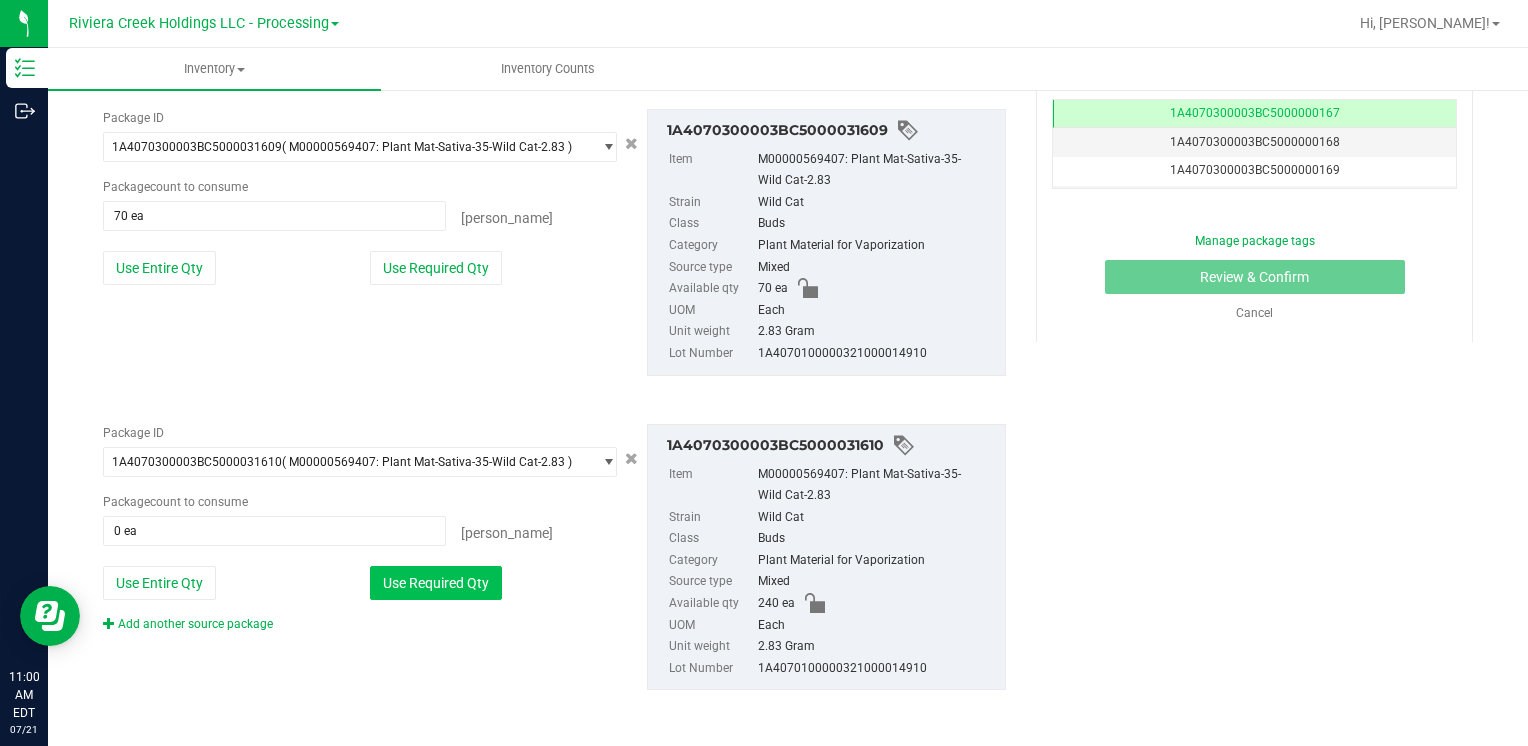 click on "Use Required Qty" at bounding box center (436, 583) 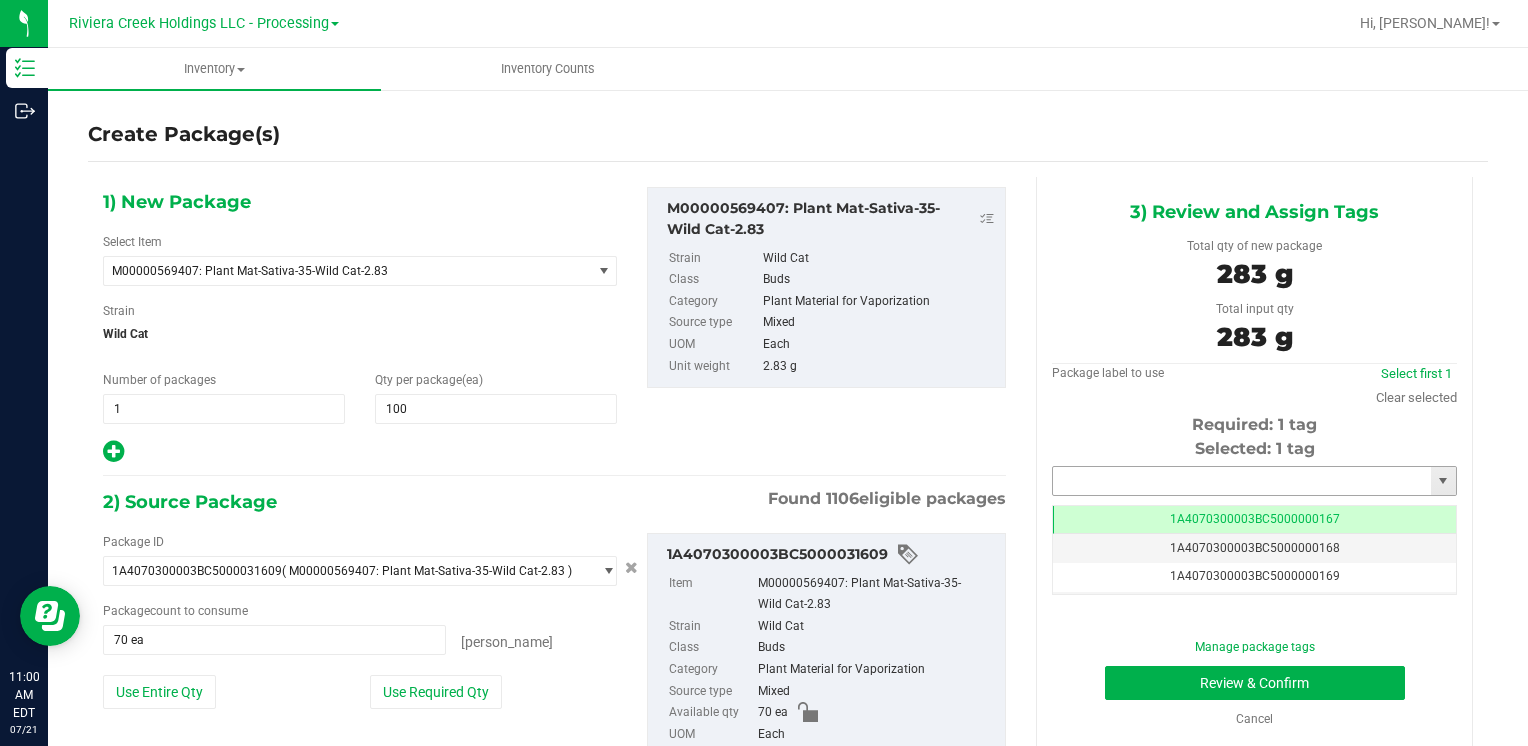 click at bounding box center (1242, 481) 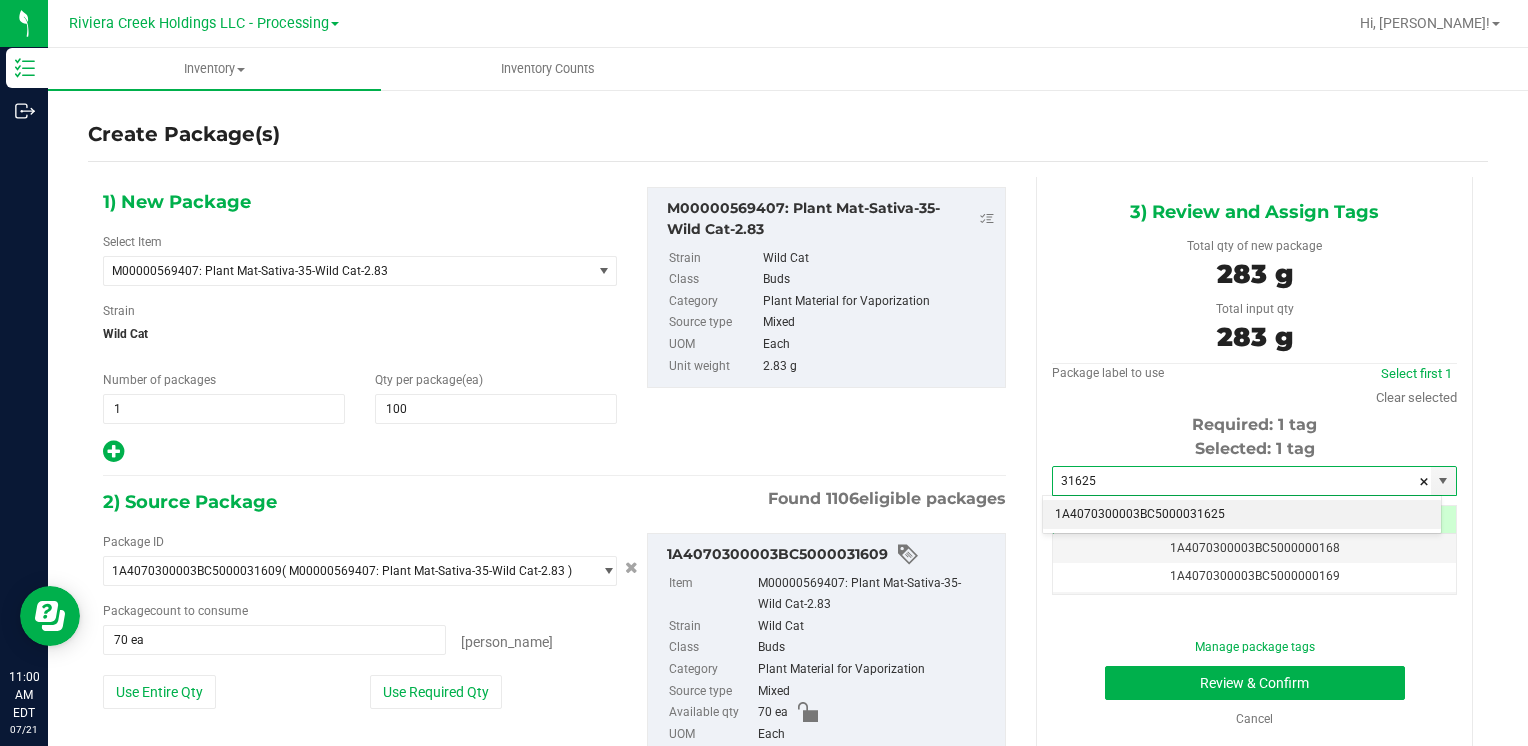click on "1A4070300003BC5000031625" at bounding box center (1242, 515) 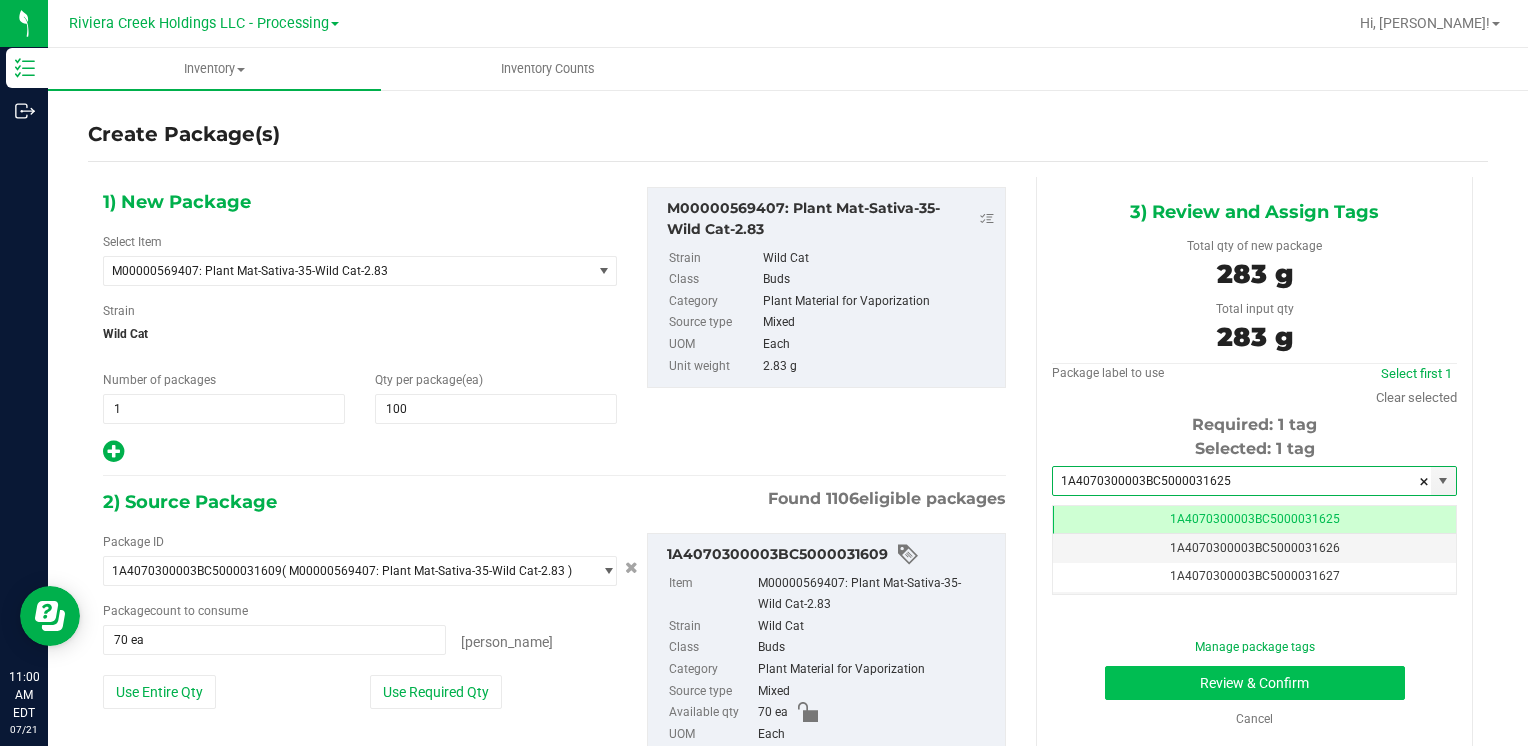 type on "1A4070300003BC5000031625" 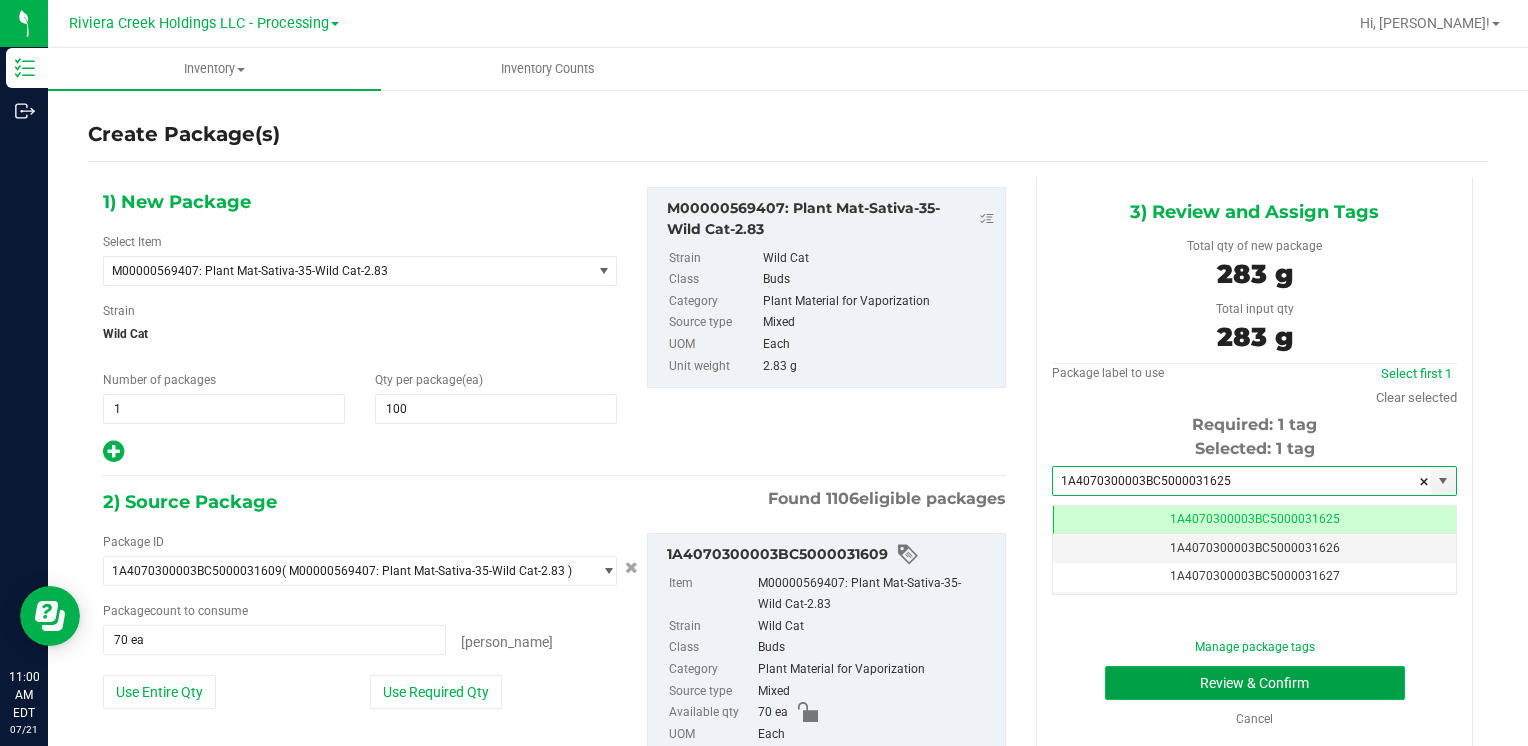 click on "Review & Confirm" at bounding box center (1255, 683) 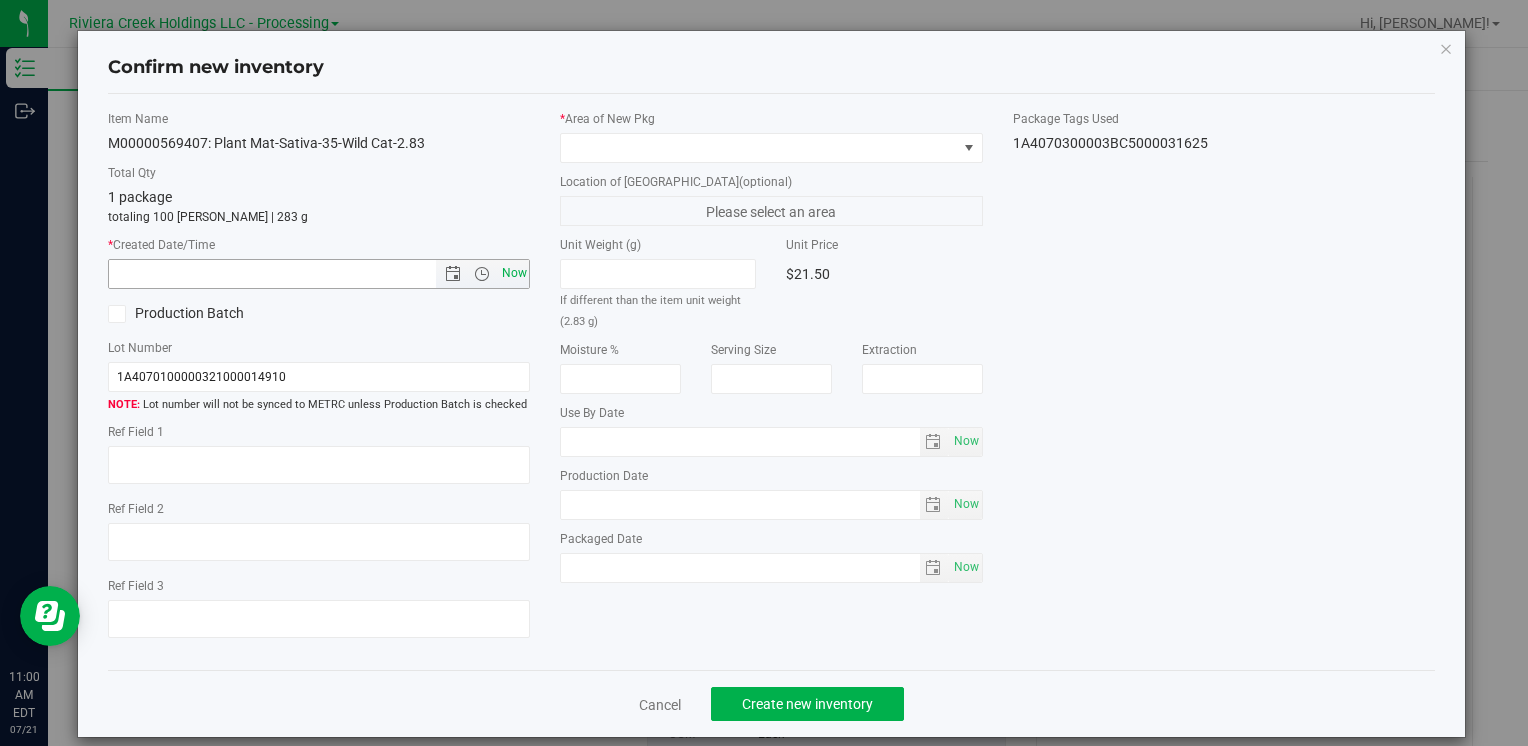 click on "Now" at bounding box center [514, 273] 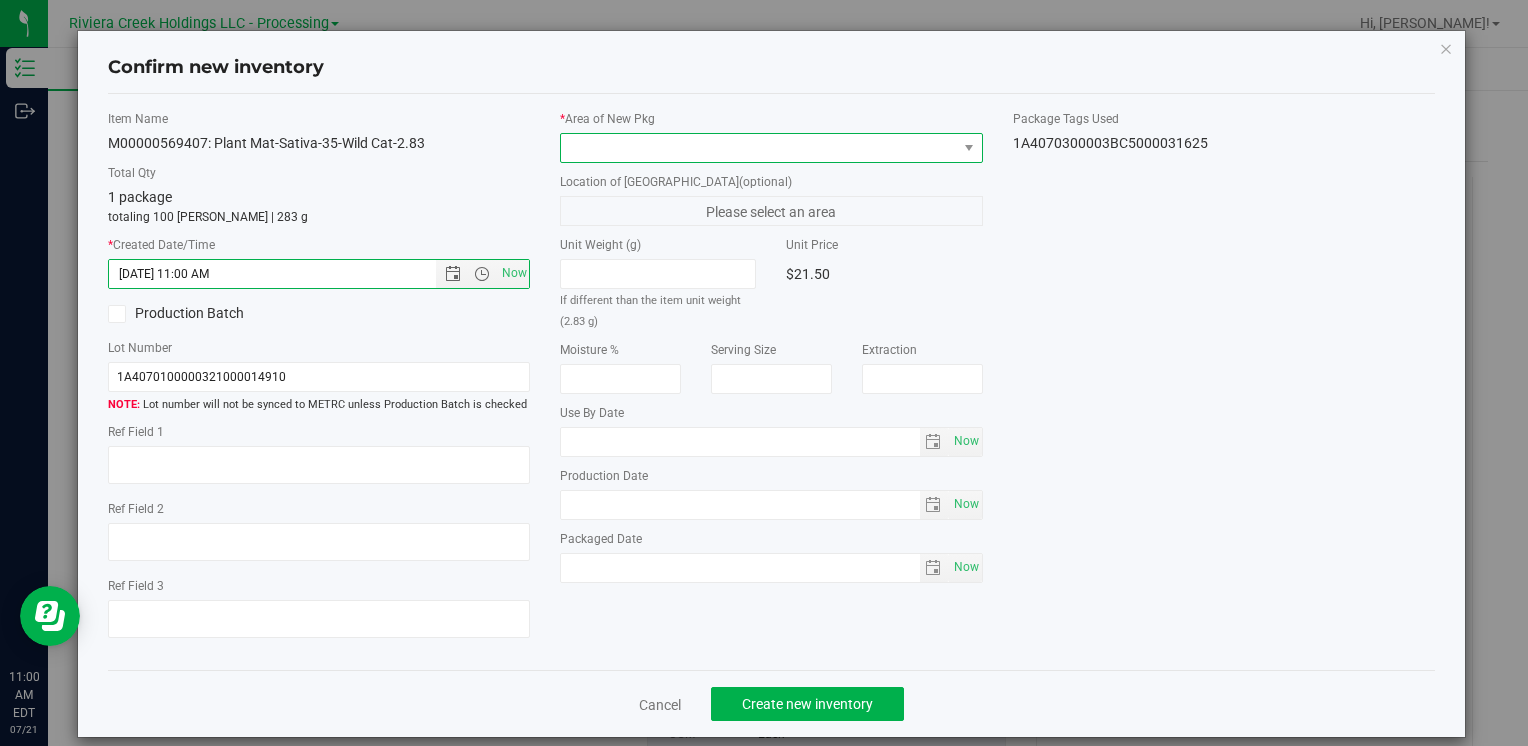 click at bounding box center (758, 148) 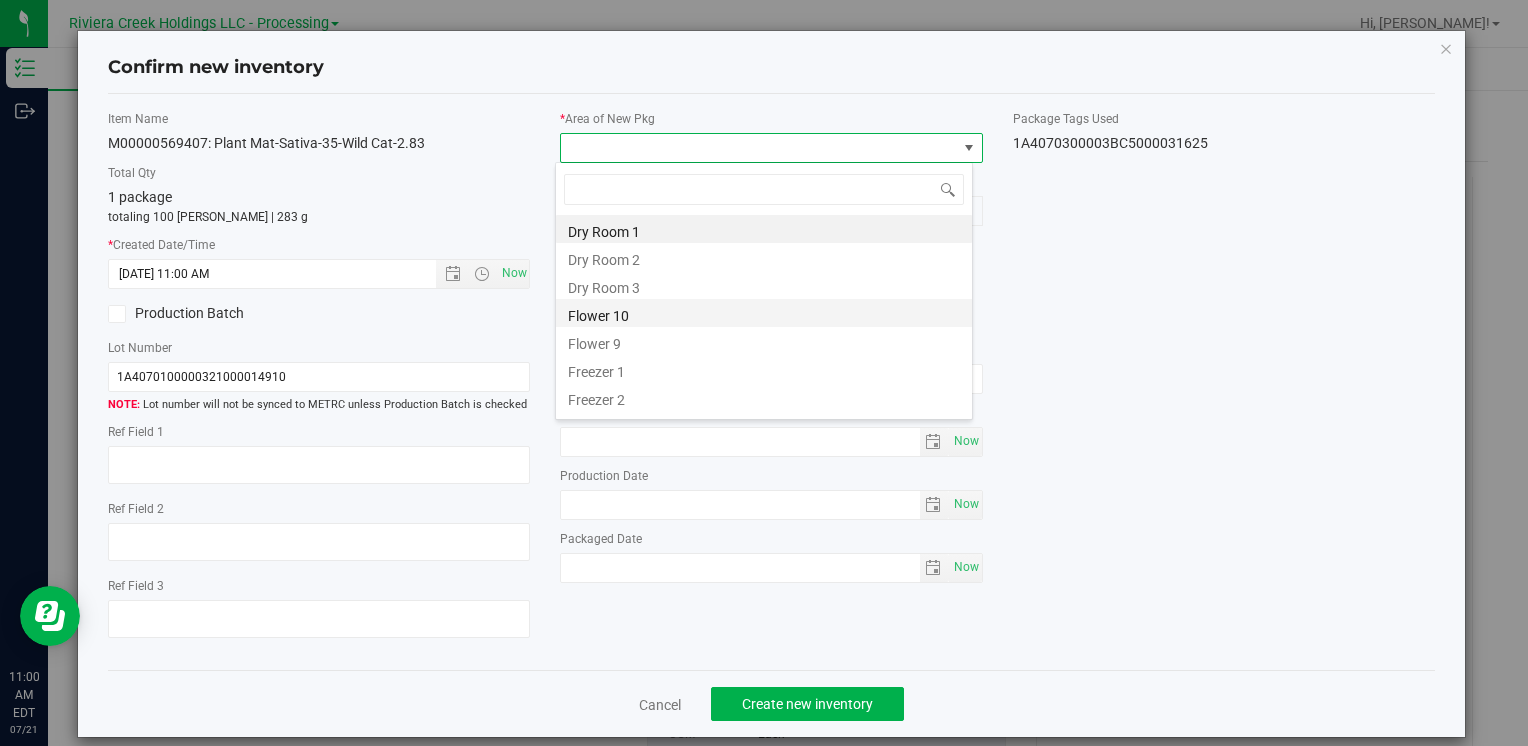 click on "Flower 10" at bounding box center (764, 313) 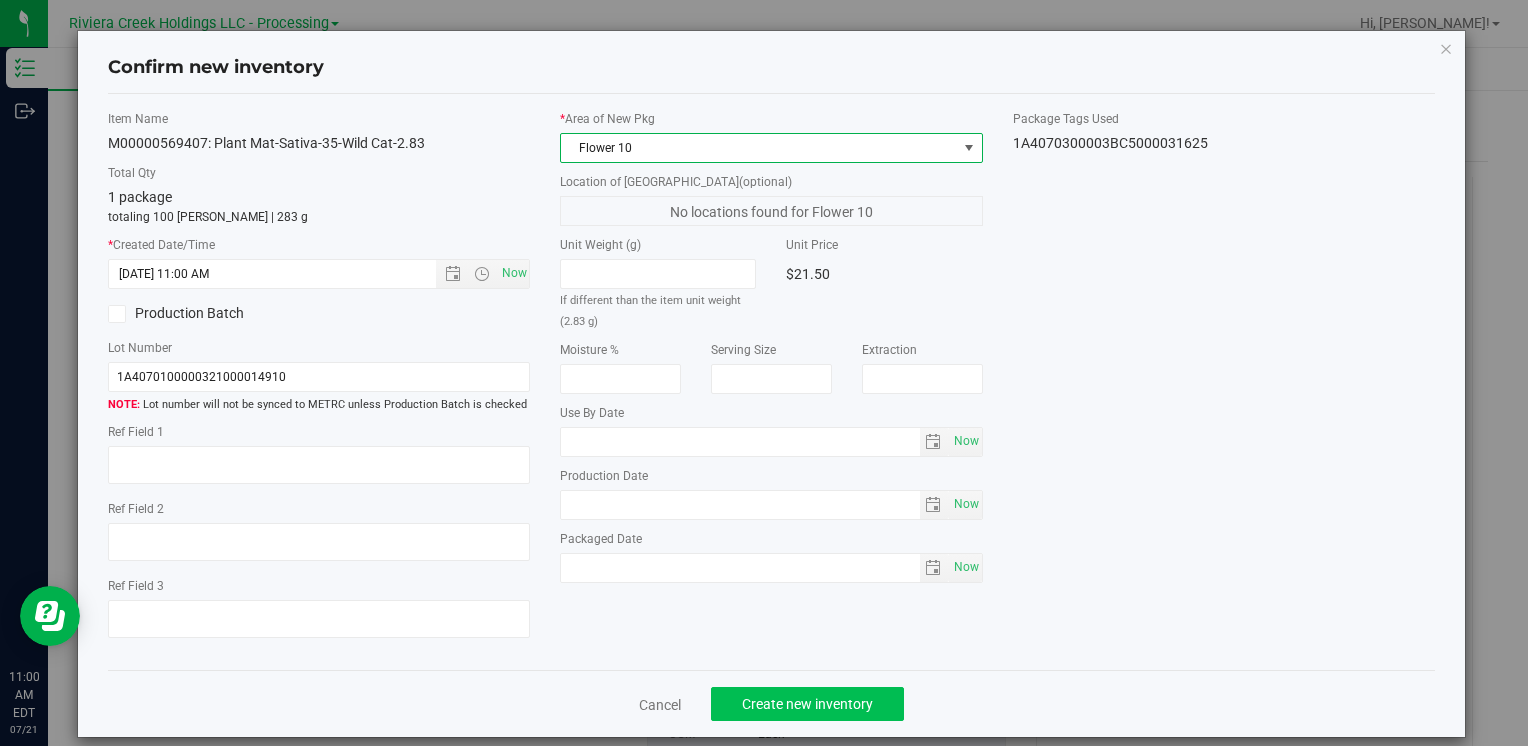 click on "Cancel
Create new inventory" at bounding box center [771, 703] 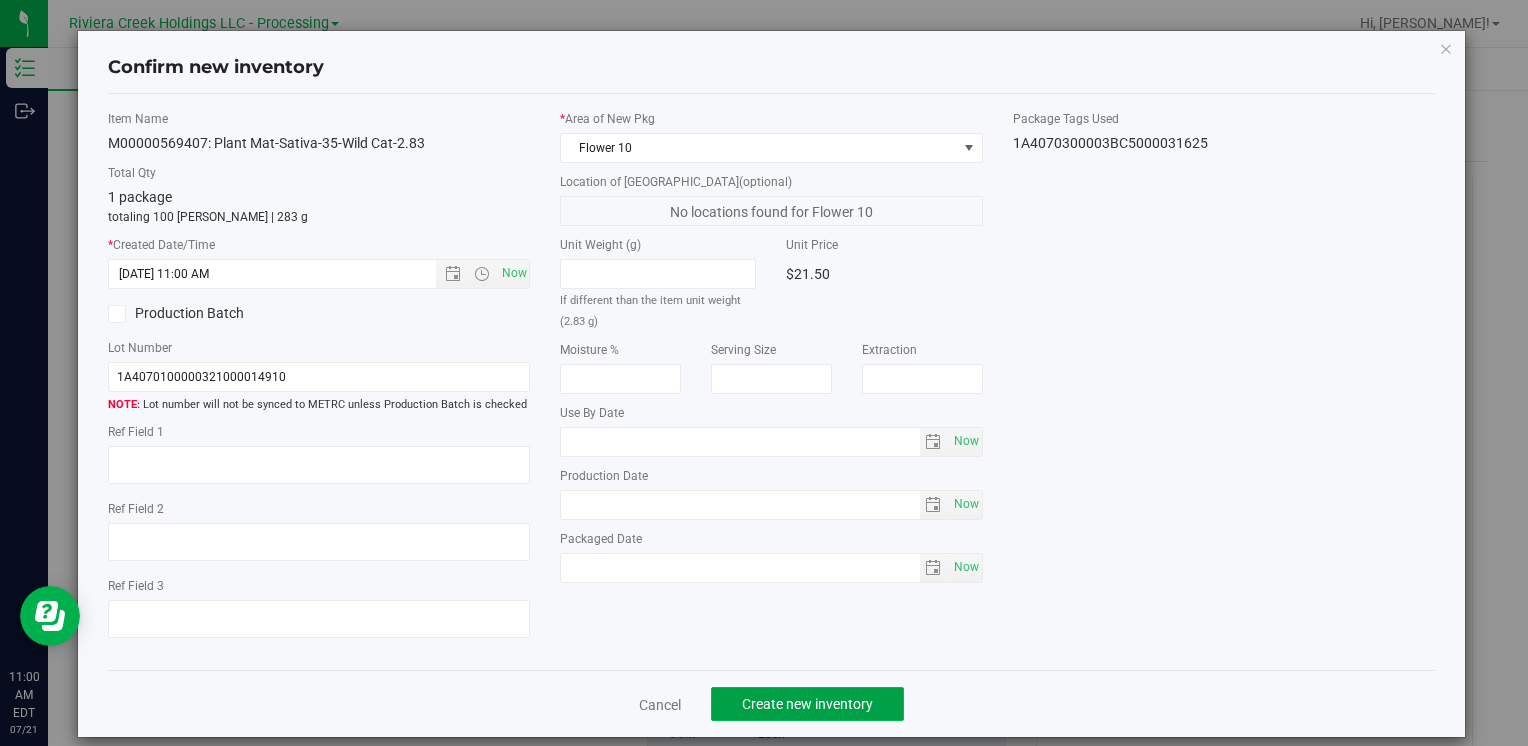click on "Create new inventory" 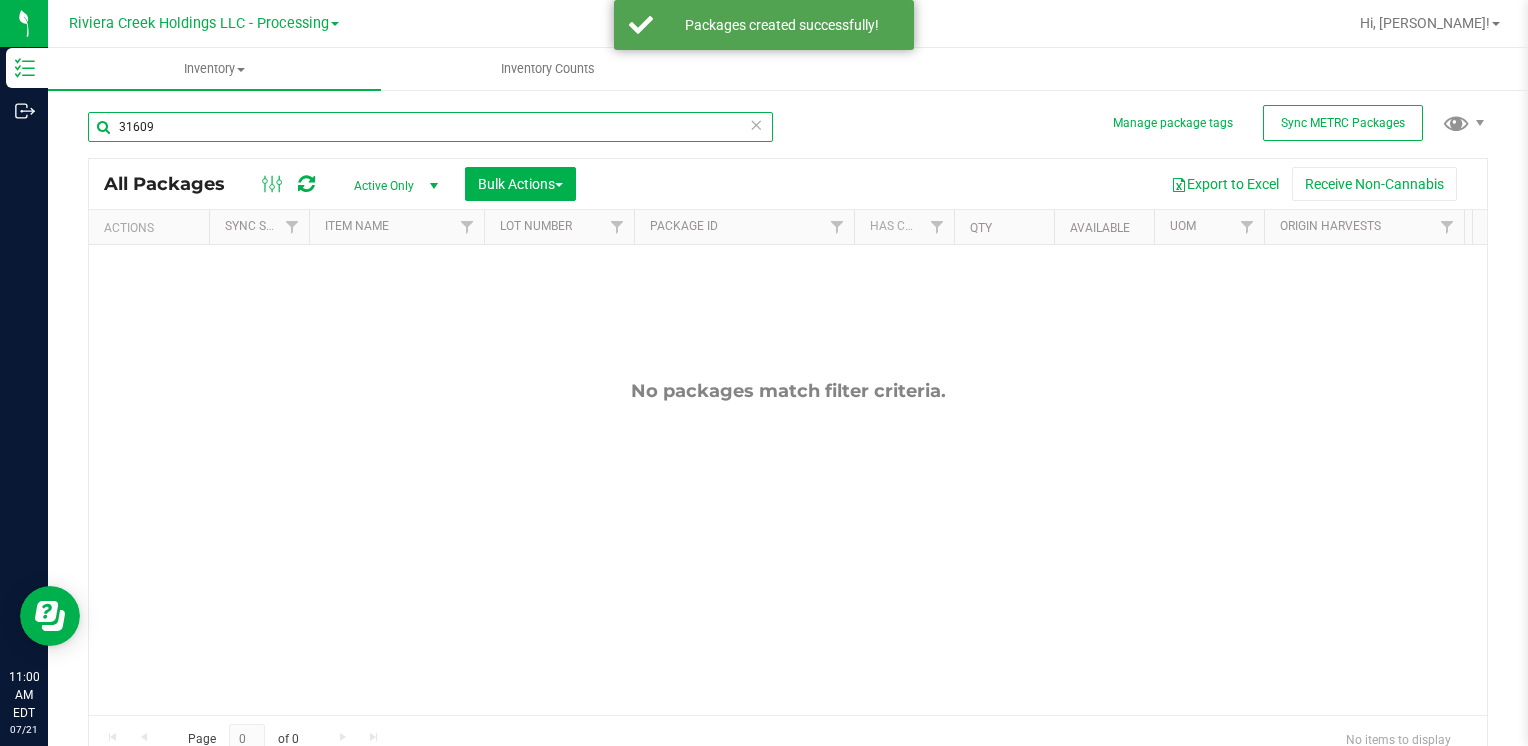 click on "31609" at bounding box center [430, 127] 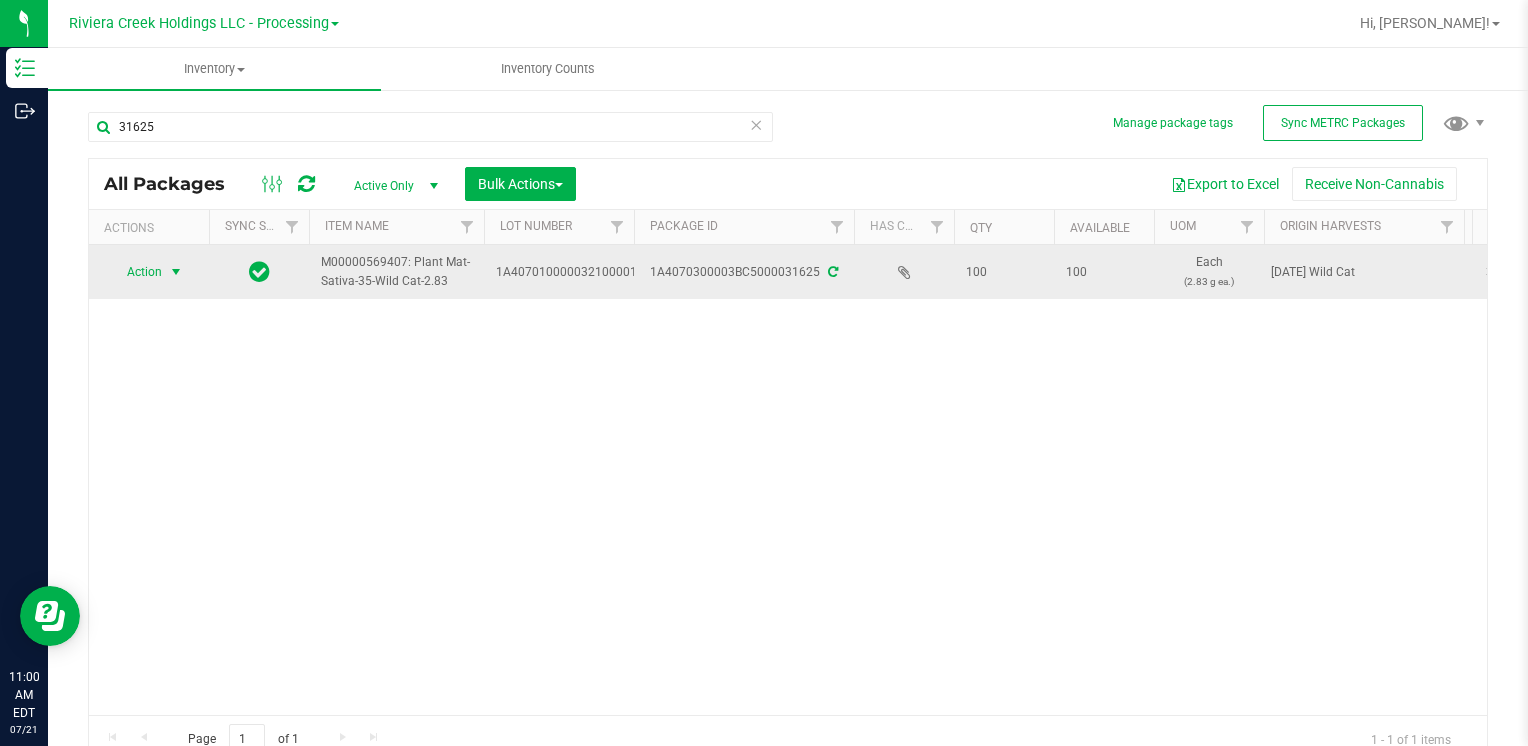 click at bounding box center [176, 272] 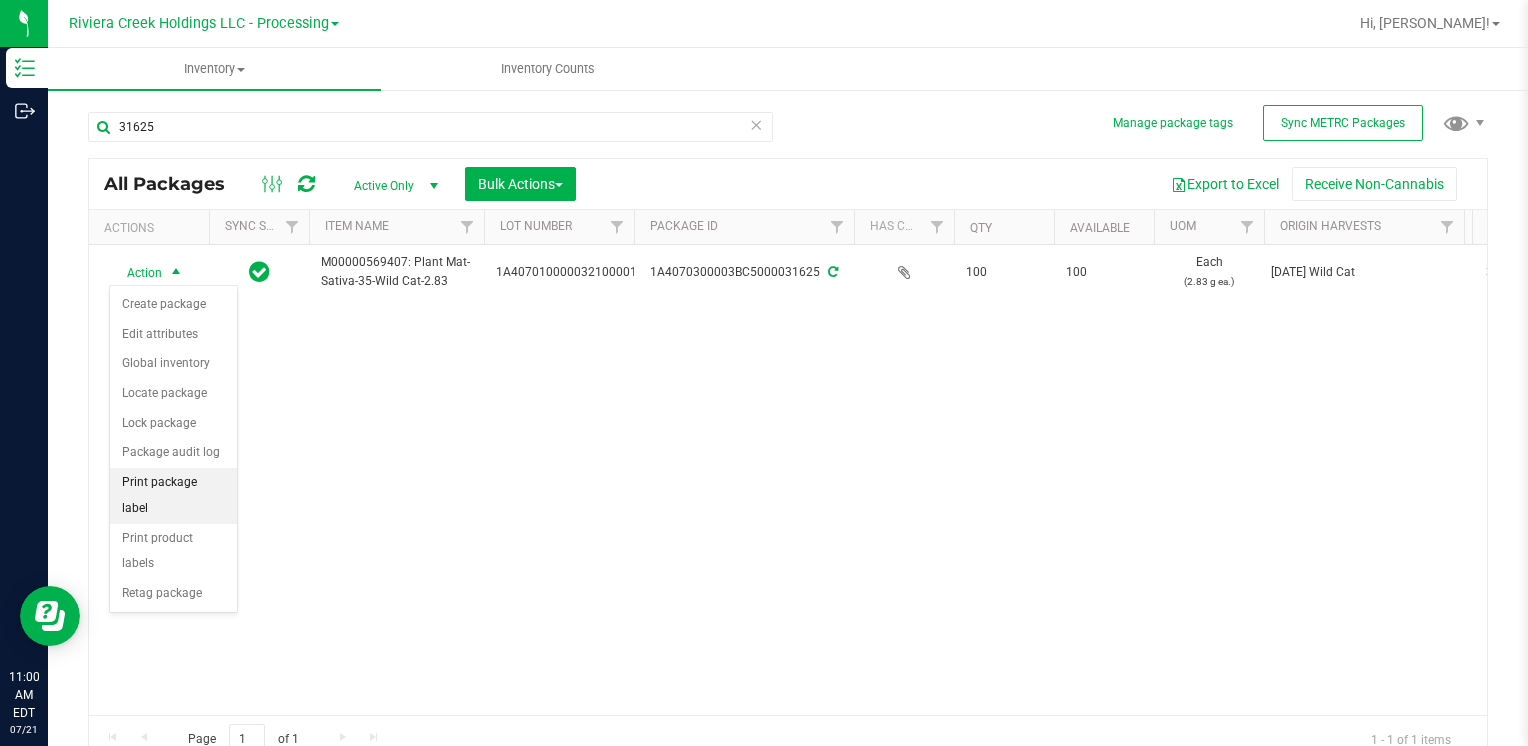 click on "Print package label" at bounding box center [173, 495] 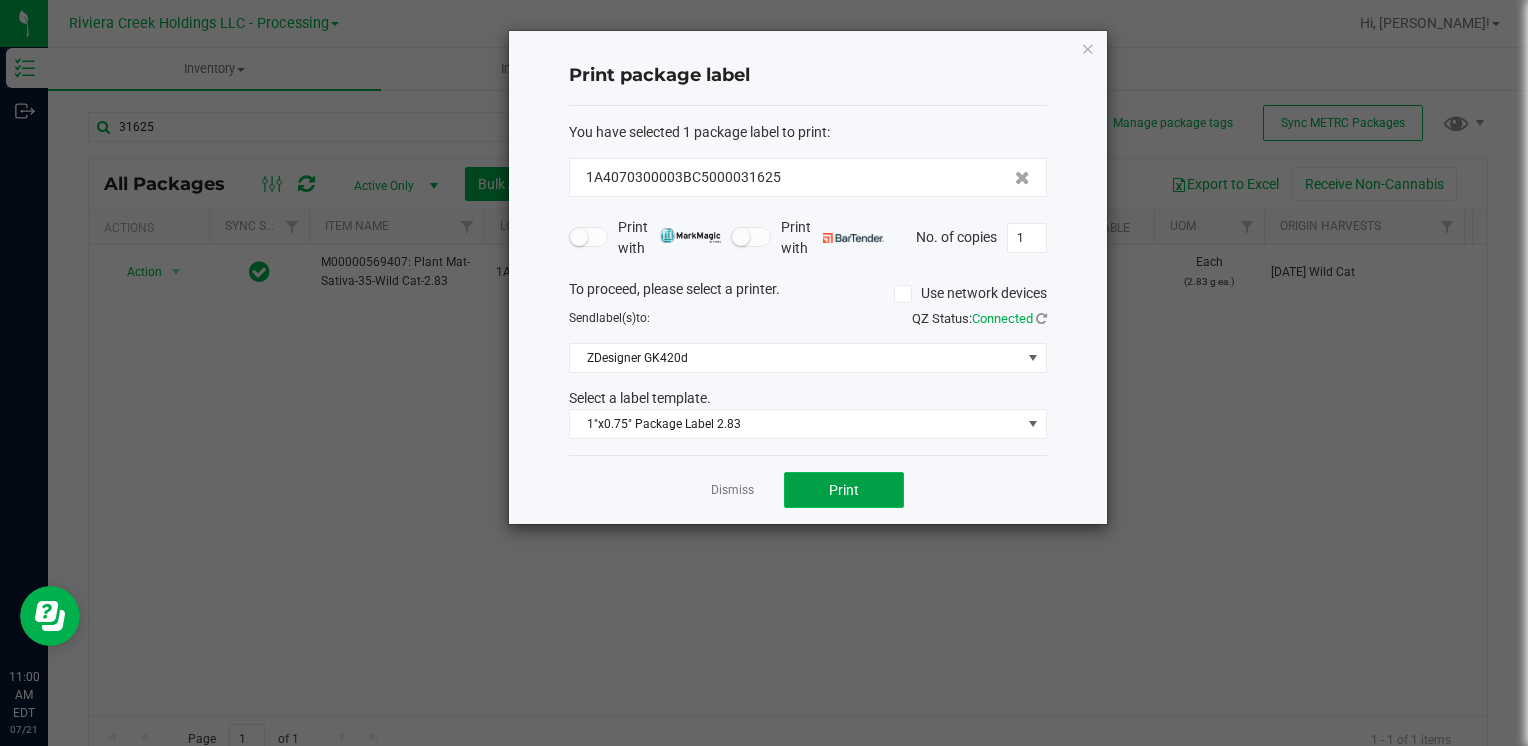 click on "Print" 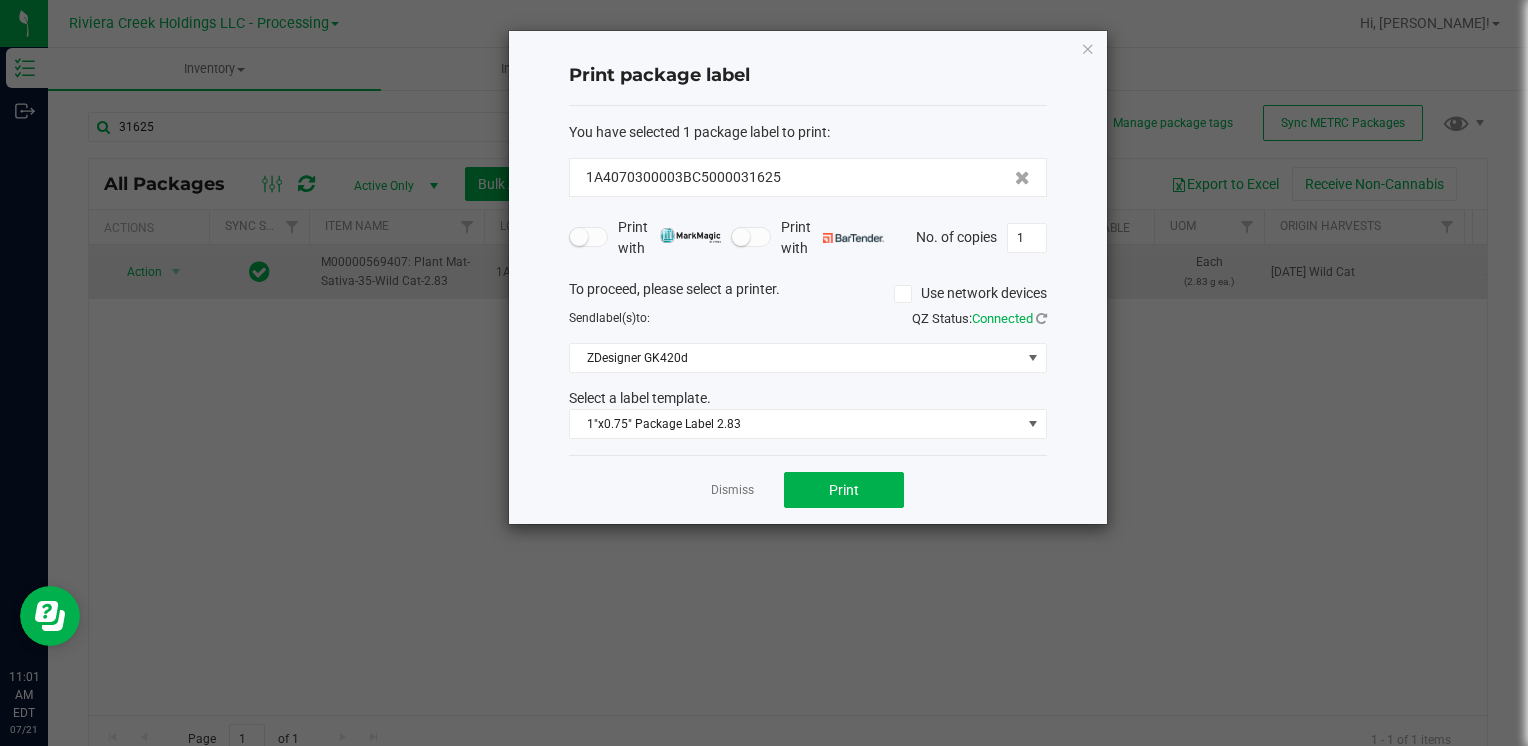 drag, startPoint x: 1084, startPoint y: 48, endPoint x: 1089, endPoint y: 285, distance: 237.05273 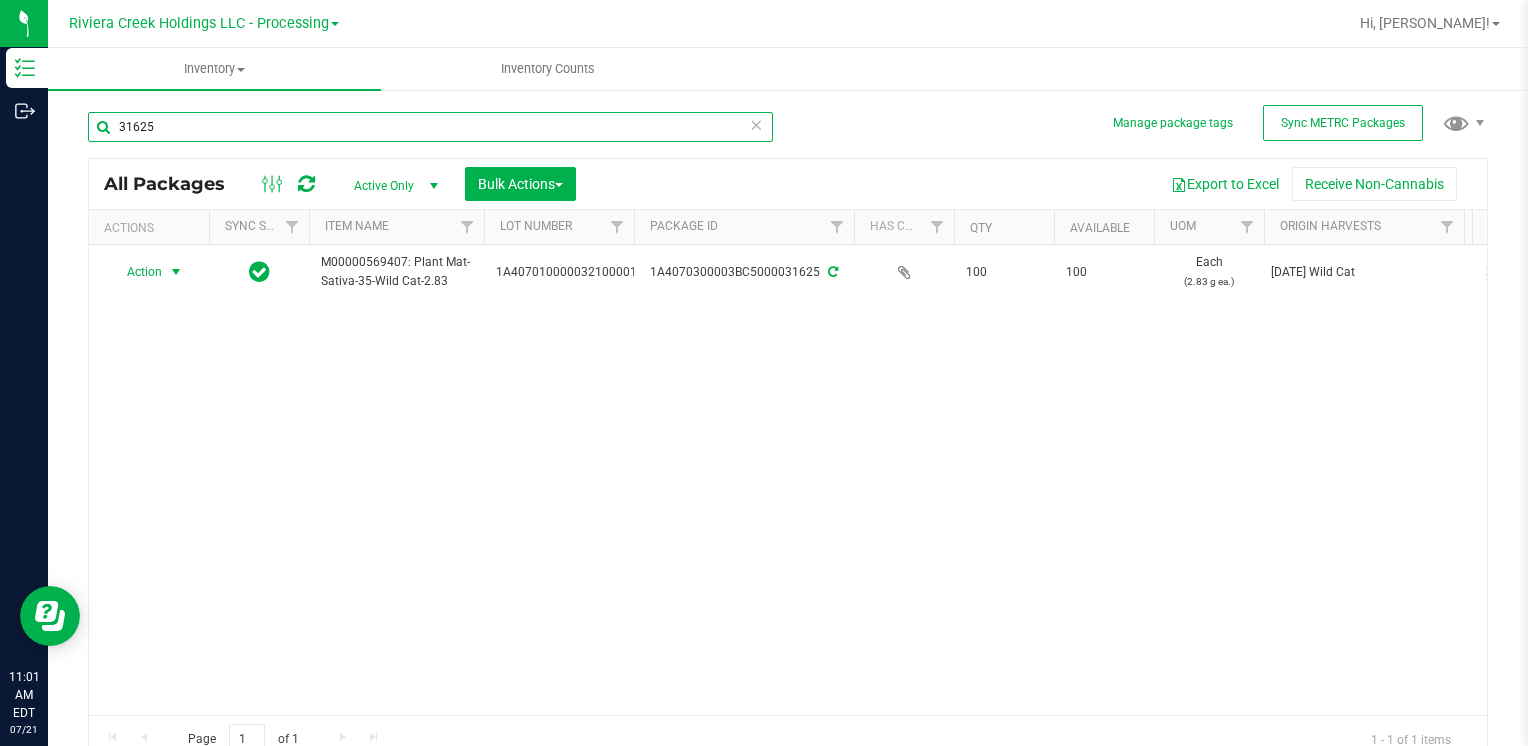 click on "31625" at bounding box center [430, 127] 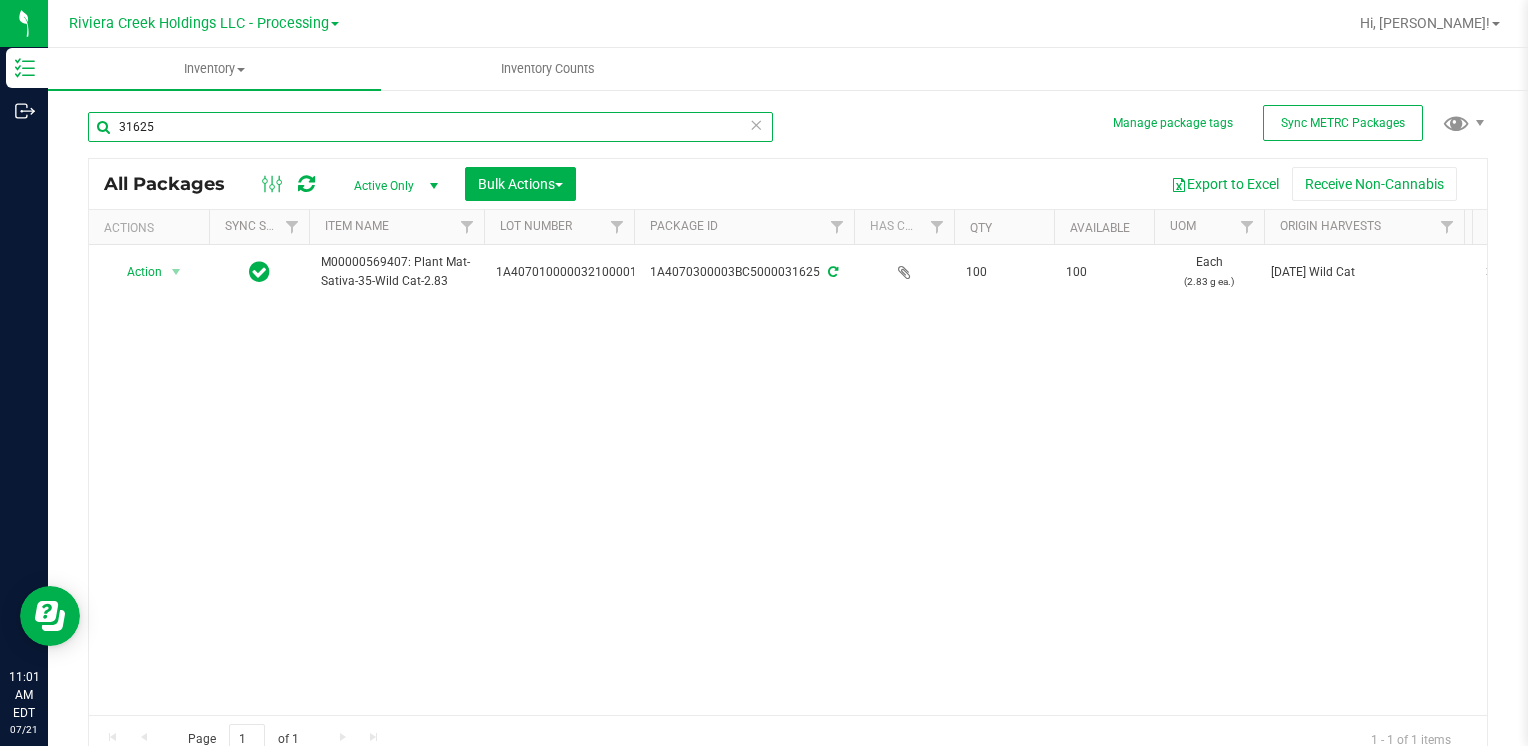 click on "31625" at bounding box center [430, 127] 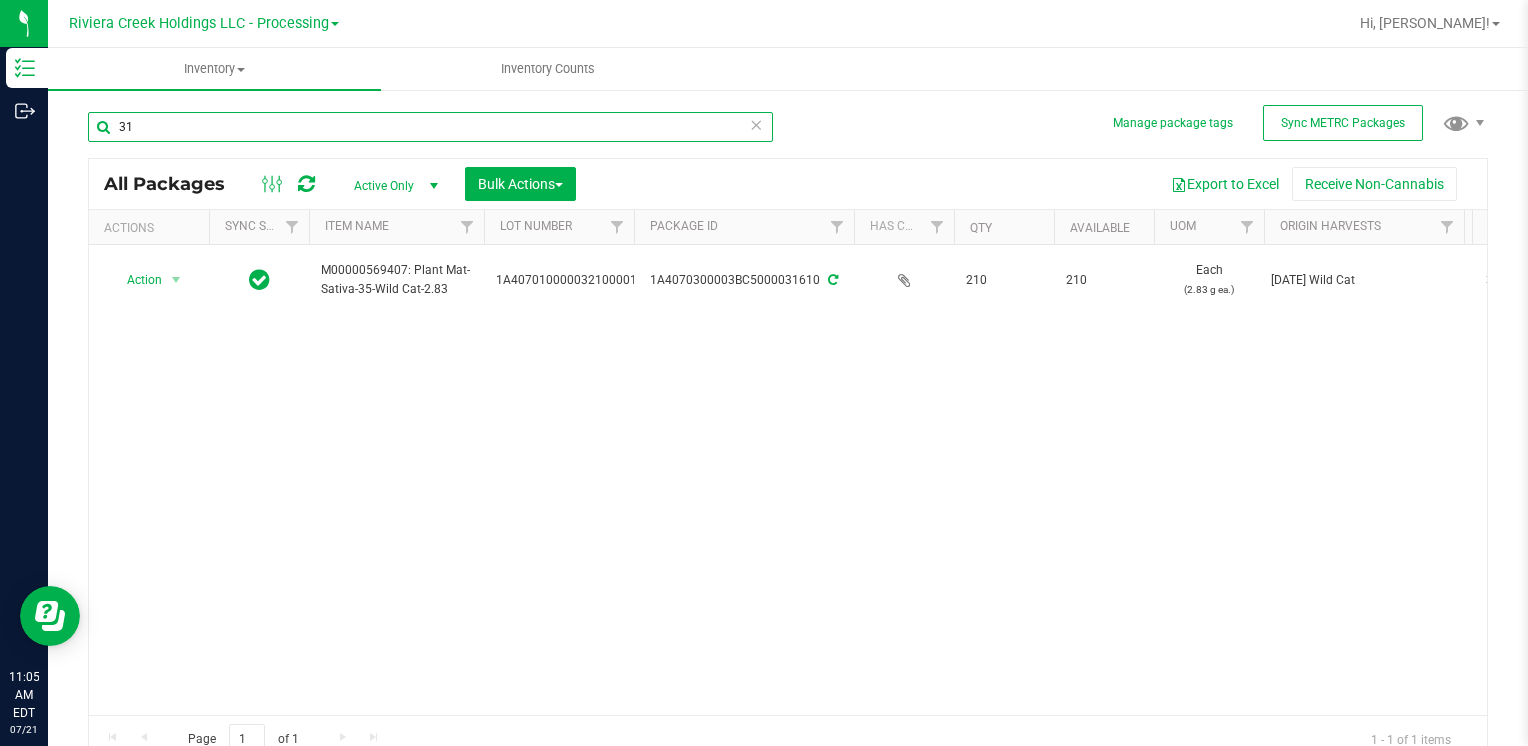 type on "3" 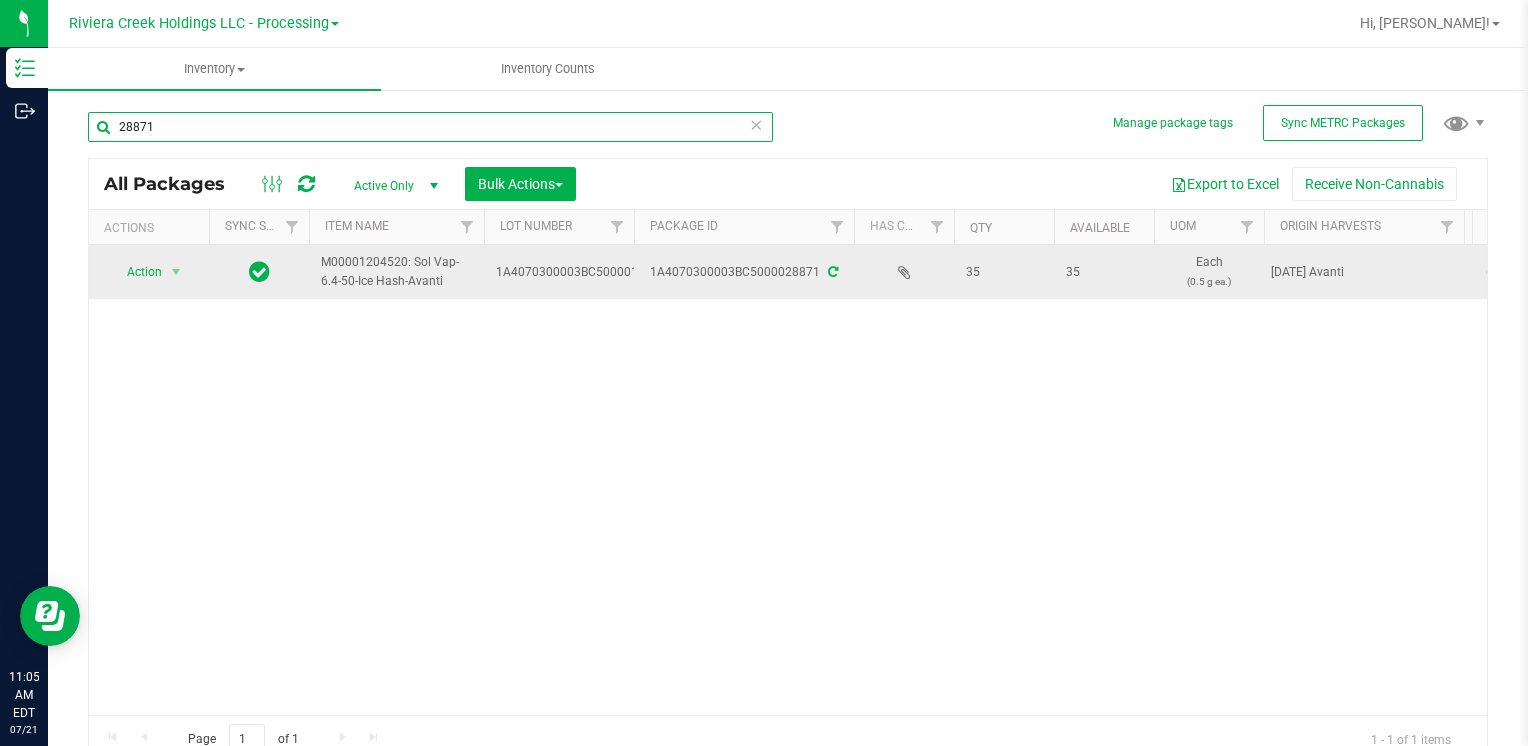 type on "28871" 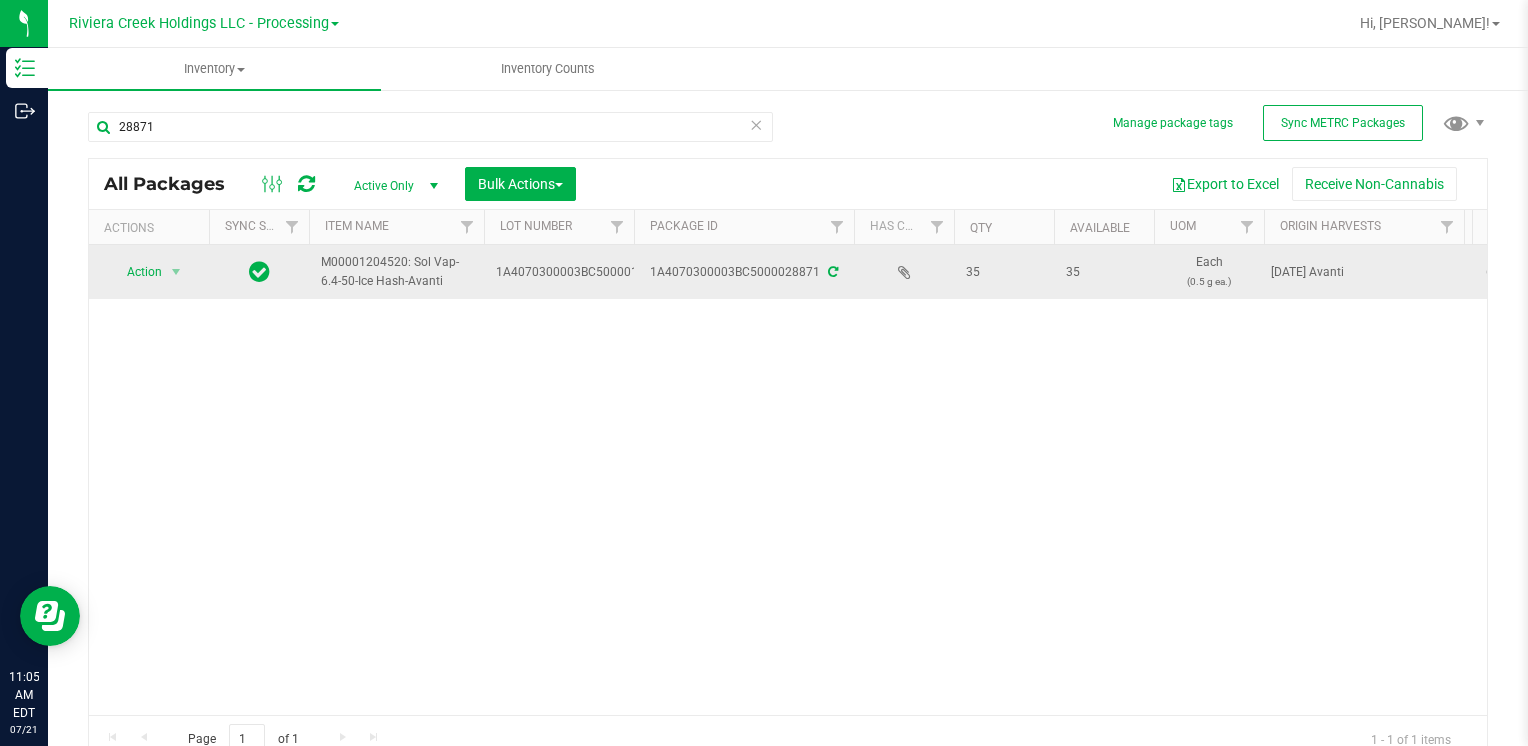 click on "Action" at bounding box center (136, 272) 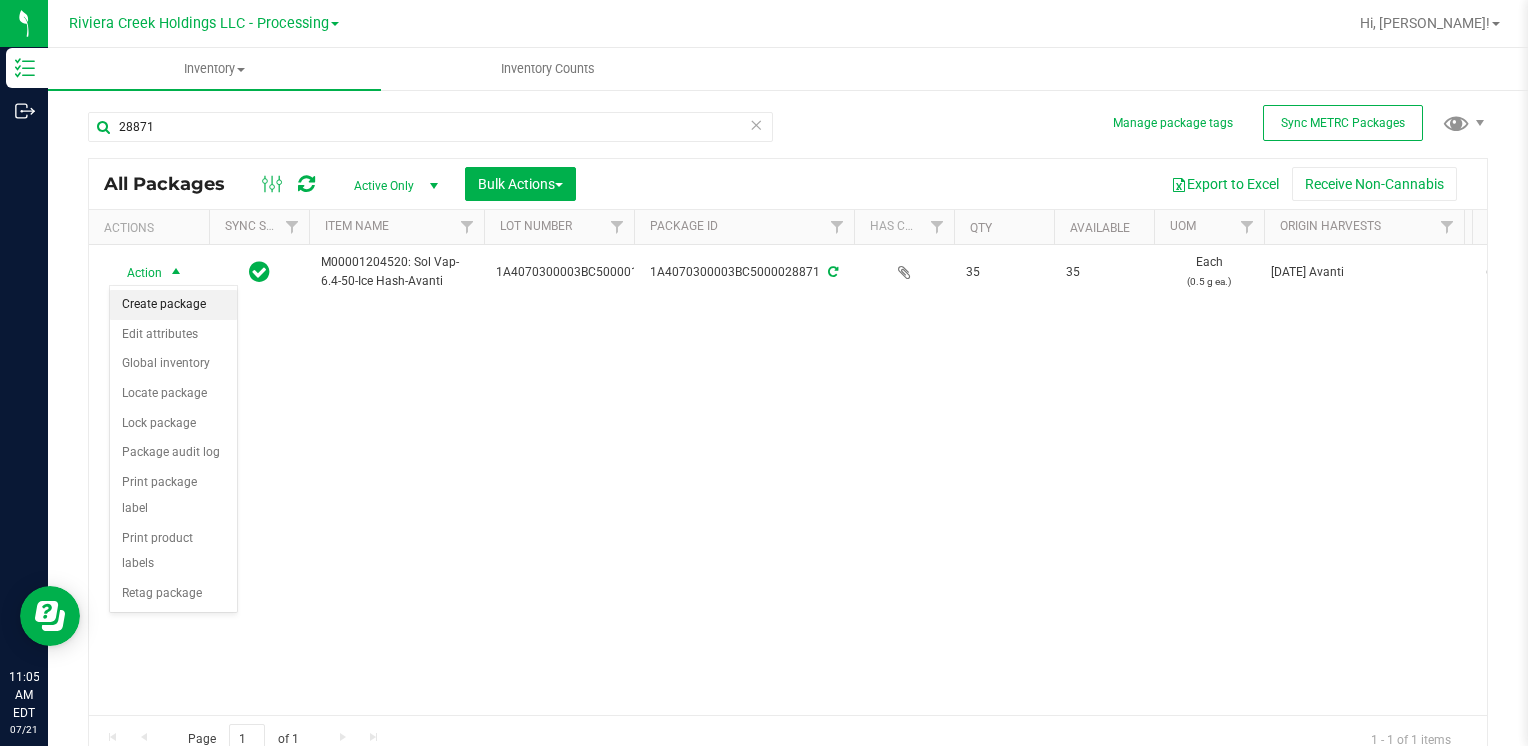 click on "Create package" at bounding box center (173, 305) 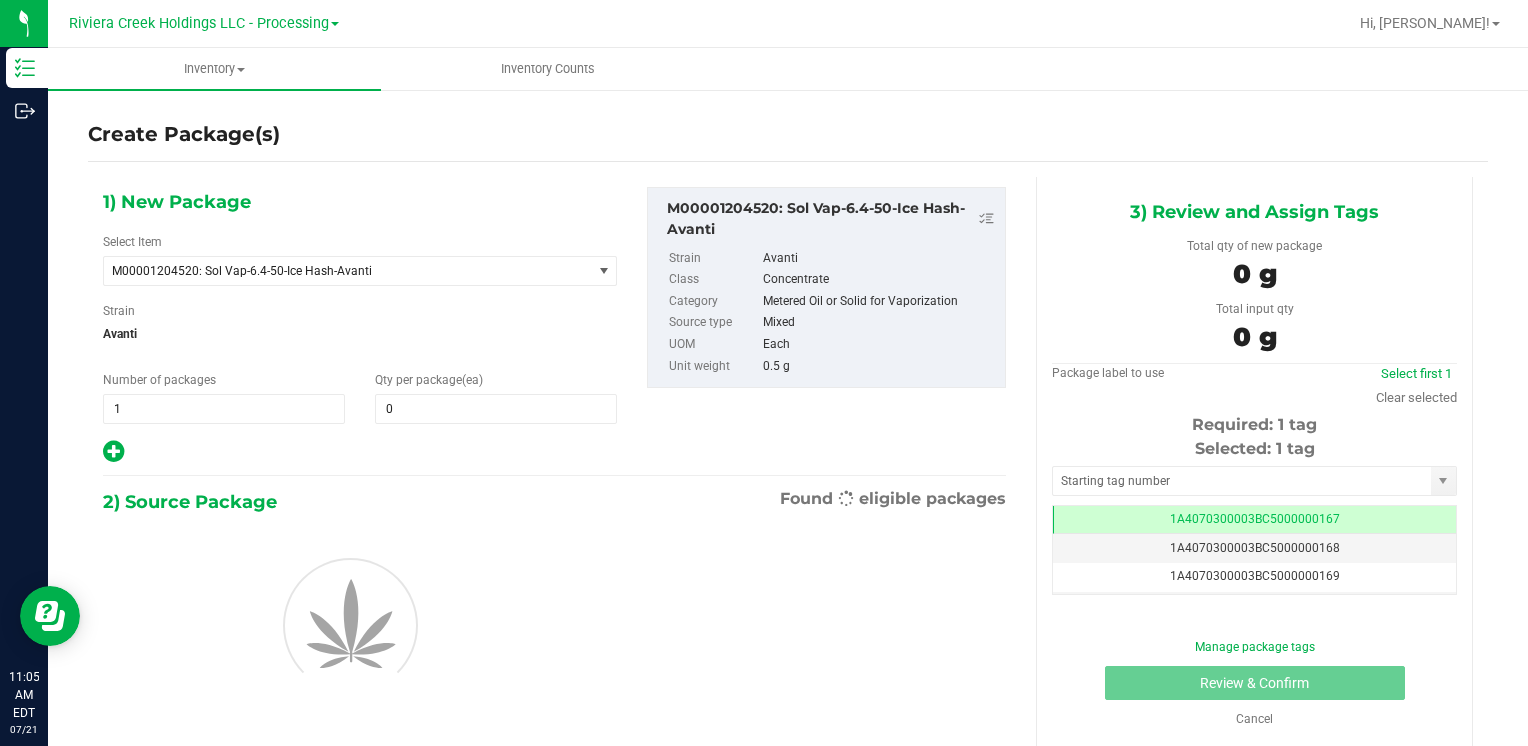 scroll, scrollTop: 0, scrollLeft: 0, axis: both 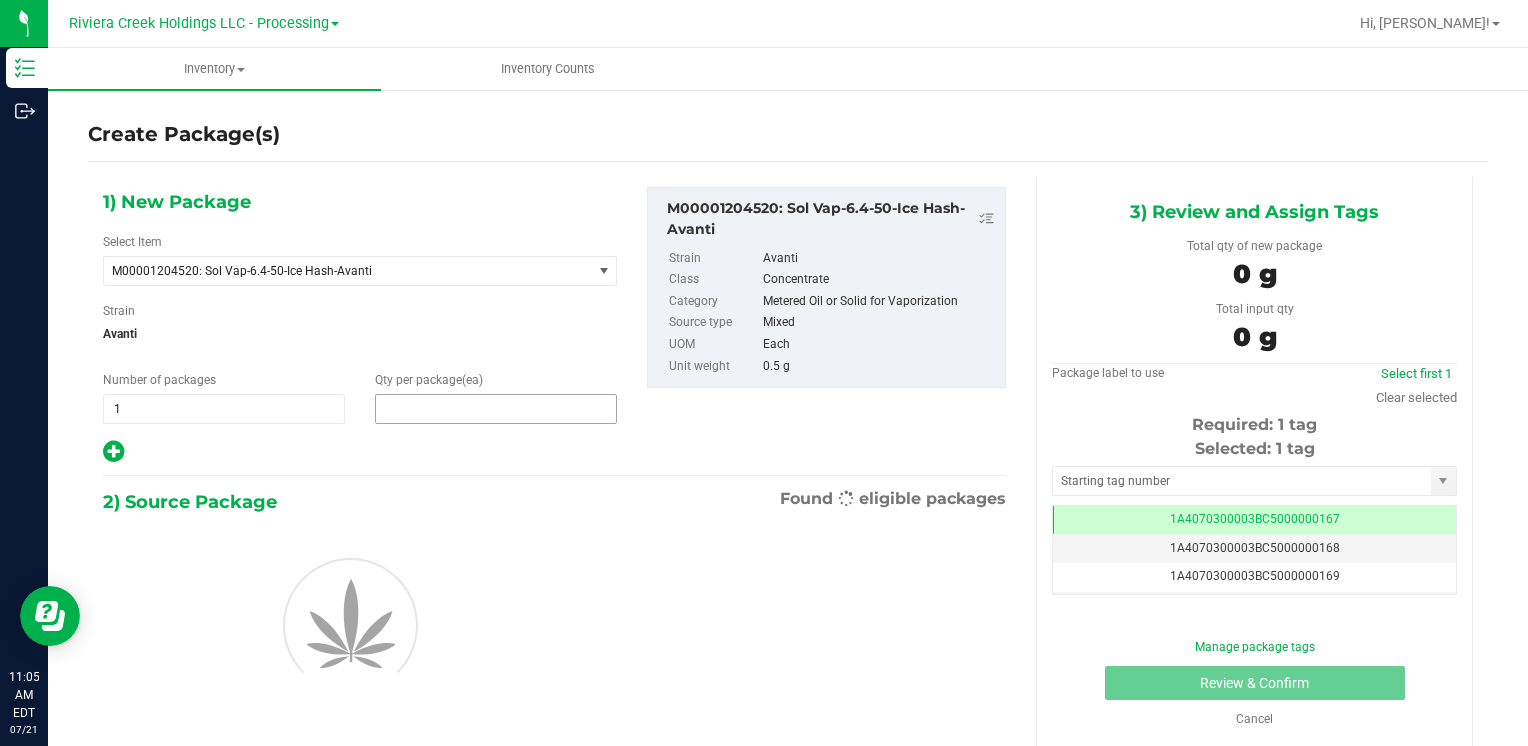 click at bounding box center [496, 409] 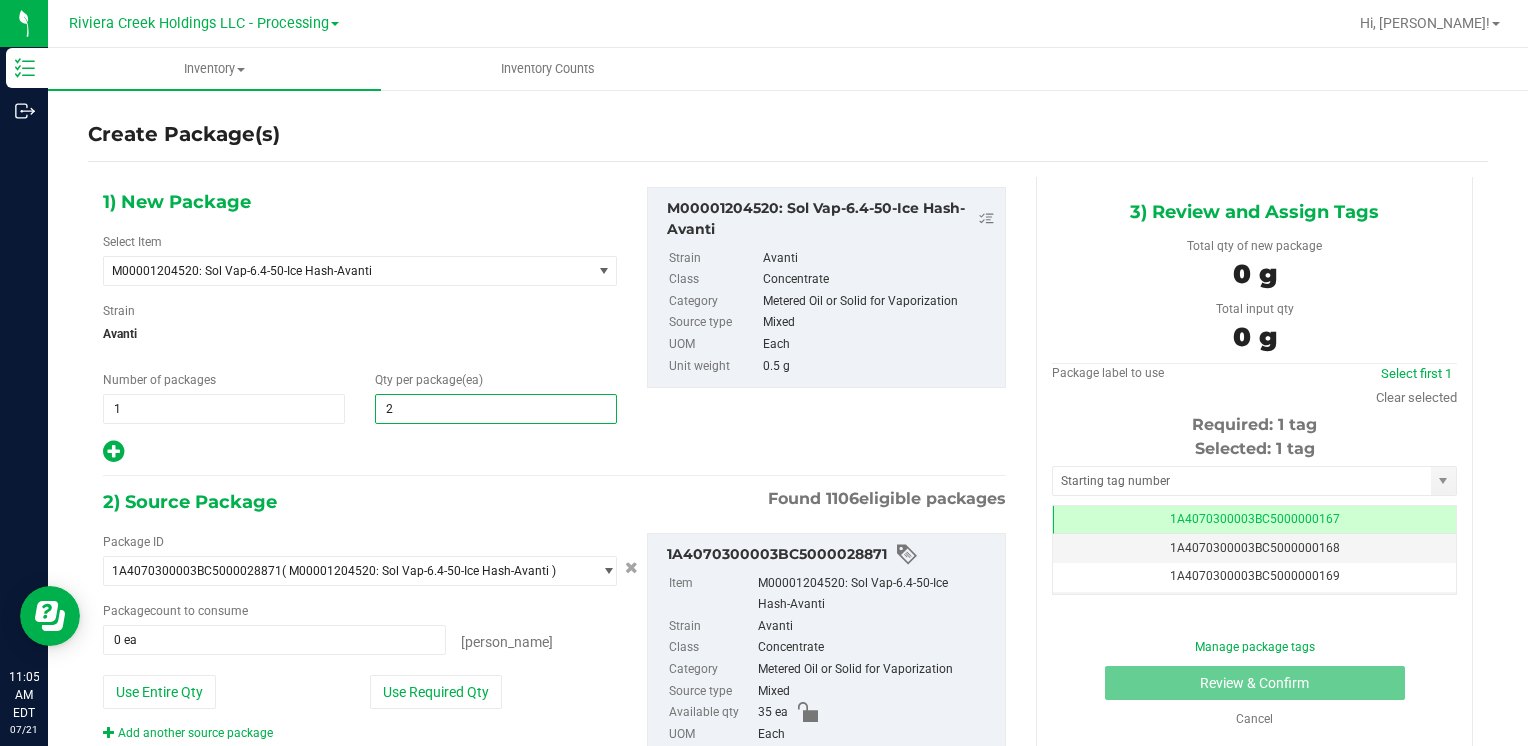 type on "20" 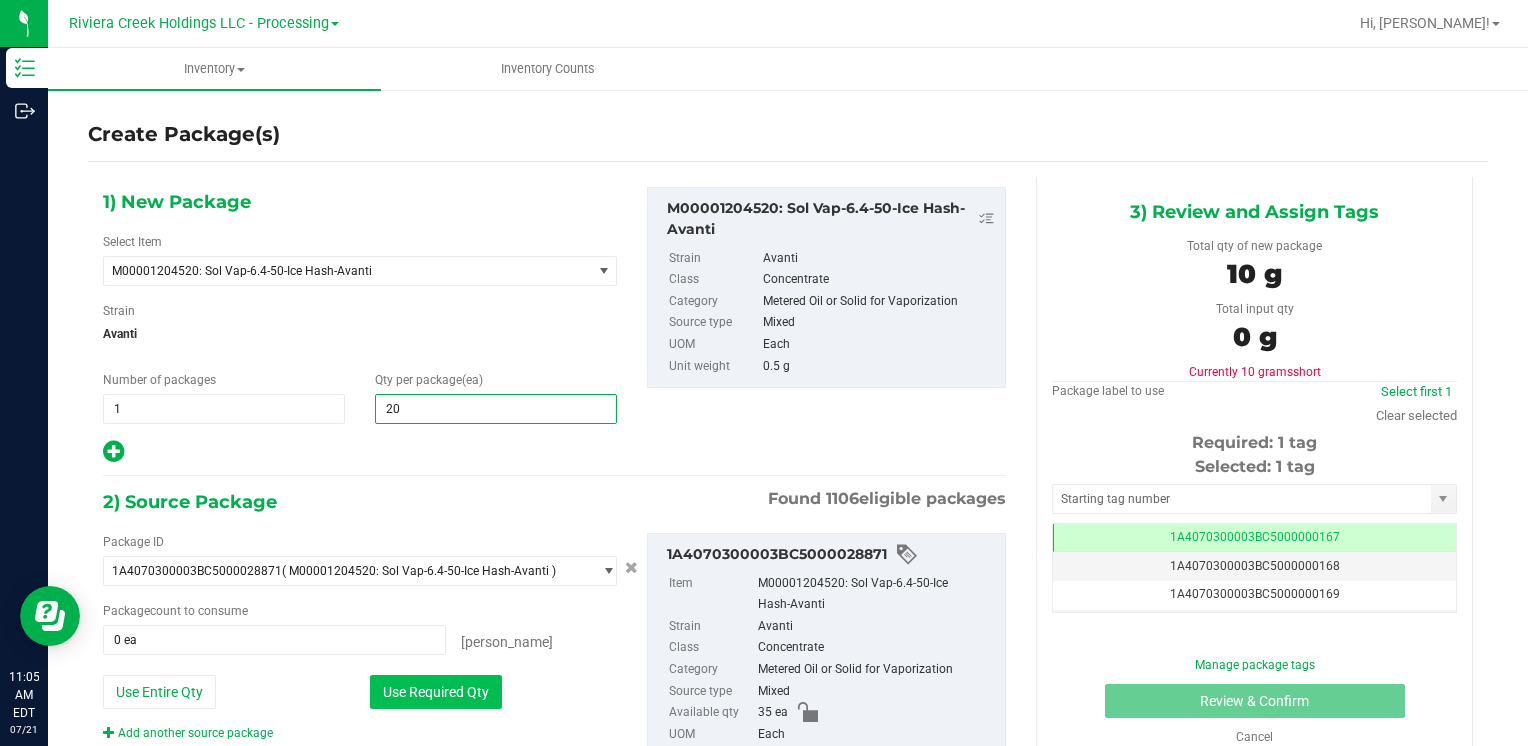 type on "20" 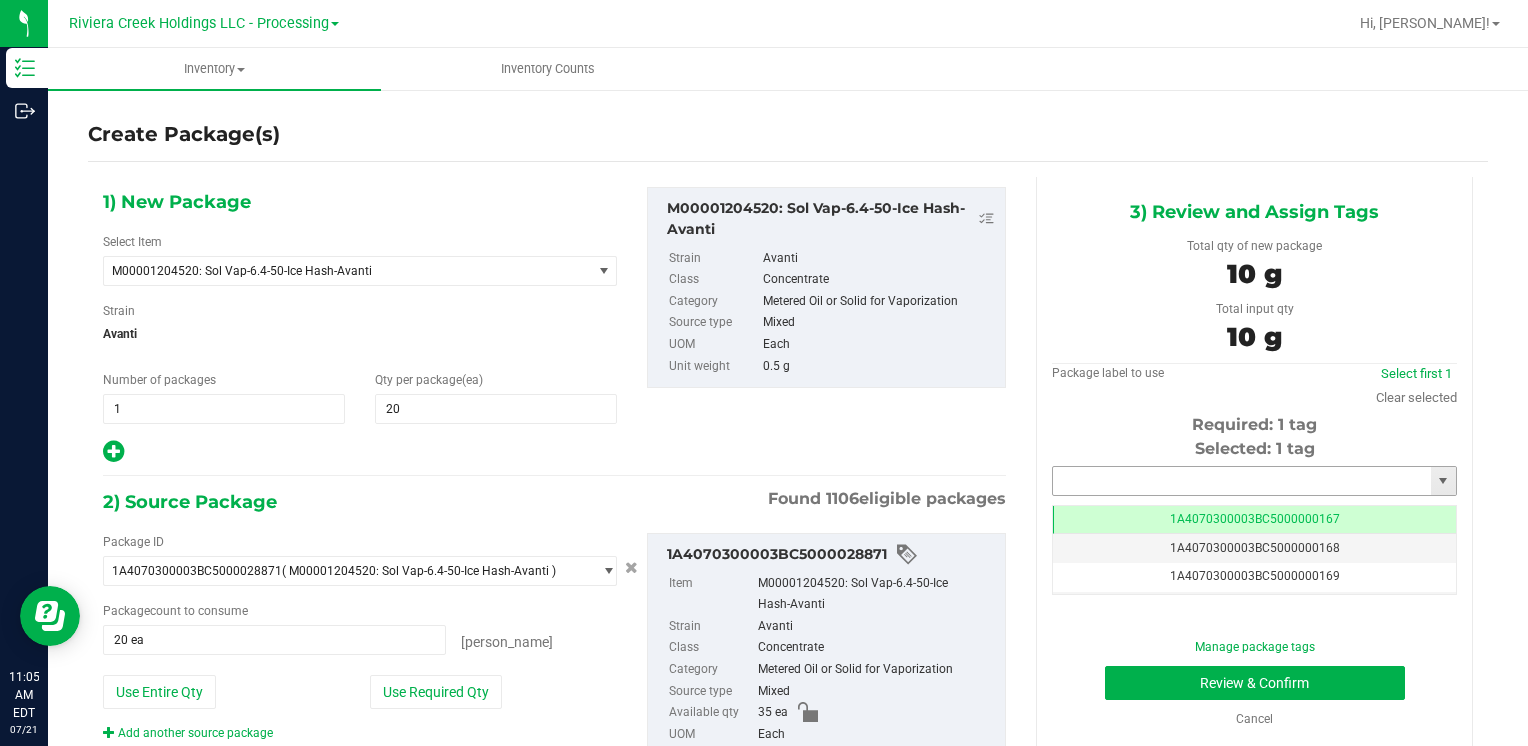 click at bounding box center [1242, 481] 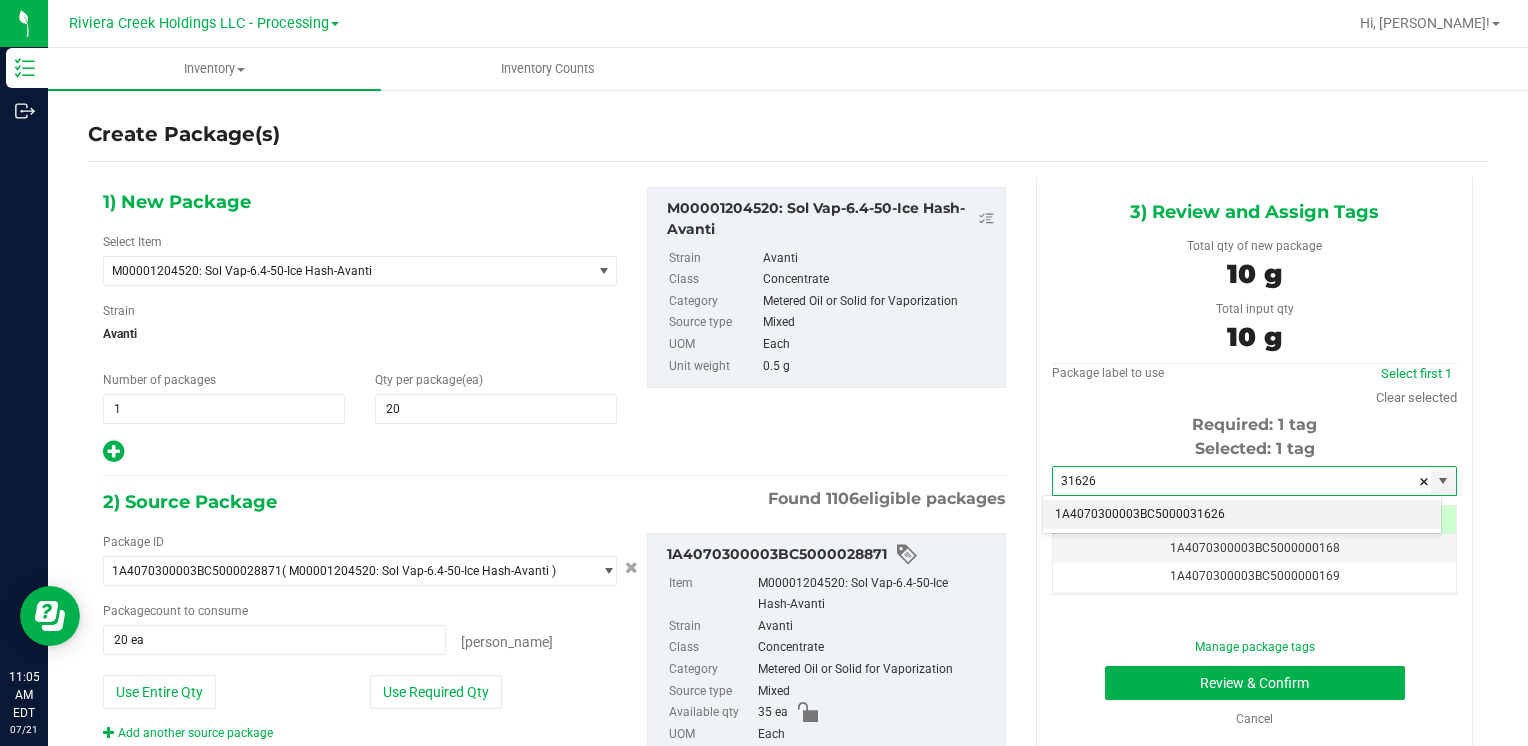 click on "1A4070300003BC5000031626" at bounding box center (1242, 515) 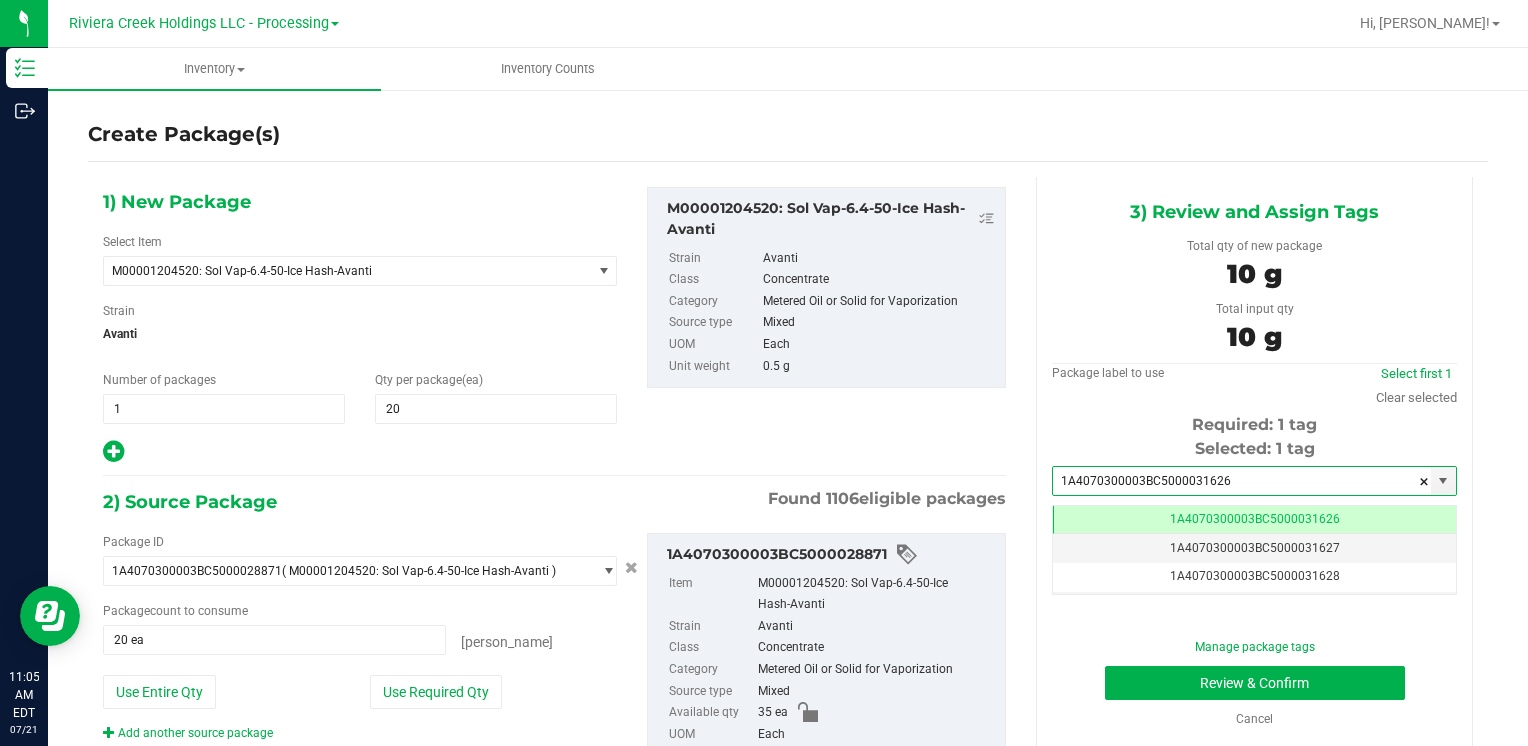 scroll, scrollTop: 0, scrollLeft: 0, axis: both 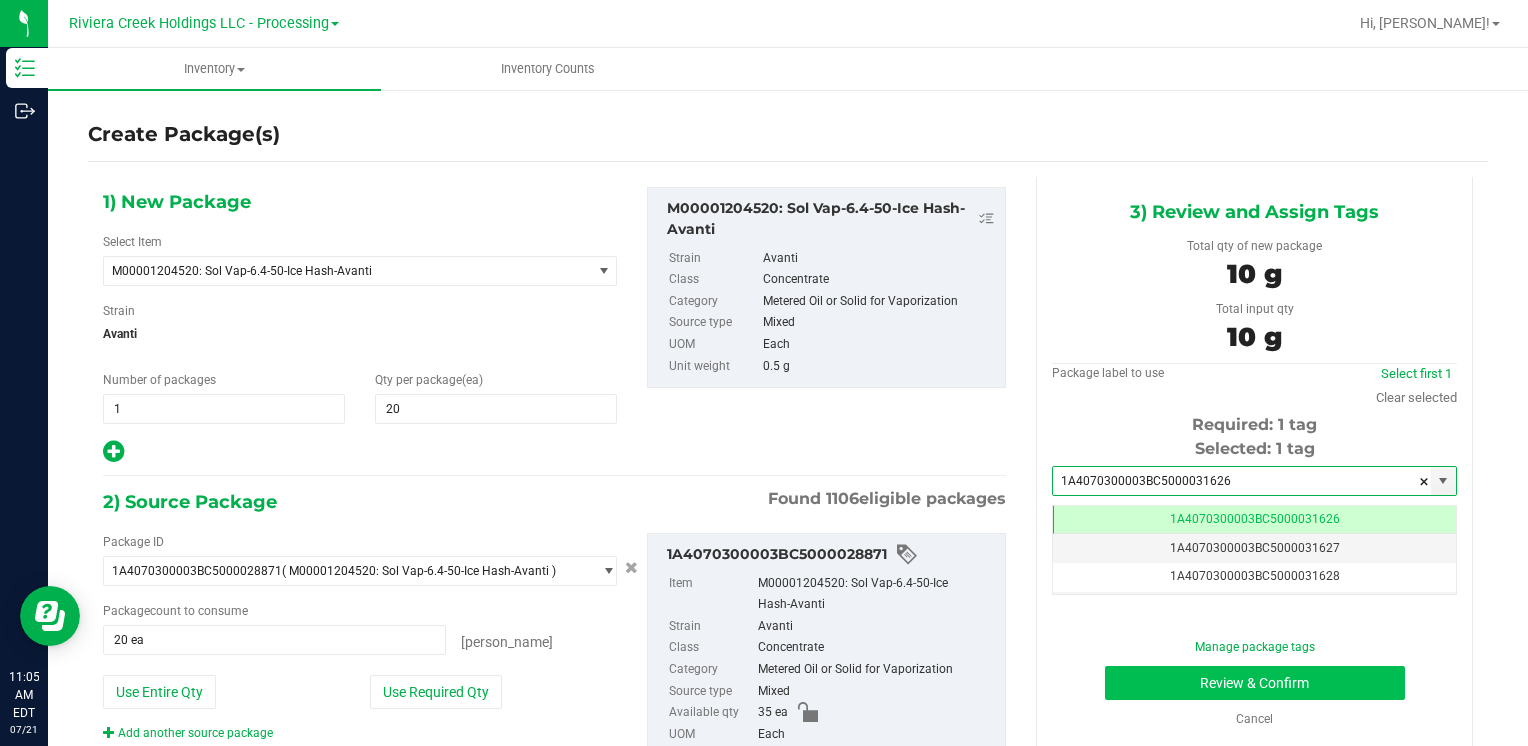 type on "1A4070300003BC5000031626" 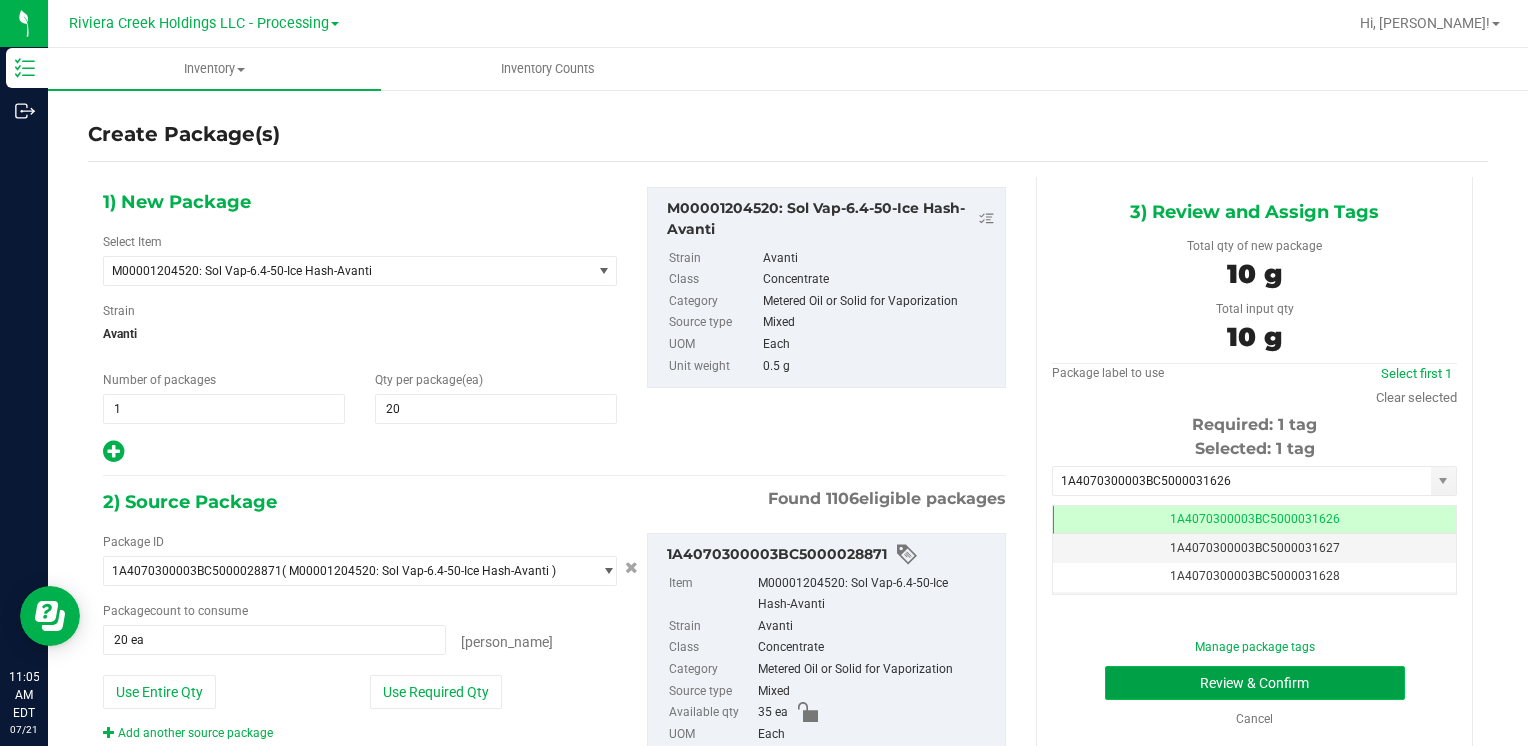click on "Review & Confirm" at bounding box center (1255, 683) 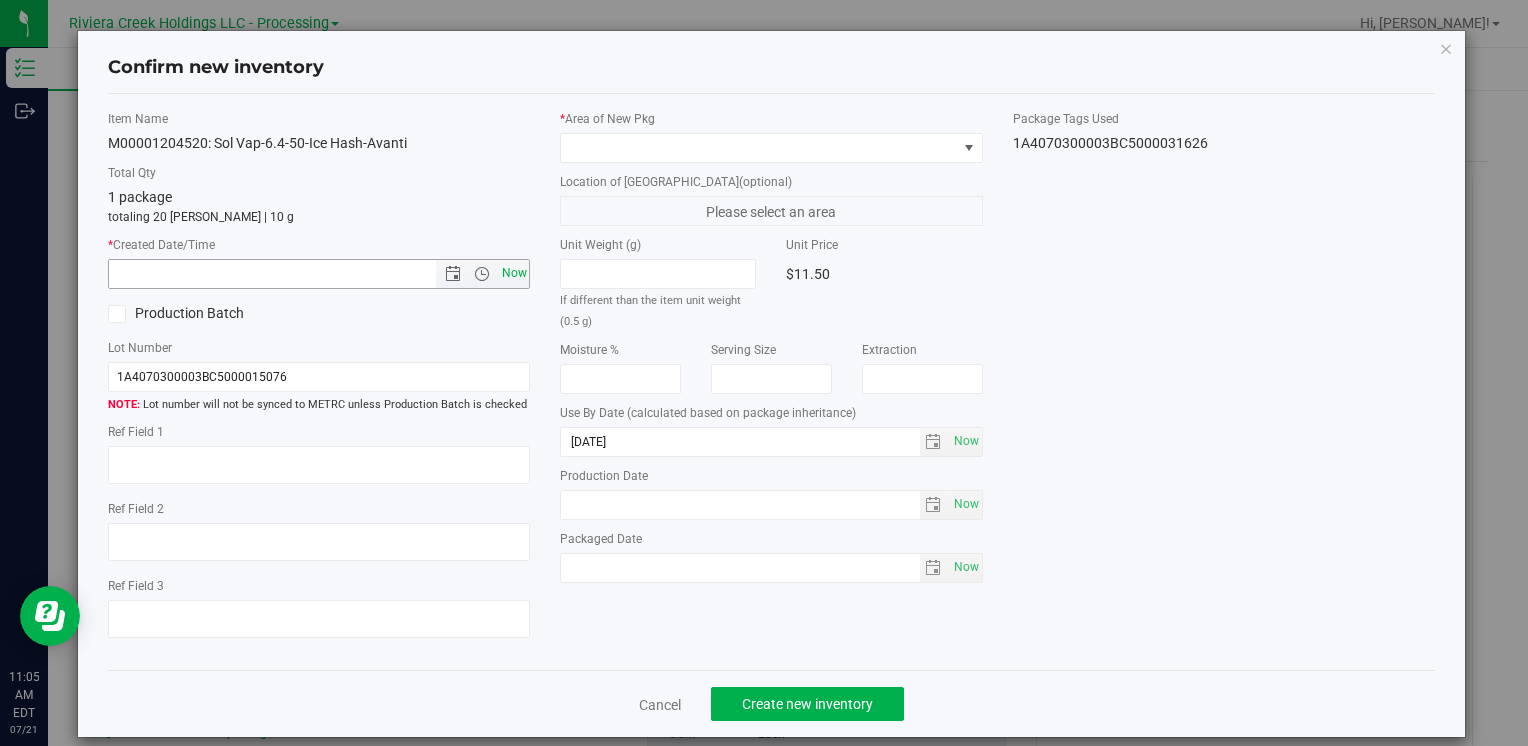 click on "Now" at bounding box center [514, 273] 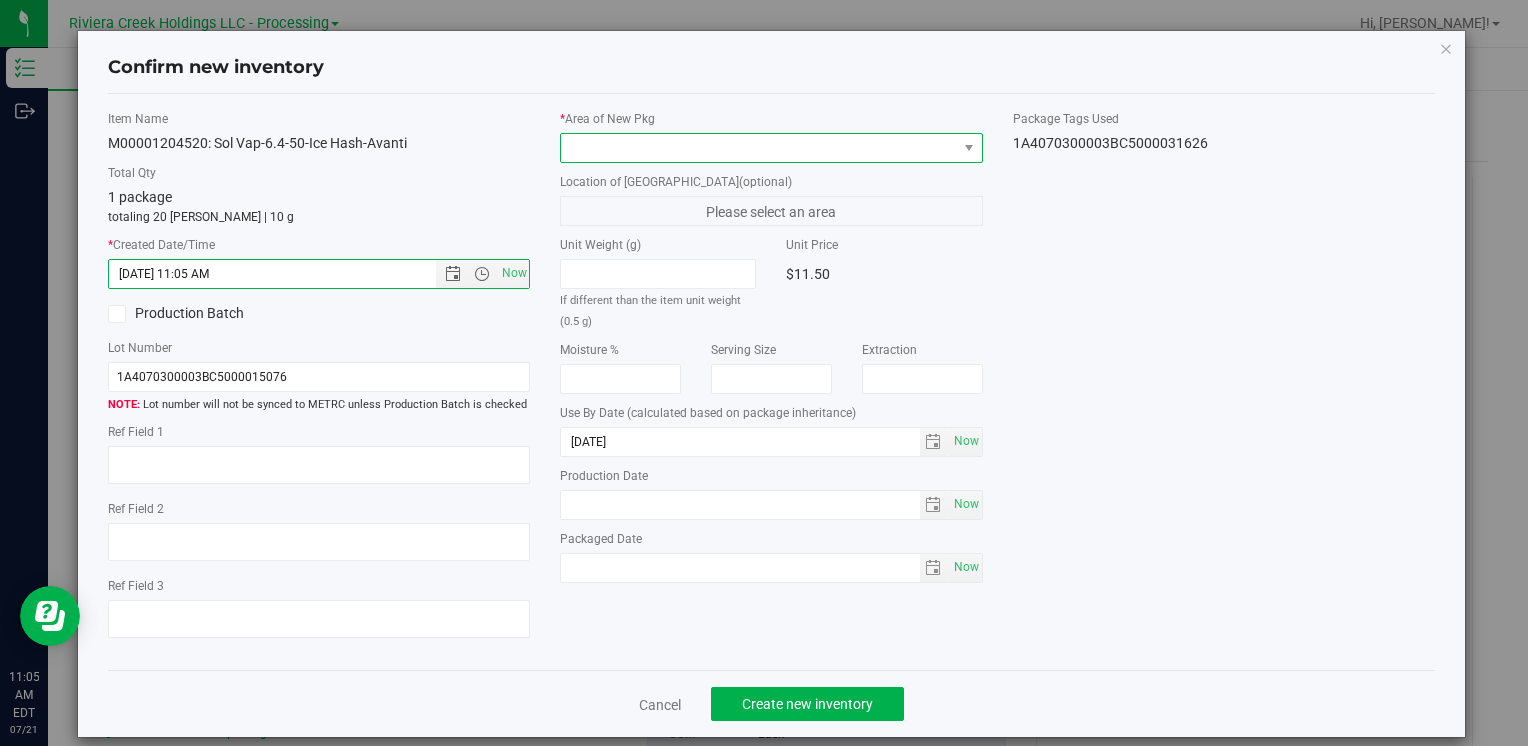 click at bounding box center (758, 148) 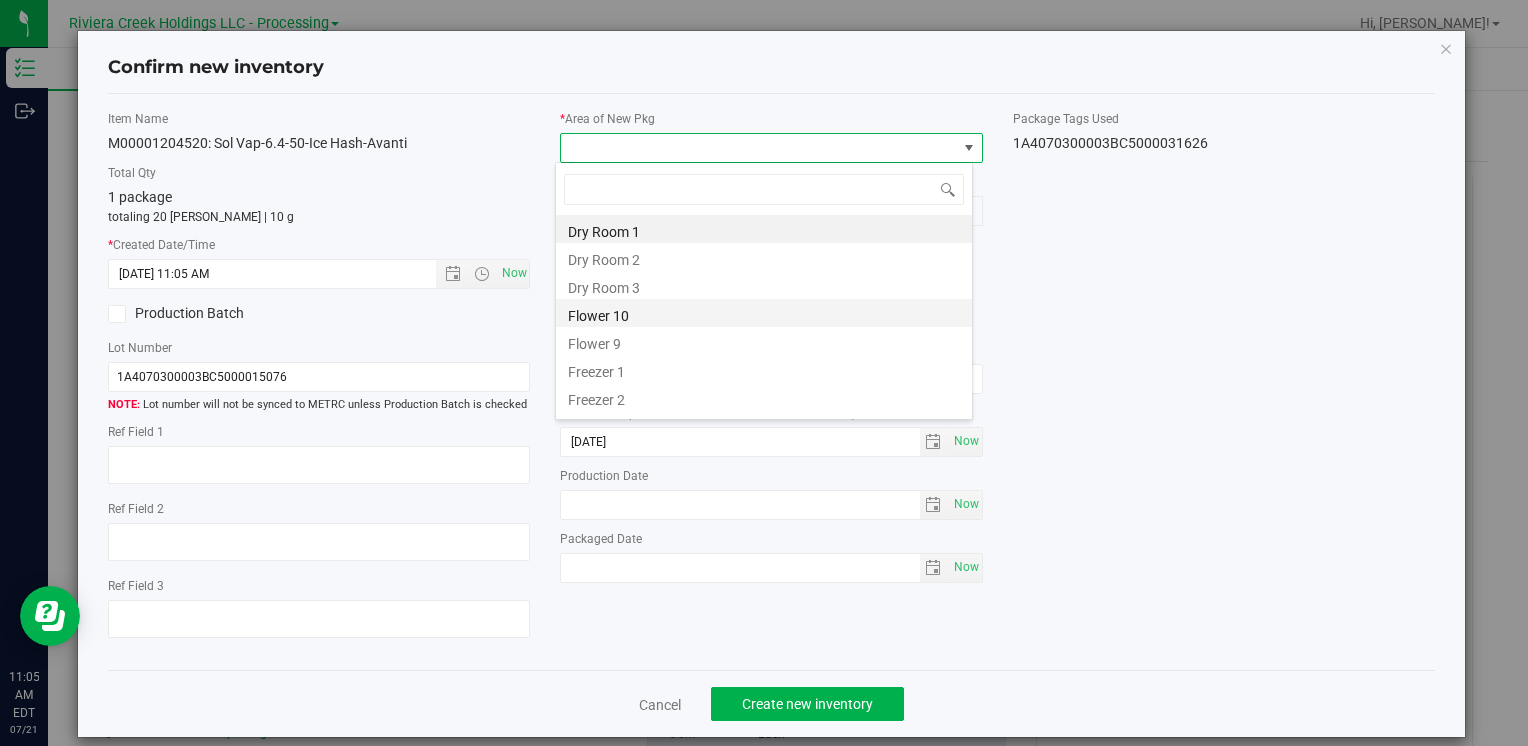 click on "Flower 10" at bounding box center (764, 313) 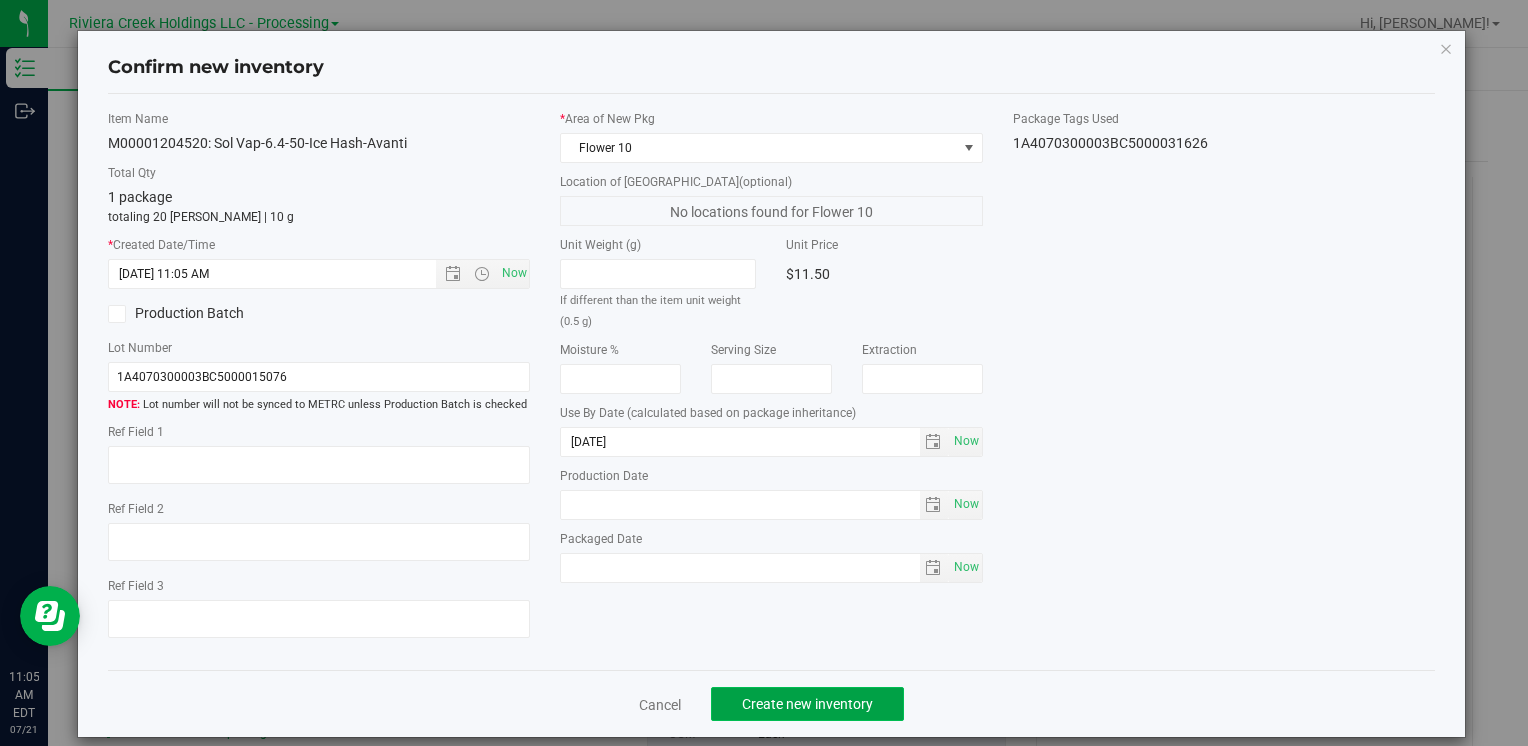 click on "Create new inventory" 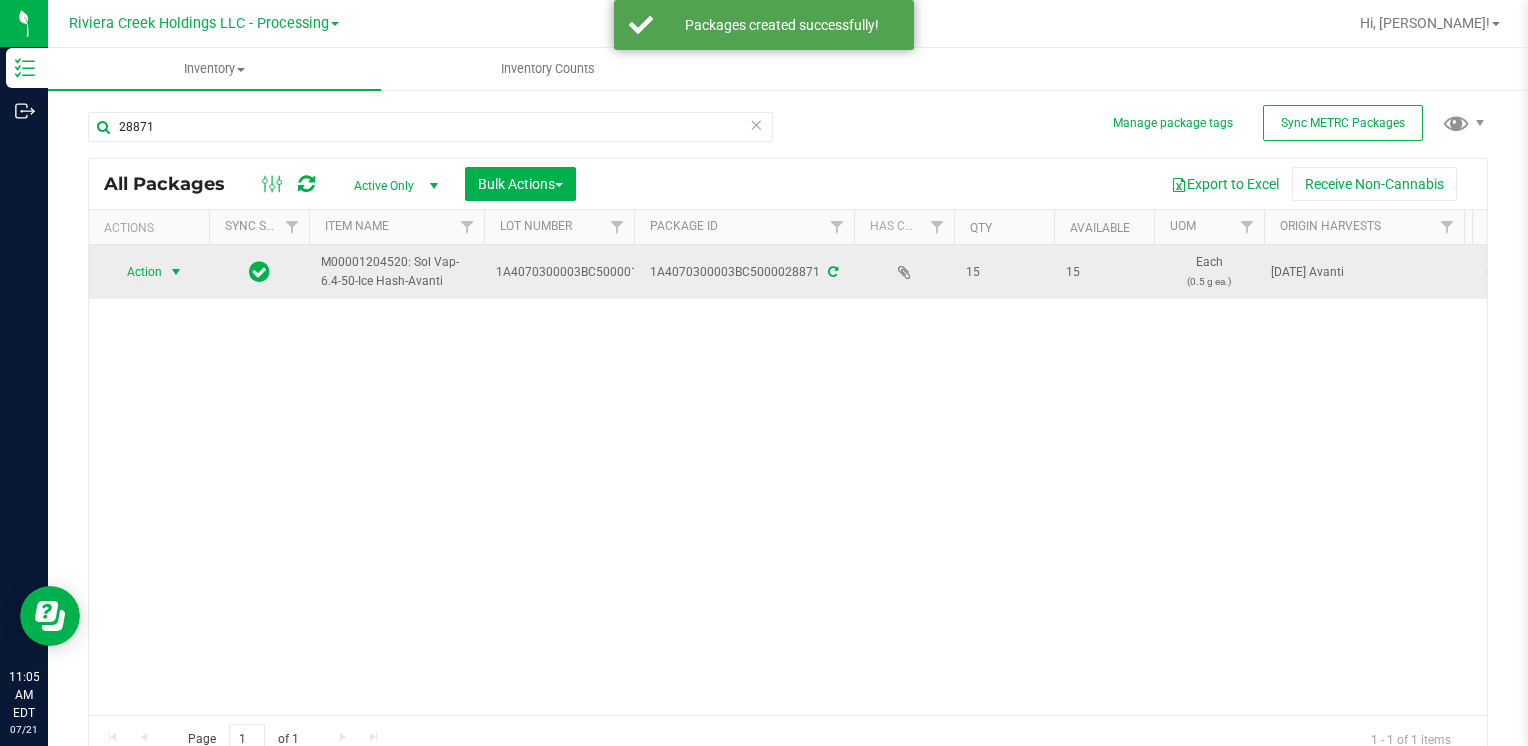 click on "Action" at bounding box center (136, 272) 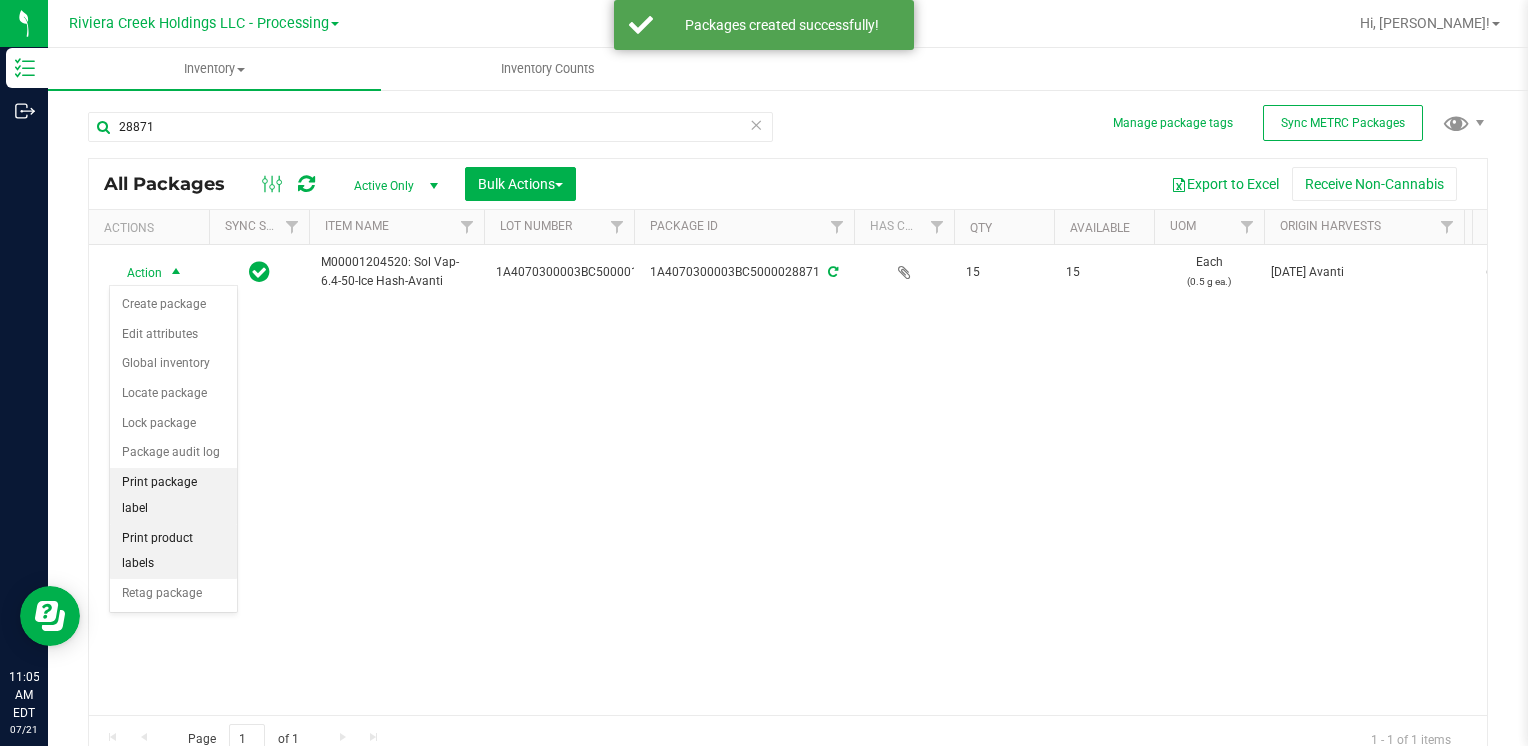 click on "Print package label" at bounding box center (173, 495) 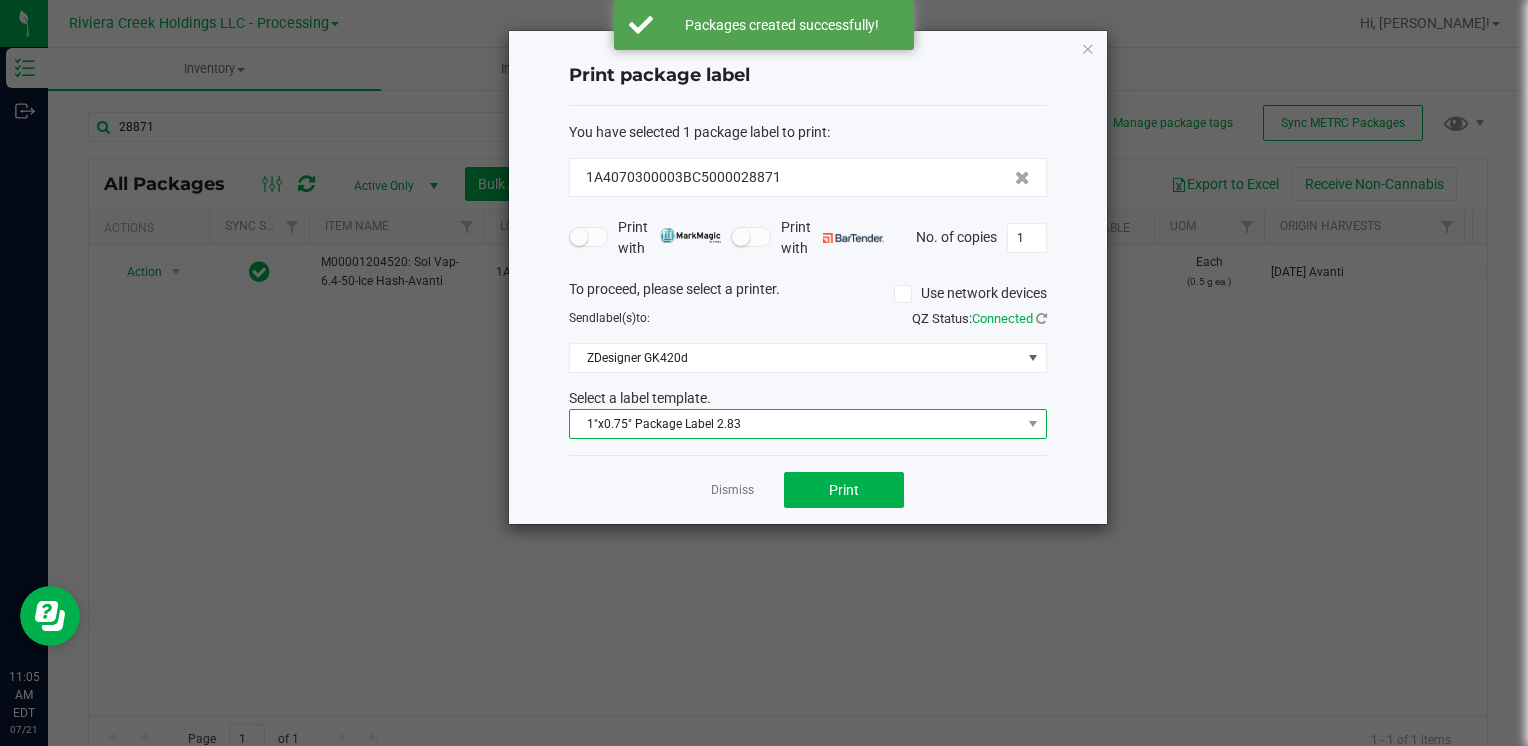 click on "1"x0.75" Package Label 2.83" at bounding box center (795, 424) 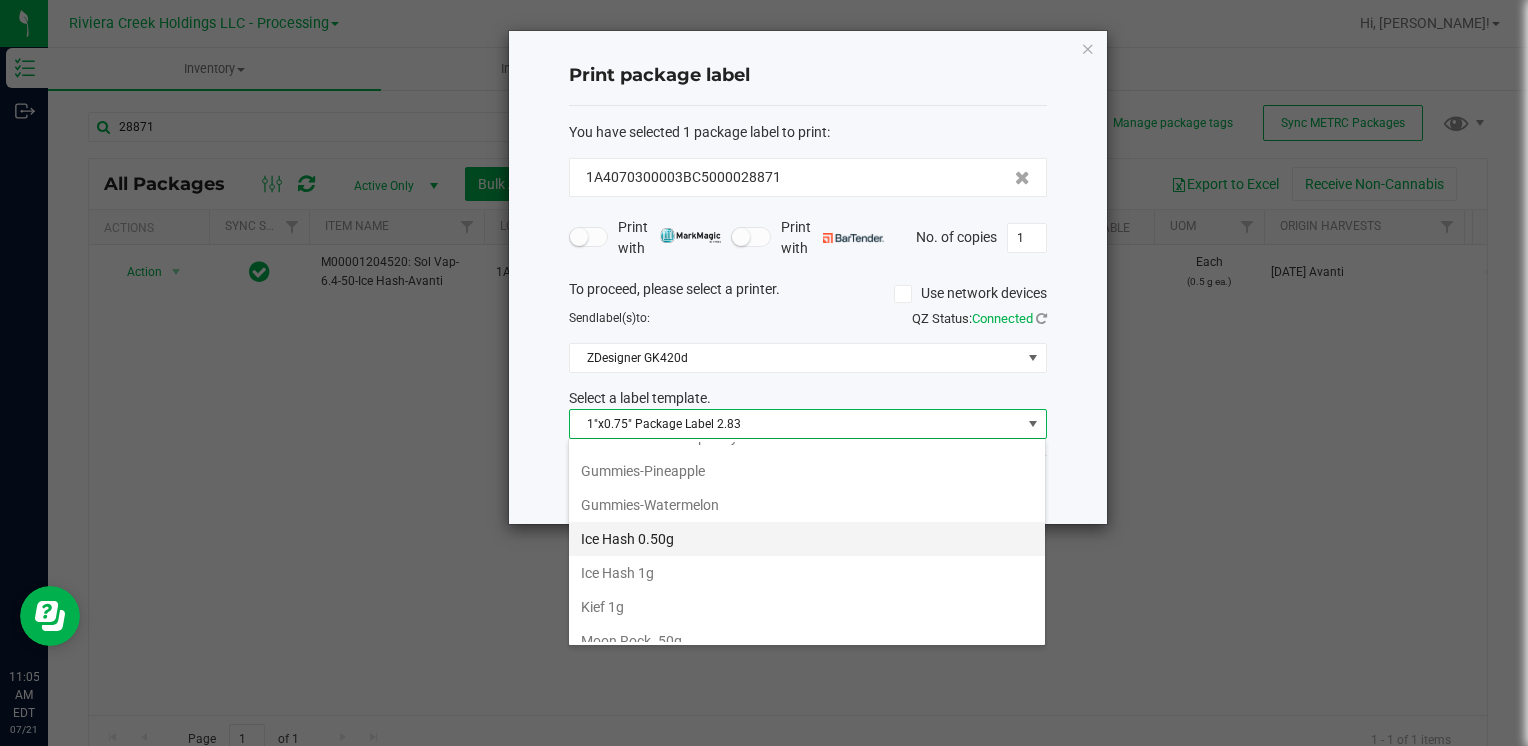 click on "Ice Hash 0.50g" at bounding box center [807, 539] 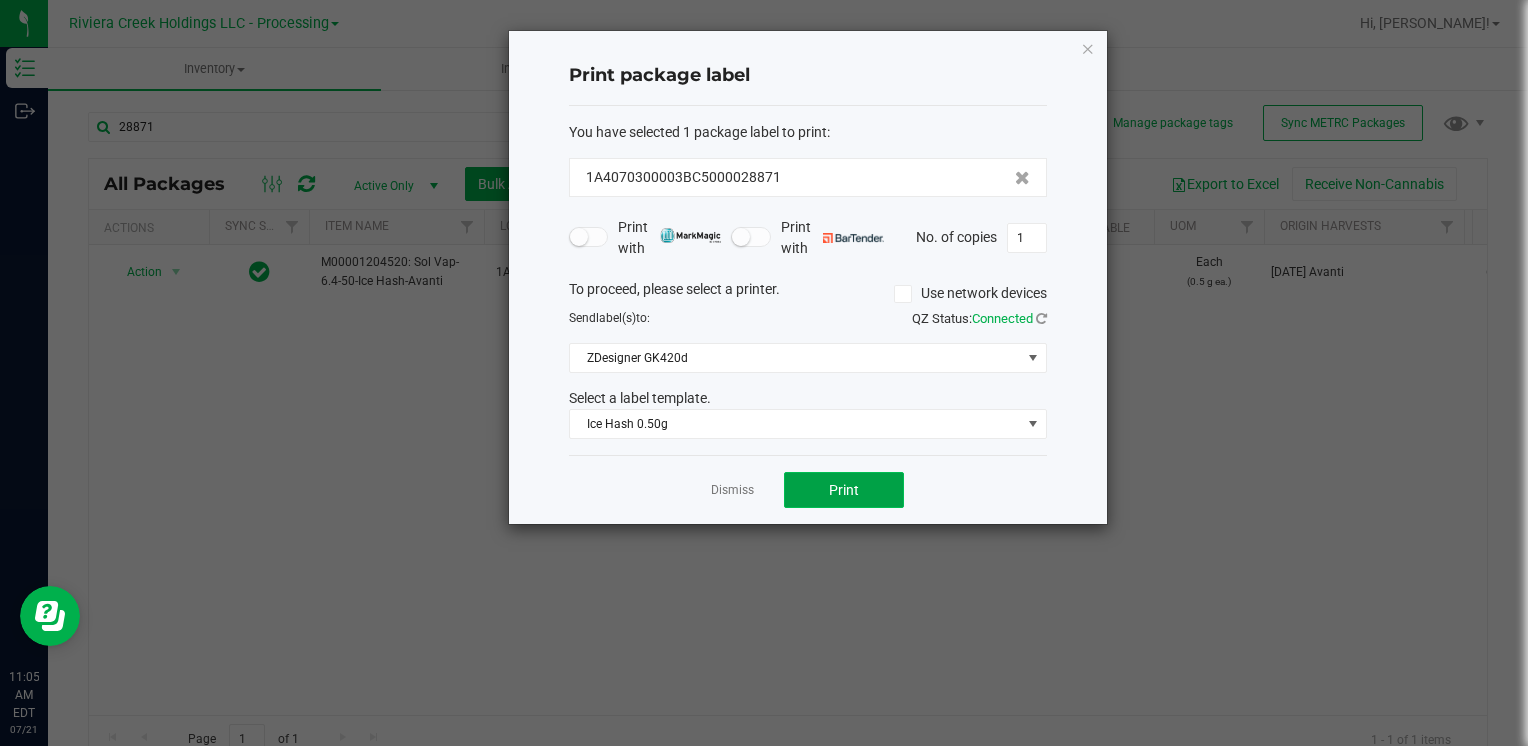 click on "Print" 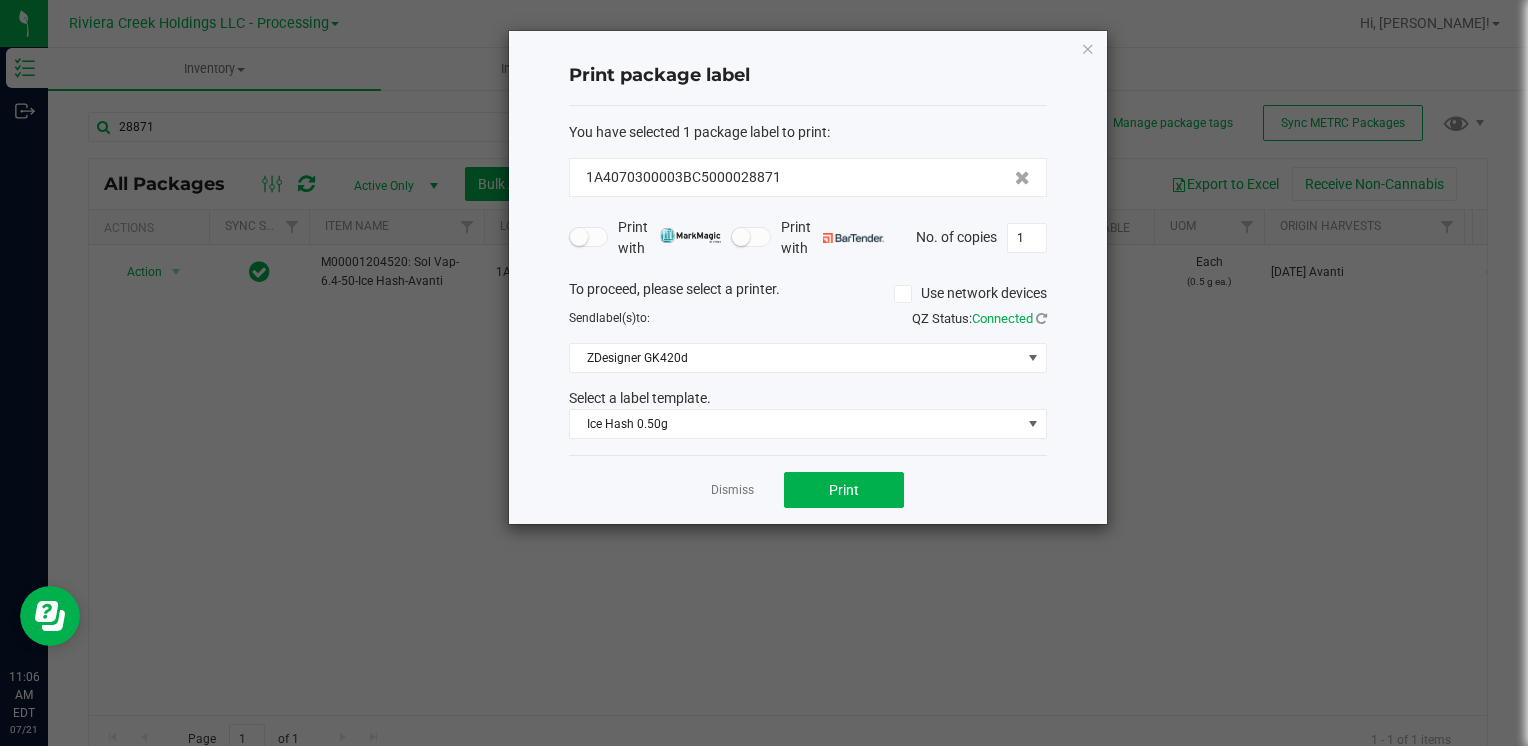 click on "Print package label  You have selected 1 package label to print  :   1A4070300003BC5000028871   Print with   Print with   No. of copies  1  To proceed, please select a printer.   Use network devices  Send  label(s)  to:  QZ Status:   Connected  ZDesigner GK420d  Select a label template.  Ice Hash 0.50g  Dismiss   Print" 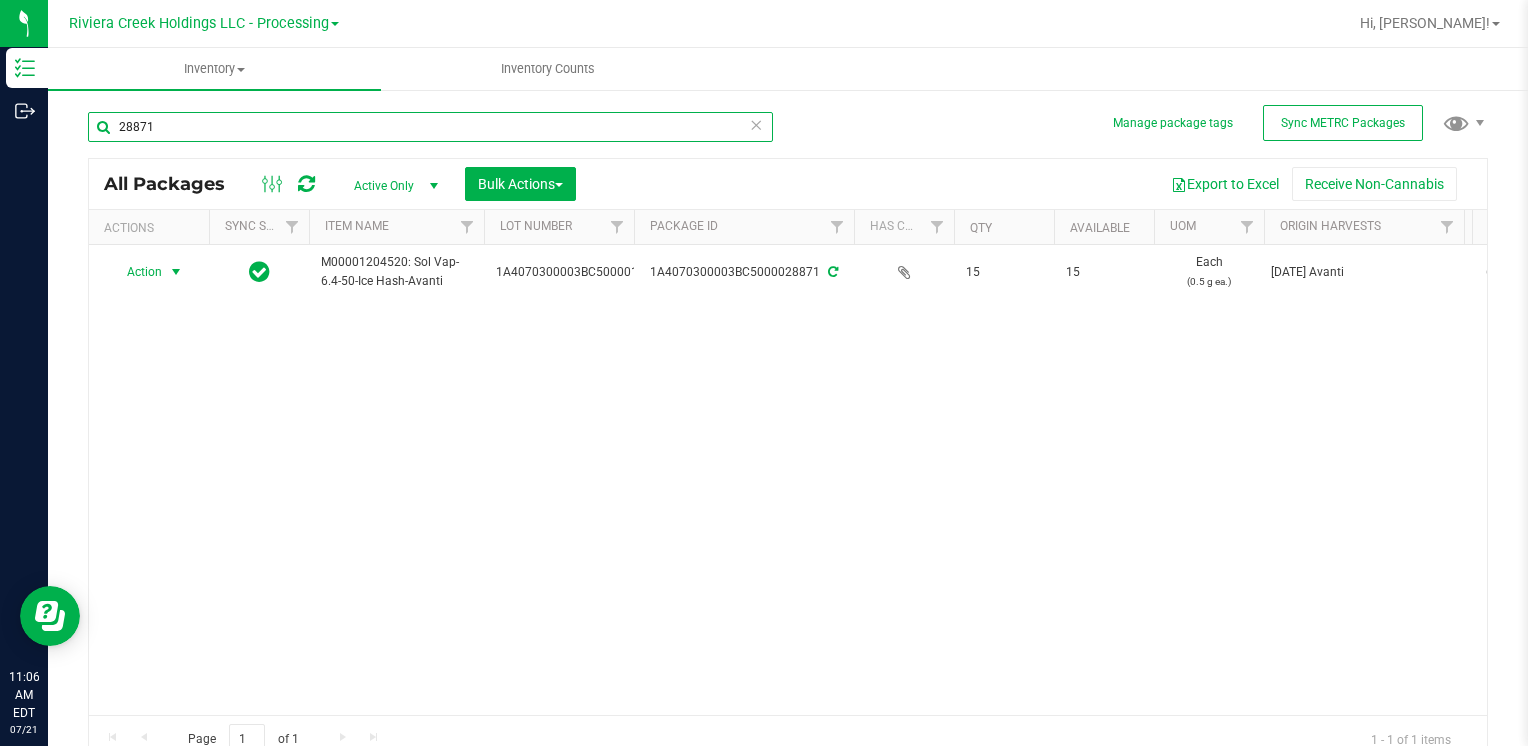 click on "28871" at bounding box center [430, 127] 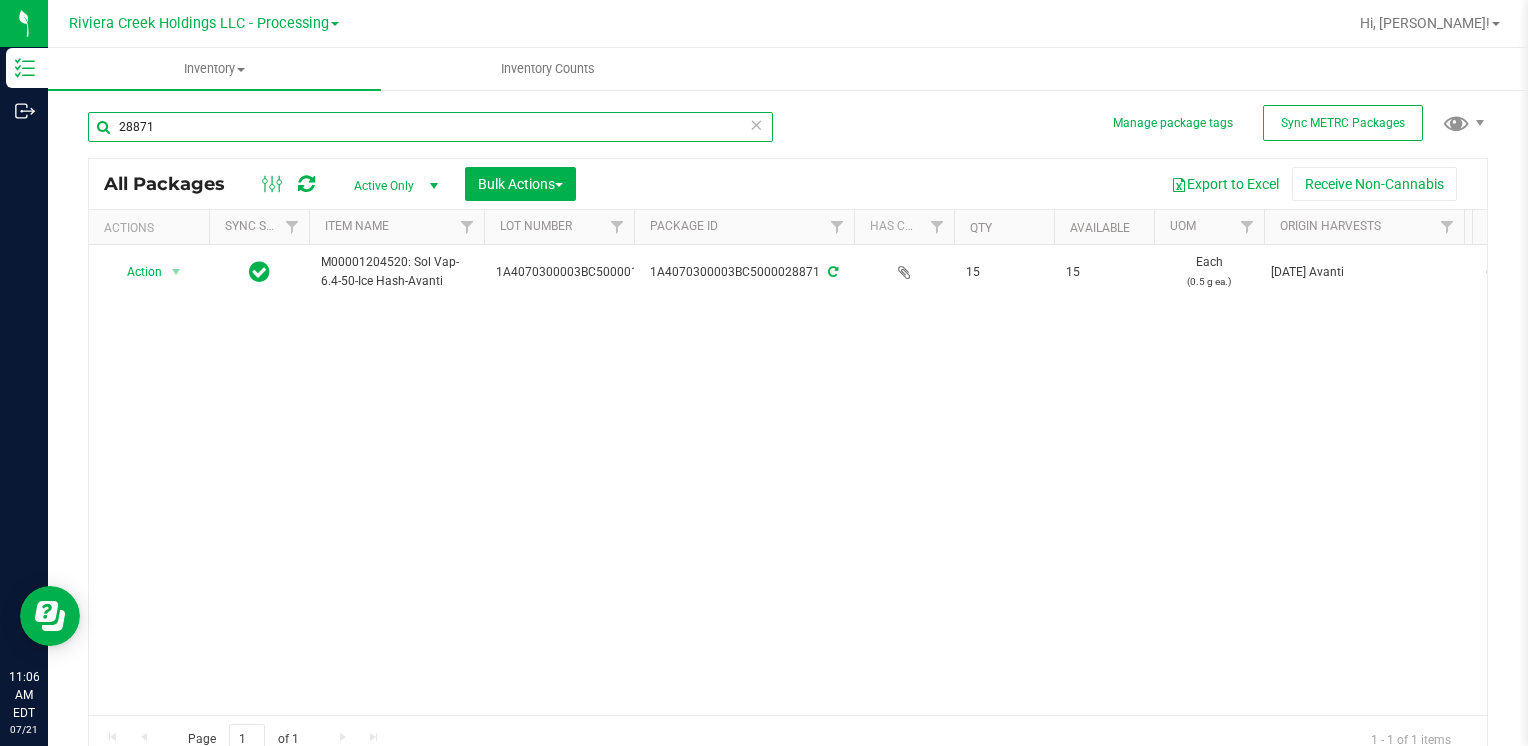 click on "28871" at bounding box center [430, 127] 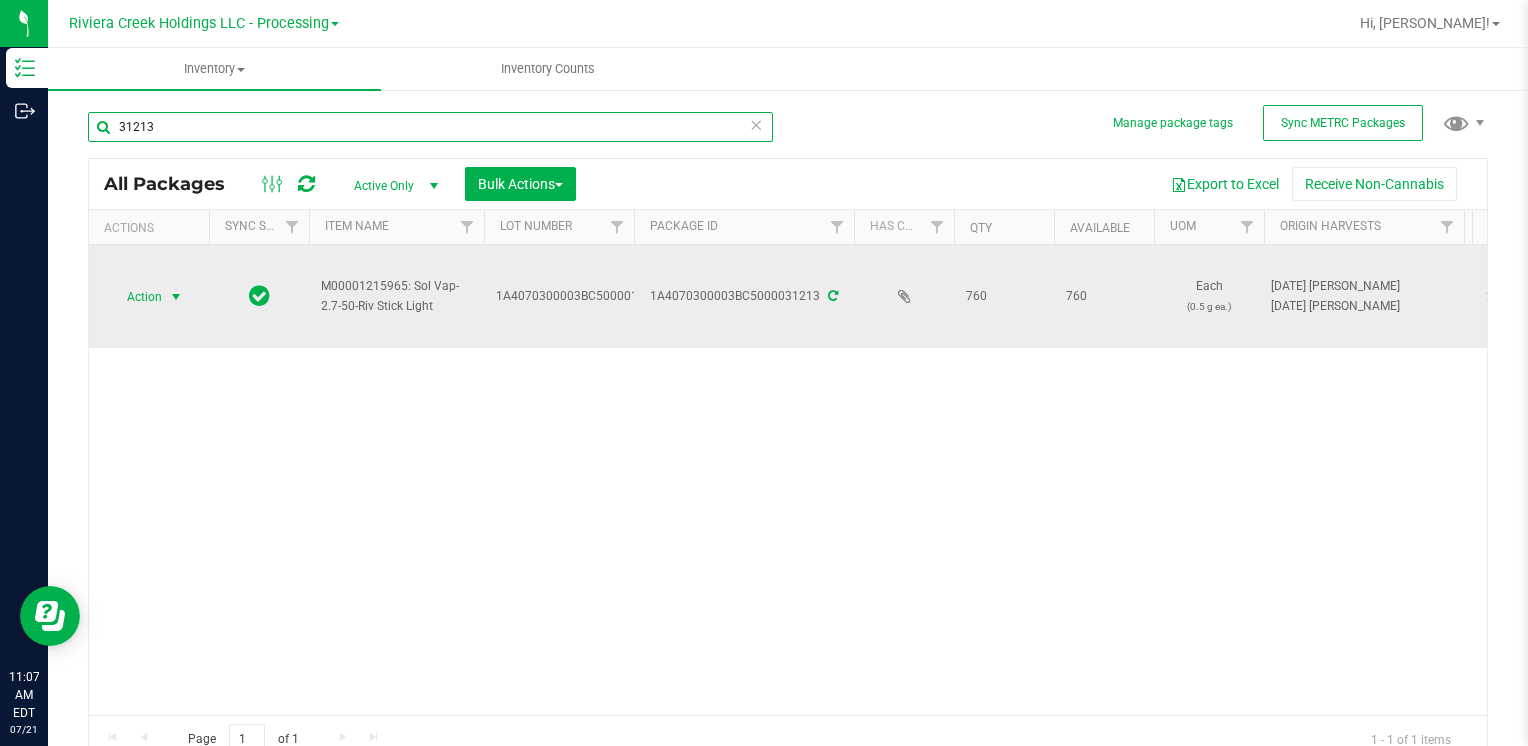 type on "31213" 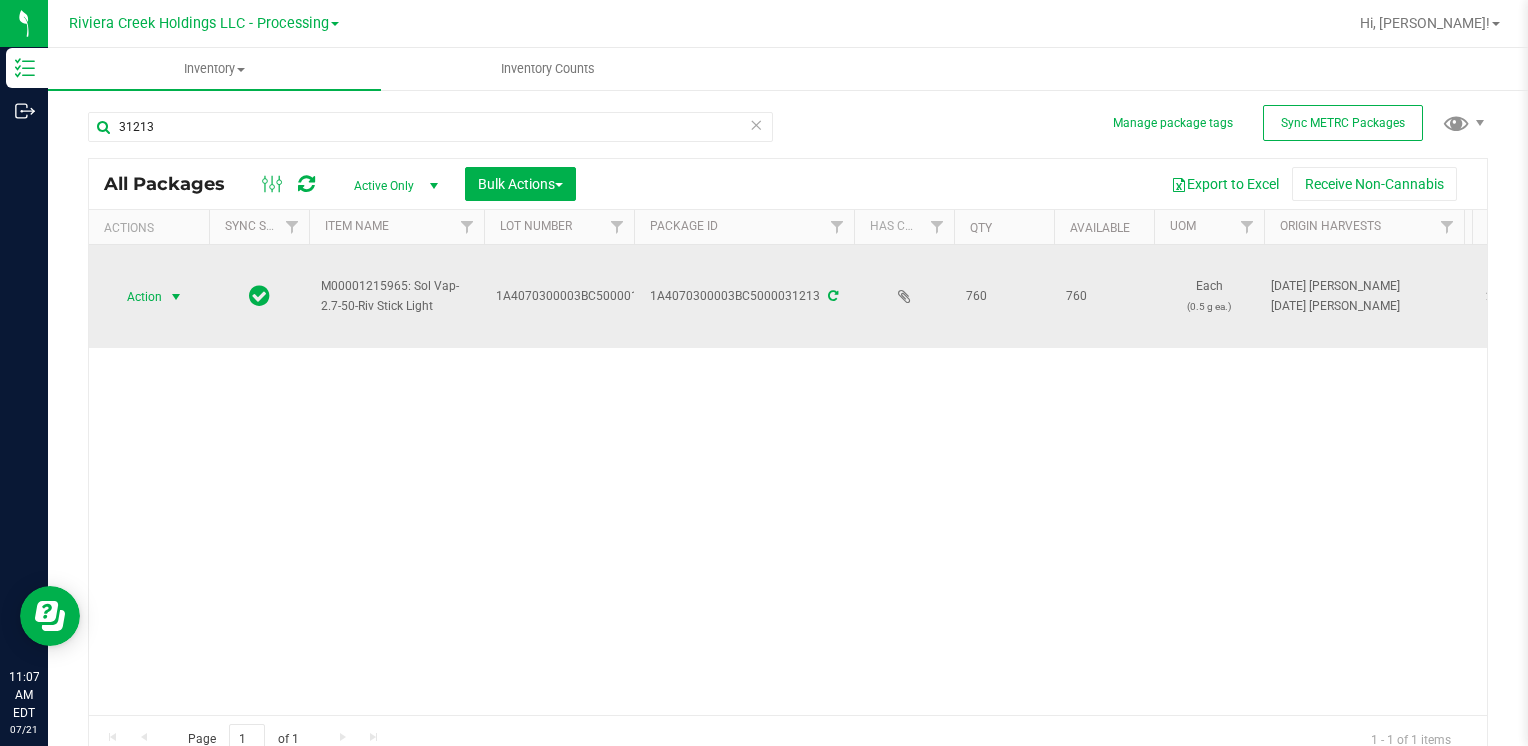 click on "Action" at bounding box center [136, 297] 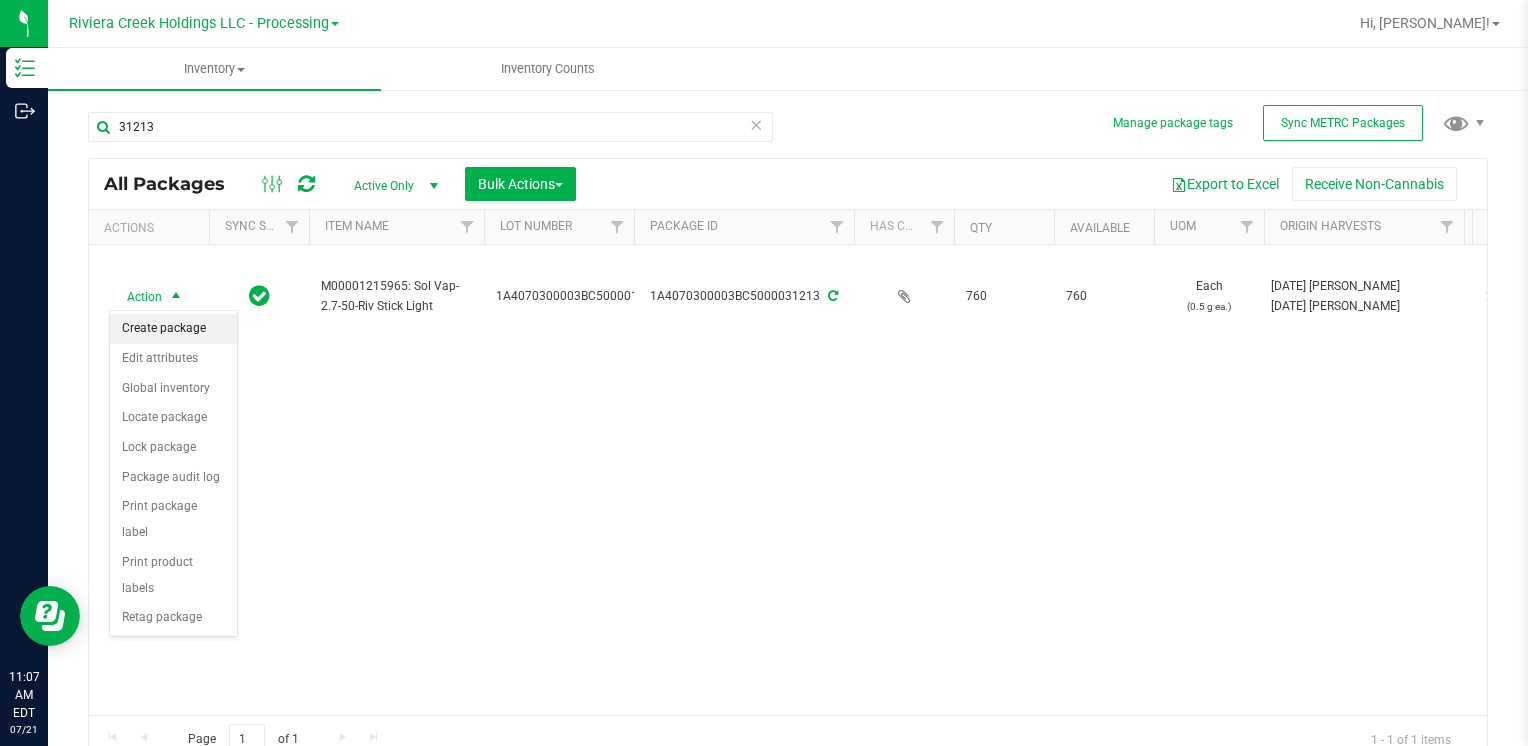 click on "Create package" at bounding box center (173, 329) 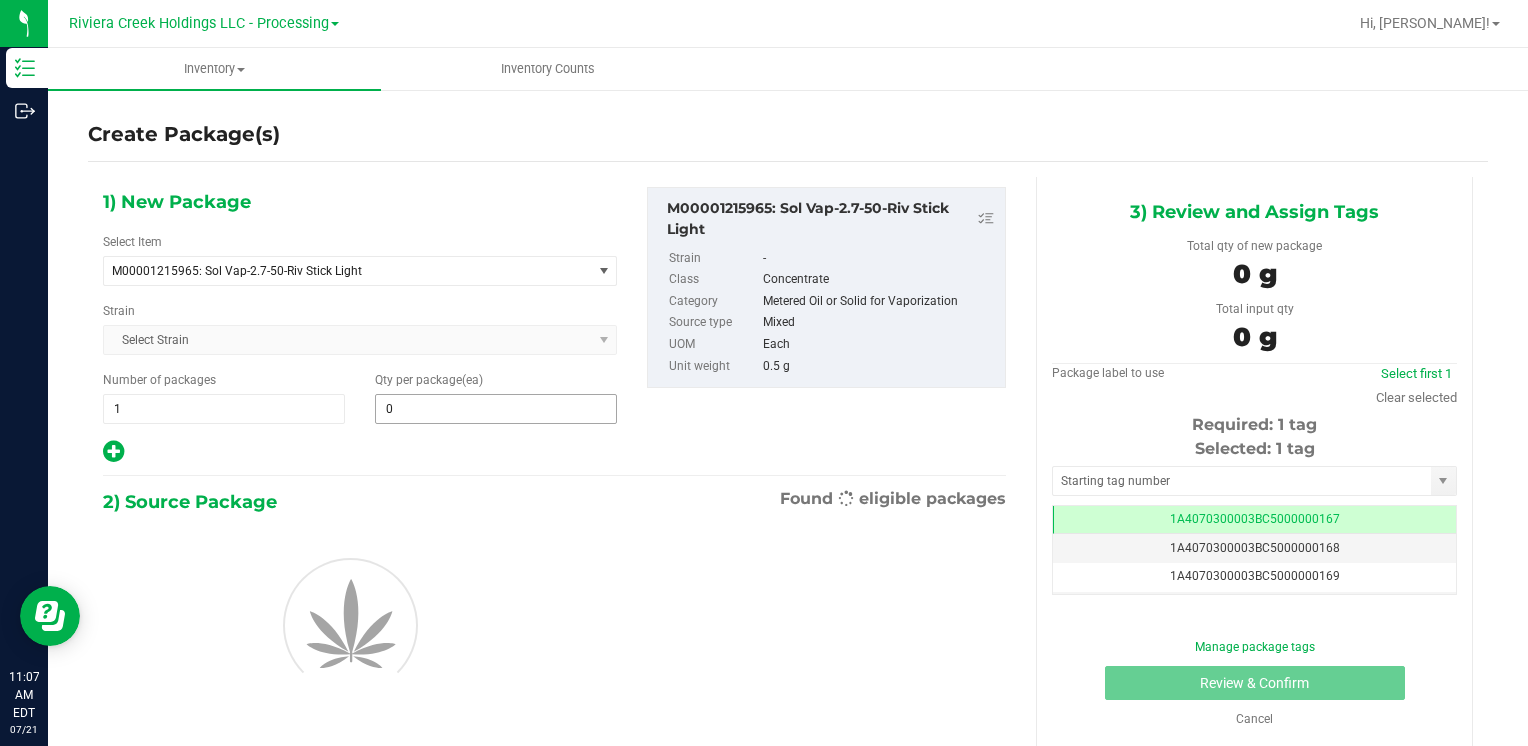 scroll, scrollTop: 0, scrollLeft: 0, axis: both 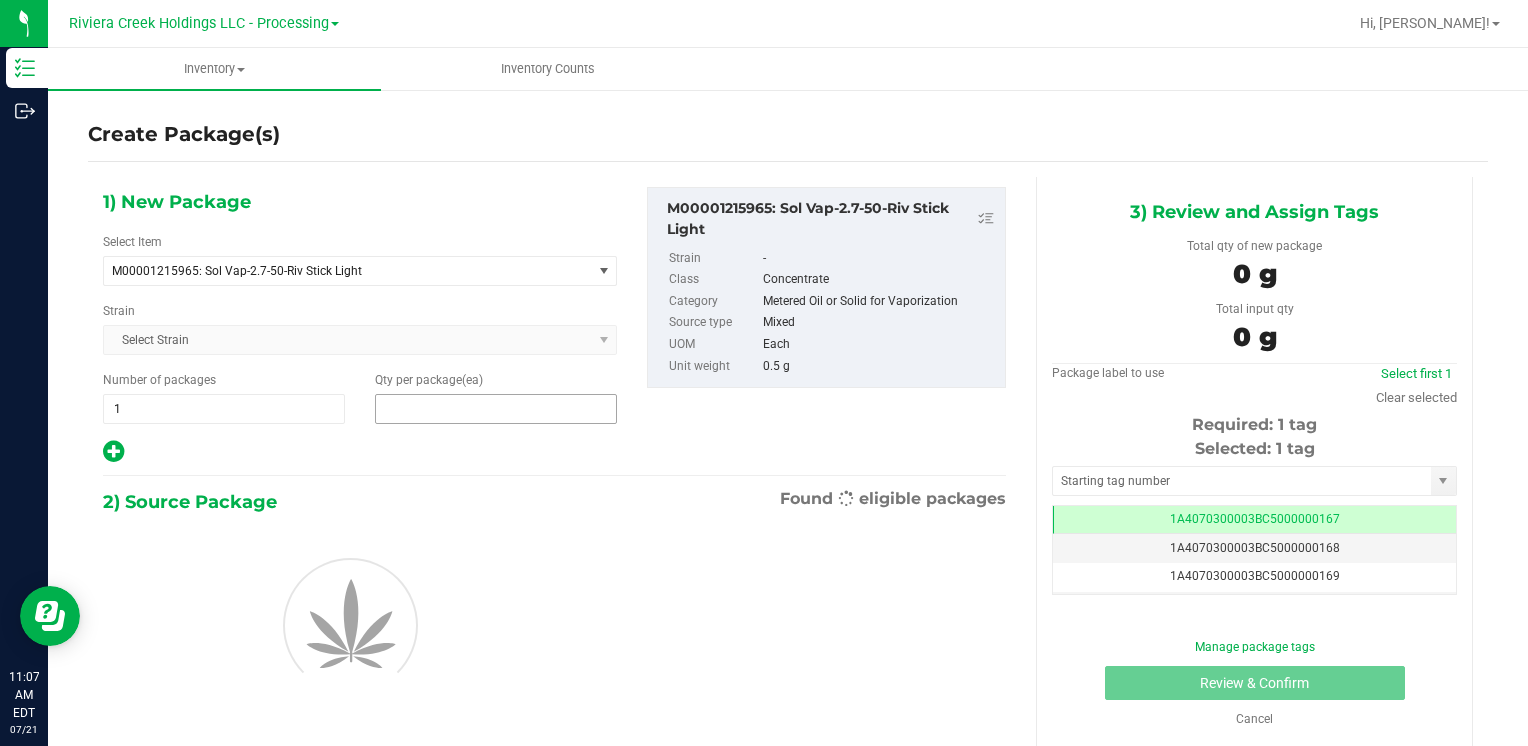 click at bounding box center [496, 409] 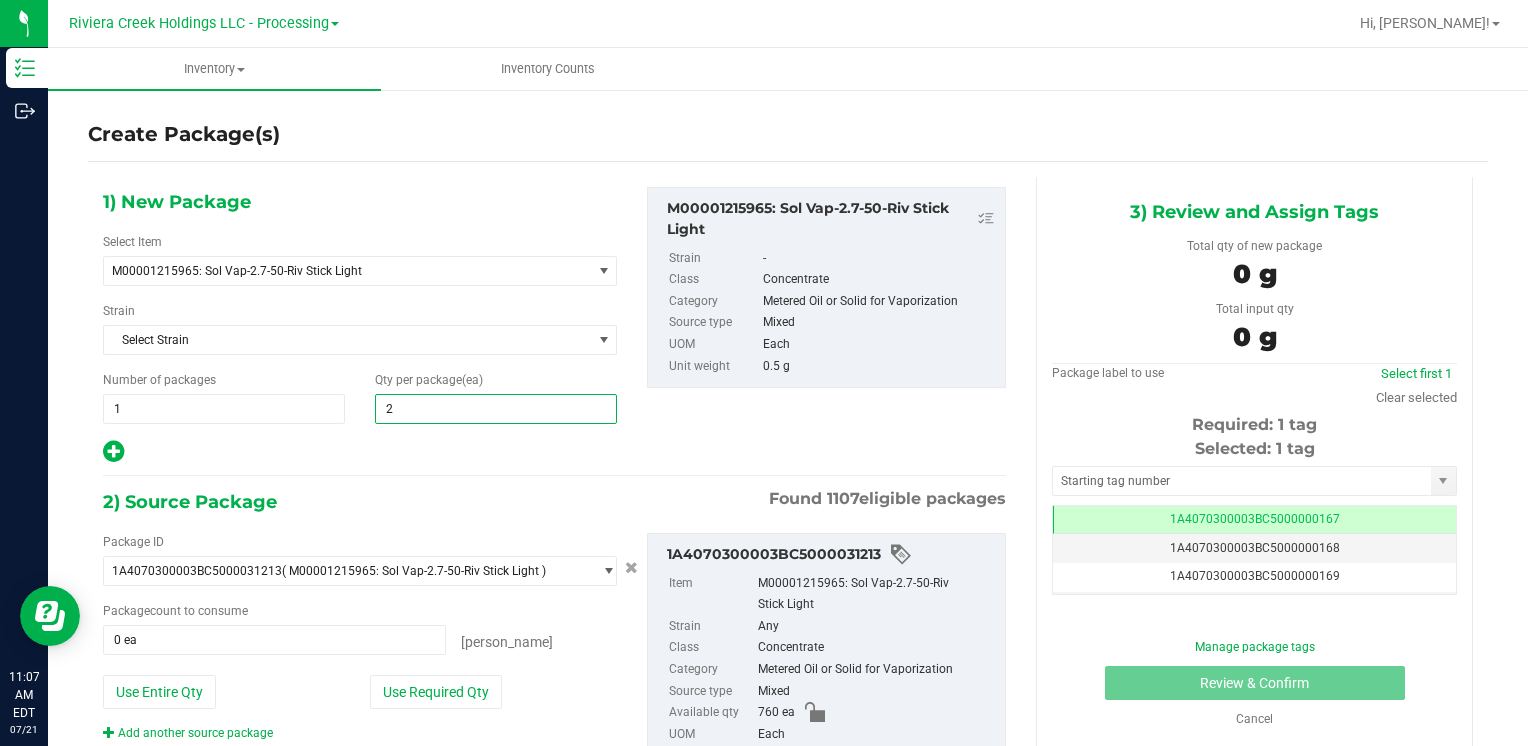type on "20" 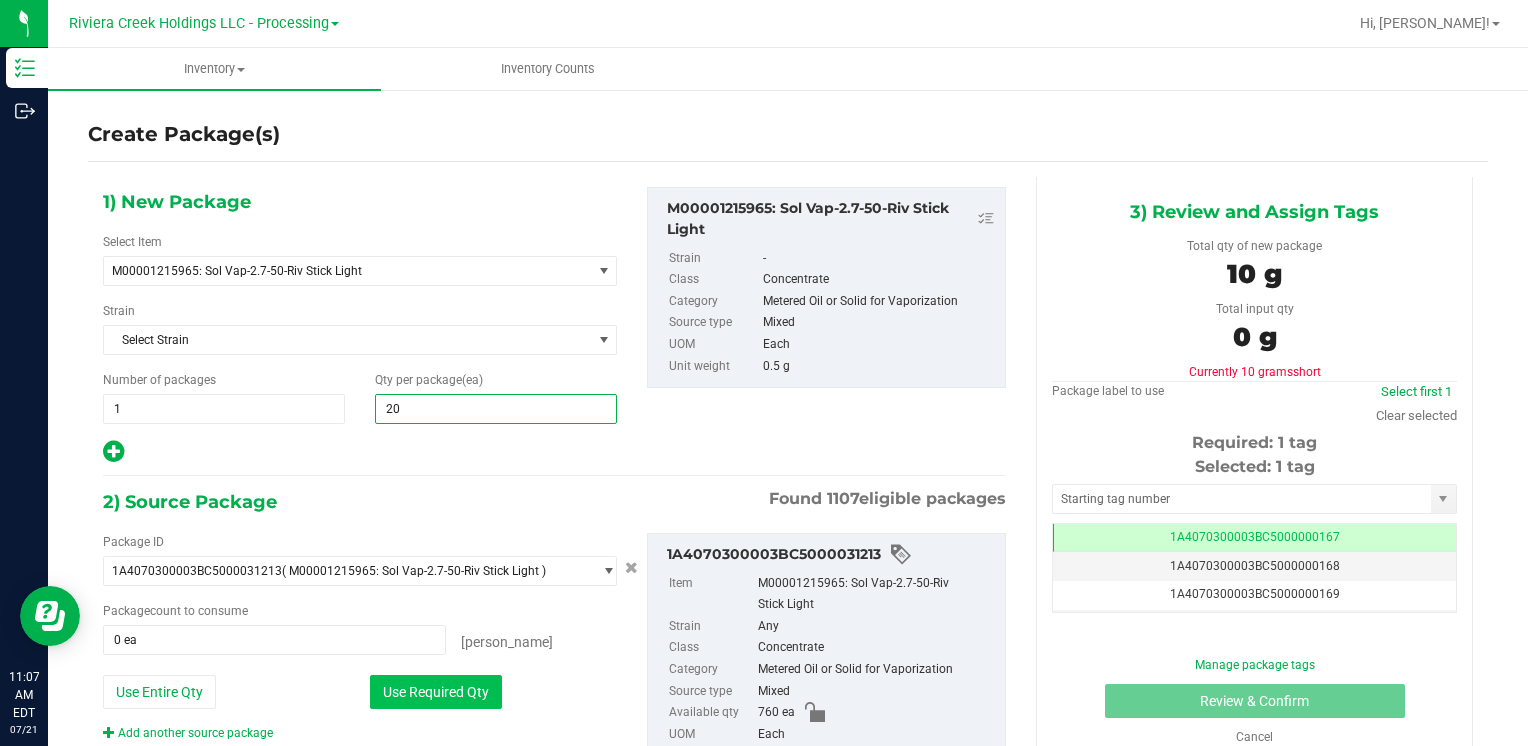 type on "20" 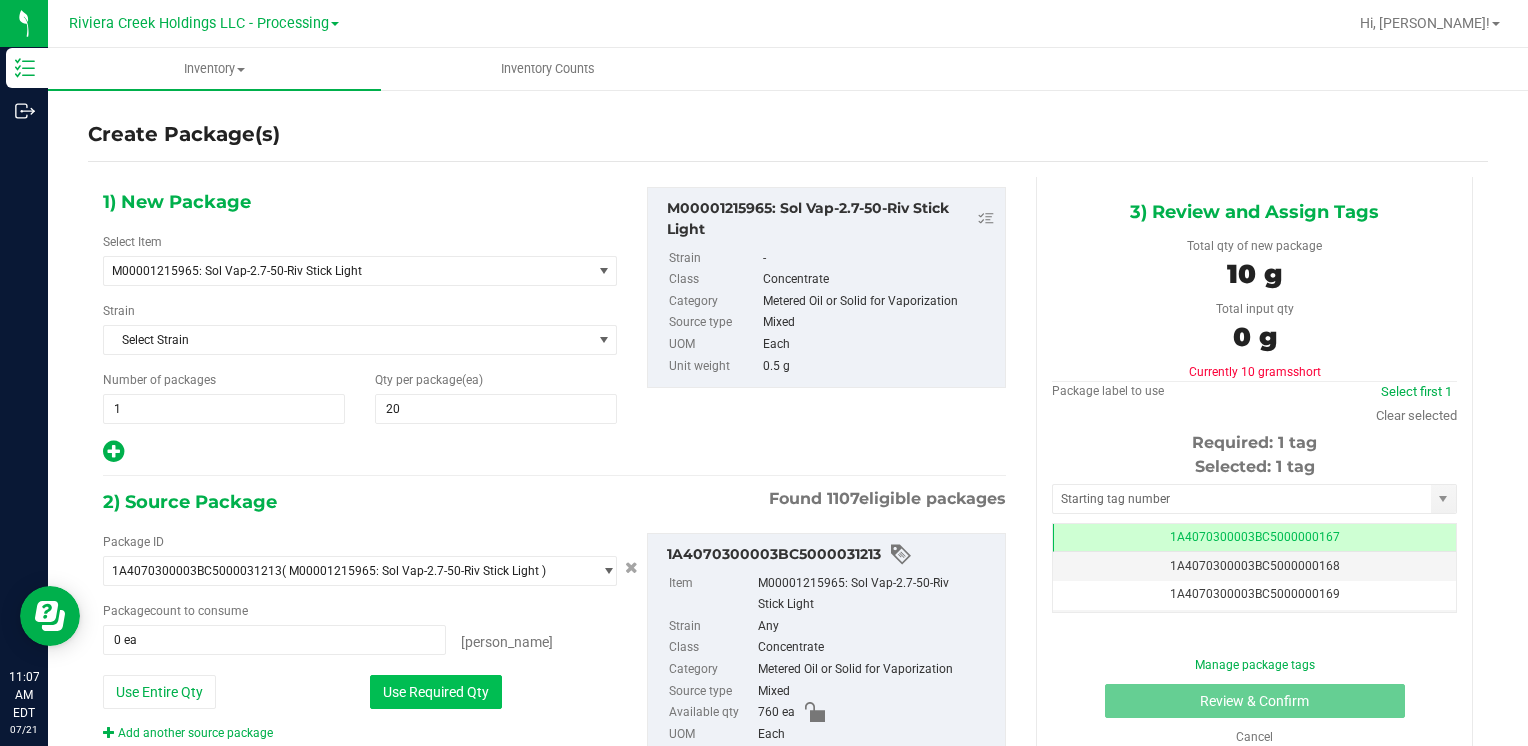 click on "Use Required Qty" at bounding box center (436, 692) 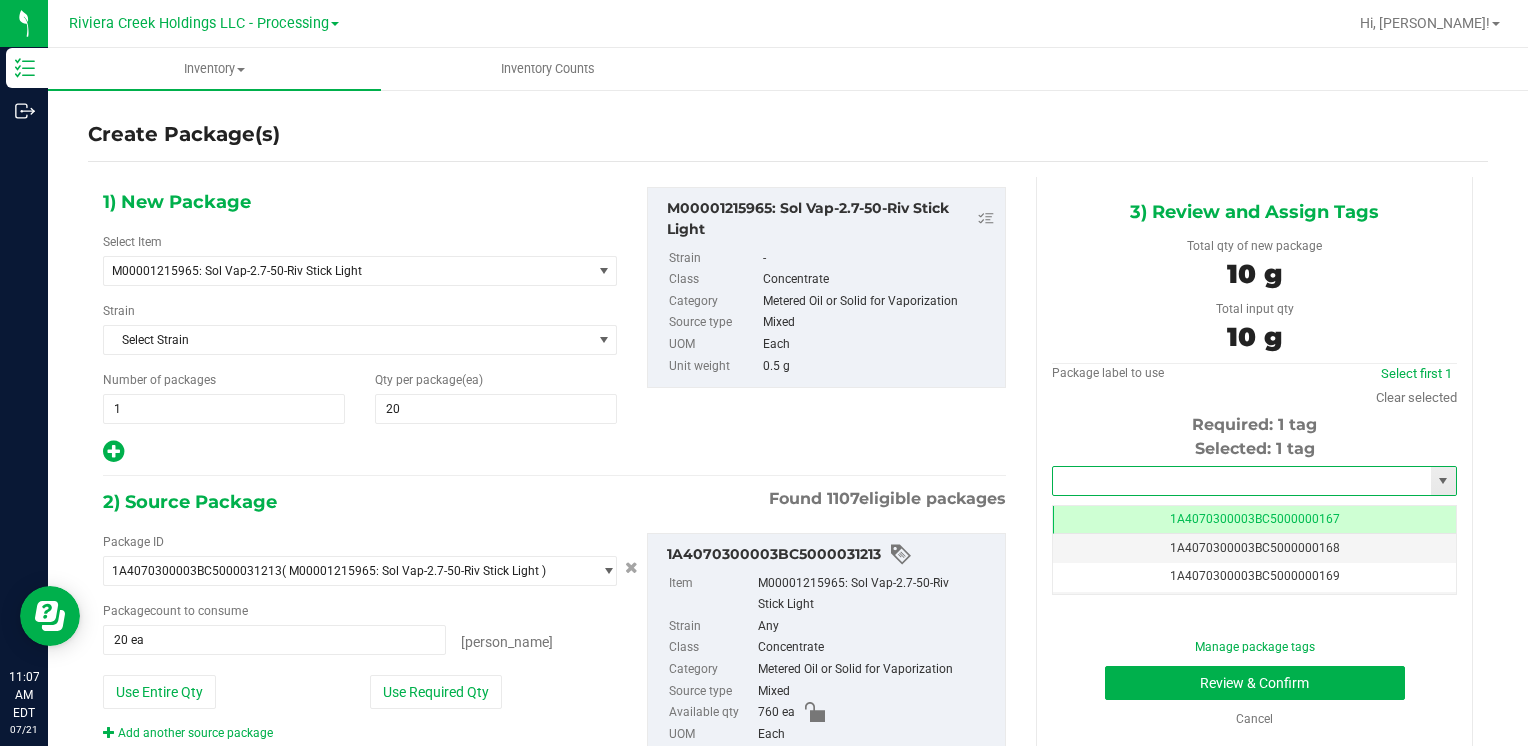click at bounding box center [1242, 481] 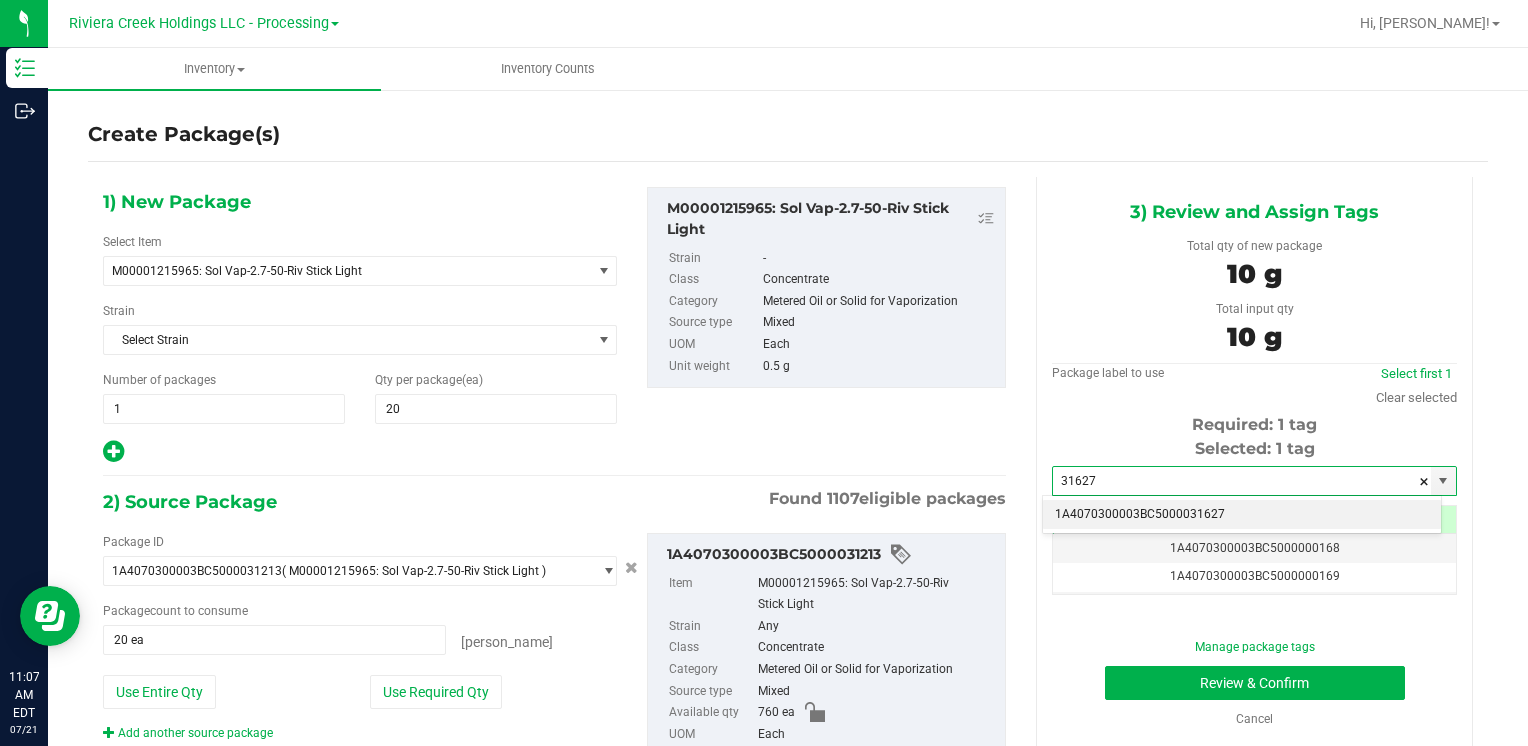 click on "1A4070300003BC5000031627" at bounding box center (1242, 515) 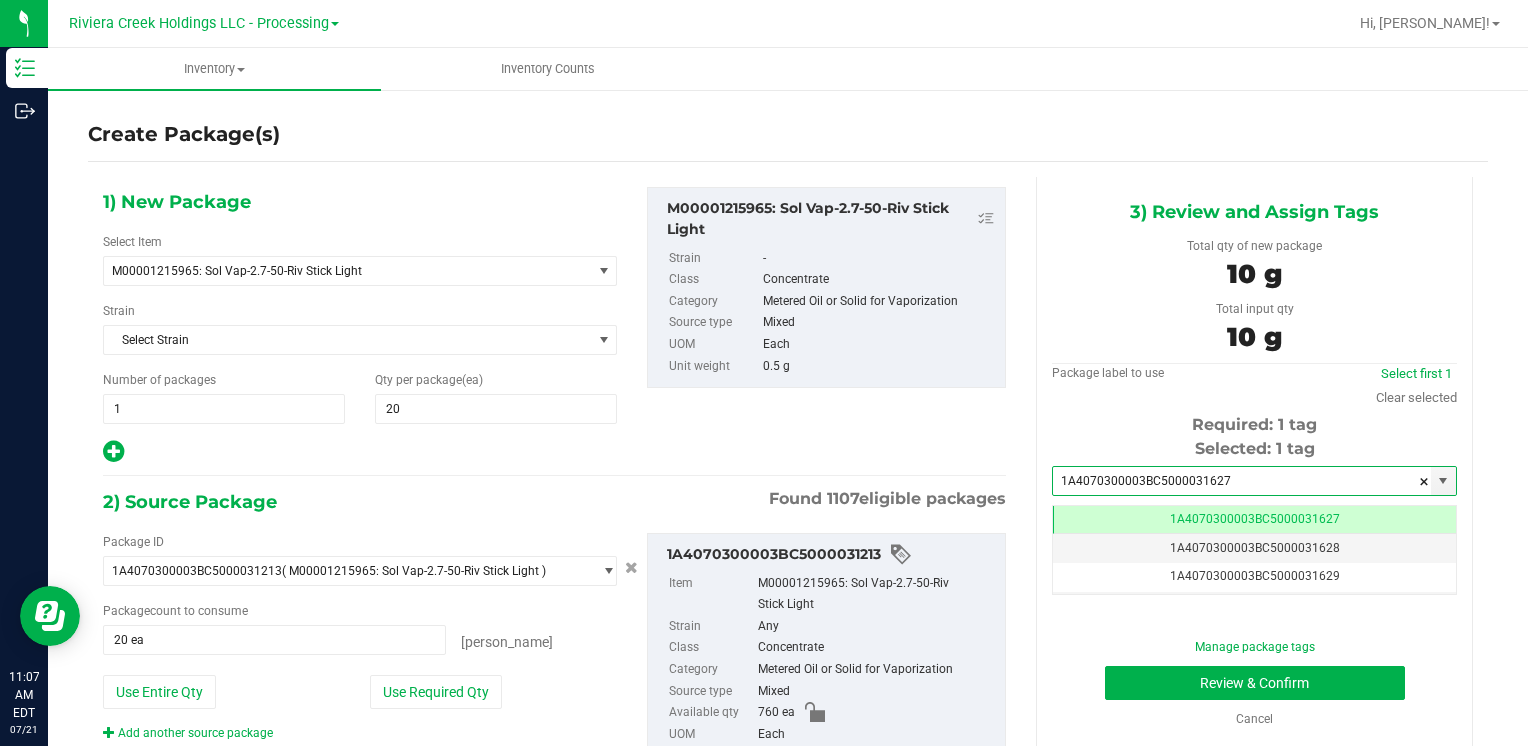 scroll, scrollTop: 0, scrollLeft: 0, axis: both 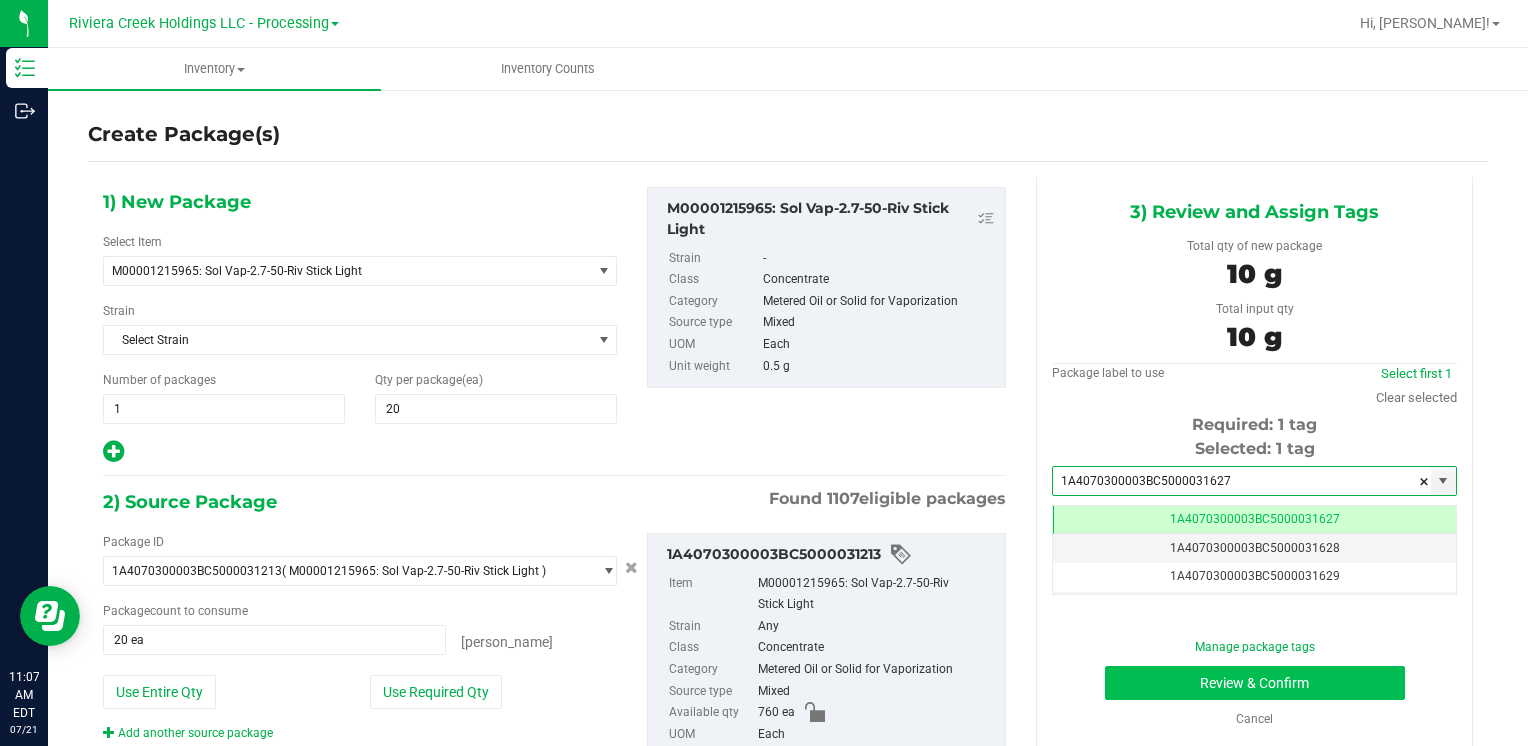 type on "1A4070300003BC5000031627" 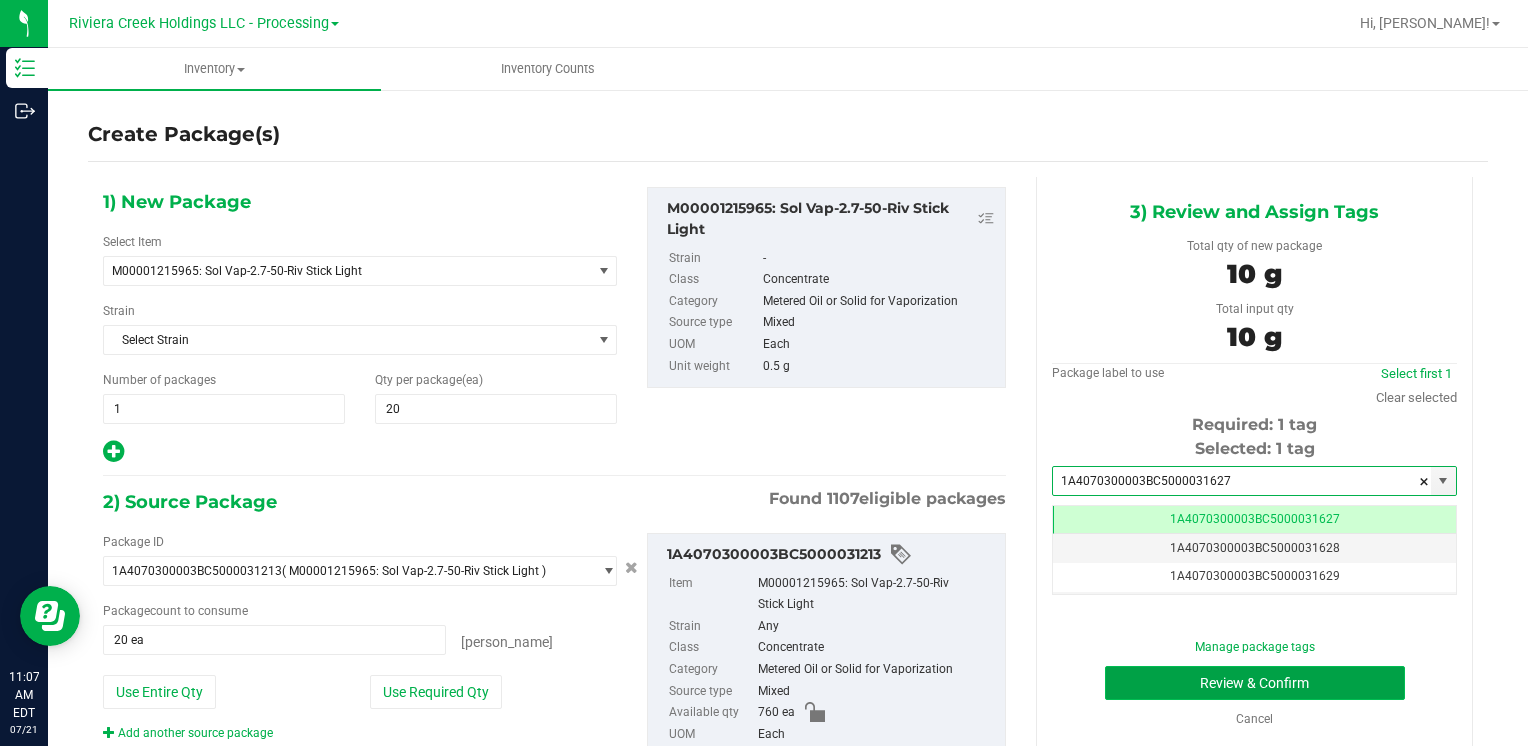 click on "Review & Confirm" at bounding box center (1255, 683) 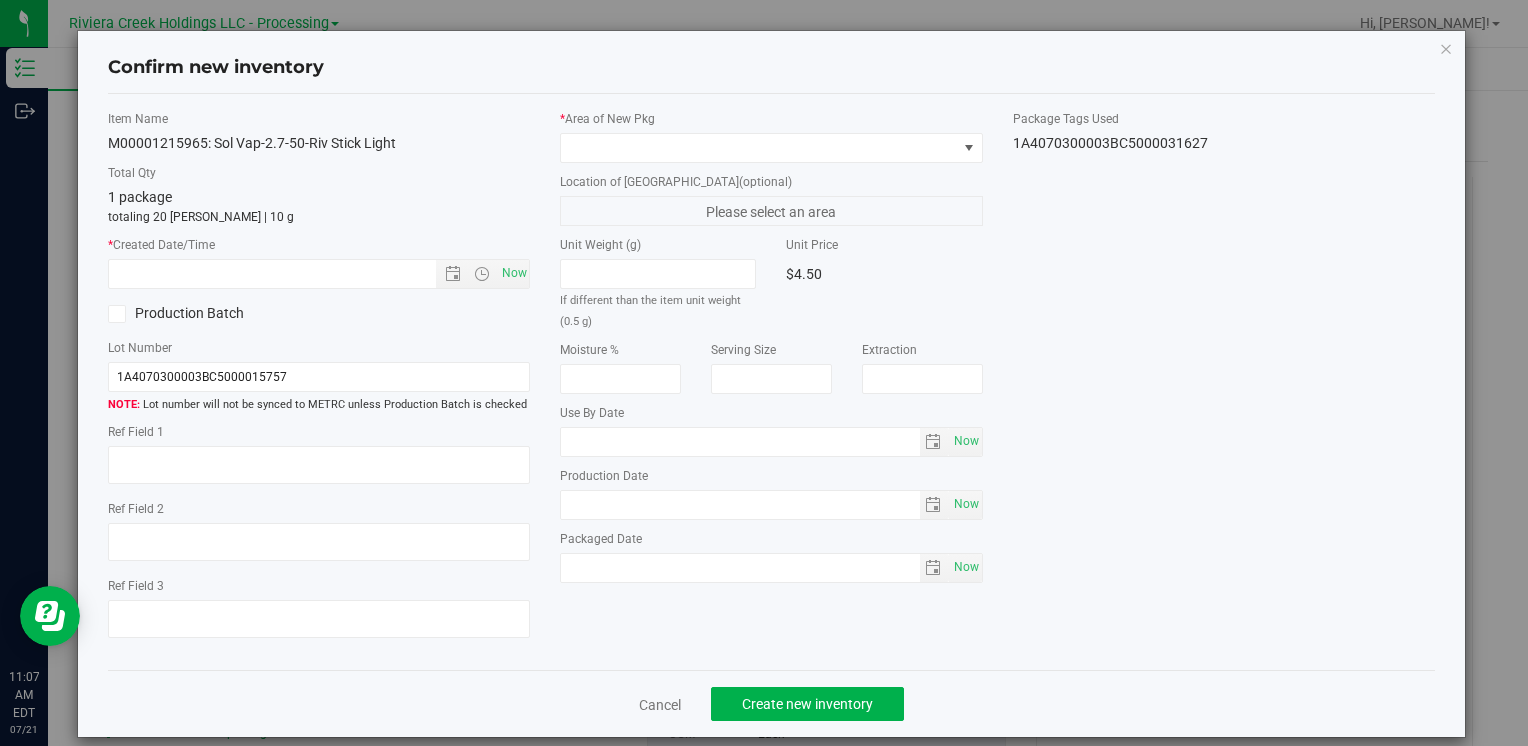 type on "2026-05-22" 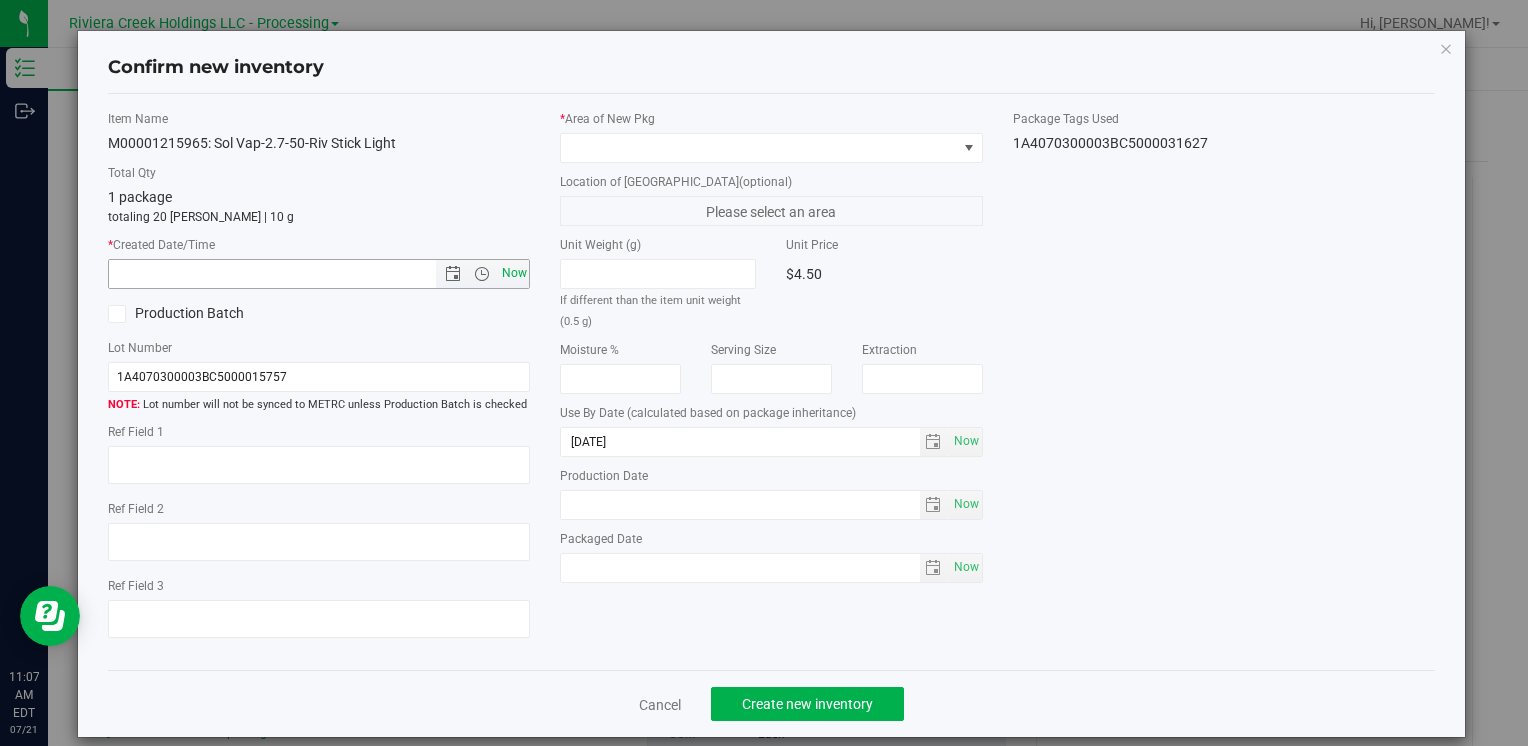click on "Now" at bounding box center [514, 273] 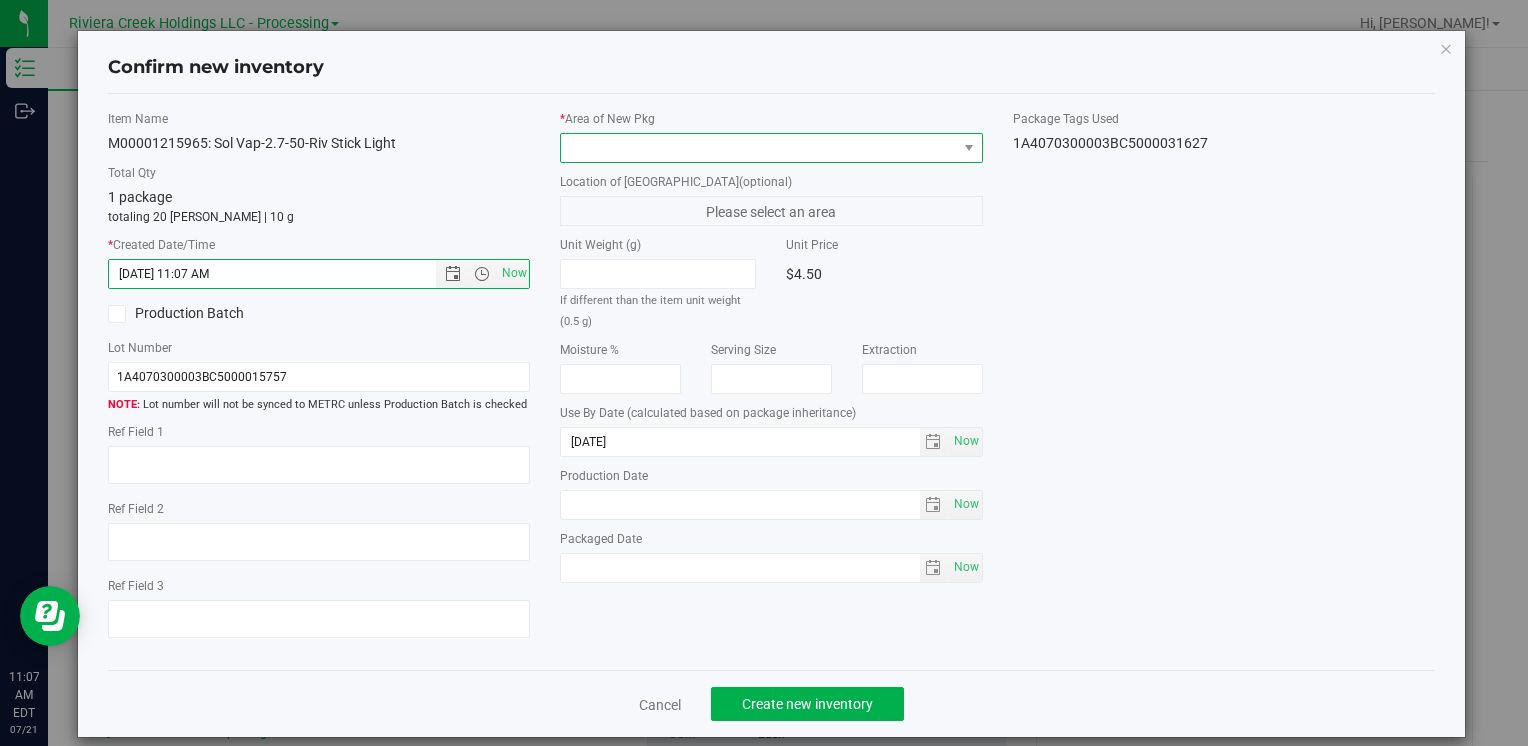 click at bounding box center [758, 148] 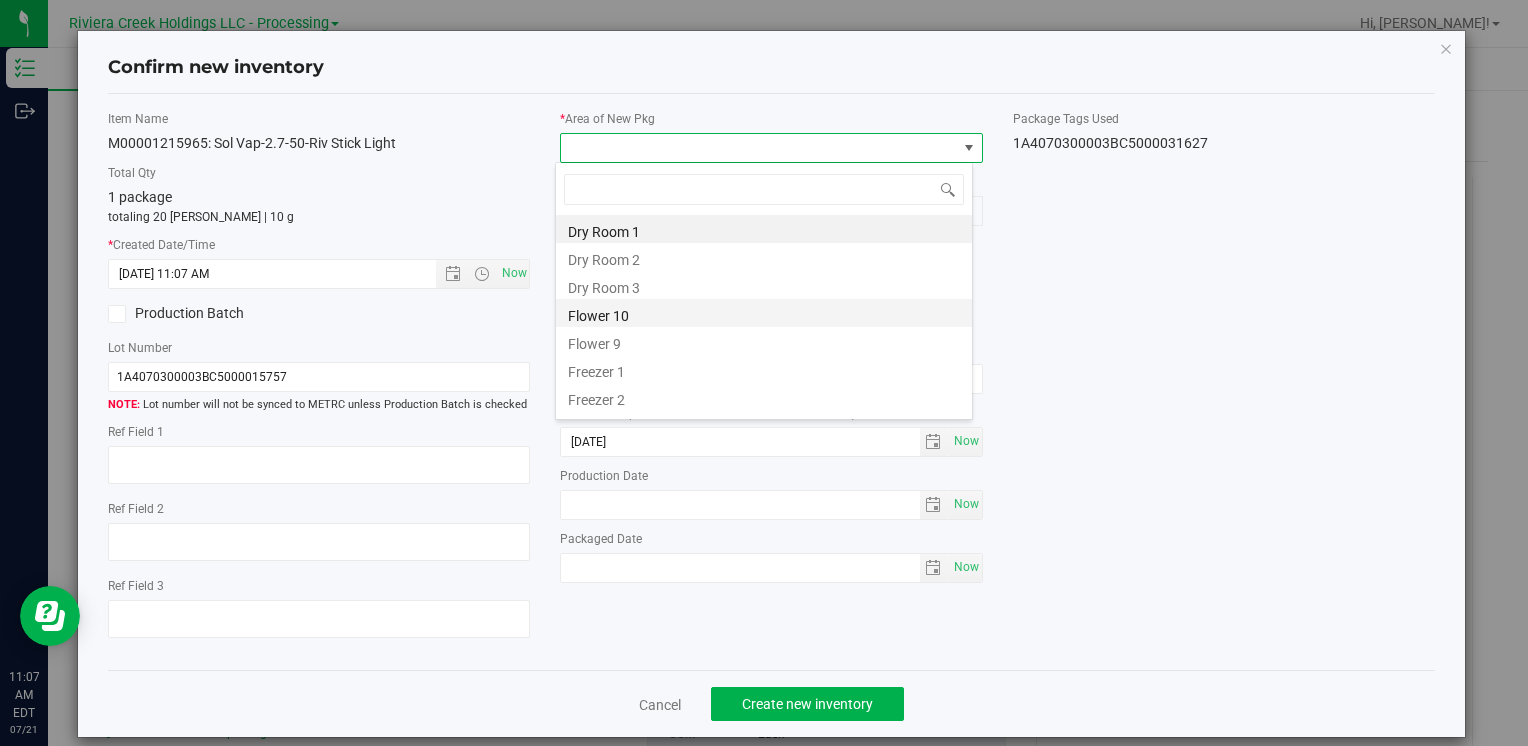 click on "Flower 10" at bounding box center [764, 313] 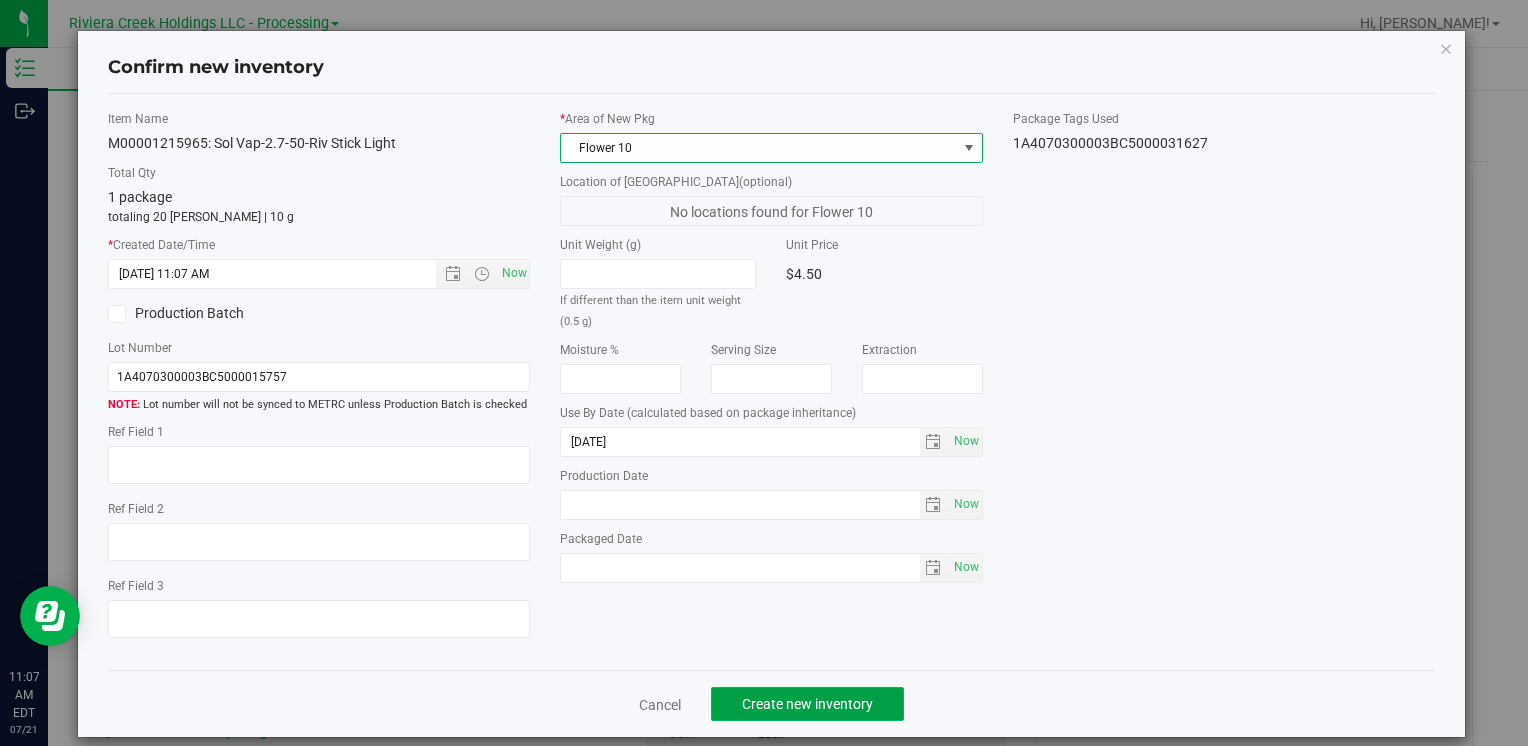 click on "Create new inventory" 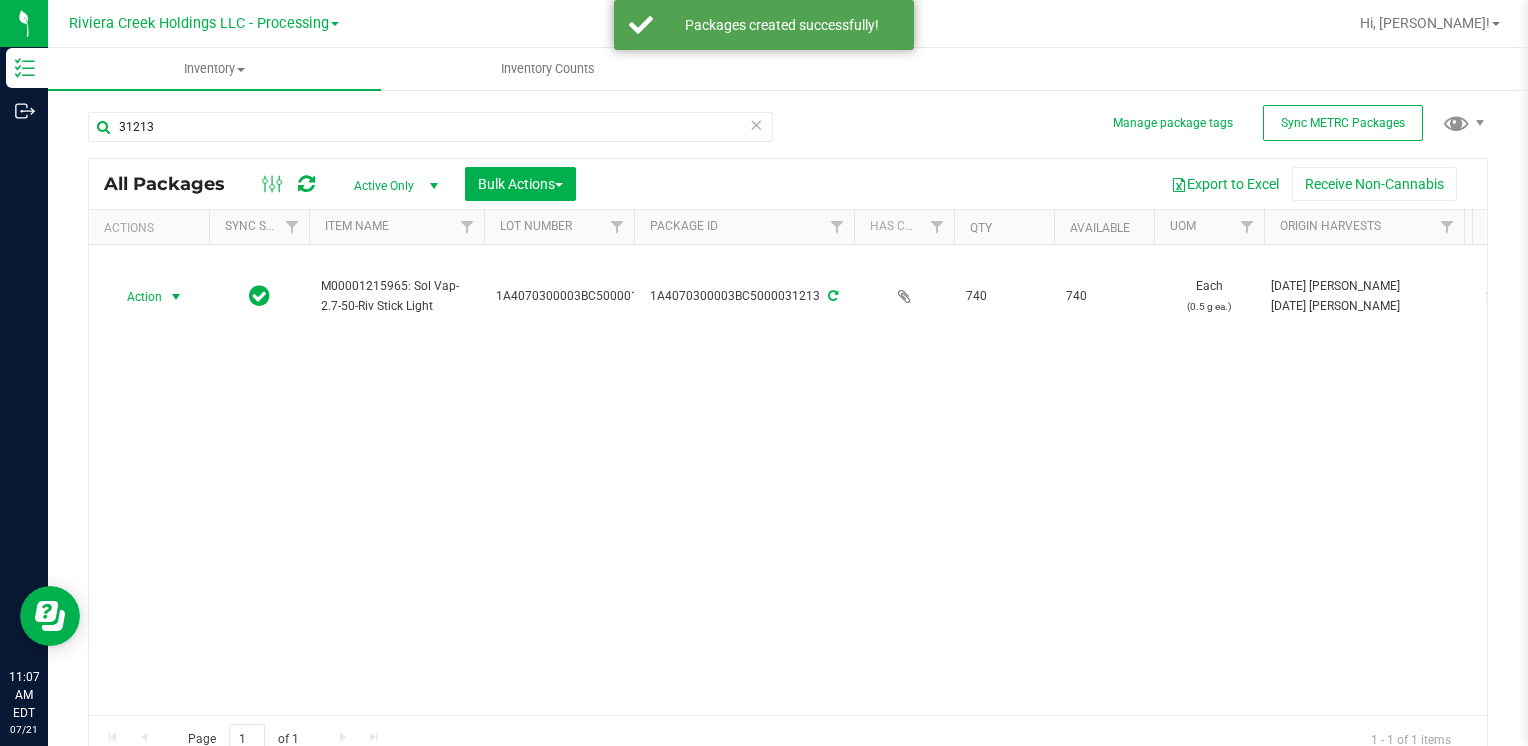 drag, startPoint x: 168, startPoint y: 290, endPoint x: 199, endPoint y: 338, distance: 57.14018 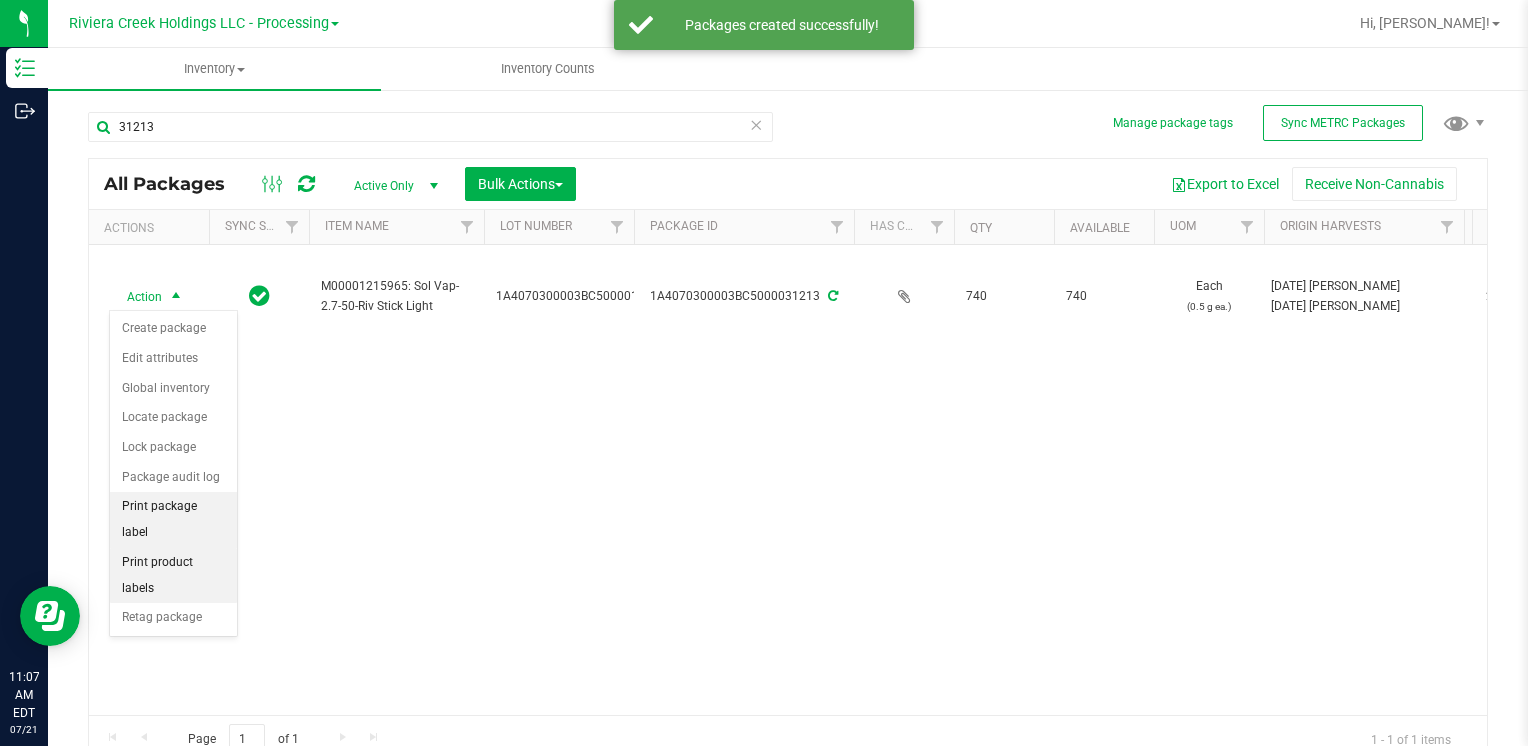 click on "Print package label" at bounding box center (173, 519) 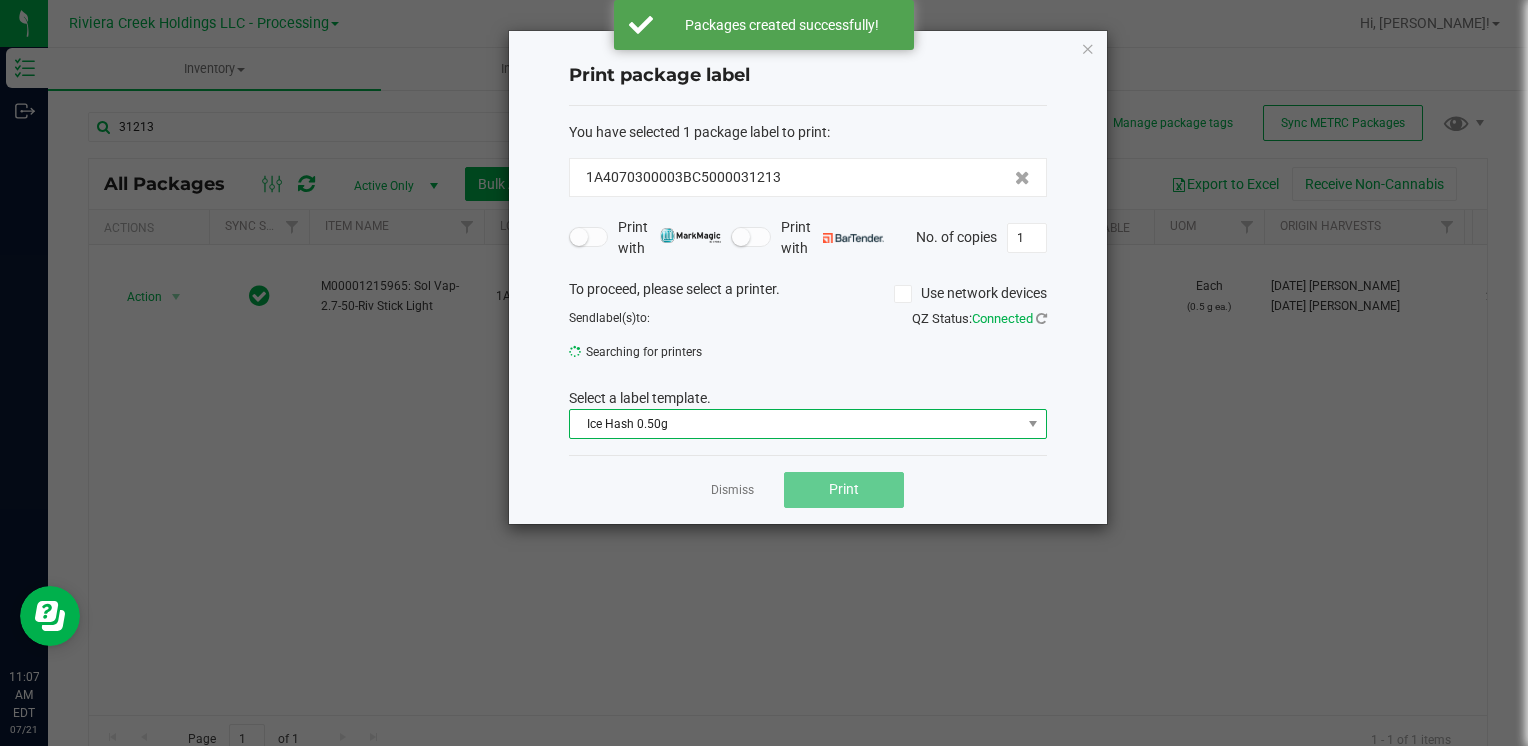 click on "Ice Hash 0.50g" at bounding box center (795, 424) 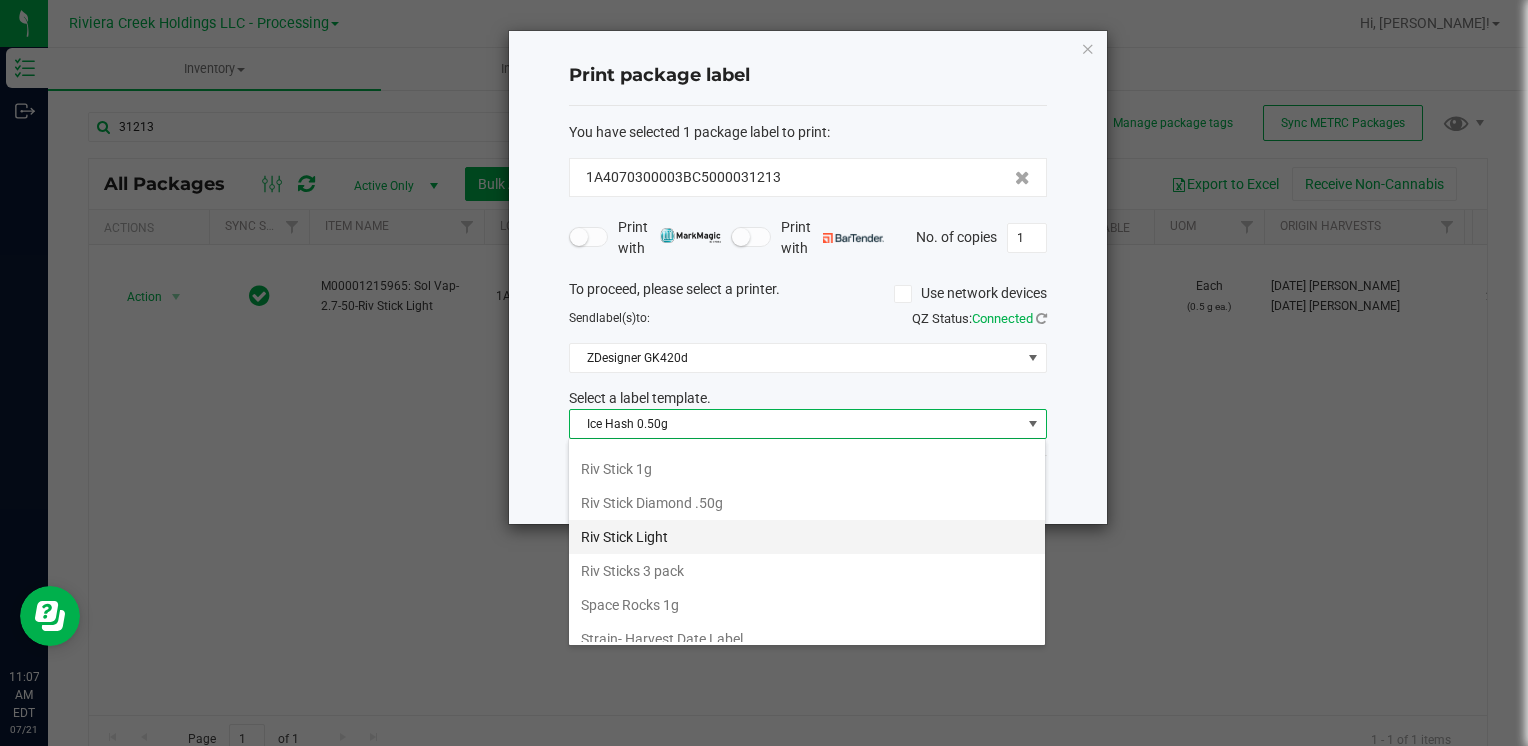 click on "Riv Stick Light" at bounding box center [807, 537] 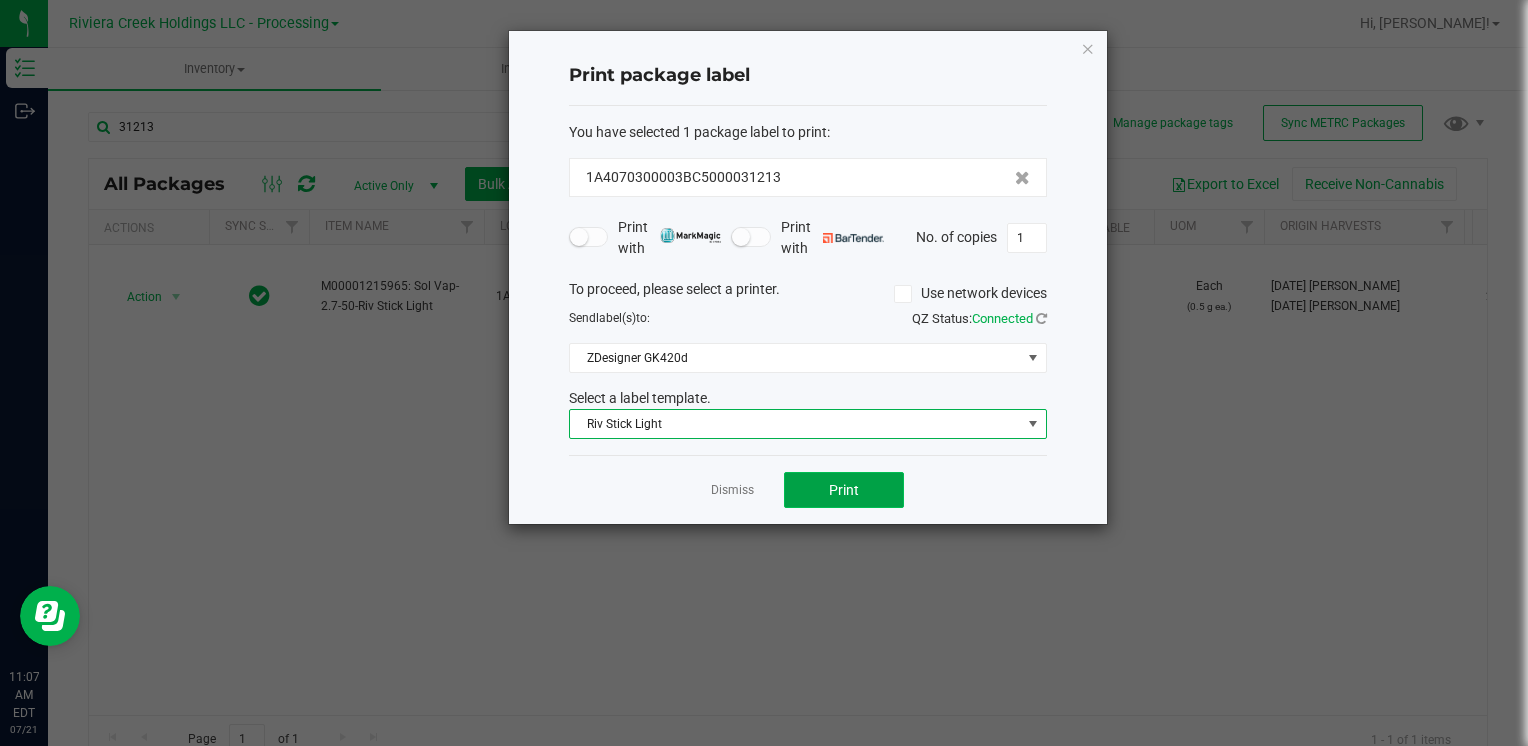 click on "Print" 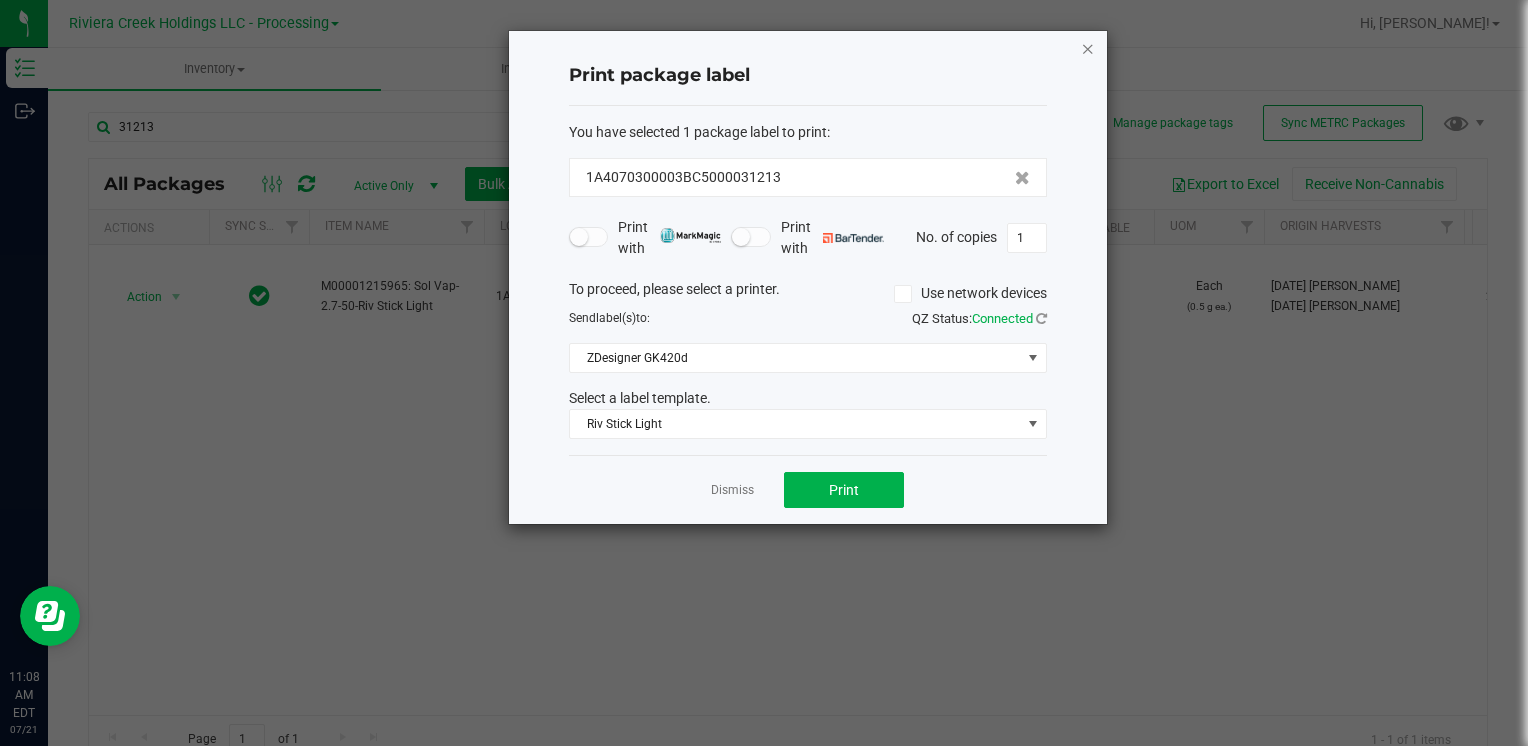 click 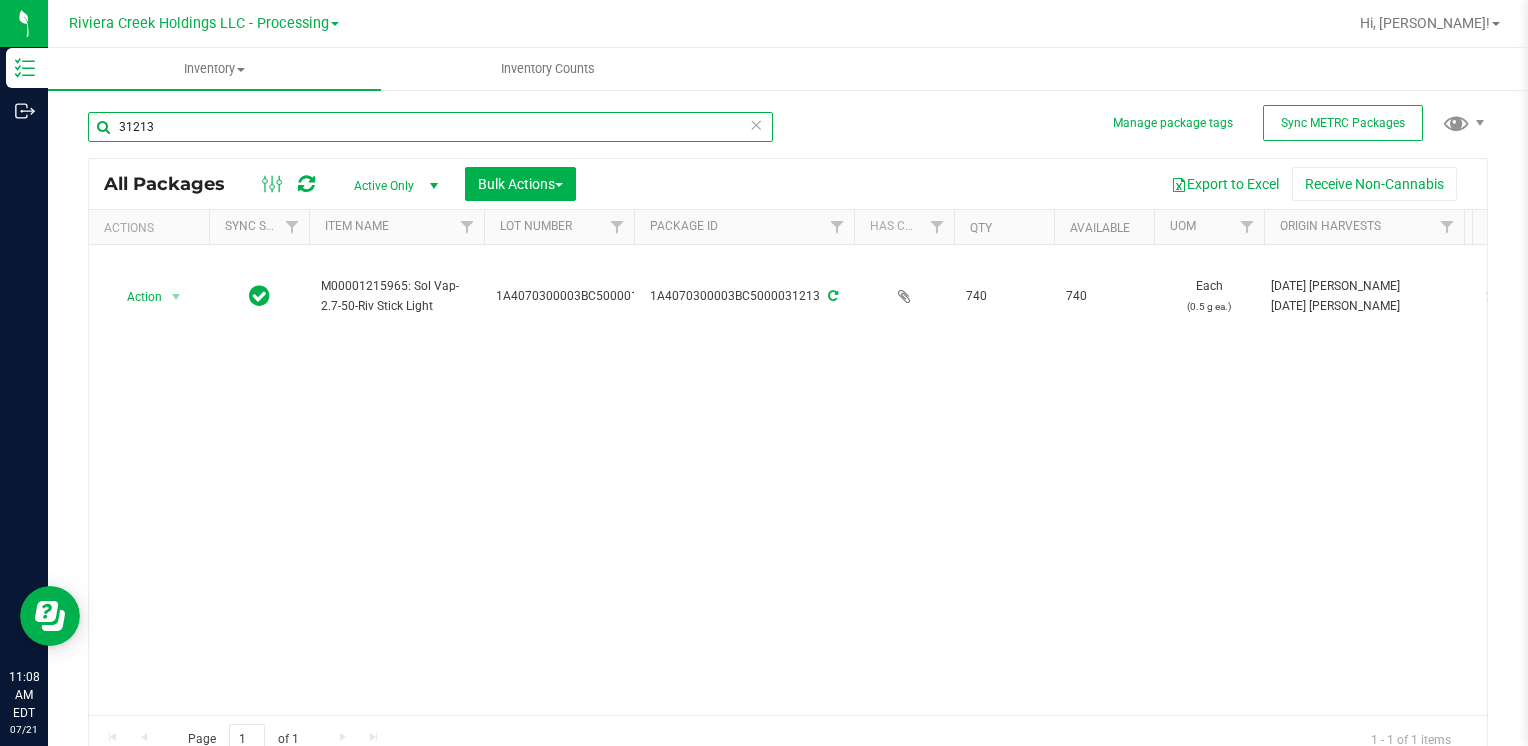 click on "31213" at bounding box center (430, 127) 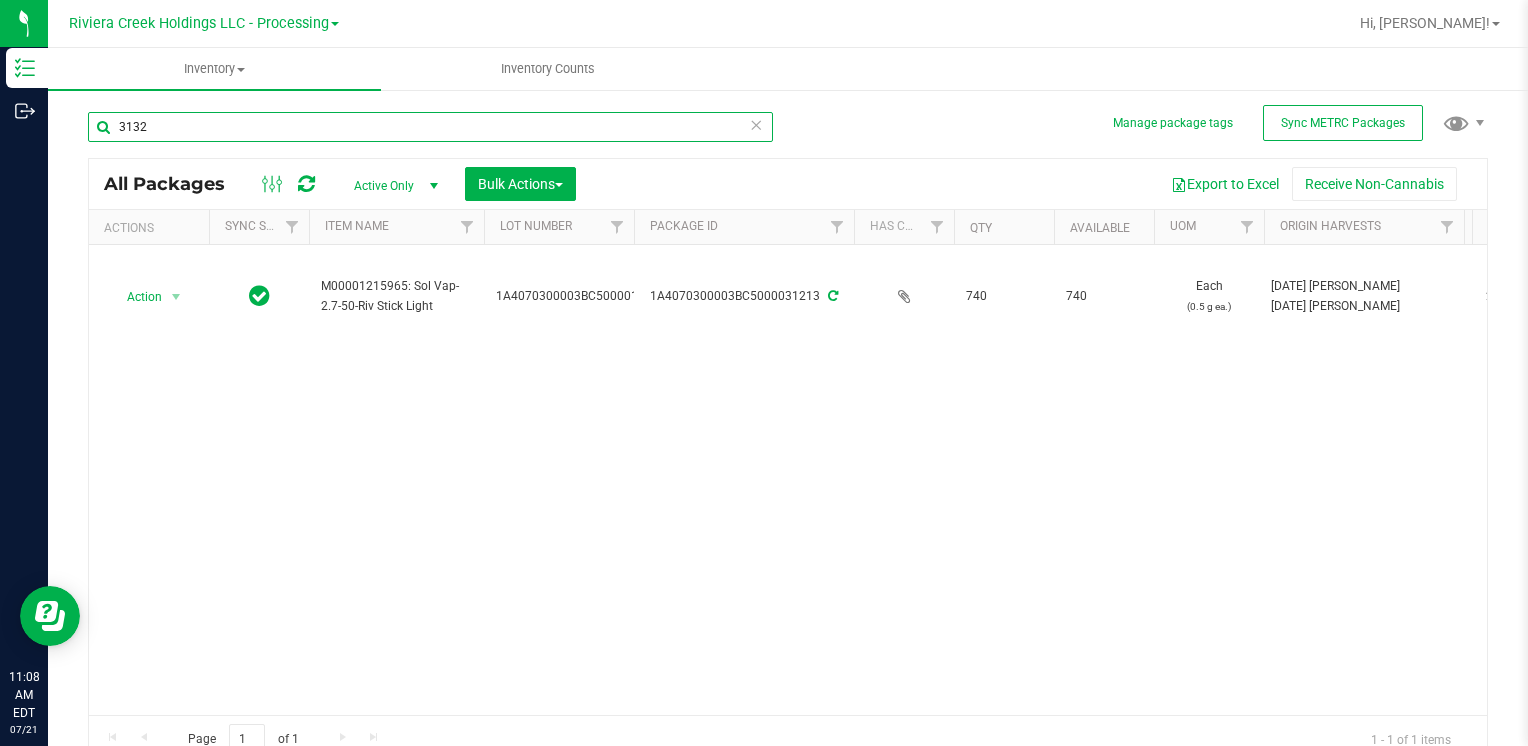type on "31326" 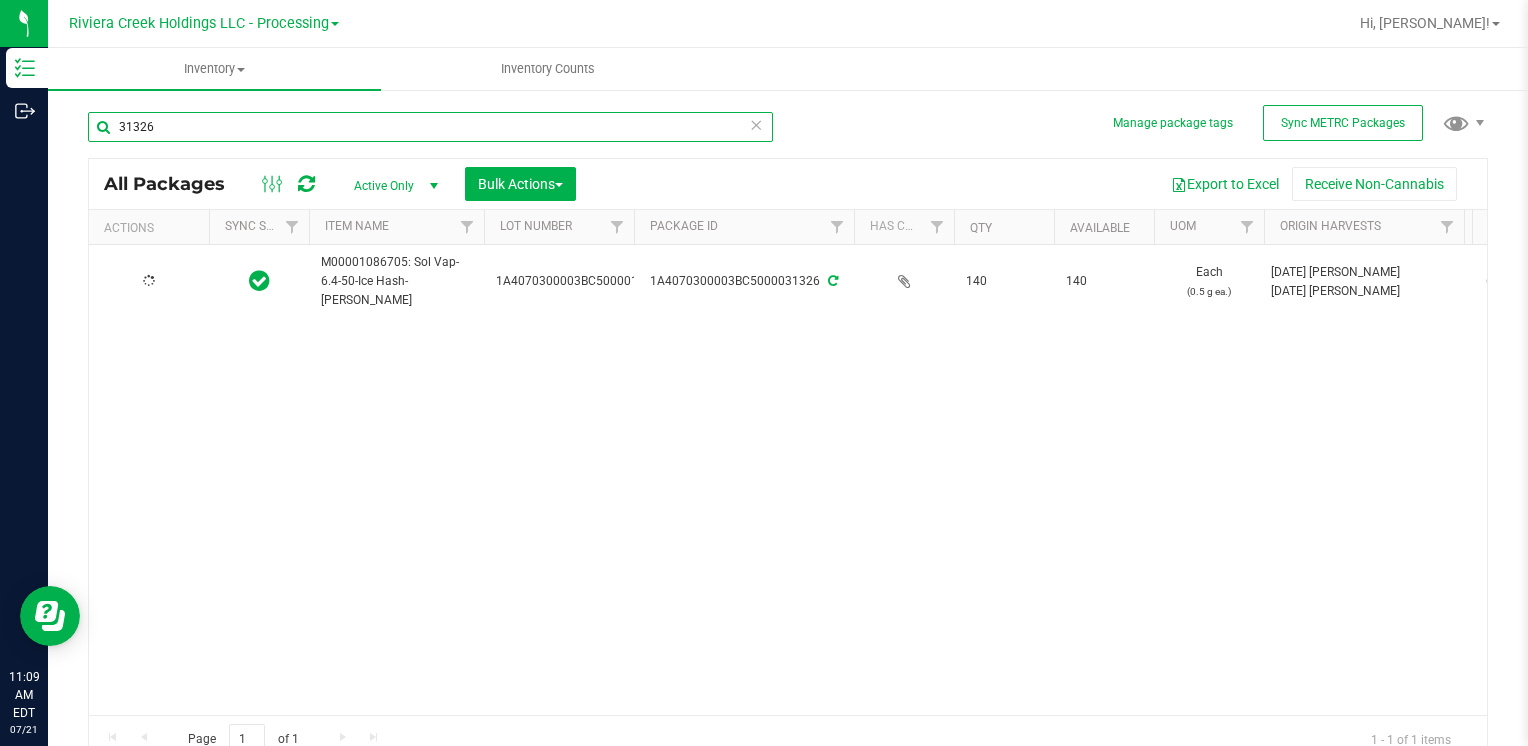 type on "2026-04-22" 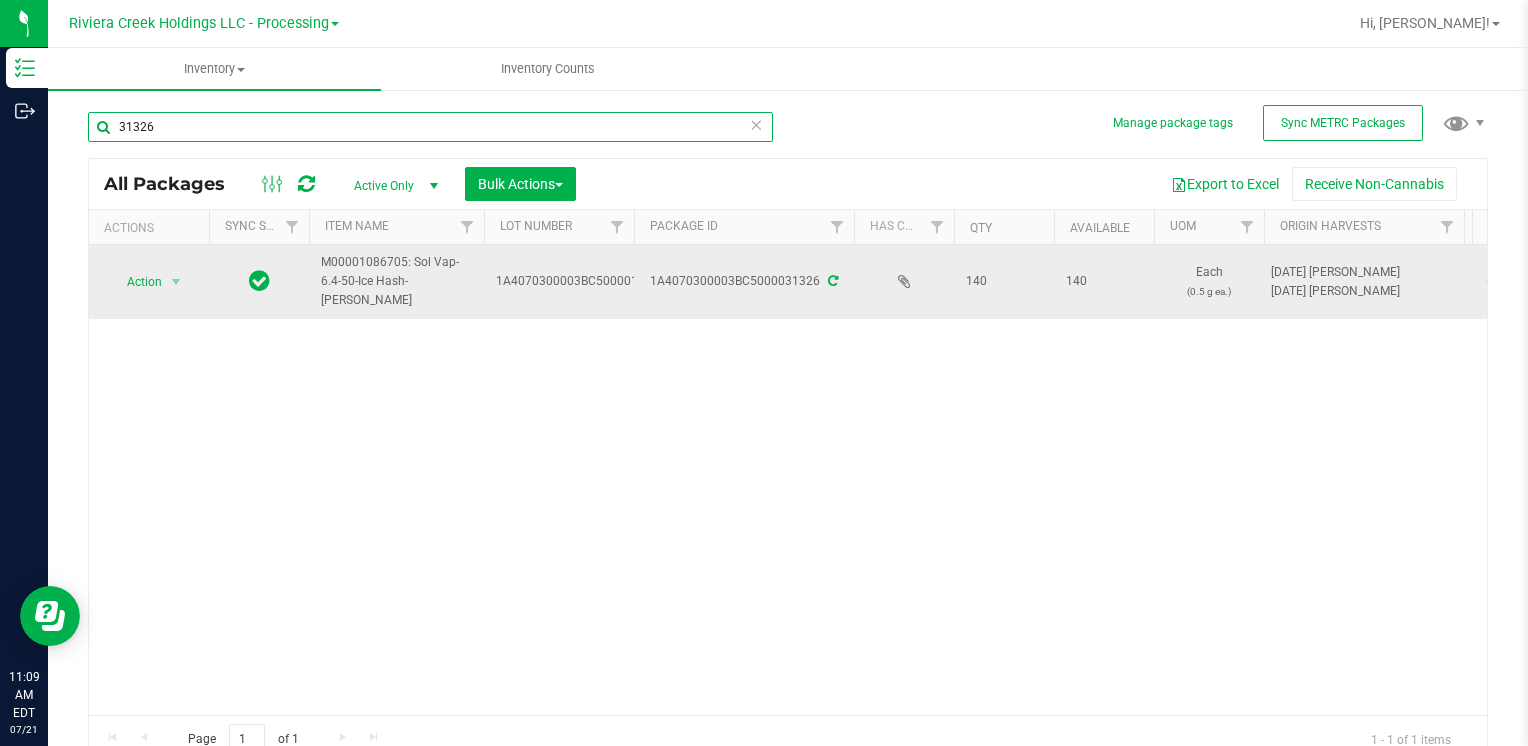 type on "31326" 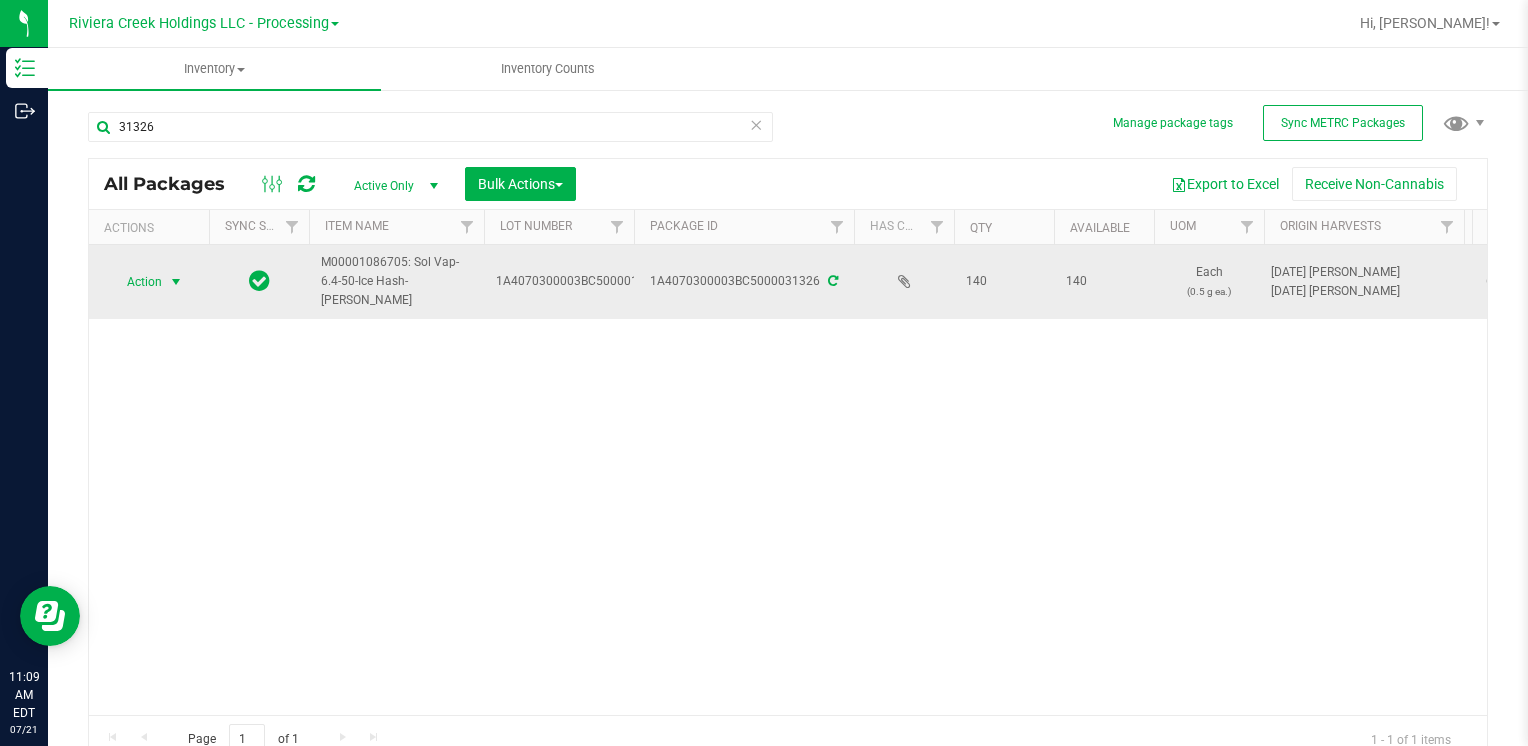 click on "Action" at bounding box center [136, 282] 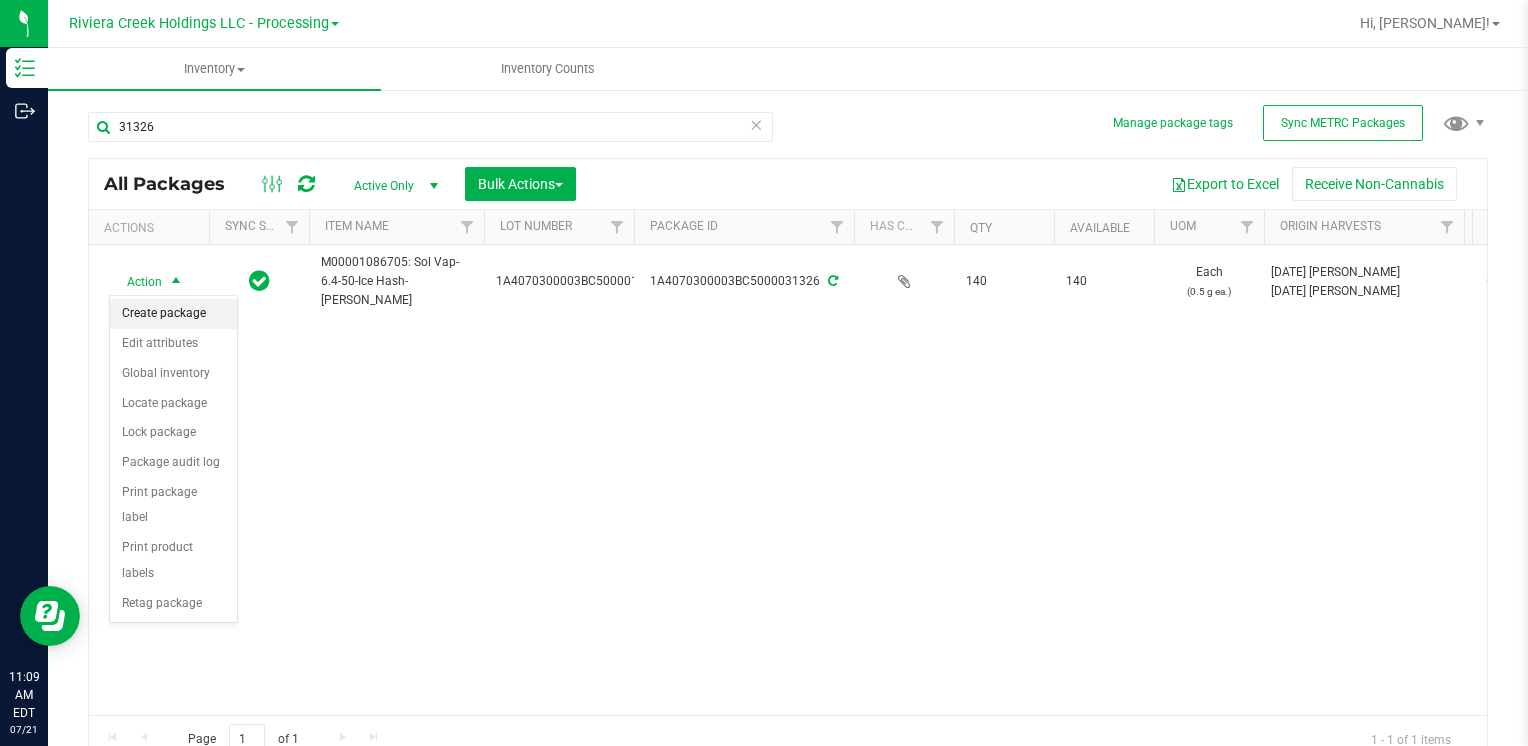 click on "Create package" at bounding box center [173, 314] 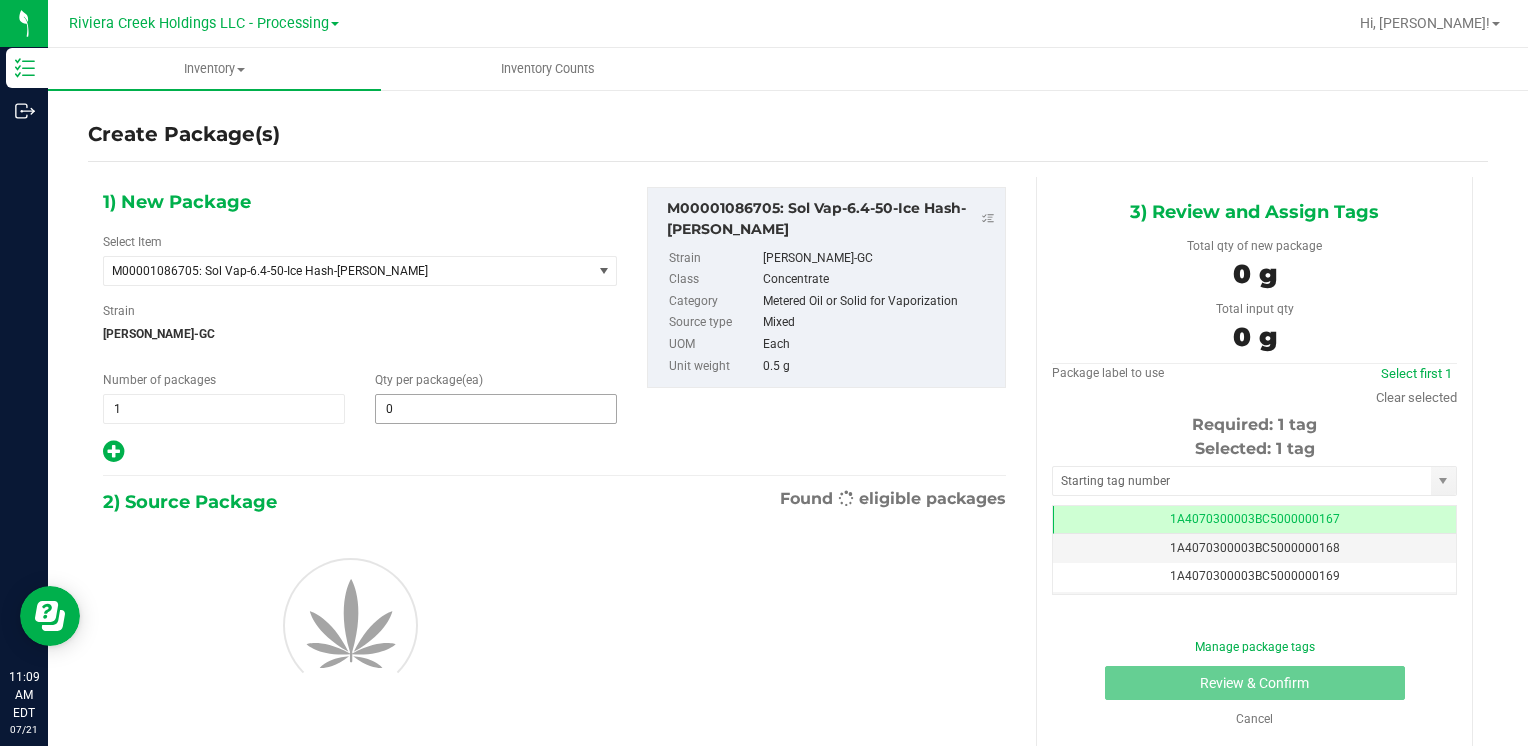 scroll, scrollTop: 0, scrollLeft: 0, axis: both 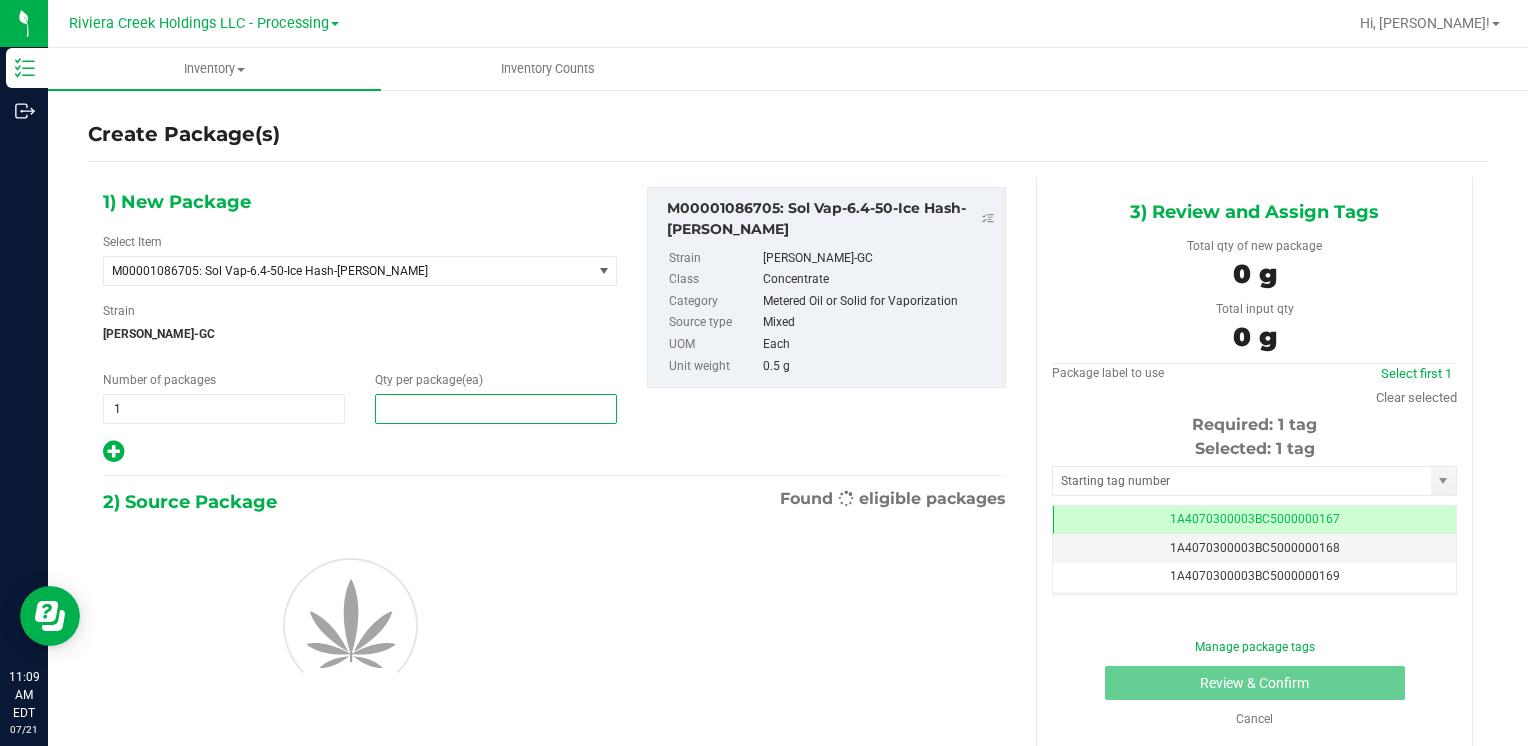 click at bounding box center [496, 409] 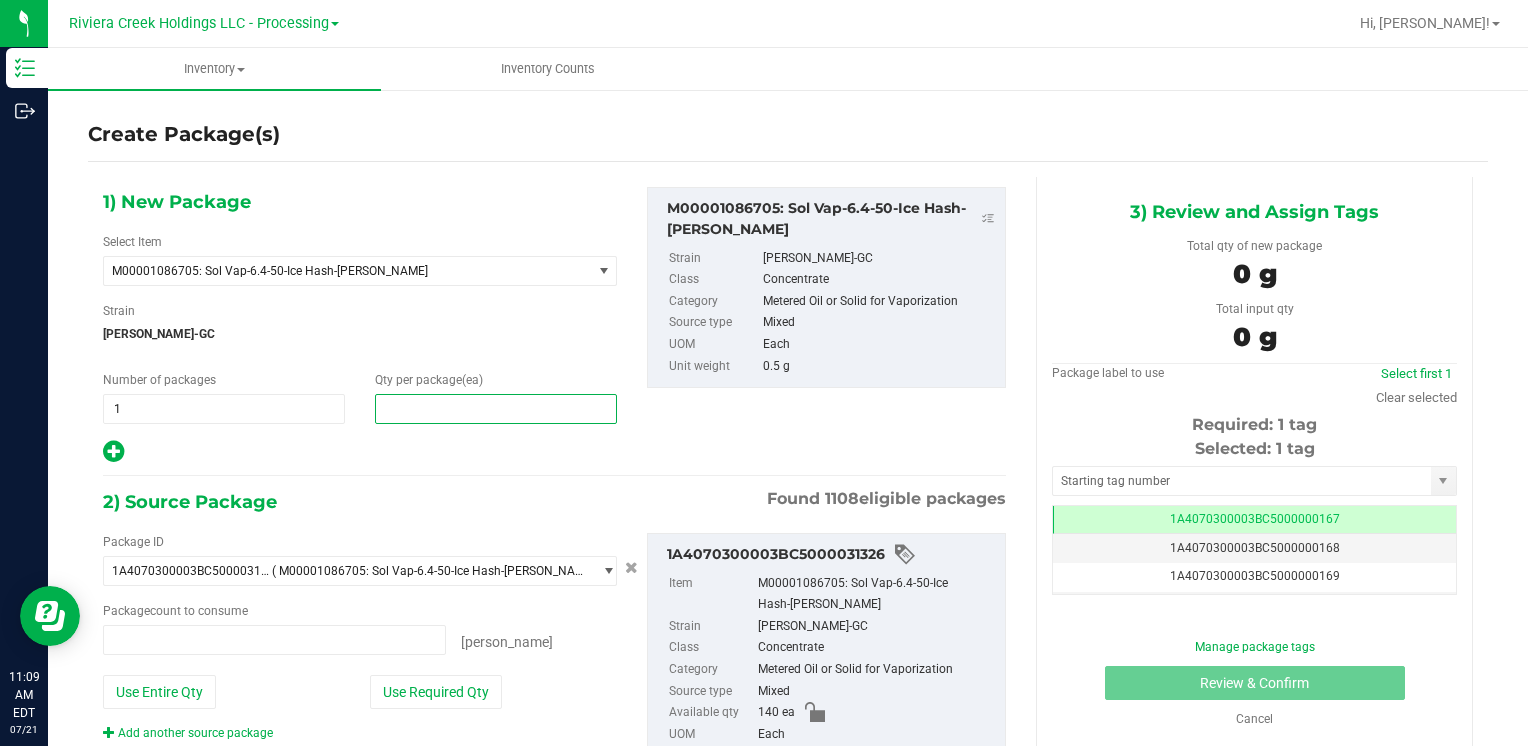 type on "0 ea" 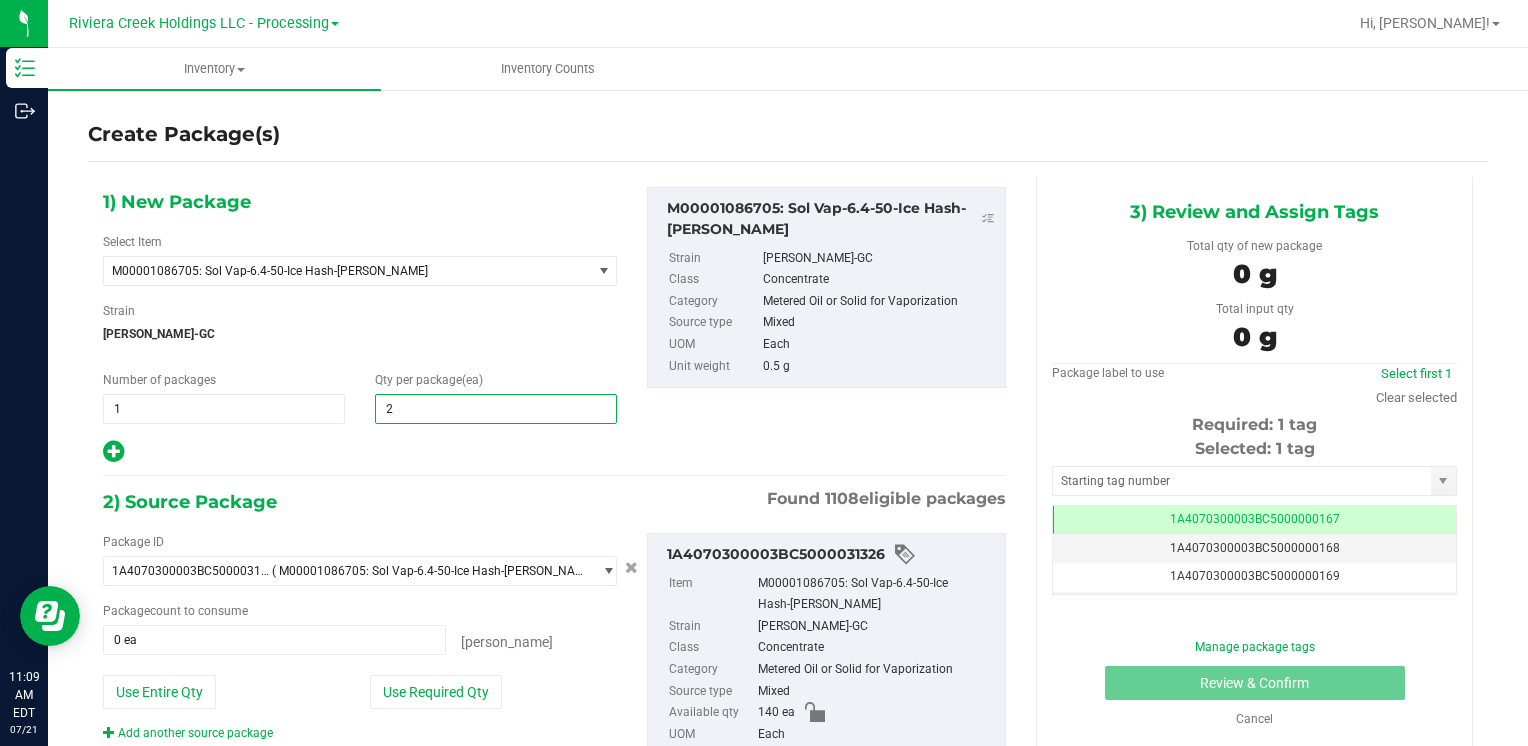type on "20" 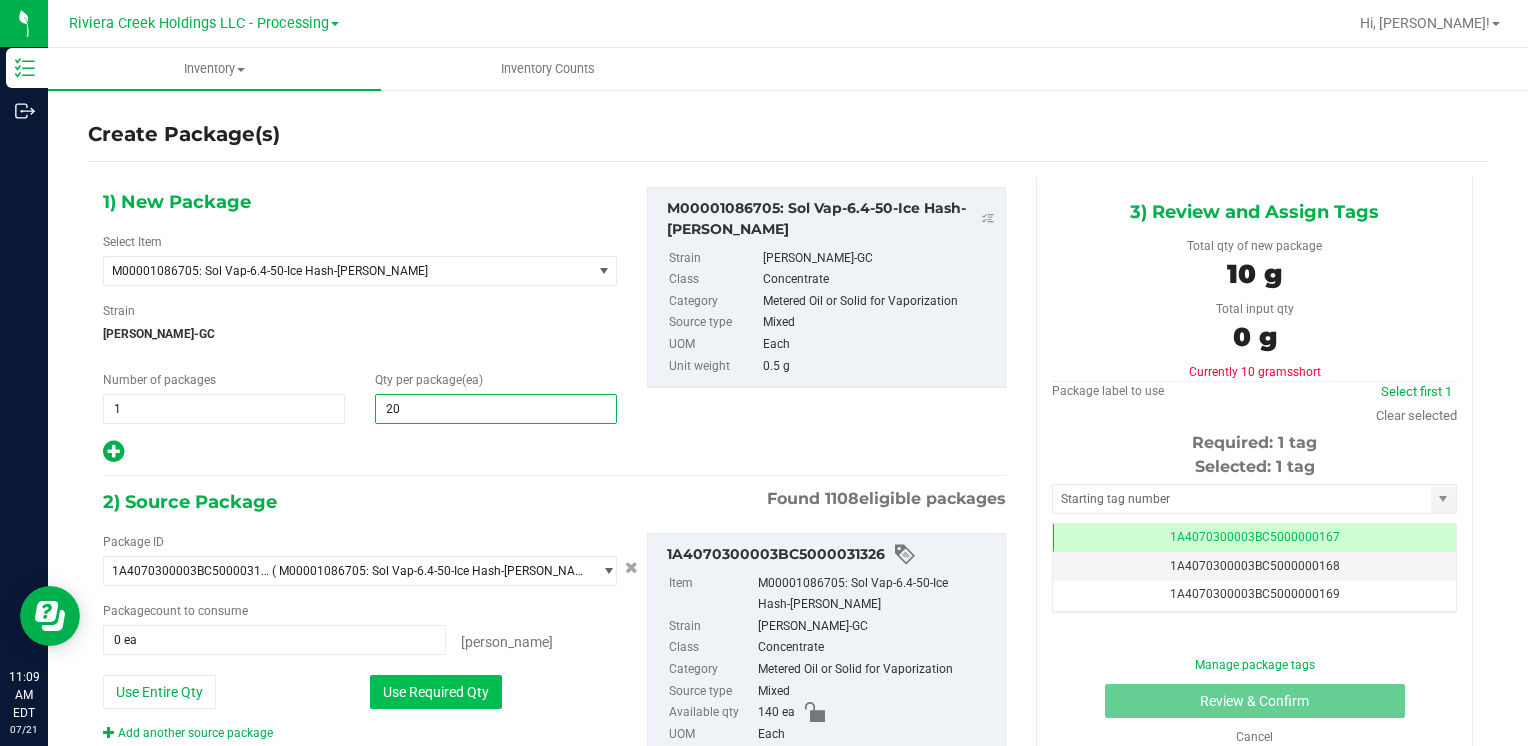 type on "20" 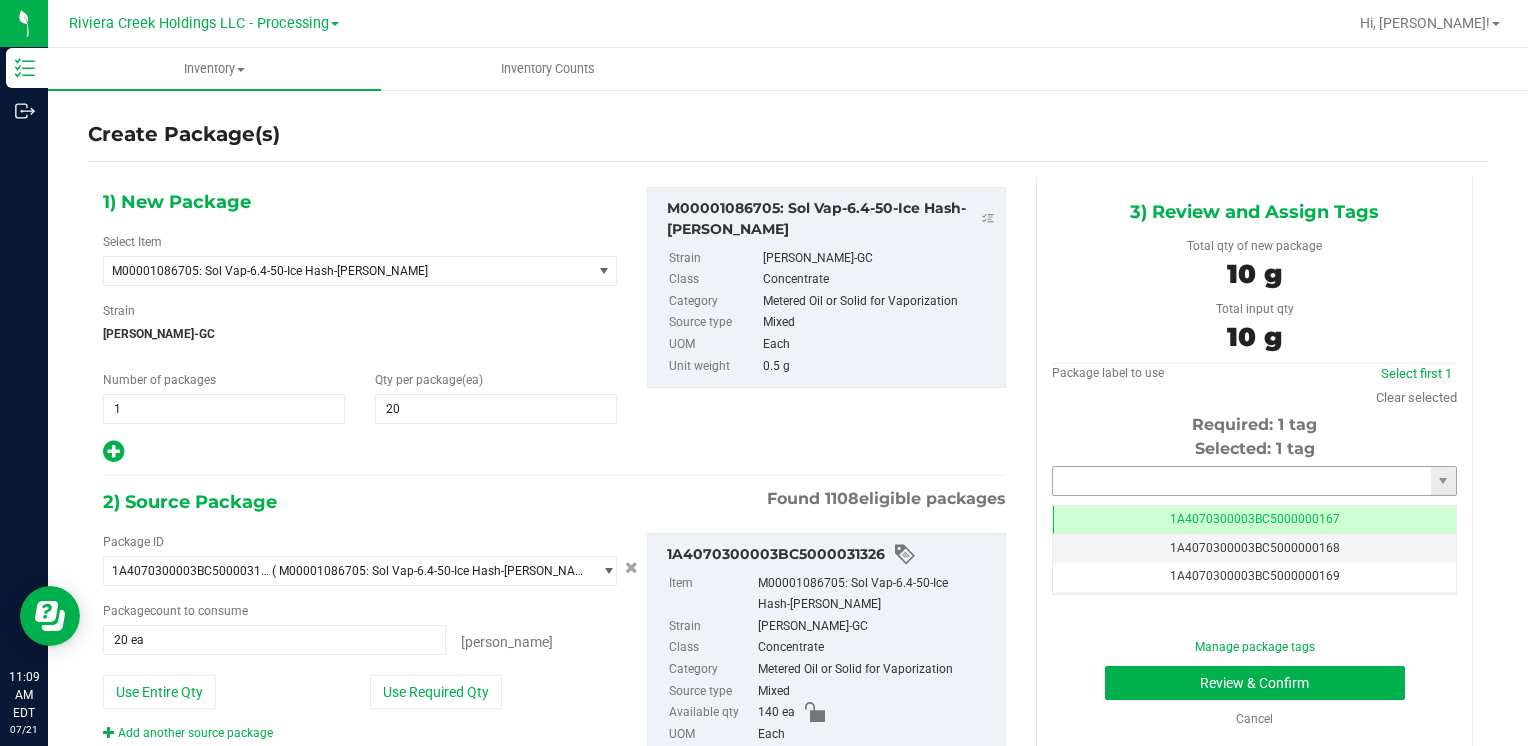 click at bounding box center (1242, 481) 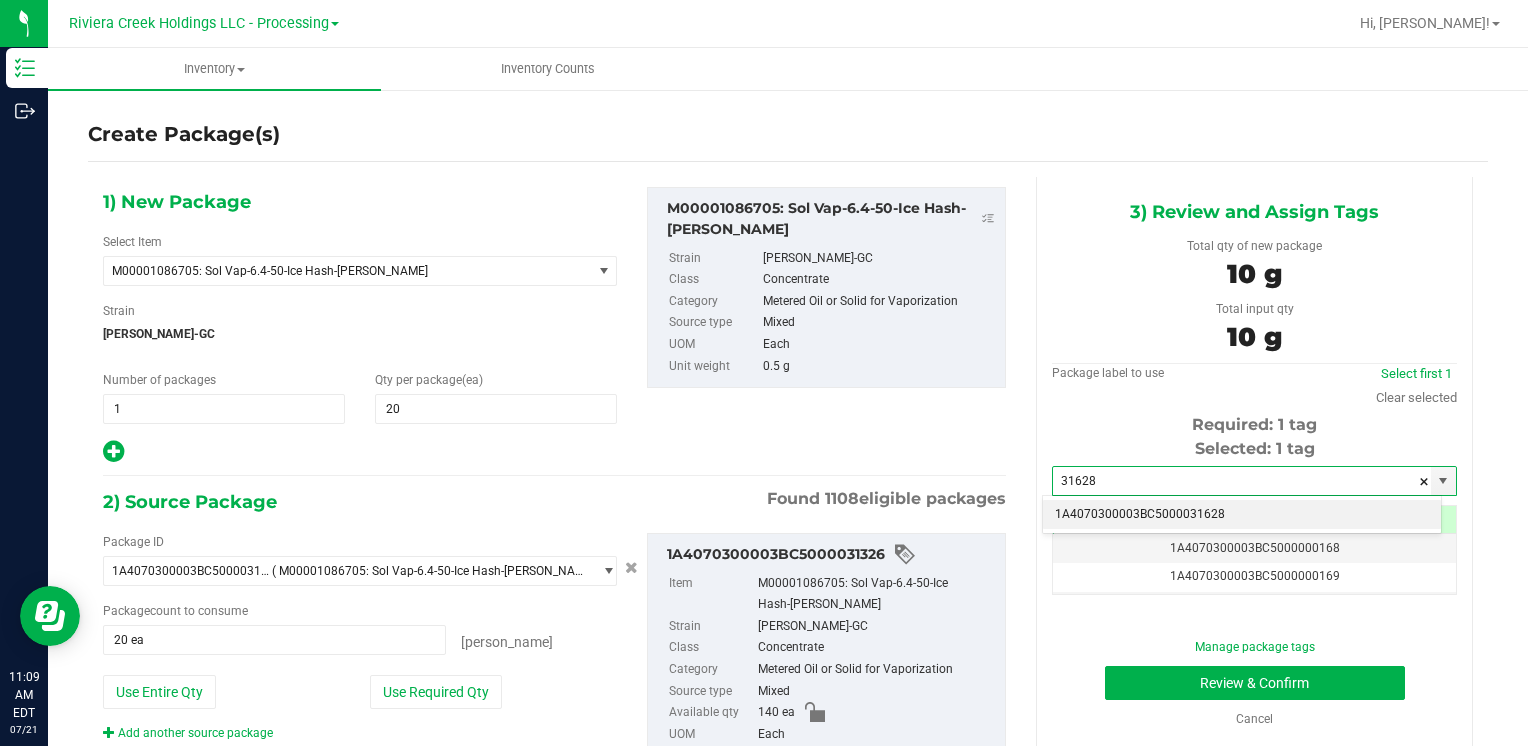 click on "1A4070300003BC5000031628" at bounding box center [1242, 515] 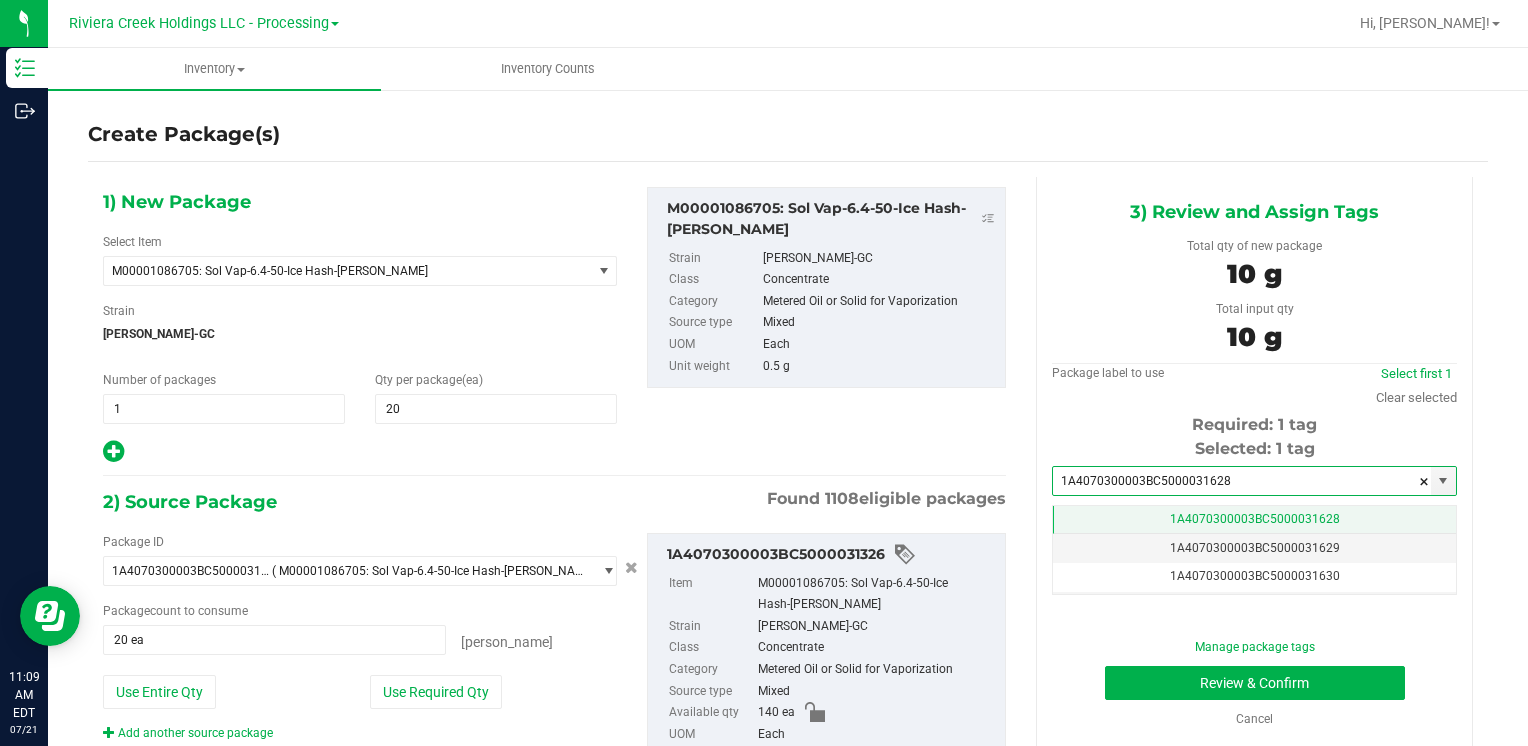 scroll, scrollTop: 0, scrollLeft: 0, axis: both 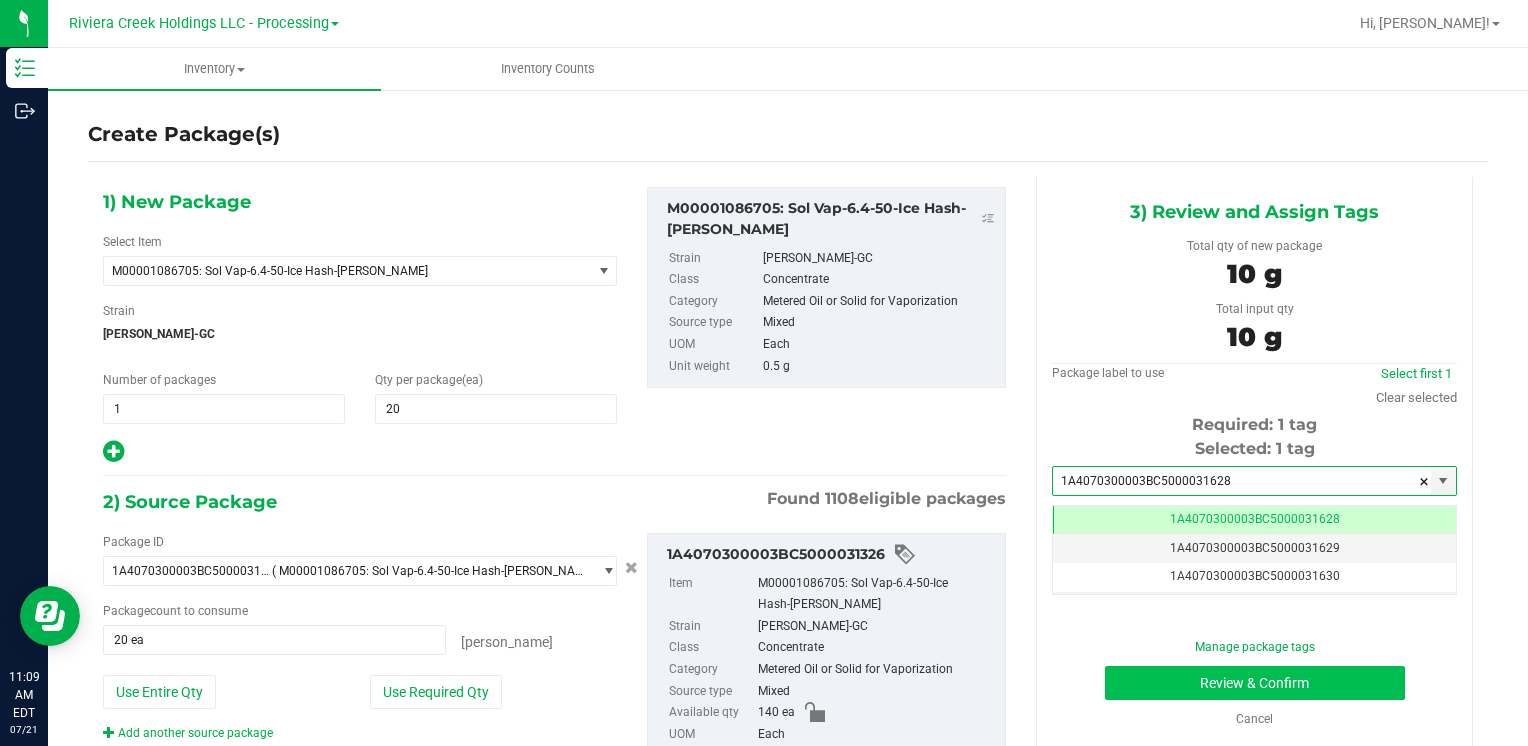 type on "1A4070300003BC5000031628" 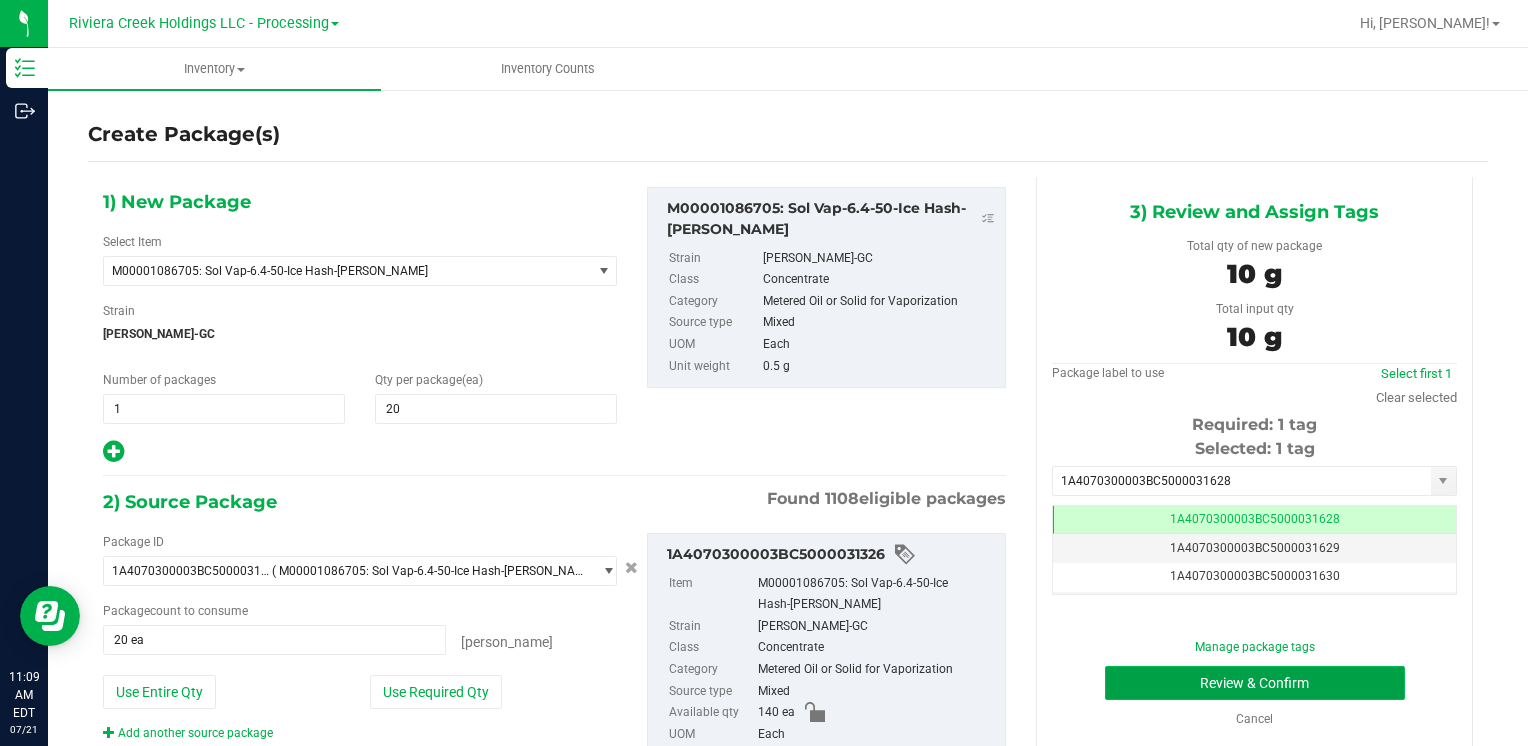 click on "Review & Confirm" at bounding box center [1255, 683] 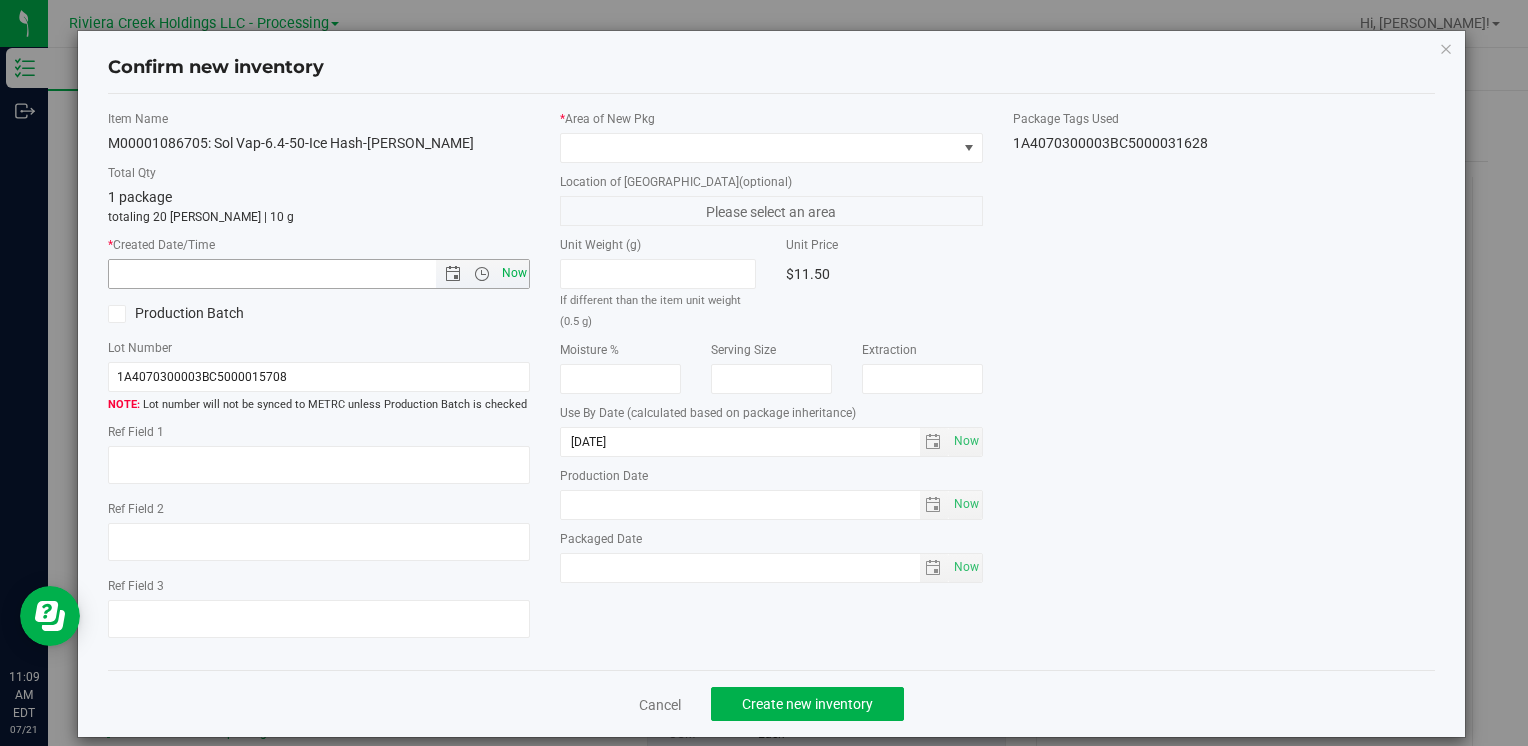 click on "Now" at bounding box center [514, 273] 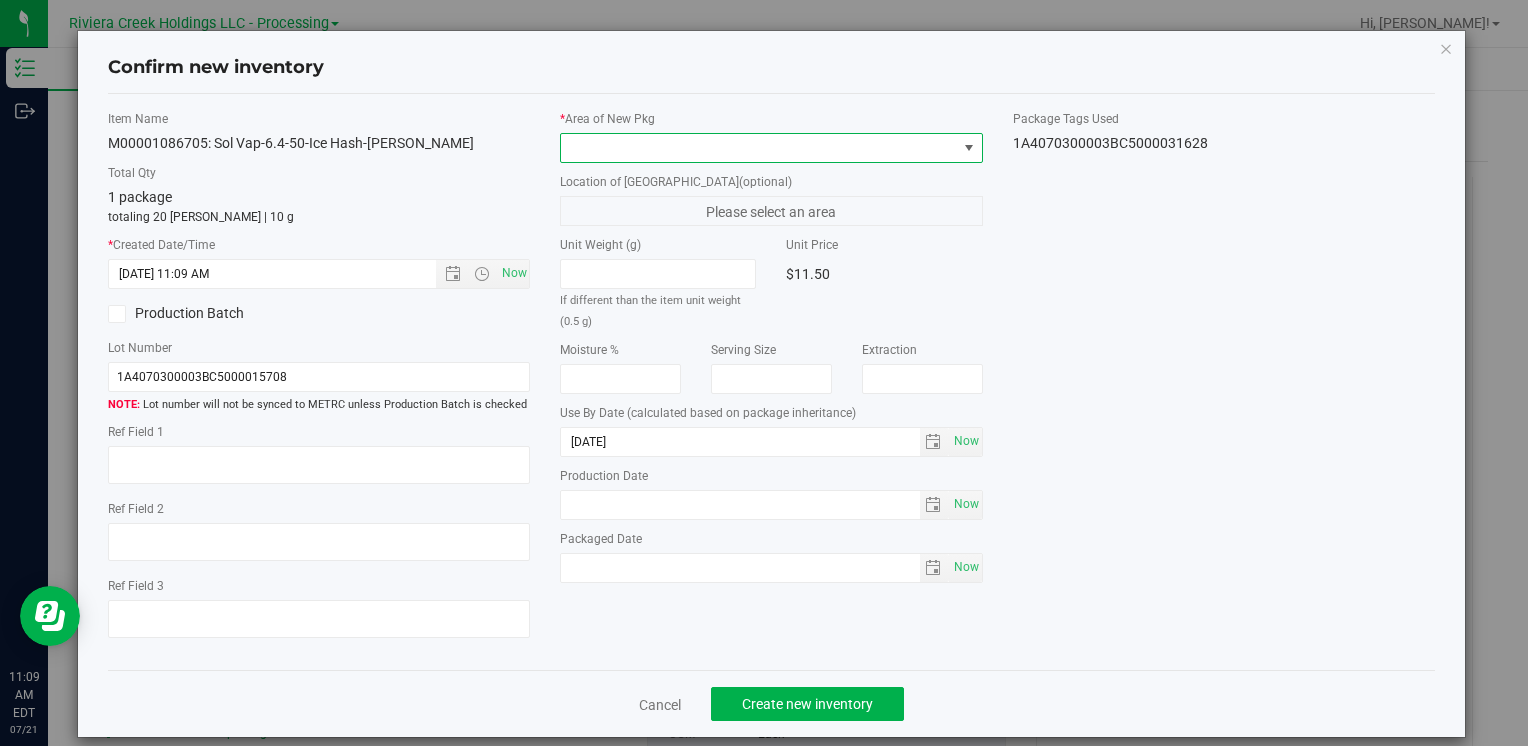 drag, startPoint x: 603, startPoint y: 139, endPoint x: 614, endPoint y: 154, distance: 18.601076 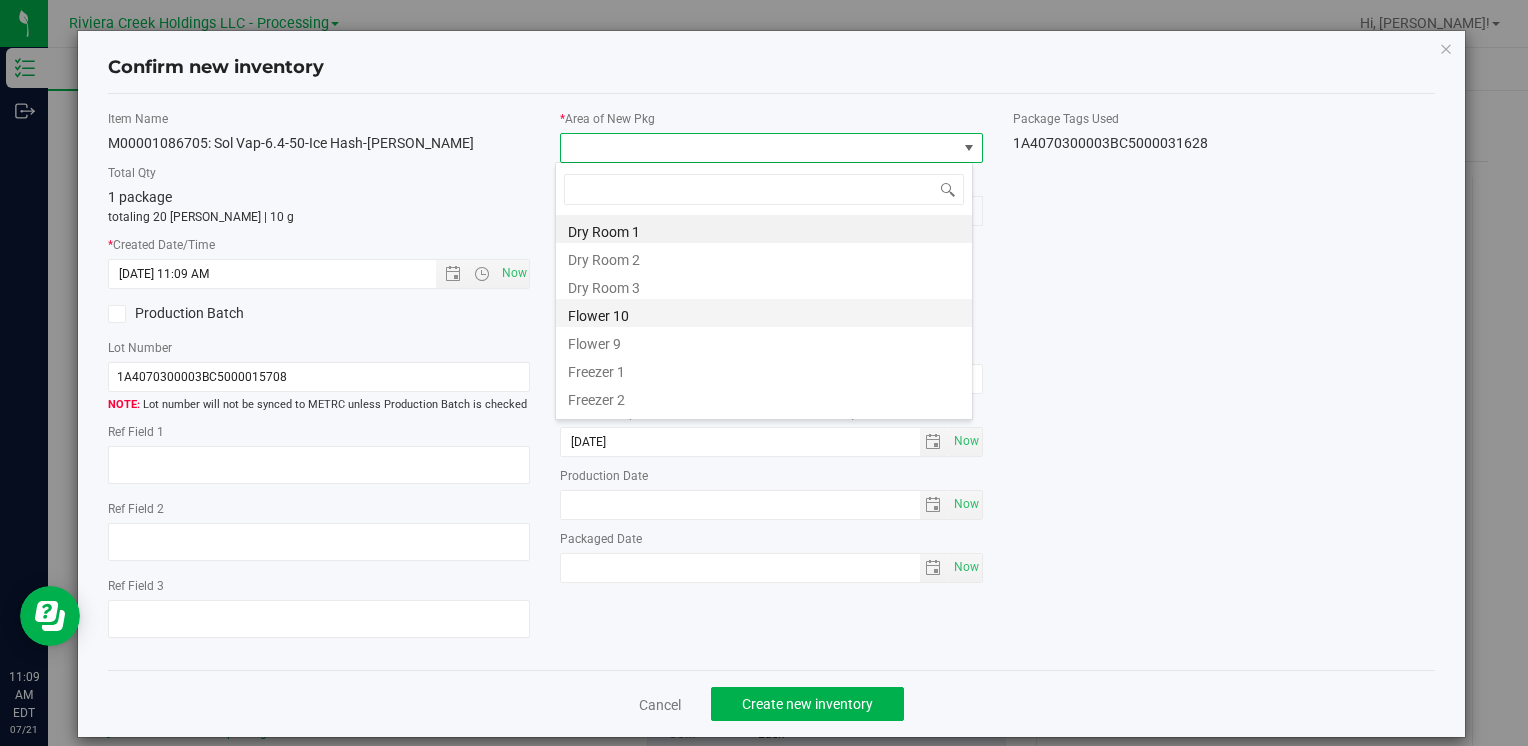 click on "Flower 10" at bounding box center [764, 313] 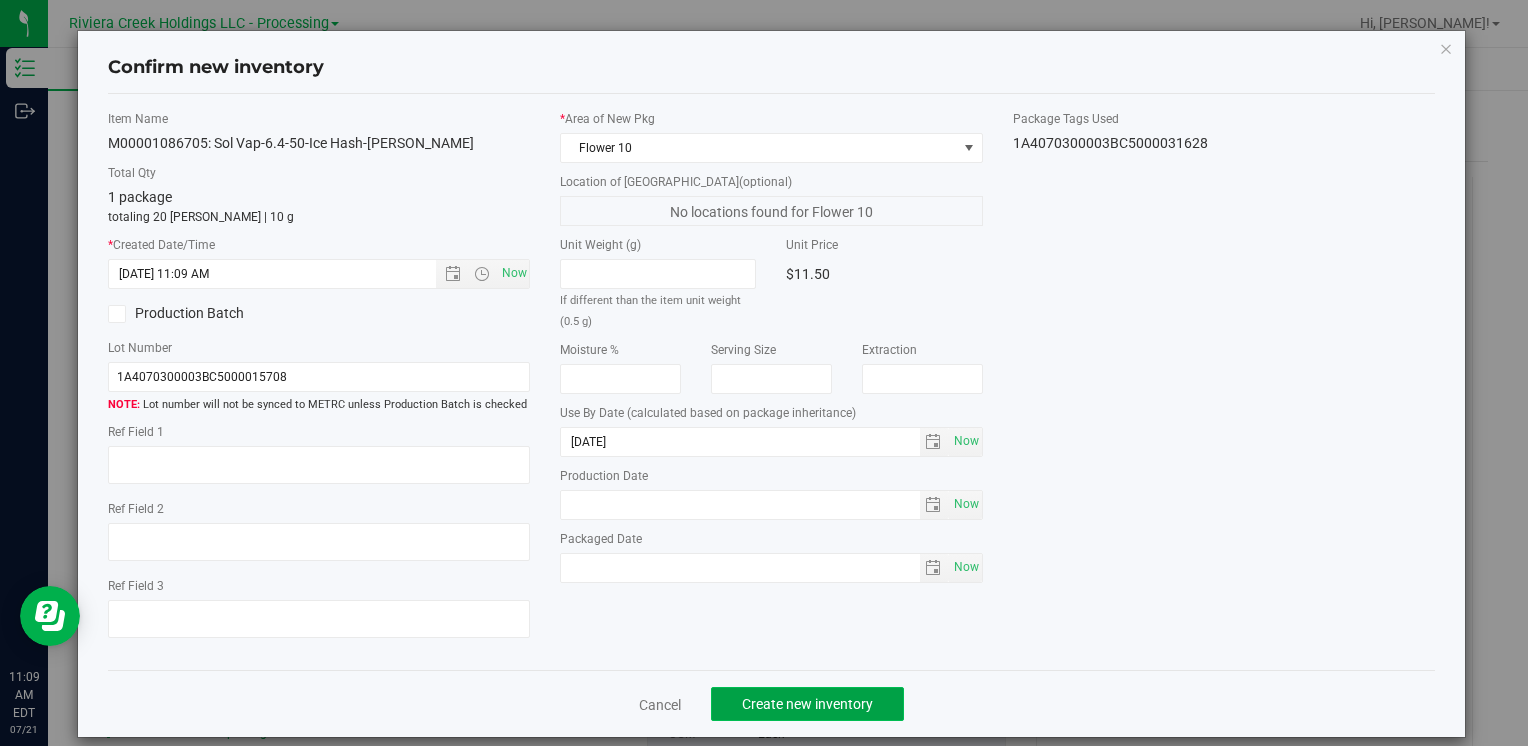 click on "Create new inventory" 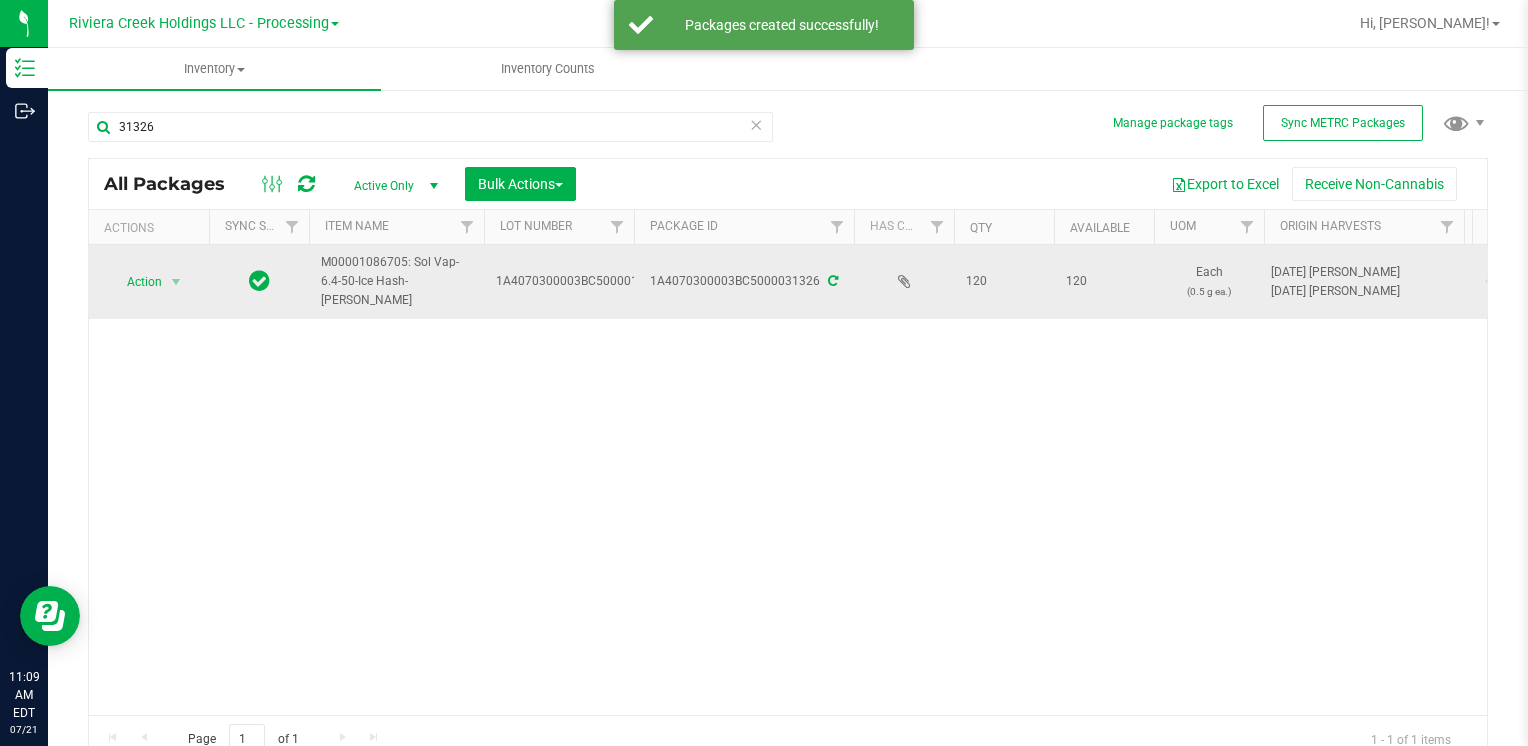 click on "Action Action Create package Edit attributes Global inventory Locate package Lock package Package audit log Print package label Print product labels Retag package" at bounding box center (149, 282) 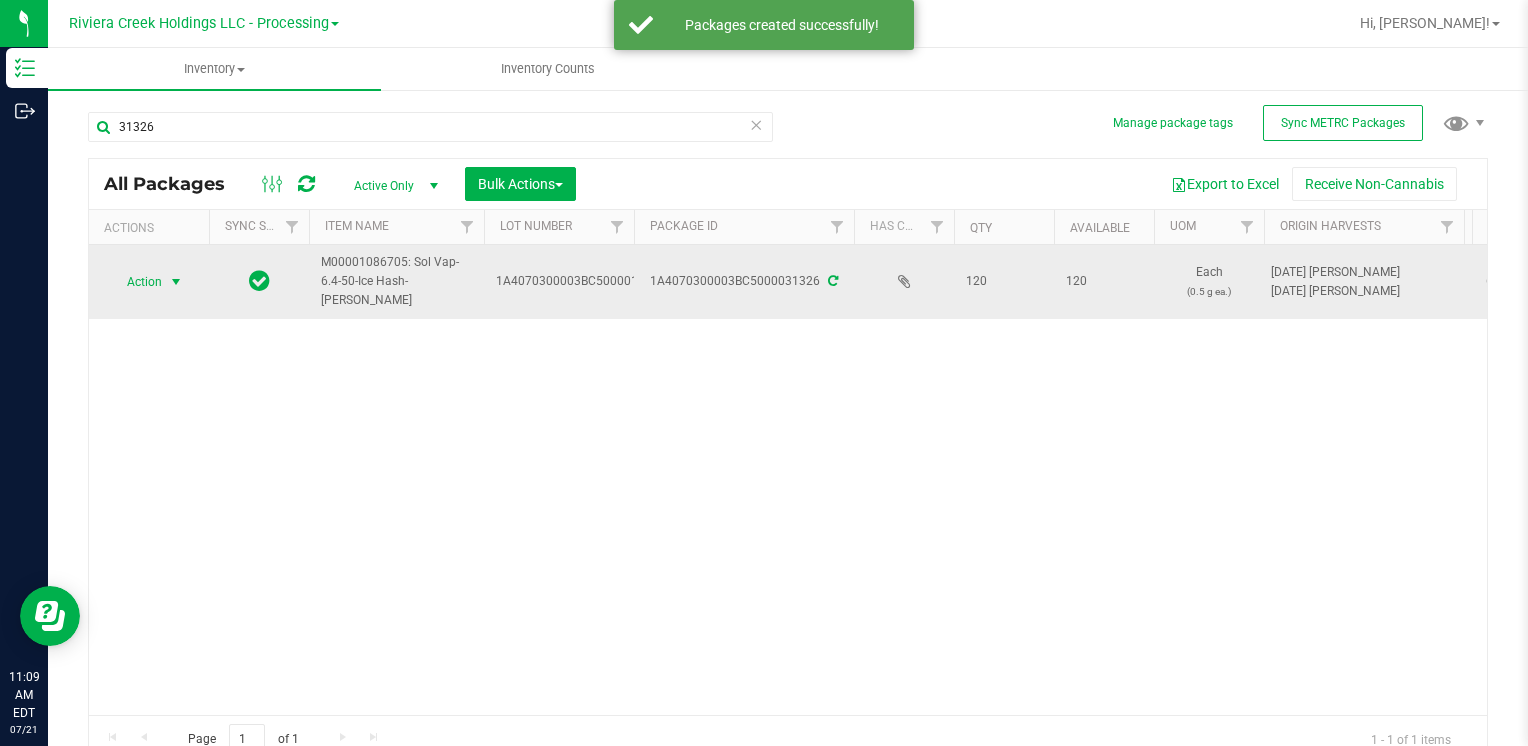 click on "Action" at bounding box center (136, 282) 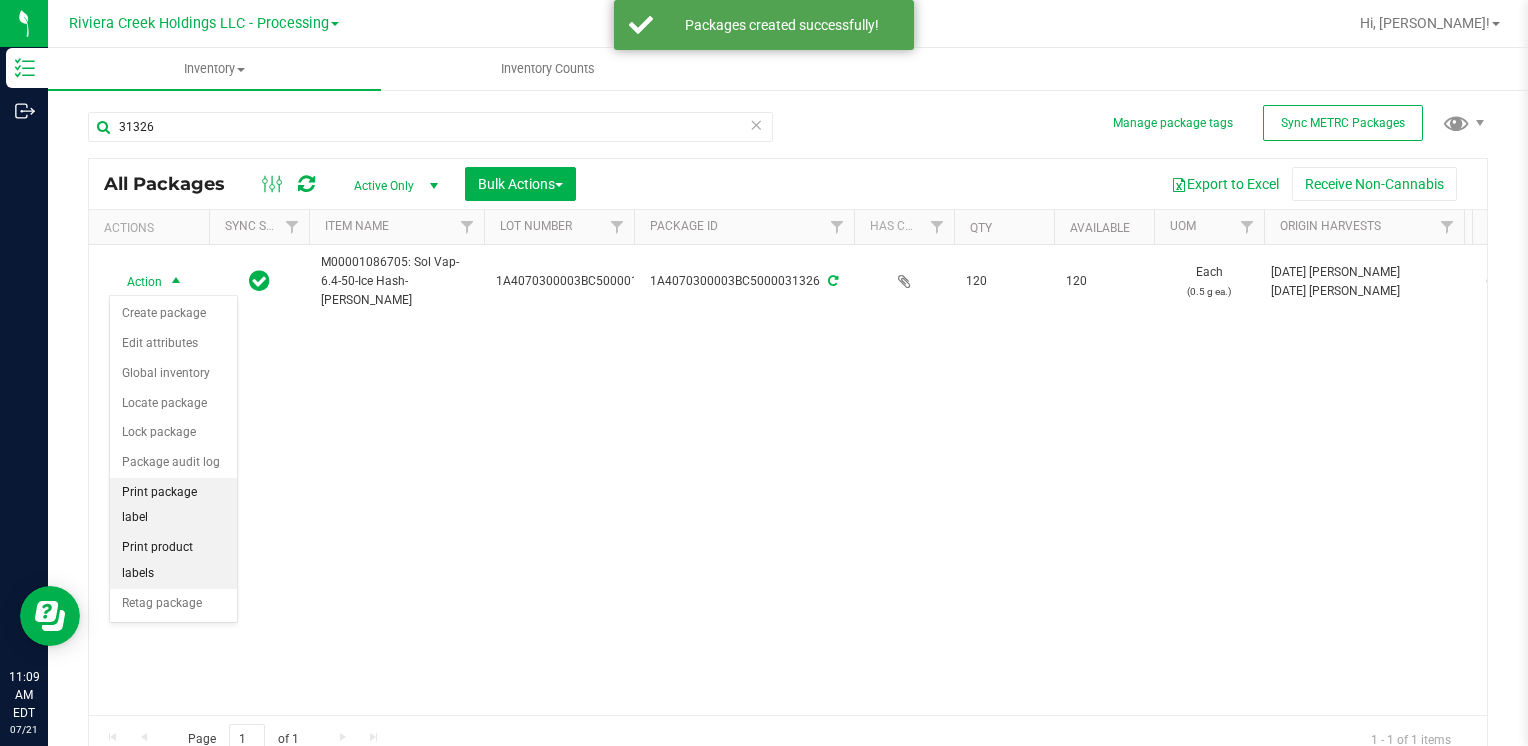 click on "Print package label" at bounding box center (173, 505) 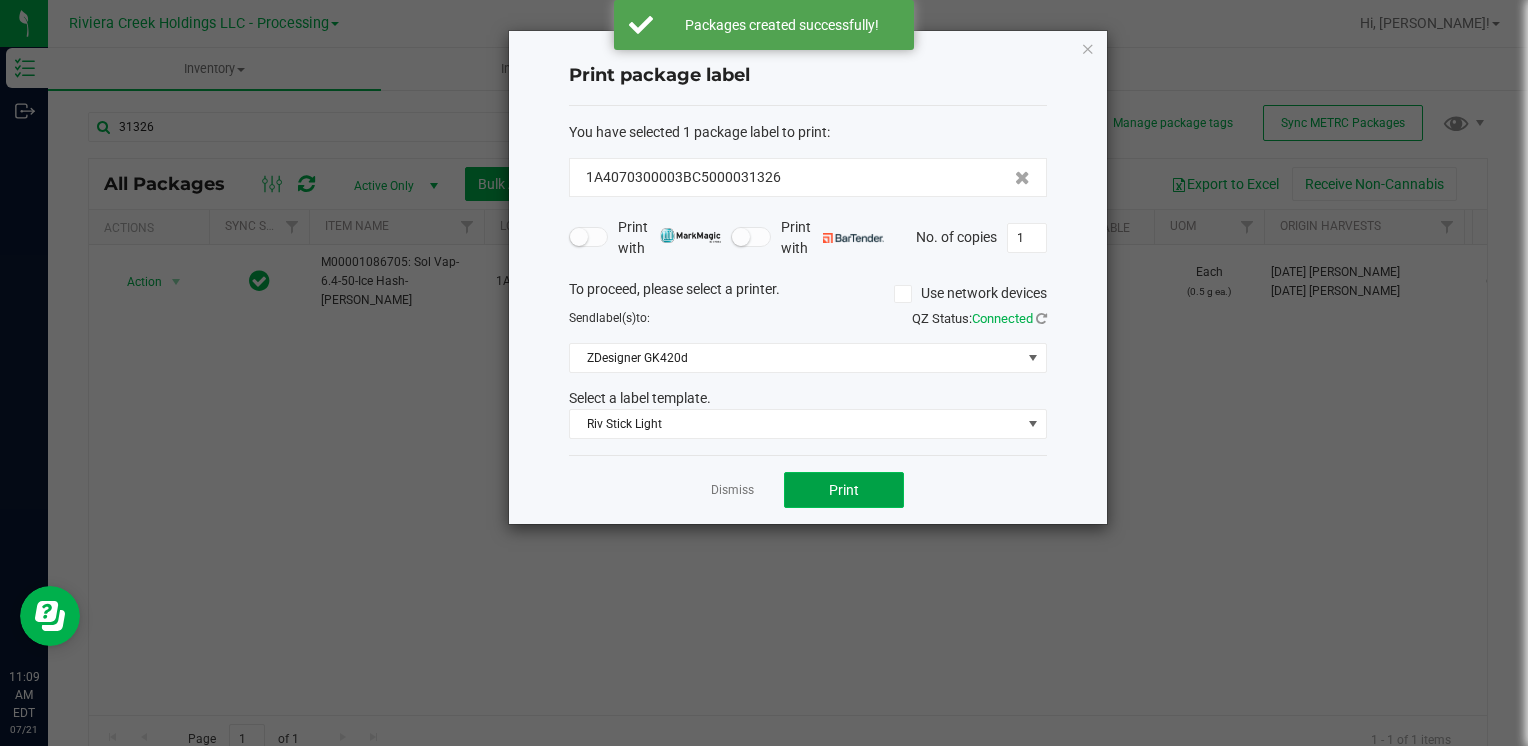 click on "Print" 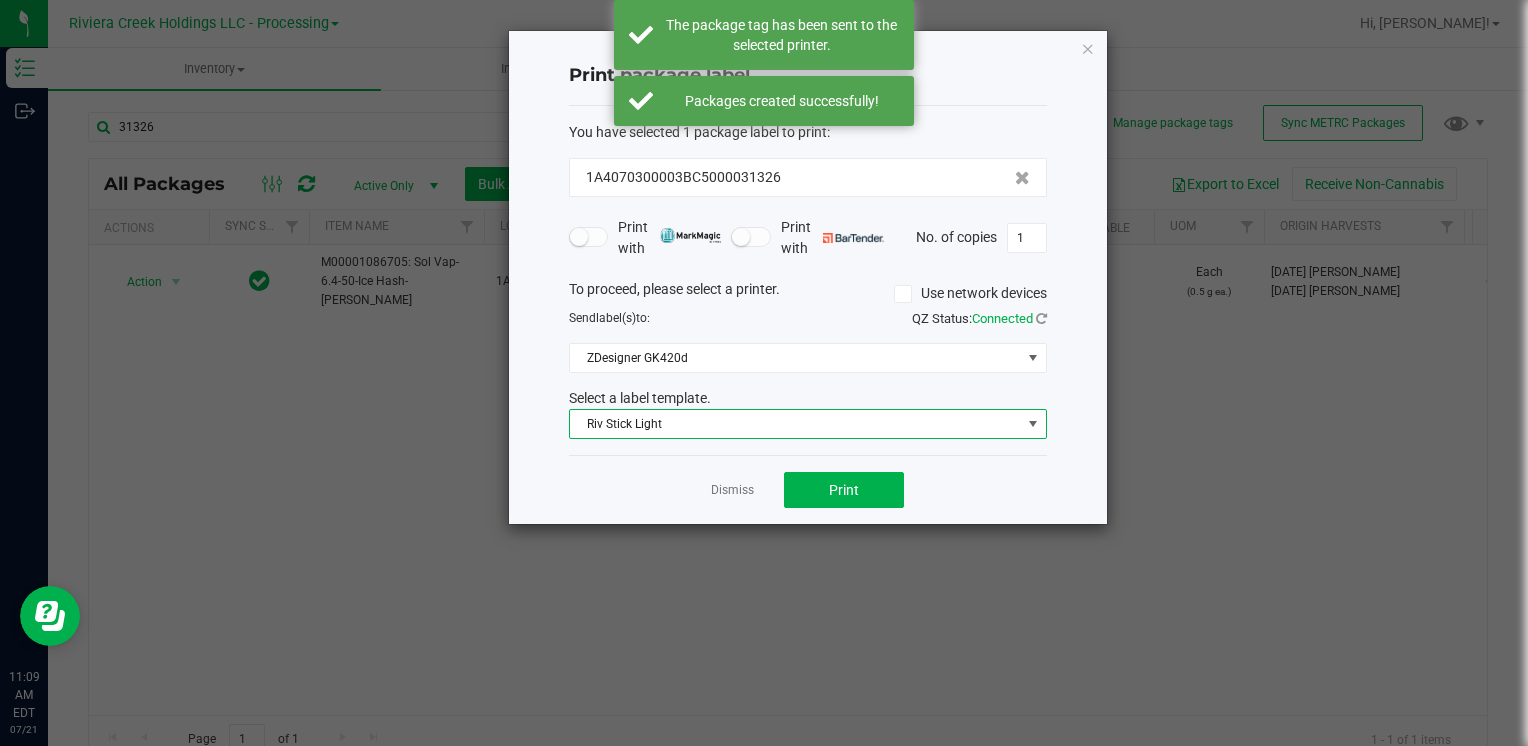 click on "Riv Stick Light" at bounding box center [795, 424] 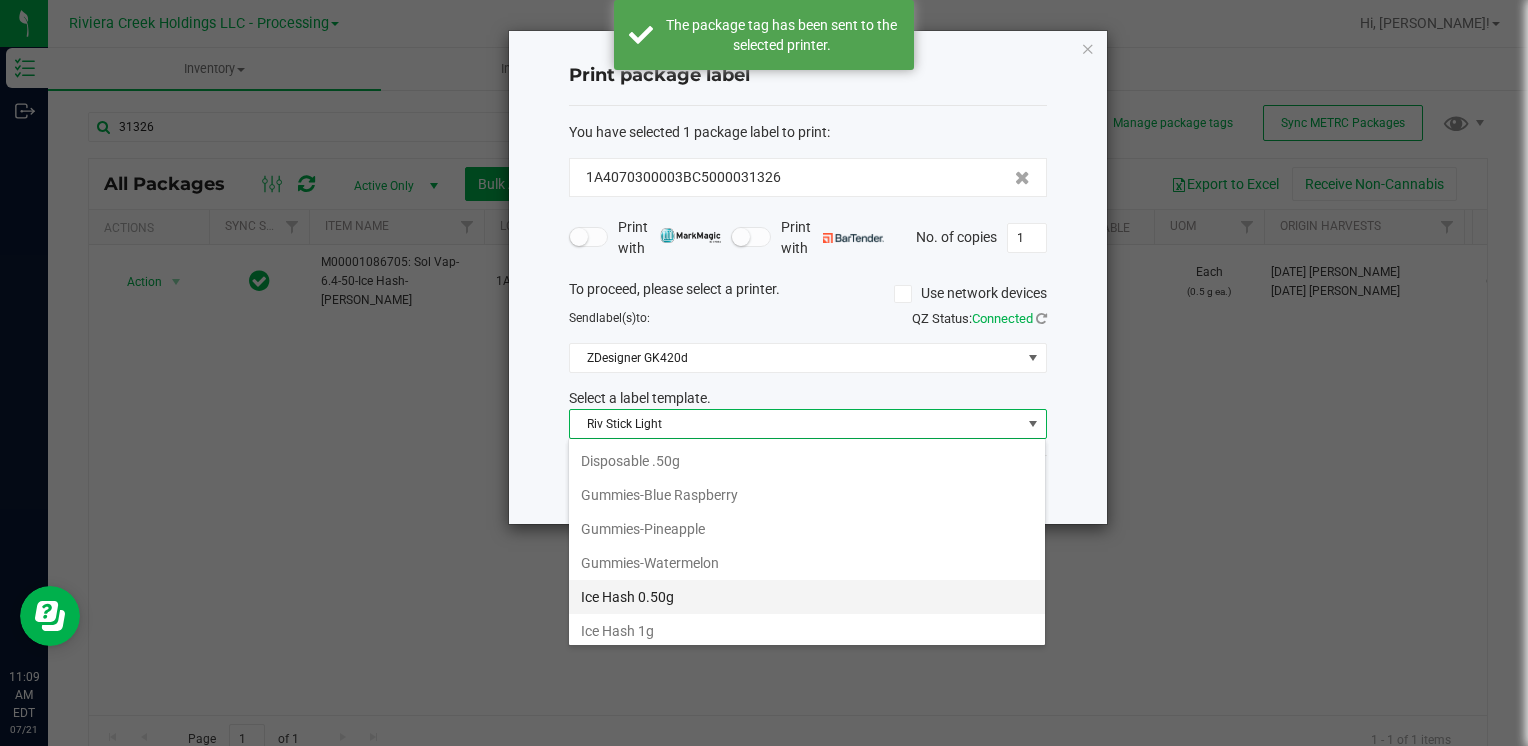 click on "Ice Hash 0.50g" at bounding box center (807, 597) 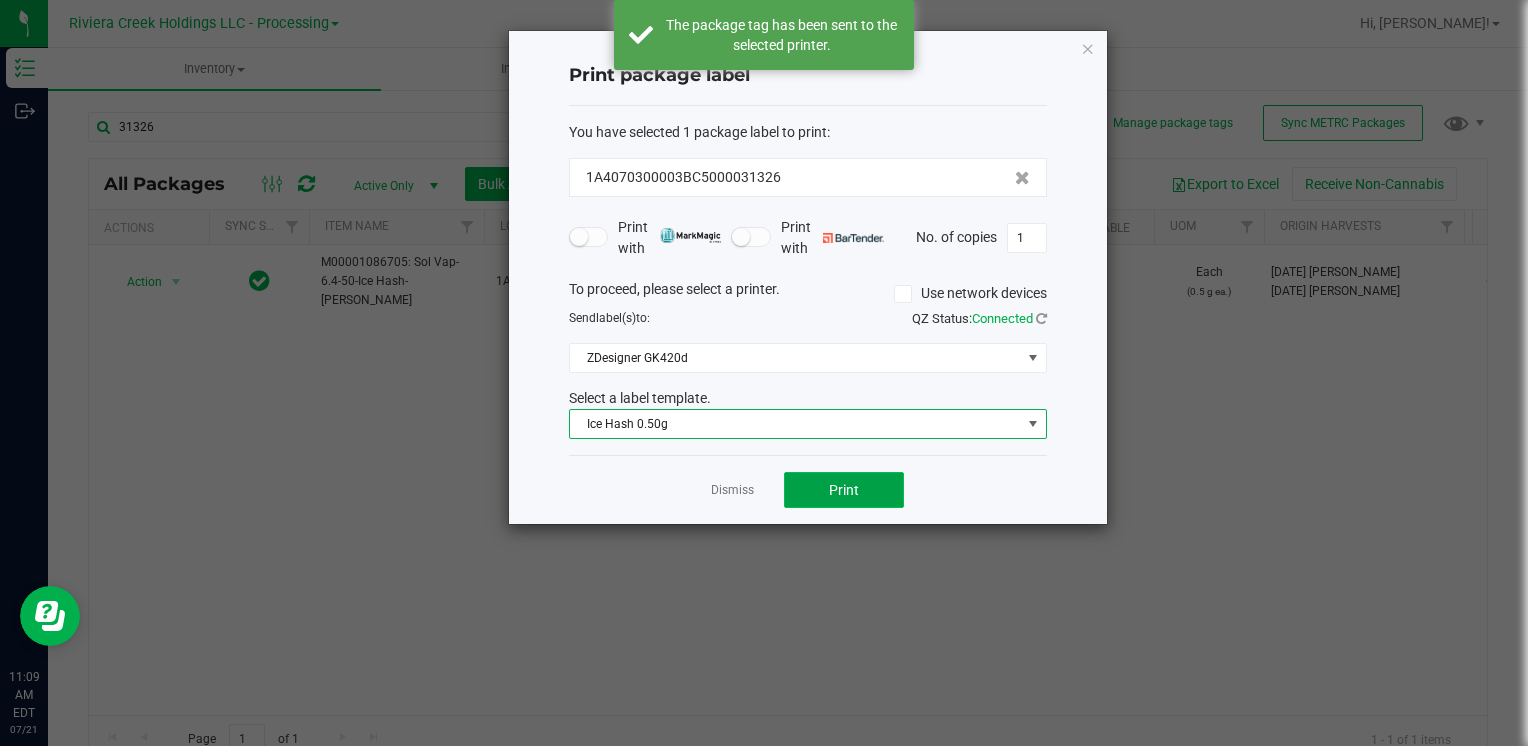 click on "Print" 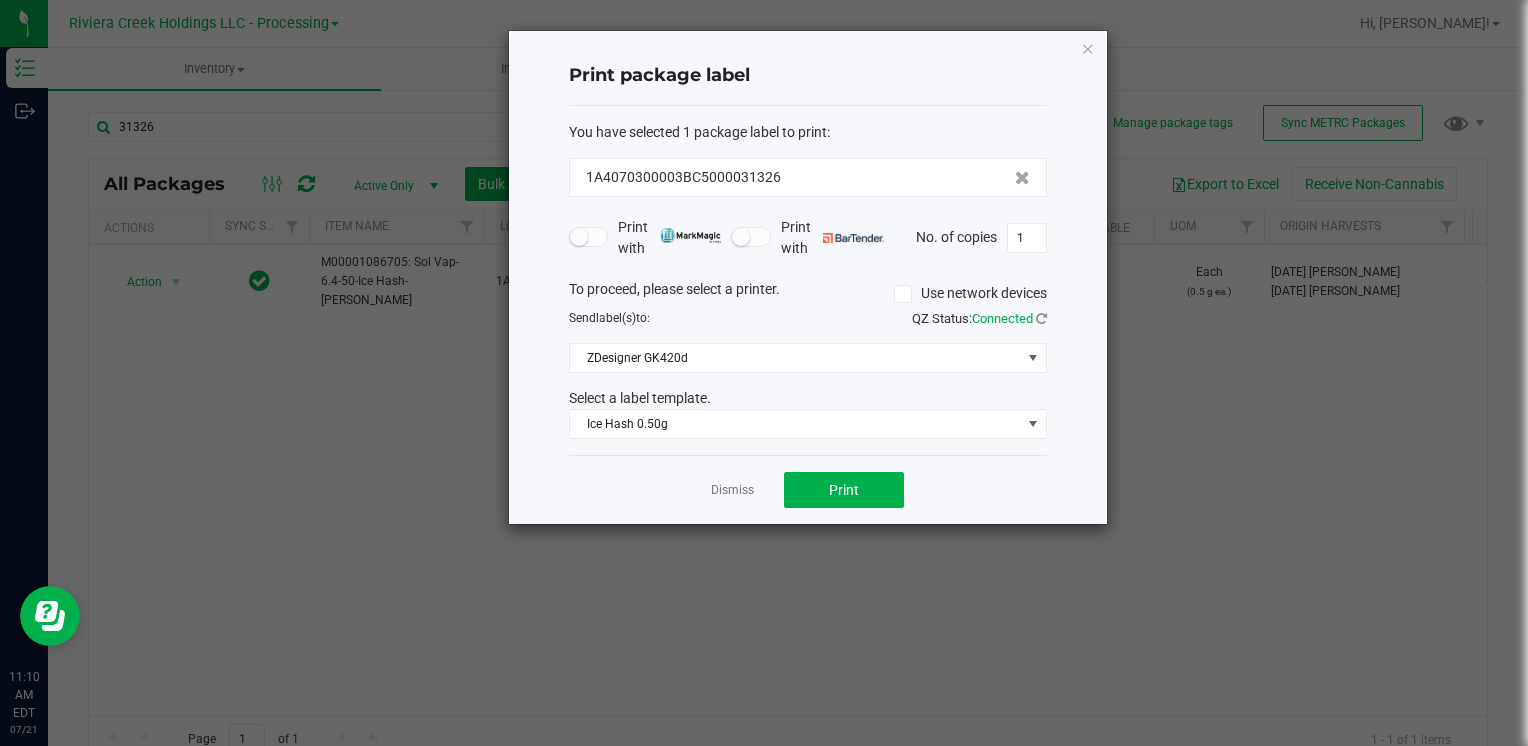 drag, startPoint x: 1088, startPoint y: 49, endPoint x: 844, endPoint y: 130, distance: 257.09335 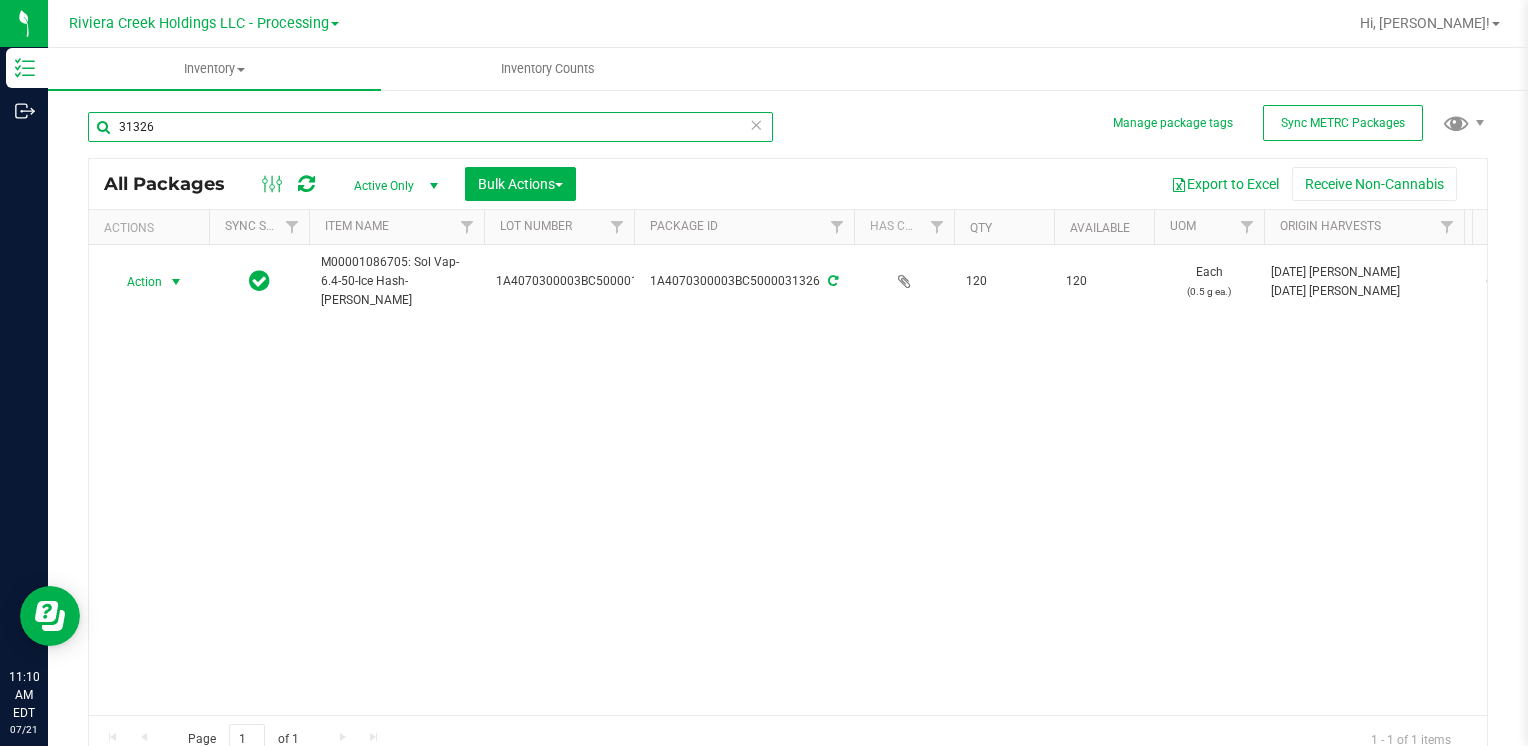 click on "31326" at bounding box center [430, 127] 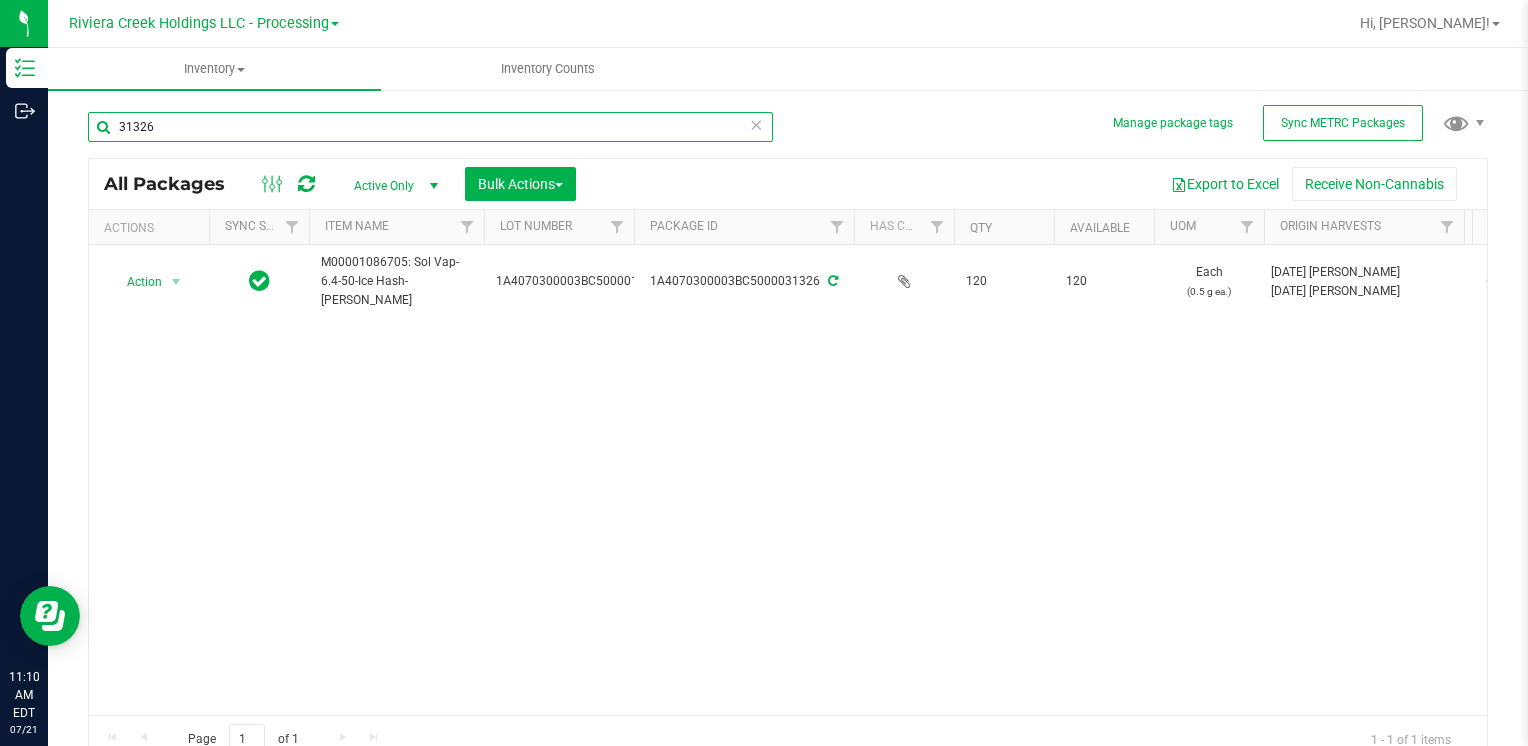 click on "31326" at bounding box center (430, 127) 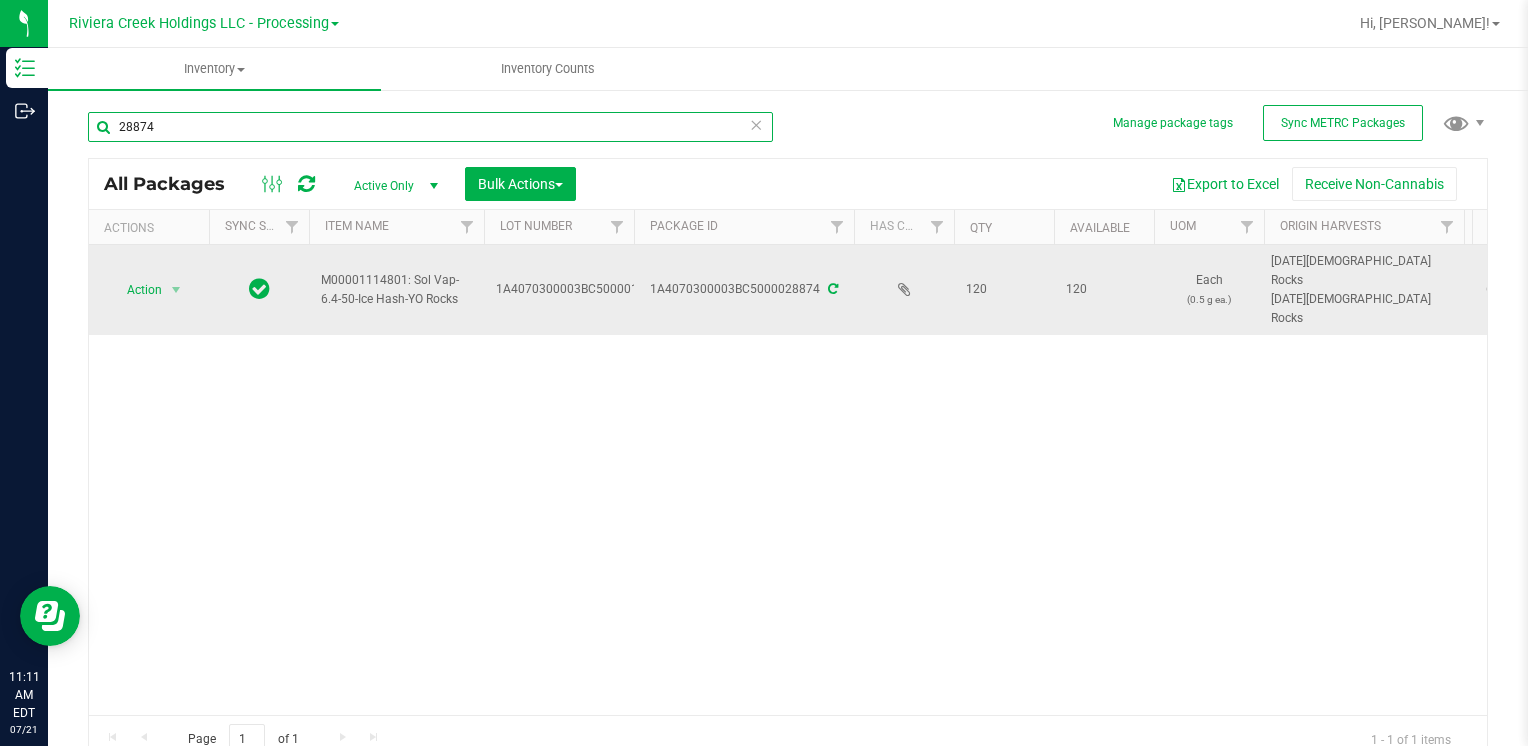 type on "28874" 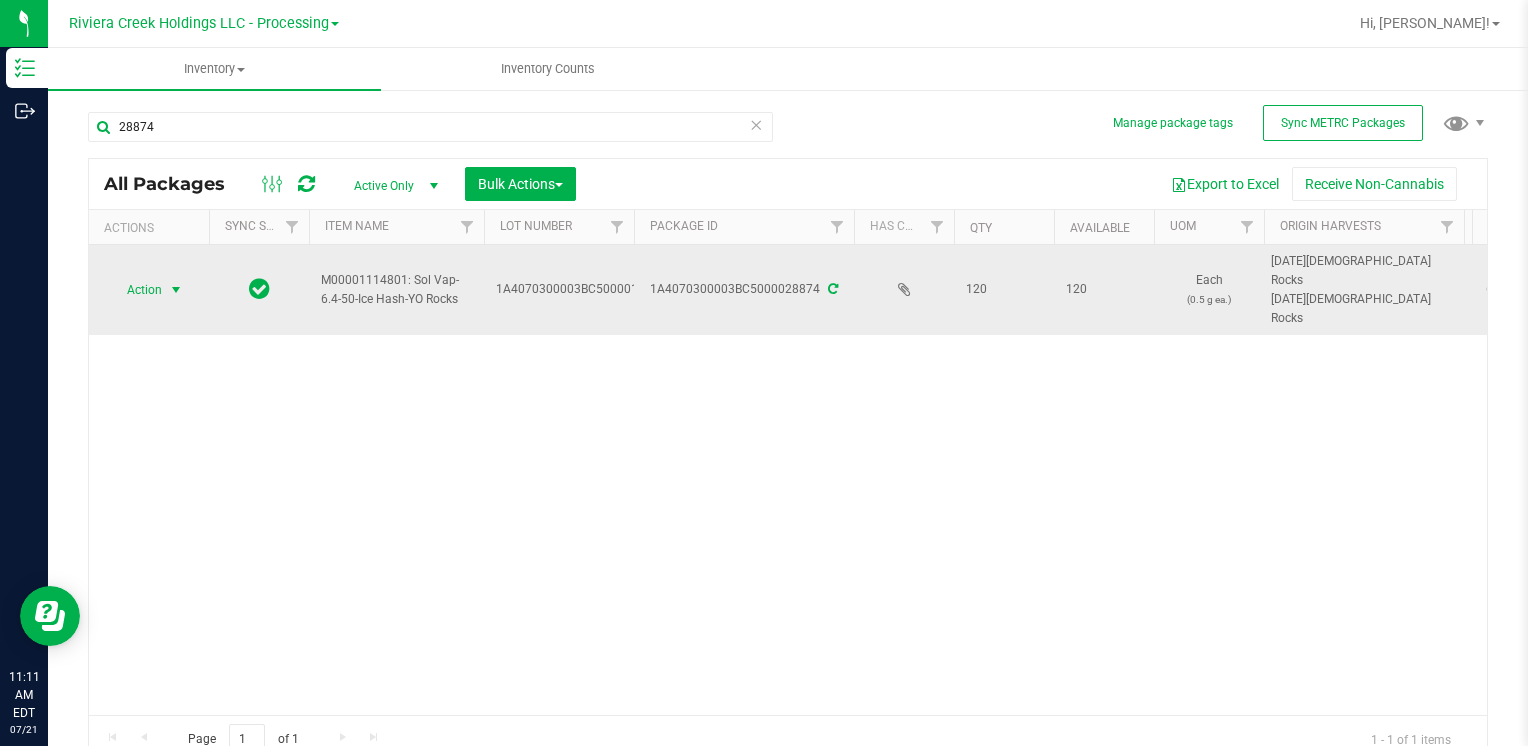 click on "Action" at bounding box center [136, 290] 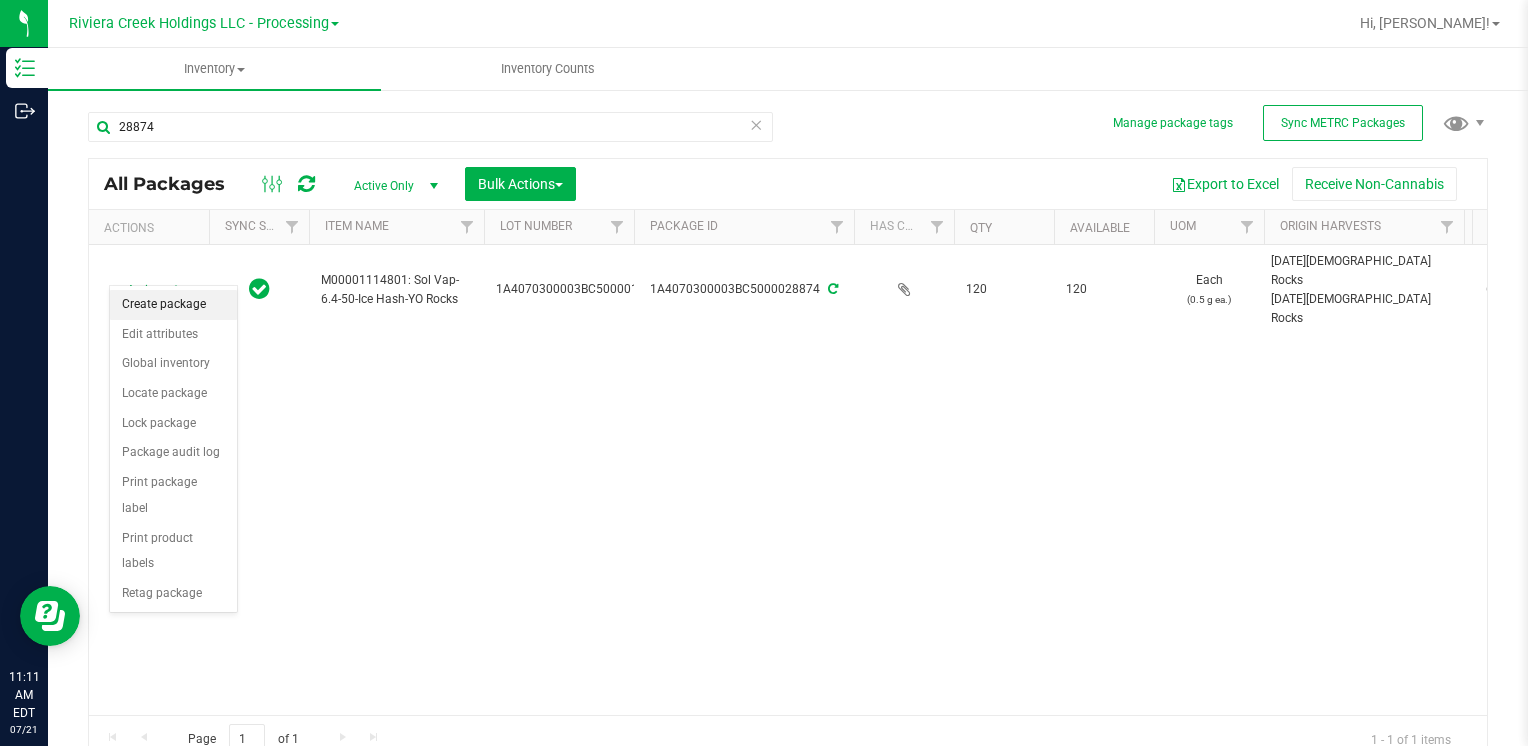 click on "Create package" at bounding box center [173, 305] 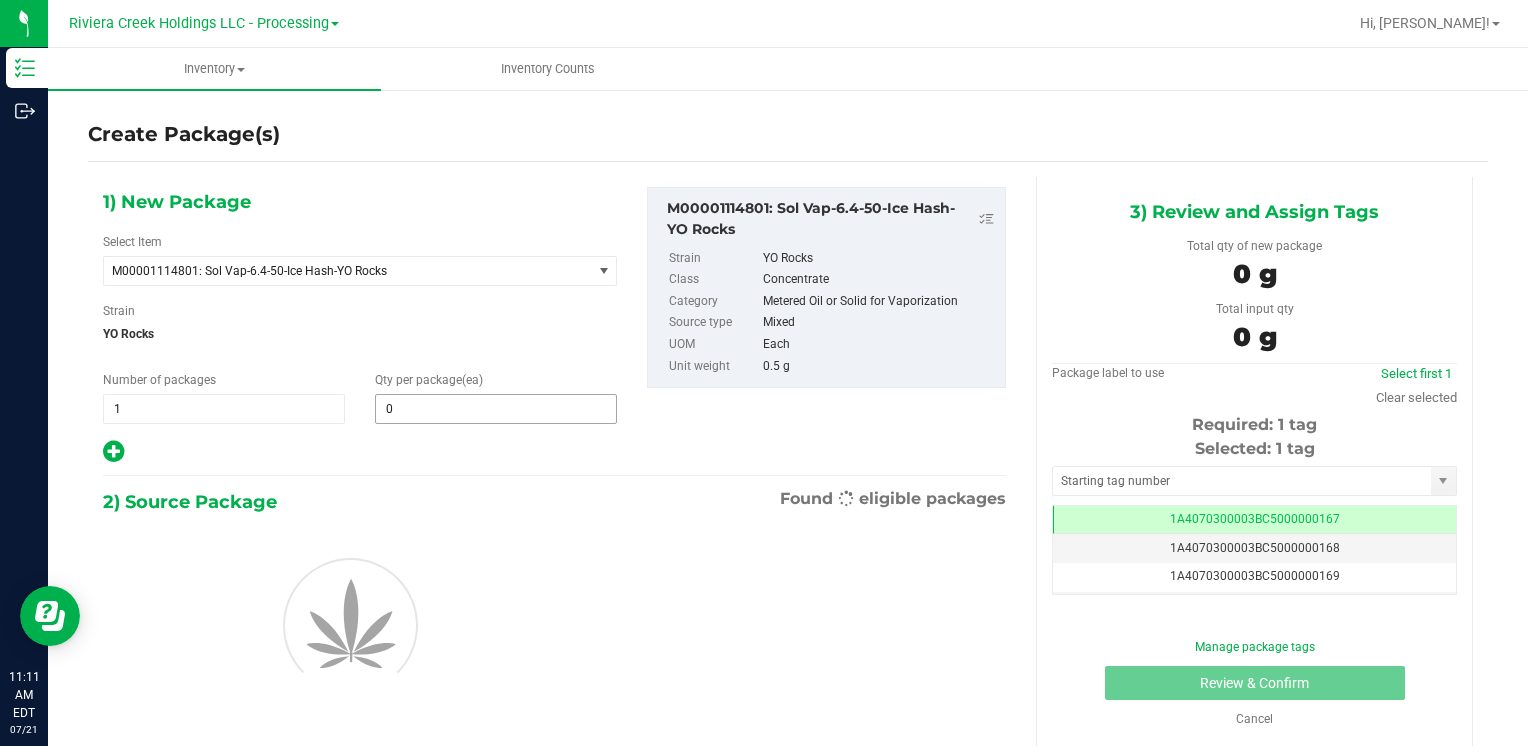 scroll, scrollTop: 0, scrollLeft: 0, axis: both 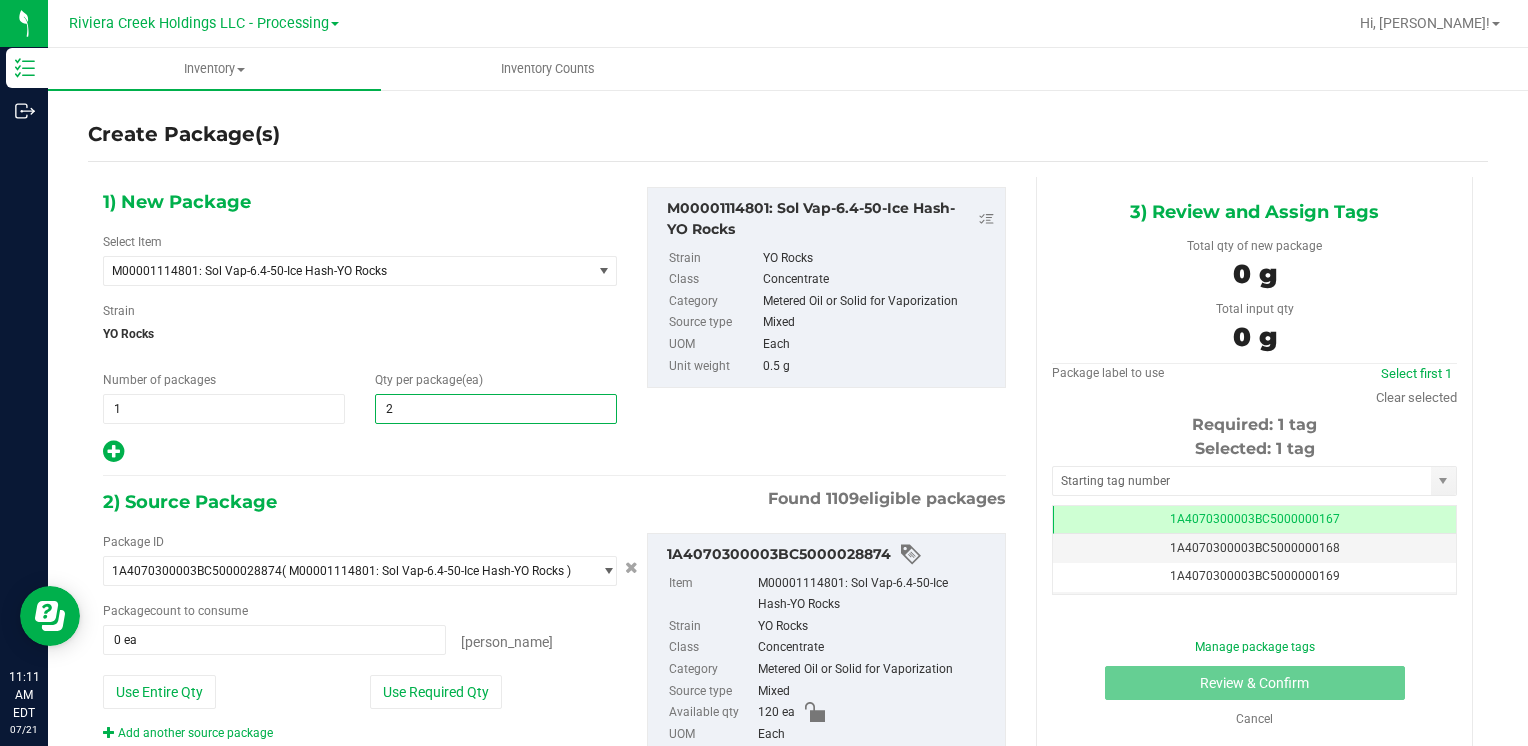 type on "20" 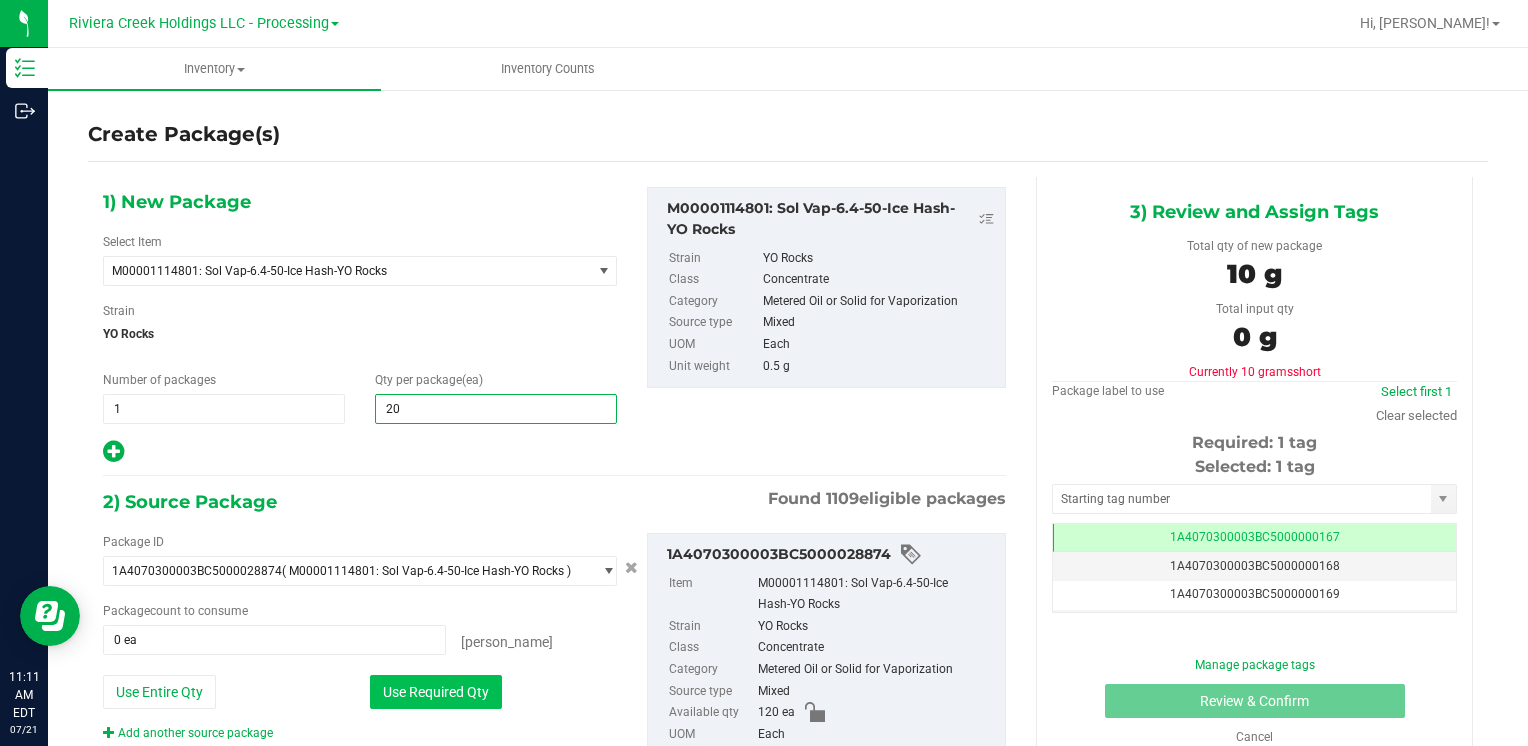 type on "20" 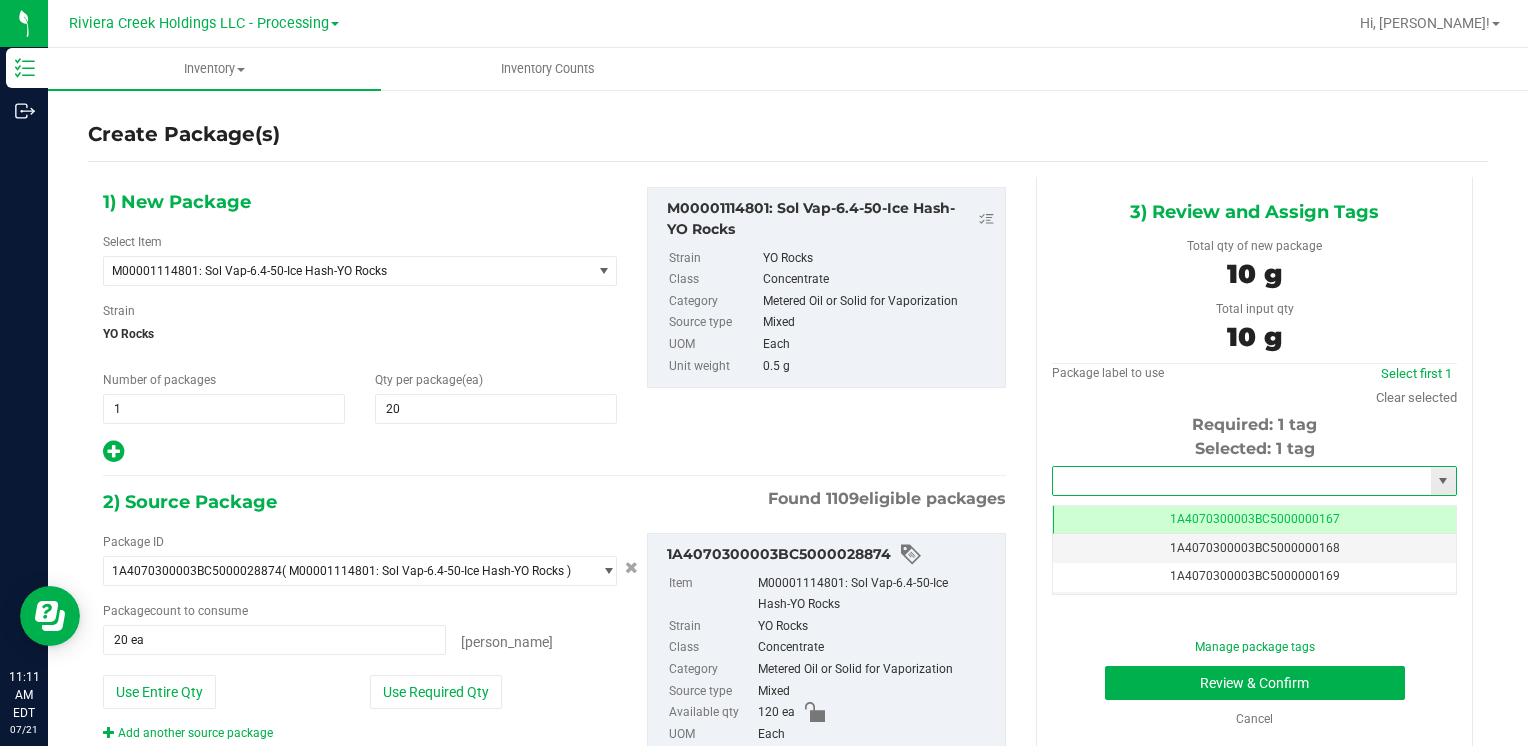 click at bounding box center (1242, 481) 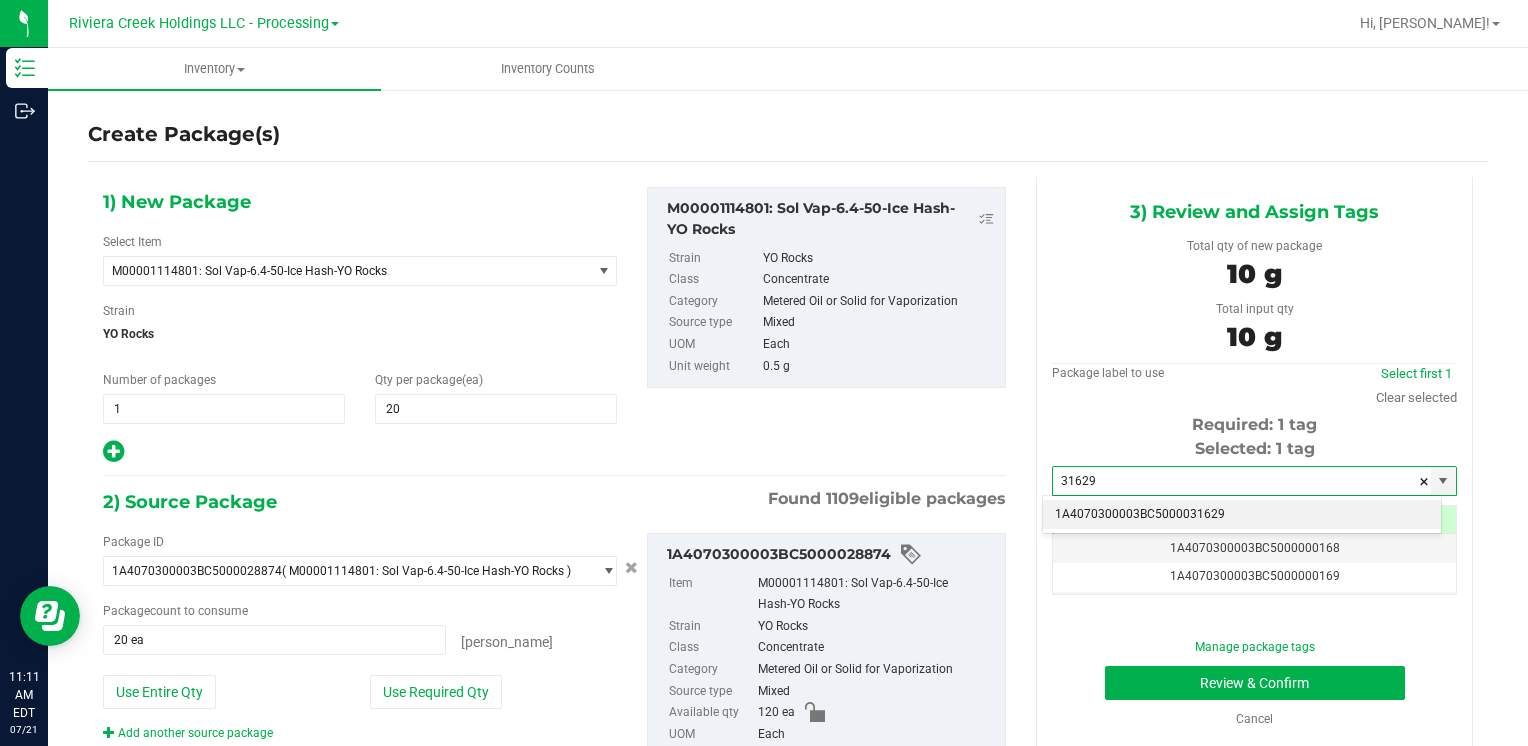 click on "1A4070300003BC5000031629" at bounding box center [1242, 515] 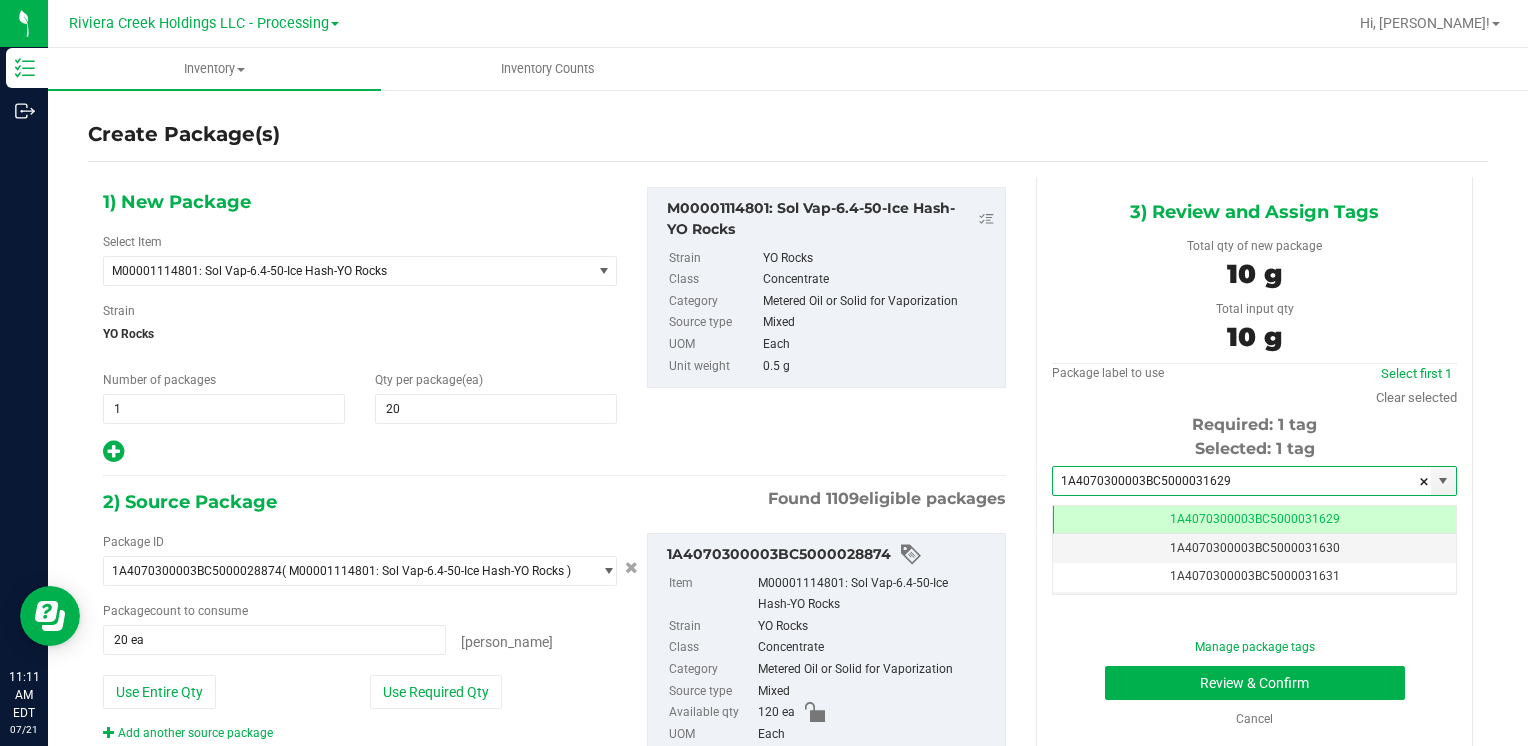 scroll, scrollTop: 0, scrollLeft: 0, axis: both 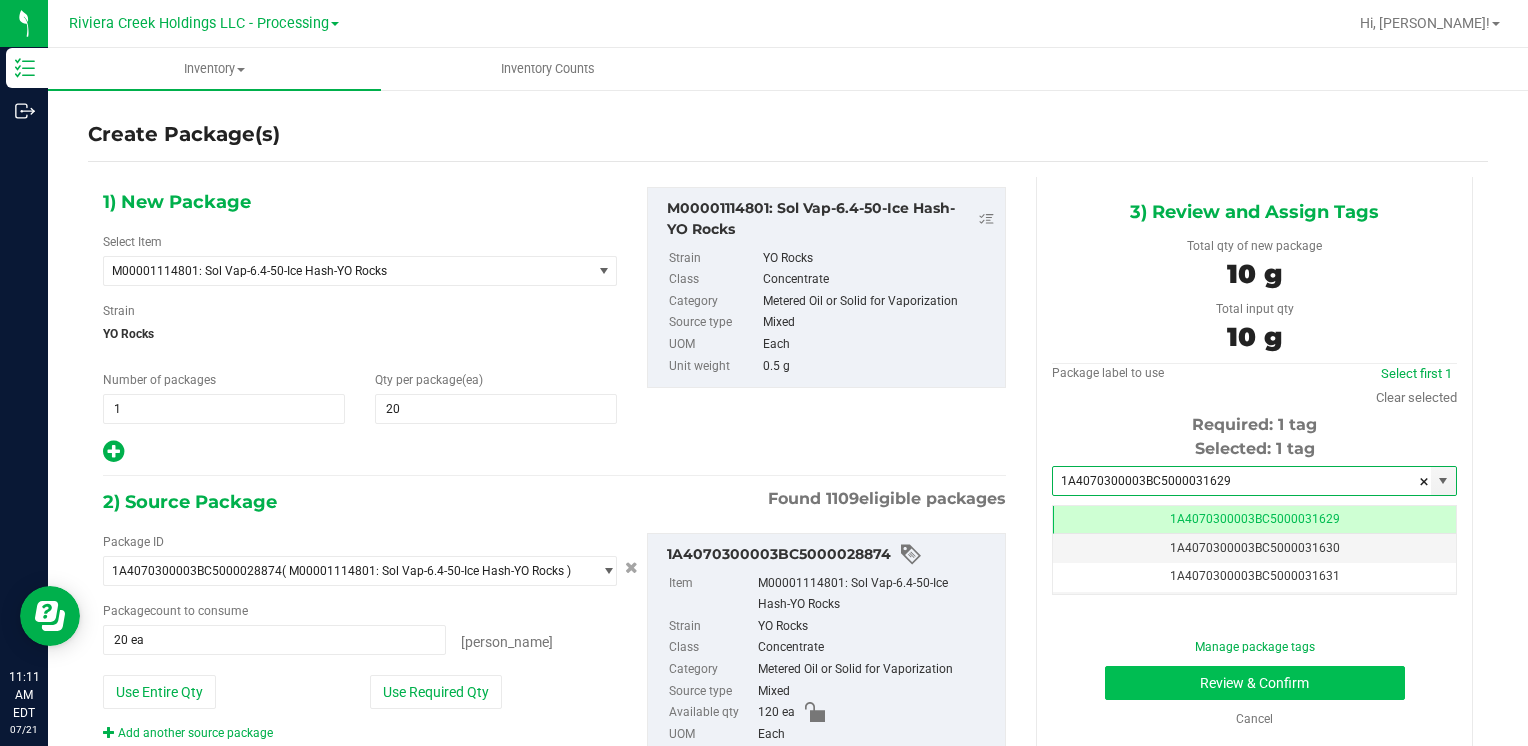 type on "1A4070300003BC5000031629" 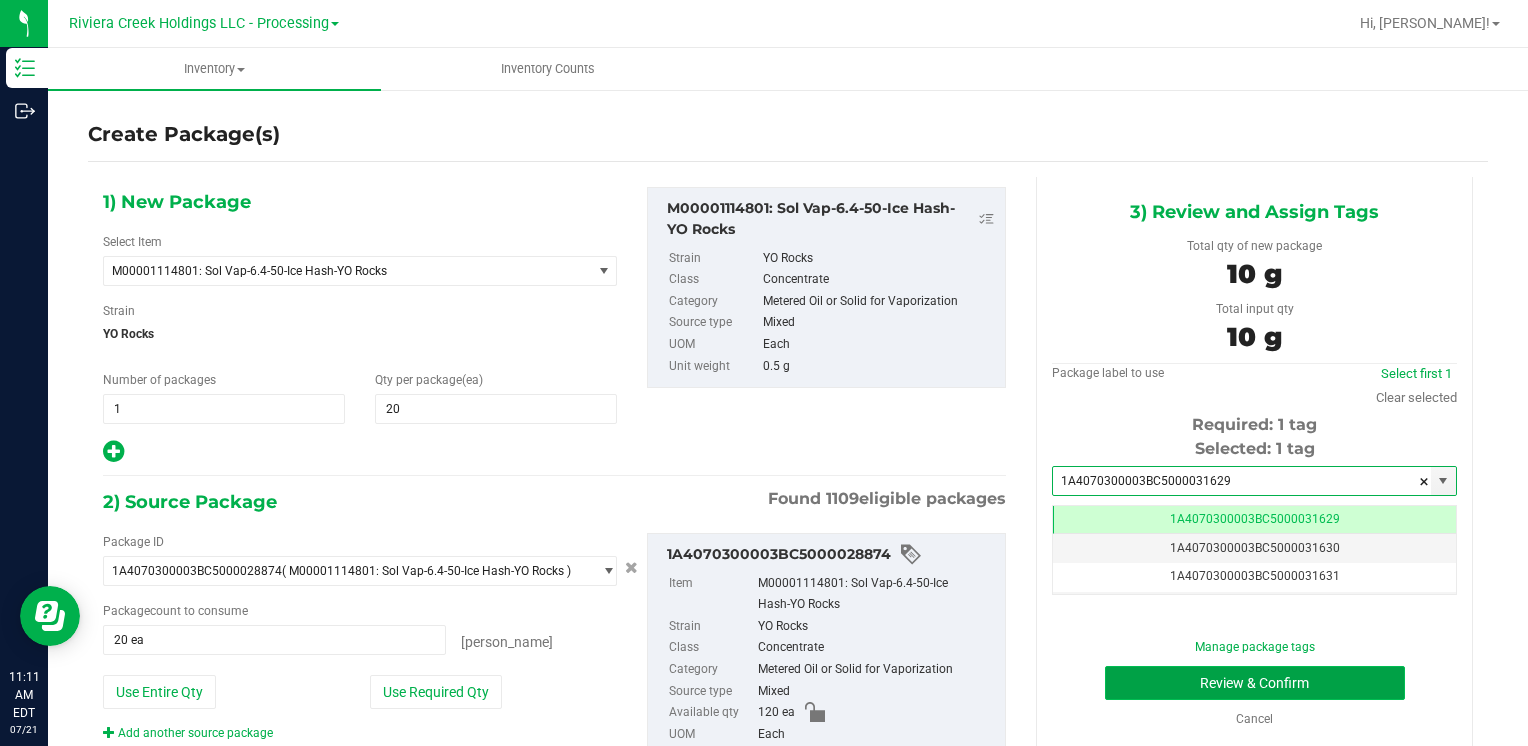 click on "Review & Confirm" at bounding box center (1255, 683) 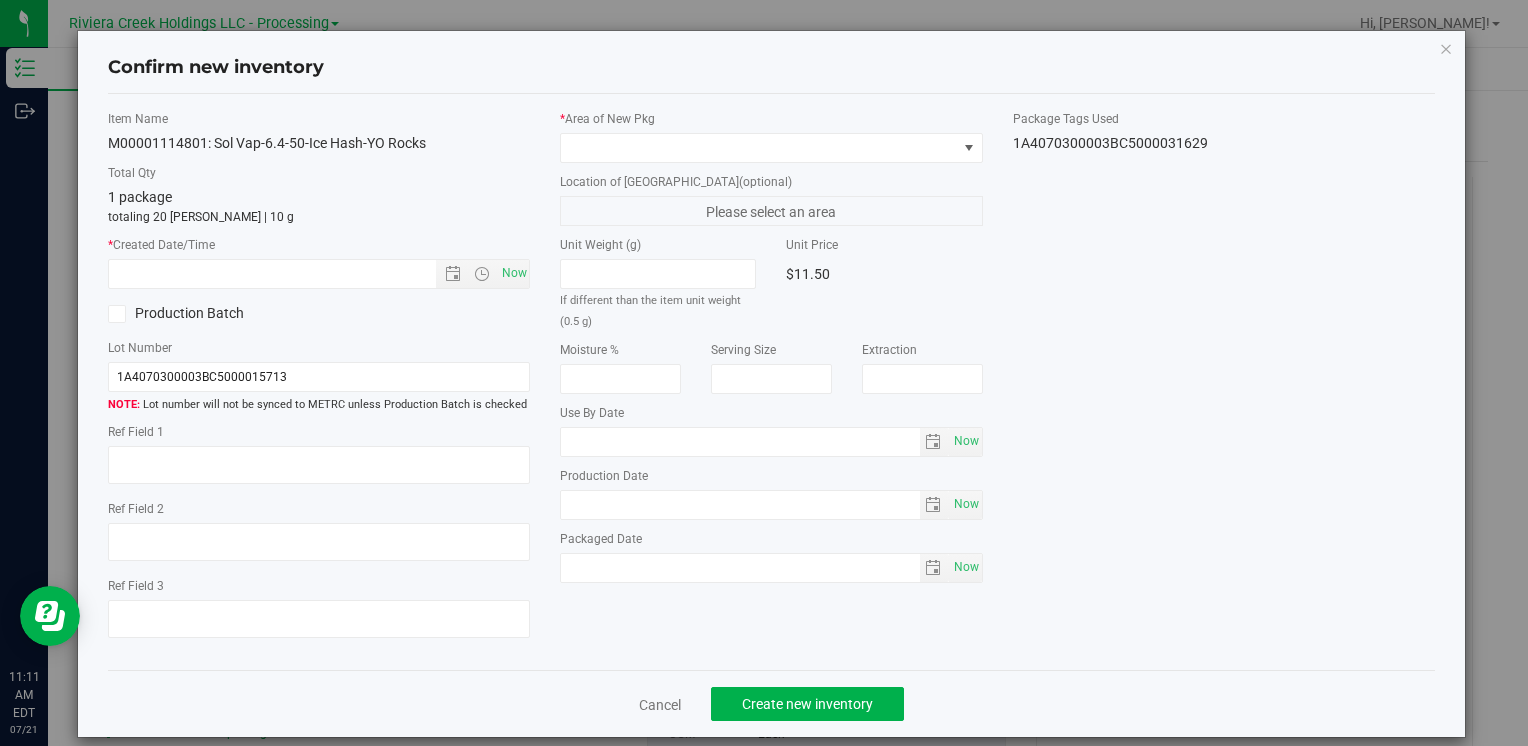 type on "2026-04-23" 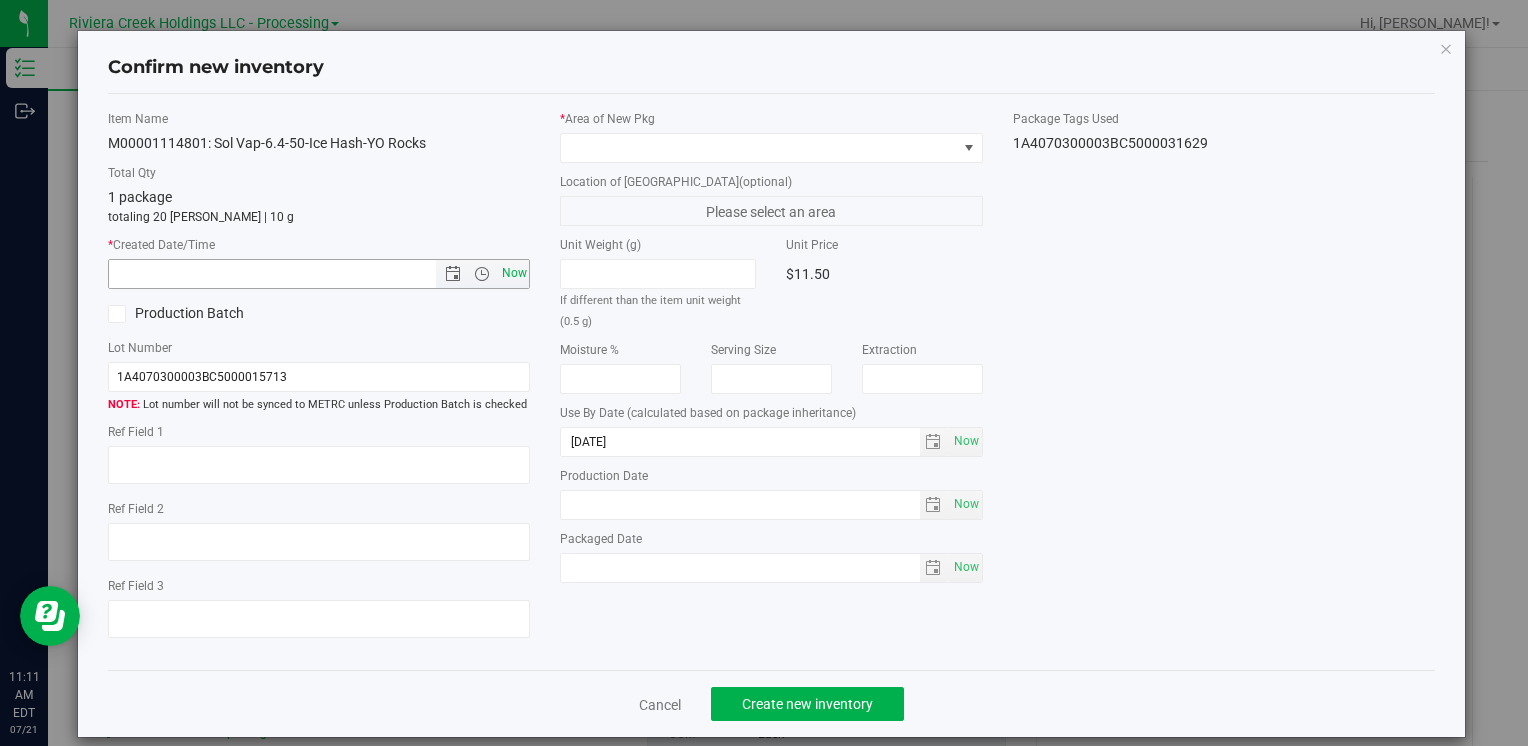 click on "Now" at bounding box center (514, 273) 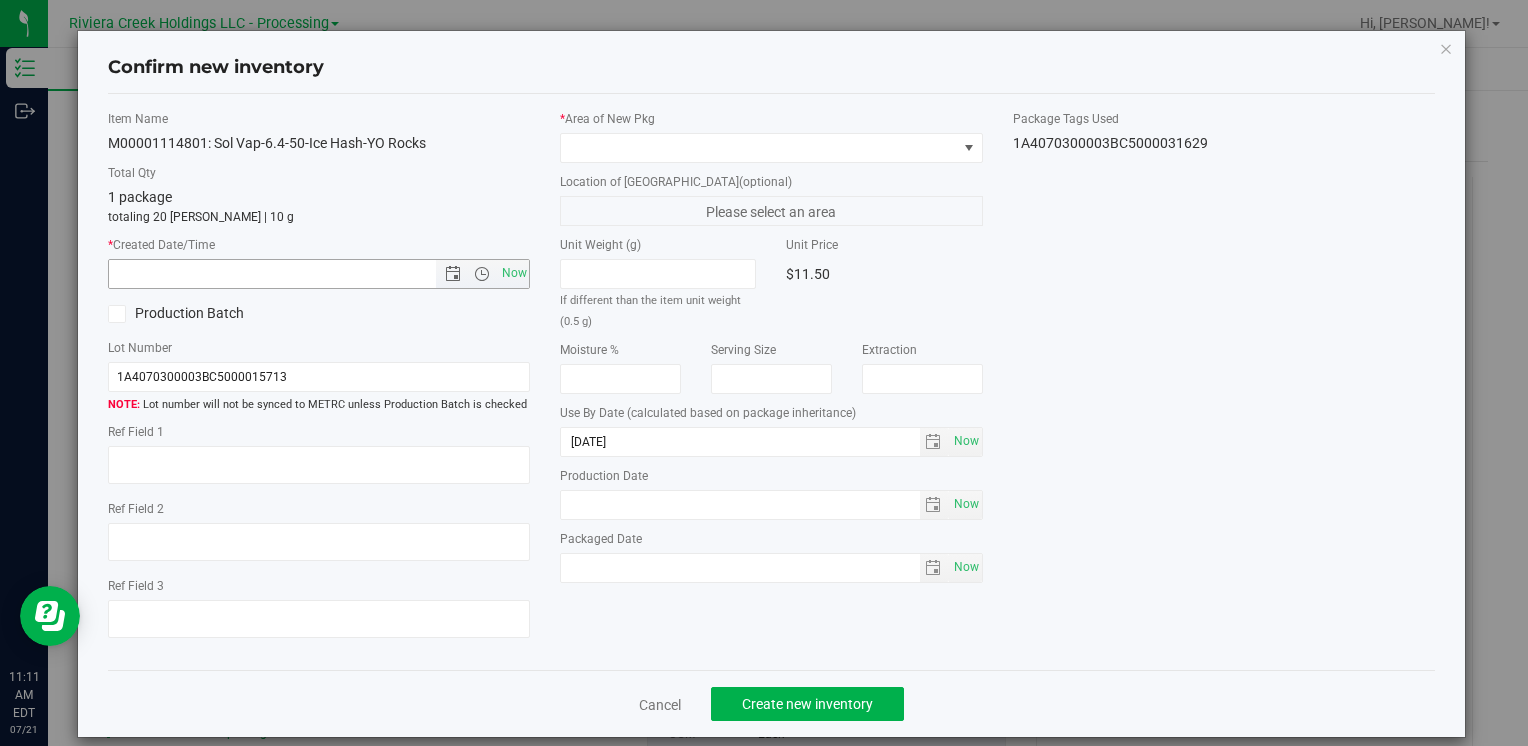 type on "7/21/2025 11:11 AM" 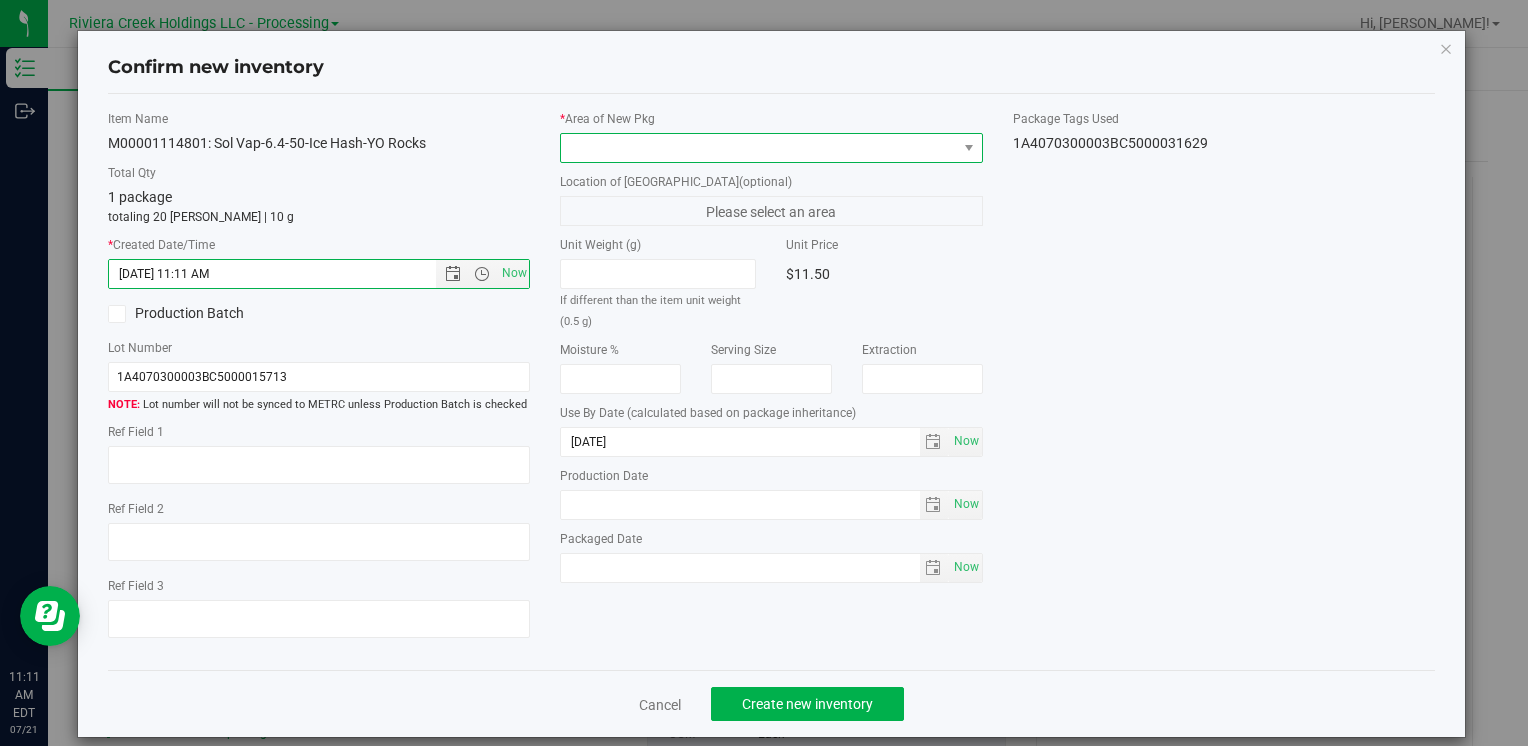 click at bounding box center [758, 148] 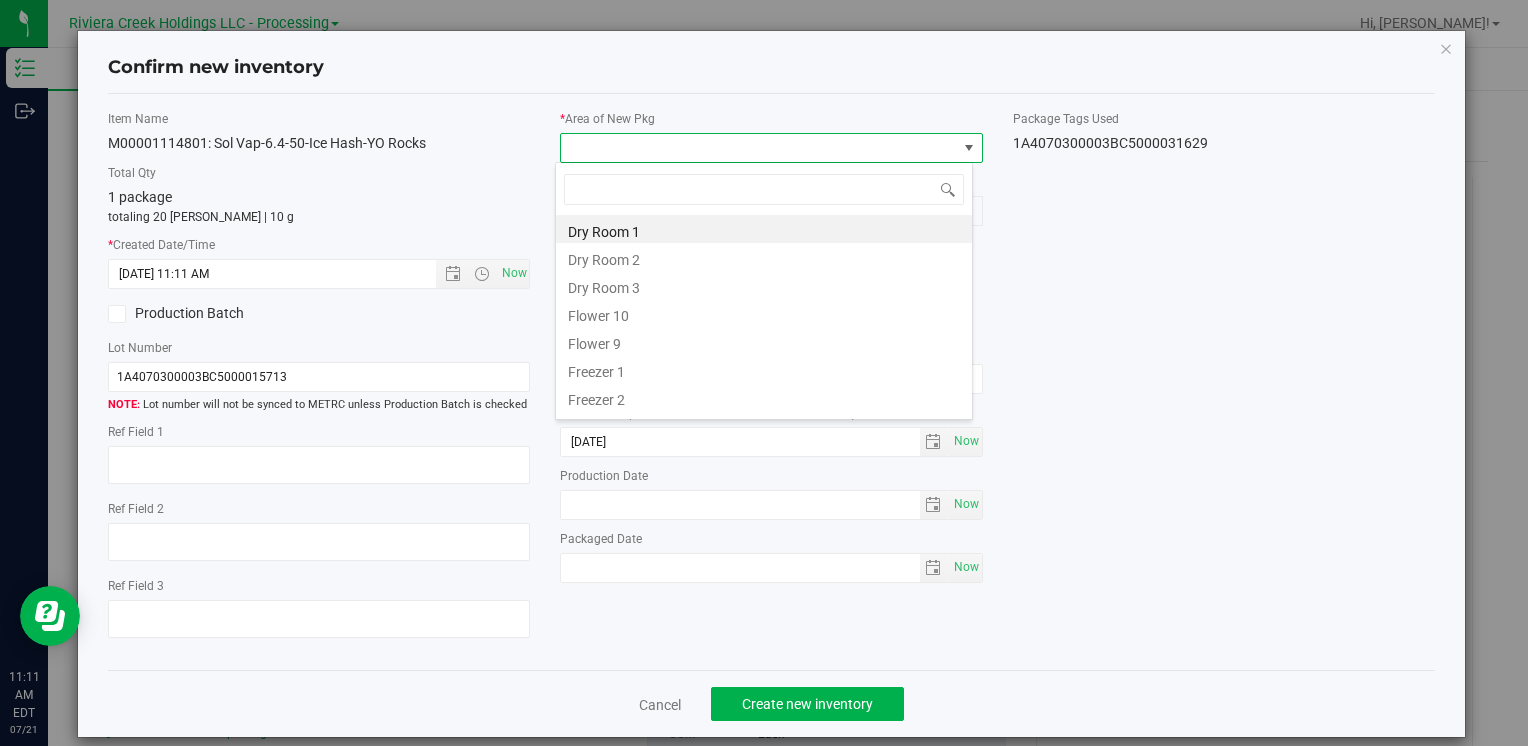 click on "Flower 10" at bounding box center [764, 313] 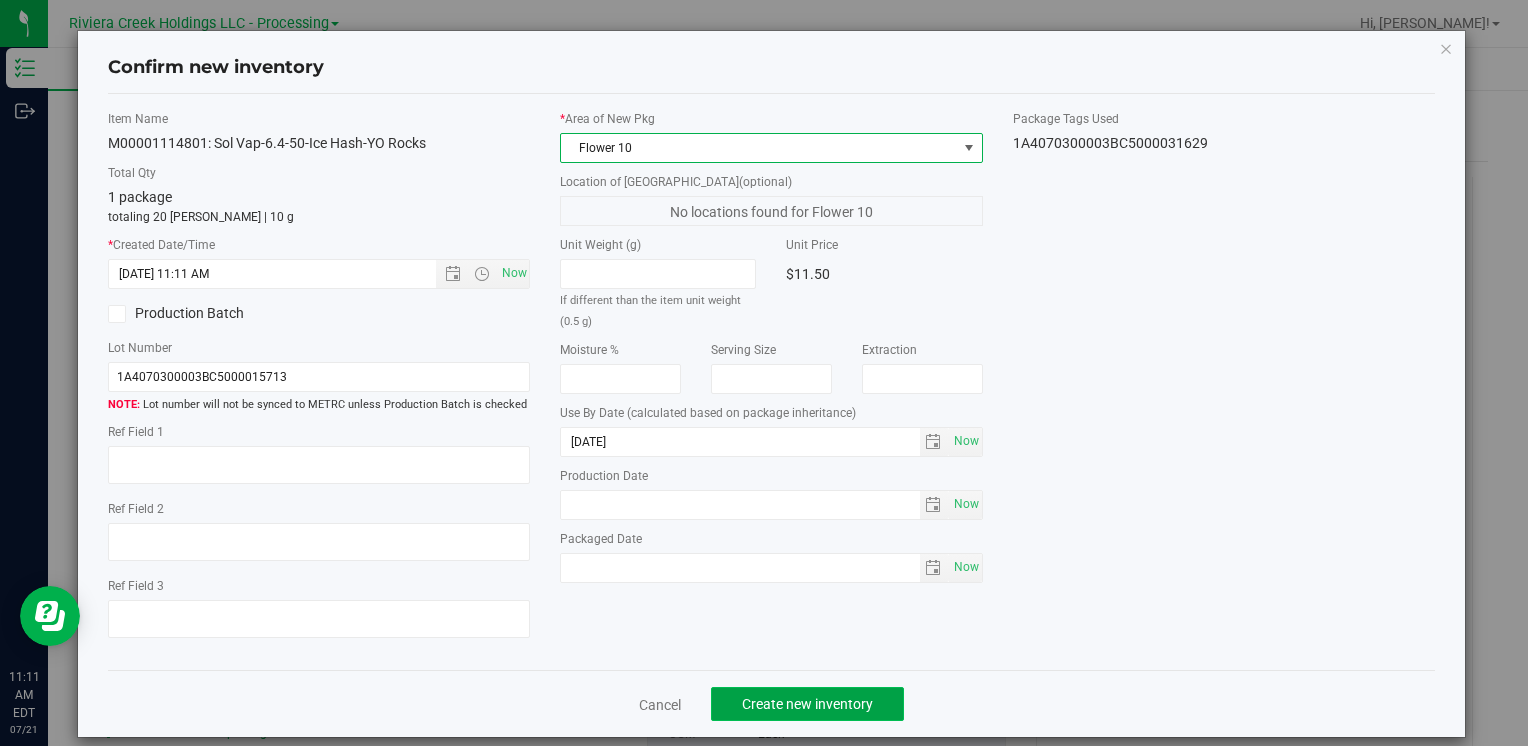 click on "Create new inventory" 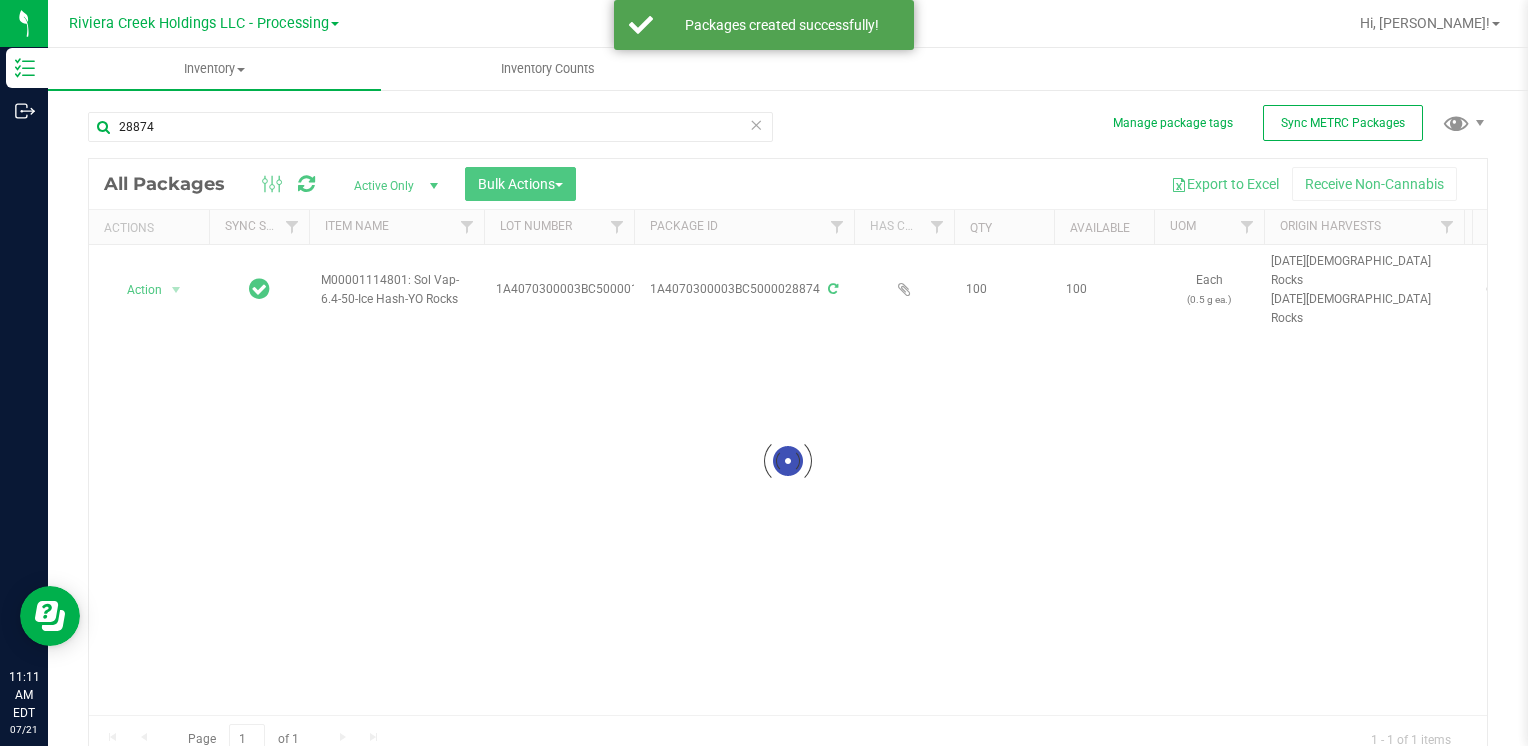 click at bounding box center [788, 461] 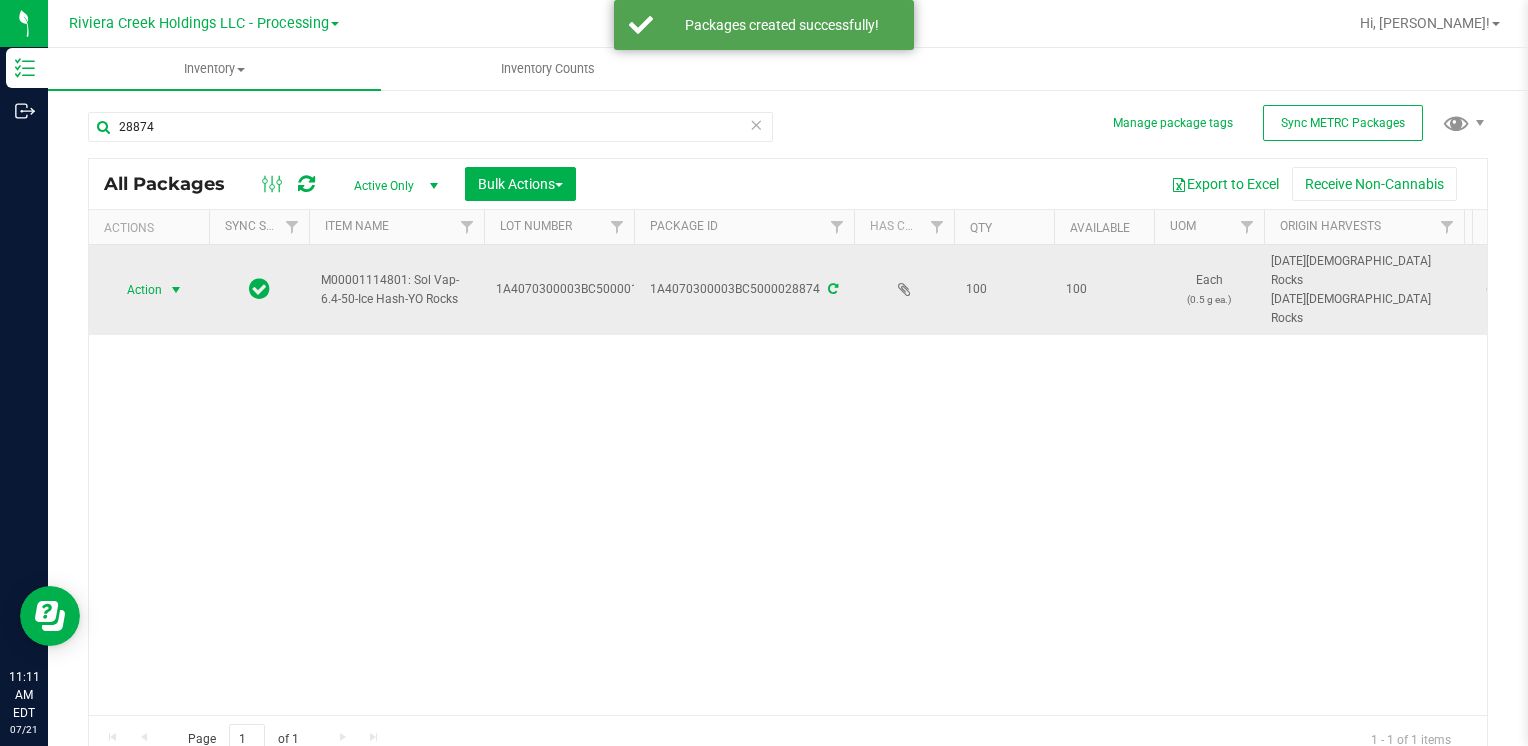 click at bounding box center (176, 290) 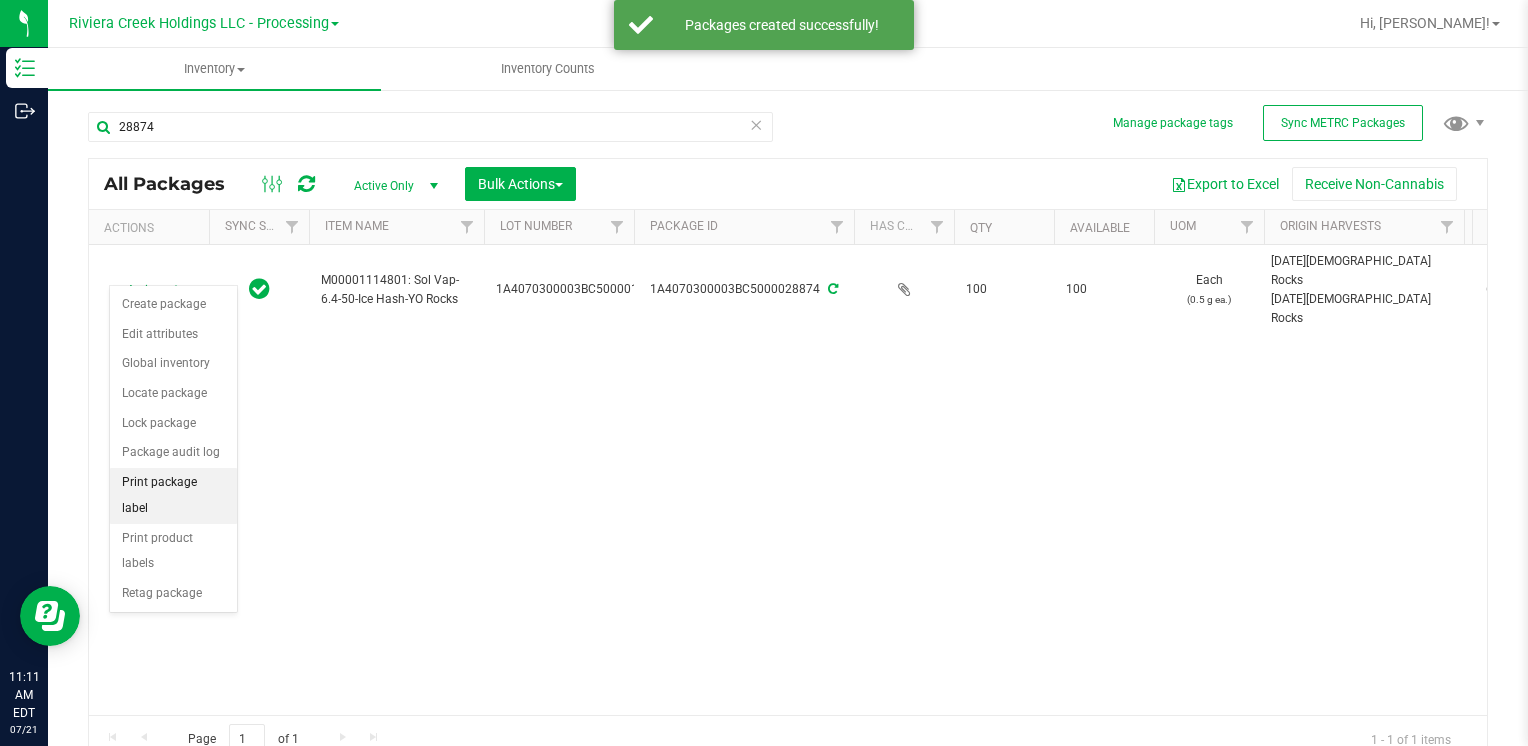 click on "Print package label" at bounding box center [173, 495] 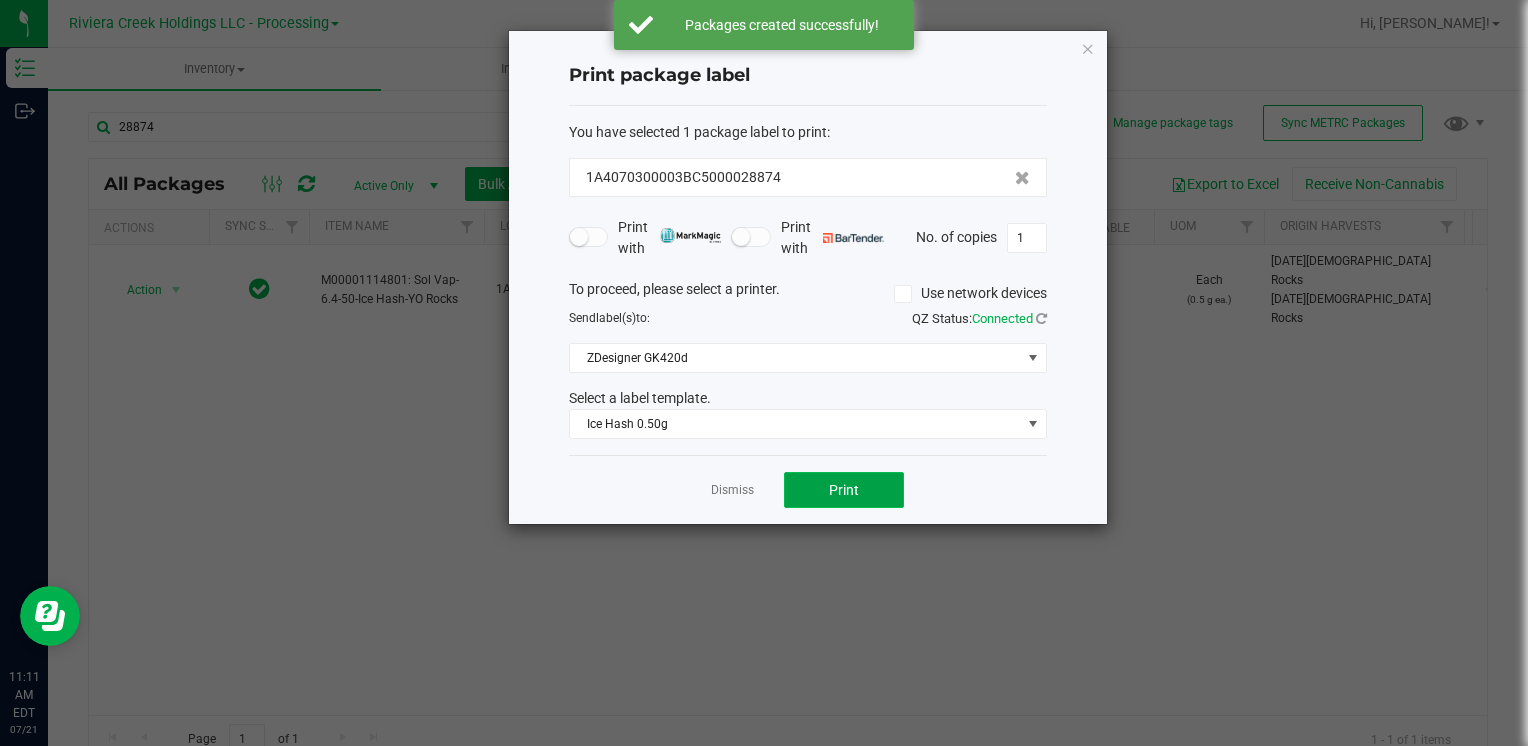click on "Print" 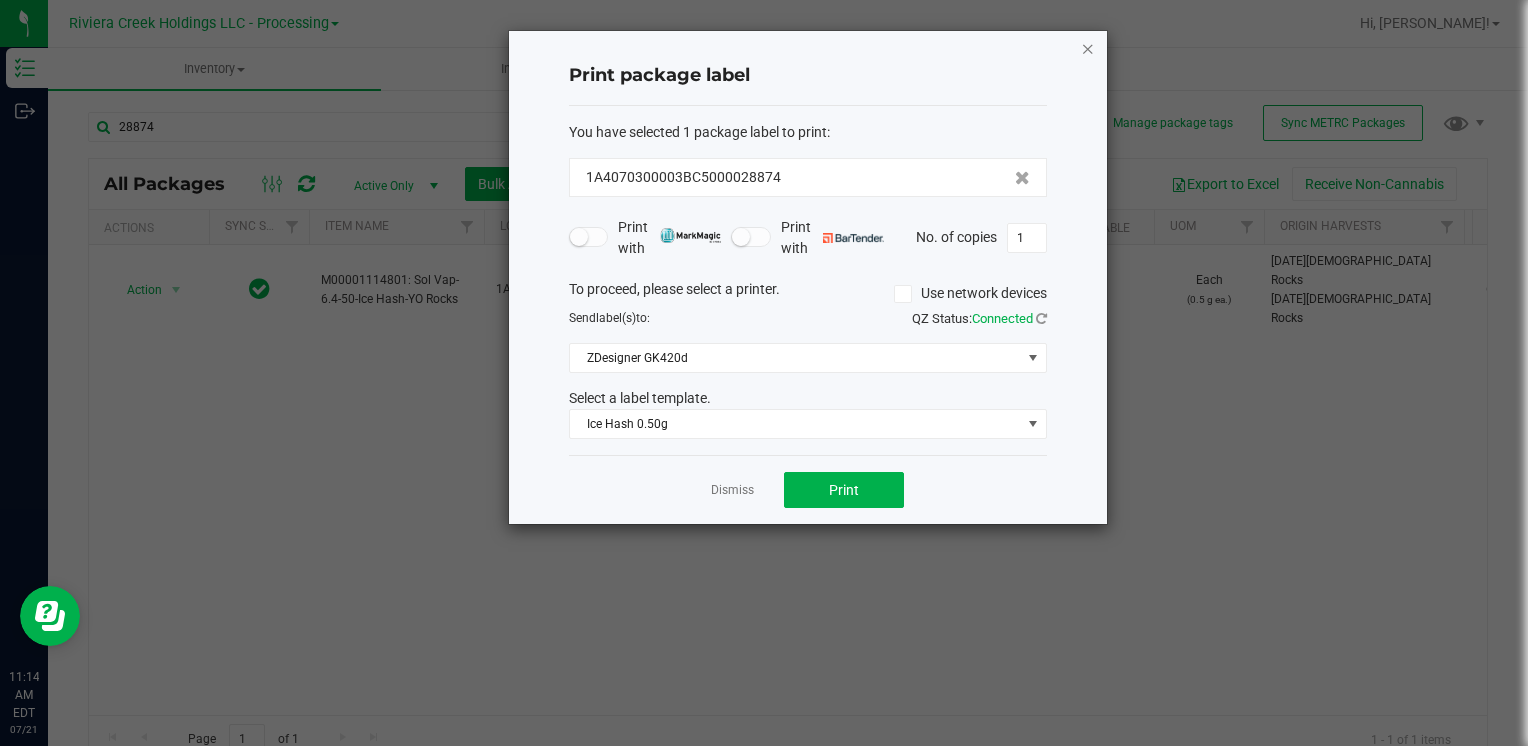 click 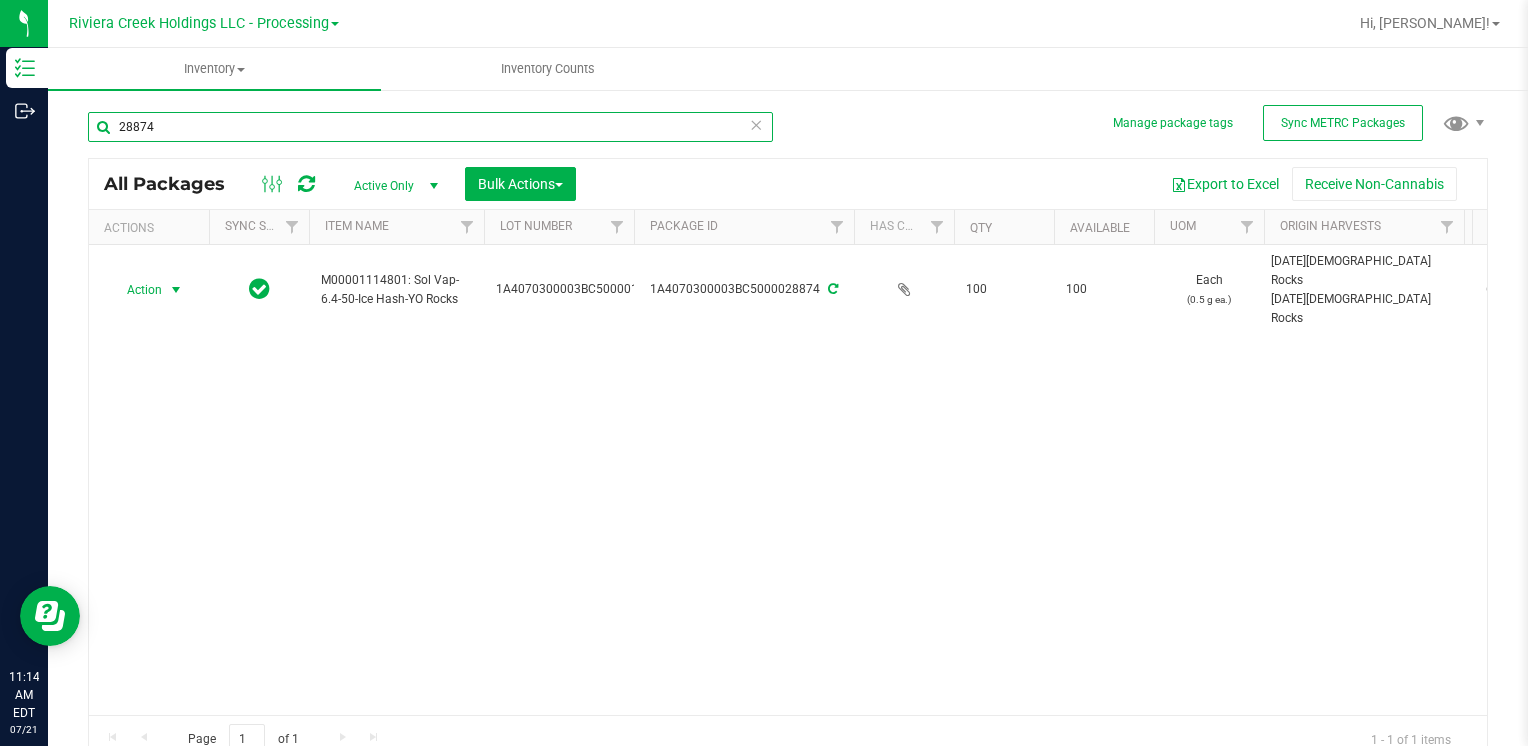 click on "28874" at bounding box center (430, 127) 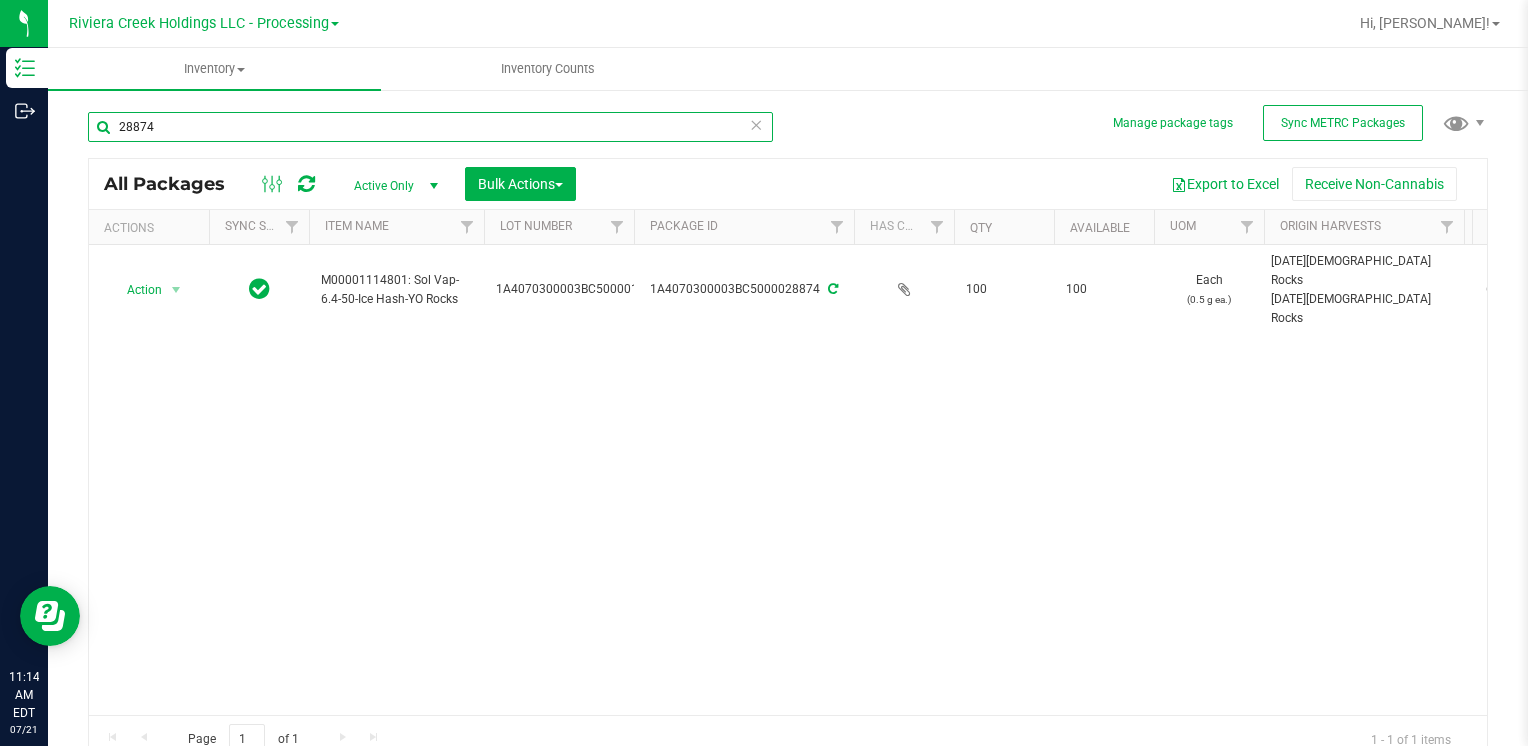 click on "28874" at bounding box center [430, 127] 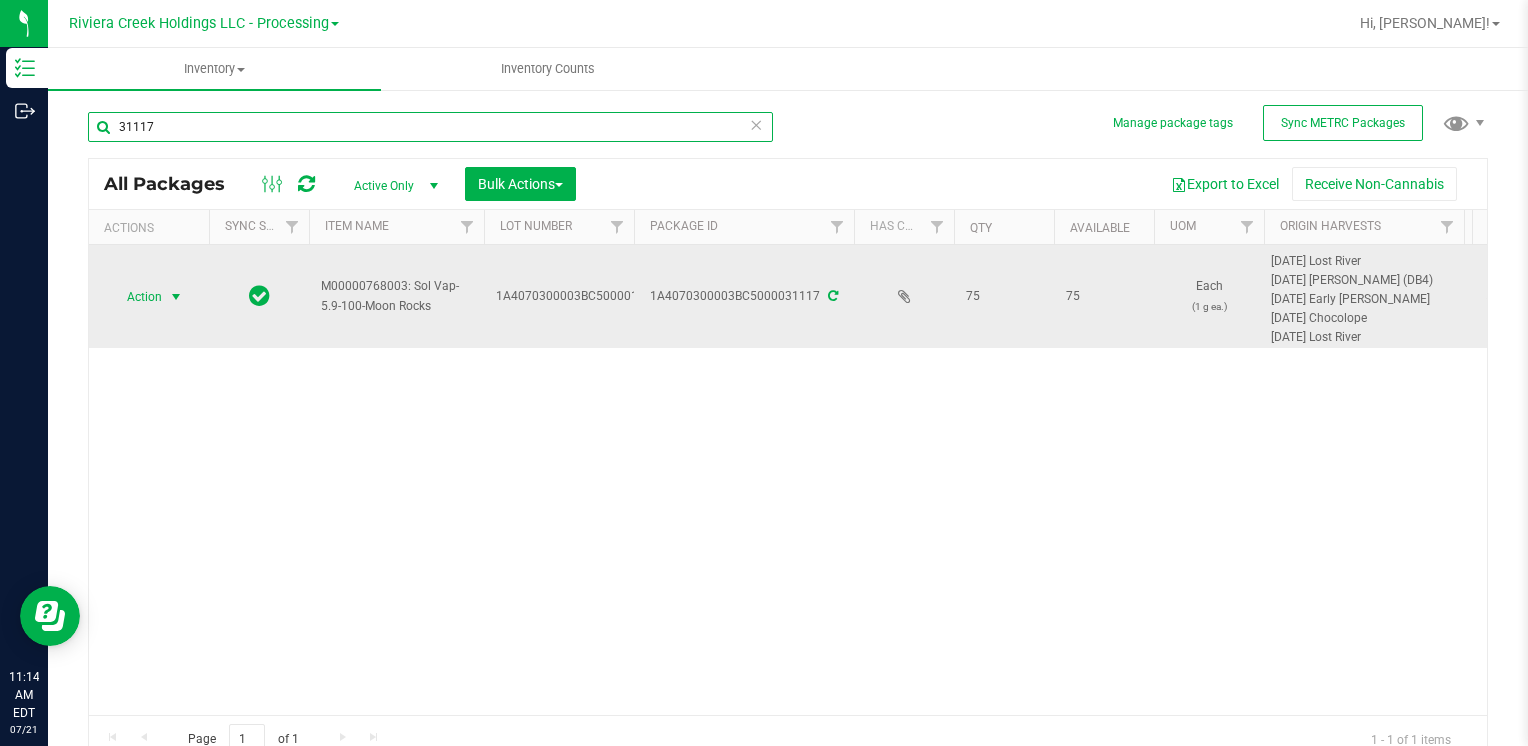 type on "31117" 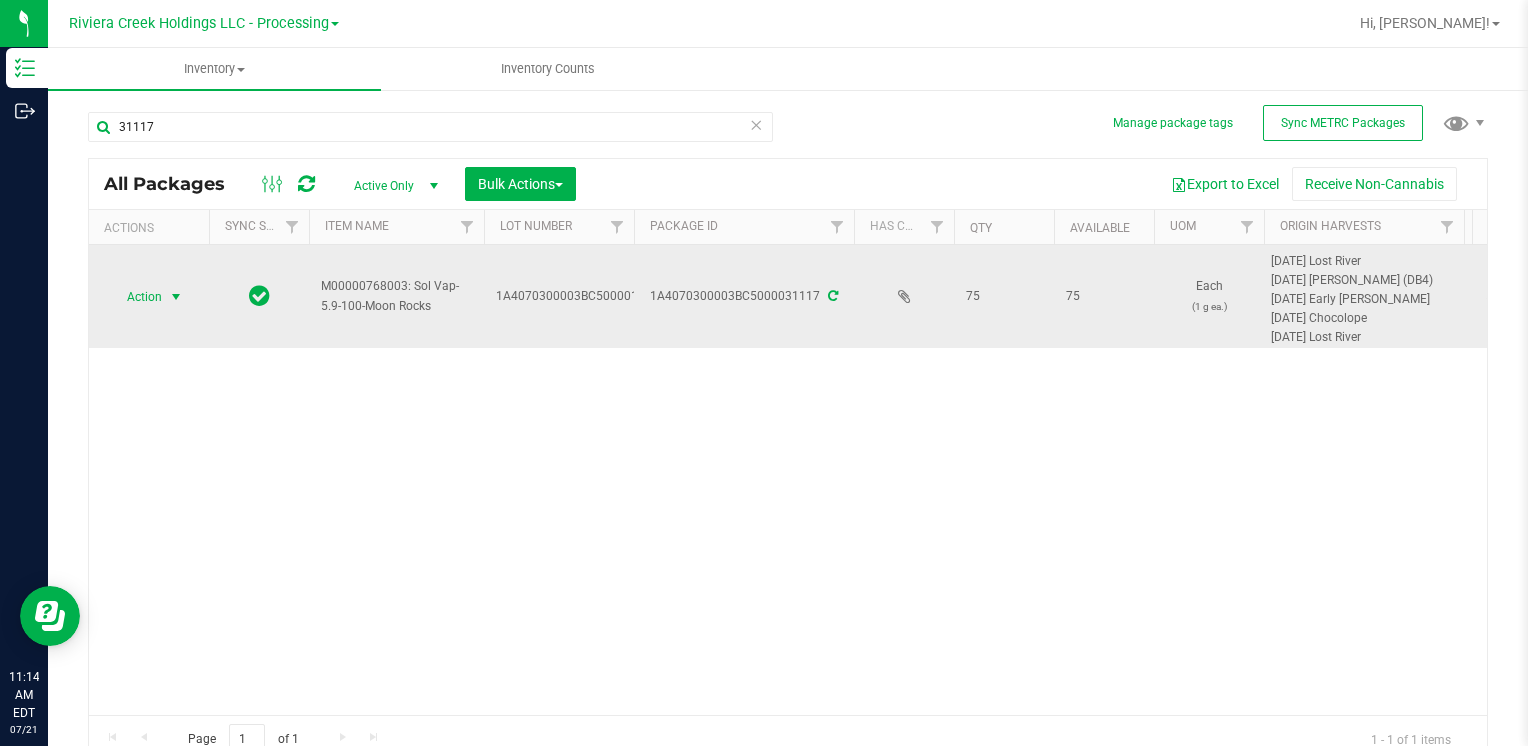 click on "Action" at bounding box center (136, 297) 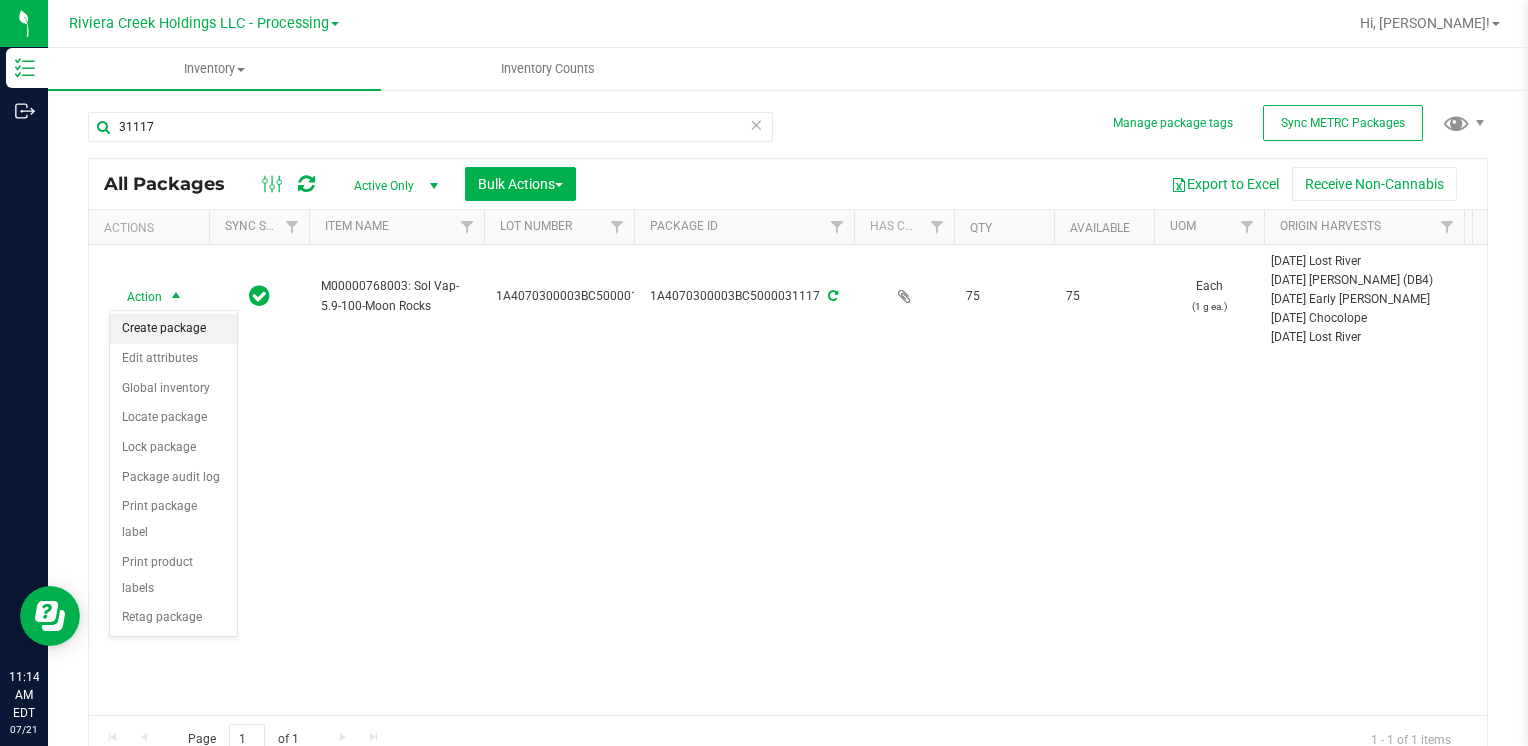 click on "Create package" at bounding box center [173, 329] 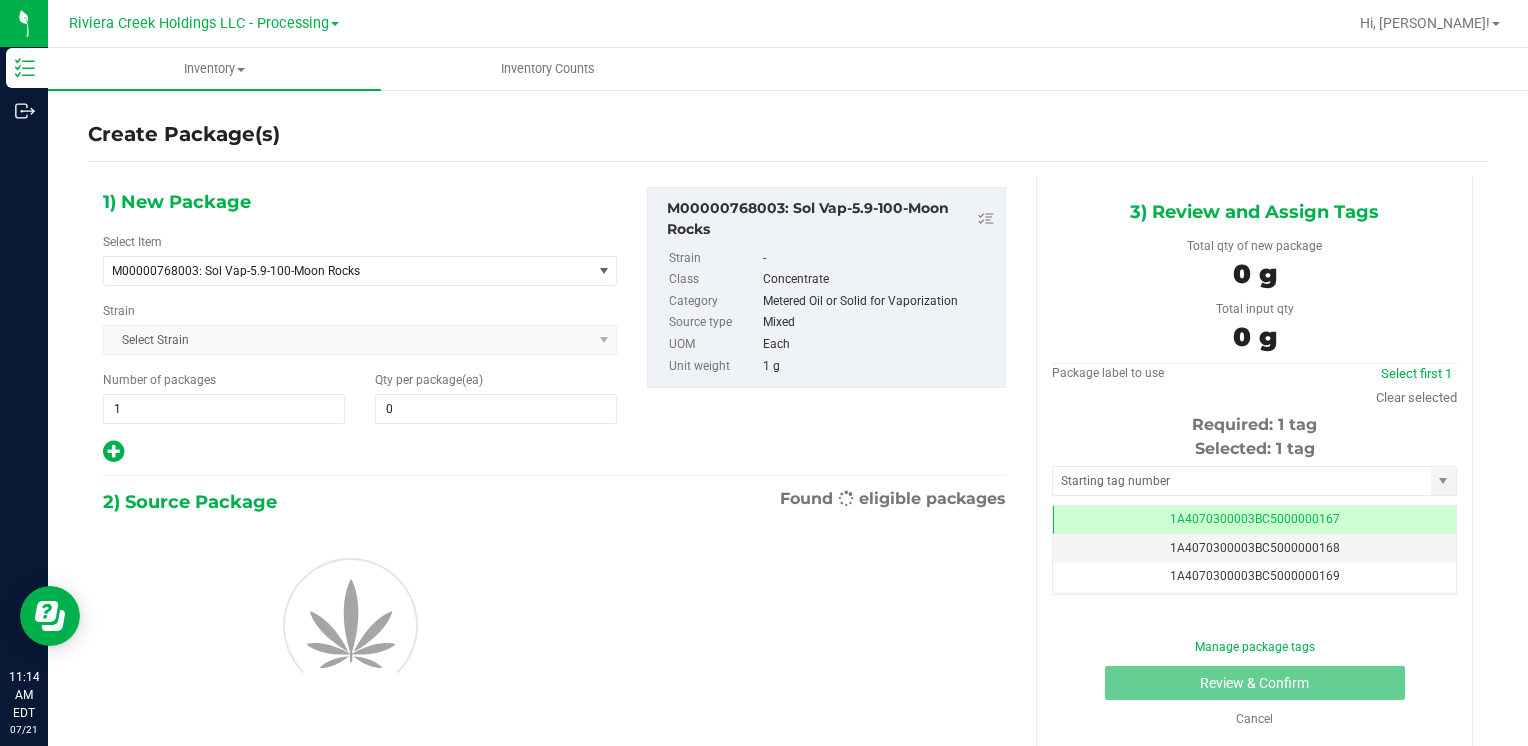 scroll, scrollTop: 0, scrollLeft: 0, axis: both 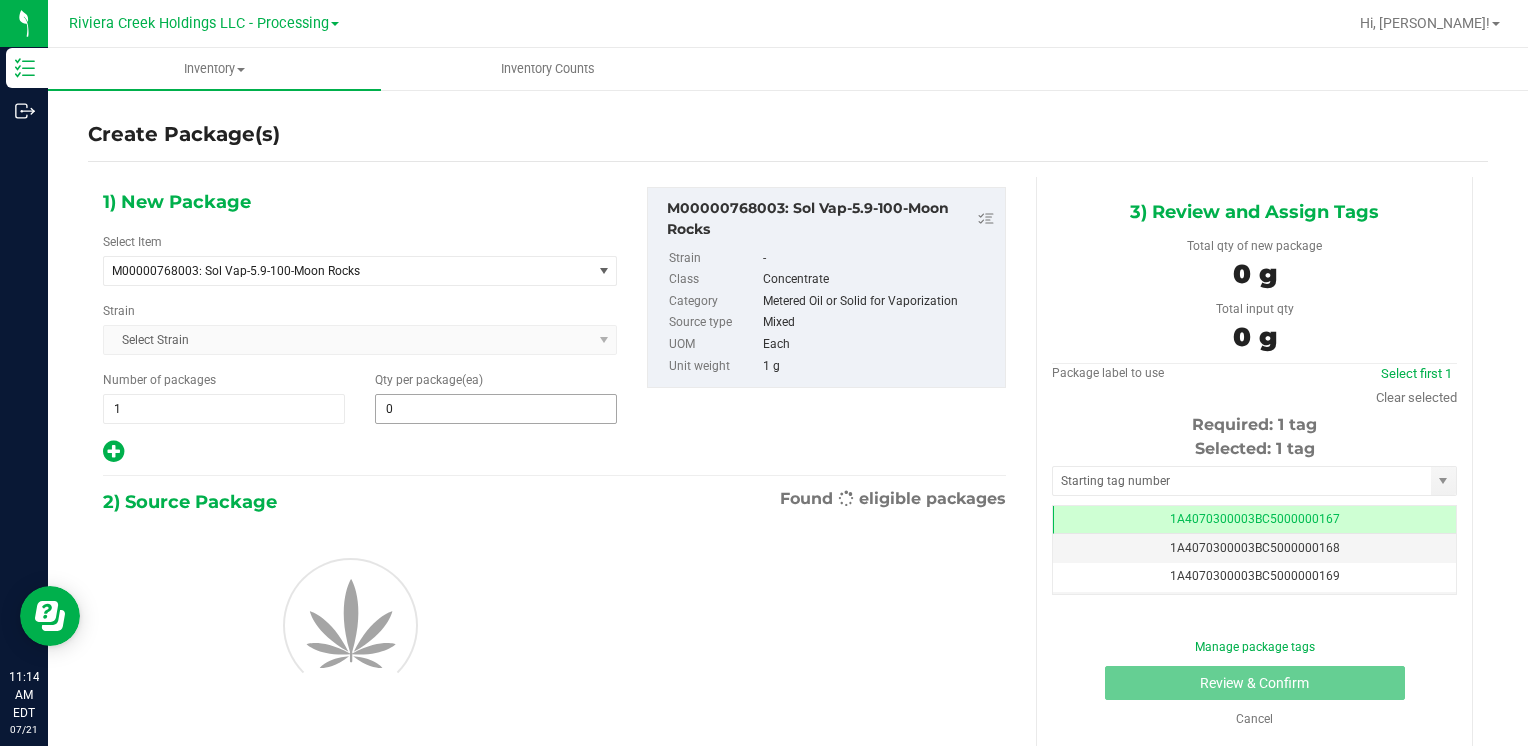 click on "0 0" at bounding box center (496, 409) 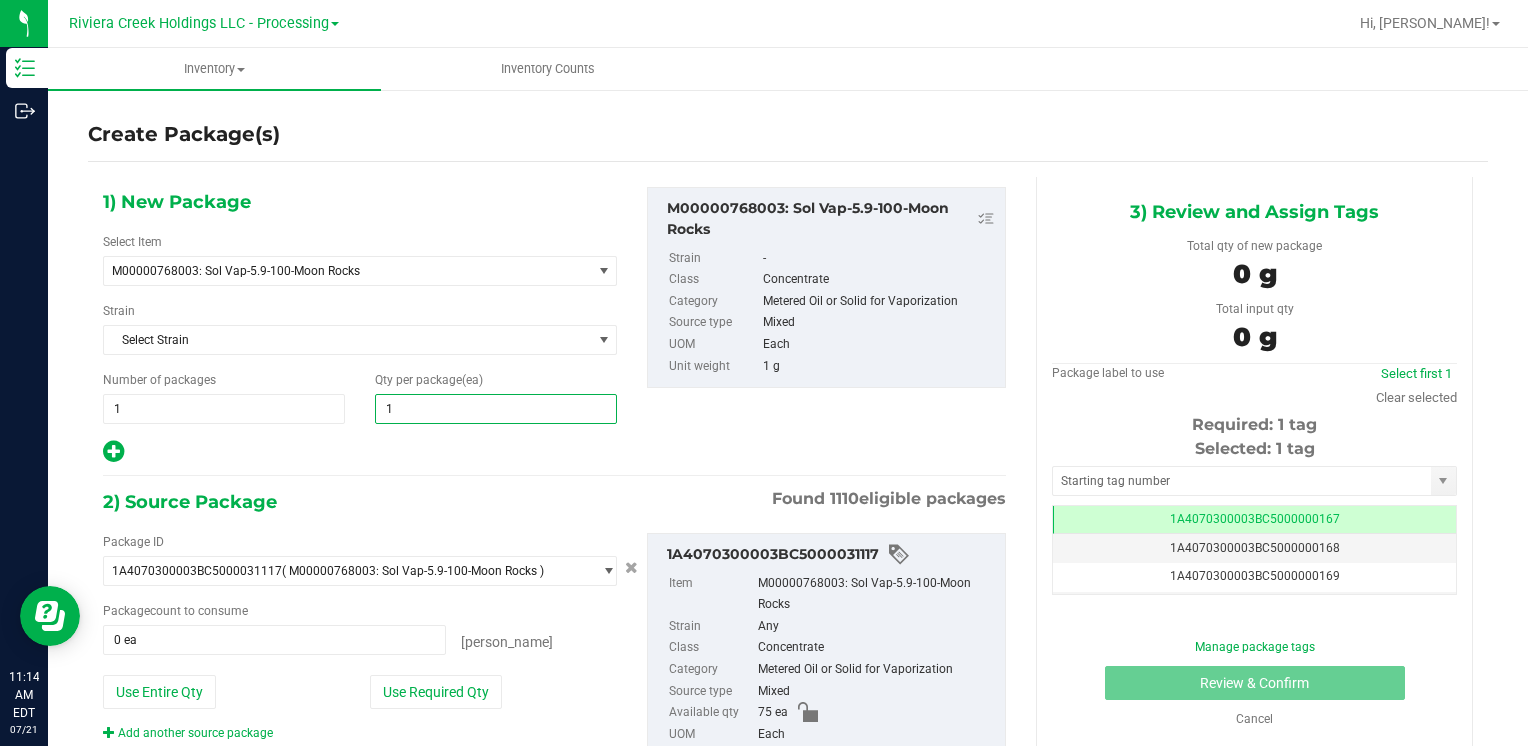 type on "15" 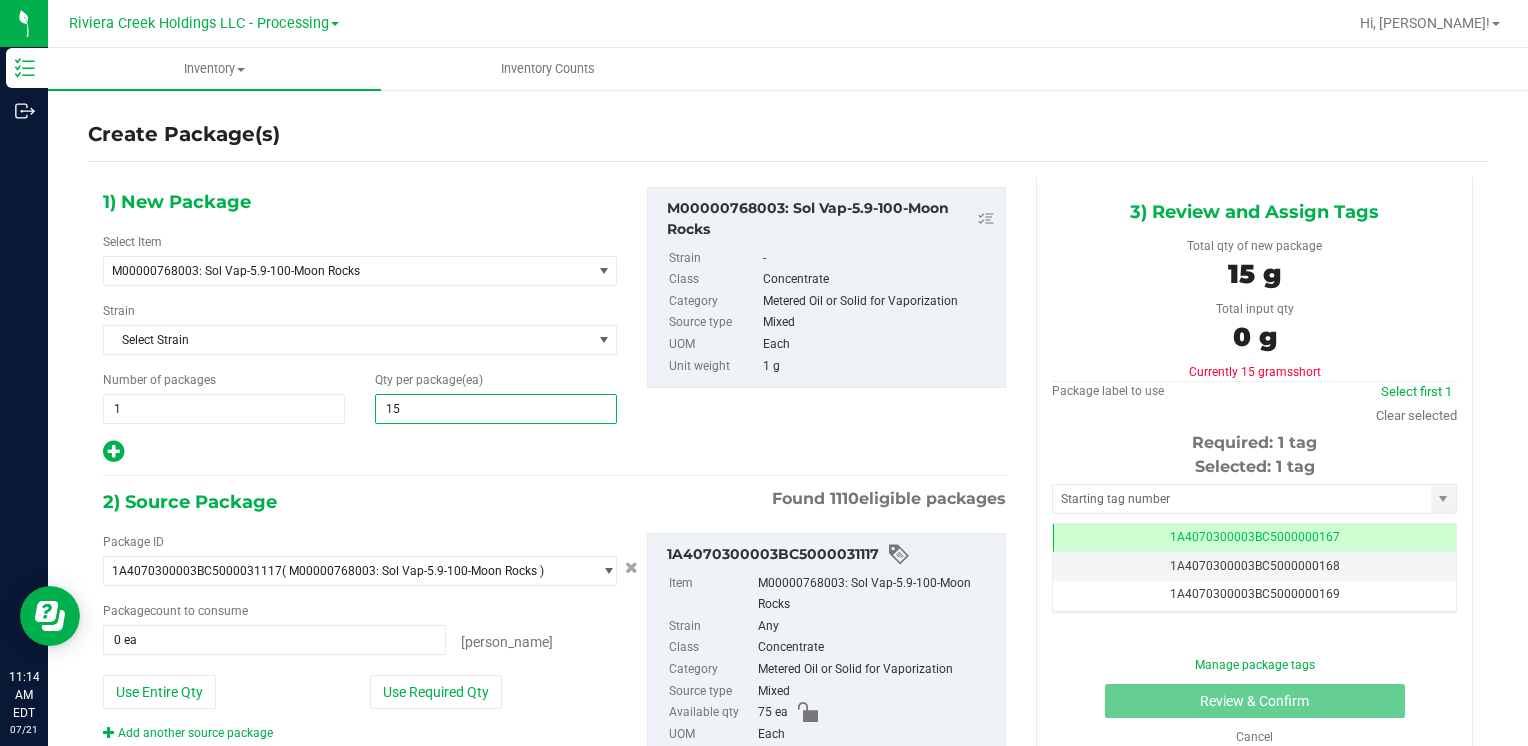 type on "15" 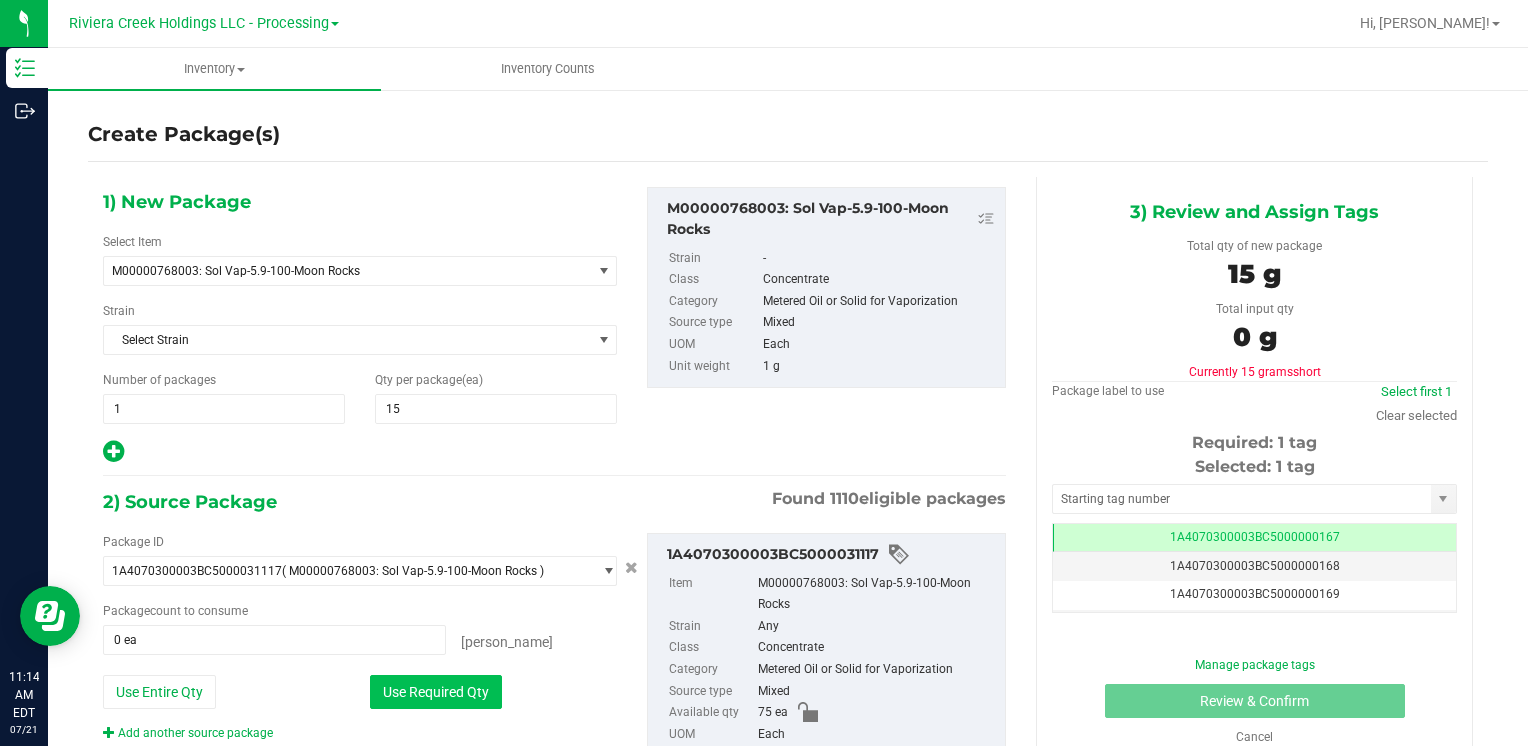 click on "Use Required Qty" at bounding box center [436, 692] 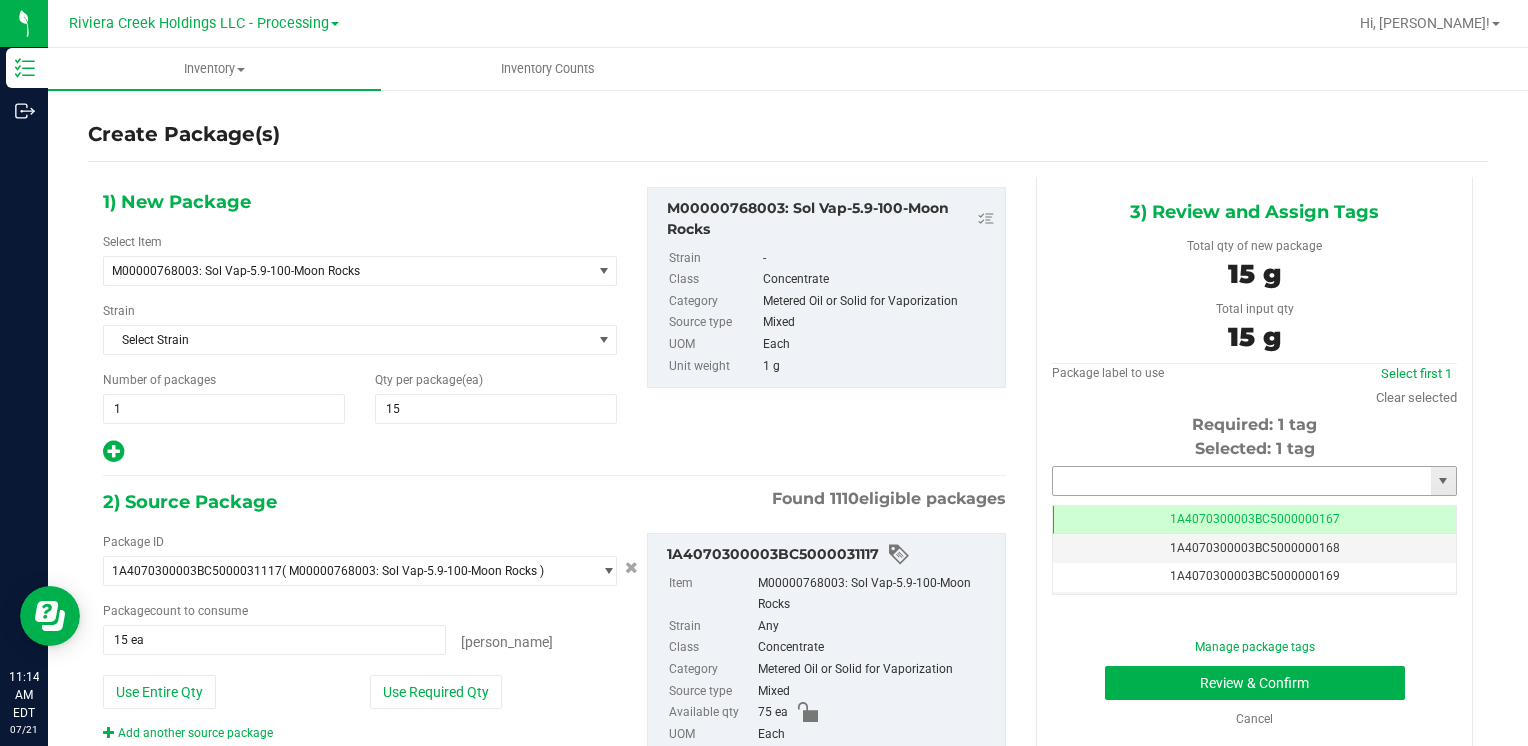 click at bounding box center (1242, 481) 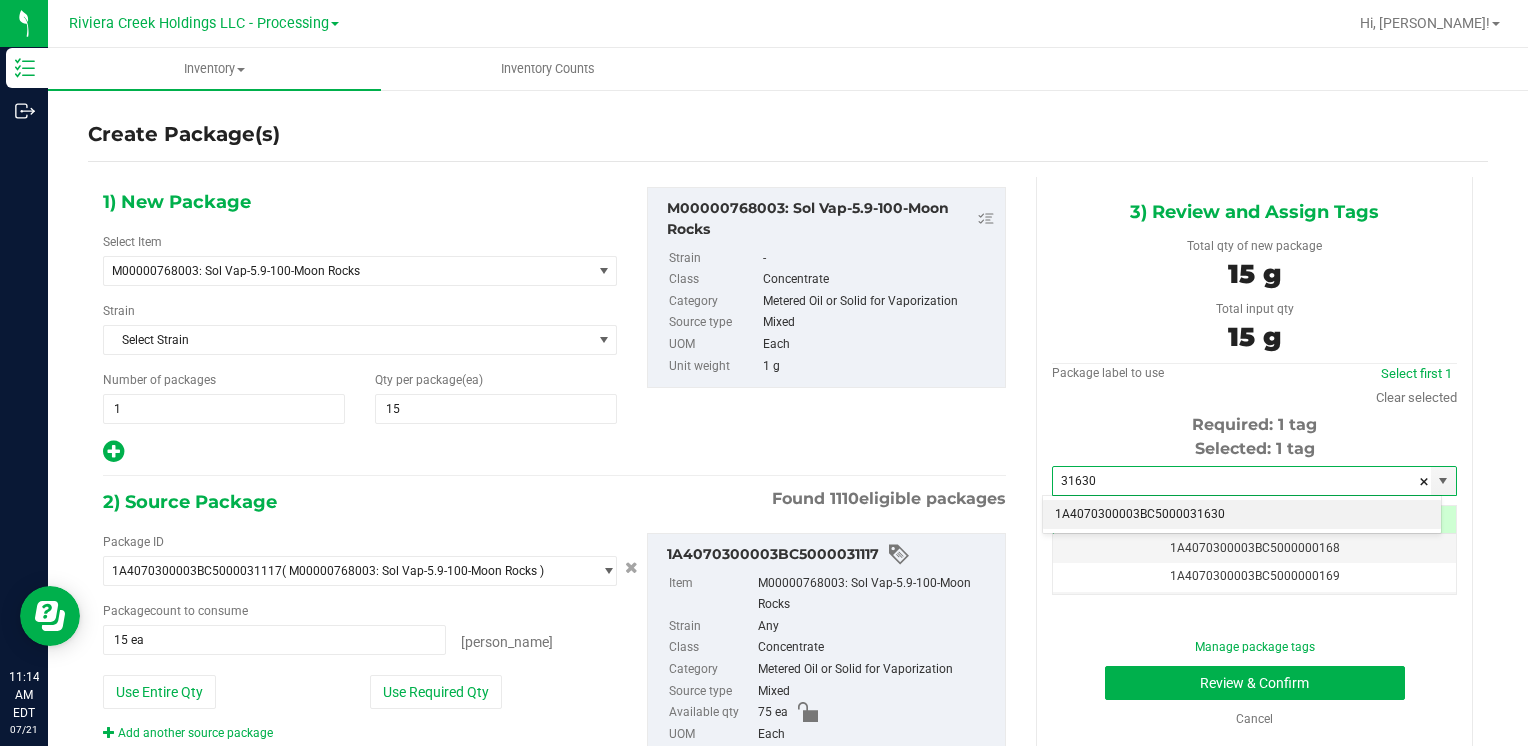 click on "1A4070300003BC5000031630" at bounding box center [1242, 515] 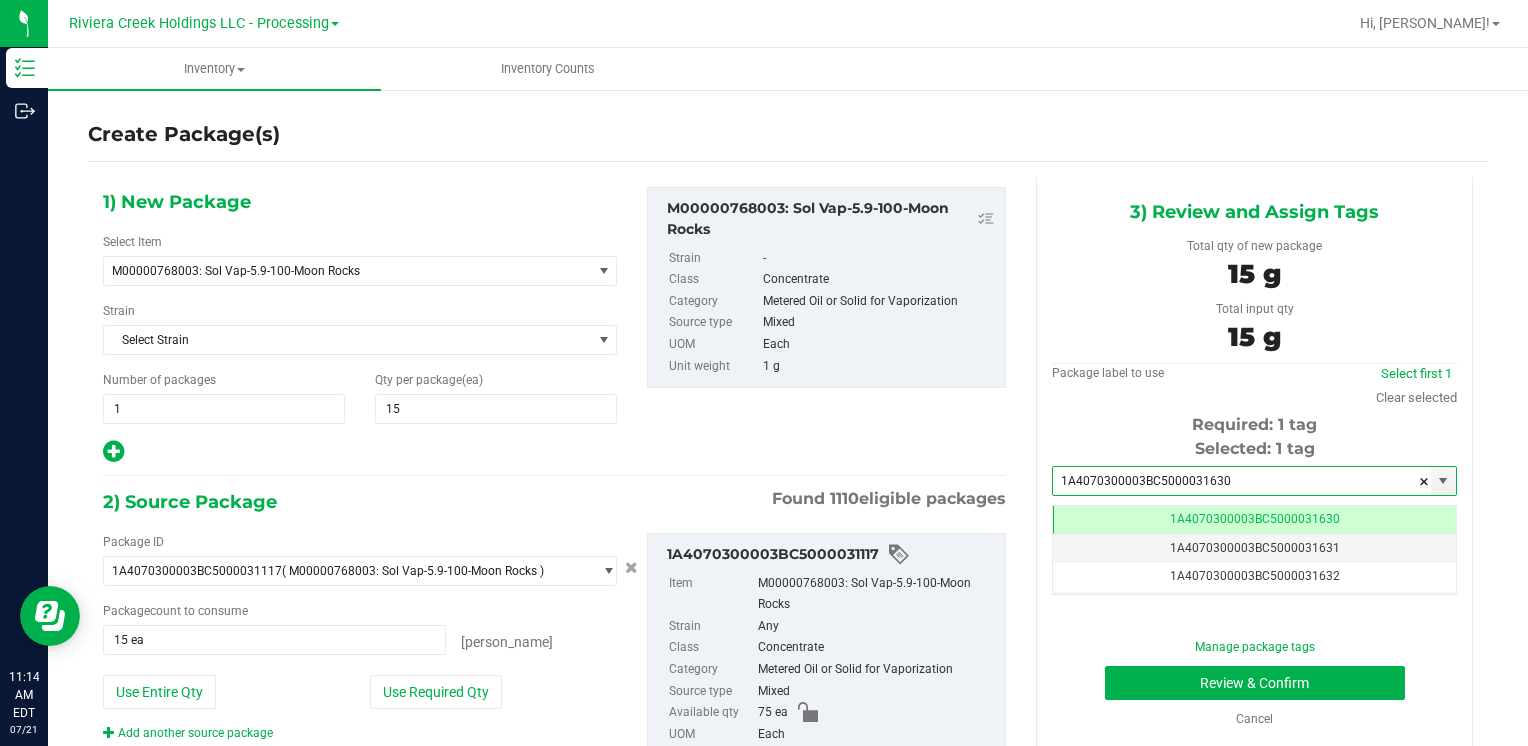 scroll, scrollTop: 0, scrollLeft: 0, axis: both 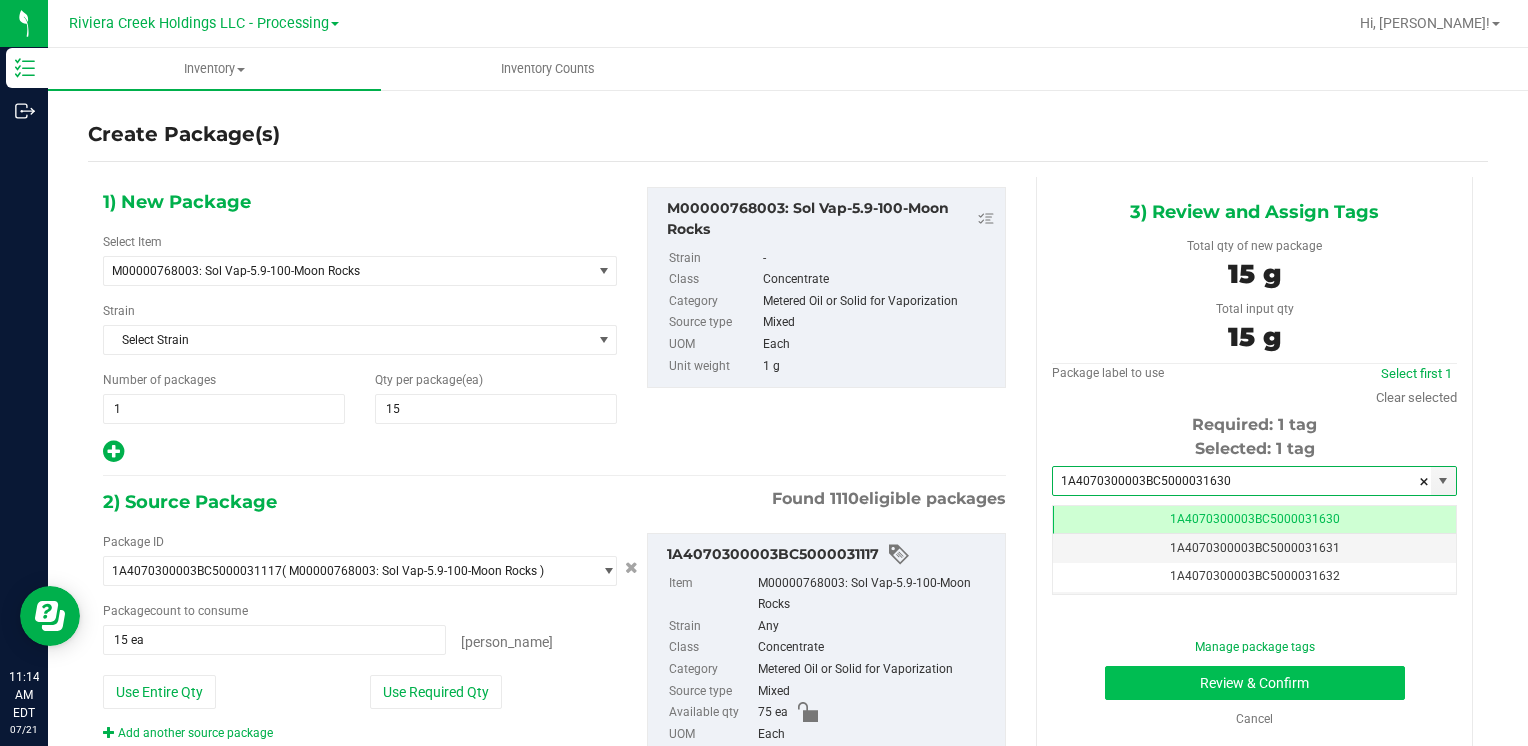 type on "1A4070300003BC5000031630" 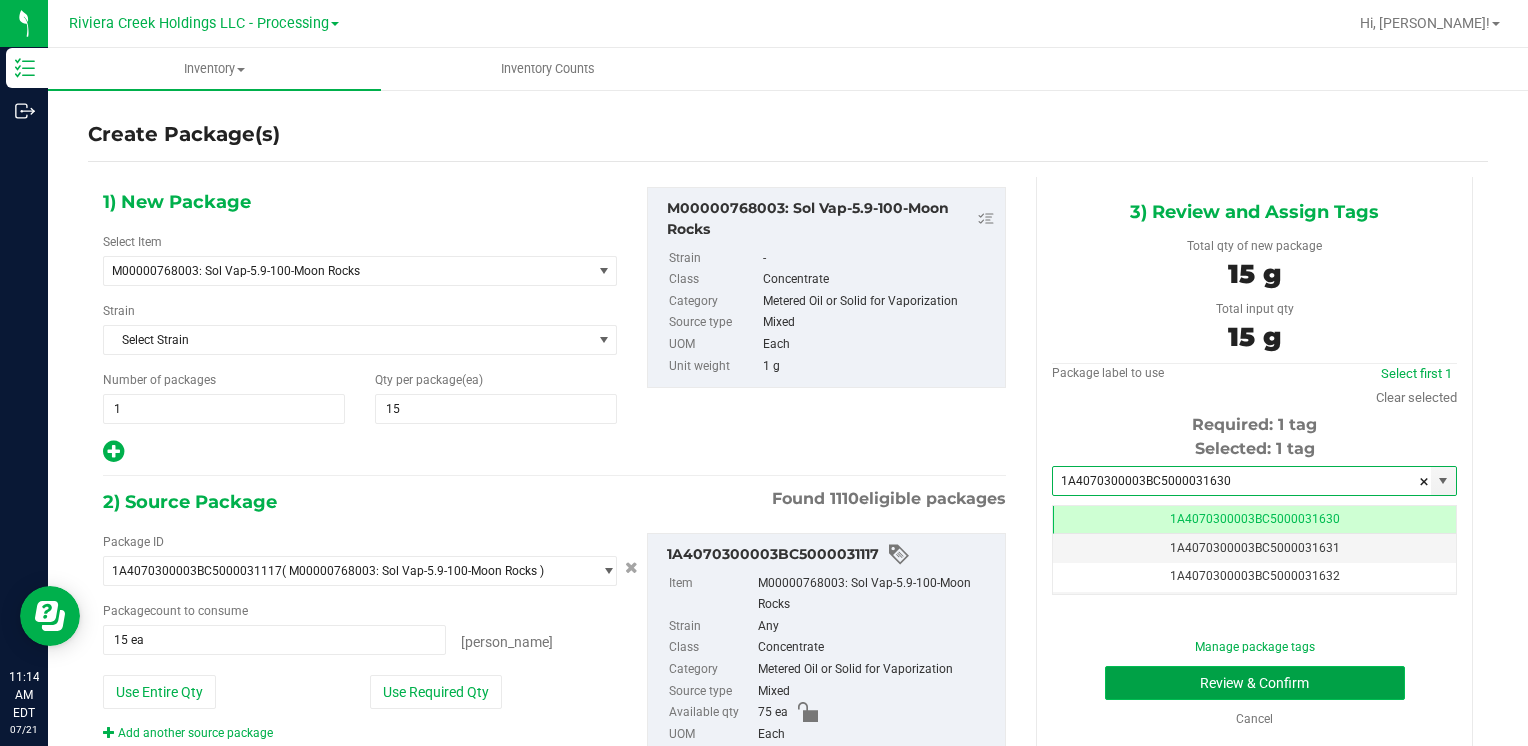 click on "Review & Confirm" at bounding box center (1255, 683) 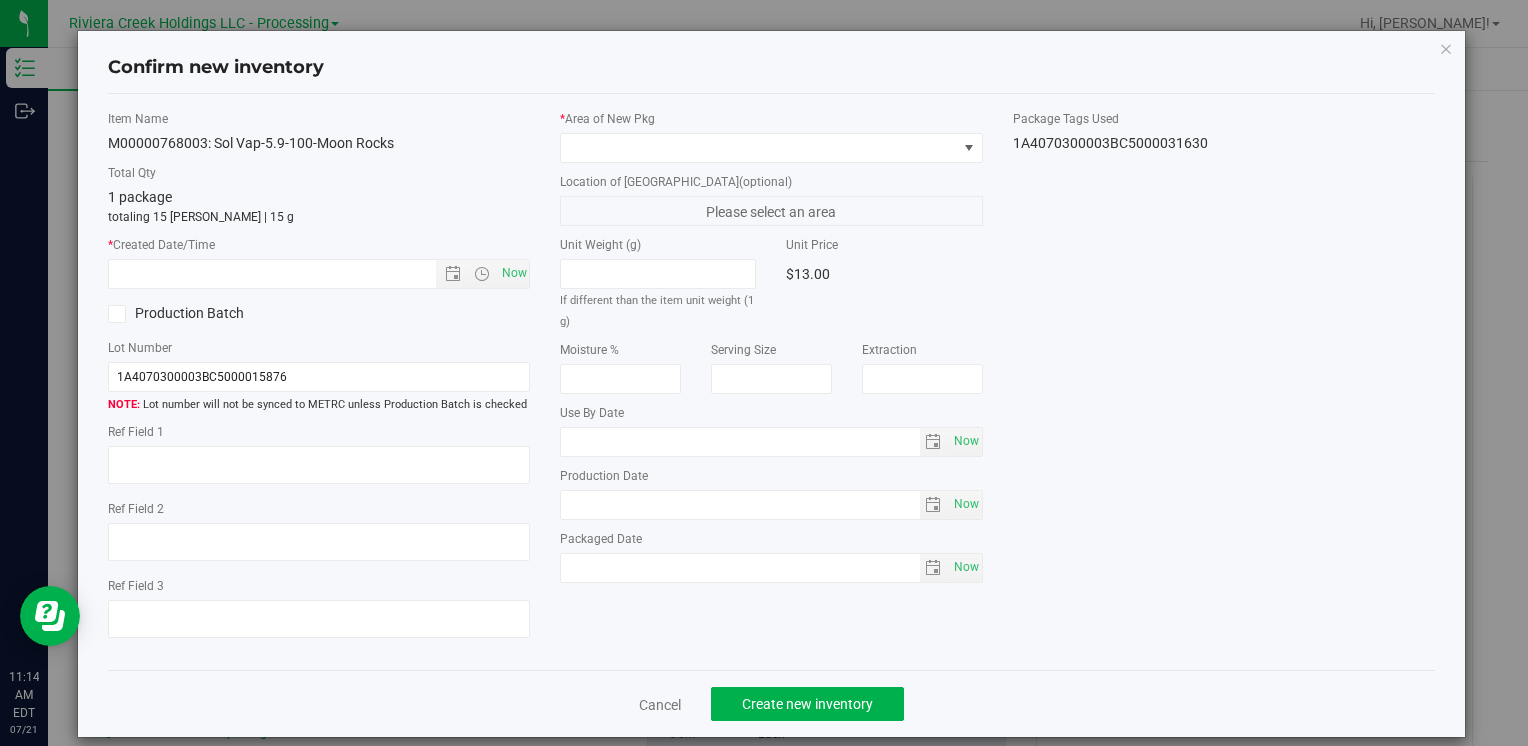 type on "2026-06-26" 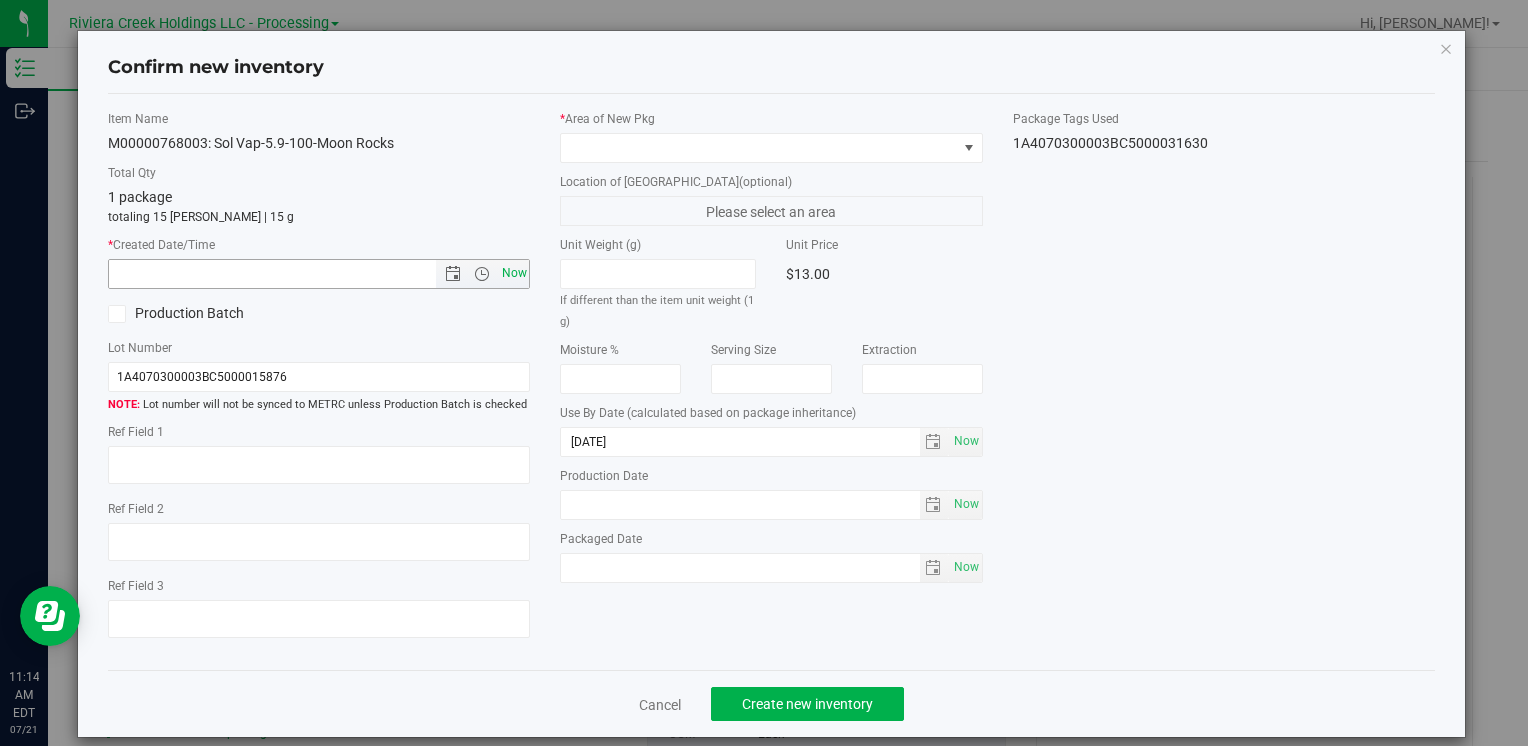 click on "Now" at bounding box center (514, 273) 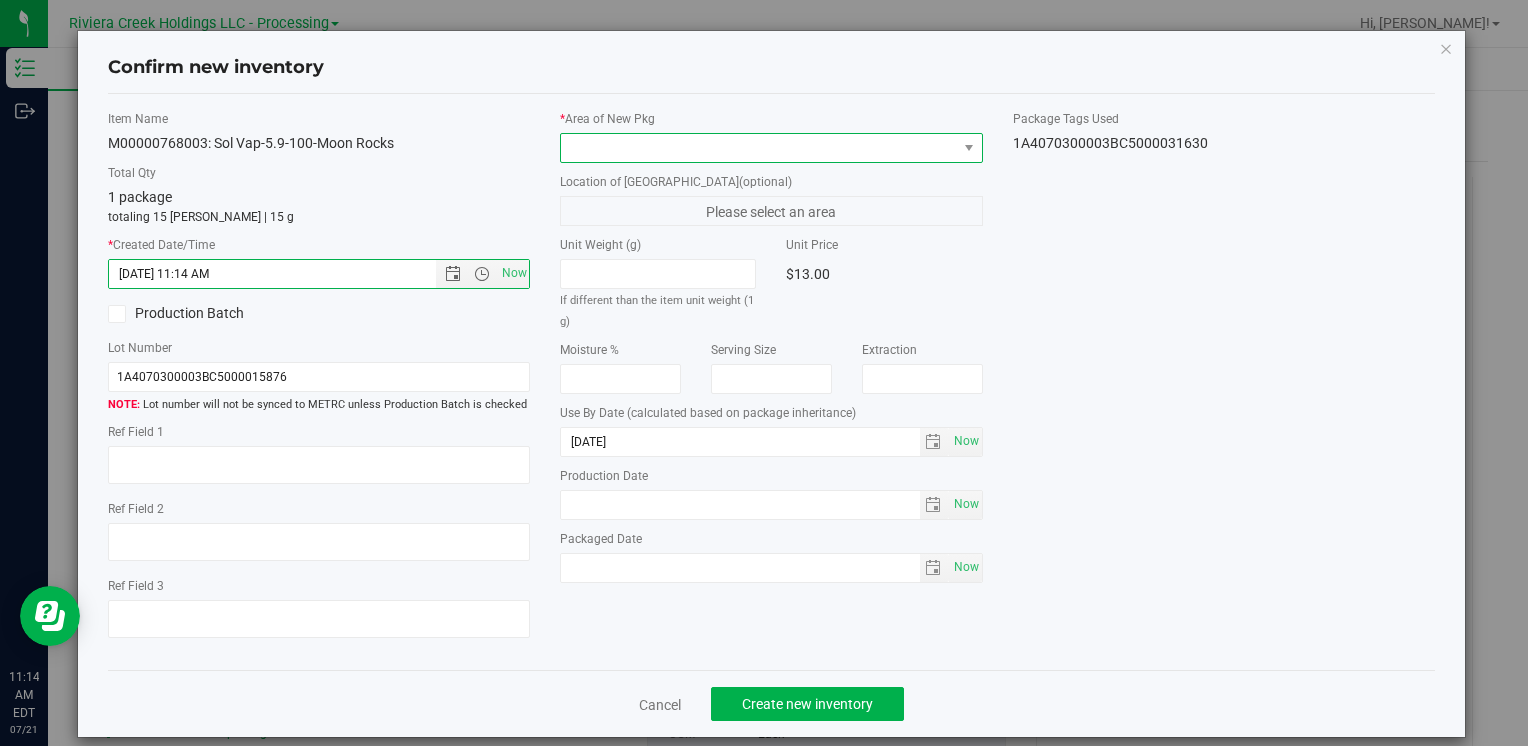 click at bounding box center [758, 148] 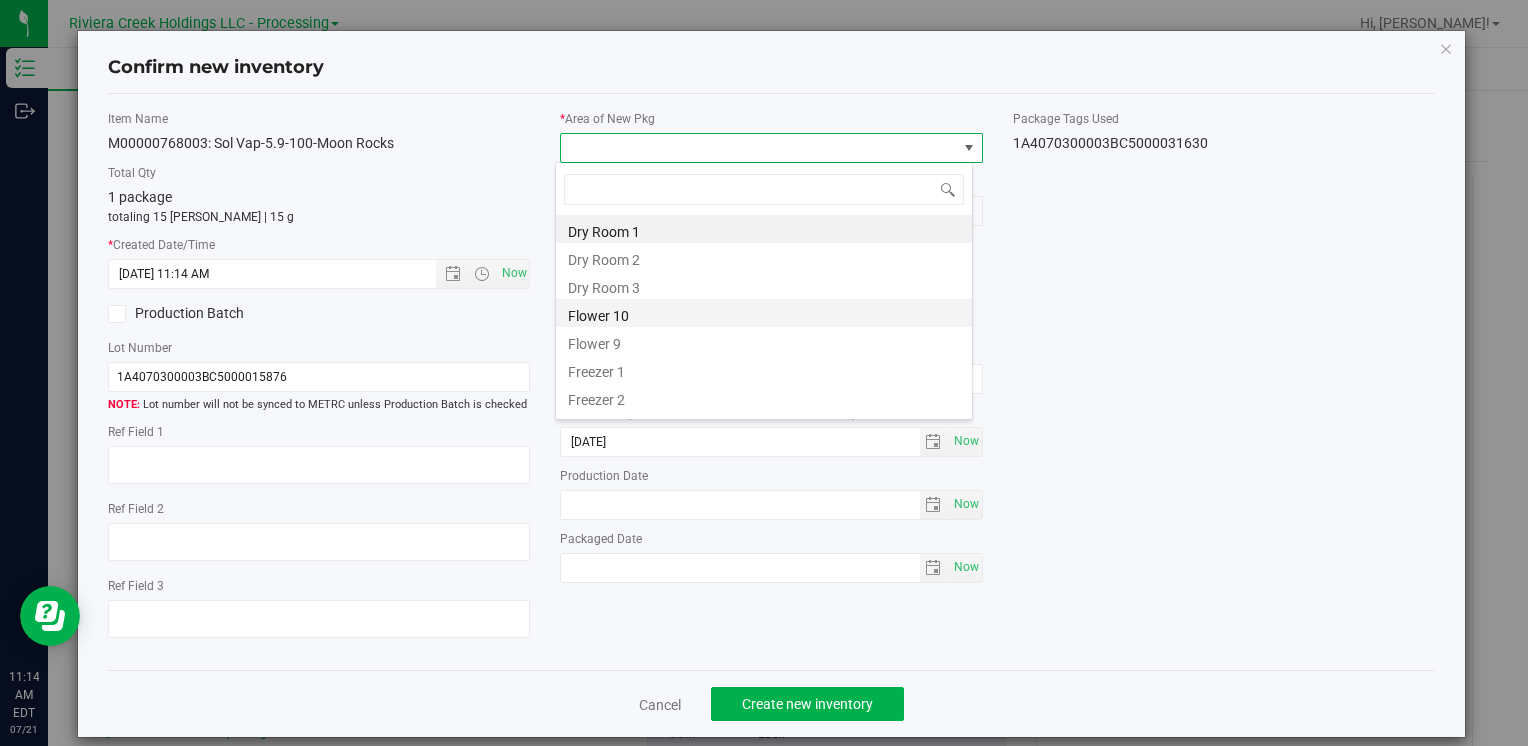 click on "Flower 10" at bounding box center (764, 313) 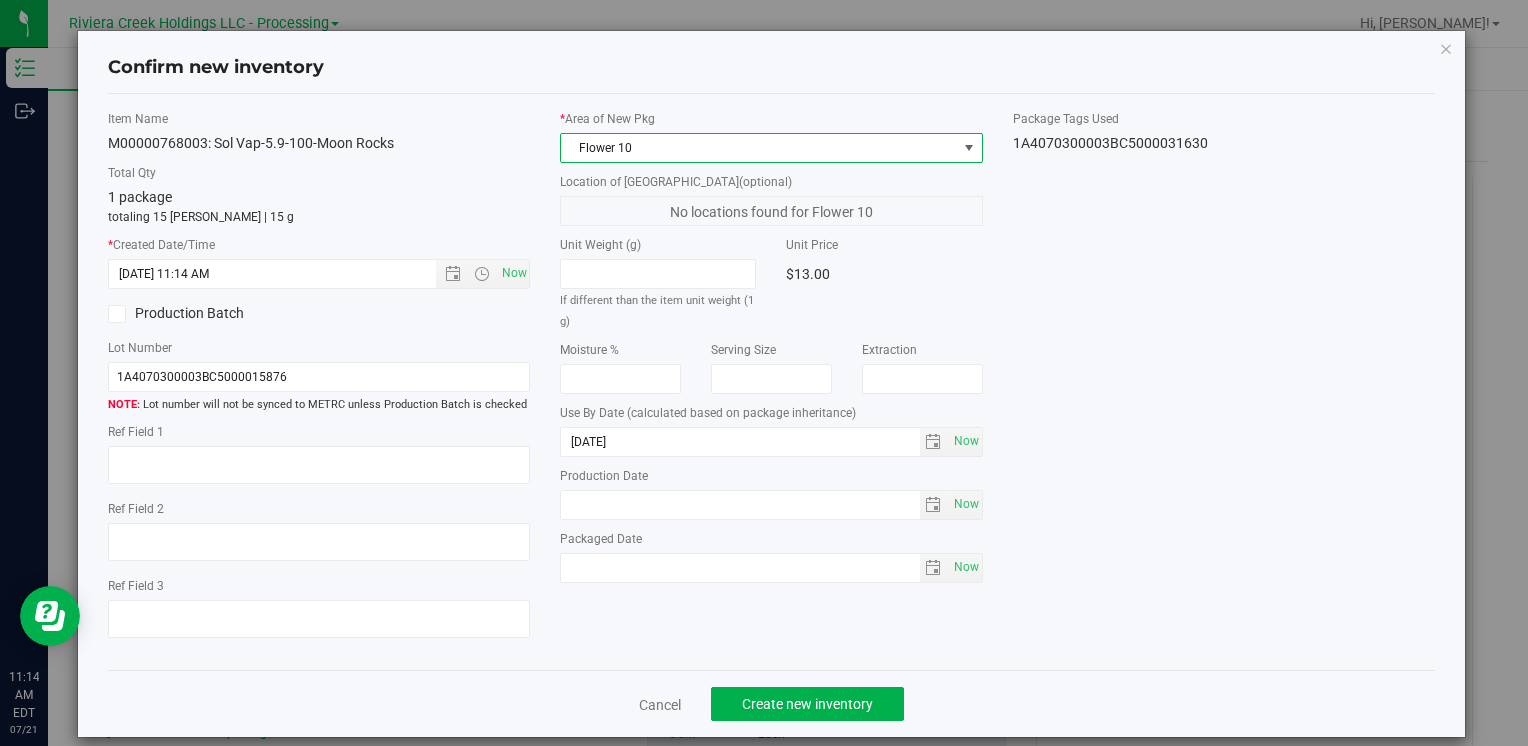 click on "Cancel
Create new inventory" at bounding box center (771, 703) 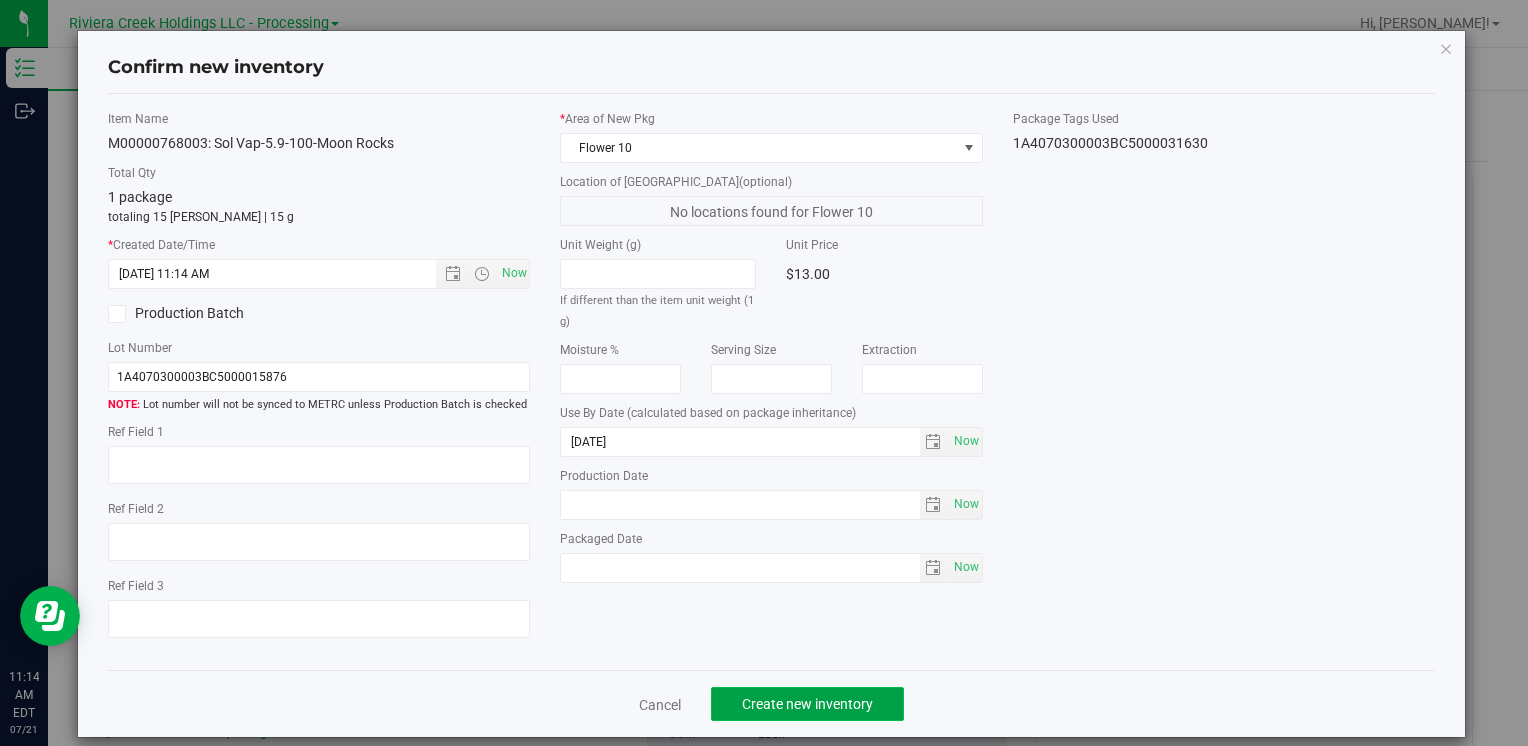 click on "Create new inventory" 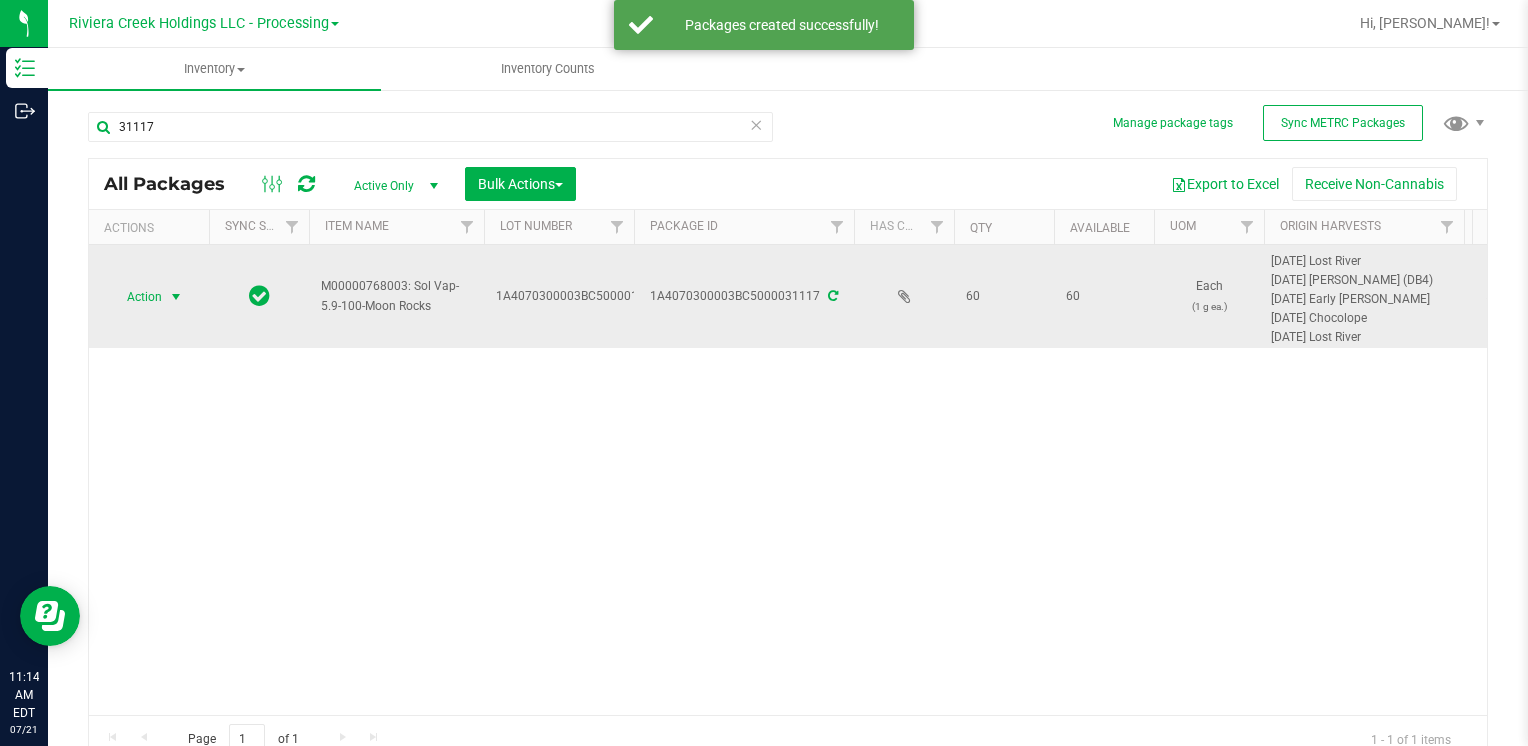click on "Action" at bounding box center [136, 297] 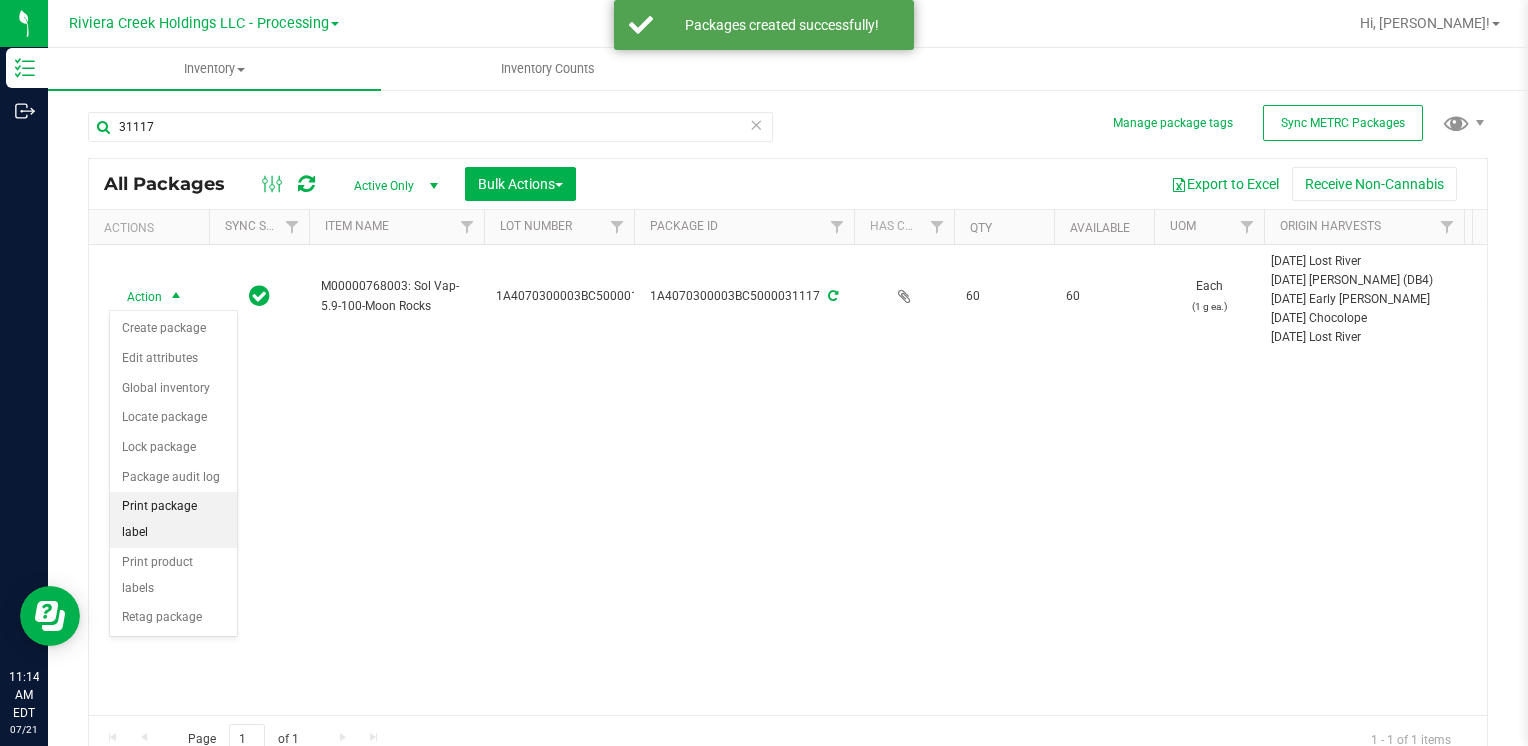 click on "Print package label" at bounding box center [173, 519] 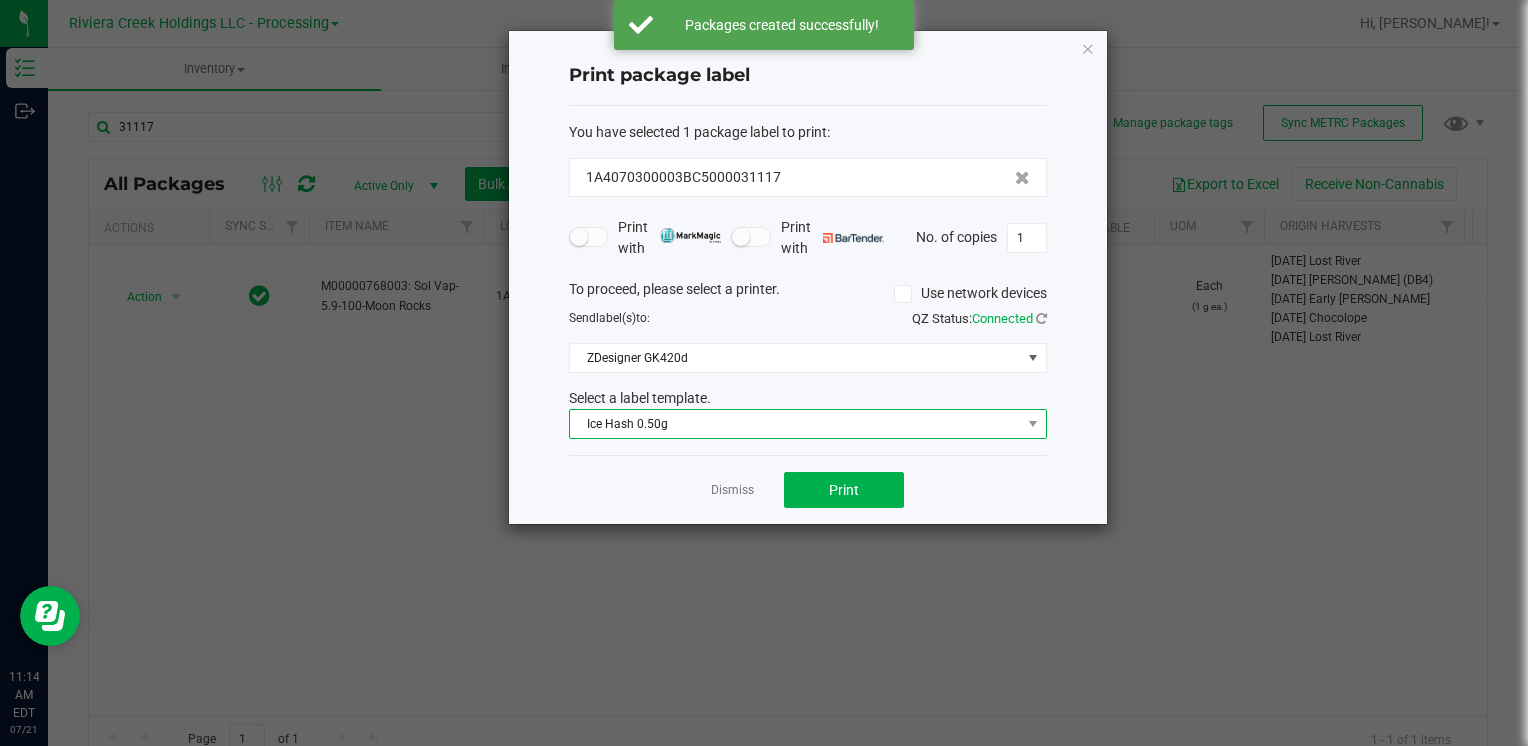 click on "Ice Hash 0.50g" at bounding box center (795, 424) 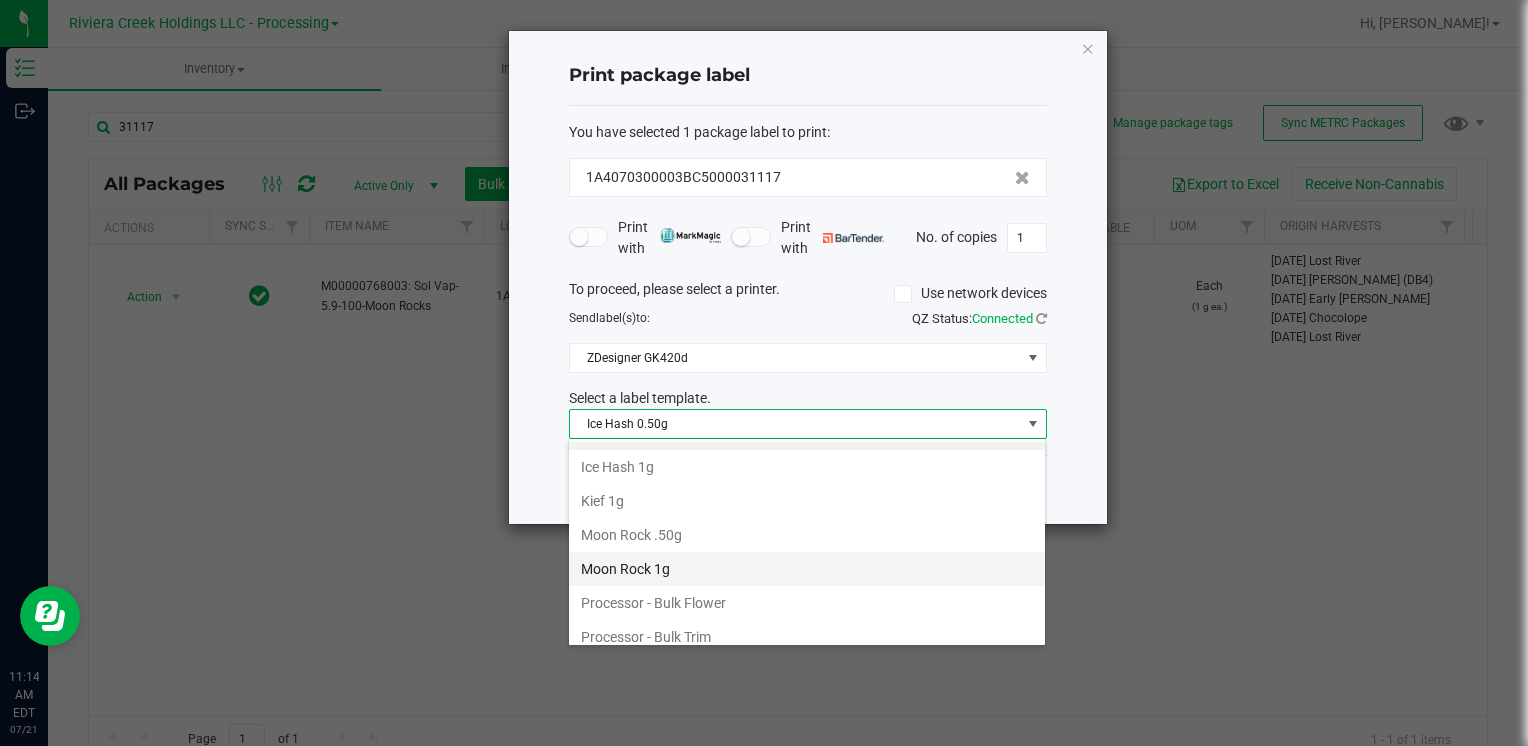 click on "Moon Rock 1g" at bounding box center (807, 569) 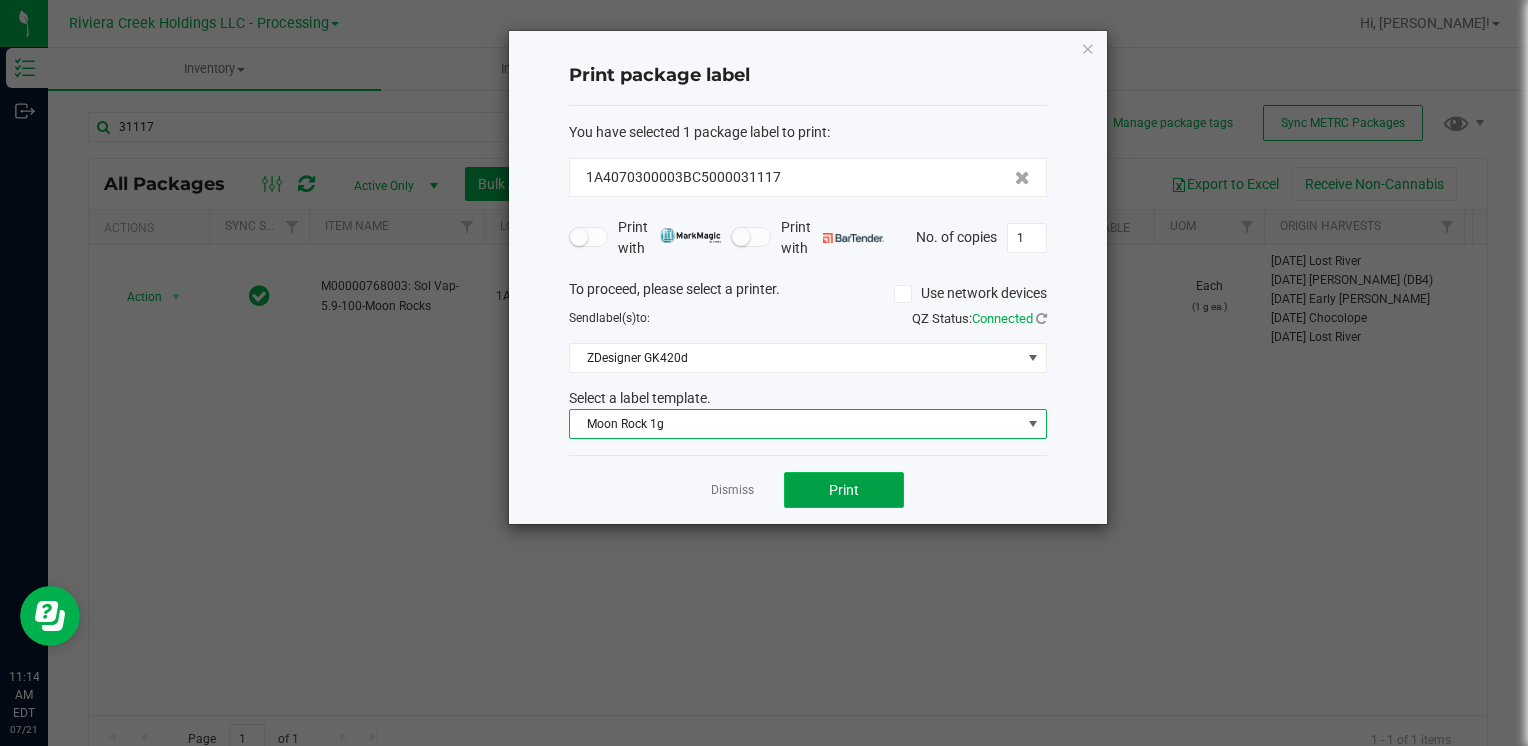 click on "Print" 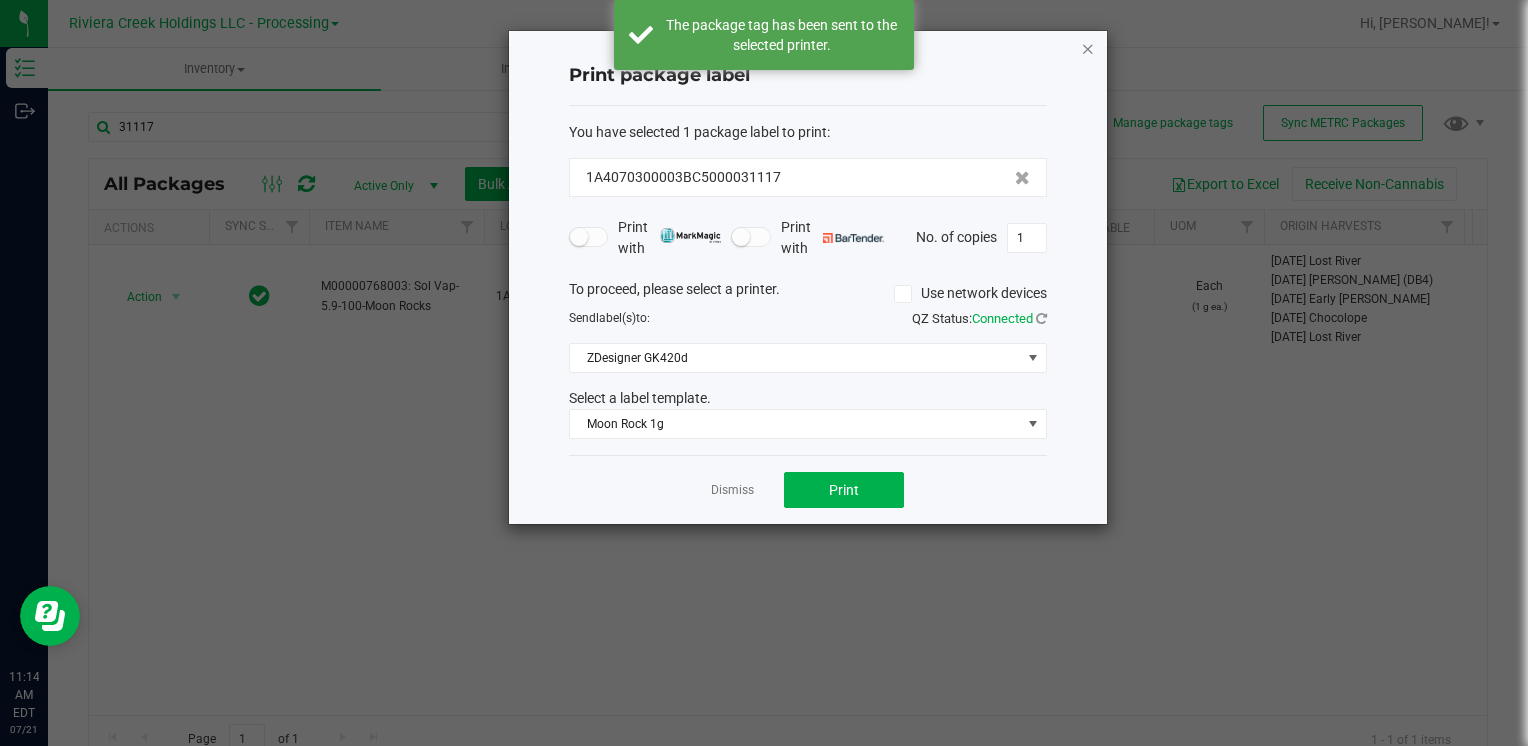 click 